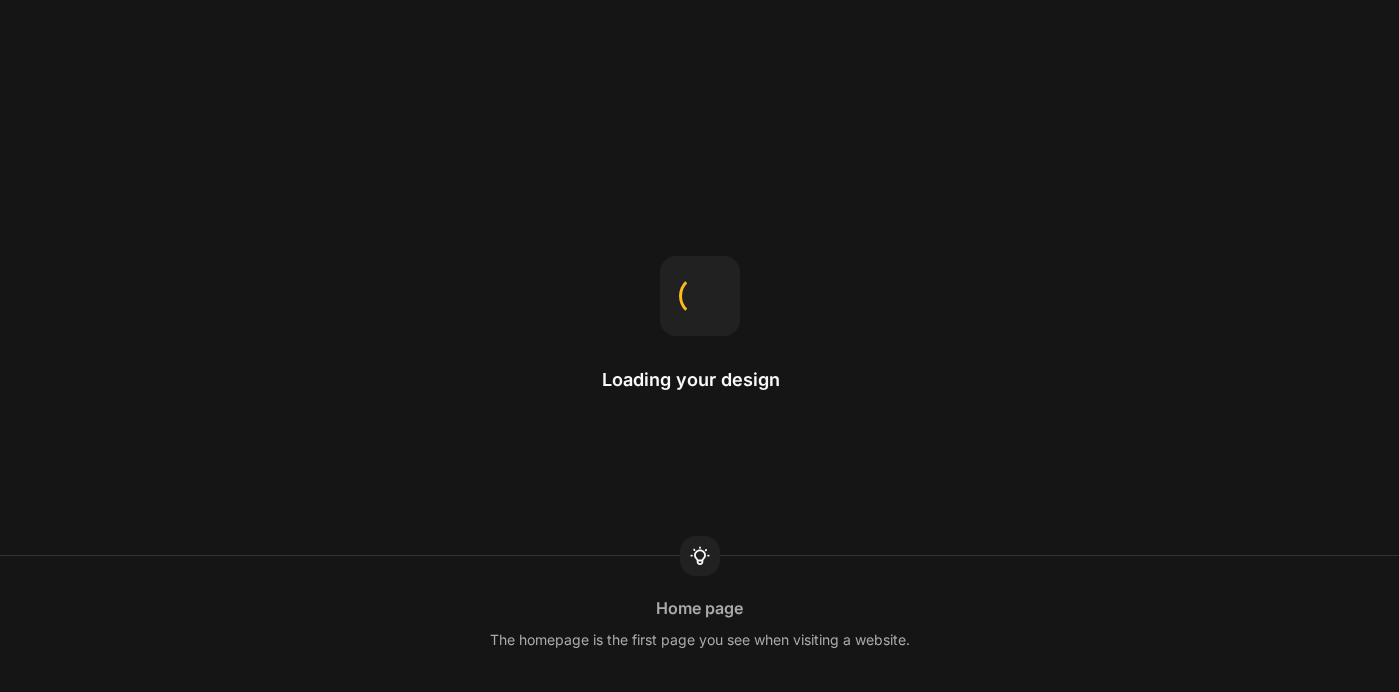scroll, scrollTop: 0, scrollLeft: 0, axis: both 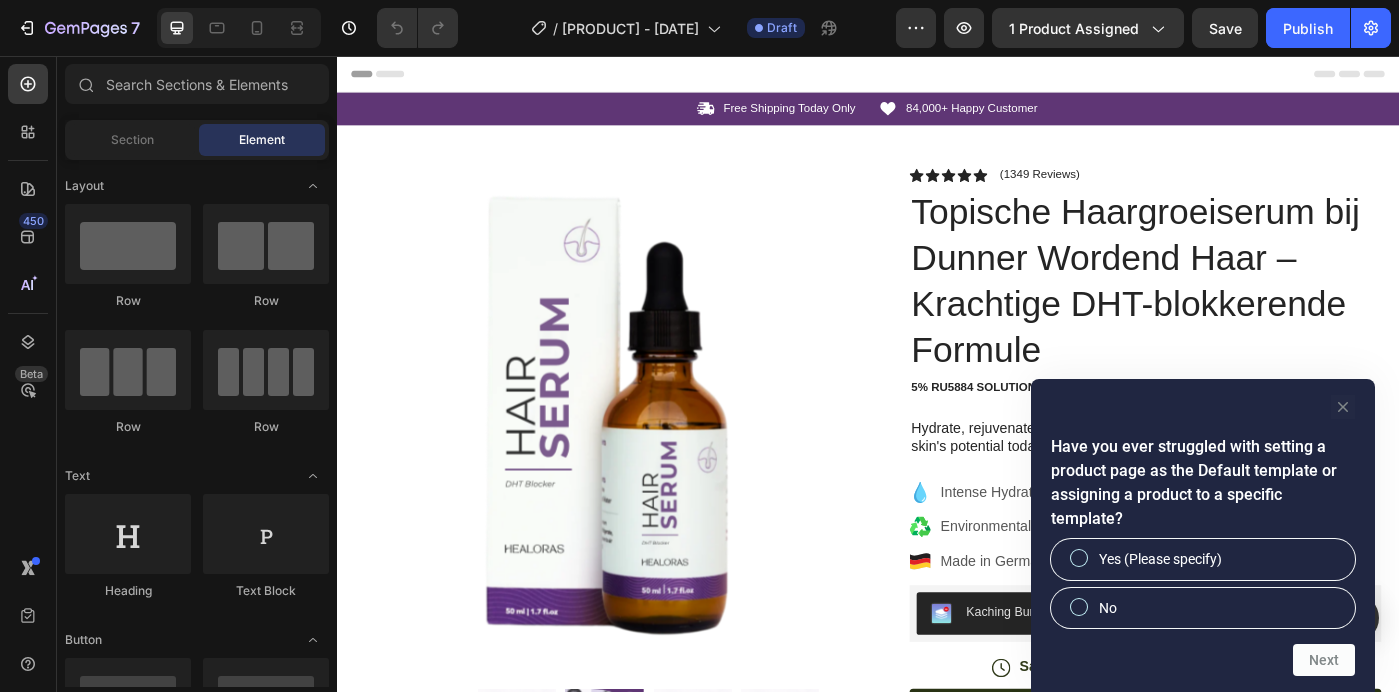 click 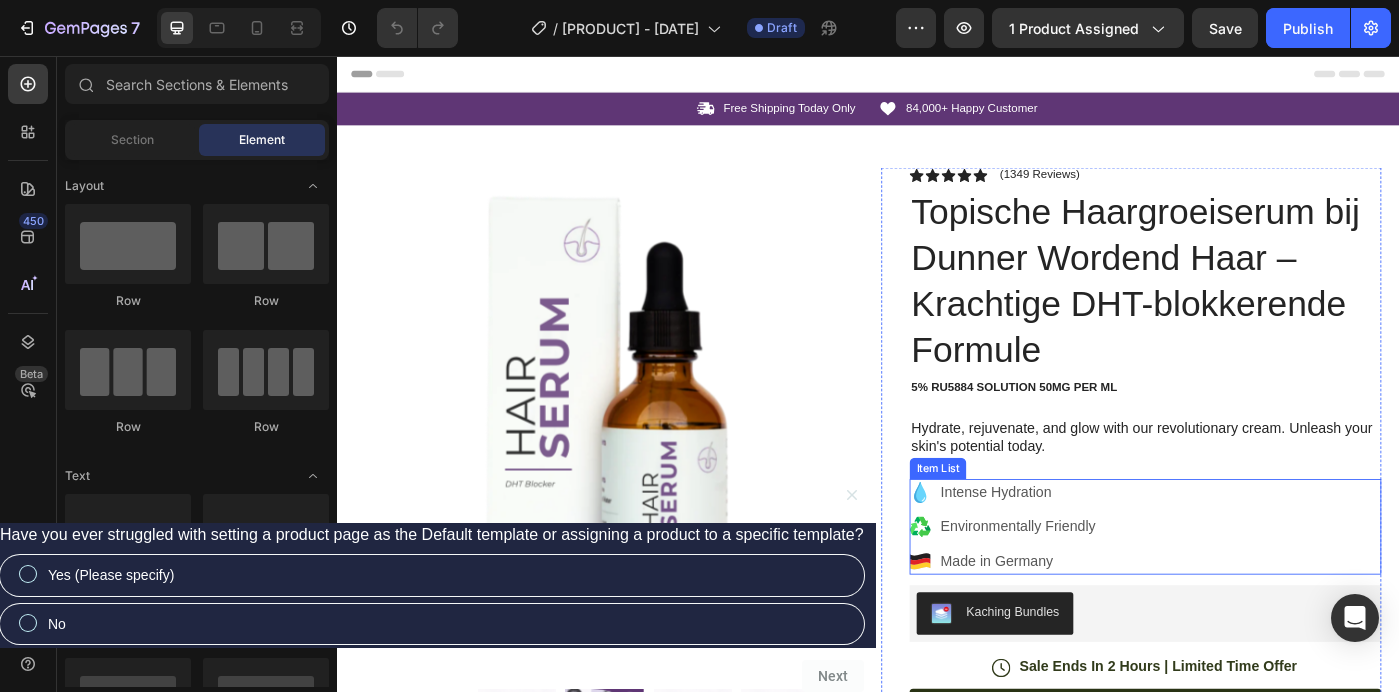 click on "Made in Germany" at bounding box center [1106, 627] 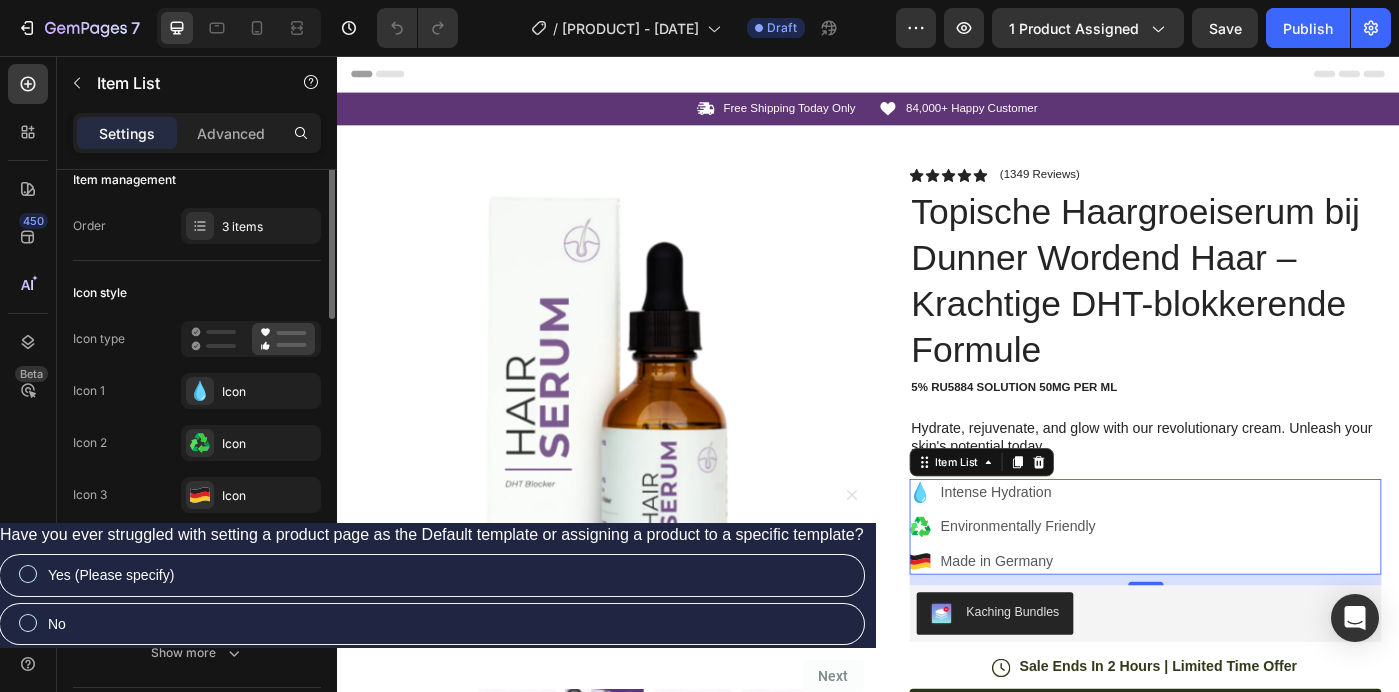 scroll, scrollTop: 0, scrollLeft: 0, axis: both 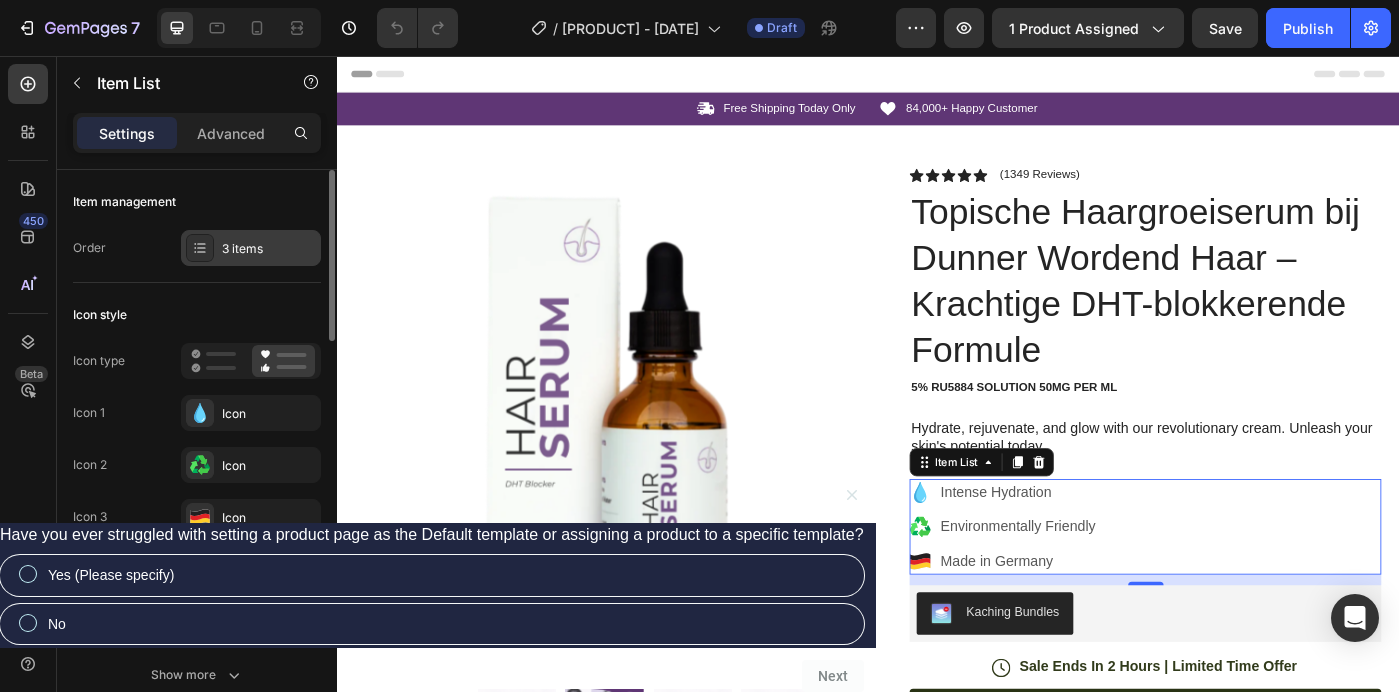 click 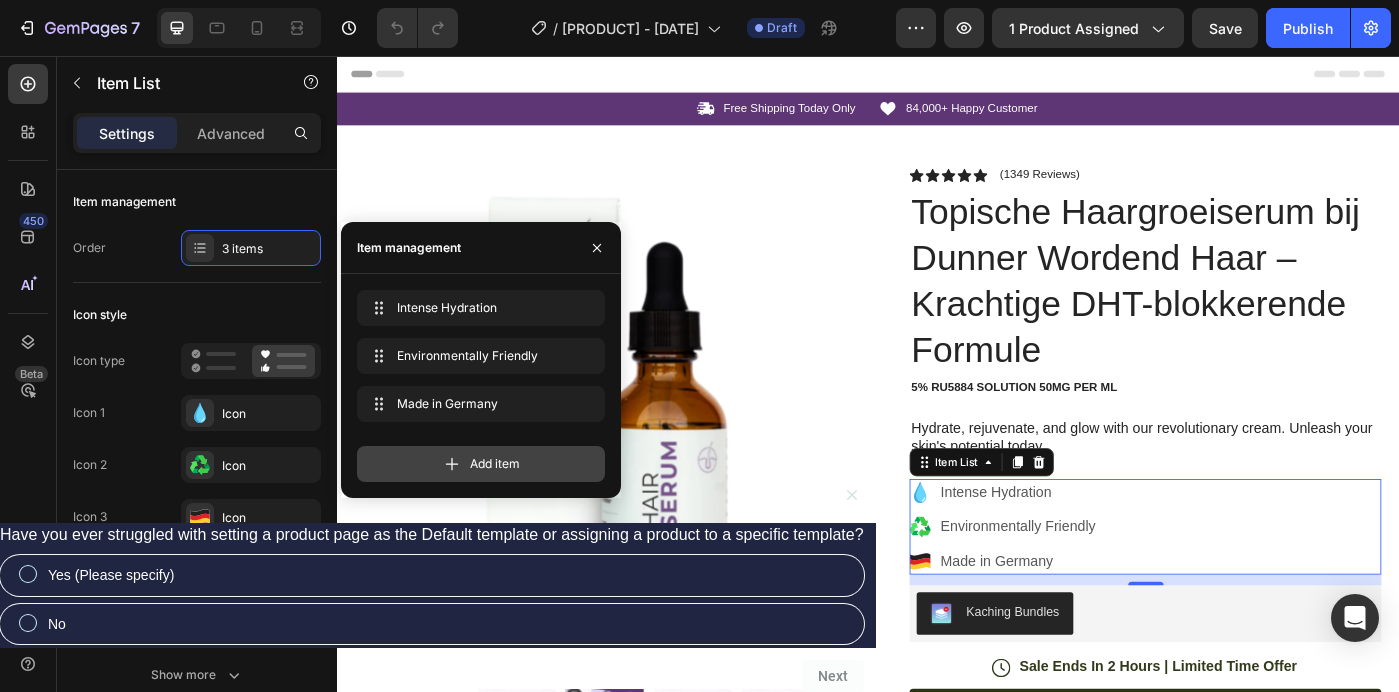 click 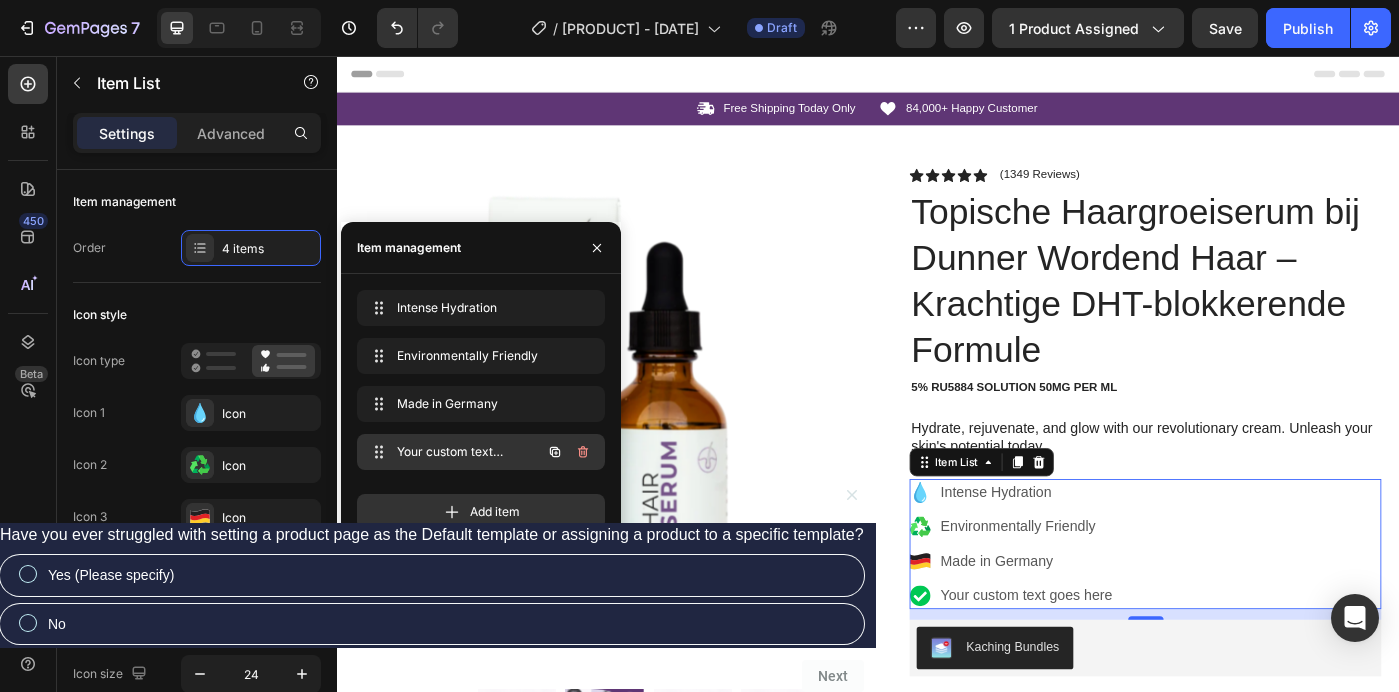 click on "Your custom text goes here Your custom text goes here" at bounding box center [453, 452] 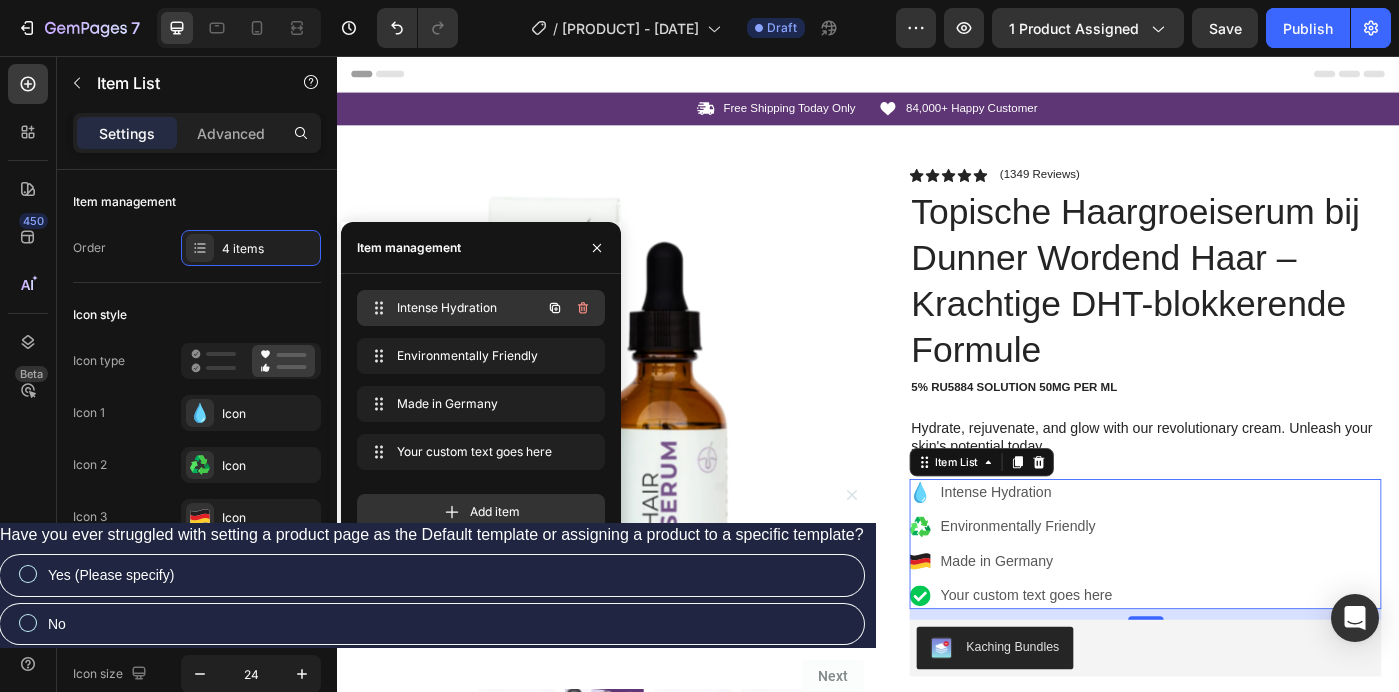 click on "Intense Hydration" at bounding box center [453, 308] 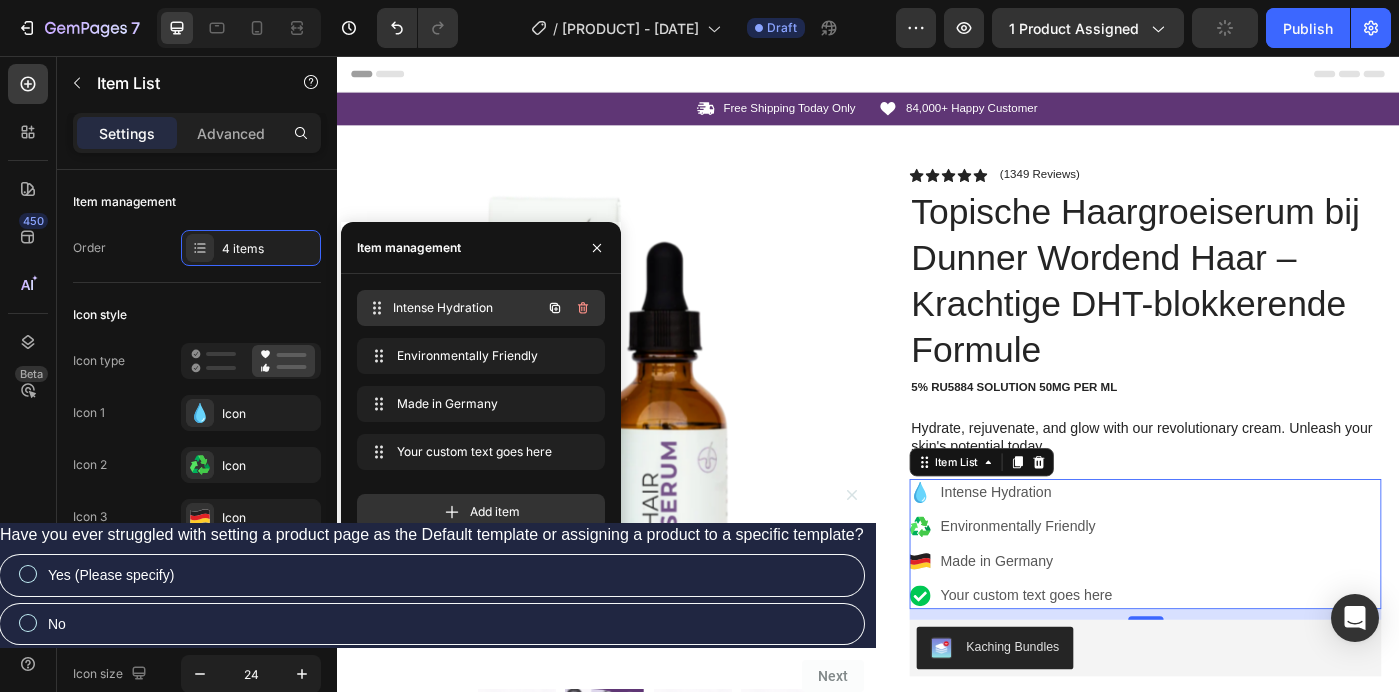 click on "Intense Hydration" at bounding box center [467, 308] 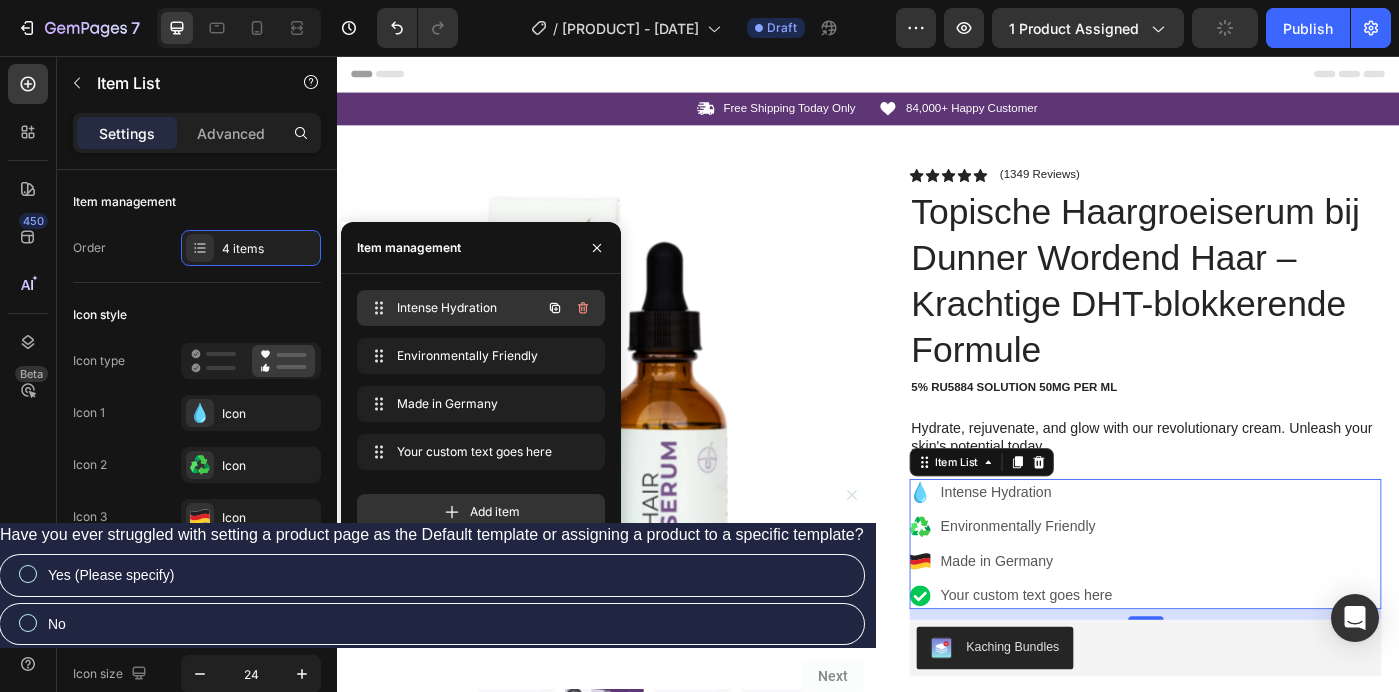 click on "Intense Hydration" at bounding box center [453, 308] 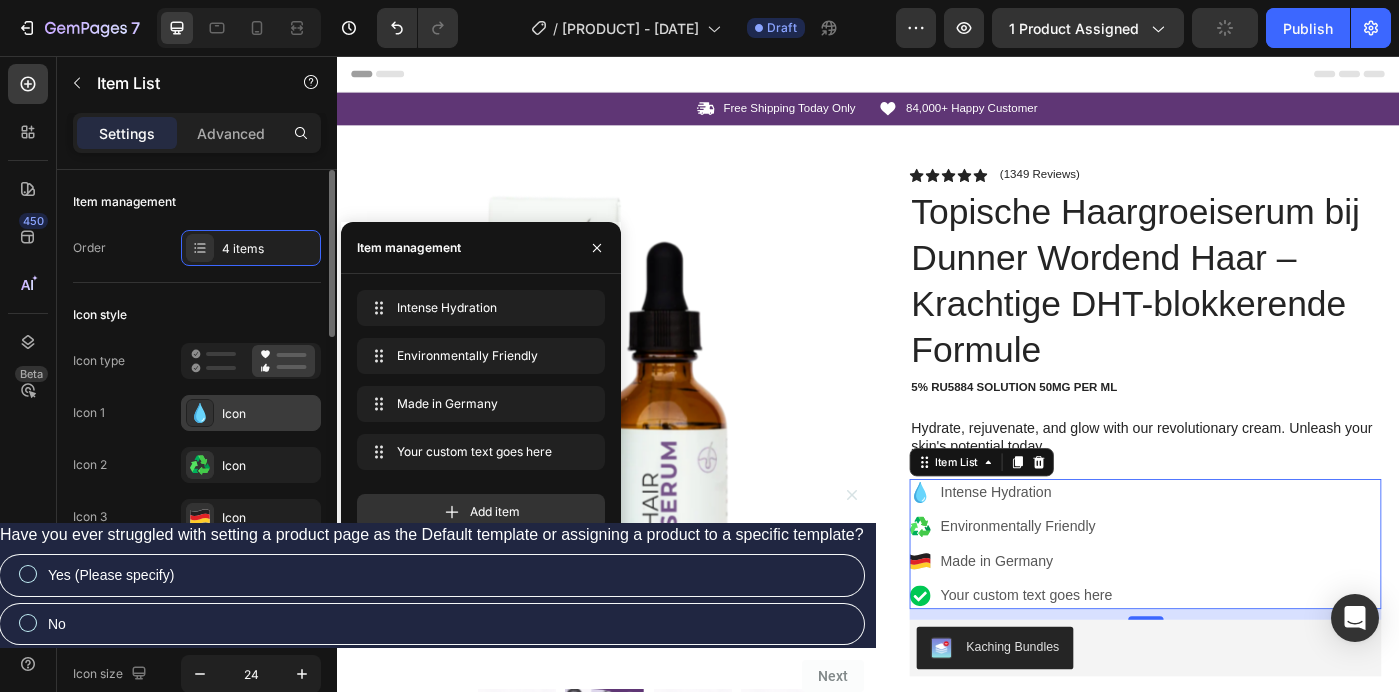 click on "Icon" at bounding box center [251, 413] 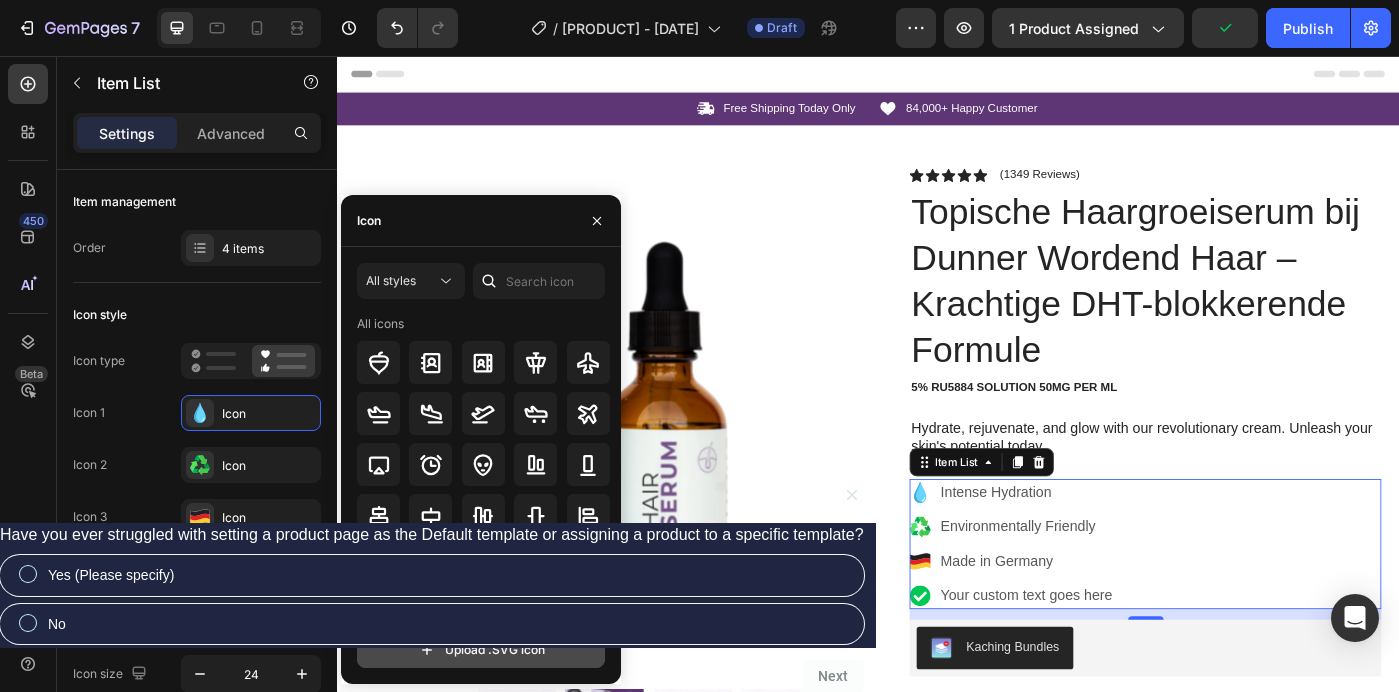 click 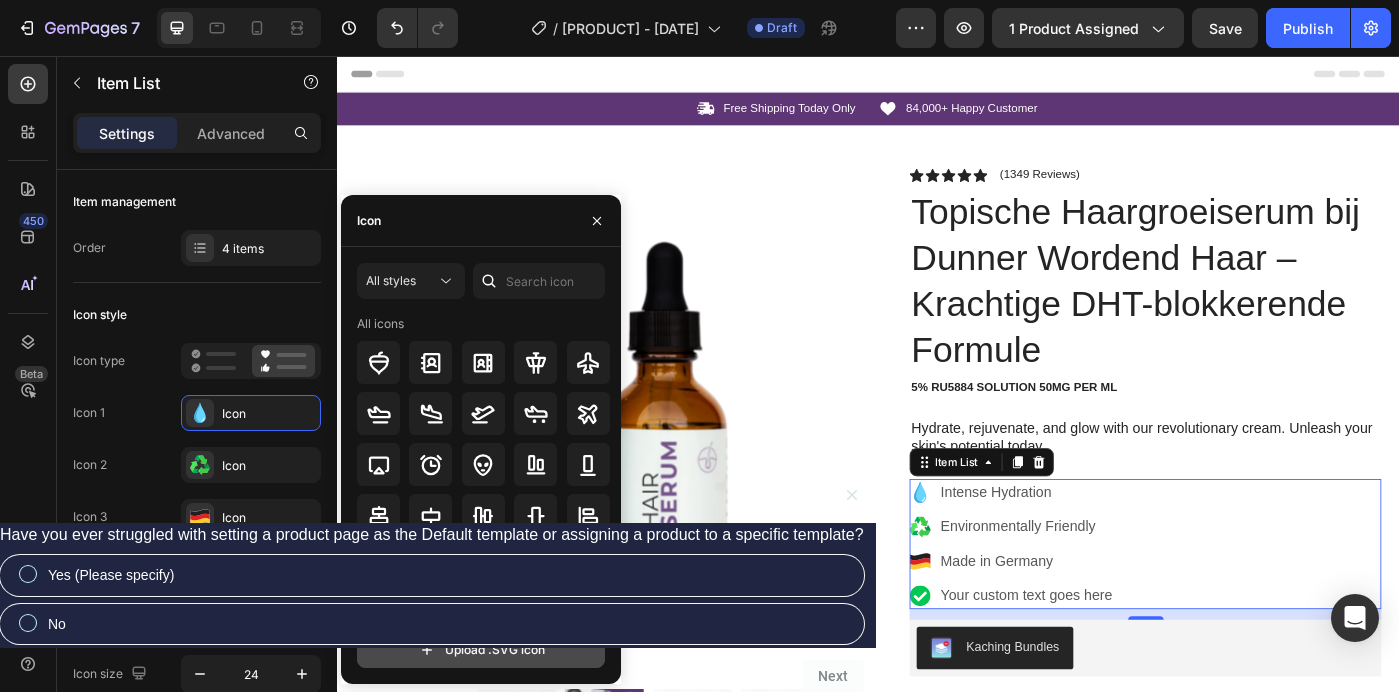 click 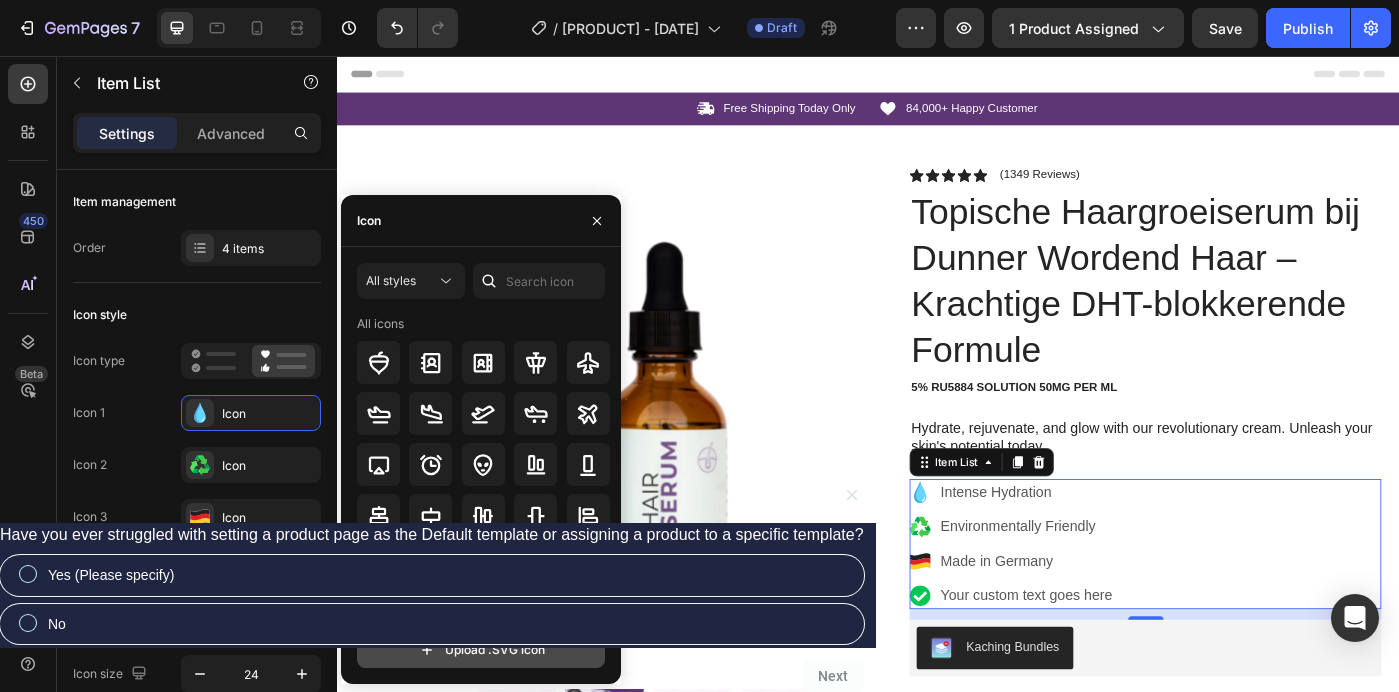 type on "C:\fakepath\10.svg" 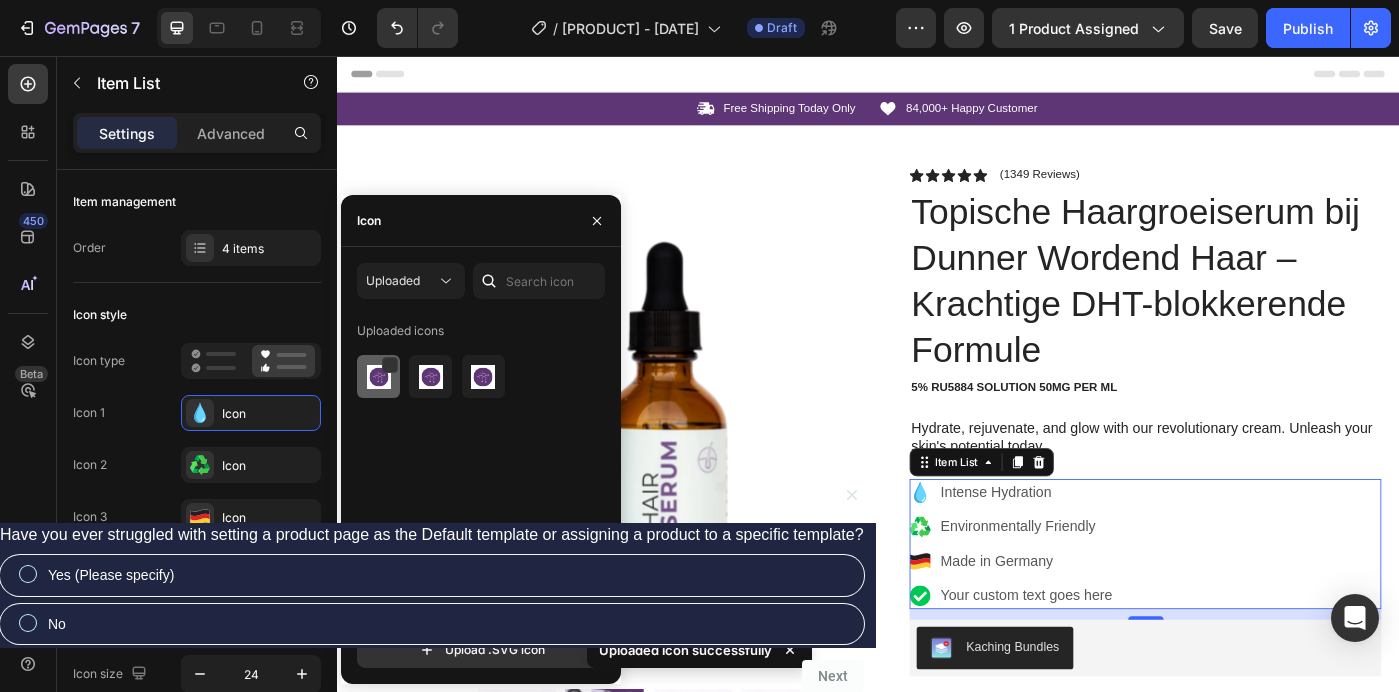 click at bounding box center [379, 377] 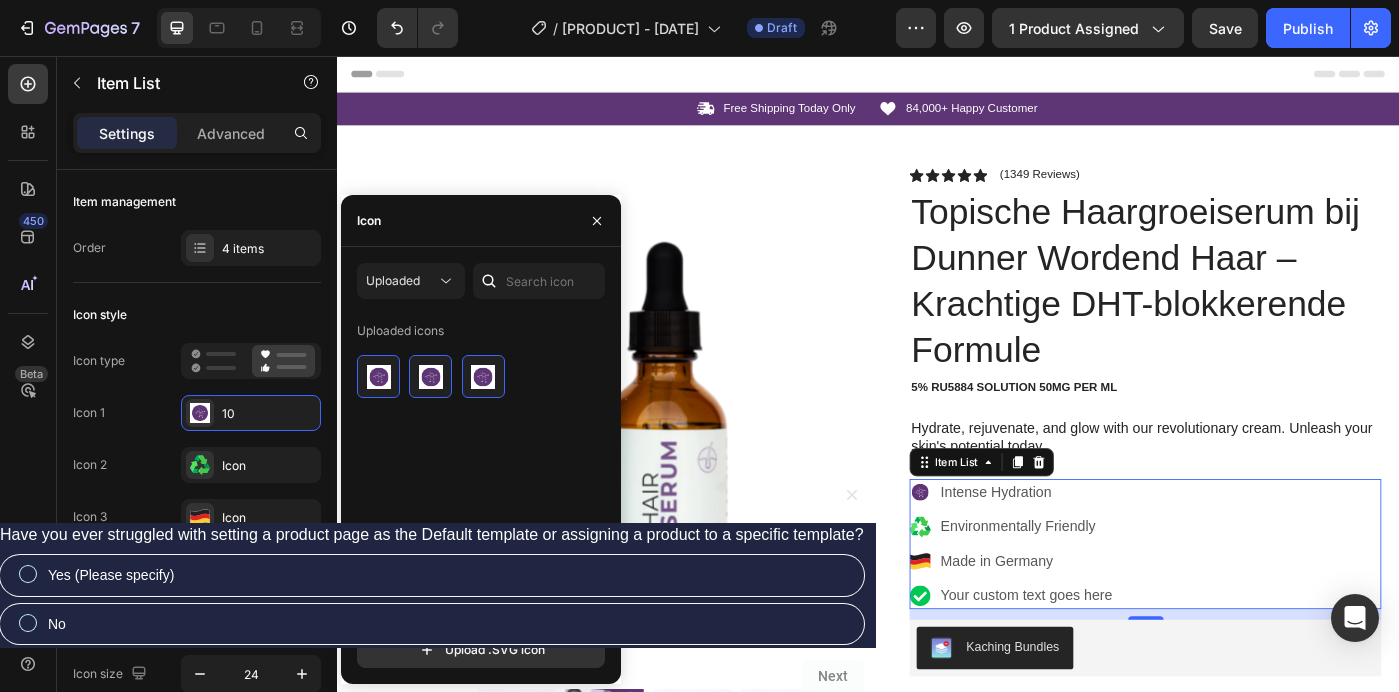click on "Intense Hydration" at bounding box center [1116, 549] 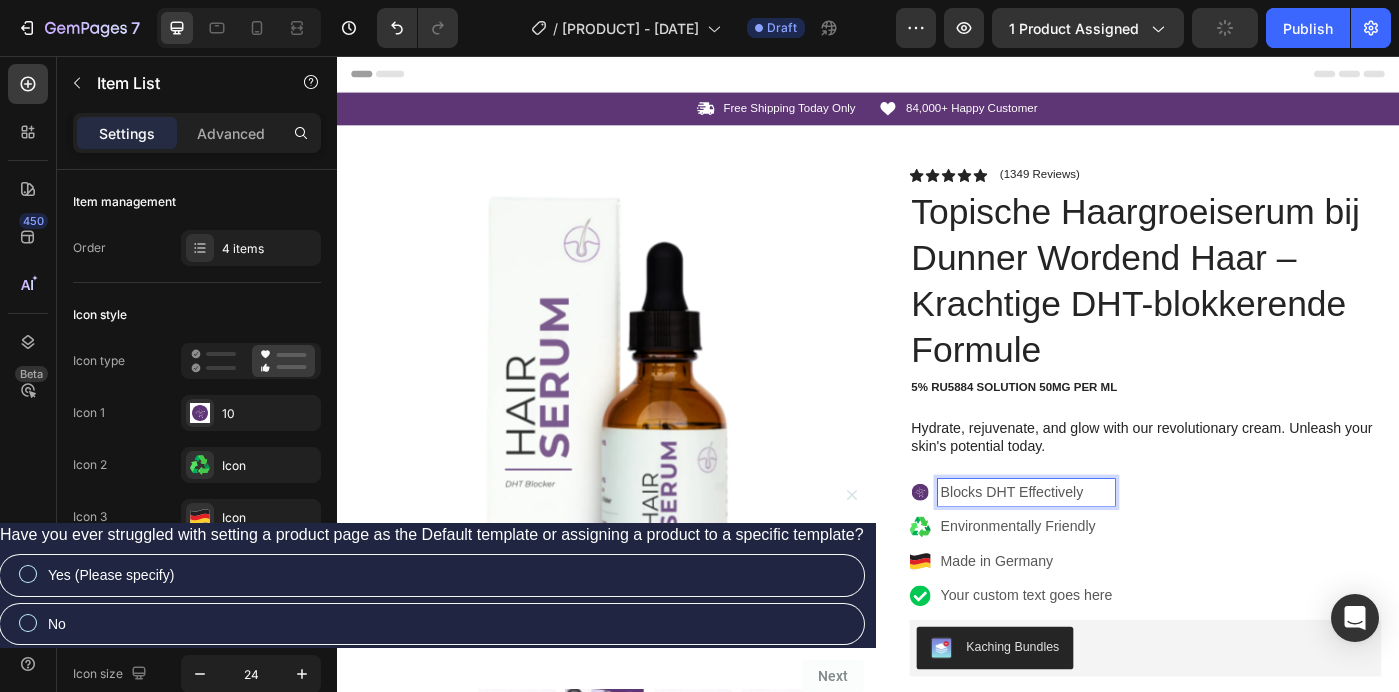 click on "Environmentally Friendly" at bounding box center [1116, 588] 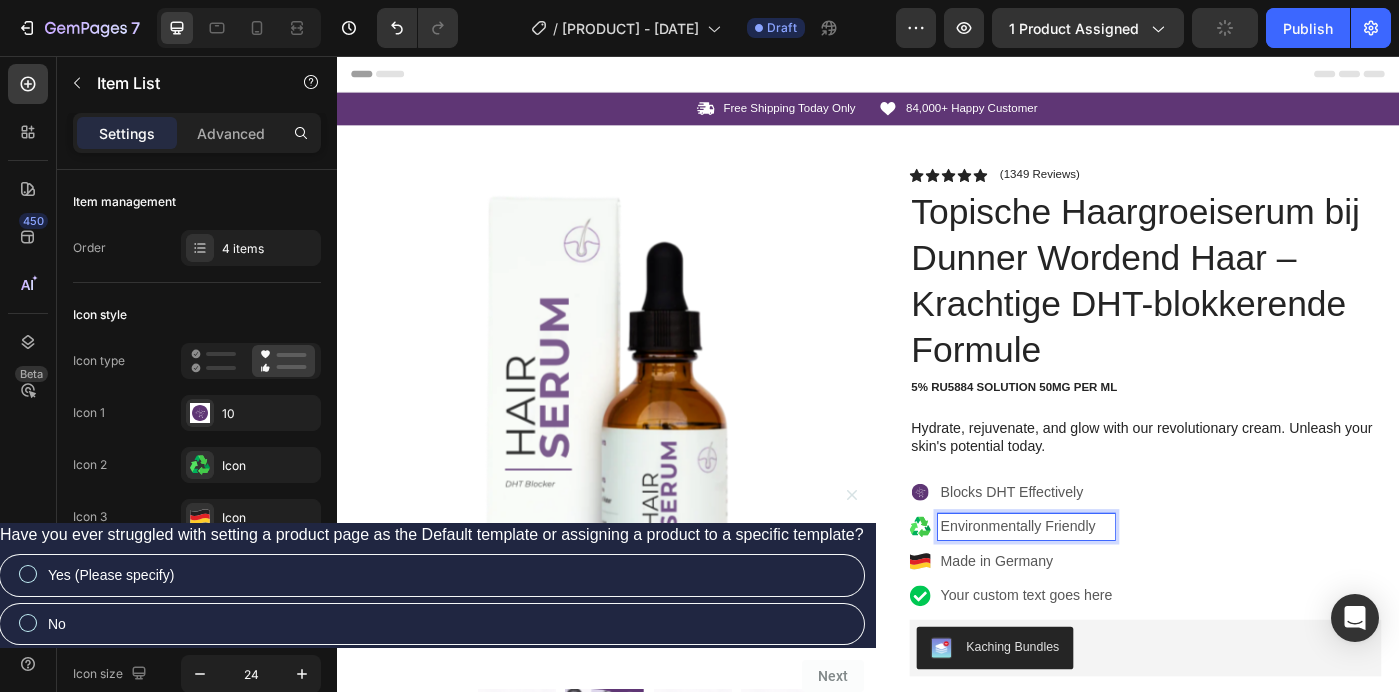 click on "Environmentally Friendly" at bounding box center (1116, 588) 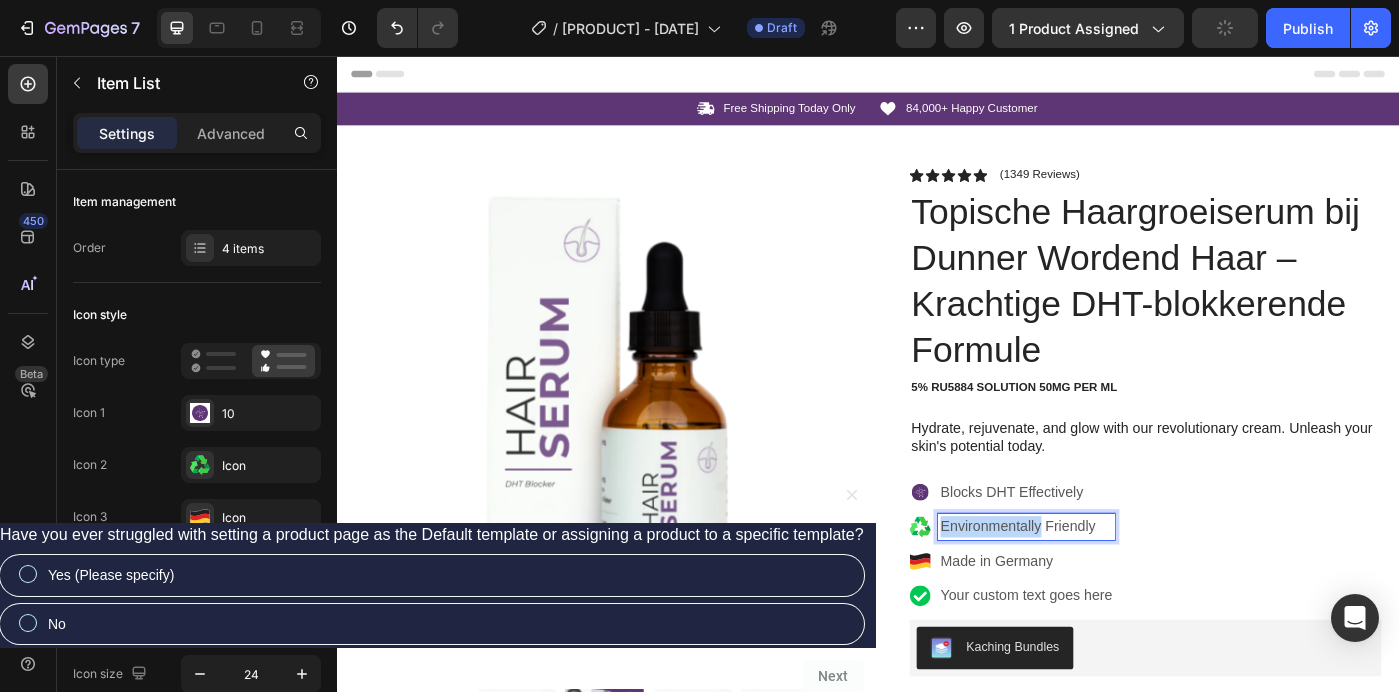 click on "Environmentally Friendly" at bounding box center (1116, 588) 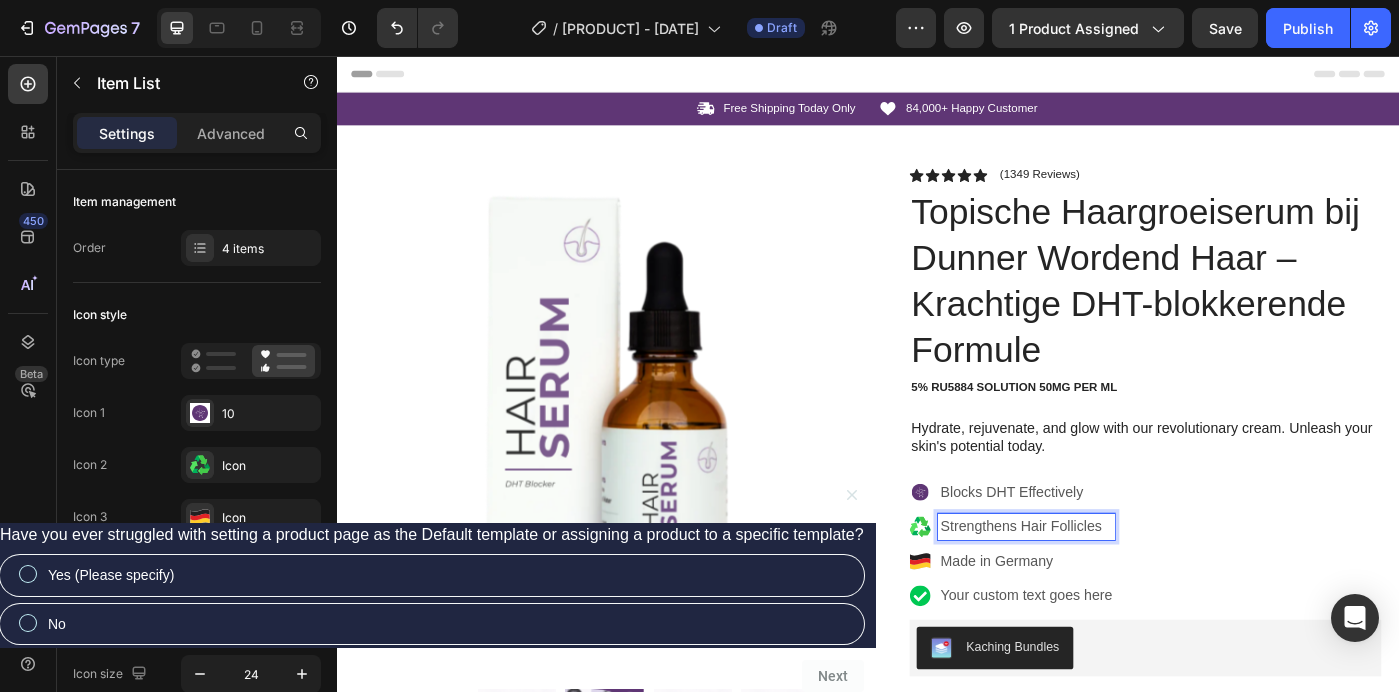 click on "Made in Germany" at bounding box center (1116, 627) 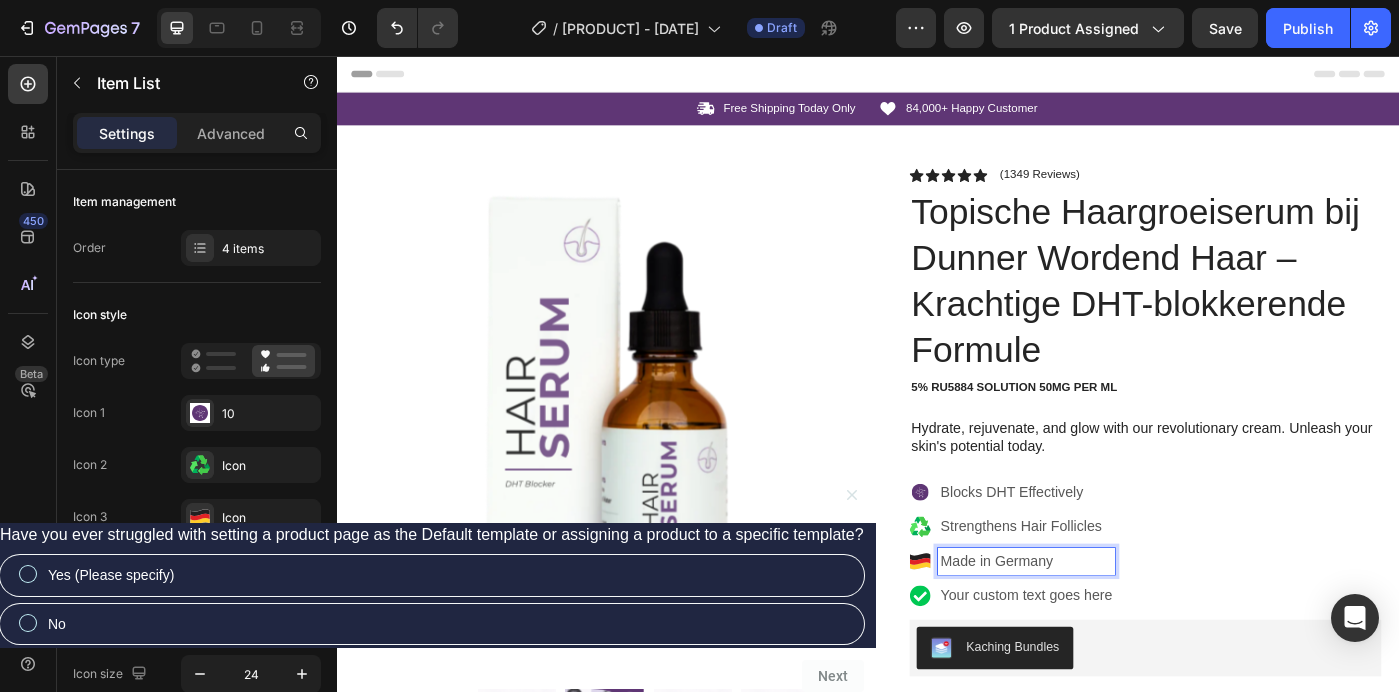 click on "Made in Germany" at bounding box center [1116, 627] 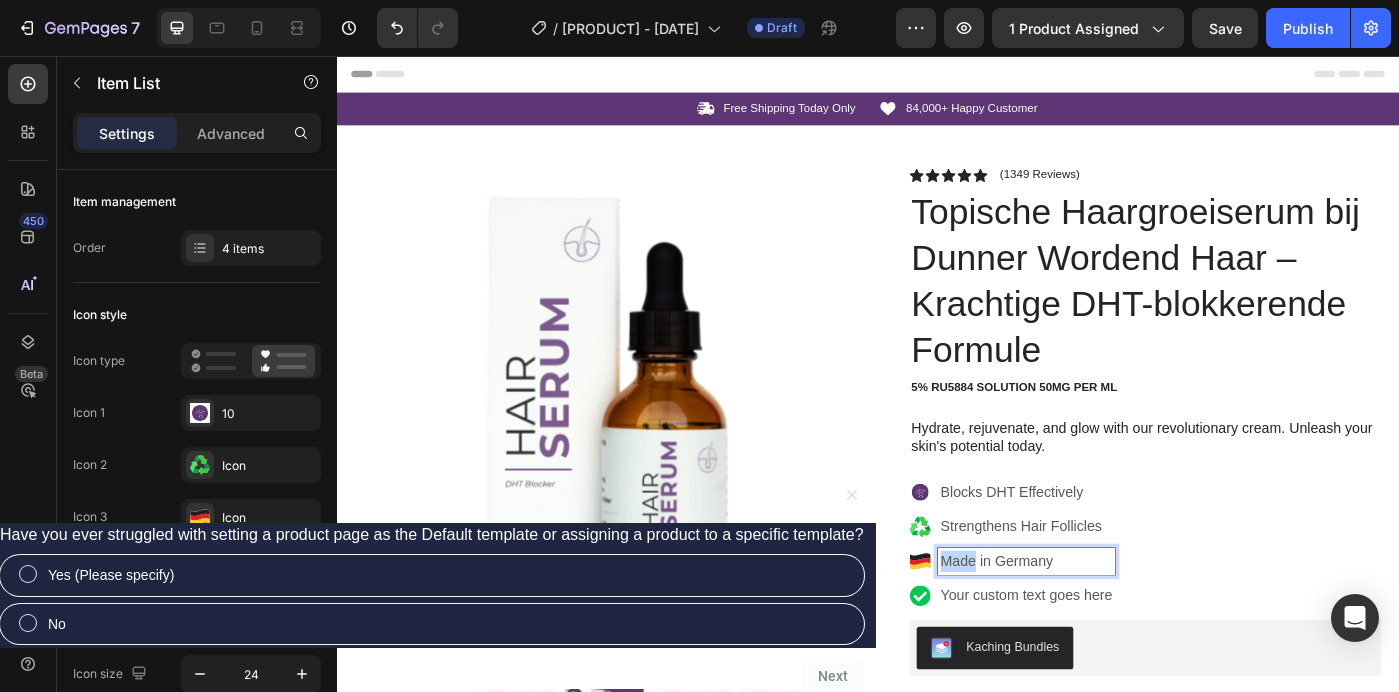 click on "Made in Germany" at bounding box center [1116, 627] 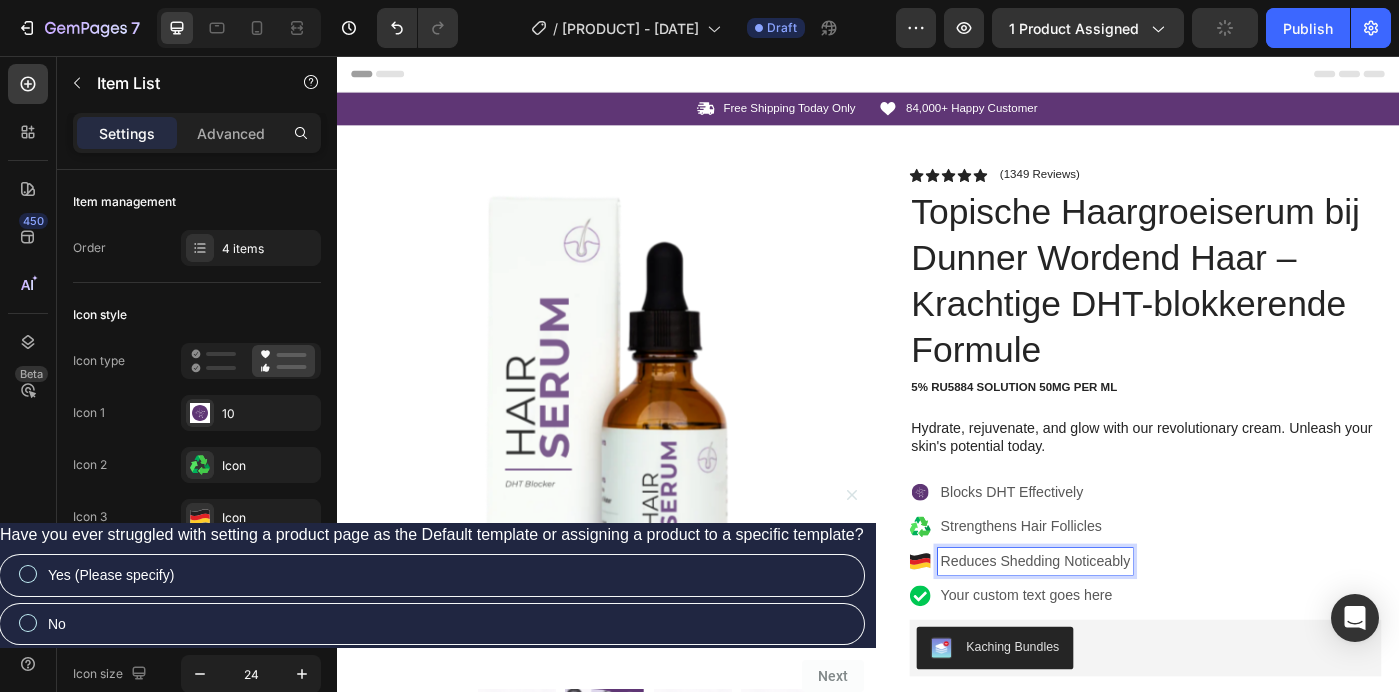 click on "Your custom text goes here" at bounding box center (1126, 666) 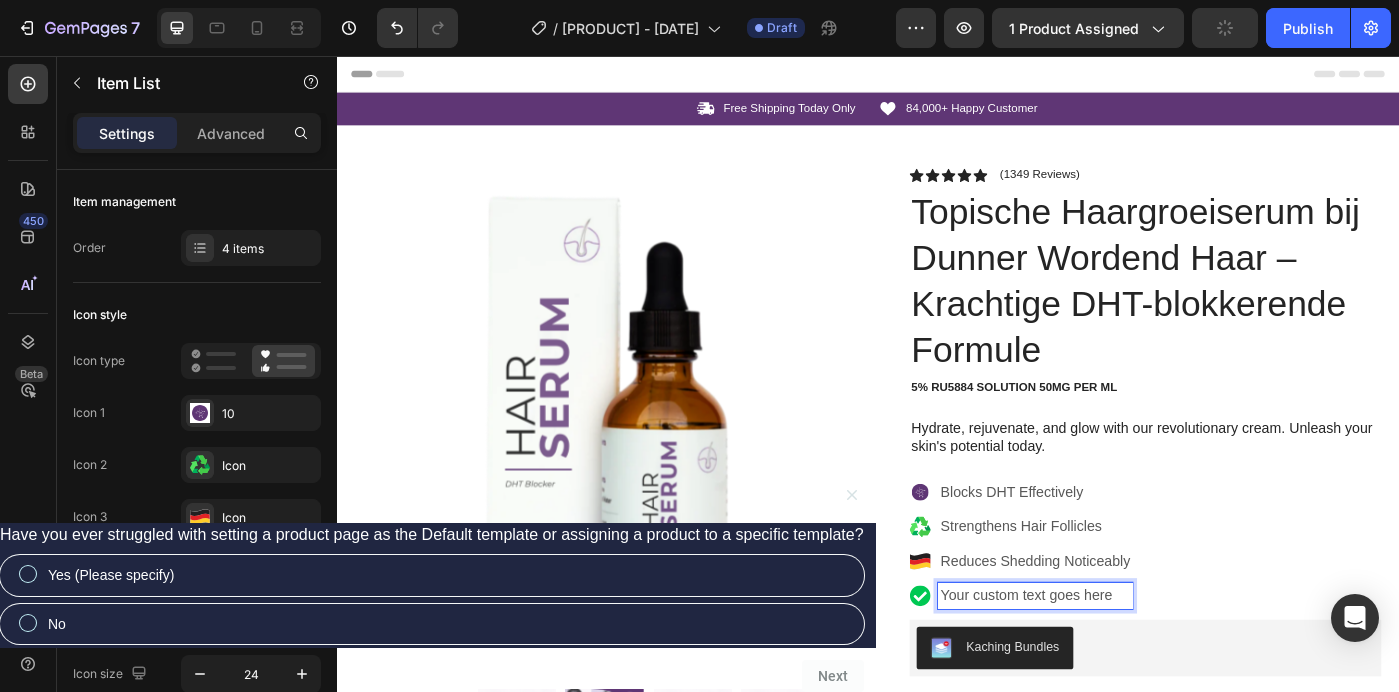 click on "Your custom text goes here" at bounding box center (1126, 666) 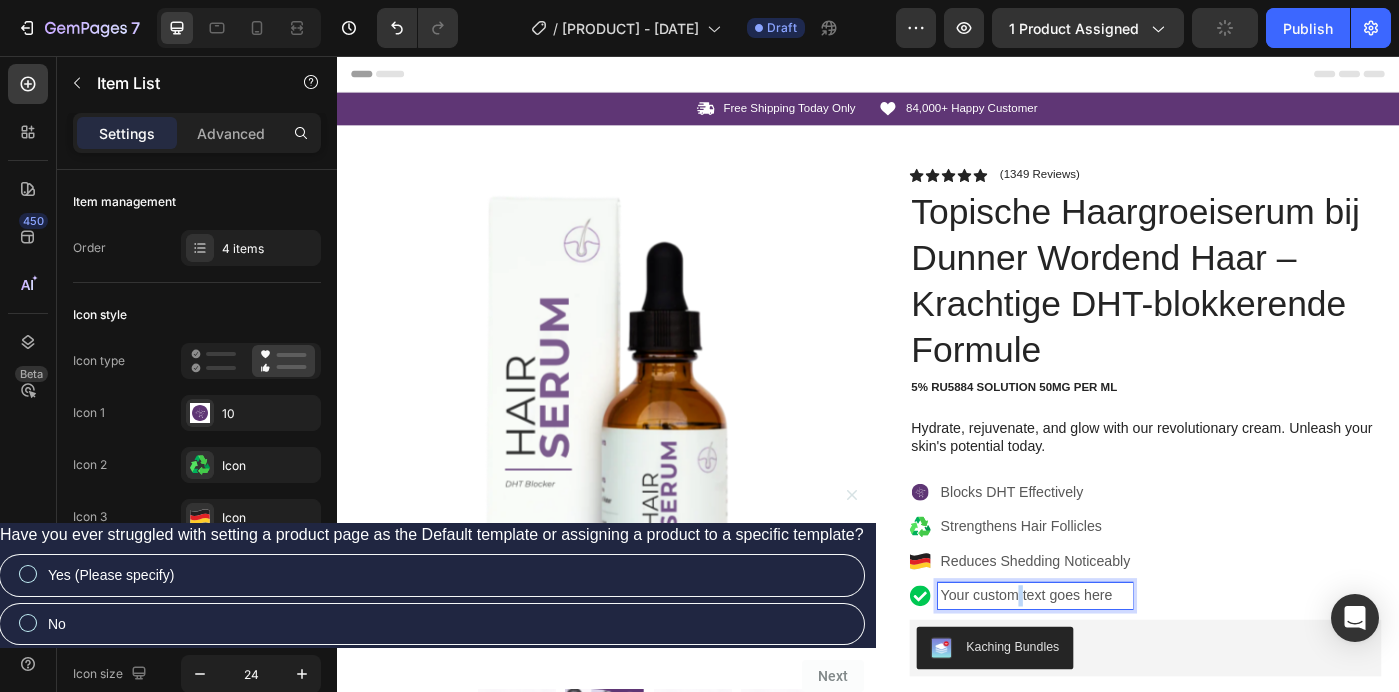 click on "Your custom text goes here" at bounding box center [1126, 666] 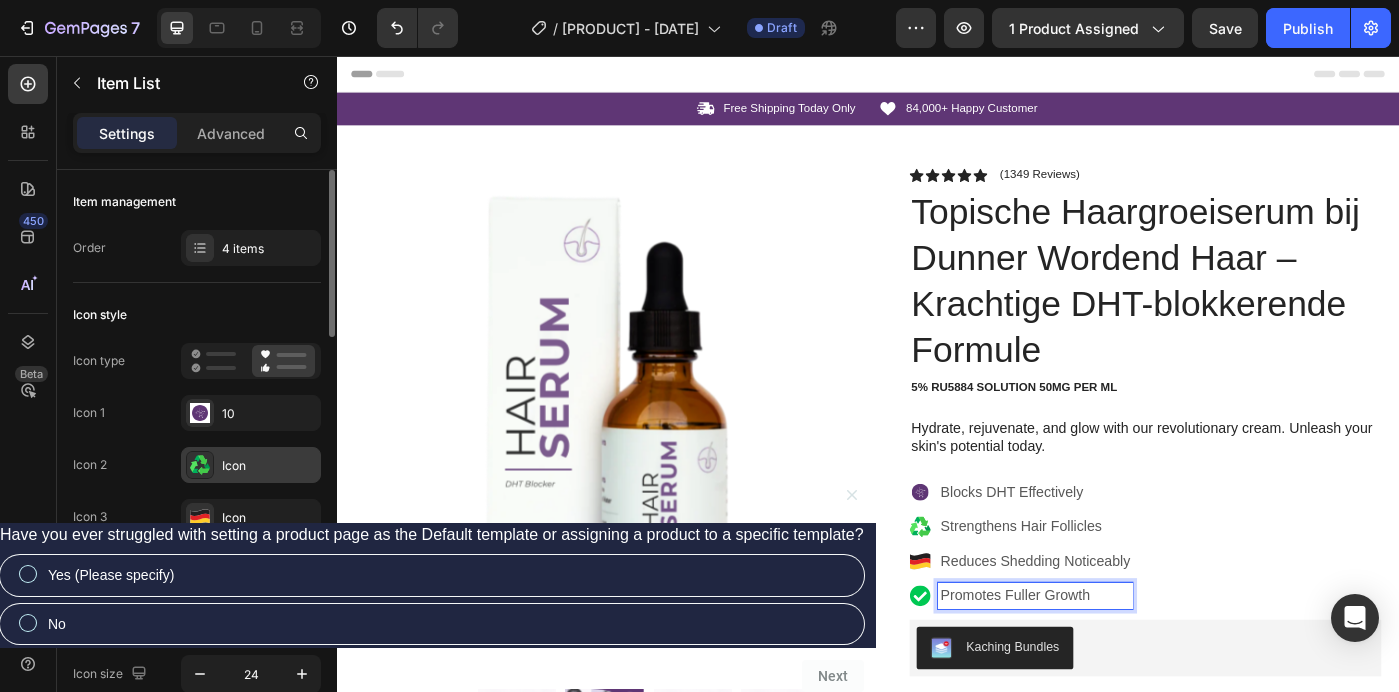 click on "Icon" at bounding box center (269, 466) 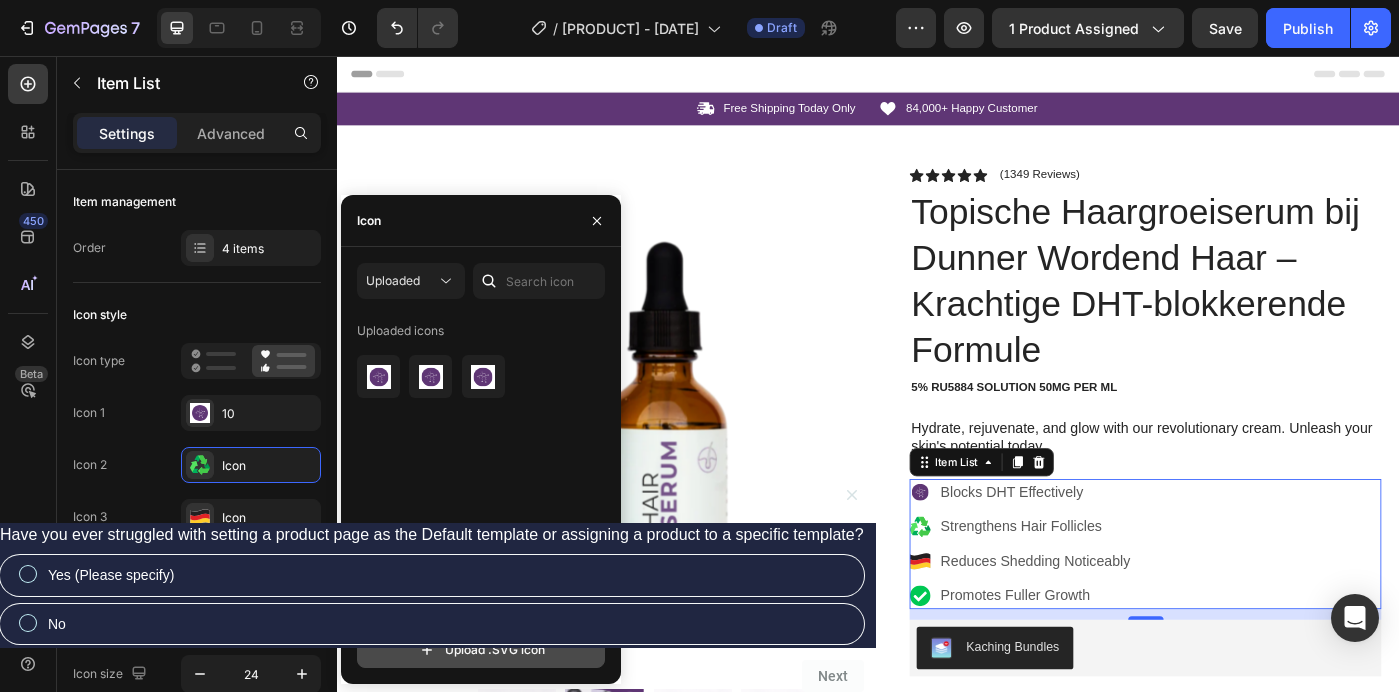 click 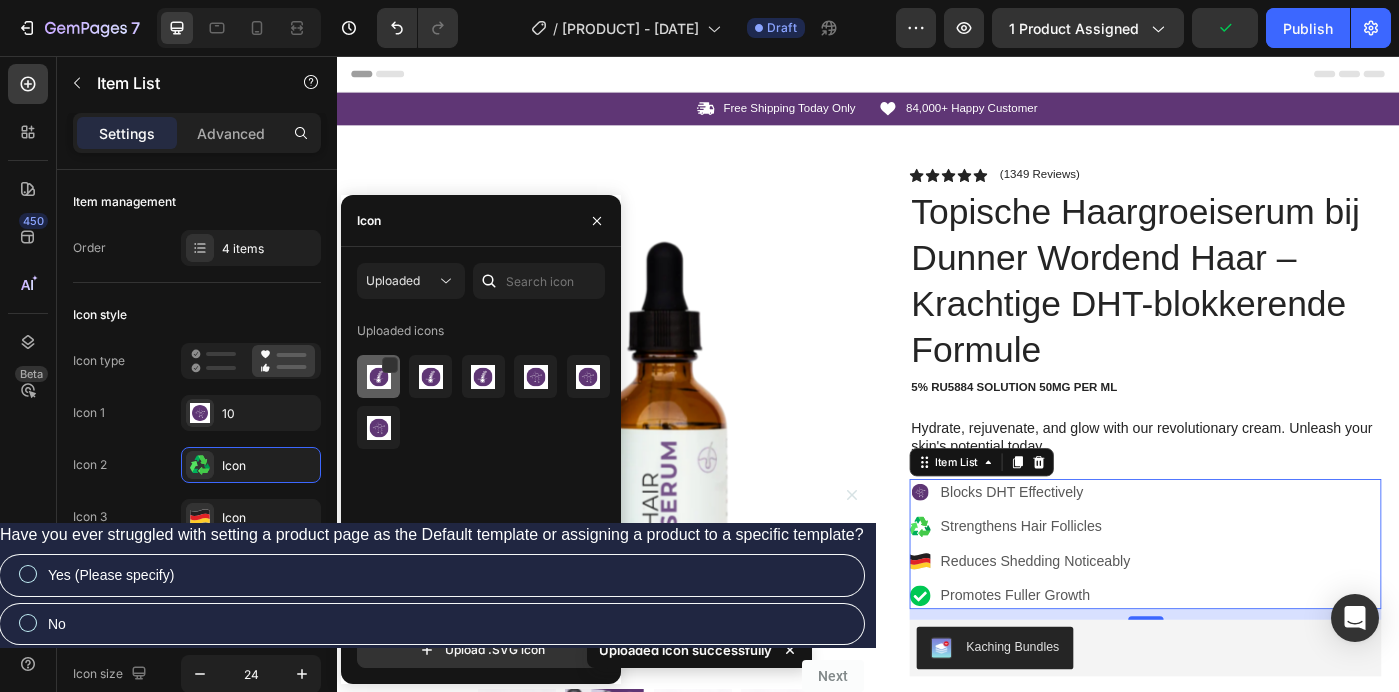 click at bounding box center (379, 377) 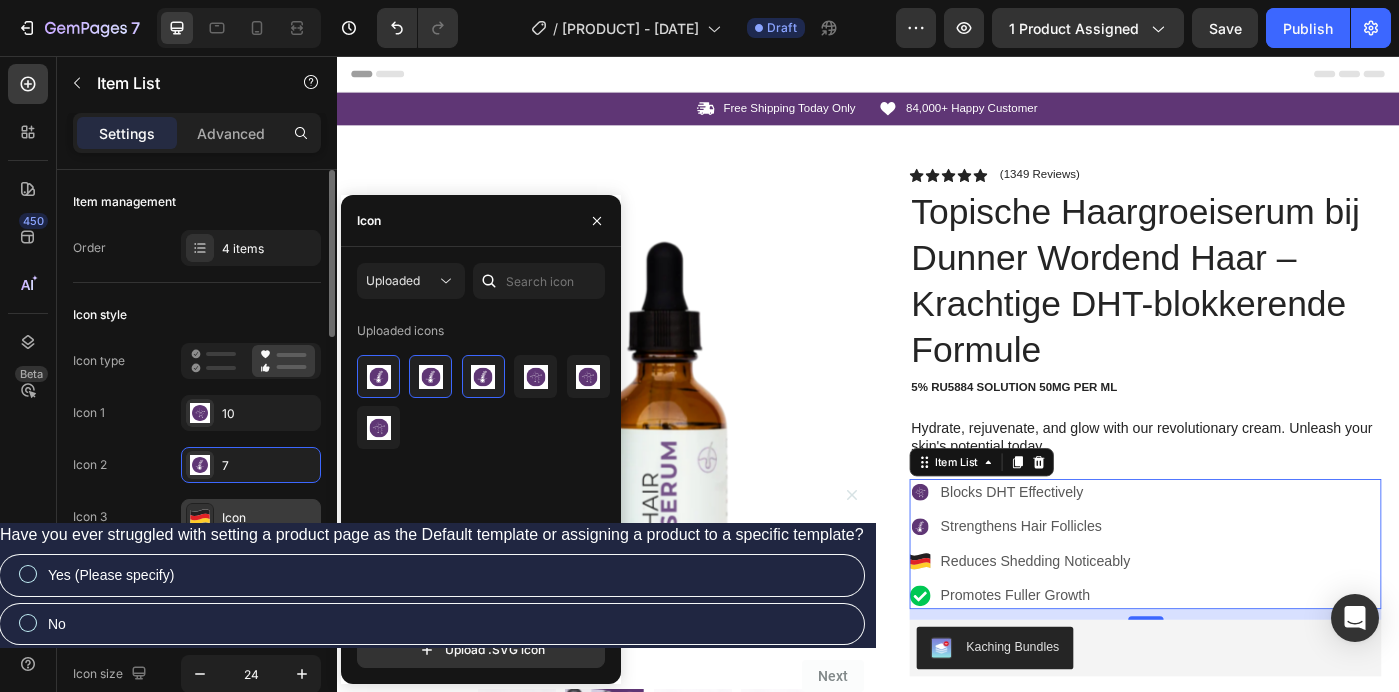 click on "Icon" at bounding box center (269, 518) 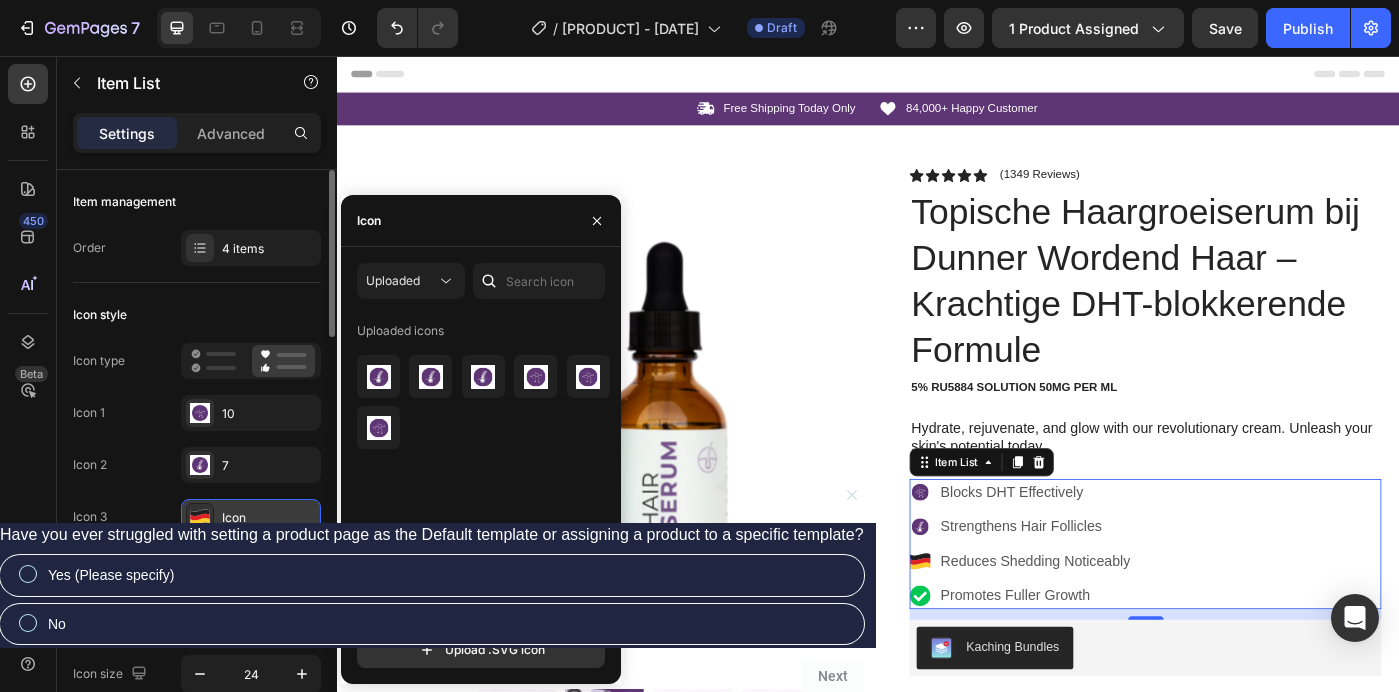 click 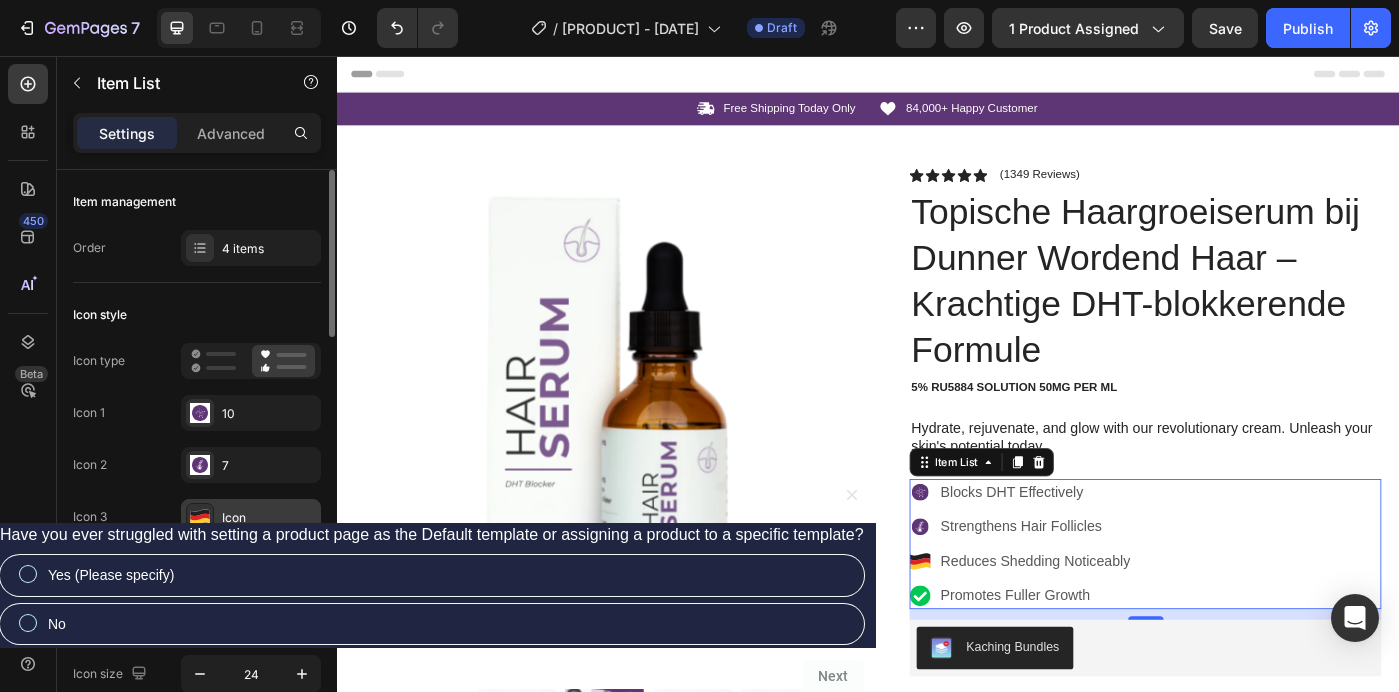 click 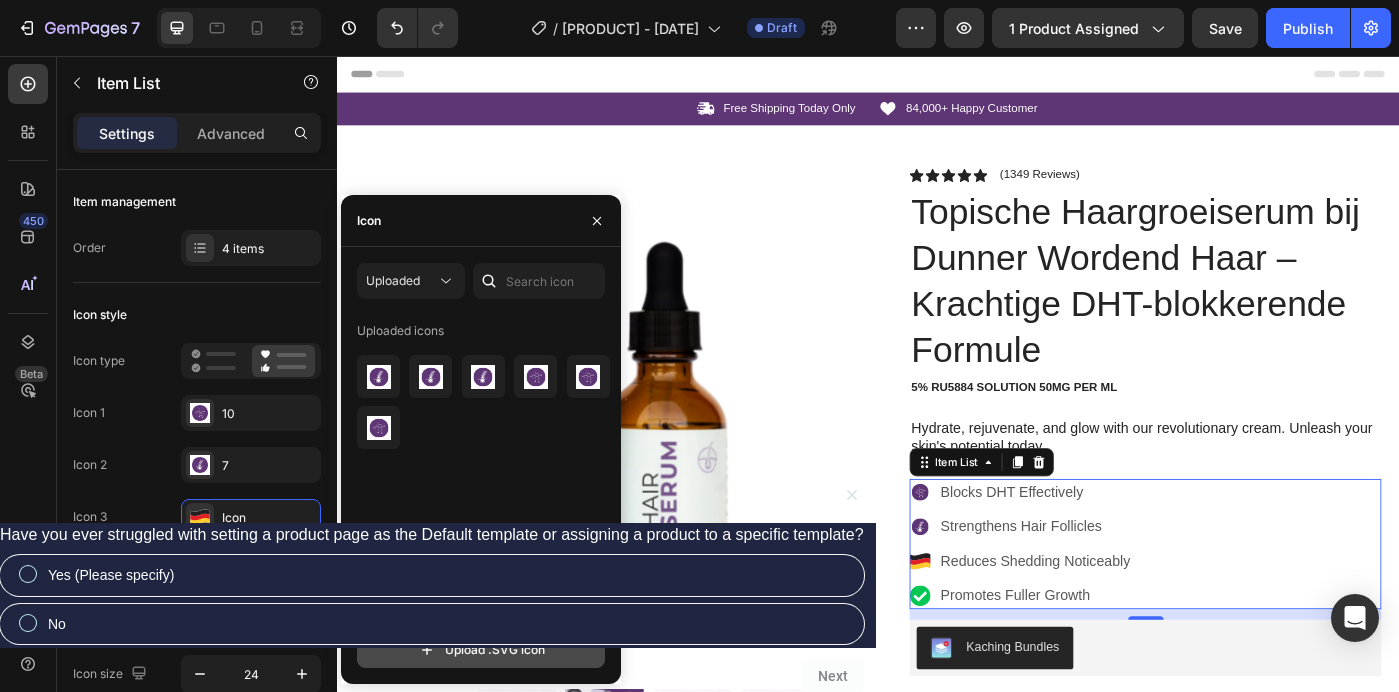 click 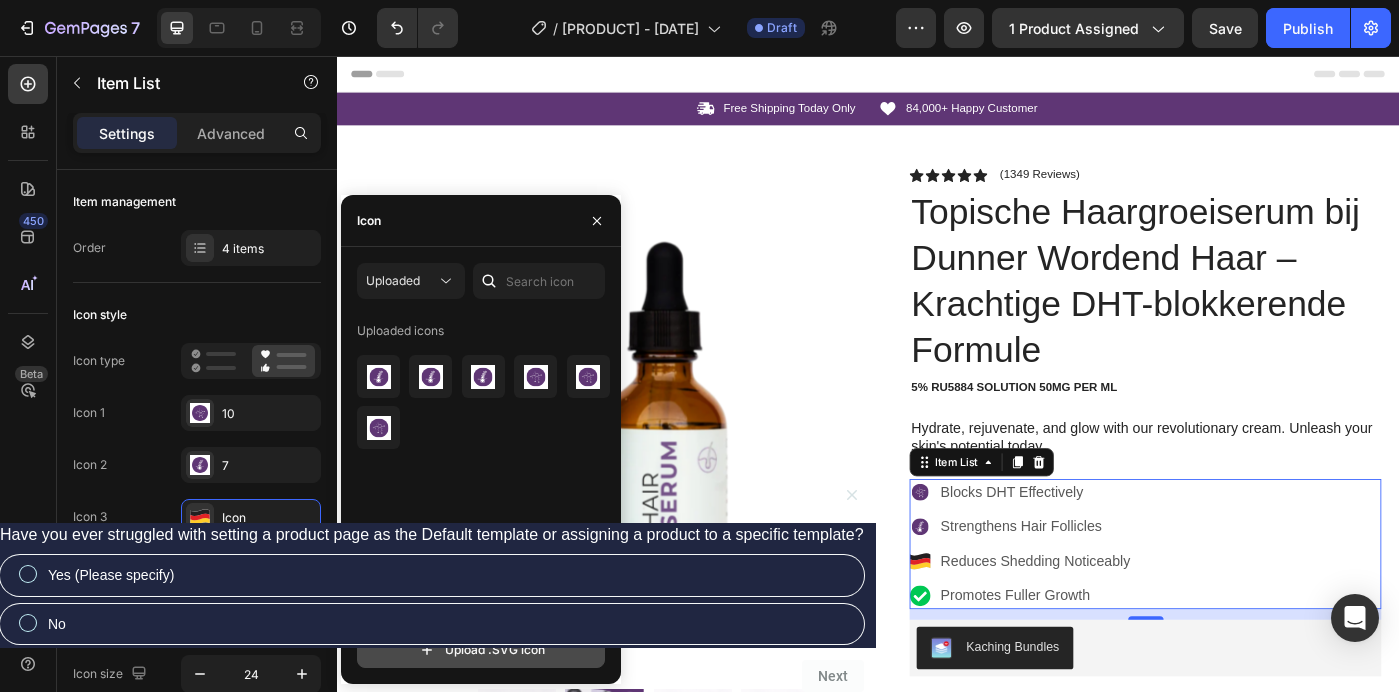 type on "C:\fakepath\9.svg" 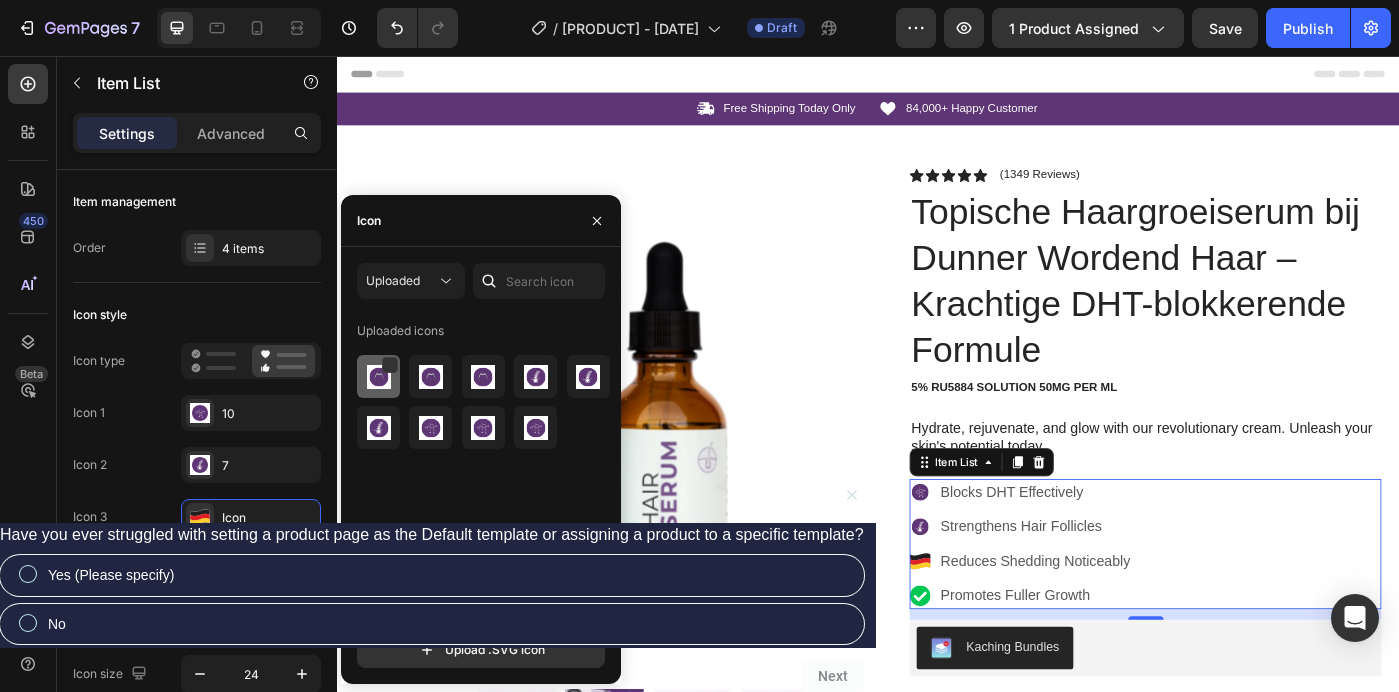 click at bounding box center (379, 377) 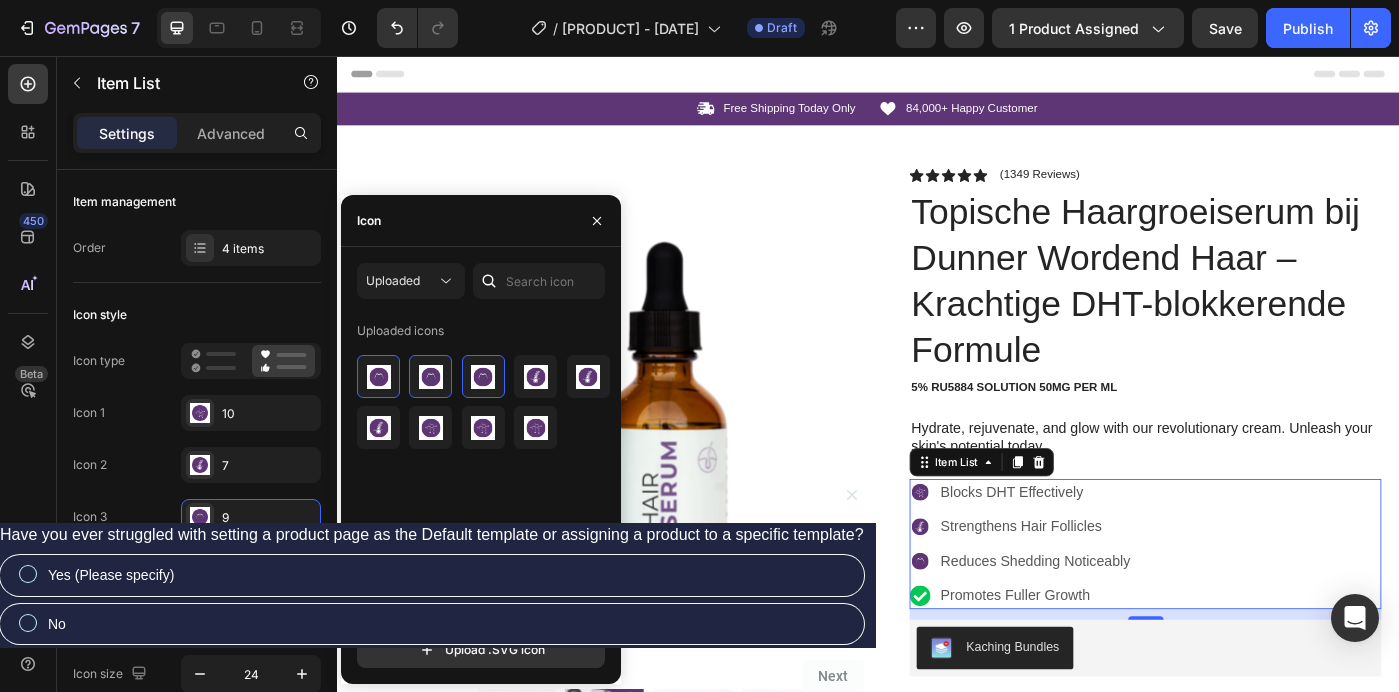 click on "Promotes Fuller Growth" at bounding box center (1126, 666) 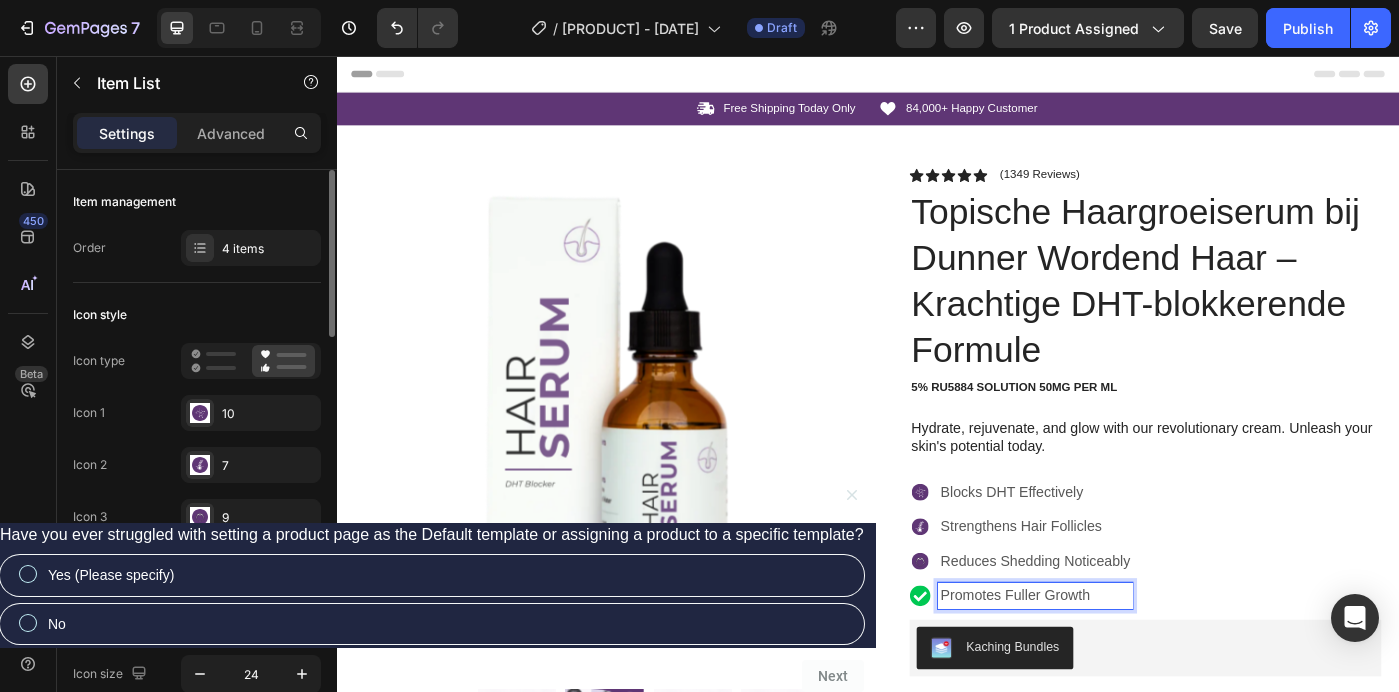 click on "Icon" at bounding box center [251, 569] 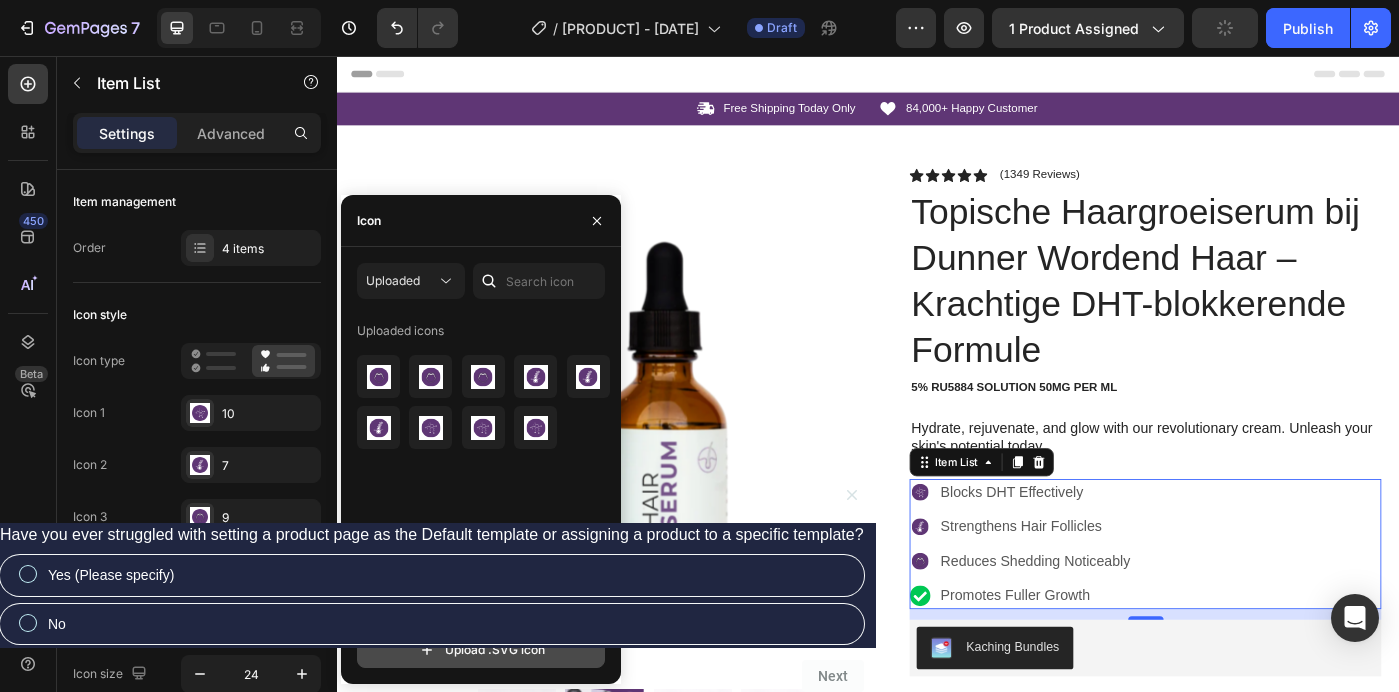 click 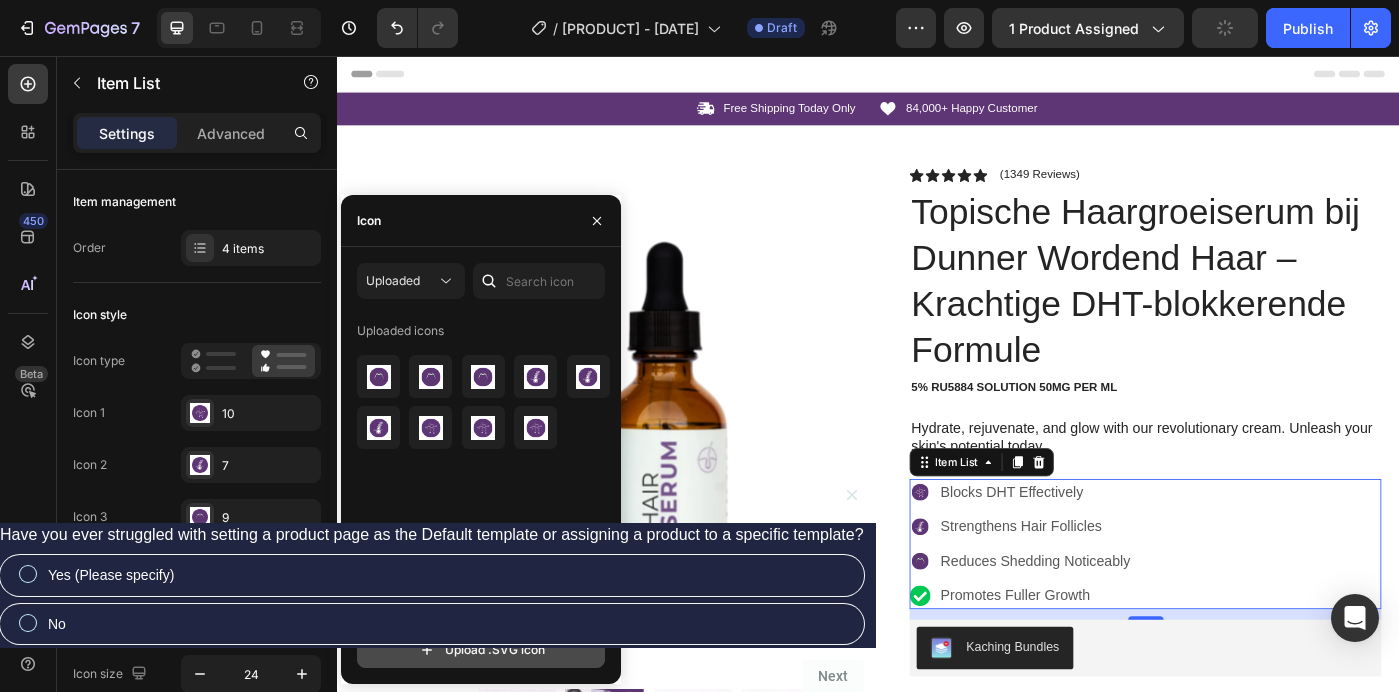 type on "C:\fakepath\8.svg" 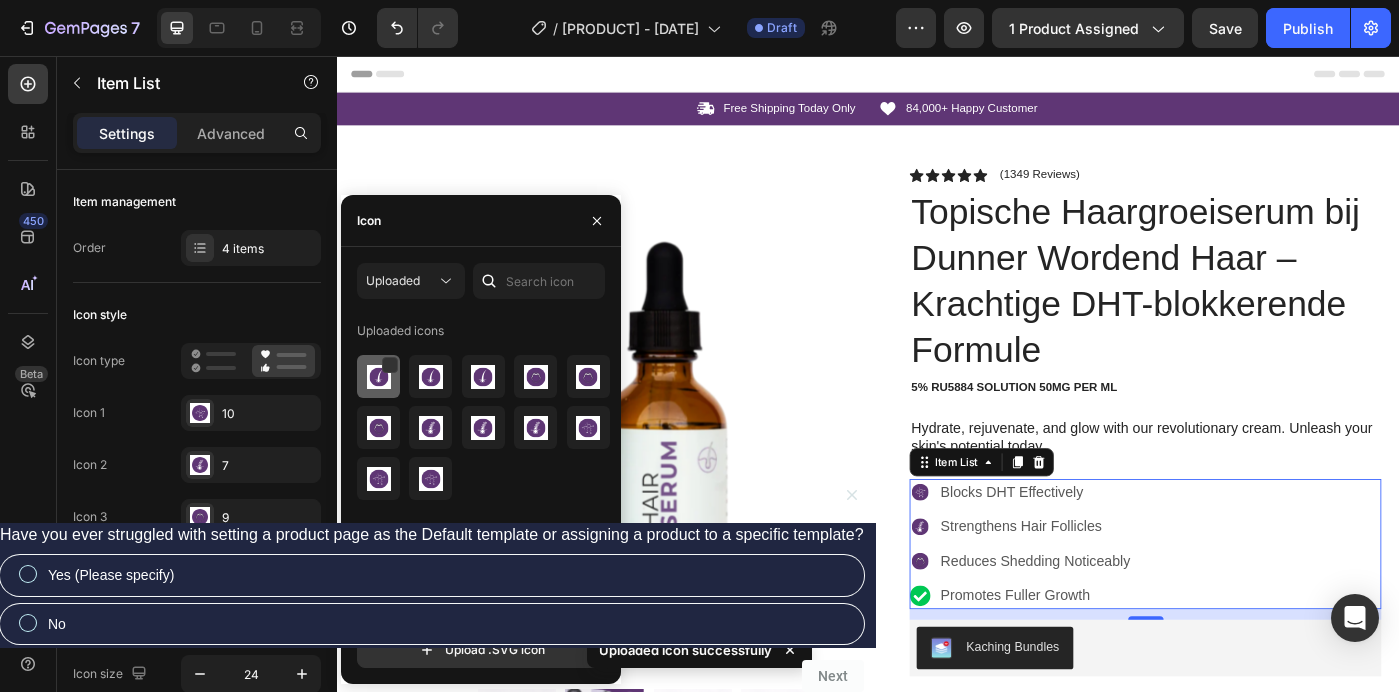click at bounding box center (379, 377) 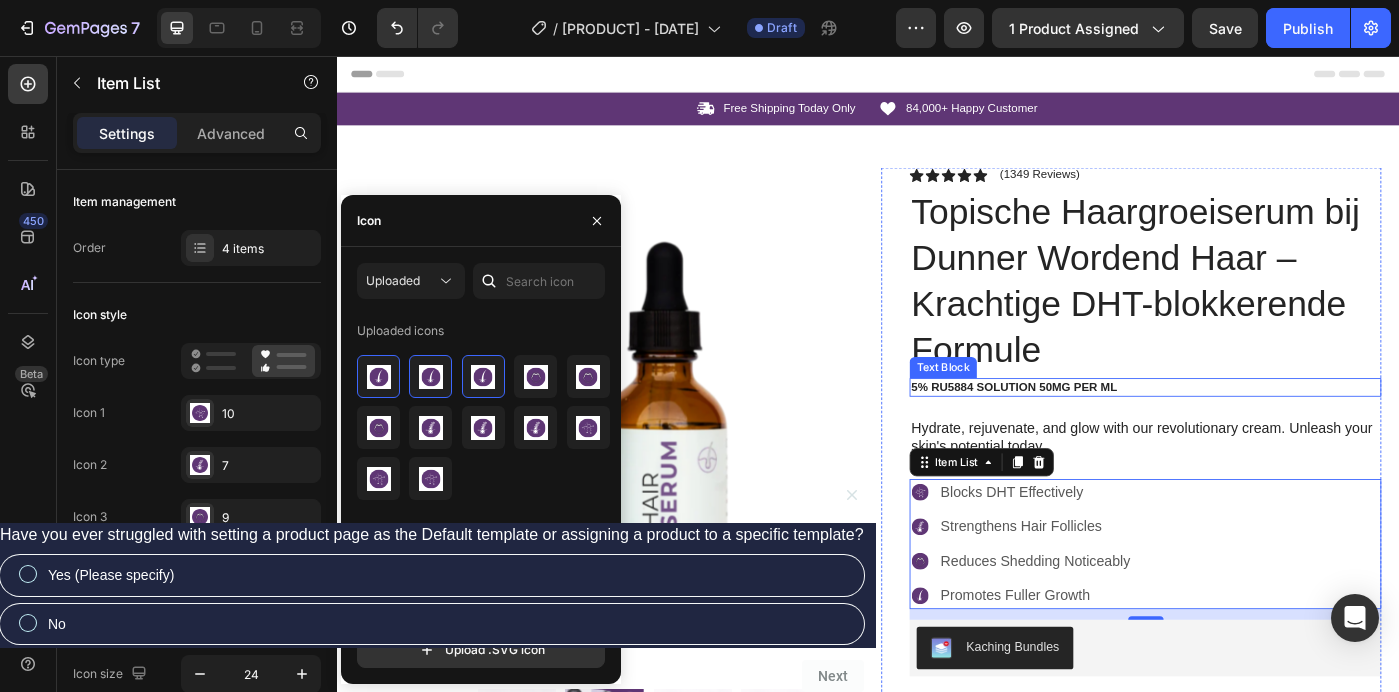 click on "5% [PRODUCT_NAME] Solution 50MG per ML" at bounding box center (1250, 430) 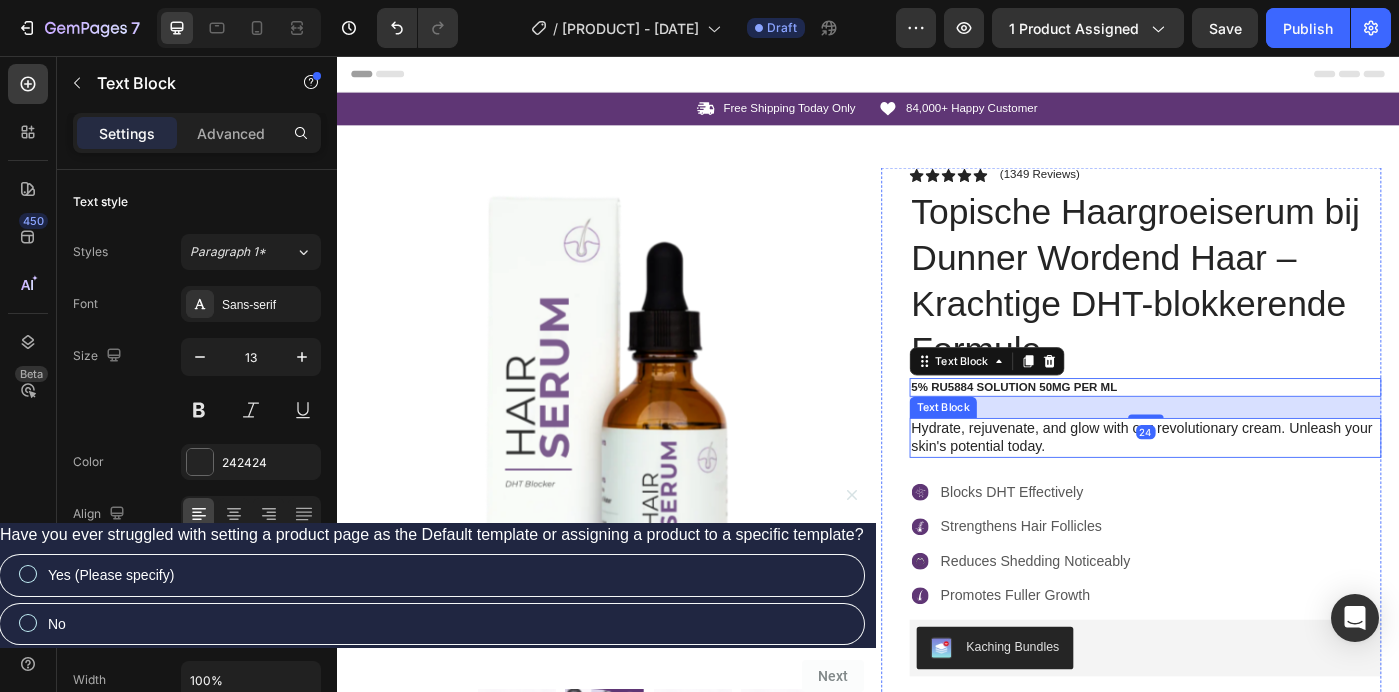click on "Hydrate, rejuvenate, and glow with our revolutionary cream. Unleash your skin's potential today." at bounding box center (1250, 488) 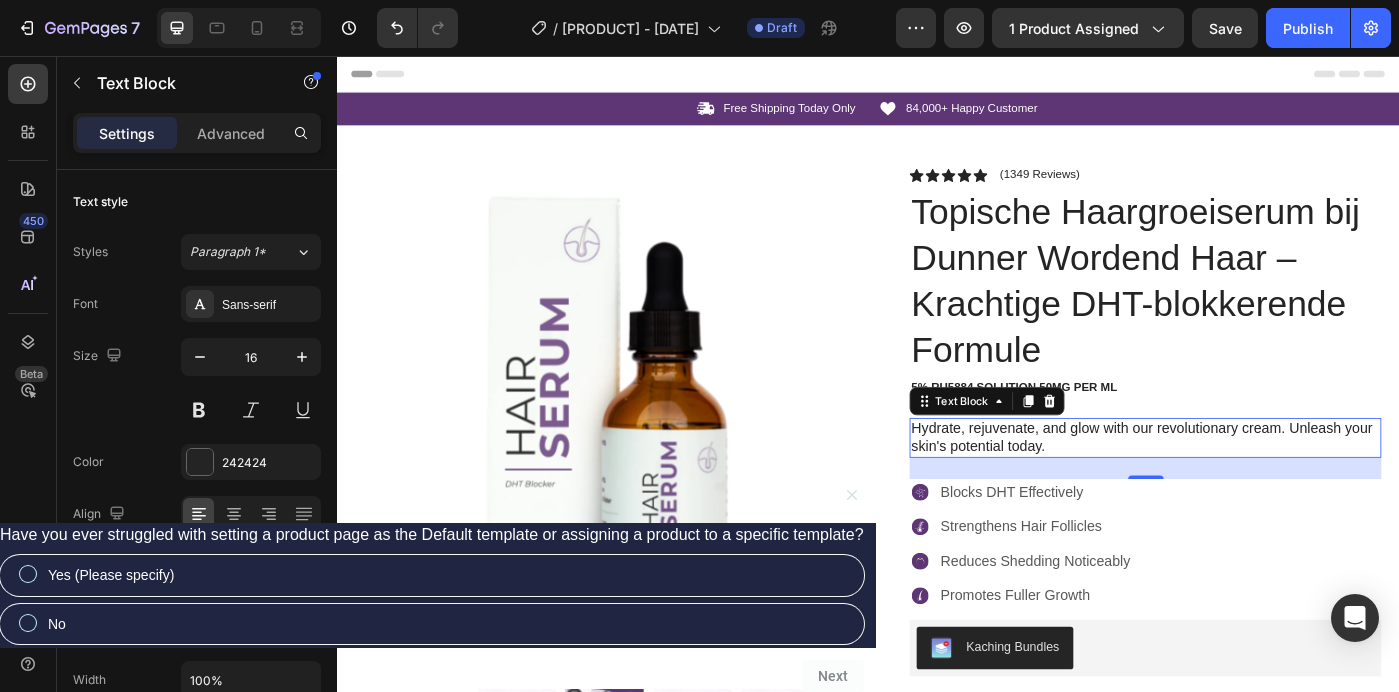 click on "Hydrate, rejuvenate, and glow with our revolutionary cream. Unleash your skin's potential today." at bounding box center [1250, 488] 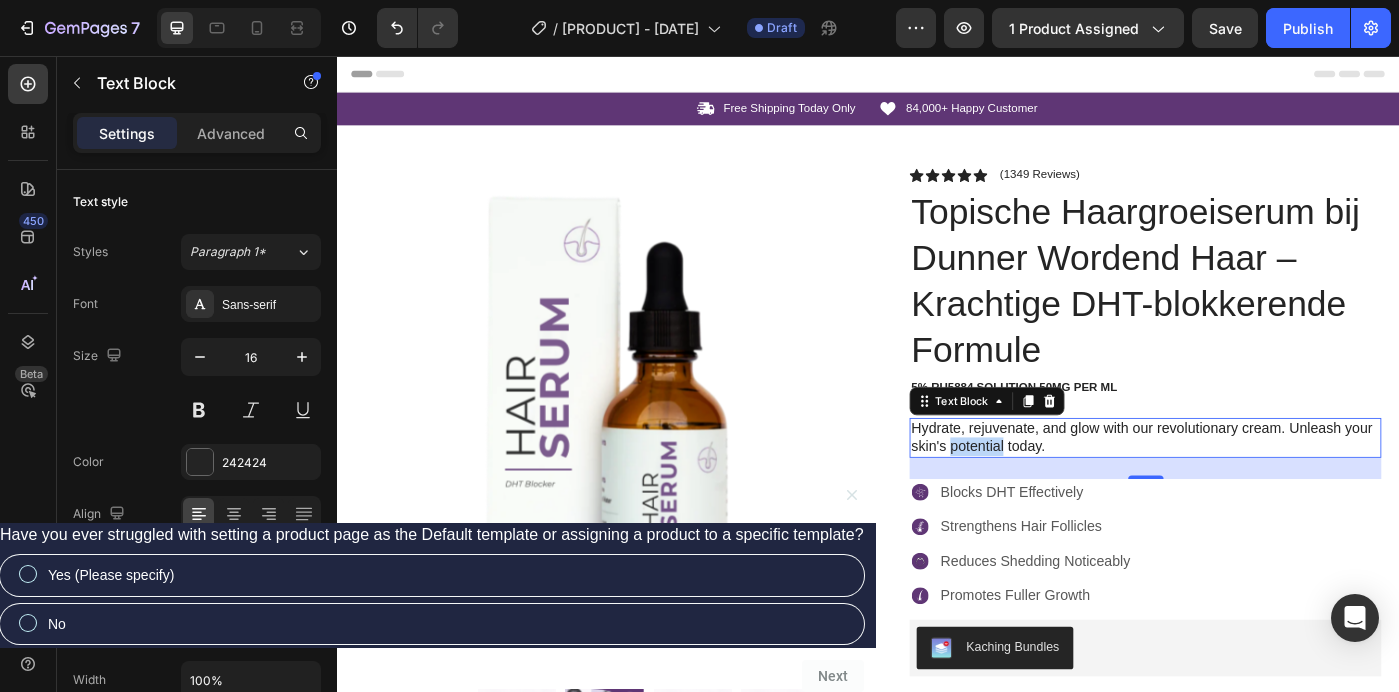 click on "Hydrate, rejuvenate, and glow with our revolutionary cream. Unleash your skin's potential today." at bounding box center (1250, 488) 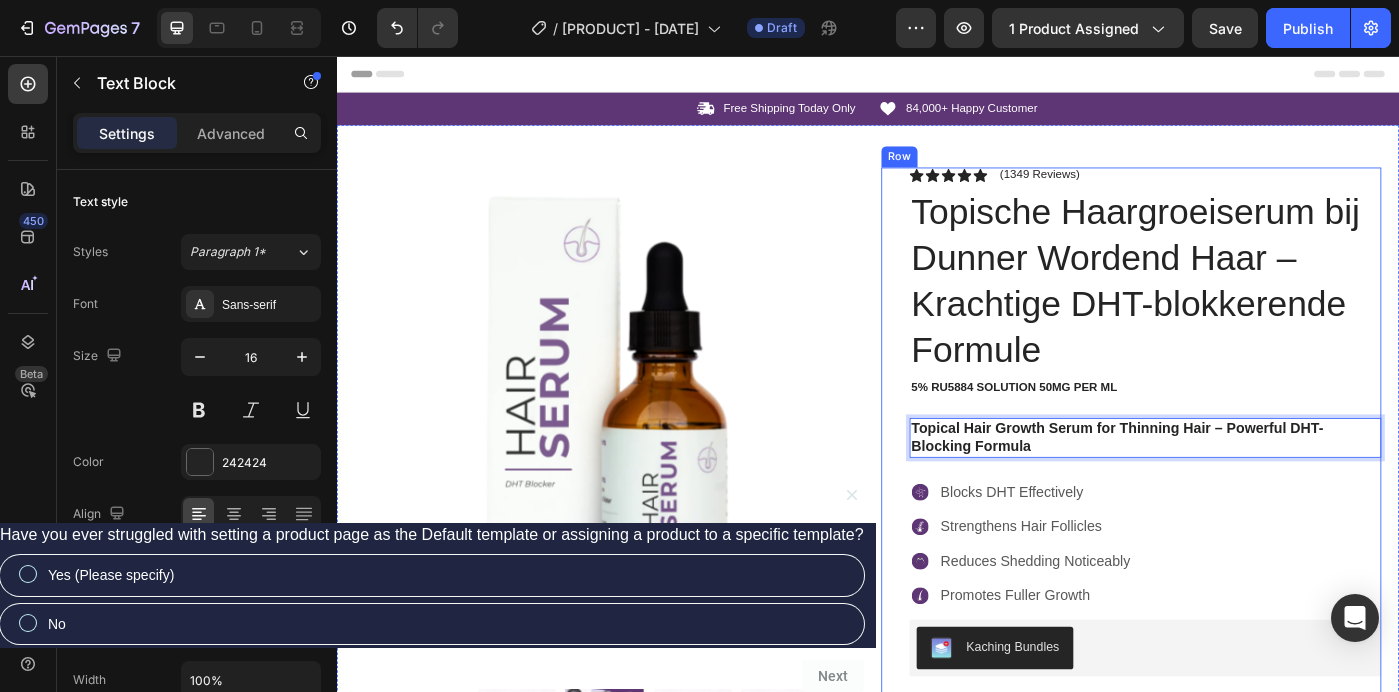 click on "Icon Icon Icon Icon Icon Icon List (1349 Reviews) Text Block Row Topische Haargroeiserum bij Dunner Wordend Haar – Krachtige DHT-blokkerende Formule Product Title 5% RU5884 Solution 50MG per ML Text Block Topical Hair Growth Serum for Thinning Hair – Powerful DHT-Blocking Formula Text Block   24 Blocks DHT Effectively Strengthens Hair Follicles Reduces Shedding Noticeably Promotes Fuller Growth Item List Kaching Bundles Kaching Bundles
Icon Sale Ends In 2 Hours | Limited Time Offer Text Block Row Add to cart Add to Cart
Icon Free Shipping Text Block
Icon Money-Back Text Block
Icon Easy Returns Text Block Row Image Icon Icon Icon Icon Icon Icon List “this skin cream is a game-changer! it has transformed my dry, lackluster skin into a hydrated and radiant complexion. i love how it absorbs quickly and leaves no greasy residue. highly recommend” Text Block
Icon Hannah N. (Houston, USA) Text Block Row Row" at bounding box center [1250, 783] 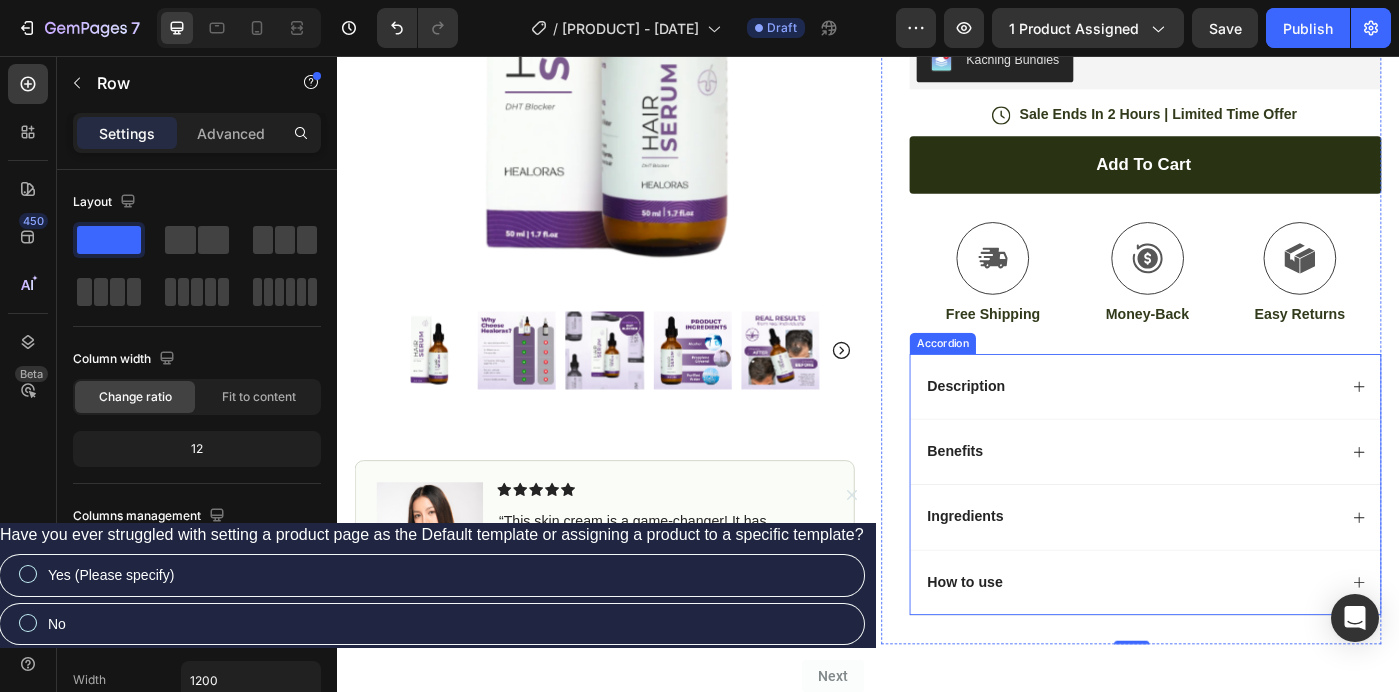 scroll, scrollTop: 669, scrollLeft: 0, axis: vertical 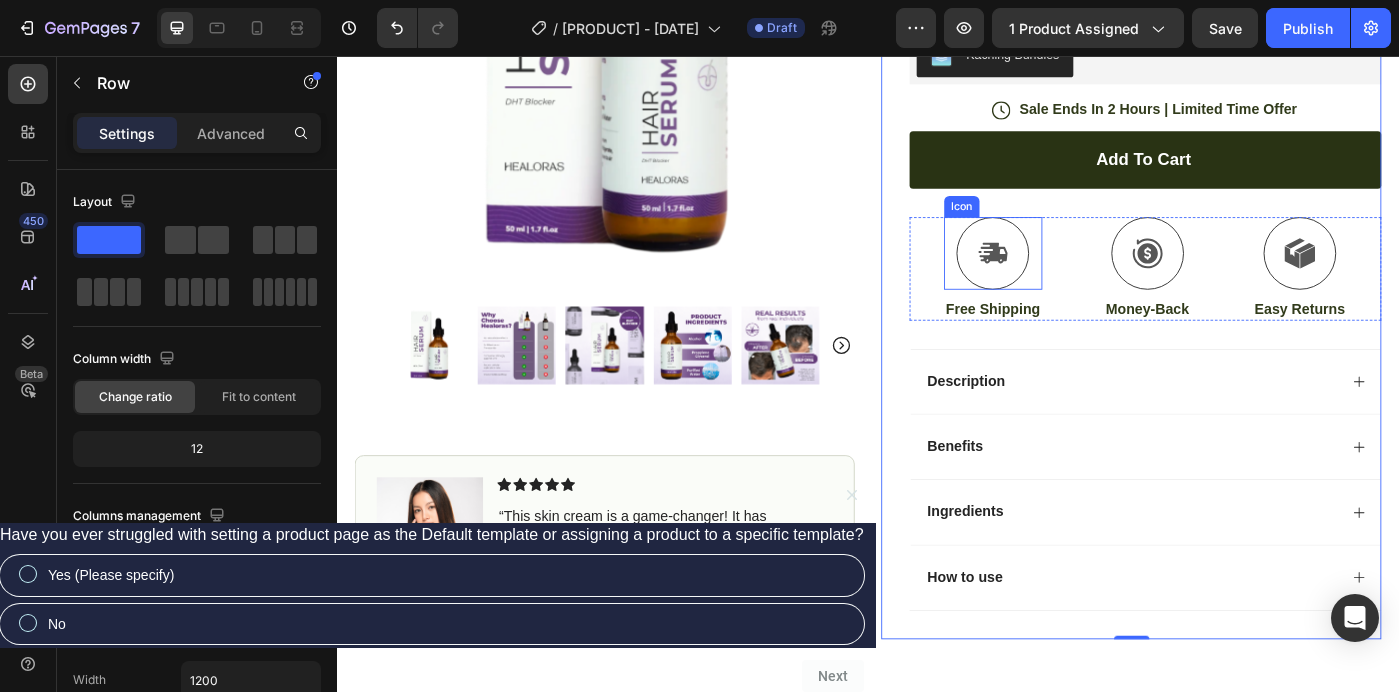 click 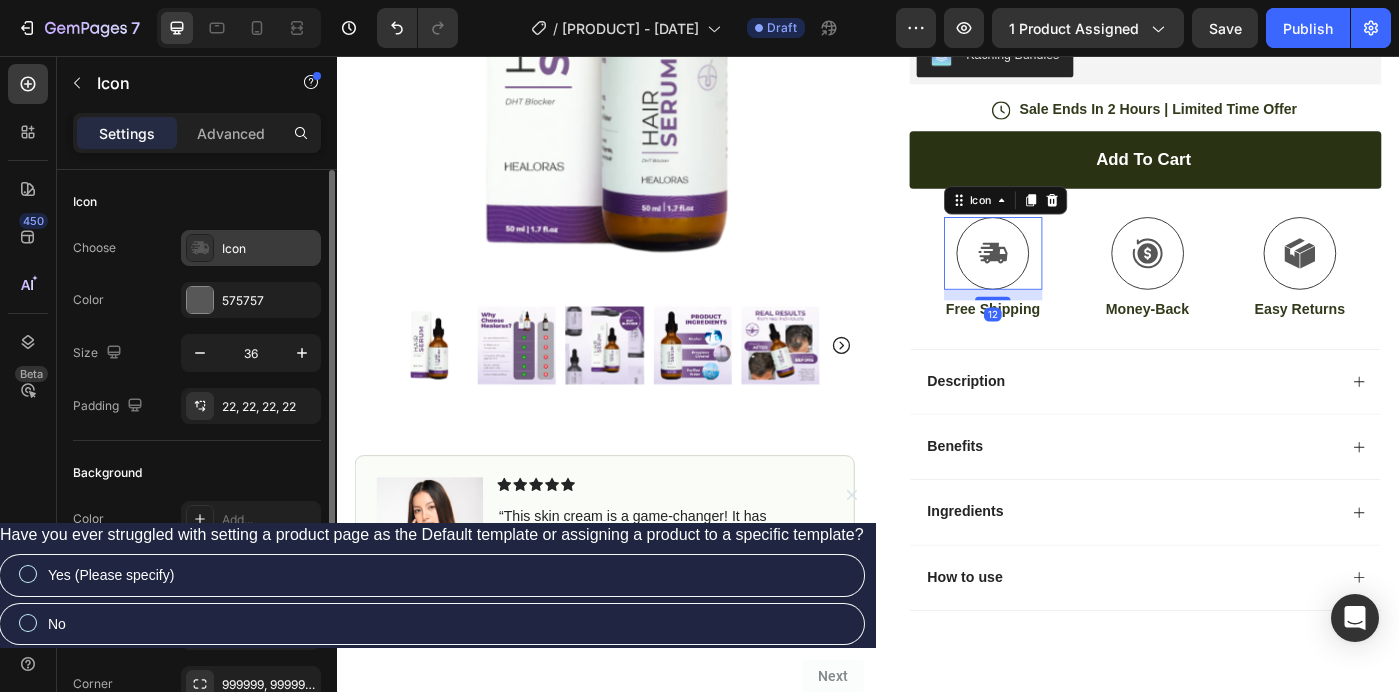 click on "Icon" at bounding box center (269, 249) 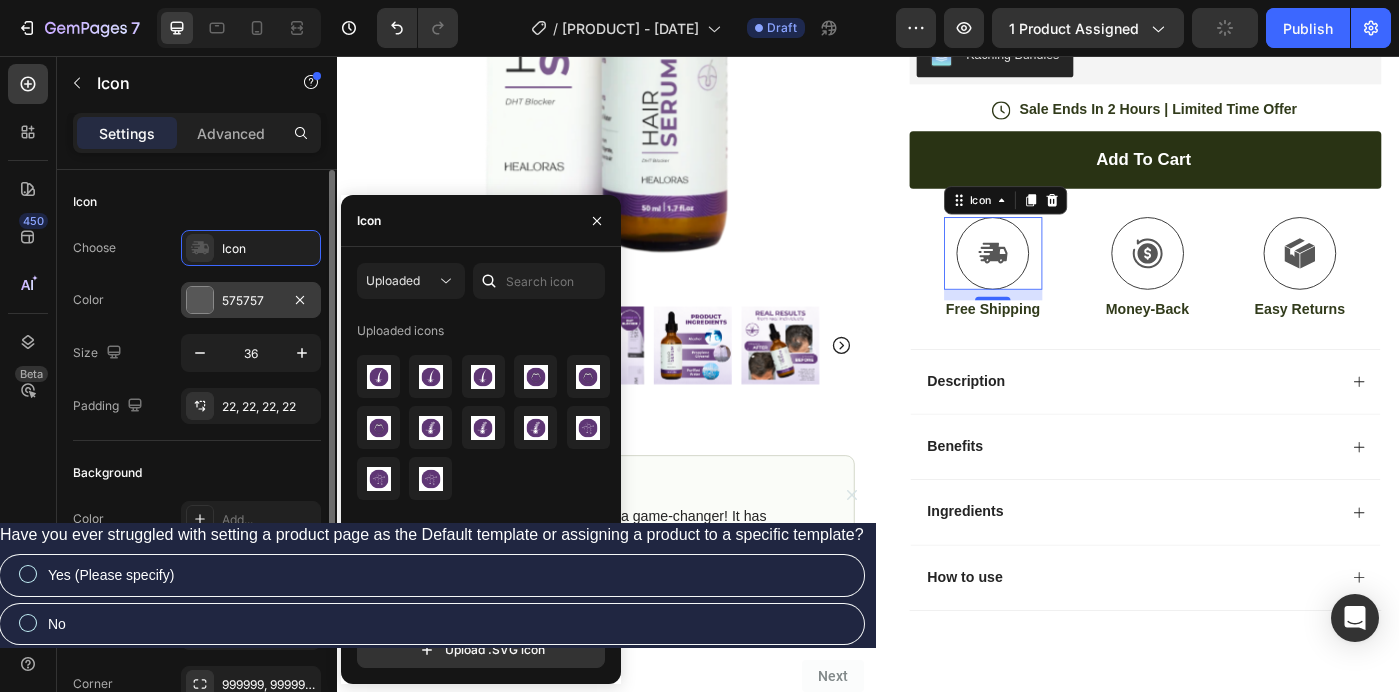 click on "575757" at bounding box center (251, 301) 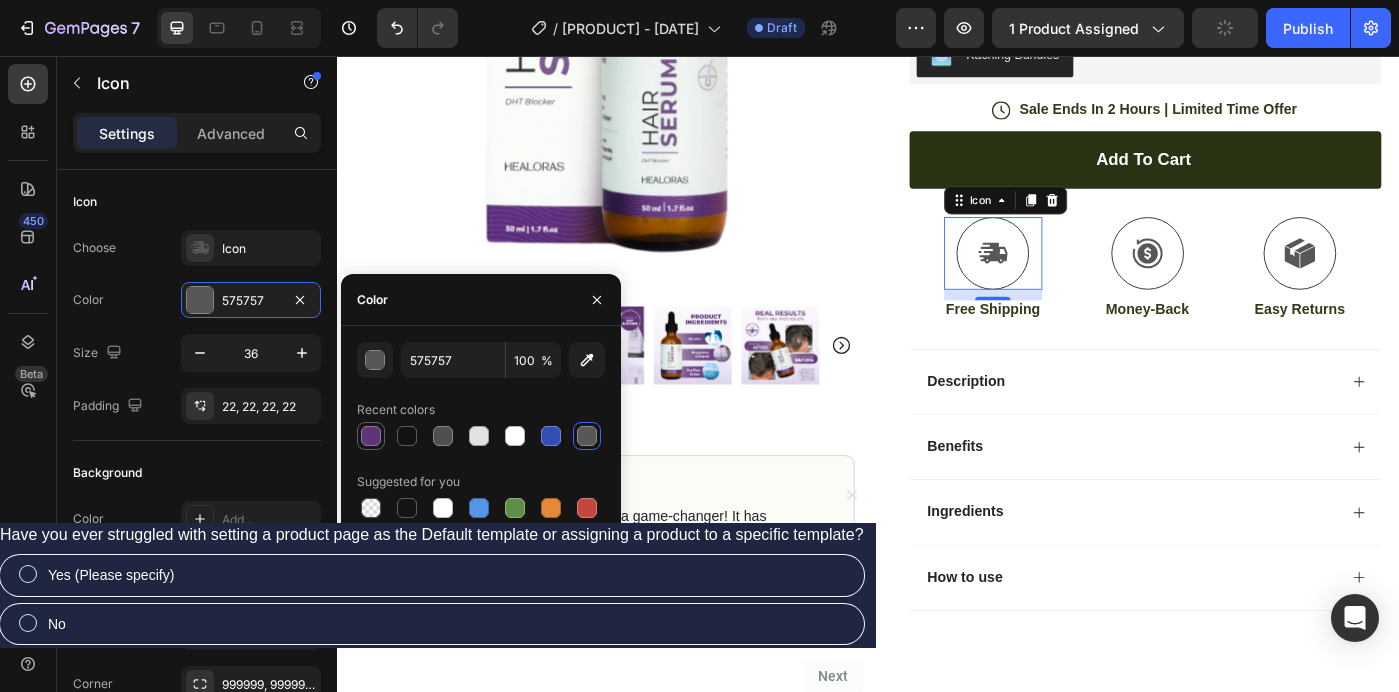 click at bounding box center [371, 436] 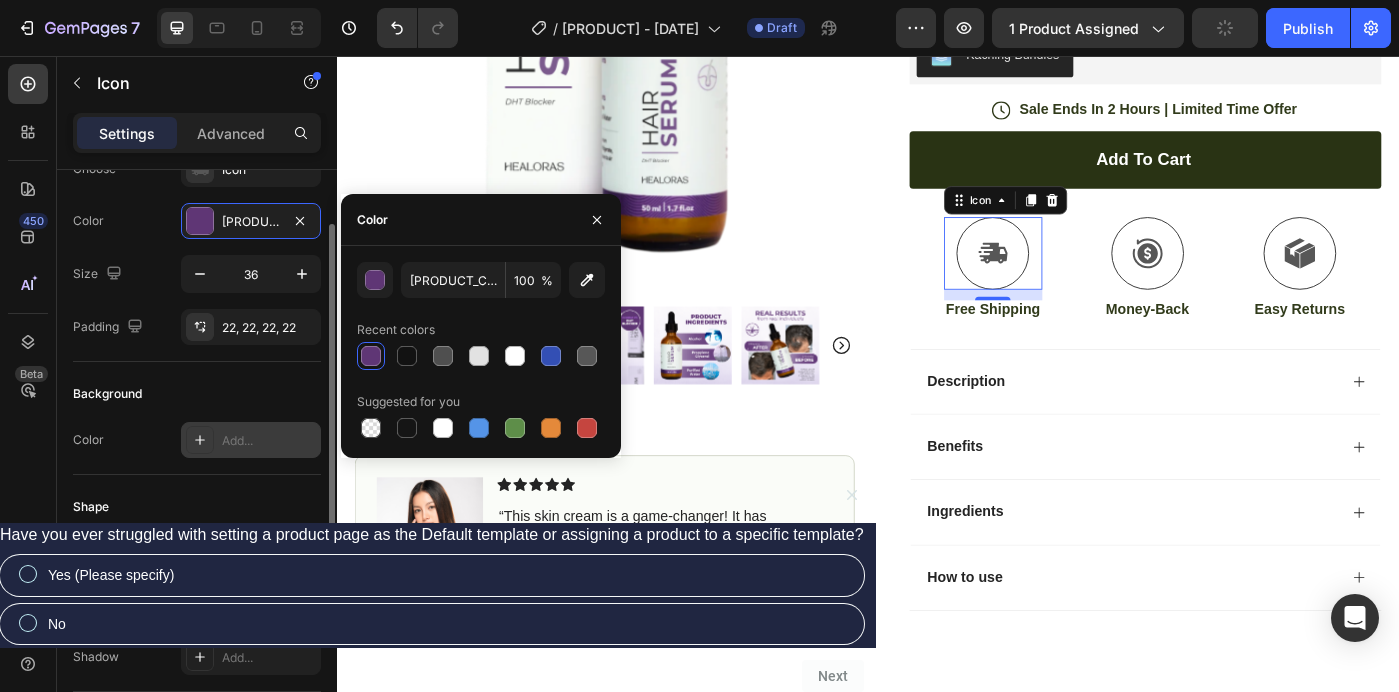 scroll, scrollTop: 84, scrollLeft: 0, axis: vertical 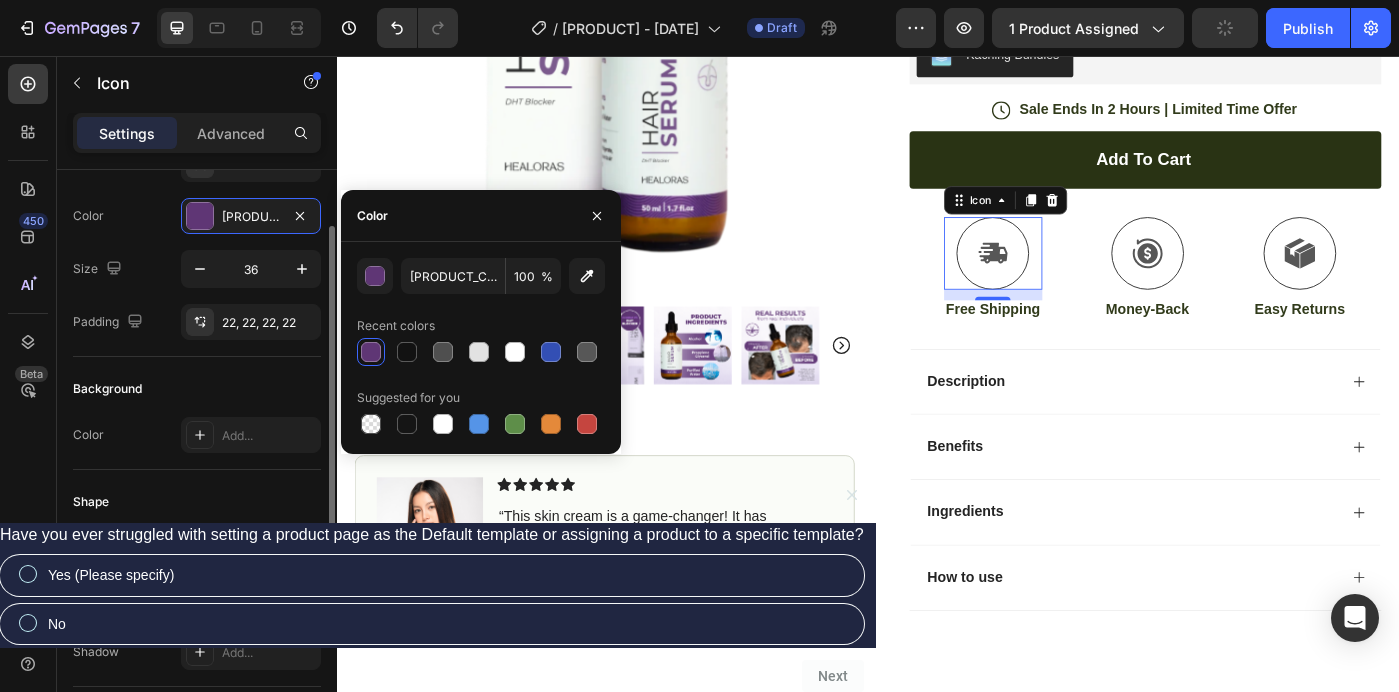 click on "Background" at bounding box center (197, 389) 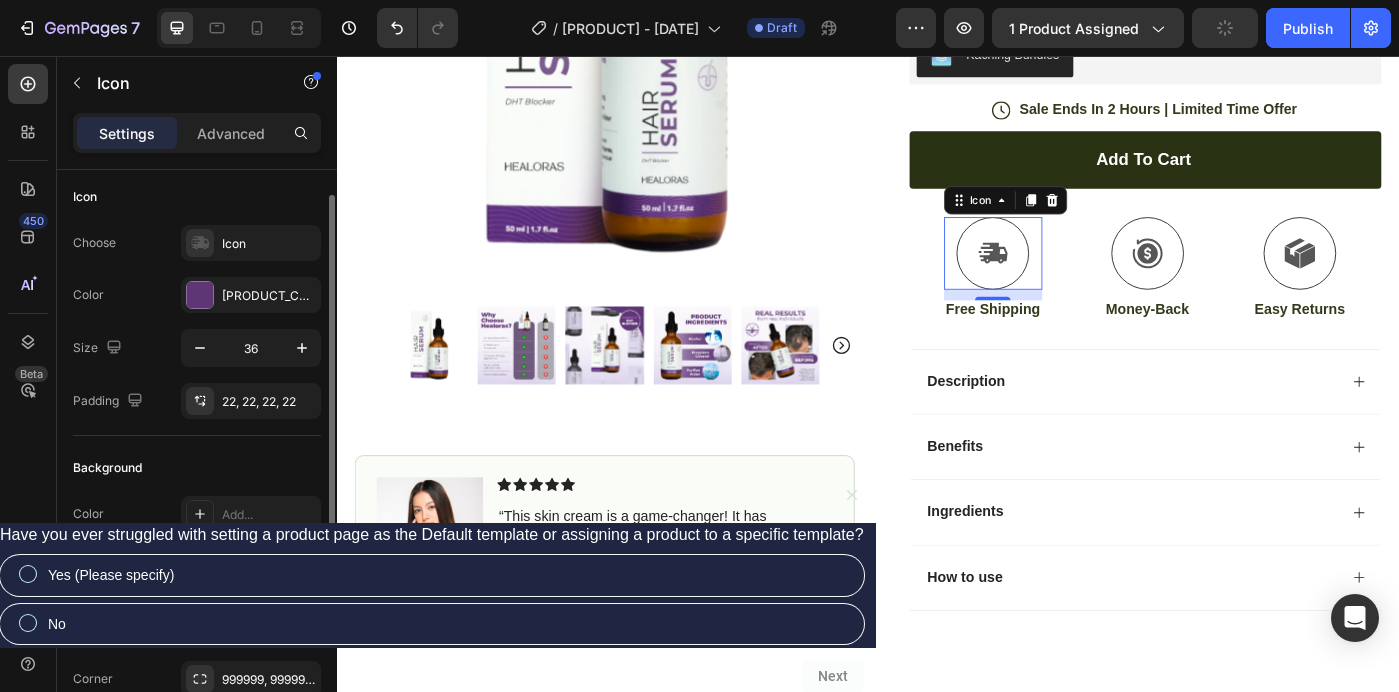 scroll, scrollTop: 0, scrollLeft: 0, axis: both 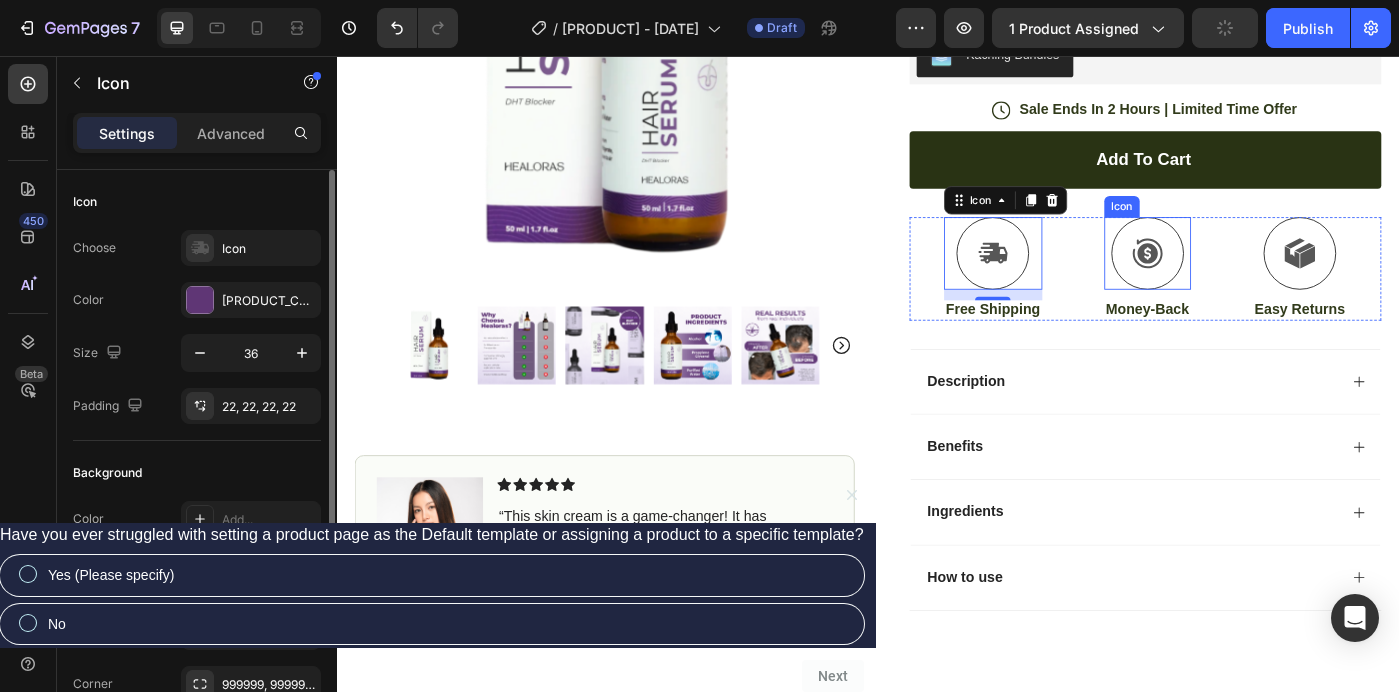 click at bounding box center (1253, 279) 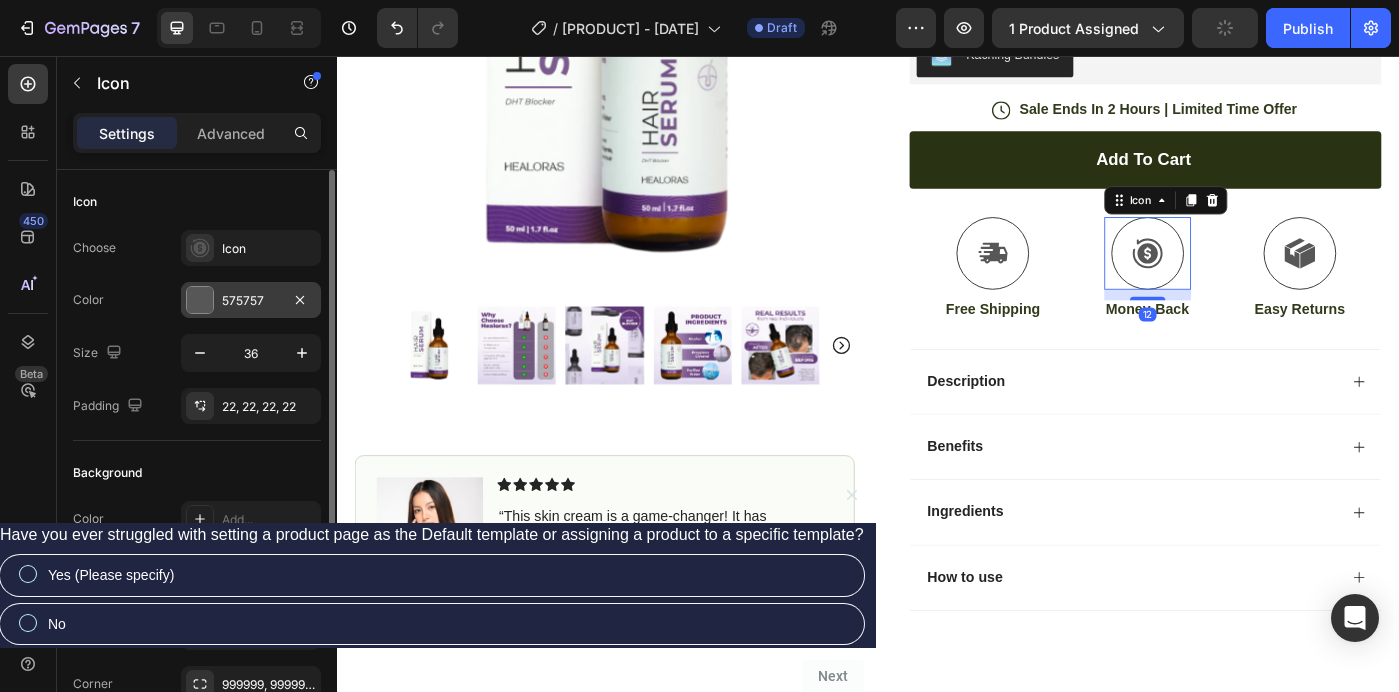 click on "575757" at bounding box center [251, 300] 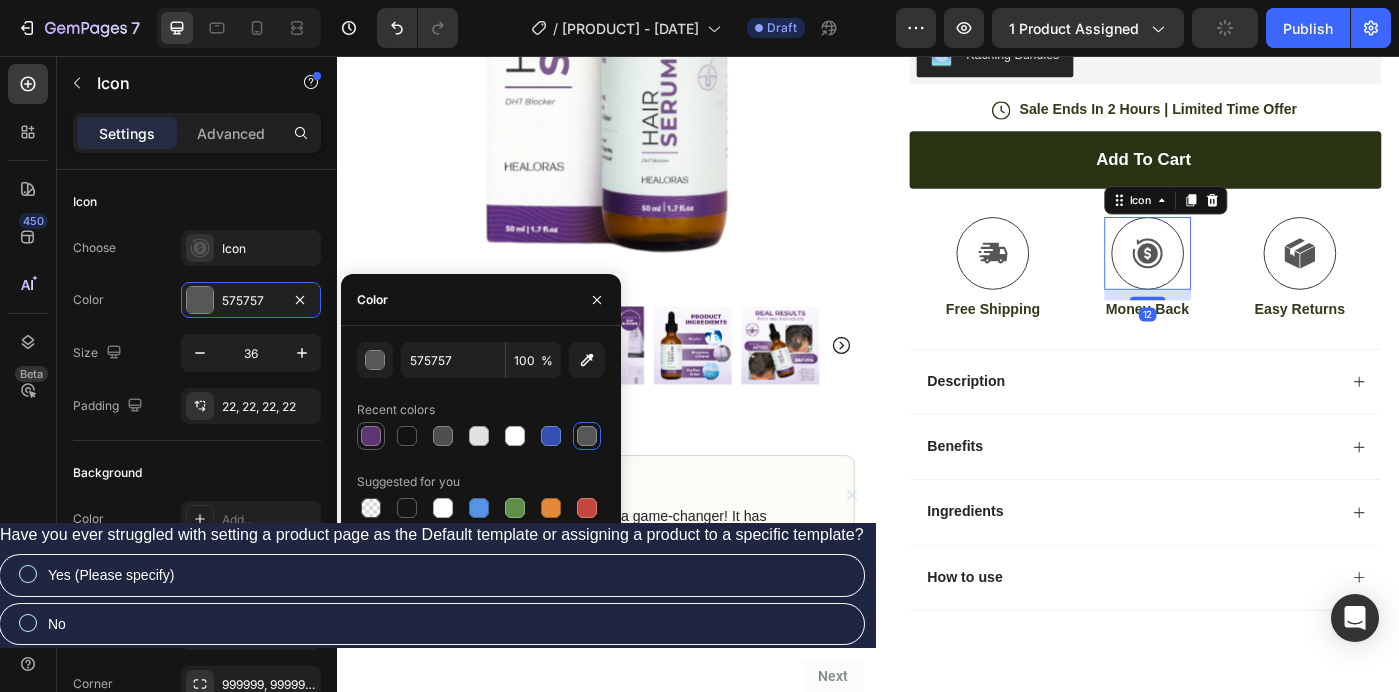 click at bounding box center [371, 436] 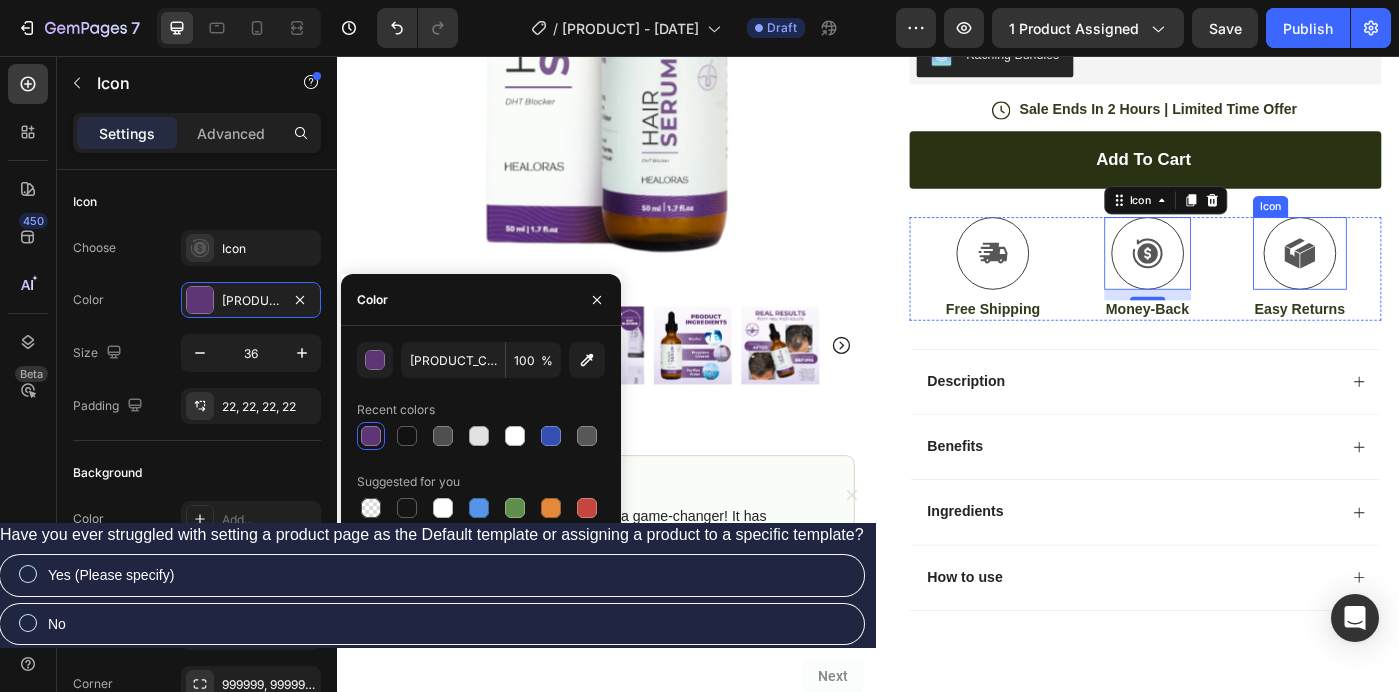 click 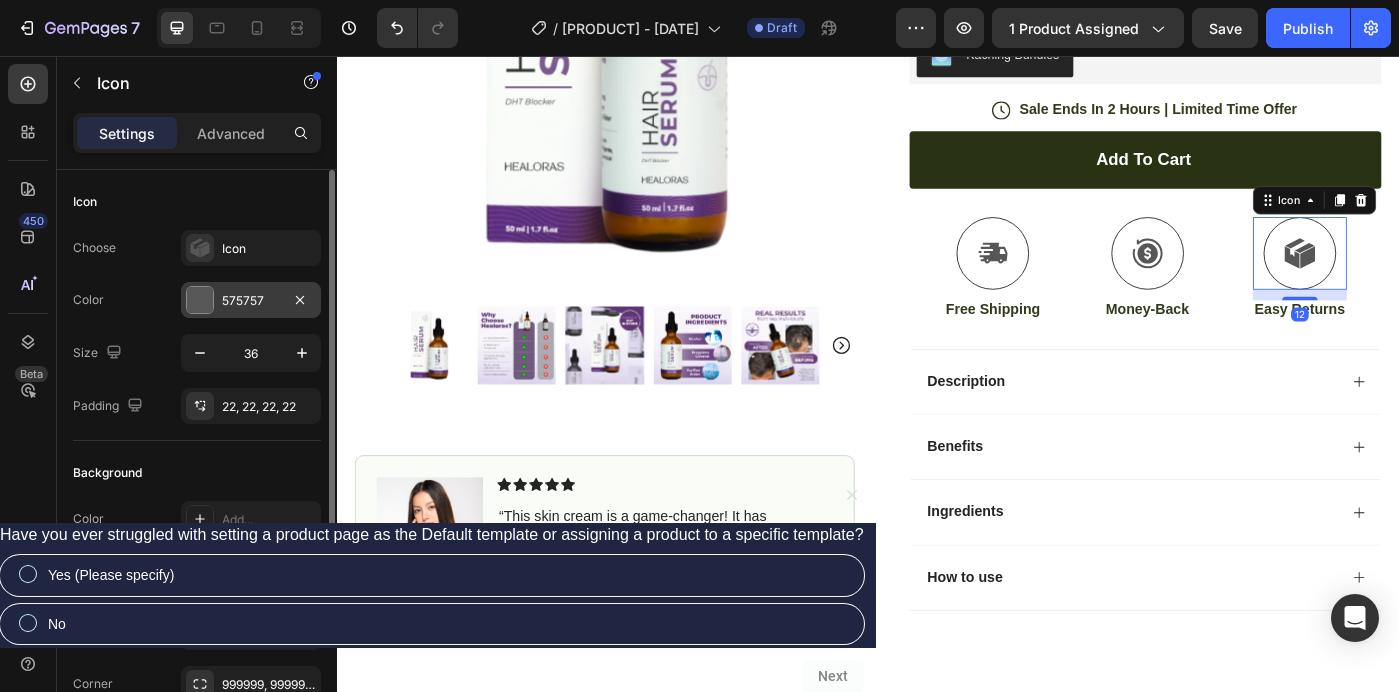 click on "575757" at bounding box center (251, 301) 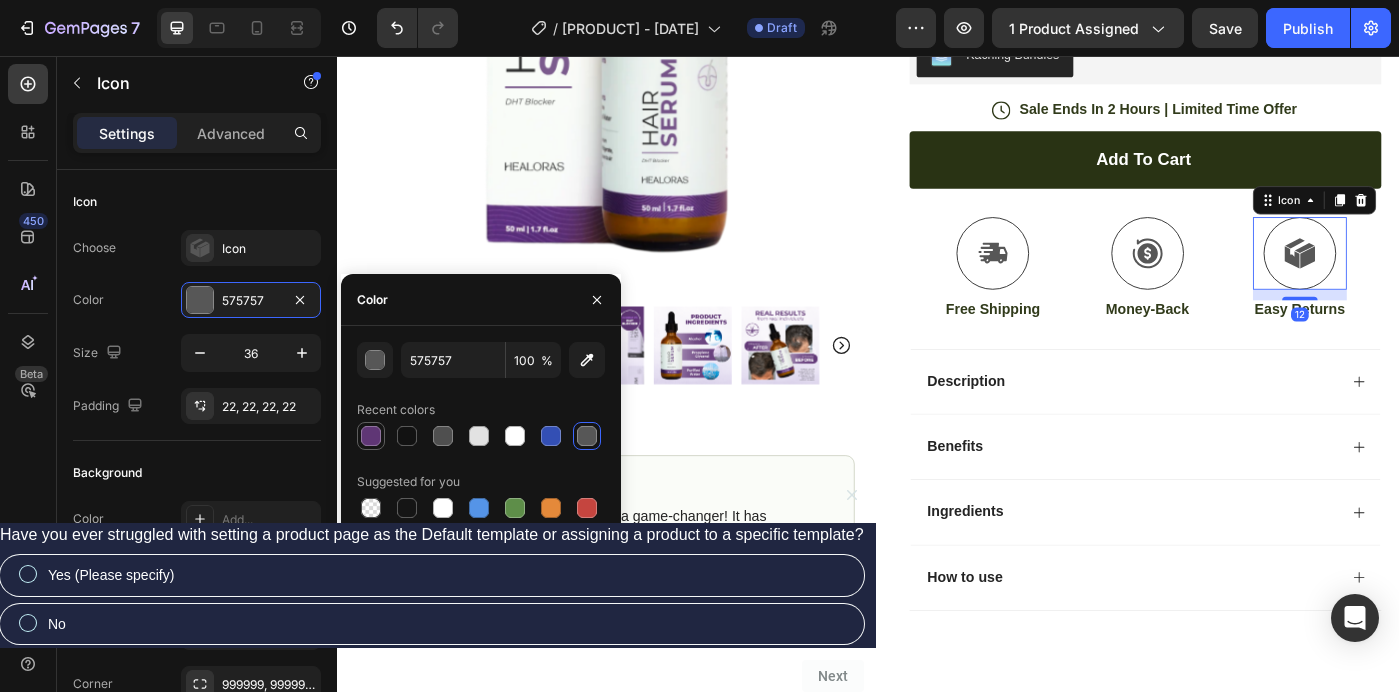 click at bounding box center (371, 436) 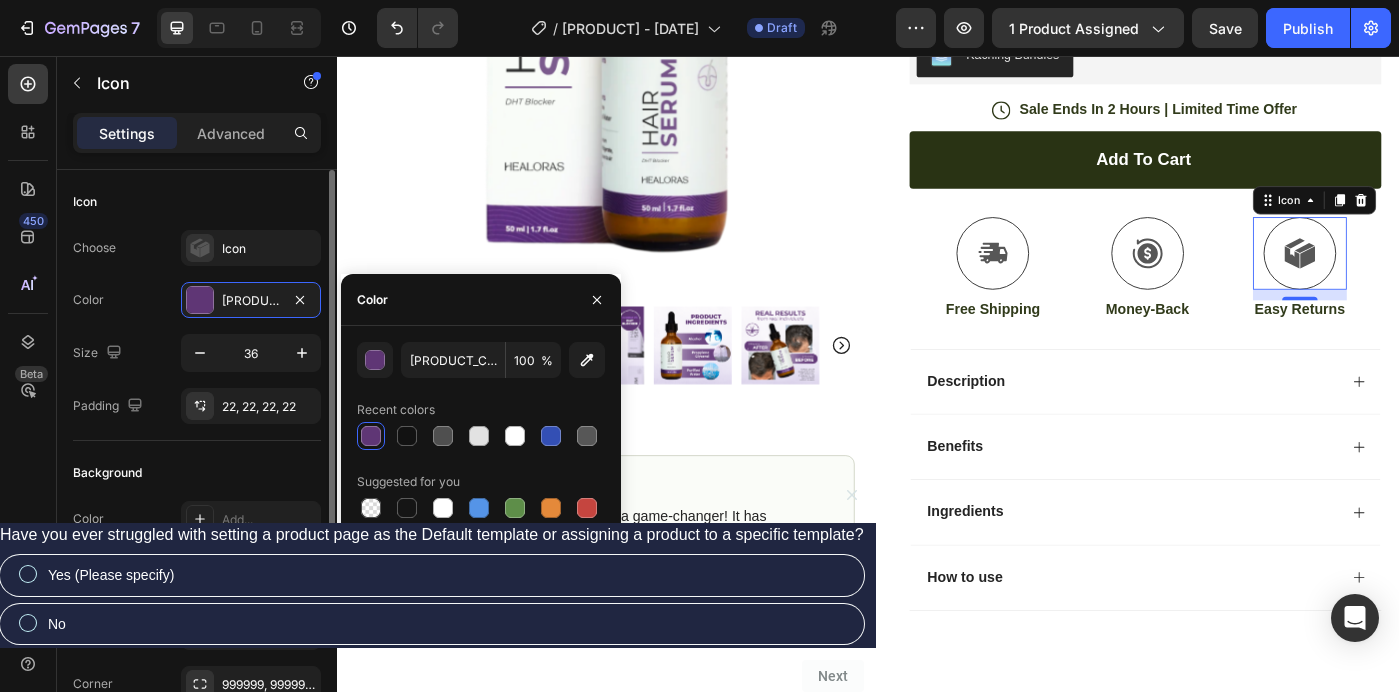 click on "Background" at bounding box center (197, 473) 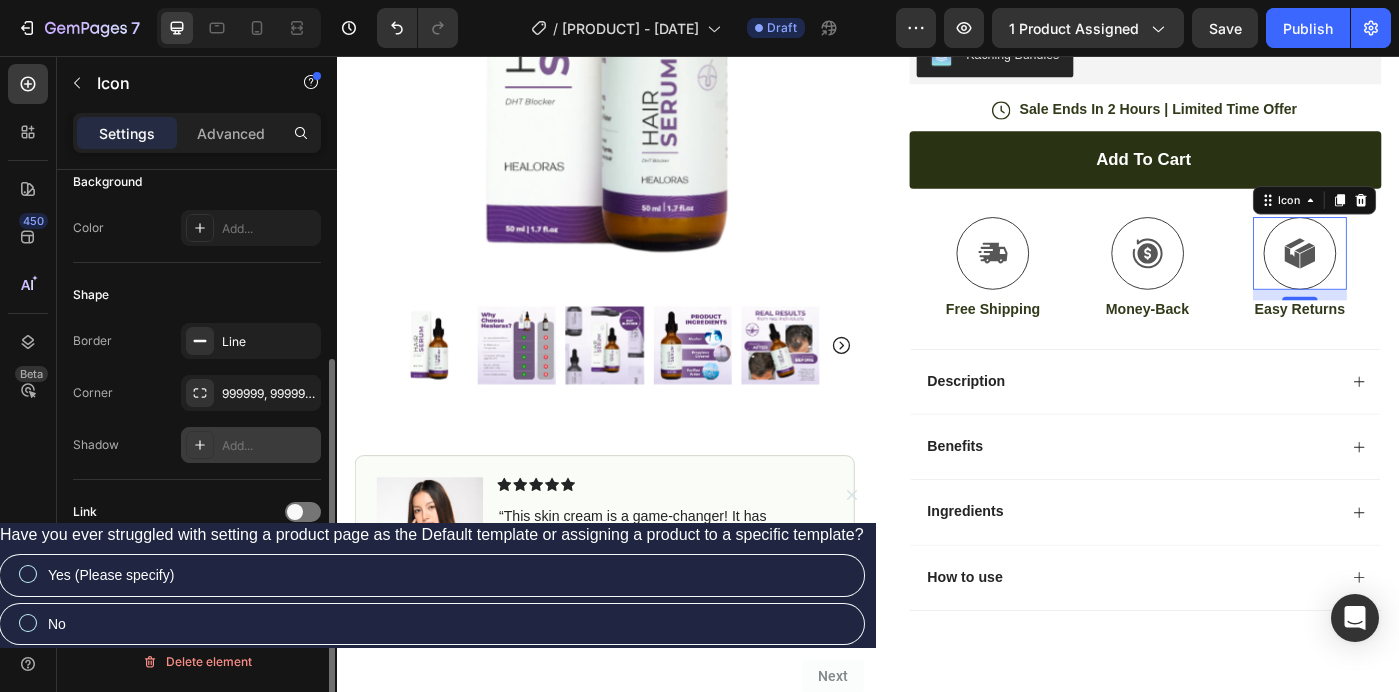 scroll, scrollTop: 292, scrollLeft: 0, axis: vertical 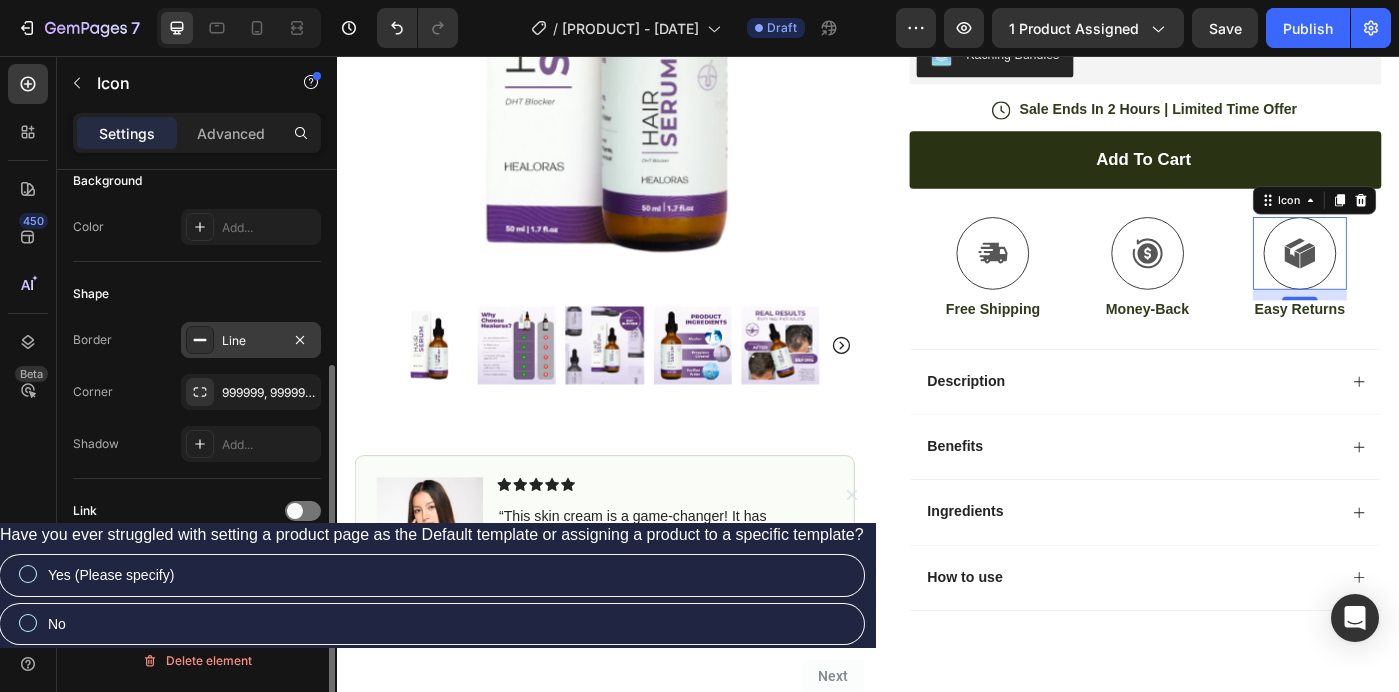 click on "Line" at bounding box center [251, 340] 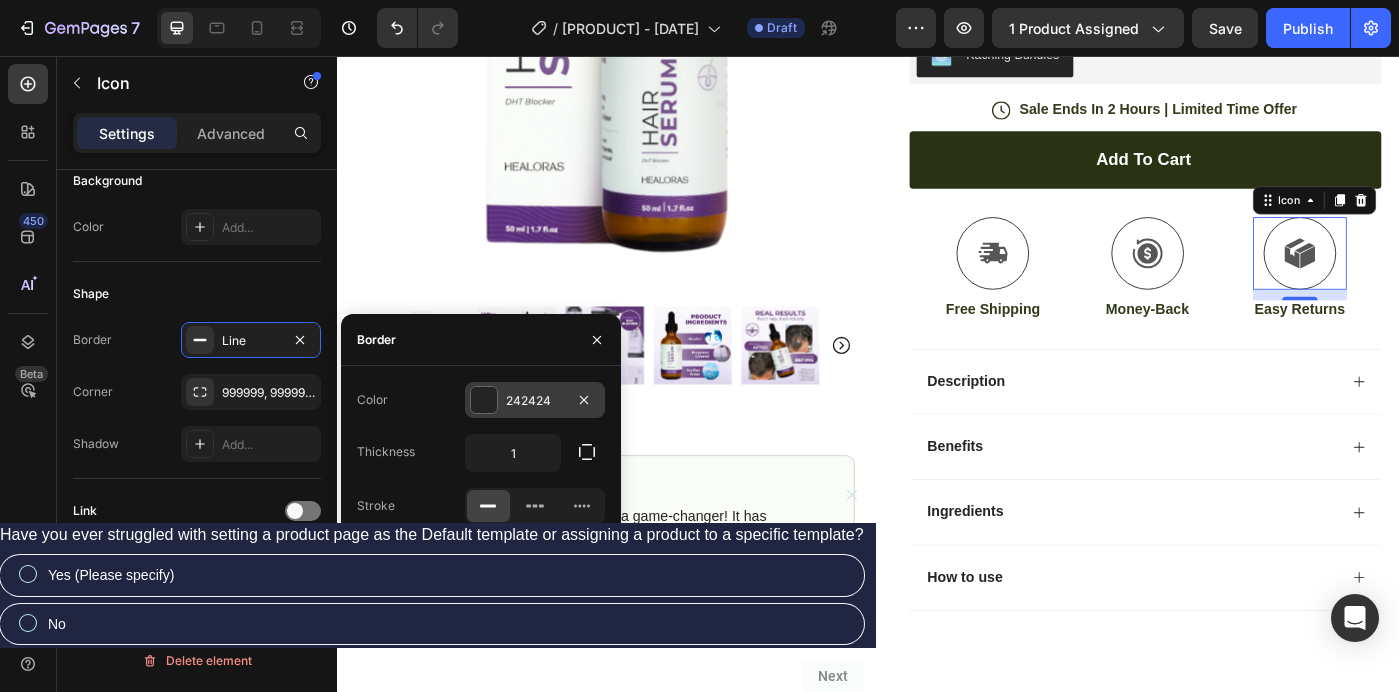 click on "242424" at bounding box center [535, 401] 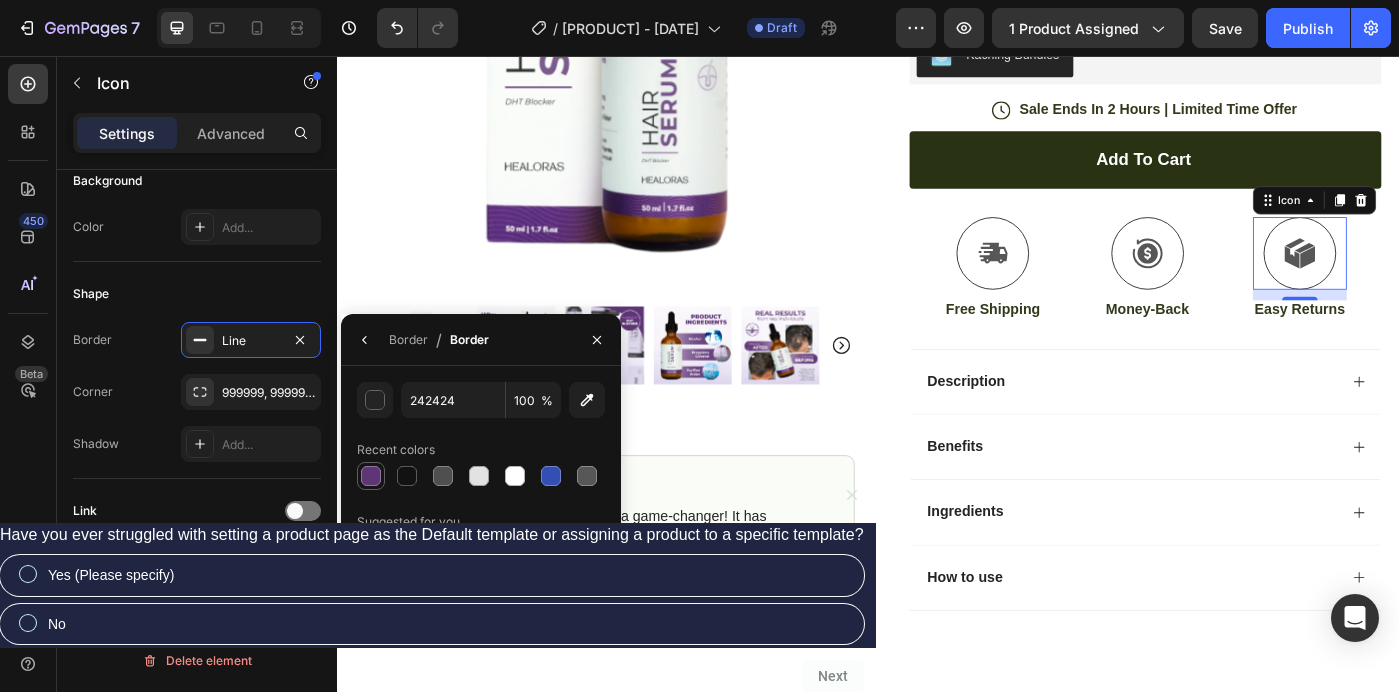 click at bounding box center (371, 476) 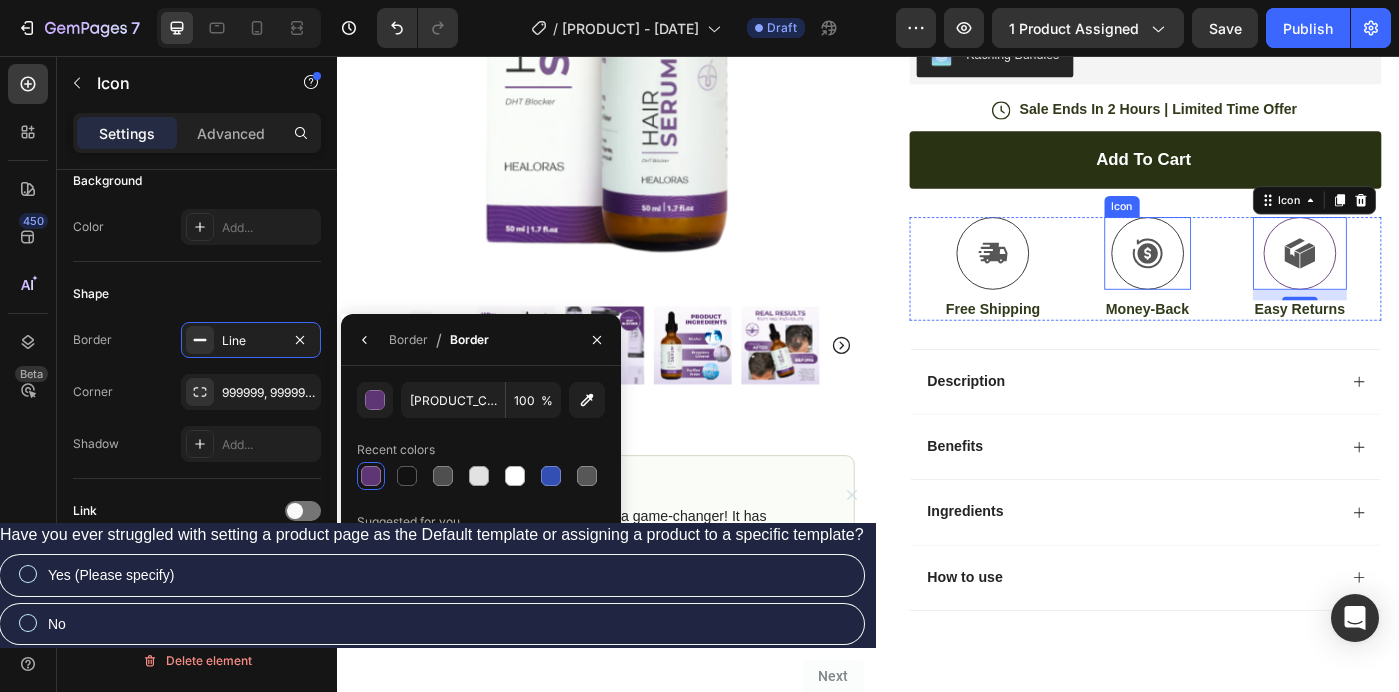click at bounding box center [1253, 279] 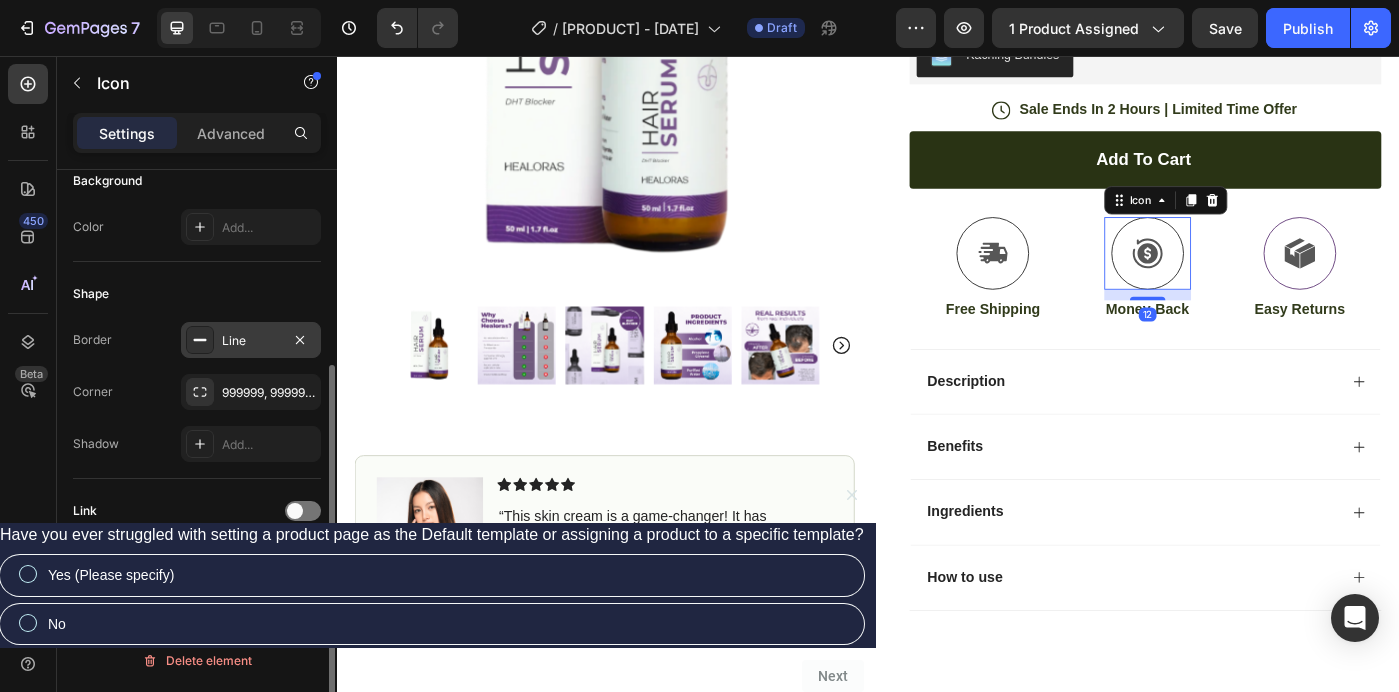 click on "Line" at bounding box center (251, 341) 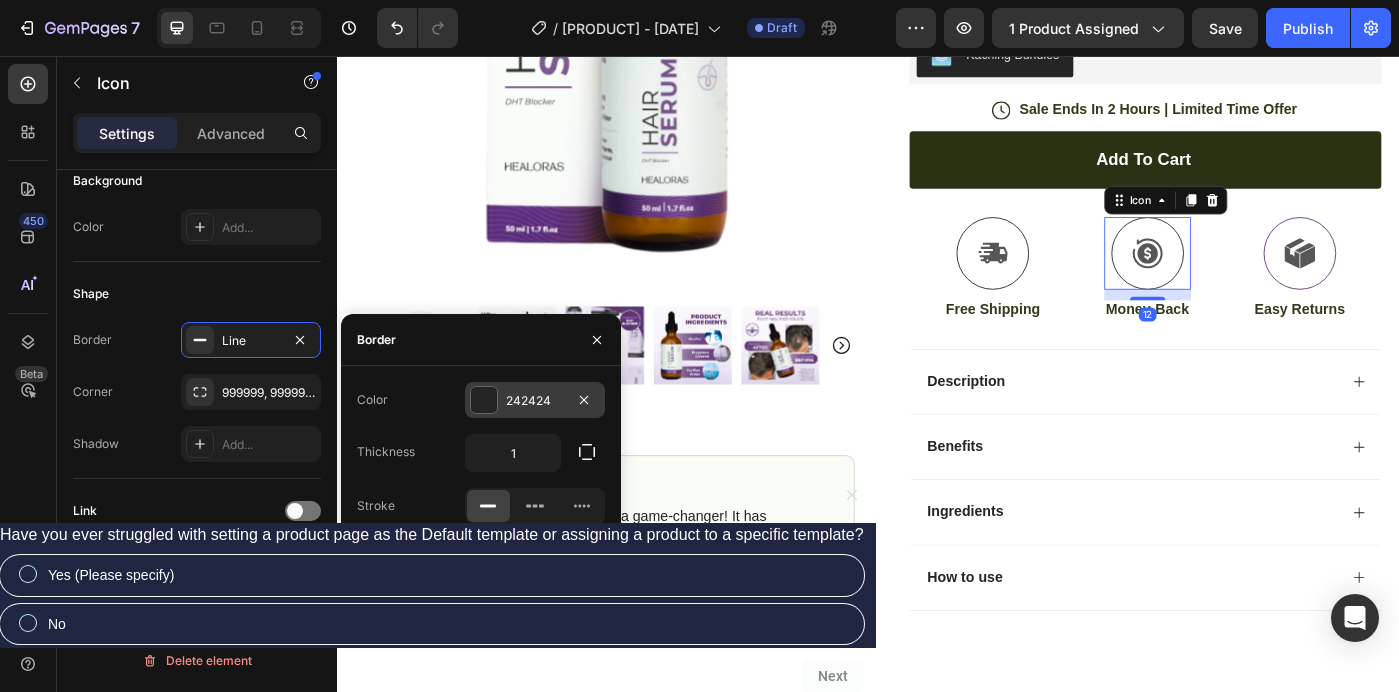 click on "242424" at bounding box center (535, 400) 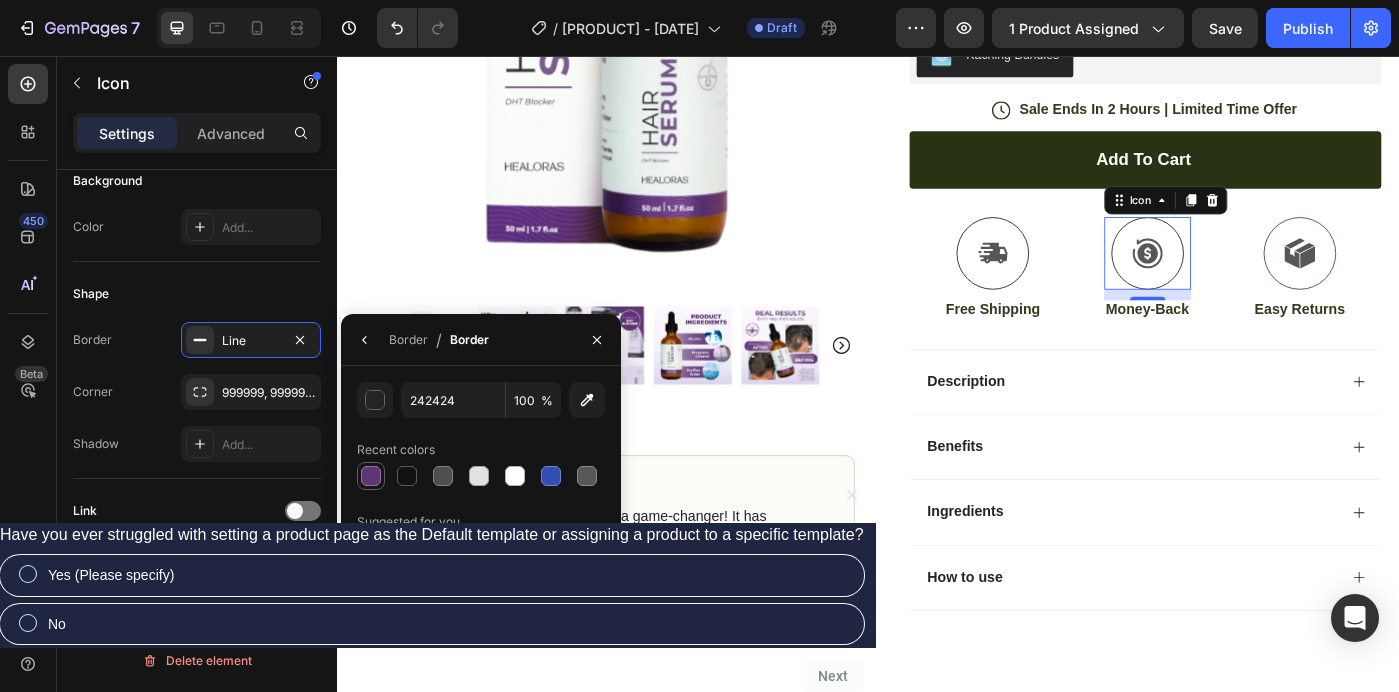 click at bounding box center (371, 476) 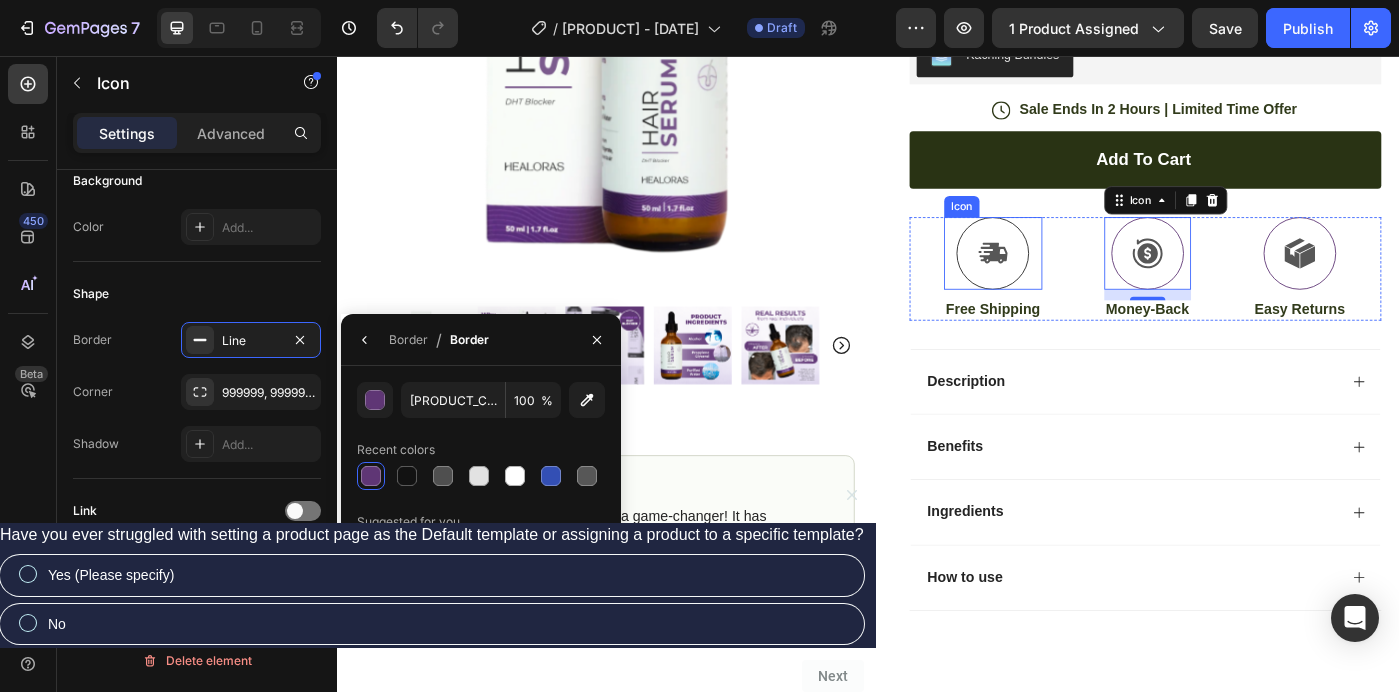 click 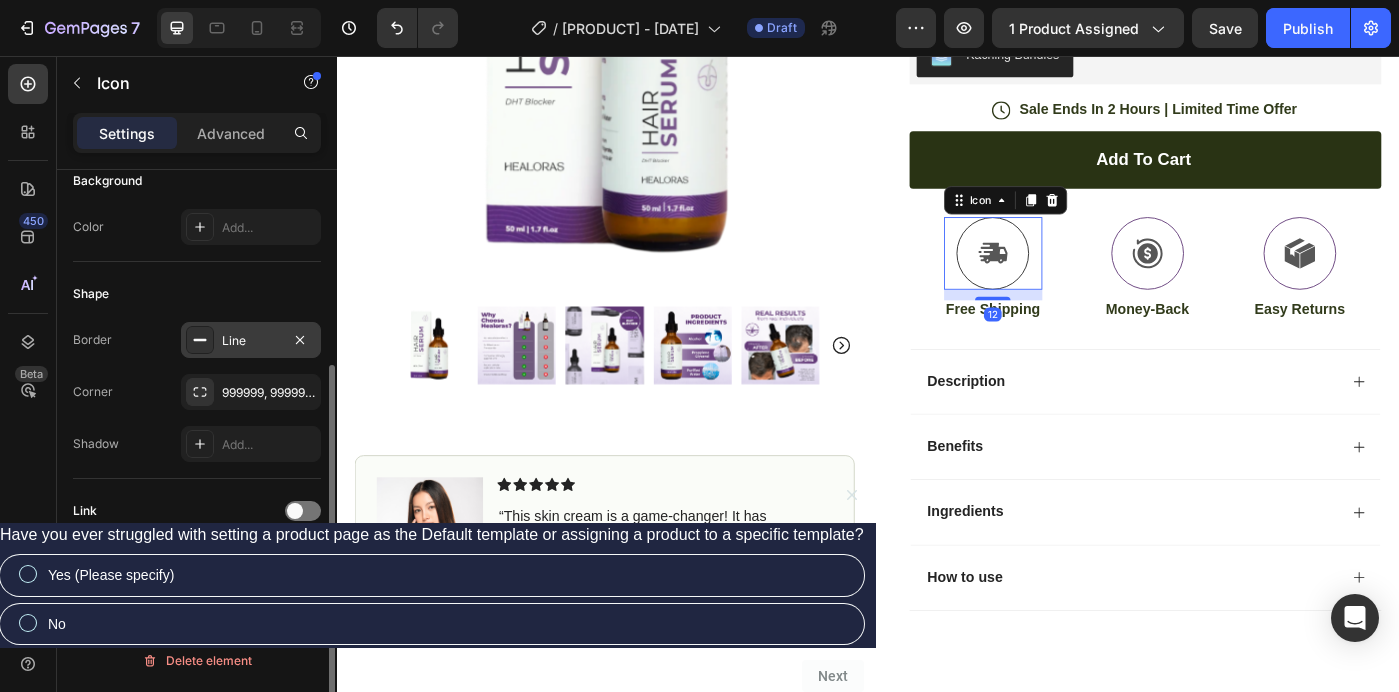 click on "Line" at bounding box center [251, 341] 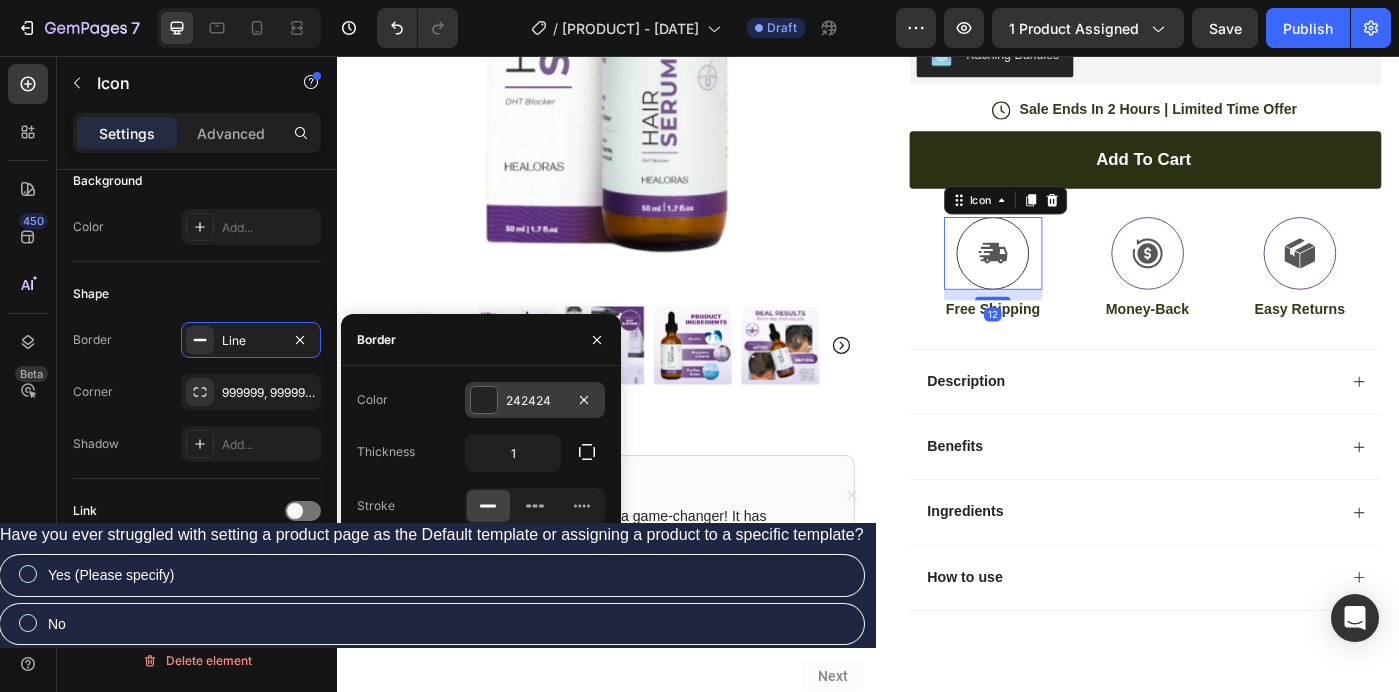 click at bounding box center (484, 400) 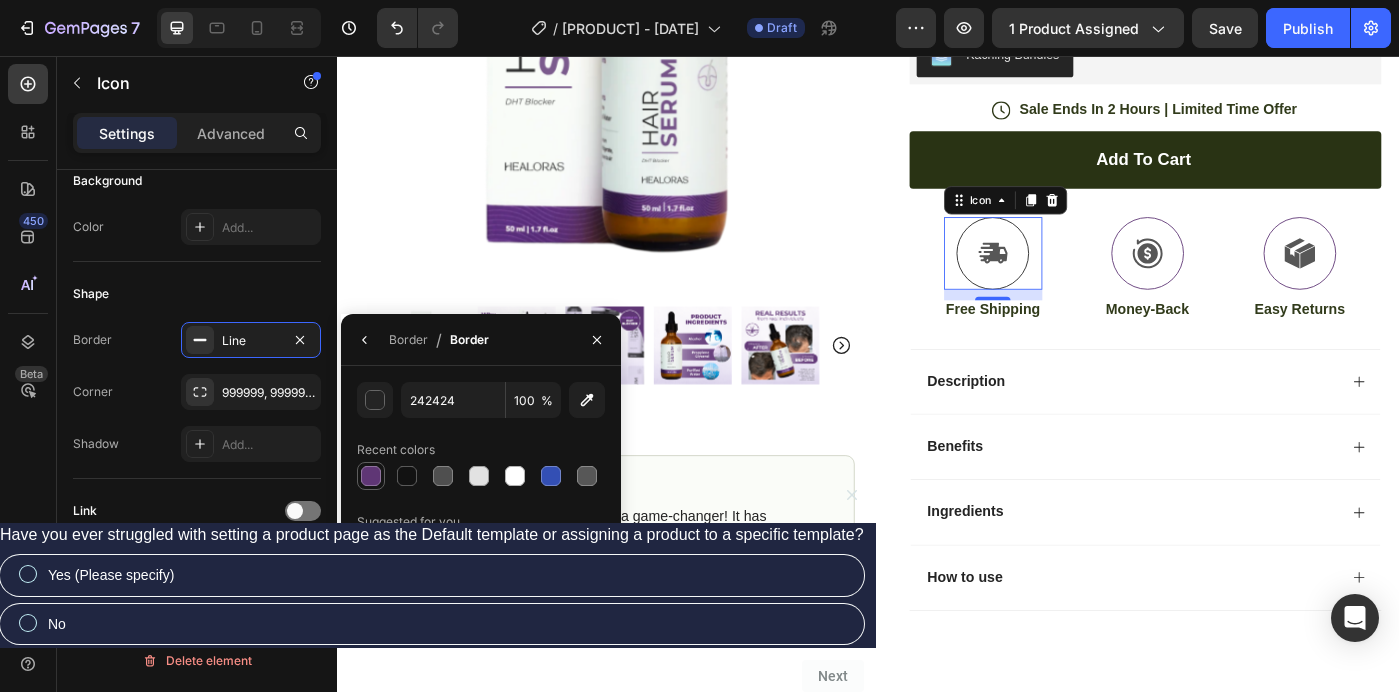 click at bounding box center (371, 476) 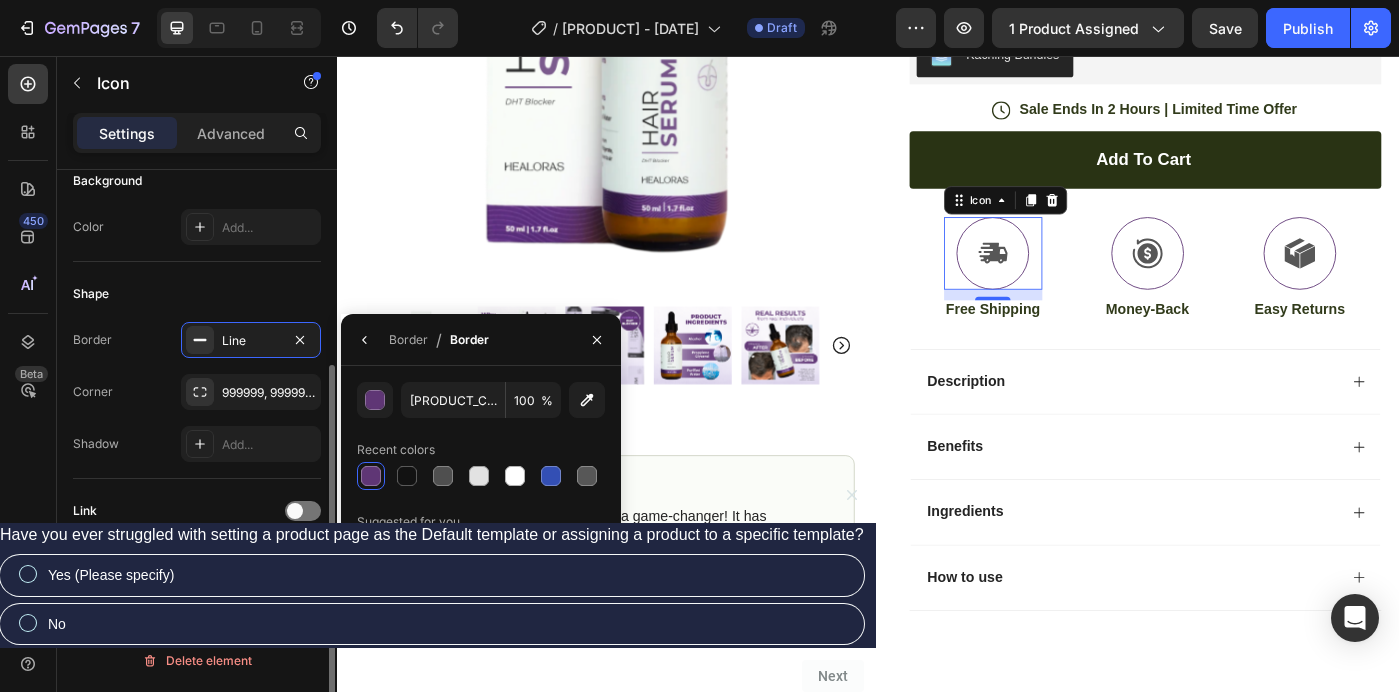 click on "Shape" at bounding box center [197, 294] 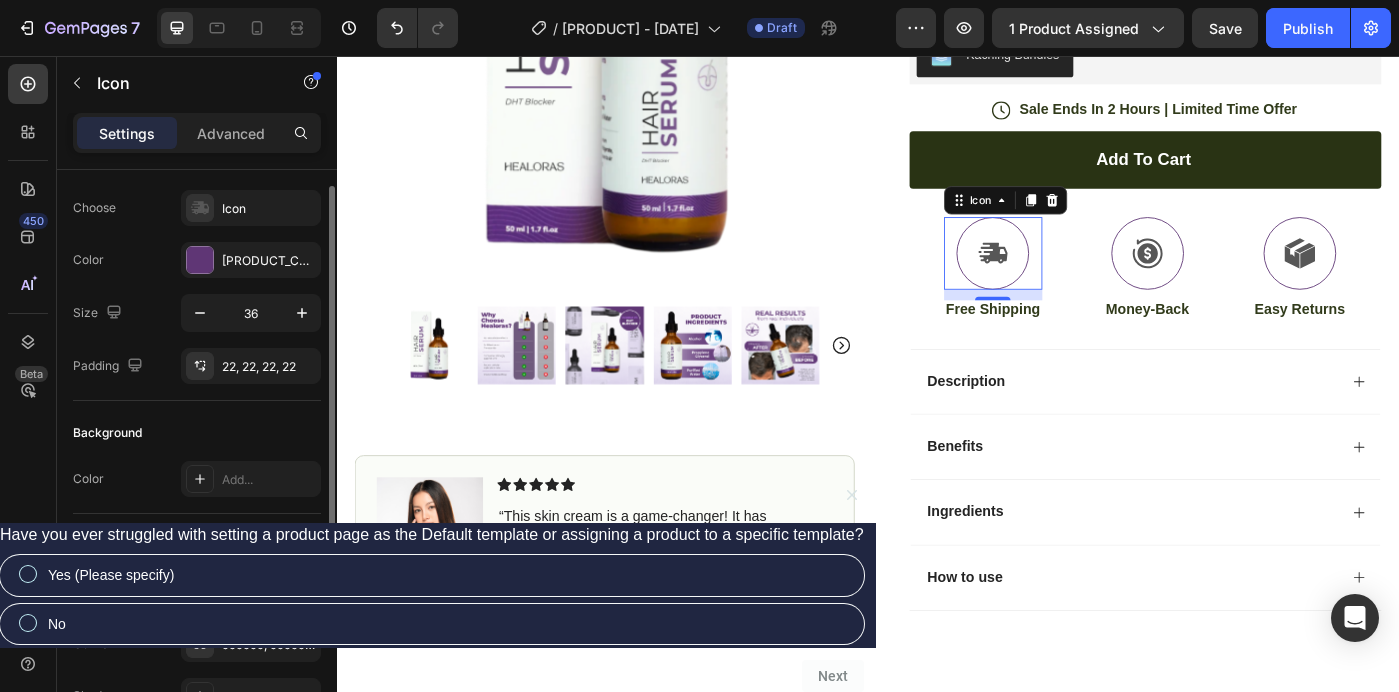 scroll, scrollTop: 0, scrollLeft: 0, axis: both 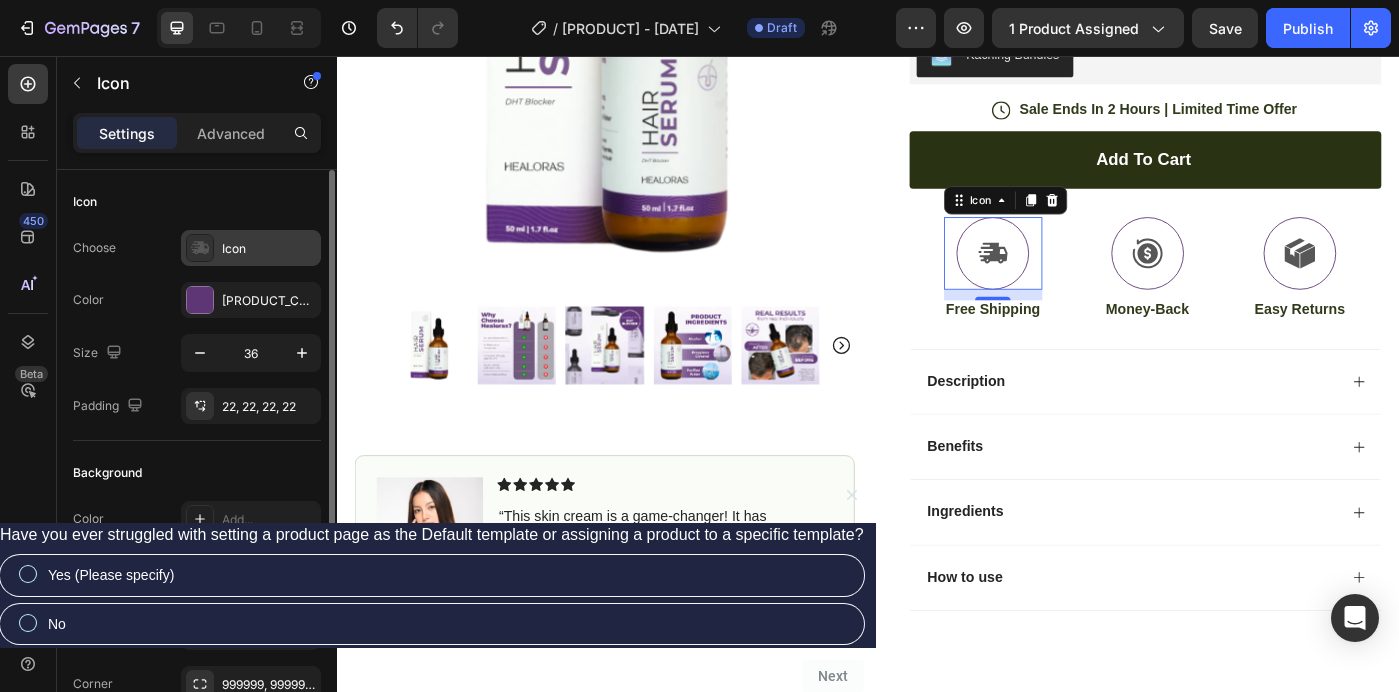 click 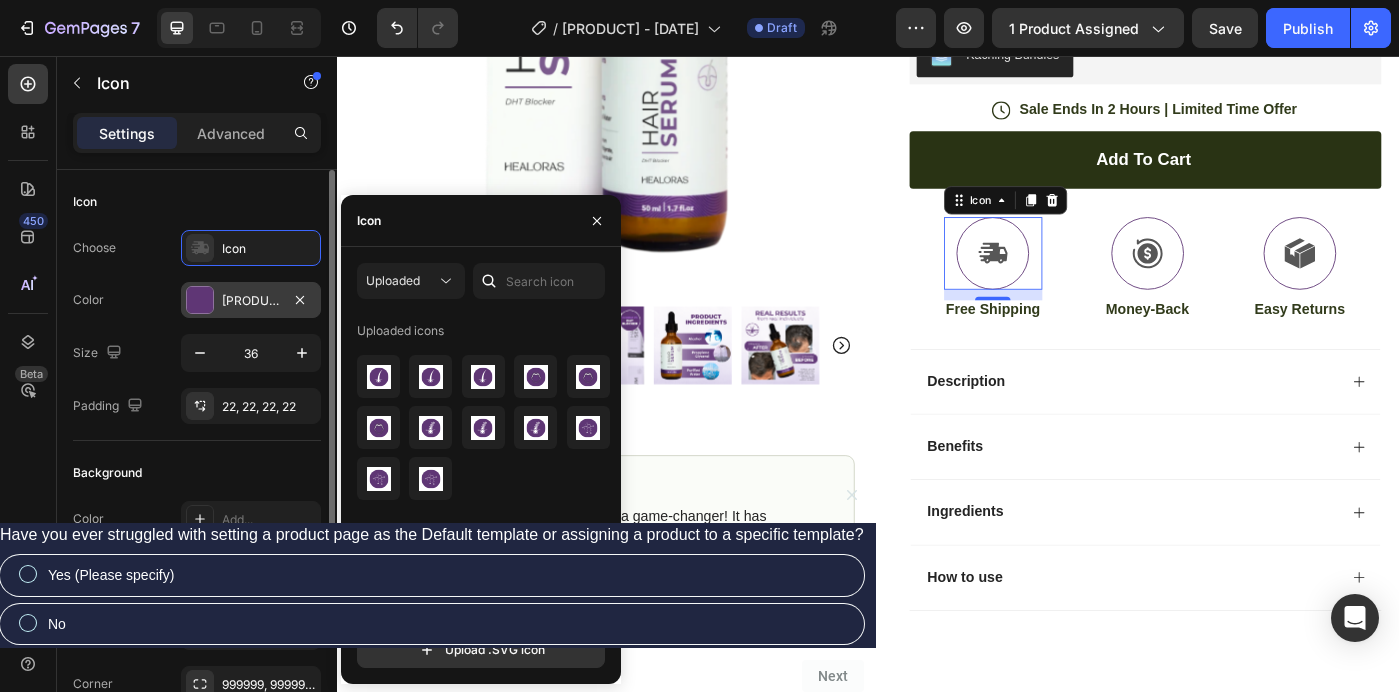 click at bounding box center (200, 300) 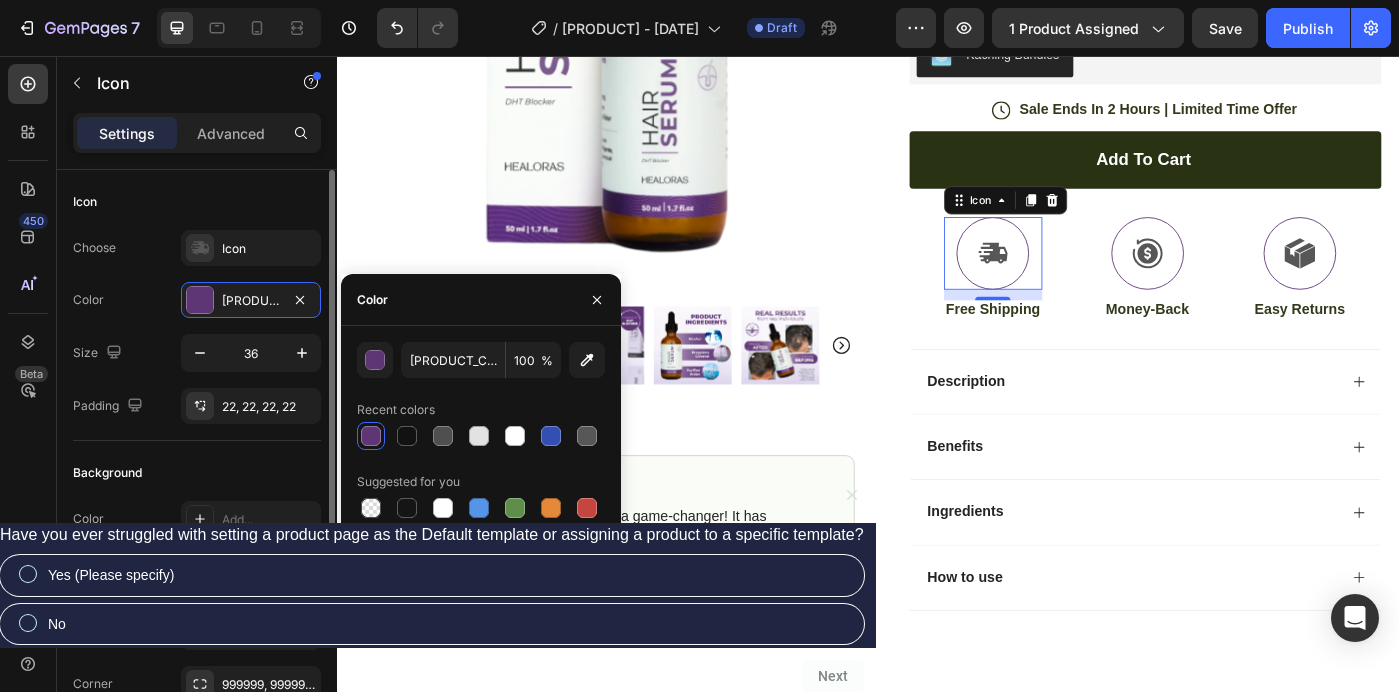 click on "Choose
Icon Color 5F3675 Size 36 Padding 22, 22, 22, 22" at bounding box center (197, 327) 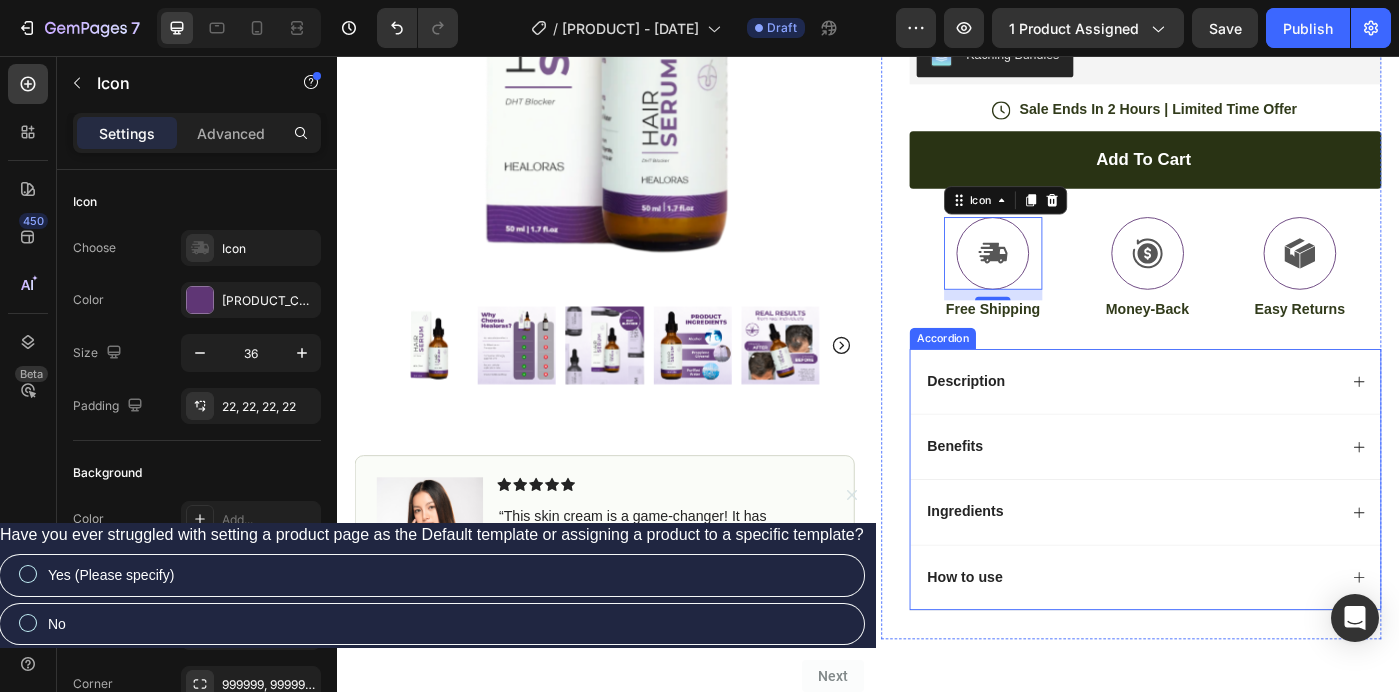 click on "Description" at bounding box center [1234, 424] 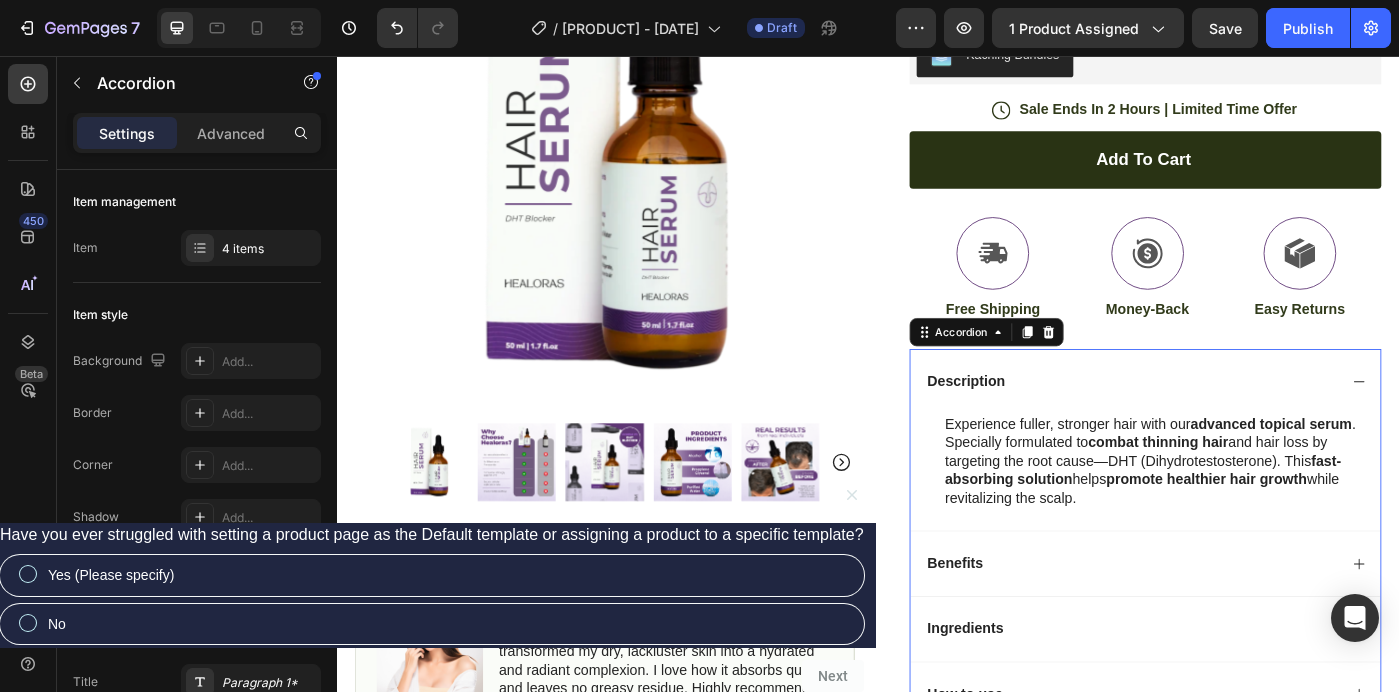 click on "Description" at bounding box center (1234, 424) 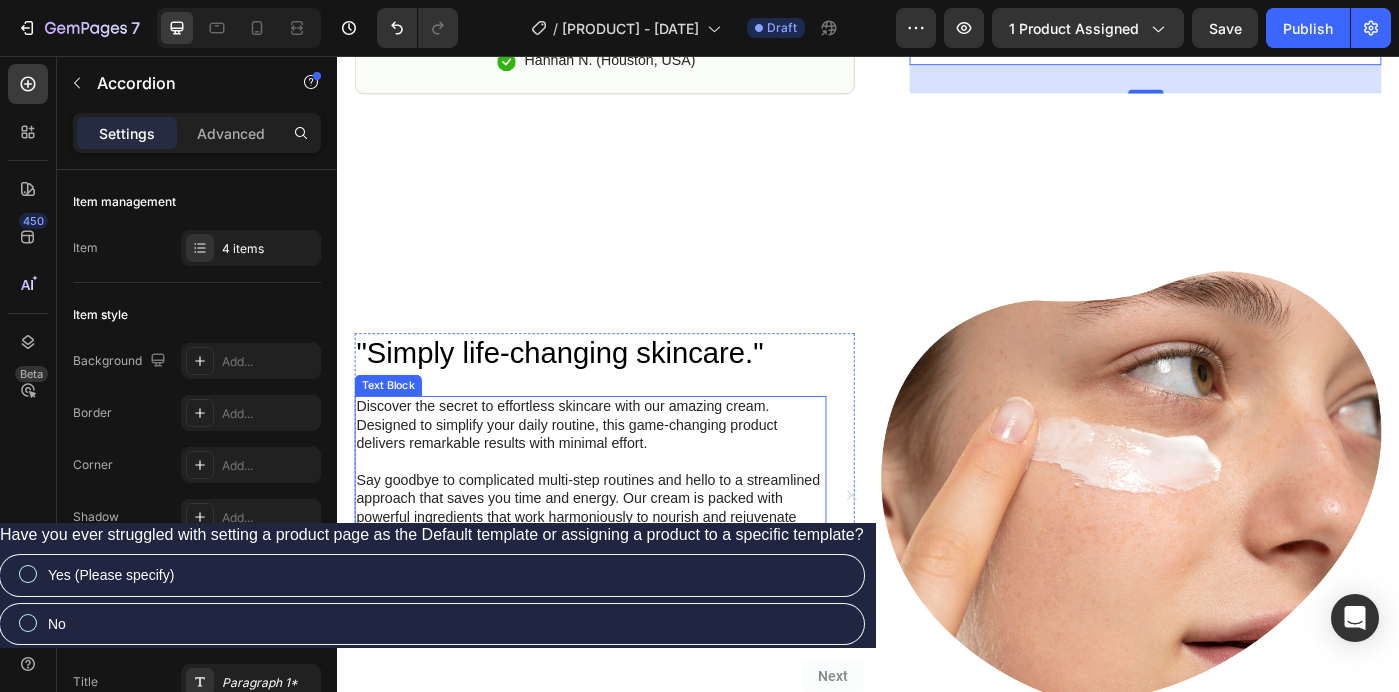 scroll, scrollTop: 1272, scrollLeft: 0, axis: vertical 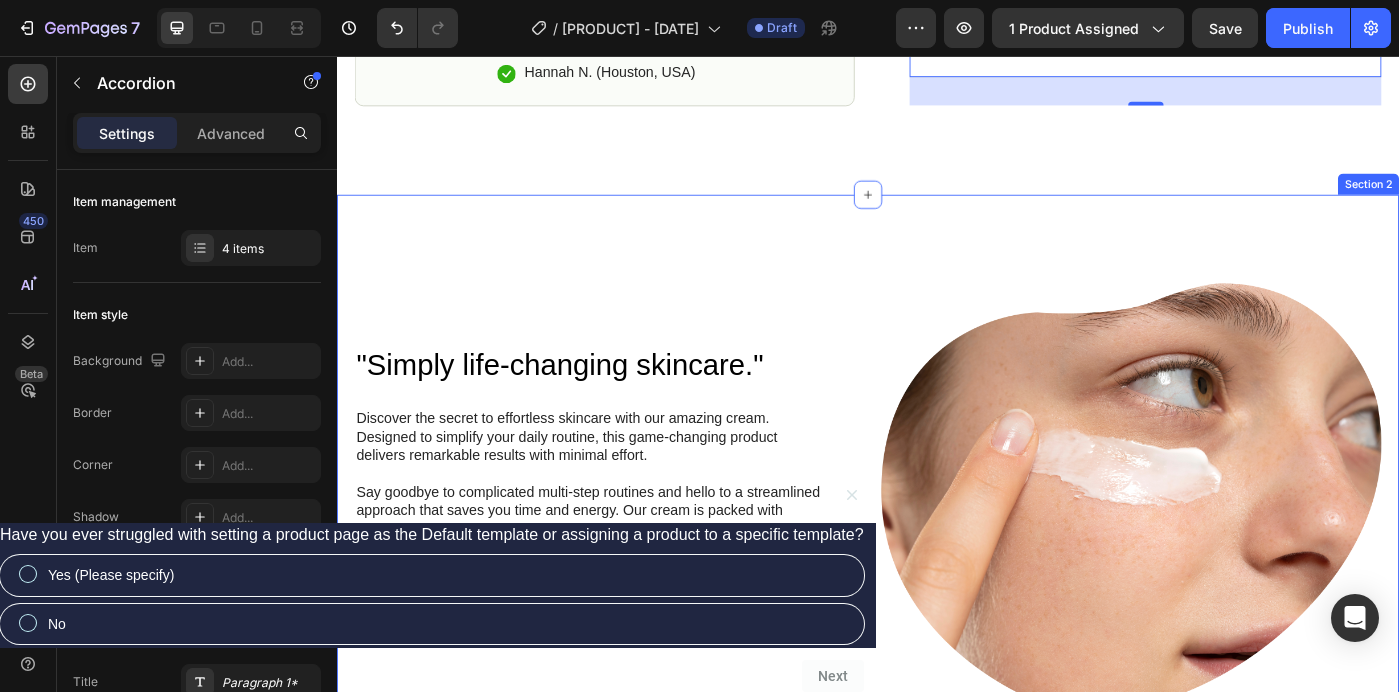 click on ""Simply life-changing skincare." Heading Discover the secret to effortless skincare with our amazing cream. Designed to simplify your daily routine, this game-changing product delivers remarkable results with minimal effort.   Say goodbye to complicated multi-step routines and hello to a streamlined approach that saves you time and energy. Our cream is packed with powerful ingredients that work harmoniously to nourish and rejuvenate your skin, leaving it looking and feeling its best. With just a few simple steps, you can achieve a radiant complexion that reflects your natural beauty. Experience the joy of effortless skincare and unlock a newfound confidence in your daily routine.   Try our cream today and embrace the simplicity of beautiful skin. Text Block Row Image Row ...and the best part is, you'll confidently strut the streets with radiant and flawless skin Heading     Text Block Row Image Row Section 2" at bounding box center [937, 760] 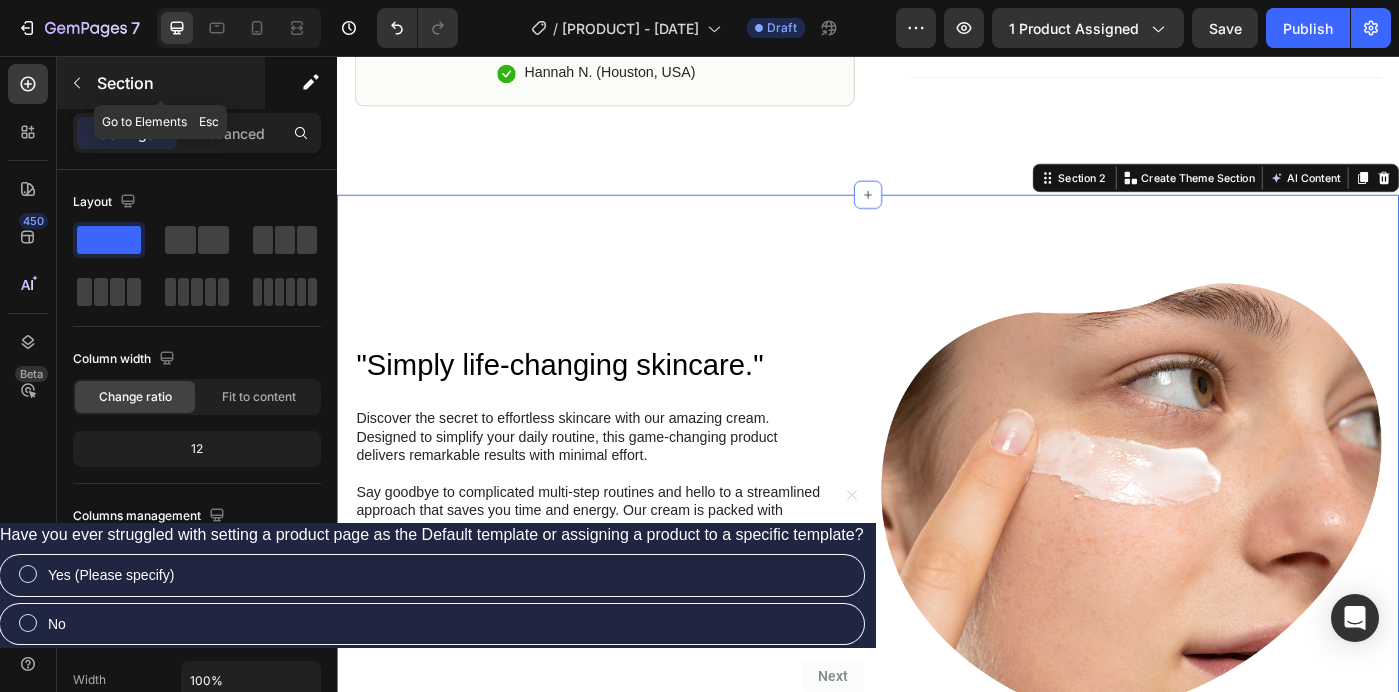 click 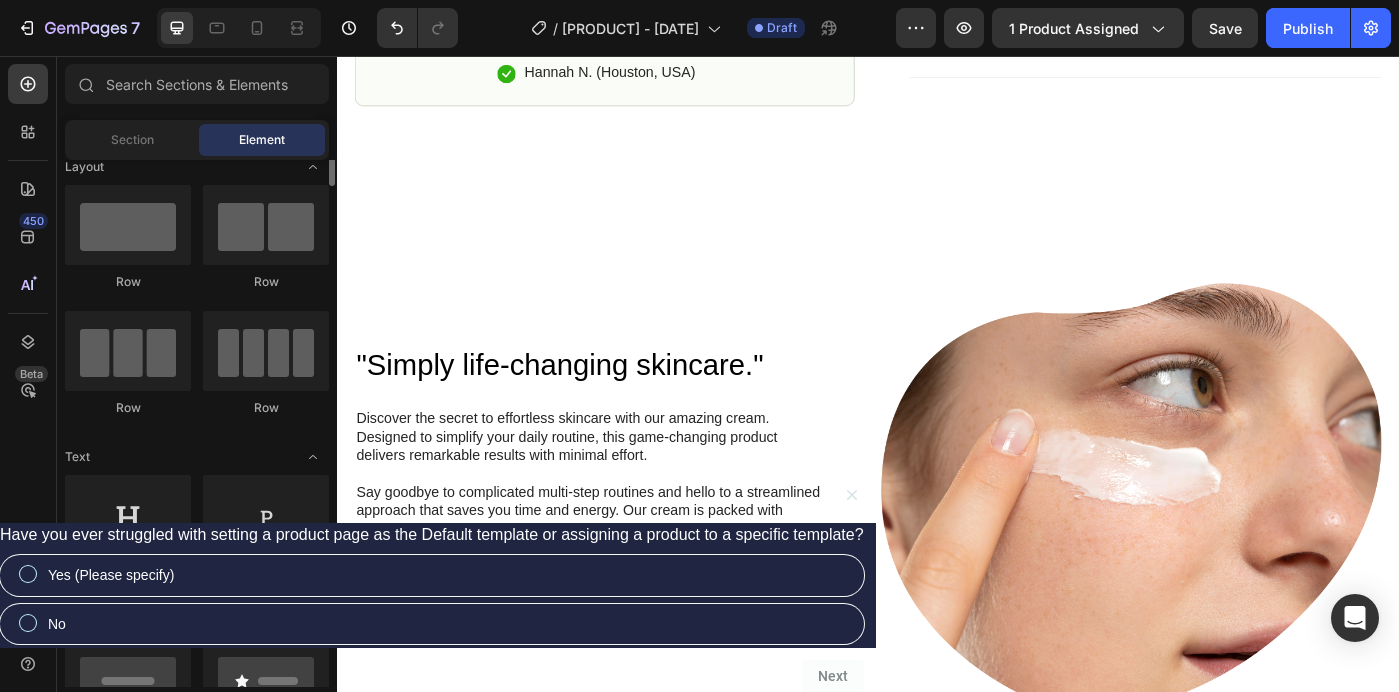 scroll, scrollTop: 0, scrollLeft: 0, axis: both 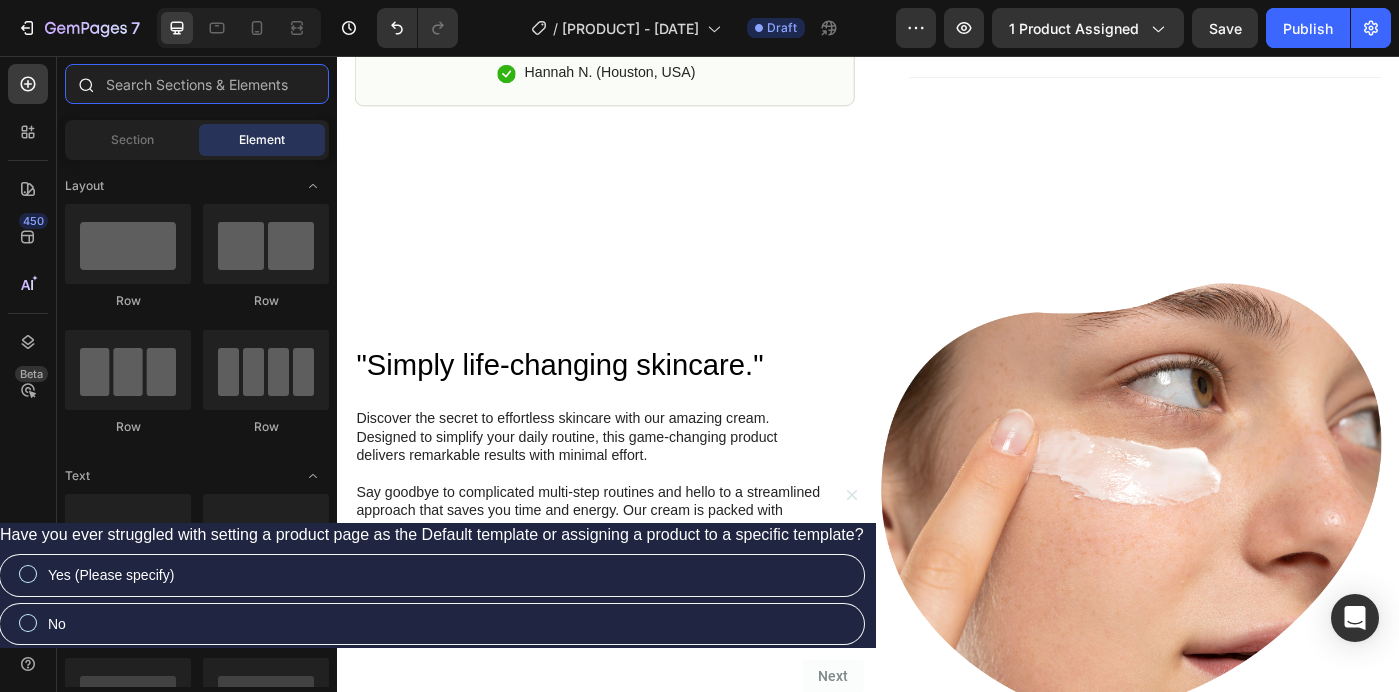 click at bounding box center [197, 84] 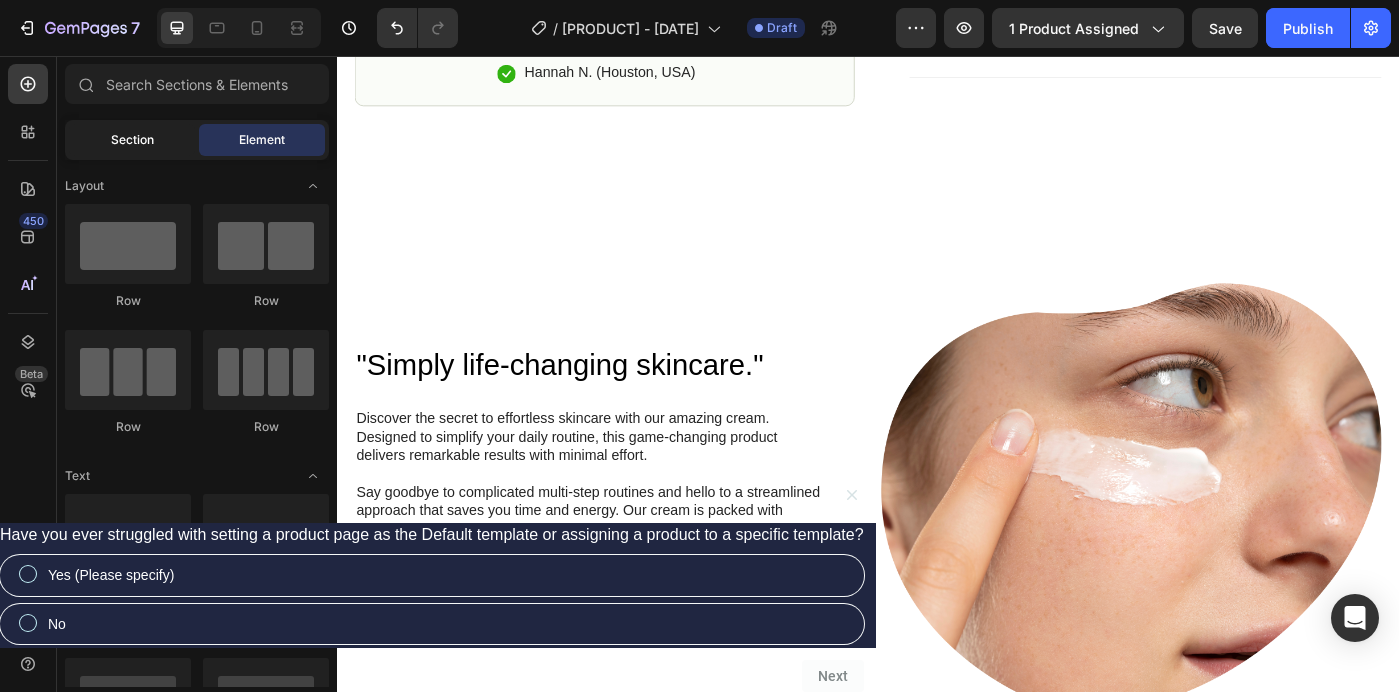 click on "Section" 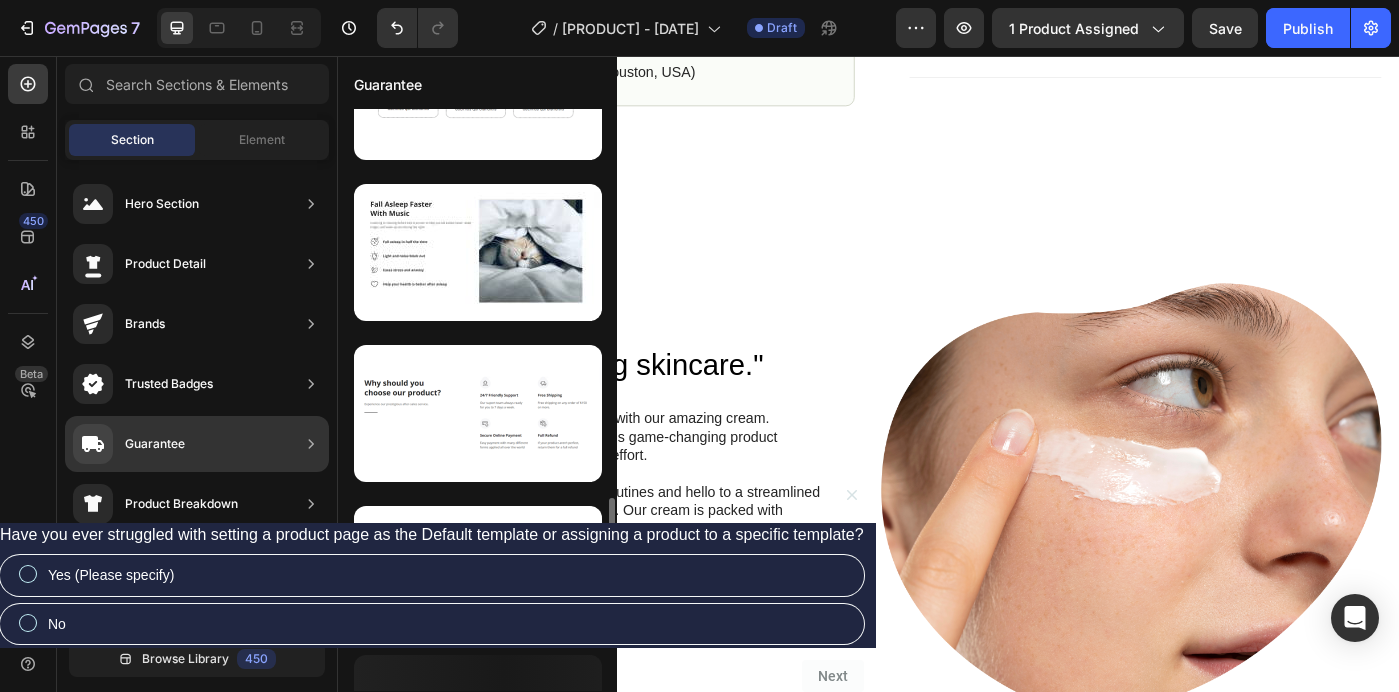 scroll, scrollTop: 2669, scrollLeft: 0, axis: vertical 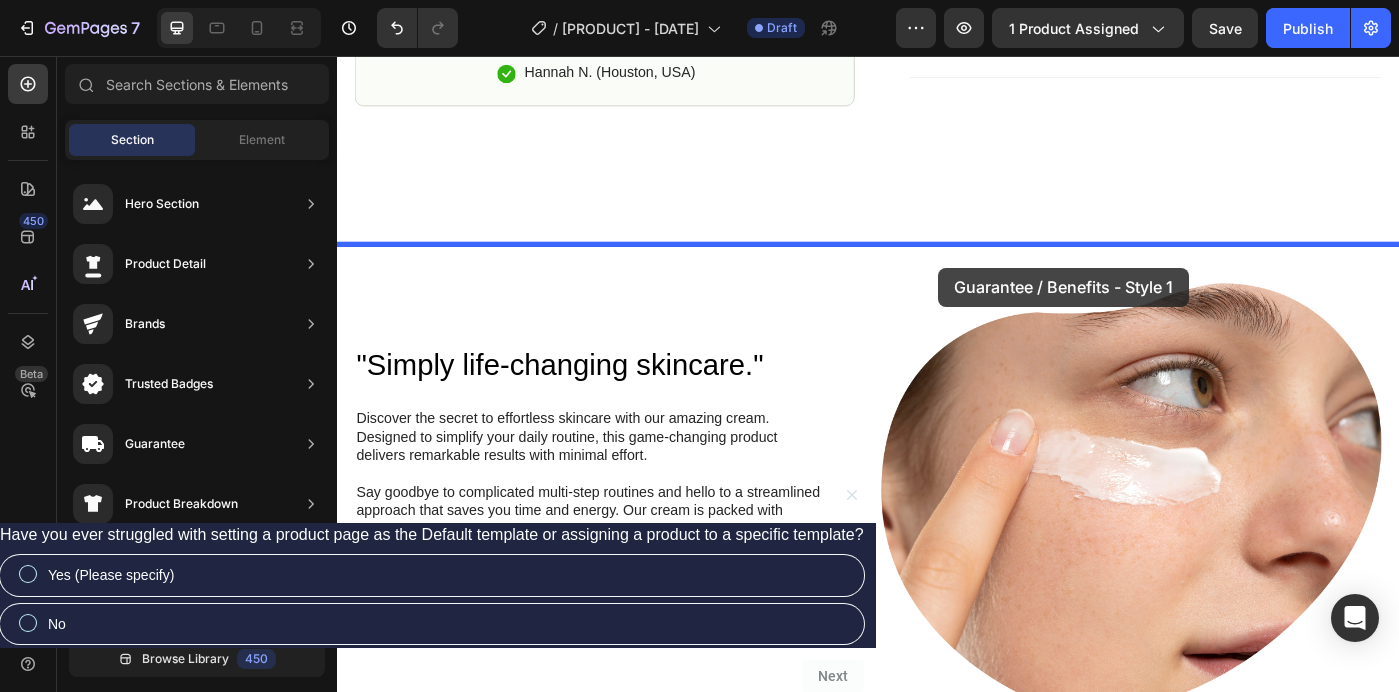 drag, startPoint x: 807, startPoint y: 470, endPoint x: 1016, endPoint y: 295, distance: 272.59128 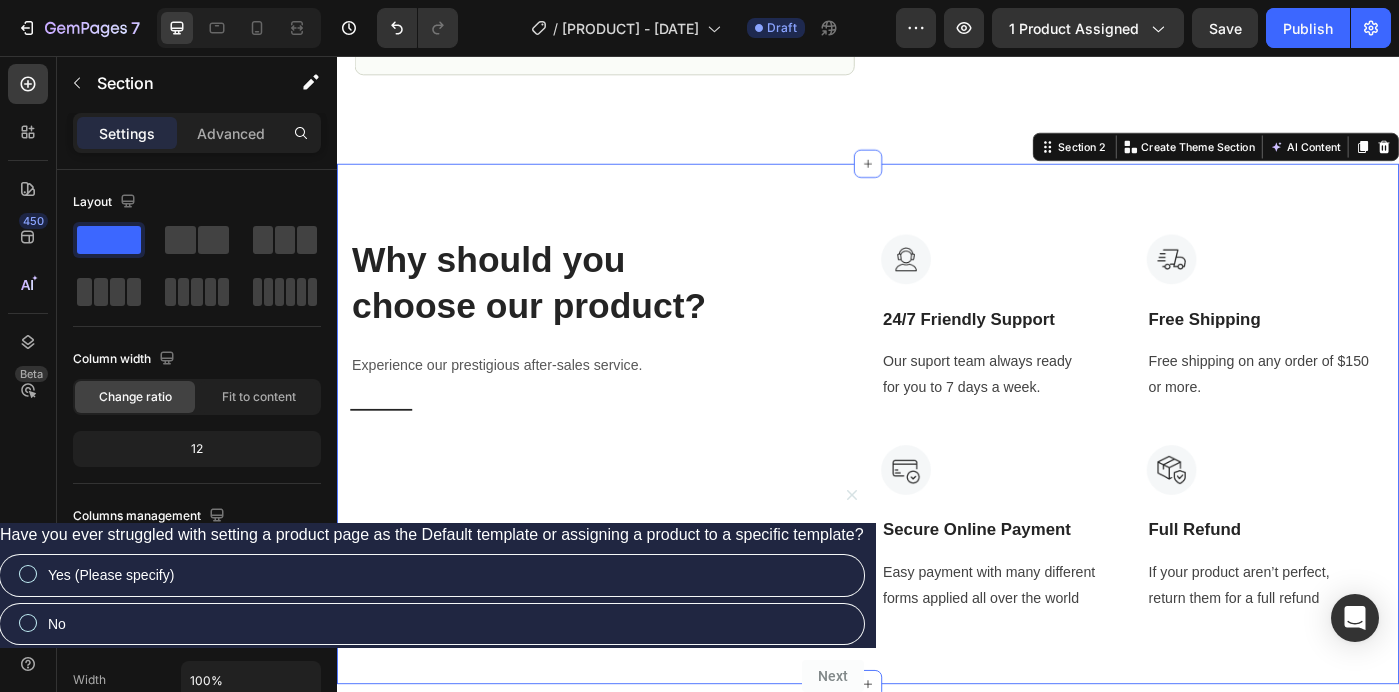 scroll, scrollTop: 1332, scrollLeft: 0, axis: vertical 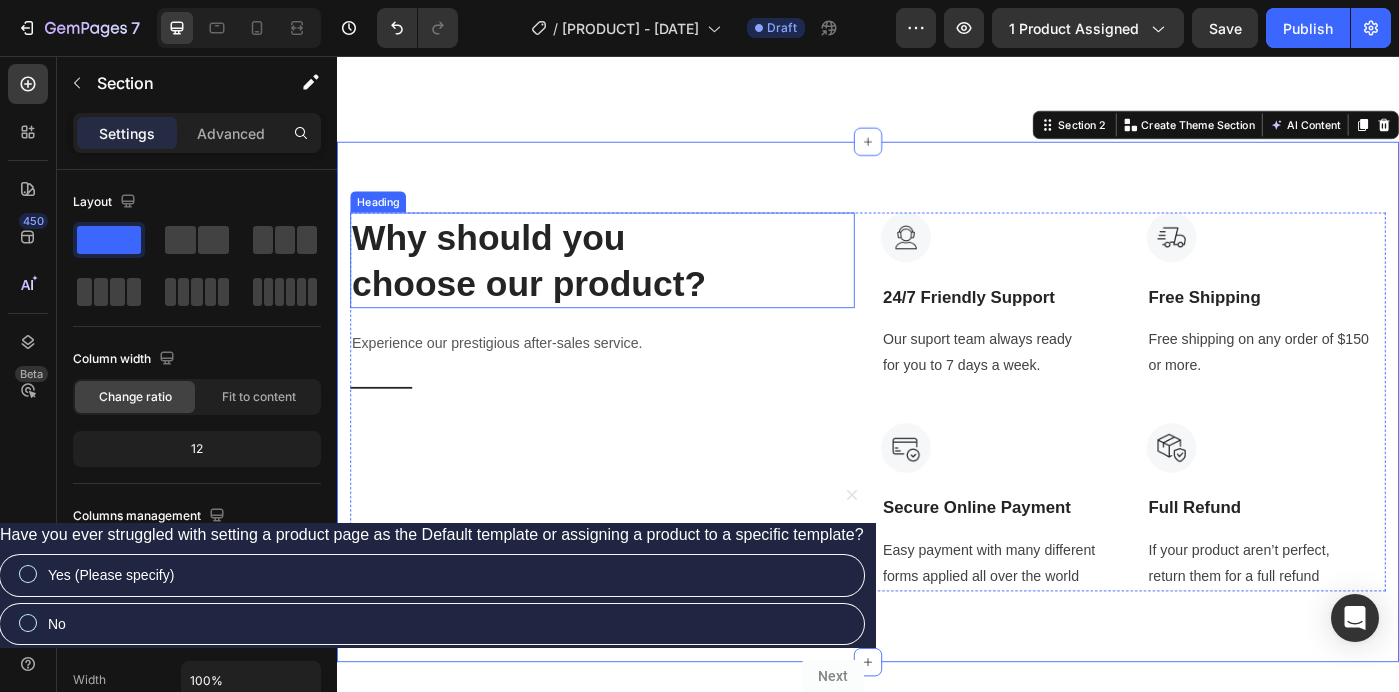 click on "Why should you choose our product?" at bounding box center [572, 286] 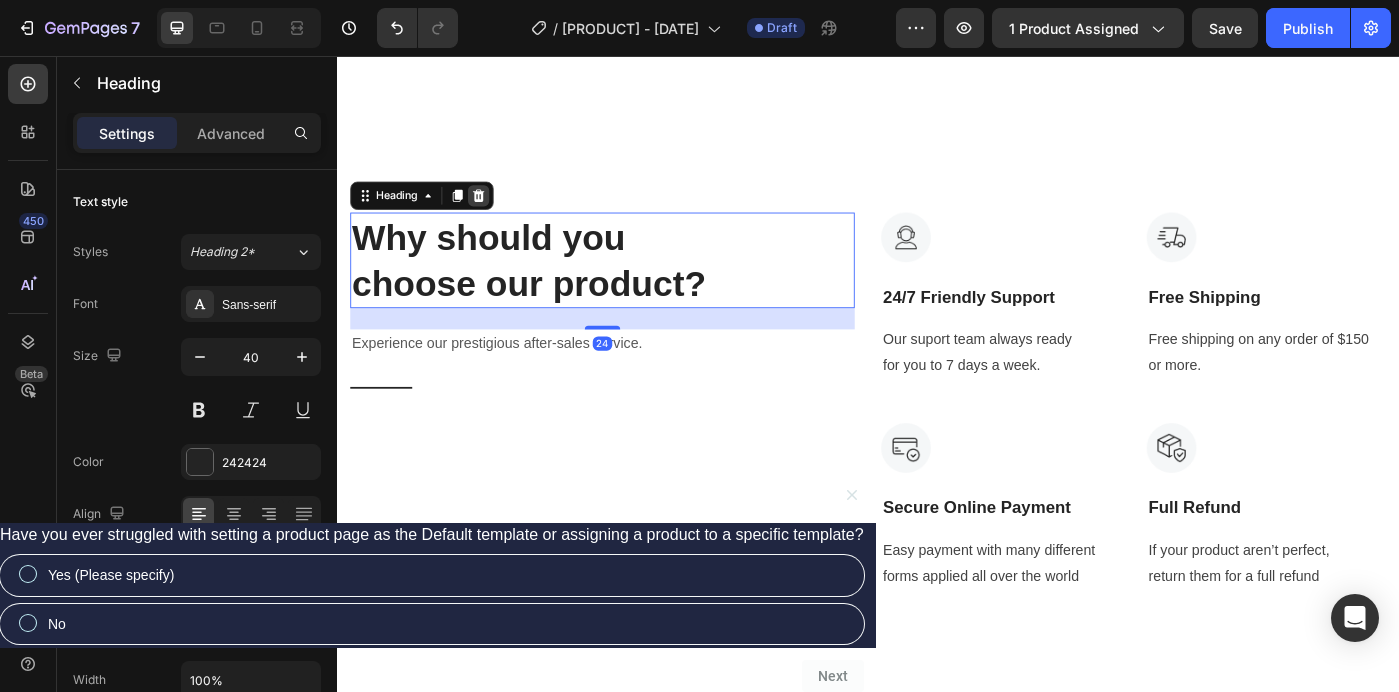 click 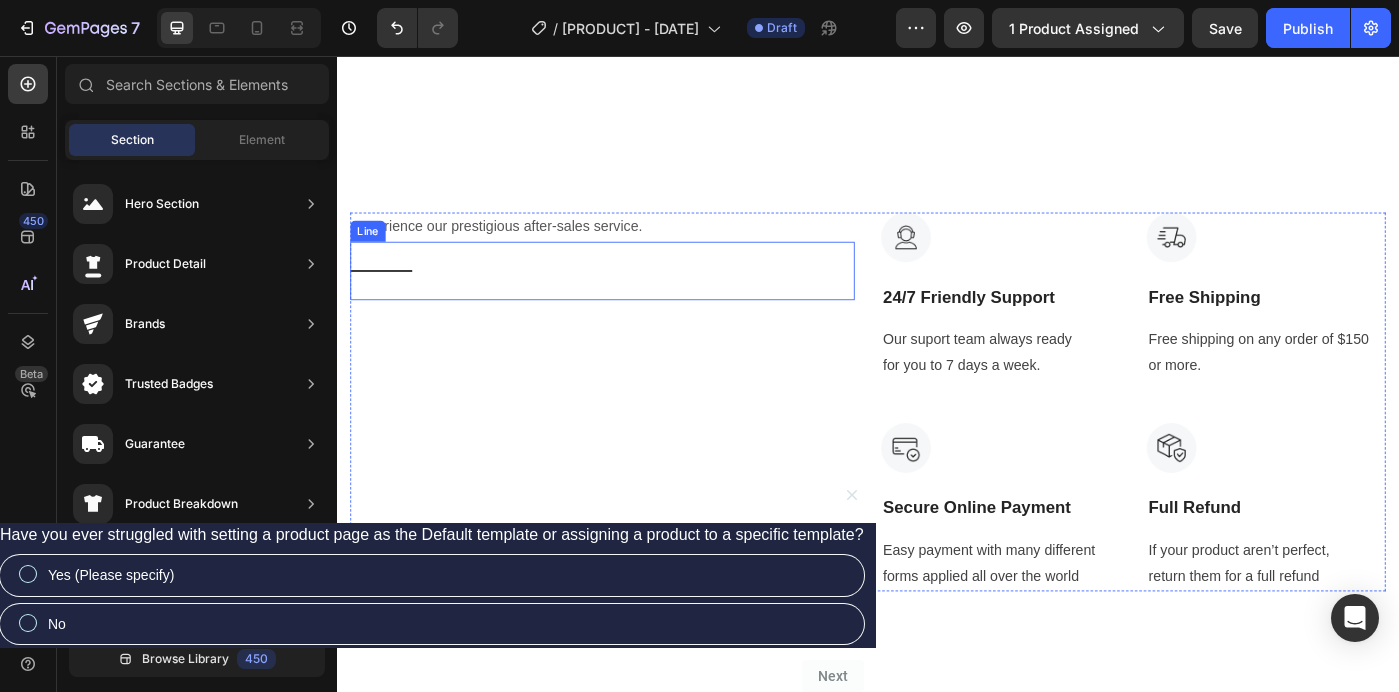 click on "Title Line" at bounding box center (637, 298) 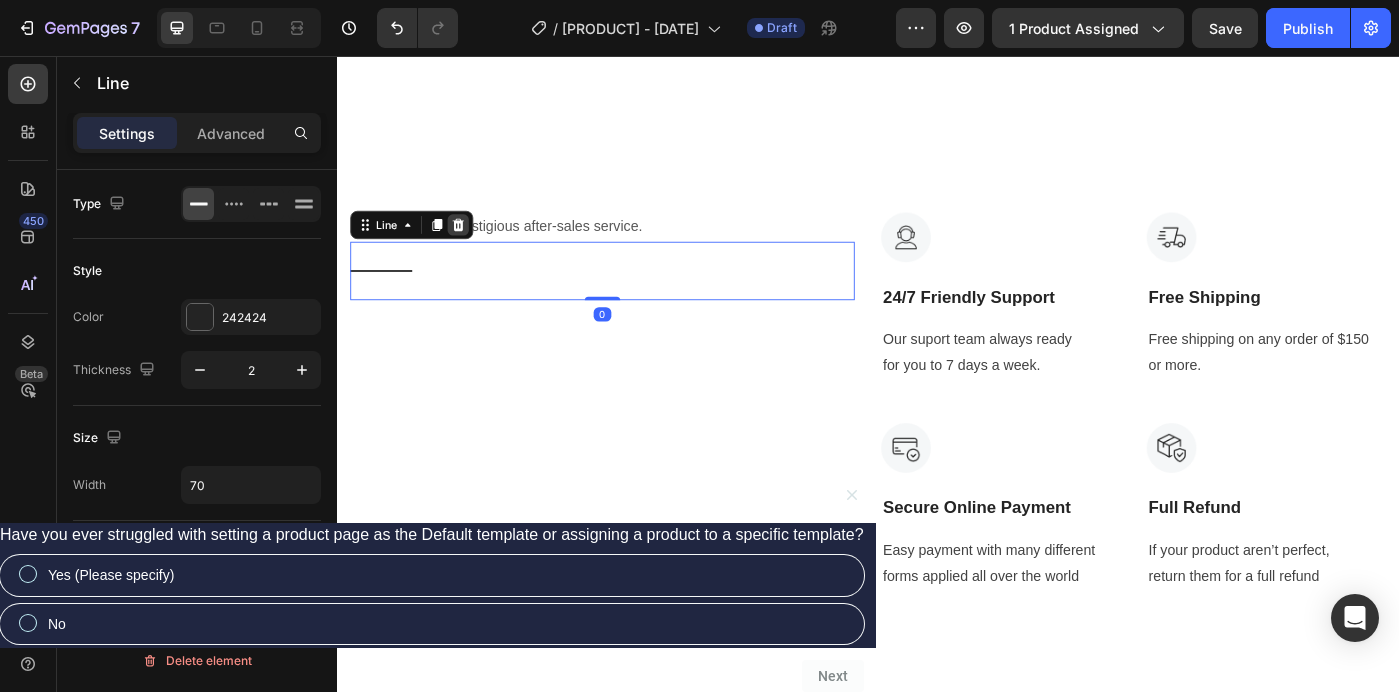 click 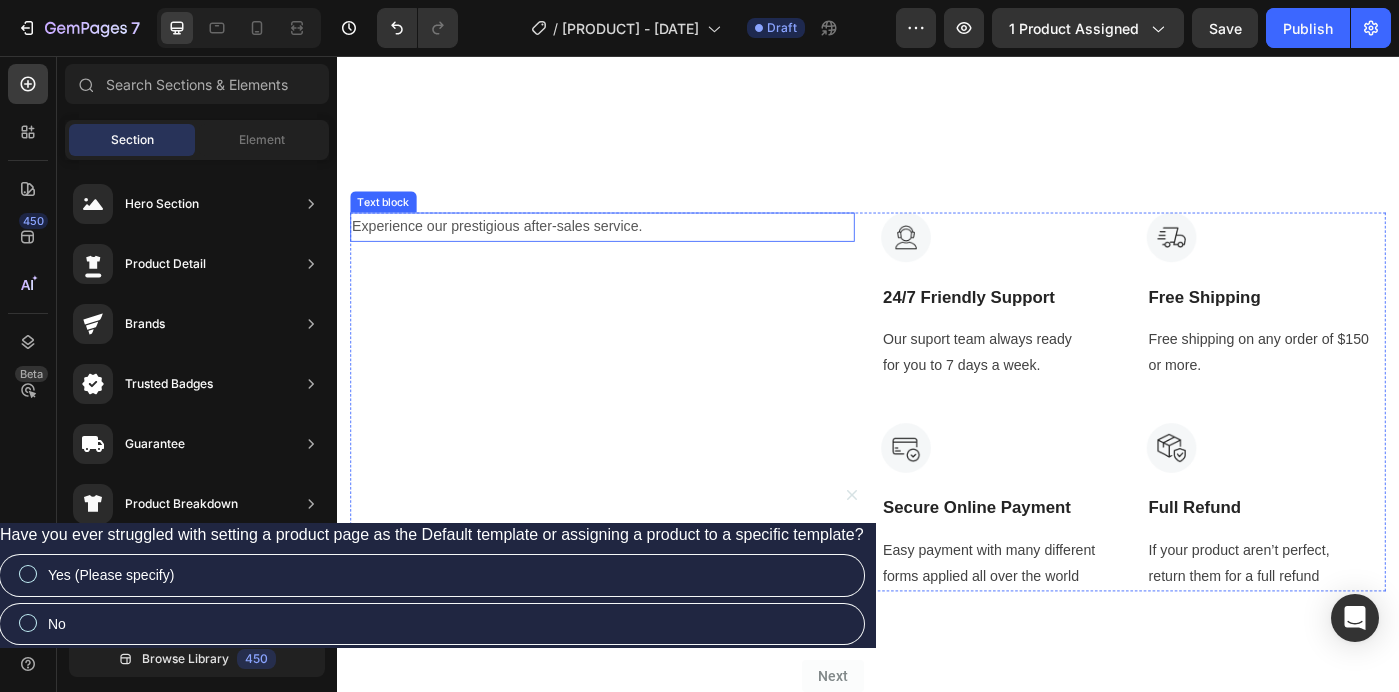 click on "Experience our prestigious after-sales service." at bounding box center [637, 248] 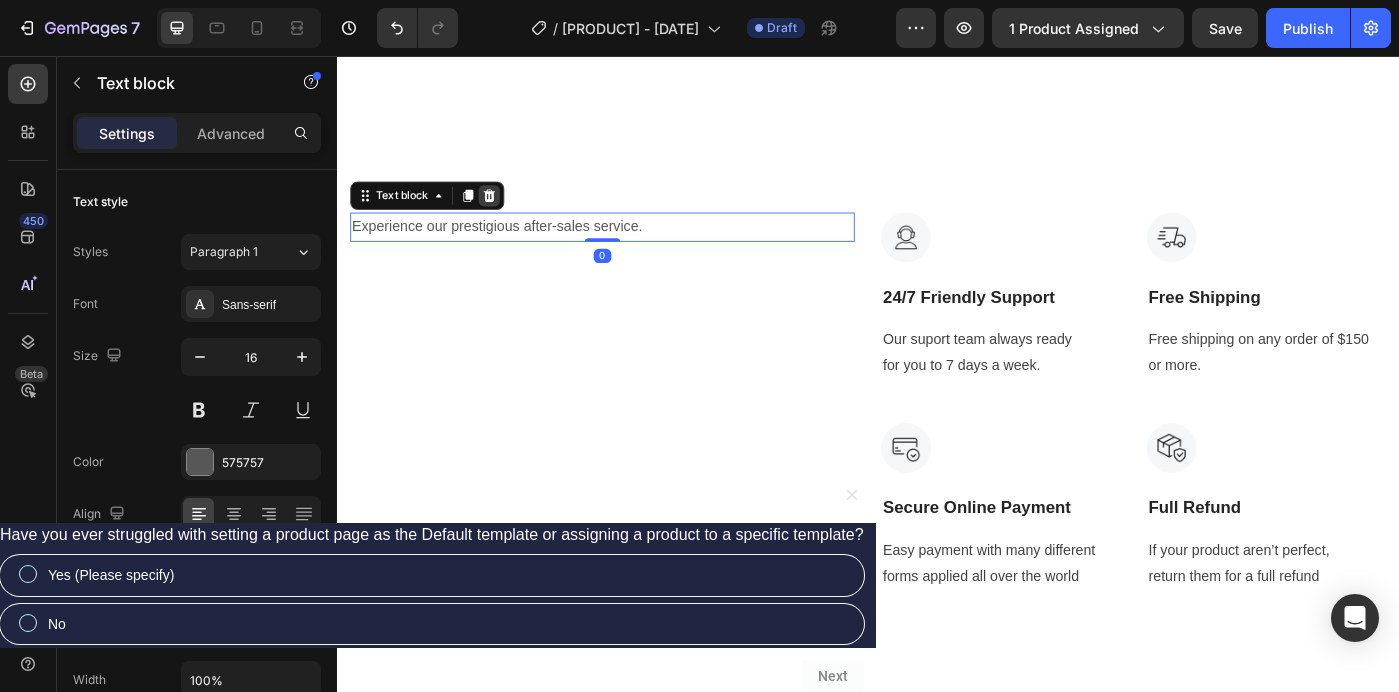 click 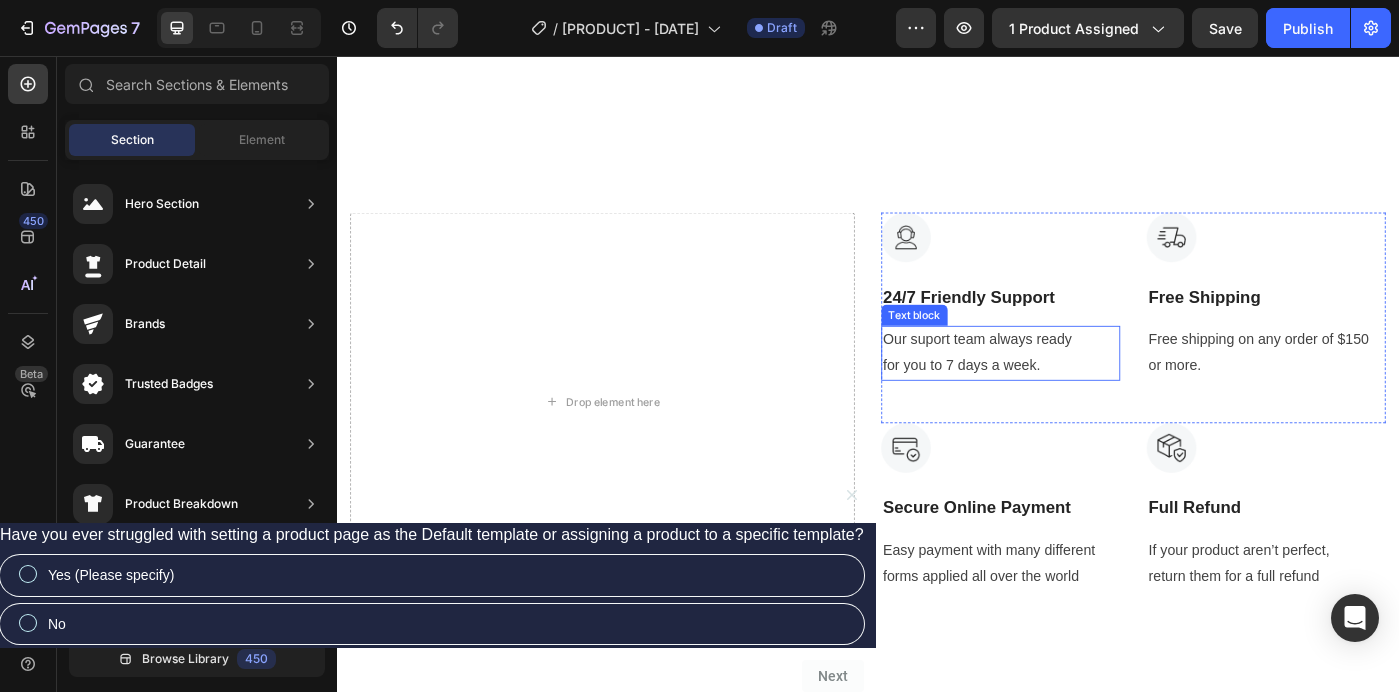 click on "Our suport team always ready for you to 7 days a week." at bounding box center (1087, 391) 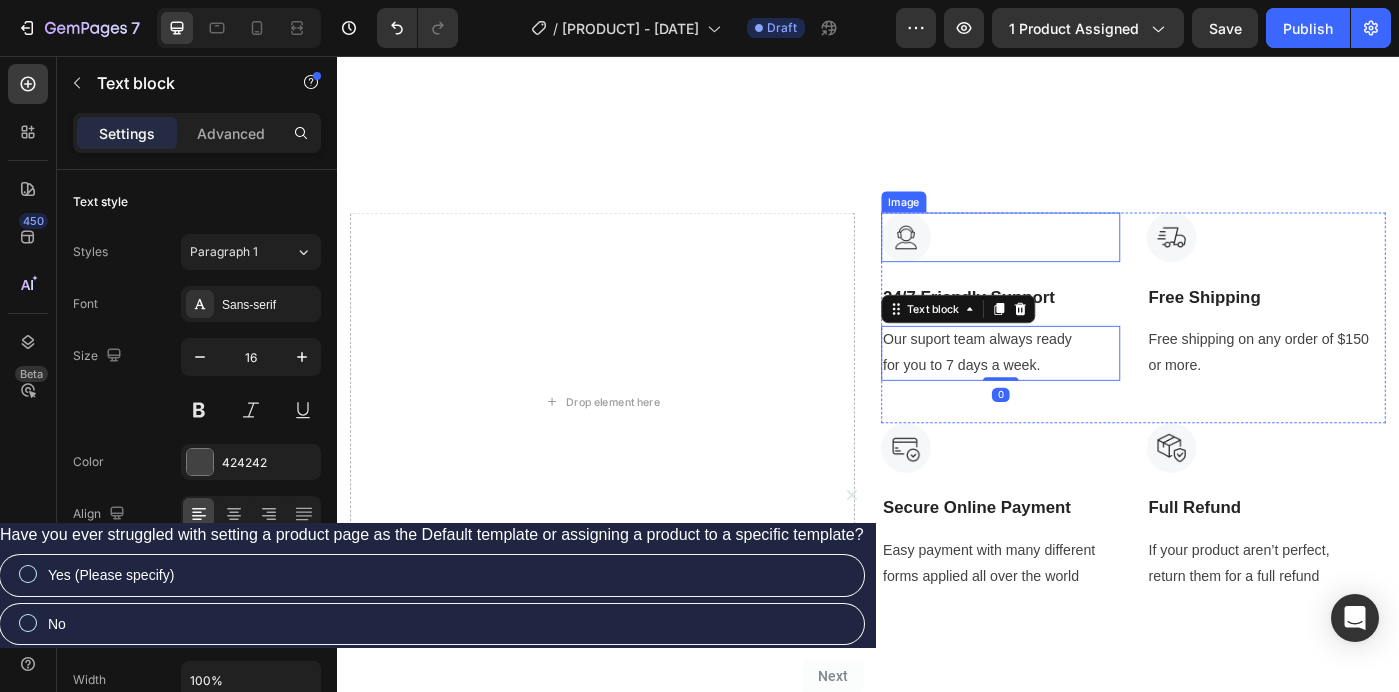 click at bounding box center [1087, 260] 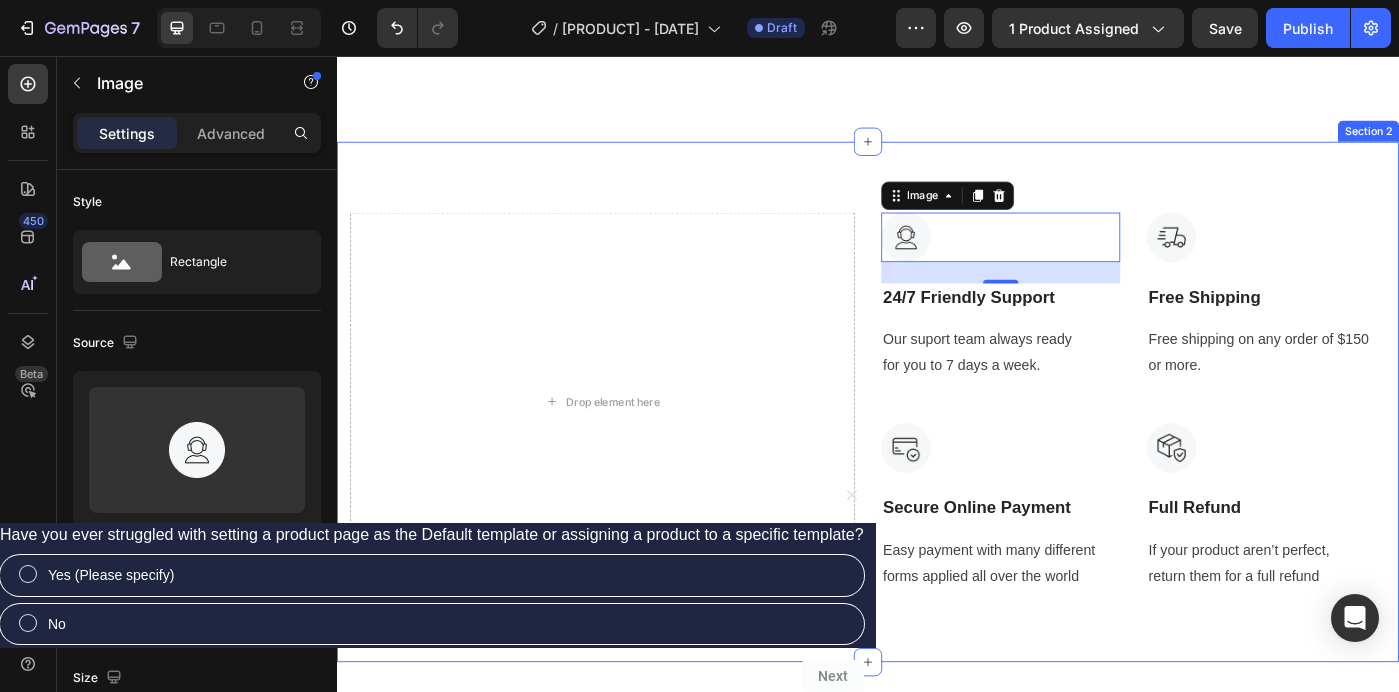 click on "Drop element here Image   24 24/7 Friendly Support Text Block Our suport team always ready for you to 7 days a week. Text block Image Free Shipping Text Block Free shipping on any order of $150 or more. Text block Row Image Secure Online Payment Text Block Easy payment with many different forms applied all over the world Text block Image Full Refund Text Block If your product aren’t perfect, return them for a full refund Text block Row Row Section 2" at bounding box center (937, 446) 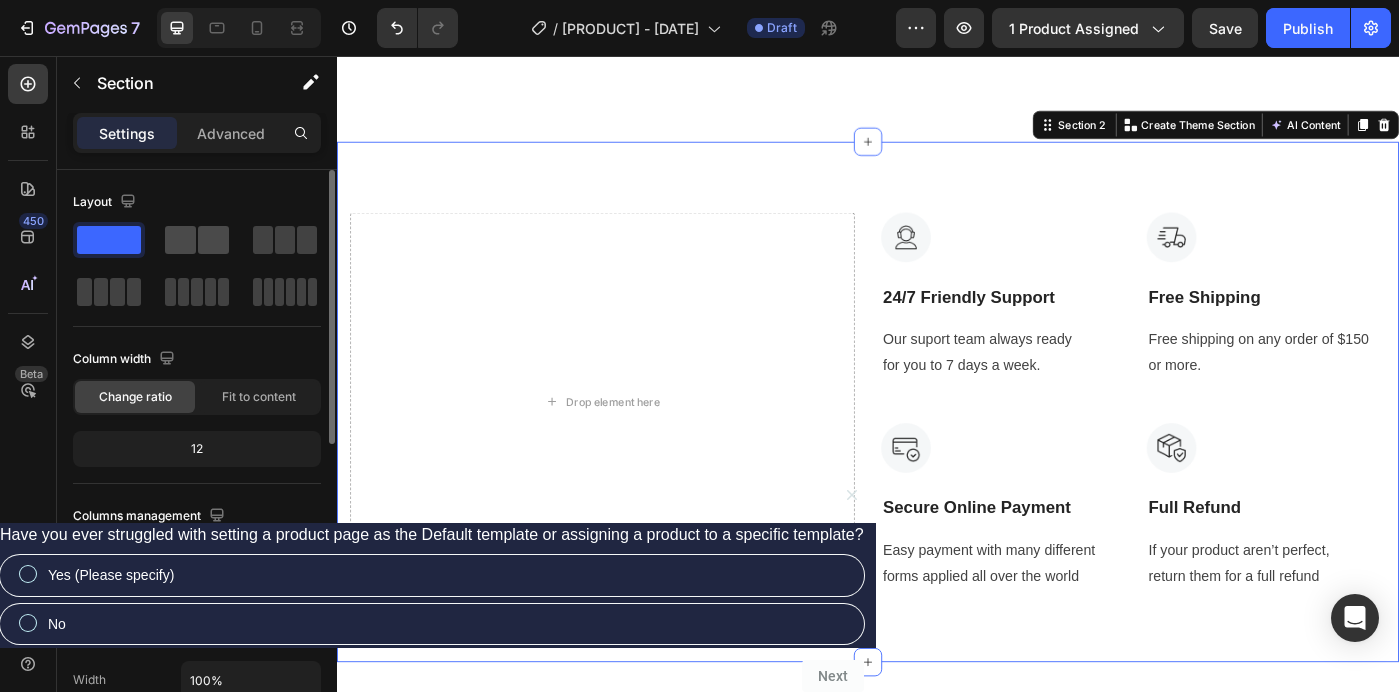 click 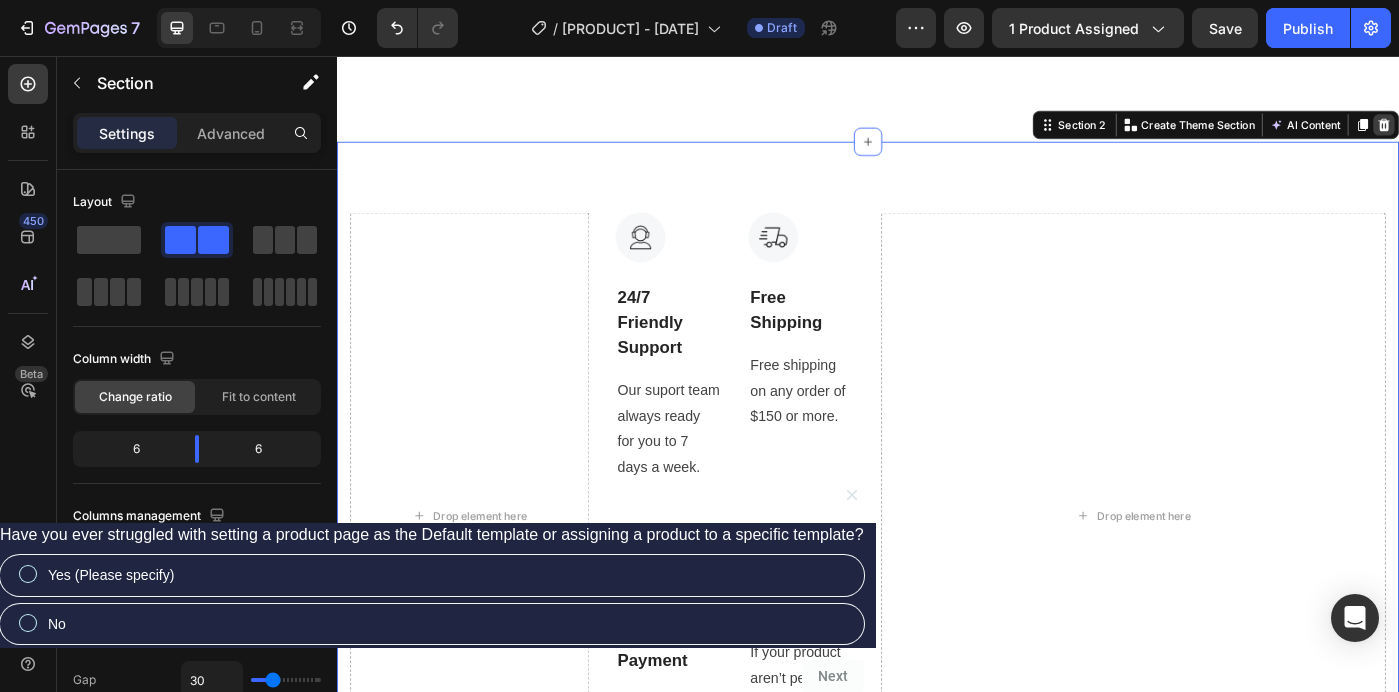 click 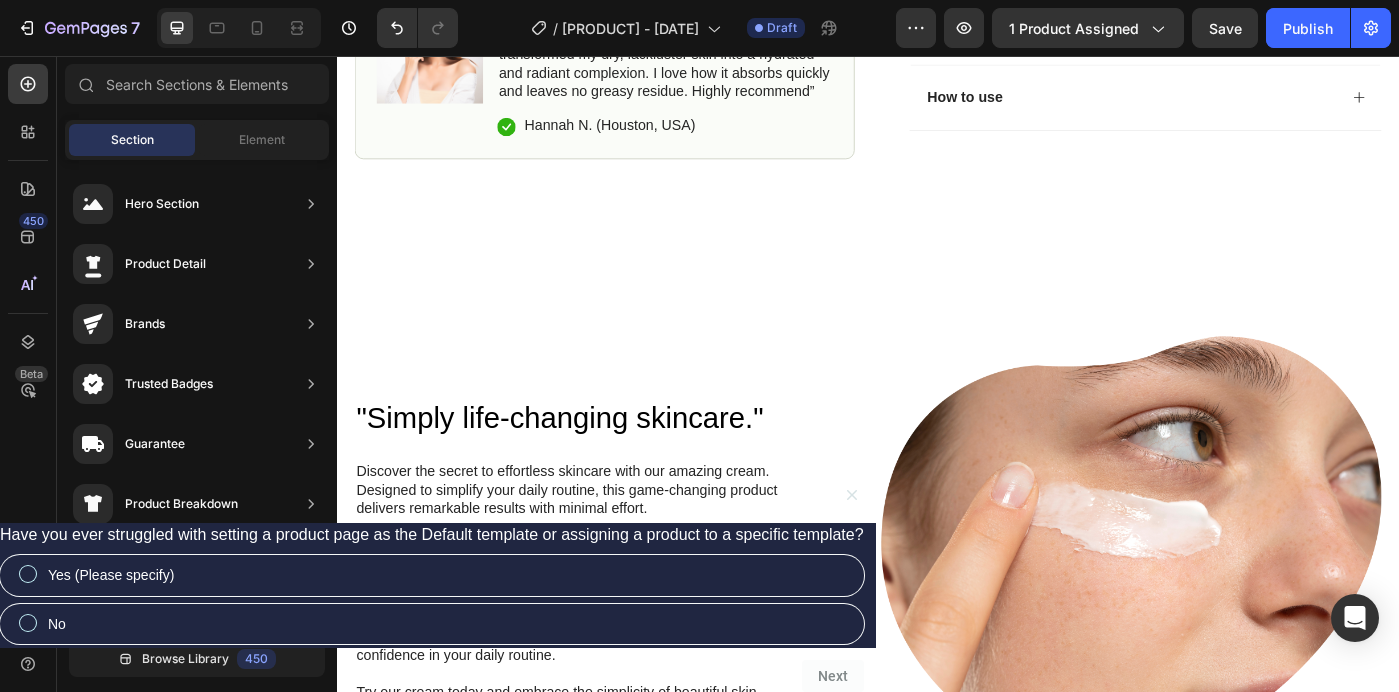 scroll, scrollTop: 1211, scrollLeft: 0, axis: vertical 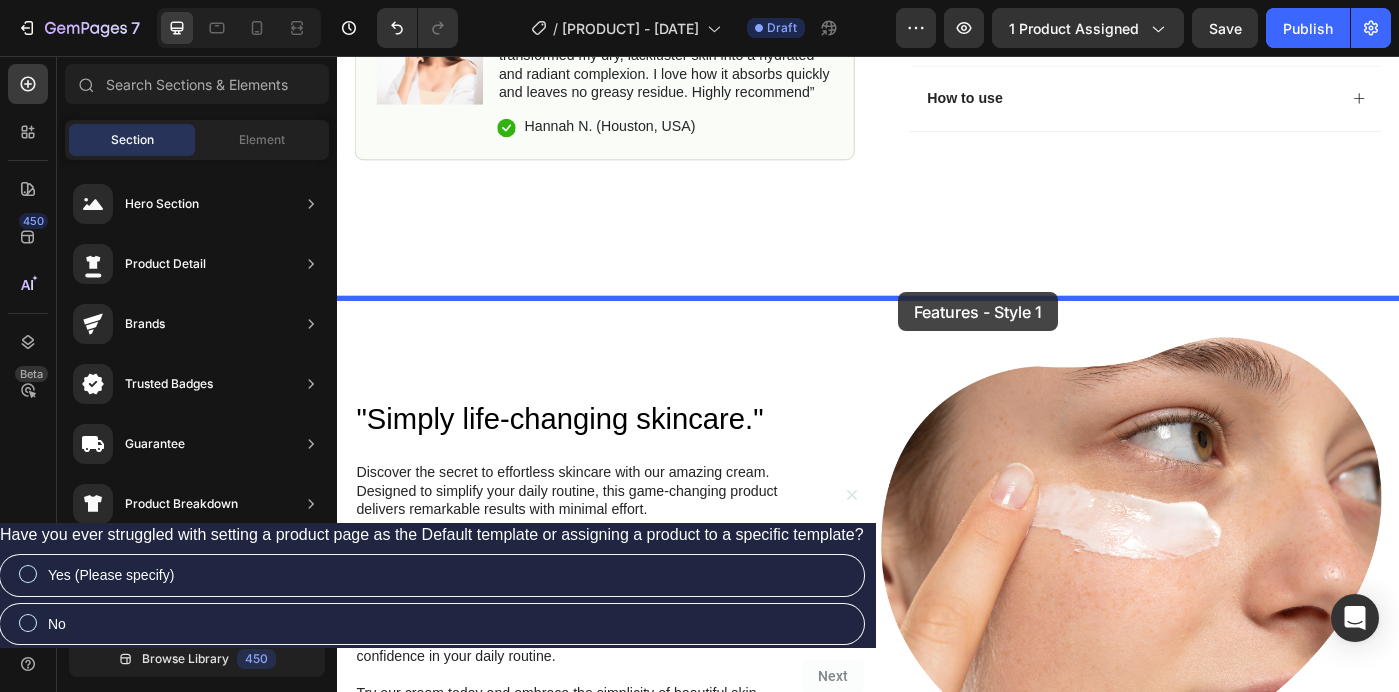 drag, startPoint x: 847, startPoint y: 336, endPoint x: 971, endPoint y: 323, distance: 124.67959 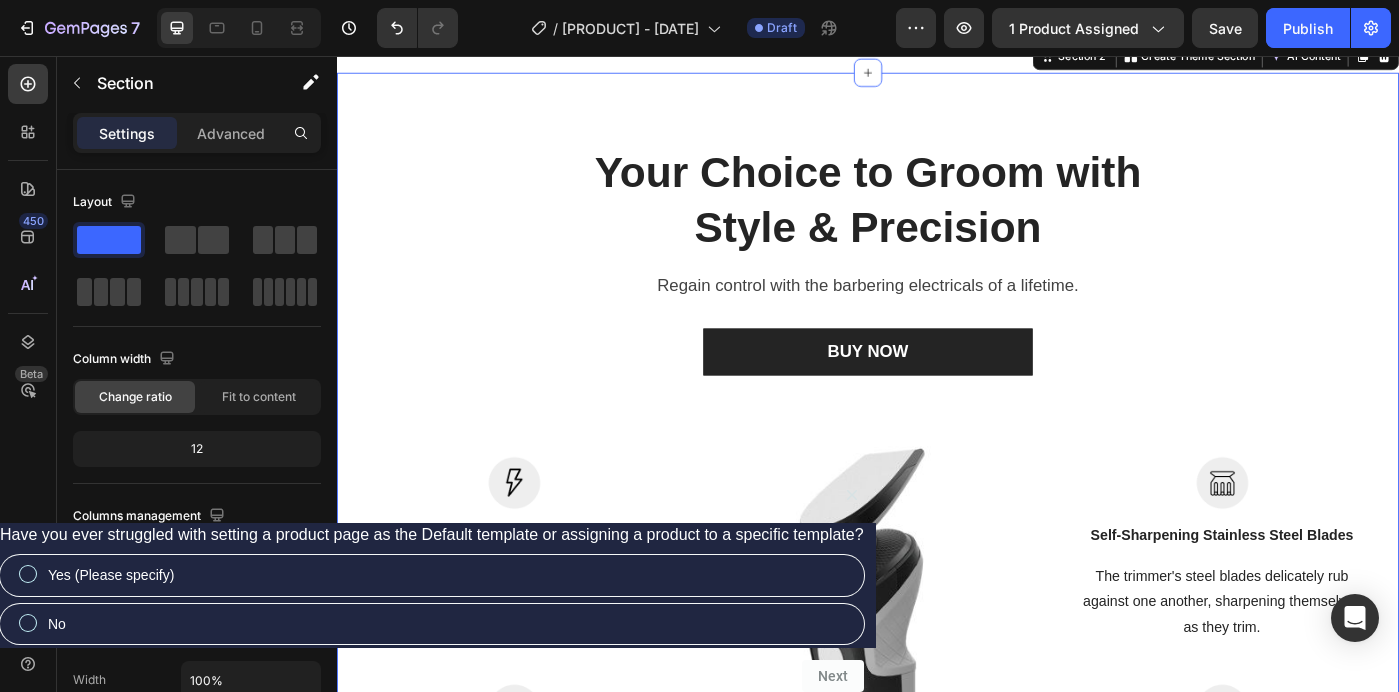 scroll, scrollTop: 1413, scrollLeft: 0, axis: vertical 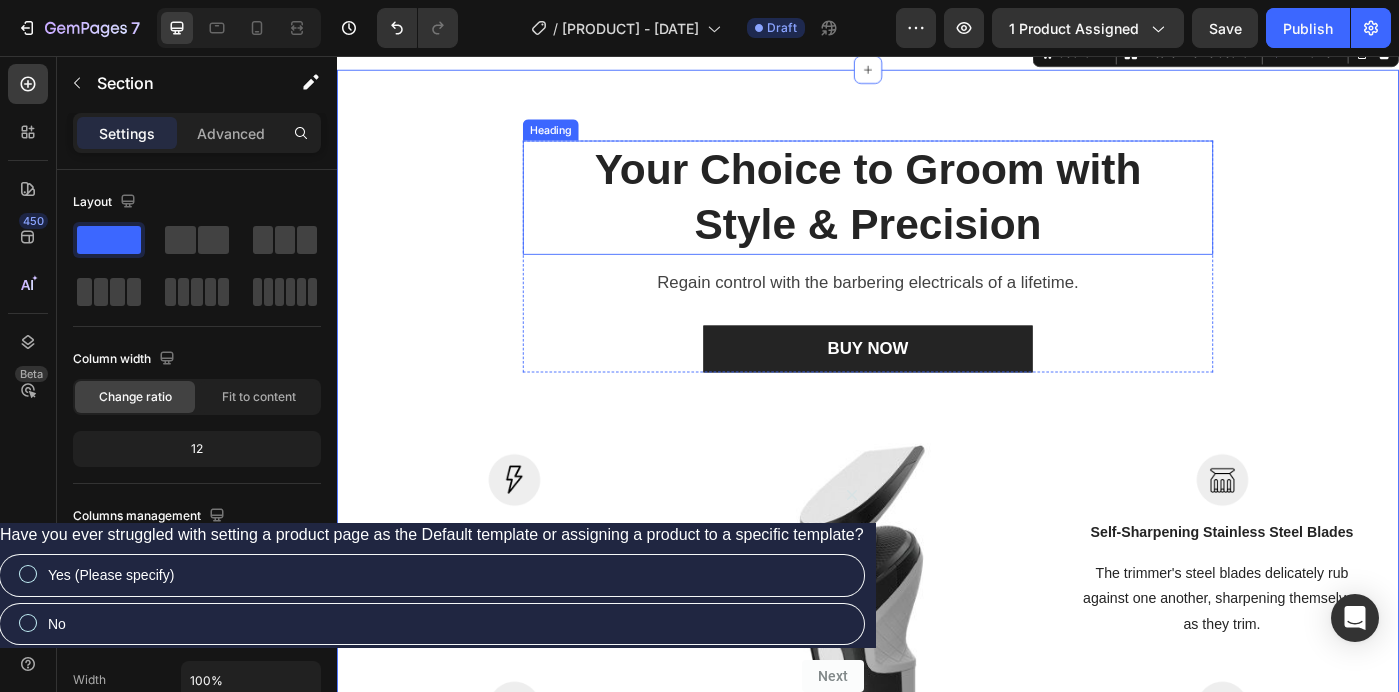 click on "Your Choice to Groom with Style & Precision" at bounding box center [937, 215] 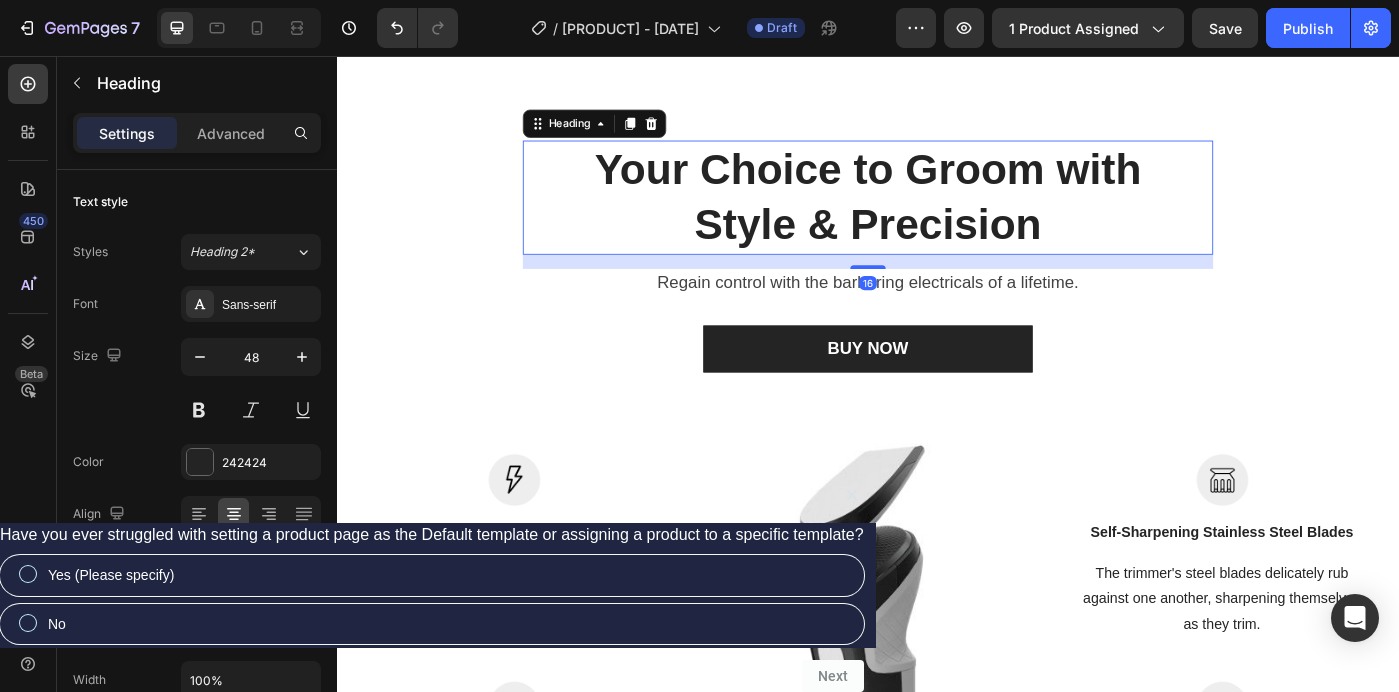 click on "Your Choice to Groom with Style & Precision" at bounding box center [937, 215] 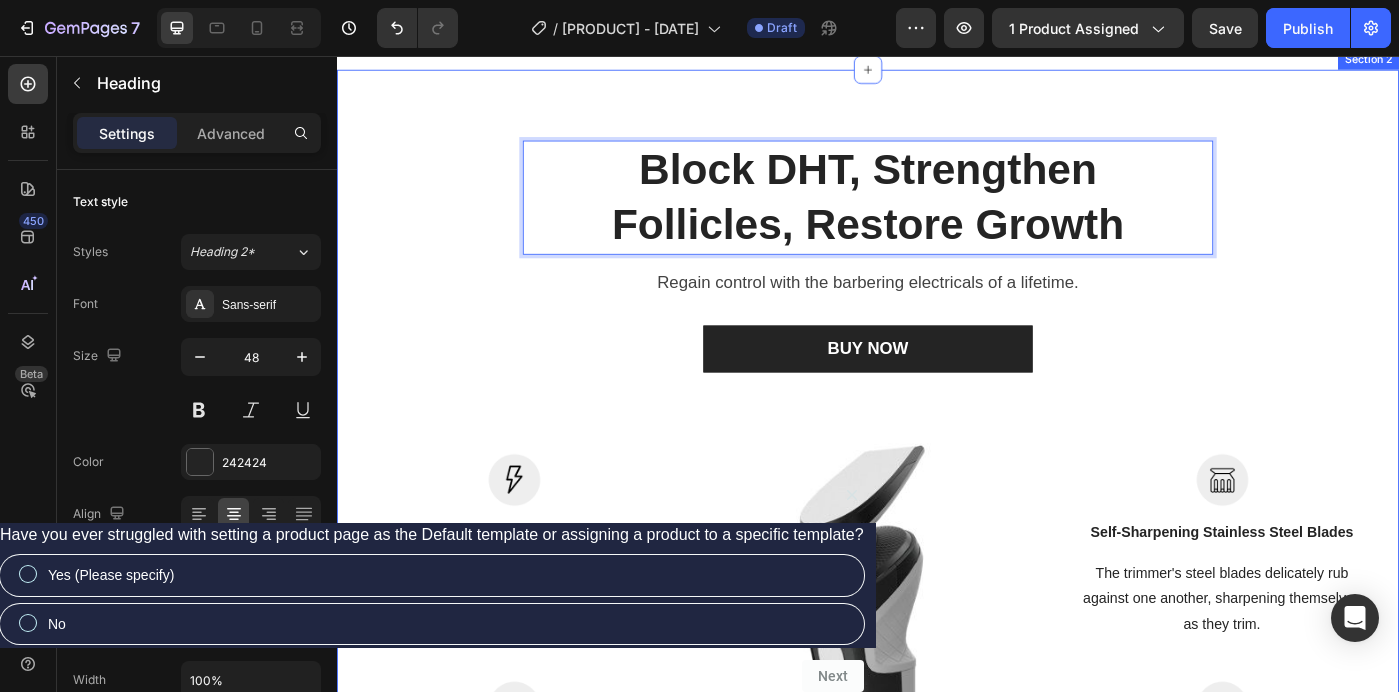 click on "Block DHT, Strengthen Follicles, Restore Growth Heading   16 Regain control with the barbering electricals of a lifetime. Text block BUY NOW Button Row Image Long-Lasting Performance Text block Dura power technology optimizes power consumption and lasts 4 times longer than a standard trimmer. Text block Row Image Skin-Friendly Touch Text block Blades stay extra-sharp but still have  rounded blade tips and combs to  prevent irritation. Text block Row Image Image Self-Sharpening Stainless Steel Blades Text block The trimmer's steel blades delicately rub  against one another, sharpening themselves  as they trim. Text block Row Image Effortless Trimming with the Zoom Wheel Text block Simply crank the wheel to pick and lock in the desired length settings with 20 various length options. Text block Row Row" at bounding box center (937, 591) 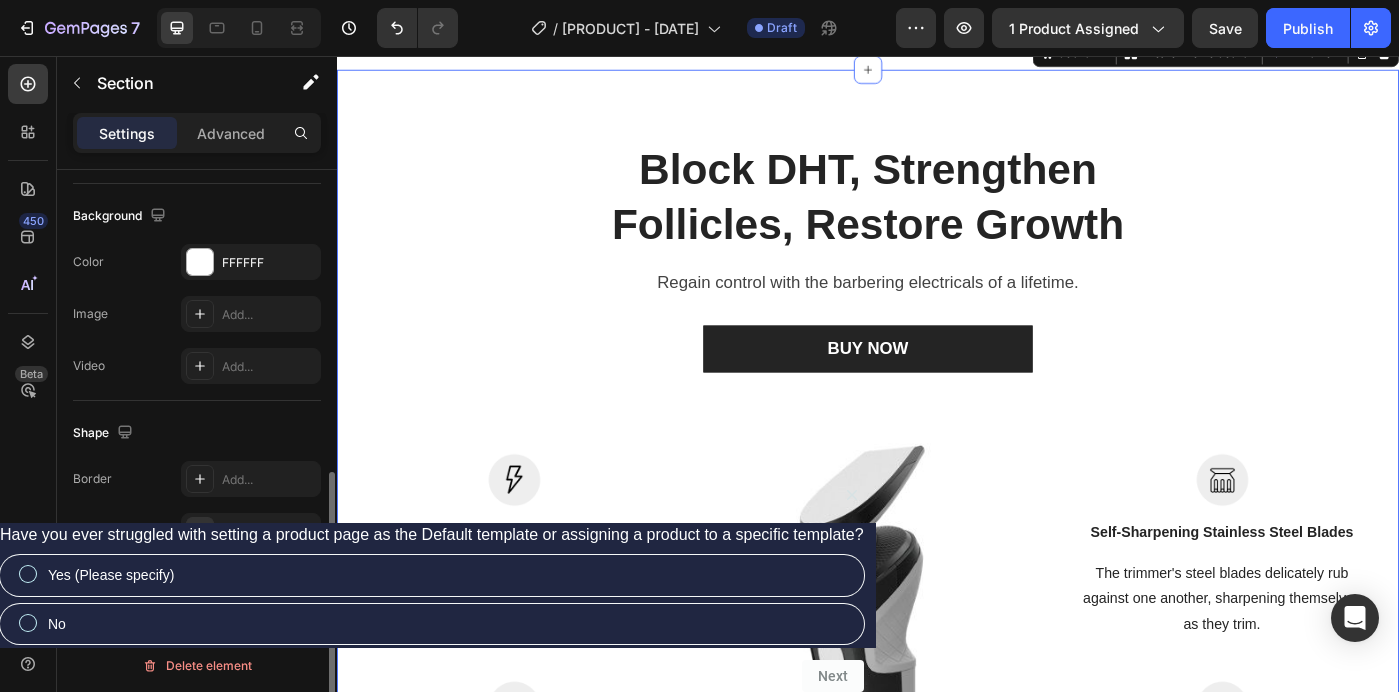 scroll, scrollTop: 641, scrollLeft: 0, axis: vertical 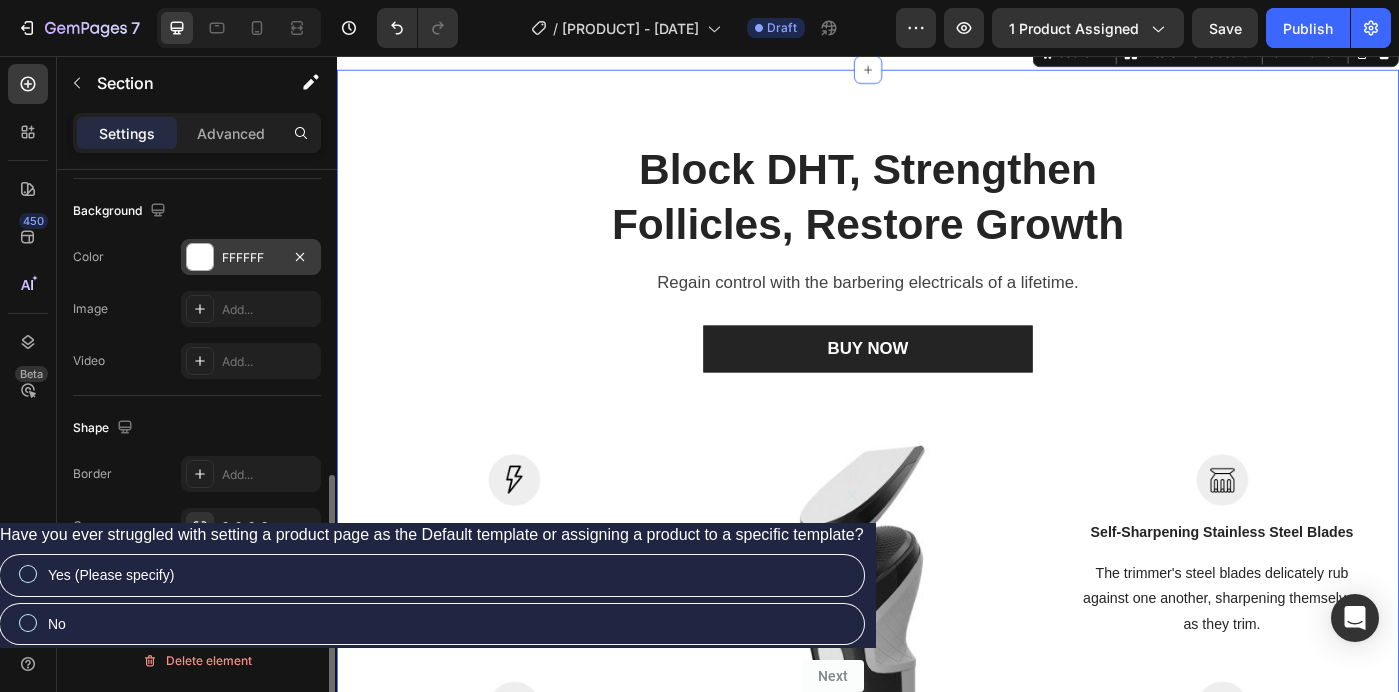 click on "FFFFFF" at bounding box center [251, 258] 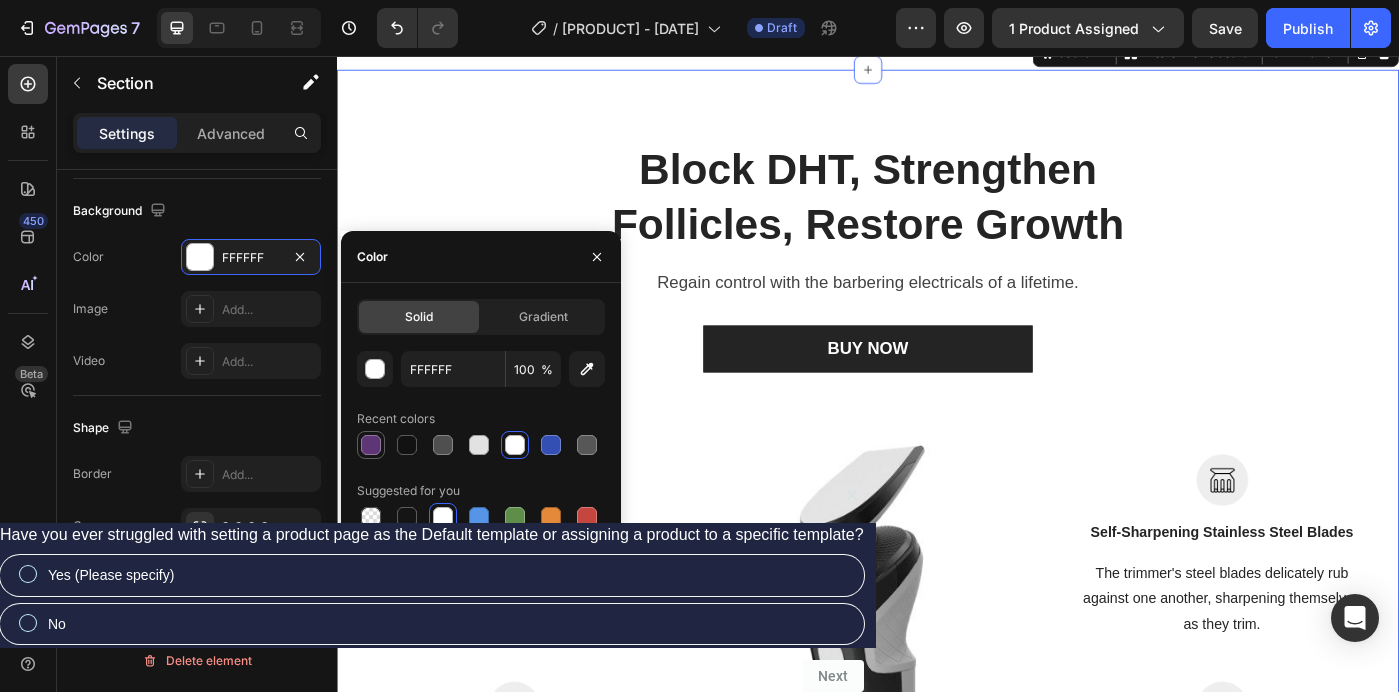 click at bounding box center (371, 445) 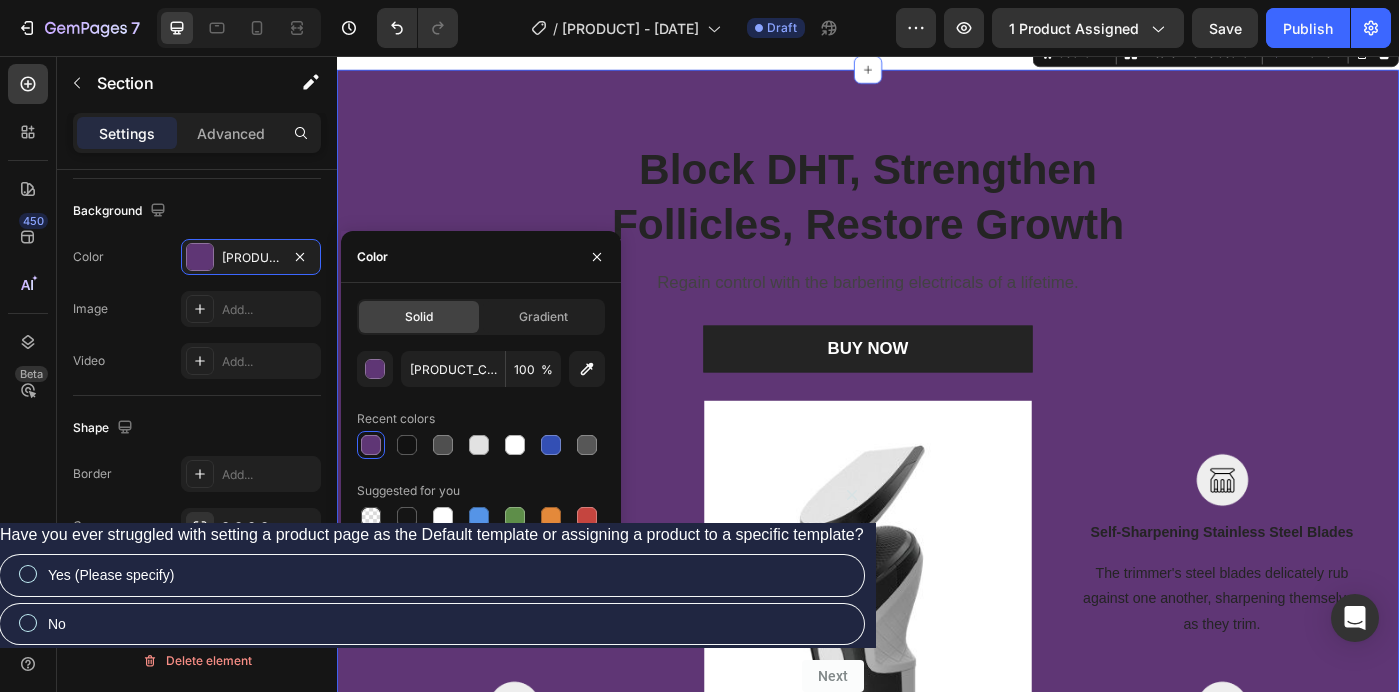 click at bounding box center [371, 445] 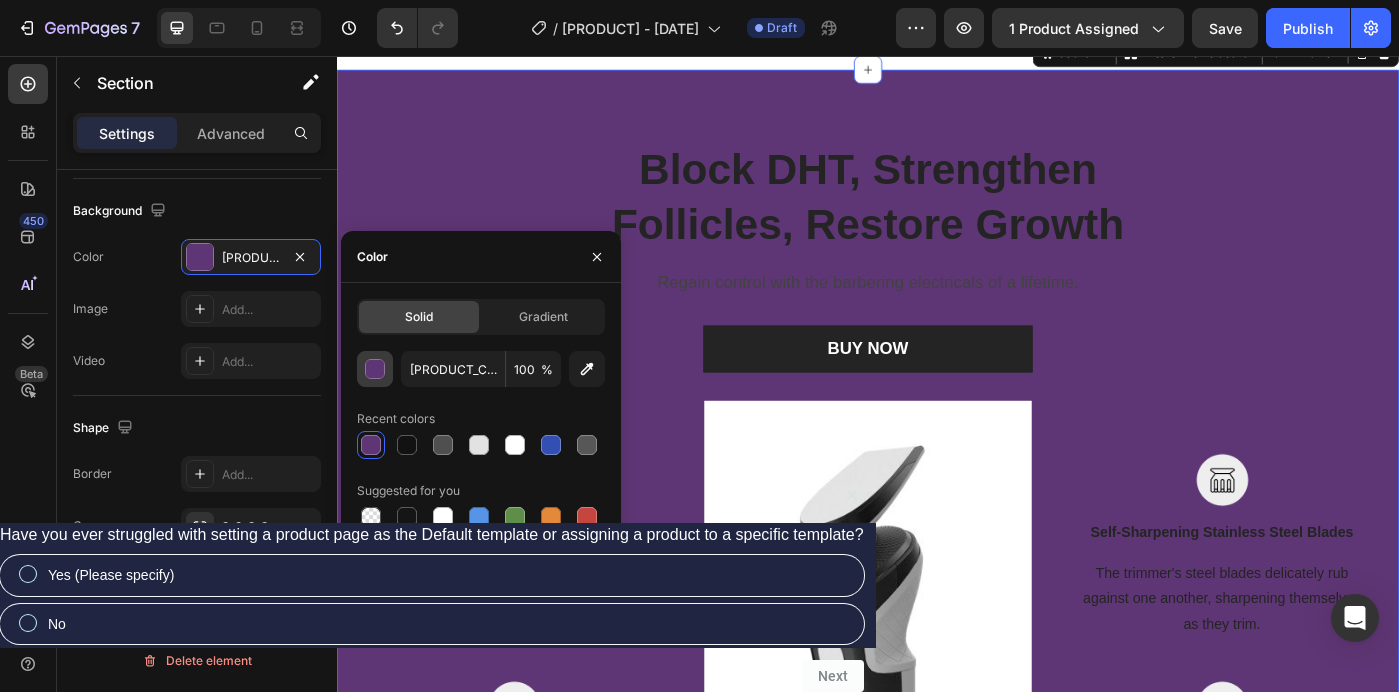 click at bounding box center (376, 370) 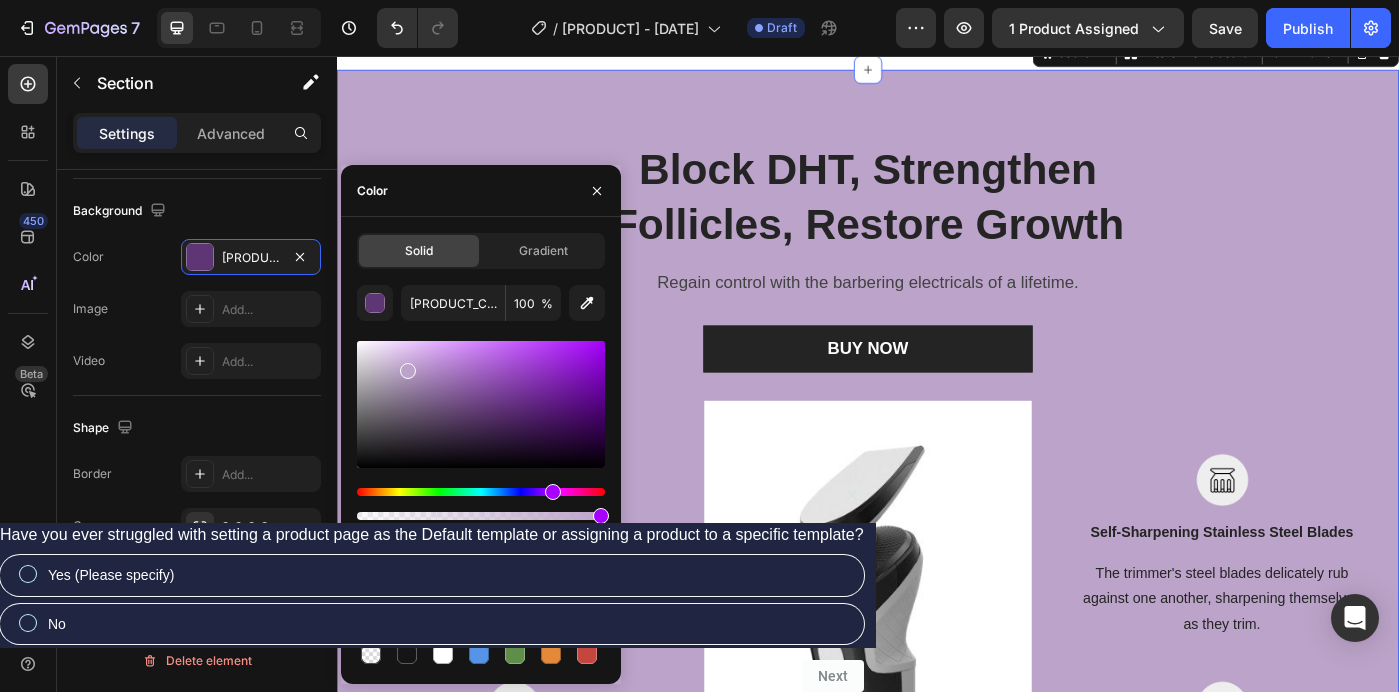 type on "BCA3C9" 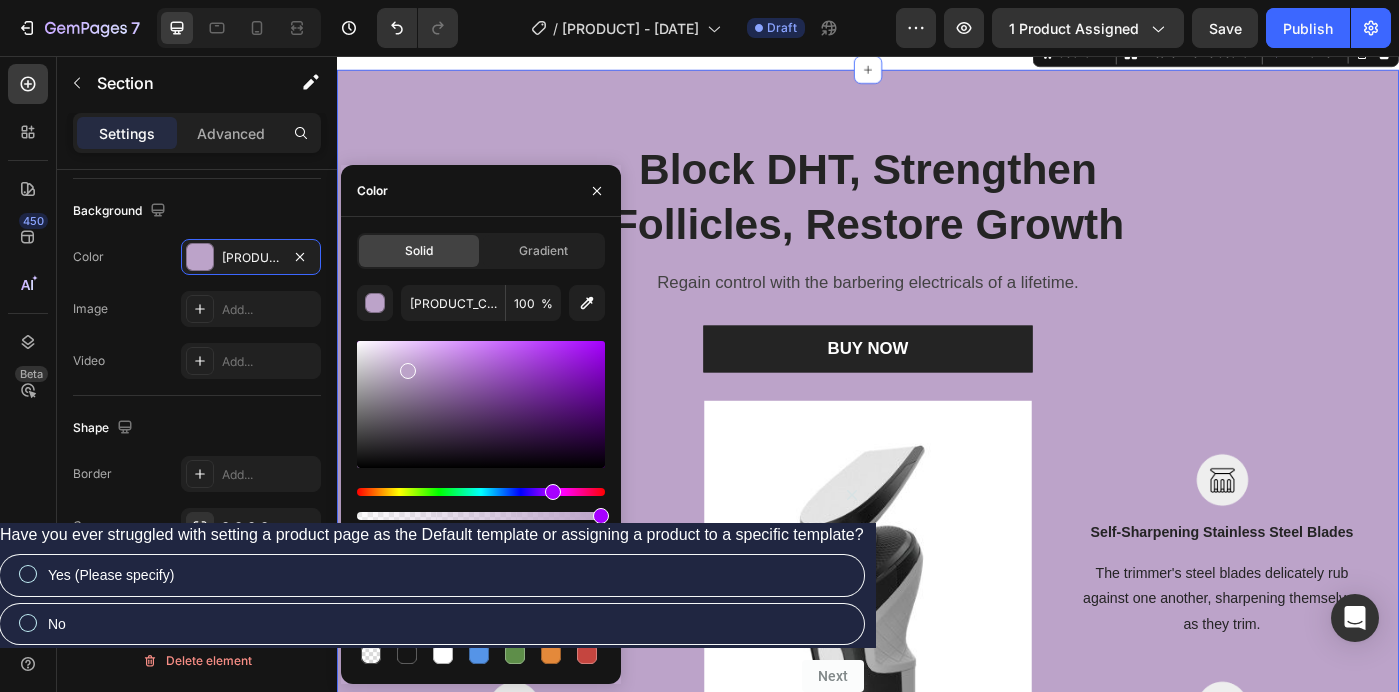drag, startPoint x: 503, startPoint y: 409, endPoint x: 406, endPoint y: 367, distance: 105.702415 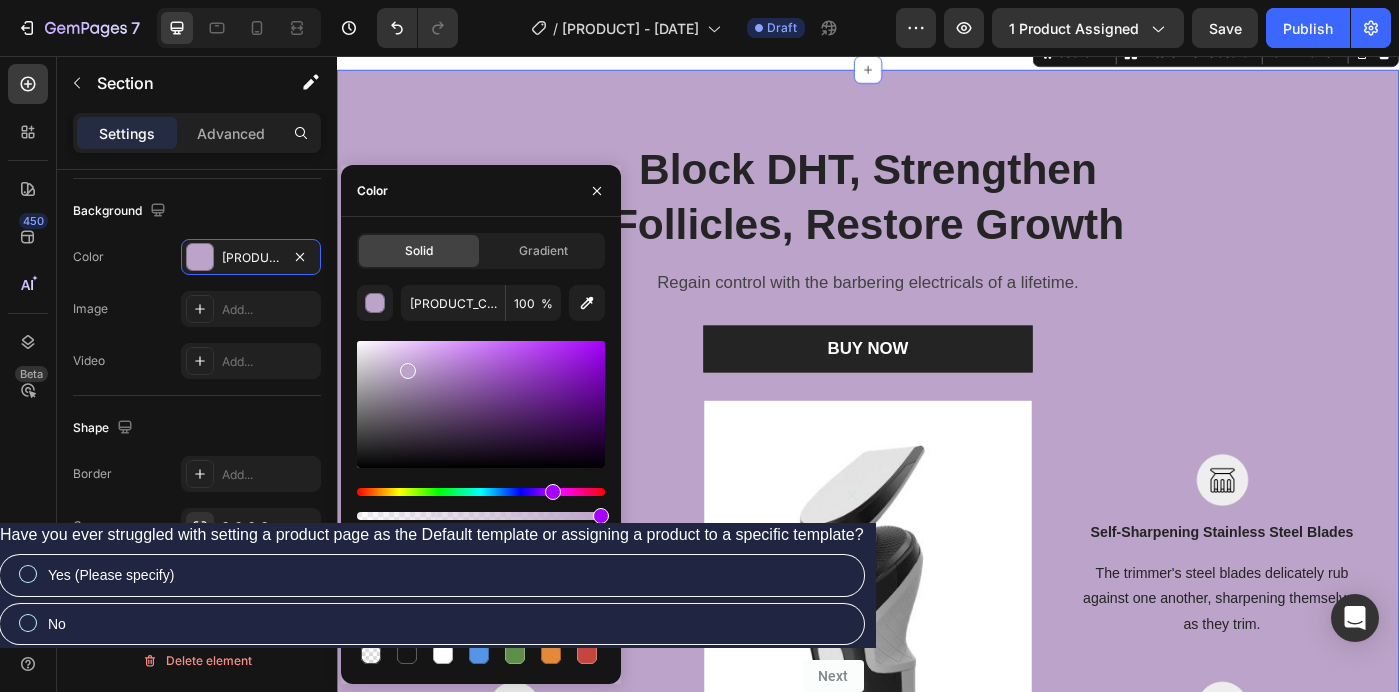 click on "Block DHT, Strengthen Follicles, Restore Growth Heading Regain control with the barbering electricals of a lifetime. Text block BUY NOW Button Row Image Long-Lasting Performance Text block Dura power technology optimizes power consumption and lasts 4 times longer than a standard trimmer. Text block Row Image Skin-Friendly Touch Text block Blades stay extra-sharp but still have  rounded blade tips and combs to  prevent irritation. Text block Row Image Image Self-Sharpening Stainless Steel Blades Text block The trimmer's steel blades delicately rub  against one another, sharpening themselves  as they trim. Text block Row Image Effortless Trimming with the Zoom Wheel Text block Simply crank the wheel to pick and lock in the desired length settings with 20 various length options. Text block Row Row Section 2   You can create reusable sections Create Theme Section AI Content Write with GemAI What would you like to describe here? Tone and Voice Persuasive Product Show more Generate" at bounding box center (937, 591) 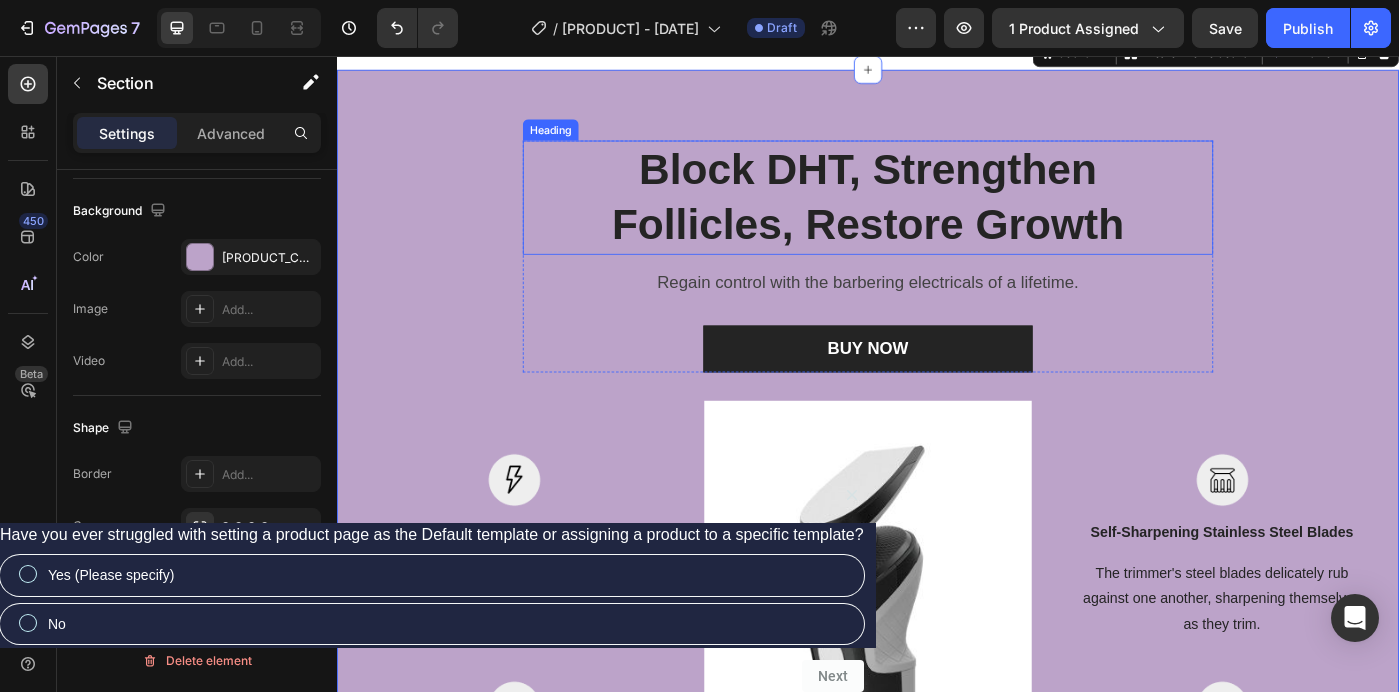 click on "Block DHT, Strengthen Follicles, Restore Growth" at bounding box center [937, 215] 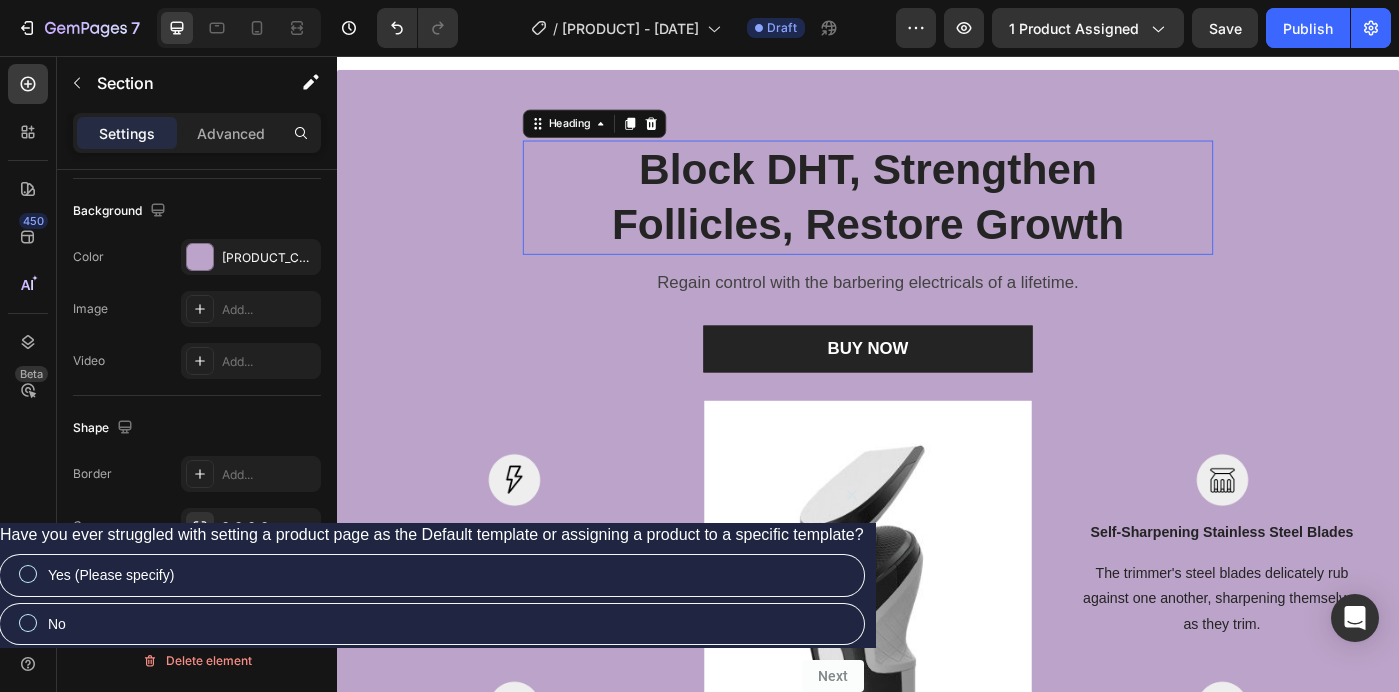 scroll, scrollTop: 0, scrollLeft: 0, axis: both 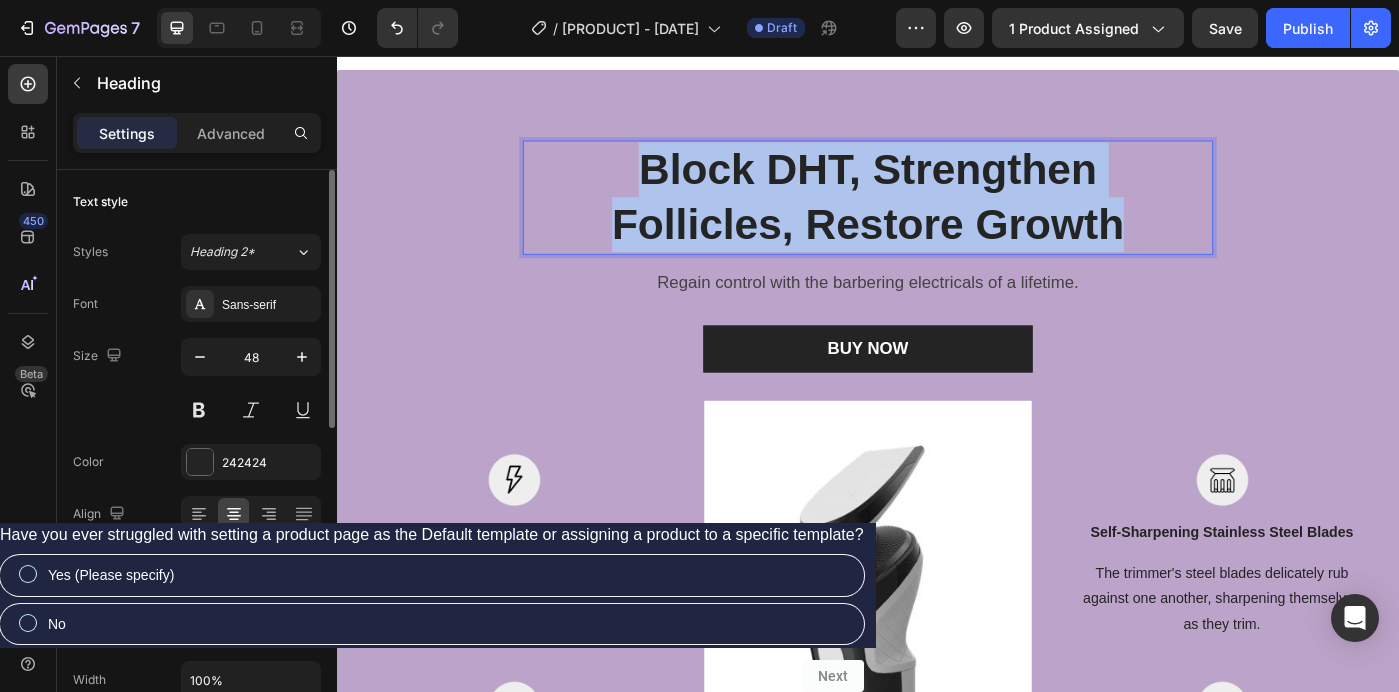 click on "Block DHT, Strengthen Follicles, Restore Growth" at bounding box center (937, 215) 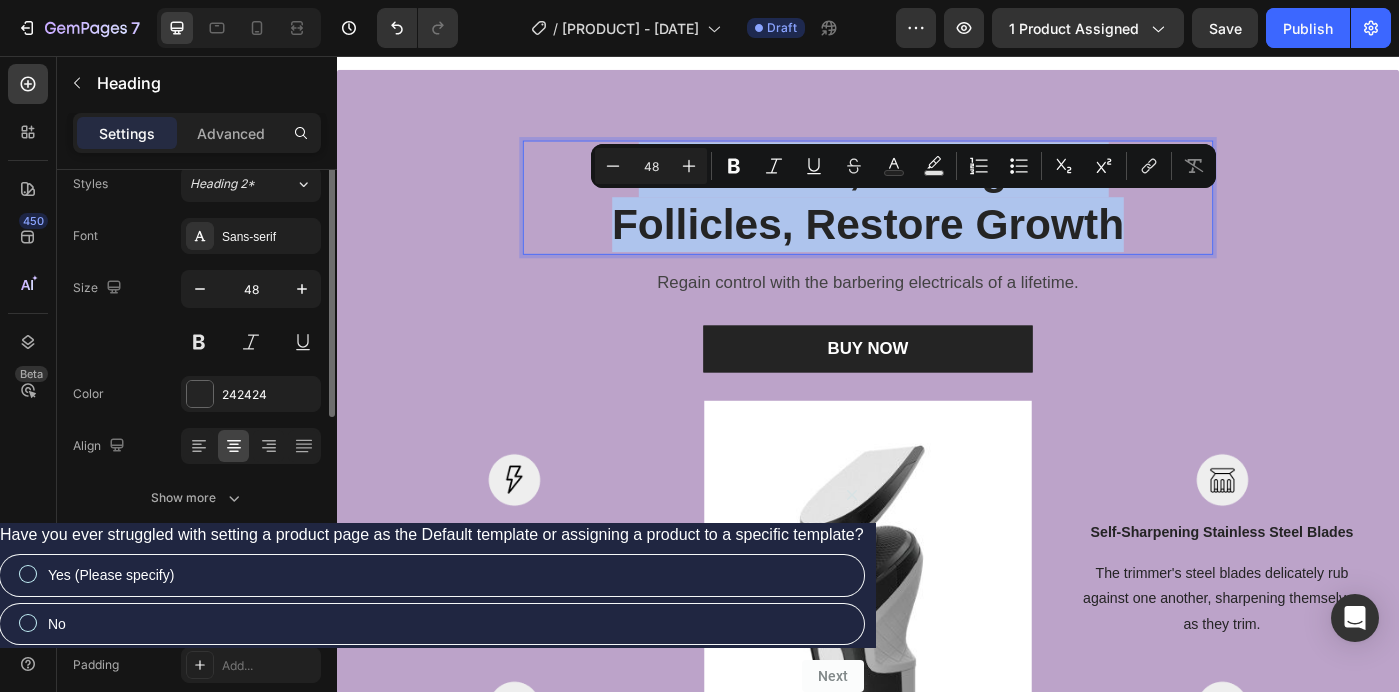 scroll, scrollTop: 40, scrollLeft: 0, axis: vertical 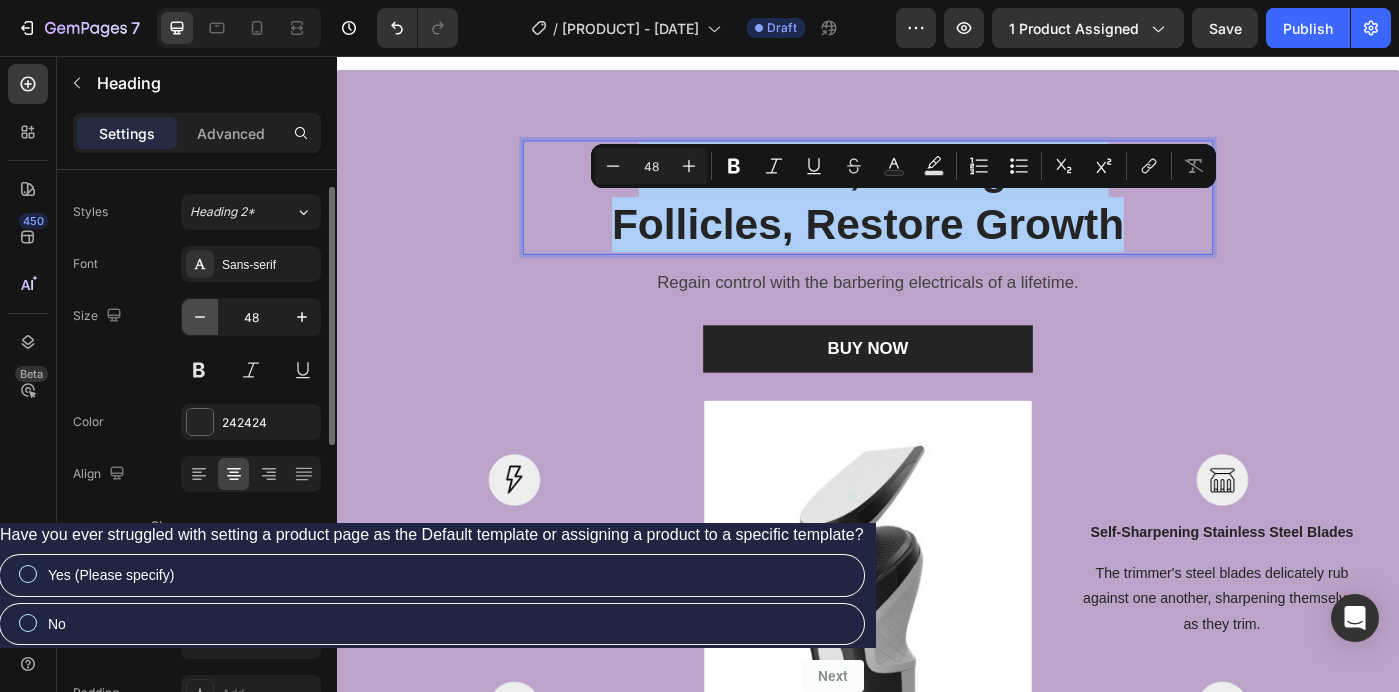click 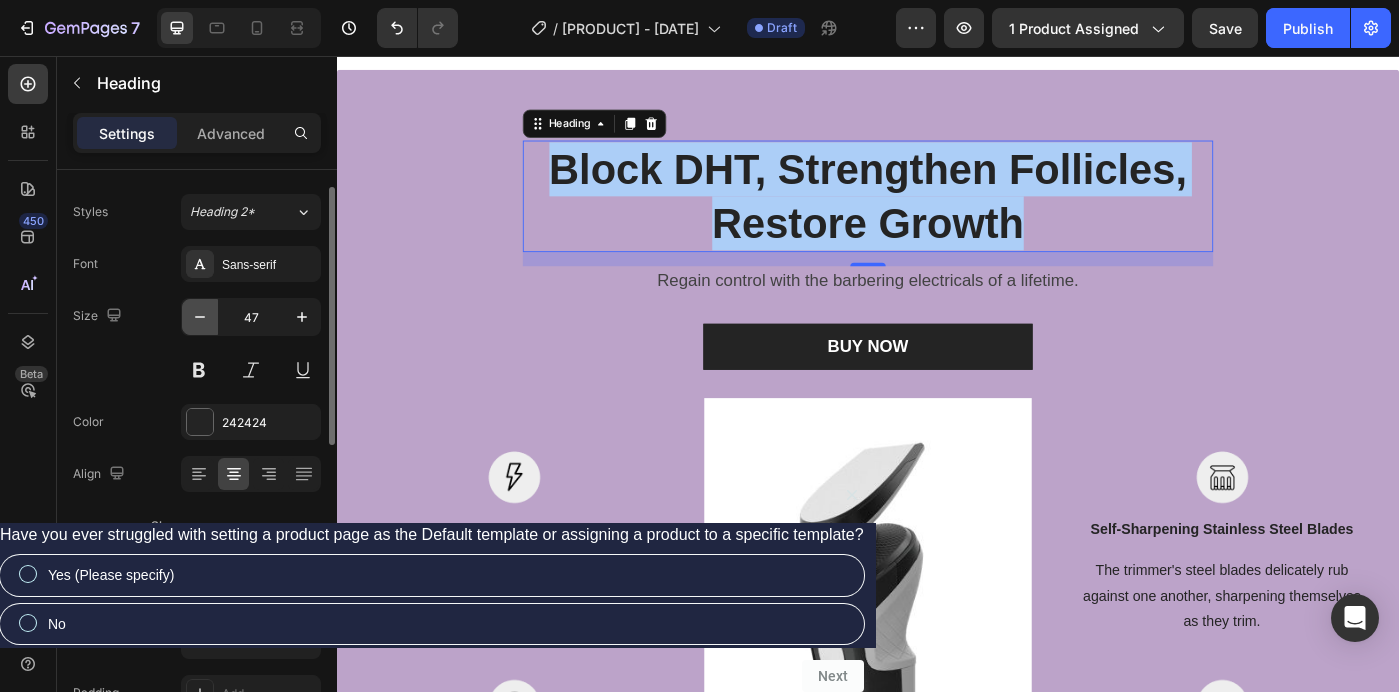 click 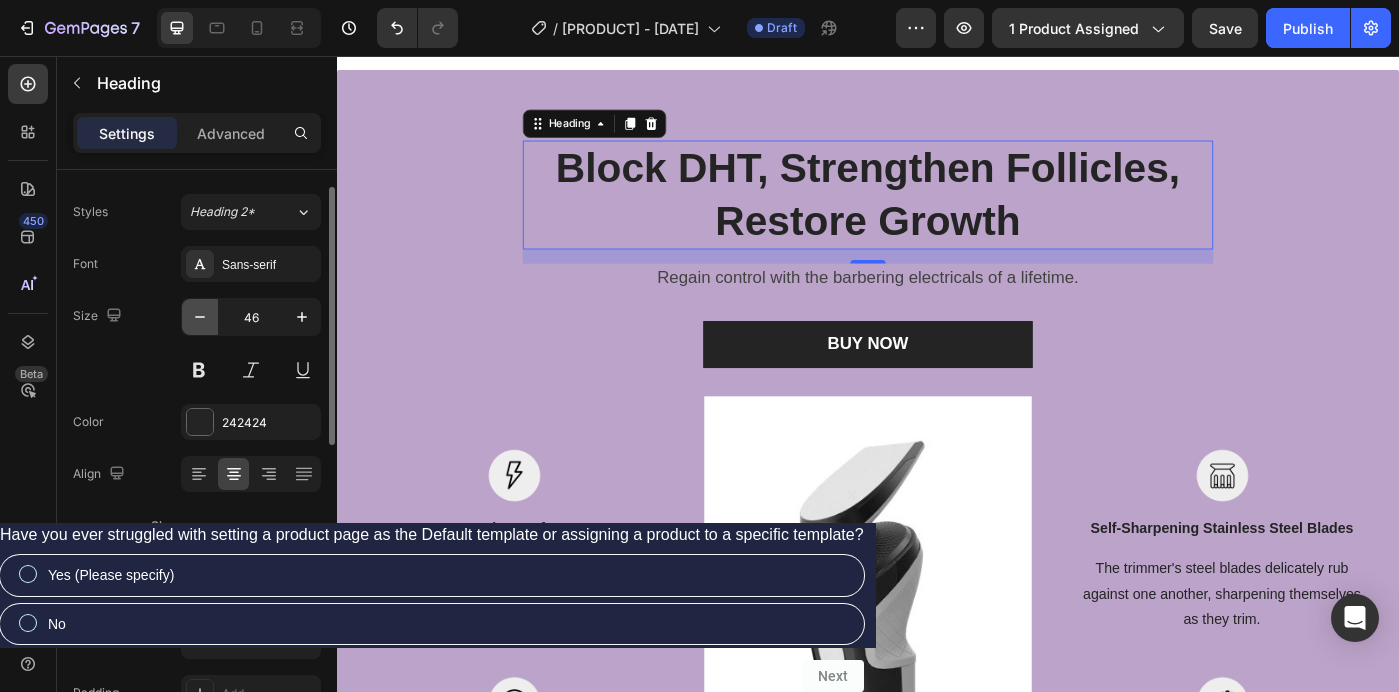click 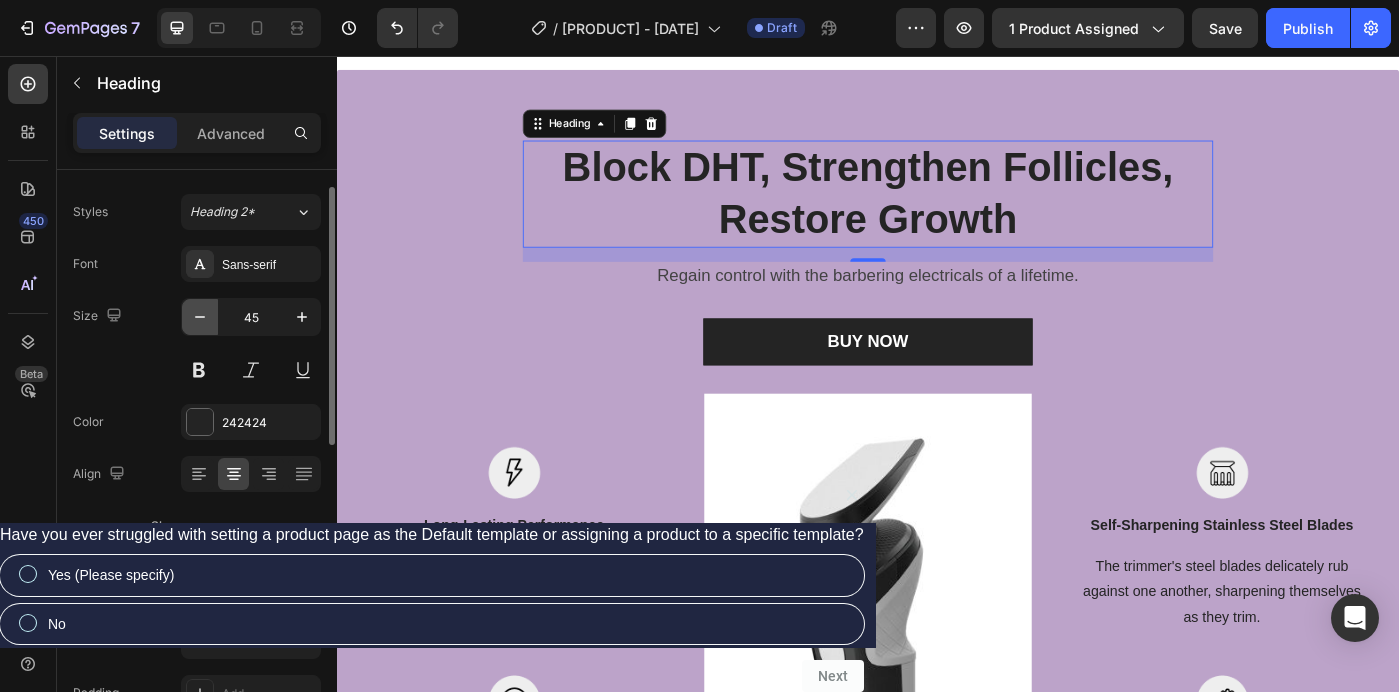 click 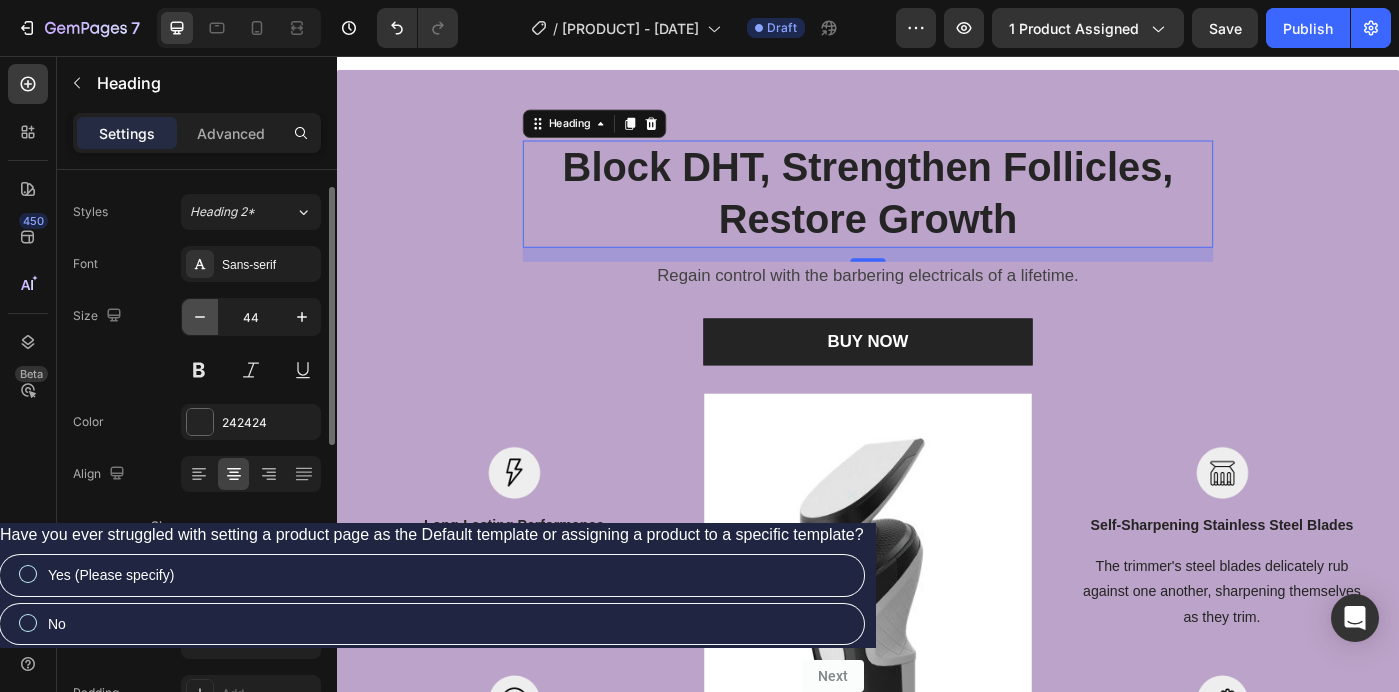 click 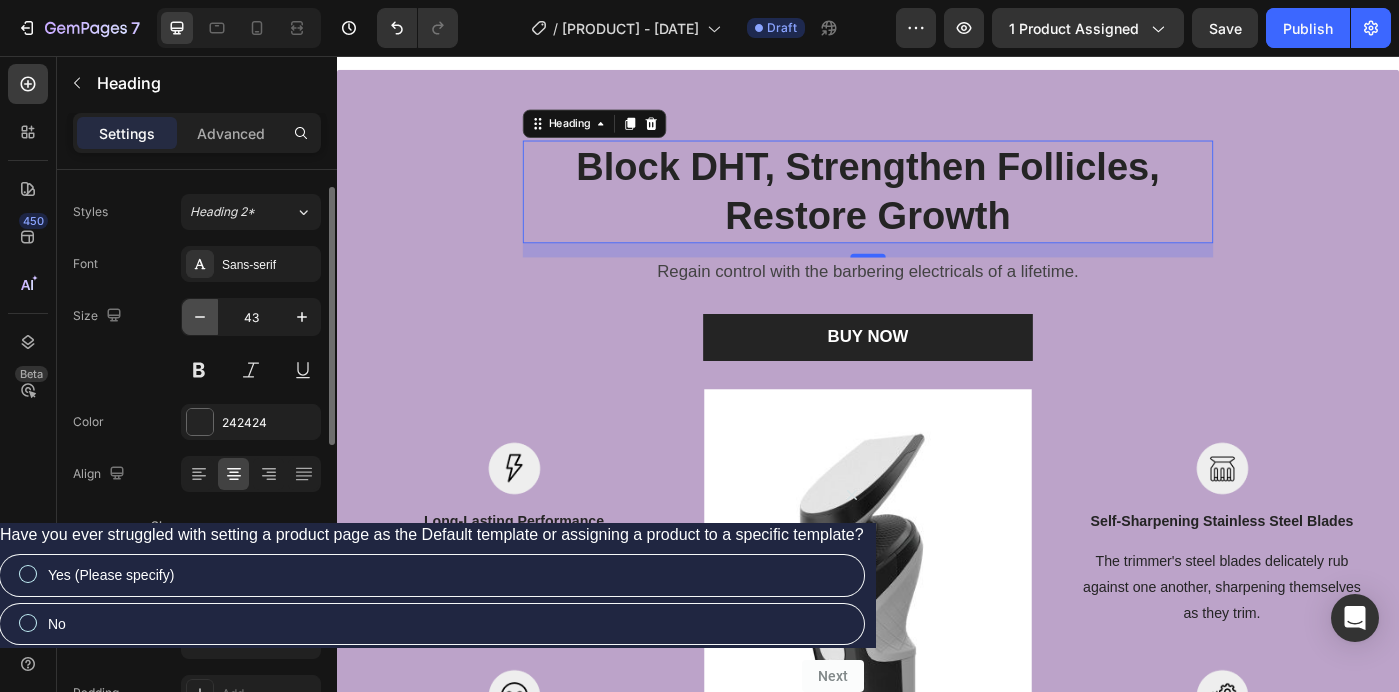 click 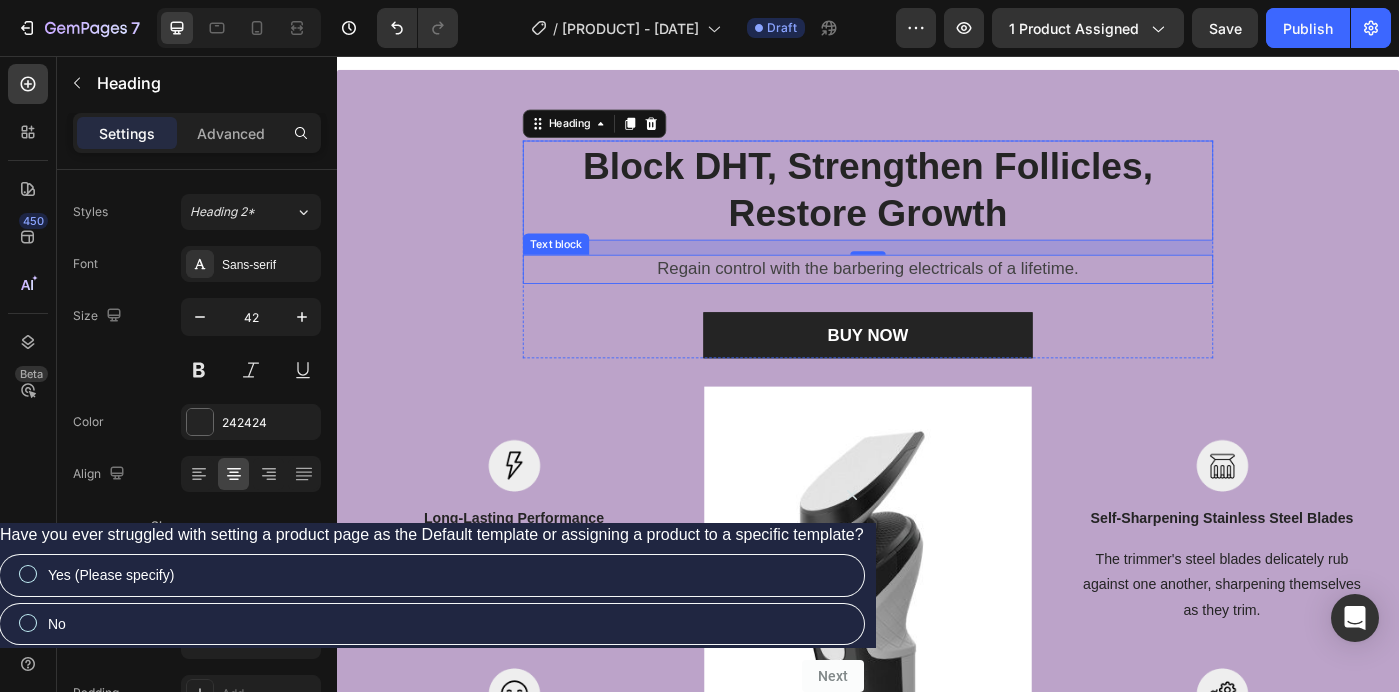 click on "Regain control with the barbering electricals of a lifetime." at bounding box center [937, 296] 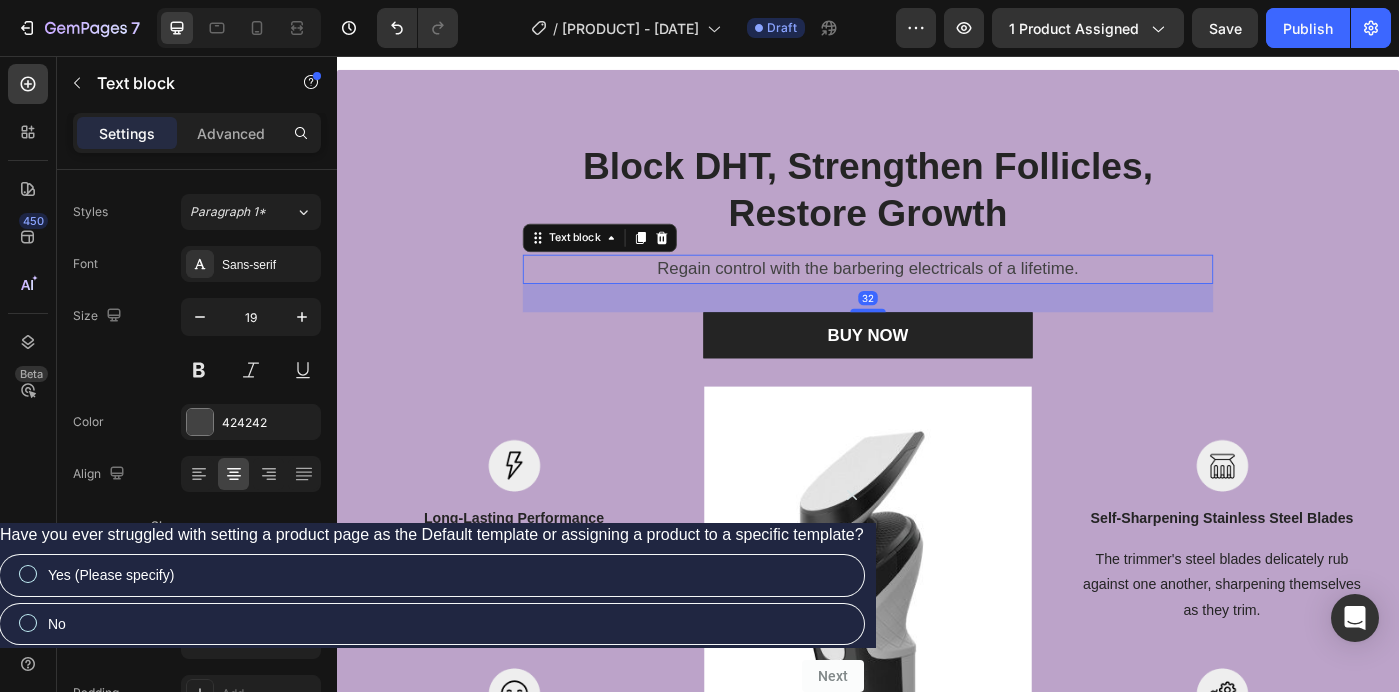 click on "Regain control with the barbering electricals of a lifetime." at bounding box center (937, 296) 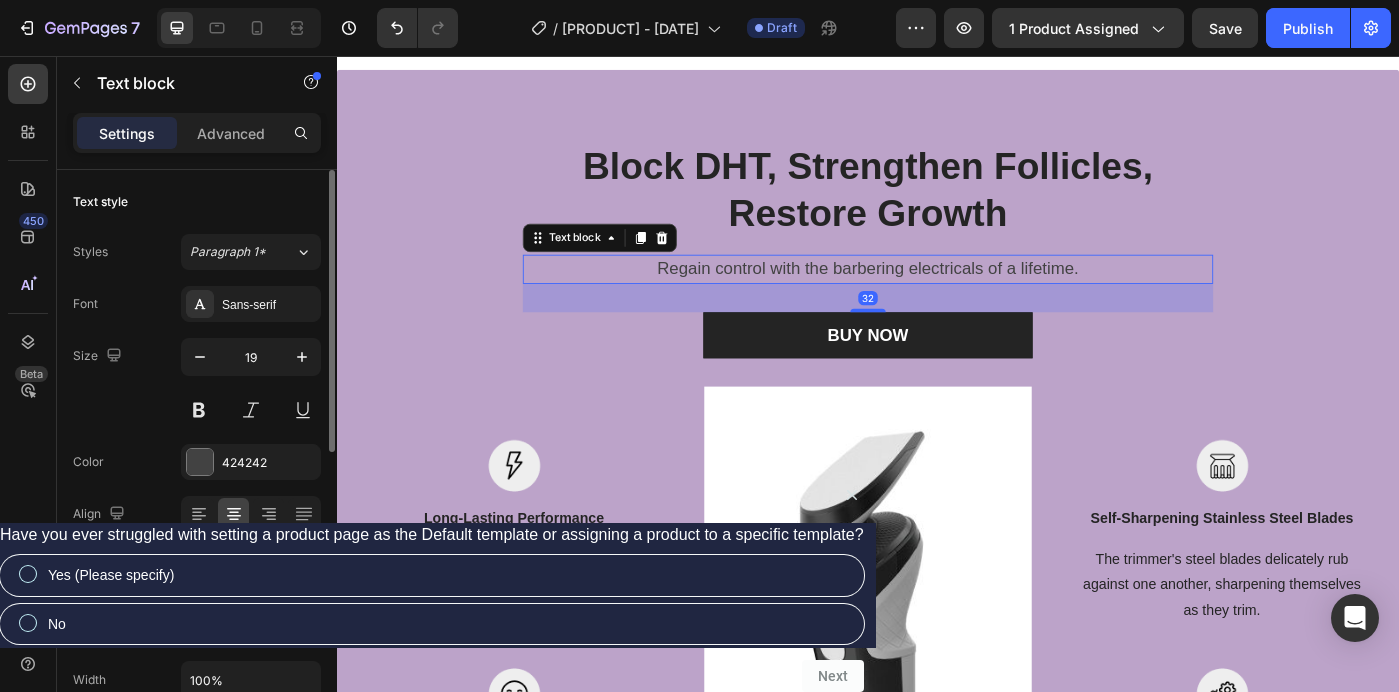 click on "Regain control with the barbering electricals of a lifetime." at bounding box center (937, 296) 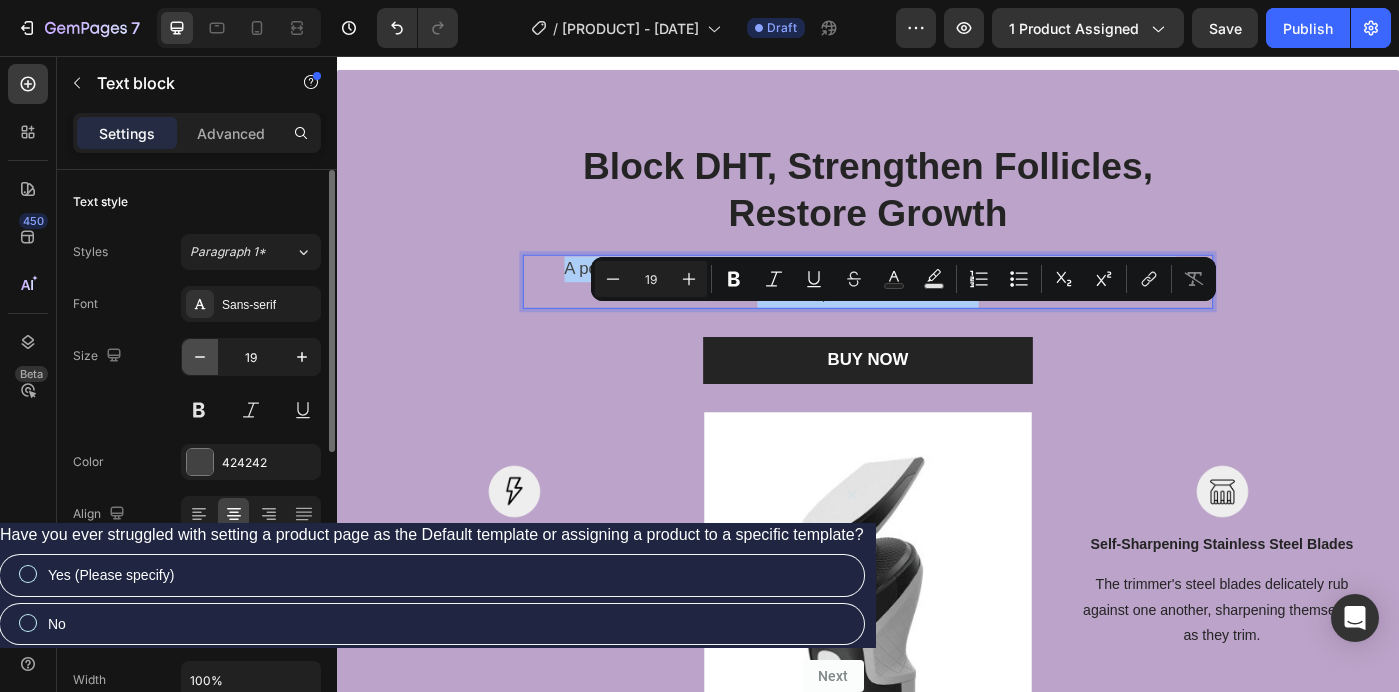 click at bounding box center [200, 357] 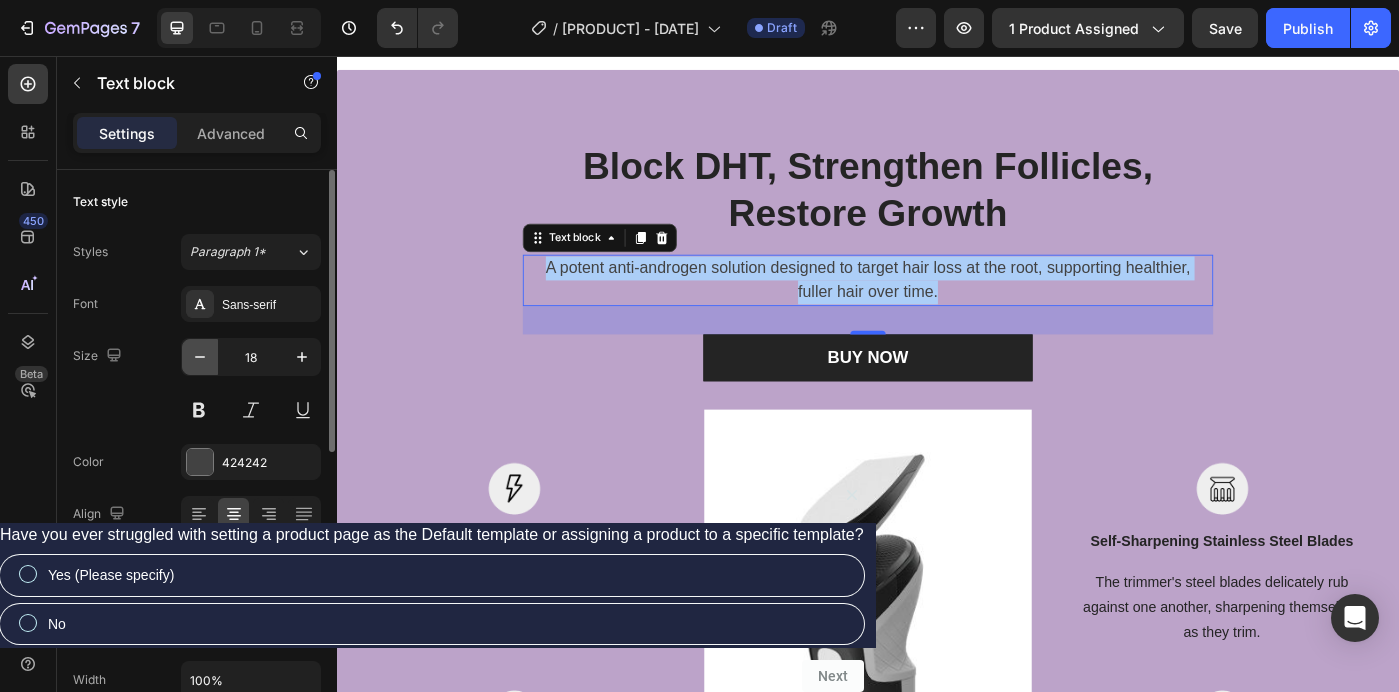 click at bounding box center (200, 357) 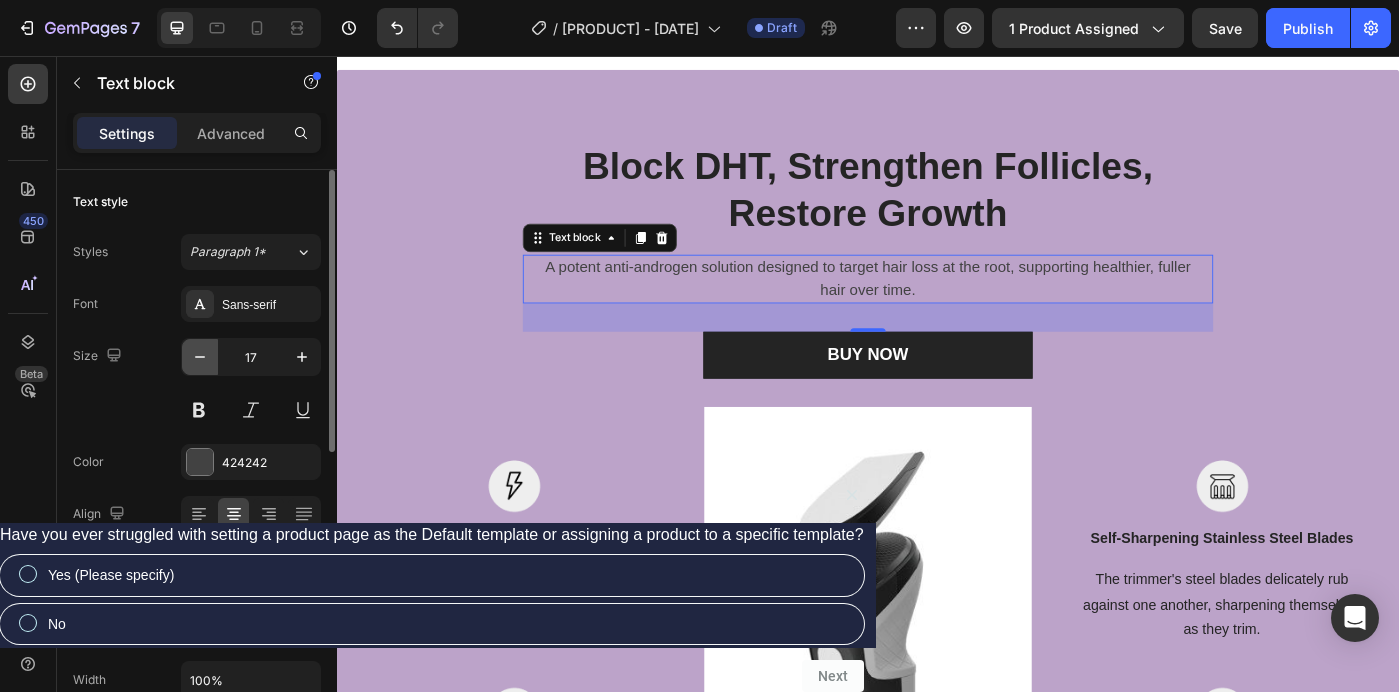 click 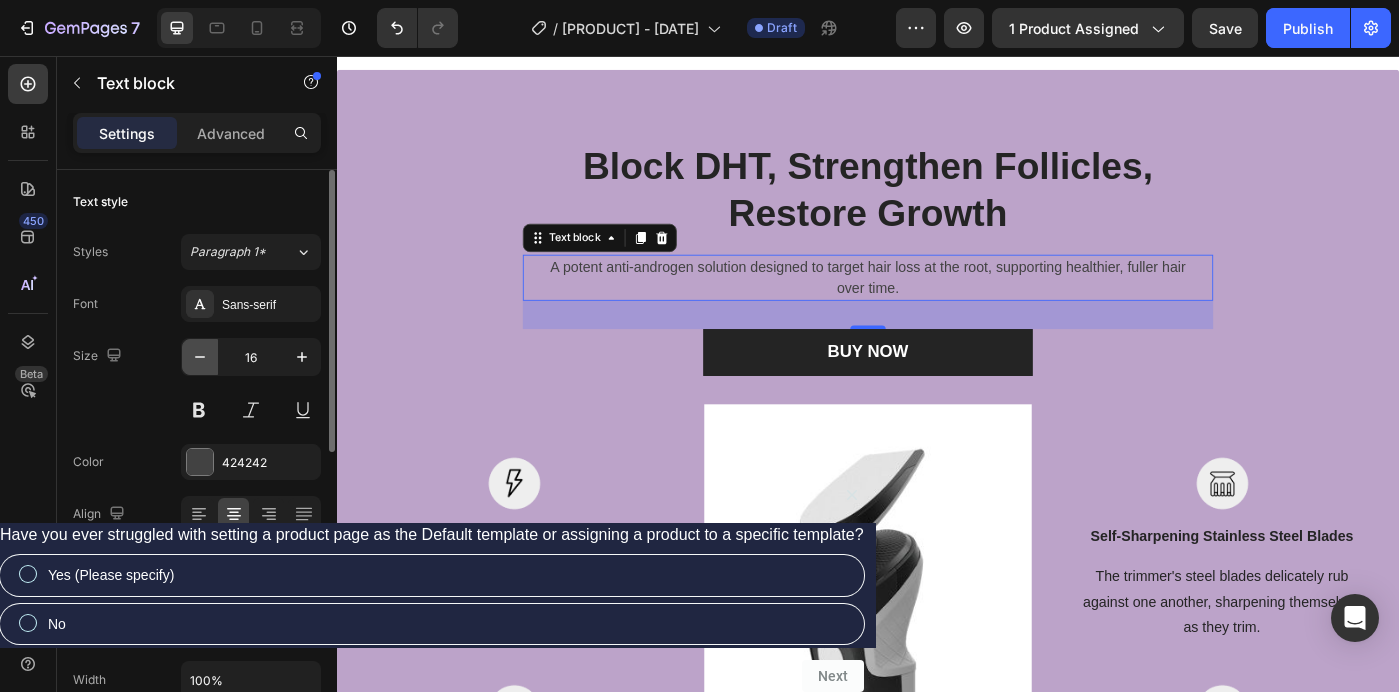 click 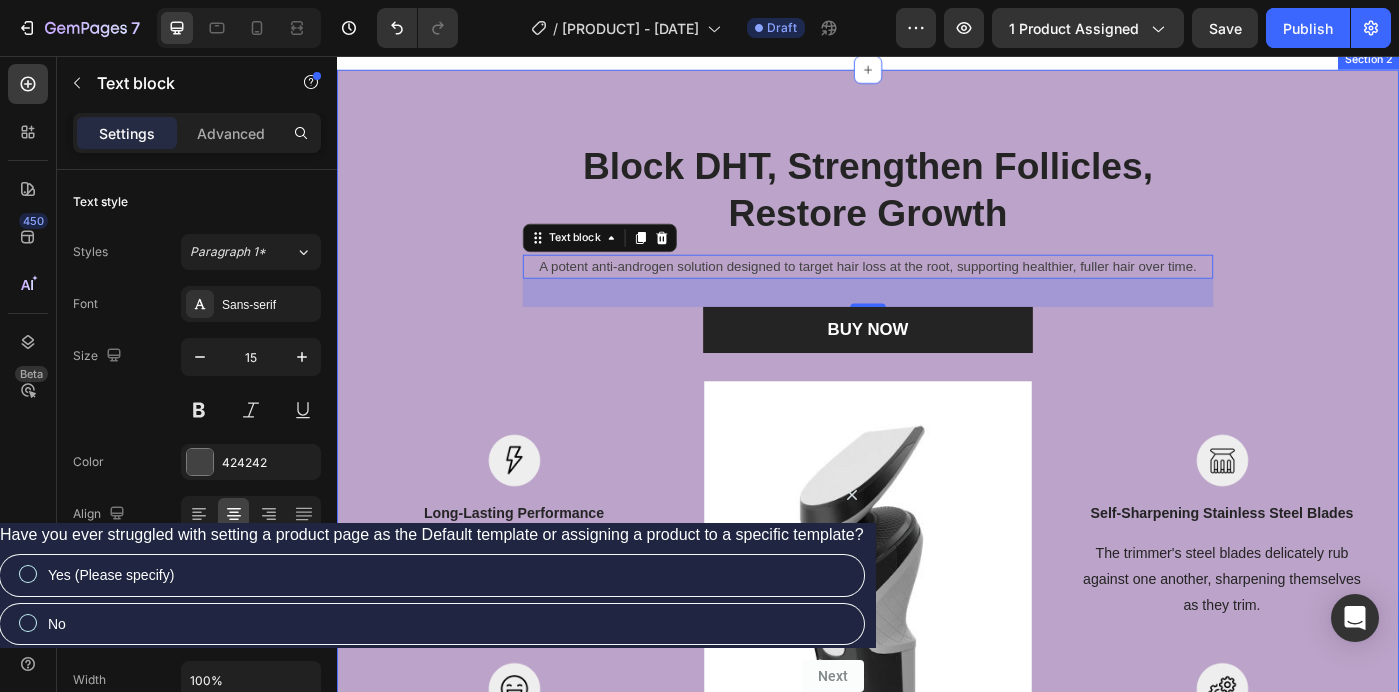 click on "Block DHT, Strengthen Follicles, Restore Growth Heading A potent anti-androgen solution designed to target hair loss at the root, supporting healthier, fuller hair over time. Text block   32 BUY NOW Button Row Image Long-Lasting Performance Text block Dura power technology optimizes power consumption and lasts 4 times longer than a standard trimmer. Text block Row Image Skin-Friendly Touch Text block Blades stay extra-sharp but still have  rounded blade tips and combs to  prevent irritation. Text block Row Image Image Self-Sharpening Stainless Steel Blades Text block The trimmer's steel blades delicately rub  against one another, sharpening themselves  as they trim. Text block Row Image Effortless Trimming with the Zoom Wheel Text block Simply crank the wheel to pick and lock in the desired length settings with 20 various length options. Text block Row Row" at bounding box center [937, 580] 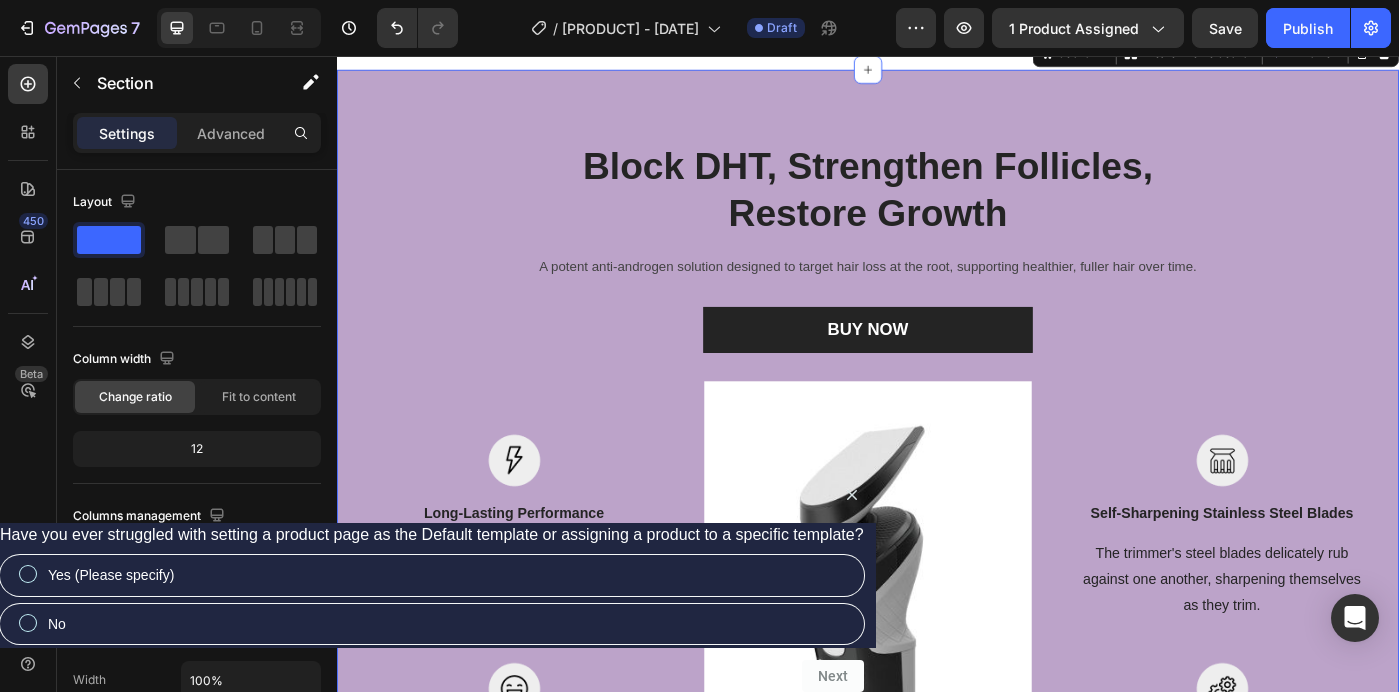 scroll, scrollTop: 1382, scrollLeft: 0, axis: vertical 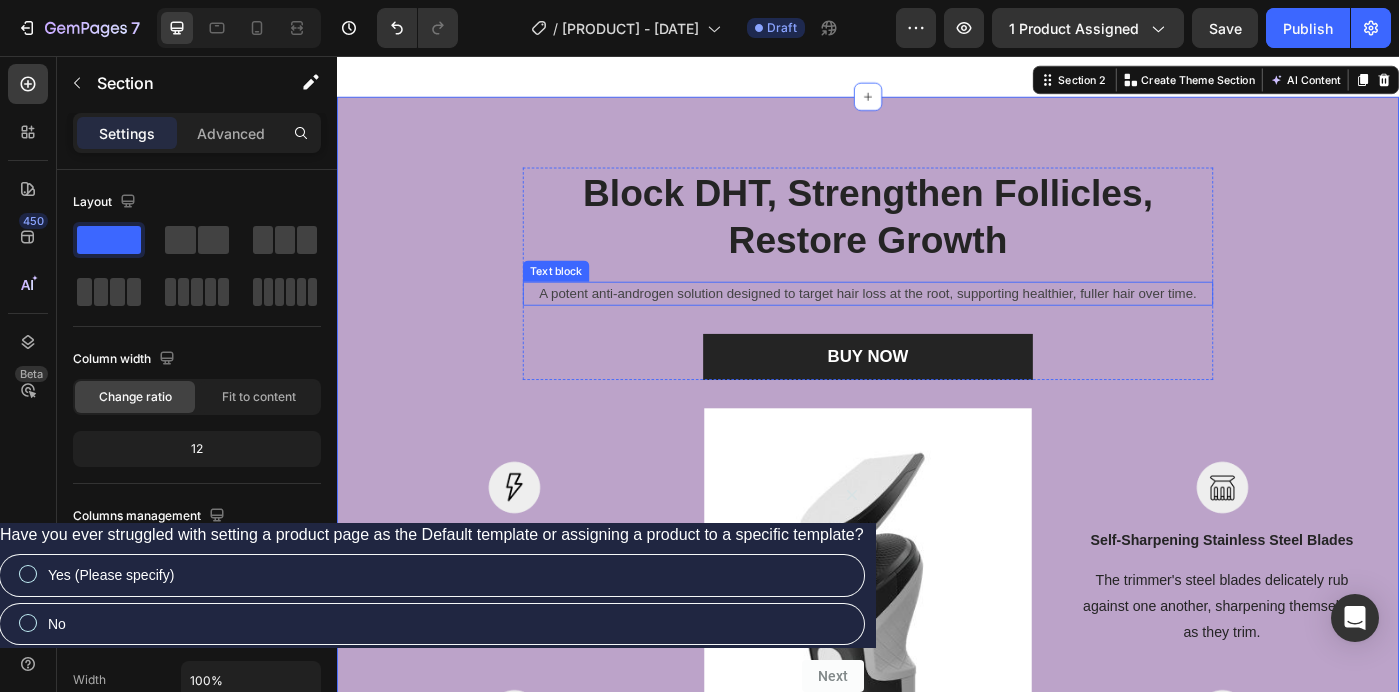 click on "A potent anti-androgen solution designed to target hair loss at the root, supporting healthier, fuller hair over time." at bounding box center [937, 324] 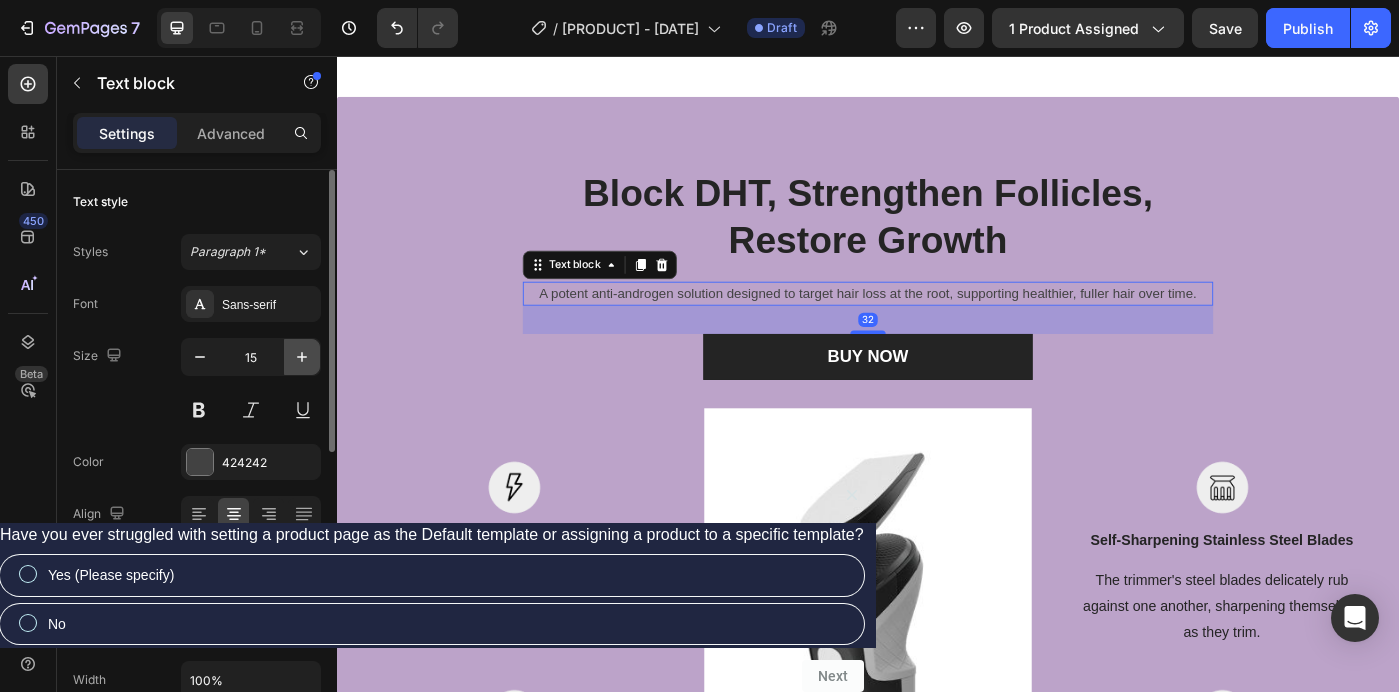 click at bounding box center (302, 357) 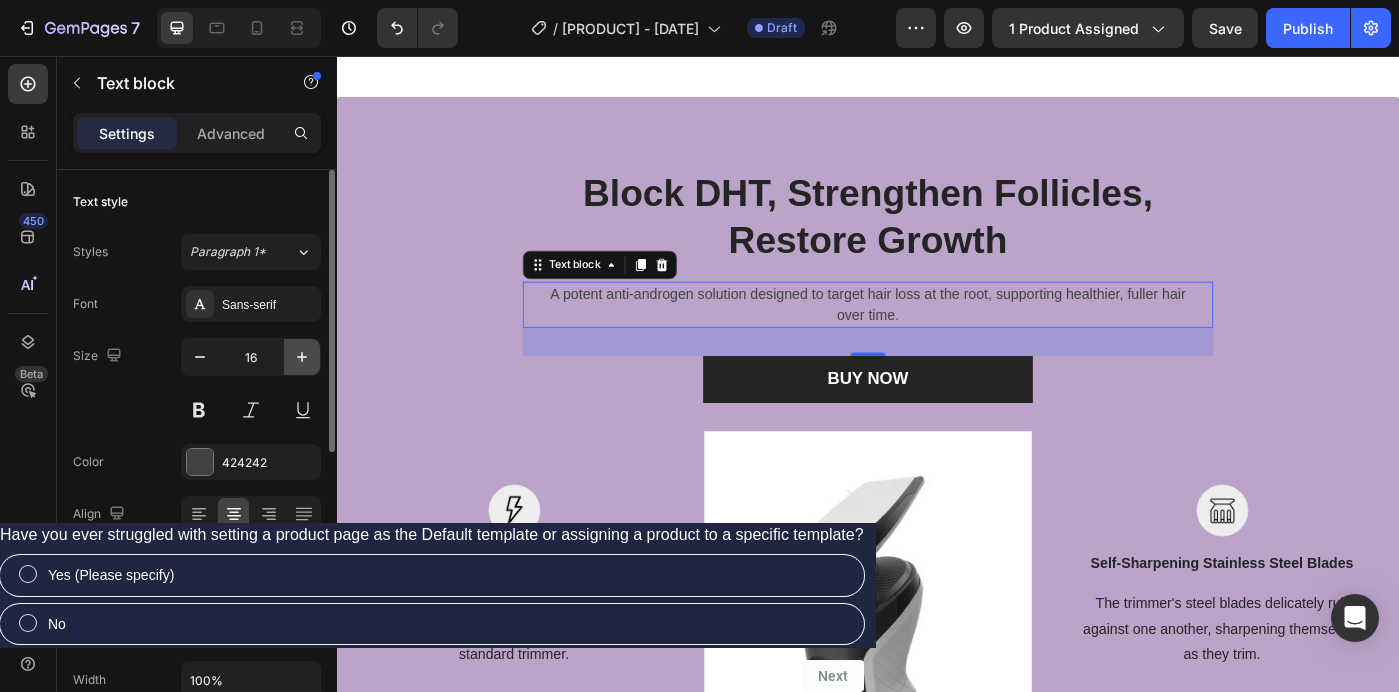 click at bounding box center (302, 357) 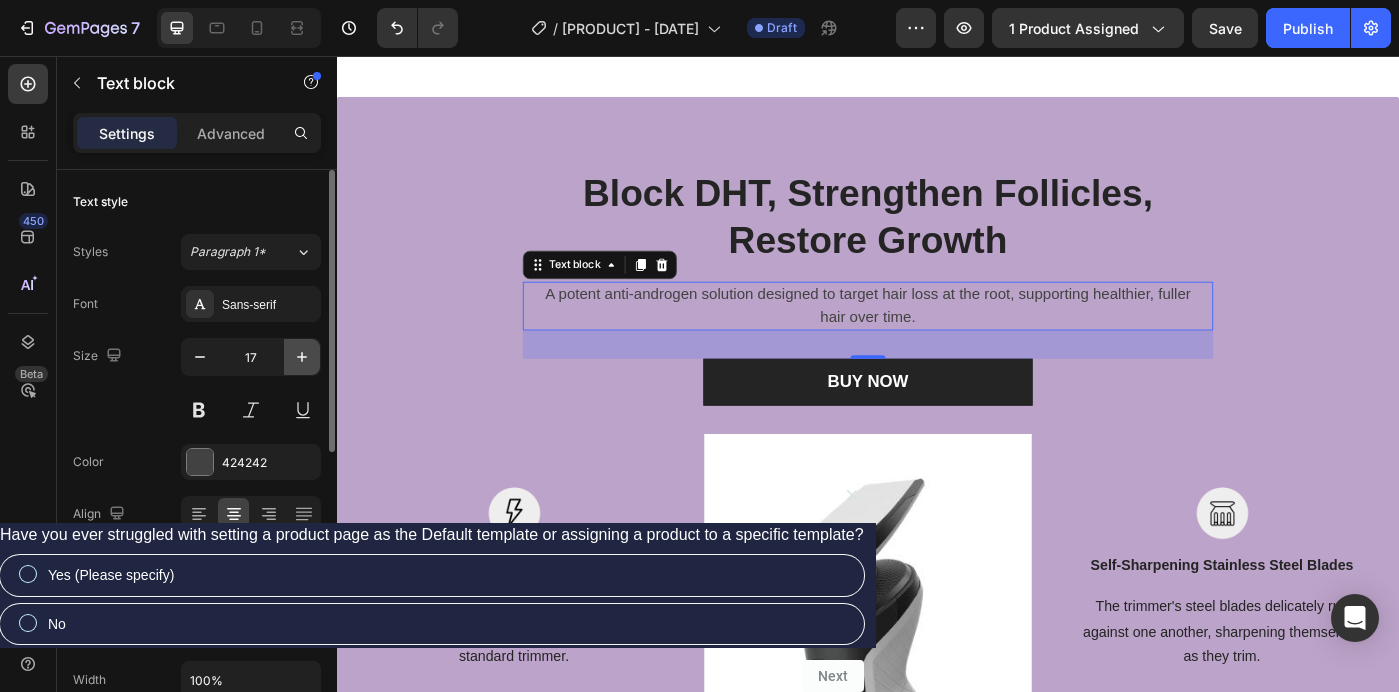click at bounding box center [302, 357] 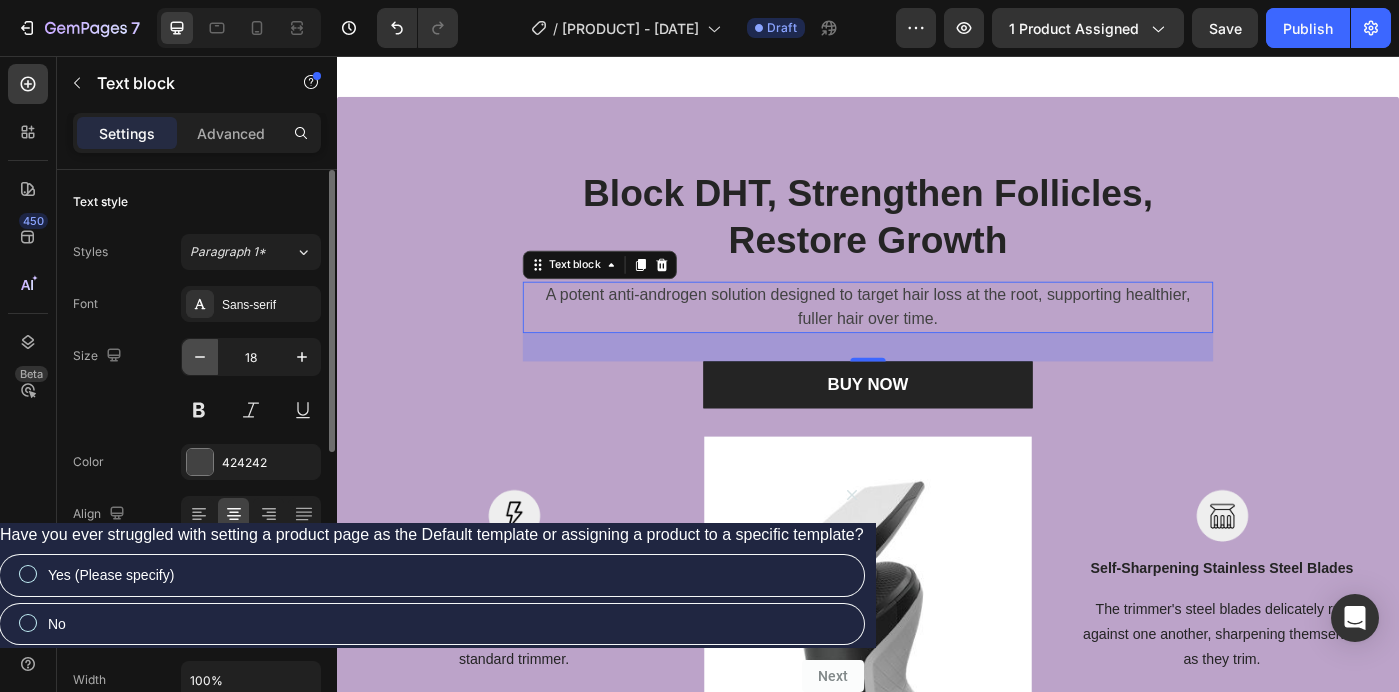 click 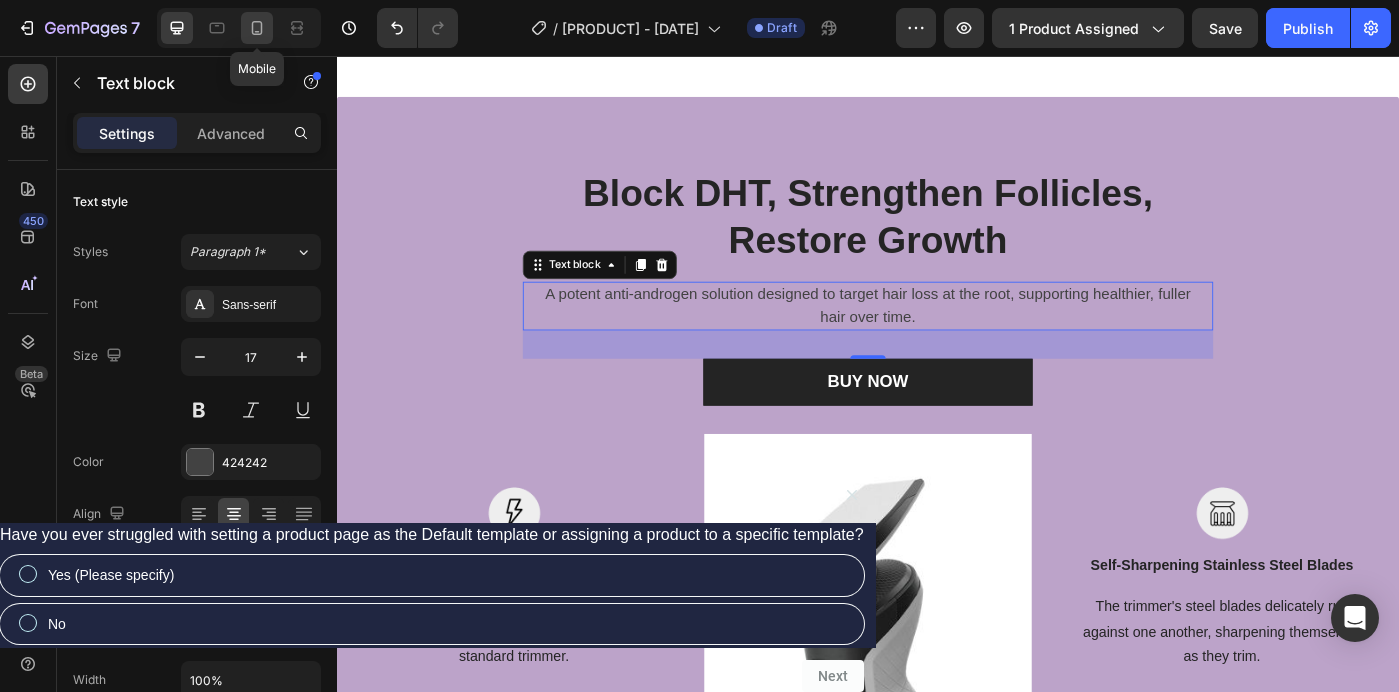 click 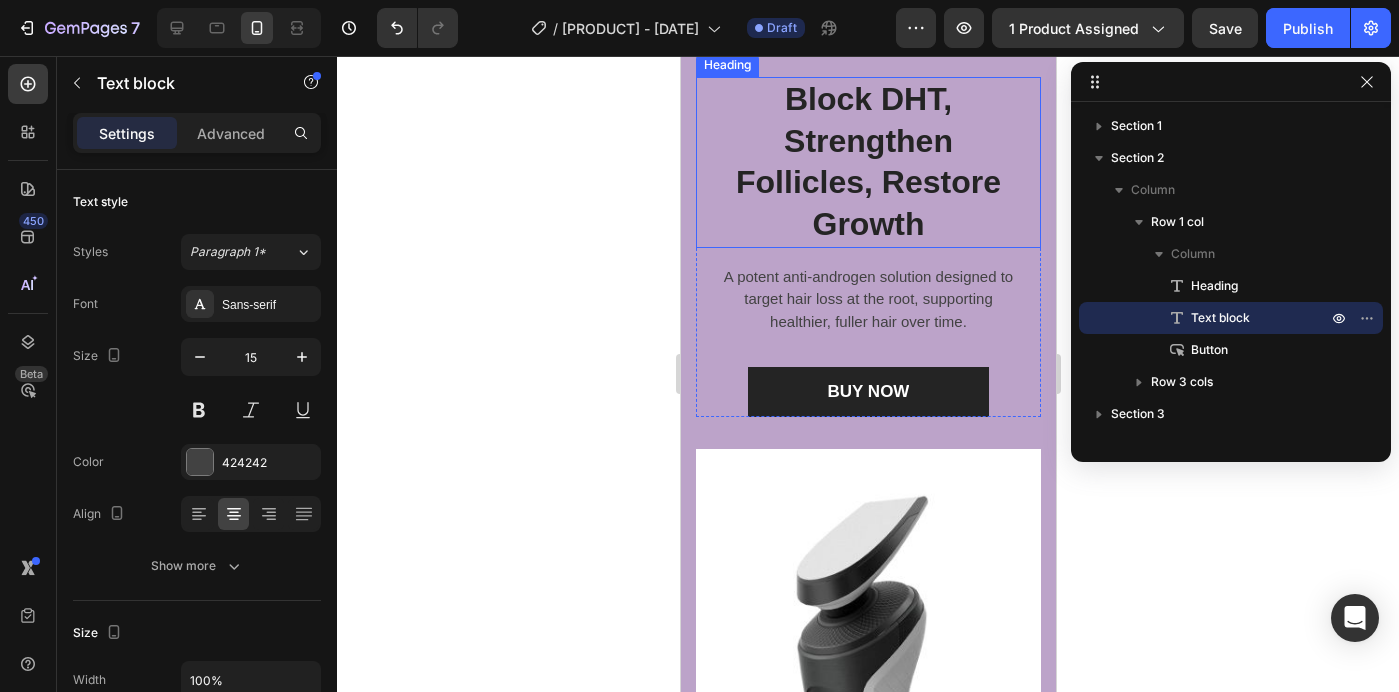scroll, scrollTop: 1729, scrollLeft: 0, axis: vertical 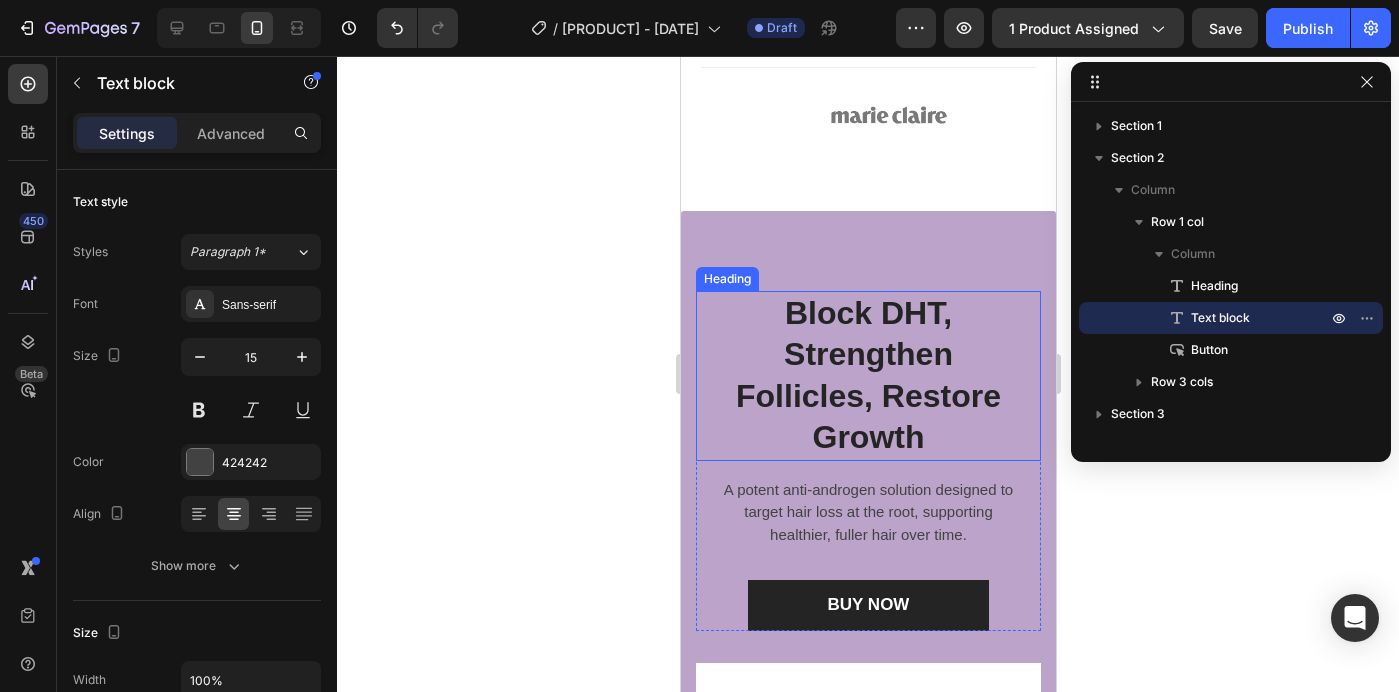 click on "Block DHT, Strengthen Follicles, Restore Growth" at bounding box center (867, 376) 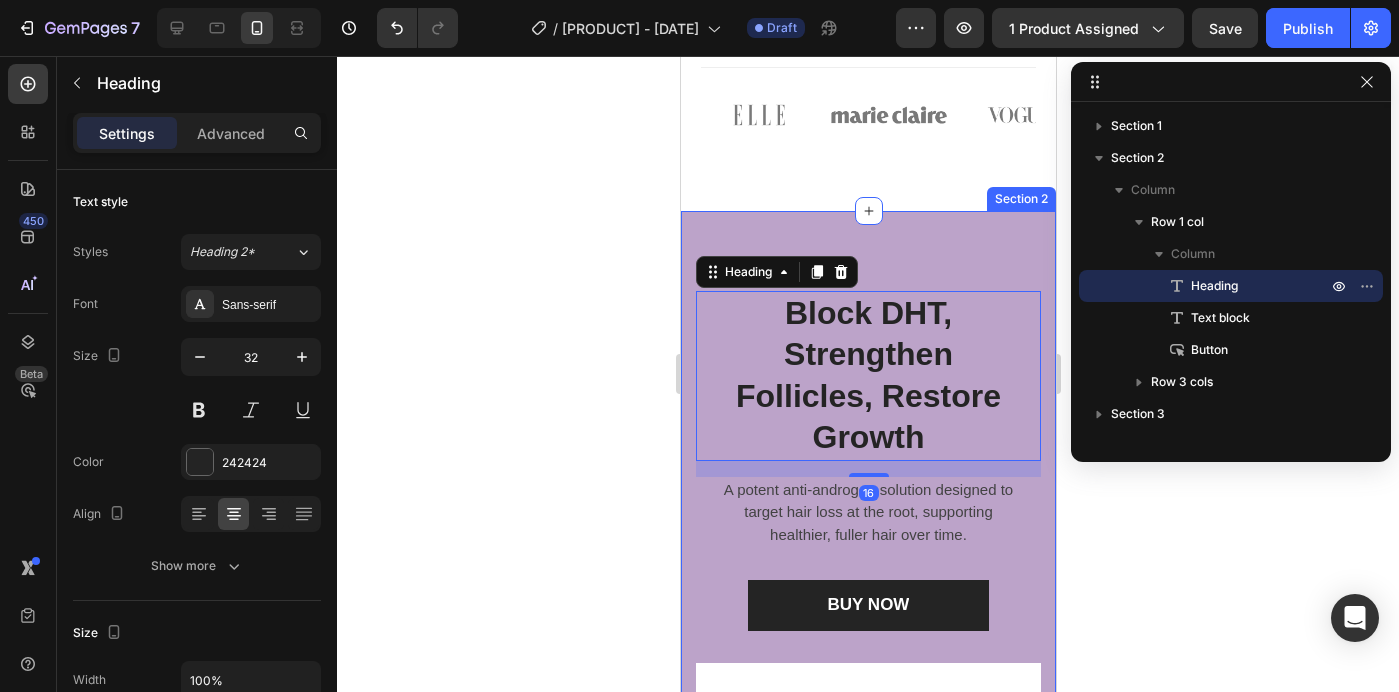 click on "Block DHT, Strengthen Follicles, Restore Growth Heading   16 A potent anti-androgen solution designed to target hair loss at the root, supporting healthier, fuller hair over time. Text block BUY NOW Button Row Image Long-Lasting Performance Text block Dura power technology optimizes power consumption and lasts 4 times longer than a standard trimmer. Text block Row Image Skin-Friendly Touch Text block Blades stay extra-sharp but still have  rounded blade tips and combs to  prevent irritation. Text block Row Image Image Self-Sharpening Stainless Steel Blades Text block The trimmer's steel blades delicately rub  against one another, sharpening themselves  as they trim. Text block Row Image Effortless Trimming with the Zoom Wheel Text block Simply crank the wheel to pick and lock in the desired length settings with 20 various length options. Text block Row Row Section 2" at bounding box center (867, 1217) 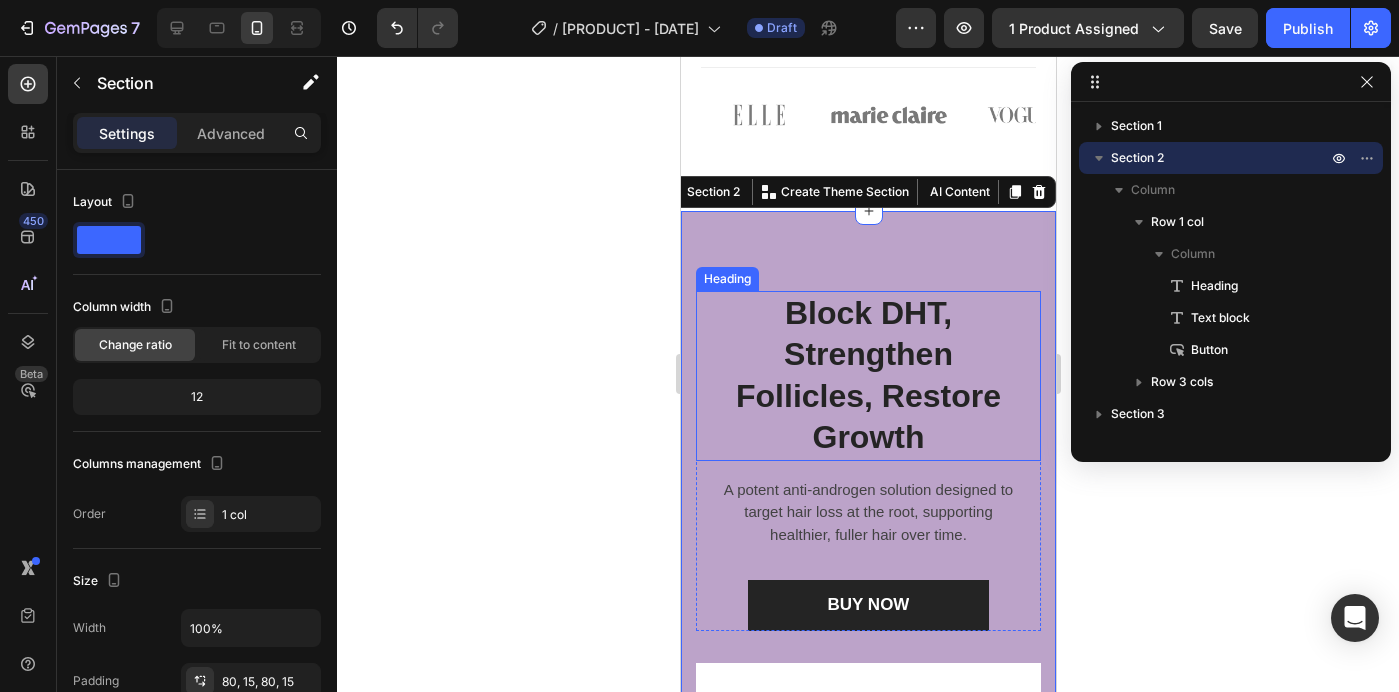 click on "Block DHT, Strengthen Follicles, Restore Growth" at bounding box center [867, 376] 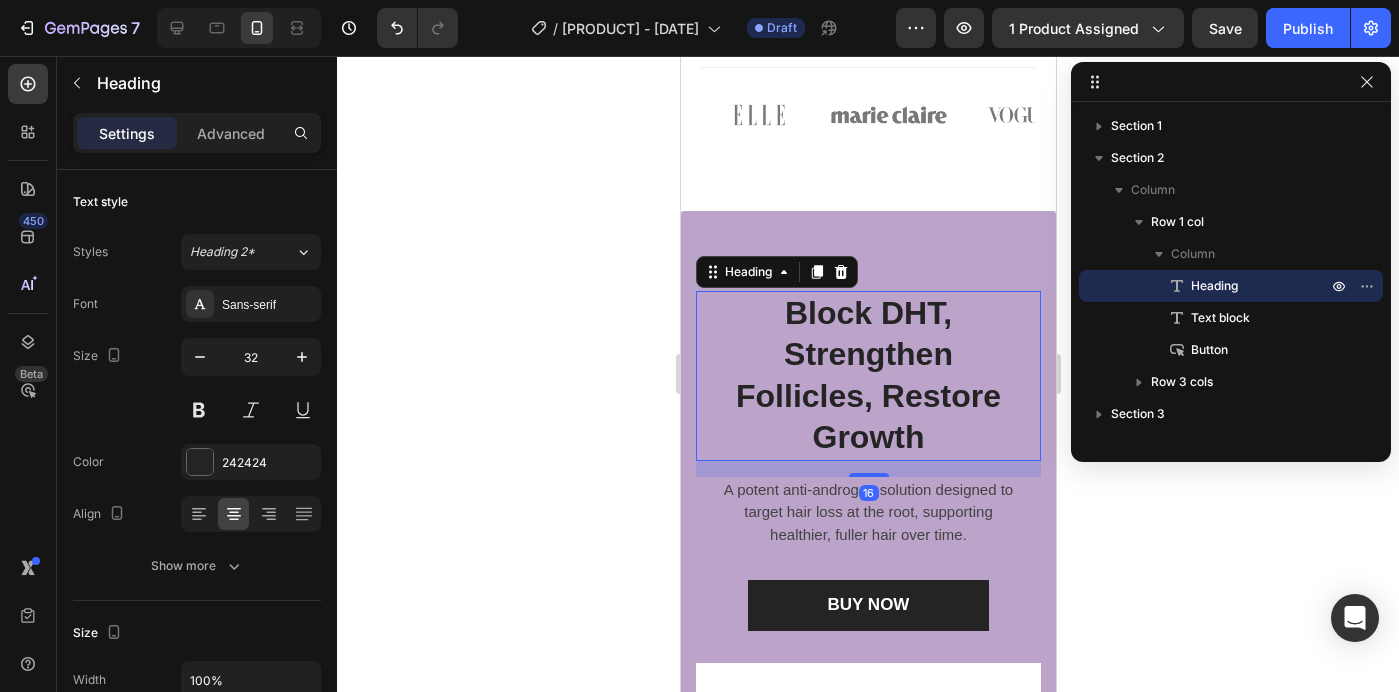 click on "Block DHT, Strengthen Follicles, Restore Growth" at bounding box center [867, 376] 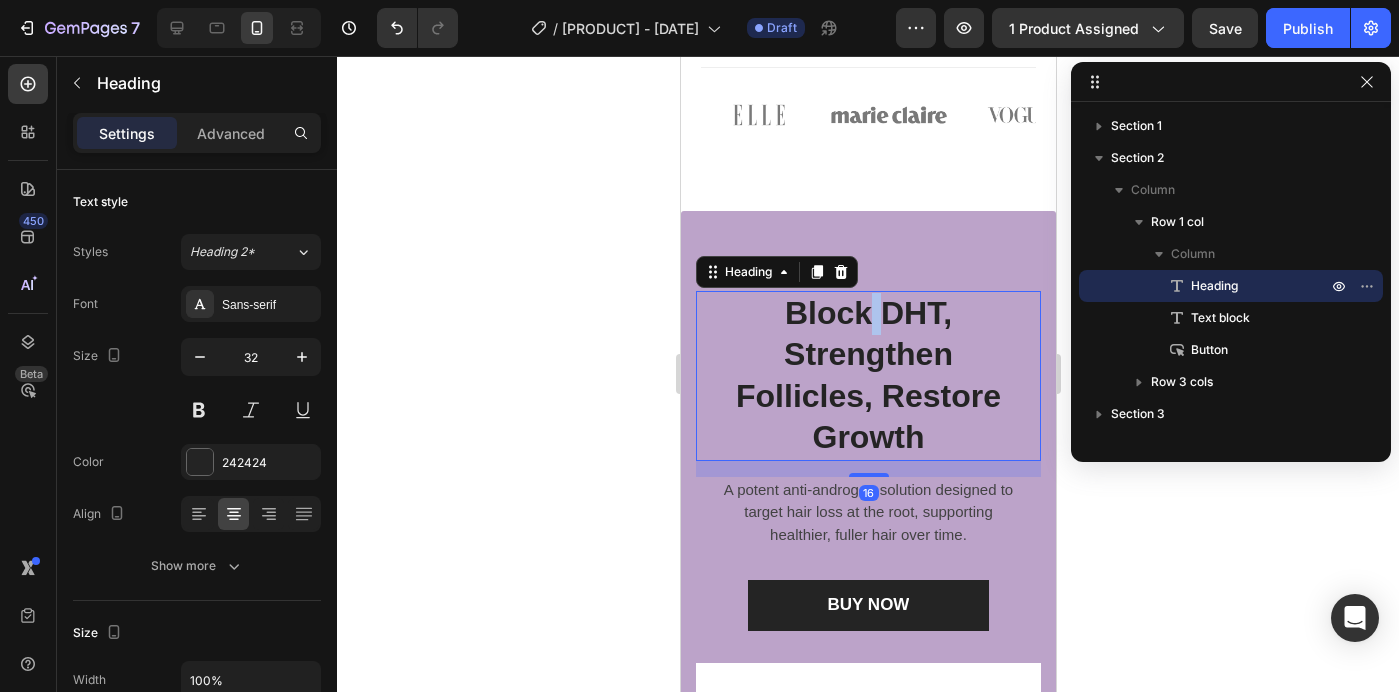 click on "Block DHT, Strengthen Follicles, Restore Growth" at bounding box center [867, 376] 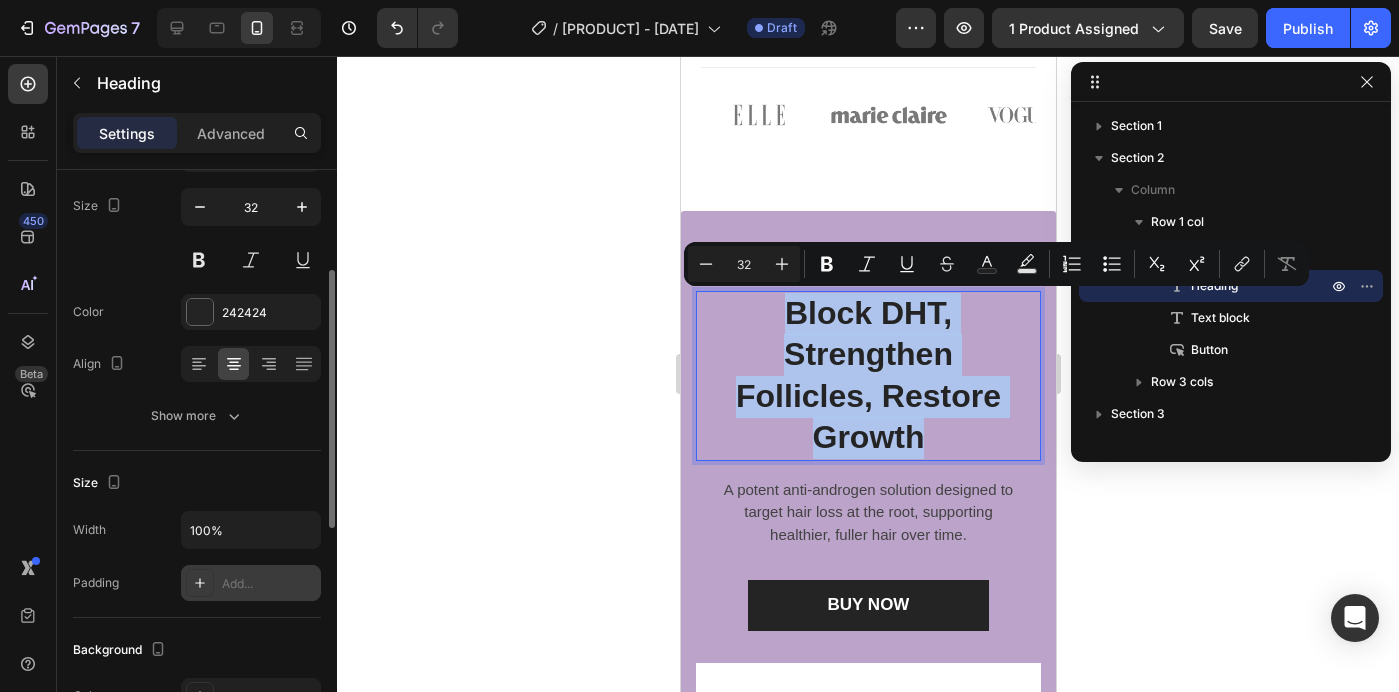 scroll, scrollTop: 133, scrollLeft: 0, axis: vertical 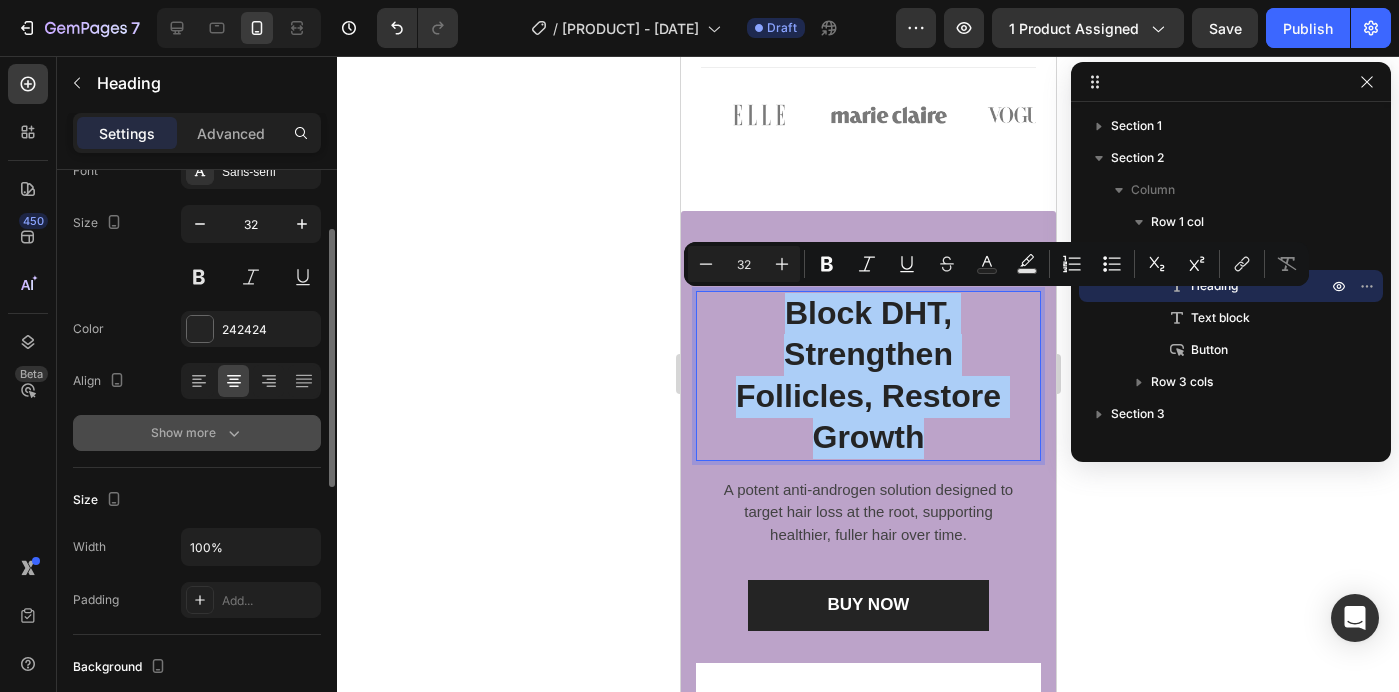 click on "Show more" at bounding box center [197, 433] 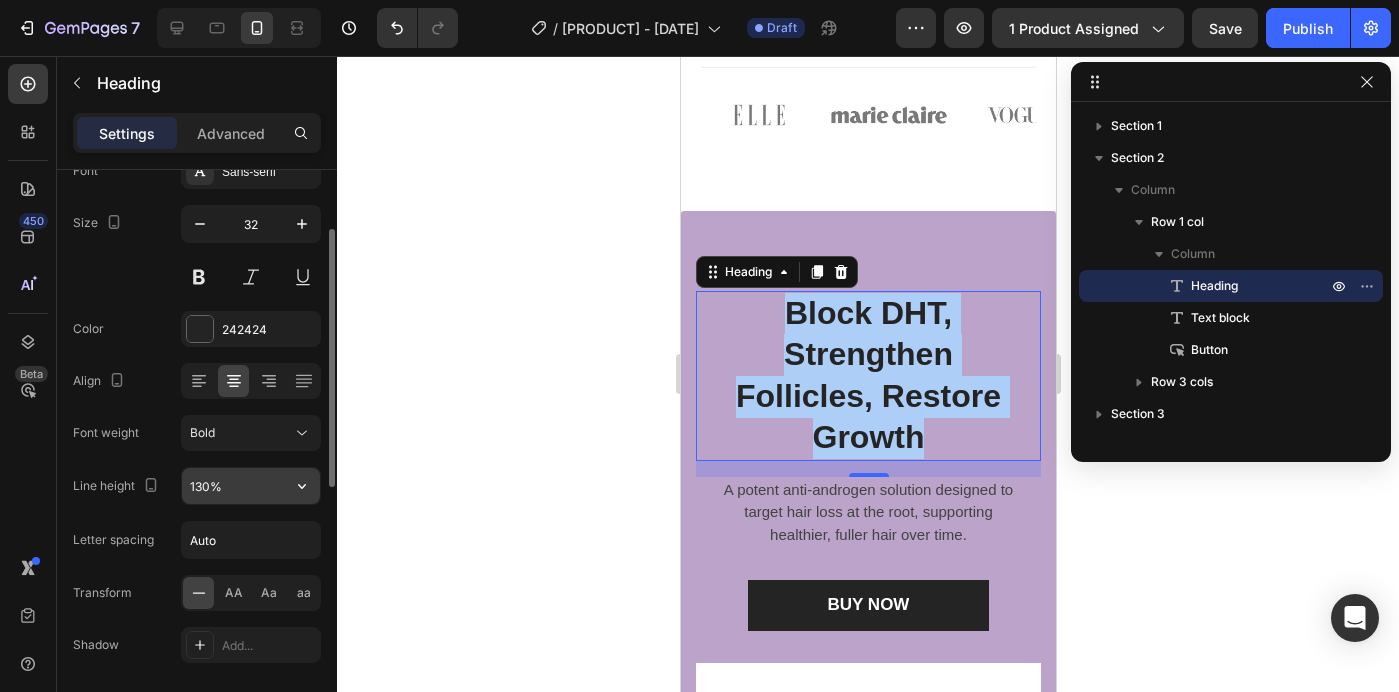 click on "130%" at bounding box center [251, 486] 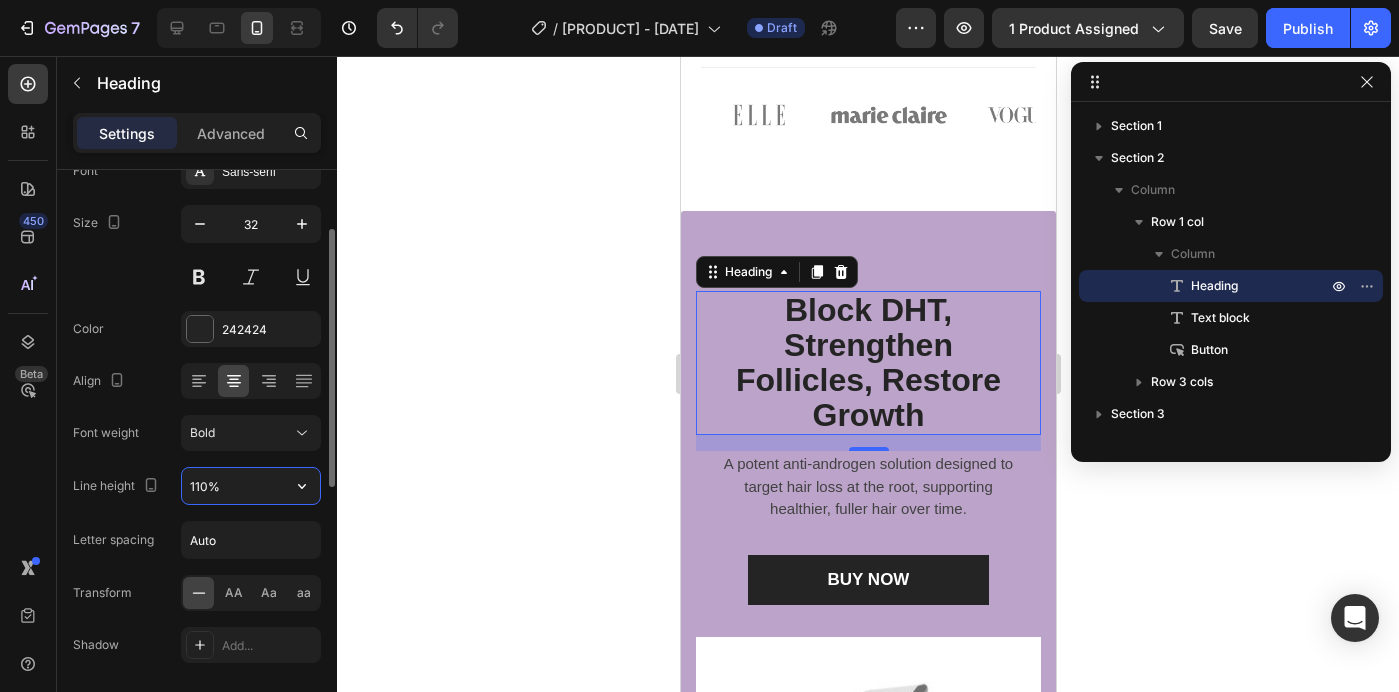 type on "110%" 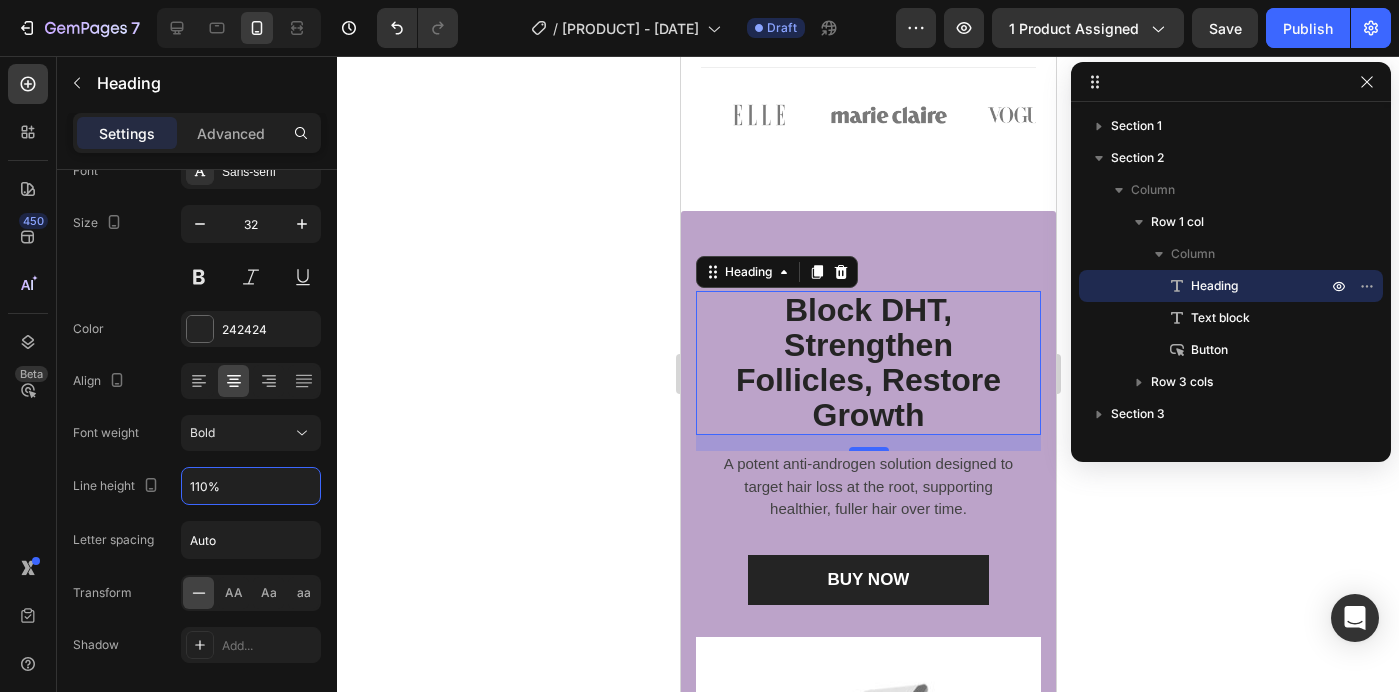 click 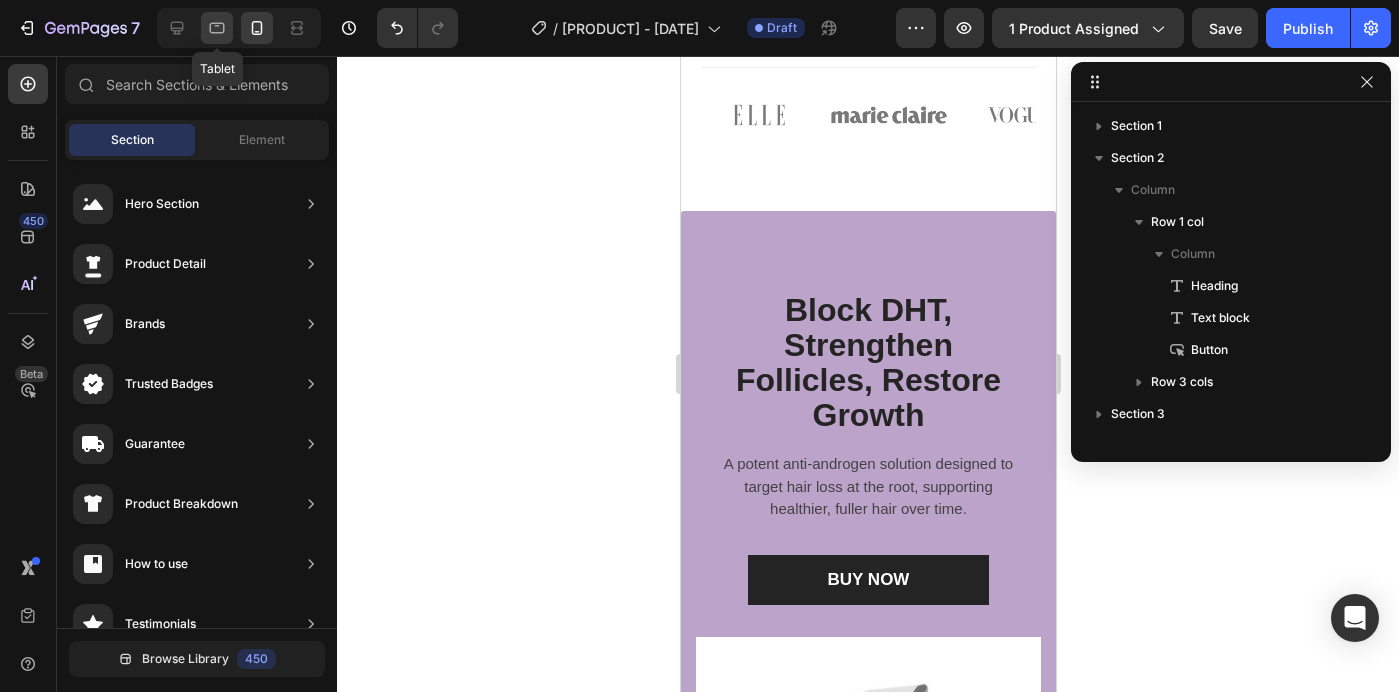 click 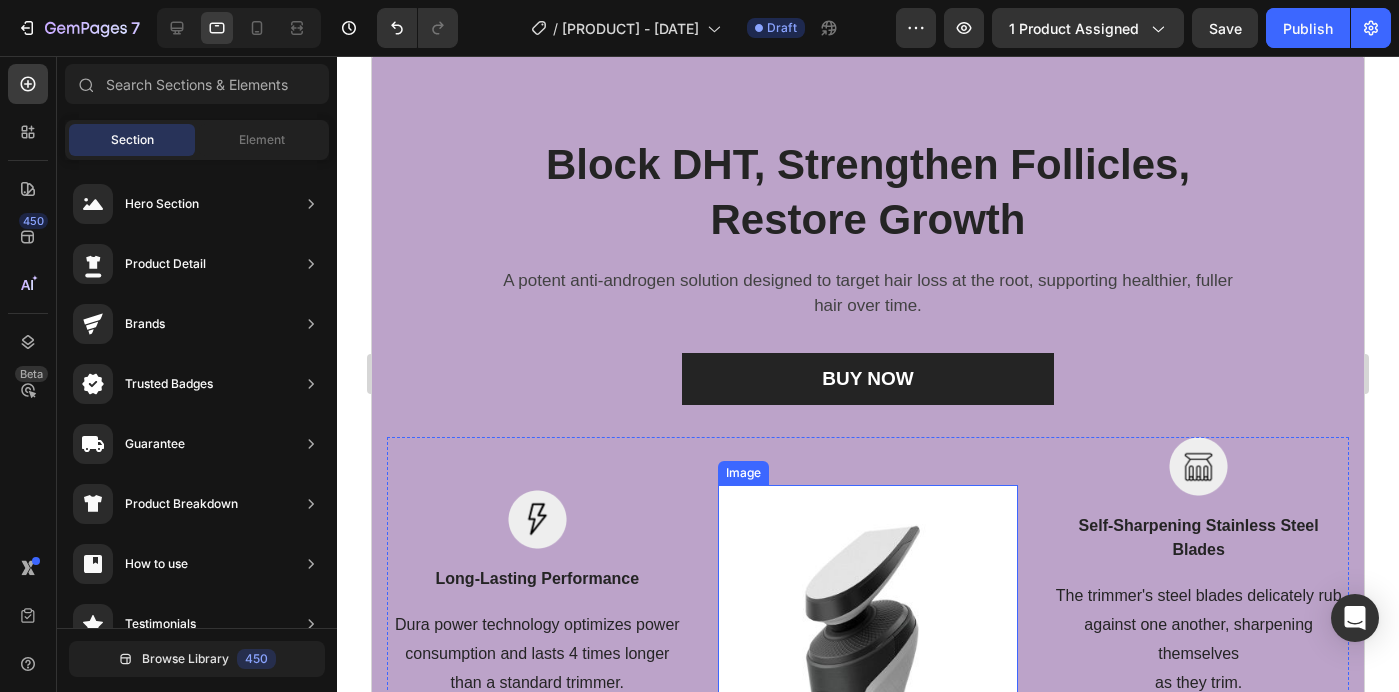 scroll, scrollTop: 1312, scrollLeft: 0, axis: vertical 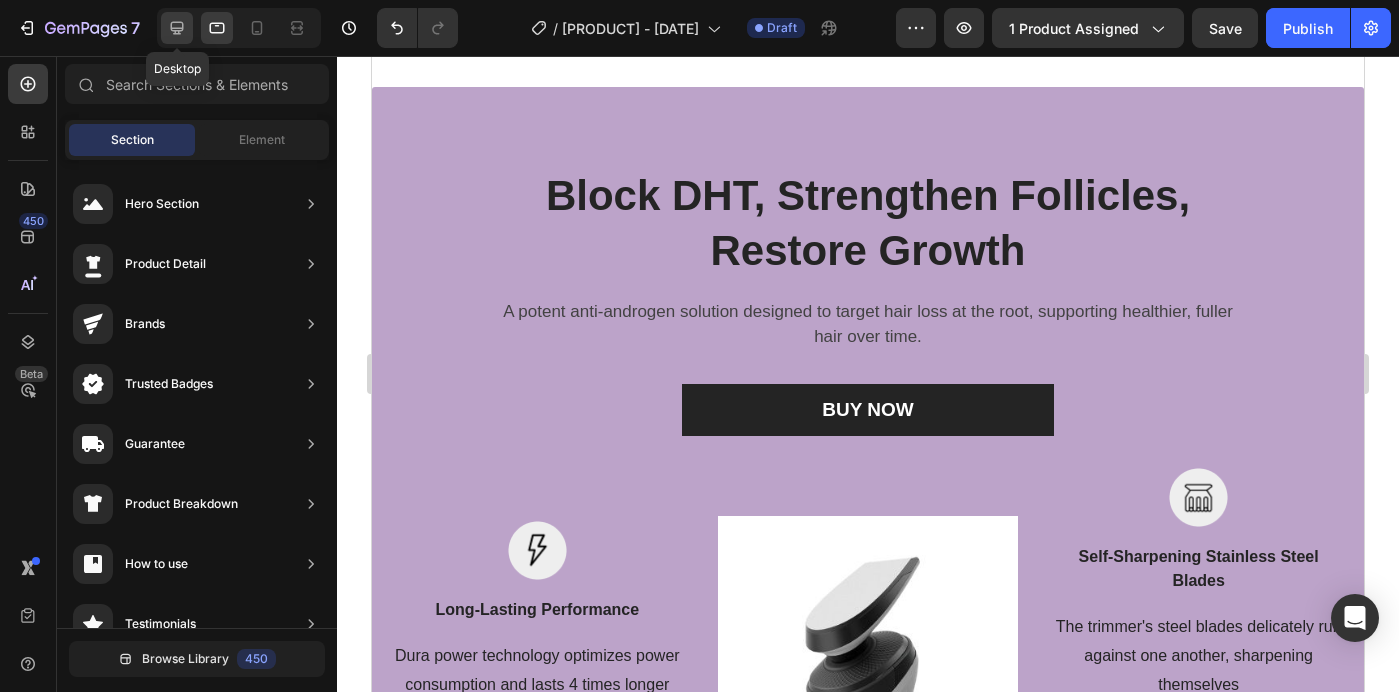 click 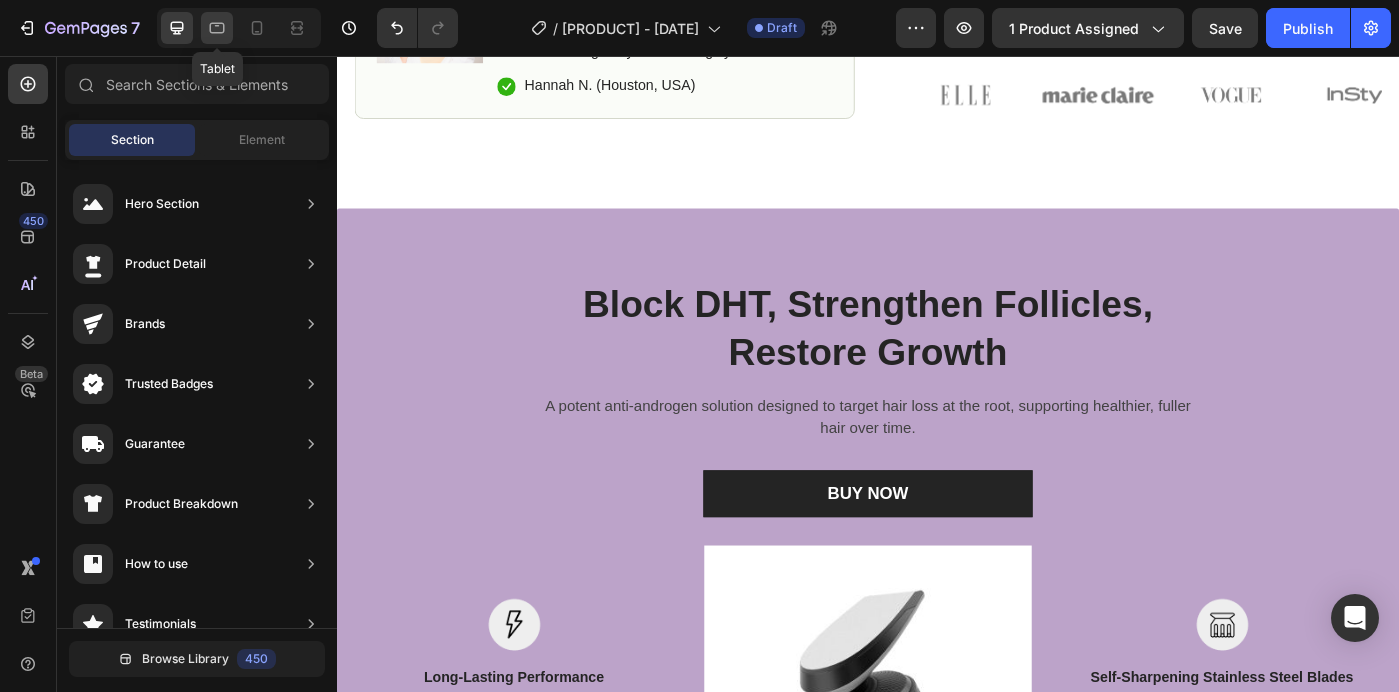 click 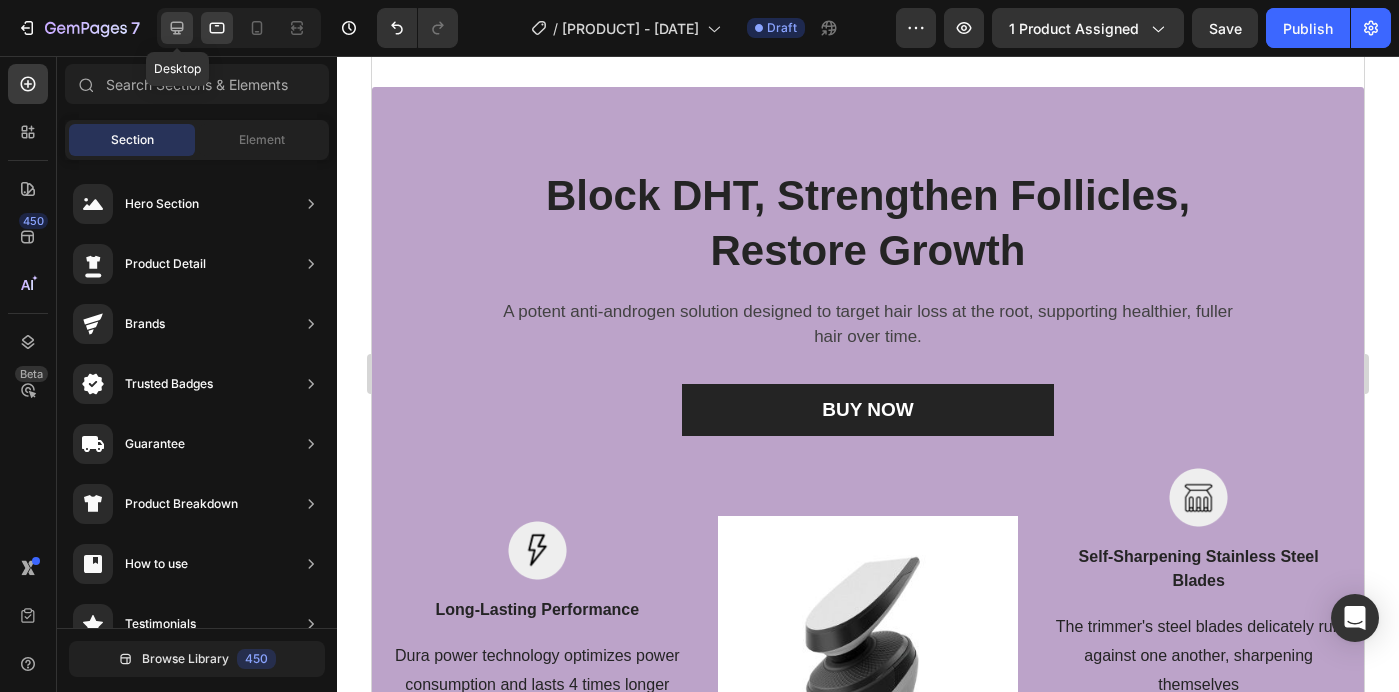 click 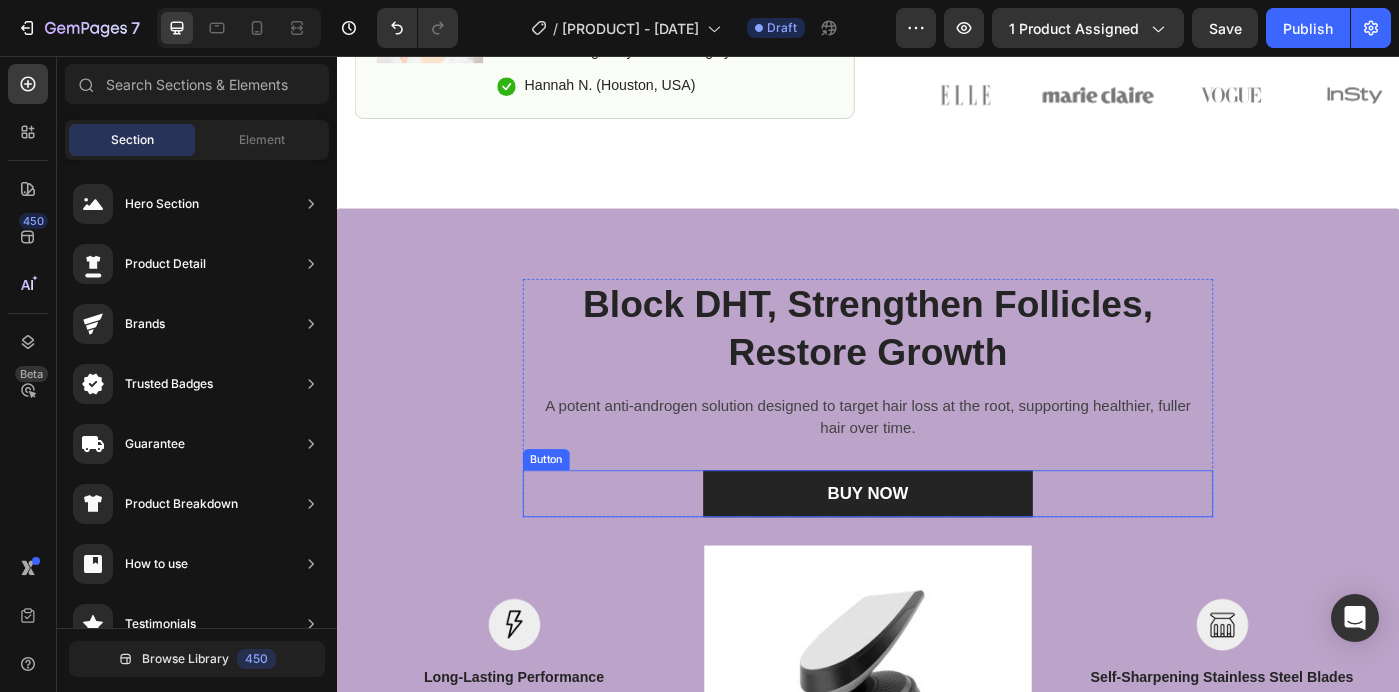click on "BUY NOW Button" at bounding box center (937, 550) 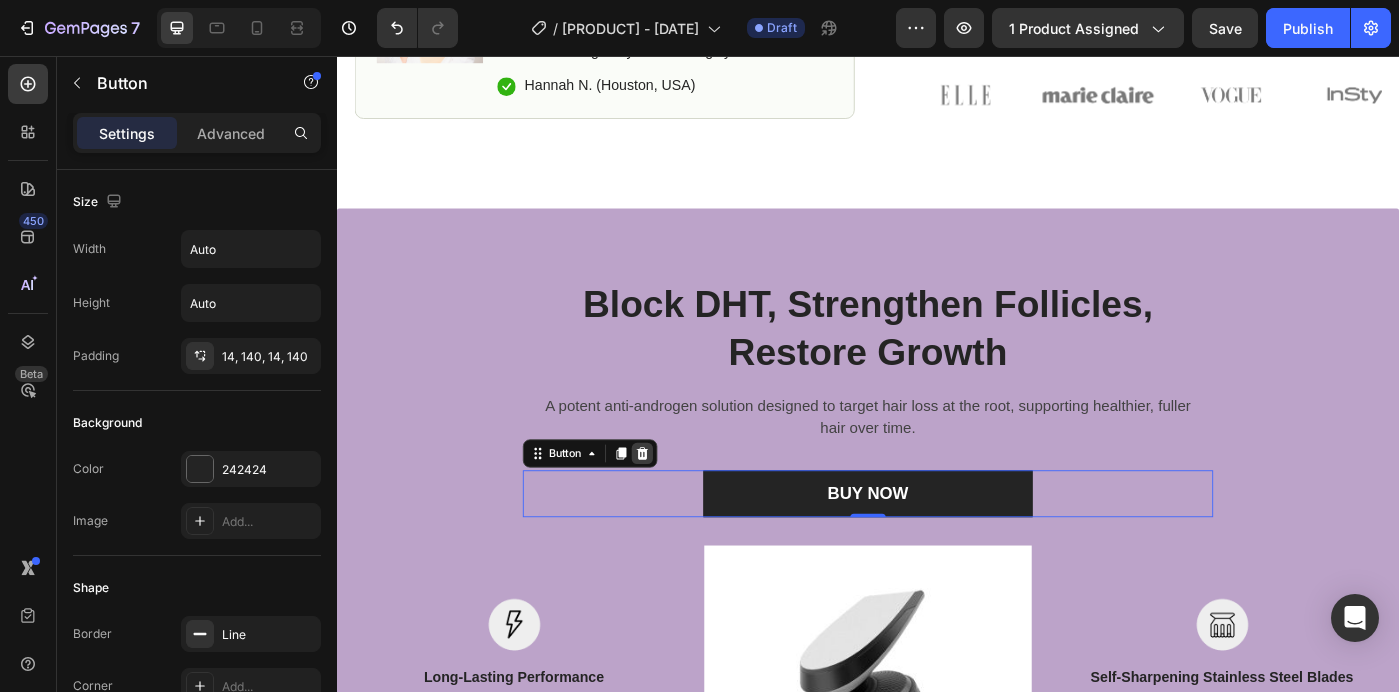 click 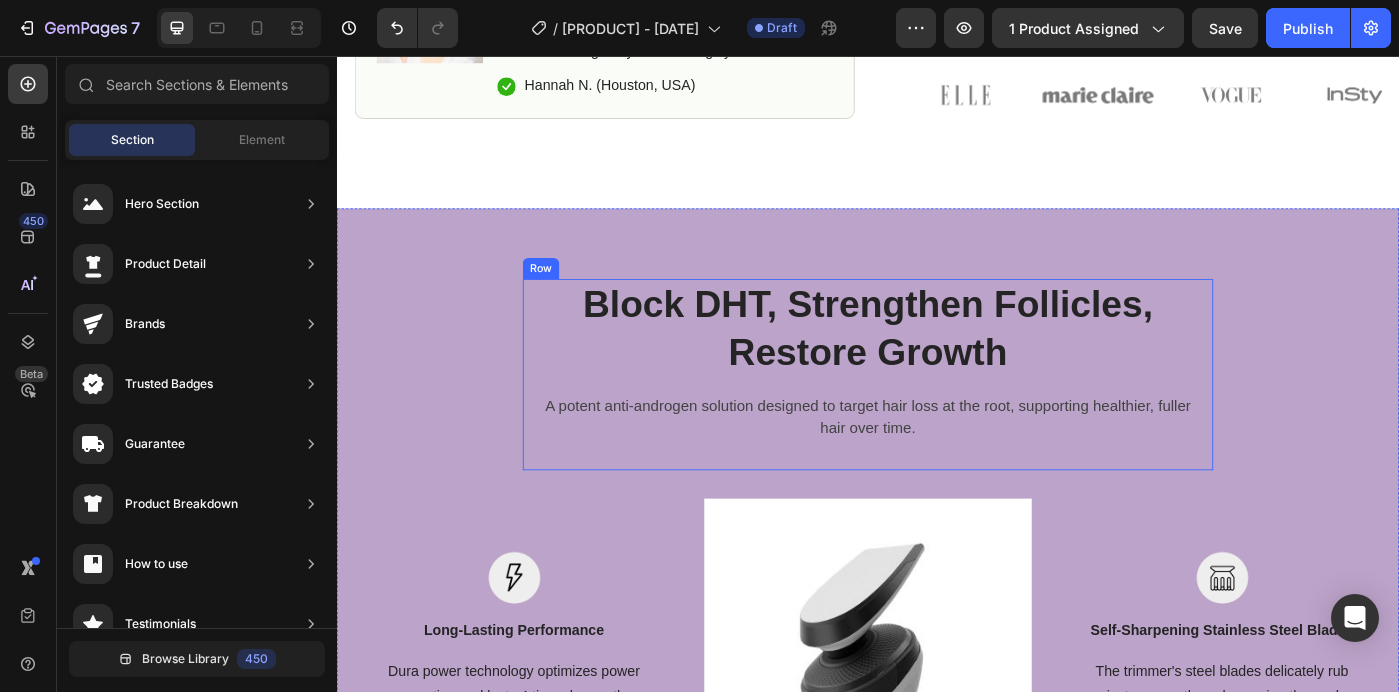 click on "Block DHT, Strengthen Follicles, Restore Growth Heading A potent anti-androgen solution designed to target hair loss at the root, supporting healthier, fuller hair over time. Text block" at bounding box center (937, 416) 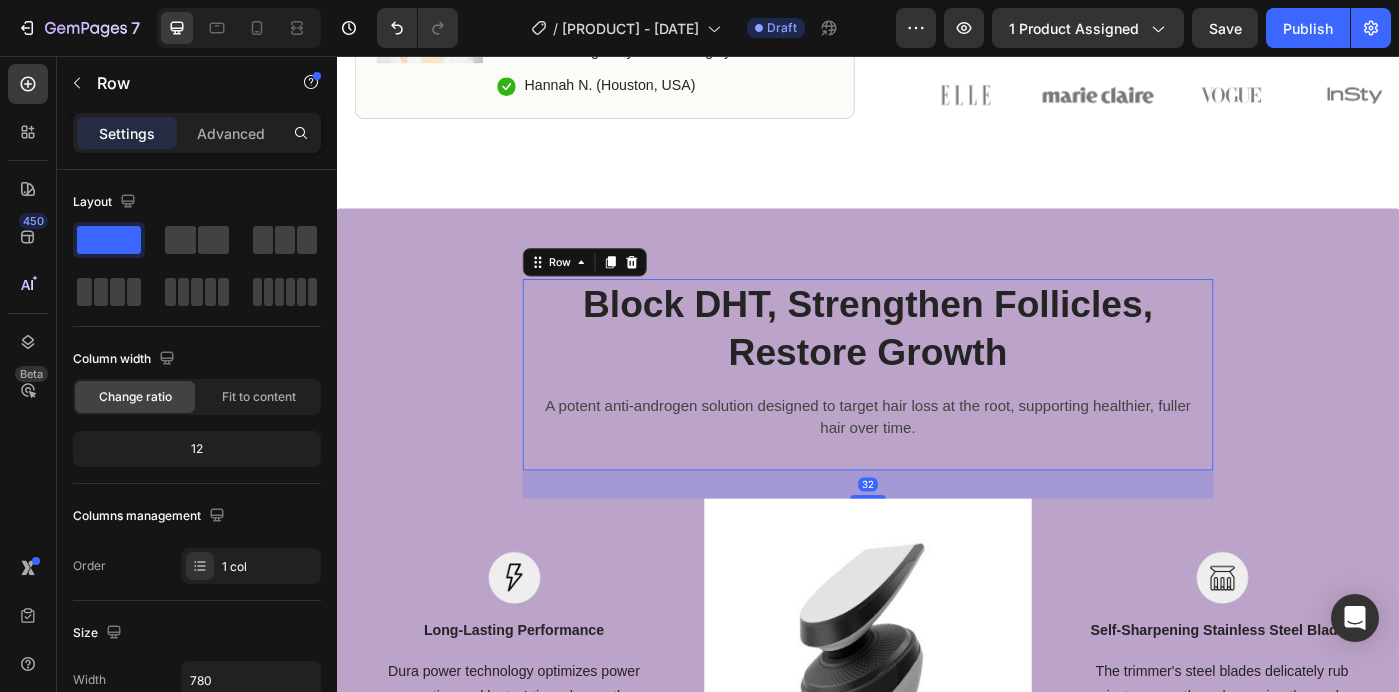 click on "Block DHT, Strengthen Follicles, Restore Growth Heading A potent anti-androgen solution designed to target hair loss at the root, supporting healthier, fuller hair over time. Text block" at bounding box center [937, 416] 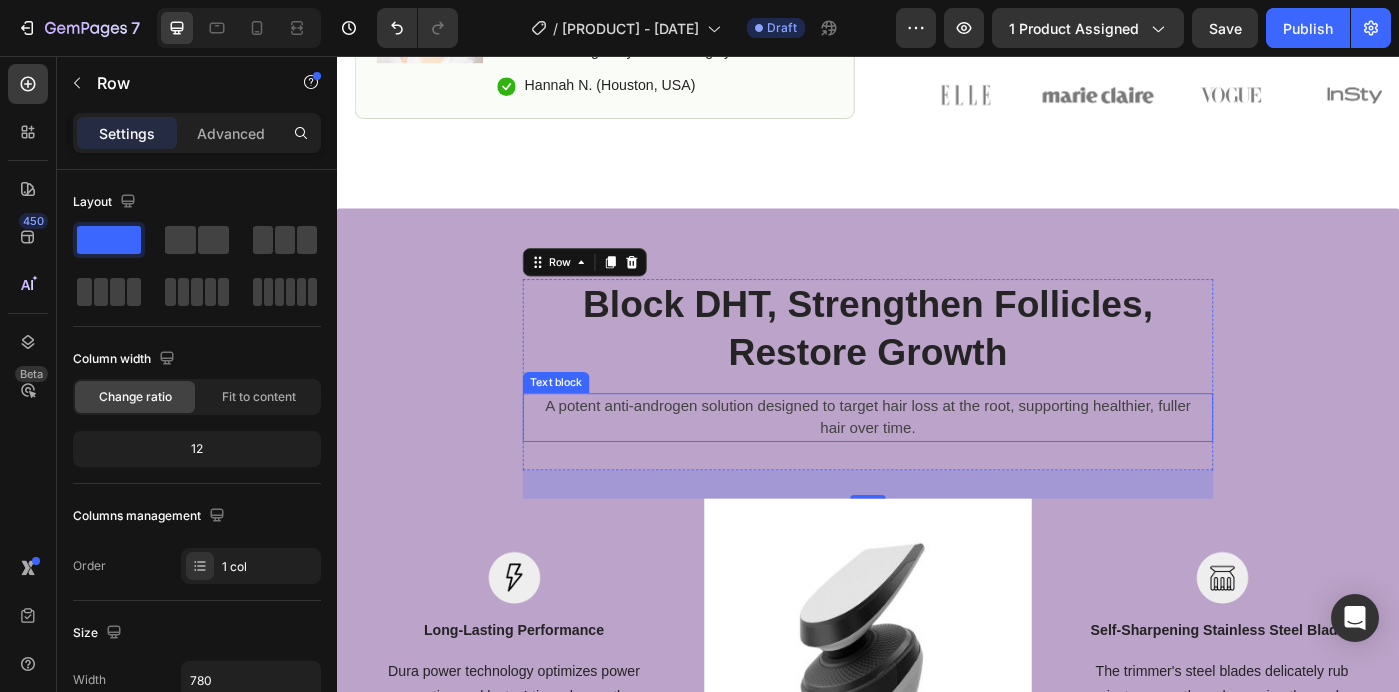 click on "A potent anti-androgen solution designed to target hair loss at the root, supporting healthier, fuller hair over time." at bounding box center [937, 464] 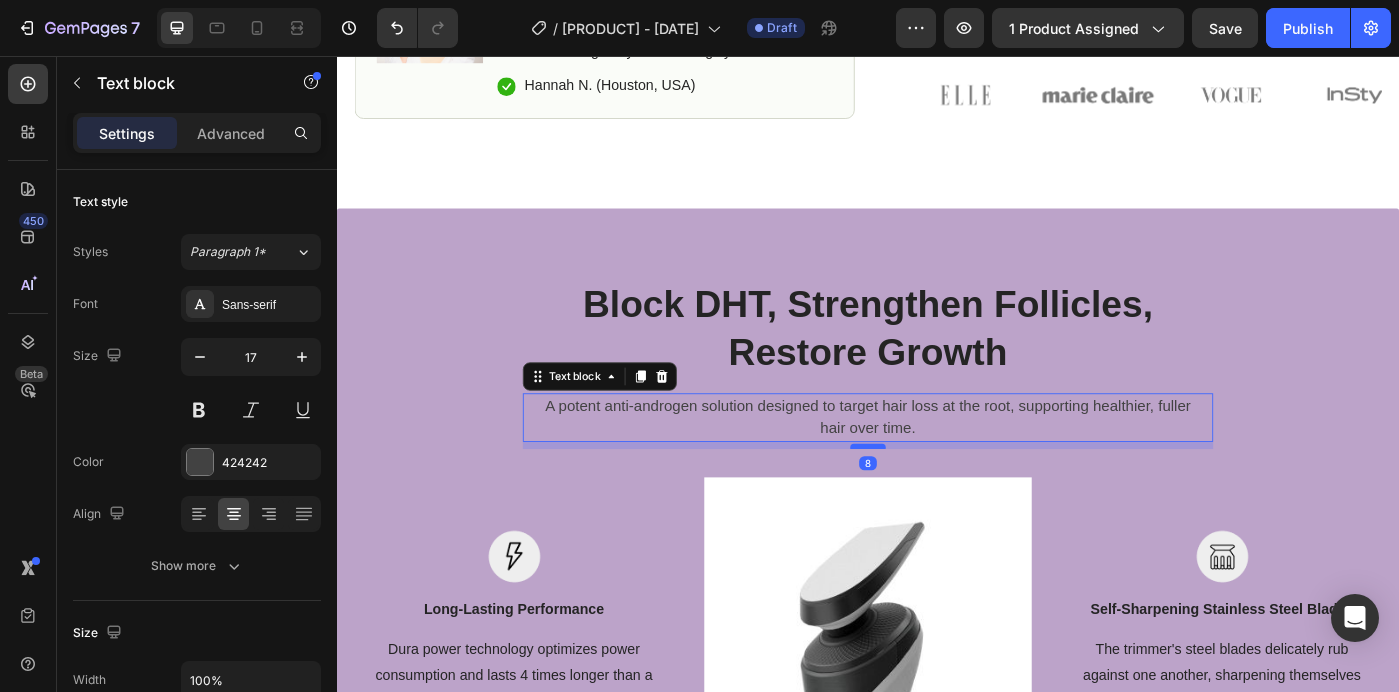 drag, startPoint x: 946, startPoint y: 522, endPoint x: 946, endPoint y: 498, distance: 24 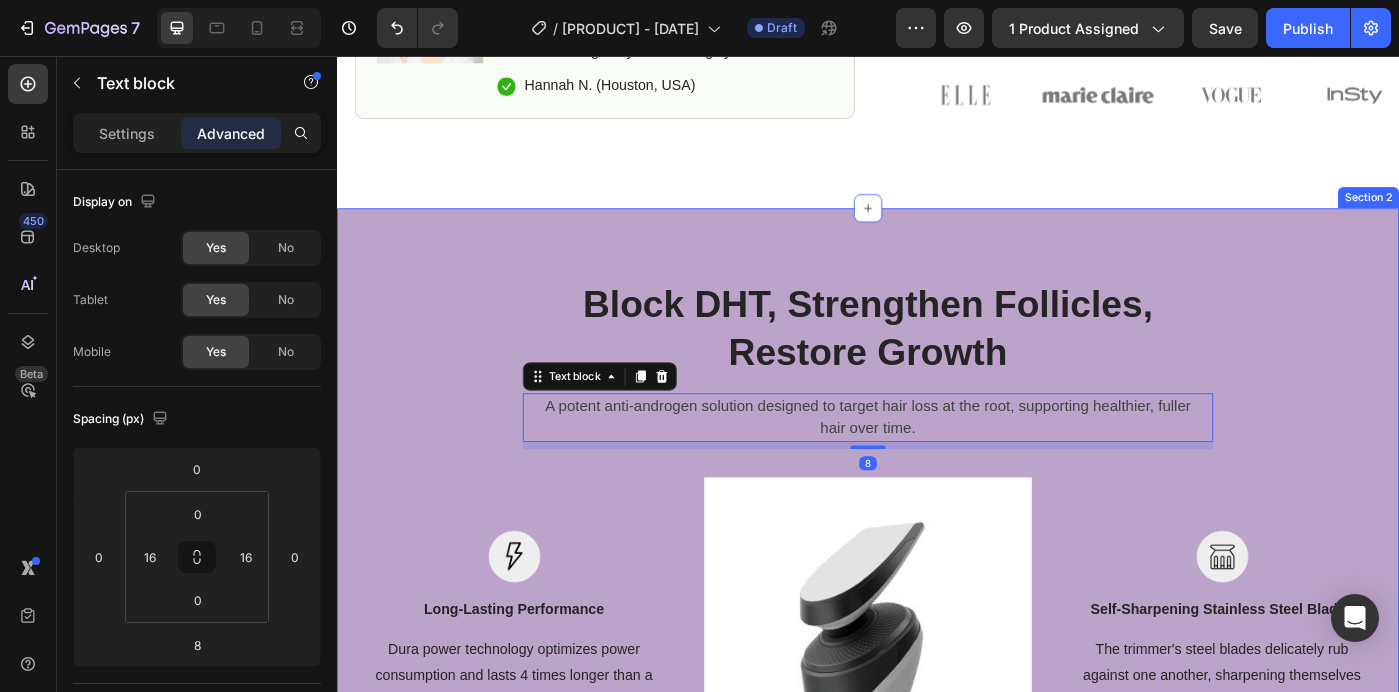 click on "Block DHT, Strengthen Follicles, Restore Growth Heading A potent anti-androgen solution designed to target hair loss at the root, supporting healthier, fuller hair over time. Text block   8 Row Image Long-Lasting Performance Text block Dura power technology optimizes power consumption and lasts 4 times longer than a standard trimmer. Text block Row Image Skin-Friendly Touch Text block Blades stay extra-sharp but still have  rounded blade tips and combs to  prevent irritation. Text block Row Image Image Self-Sharpening Stainless Steel Blades Text block The trimmer's steel blades delicately rub  against one another, sharpening themselves  as they trim. Text block Row Image Effortless Trimming with the Zoom Wheel Text block Simply crank the wheel to pick and lock in the desired length settings with 20 various length options. Text block Row Row" at bounding box center (937, 713) 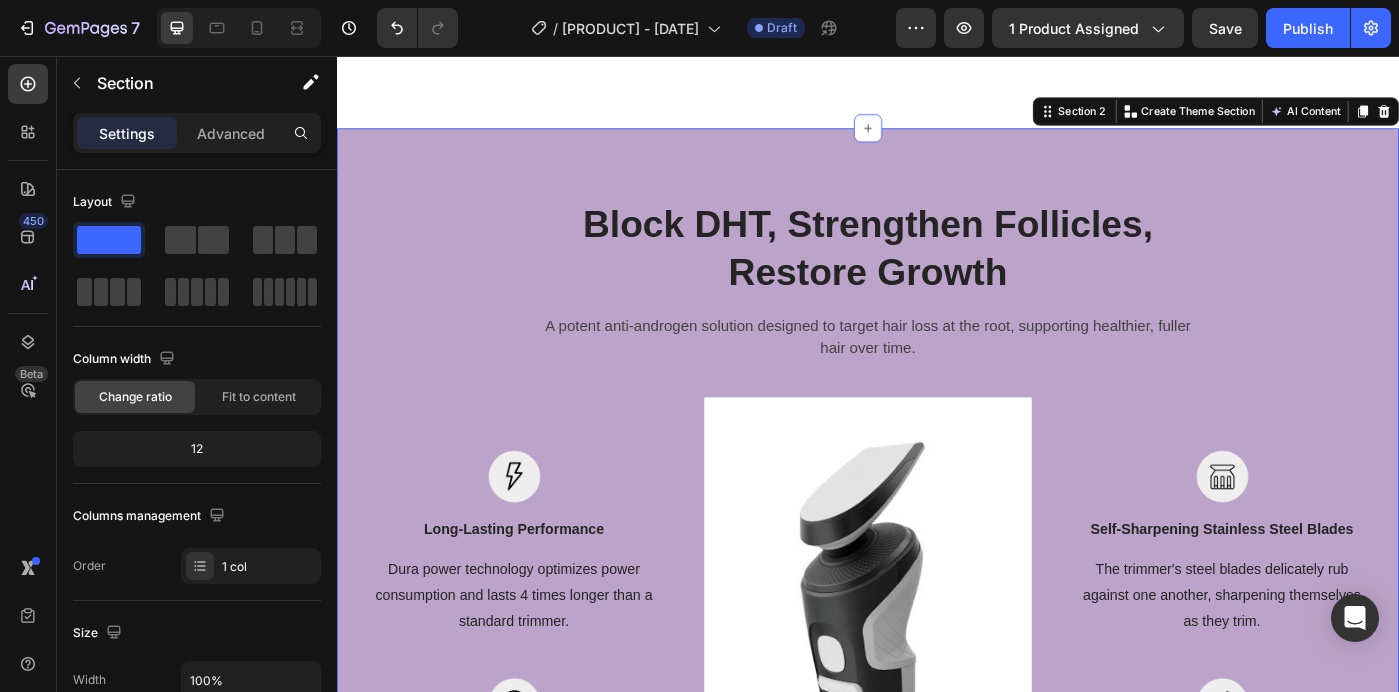 scroll, scrollTop: 1448, scrollLeft: 0, axis: vertical 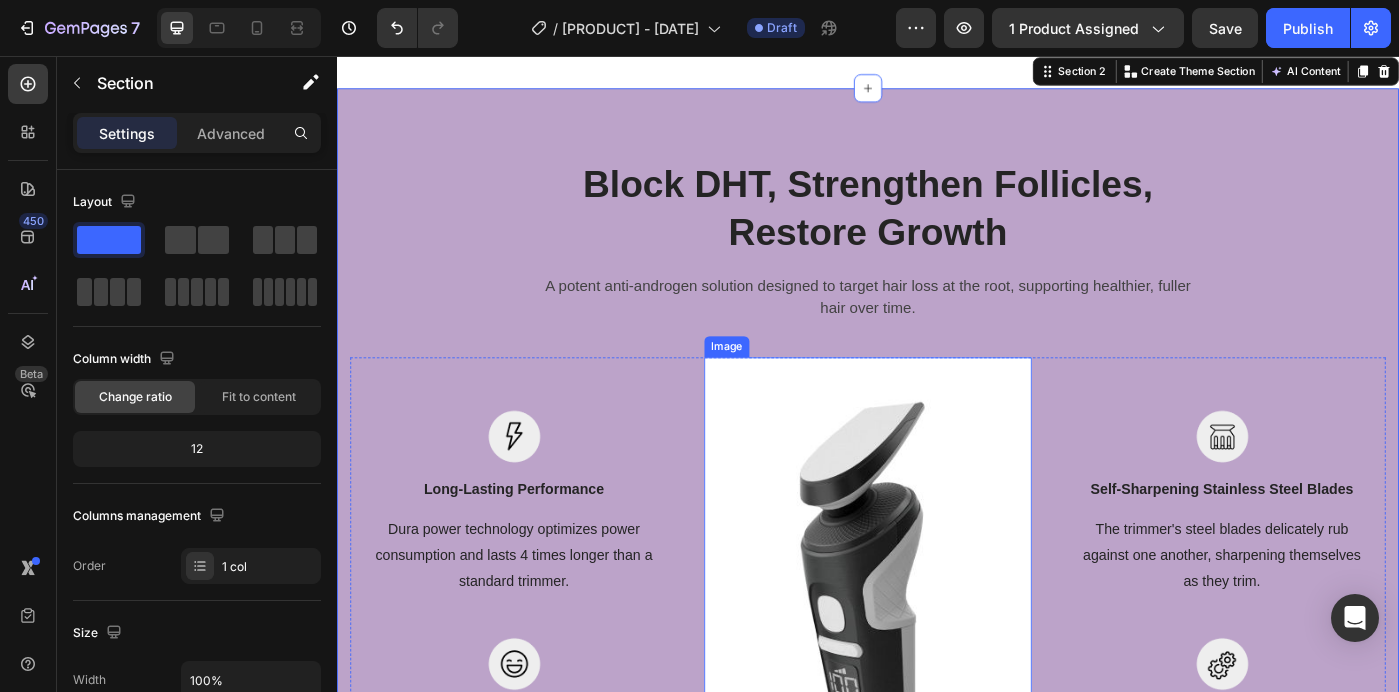 click at bounding box center (937, 689) 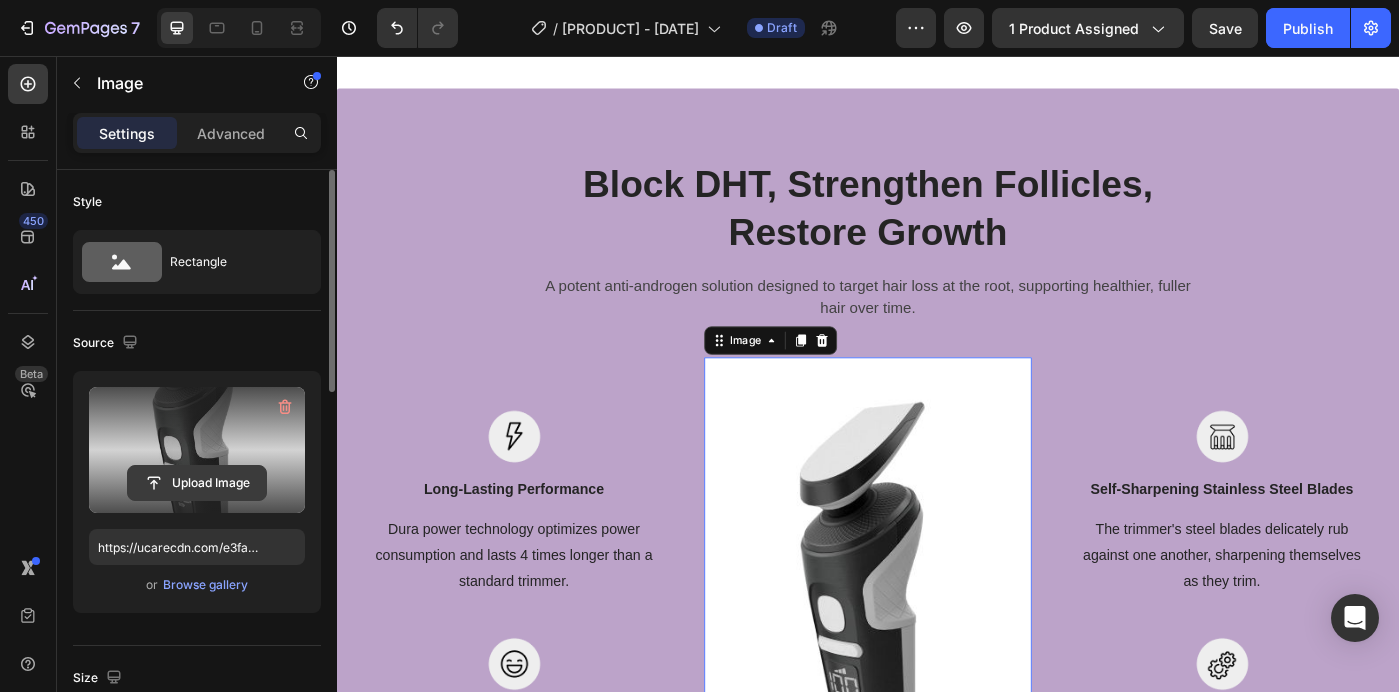 click 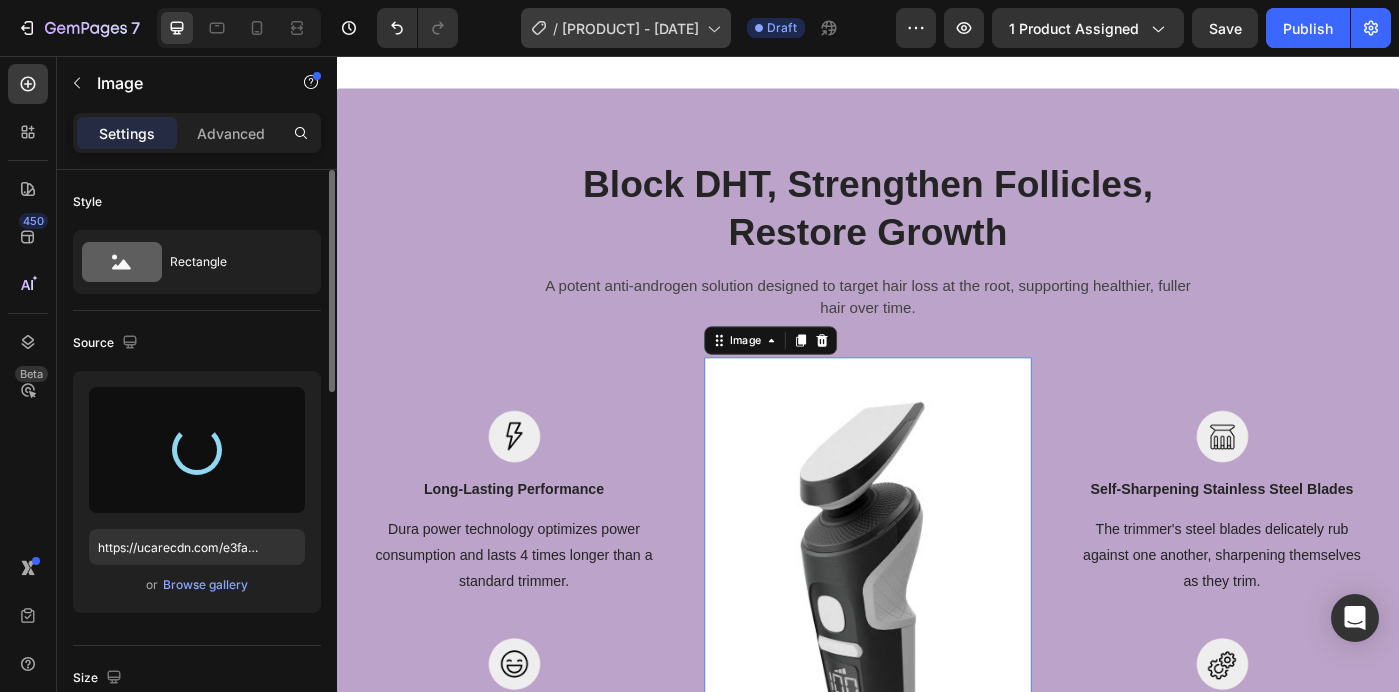 type on "https://cdn.shopify.com/s/files/1/0698/8844/2517/files/gempages_578359433361359376-4cb38021-a460-4220-9ebc-f1003e248db5.png" 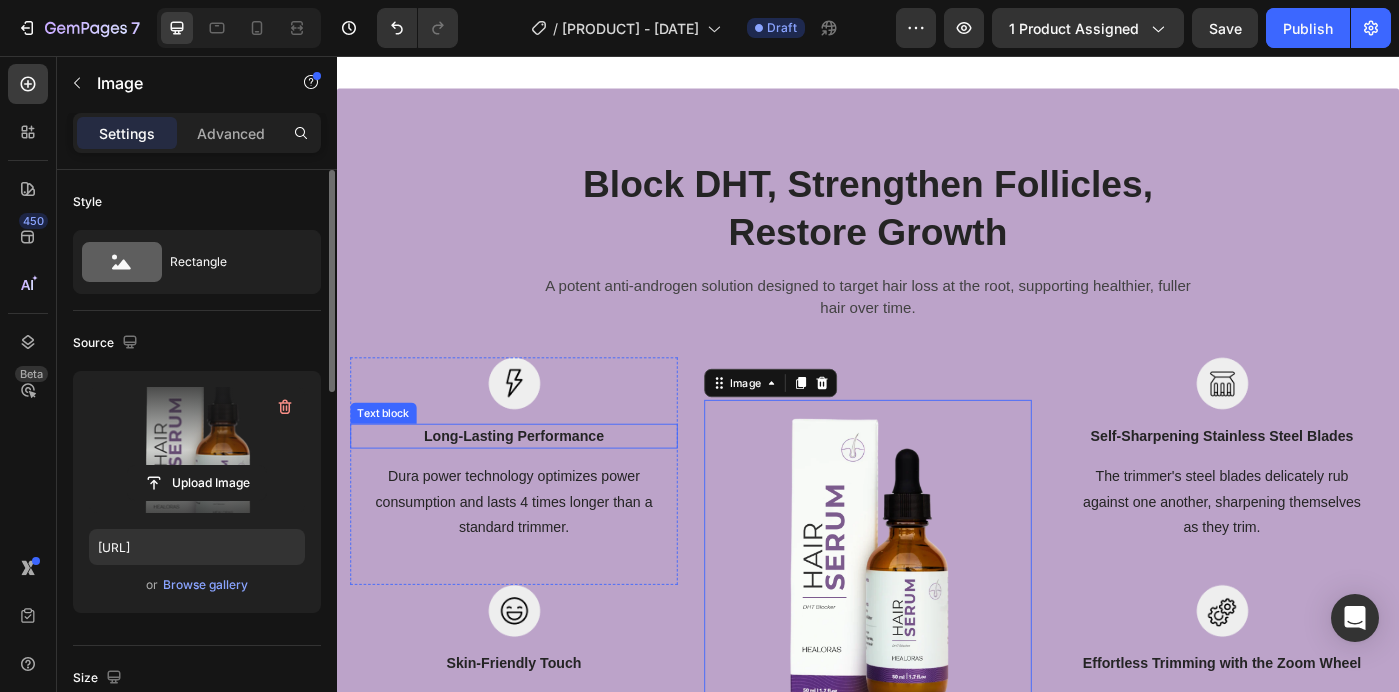 click on "Long-Lasting Performance" at bounding box center (537, 485) 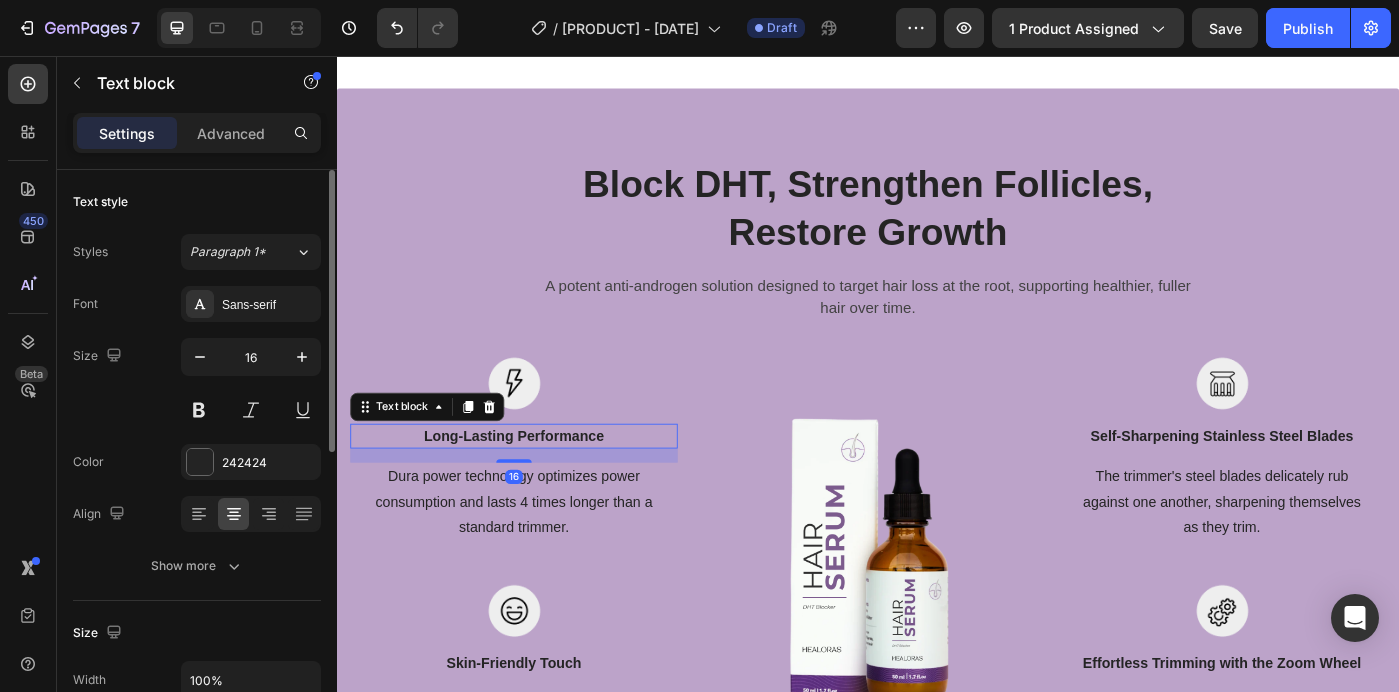 click on "Long-Lasting Performance" at bounding box center (537, 485) 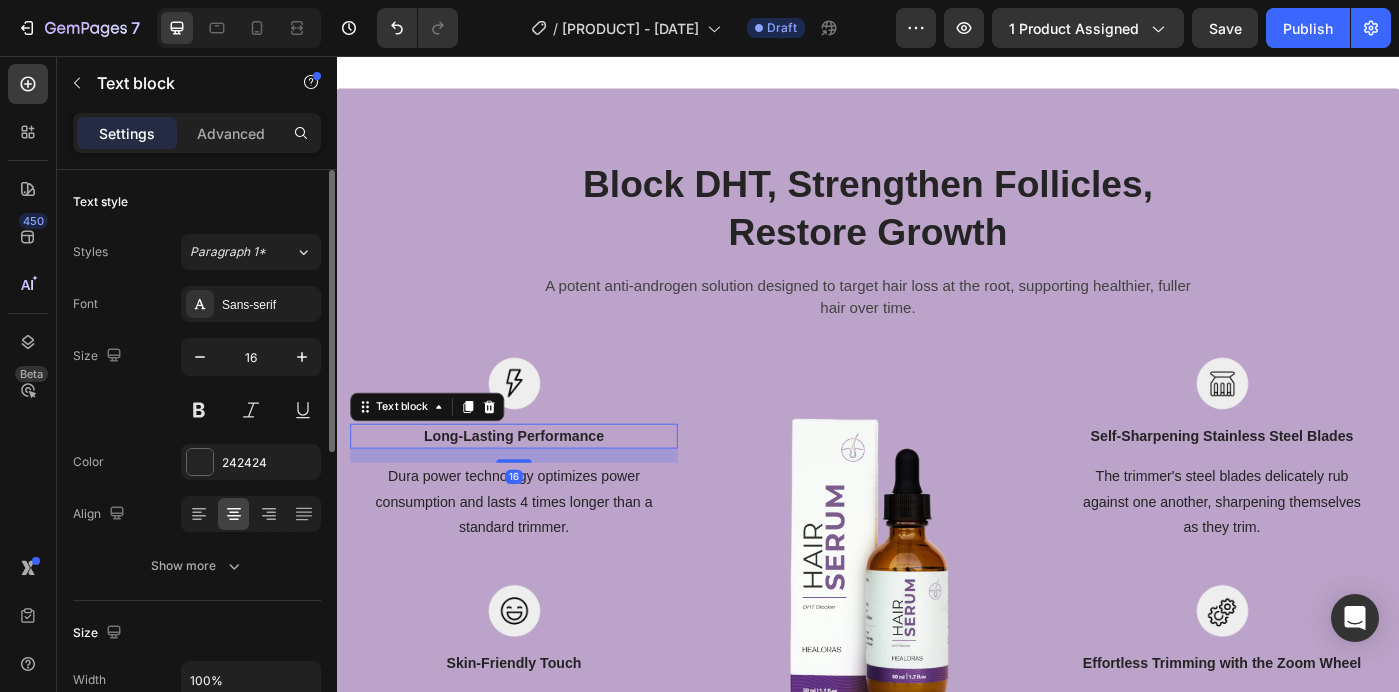 click on "Long-Lasting Performance" at bounding box center (537, 485) 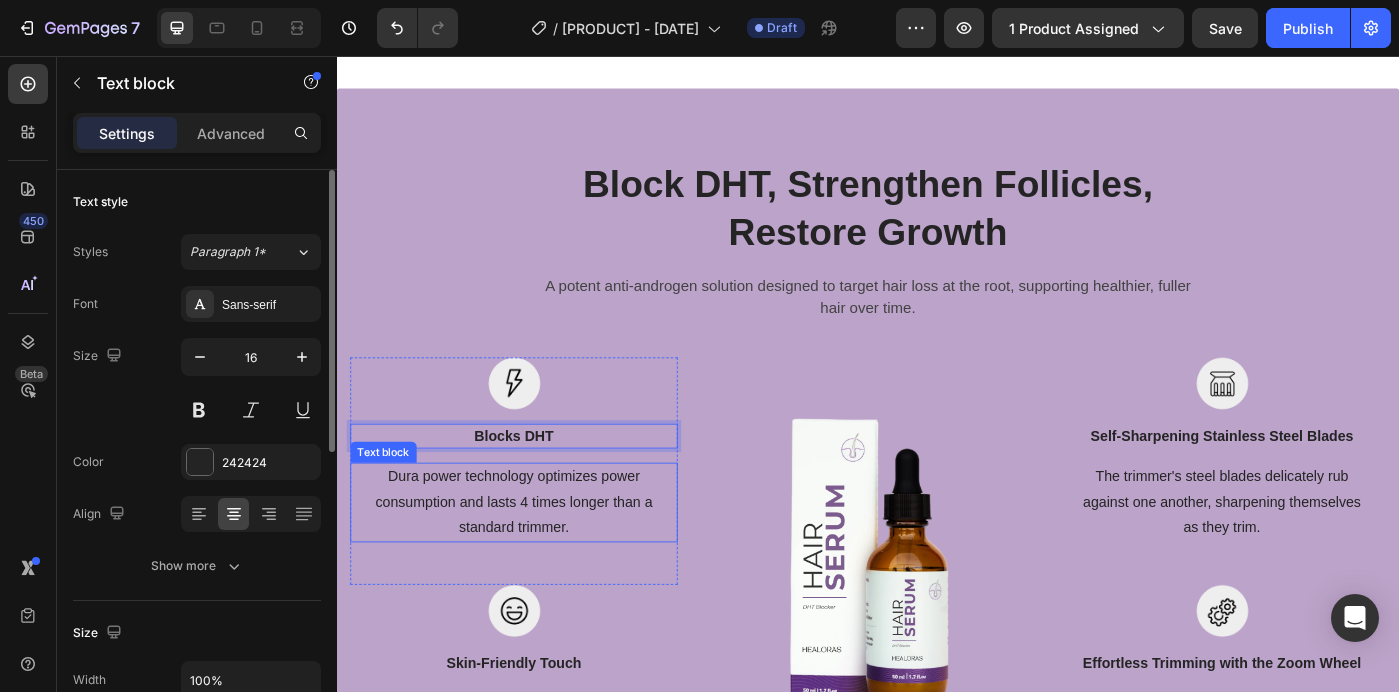 click on "Dura power technology optimizes power consumption and lasts 4 times longer than a standard trimmer." at bounding box center [537, 560] 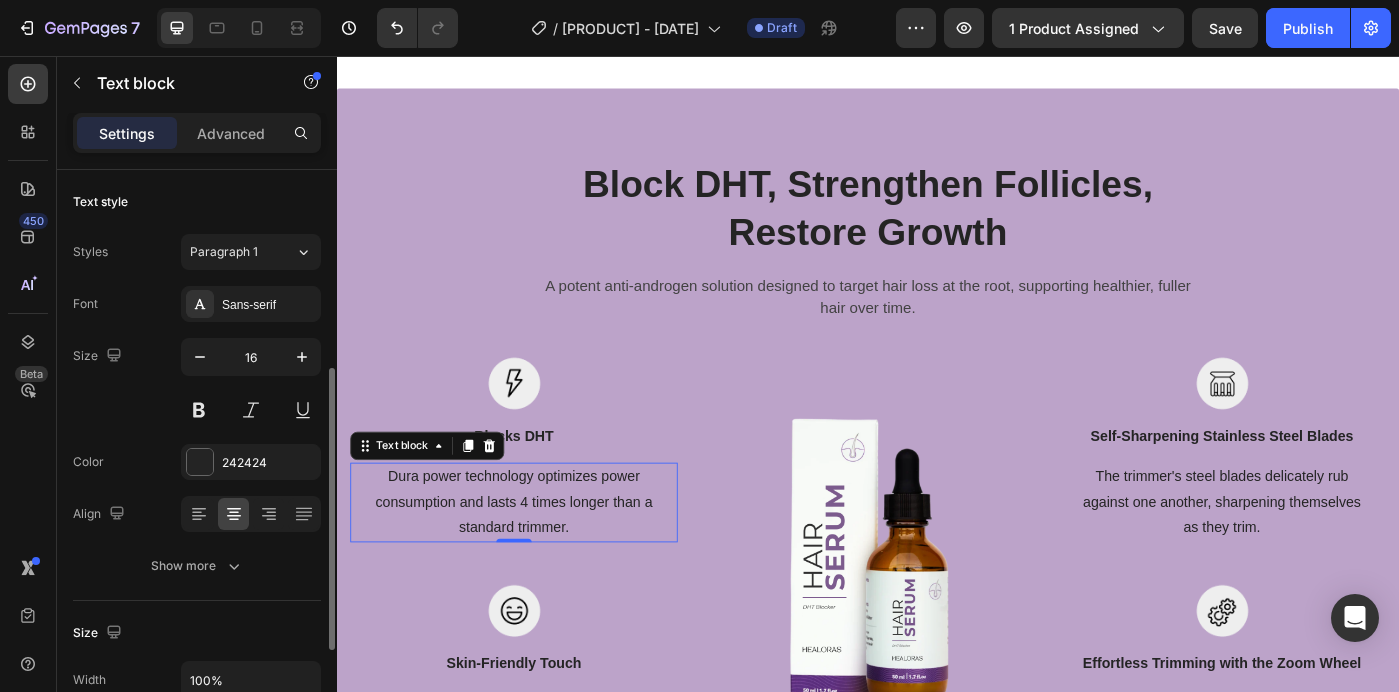 click on "Dura power technology optimizes power consumption and lasts 4 times longer than a standard trimmer." at bounding box center (537, 560) 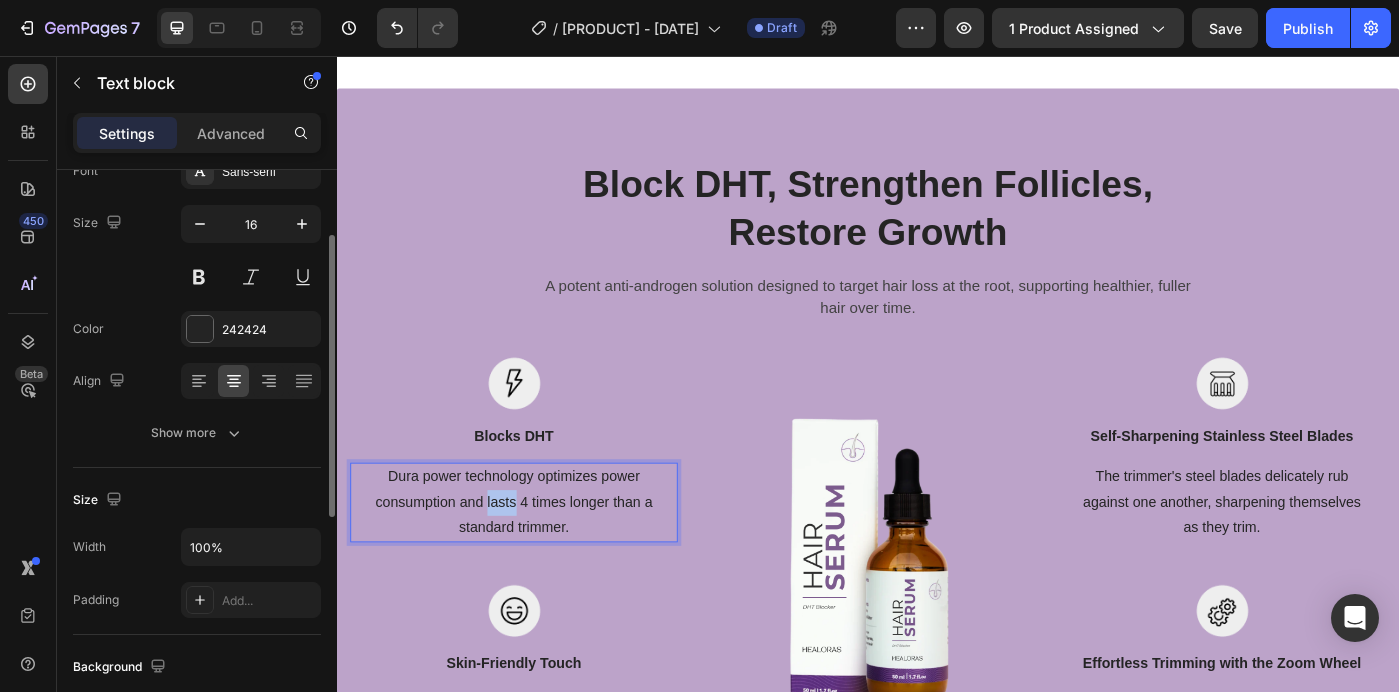 click on "Dura power technology optimizes power consumption and lasts 4 times longer than a standard trimmer." at bounding box center [537, 560] 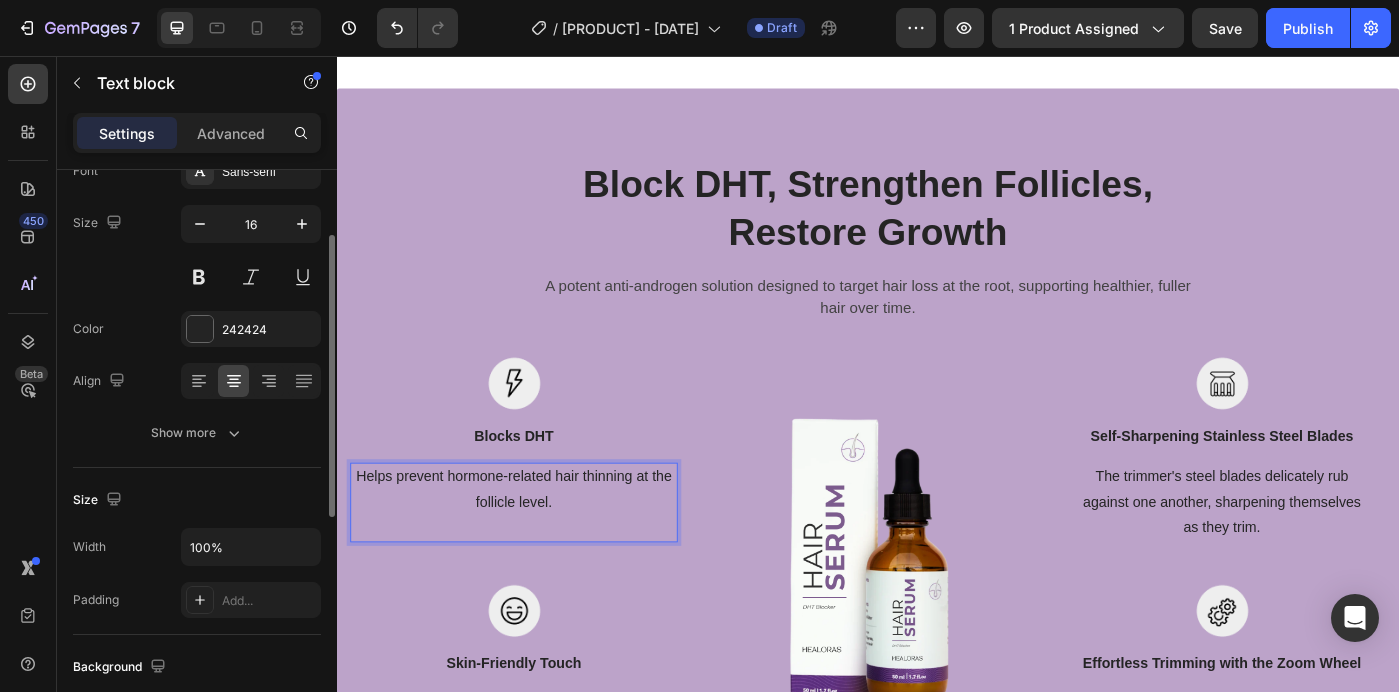 scroll, scrollTop: 1462, scrollLeft: 0, axis: vertical 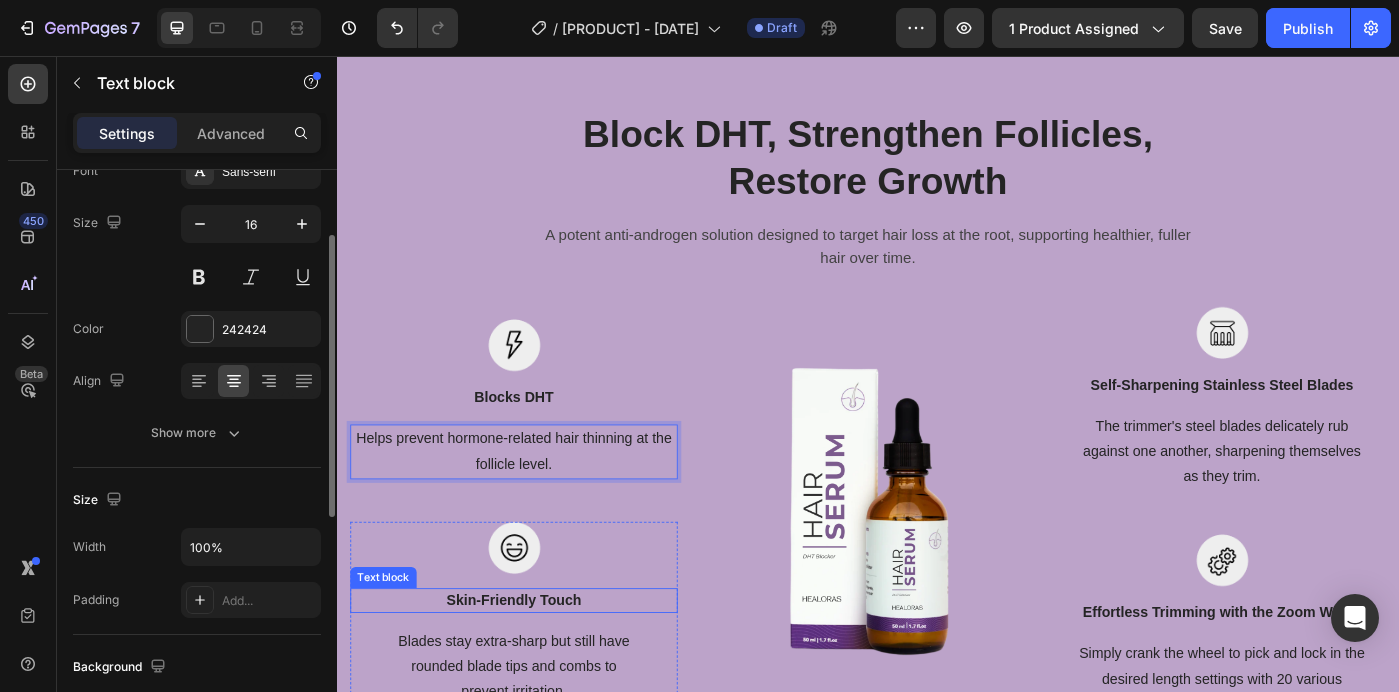 click on "Skin-Friendly Touch" at bounding box center (537, 671) 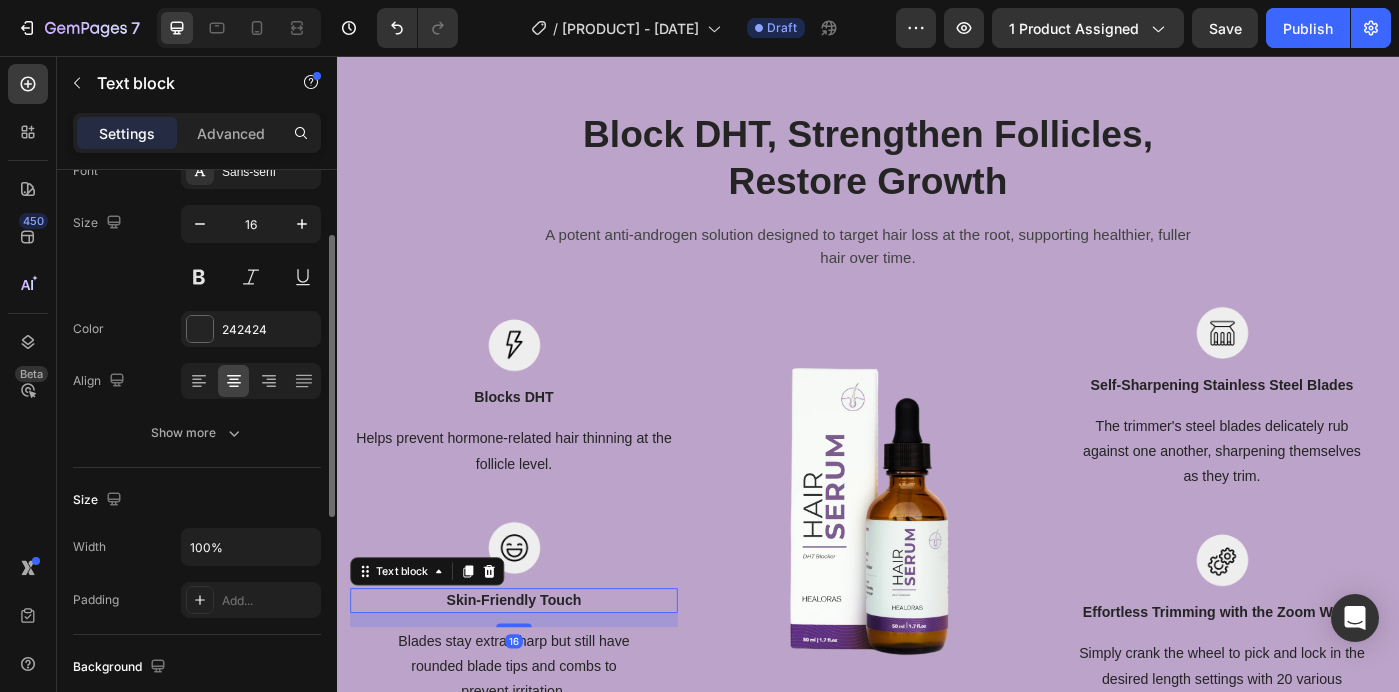 click on "Skin-Friendly Touch" at bounding box center [537, 671] 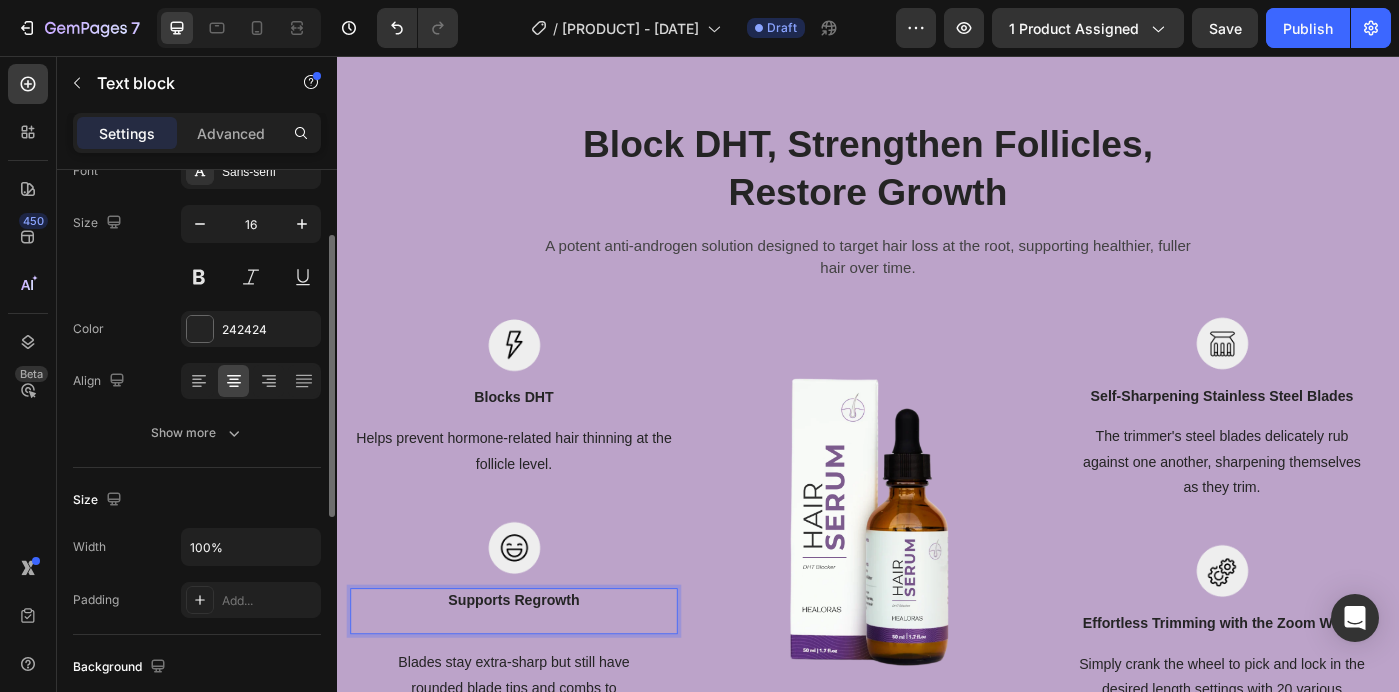 scroll, scrollTop: 1505, scrollLeft: 0, axis: vertical 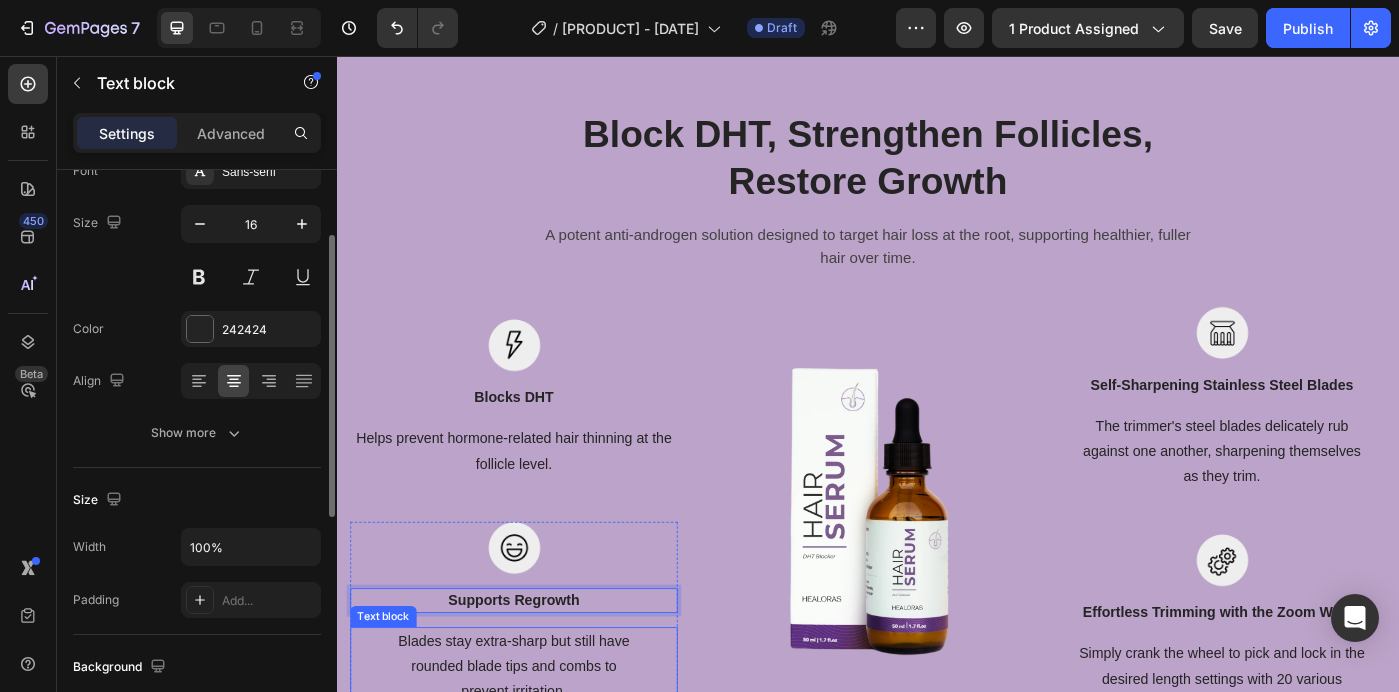 click on "Blades stay extra-sharp but still have  rounded blade tips and combs to  prevent irritation." at bounding box center (537, 746) 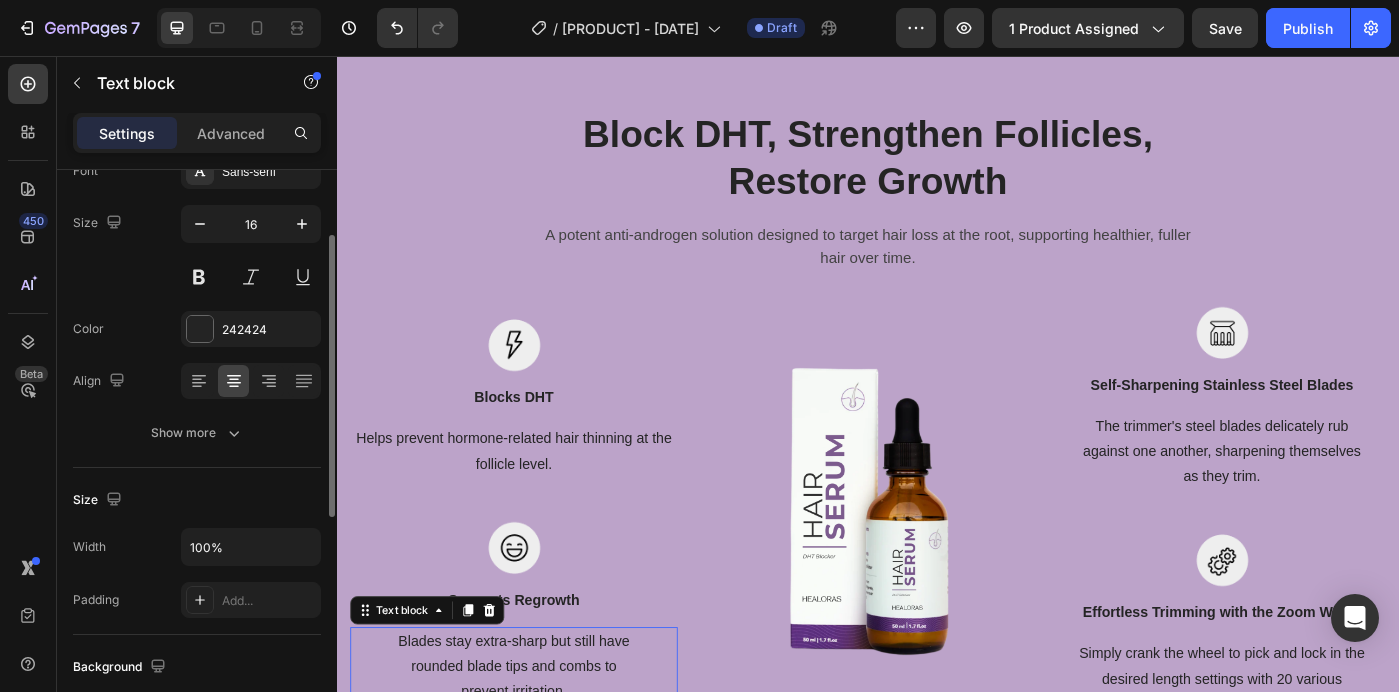 click on "Blades stay extra-sharp but still have  rounded blade tips and combs to  prevent irritation." at bounding box center (537, 746) 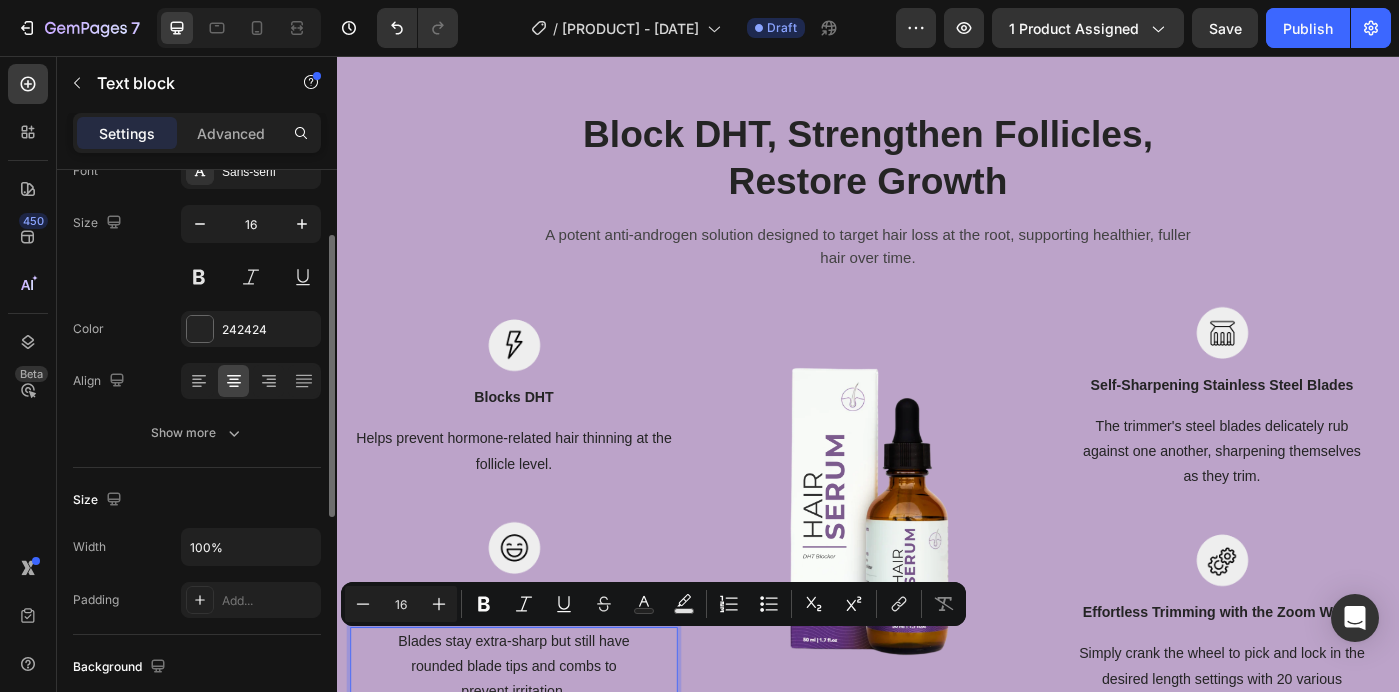 scroll, scrollTop: 1520, scrollLeft: 0, axis: vertical 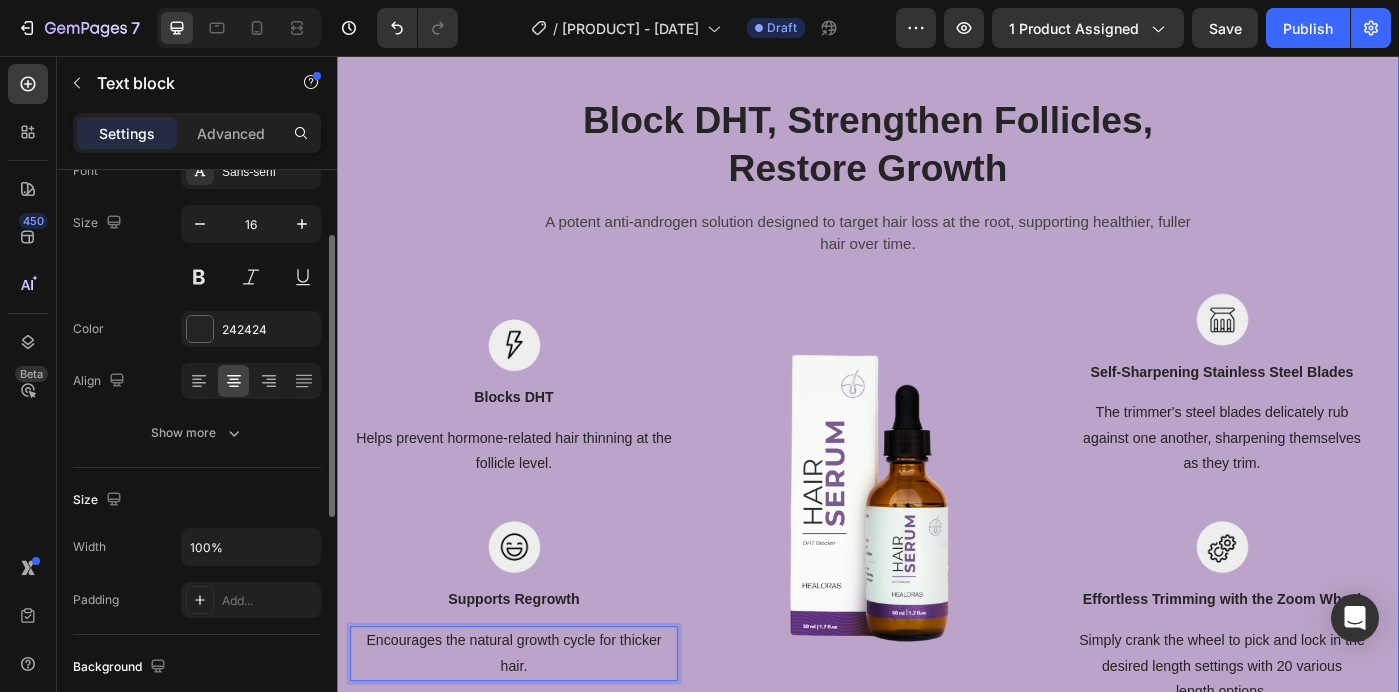 click on "Block DHT, Strengthen Follicles, Restore Growth Heading A potent anti-androgen solution designed to target hair loss at the root, supporting healthier, fuller hair over time. Text block Row Image Blocks DHT Text block Helps prevent hormone-related hair thinning at the follicle level. Text block Row Image Supports Regrowth Text block Encourages the natural growth cycle for thicker hair. Text block   0 Row Image Image Self-Sharpening Stainless Steel Blades Text block The trimmer's steel blades delicately rub  against one another, sharpening themselves  as they trim. Text block Row Image Effortless Trimming with the Zoom Wheel Text block Simply crank the wheel to pick and lock in the desired length settings with 20 various length options. Text block Row Row" at bounding box center (937, 445) 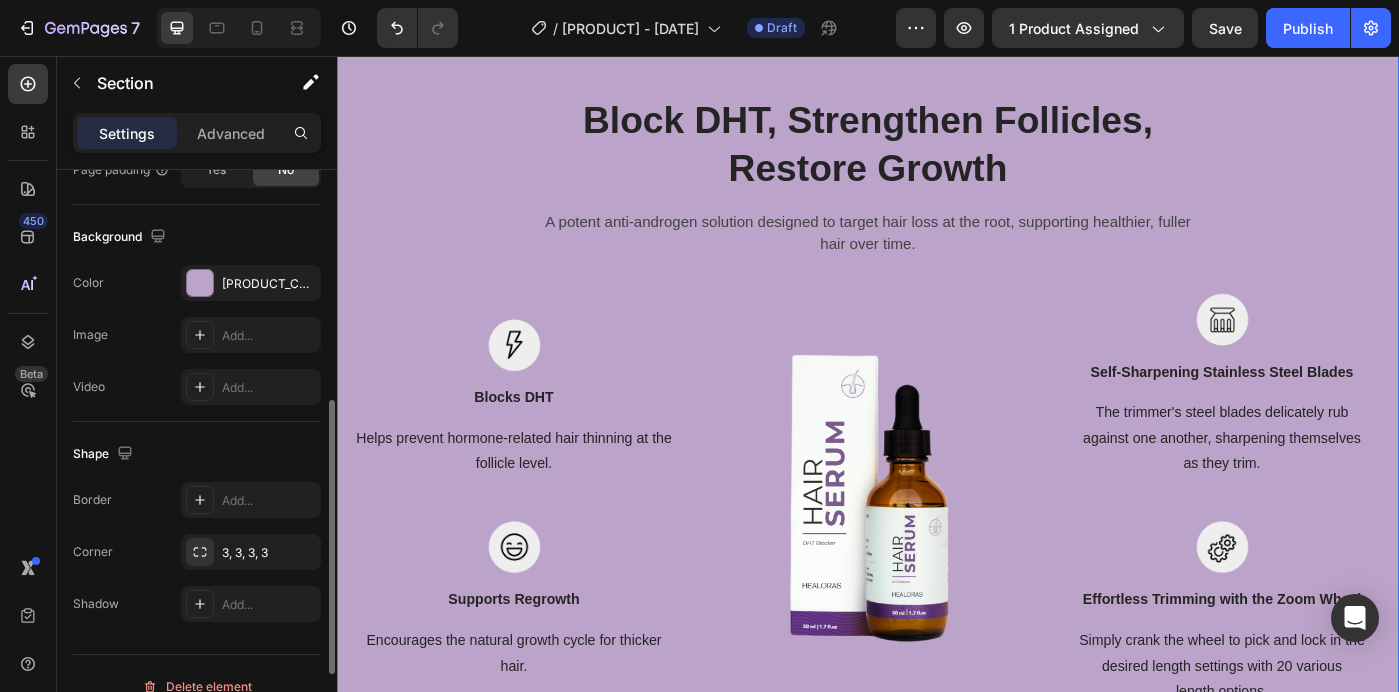 scroll, scrollTop: 641, scrollLeft: 0, axis: vertical 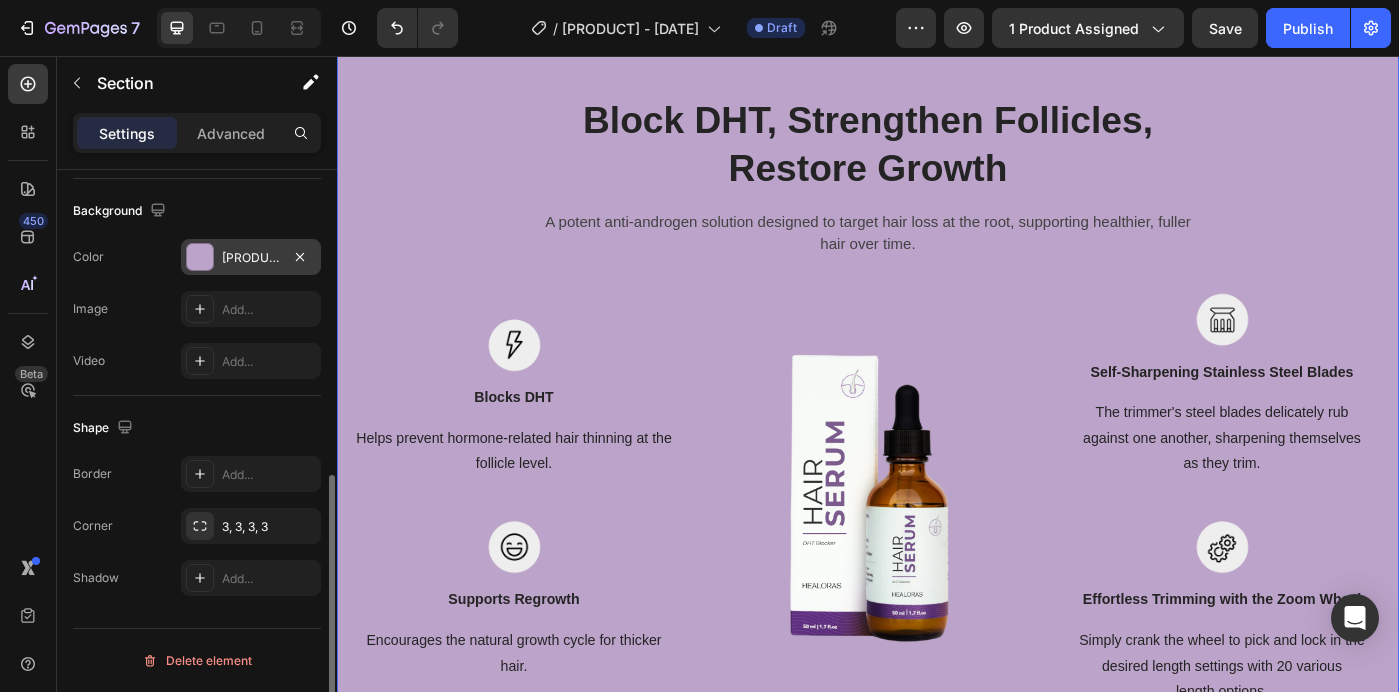 click at bounding box center (200, 257) 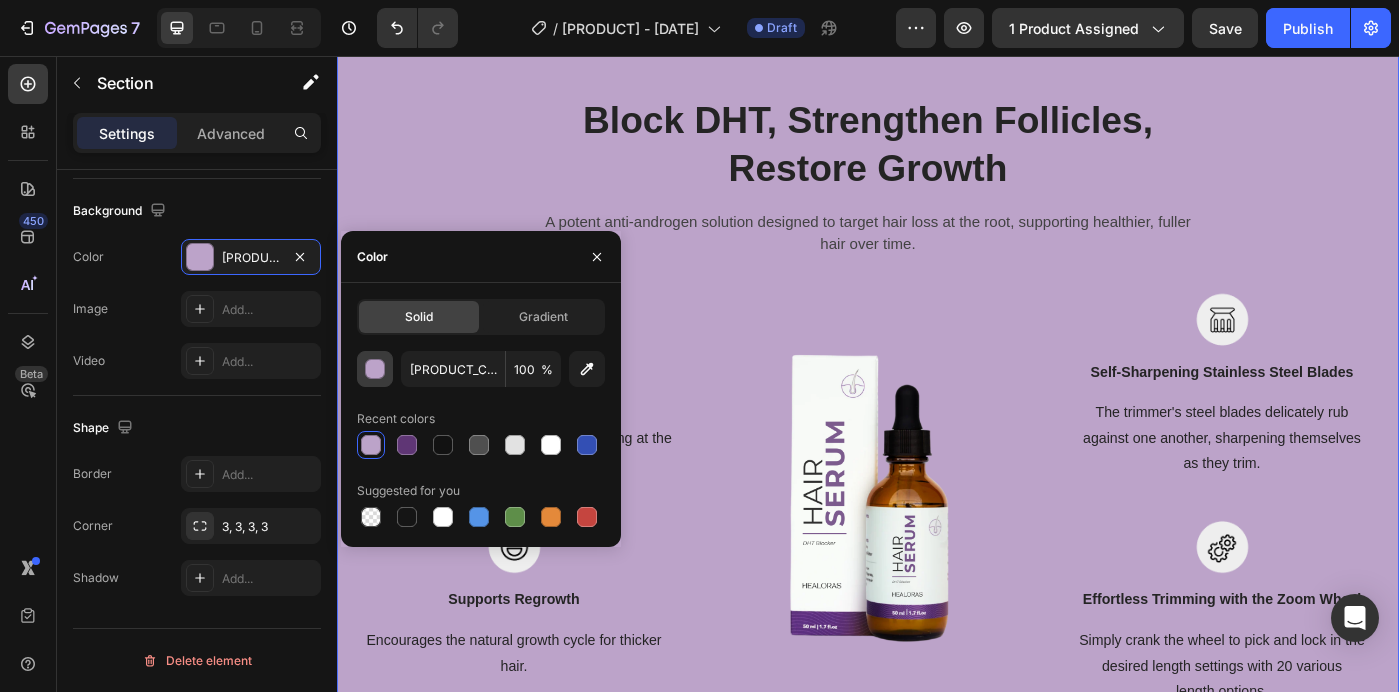 click at bounding box center [376, 370] 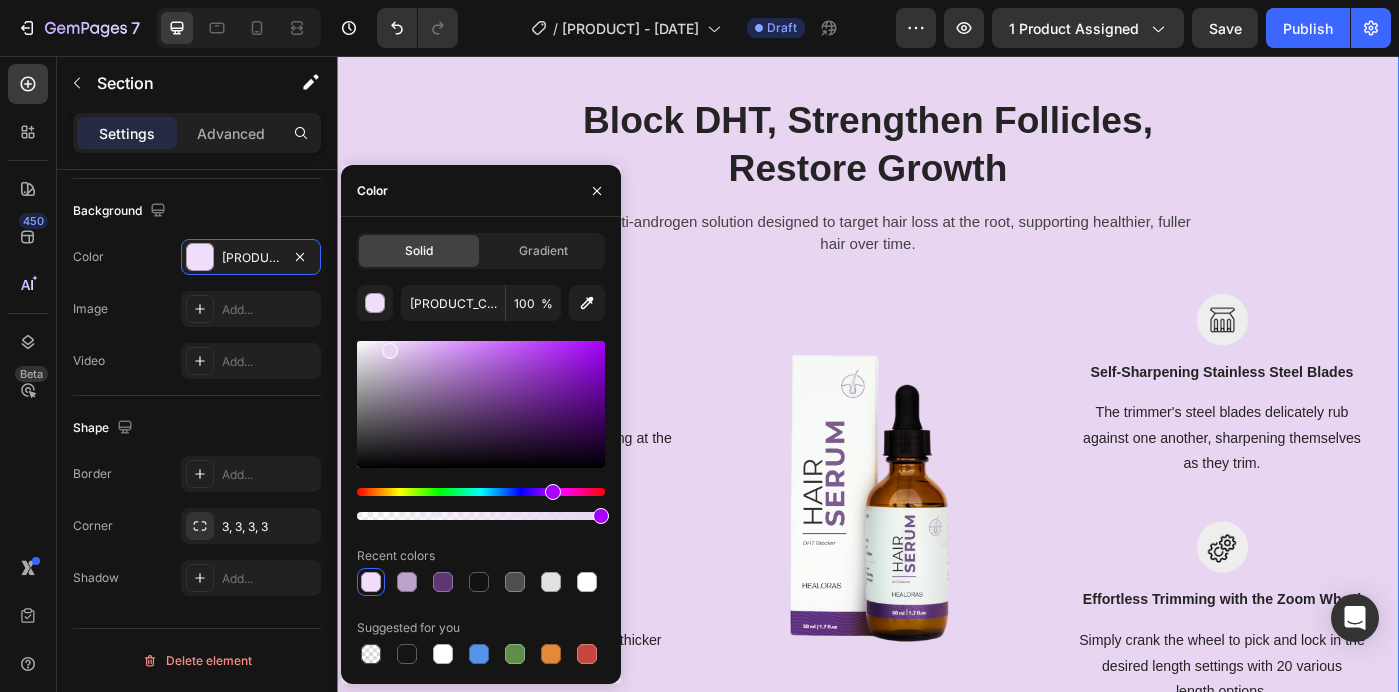 type on "E8D5F2" 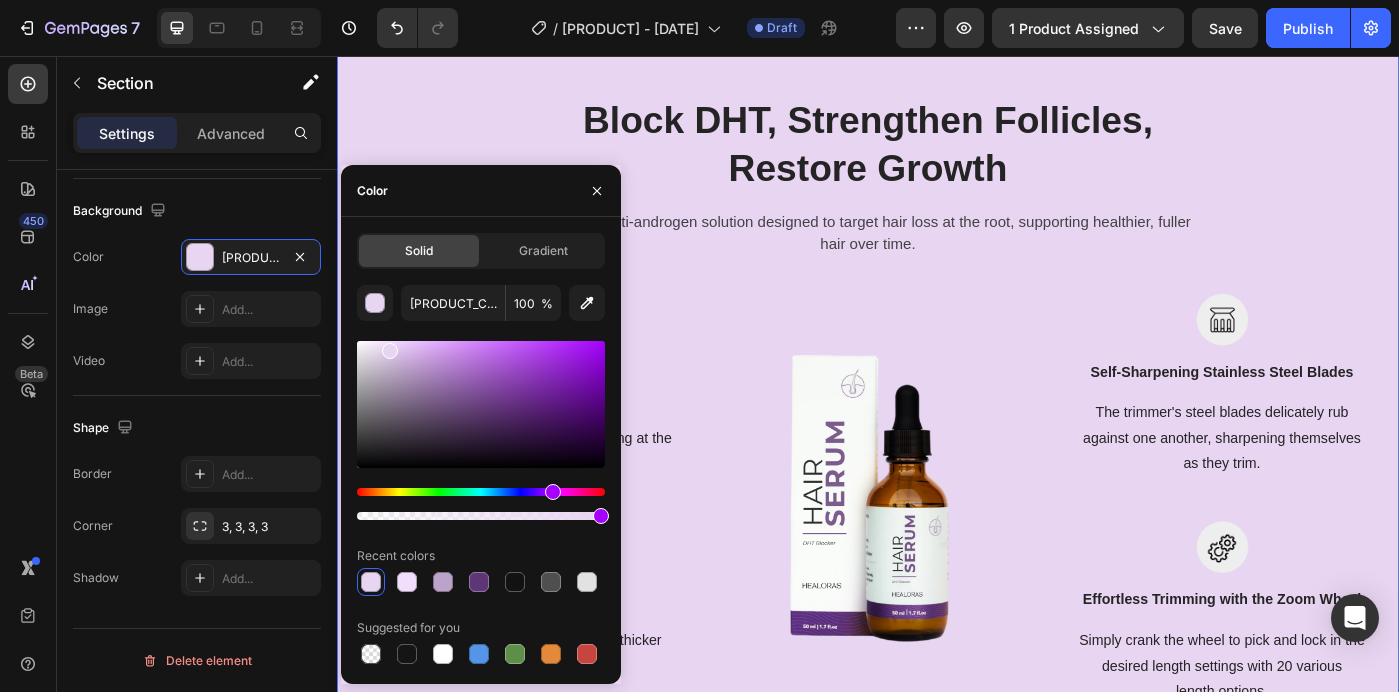 drag, startPoint x: 405, startPoint y: 375, endPoint x: 389, endPoint y: 347, distance: 32.24903 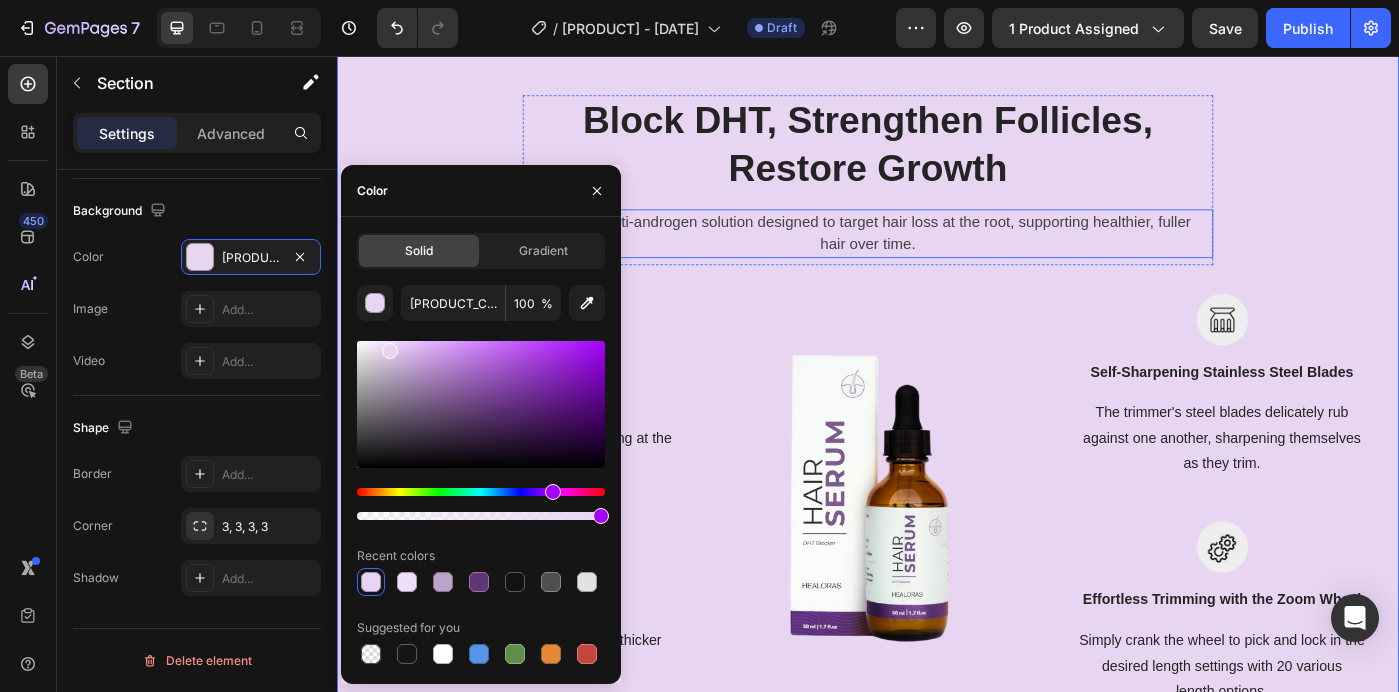 click on "A potent anti-androgen solution designed to target hair loss at the root, supporting healthier, fuller hair over time." at bounding box center (937, 256) 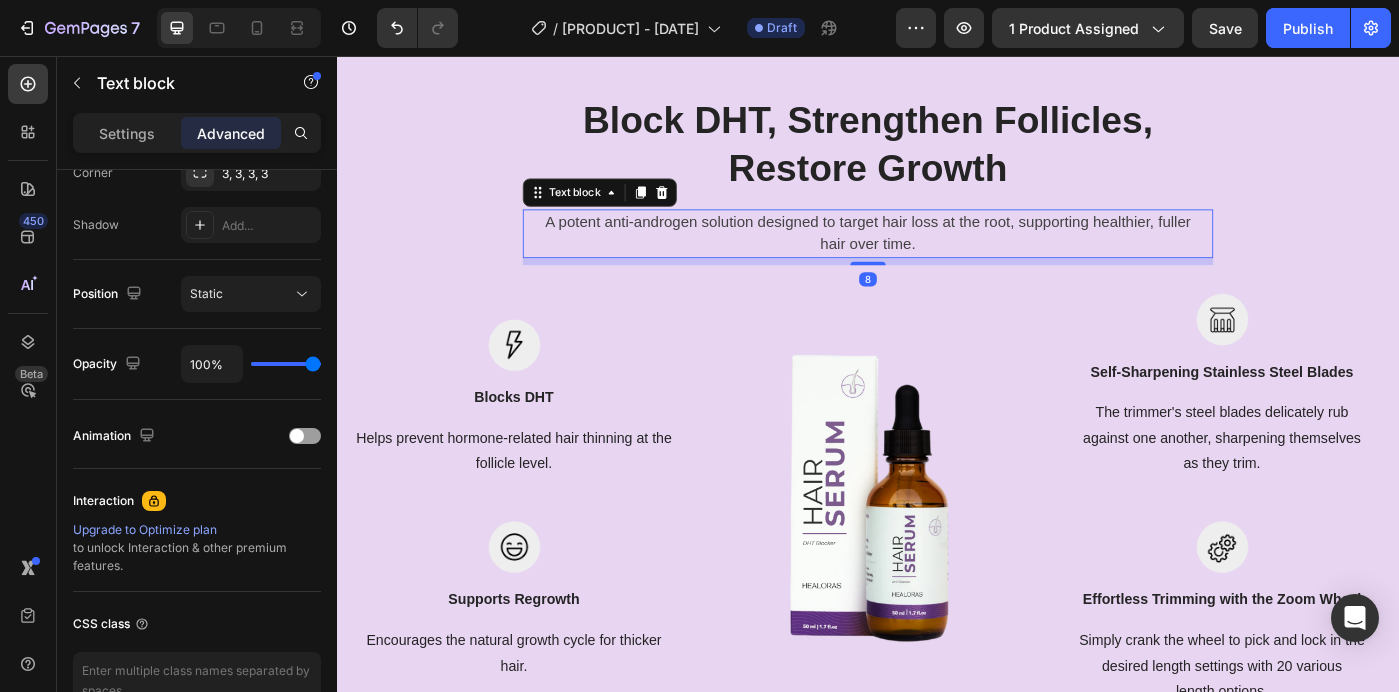scroll, scrollTop: 0, scrollLeft: 0, axis: both 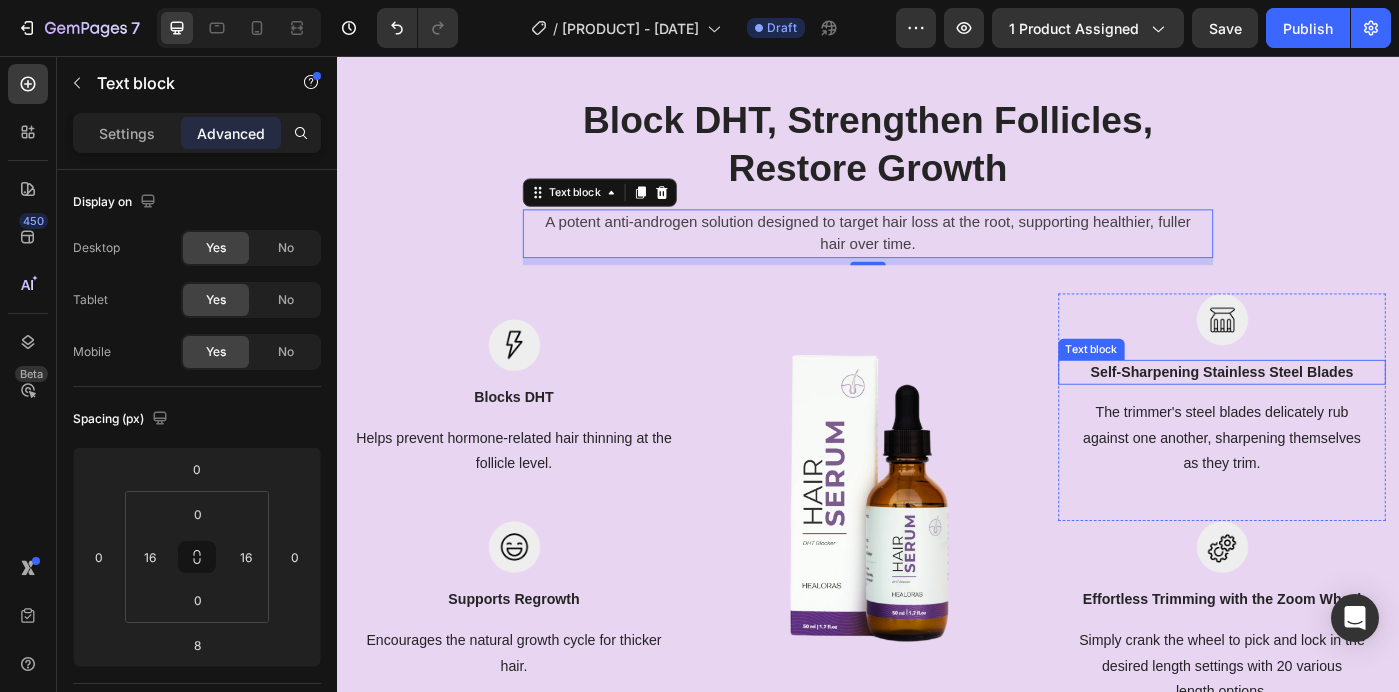 click on "Self-Sharpening Stainless Steel Blades" at bounding box center [1337, 413] 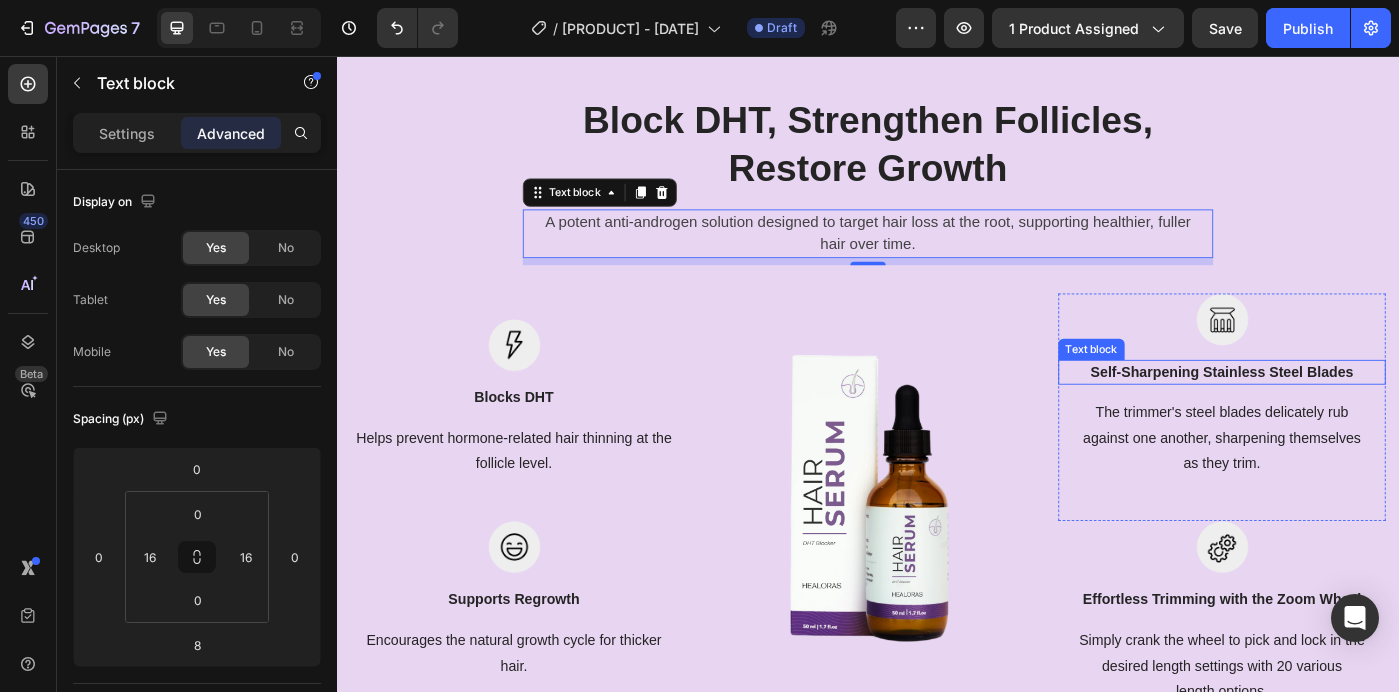 click on "Self-Sharpening Stainless Steel Blades" at bounding box center (1337, 413) 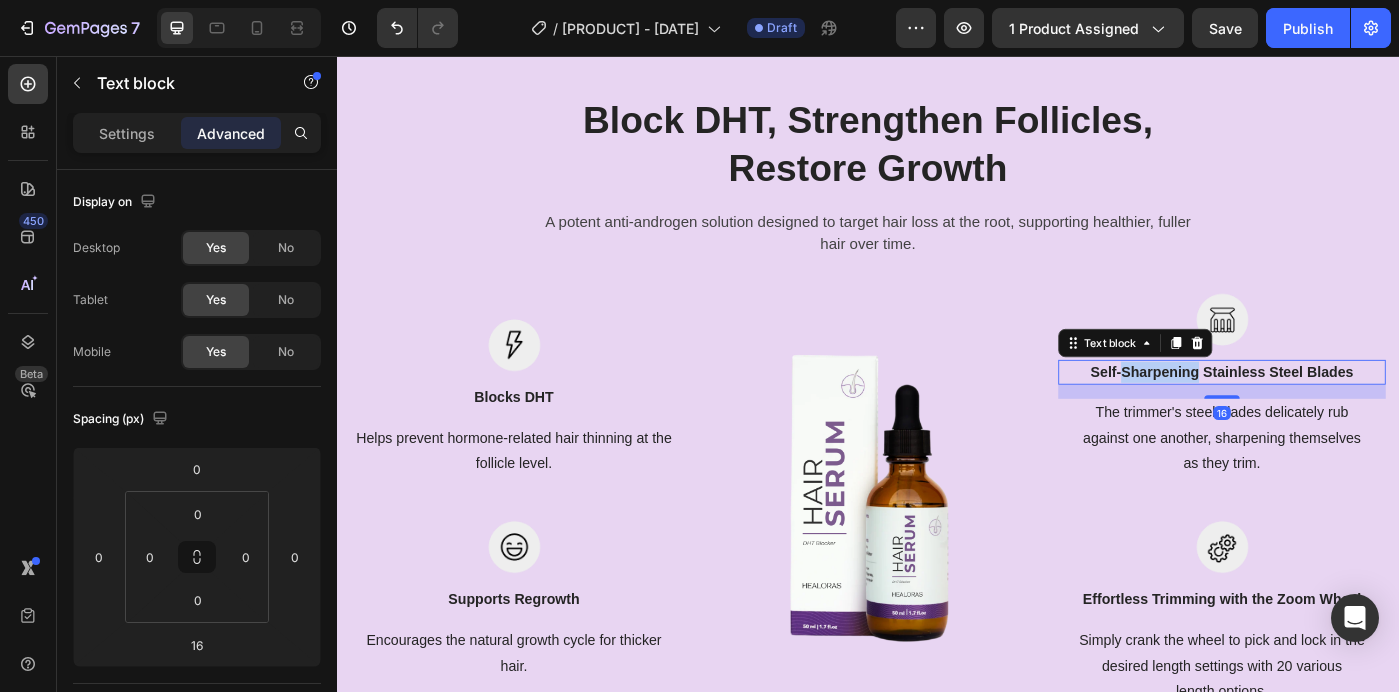 click on "Self-Sharpening Stainless Steel Blades" at bounding box center (1337, 413) 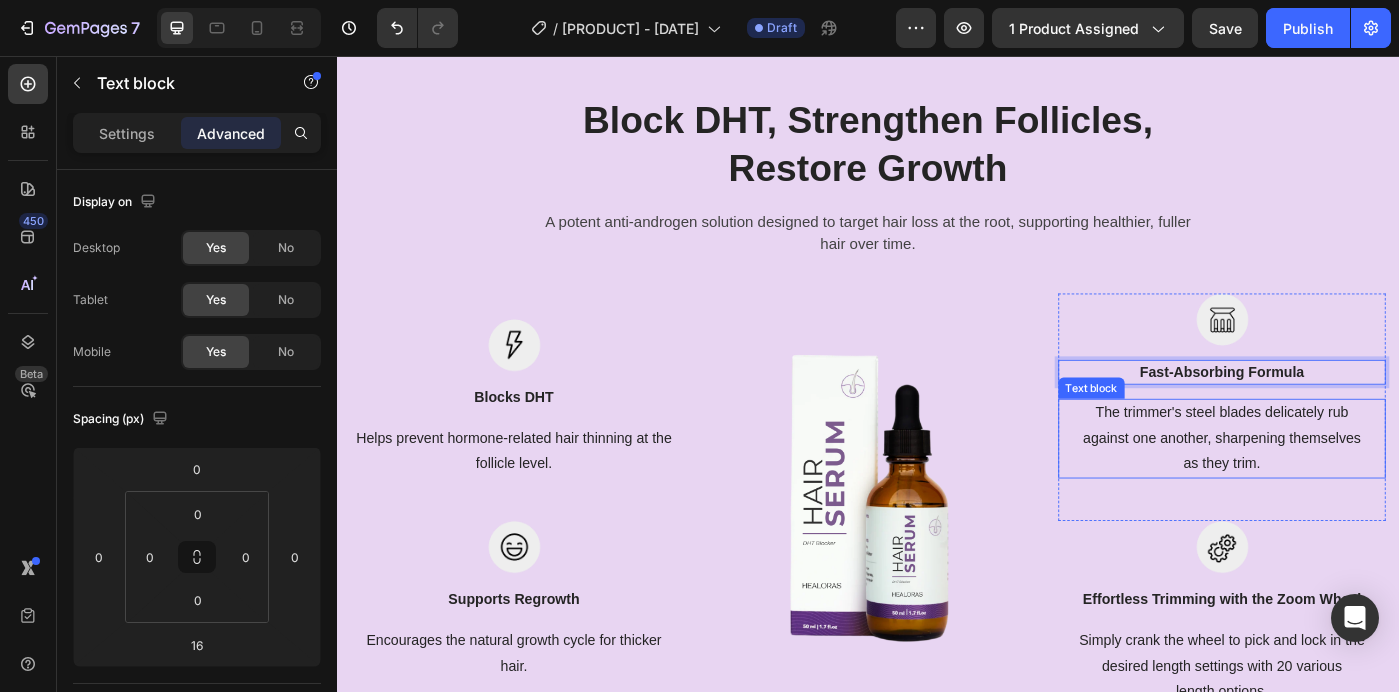 click on "The trimmer's steel blades delicately rub  against one another, sharpening themselves  as they trim." at bounding box center (1337, 488) 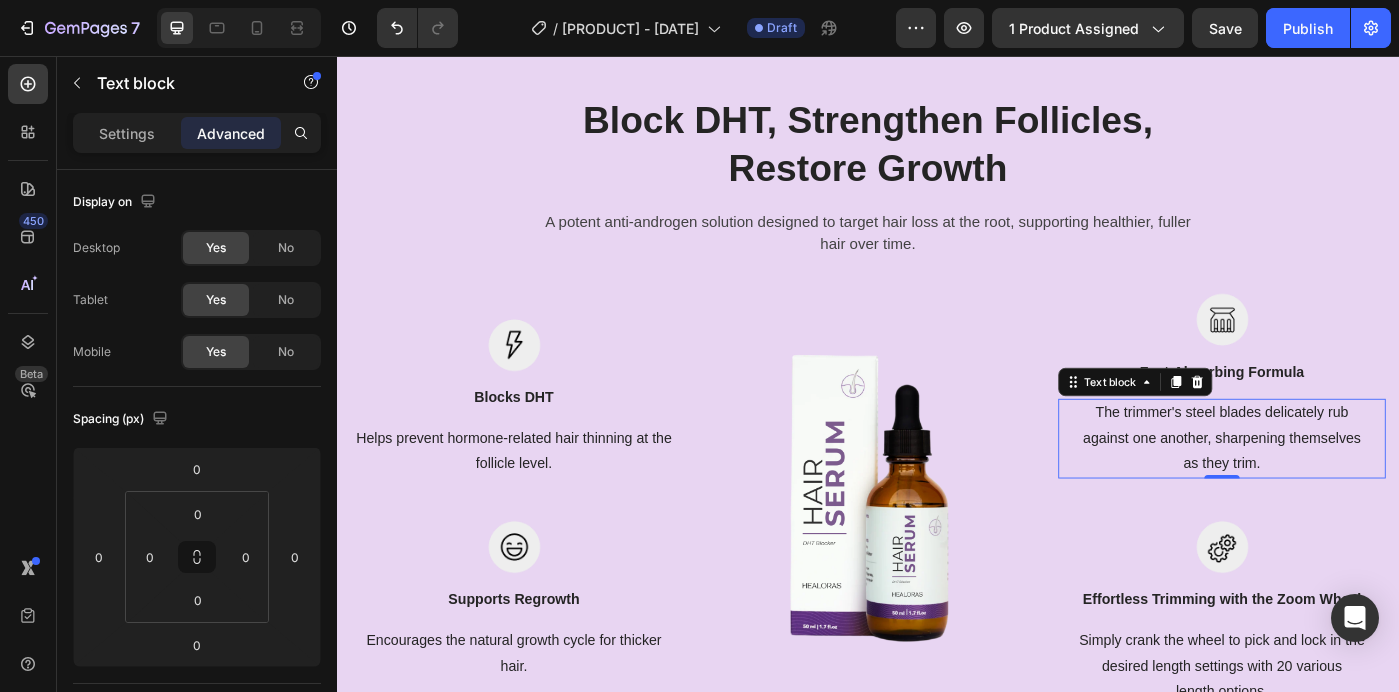click on "The trimmer's steel blades delicately rub  against one another, sharpening themselves  as they trim." at bounding box center [1337, 488] 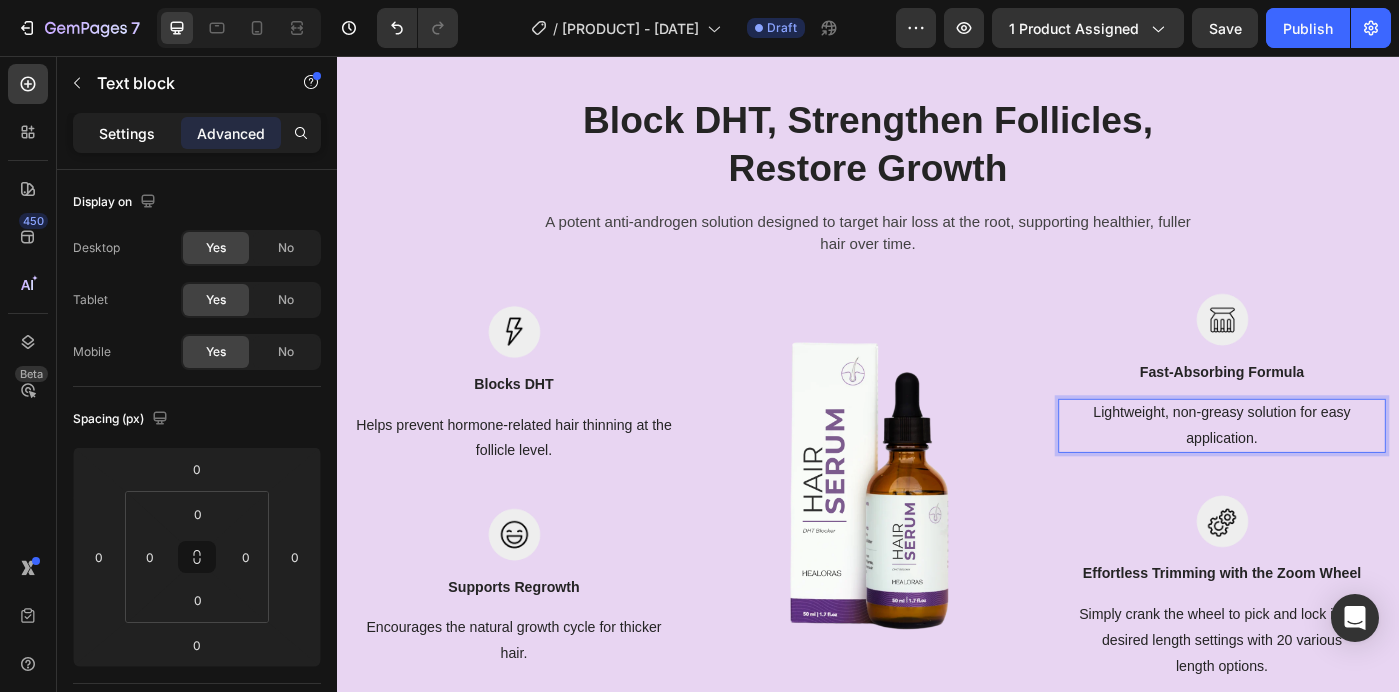 click on "Settings" at bounding box center [127, 133] 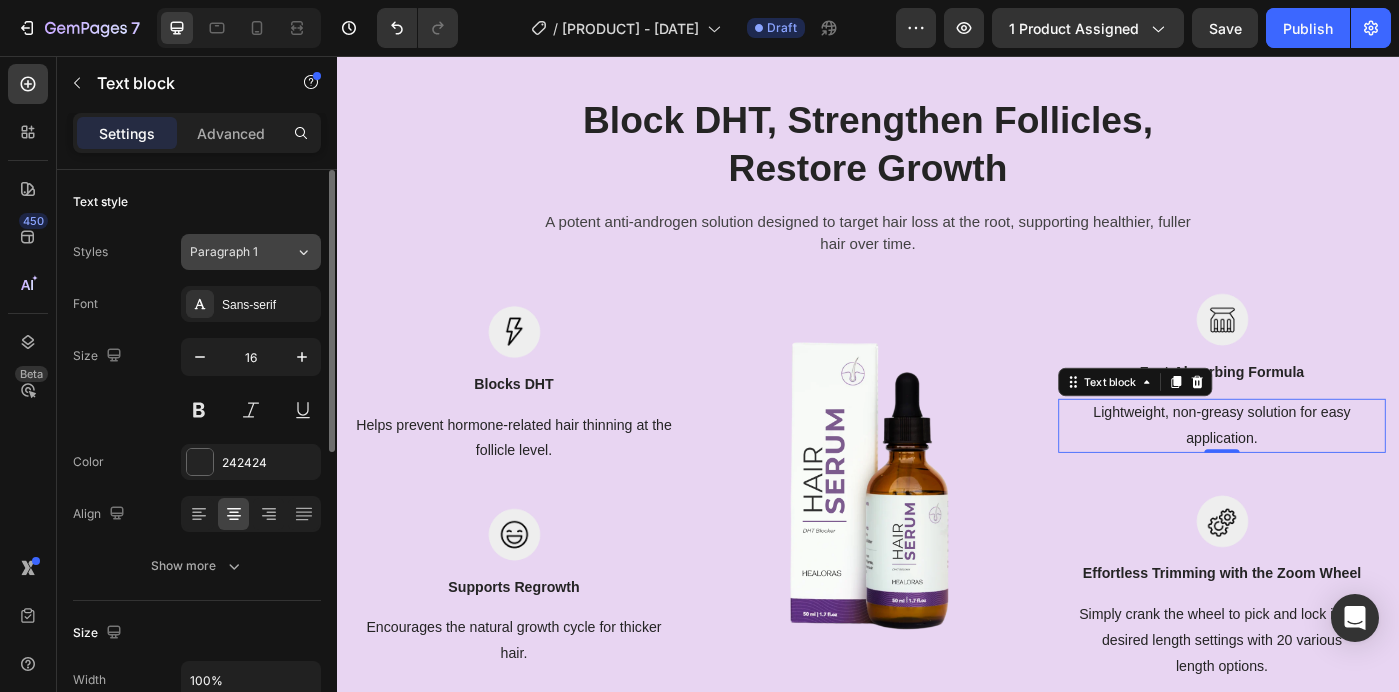 click on "Paragraph 1" at bounding box center [230, 252] 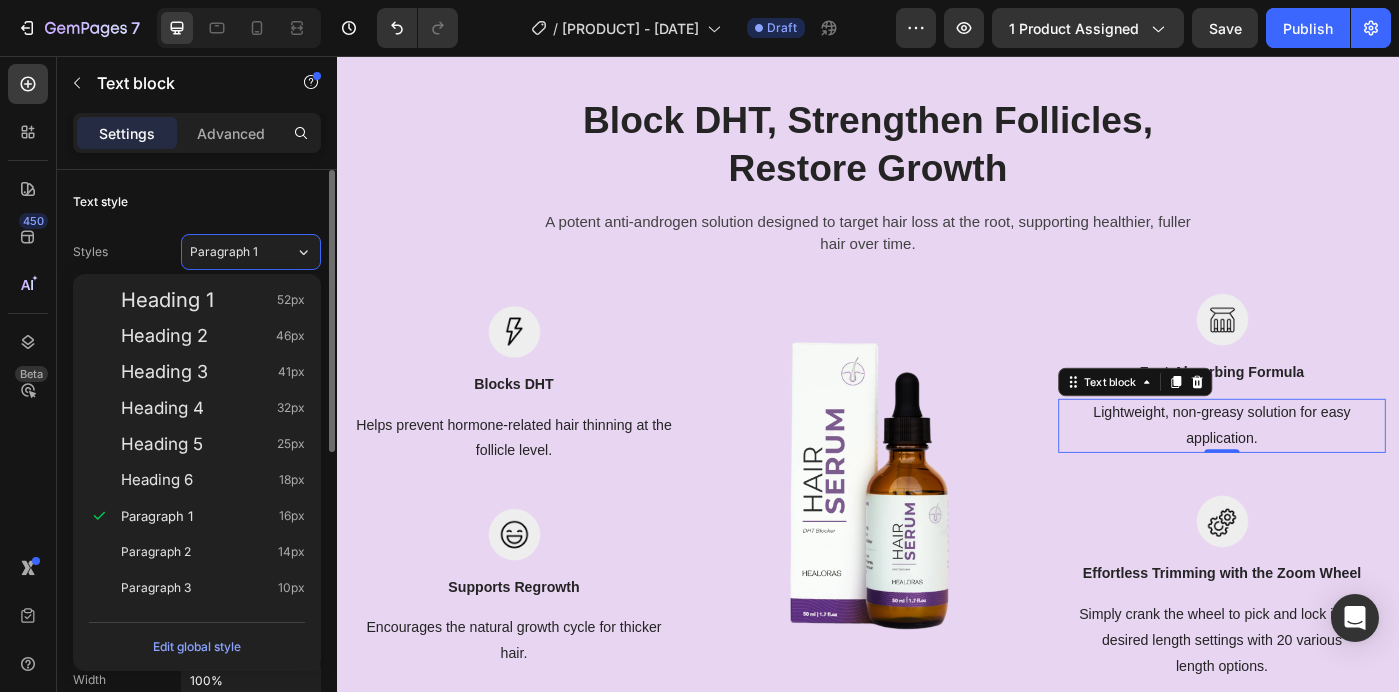 click on "Text style" at bounding box center (197, 202) 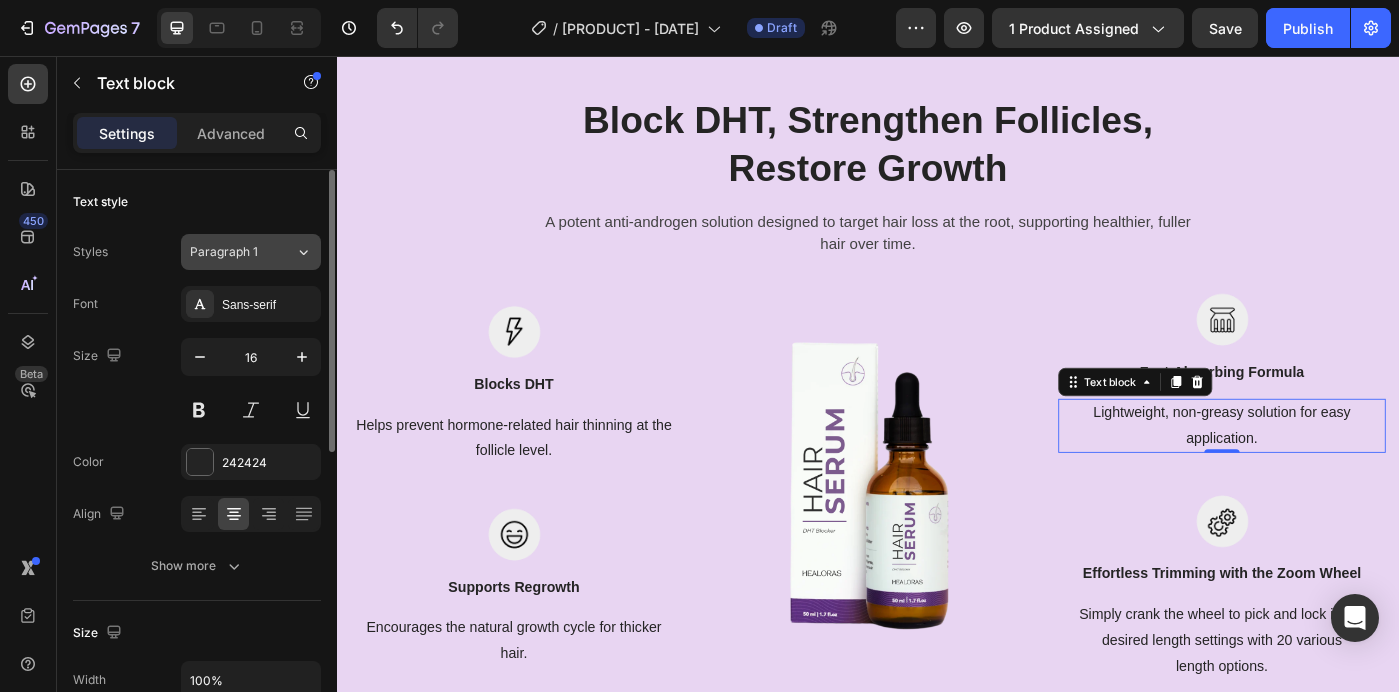 click on "Paragraph 1" 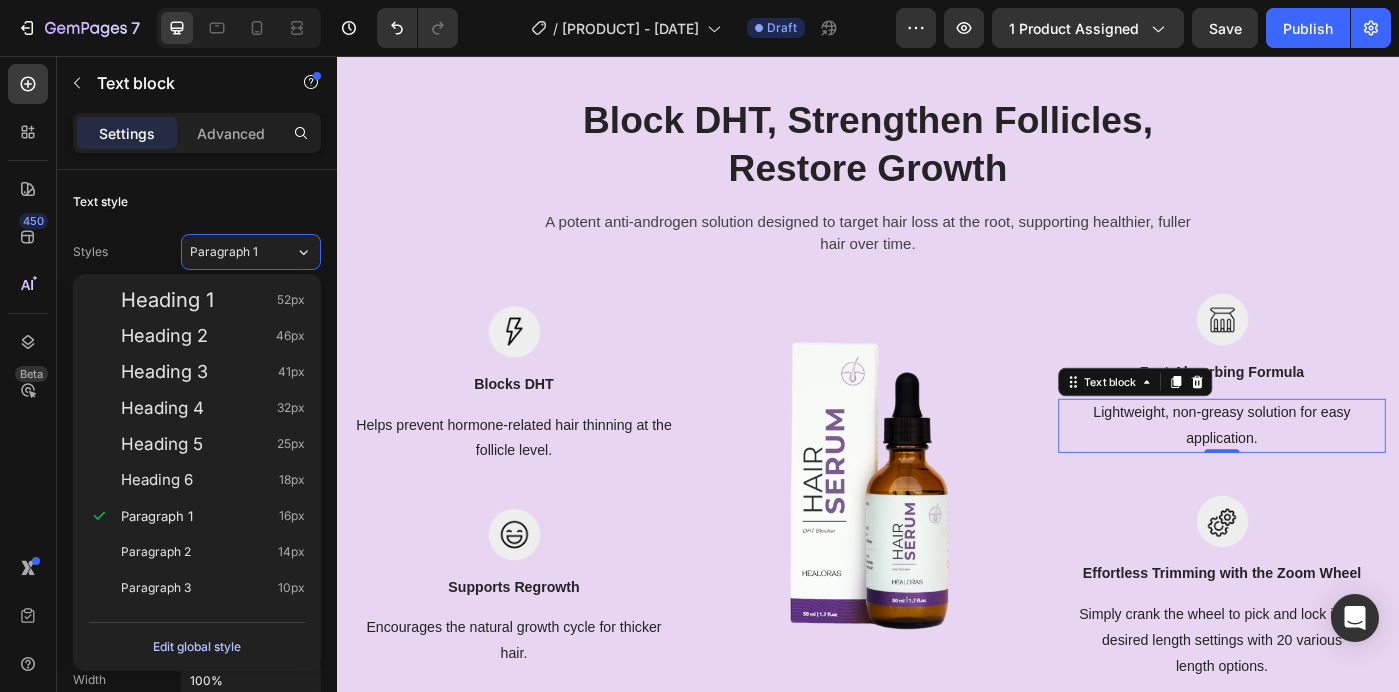 click on "Edit global style" at bounding box center [197, 647] 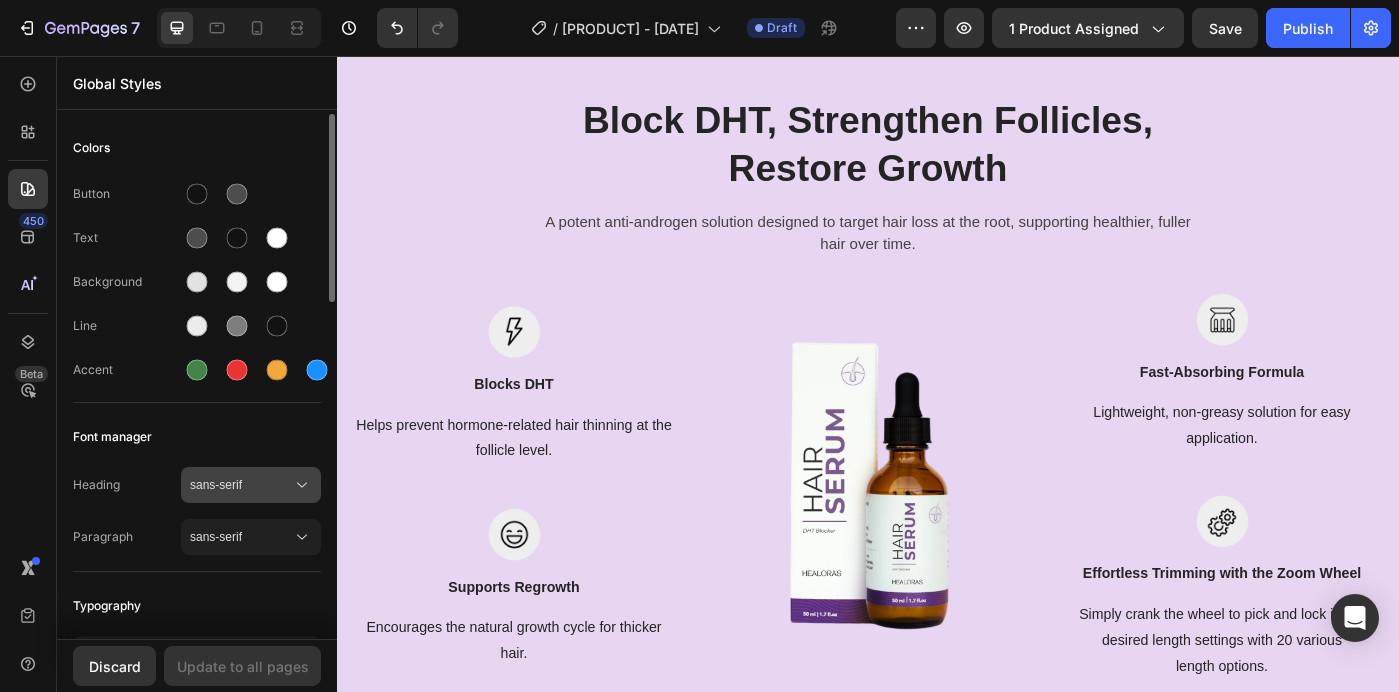 click on "sans-serif" at bounding box center (241, 485) 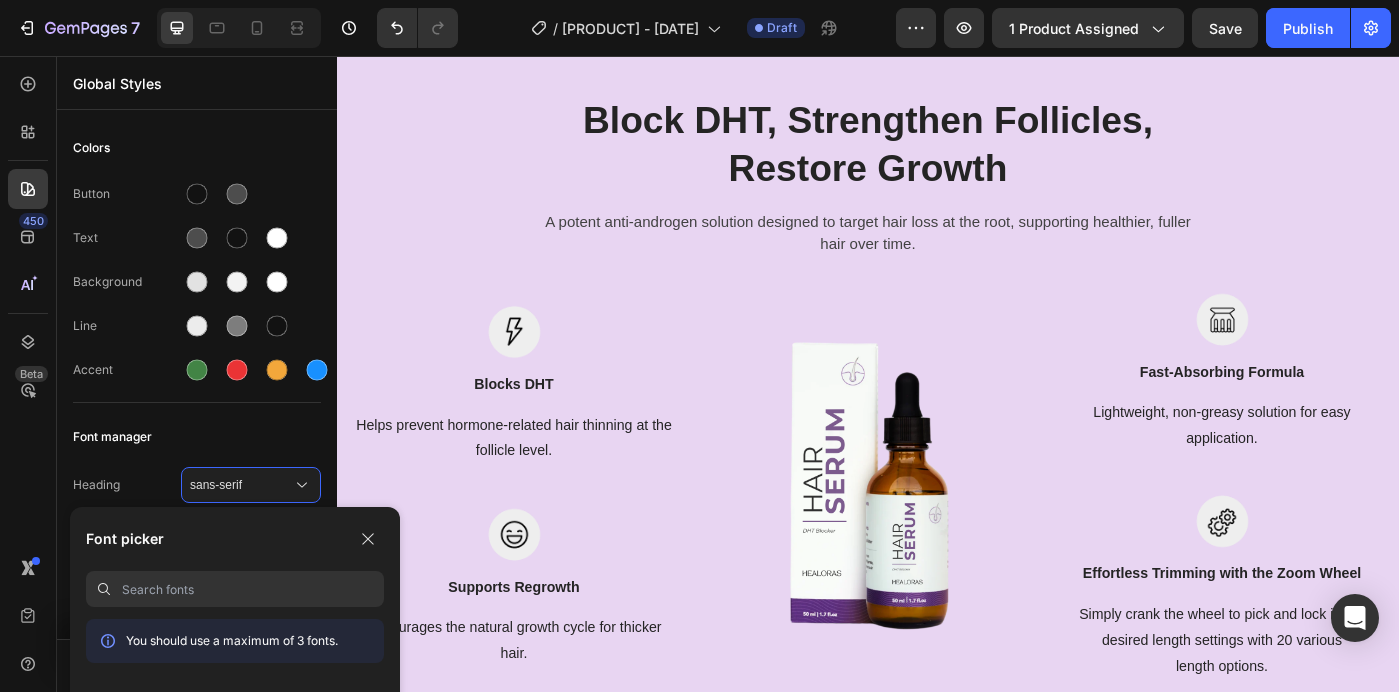 click at bounding box center [253, 589] 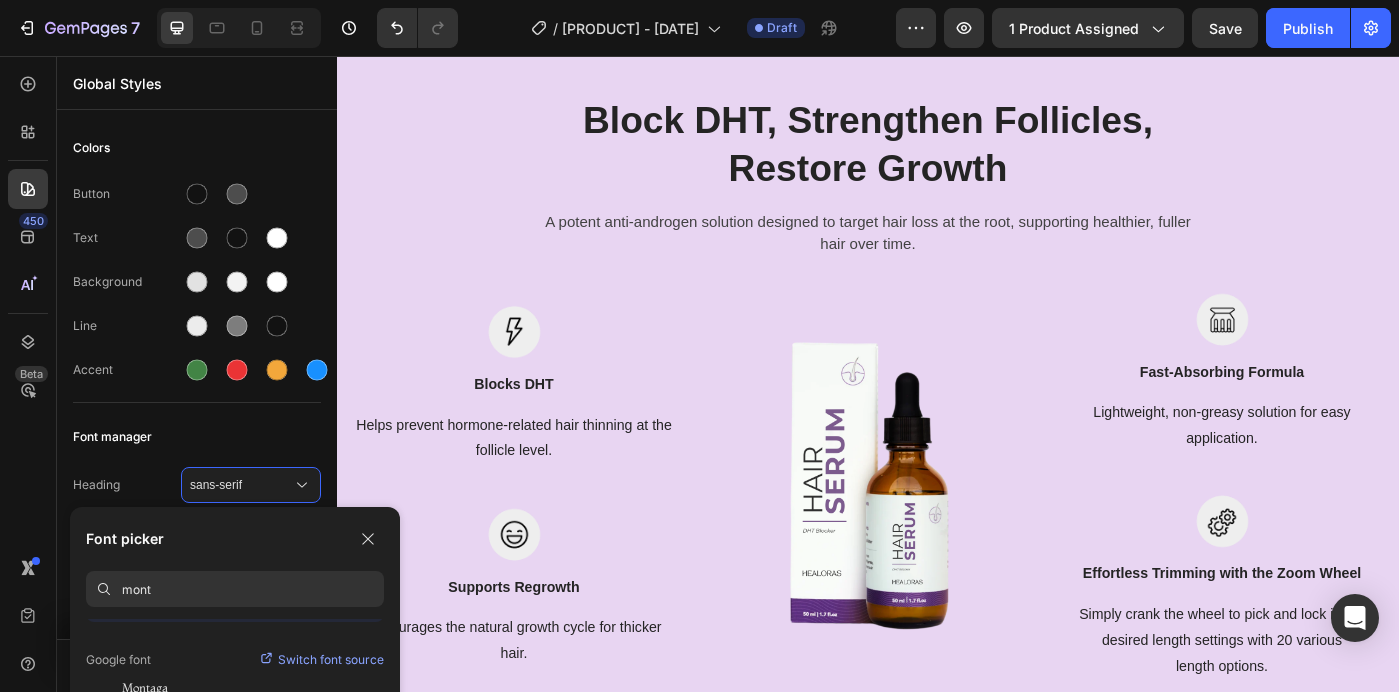 scroll, scrollTop: 49, scrollLeft: 0, axis: vertical 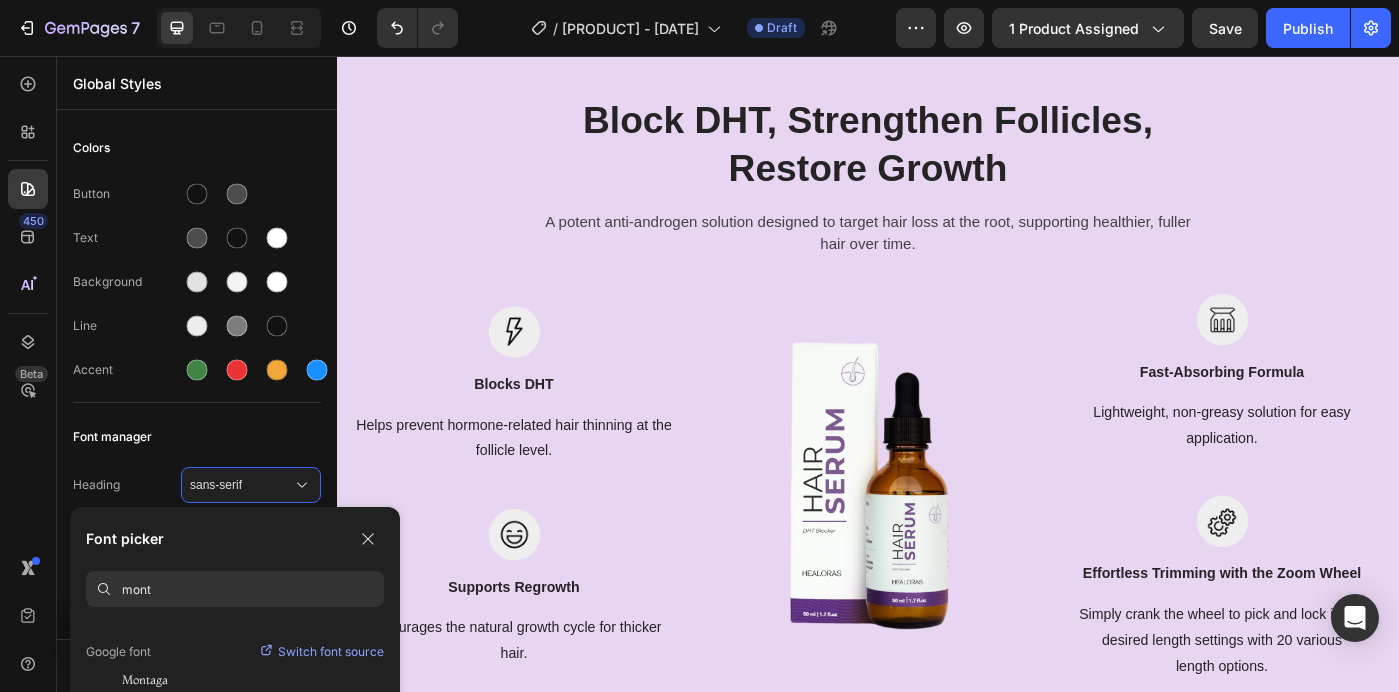 type on "mont" 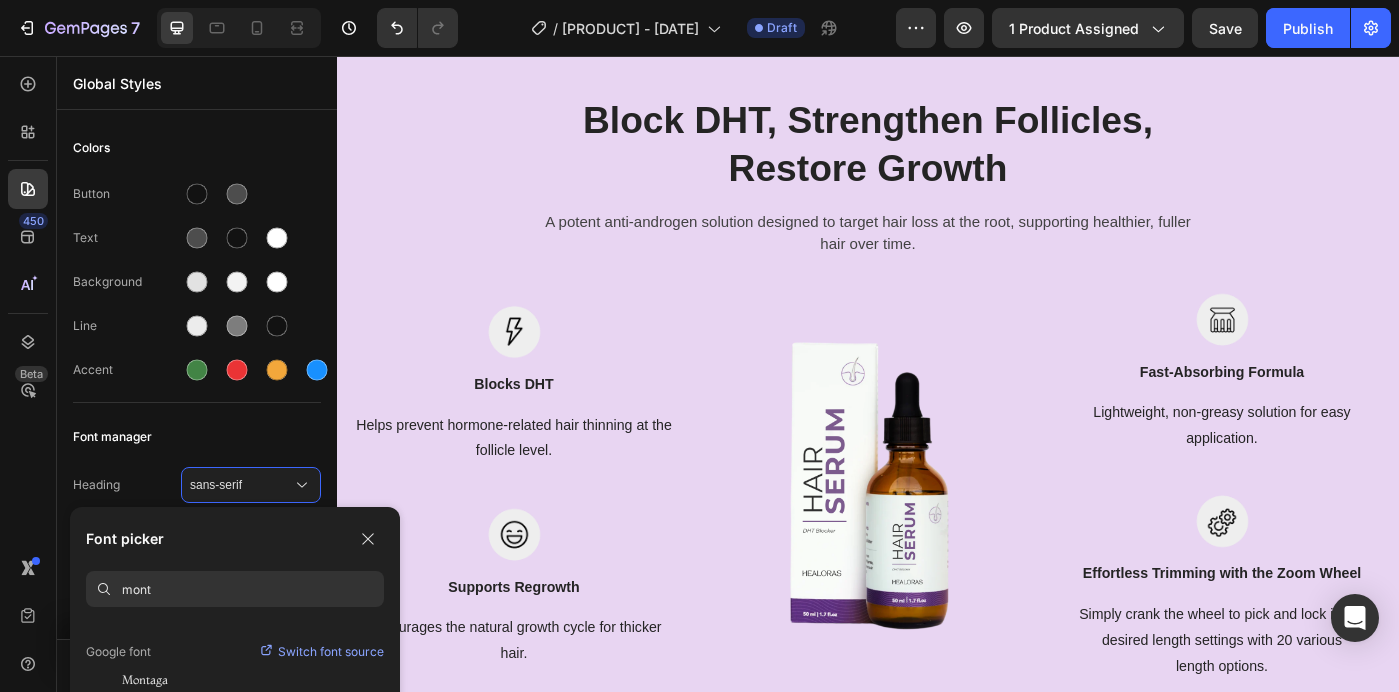 click on "mont" at bounding box center [253, 589] 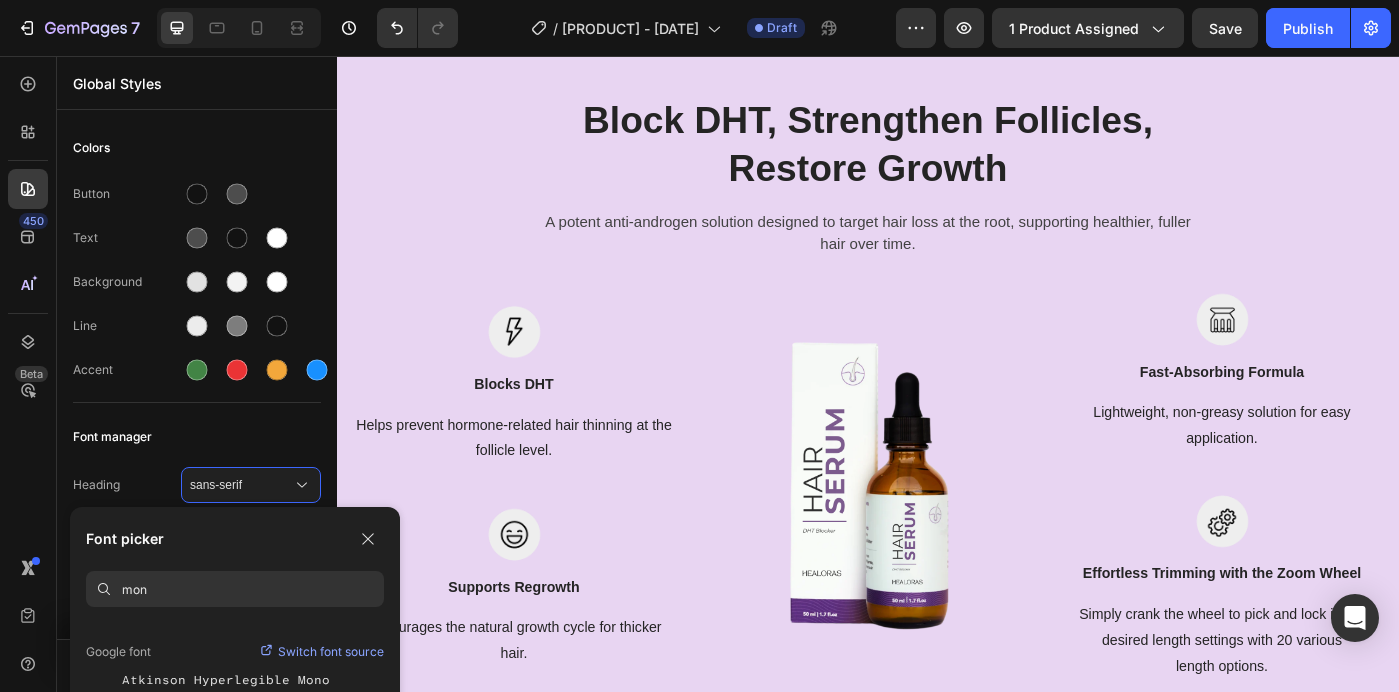 scroll, scrollTop: 0, scrollLeft: 0, axis: both 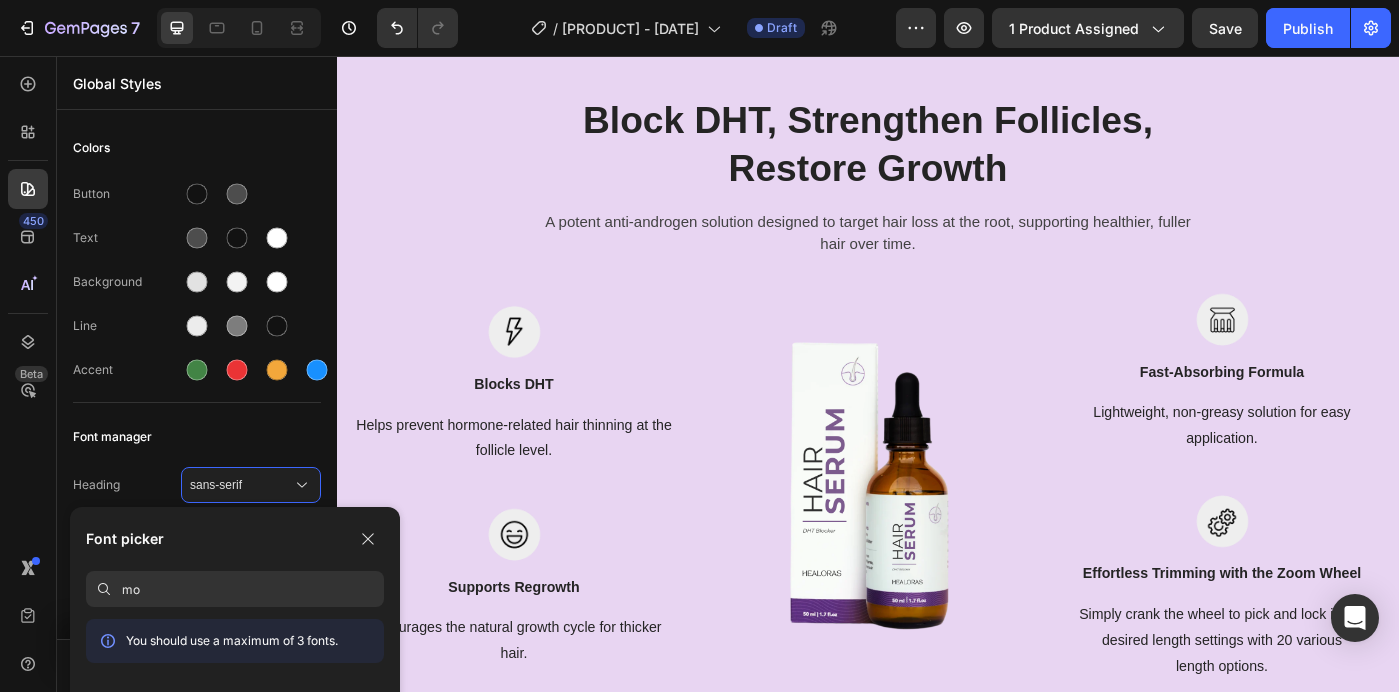 type on "m" 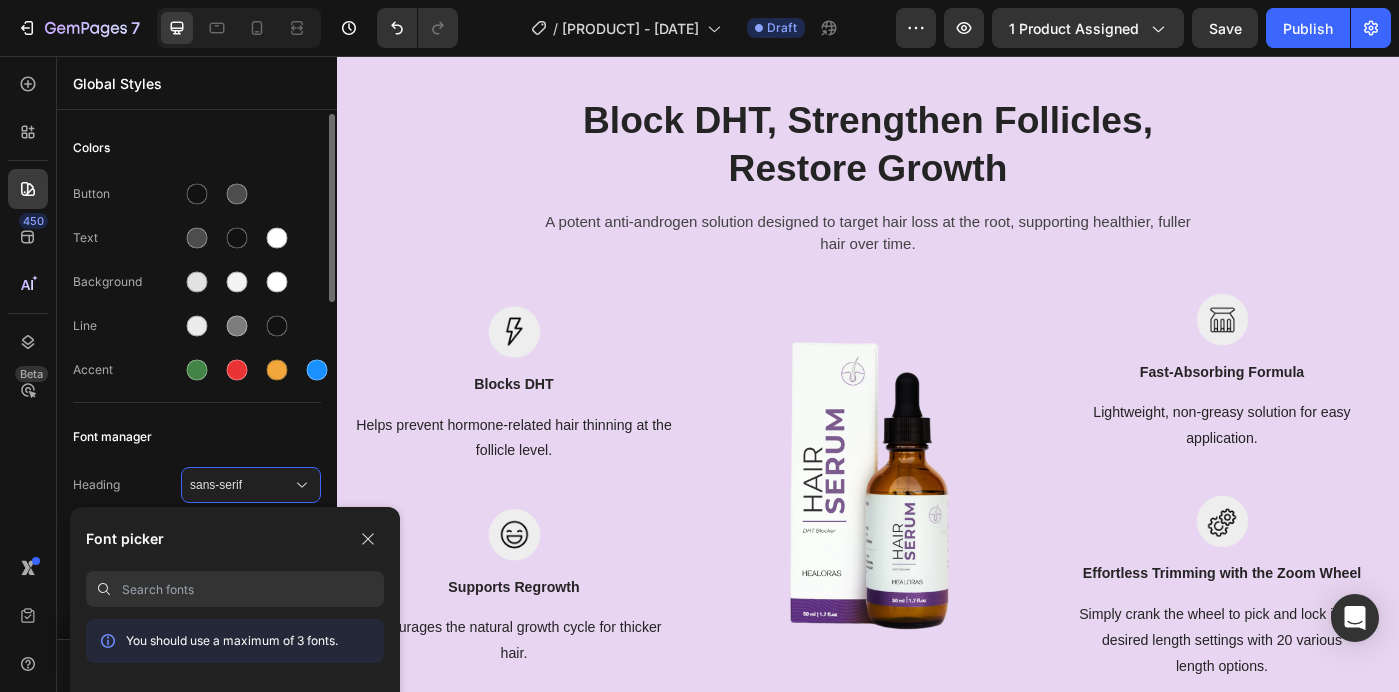 type 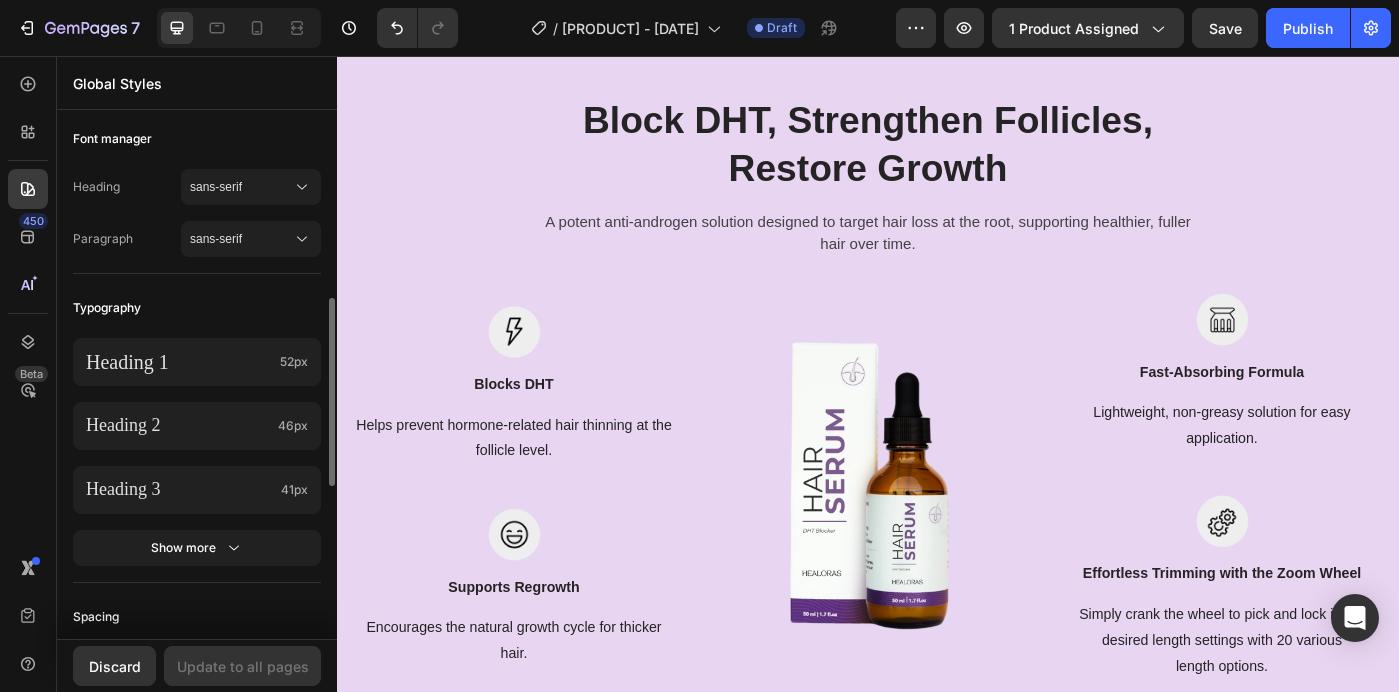 scroll, scrollTop: 297, scrollLeft: 0, axis: vertical 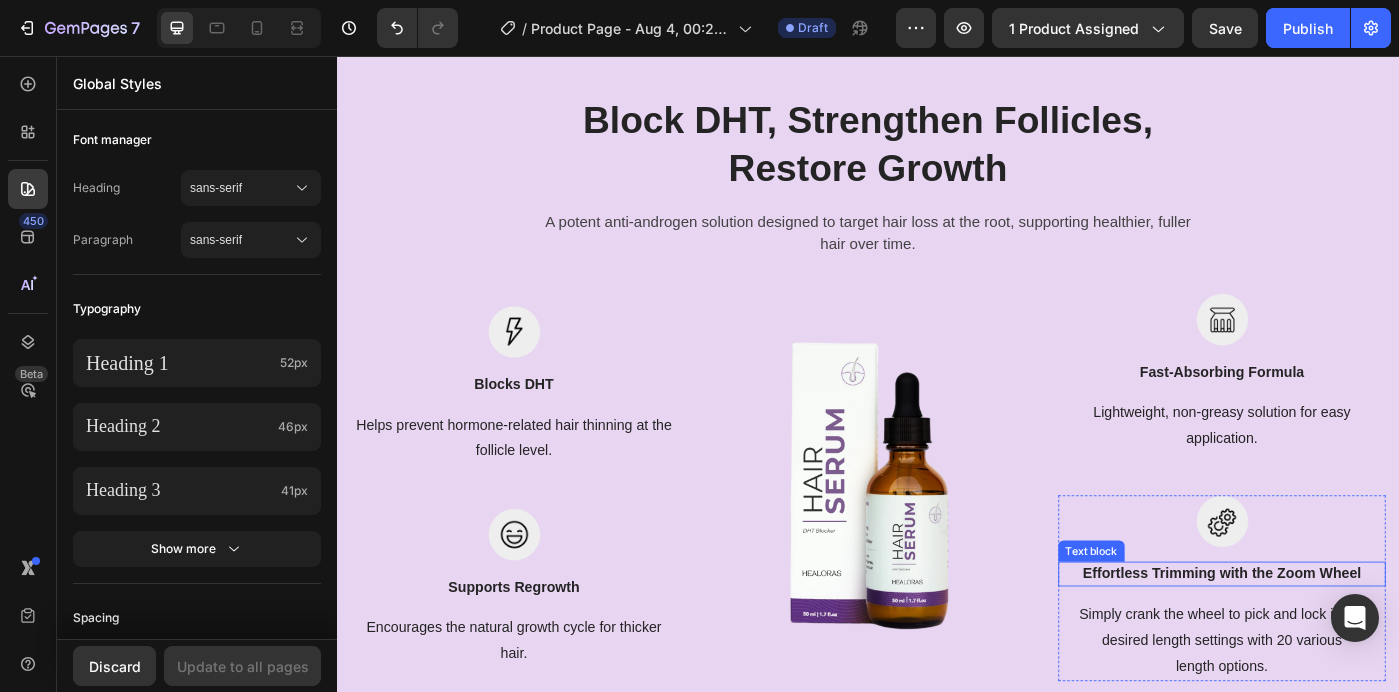 click on "Effortless Trimming with the Zoom Wheel" at bounding box center (1337, 641) 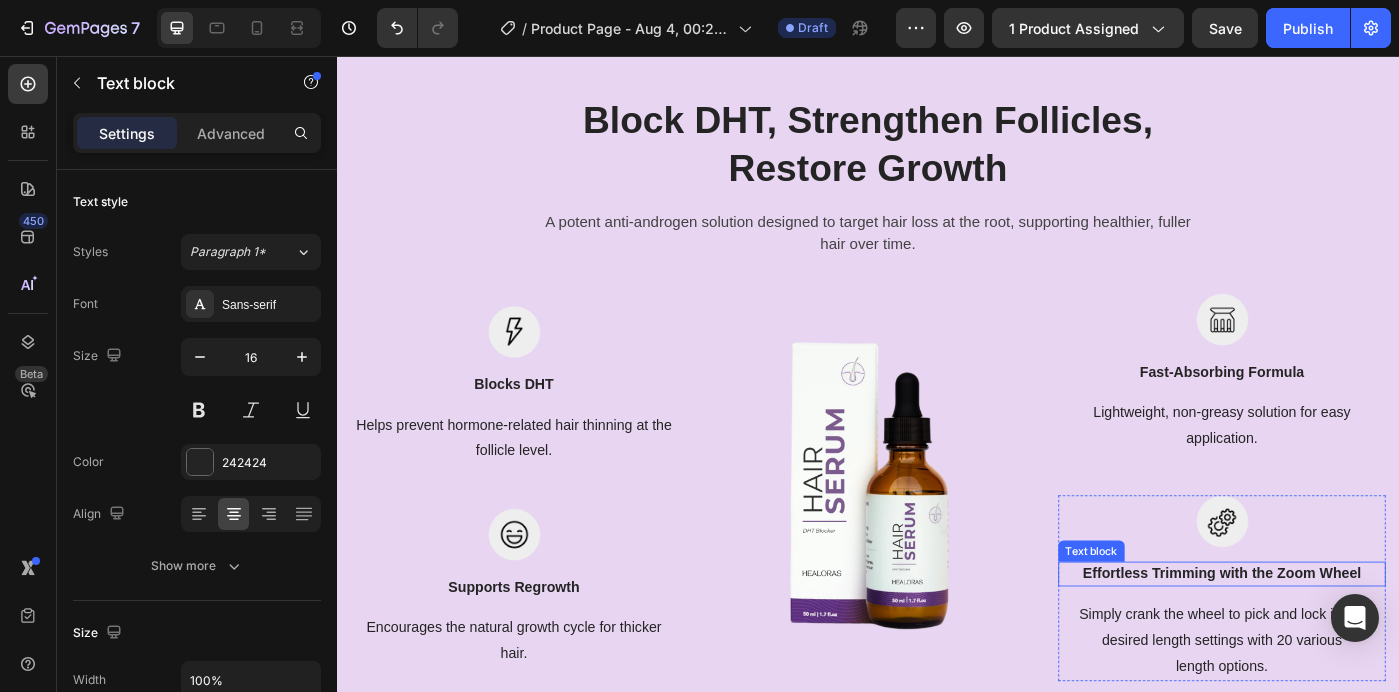click on "Effortless Trimming with the Zoom Wheel" at bounding box center [1337, 641] 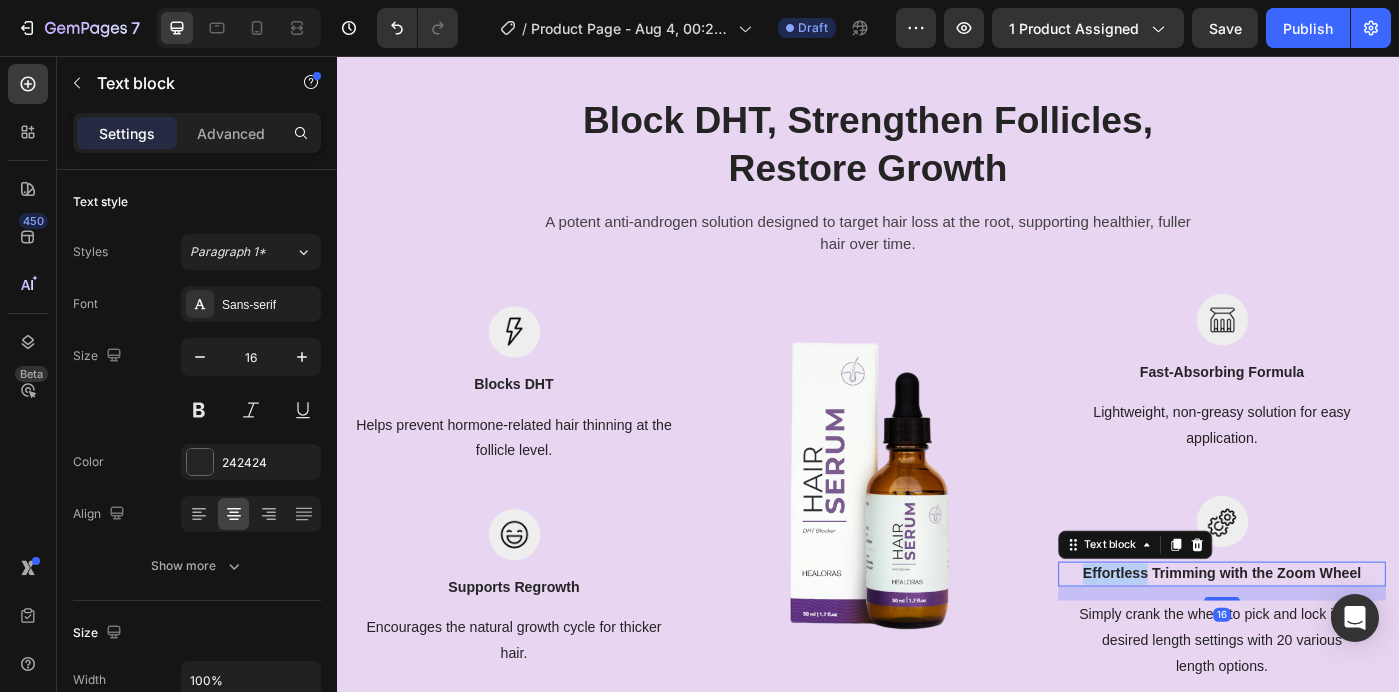 click on "Effortless Trimming with the Zoom Wheel" at bounding box center (1337, 641) 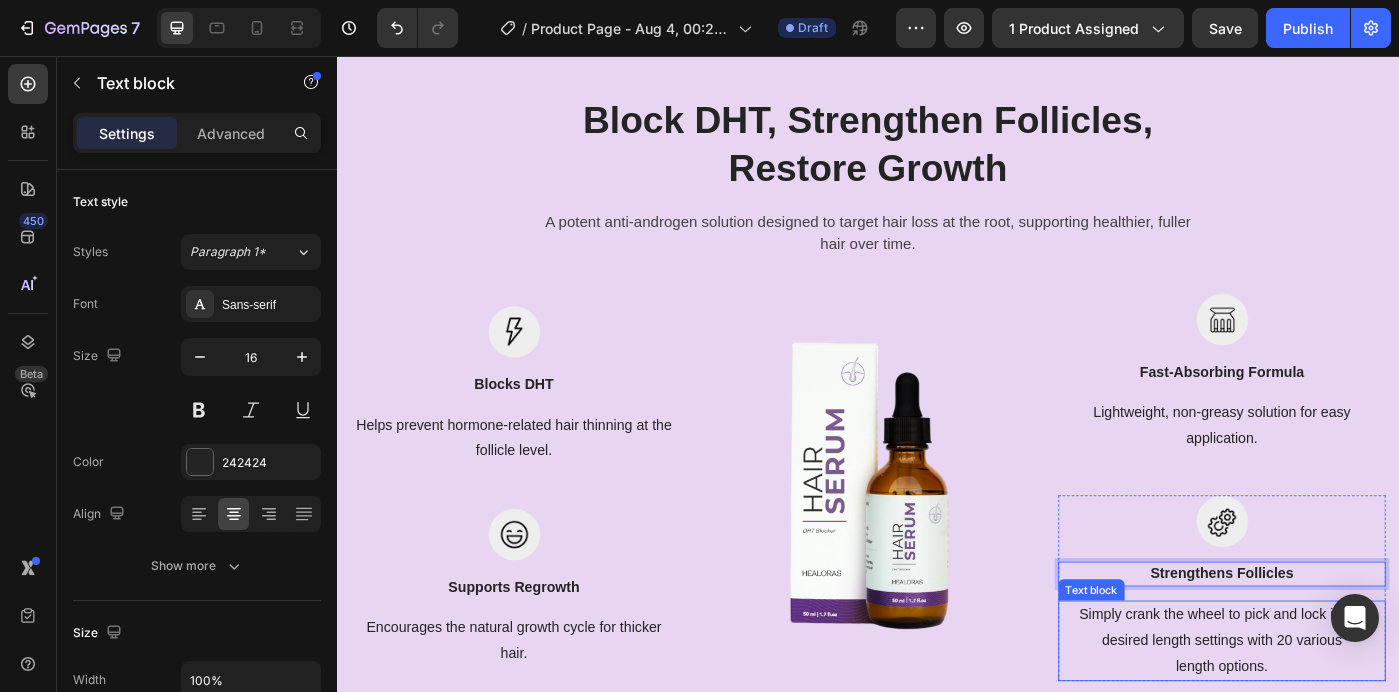 click on "Simply crank the wheel to pick and lock in the desired length settings with 20 various length options." at bounding box center [1337, 716] 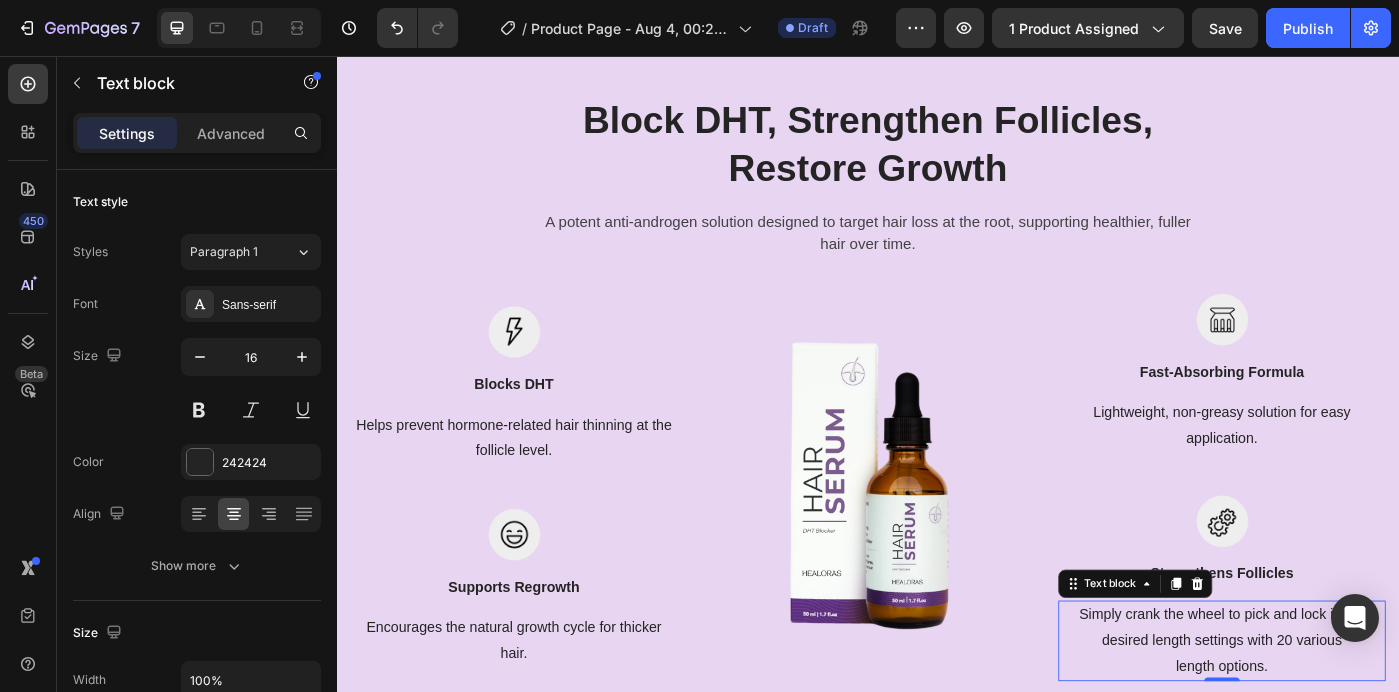 click on "Simply crank the wheel to pick and lock in the desired length settings with 20 various length options." at bounding box center [1337, 716] 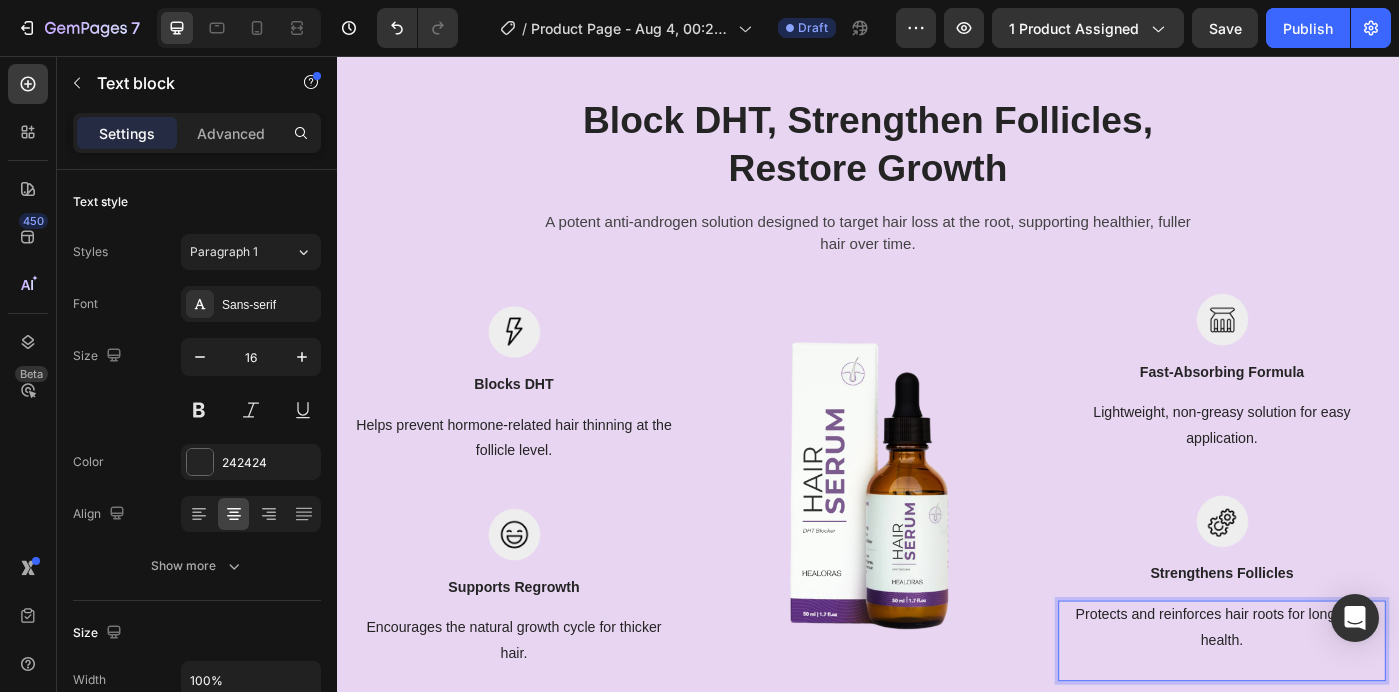 scroll, scrollTop: 1525, scrollLeft: 0, axis: vertical 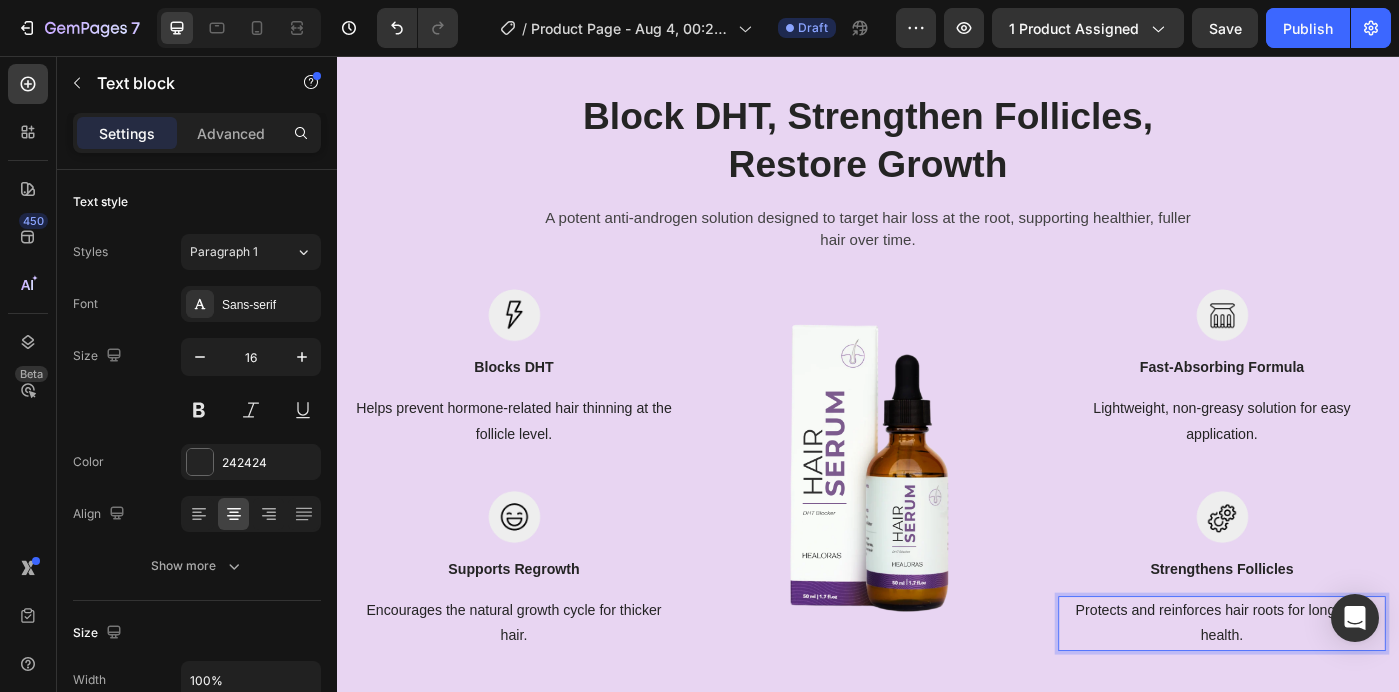 click on "Protects and reinforces hair roots for long-term health." at bounding box center [1337, 697] 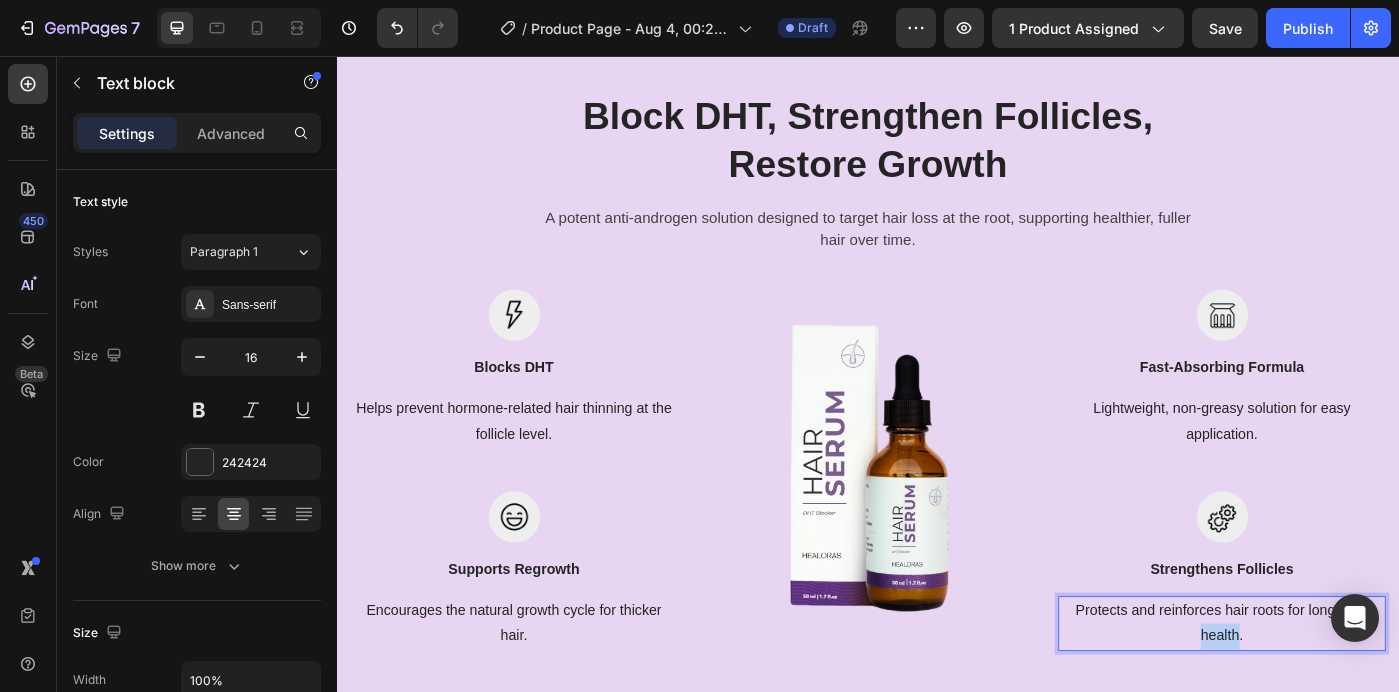 click on "Protects and reinforces hair roots for long-term health." at bounding box center [1337, 697] 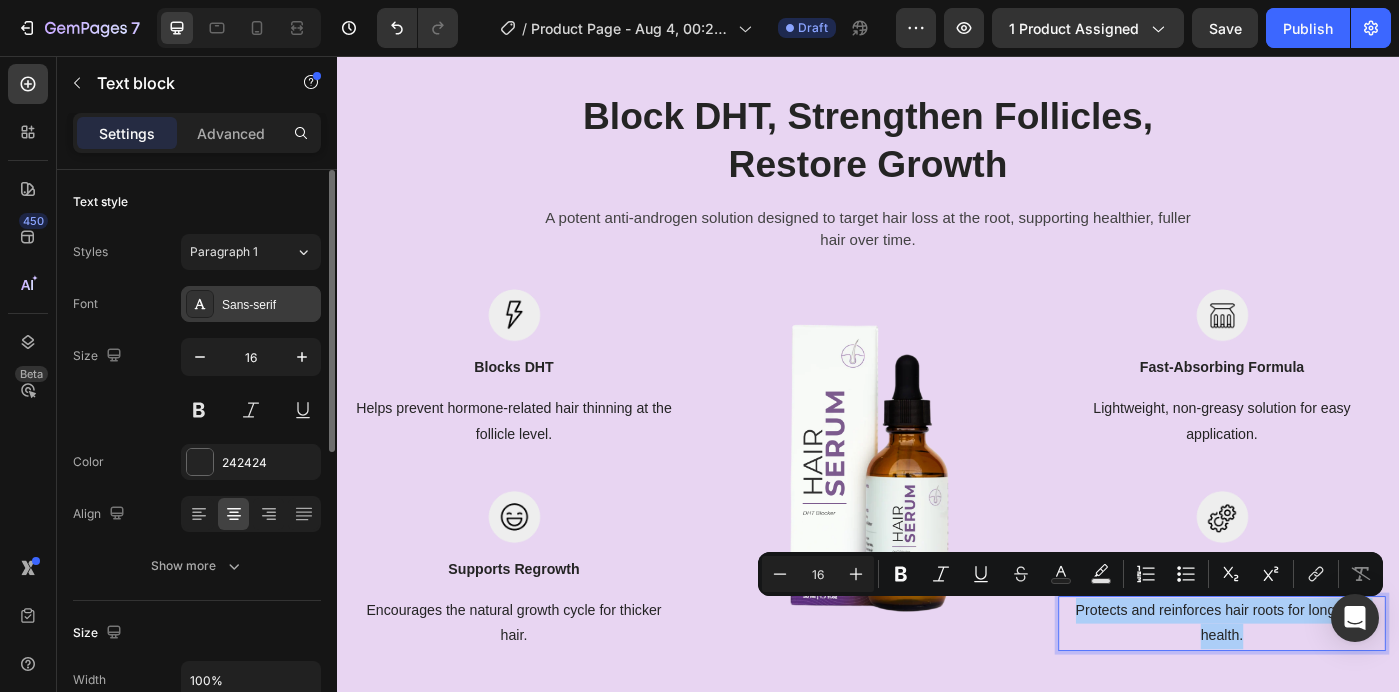 click on "Sans-serif" at bounding box center (269, 305) 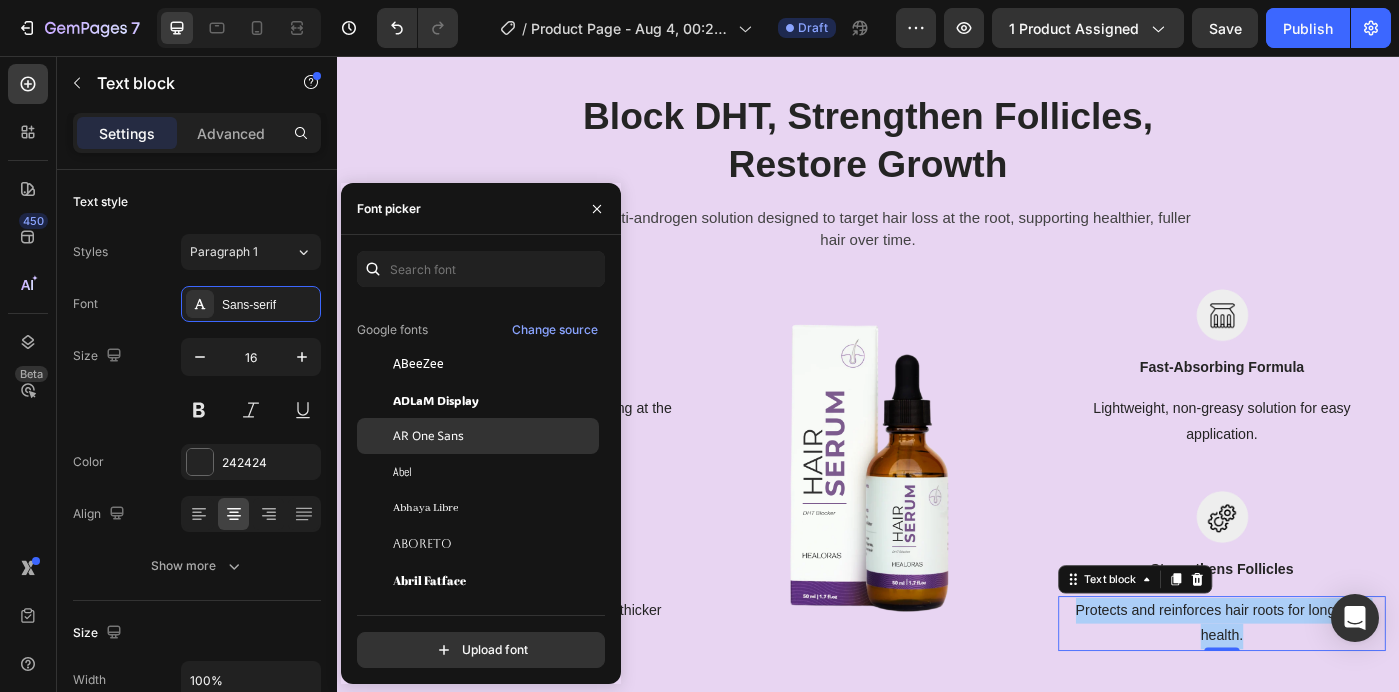 scroll, scrollTop: 45, scrollLeft: 0, axis: vertical 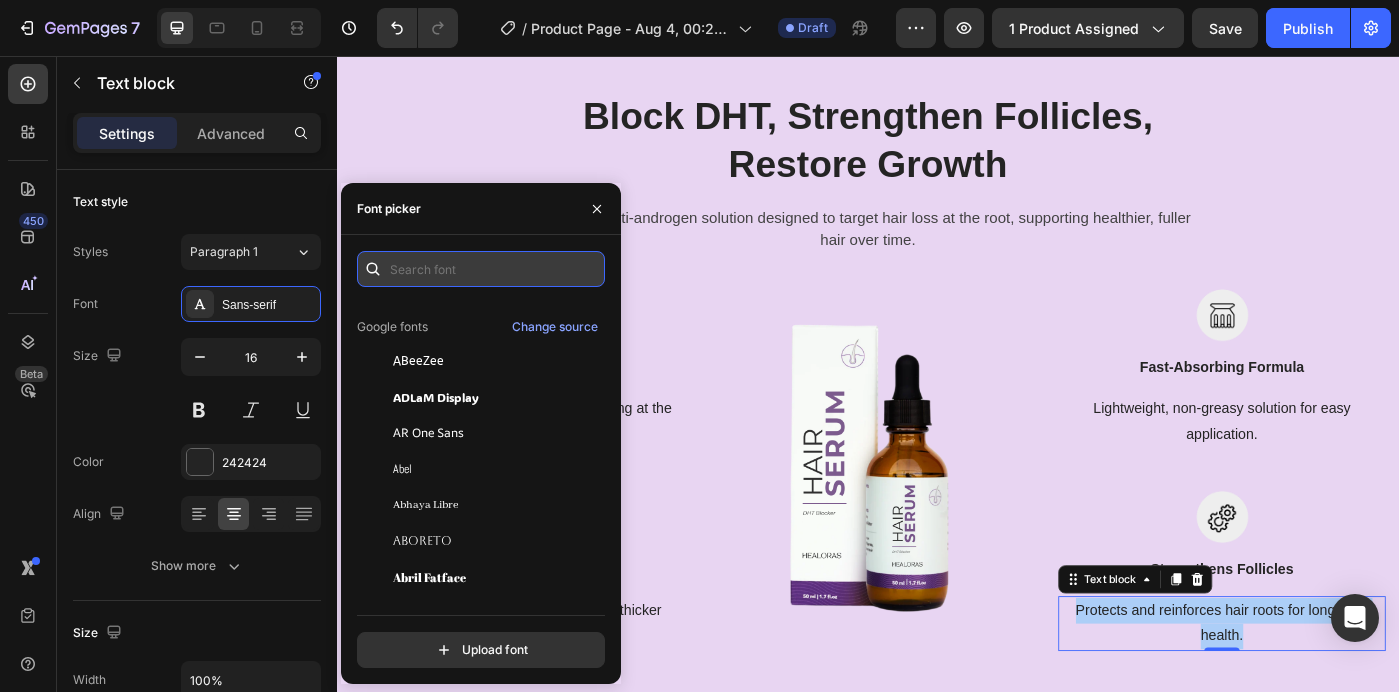 click at bounding box center (481, 269) 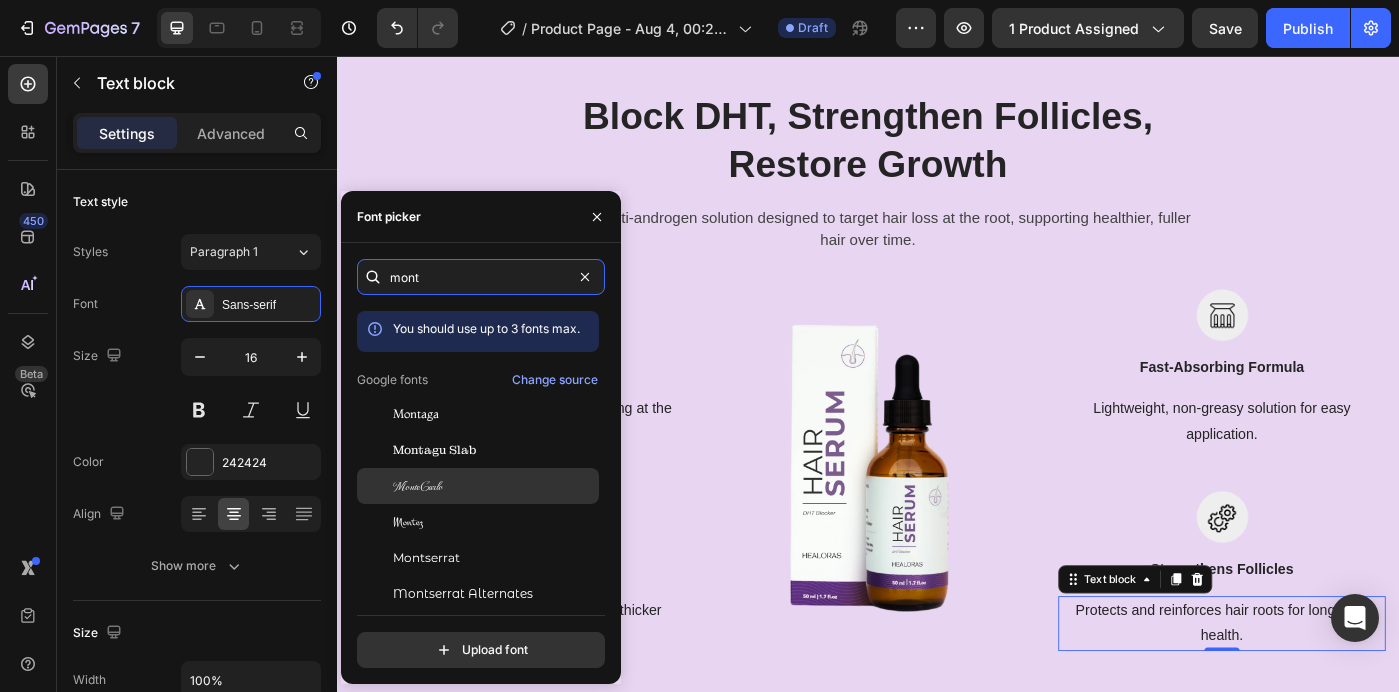 scroll, scrollTop: 49, scrollLeft: 0, axis: vertical 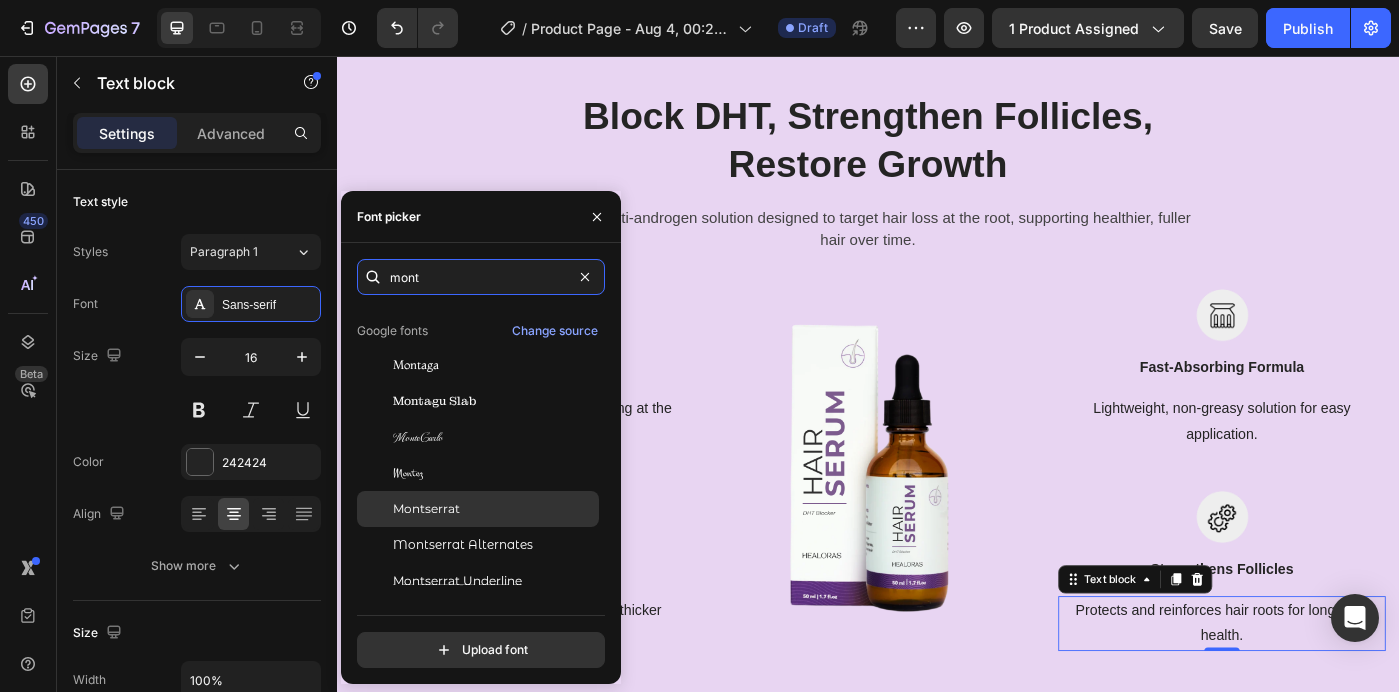 type on "mont" 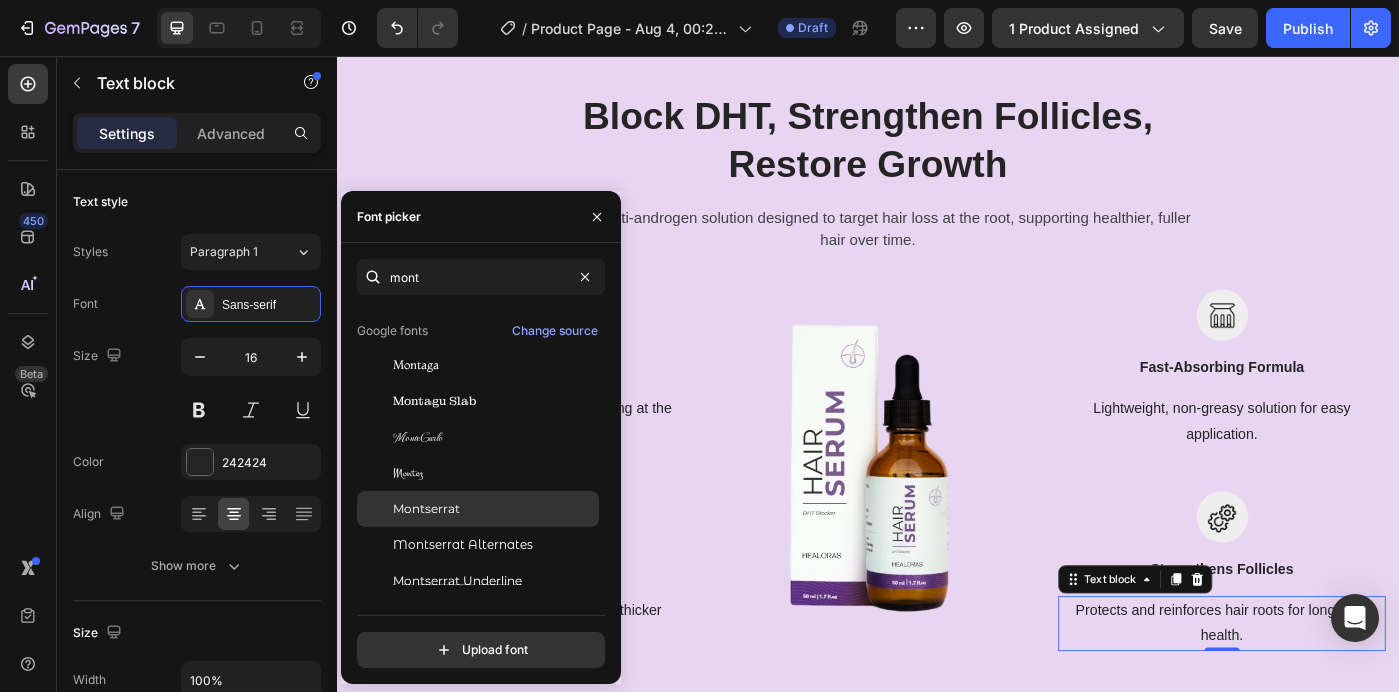 click on "Montserrat" at bounding box center [494, 509] 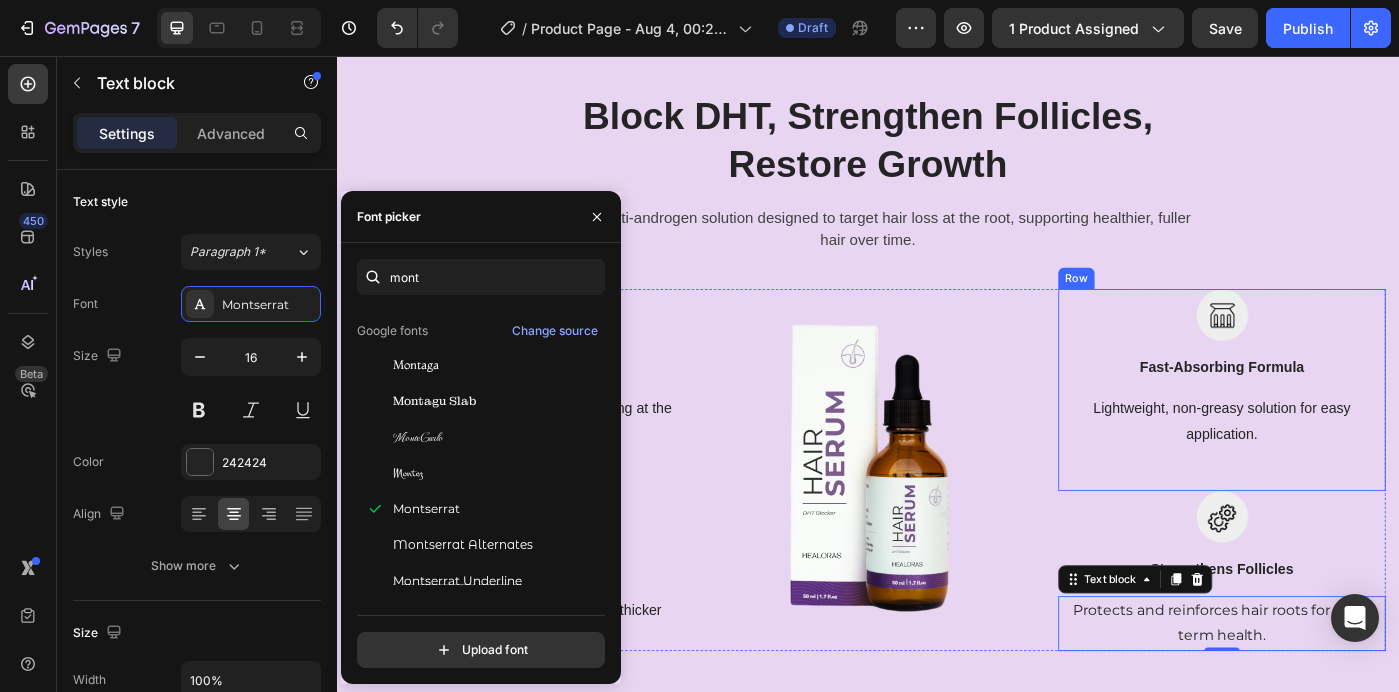 click on "Image Fast-Absorbing Formula Text block Lightweight, non-greasy solution for easy application. Text block Row" at bounding box center (1337, 433) 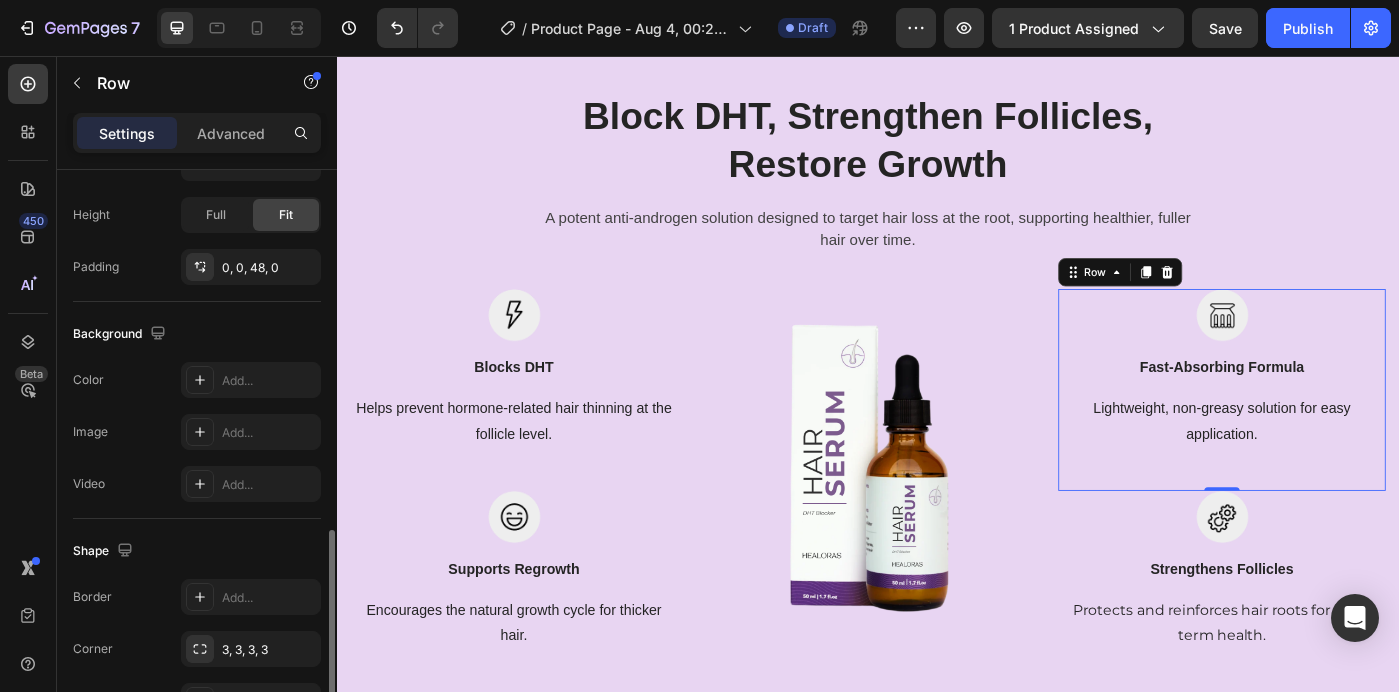scroll, scrollTop: 595, scrollLeft: 0, axis: vertical 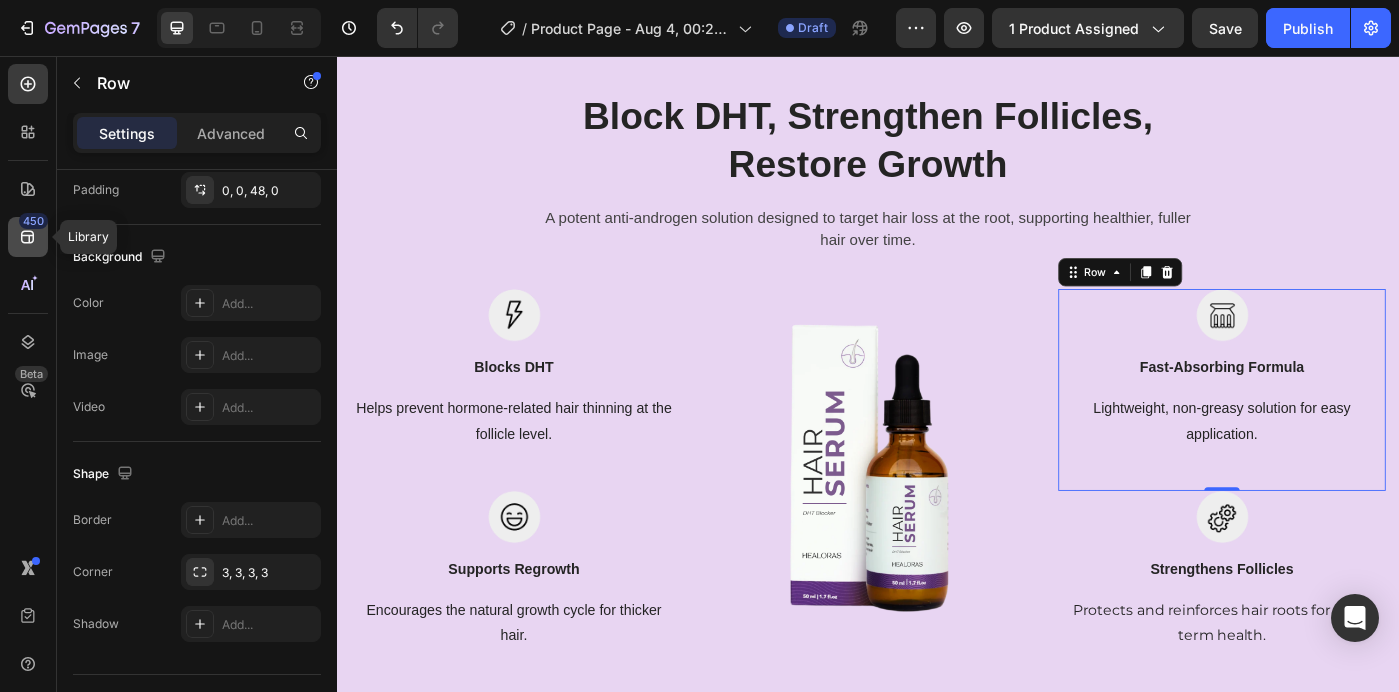 click 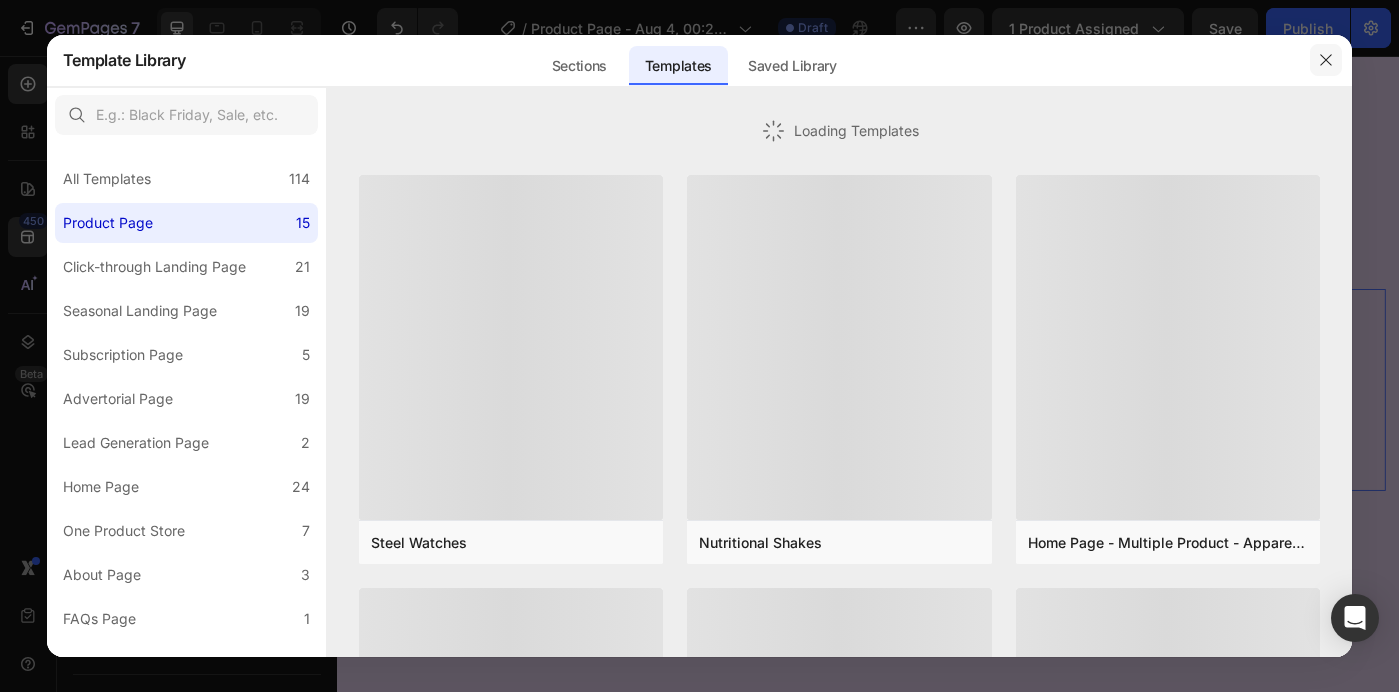 click 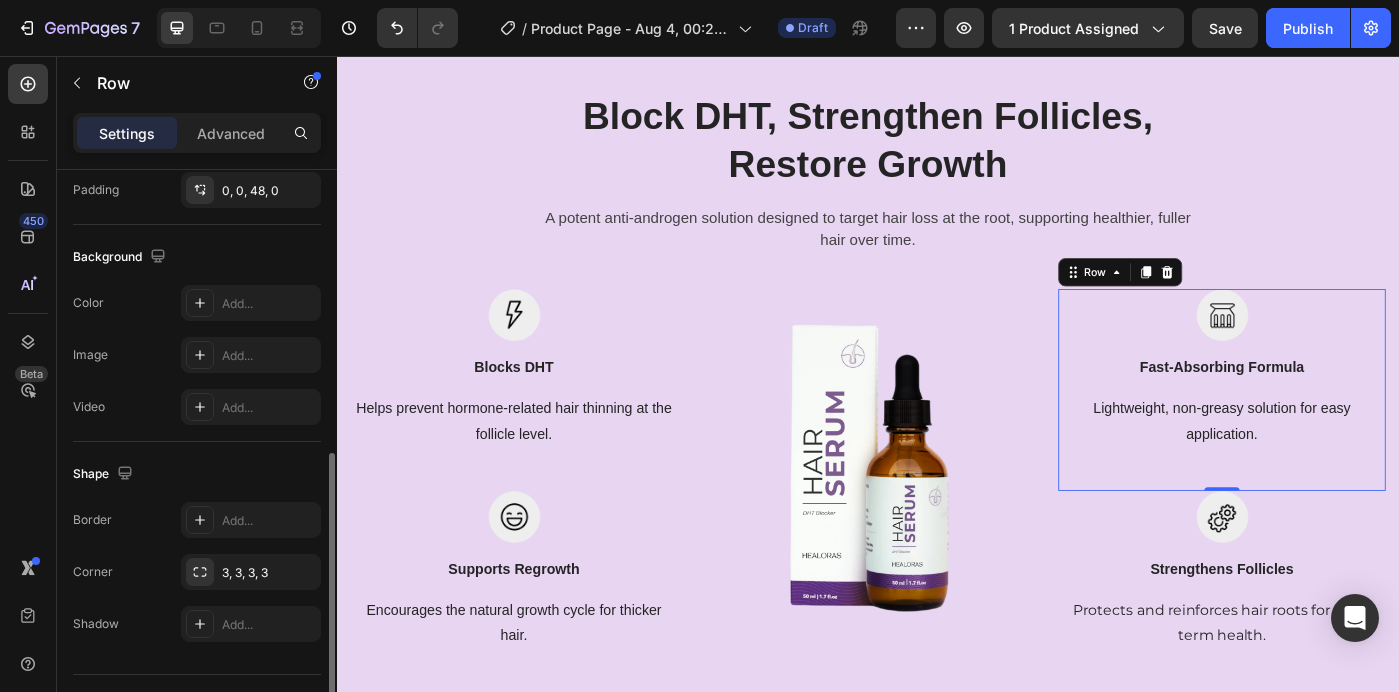 scroll, scrollTop: 602, scrollLeft: 0, axis: vertical 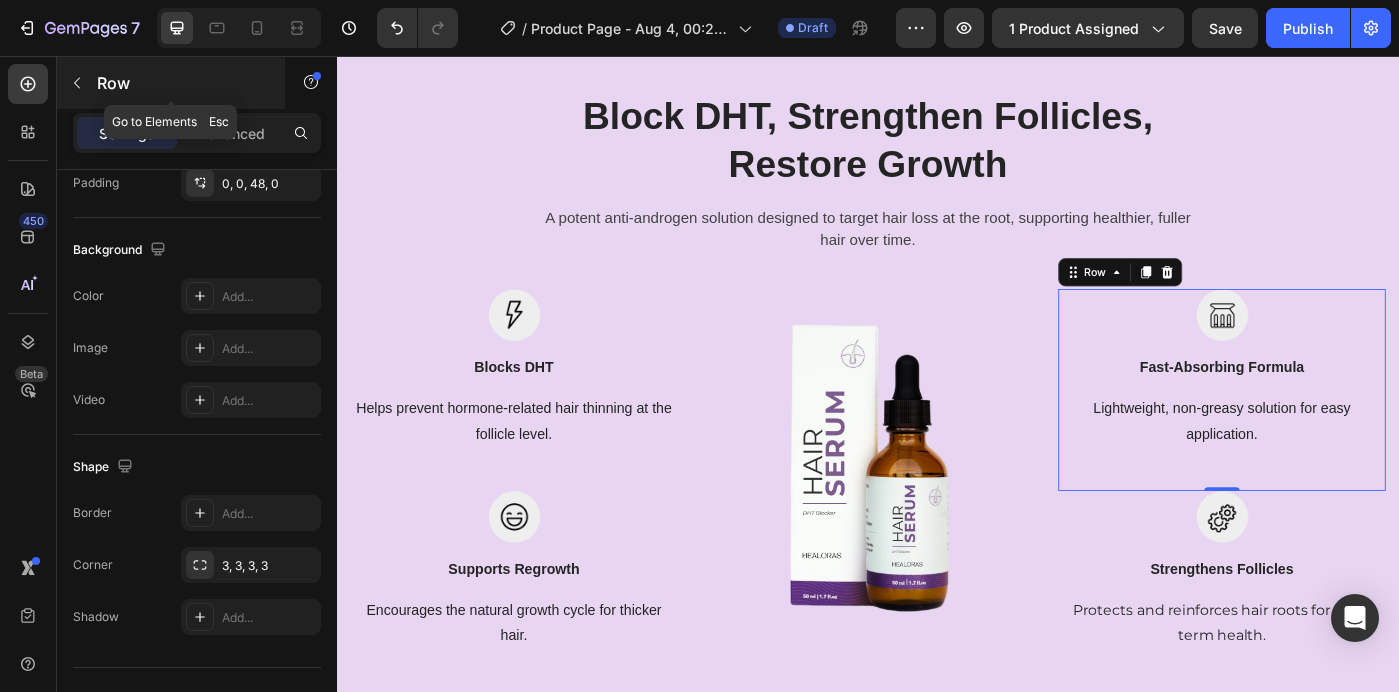 click at bounding box center [77, 83] 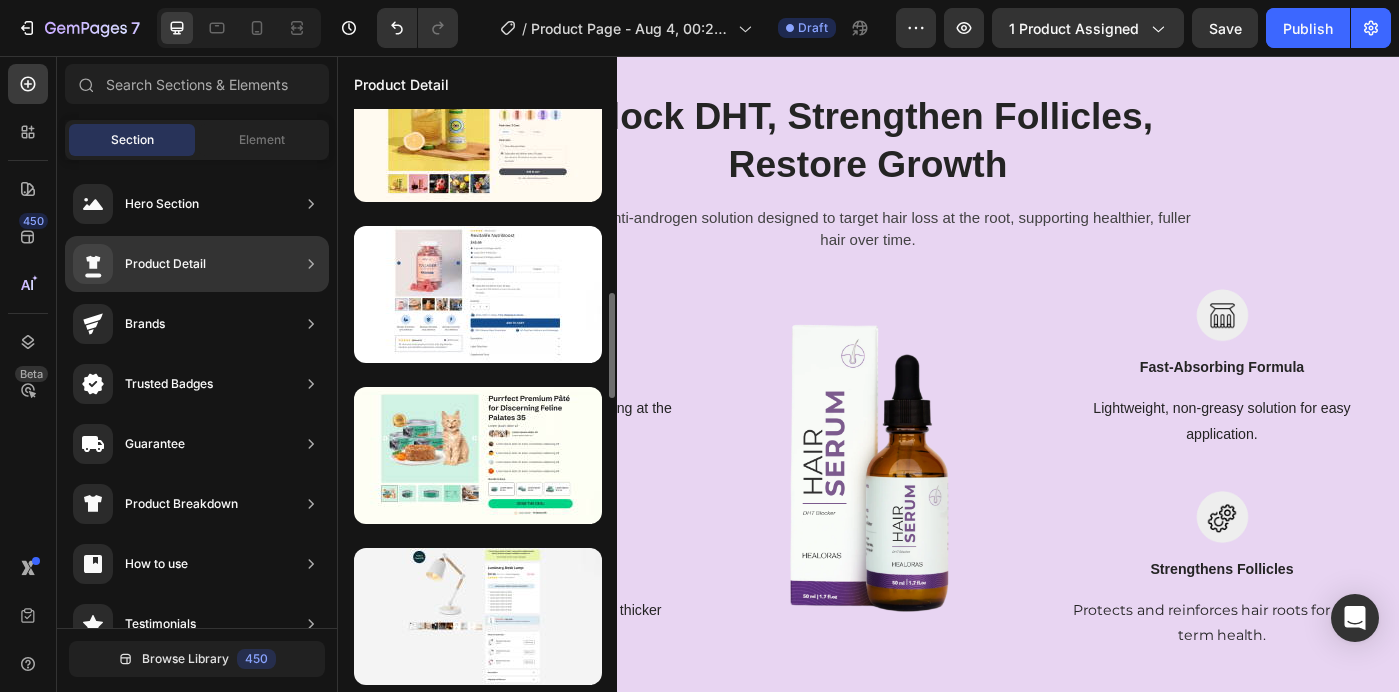 scroll, scrollTop: 211, scrollLeft: 0, axis: vertical 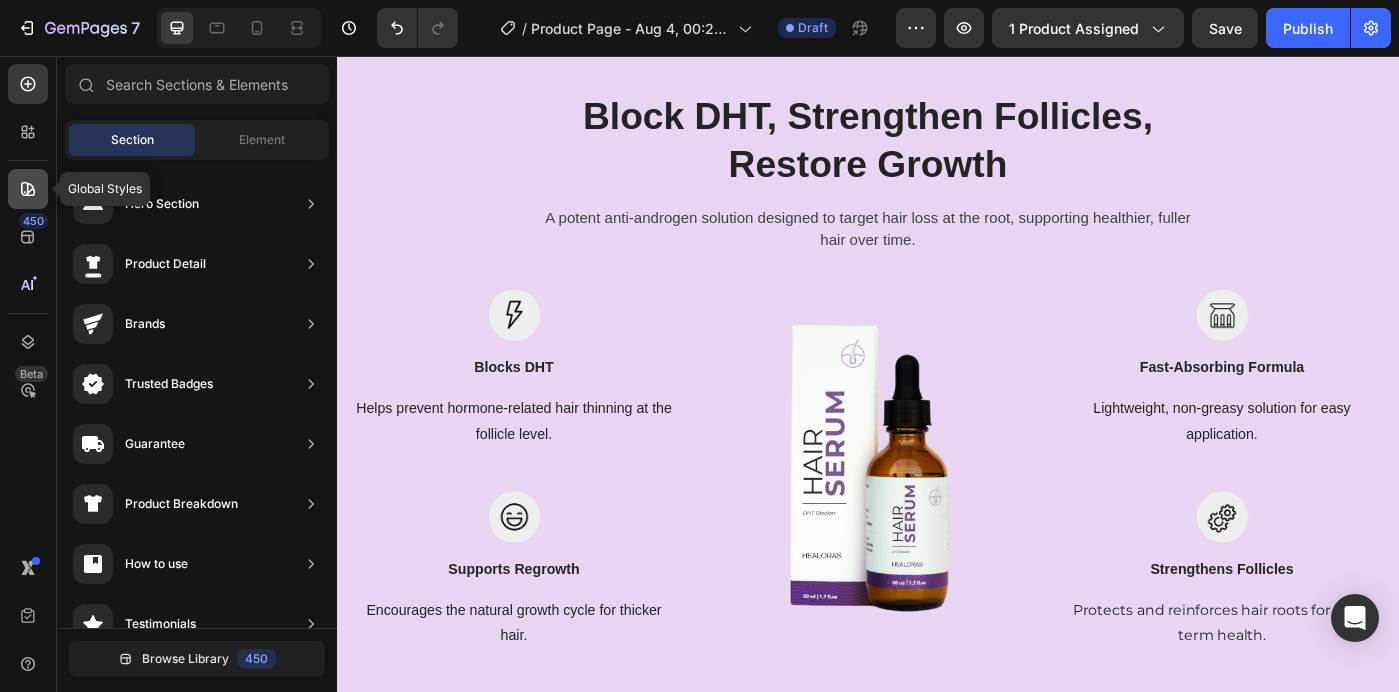 click 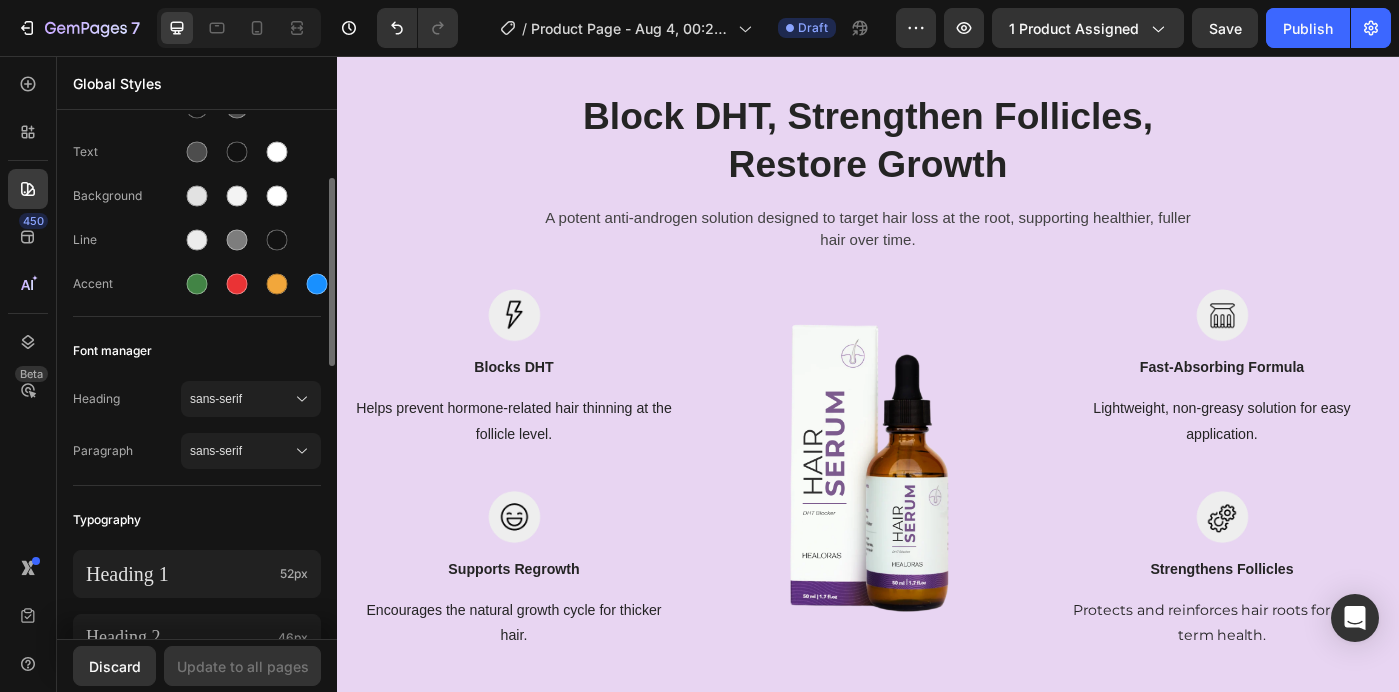 scroll, scrollTop: 116, scrollLeft: 0, axis: vertical 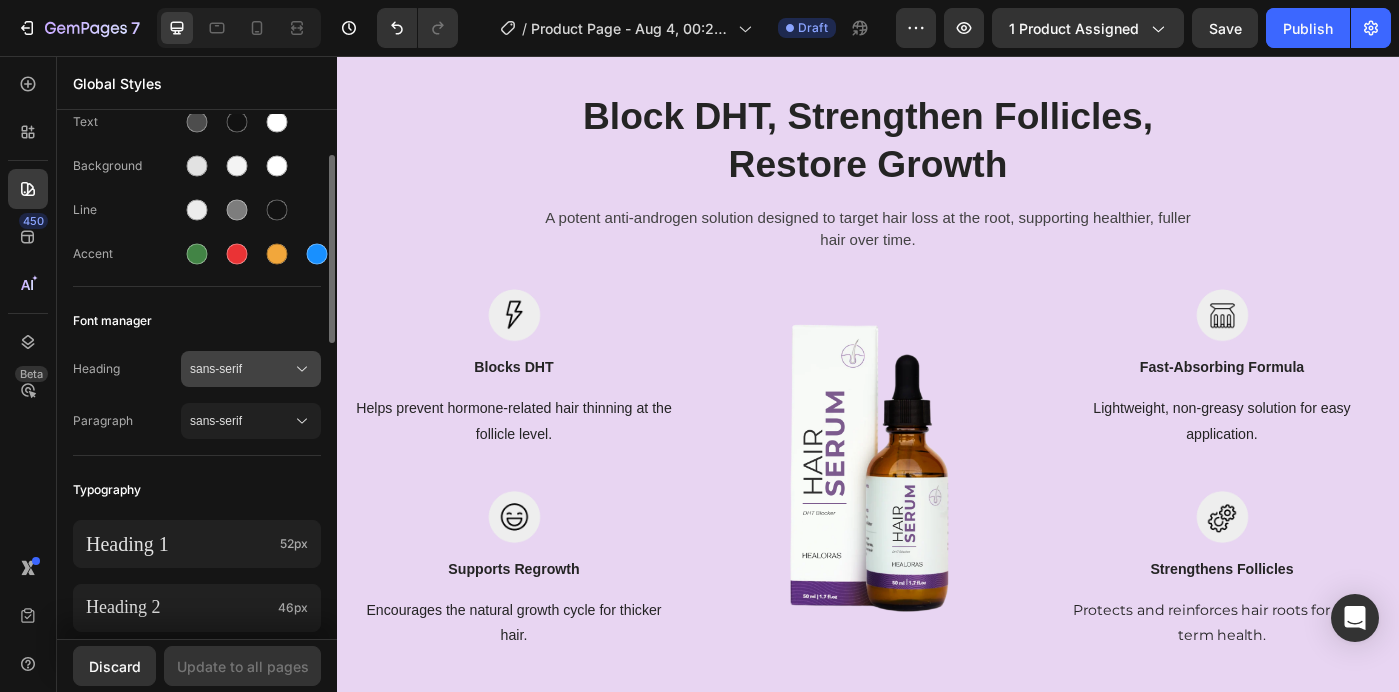 click on "sans-serif" at bounding box center [241, 369] 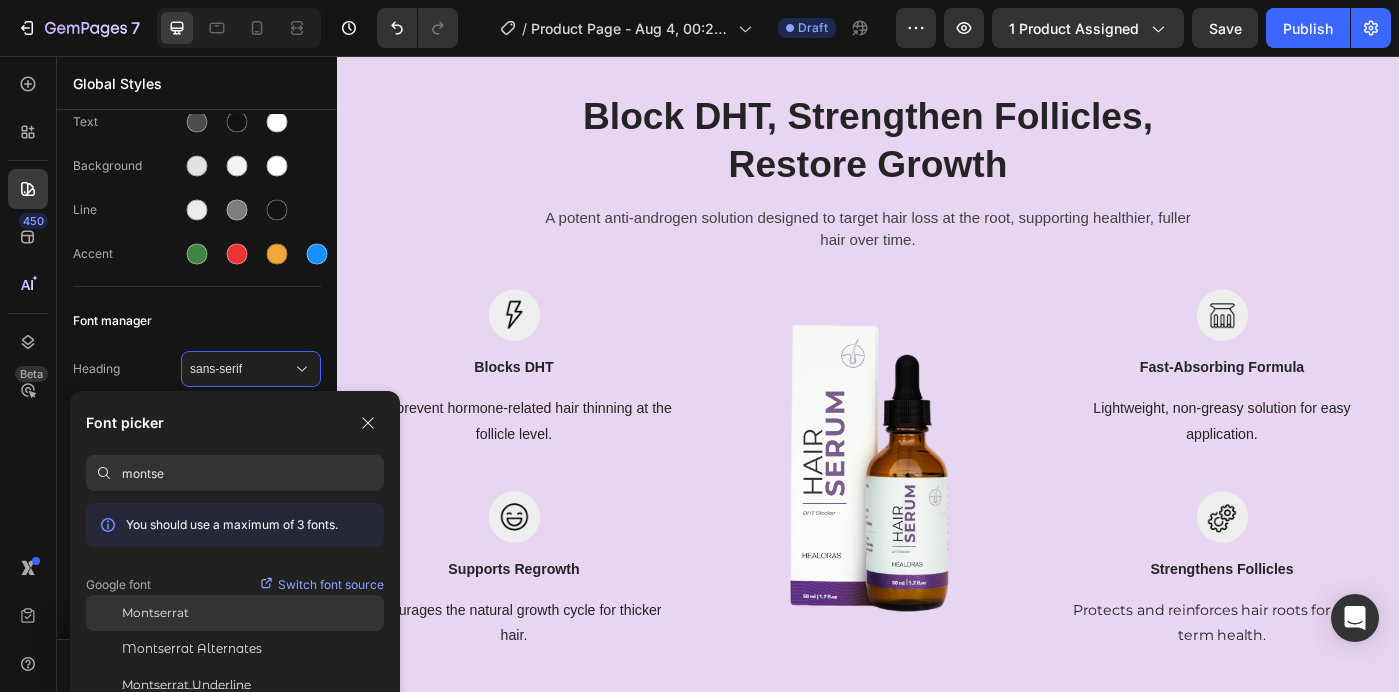 type on "montse" 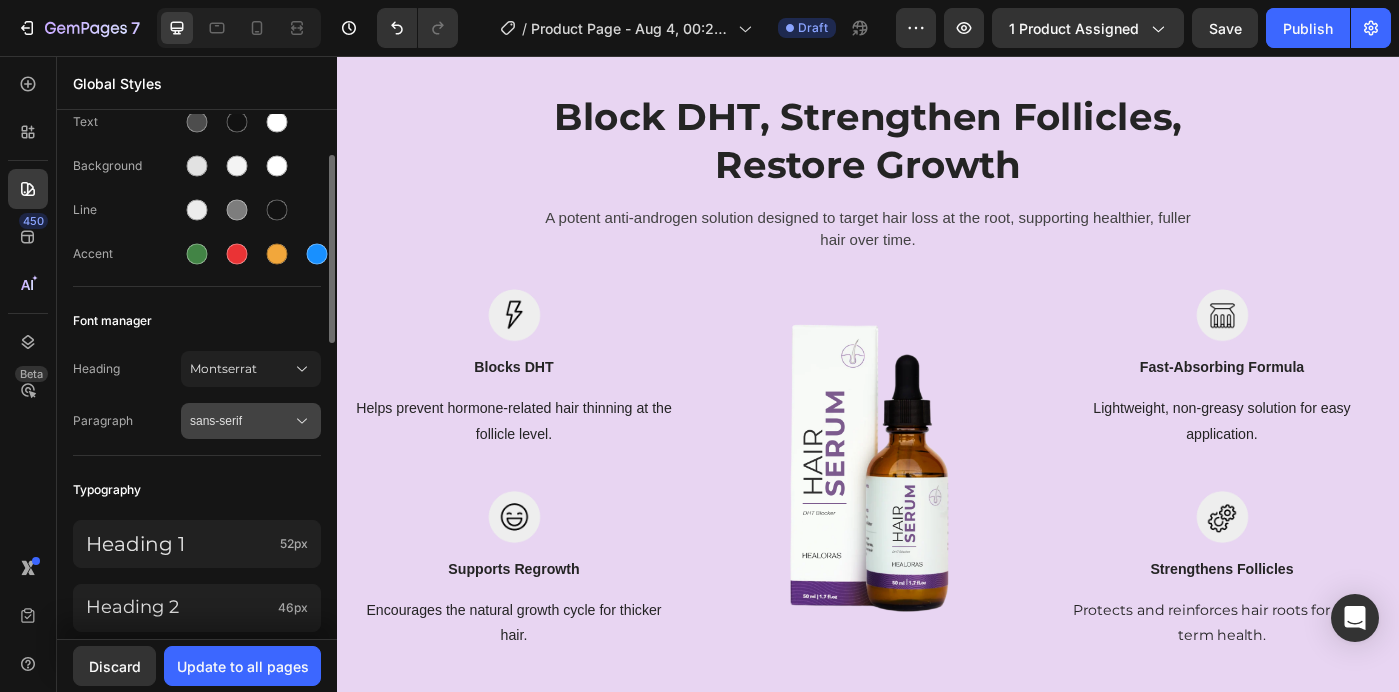 click on "sans-serif" at bounding box center [241, 421] 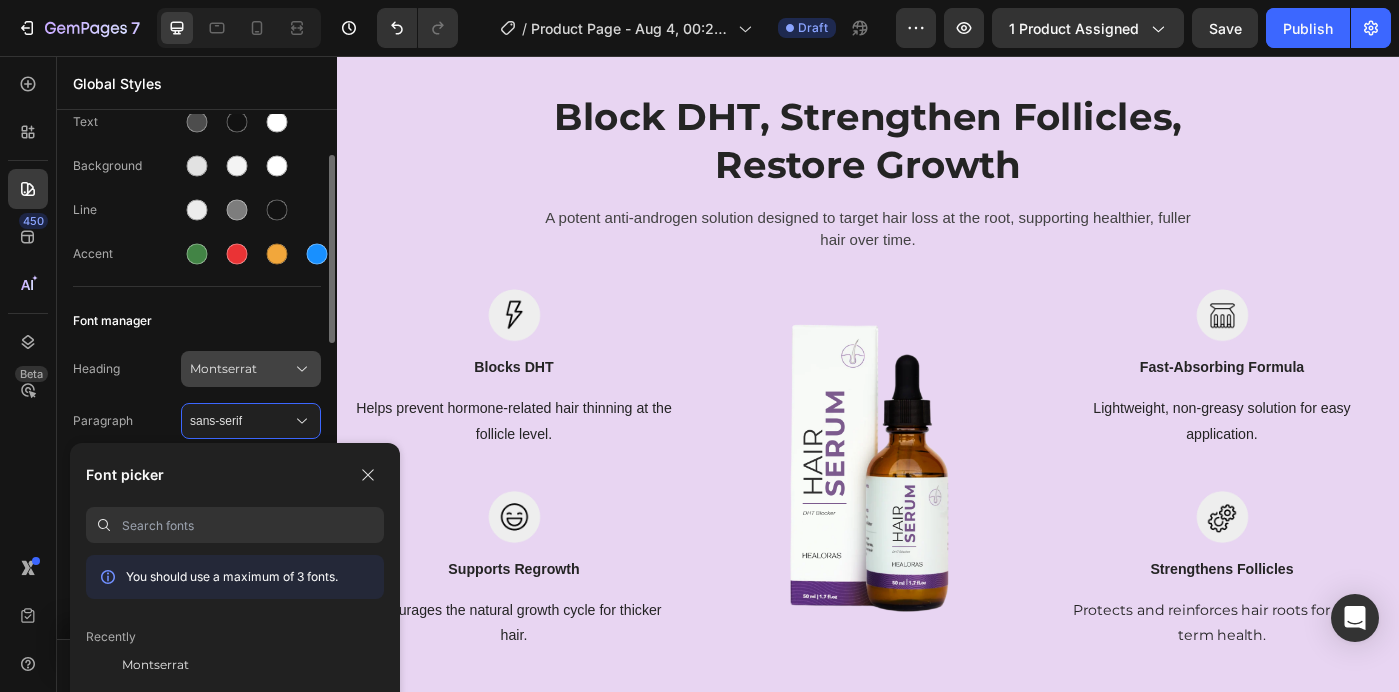 click on "Montserrat" at bounding box center [241, 369] 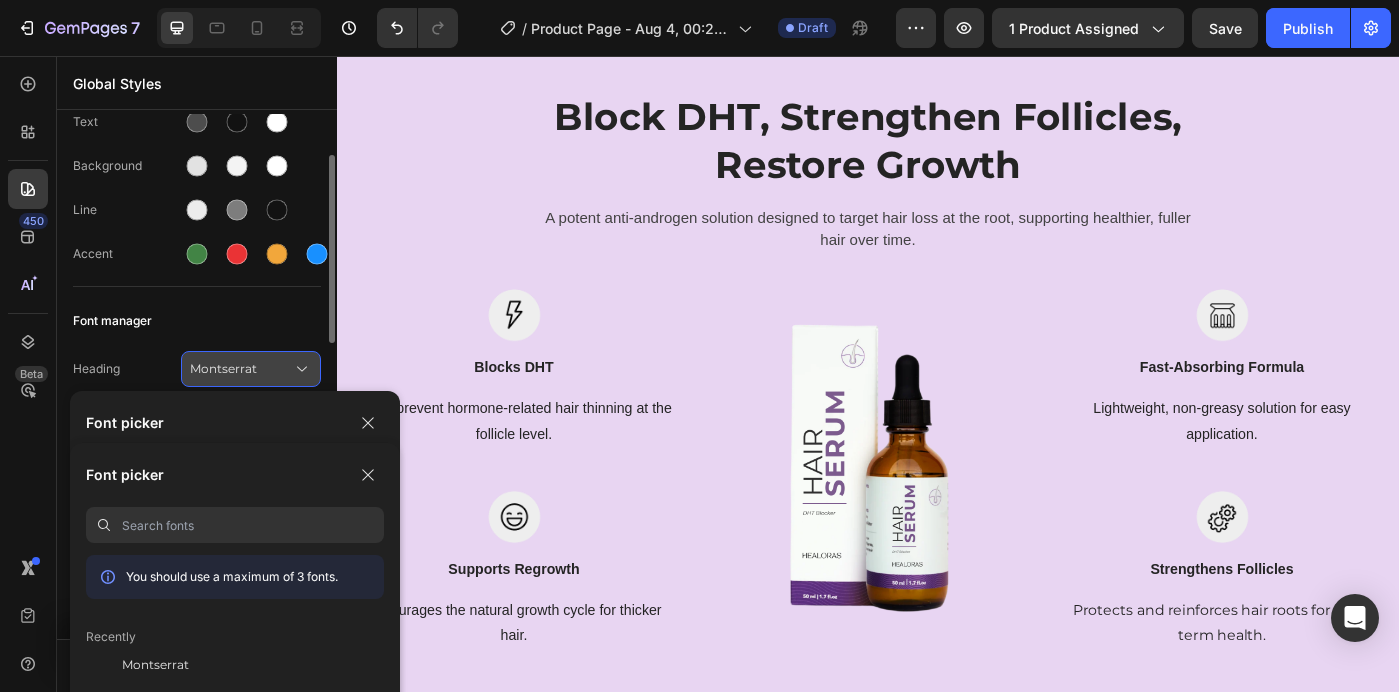 click on "Montserrat" at bounding box center [241, 369] 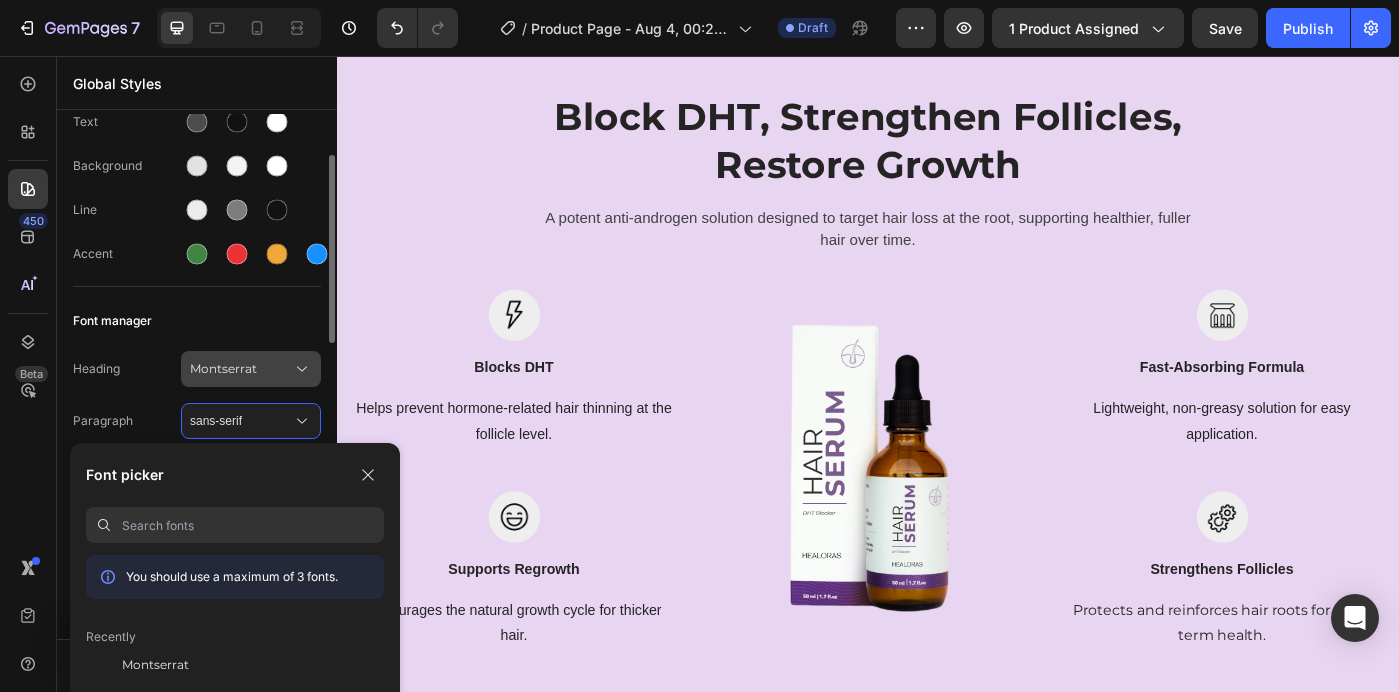 click on "Montserrat" at bounding box center (241, 369) 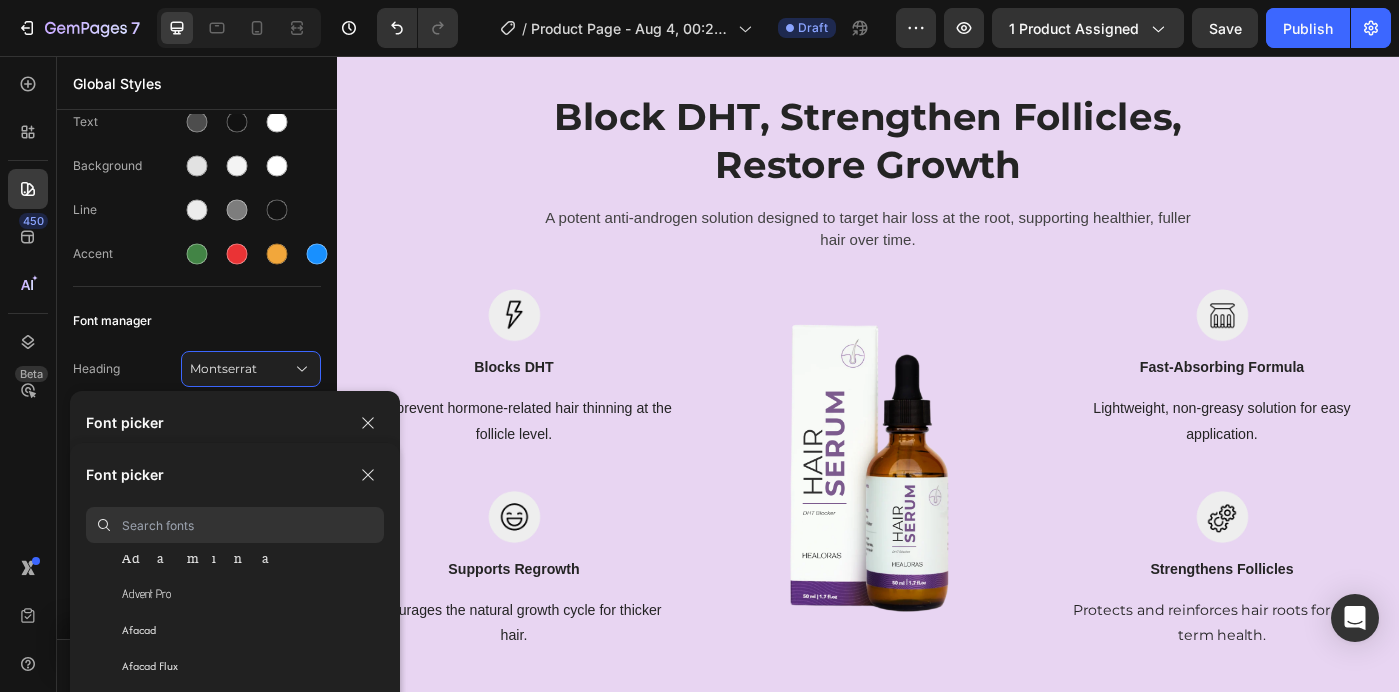 scroll, scrollTop: 576, scrollLeft: 0, axis: vertical 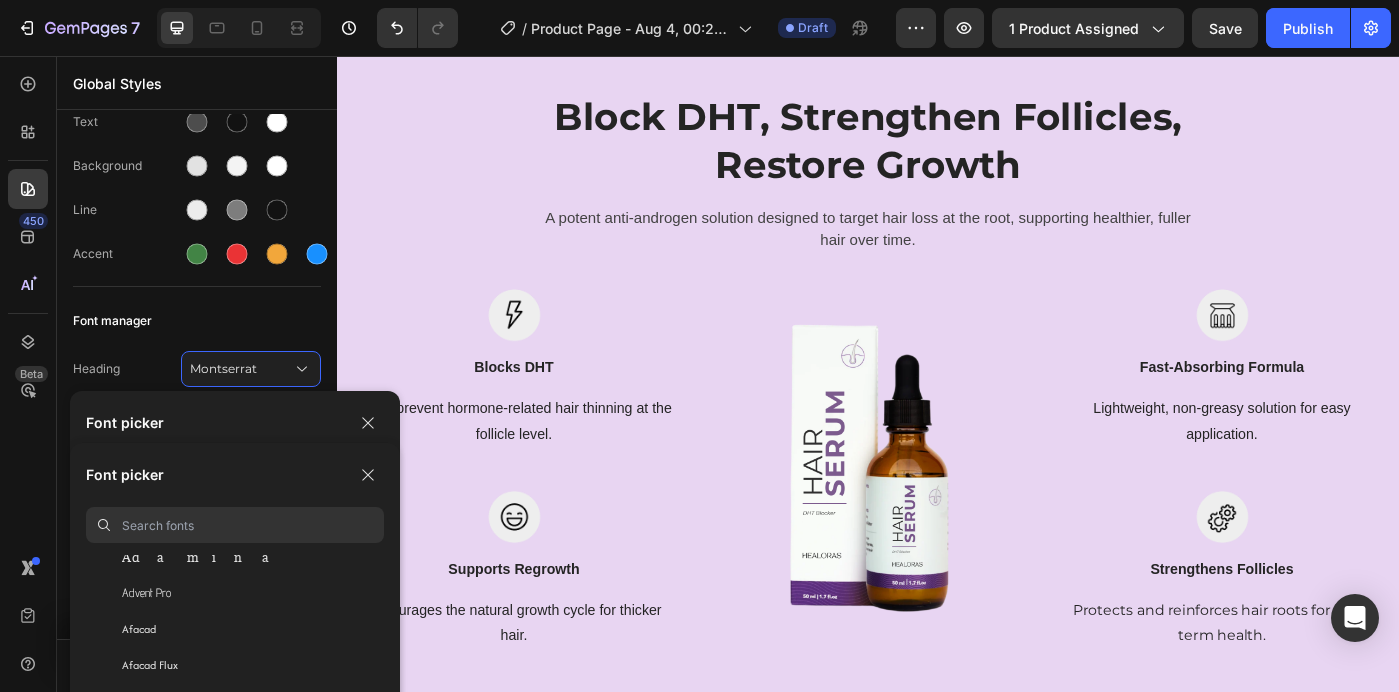 click on "Afacad Flux" 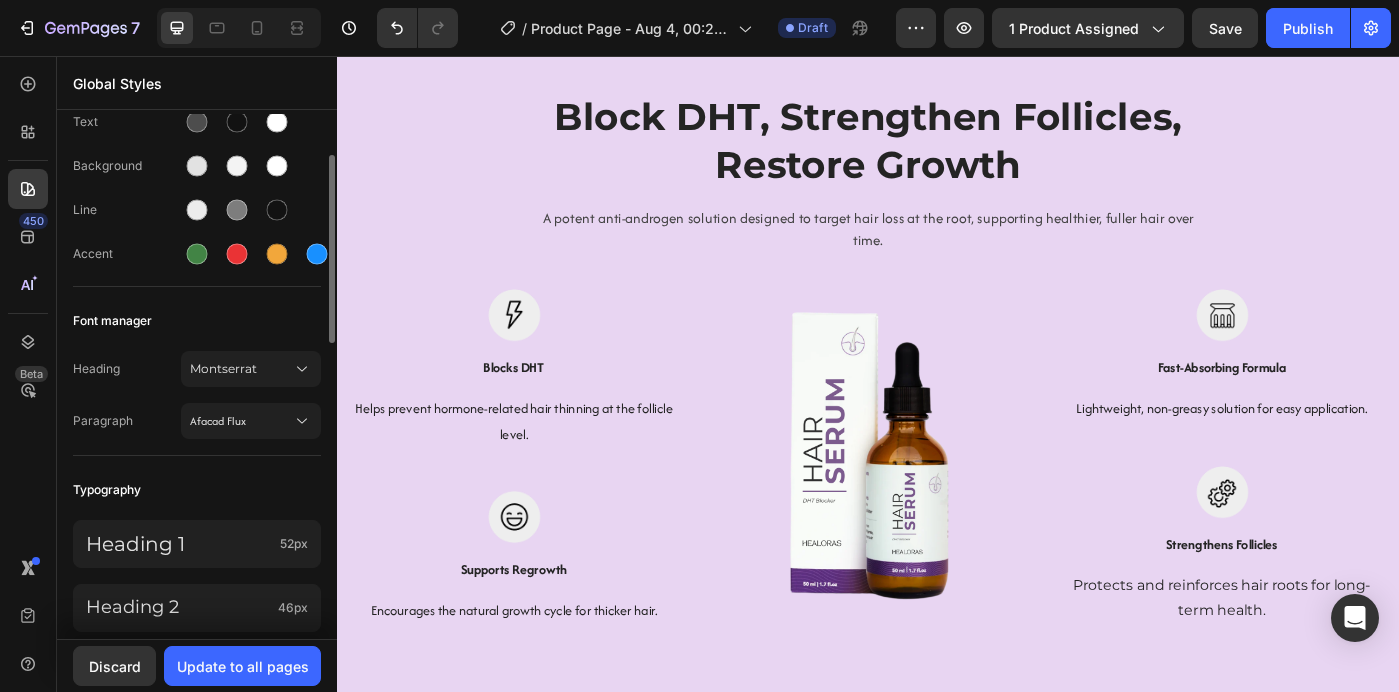 click on "Heading Montserrat Paragraph Afacad Flux" 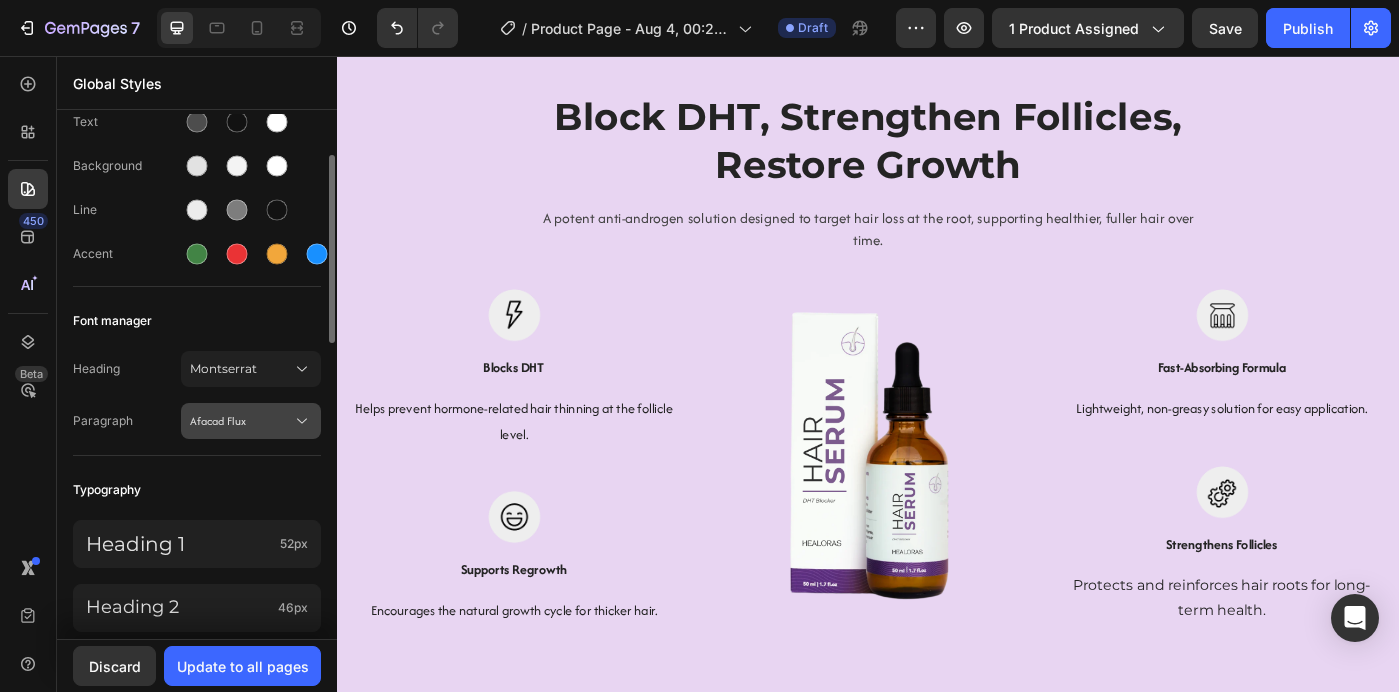 click on "Afacad Flux" at bounding box center [251, 421] 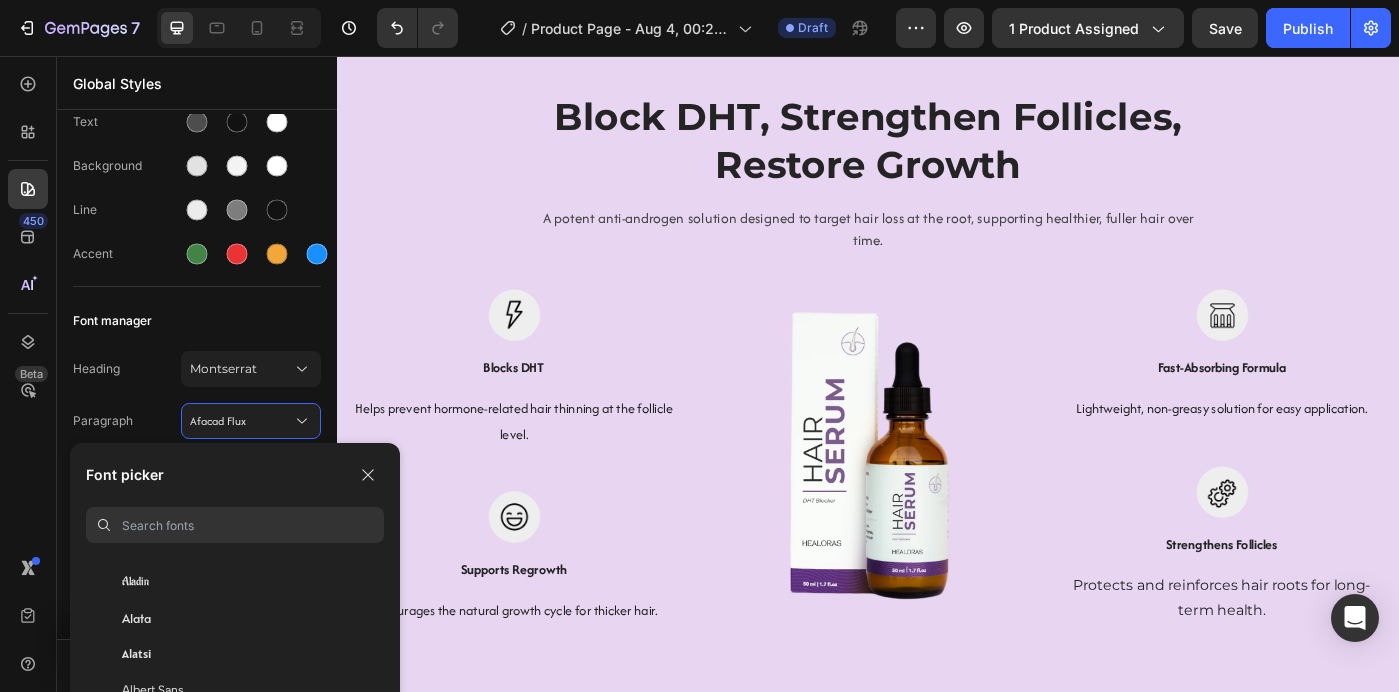scroll, scrollTop: 1032, scrollLeft: 0, axis: vertical 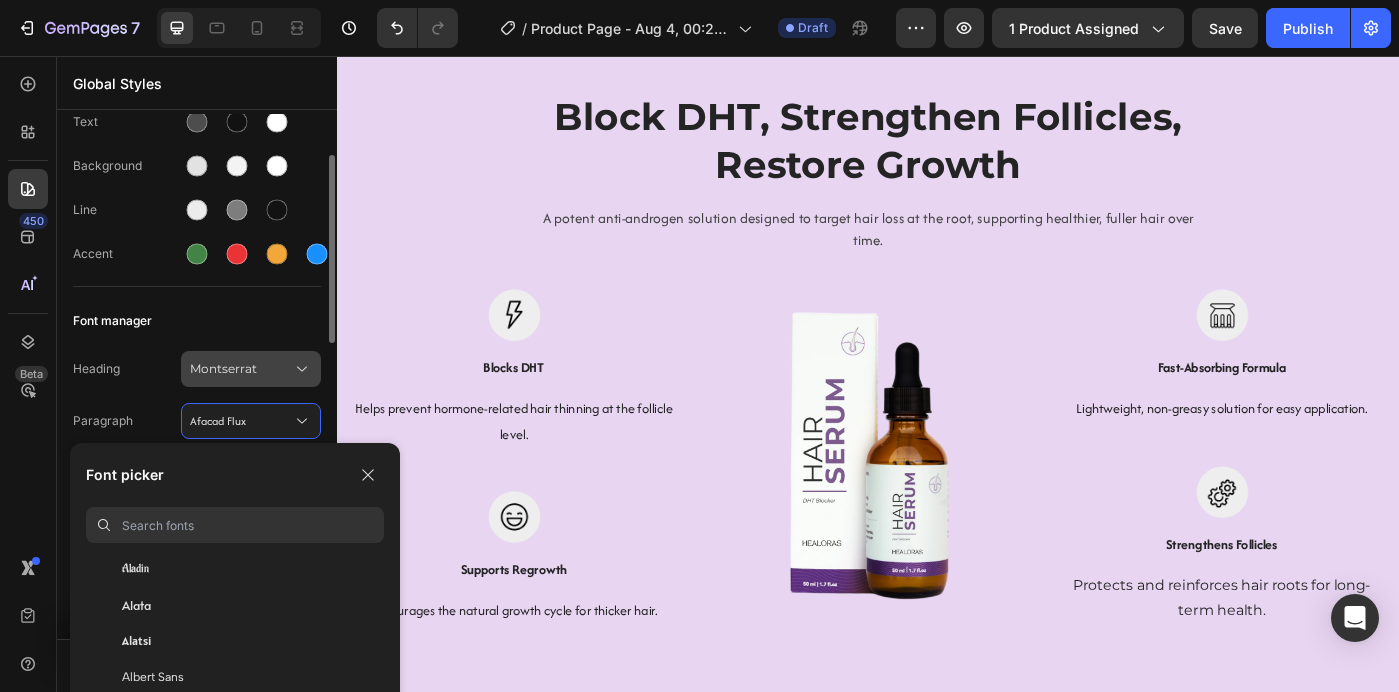 click on "Montserrat" at bounding box center [241, 369] 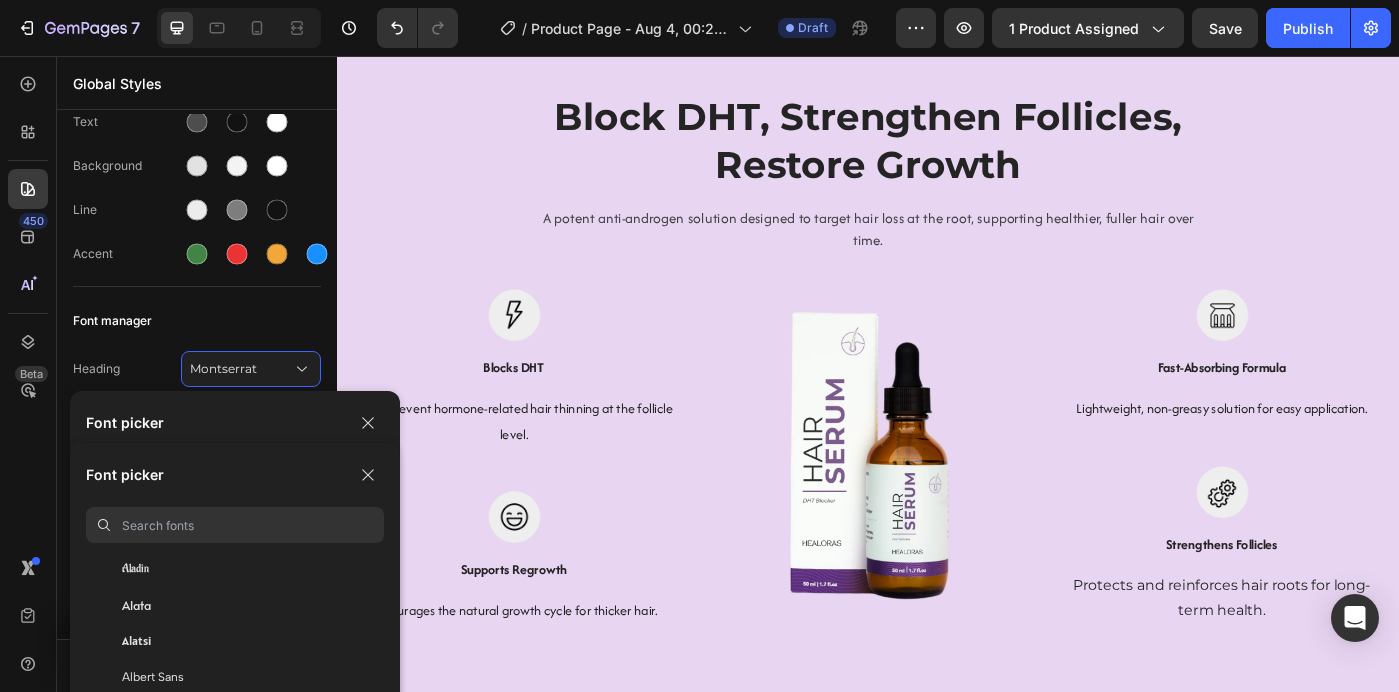 click at bounding box center (253, 525) 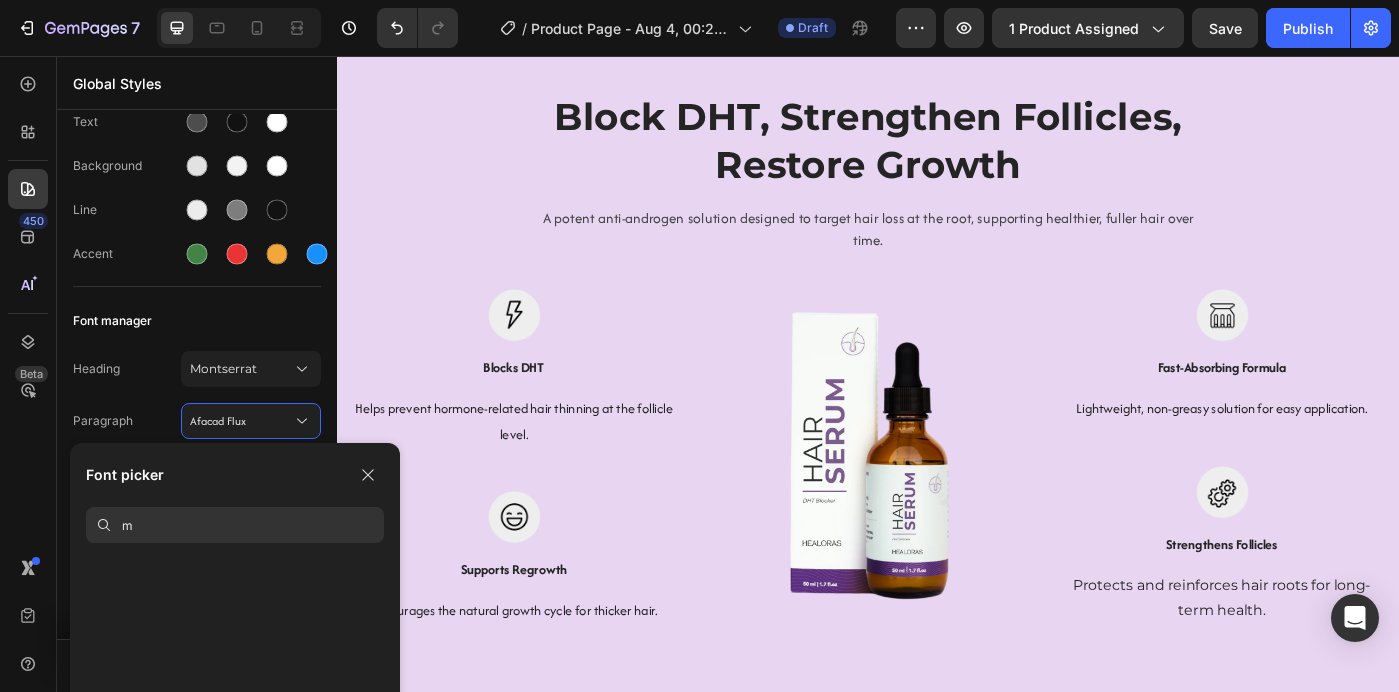 scroll, scrollTop: 0, scrollLeft: 0, axis: both 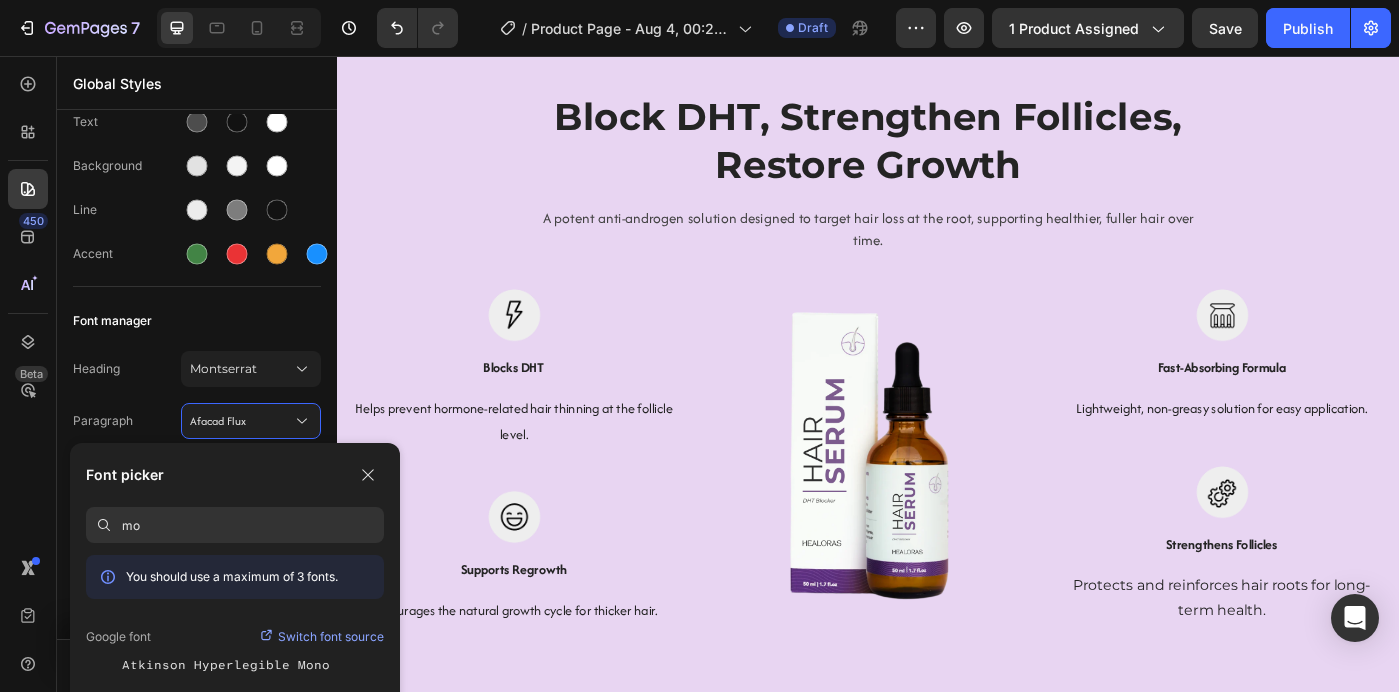 type on "m" 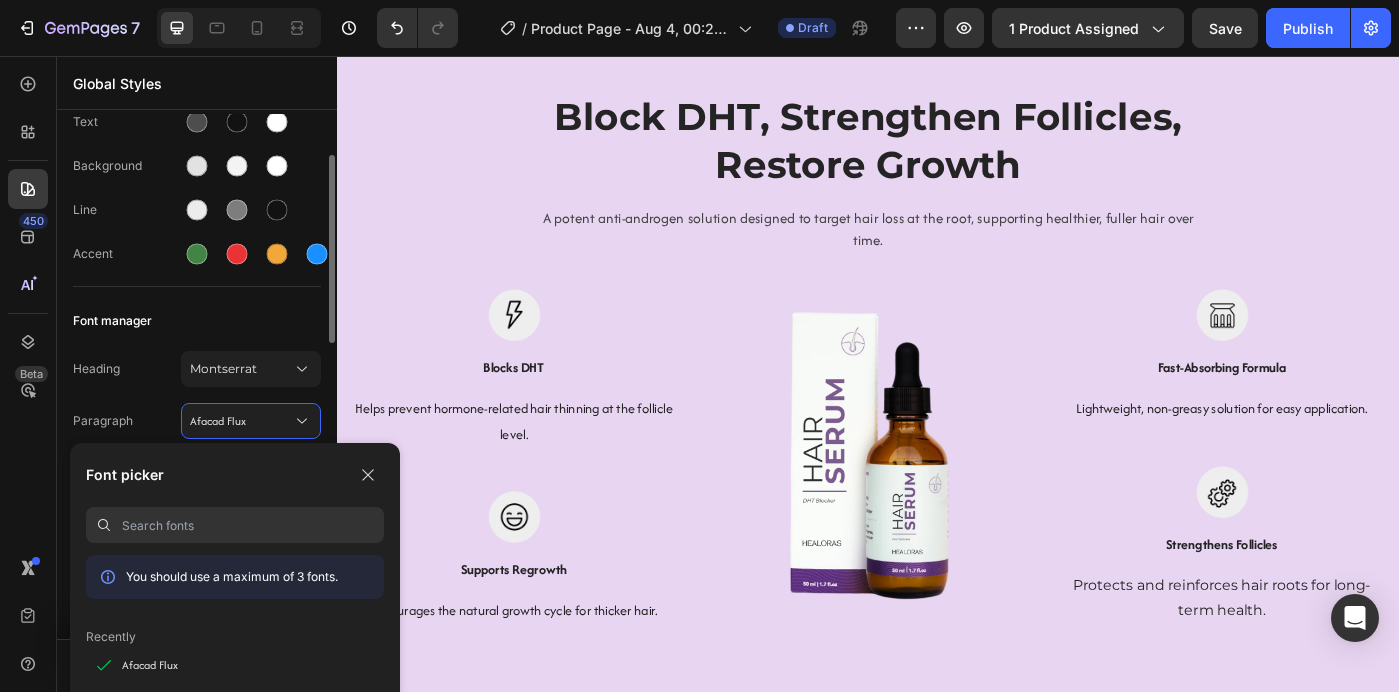 click on "Colors Button Text Background Line Accent Font manager Heading Montserrat Paragraph Afacad Flux Typography Heading 1 52px Heading 2 46px Heading 3 41px Show more Spacing Spacing 1  (xxs) 2px Spacing 2  (xs) 4px Spacing 3  (s) 8px Show more Default row width Row width  1200px Page padding  16px Corners Small 3 px Medium 6 px Large 16 px" at bounding box center [197, 730] 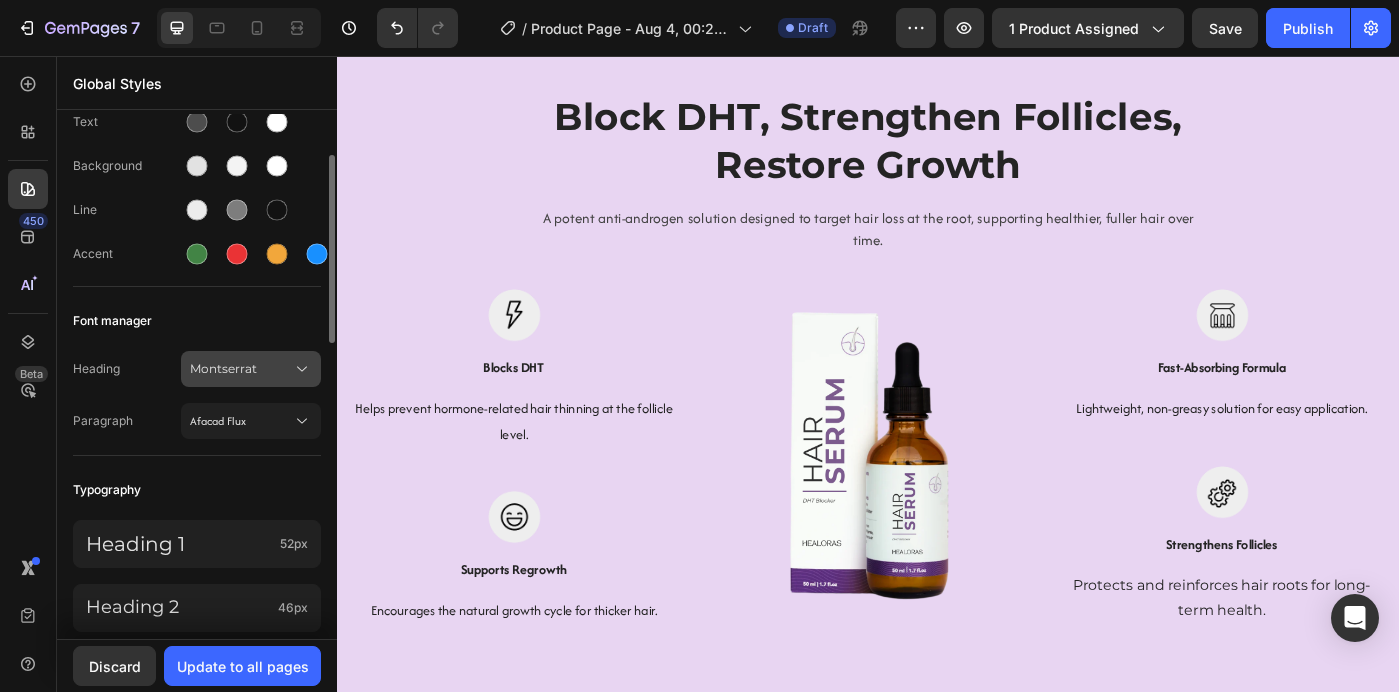 click on "Montserrat" at bounding box center [241, 369] 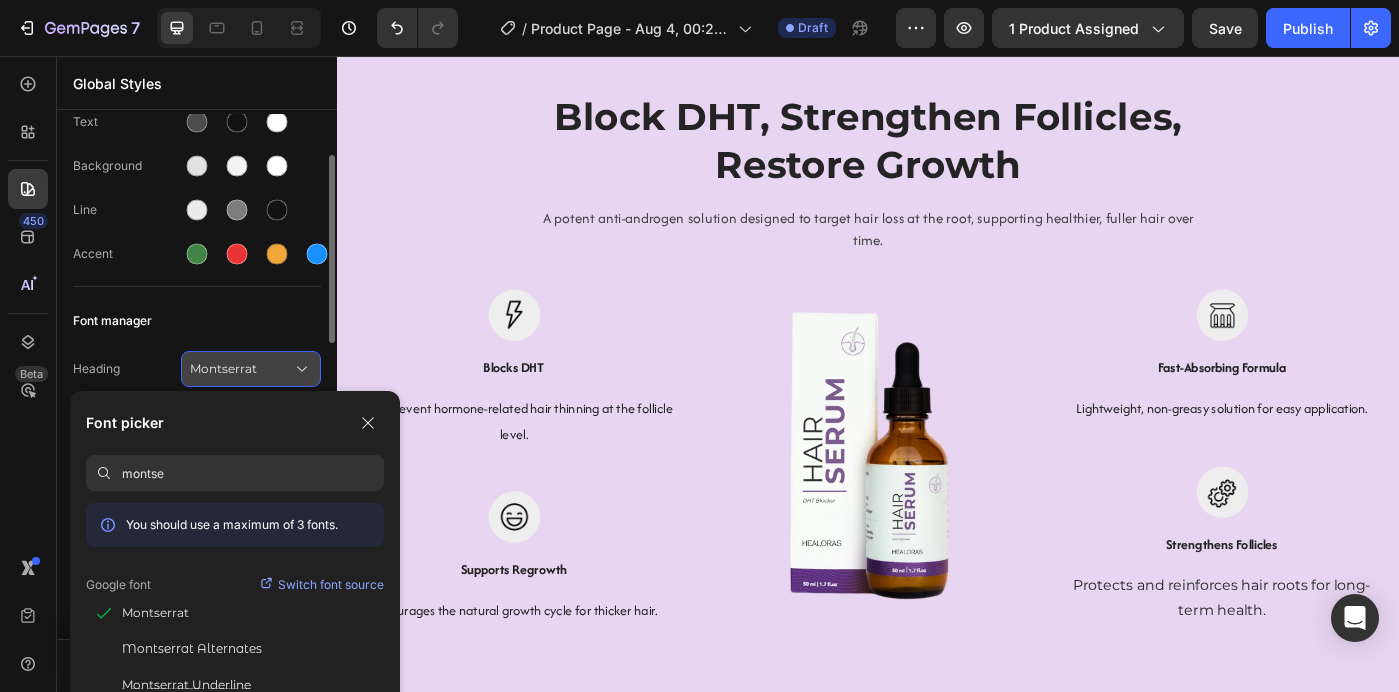 click on "Montserrat" at bounding box center [241, 369] 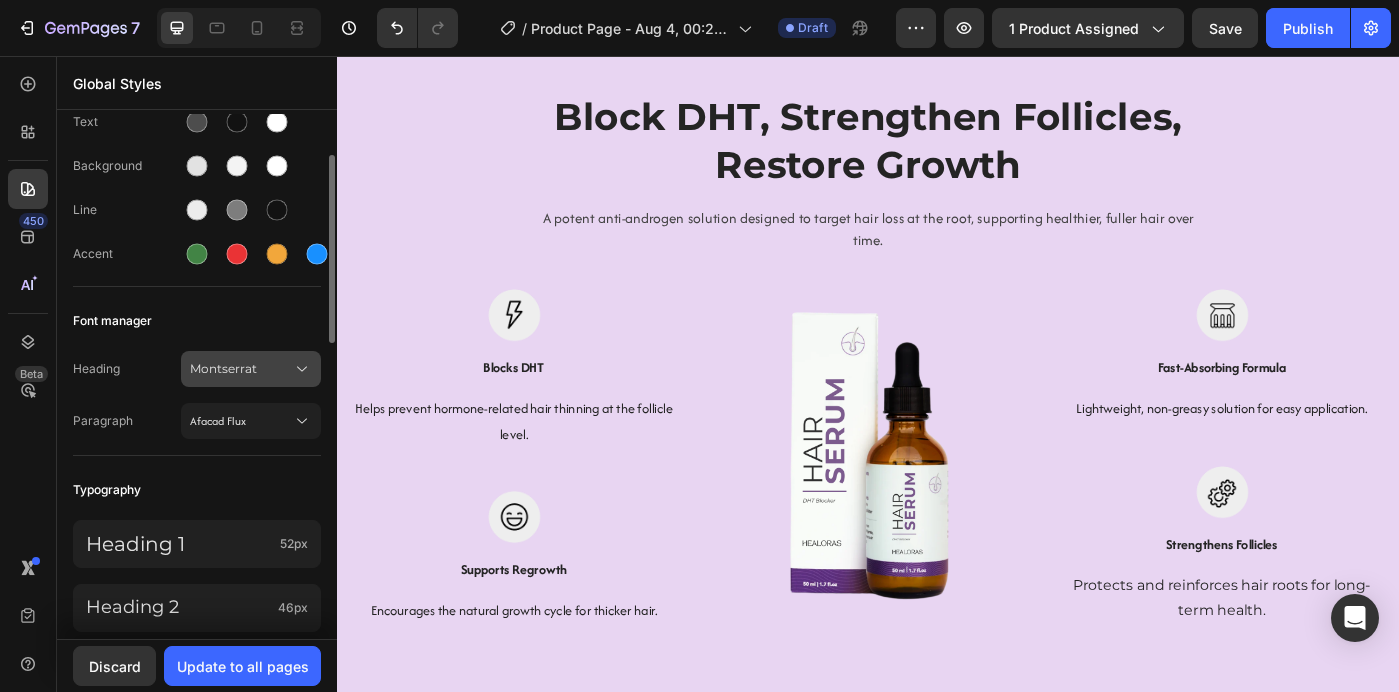 click on "Montserrat" at bounding box center [241, 369] 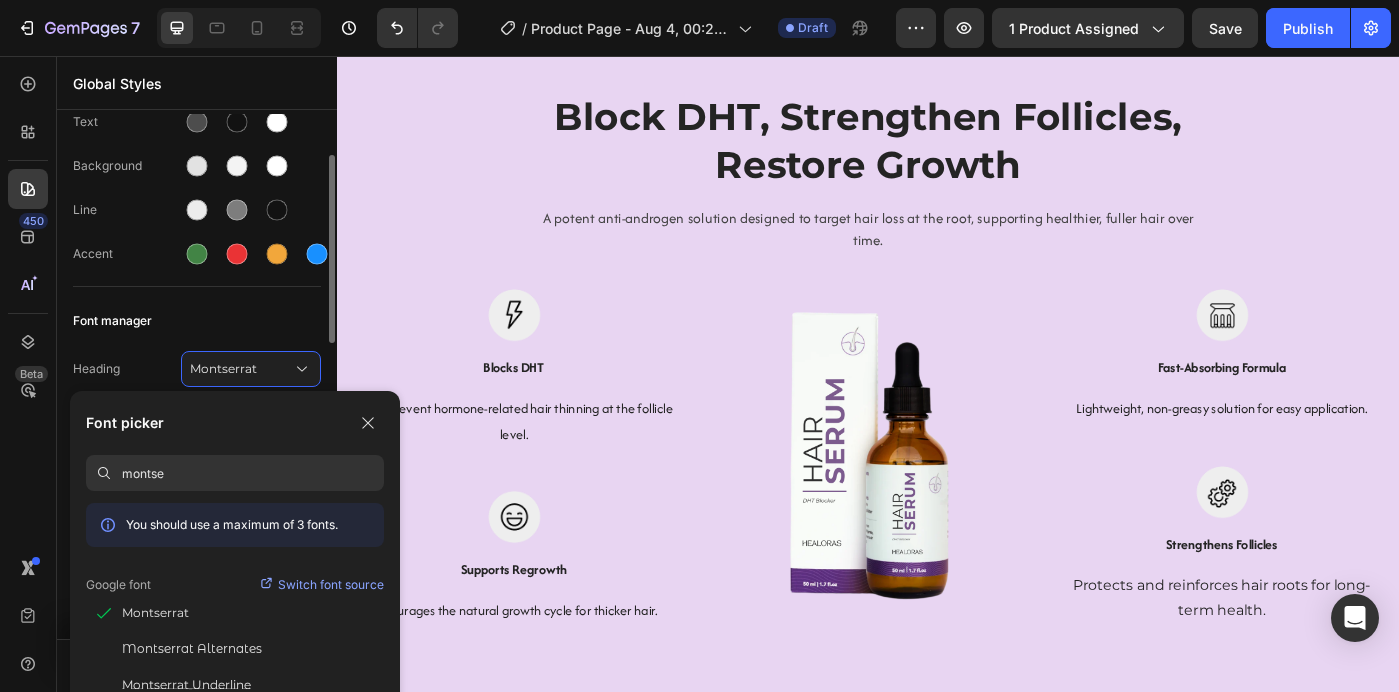 click on "Heading Montserrat Paragraph Afacad Flux" 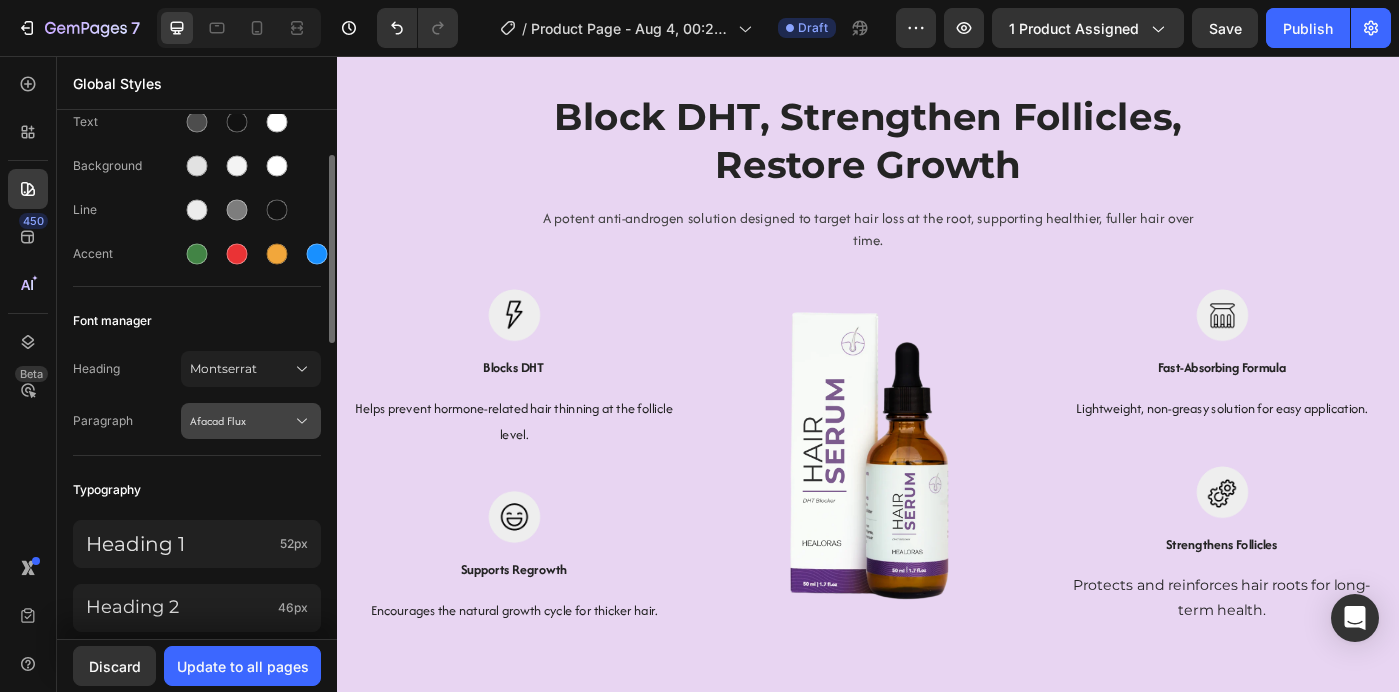 click on "Afacad Flux" at bounding box center (241, 421) 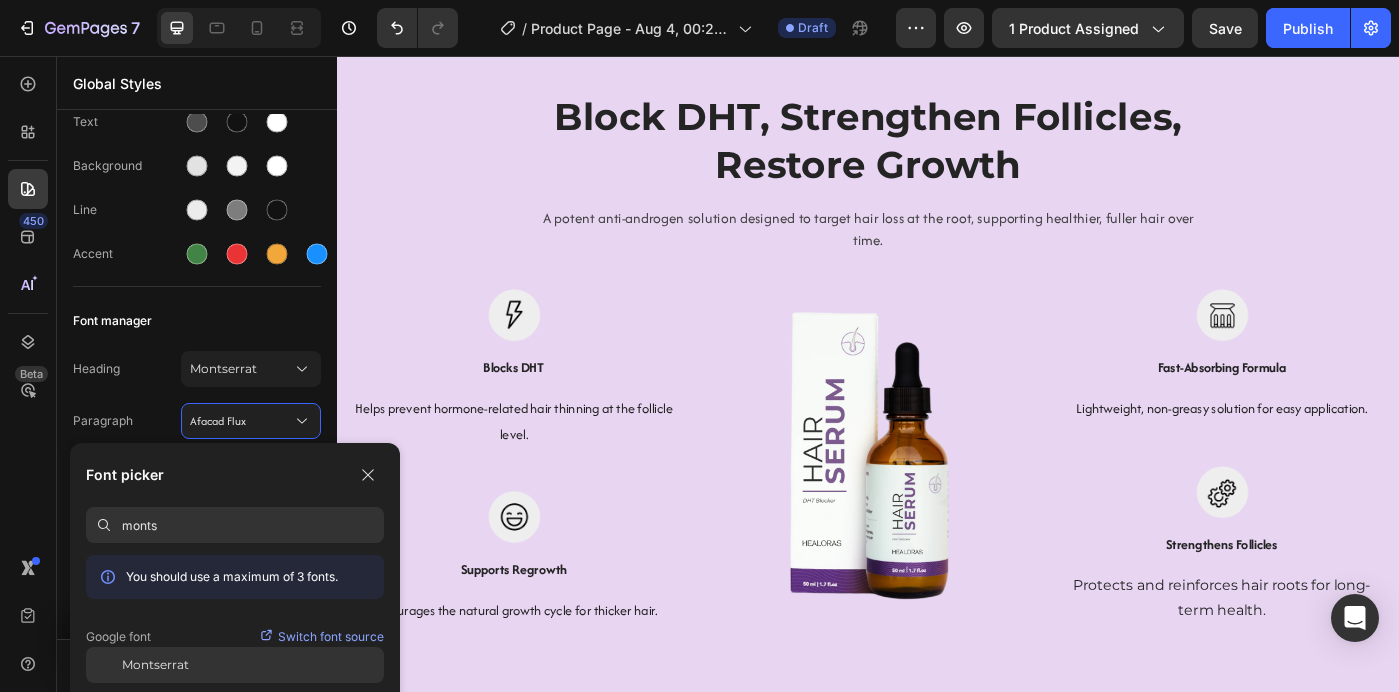 type on "monts" 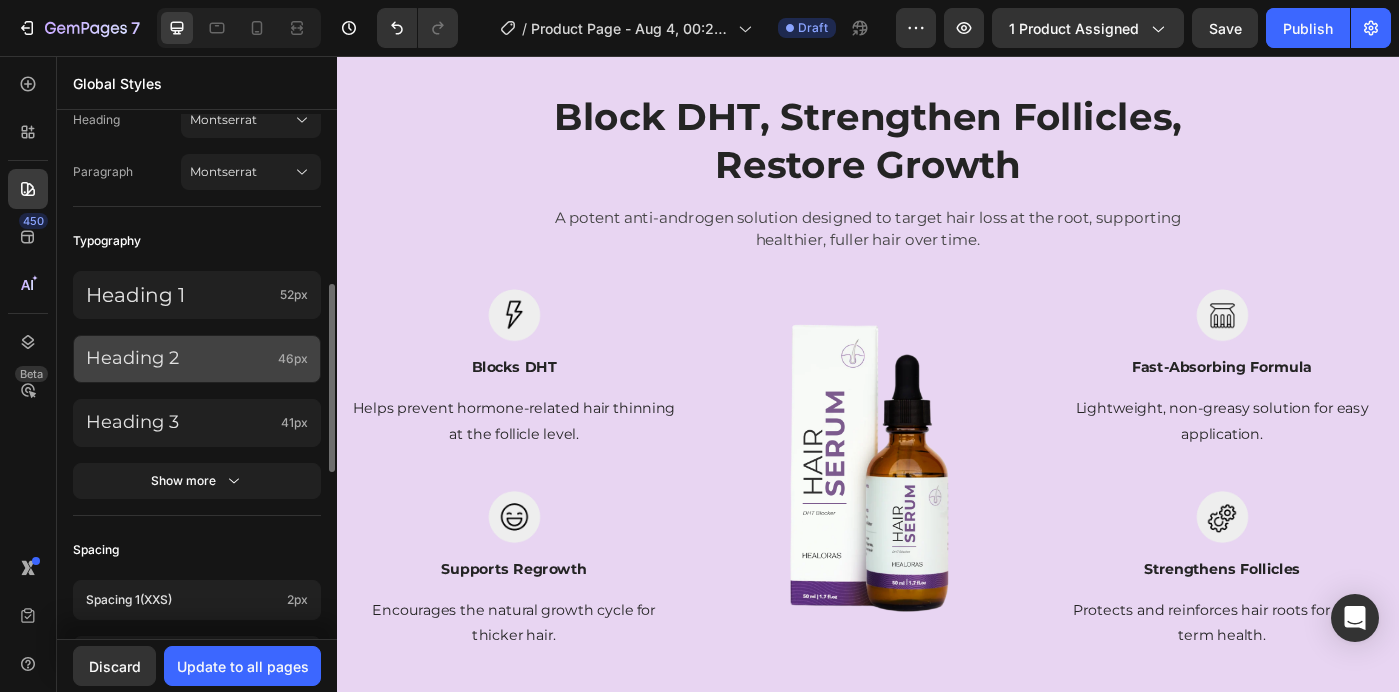 scroll, scrollTop: 399, scrollLeft: 0, axis: vertical 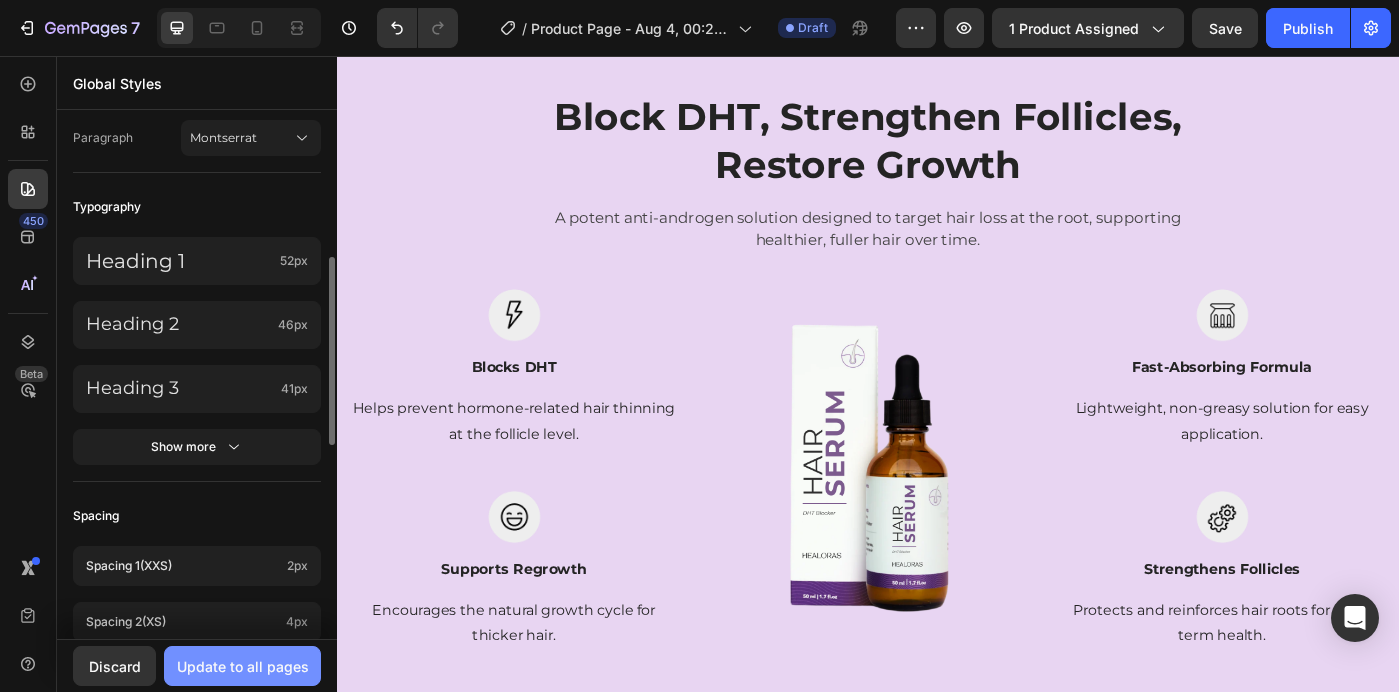 click on "Update to all pages" at bounding box center [243, 666] 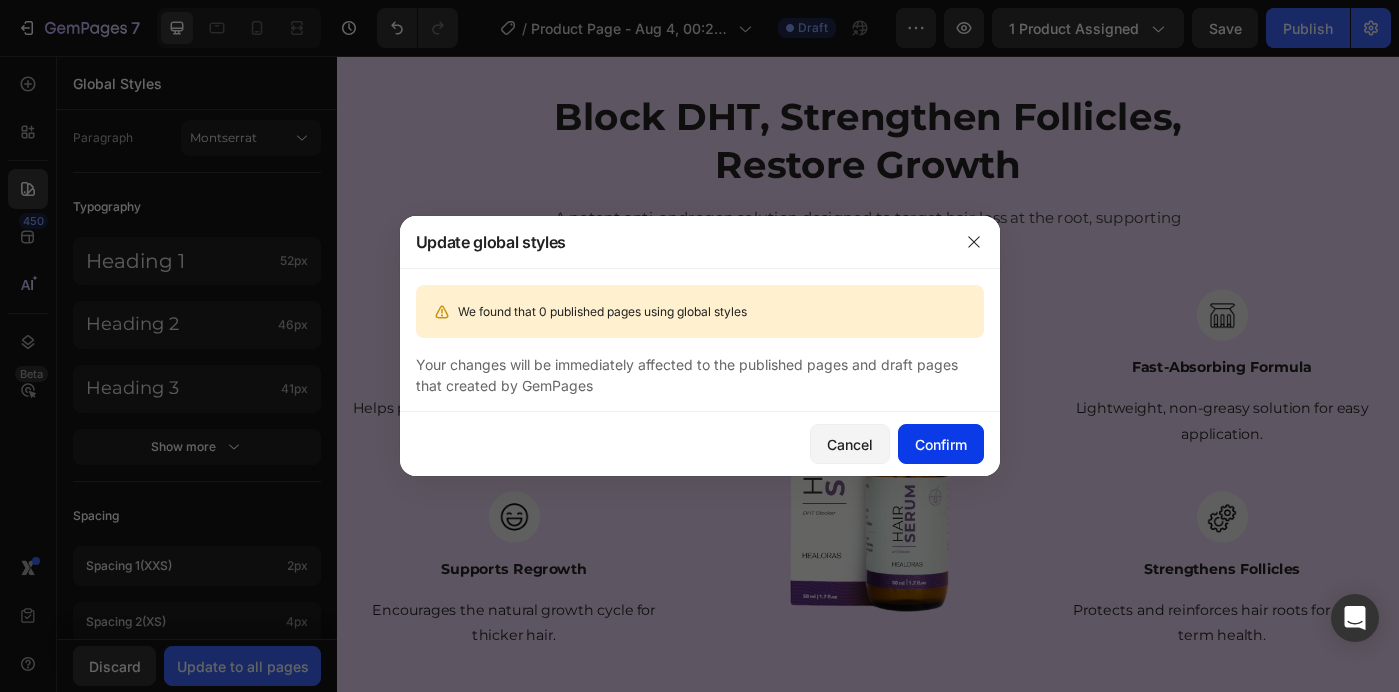 click on "Confirm" at bounding box center (941, 444) 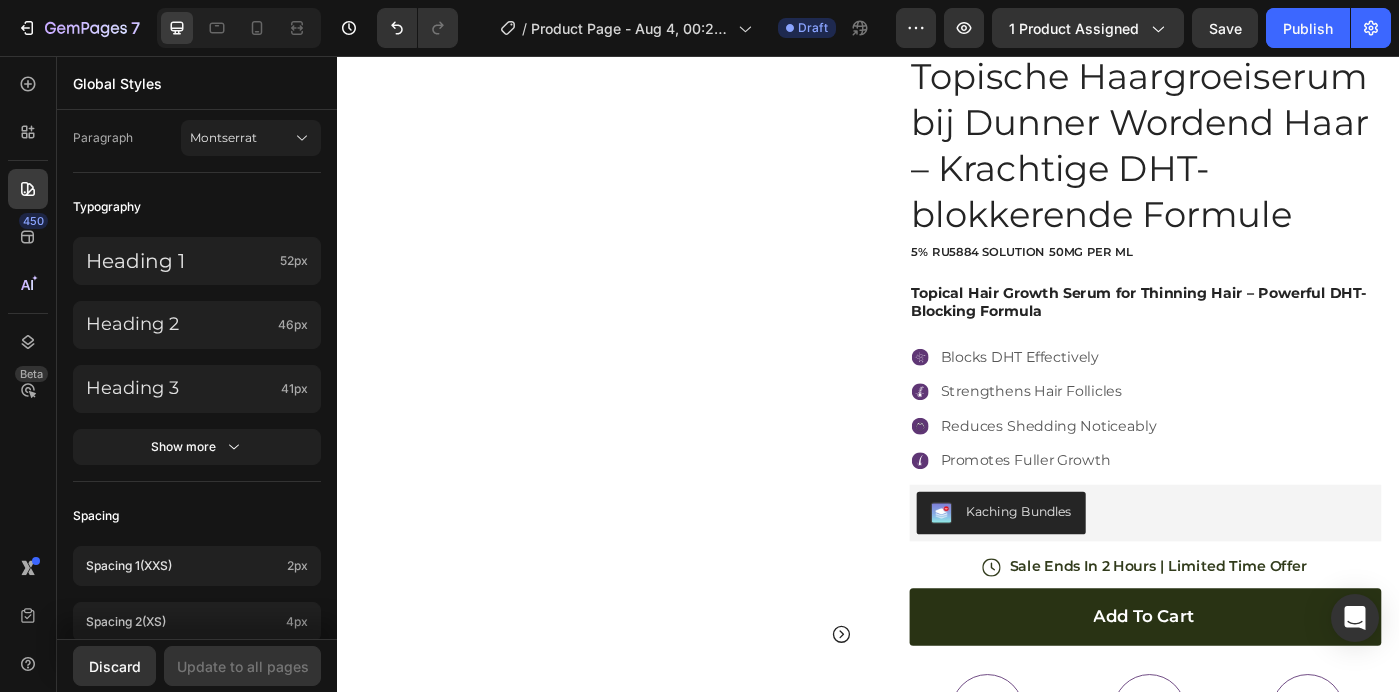 scroll, scrollTop: 0, scrollLeft: 0, axis: both 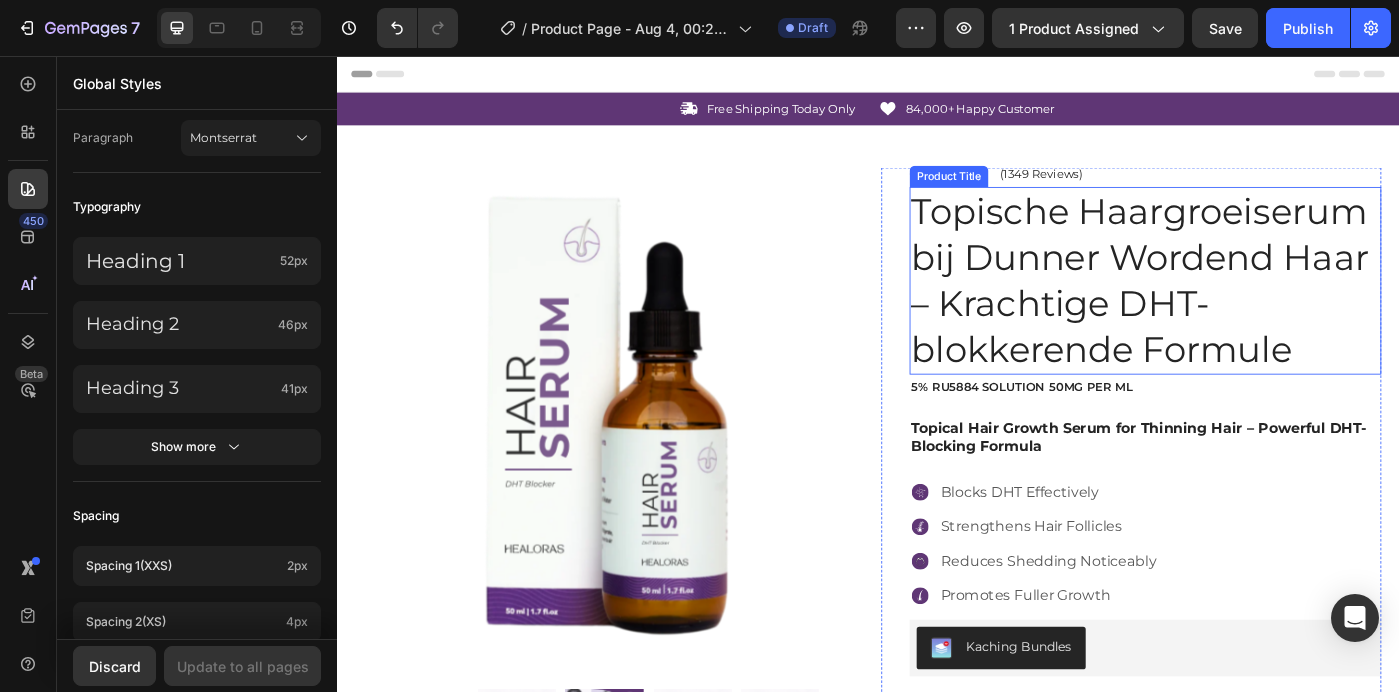 click on "Topische Haargroeiserum bij Dunner Wordend Haar – Krachtige DHT-blokkerende Formule" at bounding box center (1250, 310) 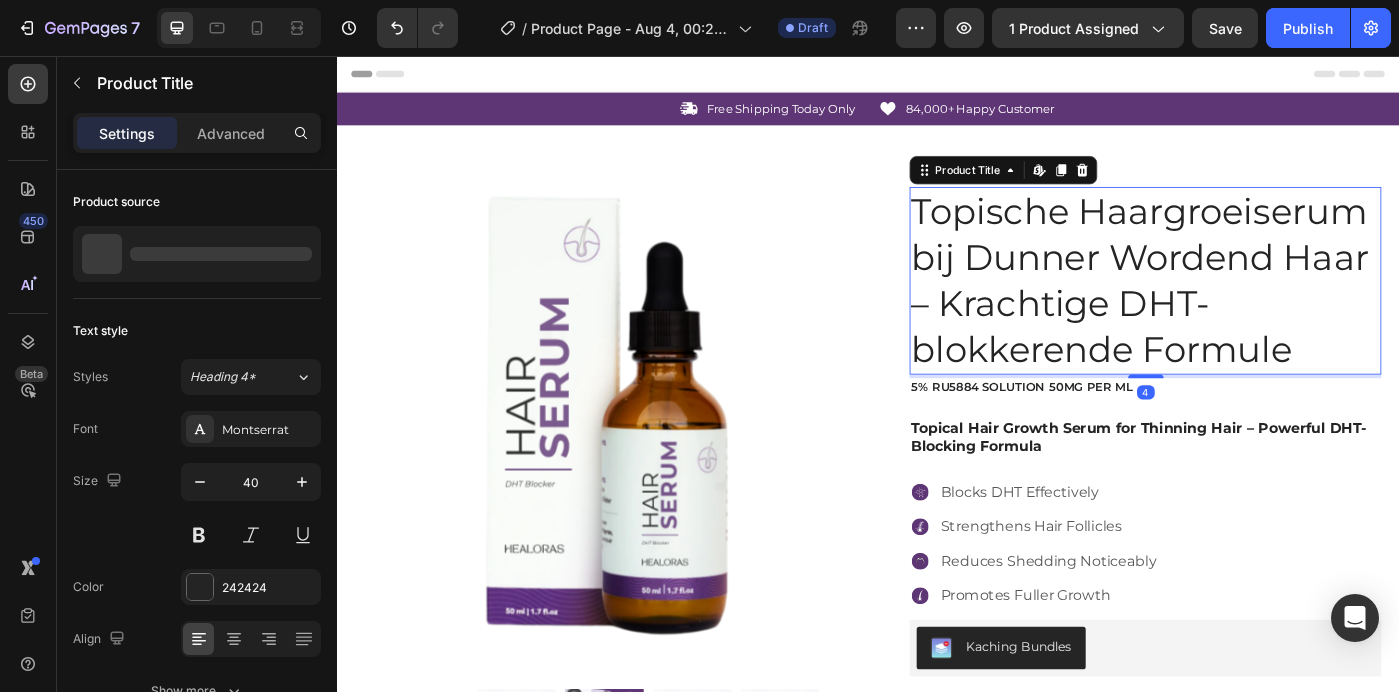 click on "Topische Haargroeiserum bij Dunner Wordend Haar – Krachtige DHT-blokkerende Formule" at bounding box center [1250, 310] 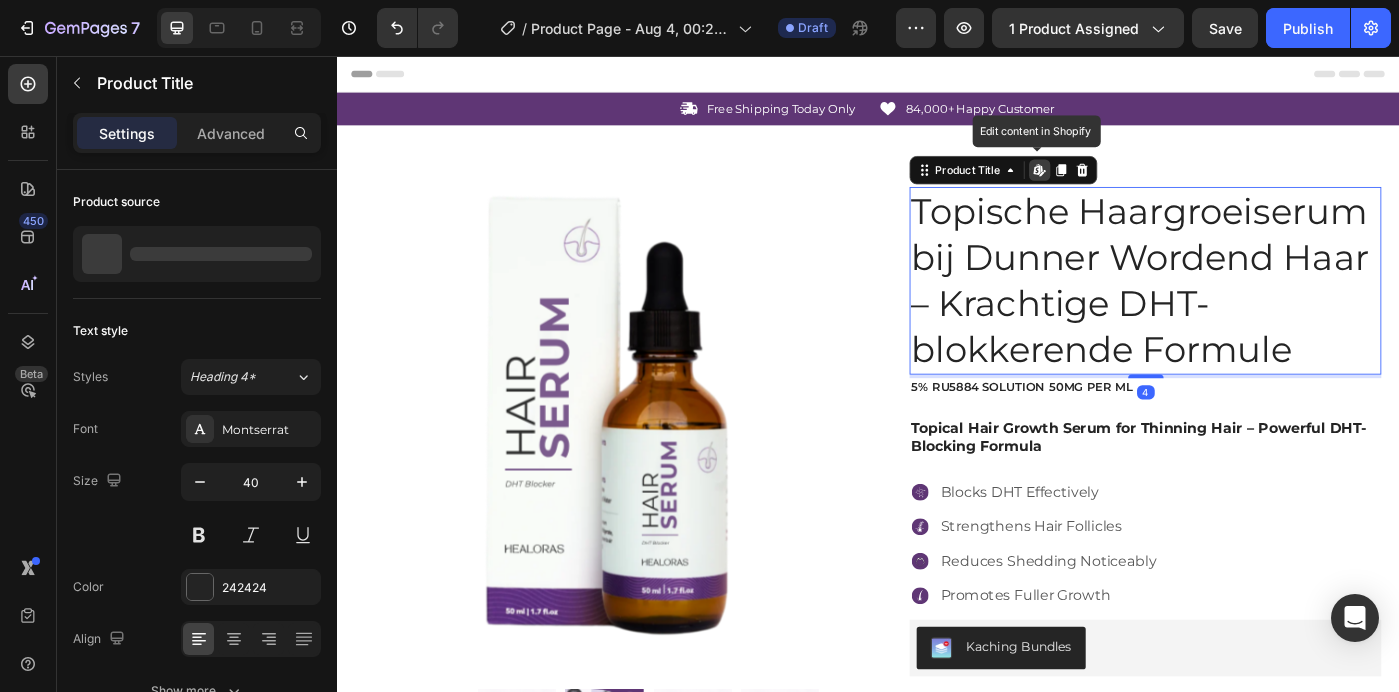 click on "Topische Haargroeiserum bij Dunner Wordend Haar – Krachtige DHT-blokkerende Formule" at bounding box center (1250, 310) 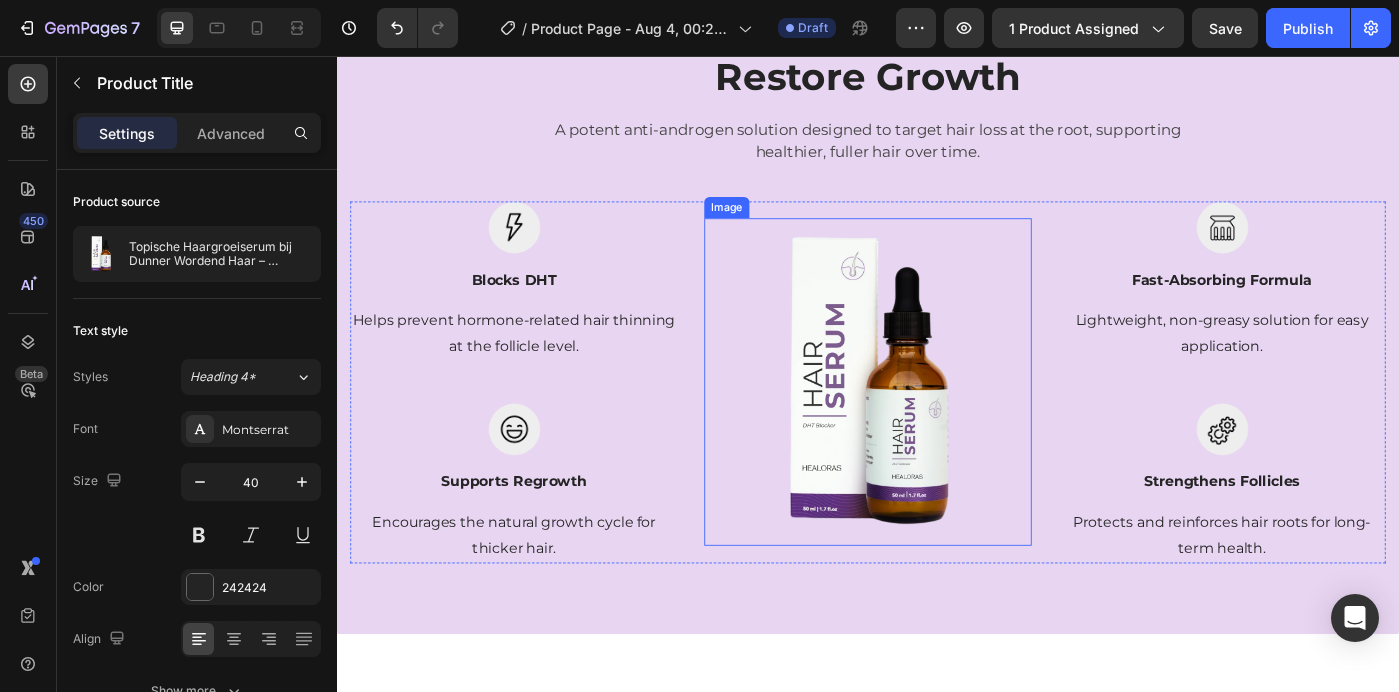 scroll, scrollTop: 1597, scrollLeft: 0, axis: vertical 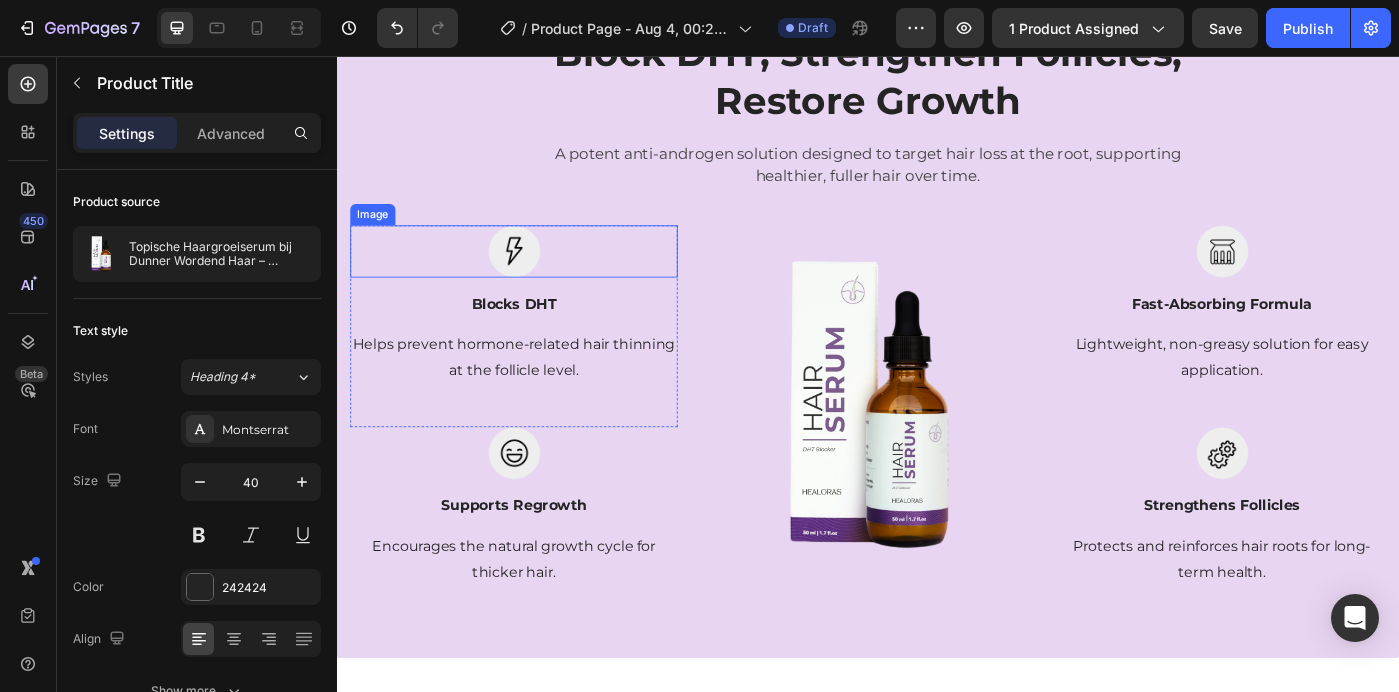 click at bounding box center (537, 276) 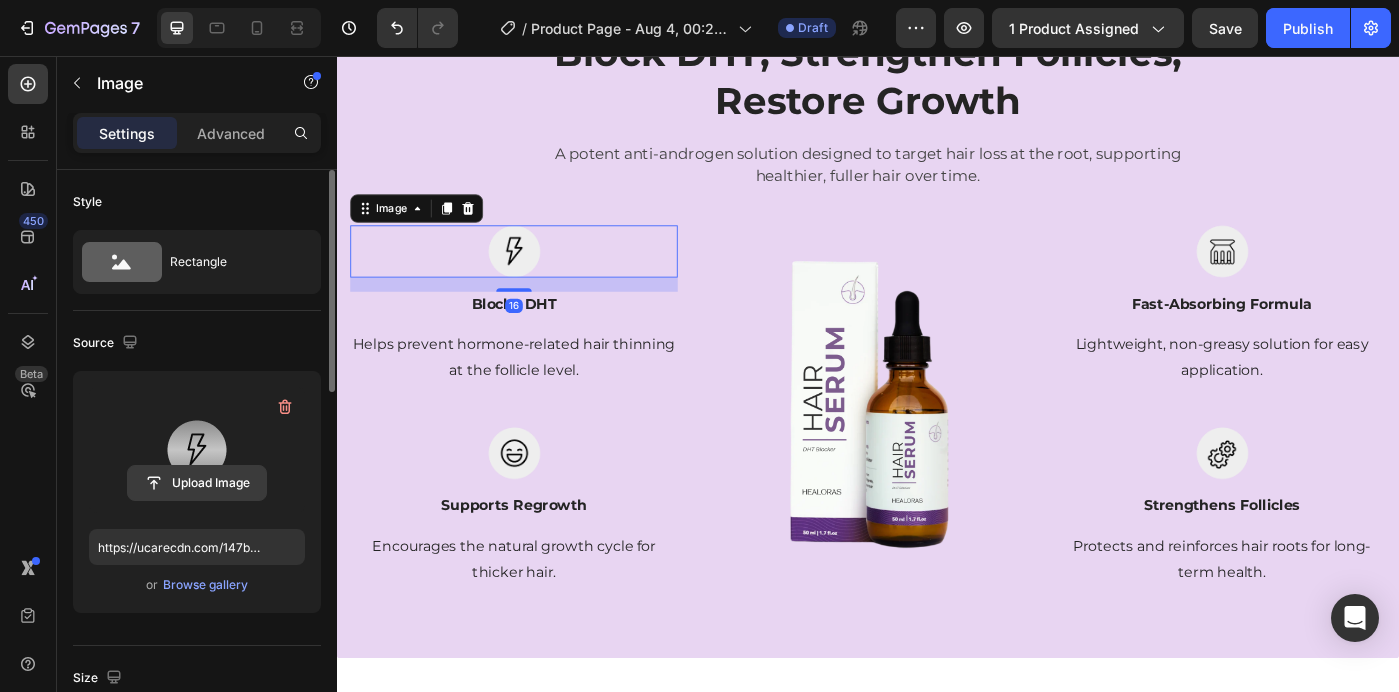 click 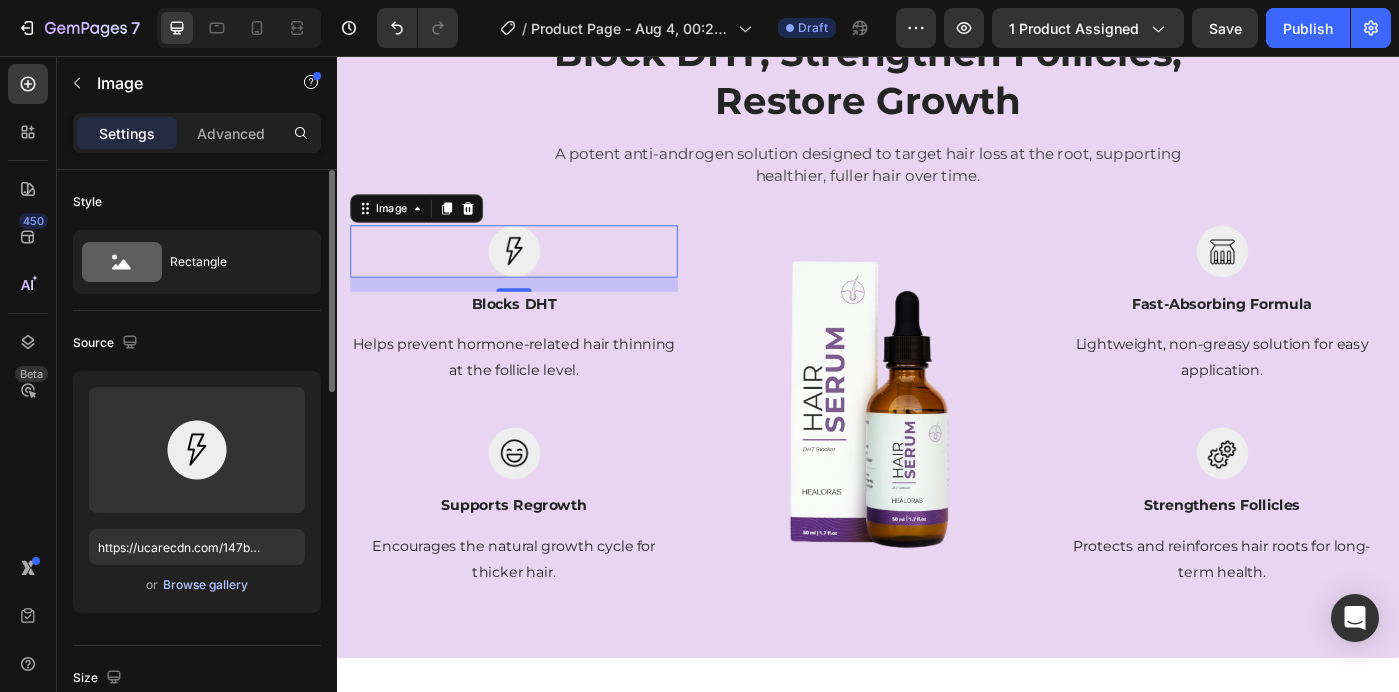 click on "Browse gallery" at bounding box center (205, 585) 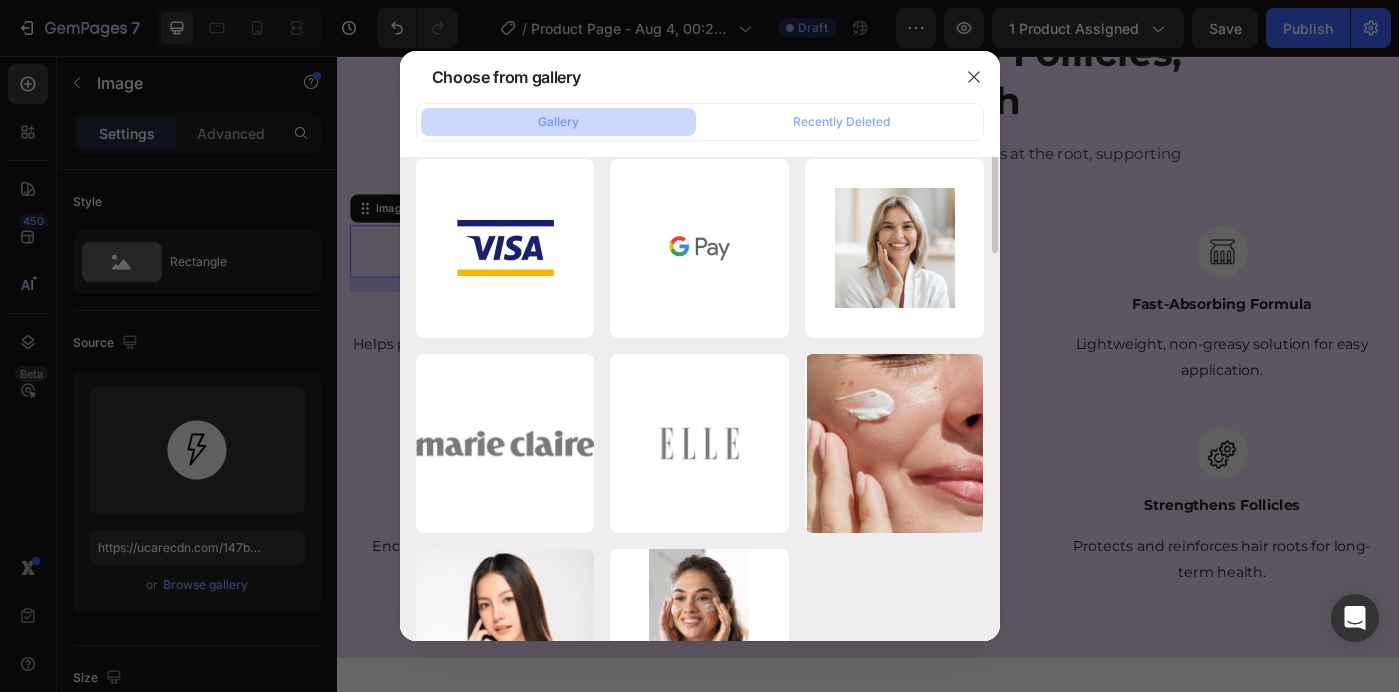 scroll, scrollTop: 0, scrollLeft: 0, axis: both 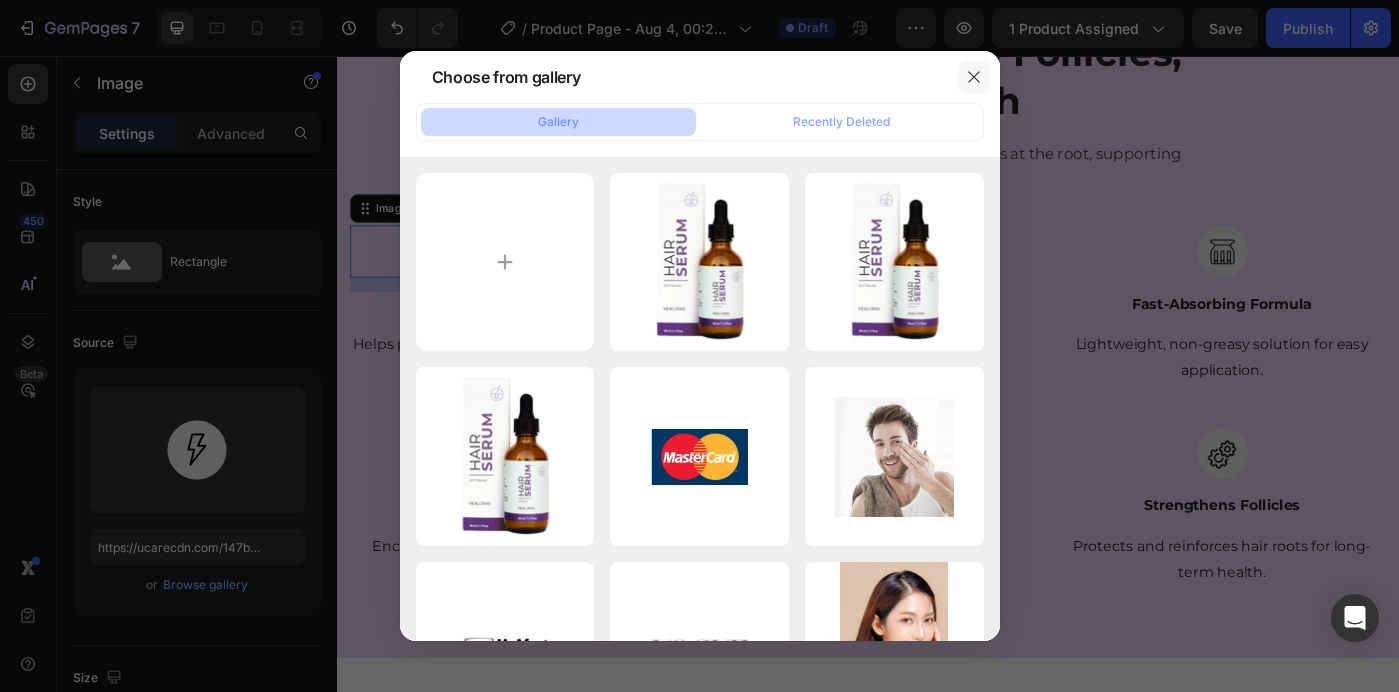 click 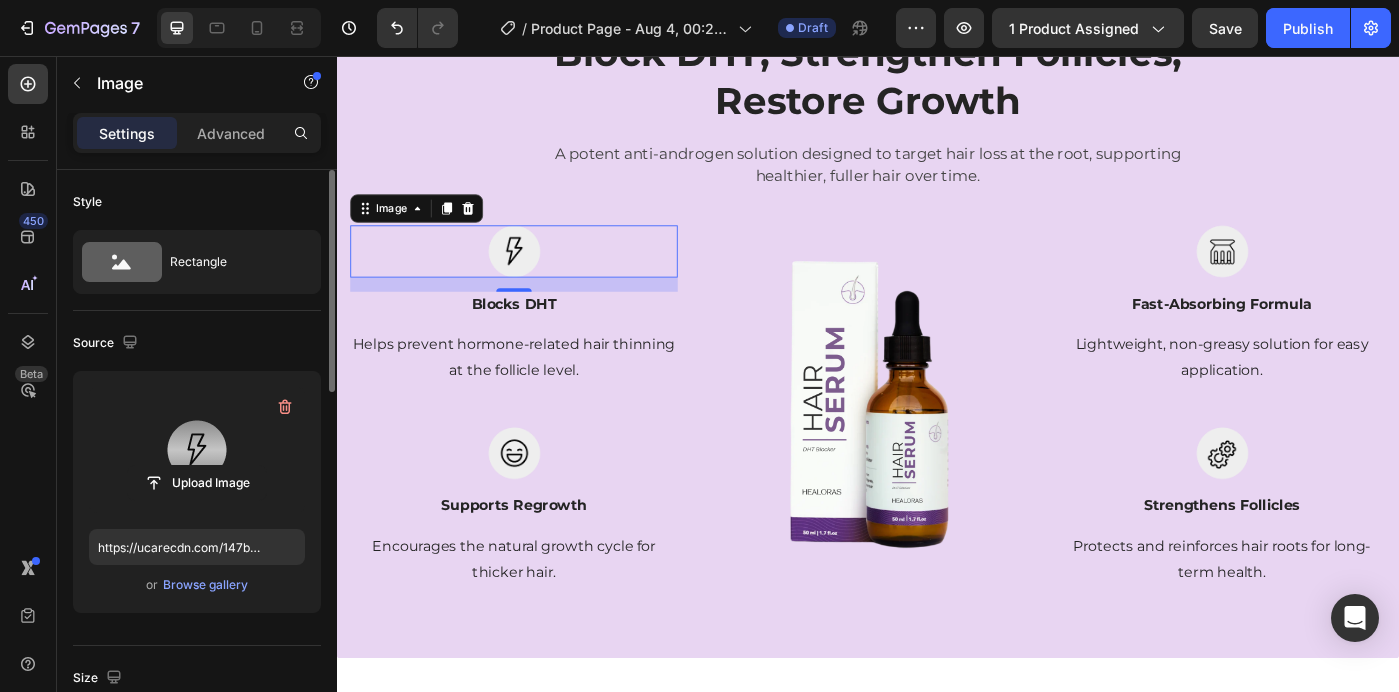 click at bounding box center [197, 450] 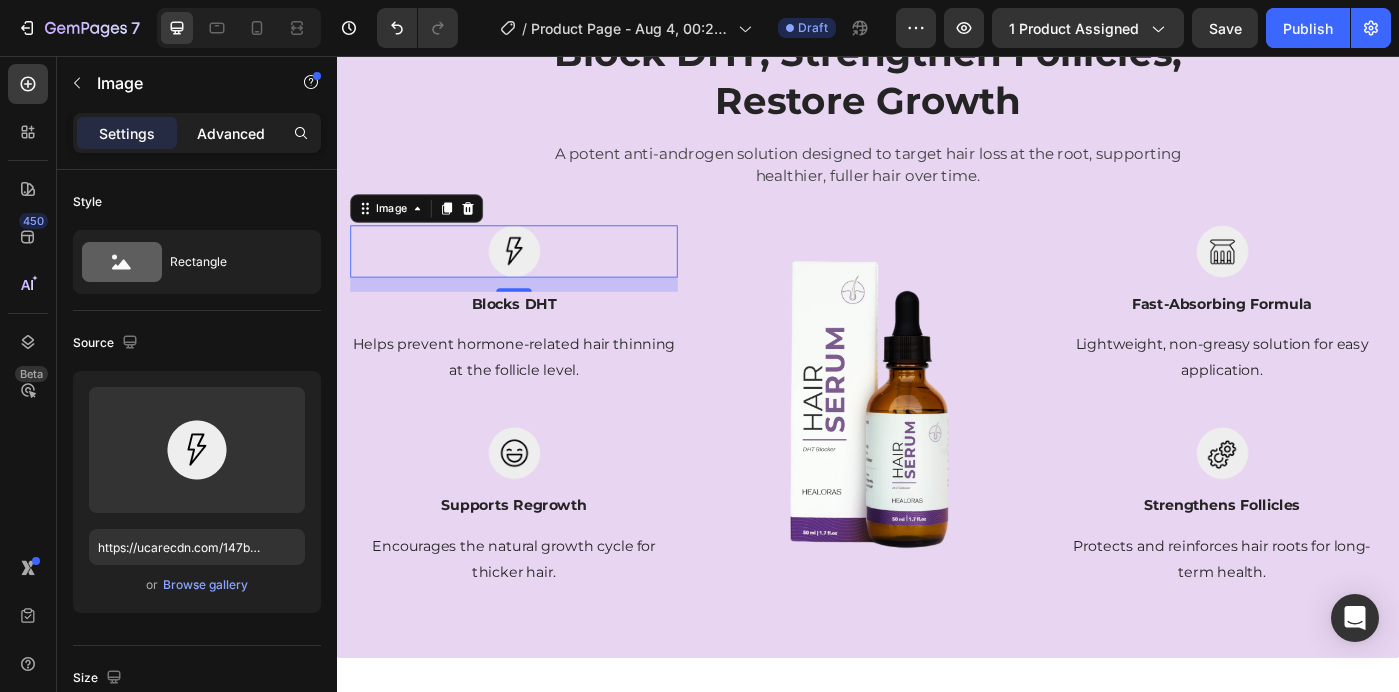 click on "Advanced" at bounding box center [231, 133] 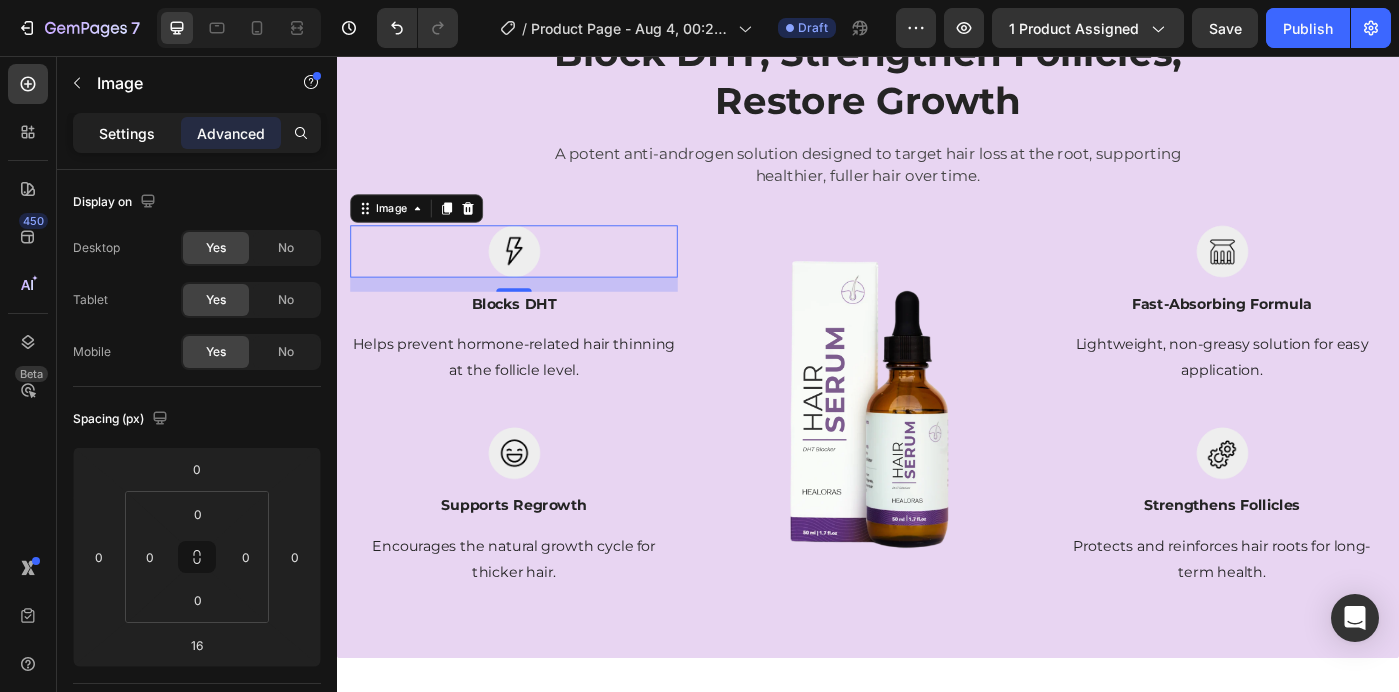 click on "Settings" at bounding box center [127, 133] 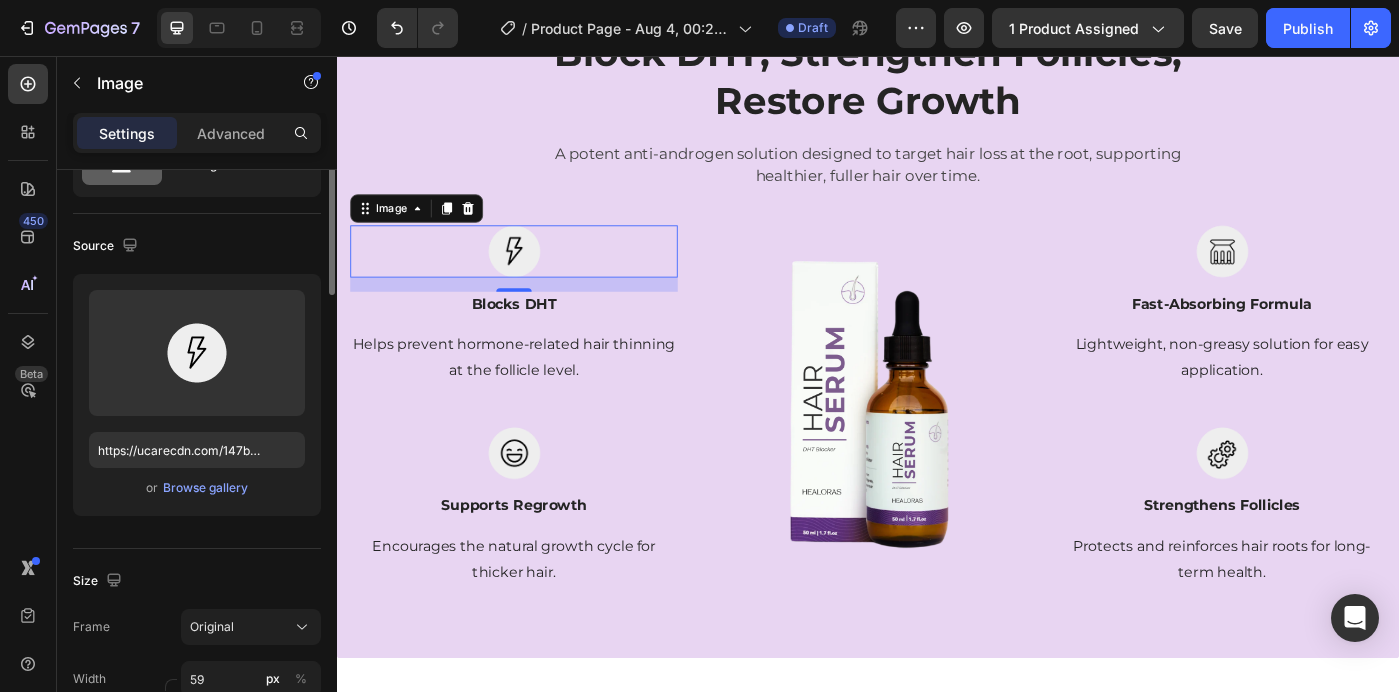 scroll, scrollTop: 0, scrollLeft: 0, axis: both 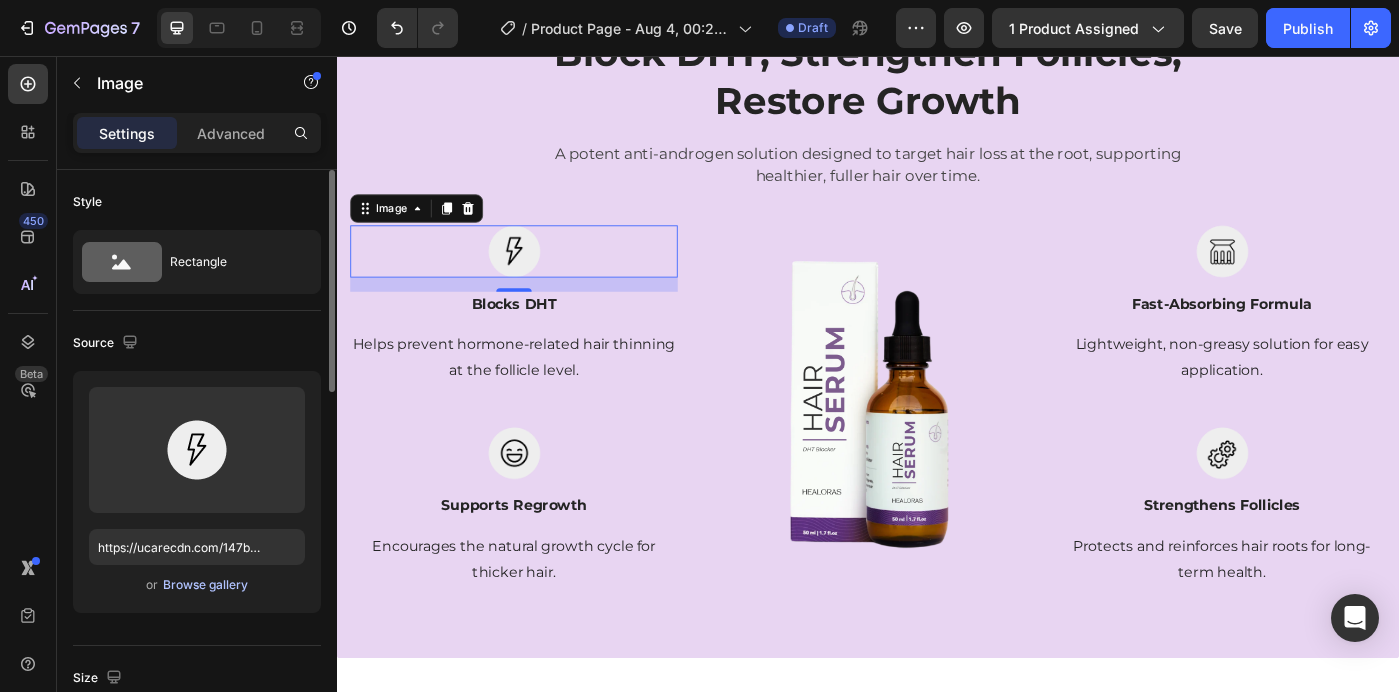 click on "Browse gallery" at bounding box center [205, 585] 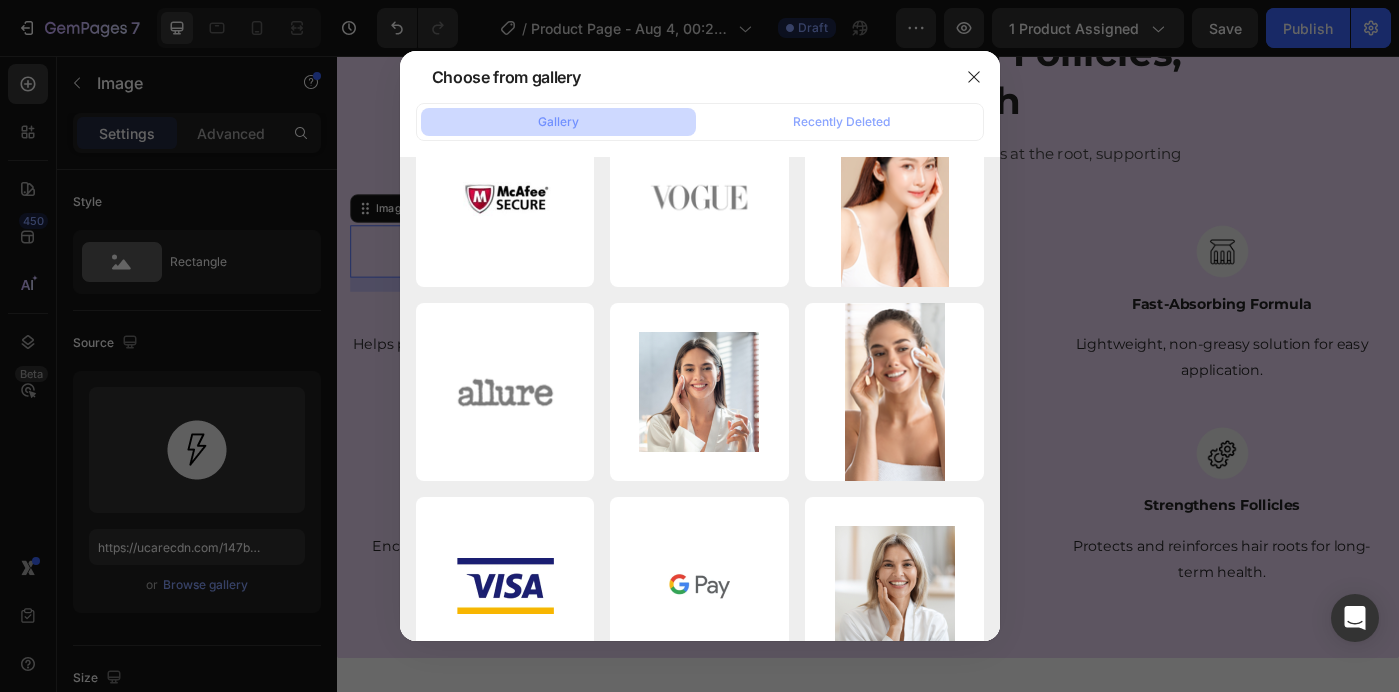 scroll, scrollTop: 0, scrollLeft: 0, axis: both 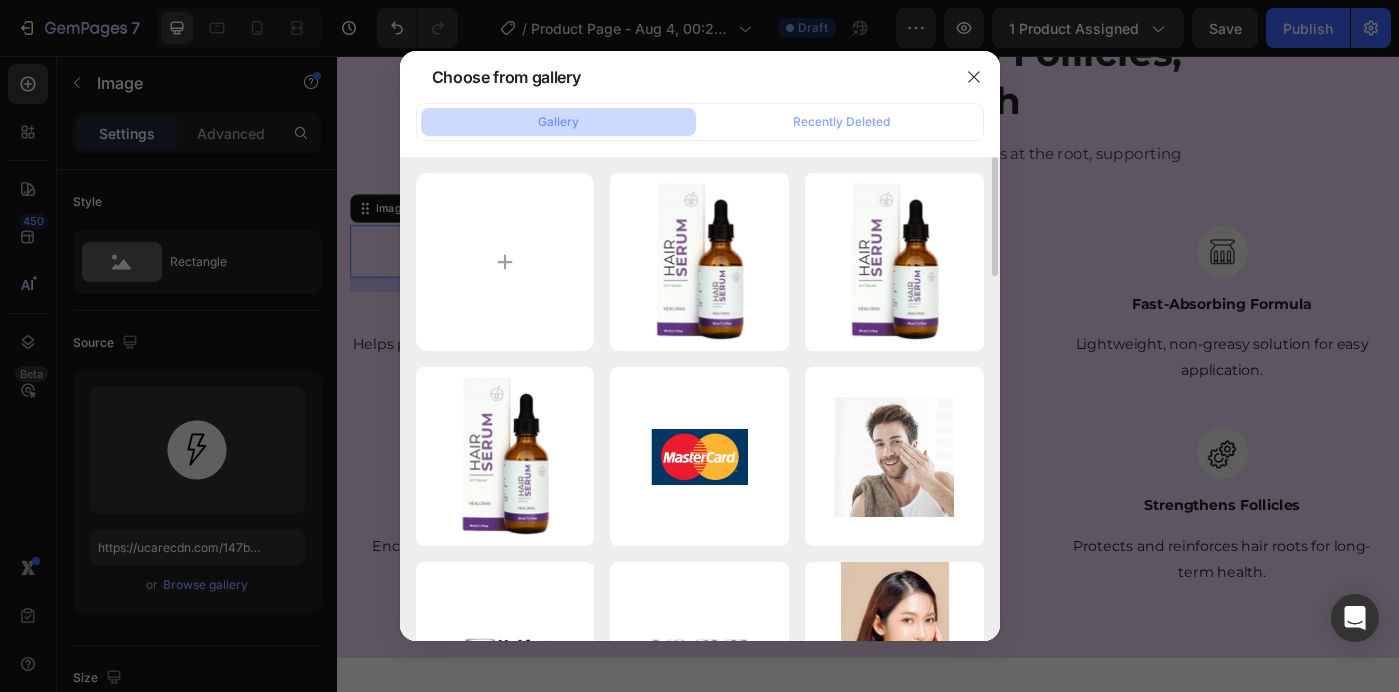 click at bounding box center (699, 346) 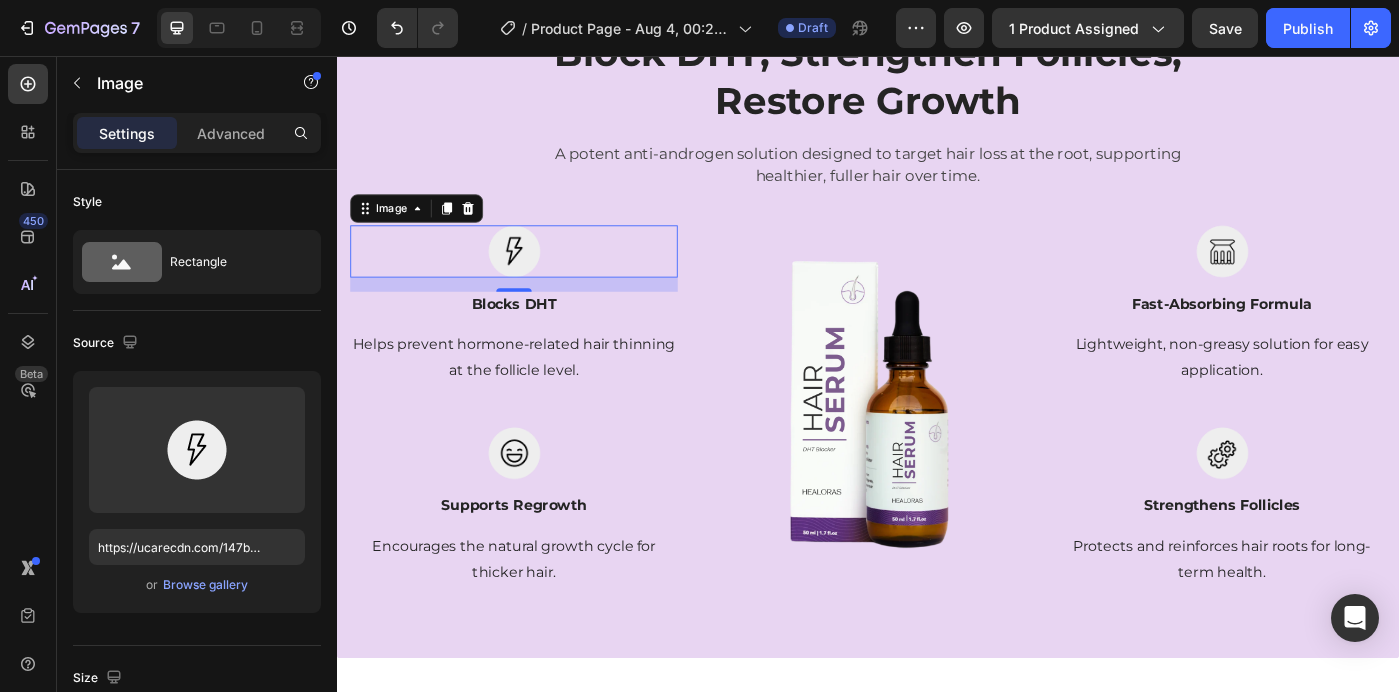 click at bounding box center [937, 451] 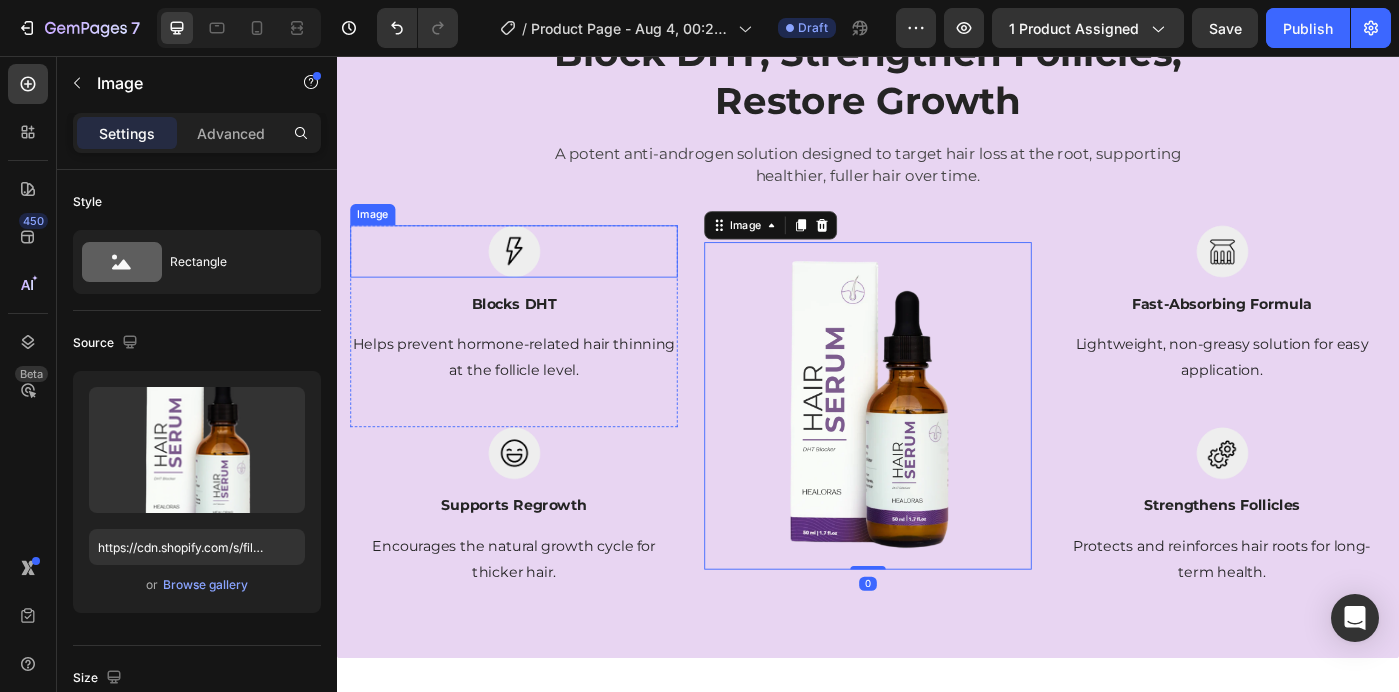 click at bounding box center [537, 276] 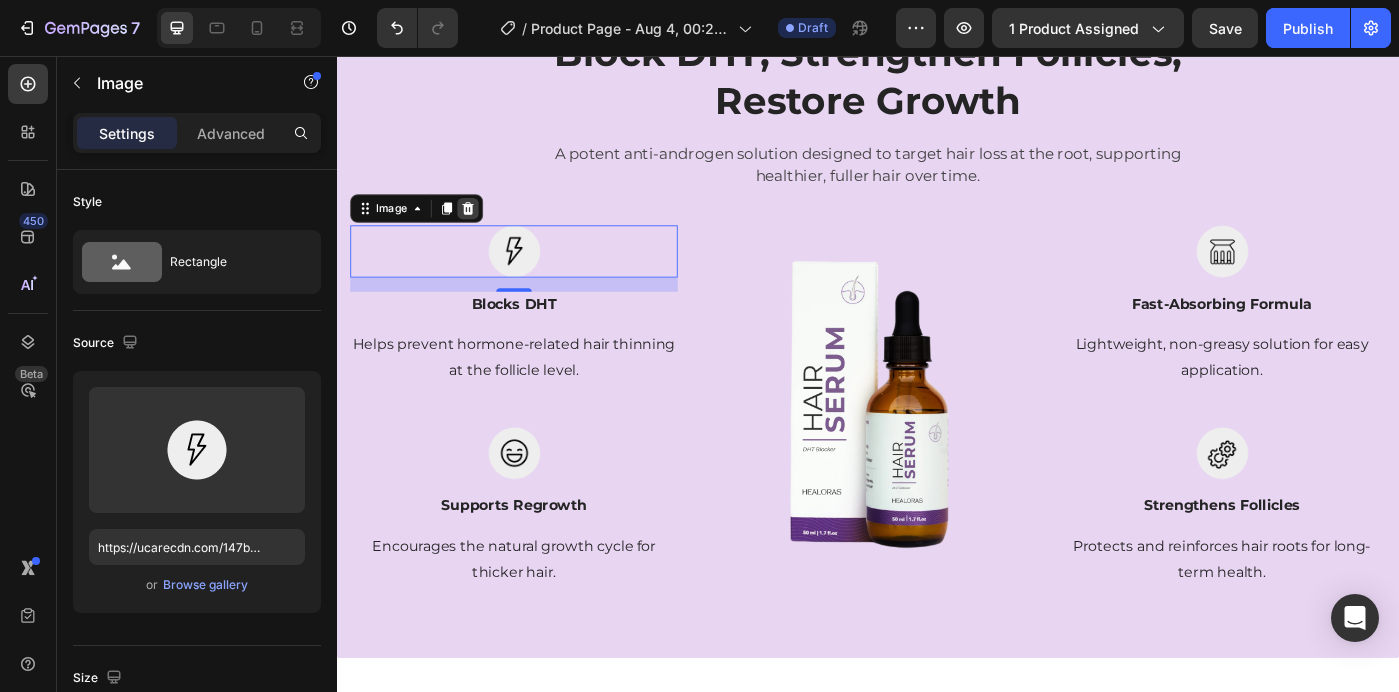 click 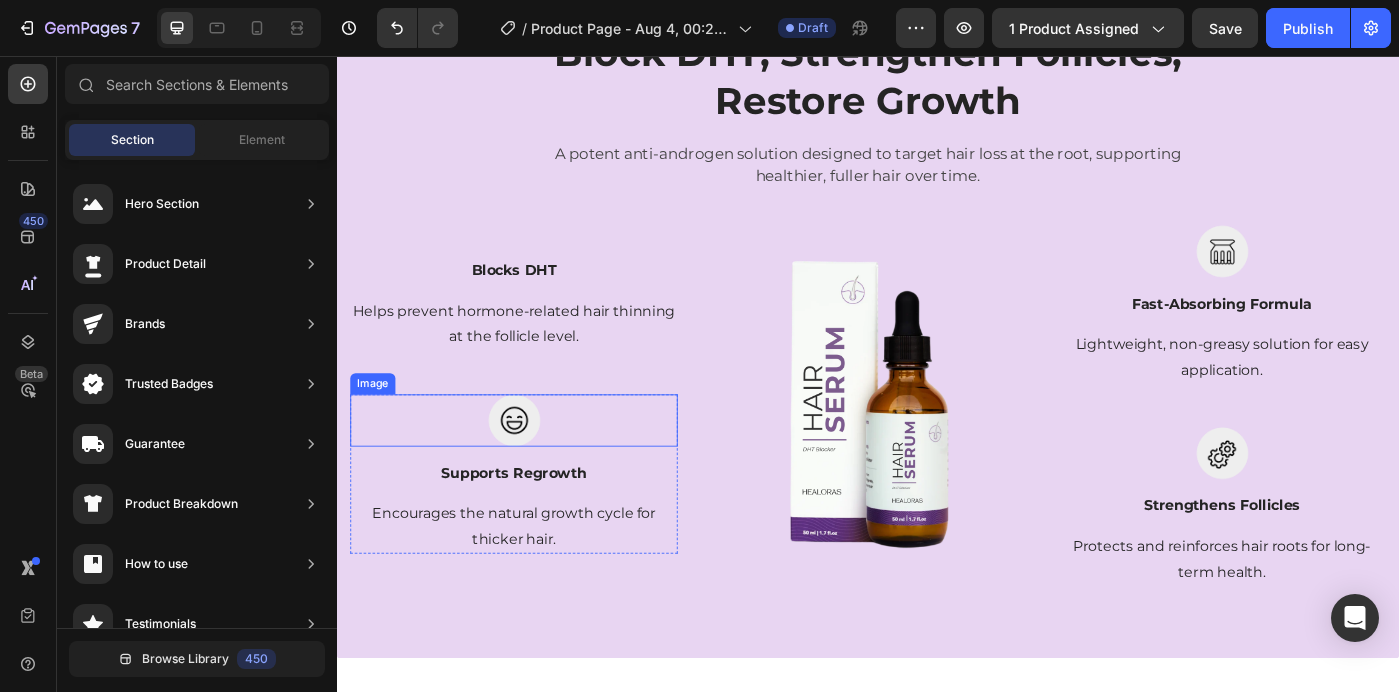 click at bounding box center [537, 467] 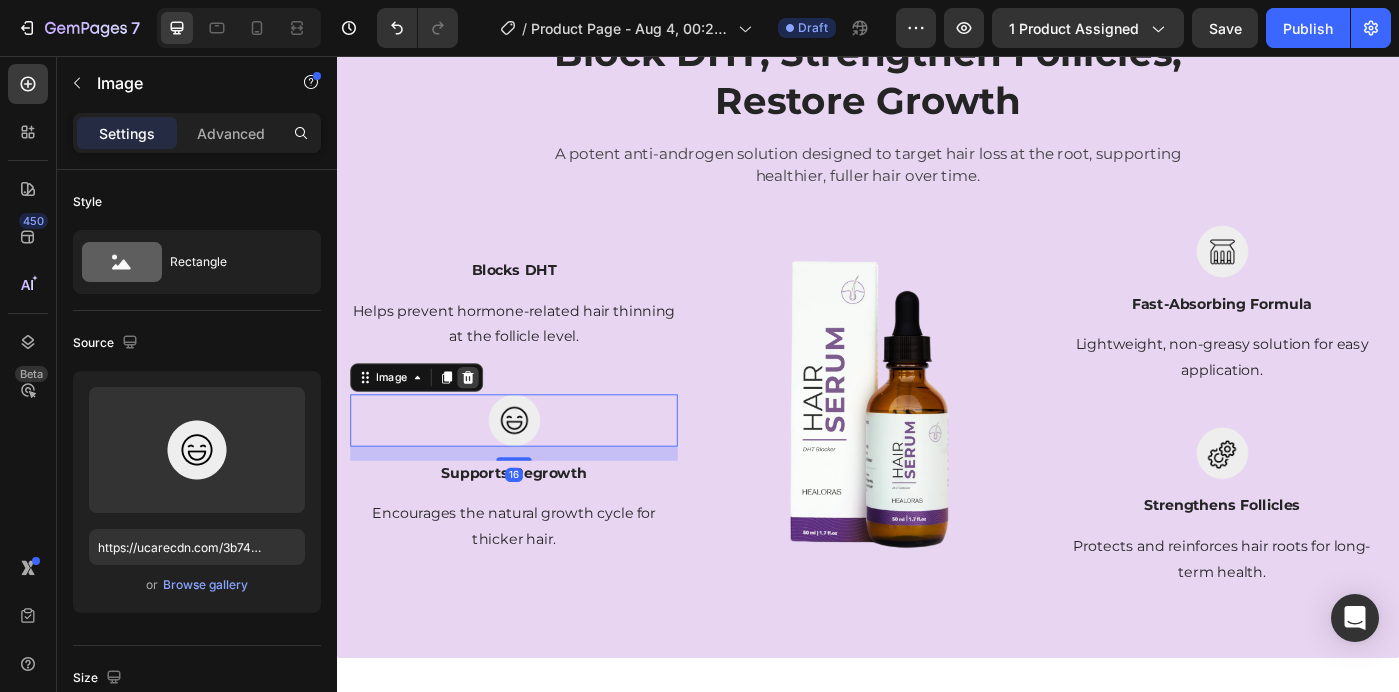 click 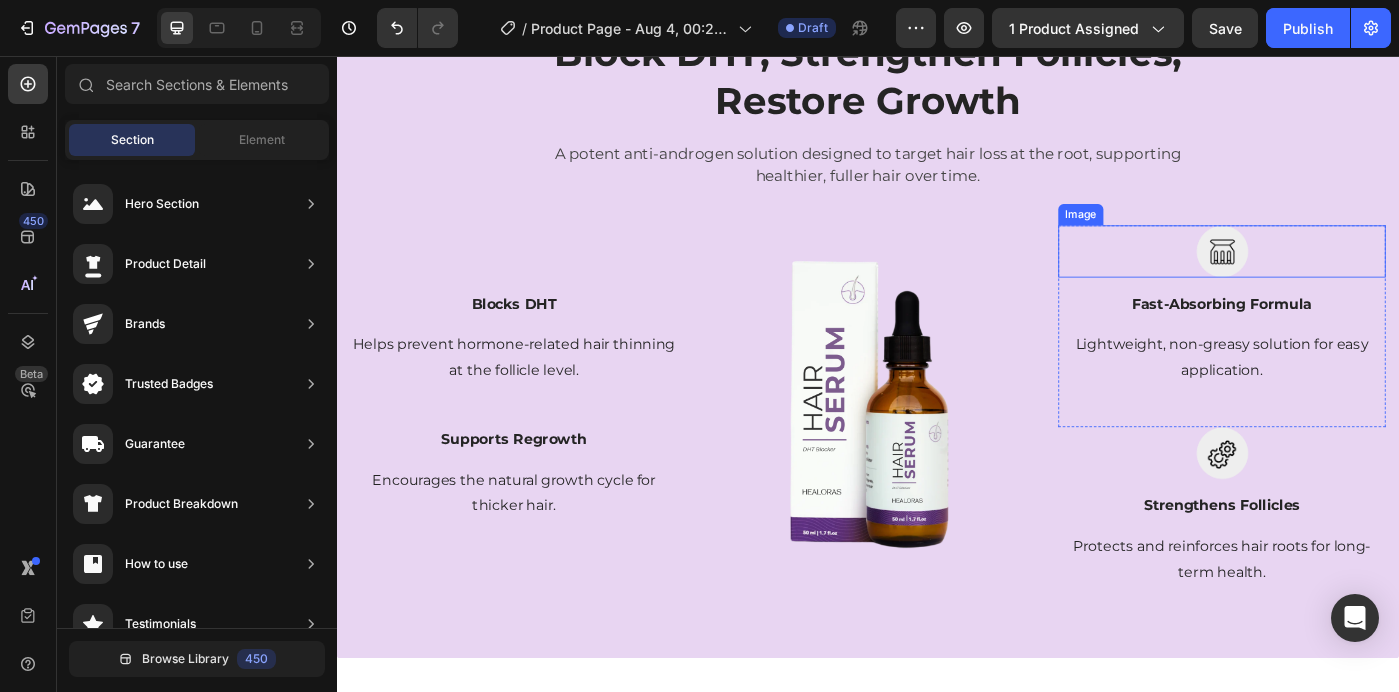 click at bounding box center [1337, 276] 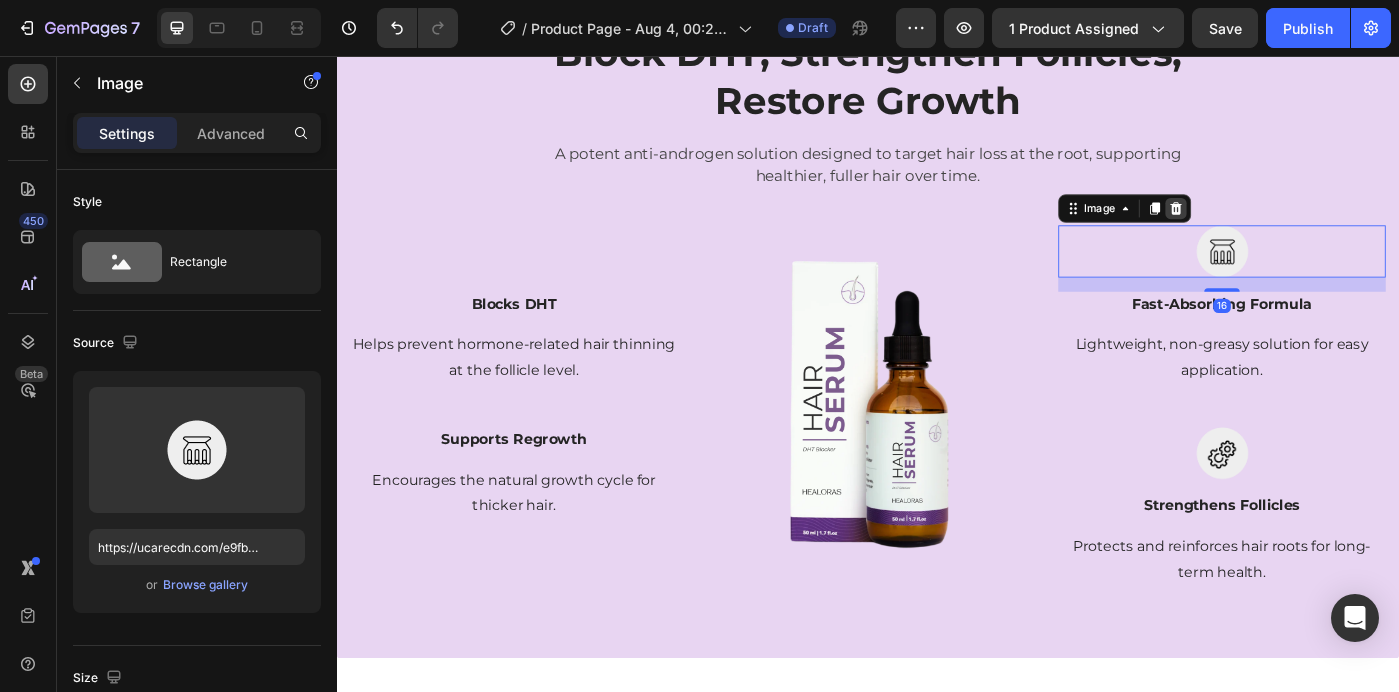 click 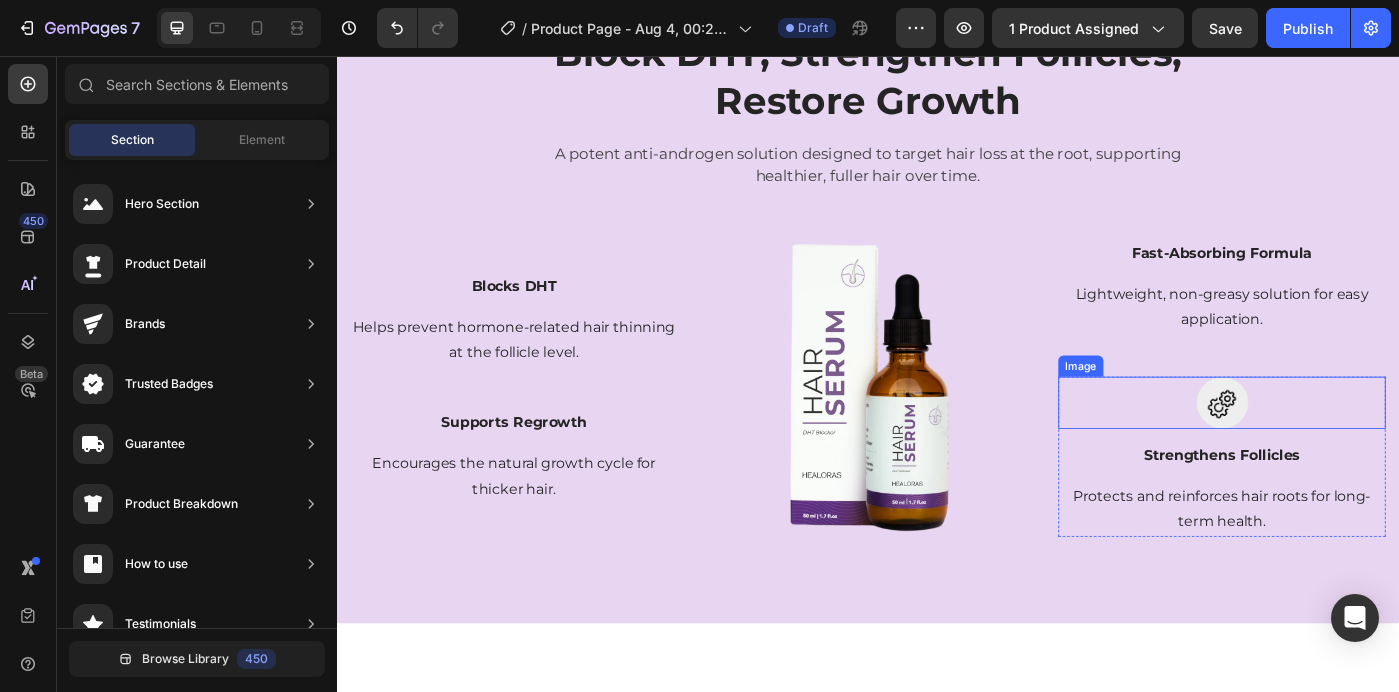 click at bounding box center (1337, 447) 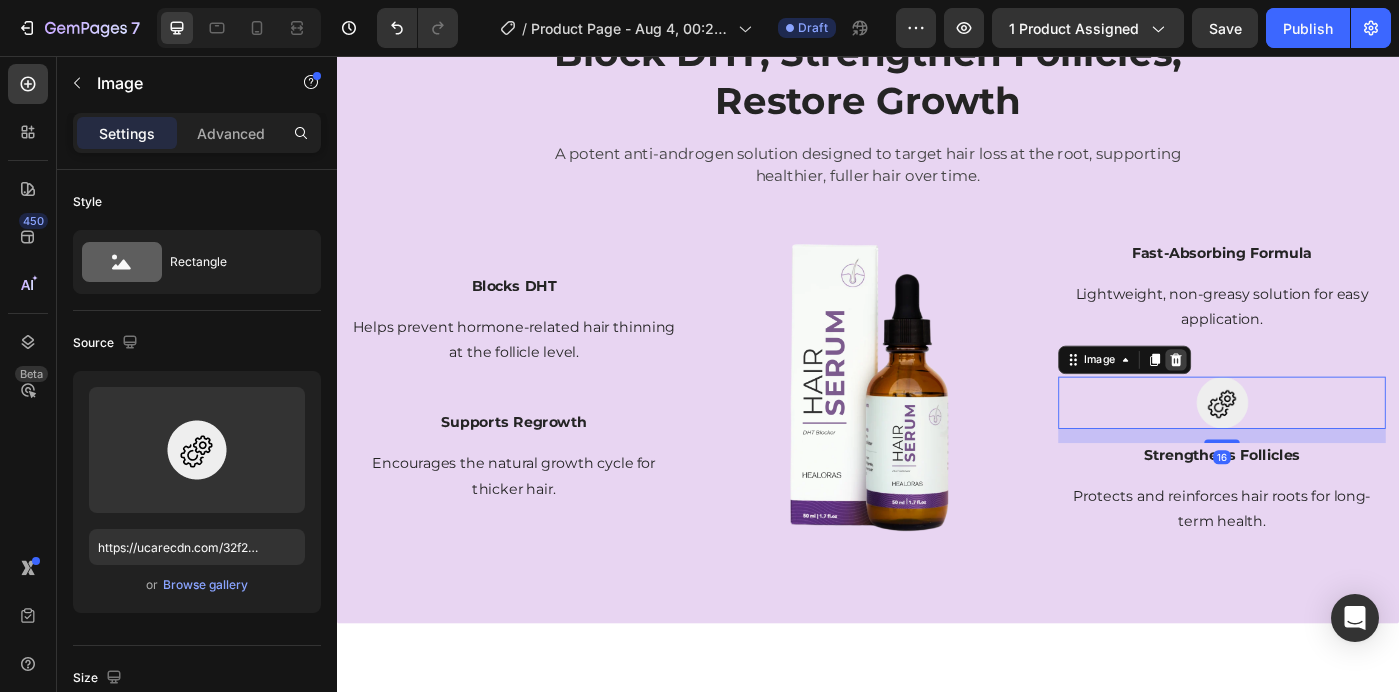 click at bounding box center [1285, 399] 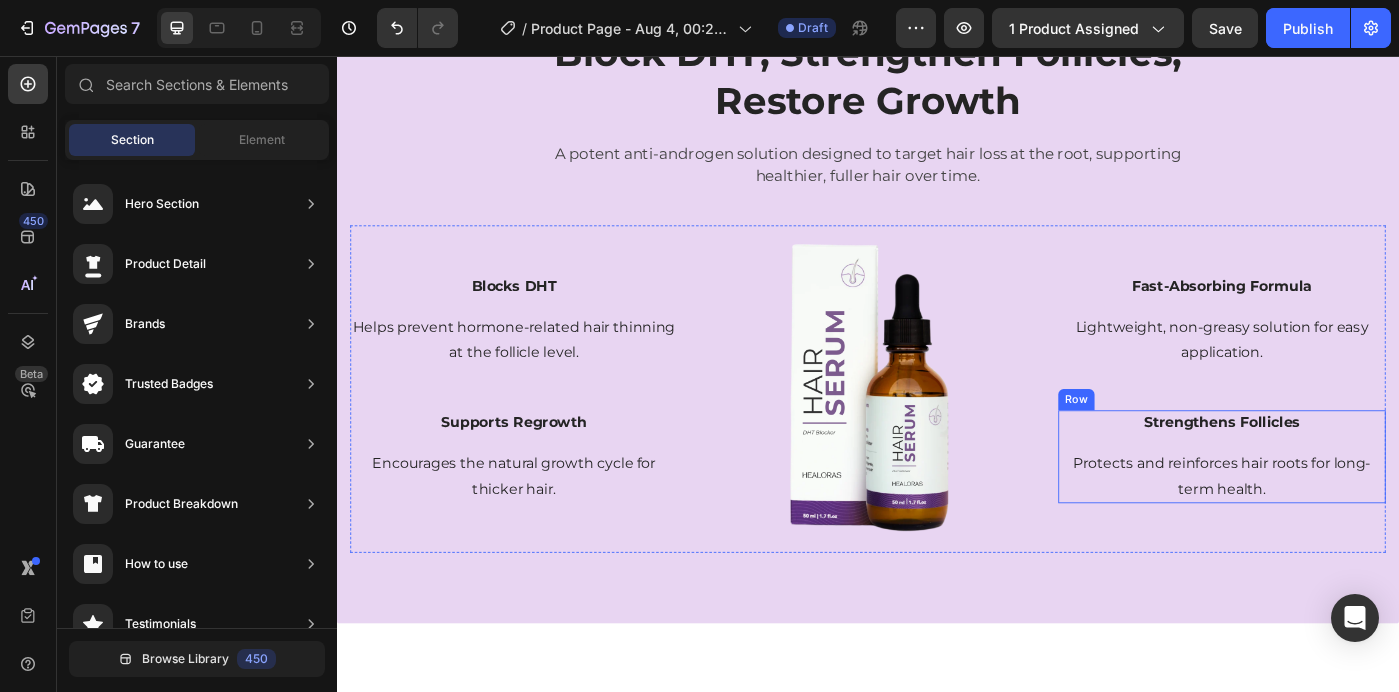 click on "Strengthens Follicles Text block Protects and reinforces hair roots for long-term health. Text block" at bounding box center [1337, 509] 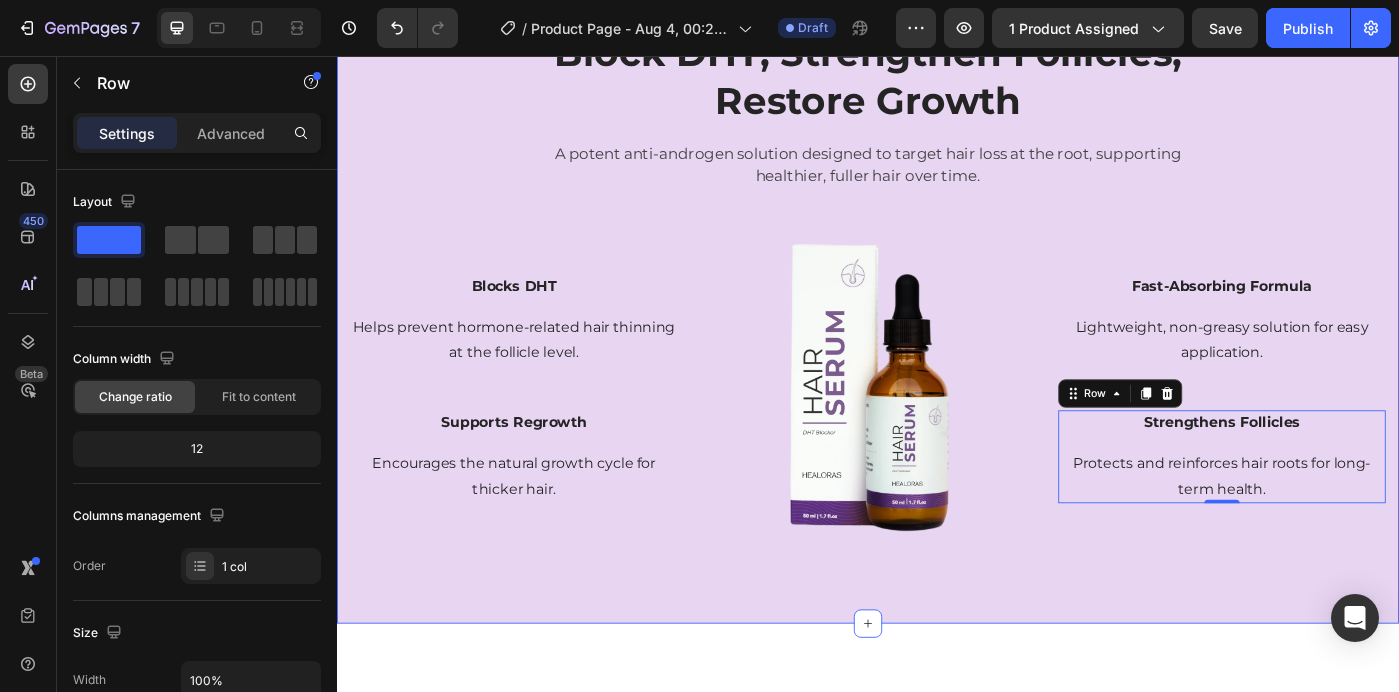 click on "Block DHT, Strengthen Follicles, Restore Growth Heading A potent anti-androgen solution designed to target hair loss at the root, supporting healthier, fuller hair over time. Text block Row Blocks DHT Text block Helps prevent hormone-related hair thinning at the follicle level. Text block Row Supports Regrowth Text block Encourages the natural growth cycle for thicker hair. Text block Row Image Fast-Absorbing Formula Text block Lightweight, non-greasy solution for easy application. Text block Row Strengthens Follicles Text block Protects and reinforces hair roots for long-term health. Text block Row   0 Row Section 2" at bounding box center [937, 320] 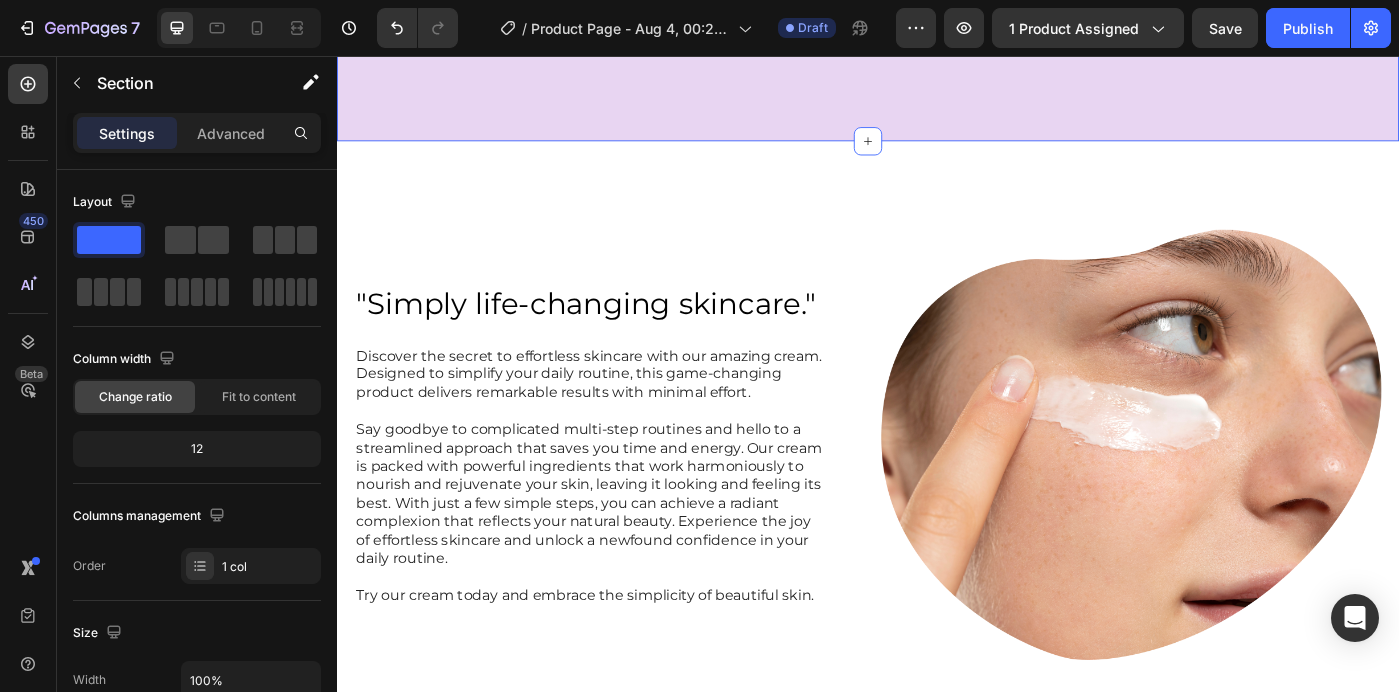 scroll, scrollTop: 2180, scrollLeft: 0, axis: vertical 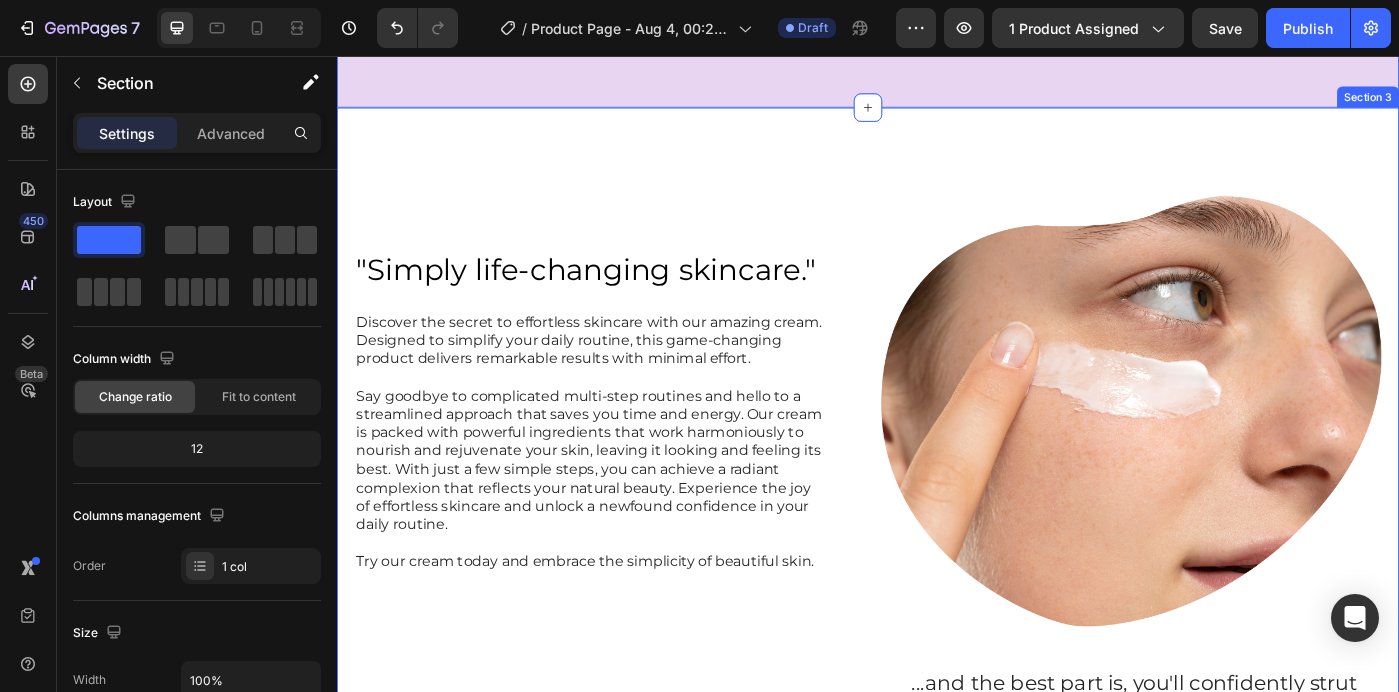 click on ""Simply life-changing skincare." Heading Discover the secret to effortless skincare with our amazing cream. Designed to simplify your daily routine, this game-changing product delivers remarkable results with minimal effort.   Say goodbye to complicated multi-step routines and hello to a streamlined approach that saves you time and energy. Our cream is packed with powerful ingredients that work harmoniously to nourish and rejuvenate your skin, leaving it looking and feeling its best. With just a few simple steps, you can achieve a radiant complexion that reflects your natural beauty. Experience the joy of effortless skincare and unlock a newfound confidence in your daily routine.   Try our cream today and embrace the simplicity of beautiful skin. Text Block Row Image Row ...and the best part is, you'll confidently strut the streets with radiant and flawless skin Heading     Text Block Row Image Row Section 3" at bounding box center (937, 672) 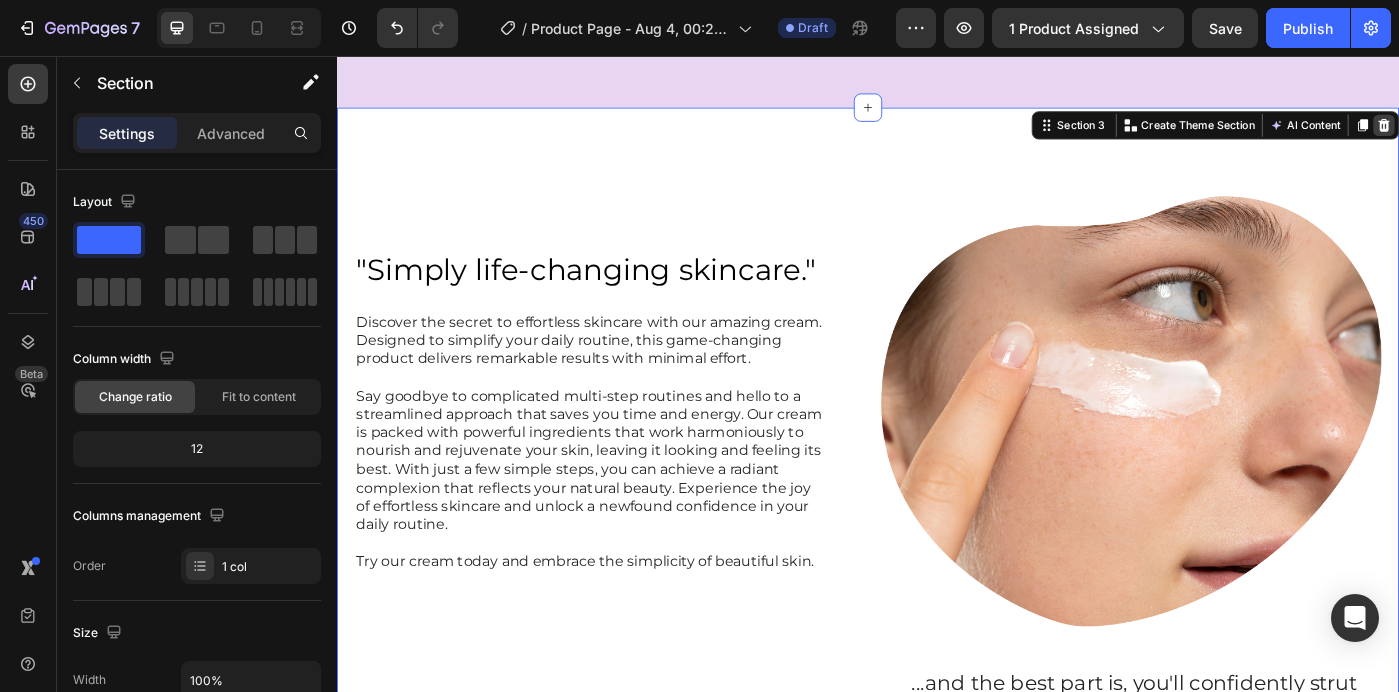 click 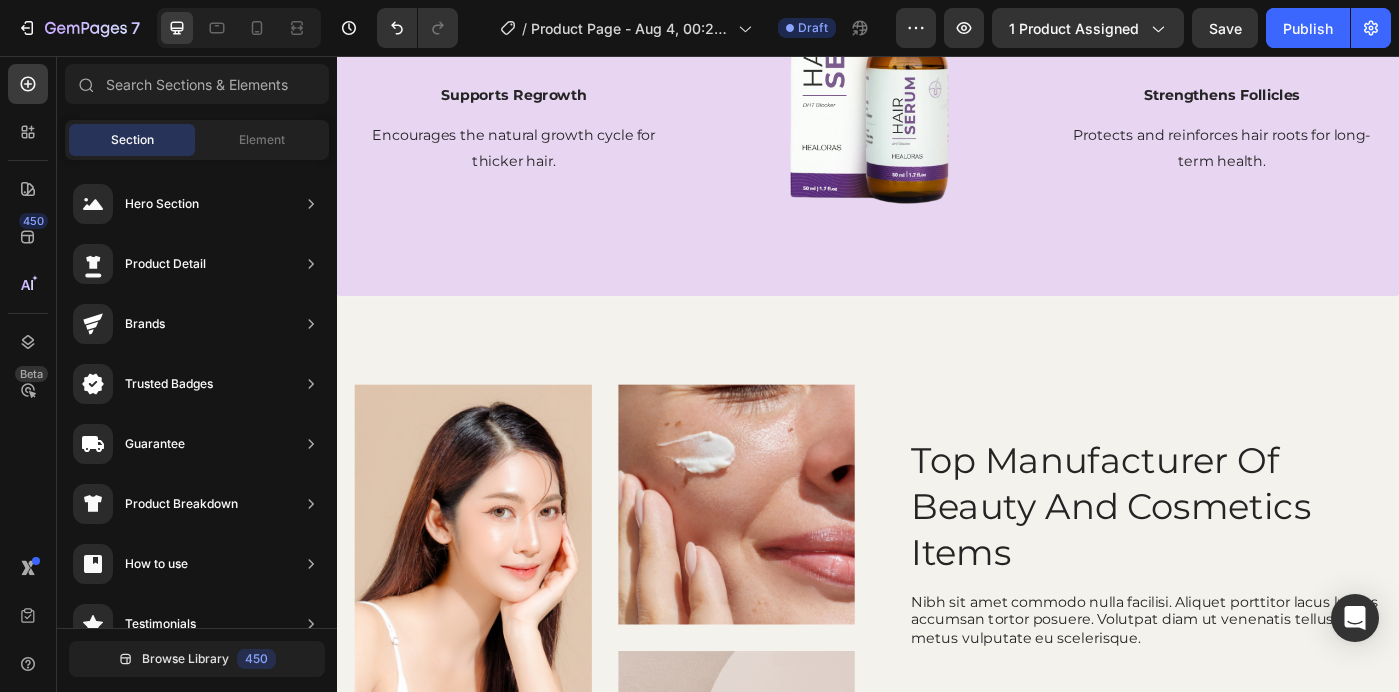 scroll, scrollTop: 1957, scrollLeft: 0, axis: vertical 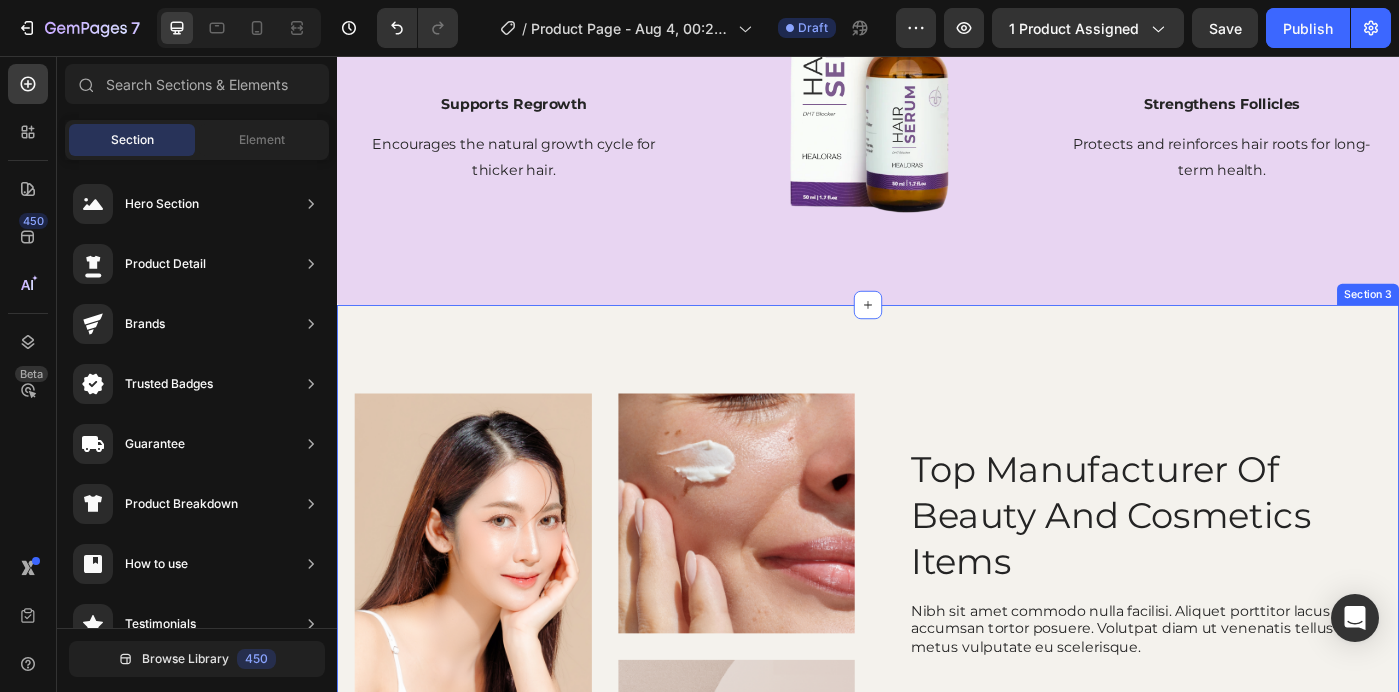 click on "Image Image Image Row Top Manufacturer Of Beauty And Cosmetics Items Heading Nibh sit amet commodo nulla facilisi. Aliquet porttitor lacus luctus accumsan tortor posuere. Volutpat diam ut venenatis tellus in metus vulputate eu scelerisque.  Text Block
Organic
Sulfate-Free
Paraben-Free Item List
100% Vegan
Cruelty Free
Lab-Tested Item List Row
Organic
100% Vegan Item List
Sulfate-Free
Cruelty Free Item List
Paraben-Free
Lab-Tested Item List Row Buy It Now Button
Icon Chat Us Anytime Text Block +00 123 456 789 Text Block Row Row Row Row Section 3" at bounding box center [937, 761] 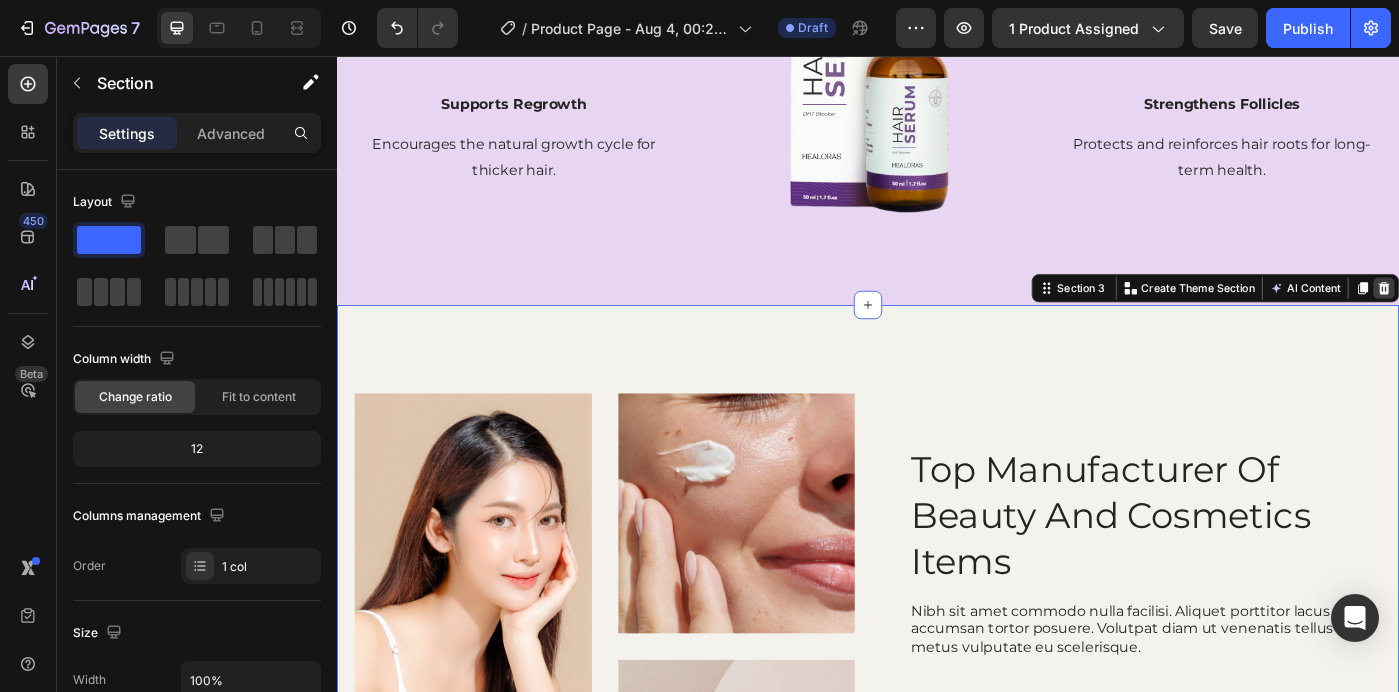 click 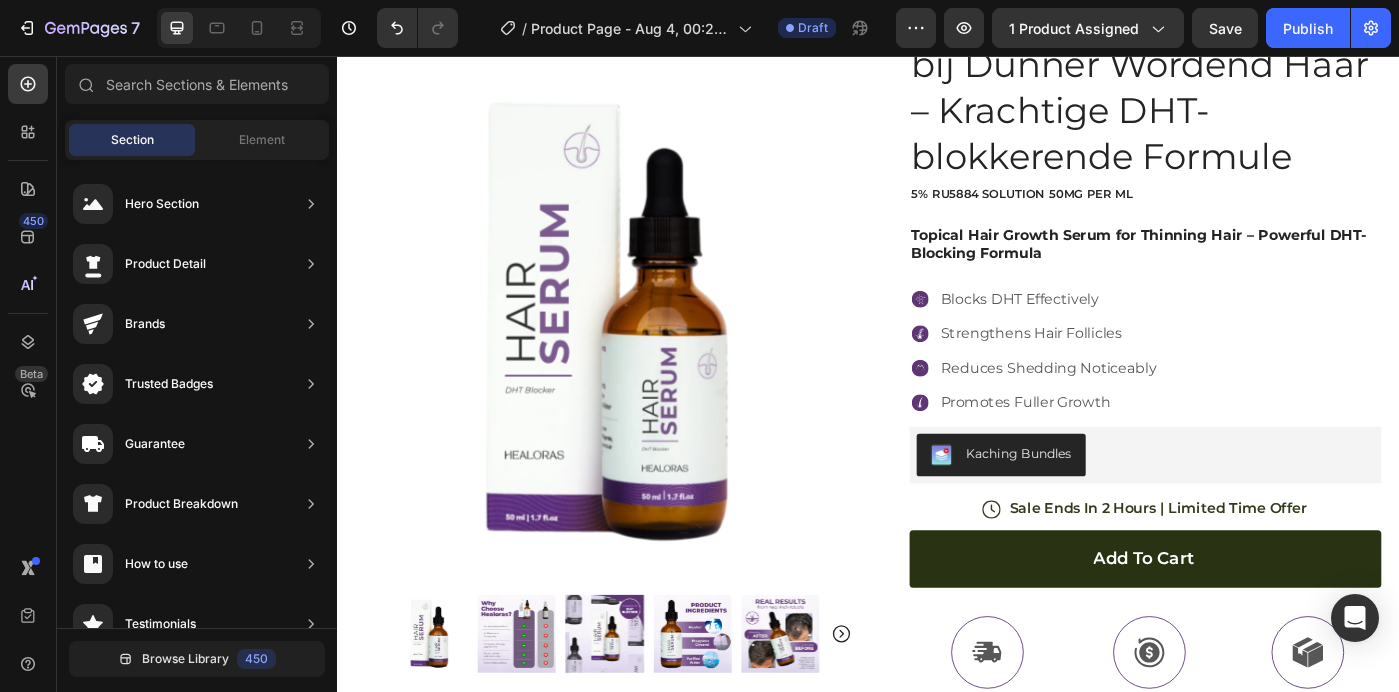 scroll, scrollTop: 229, scrollLeft: 0, axis: vertical 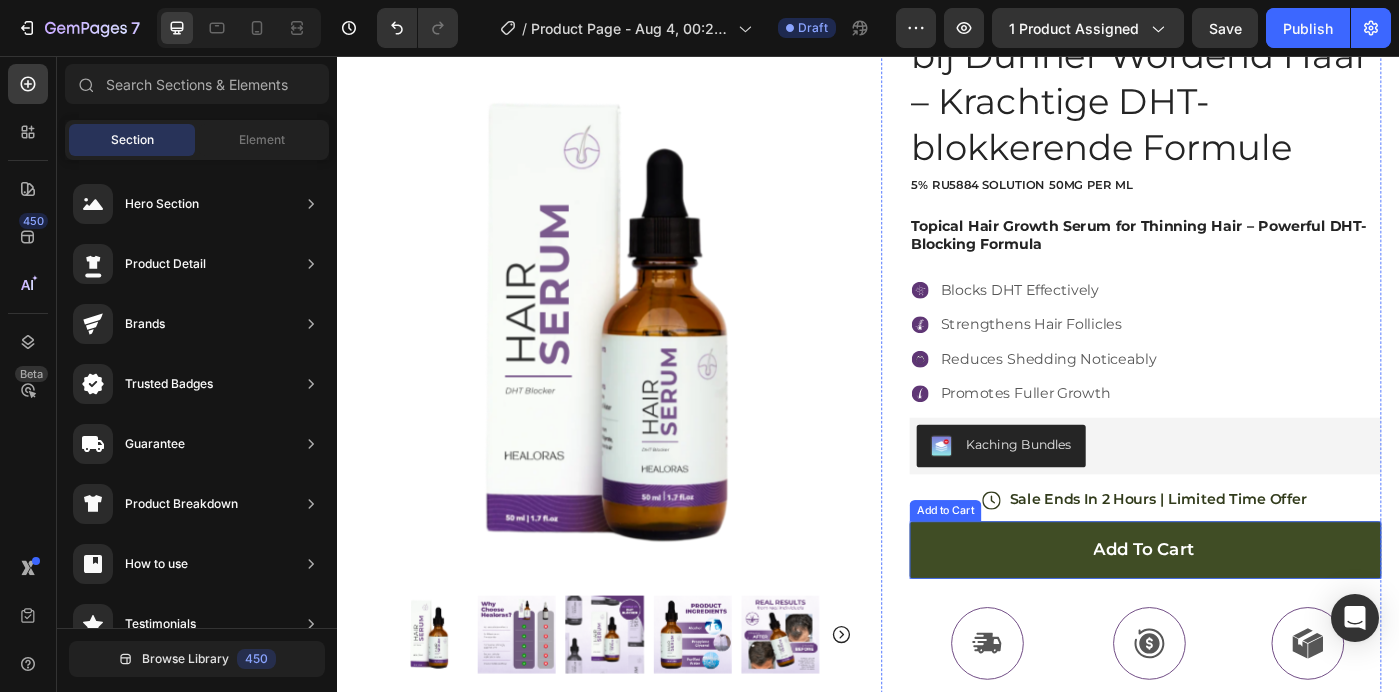 click on "Add to cart" at bounding box center (1250, 613) 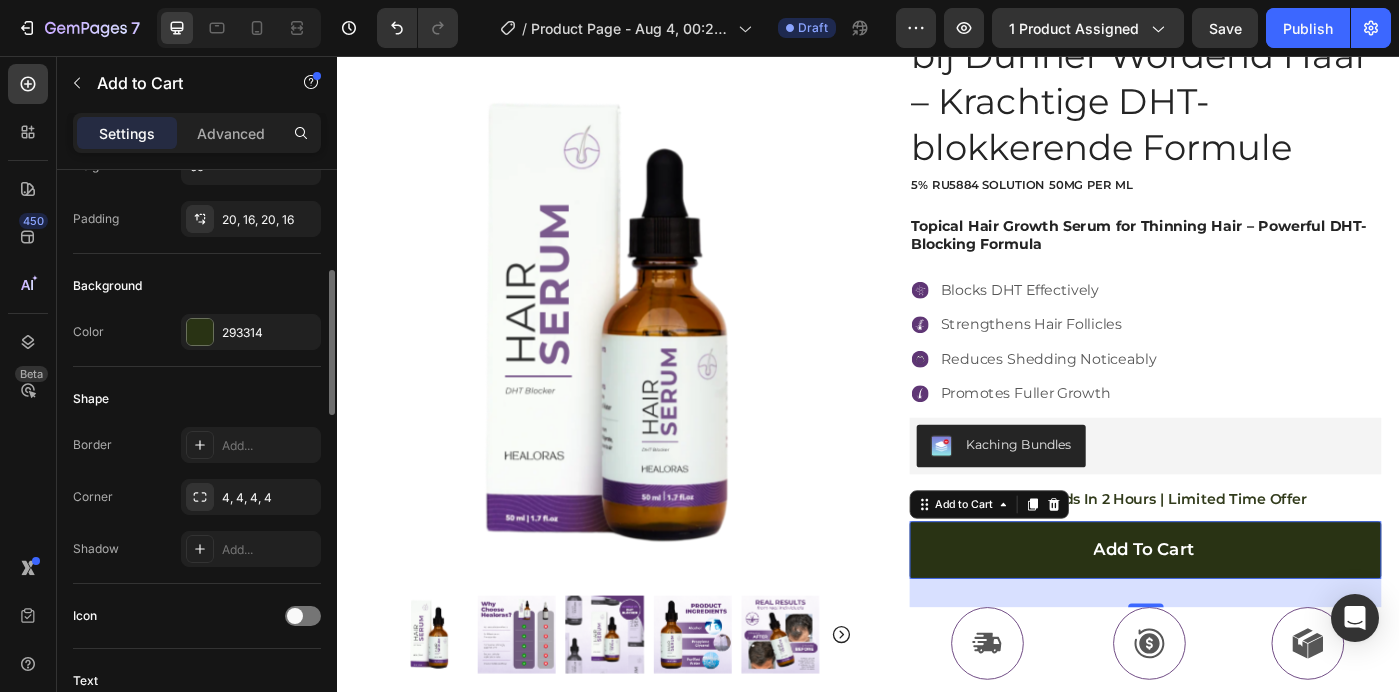 scroll, scrollTop: 403, scrollLeft: 0, axis: vertical 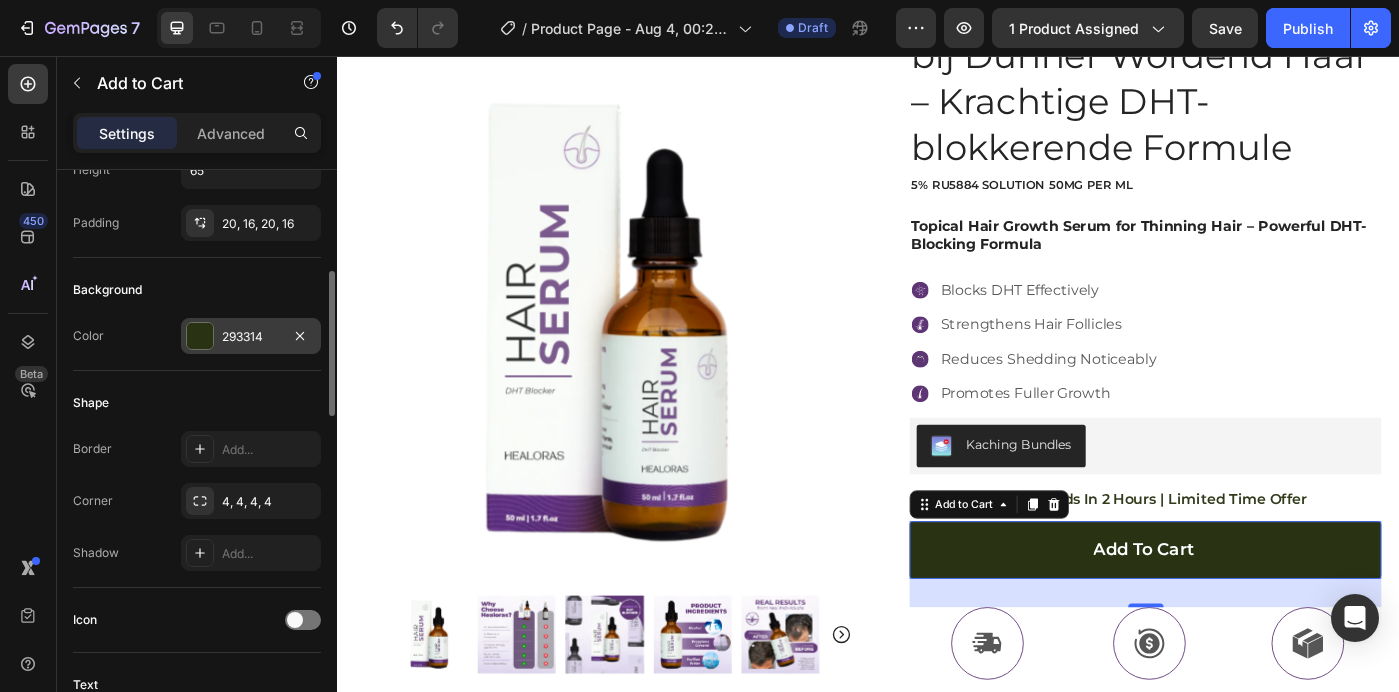 click at bounding box center (200, 336) 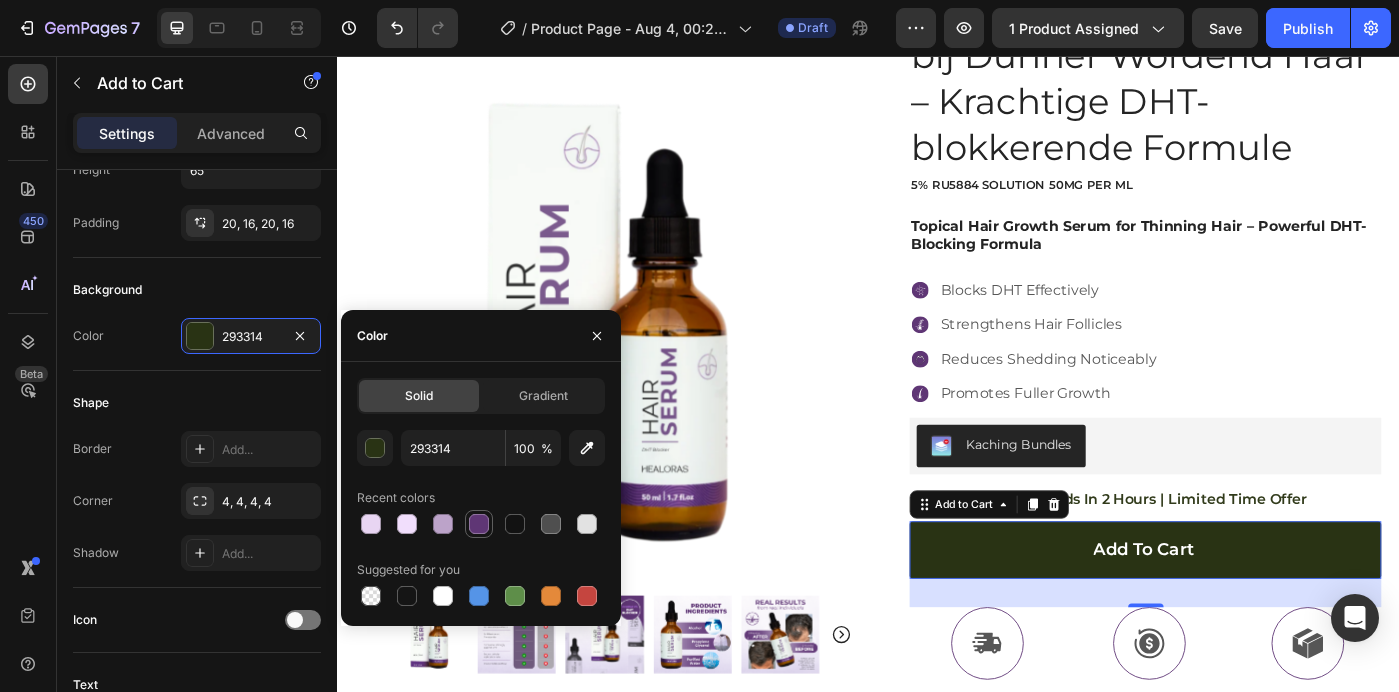 click at bounding box center [479, 524] 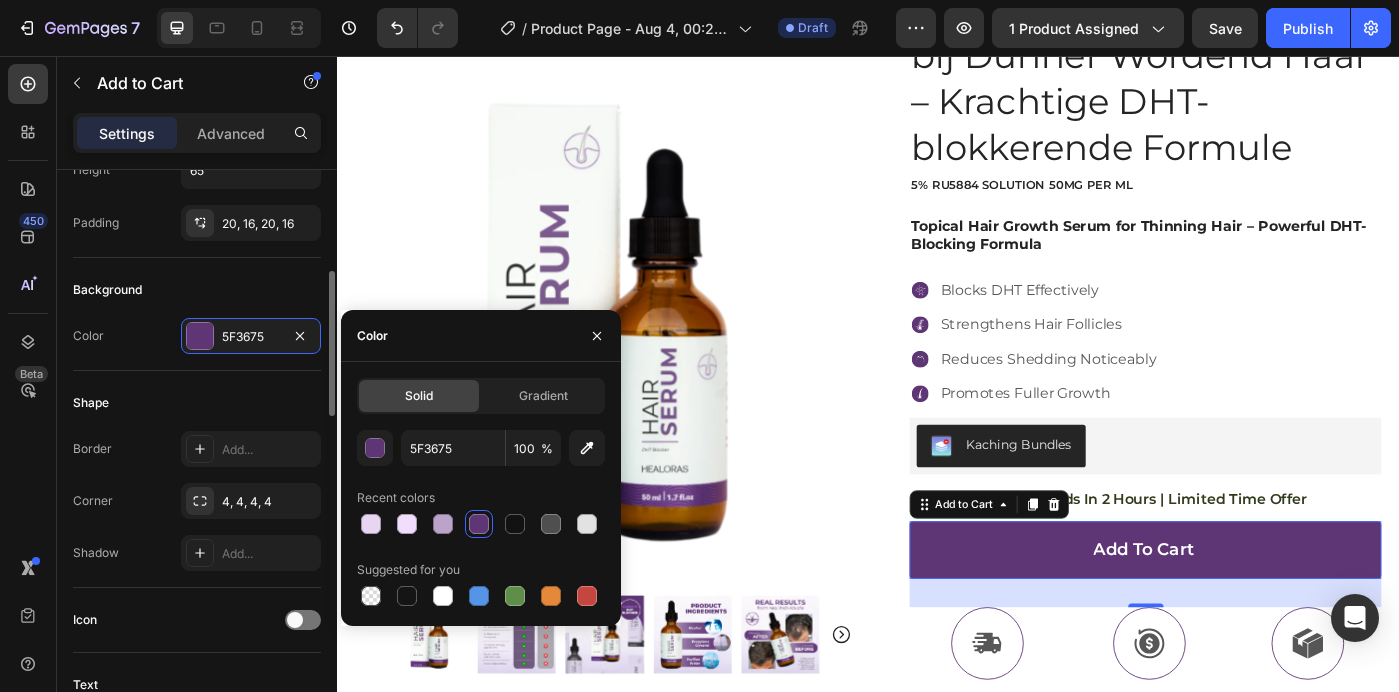 click on "Shape" at bounding box center [197, 403] 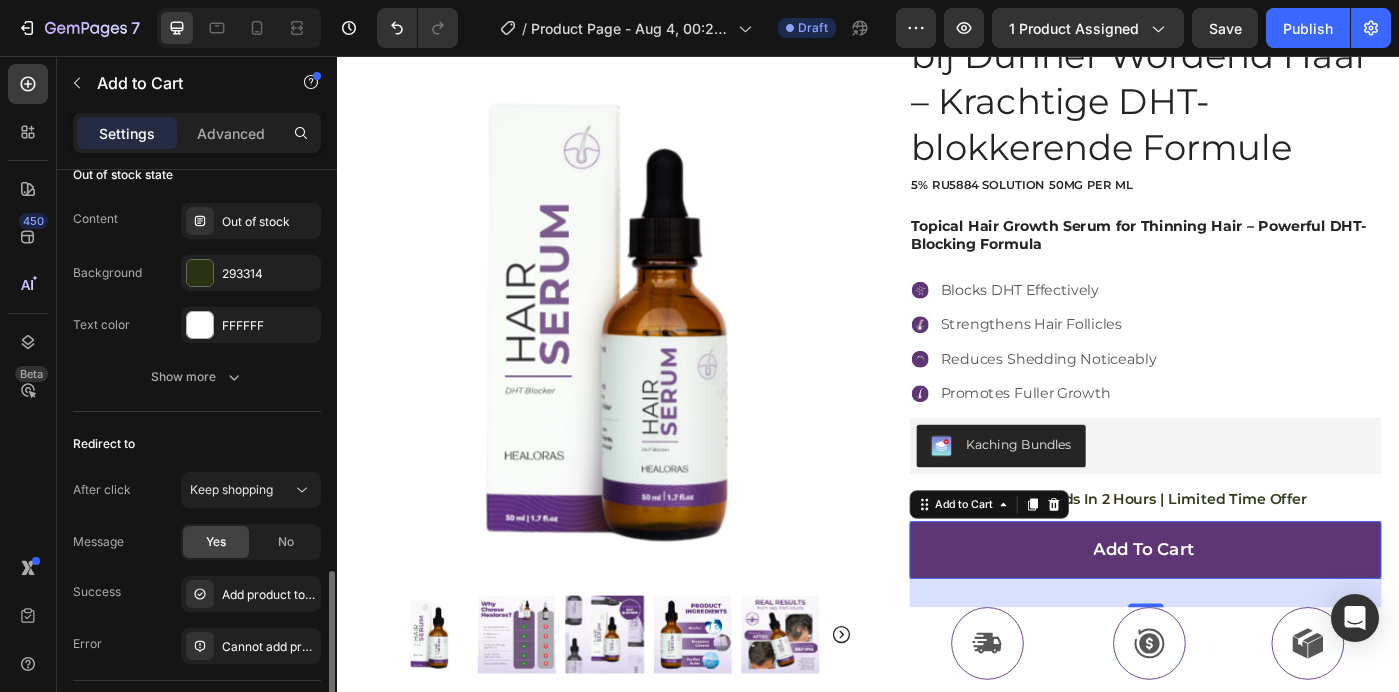 scroll, scrollTop: 1585, scrollLeft: 0, axis: vertical 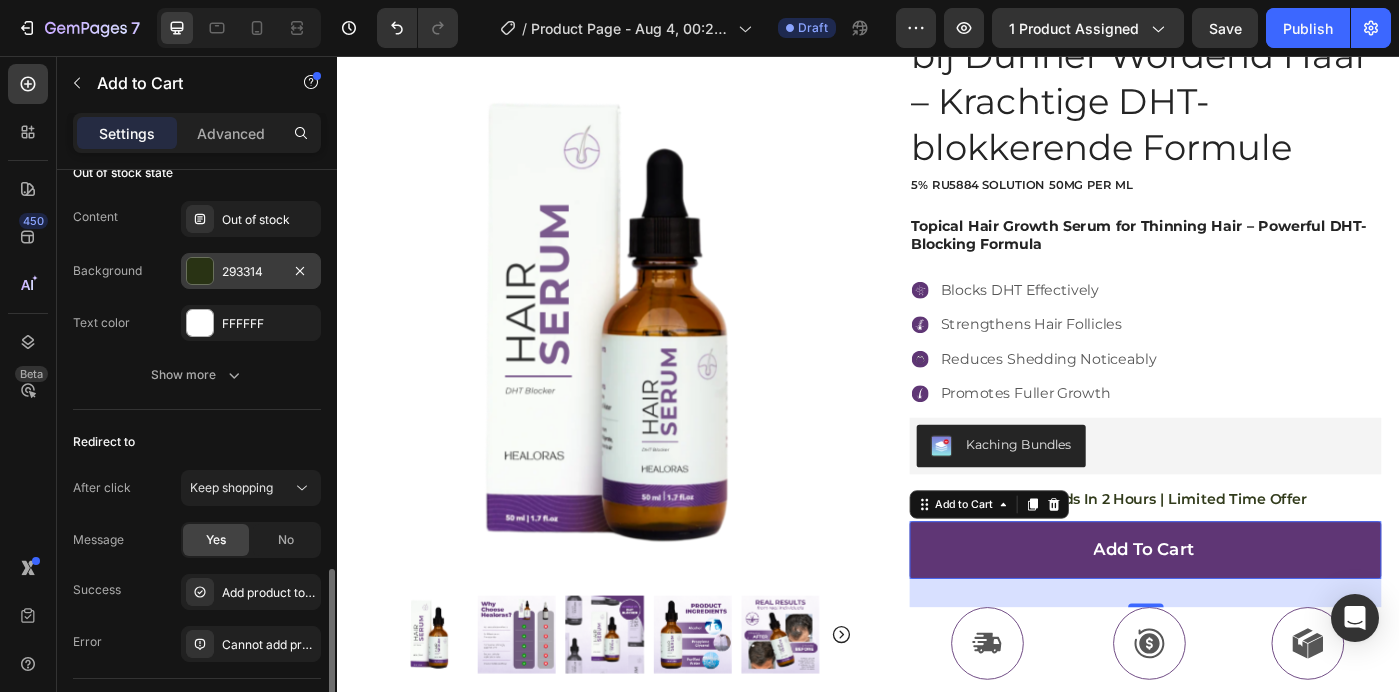 click on "293314" at bounding box center (251, 272) 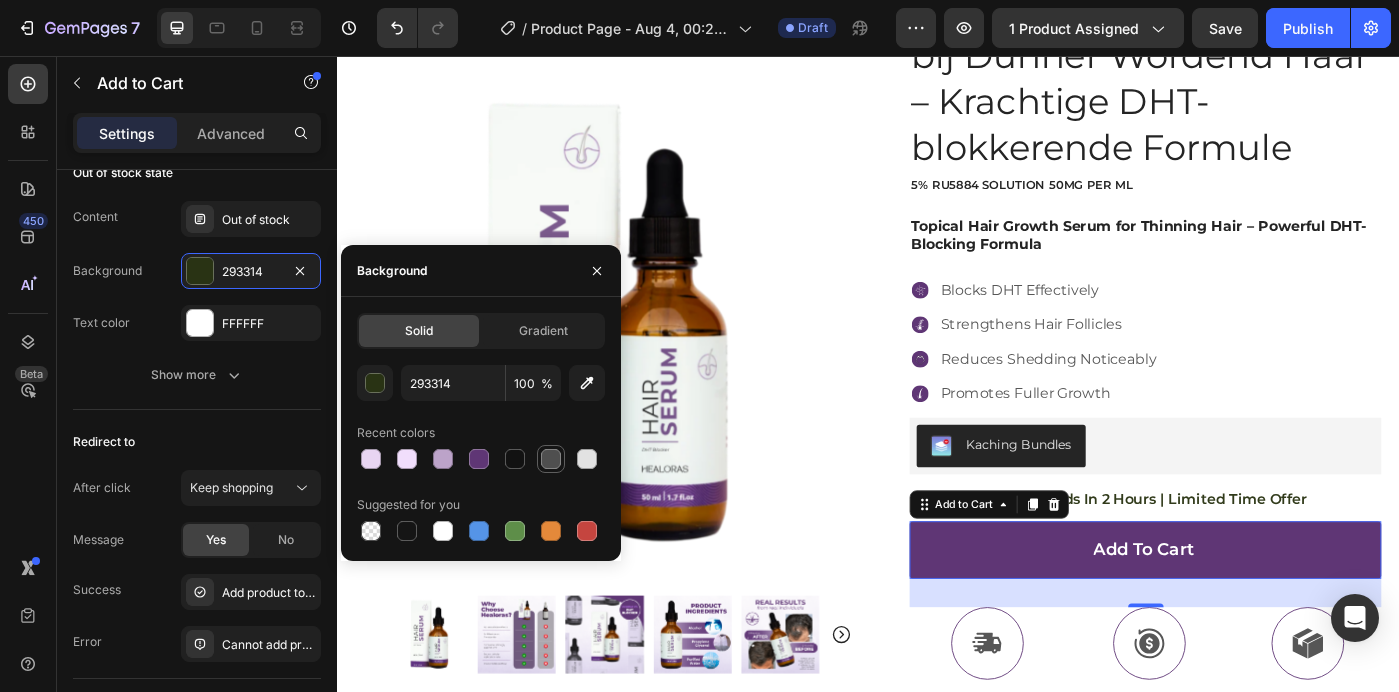 click at bounding box center (551, 459) 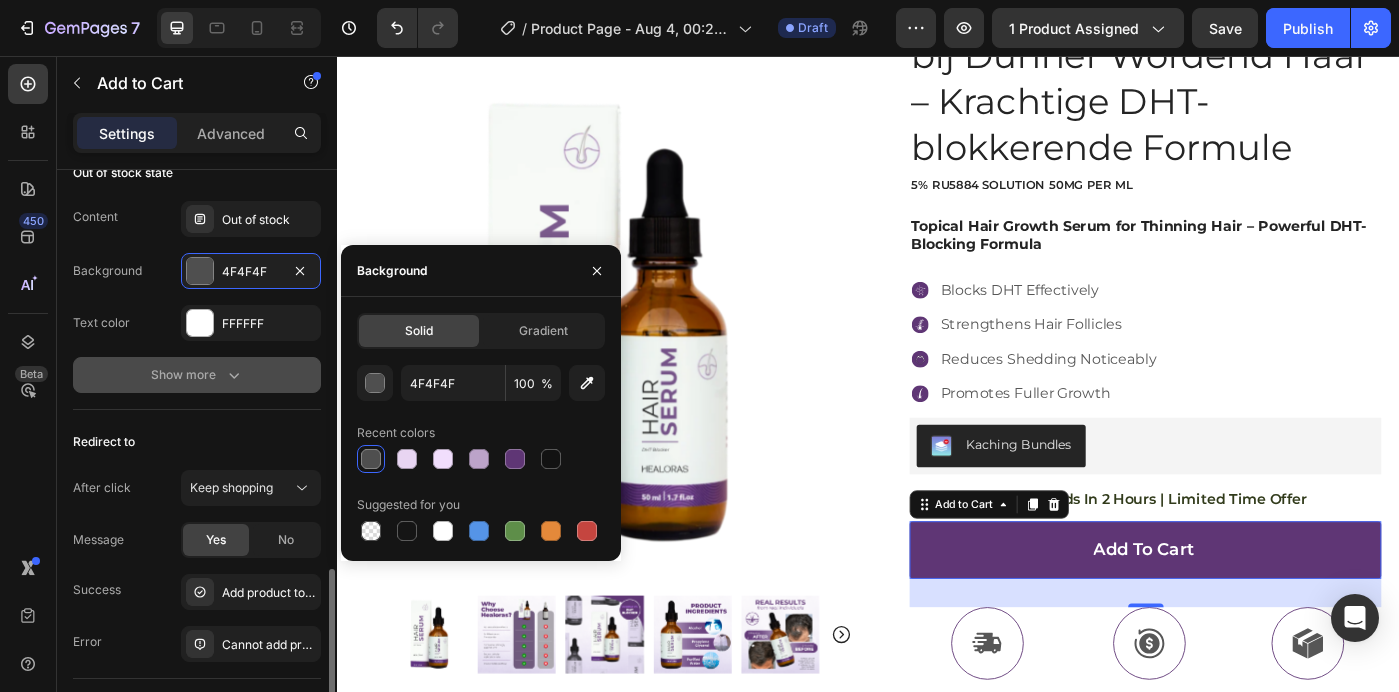 click on "Show more" at bounding box center [197, 375] 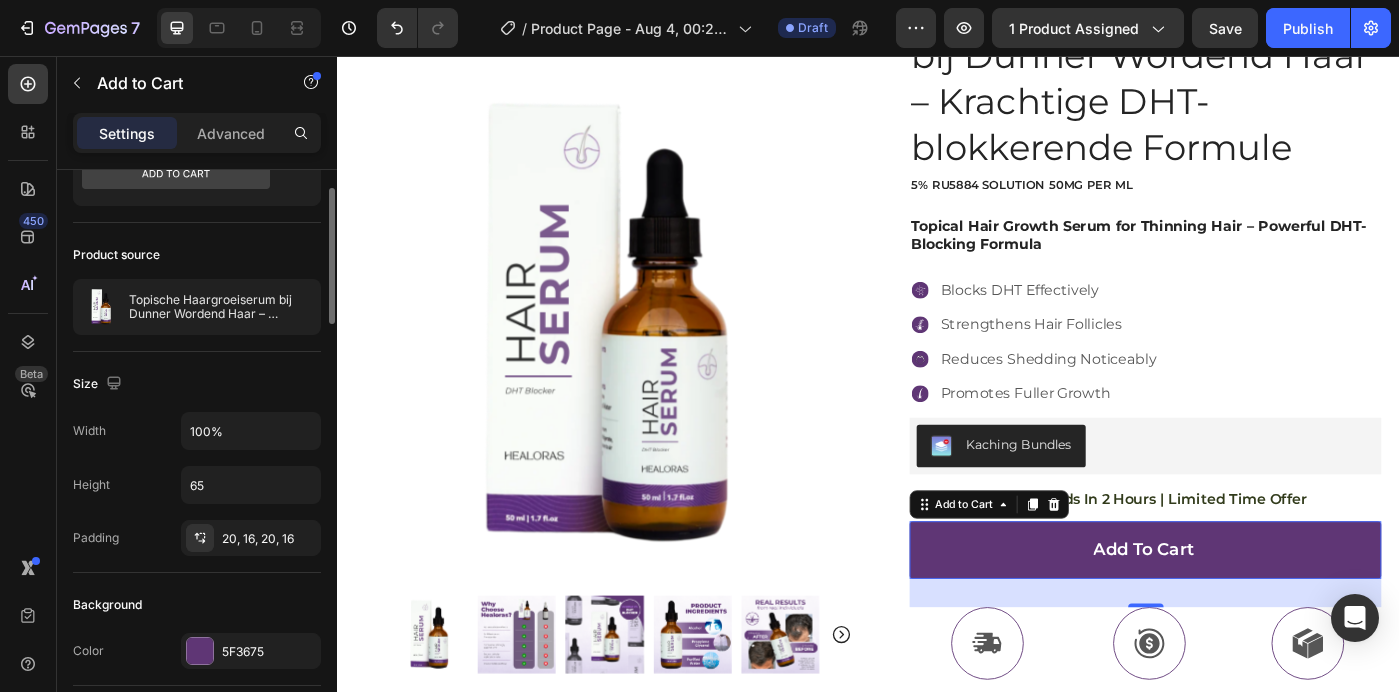 scroll, scrollTop: 0, scrollLeft: 0, axis: both 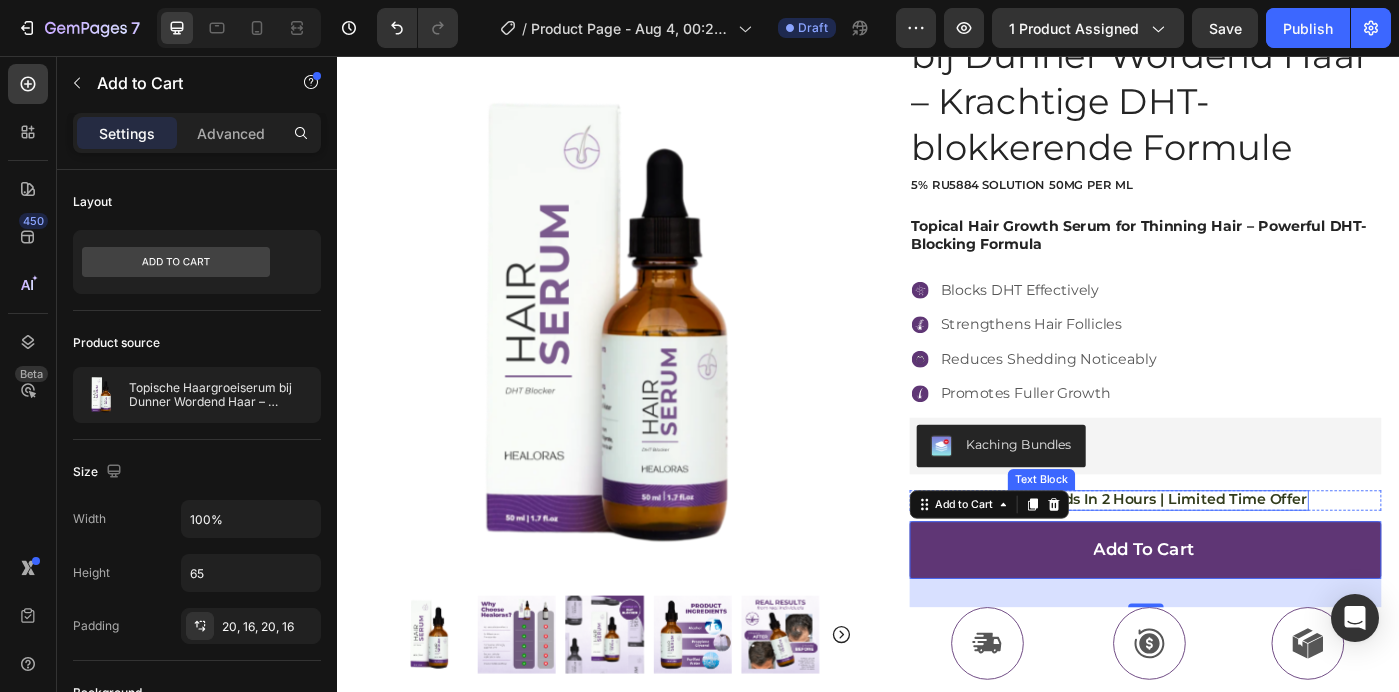 click on "Sale Ends In 2 Hours | Limited Time Offer" at bounding box center (1265, 556) 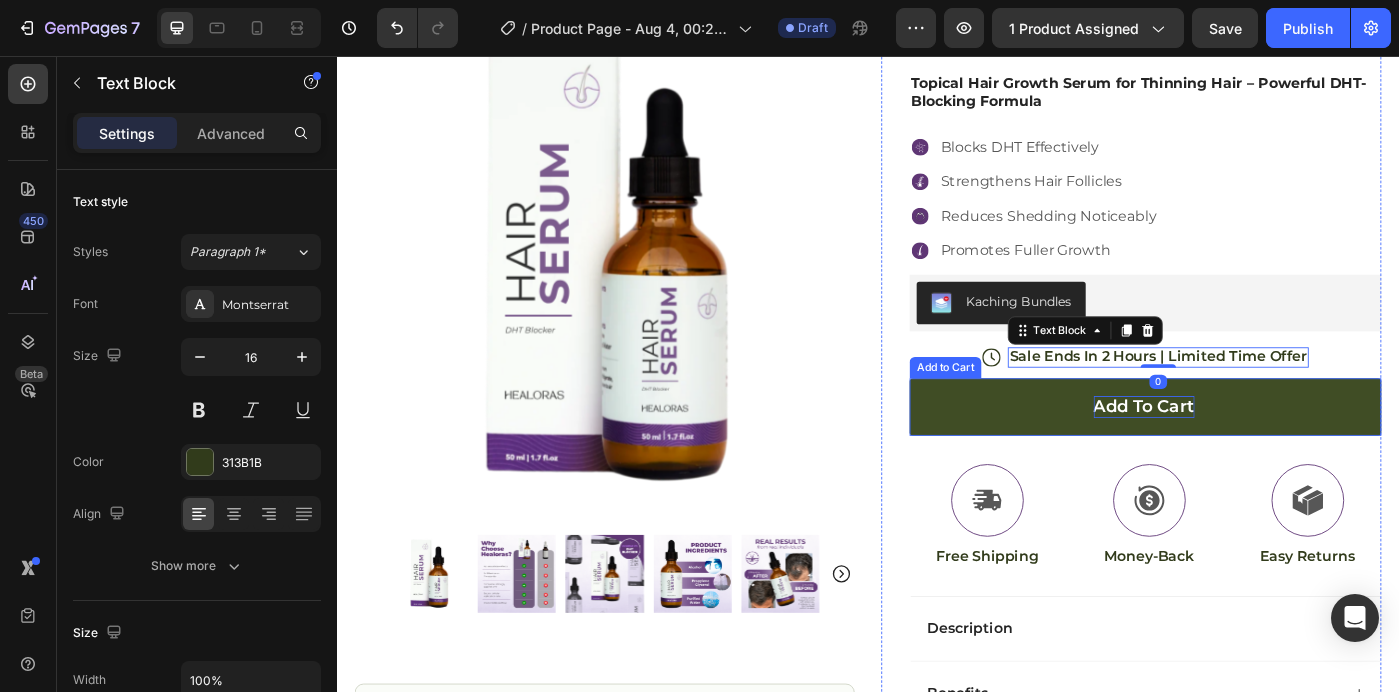 scroll, scrollTop: 411, scrollLeft: 0, axis: vertical 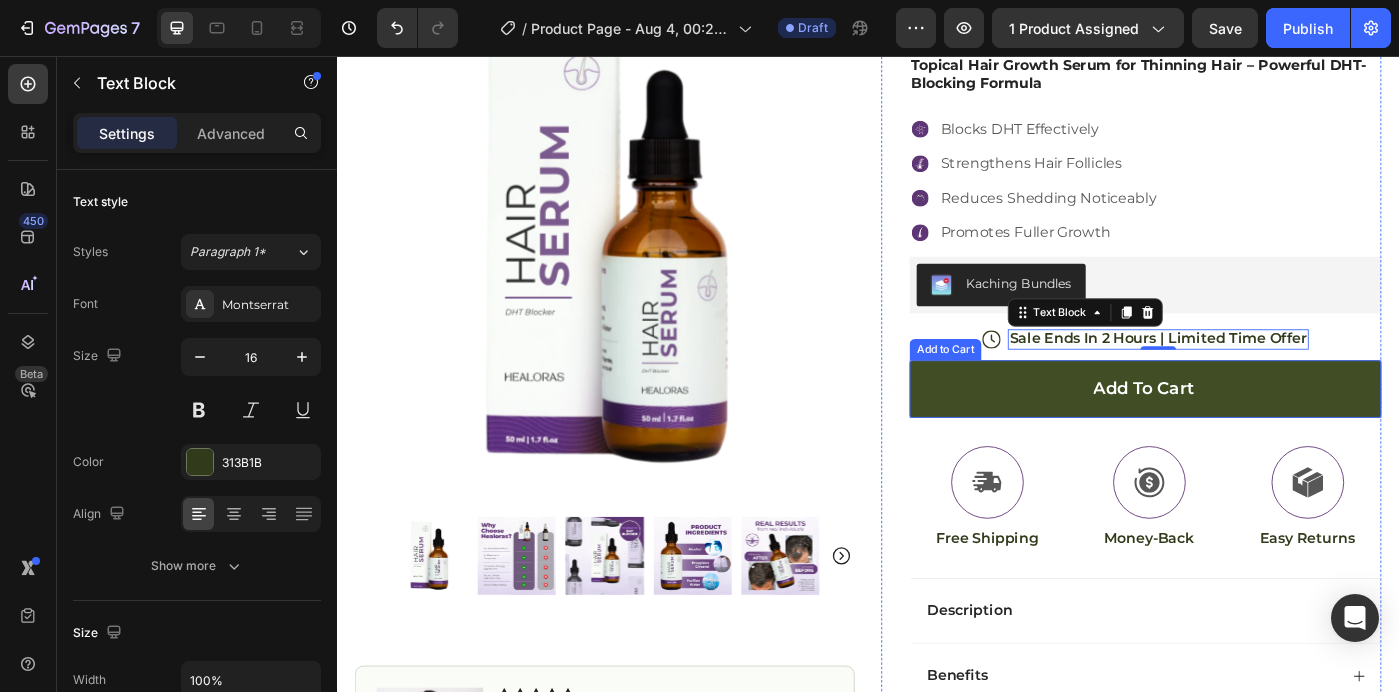 click on "Add to cart" at bounding box center [1250, 431] 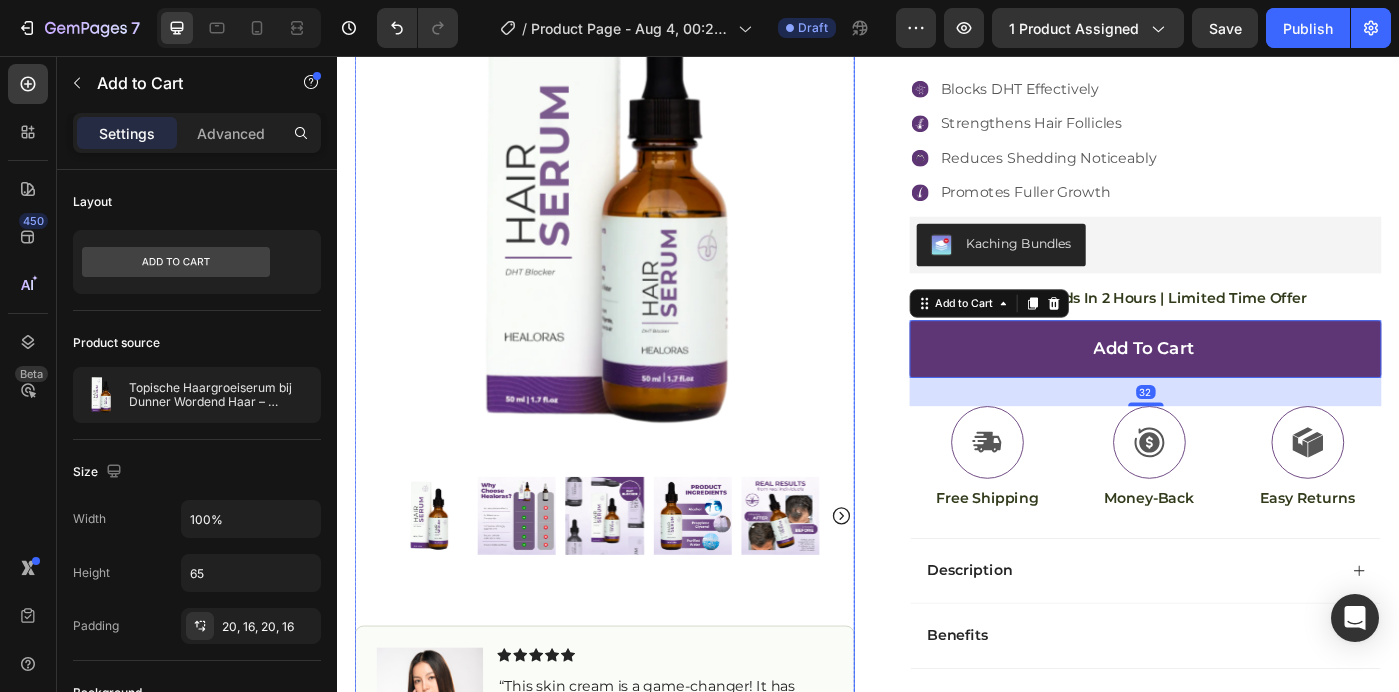 scroll, scrollTop: 478, scrollLeft: 0, axis: vertical 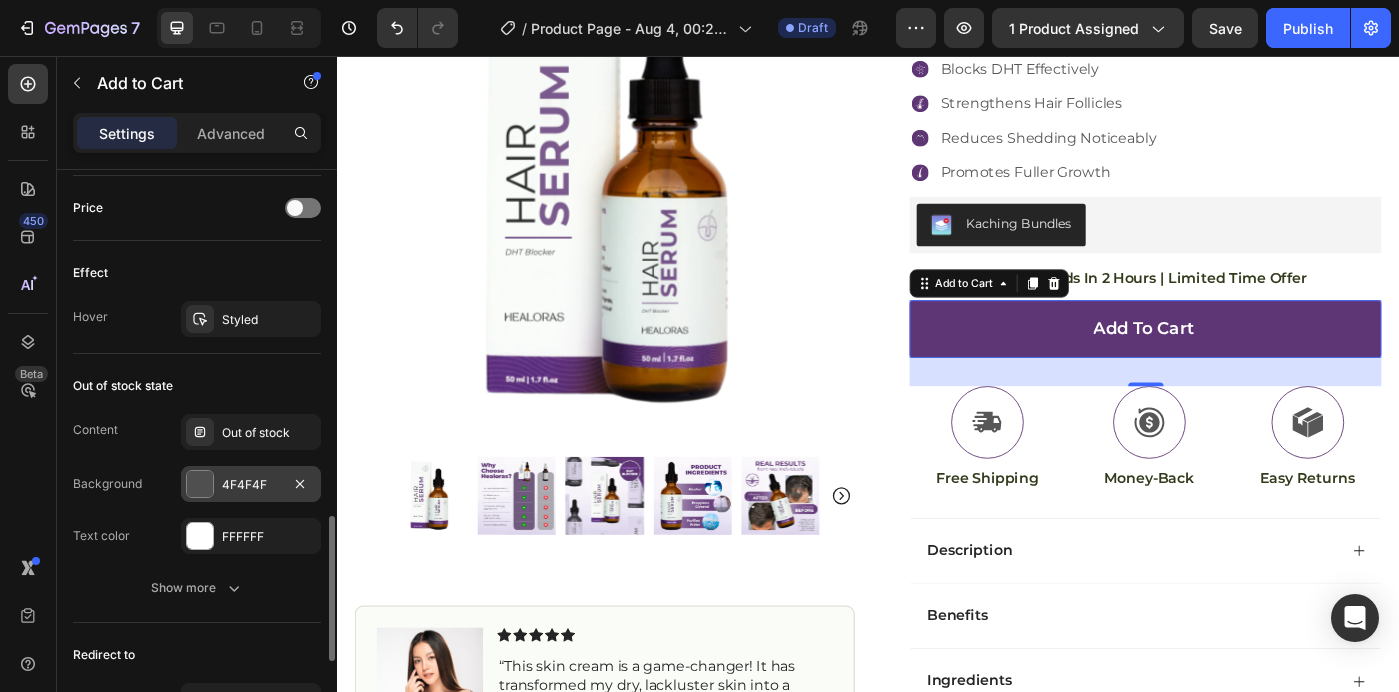 click on "4F4F4F" at bounding box center (251, 484) 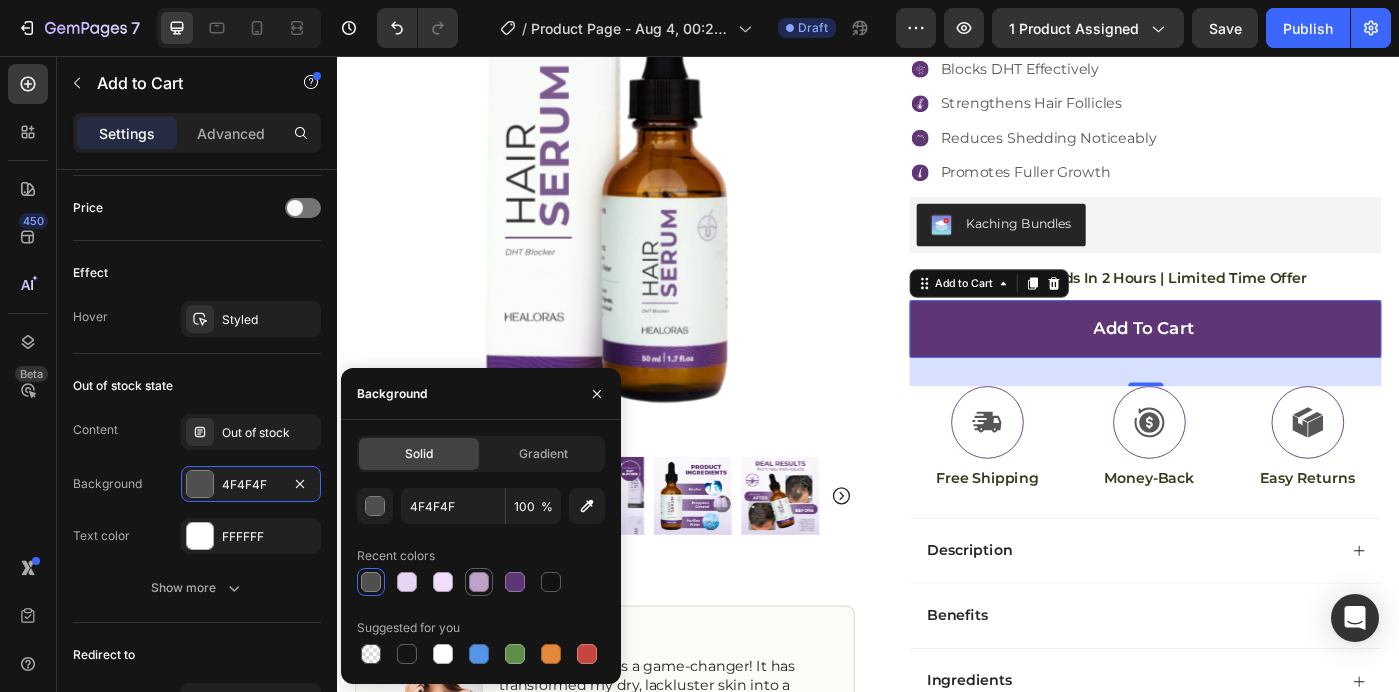 click at bounding box center (479, 582) 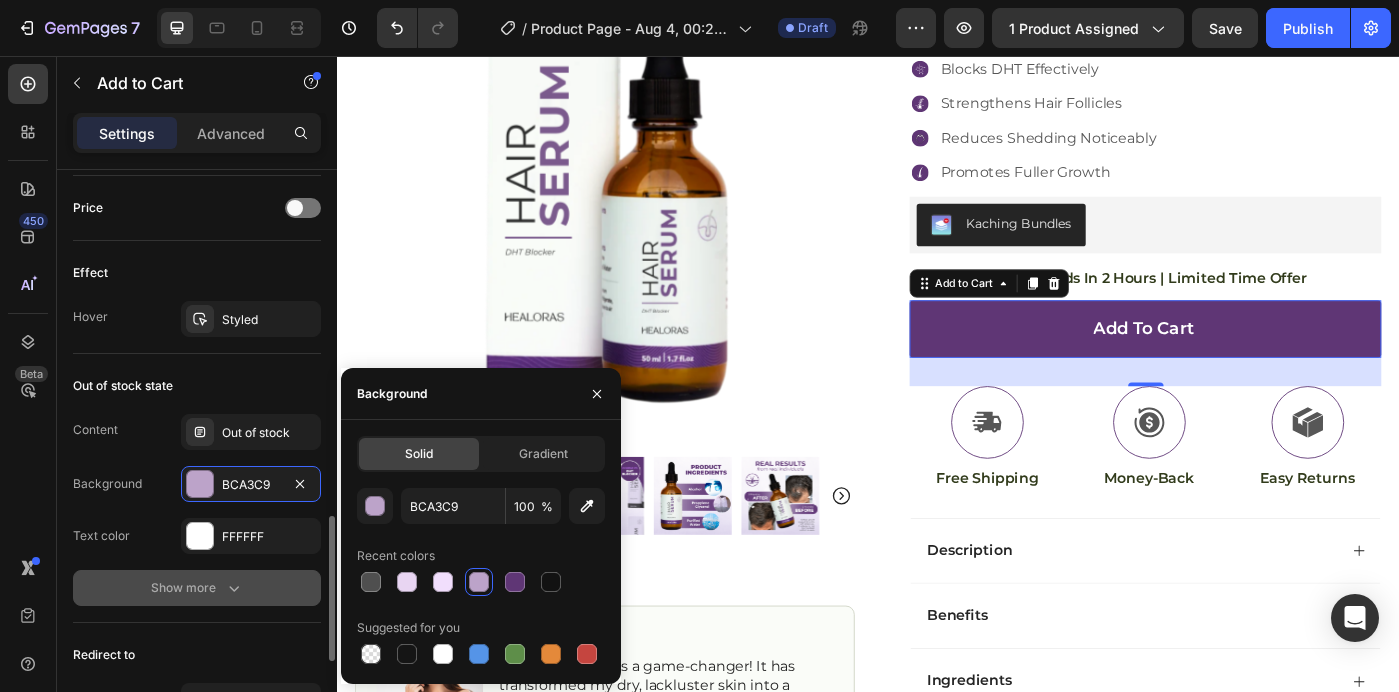 click 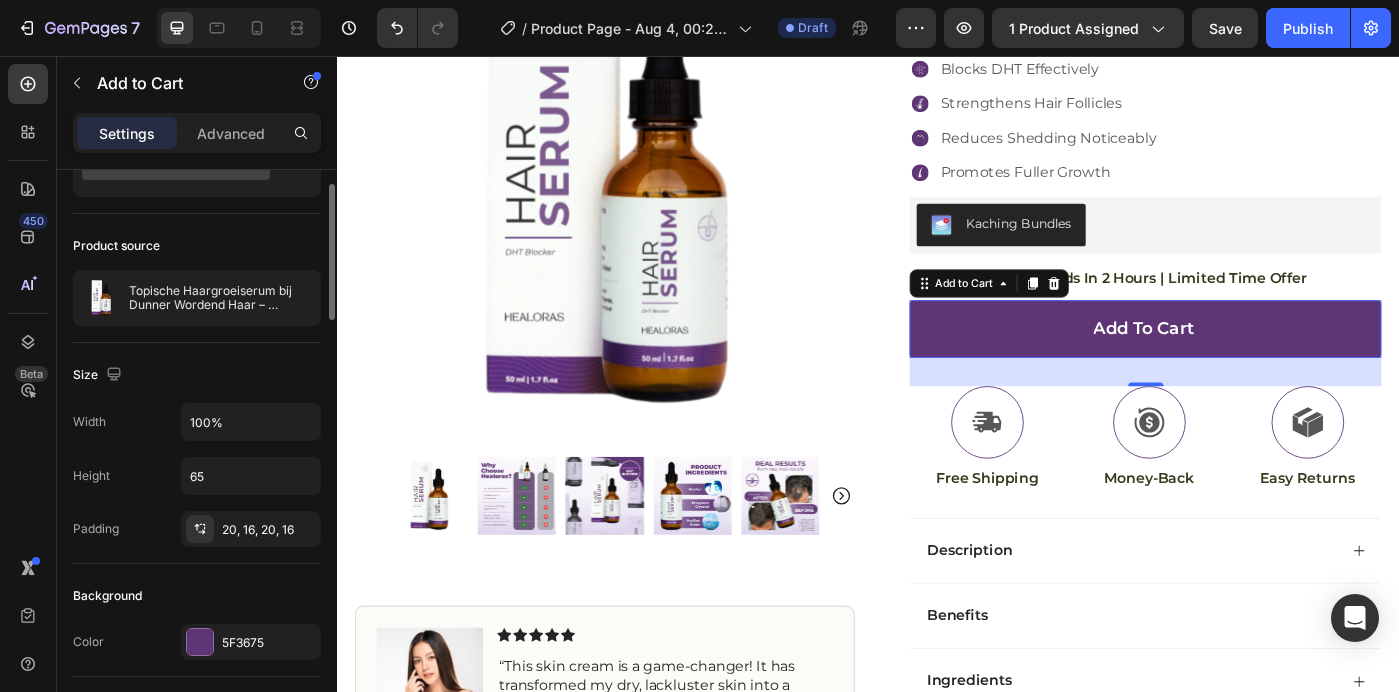 scroll, scrollTop: 0, scrollLeft: 0, axis: both 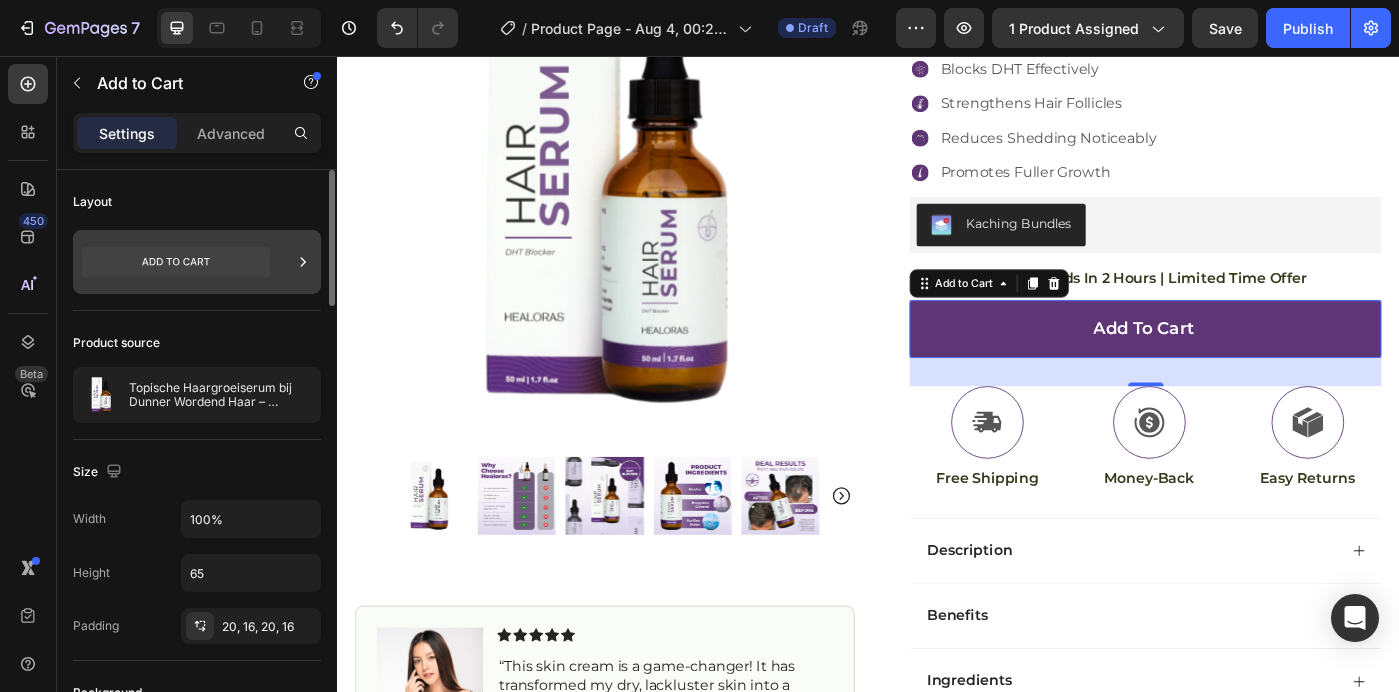 click 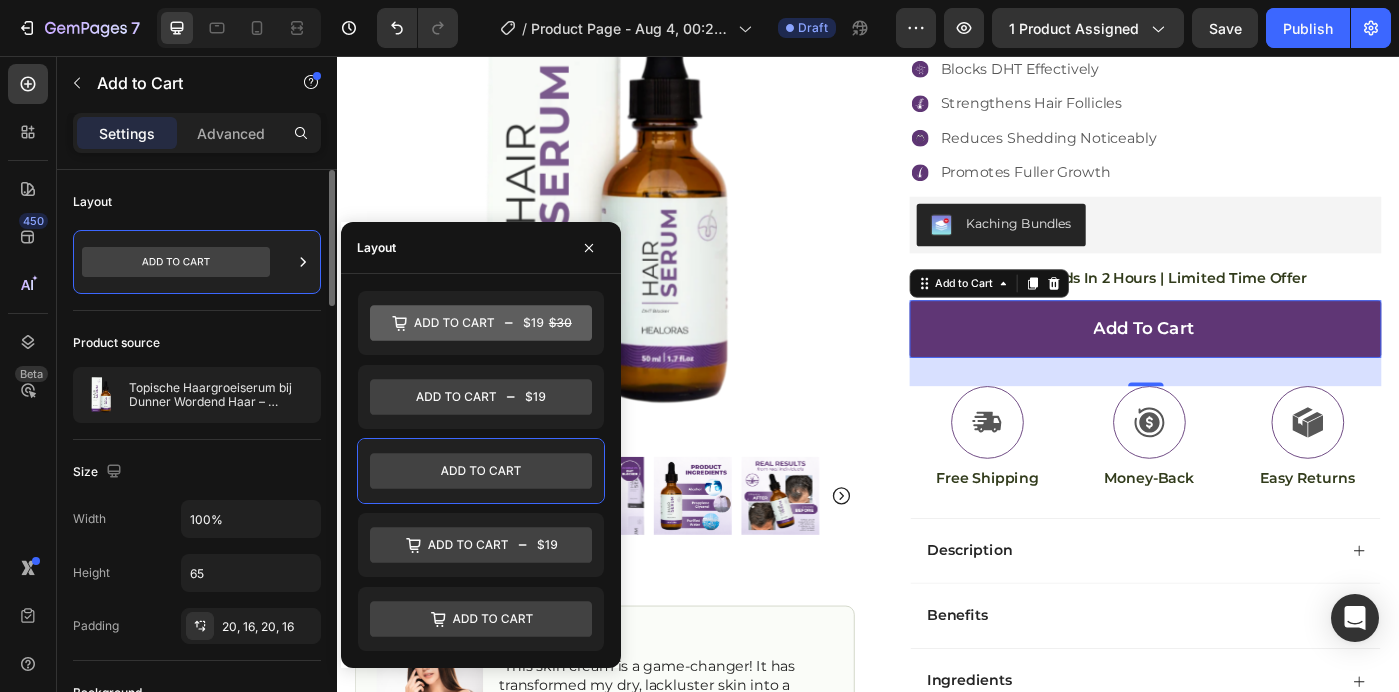 click on "Size Width 100% Height 65 Padding 20, 16, 20, 16" 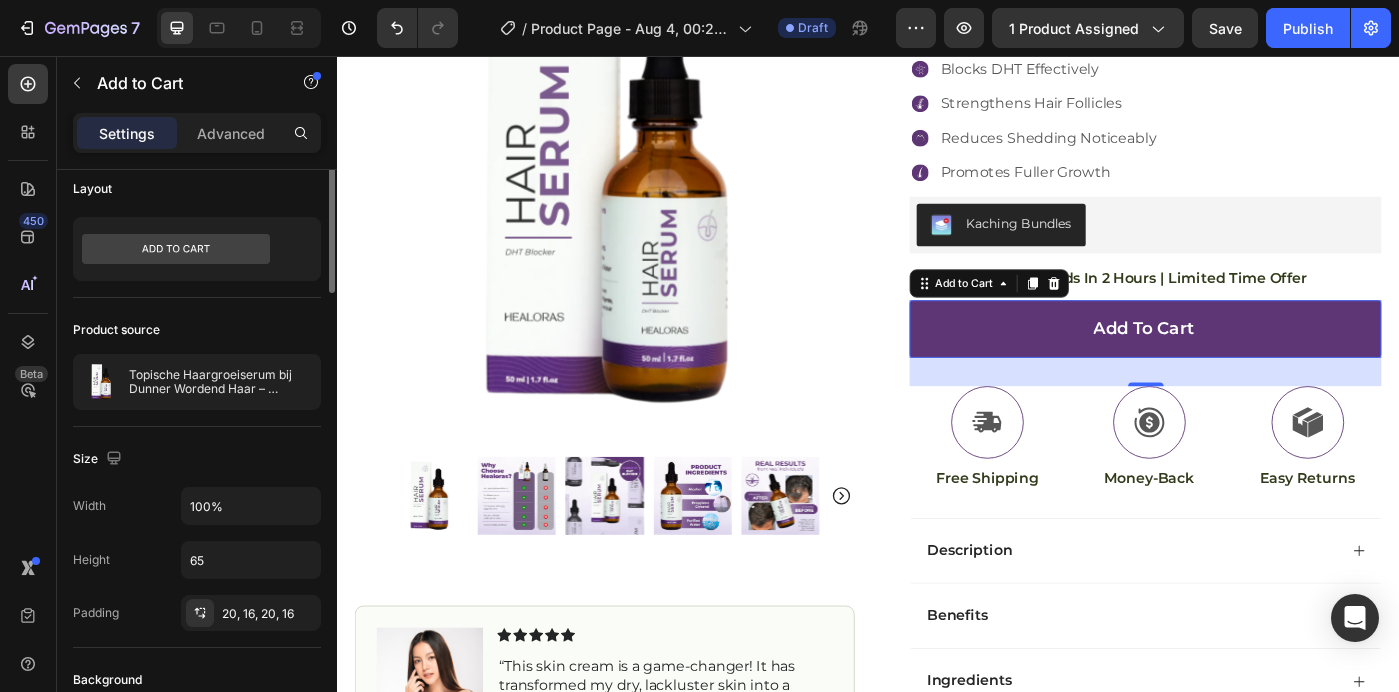 scroll, scrollTop: 0, scrollLeft: 0, axis: both 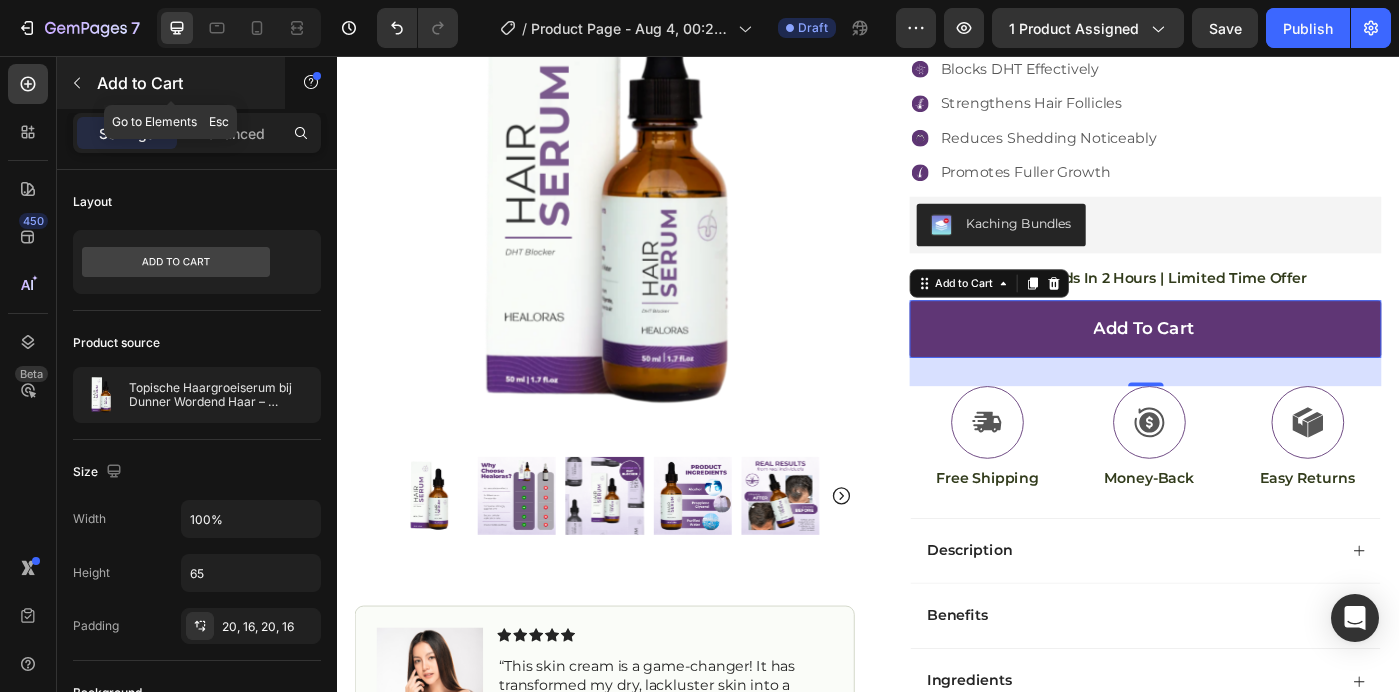 click at bounding box center (77, 83) 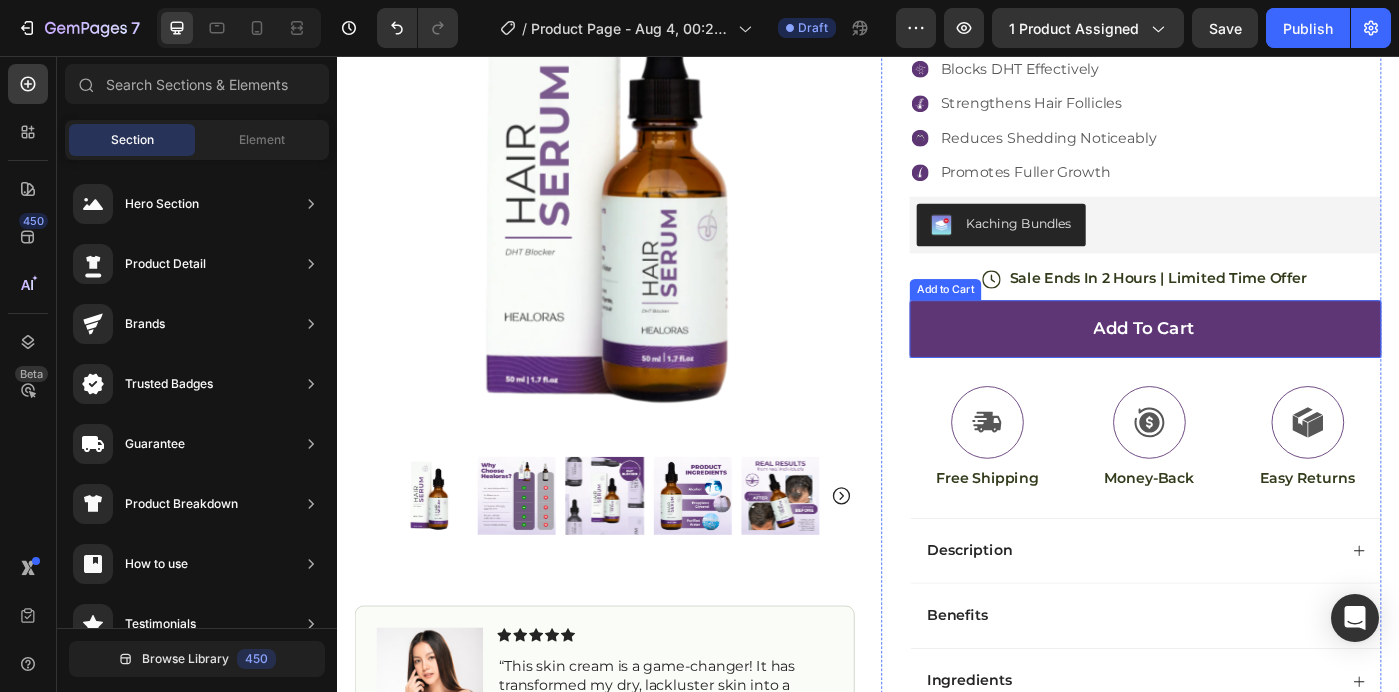 click on "Add to Cart" at bounding box center (1024, 320) 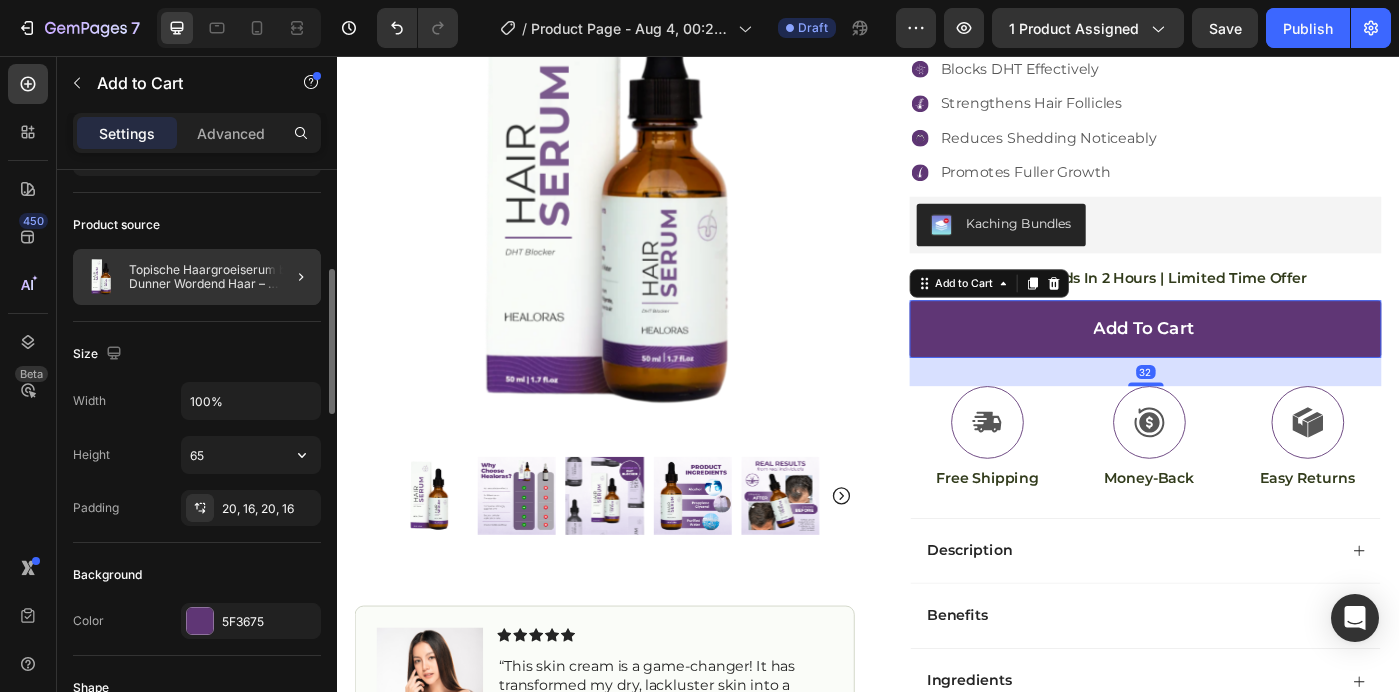 scroll, scrollTop: 0, scrollLeft: 0, axis: both 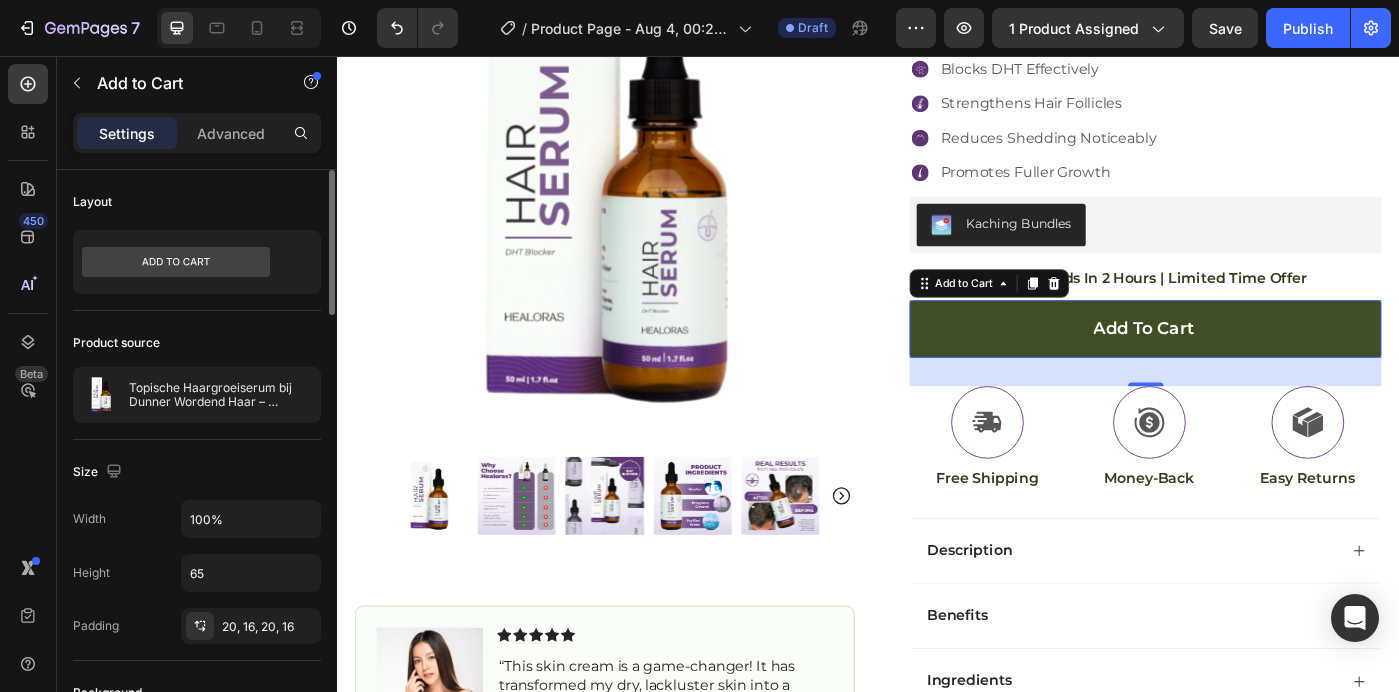click on "Add to cart" at bounding box center [1250, 364] 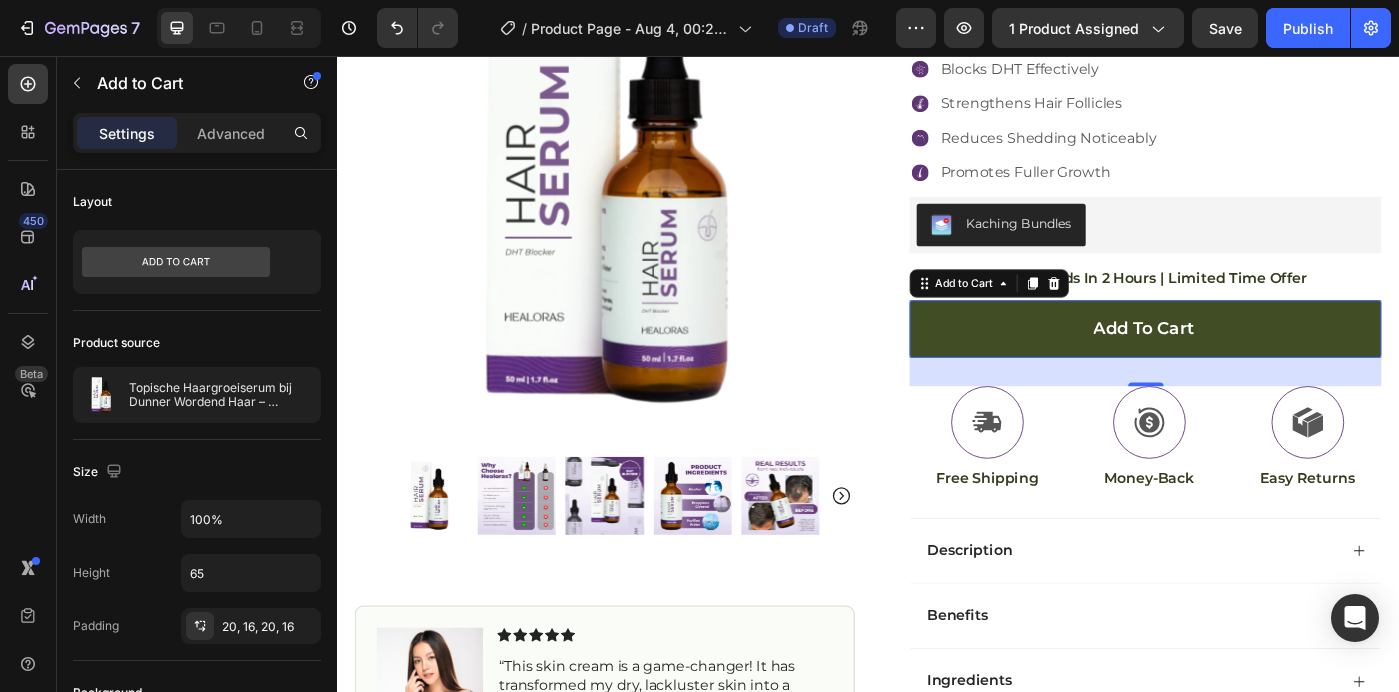 click on "Add to cart" at bounding box center (1250, 364) 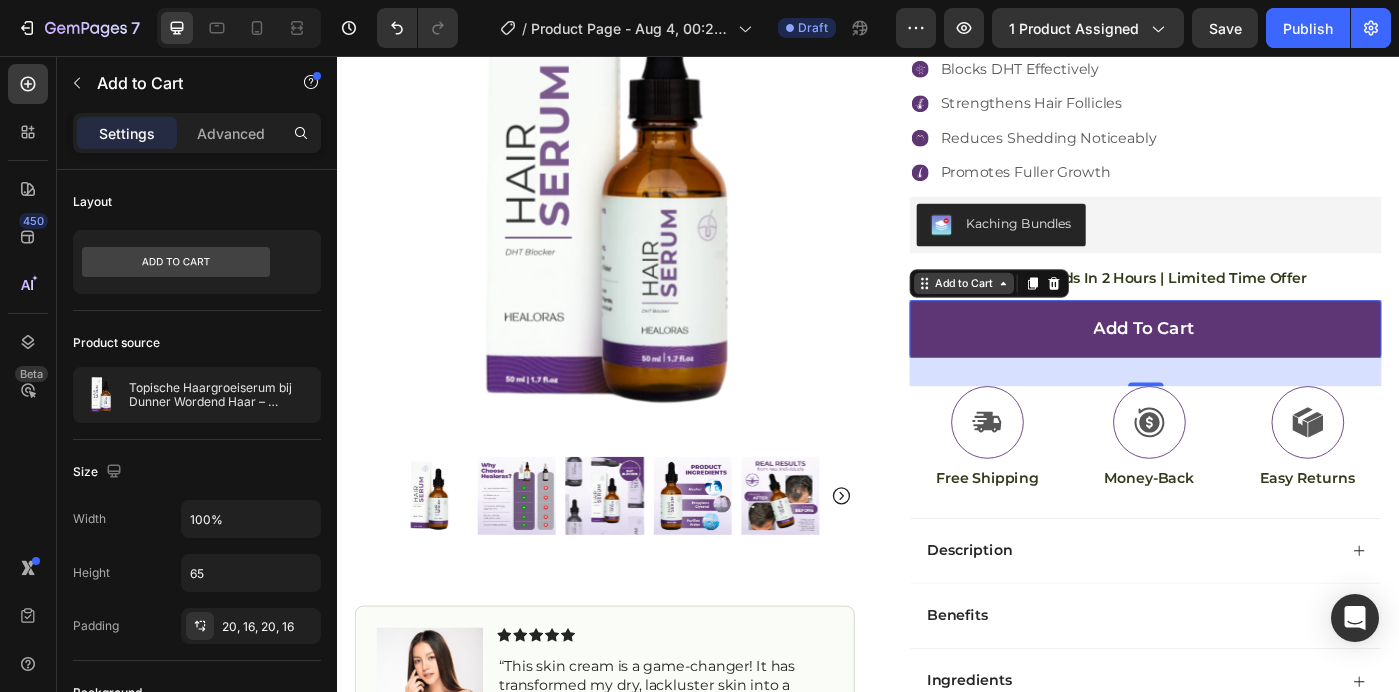 click 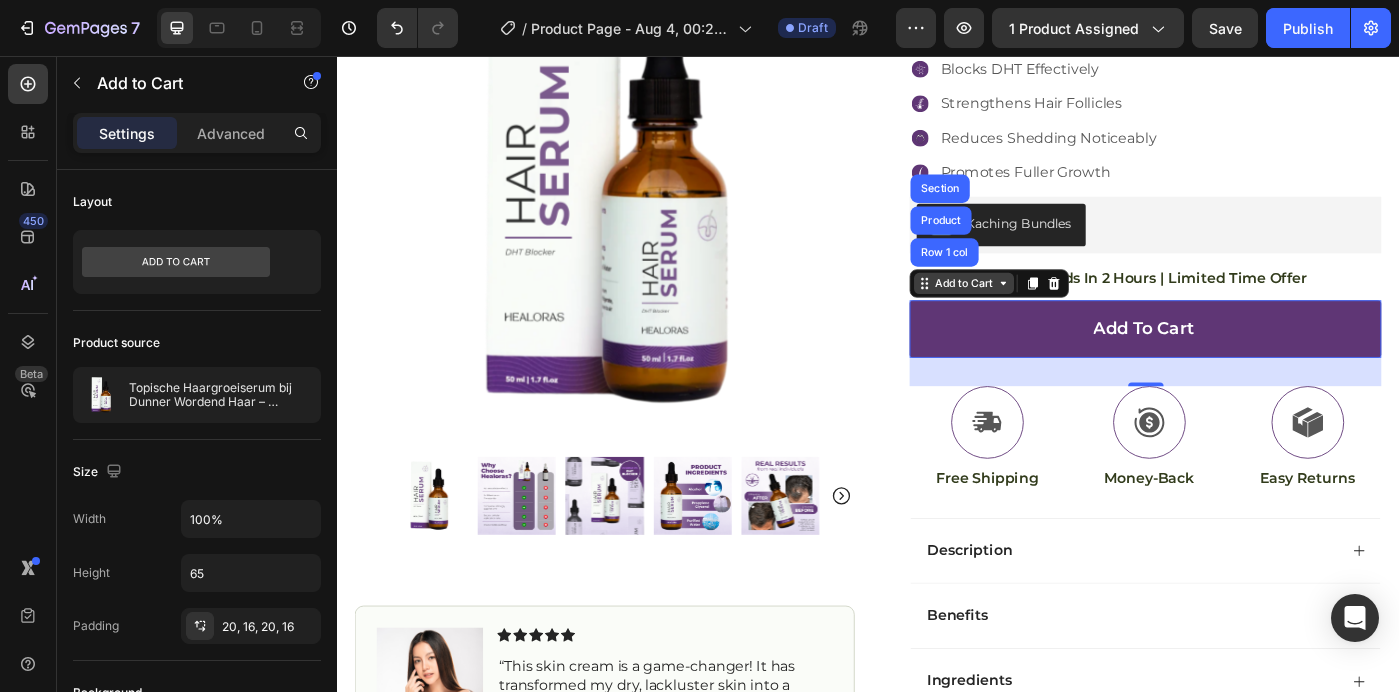 click 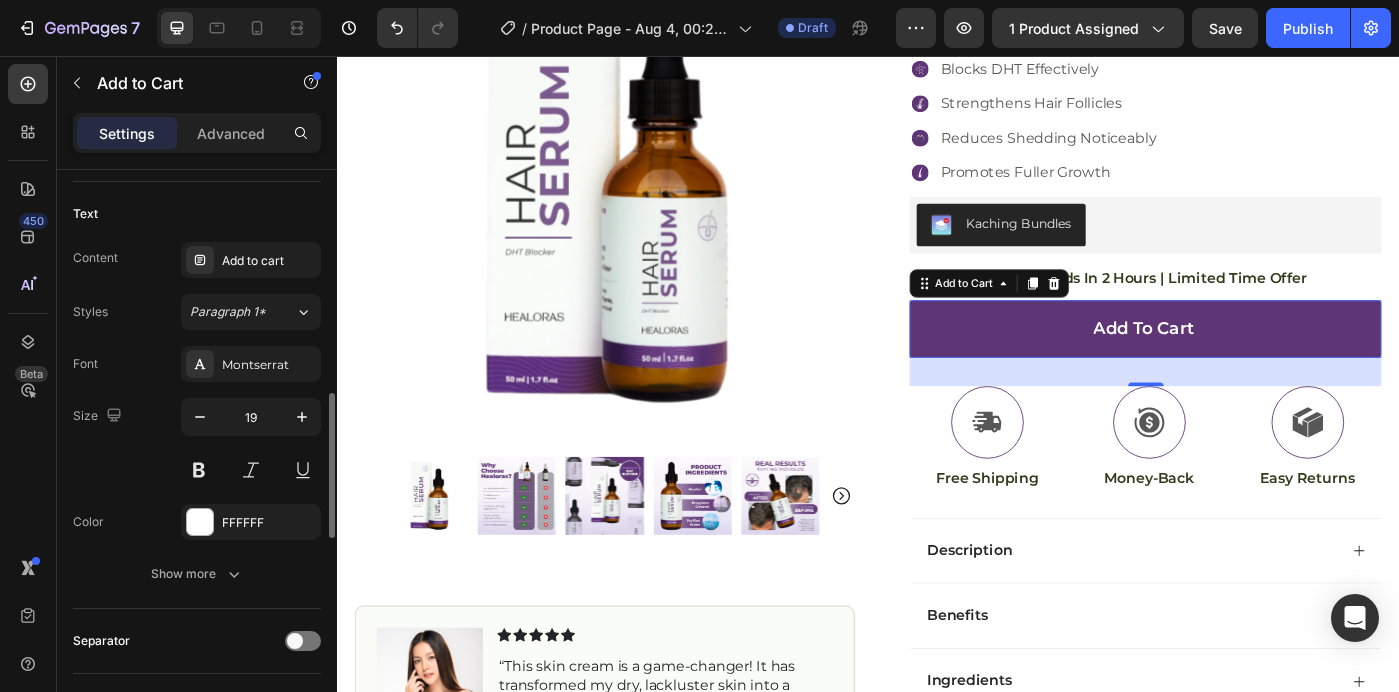 scroll, scrollTop: 878, scrollLeft: 0, axis: vertical 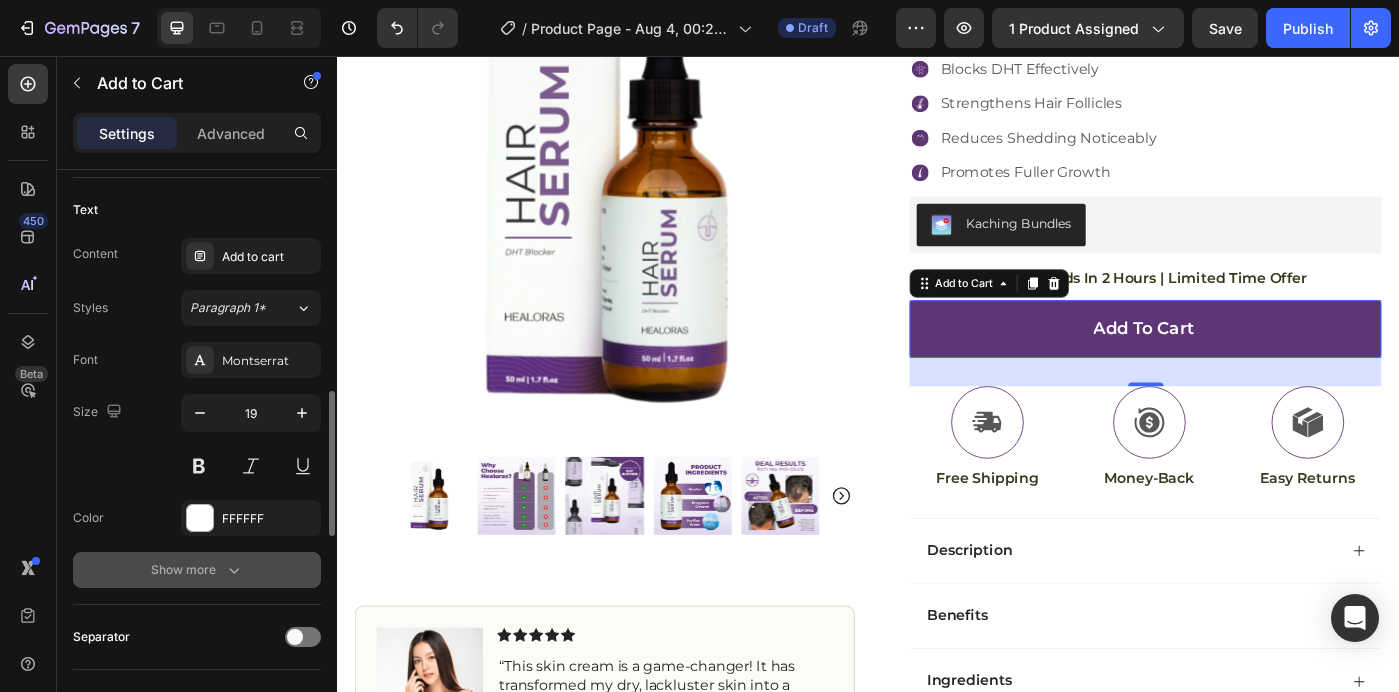 click on "Show more" at bounding box center (197, 570) 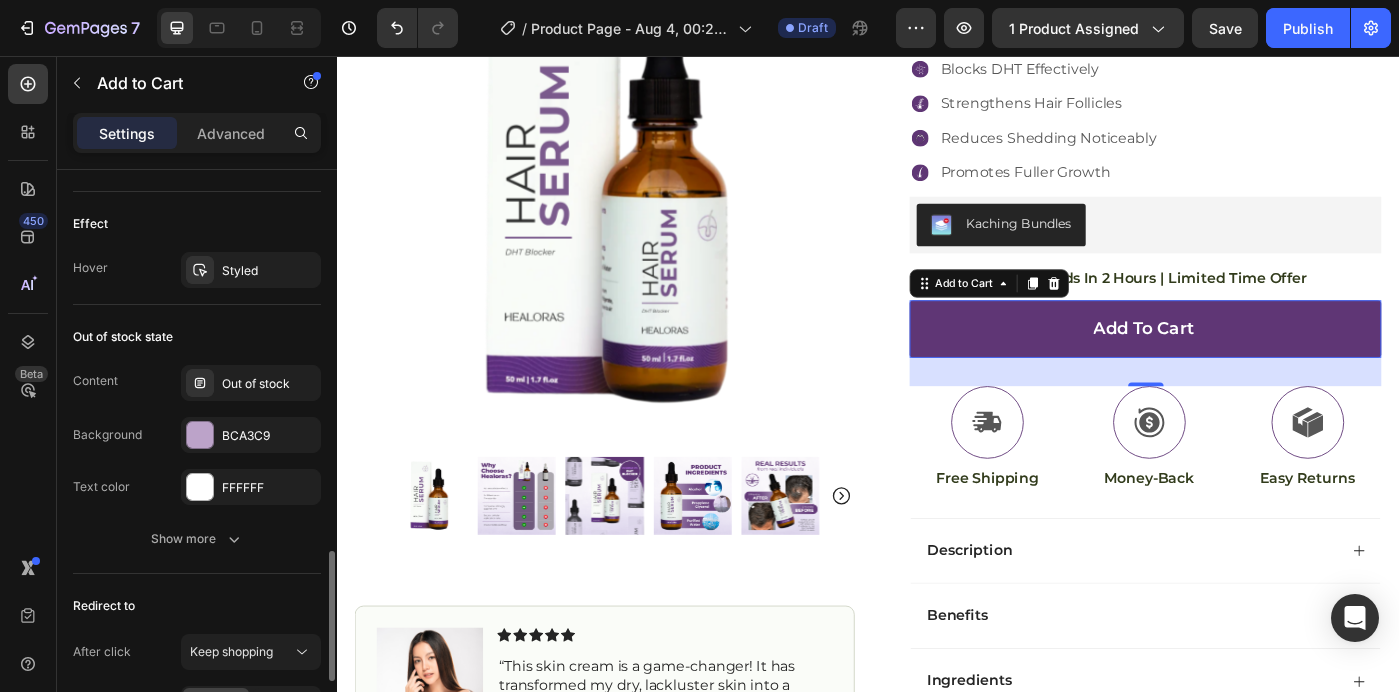 scroll, scrollTop: 1687, scrollLeft: 0, axis: vertical 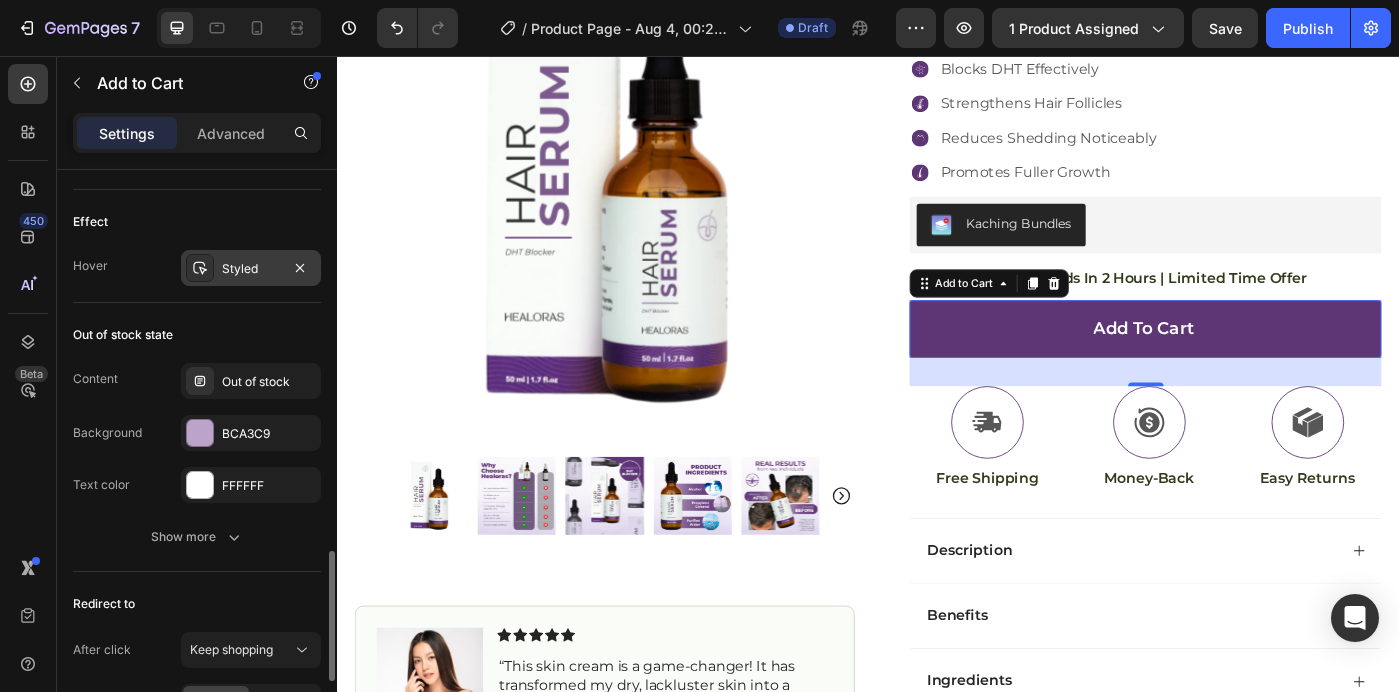 click on "Styled" at bounding box center (251, 269) 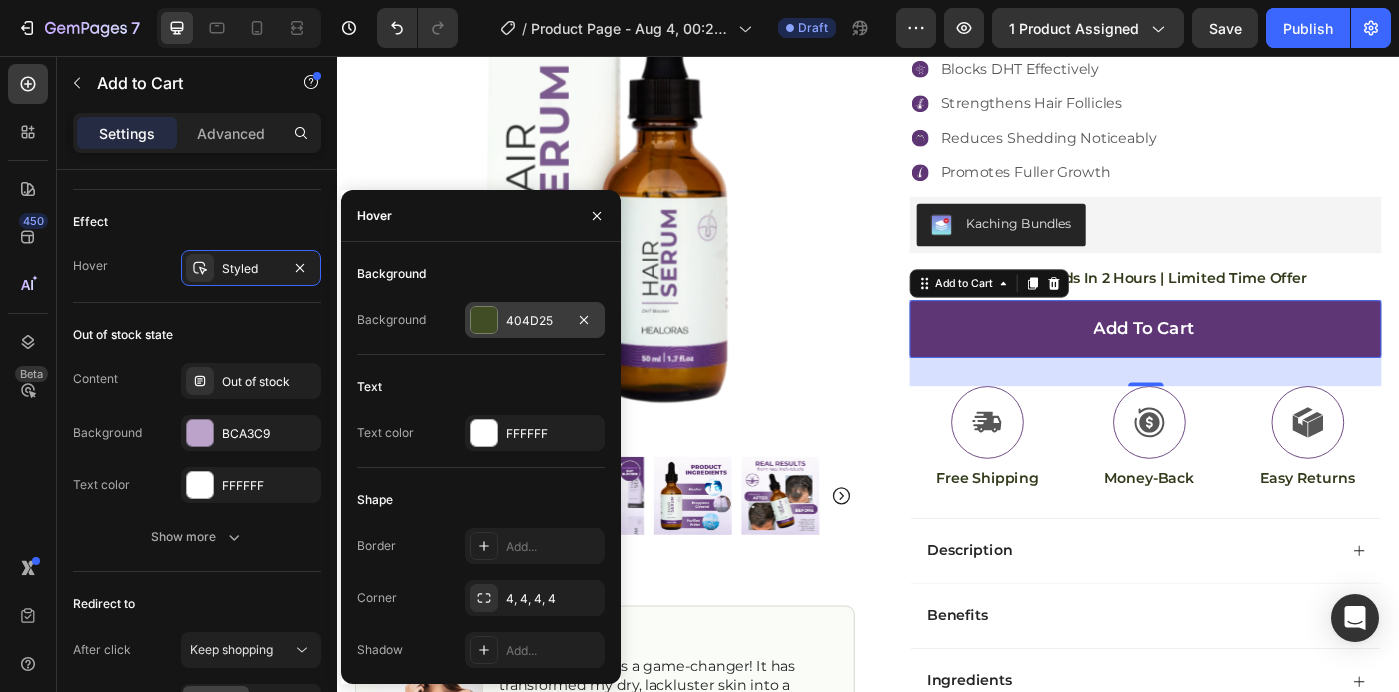 click on "404D25" at bounding box center [535, 321] 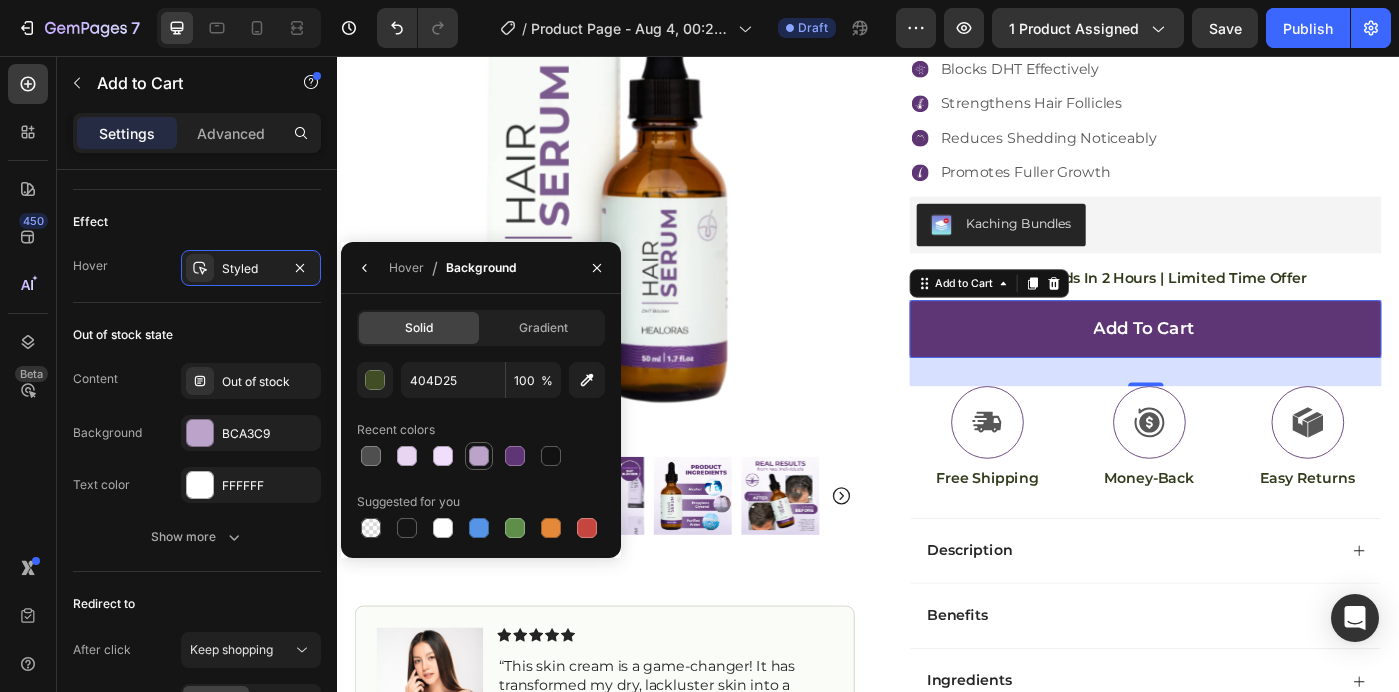 click at bounding box center (479, 456) 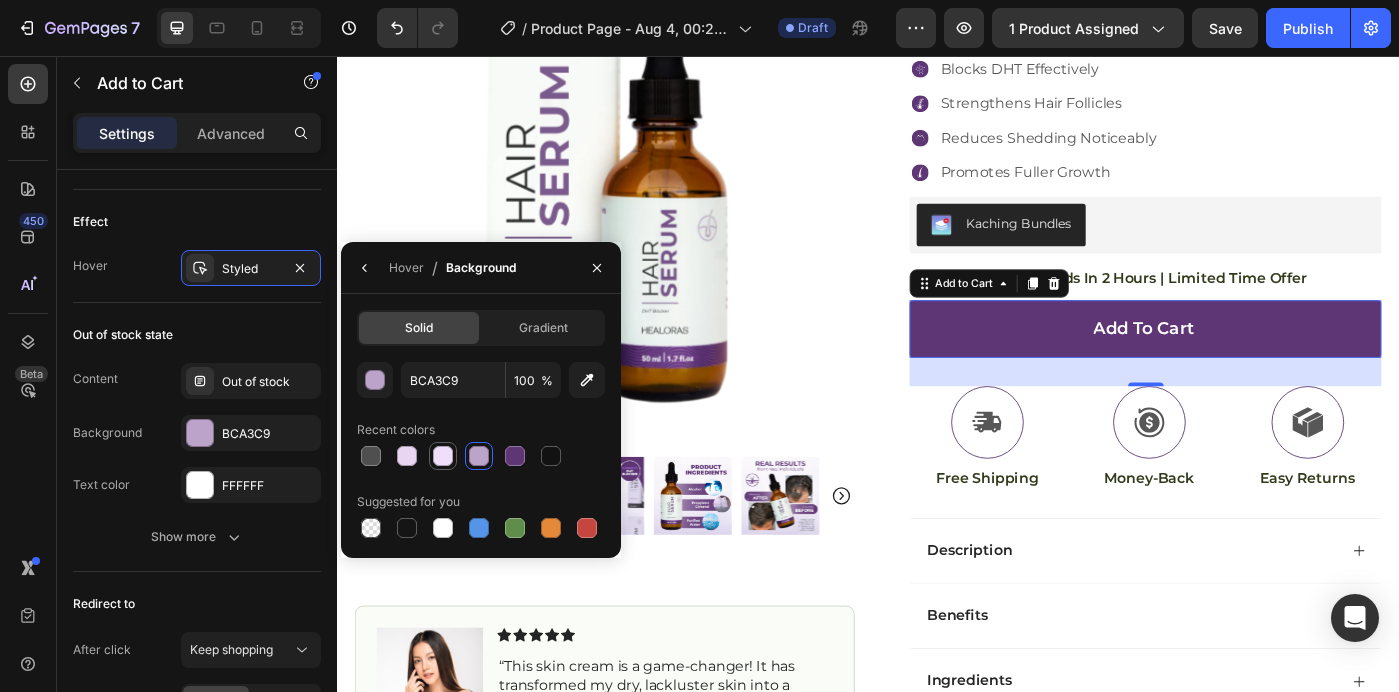 click at bounding box center [443, 456] 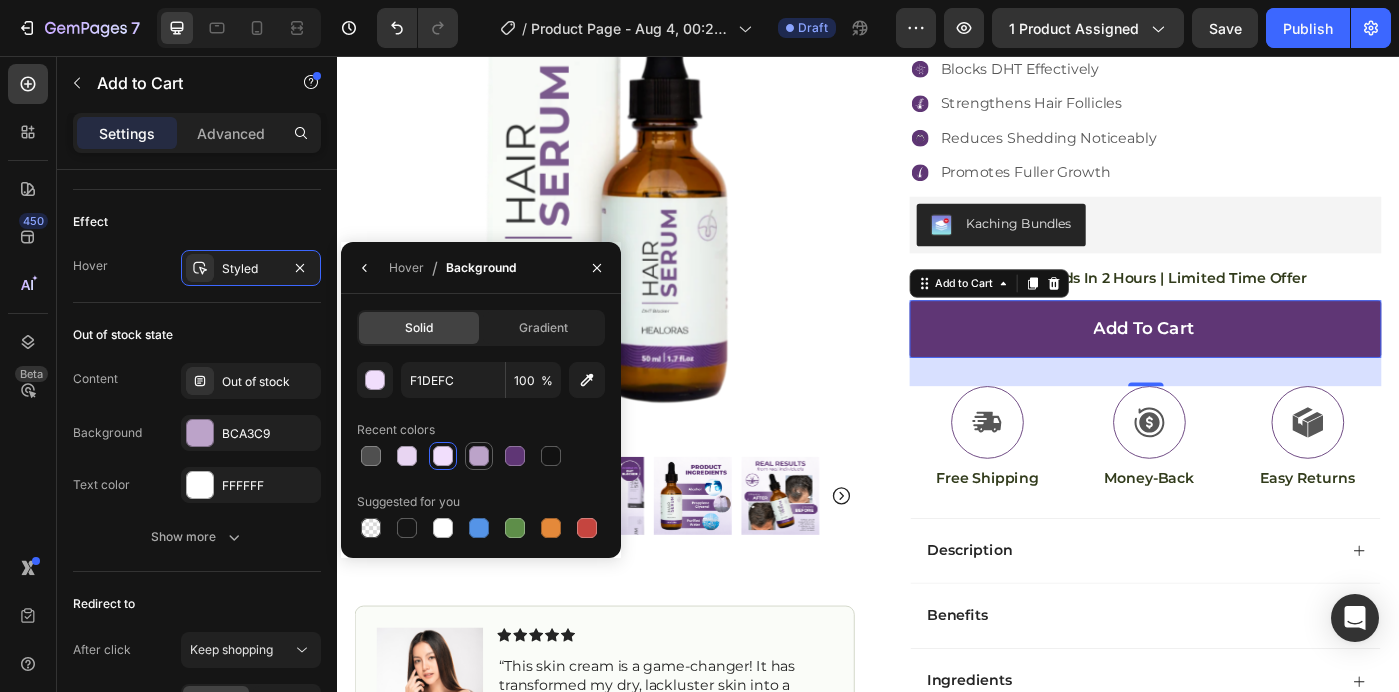 click at bounding box center [479, 456] 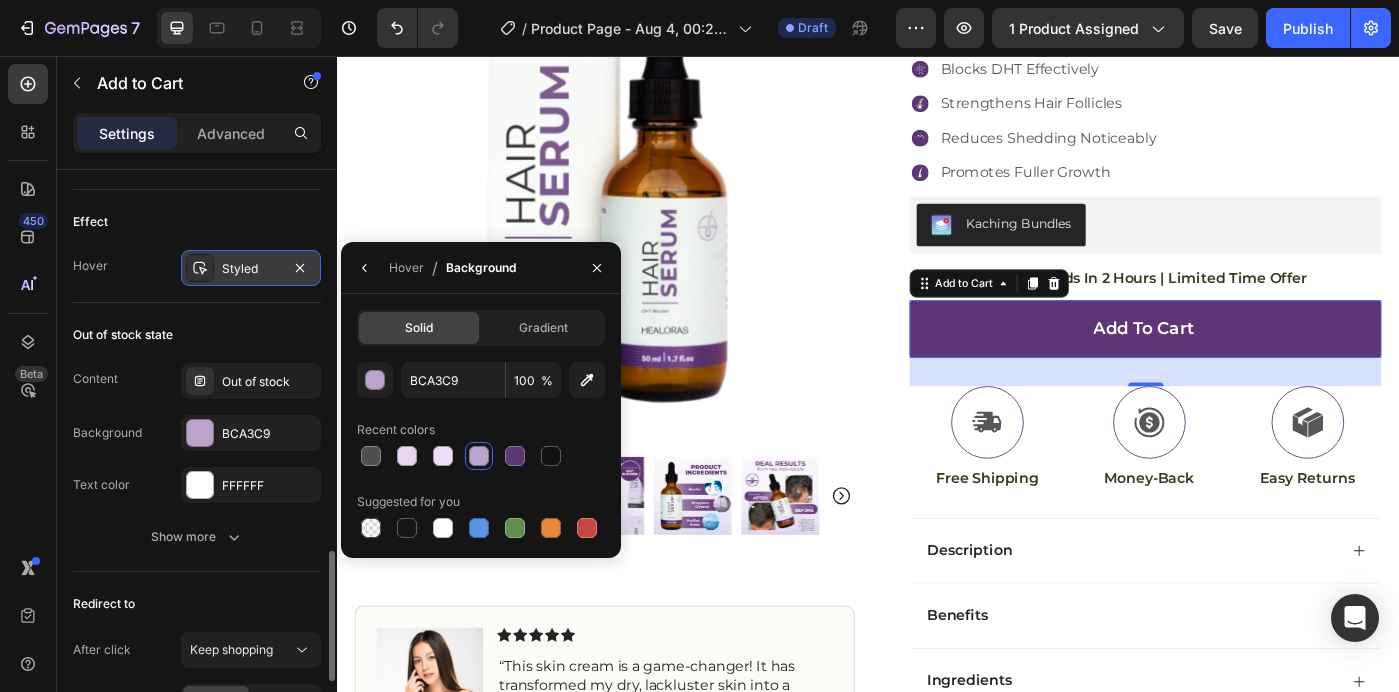 click on "Styled" at bounding box center (251, 269) 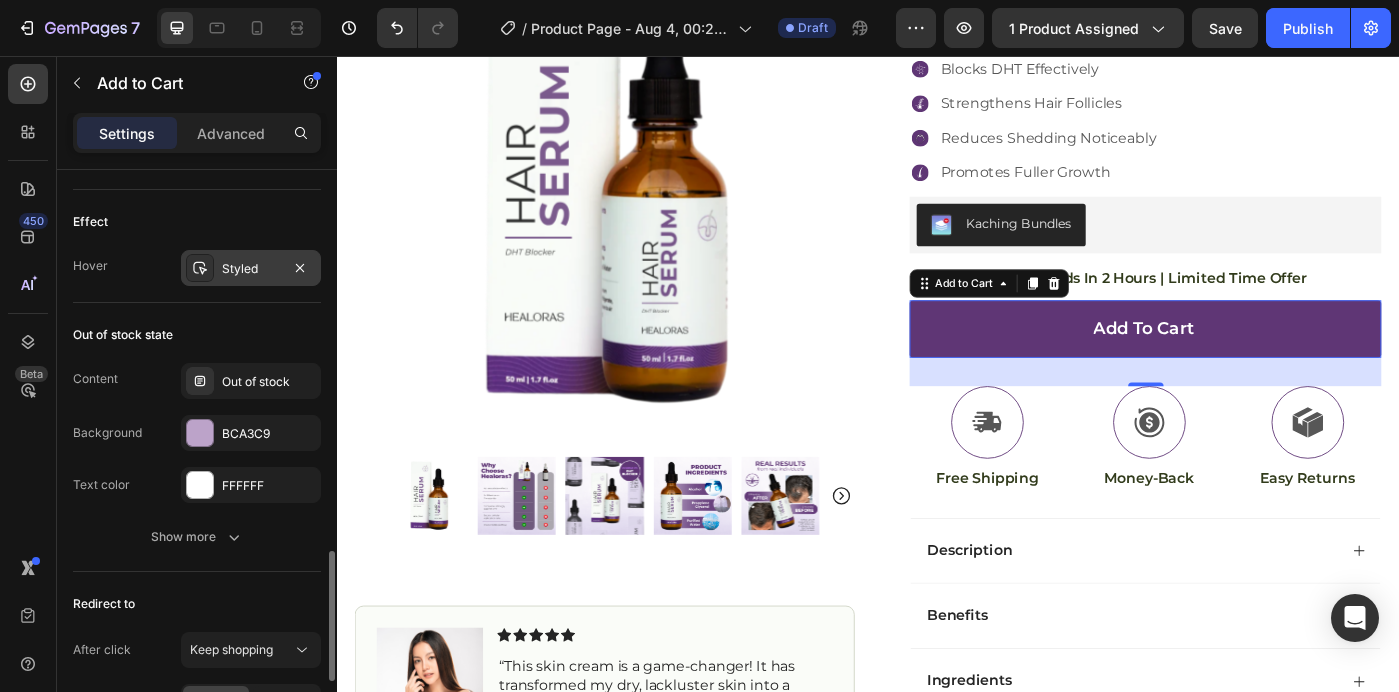 click on "Styled" at bounding box center (251, 269) 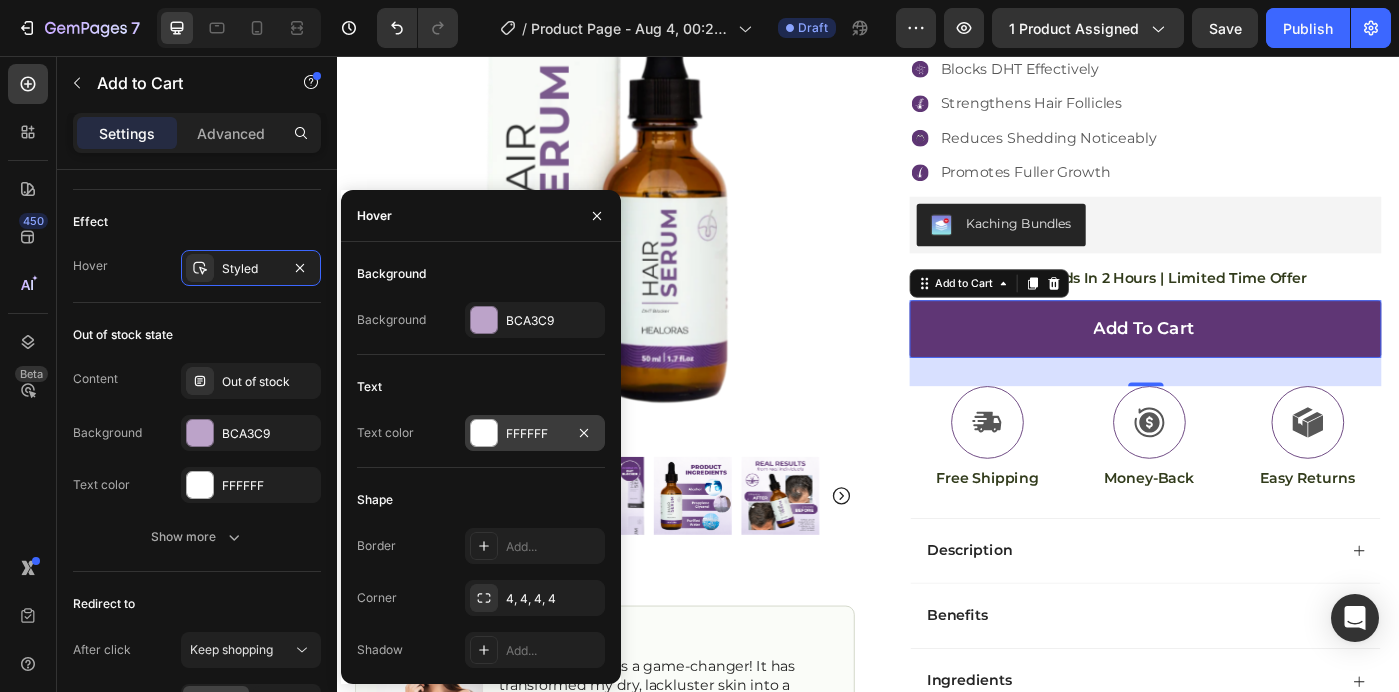 click on "FFFFFF" at bounding box center (535, 434) 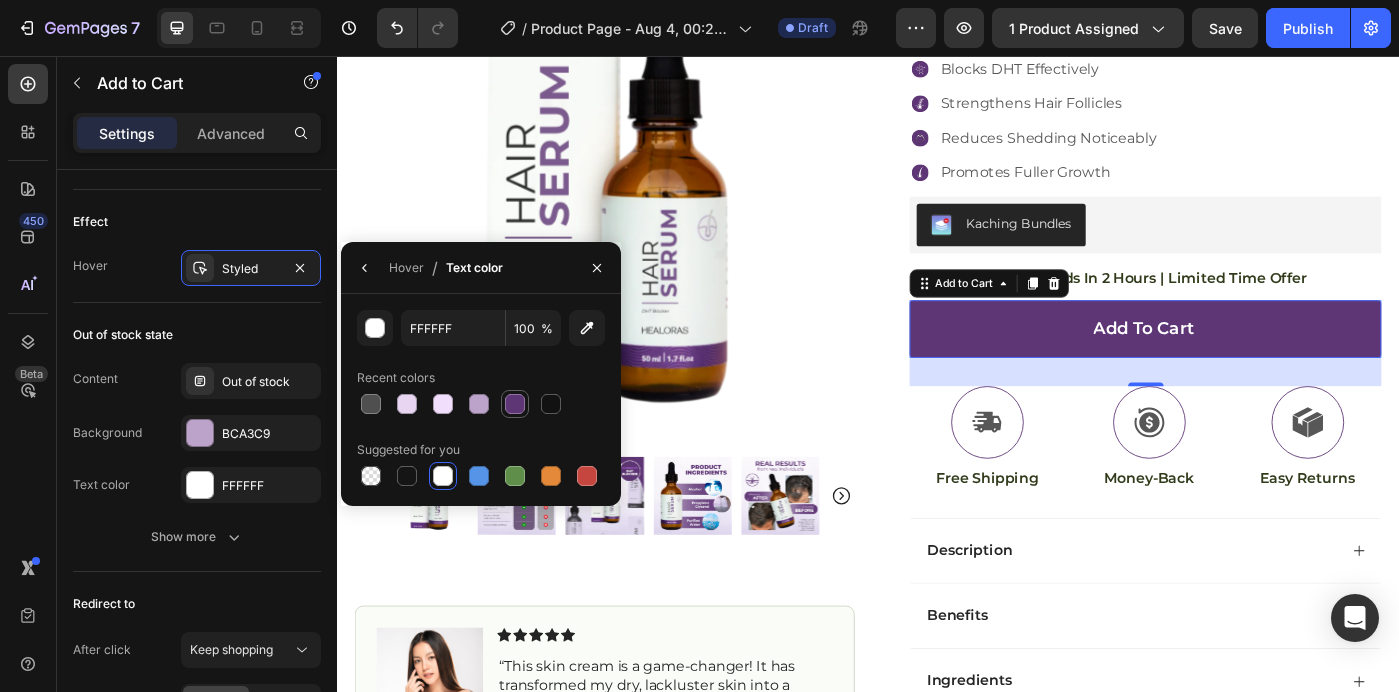 click at bounding box center (515, 404) 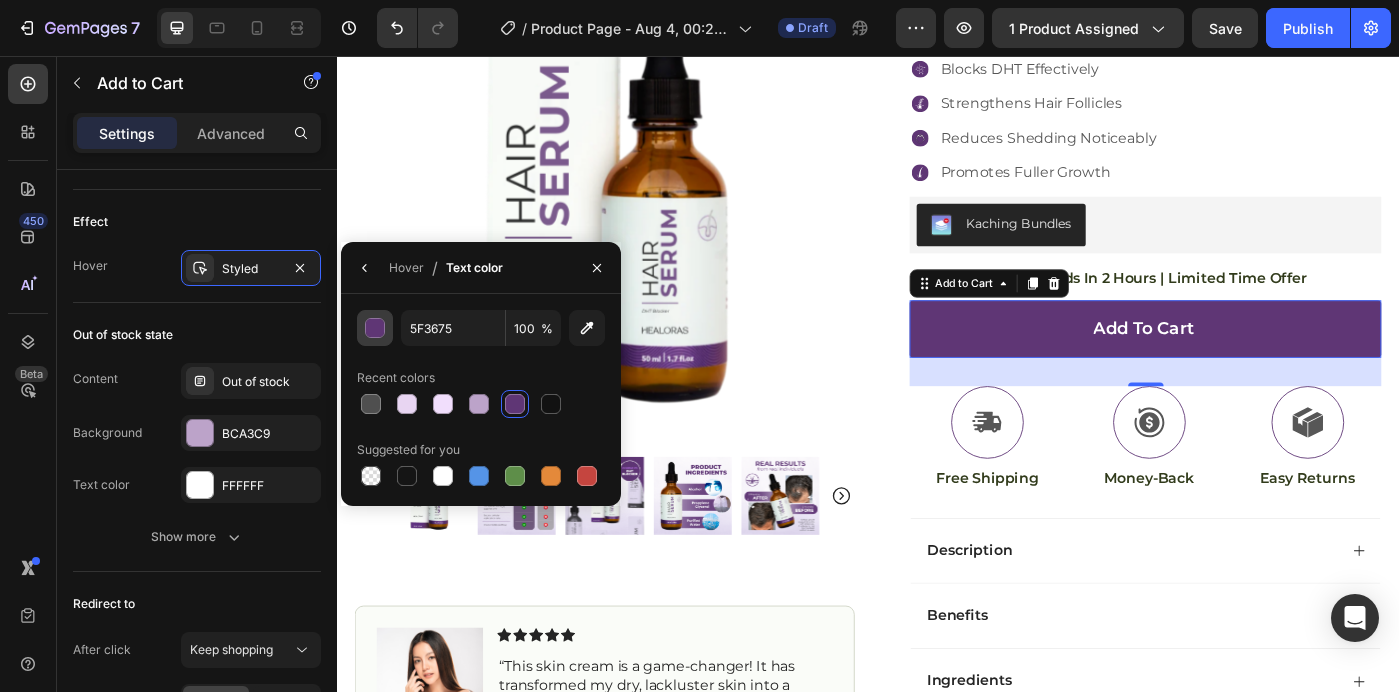 click at bounding box center (376, 329) 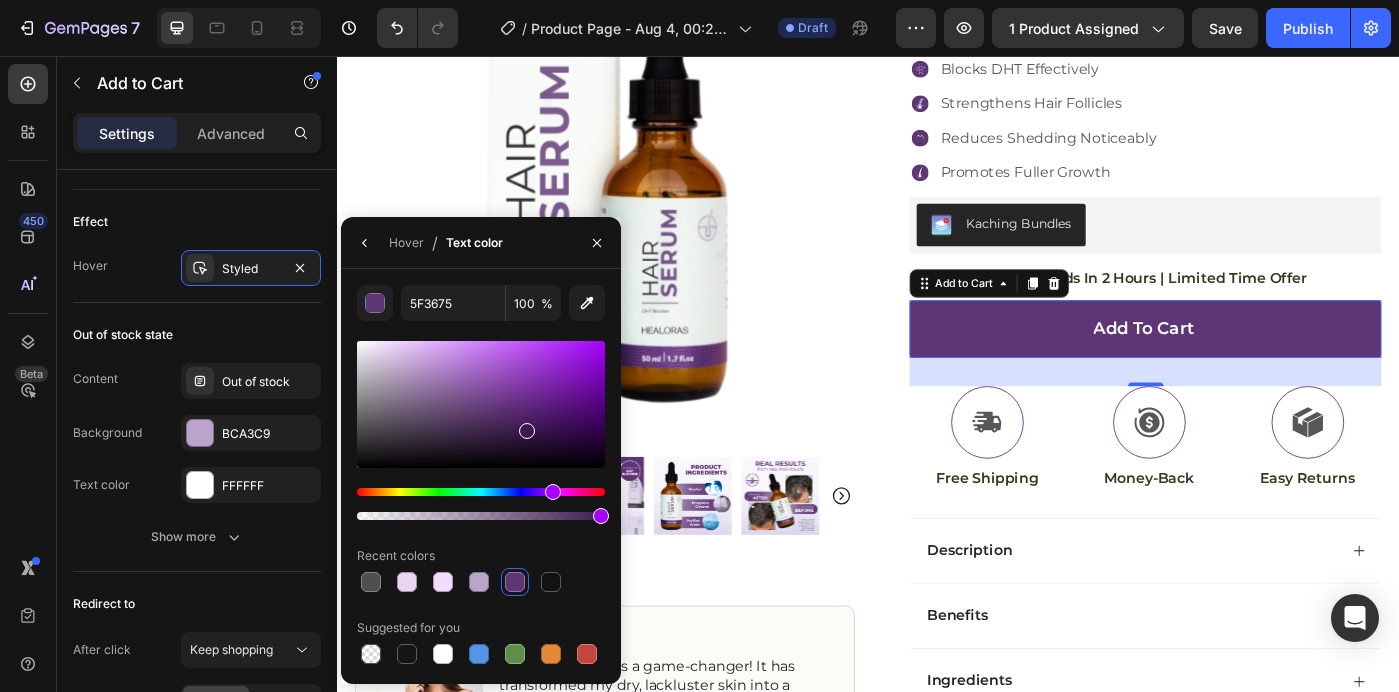type on "3E1A51" 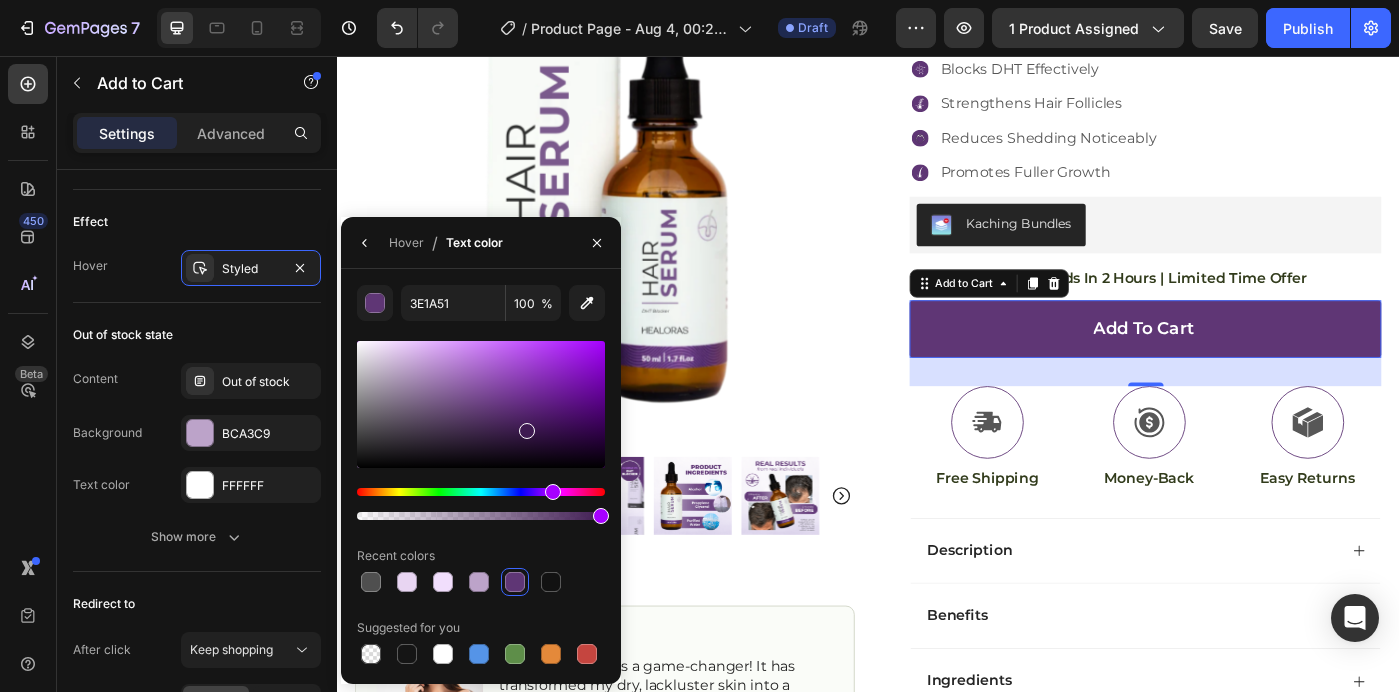 drag, startPoint x: 492, startPoint y: 416, endPoint x: 525, endPoint y: 427, distance: 34.785053 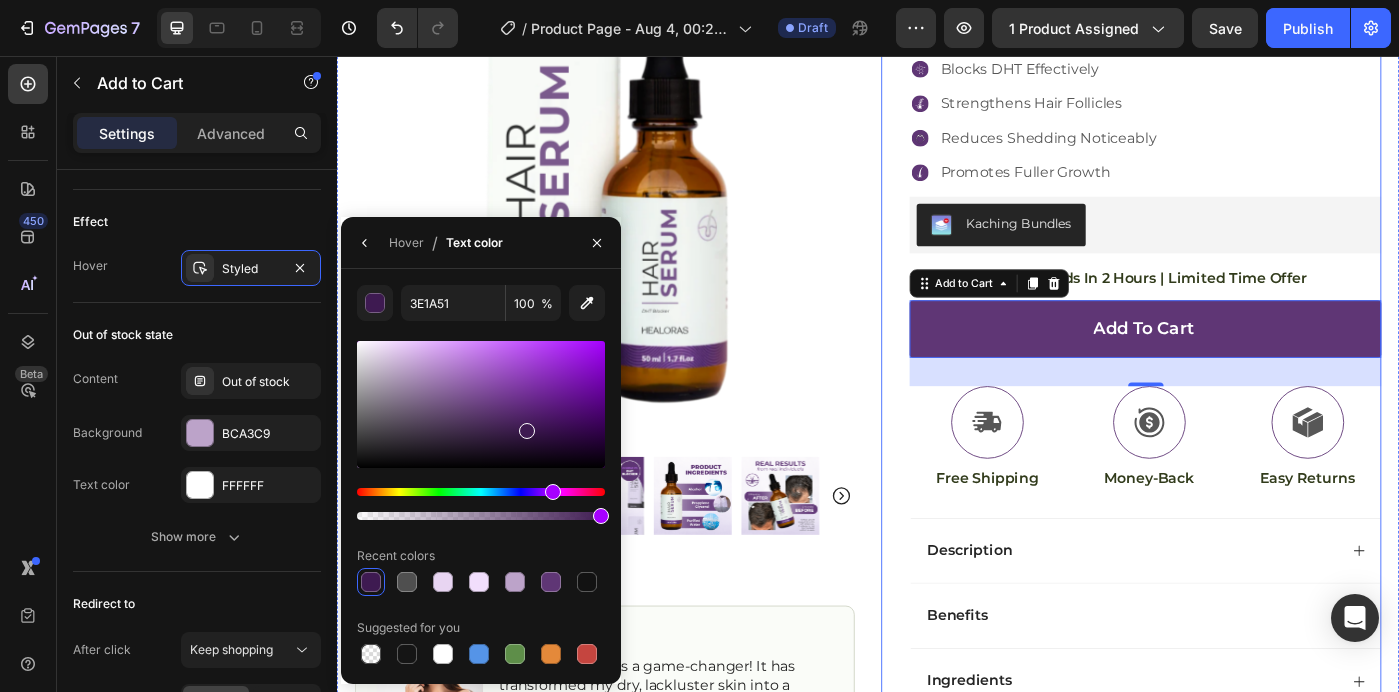 click on "Icon Icon Icon Icon Icon Icon List (1349 Reviews) Text Block Row Topische Haargroeiserum bij Dunner Wordend Haar – Krachtige DHT-blokkerende Formule Product Title 5% RU5884 Solution 50MG per ML Text Block Topical Hair Growth Serum for Thinning Hair – Powerful DHT-Blocking Formula Text Block Blocks DHT Effectively Strengthens Hair Follicles Reduces Shedding Noticeably Promotes Fuller Growth Item List Kaching Bundles Kaching Bundles
Icon Sale Ends In 2 Hours | Limited Time Offer Text Block Row Add to cart Add to Cart   32
Icon Free Shipping Text Block
Icon Money-Back Text Block
Icon Easy Returns Text Block Row Image Icon Icon Icon Icon Icon Icon List “this skin cream is a game-changer! it has transformed my dry, lackluster skin into a hydrated and radiant complexion. i love how it absorbs quickly and leaves no greasy residue. highly recommend” Text Block
Icon Hannah N. (Houston, USA) Text Block Row Row
Row" at bounding box center (1234, 305) 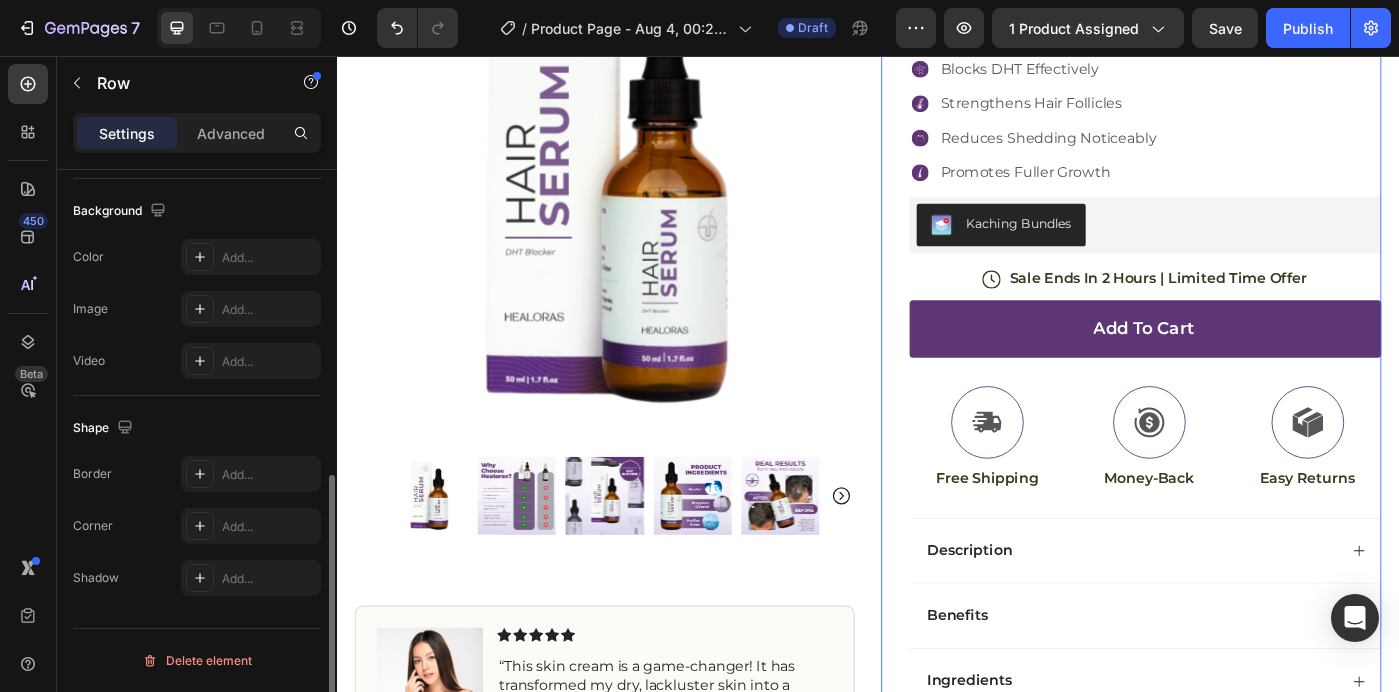 scroll, scrollTop: 0, scrollLeft: 0, axis: both 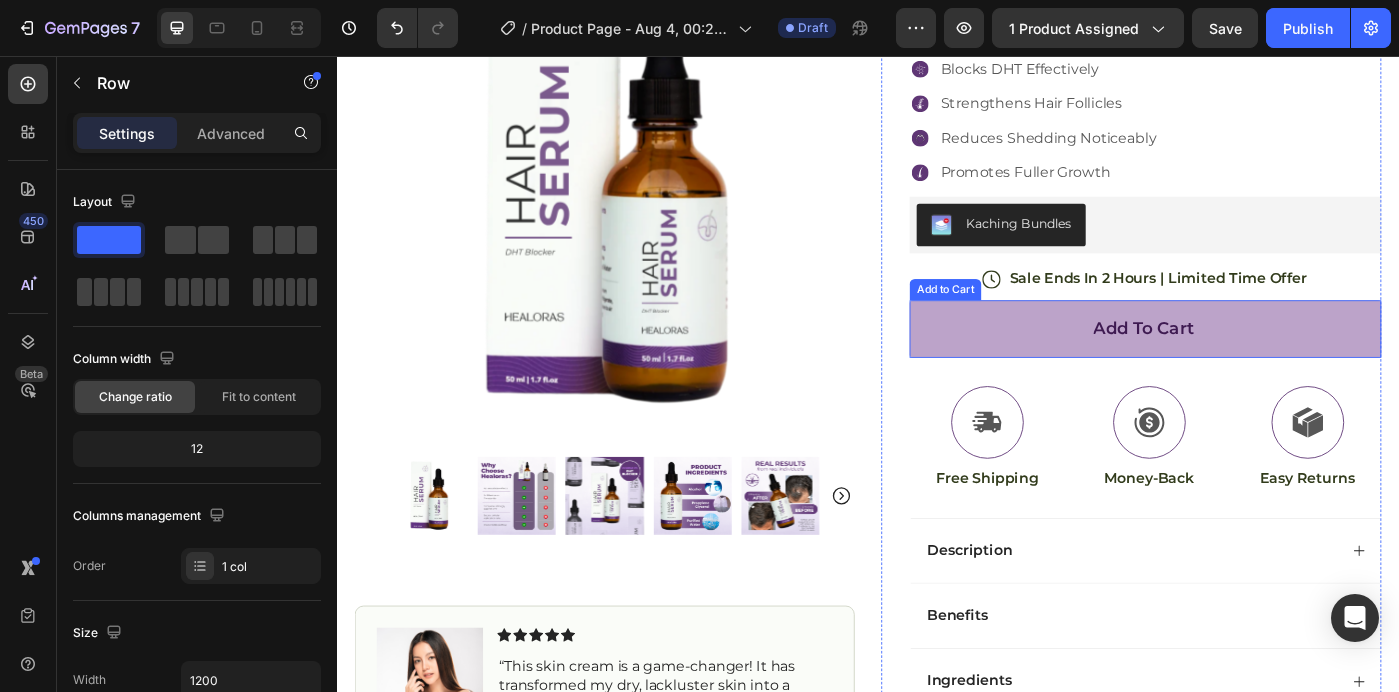click on "Add to cart" at bounding box center [1250, 364] 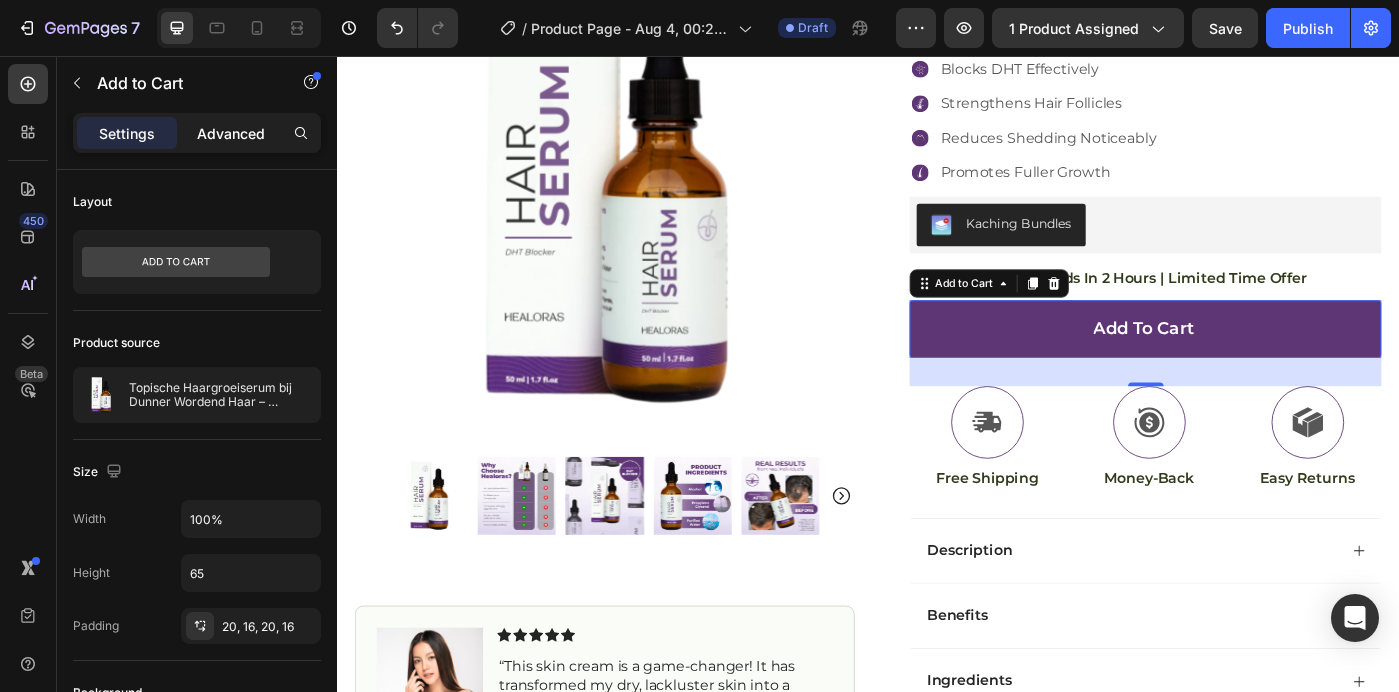 click on "Advanced" at bounding box center [231, 133] 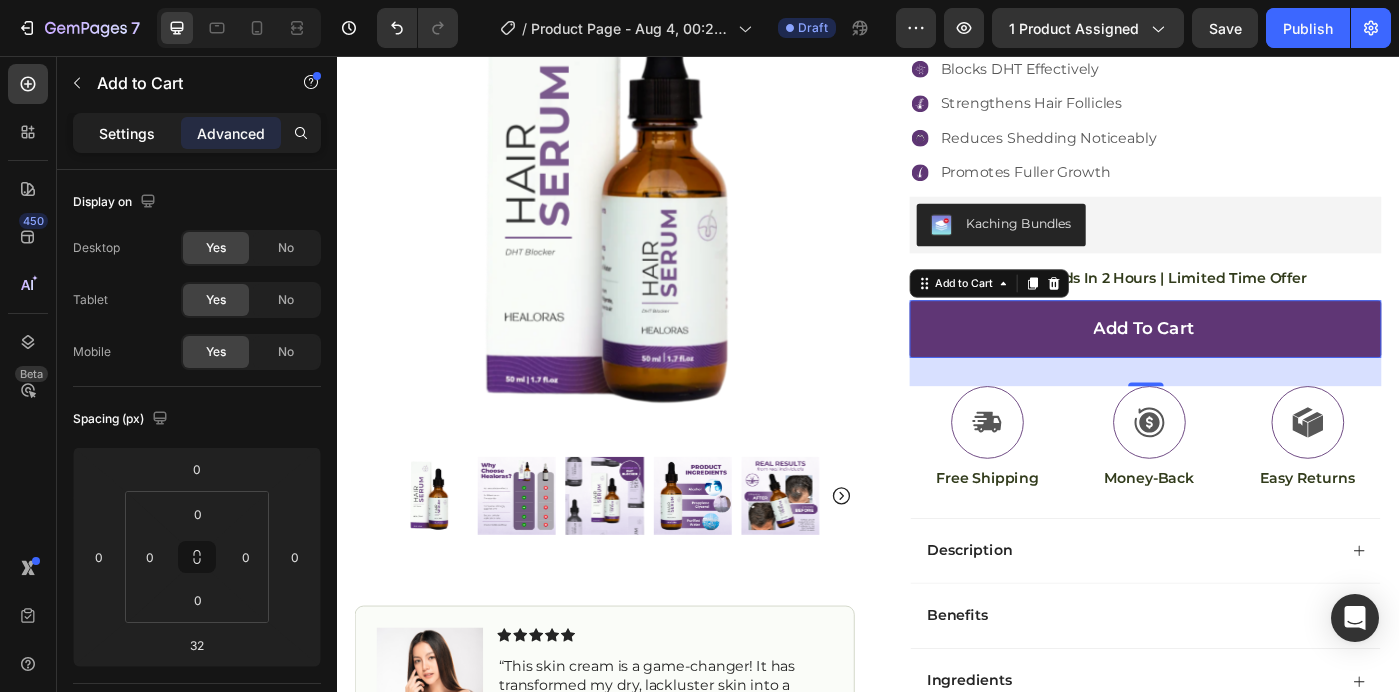 click on "Settings" at bounding box center (127, 133) 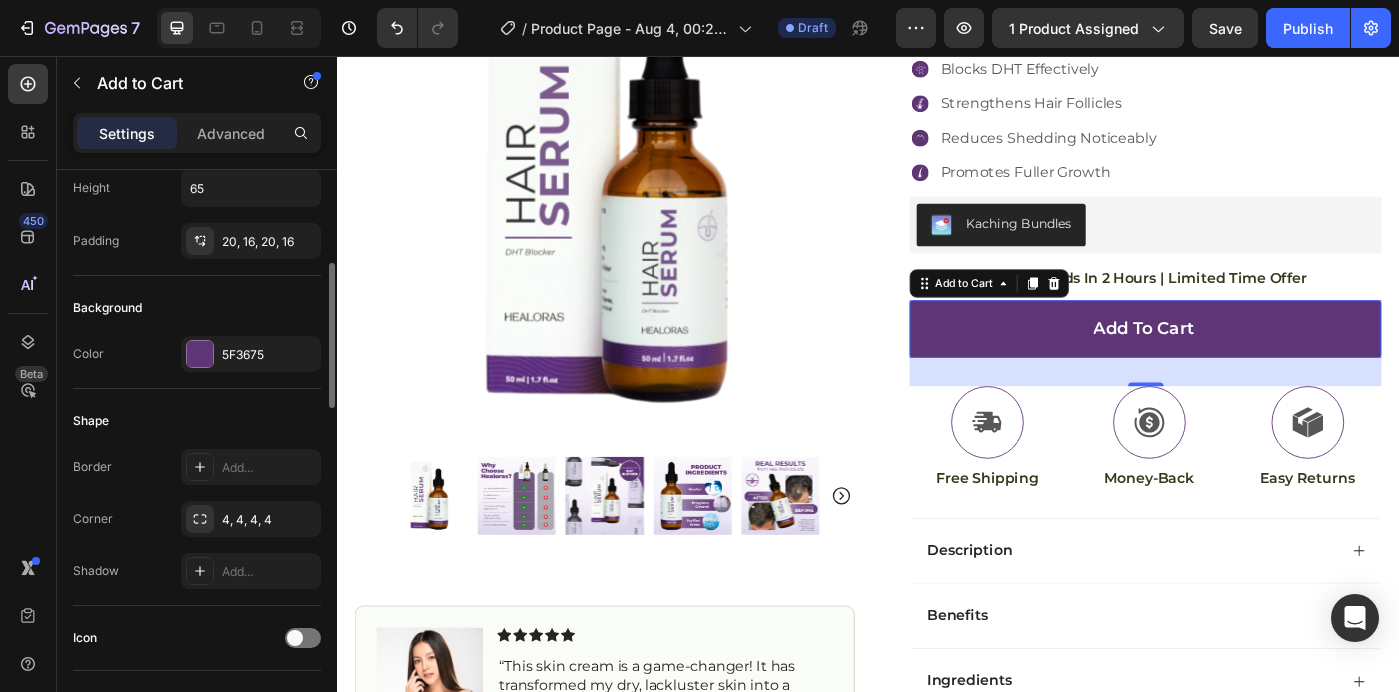 scroll, scrollTop: 394, scrollLeft: 0, axis: vertical 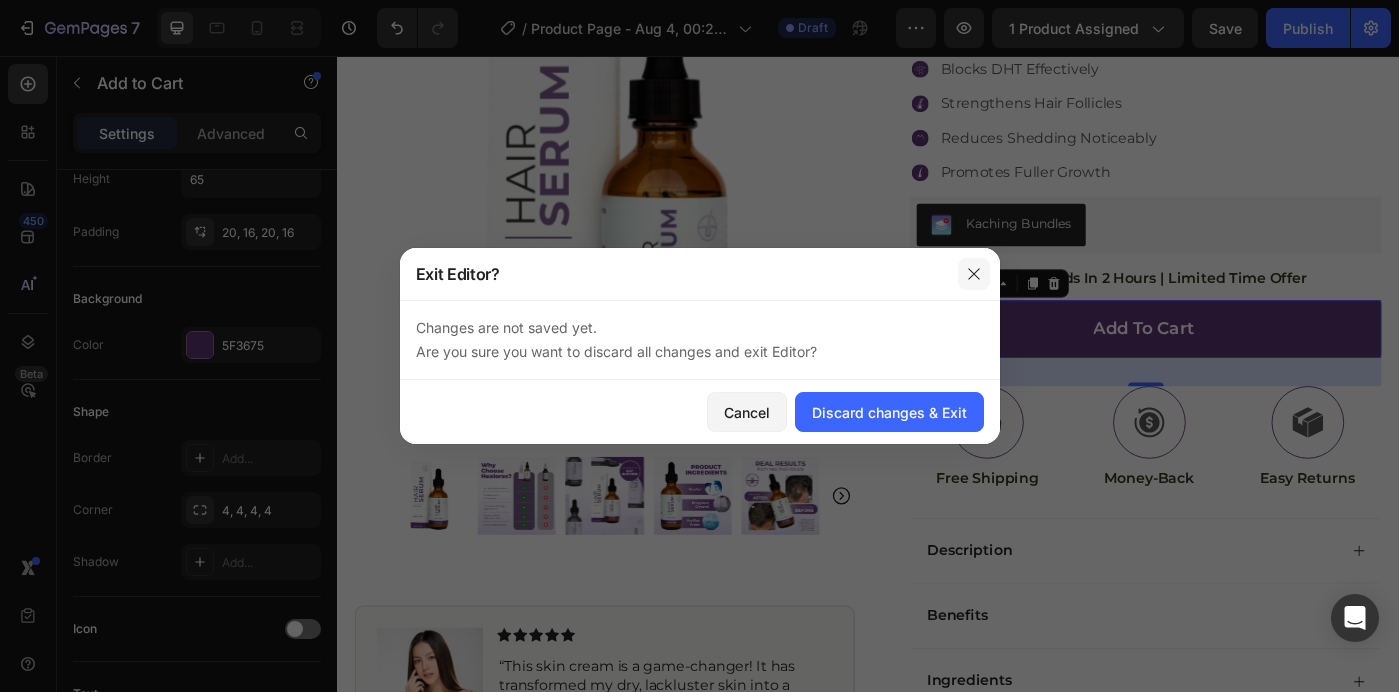click 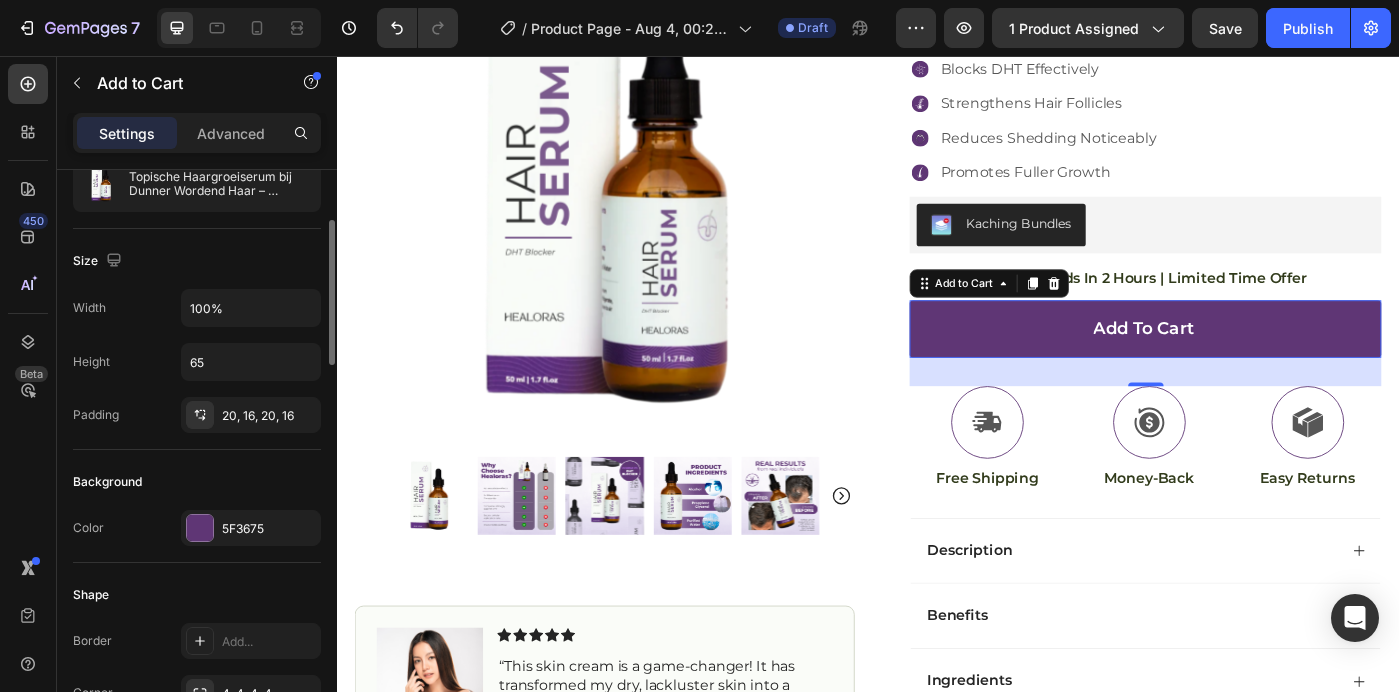 scroll, scrollTop: 207, scrollLeft: 0, axis: vertical 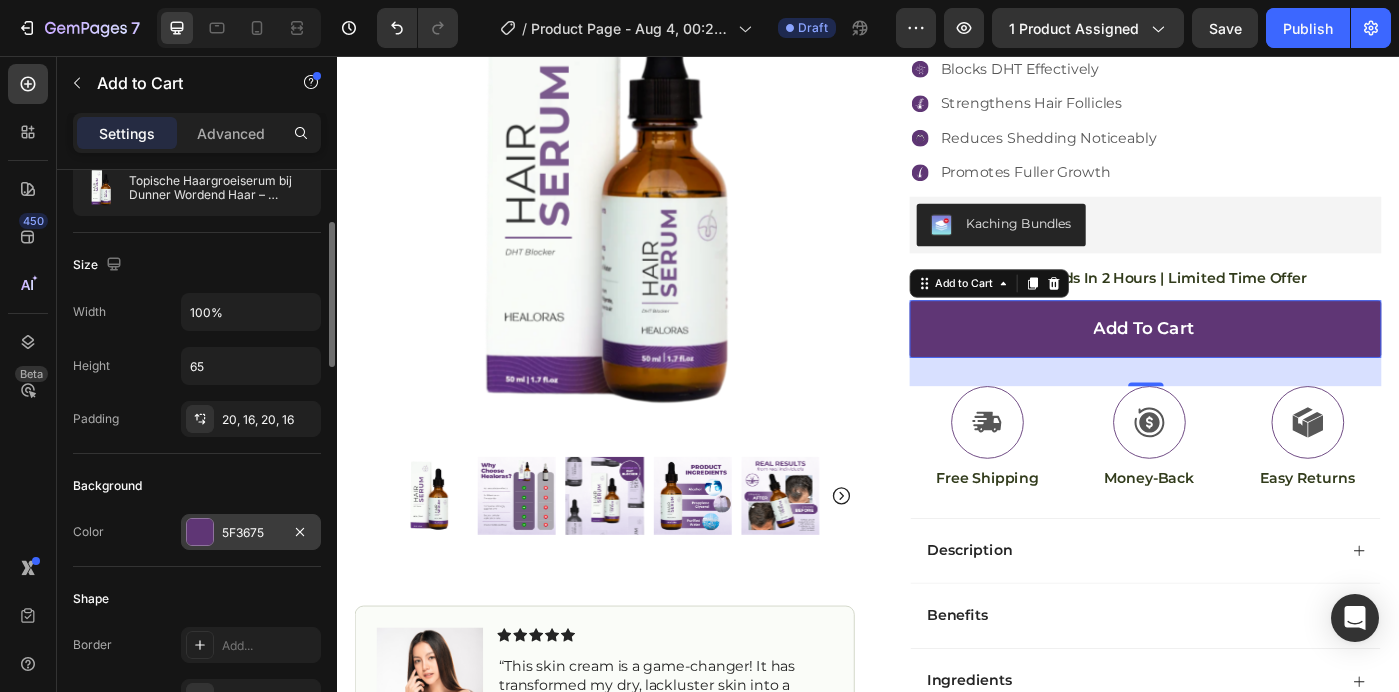 click on "5F3675" at bounding box center (251, 532) 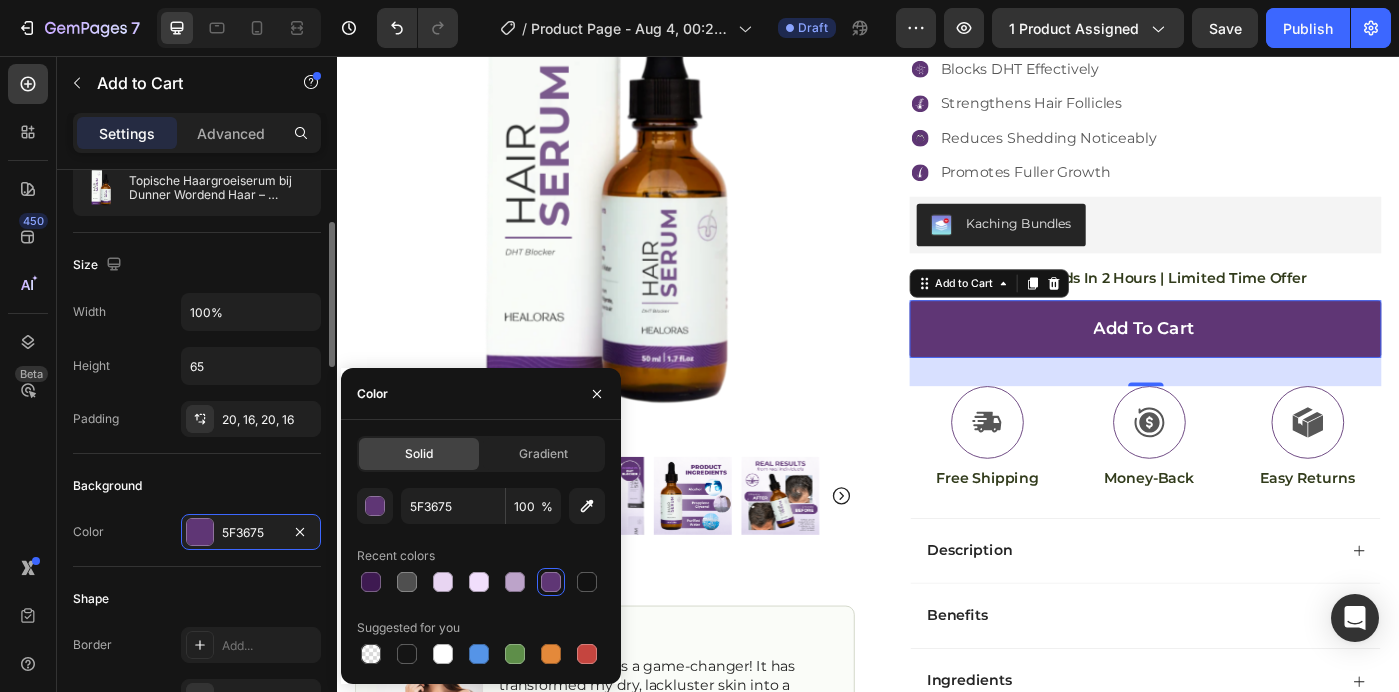 click on "Background Color 5F3675" 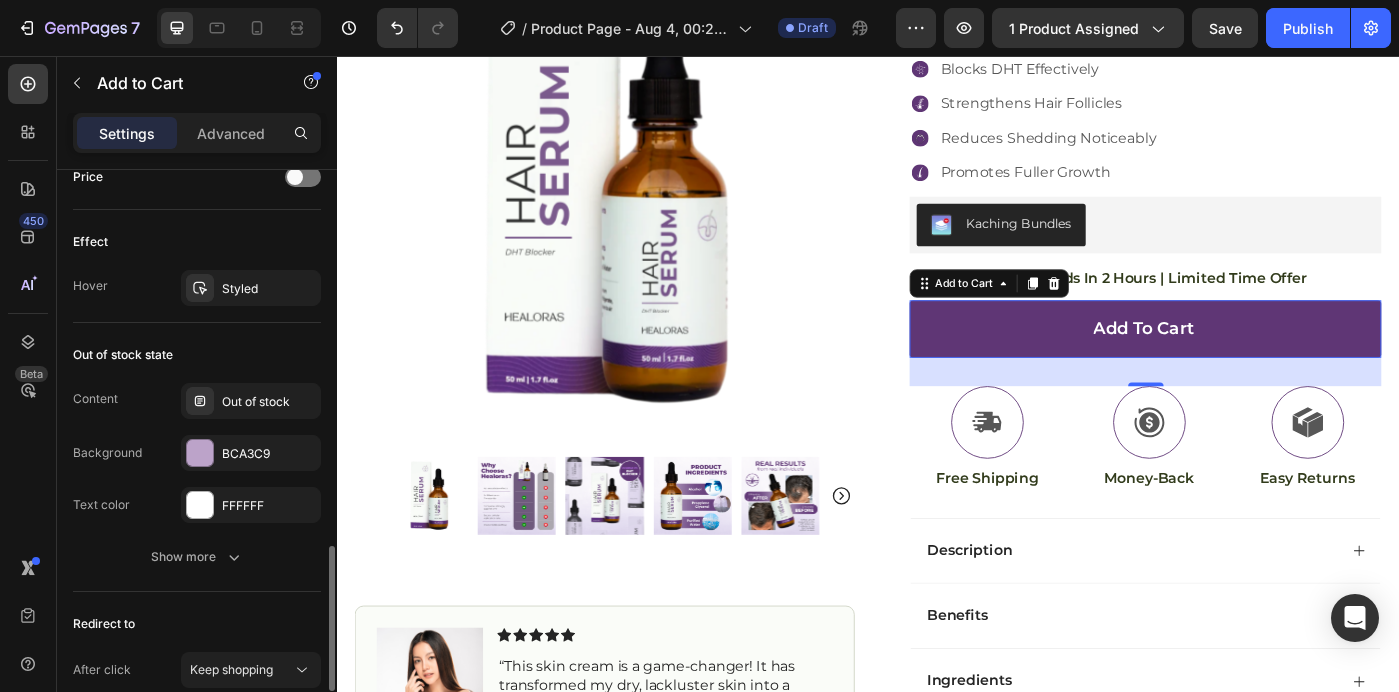 scroll, scrollTop: 1442, scrollLeft: 0, axis: vertical 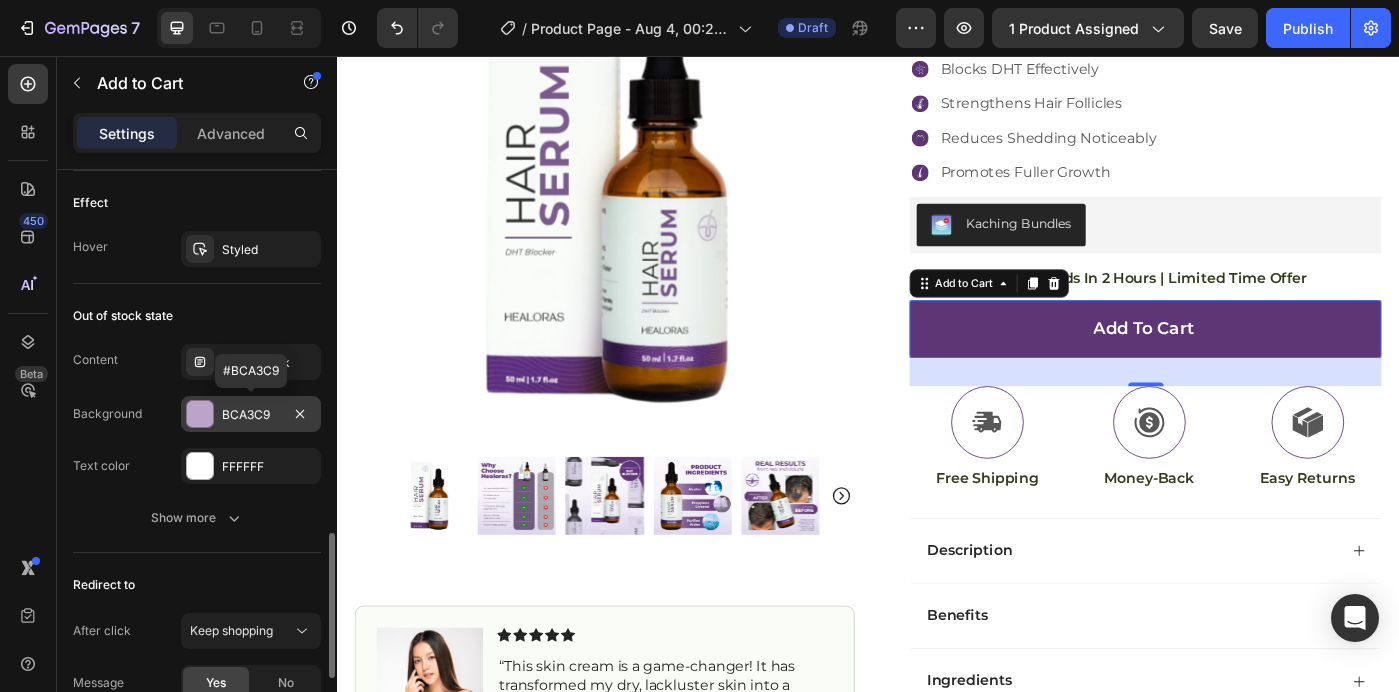 click on "BCA3C9" at bounding box center (251, 415) 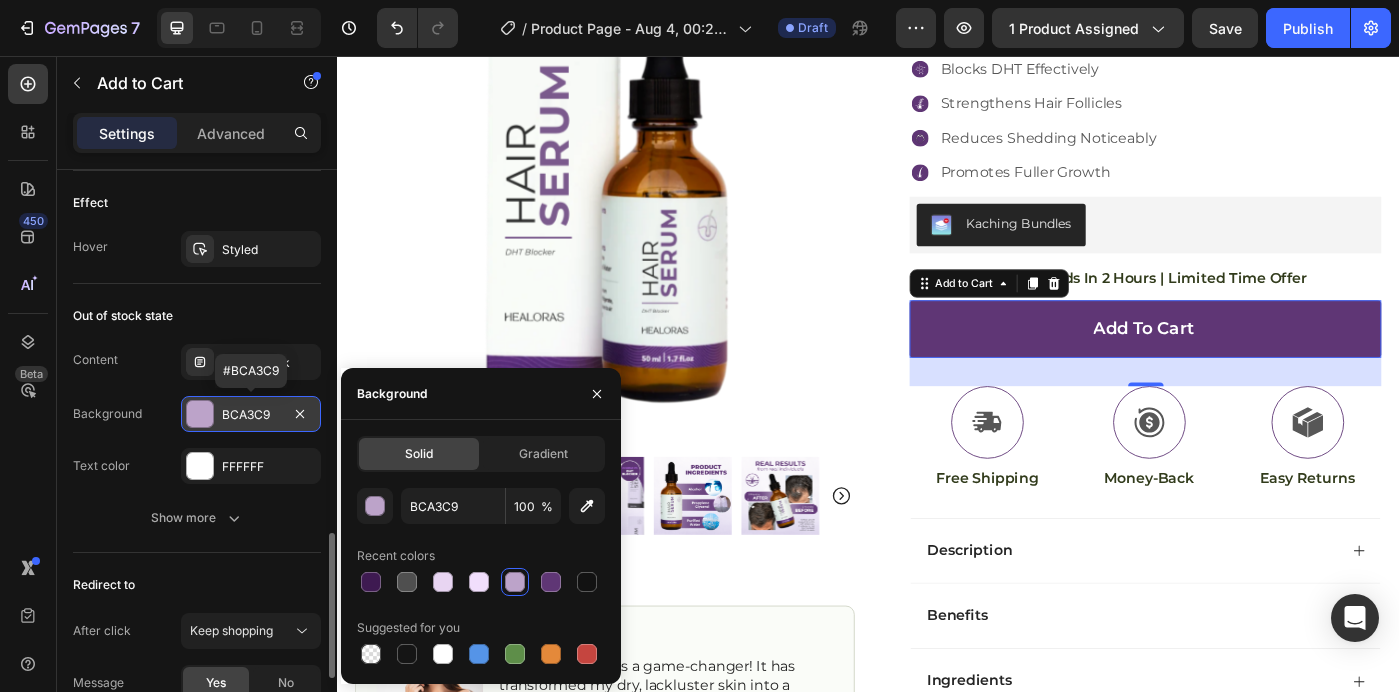 click on "BCA3C9" at bounding box center (251, 415) 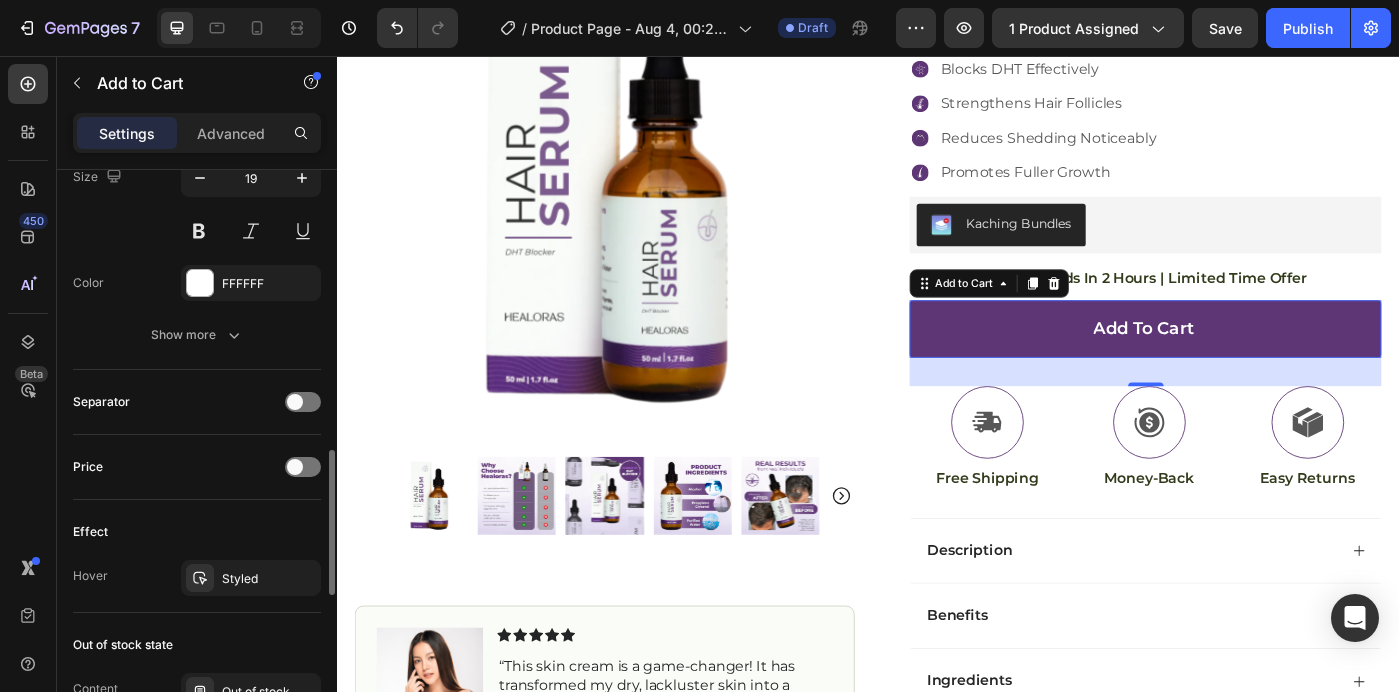 scroll, scrollTop: 1111, scrollLeft: 0, axis: vertical 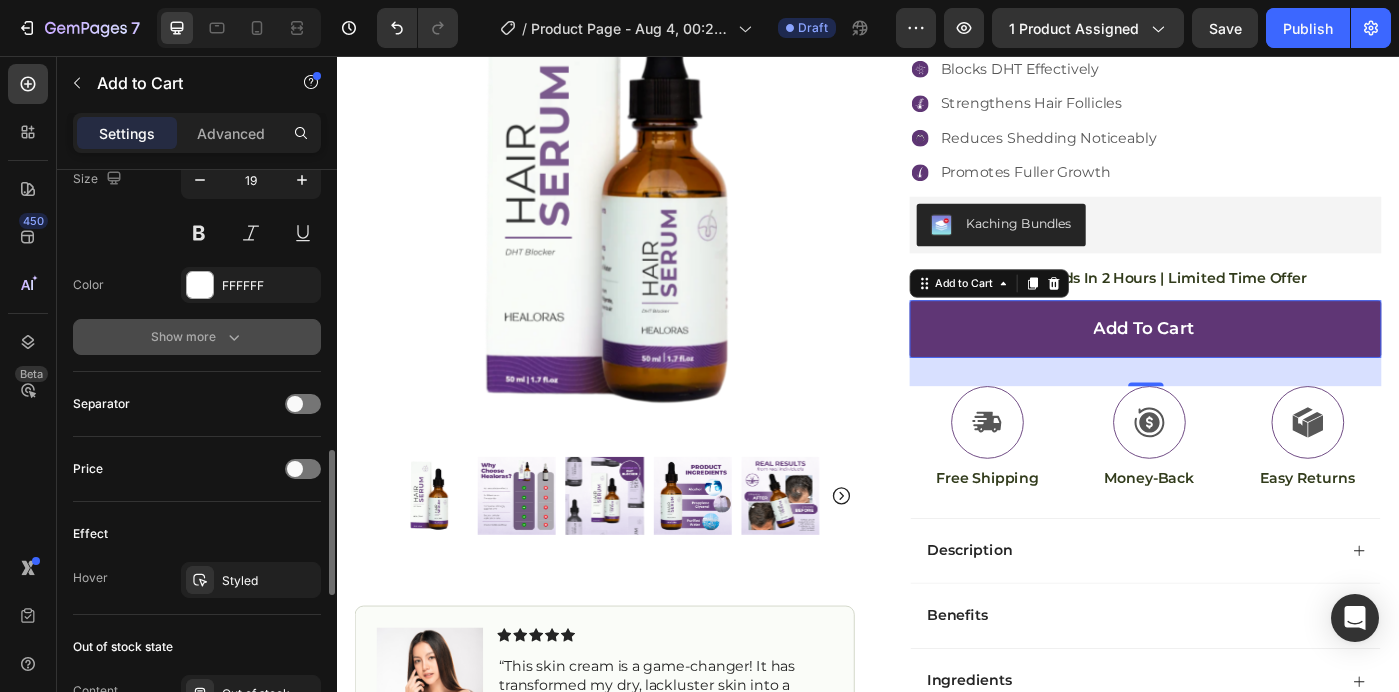 click on "Show more" at bounding box center (197, 337) 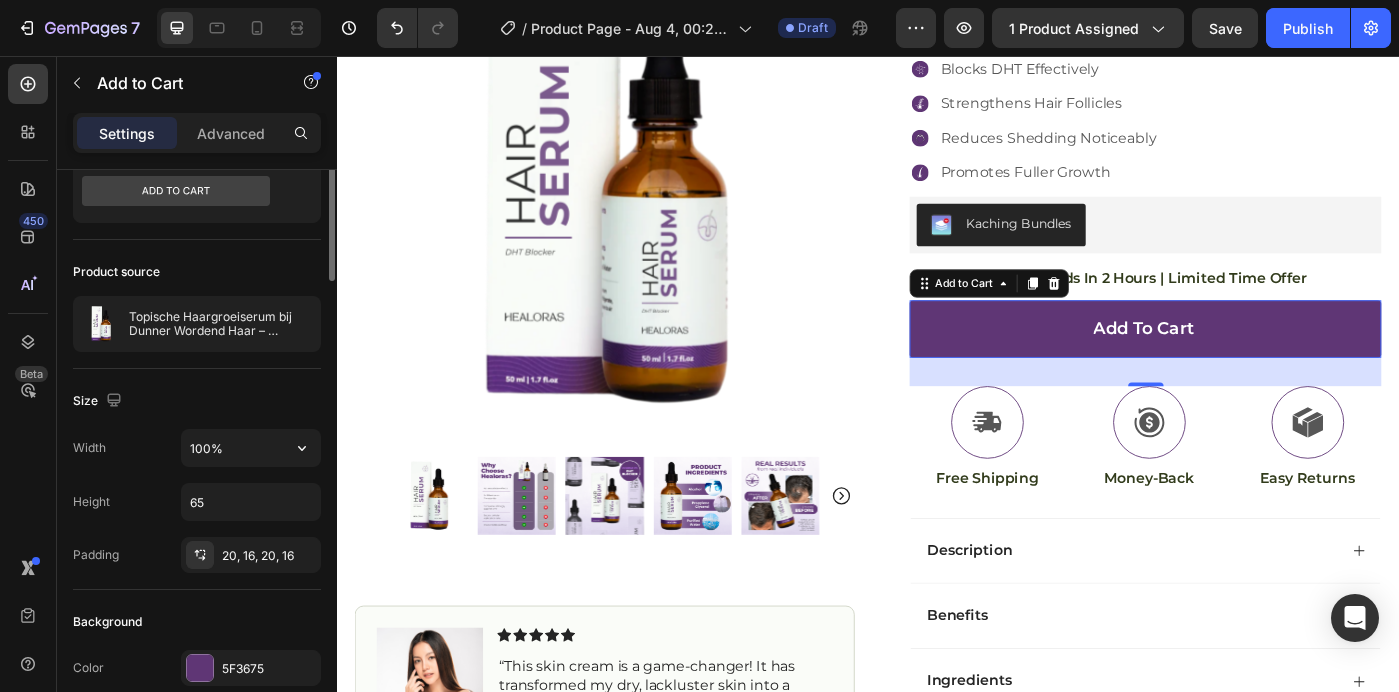 scroll, scrollTop: 0, scrollLeft: 0, axis: both 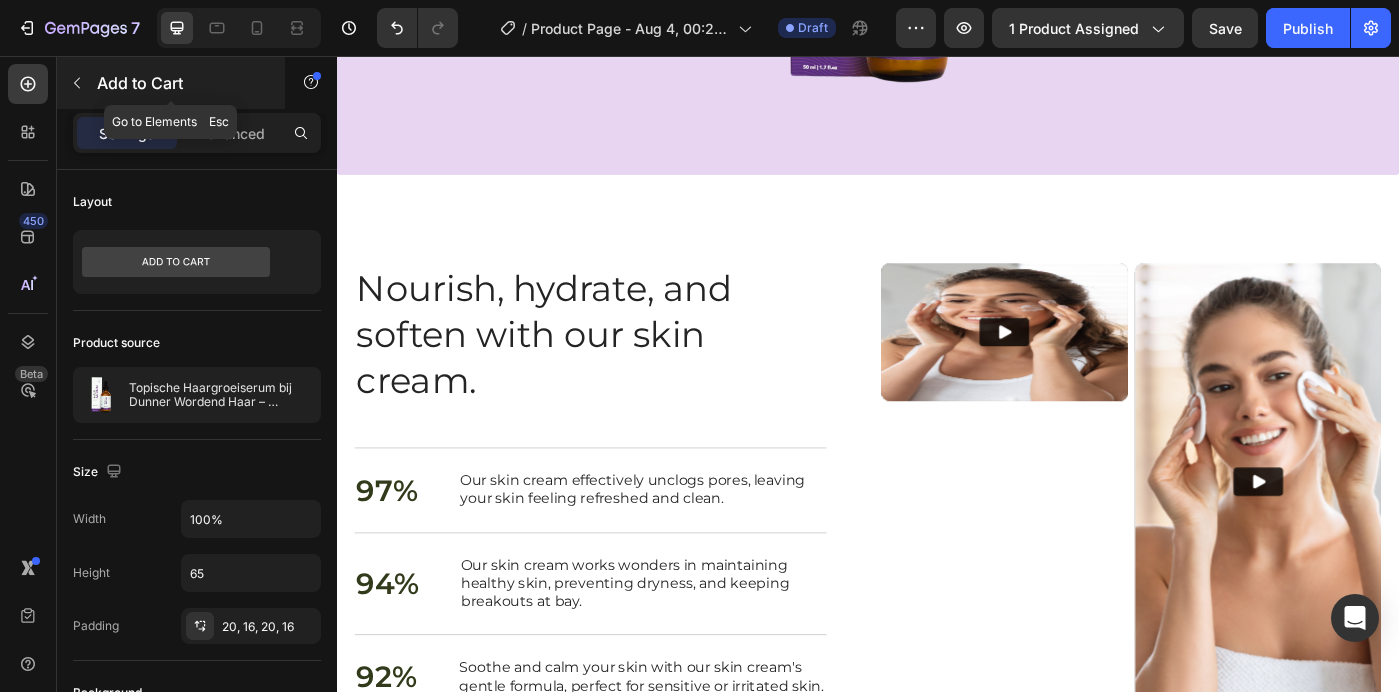 click 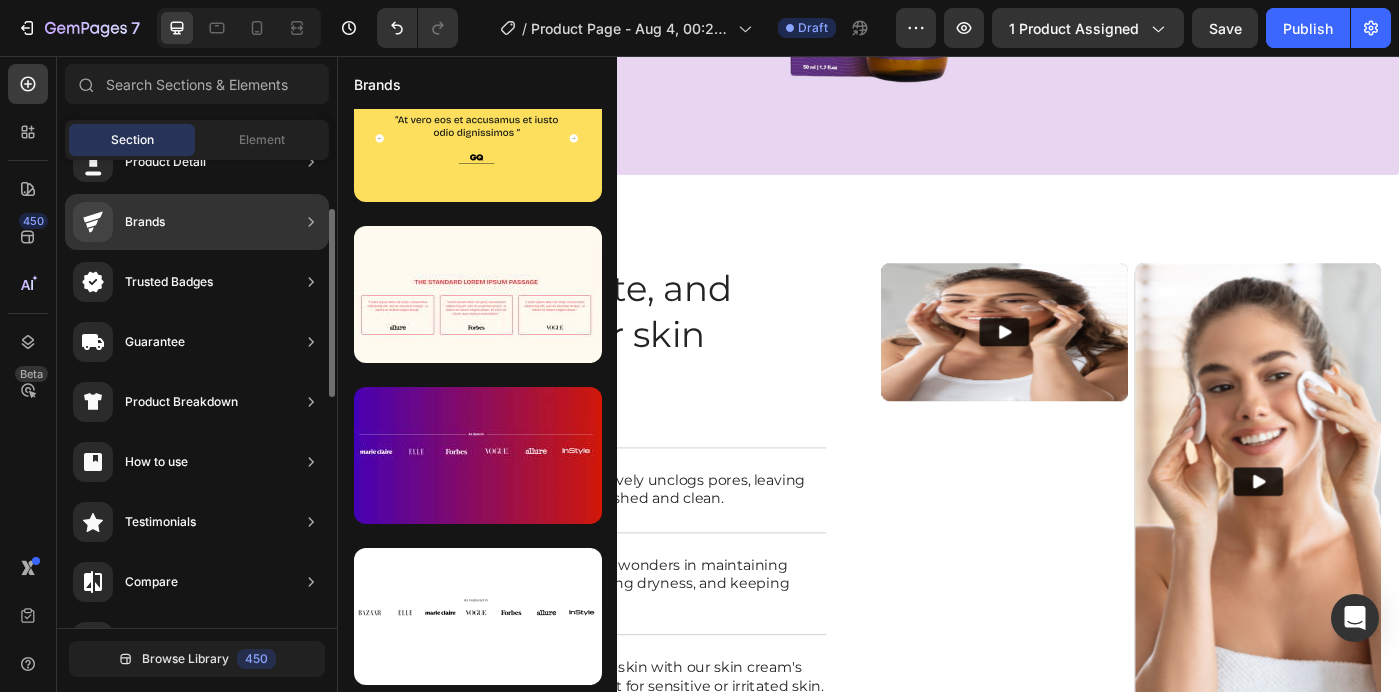 scroll, scrollTop: 108, scrollLeft: 0, axis: vertical 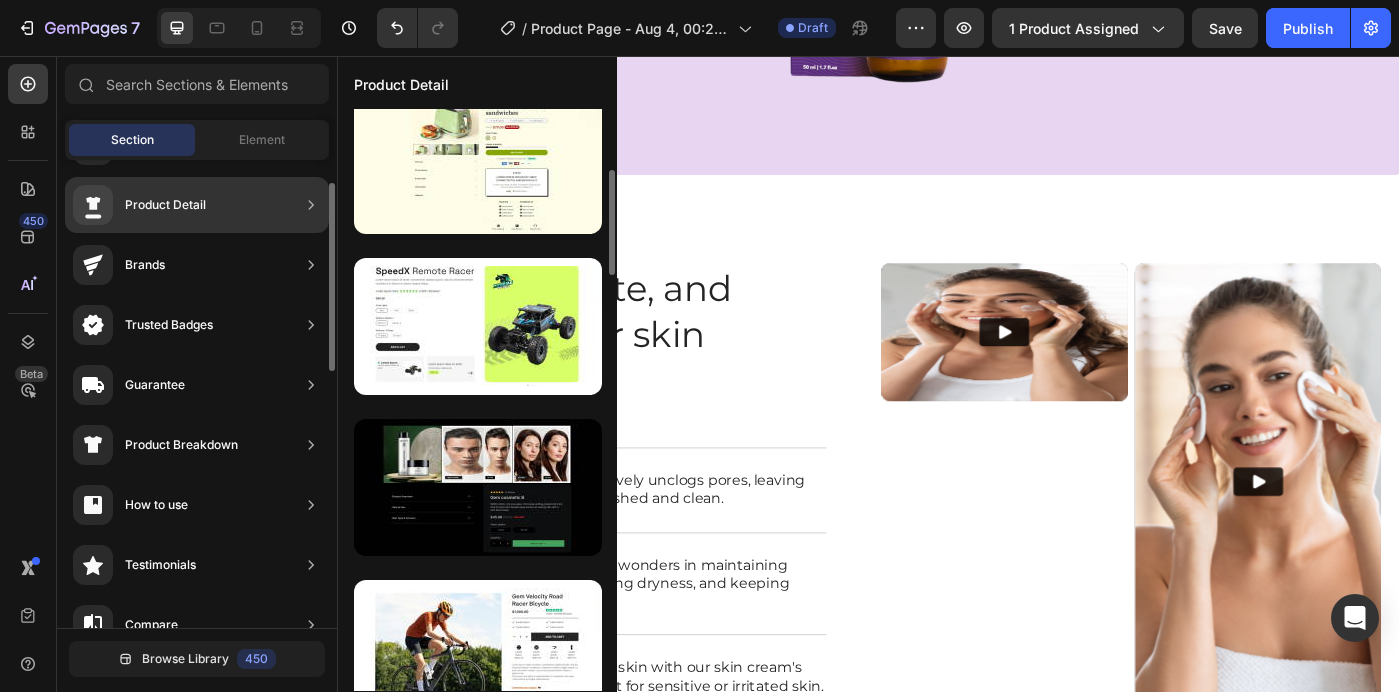 click on "Product Detail" at bounding box center [139, 205] 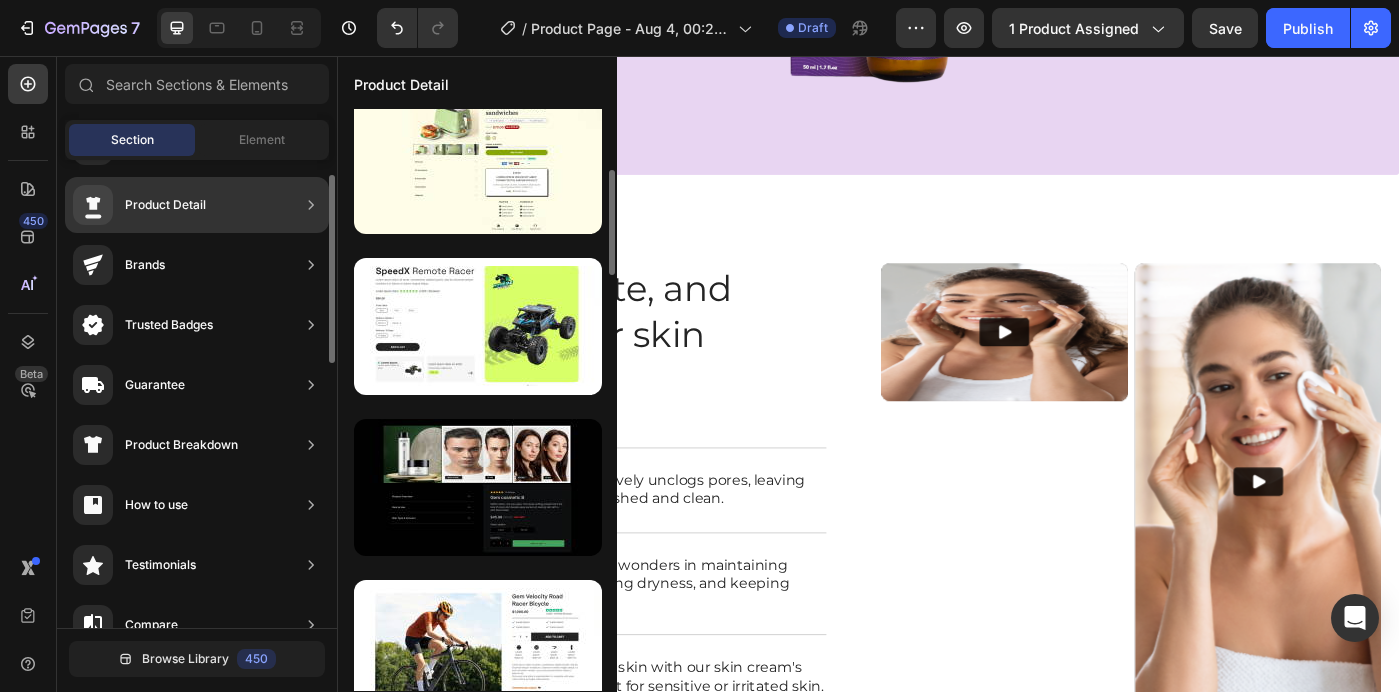 scroll, scrollTop: 0, scrollLeft: 0, axis: both 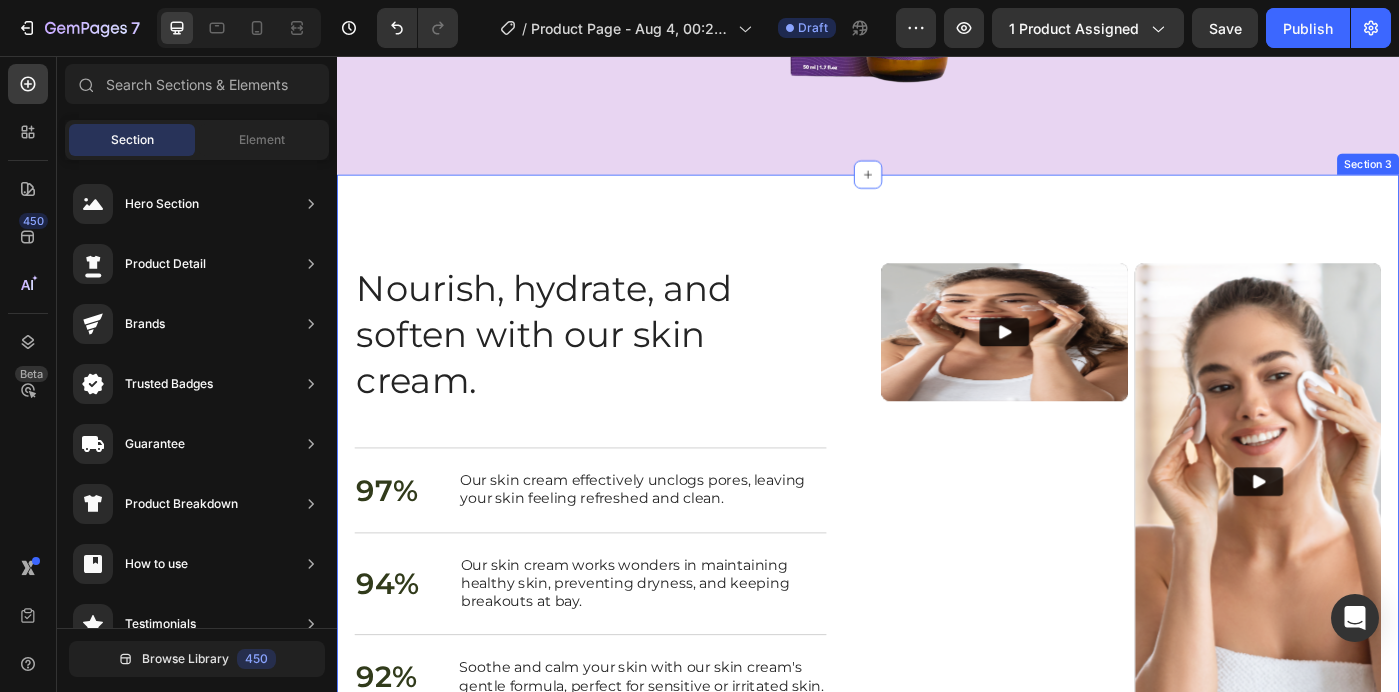 click on "Nourish, hydrate, and soften with our skin cream. Heading Nourish, hydrate, and soften with our skin cream. Heading 97% Text Block Our skin cream effectively unclogs pores, leaving your skin feeling refreshed and clean. Text Block Row 94% Text Block Our skin cream works wonders in maintaining healthy skin, preventing dryness, and keeping breakouts at bay. Text Block Row 92% Text Block Soothe and calm your skin with our skin cream's gentle formula, perfect for sensitive or irritated skin. Text Block Row Buy It Now Button Row Video Video Carousel Row Section 3" at bounding box center [937, 584] 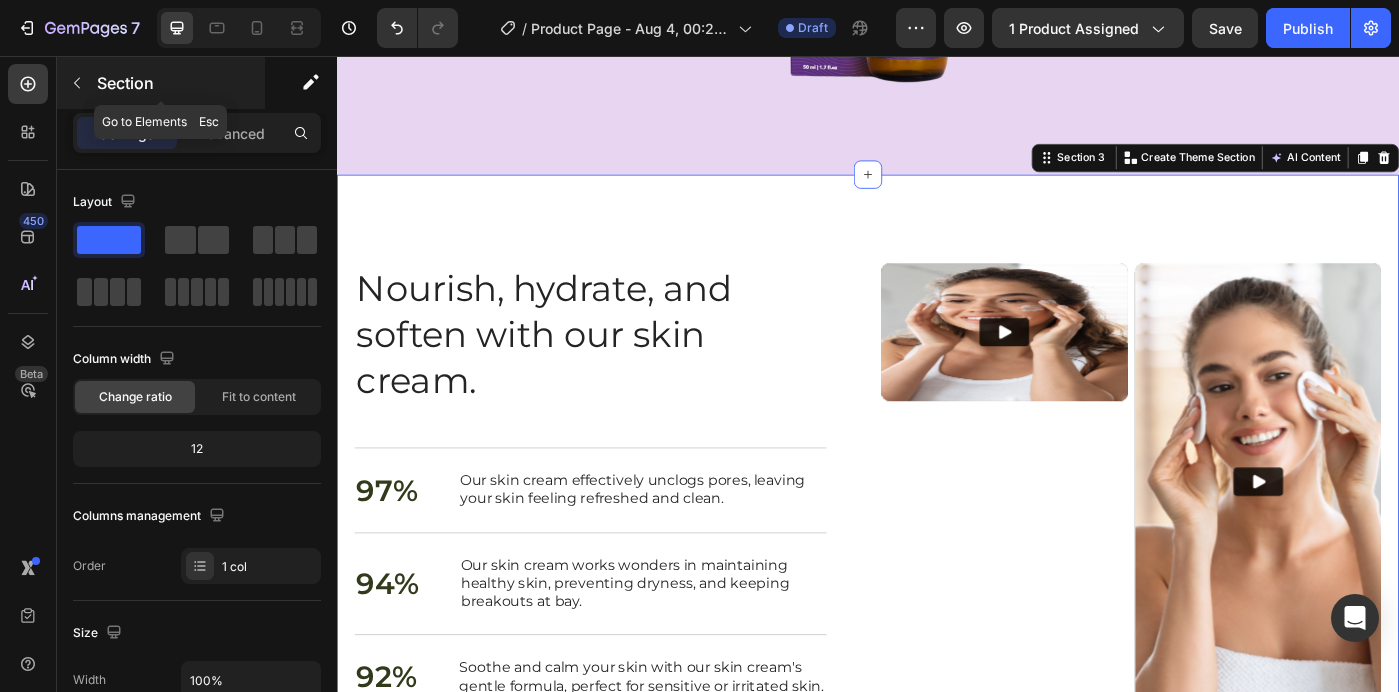 click 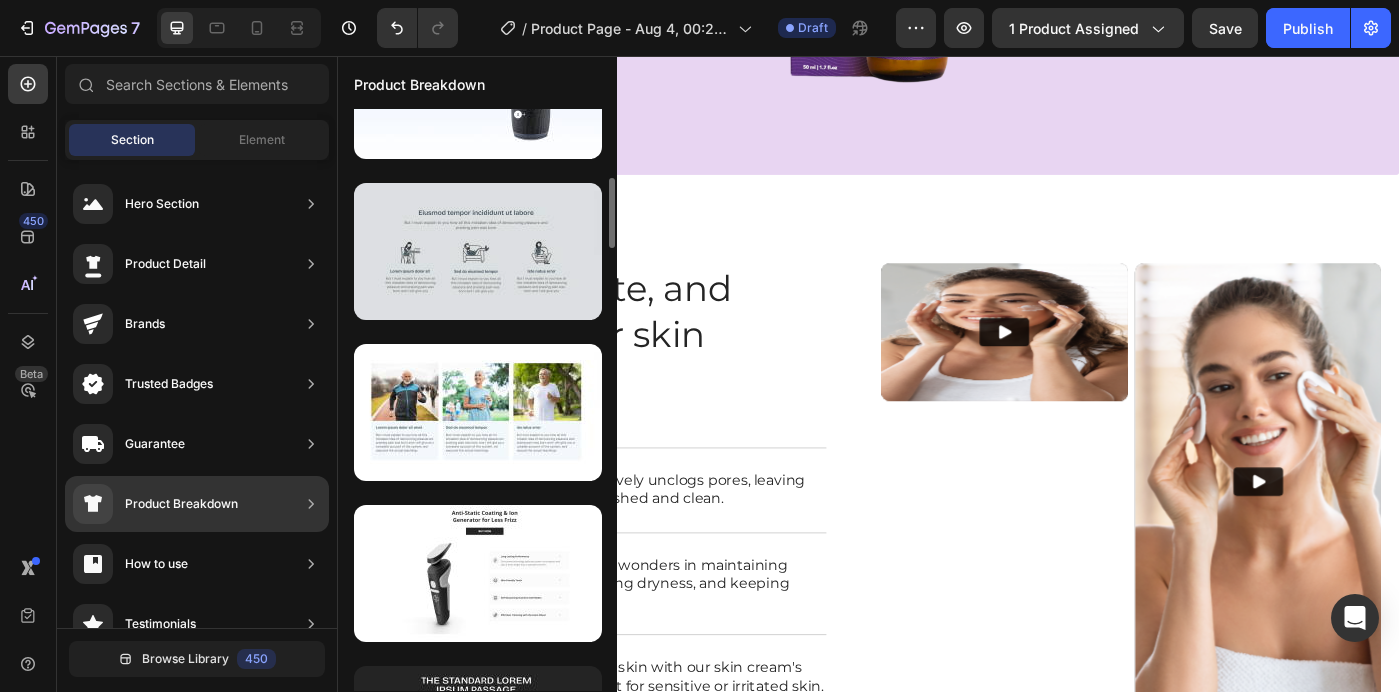scroll, scrollTop: 569, scrollLeft: 0, axis: vertical 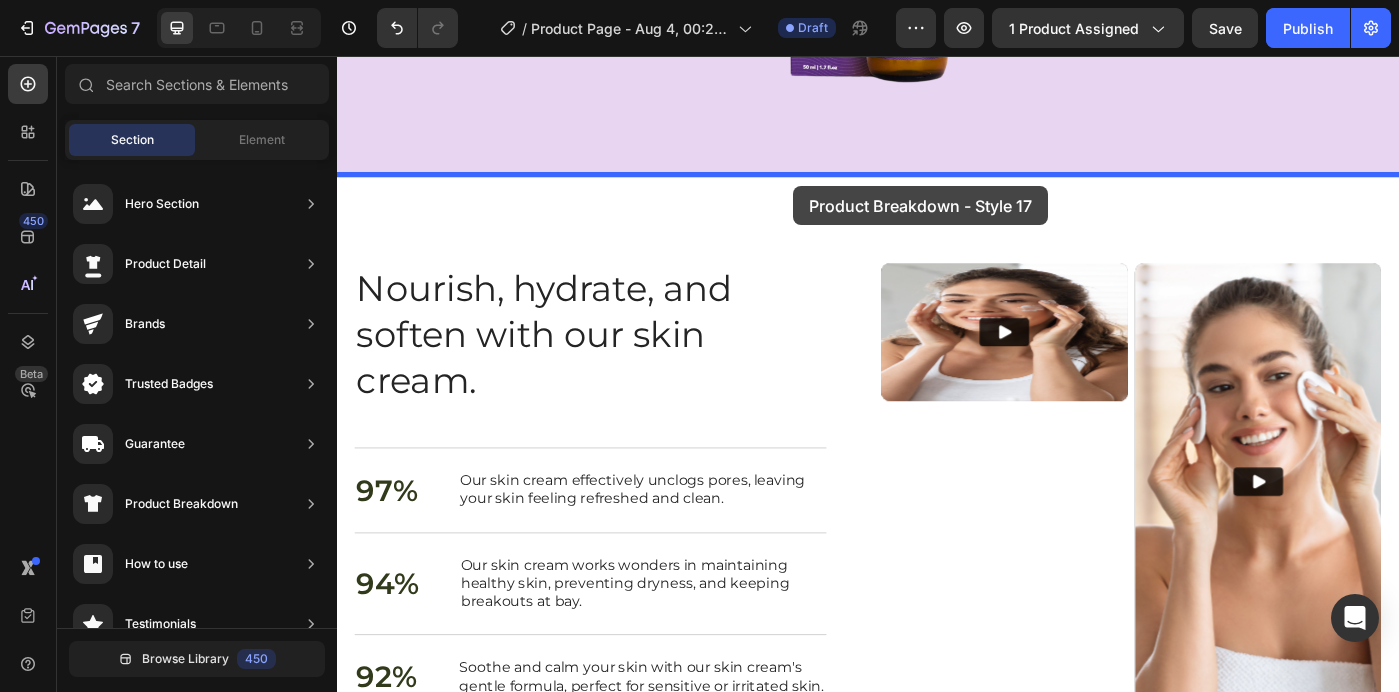 drag, startPoint x: 785, startPoint y: 489, endPoint x: 852, endPoint y: 203, distance: 293.74307 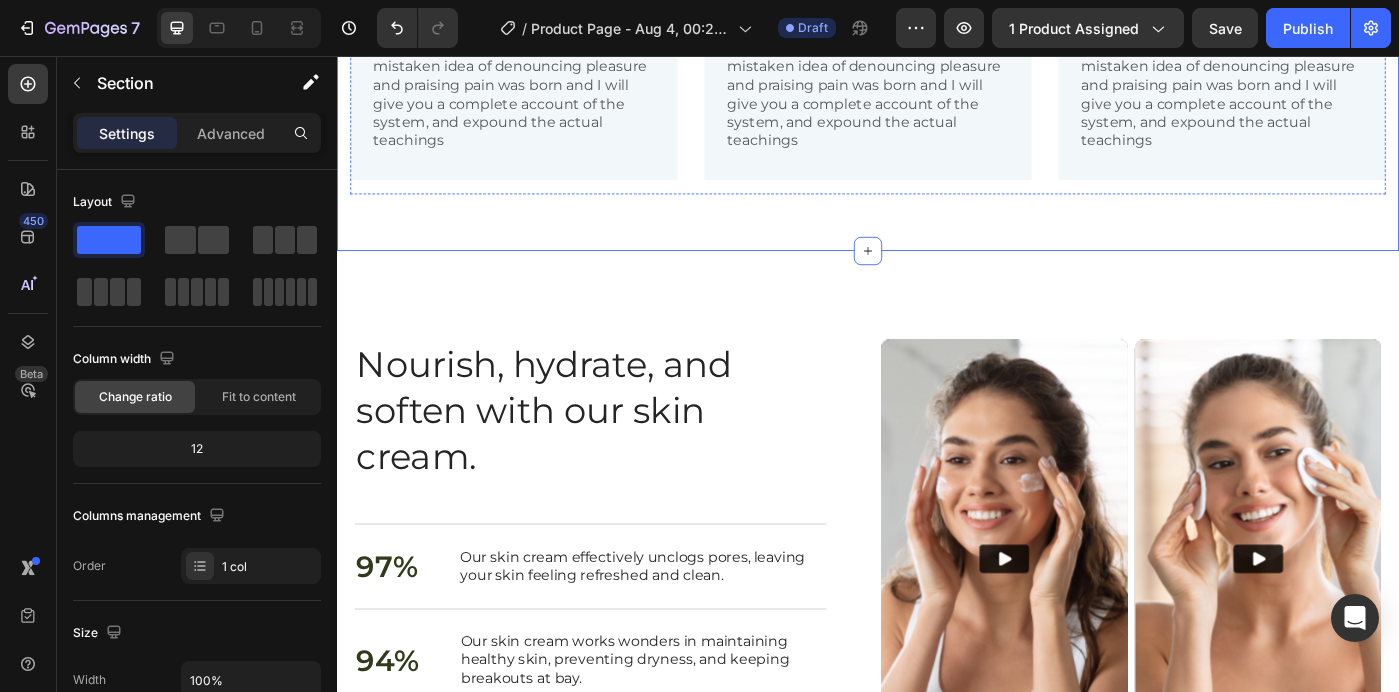 scroll, scrollTop: 2421, scrollLeft: 0, axis: vertical 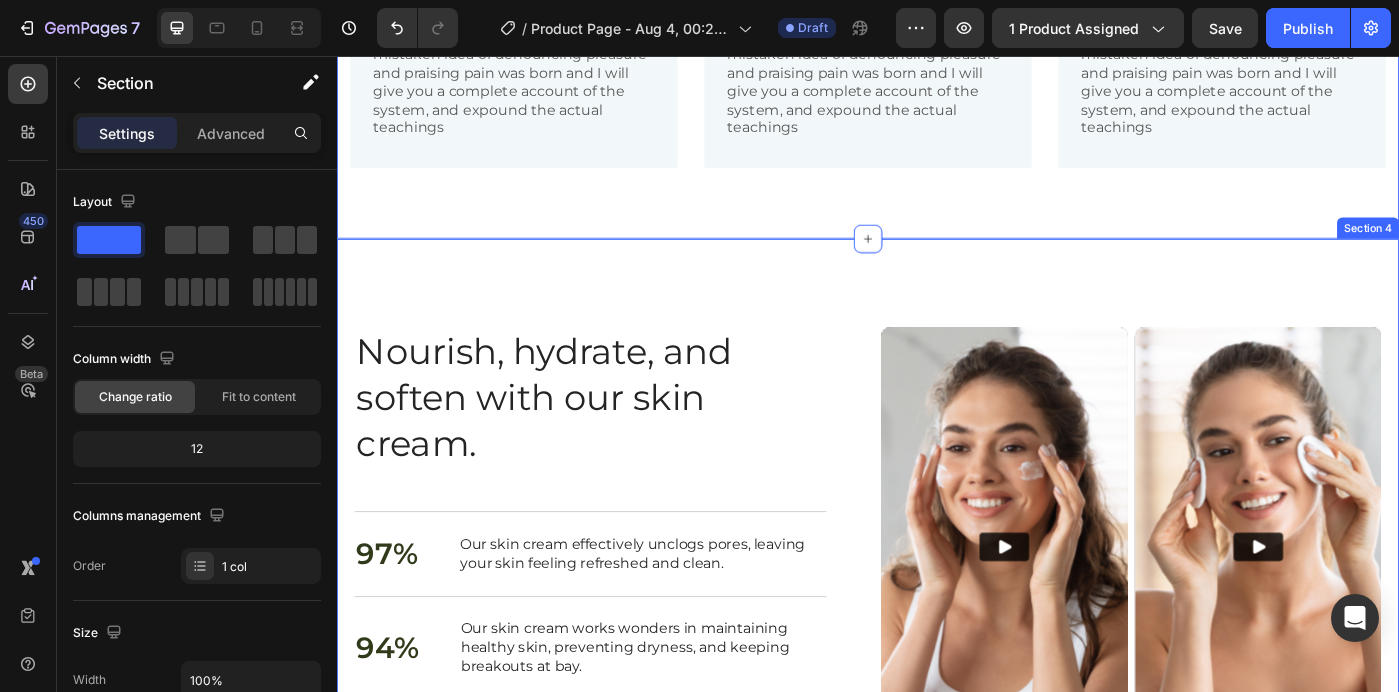 click on "Nourish, hydrate, and soften with our skin cream. Heading Nourish, hydrate, and soften with our skin cream. Heading 97% Text Block Our skin cream effectively unclogs pores, leaving your skin feeling refreshed and clean. Text Block Row 94% Text Block Our skin cream works wonders in maintaining healthy skin, preventing dryness, and keeping breakouts at bay. Text Block Row 92% Text Block Soothe and calm your skin with our skin cream's gentle formula, perfect for sensitive or irritated skin. Text Block Row Buy It Now Button Row Video Video Carousel Row Section 4" at bounding box center (937, 656) 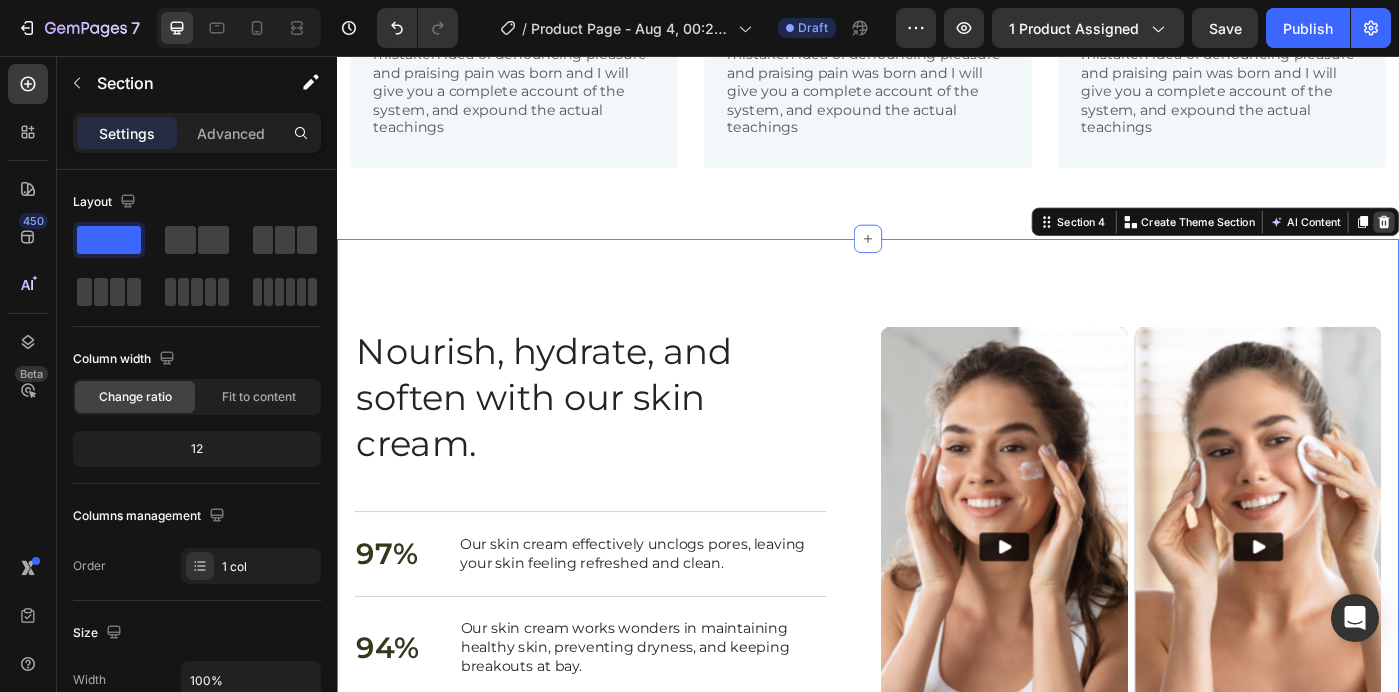 click 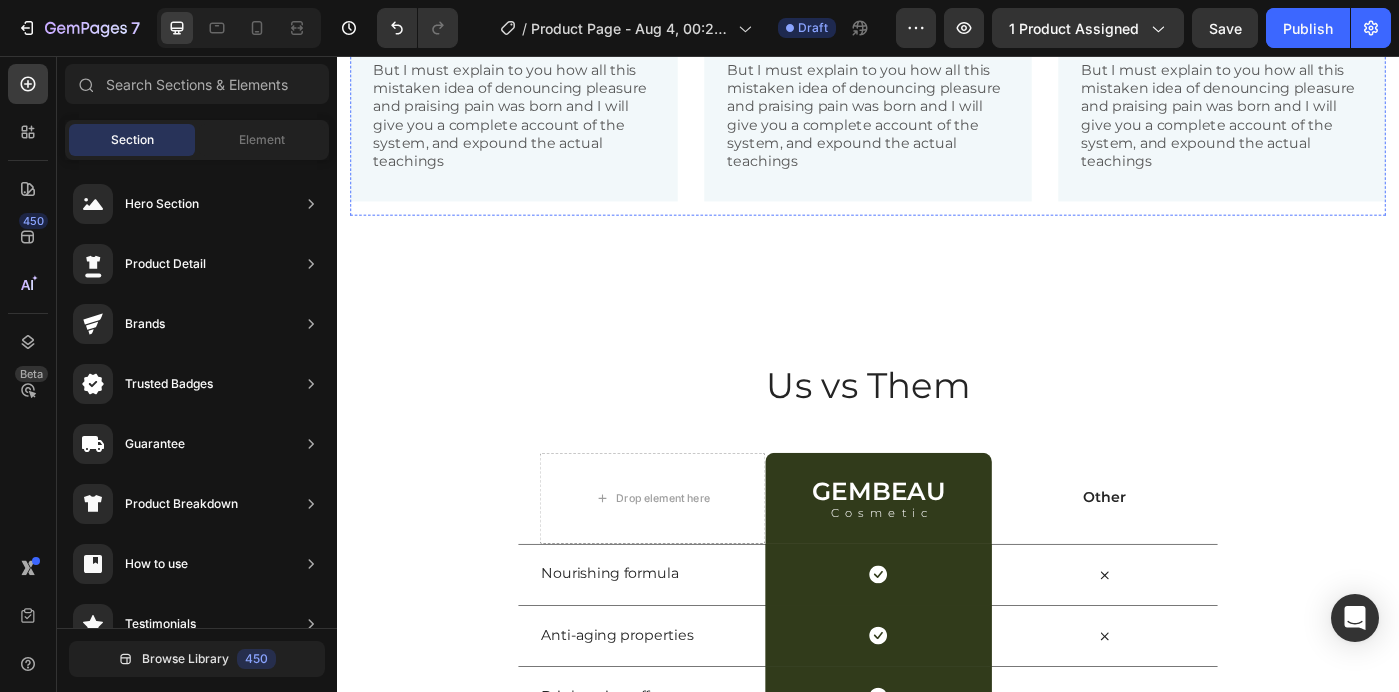 scroll, scrollTop: 2631, scrollLeft: 0, axis: vertical 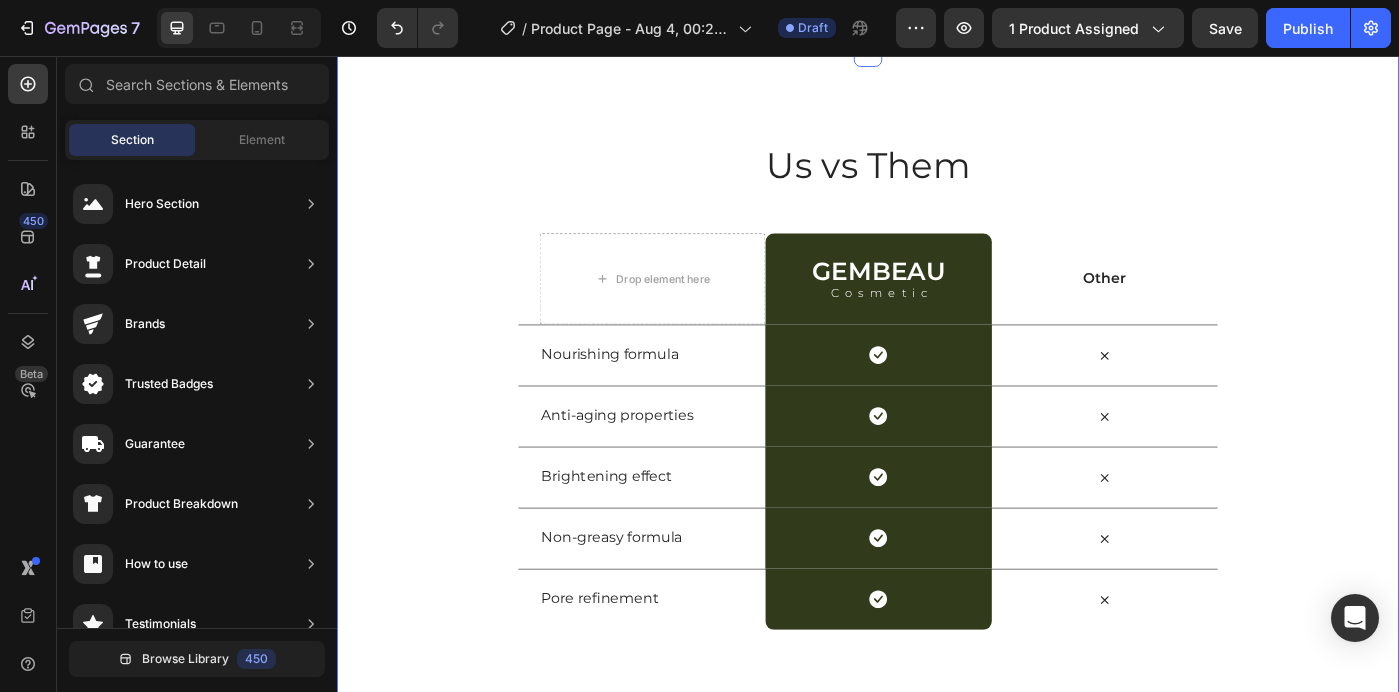 click on "Us vs Them Heading Row
Drop element here GEMBEAU Heading Cosmetic Text Block Row Other Text Block Row Nourishing formula Text Block
Icon Row
Icon Row Anti-aging properties Text Block
Icon Row
Icon Row Brightening effect Text Block
Icon Row
Icon Row Non-greasy formula Text Block
Icon Row
Icon Row Pore refinement Text Block
Icon Row
Icon Row Section 4" at bounding box center (937, 428) 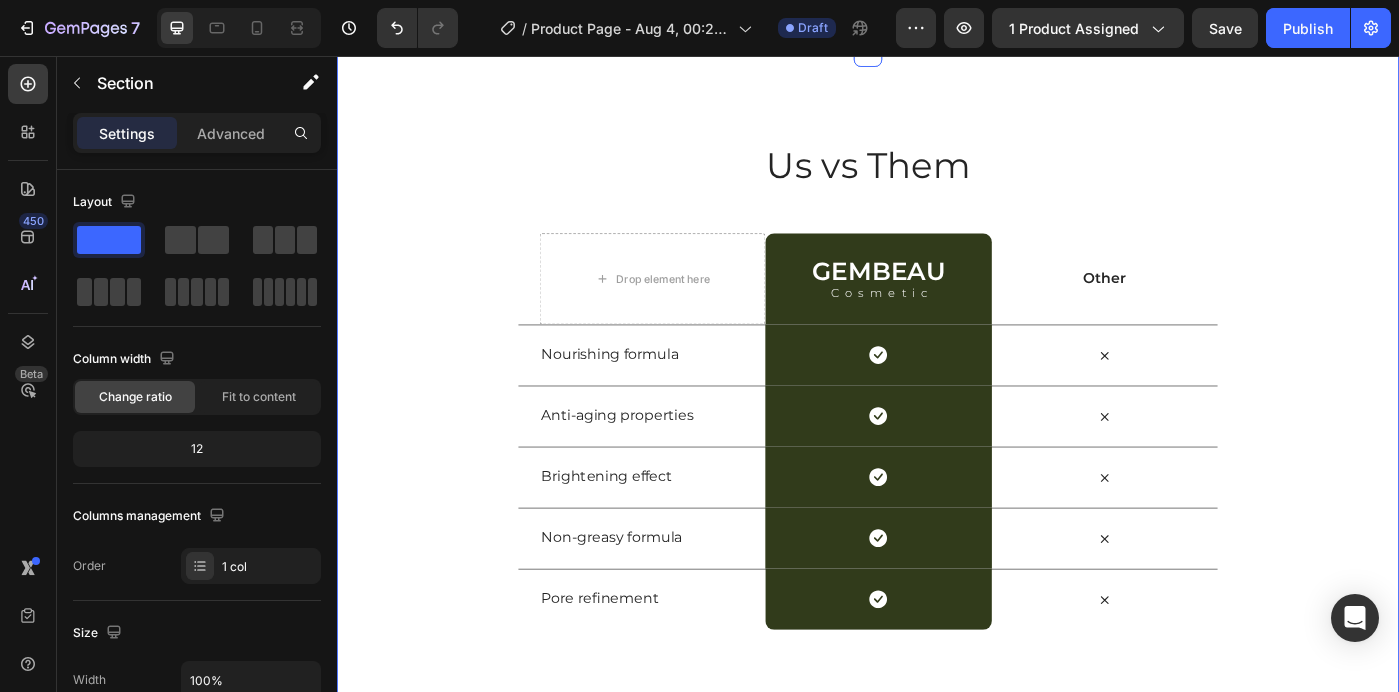 click on "Image Lorem ipsum dolor sit amet Text Block But I must explain to you how all this mistaken idea of denouncing pleasure and praising pain was born and I will give you a complete account of the system, and expound the actual teachings Text Block Row Image Sed do eiusmod tempor Text Block But I must explain to you how all this mistaken idea of denouncing pleasure and praising pain was born and I will give you a complete account of the system, and expound the actual teachings Text Block Row Image Iste natus error Text Block But I must explain to you how all this mistaken idea of denouncing pleasure and praising pain was born and I will give you a complete account of the system, and expound the actual teachings Text Block Row Row Section 3" at bounding box center (937, -143) 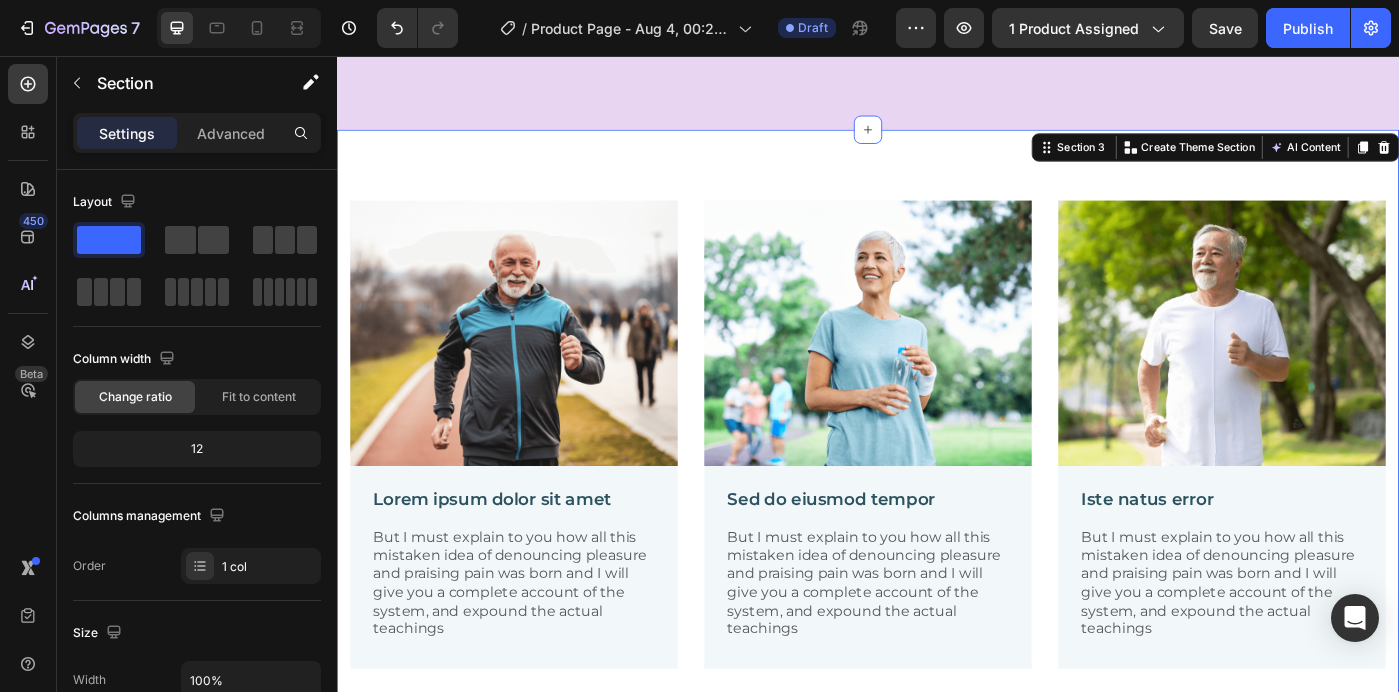 scroll, scrollTop: 2177, scrollLeft: 0, axis: vertical 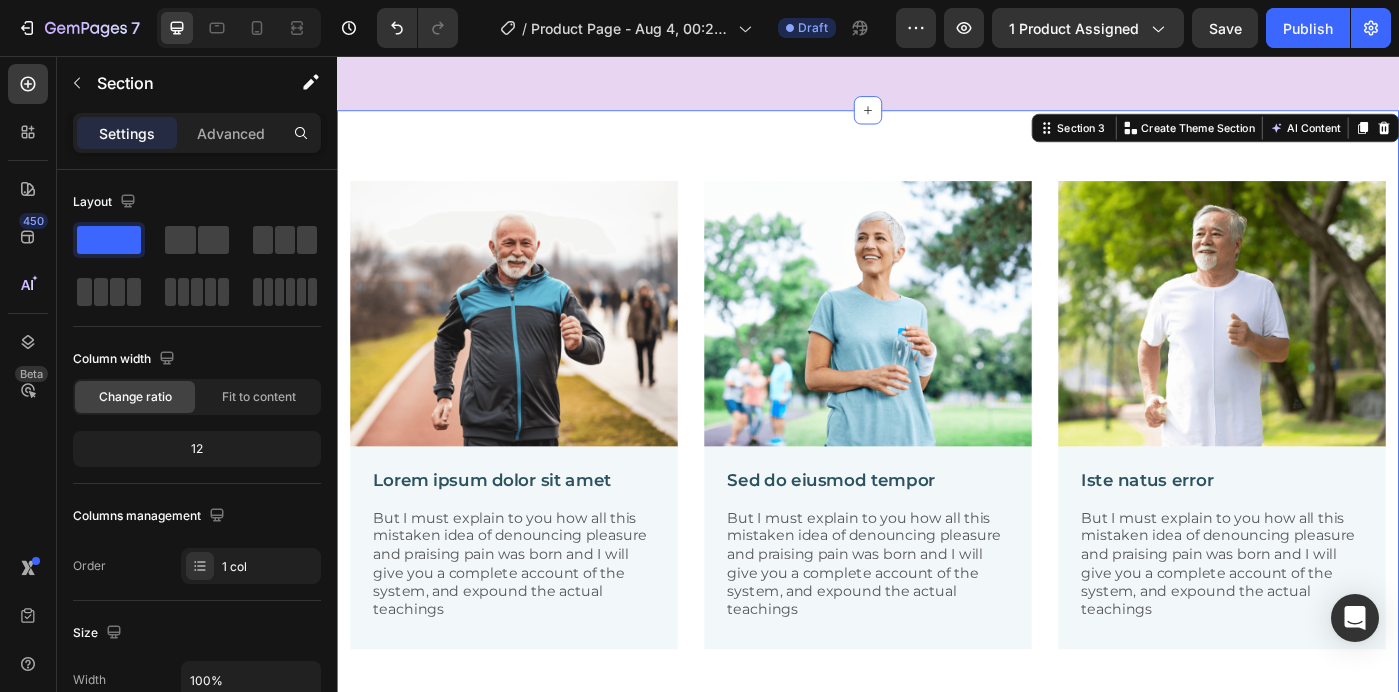 click on "Image Lorem ipsum dolor sit amet Text Block But I must explain to you how all this mistaken idea of denouncing pleasure and praising pain was born and I will give you a complete account of the system, and expound the actual teachings Text Block Row Image Sed do eiusmod tempor Text Block But I must explain to you how all this mistaken idea of denouncing pleasure and praising pain was born and I will give you a complete account of the system, and expound the actual teachings Text Block Row Image Iste natus error Text Block But I must explain to you how all this mistaken idea of denouncing pleasure and praising pain was born and I will give you a complete account of the system, and expound the actual teachings Text Block Row Row Section 3   You can create reusable sections Create Theme Section AI Content Write with GemAI What would you like to describe here? Tone and Voice Persuasive Product Topische Haargroeiserum bij Dunner Wordend Haar – Krachtige DHT-blokkerende Formule Show more Generate" at bounding box center [937, 461] 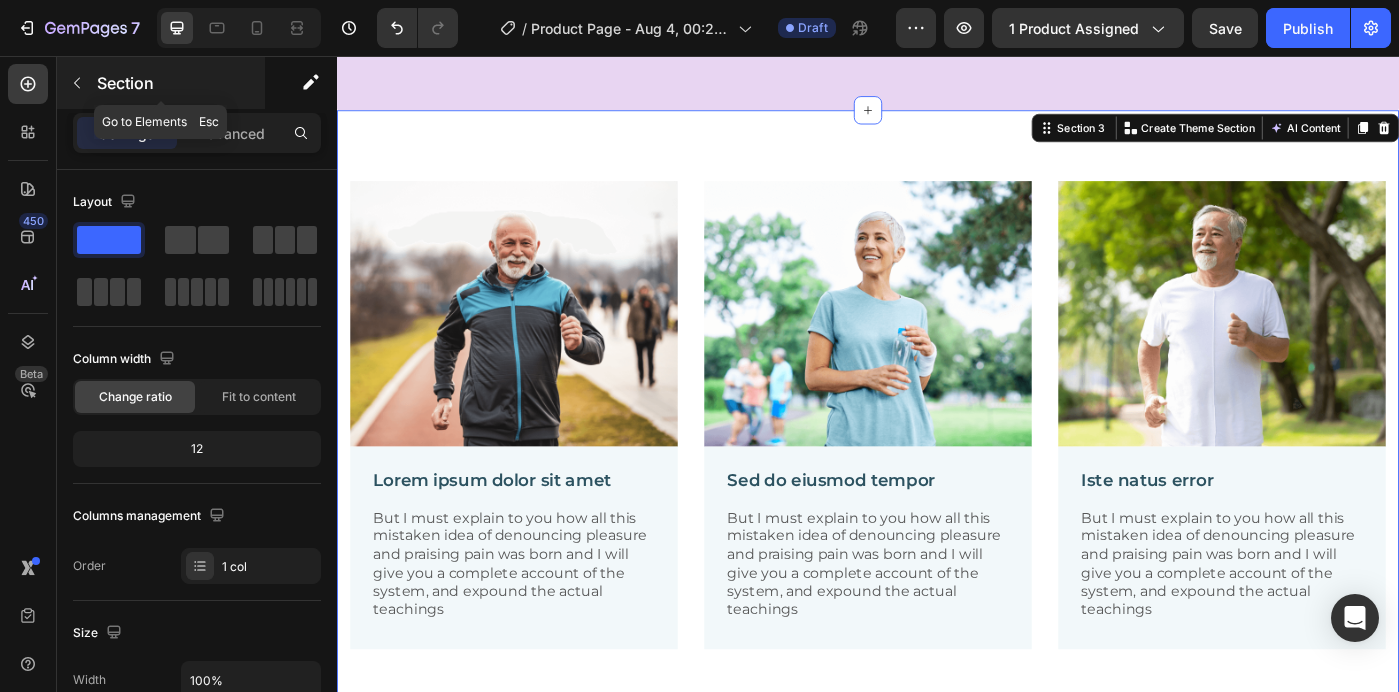 click on "Section" at bounding box center [161, 83] 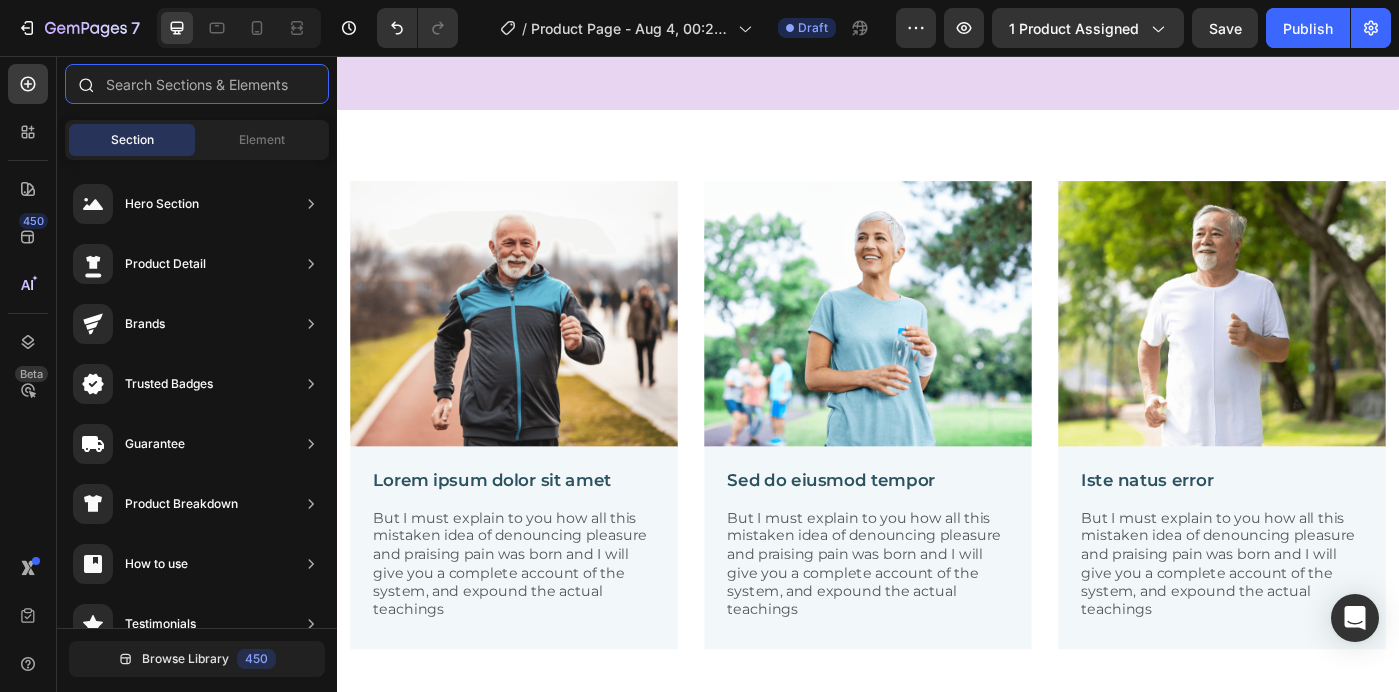 click at bounding box center [197, 84] 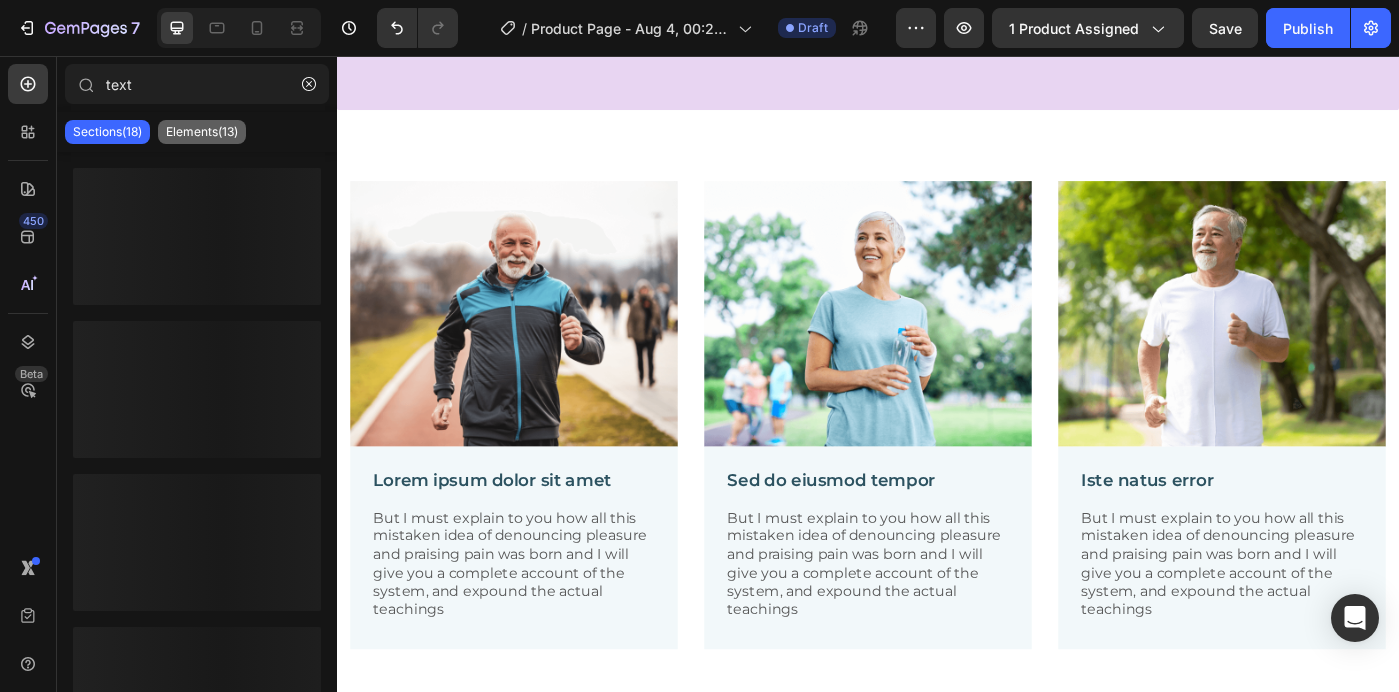 click on "Elements(13)" at bounding box center (202, 132) 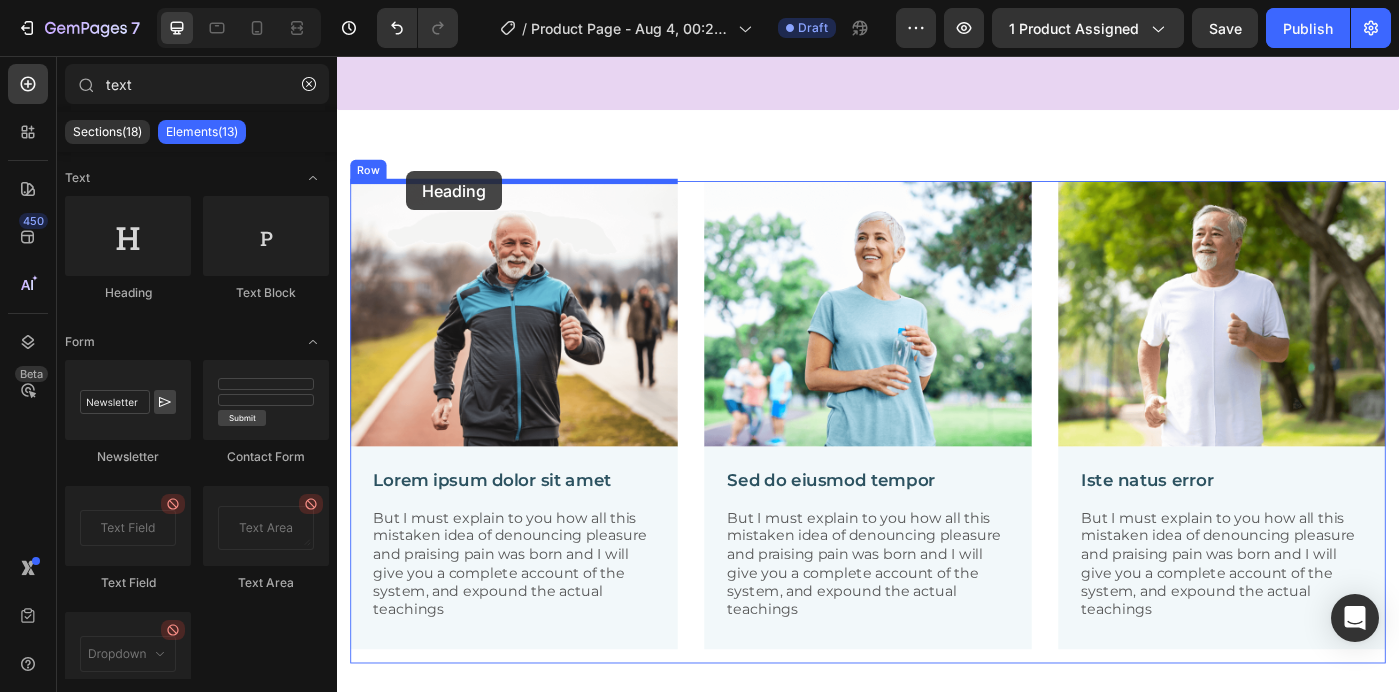 drag, startPoint x: 478, startPoint y: 290, endPoint x: 415, endPoint y: 186, distance: 121.59358 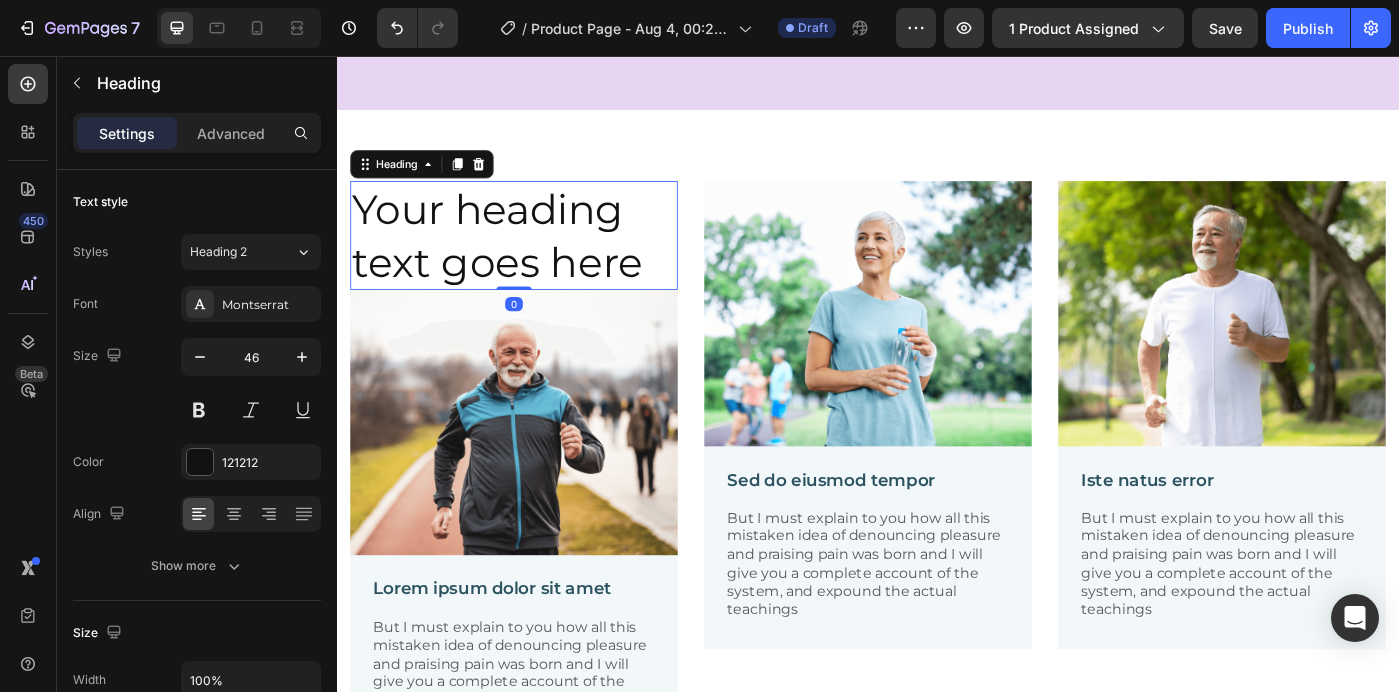 type on "tex" 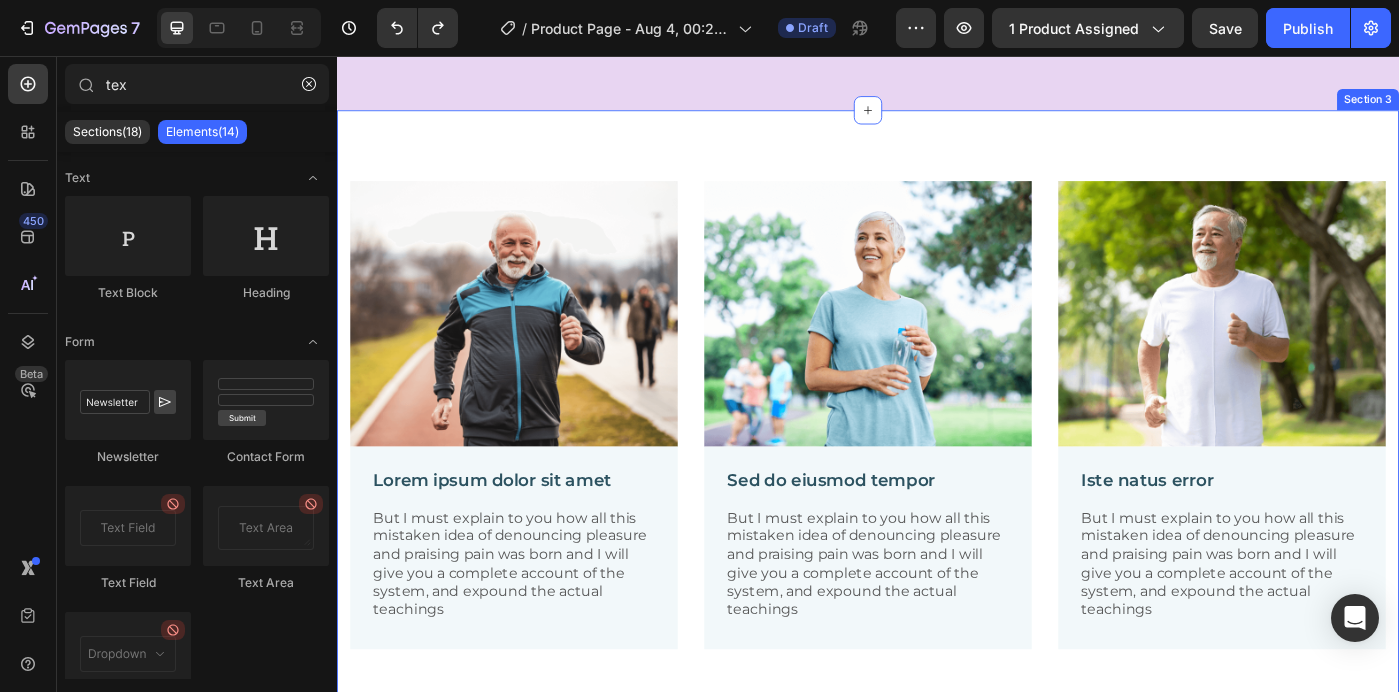 click on "Image Lorem ipsum dolor sit amet Text Block But I must explain to you how all this mistaken idea of denouncing pleasure and praising pain was born and I will give you a complete account of the system, and expound the actual teachings Text Block Row Image Sed do eiusmod tempor Text Block But I must explain to you how all this mistaken idea of denouncing pleasure and praising pain was born and I will give you a complete account of the system, and expound the actual teachings Text Block Row Image Iste natus error Text Block But I must explain to you how all this mistaken idea of denouncing pleasure and praising pain was born and I will give you a complete account of the system, and expound the actual teachings Text Block Row Row Section 3" at bounding box center [937, 461] 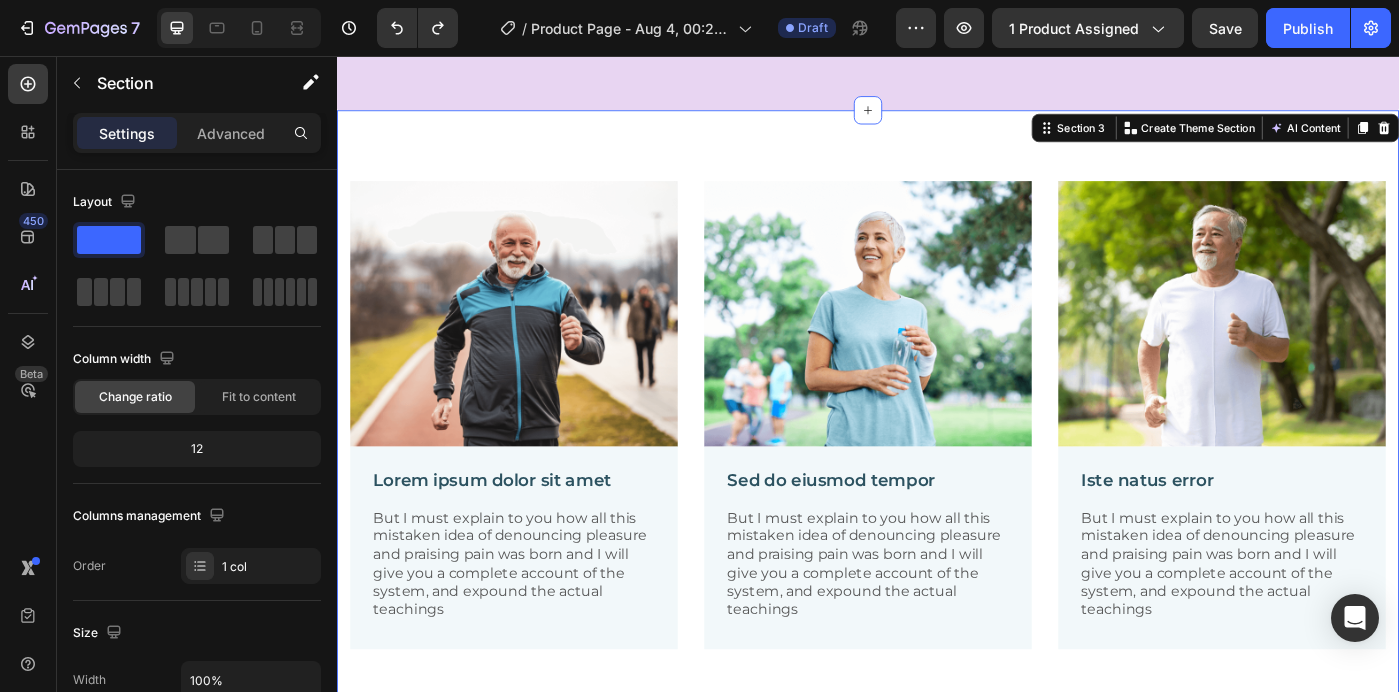 click on "Settings" 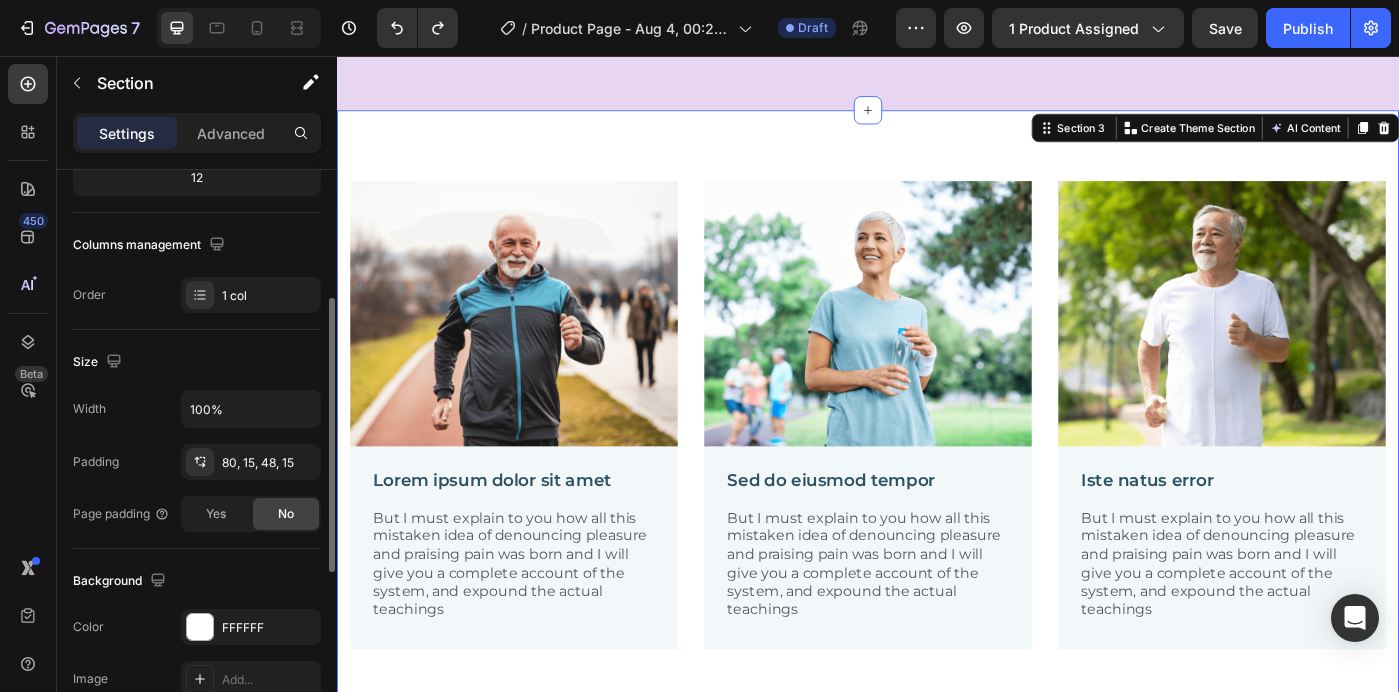 scroll, scrollTop: 395, scrollLeft: 0, axis: vertical 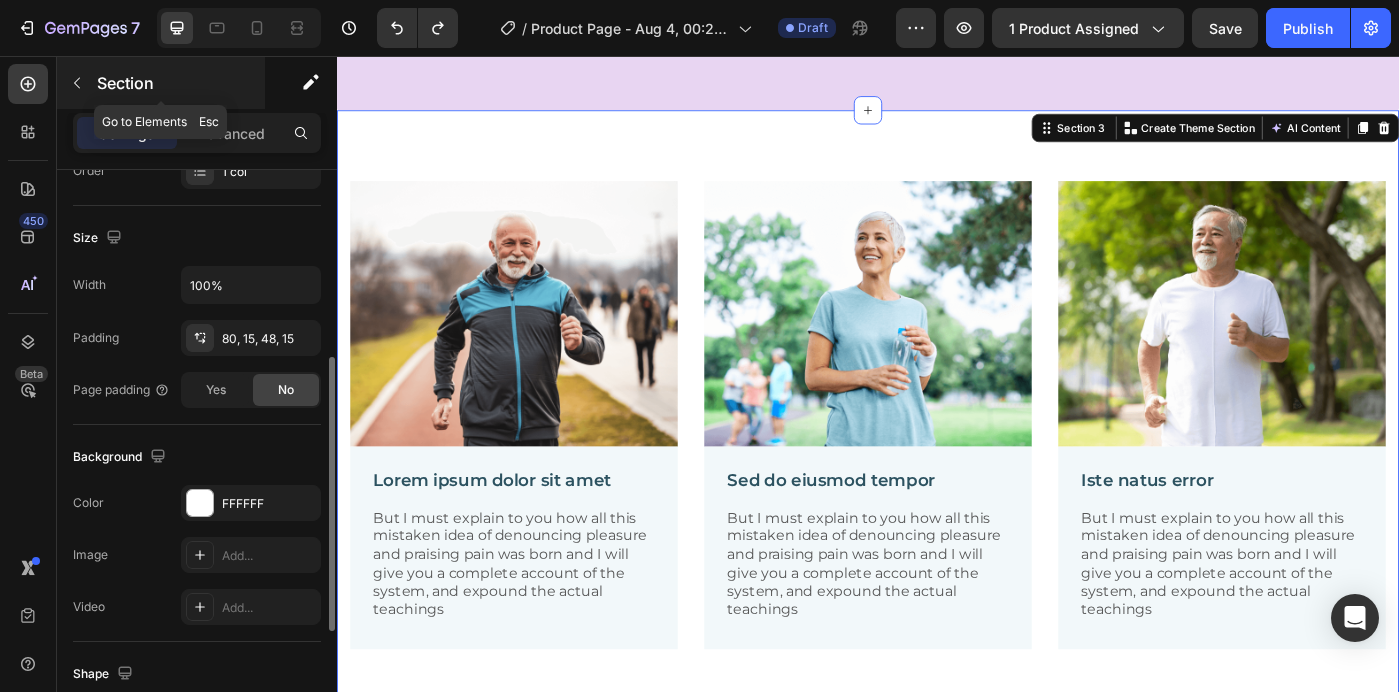 click at bounding box center [77, 83] 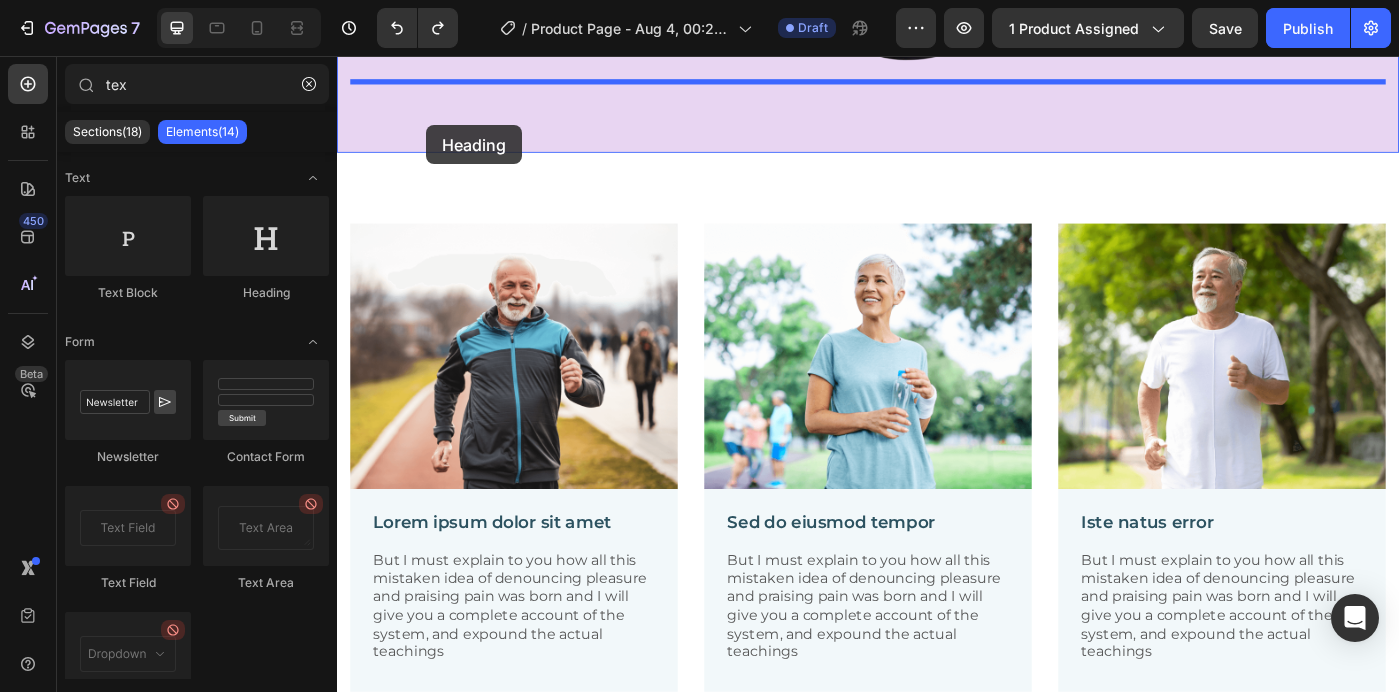 scroll, scrollTop: 2081, scrollLeft: 0, axis: vertical 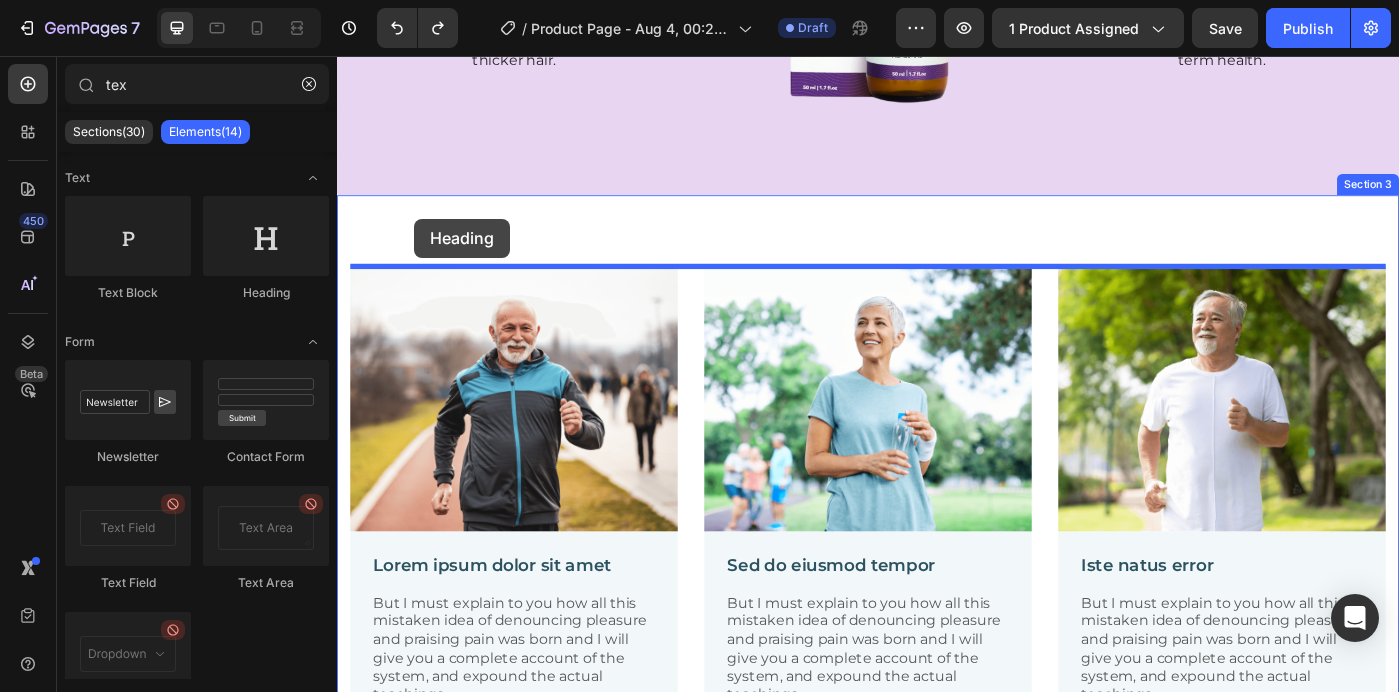 drag, startPoint x: 596, startPoint y: 291, endPoint x: 424, endPoint y: 240, distance: 179.40178 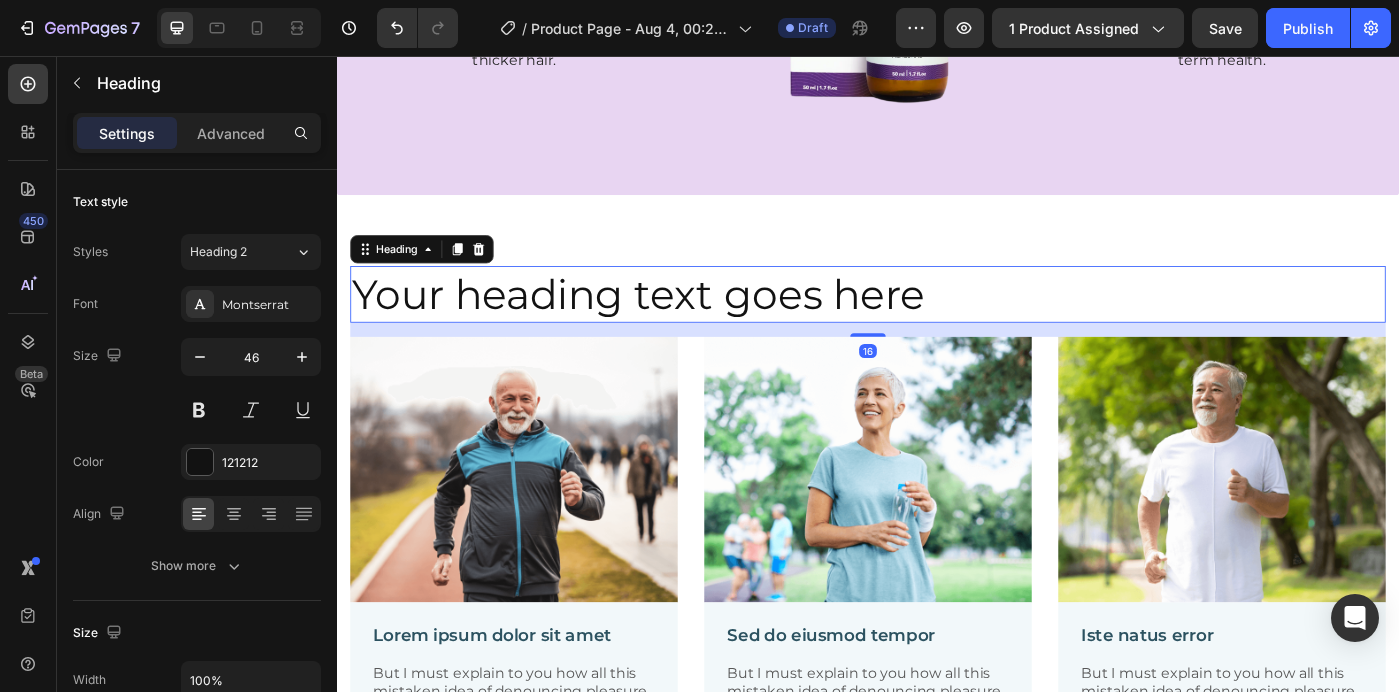 click on "Your heading text goes here" at bounding box center (937, 325) 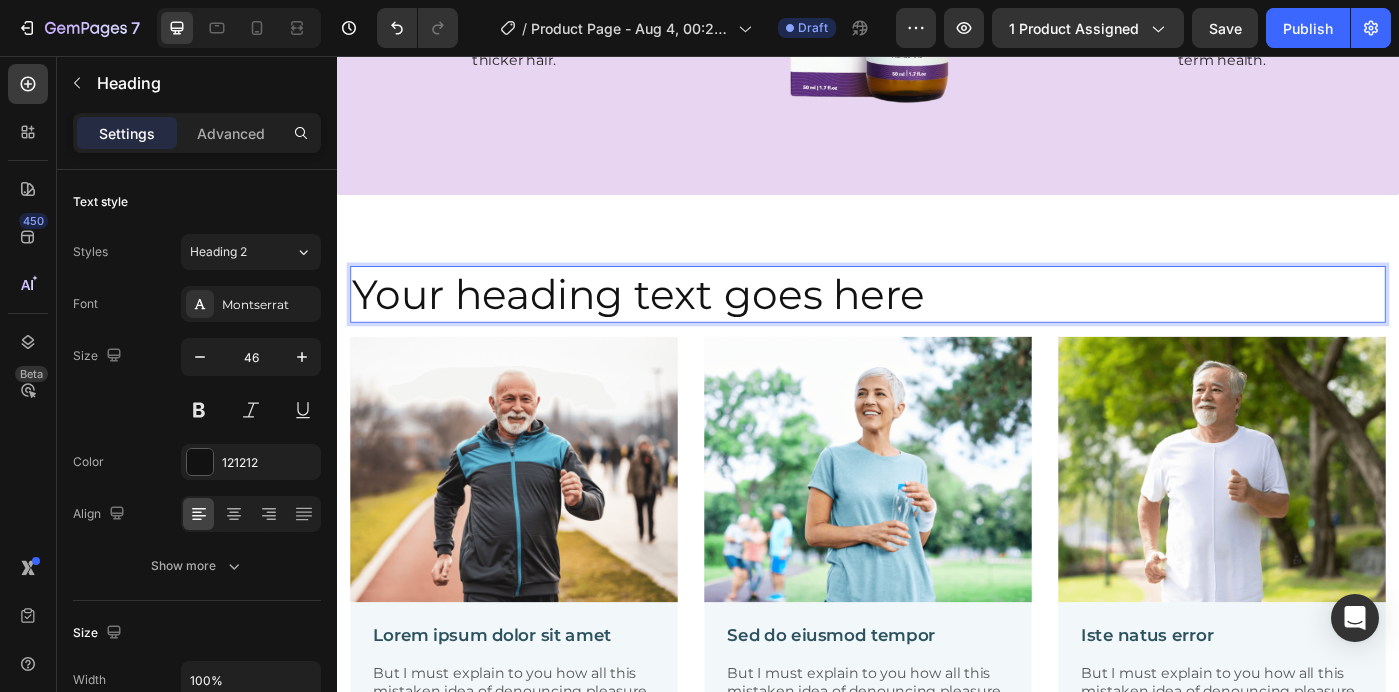 click on "Your heading text goes here" at bounding box center (937, 325) 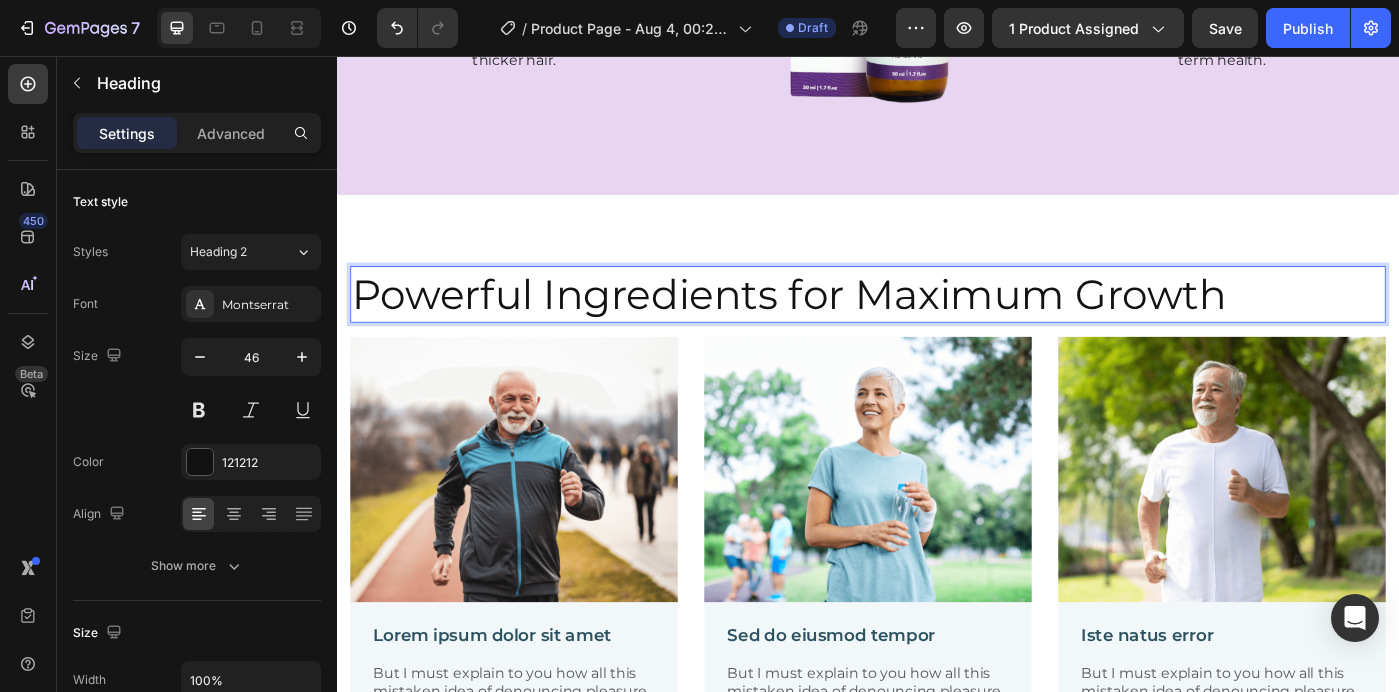 click on "Powerful Ingredients for Maximum Growth" at bounding box center [937, 325] 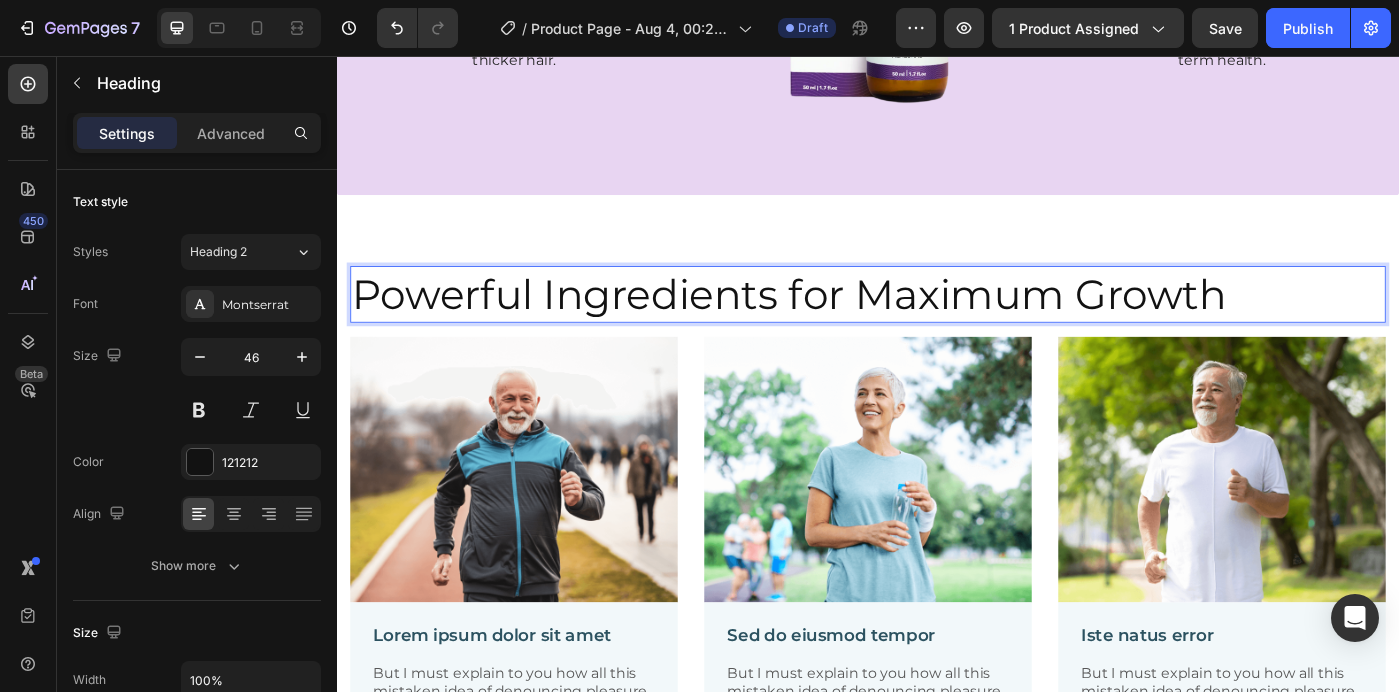 click on "Powerful Ingredients for Maximum Growth" at bounding box center [937, 325] 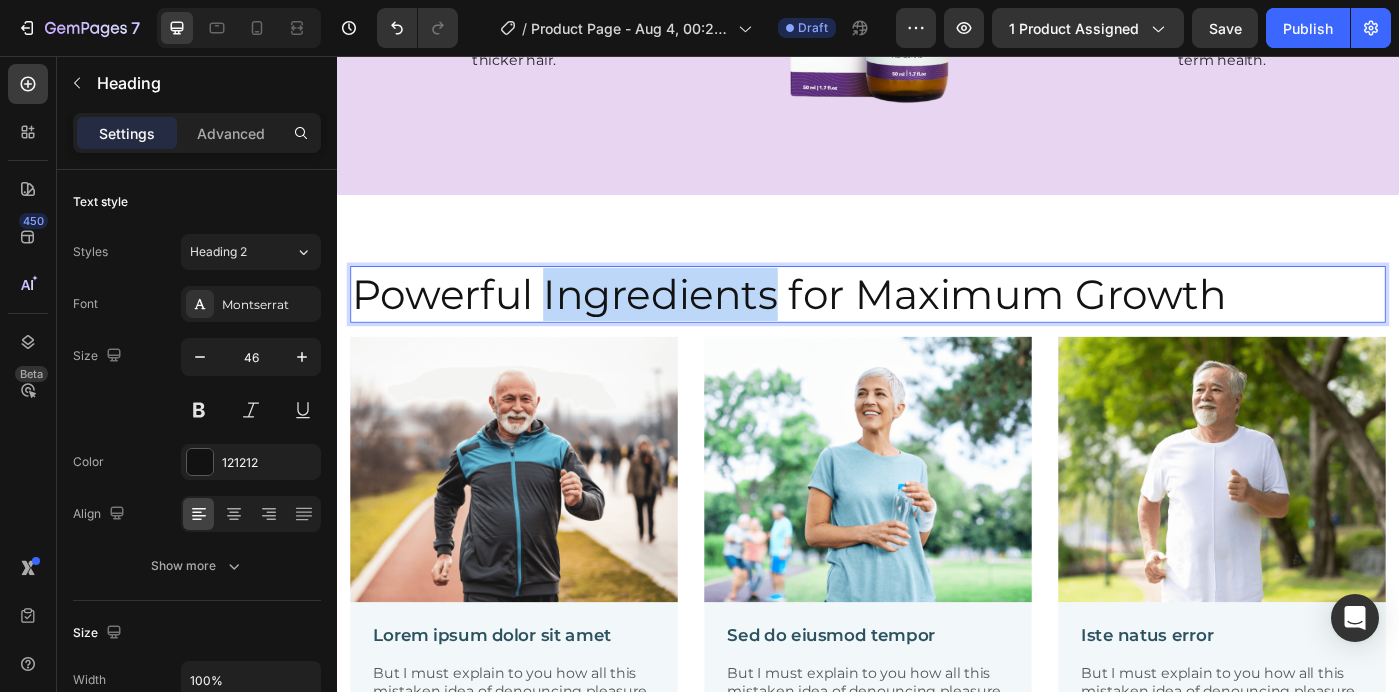 click on "Powerful Ingredients for Maximum Growth" at bounding box center [937, 325] 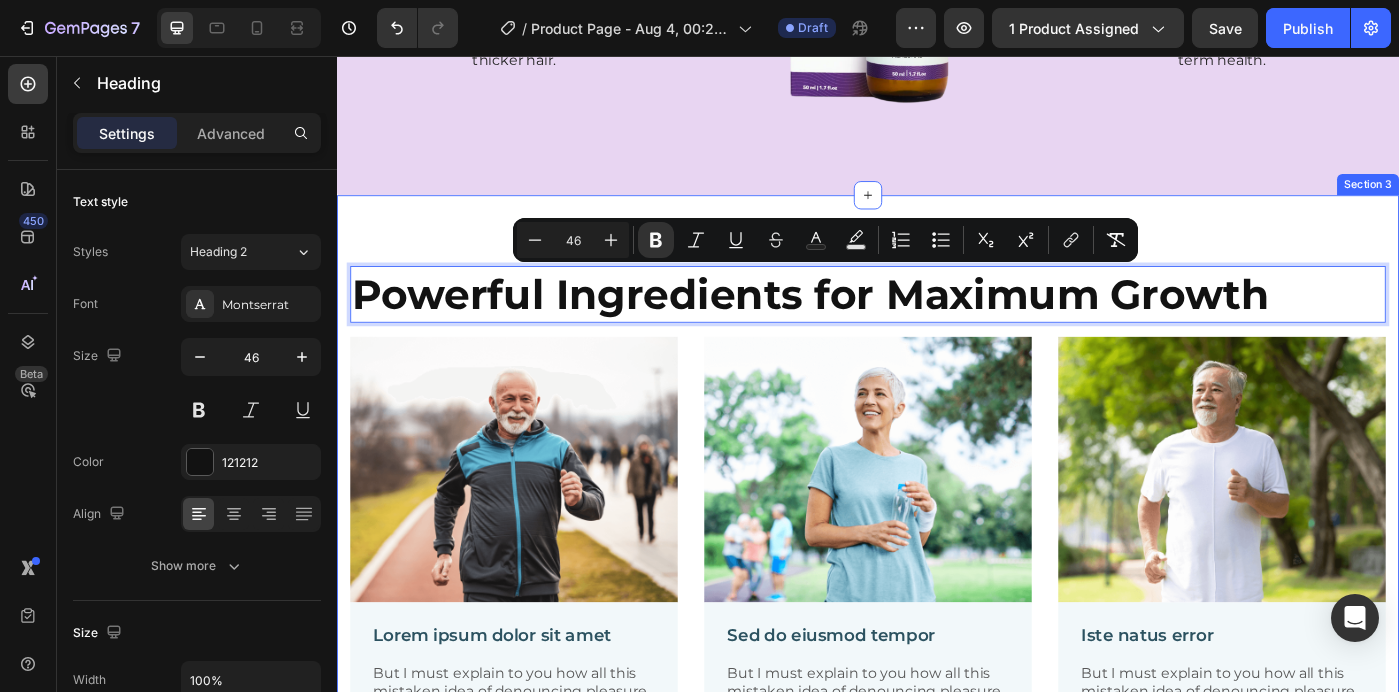 click on "Powerful Ingredients for Maximum Growth Heading   16 Image Lorem ipsum dolor sit amet Text Block But I must explain to you how all this mistaken idea of denouncing pleasure and praising pain was born and I will give you a complete account of the system, and expound the actual teachings Text Block Row Image Sed do eiusmod tempor Text Block But I must explain to you how all this mistaken idea of denouncing pleasure and praising pain was born and I will give you a complete account of the system, and expound the actual teachings Text Block Row Image Iste natus error Text Block But I must explain to you how all this mistaken idea of denouncing pleasure and praising pain was born and I will give you a complete account of the system, and expound the actual teachings Text Block Row Row Section 3" at bounding box center [937, 597] 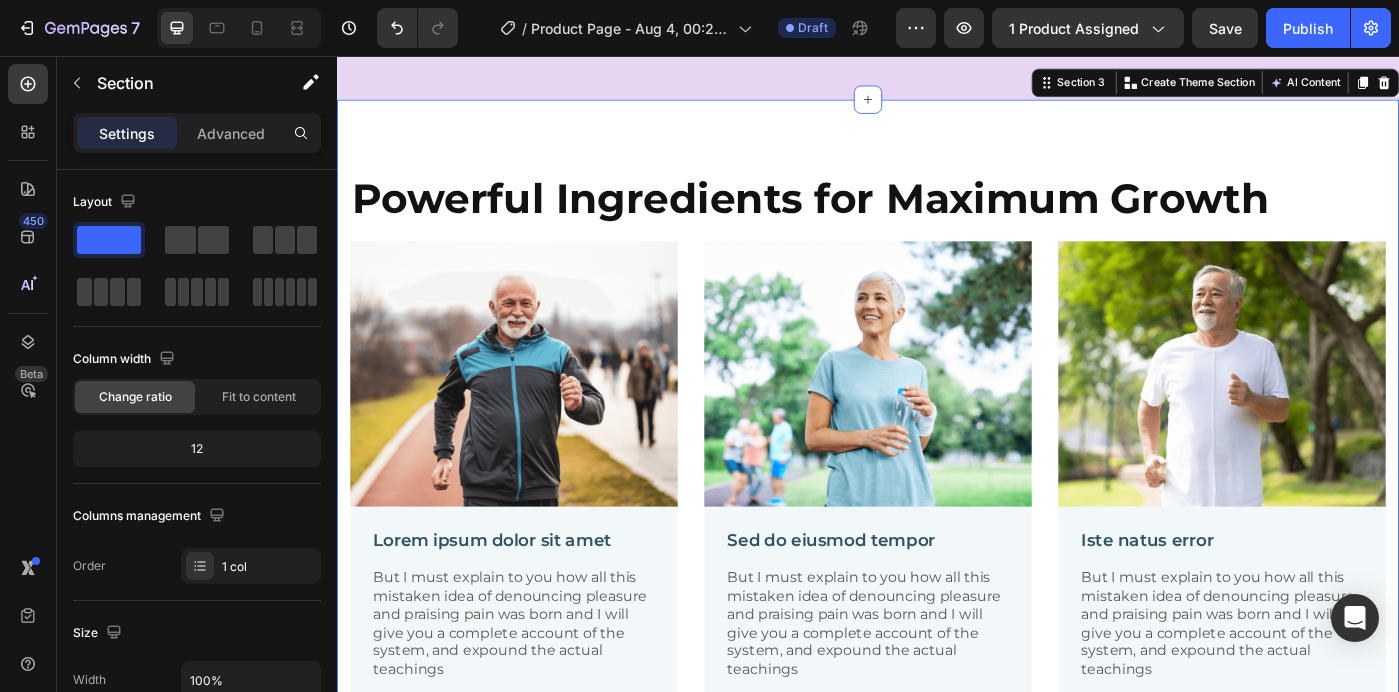 scroll, scrollTop: 2365, scrollLeft: 0, axis: vertical 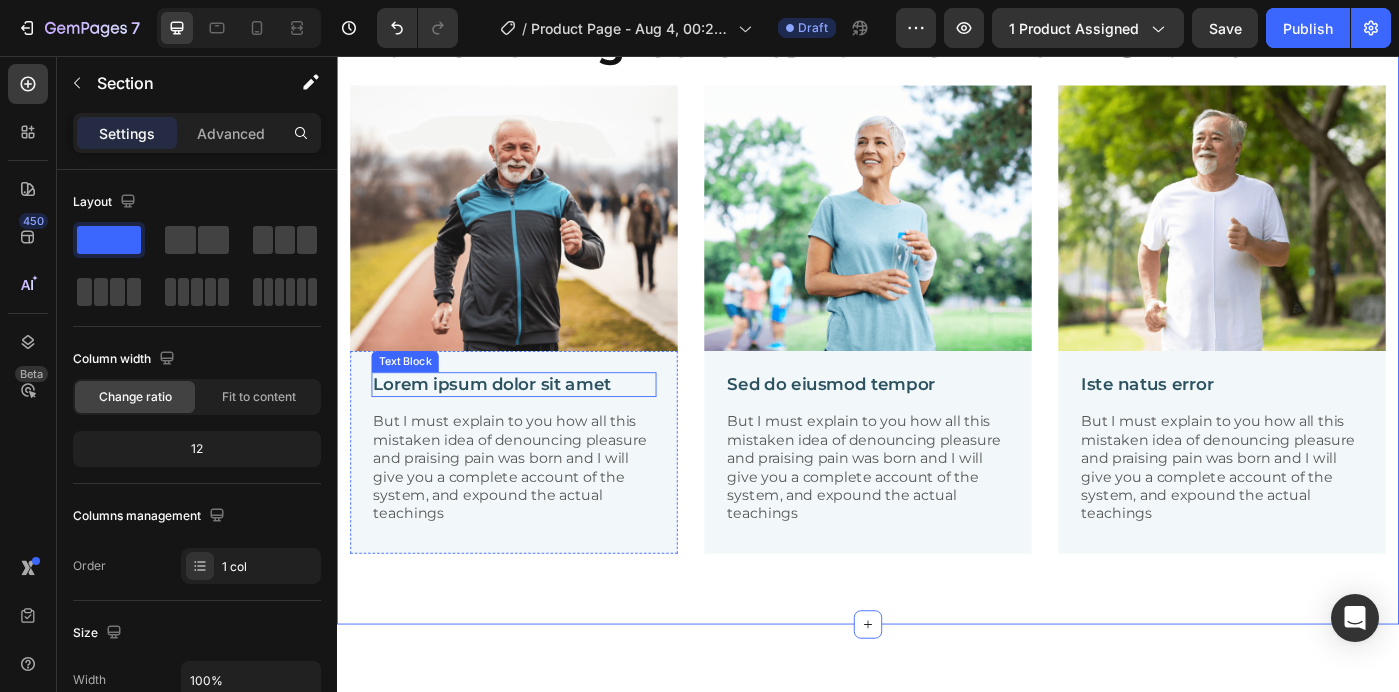 click on "Lorem ipsum dolor sit amet" at bounding box center (537, 427) 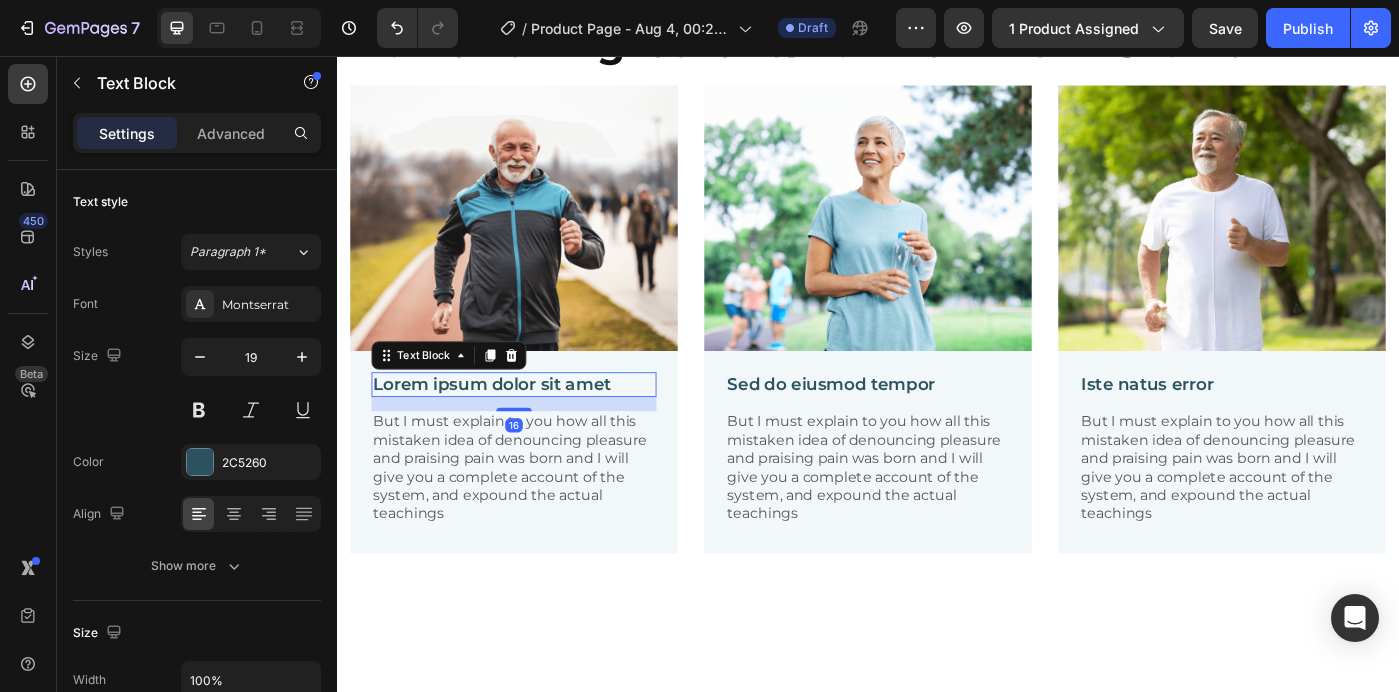 click on "Lorem ipsum dolor sit amet" at bounding box center (537, 427) 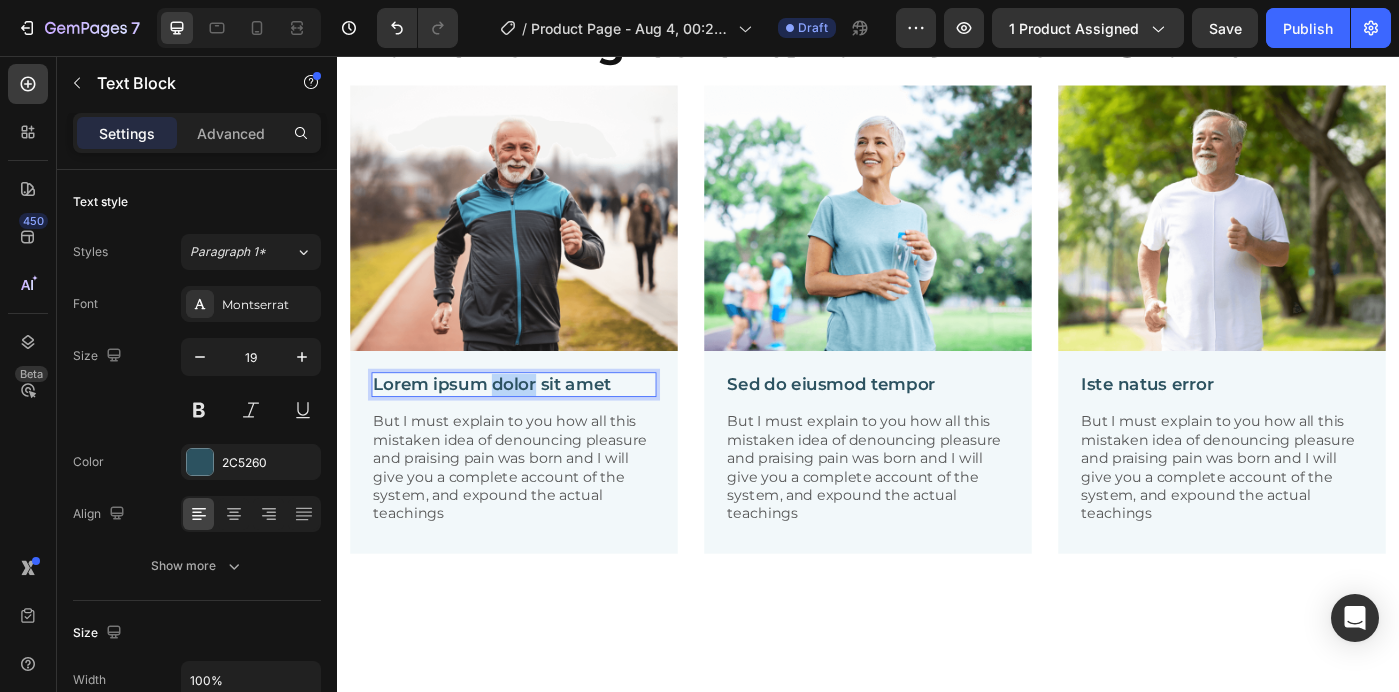 click on "Lorem ipsum dolor sit amet" at bounding box center [537, 427] 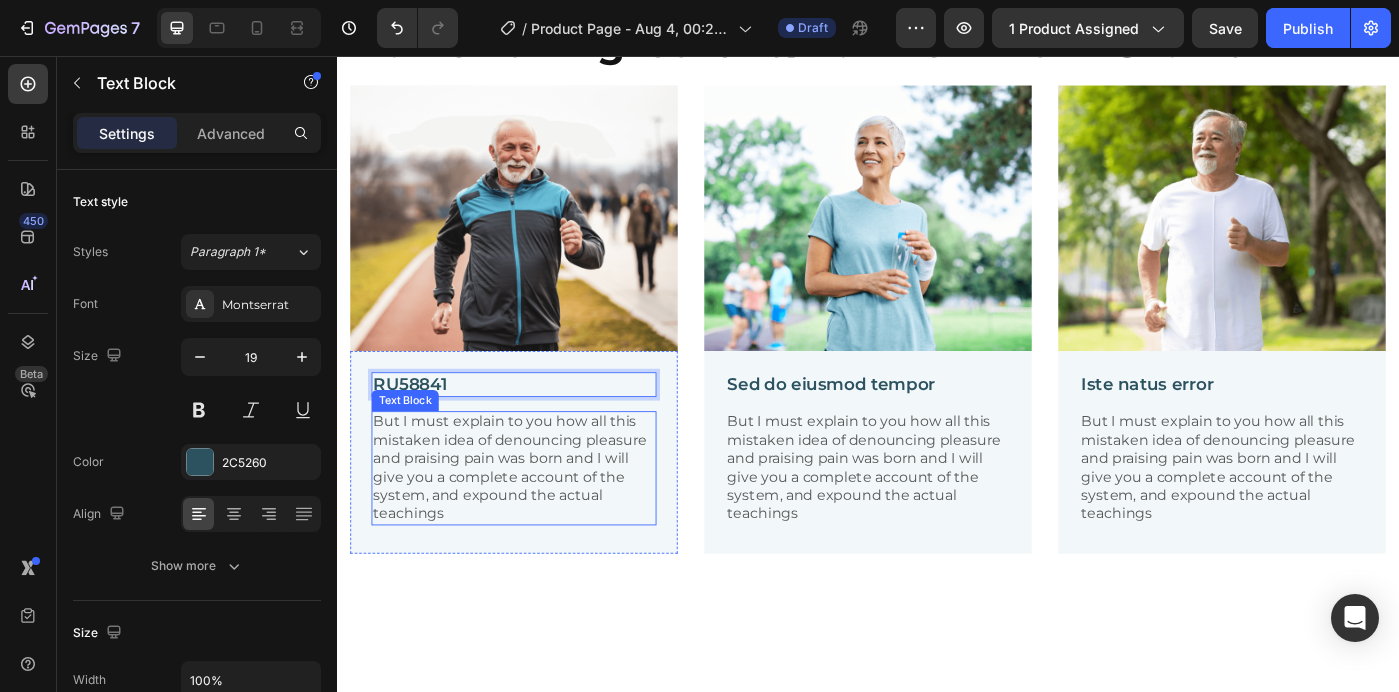 click on "But I must explain to you how all this mistaken idea of denouncing pleasure and praising pain was born and I will give you a complete account of the system, and expound the actual teachings" at bounding box center [537, 521] 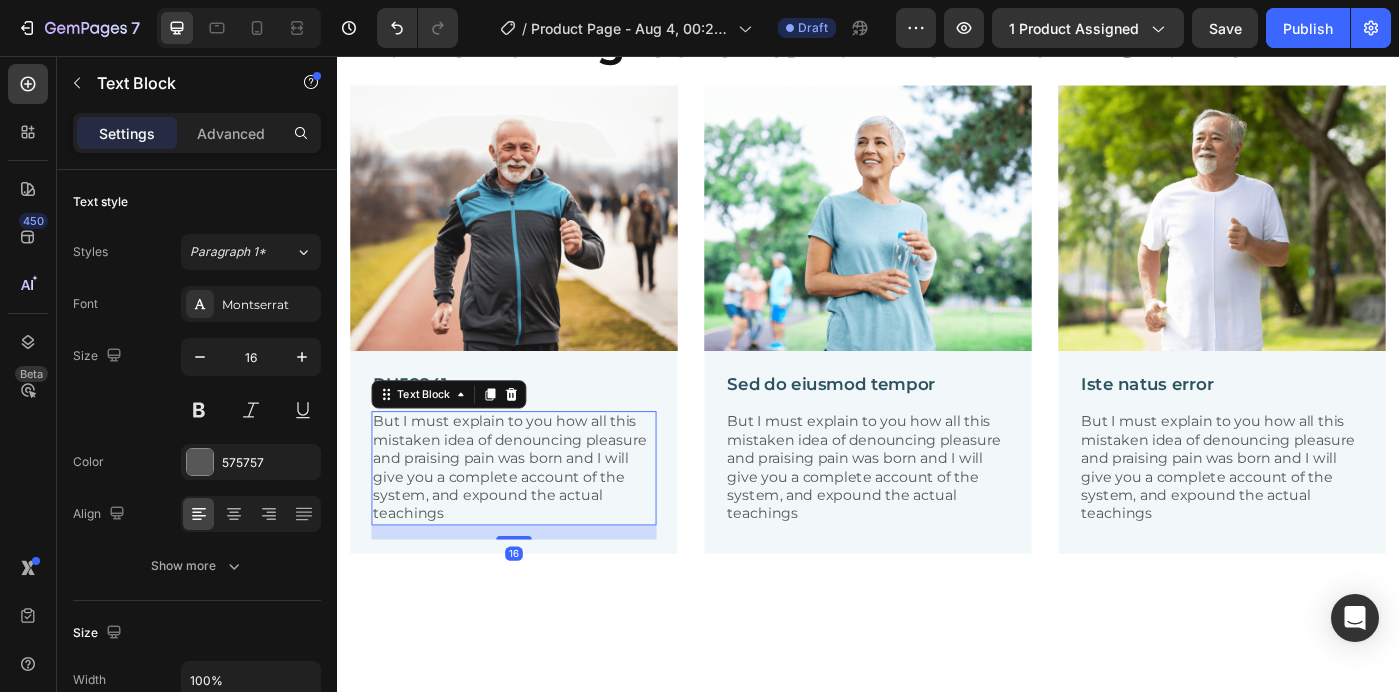 scroll, scrollTop: 395, scrollLeft: 0, axis: vertical 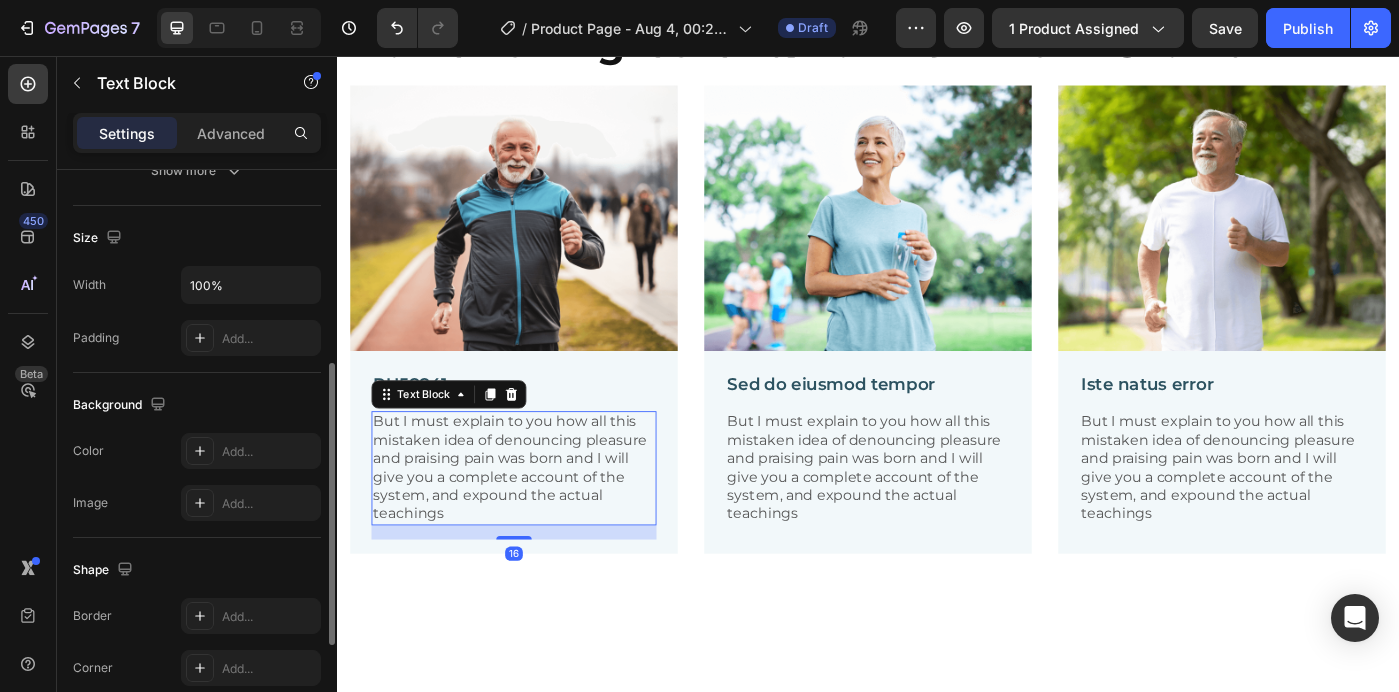 click on "But I must explain to you how all this mistaken idea of denouncing pleasure and praising pain was born and I will give you a complete account of the system, and expound the actual teachings" at bounding box center [537, 521] 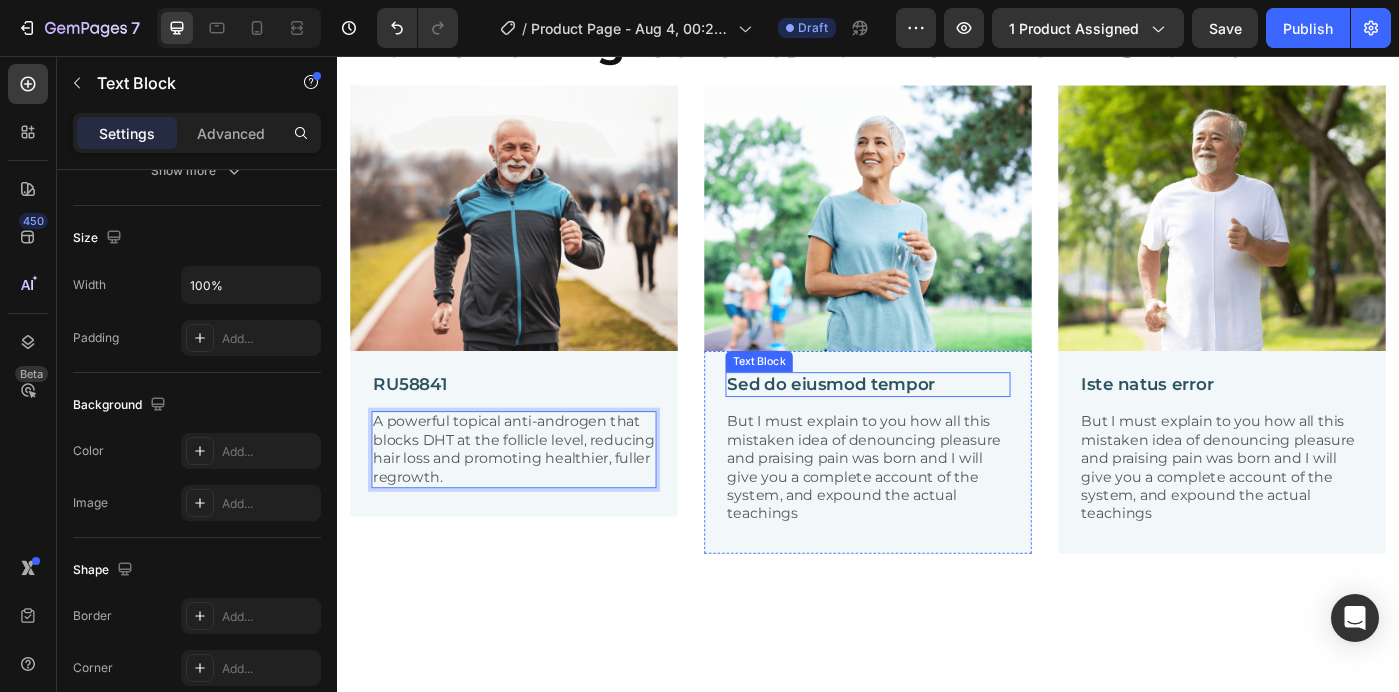 click on "Sed do eiusmod tempor" at bounding box center [937, 427] 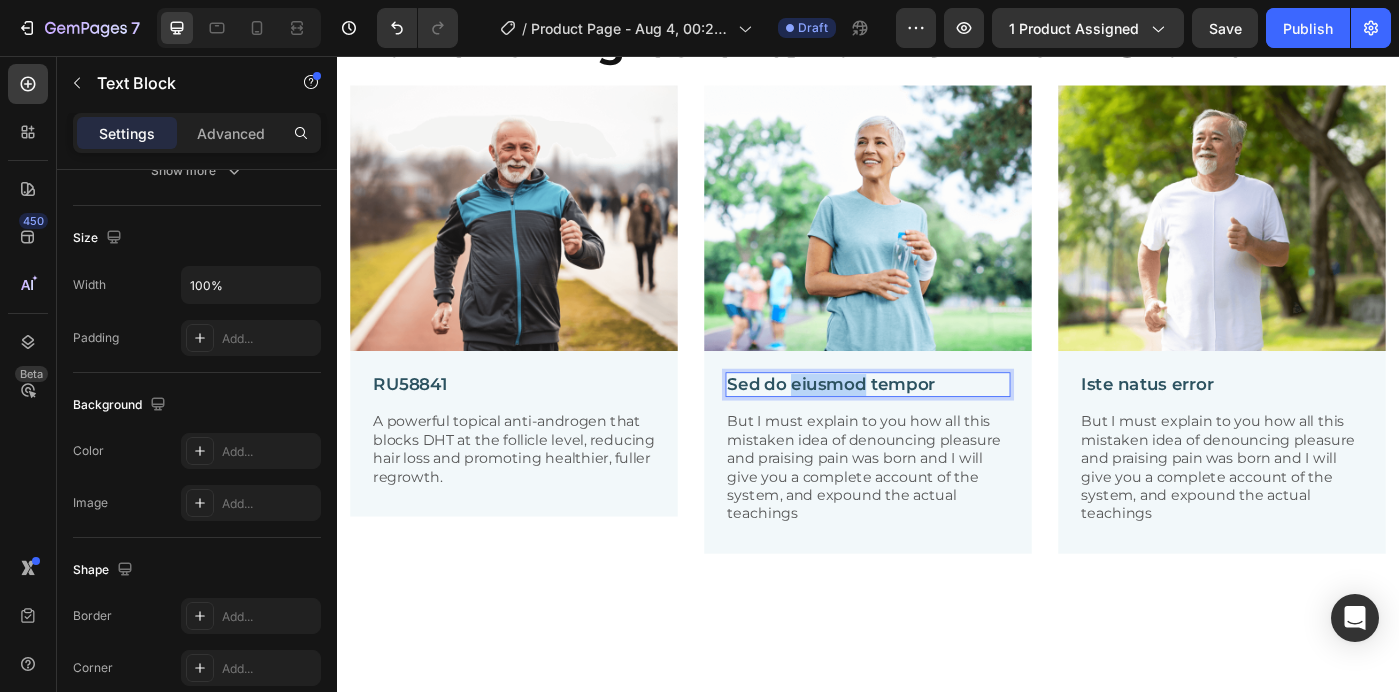 click on "Sed do eiusmod tempor" at bounding box center [937, 427] 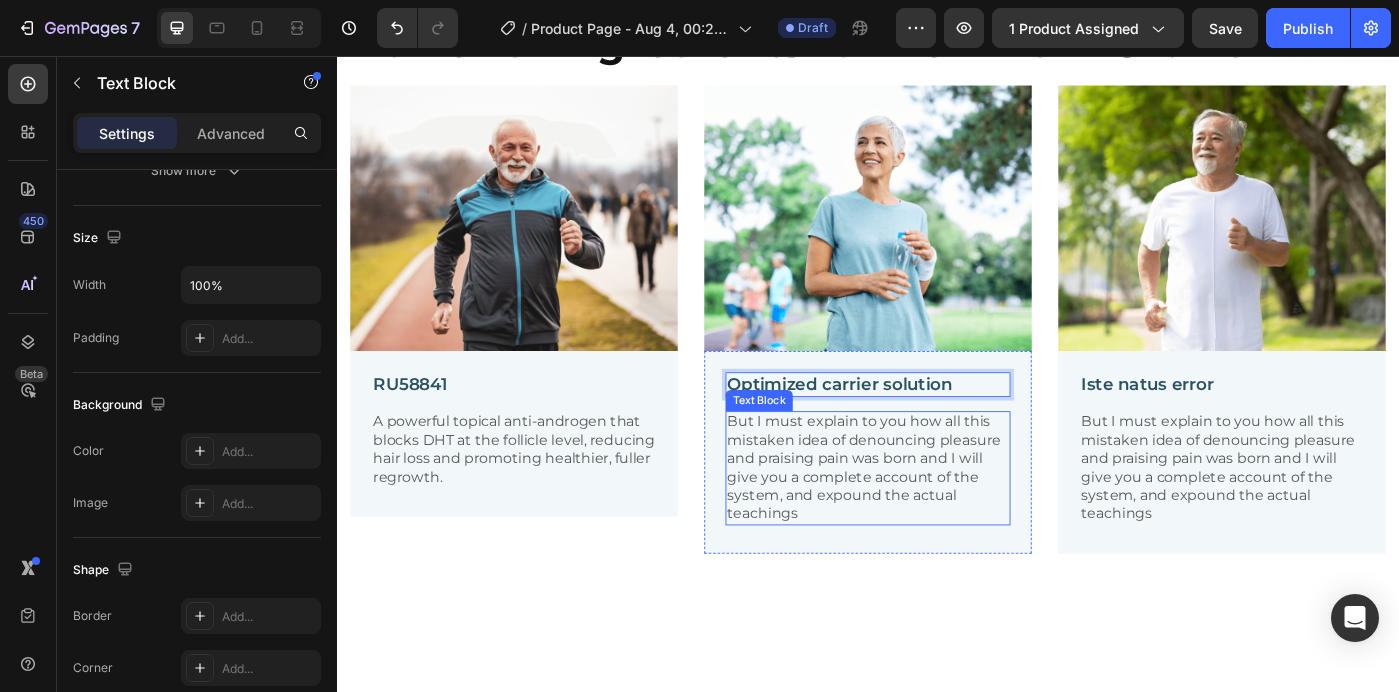 click on "But I must explain to you how all this mistaken idea of denouncing pleasure and praising pain was born and I will give you a complete account of the system, and expound the actual teachings" at bounding box center (937, 521) 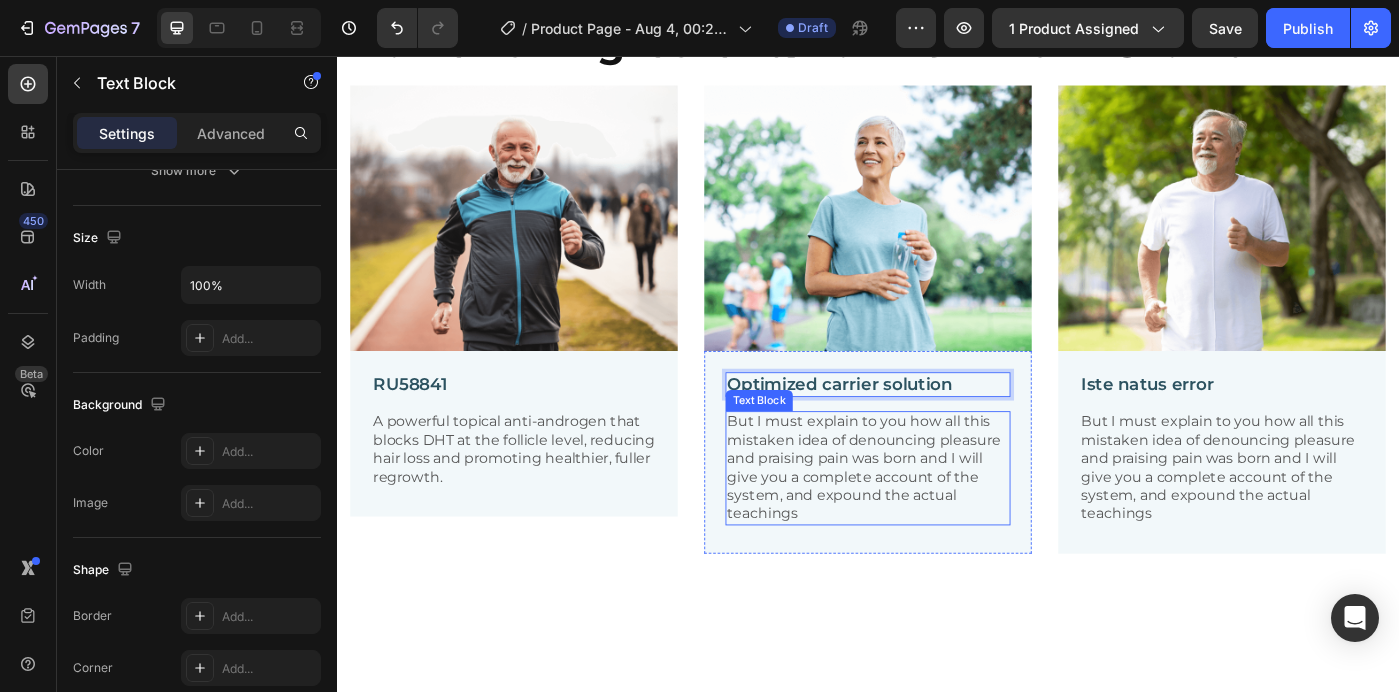 click on "But I must explain to you how all this mistaken idea of denouncing pleasure and praising pain was born and I will give you a complete account of the system, and expound the actual teachings" at bounding box center [937, 521] 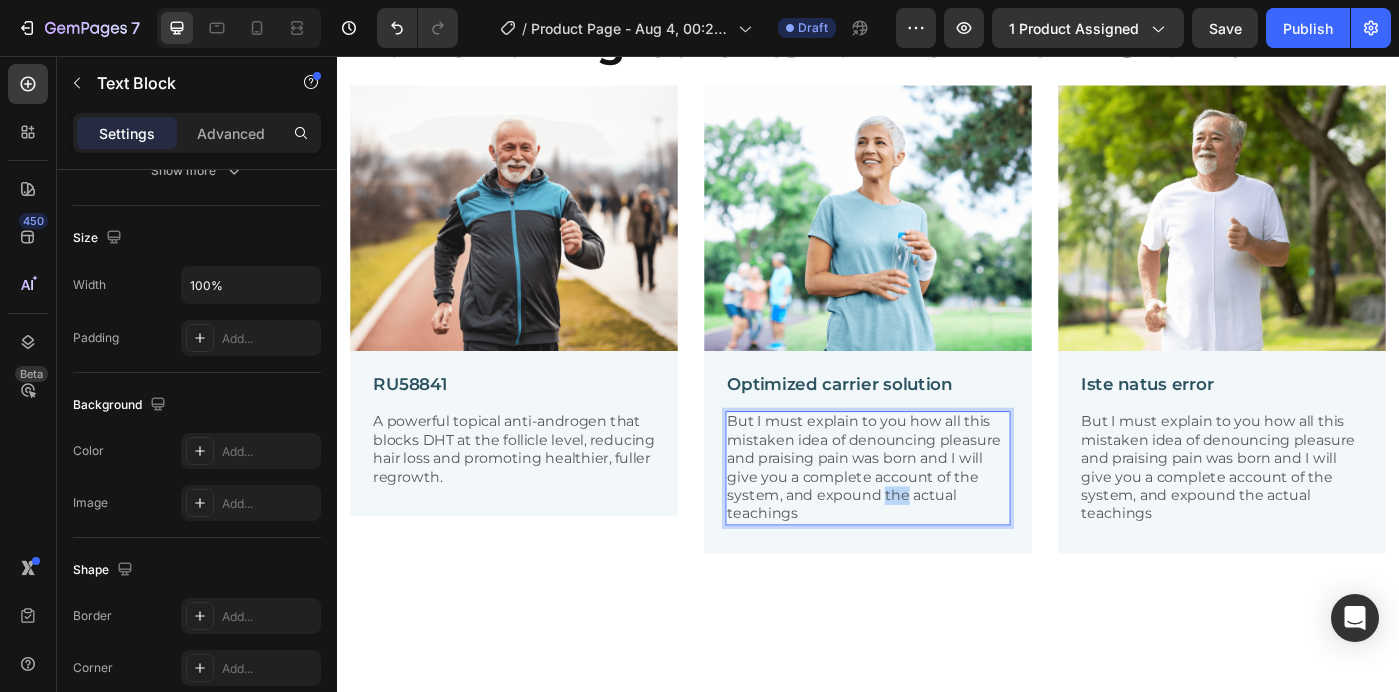 click on "But I must explain to you how all this mistaken idea of denouncing pleasure and praising pain was born and I will give you a complete account of the system, and expound the actual teachings" at bounding box center [937, 521] 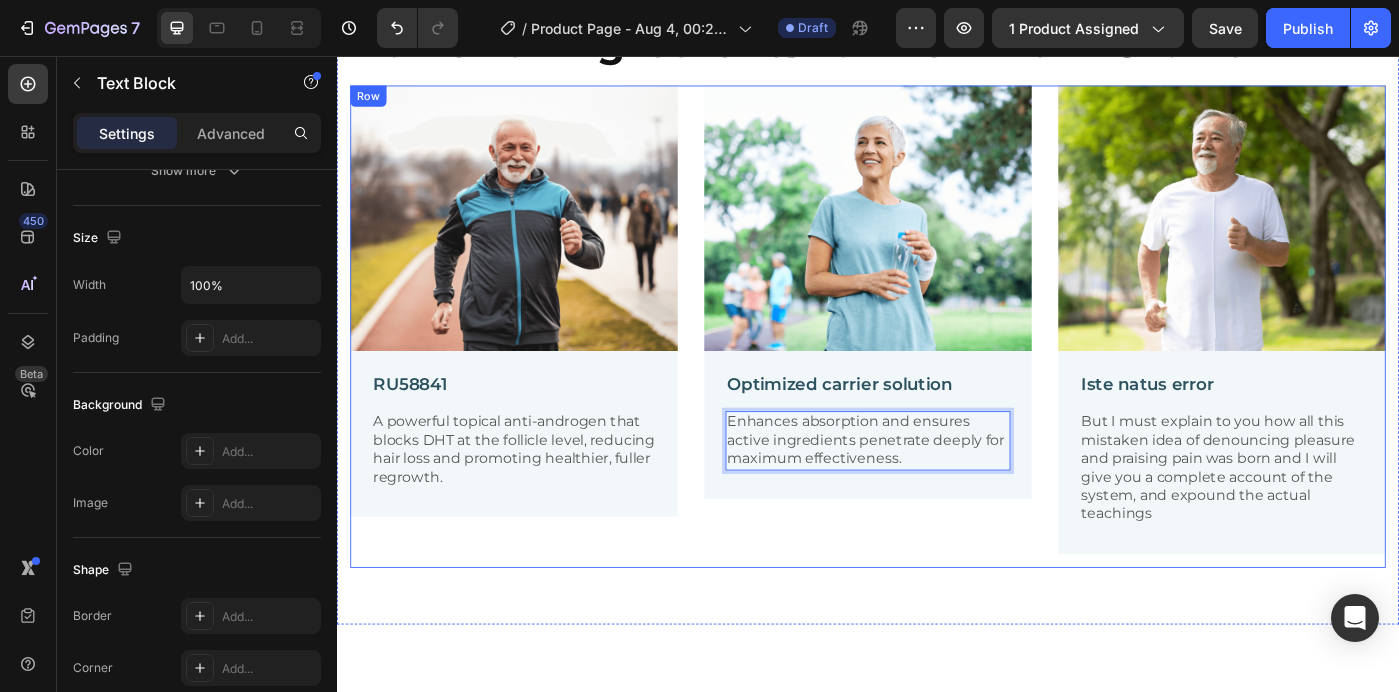 click on "Image Optimized carrier solution Text Block Enhances absorption and ensures active ingredients penetrate deeply for maximum effectiveness. Text Block   16 Row" at bounding box center (937, 361) 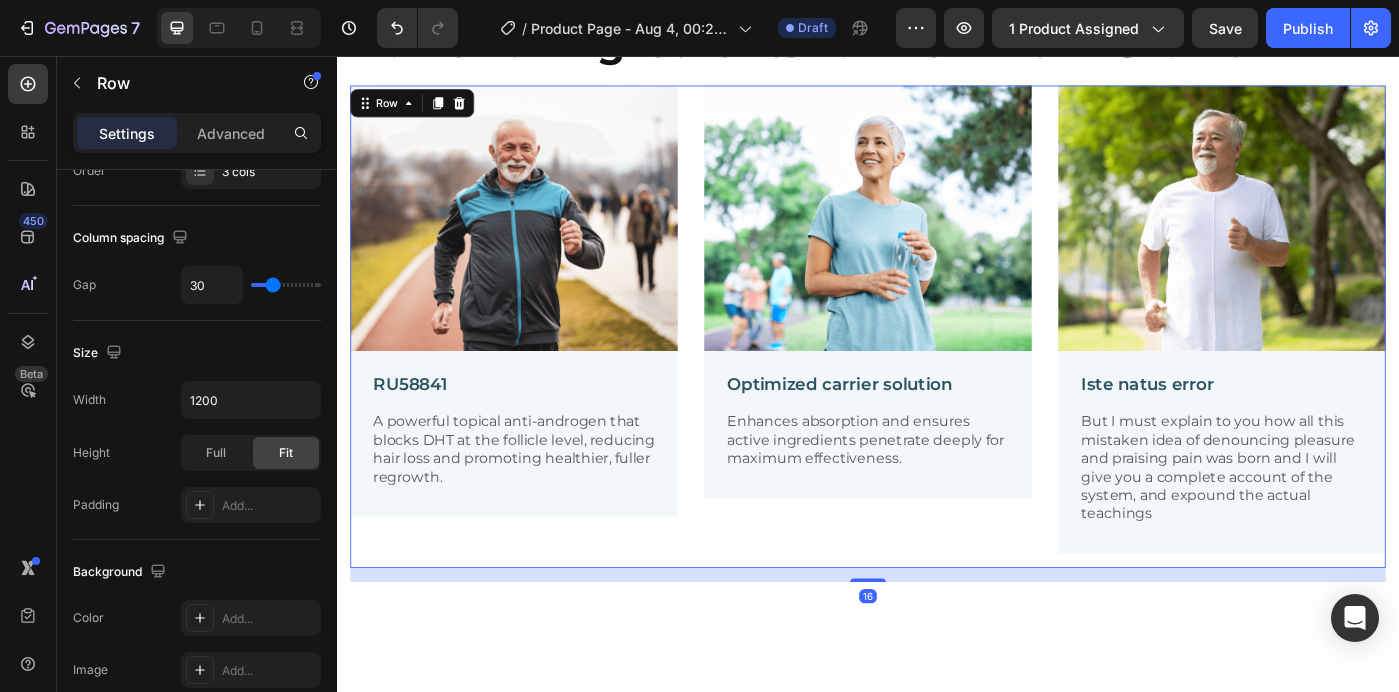scroll, scrollTop: 0, scrollLeft: 0, axis: both 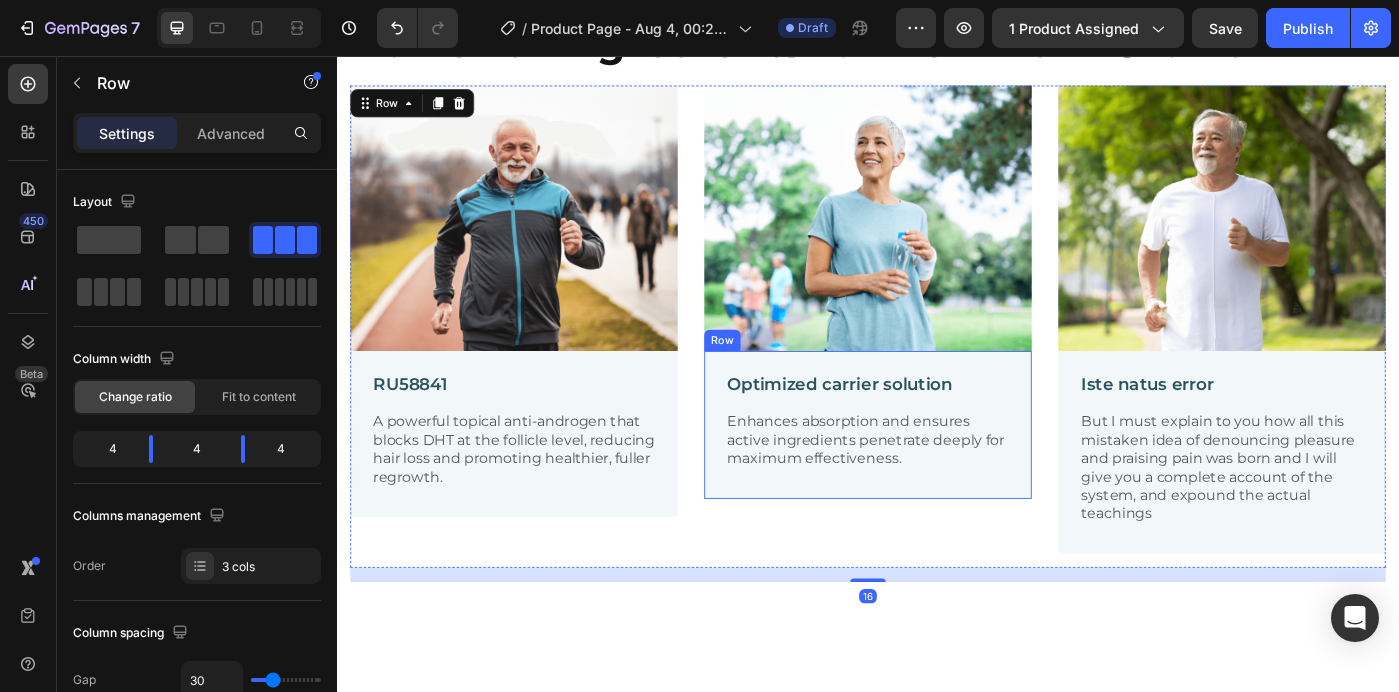 click on "Optimized carrier solution Text Block Enhances absorption and ensures active ingredients penetrate deeply for maximum effectiveness. Text Block" at bounding box center (937, 476) 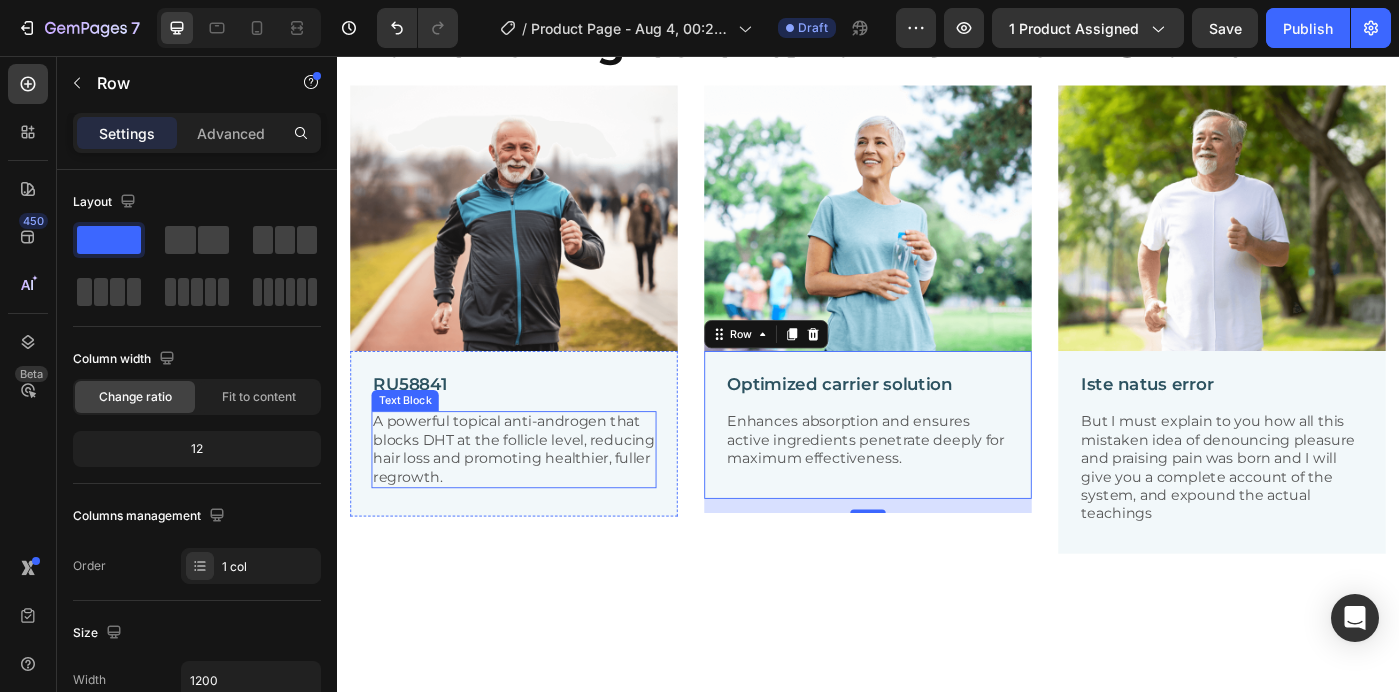 click on "A powerful topical anti-androgen that blocks DHT at the follicle level, reducing hair loss and promoting healthier, fuller regrowth." at bounding box center [537, 500] 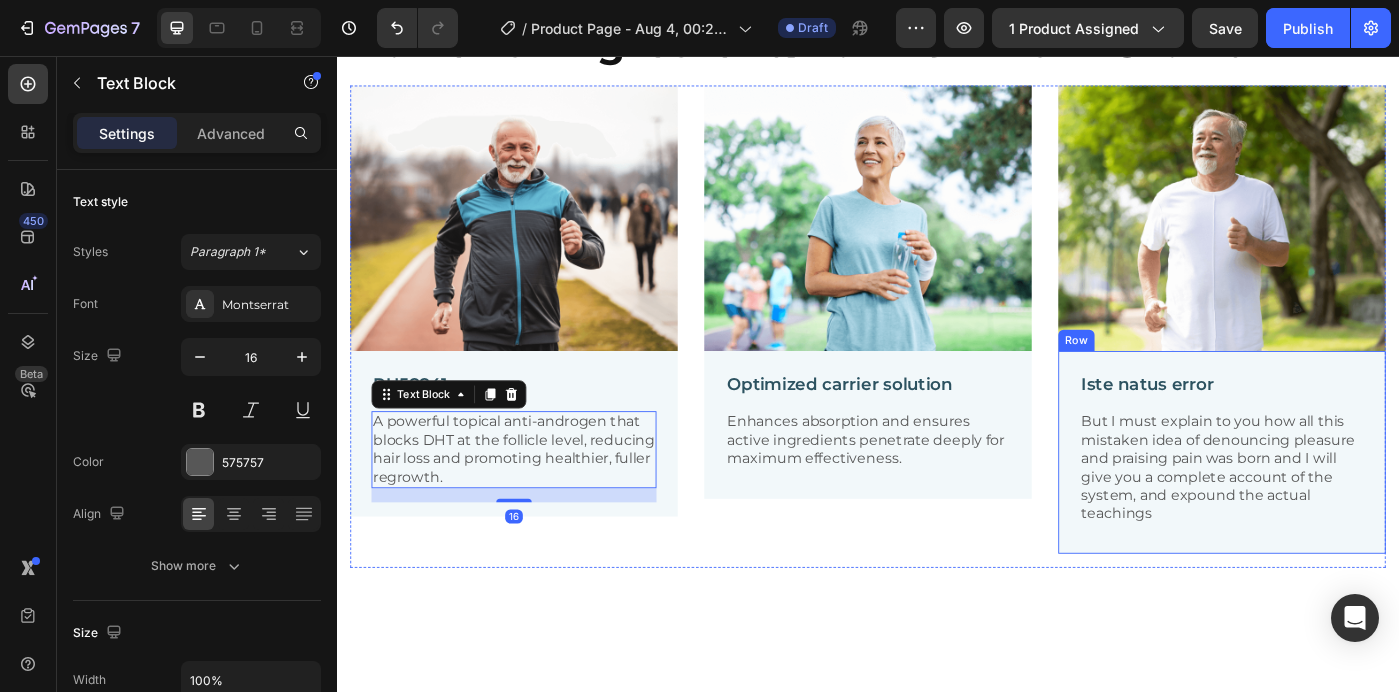 click on "Iste natus error Text Block But I must explain to you how all this mistaken idea of denouncing pleasure and praising pain was born and I will give you a complete account of the system, and expound the actual teachings Text Block" at bounding box center [1337, 507] 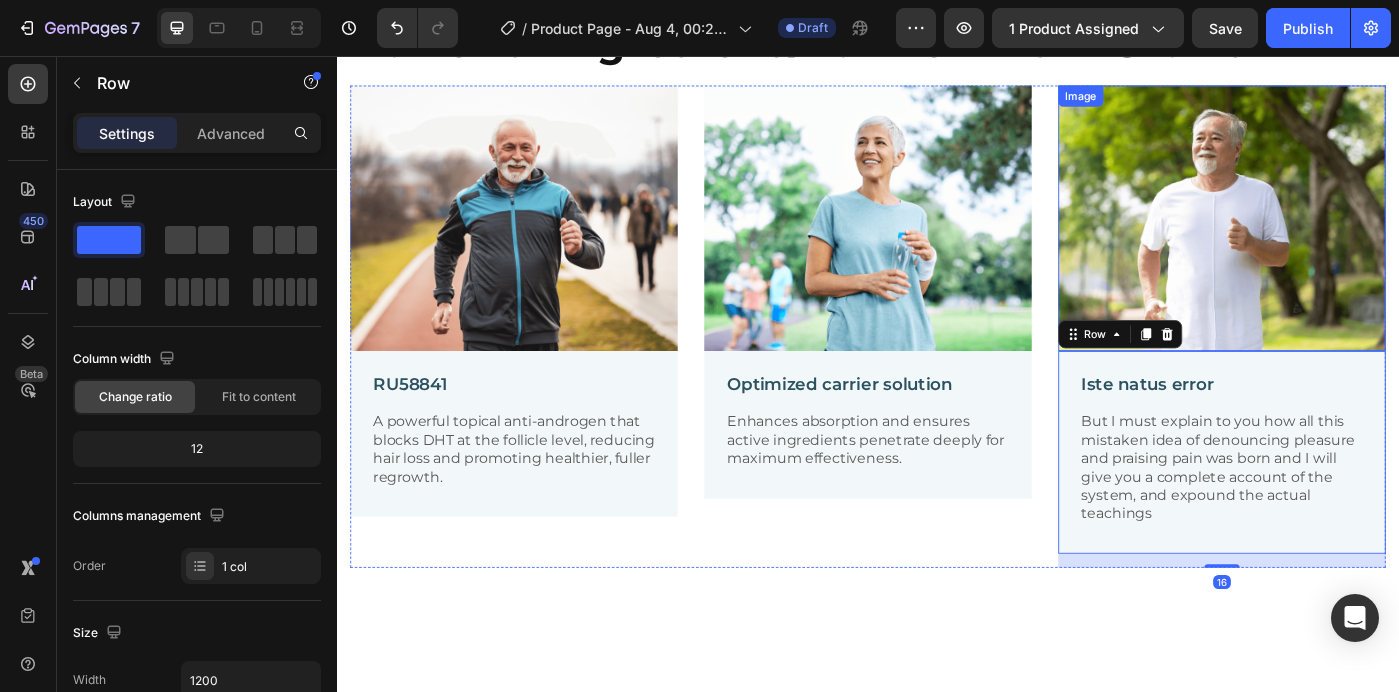 click at bounding box center (1337, 239) 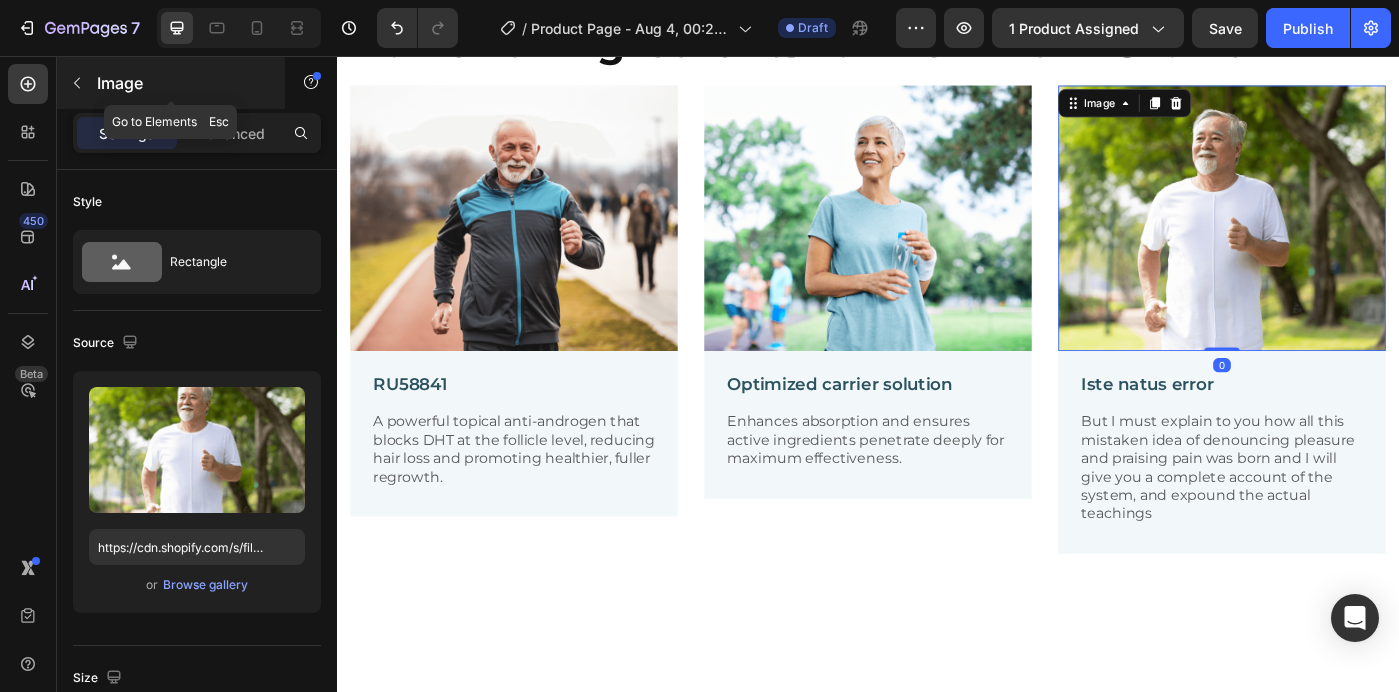 click 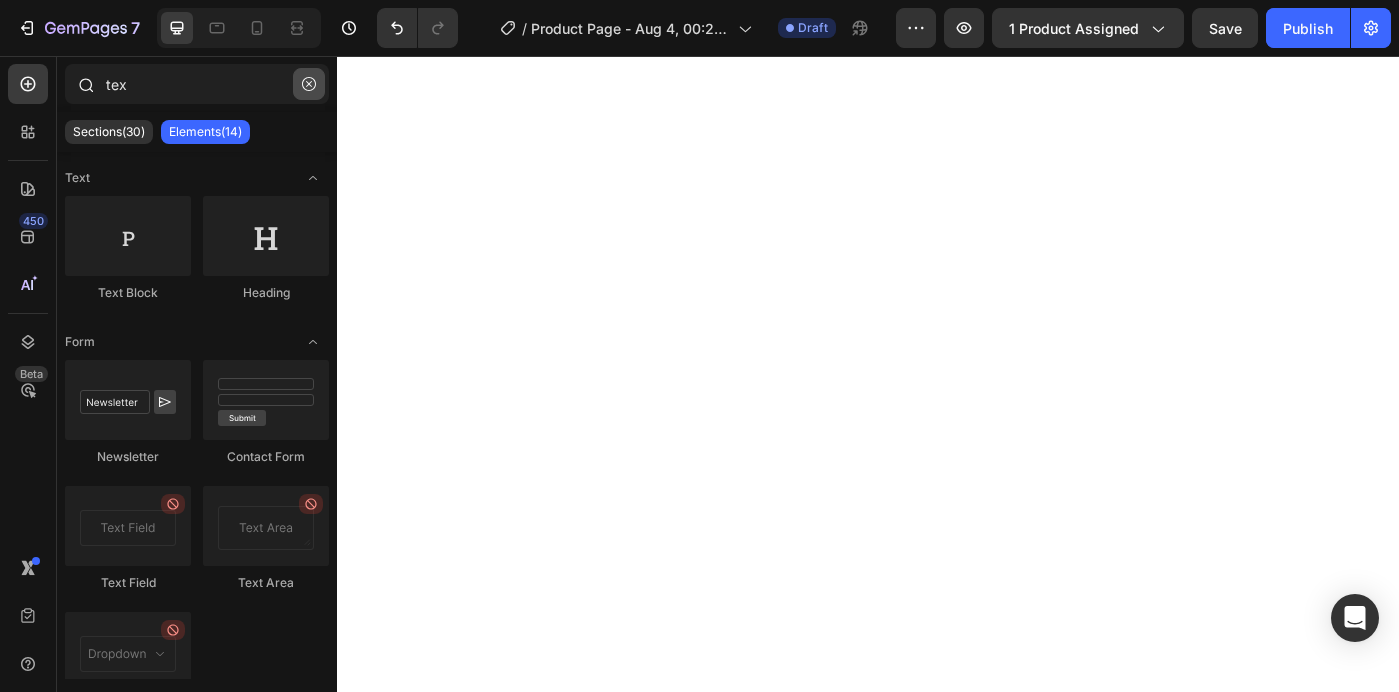 scroll, scrollTop: 0, scrollLeft: 0, axis: both 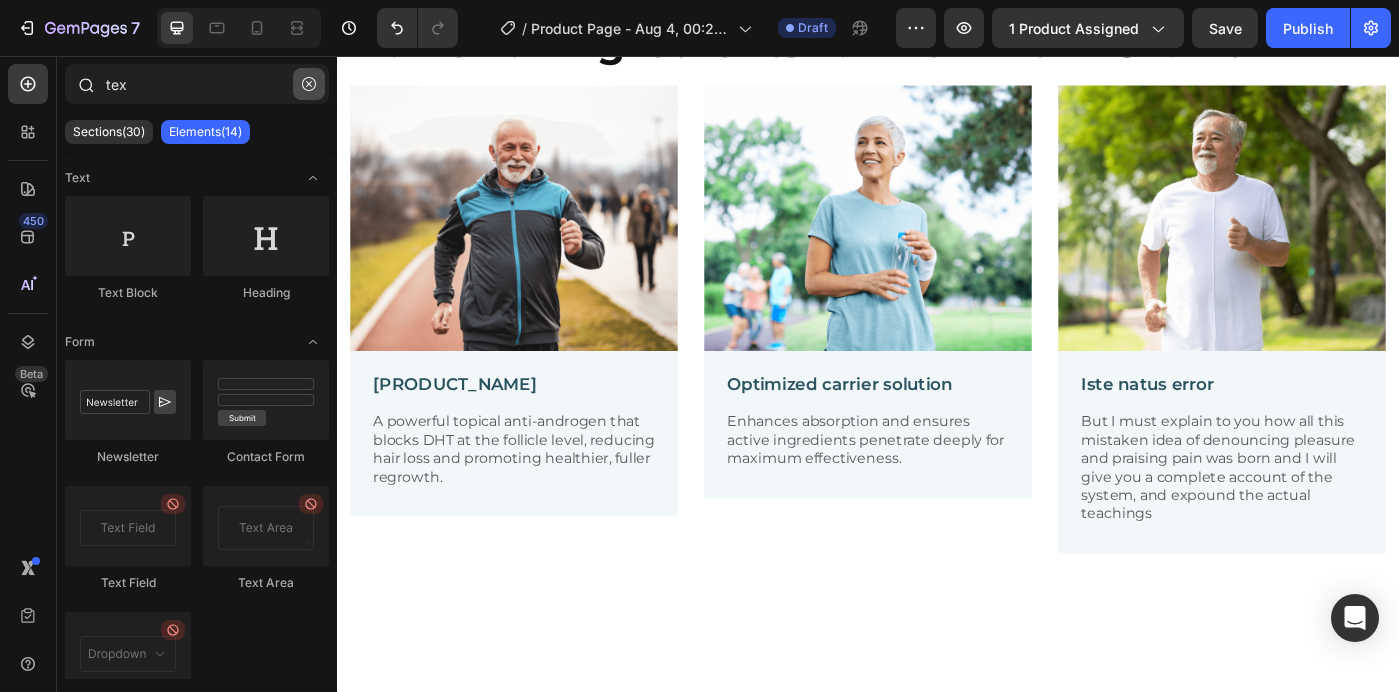 click 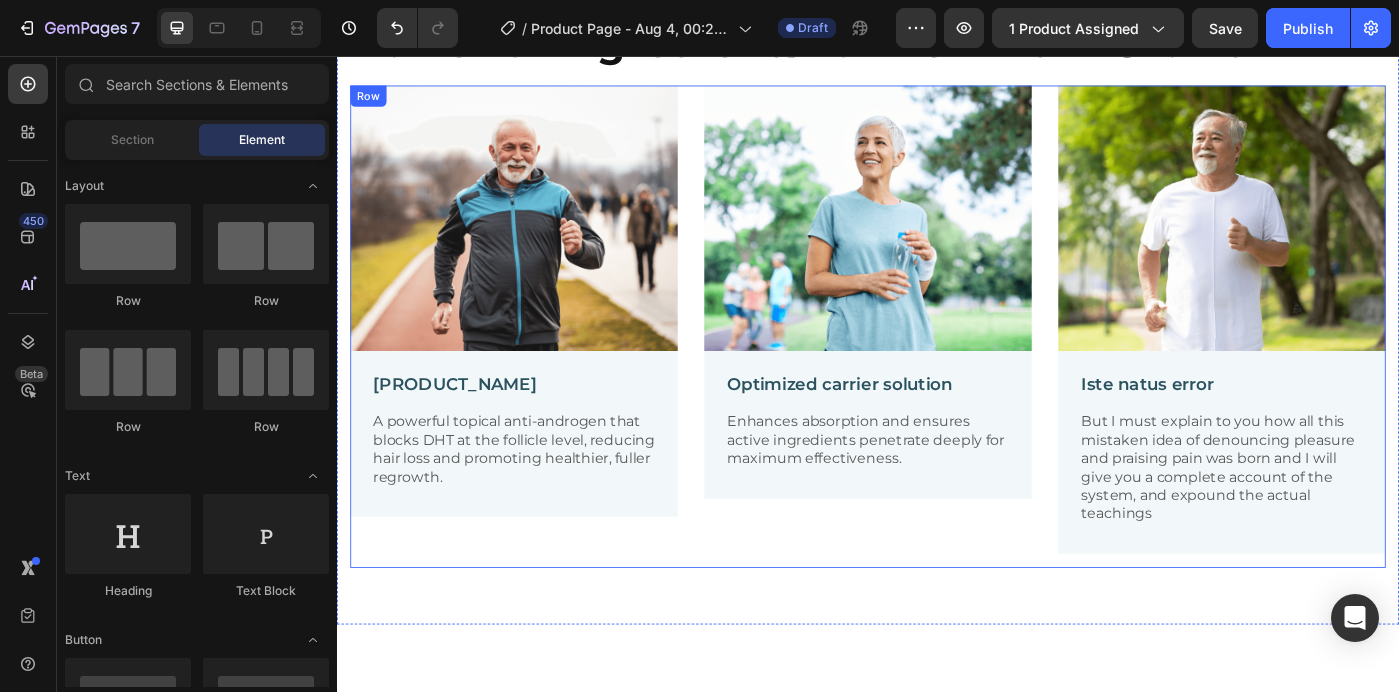 click on "Image [PRODUCT_NAME] Text Block A powerful topical anti-androgen that blocks DHT at the follicle level, reducing hair loss and promoting healthier, fuller regrowth. Text Block Row Image Optimized carrier solution Text Block Enhances absorption and ensures active ingredients penetrate deeply for maximum effectiveness. Text Block Row Image Iste natus error Text Block But I must explain to you how all this mistaken idea of denouncing pleasure and praising pain was born and I will give you a complete account of the system, and expound the actual teachings Text Block Row Row" at bounding box center [937, 361] 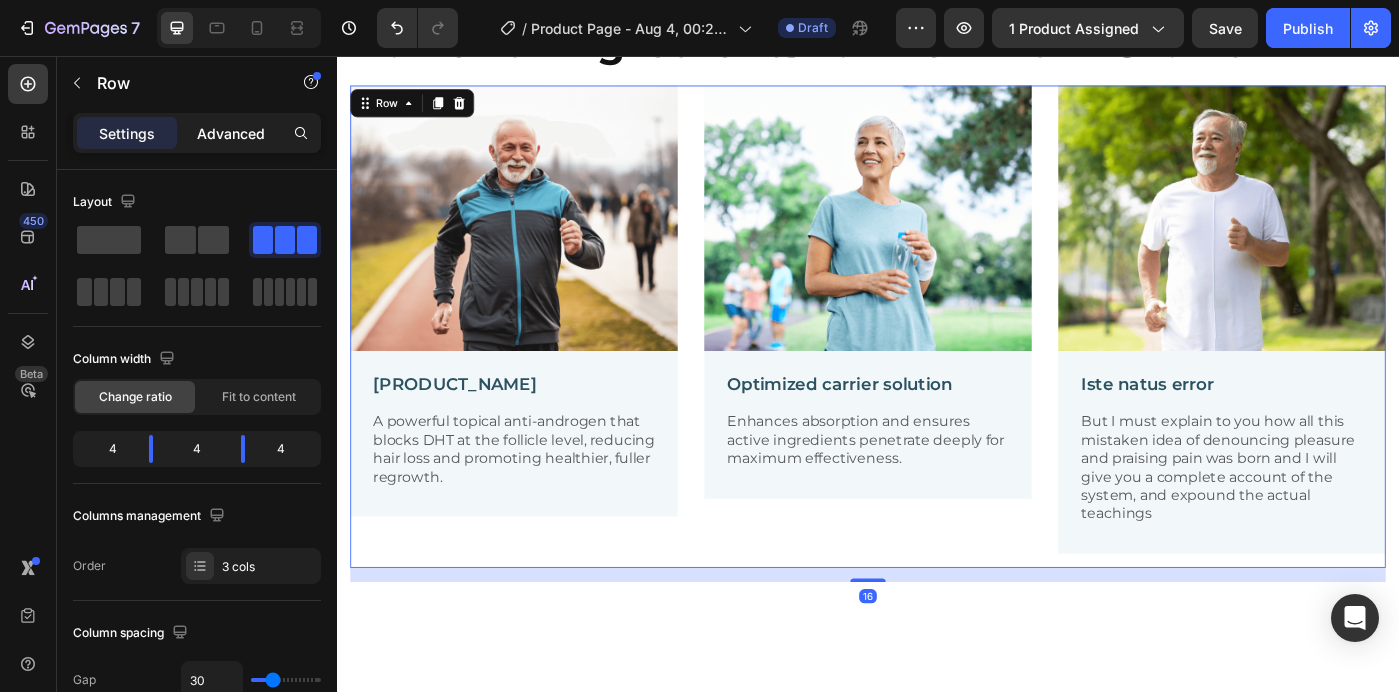 click on "Advanced" 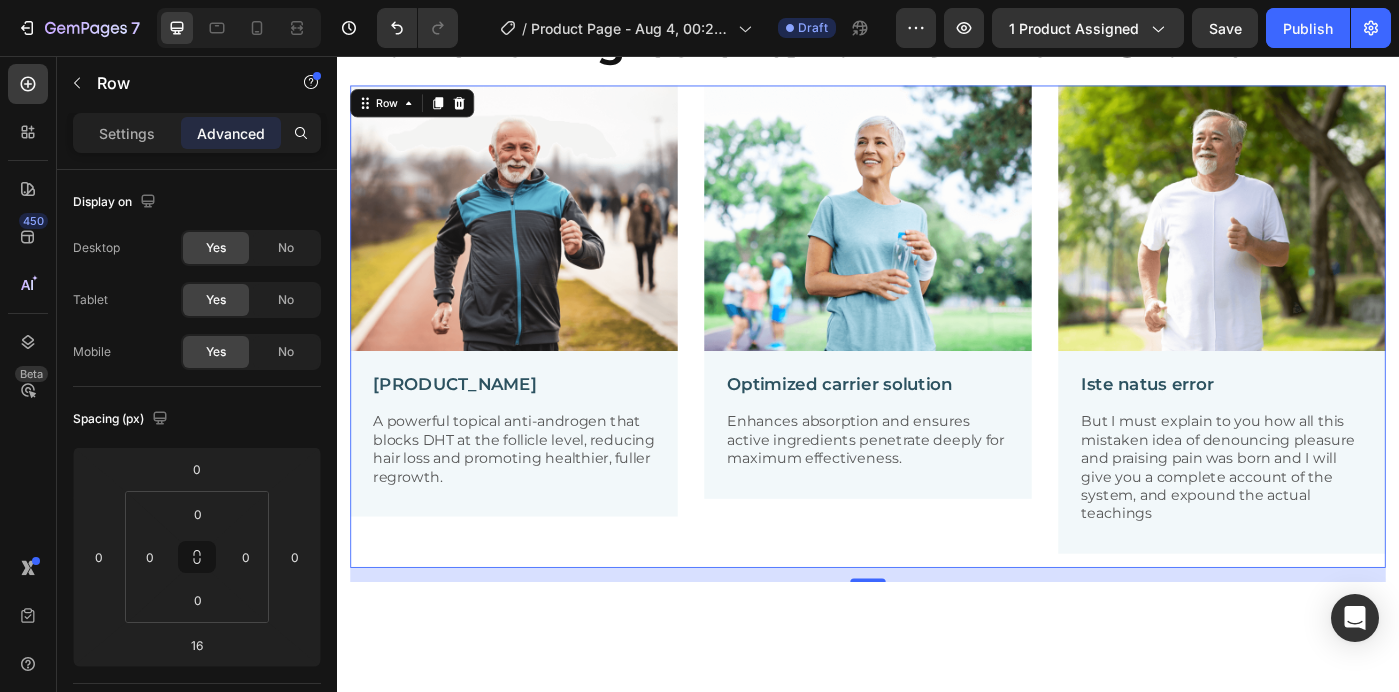 click on "Settings Advanced" at bounding box center (197, 133) 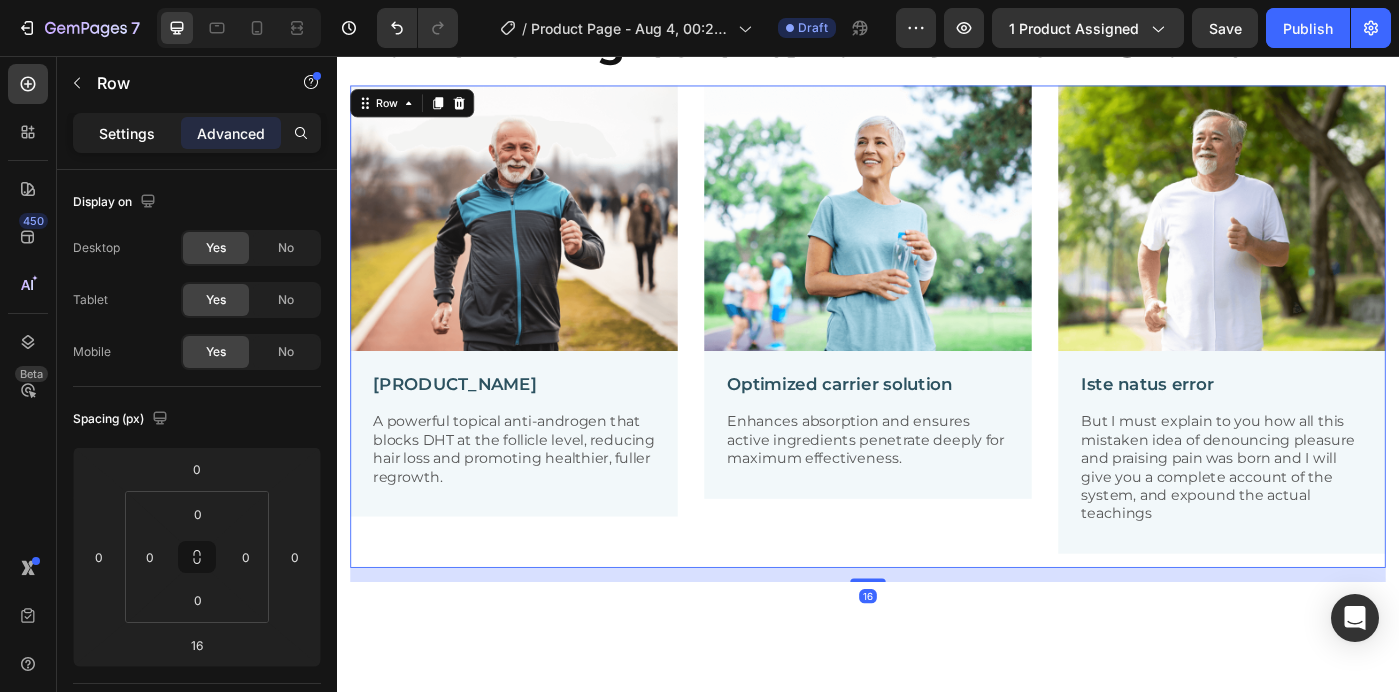 click on "Settings" at bounding box center (127, 133) 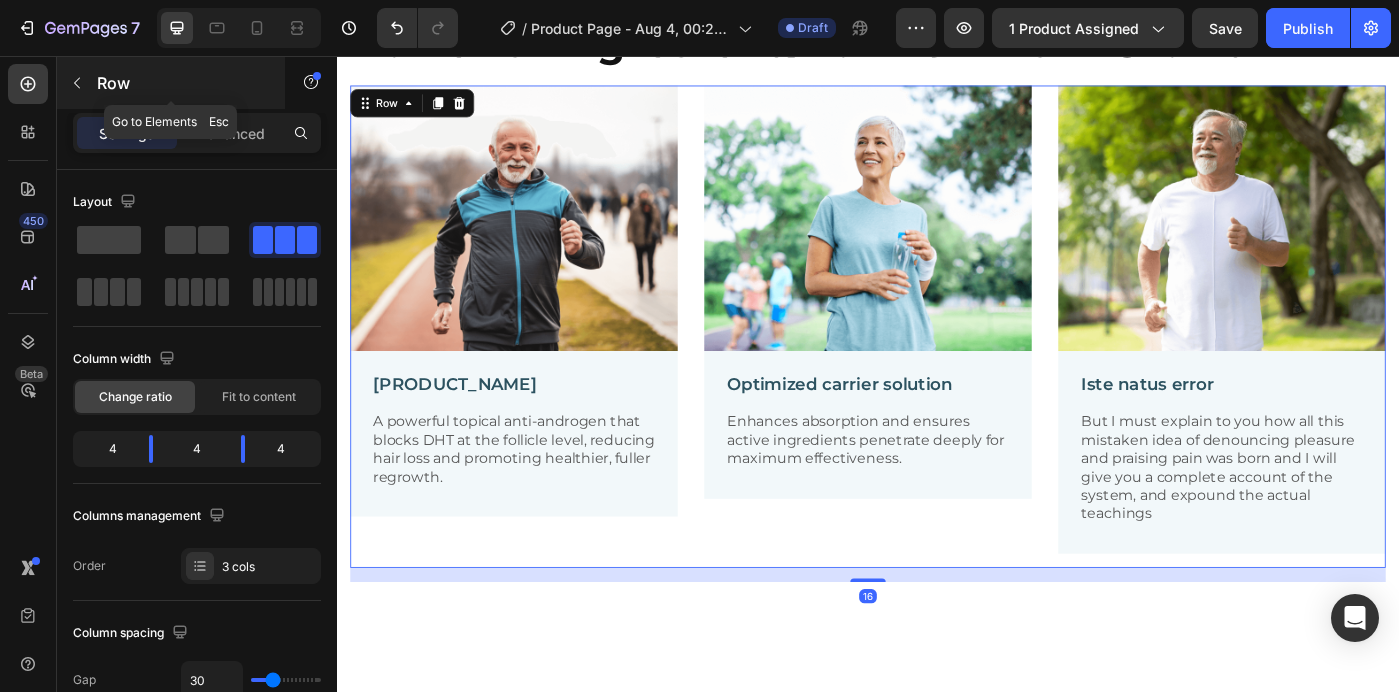 click at bounding box center (77, 83) 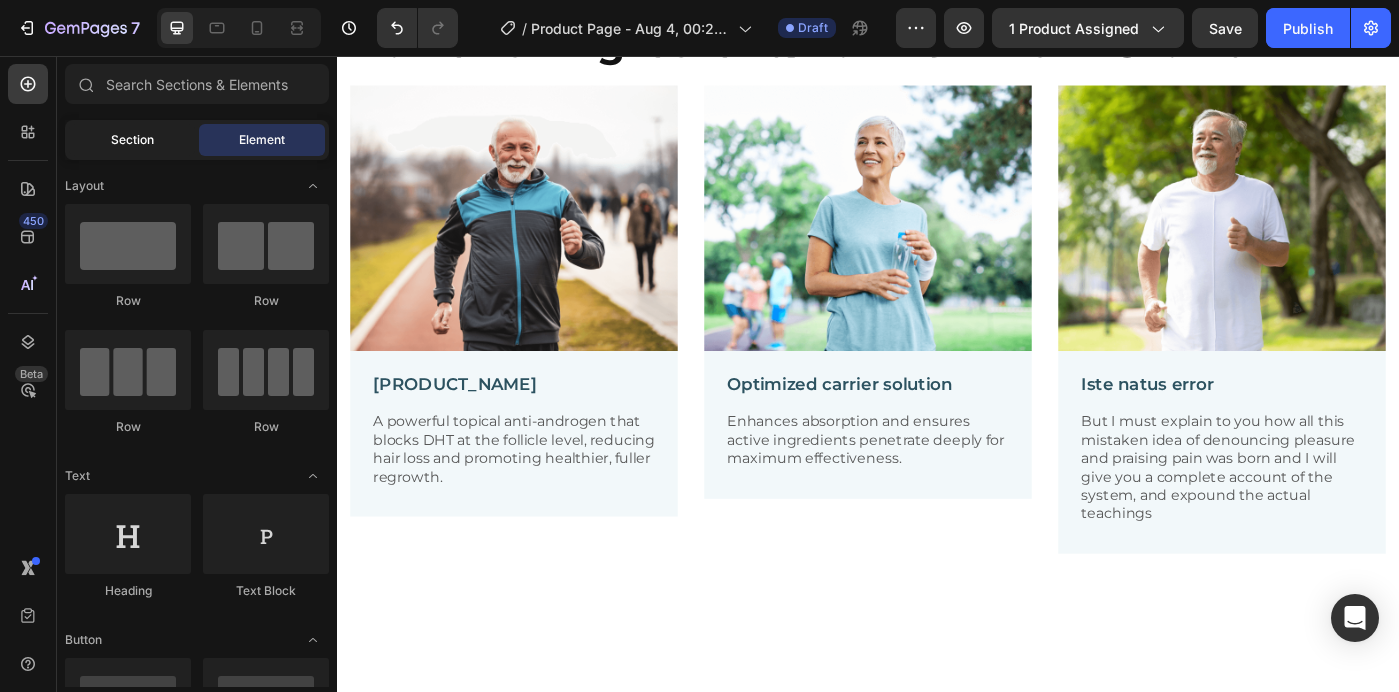 click on "Section" at bounding box center [132, 140] 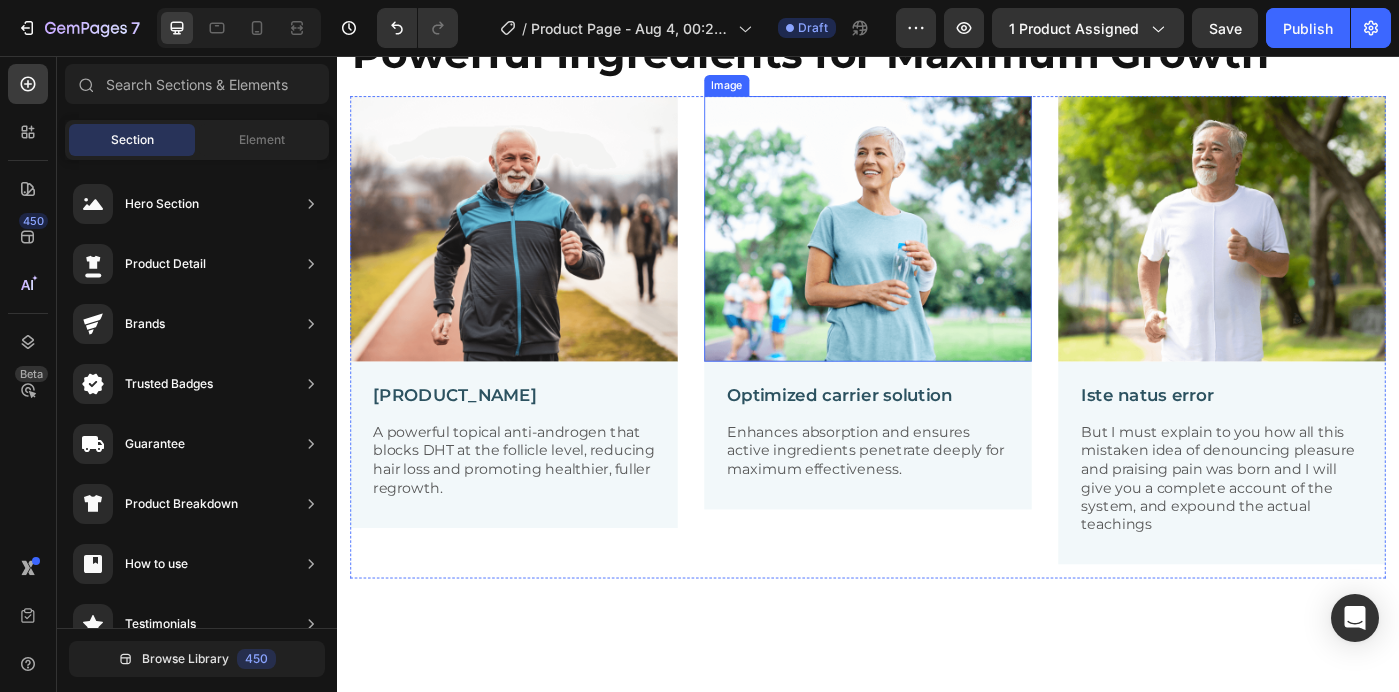 scroll, scrollTop: 2201, scrollLeft: 0, axis: vertical 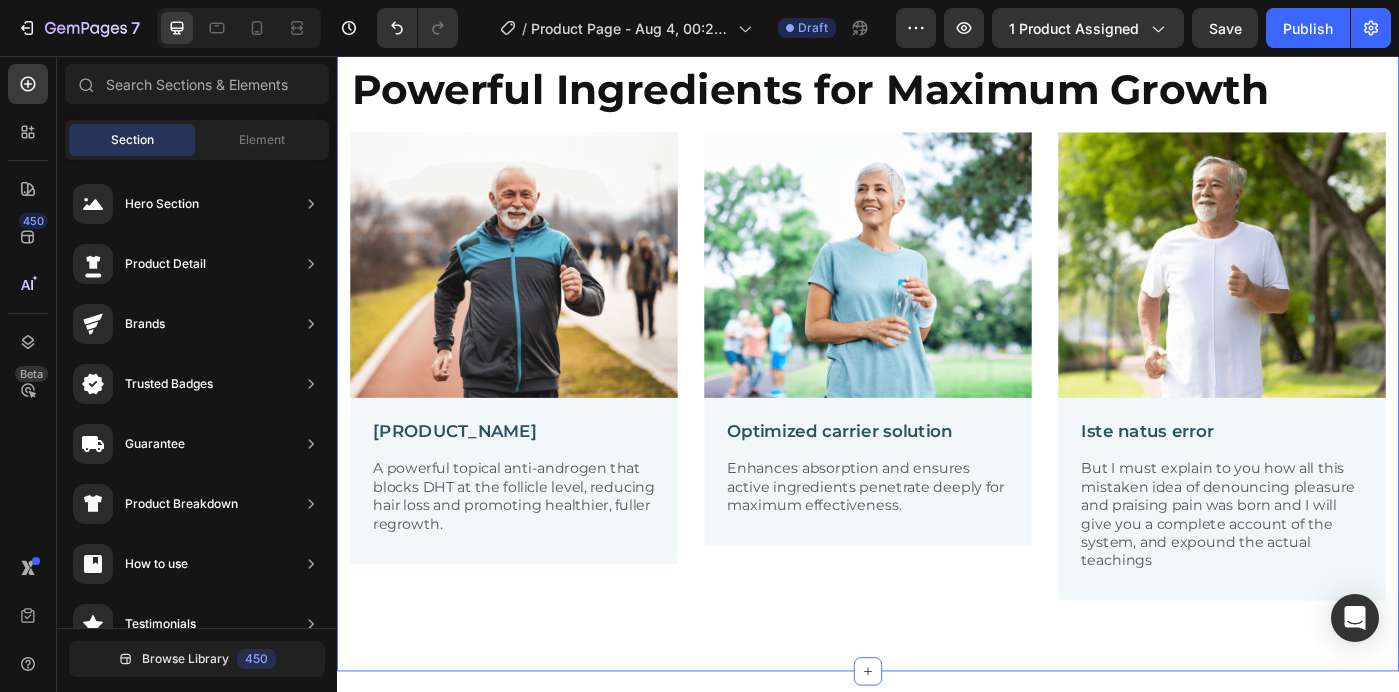 click on "⁠⁠⁠⁠⁠⁠⁠ Powerful Ingredients for Maximum Growth Heading Image [PRODUCT_NAME] Text Block A powerful topical anti-androgen that blocks DHT at the follicle level, reducing hair loss and promoting healthier, fuller regrowth. Text Block Row Image Optimized carrier solution Text Block Enhances absorption and ensures active ingredients penetrate deeply for maximum effectiveness. Text Block Row Image Iste natus error Text Block But I must explain to you how all this mistaken idea of denouncing pleasure and praising pain was born and I will give you a complete account of the system, and expound the actual teachings Text Block Row Row Section 3" at bounding box center (937, 366) 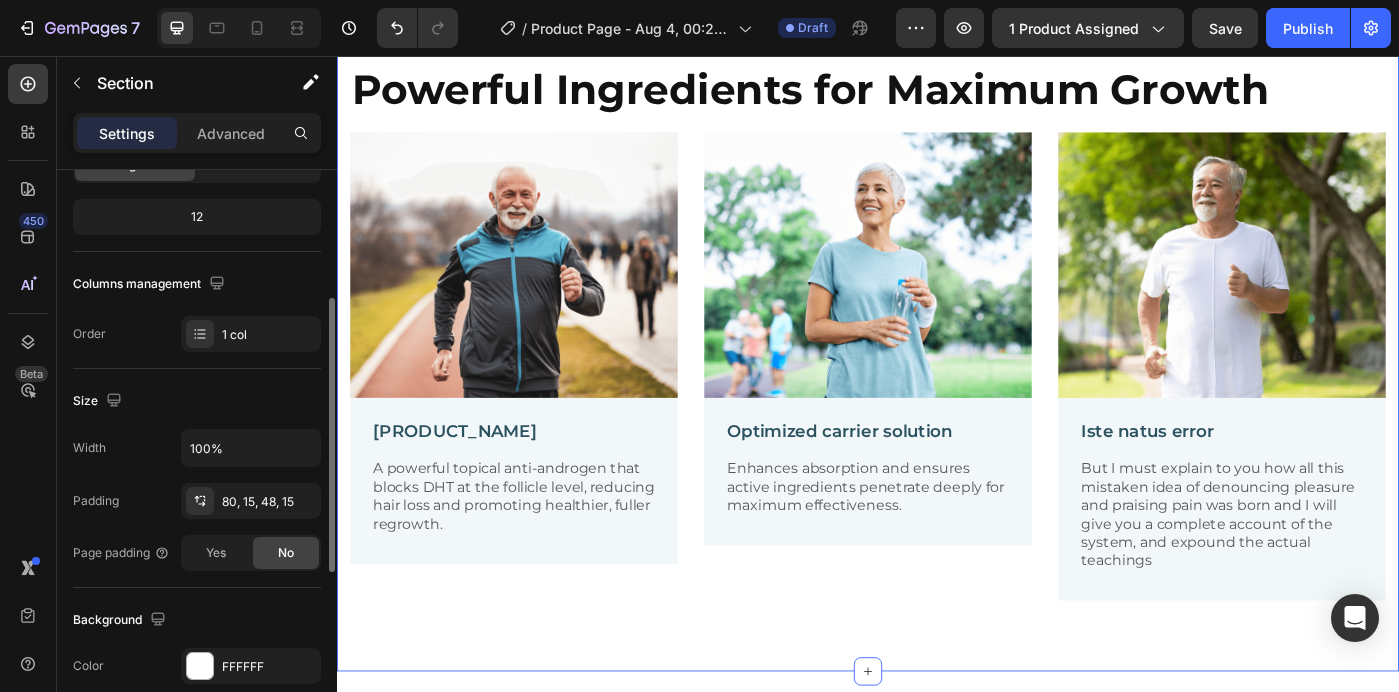 scroll, scrollTop: 248, scrollLeft: 0, axis: vertical 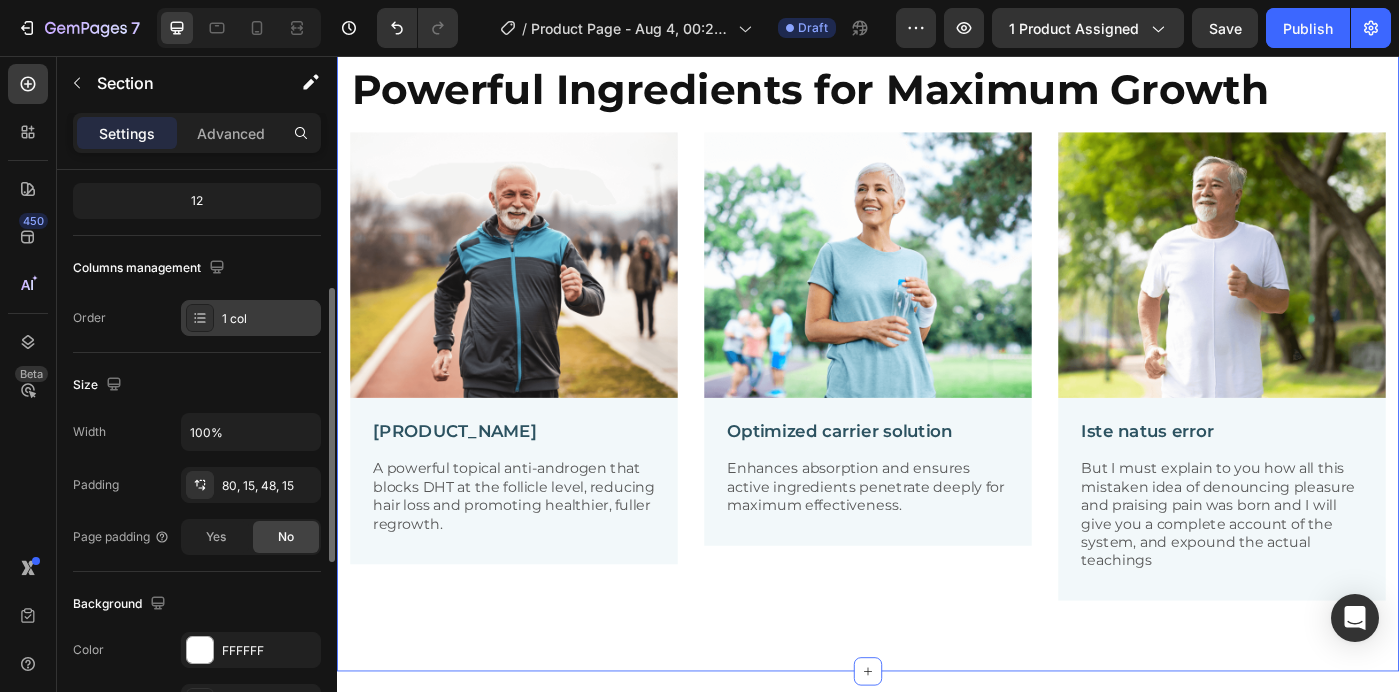 click at bounding box center (200, 318) 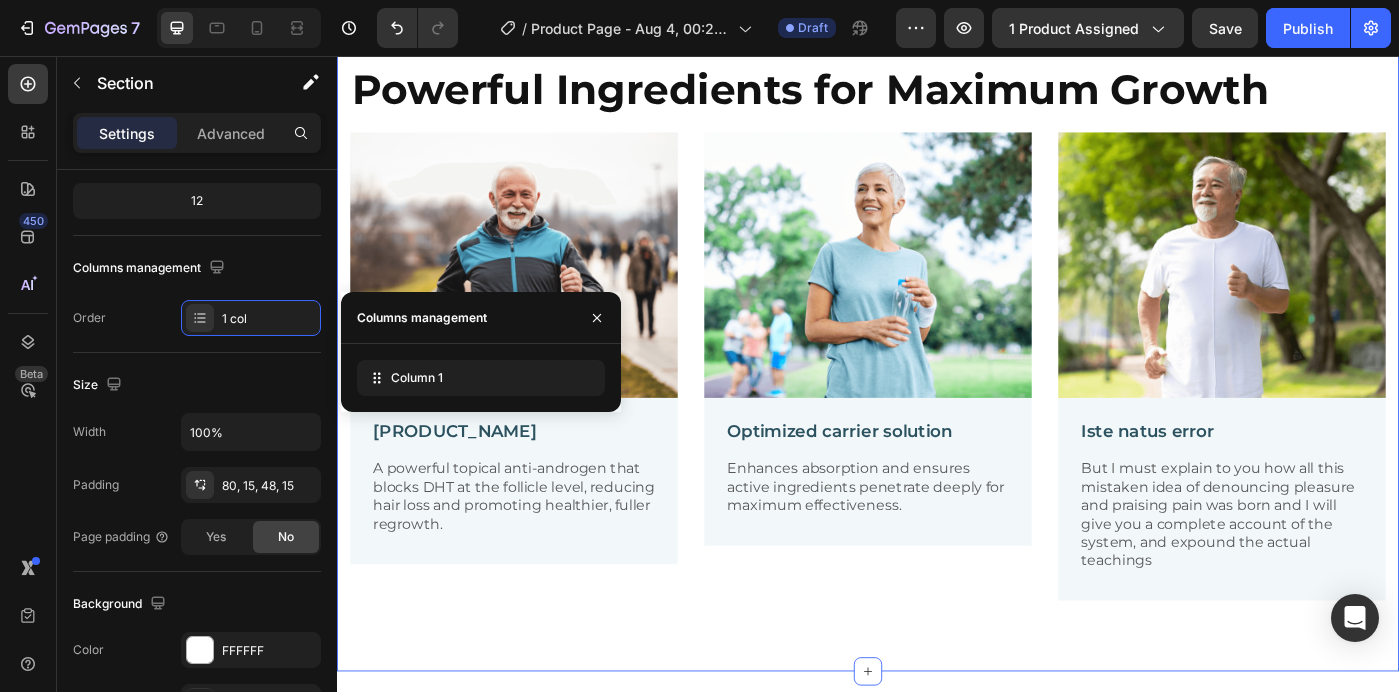 click on "⁠⁠⁠⁠⁠⁠⁠ Powerful Ingredients for Maximum Growth Heading Image [PRODUCT_NAME] Text Block A powerful topical anti-androgen that blocks DHT at the follicle level, reducing hair loss and promoting healthier, fuller regrowth. Text Block Row Image Optimized carrier solution Text Block Enhances absorption and ensures active ingredients penetrate deeply for maximum effectiveness. Text Block Row Image Iste natus error Text Block But I must explain to you how all this mistaken idea of denouncing pleasure and praising pain was born and I will give you a complete account of the system, and expound the actual teachings Text Block Row Row" at bounding box center [937, 382] 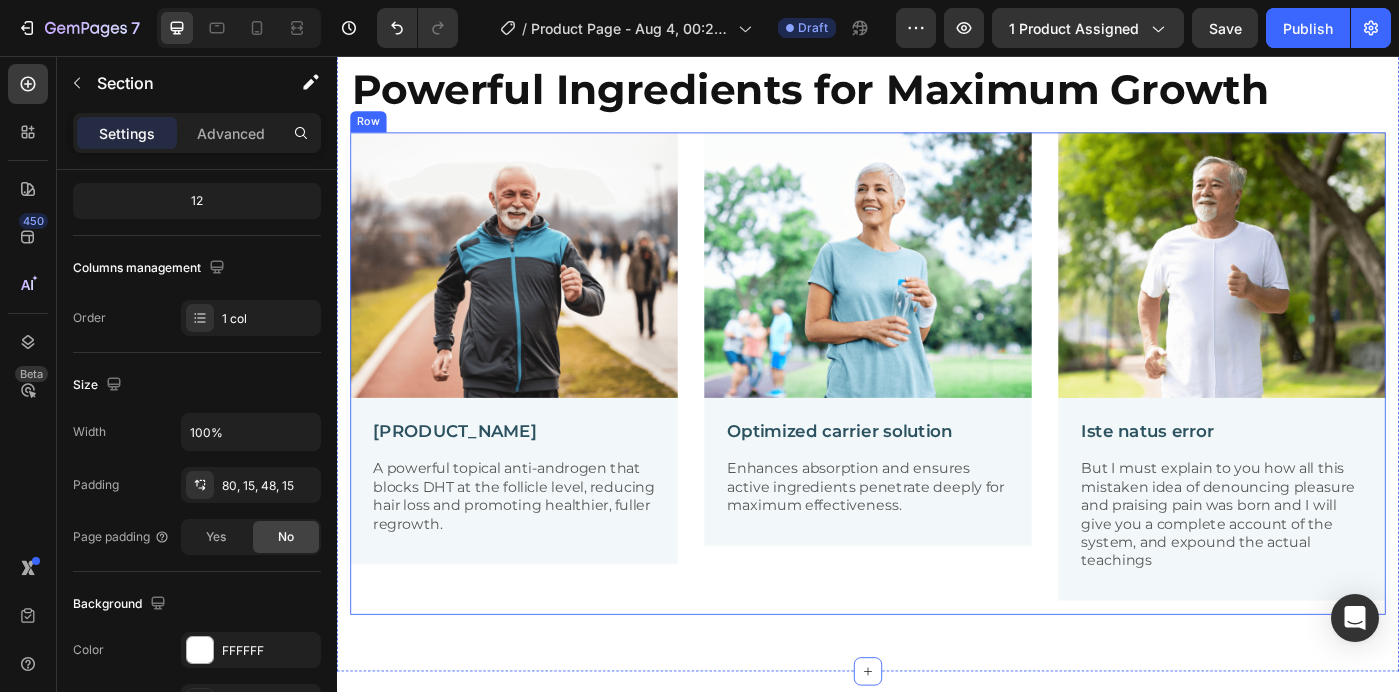 click on "Image [PRODUCT_NAME] Text Block A powerful topical anti-androgen that blocks DHT at the follicle level, reducing hair loss and promoting healthier, fuller regrowth. Text Block Row Image Optimized carrier solution Text Block Enhances absorption and ensures active ingredients penetrate deeply for maximum effectiveness. Text Block Row Image Iste natus error Text Block But I must explain to you how all this mistaken idea of denouncing pleasure and praising pain was born and I will give you a complete account of the system, and expound the actual teachings Text Block Row Row" at bounding box center [937, 414] 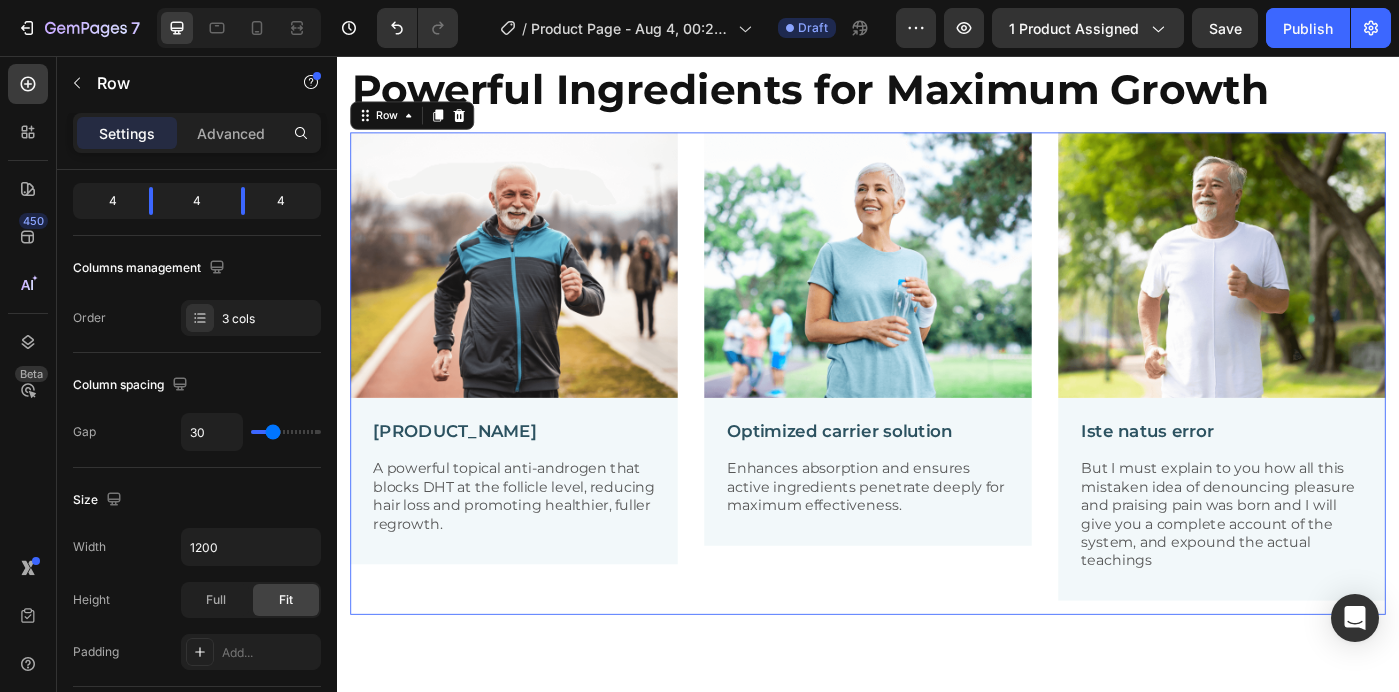 scroll, scrollTop: 0, scrollLeft: 0, axis: both 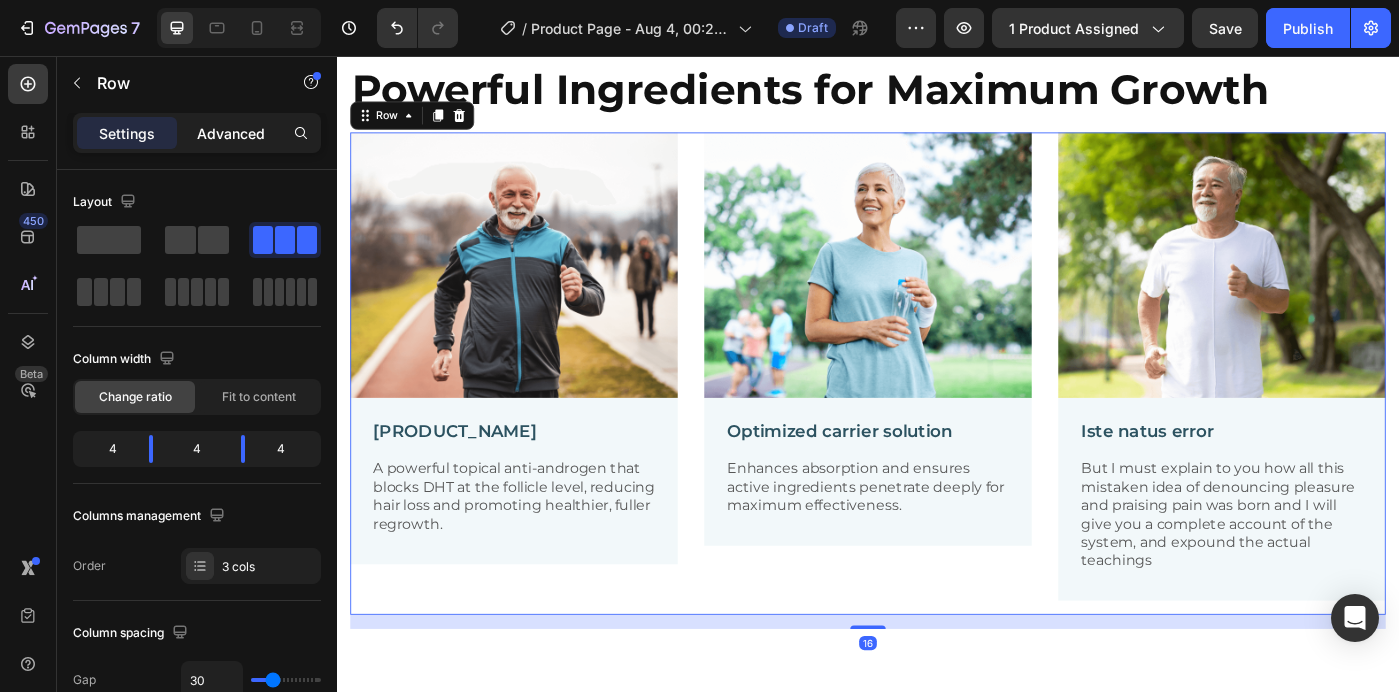 click on "Advanced" at bounding box center (231, 133) 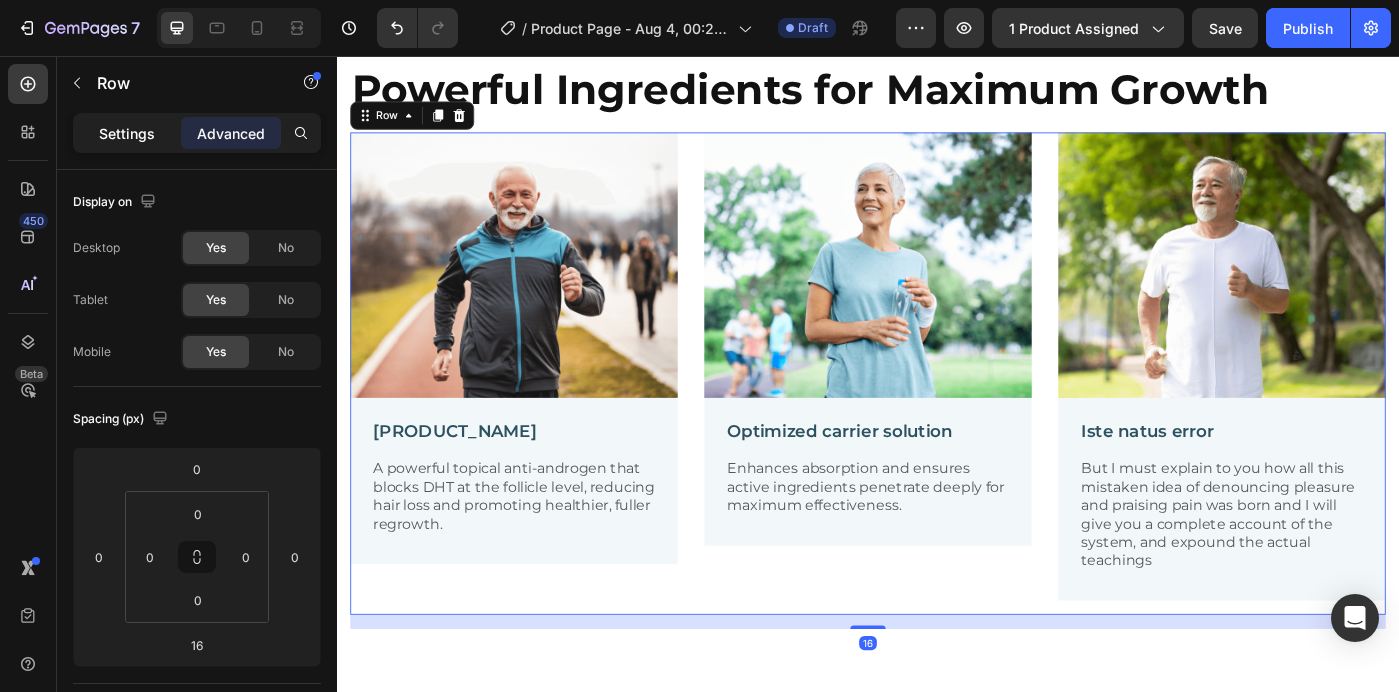 click on "Settings" at bounding box center (127, 133) 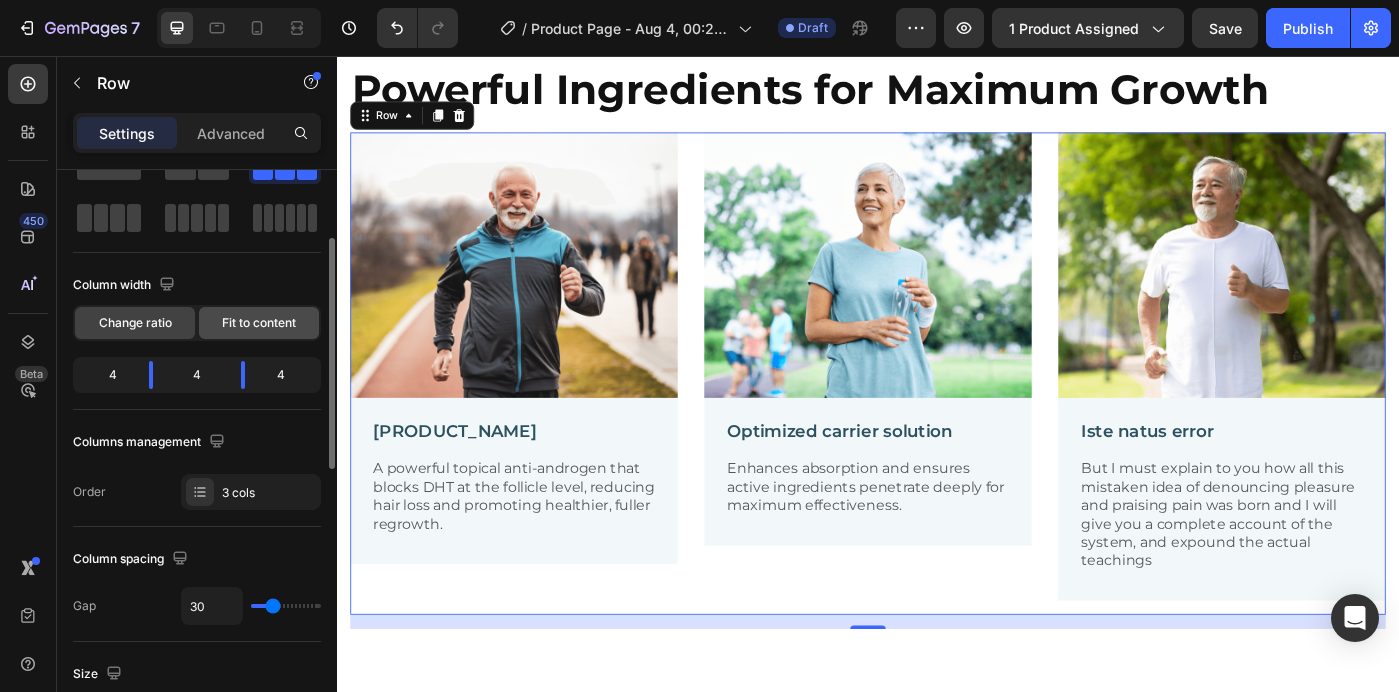 scroll, scrollTop: 103, scrollLeft: 0, axis: vertical 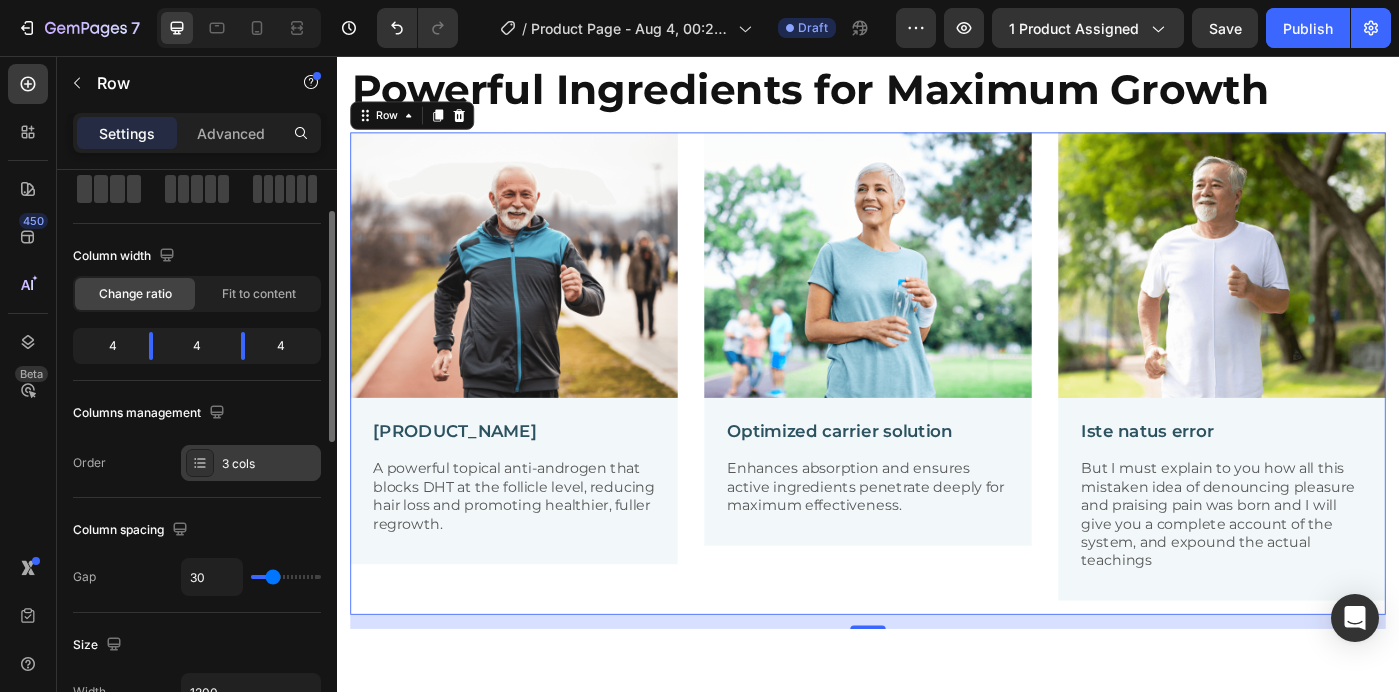click 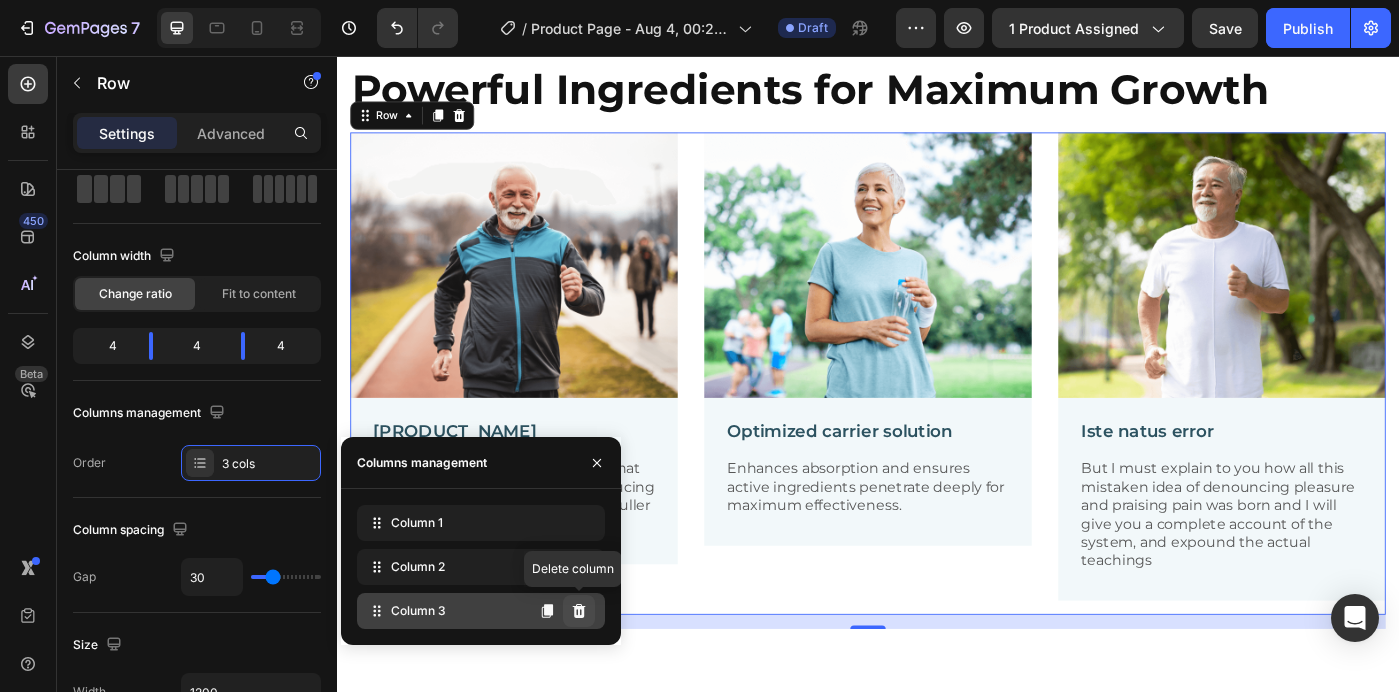 click 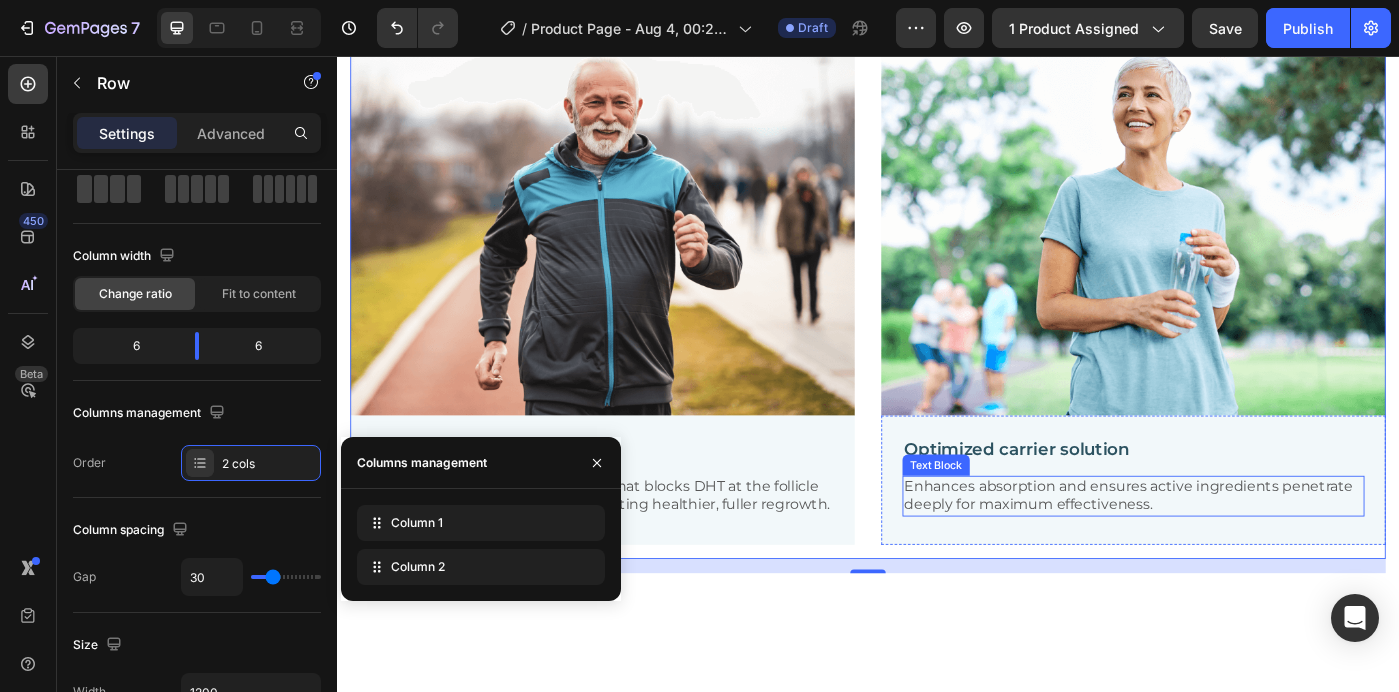 scroll, scrollTop: 2431, scrollLeft: 0, axis: vertical 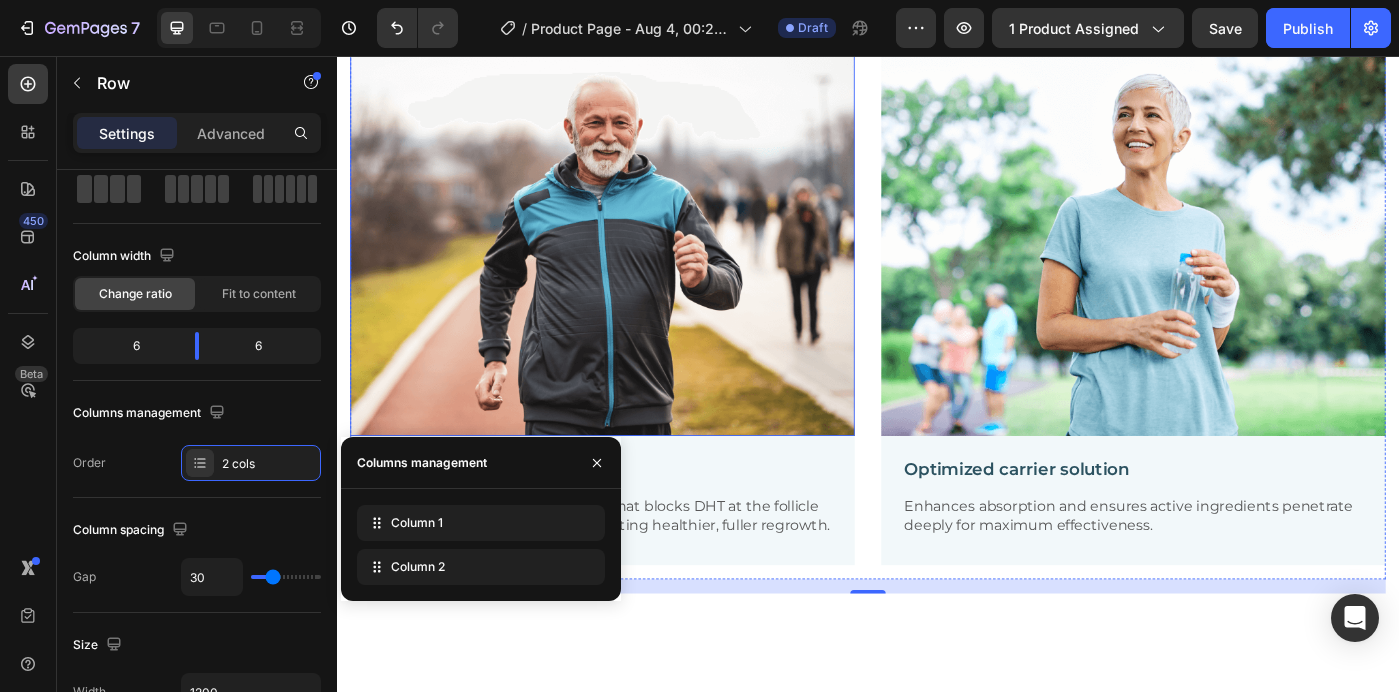 click at bounding box center [637, 254] 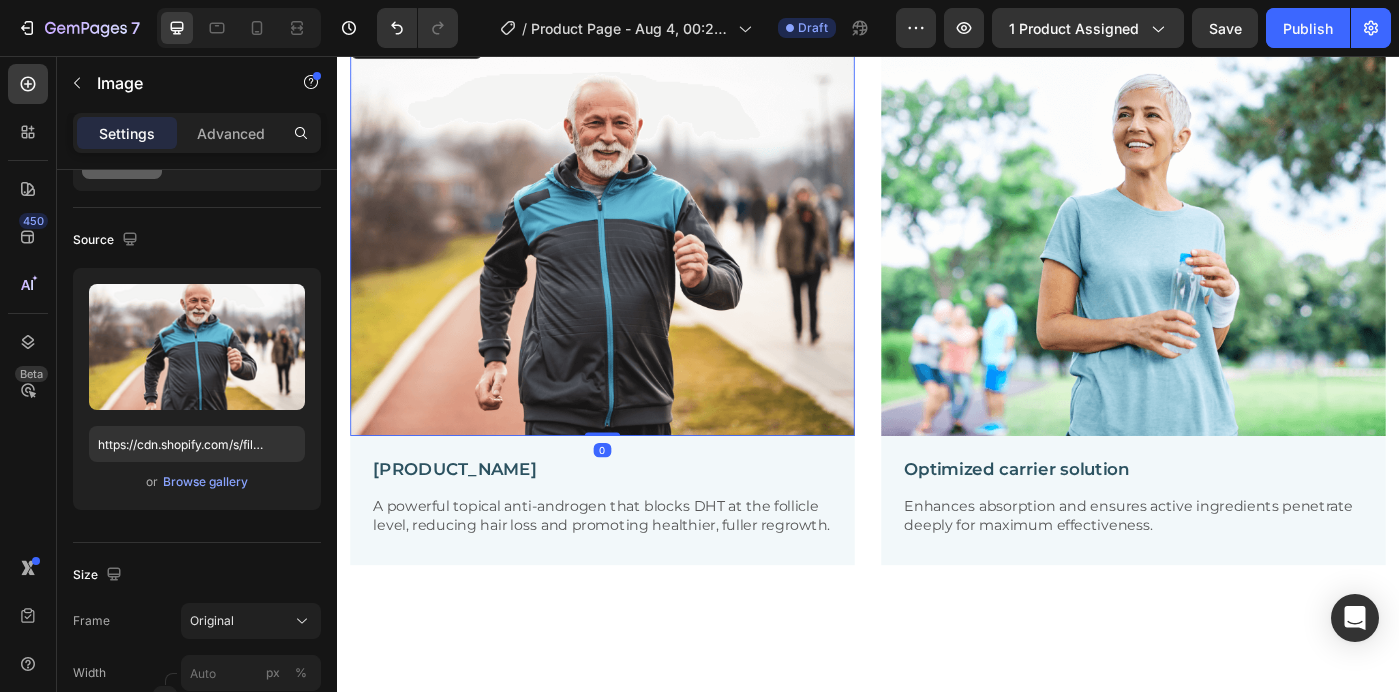 scroll, scrollTop: 0, scrollLeft: 0, axis: both 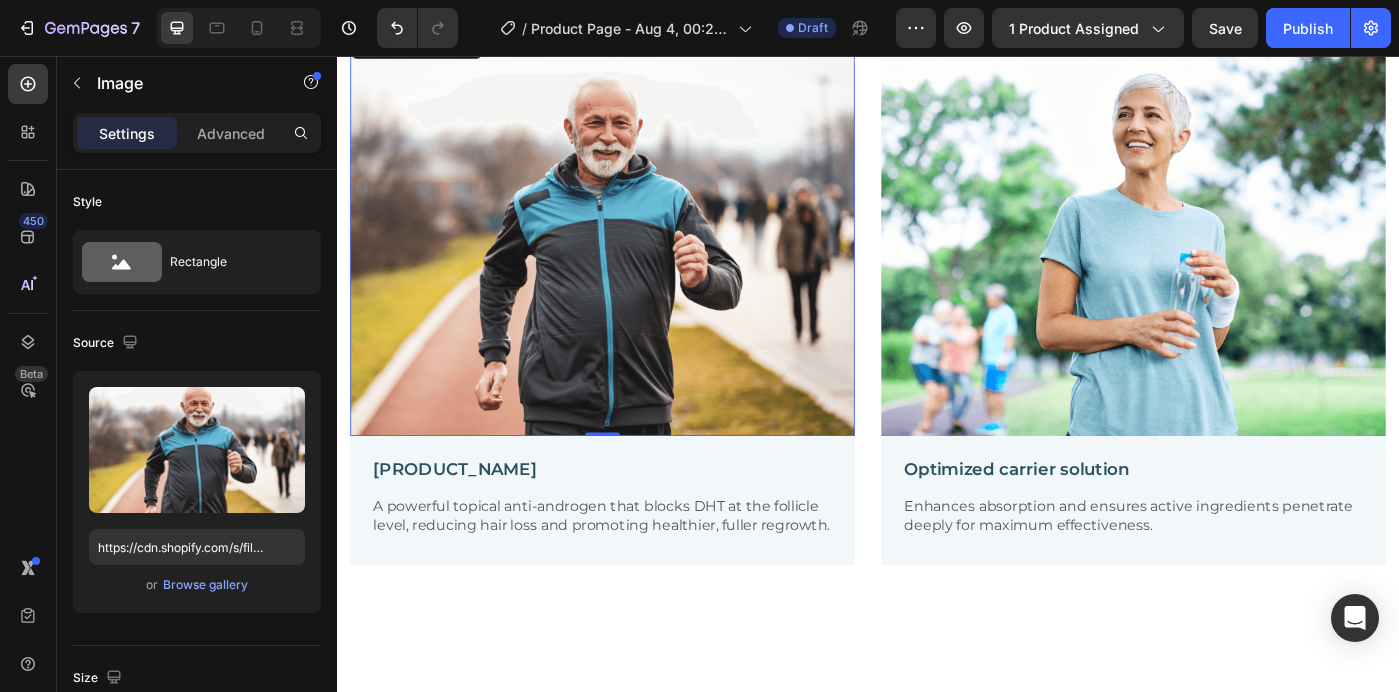 click at bounding box center (637, 254) 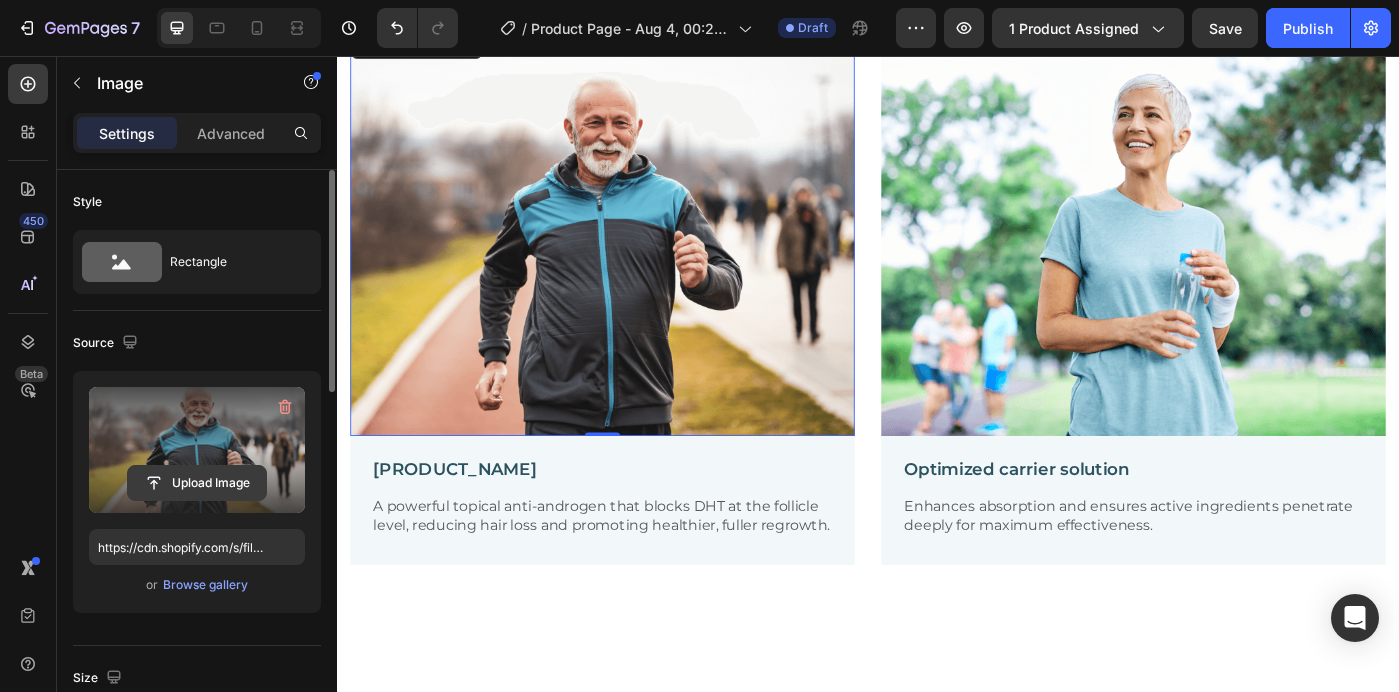click 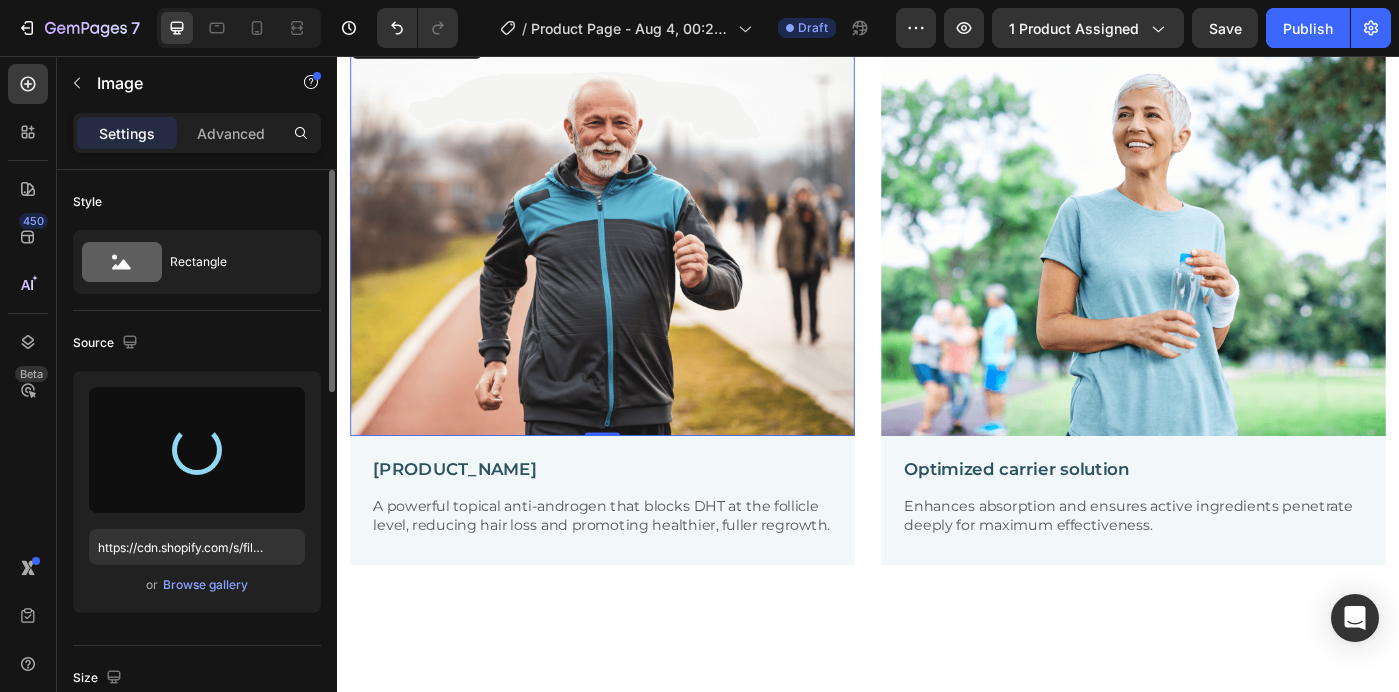 type on "https://cdn.shopify.com/s/files/1/0698/8844/2517/files/gempages_578359433361359376-9ed6cc47-1716-403a-88a0-110e914ea8cc.png" 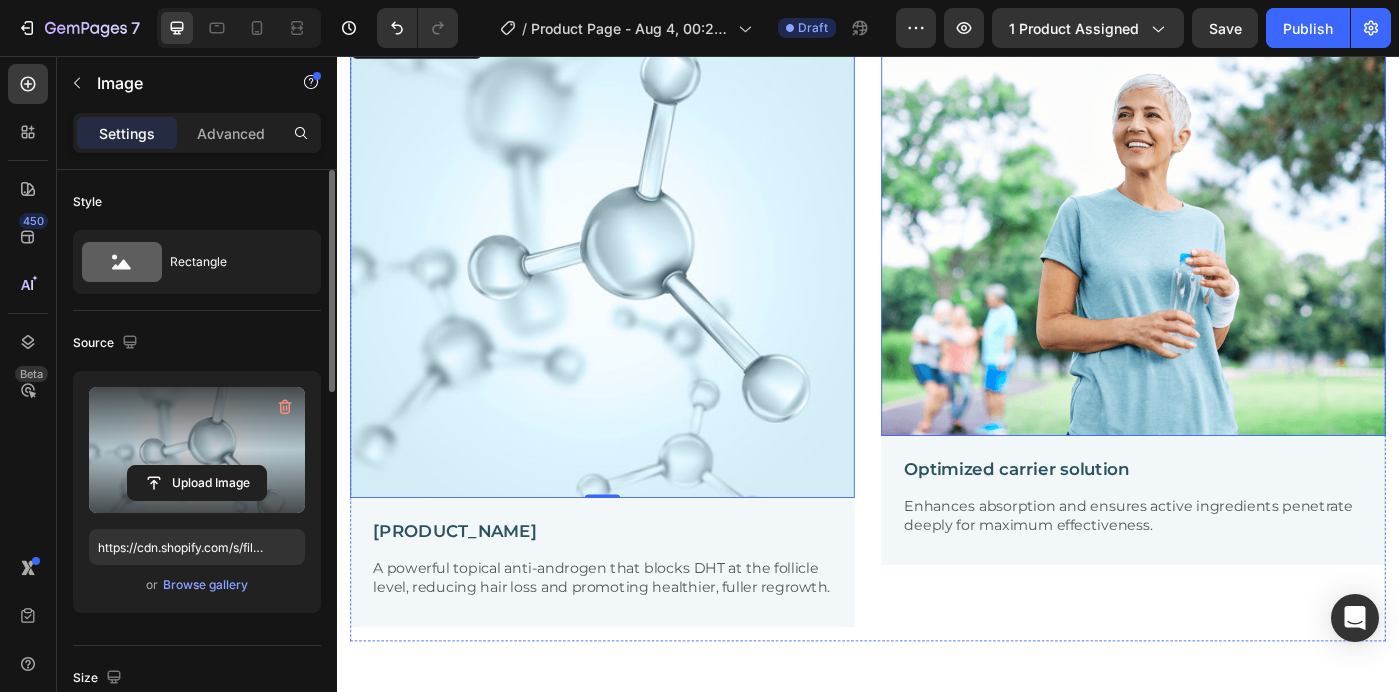 click at bounding box center (1237, 254) 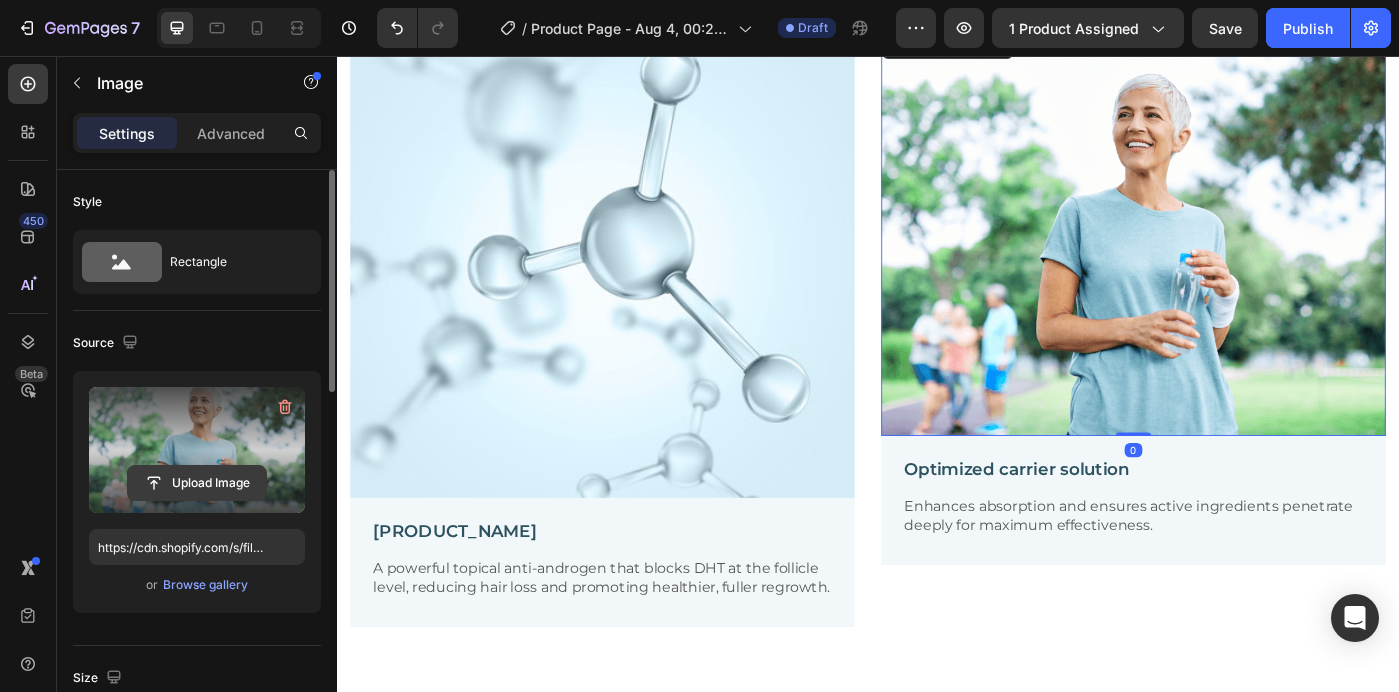 click 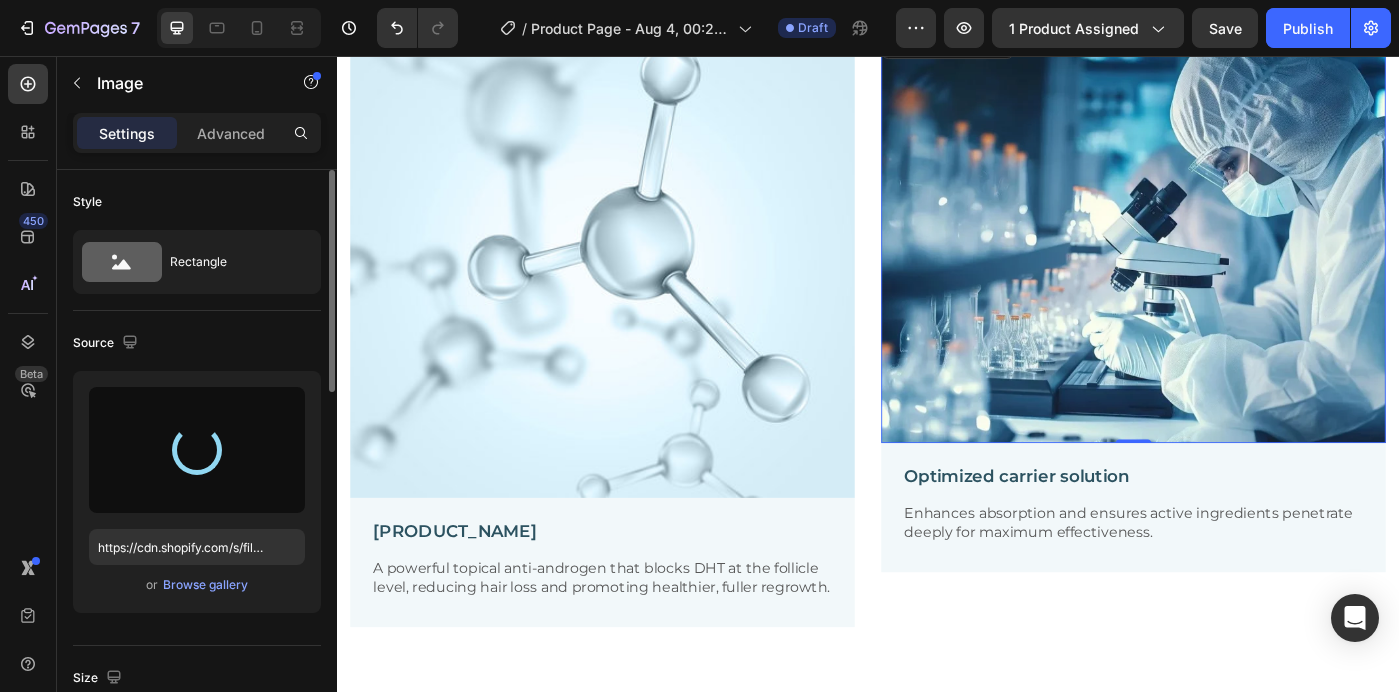 type on "https://cdn.shopify.com/s/files/1/0698/8844/2517/files/gempages_578359433361359376-7f87e95b-0ac7-458a-8d33-70a54c2d6f5a.png" 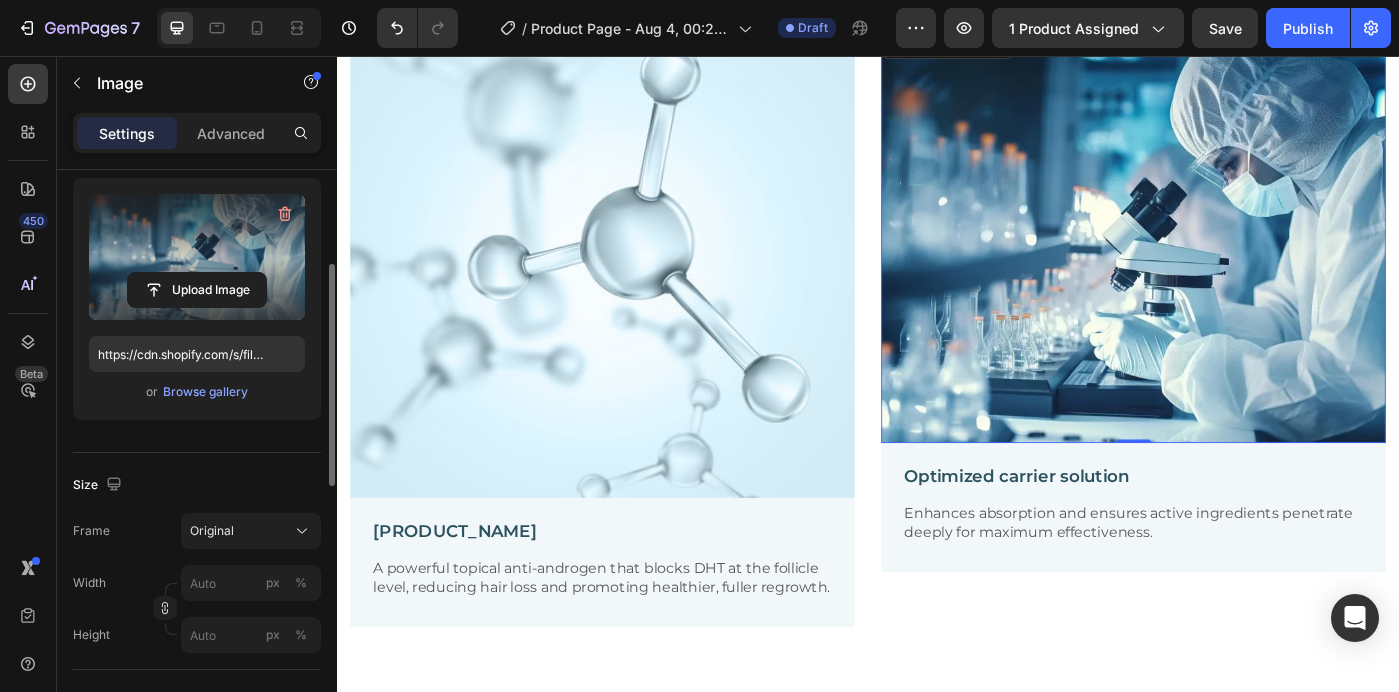 scroll, scrollTop: 213, scrollLeft: 0, axis: vertical 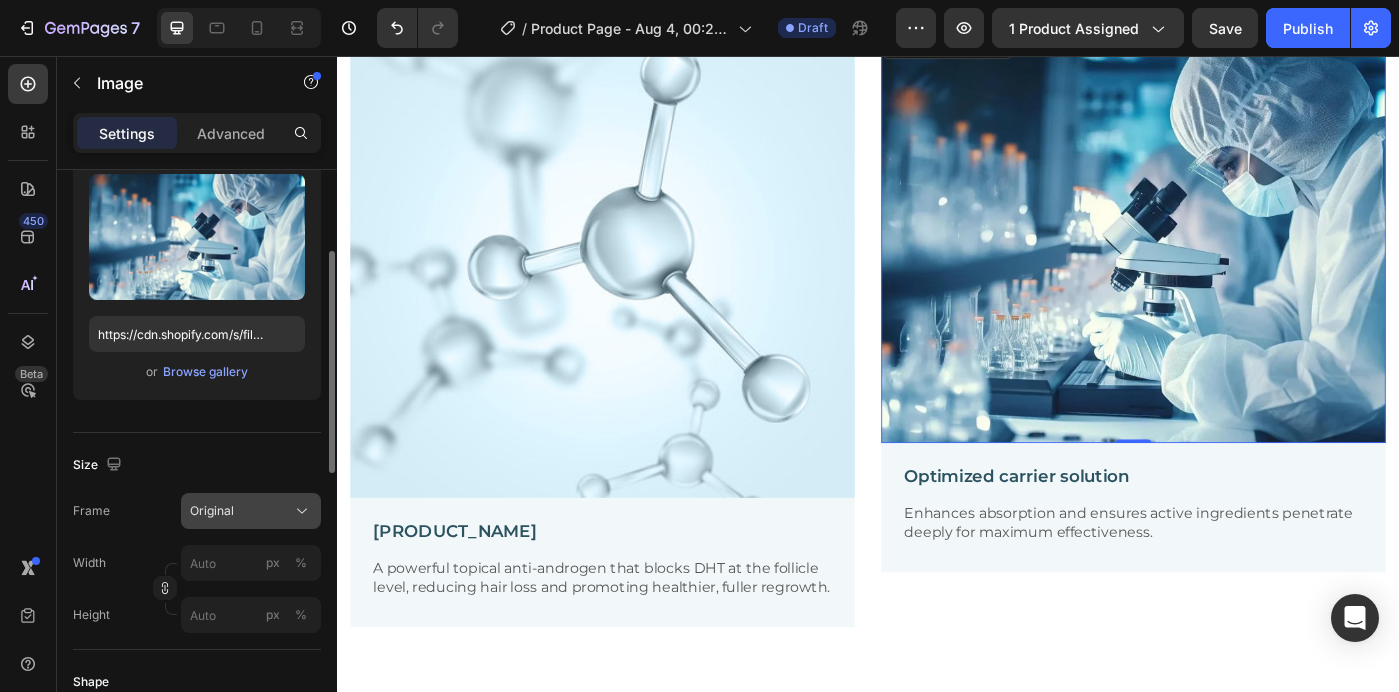 click on "Original" 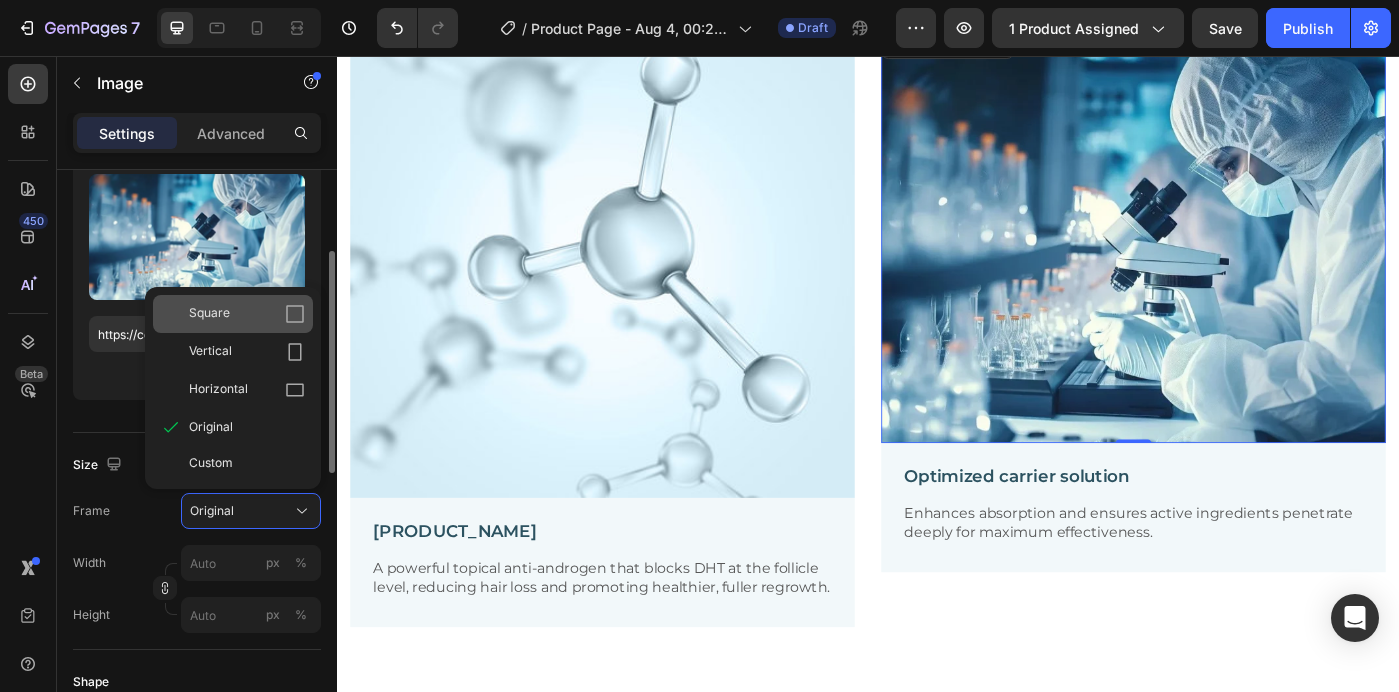 click on "Square" at bounding box center (247, 314) 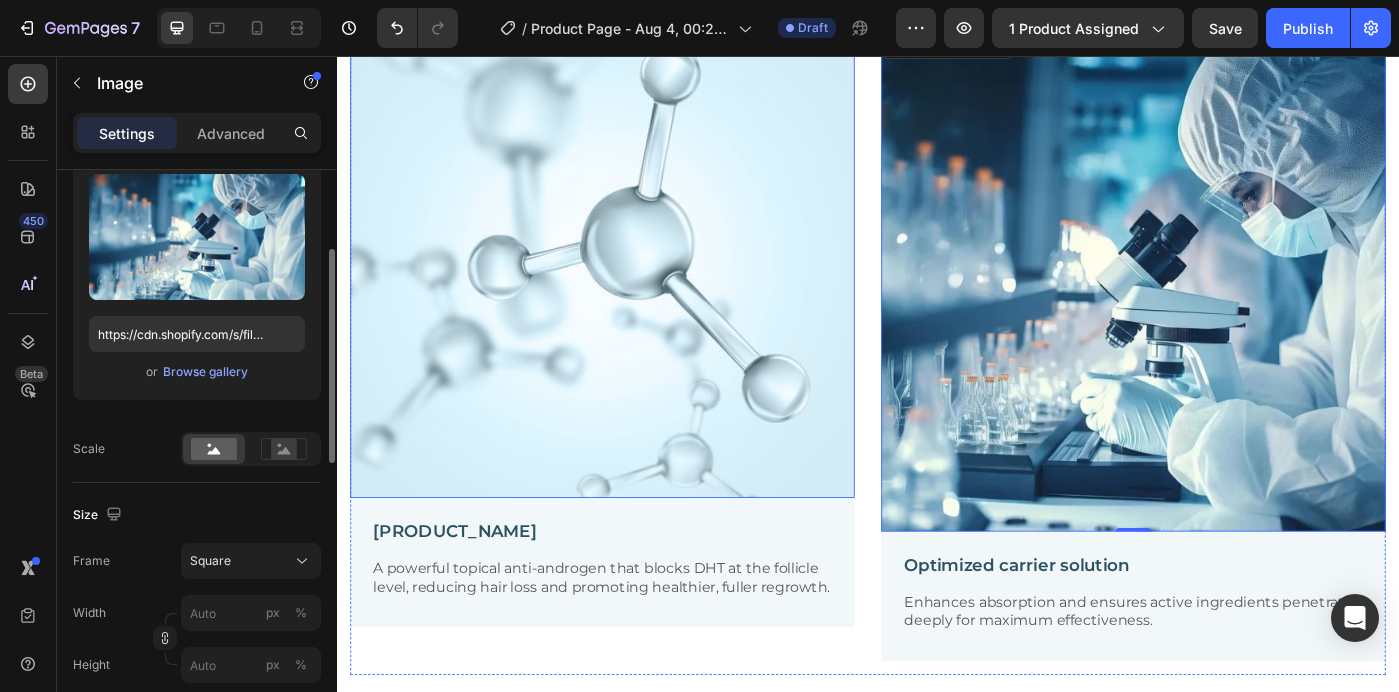 click at bounding box center [637, 289] 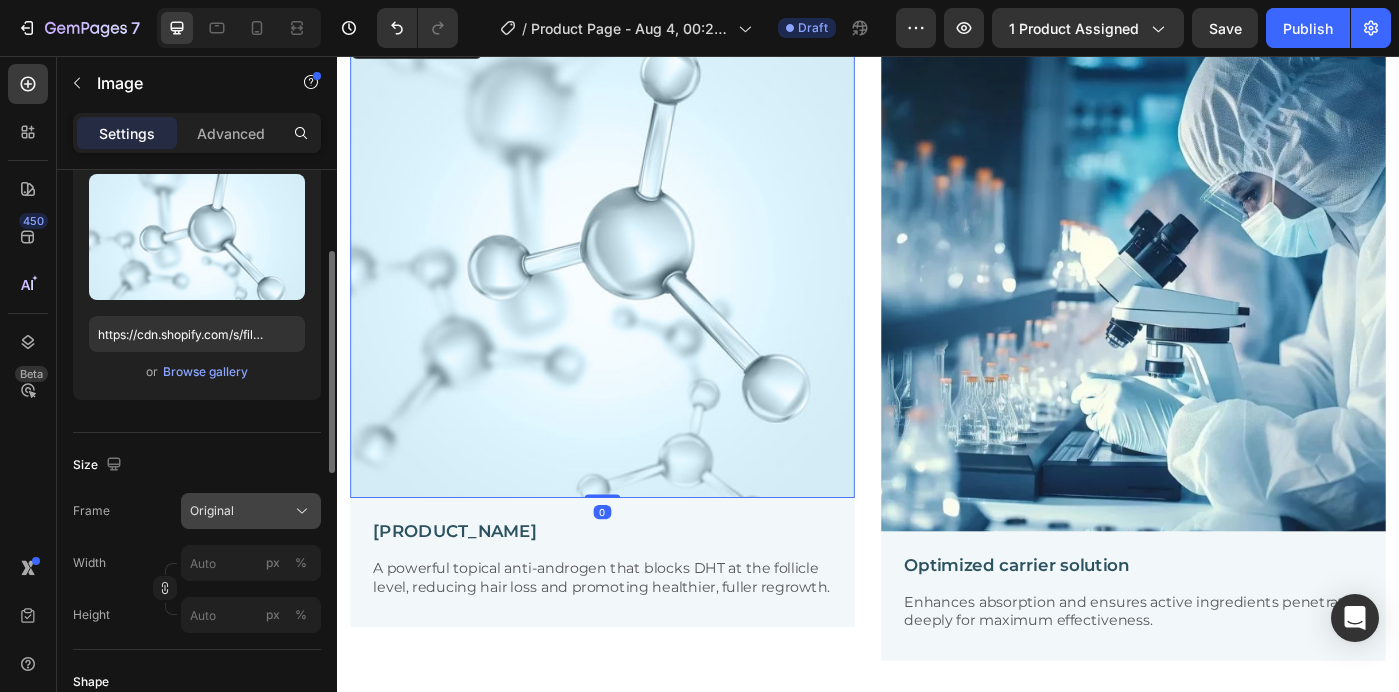 click on "Original" at bounding box center (251, 511) 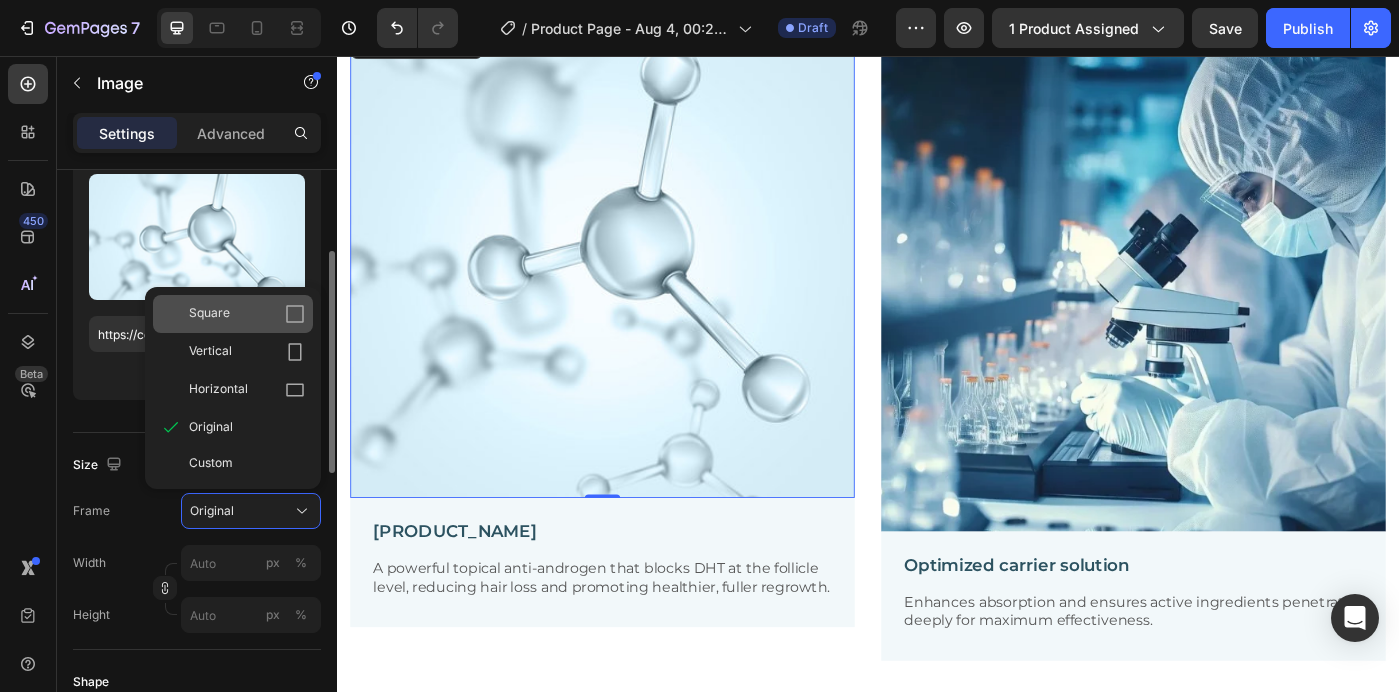 click on "Square" 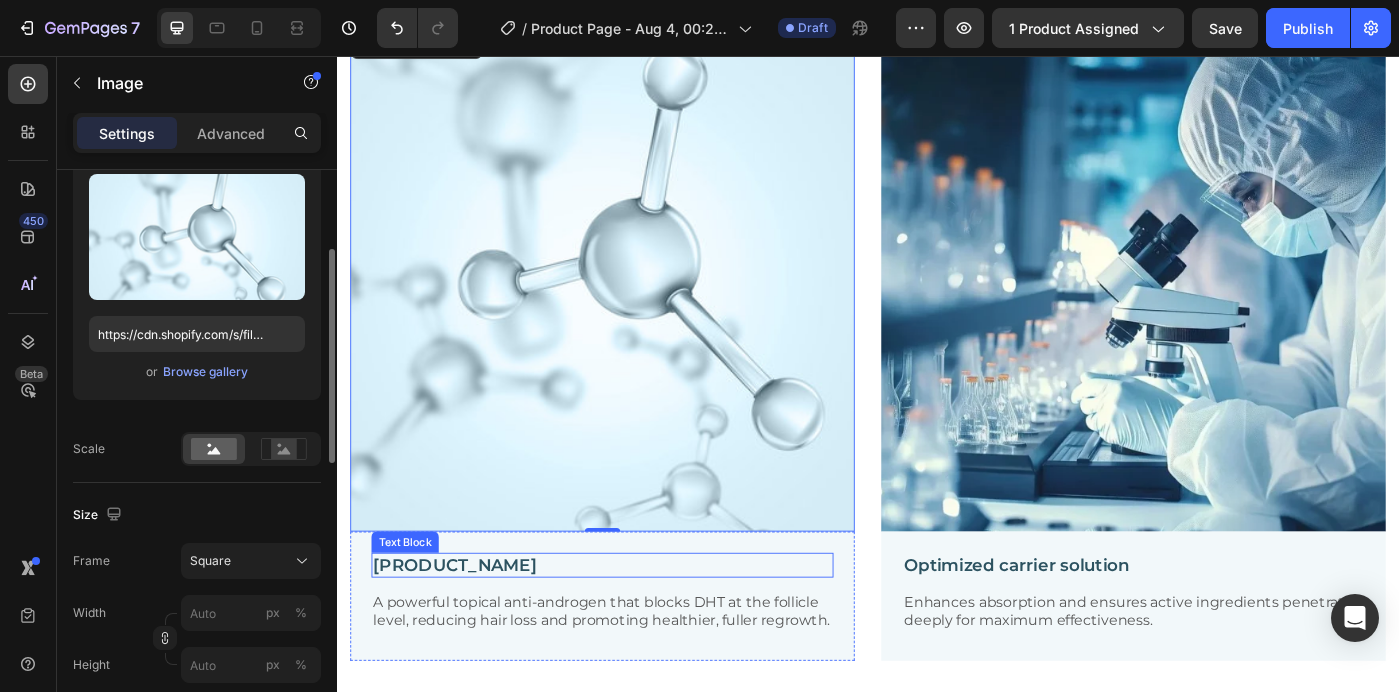 click on "[PRODUCT_NAME]" at bounding box center (637, 631) 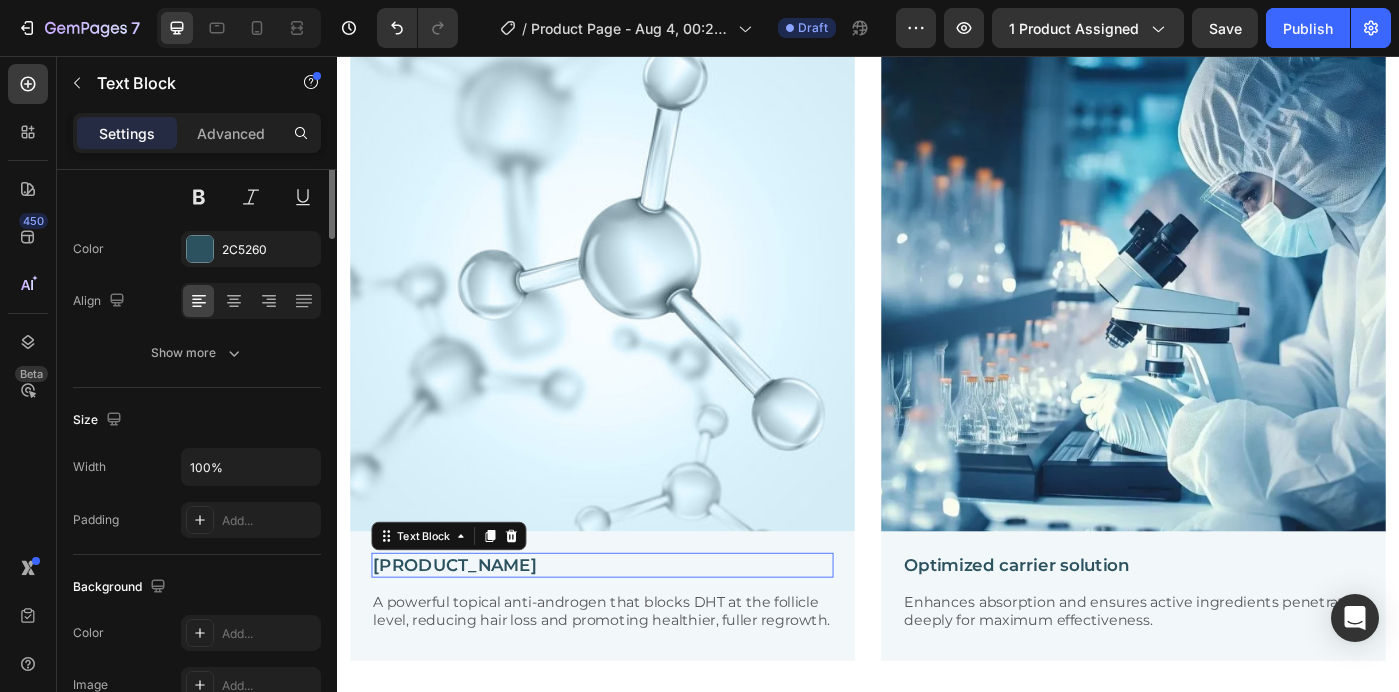 scroll, scrollTop: 0, scrollLeft: 0, axis: both 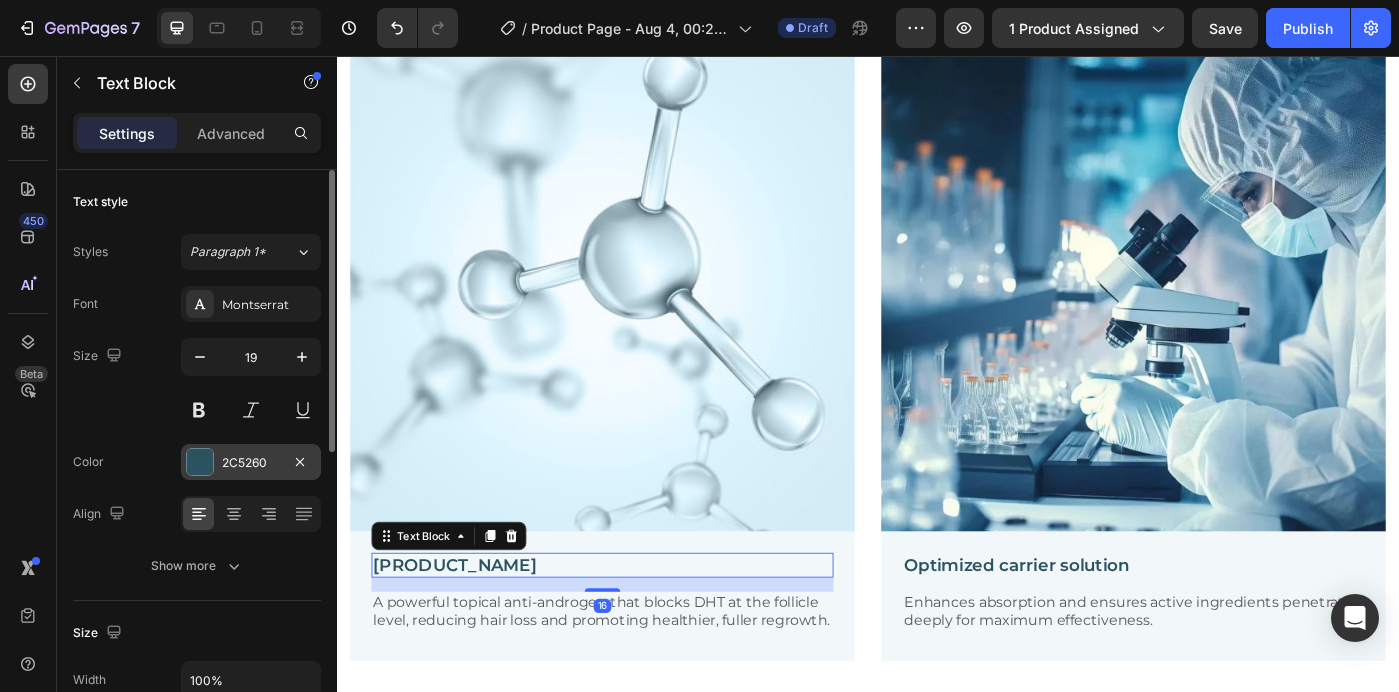 click at bounding box center [200, 462] 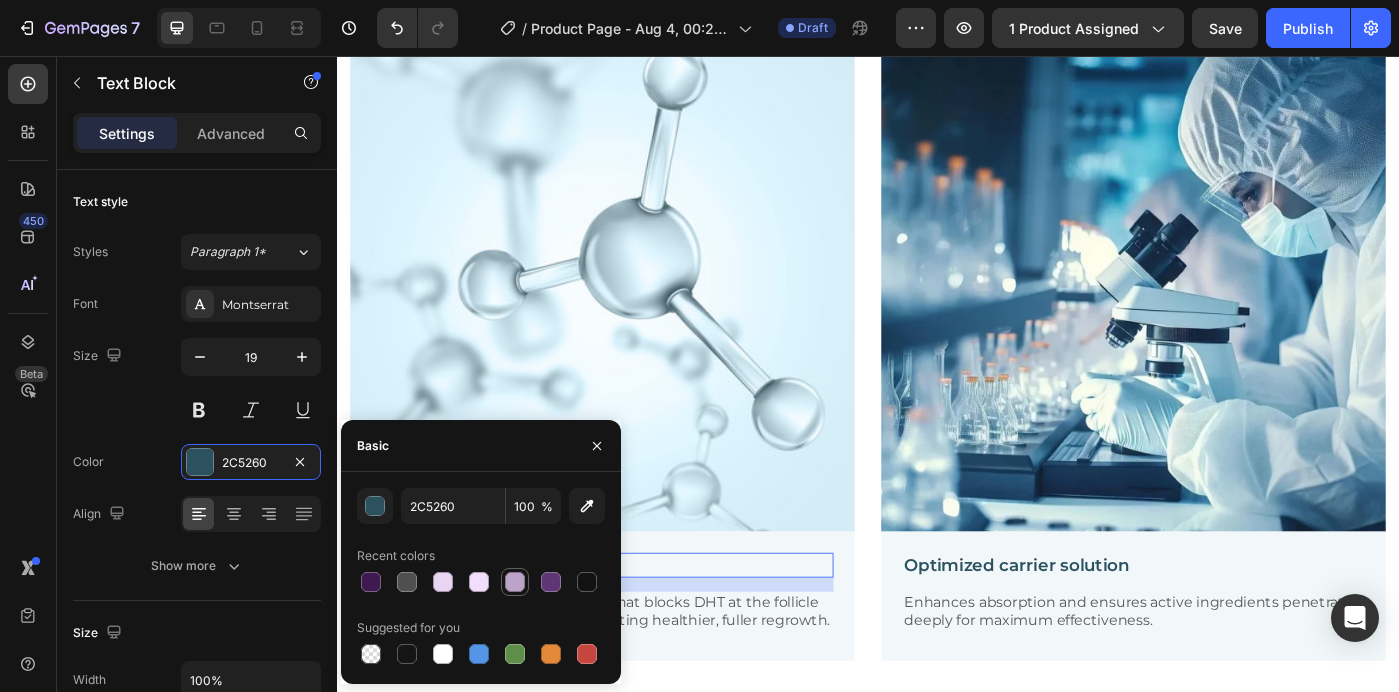 click at bounding box center [515, 582] 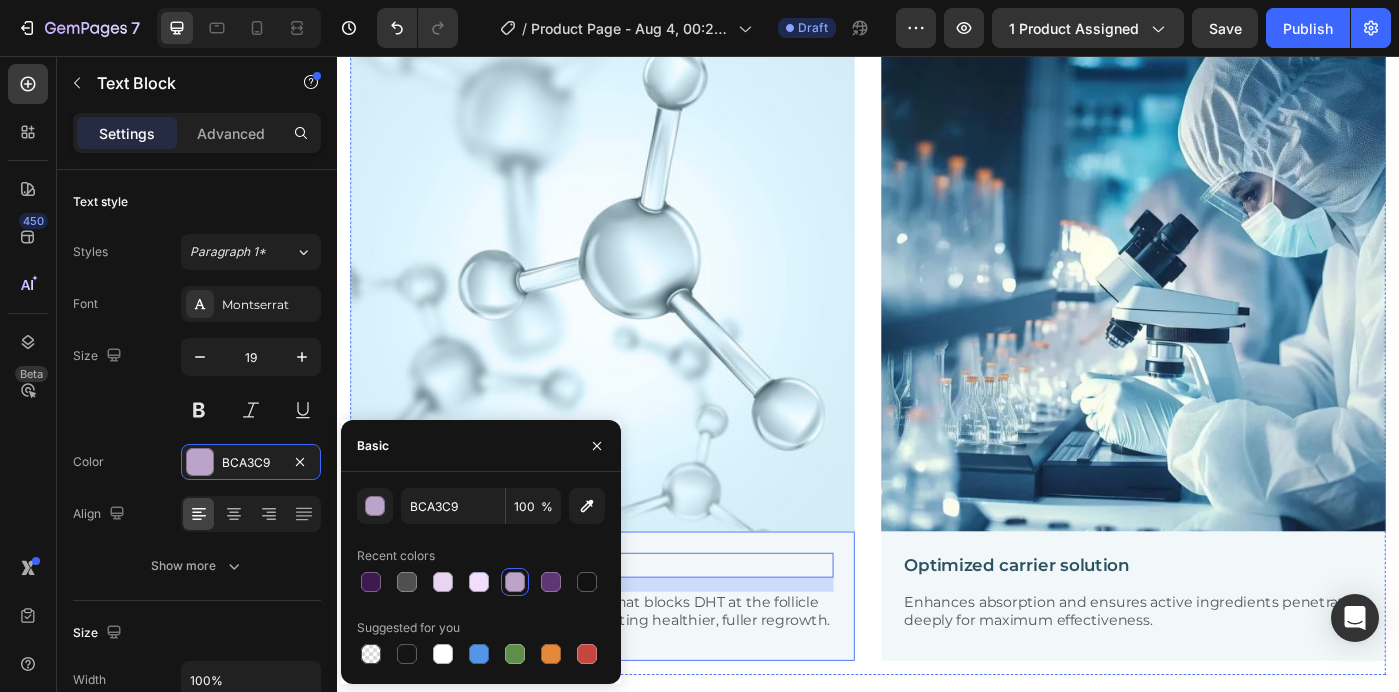 click on "[PRODUCT_NAME] Text Block   16 A powerful topical anti-androgen that blocks DHT at the follicle level, reducing hair loss and promoting healthier, fuller regrowth. Text Block Row" at bounding box center (637, 666) 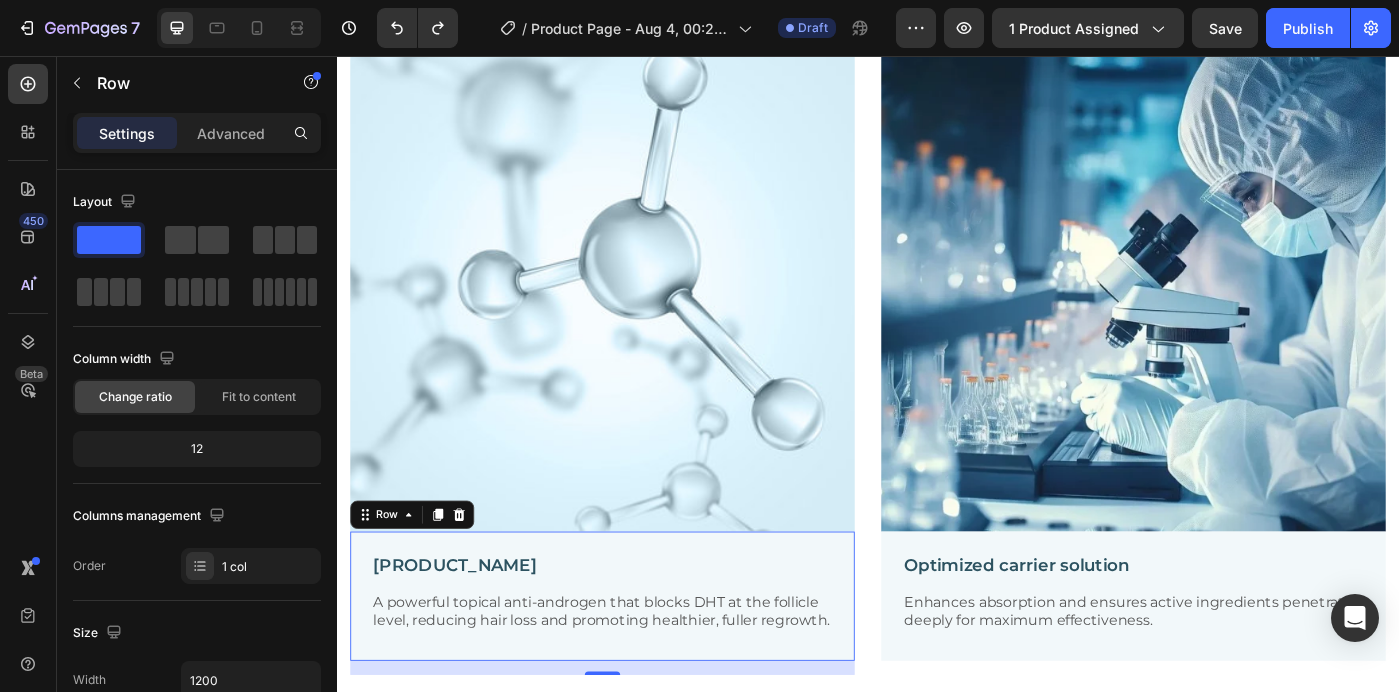 click on "[PRODUCT_NAME] Text Block A powerful topical anti-androgen that blocks DHT at the follicle level, reducing hair loss and promoting healthier, fuller regrowth. Text Block Row   16" at bounding box center (637, 666) 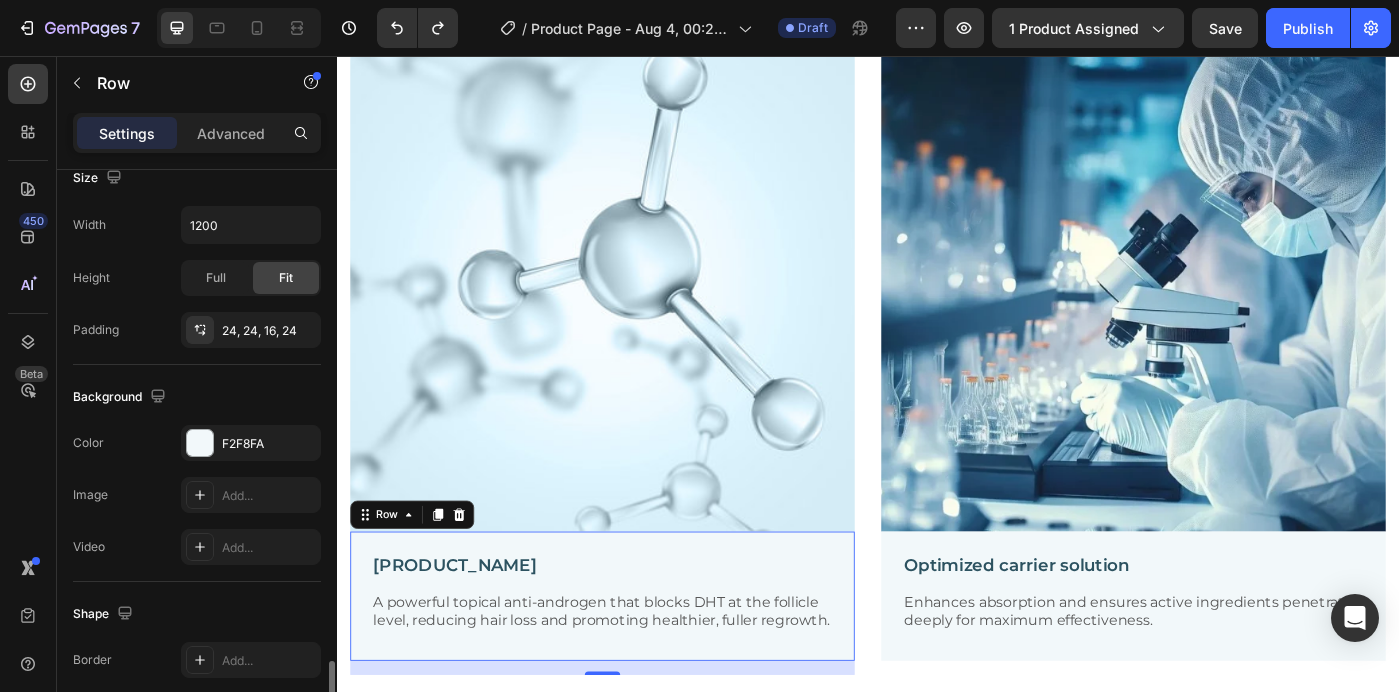 scroll, scrollTop: 641, scrollLeft: 0, axis: vertical 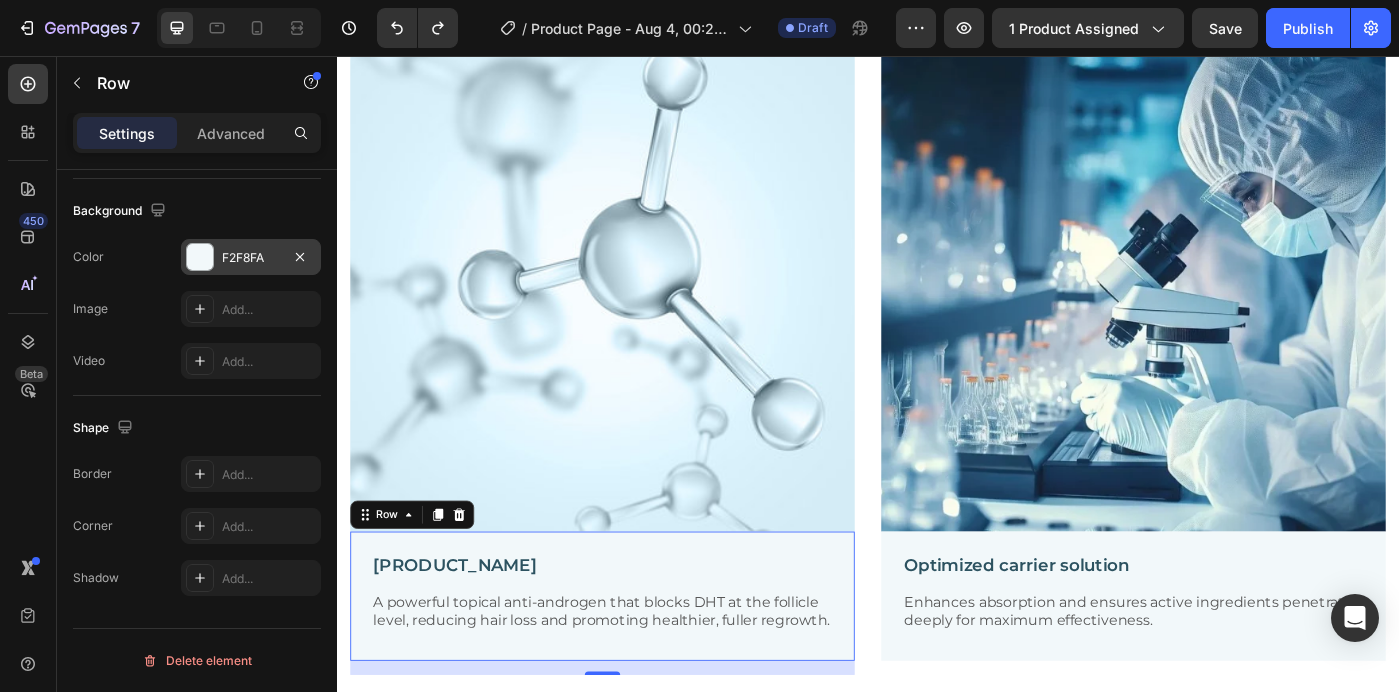 click on "F2F8FA" at bounding box center (251, 258) 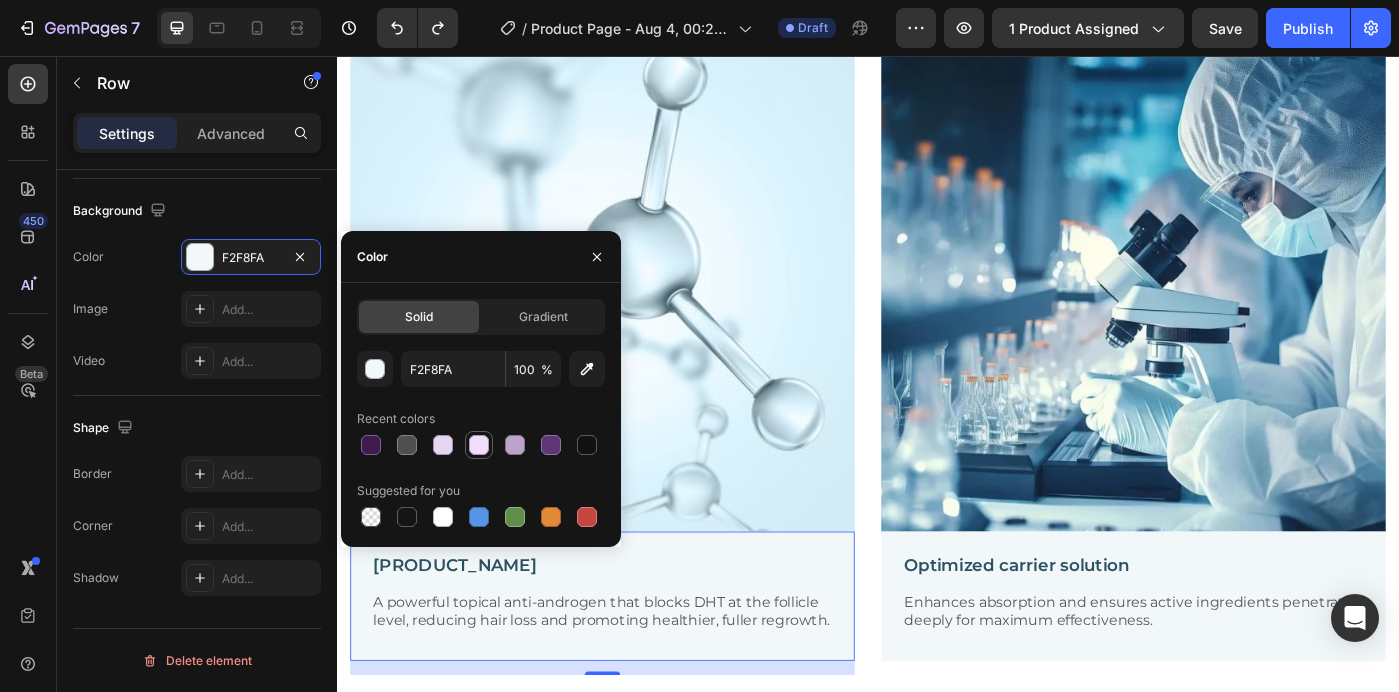 click at bounding box center (479, 445) 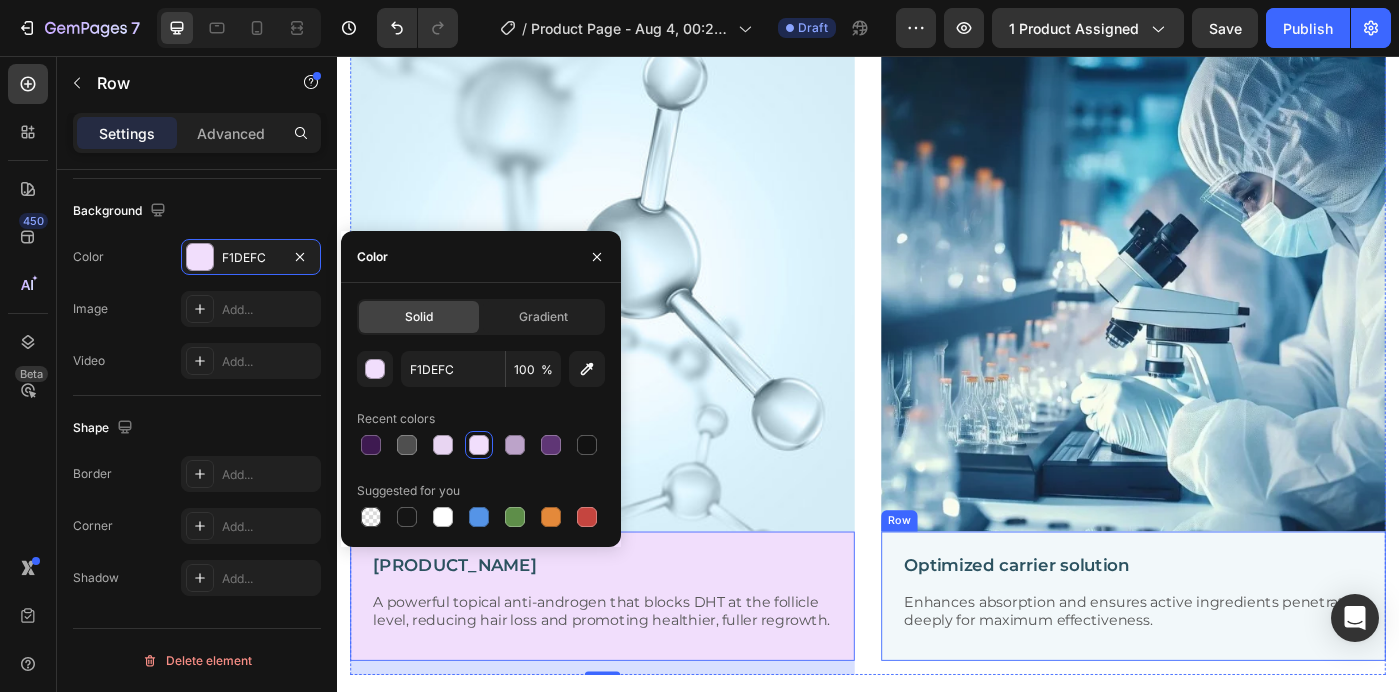 click on "Optimized carrier solution Text Block Enhances absorption and ensures active ingredients penetrate deeply for maximum effectiveness. Text Block Row" at bounding box center [1237, 666] 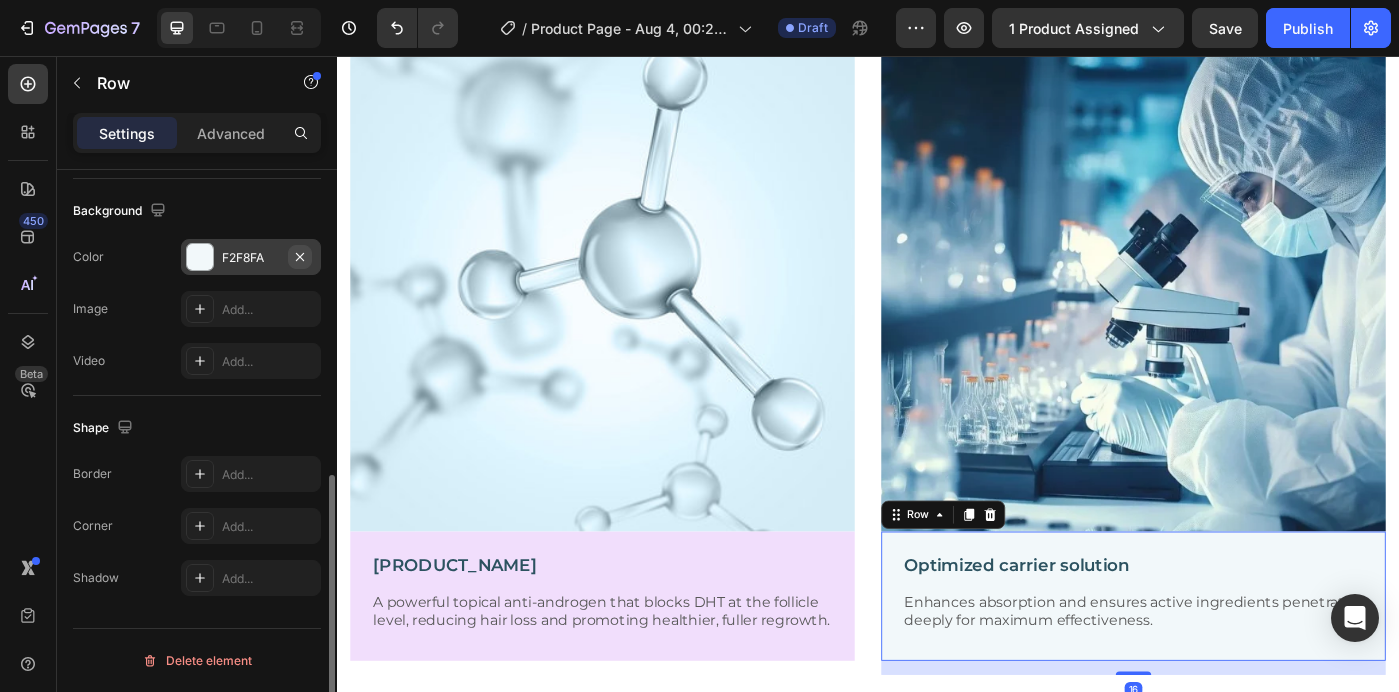 click 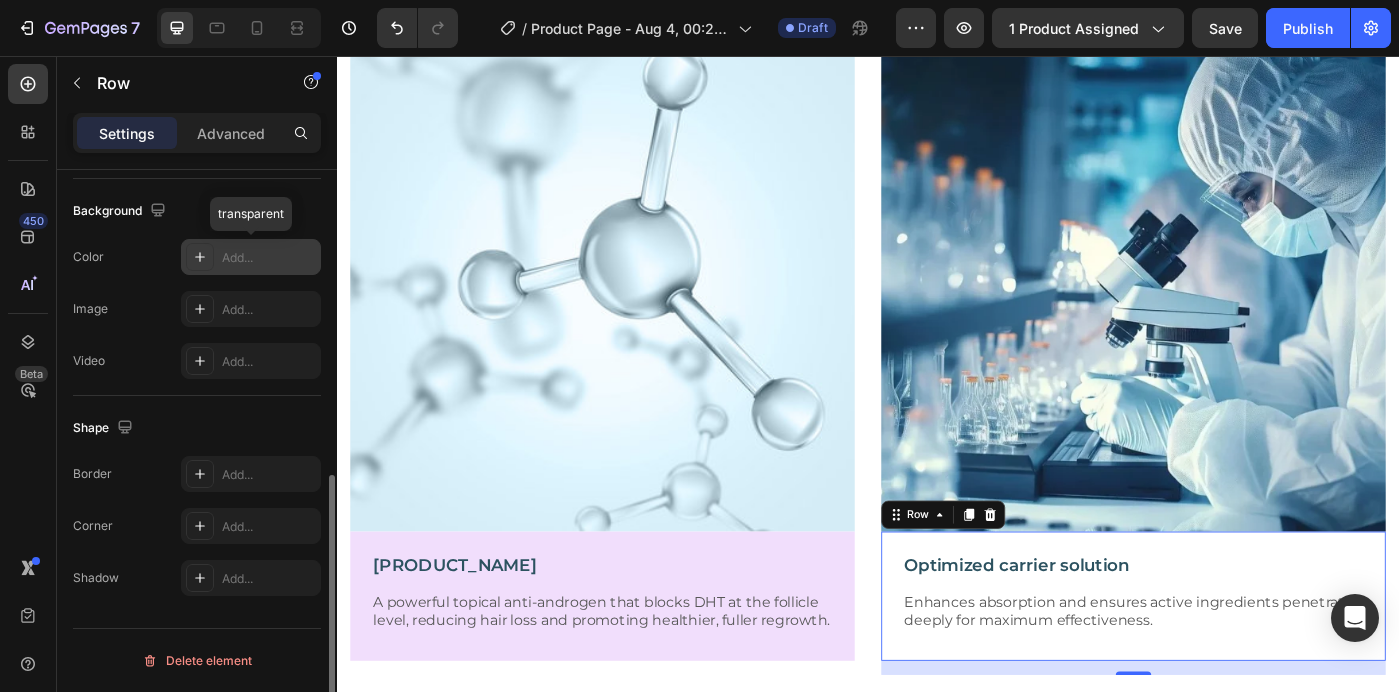 click on "Add..." at bounding box center (269, 258) 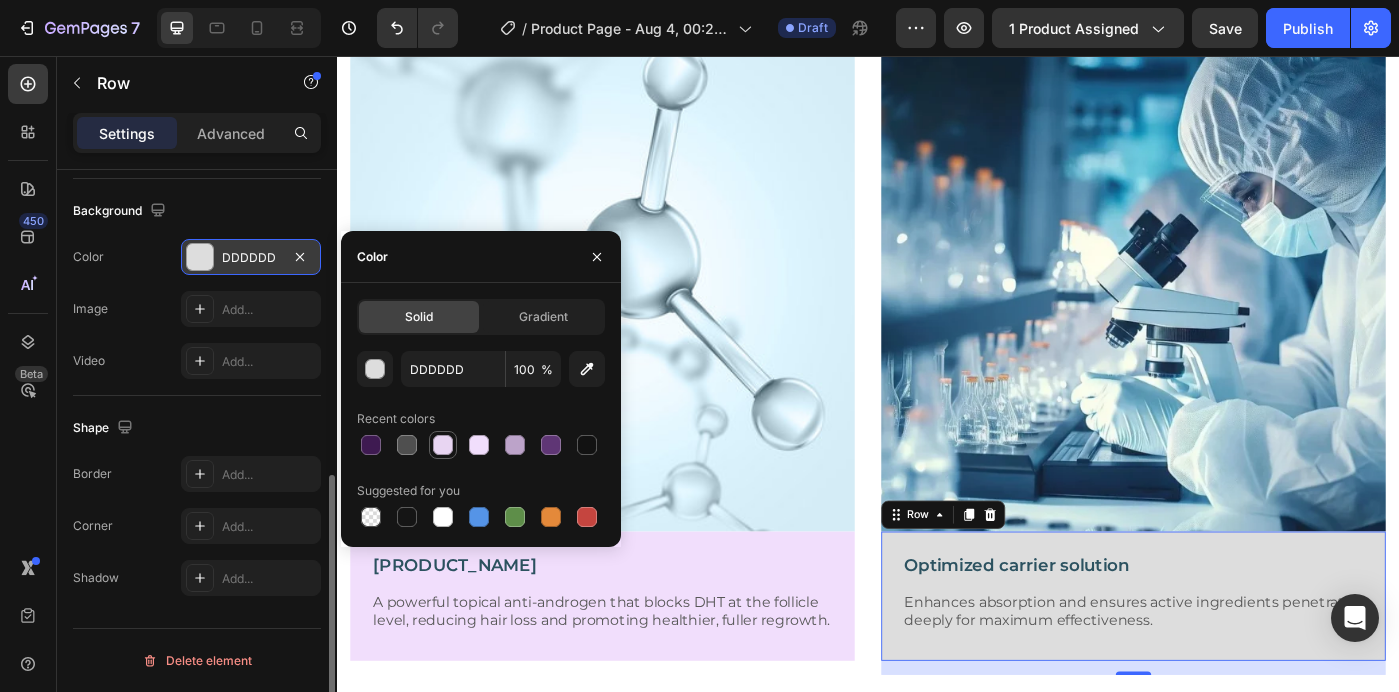 click at bounding box center (443, 445) 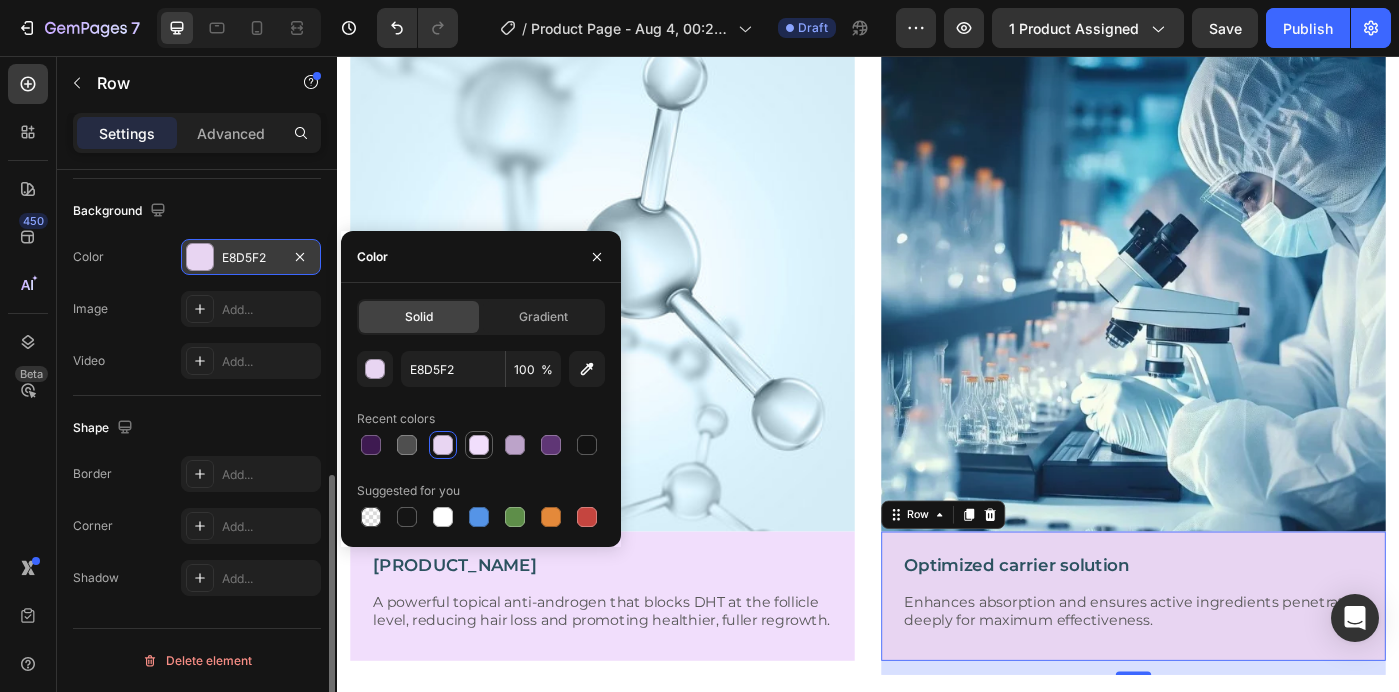click at bounding box center (479, 445) 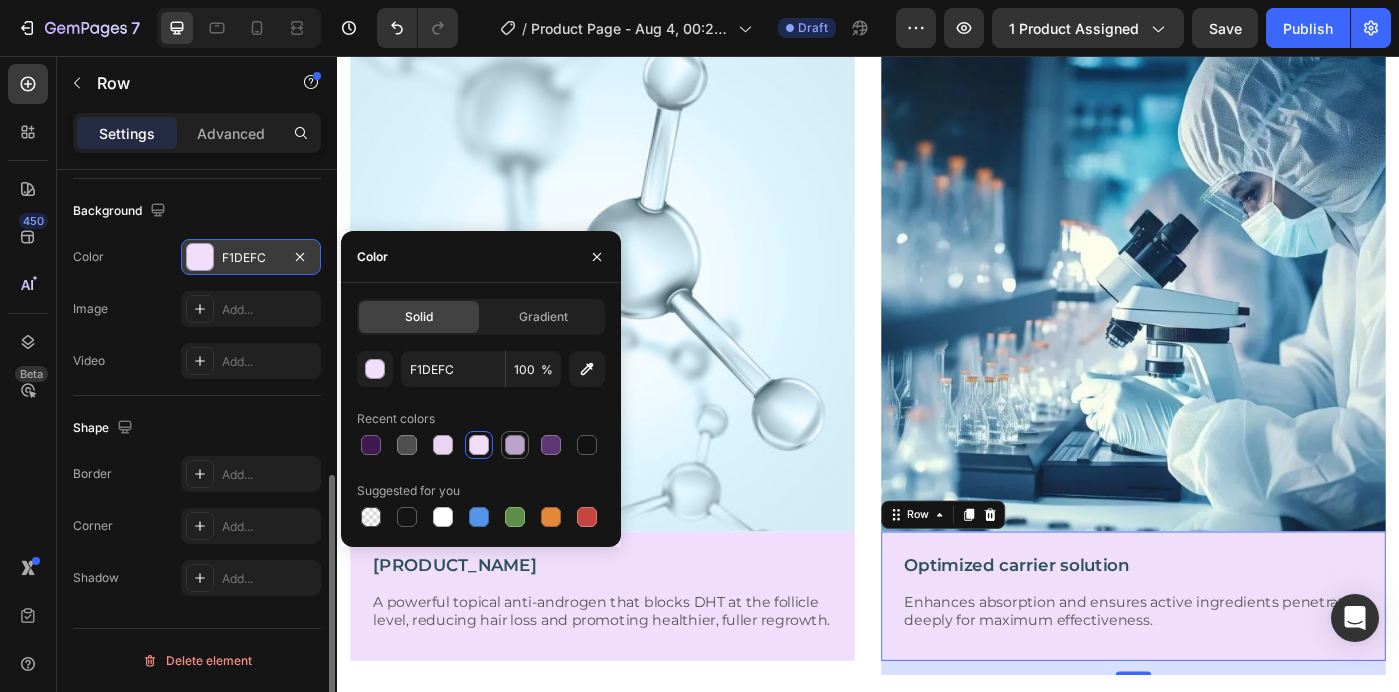click at bounding box center (515, 445) 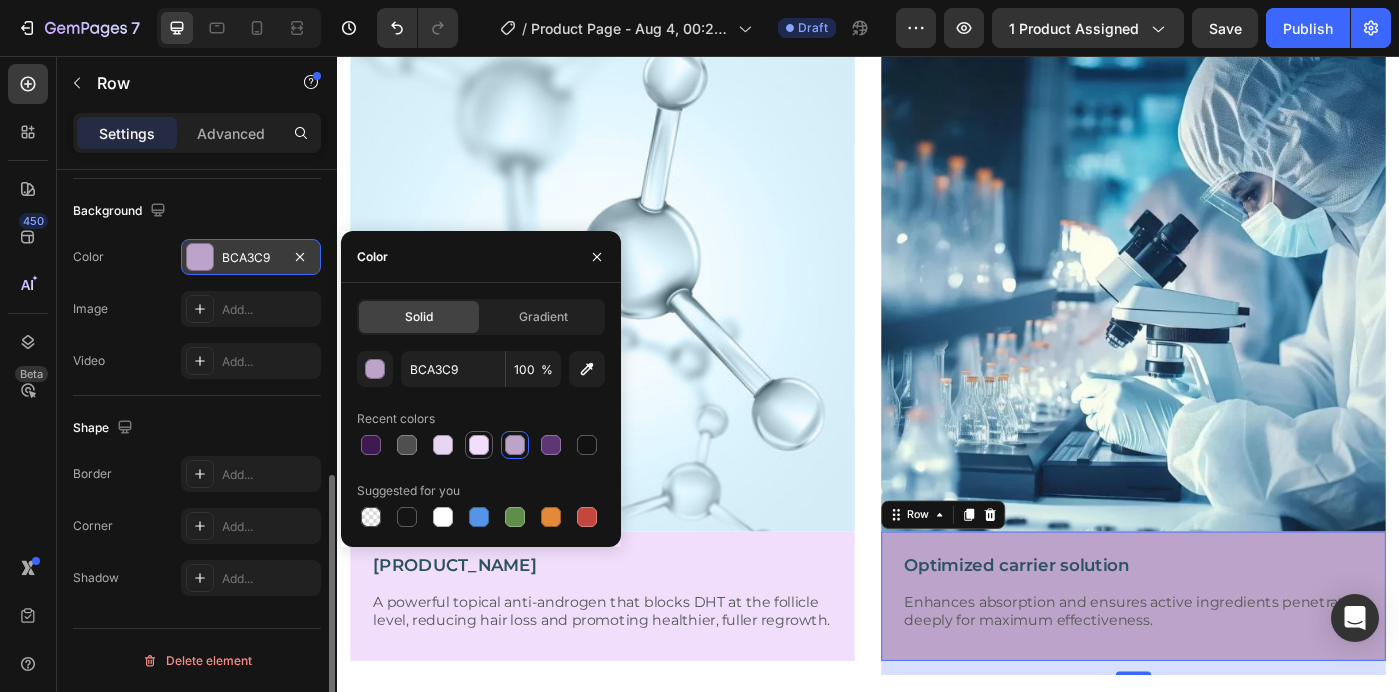 click at bounding box center (479, 445) 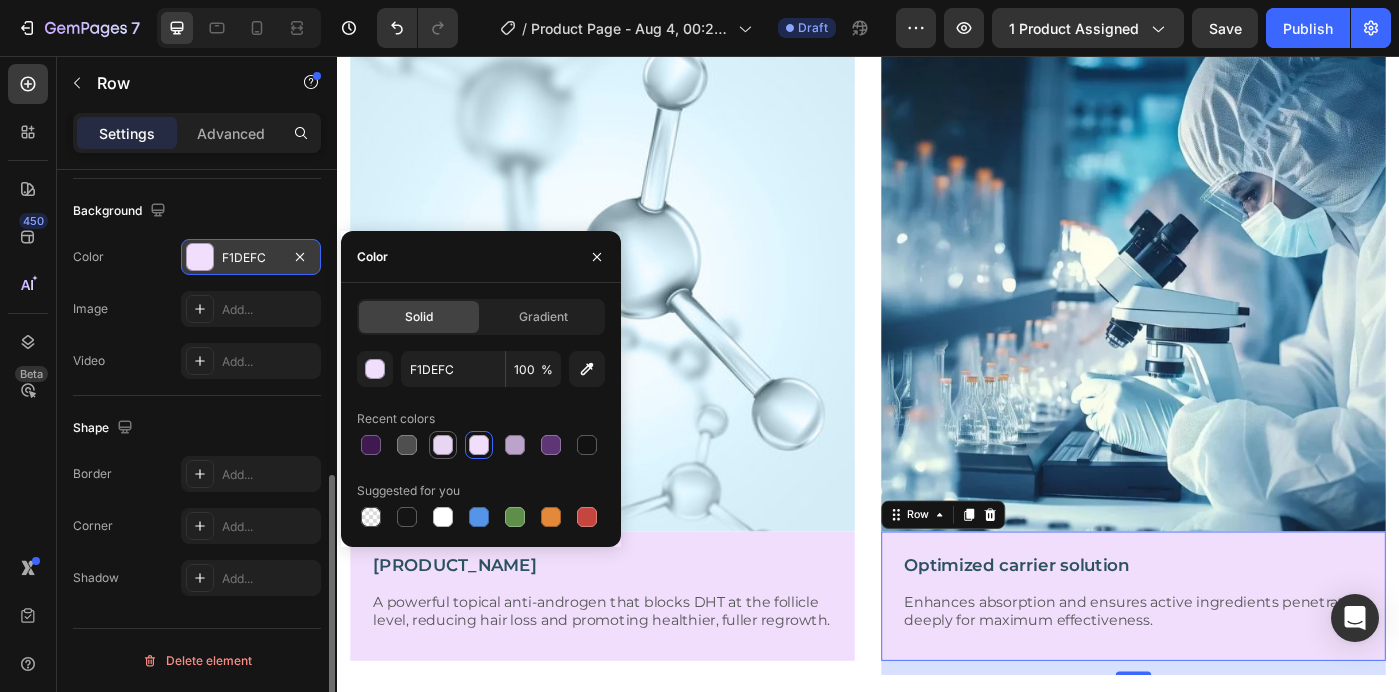 click at bounding box center [443, 445] 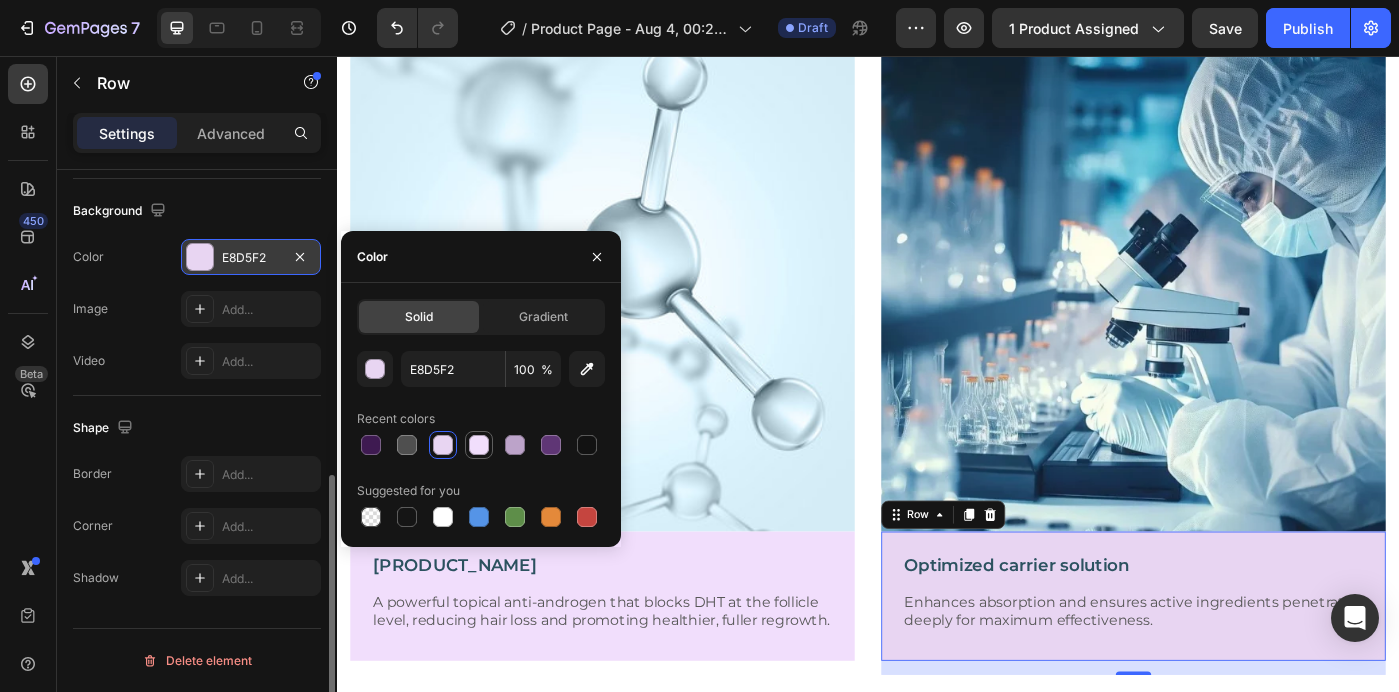 click at bounding box center [479, 445] 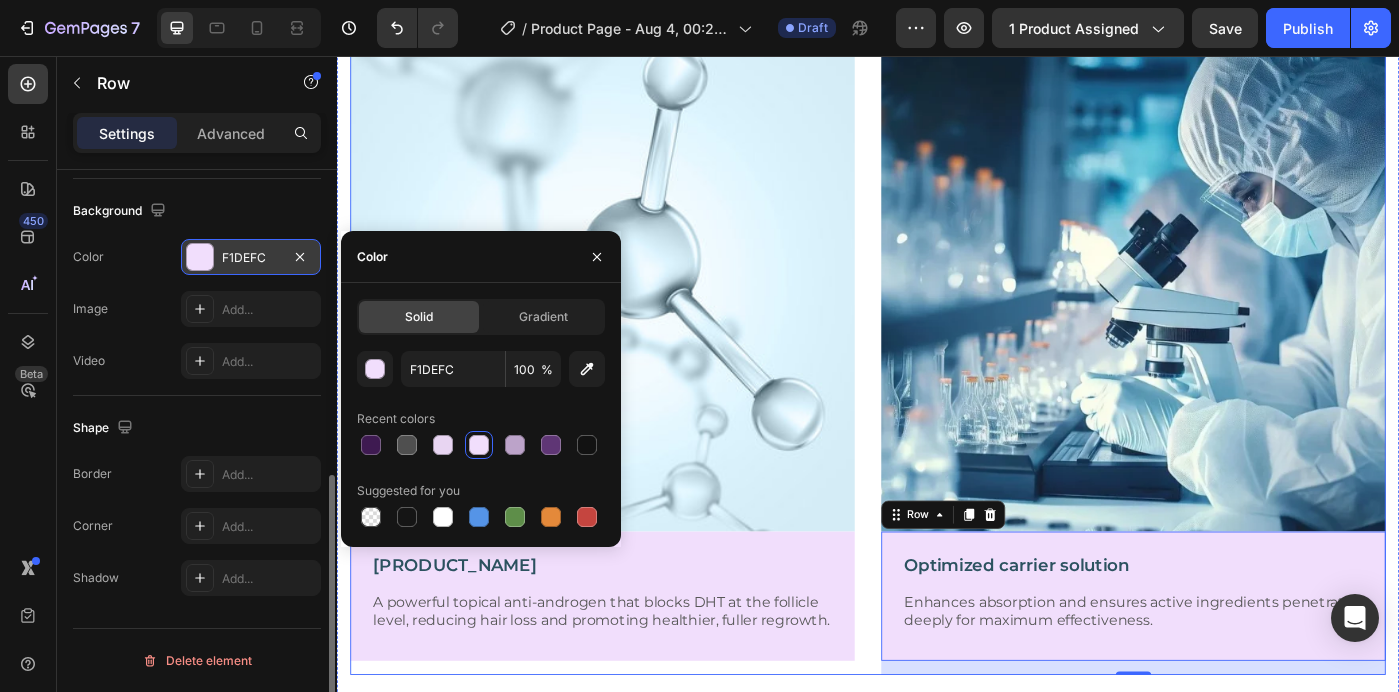 click on "Image [PRODUCT_NAME] Text Block A powerful topical anti-androgen that blocks DHT at the follicle level, reducing hair loss and promoting healthier, fuller regrowth. Text Block Row Image Optimized carrier solution Text Block Enhances absorption and ensures active ingredients penetrate deeply for maximum effectiveness. Text Block Row   16 Row" at bounding box center (937, 389) 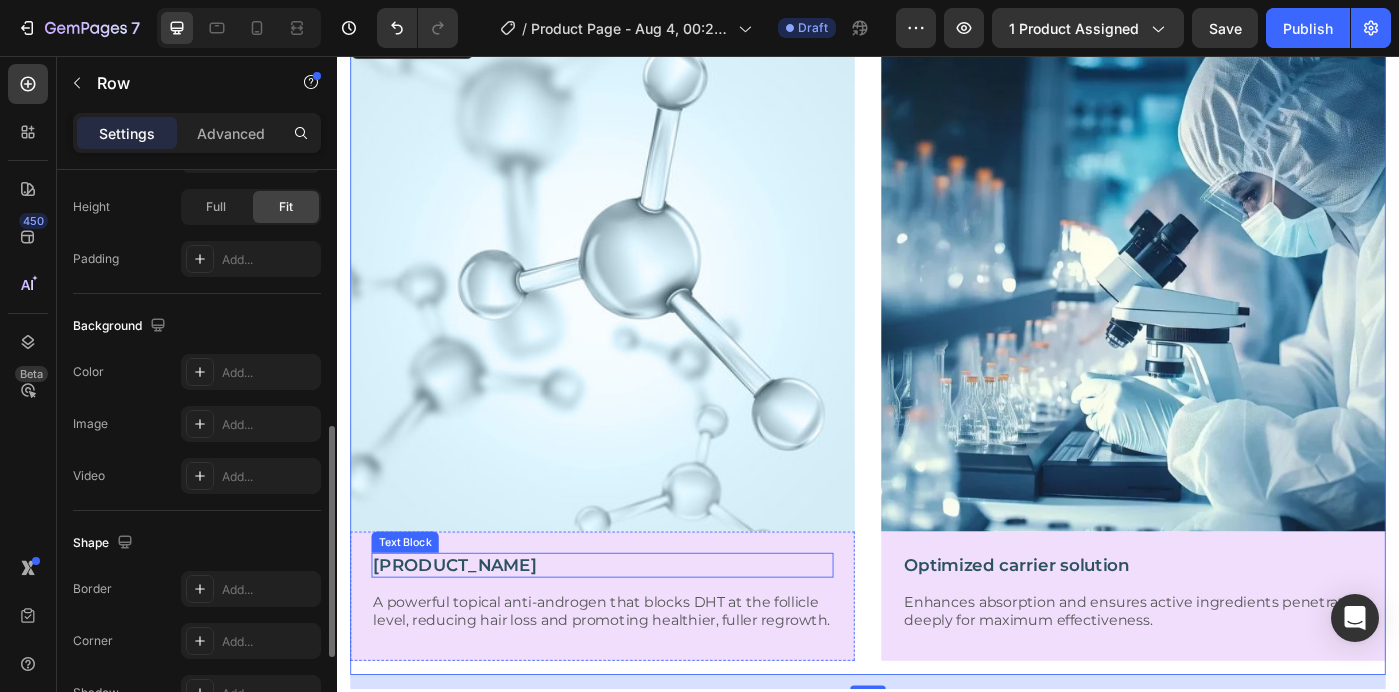 click on "[PRODUCT_NAME]" at bounding box center [637, 631] 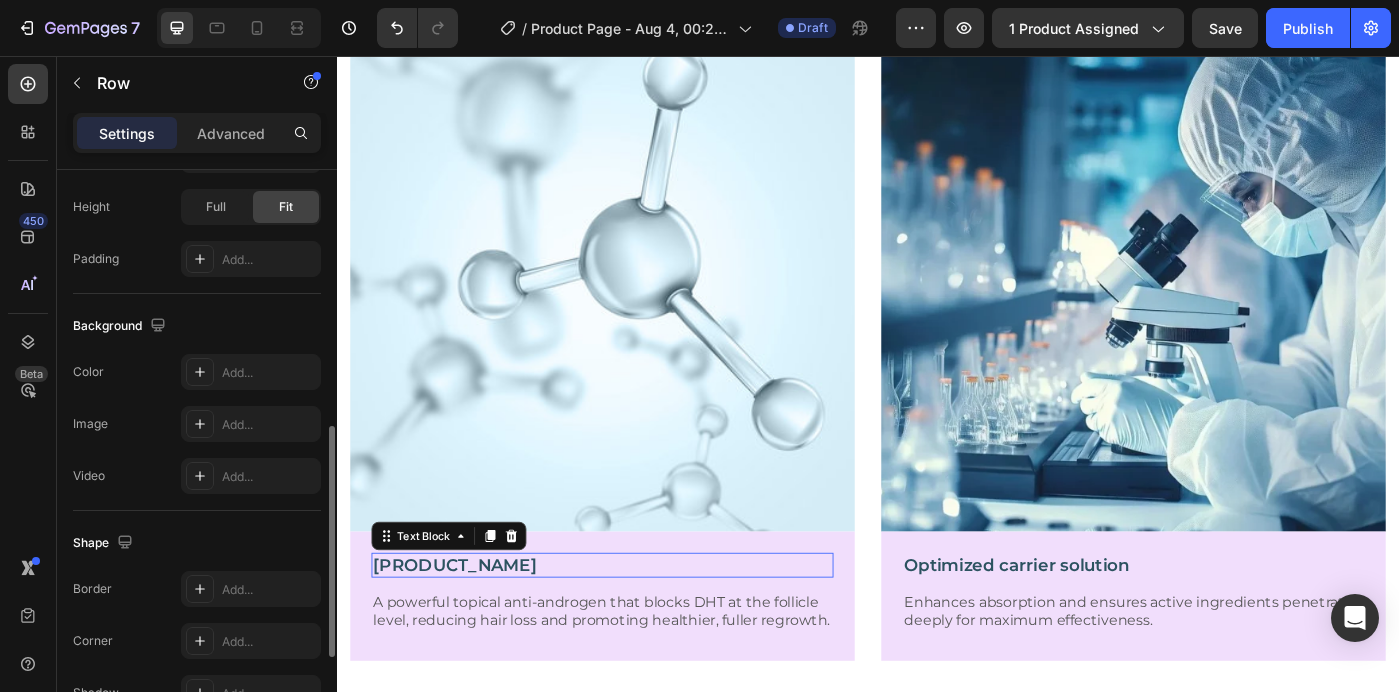 scroll, scrollTop: 0, scrollLeft: 0, axis: both 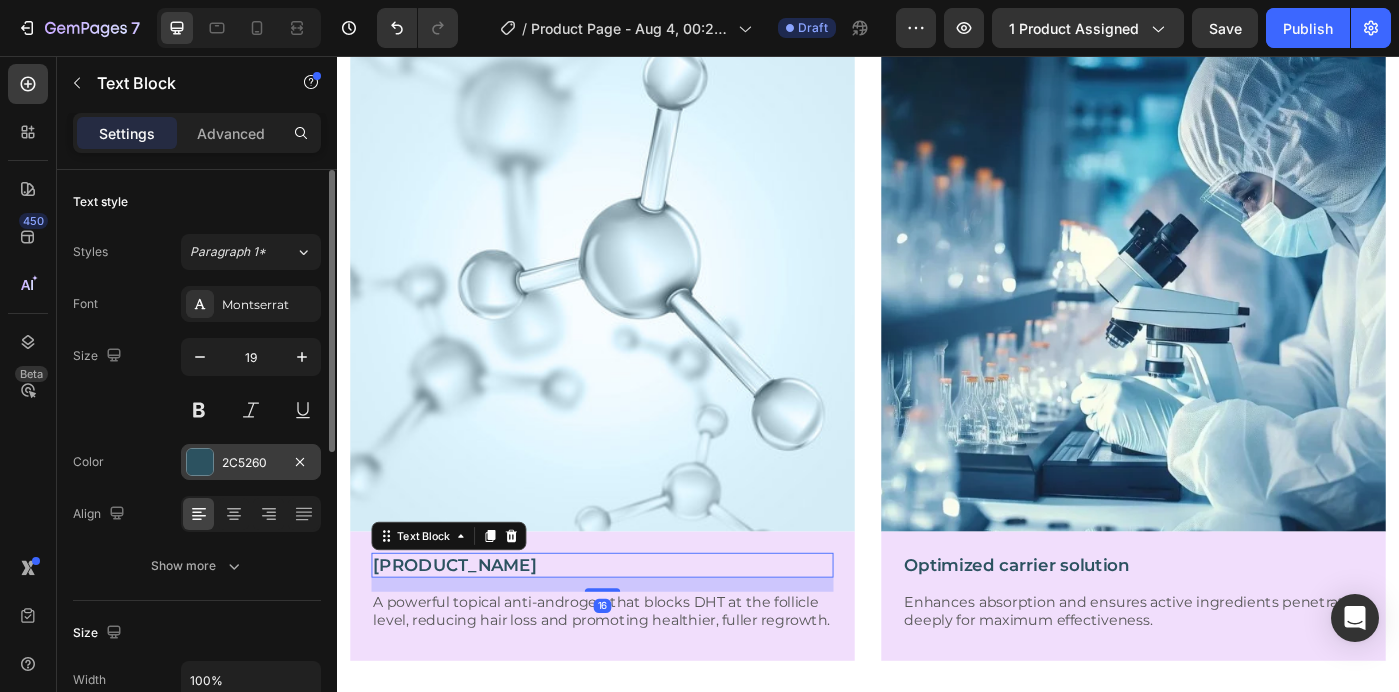 click on "2C5260" at bounding box center (251, 463) 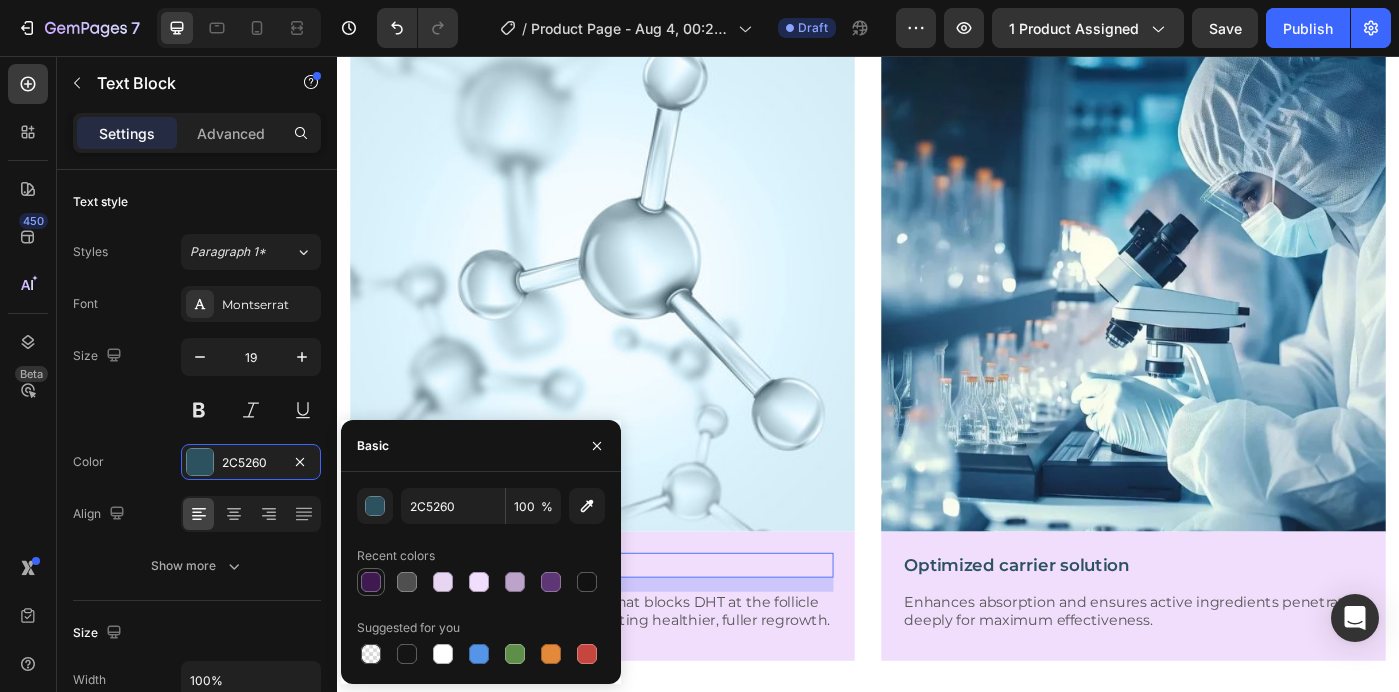 click at bounding box center [371, 582] 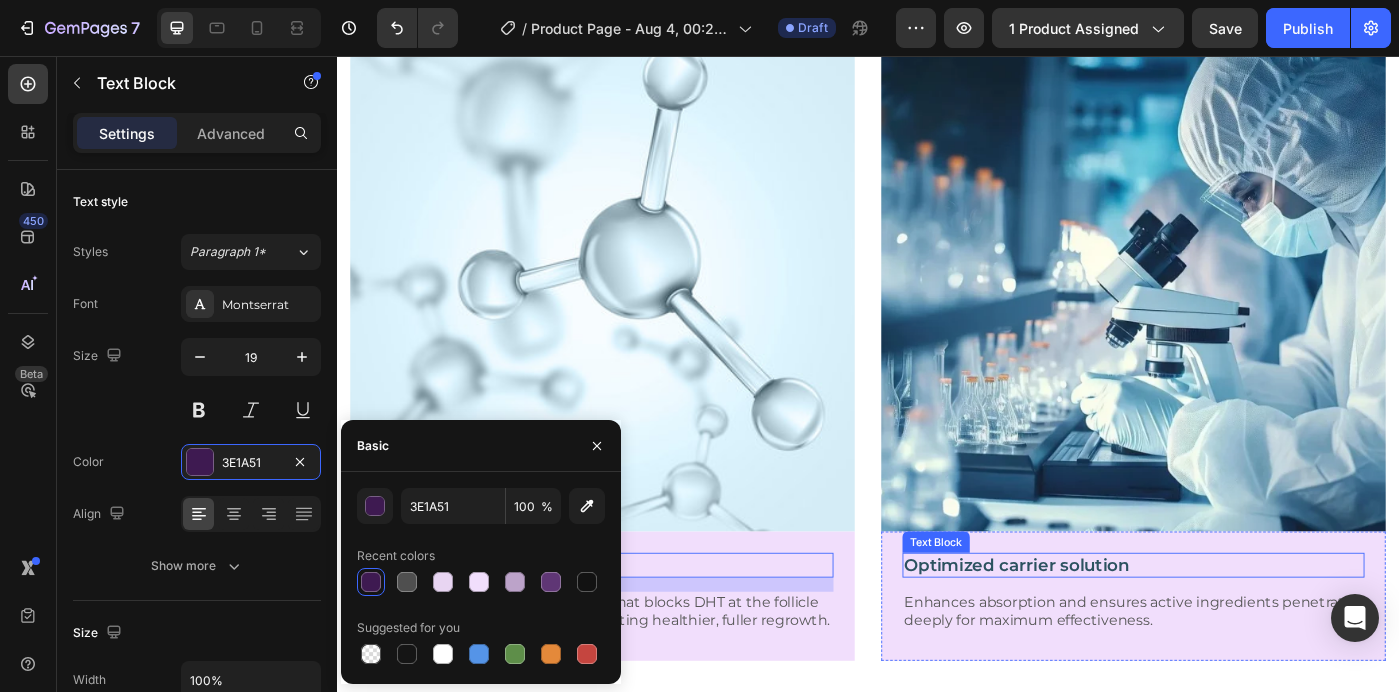 click on "Optimized carrier solution" at bounding box center [1237, 631] 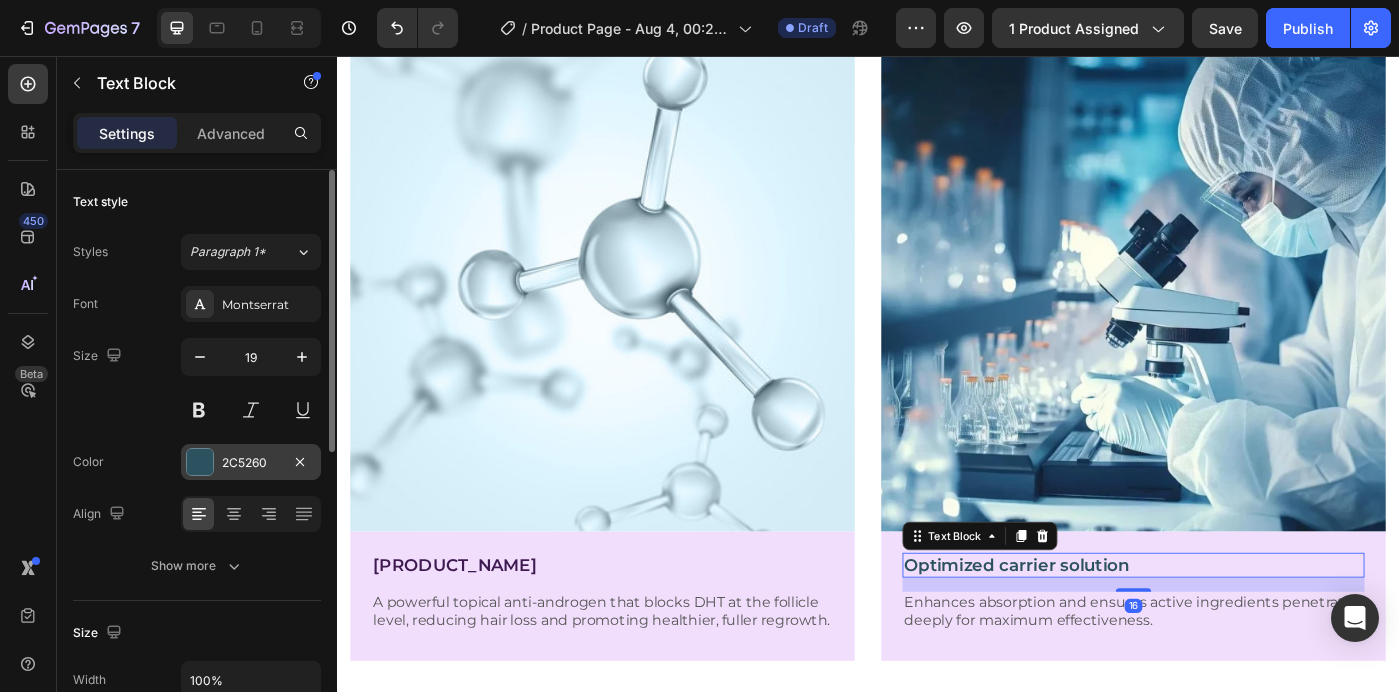 click on "2C5260" at bounding box center (251, 463) 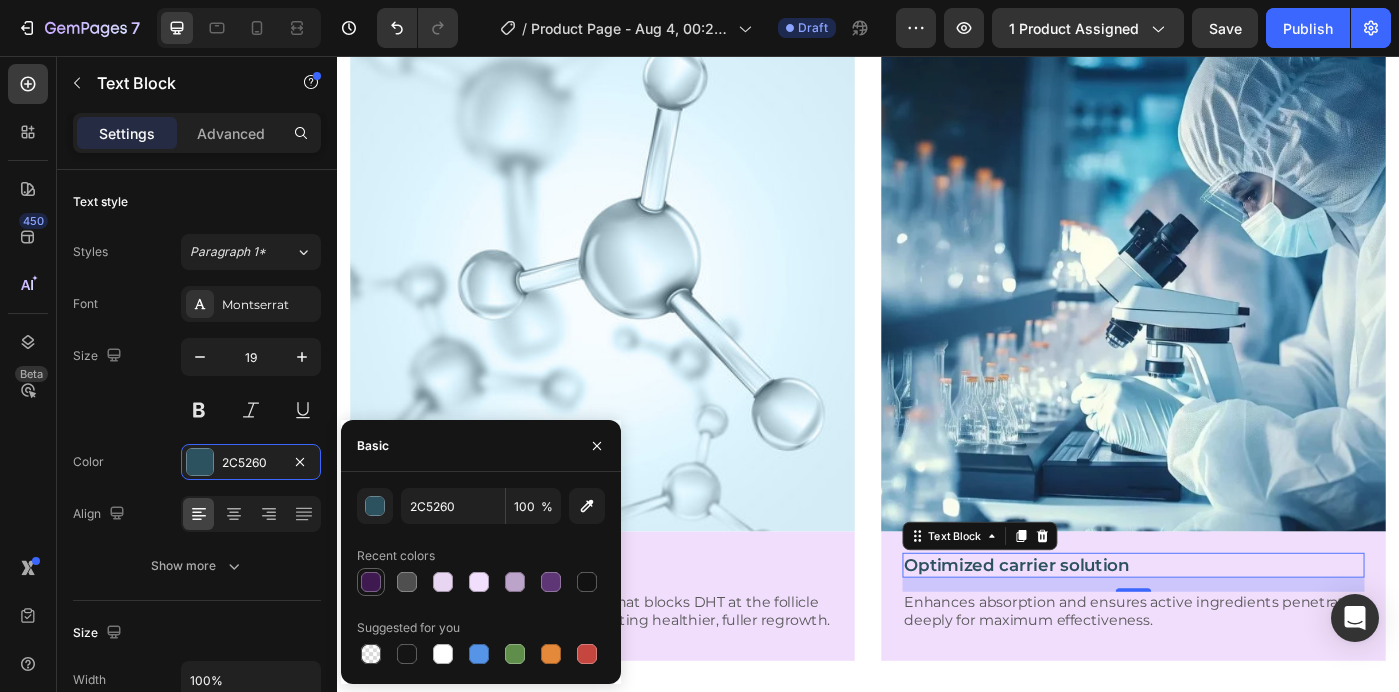click at bounding box center (371, 582) 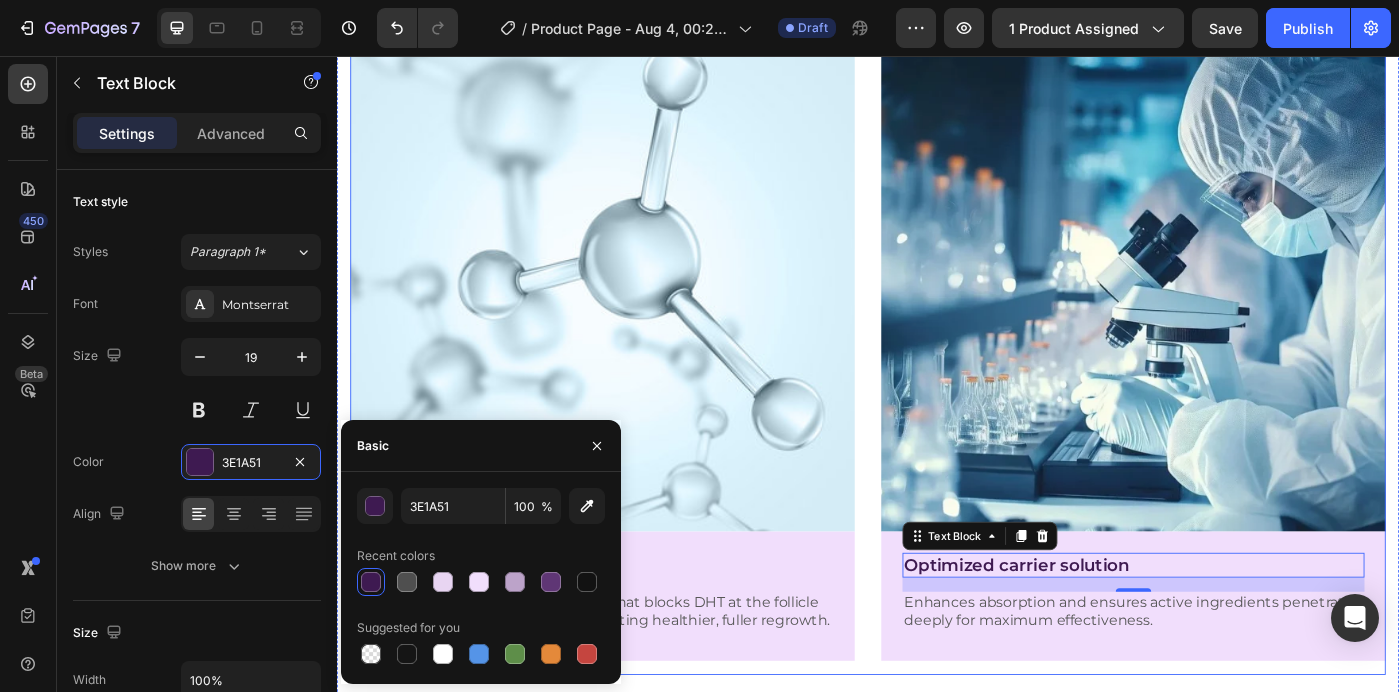 click on "Image [PRODUCT_NAME] Text Block A powerful topical anti-androgen that blocks DHT at the follicle level, reducing hair loss and promoting healthier, fuller regrowth. Text Block Row Image Optimized carrier solution Text Block   16 Enhances absorption and ensures active ingredients penetrate deeply for maximum effectiveness. Text Block Row Row" at bounding box center (937, 389) 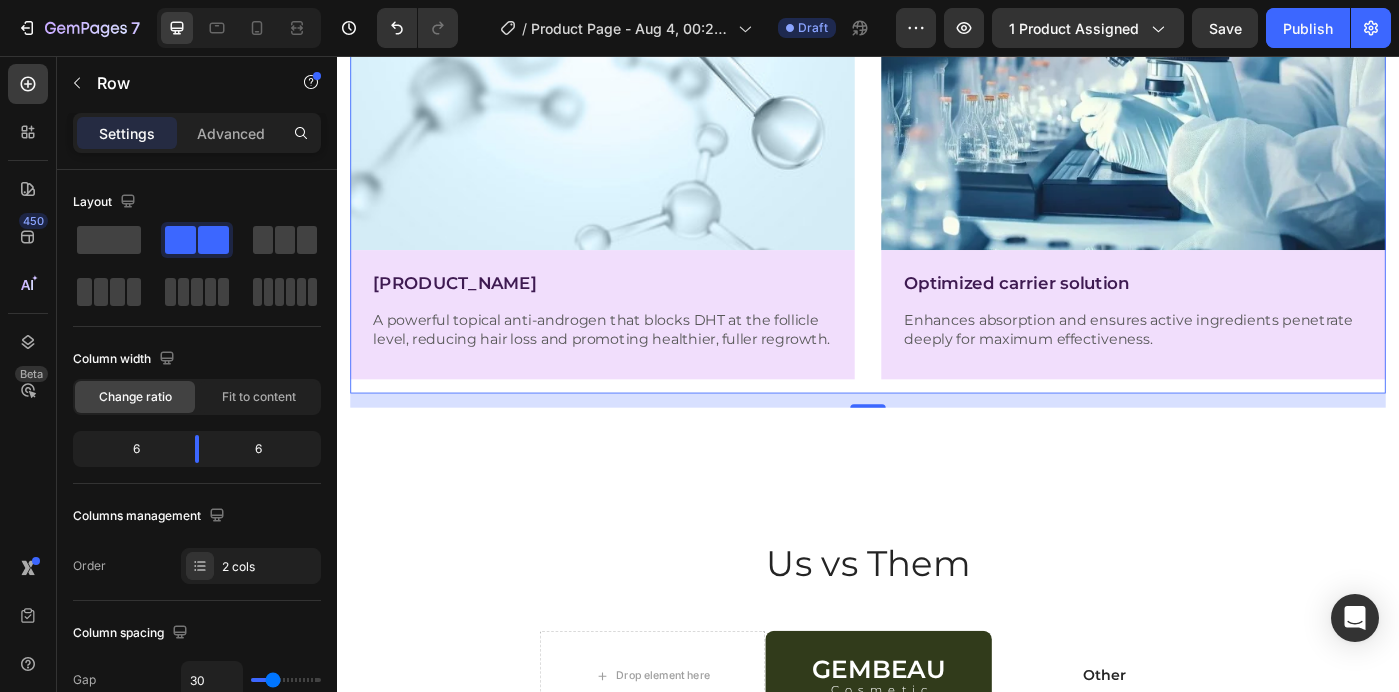 scroll, scrollTop: 2801, scrollLeft: 0, axis: vertical 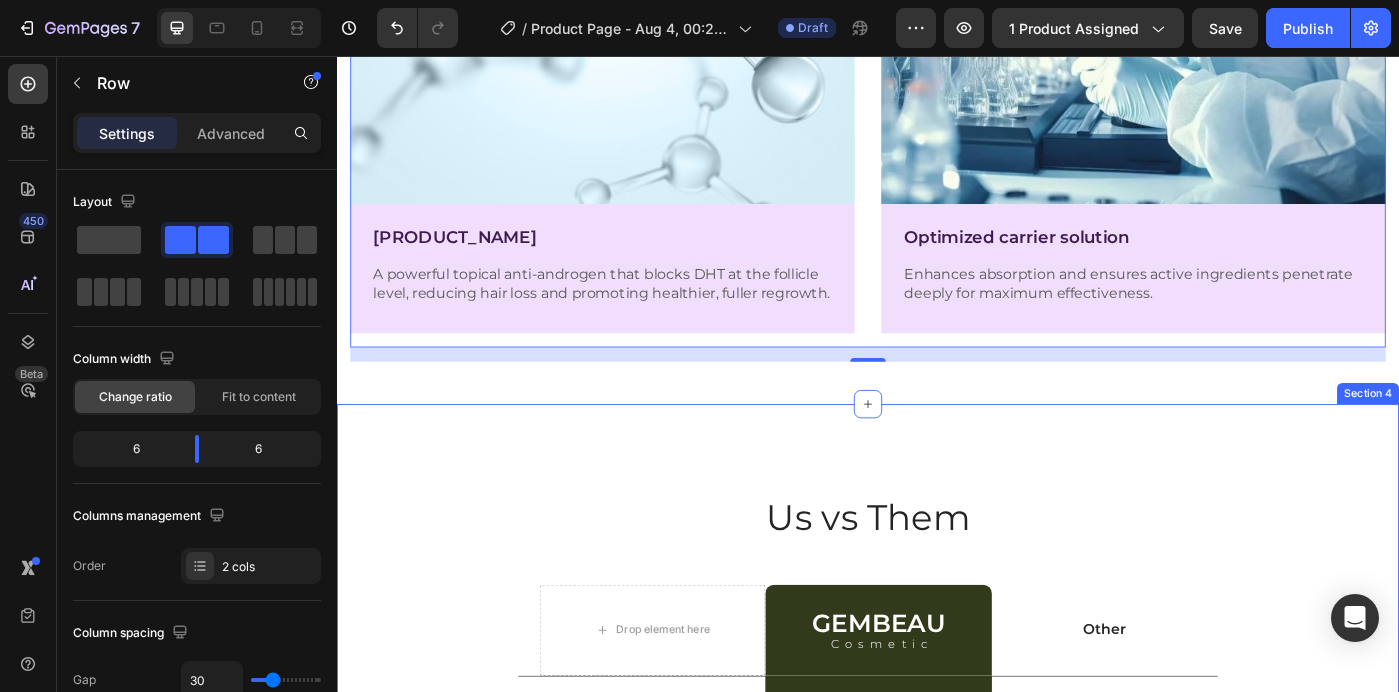 click on "Us vs Them Heading Row
Drop element here GEMBEAU Heading Cosmetic Text Block Row Other Text Block Row Nourishing formula Text Block
Icon Row
Icon Row Anti-aging properties Text Block
Icon Row
Icon Row Brightening effect Text Block
Icon Row
Icon Row Non-greasy formula Text Block
Icon Row
Icon Row Pore refinement Text Block
Icon Row
Icon Row Section 4" at bounding box center (937, 825) 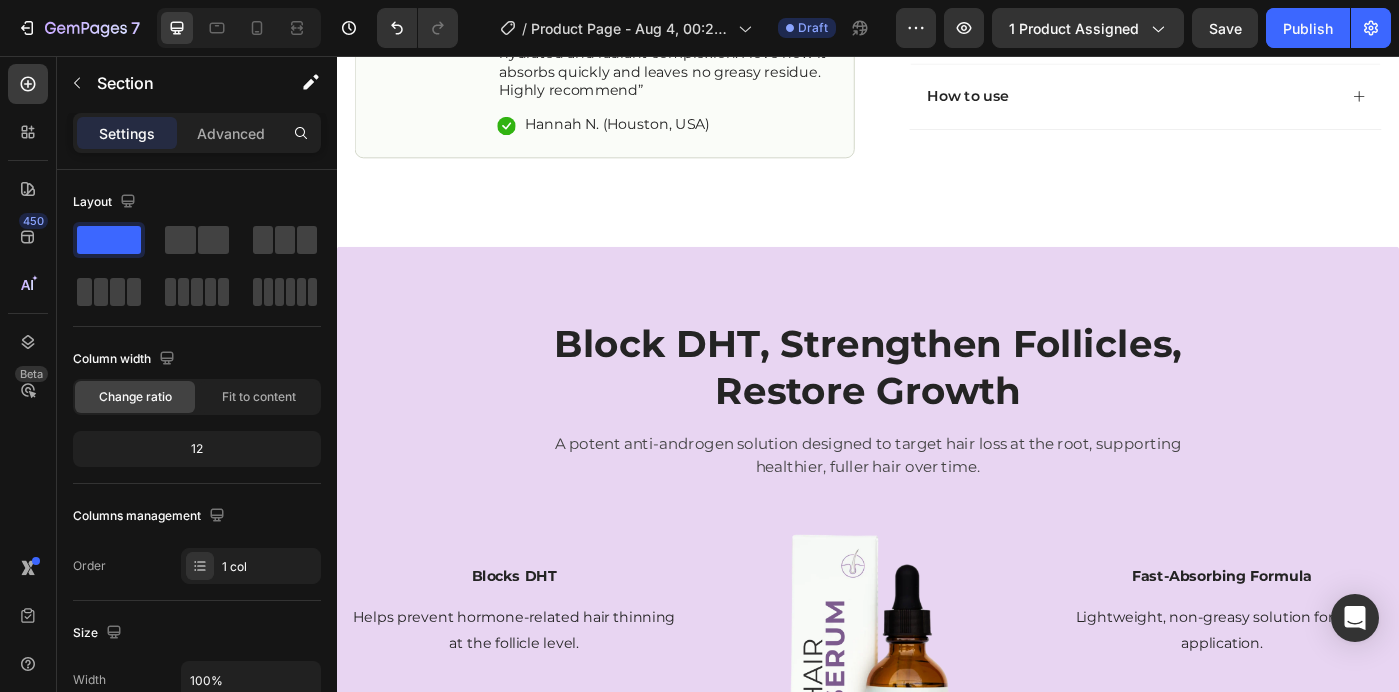 scroll, scrollTop: 1212, scrollLeft: 0, axis: vertical 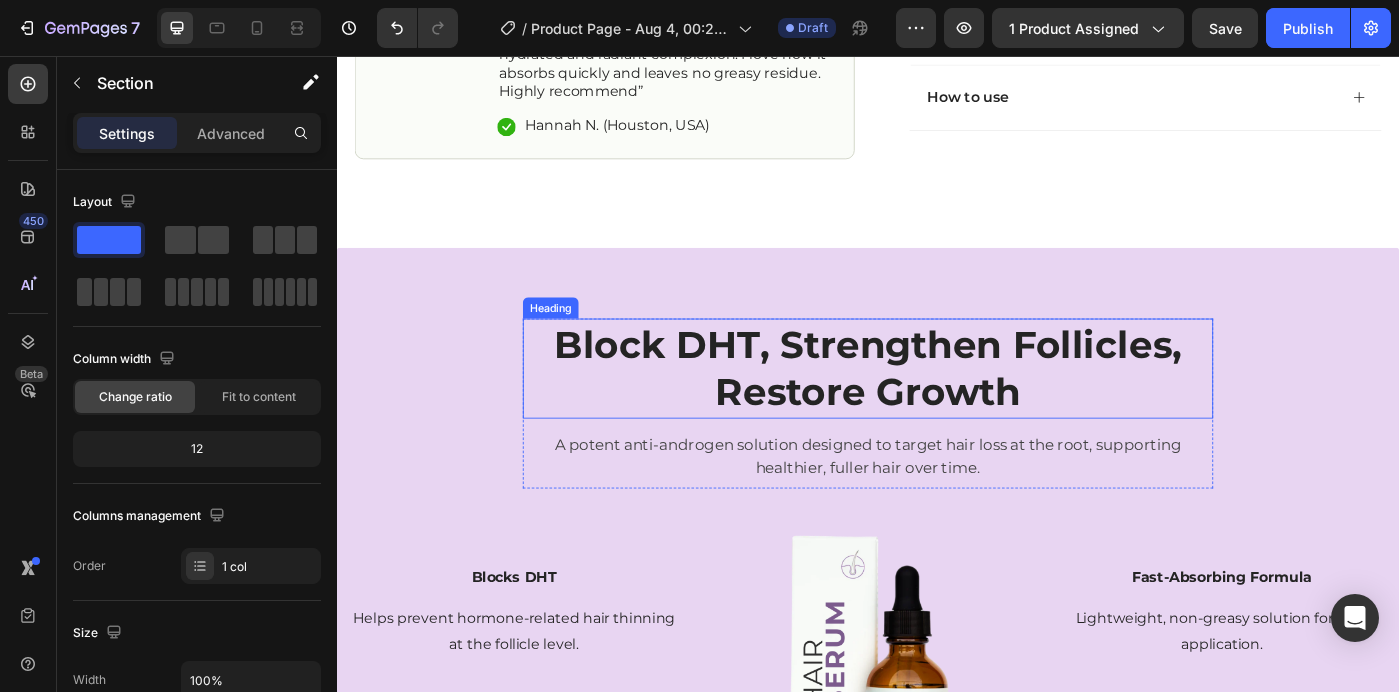 click on "Block DHT, Strengthen Follicles, Restore Growth" at bounding box center (937, 408) 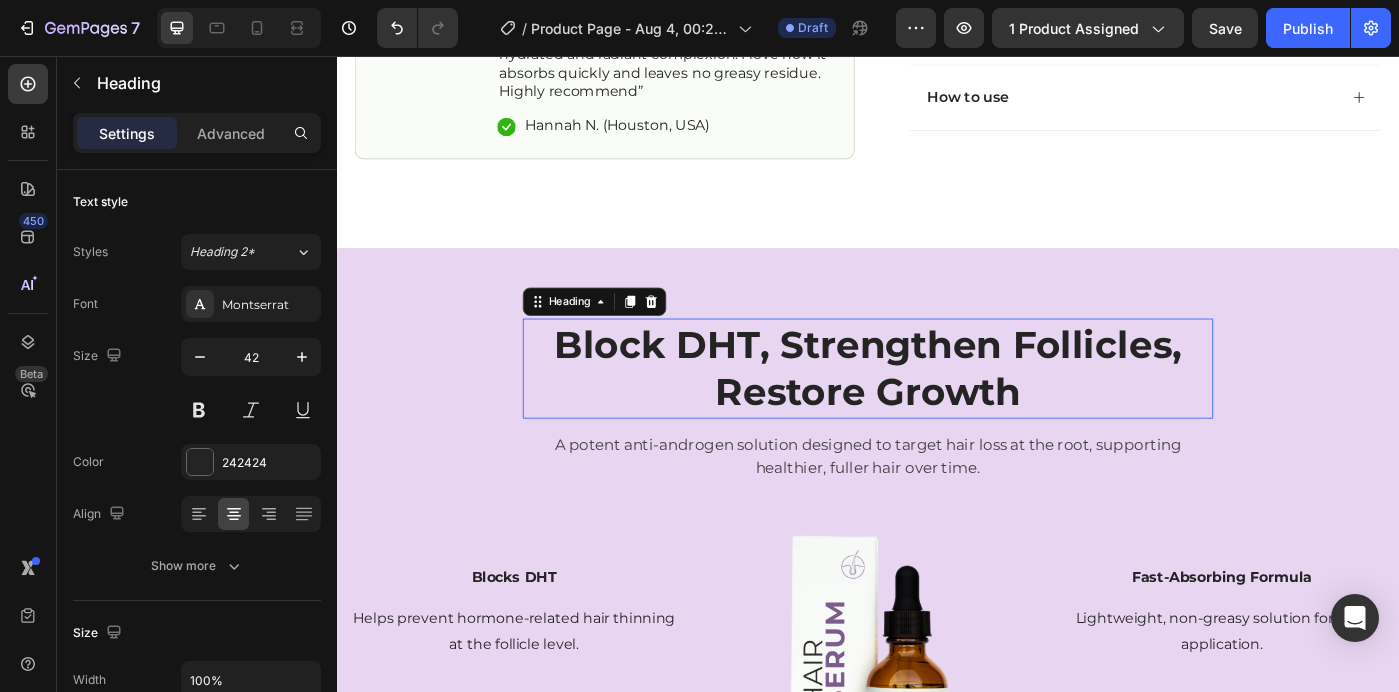 click on "Block DHT, Strengthen Follicles, Restore Growth" at bounding box center [937, 408] 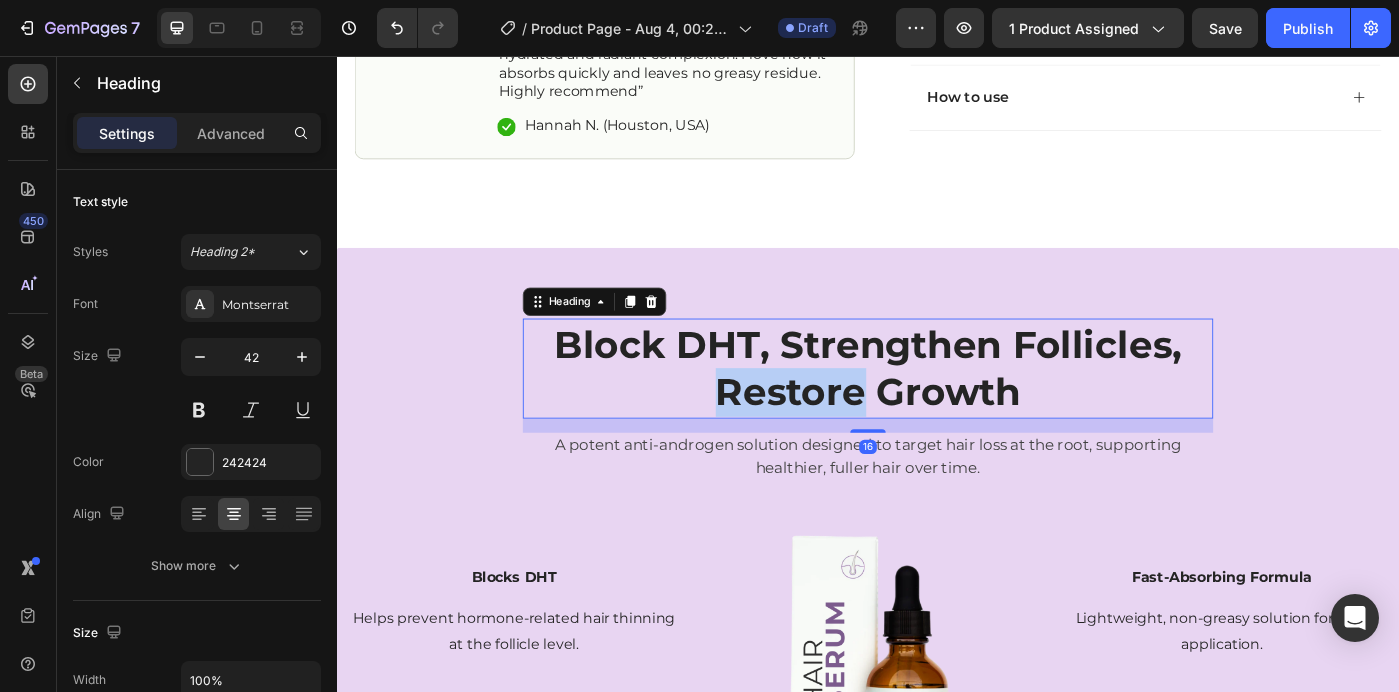 click on "Block DHT, Strengthen Follicles, Restore Growth" at bounding box center [937, 408] 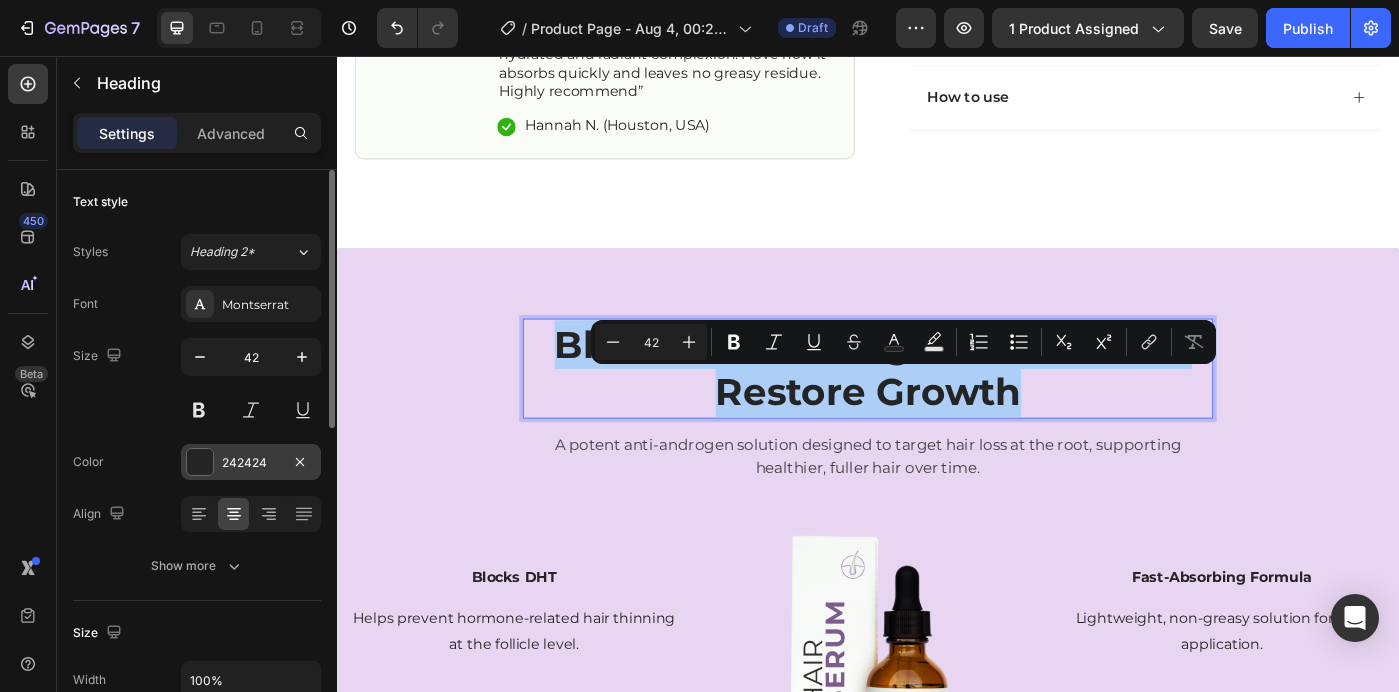 click on "242424" at bounding box center (251, 463) 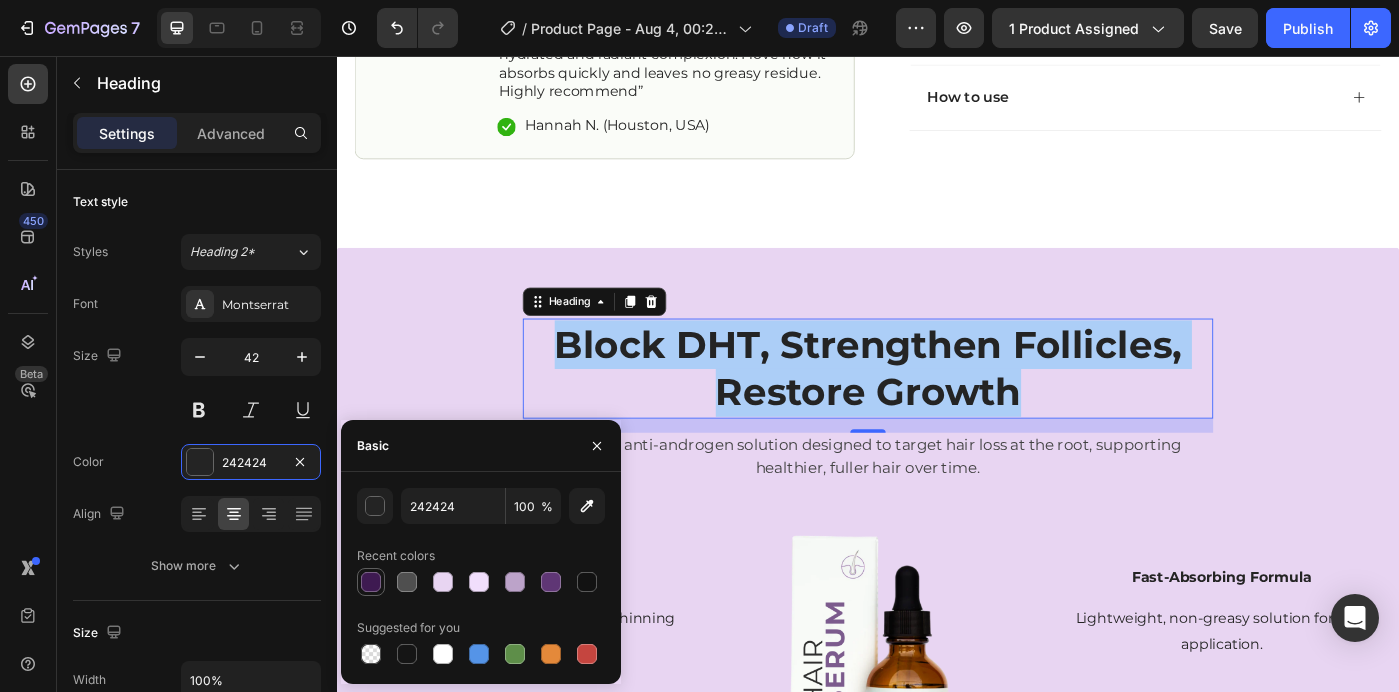 click at bounding box center [371, 582] 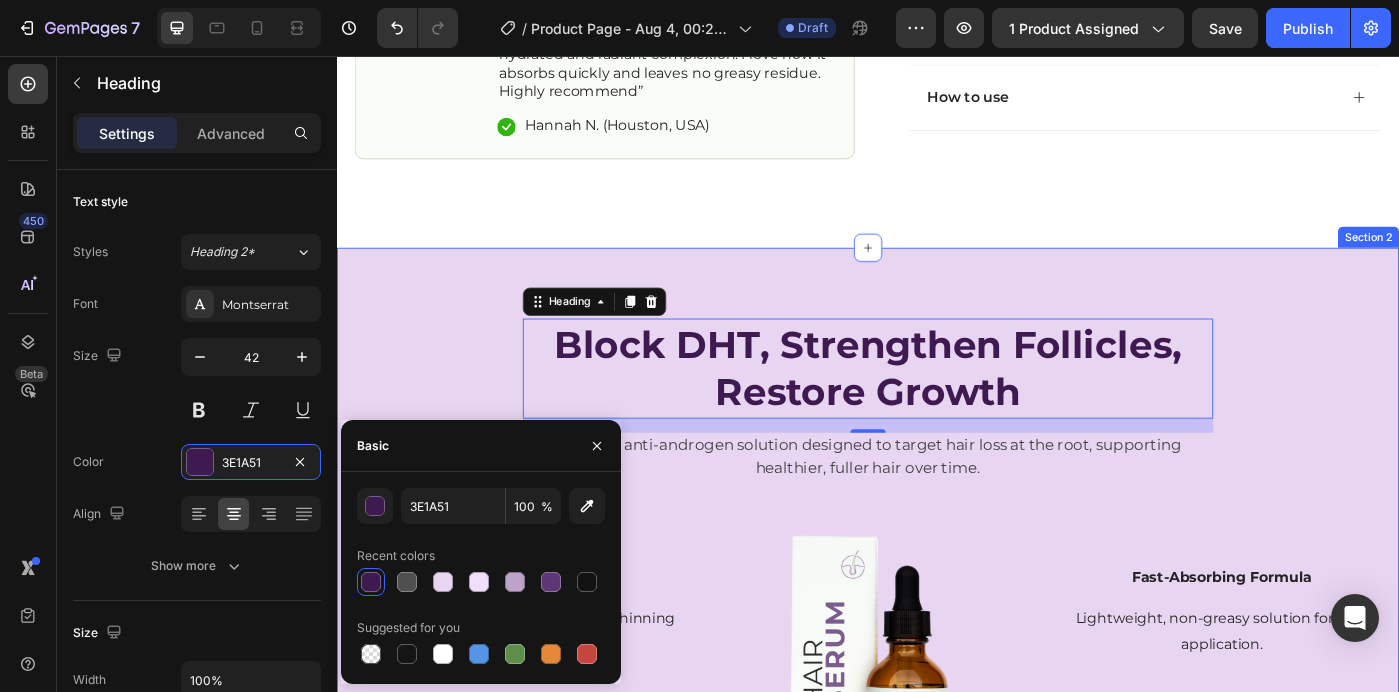 click on "Block DHT, Strengthen Follicles, Restore Growth Heading   16 A potent anti-androgen solution designed to target hair loss at the root, supporting healthier, fuller hair over time. Text block Row Blocks DHT Text block Helps prevent hormone-related hair thinning at the follicle level. Text block Row Supports Regrowth Text block Encourages the natural growth cycle for thicker hair. Text block Row Image Fast-Absorbing Formula Text block Lightweight, non-greasy solution for easy application. Text block Row Strengthens Follicles Text block Protects and reinforces hair roots for long-term health. Text block Row Row Section 2" at bounding box center (937, 649) 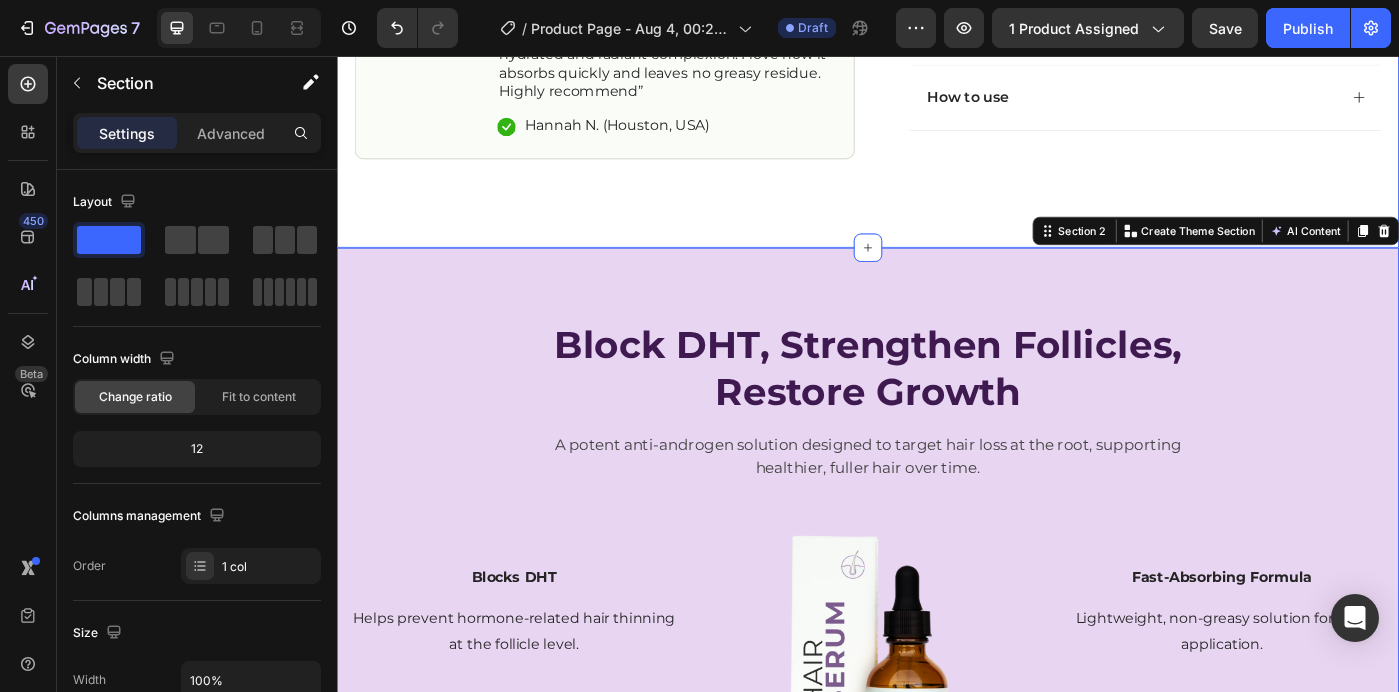 click on "Icon Free Shipping Today Only Text Block Row
Icon 84,000+ Happy Customer Text Block Row Carousel Row
Product Images Image Icon Icon Icon Icon Icon Icon List “This skin cream is a game-changer! It has transformed my dry, lackluster skin into a hydrated and radiant complexion. I love how it absorbs quickly and leaves no greasy residue. Highly recommend” Text Block
Icon Hannah N. ([CITY], [STATE]) Text Block Row Row Row Icon Icon Icon Icon Icon Icon List (1349 Reviews) Text Block Row Topische Haargroeiserum bij Dunner Wordend Haar – Krachtige DHT-blokkerende Formule Product Title 5% [PRODUCT_NAME] Solution 50MG per ML Text Block Topical Hair Growth Serum for Thinning Hair – Powerful DHT-Blocking Formula Text Block Blocks DHT Effectively Strengthens Hair Follicles Reduces Shedding Noticeably Promotes Fuller Growth Item List Kaching Bundles Kaching Bundles
Icon Sale Ends In 2 Hours | Limited Time Offer Text Block Row Add to cart Add to Cart" at bounding box center [937, -422] 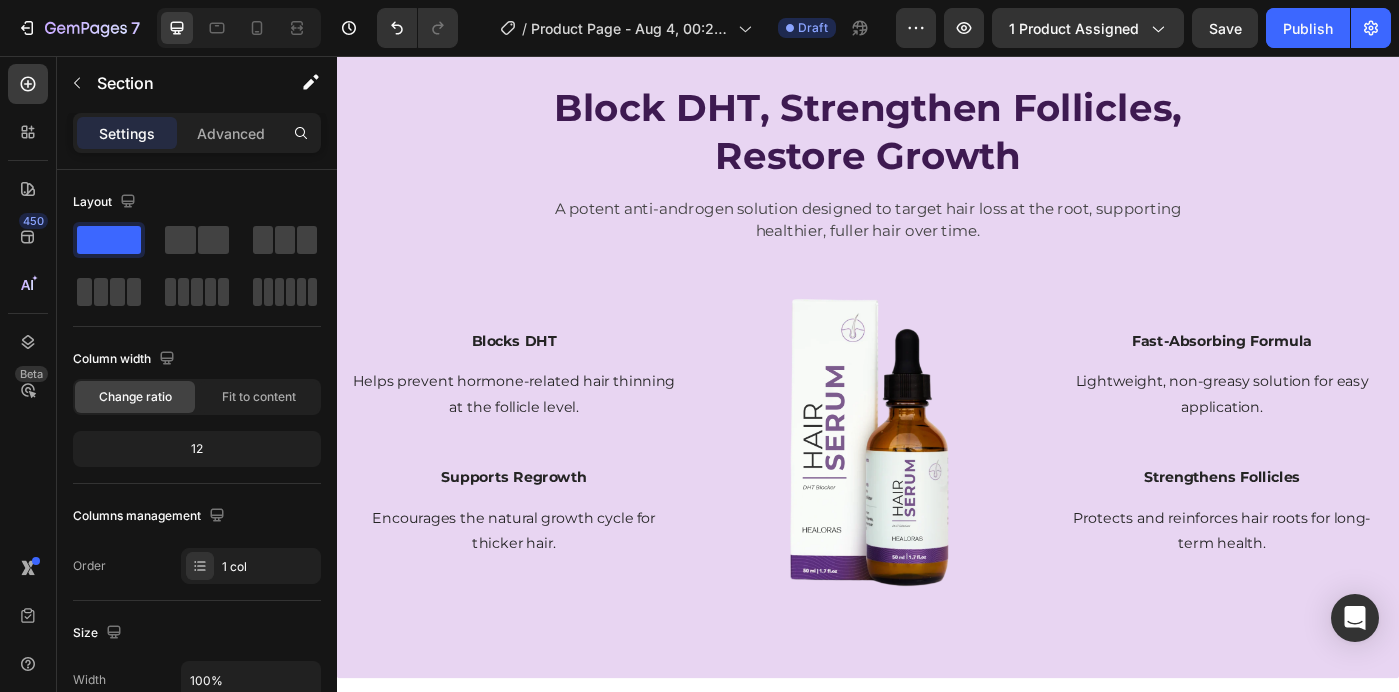 scroll, scrollTop: 1539, scrollLeft: 0, axis: vertical 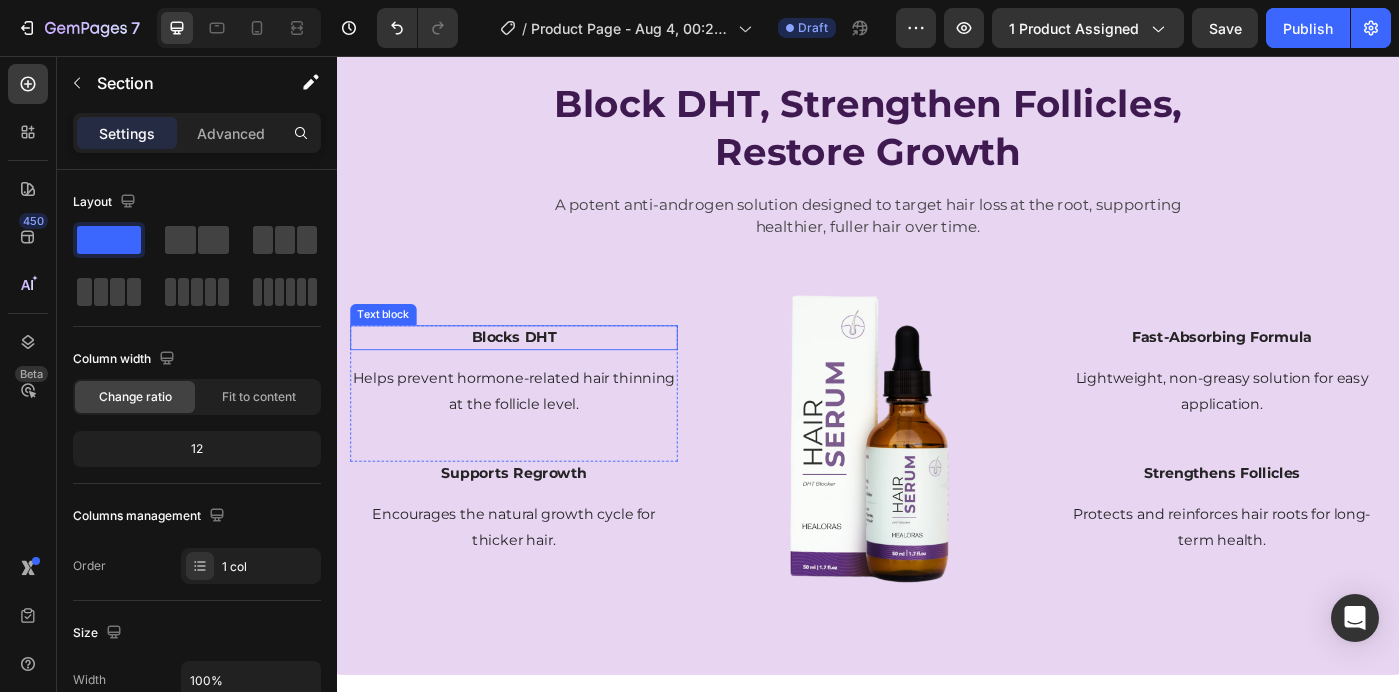 click on "Blocks DHT" at bounding box center [537, 374] 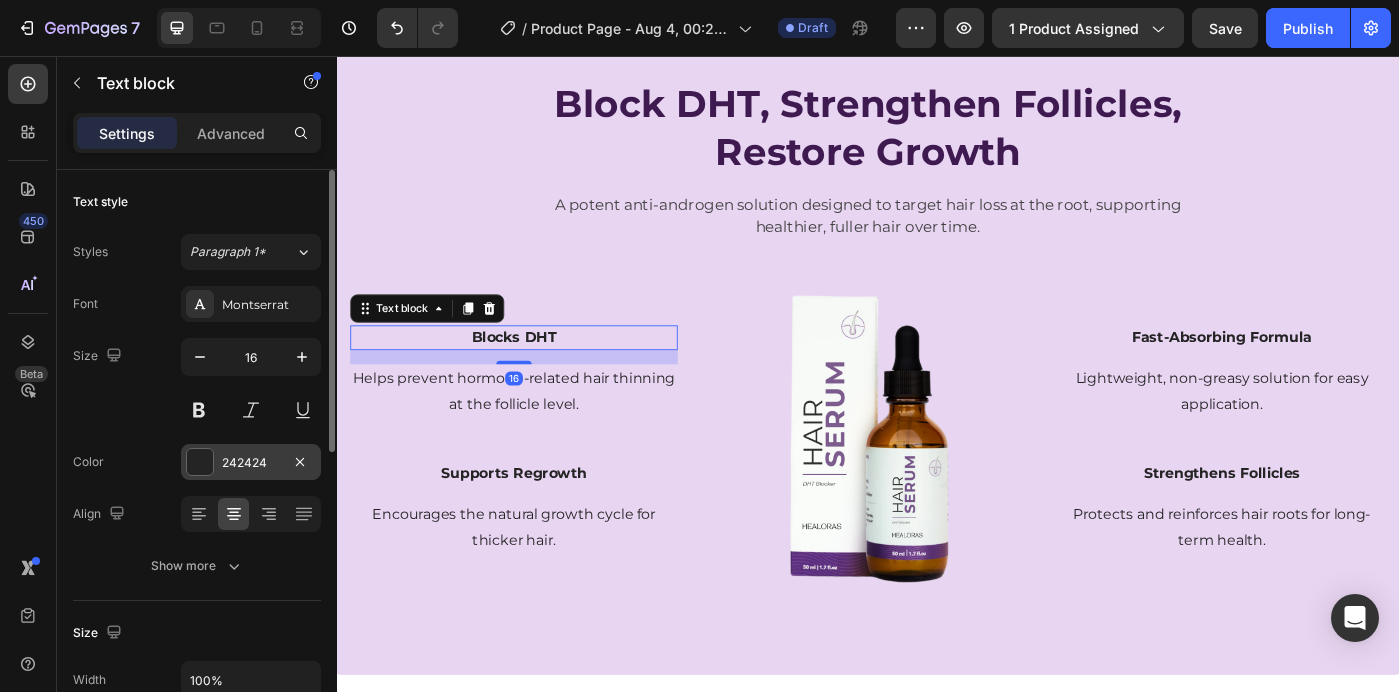 click on "242424" at bounding box center (251, 462) 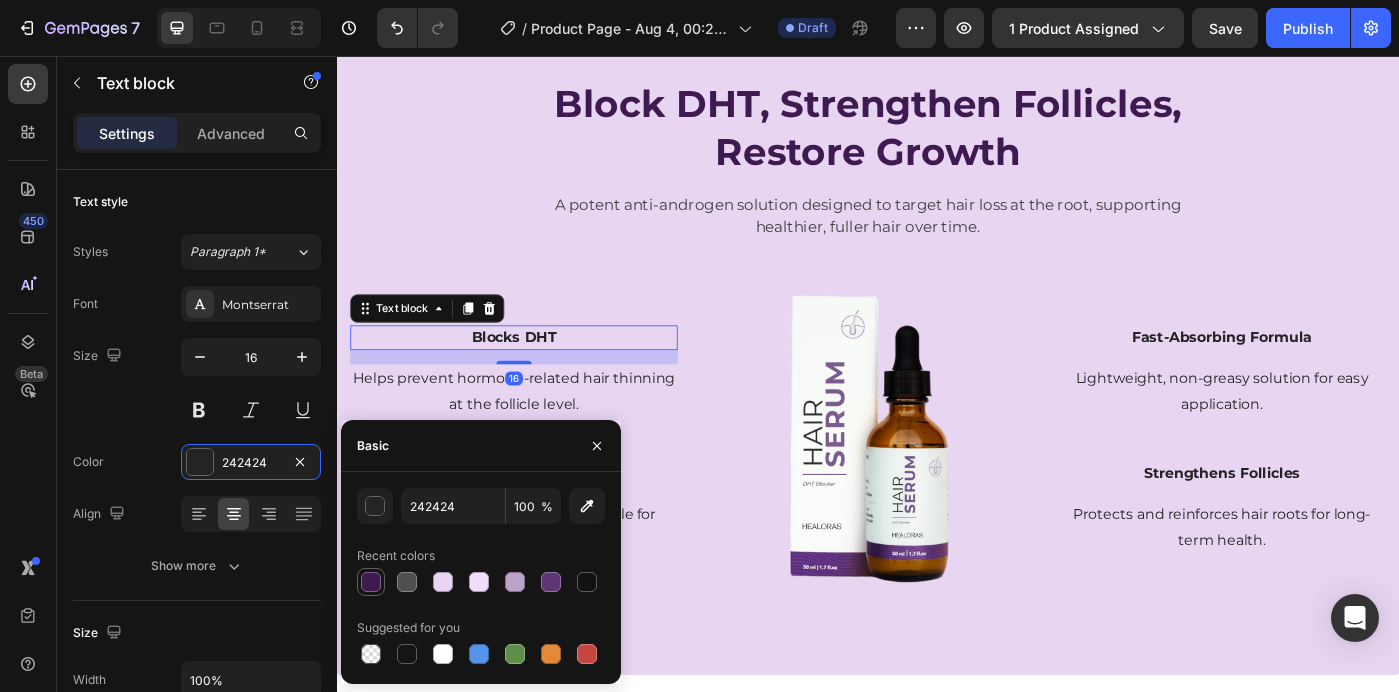 click at bounding box center [371, 582] 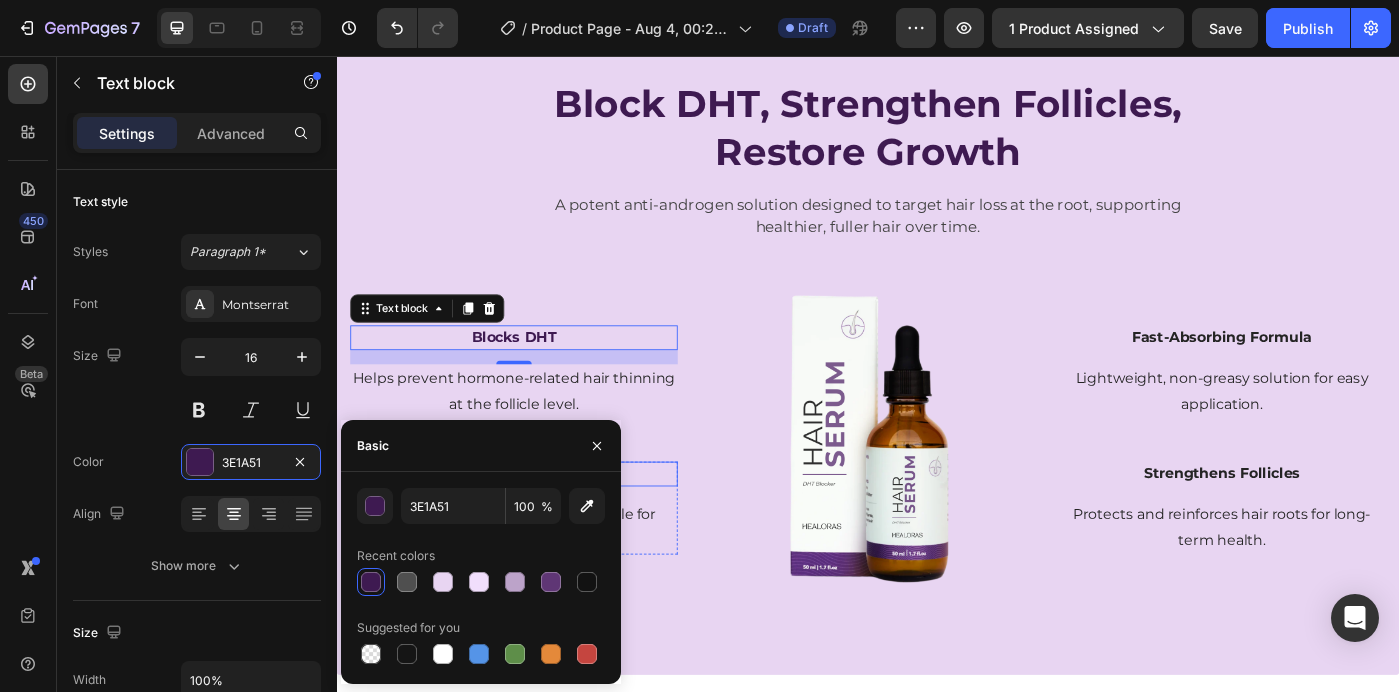 click on "Supports Regrowth" at bounding box center (537, 528) 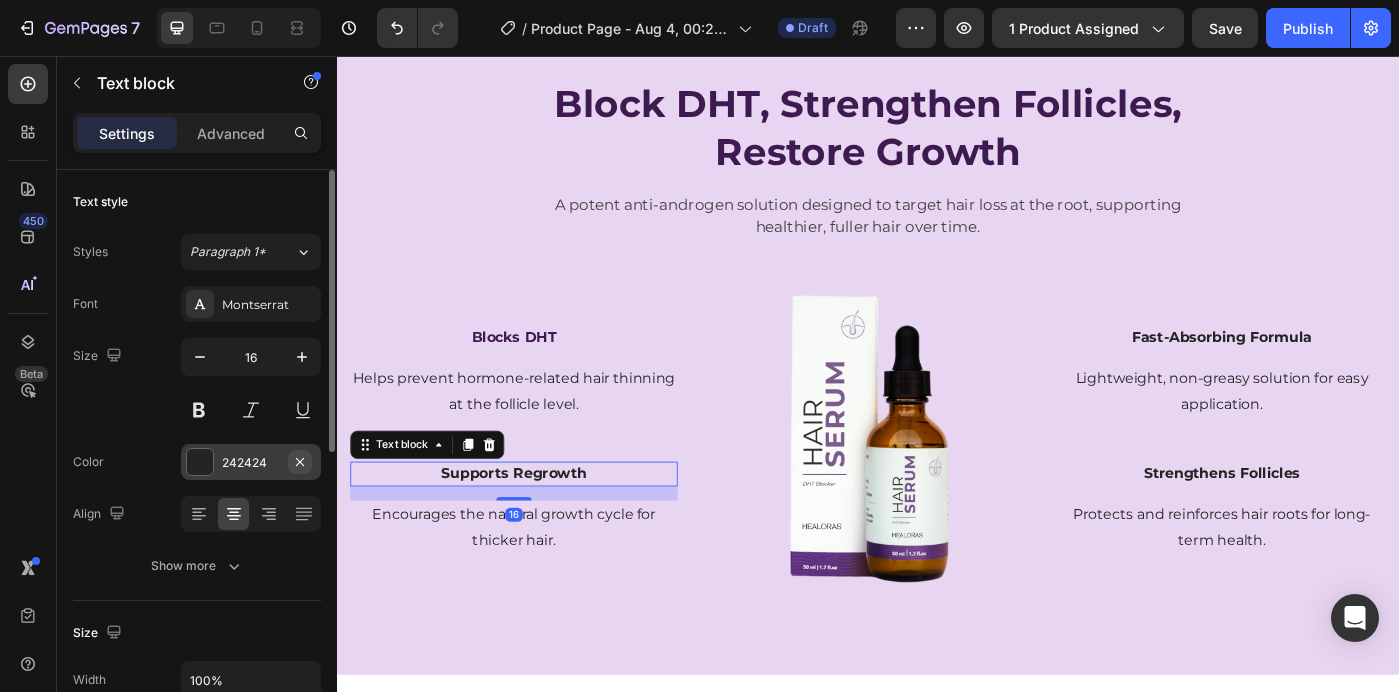 click 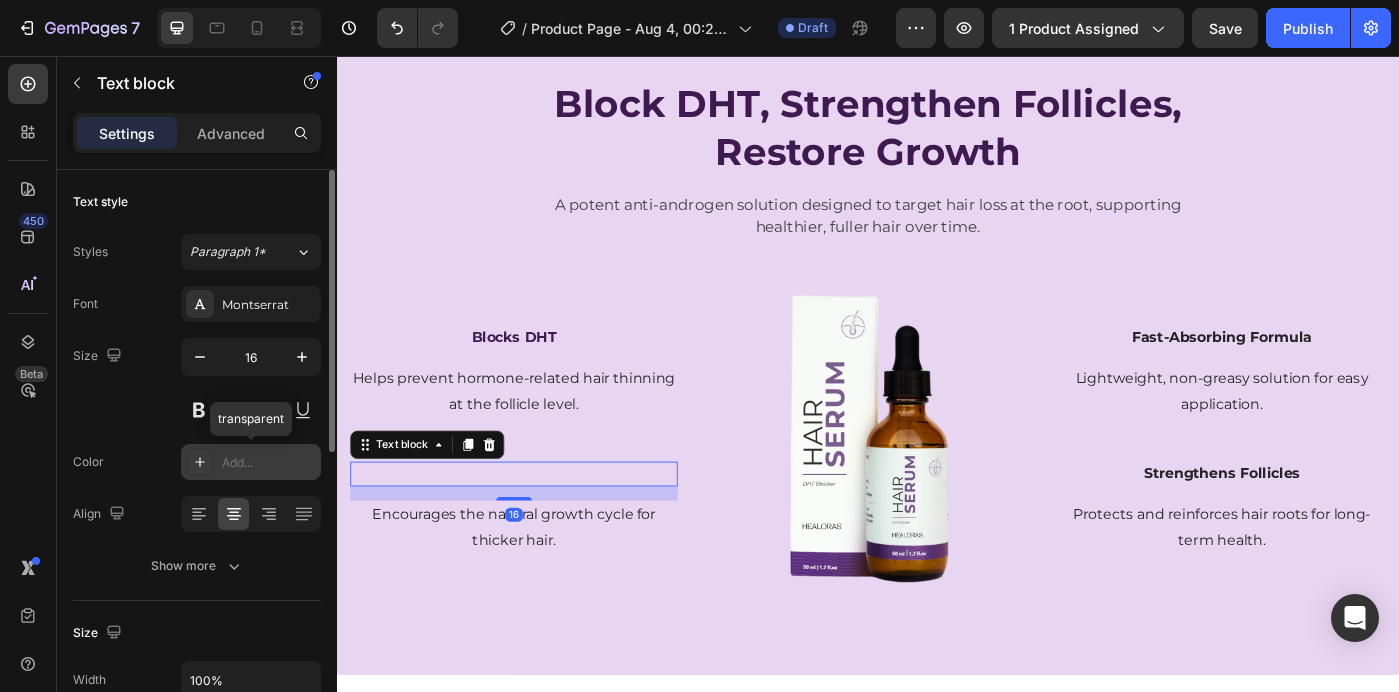 click on "Add..." at bounding box center (269, 463) 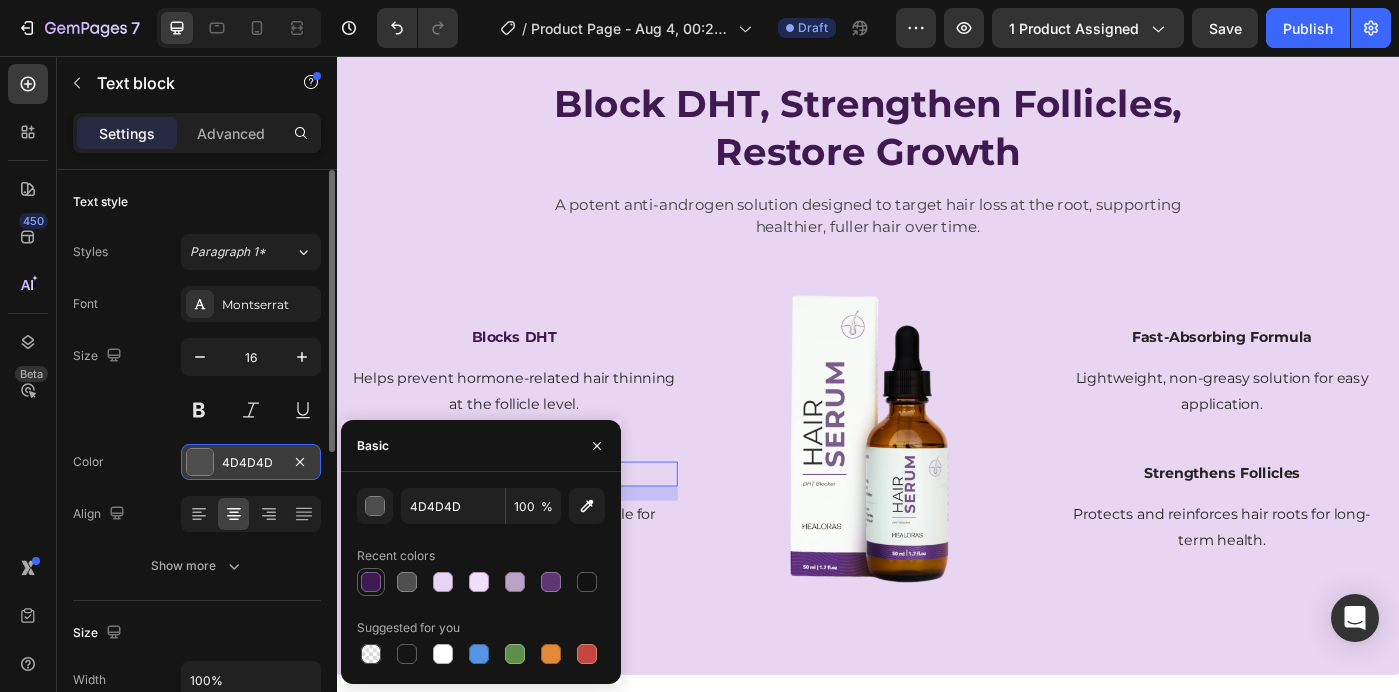click at bounding box center (371, 582) 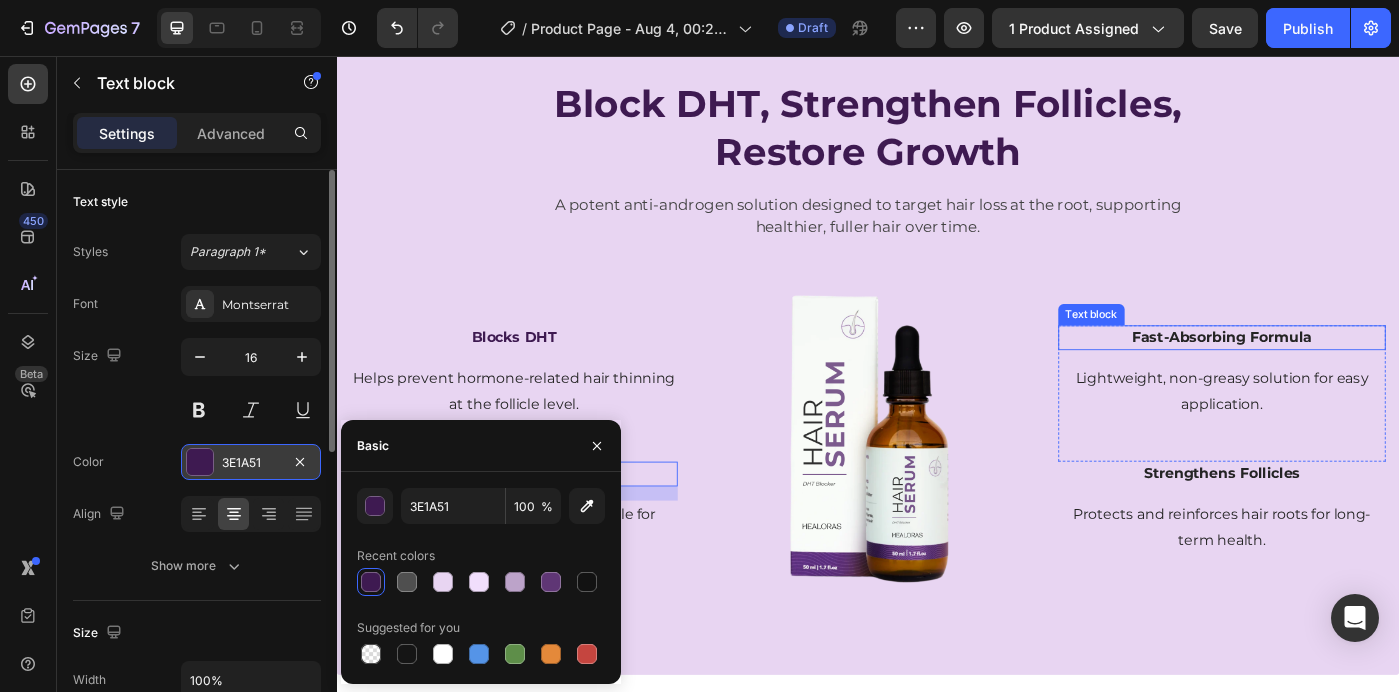 click on "Fast-Absorbing Formula" at bounding box center (1337, 374) 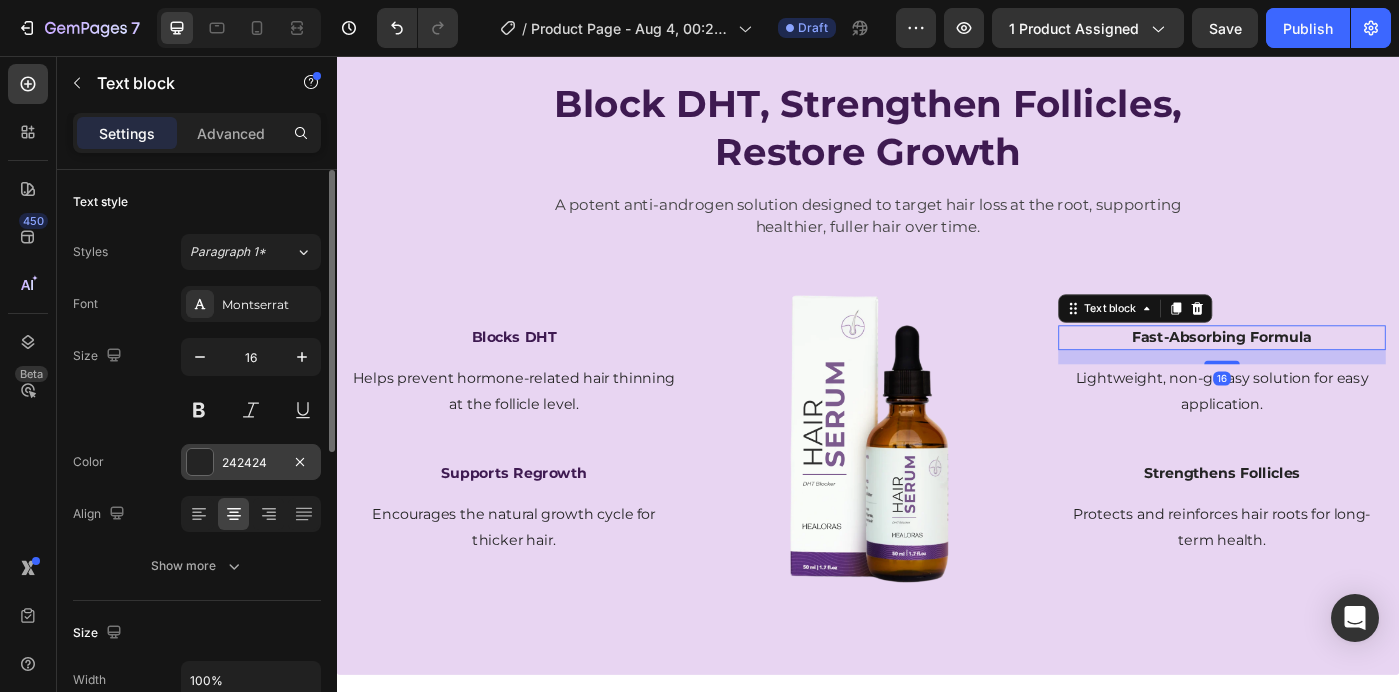 click on "242424" at bounding box center [251, 463] 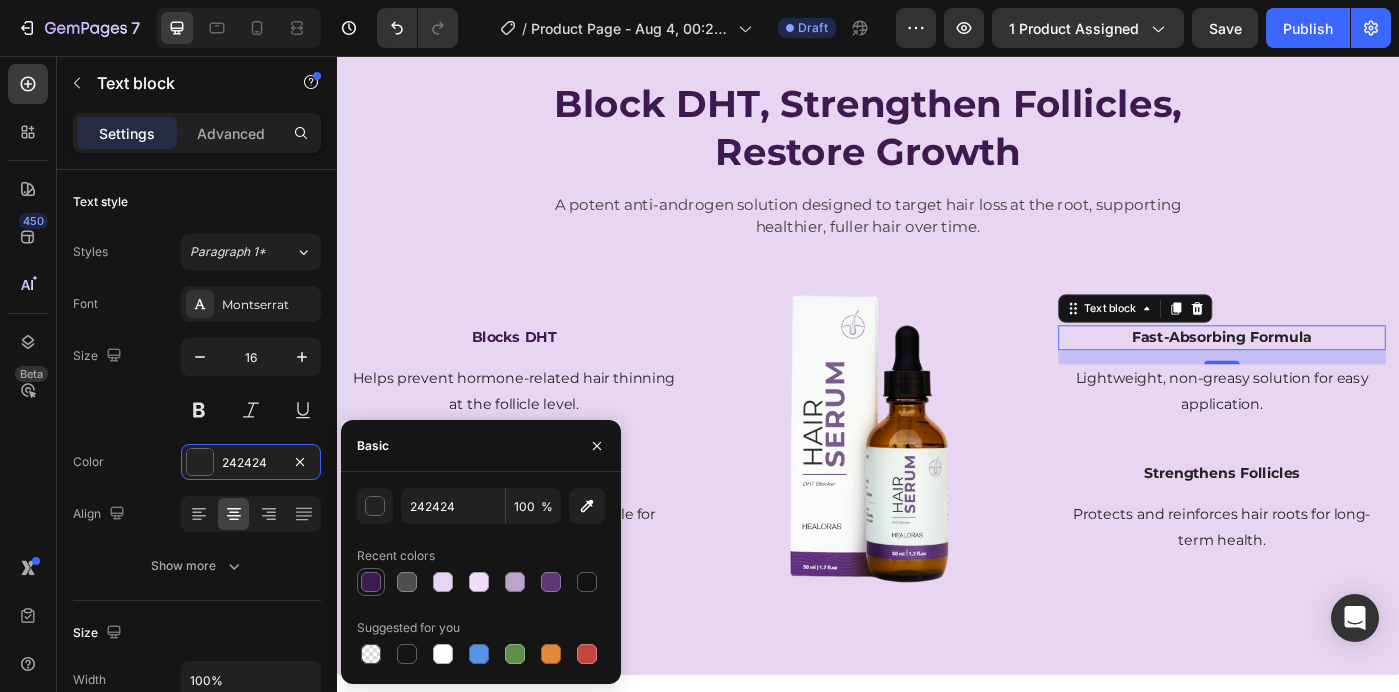 click at bounding box center [371, 582] 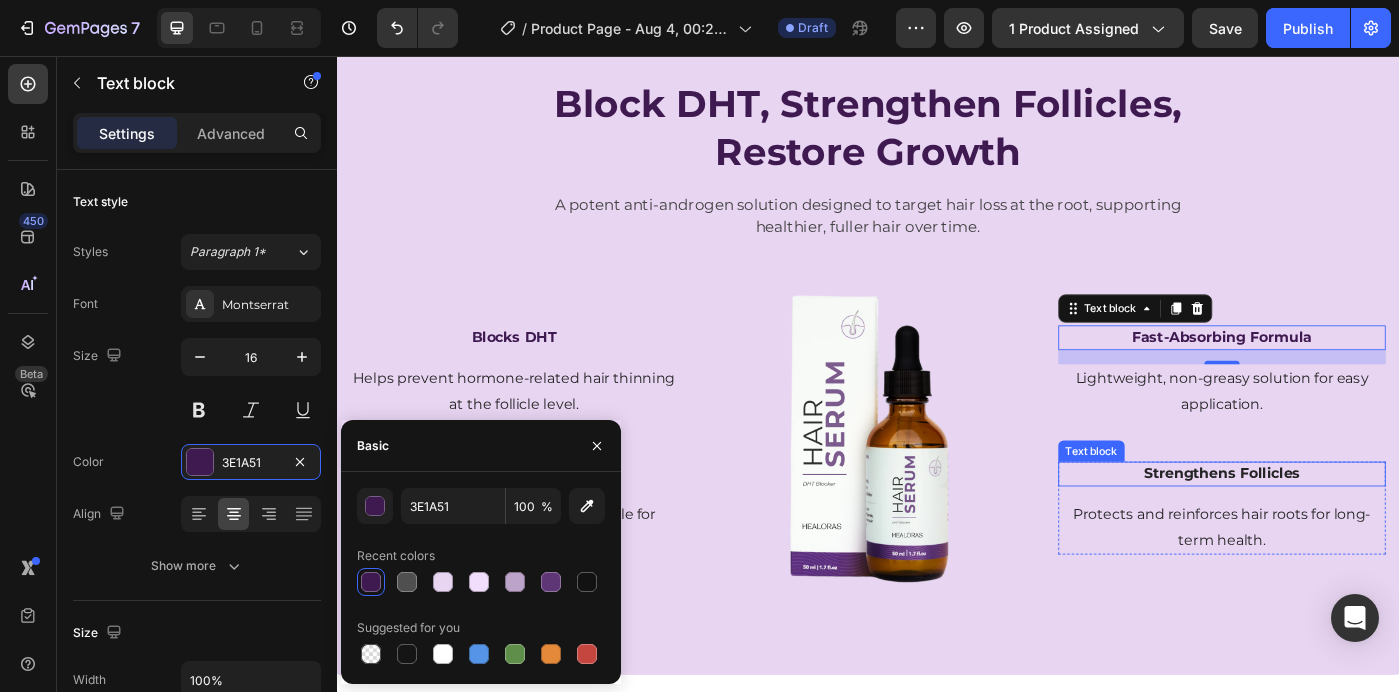 click on "Strengthens Follicles" at bounding box center (1337, 528) 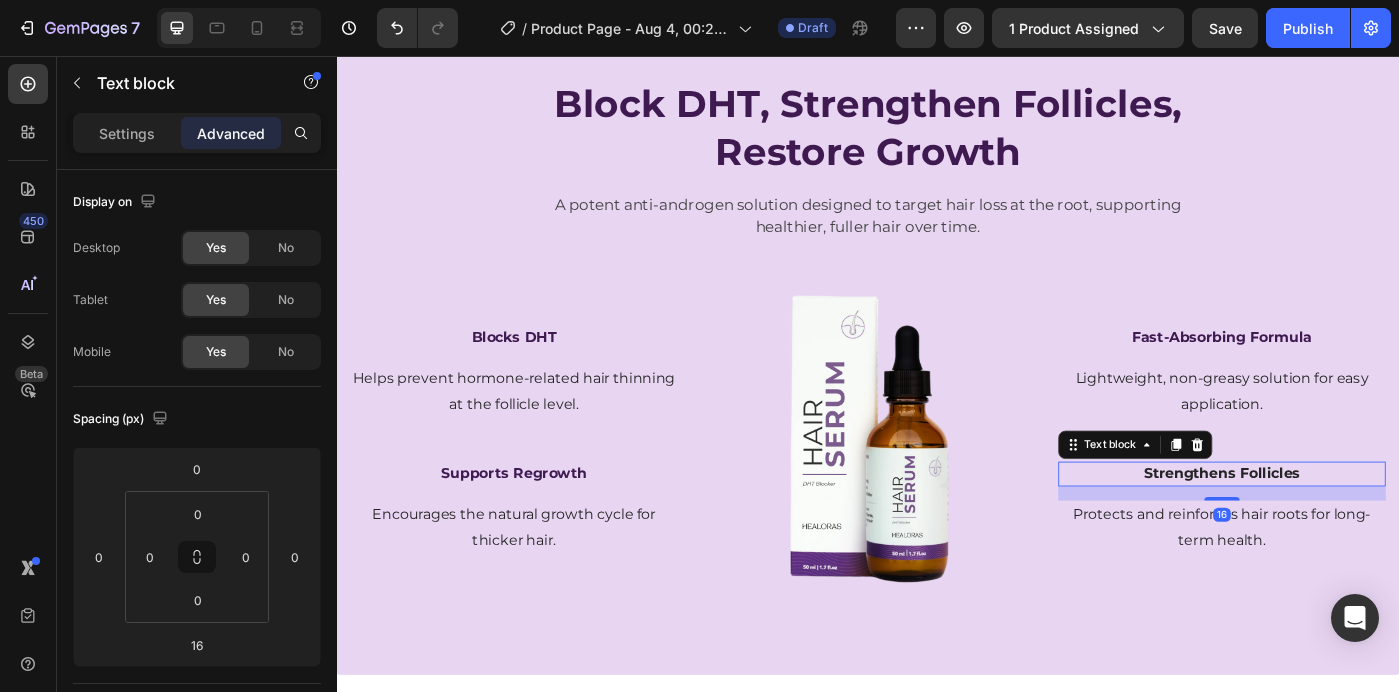click on "Strengthens Follicles" at bounding box center [1337, 528] 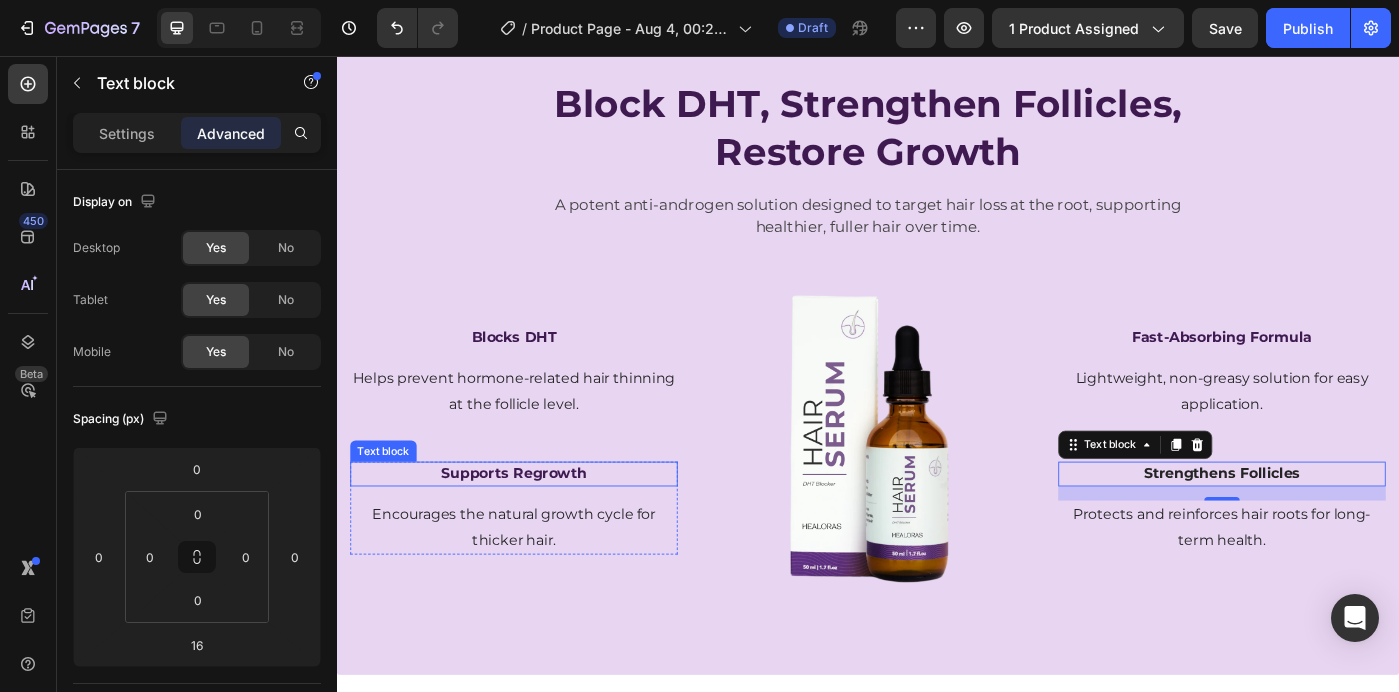 click on "Supports Regrowth" at bounding box center [537, 528] 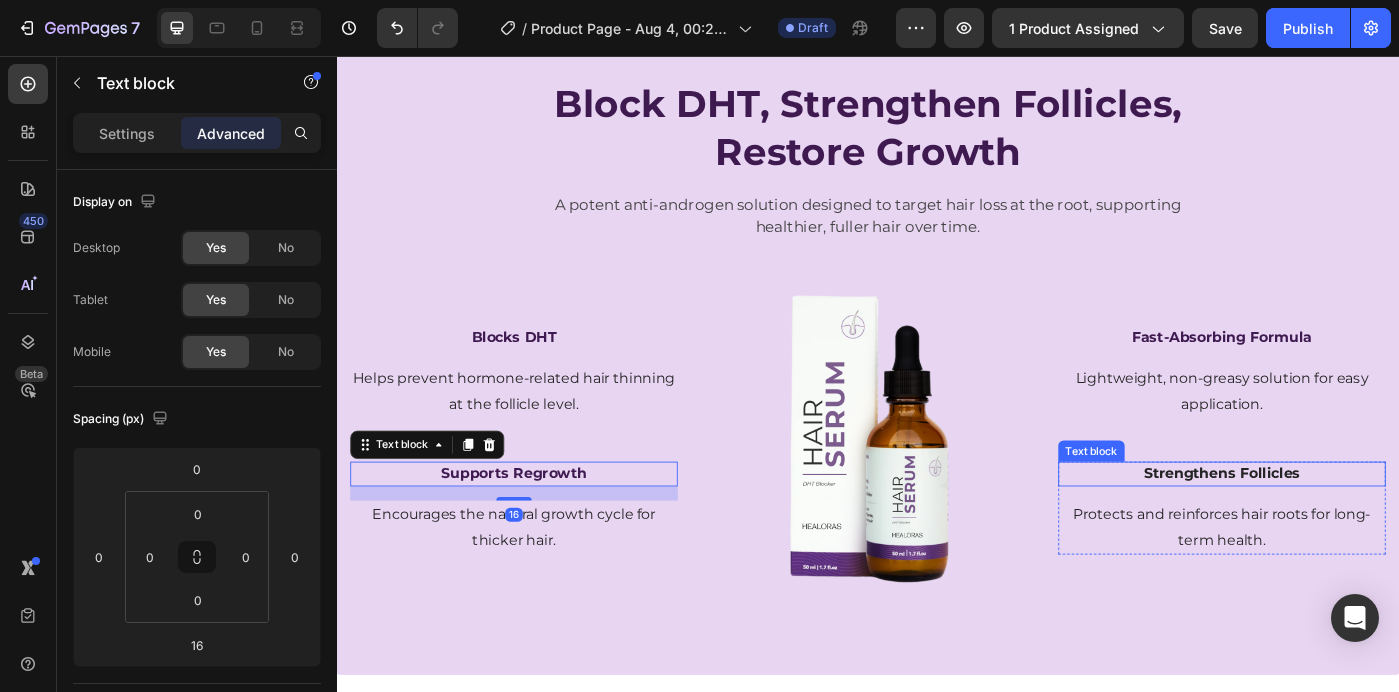 click on "Strengthens Follicles" at bounding box center (1337, 528) 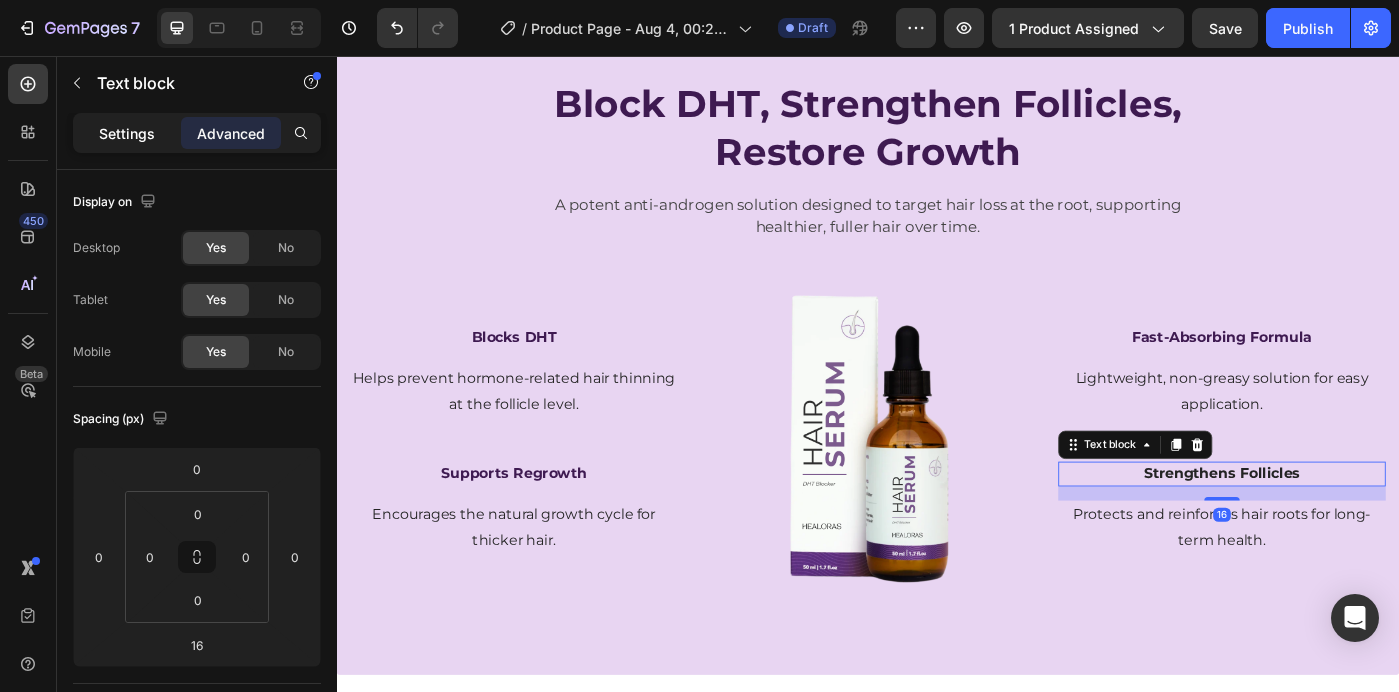click on "Settings" at bounding box center (127, 133) 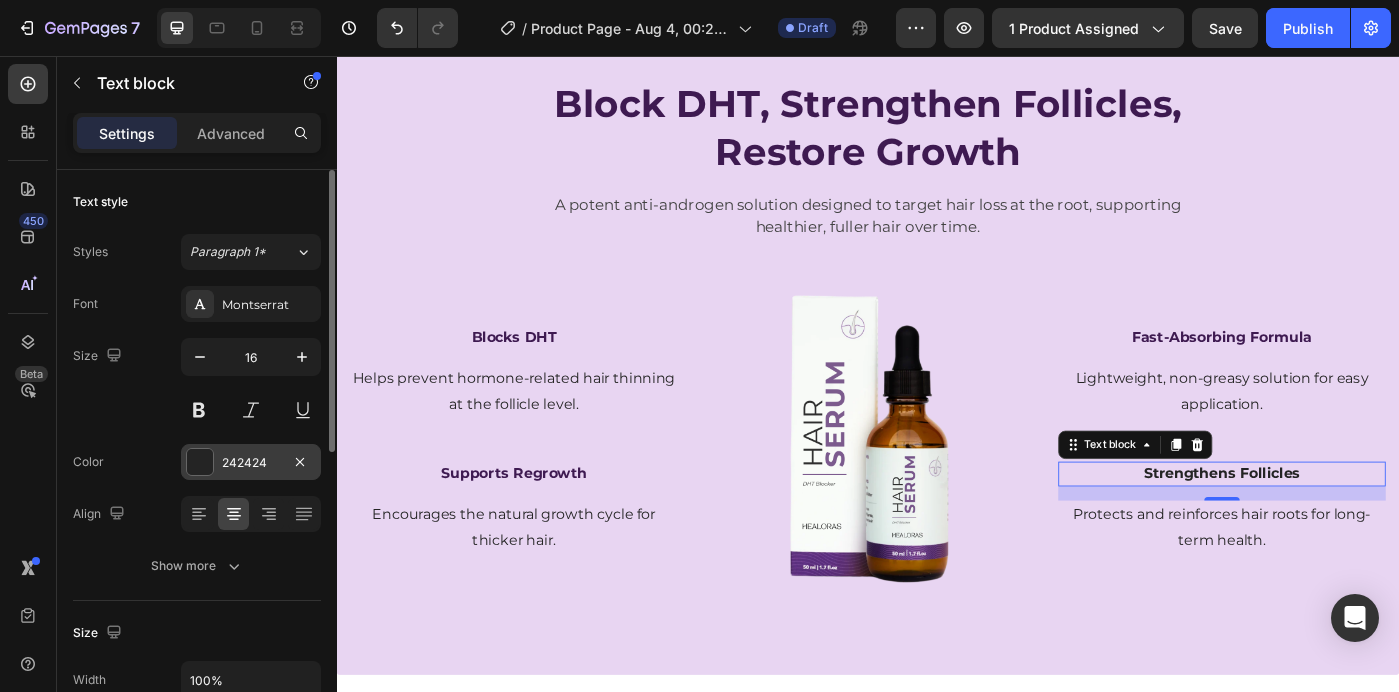 click on "242424" at bounding box center (251, 463) 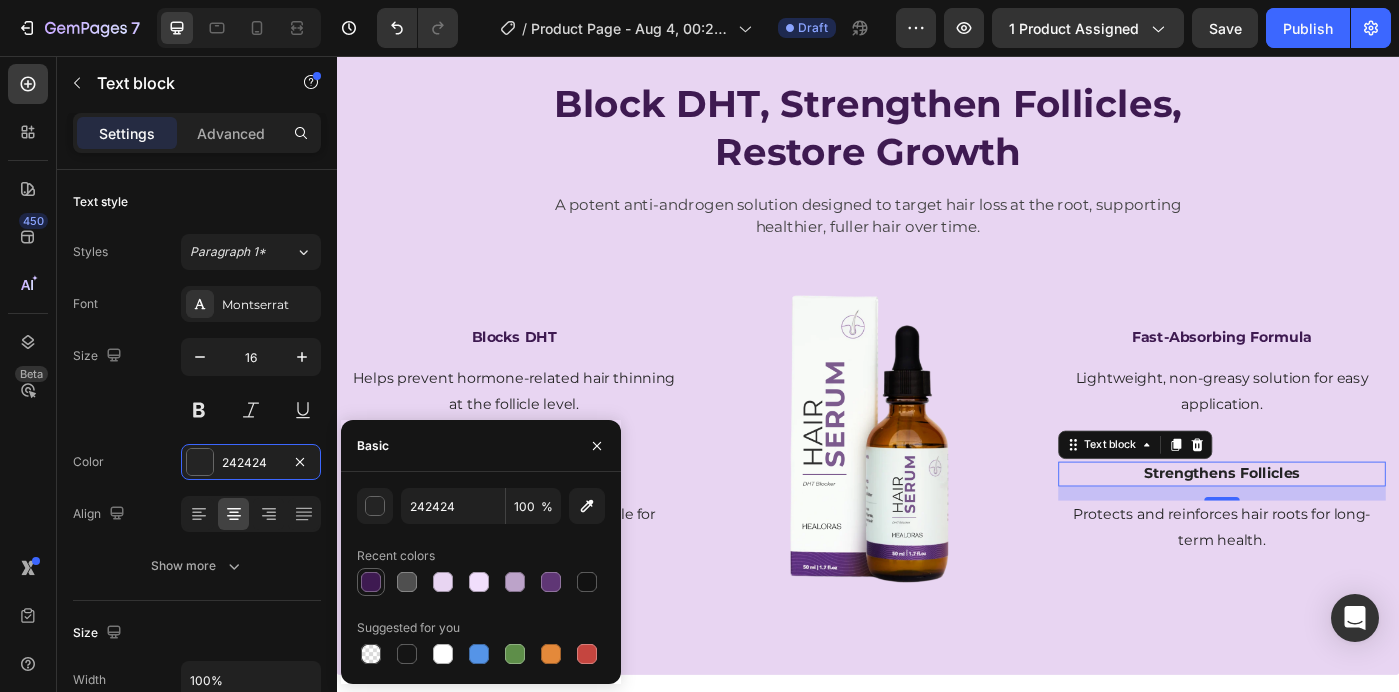 click at bounding box center (371, 582) 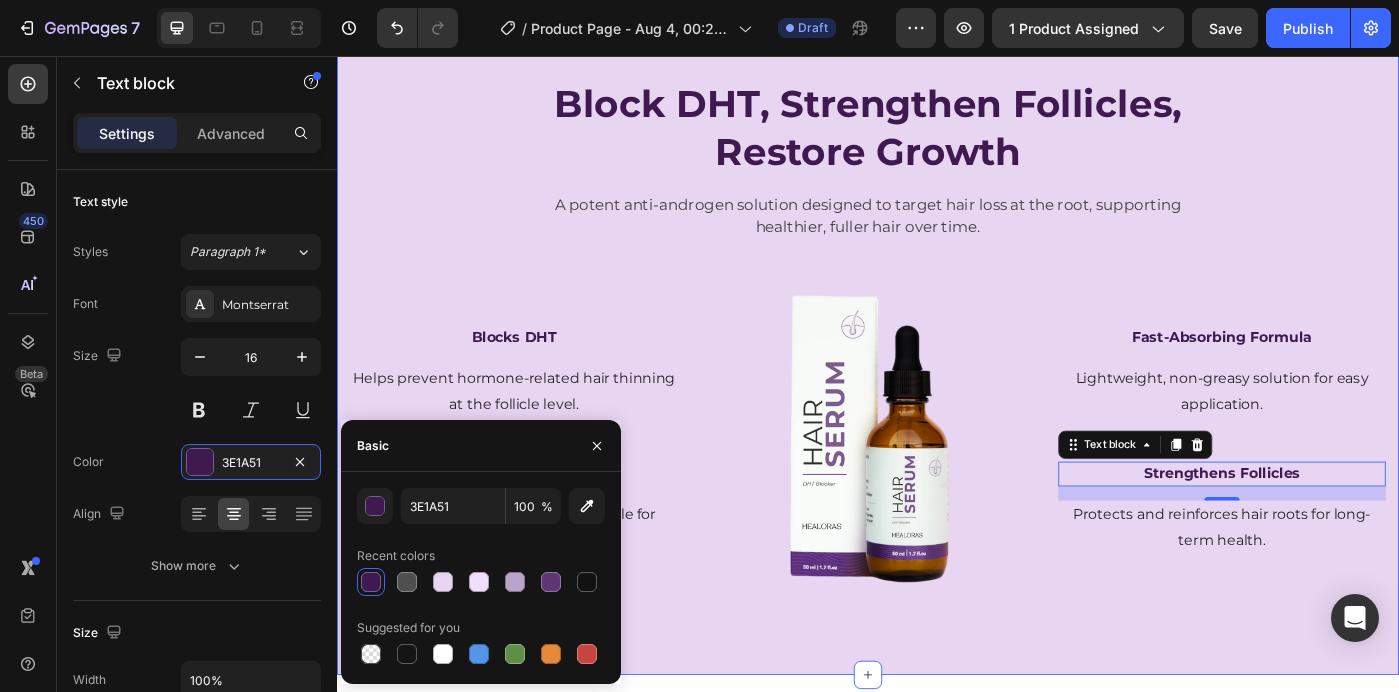 click on "Block DHT, Strengthen Follicles, Restore Growth Heading A potent anti-androgen solution designed to target hair loss at the root, supporting healthier, fuller hair over time. Text block Row Blocks DHT Text block Helps prevent hormone-related hair thinning at the follicle level. Text block Row Supports Regrowth Text block Encourages the natural growth cycle for thicker hair. Text block Row Image Fast-Absorbing Formula Text block Lightweight, non-greasy solution for easy application. Text block Row Strengthens Follicles Text block   16 Protects and reinforces hair roots for long-term health. Text block Row Row Section 2" at bounding box center (937, 378) 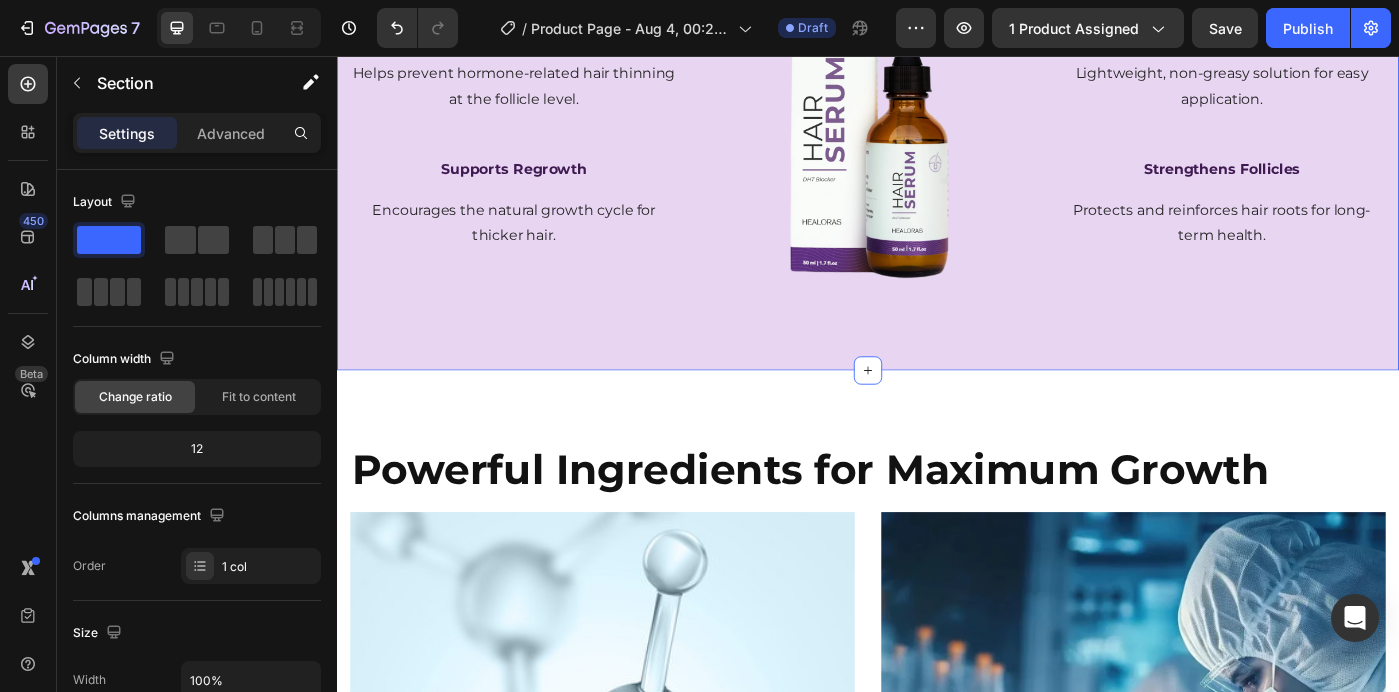 scroll, scrollTop: 1911, scrollLeft: 0, axis: vertical 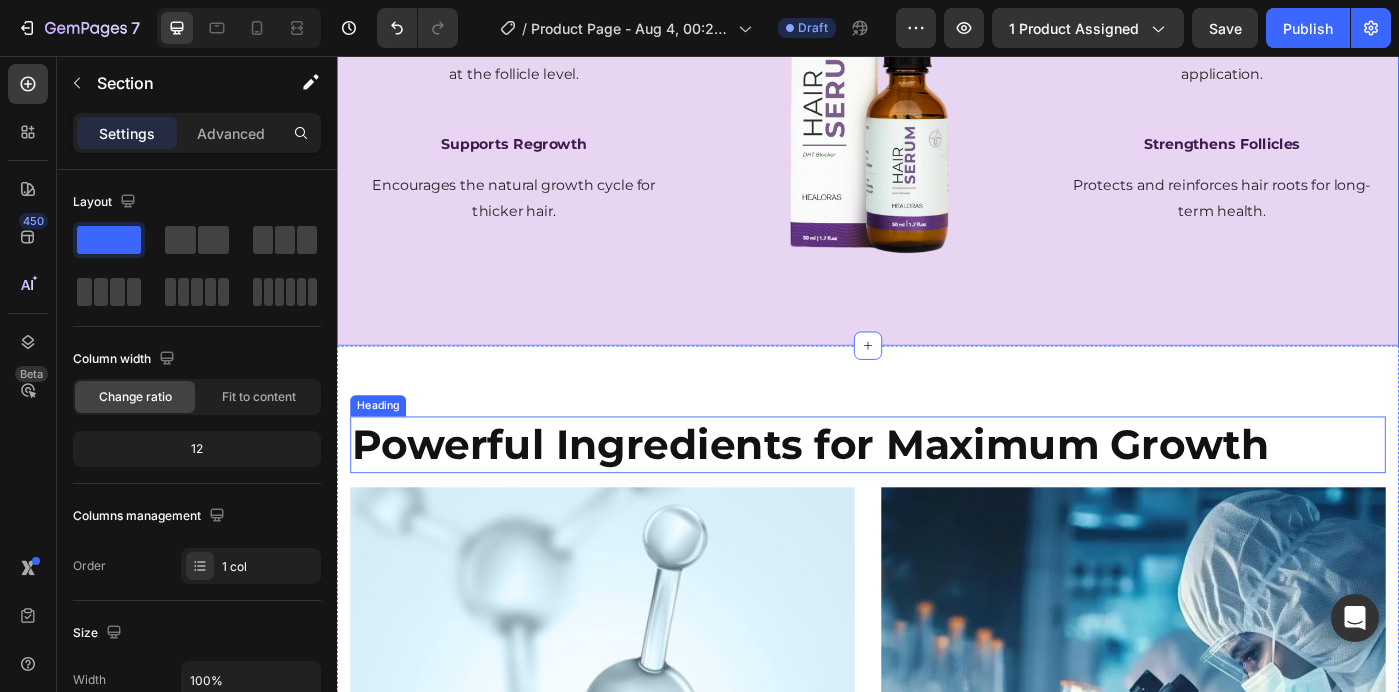 click on "Powerful Ingredients for Maximum Growth" at bounding box center (872, 494) 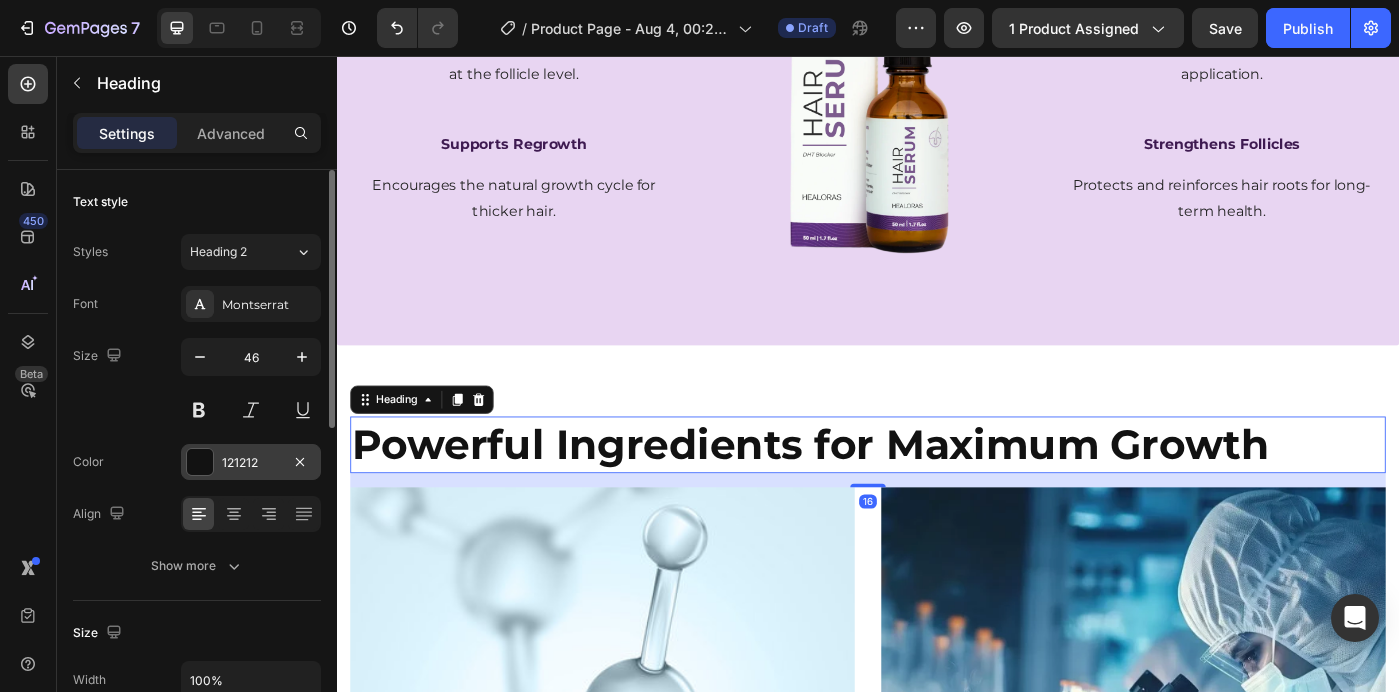 click on "121212" at bounding box center [251, 463] 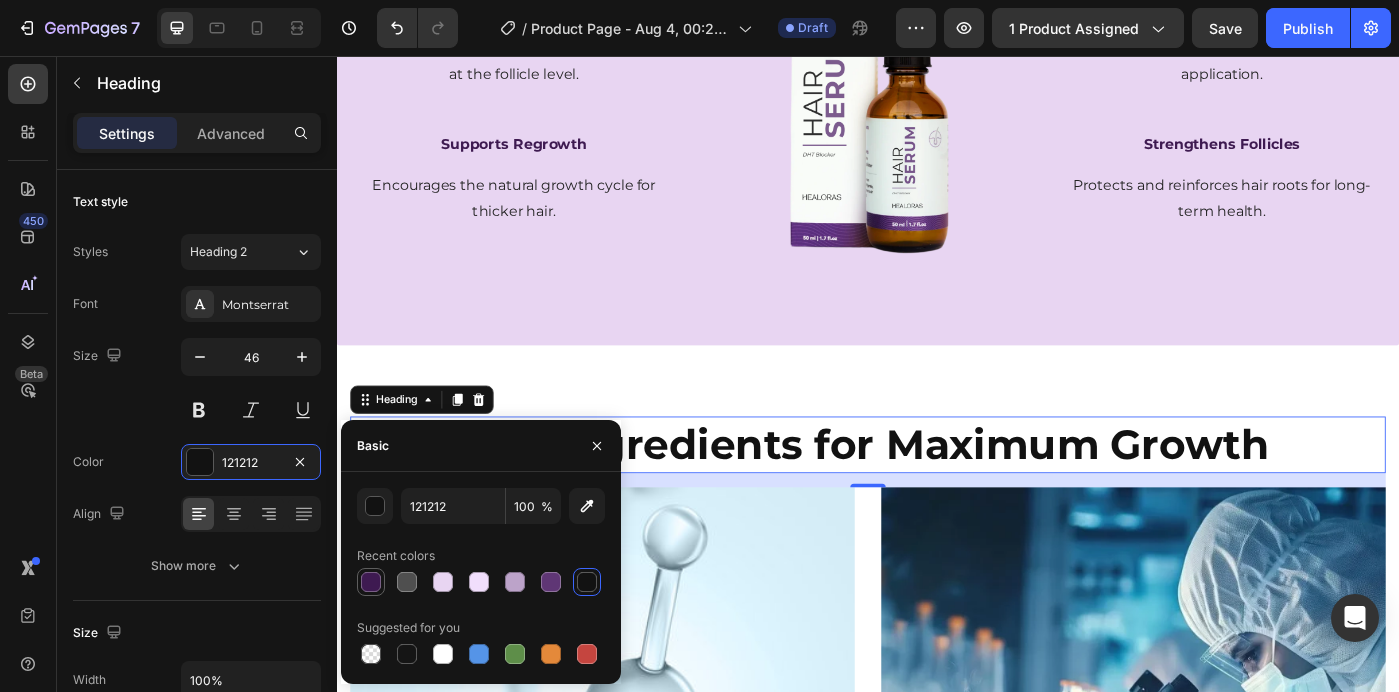 click at bounding box center (371, 582) 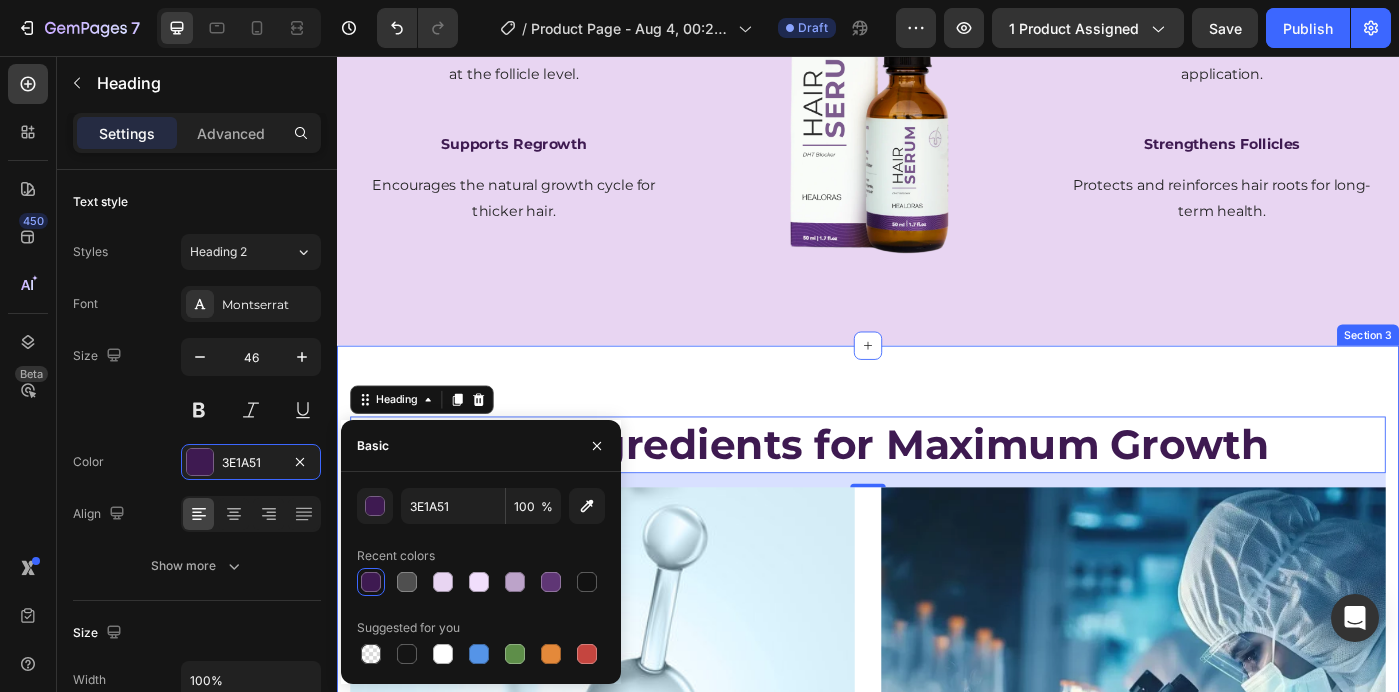 click on "Powerful Ingredients for Maximum Growth Heading   16 Image [PRODUCT_NAME] Text Block A powerful topical anti-androgen that blocks DHT at the follicle level, reducing hair loss and promoting healthier, fuller regrowth. Text Block Row Image Optimized carrier solution Text Block Enhances absorption and ensures active ingredients penetrate deeply for maximum effectiveness. Text Block Row Row Section 3" at bounding box center [937, 861] 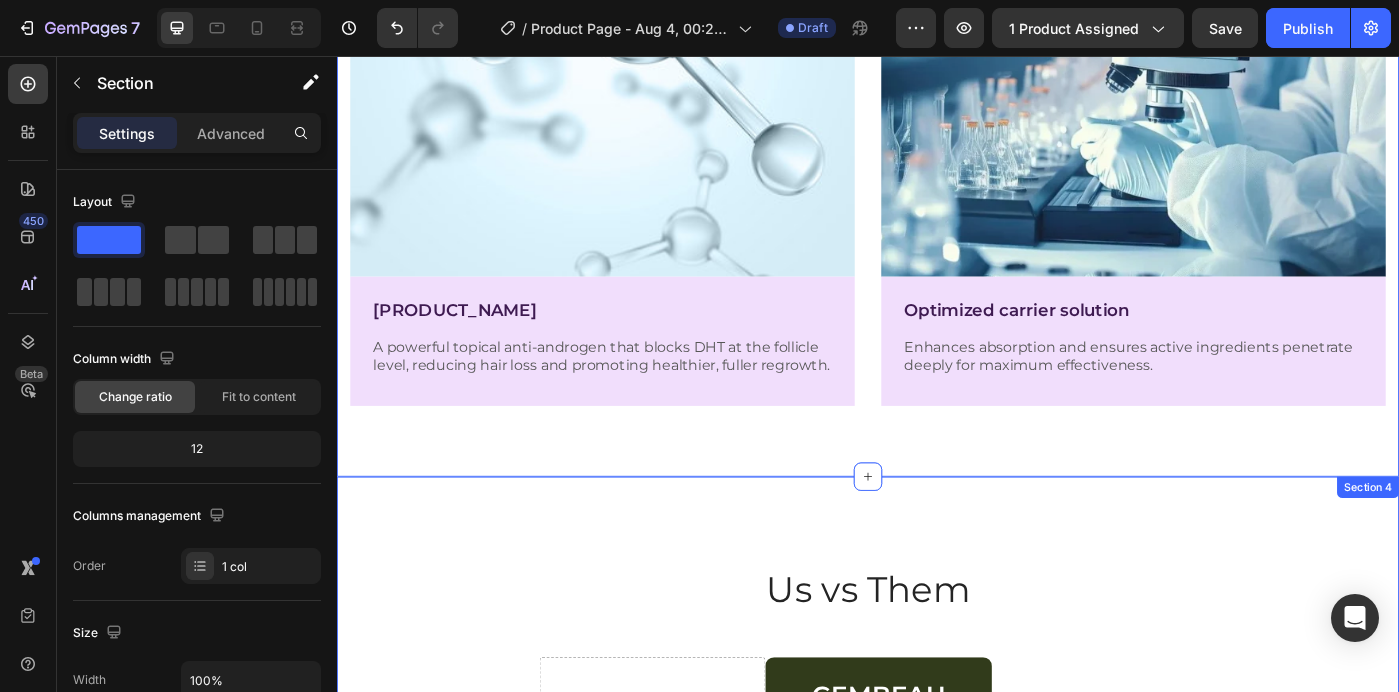 scroll, scrollTop: 2718, scrollLeft: 0, axis: vertical 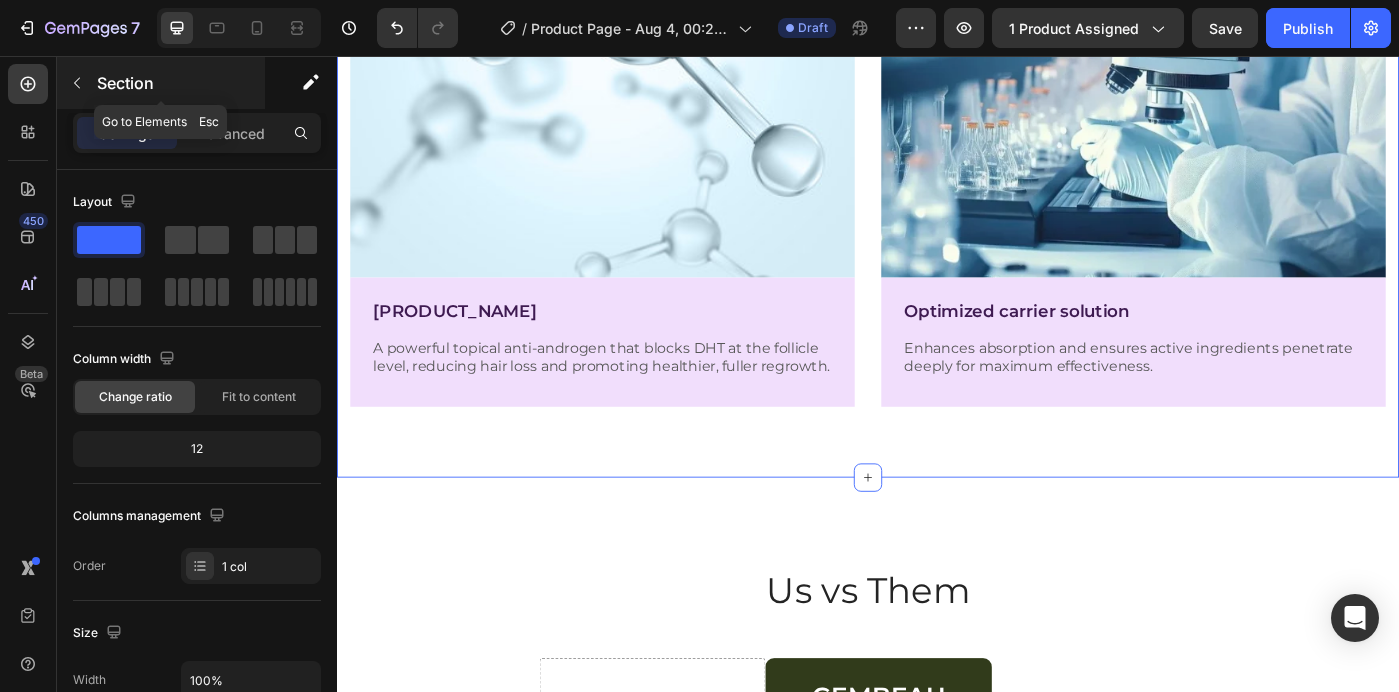 click 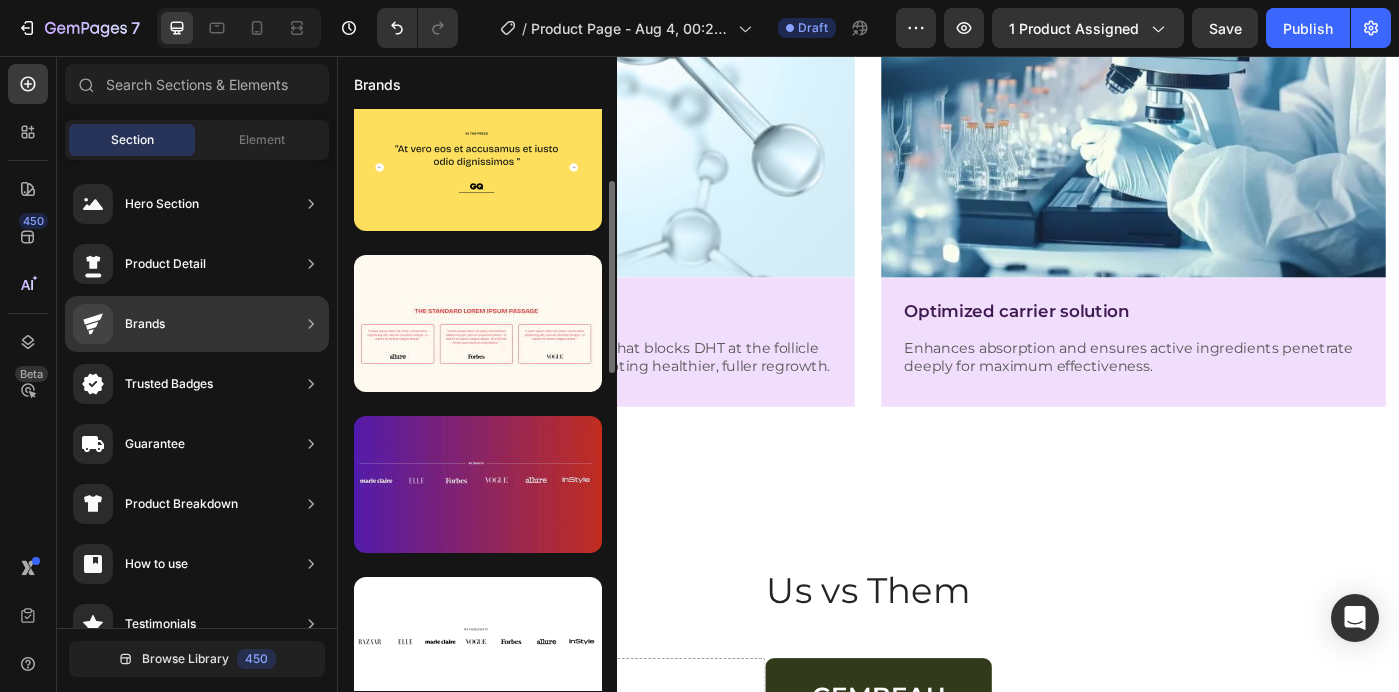 scroll, scrollTop: 179, scrollLeft: 0, axis: vertical 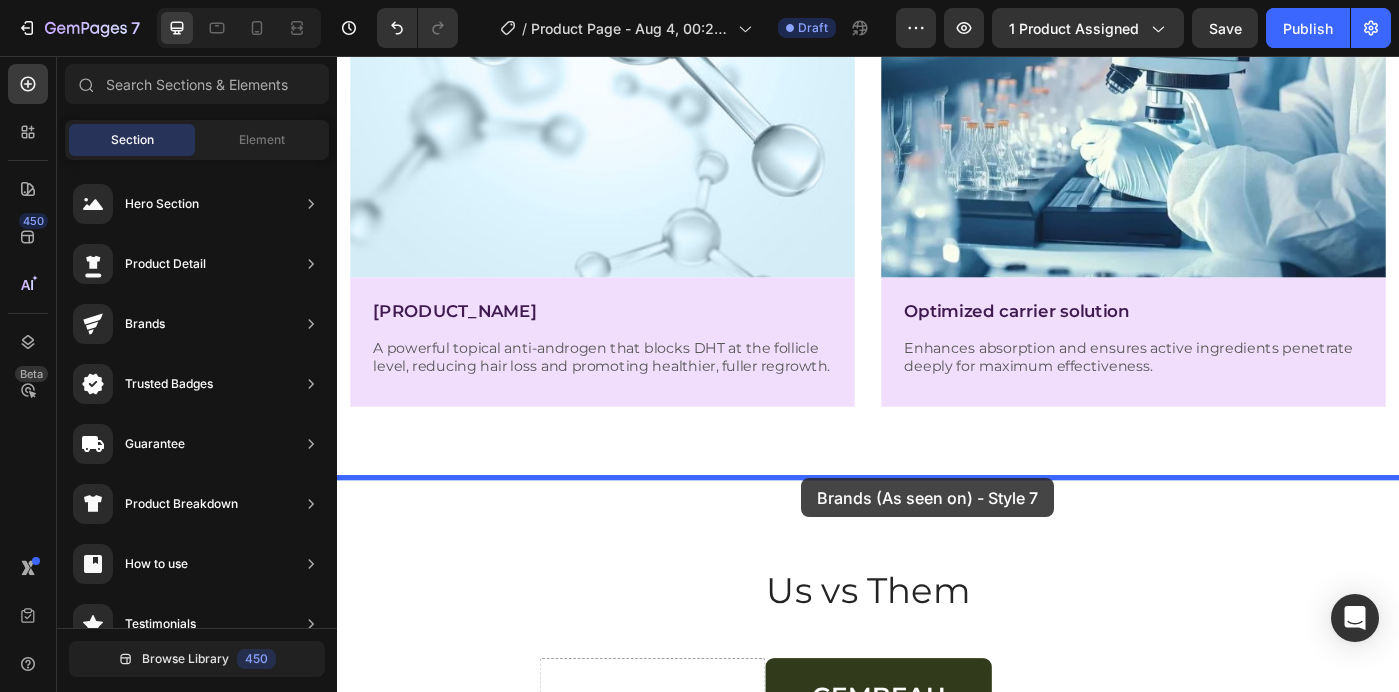 drag, startPoint x: 776, startPoint y: 348, endPoint x: 861, endPoint y: 533, distance: 203.59273 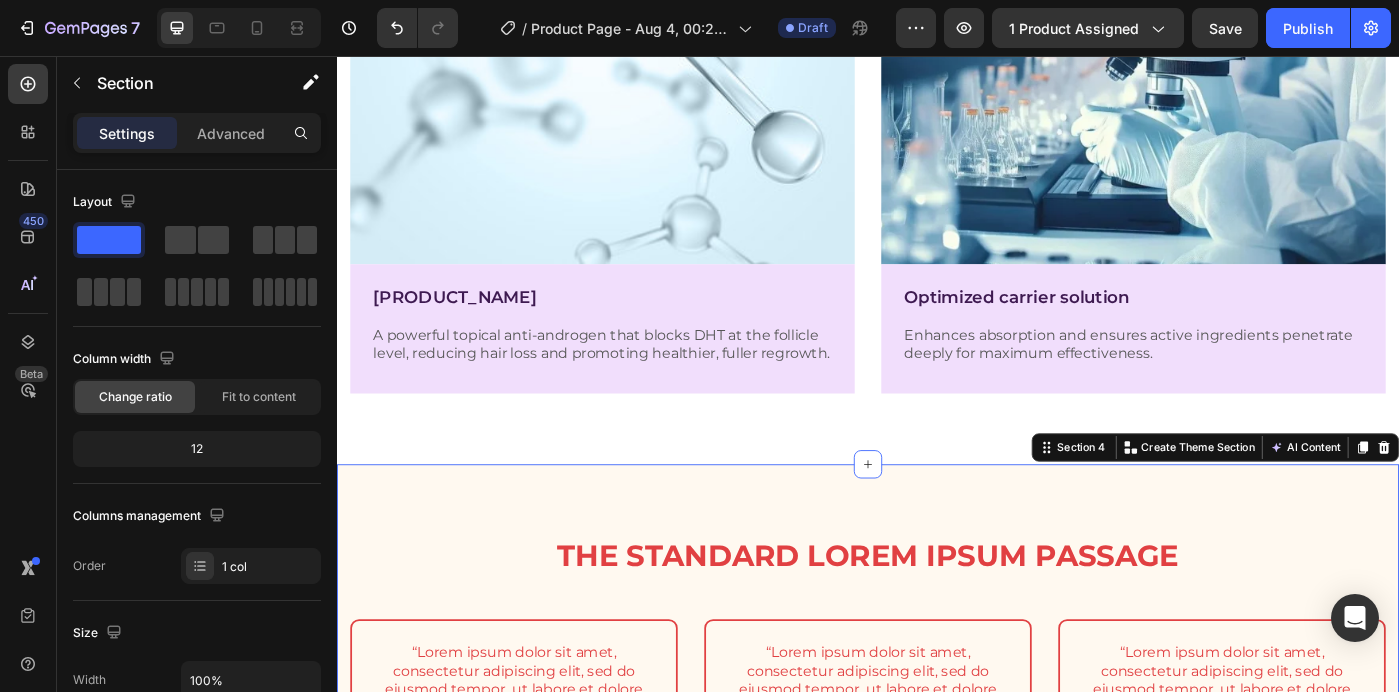 scroll, scrollTop: 3123, scrollLeft: 0, axis: vertical 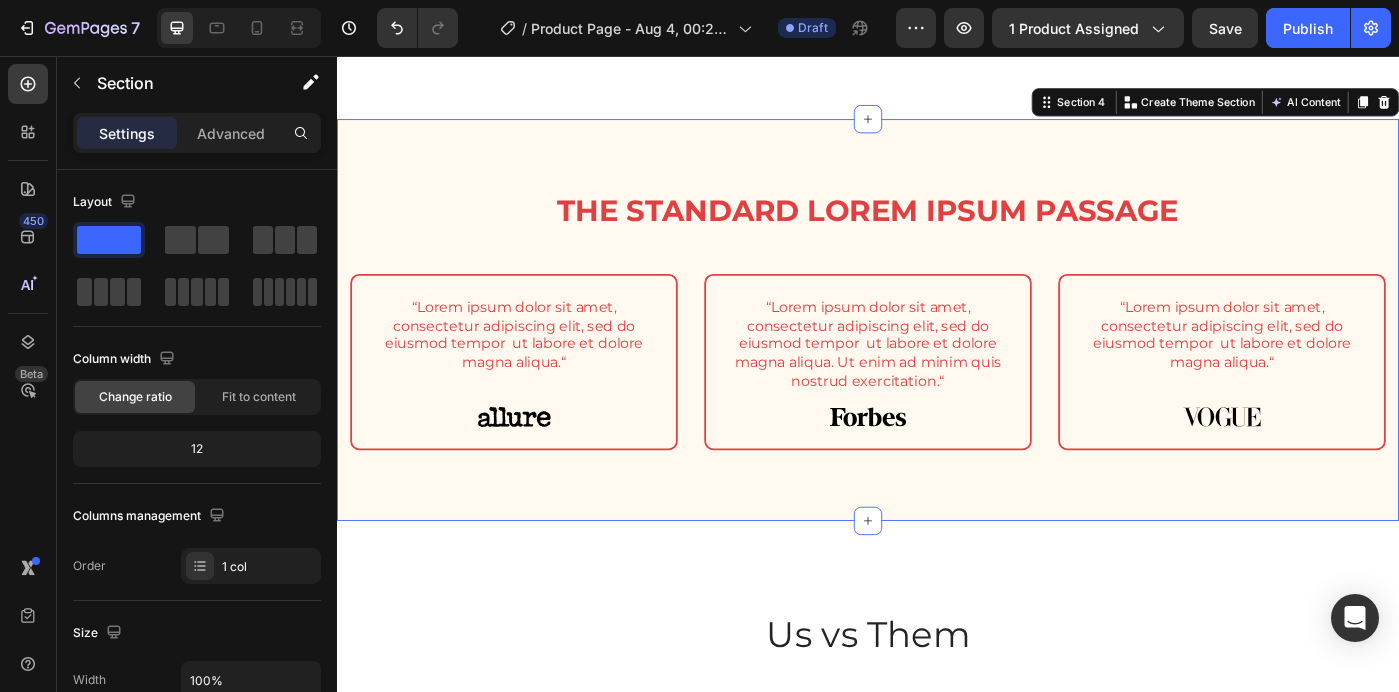 click on "The standard Lorem Ipsum passage Heading Row “Lorem ipsum dolor sit amet, consectetur adipiscing elit, sed do eiusmod tempor  ut labore et dolore magna aliqua.“ Text Block Image Hero Banner “Lorem ipsum dolor sit amet, consectetur adipiscing elit, sed do eiusmod tempor  ut labore et dolore magna aliqua. Ut enim ad minim quis nostrud exercitation.“ Text Block Image Hero Banner “Lorem ipsum dolor sit amet, consectetur adipiscing elit, sed do eiusmod tempor  ut labore et dolore magna aliqua.“ Text Block Image Hero Banner Row Section 4   You can create reusable sections Create Theme Section AI Content Write with GemAI What would you like to describe here? Tone and Voice Persuasive Product Topische Haargroeiserum bij Dunner Wordend Haar – Krachtige DHT-blokkerende Formule Show more Generate" at bounding box center (937, 354) 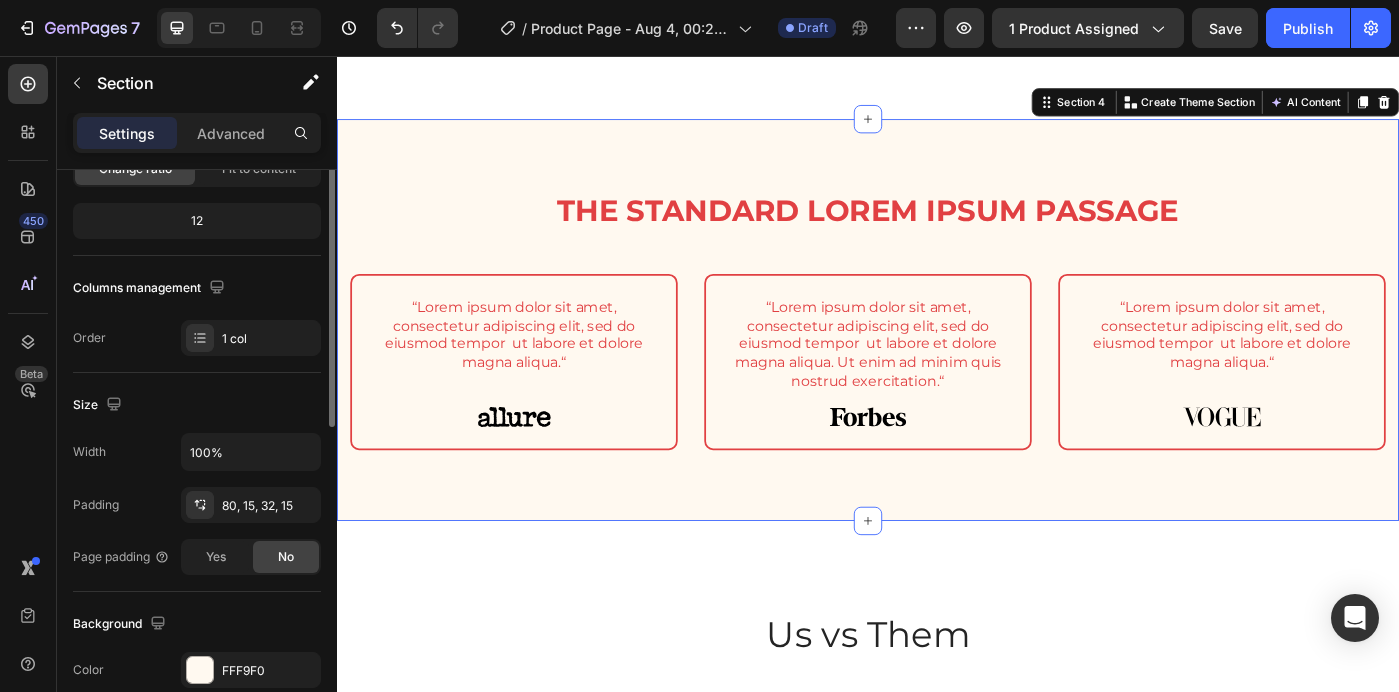 scroll, scrollTop: 641, scrollLeft: 0, axis: vertical 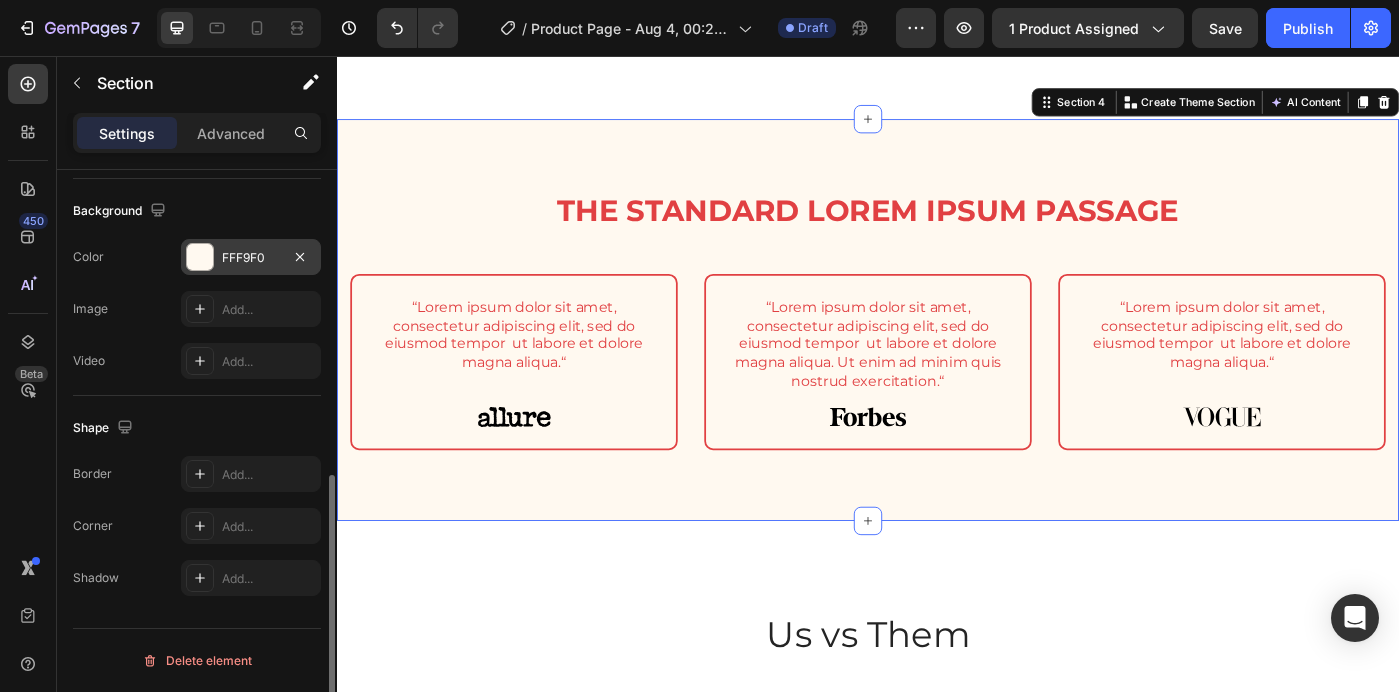 click on "FFF9F0" at bounding box center (251, 258) 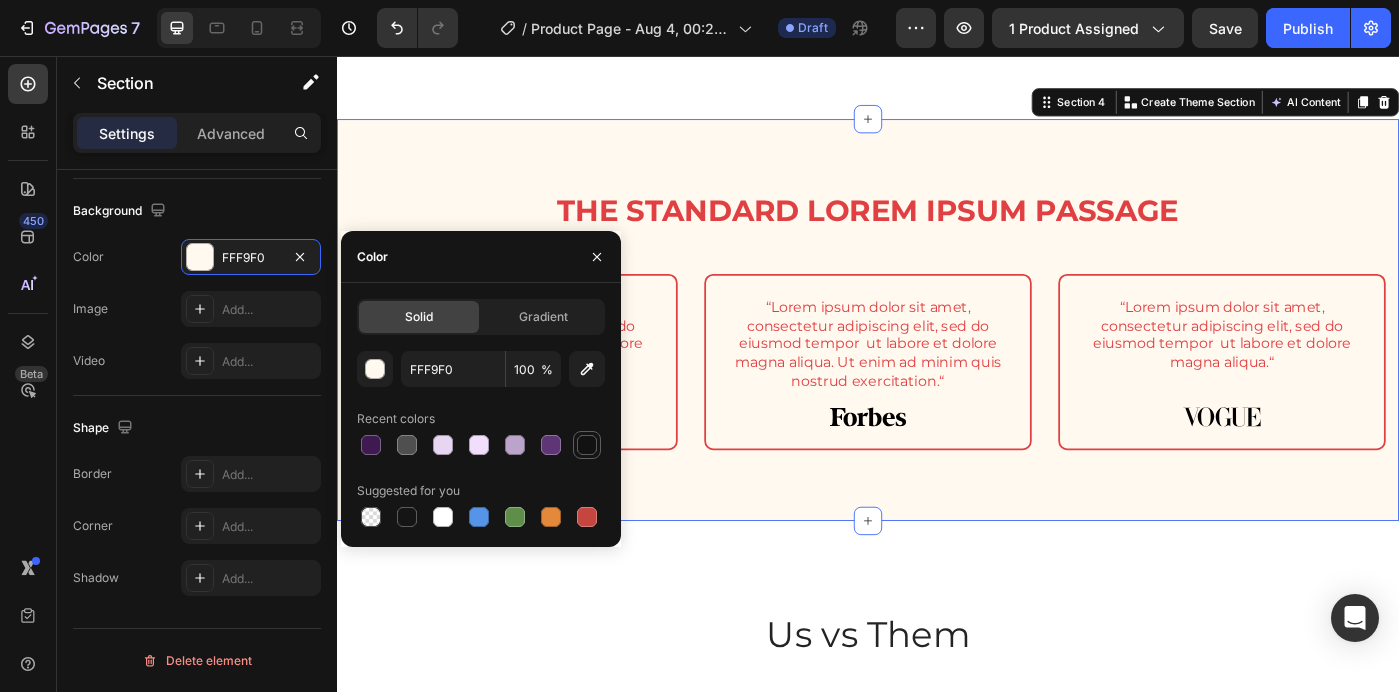 click at bounding box center [587, 445] 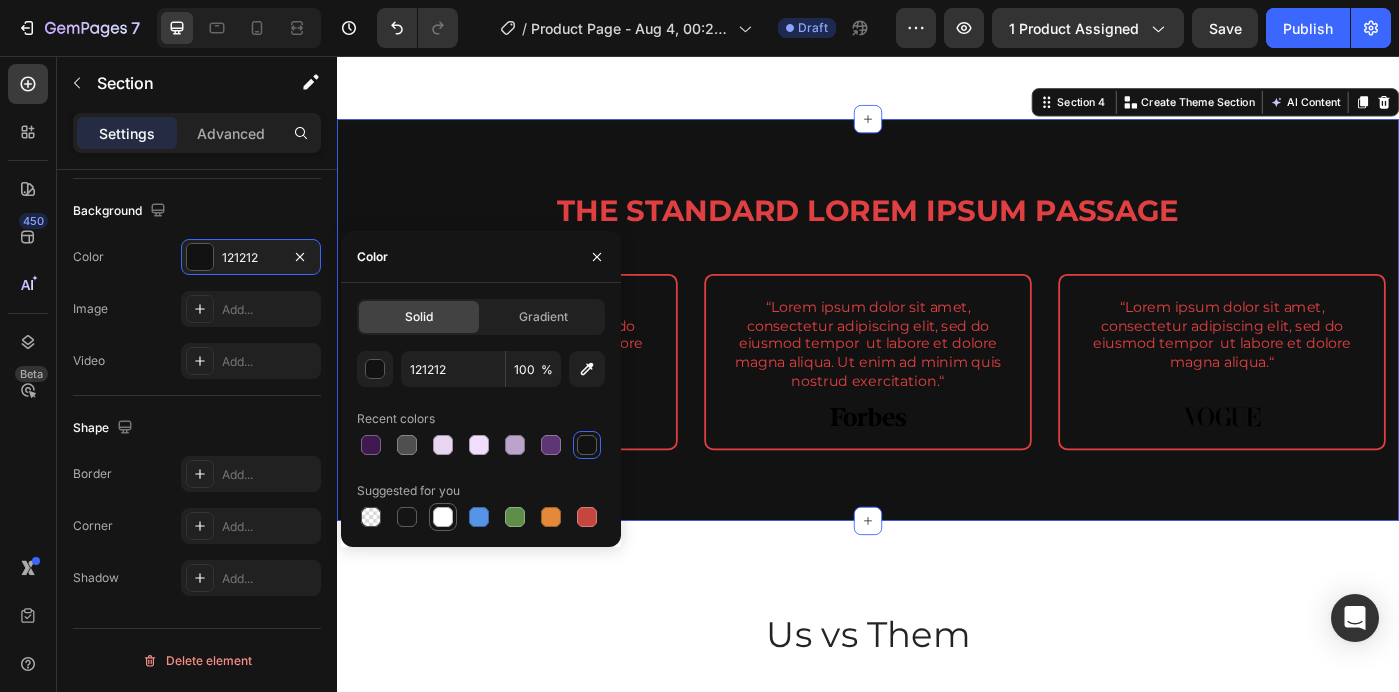 click at bounding box center (443, 517) 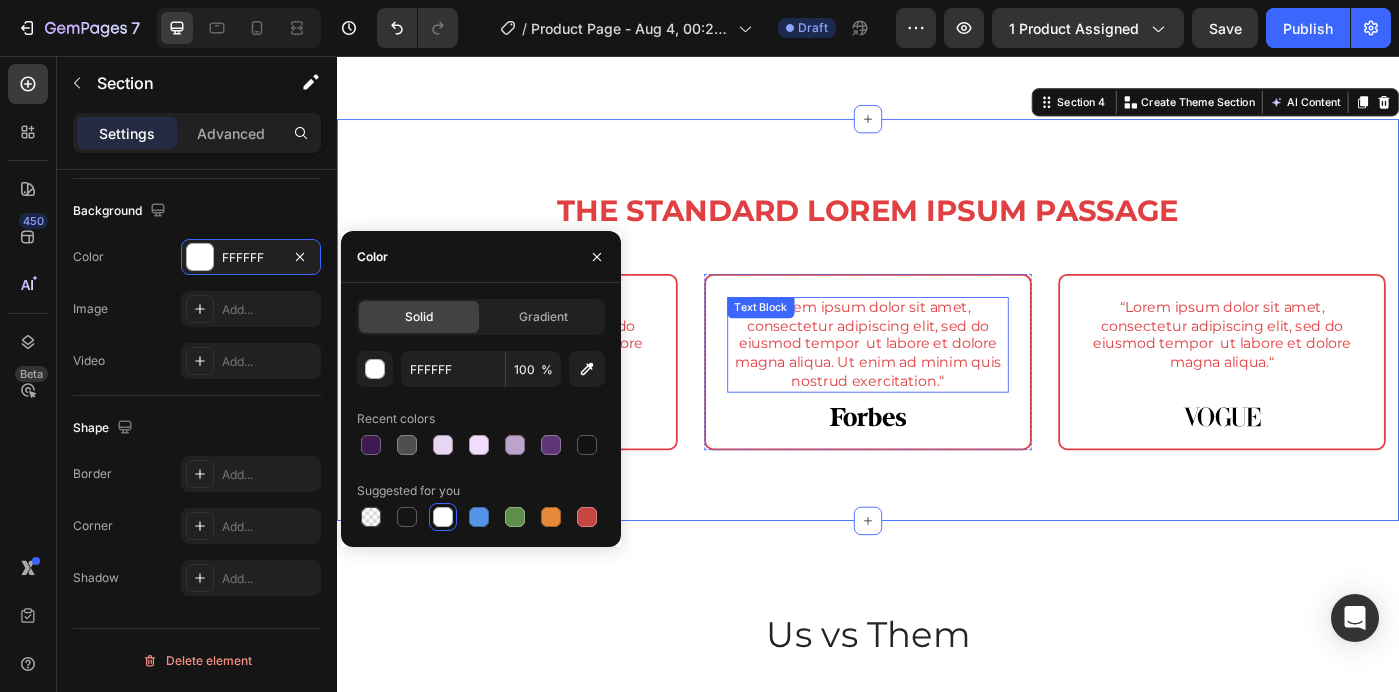 click on "“Lorem ipsum dolor sit amet, consectetur adipiscing elit, sed do eiusmod tempor  ut labore et dolore magna aliqua. Ut enim ad minim quis nostrud exercitation.“ Text Block" at bounding box center (937, 382) 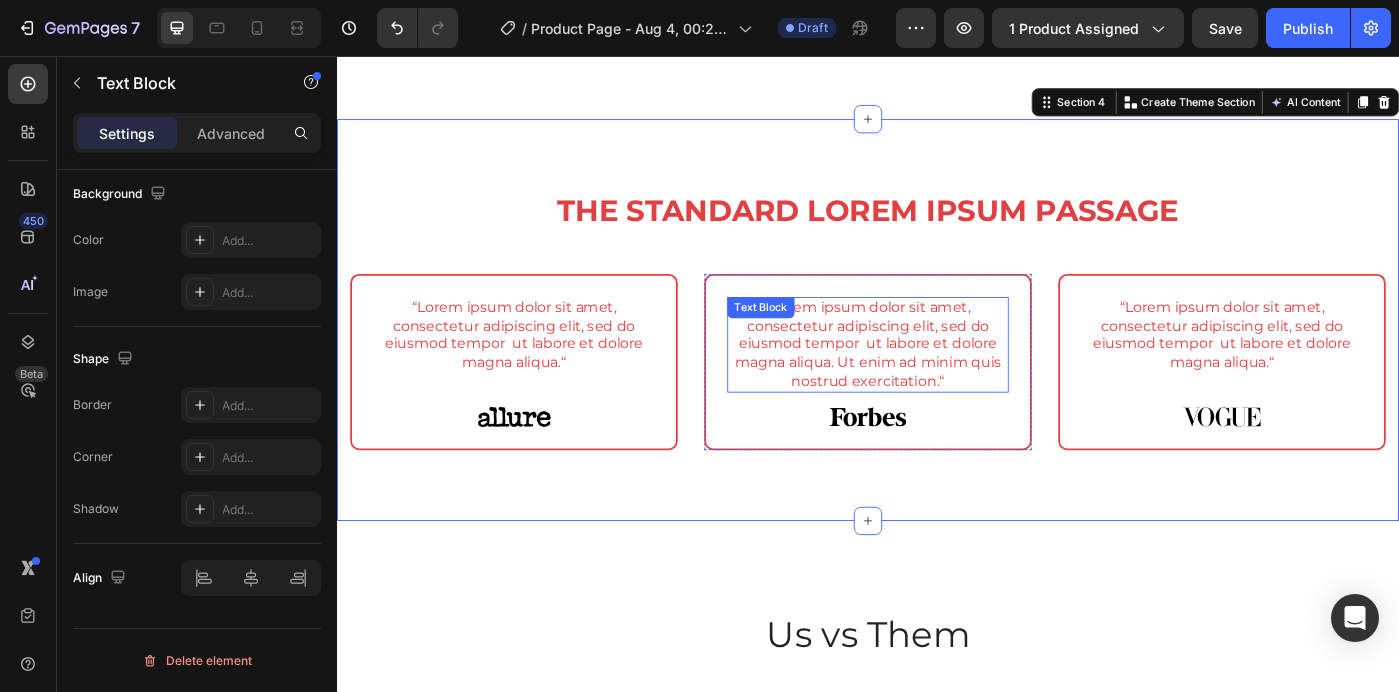 scroll, scrollTop: 0, scrollLeft: 0, axis: both 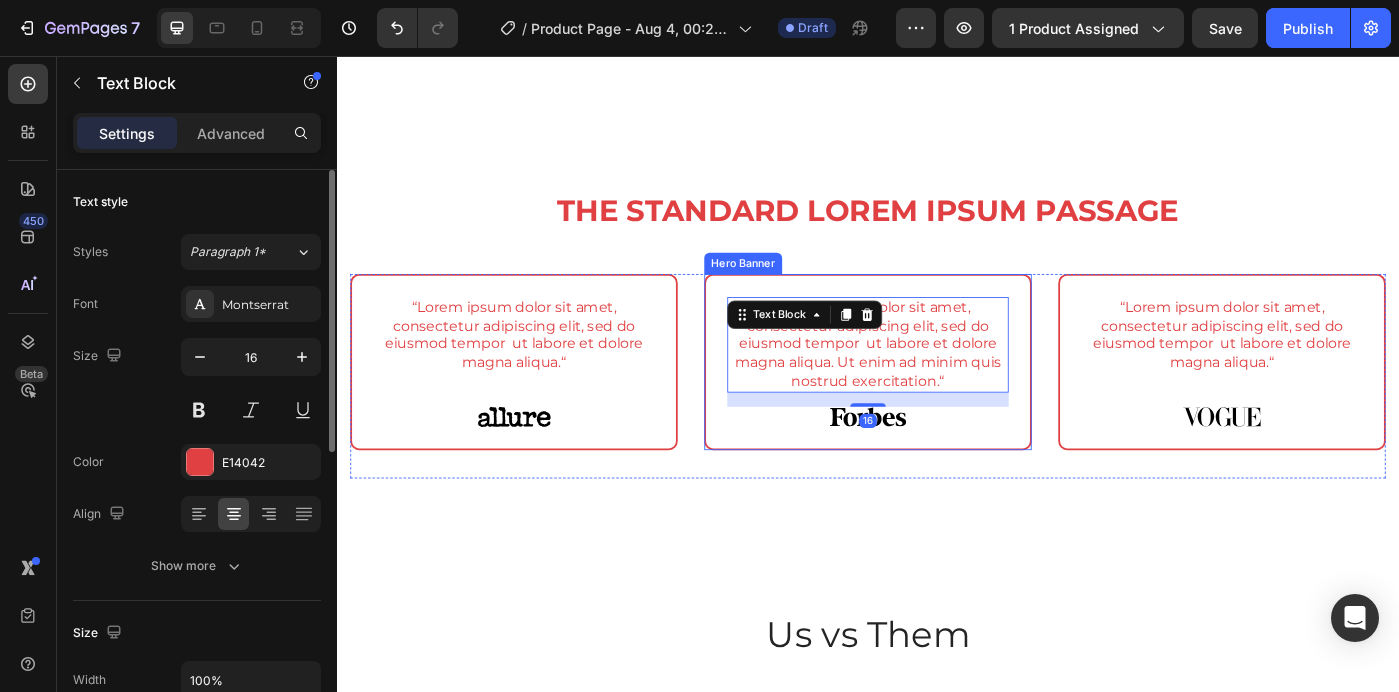click on "“Lorem ipsum dolor sit amet, consectetur adipiscing elit, sed do eiusmod tempor  ut labore et dolore magna aliqua. Ut enim ad minim quis nostrud exercitation.“ Text Block   16 Image" at bounding box center [937, 401] 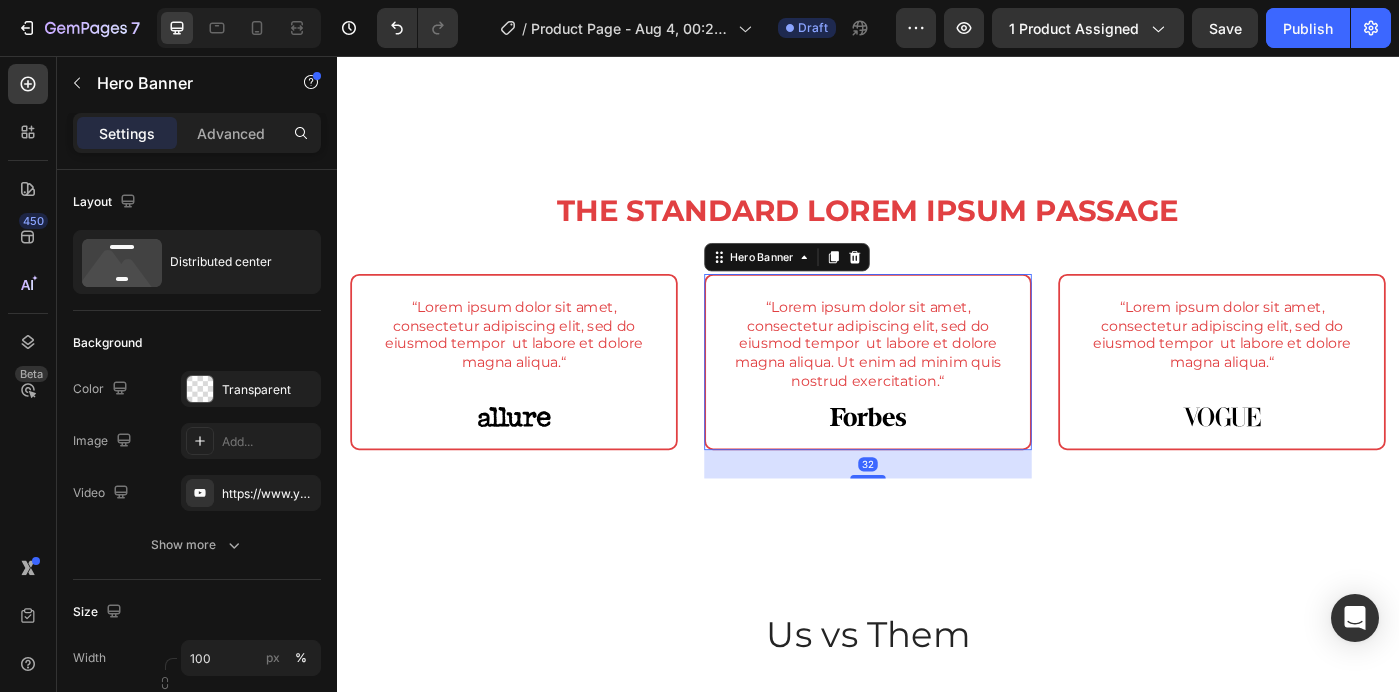 click on "Hero Banner" at bounding box center (845, 283) 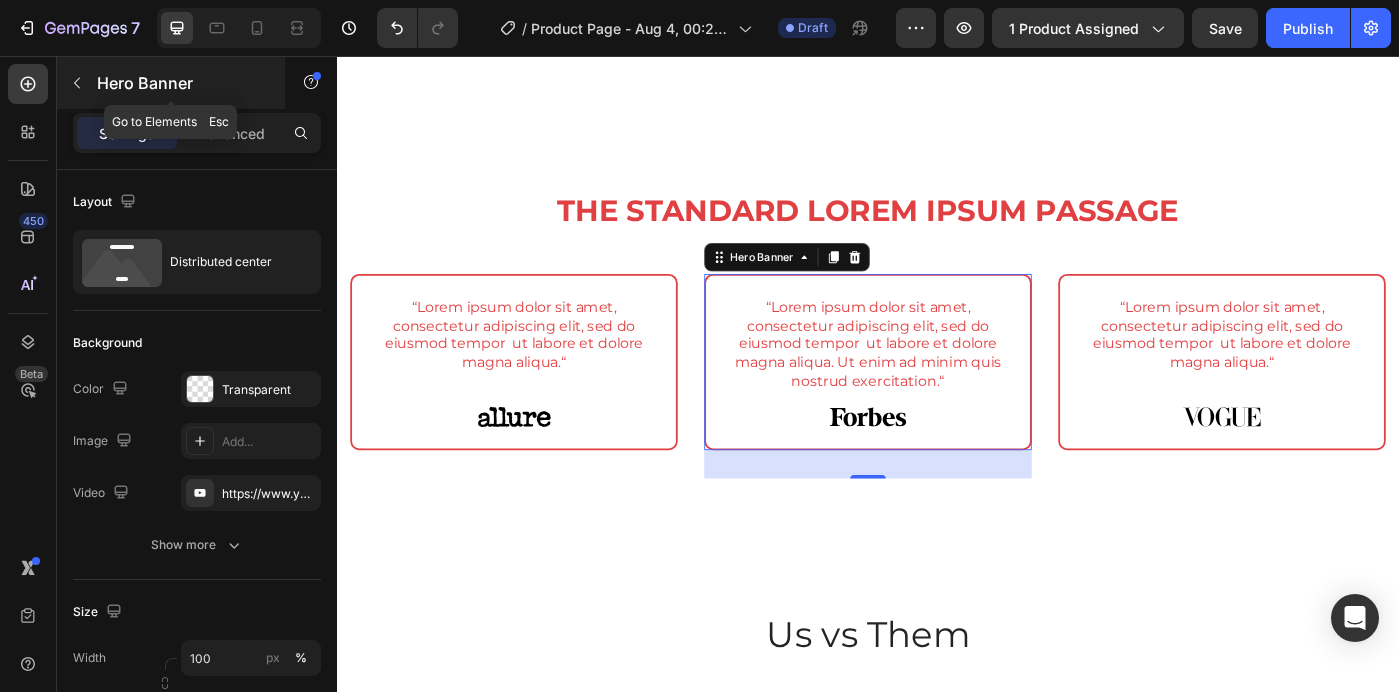 click 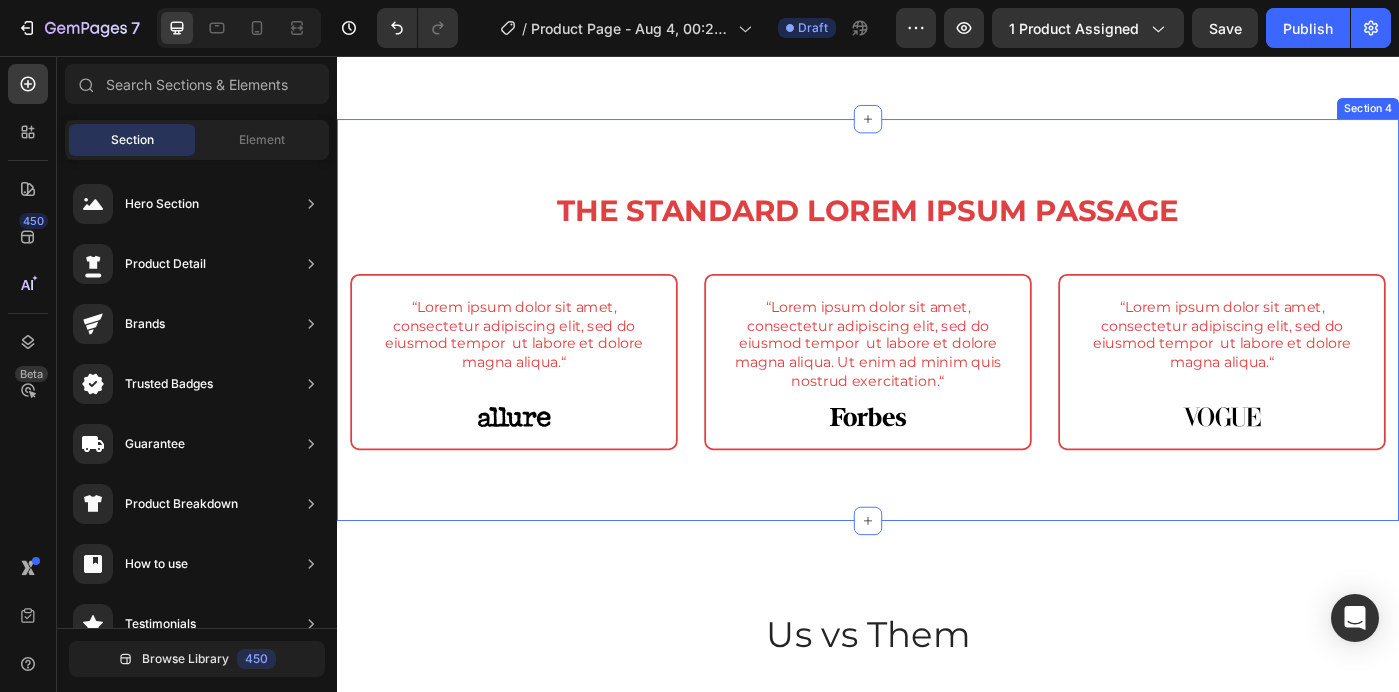 click on "The standard Lorem Ipsum passage Heading Row “Lorem ipsum dolor sit amet, consectetur adipiscing elit, sed do eiusmod tempor  ut labore et dolore magna aliqua.“ Text Block Image Hero Banner “Lorem ipsum dolor sit amet, consectetur adipiscing elit, sed do eiusmod tempor  ut labore et dolore magna aliqua. Ut enim ad minim quis nostrud exercitation.“ Text Block Image Hero Banner “Lorem ipsum dolor sit amet, consectetur adipiscing elit, sed do eiusmod tempor  ut labore et dolore magna aliqua.“ Text Block Image Hero Banner Row" at bounding box center [937, 378] 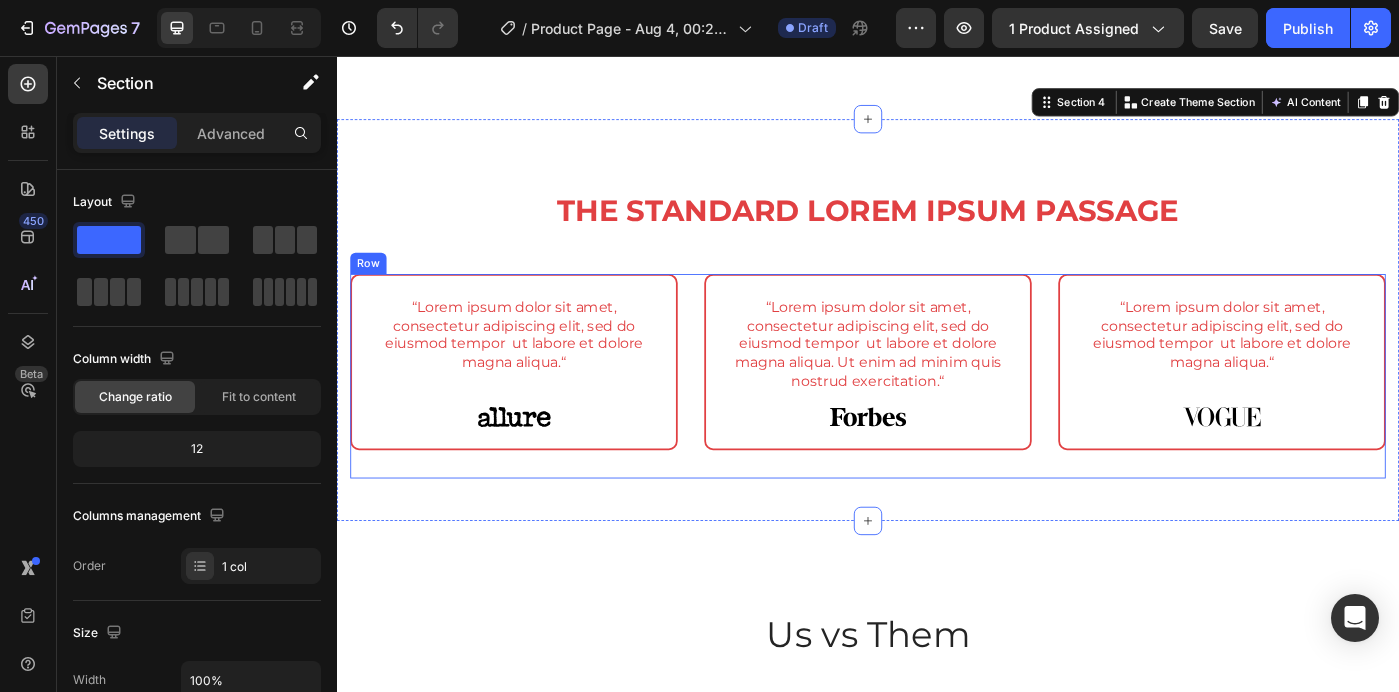 click on "“Lorem ipsum dolor sit amet, consectetur adipiscing elit, sed do eiusmod tempor  ut labore et dolore magna aliqua.“ Text Block Image Hero Banner “Lorem ipsum dolor sit amet, consectetur adipiscing elit, sed do eiusmod tempor  ut labore et dolore magna aliqua. Ut enim ad minim quis nostrud exercitation.“ Text Block Image Hero Banner “Lorem ipsum dolor sit amet, consectetur adipiscing elit, sed do eiusmod tempor  ut labore et dolore magna aliqua.“ Text Block Image Hero Banner Row" at bounding box center [937, 417] 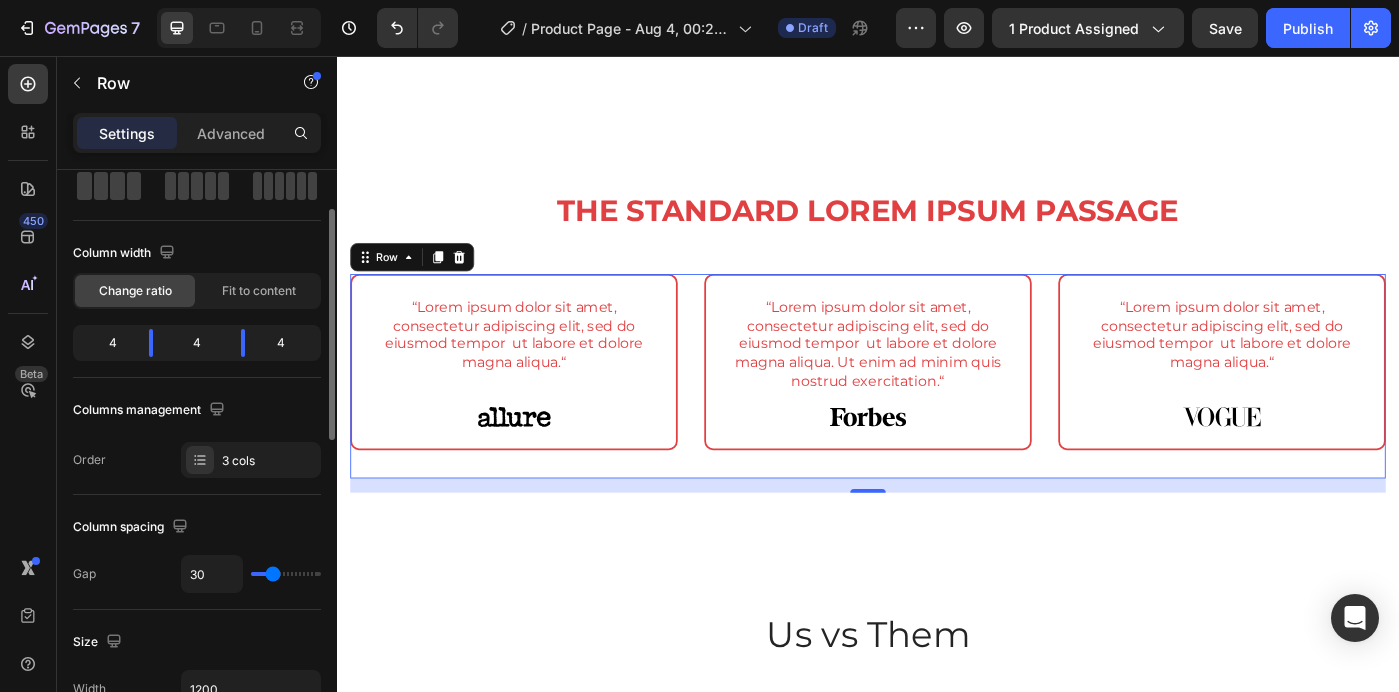 scroll, scrollTop: 109, scrollLeft: 0, axis: vertical 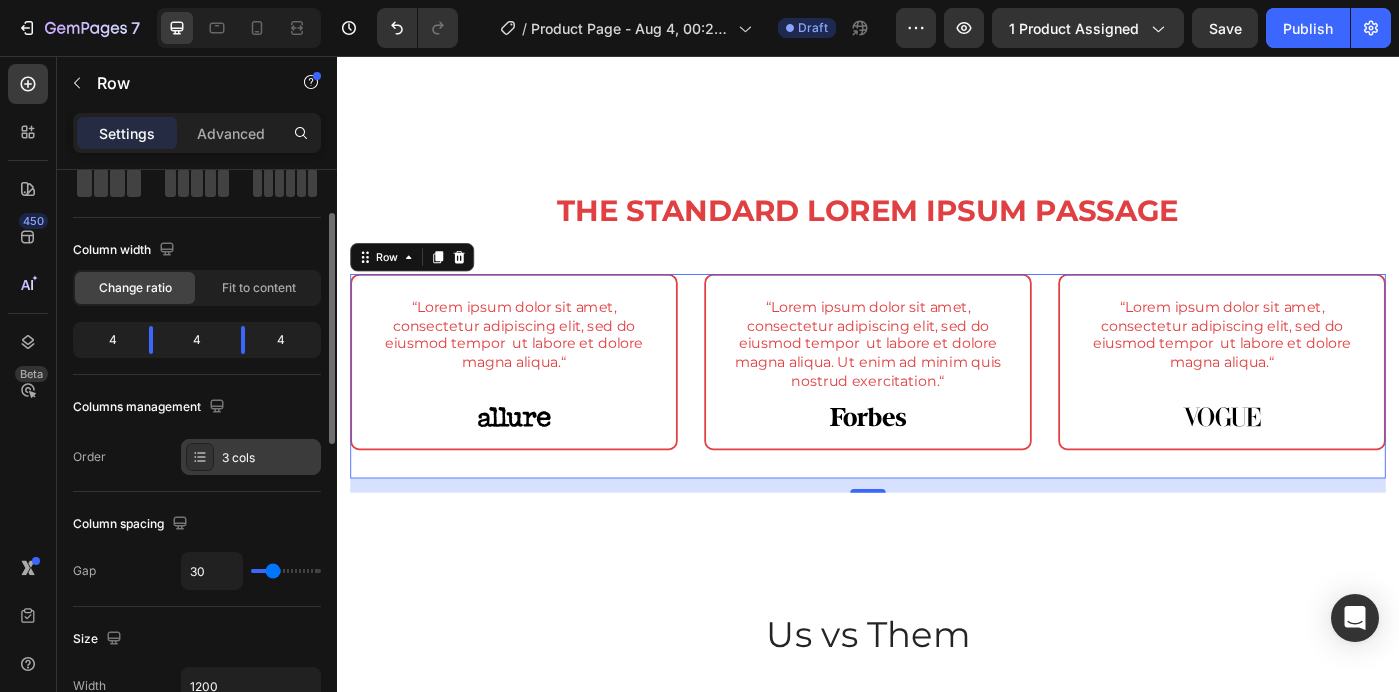 click 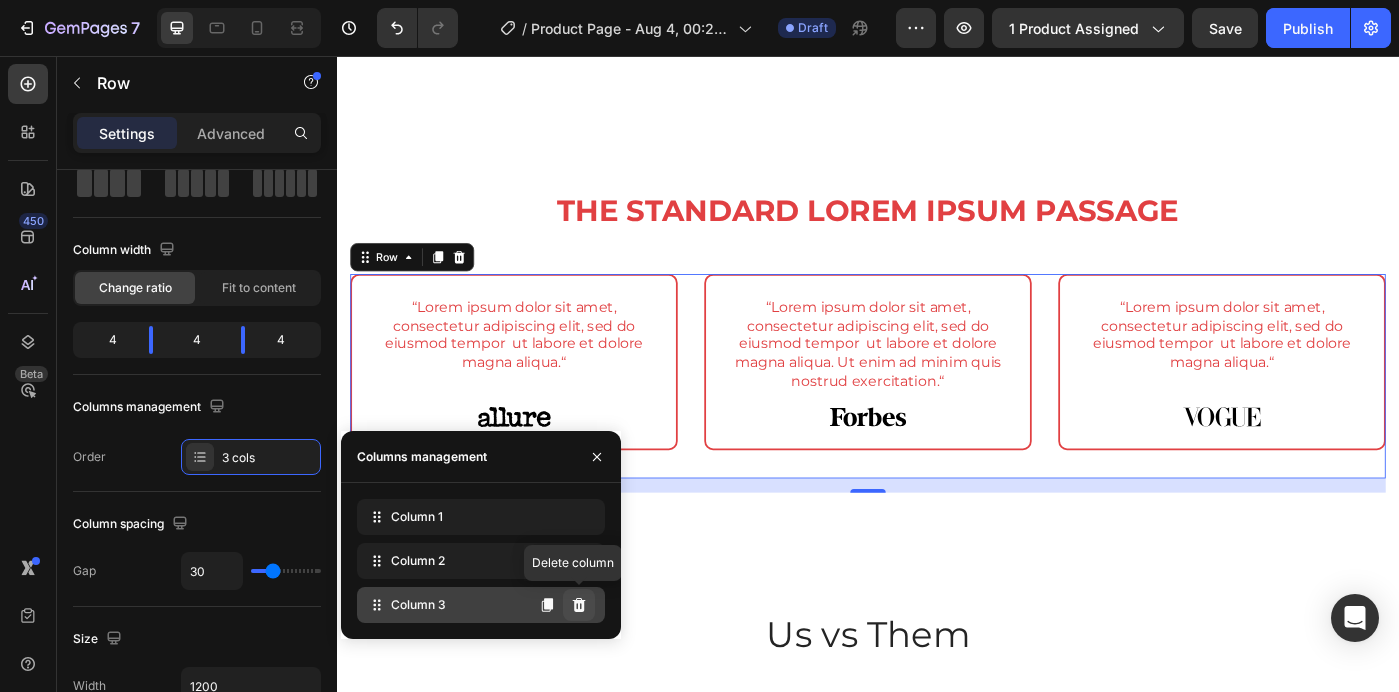 click 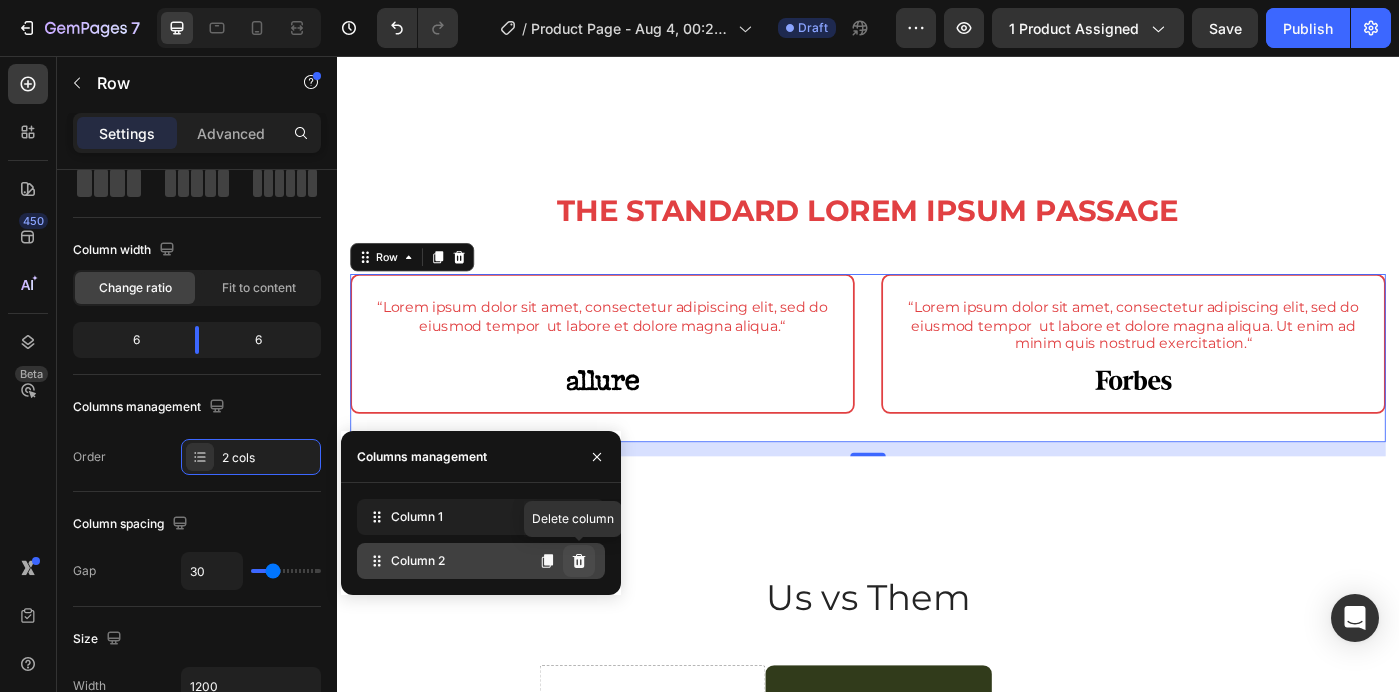 click 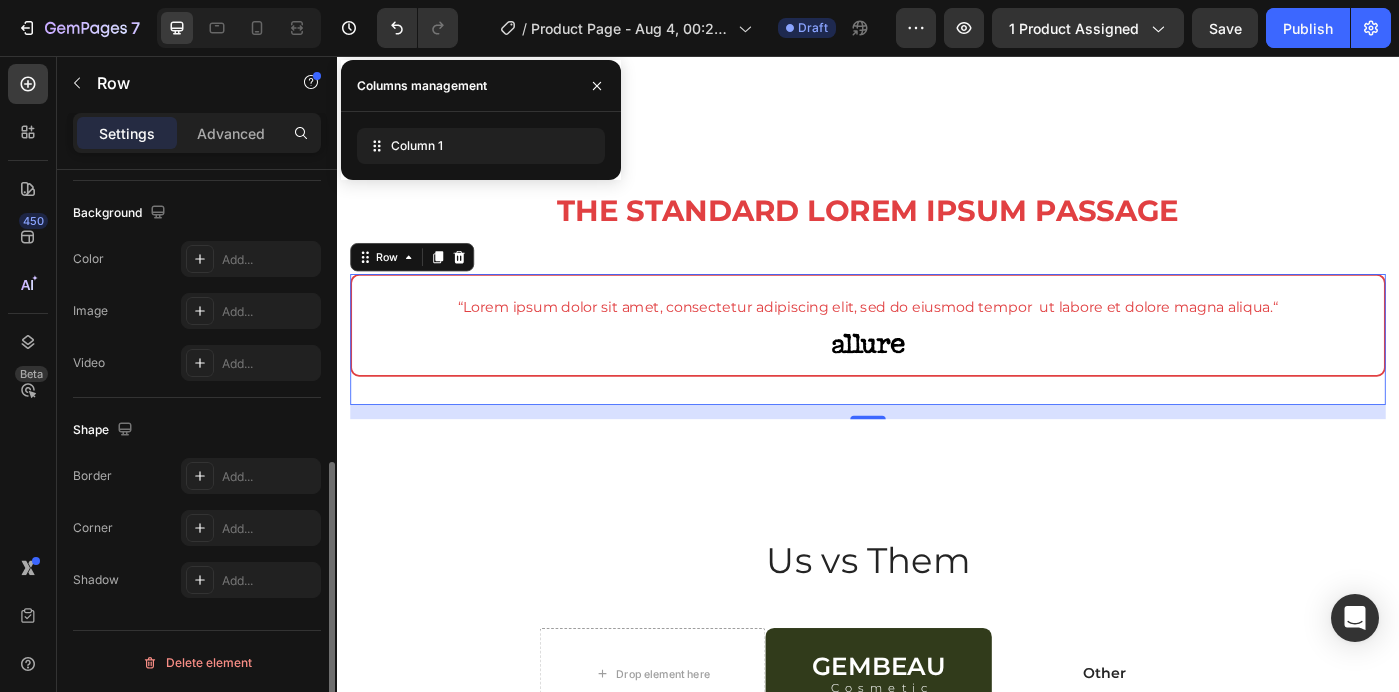 scroll, scrollTop: 641, scrollLeft: 0, axis: vertical 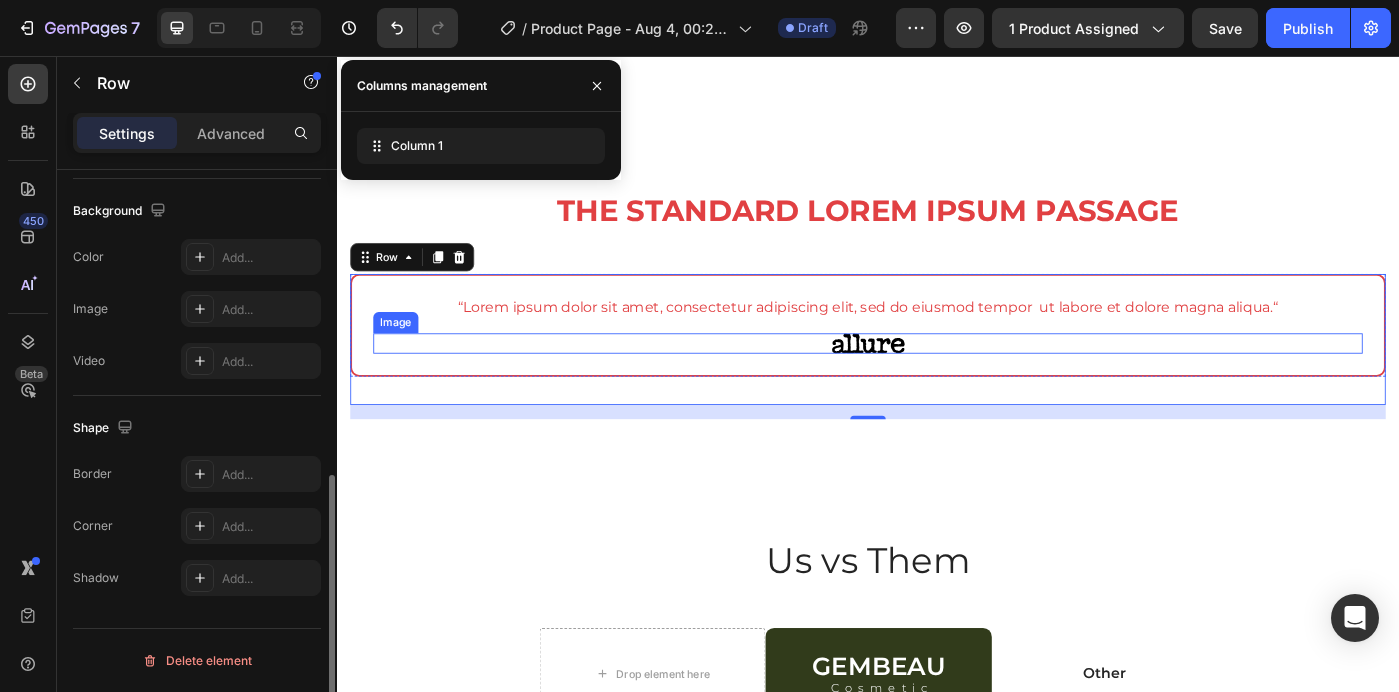 click at bounding box center (937, 381) 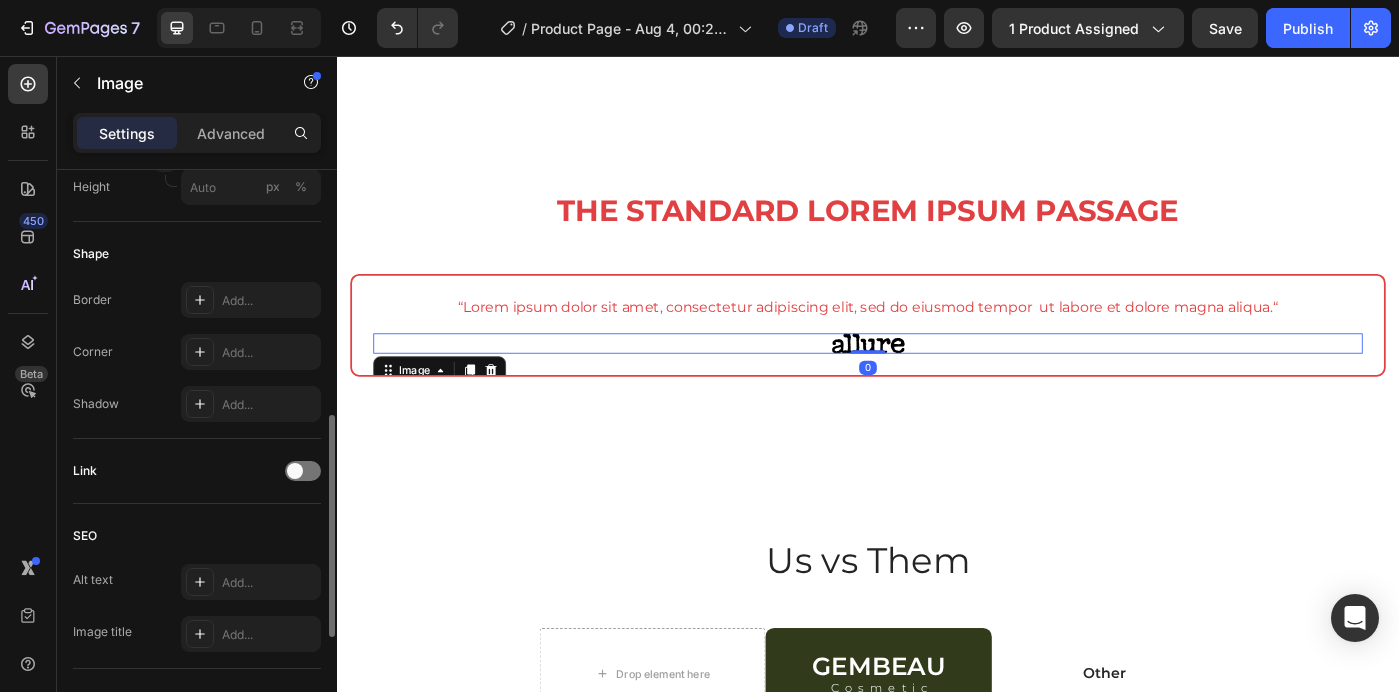 scroll, scrollTop: 0, scrollLeft: 0, axis: both 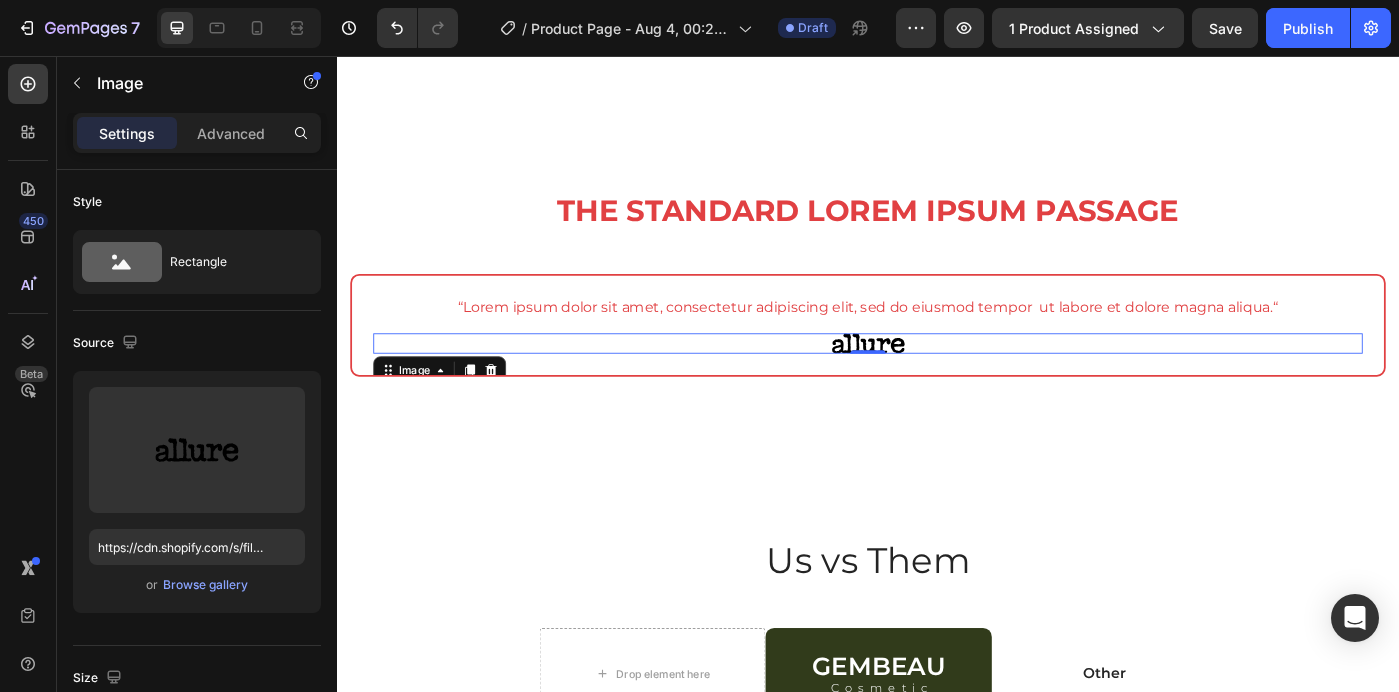 click at bounding box center [937, 381] 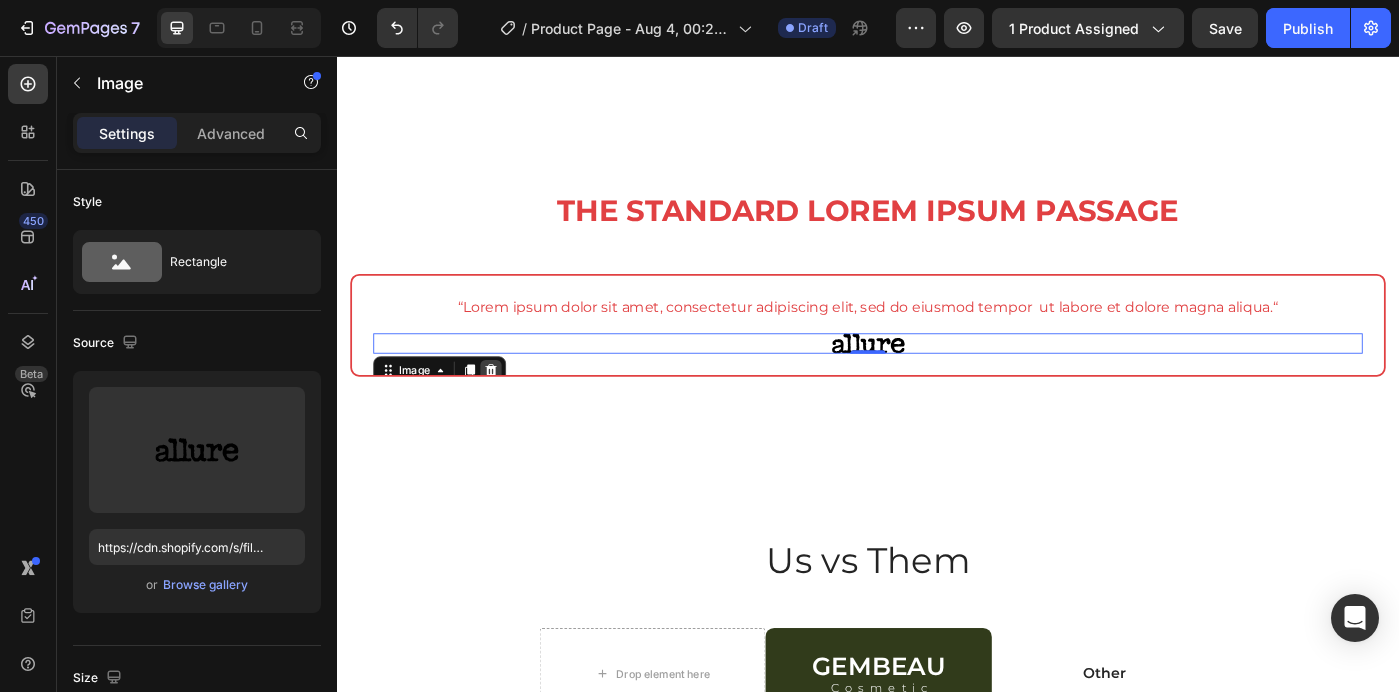 click at bounding box center (511, 411) 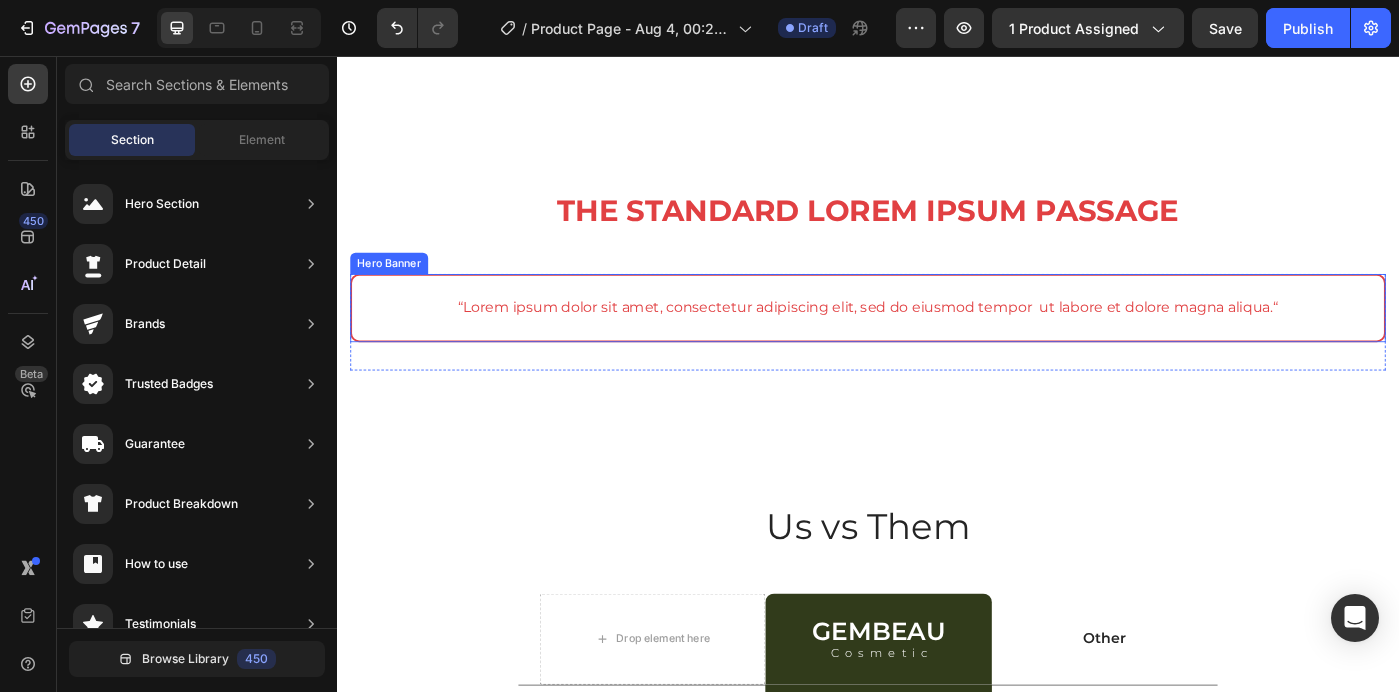 click on "“Lorem ipsum dolor sit amet, consectetur adipiscing elit, sed do eiusmod tempor  ut labore et dolore magna aliqua.“ Text Block" at bounding box center (937, 340) 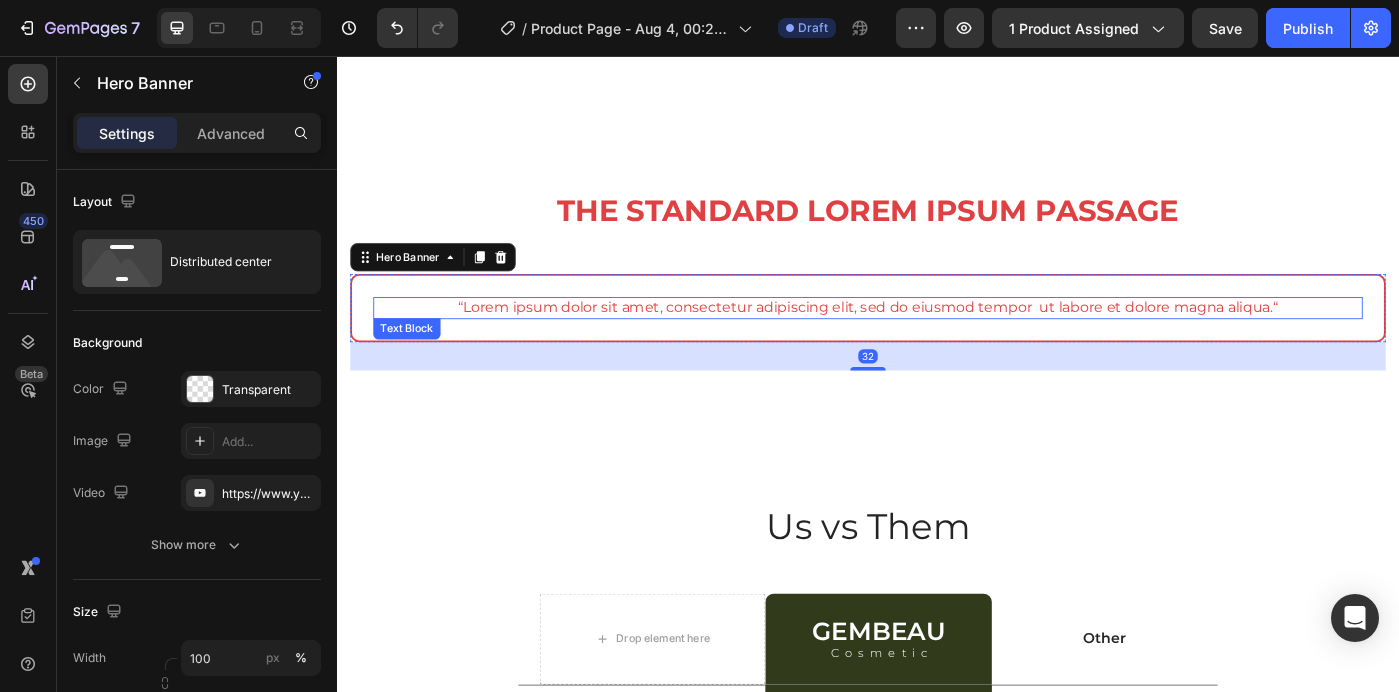 click on "“Lorem ipsum dolor sit amet, consectetur adipiscing elit, sed do eiusmod tempor  ut labore et dolore magna aliqua.“" at bounding box center [937, 340] 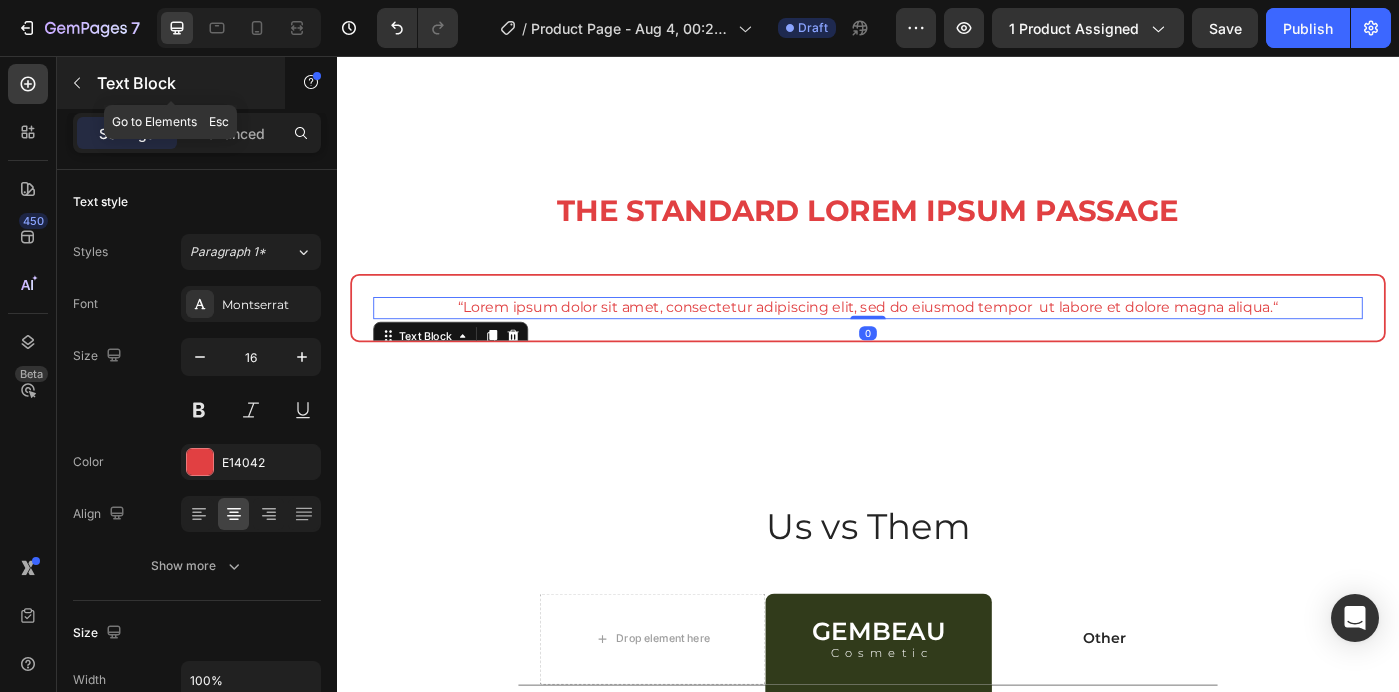click at bounding box center (77, 83) 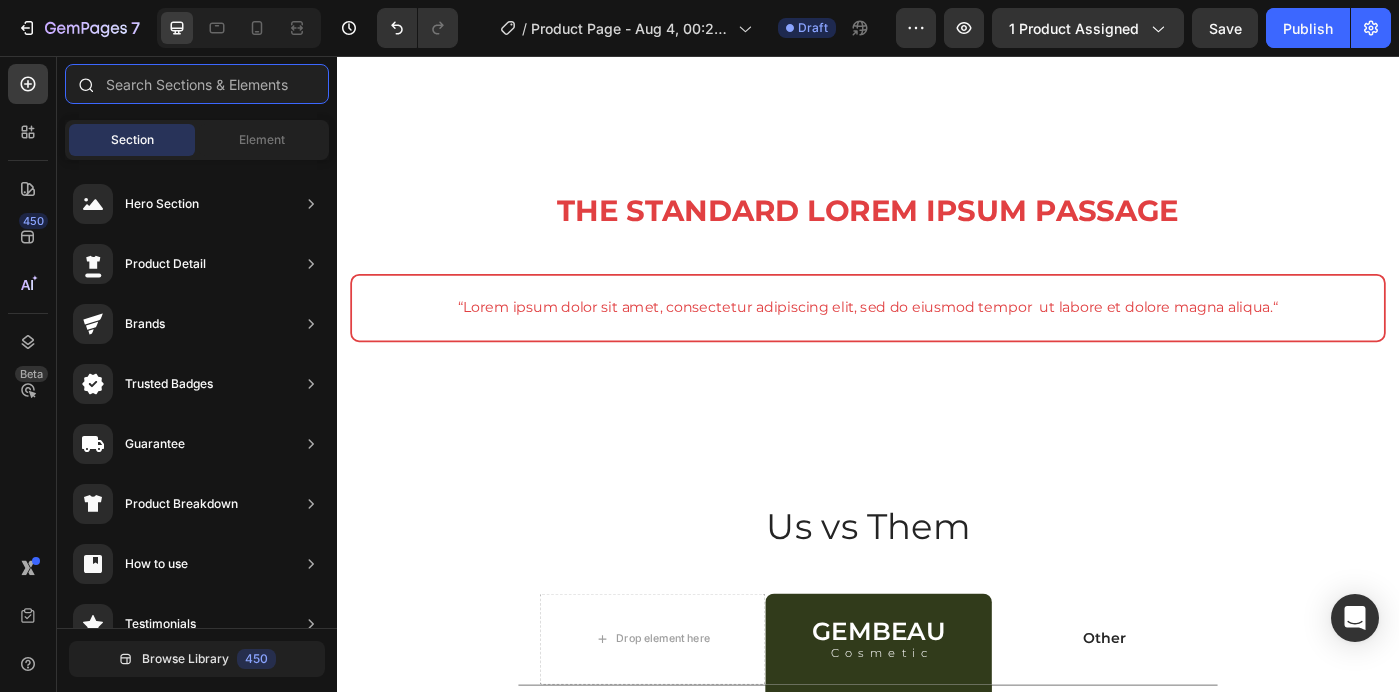 click at bounding box center [197, 84] 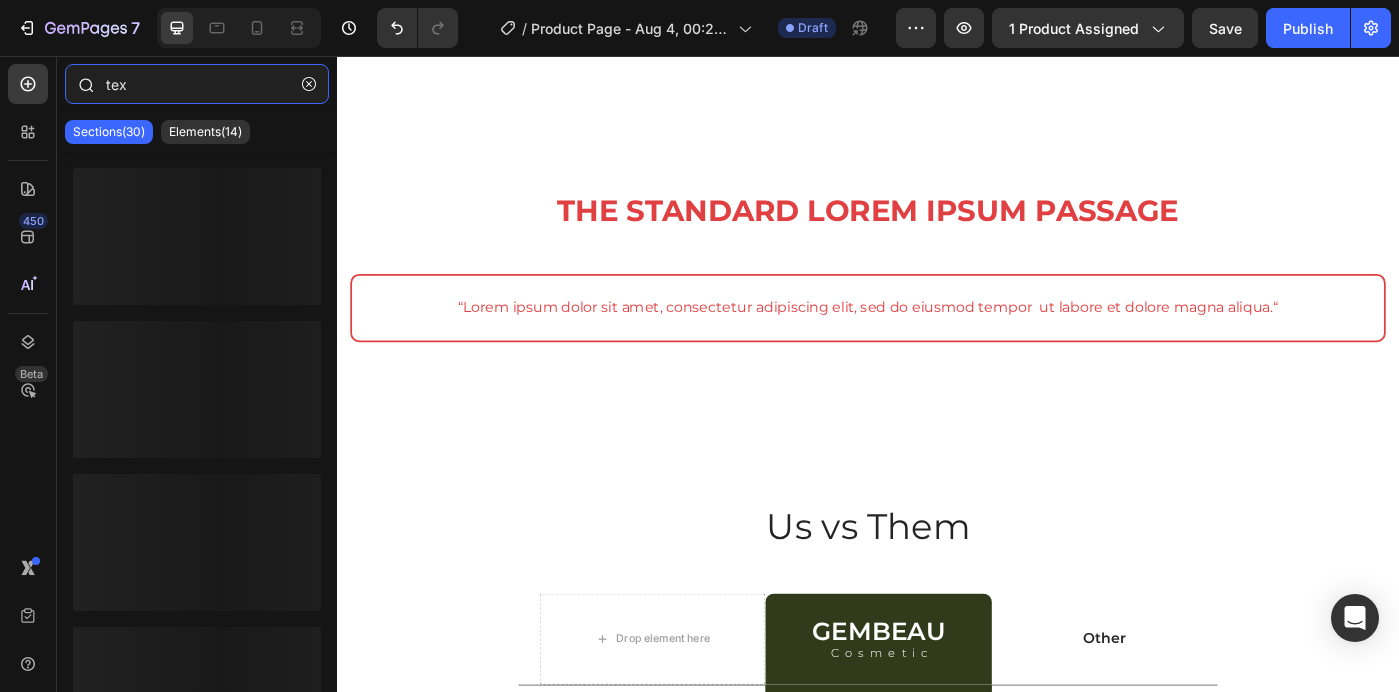 type on "text" 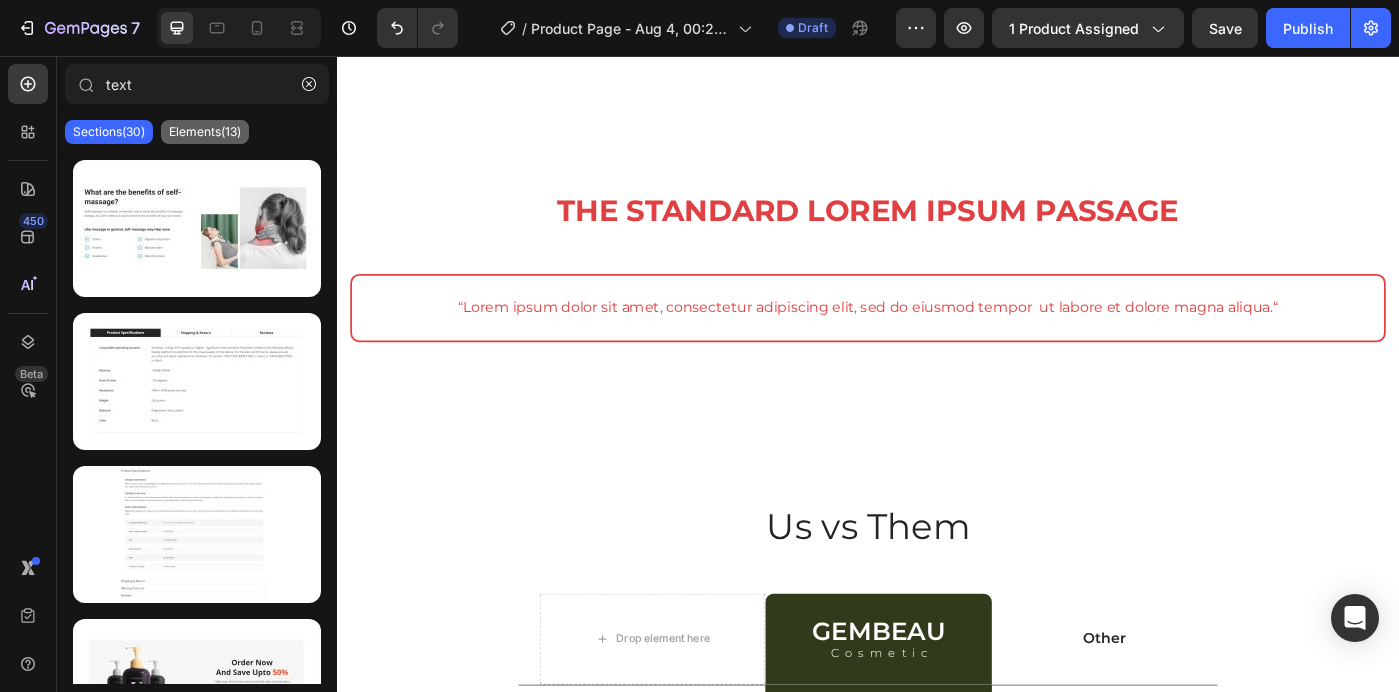 click on "Elements(13)" at bounding box center [205, 132] 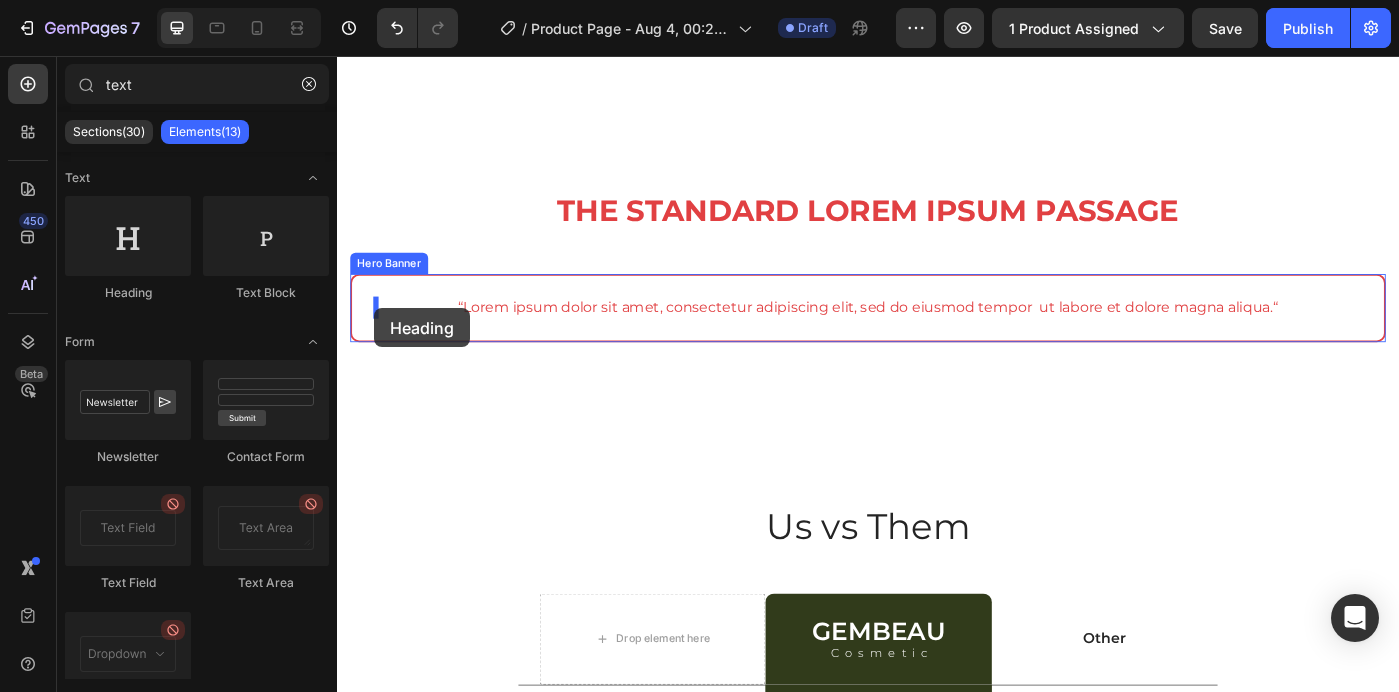 drag, startPoint x: 482, startPoint y: 291, endPoint x: 379, endPoint y: 341, distance: 114.494545 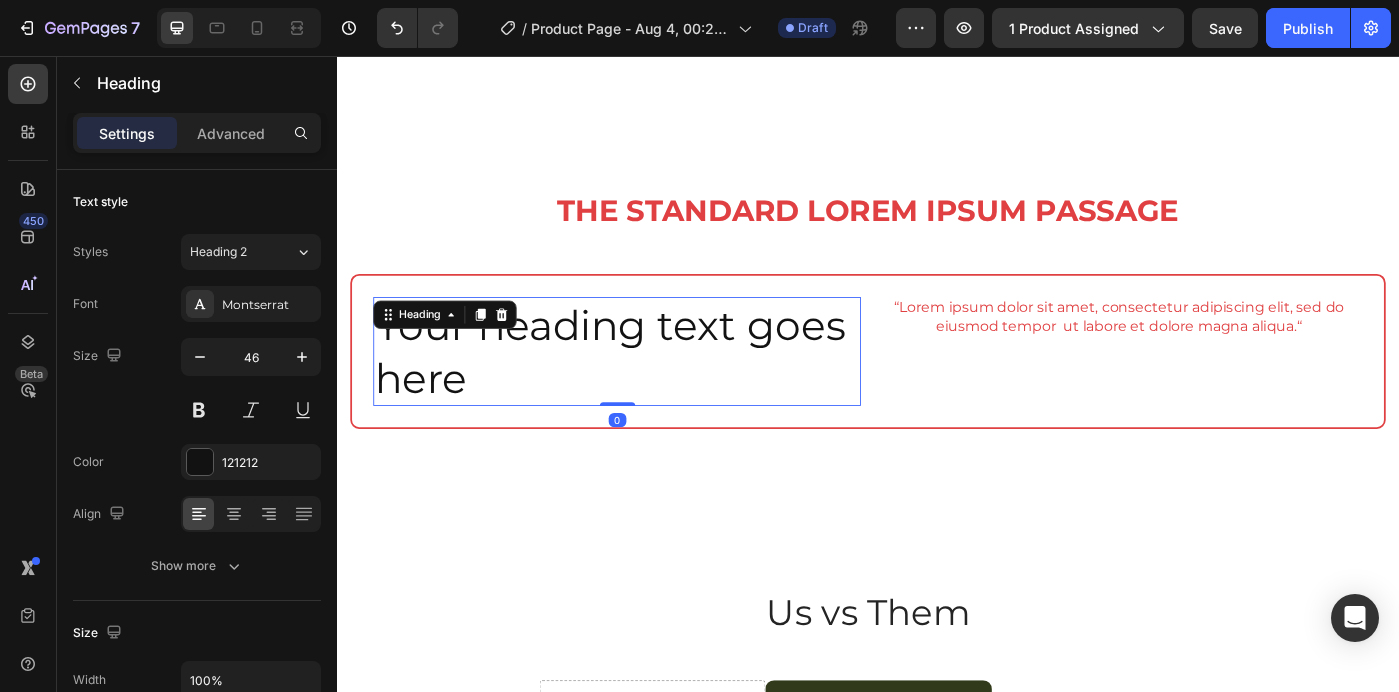 click on "Your heading text goes here" at bounding box center [653, 390] 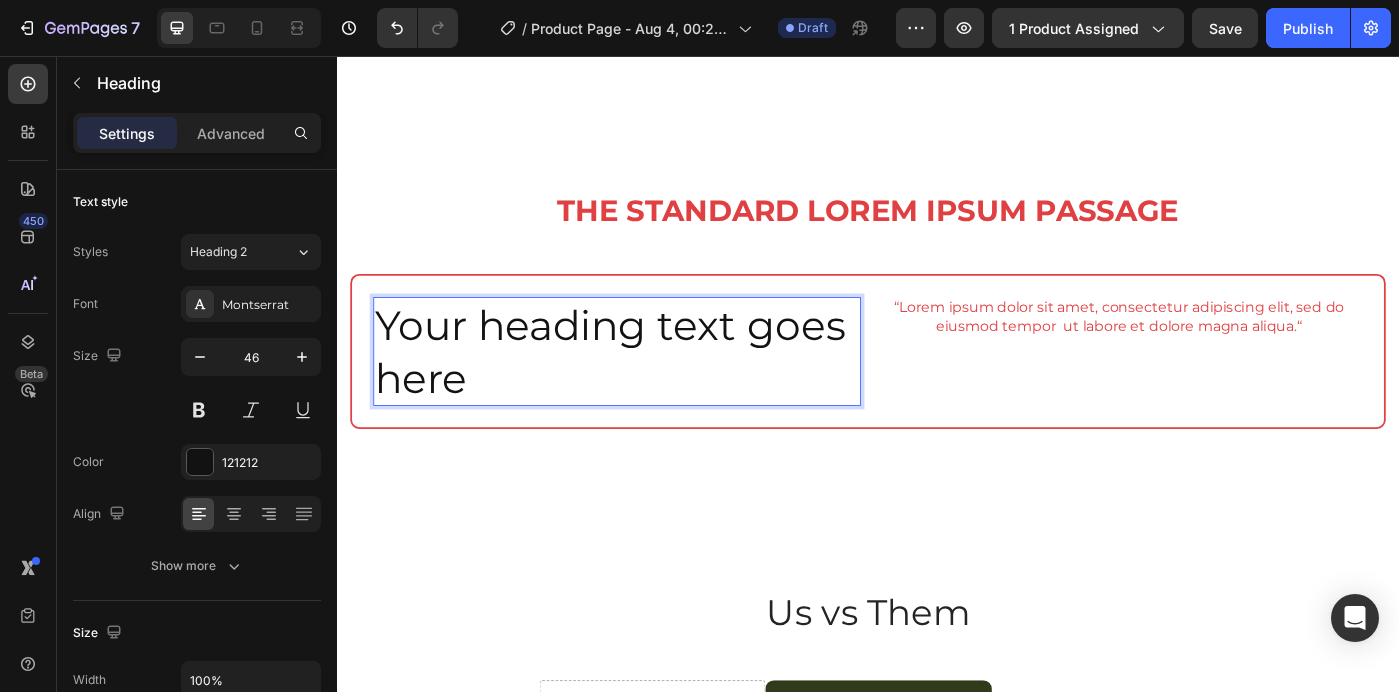 click on "Your heading text goes here" at bounding box center [653, 390] 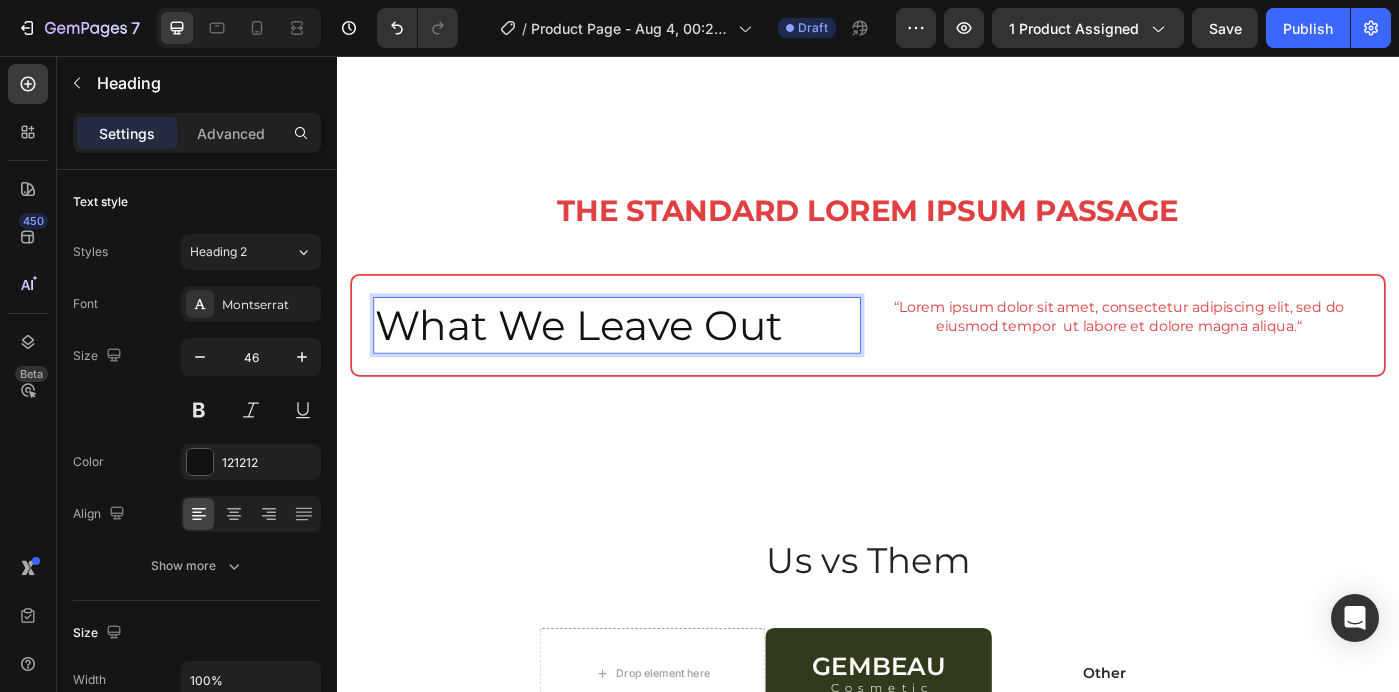 click on "What We Leave Out" at bounding box center (653, 360) 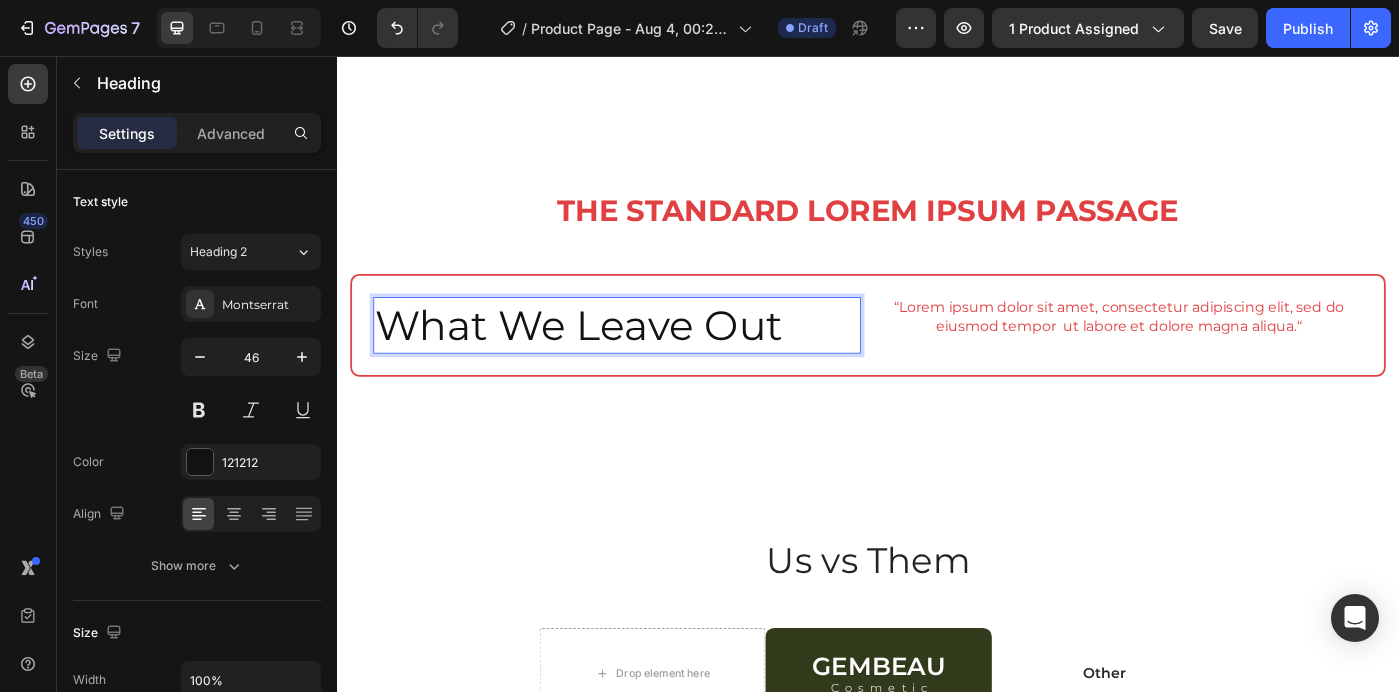 click on "What We Leave Out" at bounding box center [653, 360] 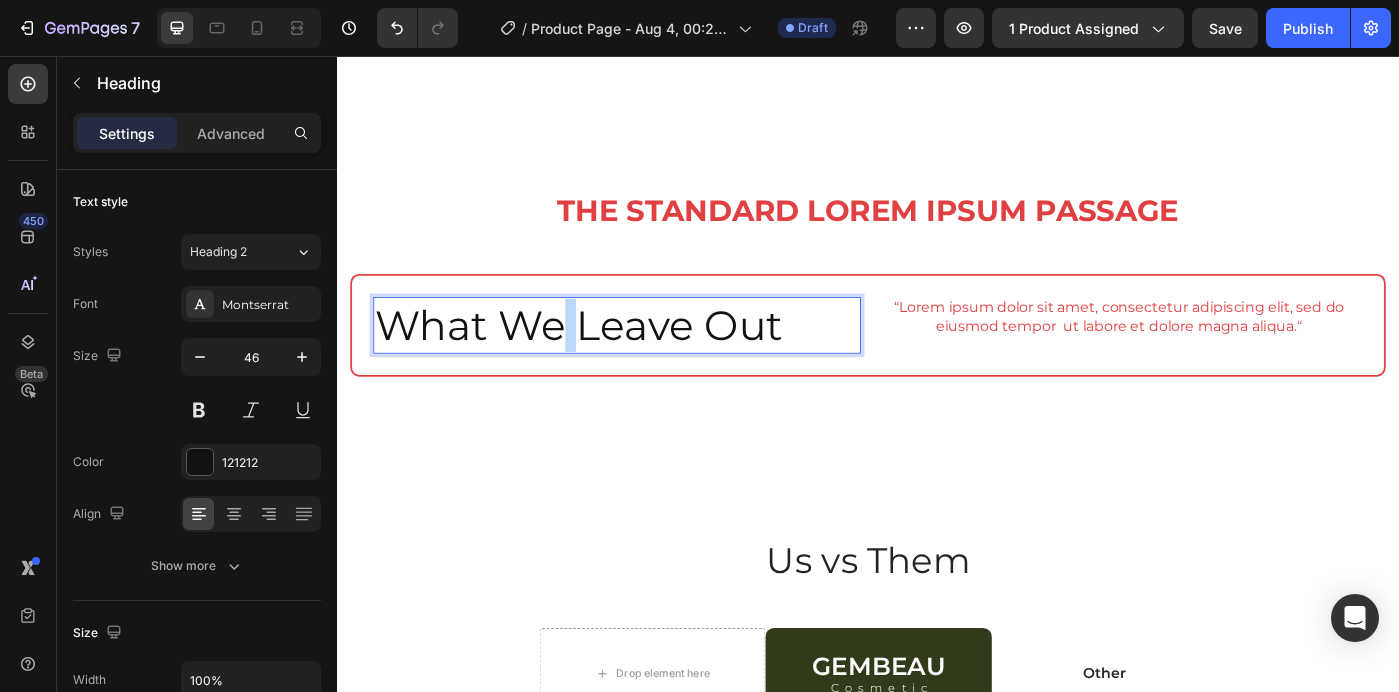 click on "What We Leave Out" at bounding box center (653, 360) 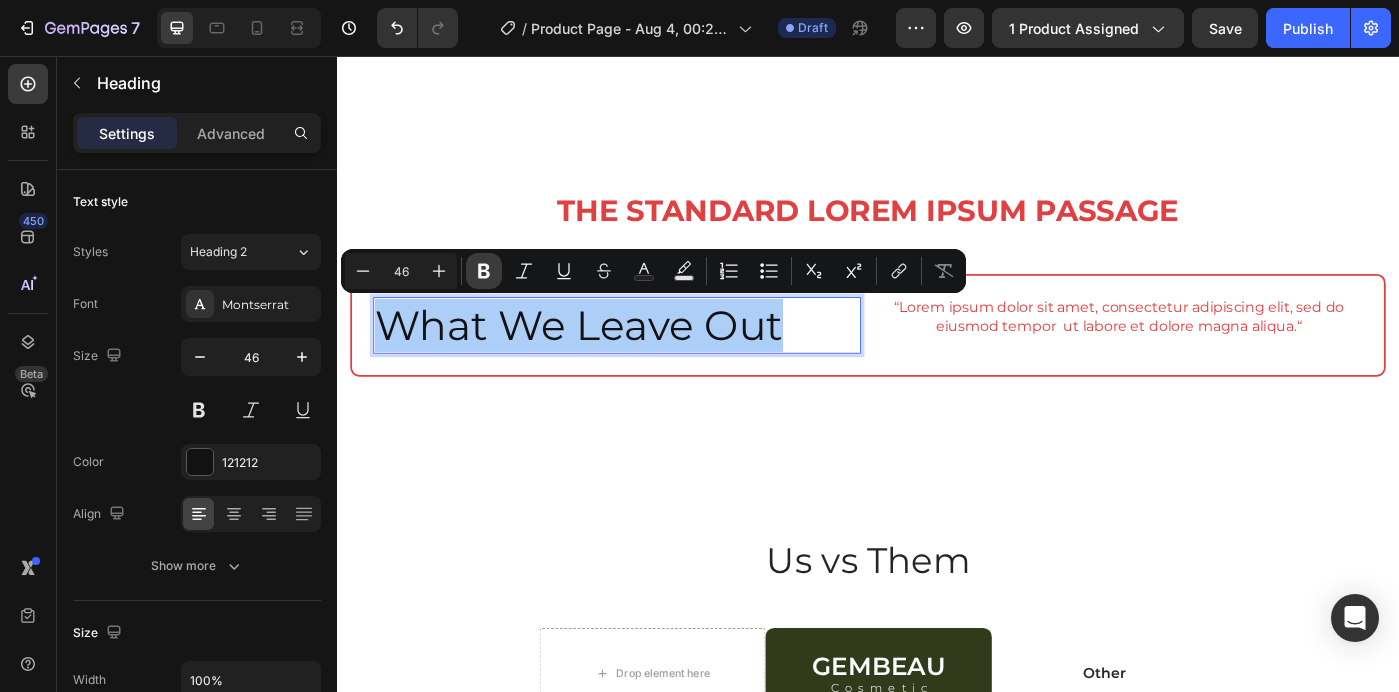 click 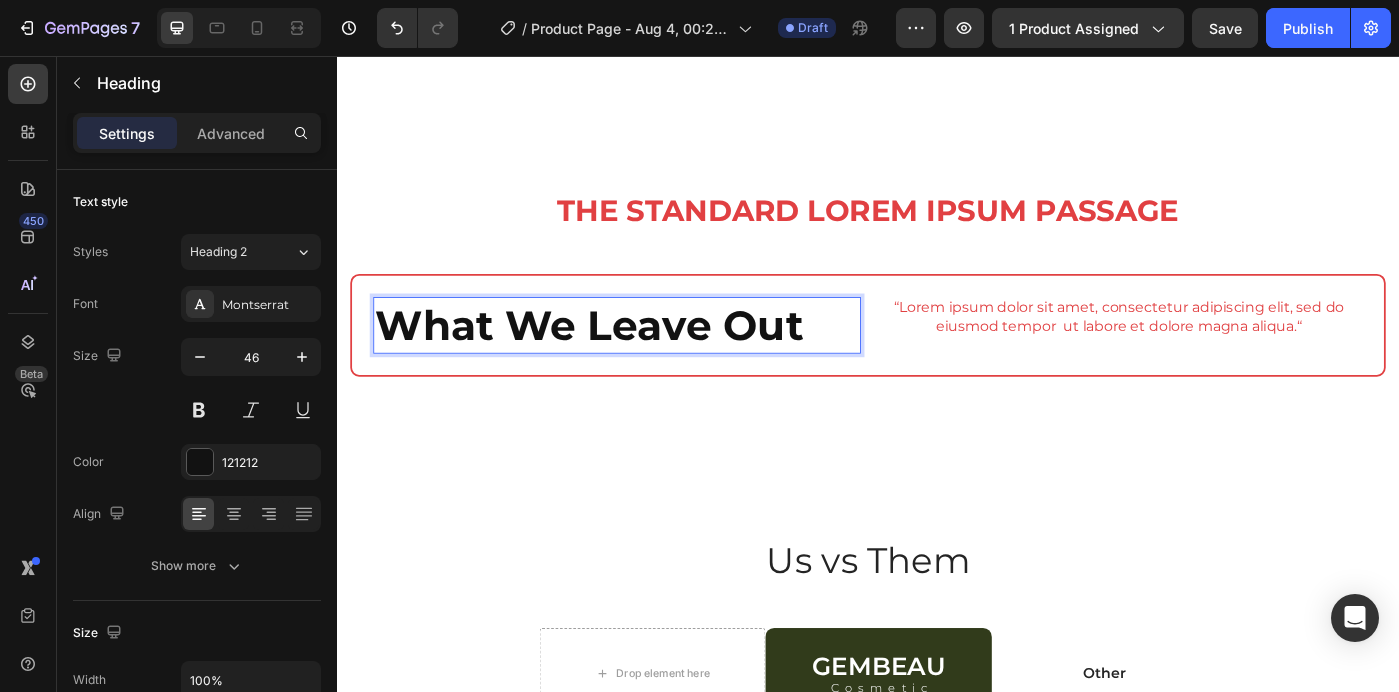 click on "What We Leave Out" at bounding box center (653, 360) 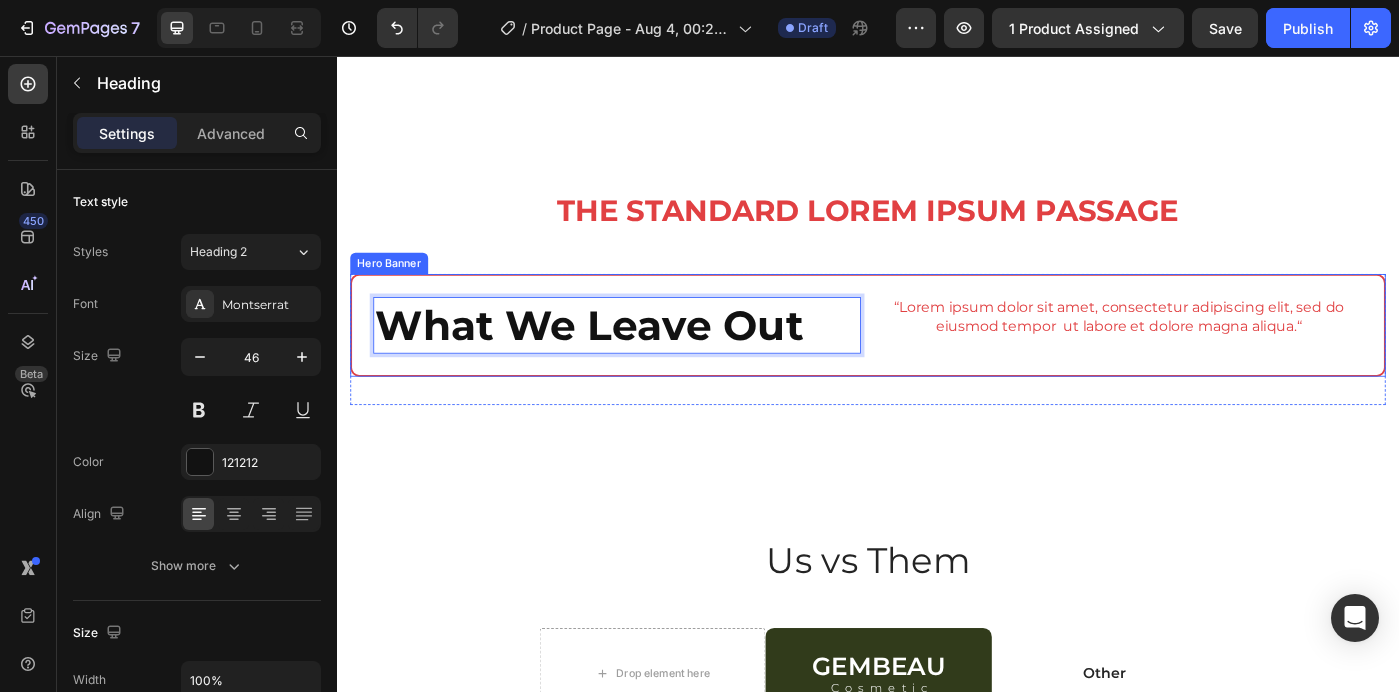 click on "What We Leave Out Heading   0 “Lorem ipsum dolor sit amet, consectetur adipiscing elit, sed do eiusmod tempor  ut labore et dolore magna aliqua.“ Text Block Row" at bounding box center [937, 360] 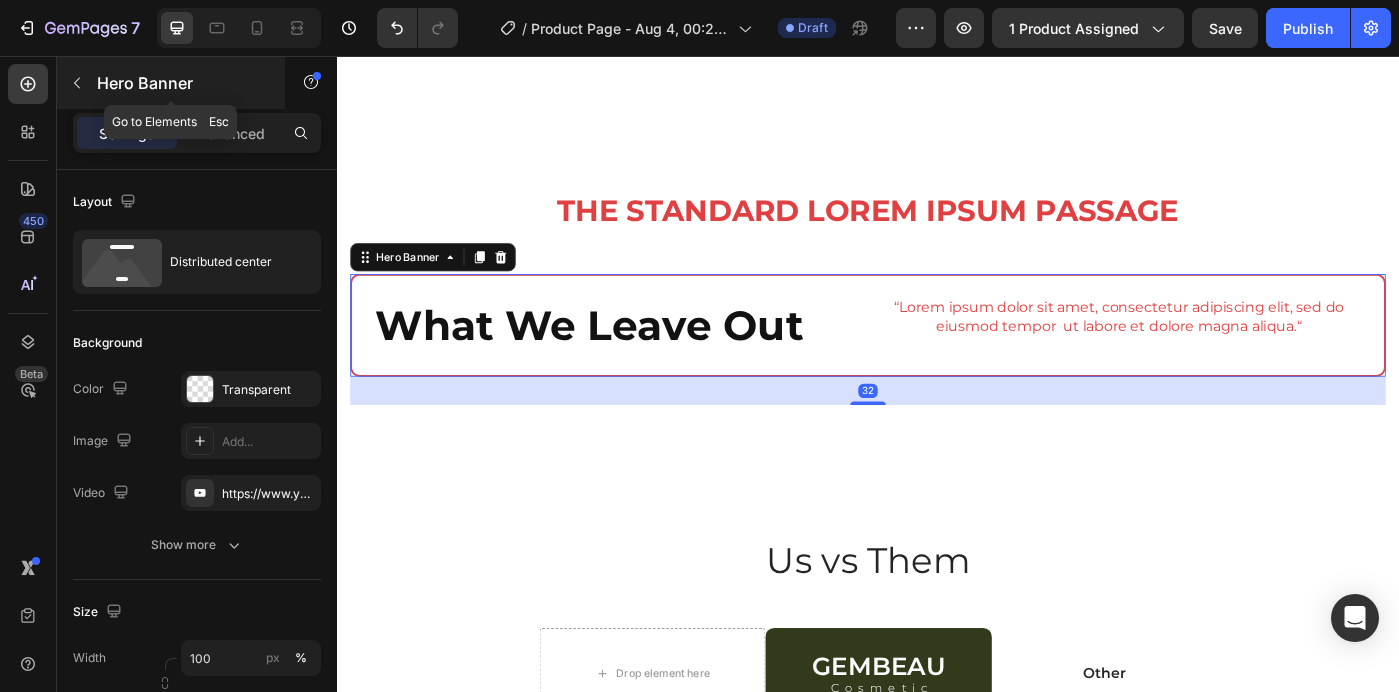 click 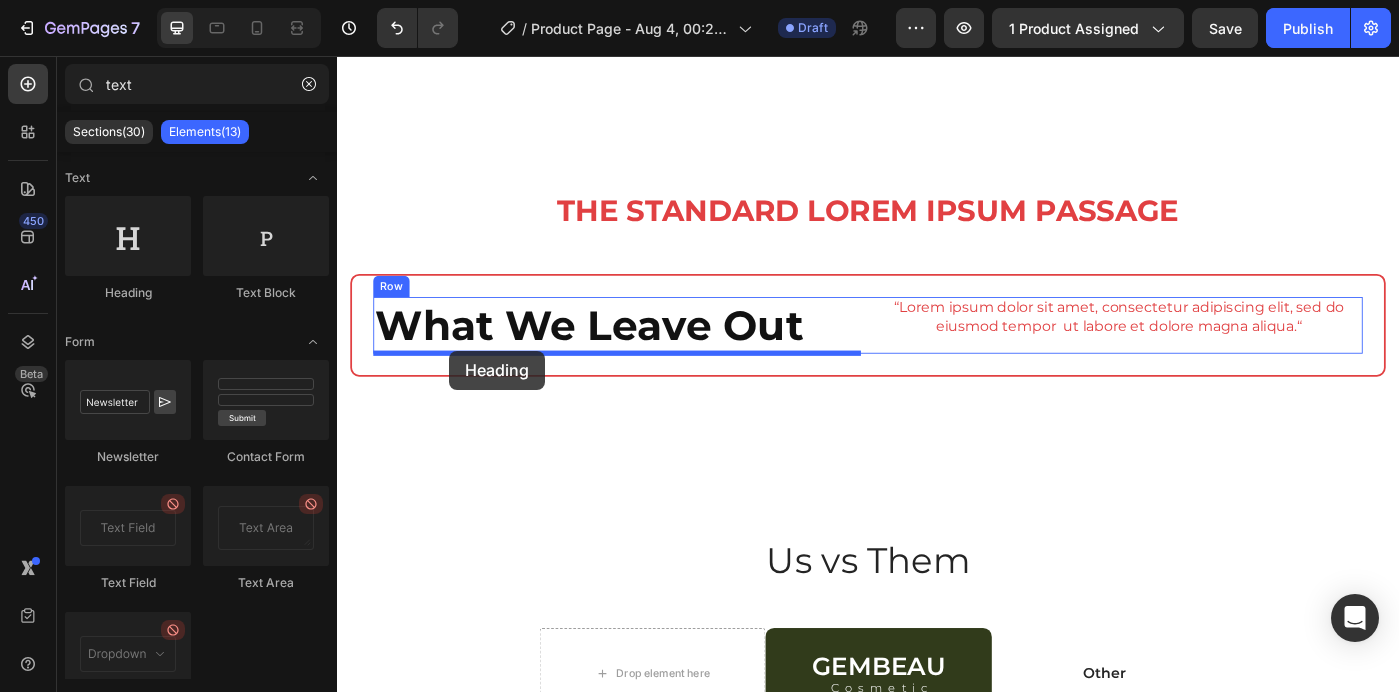 drag, startPoint x: 464, startPoint y: 325, endPoint x: 463, endPoint y: 389, distance: 64.00781 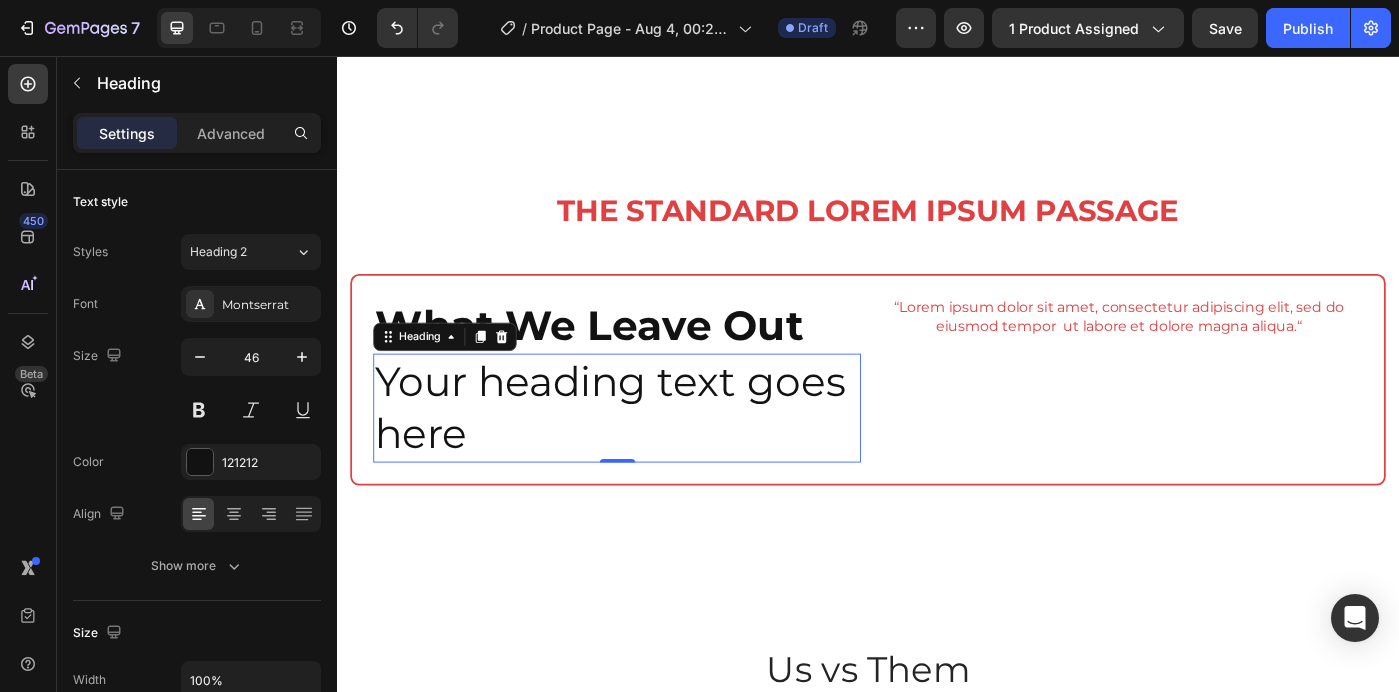 click on "Your heading text goes here" at bounding box center (653, 454) 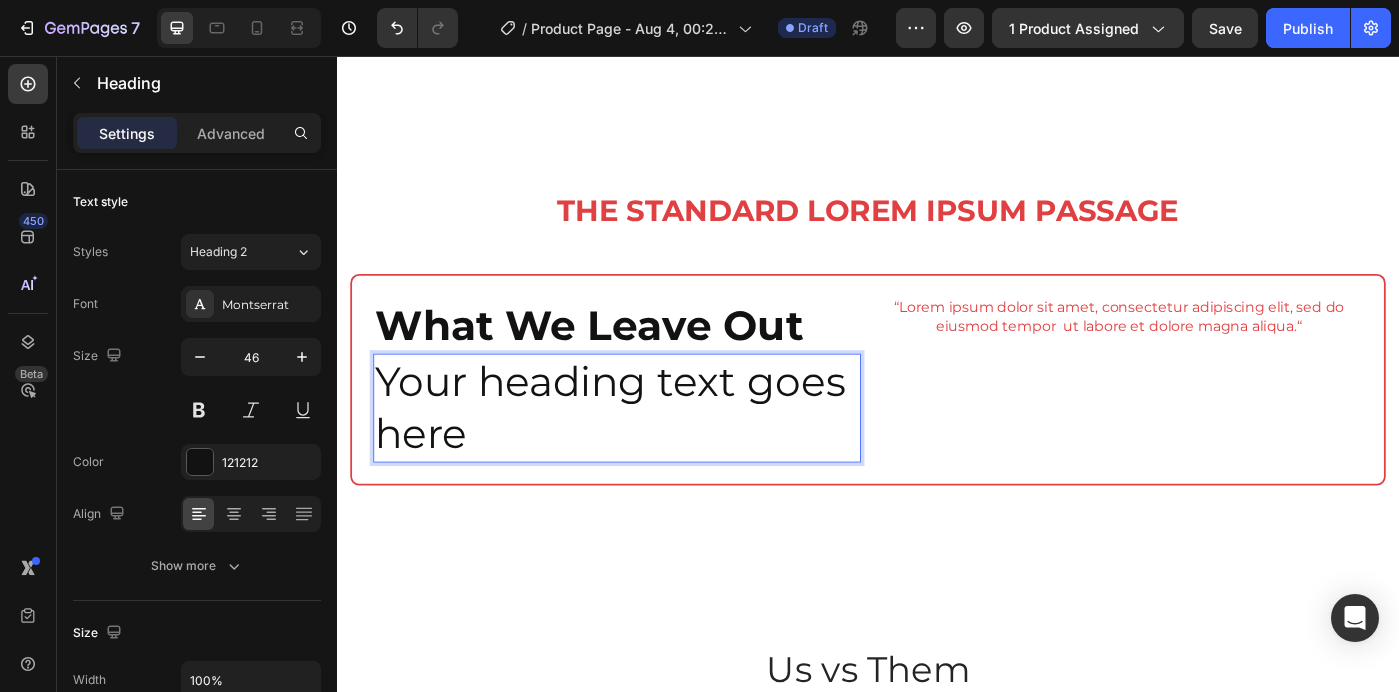 click on "Your heading text goes here" at bounding box center [653, 454] 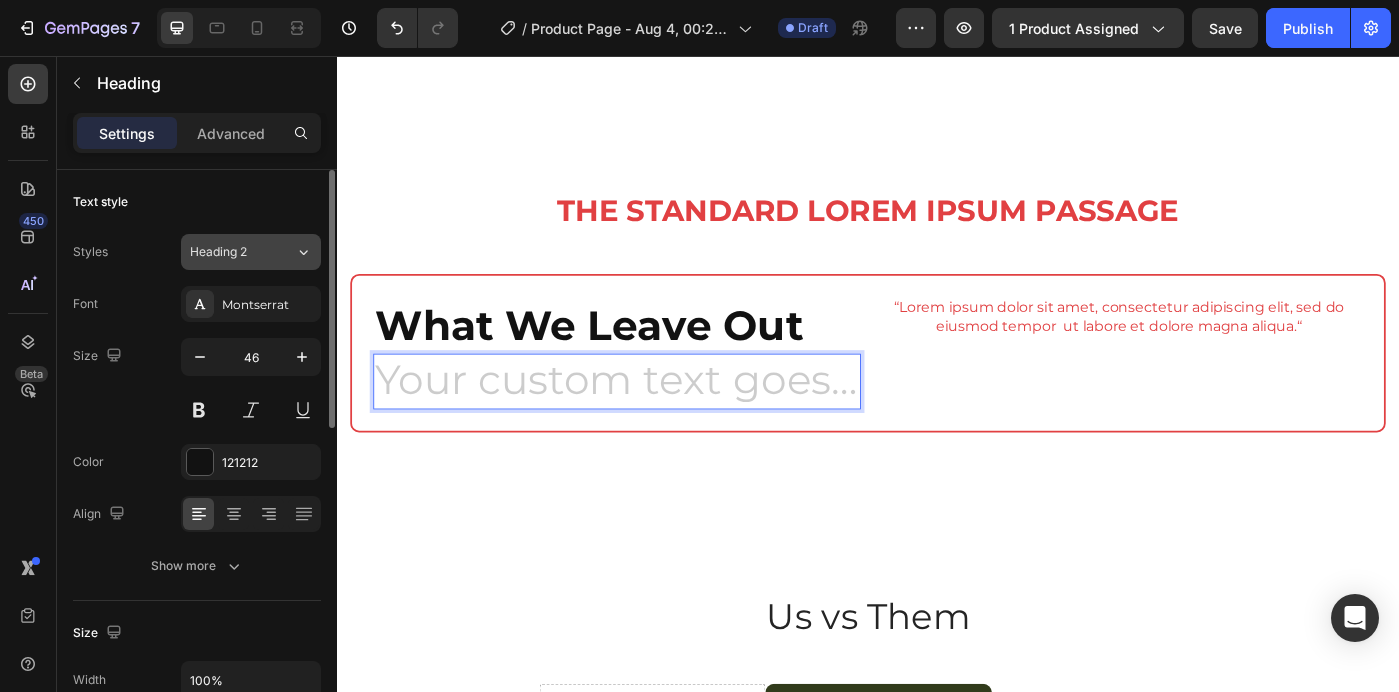 click on "Heading 2" at bounding box center (230, 252) 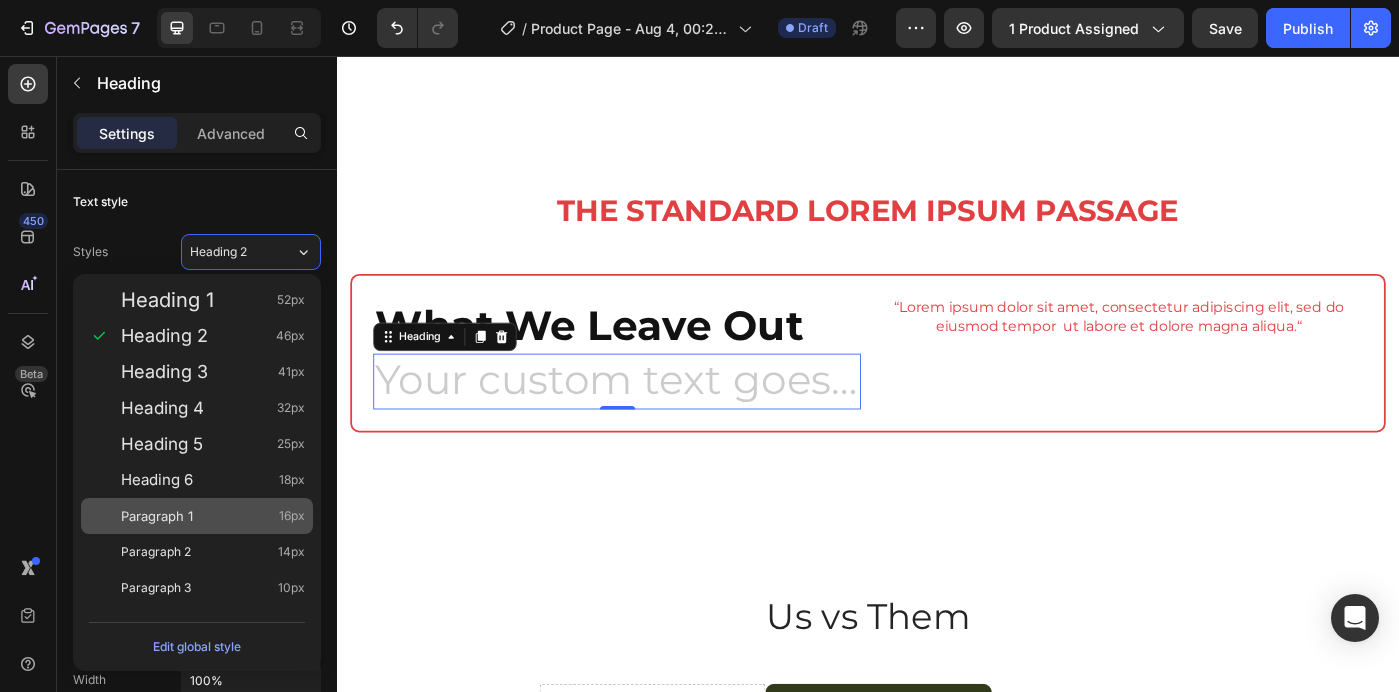 click on "Paragraph 1 16px" at bounding box center (213, 516) 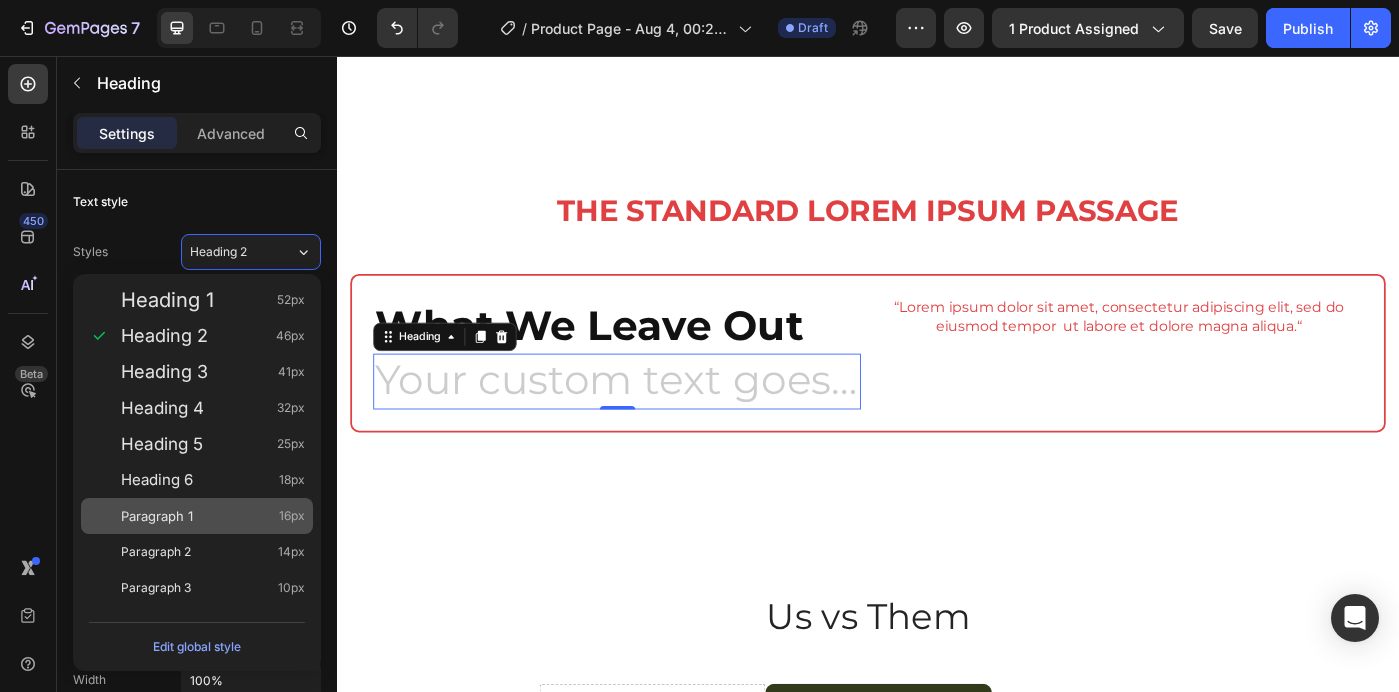 type on "16" 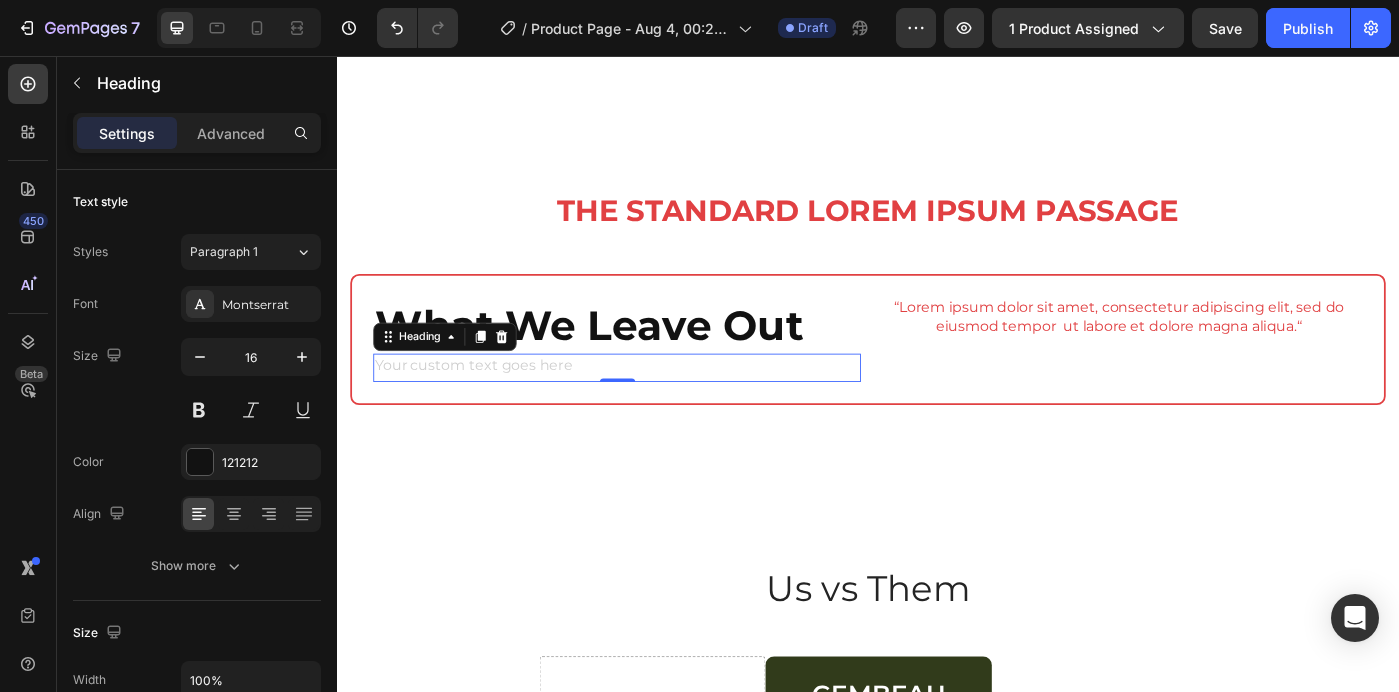 click at bounding box center (653, 408) 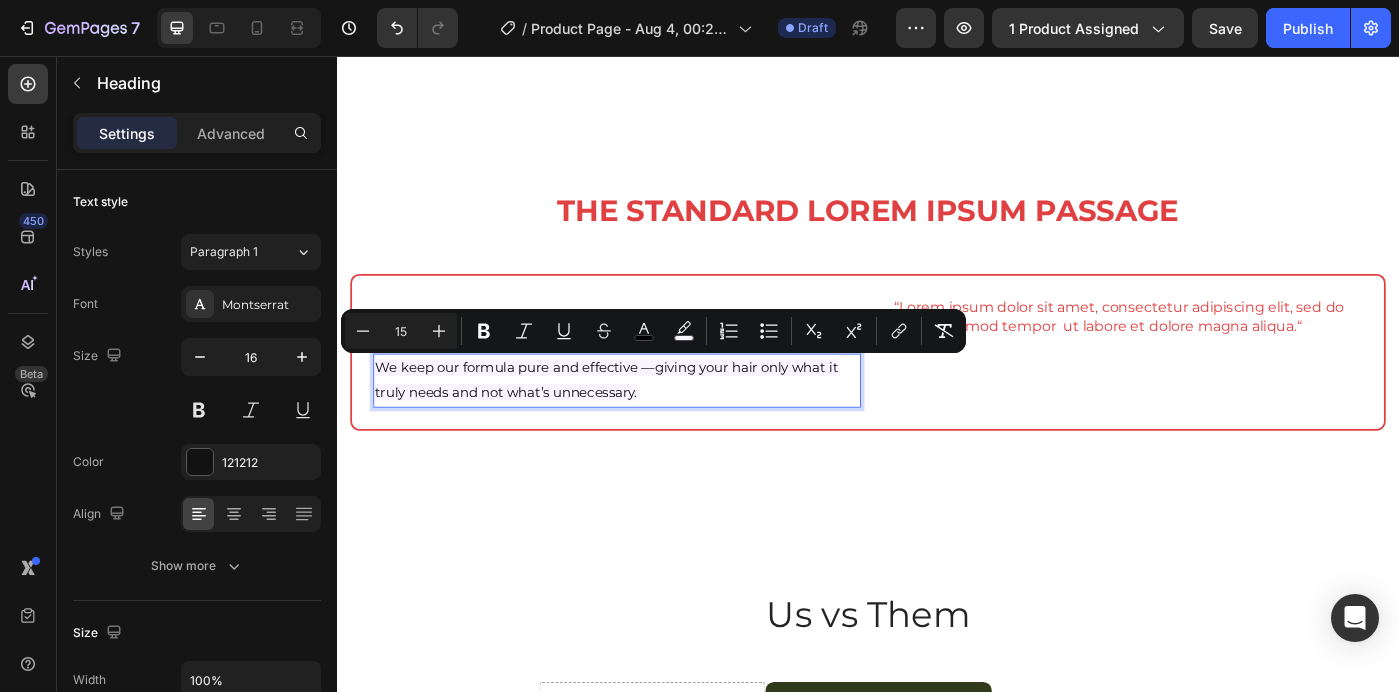 click on "We keep our formula pure and effective —giving your hair only what it truly needs and not what’s unnecessary." at bounding box center (653, 423) 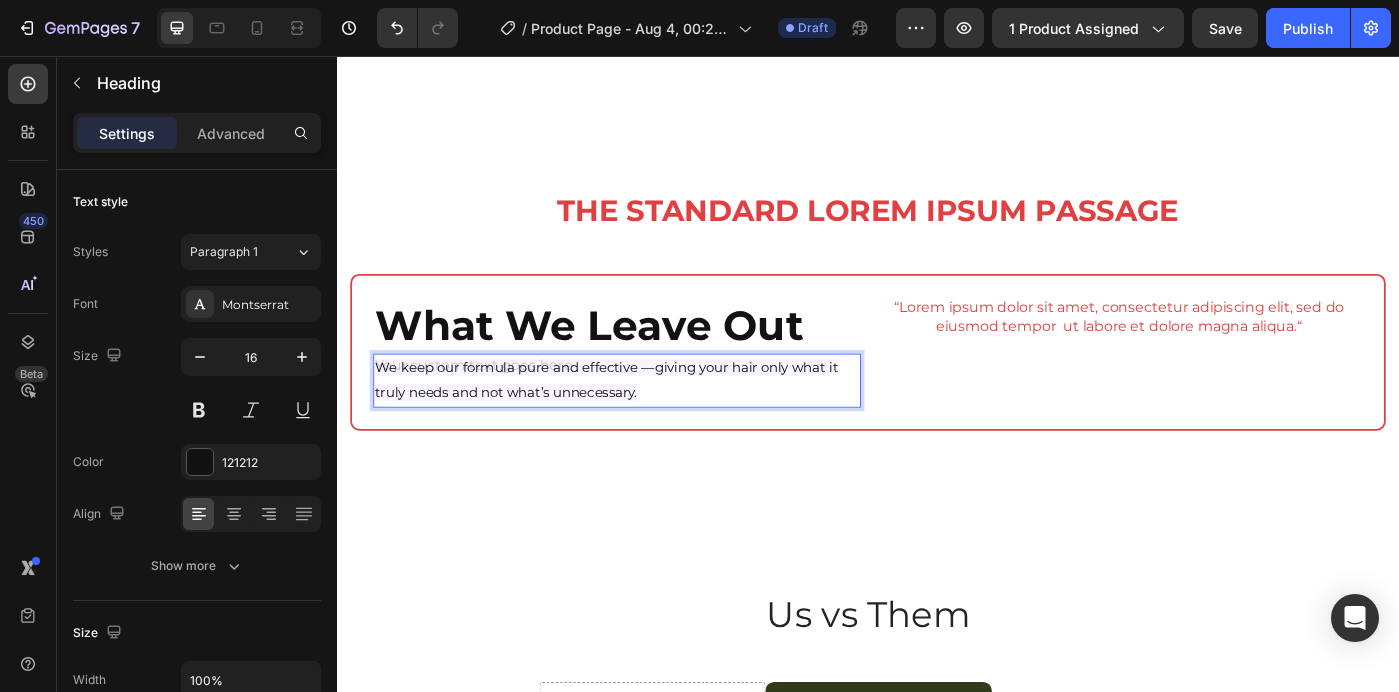 click on "We keep our formula pure and effective —giving your hair only what it truly needs and not what’s unnecessary." at bounding box center [641, 422] 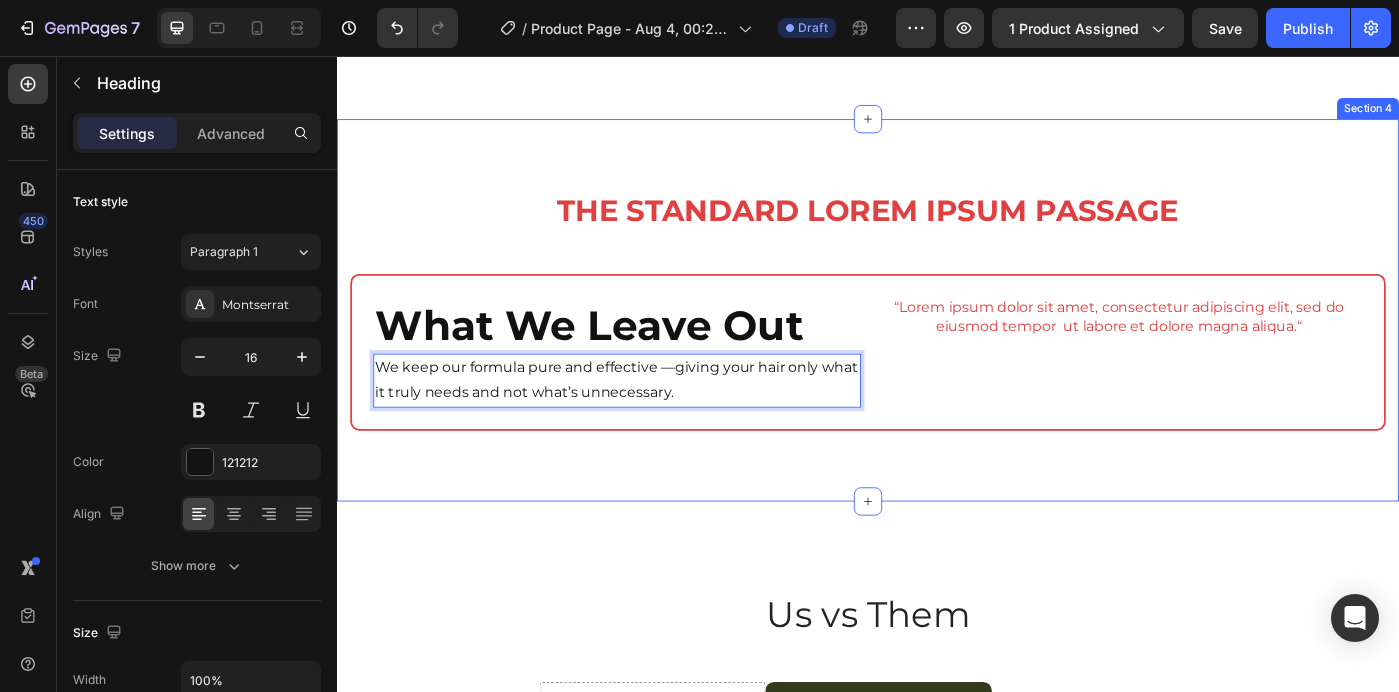 click on "The standard Lorem Ipsum passage Heading Row ⁠⁠⁠⁠⁠⁠⁠ What We Leave Out Heading We keep our formula pure and effective —giving your hair only what it truly needs and not what’s unnecessary. Heading   0 “Lorem ipsum dolor sit amet, consectetur adipiscing elit, sed do eiusmod tempor  ut labore et dolore magna aliqua.“ Text Block Row Hero Banner Row Section 4" at bounding box center [937, 343] 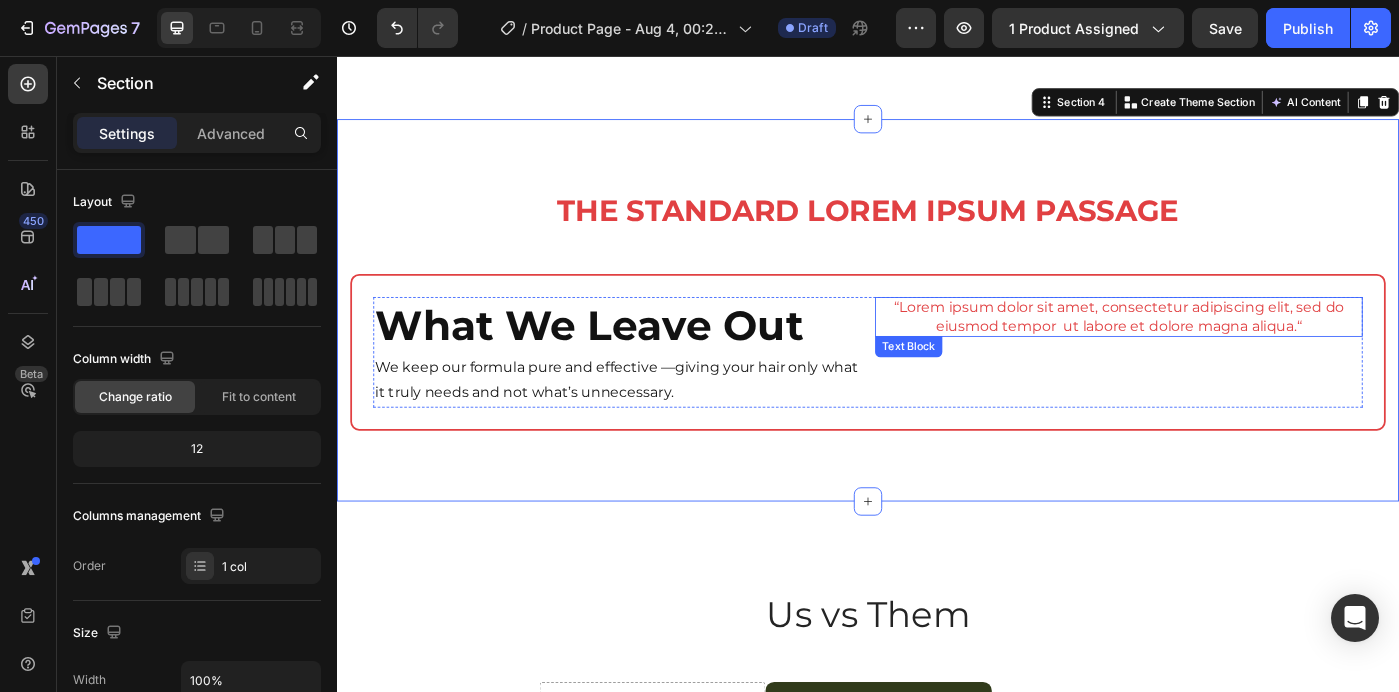click on "“Lorem ipsum dolor sit amet, consectetur adipiscing elit, sed do eiusmod tempor  ut labore et dolore magna aliqua.“" at bounding box center [1220, 351] 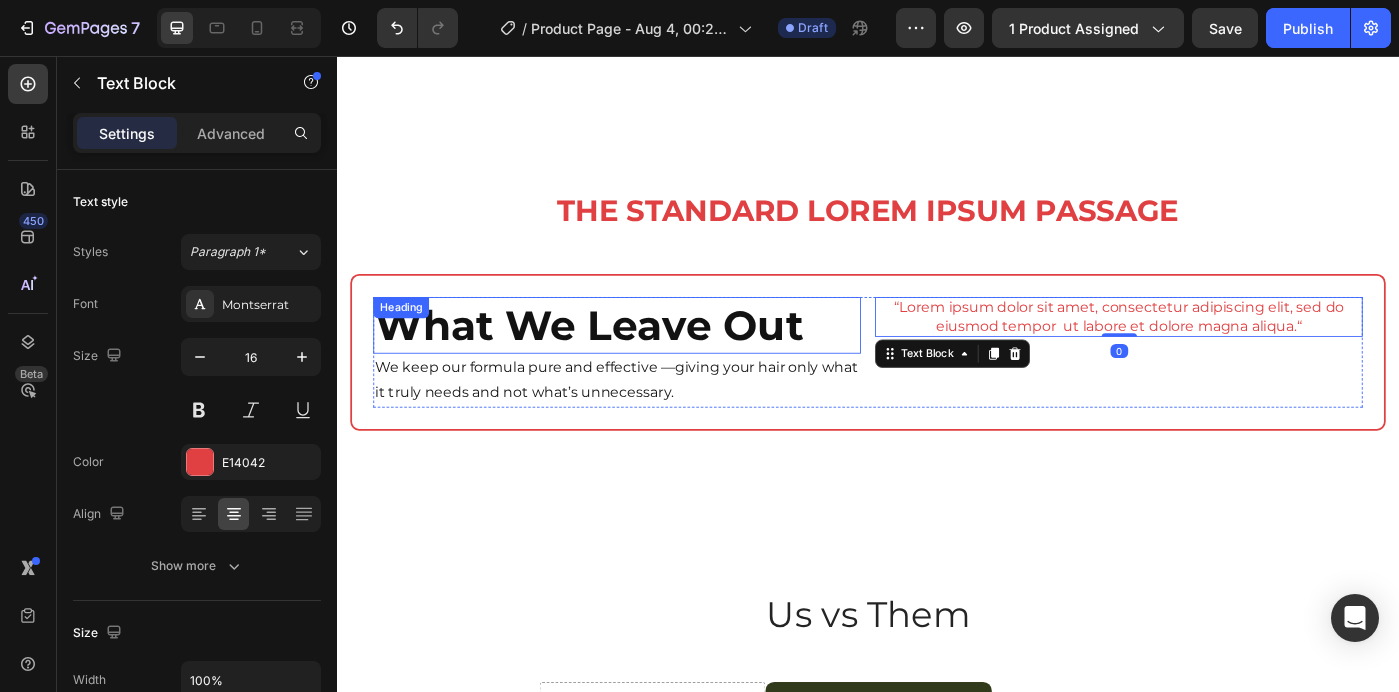 click on "⁠⁠⁠⁠⁠⁠⁠ What We Leave Out" at bounding box center (653, 360) 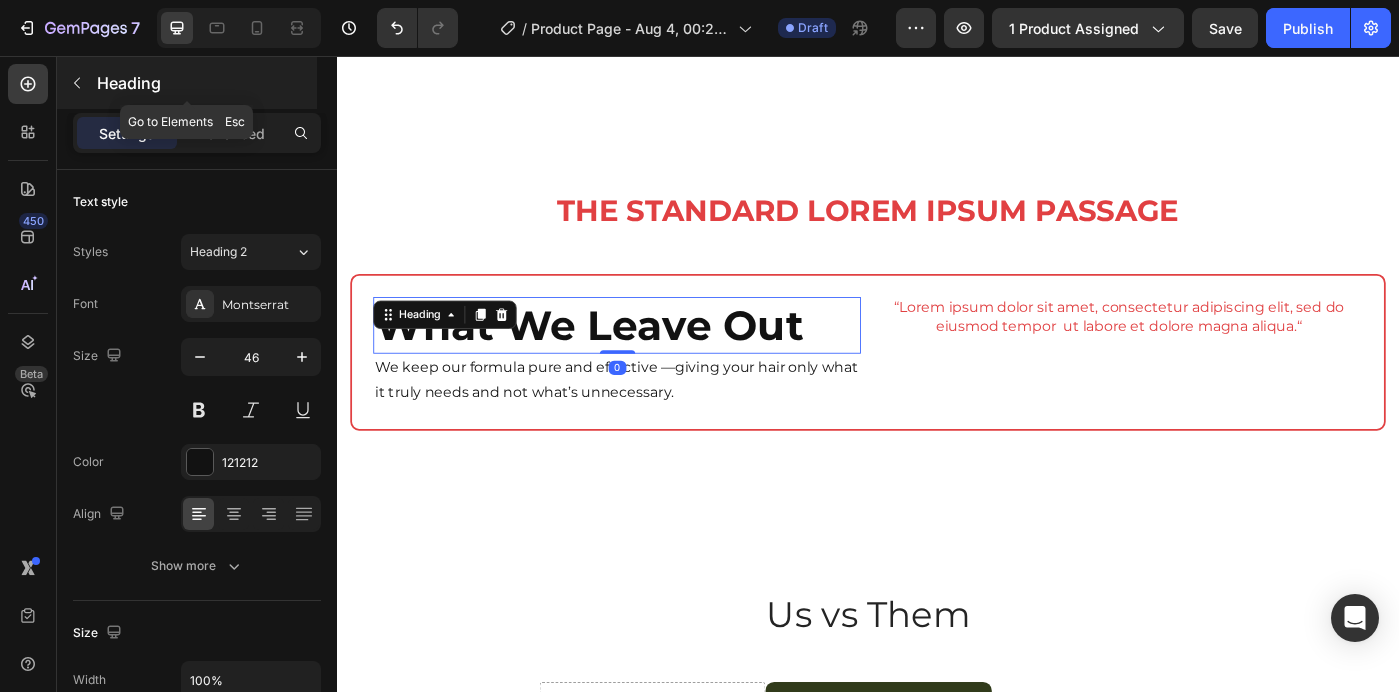 click at bounding box center [77, 83] 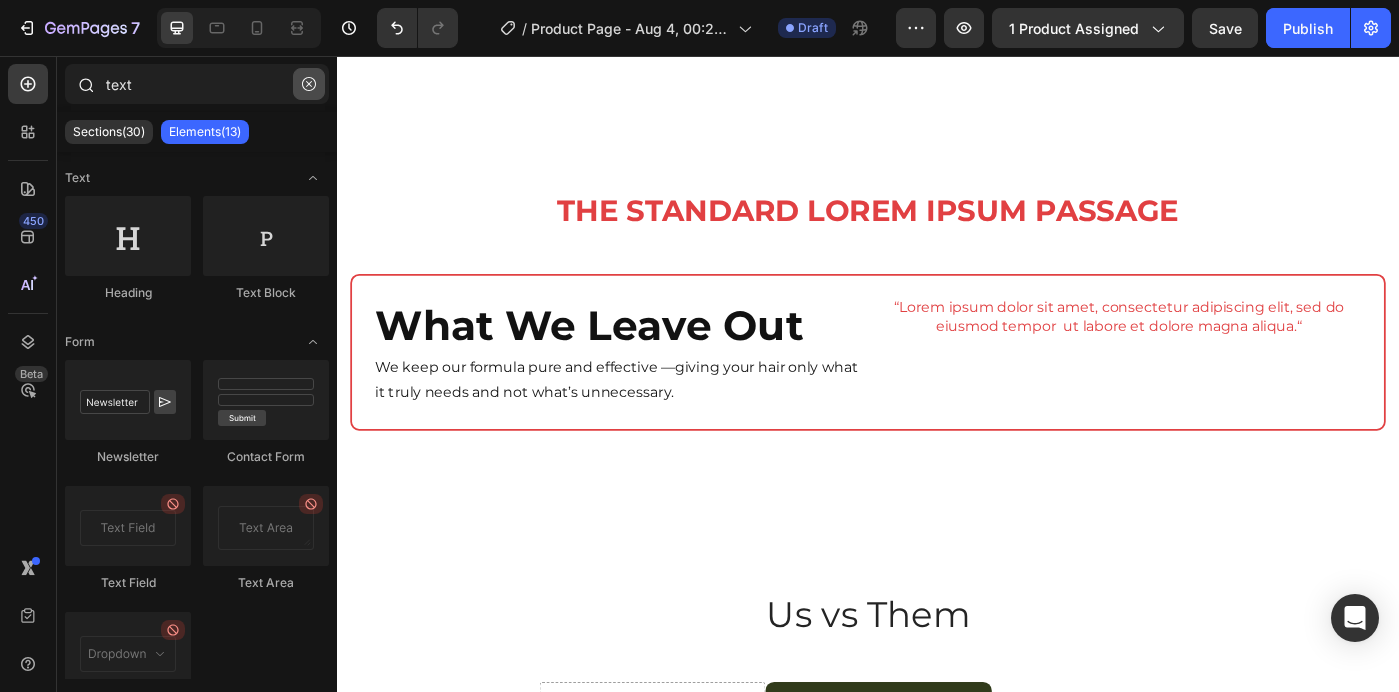 click 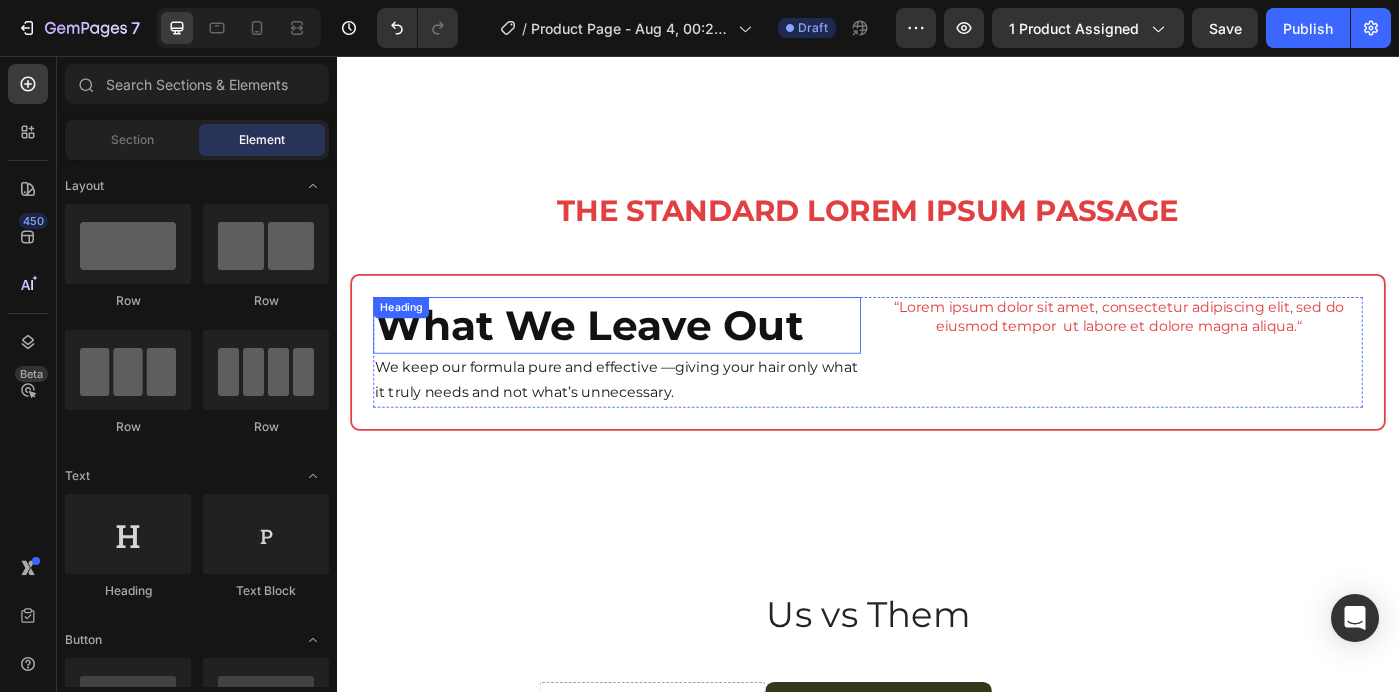click on "What We Leave Out" at bounding box center (622, 359) 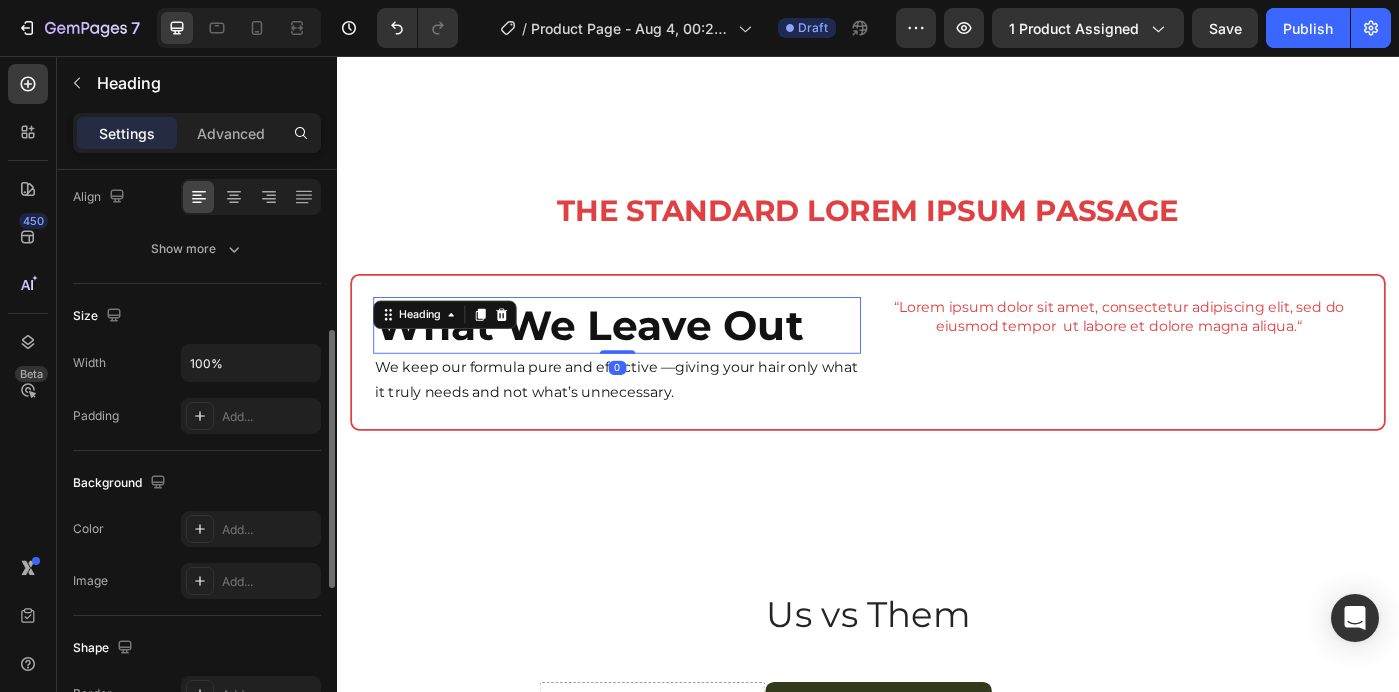 scroll, scrollTop: 423, scrollLeft: 0, axis: vertical 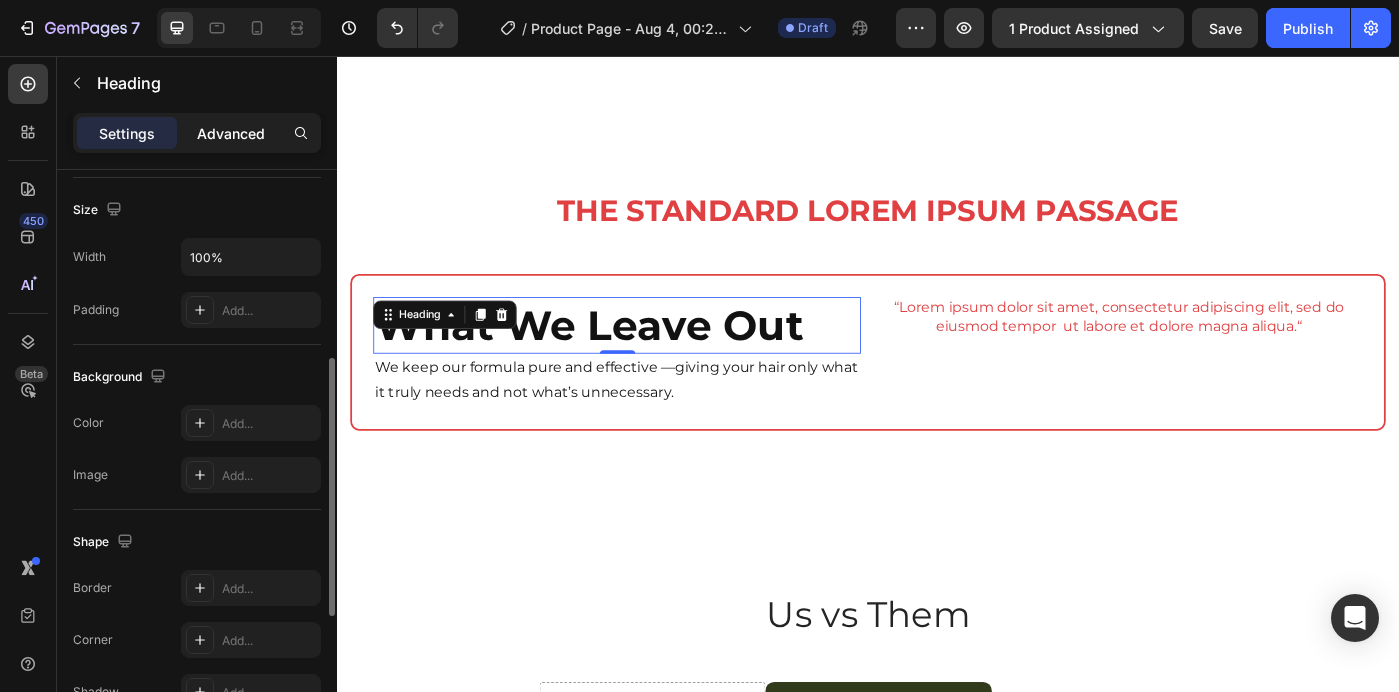 click on "Advanced" at bounding box center (231, 133) 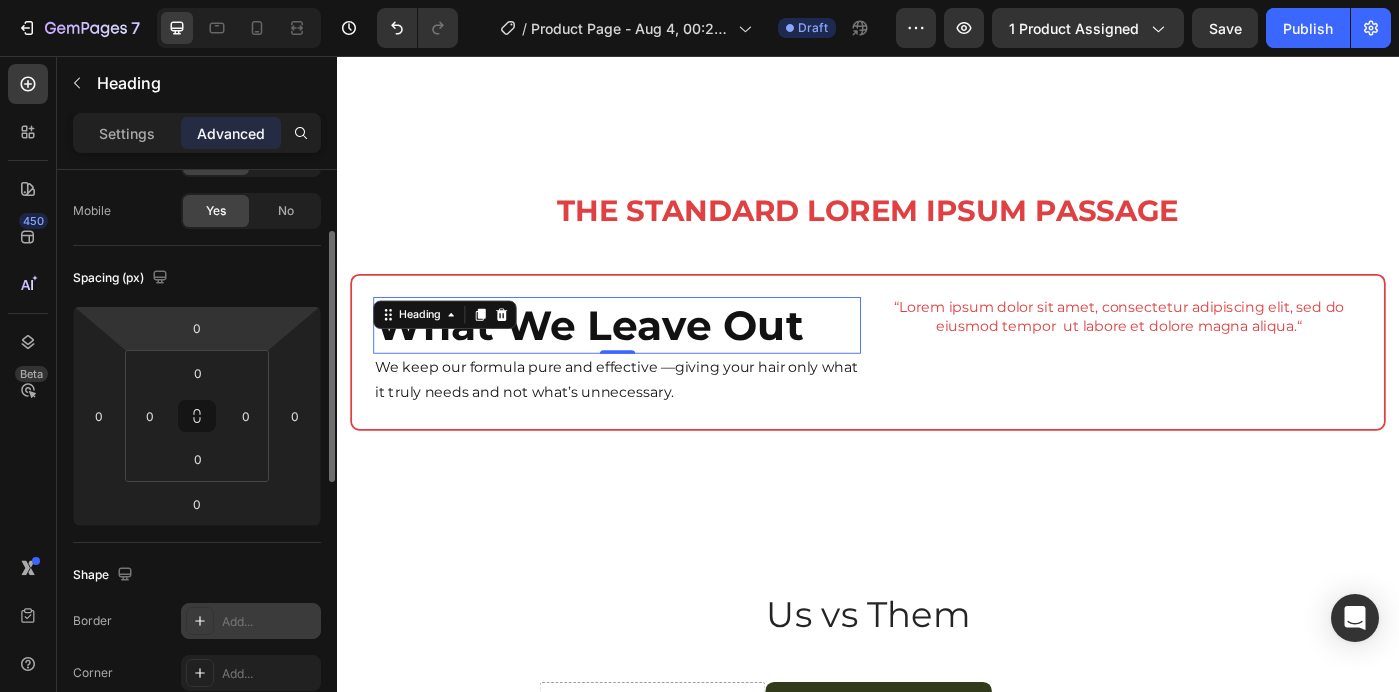 scroll, scrollTop: 121, scrollLeft: 0, axis: vertical 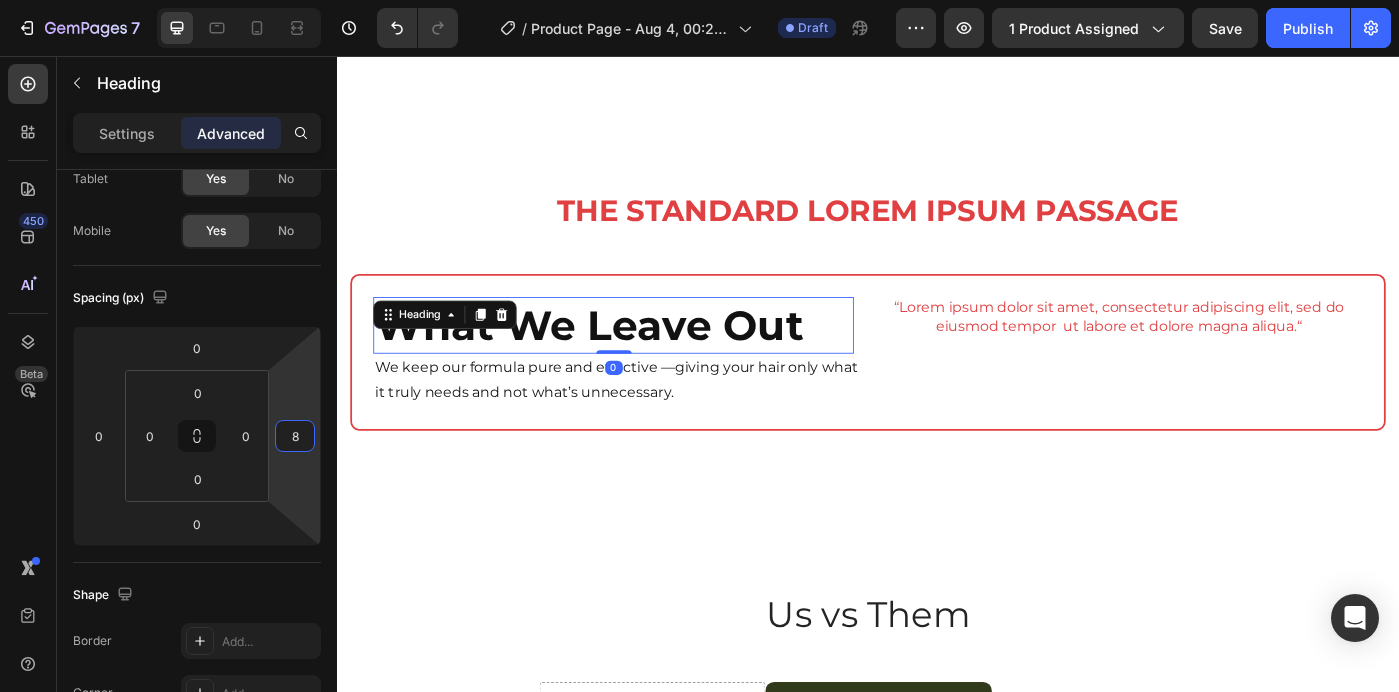 drag, startPoint x: 292, startPoint y: 457, endPoint x: 324, endPoint y: 453, distance: 32.24903 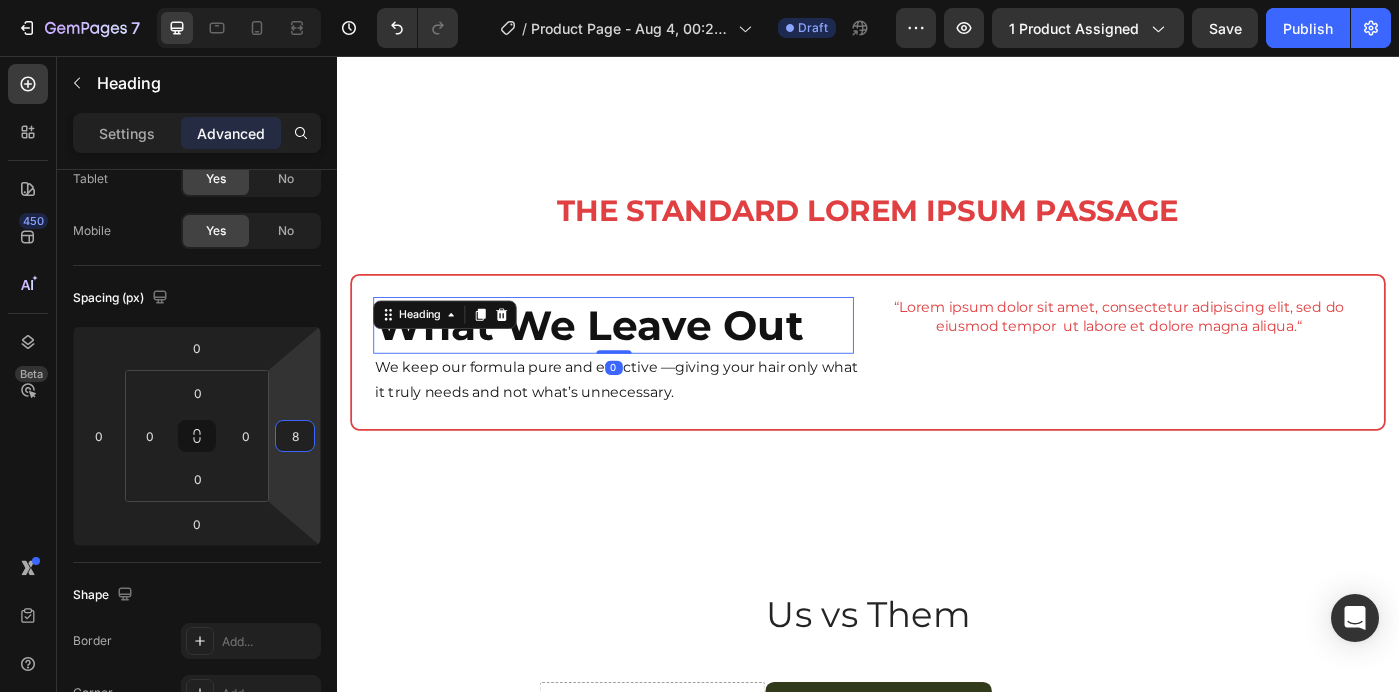 click on "7  Version history  /  Product Page - Aug 4, 00:28:31 Draft Preview 1 product assigned  Save   Publish  450 Beta Sections(30) Elements(84) Section Element Hero Section Product Detail Brands Trusted Badges Guarantee Product Breakdown How to use Testimonials Compare Bundle FAQs Social Proof Brand Story Product List Collection Blog List Contact Sticky Add to Cart Custom Footer Browse Library 450 Layout
Row
Row
Row
Row Text
Heading
Text Block Button
Button
Button Media
Image
Image" at bounding box center [699, 0] 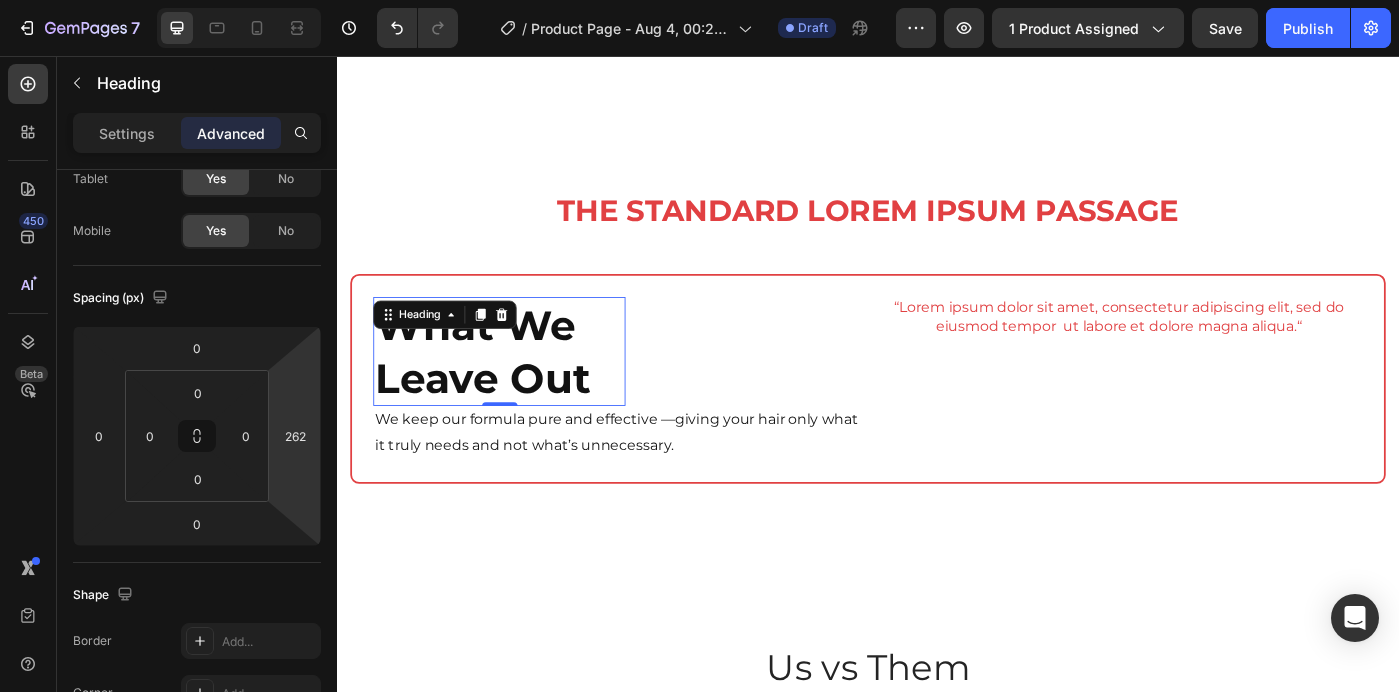 type on "270" 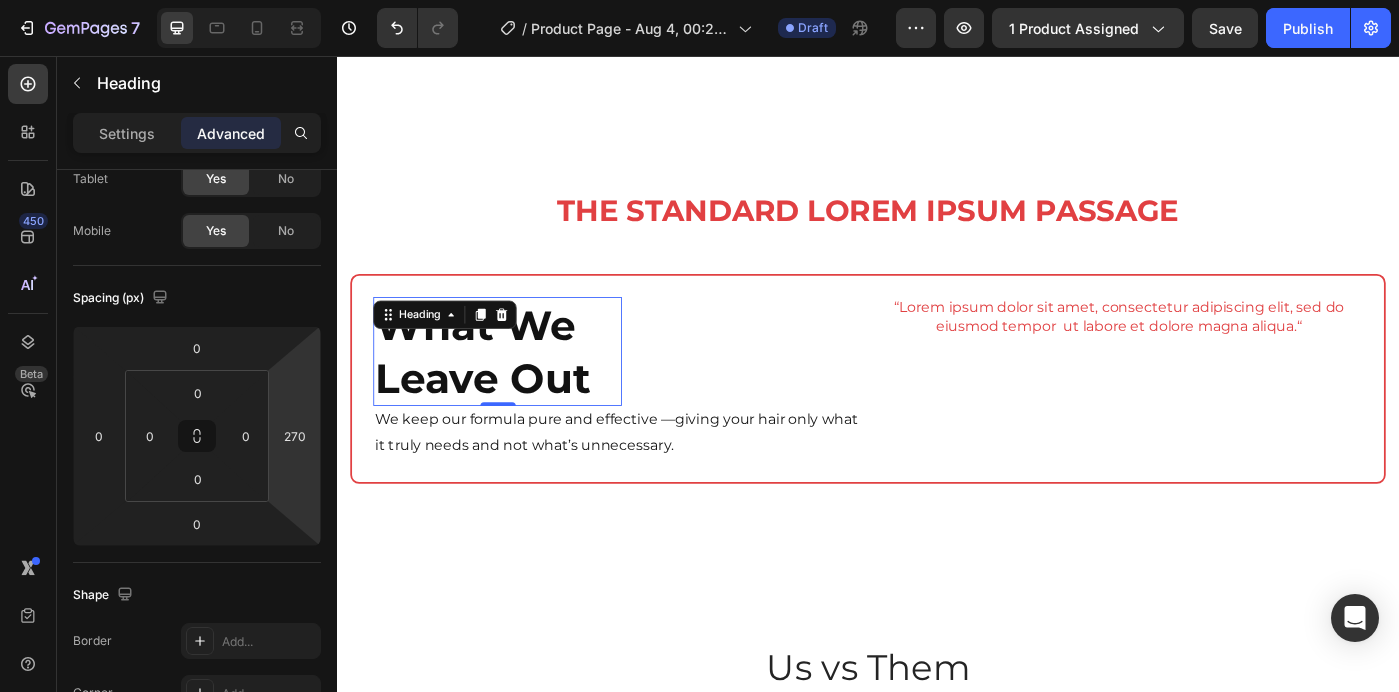 drag, startPoint x: 290, startPoint y: 469, endPoint x: 322, endPoint y: 338, distance: 134.85178 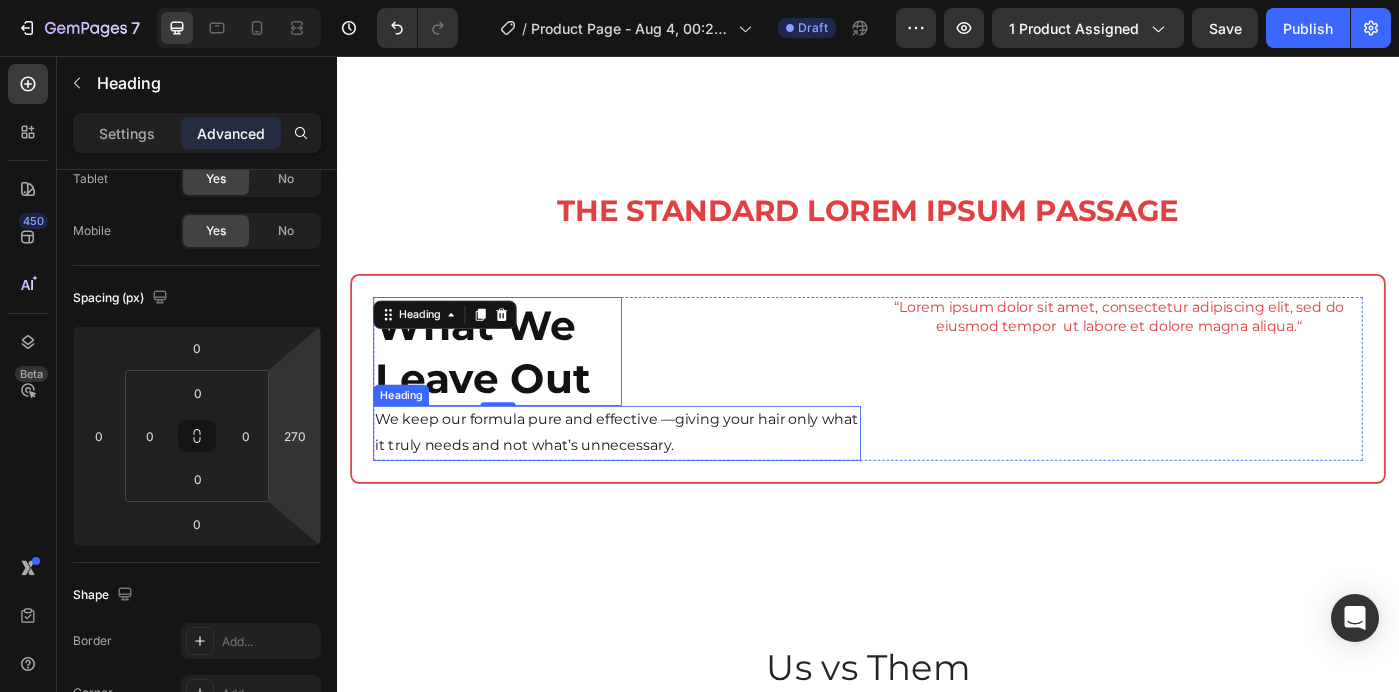 click on "We keep our formula pure and effective —giving your hair only what it truly needs and not what’s unnecessary." at bounding box center (653, 482) 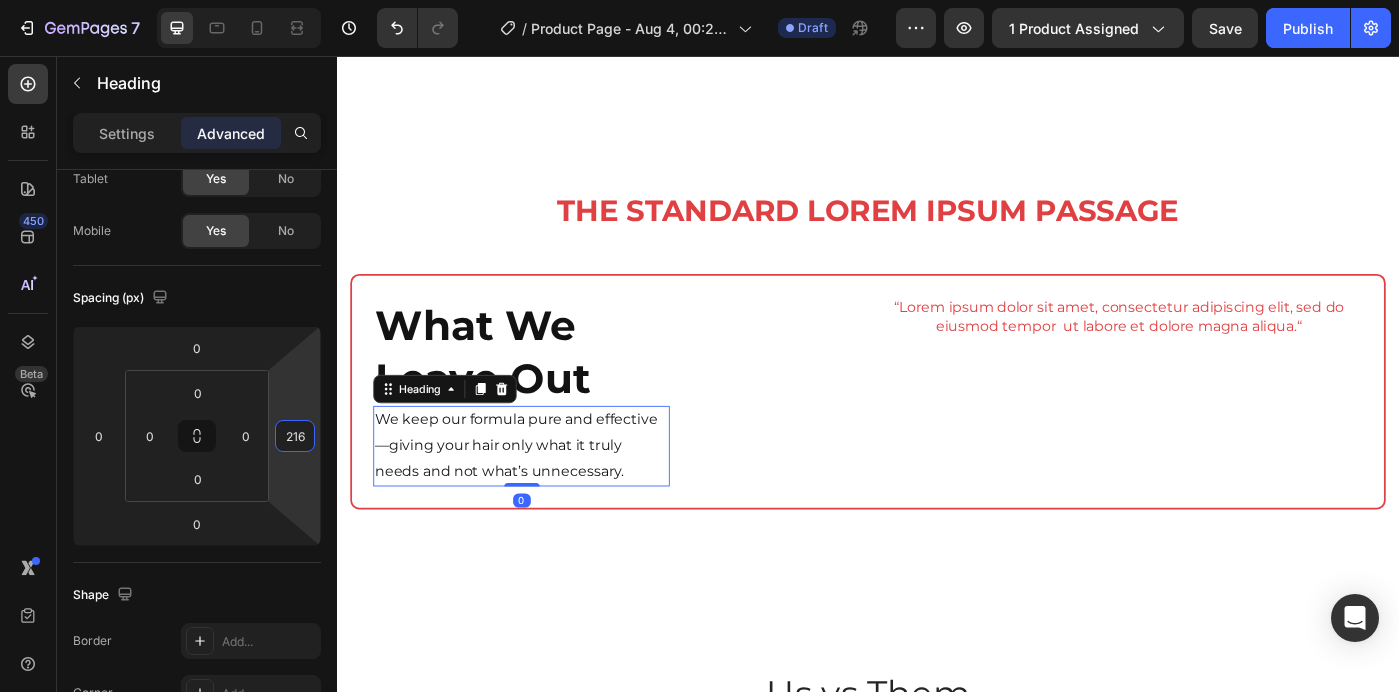 type on "218" 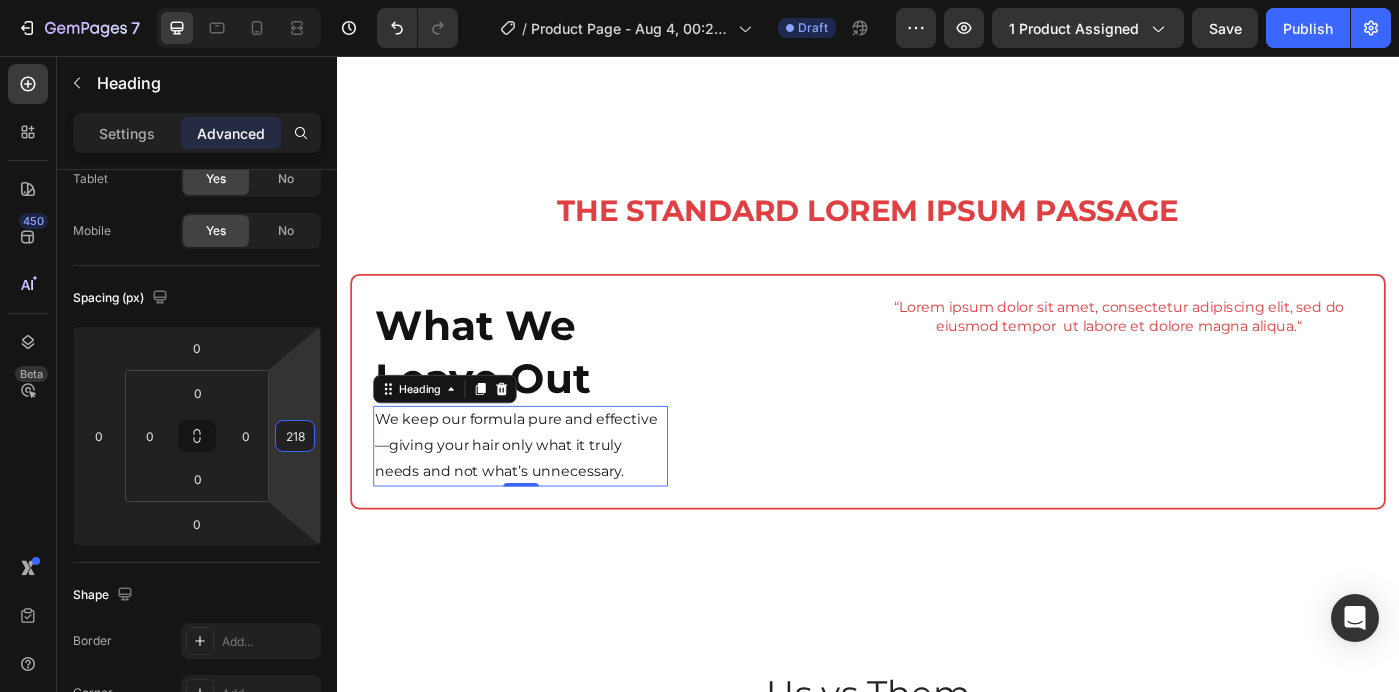 drag, startPoint x: 303, startPoint y: 460, endPoint x: 314, endPoint y: 351, distance: 109.55364 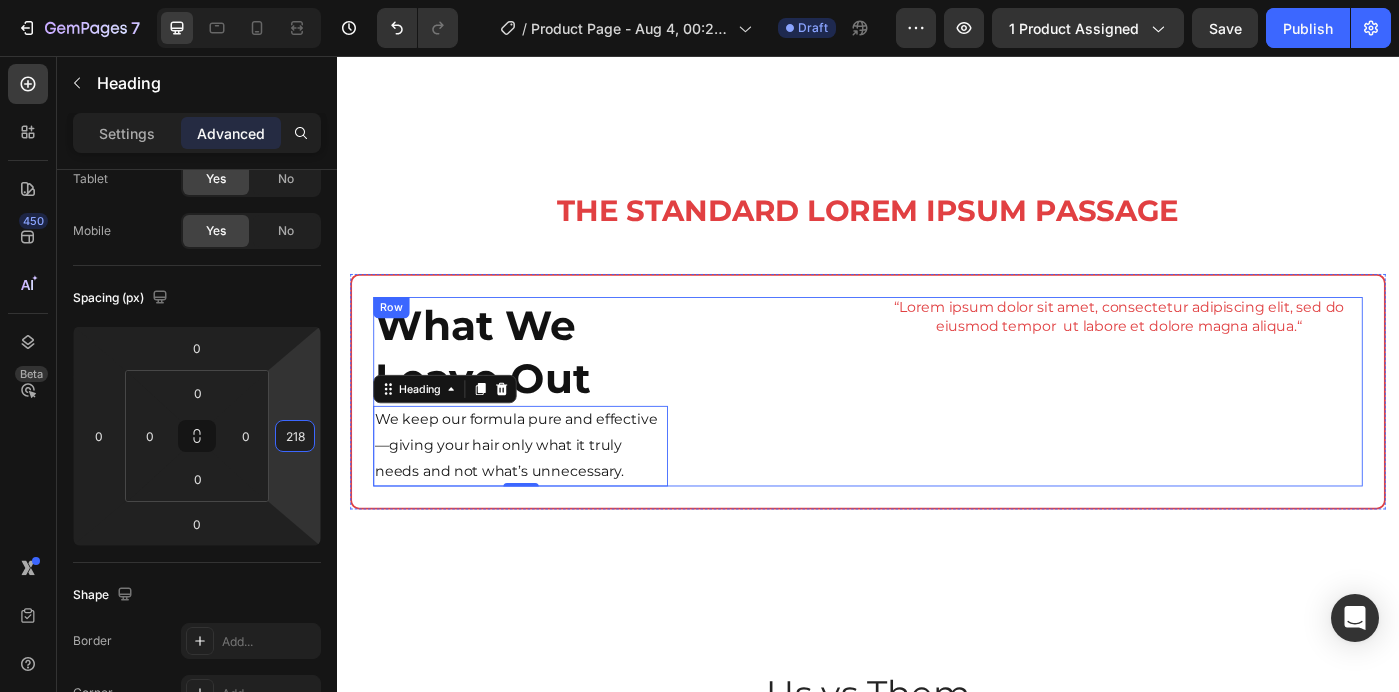 click on "“Lorem ipsum dolor sit amet, consectetur adipiscing elit, sed do eiusmod tempor  ut labore et dolore magna aliqua.“ Text Block" at bounding box center (1220, 435) 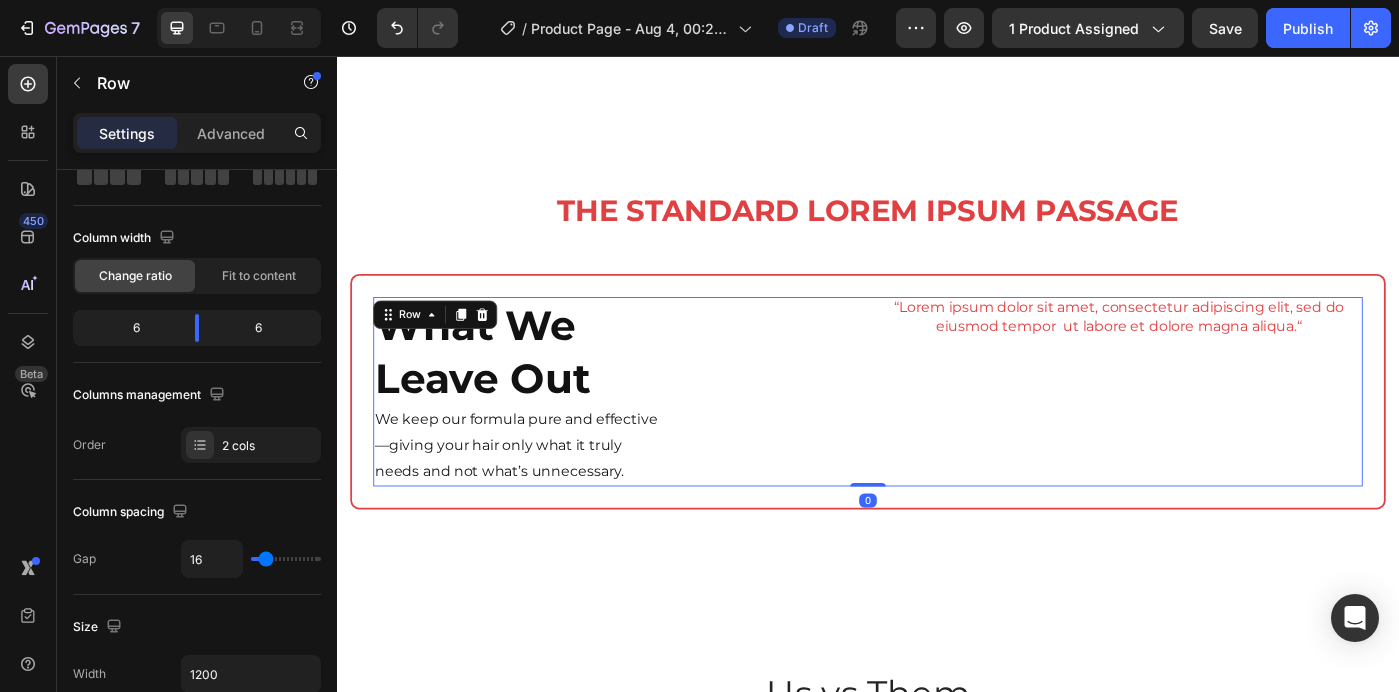 scroll, scrollTop: 0, scrollLeft: 0, axis: both 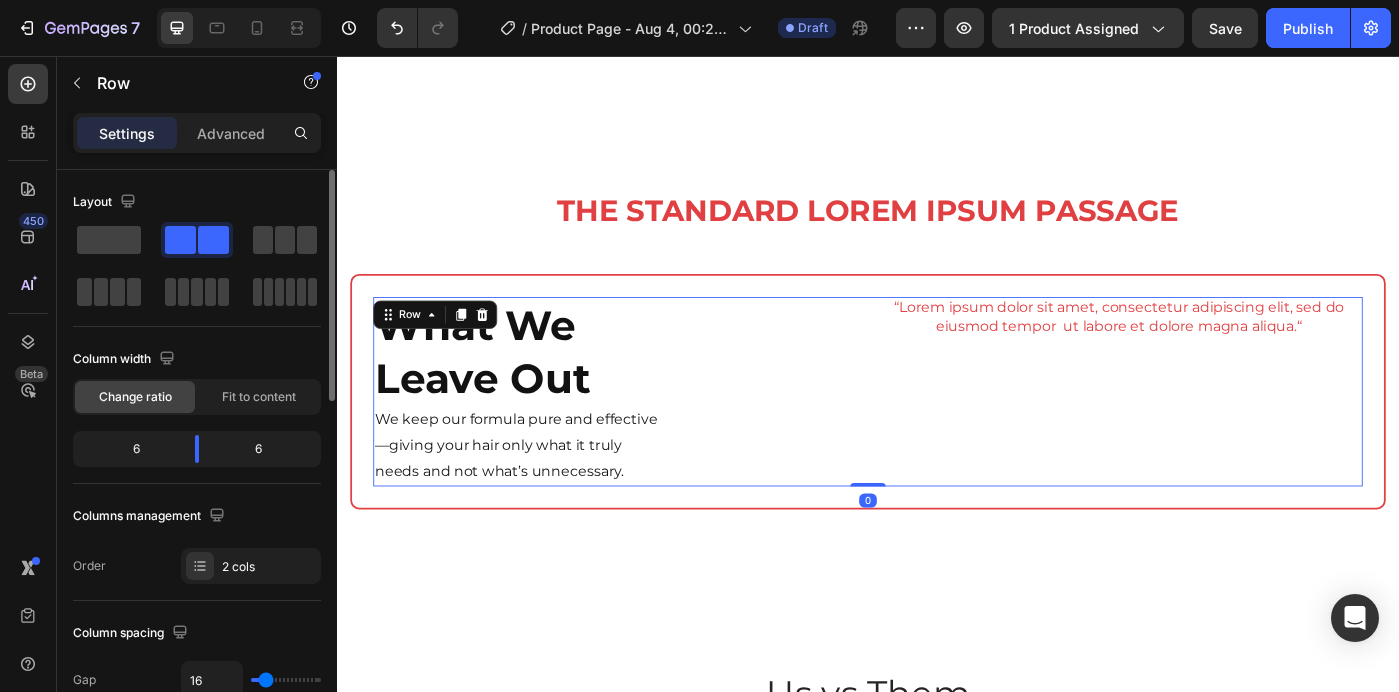 click on "⁠⁠⁠⁠⁠⁠⁠ What We Leave Out Heading We keep our formula pure and effective —giving your hair only what it truly needs and not what’s unnecessary. Heading" at bounding box center (653, 435) 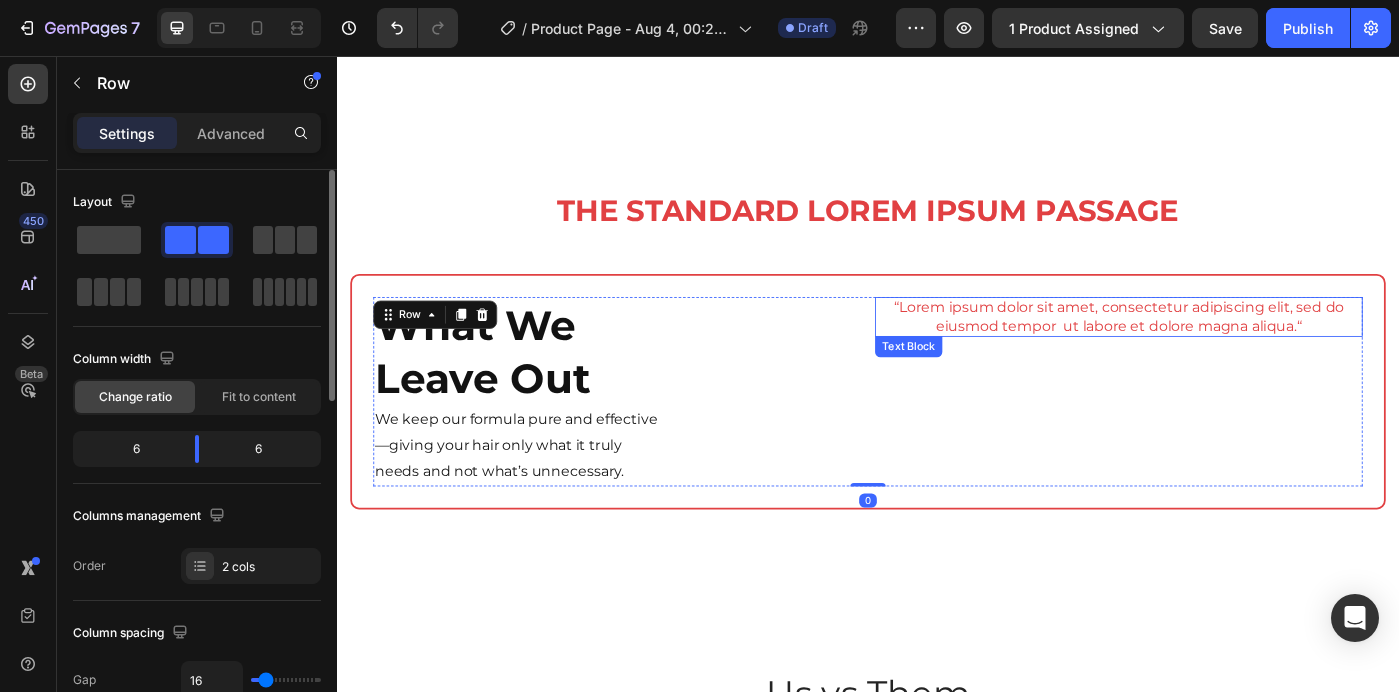 click on "“Lorem ipsum dolor sit amet, consectetur adipiscing elit, sed do eiusmod tempor  ut labore et dolore magna aliqua.“" at bounding box center (1220, 351) 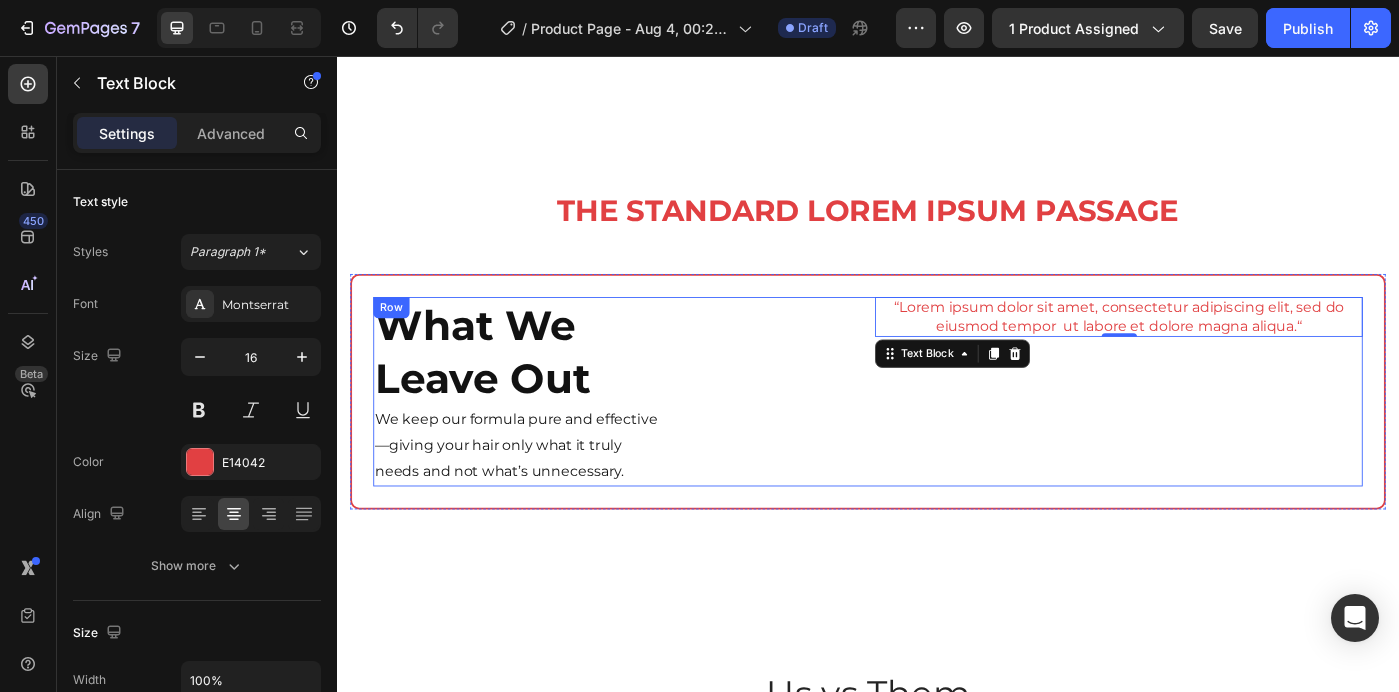 click on "⁠⁠⁠⁠⁠⁠⁠ What We Leave Out Heading We keep our formula pure and effective —giving your hair only what it truly needs and not what’s unnecessary. Heading" at bounding box center (653, 435) 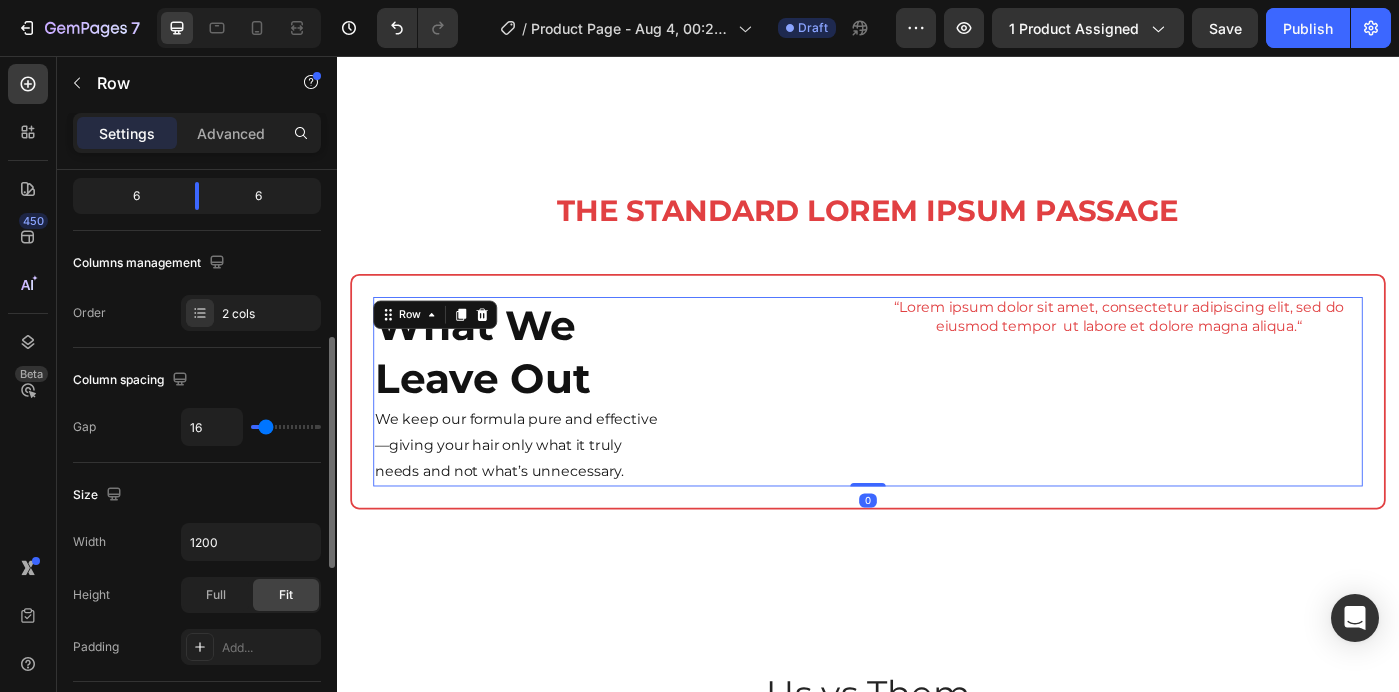 scroll, scrollTop: 300, scrollLeft: 0, axis: vertical 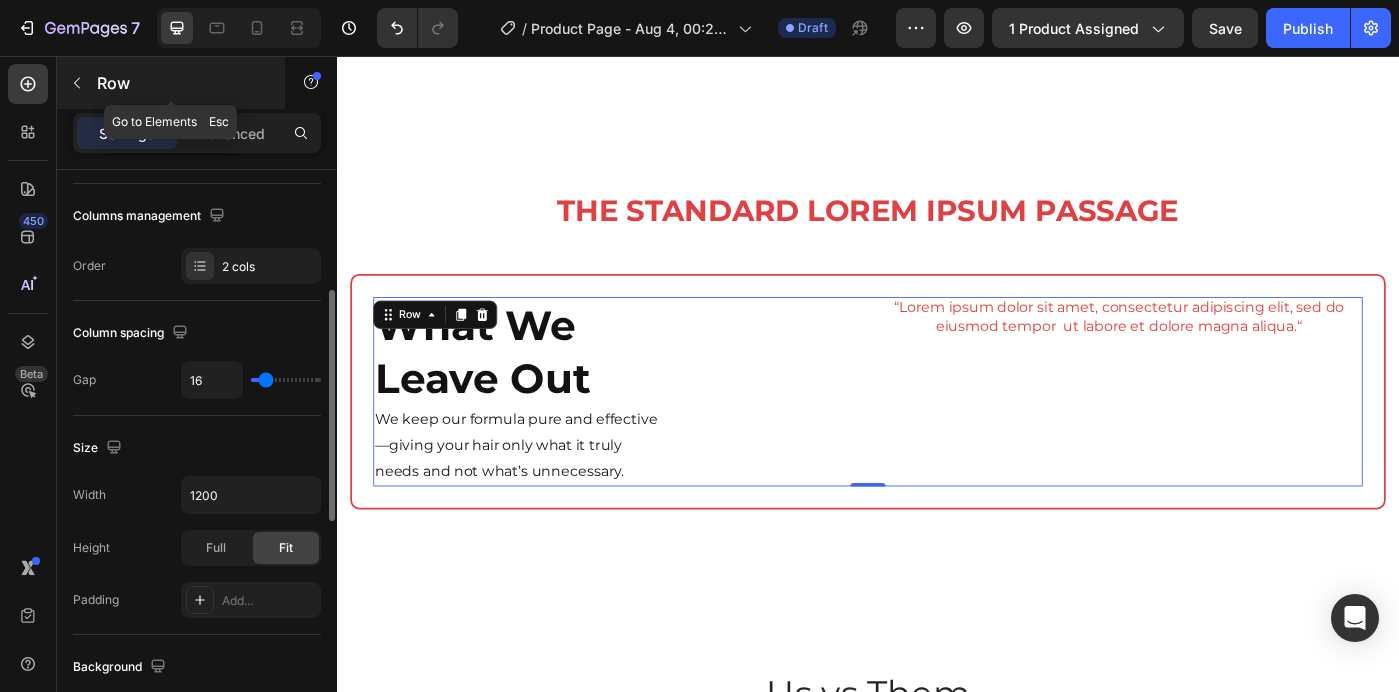 click 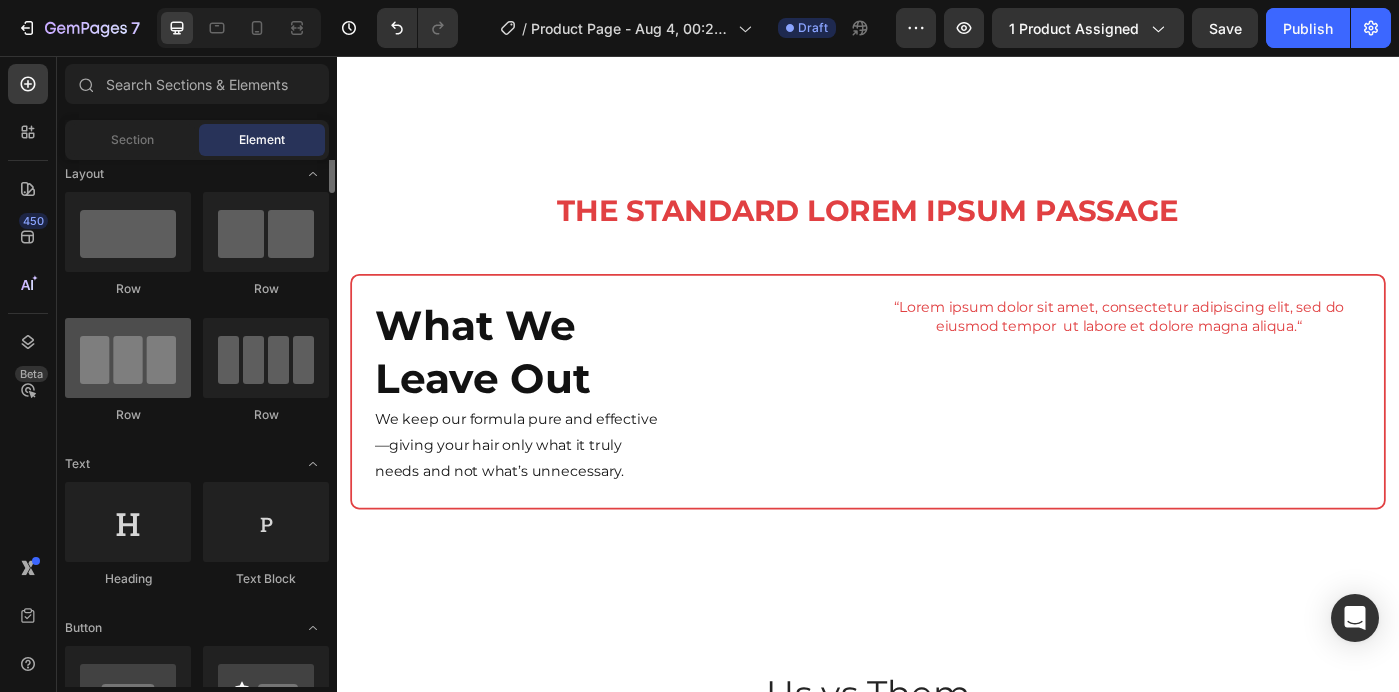 scroll, scrollTop: 0, scrollLeft: 0, axis: both 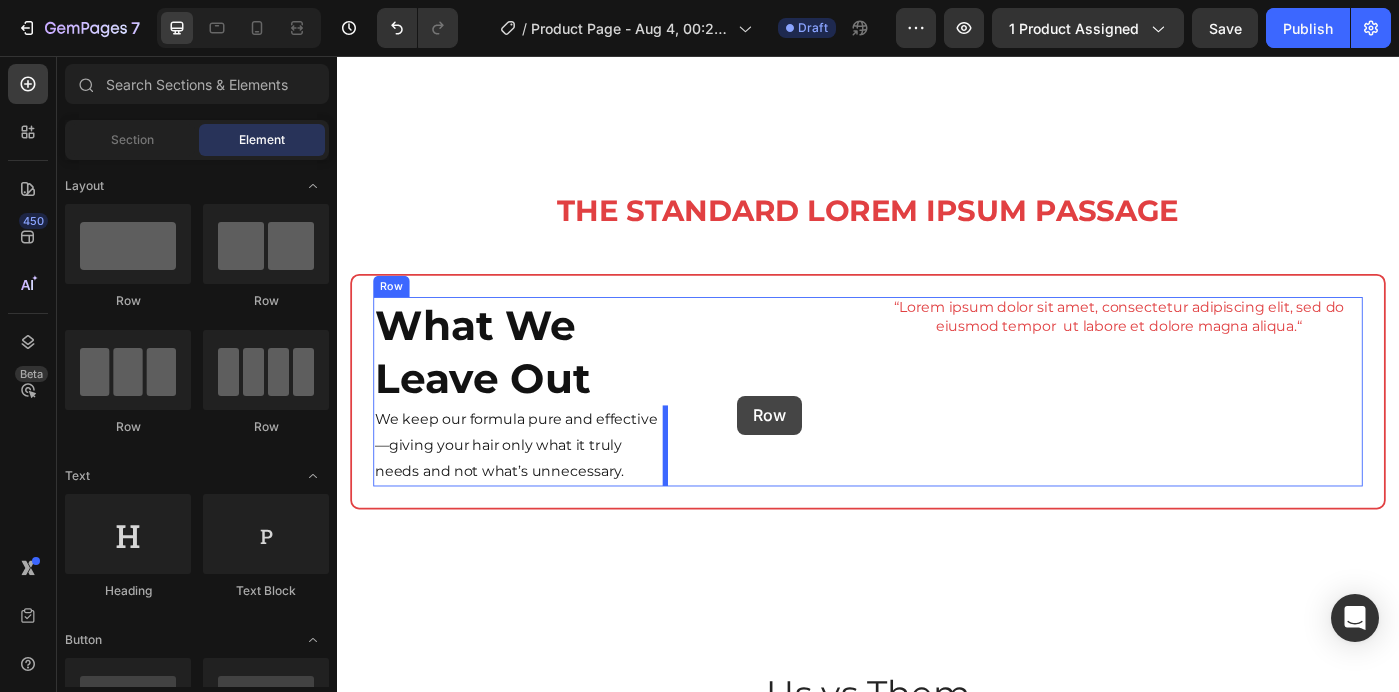 drag, startPoint x: 473, startPoint y: 304, endPoint x: 789, endPoint y: 440, distance: 344.02325 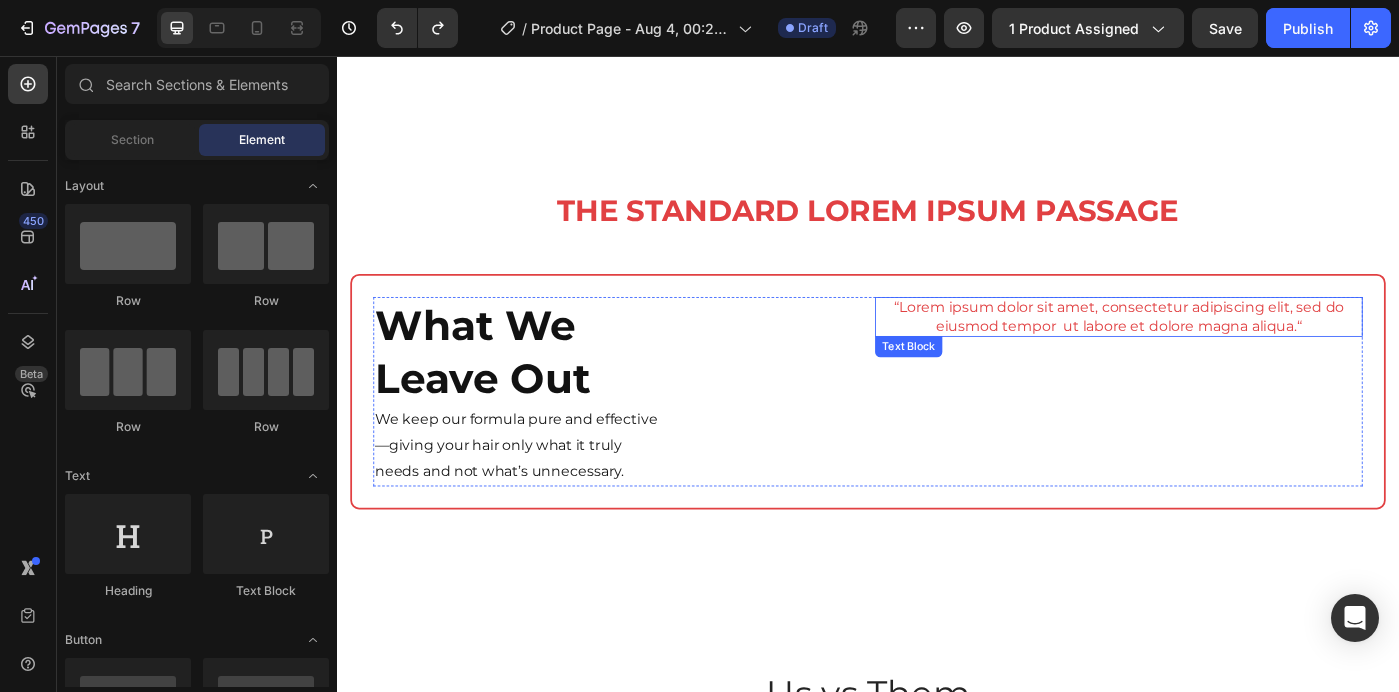 click on "“Lorem ipsum dolor sit amet, consectetur adipiscing elit, sed do eiusmod tempor  ut labore et dolore magna aliqua.“" at bounding box center [1220, 351] 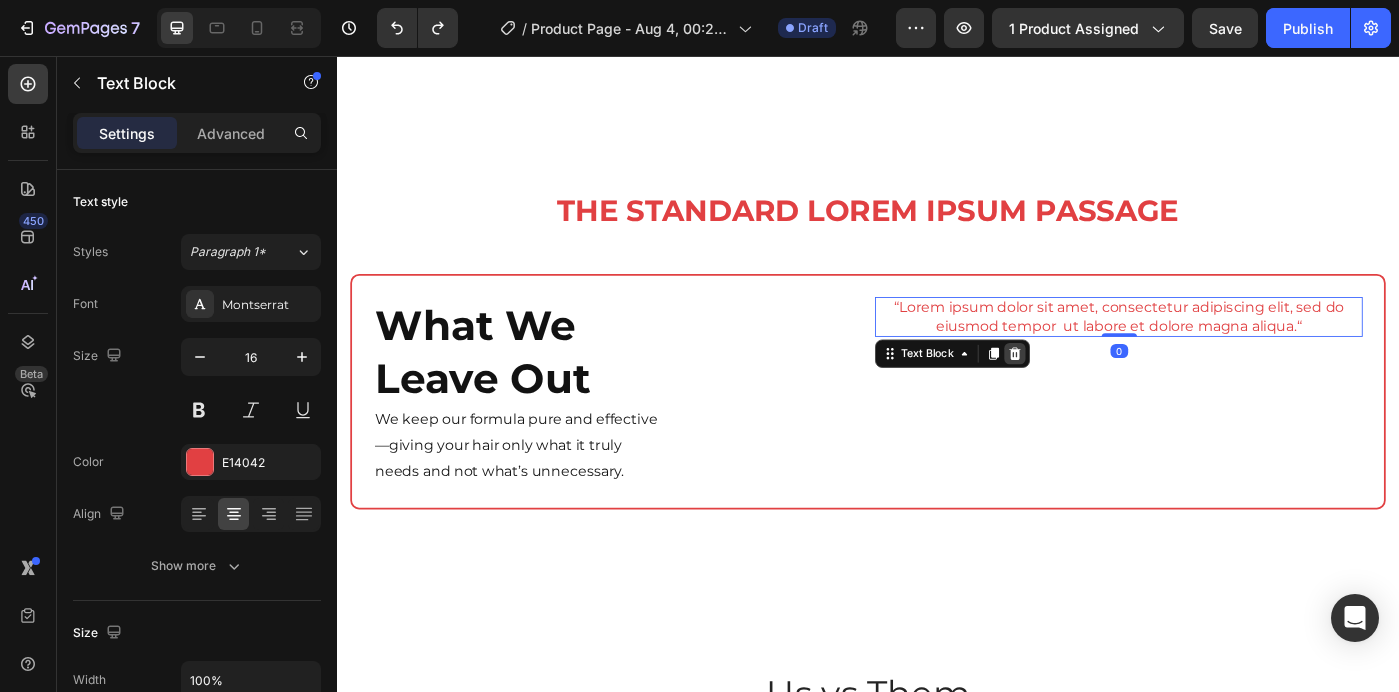 click 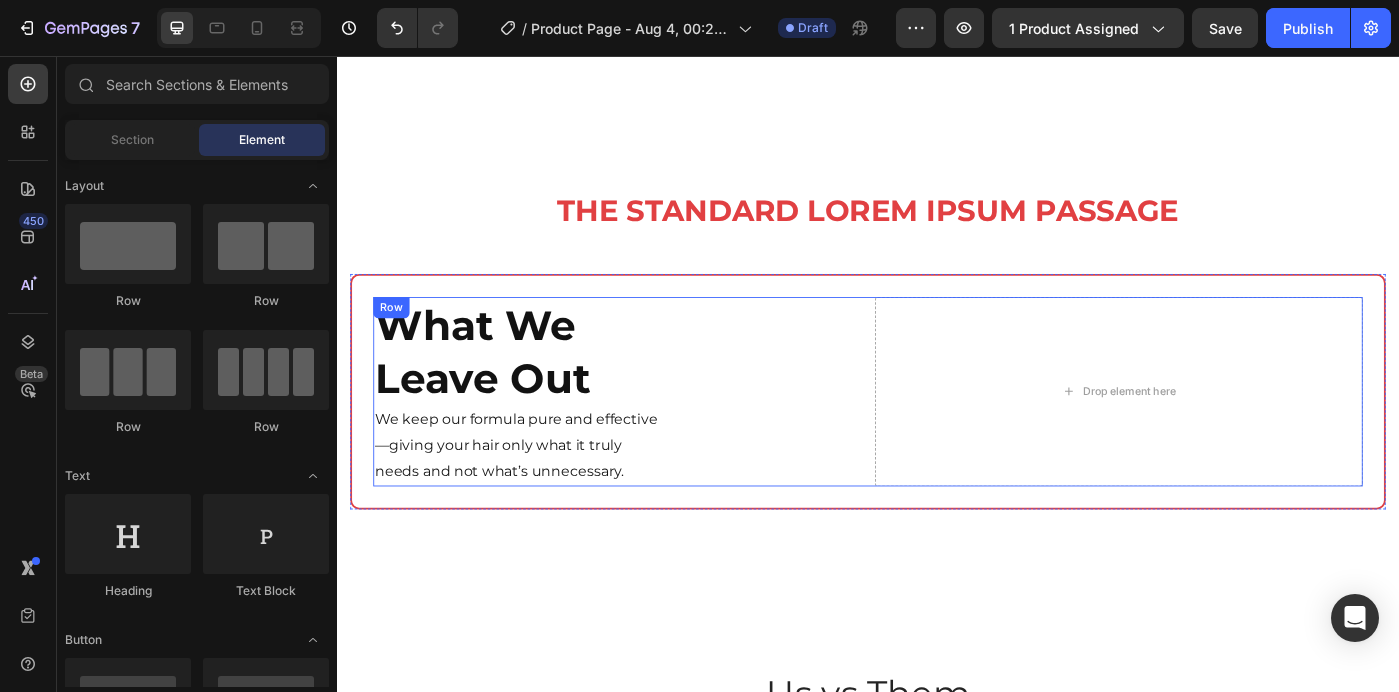 click on "⁠⁠⁠⁠⁠⁠⁠ What We Leave Out Heading We keep our formula pure and effective —giving your hair only what it truly needs and not what’s unnecessary. Heading" at bounding box center [653, 435] 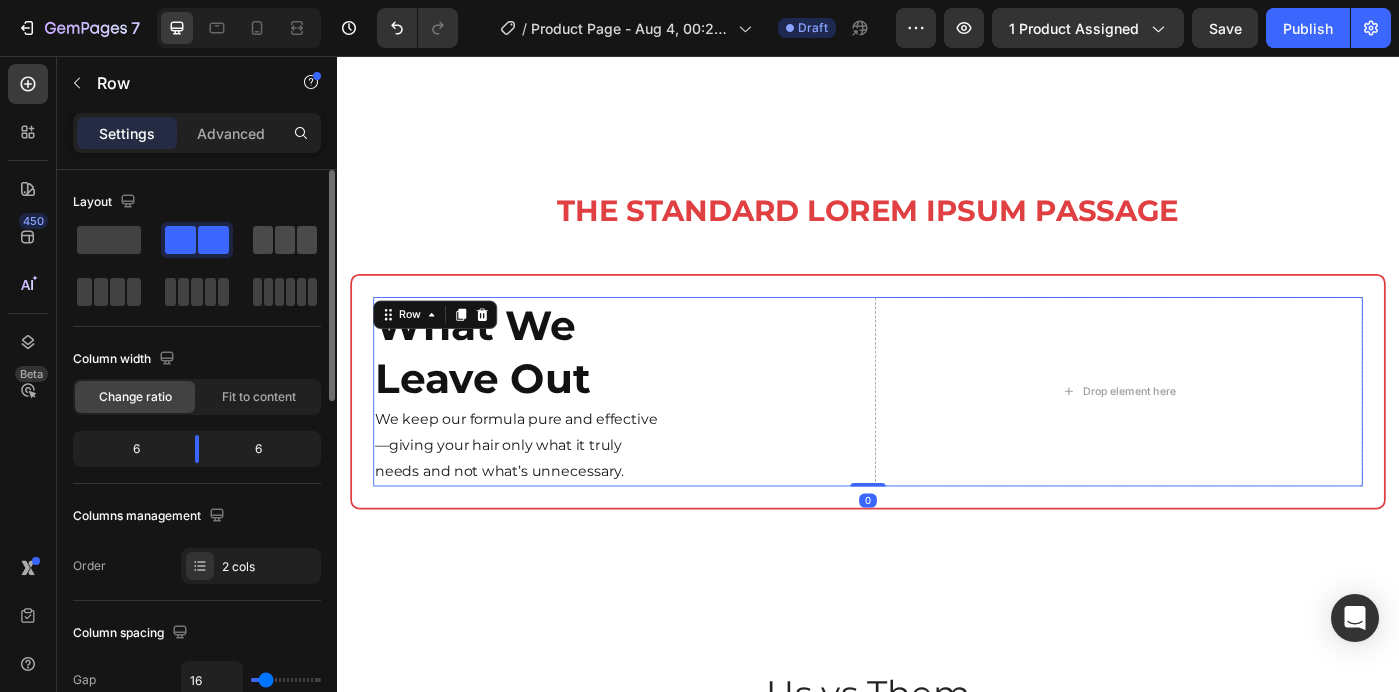 click 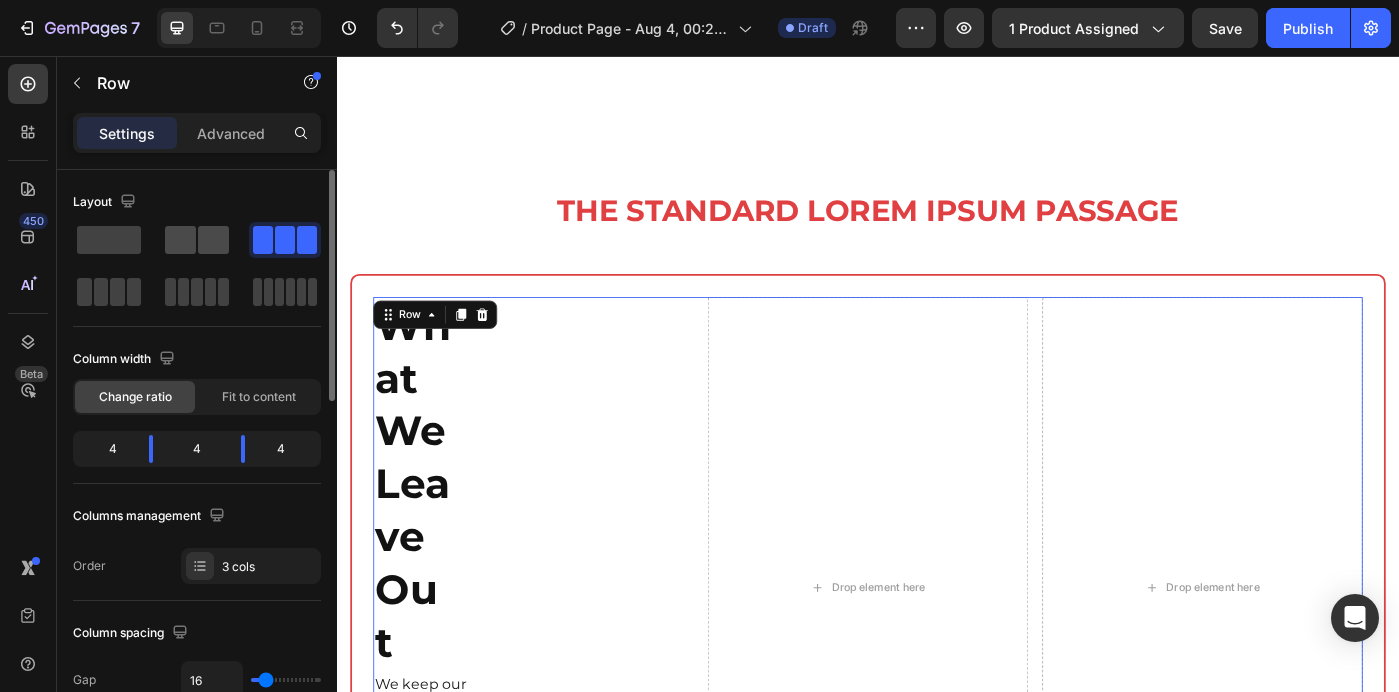 click 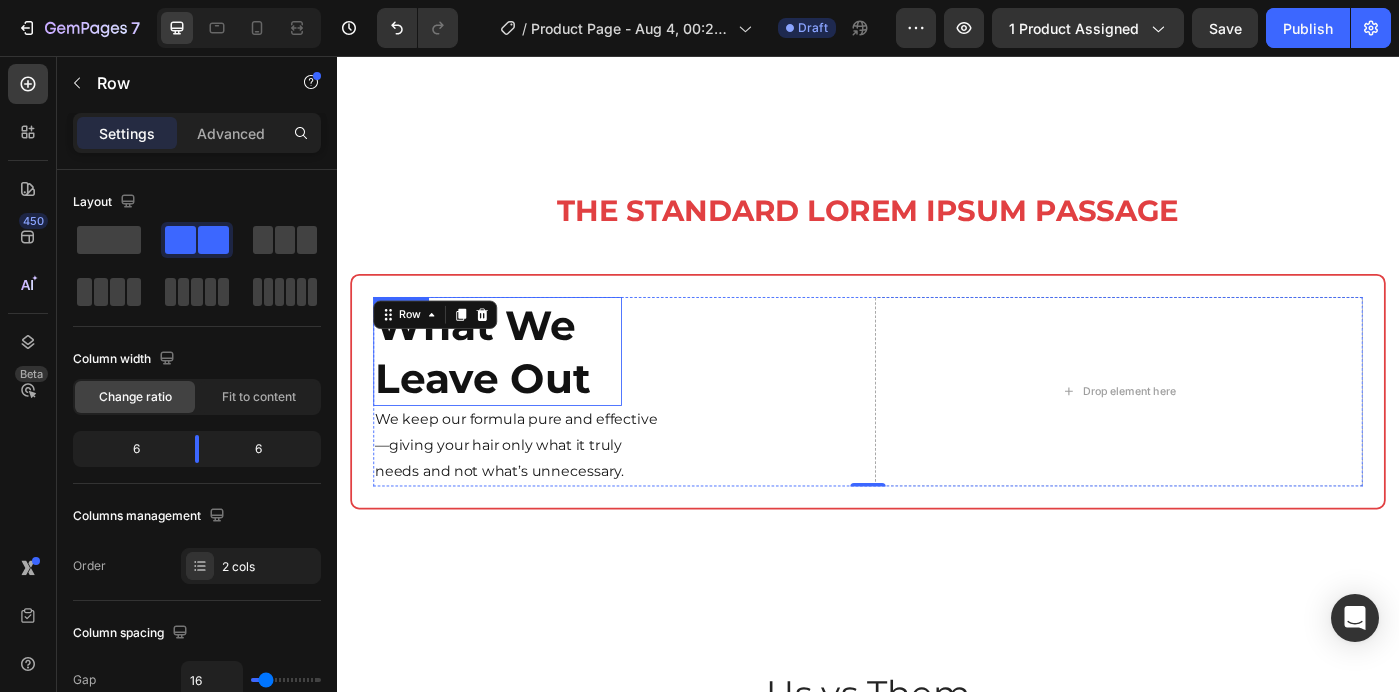 click on "⁠⁠⁠⁠⁠⁠⁠ What We Leave Out" at bounding box center (518, 390) 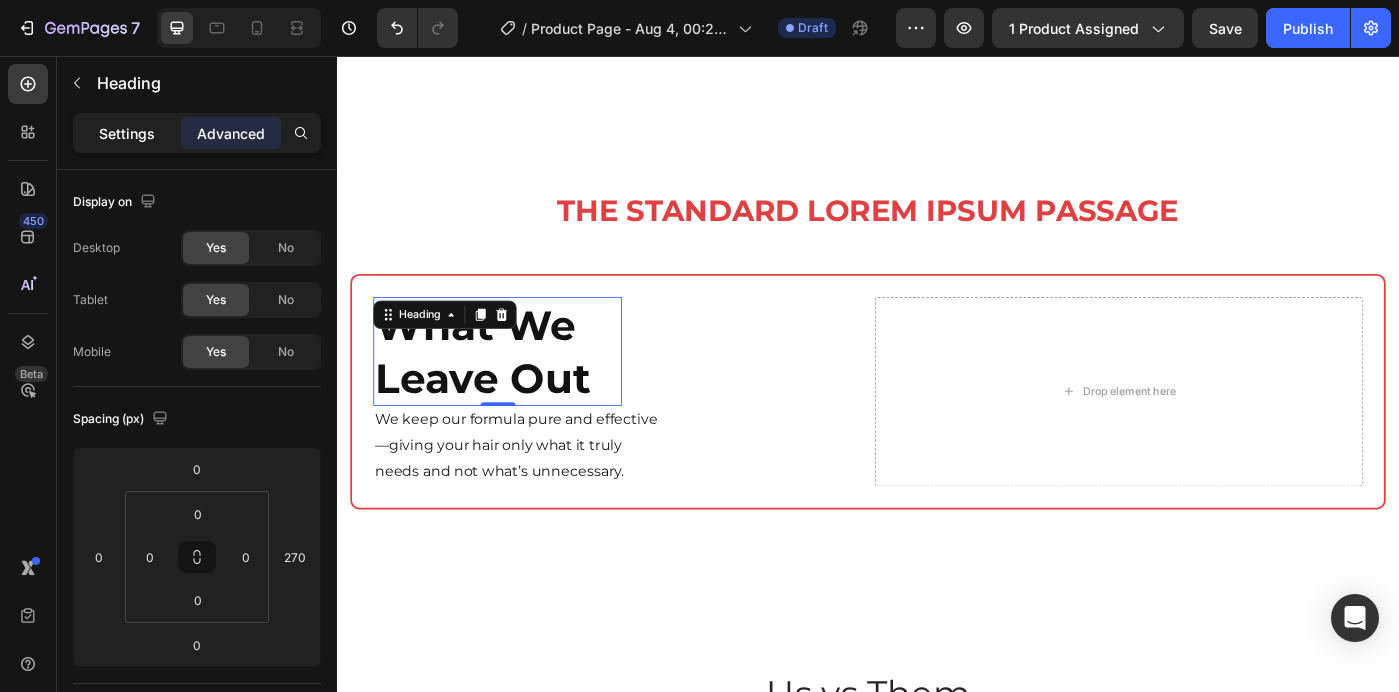 click on "Settings" at bounding box center (127, 133) 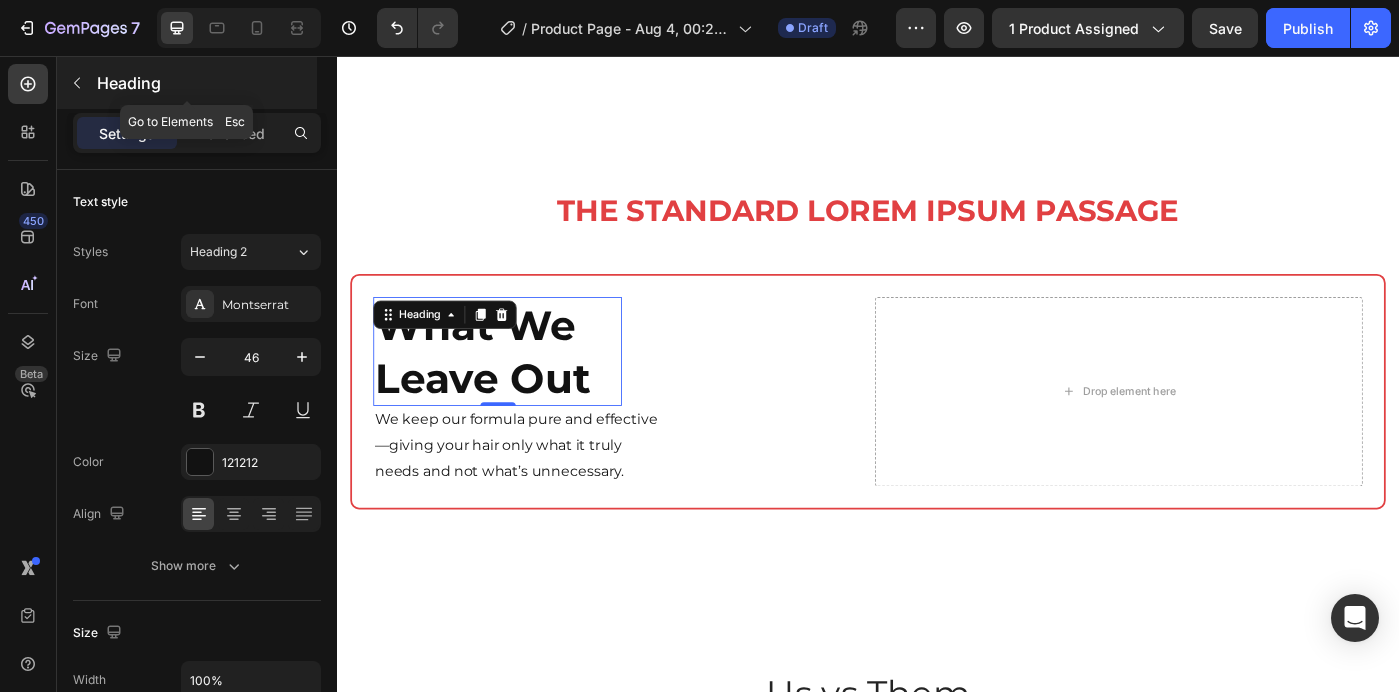 click on "Heading" at bounding box center [187, 83] 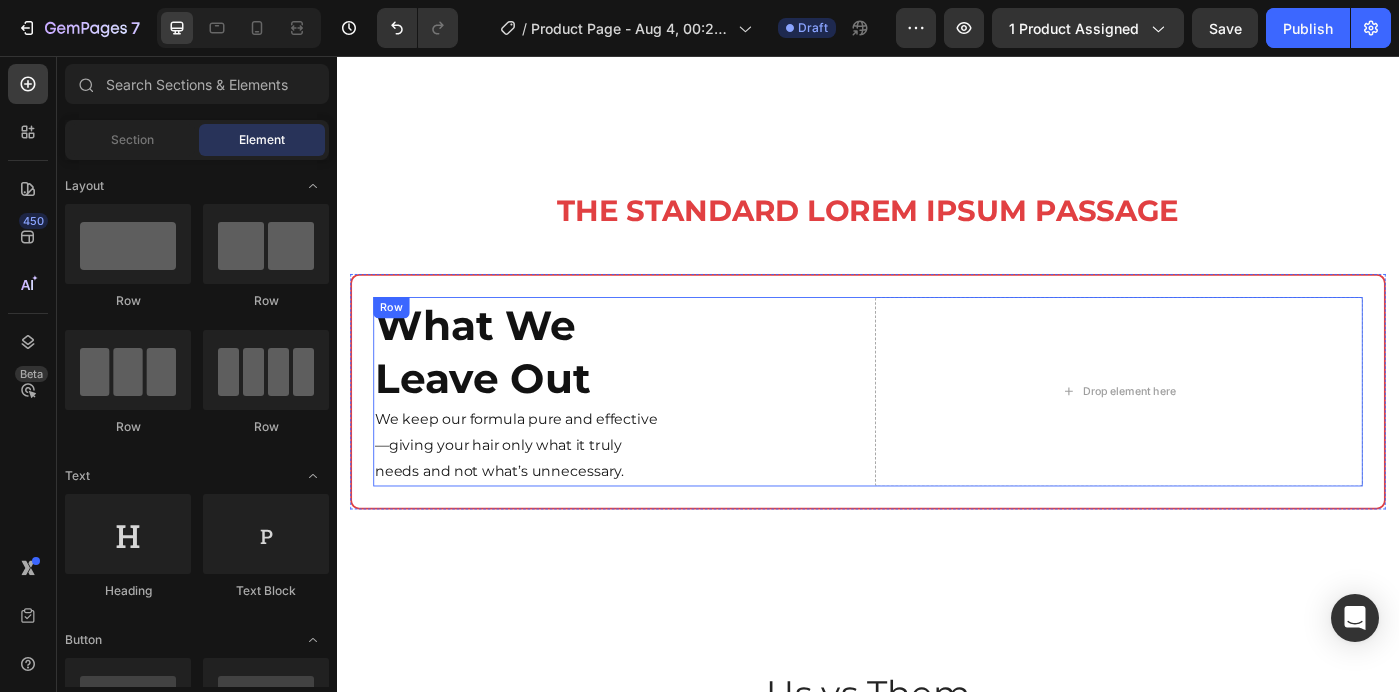 click on "⁠⁠⁠⁠⁠⁠⁠ What We Leave Out Heading We keep our formula pure and effective —giving your hair only what it truly needs and not what’s unnecessary. Heading" at bounding box center [653, 435] 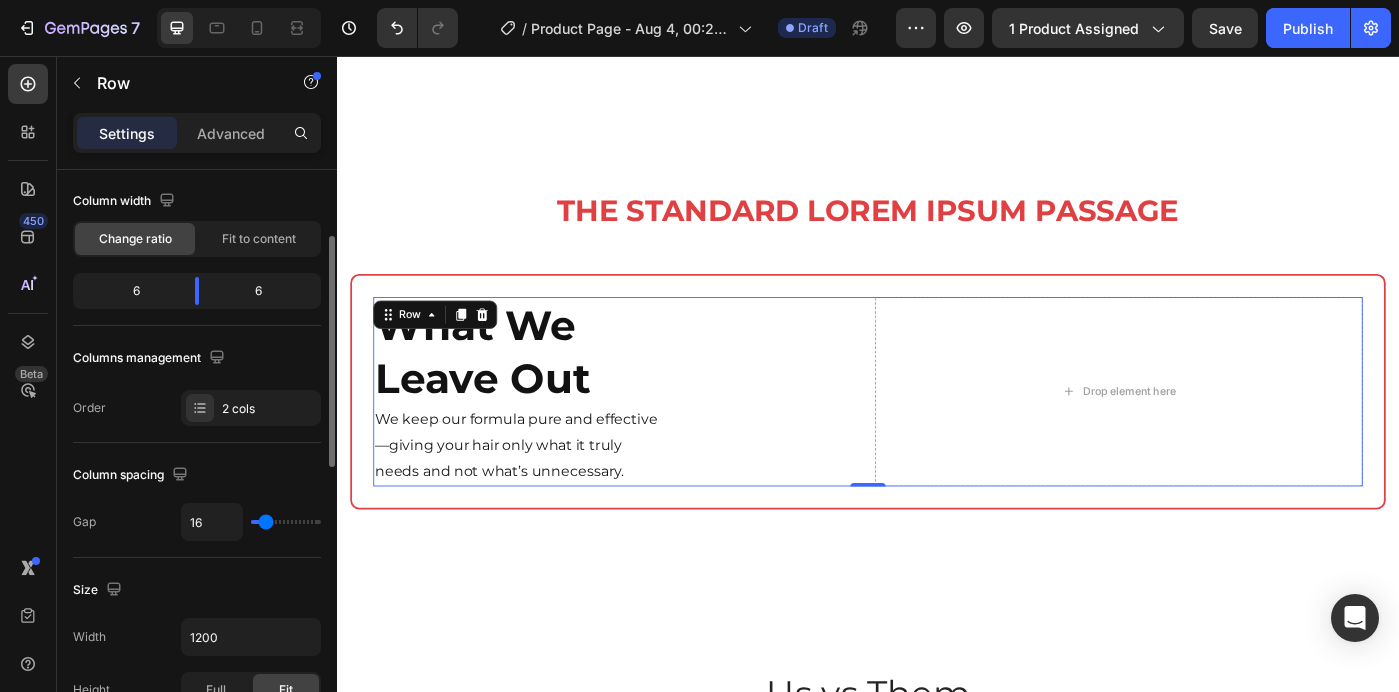 scroll, scrollTop: 173, scrollLeft: 0, axis: vertical 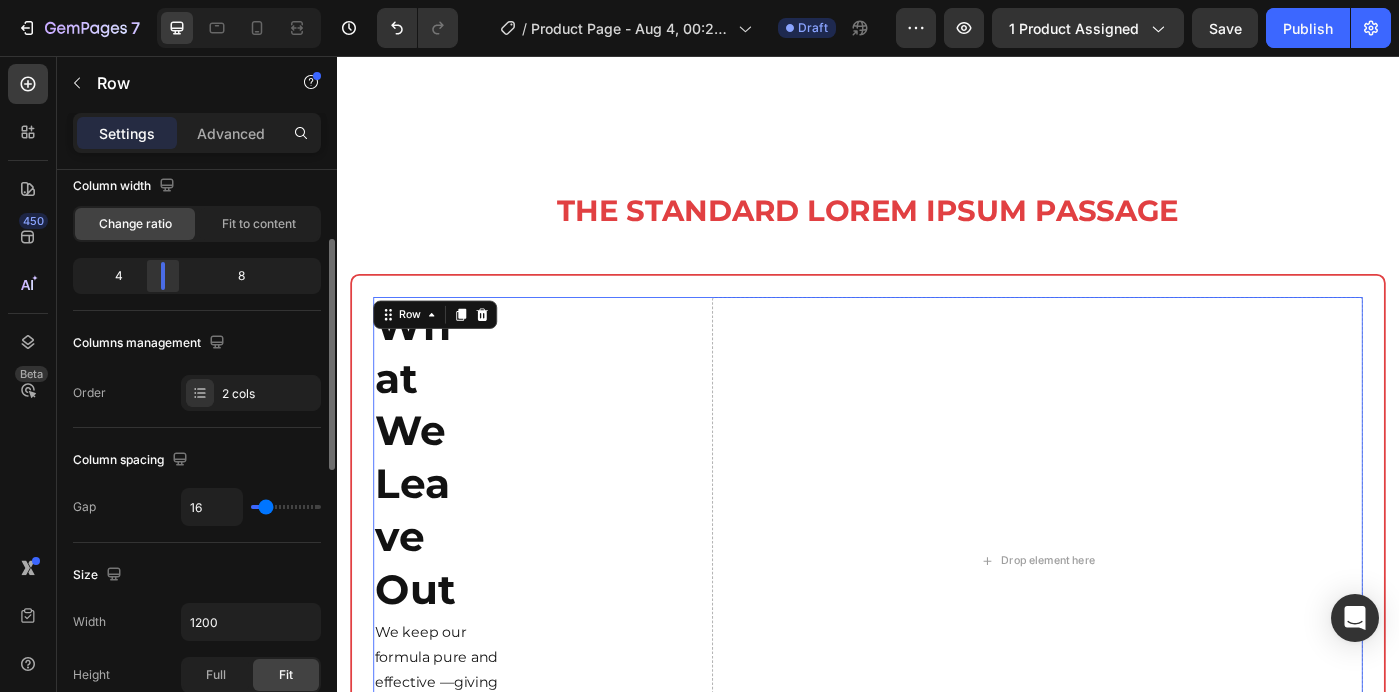 drag, startPoint x: 195, startPoint y: 272, endPoint x: 155, endPoint y: 272, distance: 40 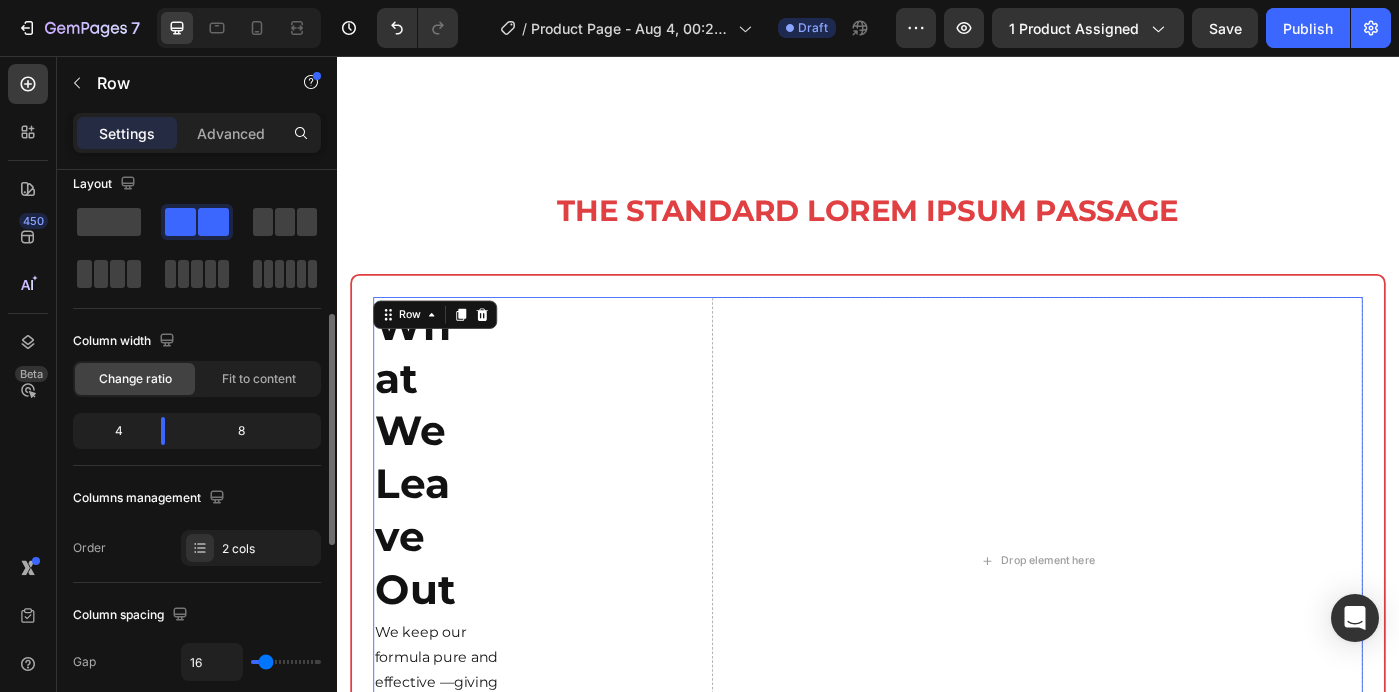 scroll, scrollTop: 0, scrollLeft: 0, axis: both 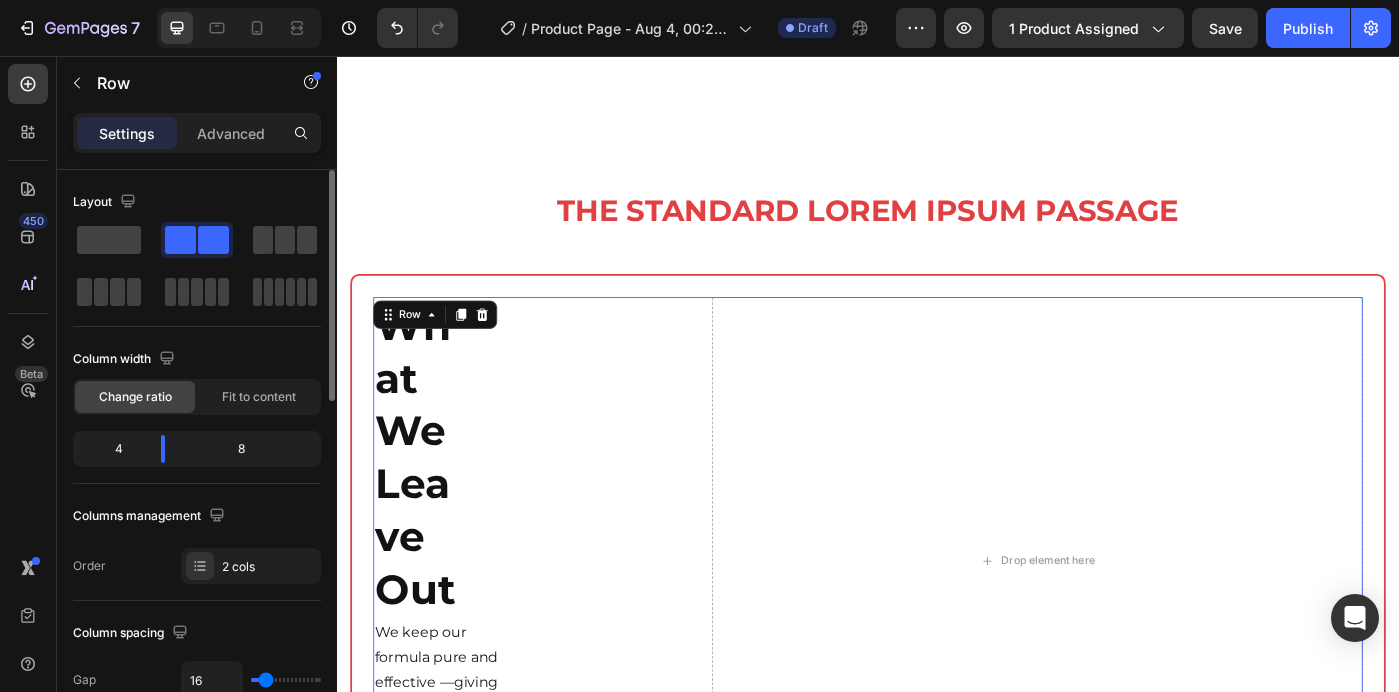 click on "⁠⁠⁠⁠⁠⁠⁠ What We Leave Out Heading We keep our formula pure and effective —giving your hair only what it truly needs and not what’s unnecessary. Heading" at bounding box center (561, 626) 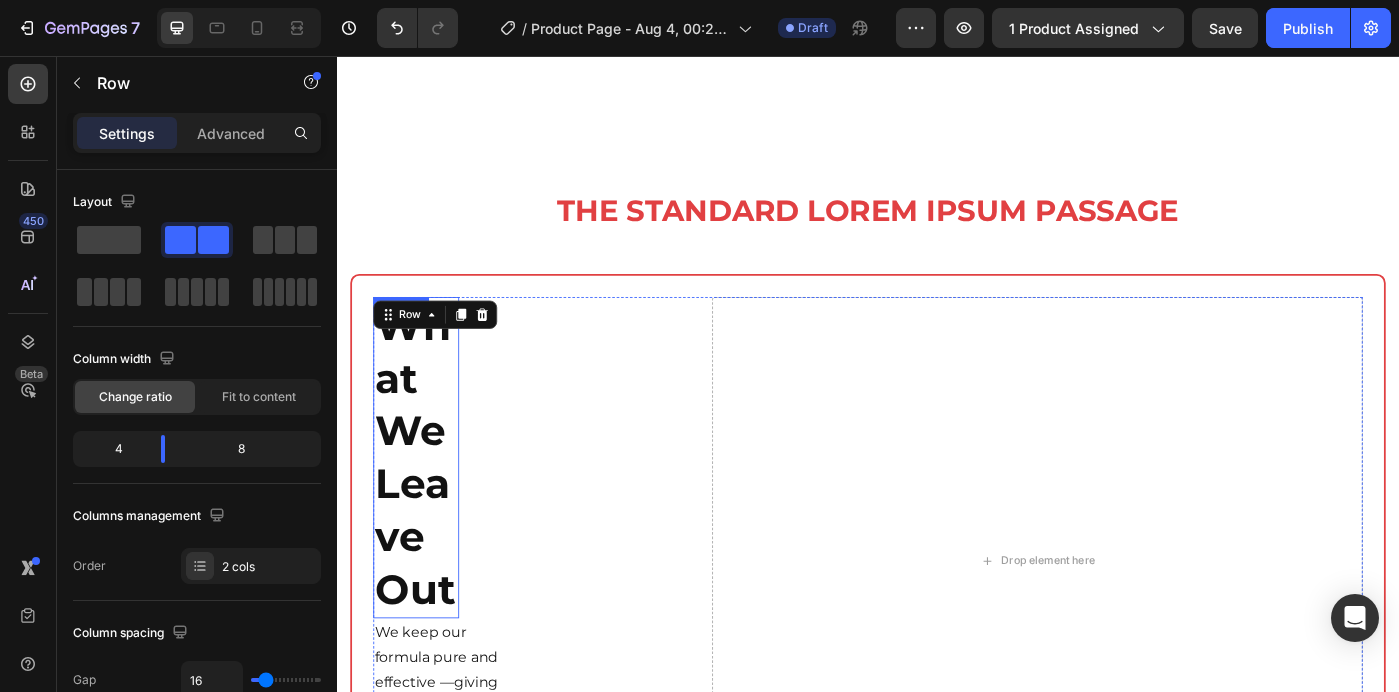 click on "What We Leave Out" at bounding box center (425, 509) 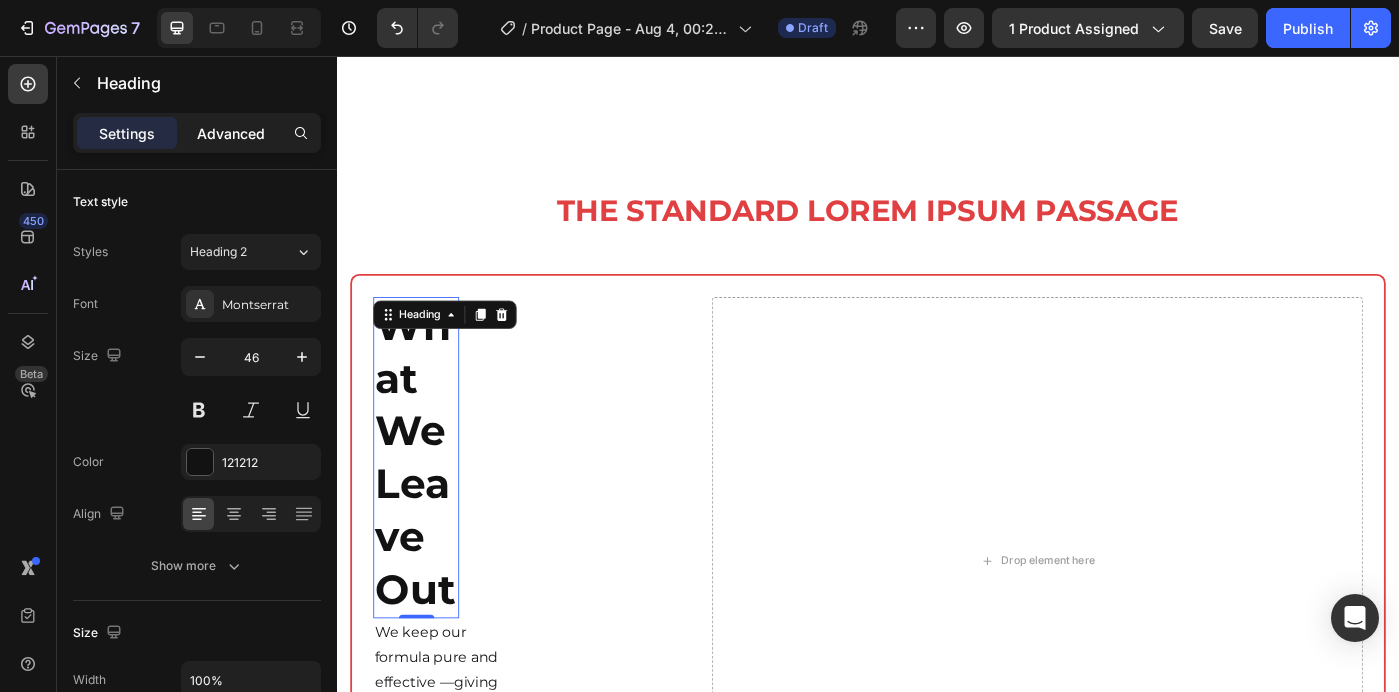 click on "Advanced" 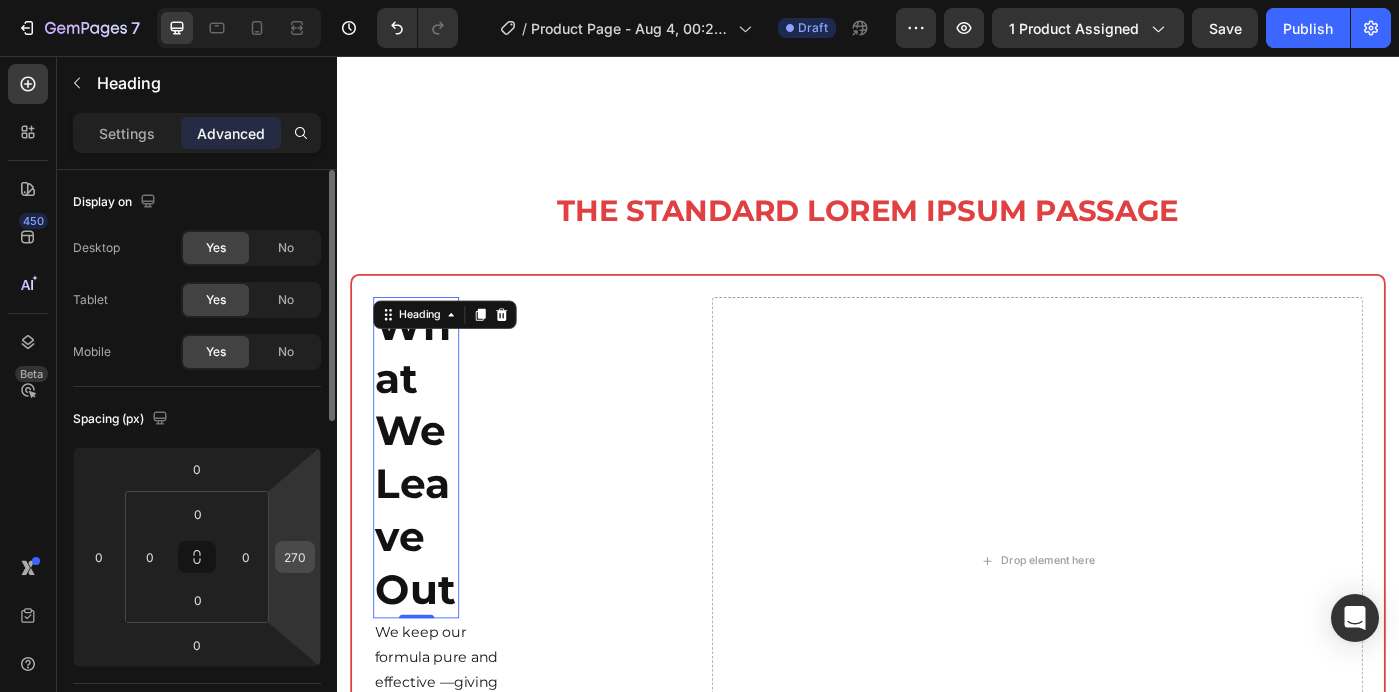 click on "270" at bounding box center (295, 557) 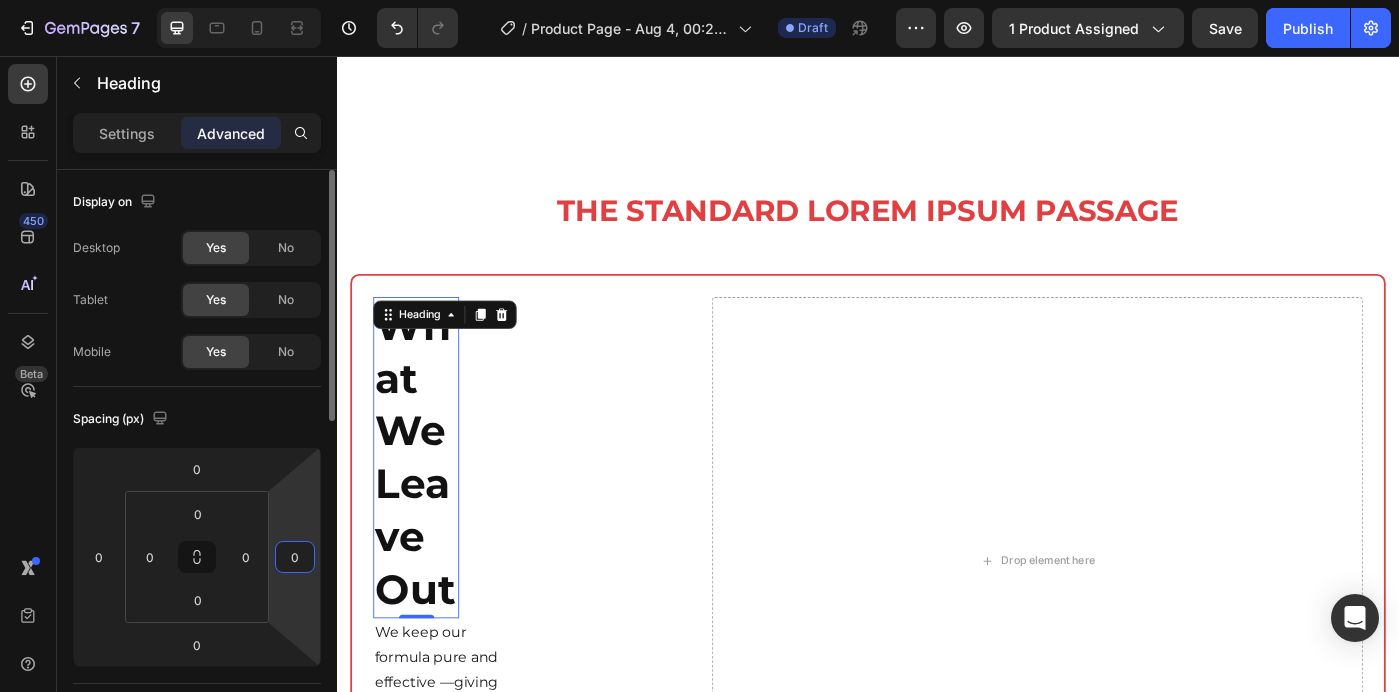 type on "0" 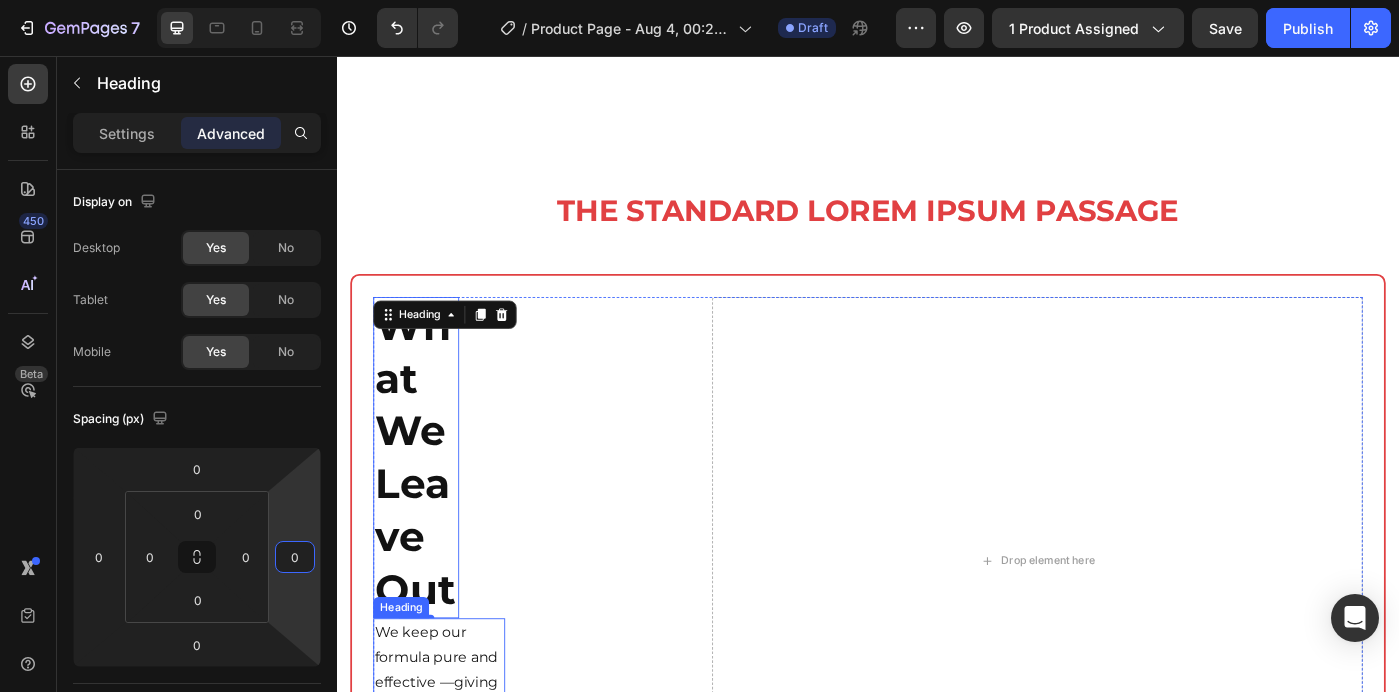 click on "⁠⁠⁠⁠⁠⁠⁠ What We Leave Out Heading   0 We keep our formula pure and effective —giving your hair only what it truly needs and not what’s unnecessary. Heading
Drop element here Row Hero Banner" at bounding box center [937, 642] 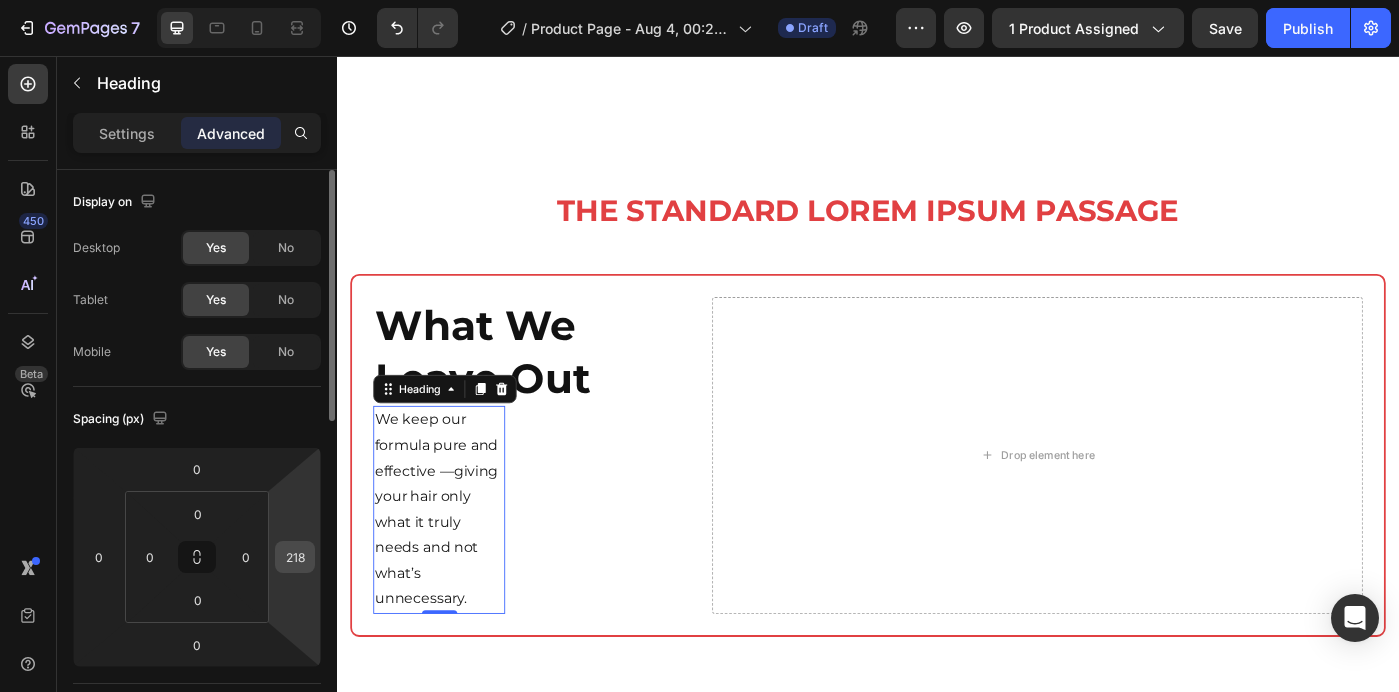 click on "218" at bounding box center [295, 557] 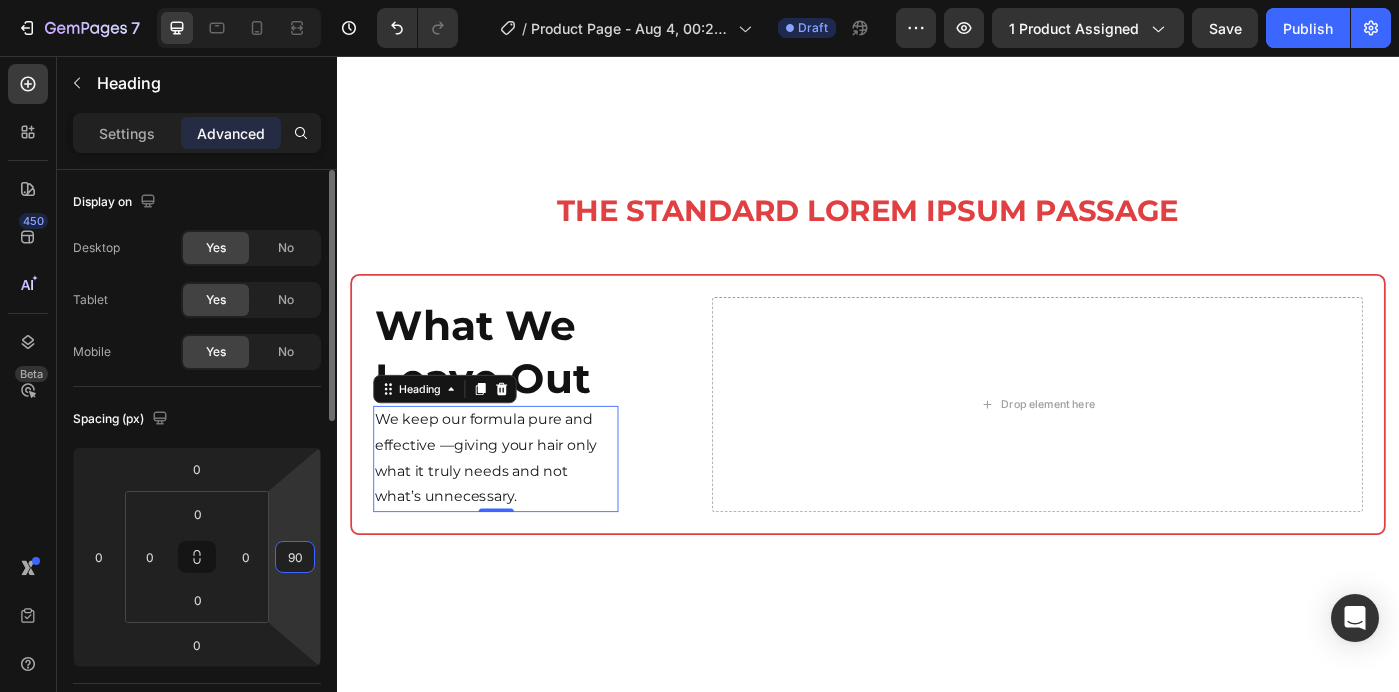 type on "9" 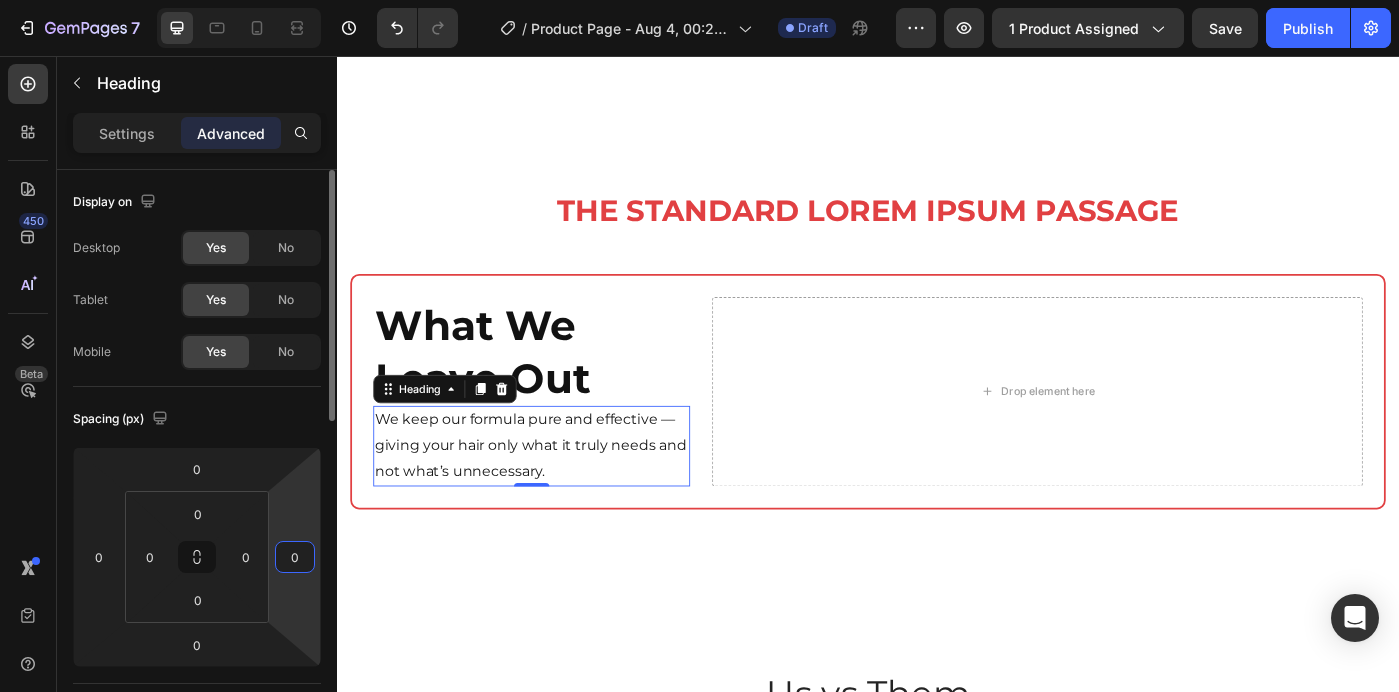 type on "0" 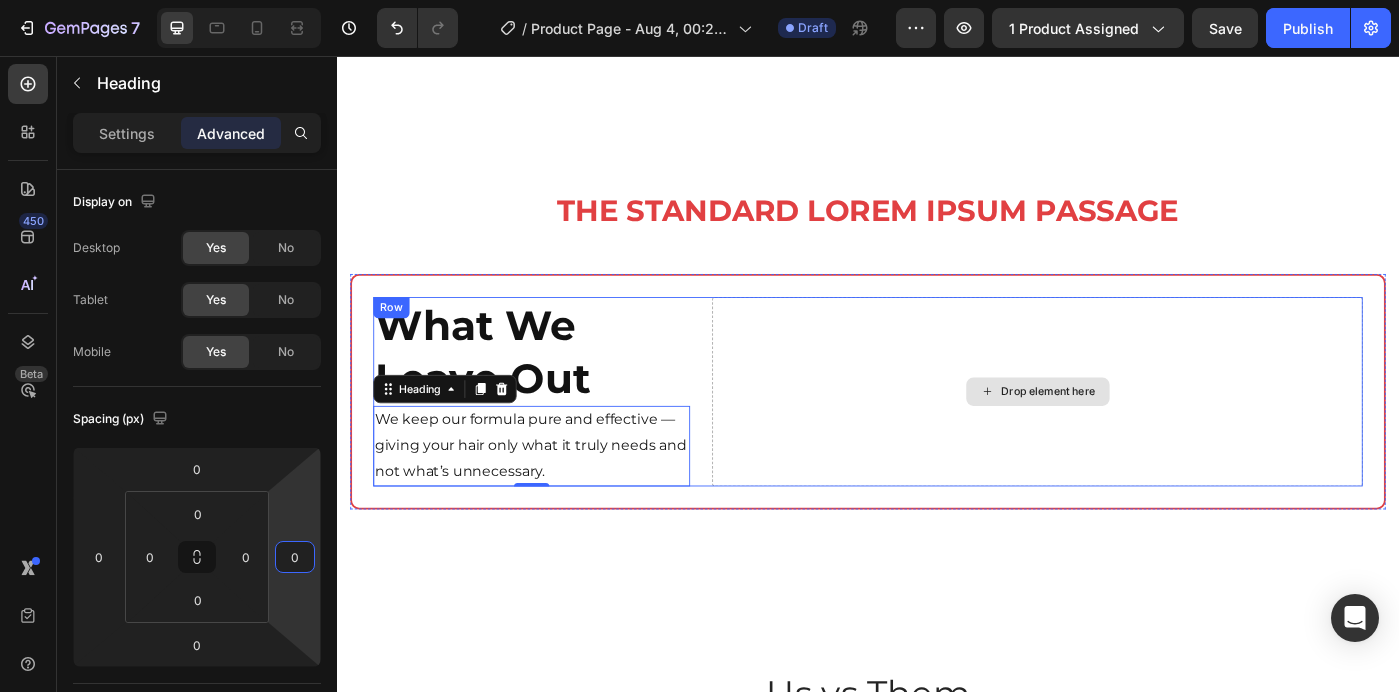 click on "Drop element here" at bounding box center (1128, 435) 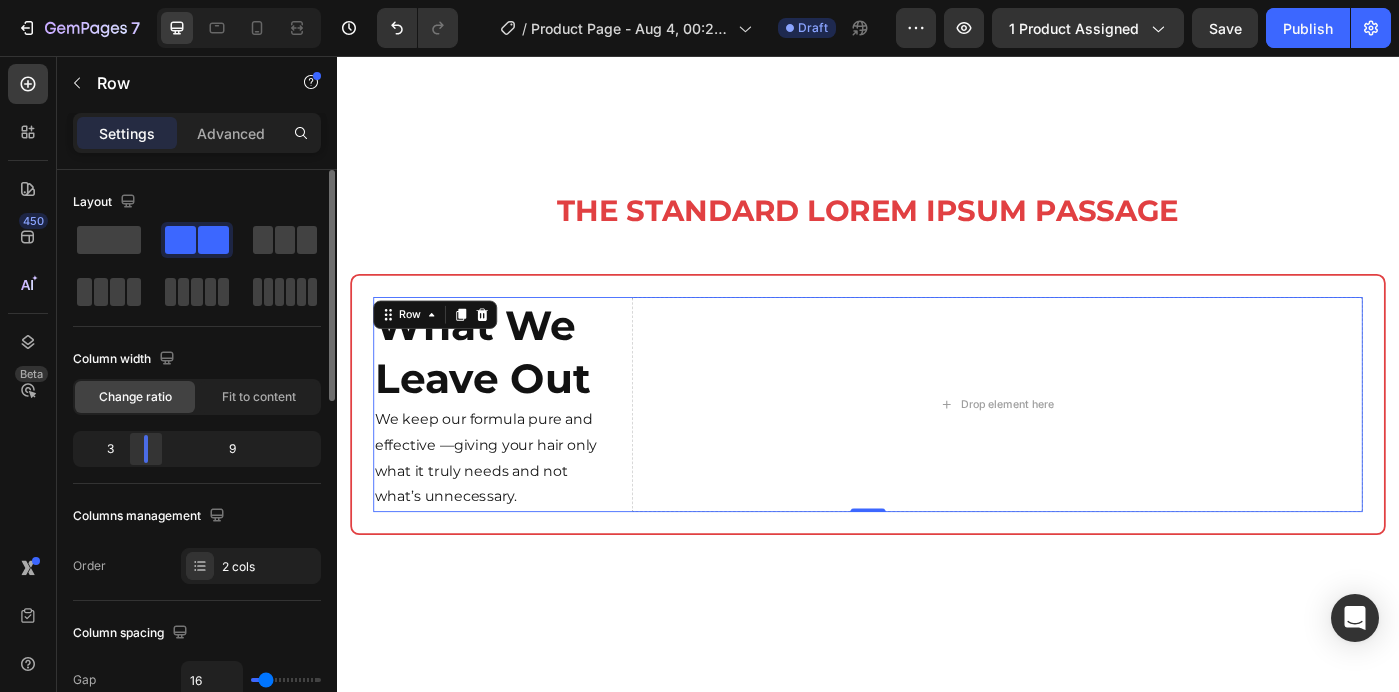 drag, startPoint x: 160, startPoint y: 444, endPoint x: 144, endPoint y: 441, distance: 16.27882 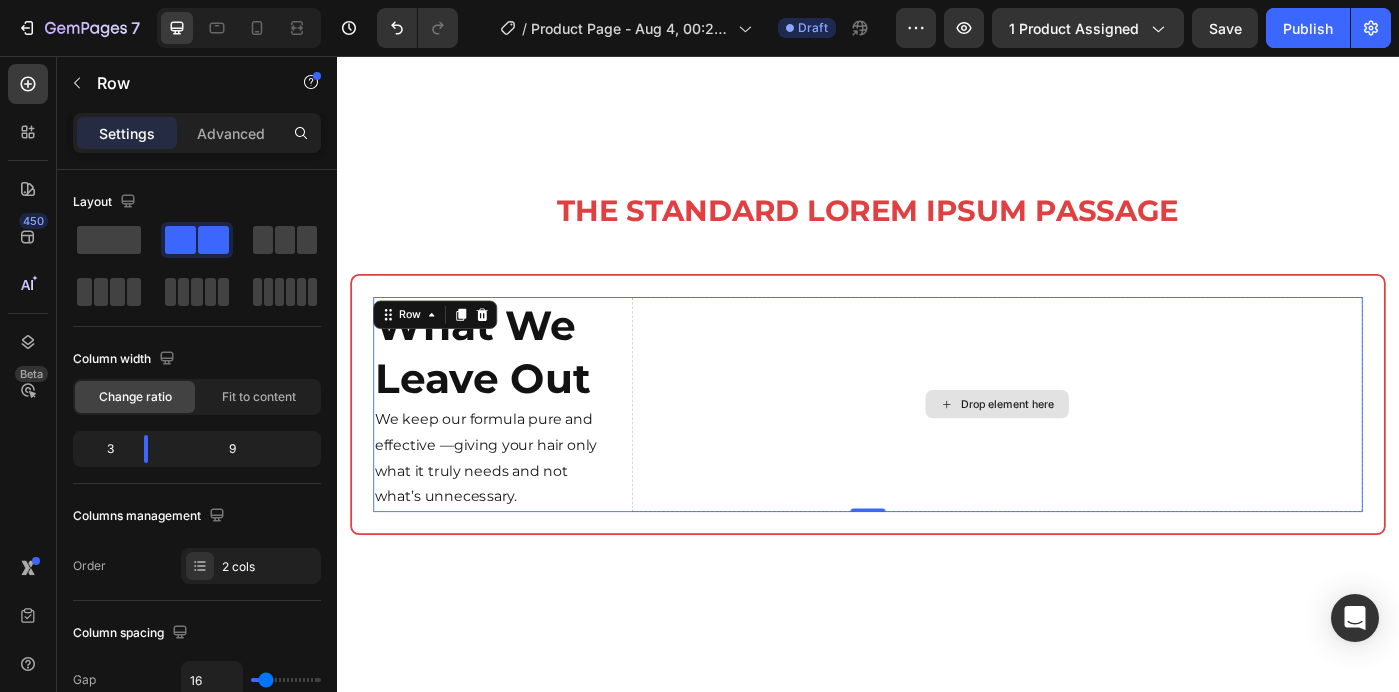 click on "Drop element here" at bounding box center [1083, 449] 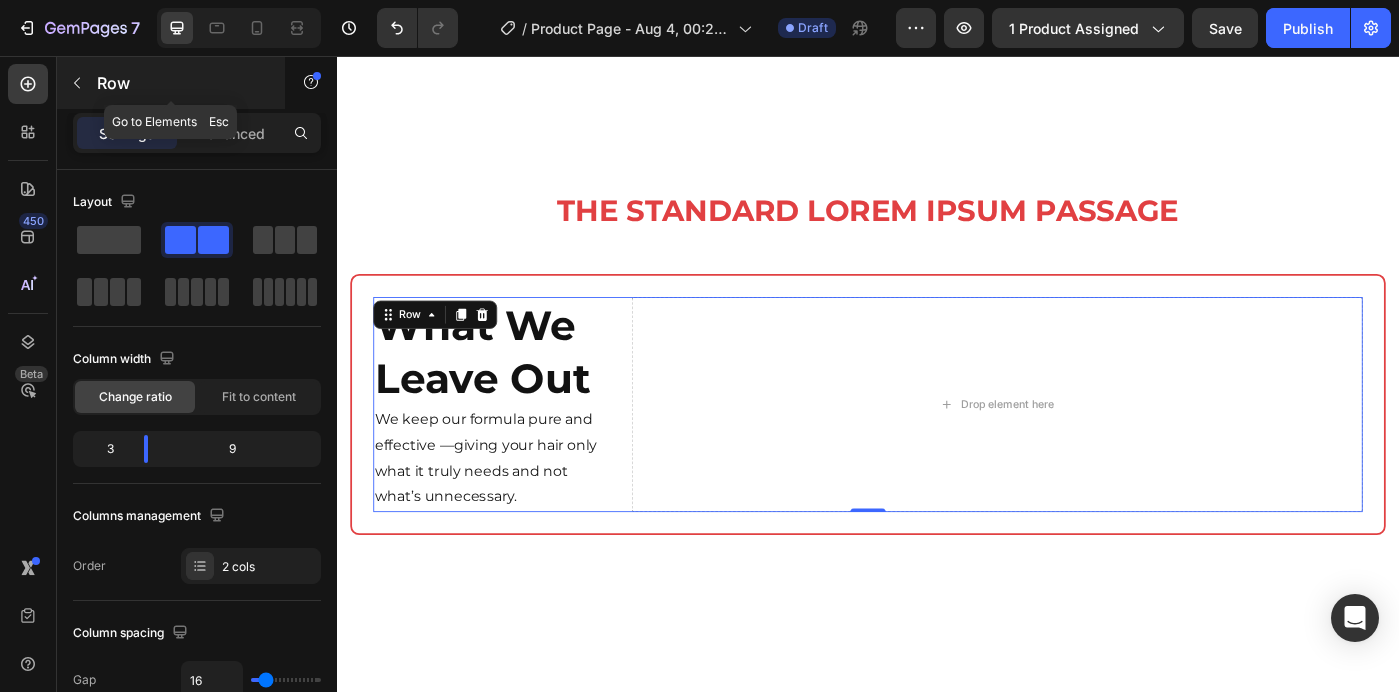 click 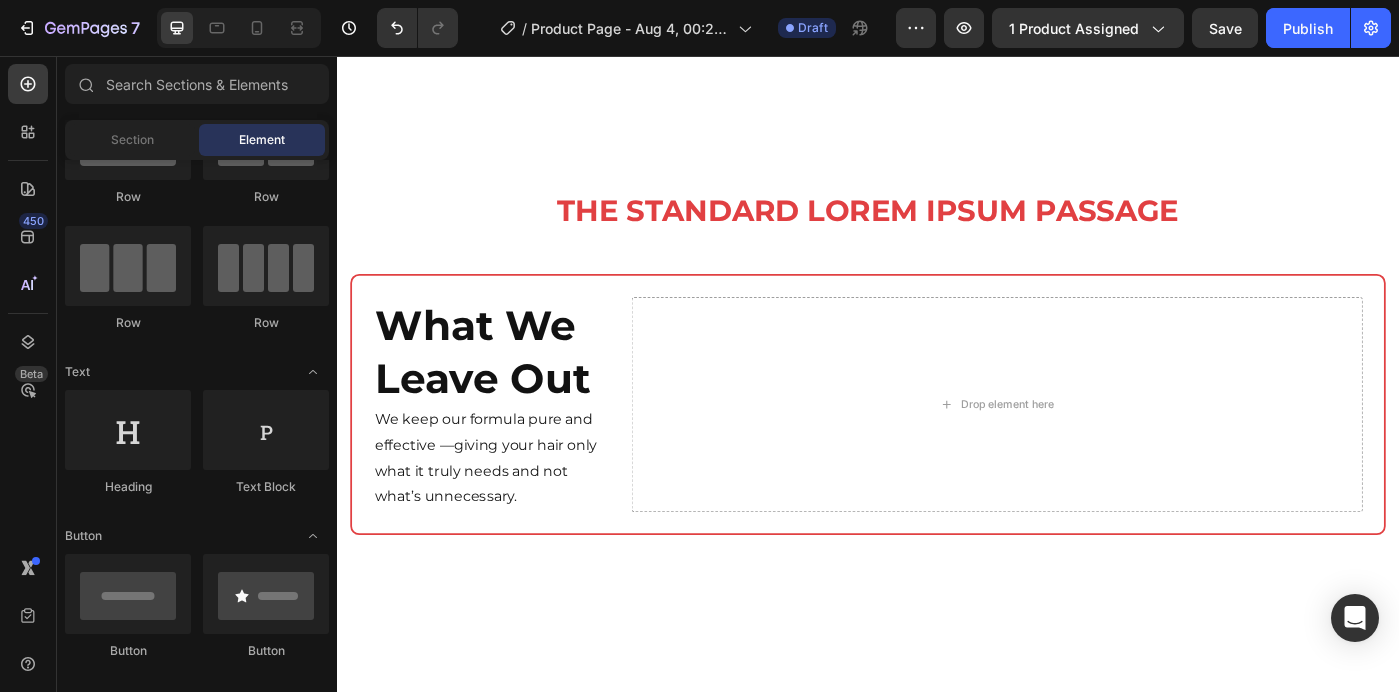 scroll, scrollTop: 108, scrollLeft: 0, axis: vertical 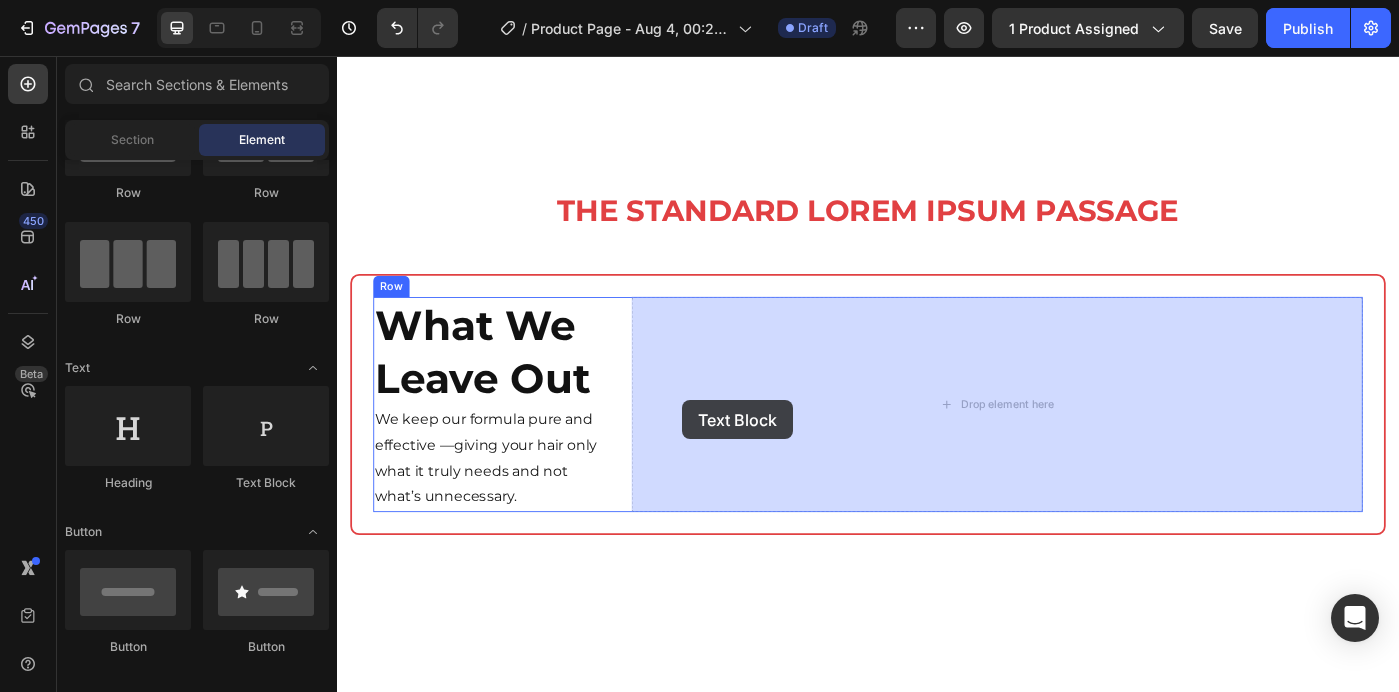 drag, startPoint x: 591, startPoint y: 488, endPoint x: 727, endPoint y: 445, distance: 142.6359 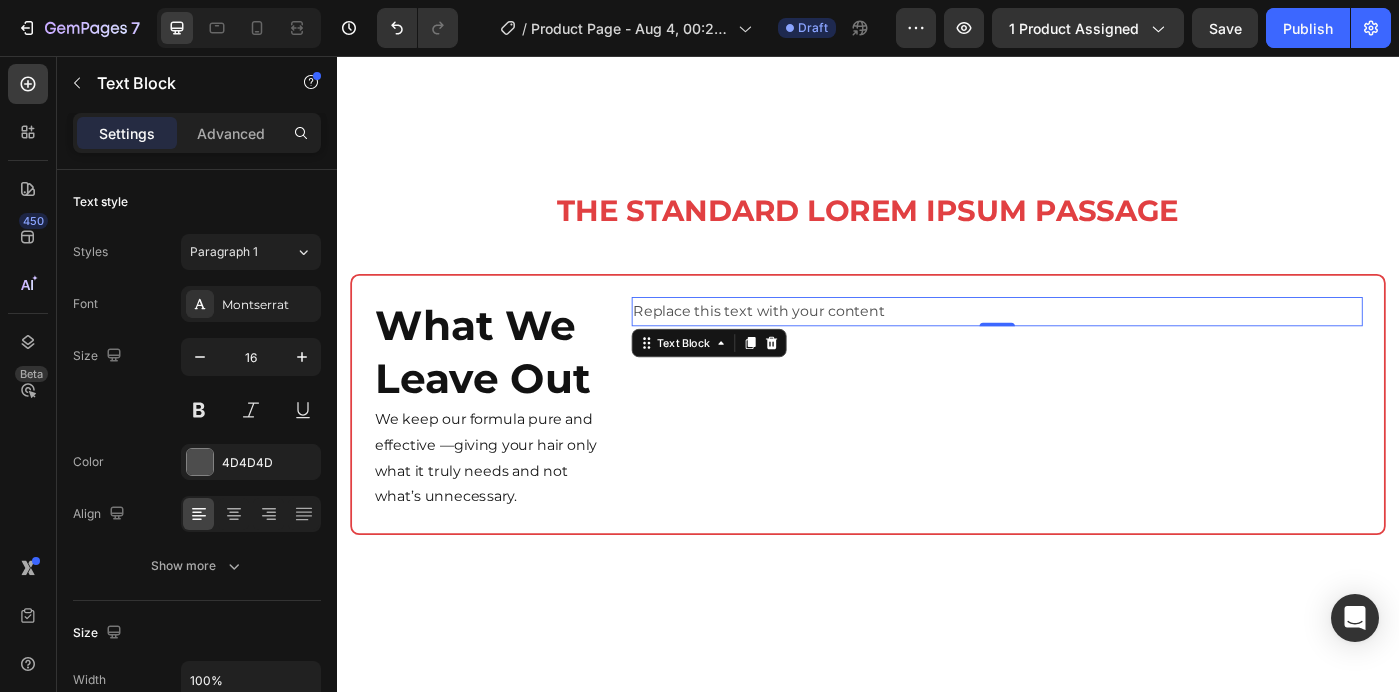 click on "Replace this text with your content" at bounding box center (1083, 344) 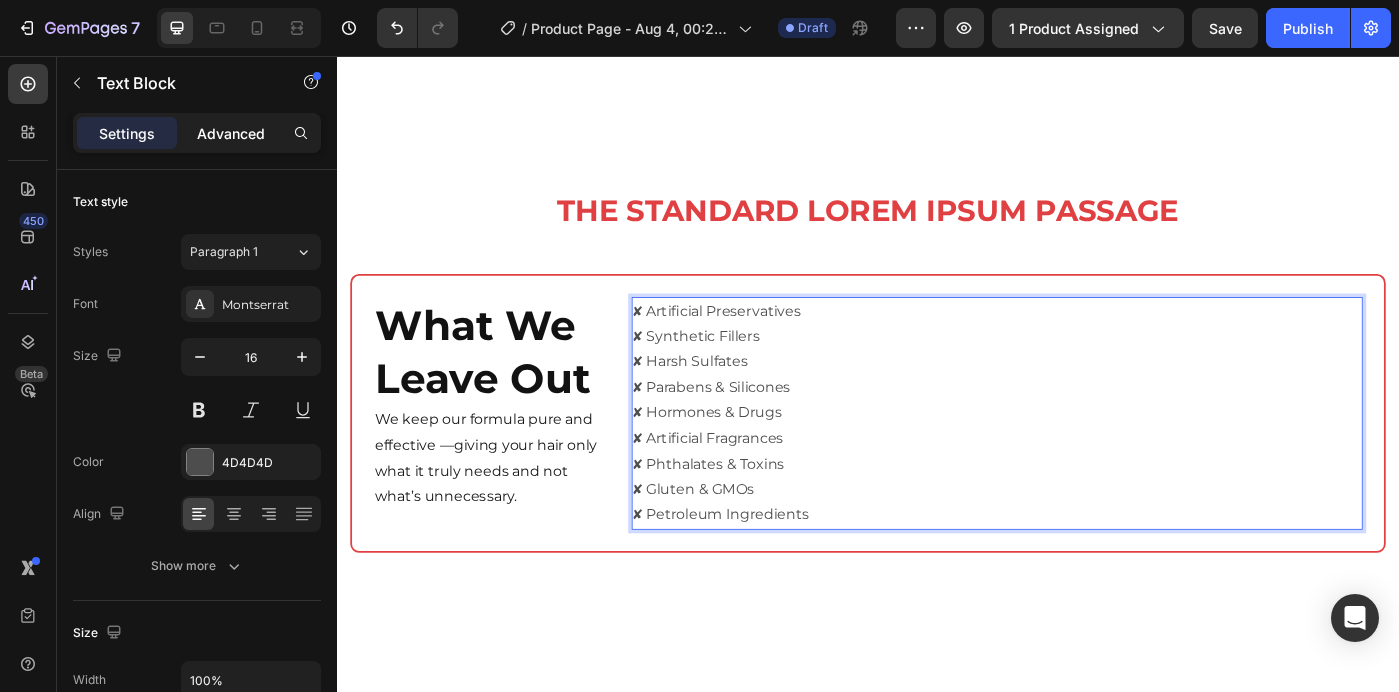 click on "Advanced" at bounding box center (231, 133) 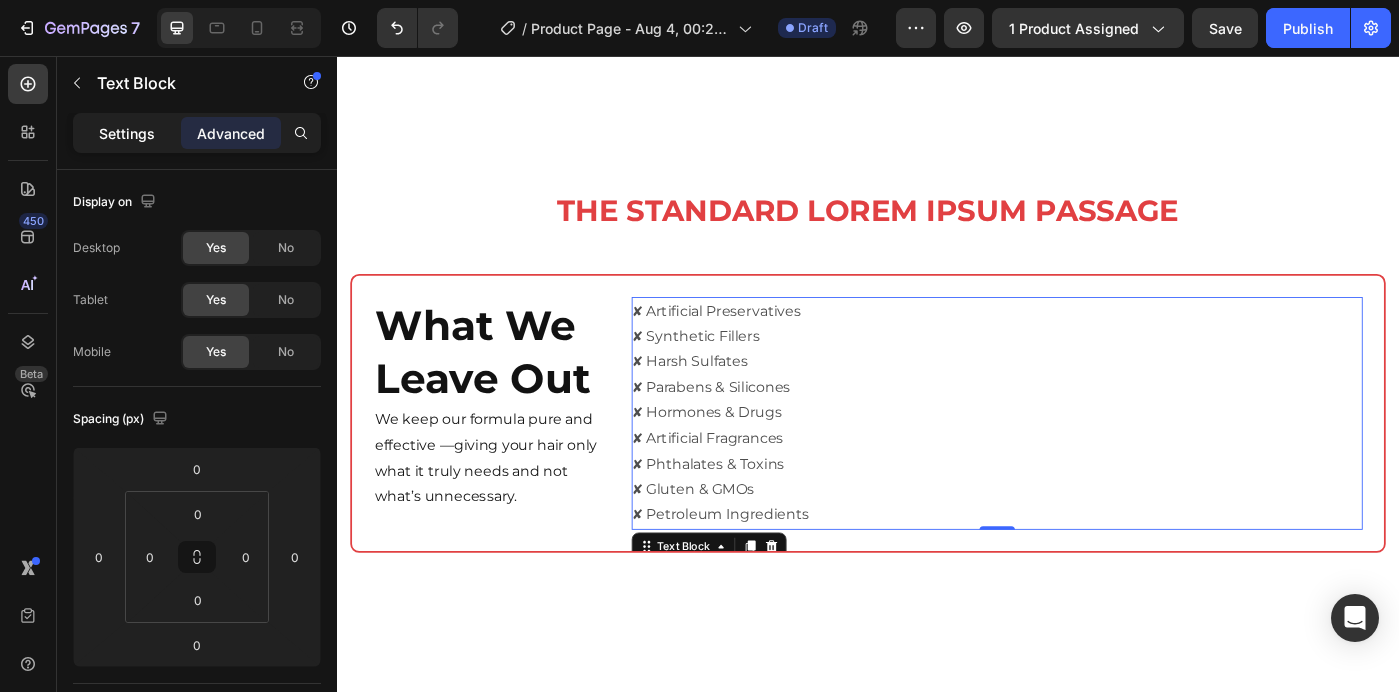 click on "Settings" at bounding box center [127, 133] 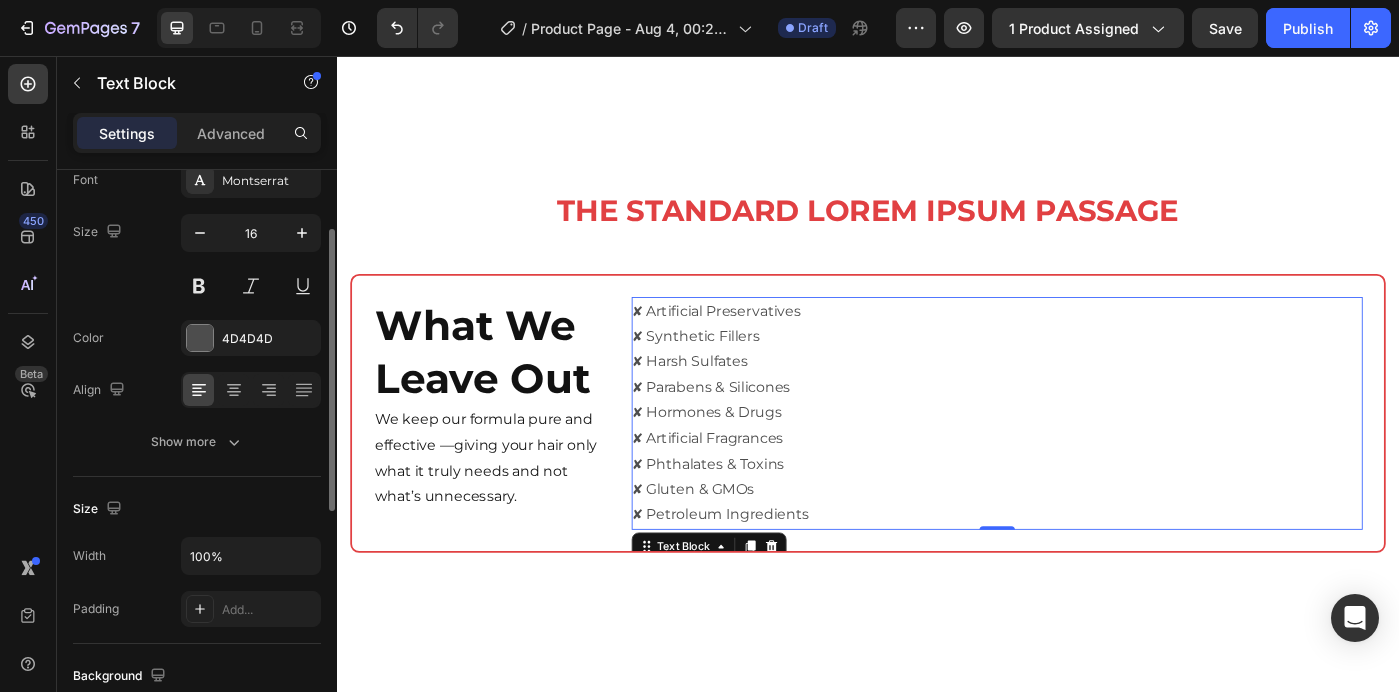 scroll, scrollTop: 123, scrollLeft: 0, axis: vertical 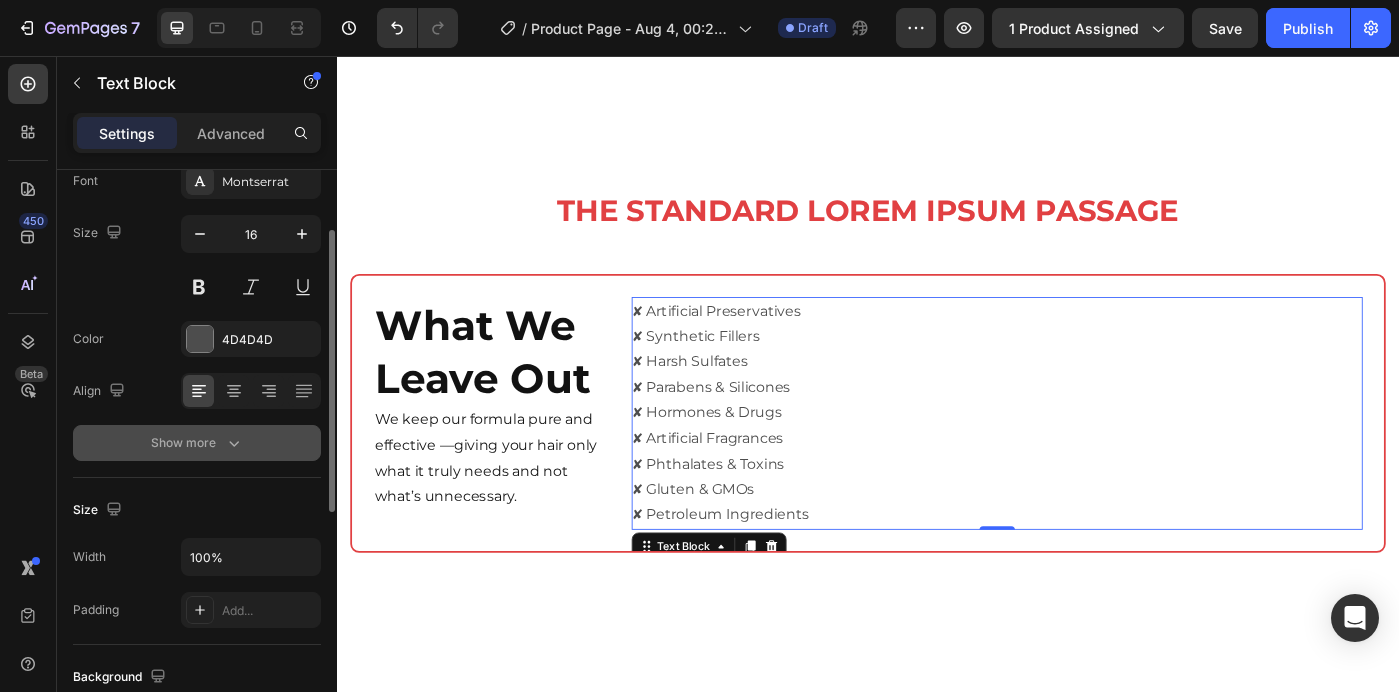 click on "Show more" at bounding box center (197, 443) 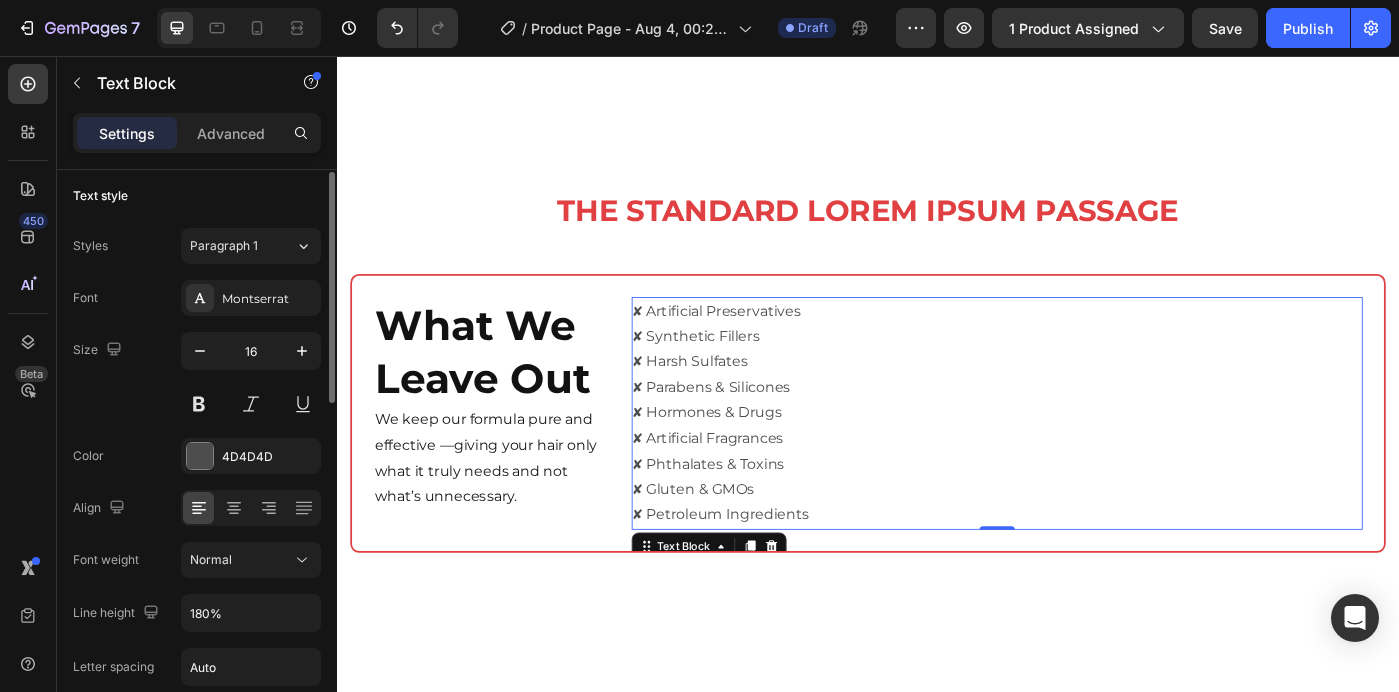 scroll, scrollTop: 0, scrollLeft: 0, axis: both 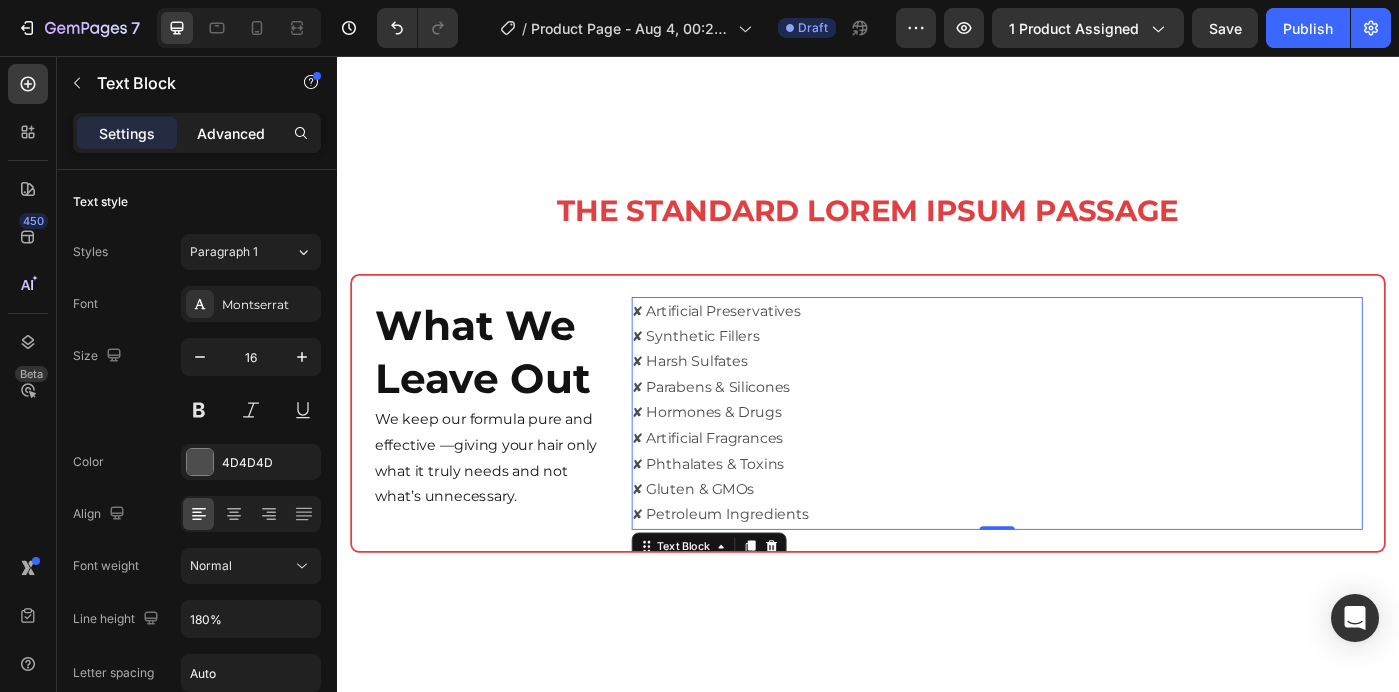click on "Advanced" at bounding box center [231, 133] 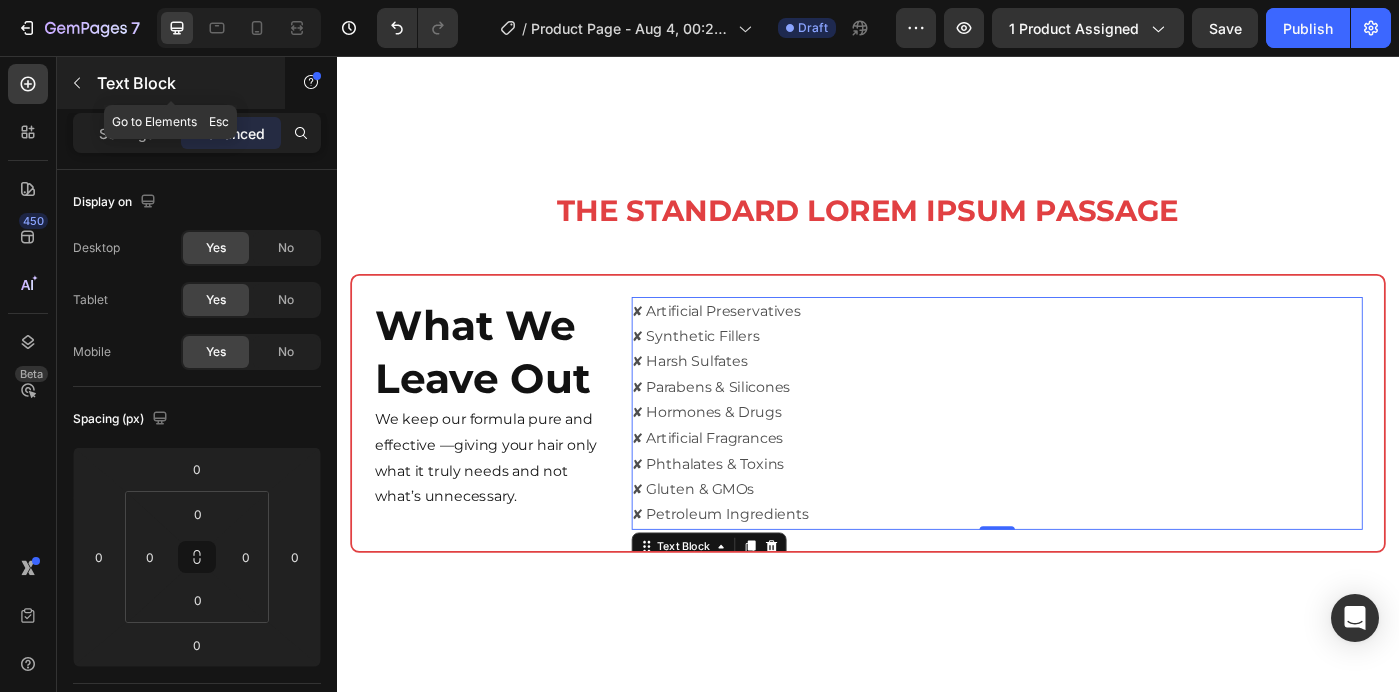 click at bounding box center [77, 83] 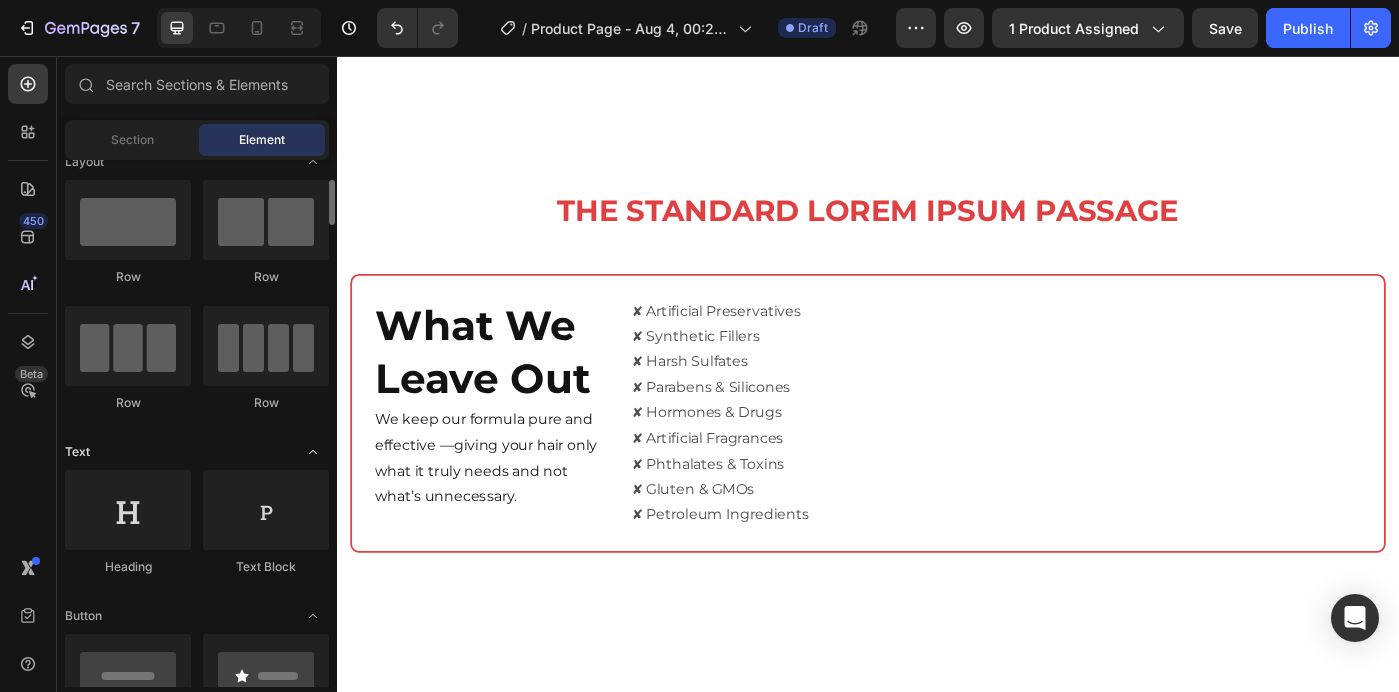 scroll, scrollTop: 0, scrollLeft: 0, axis: both 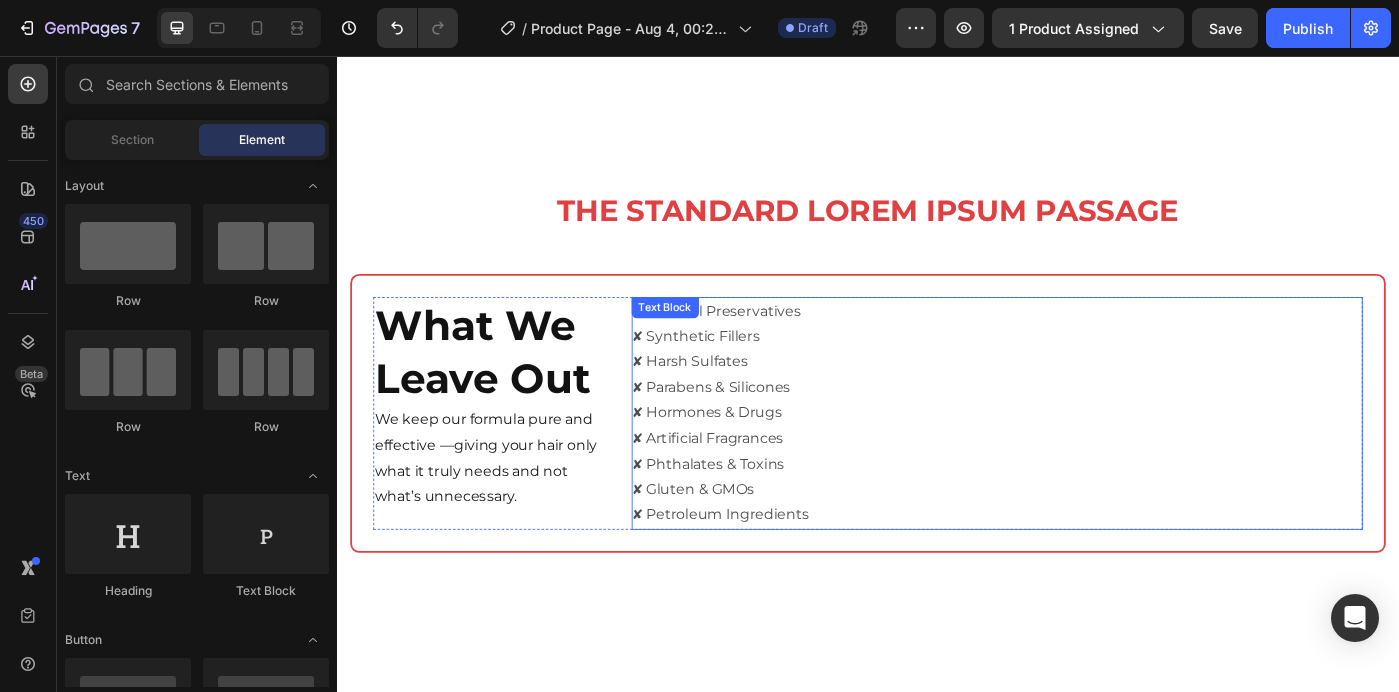 click on "✘ Parabens & Silicones ✘ Hormones & Drugs ✘ Artificial Fragrances" at bounding box center (1083, 459) 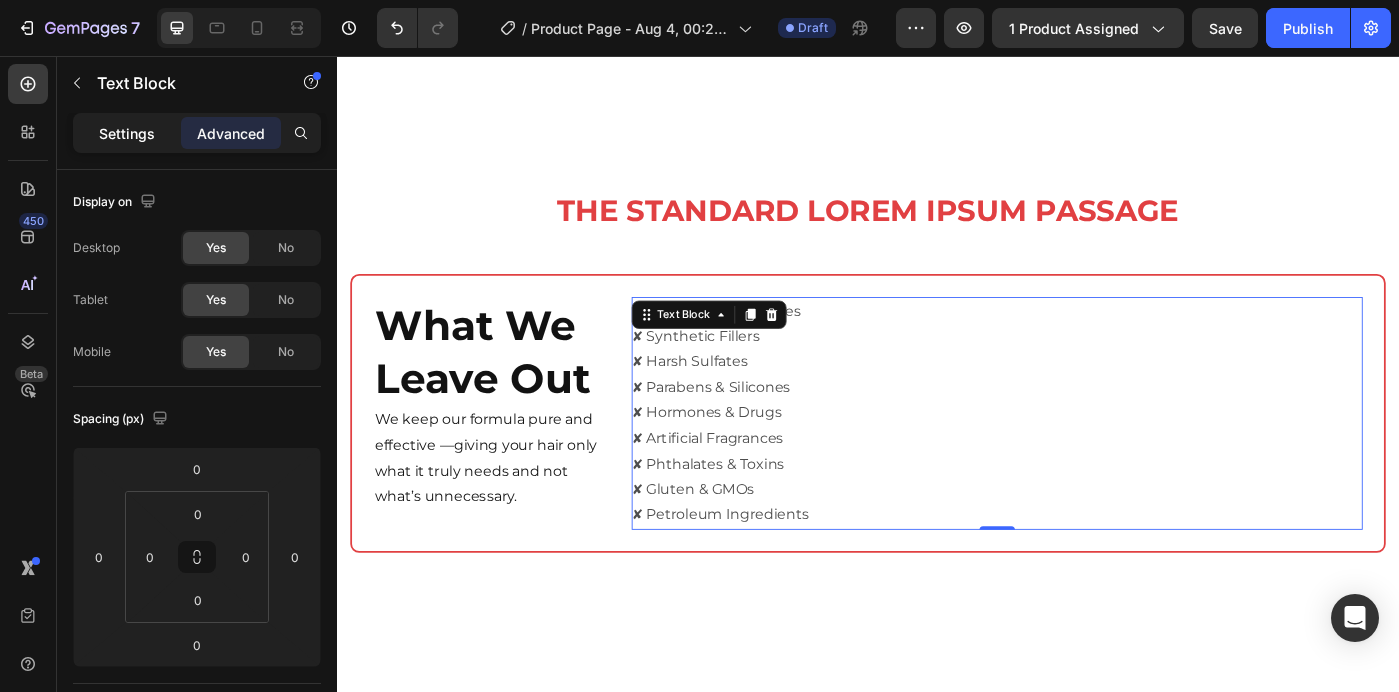 click on "Settings" at bounding box center (127, 133) 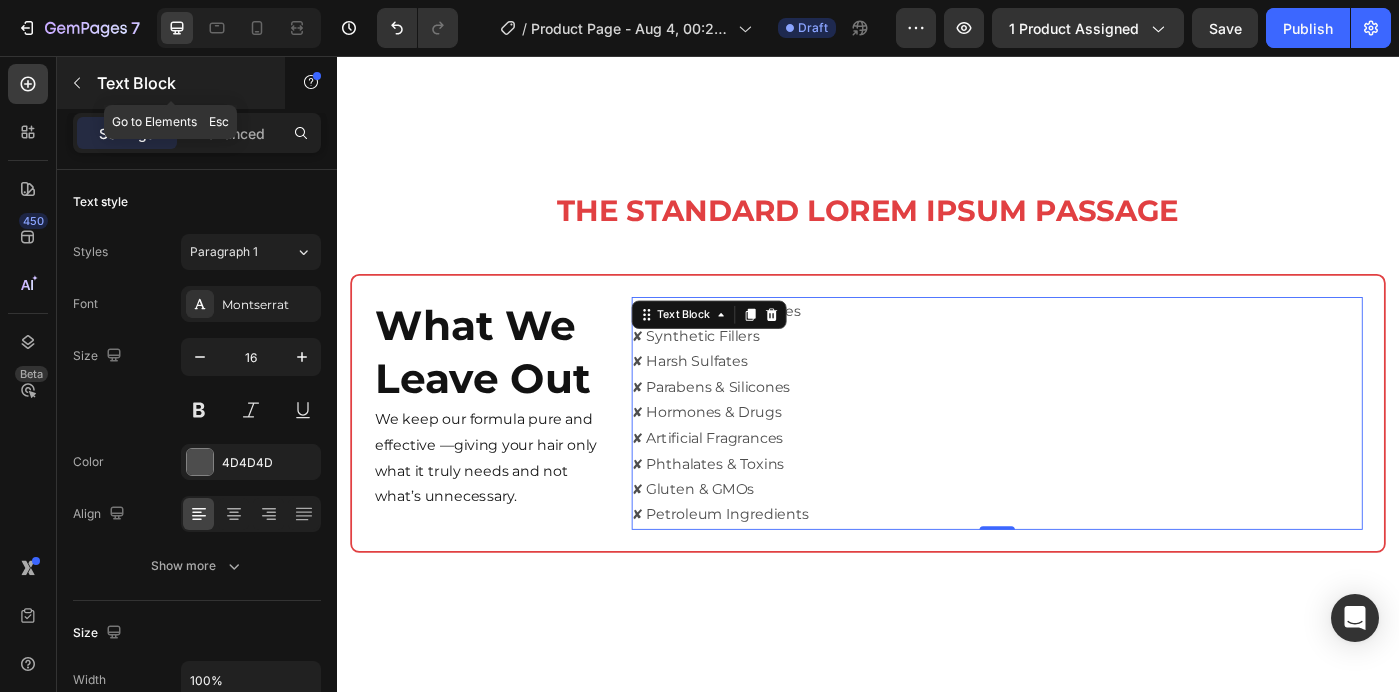 click at bounding box center [77, 83] 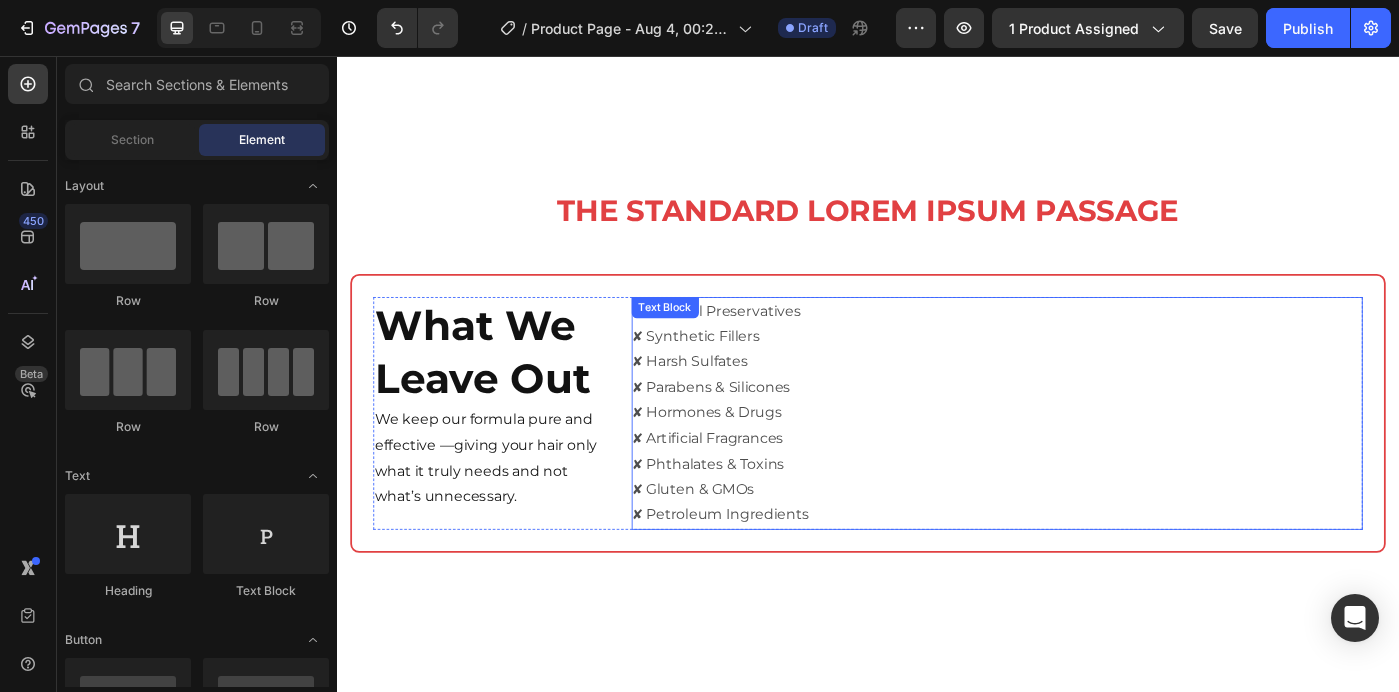 click on "✘ Artificial Preservatives ✘ Synthetic Fillers ✘ Harsh Sulfates" at bounding box center (1083, 373) 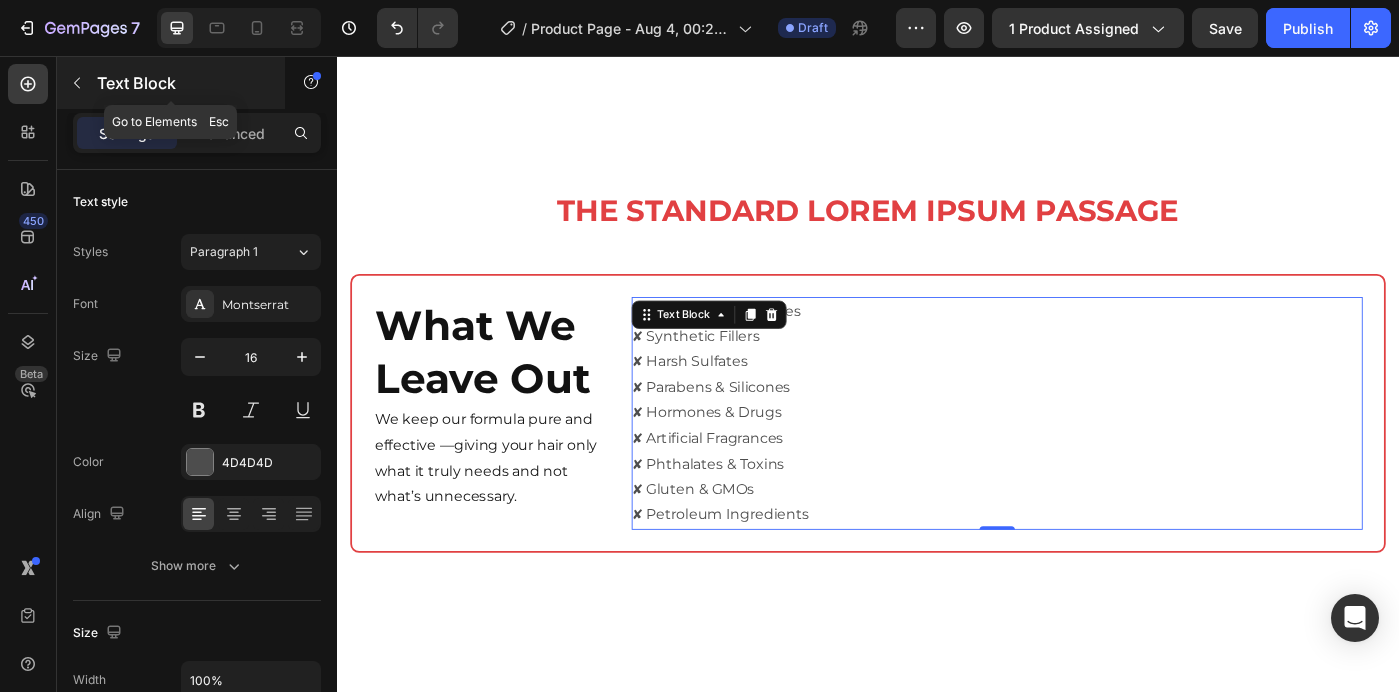click 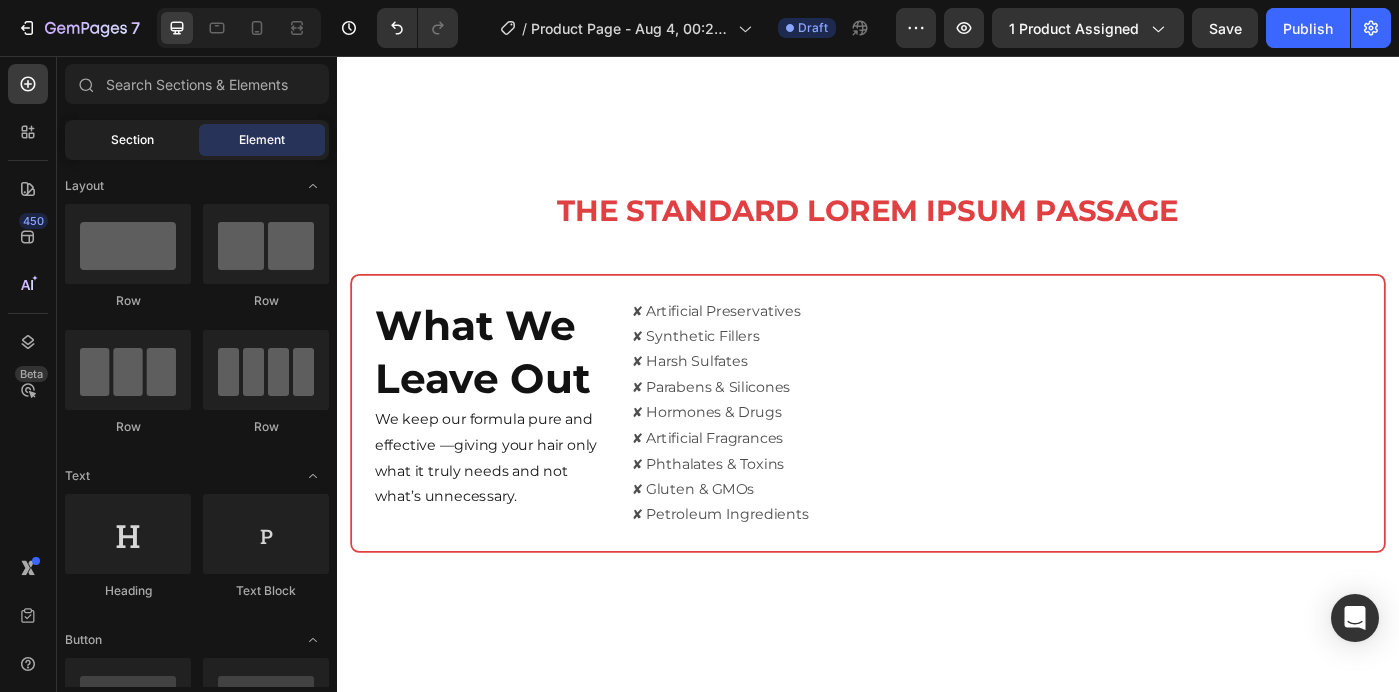 click on "Section" at bounding box center (132, 140) 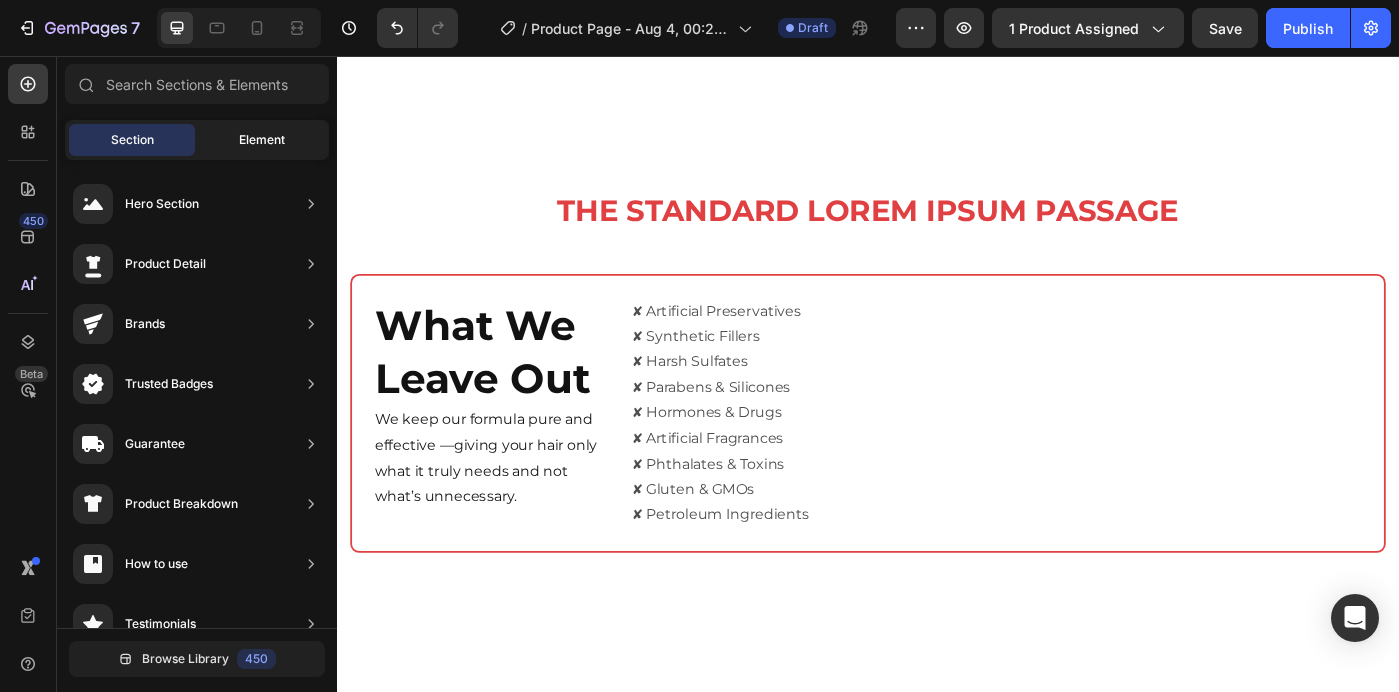 click on "Element" at bounding box center [262, 140] 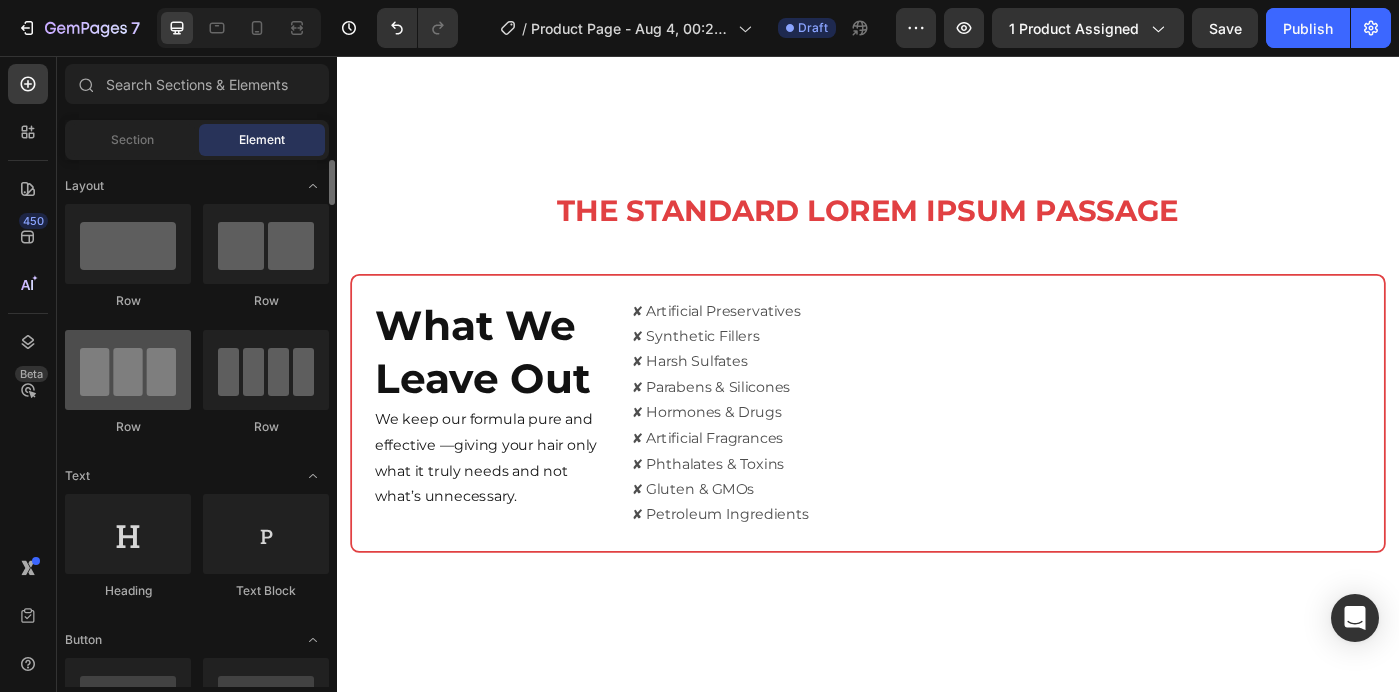 click at bounding box center (128, 370) 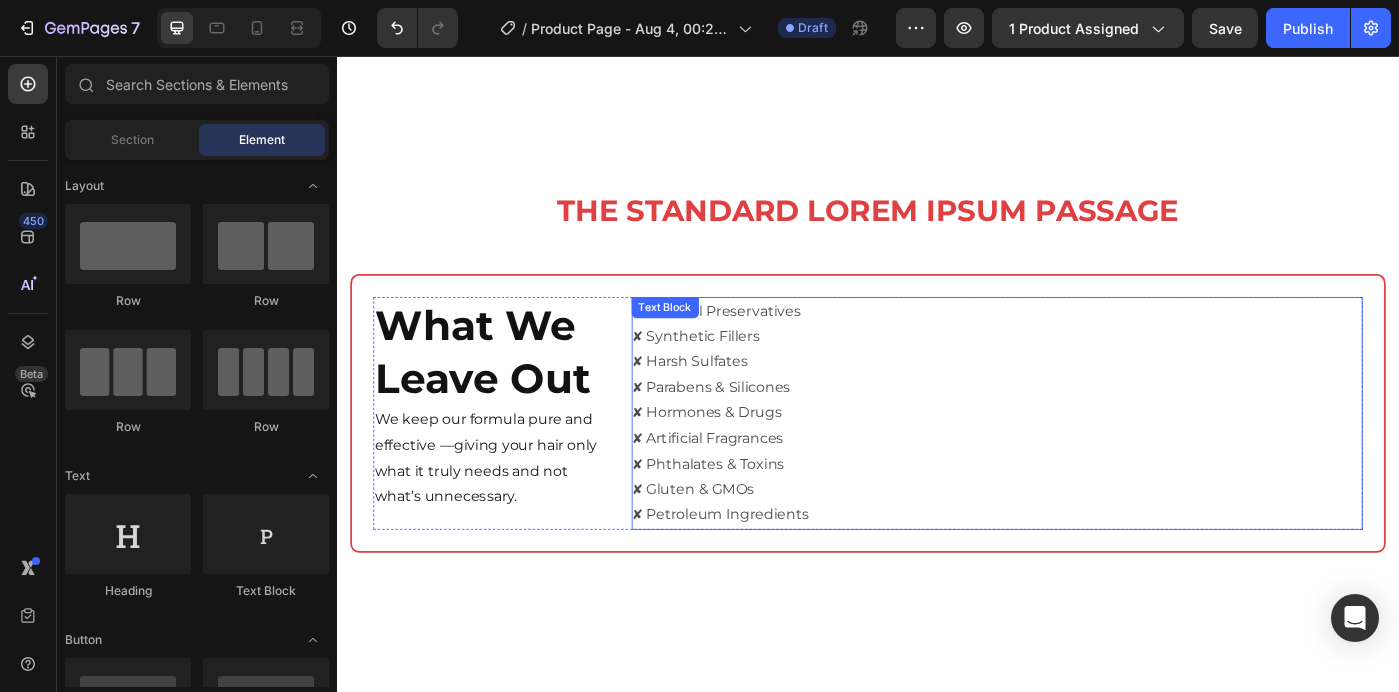 click on "✘ Parabens & Silicones ✘ Hormones & Drugs ✘ Artificial Fragrances" at bounding box center (1083, 459) 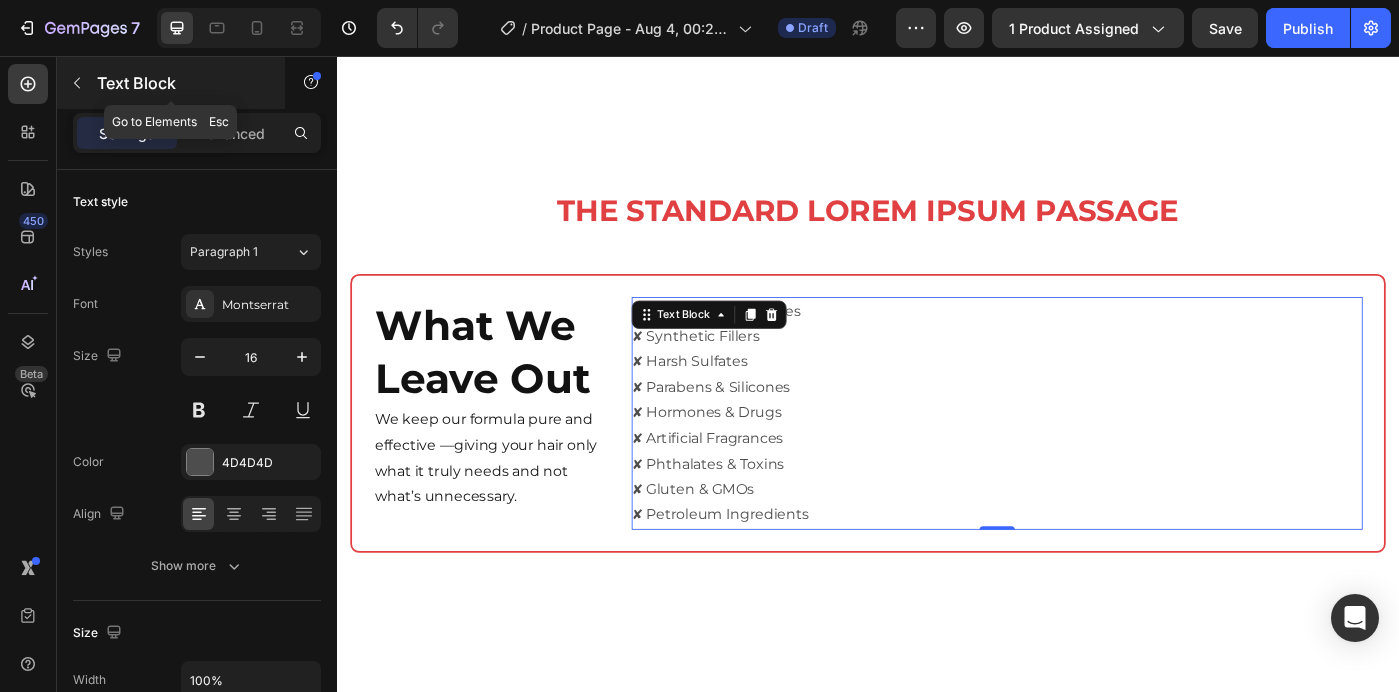 click at bounding box center [77, 83] 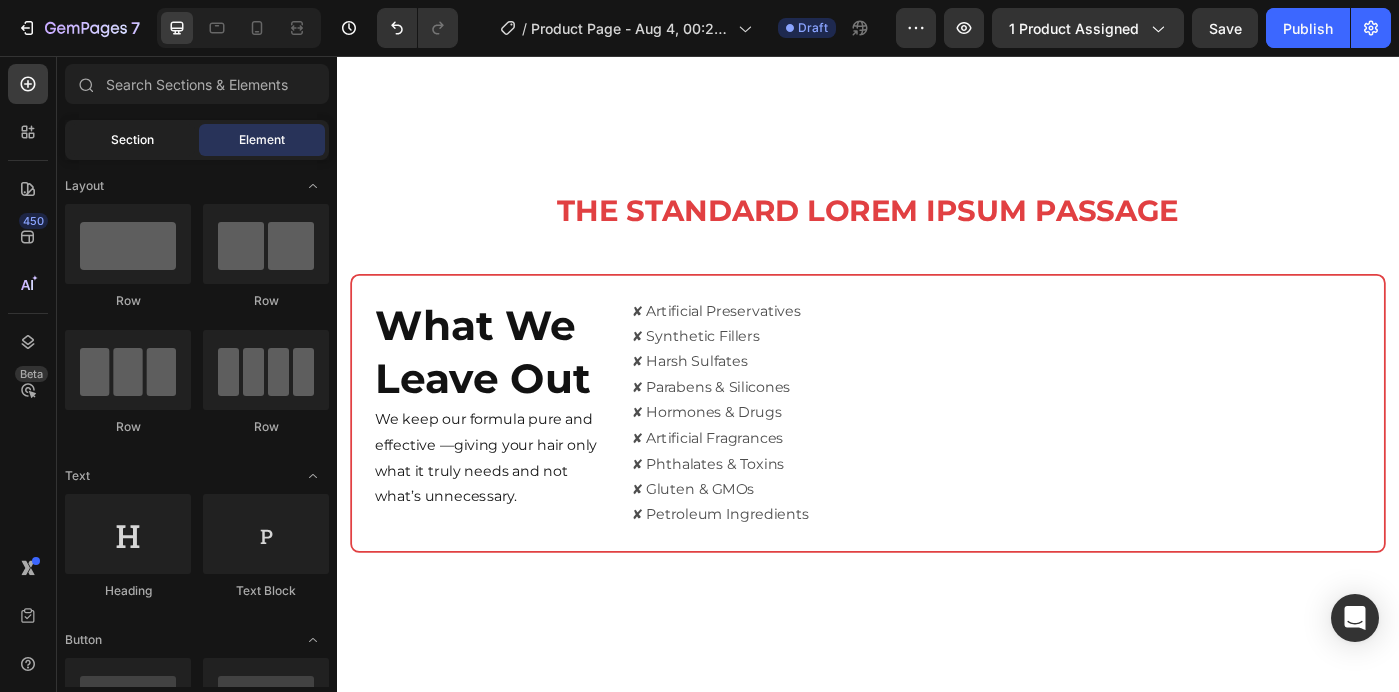 click on "Section" at bounding box center (132, 140) 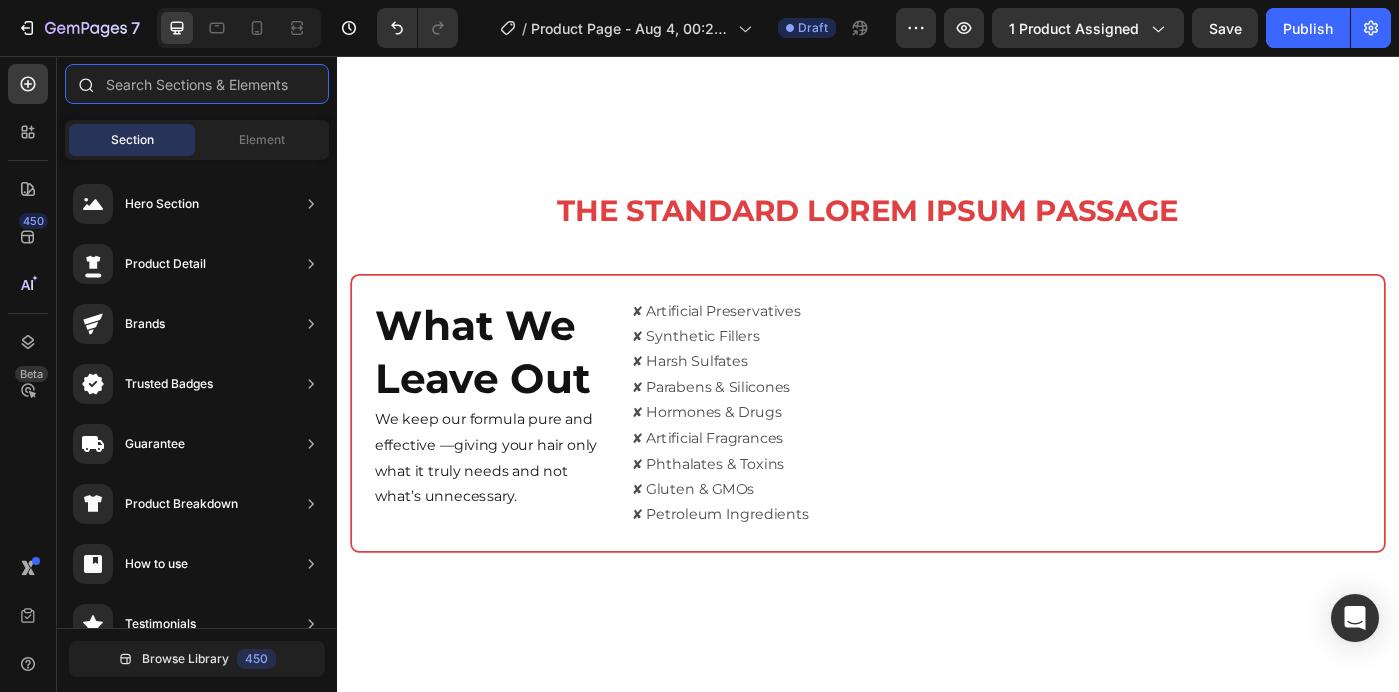 click at bounding box center (197, 84) 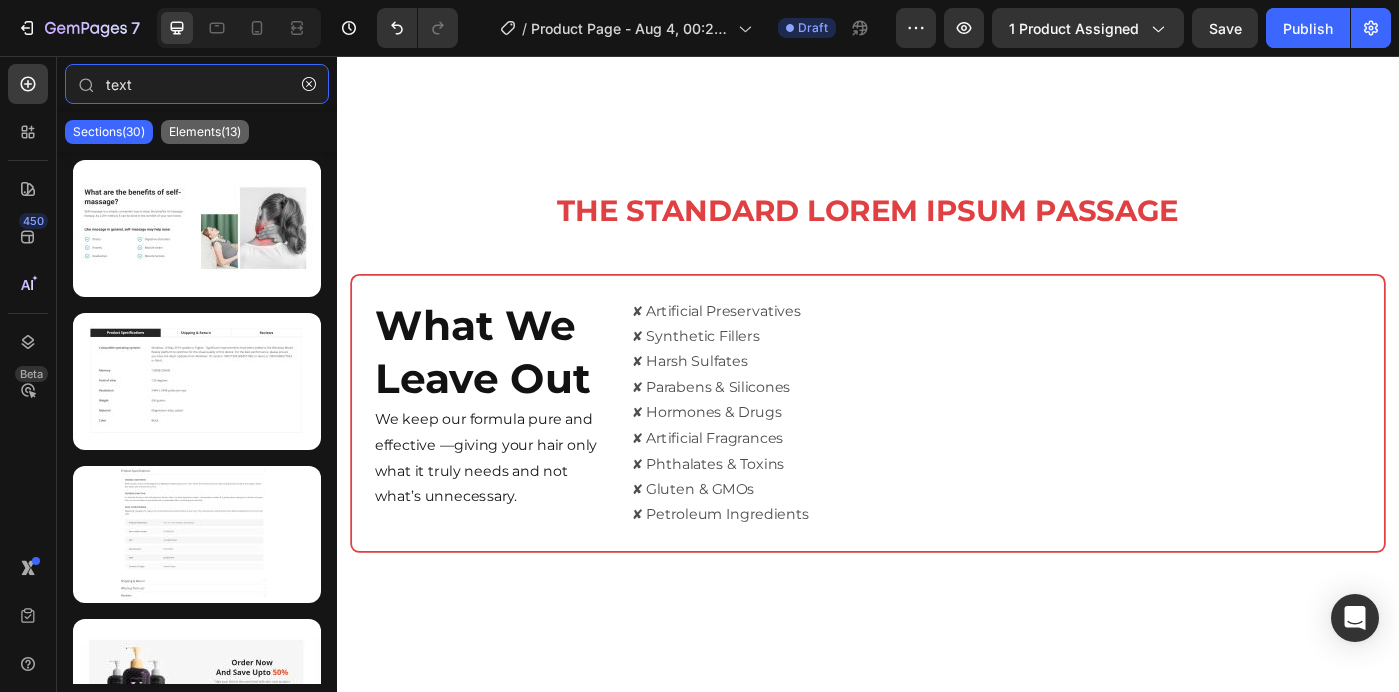 type on "text" 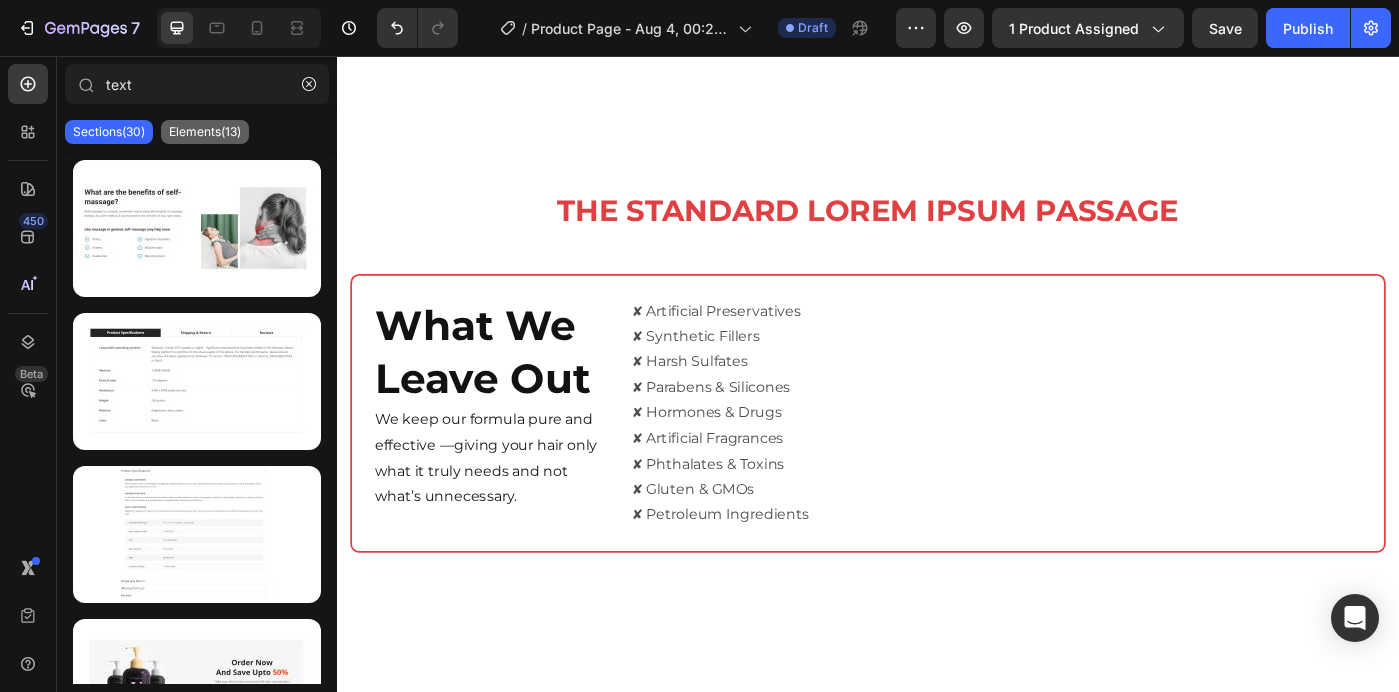 click on "Elements(13)" at bounding box center (205, 132) 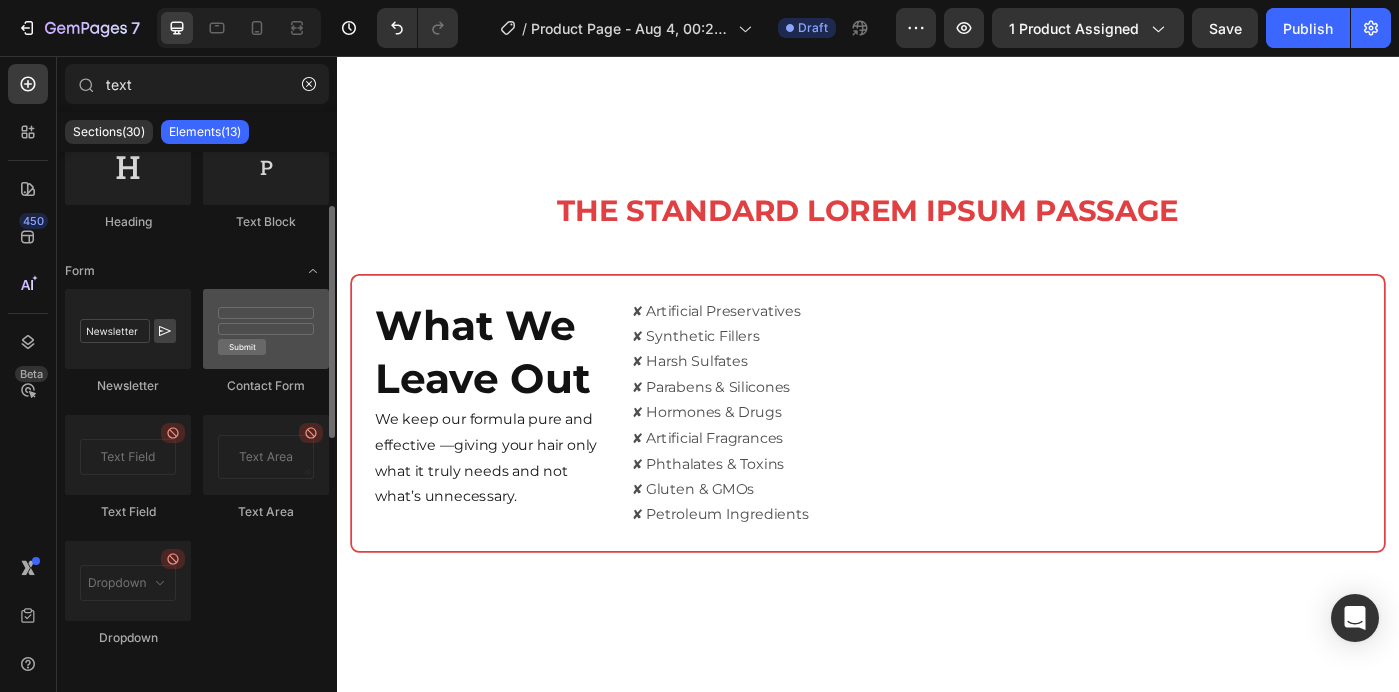 scroll, scrollTop: 0, scrollLeft: 0, axis: both 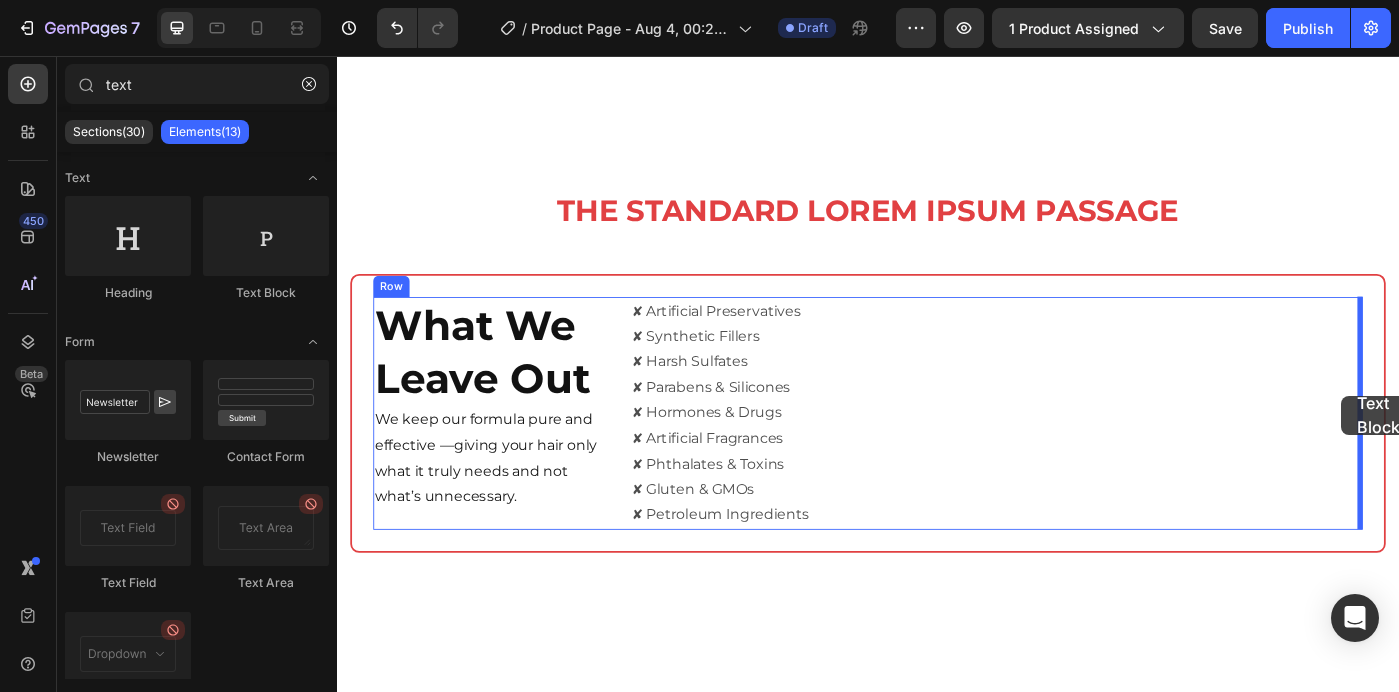 drag, startPoint x: 458, startPoint y: 241, endPoint x: 1471, endPoint y: 440, distance: 1032.3613 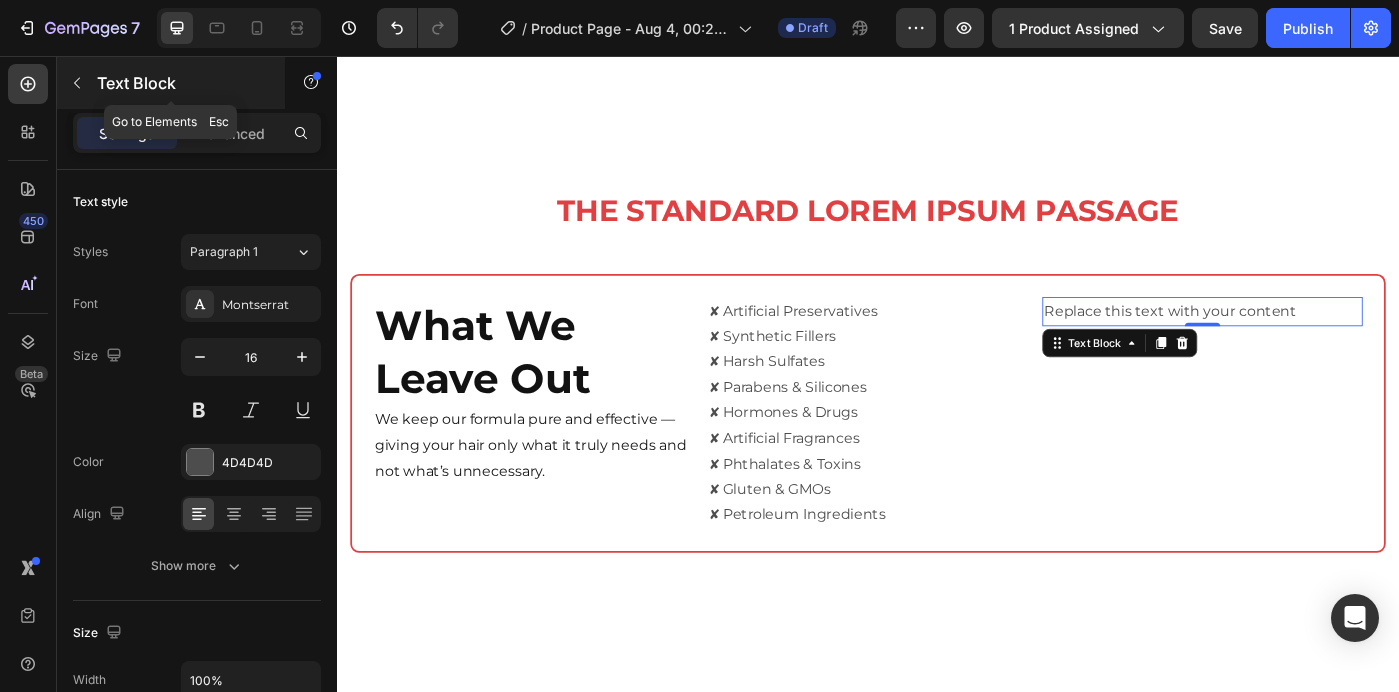 click at bounding box center [77, 83] 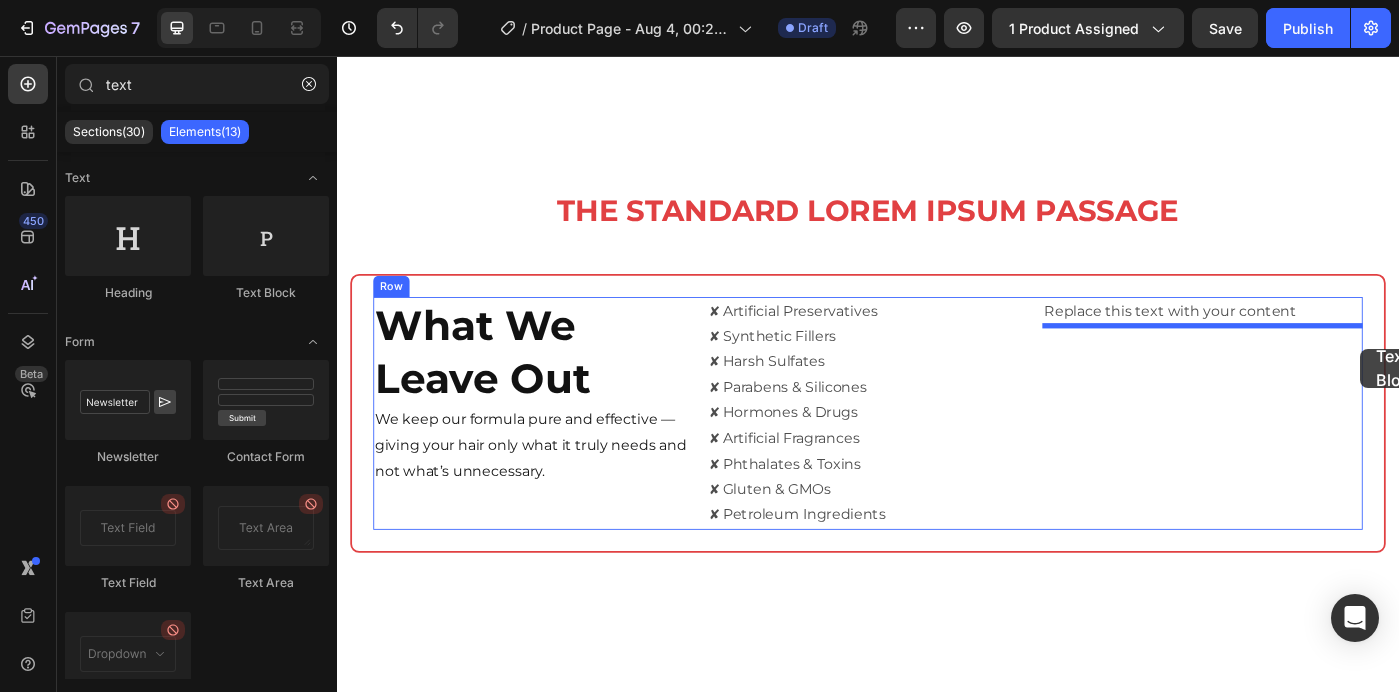 drag, startPoint x: 496, startPoint y: 267, endPoint x: 1493, endPoint y: 387, distance: 1004.1957 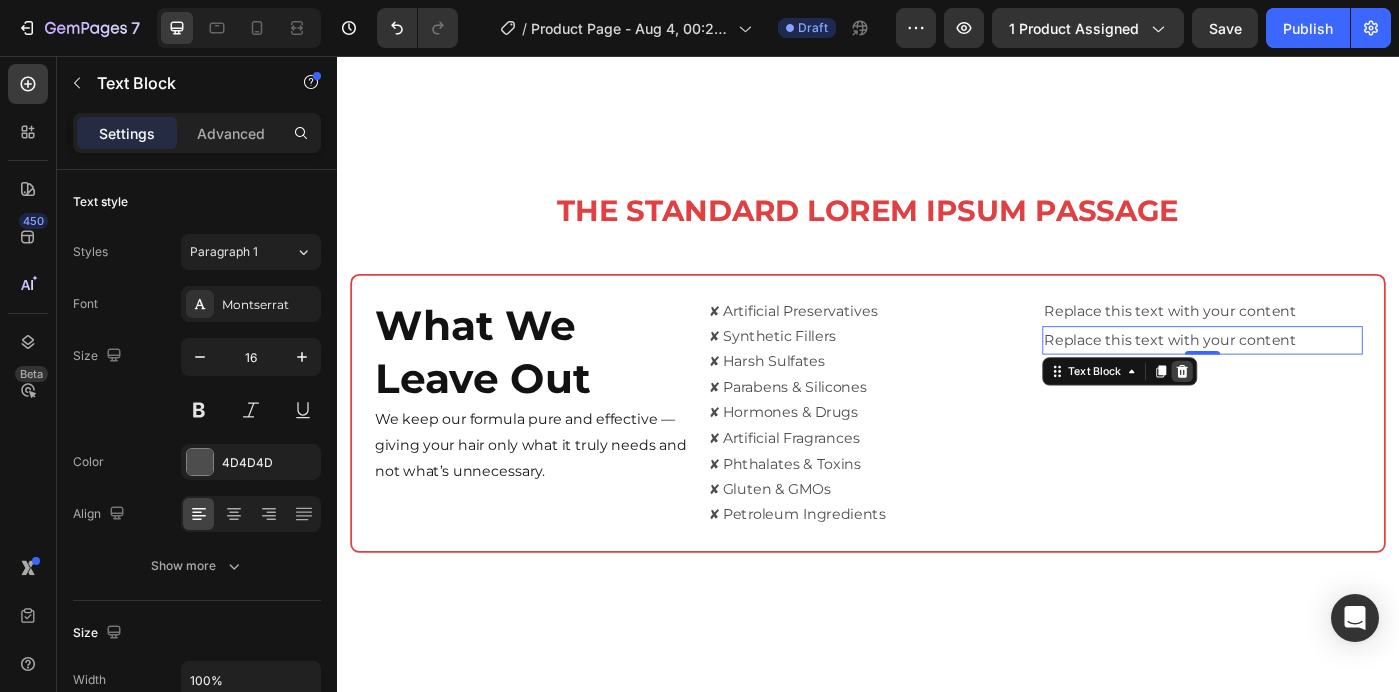 click 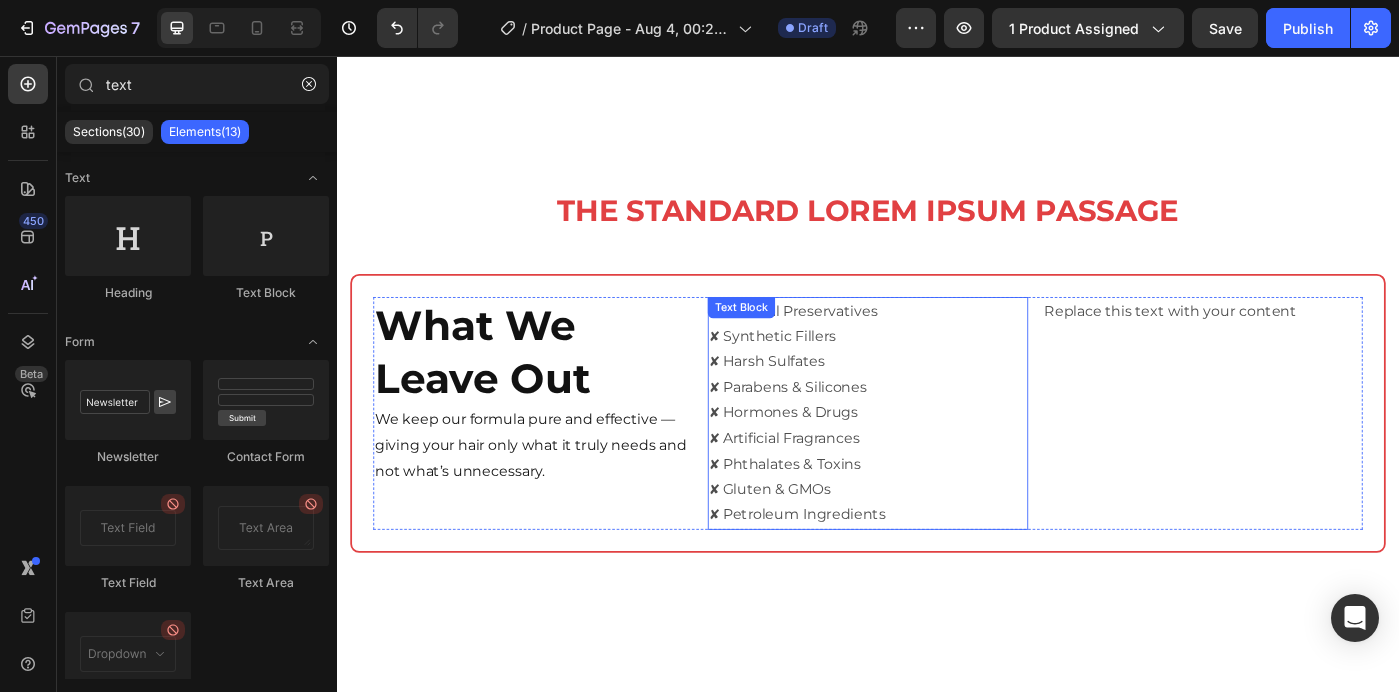 click on "✘ Artificial Preservatives ✘ Synthetic Fillers ✘ Harsh Sulfates" at bounding box center (937, 373) 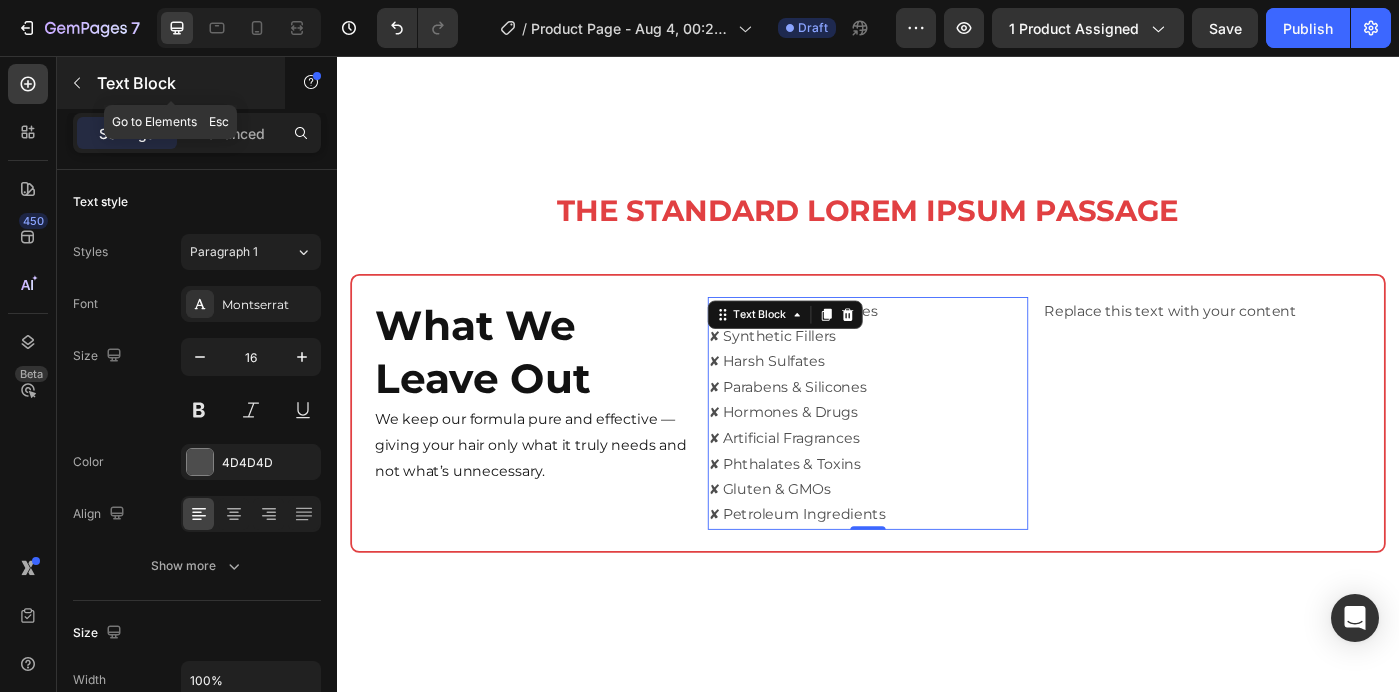 click 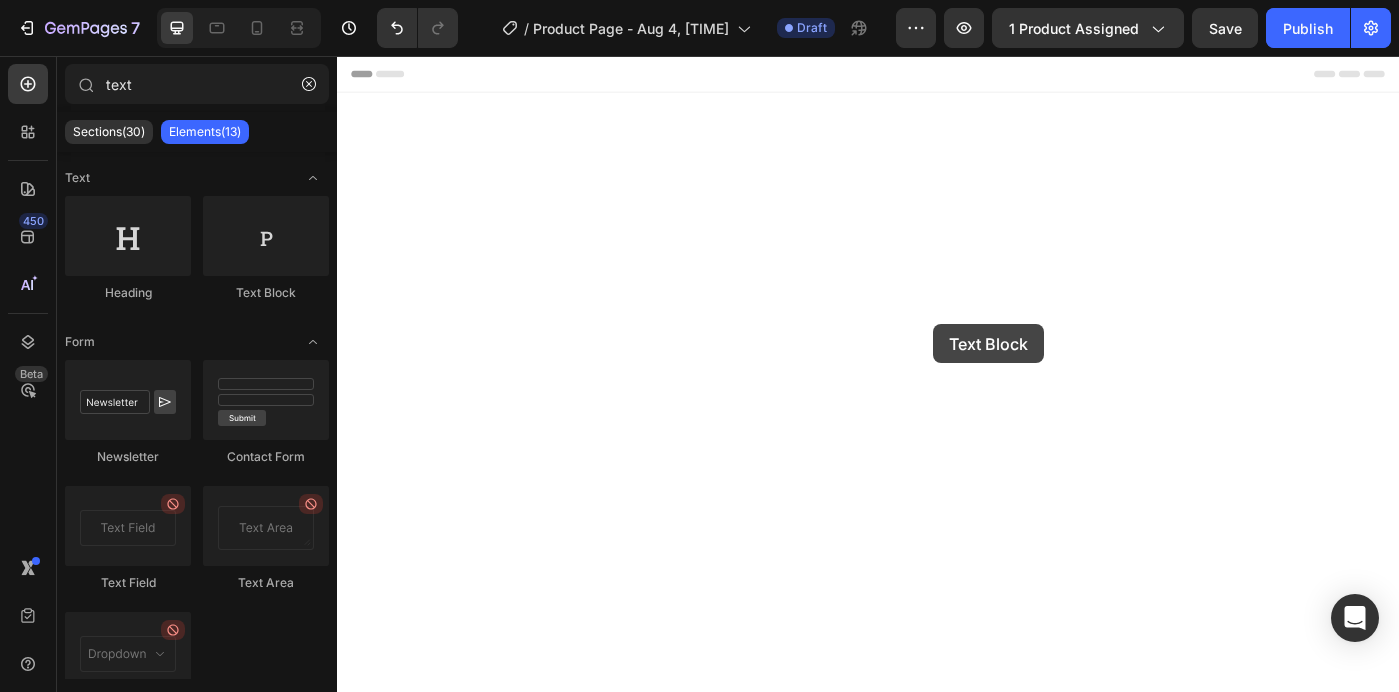 scroll, scrollTop: 3123, scrollLeft: 0, axis: vertical 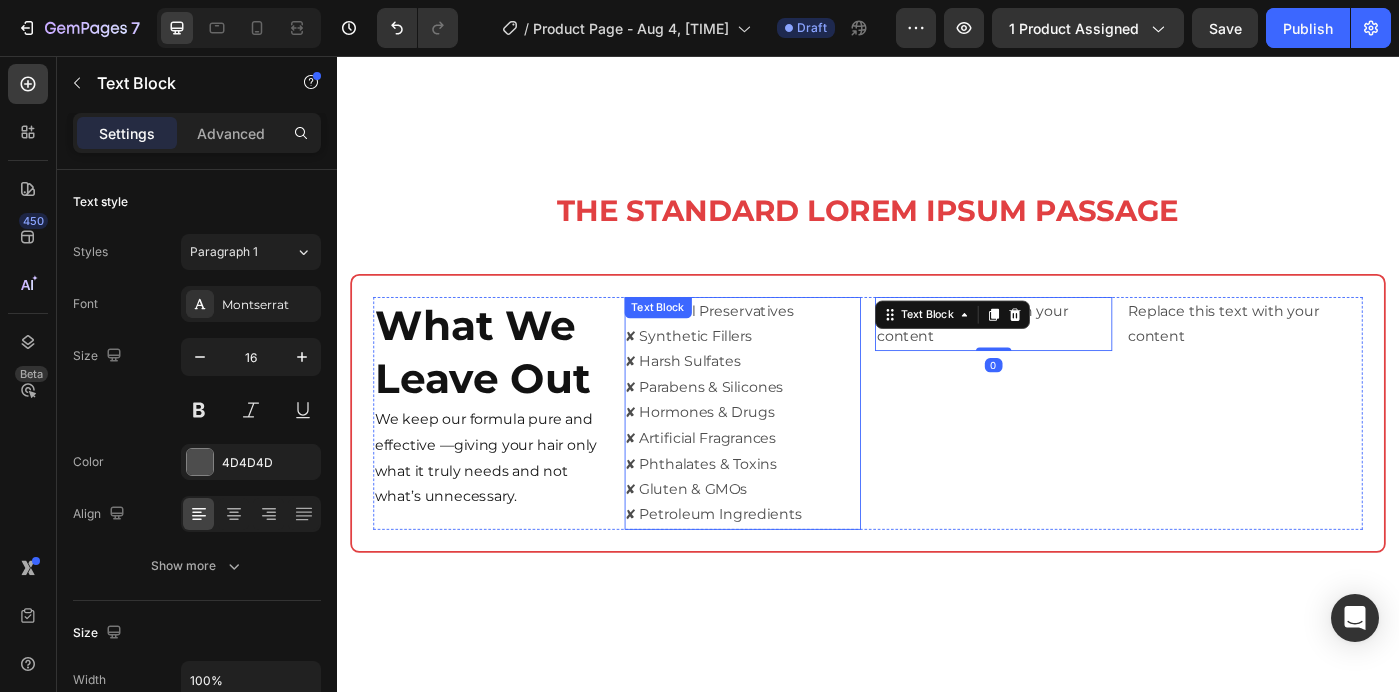 click on "✘ Parabens & Silicones ✘ Hormones & Drugs ✘ Artificial Fragrances" at bounding box center (796, 459) 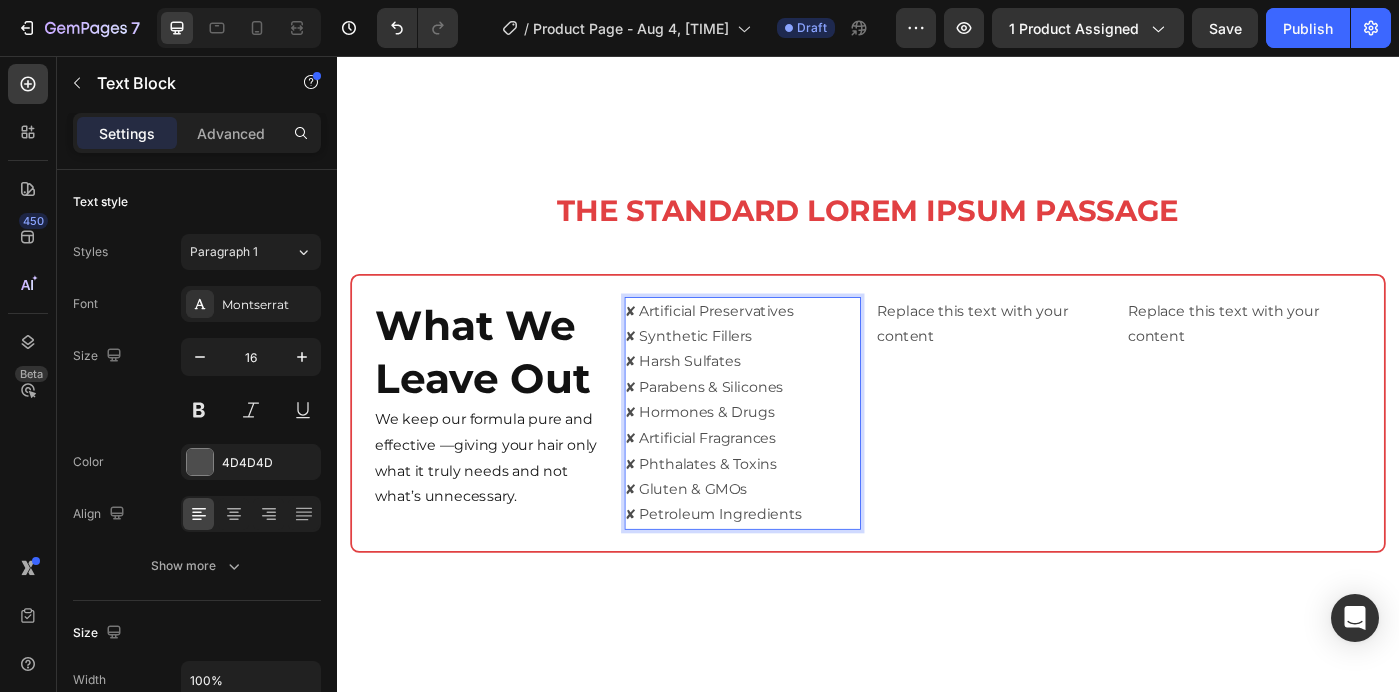 click on "✘ Phthalates & Toxins ✘ Gluten & GMOs ✘ Petroleum Ingredients" at bounding box center [796, 546] 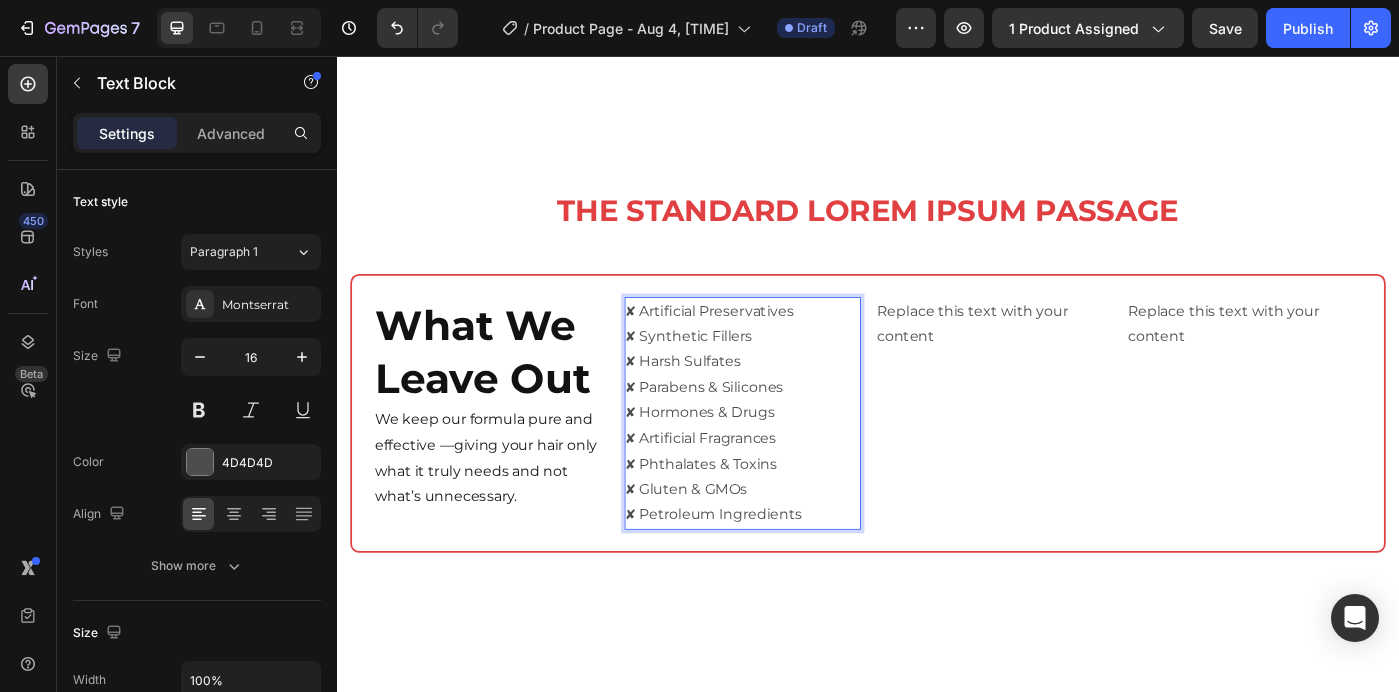 click on "✘ Parabens & Silicones ✘ Hormones & Drugs ✘ Artificial Fragrances" at bounding box center [796, 459] 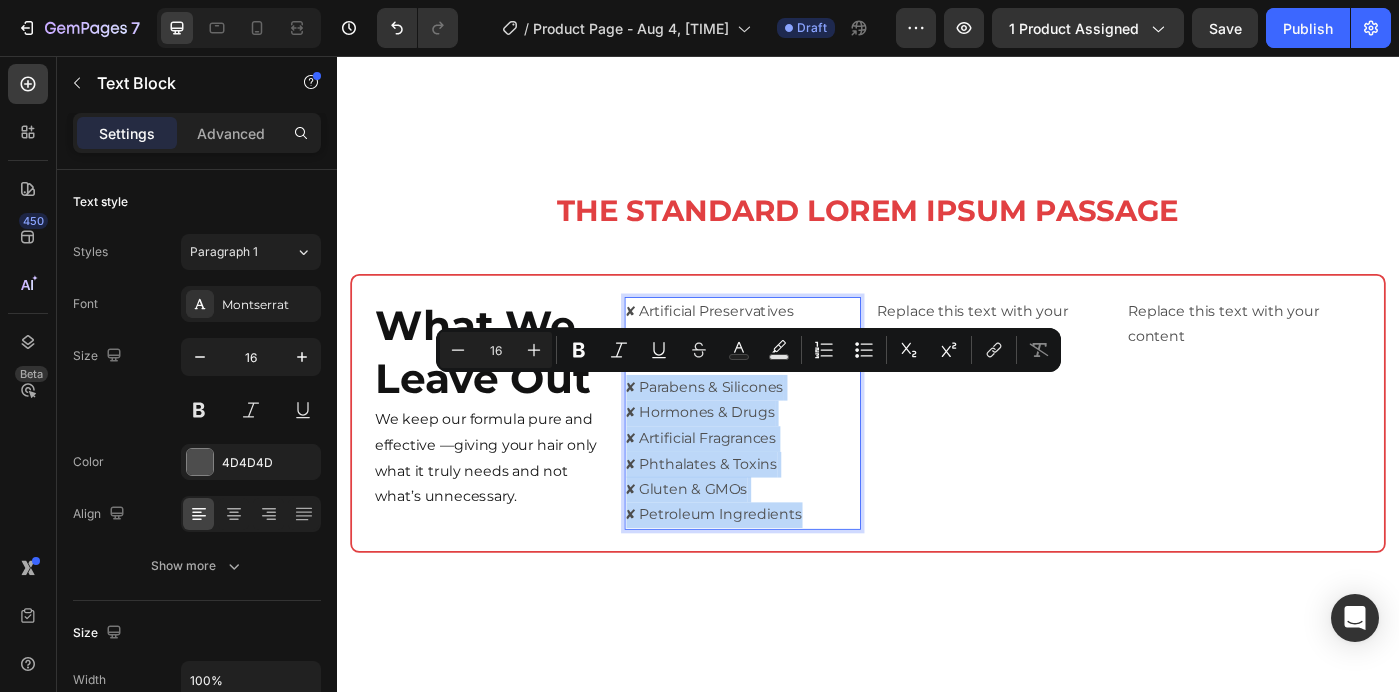 copy on "✘ Parabens & Silicones ✘ Hormones & Drugs ✘ Artificial Fragrances ✘ Phthalates & Toxins ✘ Gluten & GMOs ✘ Petroleum Ingredients" 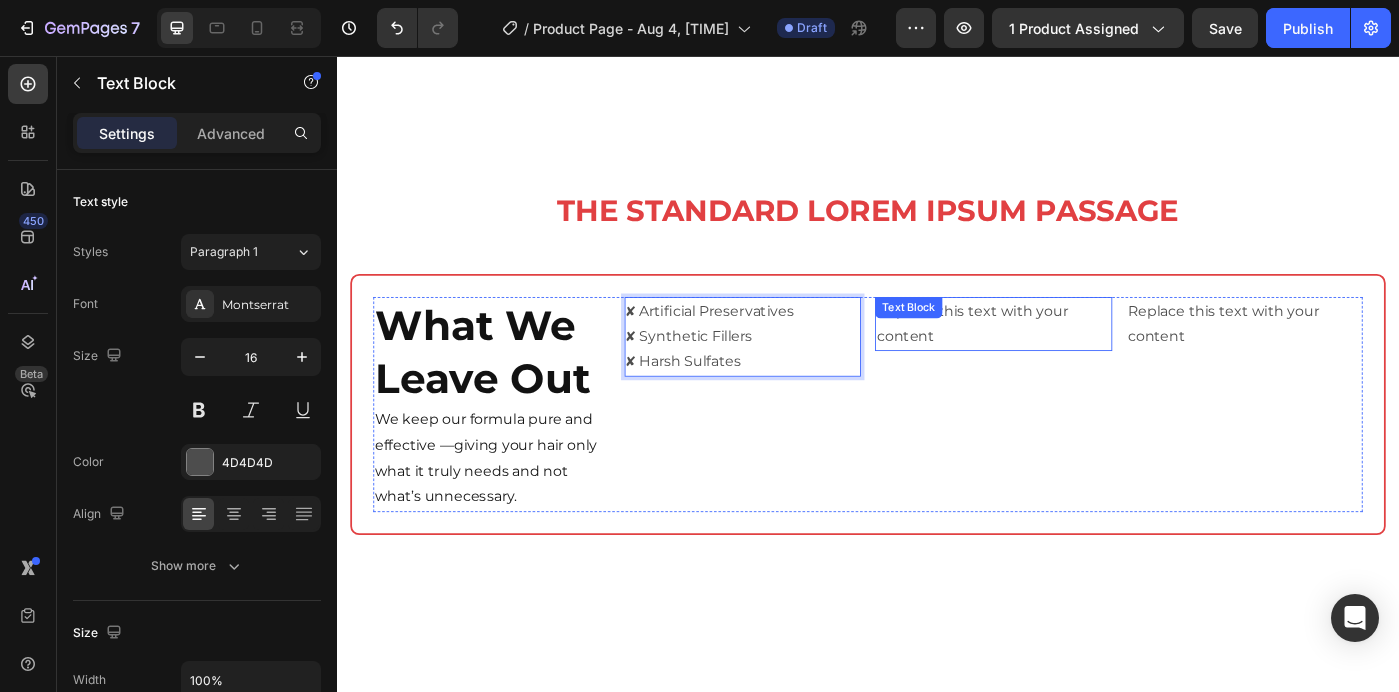 click on "Replace this text with your content" at bounding box center (1079, 359) 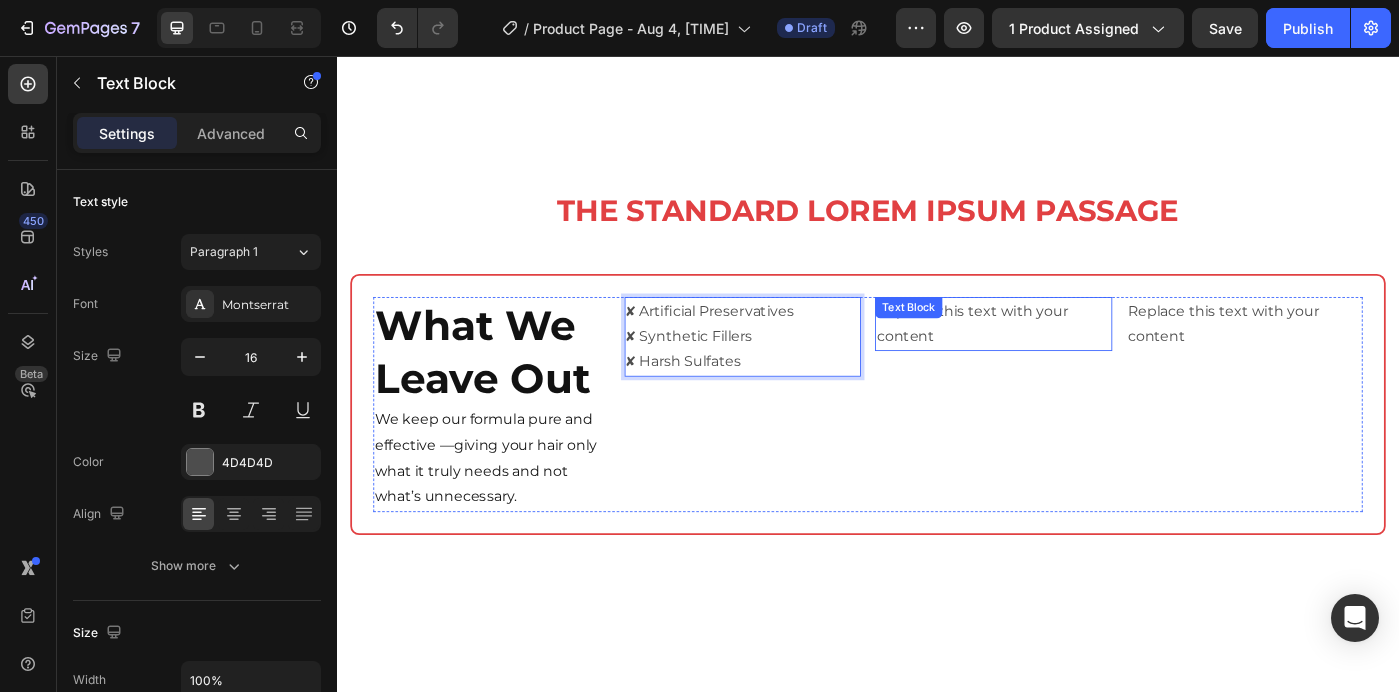 click on "Replace this text with your content" at bounding box center [1079, 359] 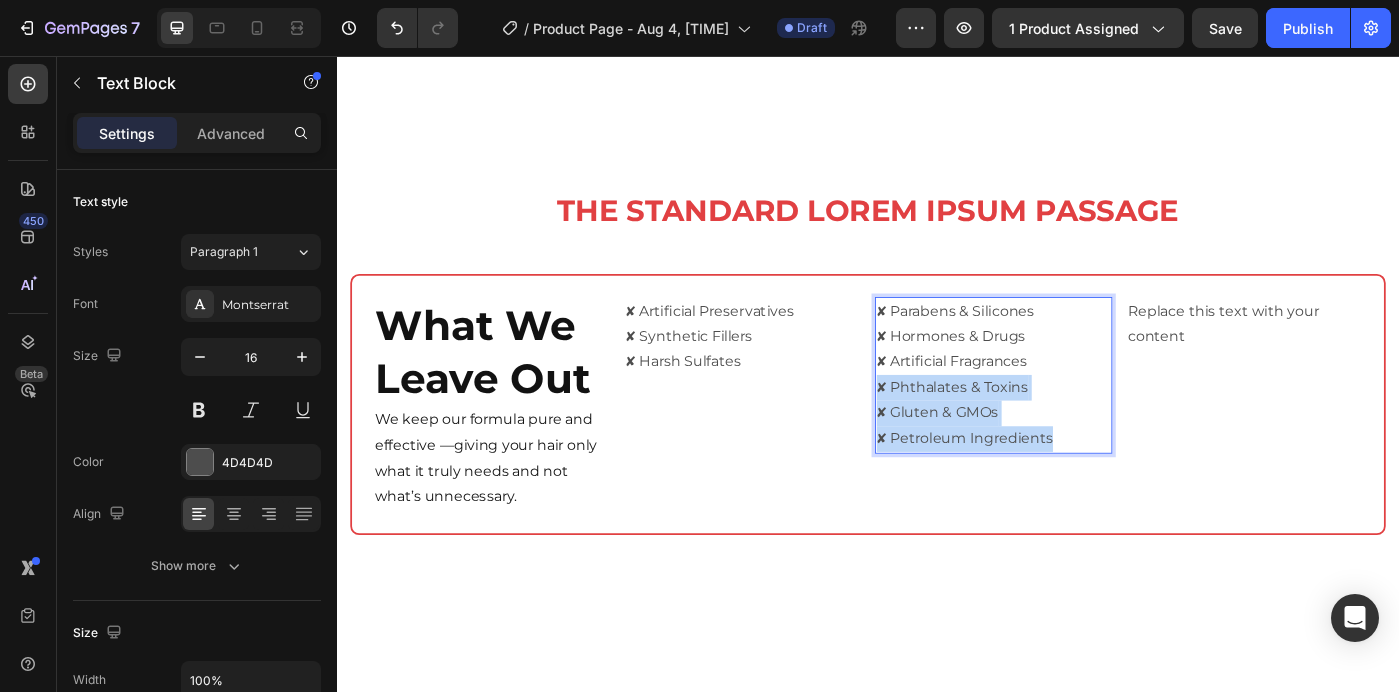 click on "✘ Phthalates & Toxins ✘ Gluten & GMOs ✘ Petroleum Ingredients" at bounding box center [1079, 459] 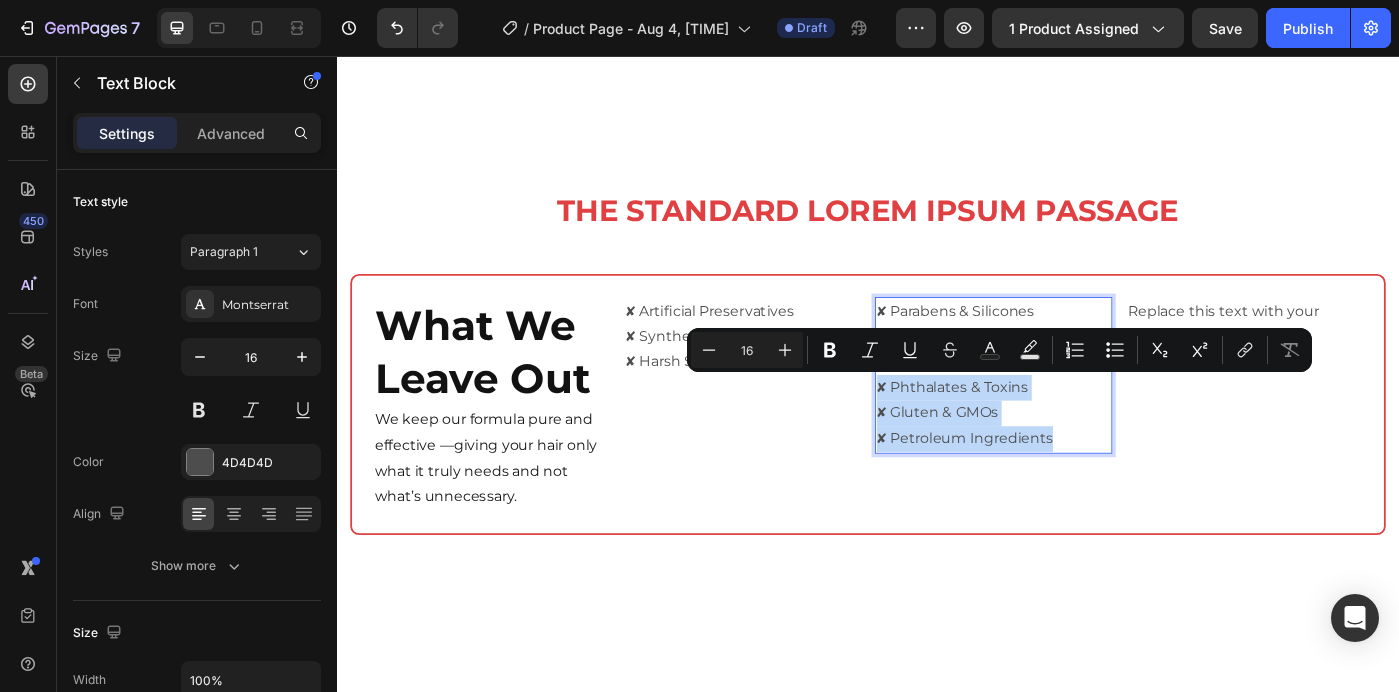 copy on "✘ Phthalates & Toxins ✘ Gluten & GMOs ✘ Petroleum Ingredients" 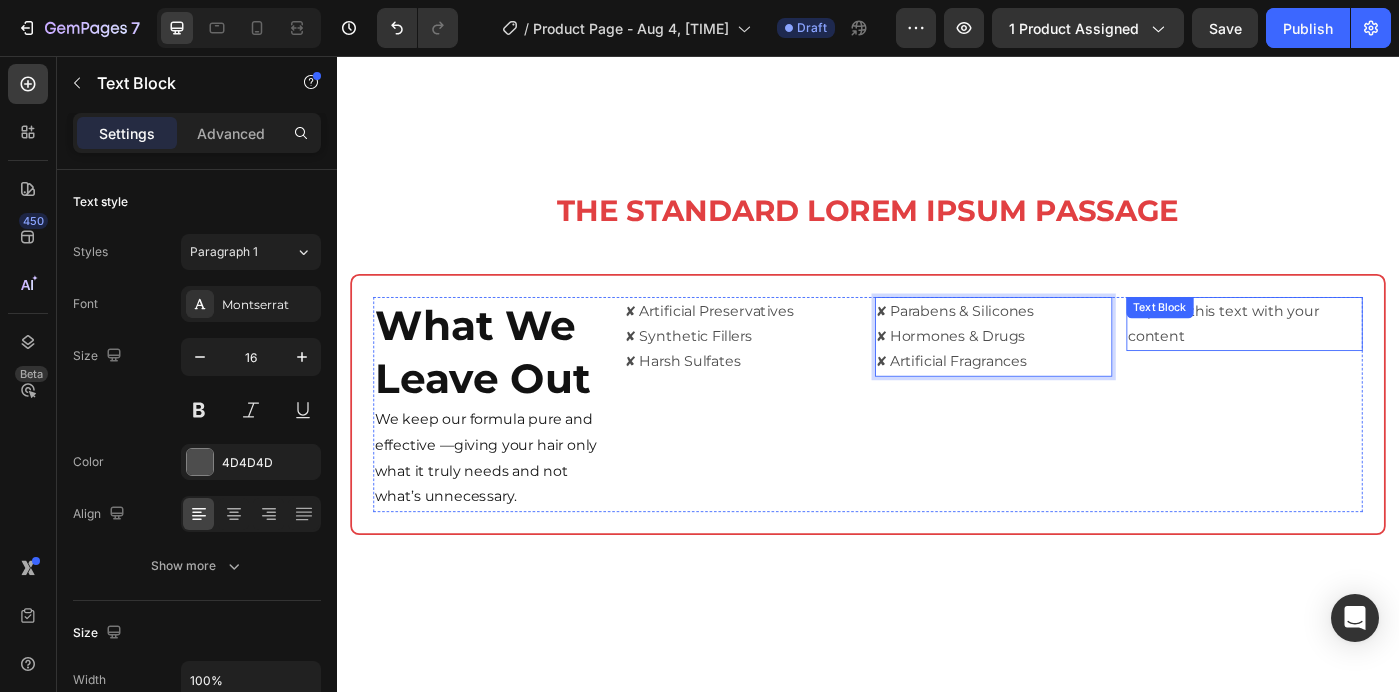 click on "Text Block" at bounding box center (1267, 340) 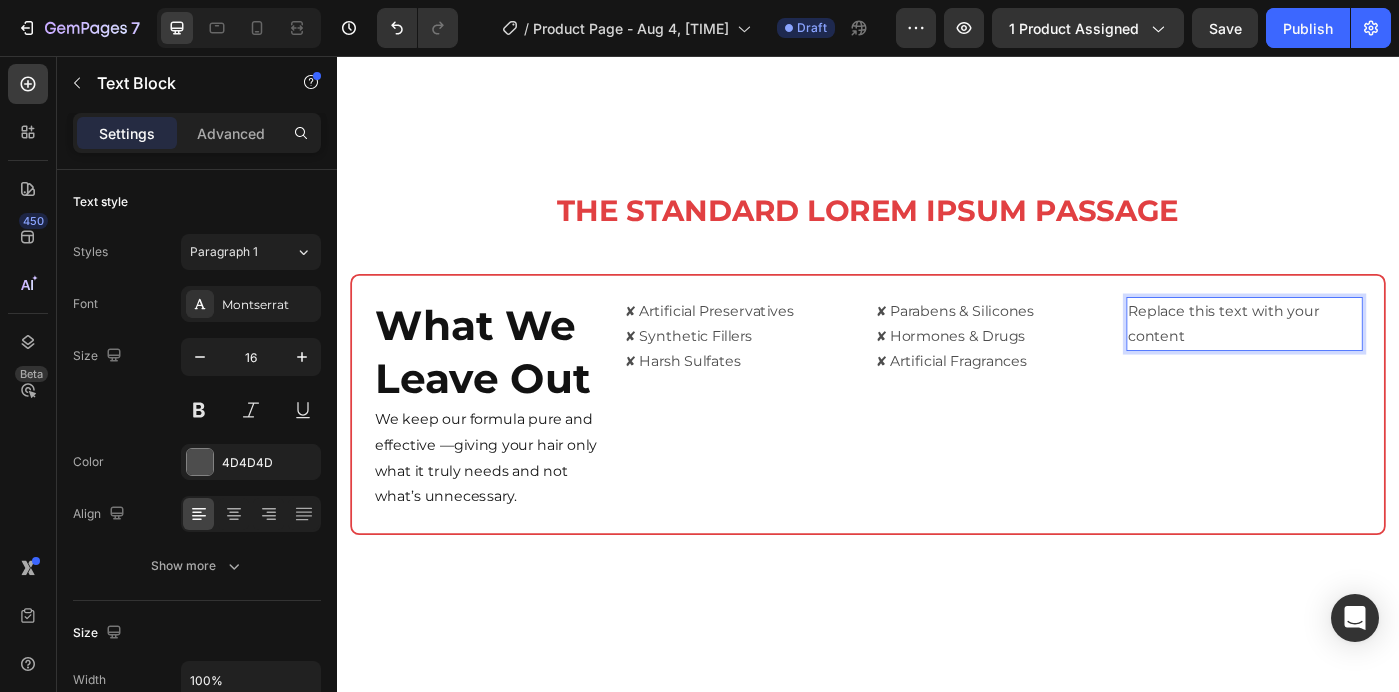 click on "Replace this text with your content" at bounding box center [1363, 359] 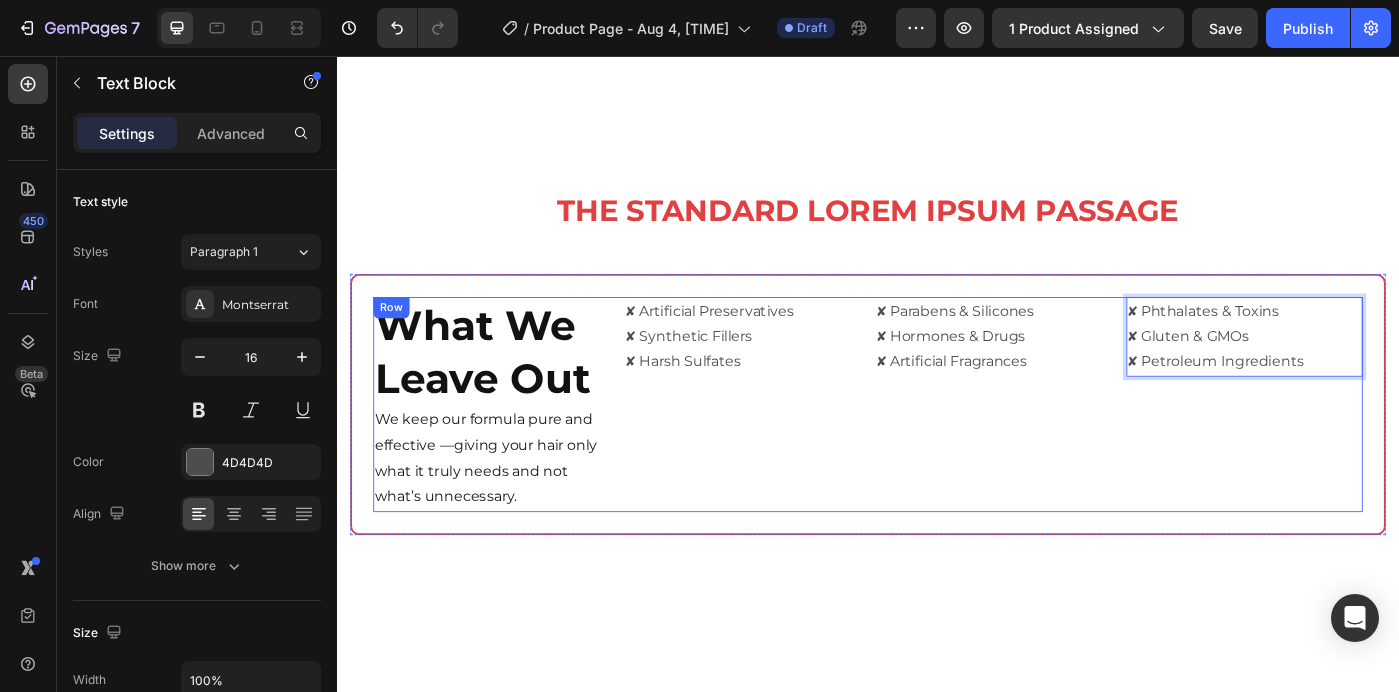 click on "✘ Artificial Preservatives ✘ Synthetic Fillers ✘ Harsh Sulfates Text Block" at bounding box center [796, 449] 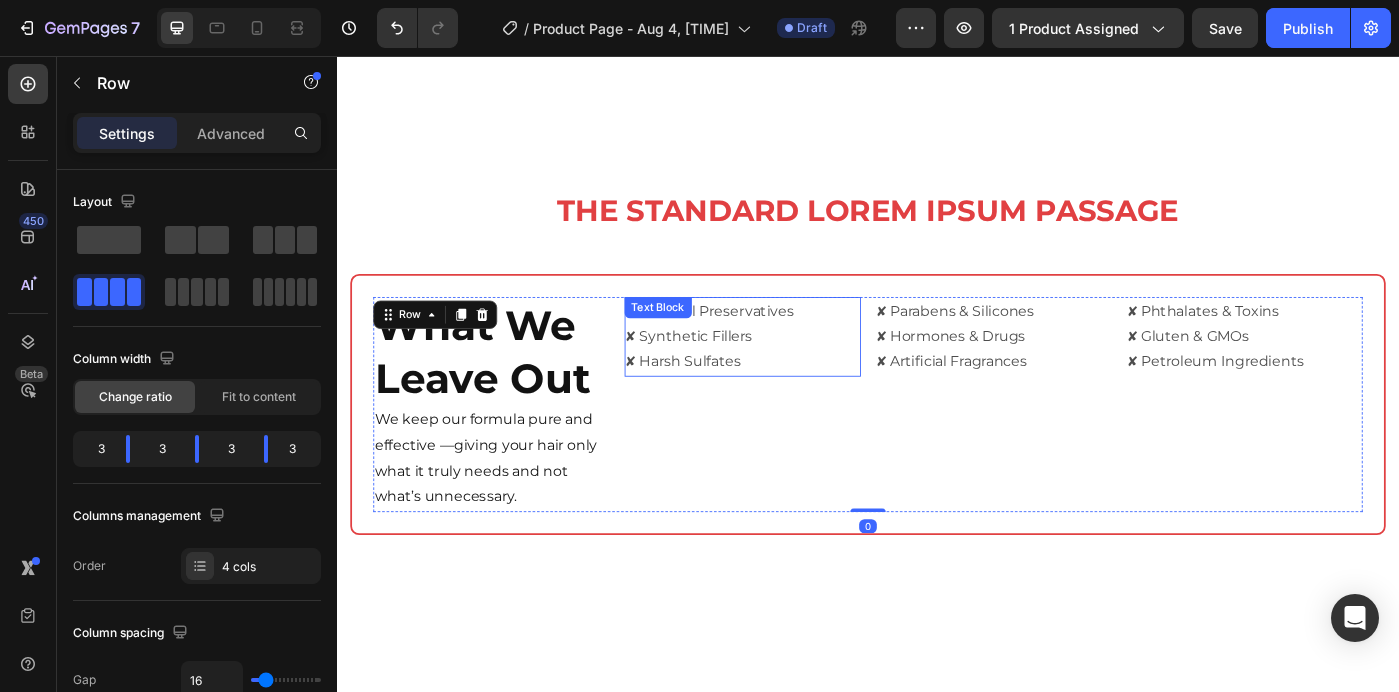 click on "✘ Artificial Preservatives ✘ Synthetic Fillers ✘ Harsh Sulfates" at bounding box center (796, 373) 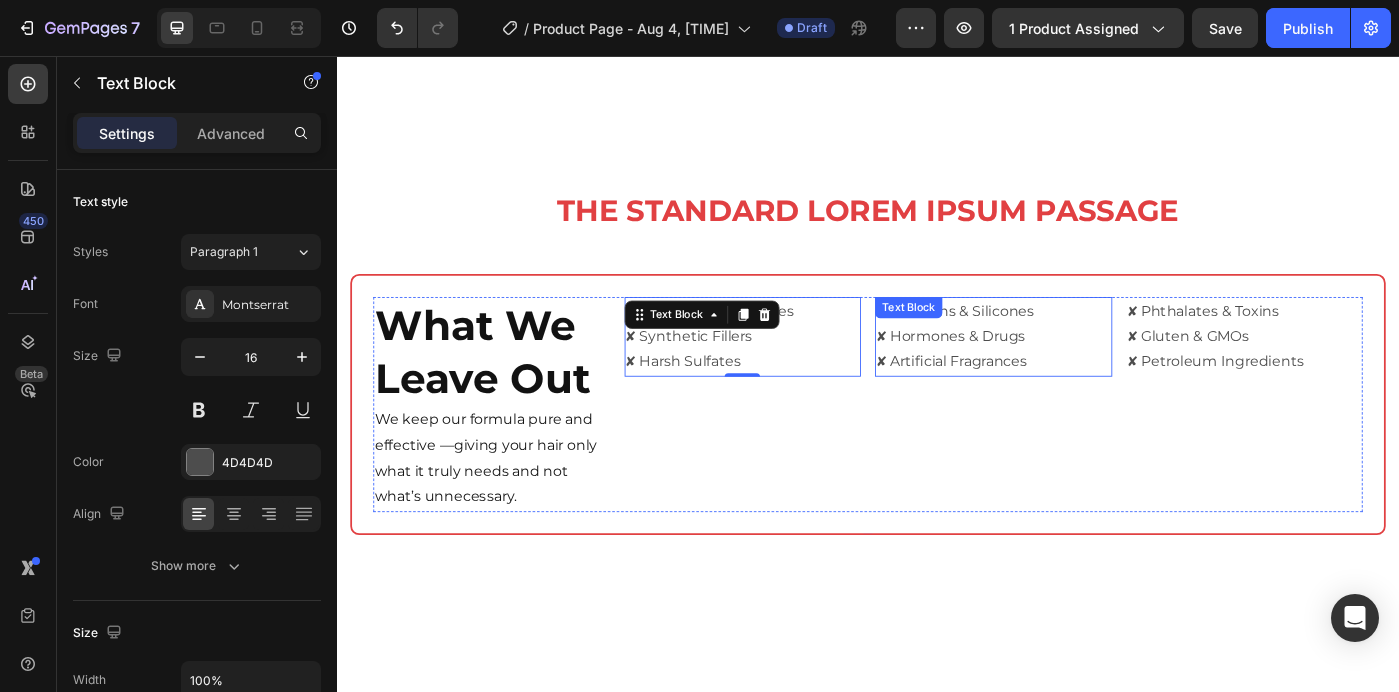 click on "✘ Parabens & Silicones ✘ Hormones & Drugs ✘ Artificial Fragrances" at bounding box center (1079, 373) 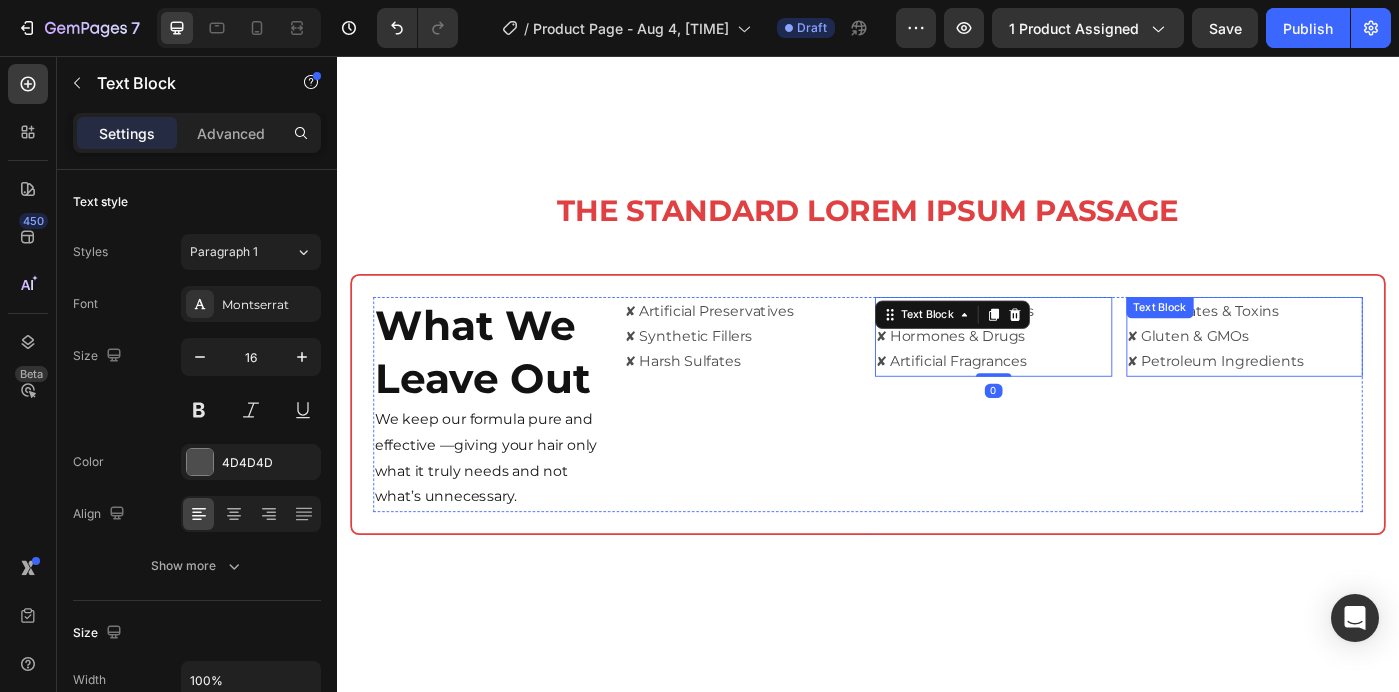 click on "✘ Phthalates & Toxins ✘ Gluten & GMOs ✘ Petroleum Ingredients" at bounding box center (1363, 373) 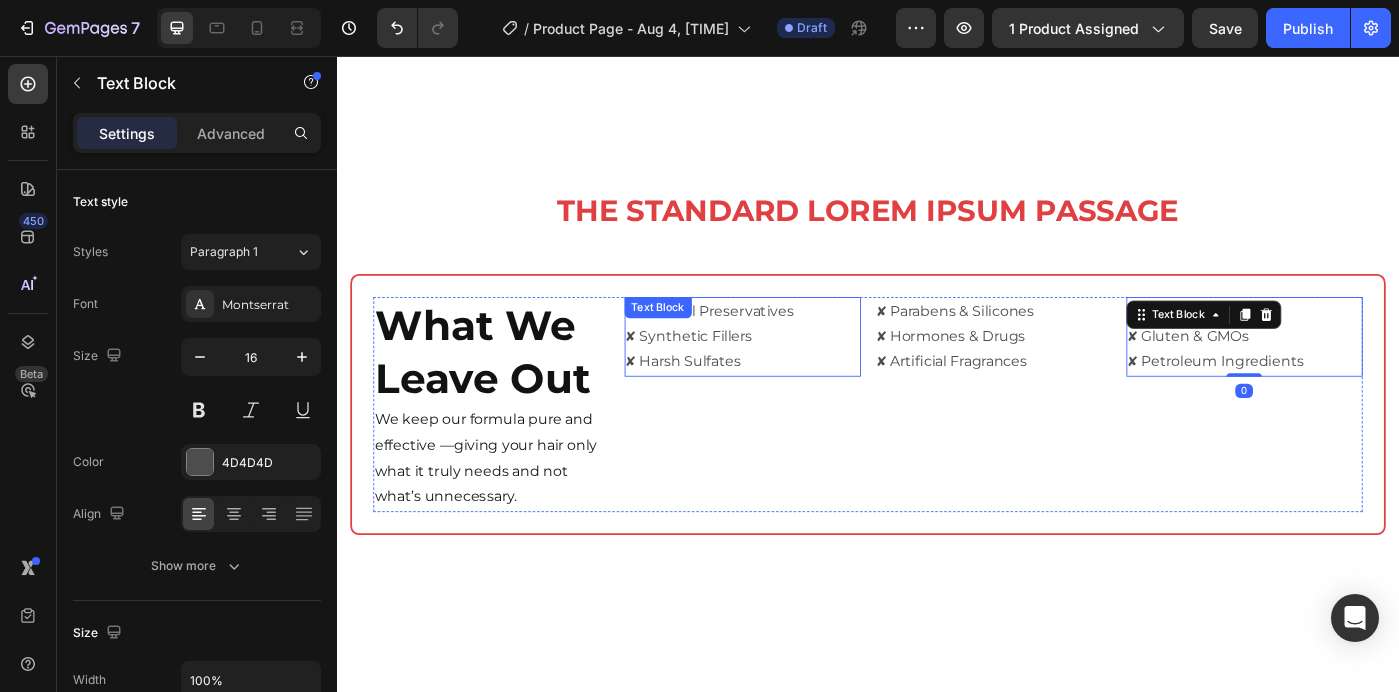 click on "✘ Artificial Preservatives ✘ Synthetic Fillers ✘ Harsh Sulfates" at bounding box center [796, 373] 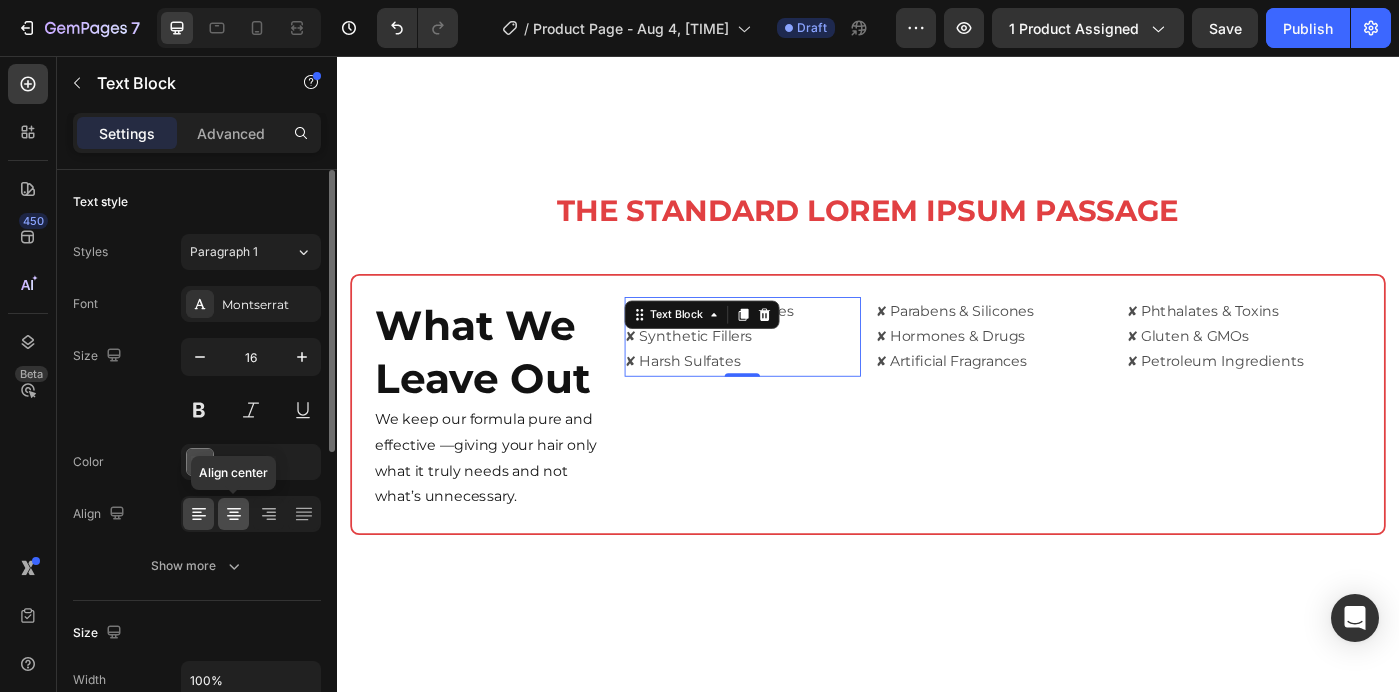click 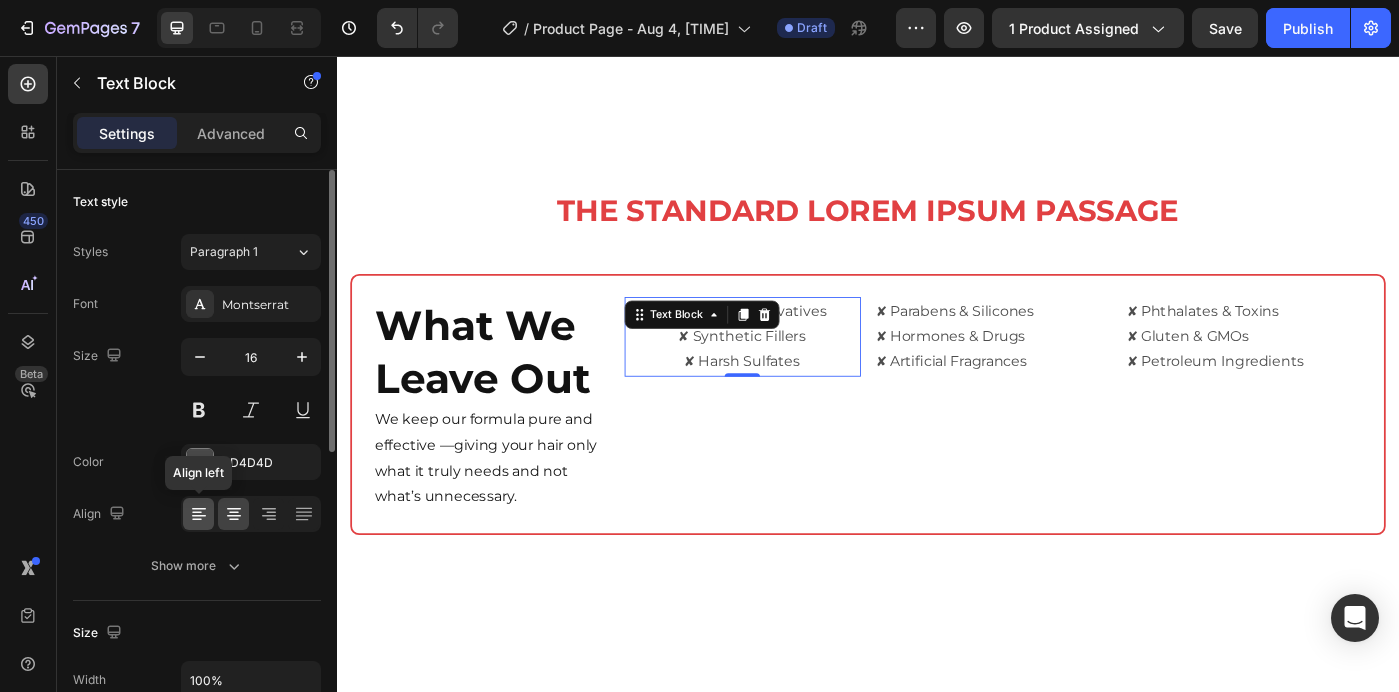 click 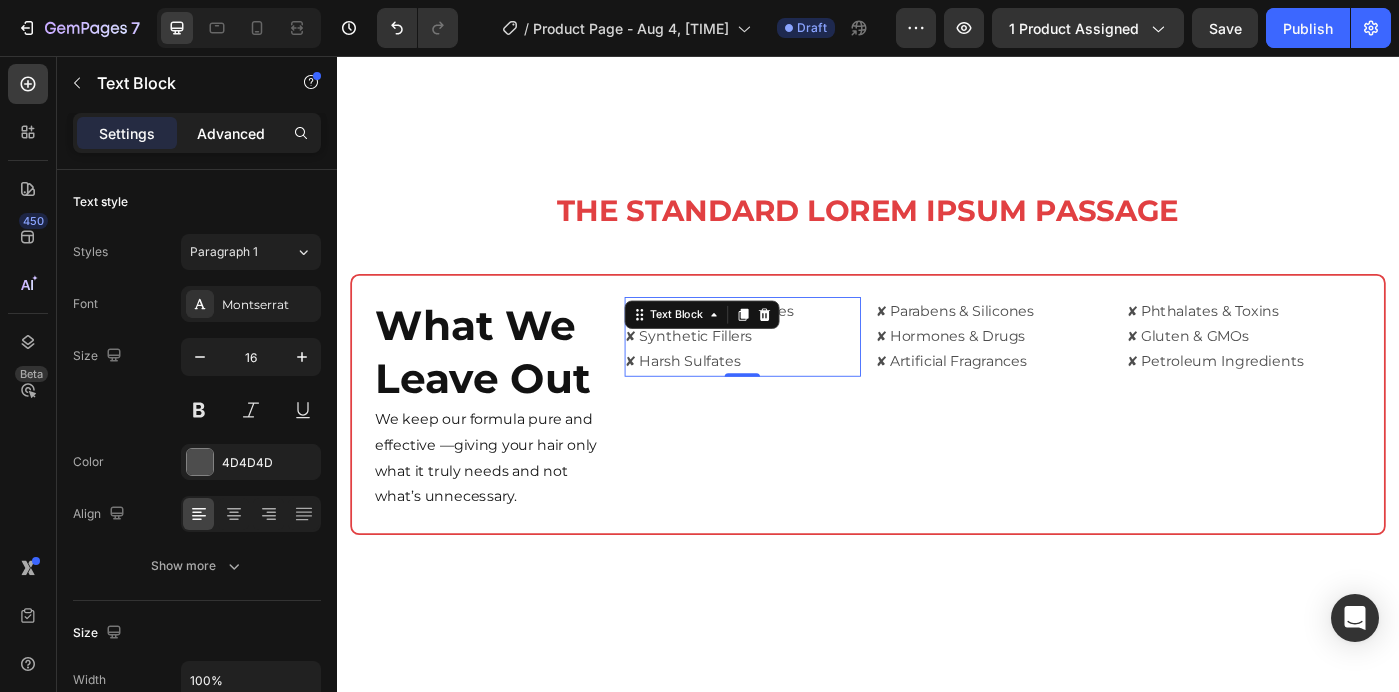 click on "Advanced" 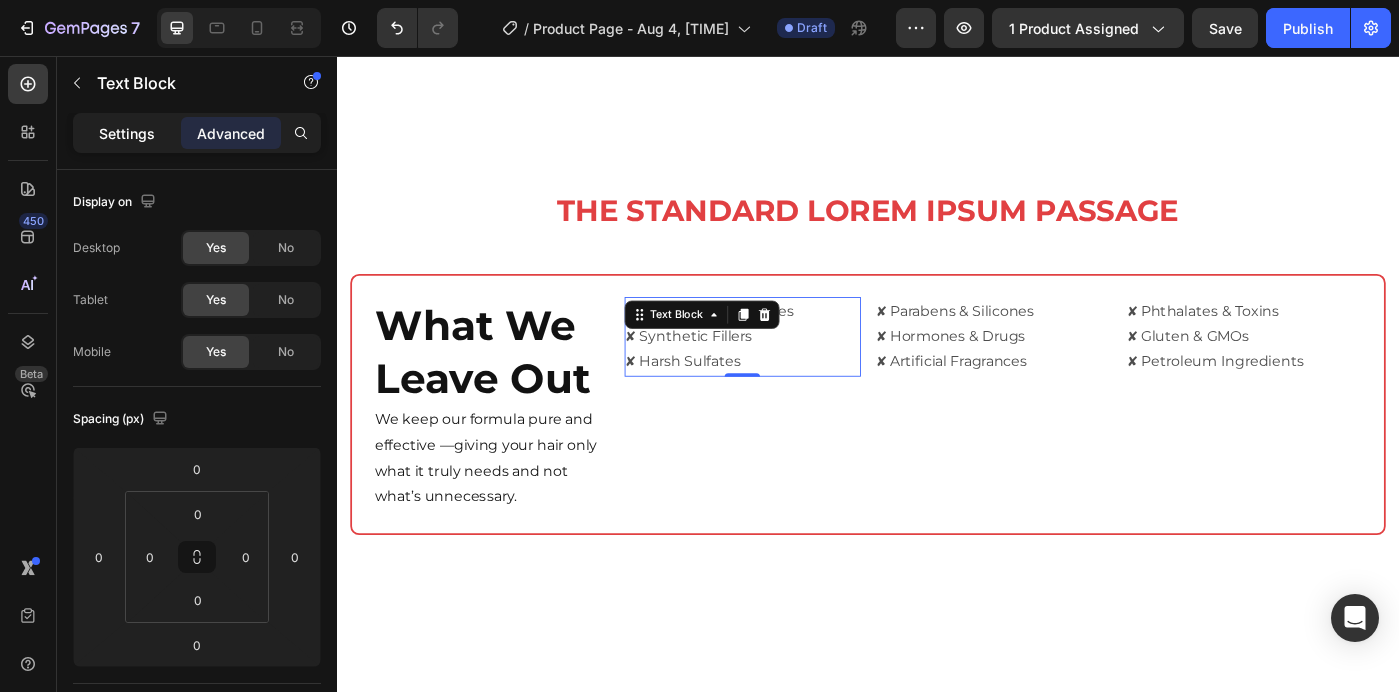 click on "Settings" at bounding box center (127, 133) 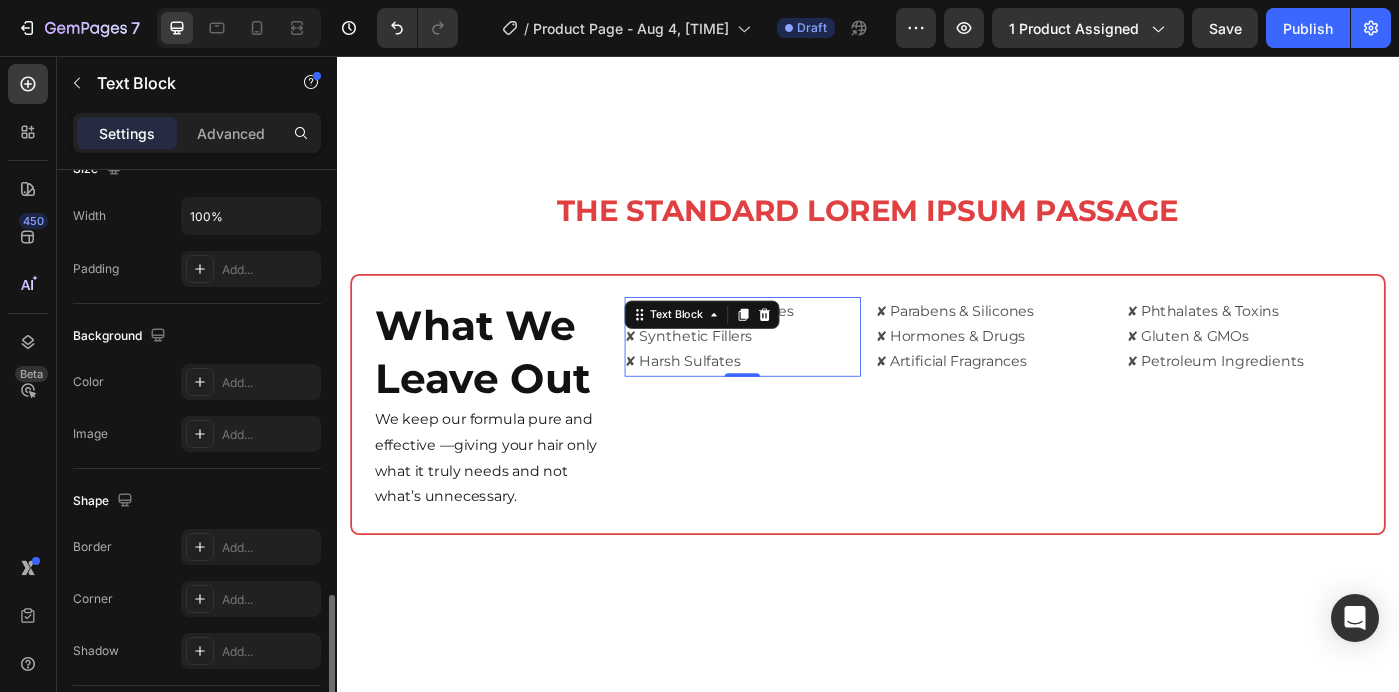 scroll, scrollTop: 606, scrollLeft: 0, axis: vertical 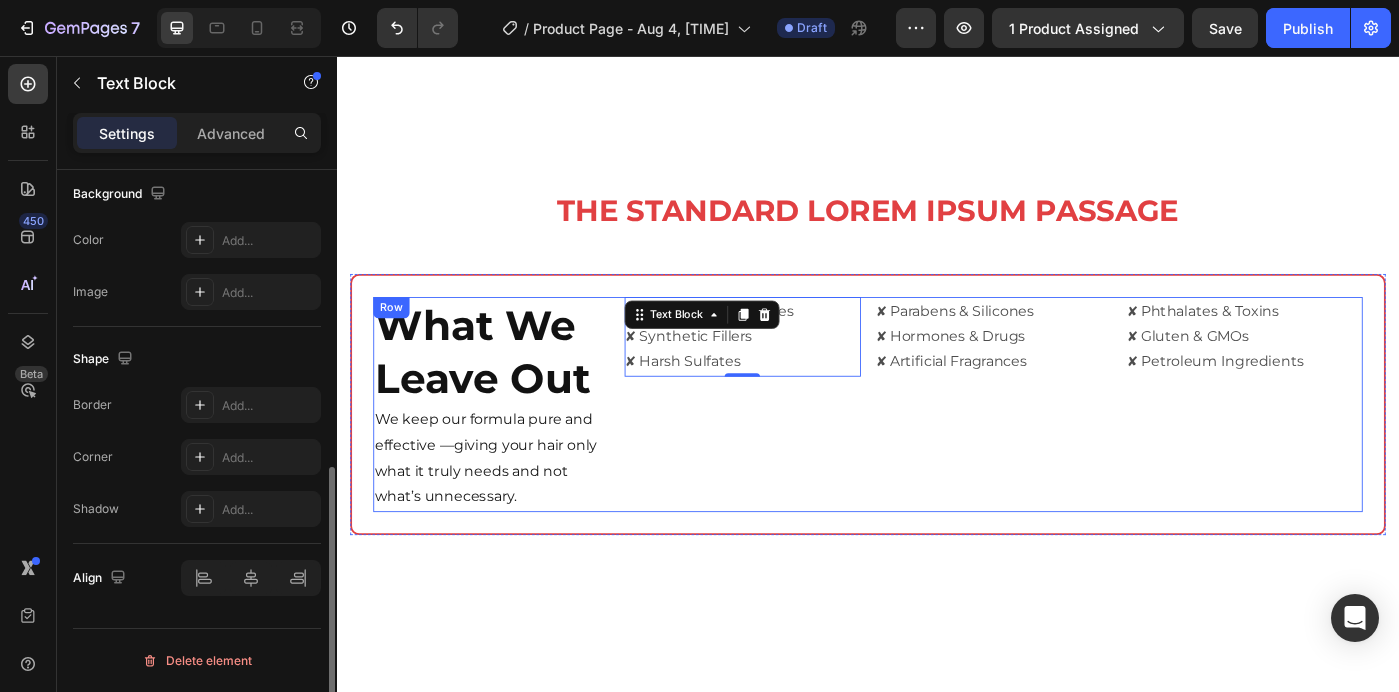 click on "✘ Artificial Preservatives ✘ Synthetic Fillers ✘ Harsh Sulfates Text Block   0" at bounding box center [796, 449] 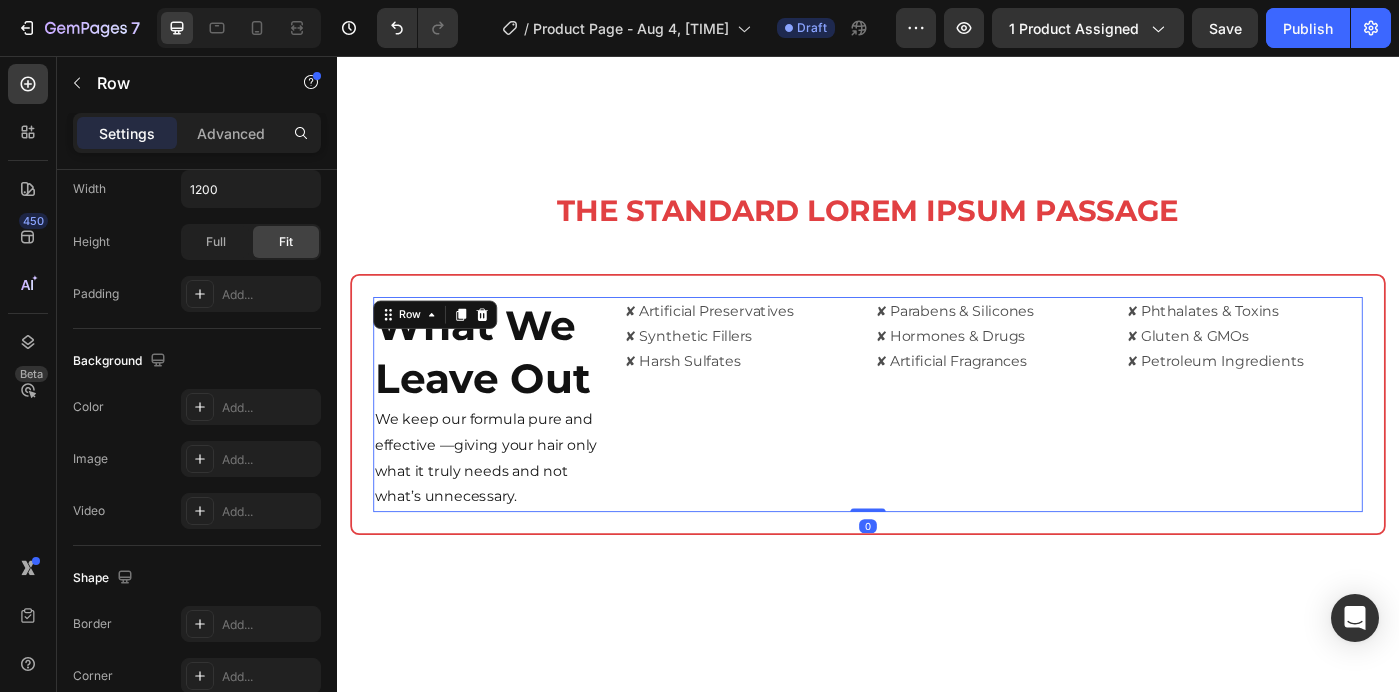 scroll, scrollTop: 0, scrollLeft: 0, axis: both 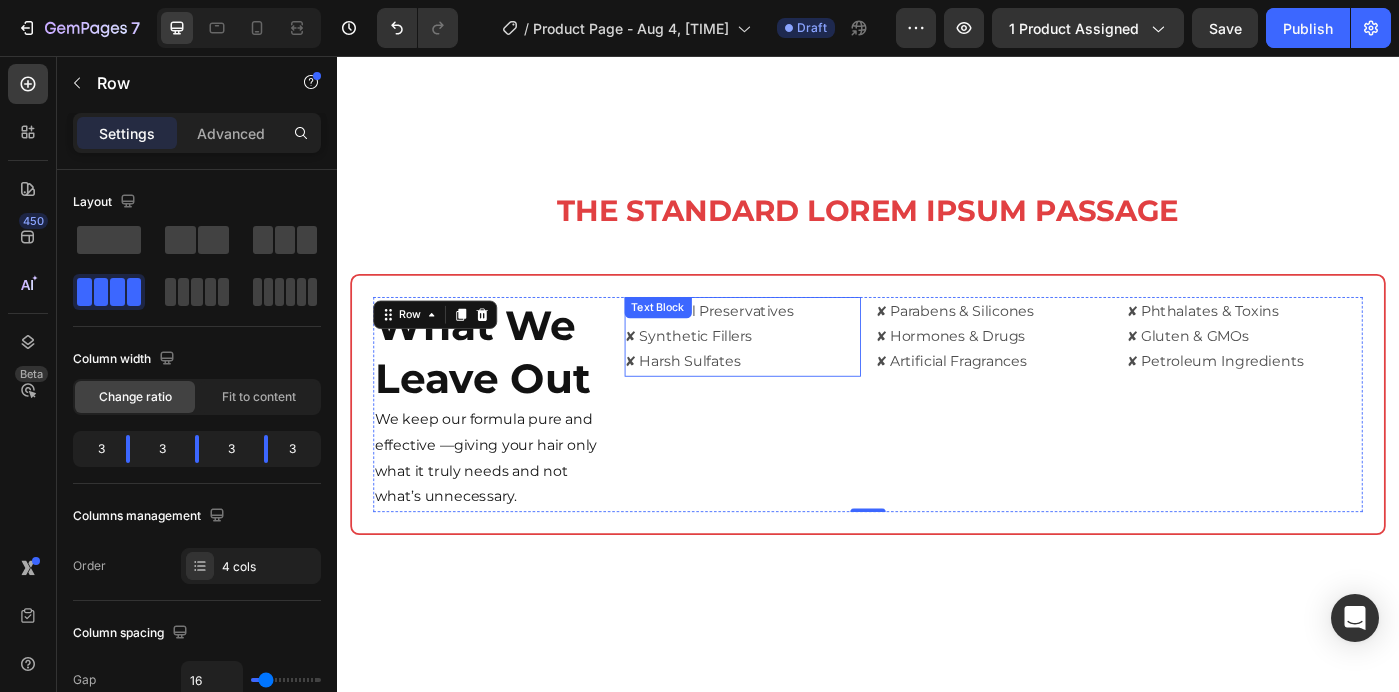 click on "Text Block" at bounding box center (700, 340) 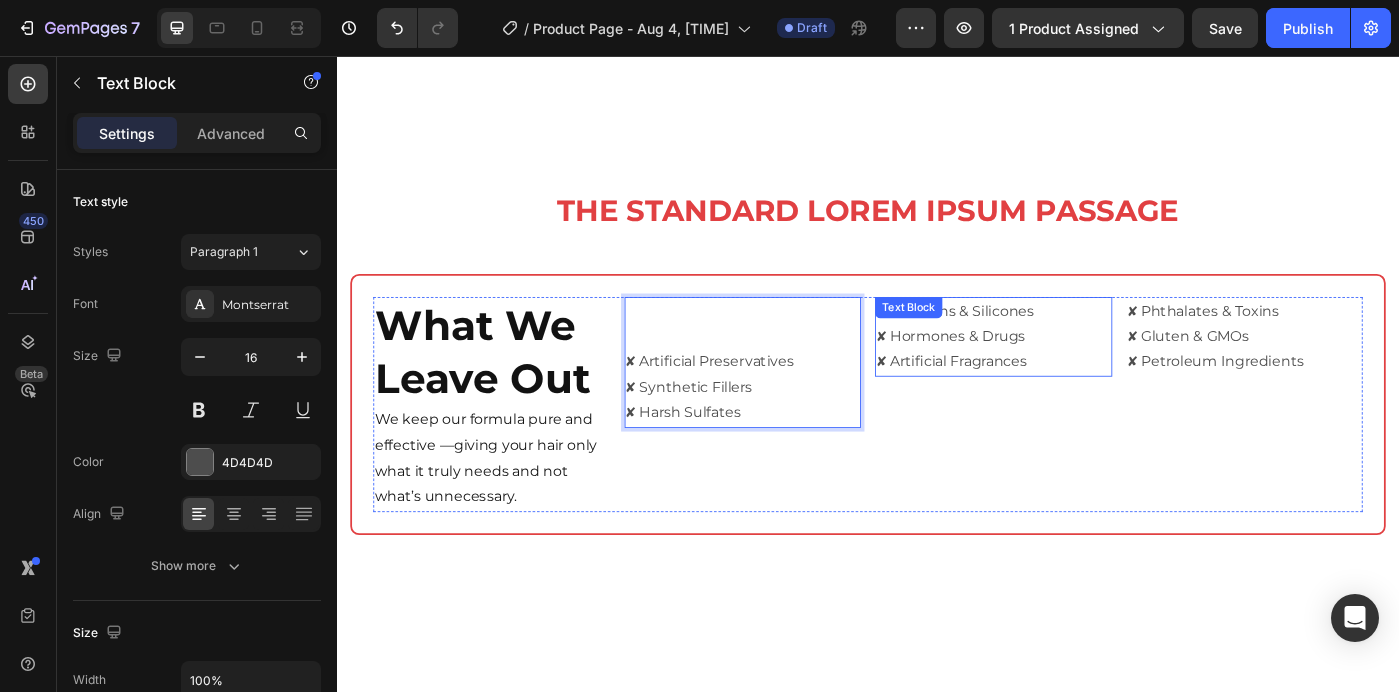 click on "✘ Parabens & Silicones ✘ Hormones & Drugs ✘ Artificial Fragrances" at bounding box center (1079, 373) 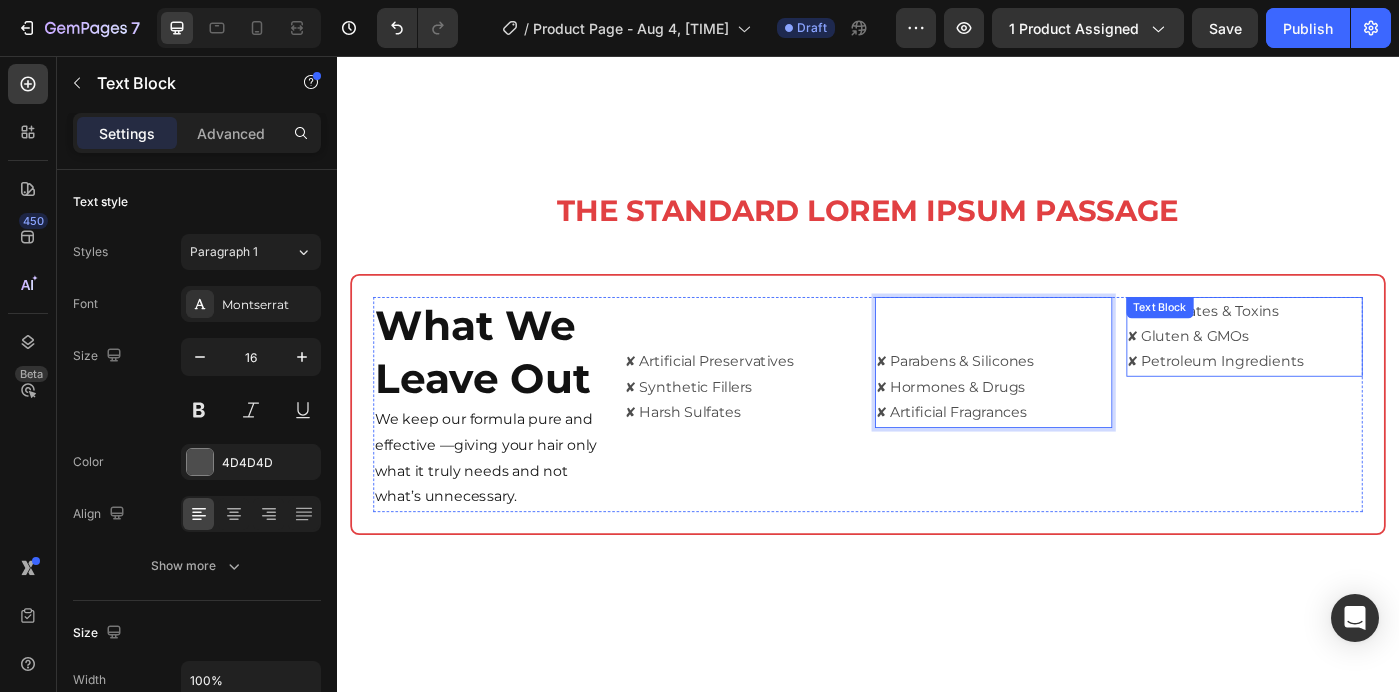 click on "✘ Phthalates & Toxins ✘ Gluten & GMOs ✘ Petroleum Ingredients" at bounding box center [1363, 373] 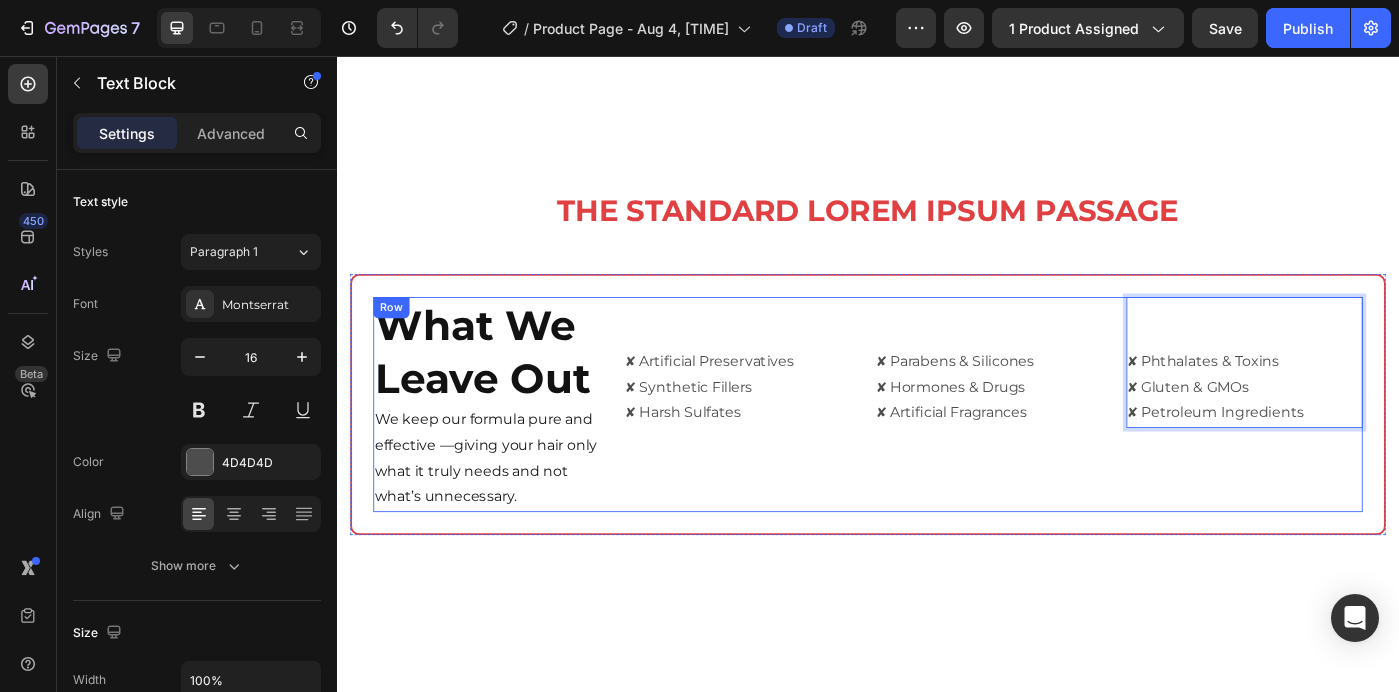 click on "✘ Parabens & Silicones ✘ Hormones & Drugs ✘ Artificial Fragrances Text Block" at bounding box center (1079, 449) 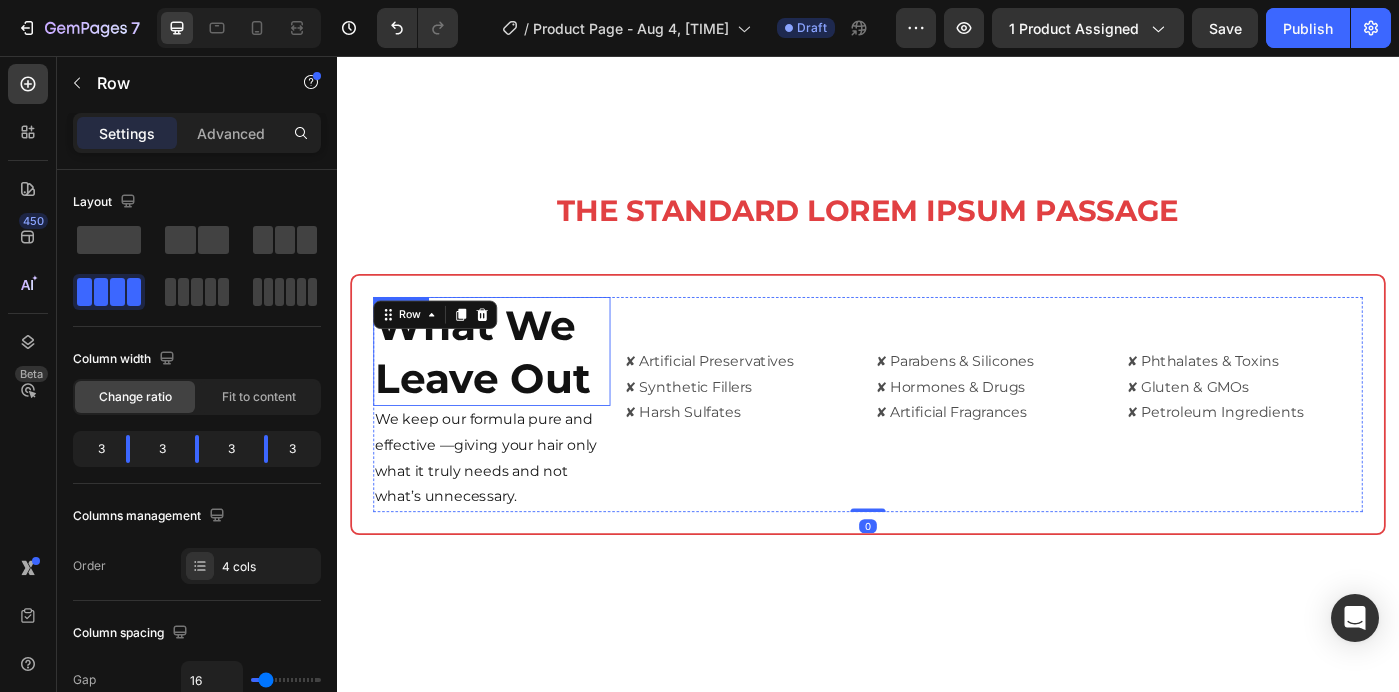 click on "⁠⁠⁠⁠⁠⁠⁠ What We Leave Out" at bounding box center [512, 390] 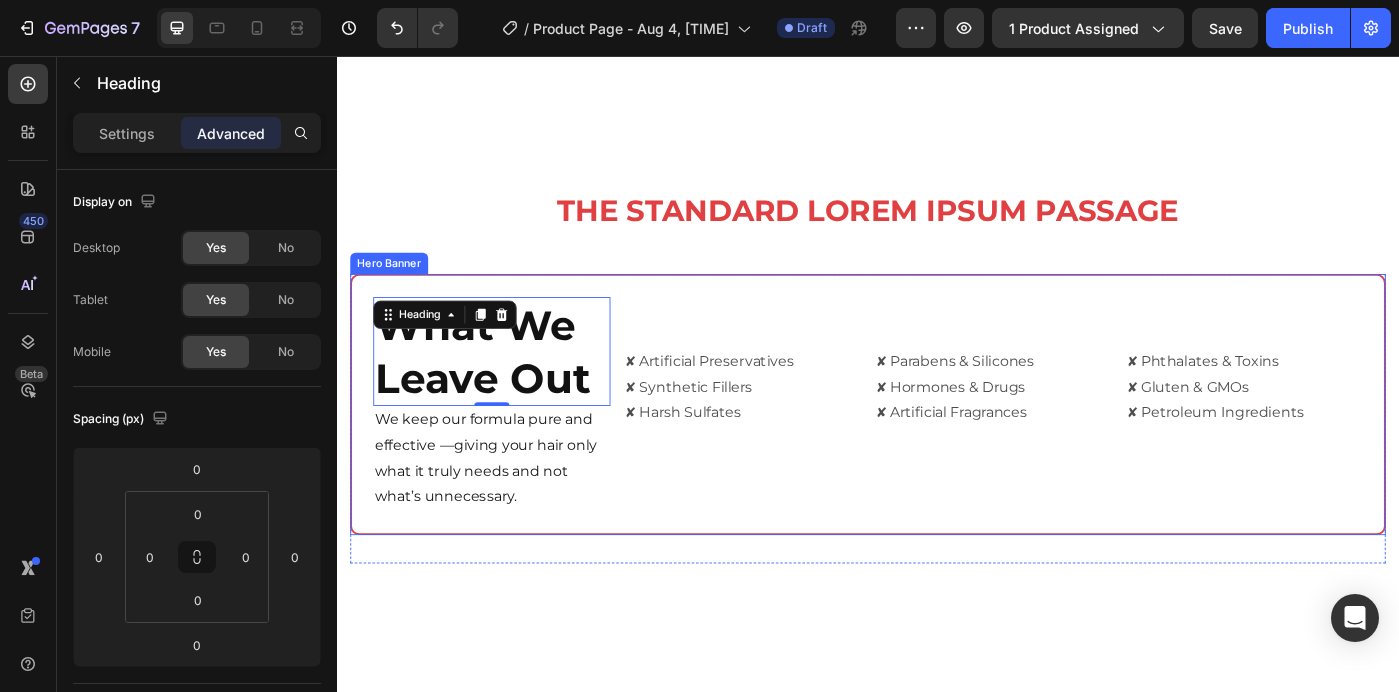 click on "⁠⁠⁠⁠⁠⁠⁠ What We Leave Out Heading   0 We keep our formula pure and effective —giving your hair only what it truly needs and not what’s unnecessary. Heading ✘ Artificial Preservatives ✘ Synthetic Fillers ✘ Harsh Sulfates Text Block ✘ Parabens & Silicones ✘ Hormones & Drugs ✘ Artificial Fragrances Text Block ✘ Phthalates & Toxins ✘ Gluten & GMOs ✘ Petroleum Ingredients Text Block Row" at bounding box center (937, 449) 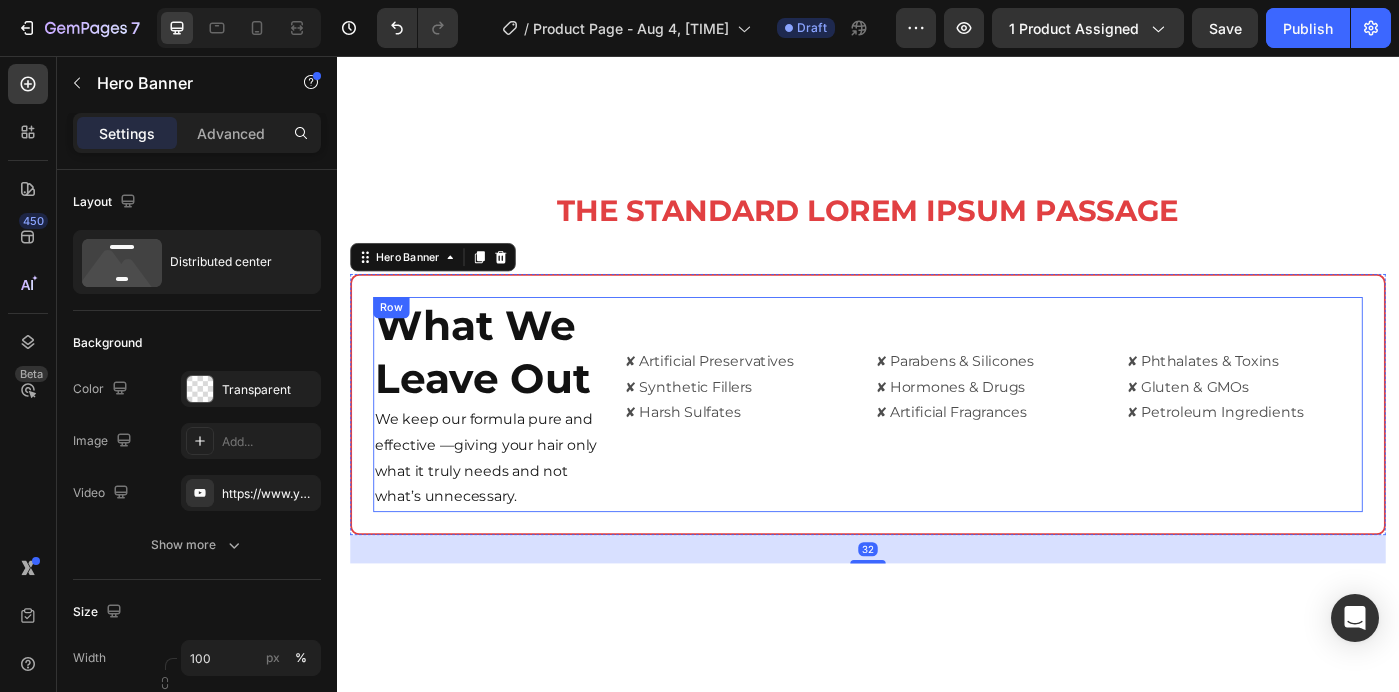 click on "⁠⁠⁠⁠⁠⁠⁠ What We Leave Out Heading We keep our formula pure and effective —giving your hair only what it truly needs and not what’s unnecessary. Heading ✘ Artificial Preservatives ✘ Synthetic Fillers ✘ Harsh Sulfates Text Block ✘ Parabens & Silicones ✘ Hormones & Drugs ✘ Artificial Fragrances Text Block ✘ Phthalates & Toxins ✘ Gluten & GMOs ✘ Petroleum Ingredients Text Block Row" at bounding box center [937, 449] 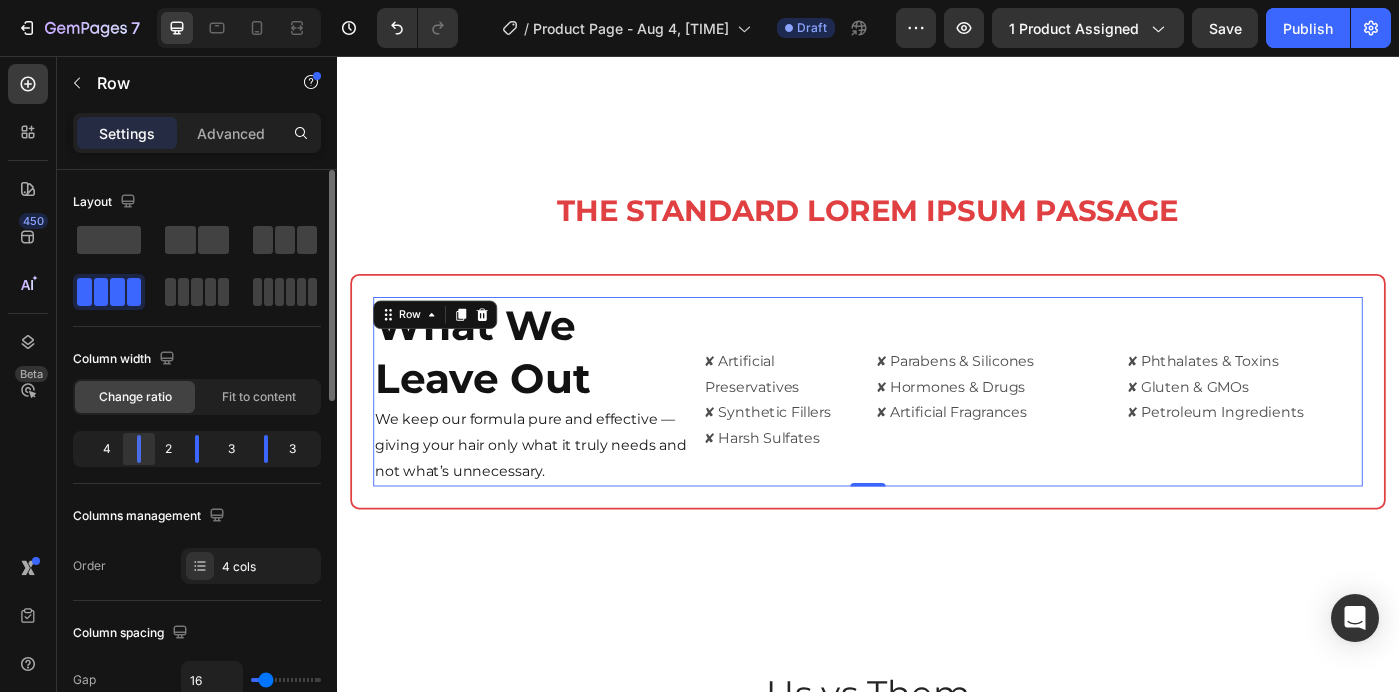 drag, startPoint x: 127, startPoint y: 451, endPoint x: 151, endPoint y: 446, distance: 24.5153 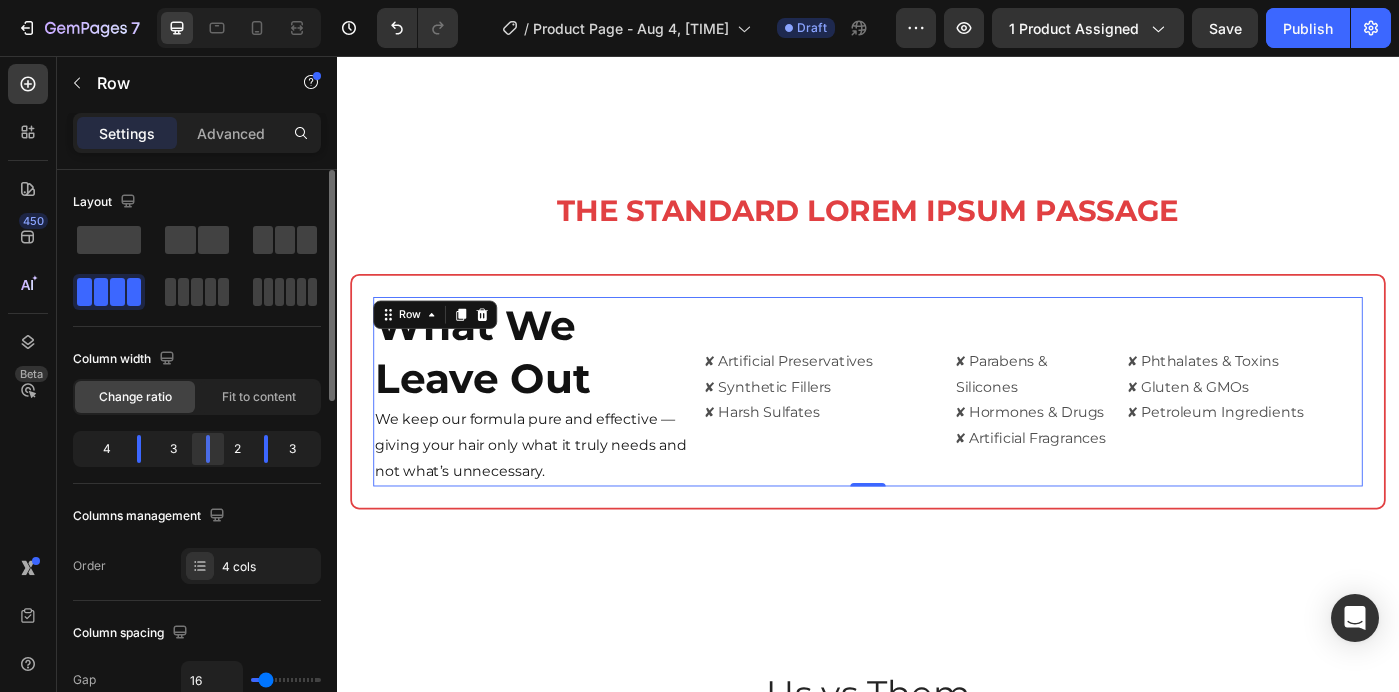 drag, startPoint x: 203, startPoint y: 453, endPoint x: 214, endPoint y: 455, distance: 11.18034 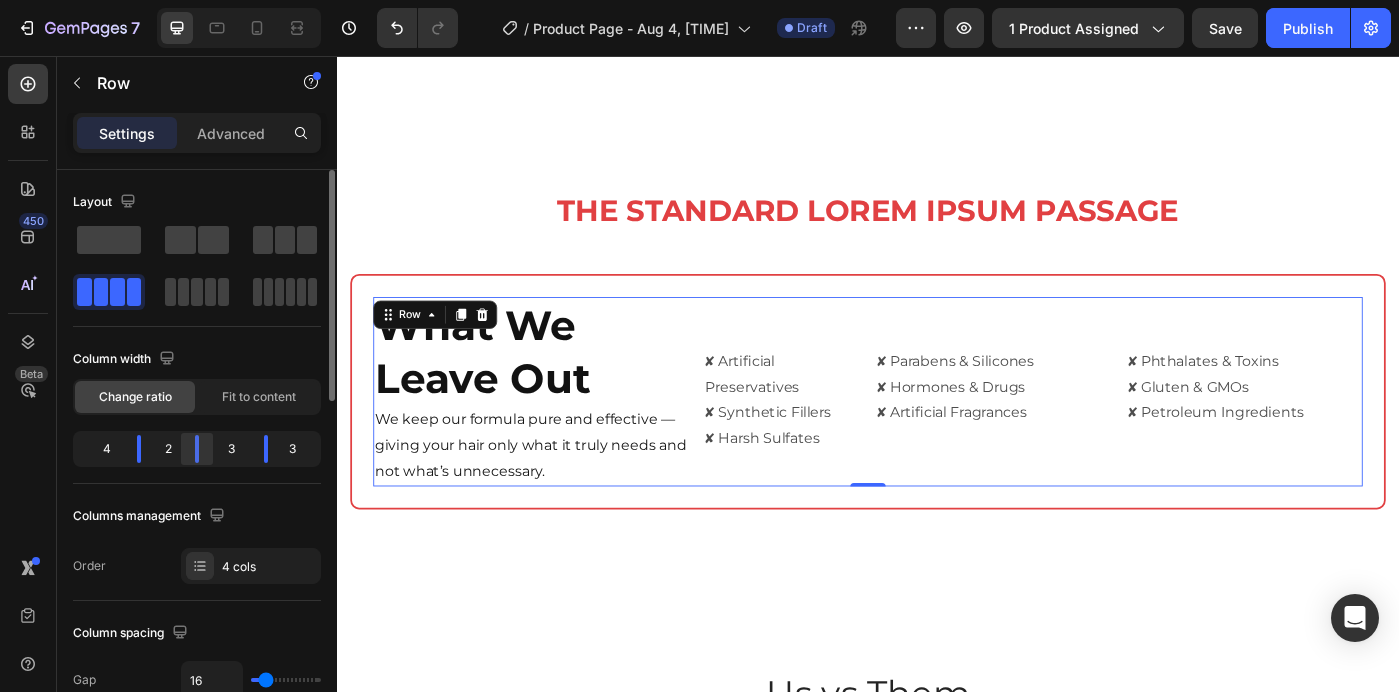drag, startPoint x: 212, startPoint y: 453, endPoint x: 199, endPoint y: 452, distance: 13.038404 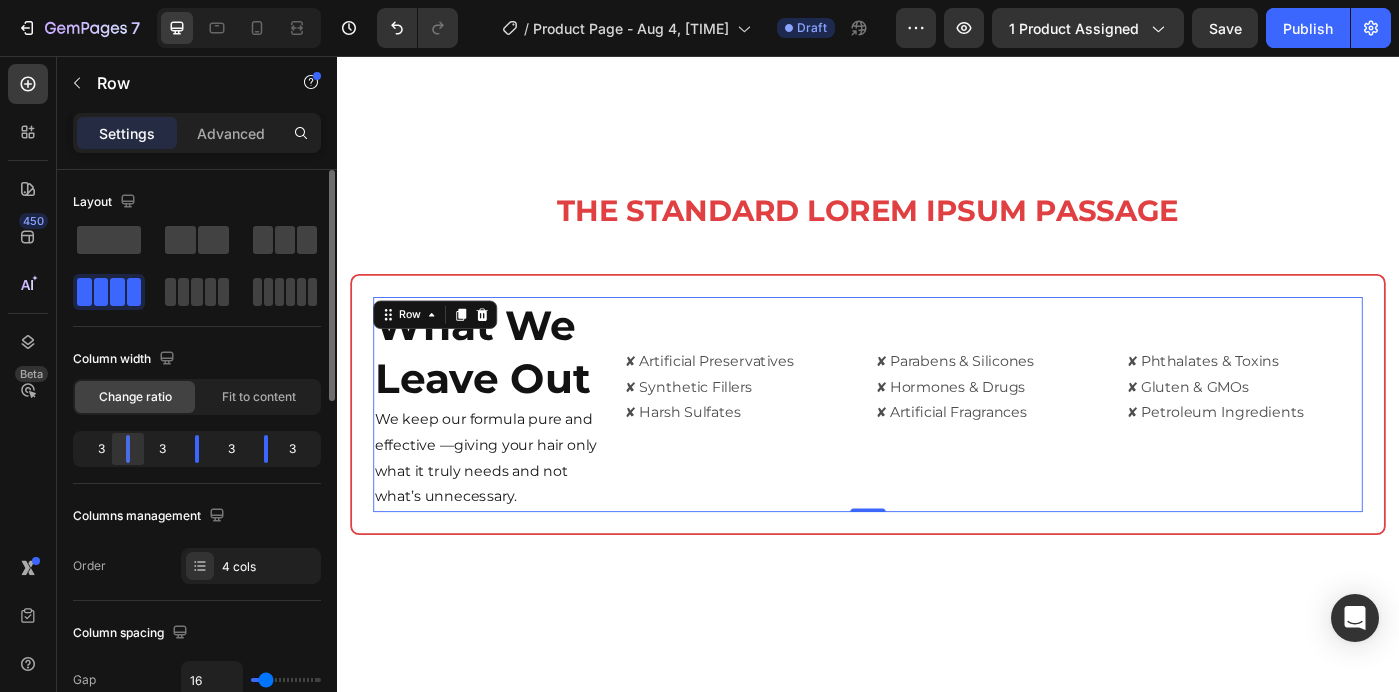 click 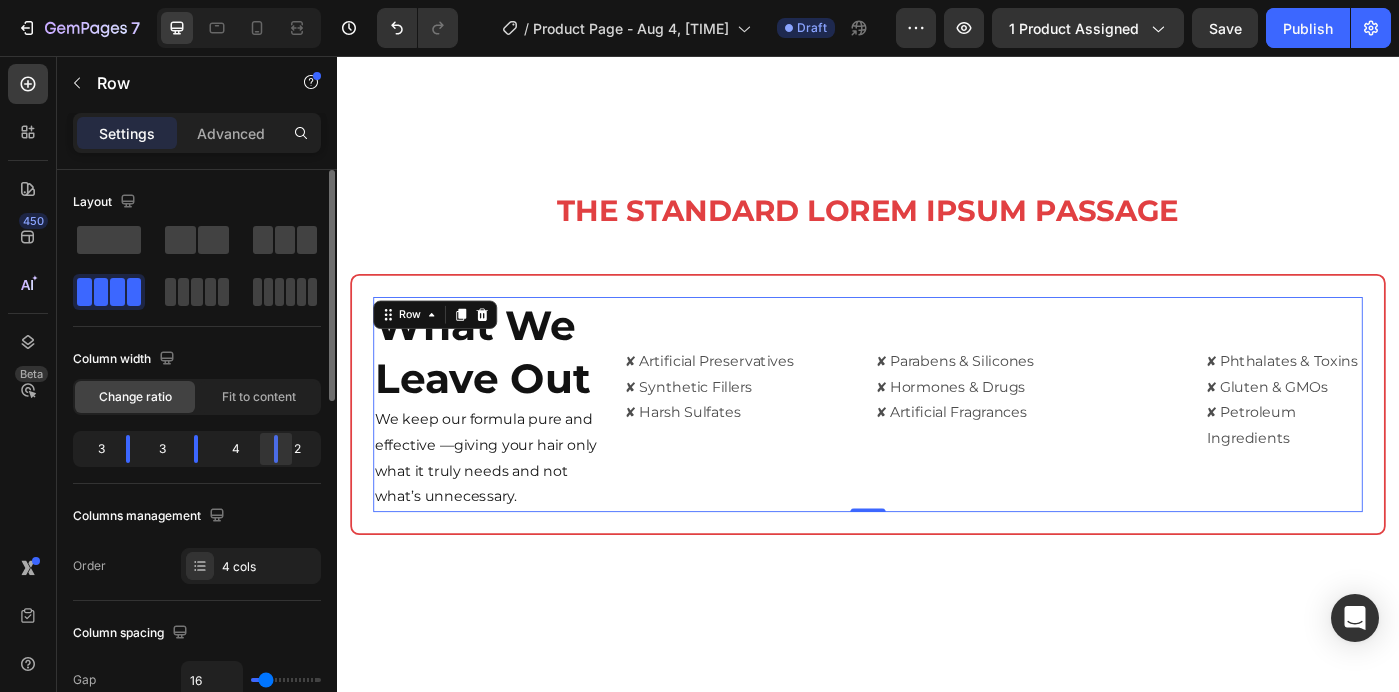 click 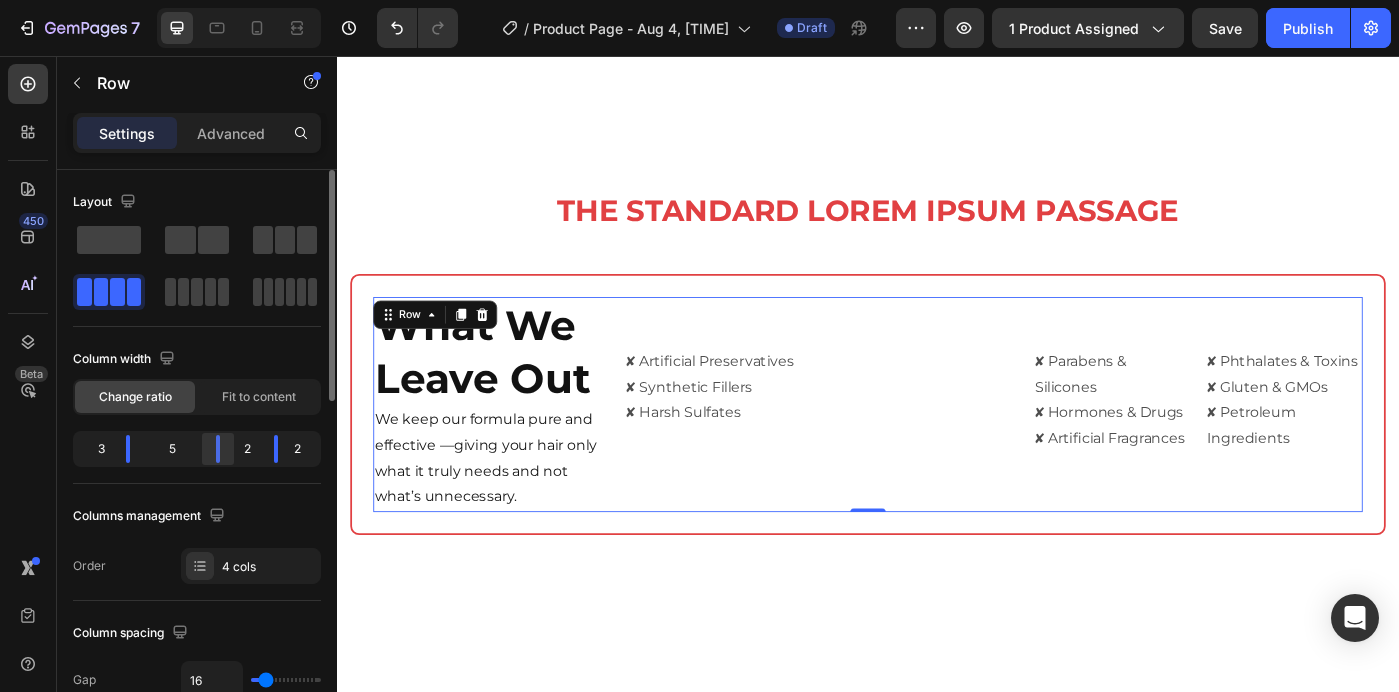 drag, startPoint x: 201, startPoint y: 455, endPoint x: 231, endPoint y: 453, distance: 30.066593 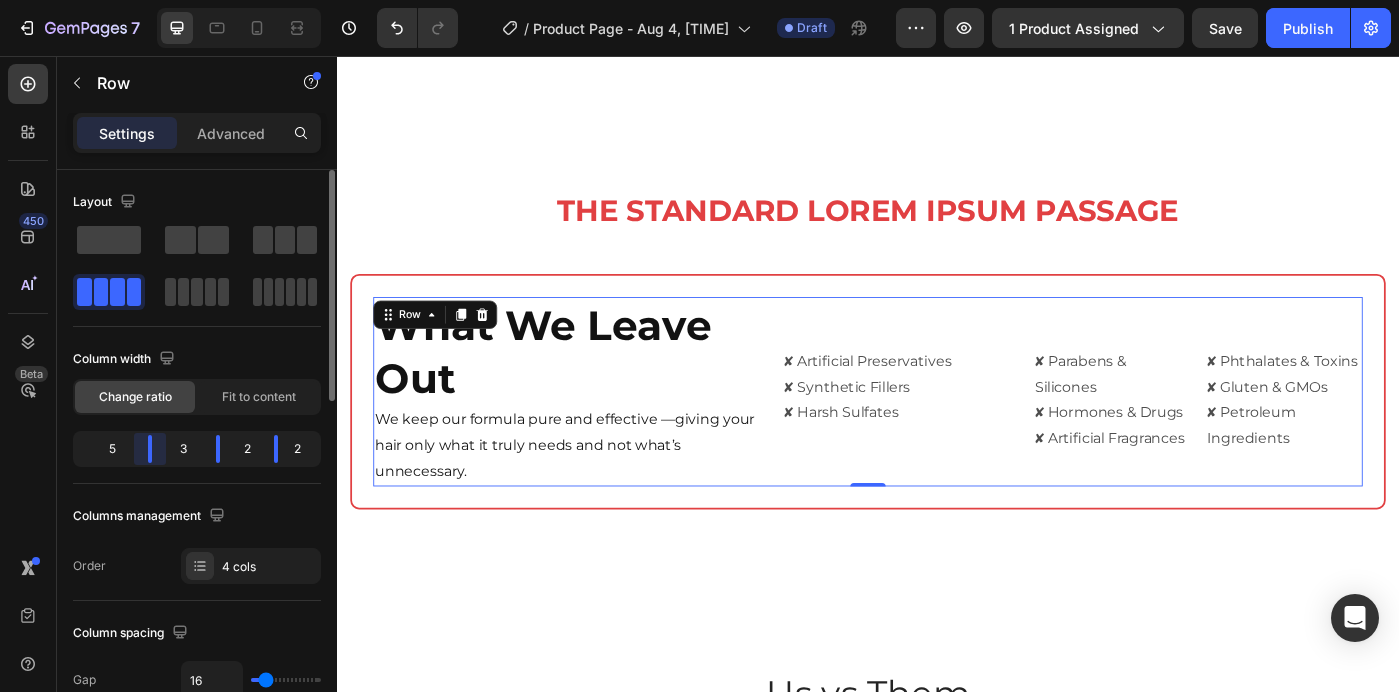 drag, startPoint x: 129, startPoint y: 447, endPoint x: 179, endPoint y: 441, distance: 50.358715 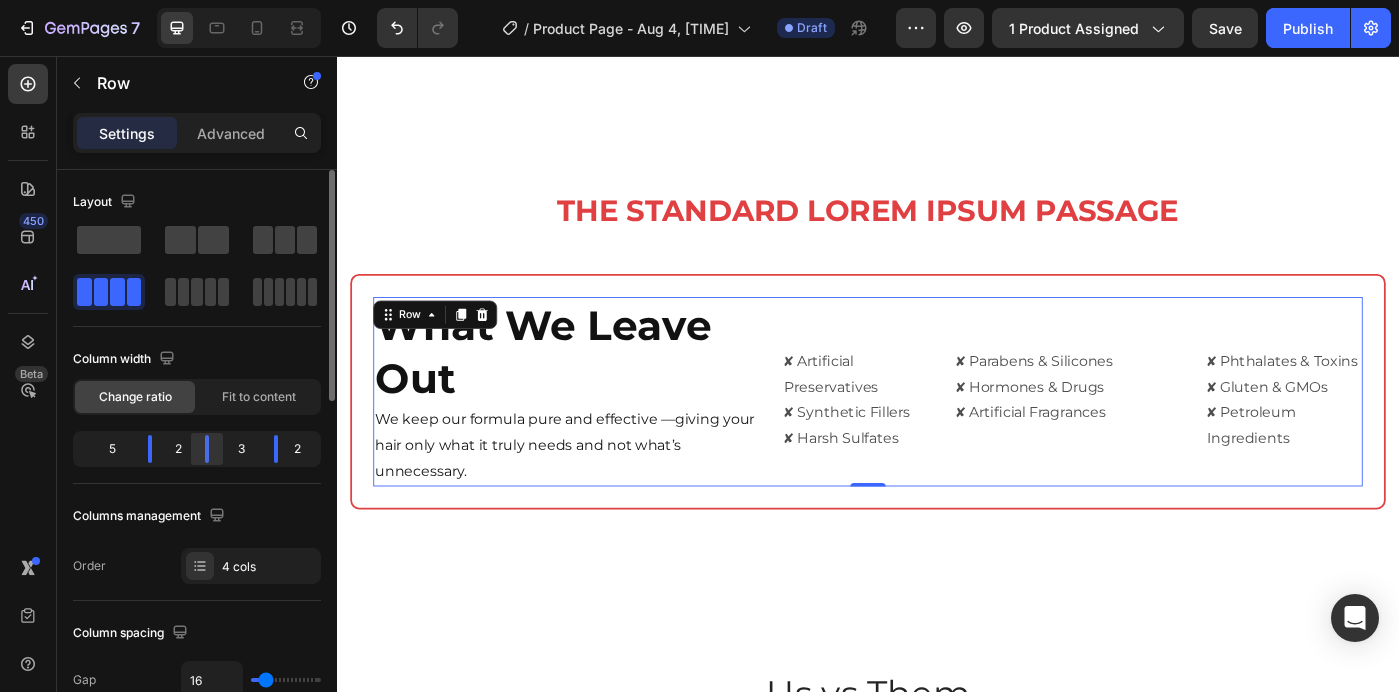 click 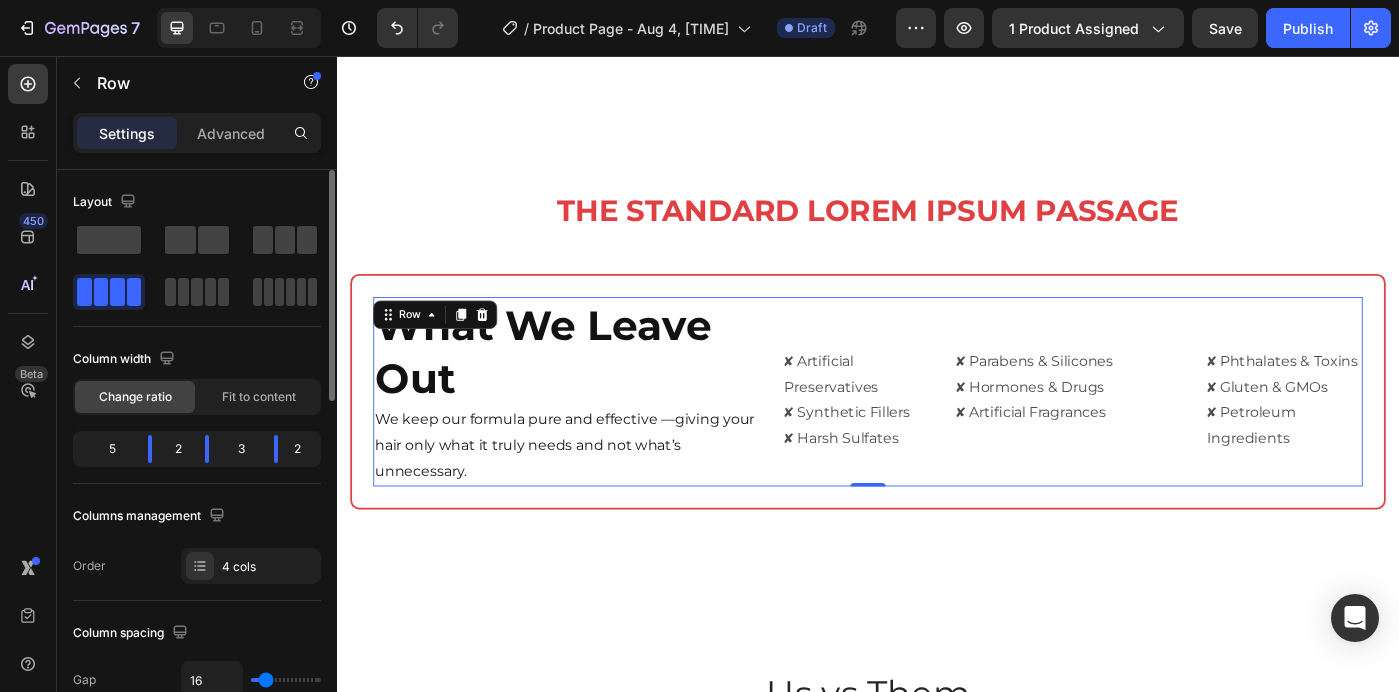 click on "Column width Change ratio Fit to content 5 2 3 2" at bounding box center (197, 413) 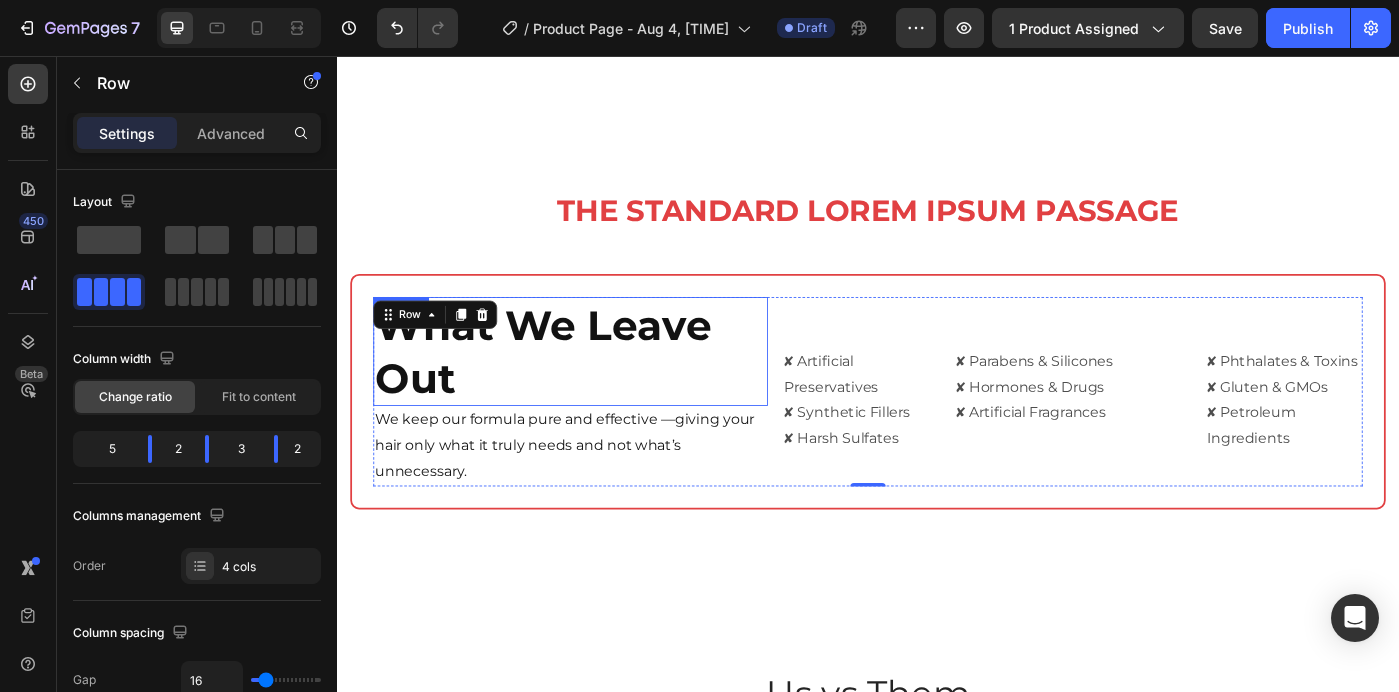 click on "⁠⁠⁠⁠⁠⁠⁠ What We Leave Out" at bounding box center [601, 390] 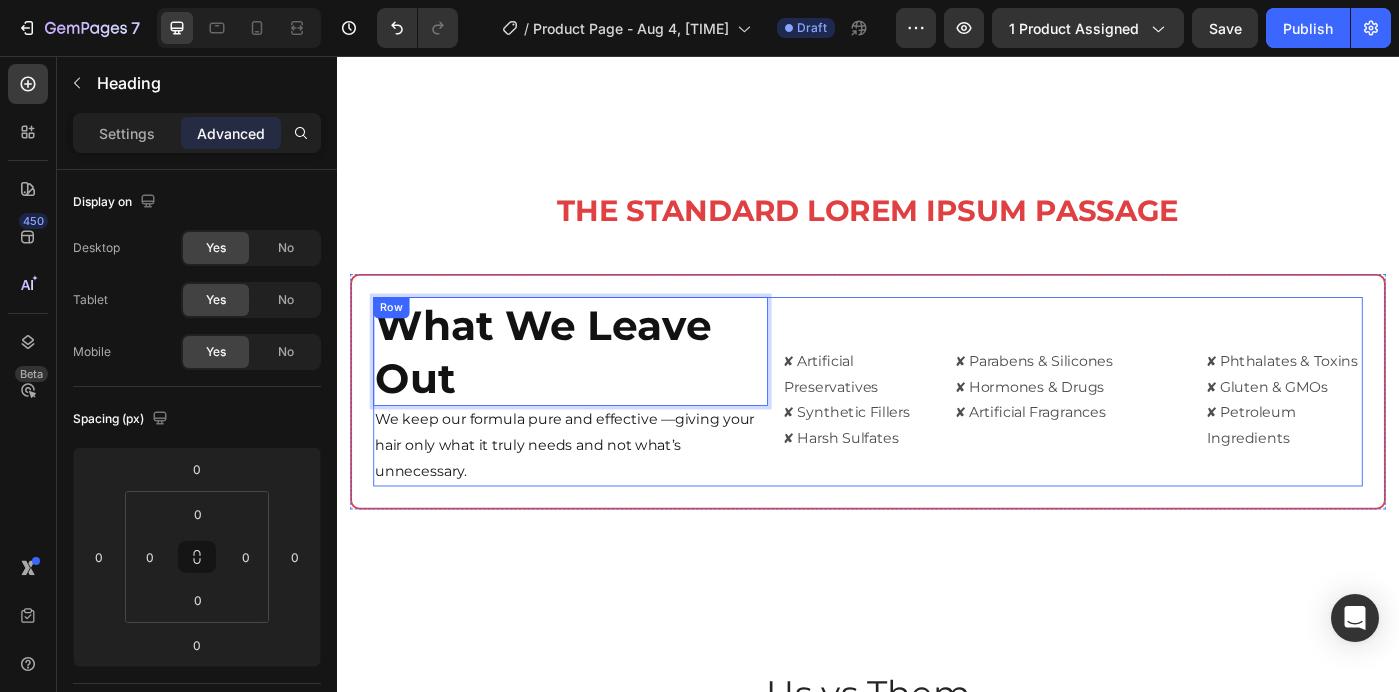 click on "What We Leave Out Heading   0 We keep our formula pure and effective —giving your hair only what it truly needs and not what’s unnecessary. Heading ✘ Artificial Preservatives ✘ Synthetic Fillers ✘ Harsh Sulfates Text Block ✘ Parabens & Silicones ✘ Hormones & Drugs ✘ Artificial Fragrances Text Block ✘ Phthalates & Toxins ✘ Gluten & GMOs ✘ Petroleum Ingredients Text Block Row" at bounding box center (937, 435) 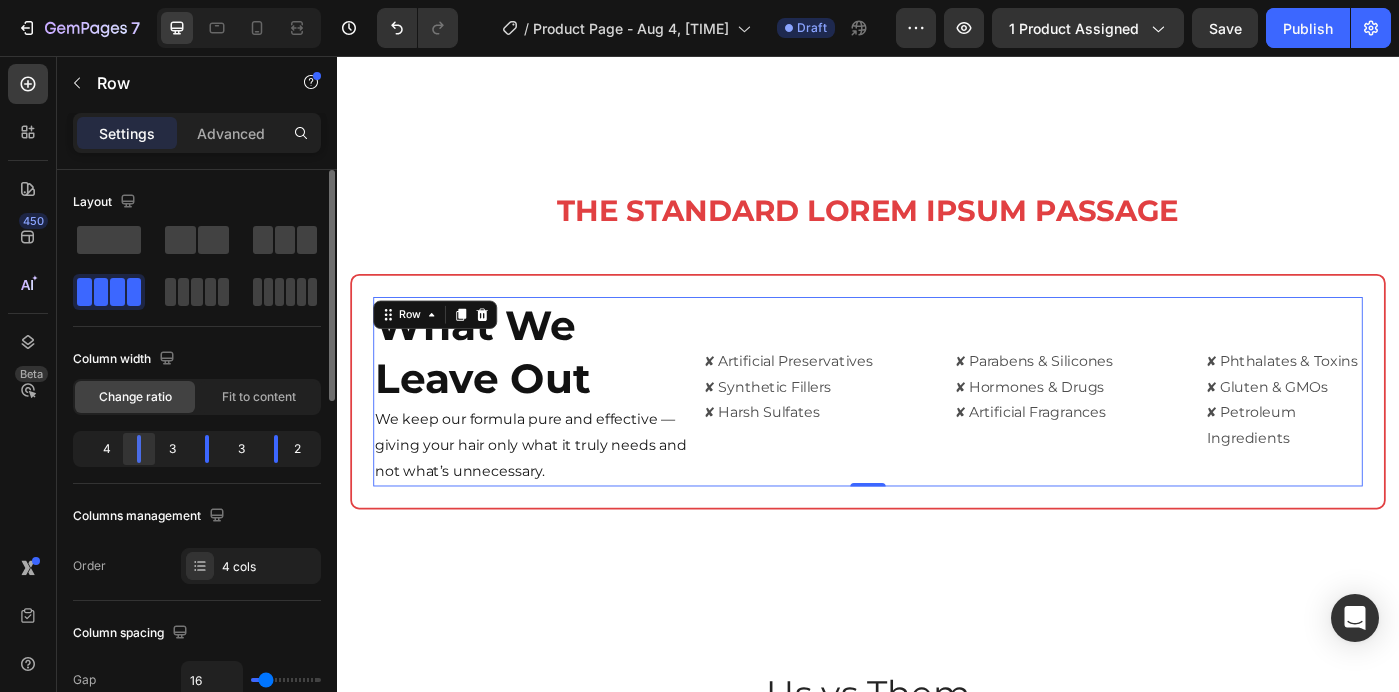 click 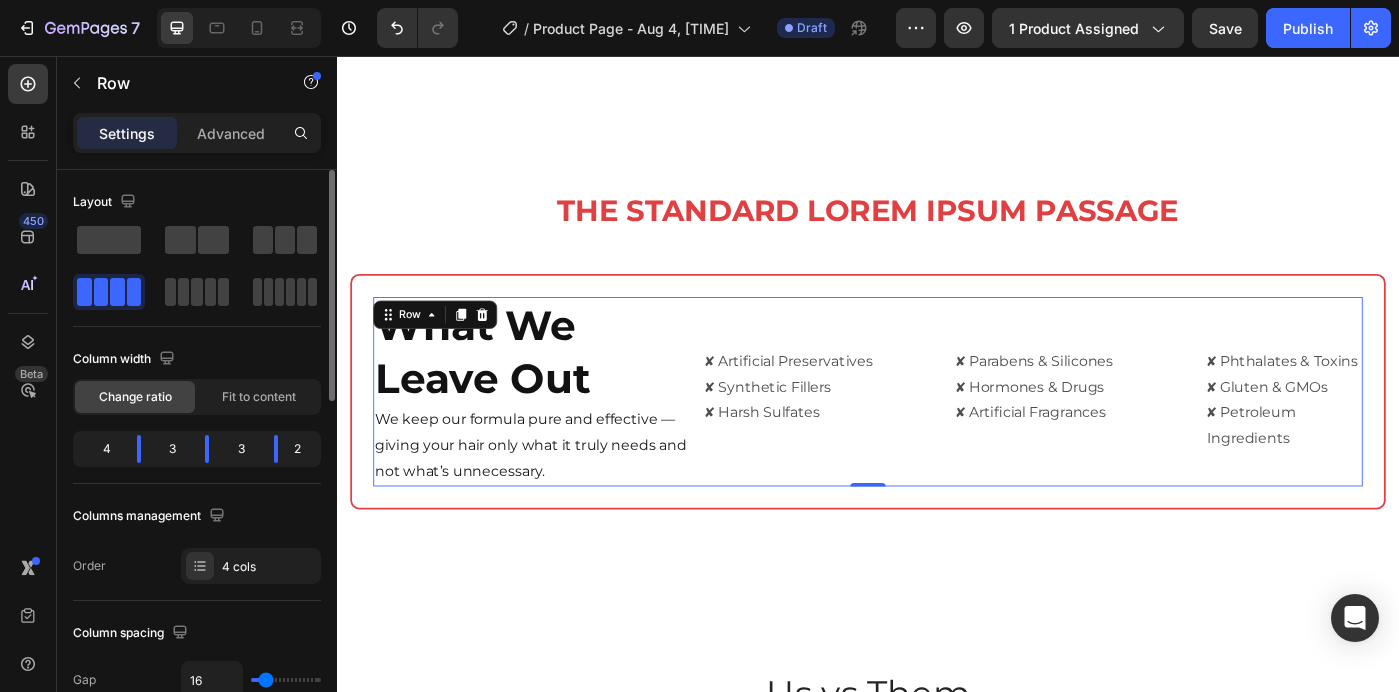 click on "Layout Column width Change ratio Fit to content 4 3 3 2 Columns management Order 4 cols" at bounding box center (197, 385) 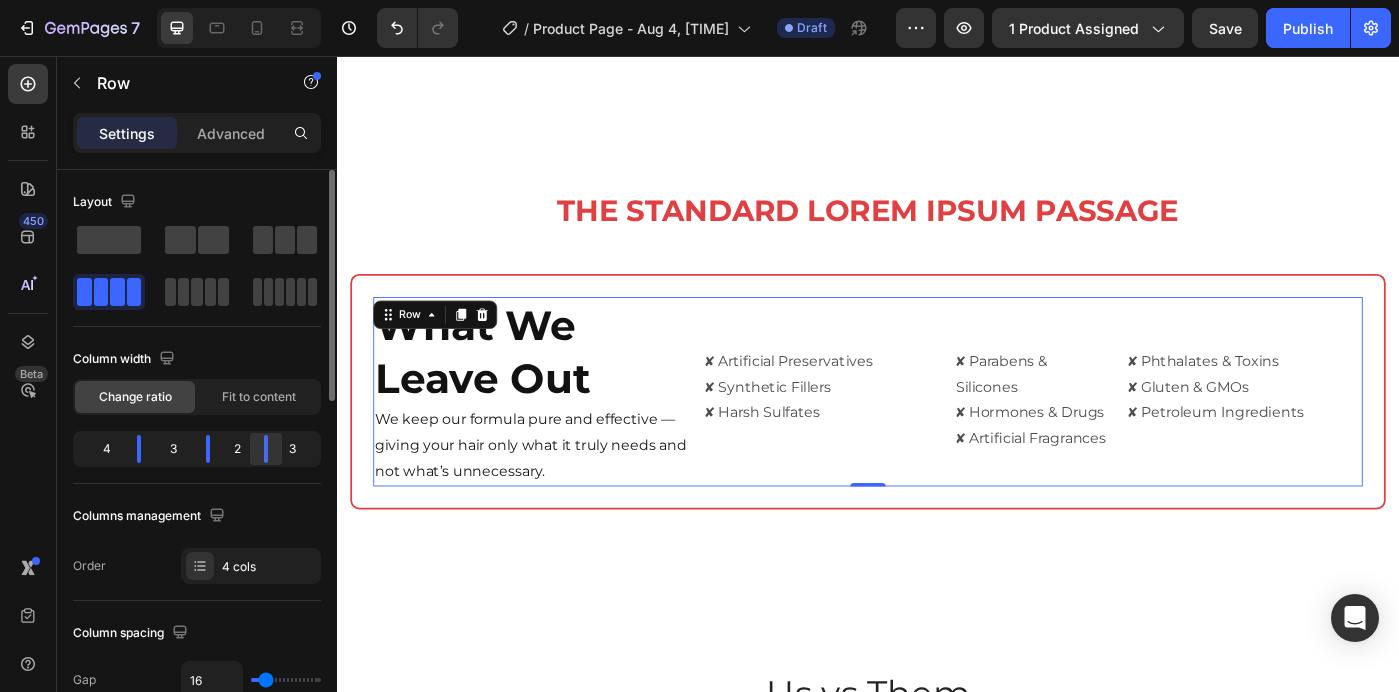 click 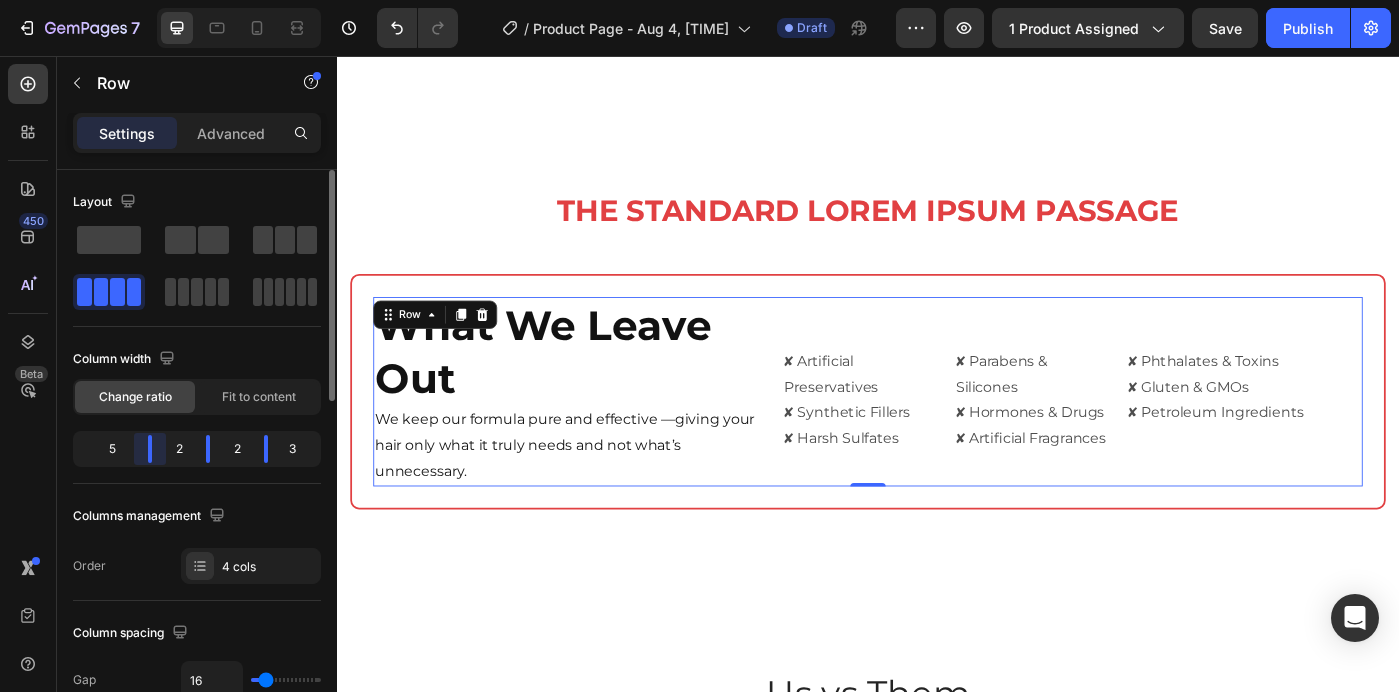 drag, startPoint x: 136, startPoint y: 451, endPoint x: 178, endPoint y: 448, distance: 42.107006 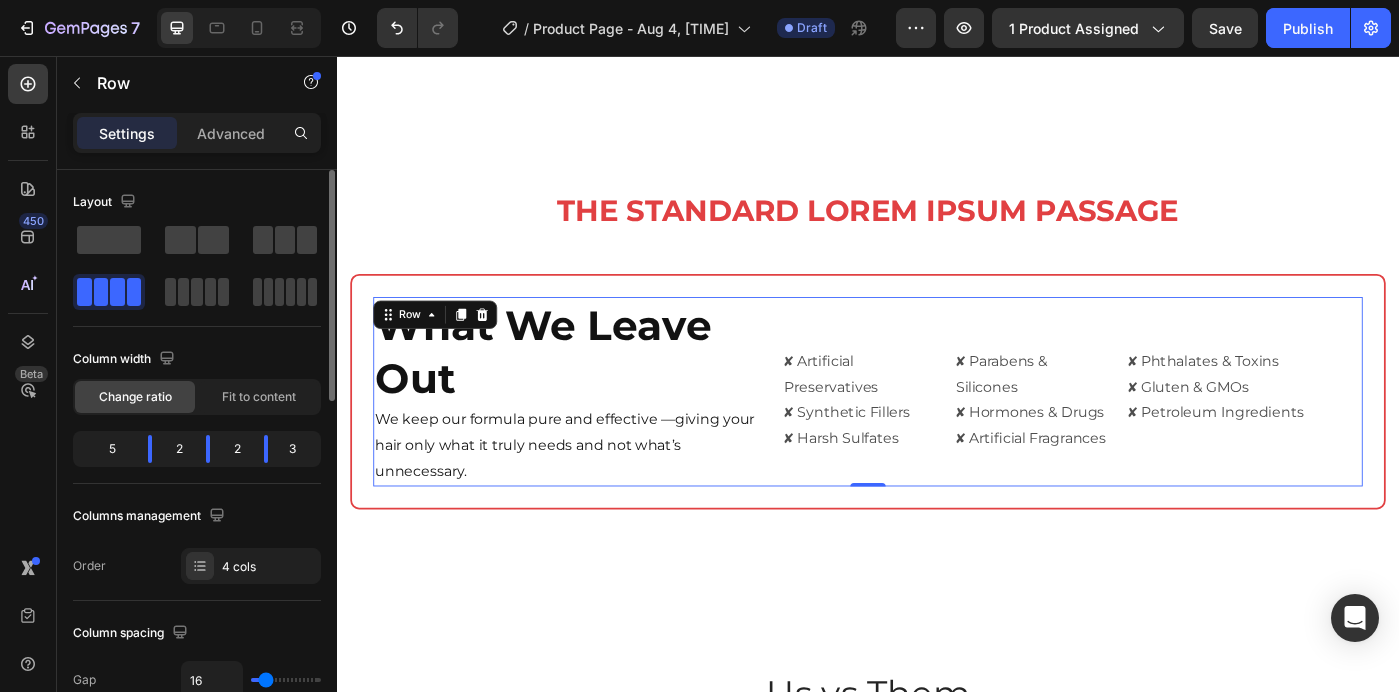 click on "Column width Change ratio Fit to content 5 2 2 3" at bounding box center (197, 413) 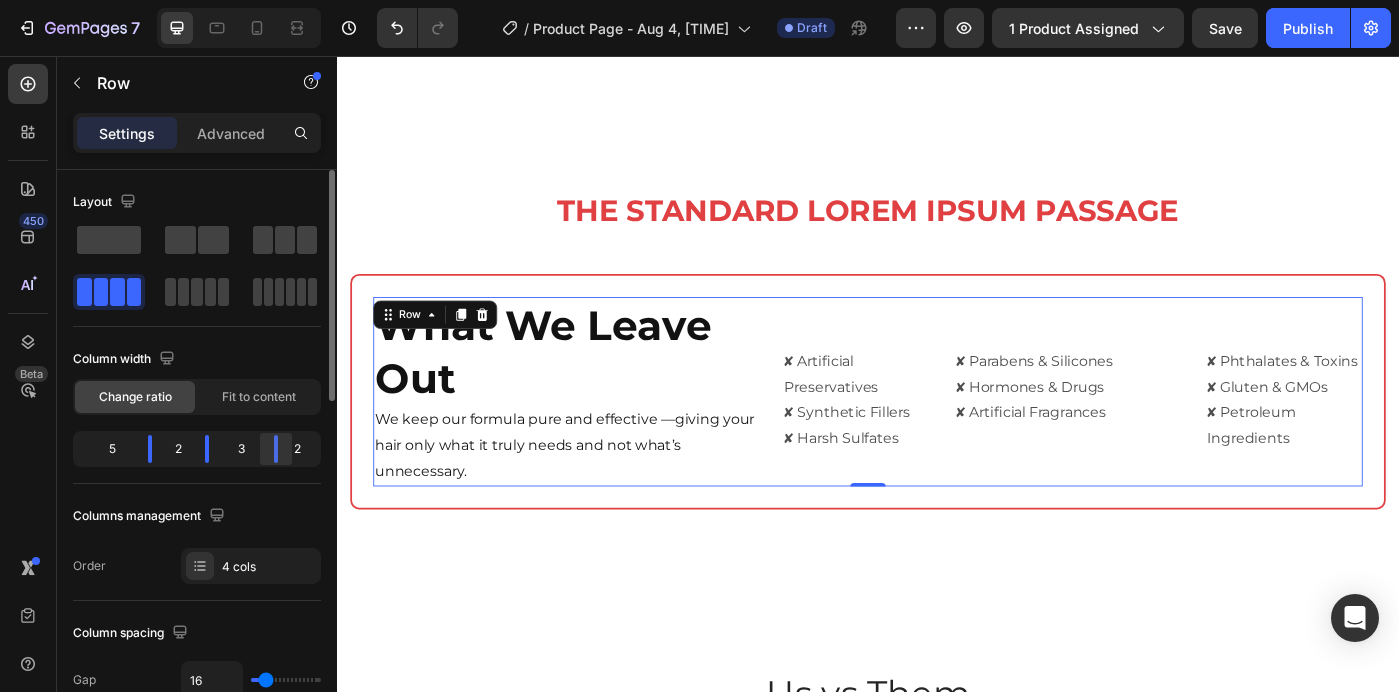 click at bounding box center (276, 449) 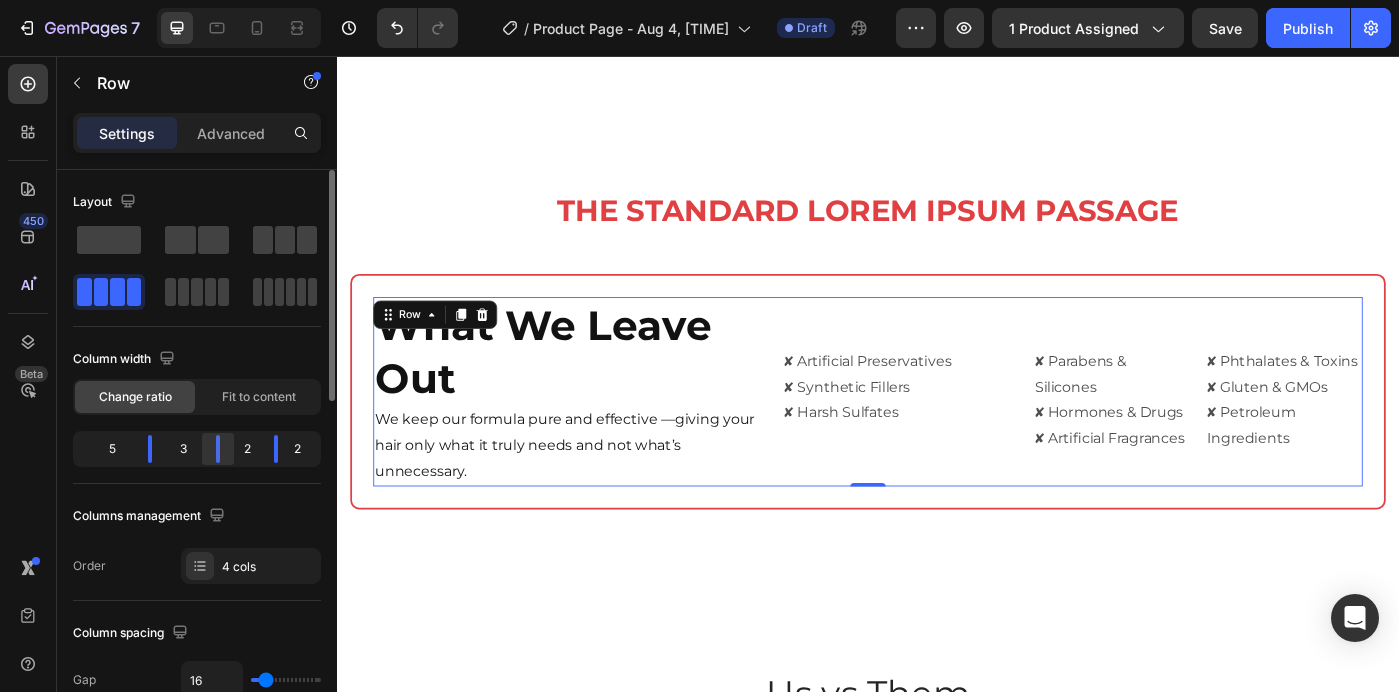 drag, startPoint x: 212, startPoint y: 442, endPoint x: 234, endPoint y: 442, distance: 22 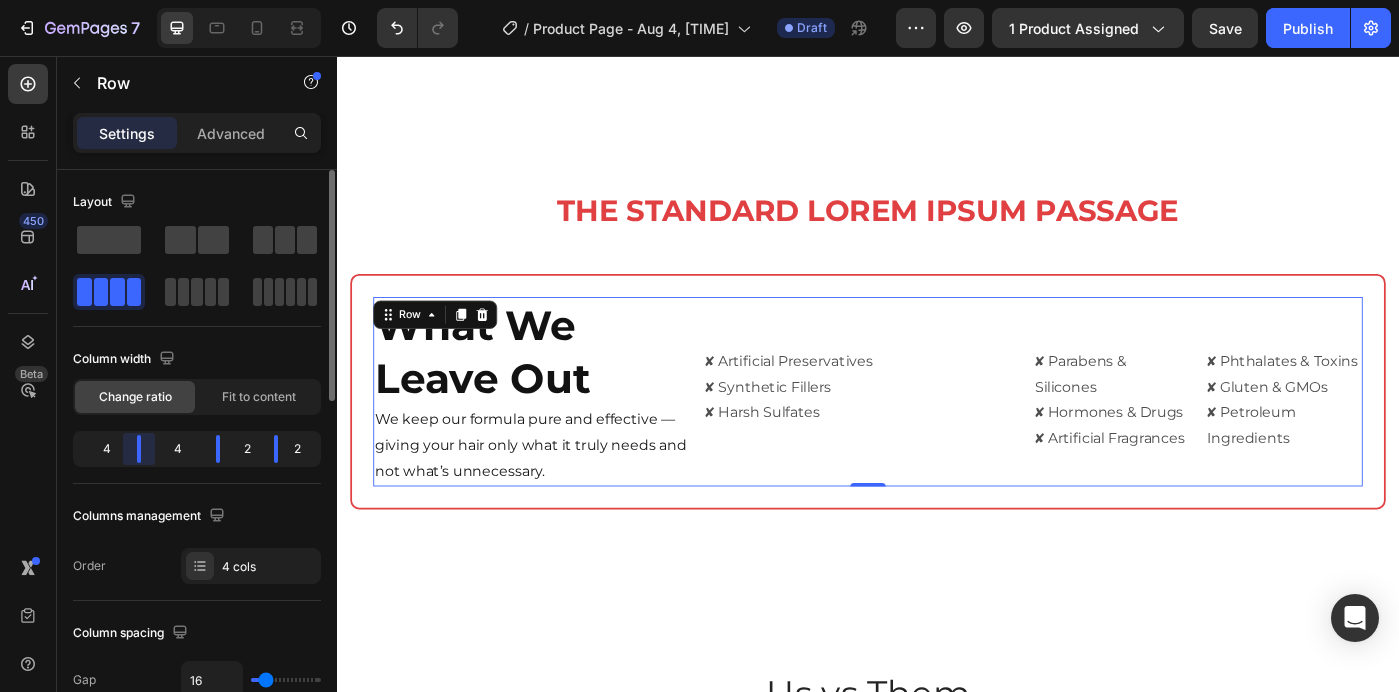 click on "4 4 2 2" at bounding box center [197, 449] 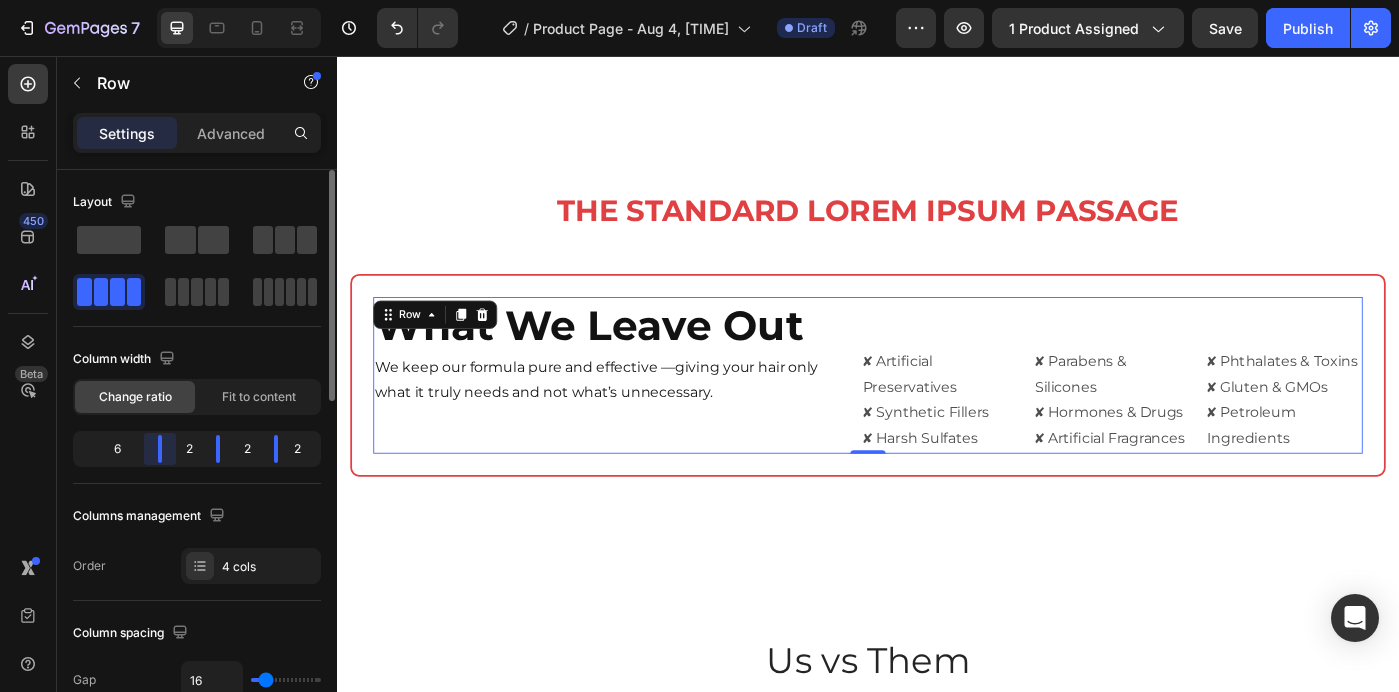 drag, startPoint x: 140, startPoint y: 447, endPoint x: 193, endPoint y: 447, distance: 53 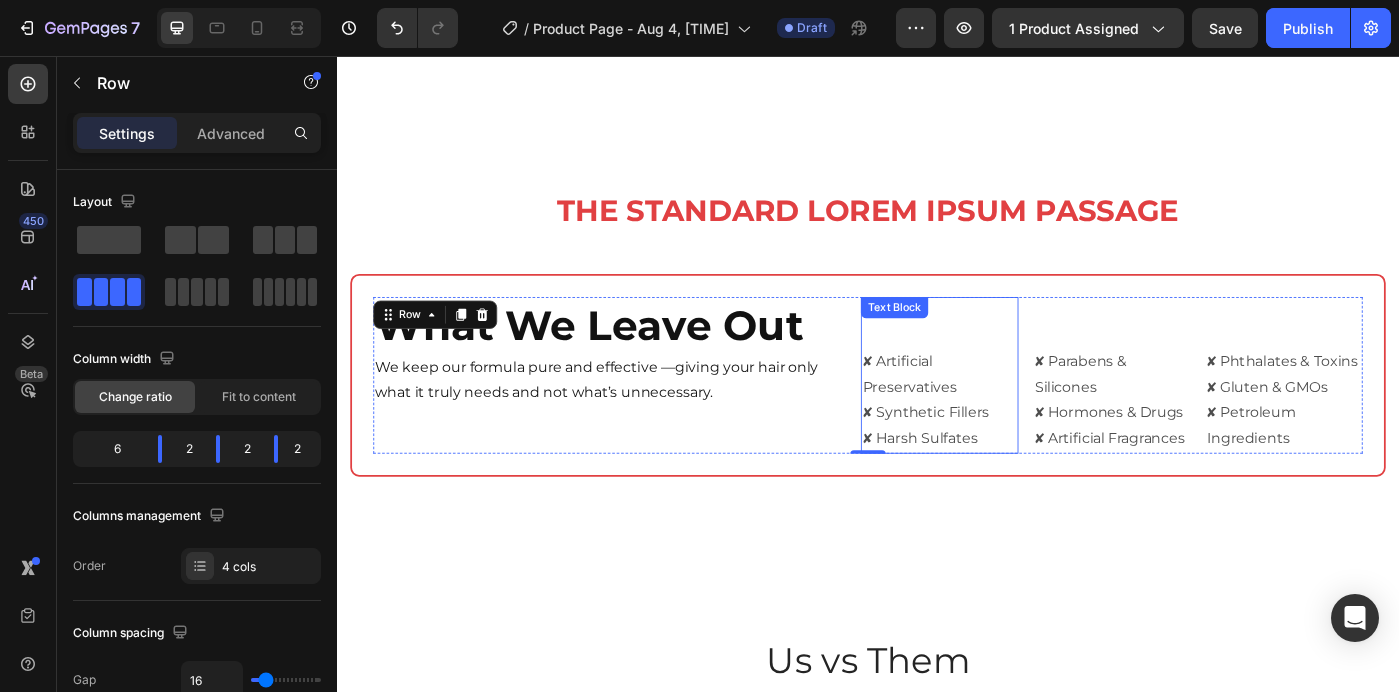 click on "✘ Artificial Preservatives ✘ Synthetic Fillers ✘ Harsh Sulfates" at bounding box center [1018, 444] 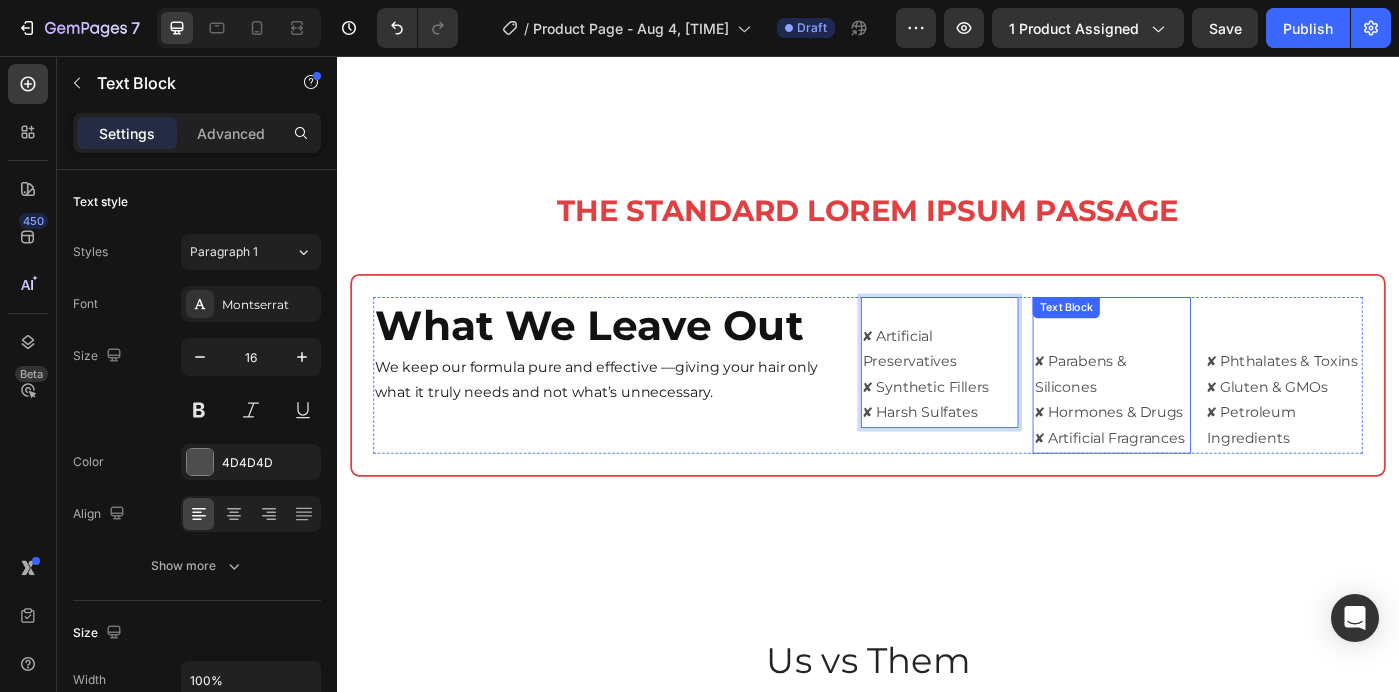 click at bounding box center (1212, 373) 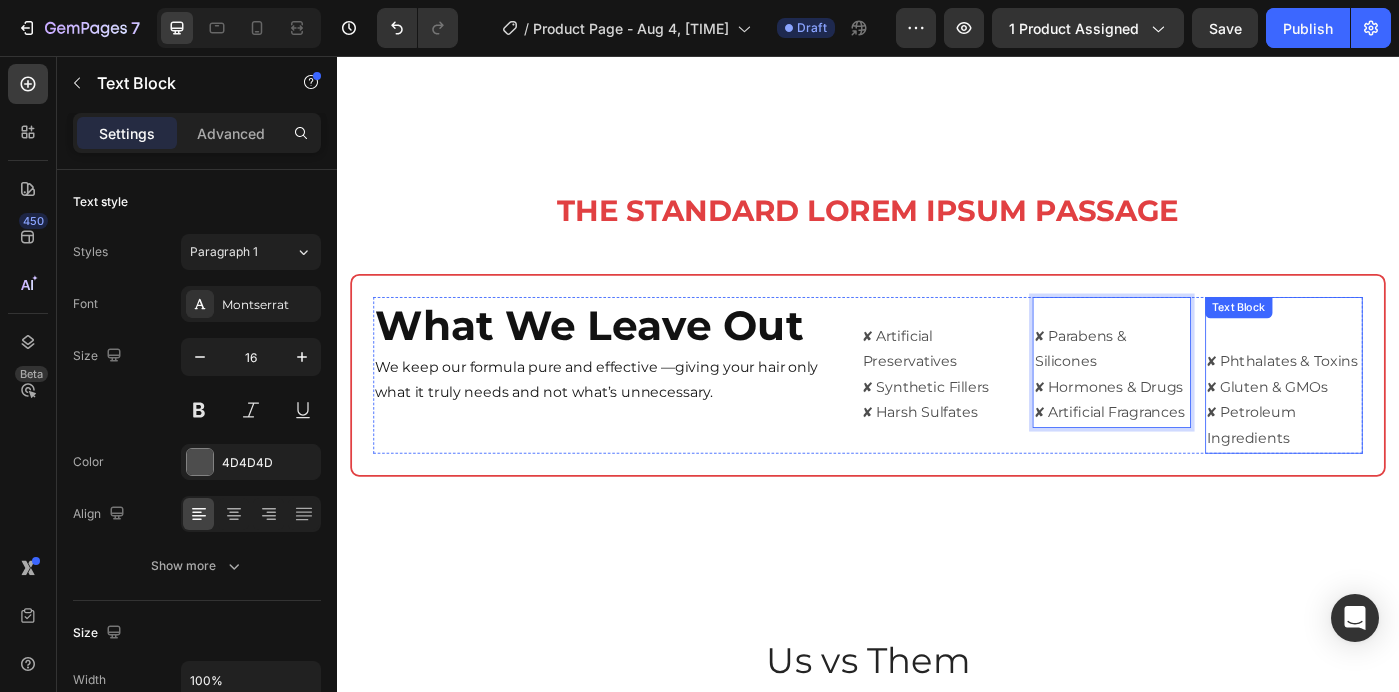 click at bounding box center (1407, 373) 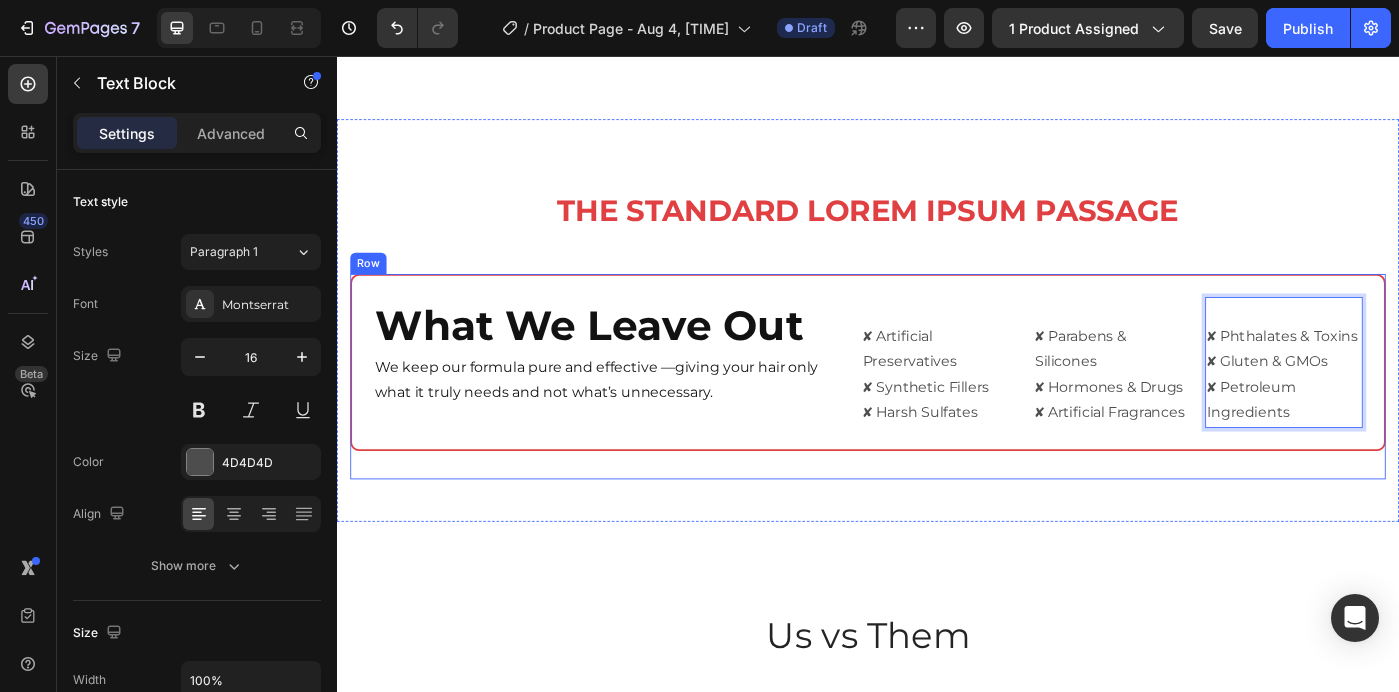 click on "⁠⁠⁠⁠⁠⁠⁠ What We Leave Out Heading We keep our formula pure and effective —giving your hair only what it truly needs and not what’s unnecessary. Heading ✘ Artificial Preservatives ✘ Synthetic Fillers ✘ Harsh Sulfates Text Block ✘ Parabens & Silicones ✘ Hormones & Drugs ✘ Artificial Fragrances Text Block ✘ Phthalates & Toxins ✘ Gluten & GMOs ✘ Petroleum Ingredients Text Block   0 Row Hero Banner" at bounding box center [937, 418] 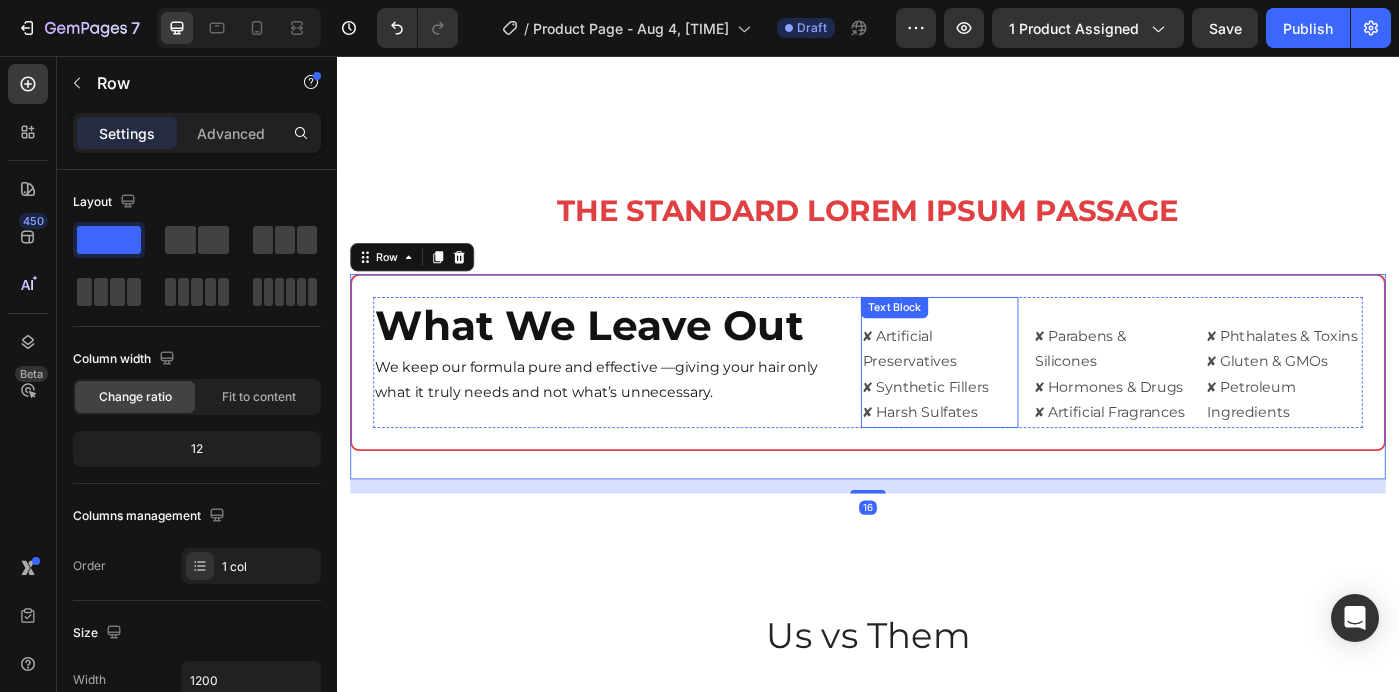 click on "✘ Artificial Preservatives ✘ Synthetic Fillers ✘ Harsh Sulfates" at bounding box center (1018, 416) 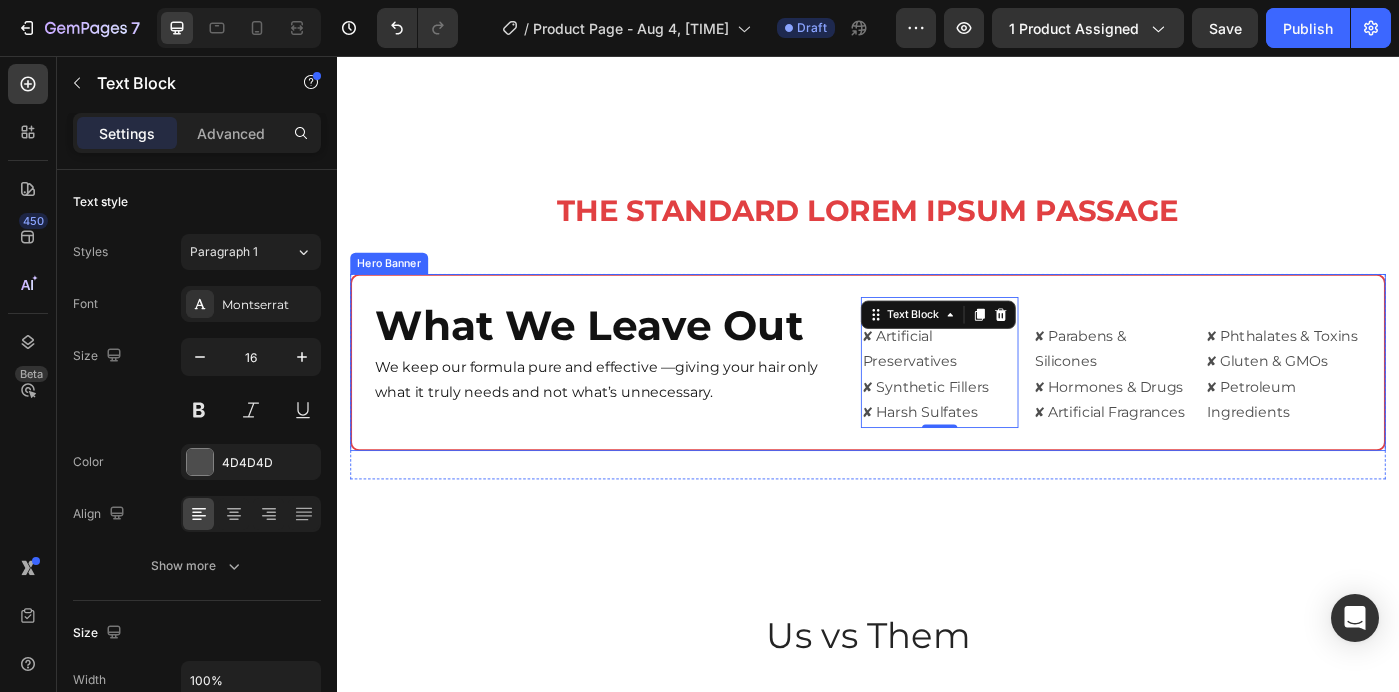 click on "⁠⁠⁠⁠⁠⁠⁠ What We Leave Out Heading We keep our formula pure and effective —giving your hair only what it truly needs and not what’s unnecessary. Heading ✘ Artificial Preservatives ✘ Synthetic Fillers ✘ Harsh Sulfates Text Block   0 ✘ Parabens & Silicones ✘ Hormones & Drugs ✘ Artificial Fragrances Text Block ✘ Phthalates & Toxins ✘ Gluten & GMOs ✘ Petroleum Ingredients Text Block Row" at bounding box center (937, 402) 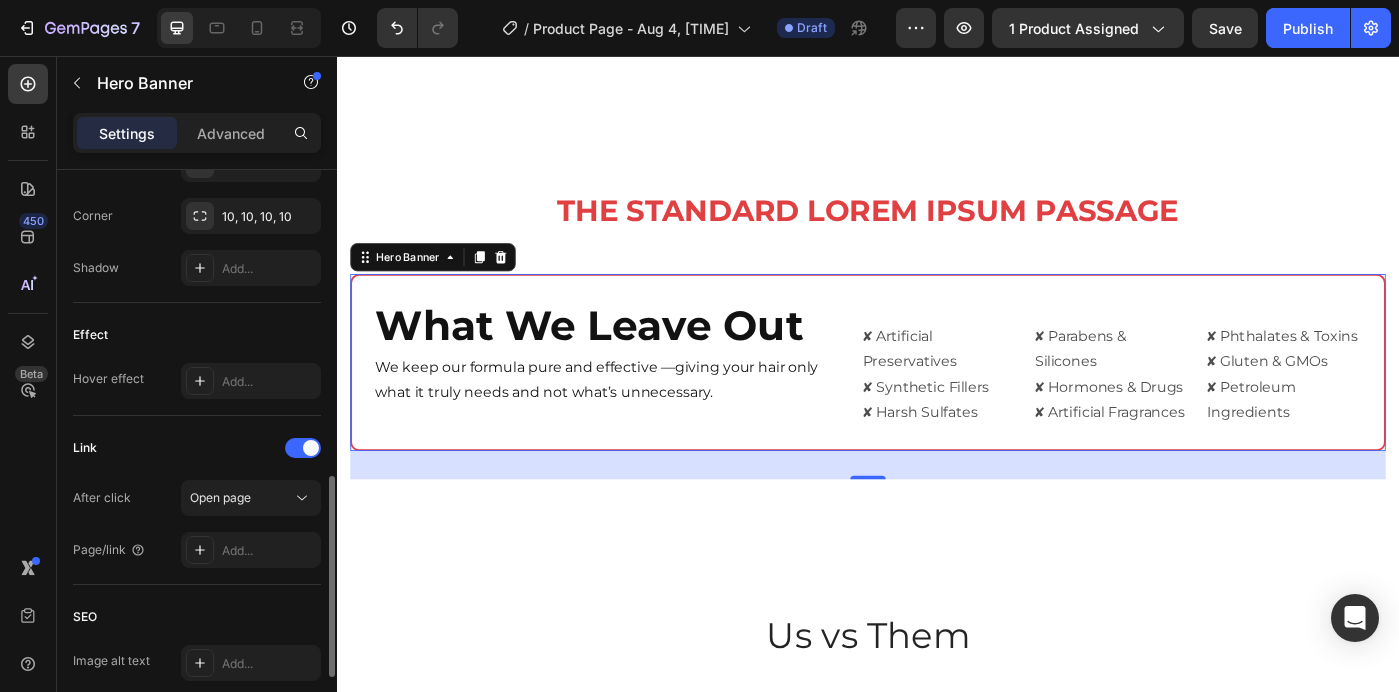 scroll, scrollTop: 771, scrollLeft: 0, axis: vertical 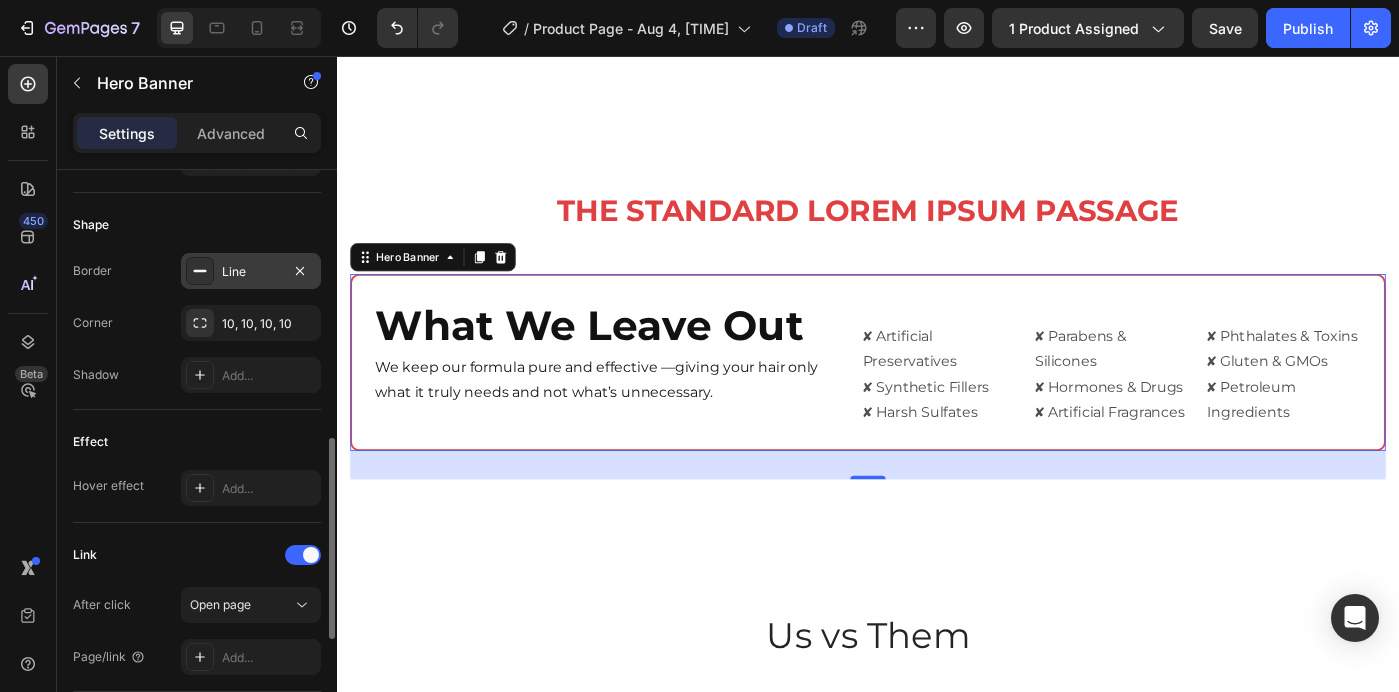 click on "Line" at bounding box center (251, 272) 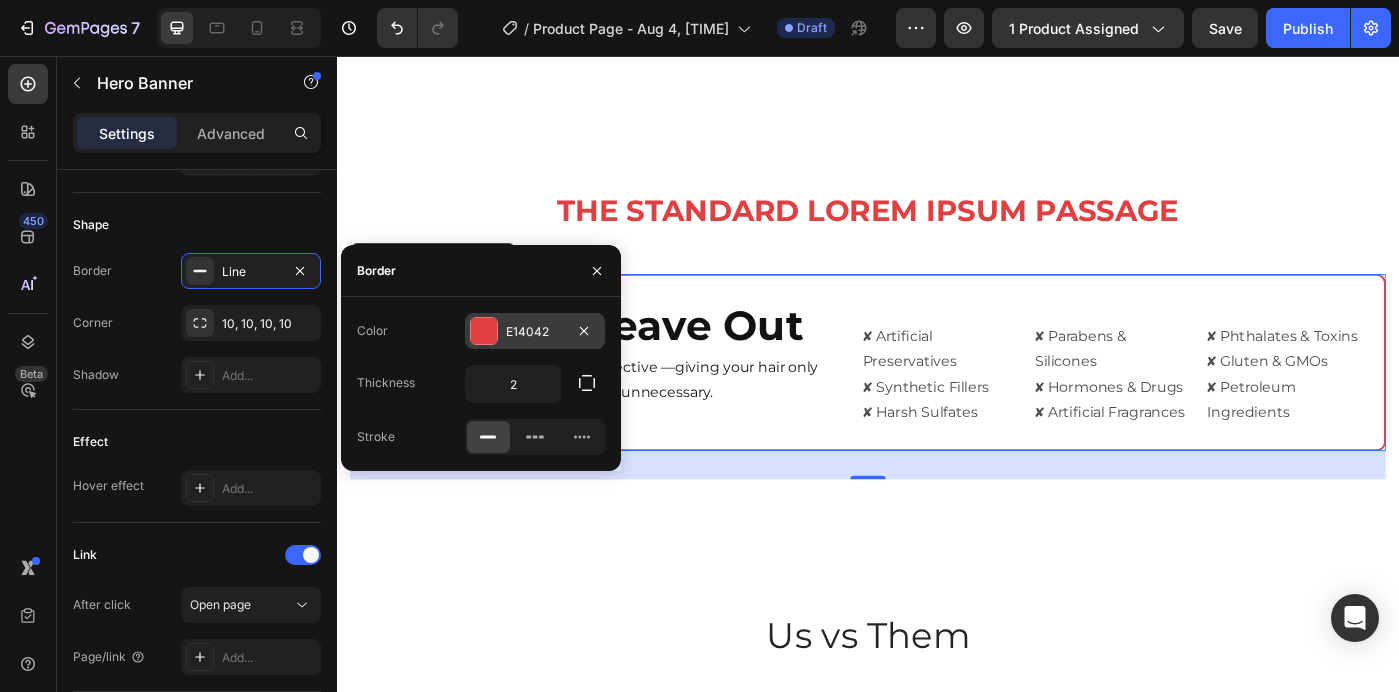 click on "E14042" at bounding box center (535, 331) 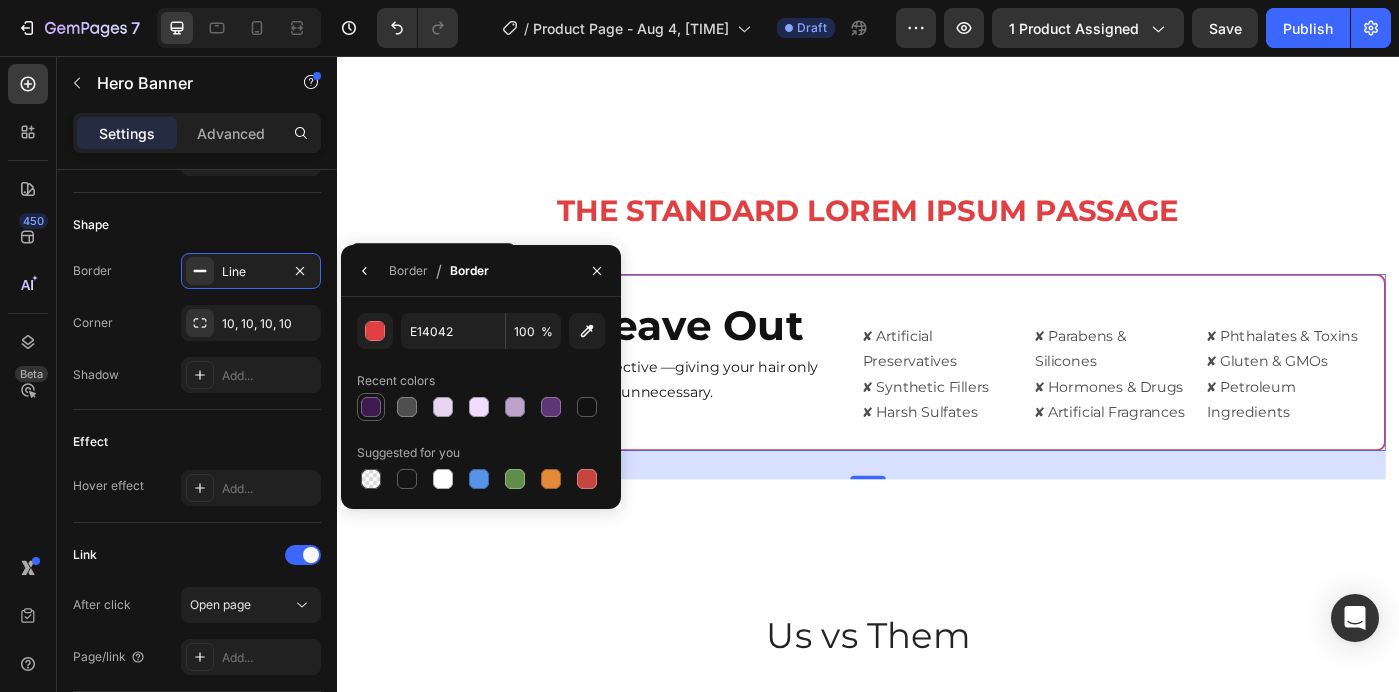 click at bounding box center [371, 407] 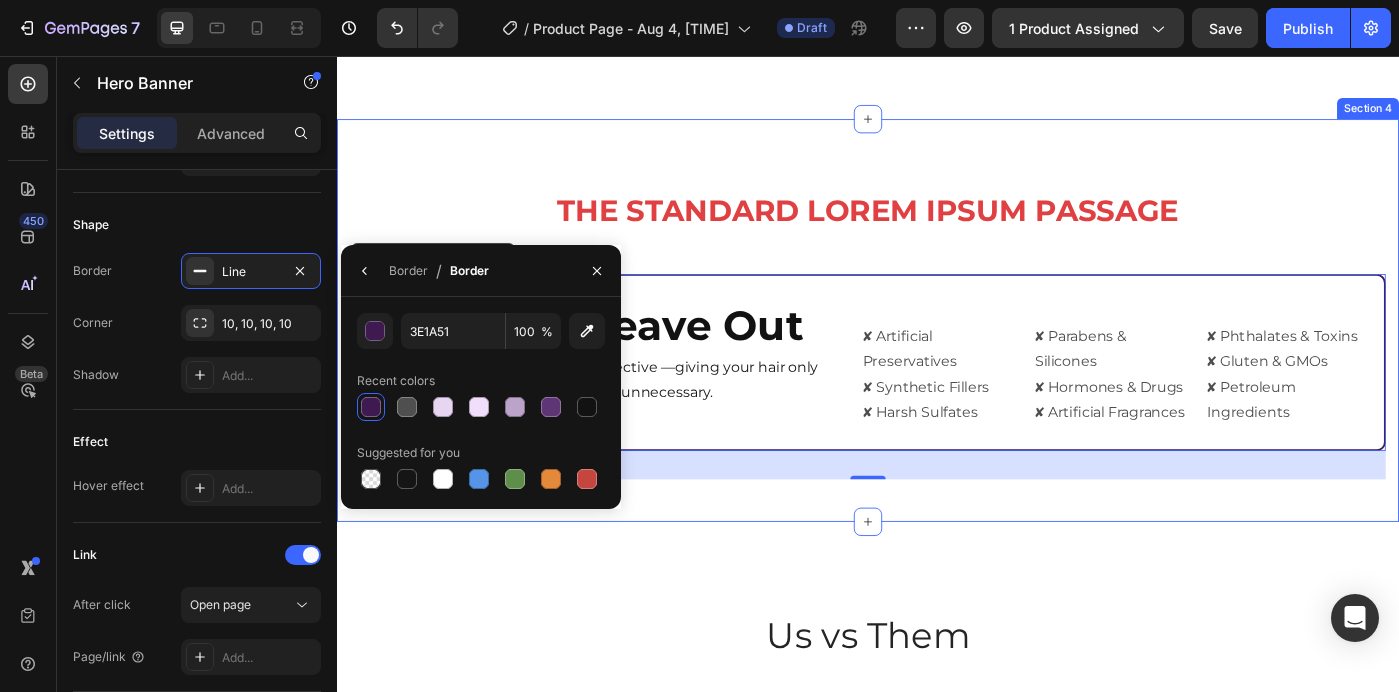 click on "The standard Lorem Ipsum passage Heading Row ⁠⁠⁠⁠⁠⁠⁠ What We Leave Out Heading We keep our formula pure and effective —giving your hair only what it truly needs and not what’s unnecessary. Heading ✘ Artificial Preservatives ✘ Synthetic Fillers ✘ Harsh Sulfates Text Block ✘ Parabens & Silicones ✘ Hormones & Drugs ✘ Artificial Fragrances Text Block ✘ Phthalates & Toxins ✘ Gluten & GMOs ✘ Petroleum Ingredients Text Block Row Hero Banner   32 Row" at bounding box center (937, 378) 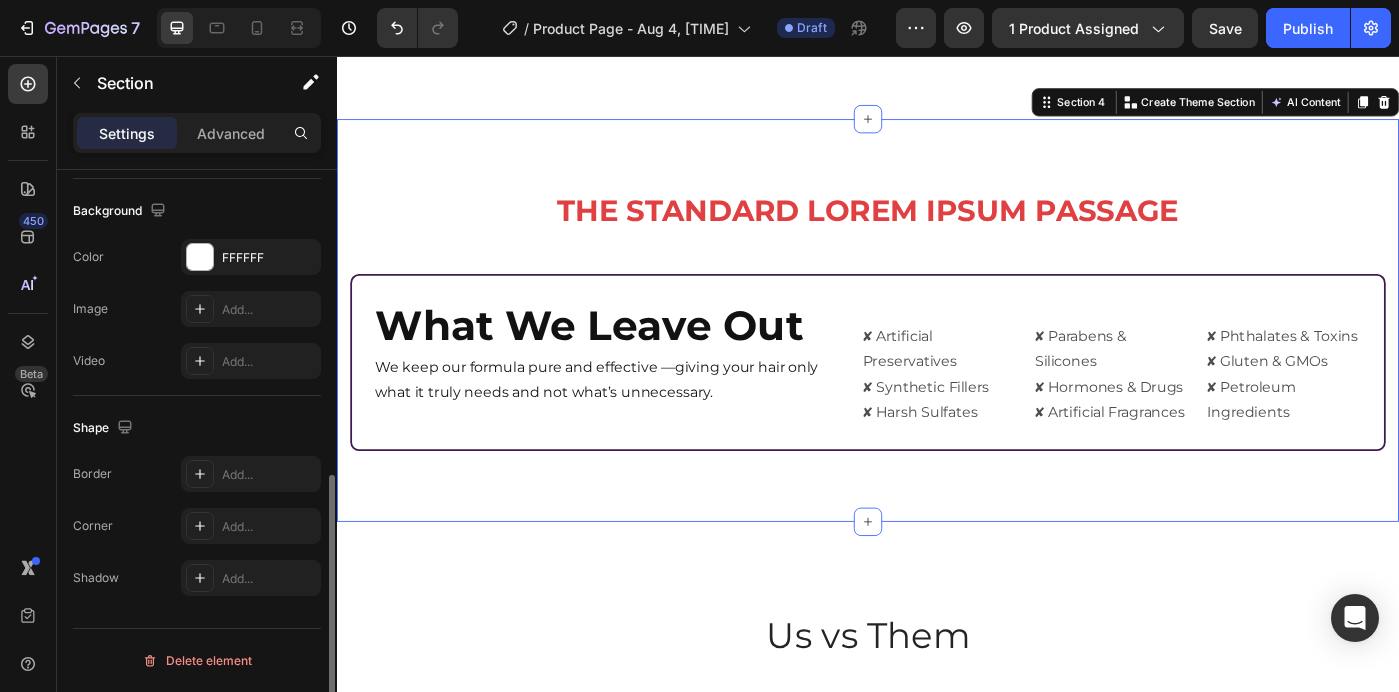 scroll, scrollTop: 0, scrollLeft: 0, axis: both 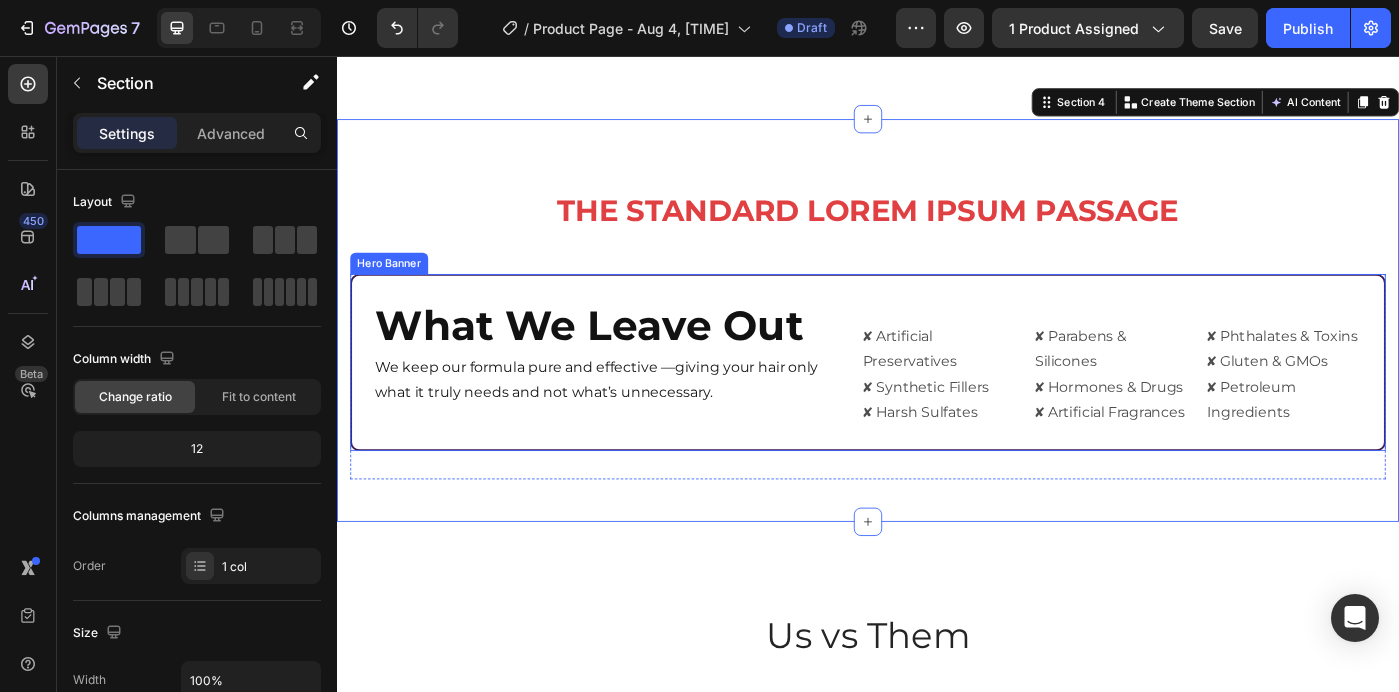 click on "⁠⁠⁠⁠⁠⁠⁠ What We Leave Out Heading We keep our formula pure and effective —giving your hair only what it truly needs and not what’s unnecessary. Heading ✘ Artificial Preservatives ✘ Synthetic Fillers ✘ Harsh Sulfates Text Block ✘ Parabens & Silicones ✘ Hormones & Drugs ✘ Artificial Fragrances Text Block ✘ Phthalates & Toxins ✘ Gluten & GMOs ✘ Petroleum Ingredients Text Block Row" at bounding box center (937, 402) 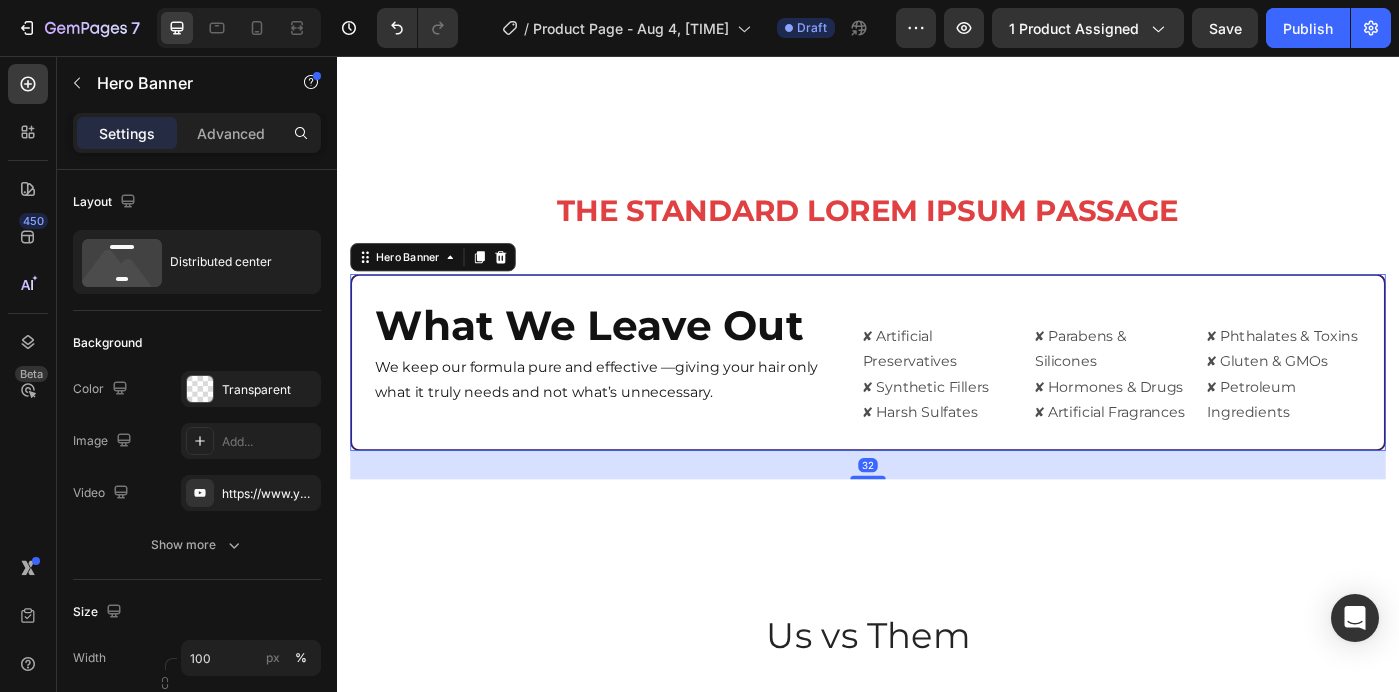 click on "⁠⁠⁠⁠⁠⁠⁠ What We Leave Out Heading We keep our formula pure and effective —giving your hair only what it truly needs and not what’s unnecessary. Heading ✘ Artificial Preservatives ✘ Synthetic Fillers ✘ Harsh Sulfates Text Block ✘ Parabens & Silicones ✘ Hormones & Drugs ✘ Artificial Fragrances Text Block ✘ Phthalates & Toxins ✘ Gluten & GMOs ✘ Petroleum Ingredients Text Block Row" at bounding box center [937, 402] 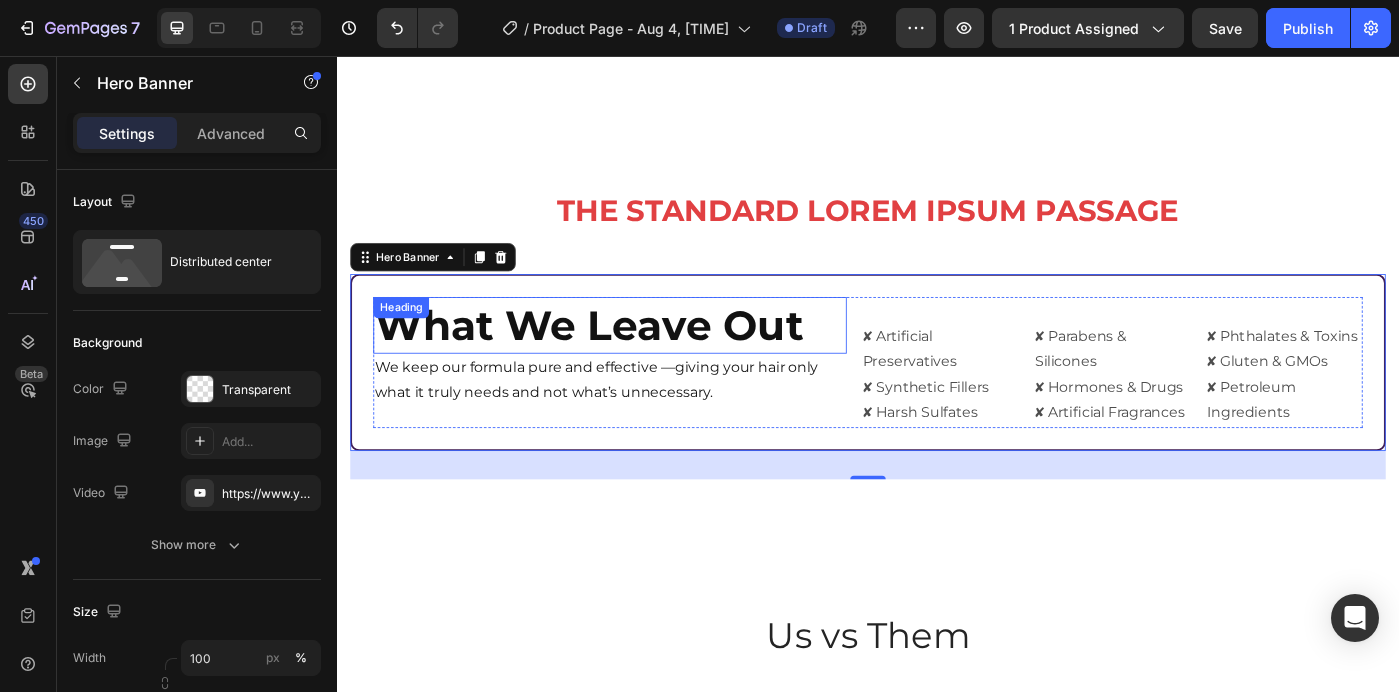 click on "⁠⁠⁠⁠⁠⁠⁠ What We Leave Out" at bounding box center [645, 360] 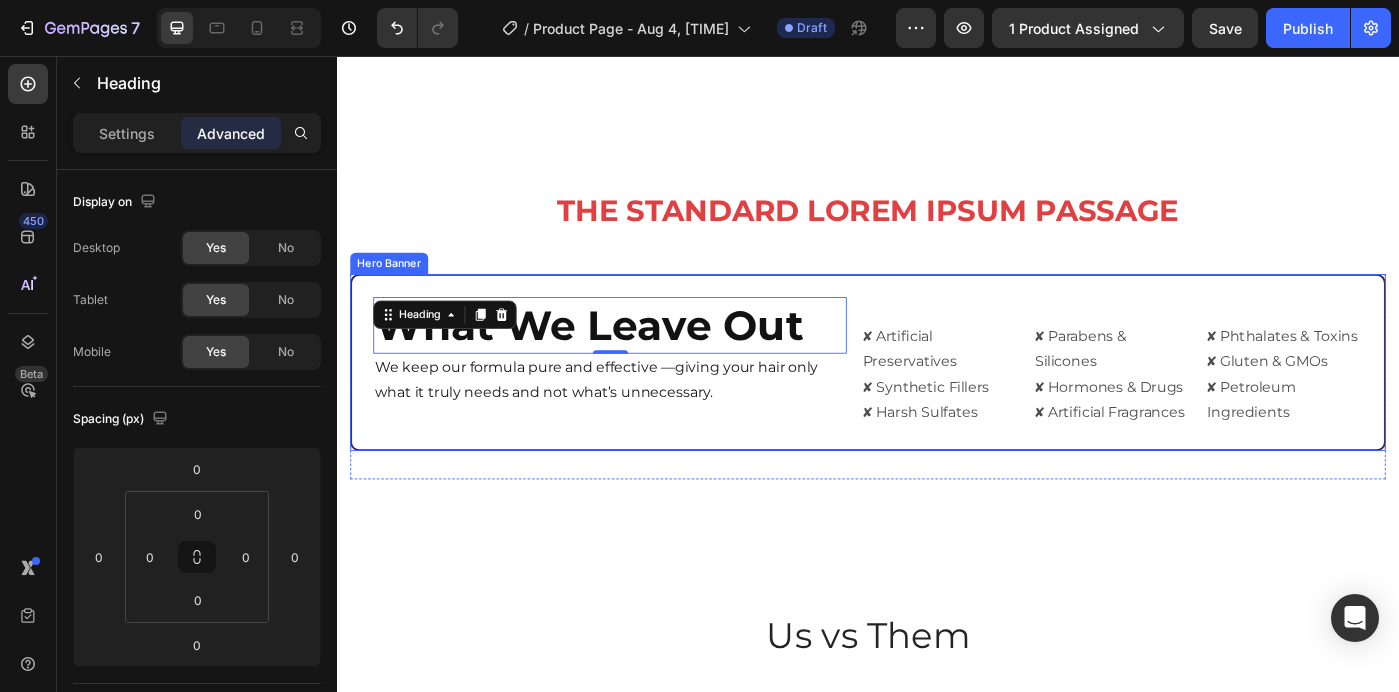 click on "⁠⁠⁠⁠⁠⁠⁠ What We Leave Out Heading   0 We keep our formula pure and effective —giving your hair only what it truly needs and not what’s unnecessary. Heading ✘ Artificial Preservatives ✘ Synthetic Fillers ✘ Harsh Sulfates Text Block ✘ Parabens & Silicones ✘ Hormones & Drugs ✘ Artificial Fragrances Text Block ✘ Phthalates & Toxins ✘ Gluten & GMOs ✘ Petroleum Ingredients Text Block Row" at bounding box center (937, 402) 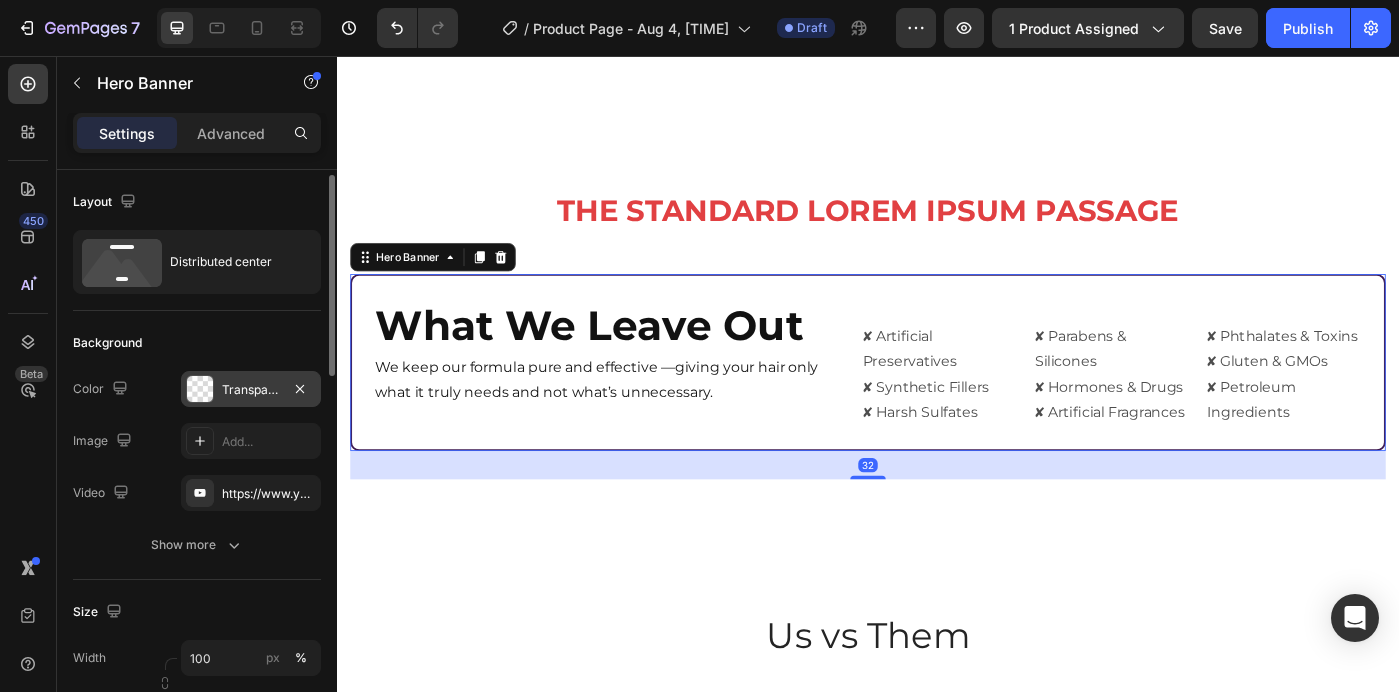 scroll, scrollTop: 4, scrollLeft: 0, axis: vertical 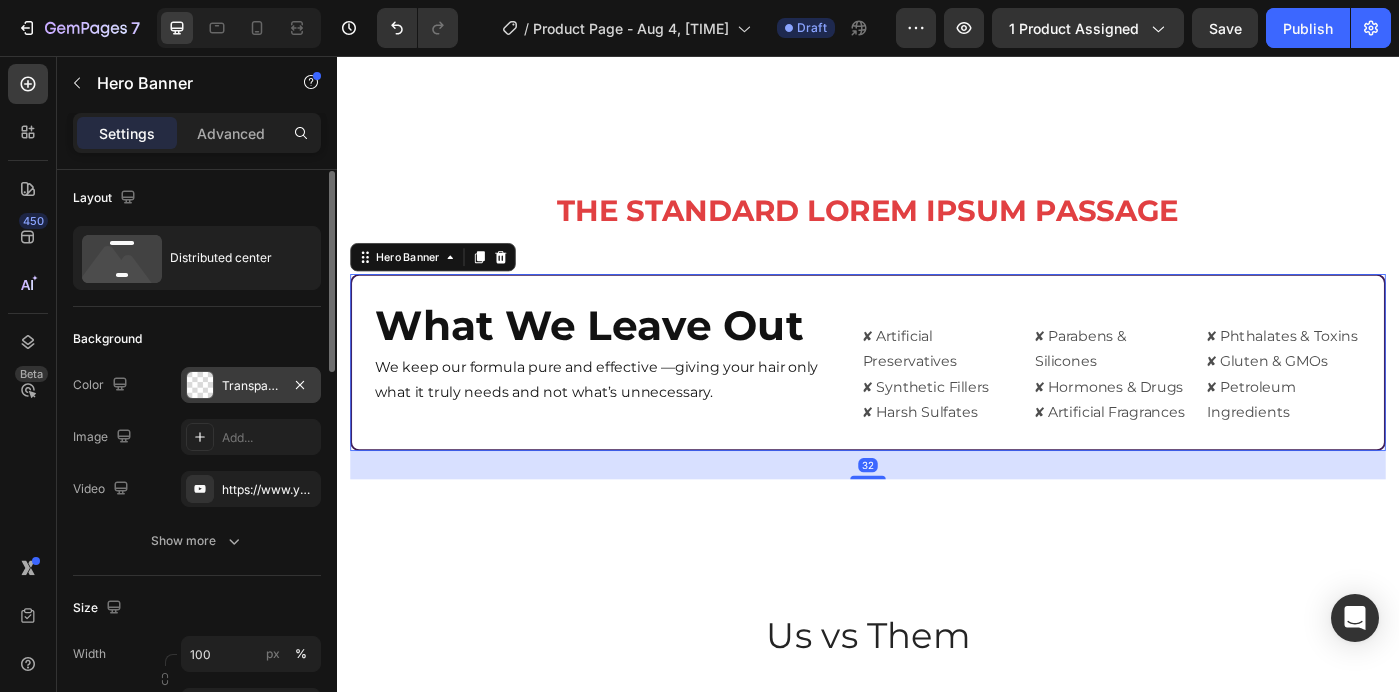 click on "The changes might be hidden by  the video. Color Transparent Image Add... Video https://www.youtube.com/watch?v=cyzh48XRS4M" 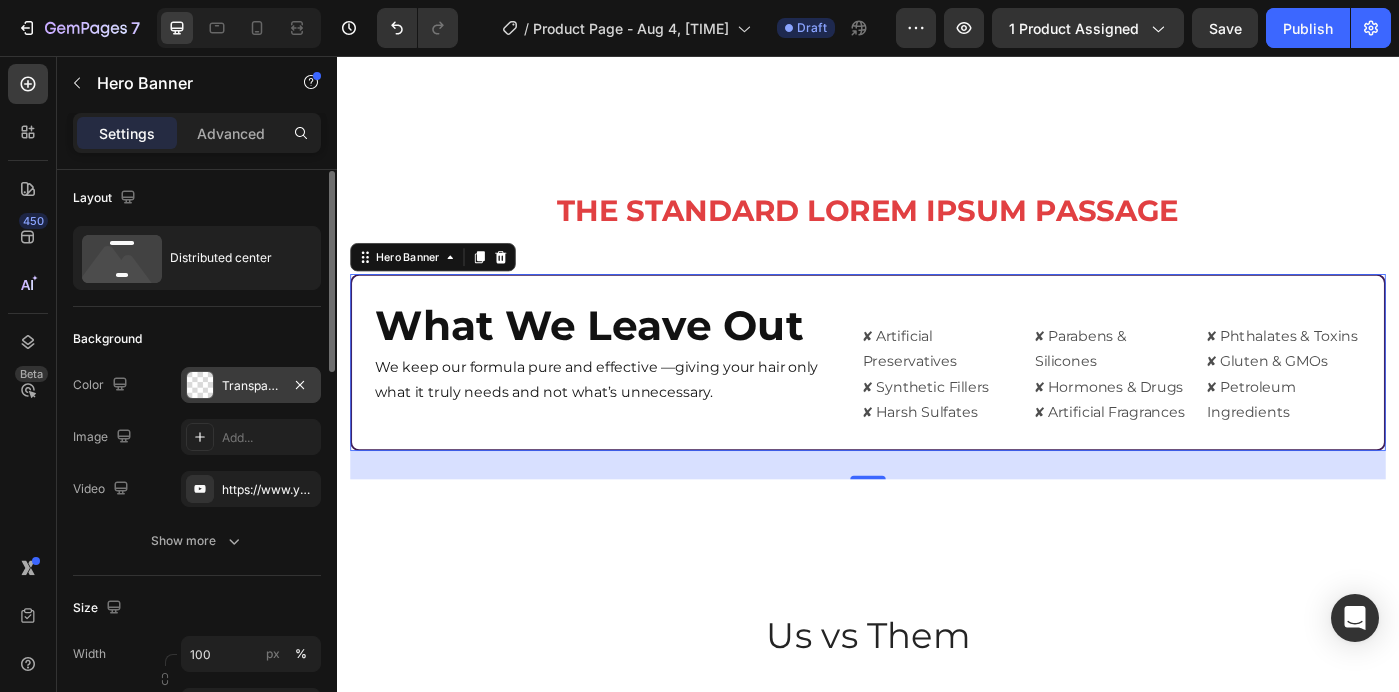 click on "Transparent" at bounding box center [251, 386] 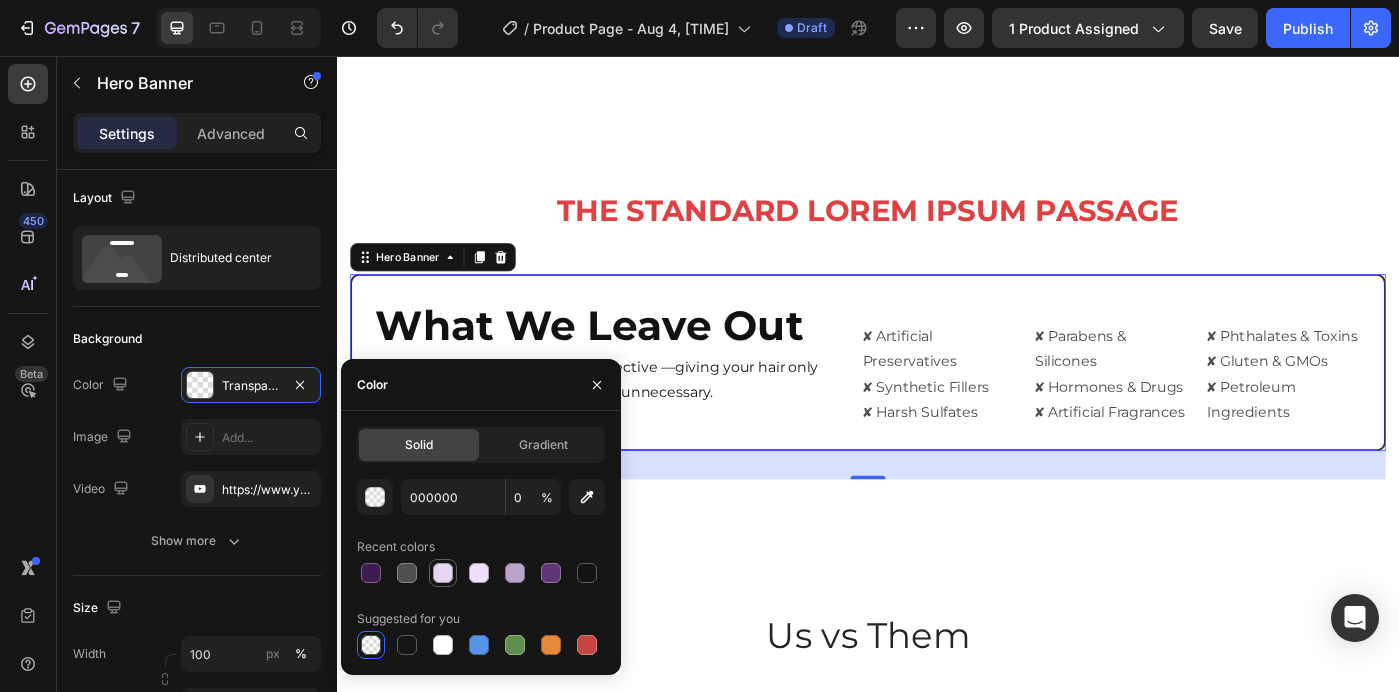 click at bounding box center [443, 573] 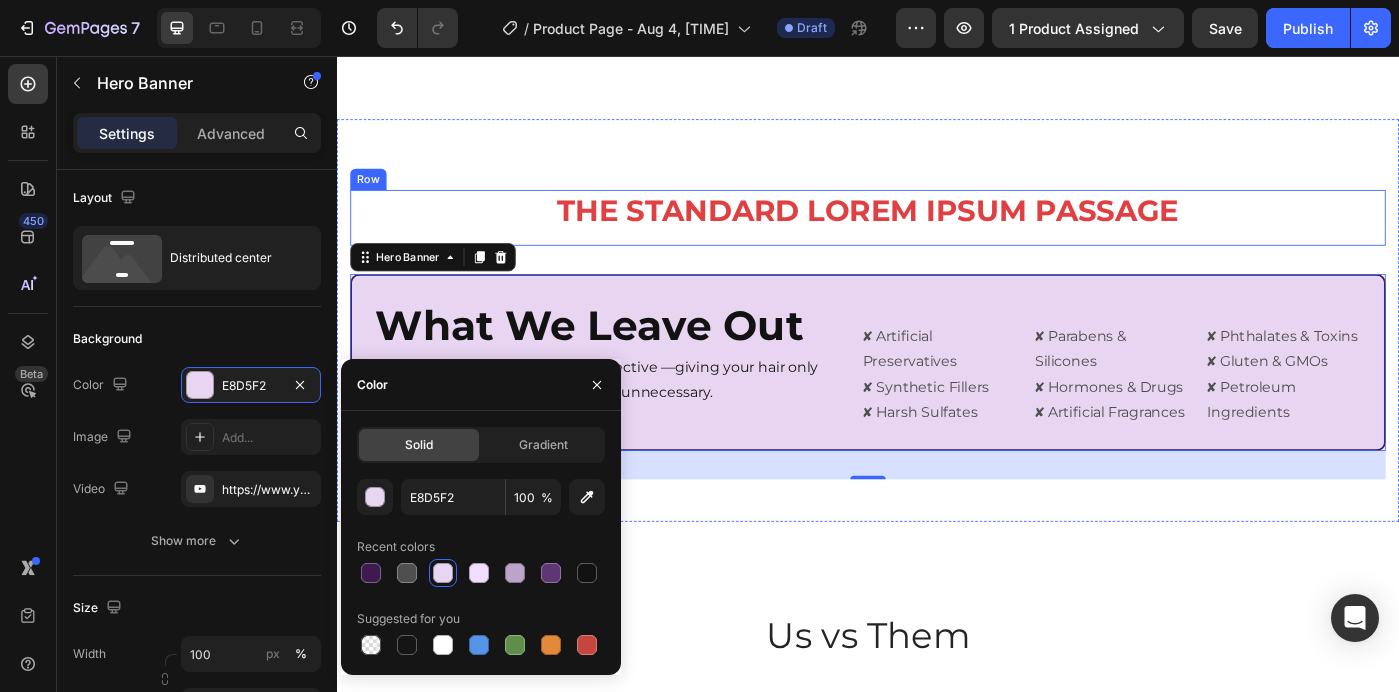 click on "The standard Lorem Ipsum passage Heading" at bounding box center [937, 238] 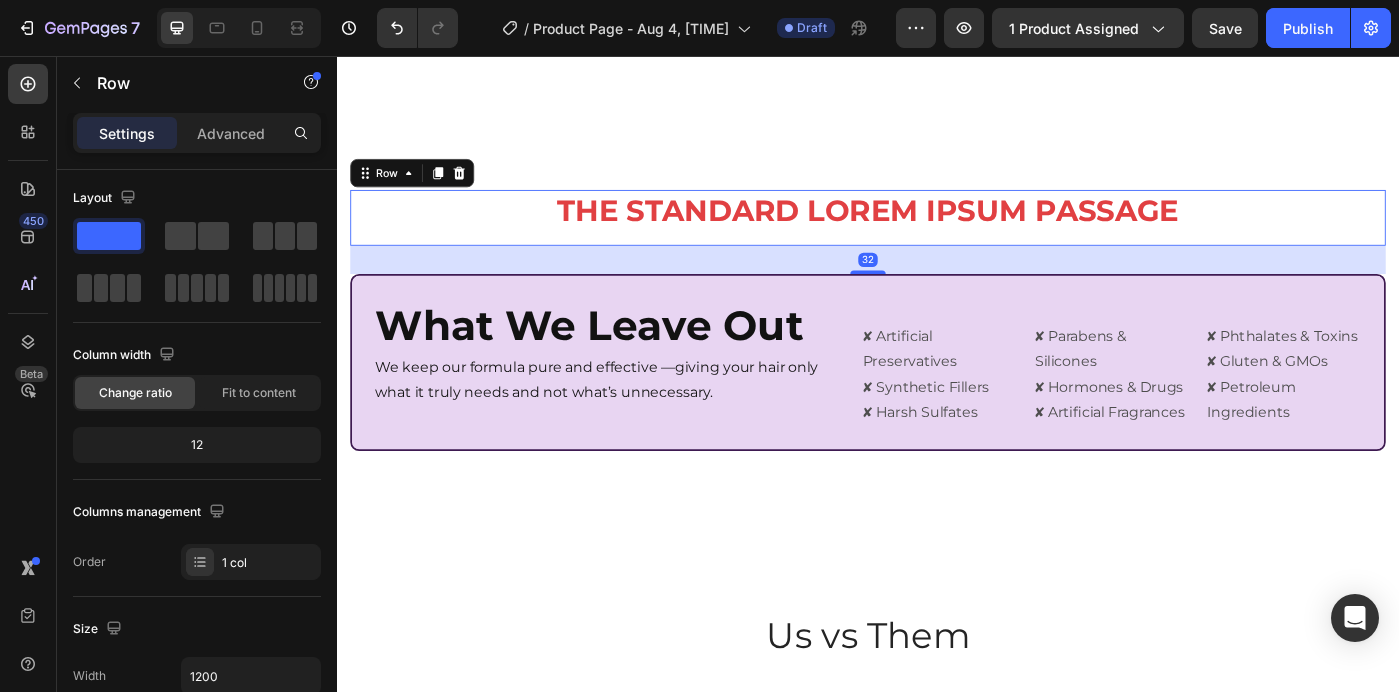 scroll, scrollTop: 0, scrollLeft: 0, axis: both 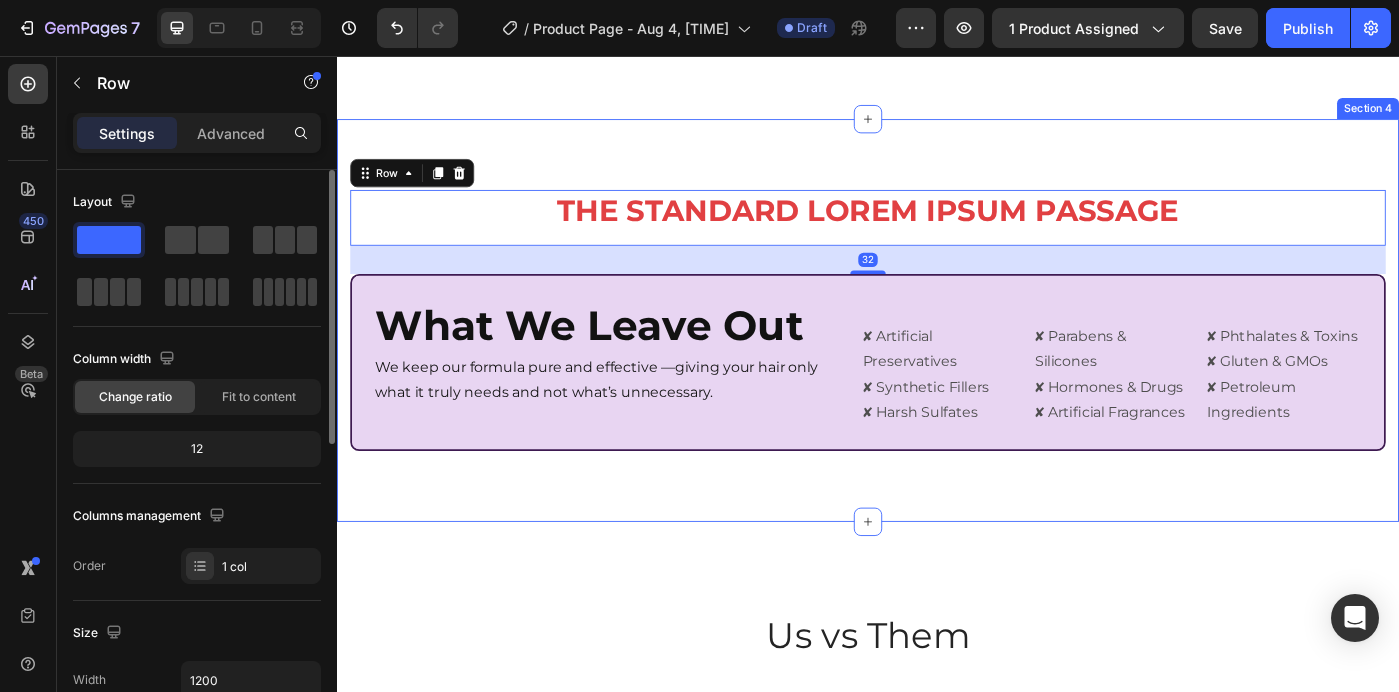 click on "The standard Lorem Ipsum passage Heading Row   32 ⁠⁠⁠⁠⁠⁠⁠ What We Leave Out Heading We keep our formula pure and effective —giving your hair only what it truly needs and not what’s unnecessary. Heading ✘ Artificial Preservatives ✘ Synthetic Fillers ✘ Harsh Sulfates Text Block ✘ Parabens & Silicones ✘ Hormones & Drugs ✘ Artificial Fragrances Text Block ✘ Phthalates & Toxins ✘ Gluten & GMOs ✘ Petroleum Ingredients Text Block Row Hero Banner Row" at bounding box center (937, 378) 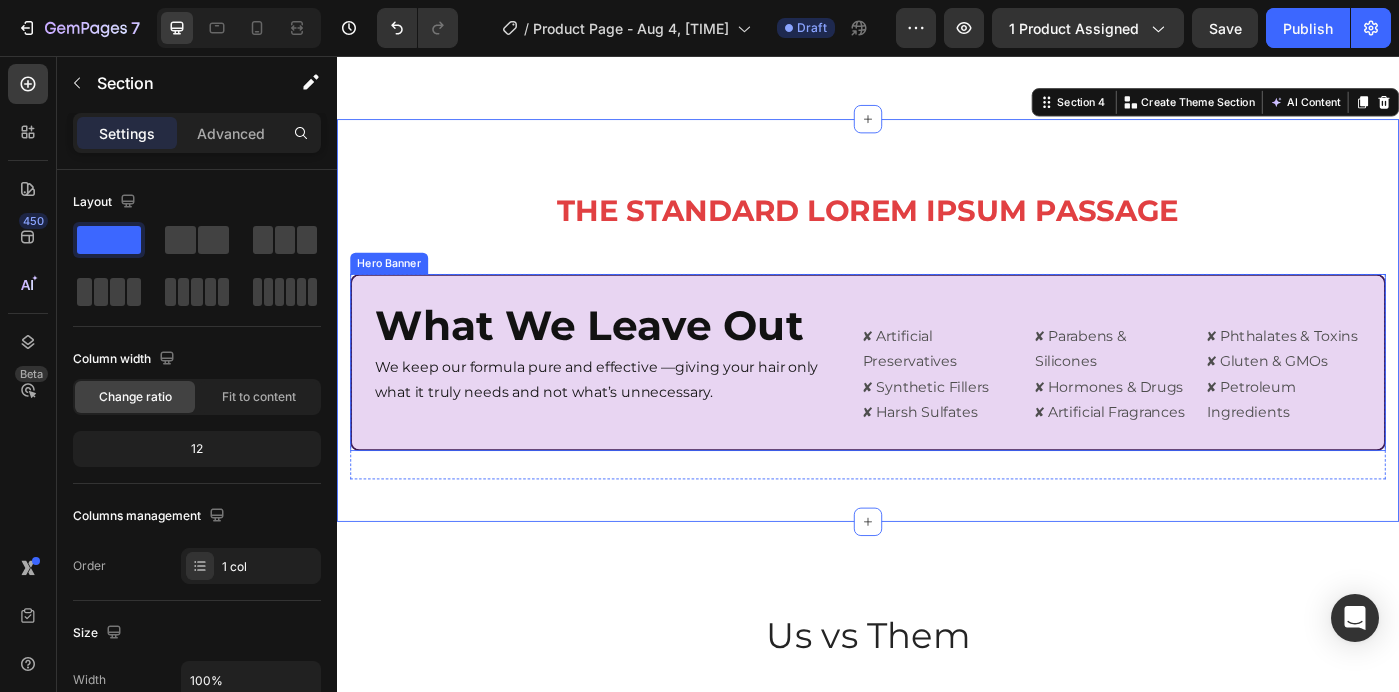 click on "⁠⁠⁠⁠⁠⁠⁠ What We Leave Out Heading We keep our formula pure and effective —giving your hair only what it truly needs and not what’s unnecessary. Heading ✘ Artificial Preservatives ✘ Synthetic Fillers ✘ Harsh Sulfates Text Block ✘ Parabens & Silicones ✘ Hormones & Drugs ✘ Artificial Fragrances Text Block ✘ Phthalates & Toxins ✘ Gluten & GMOs ✘ Petroleum Ingredients Text Block Row" at bounding box center (937, 402) 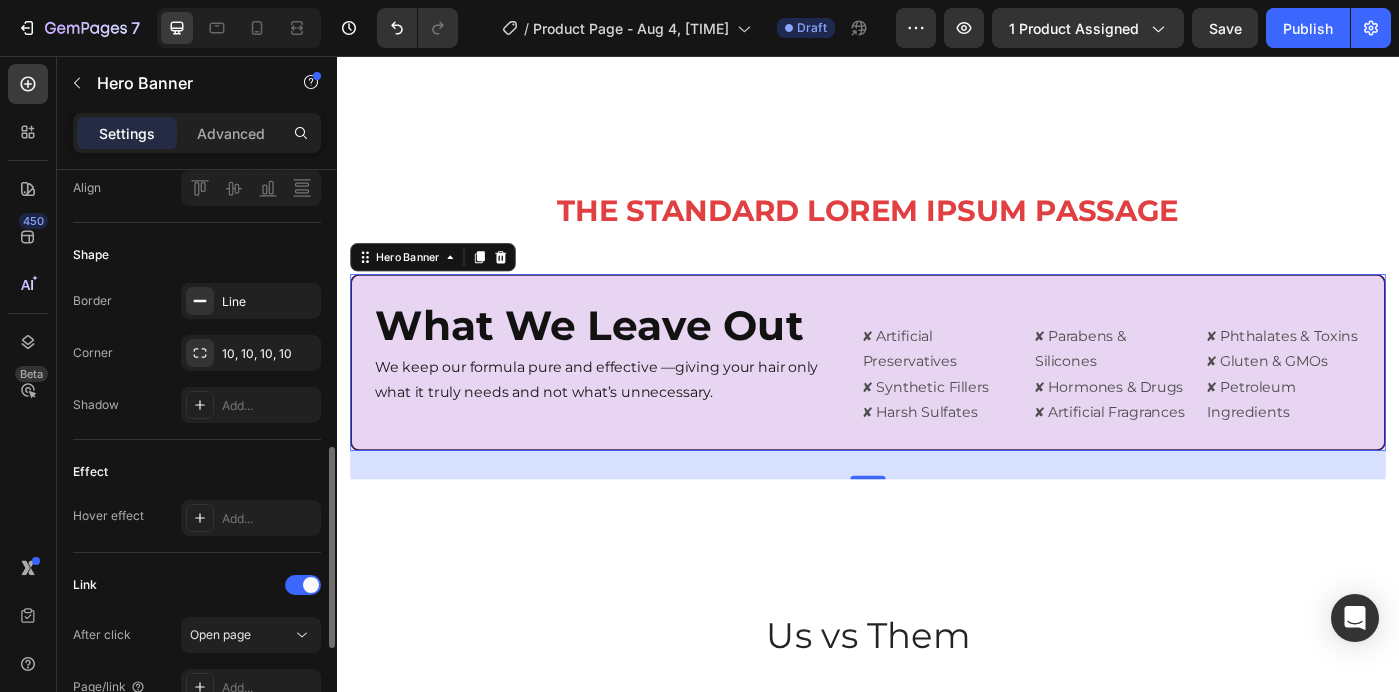 scroll, scrollTop: 742, scrollLeft: 0, axis: vertical 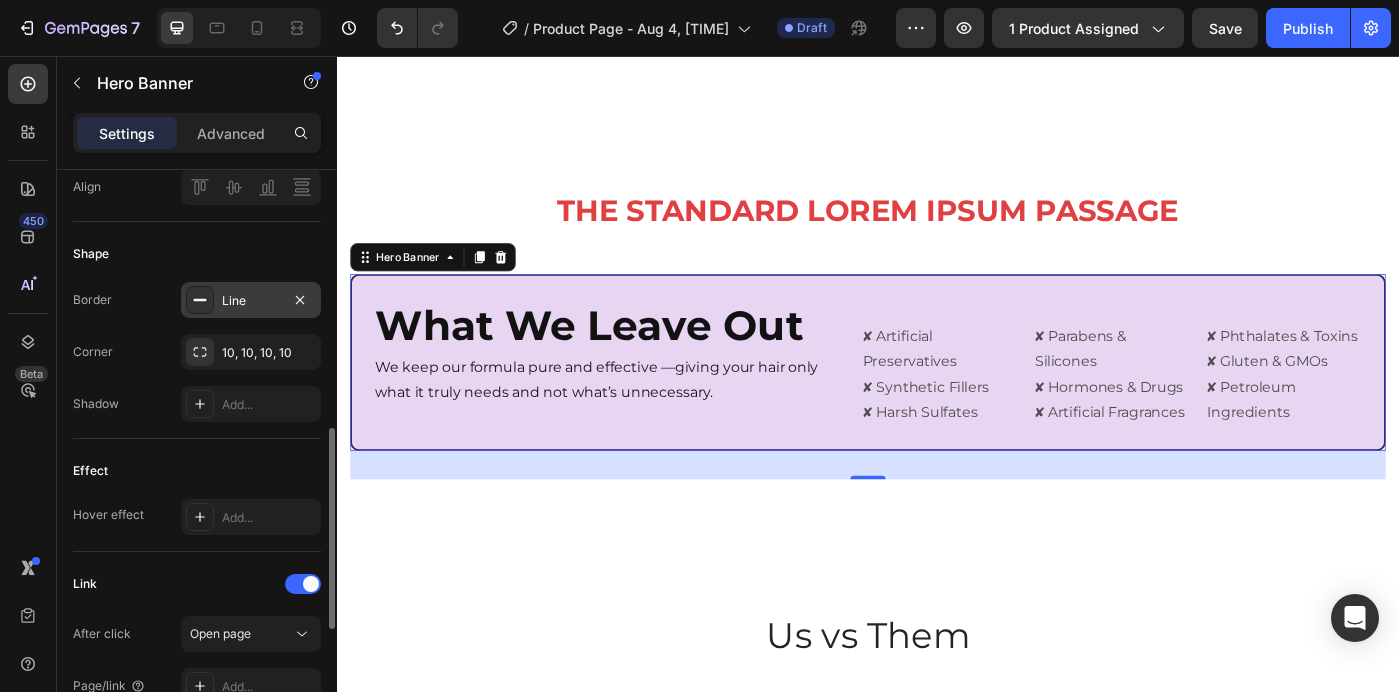 click on "Line" at bounding box center (251, 300) 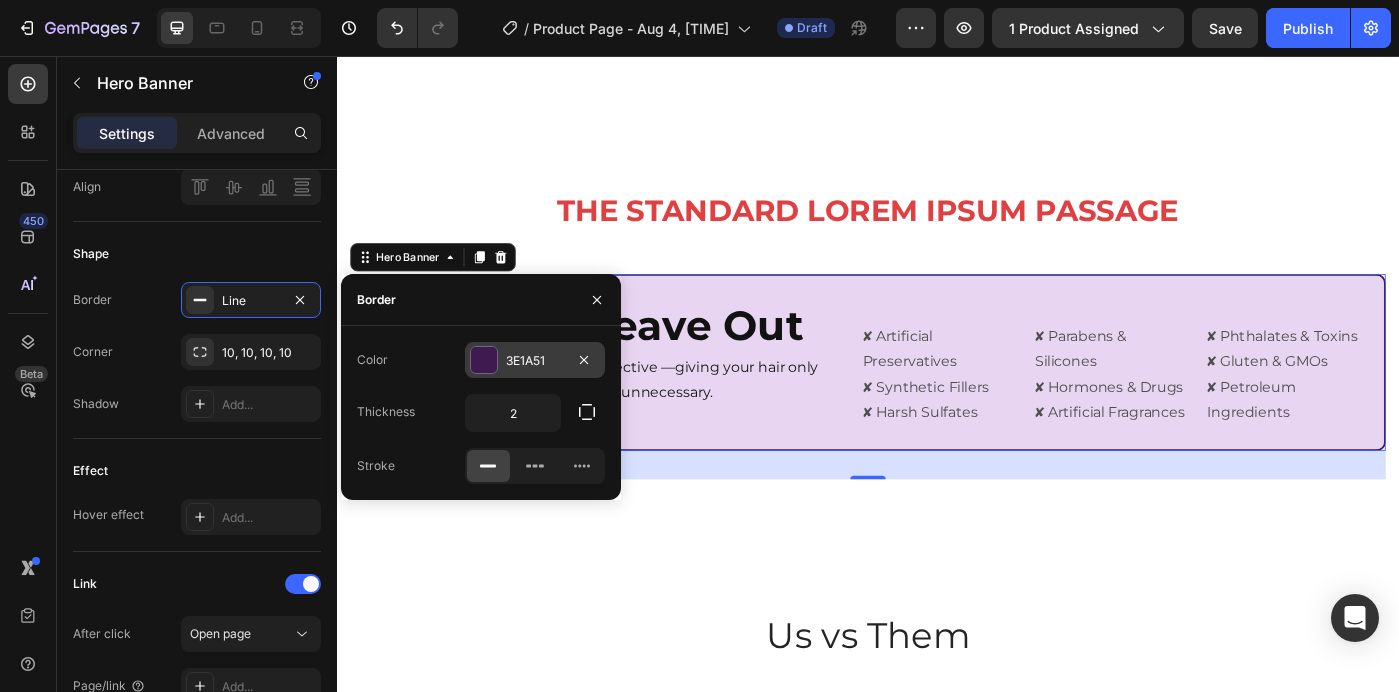 click on "3E1A51" at bounding box center (535, 360) 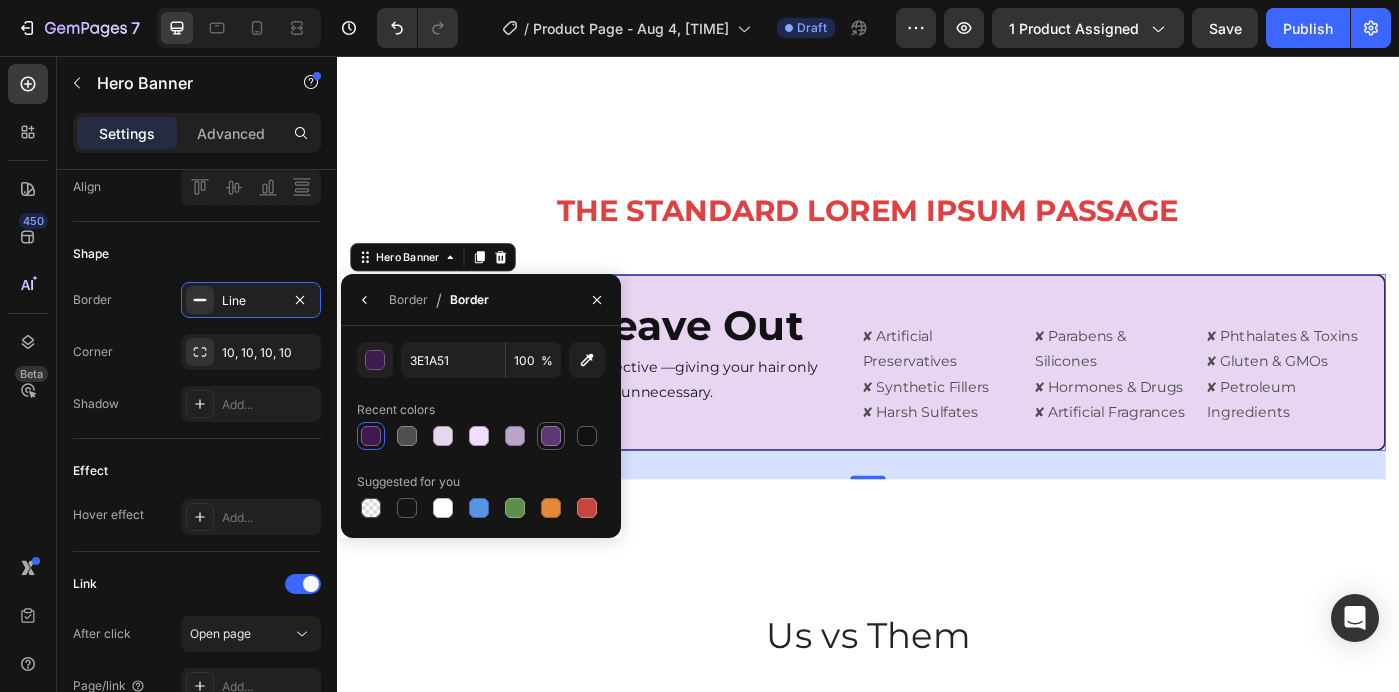 click at bounding box center (551, 436) 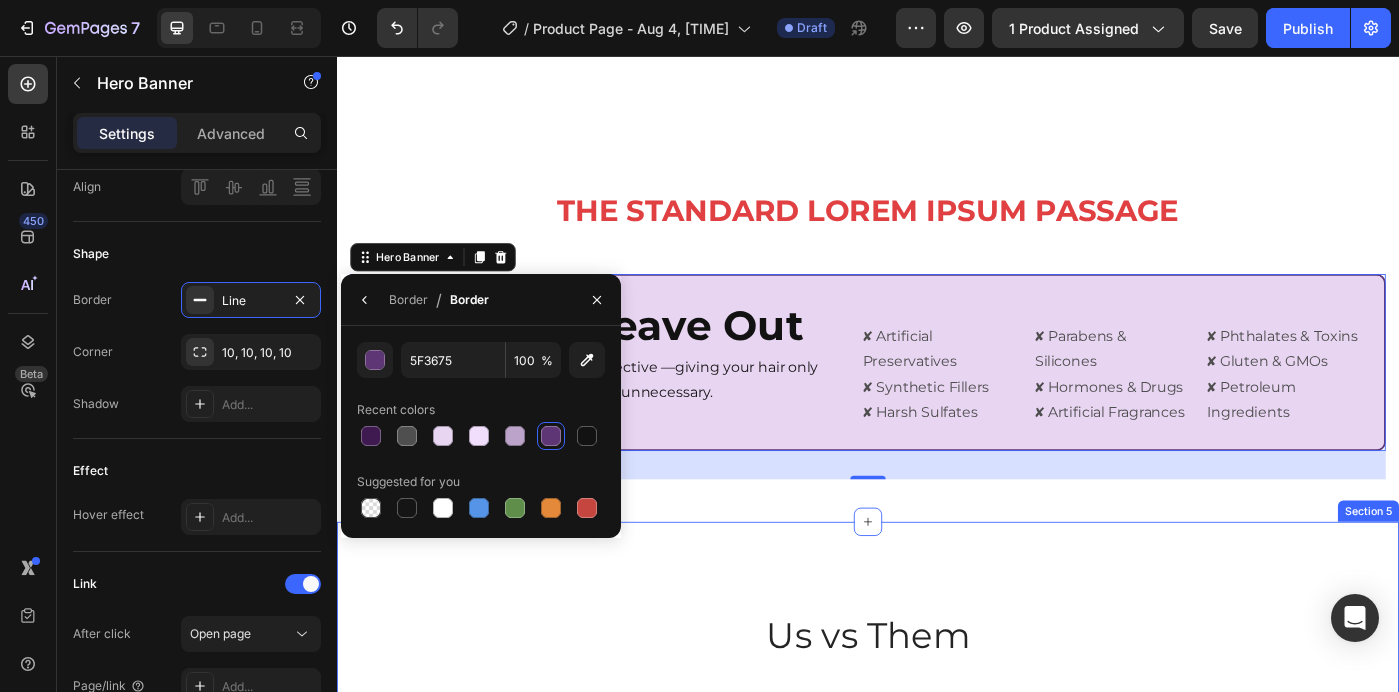 click on "Us vs Them Heading Row
Drop element here GEMBEAU Heading Cosmetic Text Block Row Other Text Block Row Nourishing formula Text Block
Icon Row
Icon Row Anti-aging properties Text Block
Icon Row
Icon Row Brightening effect Text Block
Icon Row
Icon Row Non-greasy formula Text Block
Icon Row
Icon Row Pore refinement Text Block
Icon Row
Icon Row Section 5" at bounding box center (937, 958) 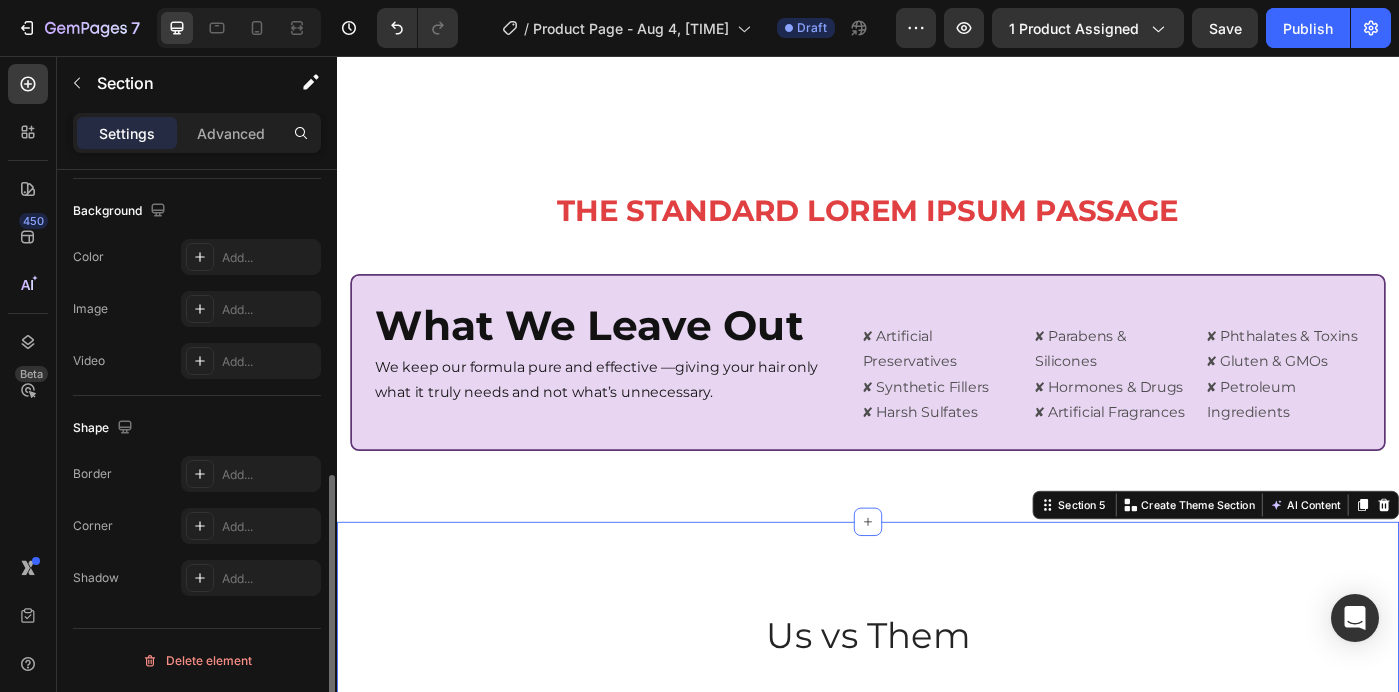 scroll, scrollTop: 0, scrollLeft: 0, axis: both 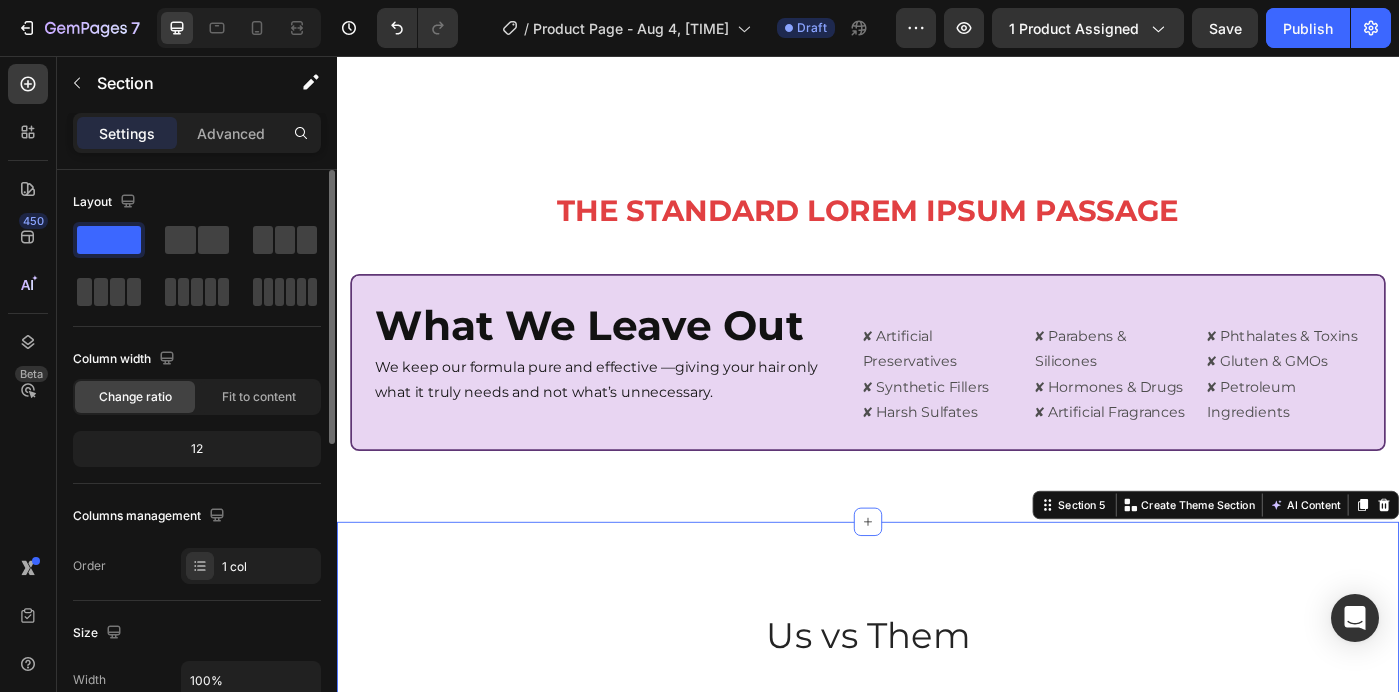 click on "Us vs Them Heading Row
Drop element here GEMBEAU Heading Cosmetic Text Block Row Other Text Block Row Nourishing formula Text Block
Icon Row
Icon Row Anti-aging properties Text Block
Icon Row
Icon Row Brightening effect Text Block
Icon Row
Icon Row Non-greasy formula Text Block
Icon Row
Icon Row Pore refinement Text Block
Icon Row
Icon Row Section 5   You can create reusable sections Create Theme Section AI Content Write with GemAI What would you like to describe here? Tone and Voice Persuasive Product Topische Haargroeiserum bij Dunner Wordend Haar – Krachtige DHT-blokkerende Formule Show more Generate" at bounding box center (937, 958) 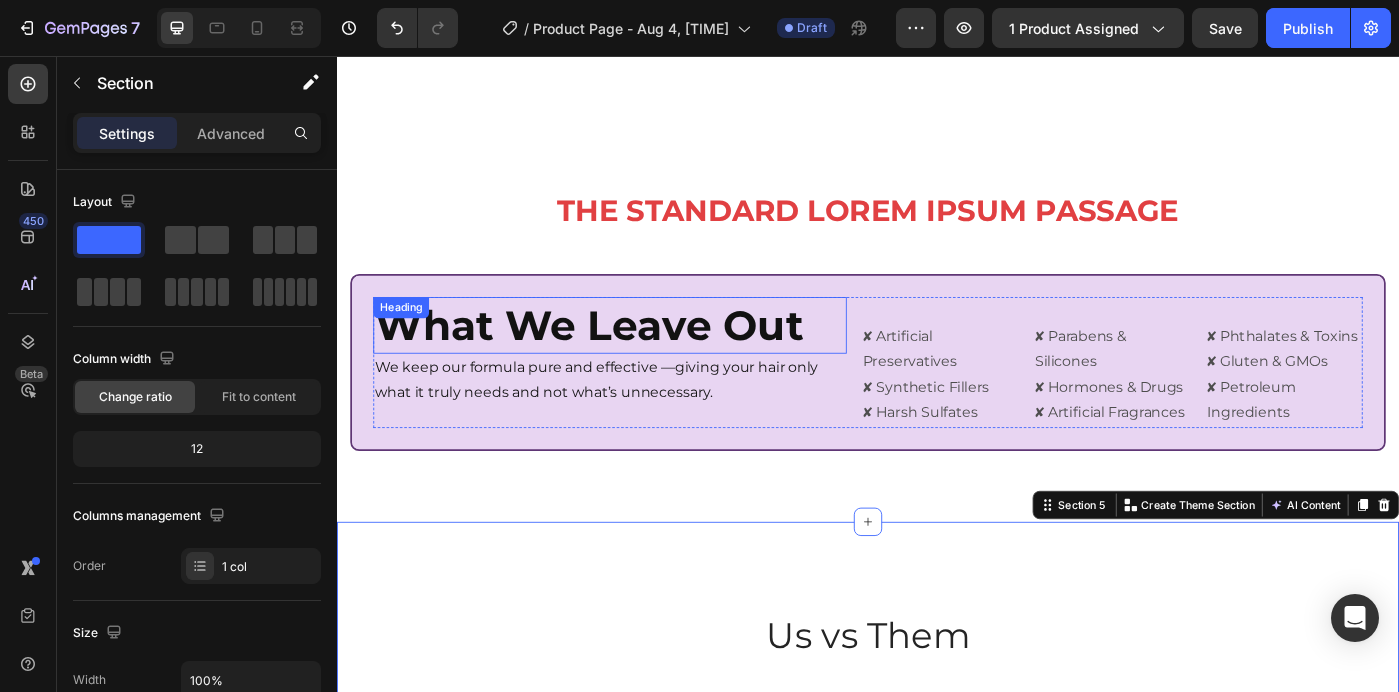click on "What We Leave Out" at bounding box center [622, 359] 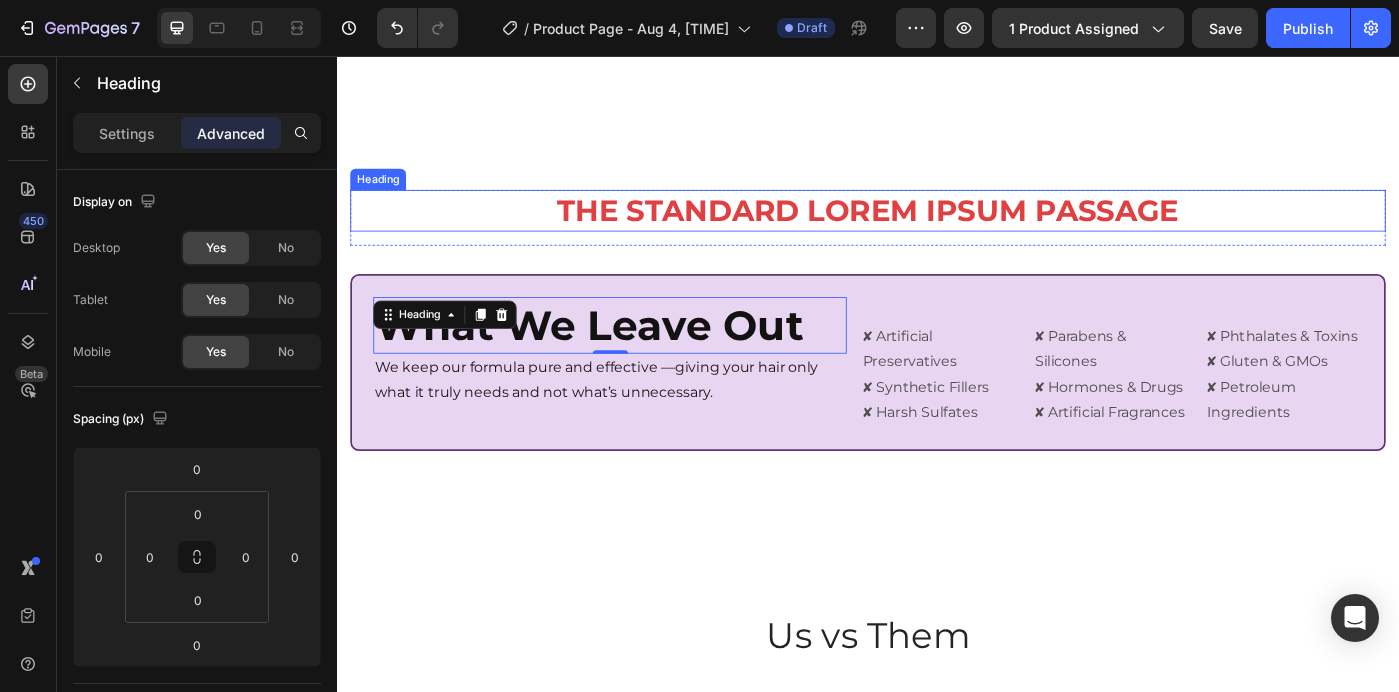 click on "The standard Lorem Ipsum passage" at bounding box center [937, 230] 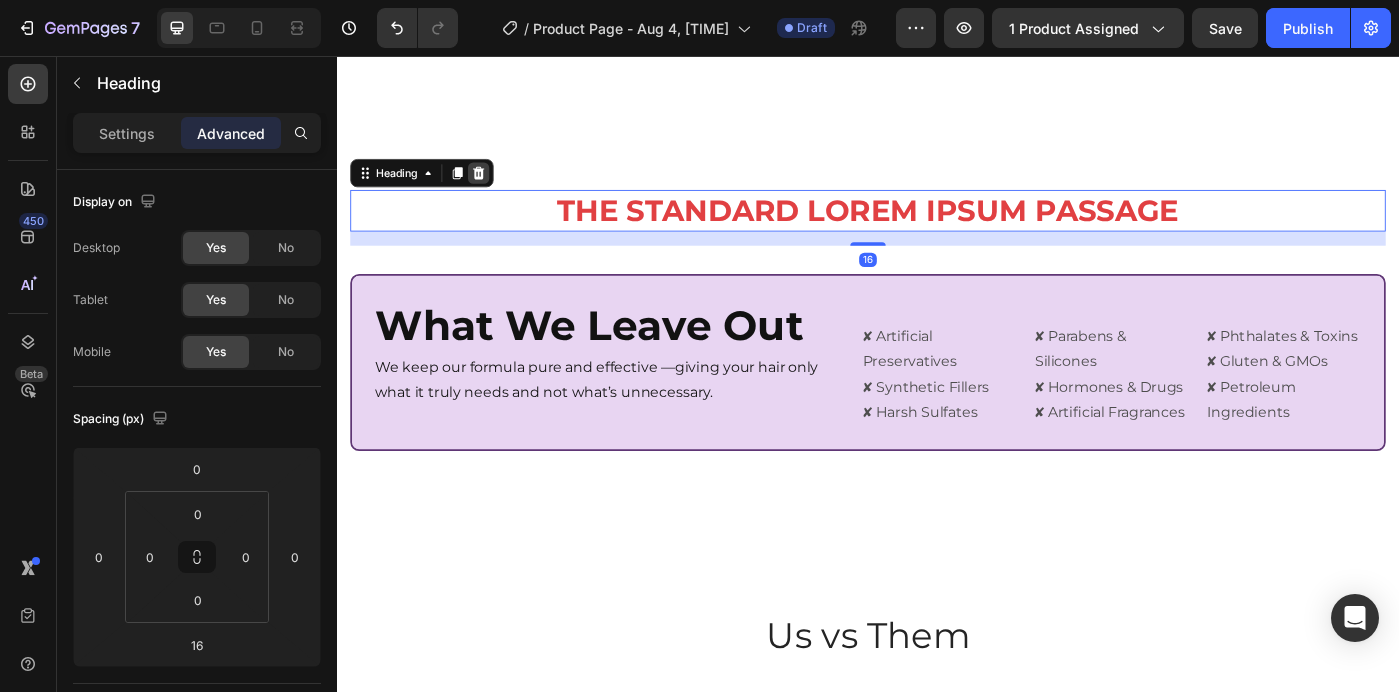 click 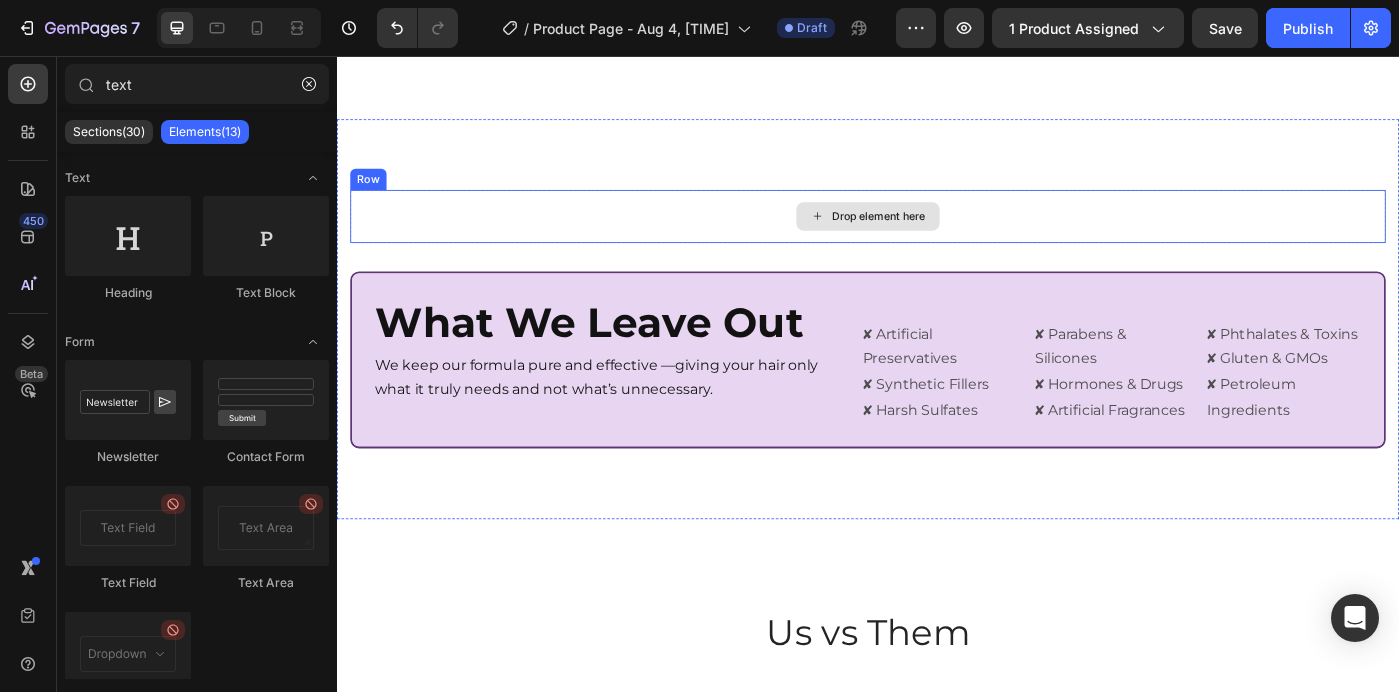 click on "Drop element here" at bounding box center (937, 237) 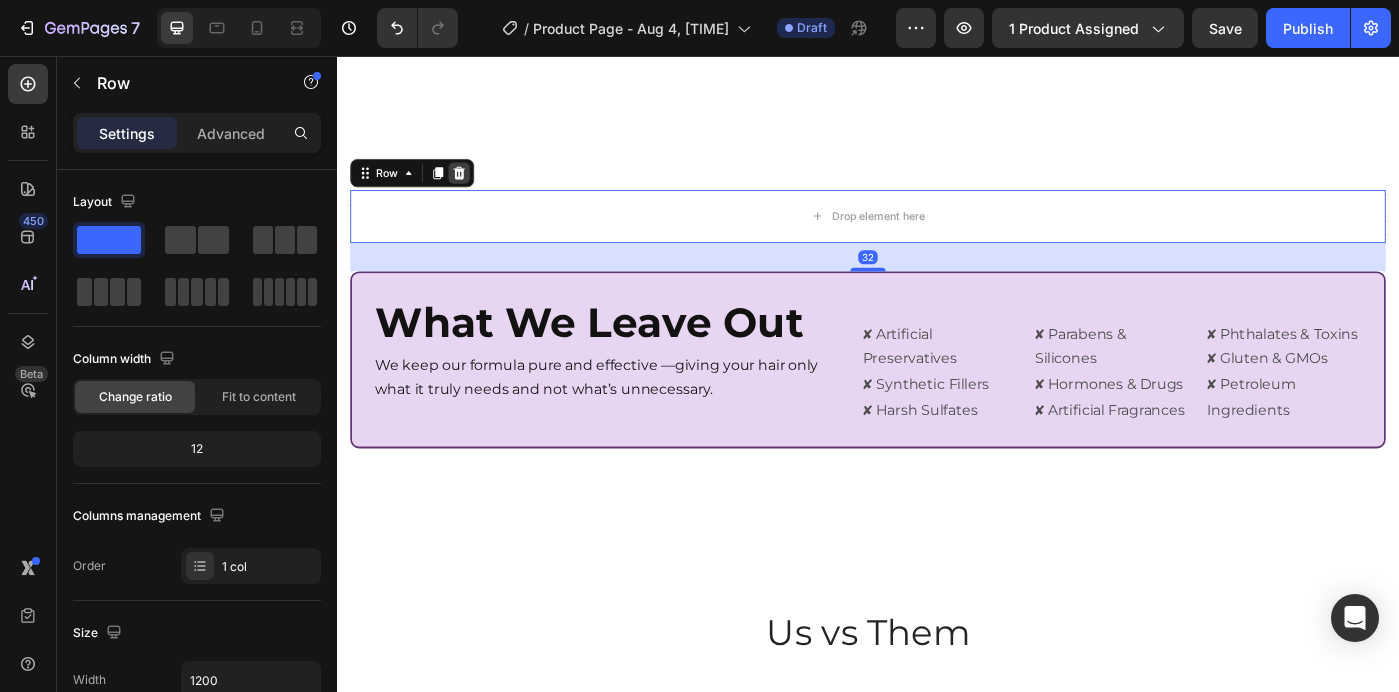 click 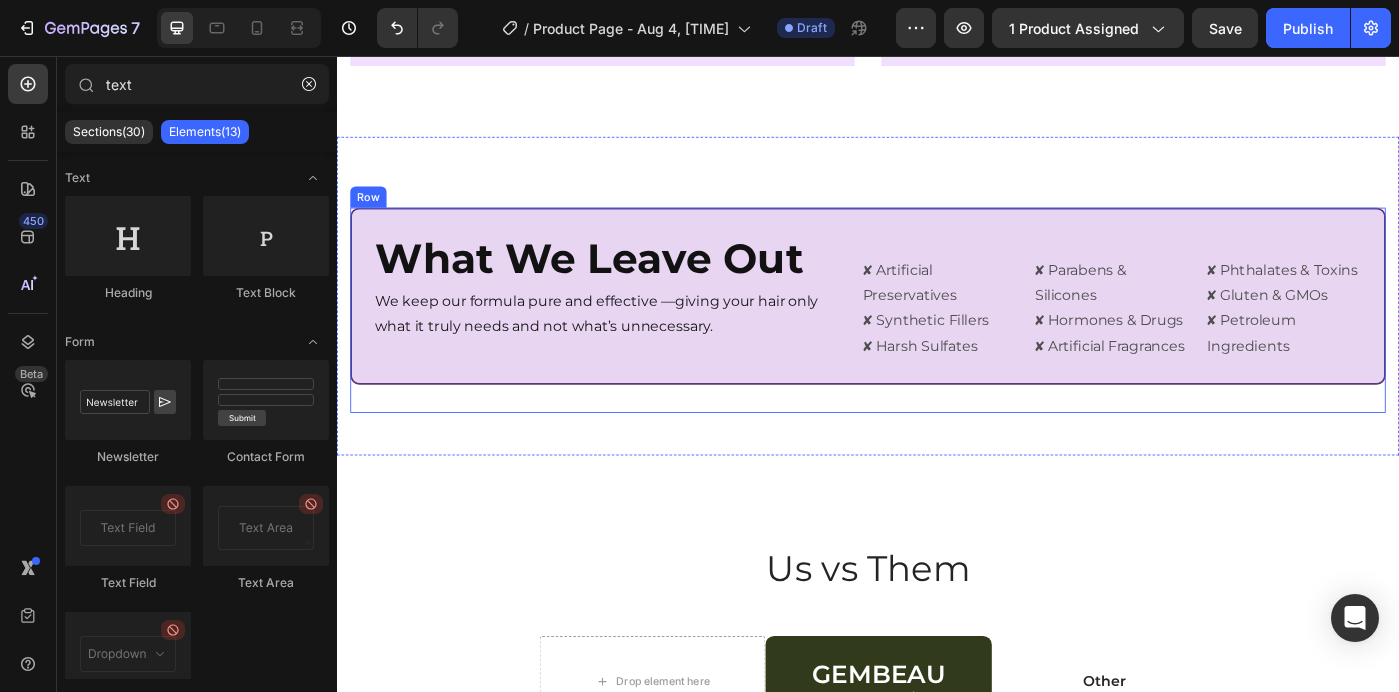 scroll, scrollTop: 3099, scrollLeft: 0, axis: vertical 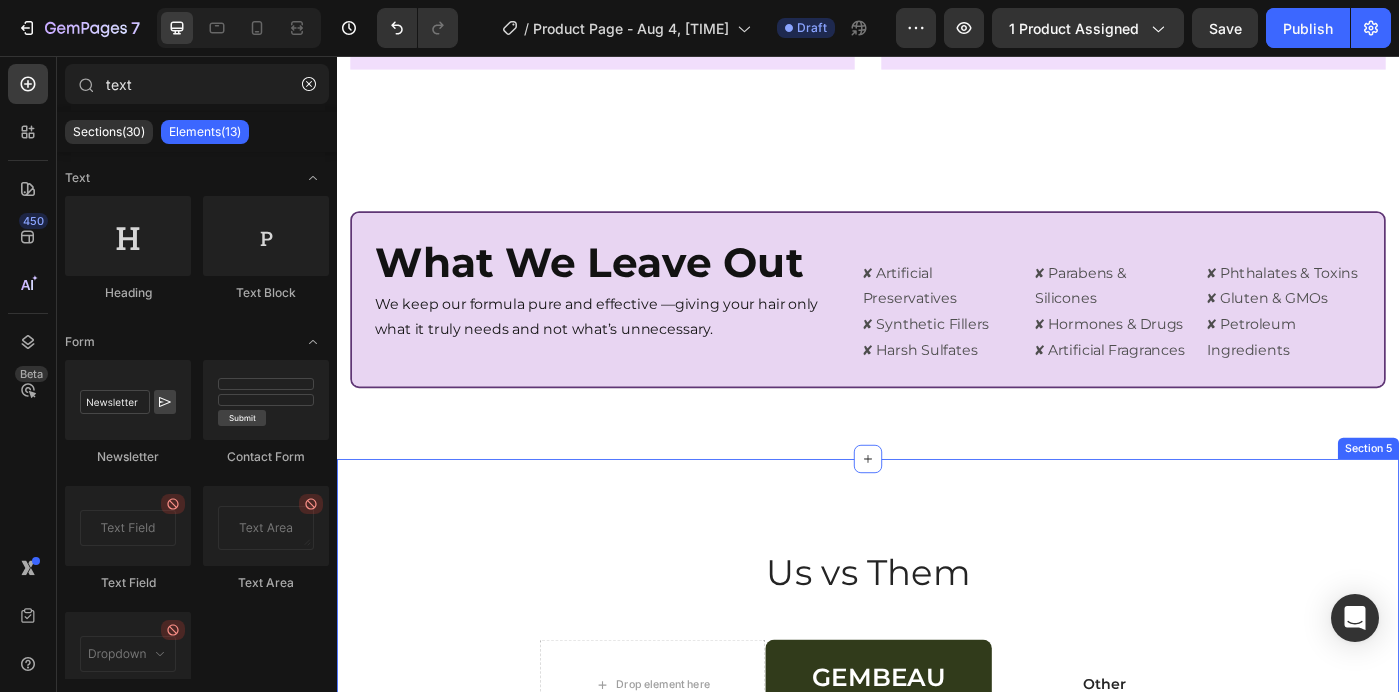 click on "Us vs Them Heading Row
Drop element here GEMBEAU Heading Cosmetic Text Block Row Other Text Block Row Nourishing formula Text Block
Icon Row
Icon Row Anti-aging properties Text Block
Icon Row
Icon Row Brightening effect Text Block
Icon Row
Icon Row Non-greasy formula Text Block
Icon Row
Icon Row Pore refinement Text Block
Icon Row
Icon Row Section 5" at bounding box center [937, 887] 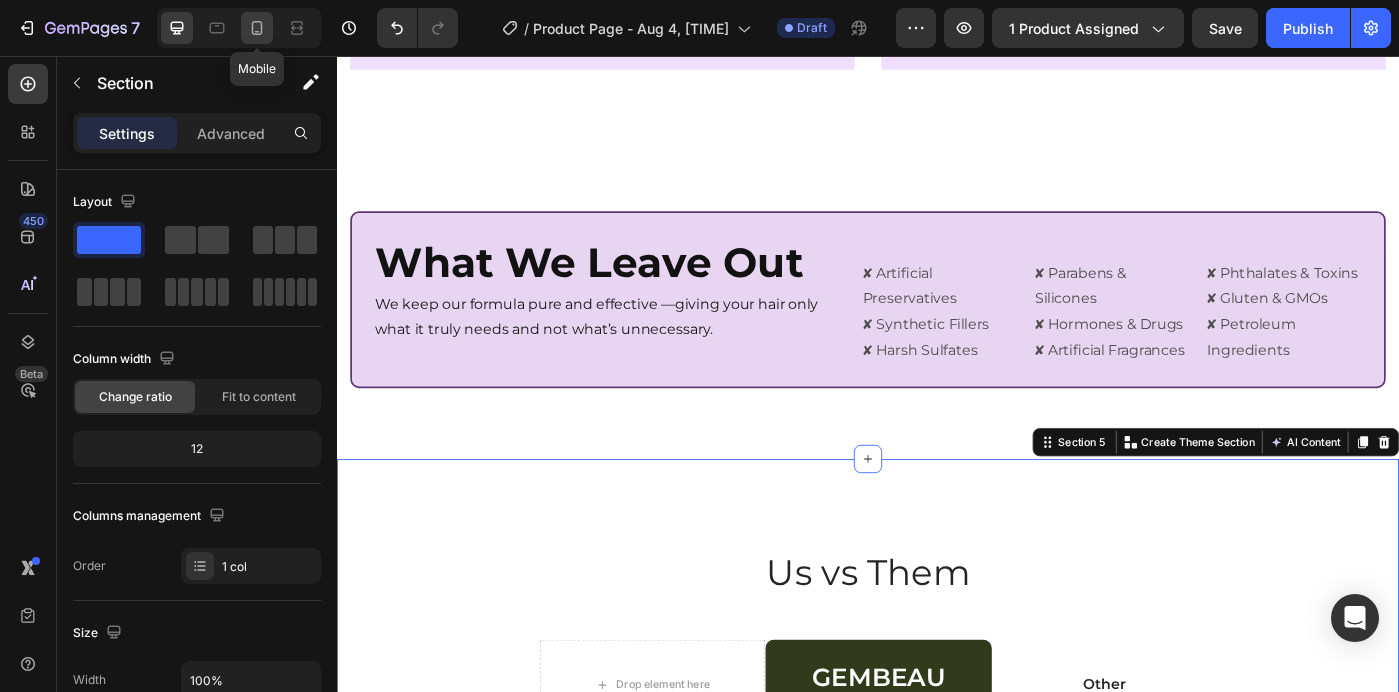 click 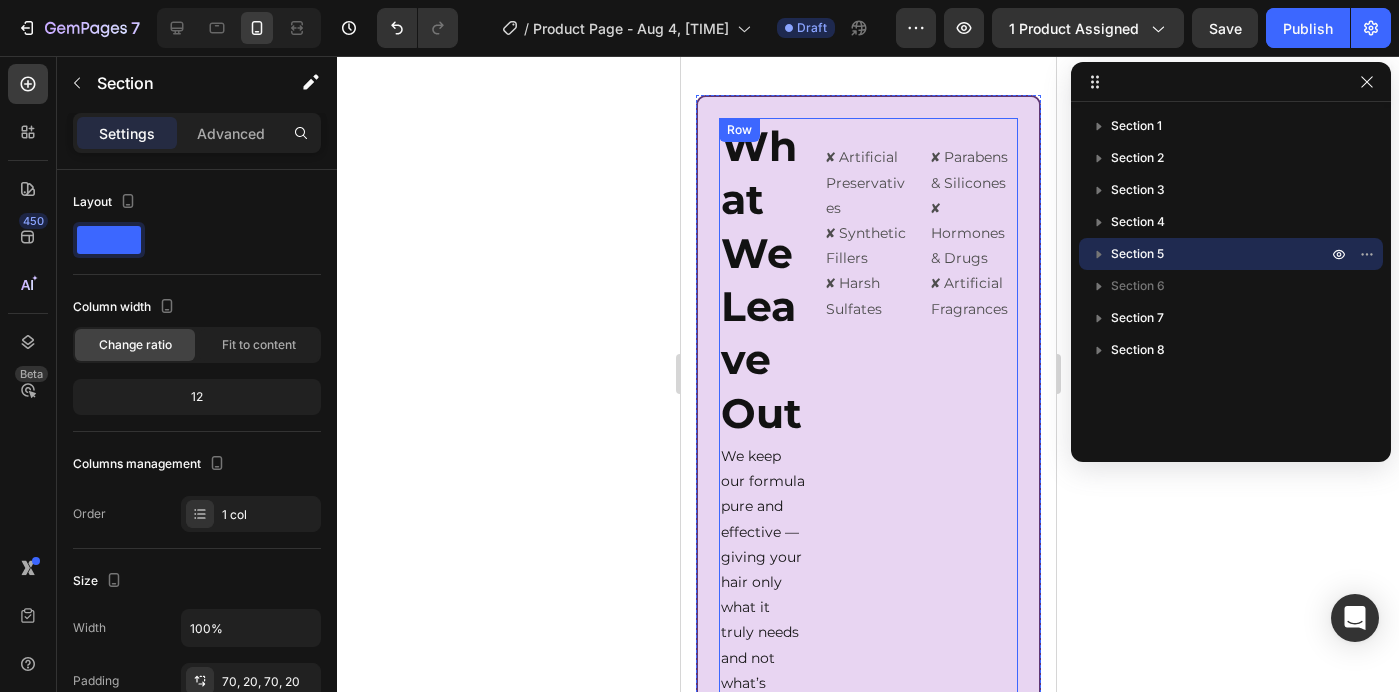 scroll, scrollTop: 2889, scrollLeft: 0, axis: vertical 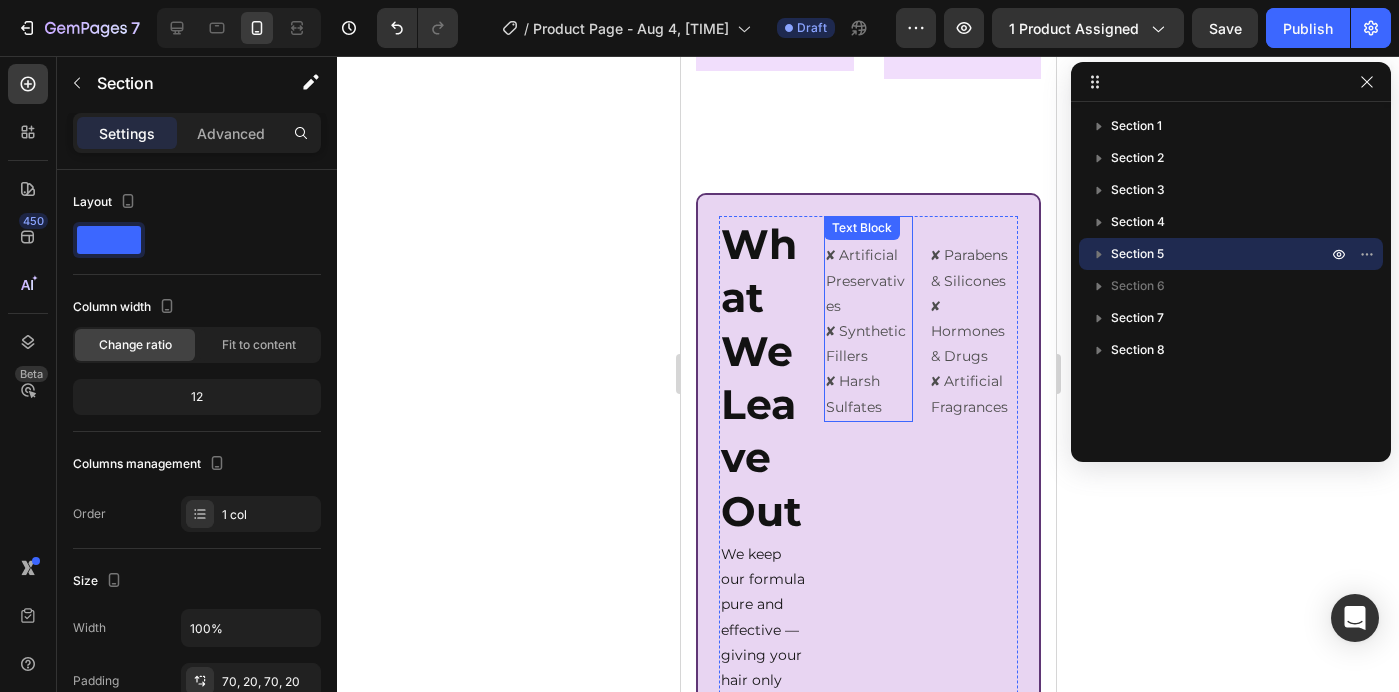 click on "✘ Artificial Preservatives ✘ Synthetic Fillers ✘ Harsh Sulfates" at bounding box center [867, 331] 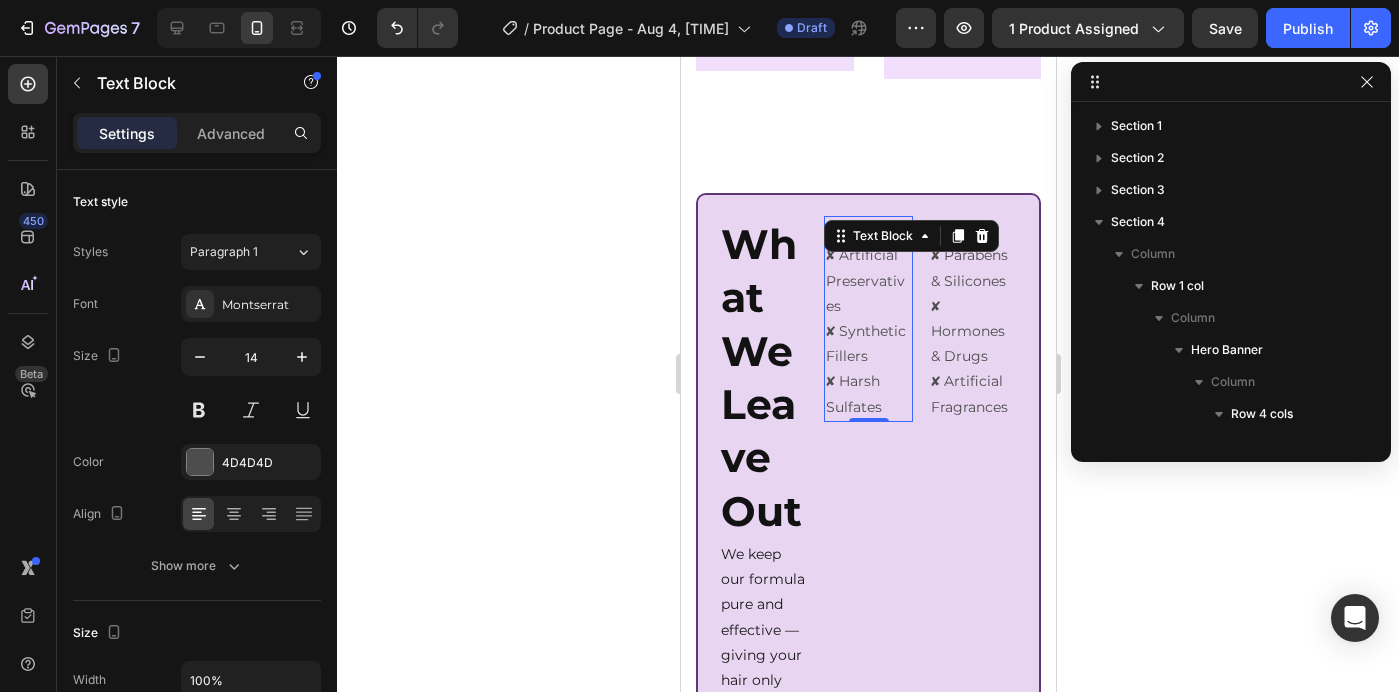 scroll, scrollTop: 314, scrollLeft: 0, axis: vertical 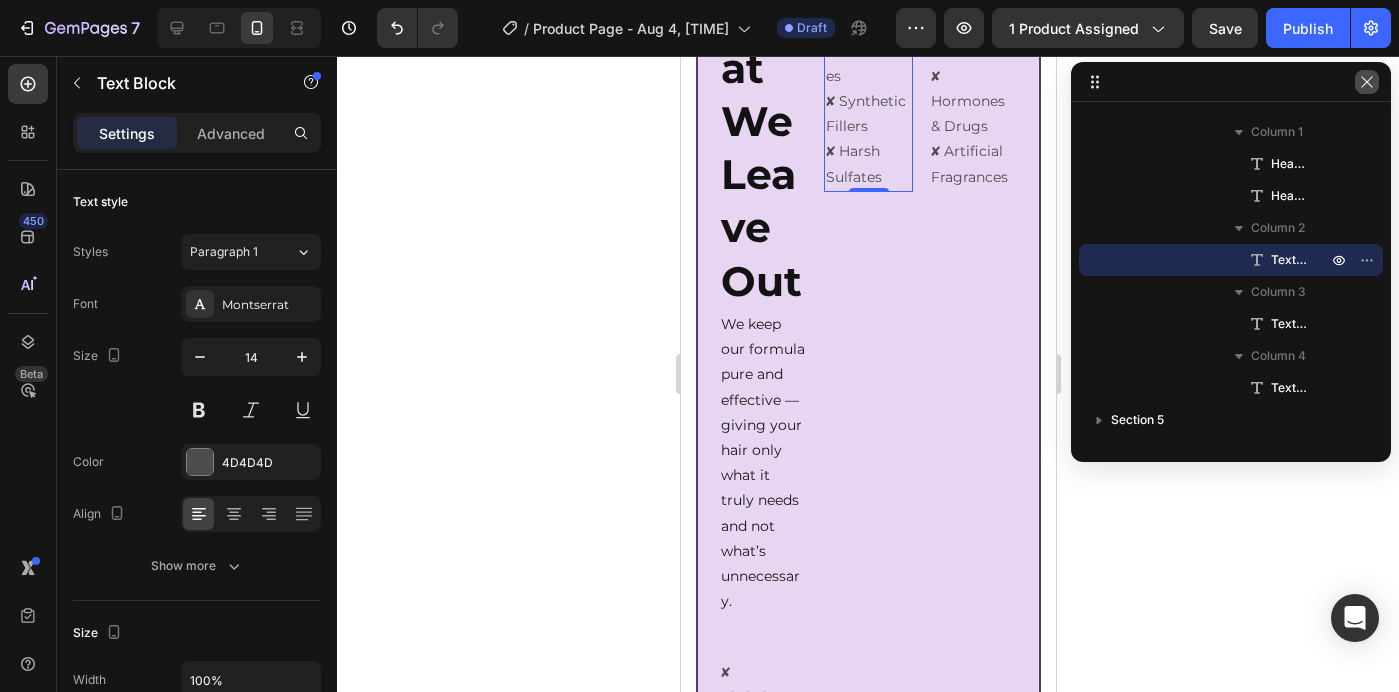 click 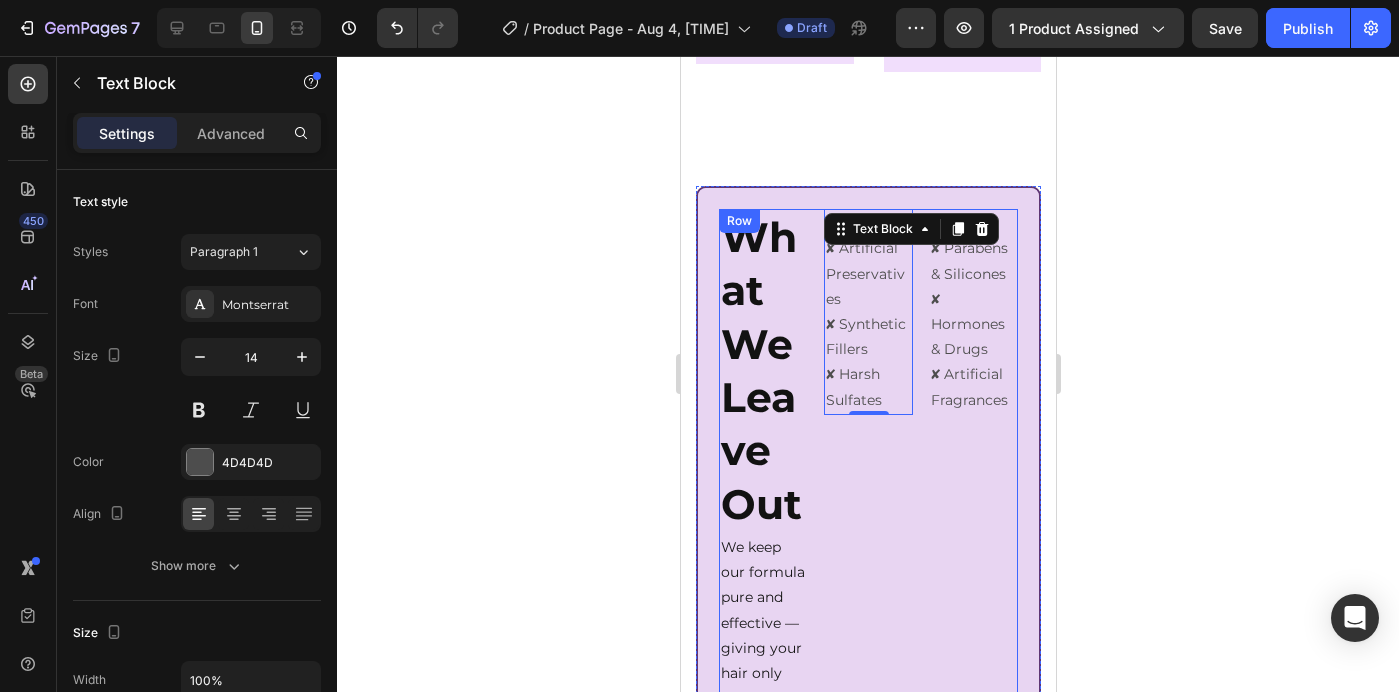 scroll, scrollTop: 2893, scrollLeft: 0, axis: vertical 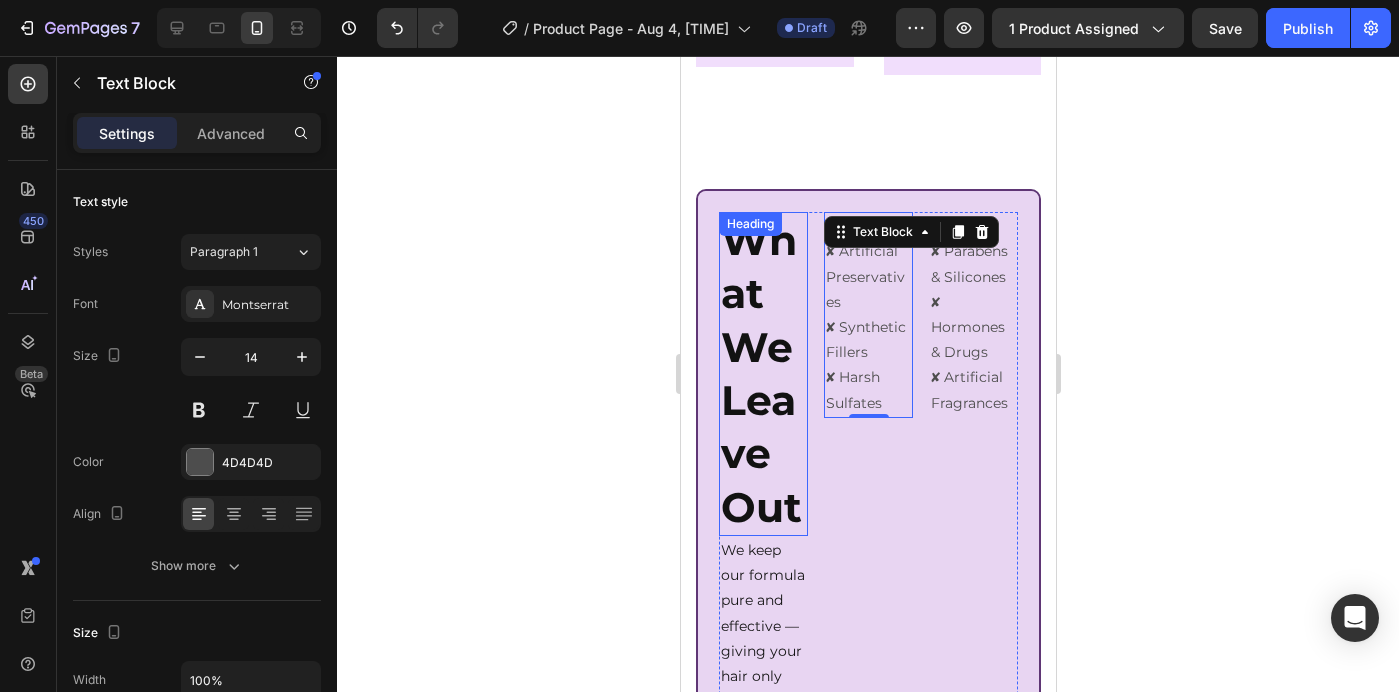 click on "⁠⁠⁠⁠⁠⁠⁠ What We Leave Out" at bounding box center [762, 374] 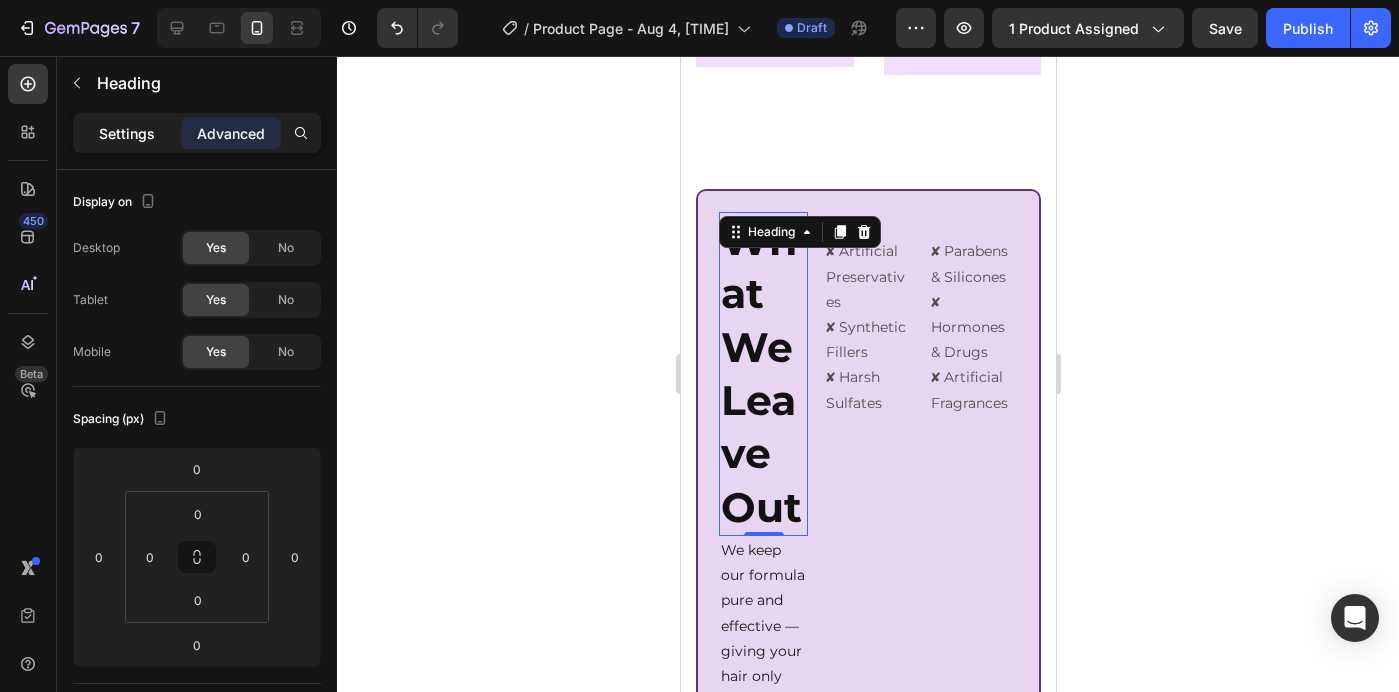 click on "Settings" at bounding box center (127, 133) 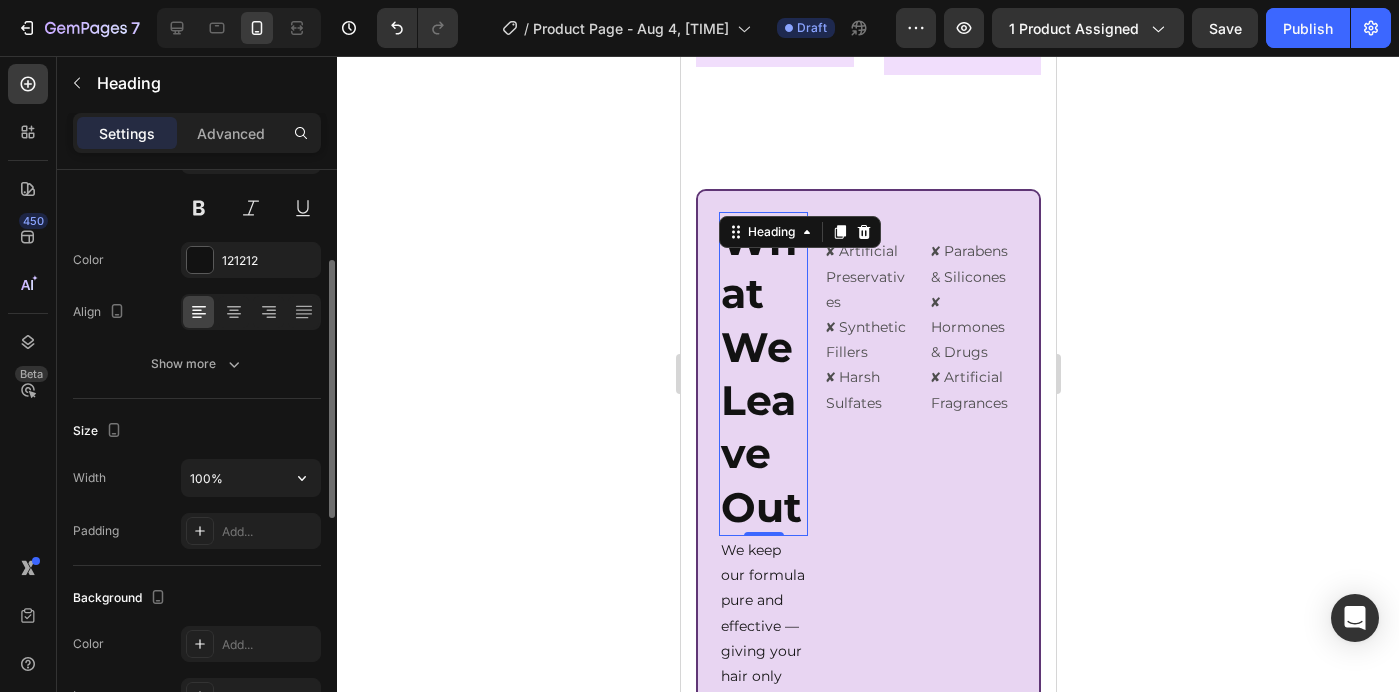 scroll, scrollTop: 0, scrollLeft: 0, axis: both 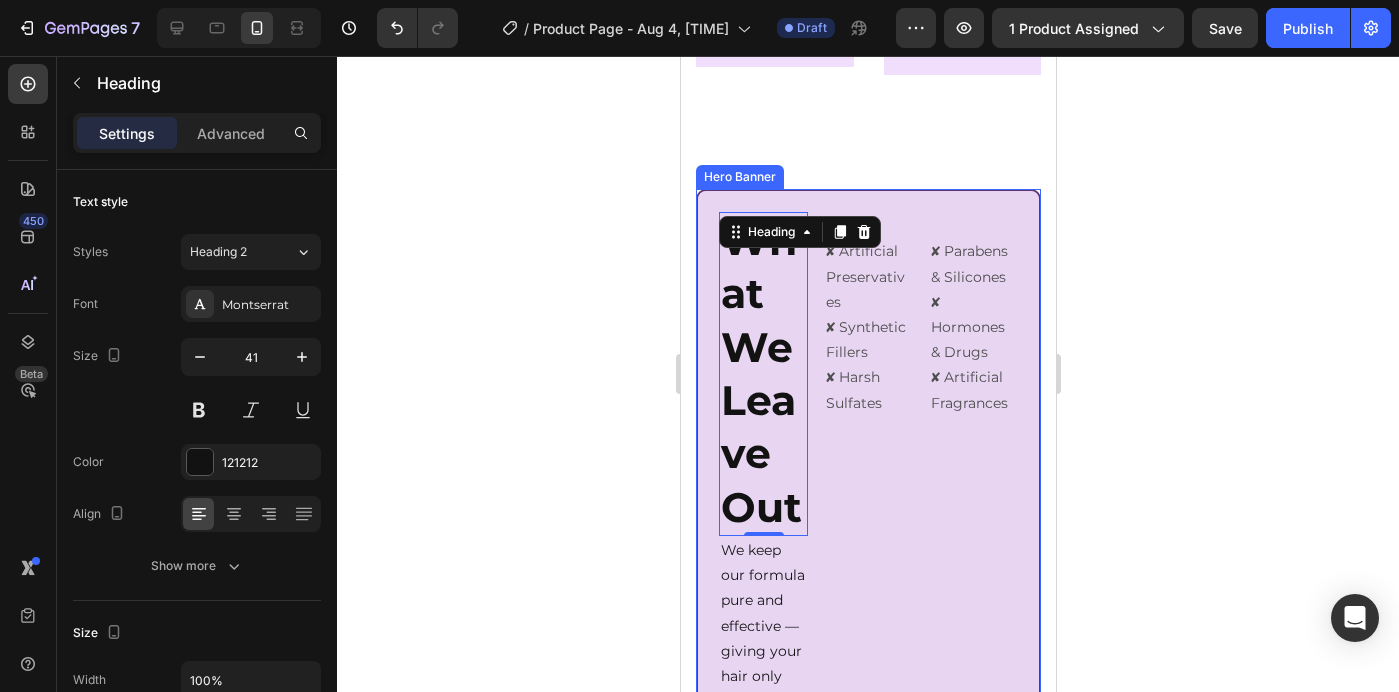 click on "⁠⁠⁠⁠⁠⁠⁠ What We Leave Out Heading   0 We keep our formula pure and effective —giving your hair only what it truly needs and not what’s unnecessary. Heading ✘ Artificial Preservatives ✘ Synthetic Fillers ✘ Harsh Sulfates Text Block ✘ Parabens & Silicones ✘ Hormones & Drugs ✘ Artificial Fragrances Text Block ✘ Phthalates & Toxins ✘ Gluten & GMOs ✘ Petroleum Ingredients Text Block Row" at bounding box center (867, 650) 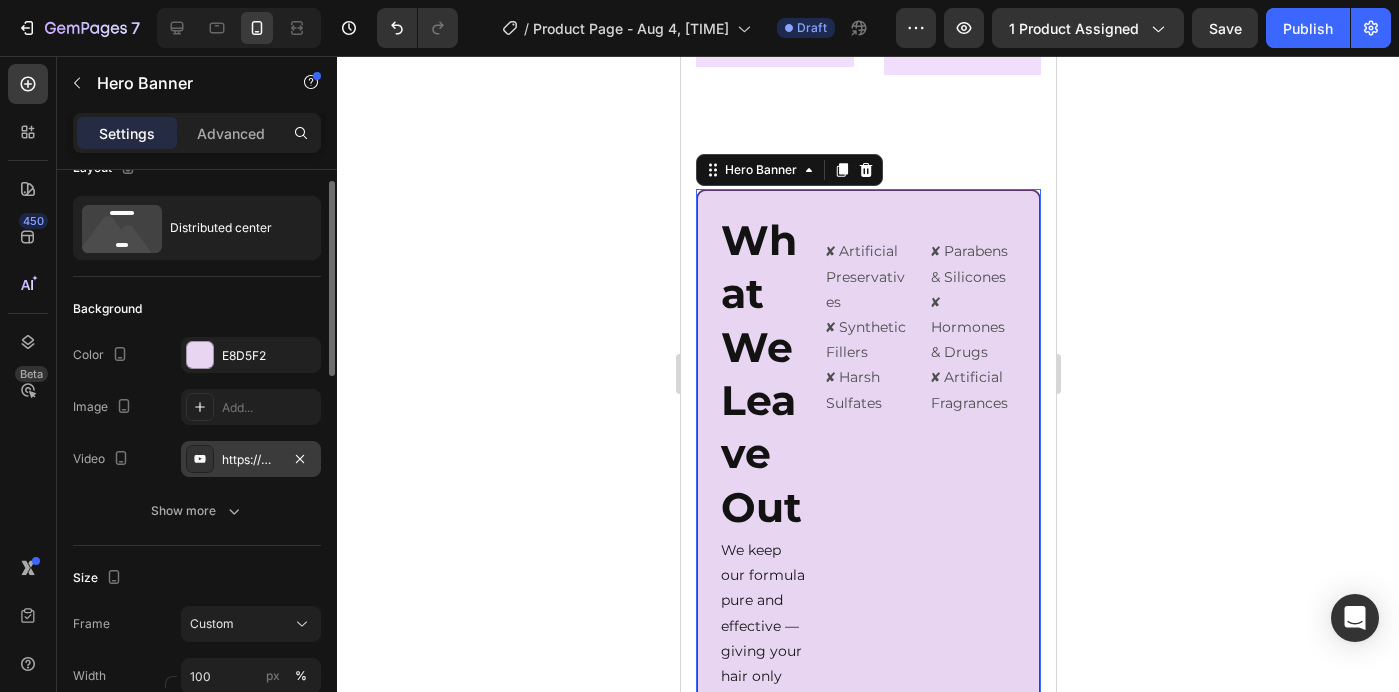 scroll, scrollTop: 0, scrollLeft: 0, axis: both 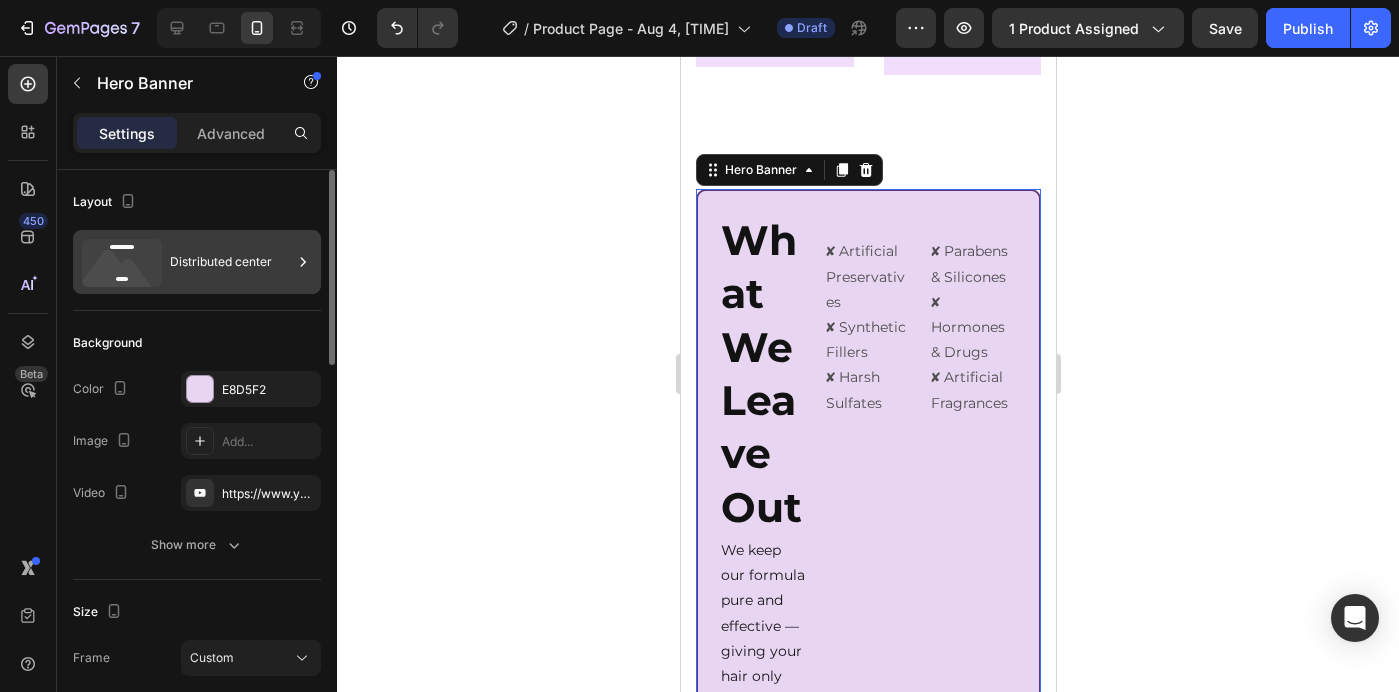click 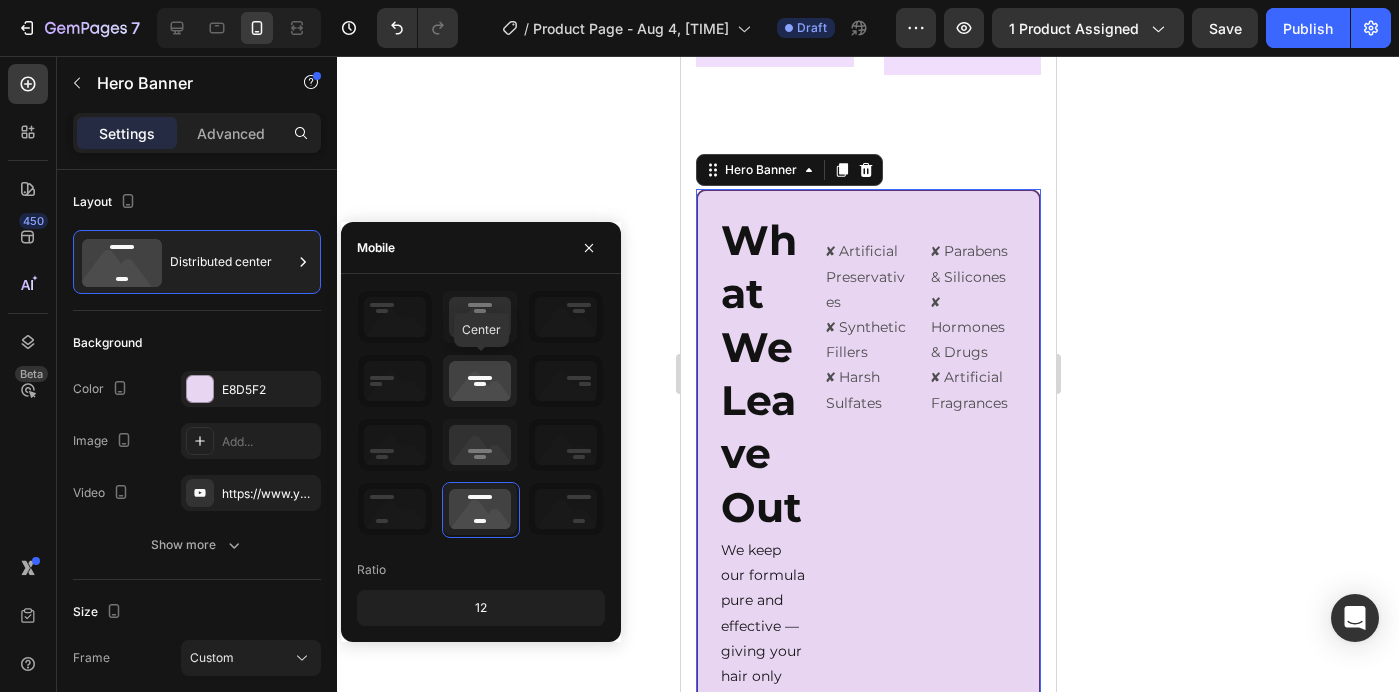 click 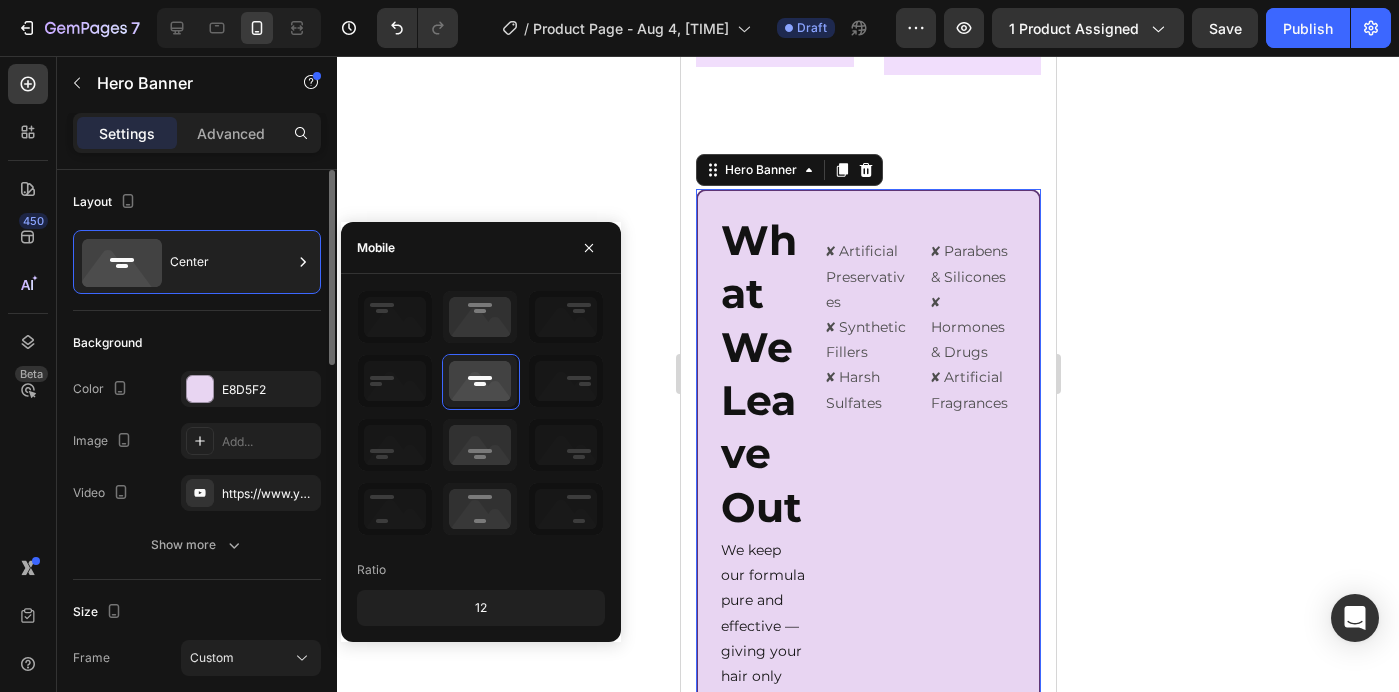 click on "Layout Center" 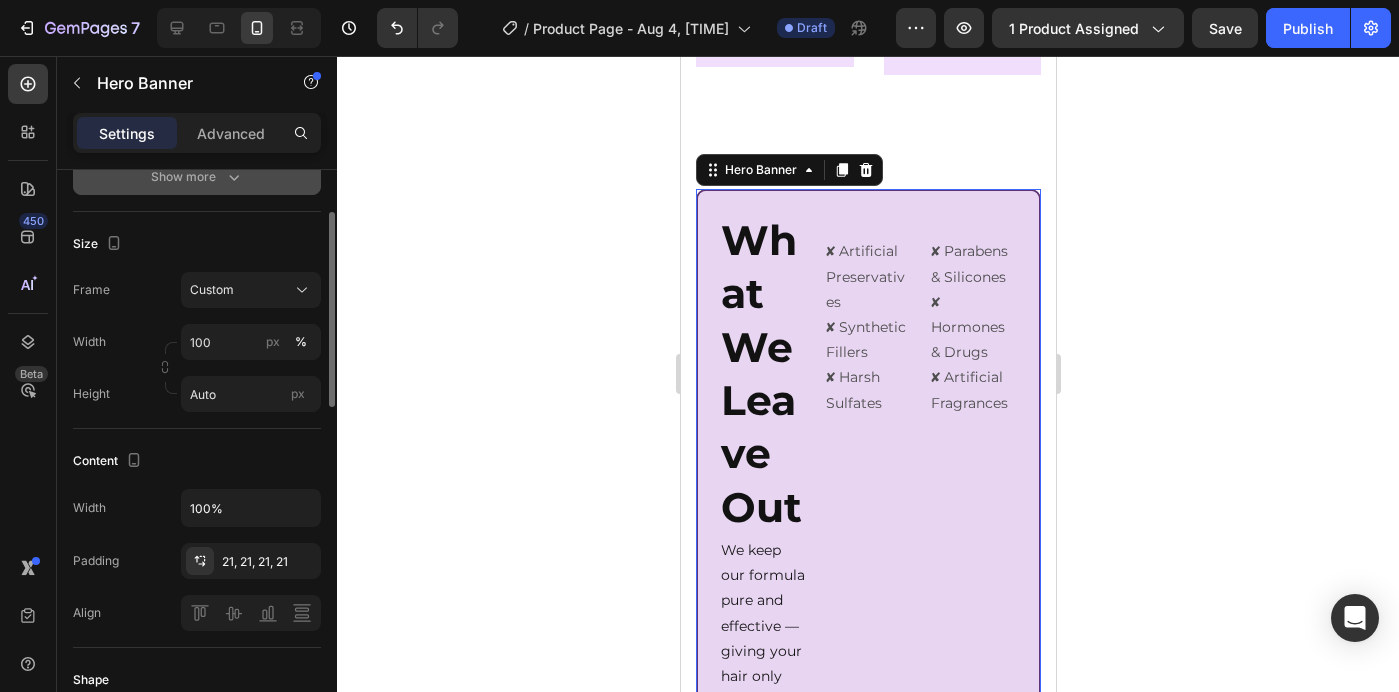 scroll, scrollTop: 475, scrollLeft: 0, axis: vertical 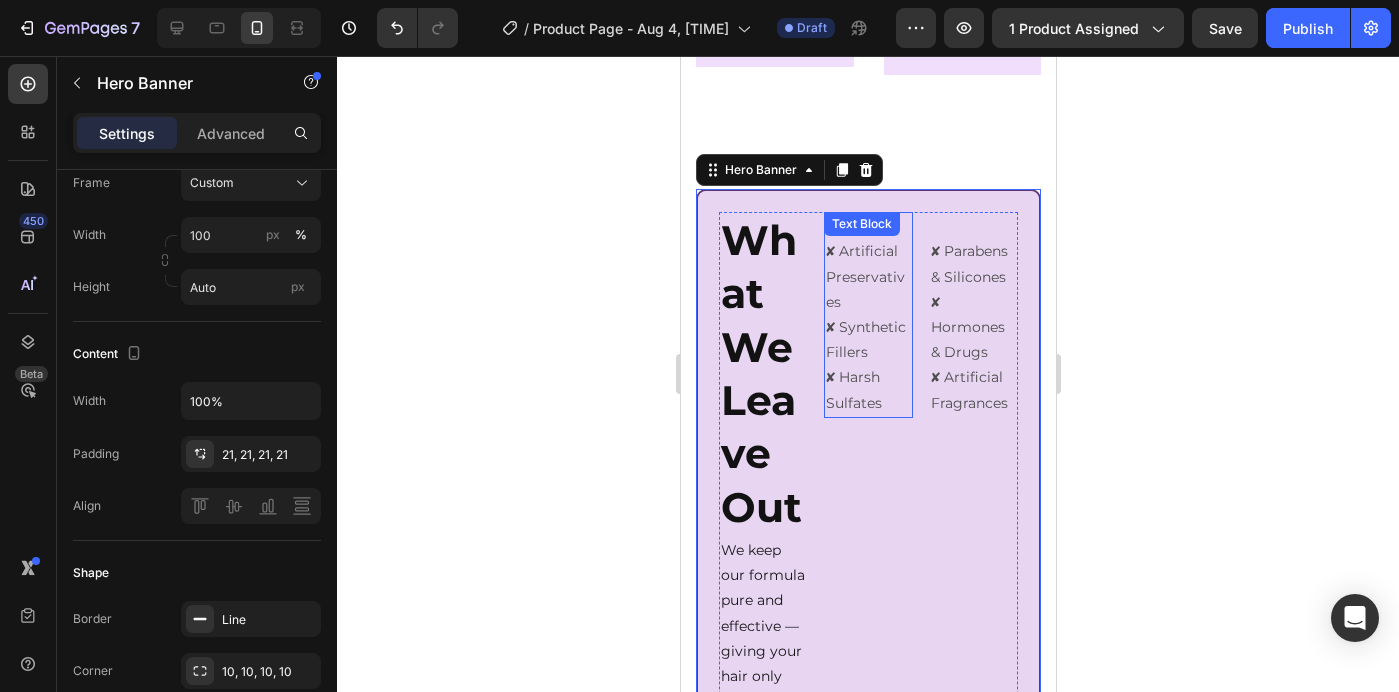click on "✘ Artificial Preservatives ✘ Synthetic Fillers ✘ Harsh Sulfates" at bounding box center [867, 327] 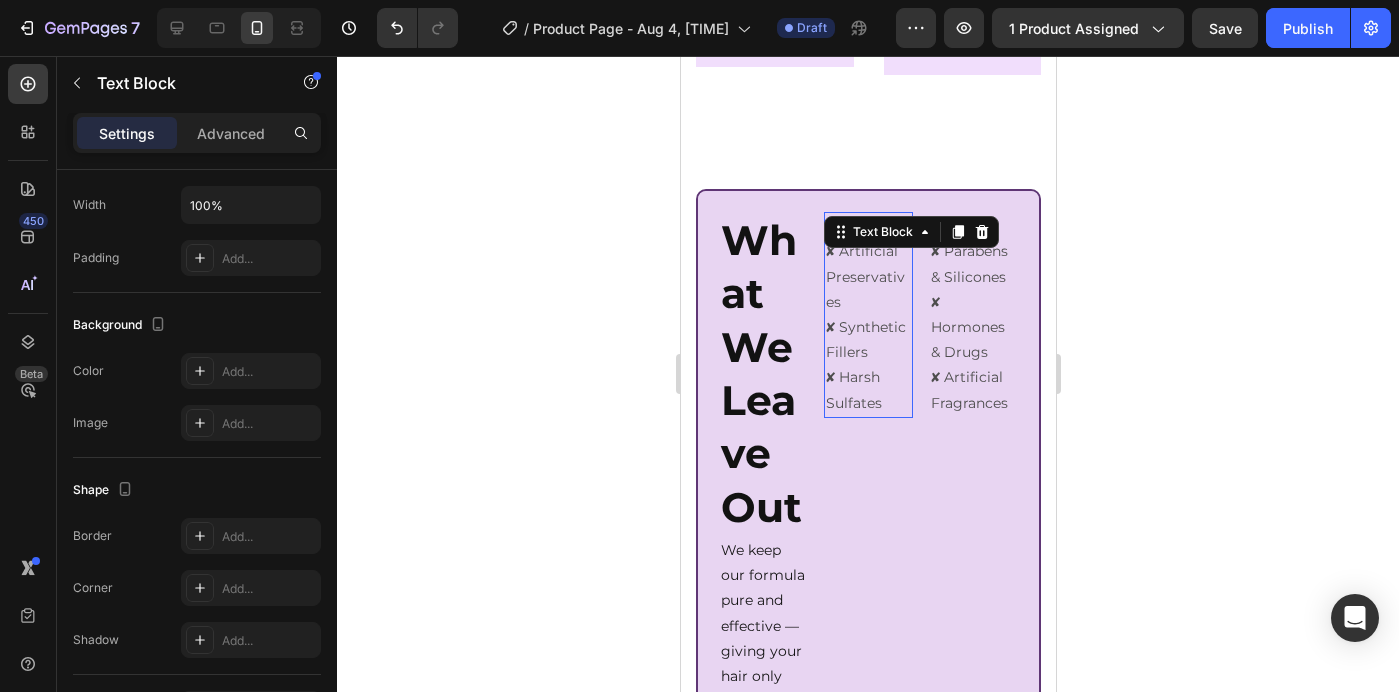 scroll, scrollTop: 0, scrollLeft: 0, axis: both 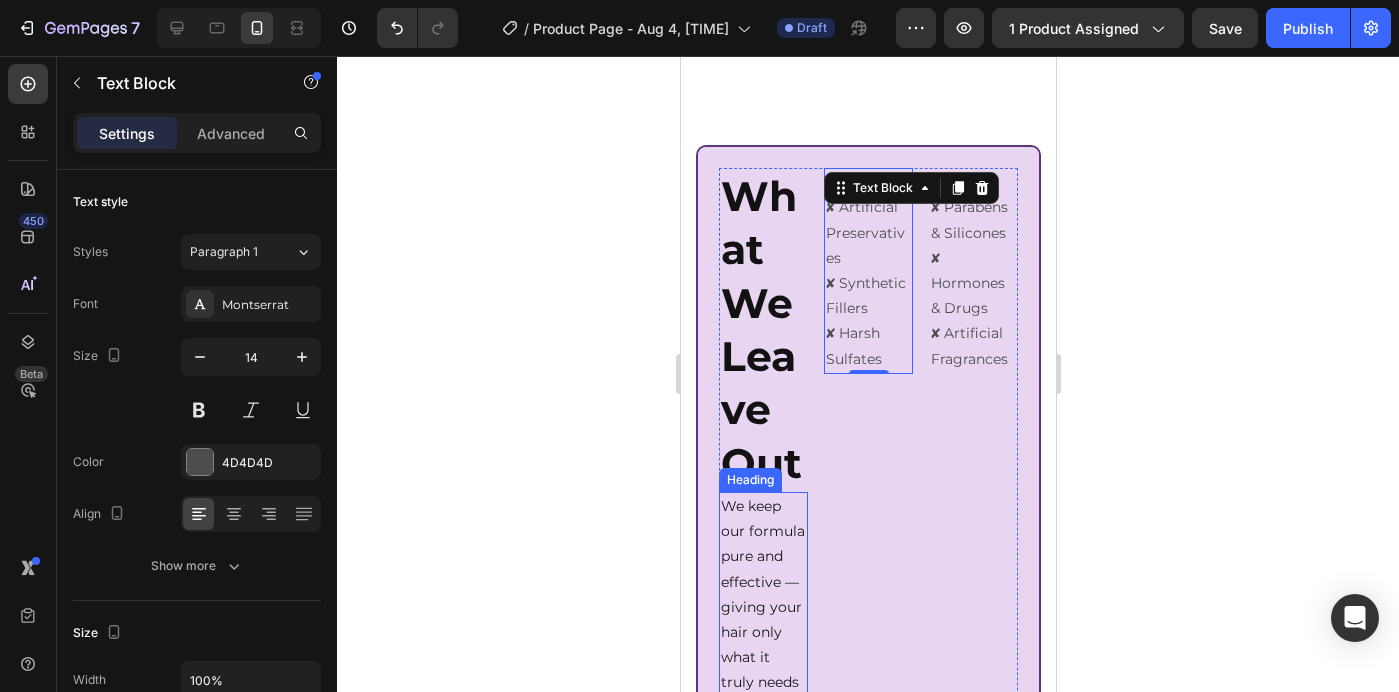click on "We keep our formula pure and effective —giving your hair only what it truly needs and not what’s unnecessary." at bounding box center (762, 645) 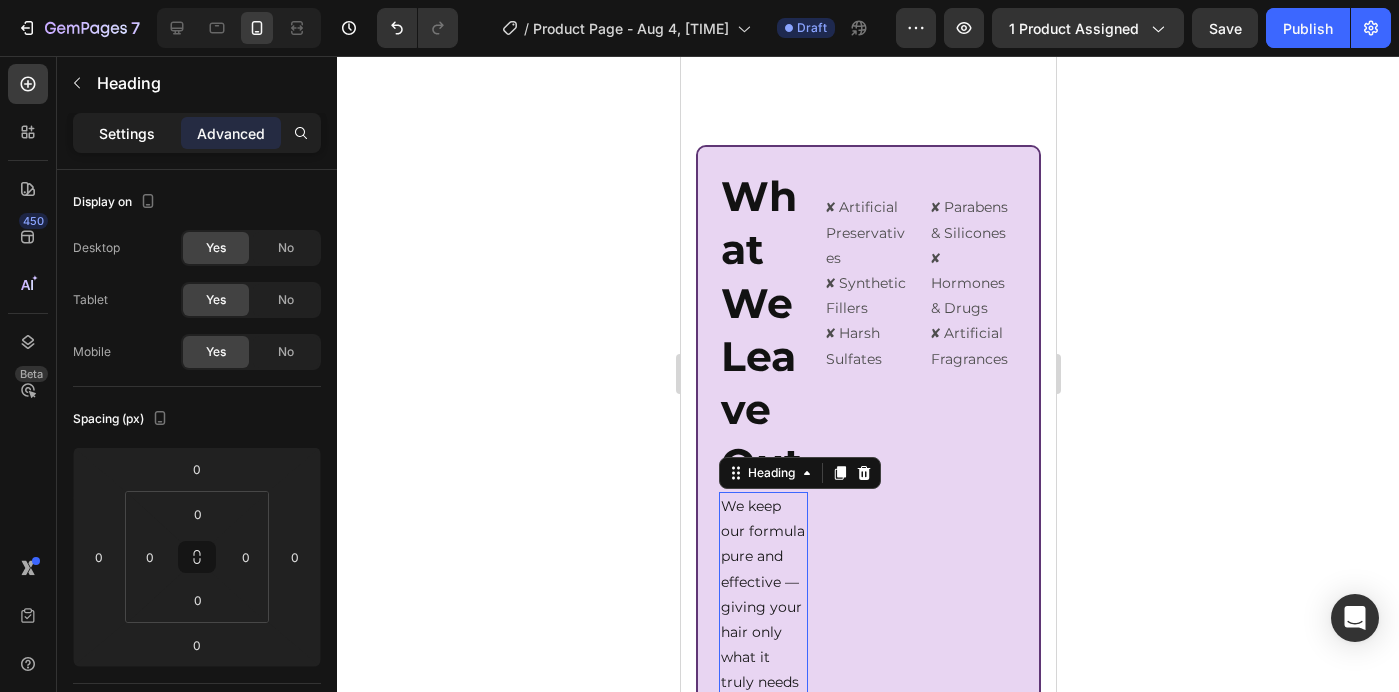 click on "Settings" at bounding box center (127, 133) 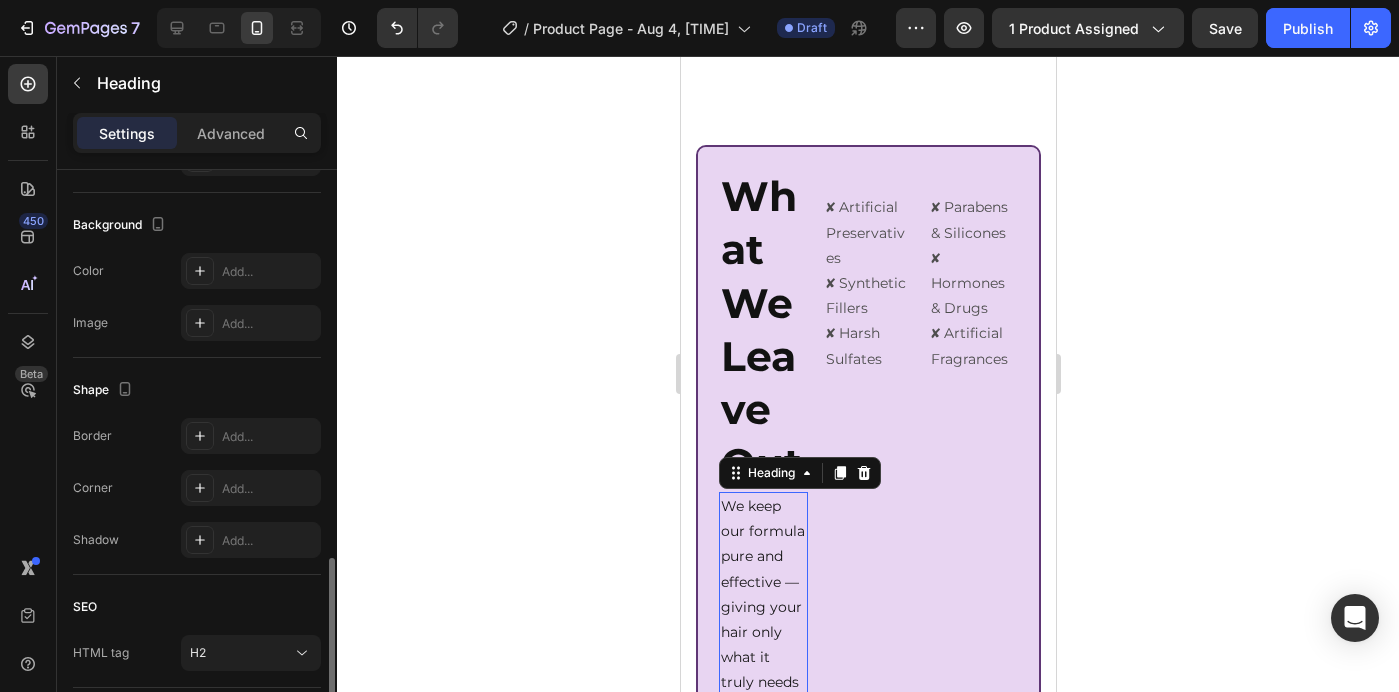 scroll, scrollTop: 719, scrollLeft: 0, axis: vertical 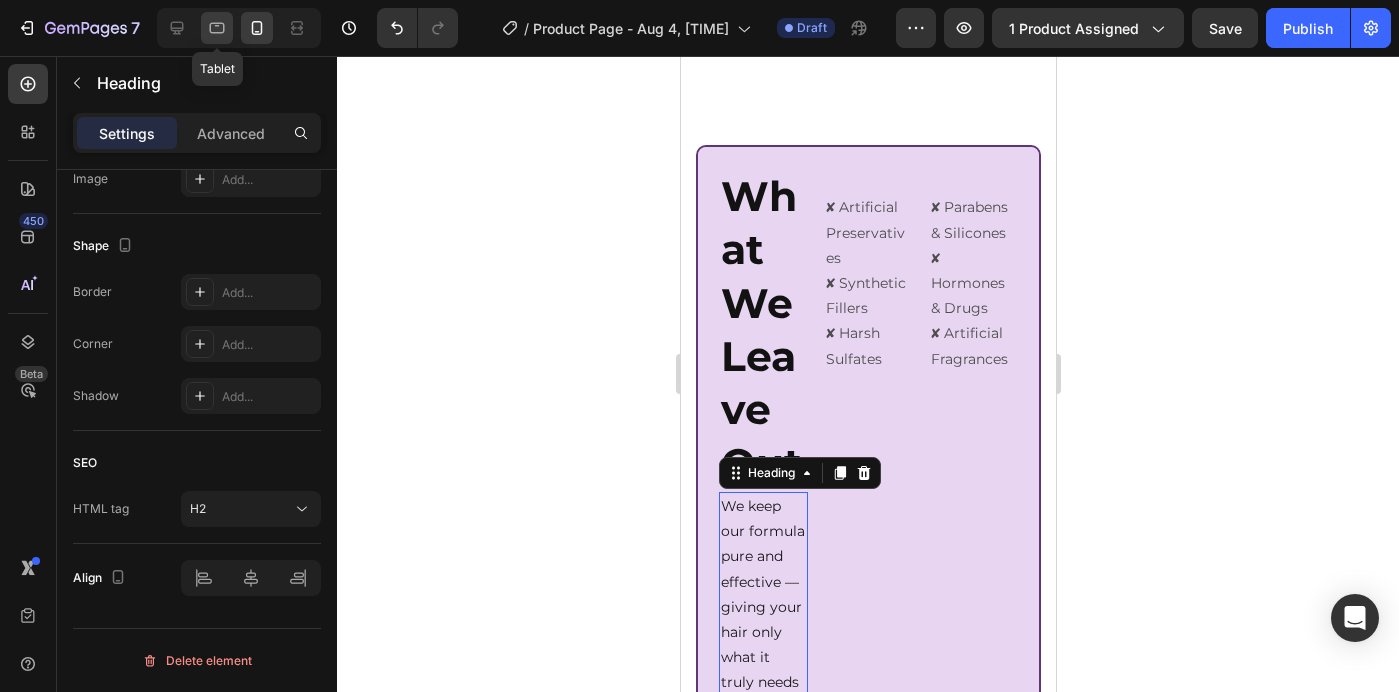 click 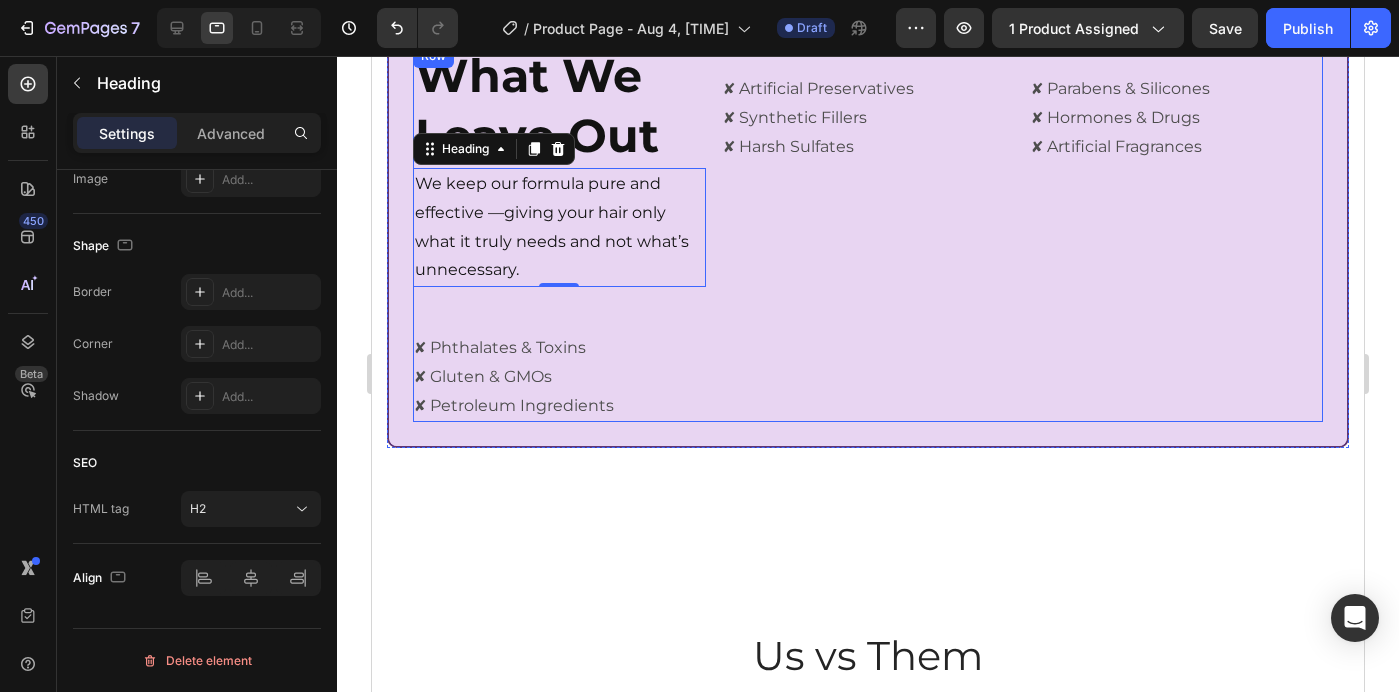 scroll, scrollTop: 3281, scrollLeft: 0, axis: vertical 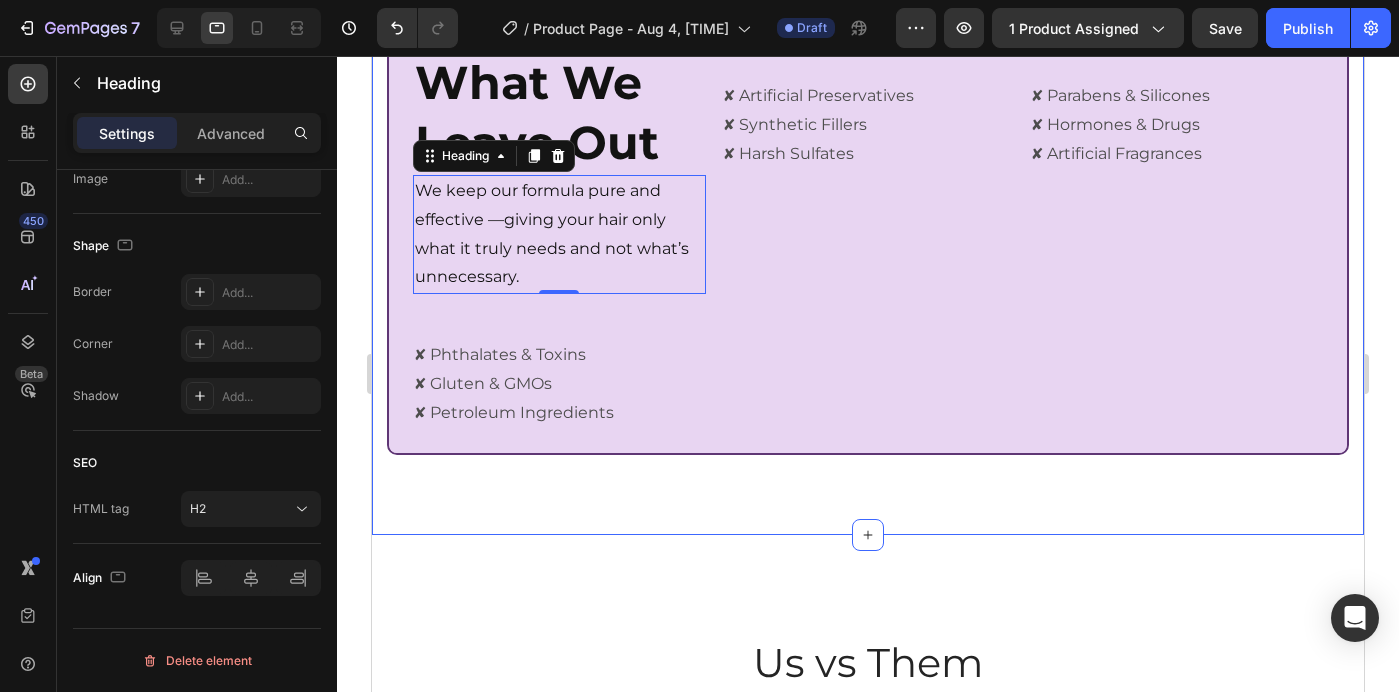 click on "⁠⁠⁠⁠⁠⁠⁠ What We Leave Out Heading We keep our formula pure and effective —giving your hair only what it truly needs and not what’s unnecessary. Heading   0 ✘ Artificial Preservatives ✘ Synthetic Fillers ✘ Harsh Sulfates Text Block ✘ Parabens & Silicones ✘ Hormones & Drugs ✘ Artificial Fragrances Text Block ✘ Phthalates & Toxins ✘ Gluten & GMOs ✘ Petroleum Ingredients Text Block Row Hero Banner Row Section 4" at bounding box center [868, 240] 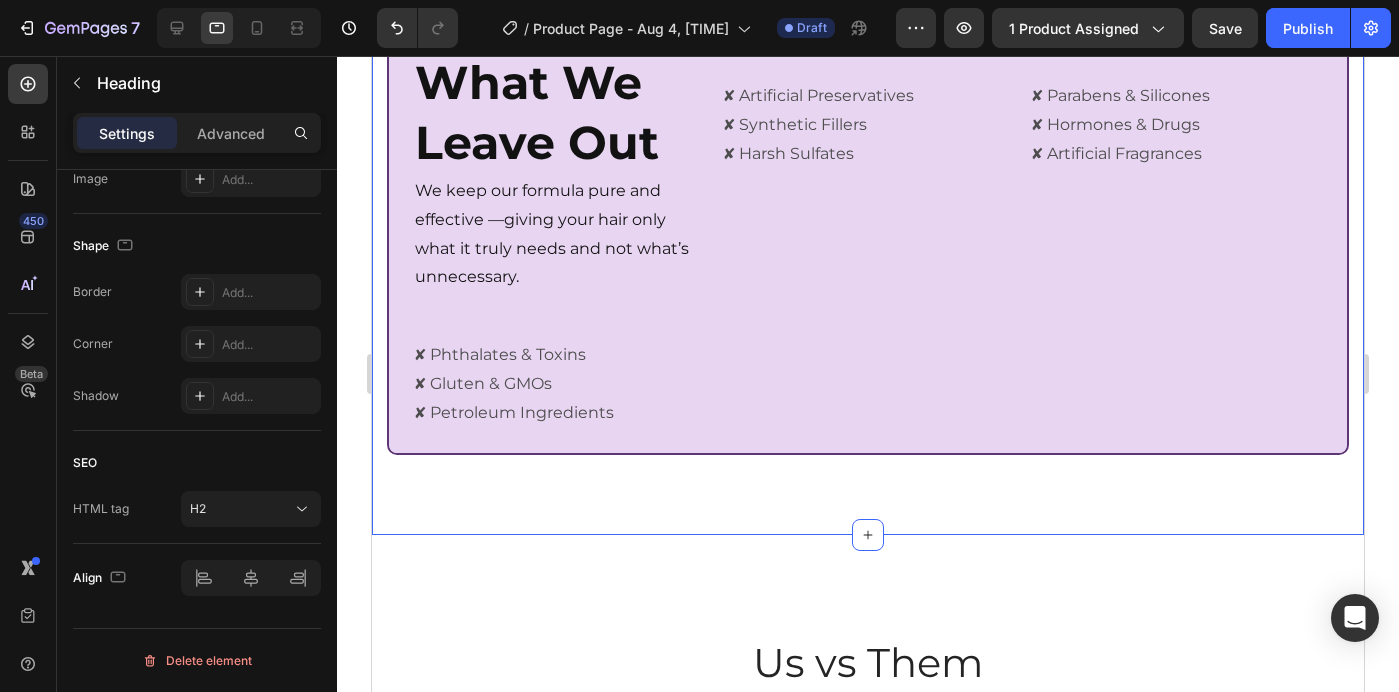 scroll, scrollTop: 0, scrollLeft: 0, axis: both 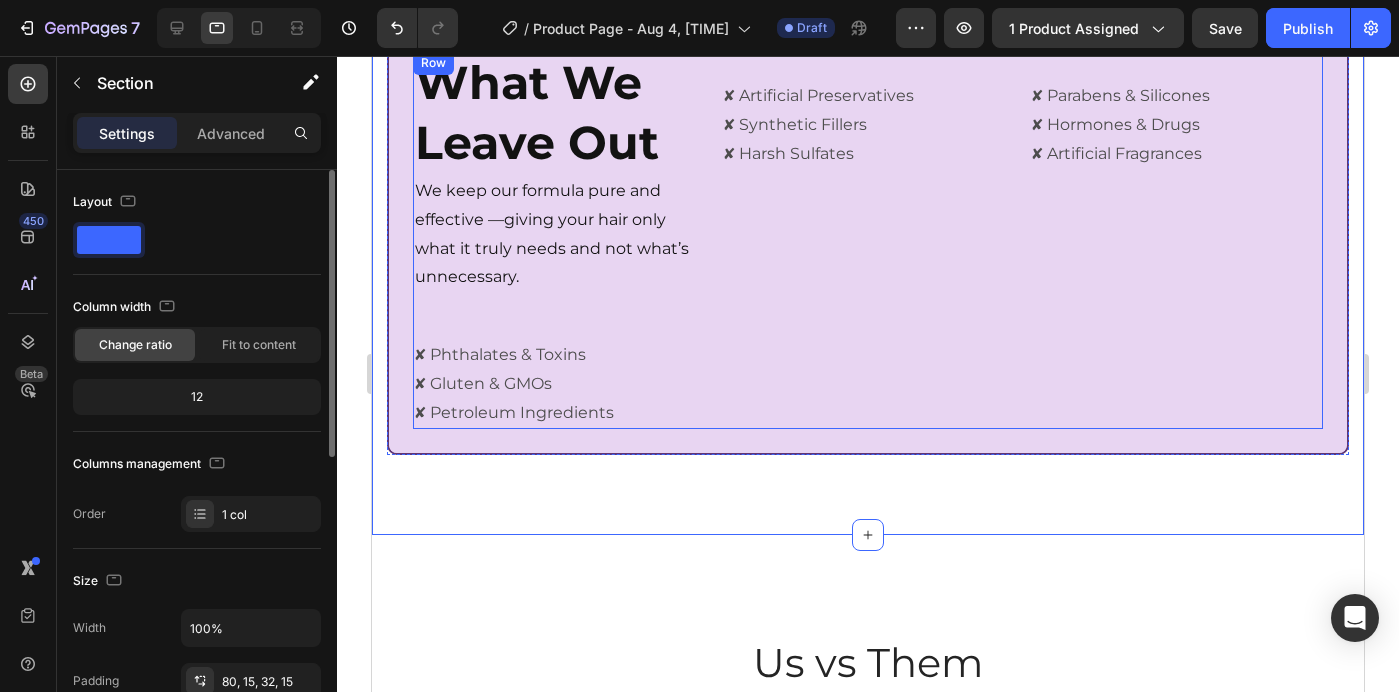 click on "⁠⁠⁠⁠⁠⁠⁠ What We Leave Out Heading We keep our formula pure and effective —giving your hair only what it truly needs and not what’s unnecessary. Heading ✘ Artificial Preservatives ✘ Synthetic Fillers ✘ Harsh Sulfates Text Block ✘ Parabens & Silicones ✘ Hormones & Drugs ✘ Artificial Fragrances Text Block ✘ Phthalates & Toxins ✘ Gluten & GMOs ✘ Petroleum Ingredients Text Block Row" at bounding box center (868, 240) 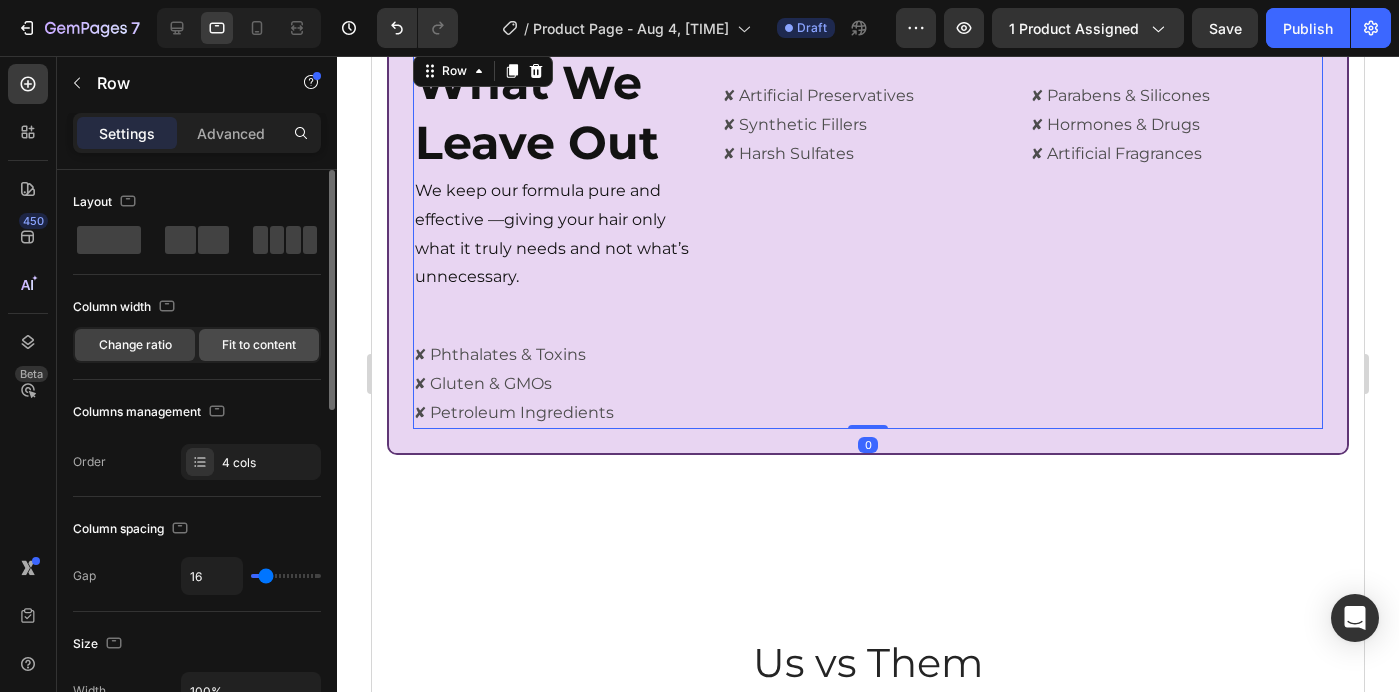 click on "Fit to content" 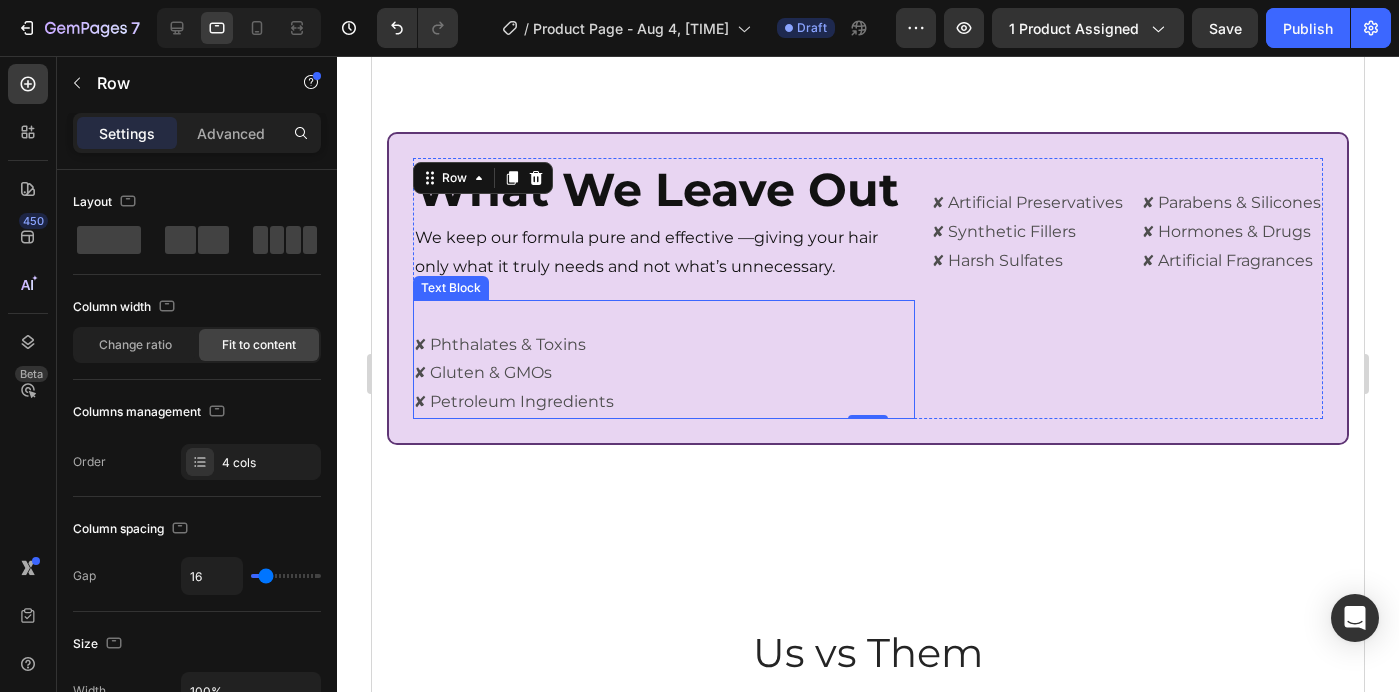 scroll, scrollTop: 3129, scrollLeft: 0, axis: vertical 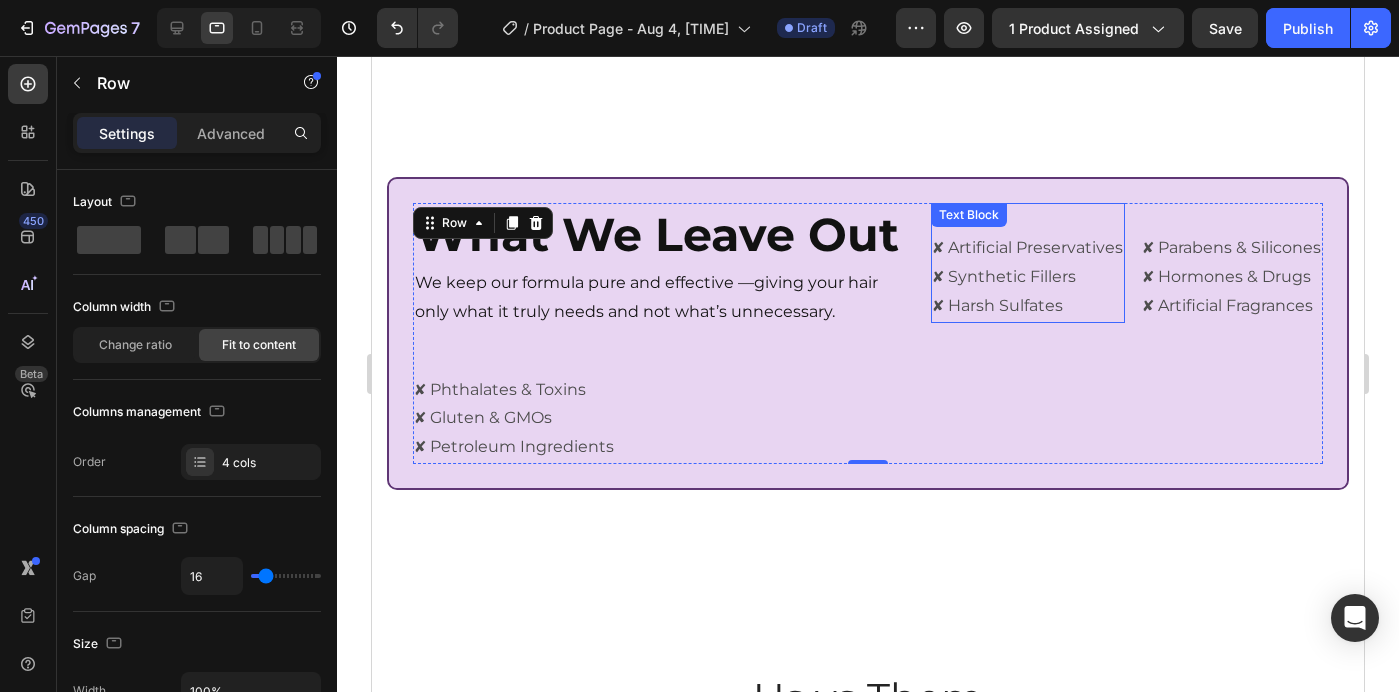 click on "✘ Artificial Preservatives ✘ Synthetic Fillers ✘ Harsh Sulfates" at bounding box center (1028, 277) 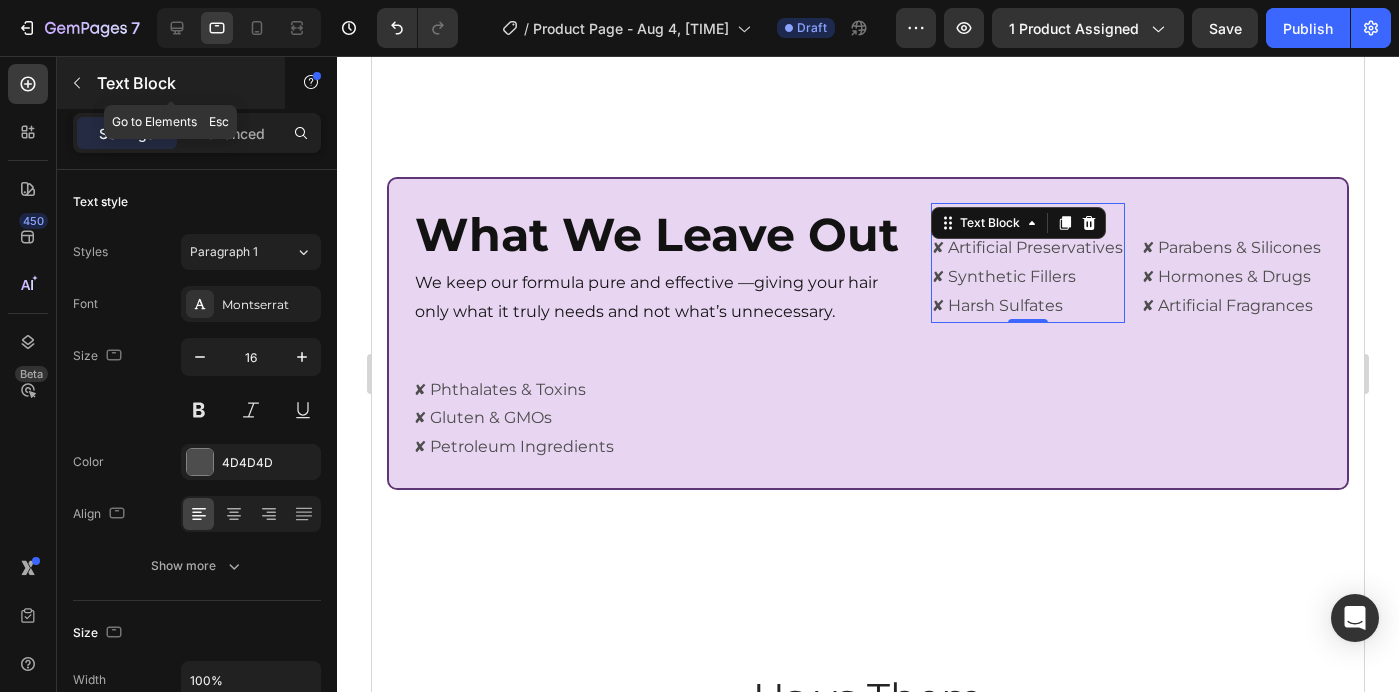 click 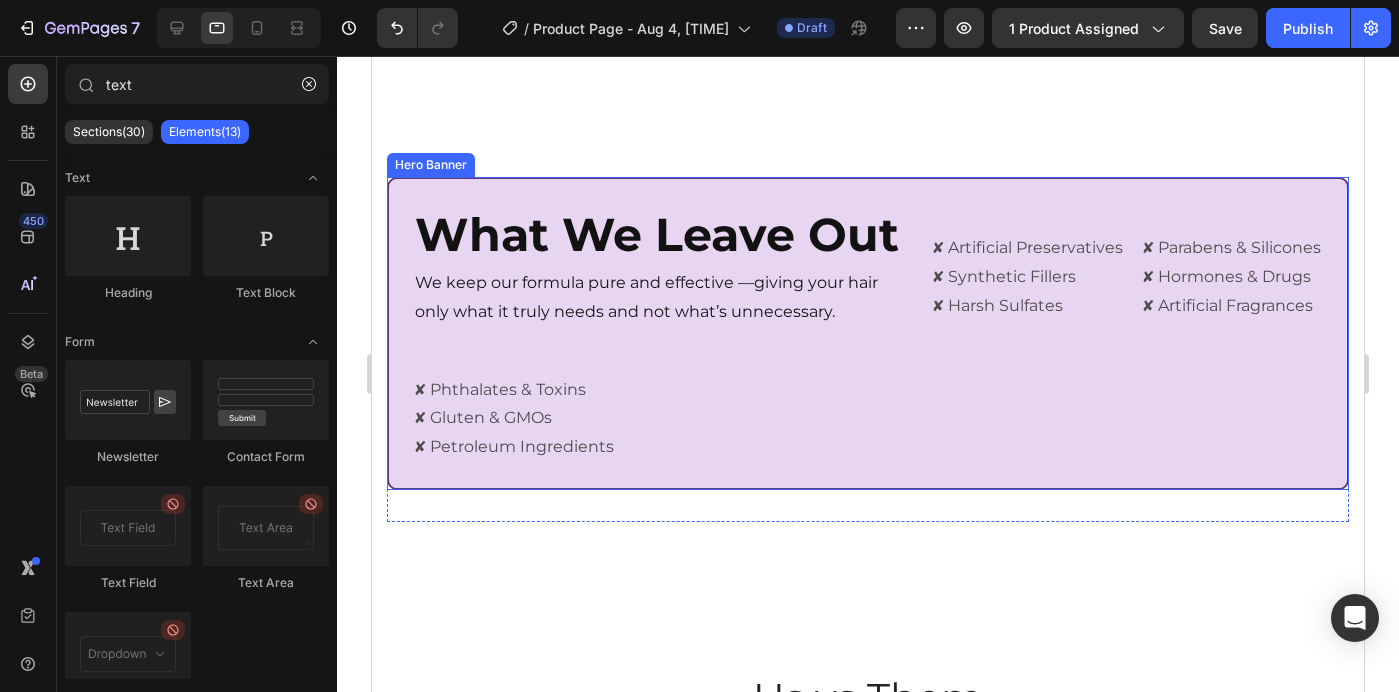 click on "⁠⁠⁠⁠⁠⁠⁠ What We Leave Out Heading We keep our formula pure and effective —giving your hair only what it truly needs and not what’s unnecessary. Heading ✘ Artificial Preservatives ✘ Synthetic Fillers ✘ Harsh Sulfates Text Block ✘ Parabens & Silicones ✘ Hormones & Drugs ✘ Artificial Fragrances Text Block ✘ Phthalates & Toxins ✘ Gluten & GMOs ✘ Petroleum Ingredients Text Block Row" at bounding box center [868, 333] 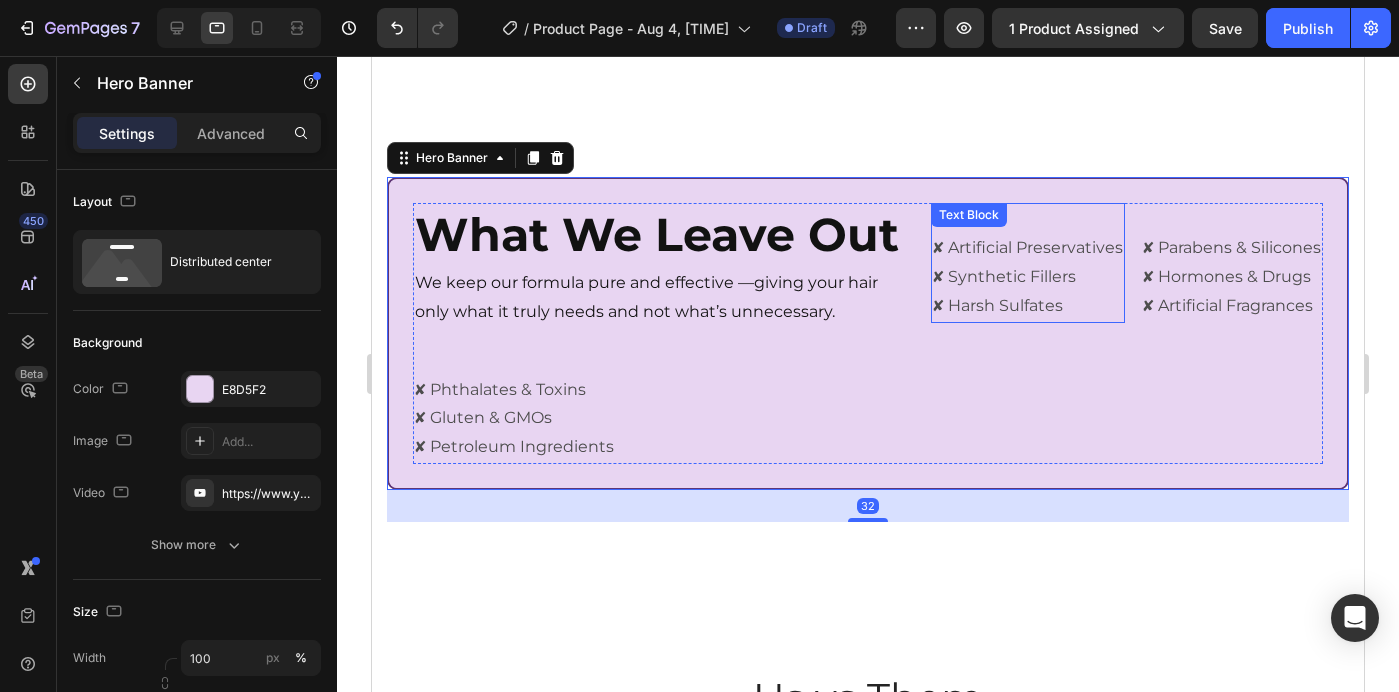 click on "✘ Artificial Preservatives ✘ Synthetic Fillers ✘ Harsh Sulfates" at bounding box center (1028, 277) 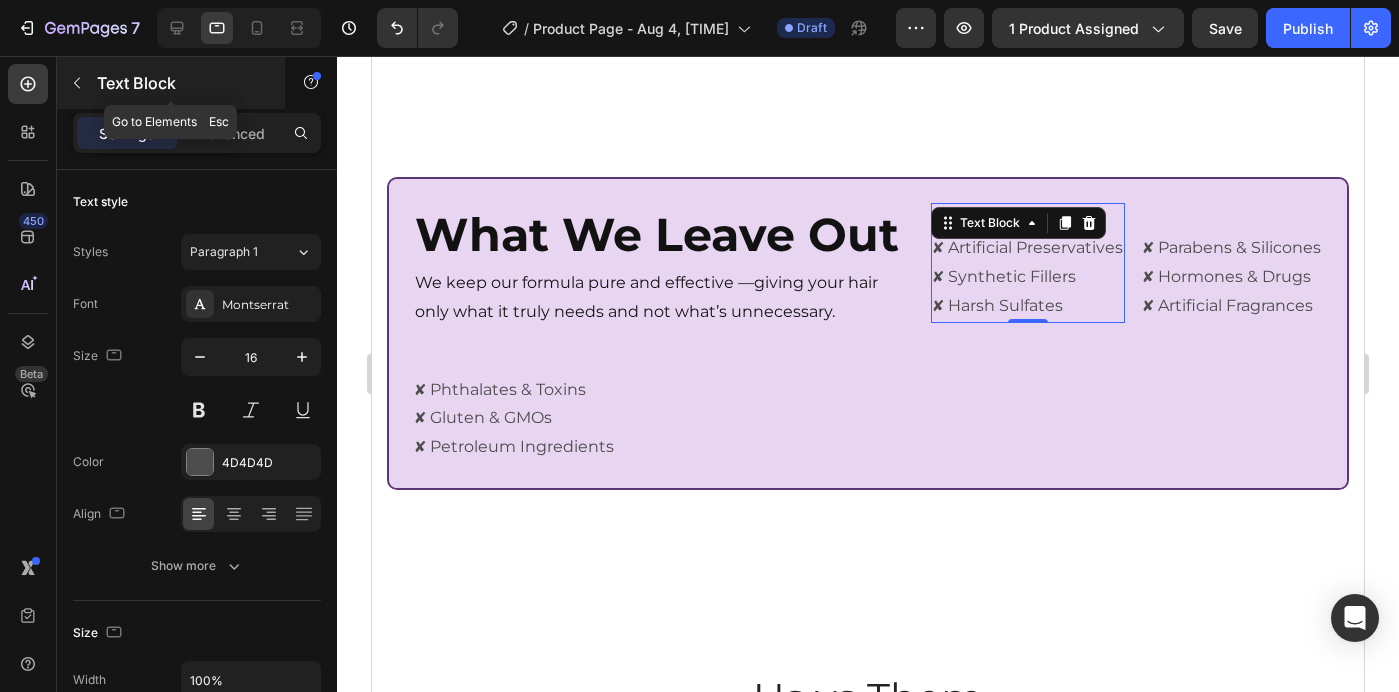 click 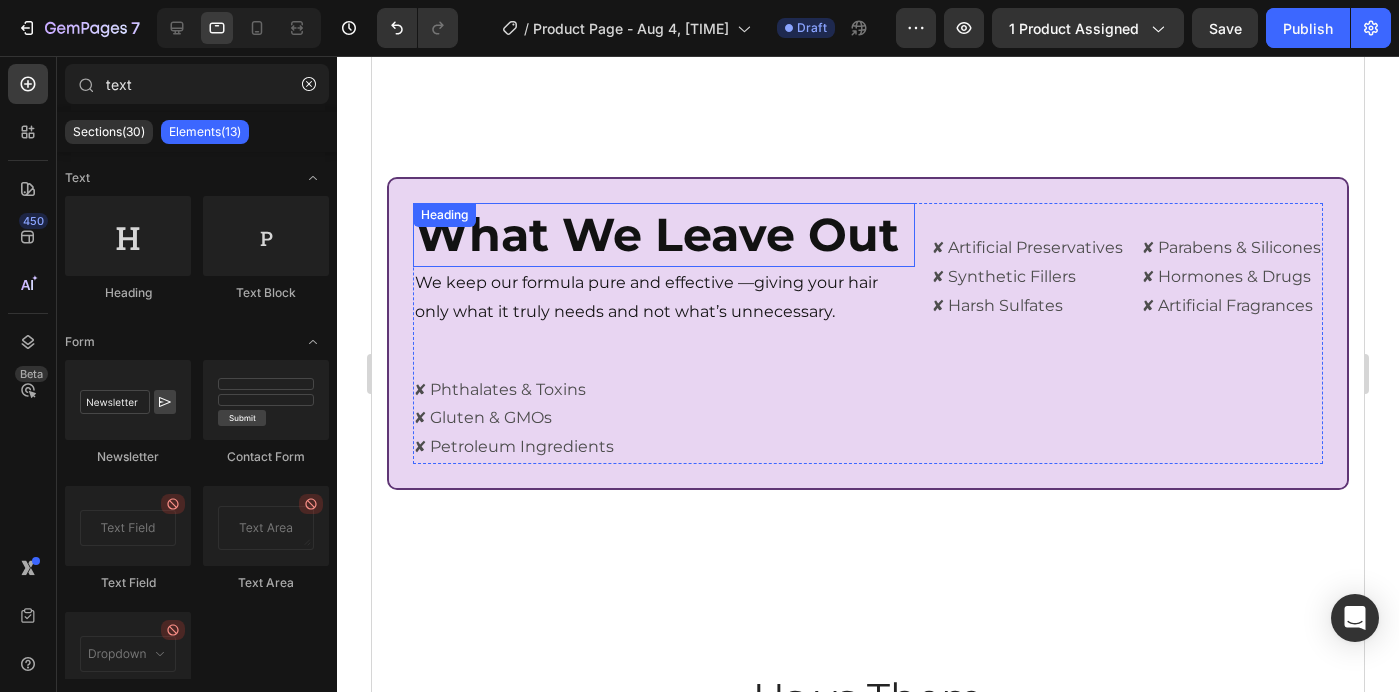 click on "What We Leave Out" at bounding box center (657, 234) 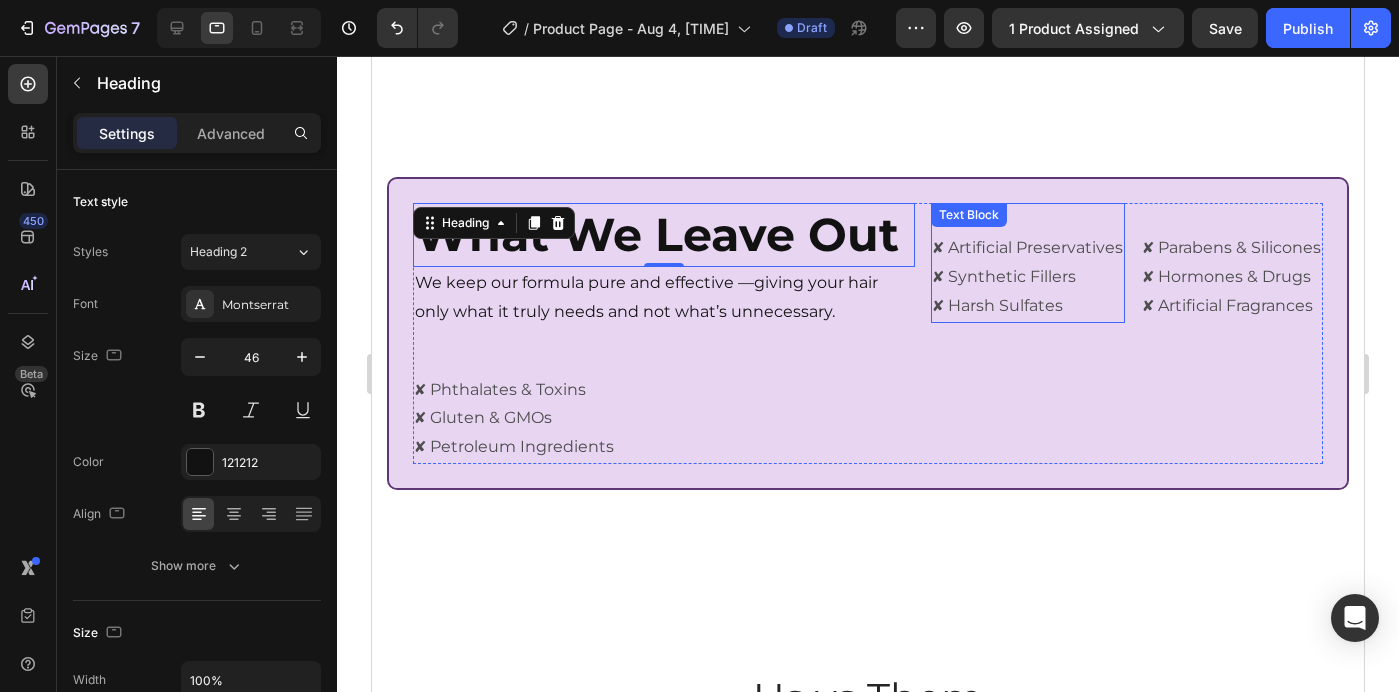 click on "Text Block" at bounding box center (969, 215) 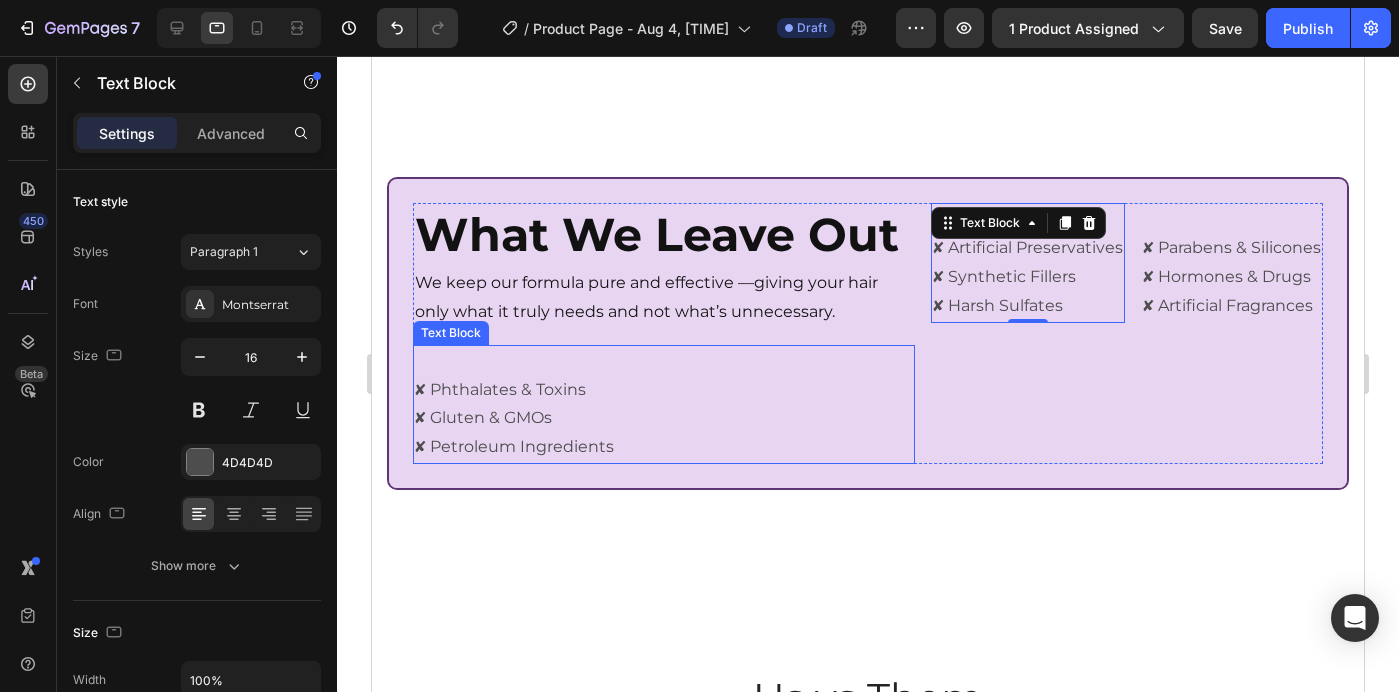 click on "✘ Phthalates & Toxins ✘ Gluten & GMOs ✘ Petroleum Ingredients" at bounding box center [664, 419] 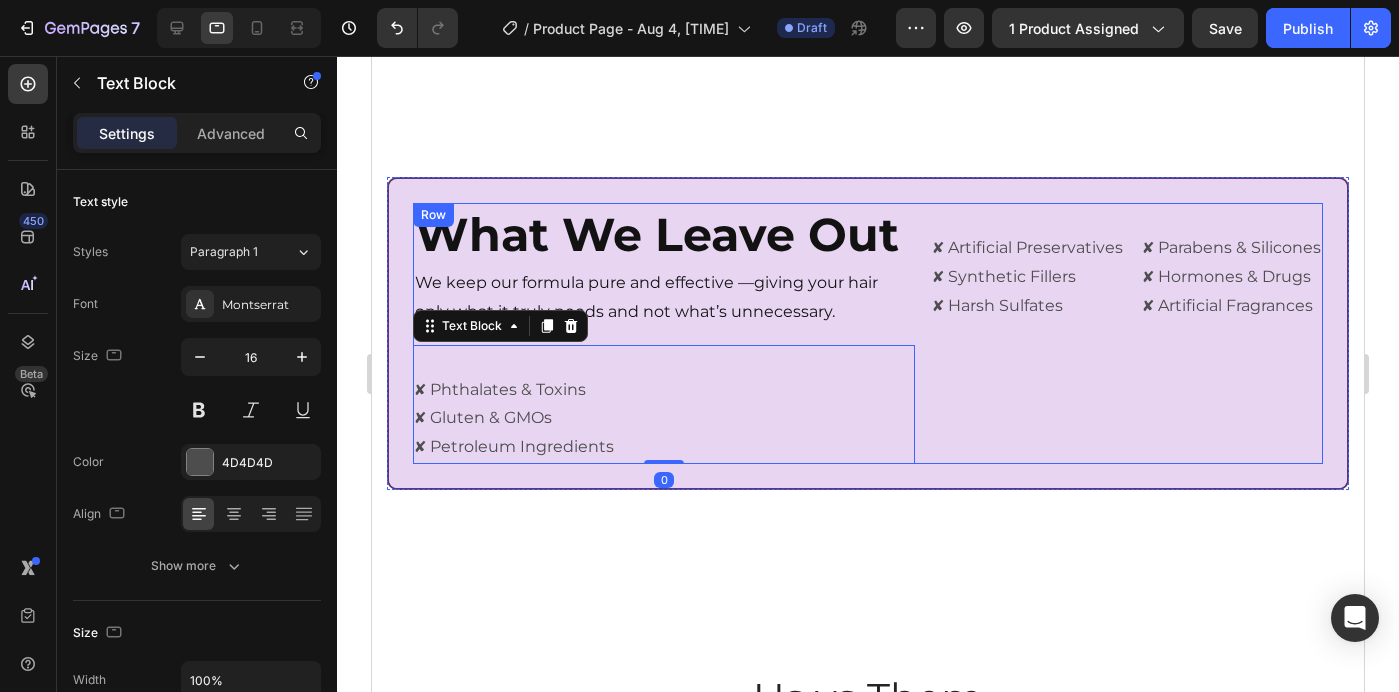 click on "⁠⁠⁠⁠⁠⁠⁠ What We Leave Out Heading We keep our formula pure and effective —giving your hair only what it truly needs and not what’s unnecessary. Heading ✘ Artificial Preservatives ✘ Synthetic Fillers ✘ Harsh Sulfates Text Block ✘ Parabens & Silicones ✘ Hormones & Drugs ✘ Artificial Fragrances Text Block ✘ Phthalates & Toxins ✘ Gluten & GMOs ✘ Petroleum Ingredients Text Block   0 Row" at bounding box center (868, 333) 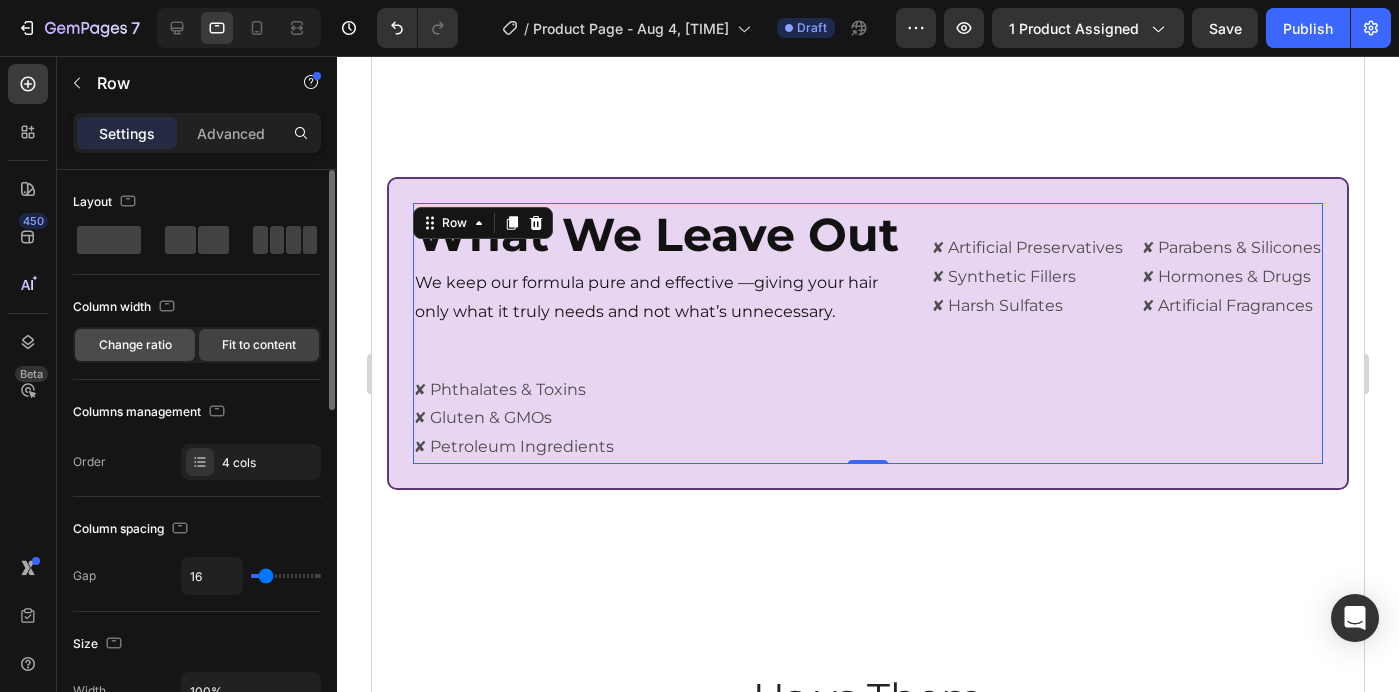click on "Change ratio" 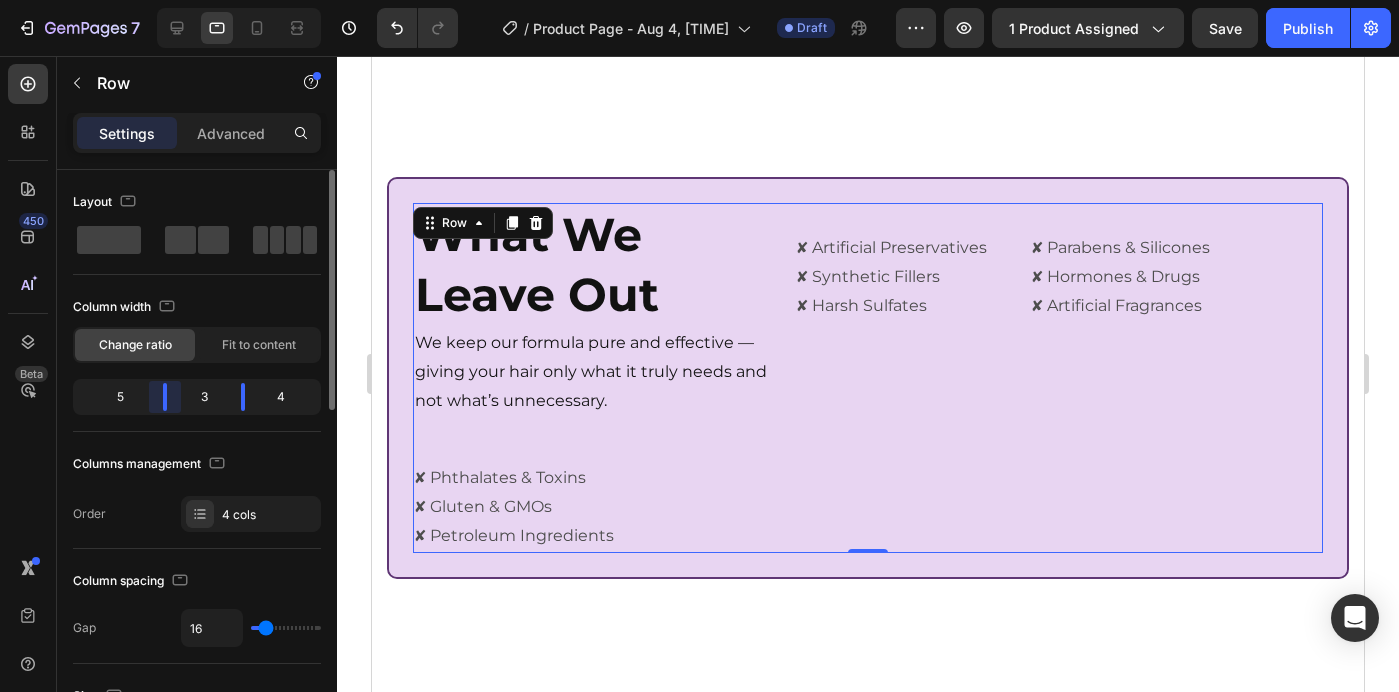 drag, startPoint x: 151, startPoint y: 402, endPoint x: 183, endPoint y: 394, distance: 32.984844 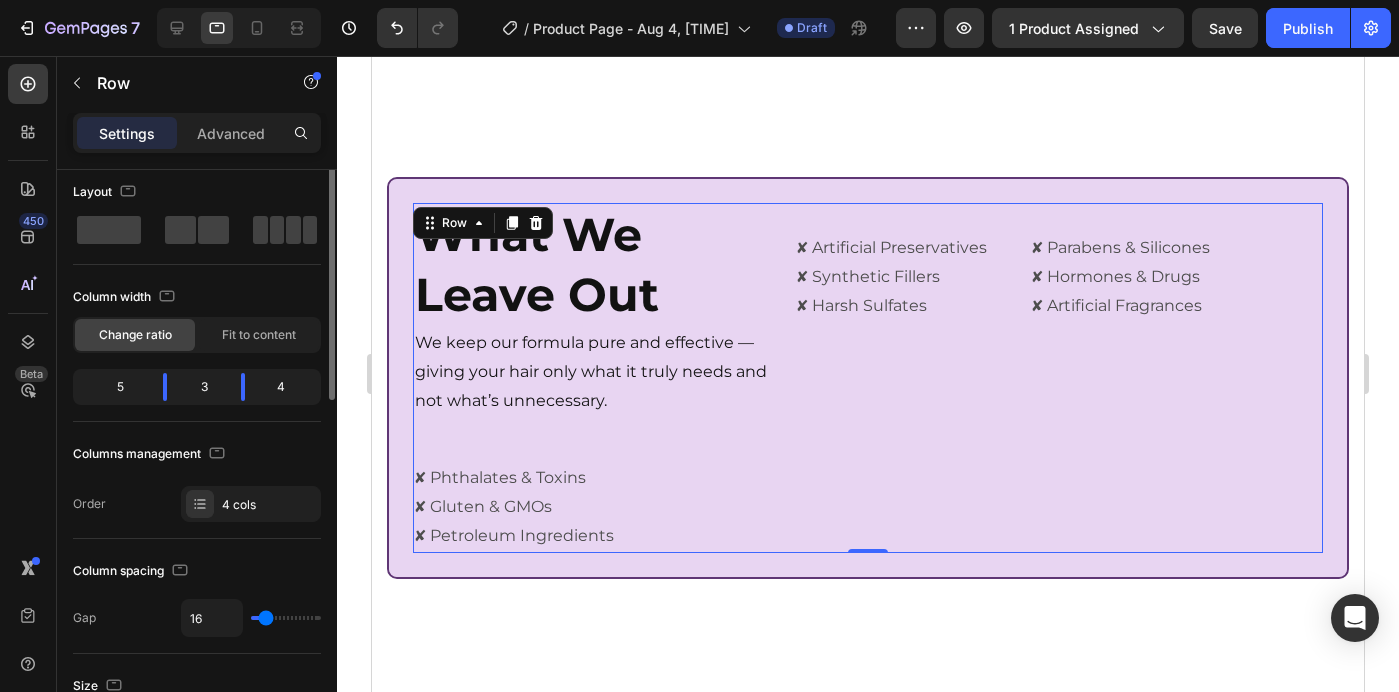 scroll, scrollTop: 0, scrollLeft: 0, axis: both 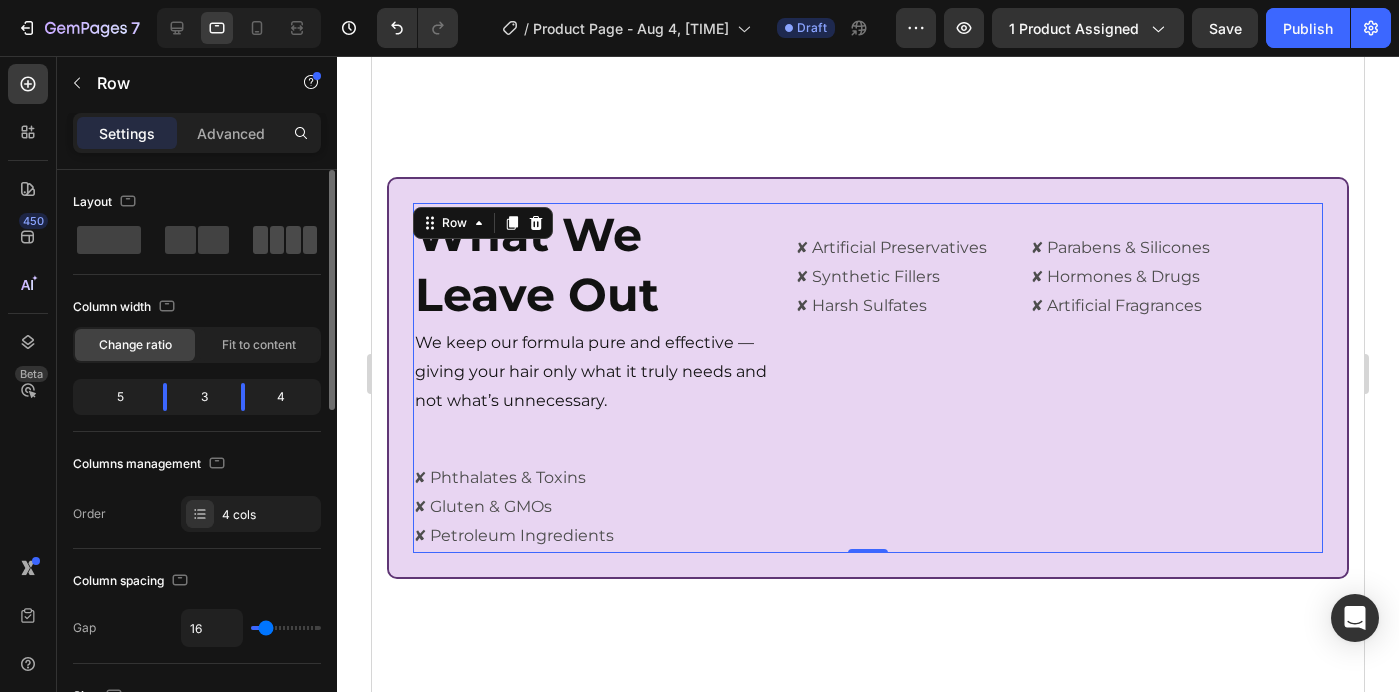 click 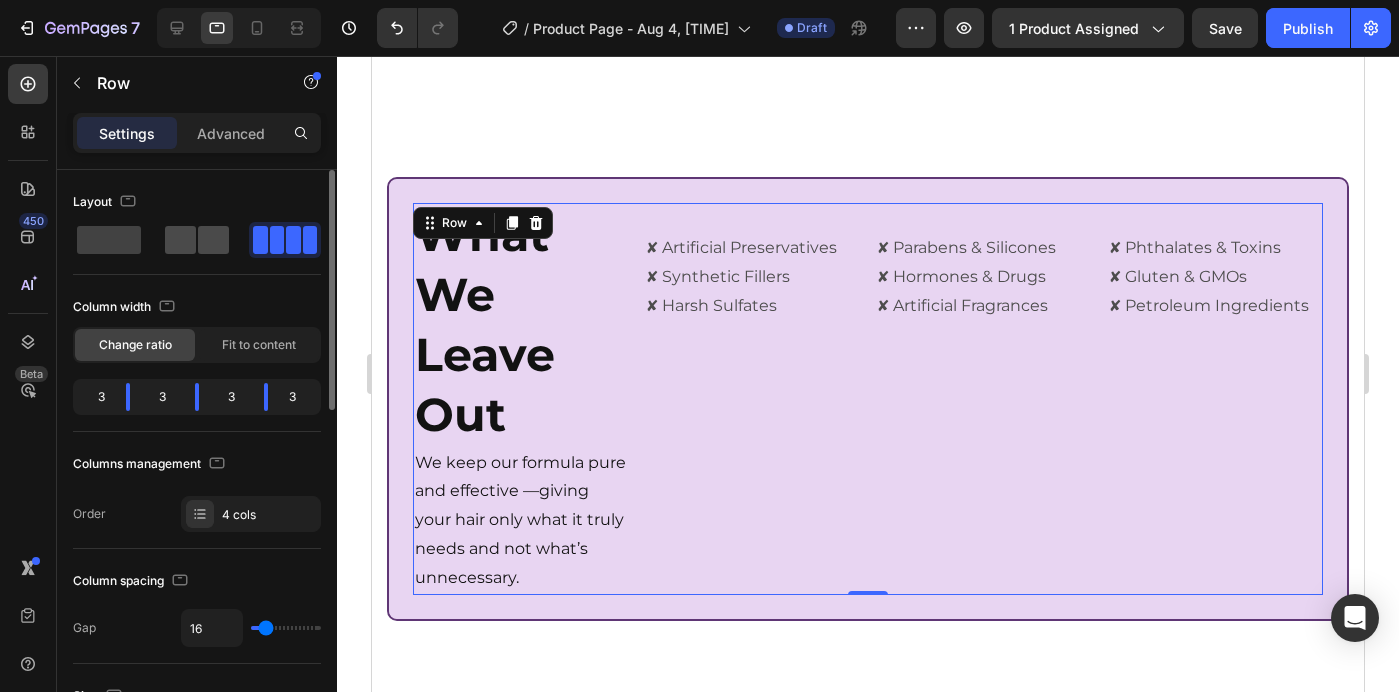 click 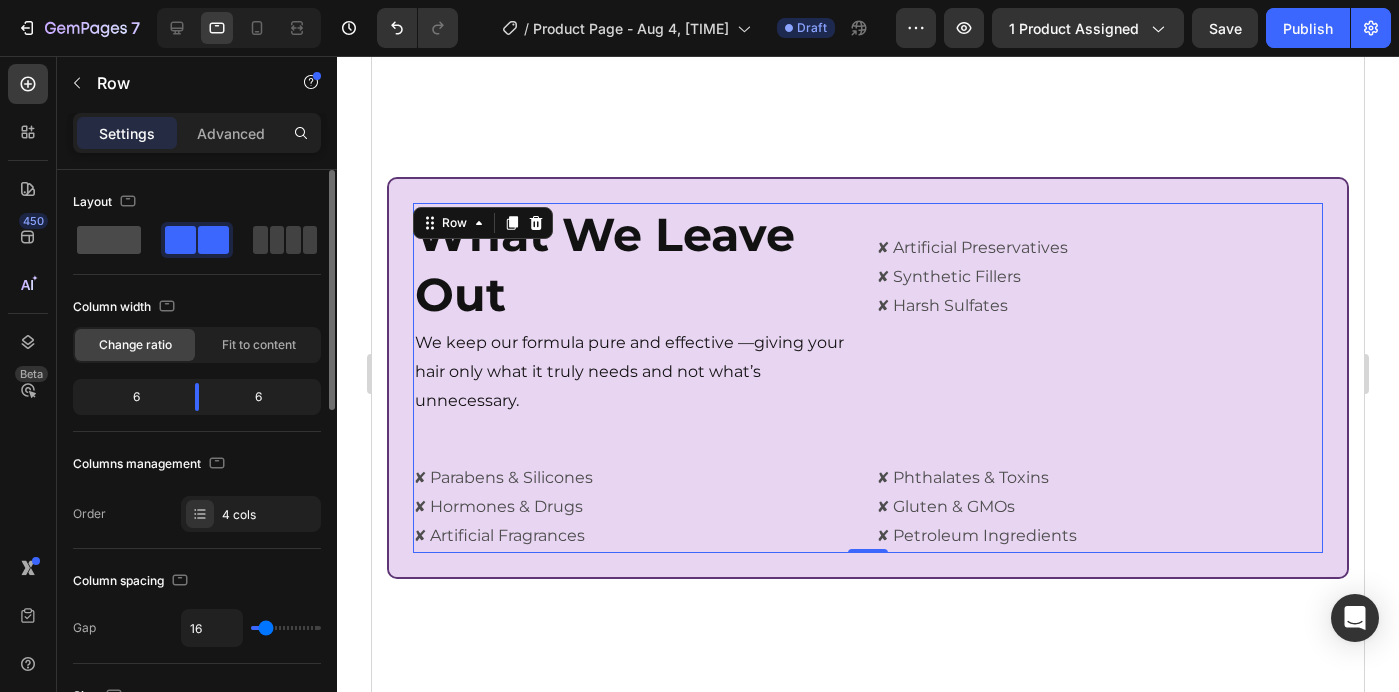 click 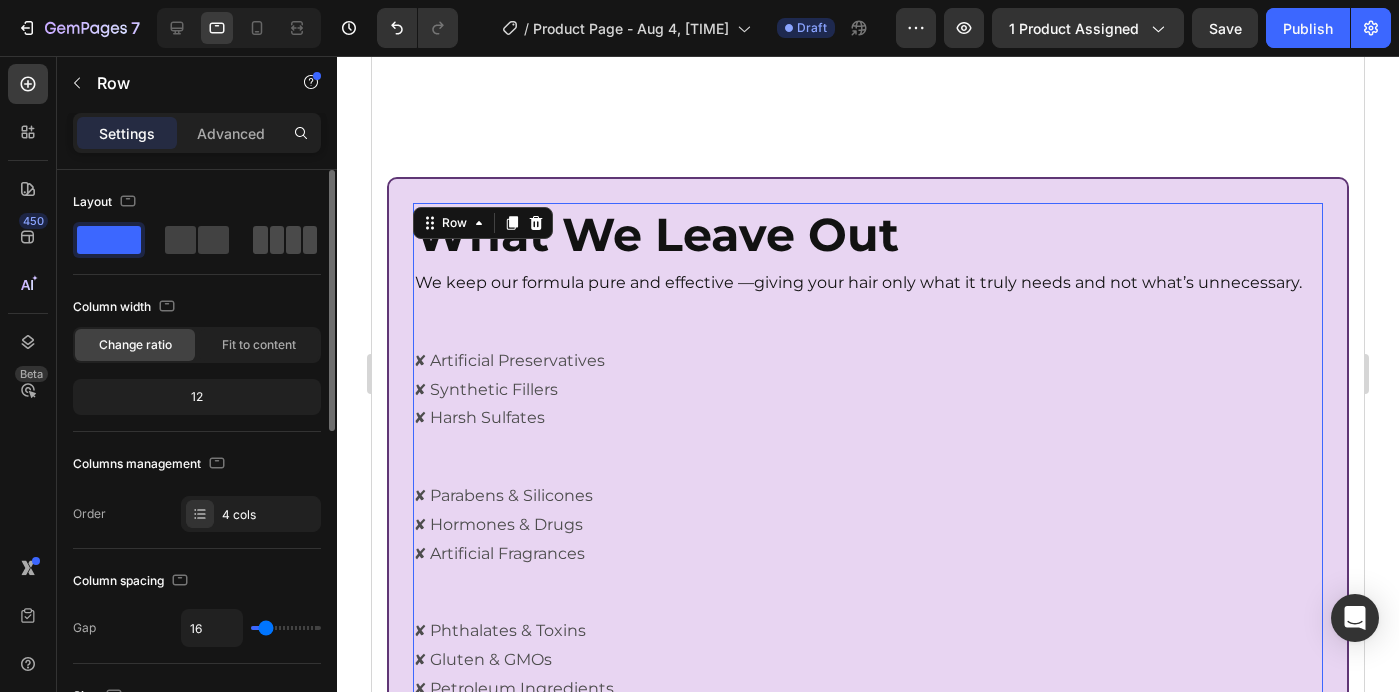 scroll, scrollTop: 0, scrollLeft: 0, axis: both 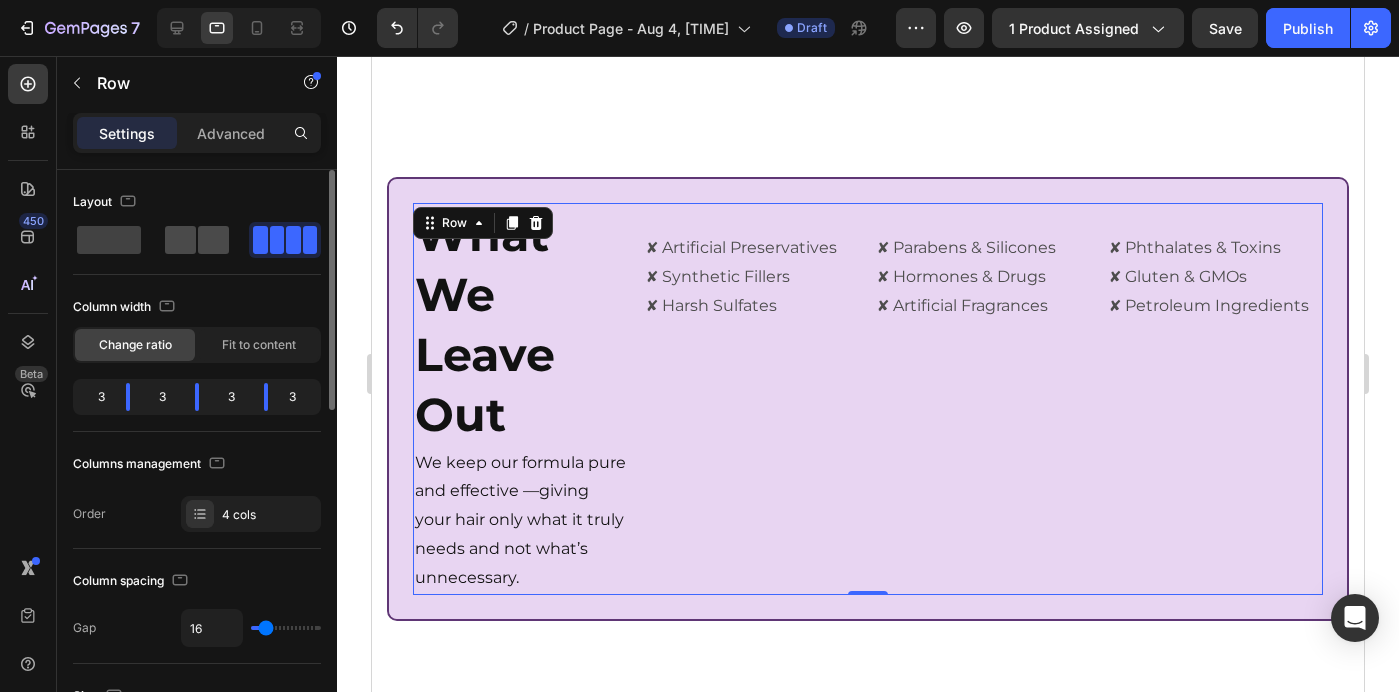 click 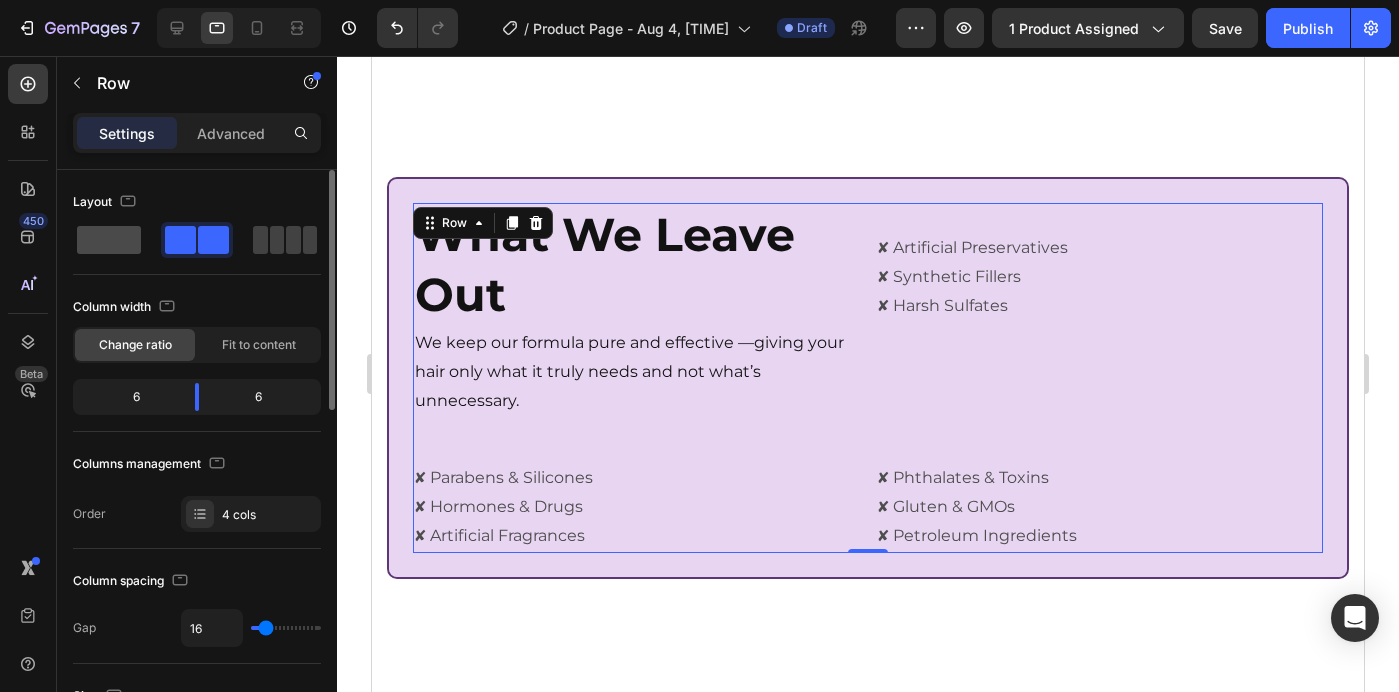 click 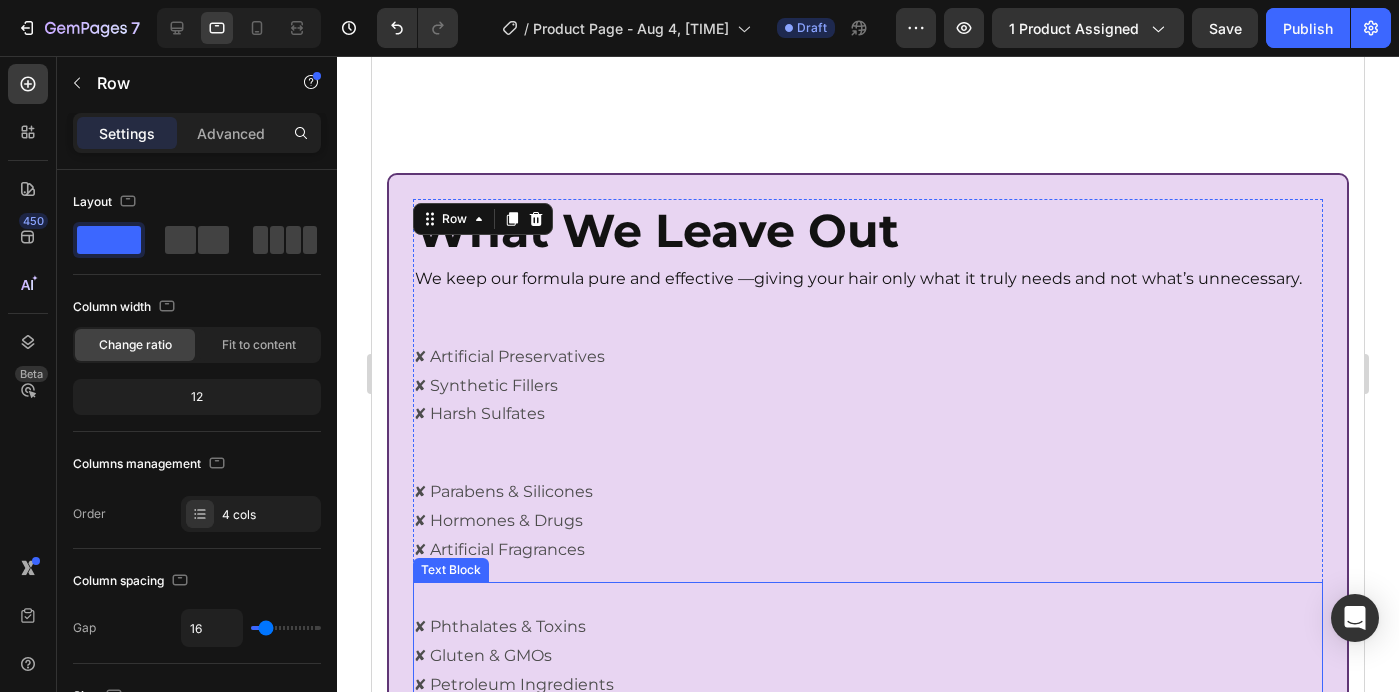 scroll, scrollTop: 3131, scrollLeft: 0, axis: vertical 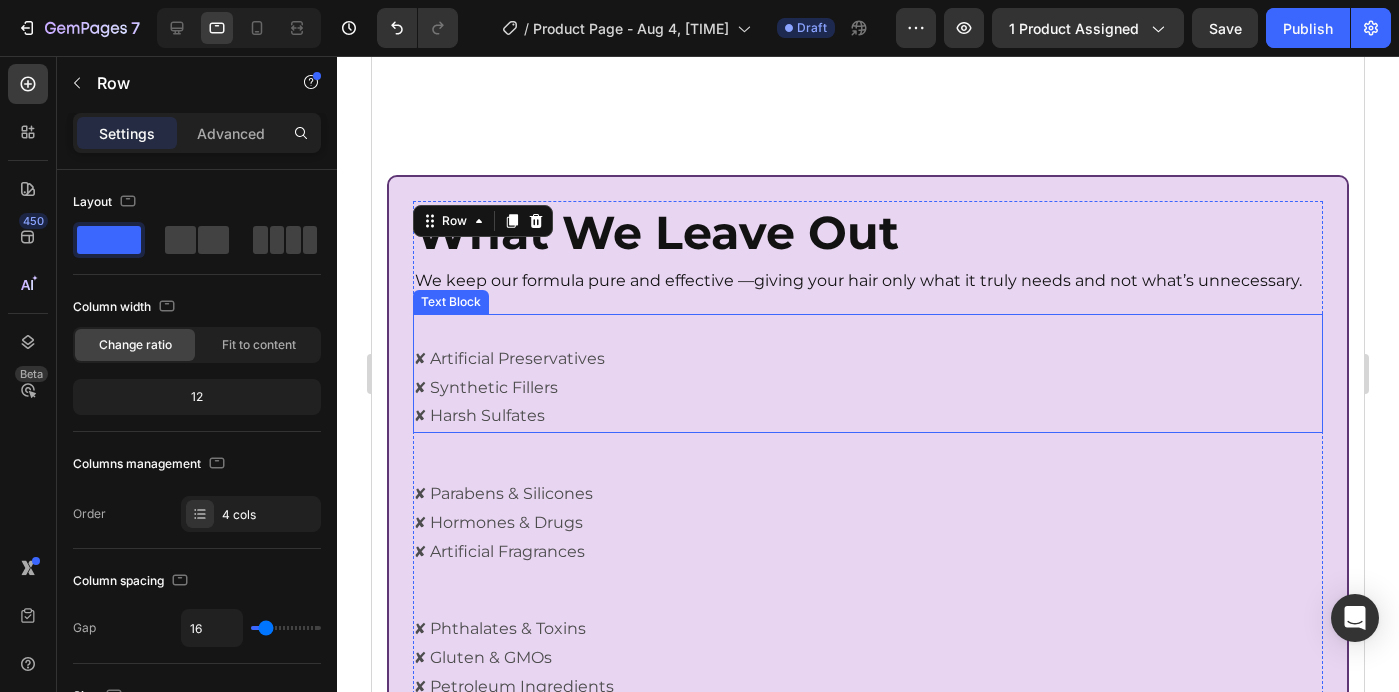 click at bounding box center (868, 330) 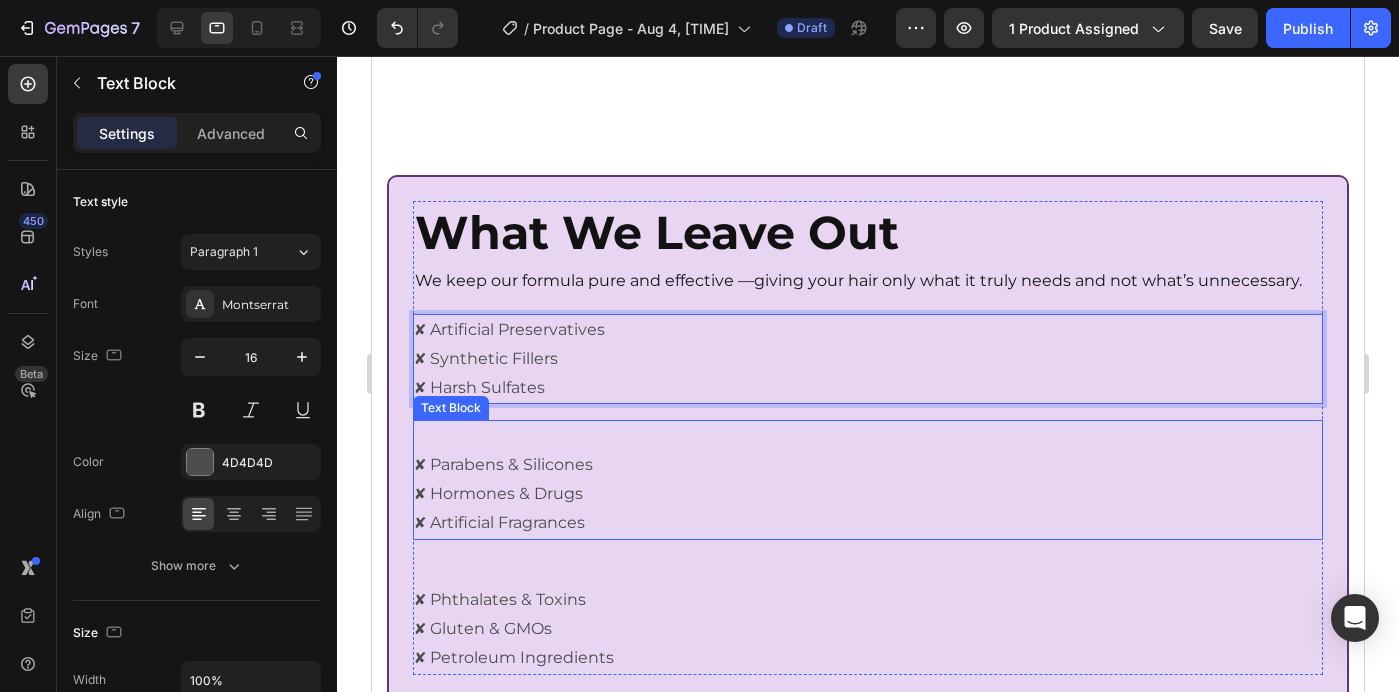click on "✘ Parabens & Silicones ✘ Hormones & Drugs ✘ Artificial Fragrances" at bounding box center [868, 494] 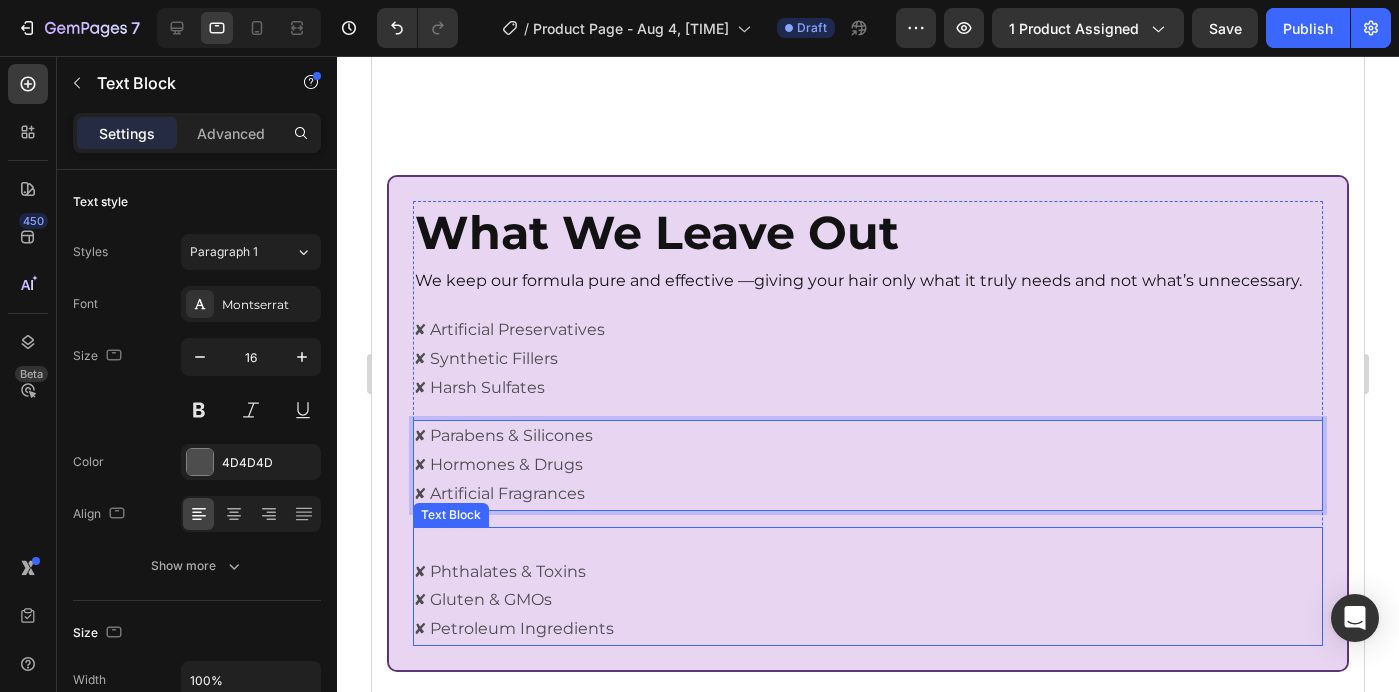 click on "✘ Phthalates & Toxins ✘ Gluten & GMOs ✘ Petroleum Ingredients" at bounding box center [868, 601] 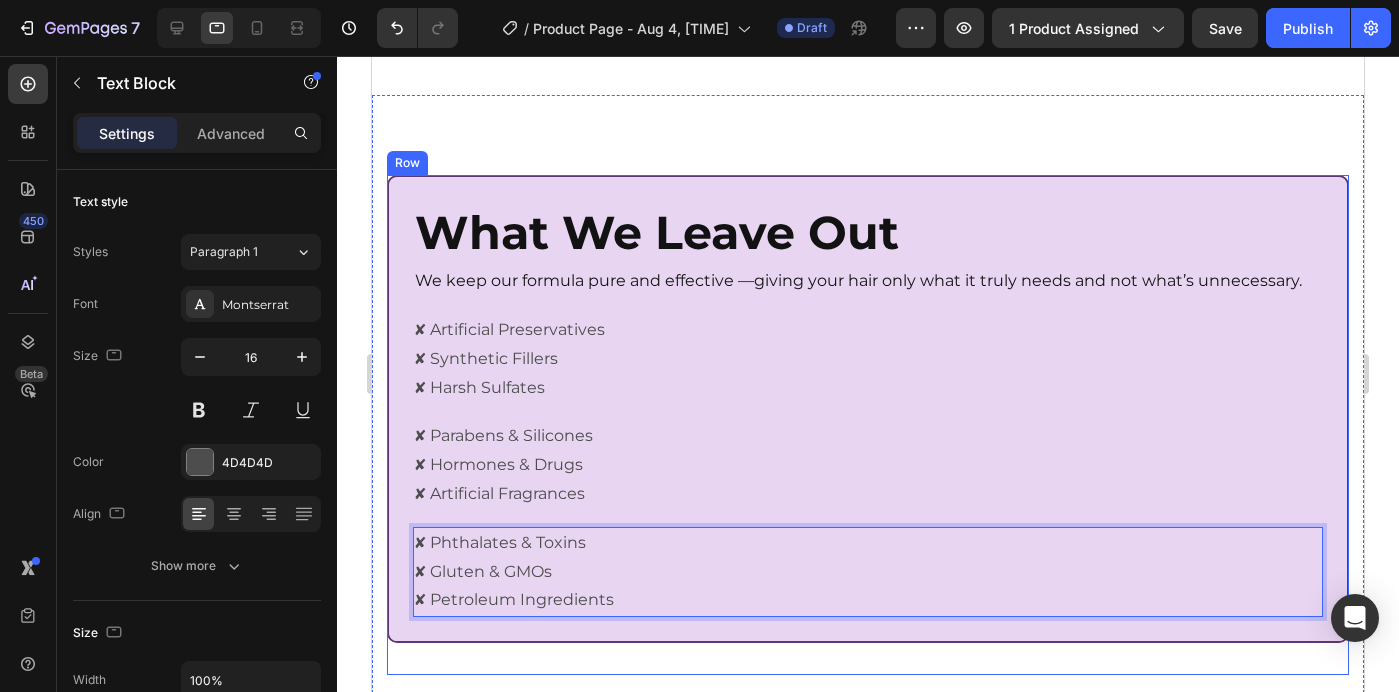 click on "⁠⁠⁠⁠⁠⁠⁠ What We Leave Out Heading We keep our formula pure and effective —giving your hair only what it truly needs and not what’s unnecessary. Heading ✘ Artificial Preservatives ✘ Synthetic Fillers ✘ Harsh Sulfates Text Block ✘ Parabens & Silicones ✘ Hormones & Drugs ✘ Artificial Fragrances Text Block ✘ Phthalates & Toxins ✘ Gluten & GMOs ✘ Petroleum Ingredients Text Block   0 Row Hero Banner" at bounding box center (868, 425) 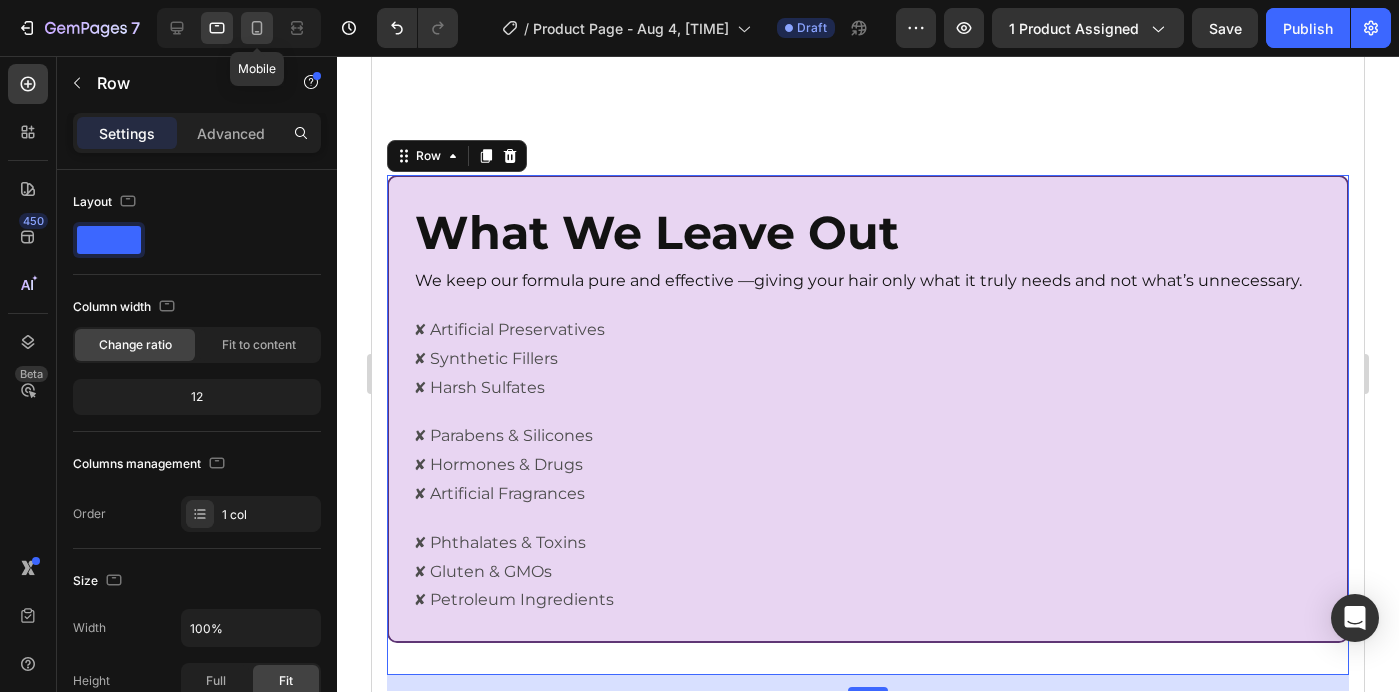 click 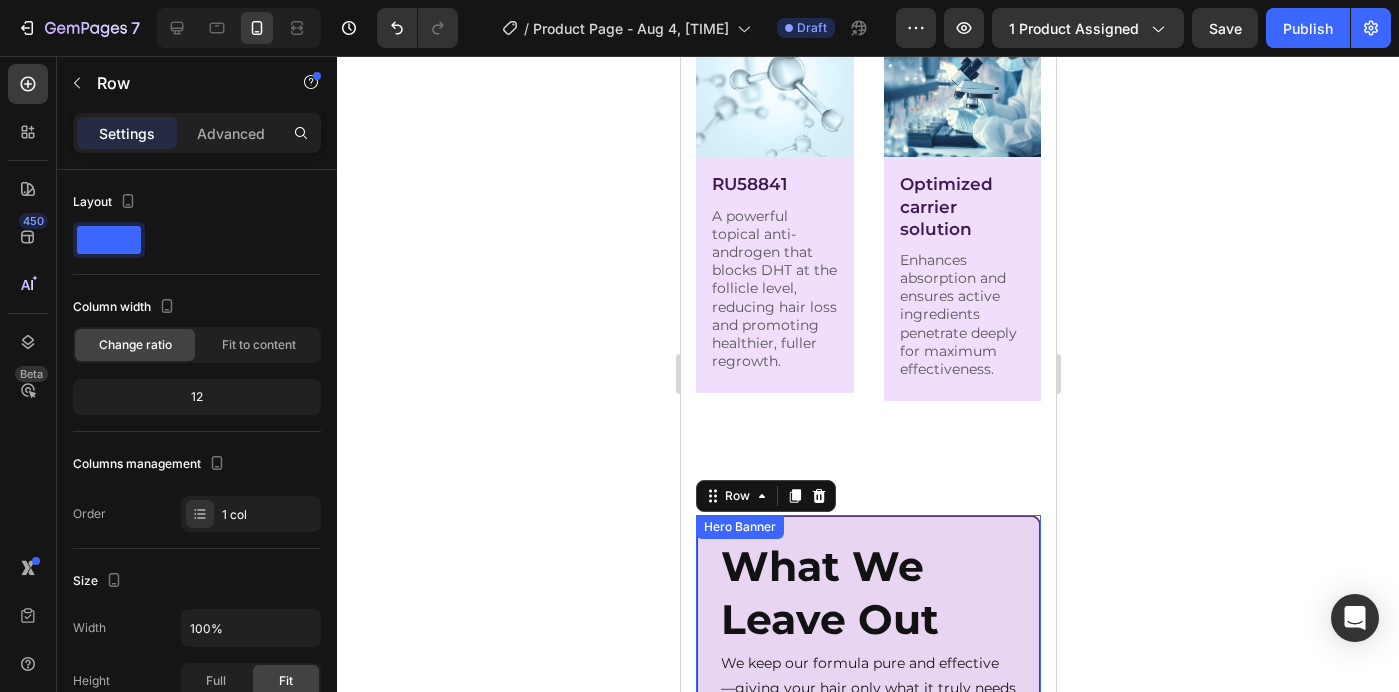 scroll, scrollTop: 2561, scrollLeft: 0, axis: vertical 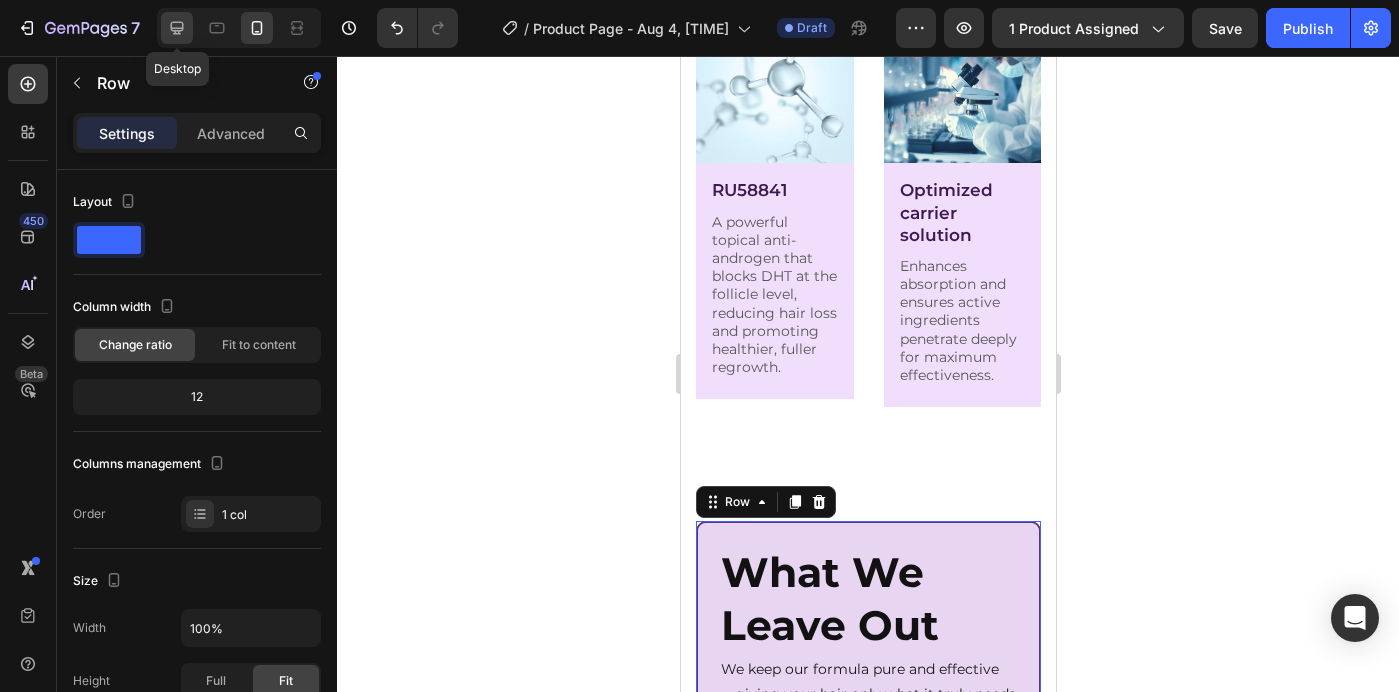 click 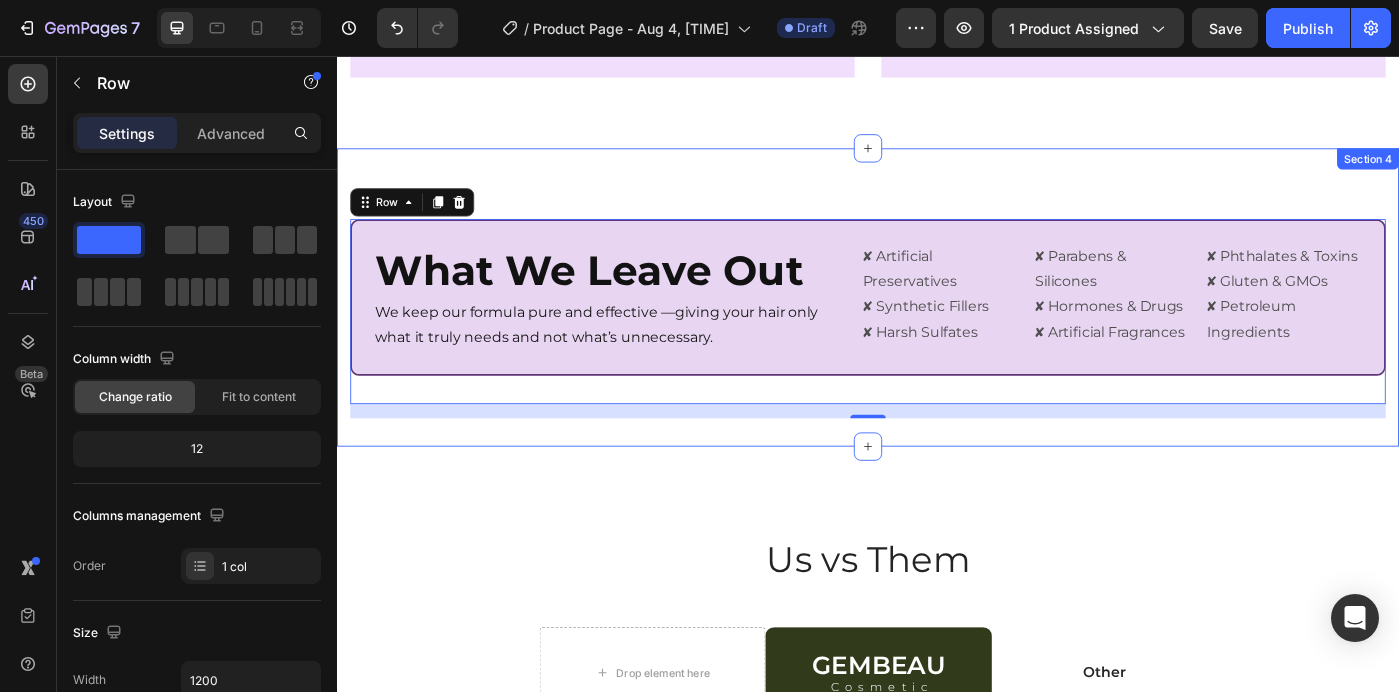scroll, scrollTop: 3033, scrollLeft: 0, axis: vertical 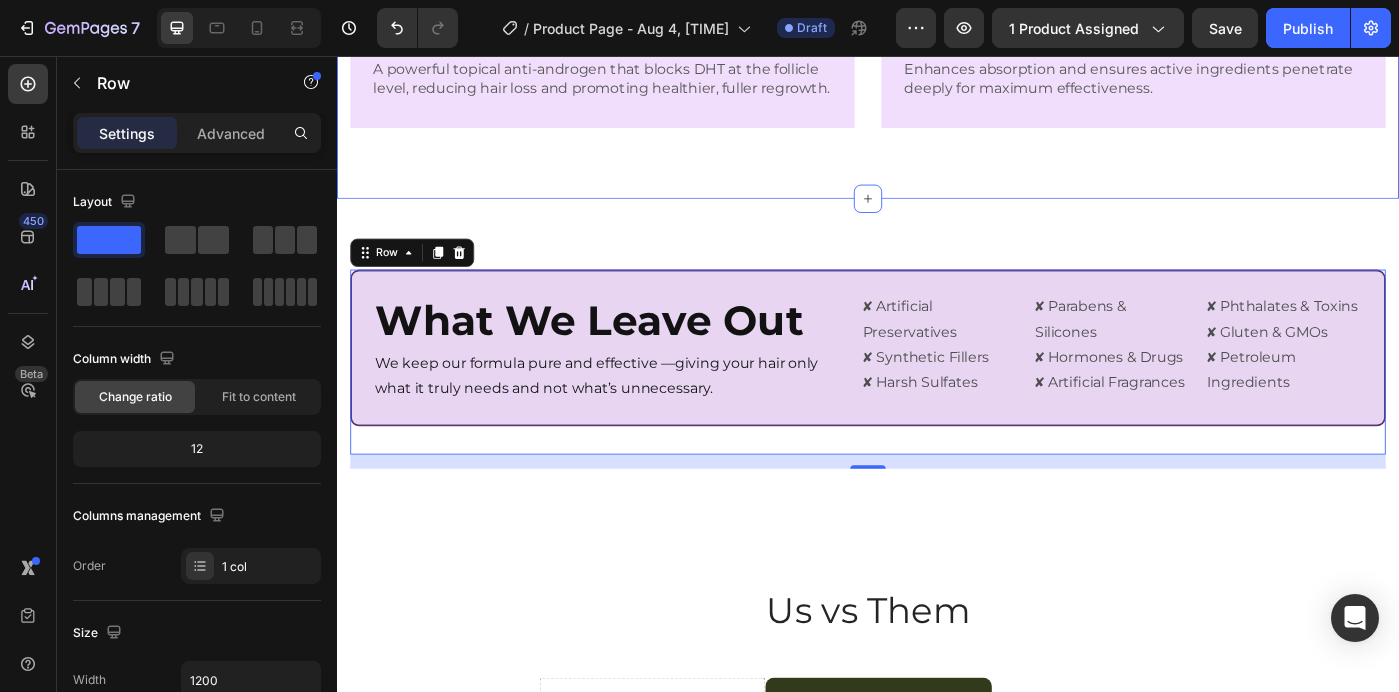 click on "Powerful Ingredients for Maximum Growth Heading Image RU58841 Text Block A powerful topical anti-androgen that blocks DHT at the follicle level, reducing hair loss and promoting healthier, fuller regrowth. Text Block Row Image Optimized carrier solution Text Block Enhances absorption and ensures active ingredients penetrate deeply for maximum effectiveness. Text Block Row Row Section 3" at bounding box center [937, -261] 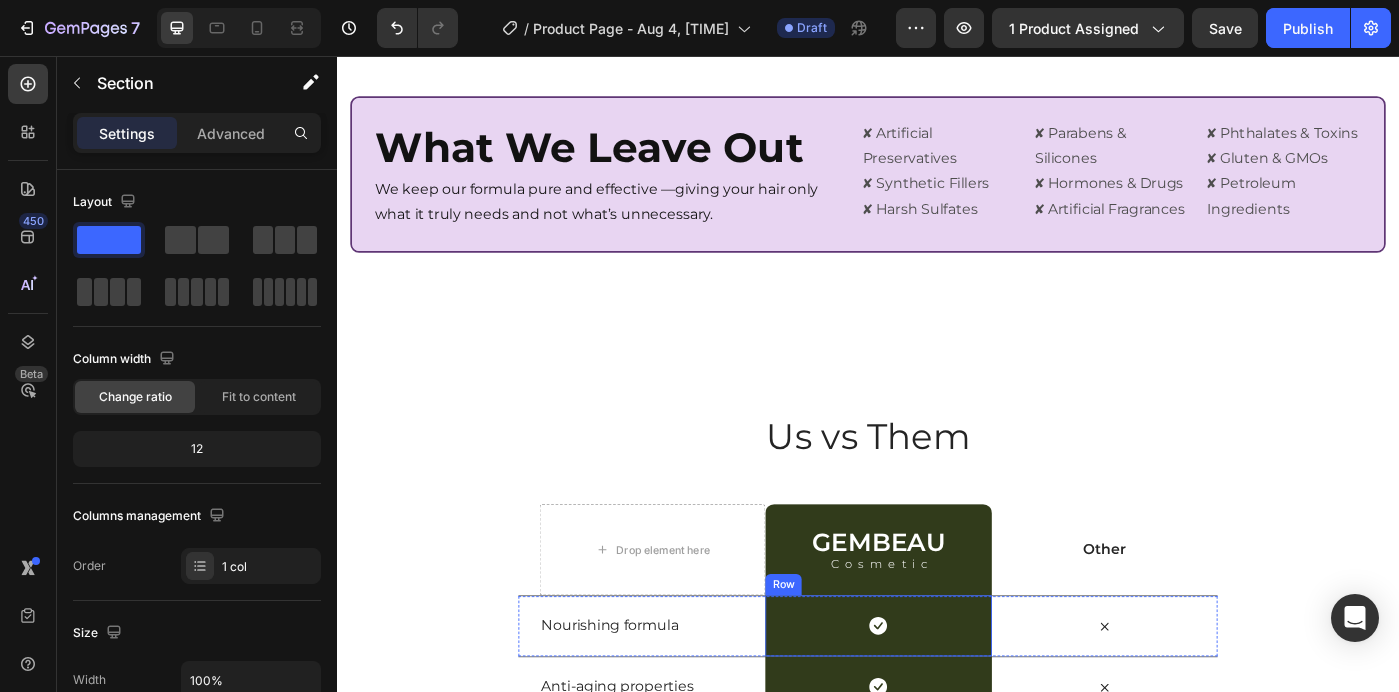 scroll, scrollTop: 3180, scrollLeft: 0, axis: vertical 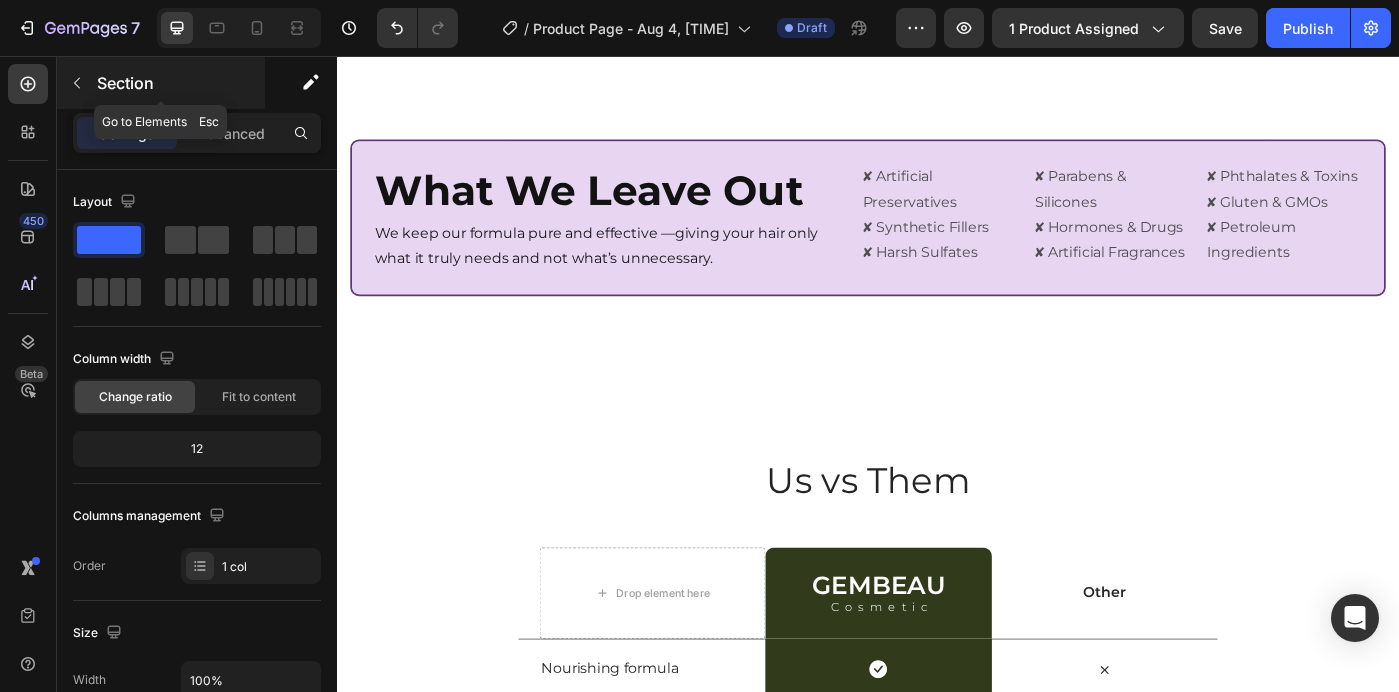 click 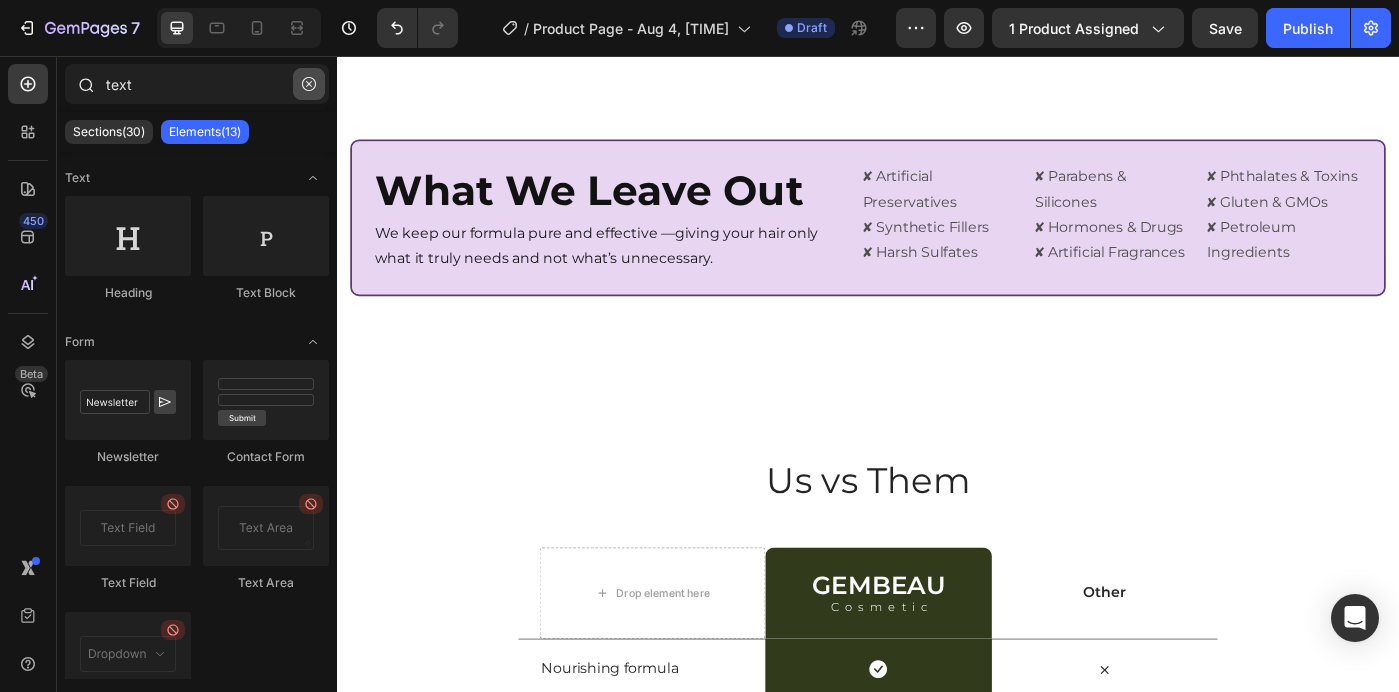 click at bounding box center [309, 84] 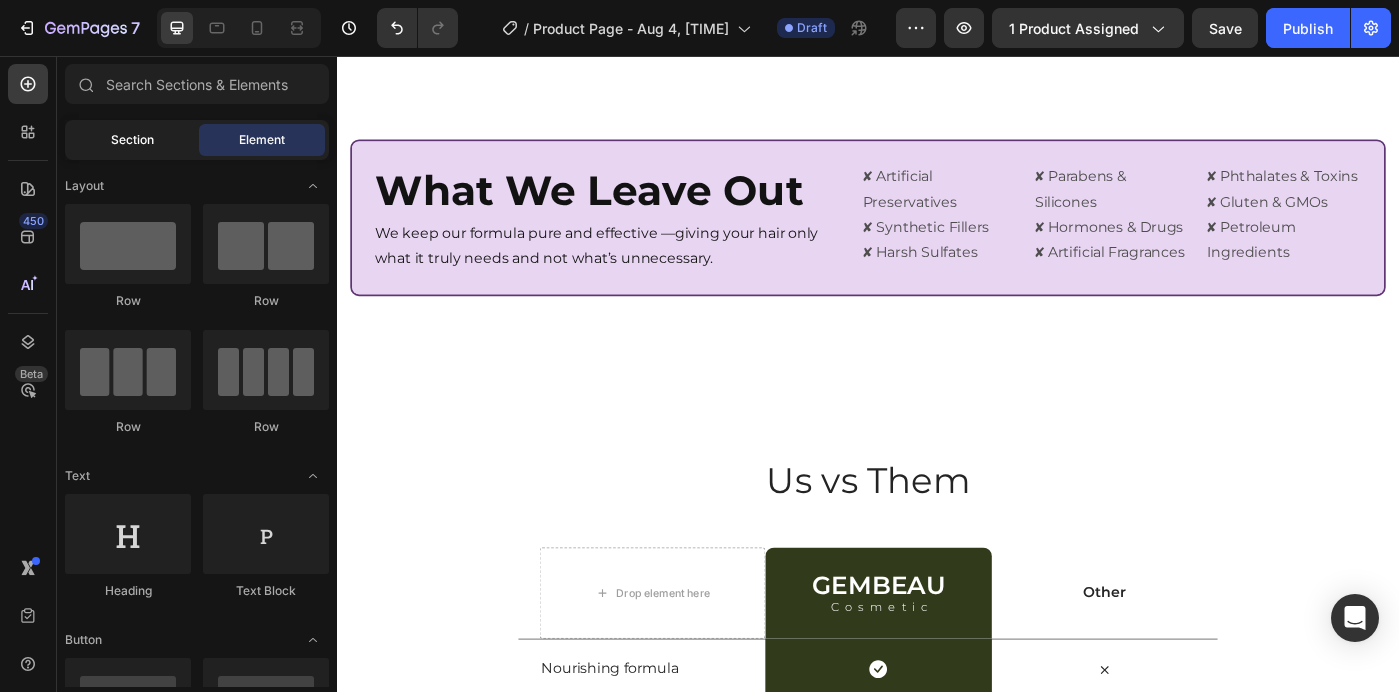 click on "Section" 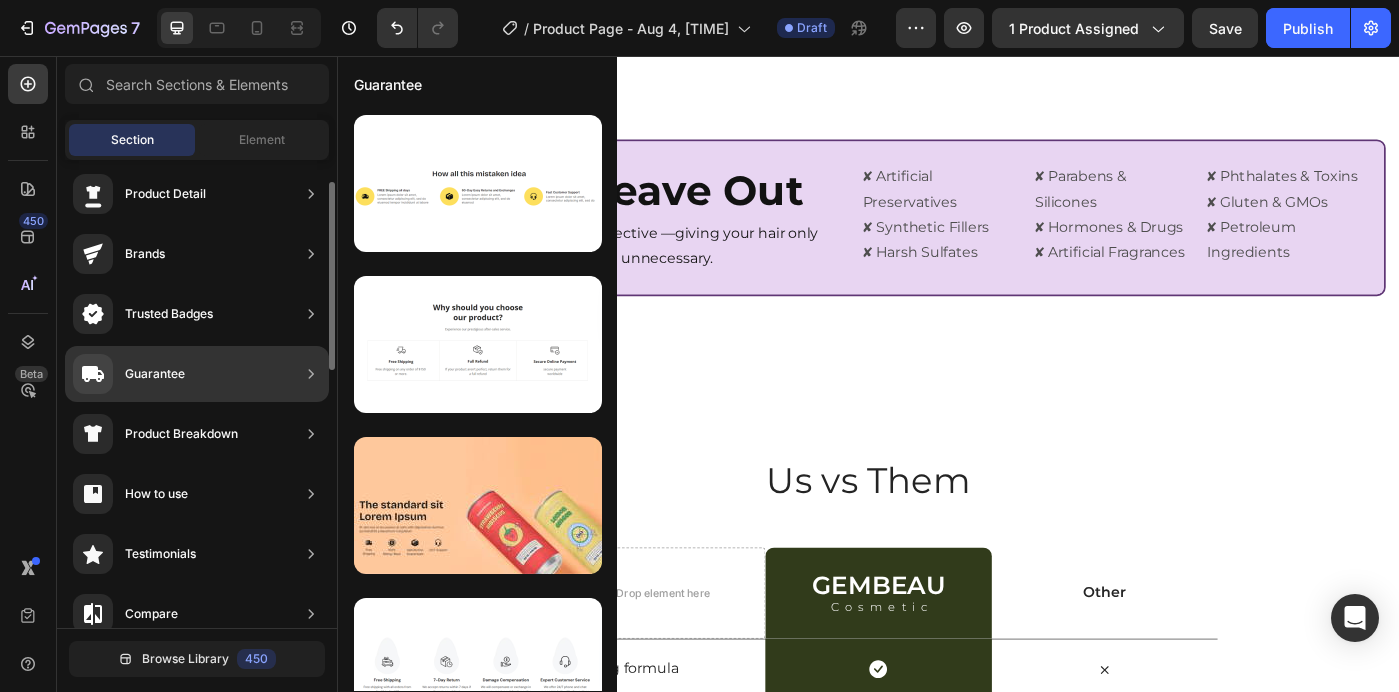 scroll, scrollTop: 71, scrollLeft: 0, axis: vertical 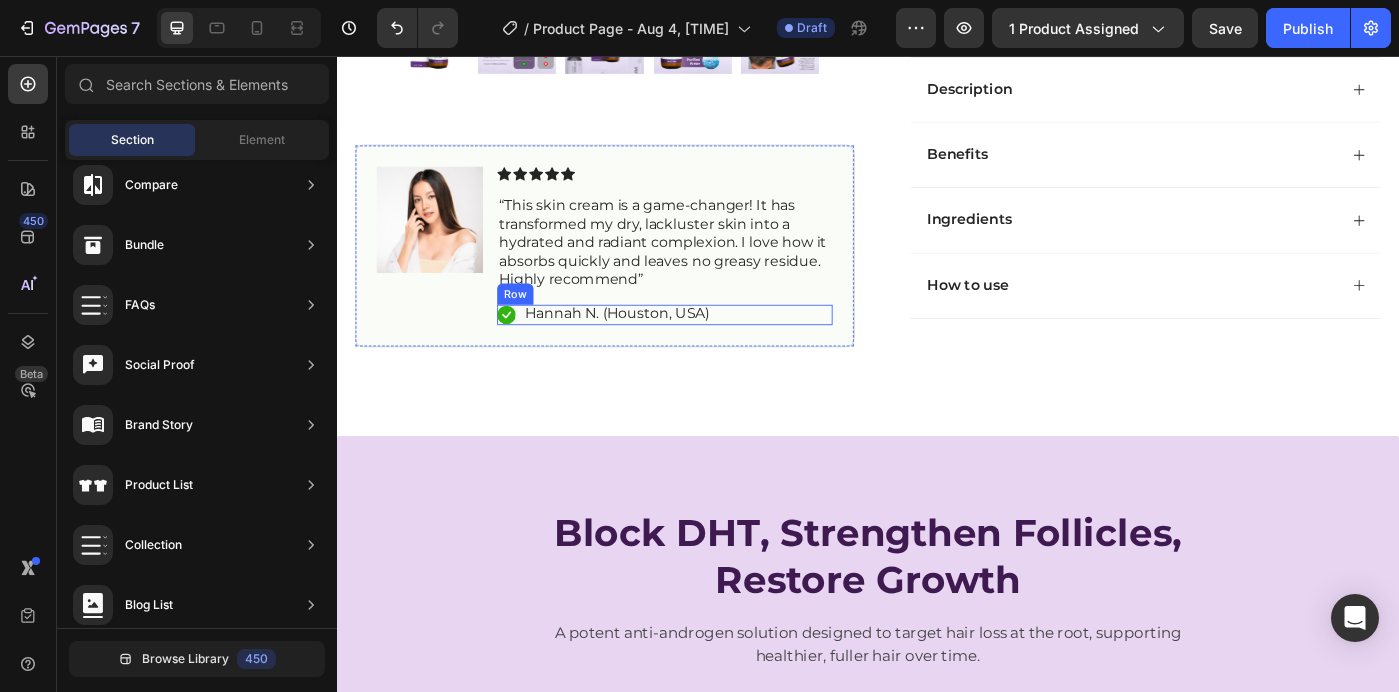 click on "Icon Hannah N. (Houston, USA) Text Block Row" at bounding box center (707, 348) 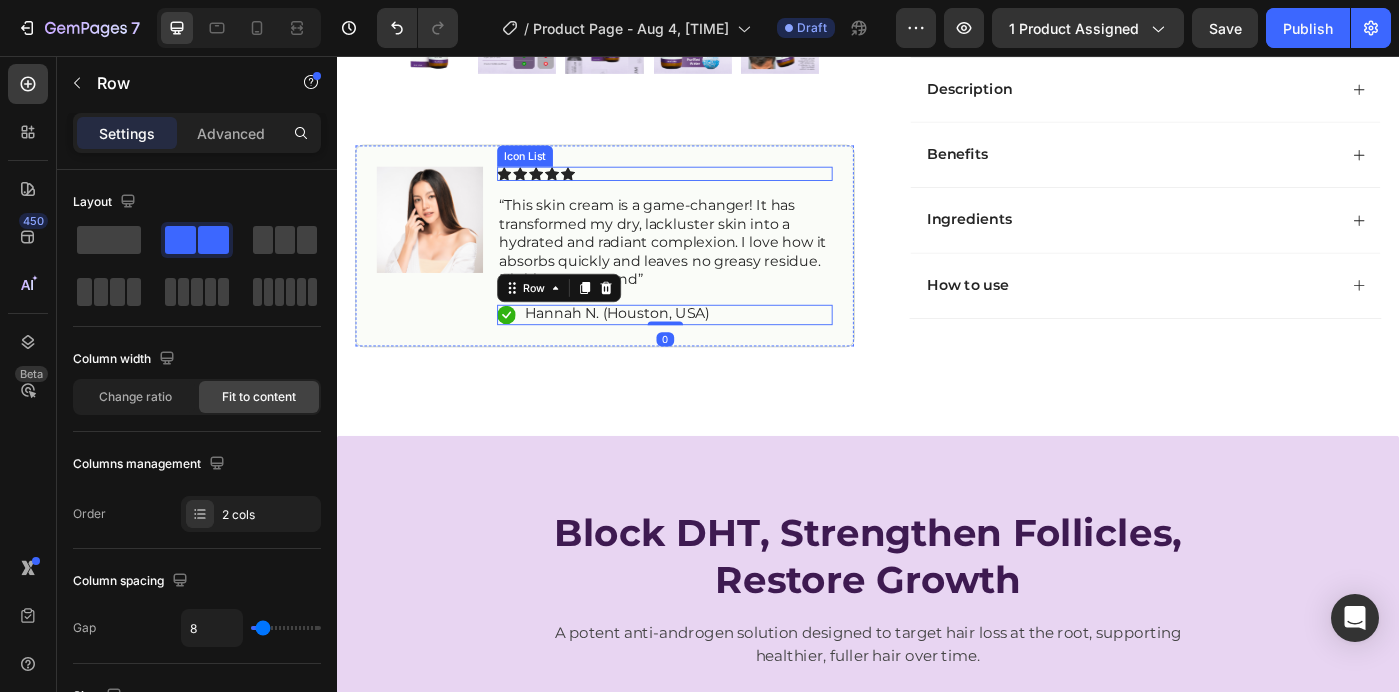 click on "Icon Icon Icon Icon Icon" at bounding box center [707, 189] 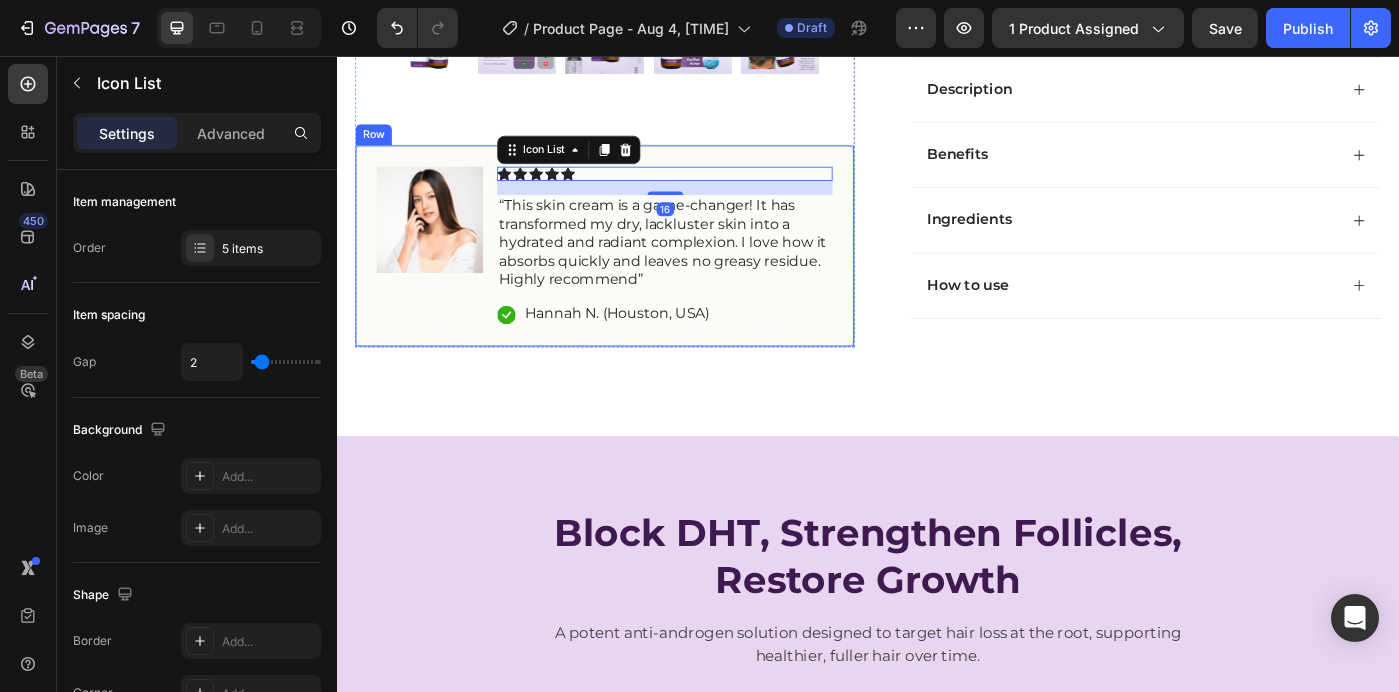 click on "Image Icon Icon Icon Icon Icon Icon List   16 “This skin cream is a game-changer! It has transformed my dry, lackluster skin into a hydrated and radiant complexion. I love how it absorbs quickly and leaves no greasy residue. Highly recommend” Text Block
Icon Hannah N. (Houston, USA) Text Block Row Row" at bounding box center (639, 270) 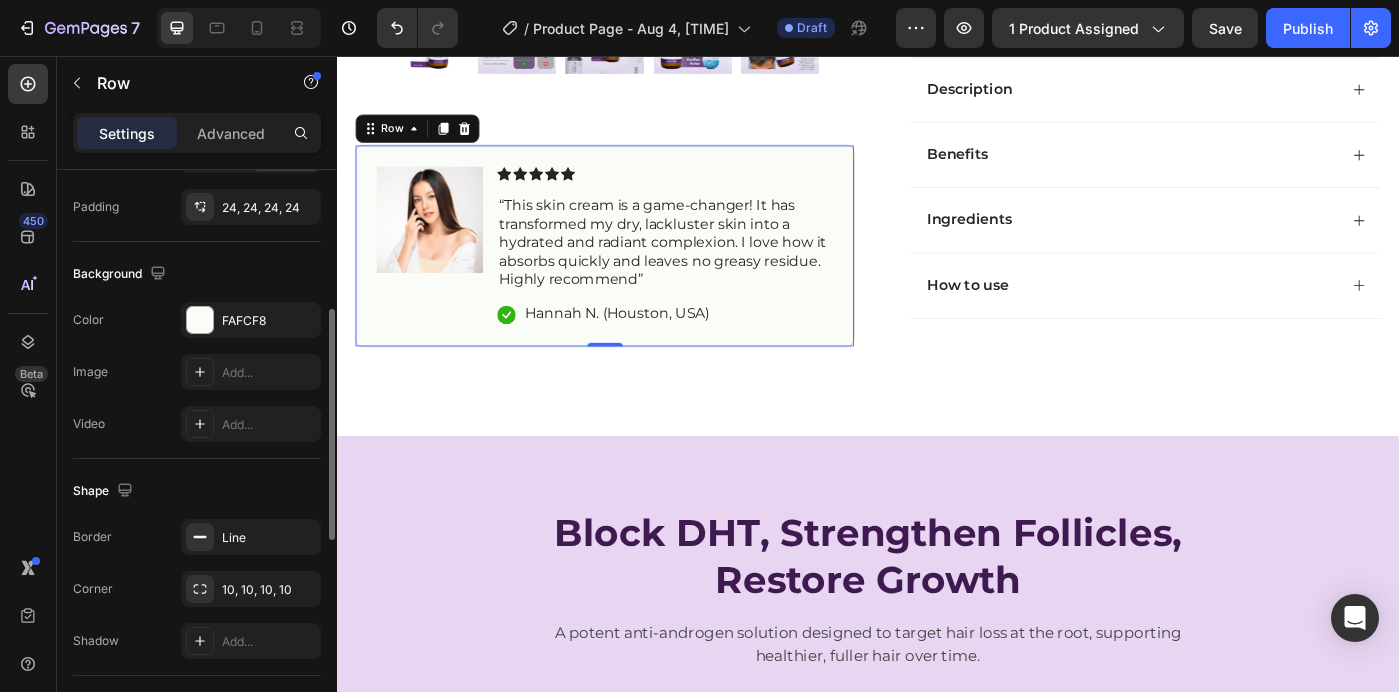 scroll, scrollTop: 557, scrollLeft: 0, axis: vertical 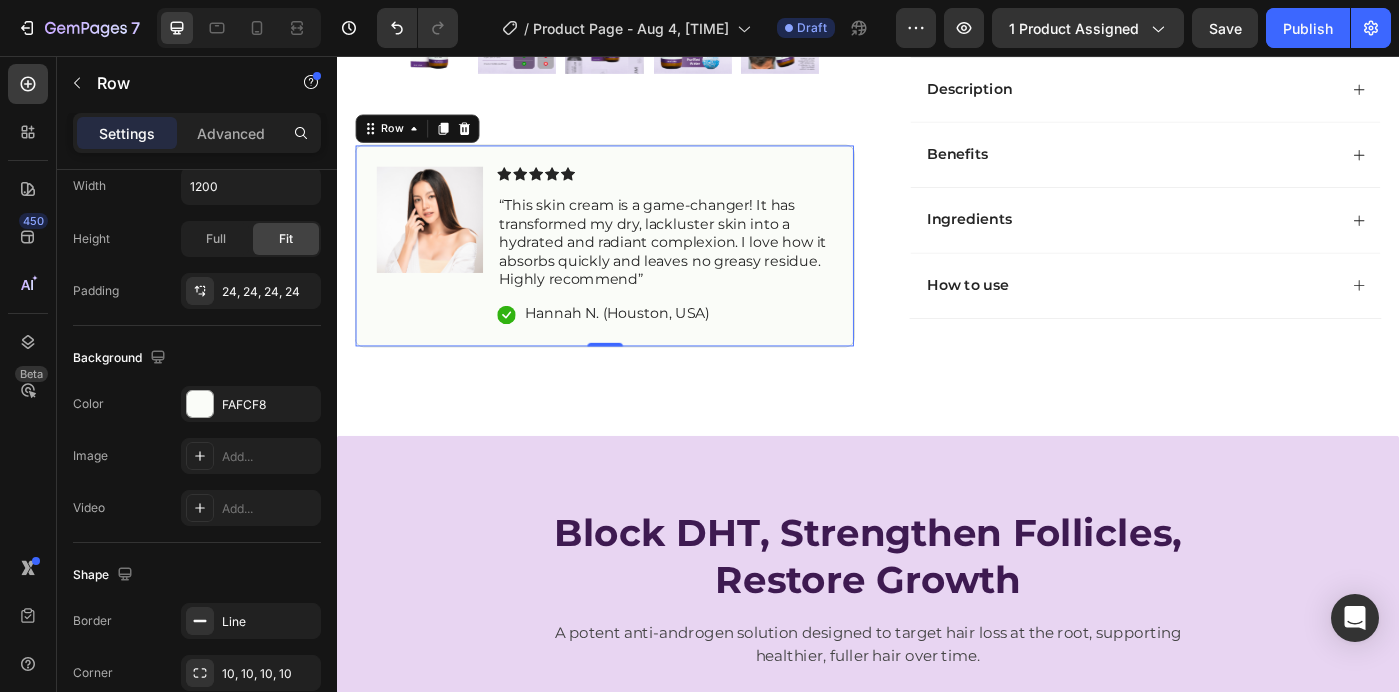 click on "Icon Icon Icon Icon Icon Icon List “This skin cream is a game-changer! It has transformed my dry, lackluster skin into a hydrated and radiant complexion. I love how it absorbs quickly and leaves no greasy residue. Highly recommend” Text Block
Icon Hannah N. (Houston, USA) Text Block Row" at bounding box center (707, 270) 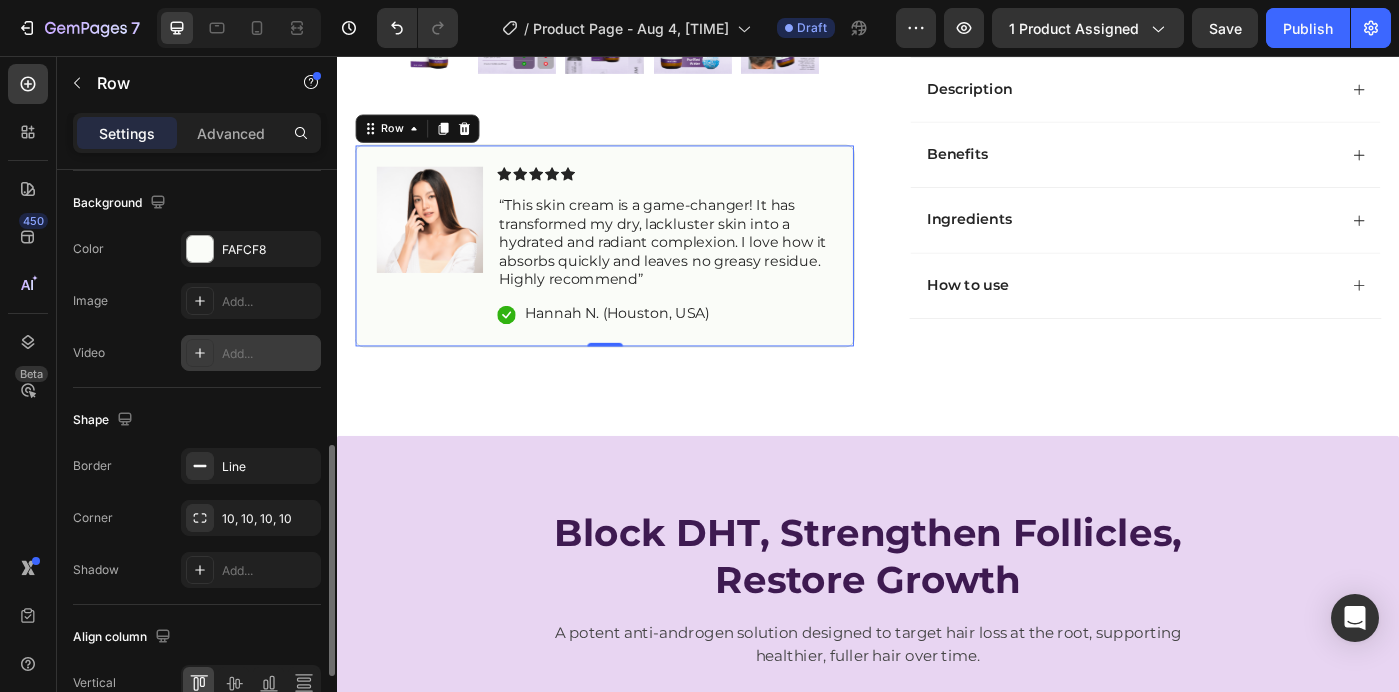 scroll, scrollTop: 705, scrollLeft: 0, axis: vertical 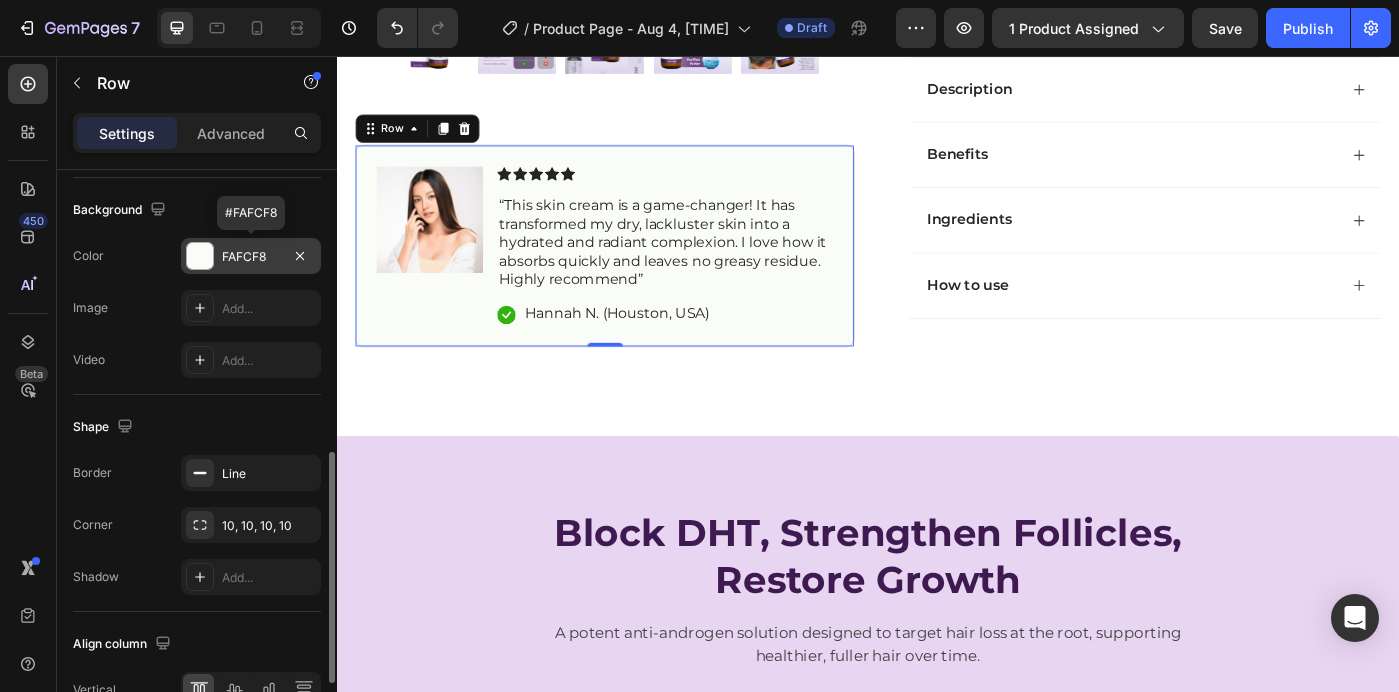 click on "FAFCF8" at bounding box center (251, 257) 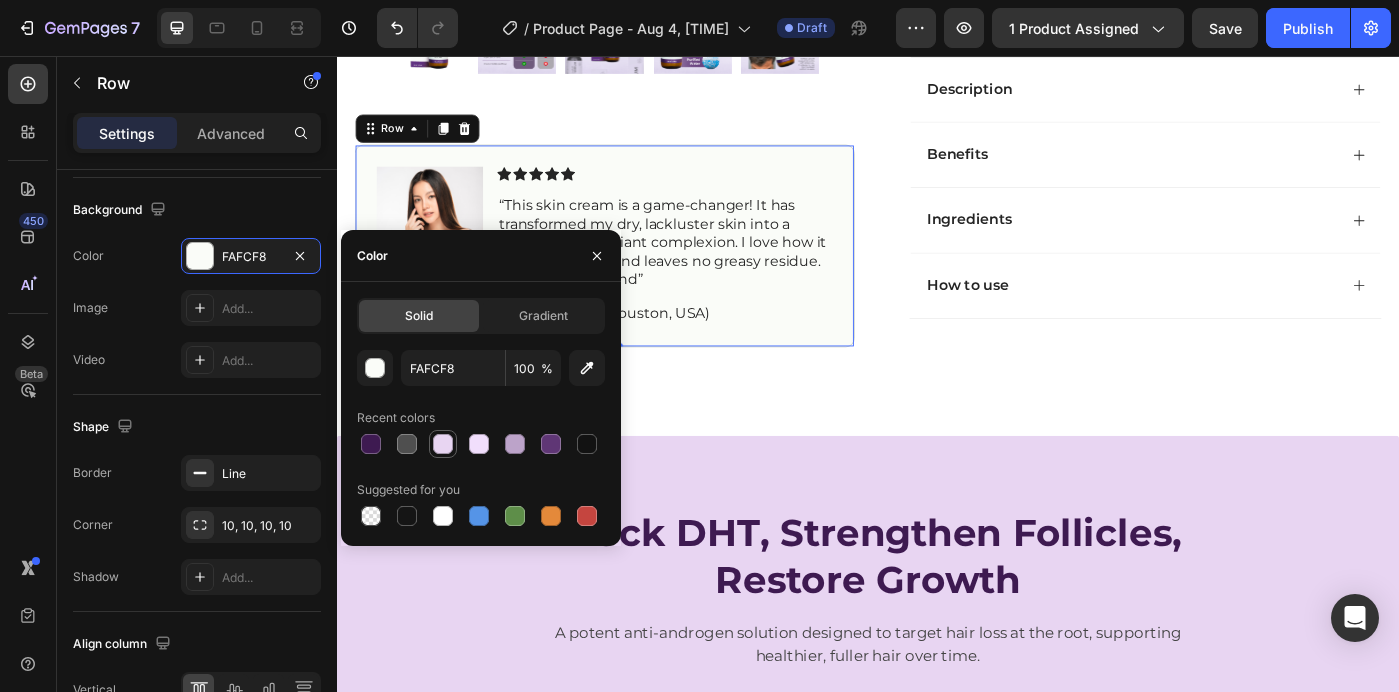 click at bounding box center [443, 444] 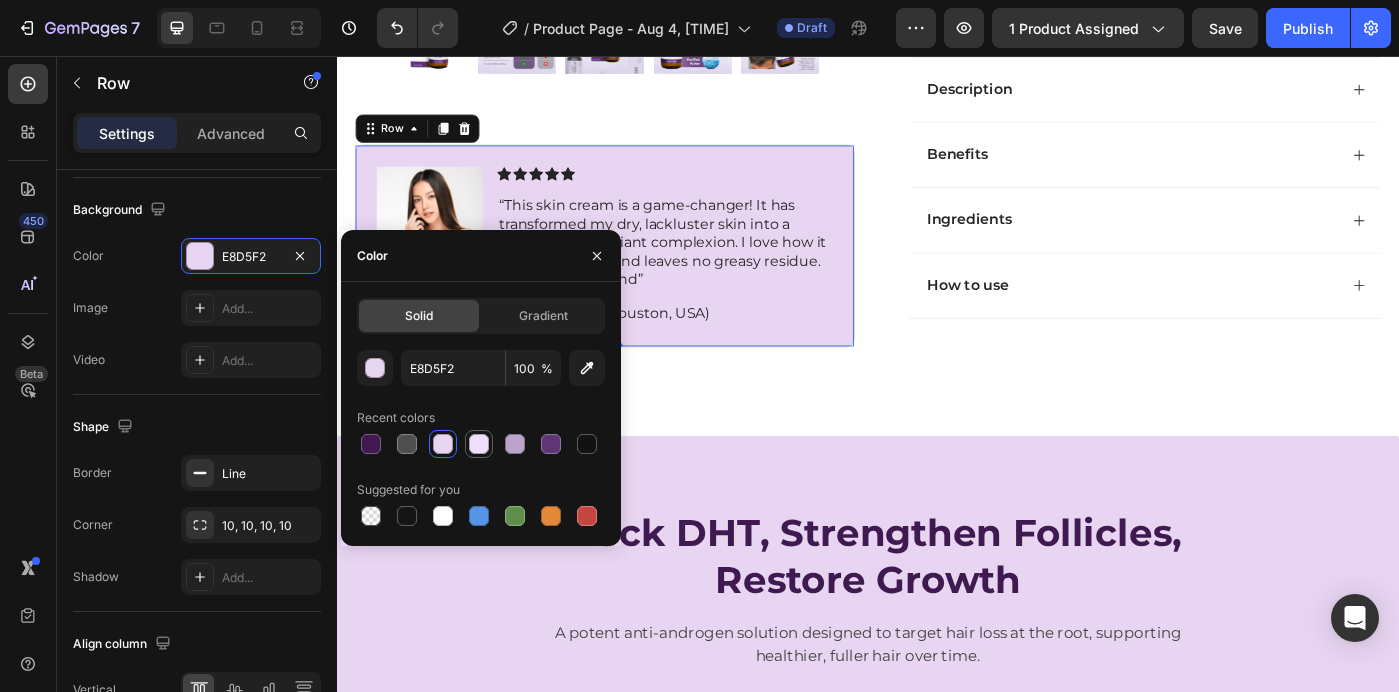 click at bounding box center [479, 444] 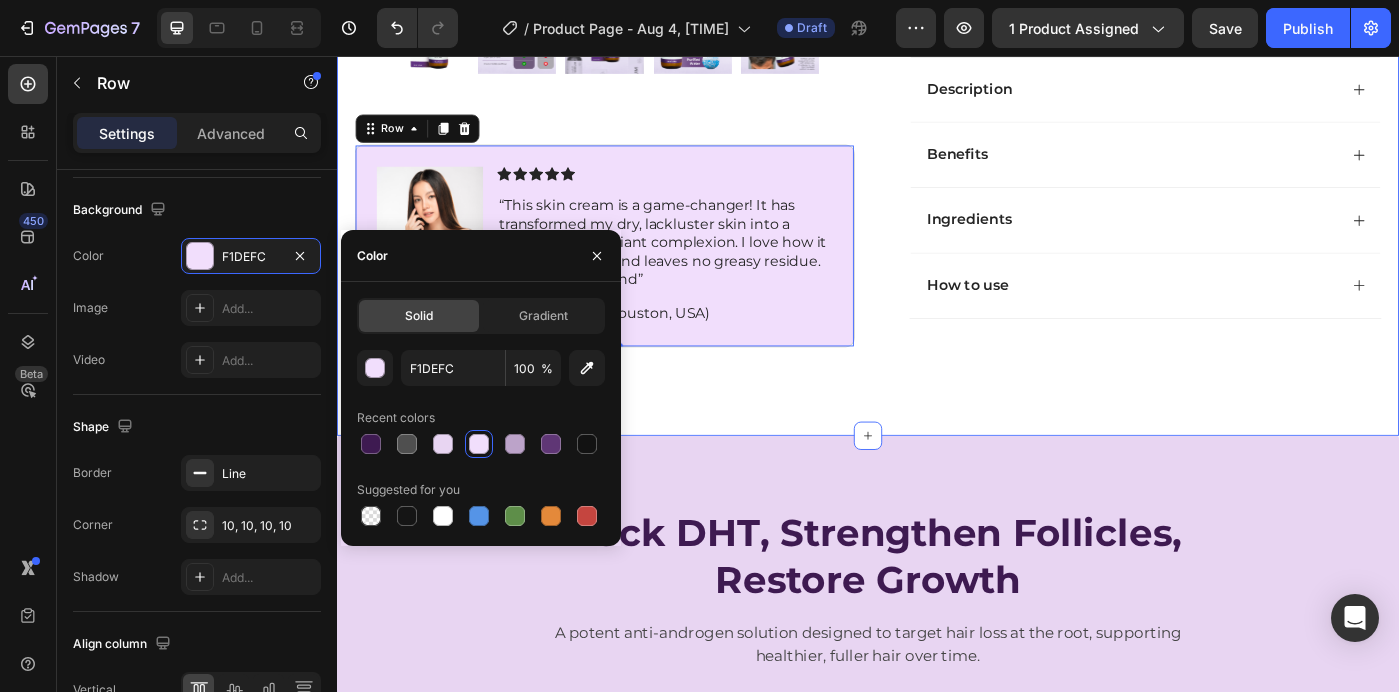 click on "Icon Free Shipping Today Only Text Block Row
Icon 84,000+ Happy Customer Text Block Row Carousel Row
Product Images Image Icon Icon Icon Icon Icon Icon List “This skin cream is a game-changer! It has transformed my dry, lackluster skin into a hydrated and radiant complexion. I love how it absorbs quickly and leaves no greasy residue. Highly recommend” Text Block
Icon Hannah N. (Houston, USA) Text Block Row Row   0 Row Icon Icon Icon Icon Icon Icon List (1349 Reviews) Text Block Row Topische Haargroeiserum bij Dunner Wordend Haar – Krachtige DHT-blokkerende Formule Product Title 5% RU5884 Solution 50MG per ML Text Block Topical Hair Growth Serum for Thinning Hair – Powerful DHT-Blocking Formula Text Block Blocks DHT Effectively Strengthens Hair Follicles Reduces Shedding Noticeably Promotes Fuller Growth Item List Kaching Bundles Kaching Bundles
Icon Sale Ends In 2 Hours | Limited Time Offer Text Block Row Add to cart Add to Cart" at bounding box center [937, -209] 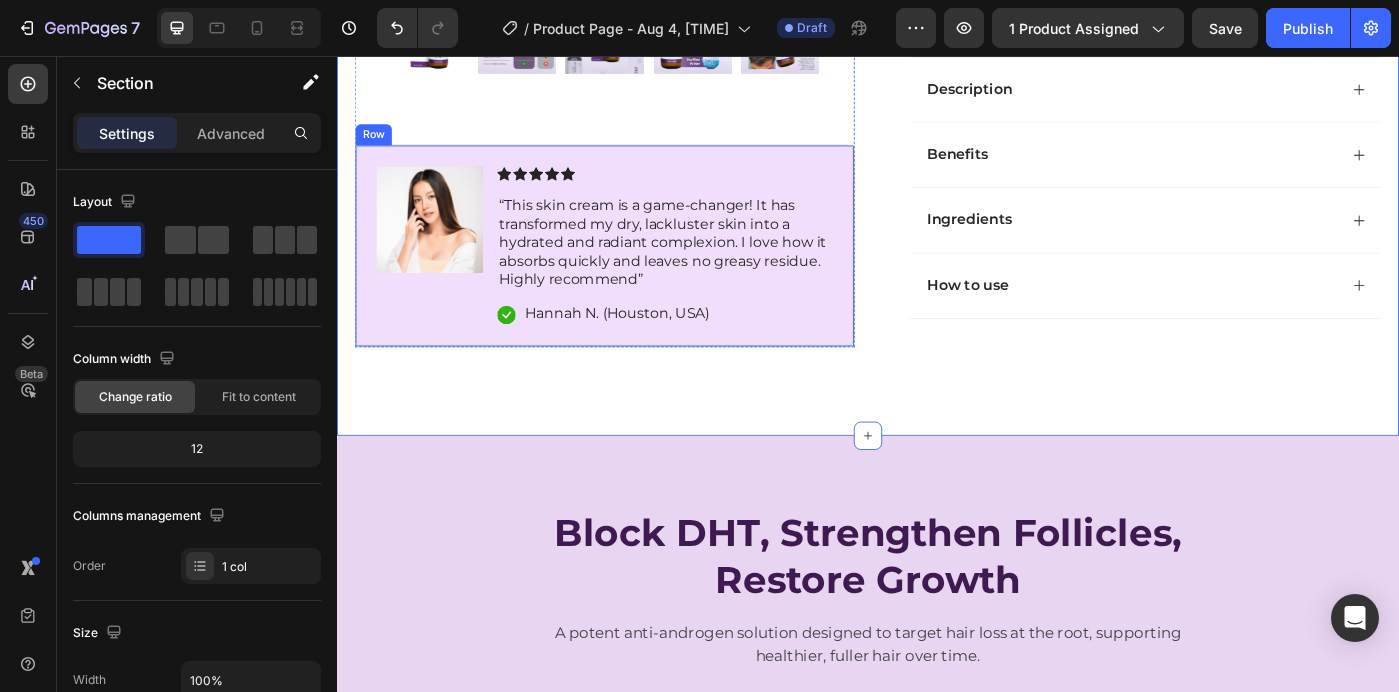 click on "Image Icon Icon Icon Icon Icon Icon List “This skin cream is a game-changer! It has transformed my dry, lackluster skin into a hydrated and radiant complexion. I love how it absorbs quickly and leaves no greasy residue. Highly recommend” Text Block
Icon Hannah N. (Houston, USA) Text Block Row Row" at bounding box center (639, 270) 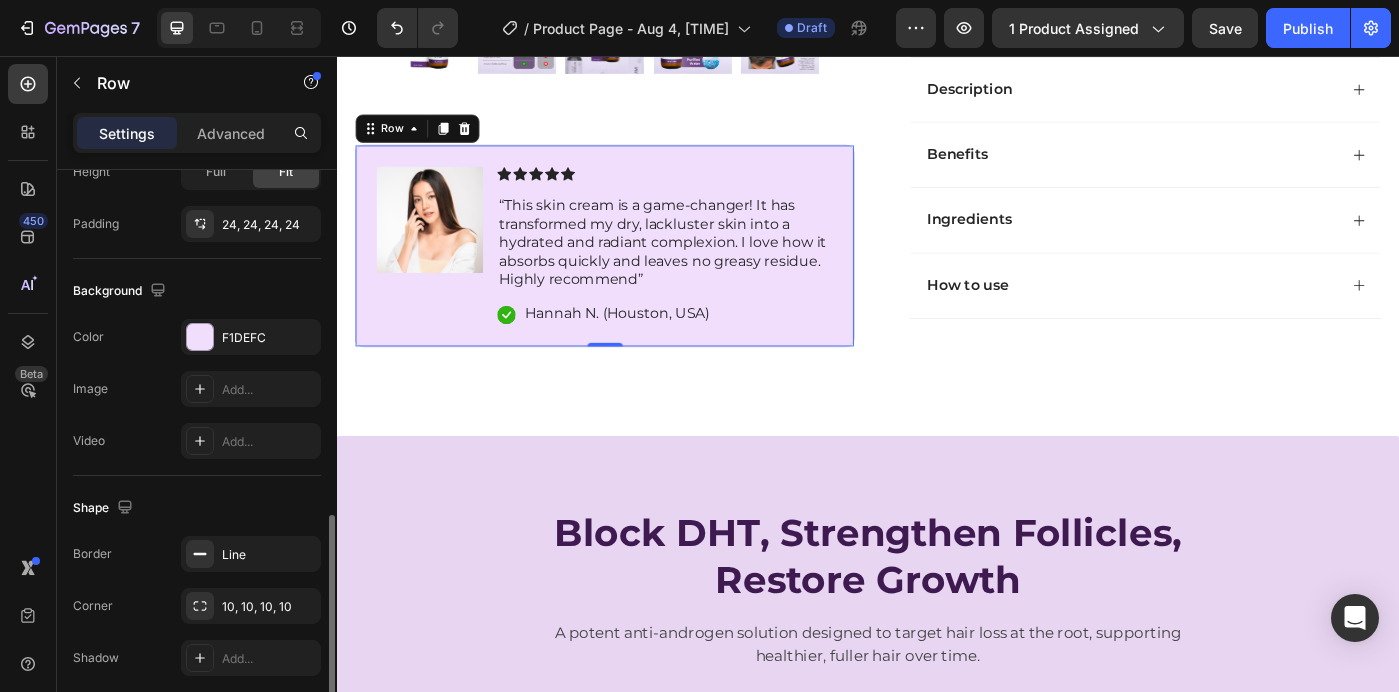 scroll, scrollTop: 869, scrollLeft: 0, axis: vertical 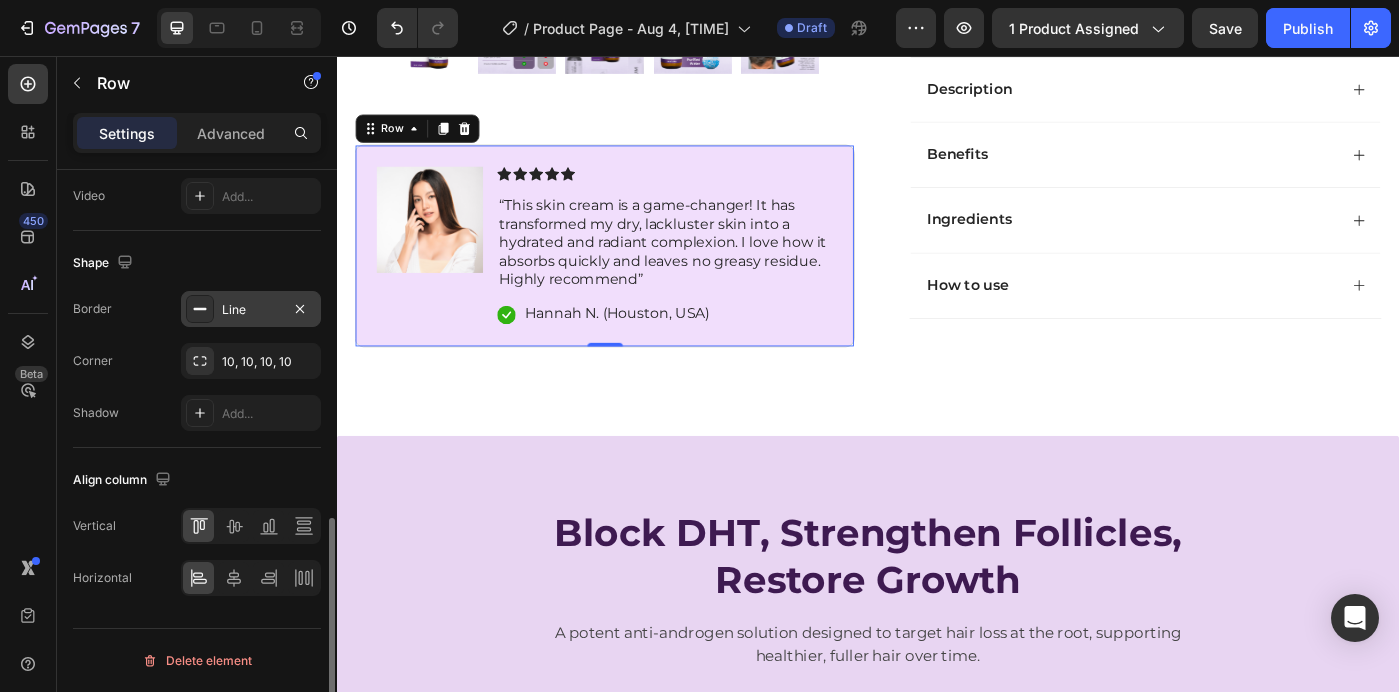 click on "Line" at bounding box center [251, 309] 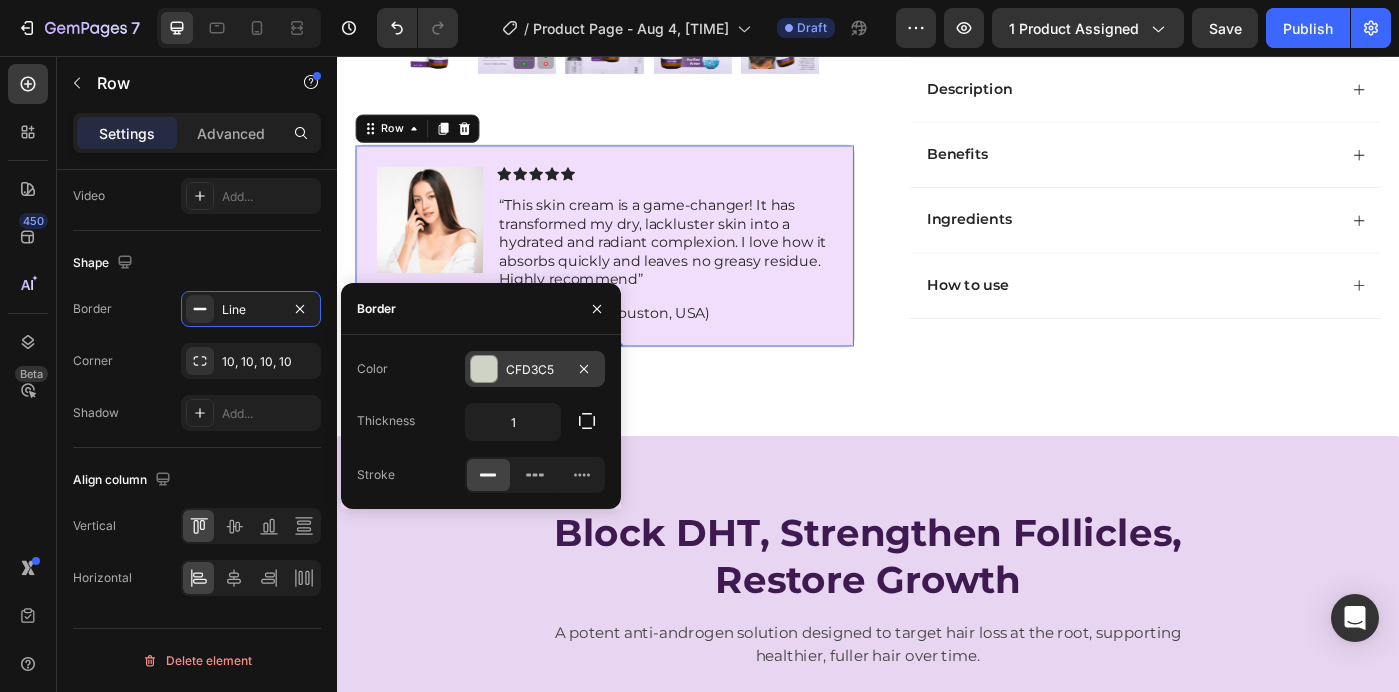 click on "CFD3C5" at bounding box center [535, 370] 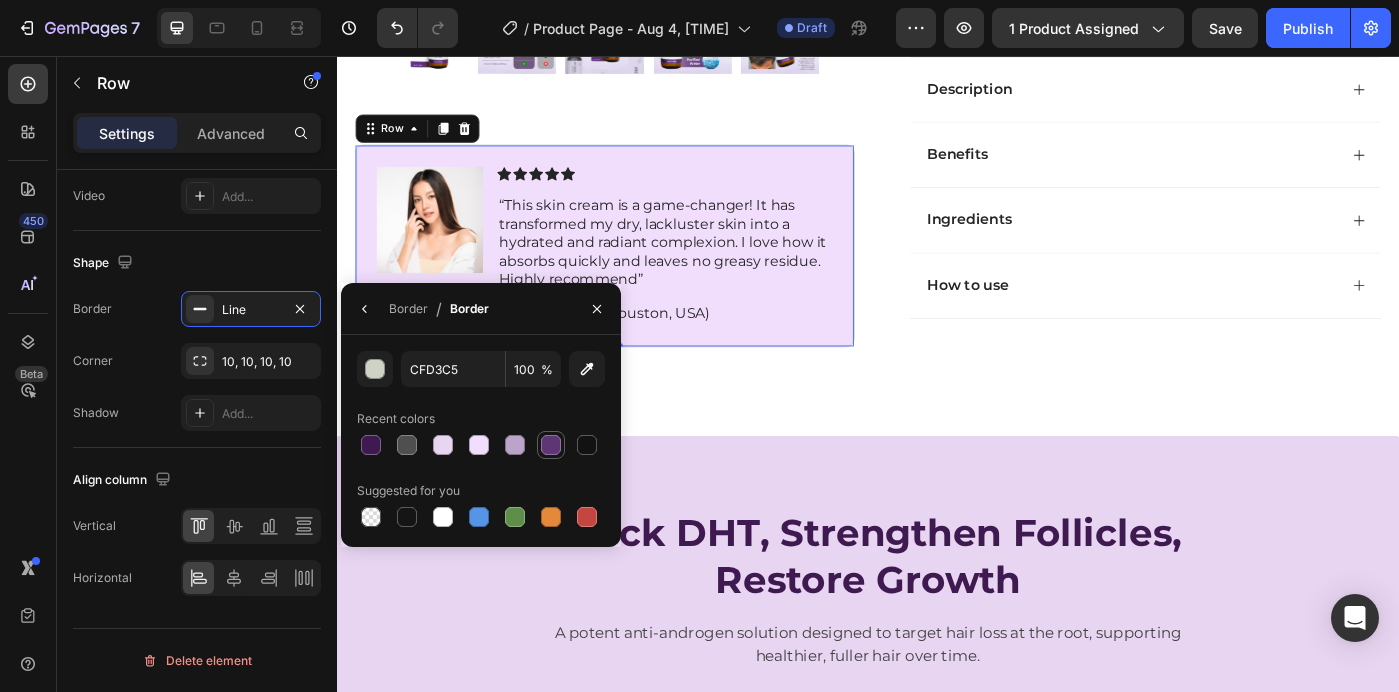 click at bounding box center (551, 445) 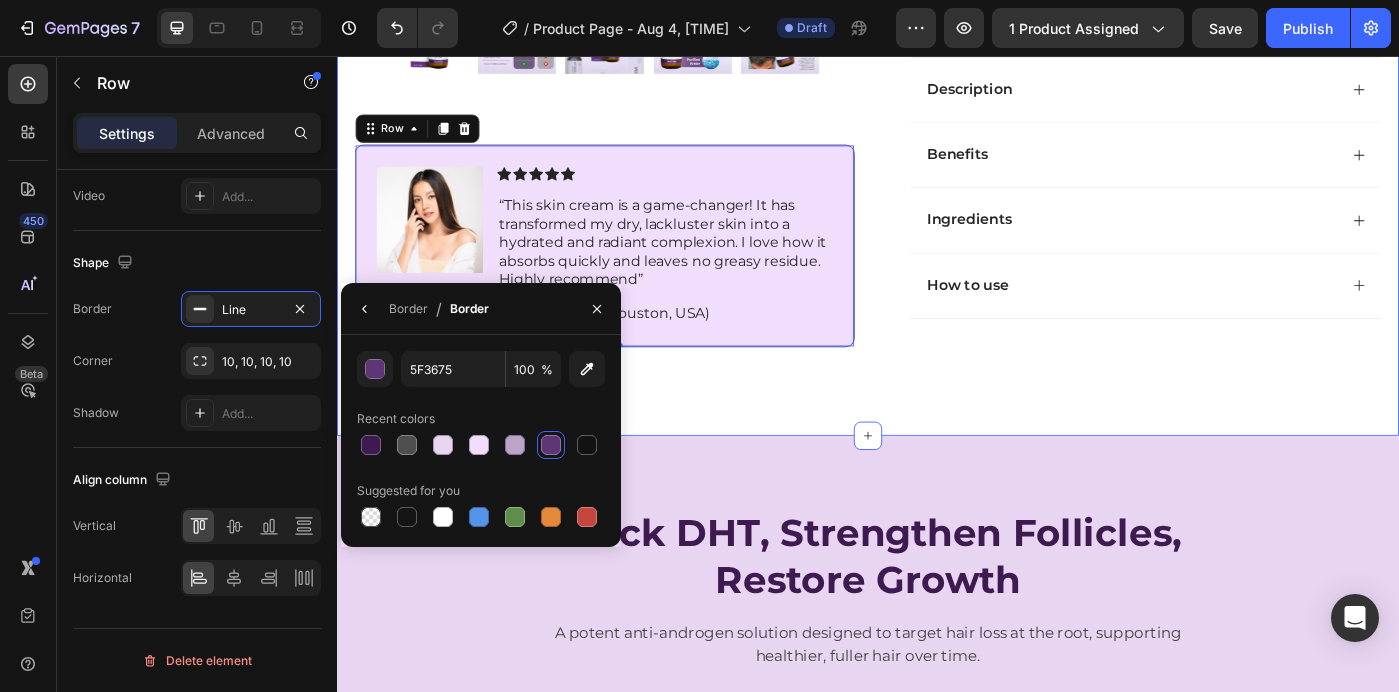 click on "Icon Free Shipping Today Only Text Block Row
Icon 84,000+ Happy Customer Text Block Row Carousel Row
Product Images Image Icon Icon Icon Icon Icon Icon List “This skin cream is a game-changer! It has transformed my dry, lackluster skin into a hydrated and radiant complexion. I love how it absorbs quickly and leaves no greasy residue. Highly recommend” Text Block
Icon Hannah N. (Houston, USA) Text Block Row Row   0 Row Icon Icon Icon Icon Icon Icon List (1349 Reviews) Text Block Row Topische Haargroeiserum bij Dunner Wordend Haar – Krachtige DHT-blokkerende Formule Product Title 5% RU5884 Solution 50MG per ML Text Block Topical Hair Growth Serum for Thinning Hair – Powerful DHT-Blocking Formula Text Block Blocks DHT Effectively Strengthens Hair Follicles Reduces Shedding Noticeably Promotes Fuller Growth Item List Kaching Bundles Kaching Bundles
Icon Sale Ends In 2 Hours | Limited Time Offer Text Block Row Add to cart Add to Cart" at bounding box center (937, -209) 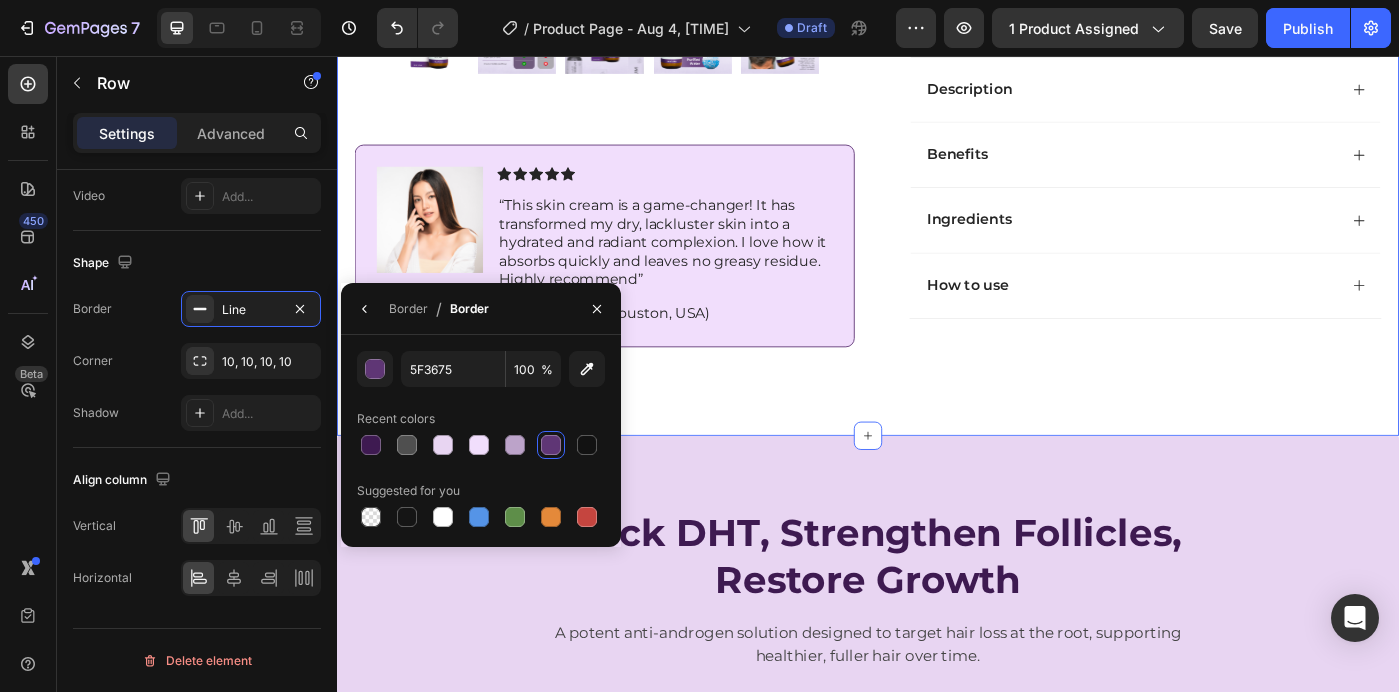 scroll, scrollTop: 0, scrollLeft: 0, axis: both 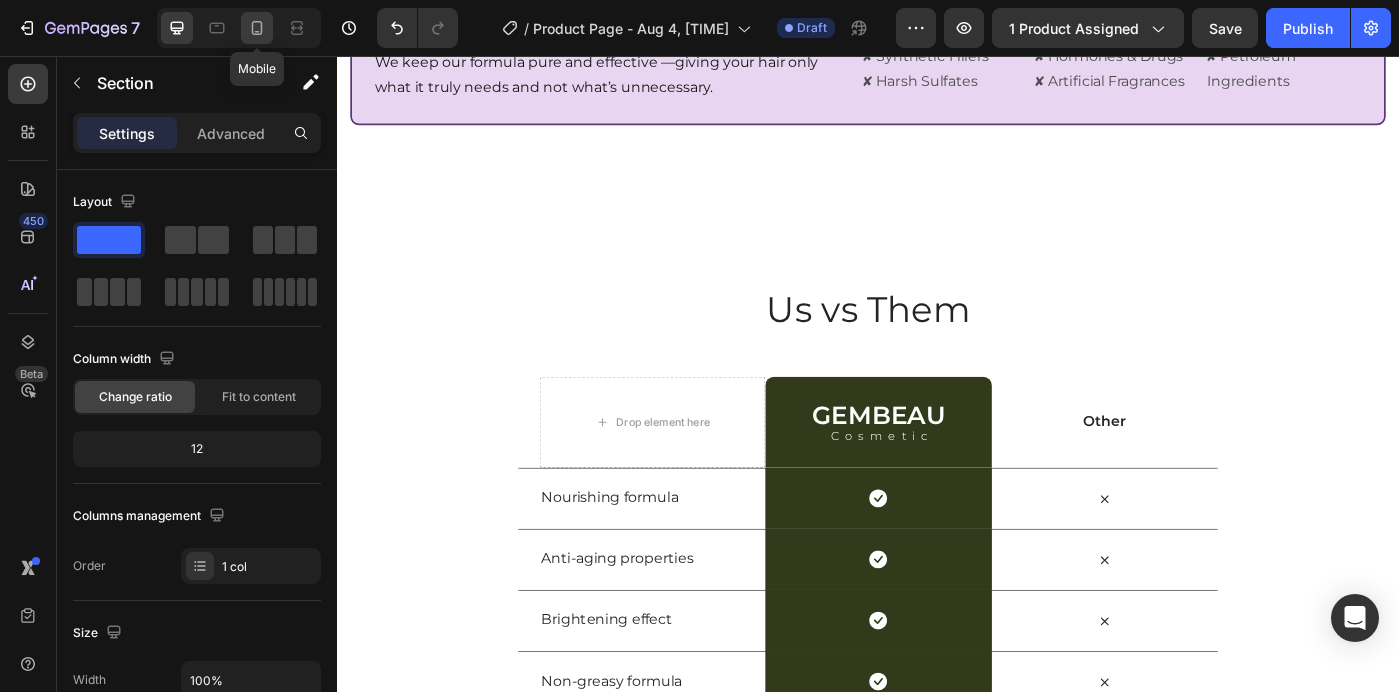 click 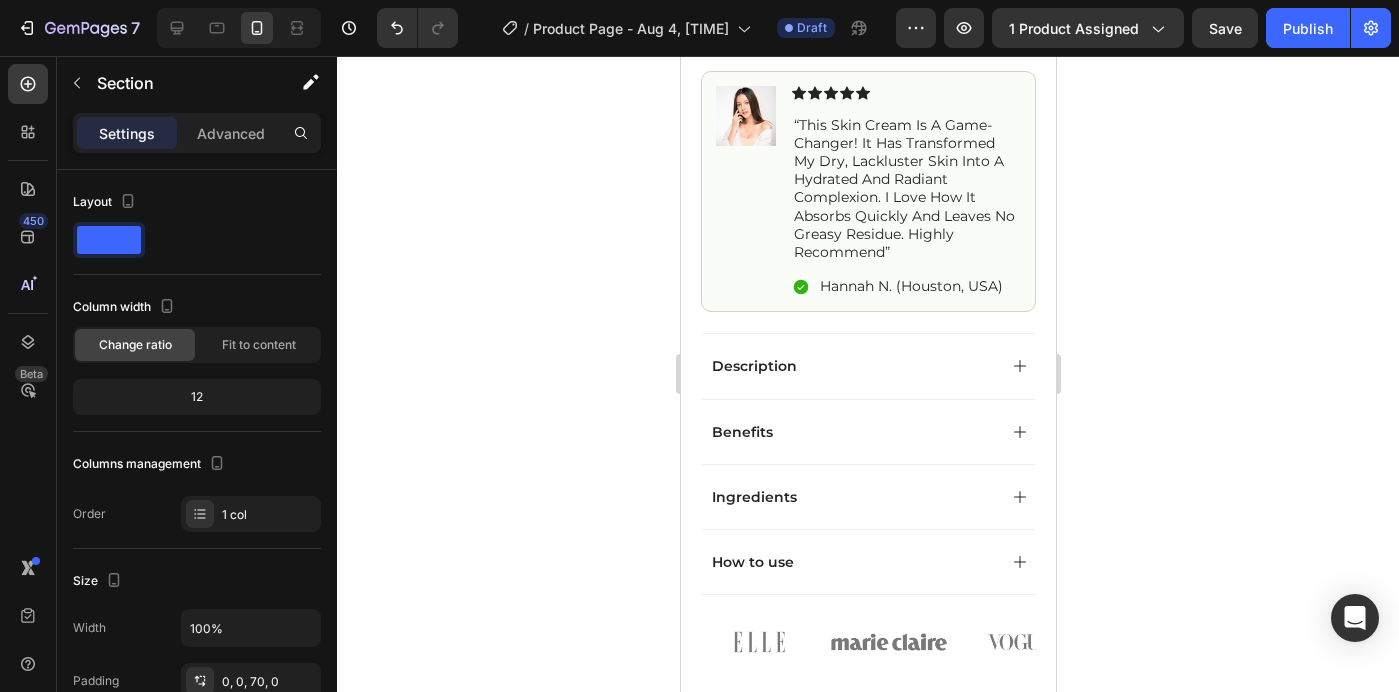 scroll, scrollTop: 1276, scrollLeft: 0, axis: vertical 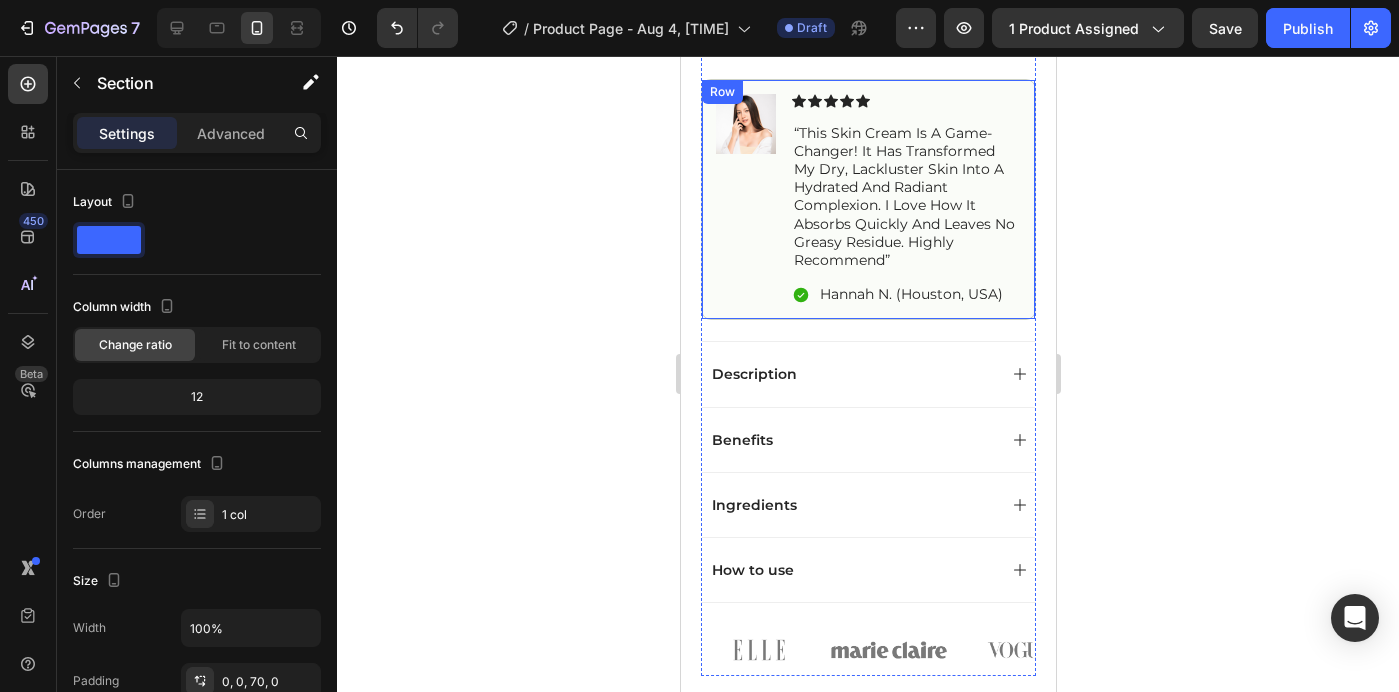 click on "Image" at bounding box center (745, 200) 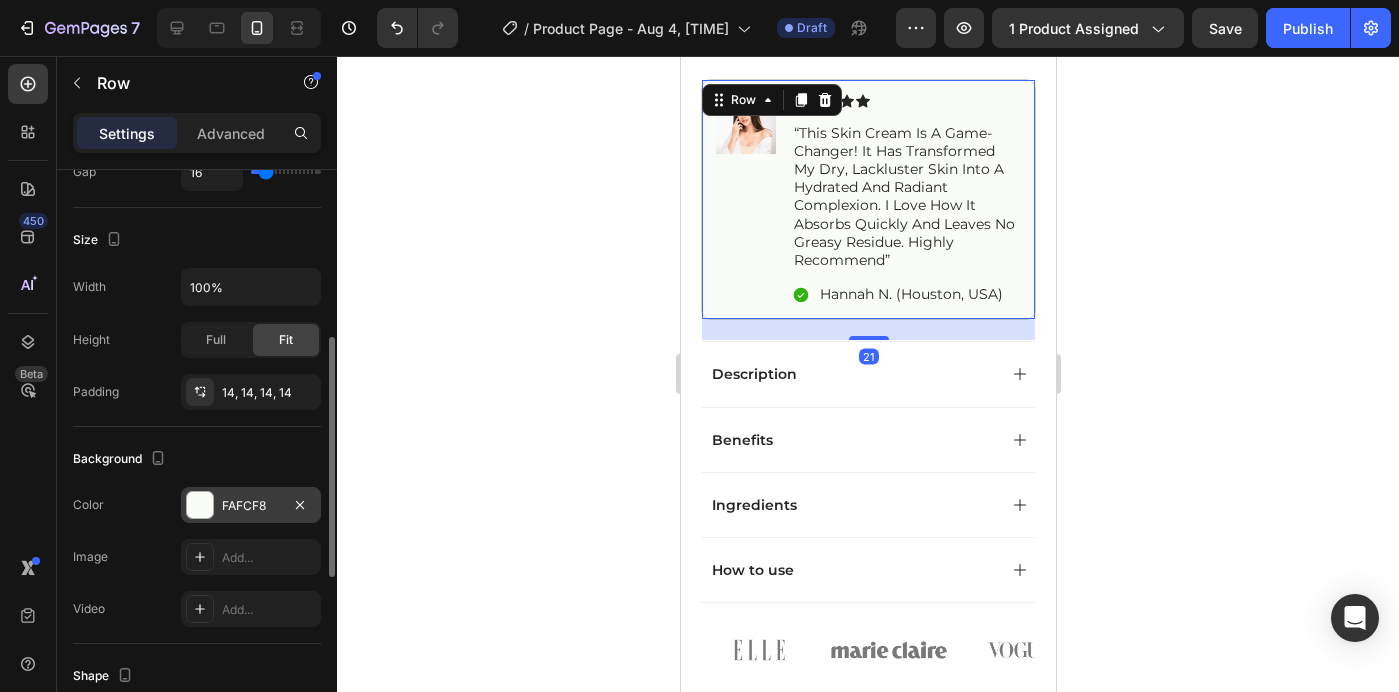 scroll, scrollTop: 406, scrollLeft: 0, axis: vertical 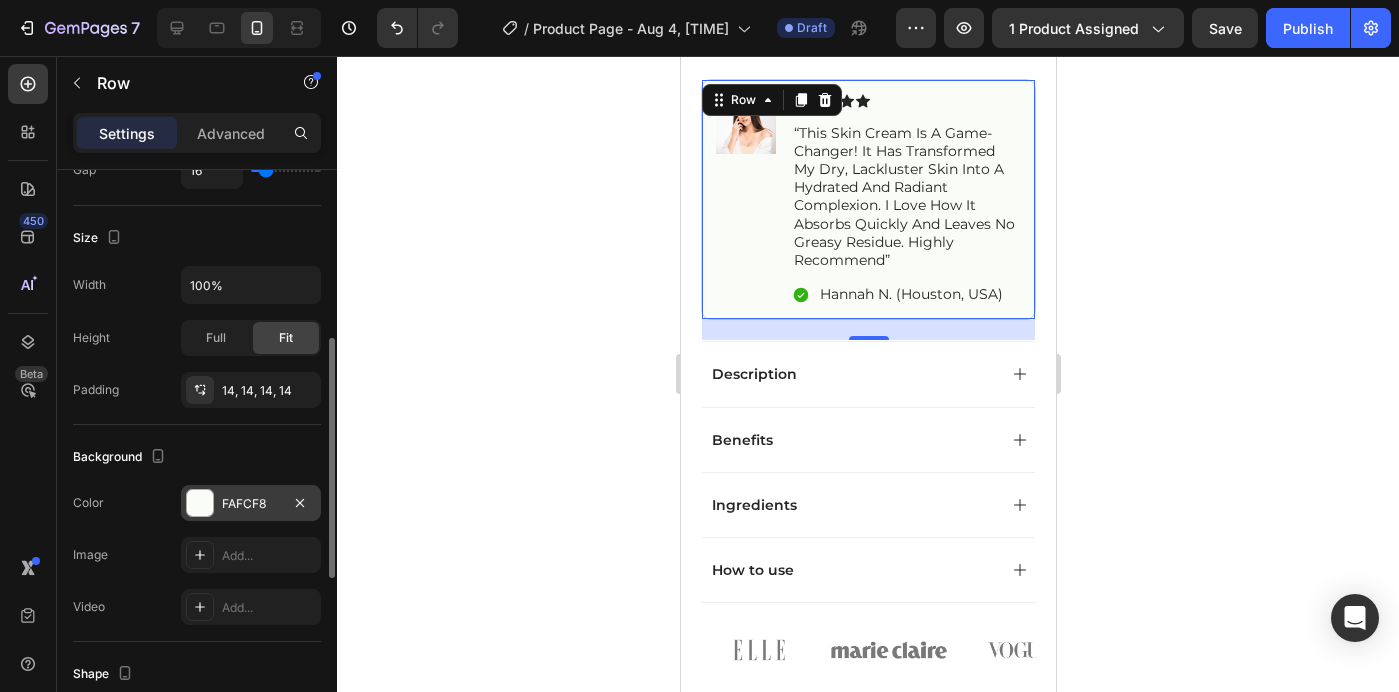 click on "FAFCF8" at bounding box center (251, 504) 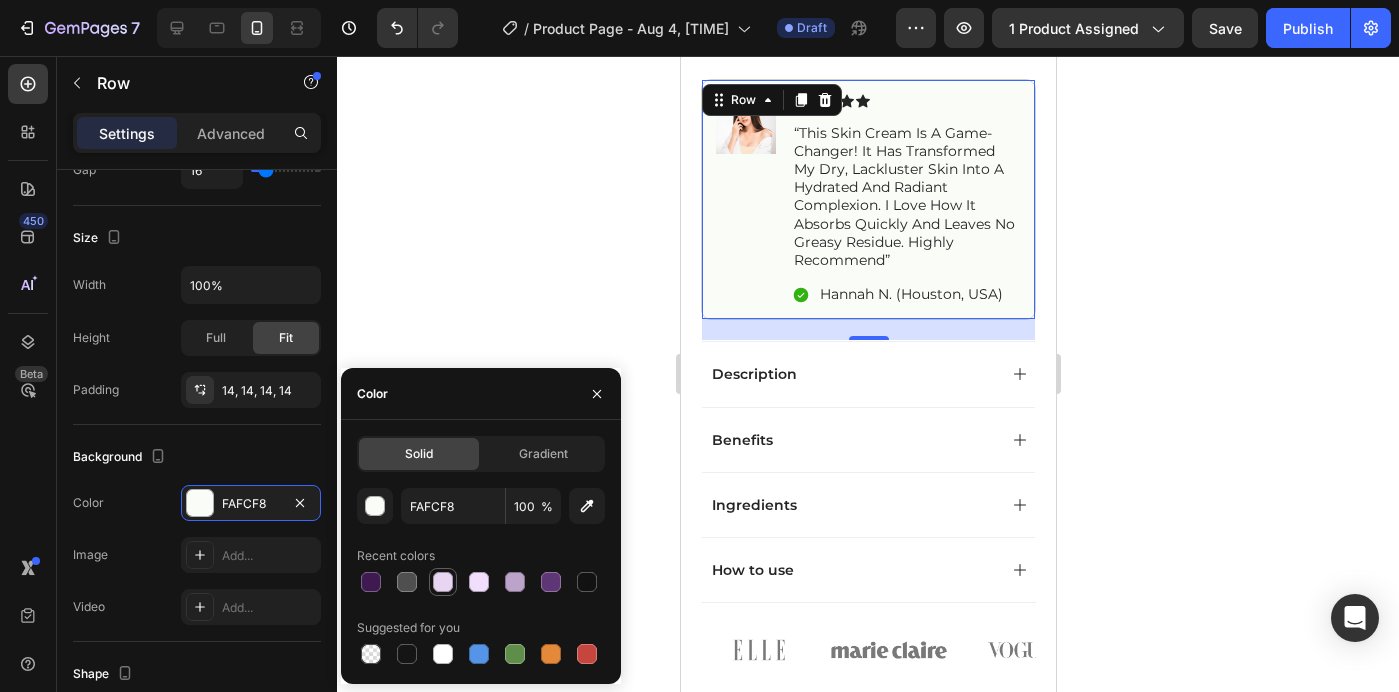 click at bounding box center [443, 582] 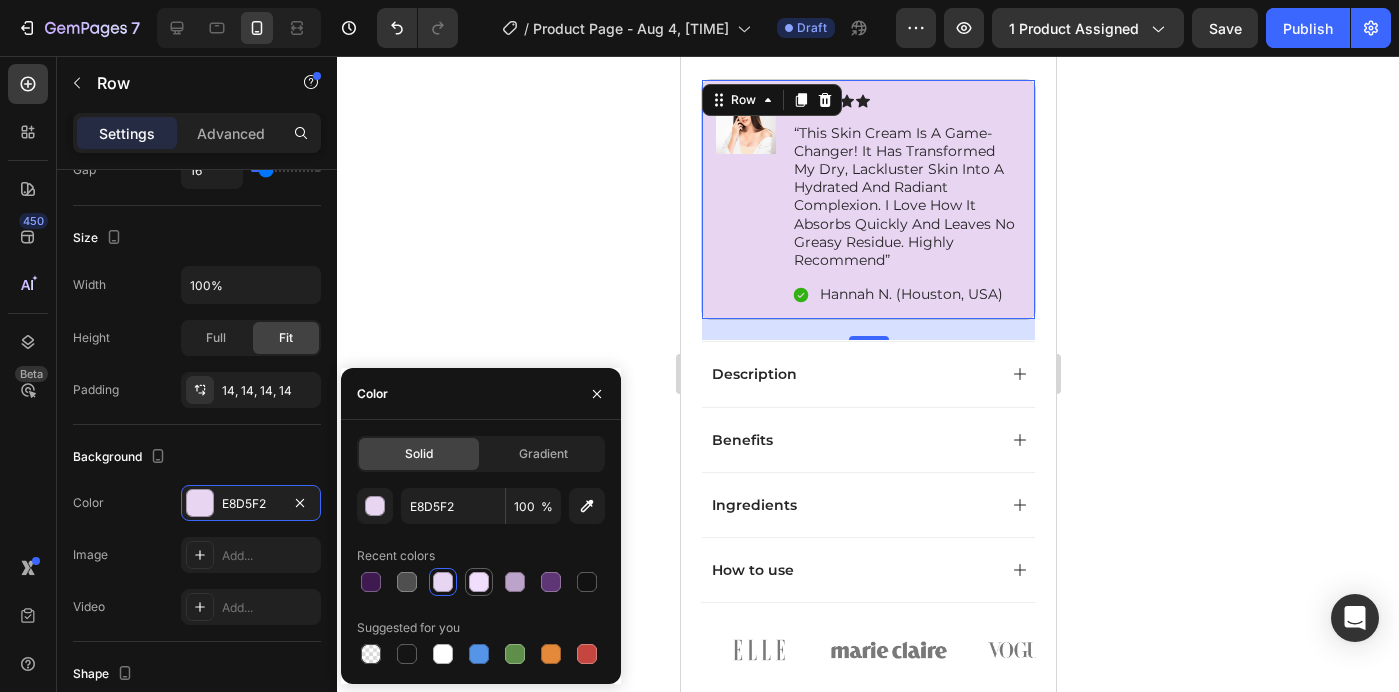 click at bounding box center [479, 582] 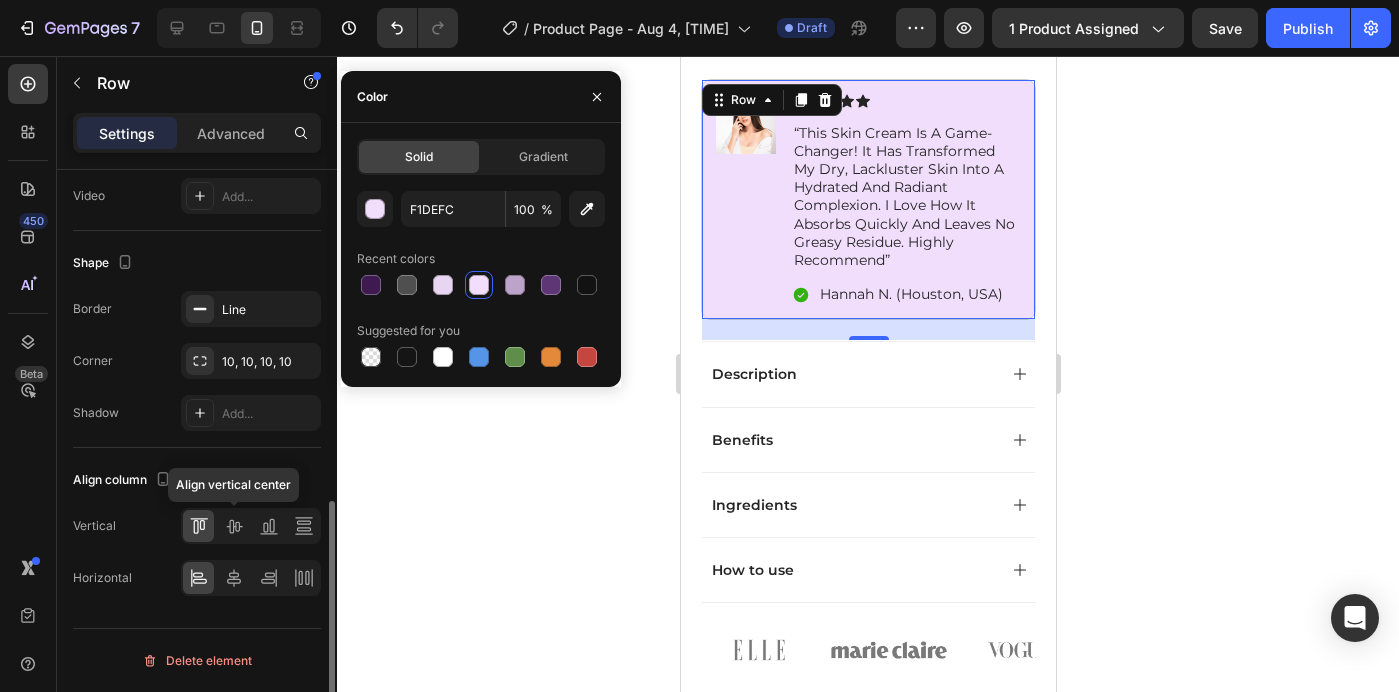 scroll, scrollTop: 812, scrollLeft: 0, axis: vertical 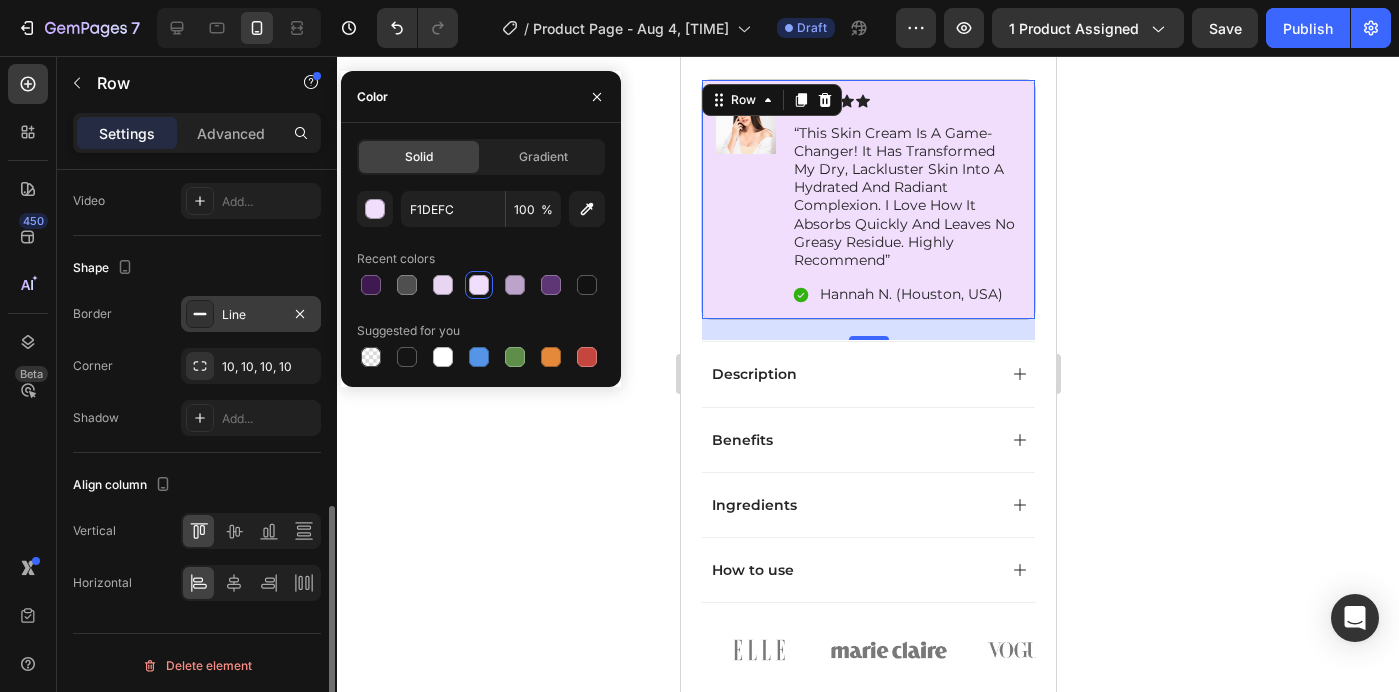 click on "Line" at bounding box center [251, 315] 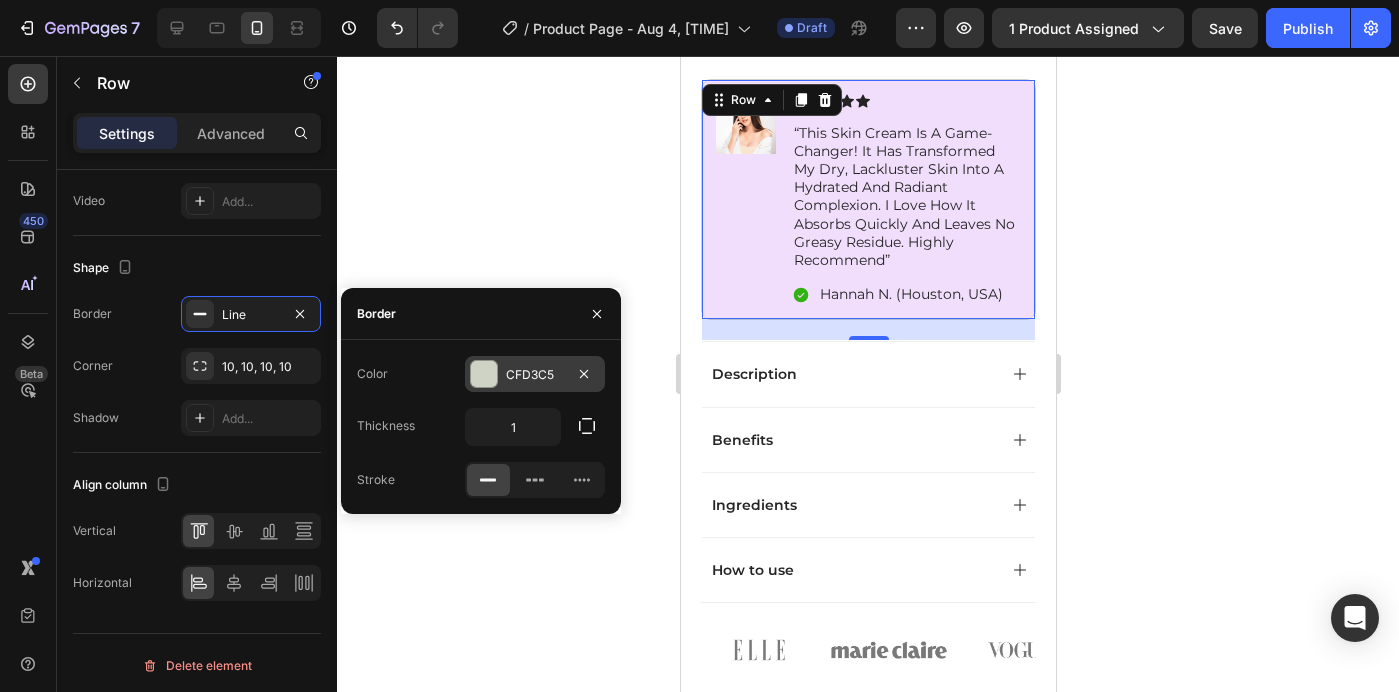 click on "CFD3C5" at bounding box center (535, 374) 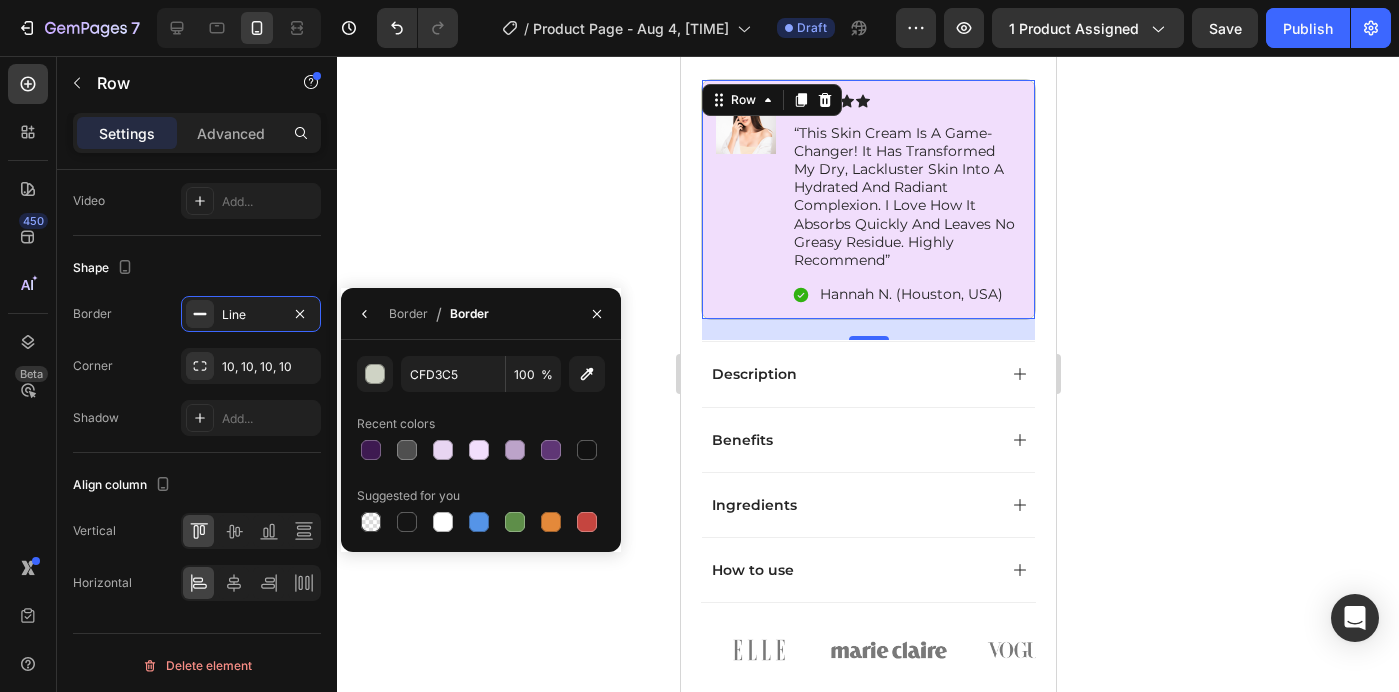 click on "CFD3C5 100 % Recent colors Suggested for you" at bounding box center [481, 446] 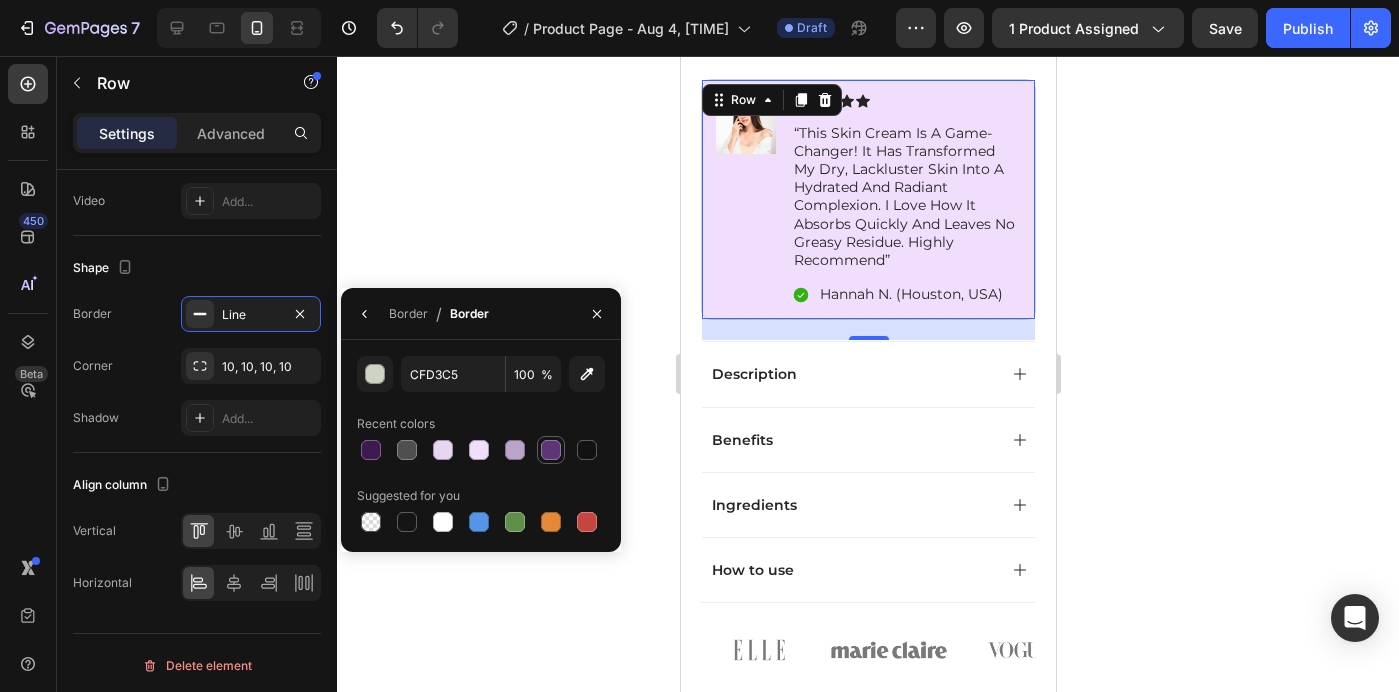 click at bounding box center (551, 450) 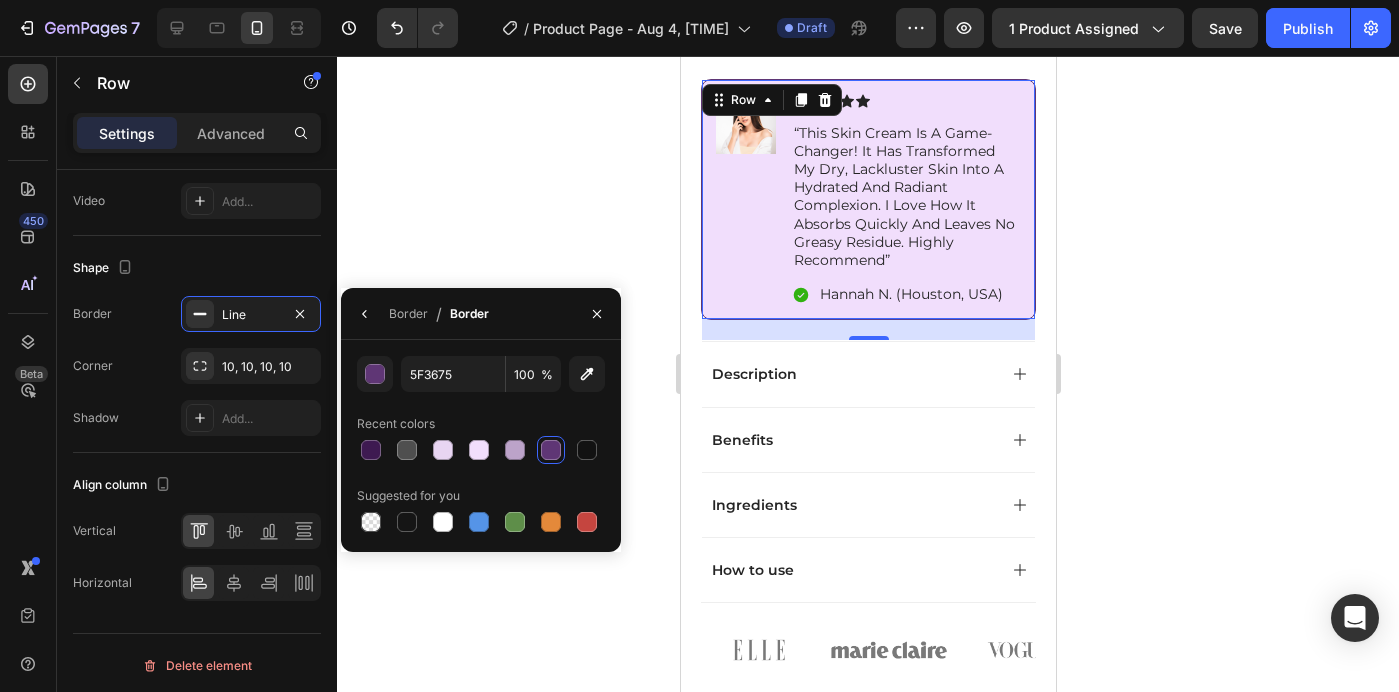 click on "21" at bounding box center [867, 329] 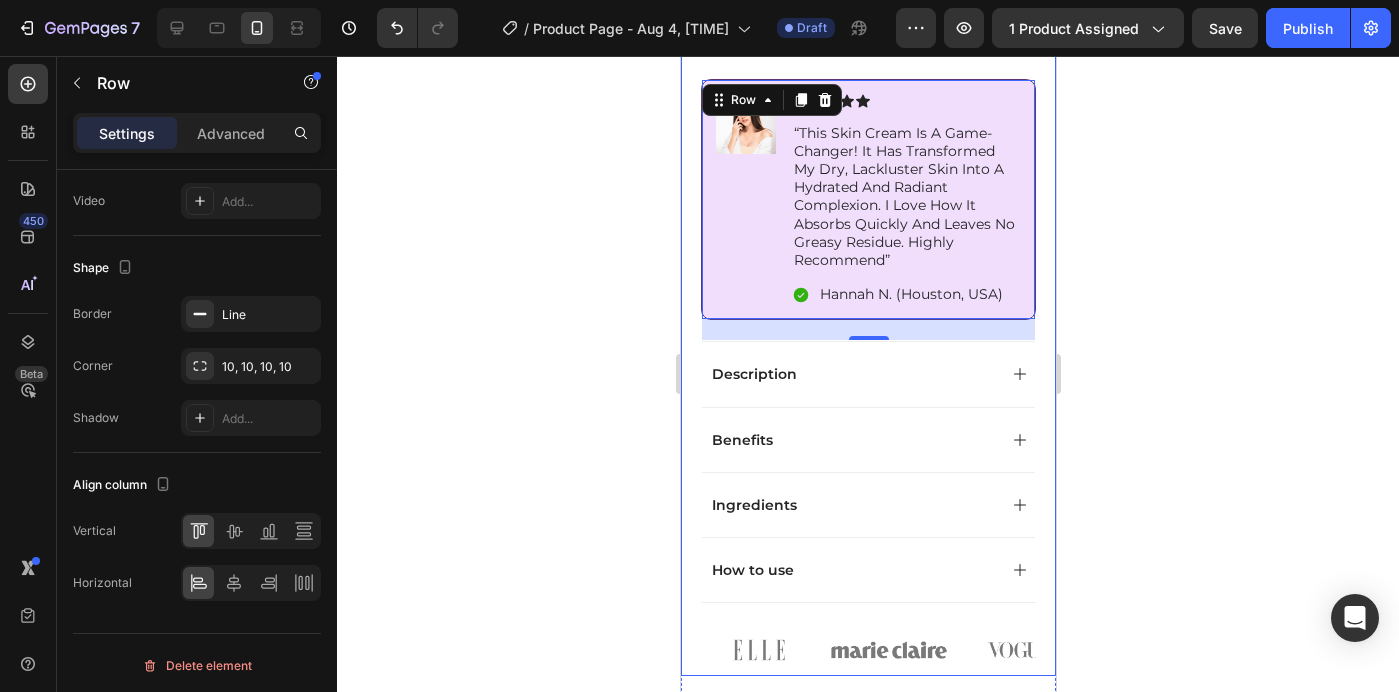 click on "Product Images Image Icon Icon Icon Icon Icon Icon List “This skin cream is a game-changer! It has transformed my dry, lackluster skin into a hydrated and radiant complexion. I love how it absorbs quickly and leaves no greasy residue. Highly recommend” Text Block
Icon Hannah N. (Houston, USA) Text Block Row Row Row Icon Icon Icon Icon Icon Icon List (1349 Reviews) Text Block Row Topische Haargroeiserum bij Dunner Wordend Haar – Krachtige DHT-blokkerende Formule Product Title 5% RU5884 Solution 50MG per ML Text Block Topical Hair Growth Serum for Thinning Hair – Powerful DHT-Blocking Formula Text Block Blocks DHT Effectively Strengthens Hair Follicles Reduces Shedding Noticeably Promotes Fuller Growth Item List Kaching Bundles Kaching Bundles
Icon Sale Ends In 2 Hours | Limited Time Offer Text Block Row Add to cart Add to Cart
Icon Free Shipping Text Block
Icon Money-Back Text Block
Icon Easy Returns Text Block Row Image Icon Row" at bounding box center (867, -234) 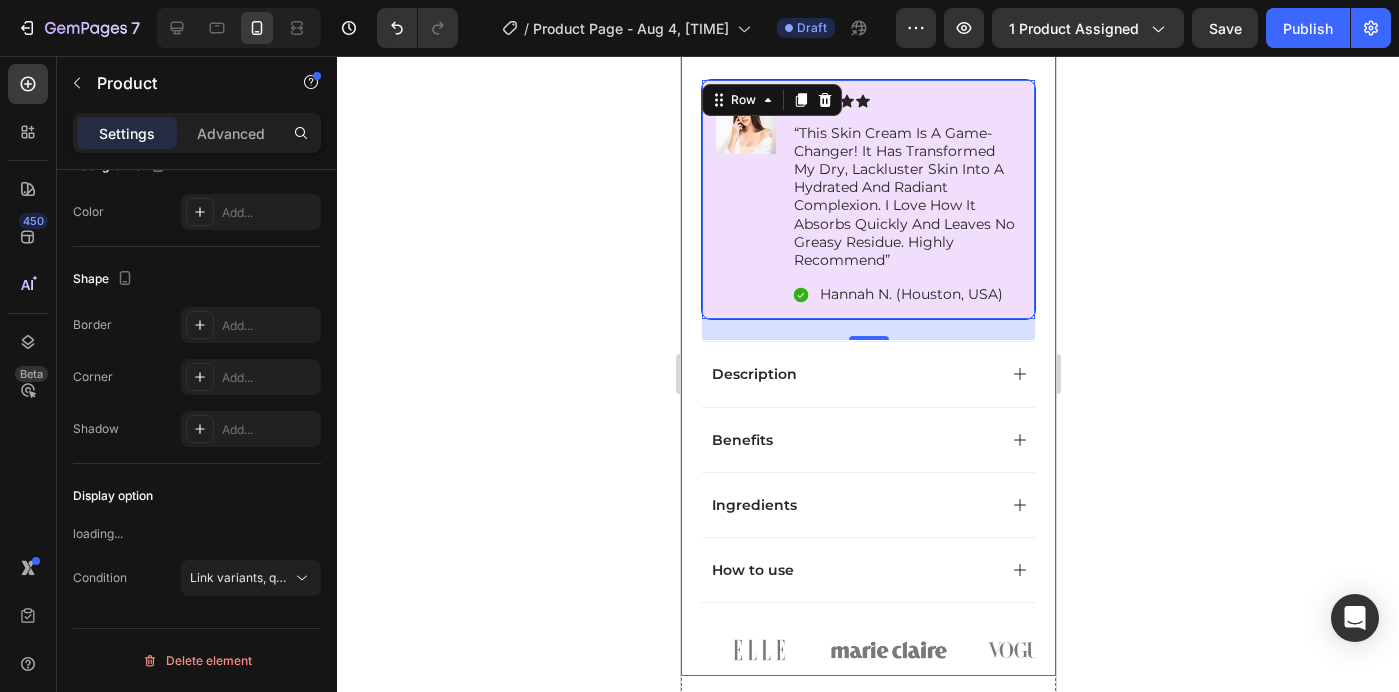 scroll, scrollTop: 0, scrollLeft: 0, axis: both 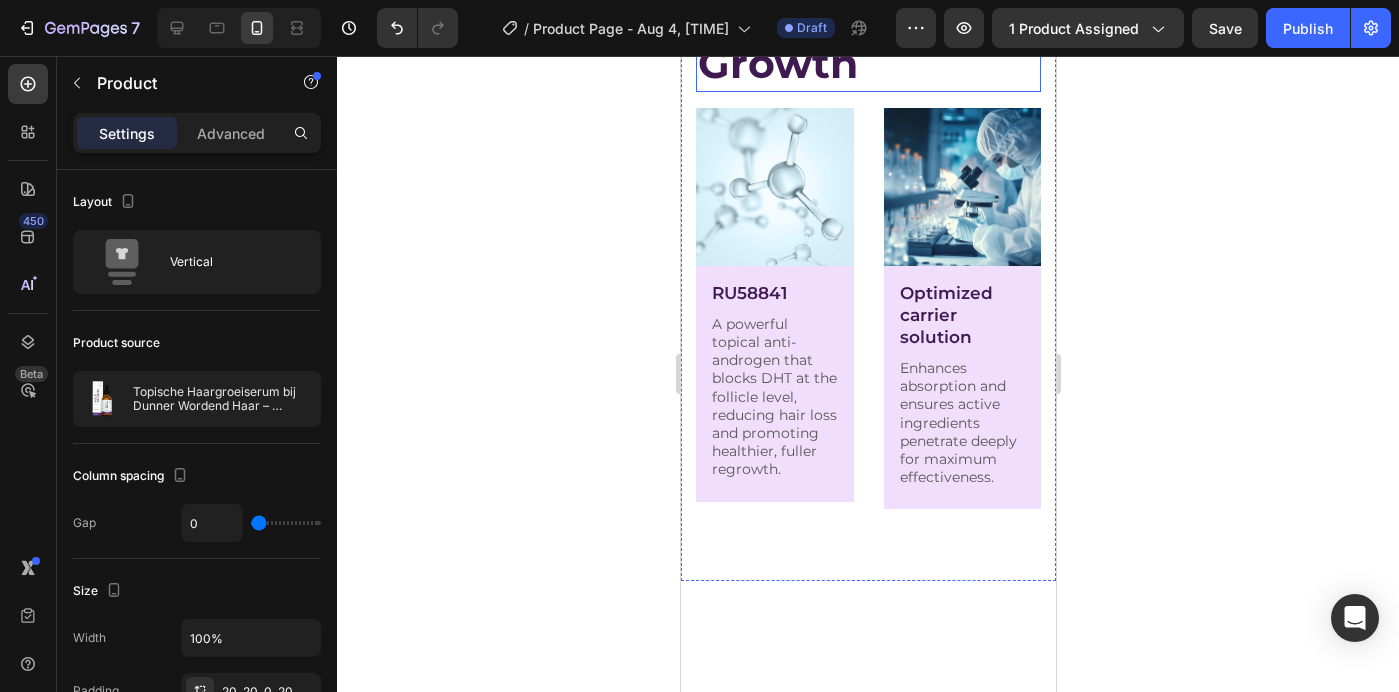 click on "Powerful Ingredients for Maximum Growth" at bounding box center (857, -17) 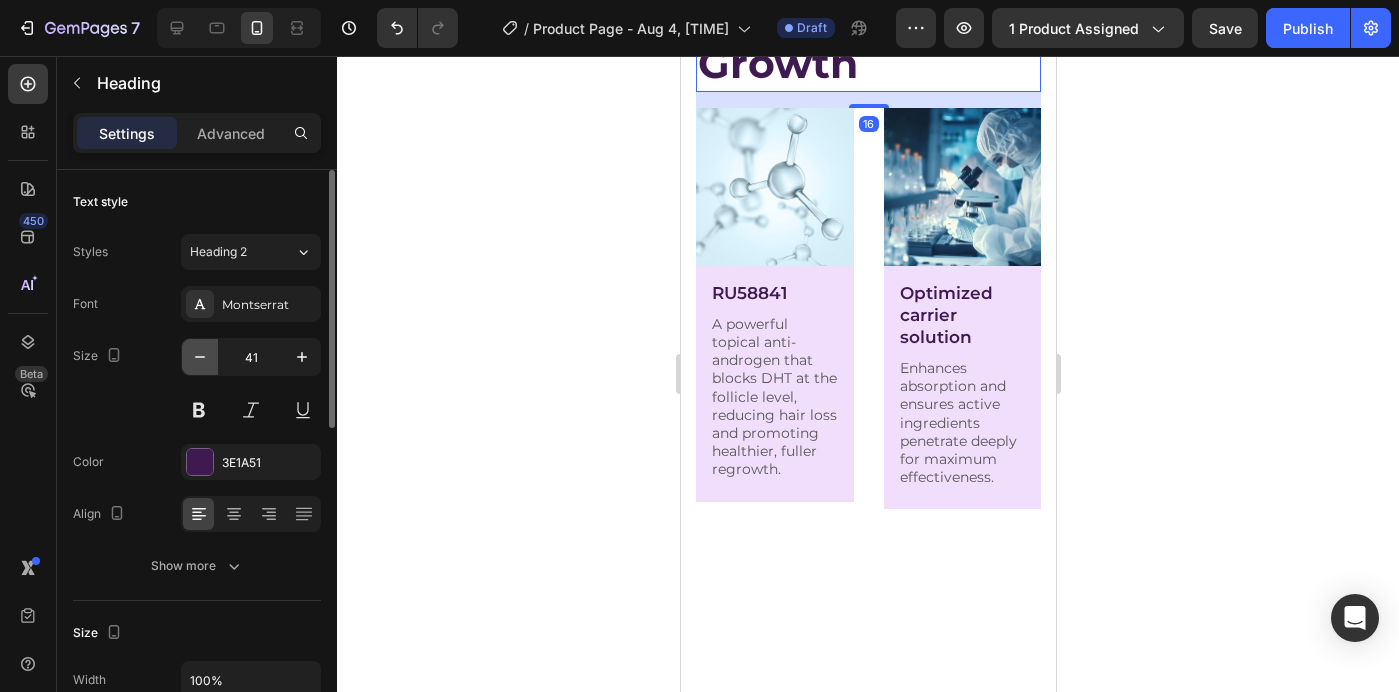 click 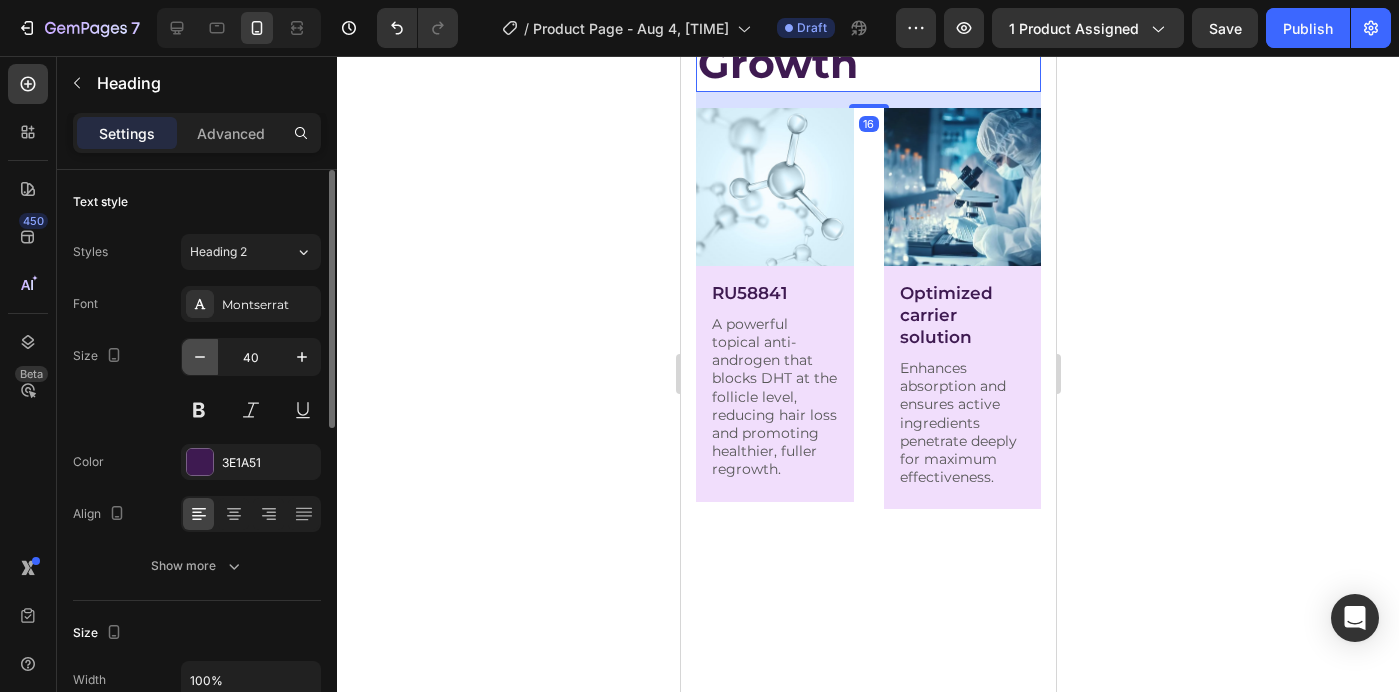 click 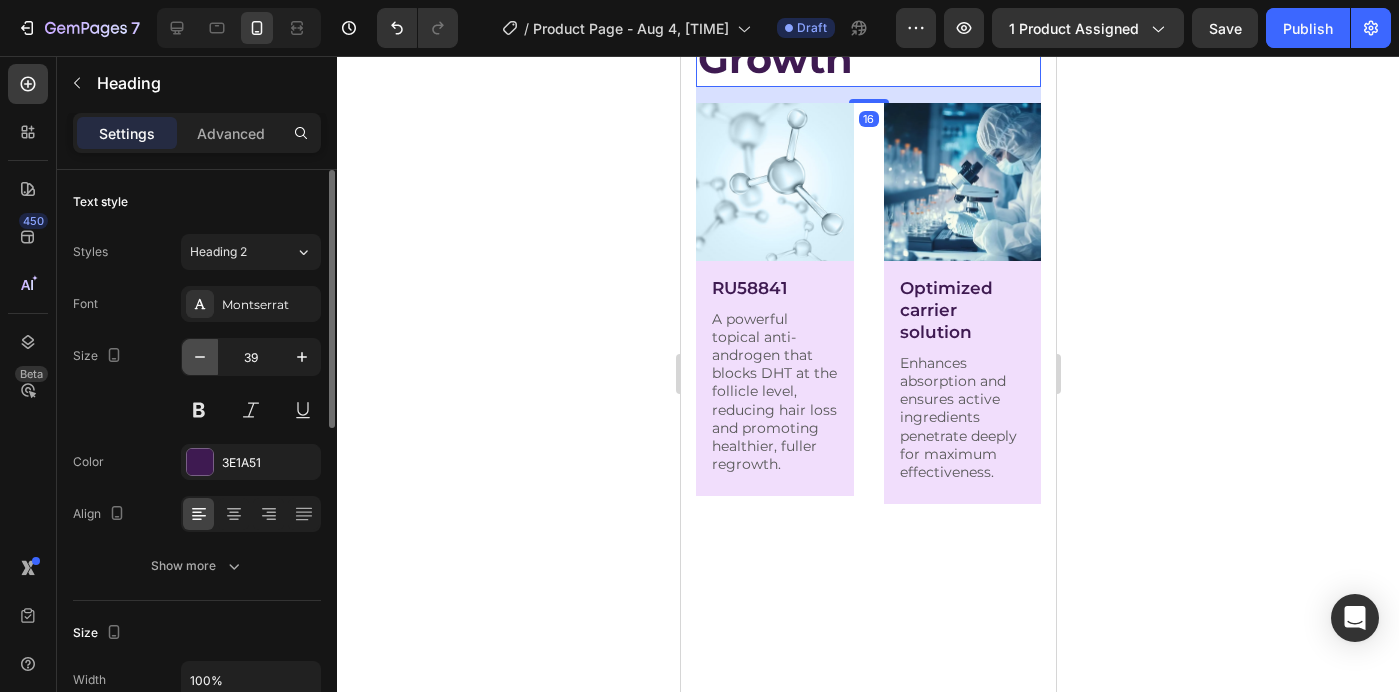 click 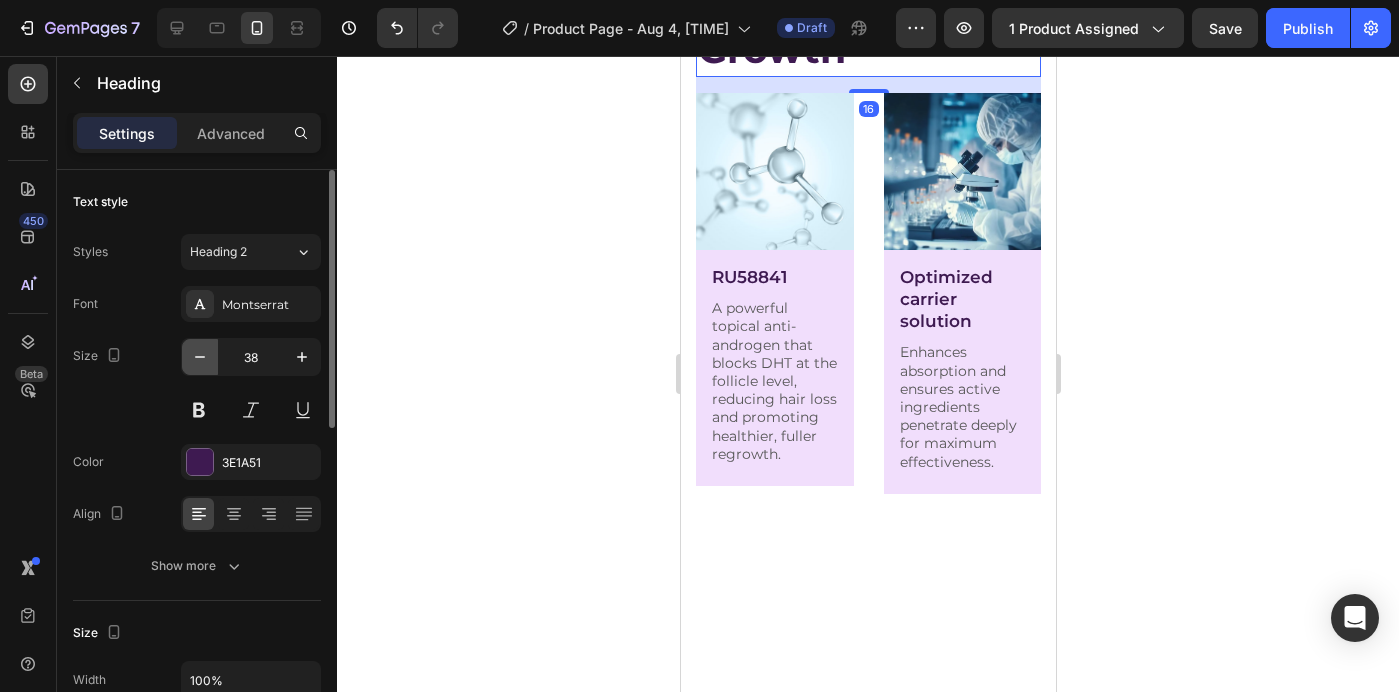 click 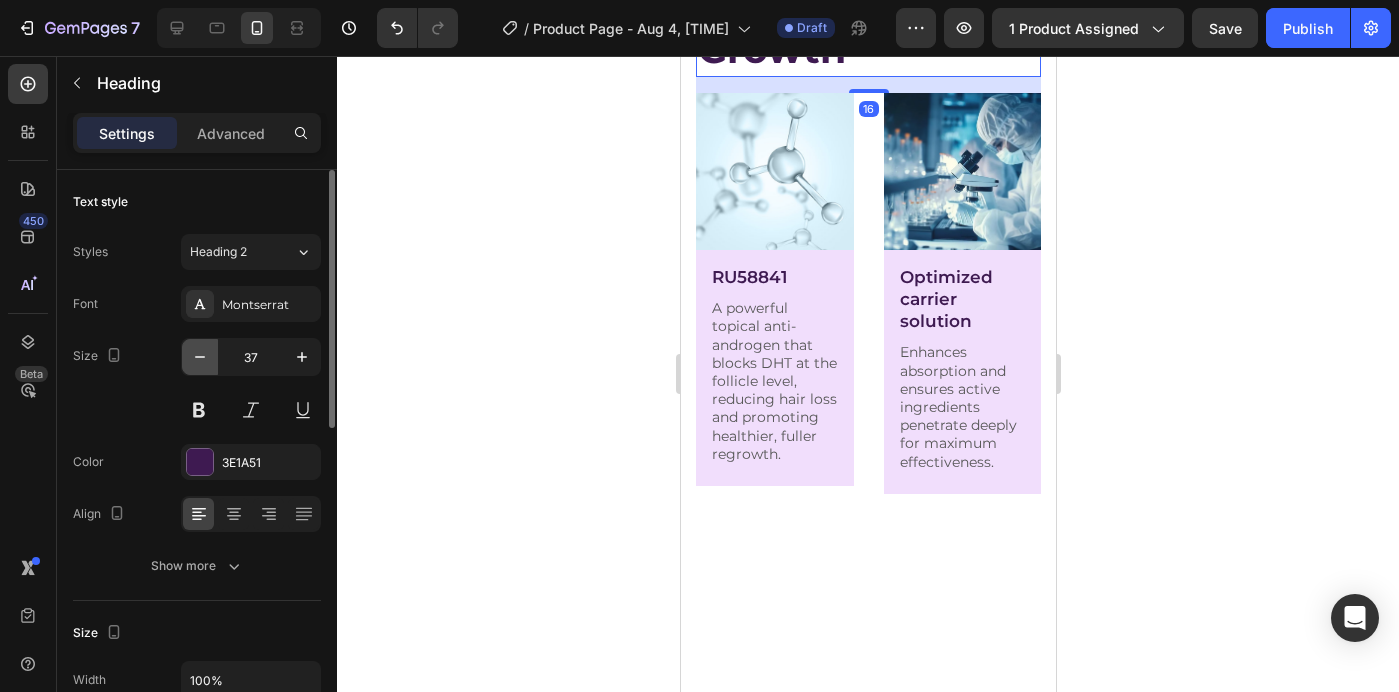 click 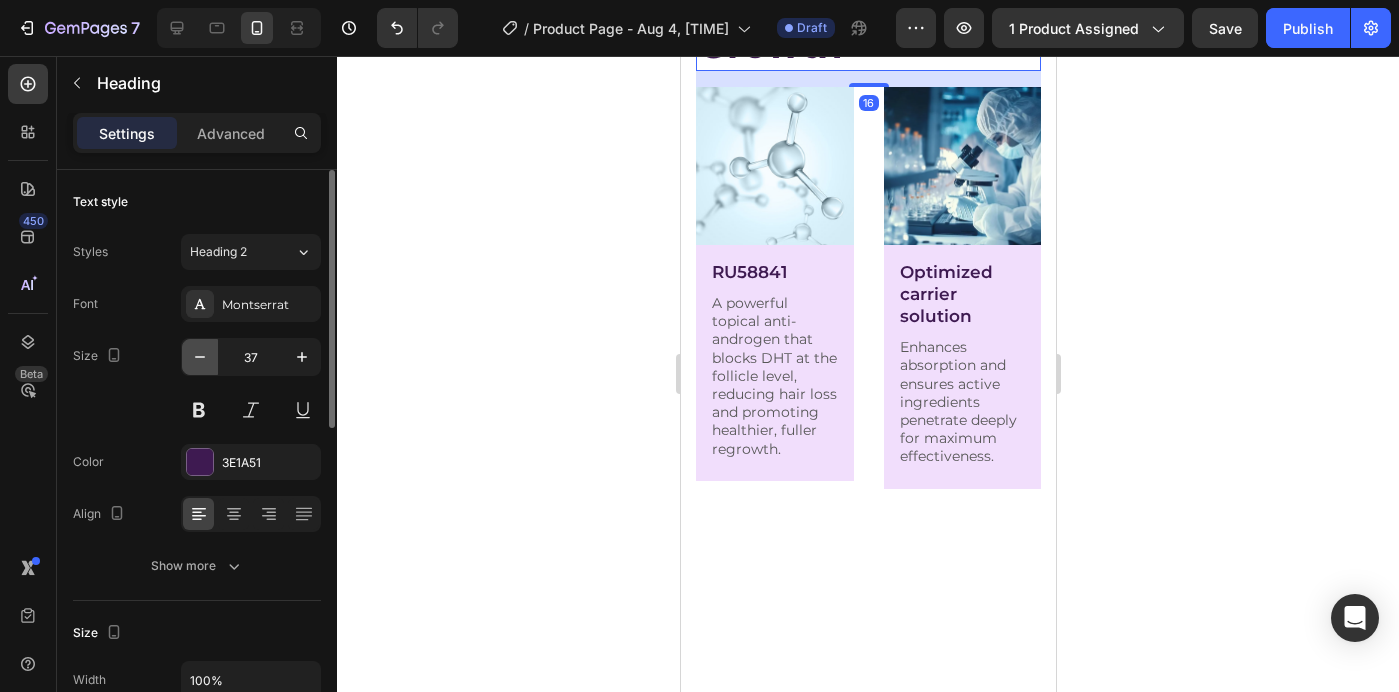 type on "36" 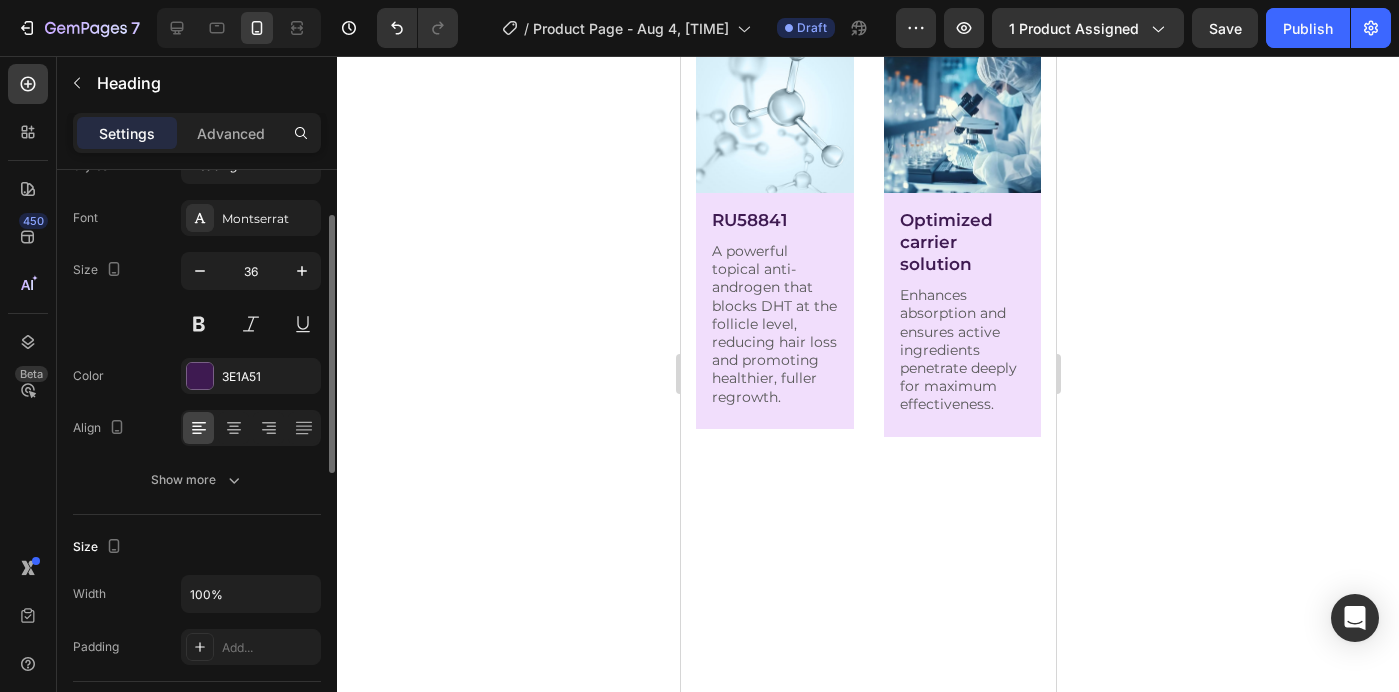 scroll, scrollTop: 105, scrollLeft: 0, axis: vertical 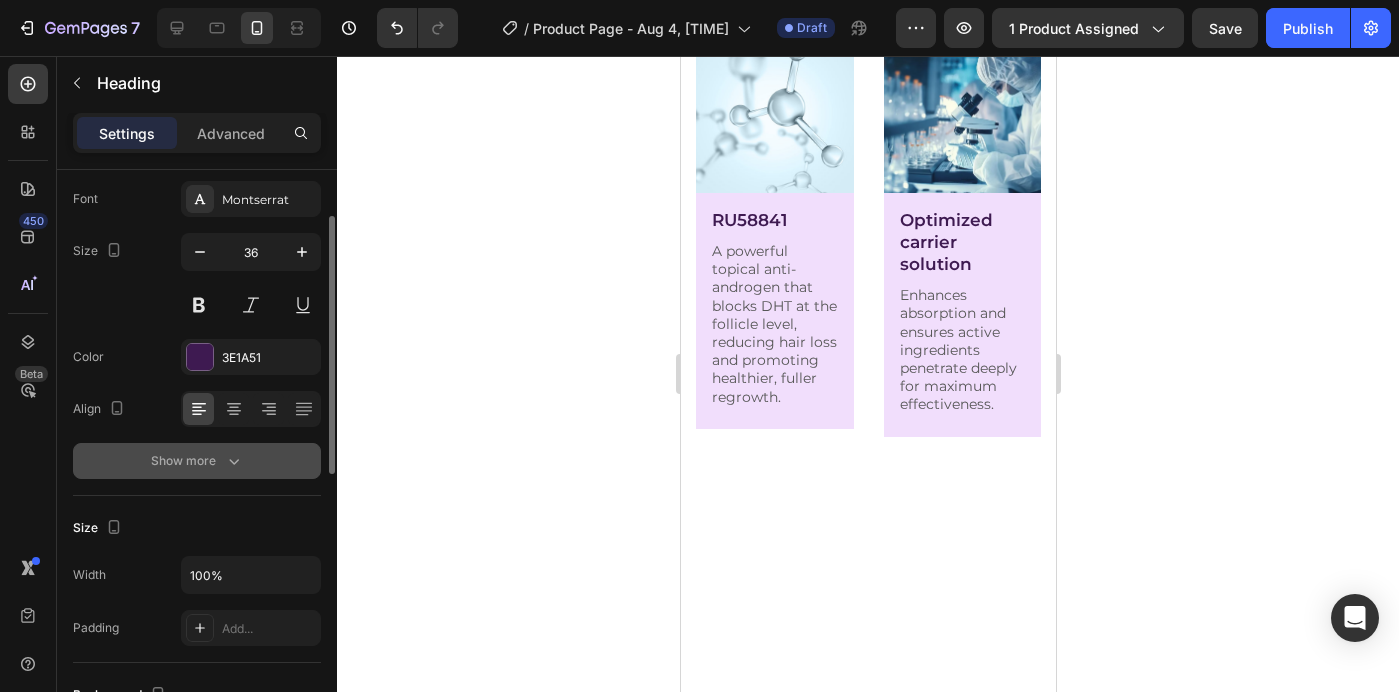 click on "Show more" at bounding box center (197, 461) 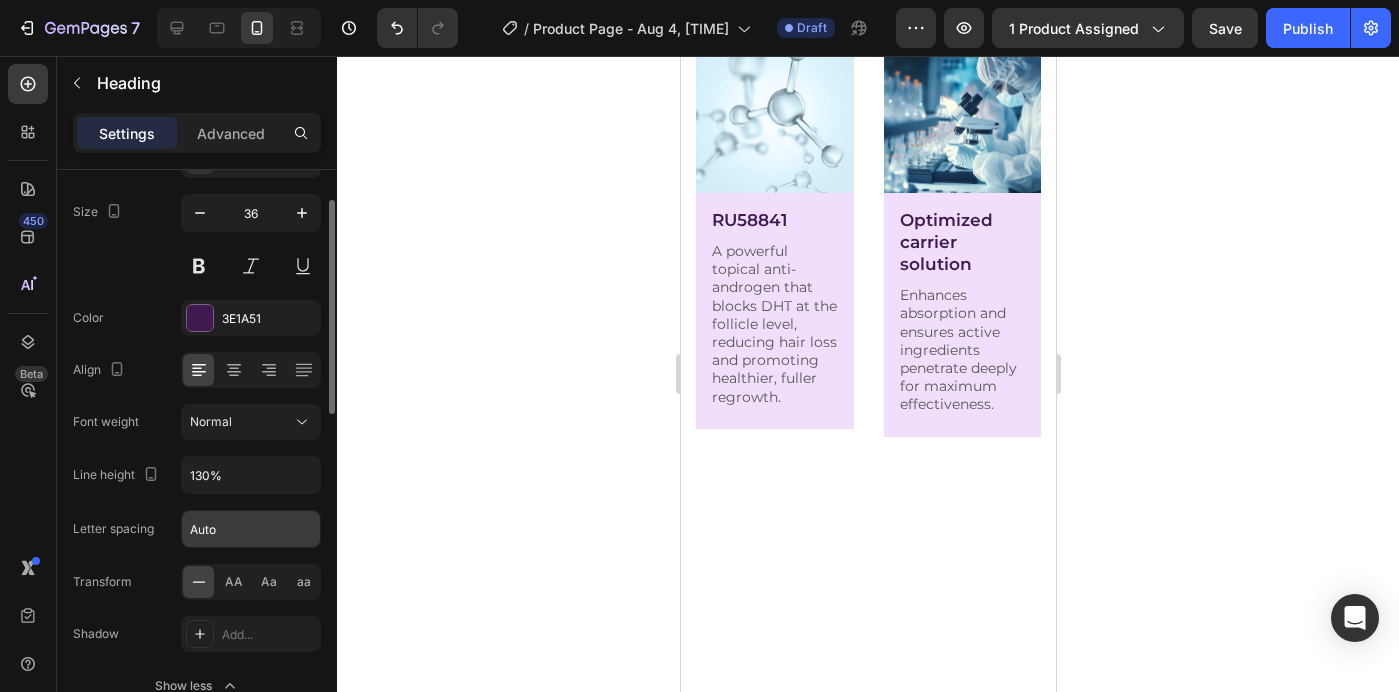 scroll, scrollTop: 147, scrollLeft: 0, axis: vertical 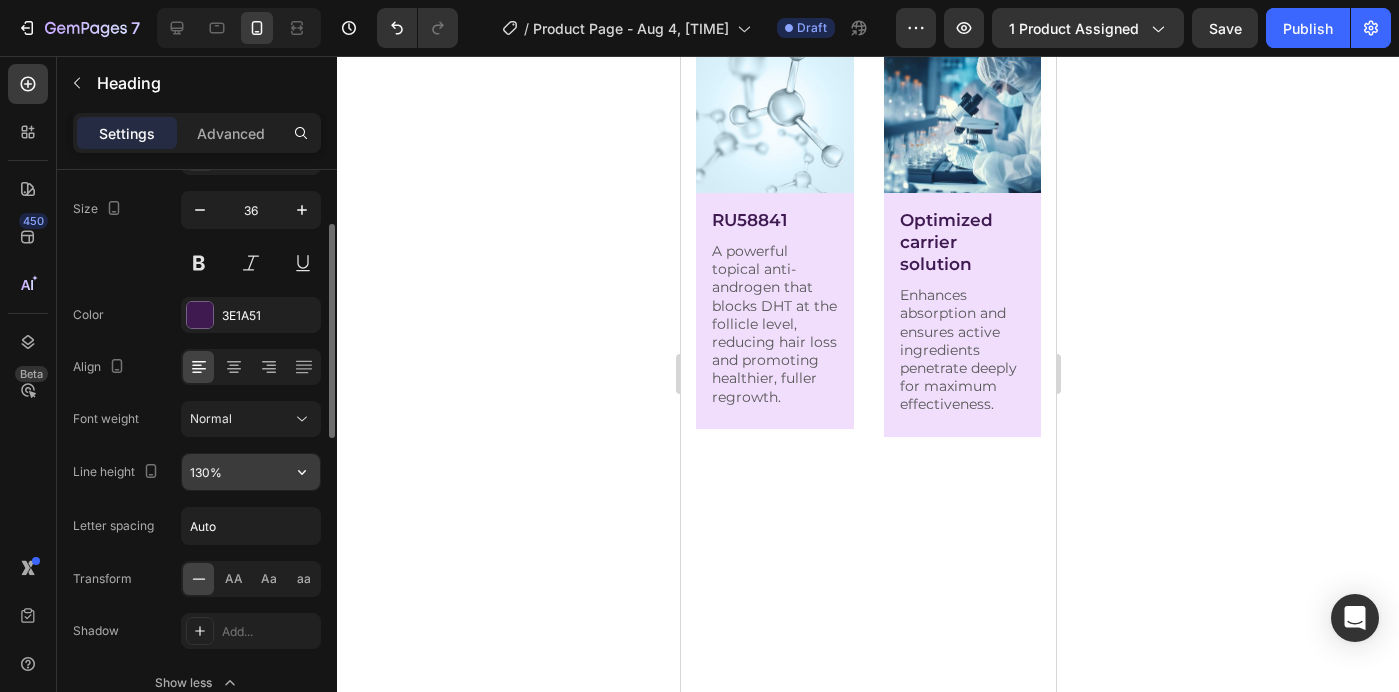 click on "130%" at bounding box center [251, 472] 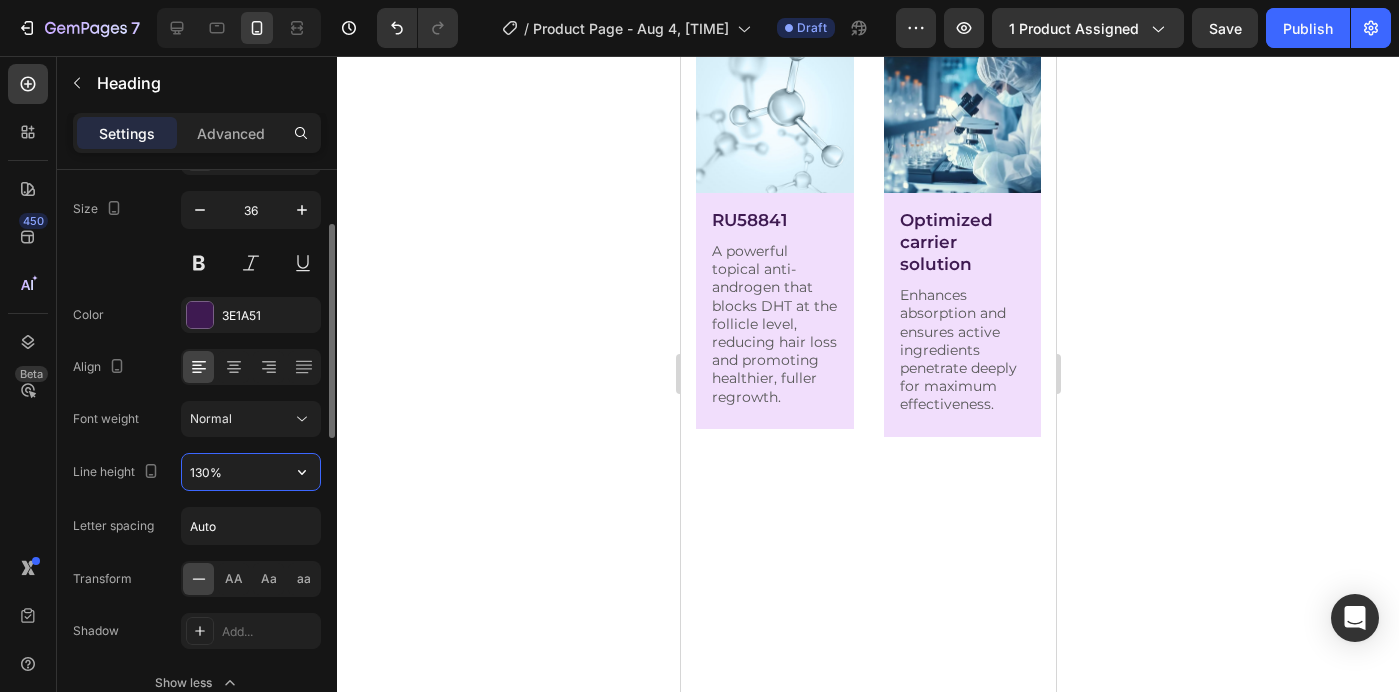 click on "130%" at bounding box center [251, 472] 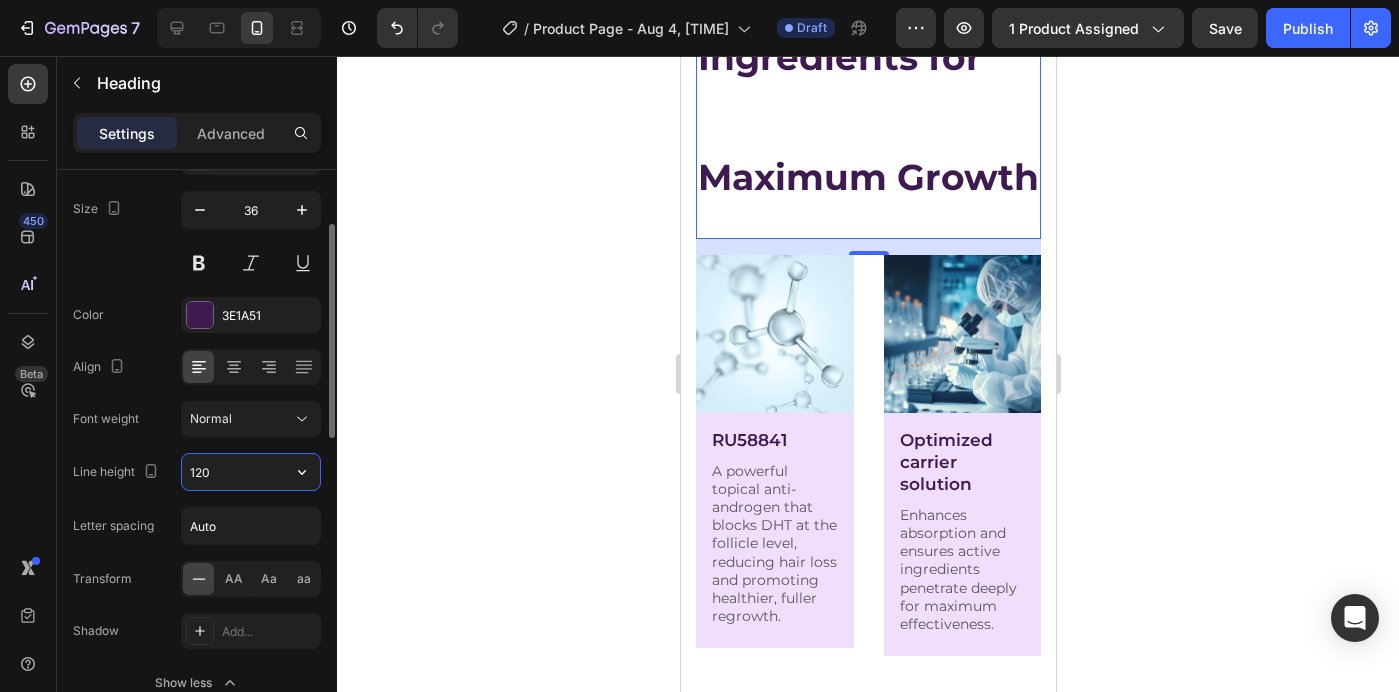 click on "120" at bounding box center (251, 472) 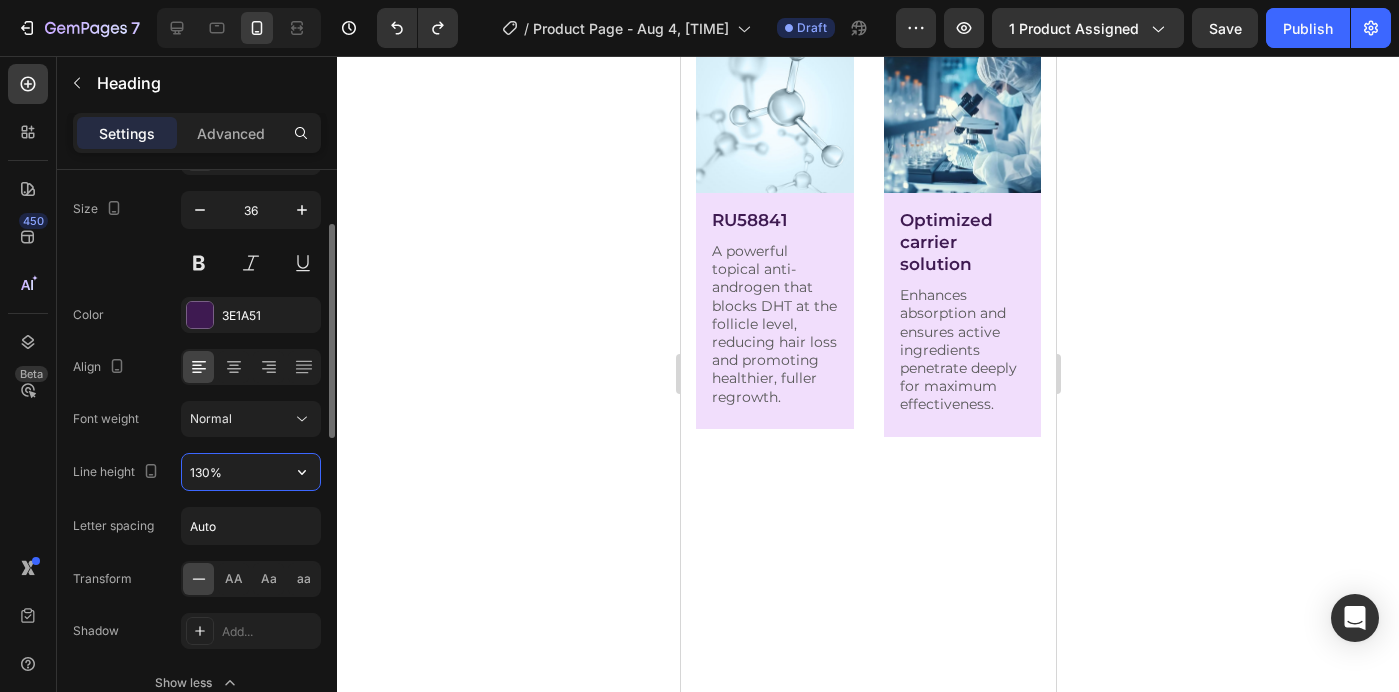 click on "130%" at bounding box center [251, 472] 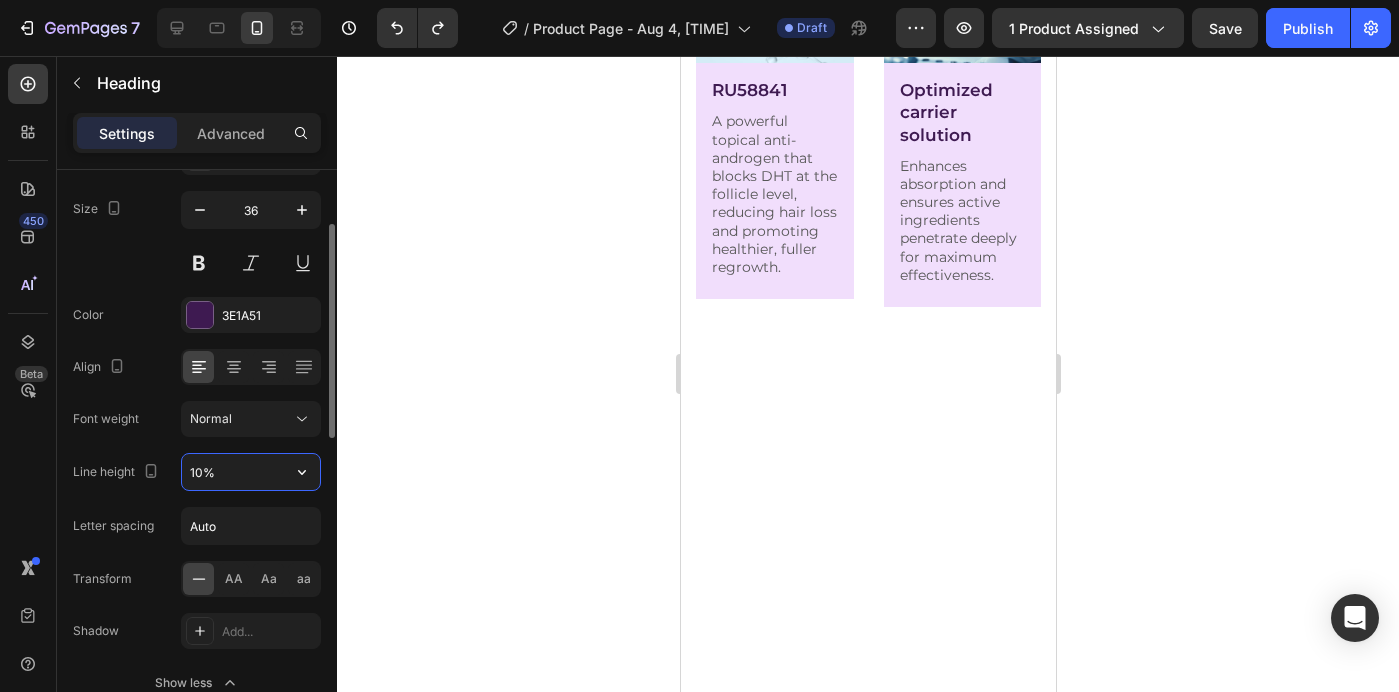 type on "110%" 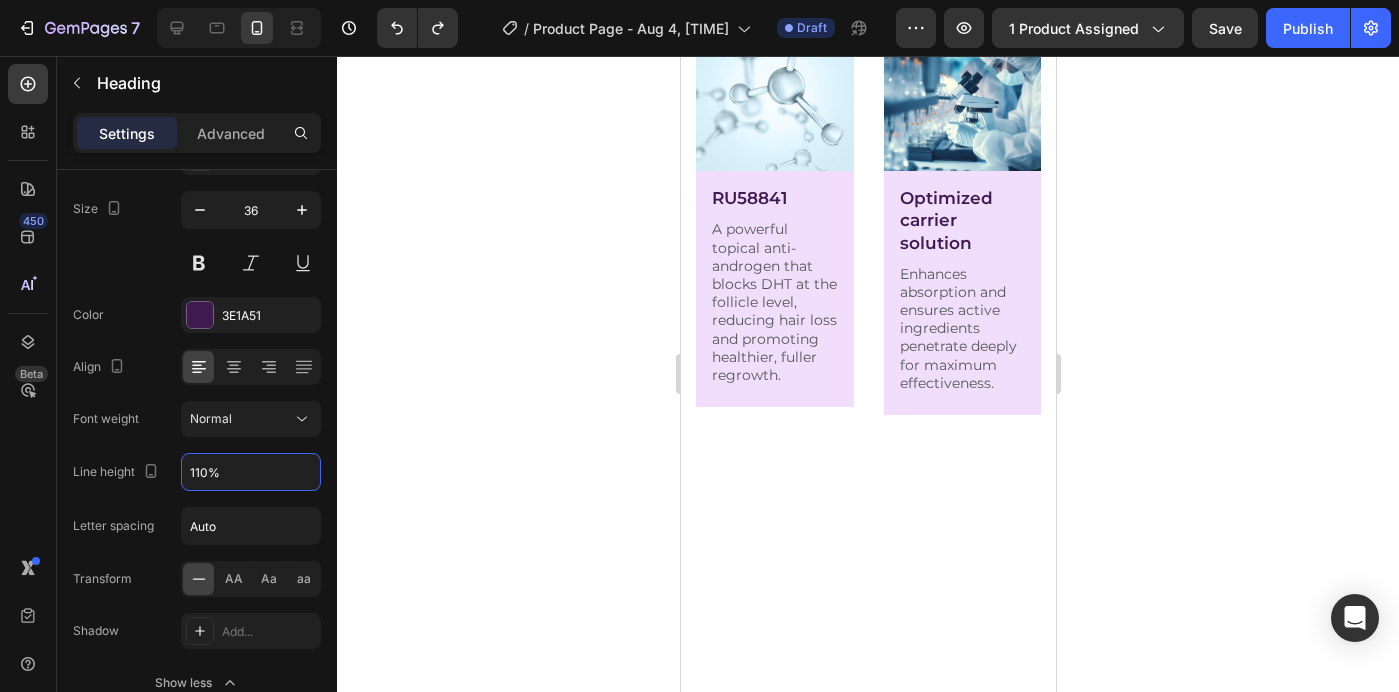click 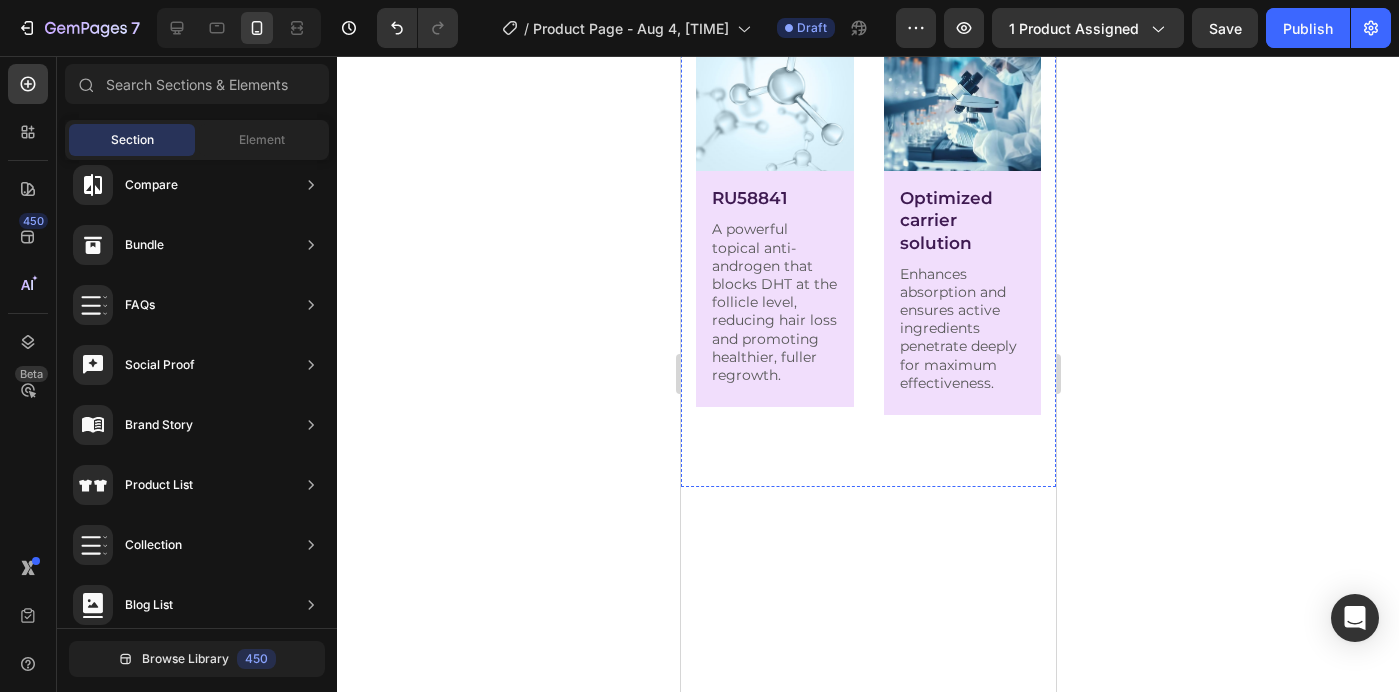 click on "Powerful Ingredients for Maximum Growth" at bounding box center (867, -65) 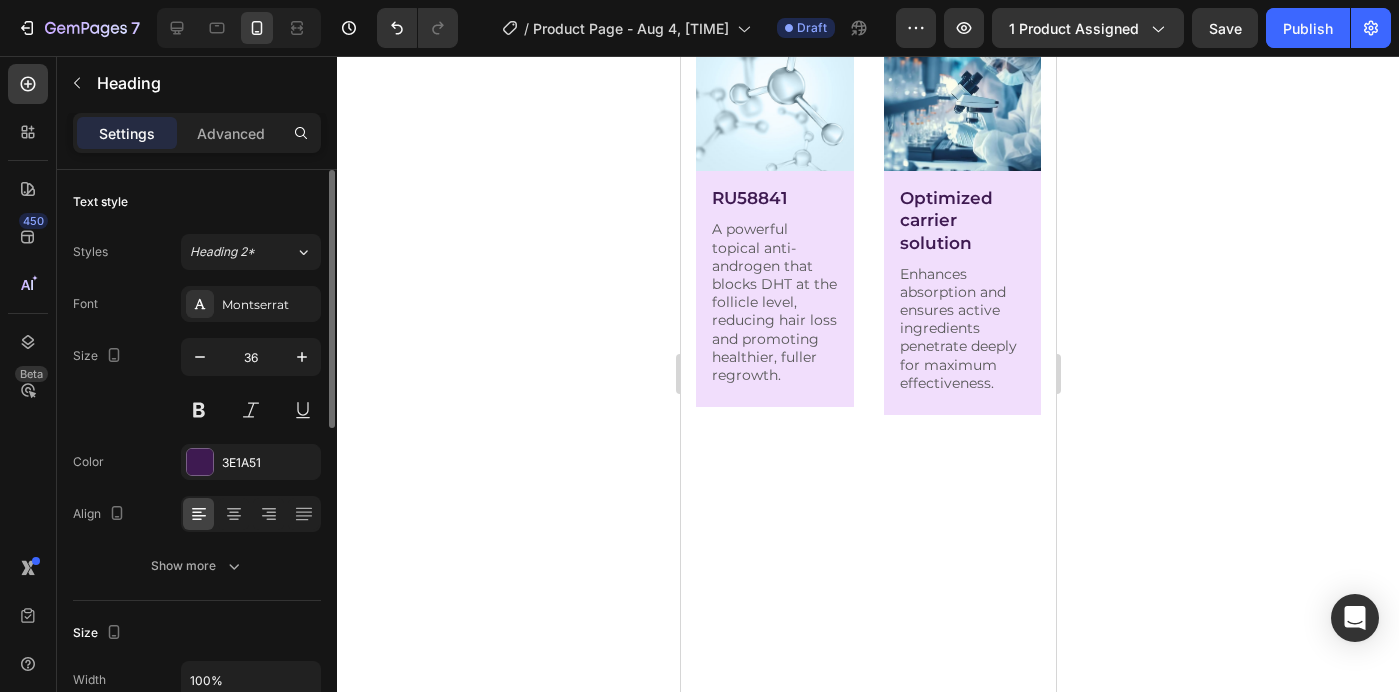 click on "Text style Styles Heading 2* Font Montserrat Size 36 Color 3E1A51 Align Show more" 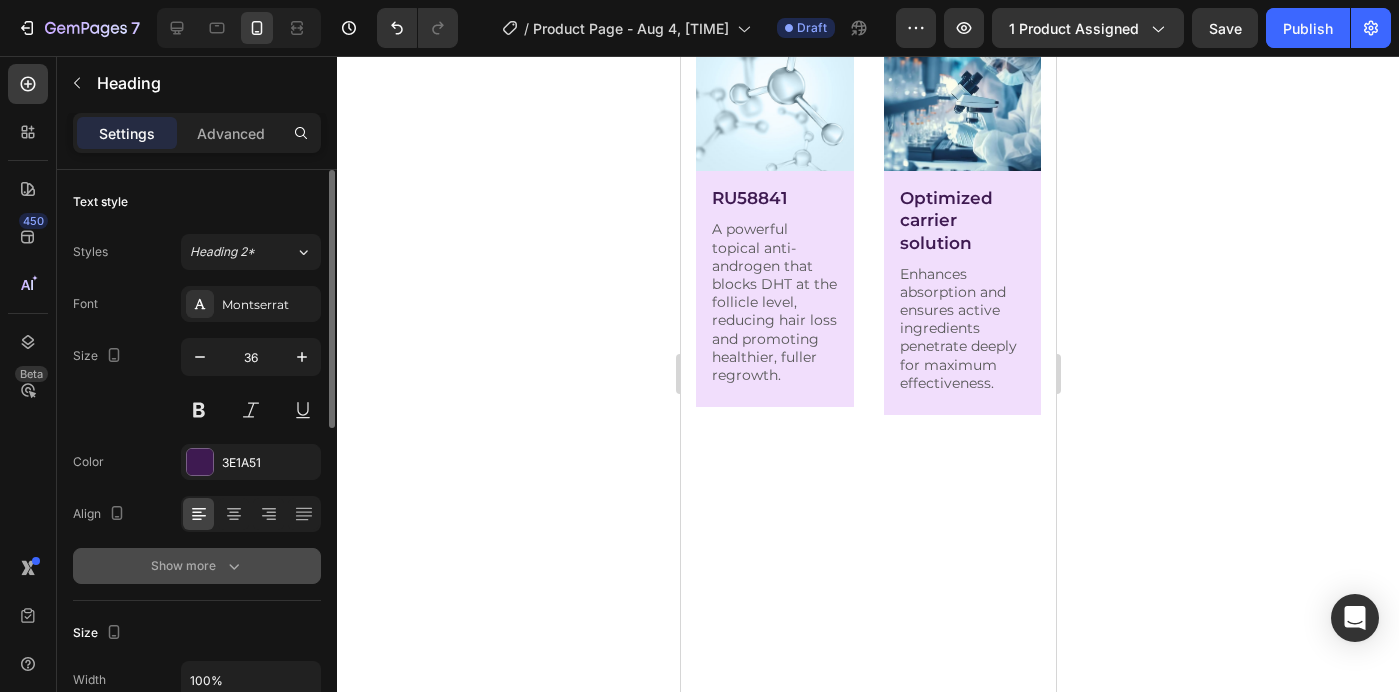 click on "Show more" at bounding box center (197, 566) 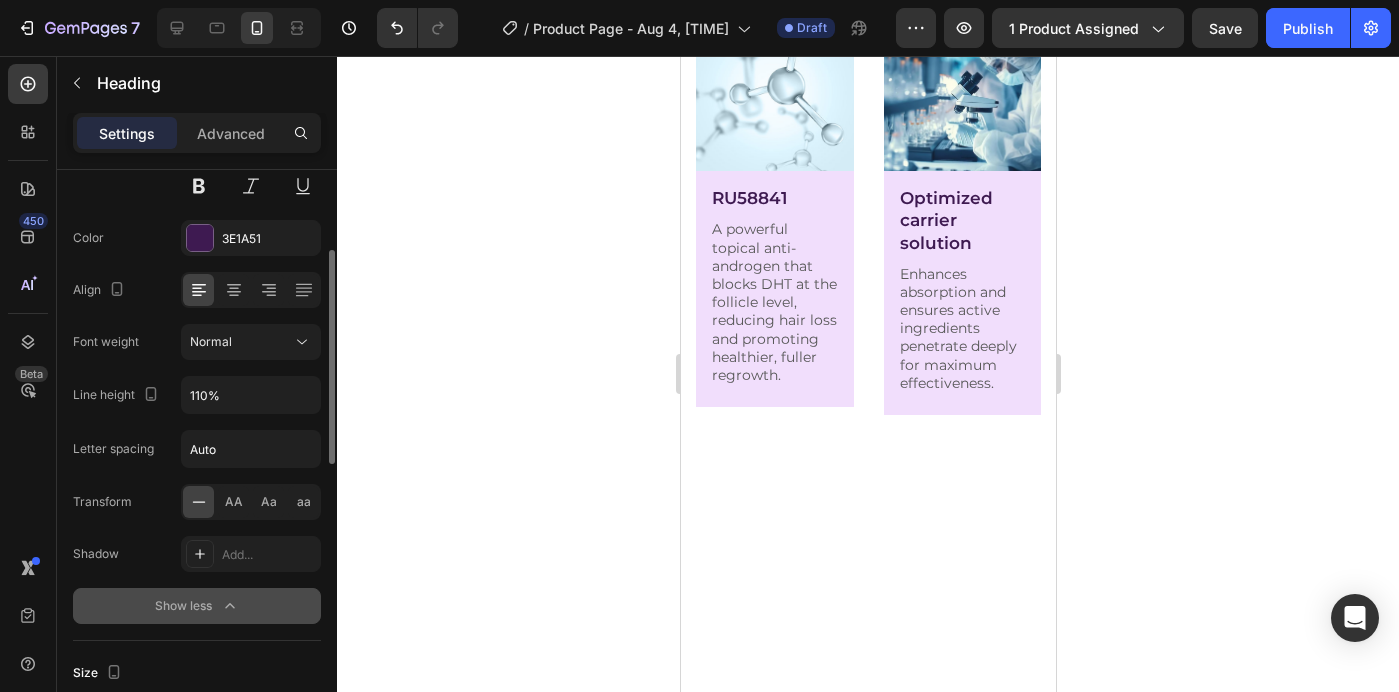 scroll, scrollTop: 233, scrollLeft: 0, axis: vertical 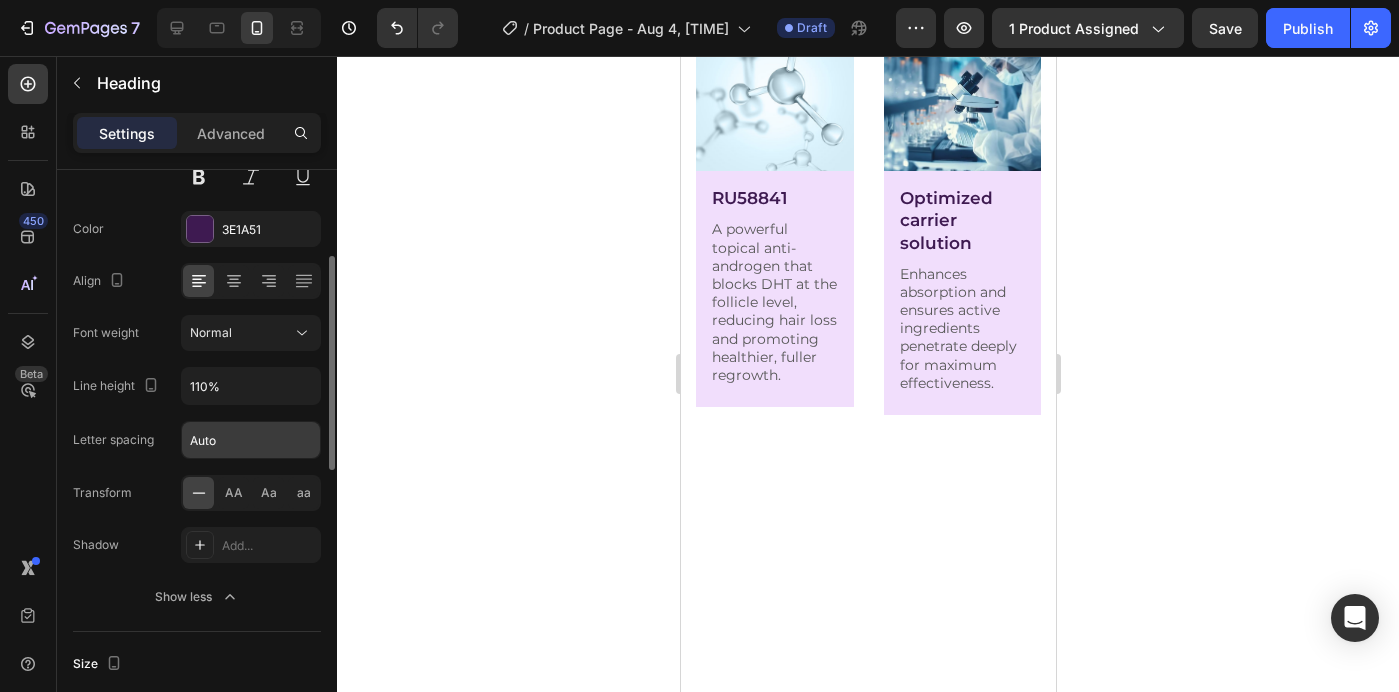click on "Auto" at bounding box center (251, 440) 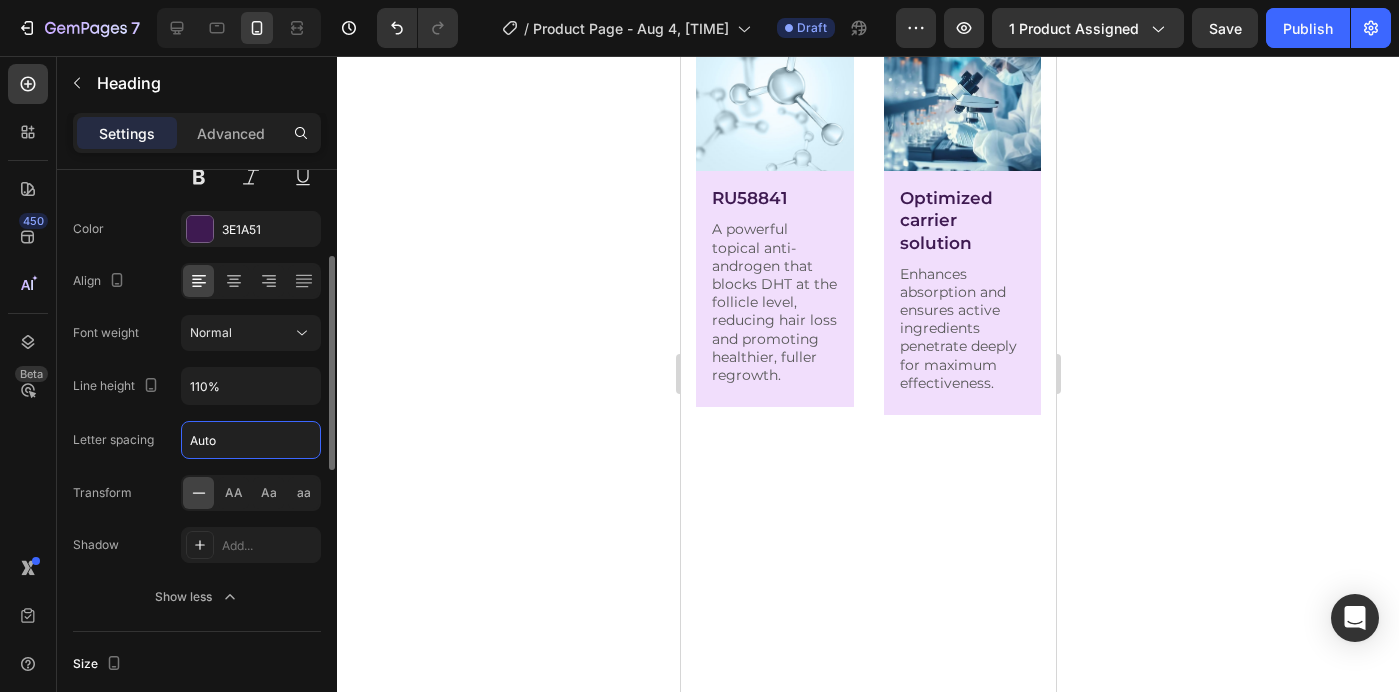 click on "Letter spacing Auto" at bounding box center (197, 440) 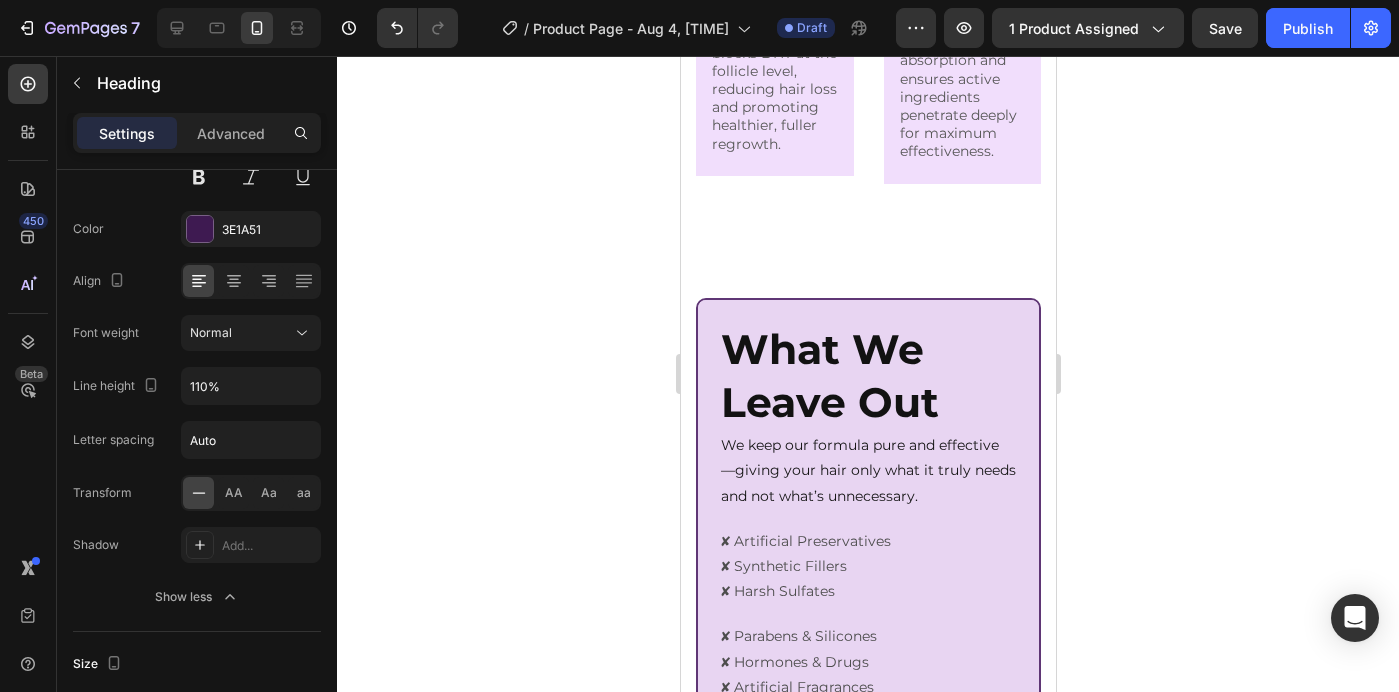 scroll, scrollTop: 3823, scrollLeft: 0, axis: vertical 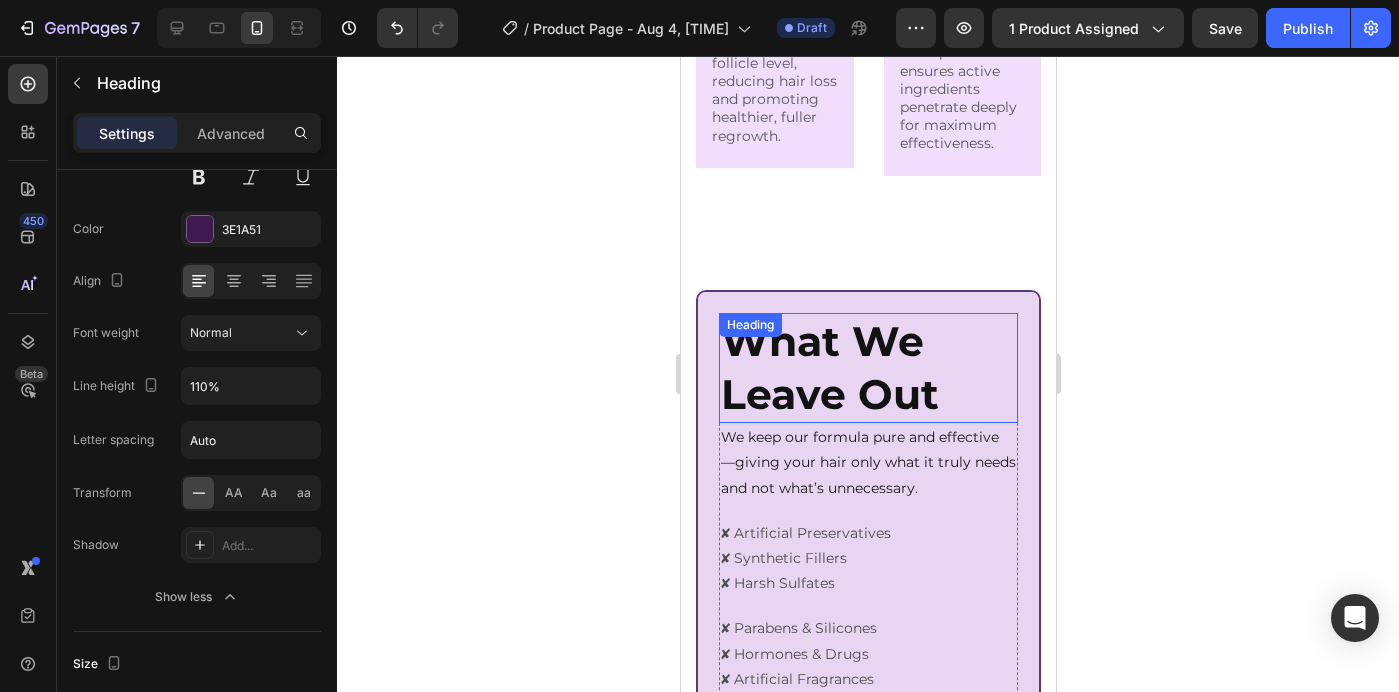 click on "What We Leave Out" at bounding box center [829, 367] 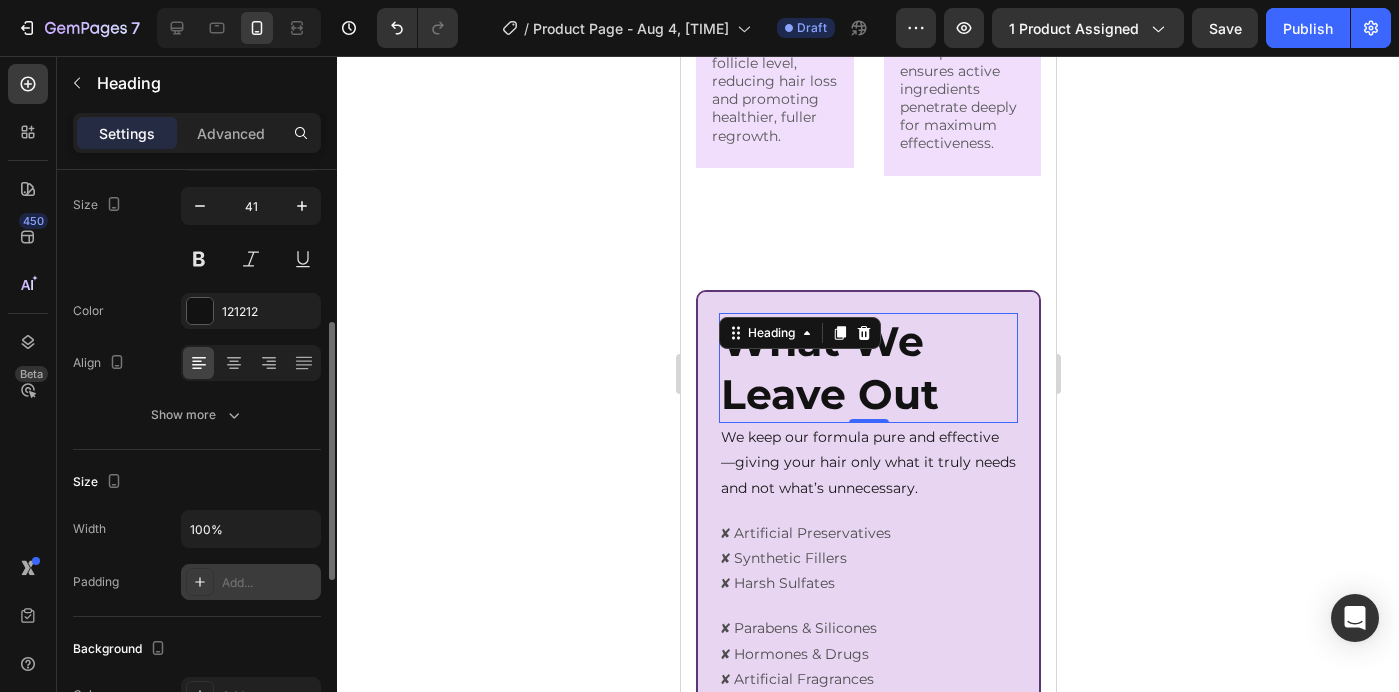 scroll, scrollTop: 106, scrollLeft: 0, axis: vertical 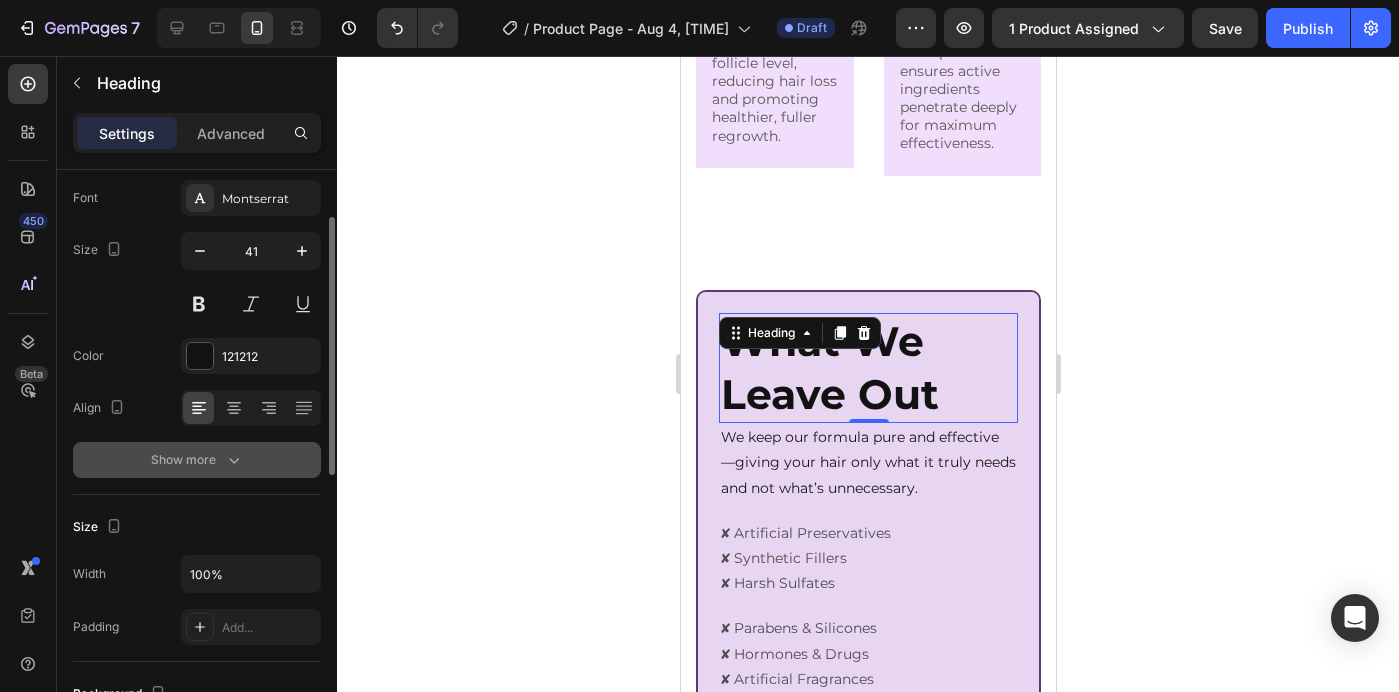 click on "Show more" at bounding box center (197, 460) 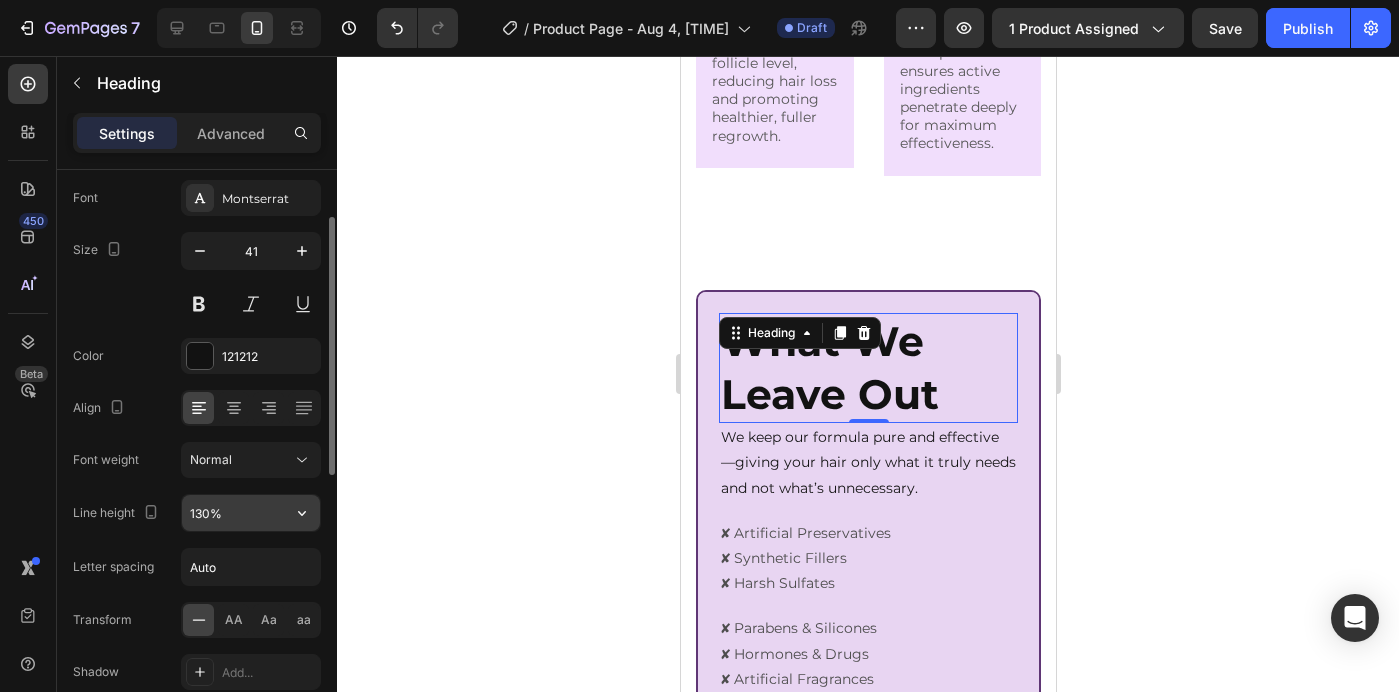 click on "130%" at bounding box center [251, 513] 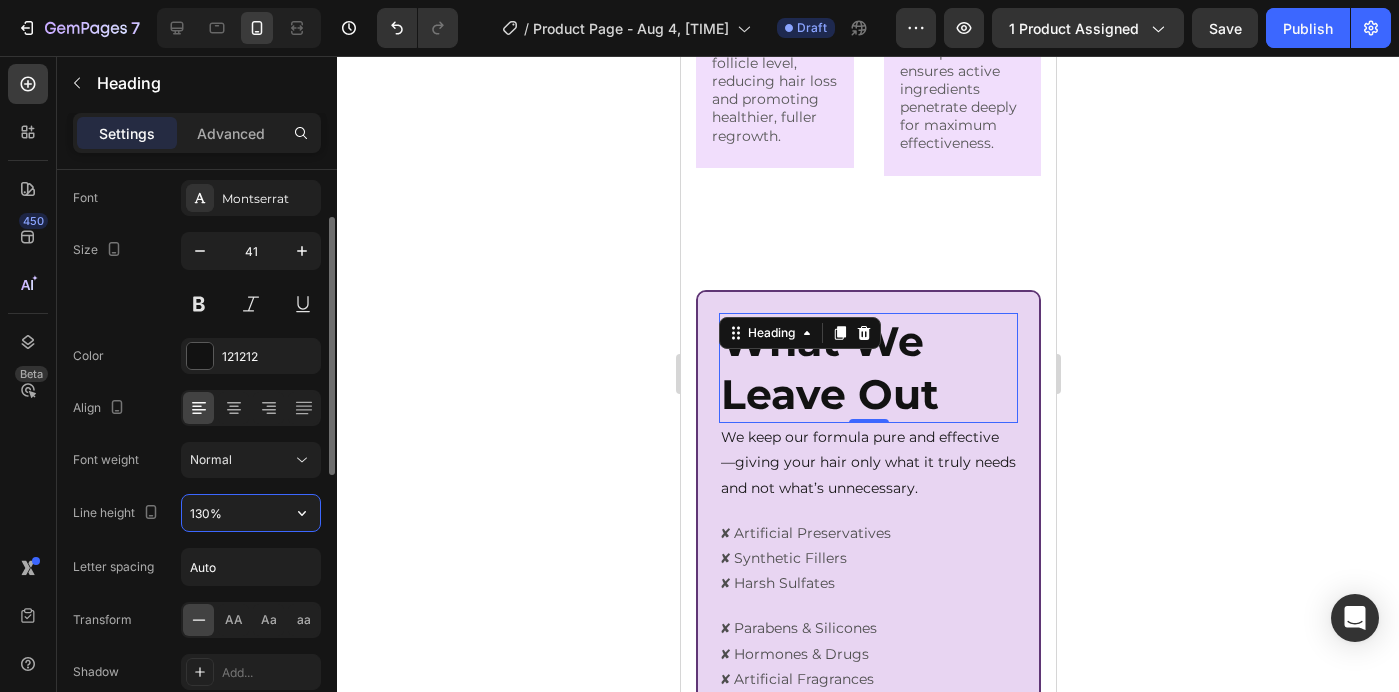 click on "130%" at bounding box center [251, 513] 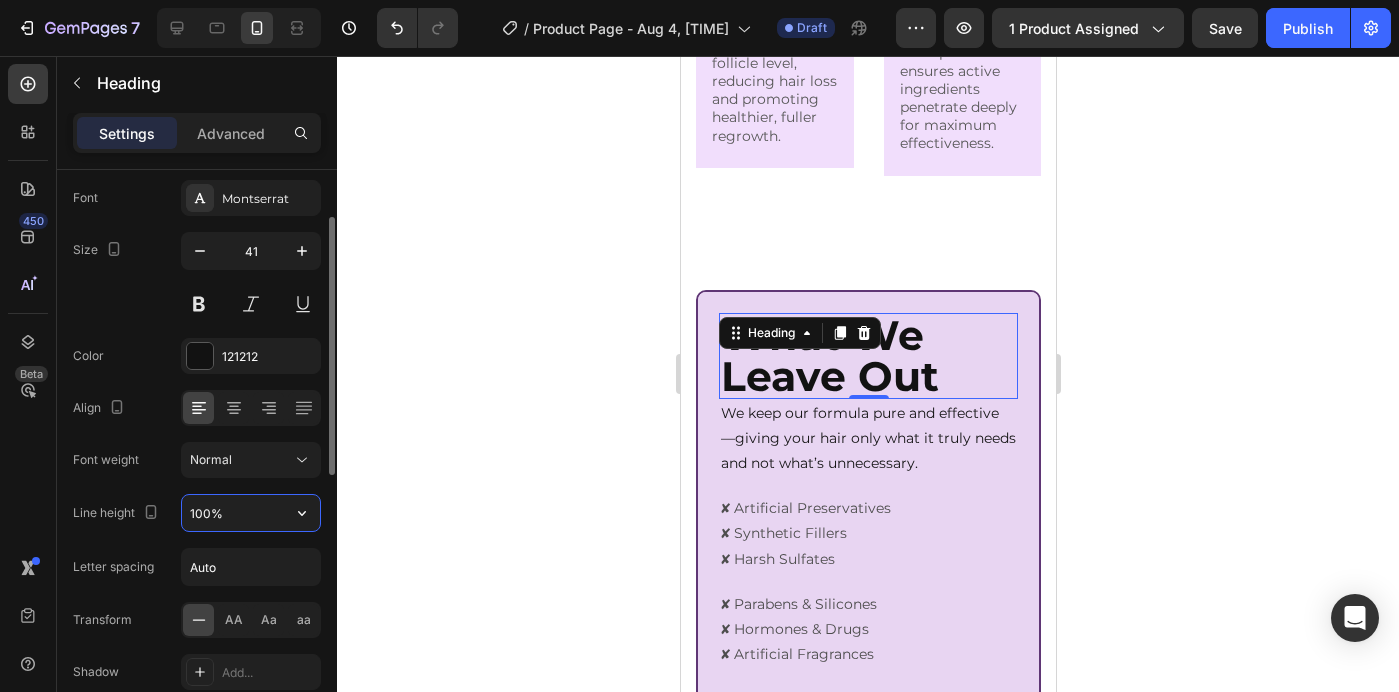 type on "100%" 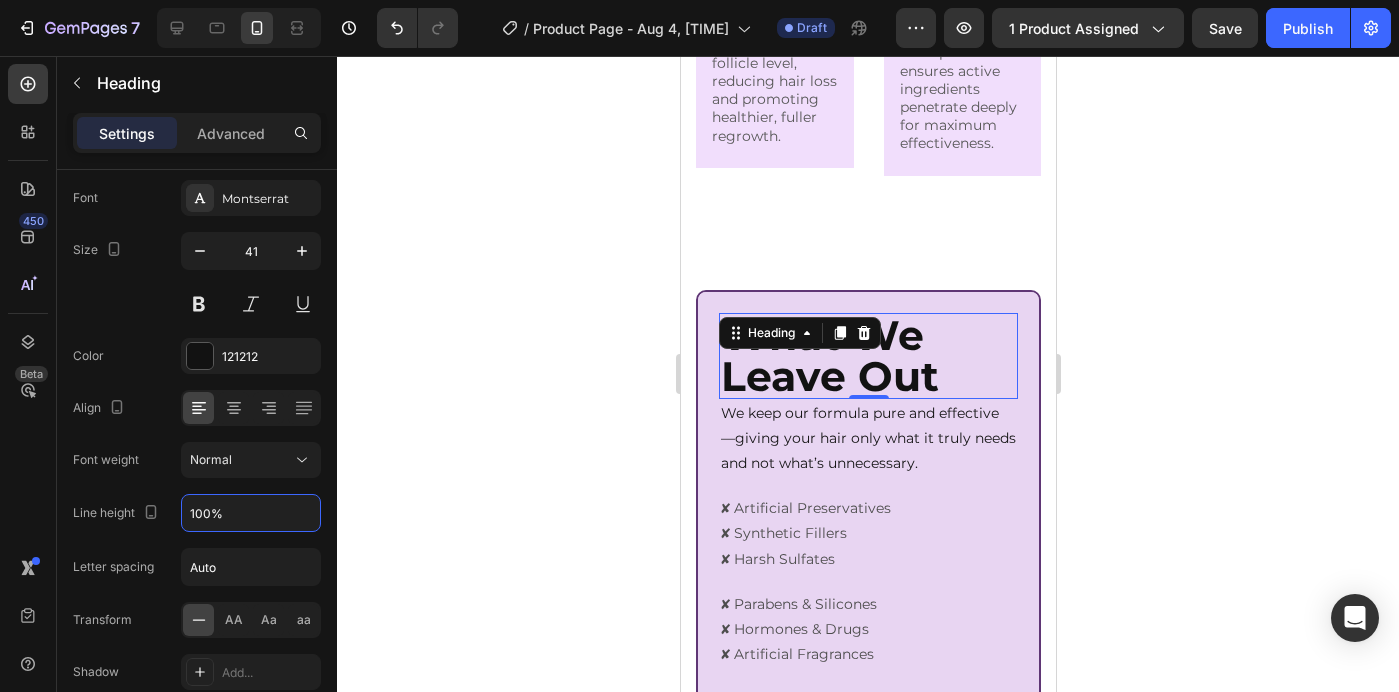 click 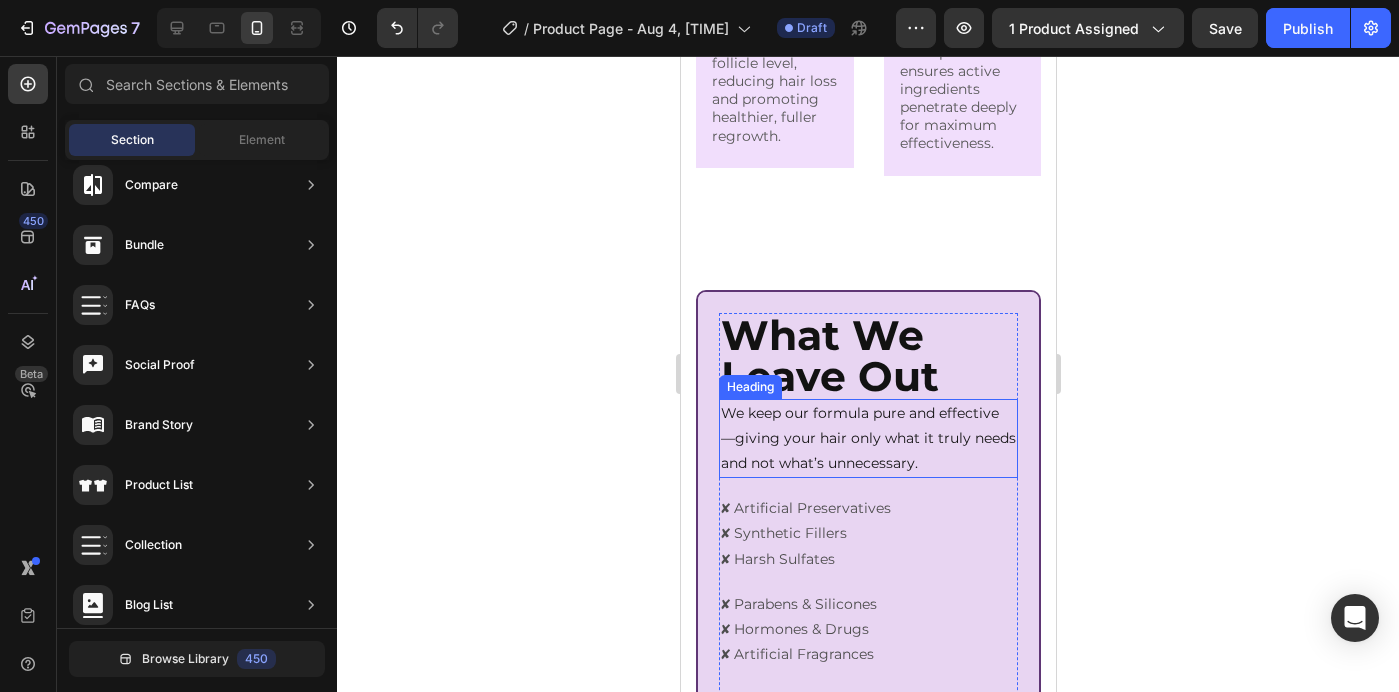 click on "We keep our formula pure and effective —giving your hair only what it truly needs and not what’s unnecessary." at bounding box center (867, 439) 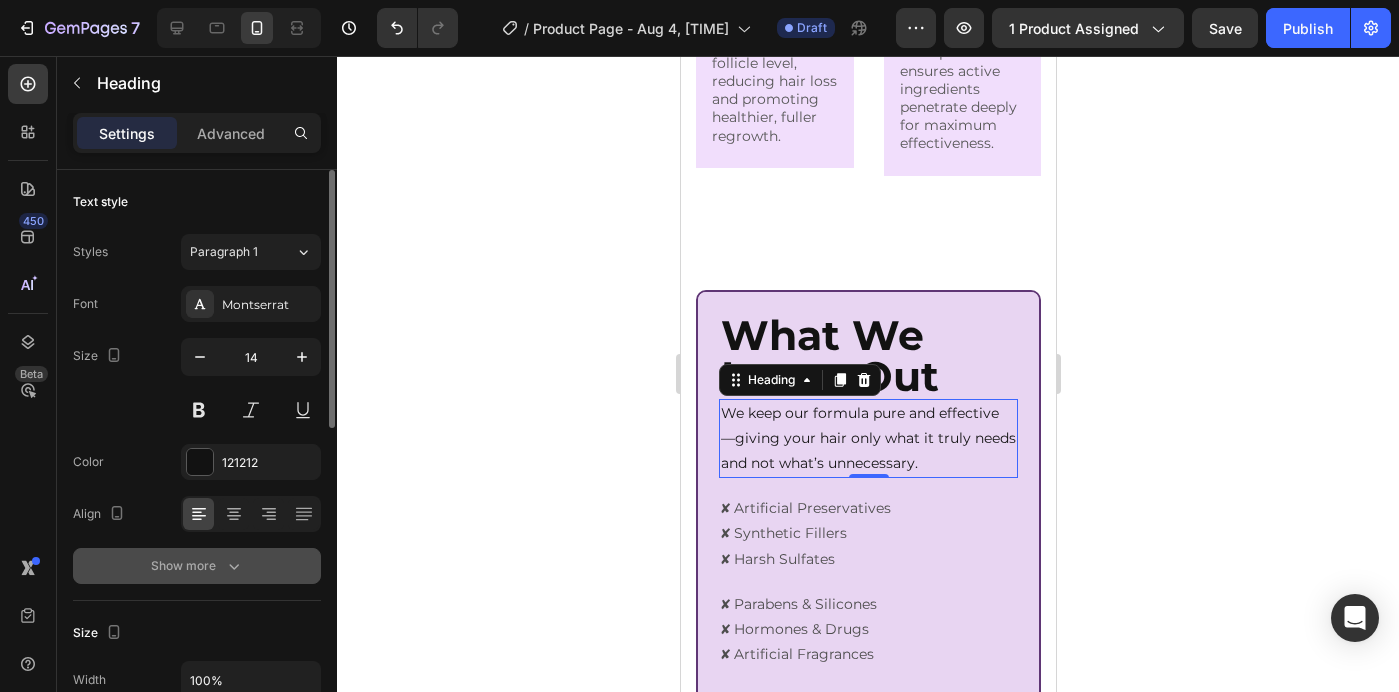 click on "Show more" at bounding box center (197, 566) 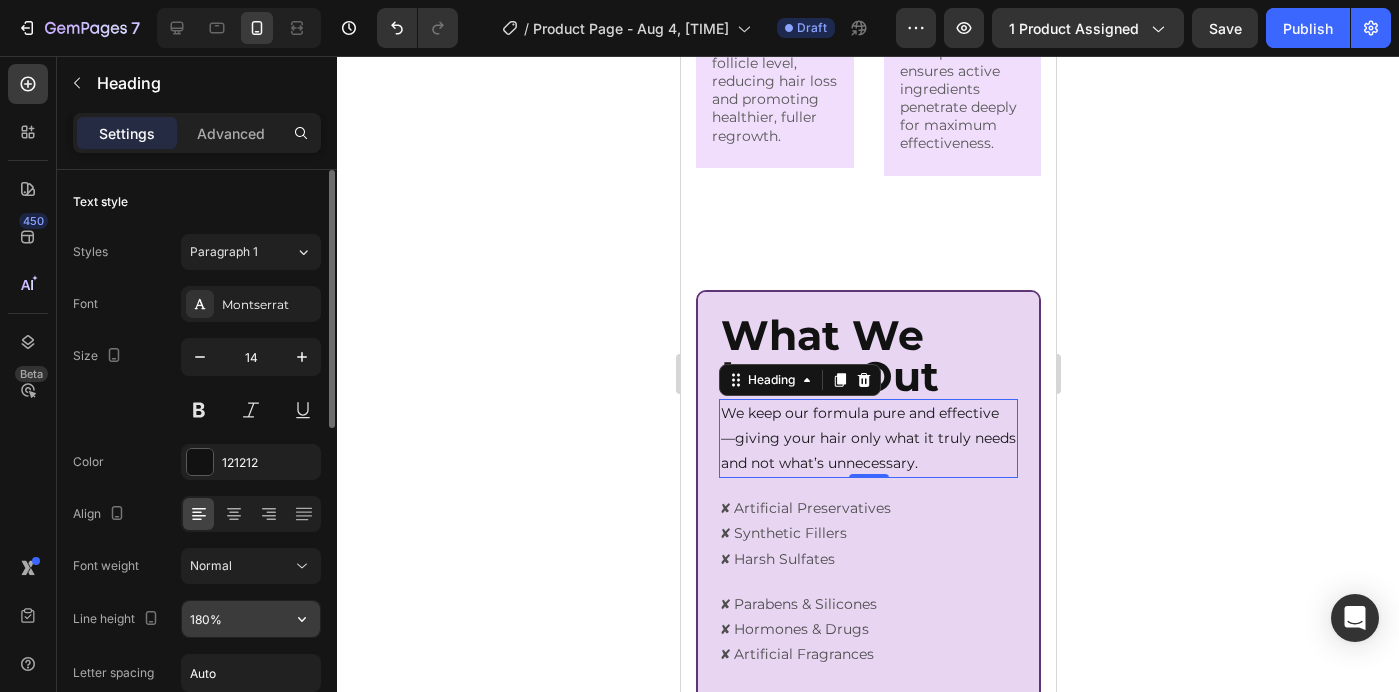 click on "180%" at bounding box center (251, 619) 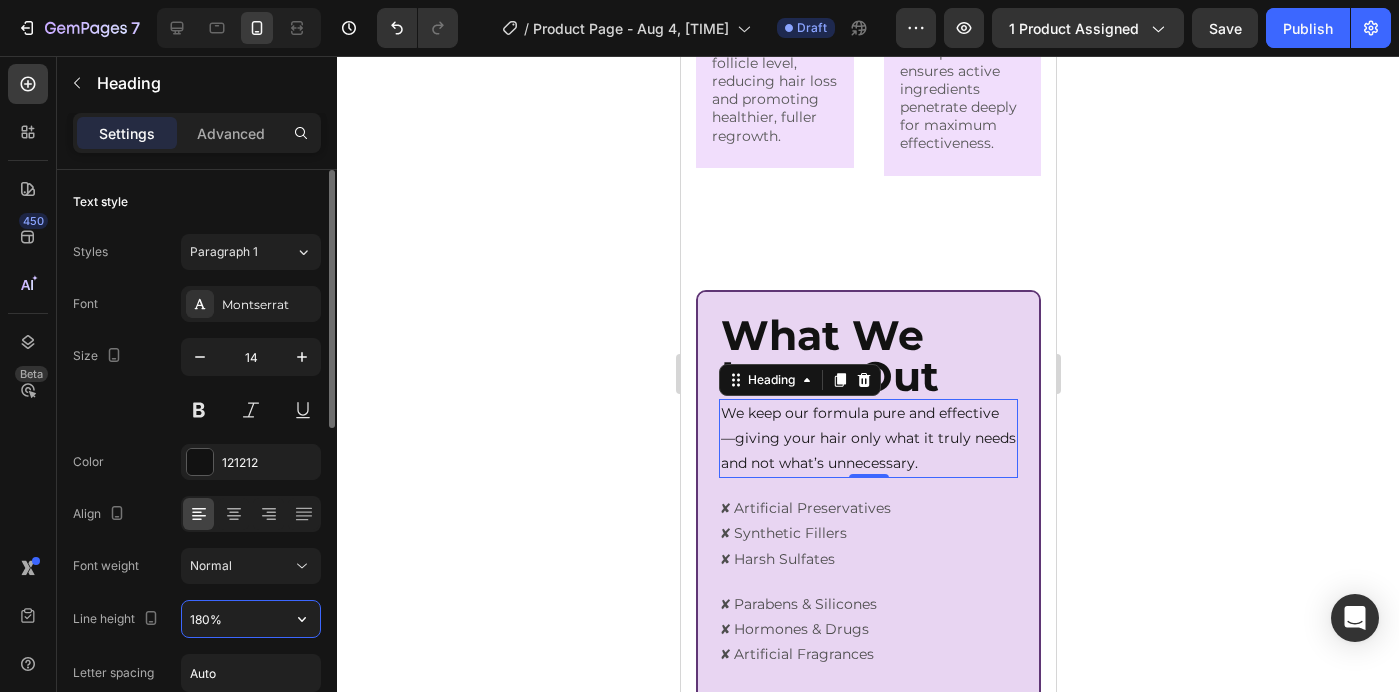 click on "180%" at bounding box center [251, 619] 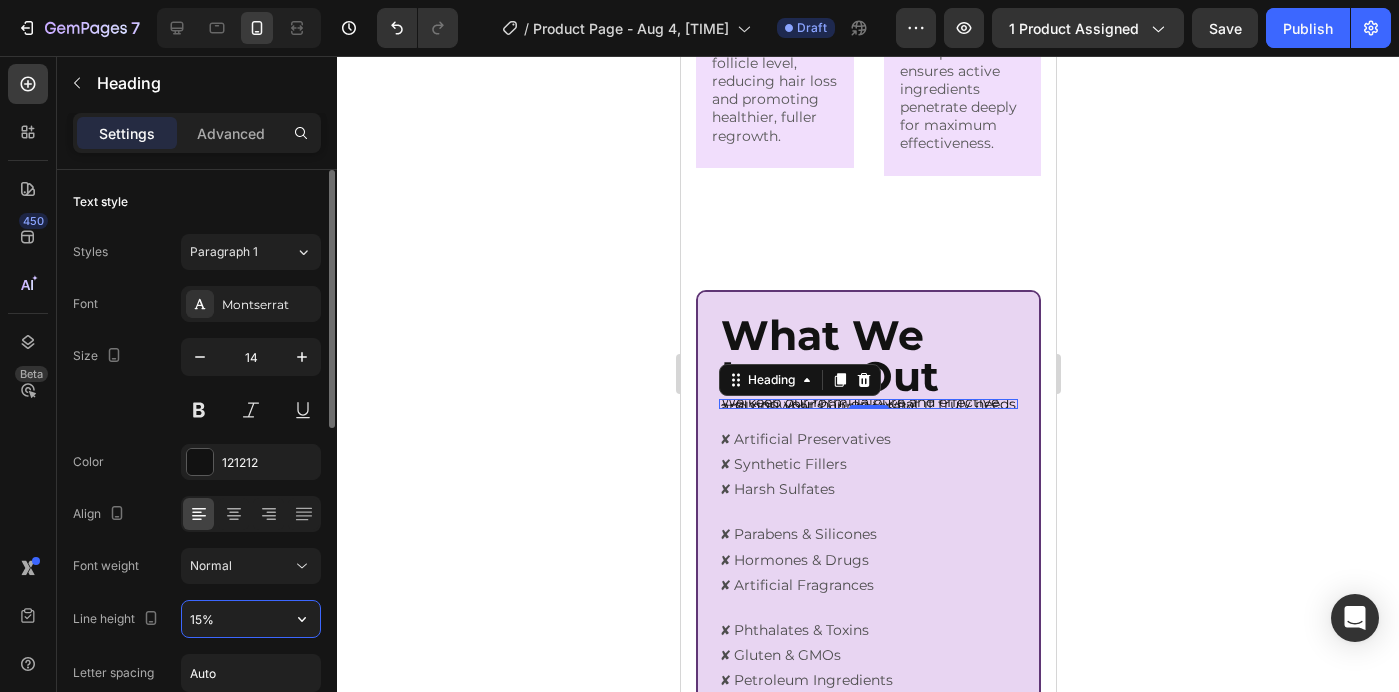 type on "150%" 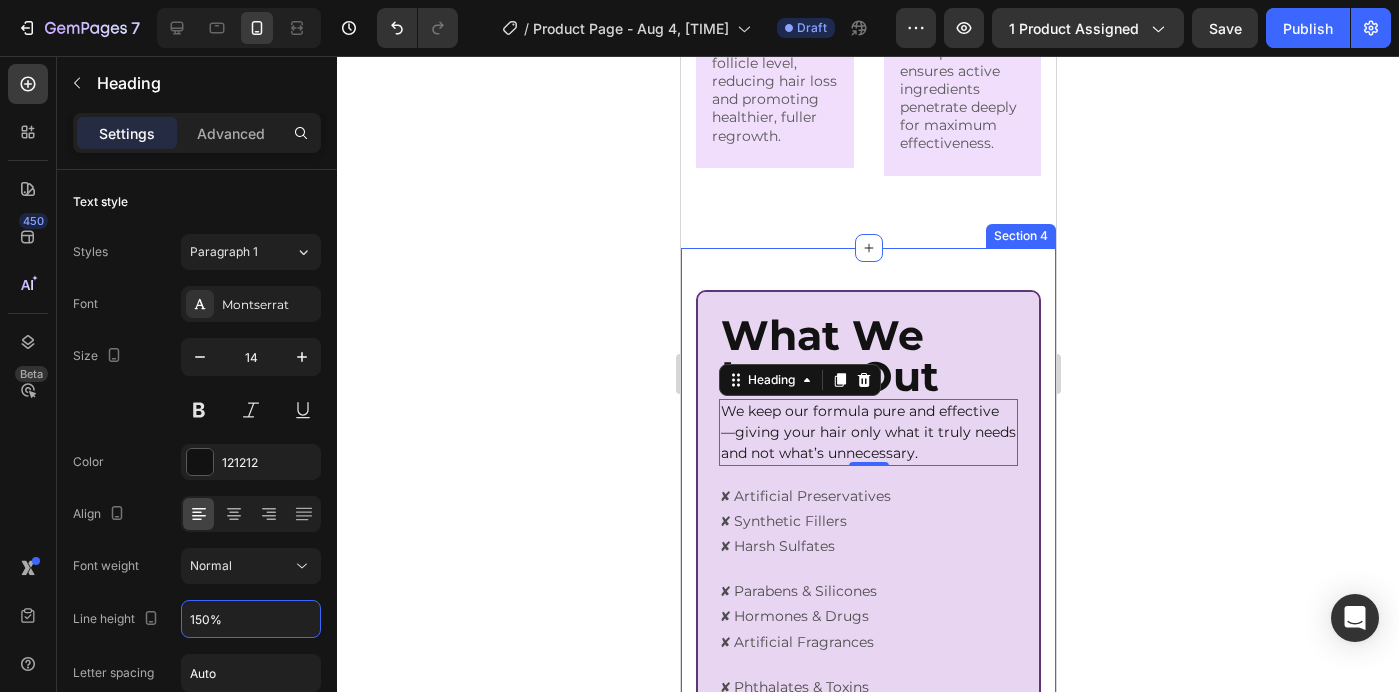 click 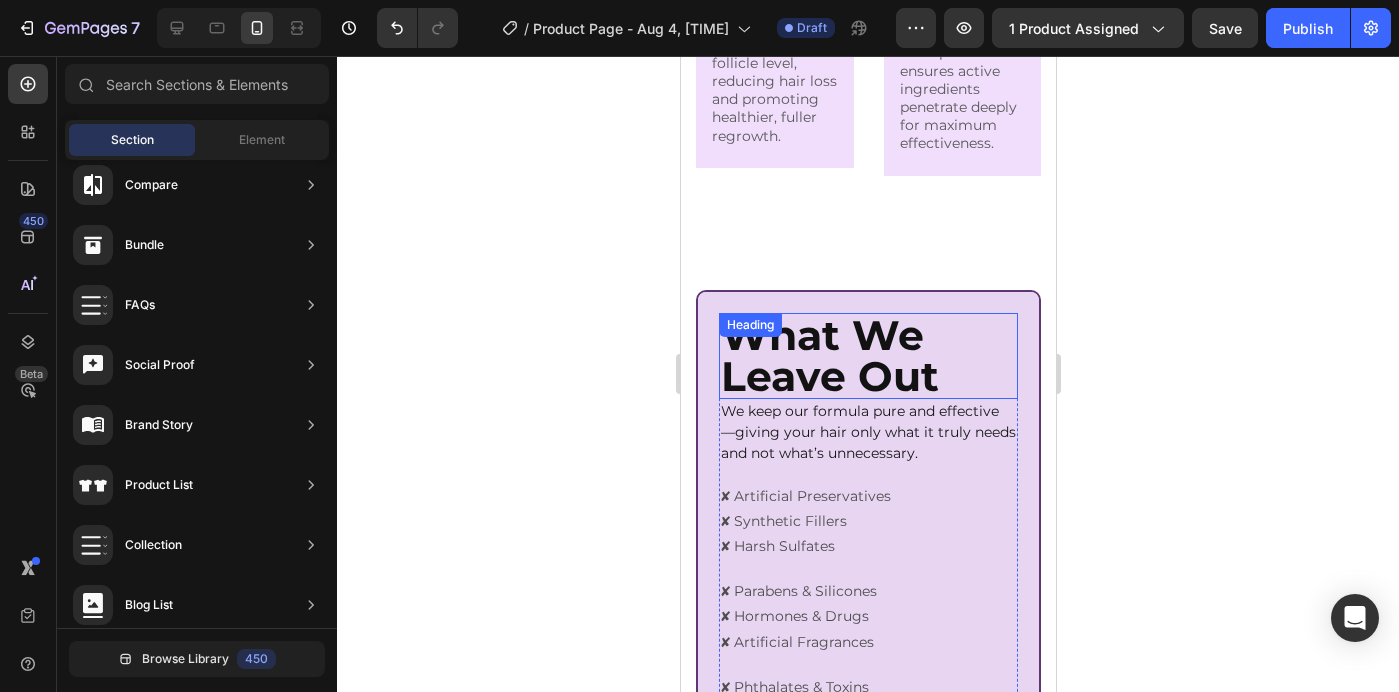 click on "What We Leave Out" at bounding box center (829, 355) 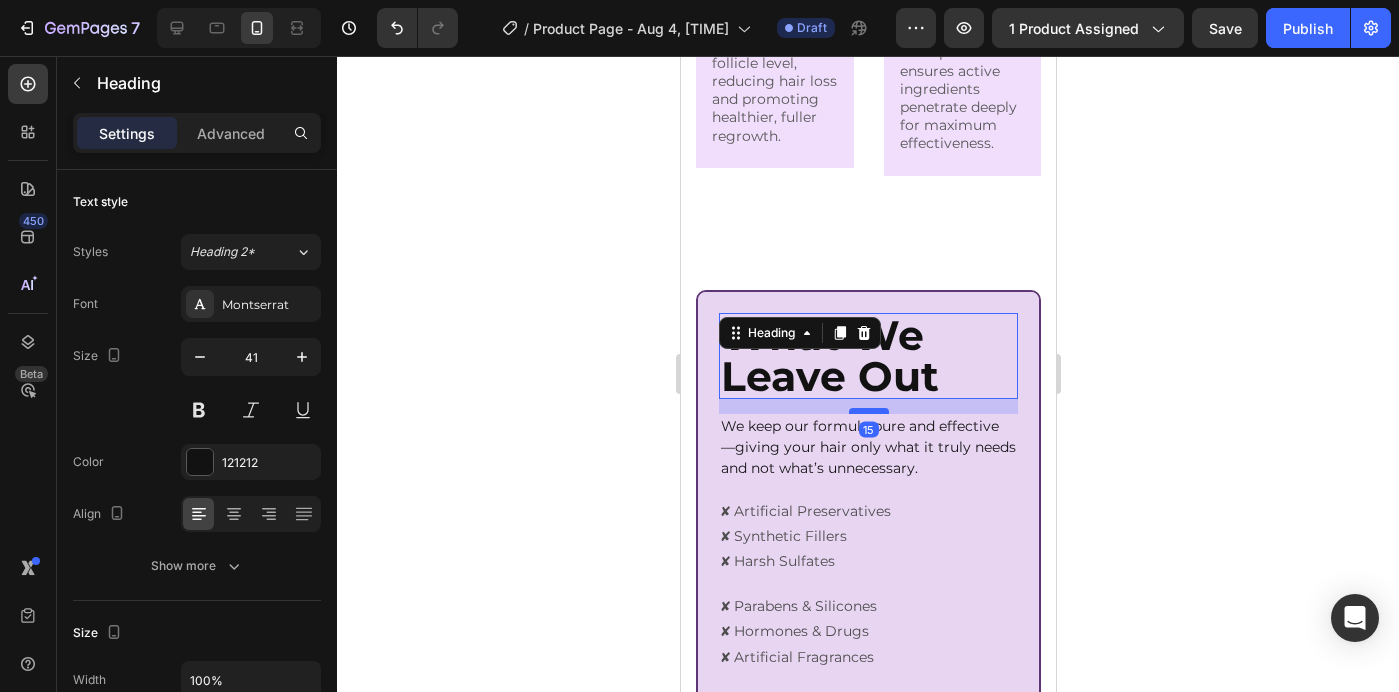 drag, startPoint x: 866, startPoint y: 393, endPoint x: 866, endPoint y: 407, distance: 14 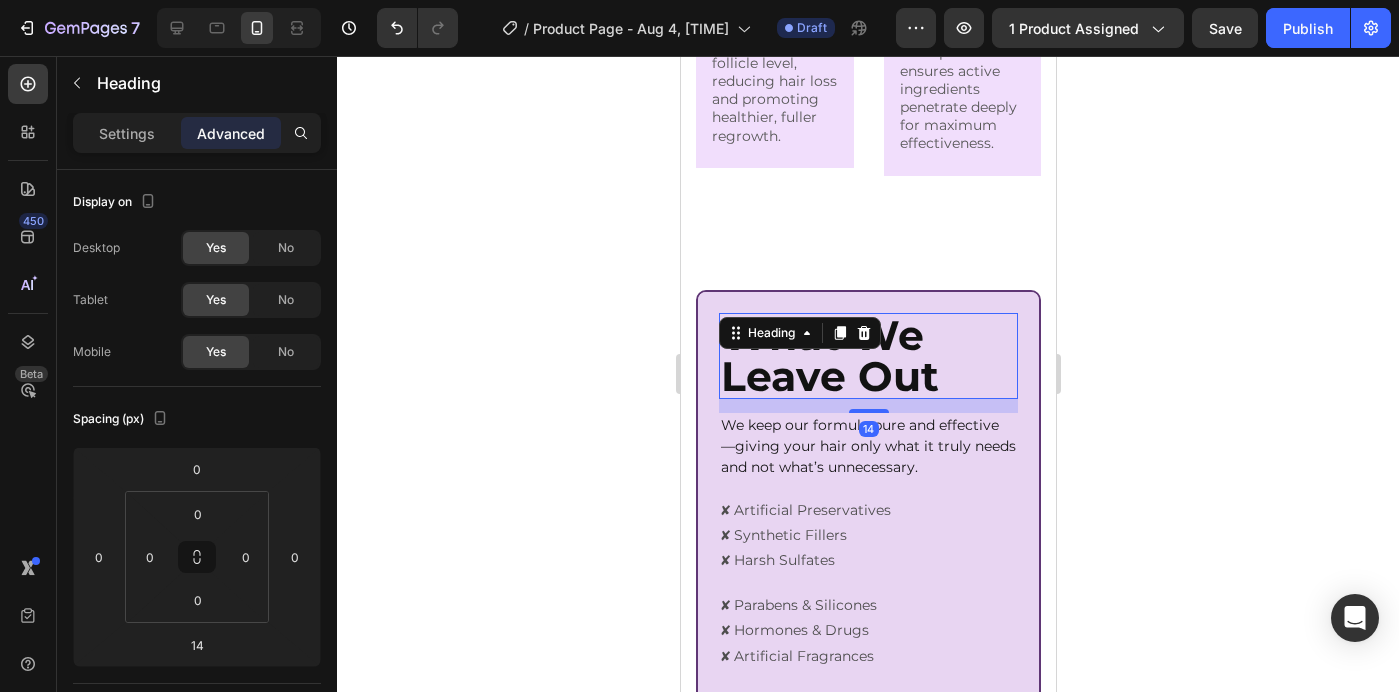 click 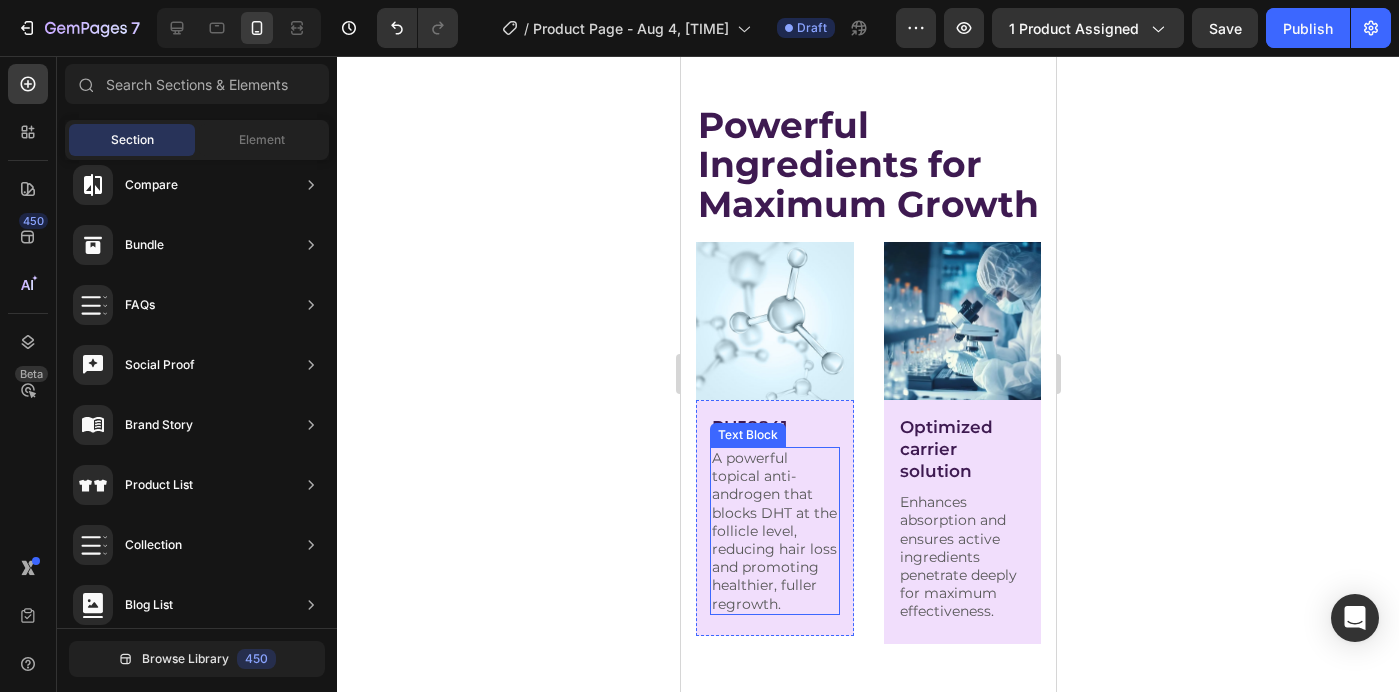 scroll, scrollTop: 3358, scrollLeft: 0, axis: vertical 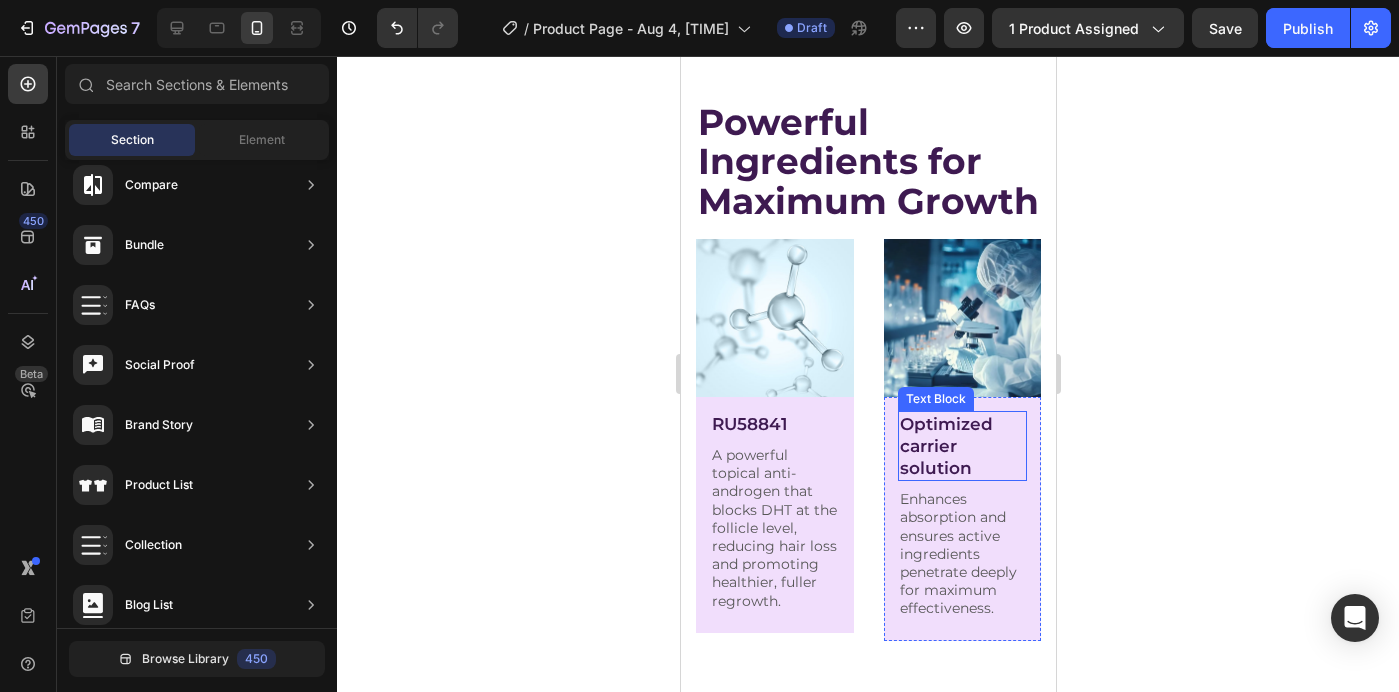 click on "Optimized carrier solution" at bounding box center [962, 446] 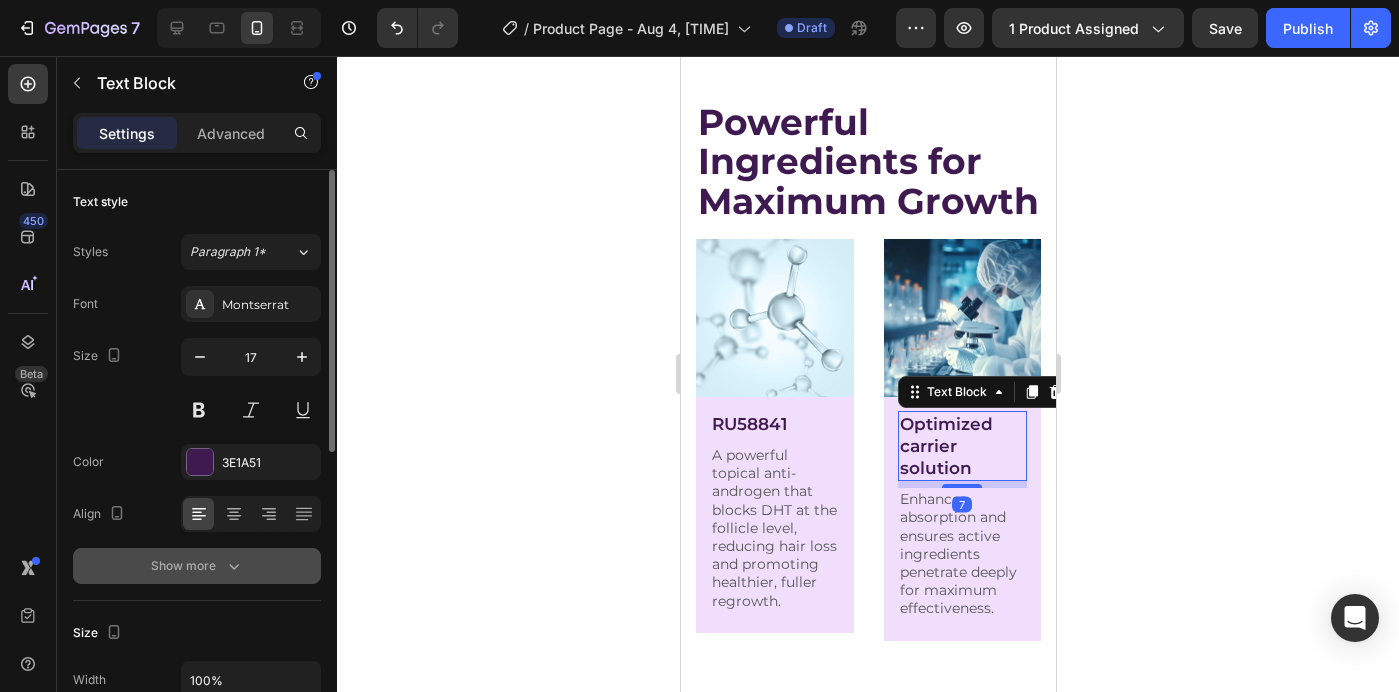 click on "Show more" at bounding box center (197, 566) 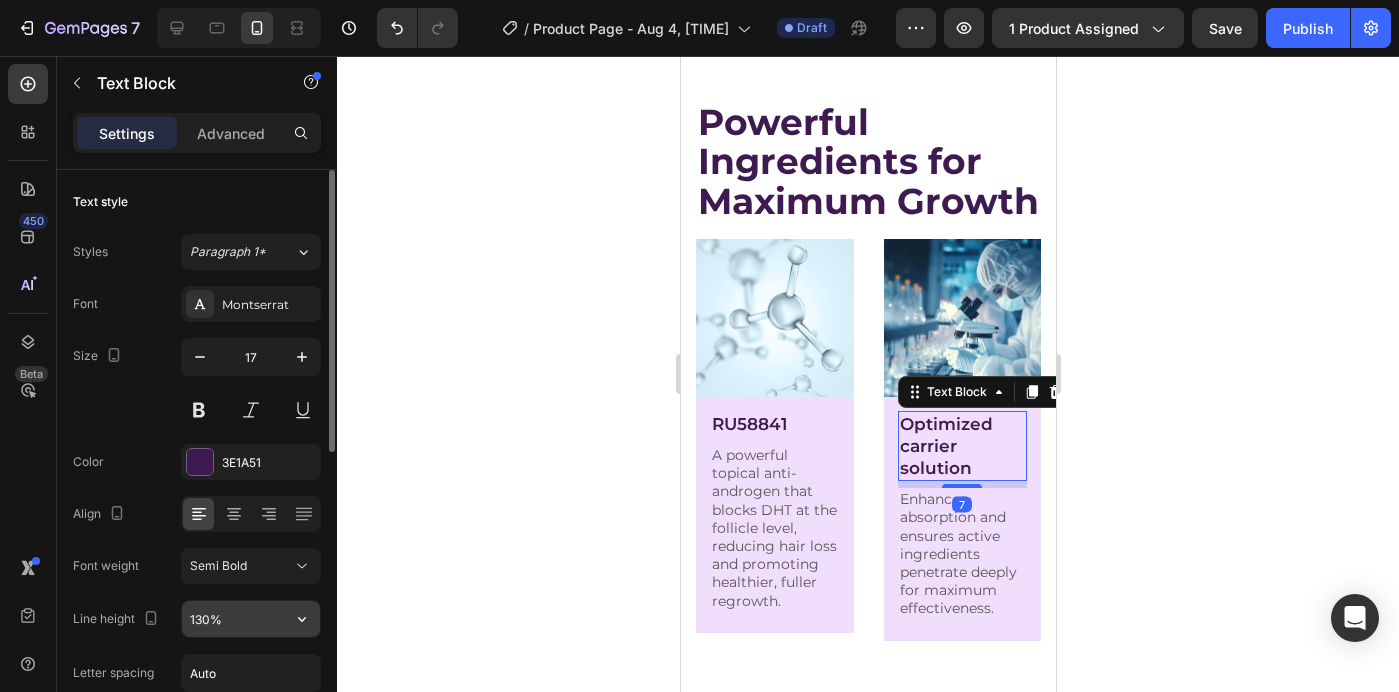 click on "130%" at bounding box center (251, 619) 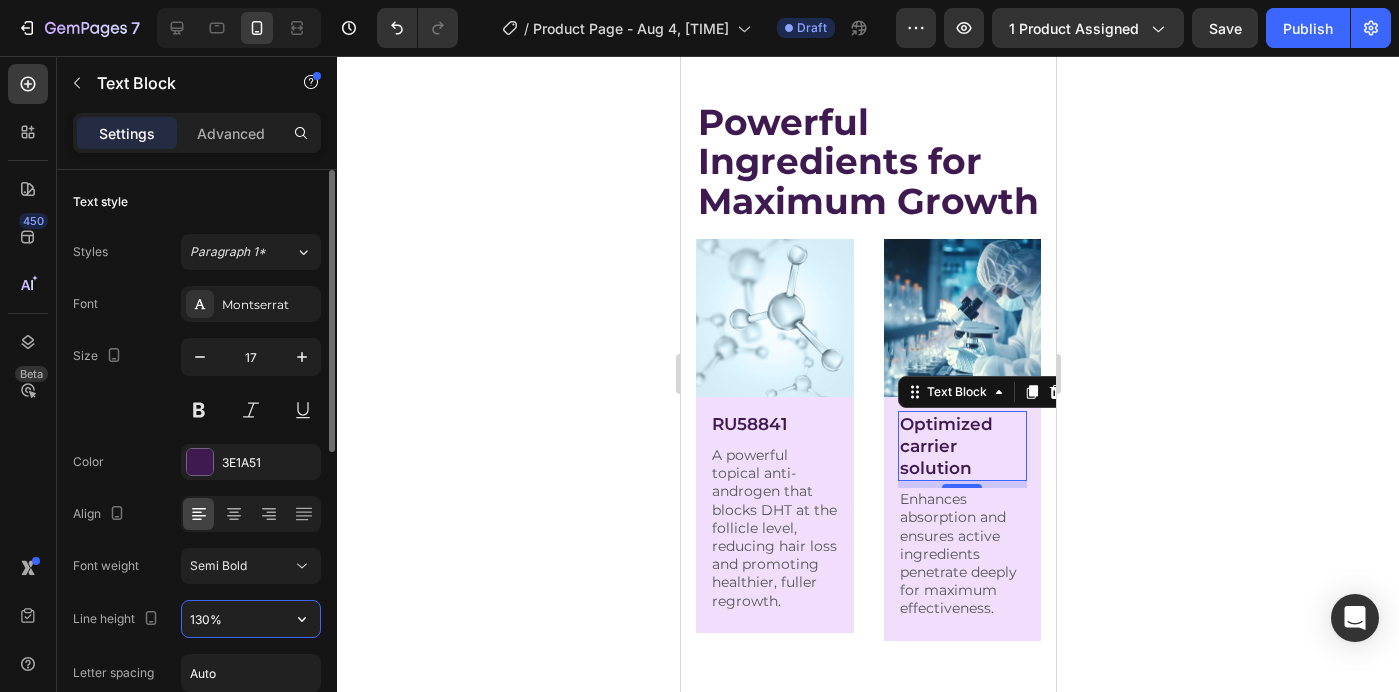 click on "130%" at bounding box center [251, 619] 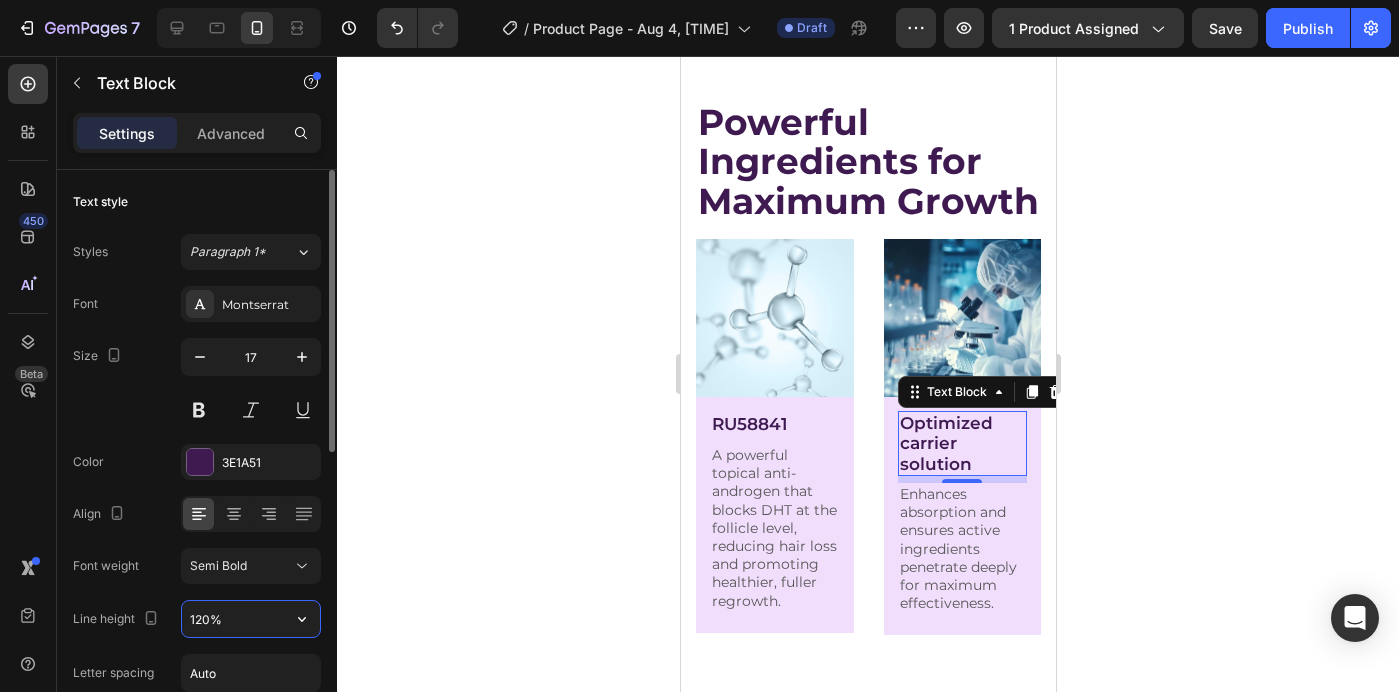 type on "120%" 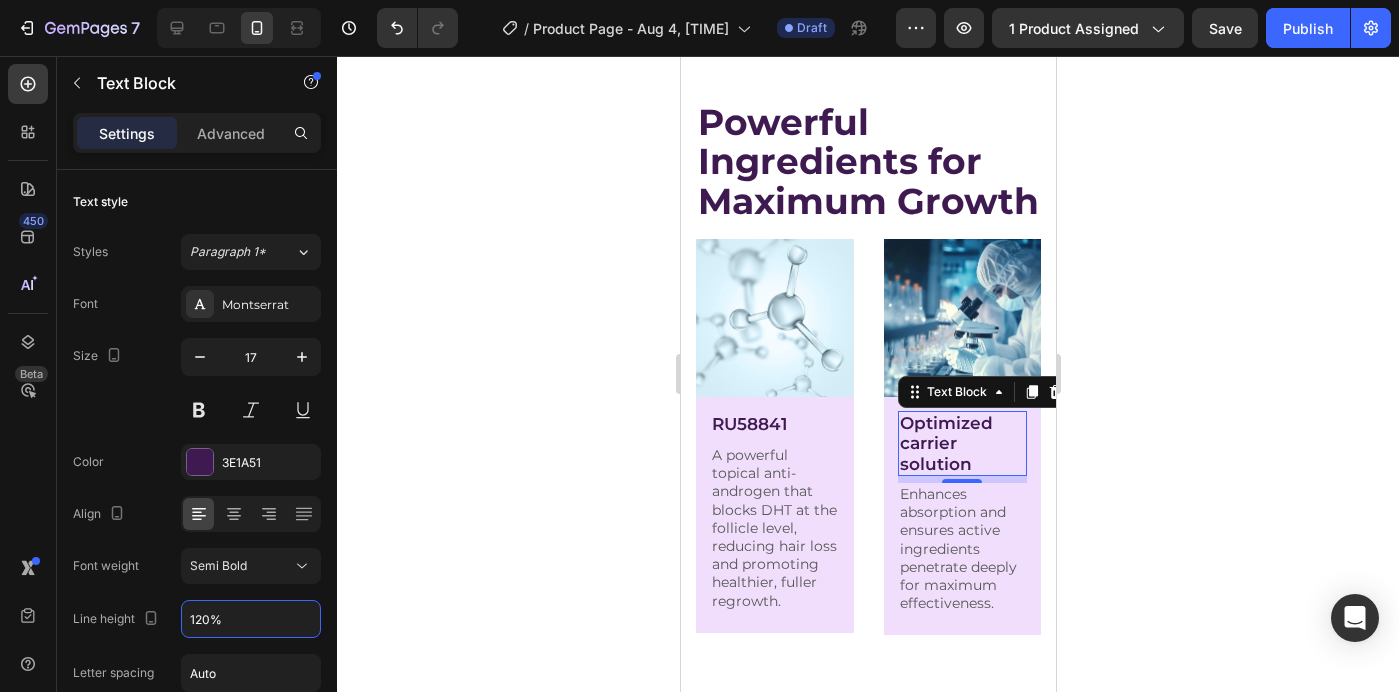 click 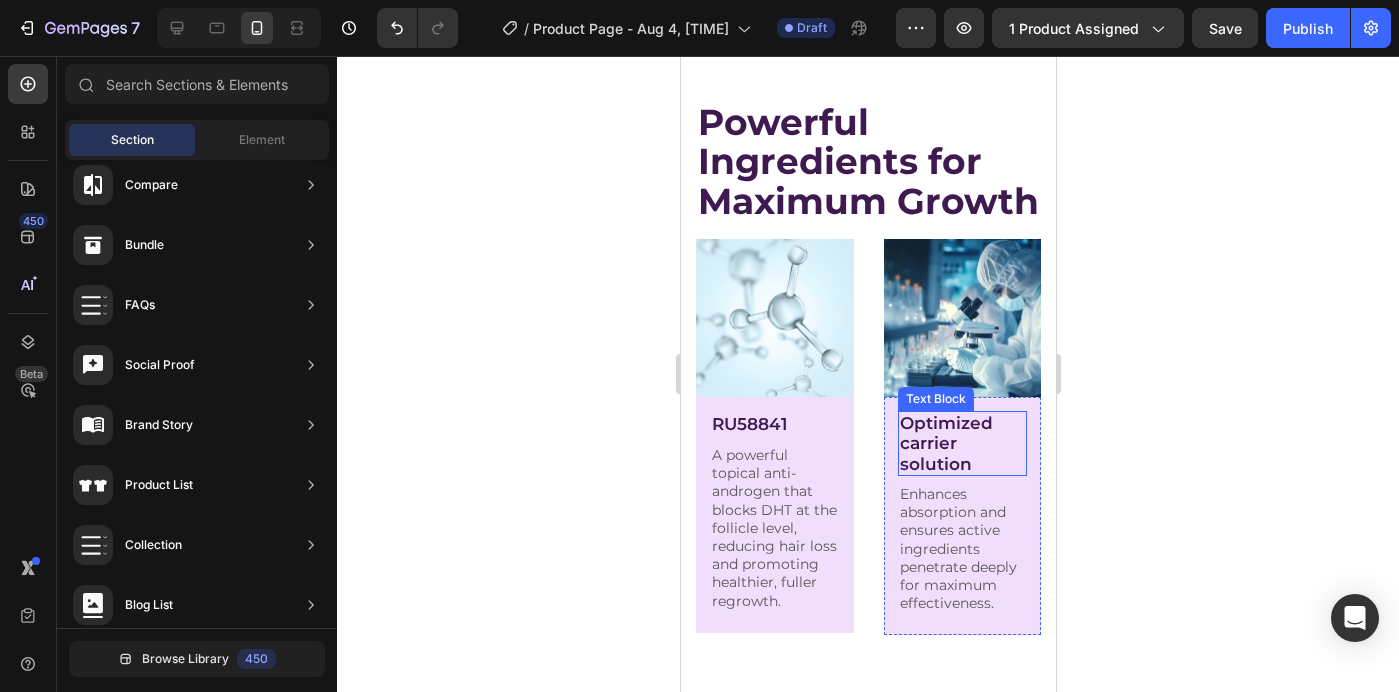click on "Optimized carrier solution" at bounding box center [962, 443] 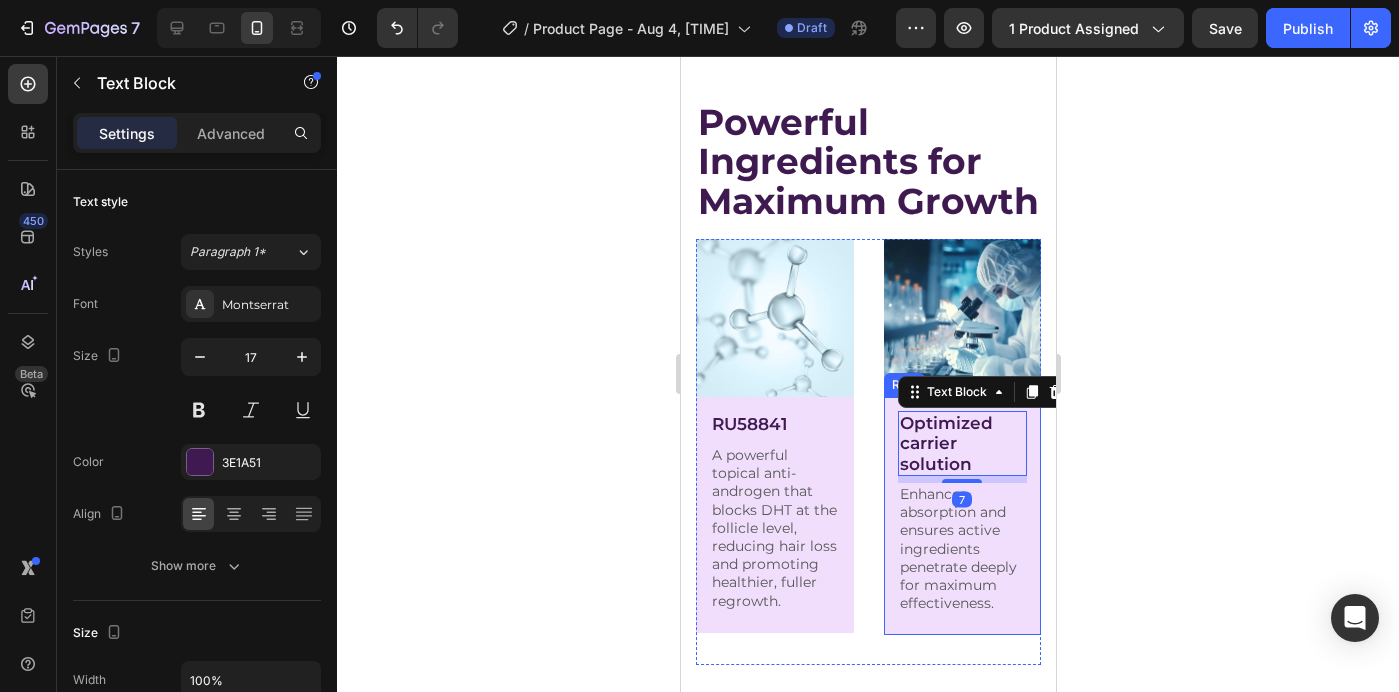 click 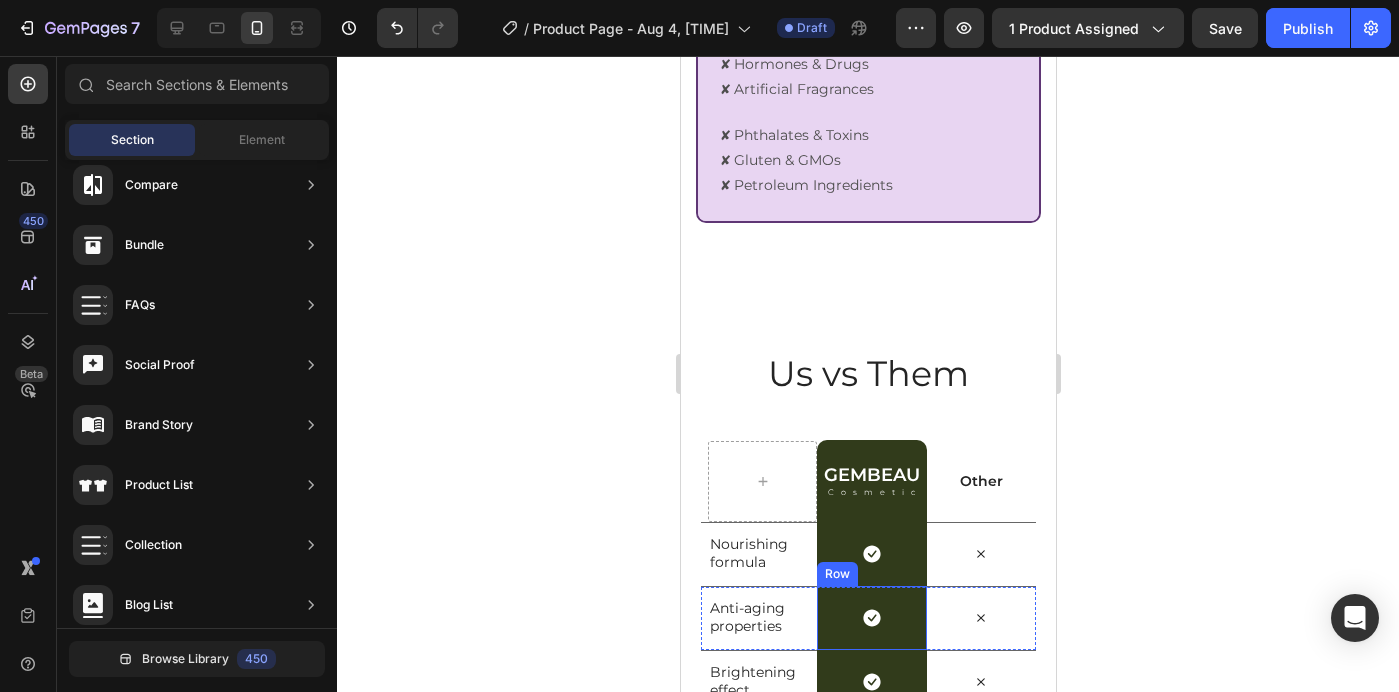 scroll, scrollTop: 4479, scrollLeft: 0, axis: vertical 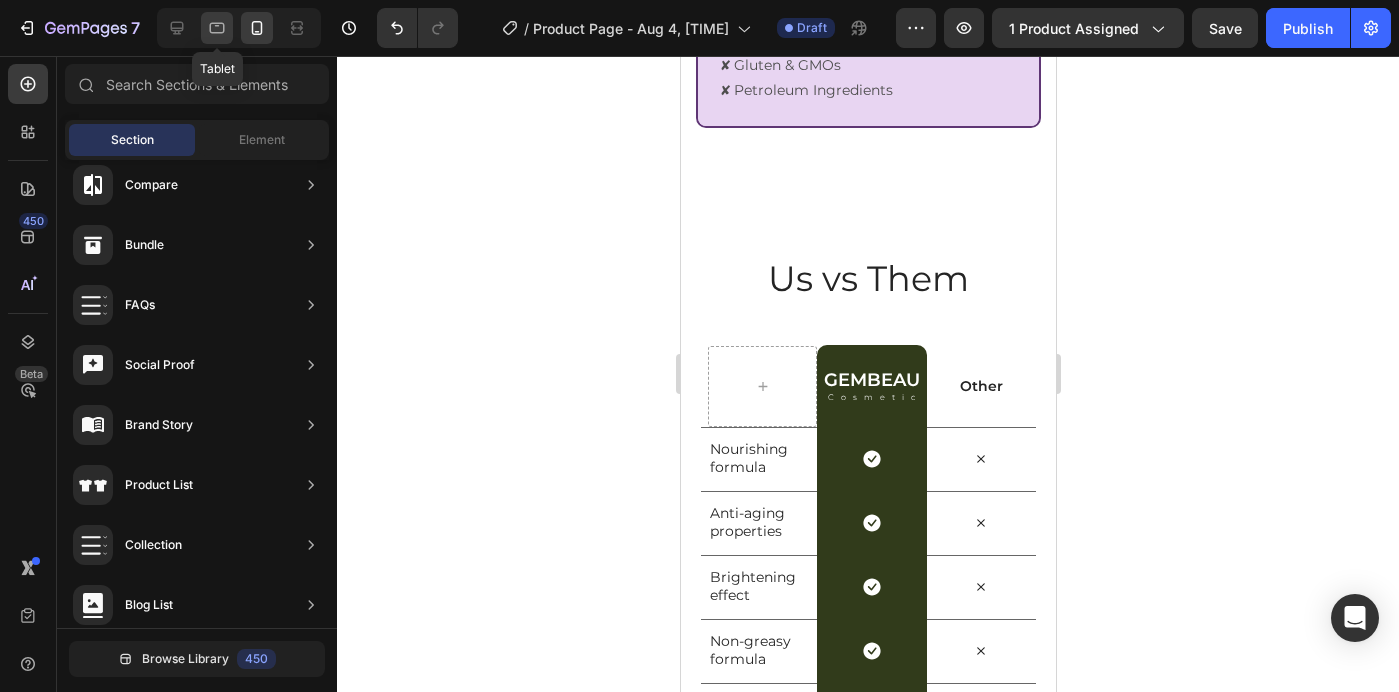 click 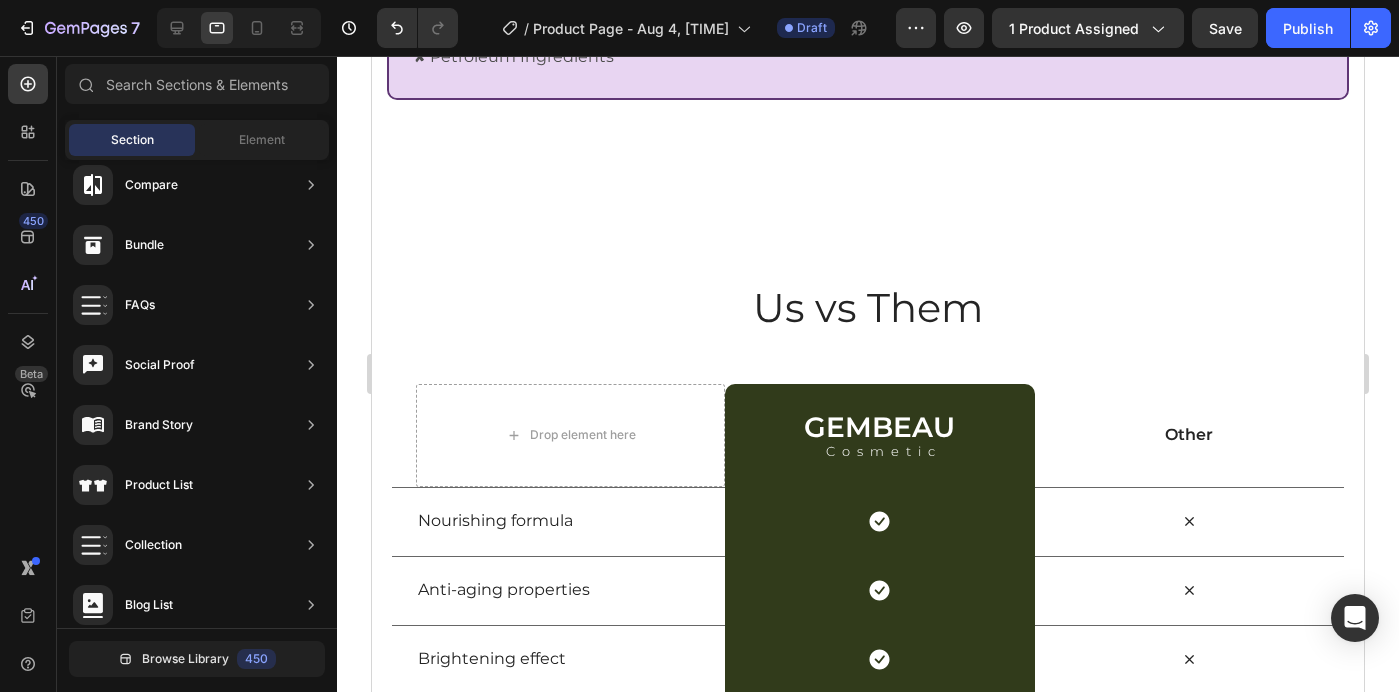 scroll, scrollTop: 4047, scrollLeft: 0, axis: vertical 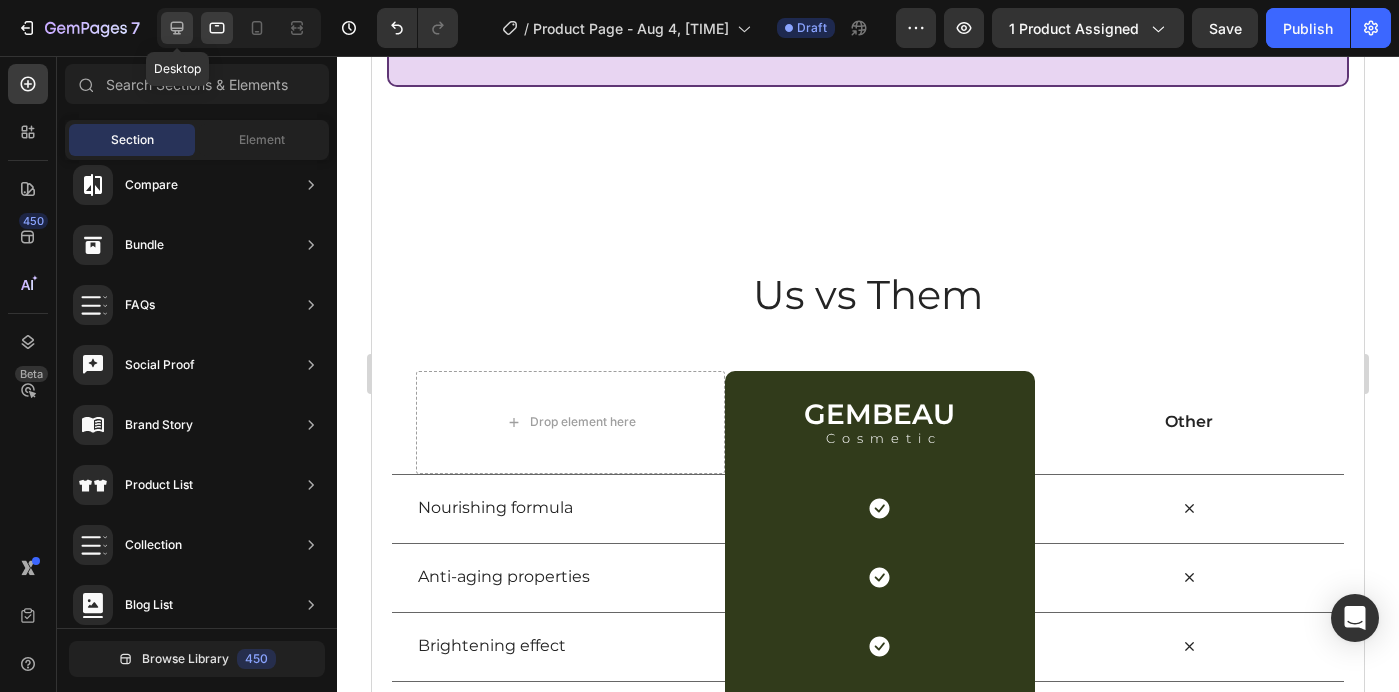 click 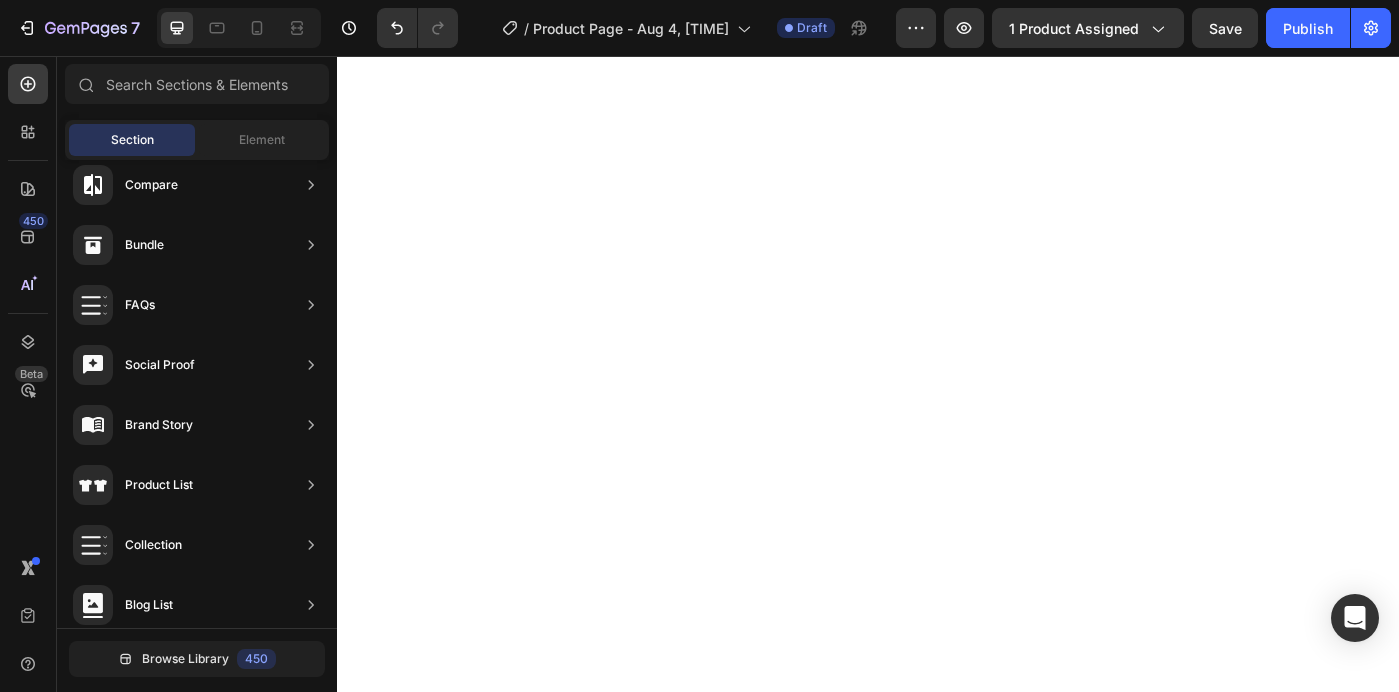scroll, scrollTop: 3120, scrollLeft: 0, axis: vertical 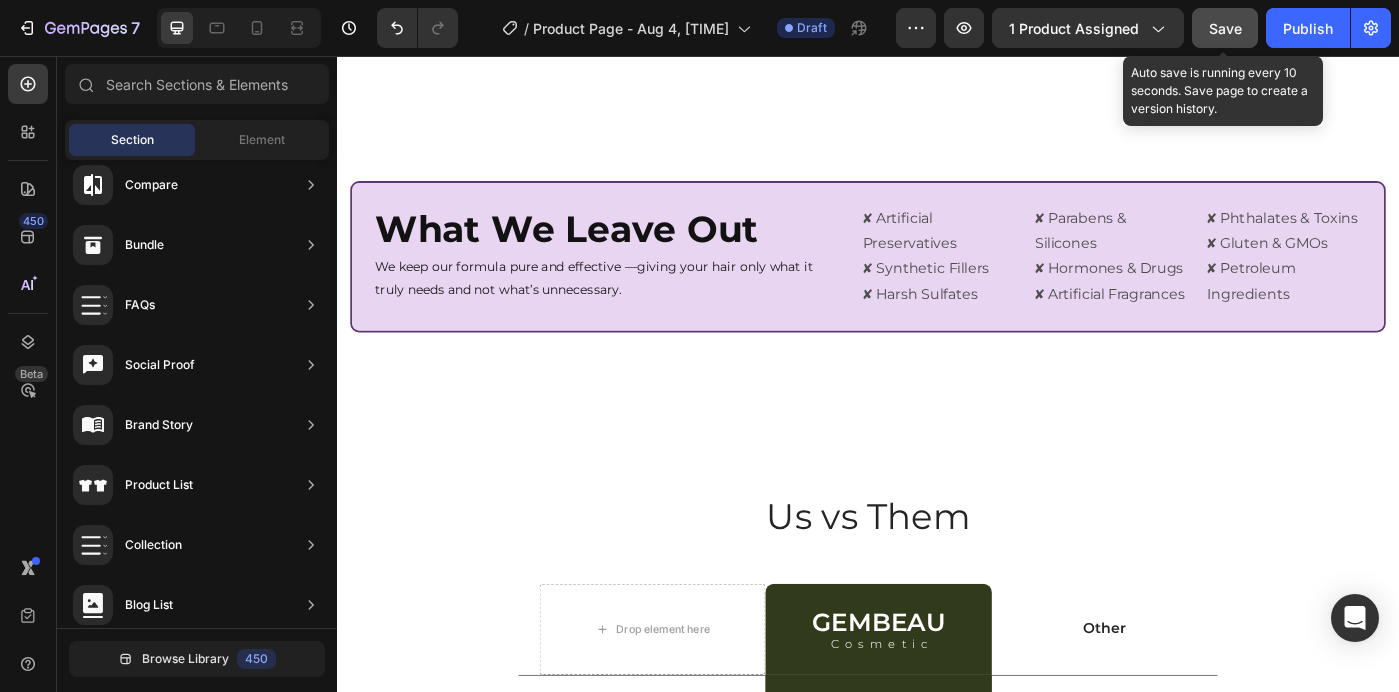 click on "Save" 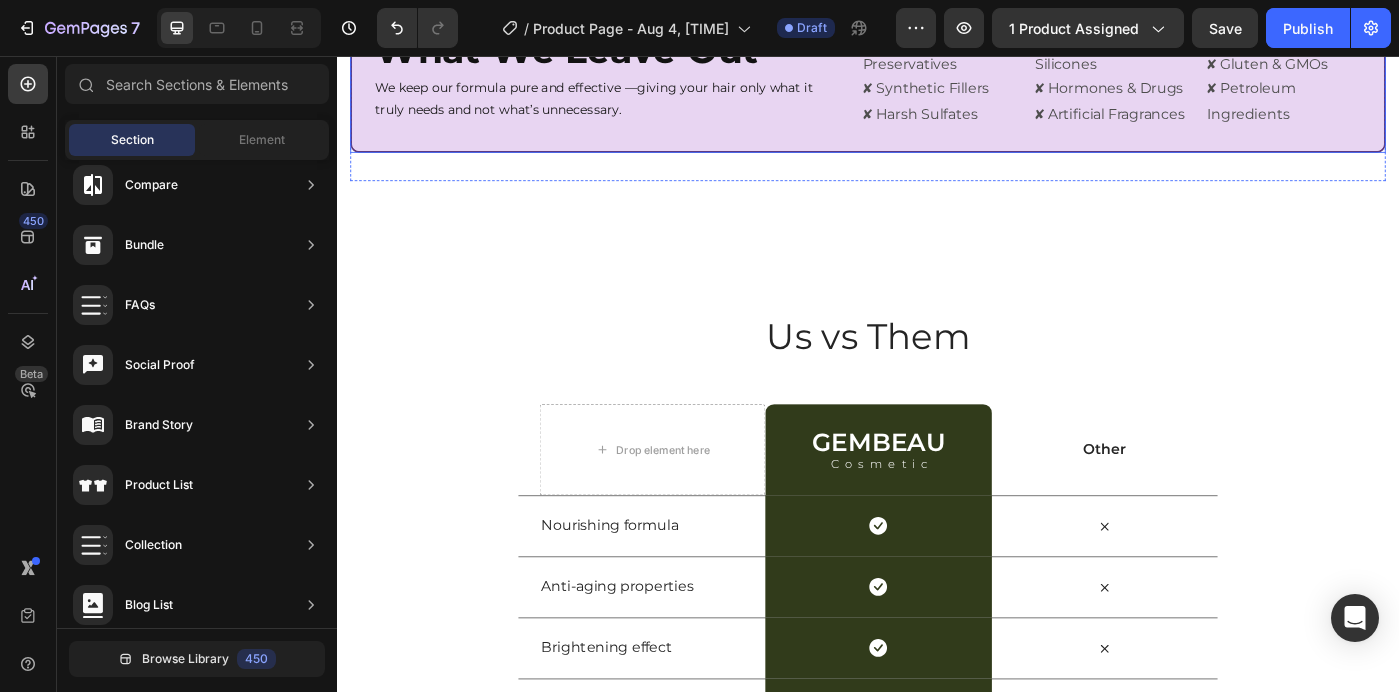 scroll, scrollTop: 3332, scrollLeft: 0, axis: vertical 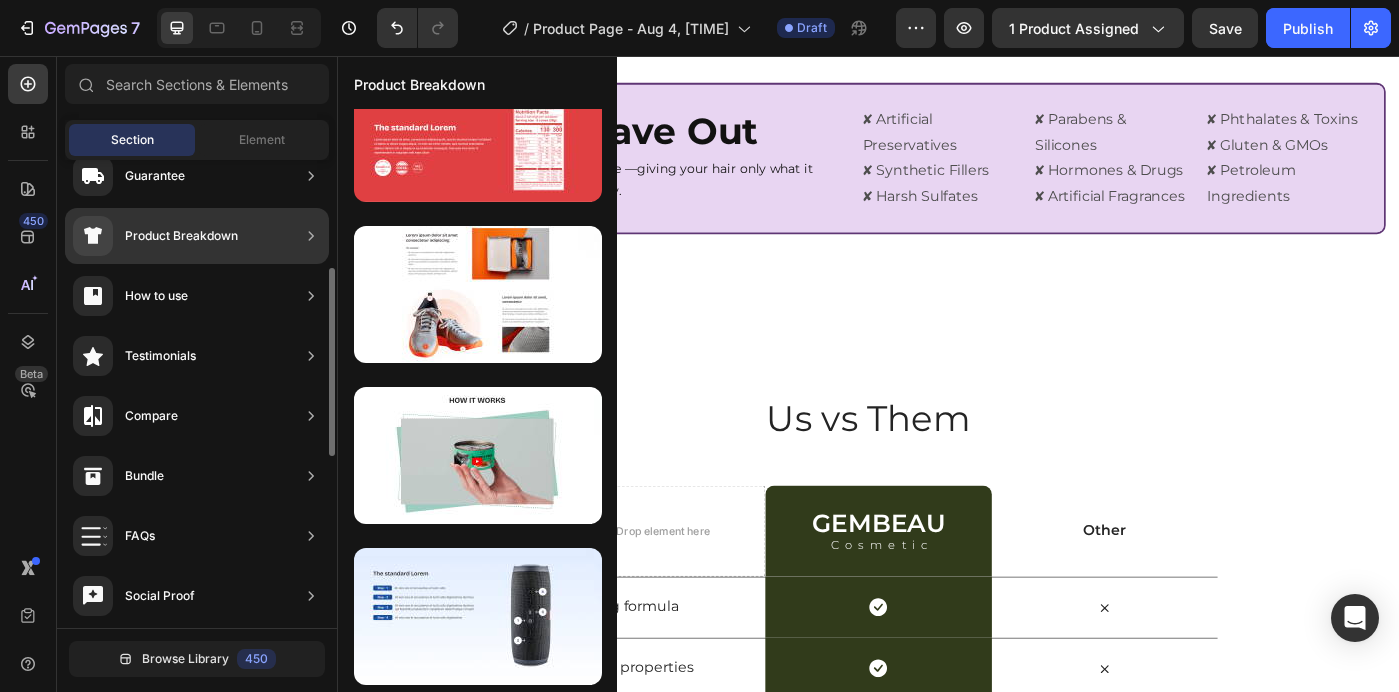 click on "Product Breakdown" at bounding box center [181, 236] 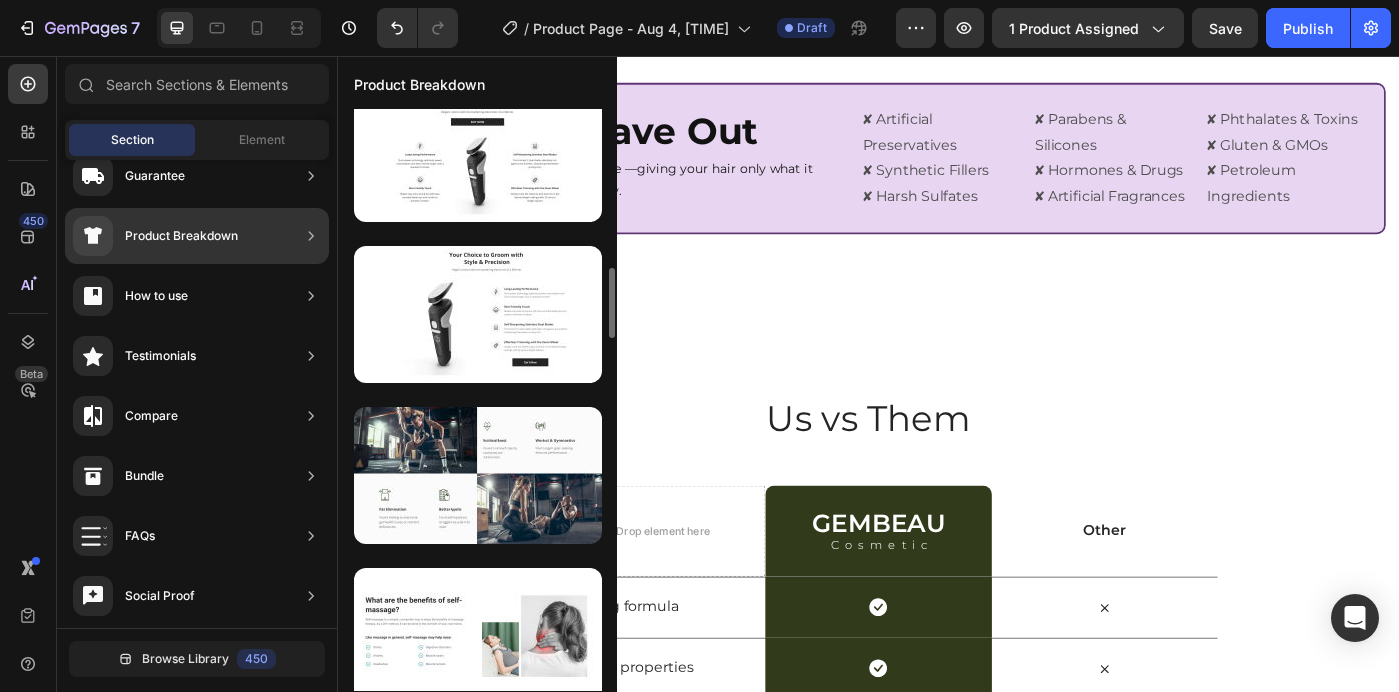 scroll, scrollTop: 1347, scrollLeft: 0, axis: vertical 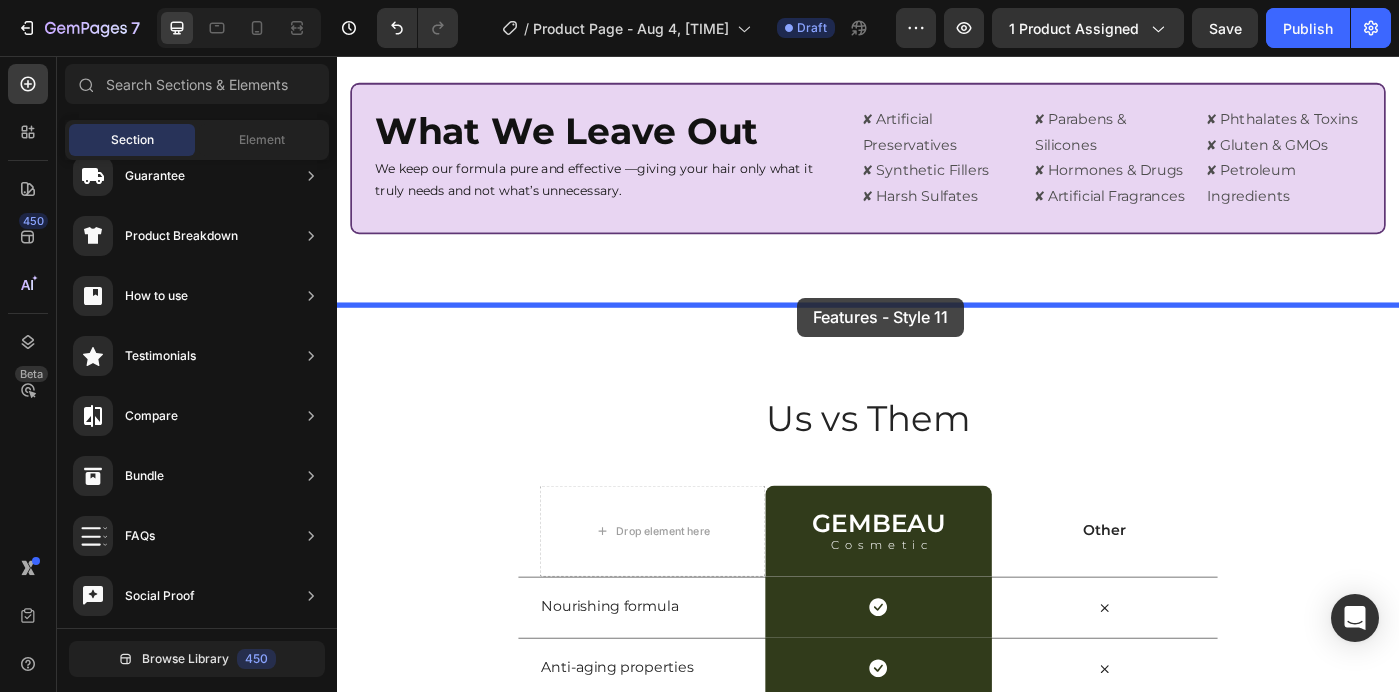 drag, startPoint x: 811, startPoint y: 472, endPoint x: 857, endPoint y: 329, distance: 150.2165 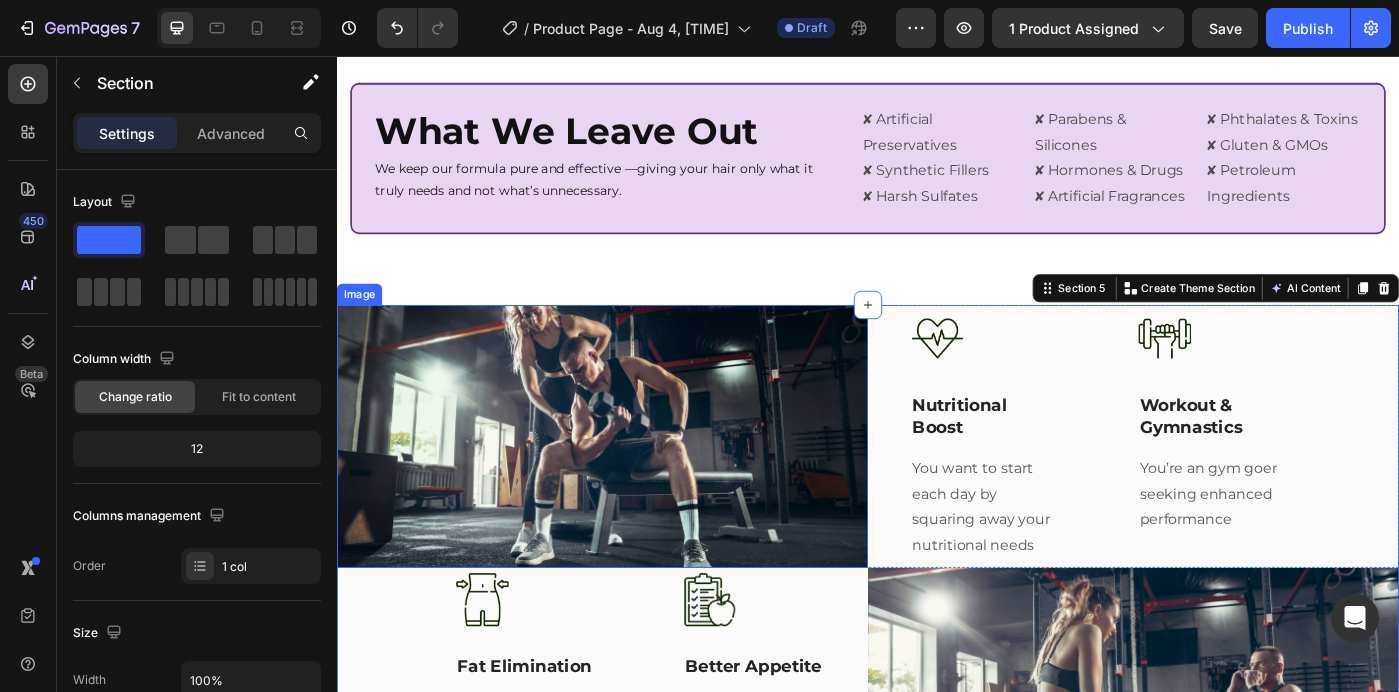 click at bounding box center [637, 485] 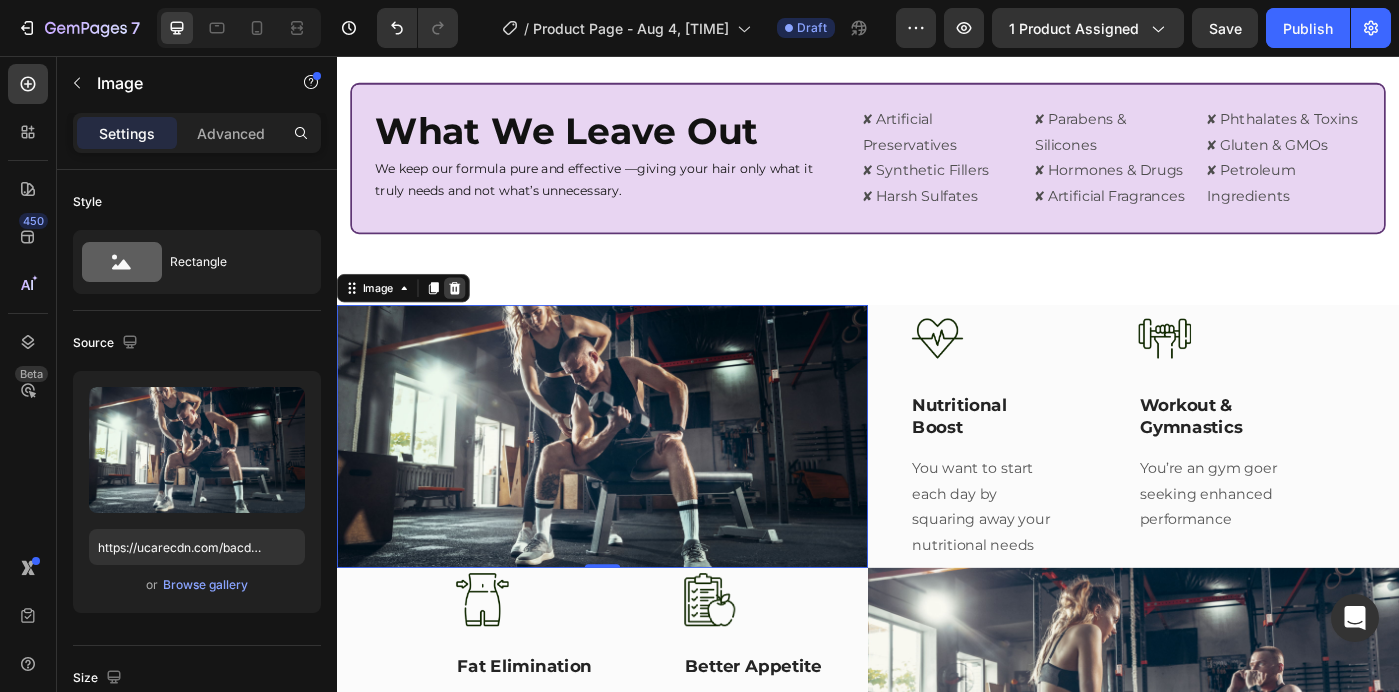 click 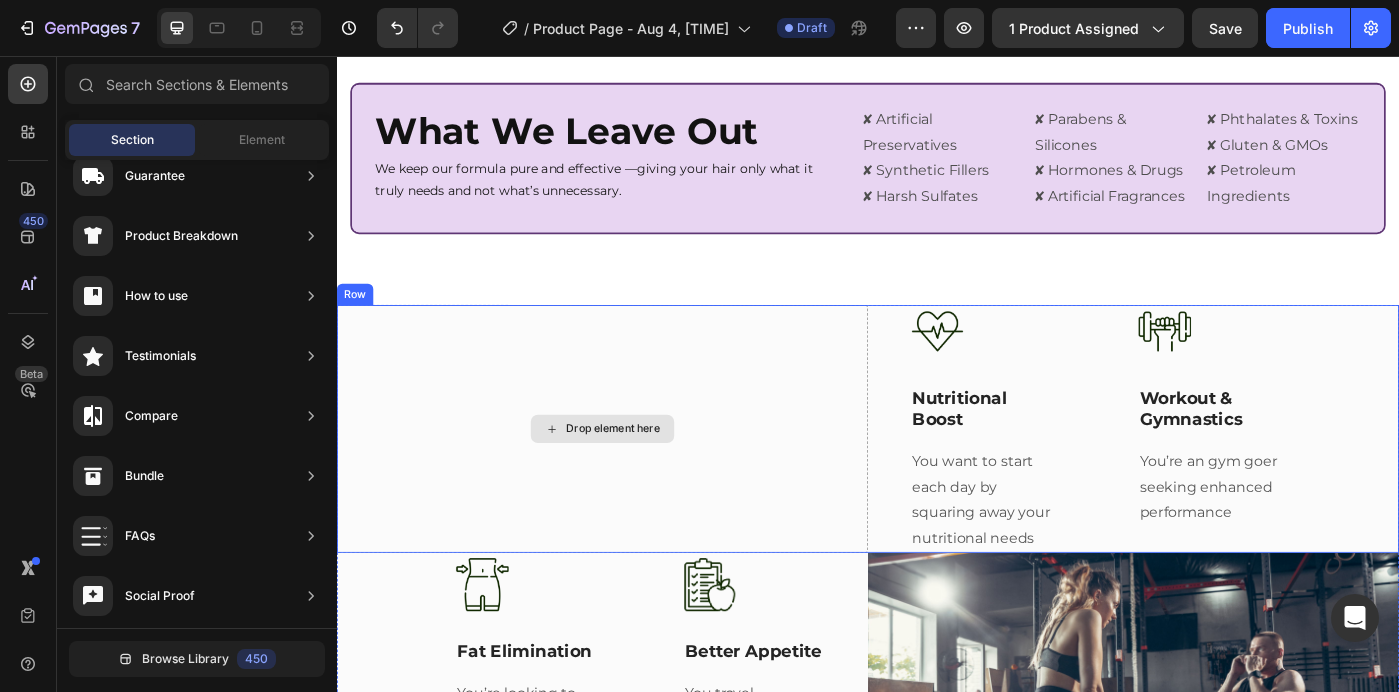 click on "Drop element here" at bounding box center [637, 477] 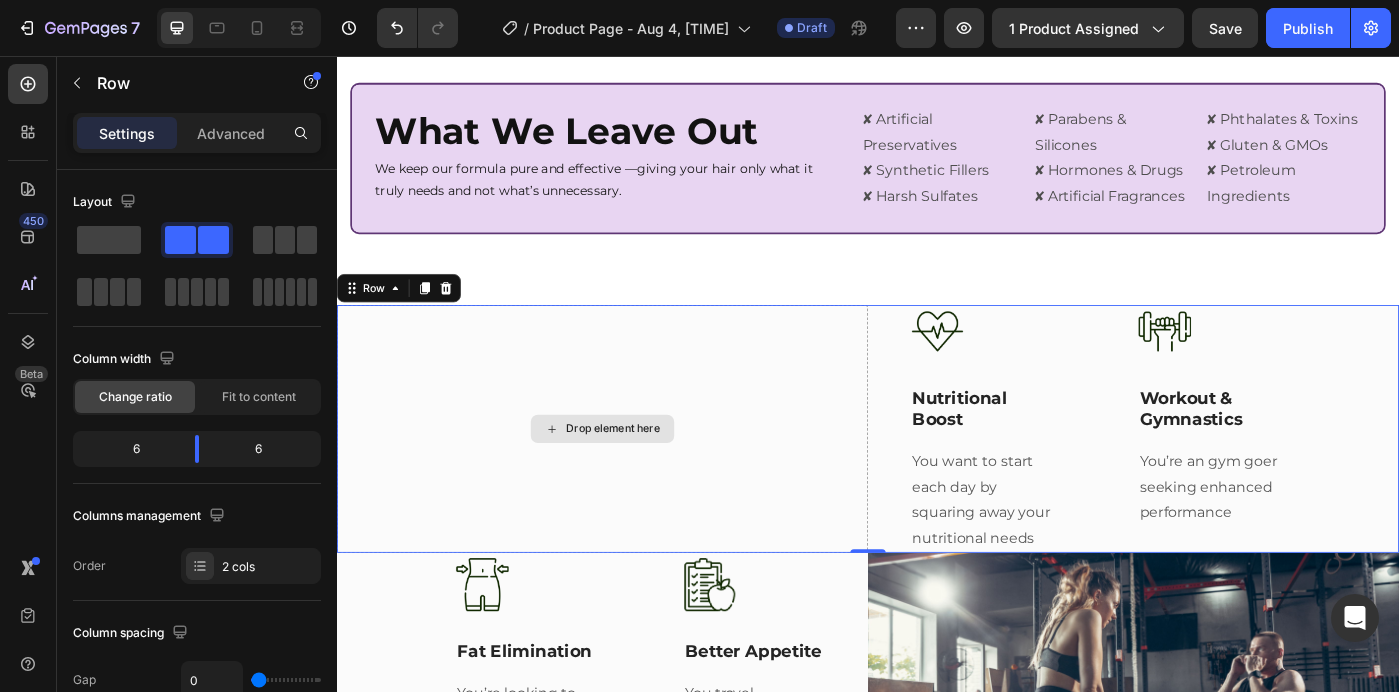 click on "Drop element here" at bounding box center [637, 477] 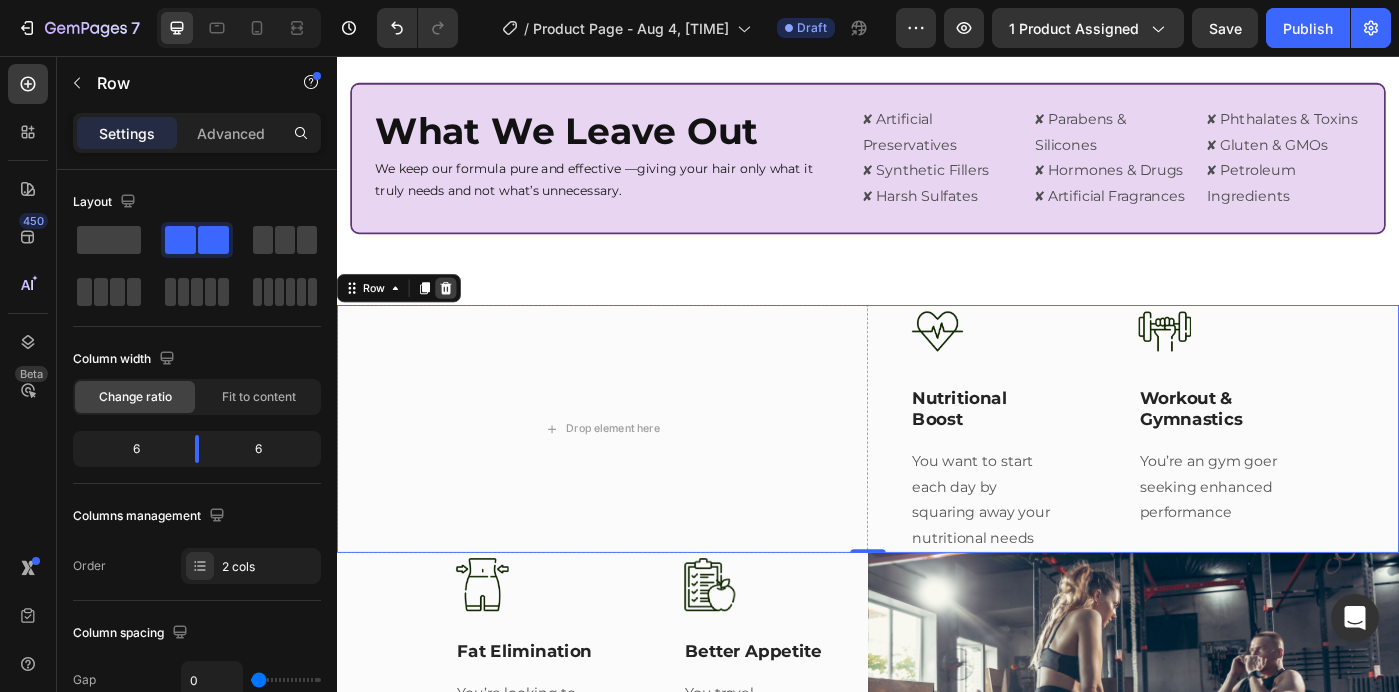 click 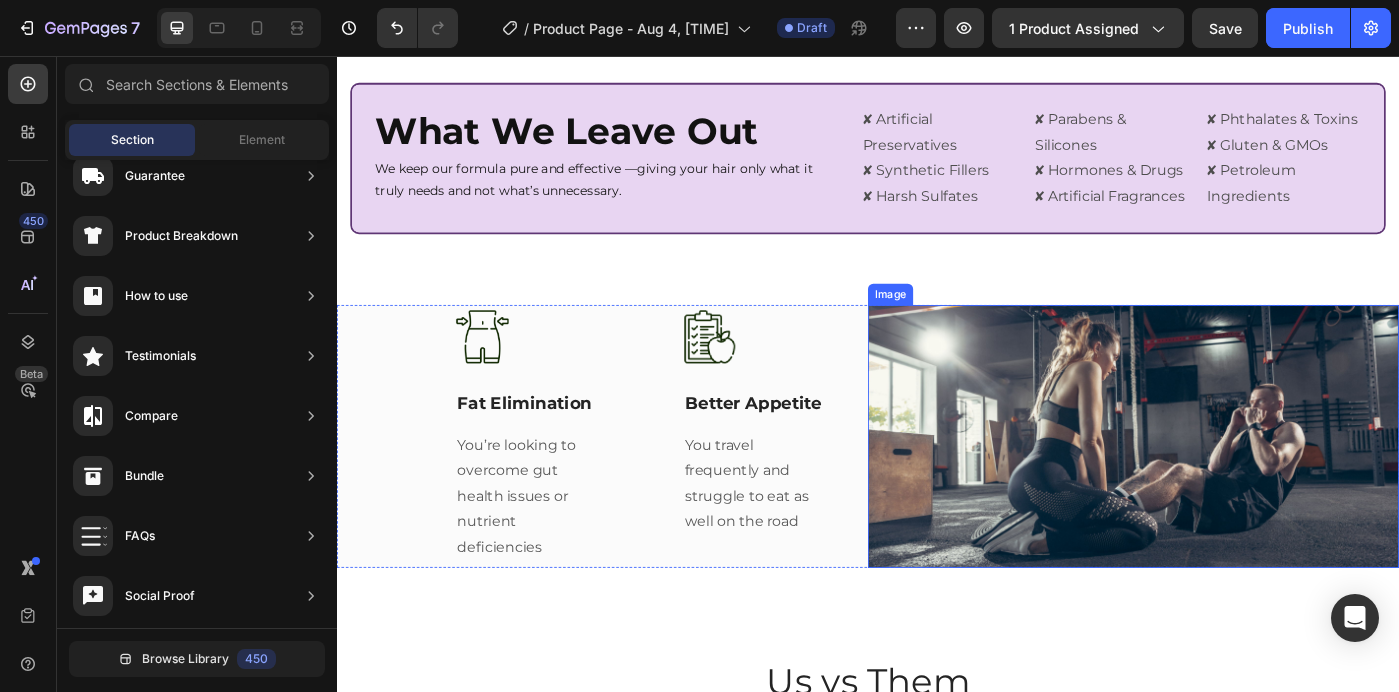 click at bounding box center (1237, 485) 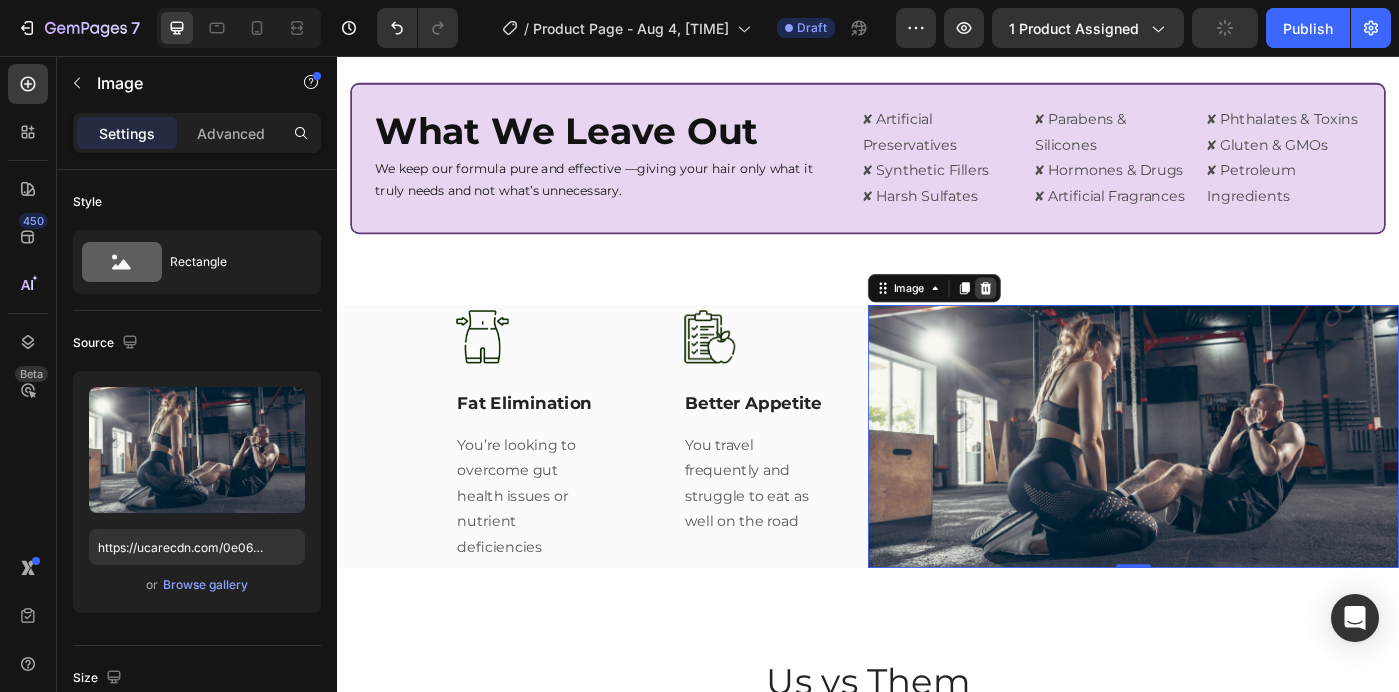 click 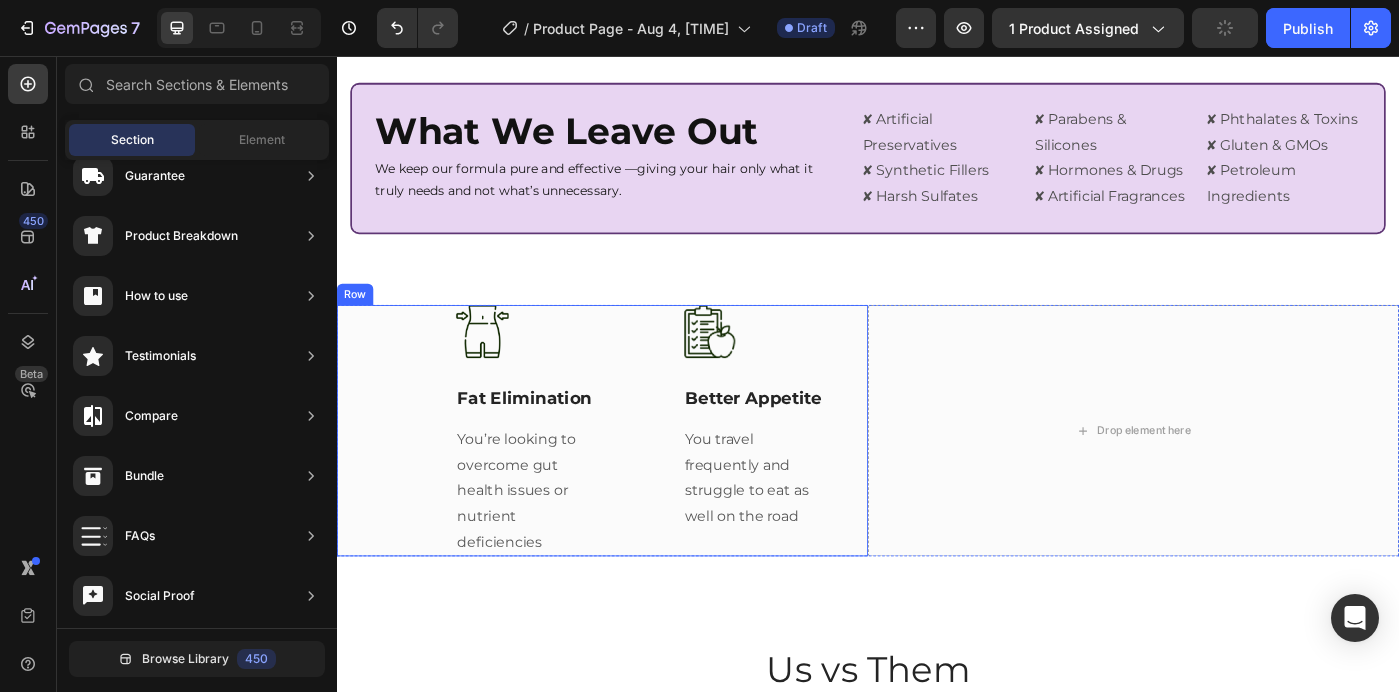 click on "Image Fat Elimination Text Block You’re looking to overcome gut health issues or nutrient deficiencies Text block                Title Line Image Better Appetite Text Block You travel frequently and struggle to eat as well on the road Text block Row" at bounding box center (637, 479) 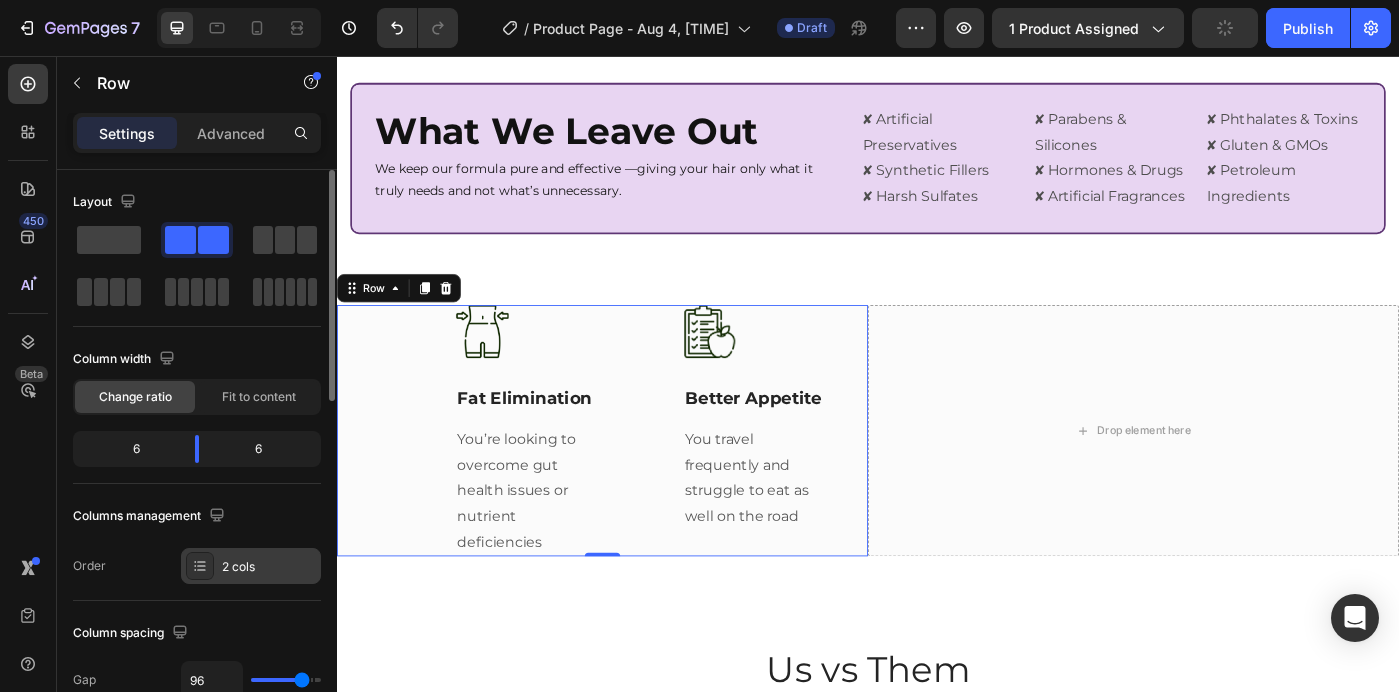 click 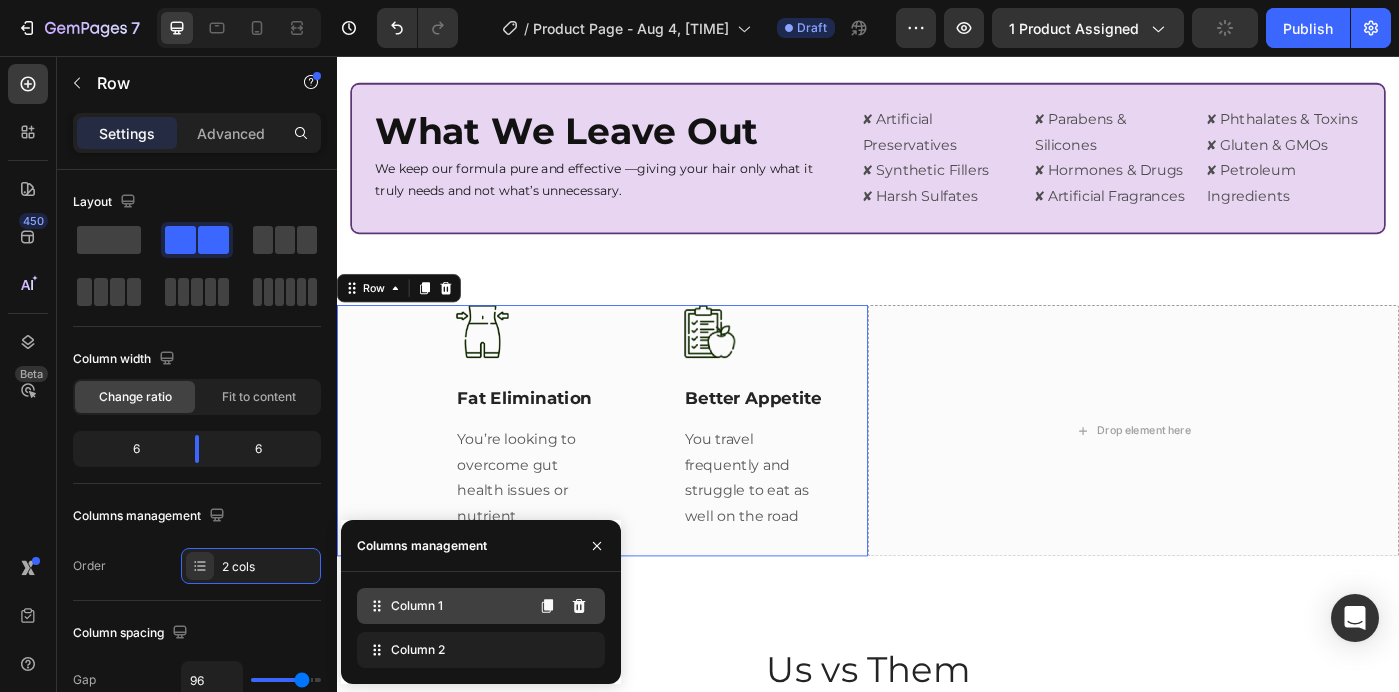 click on "Column 1" 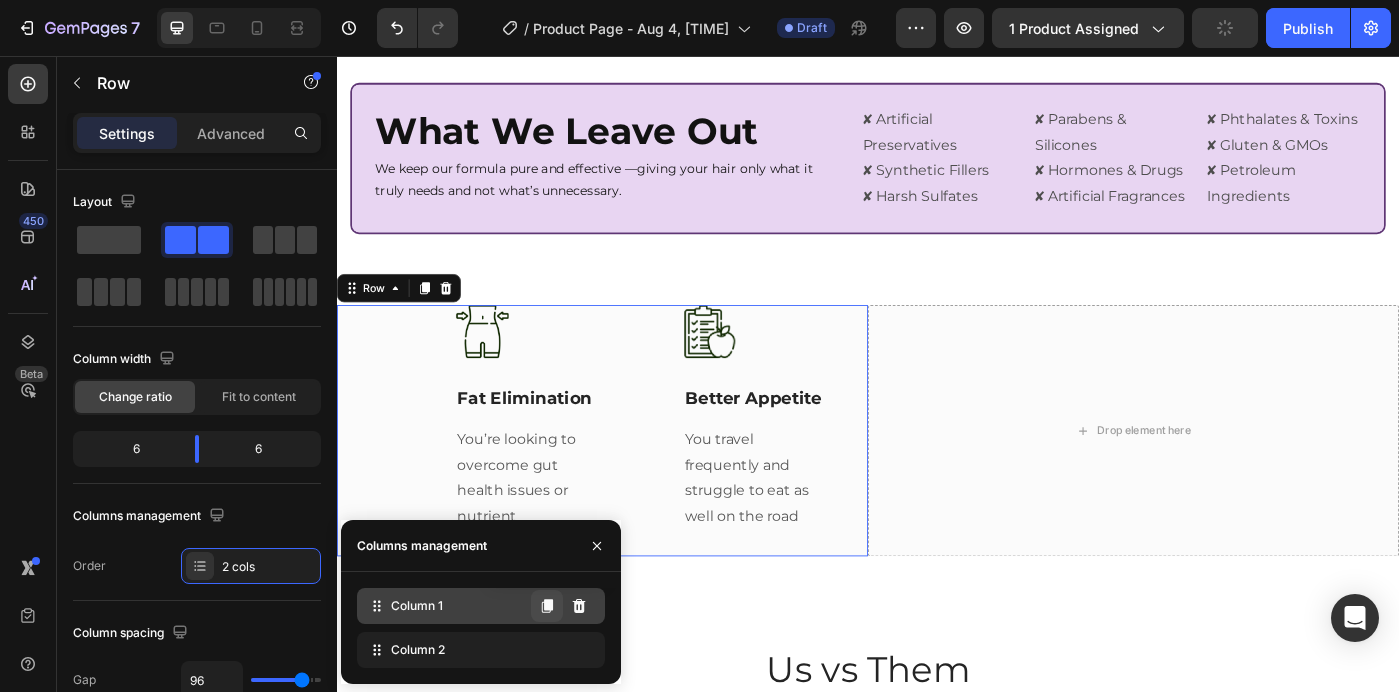 click 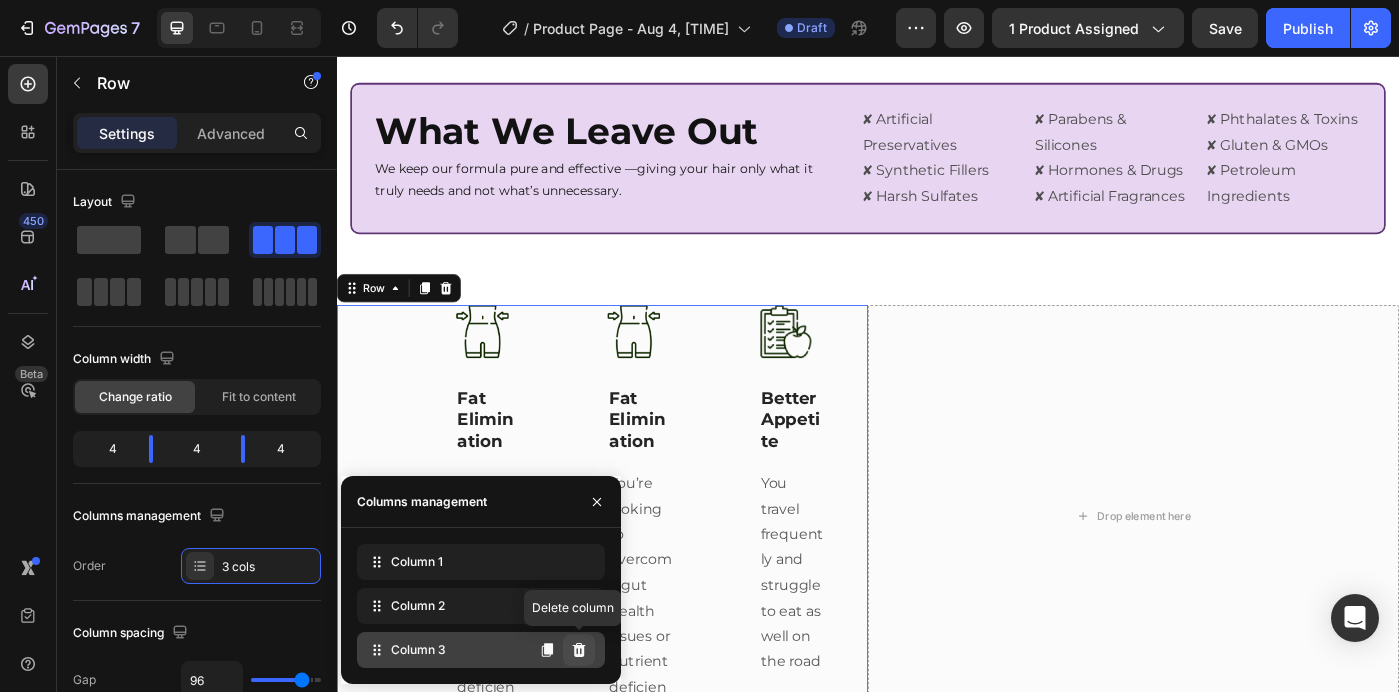 click 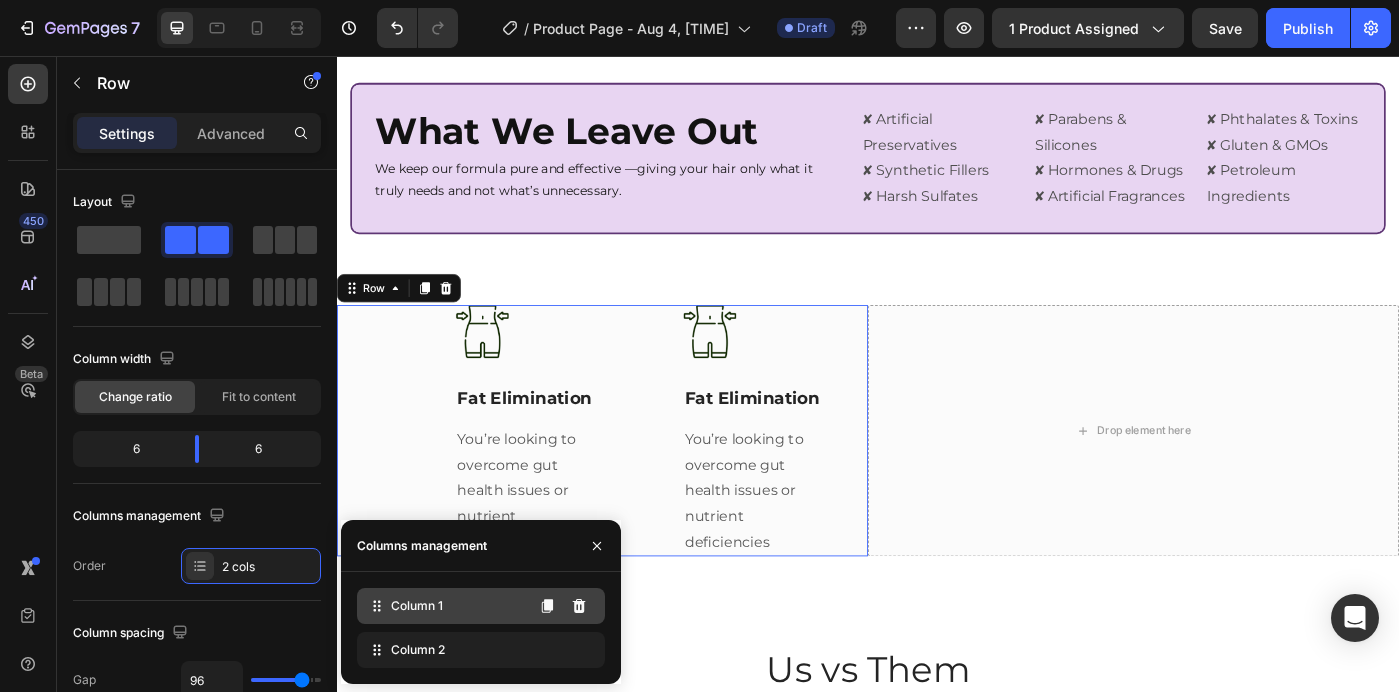 click on "Column 1" at bounding box center [417, 606] 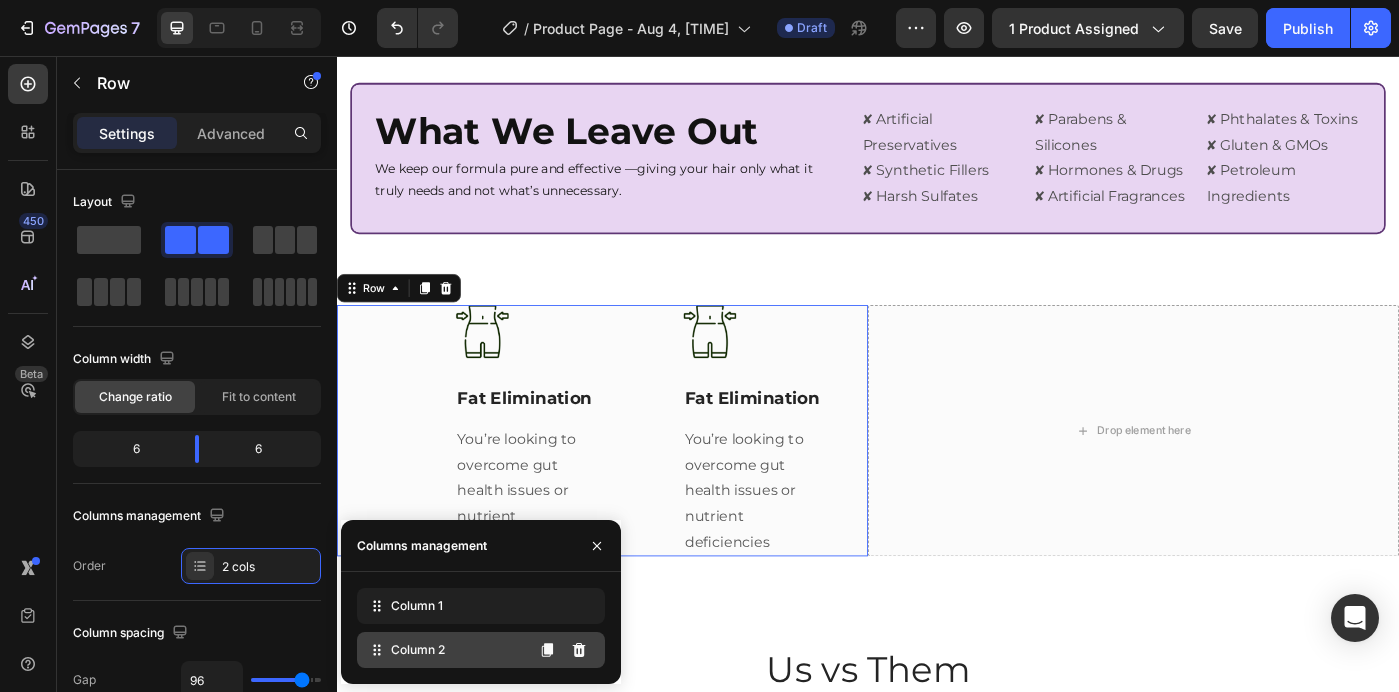 click on "Column 2" at bounding box center [418, 650] 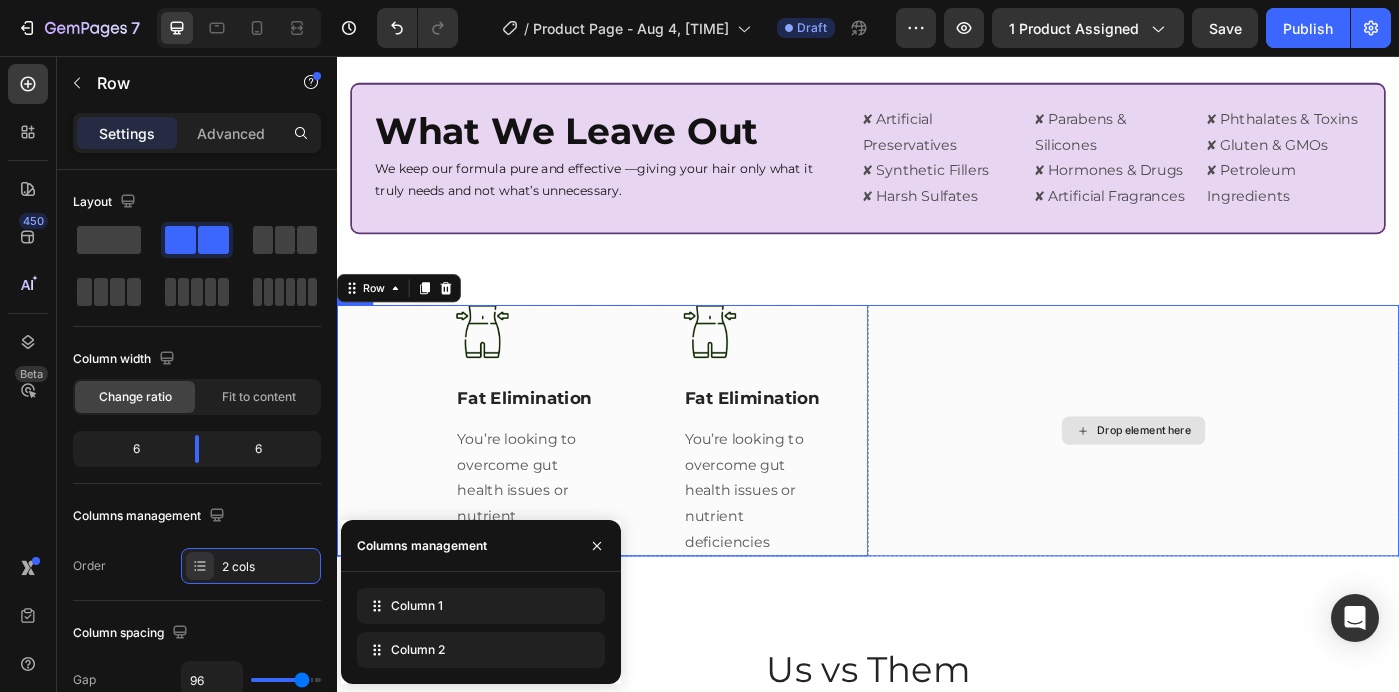 click on "Drop element here" at bounding box center (1237, 479) 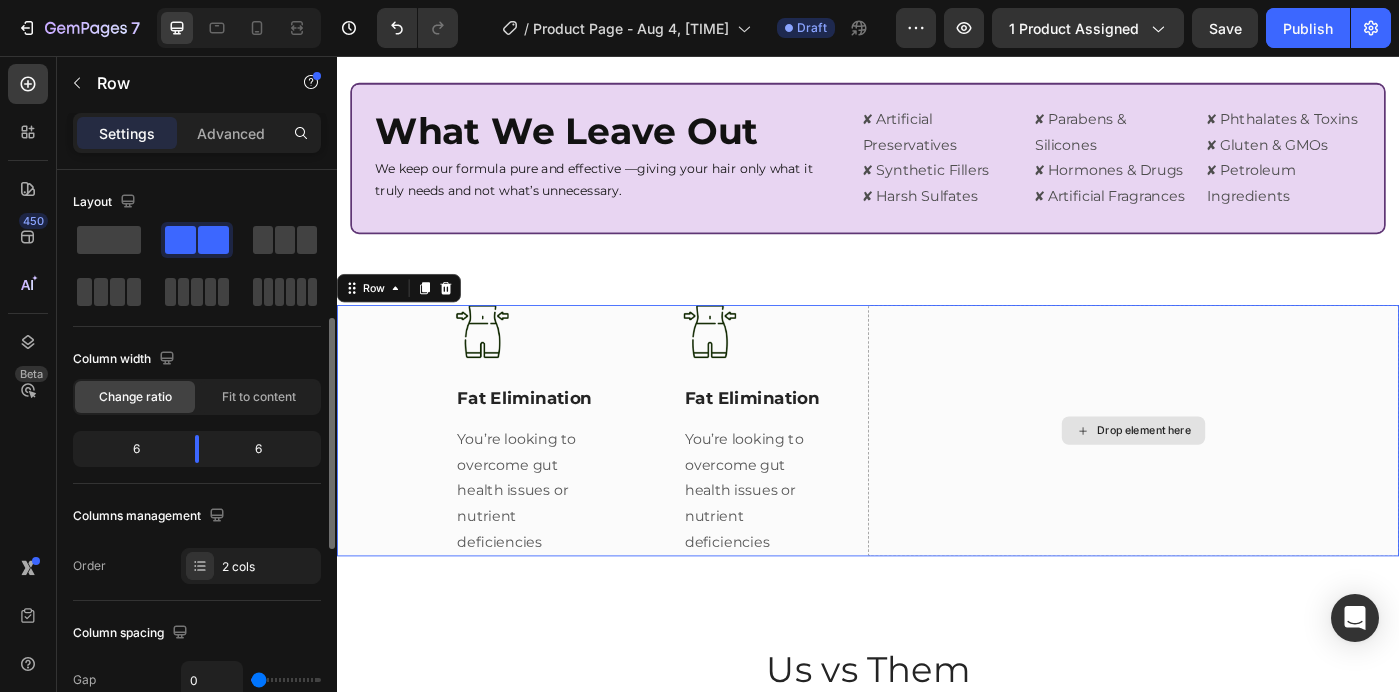 scroll, scrollTop: 106, scrollLeft: 0, axis: vertical 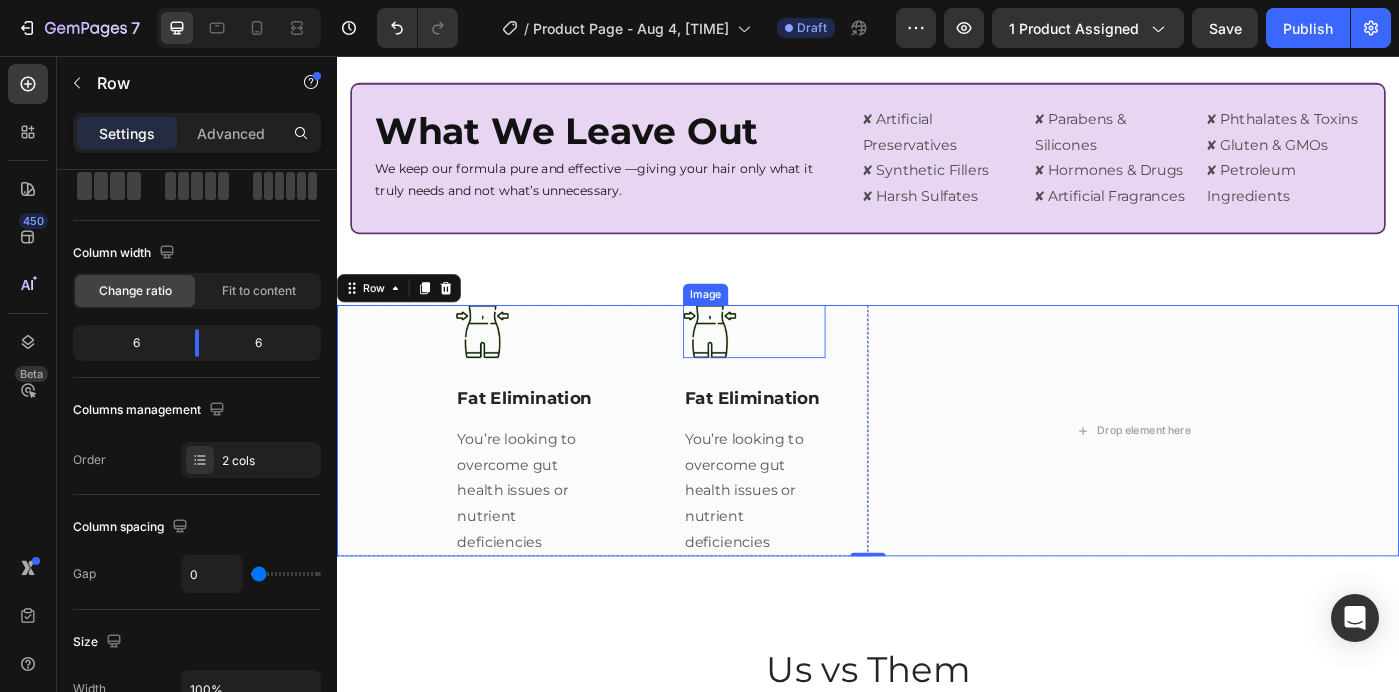 click at bounding box center (808, 367) 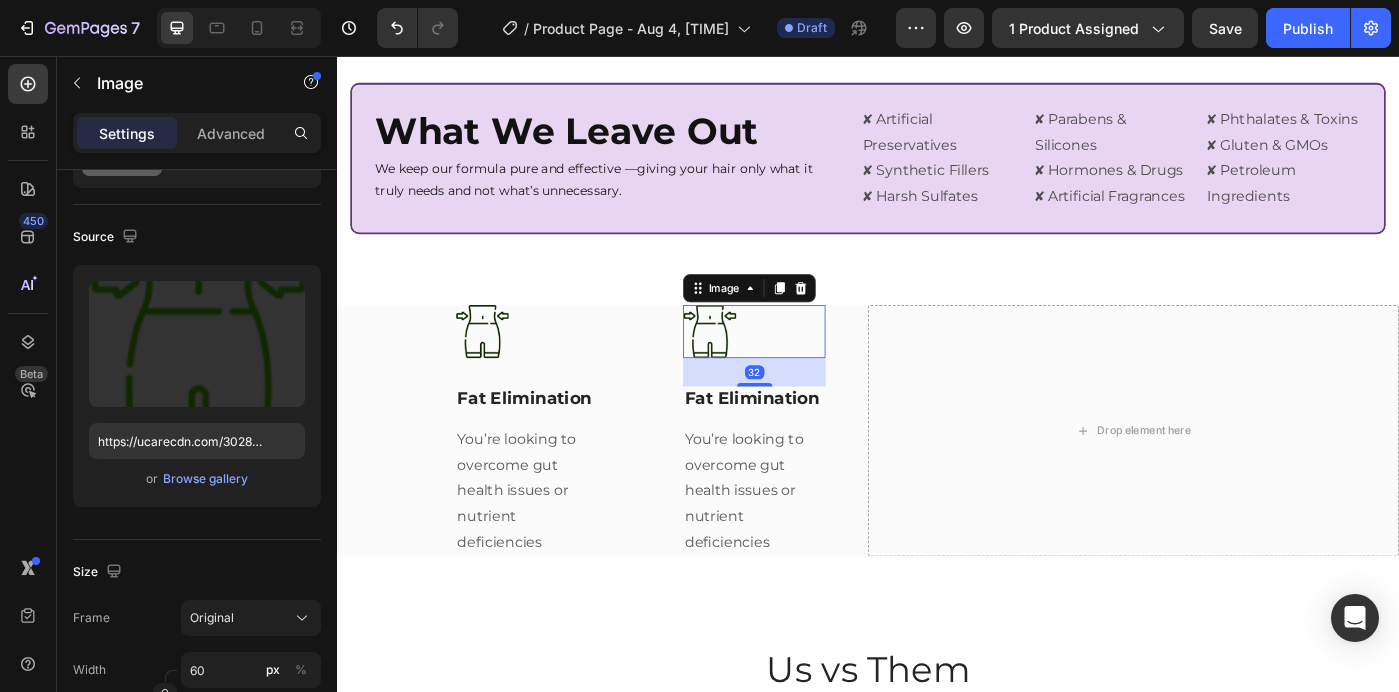scroll, scrollTop: 0, scrollLeft: 0, axis: both 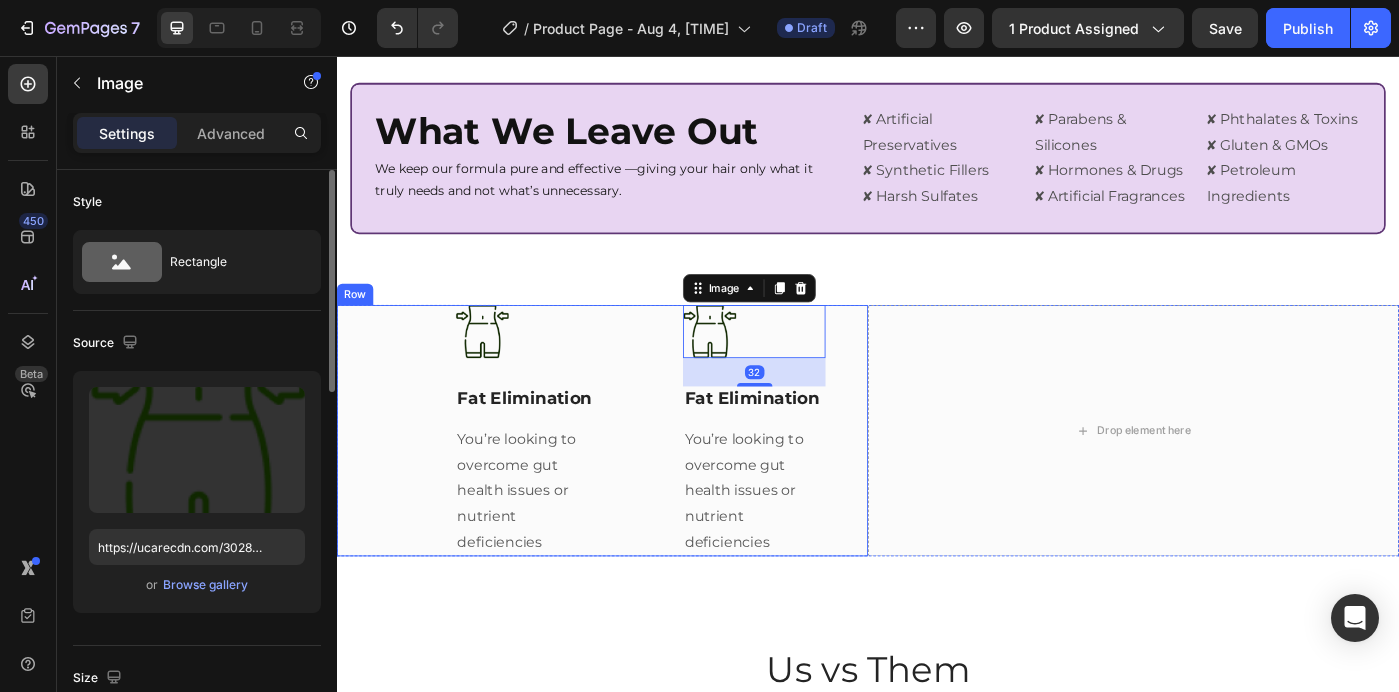 click on "Image Fat Elimination Text Block You’re looking to overcome gut health issues or nutrient deficiencies Text block                Title Line Image   32 Fat Elimination Text Block You’re looking to overcome gut health issues or nutrient deficiencies Text block                Title Line Row" at bounding box center (637, 479) 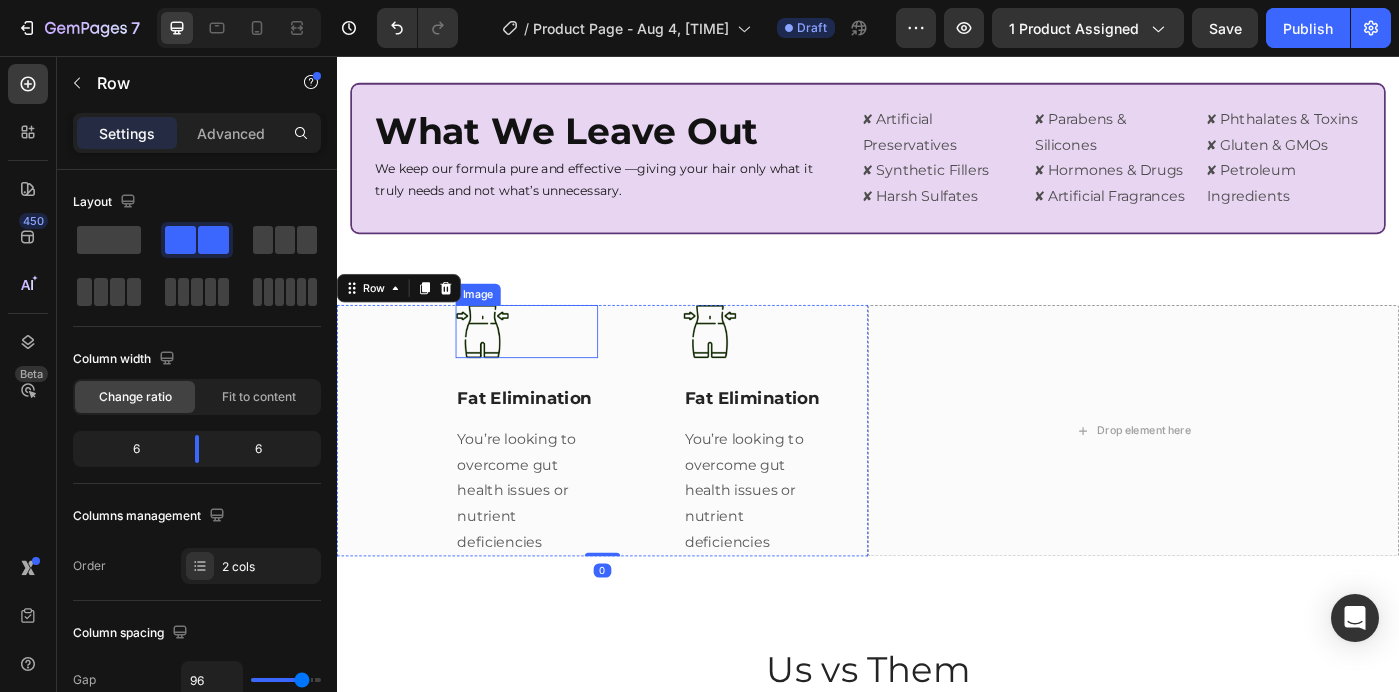 click at bounding box center (551, 367) 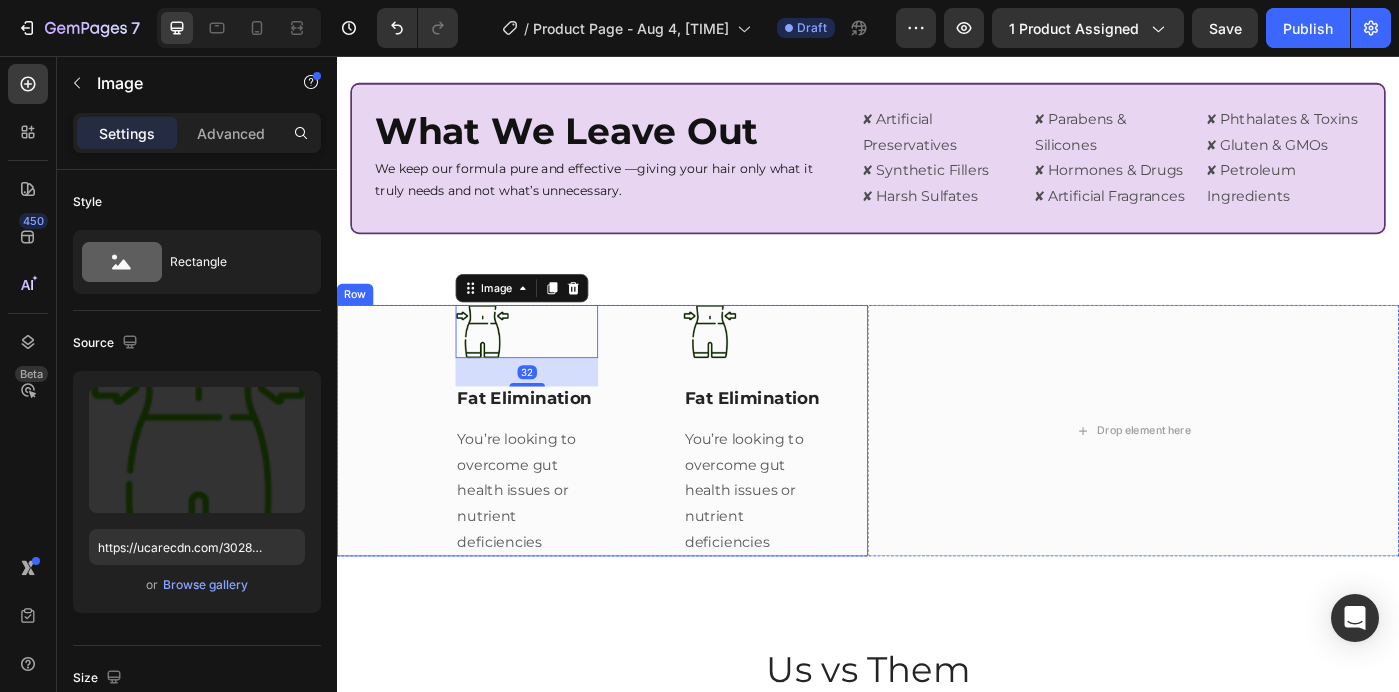 click on "Image   32 Fat Elimination Text Block You’re looking to overcome gut health issues or nutrient deficiencies Text block                Title Line Image Fat Elimination Text Block You’re looking to overcome gut health issues or nutrient deficiencies Text block                Title Line Row" at bounding box center [637, 479] 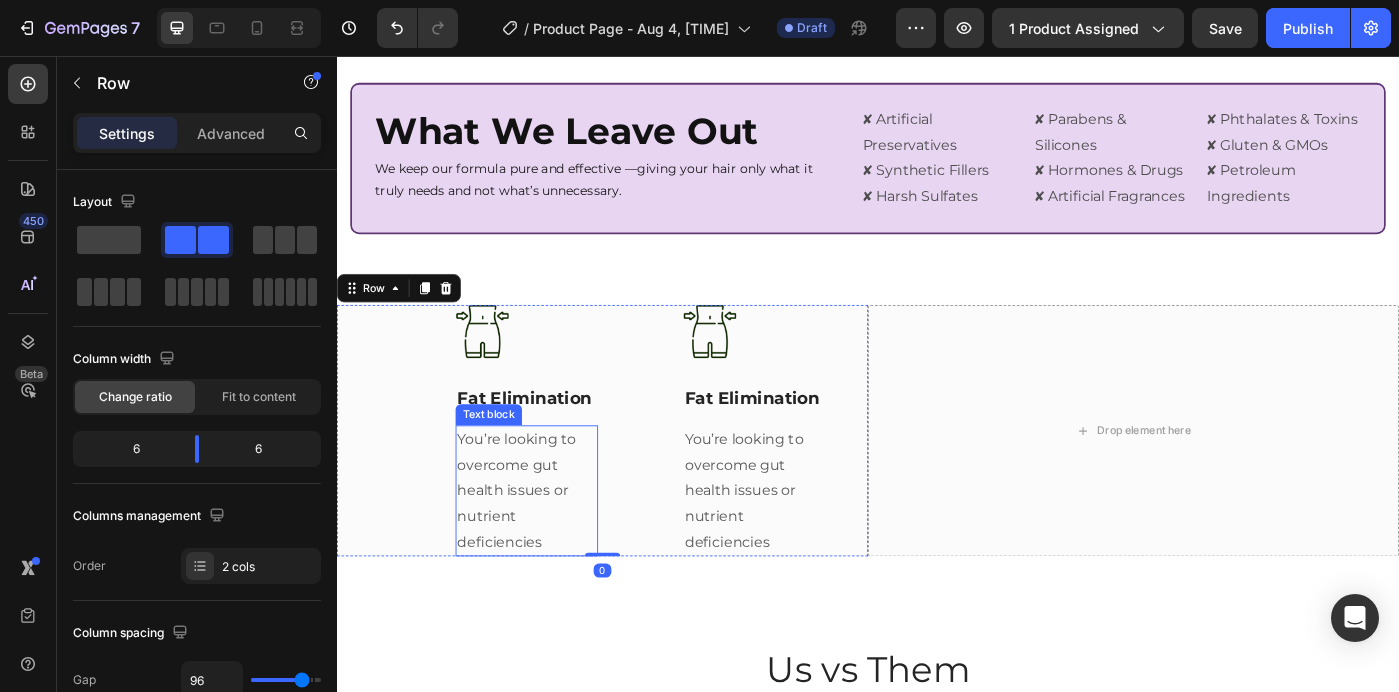 click on "Text block" at bounding box center [508, 461] 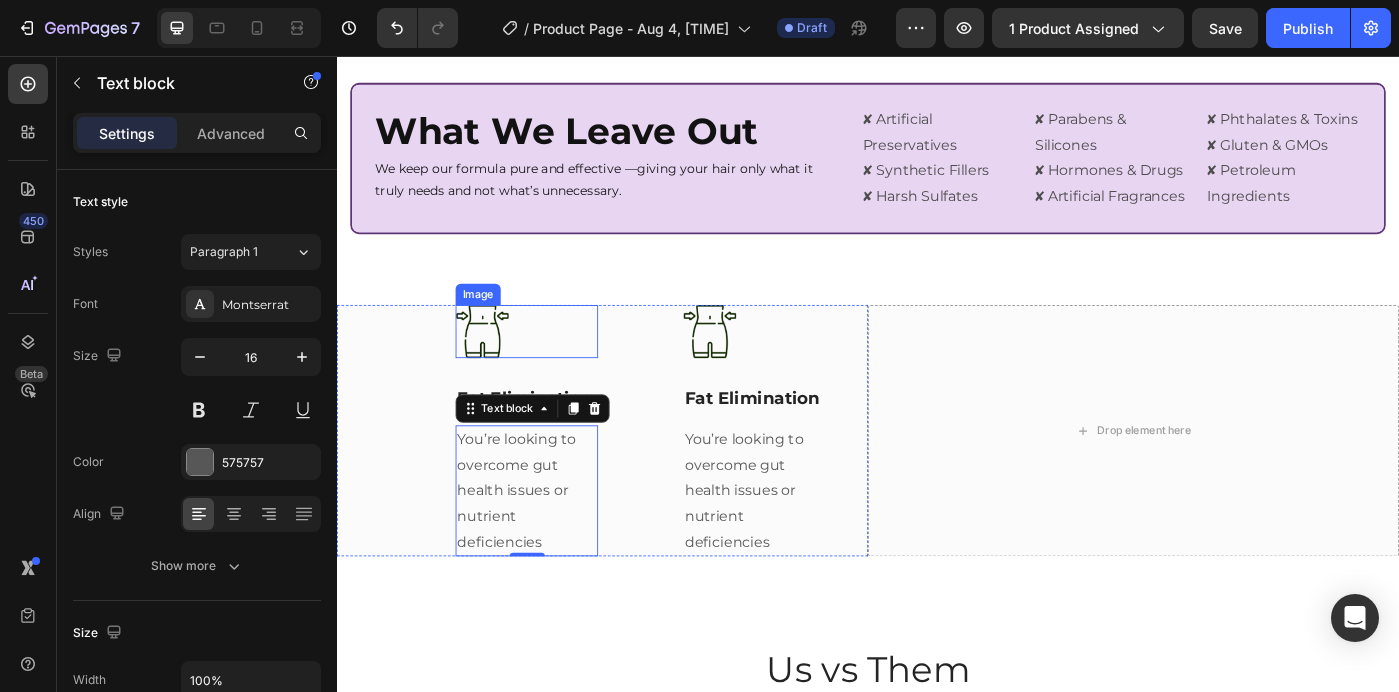 click at bounding box center (501, 367) 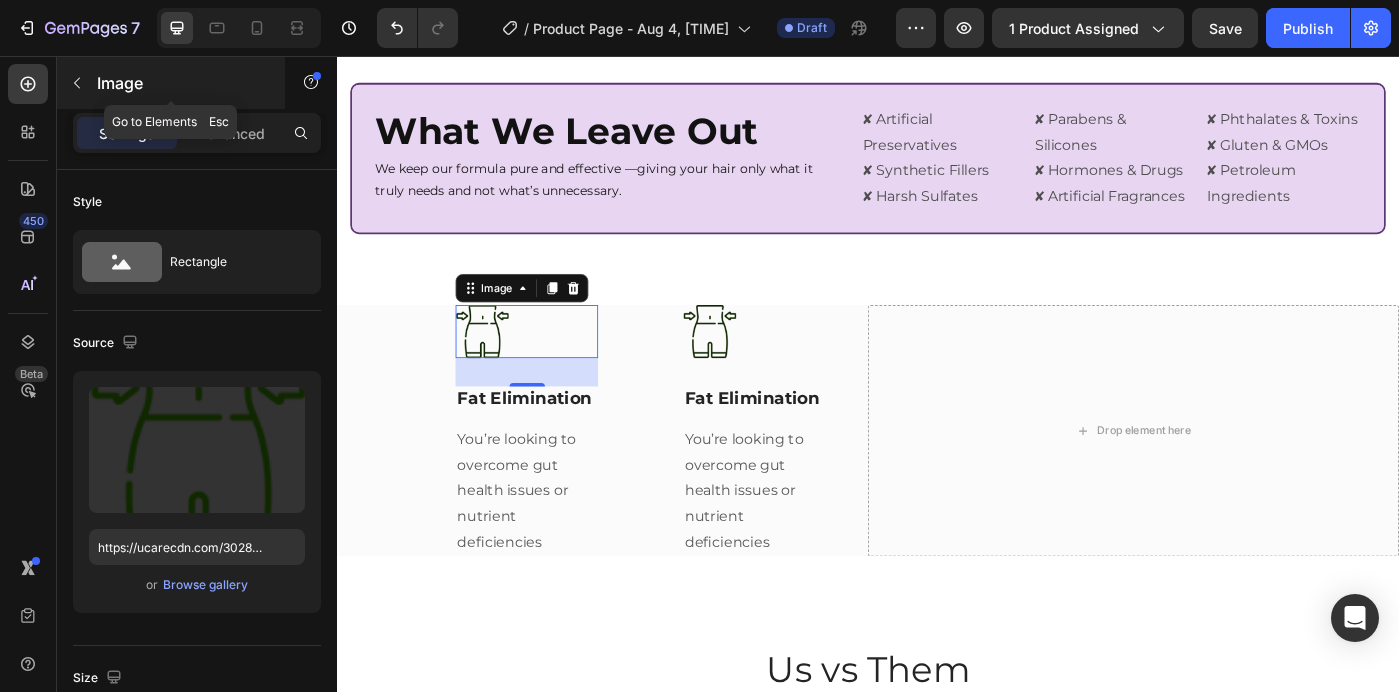 click 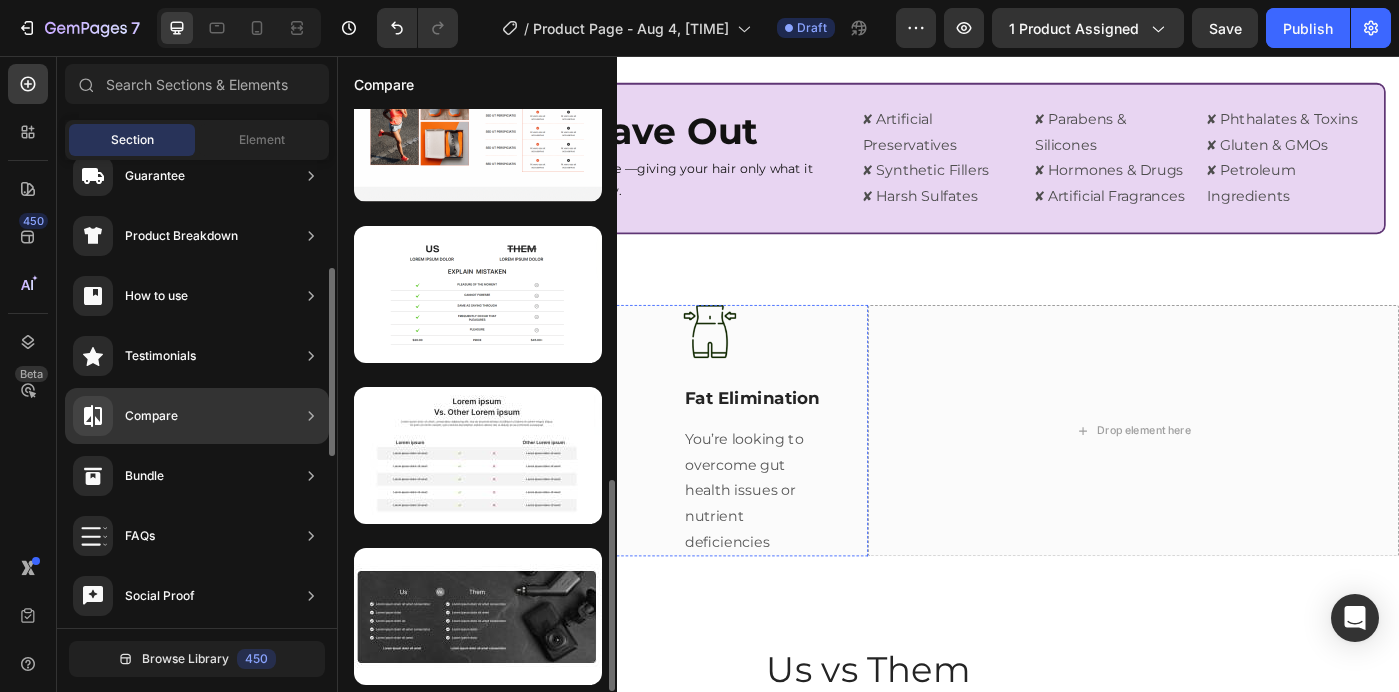 scroll, scrollTop: 1016, scrollLeft: 0, axis: vertical 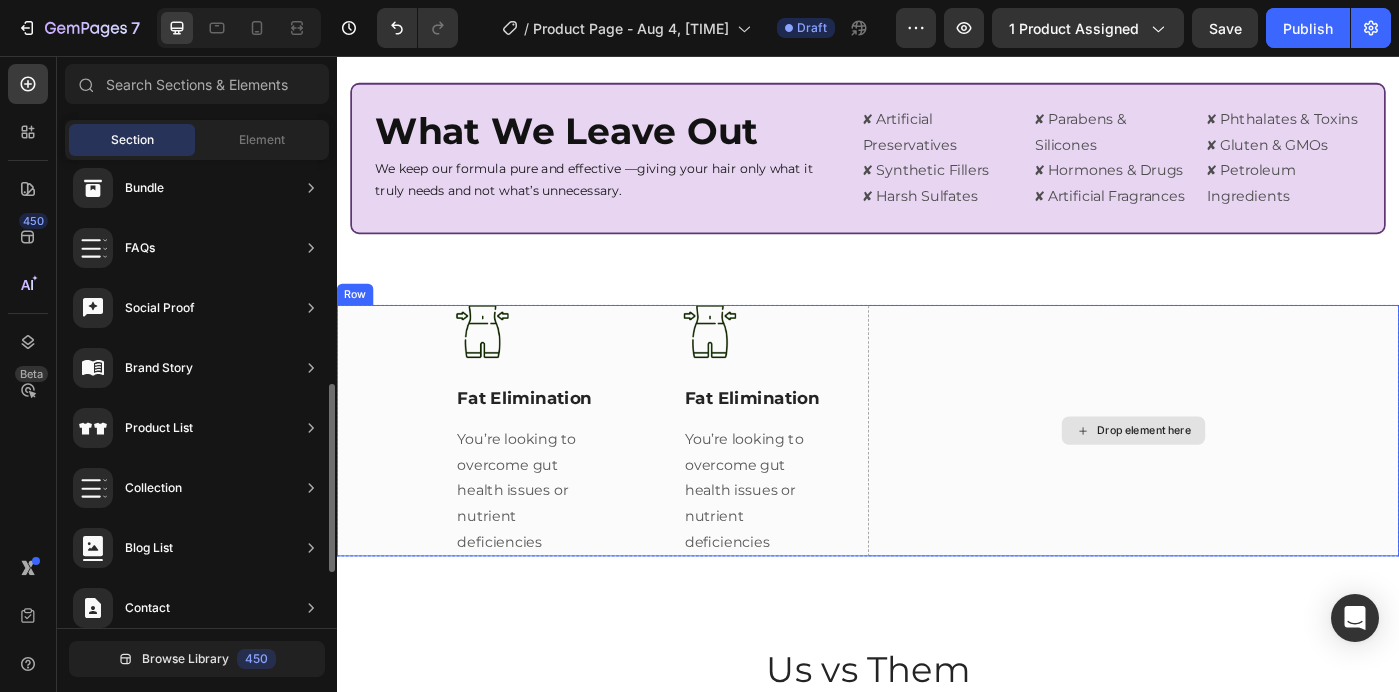 click on "Drop element here" at bounding box center (1237, 479) 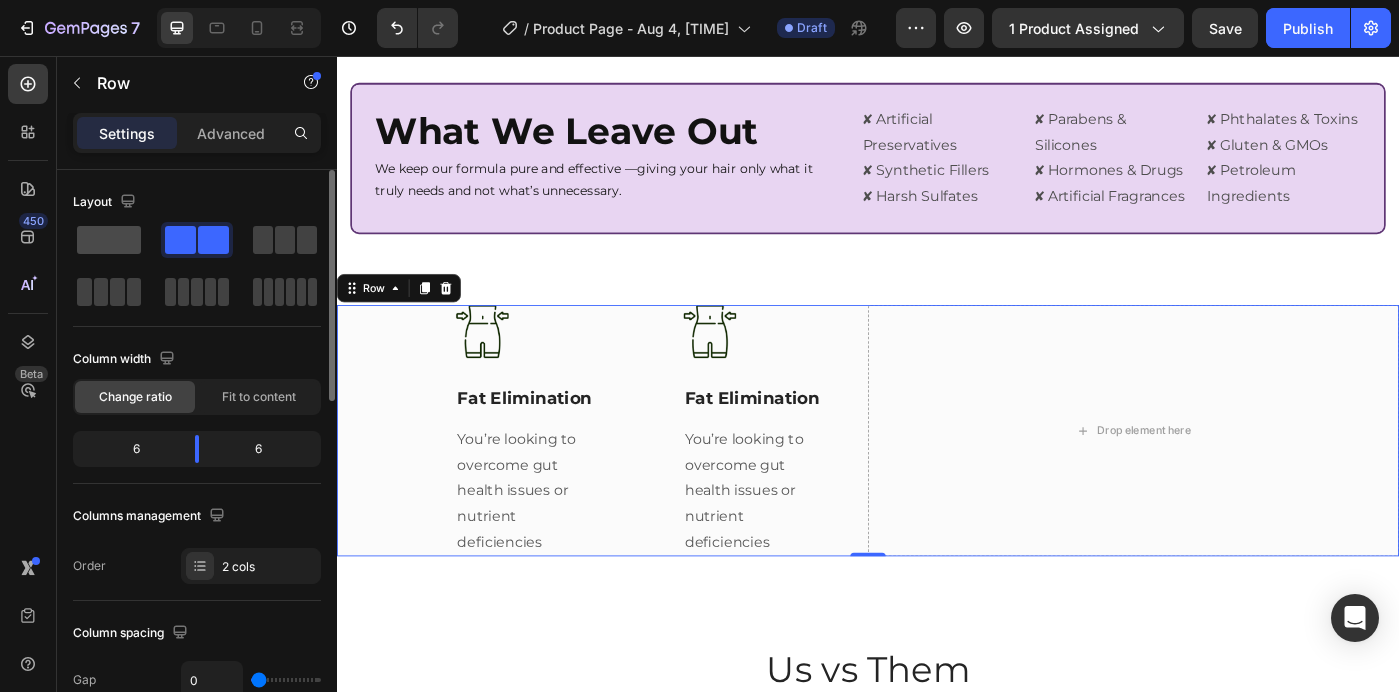 click 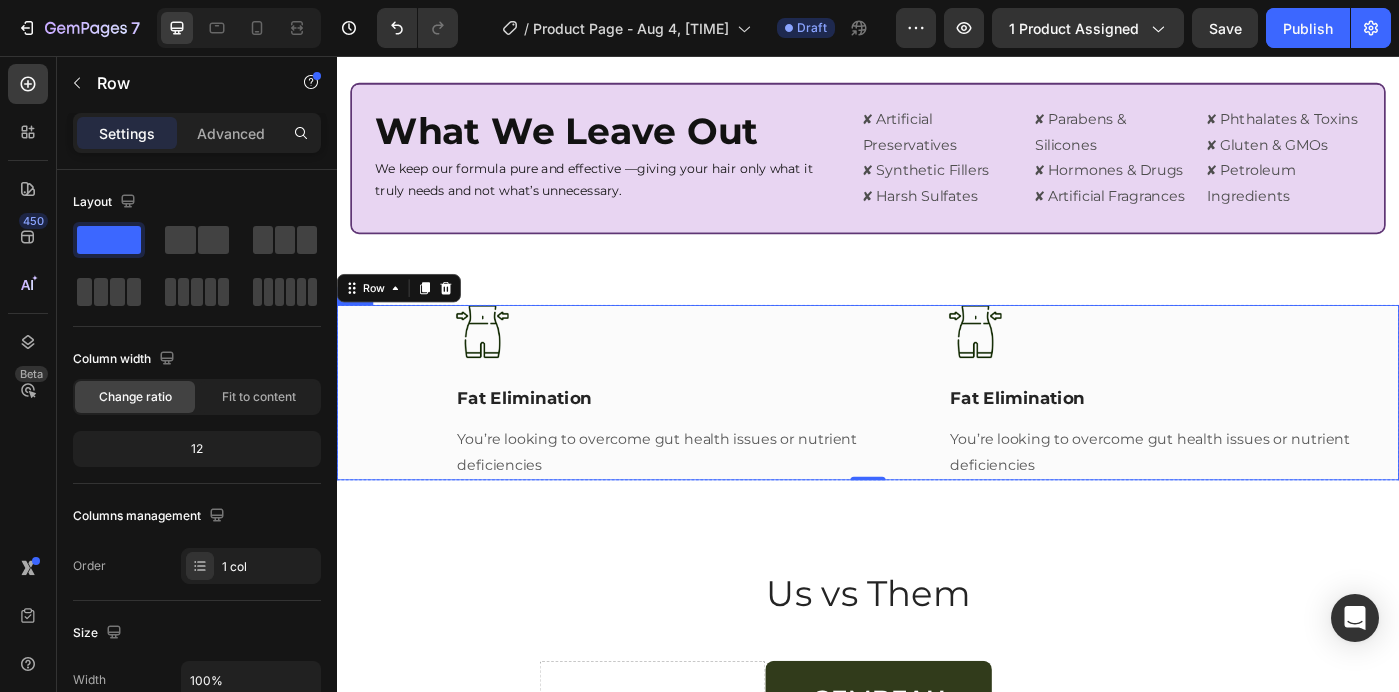 click on "Image Fat Elimination Text Block You’re looking to overcome gut health issues or nutrient deficiencies Text block                Title Line Image Fat Elimination Text Block You’re looking to overcome gut health issues or nutrient deficiencies Text block                Title Line Row" at bounding box center [937, 436] 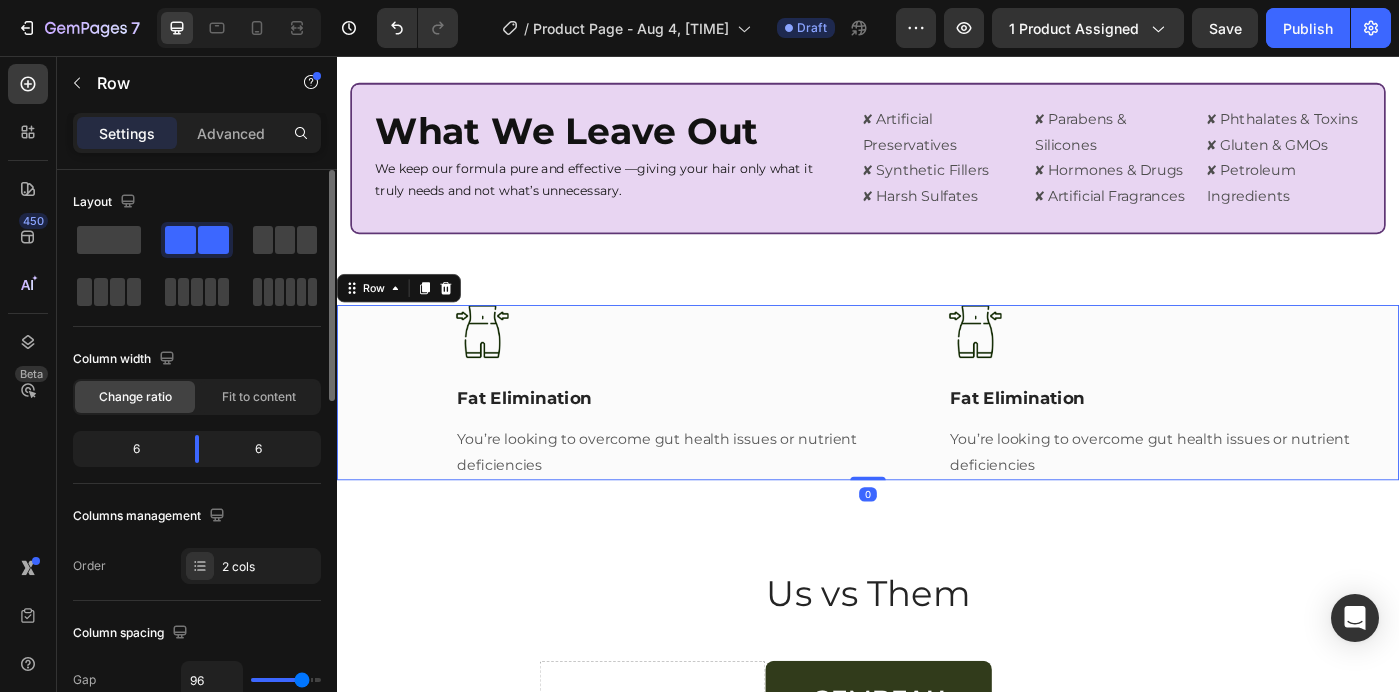 click 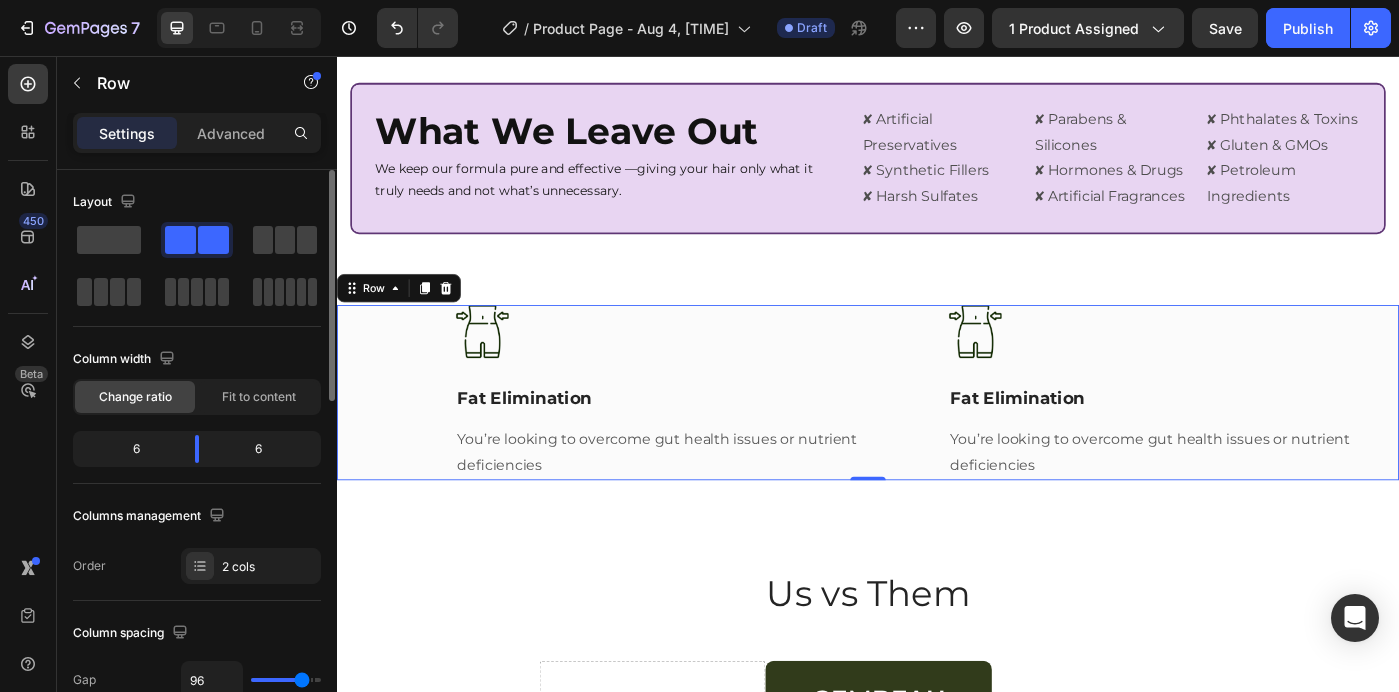 click 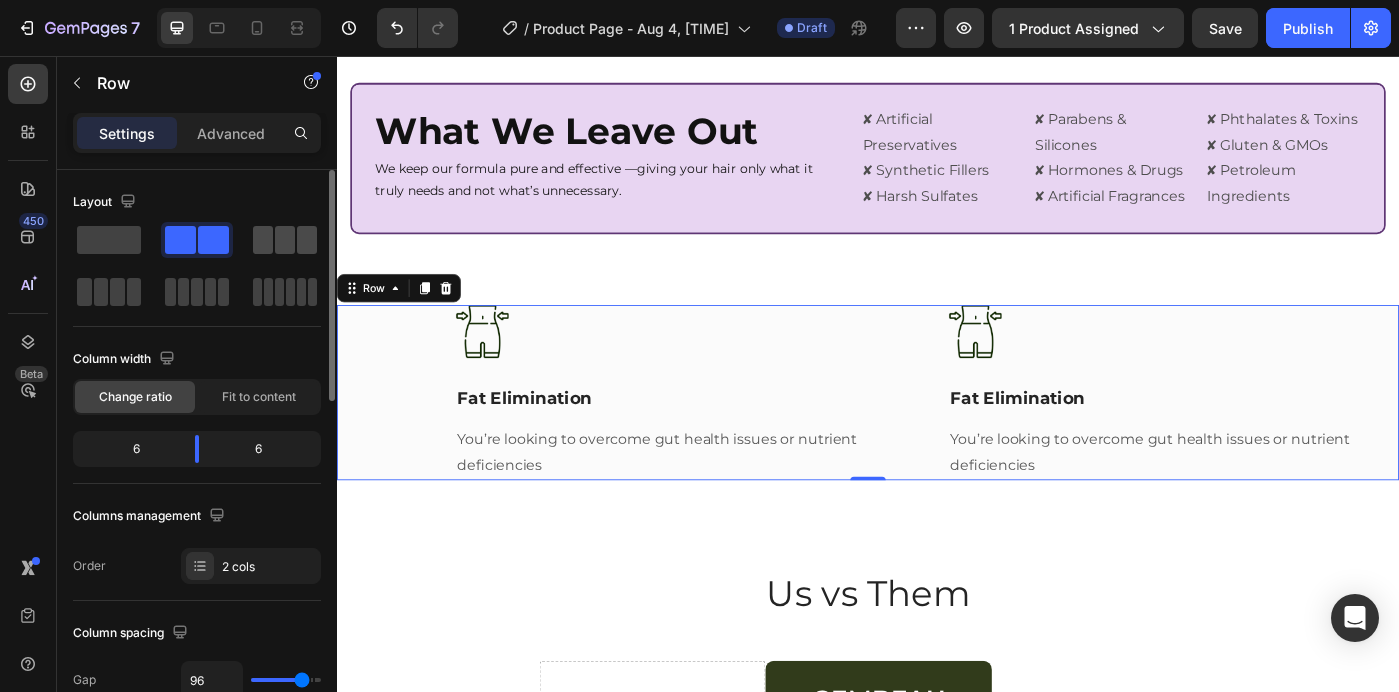 click 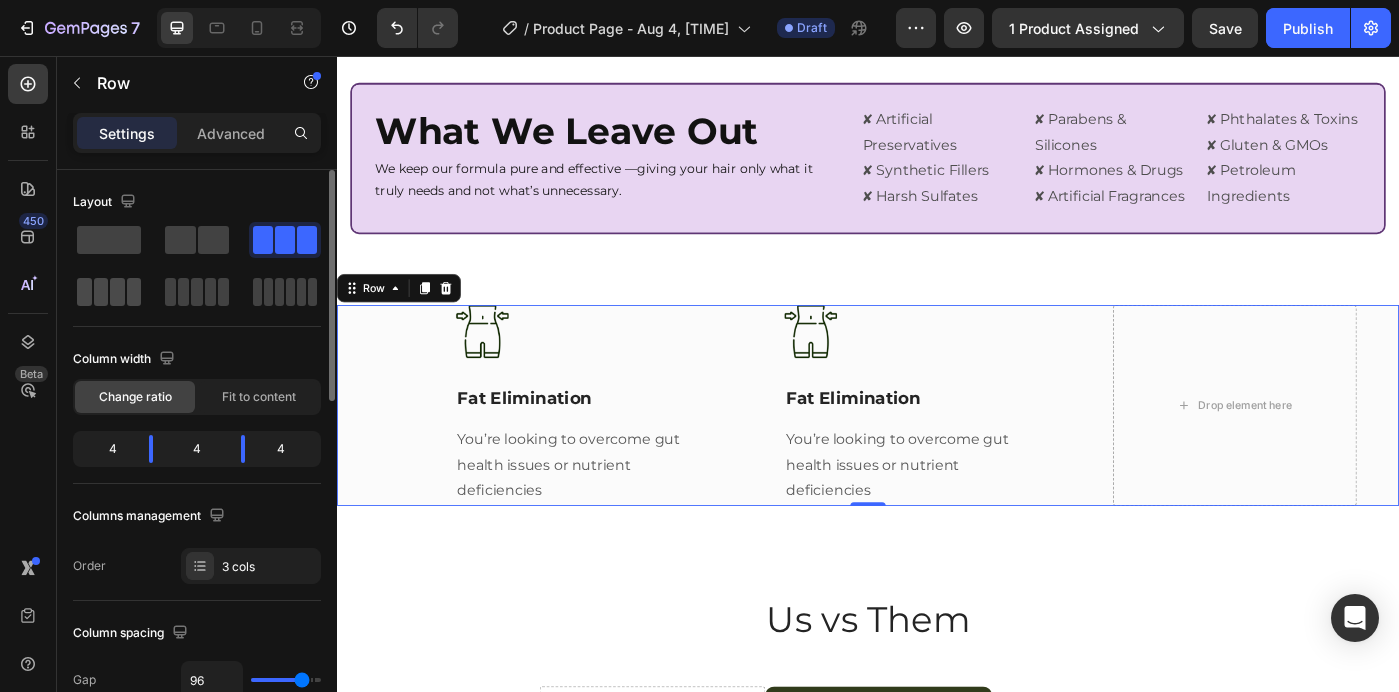 click at bounding box center (109, 292) 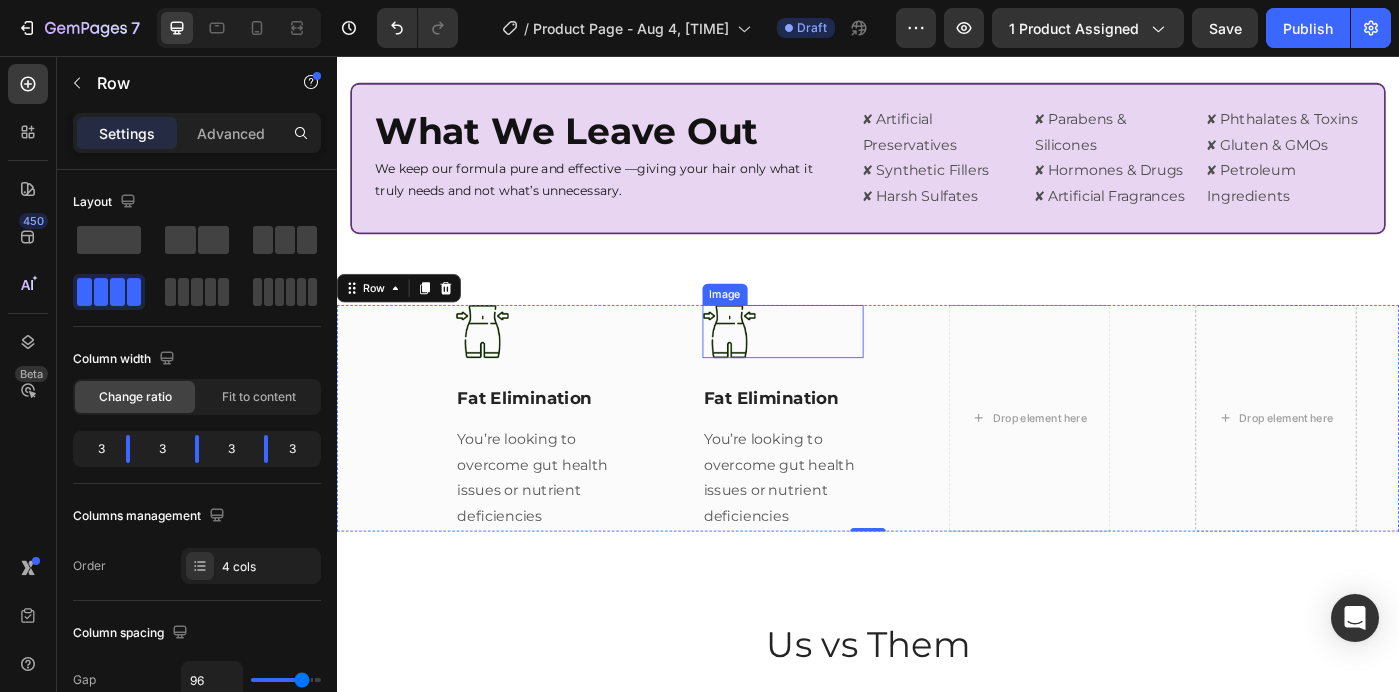 click at bounding box center (780, 367) 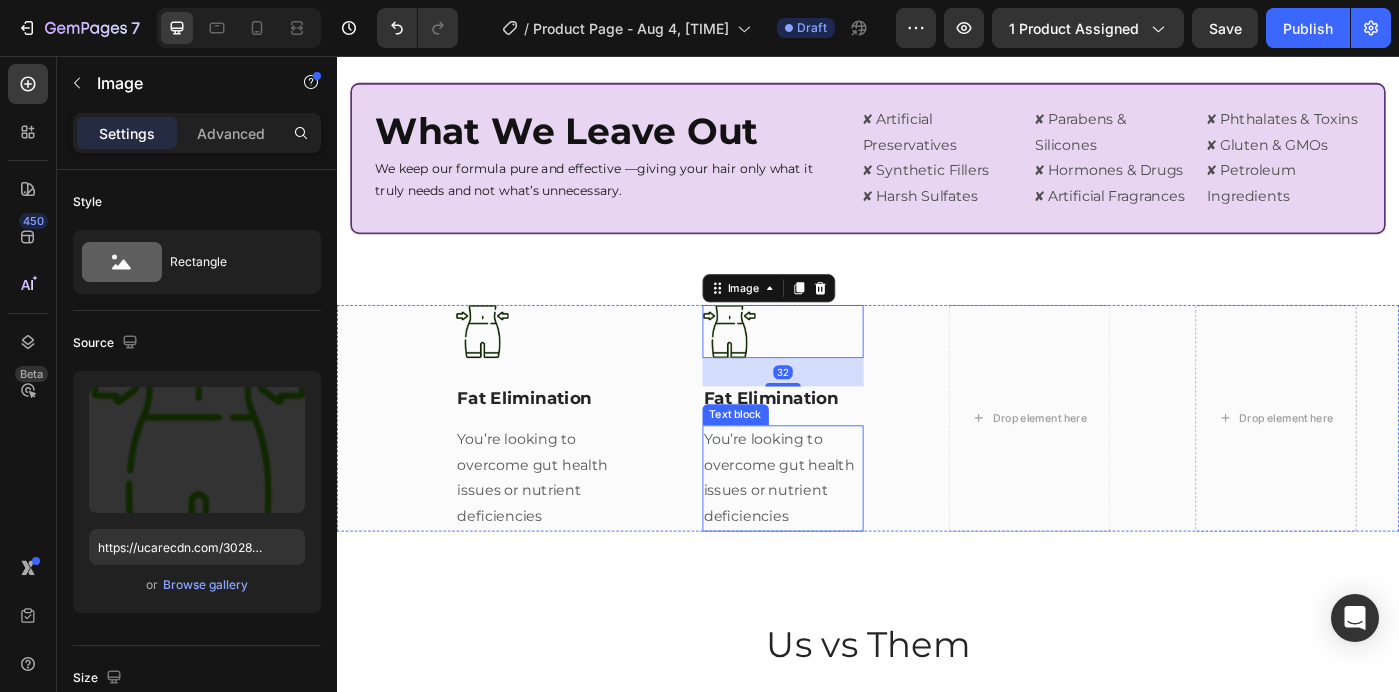 click on "You’re looking to overcome gut health issues or nutrient deficiencies" at bounding box center [841, 532] 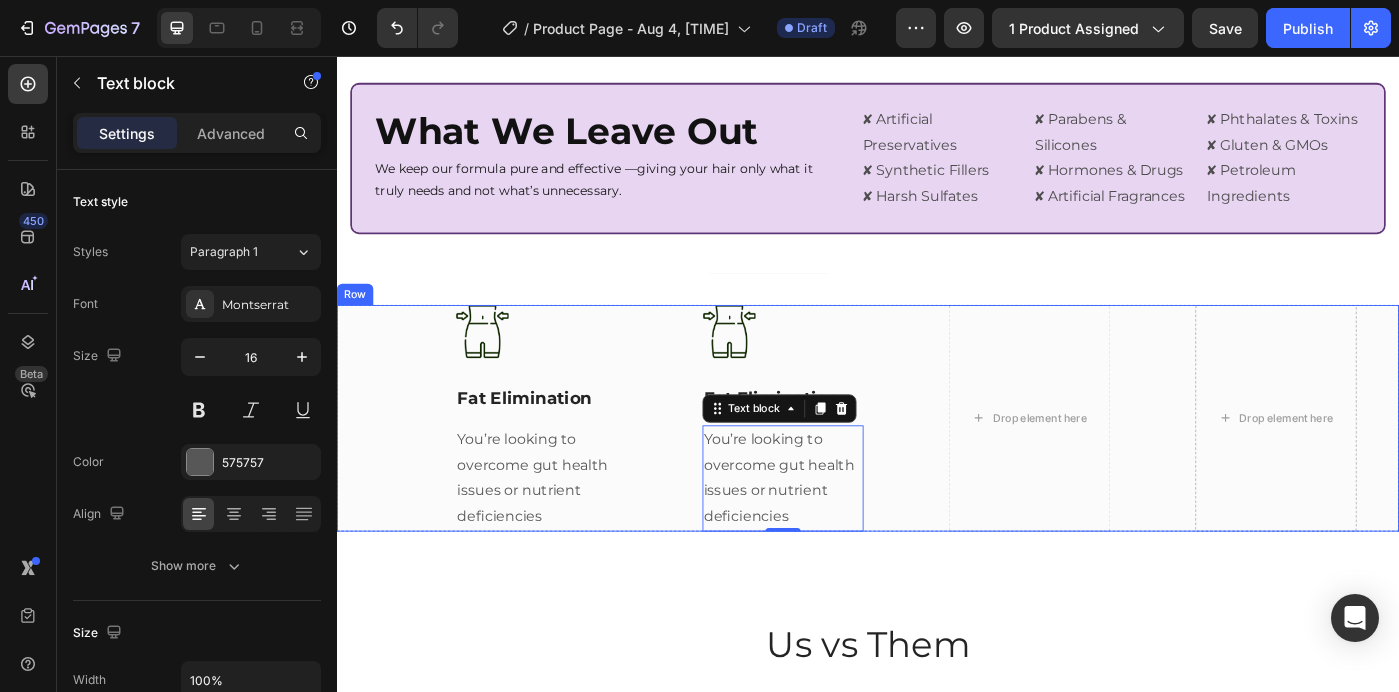 click on "Image Fat Elimination Text Block You’re looking to overcome gut health issues or nutrient deficiencies Text block                Title Line Image Fat Elimination Text Block You’re looking to overcome gut health issues or nutrient deficiencies Text block   0                Title Line
Drop element here
Drop element here Row" at bounding box center (937, 465) 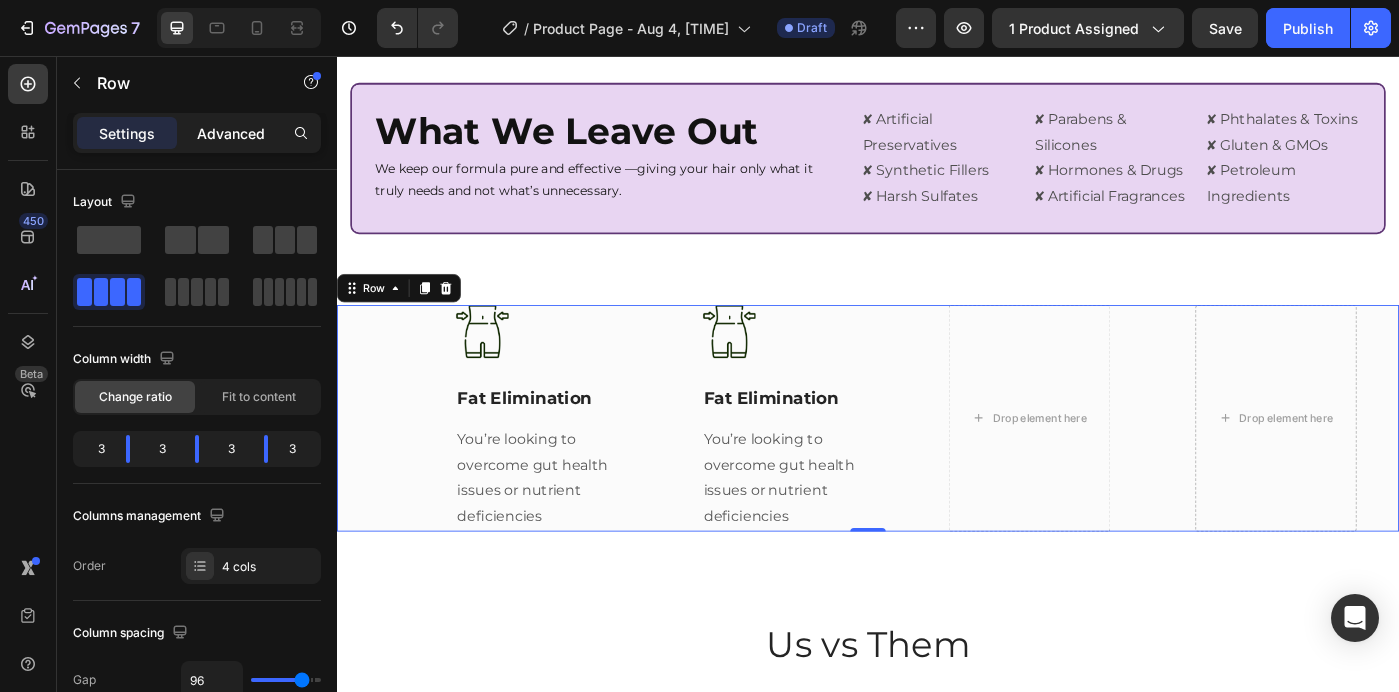 click on "Advanced" at bounding box center (231, 133) 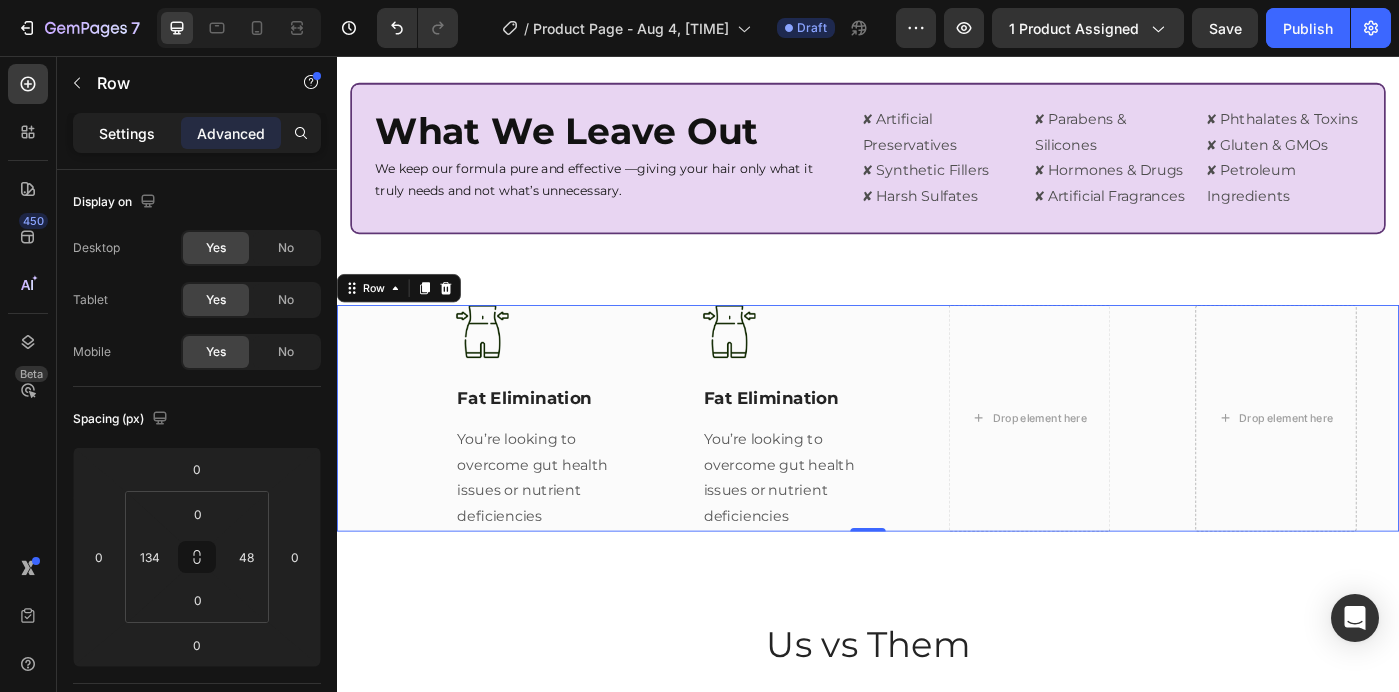 click on "Settings" at bounding box center [127, 133] 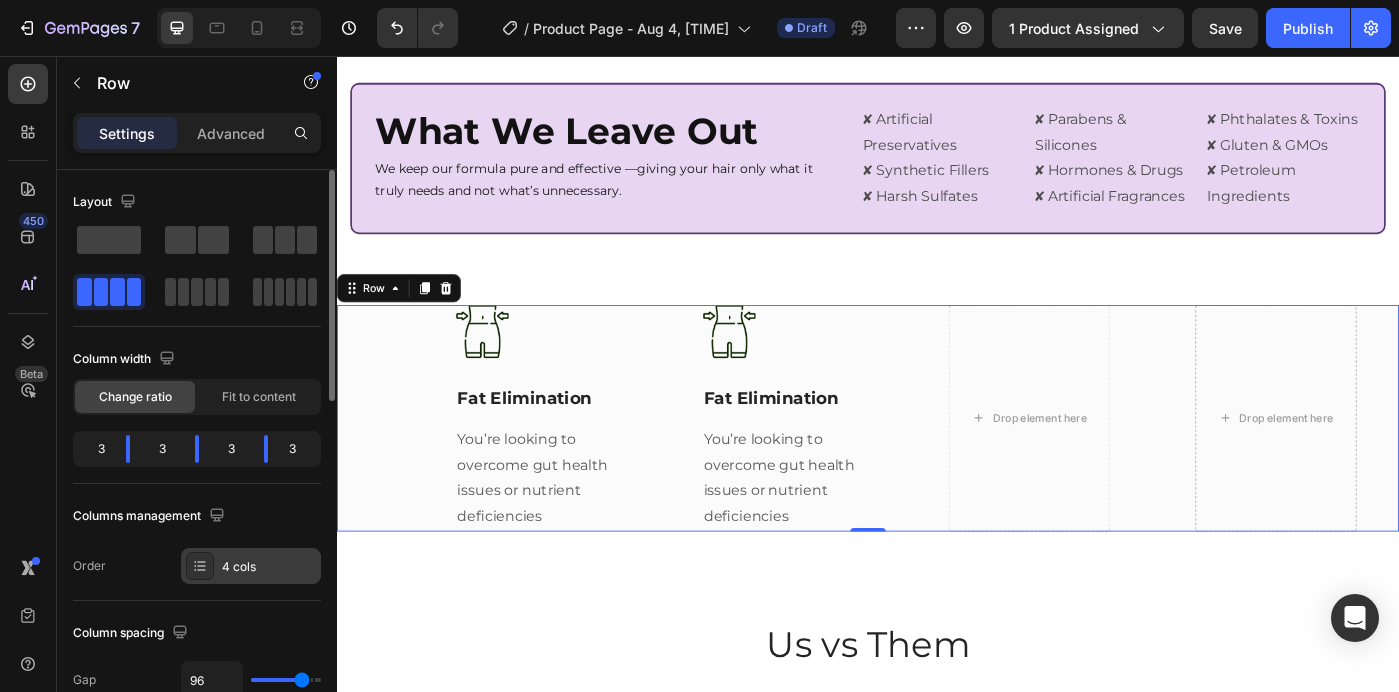 click on "4 cols" at bounding box center [251, 566] 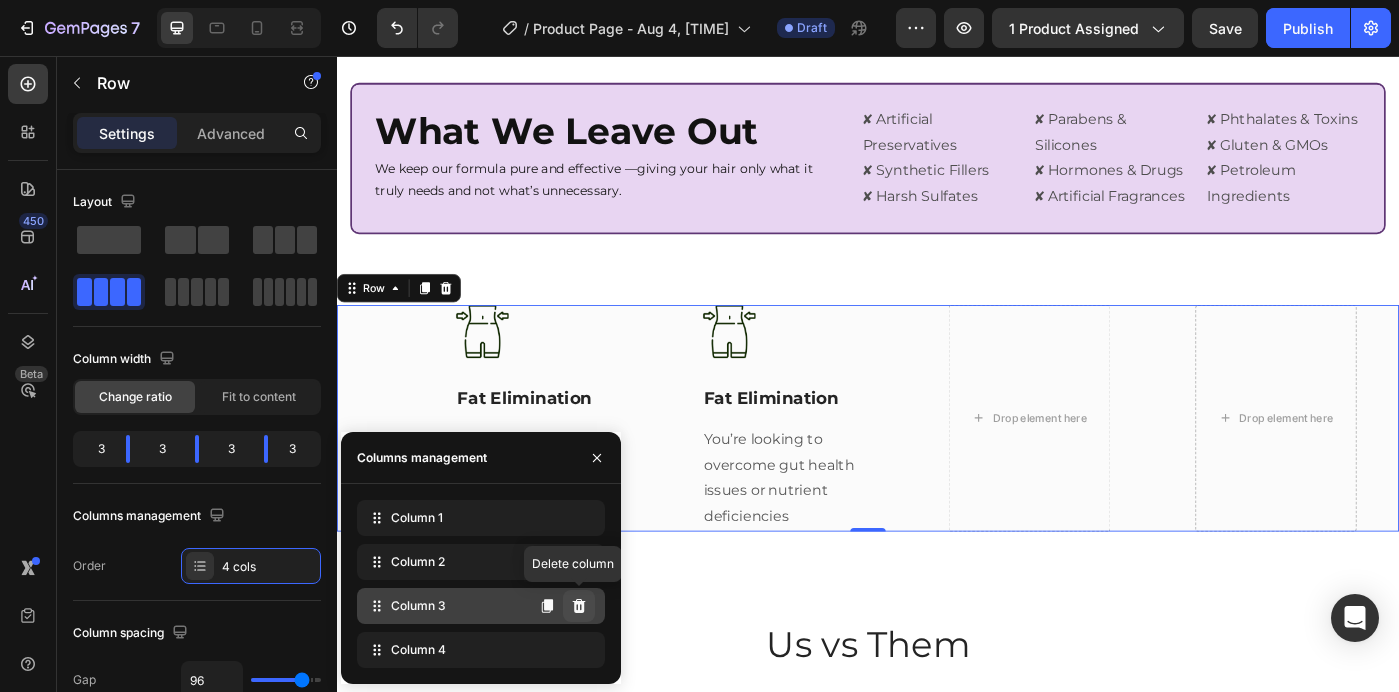 click 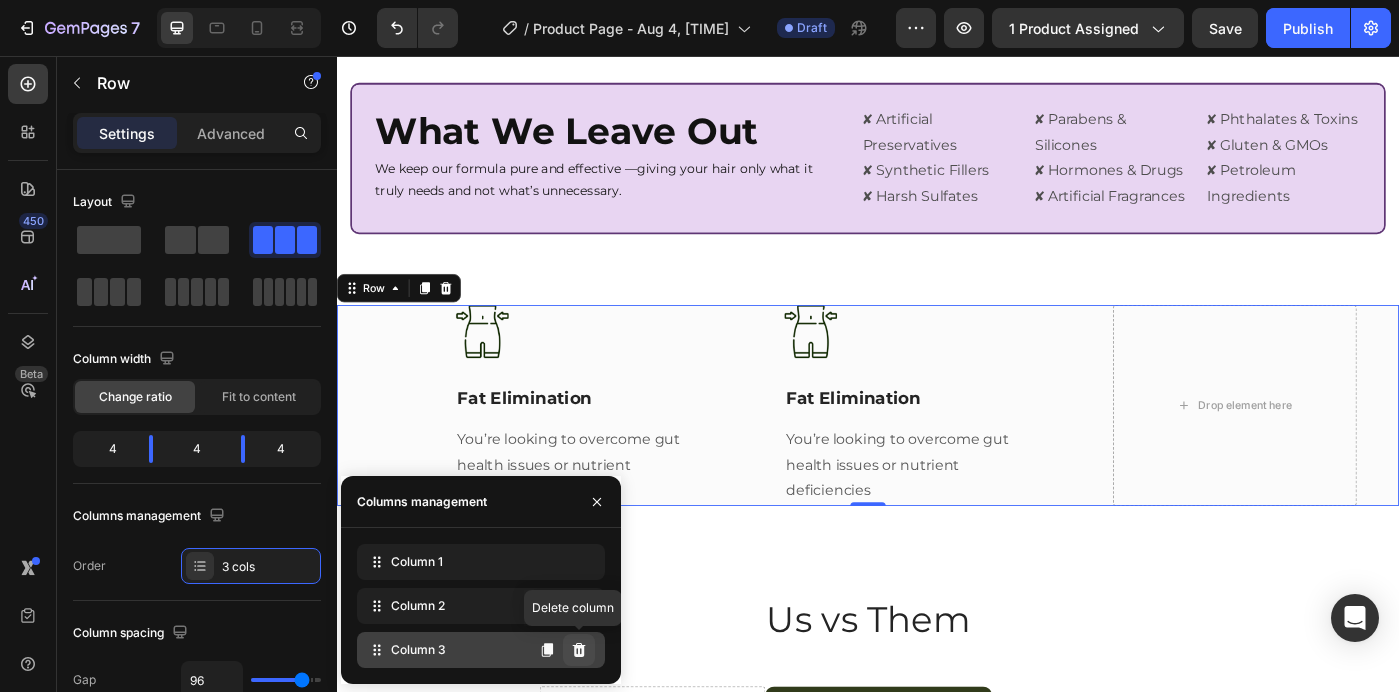 click 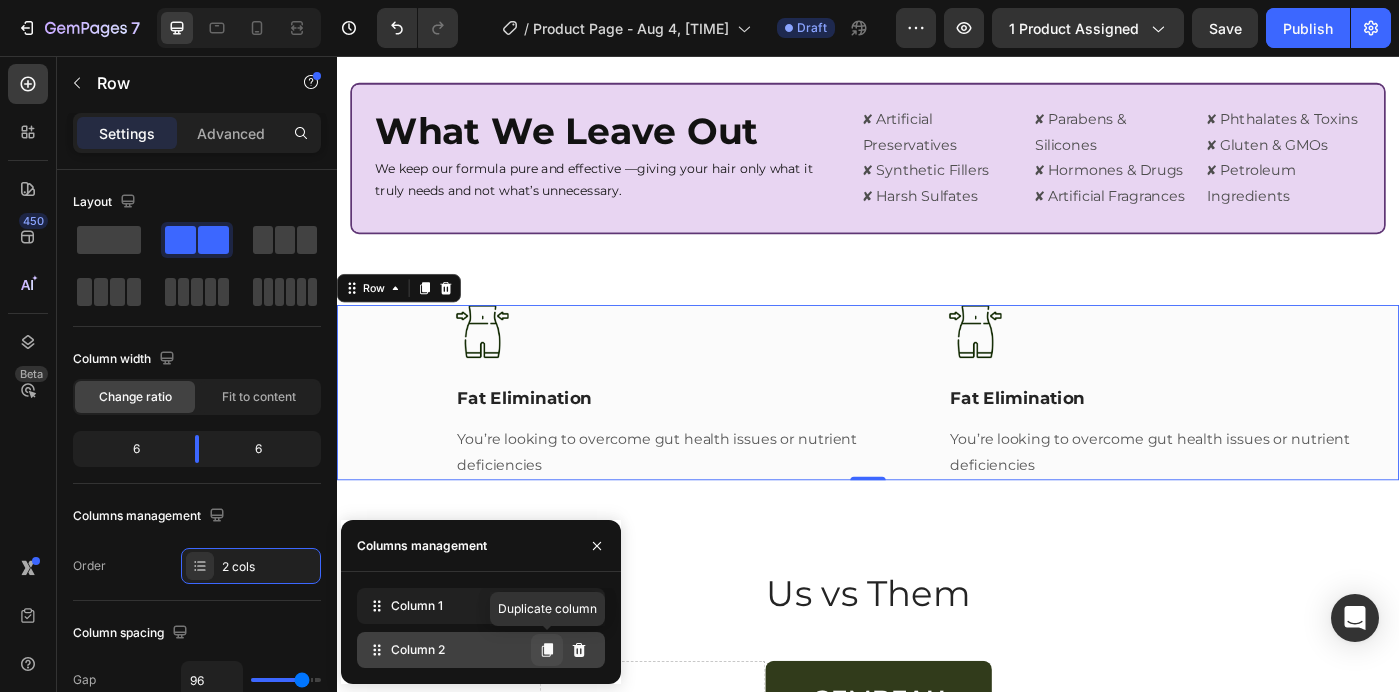click 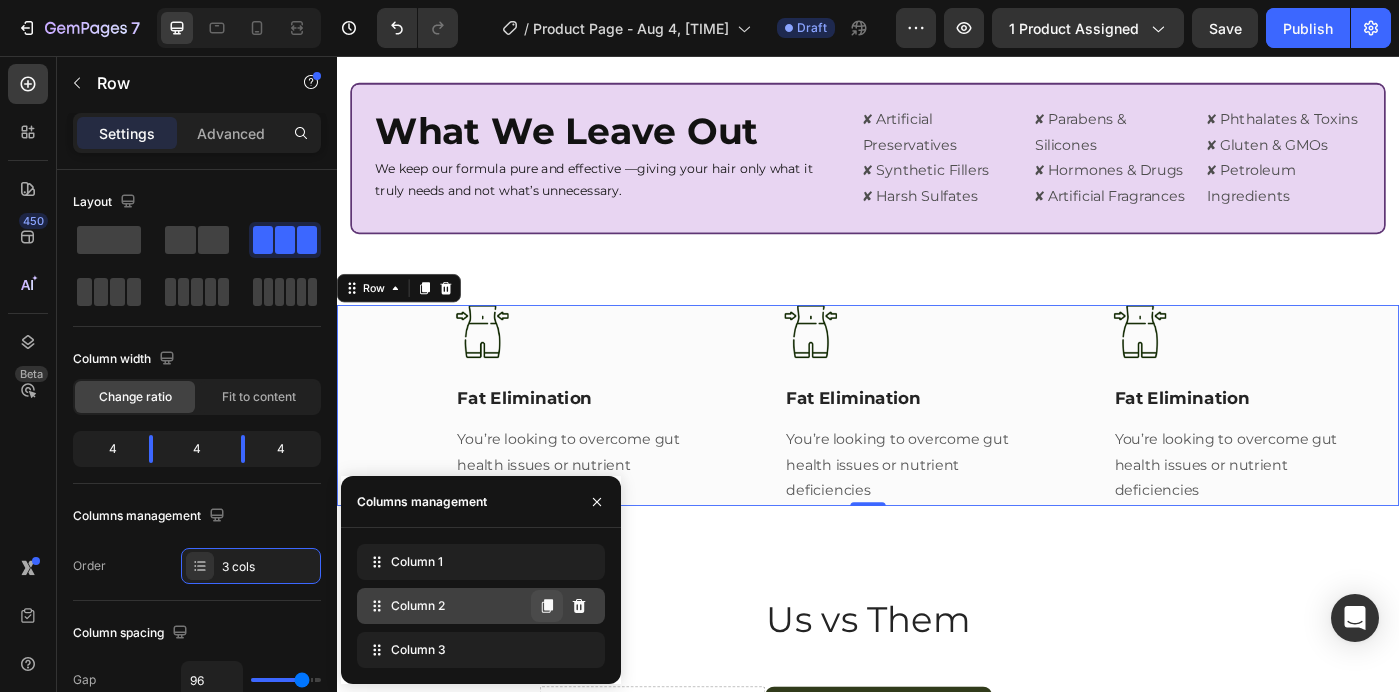 click 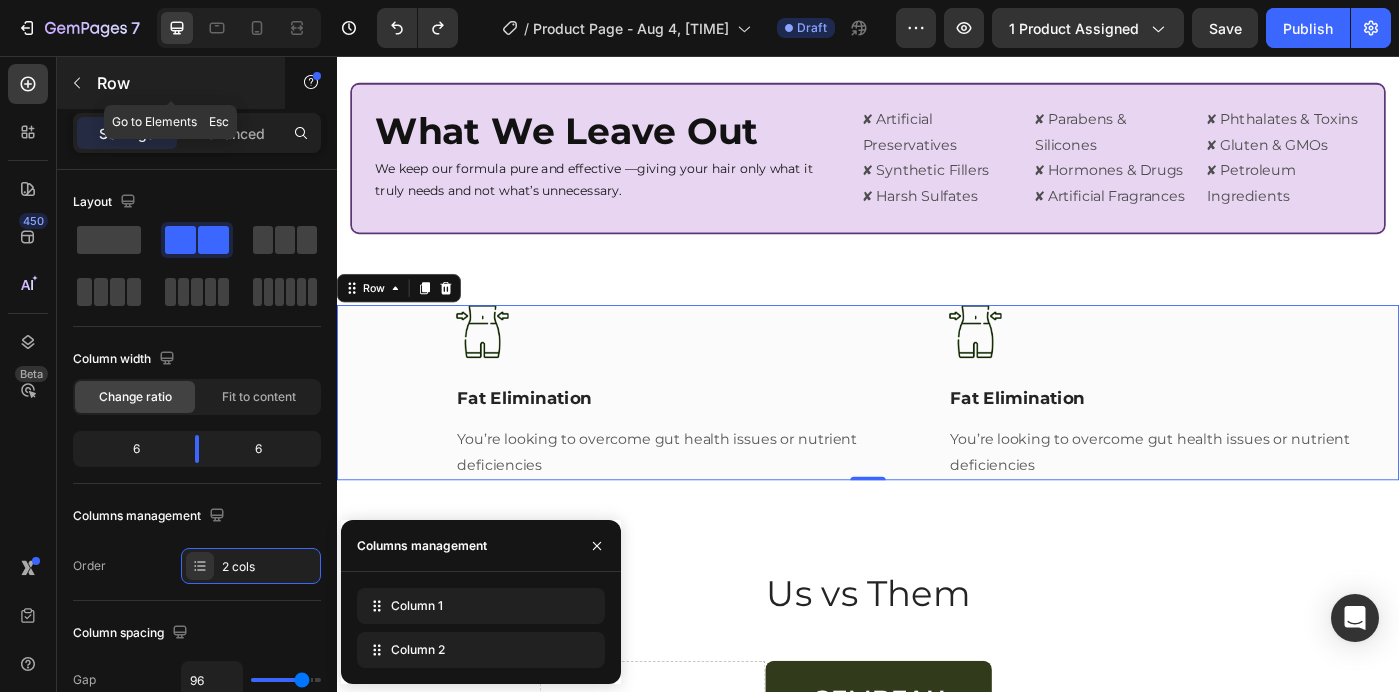 click 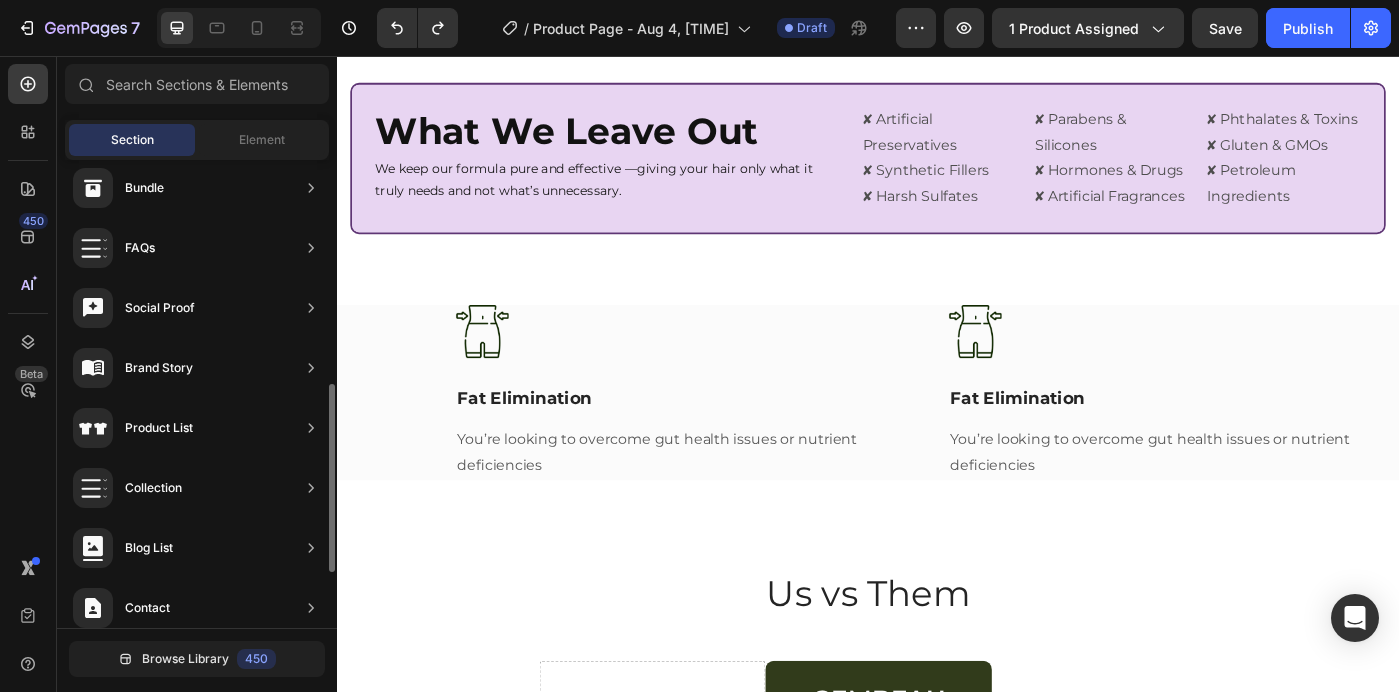 scroll, scrollTop: 211, scrollLeft: 0, axis: vertical 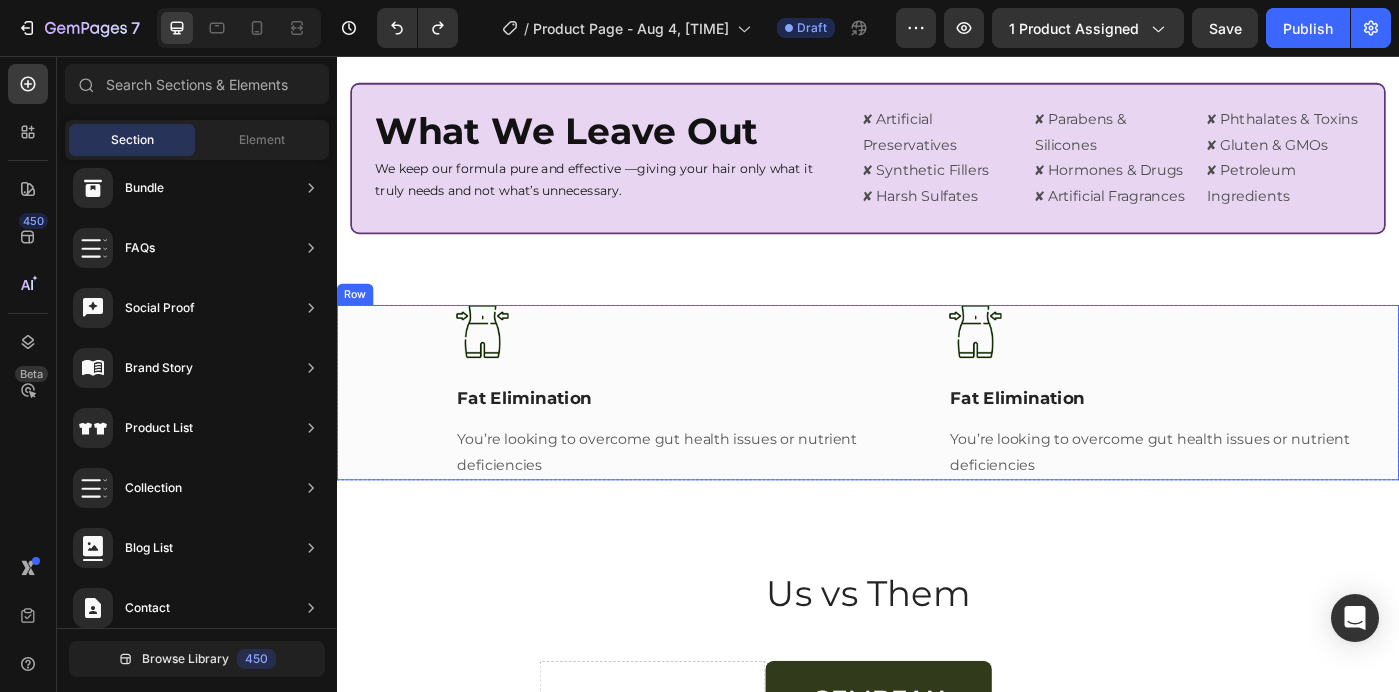 click on "Image Fat Elimination Text Block You’re looking to overcome gut health issues or nutrient deficiencies Text block                Title Line Image Fat Elimination Text Block You’re looking to overcome gut health issues or nutrient deficiencies Text block                Title Line Row" at bounding box center [937, 436] 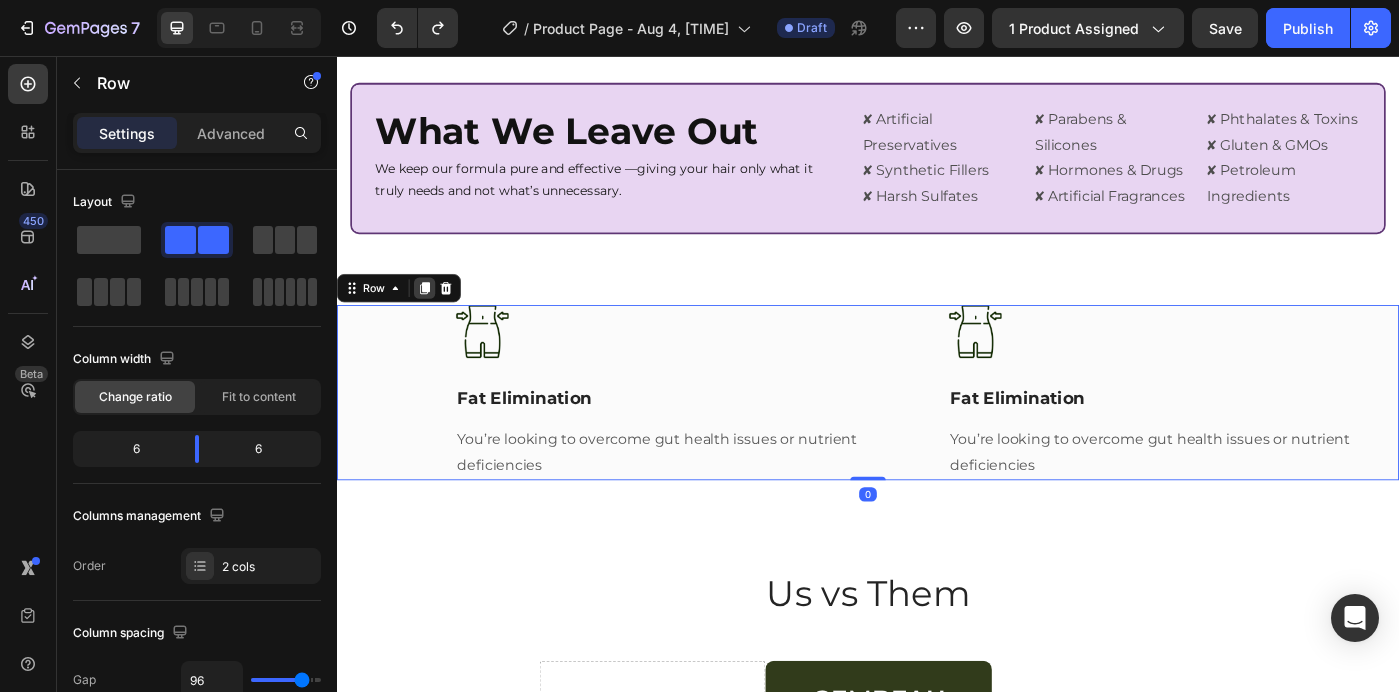 click 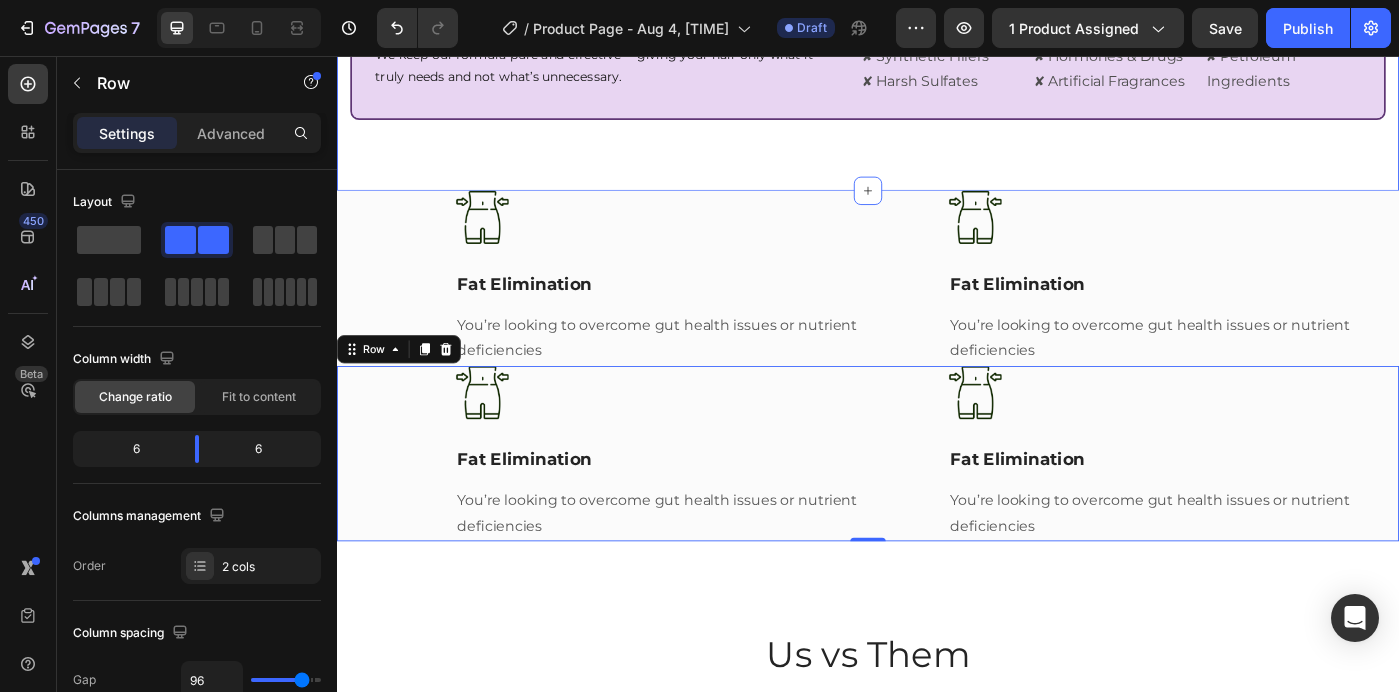 scroll, scrollTop: 3362, scrollLeft: 0, axis: vertical 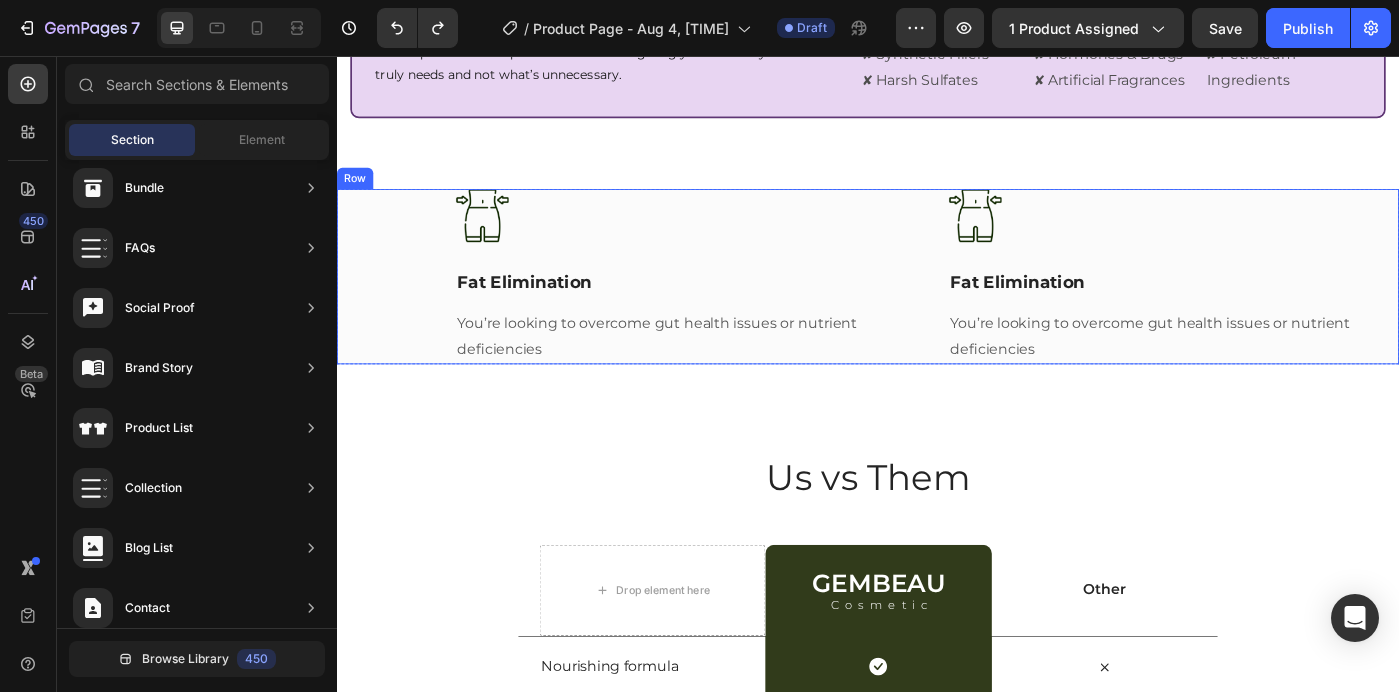 click on "Image Fat Elimination Text Block You’re looking to overcome gut health issues or nutrient deficiencies Text block                Title Line Image Fat Elimination Text Block You’re looking to overcome gut health issues or nutrient deficiencies Text block                Title Line Row" at bounding box center (937, 305) 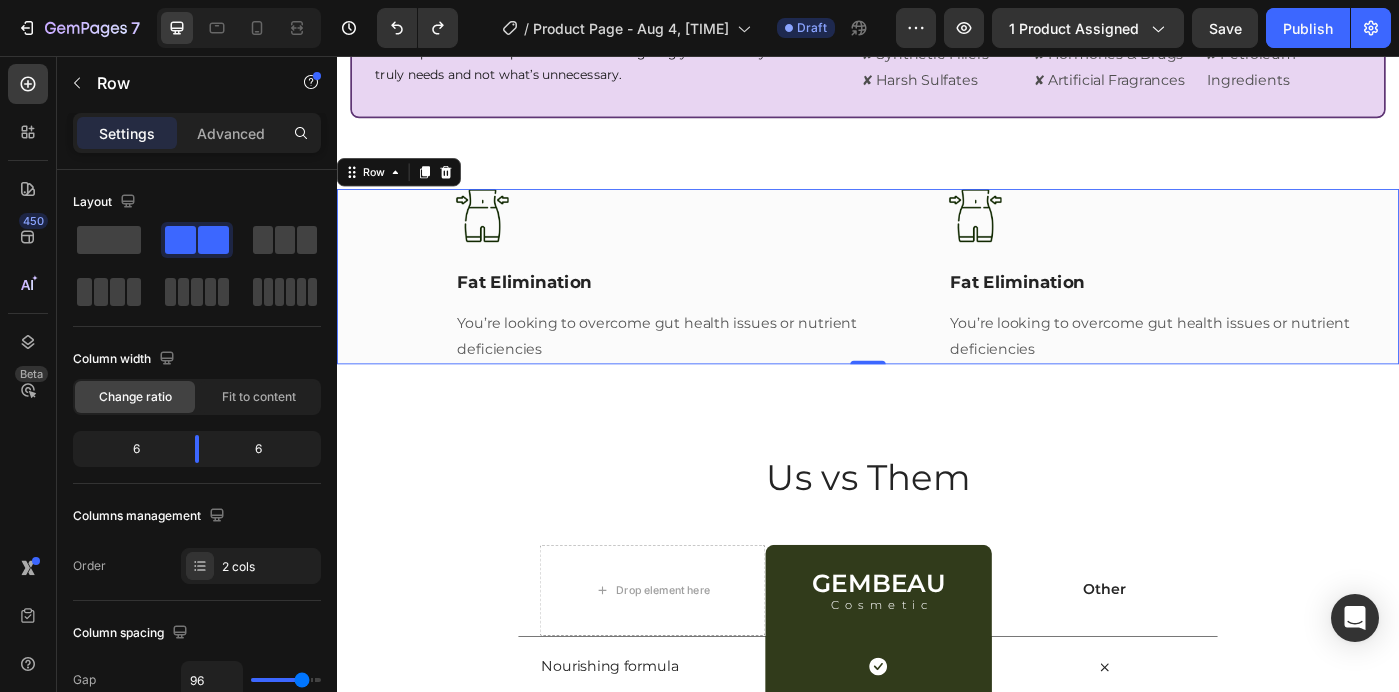 click on "Image Fat Elimination Text Block You’re looking to overcome gut health issues or nutrient deficiencies Text block                Title Line Image Fat Elimination Text Block You’re looking to overcome gut health issues or nutrient deficiencies Text block                Title Line Row   0" at bounding box center [937, 305] 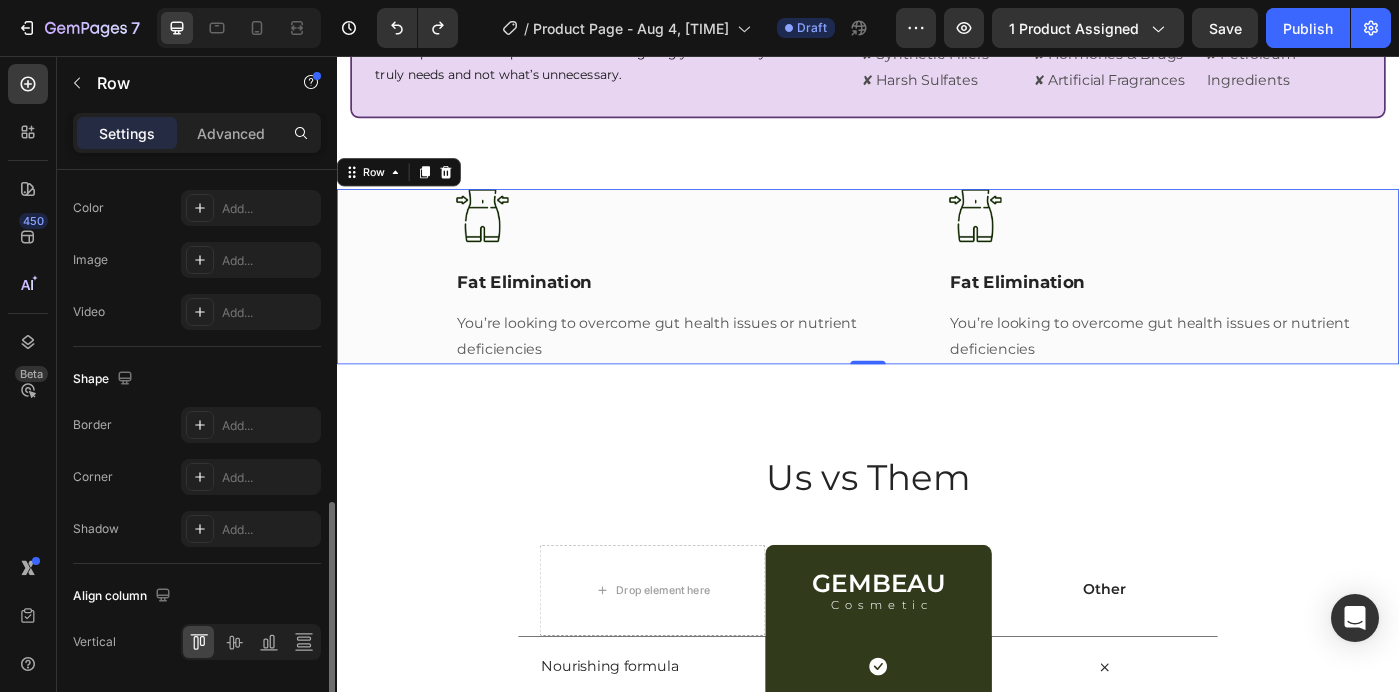 scroll, scrollTop: 834, scrollLeft: 0, axis: vertical 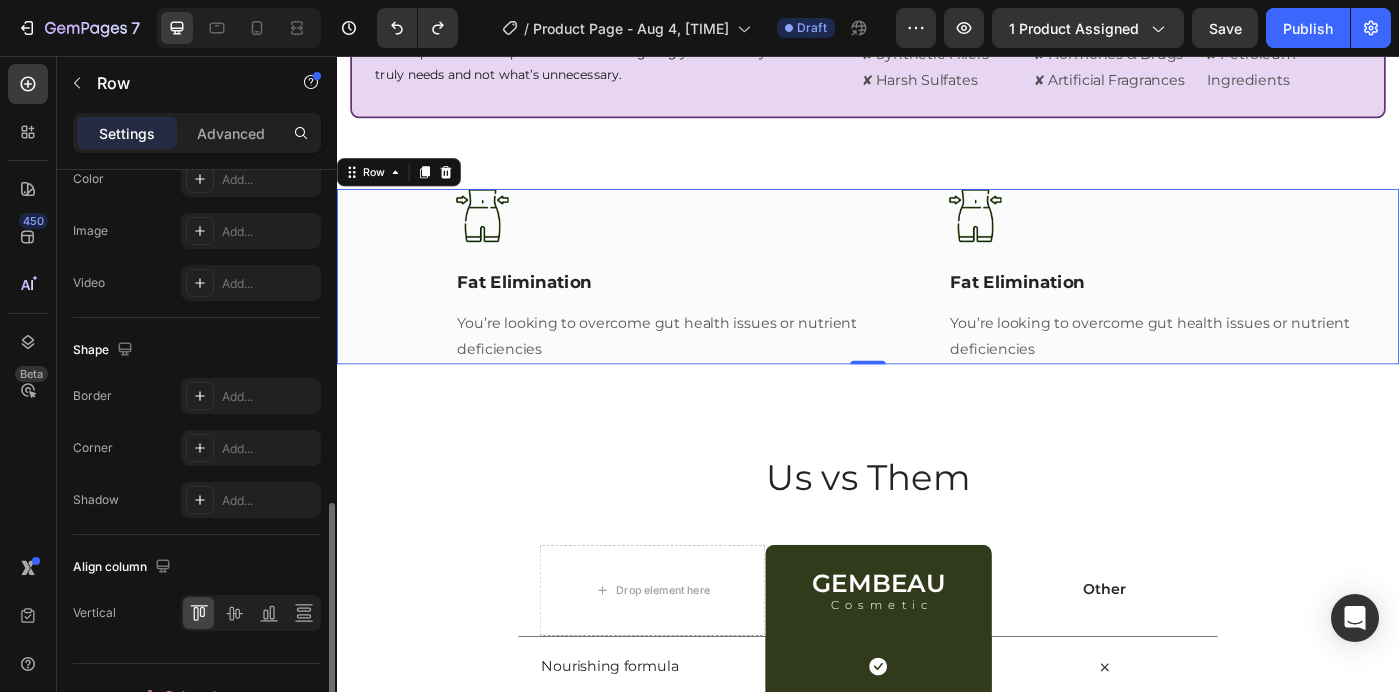 click on "Image Fat Elimination Text Block You’re looking to overcome gut health issues or nutrient deficiencies Text block                Title Line Image Fat Elimination Text Block You’re looking to overcome gut health issues or nutrient deficiencies Text block                Title Line Row   0" at bounding box center [937, 305] 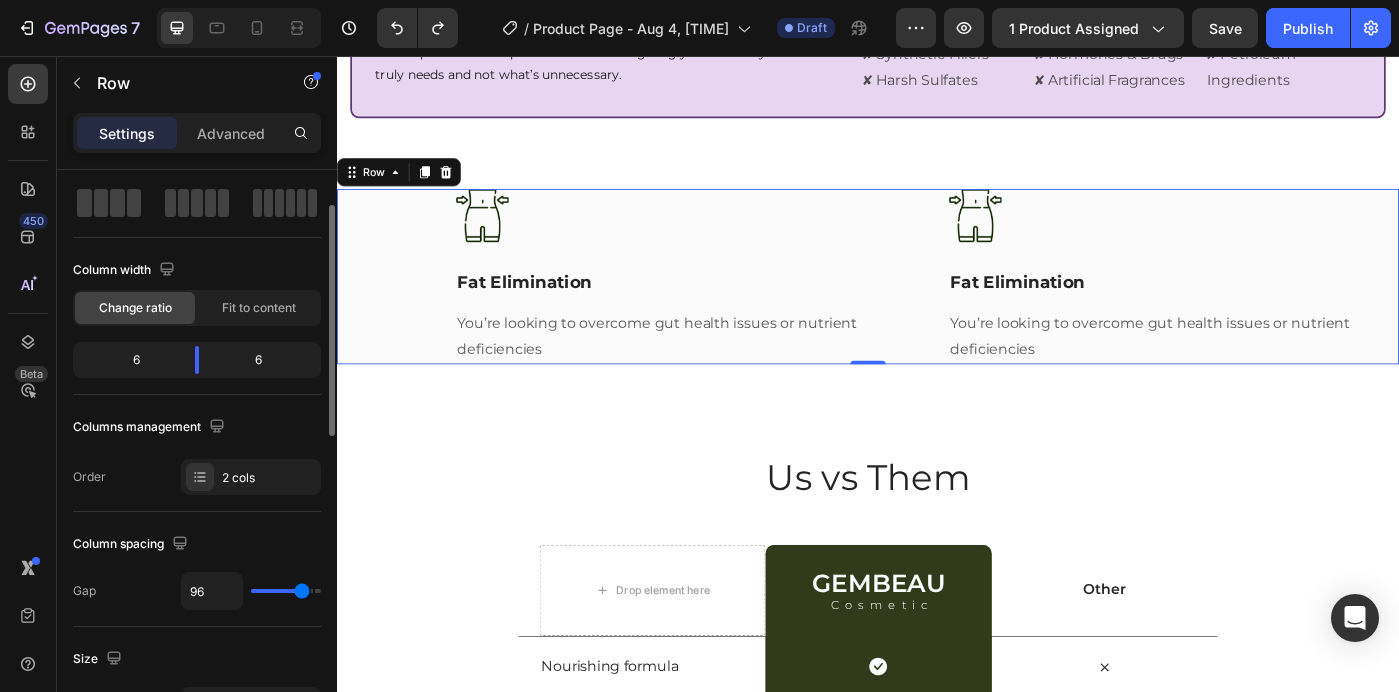 scroll, scrollTop: 0, scrollLeft: 0, axis: both 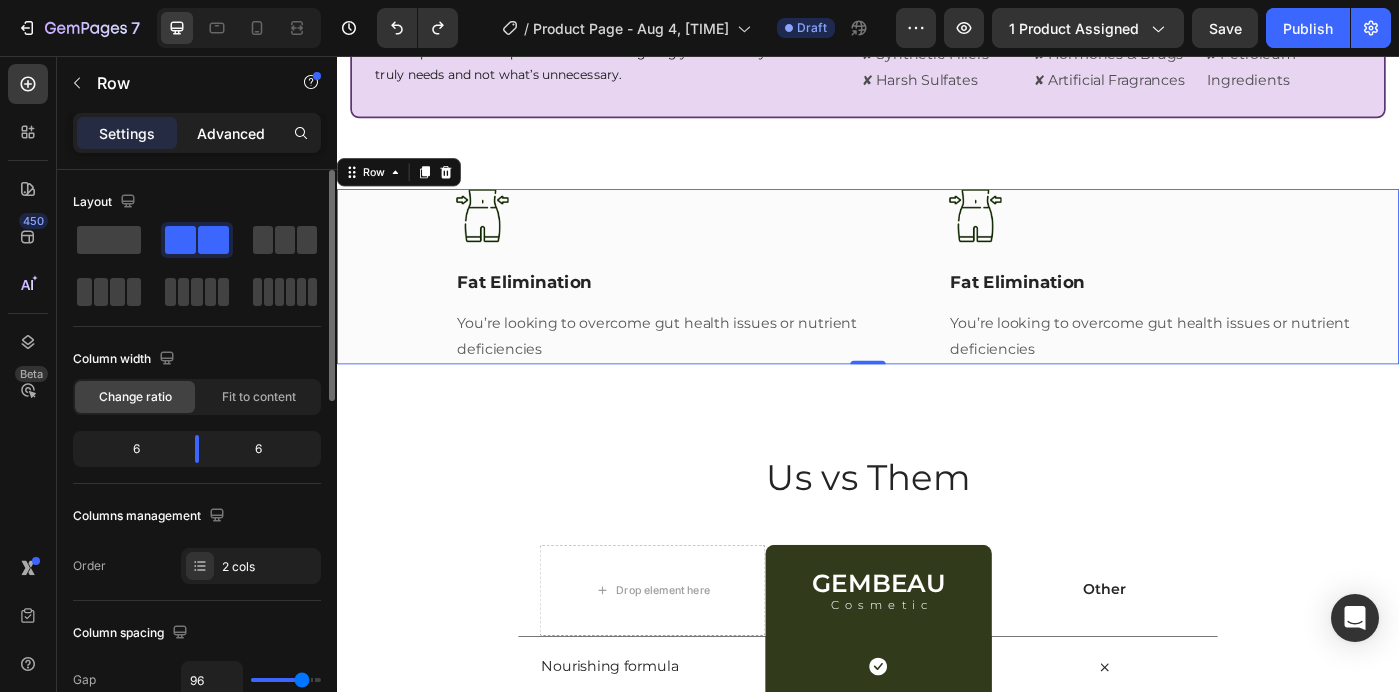 click on "Advanced" at bounding box center [231, 133] 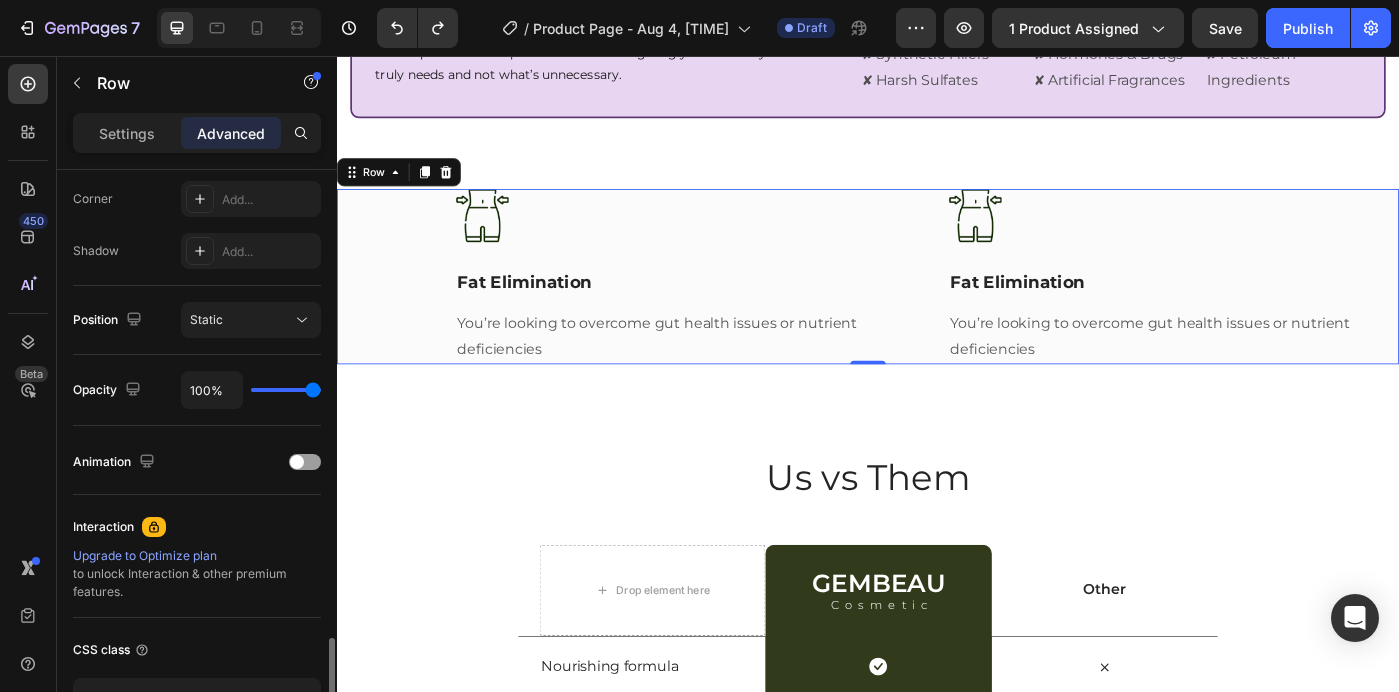 scroll, scrollTop: 755, scrollLeft: 0, axis: vertical 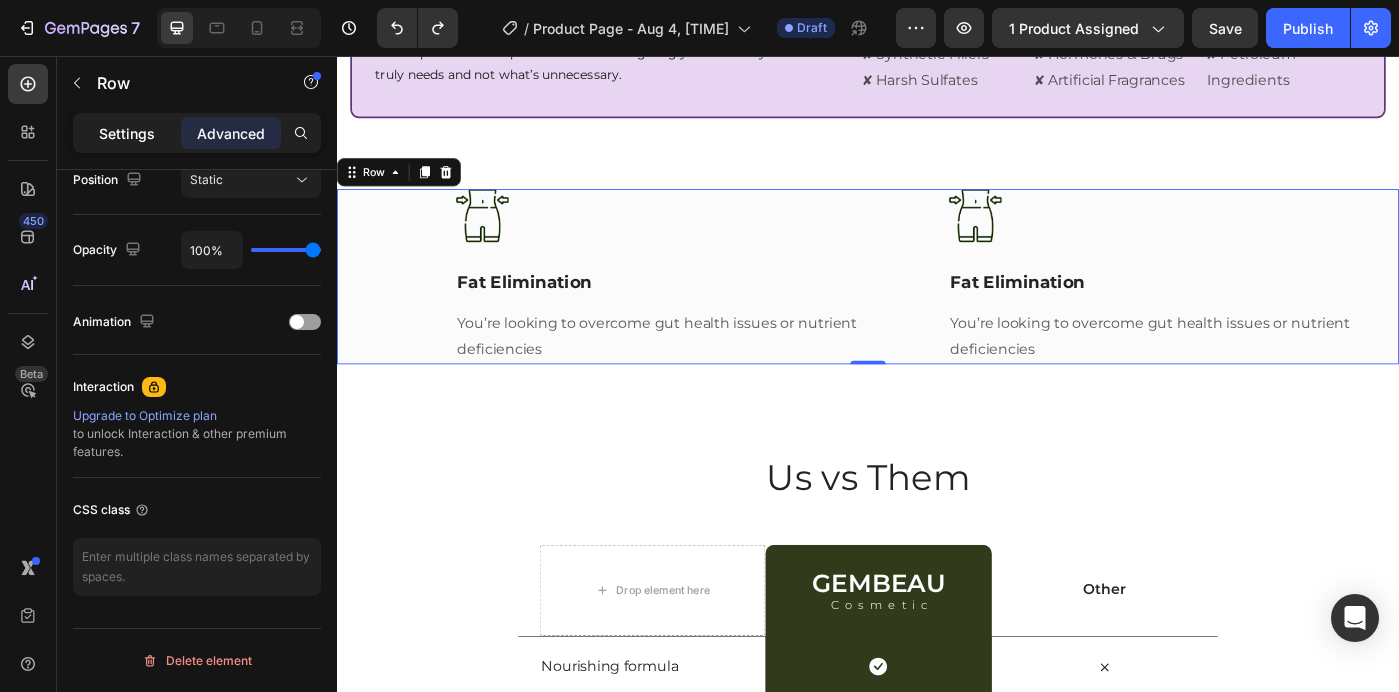 click on "Settings" at bounding box center (127, 133) 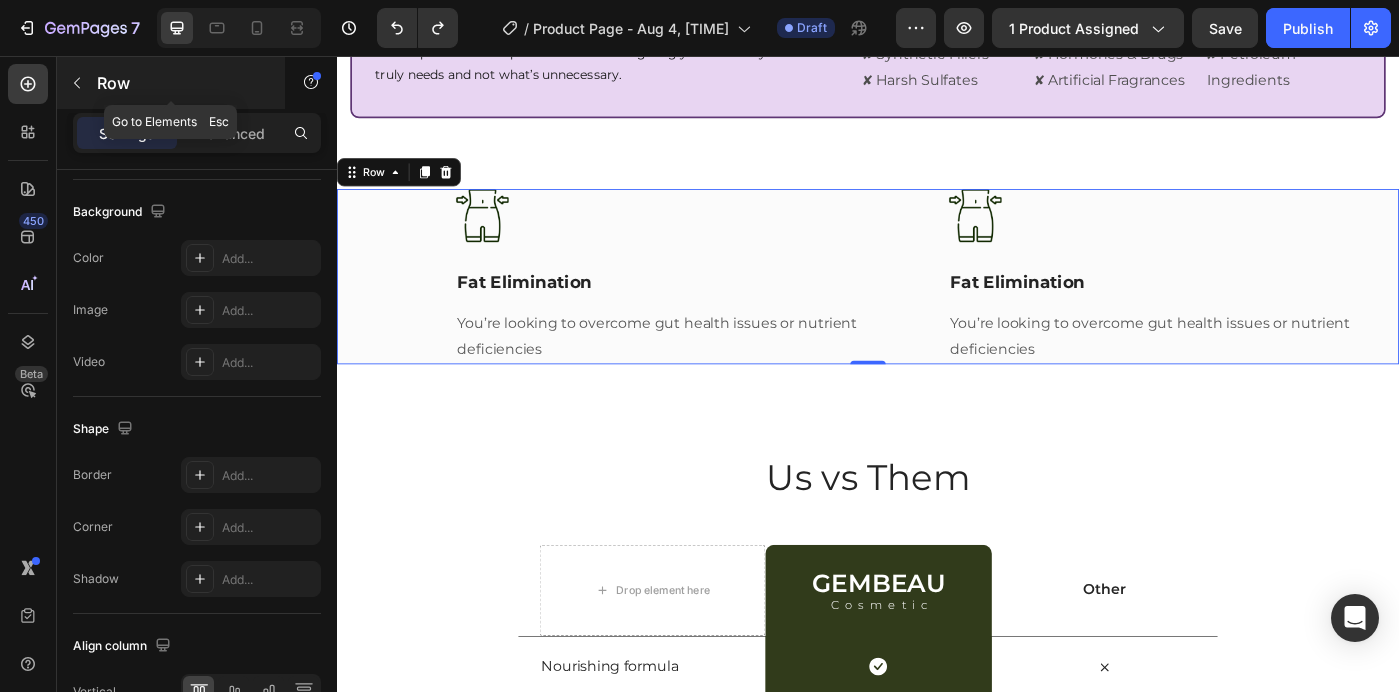 click on "Row" at bounding box center [182, 83] 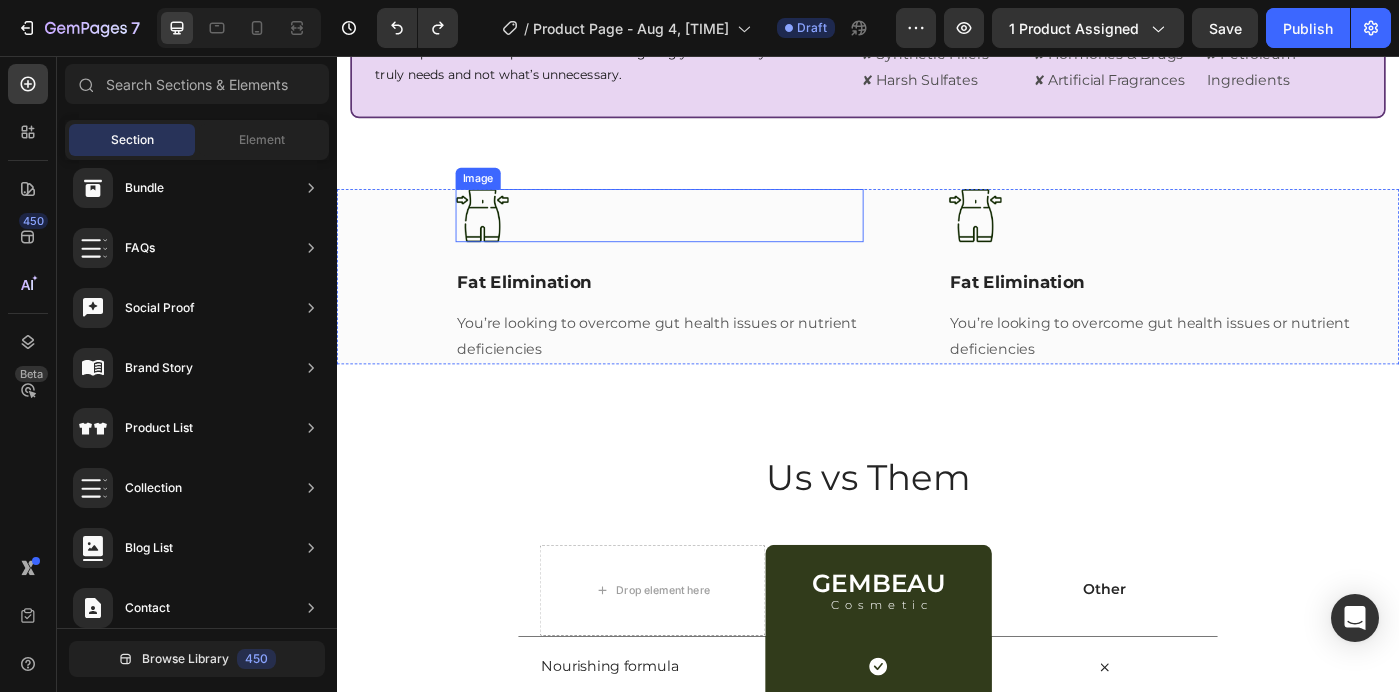 click at bounding box center (701, 236) 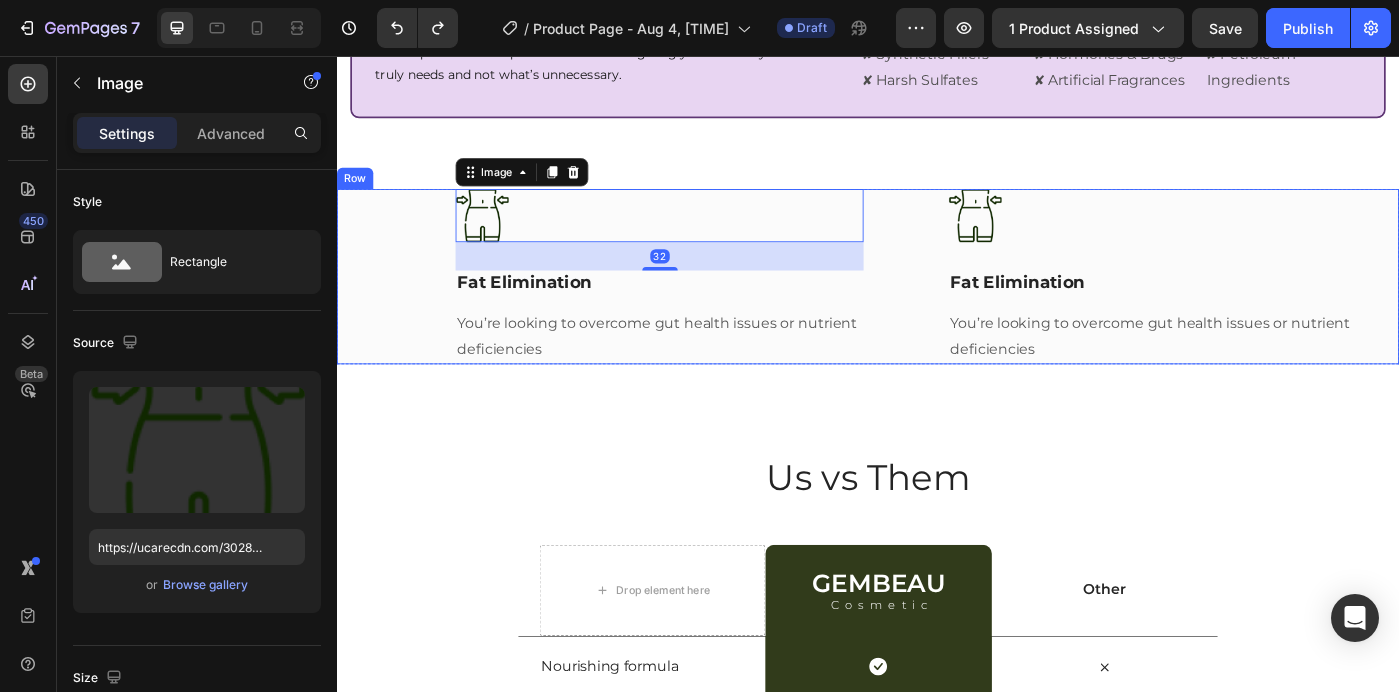 click on "Image   32 Fat Elimination Text Block You’re looking to overcome gut health issues or nutrient deficiencies Text block                Title Line Image Fat Elimination Text Block You’re looking to overcome gut health issues or nutrient deficiencies Text block                Title Line Row" at bounding box center (937, 305) 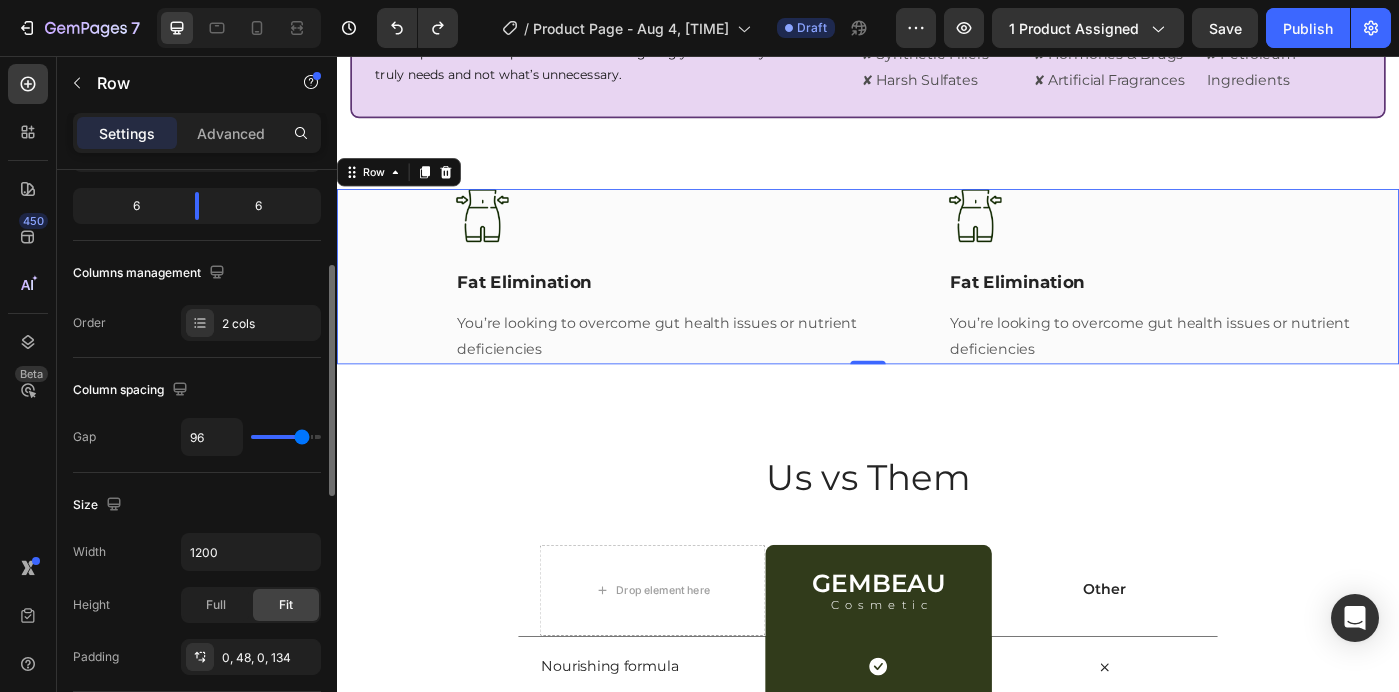 scroll, scrollTop: 242, scrollLeft: 0, axis: vertical 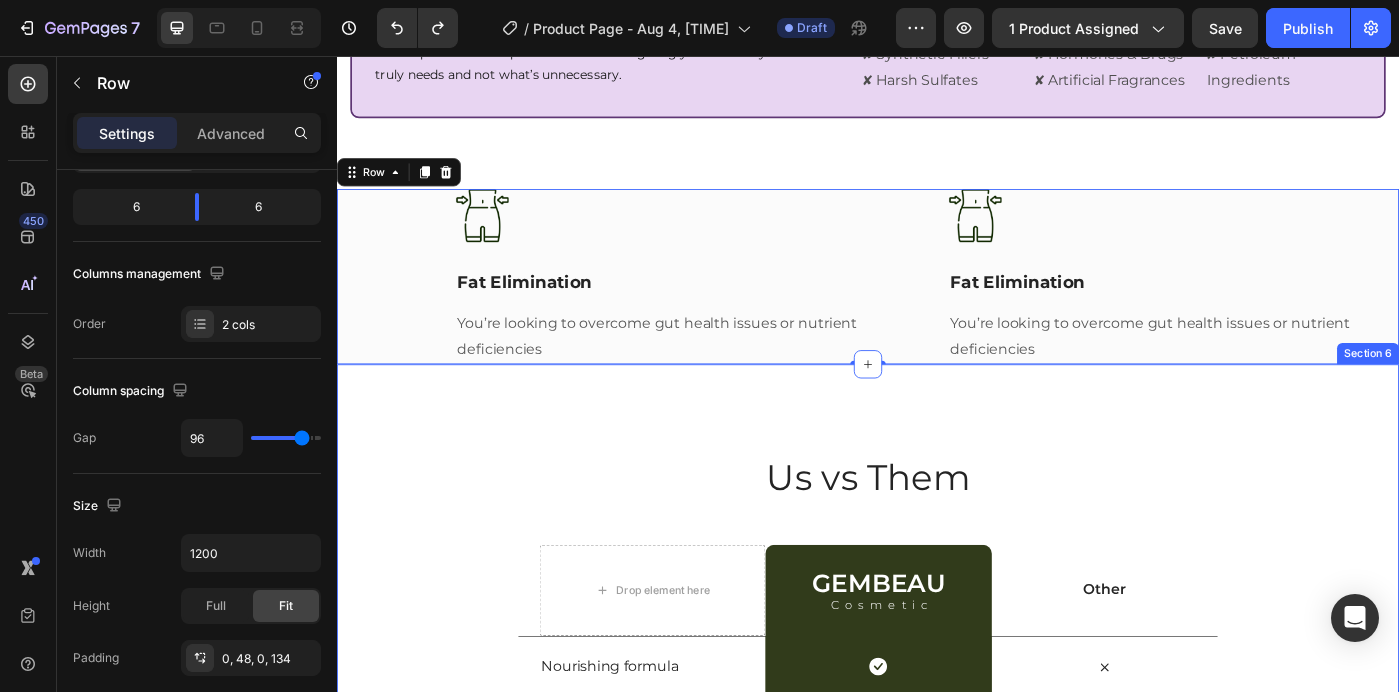 click on "Us vs Them Heading Row
Drop element here GEMBEAU Heading Cosmetic Text Block Row Other Text Block Row Nourishing formula Text Block
Icon Row
Icon Row Anti-aging properties Text Block
Icon Row
Icon Row Brightening effect Text Block
Icon Row
Icon Row Non-greasy formula Text Block
Icon Row
Icon Row Pore refinement Text Block
Icon Row
Icon Row Section 6" at bounding box center [937, 780] 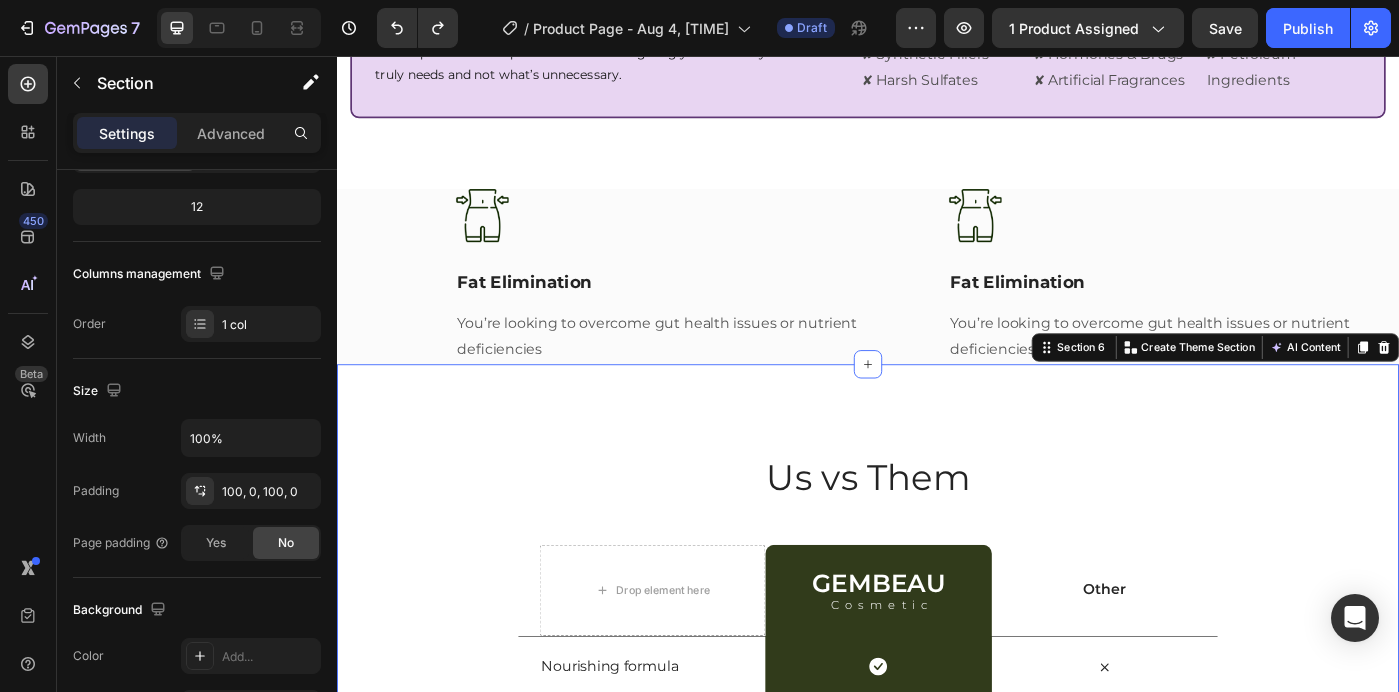 scroll, scrollTop: 0, scrollLeft: 0, axis: both 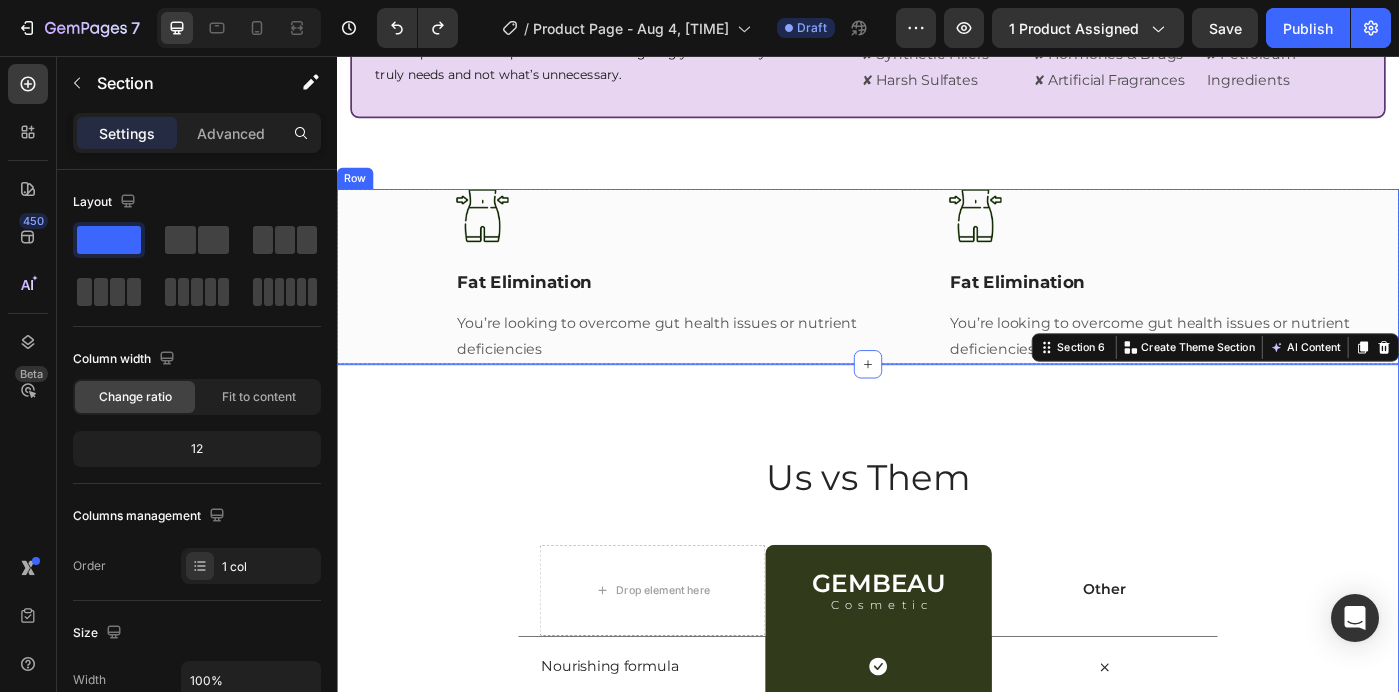 click on "Image Fat Elimination Text Block You’re looking to overcome gut health issues or nutrient deficiencies Text block                Title Line Image Fat Elimination Text Block You’re looking to overcome gut health issues or nutrient deficiencies Text block                Title Line Row" at bounding box center [937, 305] 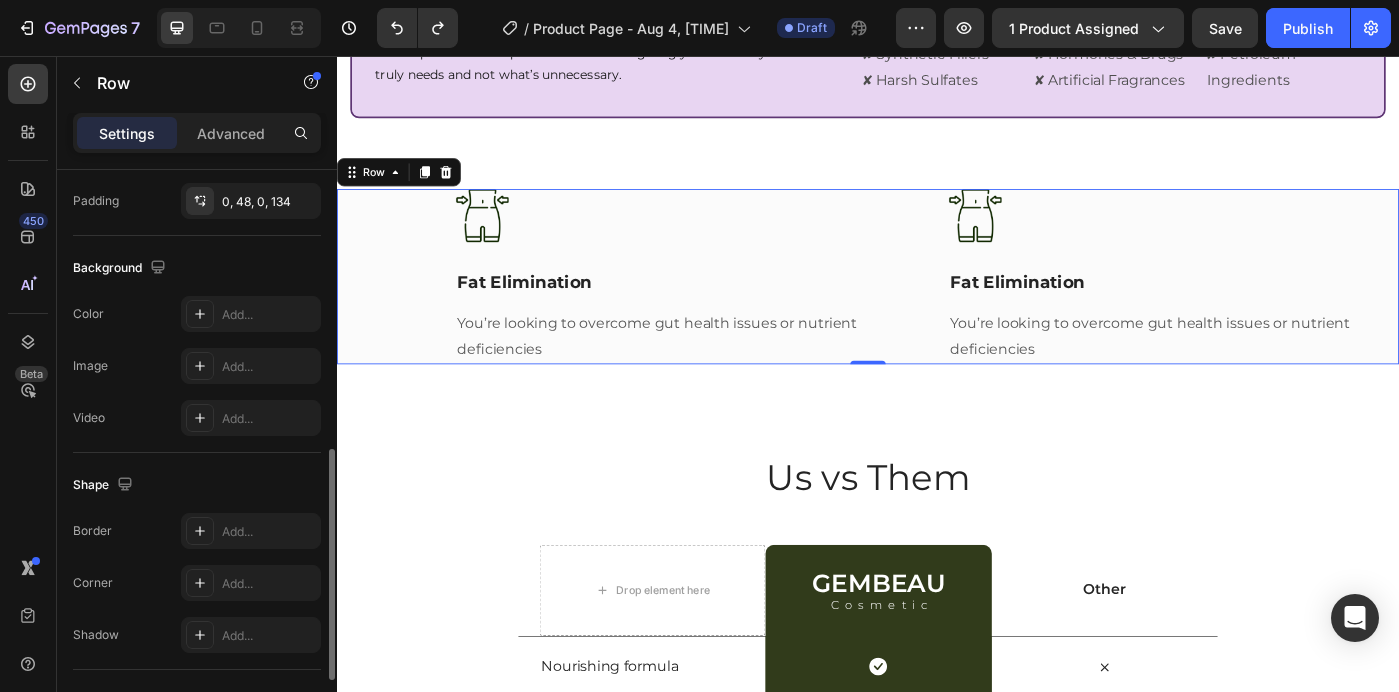 scroll, scrollTop: 869, scrollLeft: 0, axis: vertical 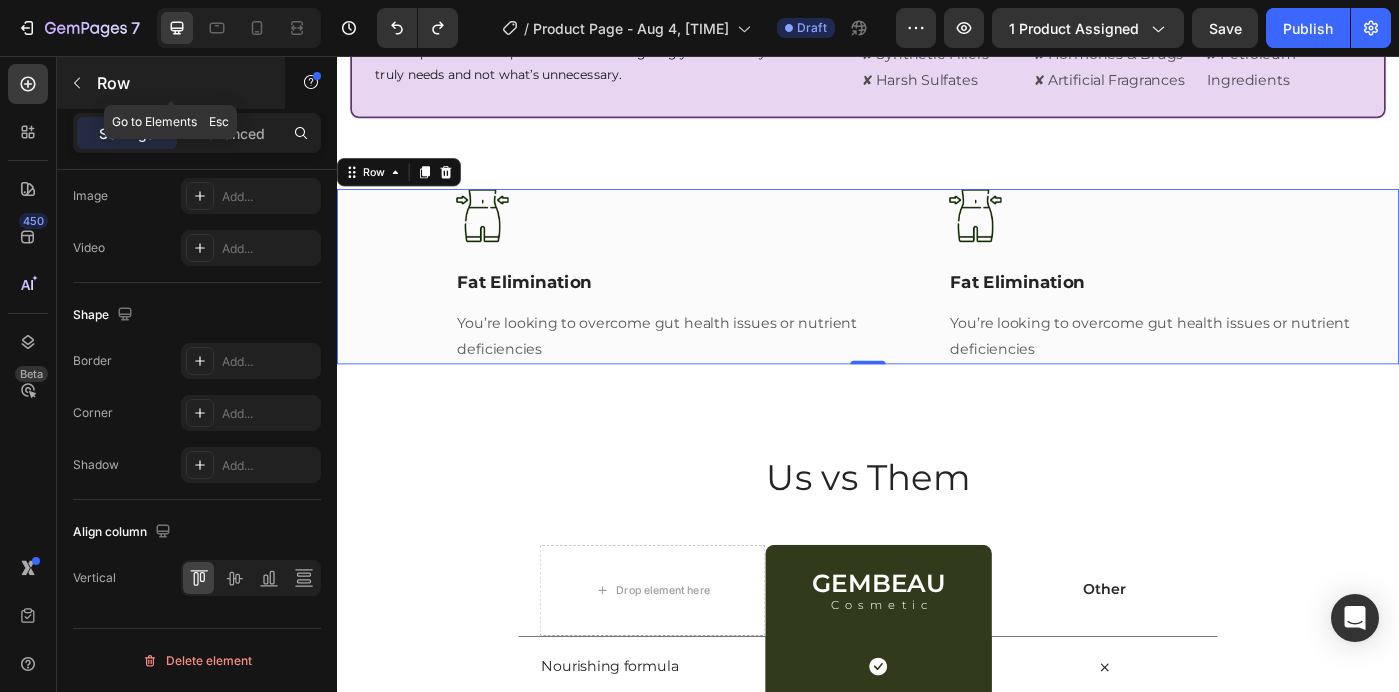 click 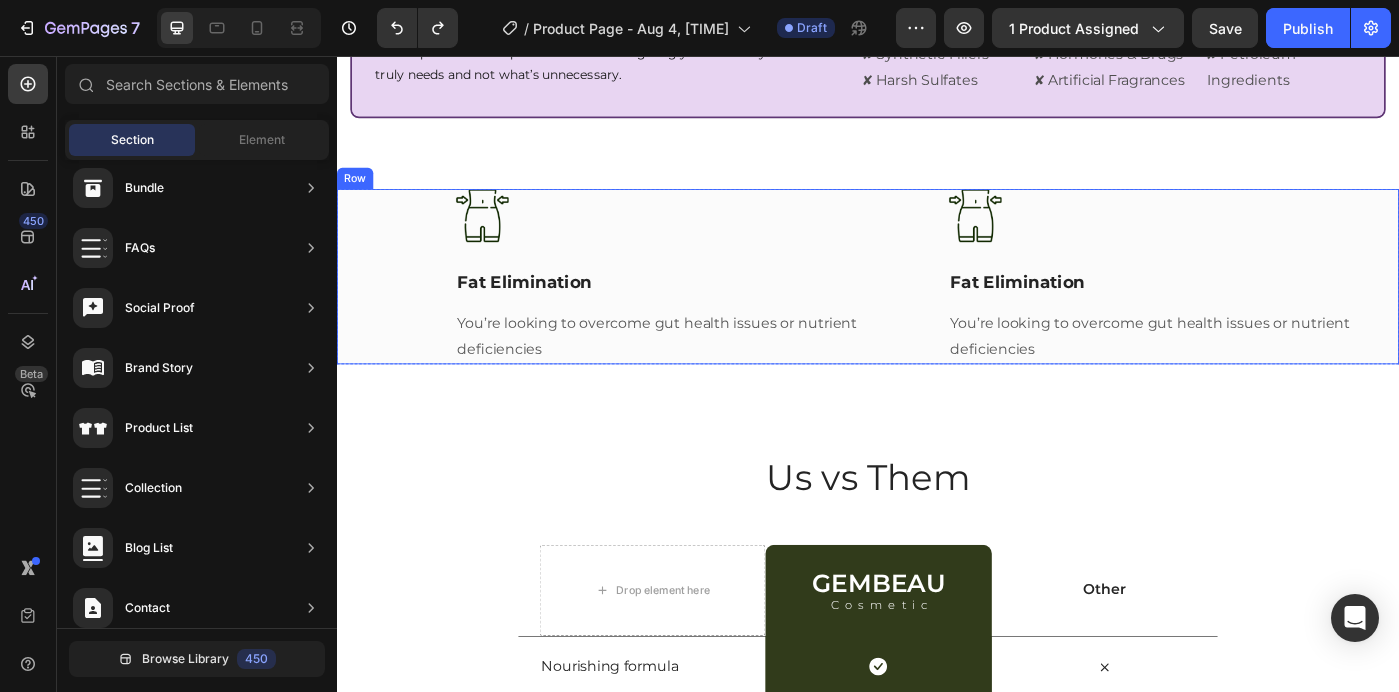 click on "Image Fat Elimination Text Block You’re looking to overcome gut health issues or nutrient deficiencies Text block                Title Line Image Fat Elimination Text Block You’re looking to overcome gut health issues or nutrient deficiencies Text block                Title Line Row" at bounding box center [937, 305] 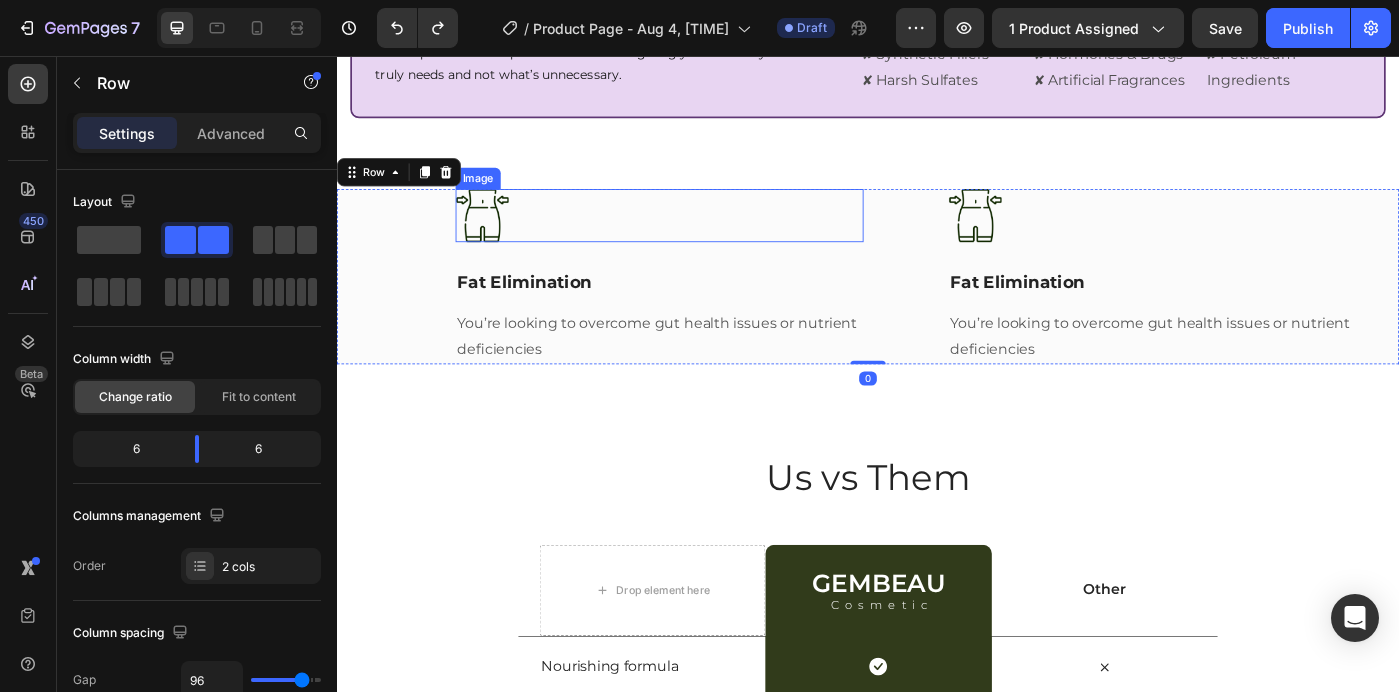 click at bounding box center [701, 236] 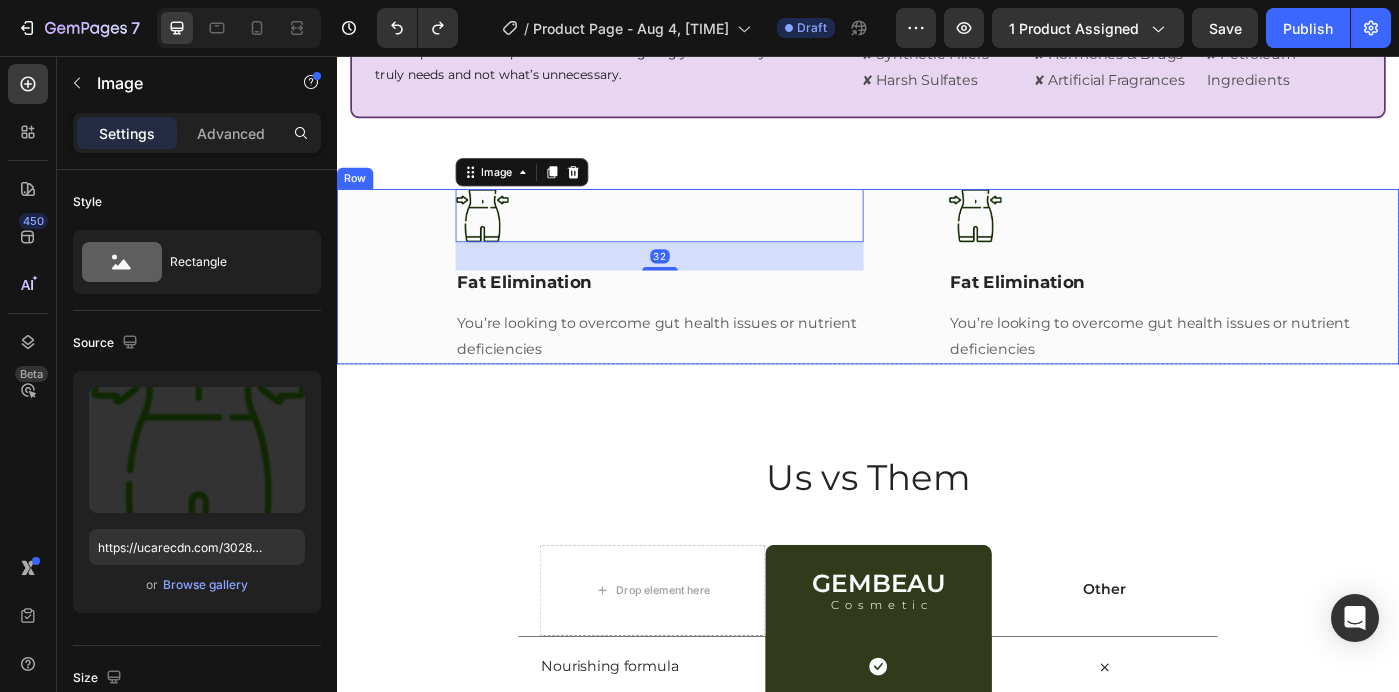 click on "Image   32 Fat Elimination Text Block You’re looking to overcome gut health issues or nutrient deficiencies Text block                Title Line" at bounding box center [701, 305] 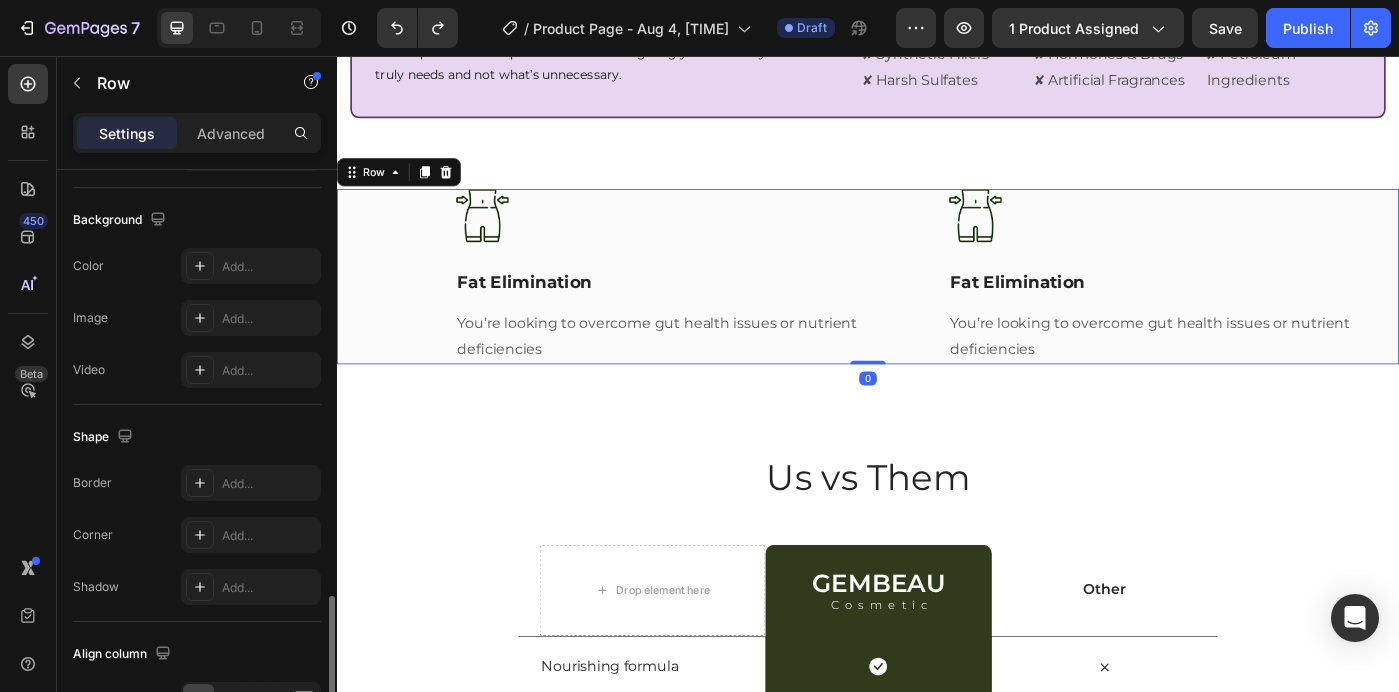 scroll, scrollTop: 869, scrollLeft: 0, axis: vertical 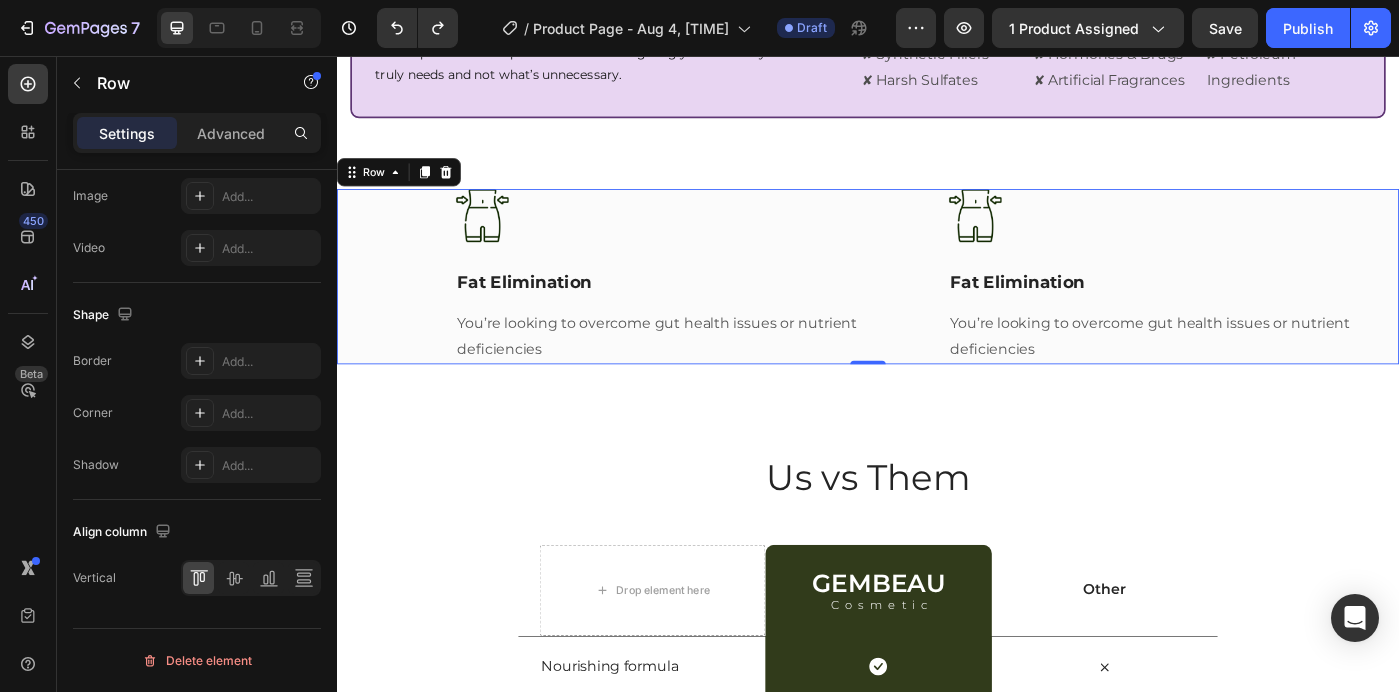 click on "Image Fat Elimination Text Block You’re looking to overcome gut health issues or nutrient deficiencies Text block                Title Line Image Fat Elimination Text Block You’re looking to overcome gut health issues or nutrient deficiencies Text block                Title Line Row   0" at bounding box center [937, 305] 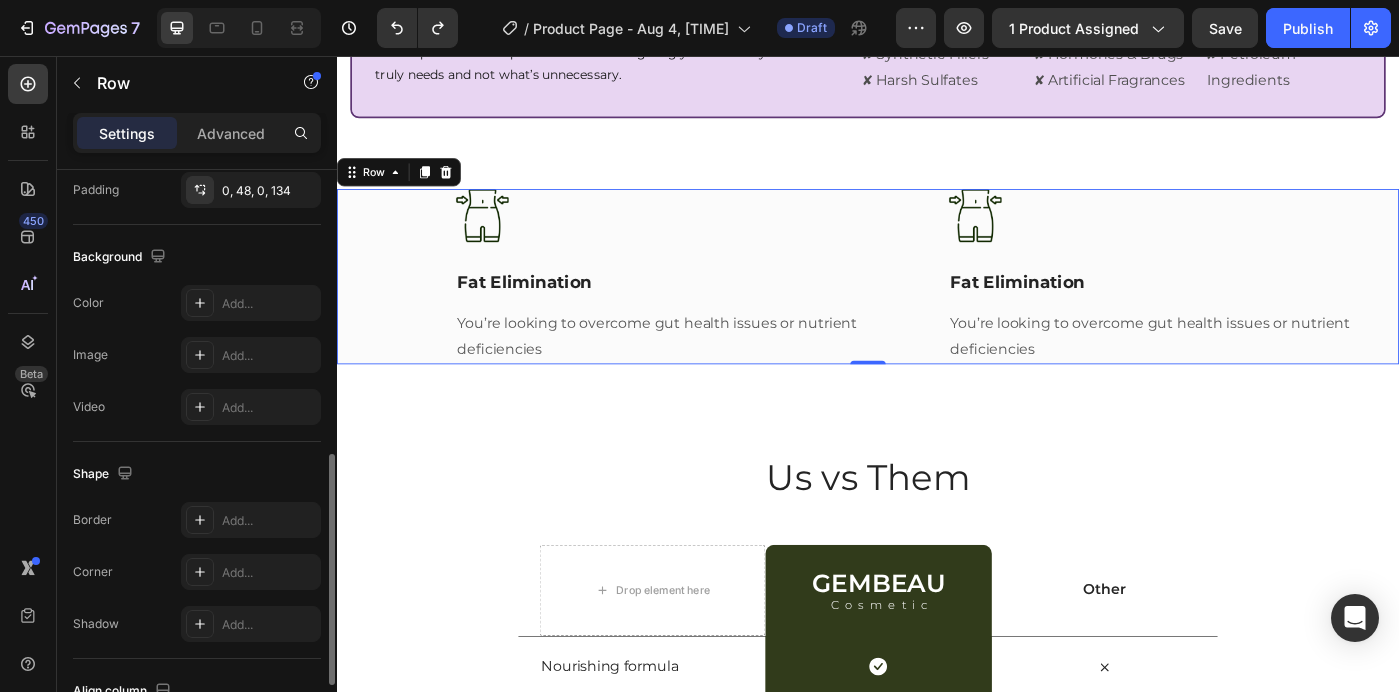 scroll, scrollTop: 682, scrollLeft: 0, axis: vertical 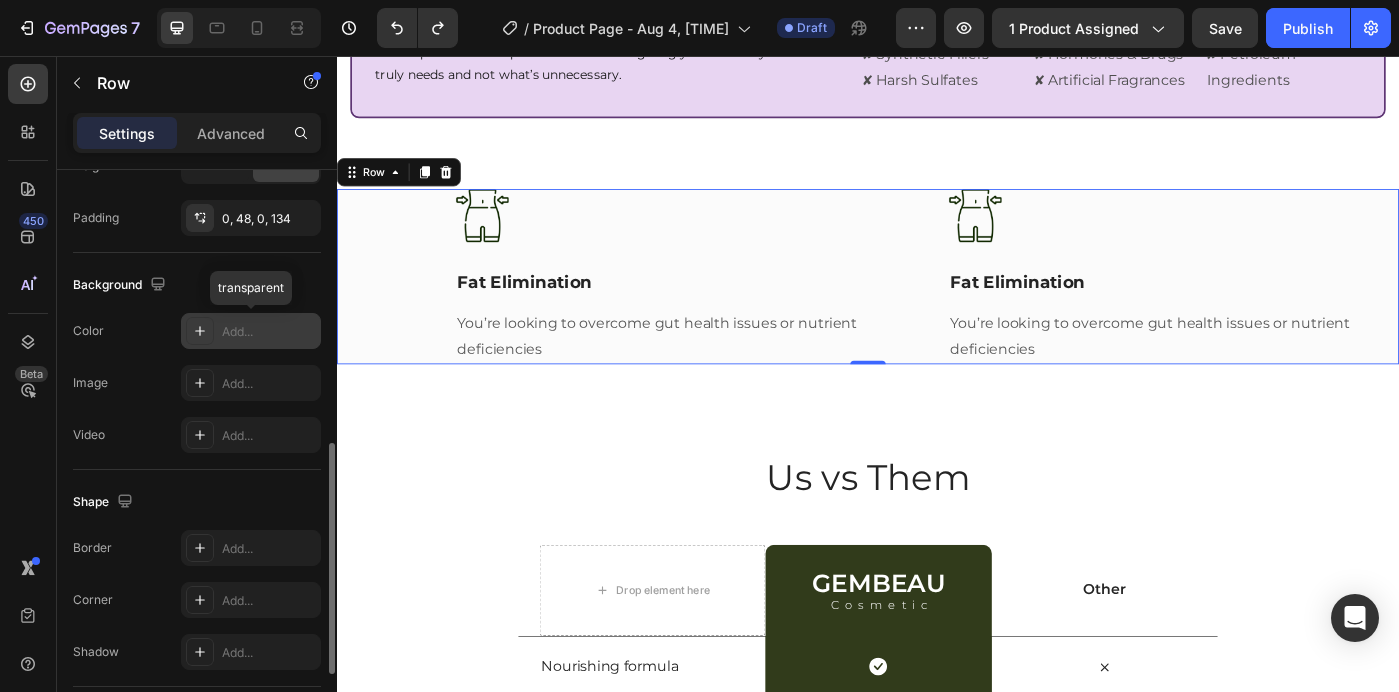 click on "Add..." at bounding box center (269, 332) 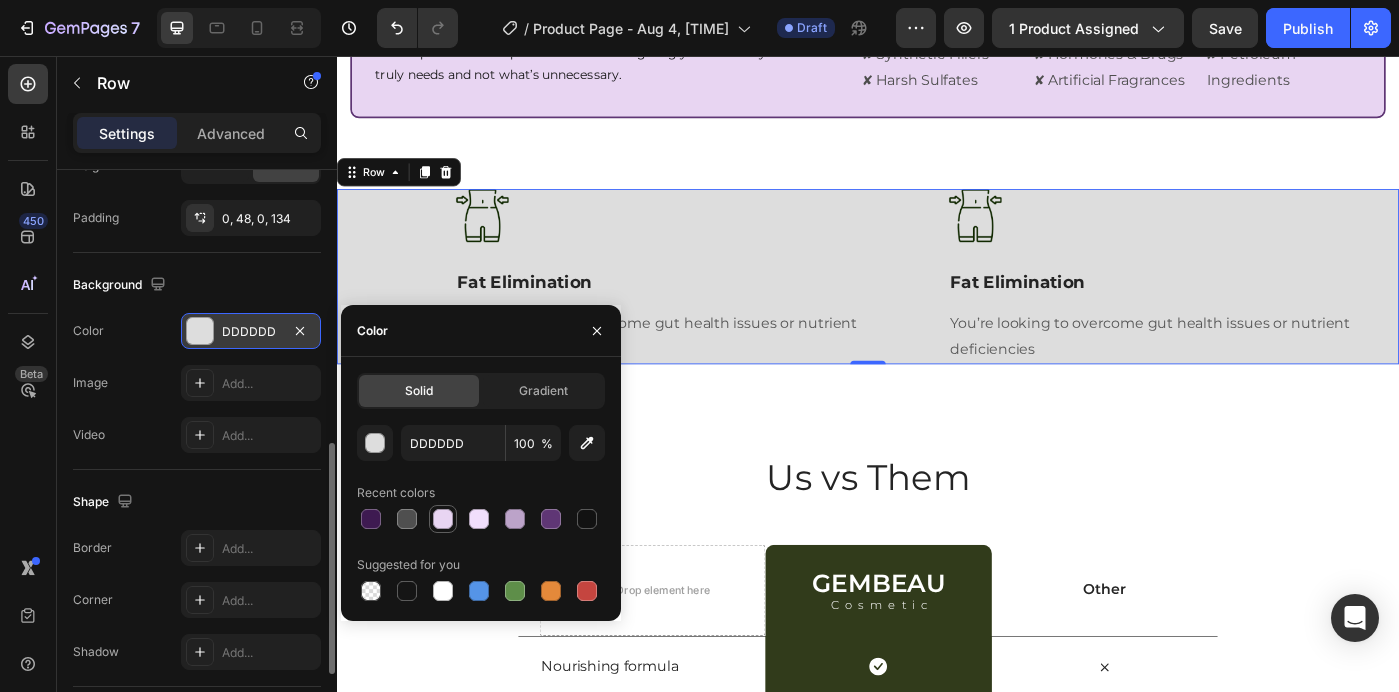 click at bounding box center (443, 519) 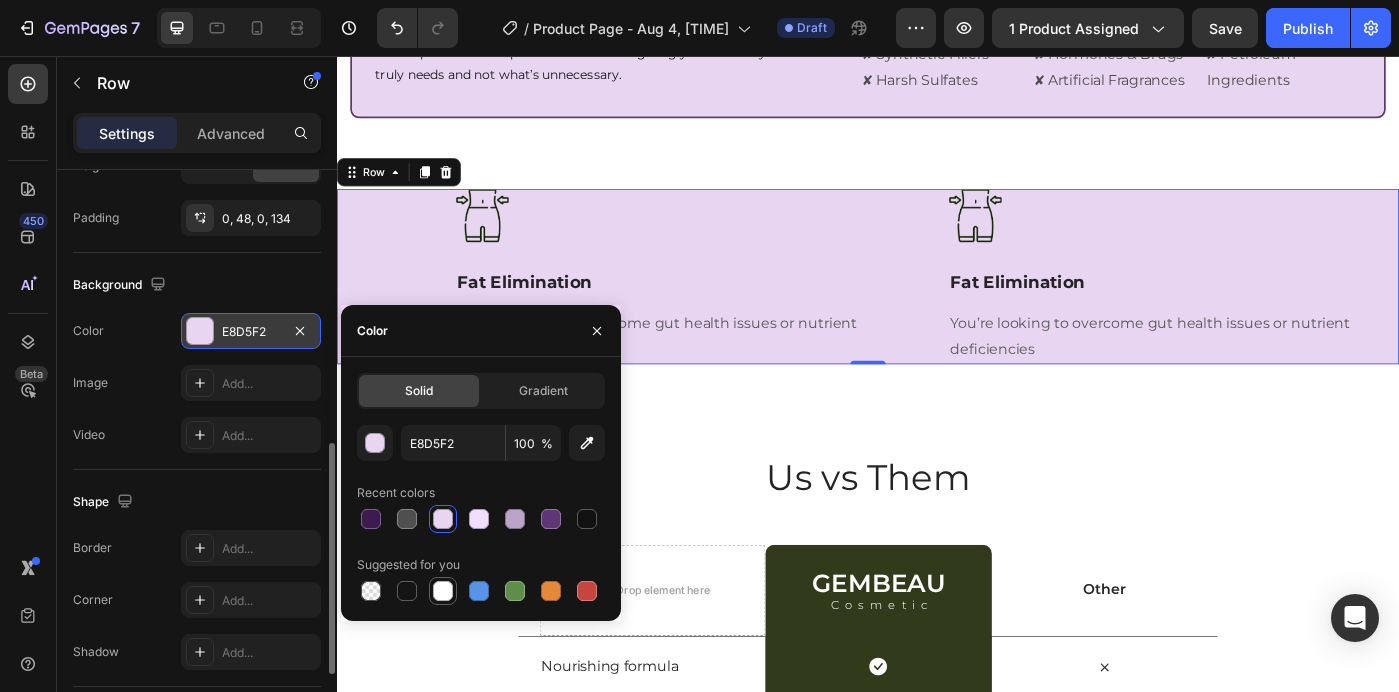 click at bounding box center [443, 591] 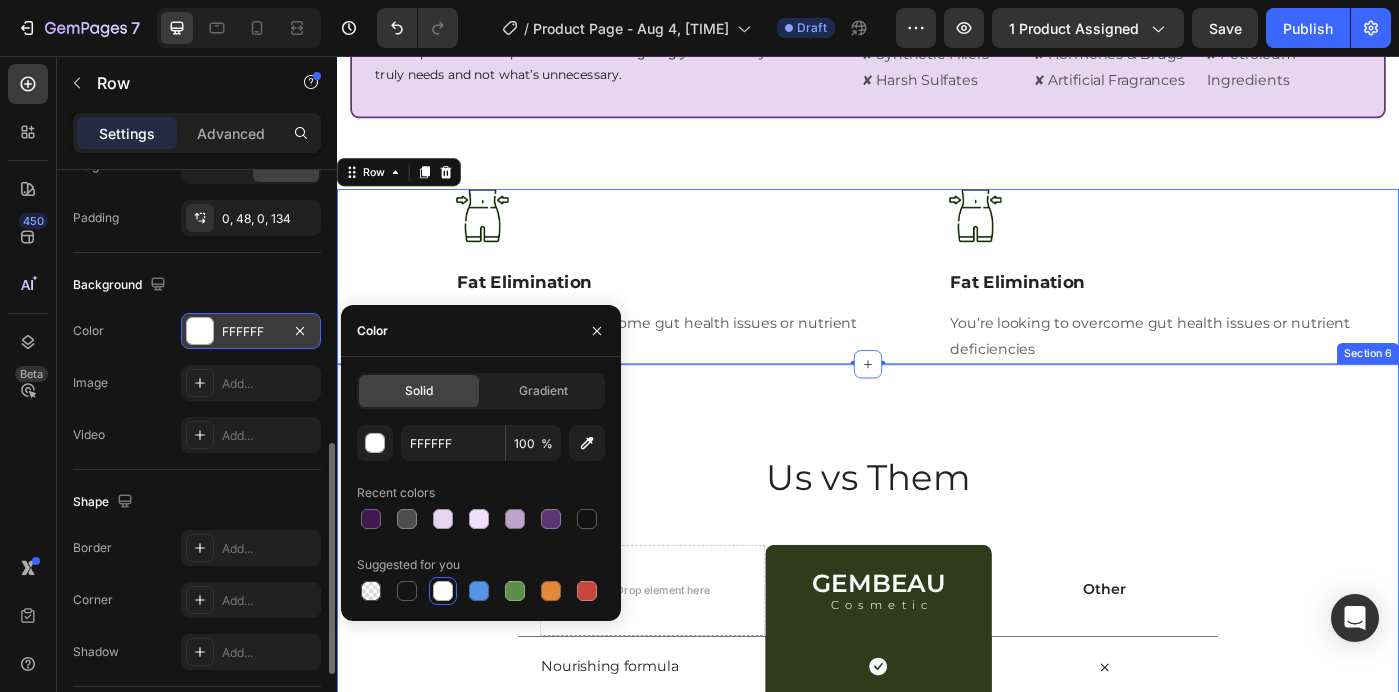 click on "Us vs Them Heading Row
Drop element here GEMBEAU Heading Cosmetic Text Block Row Other Text Block Row Nourishing formula Text Block
Icon Row
Icon Row Anti-aging properties Text Block
Icon Row
Icon Row Brightening effect Text Block
Icon Row
Icon Row Non-greasy formula Text Block
Icon Row
Icon Row Pore refinement Text Block
Icon Row
Icon Row Section 6" at bounding box center [937, 780] 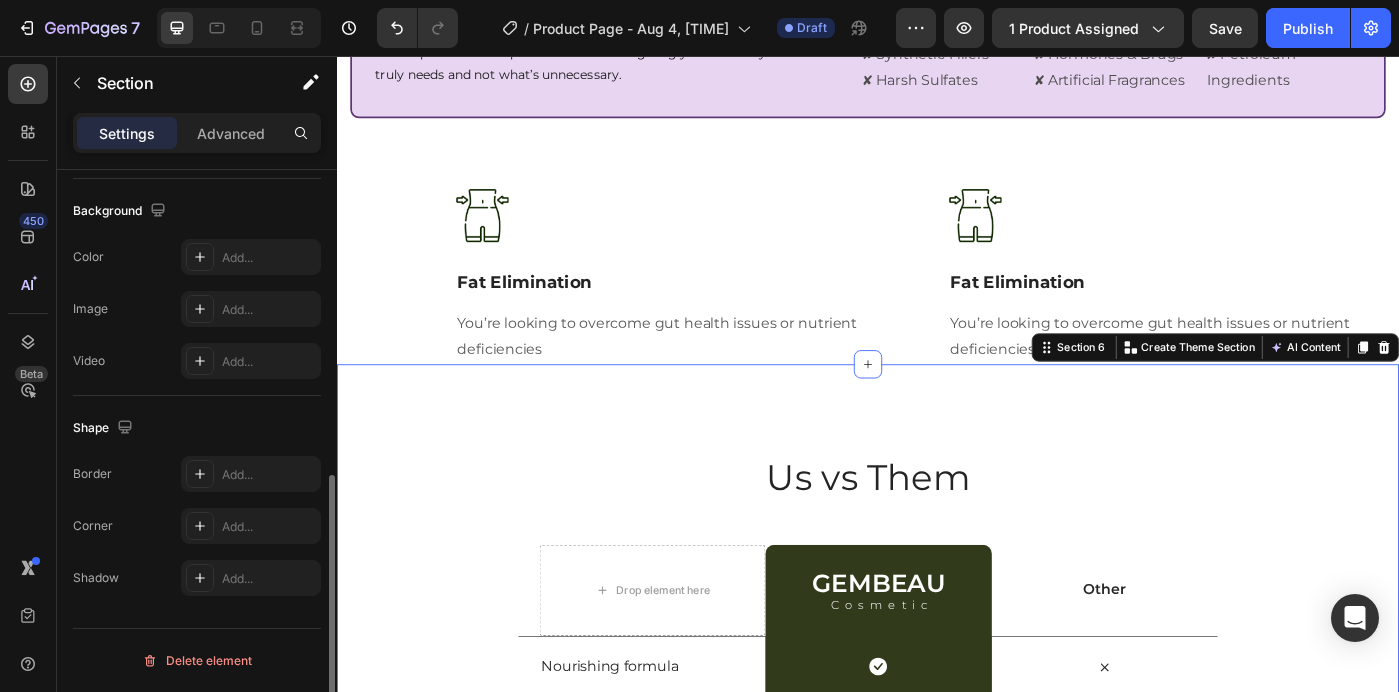 scroll, scrollTop: 0, scrollLeft: 0, axis: both 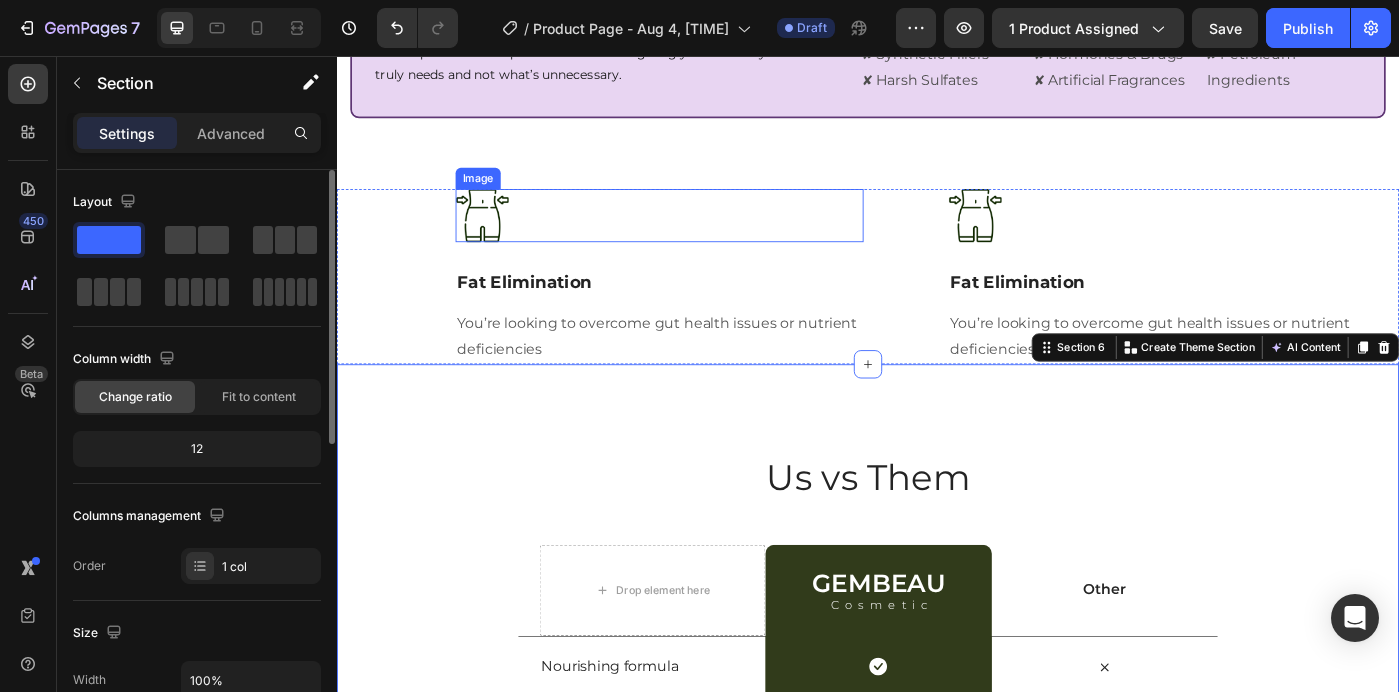 click at bounding box center [501, 236] 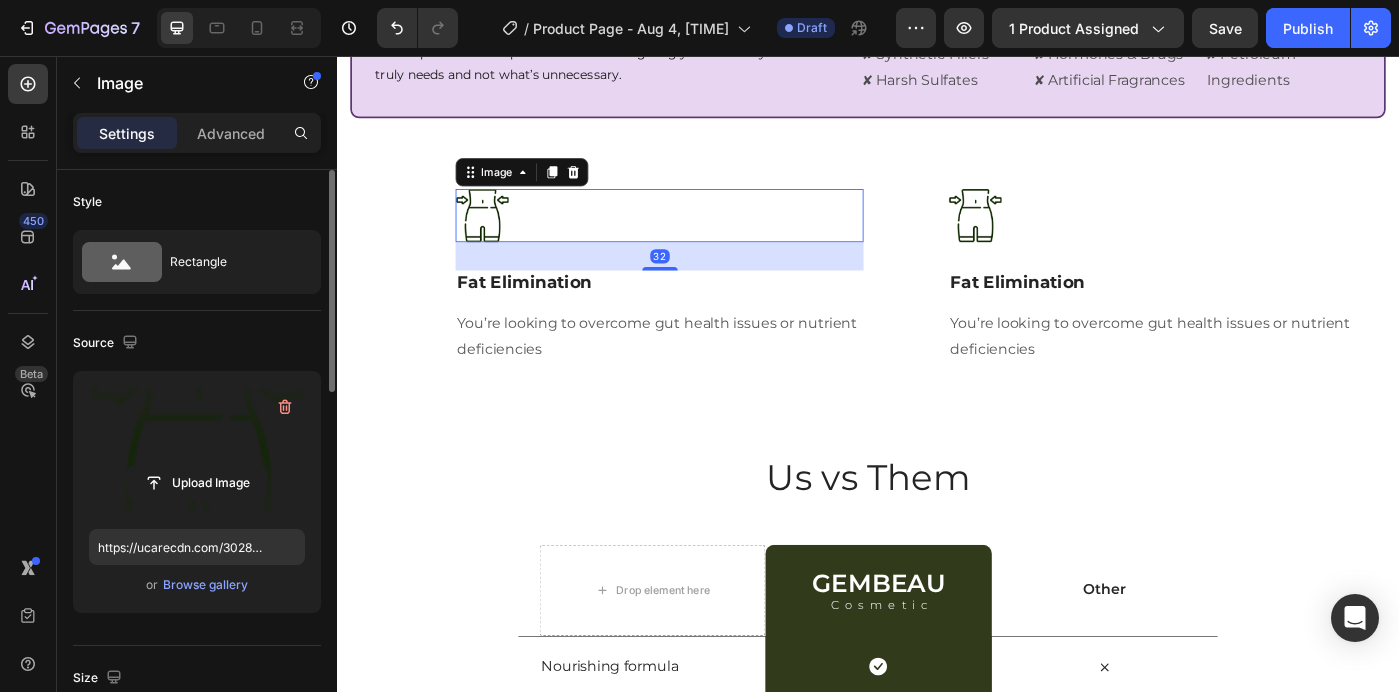 click at bounding box center (197, 450) 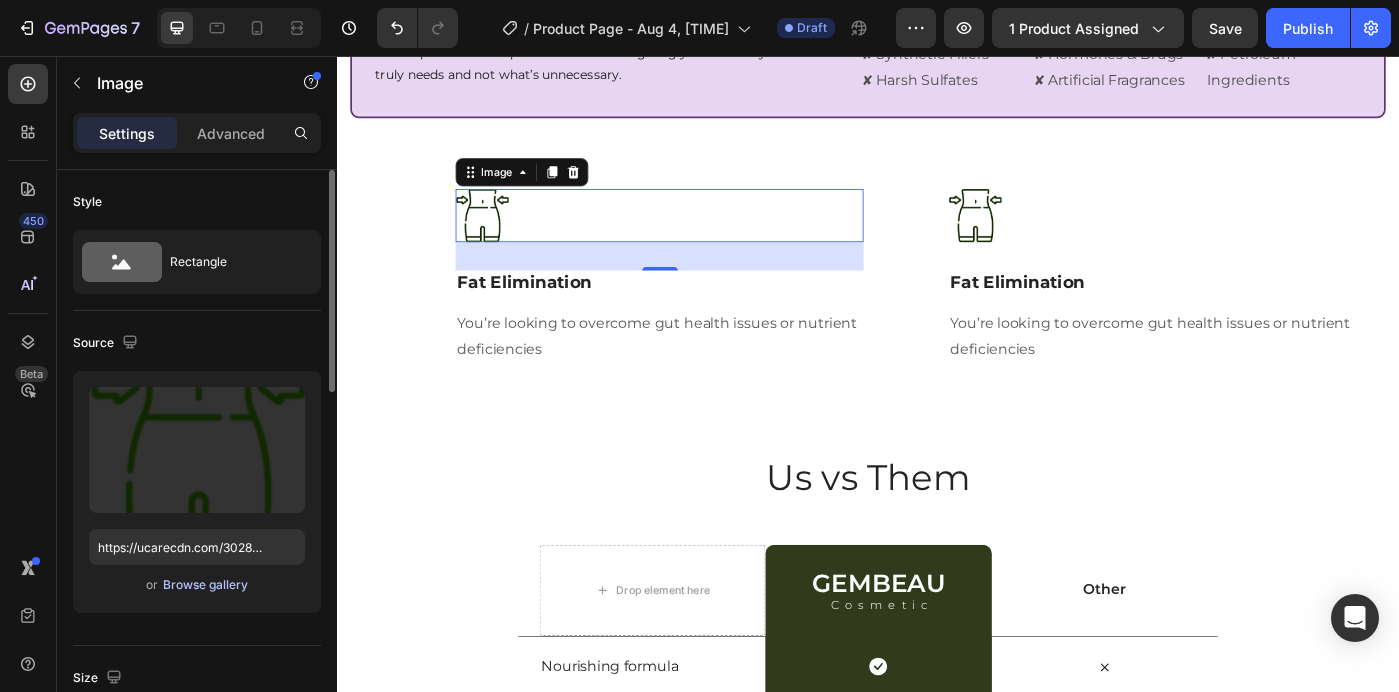 click on "Browse gallery" at bounding box center [205, 585] 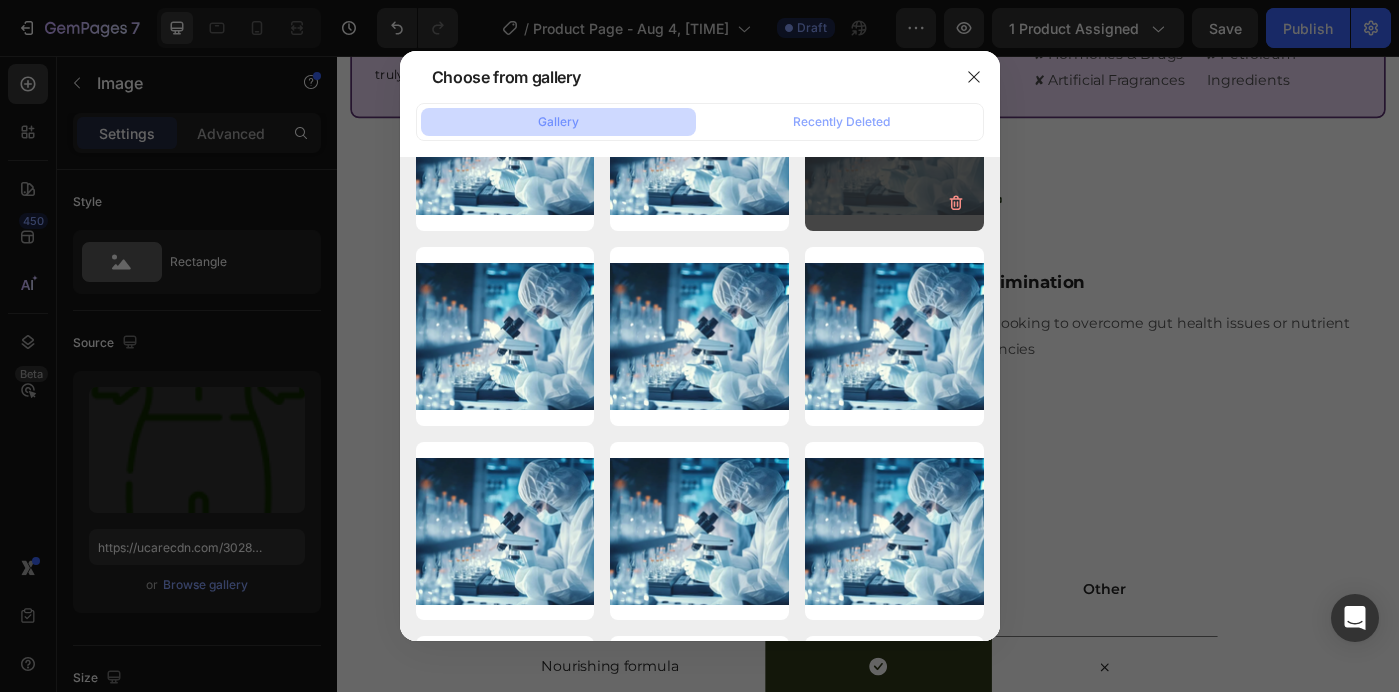 scroll, scrollTop: 0, scrollLeft: 0, axis: both 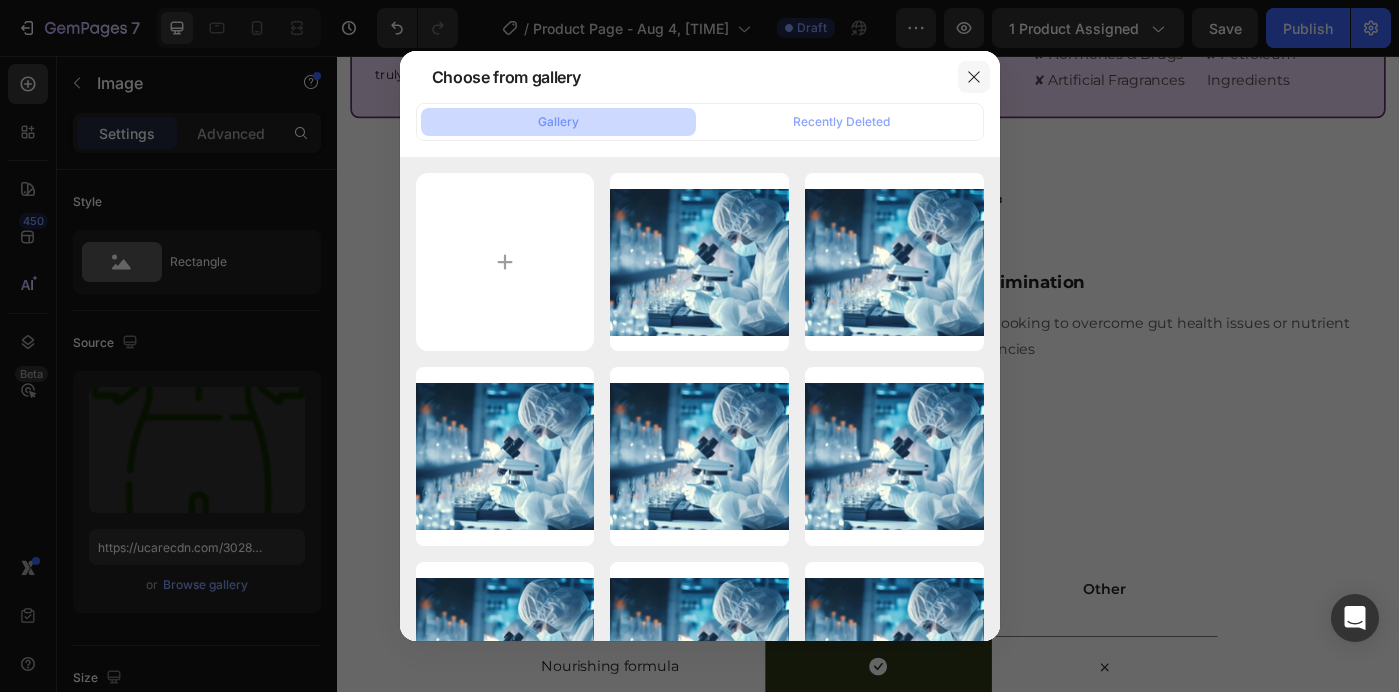 click 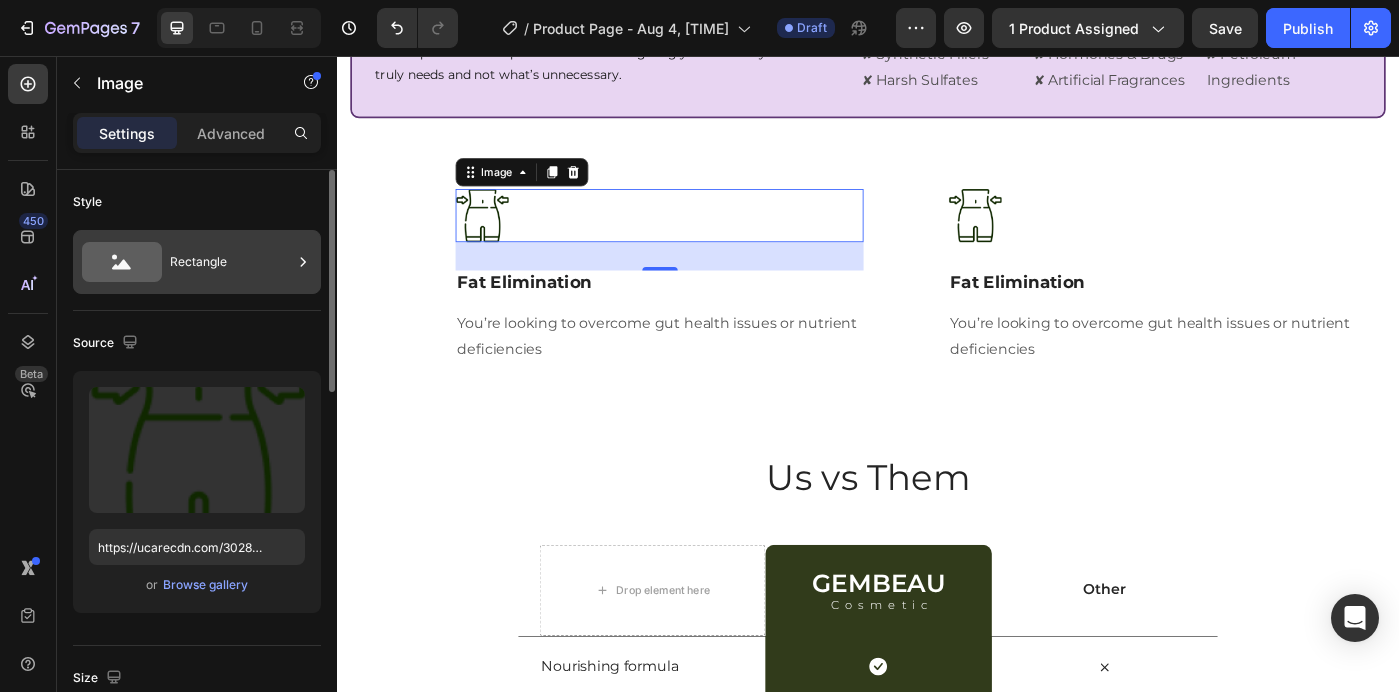 click on "Rectangle" at bounding box center [231, 262] 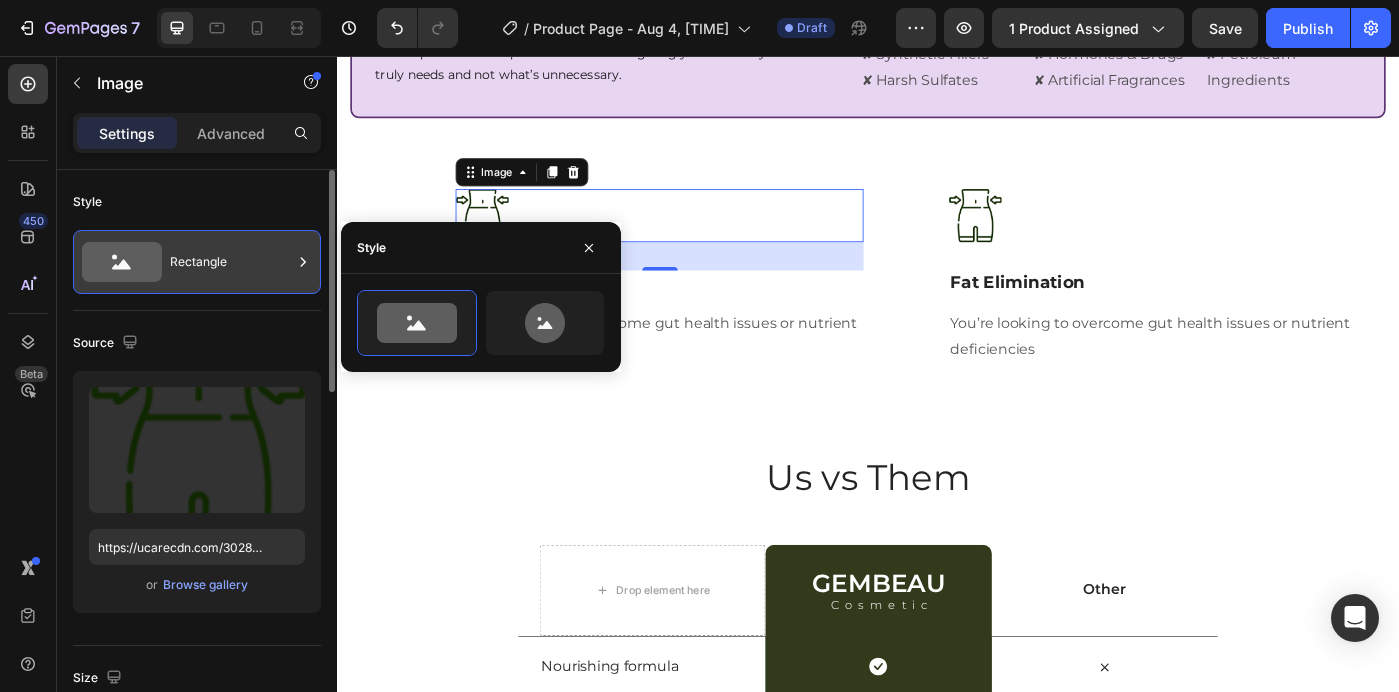click on "Rectangle" at bounding box center [231, 262] 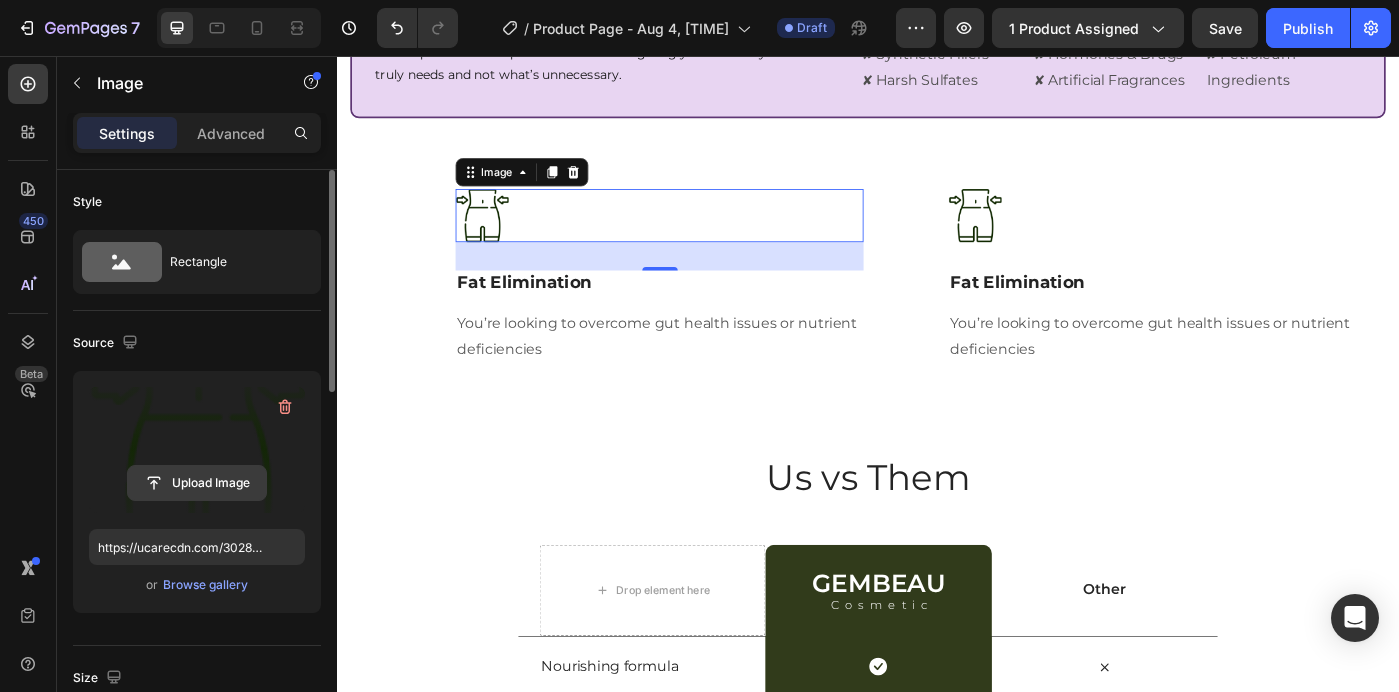 click 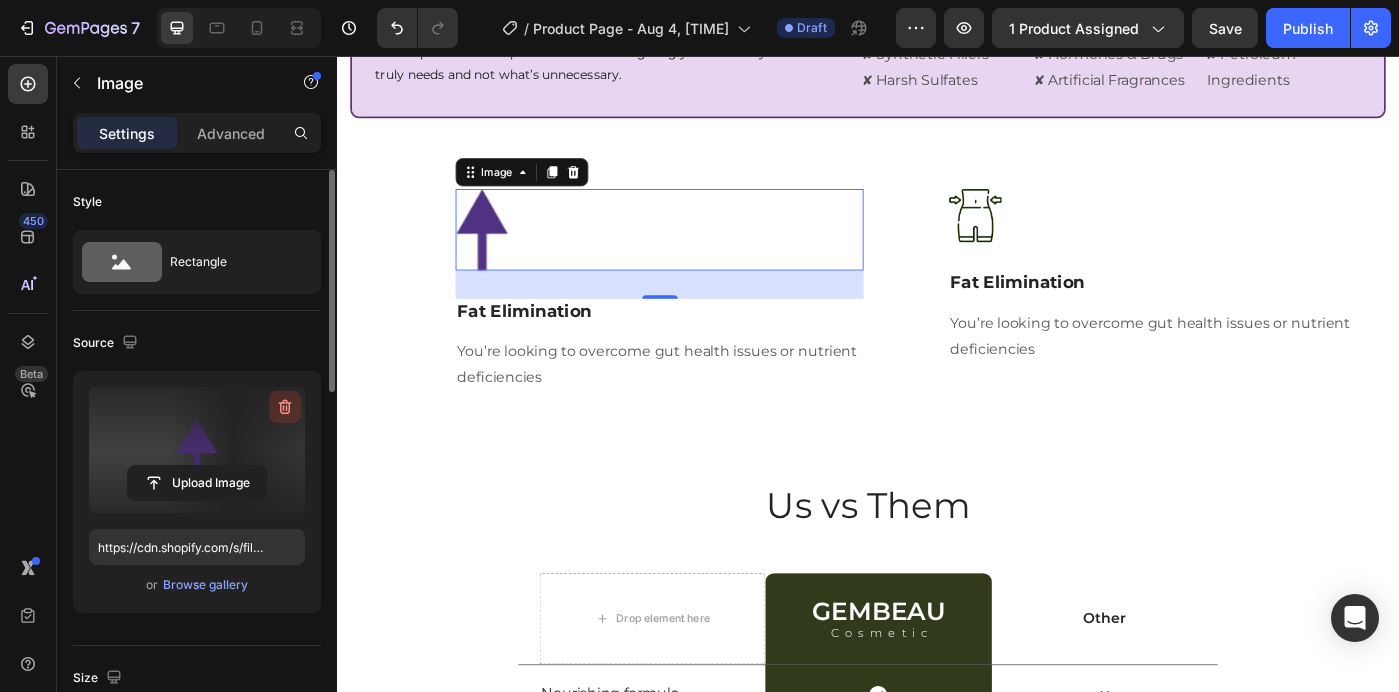 click 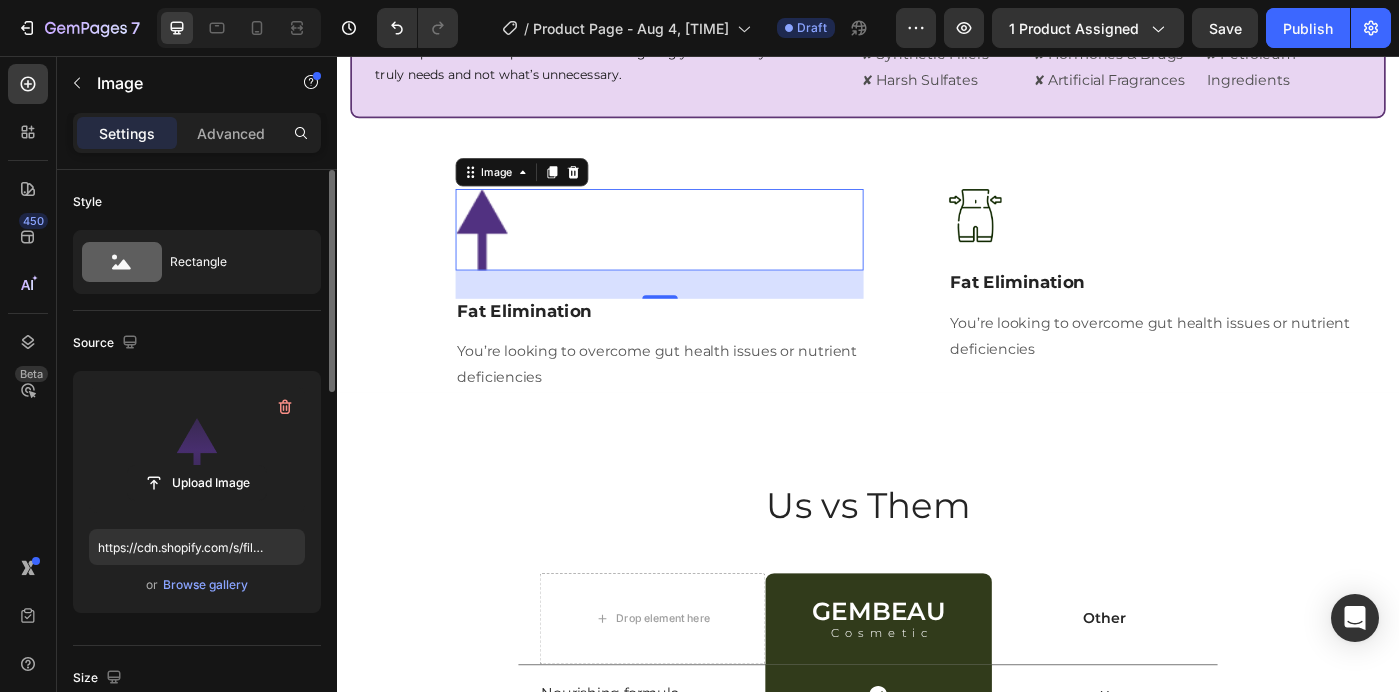 click at bounding box center (501, 251) 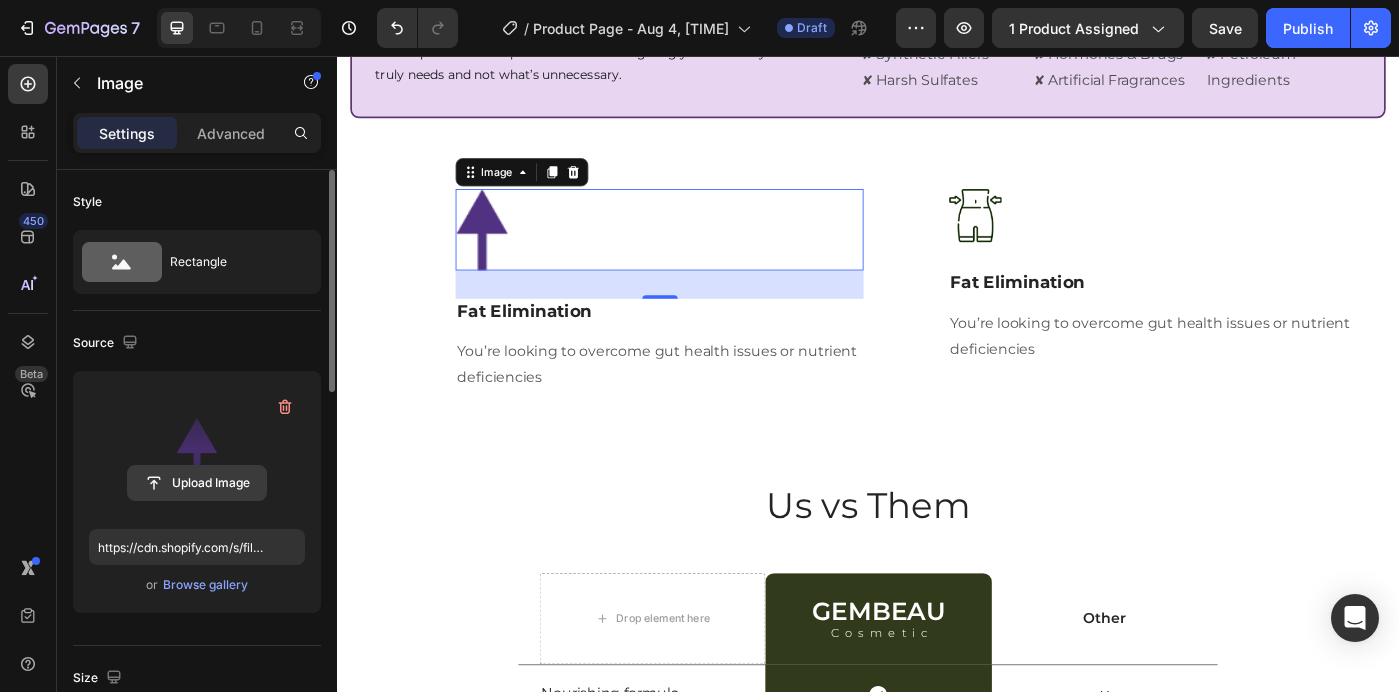 click 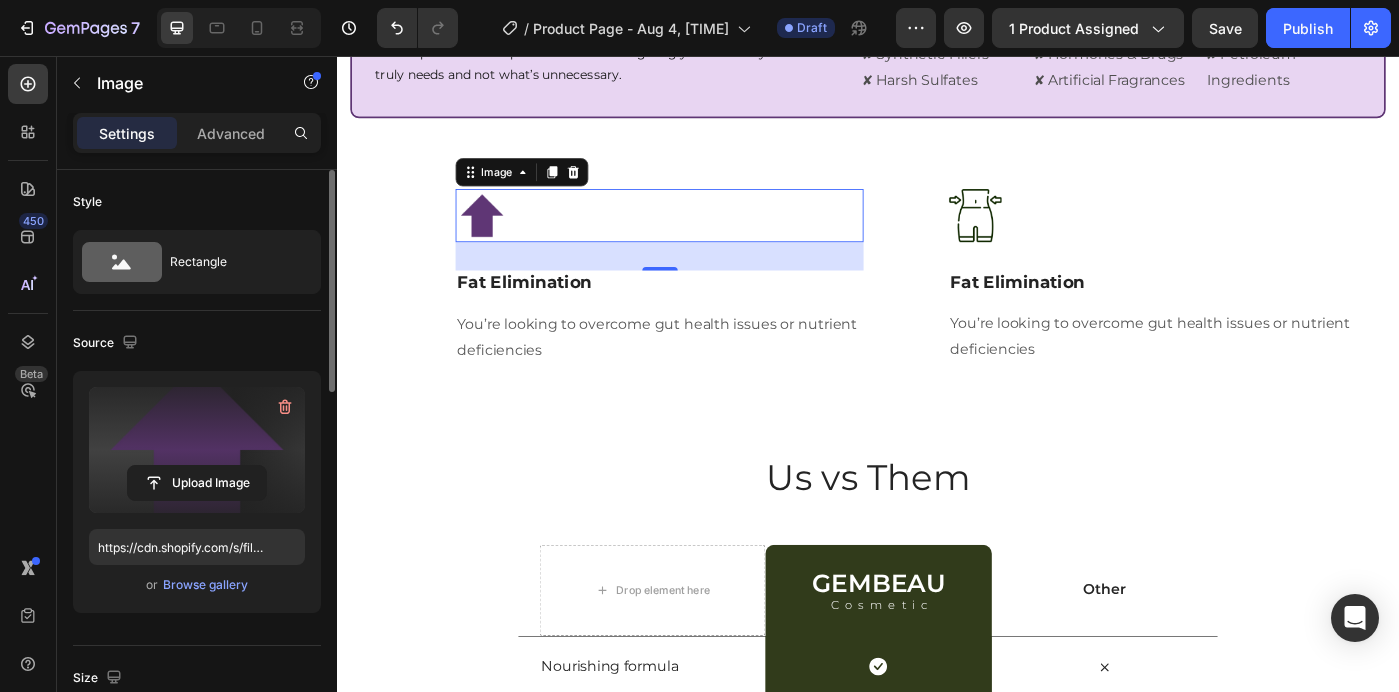 type on "https://cdn.shopify.com/s/files/1/0698/8844/2517/files/gempages_578359433361359376-66a38314-358c-4fb5-88ab-4829348f5a34.png" 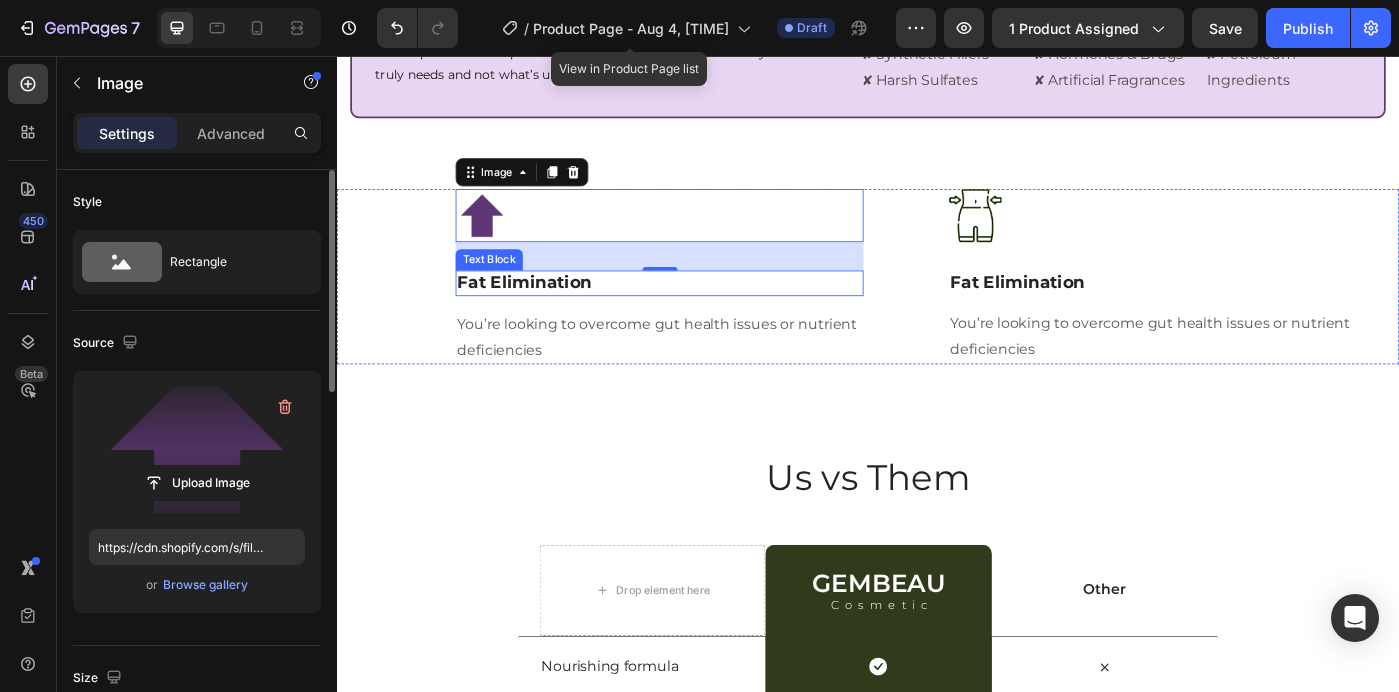 click on "Fat Elimination" at bounding box center [701, 312] 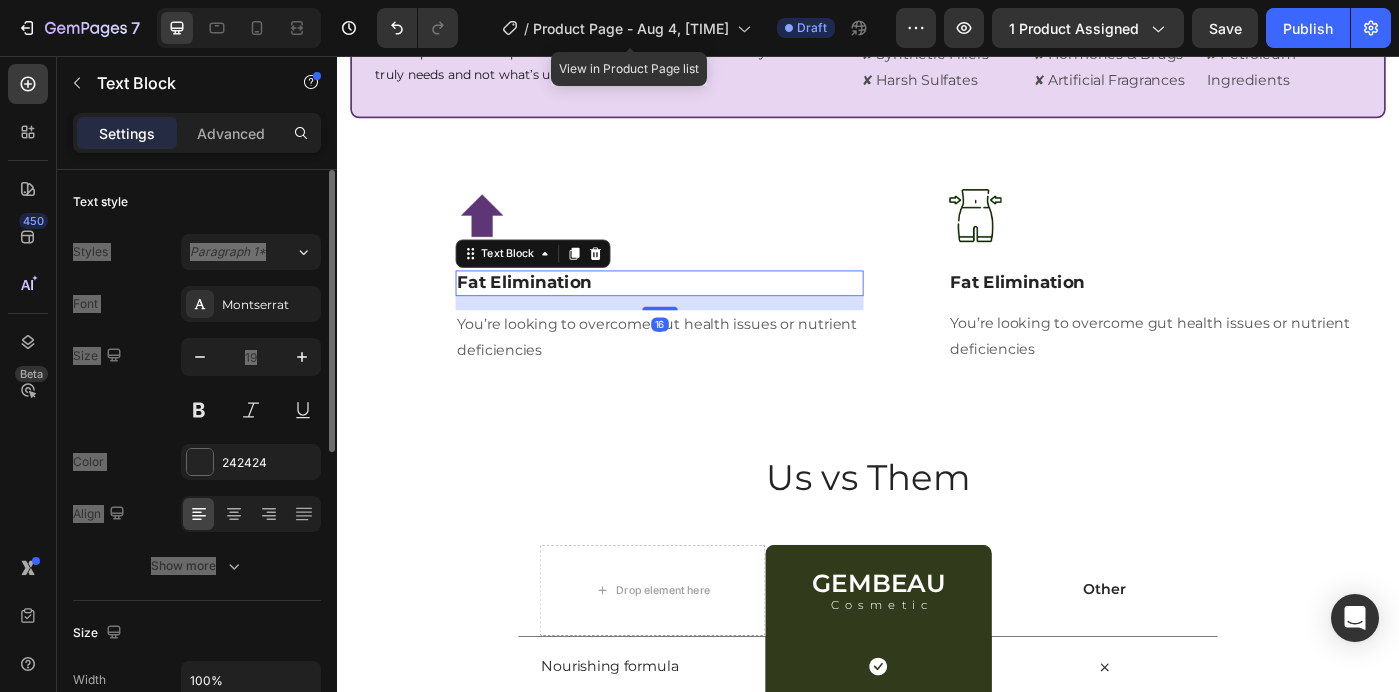 click on "Fat Elimination" at bounding box center [701, 312] 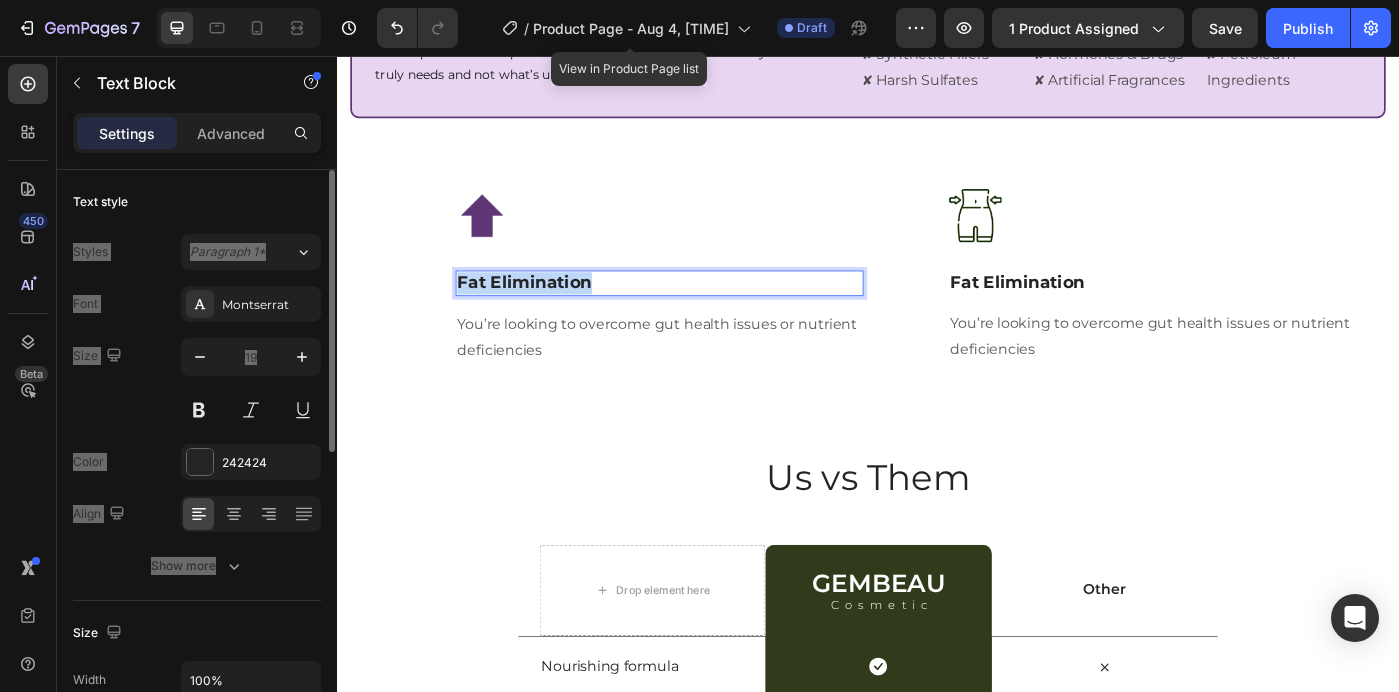 click on "Fat Elimination" at bounding box center [701, 312] 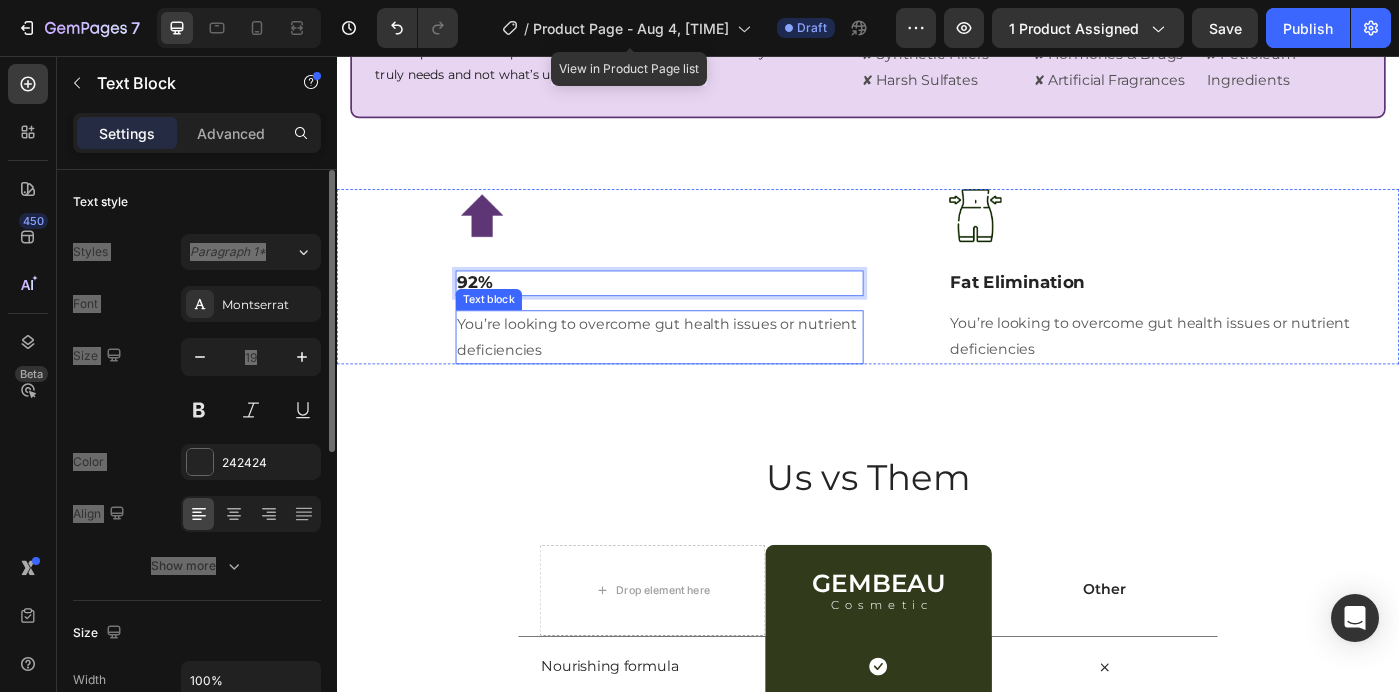 click on "You’re looking to overcome gut health issues or nutrient deficiencies" at bounding box center [701, 374] 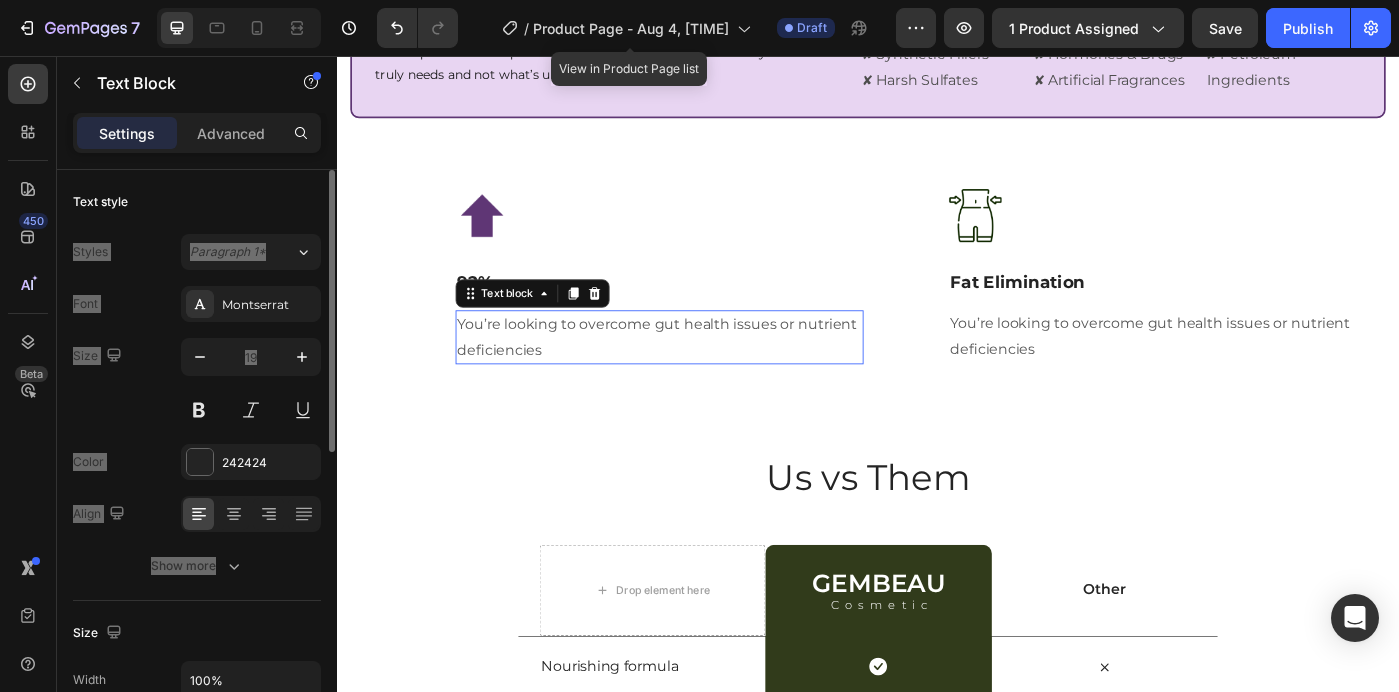click on "You’re looking to overcome gut health issues or nutrient deficiencies" at bounding box center [701, 374] 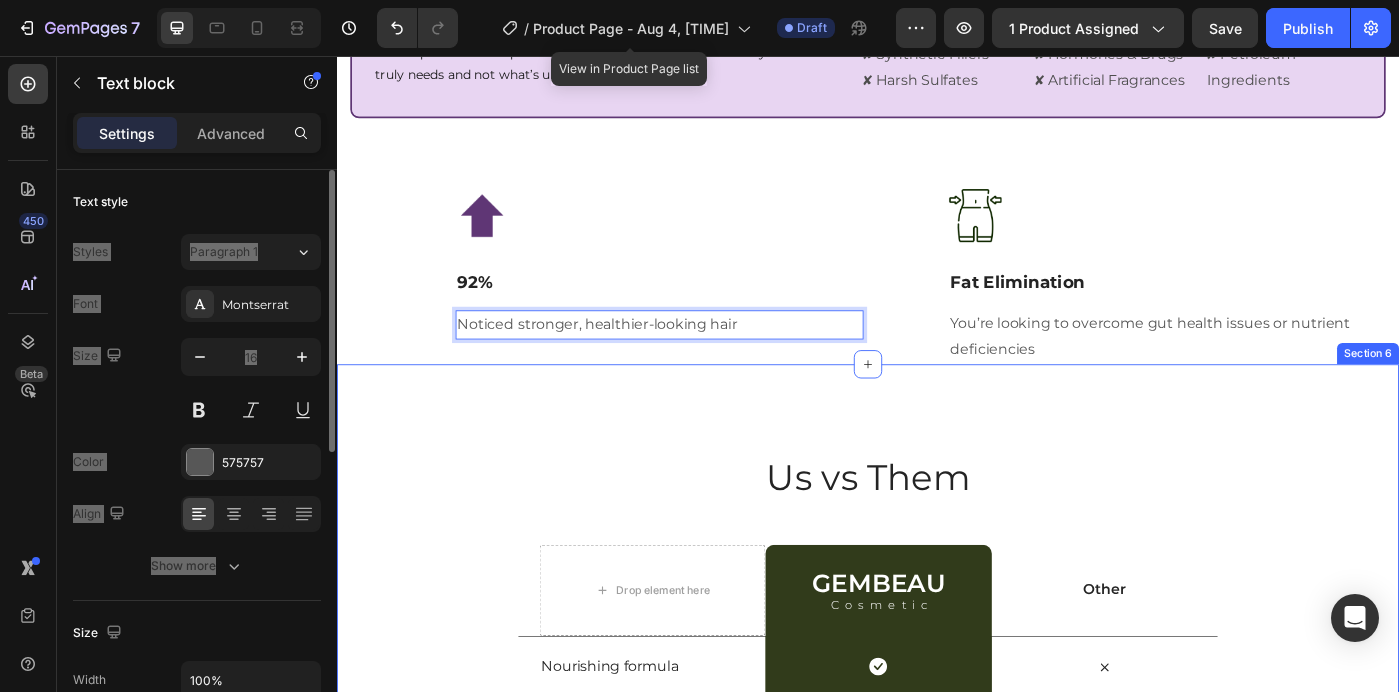 click on "Us vs Them Heading Row
Drop element here GEMBEAU Heading Cosmetic Text Block Row Other Text Block Row Nourishing formula Text Block
Icon Row
Icon Row Anti-aging properties Text Block
Icon Row
Icon Row Brightening effect Text Block
Icon Row
Icon Row Non-greasy formula Text Block
Icon Row
Icon Row Pore refinement Text Block
Icon Row
Icon Row Section 6" at bounding box center (937, 780) 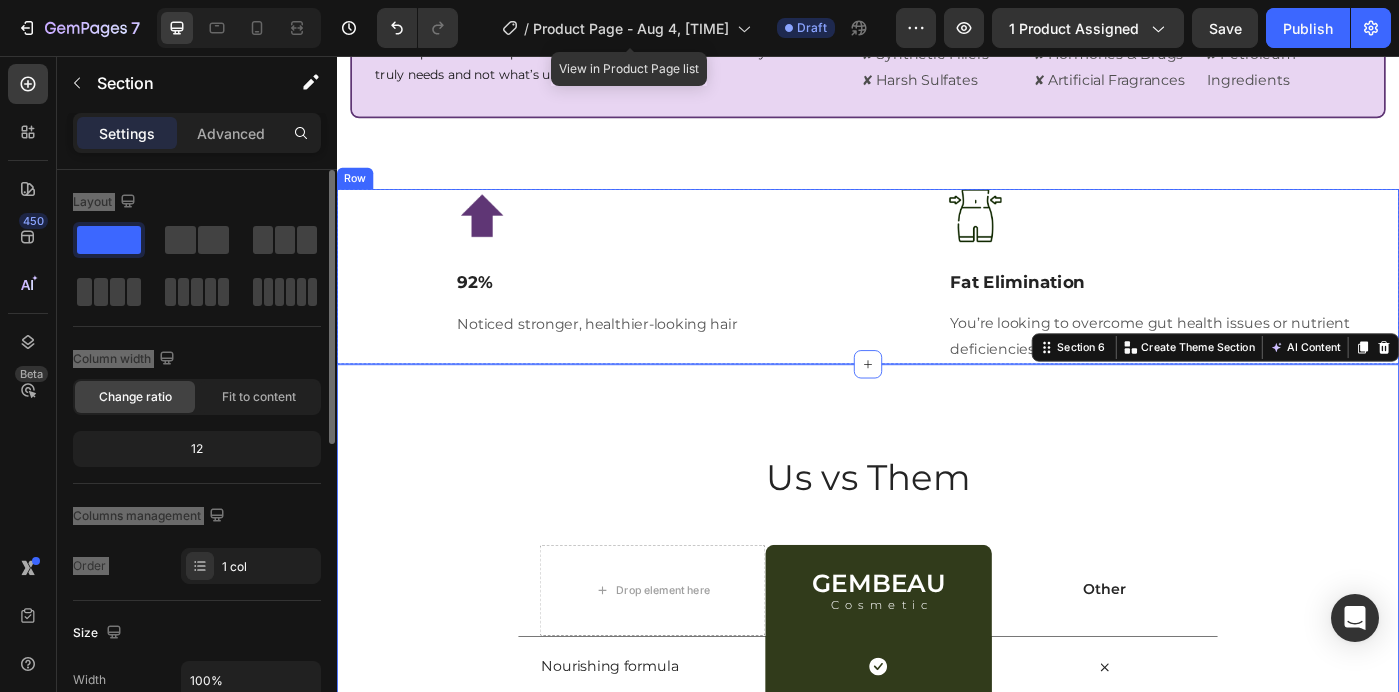 click on "Image 92% Text Block Noticed stronger, healthier-looking hair Text block                Title Line Image Fat Elimination Text Block You’re looking to overcome gut health issues or nutrient deficiencies Text block                Title Line Row" at bounding box center [937, 305] 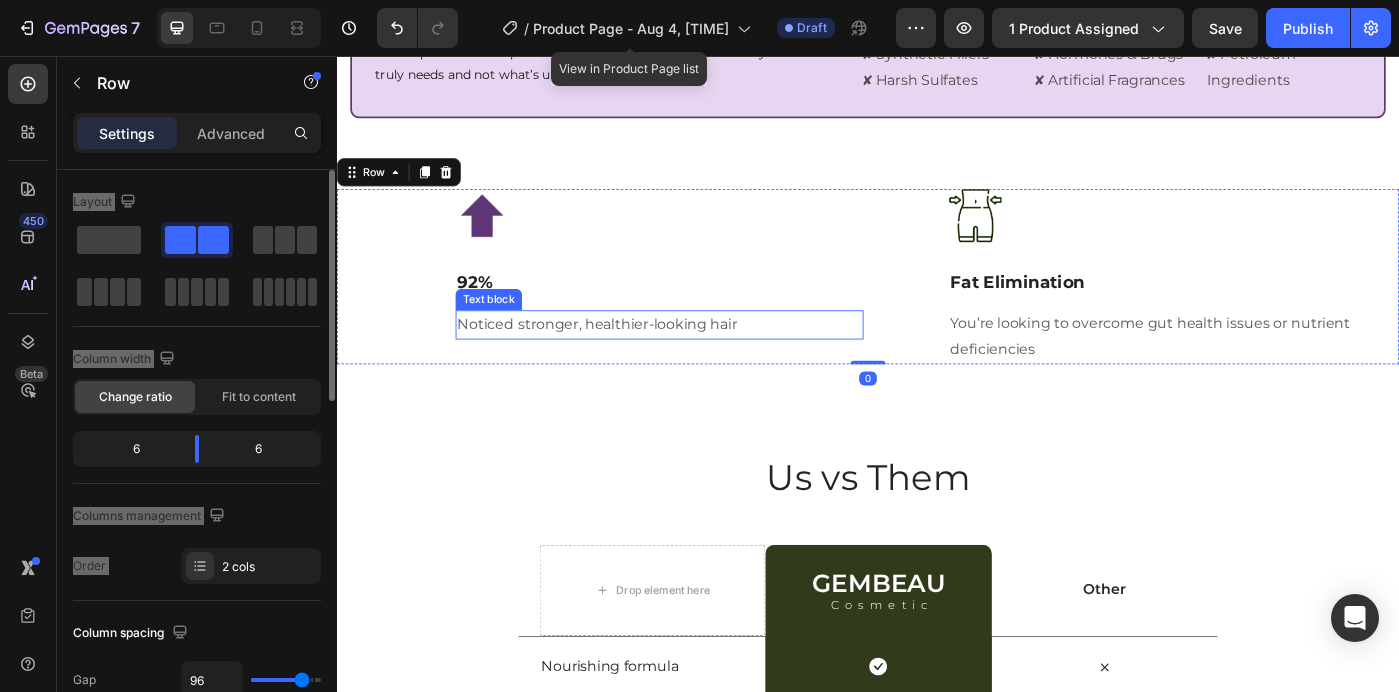 click on "Noticed stronger, healthier-looking hair" at bounding box center [701, 359] 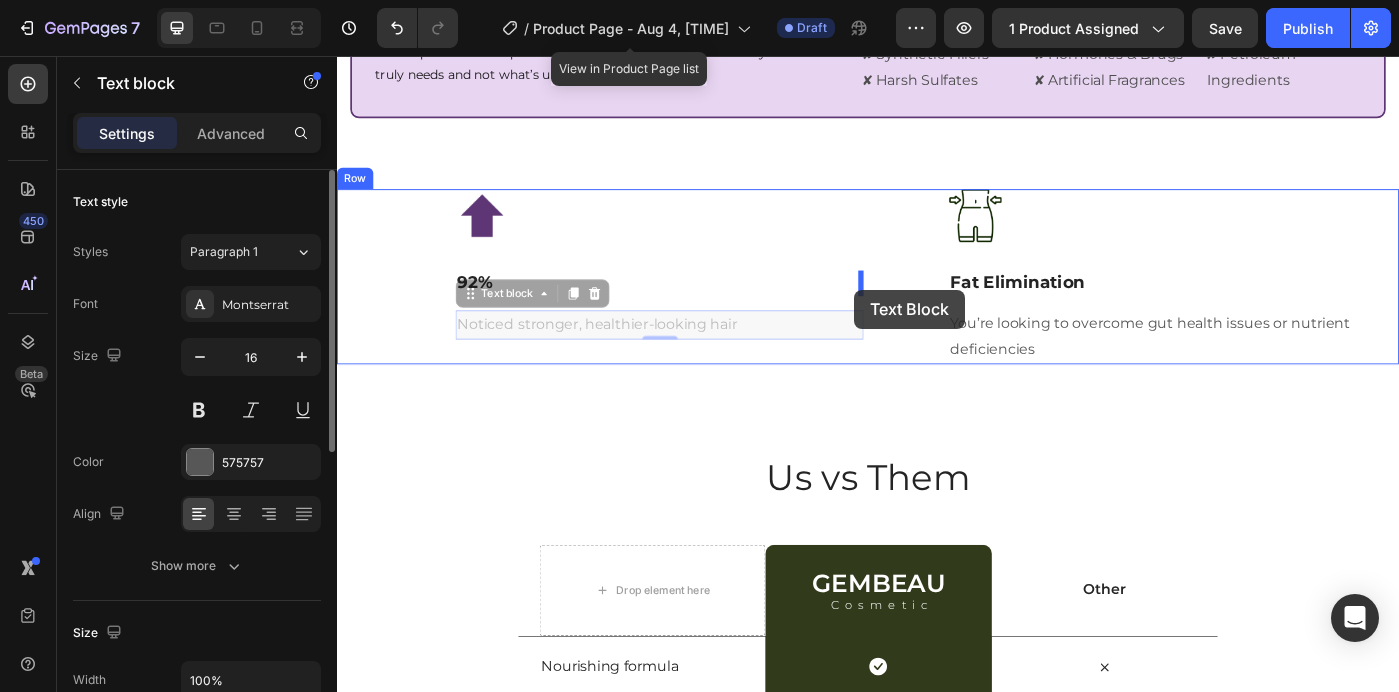 drag, startPoint x: 487, startPoint y: 329, endPoint x: 921, endPoint y: 320, distance: 434.09332 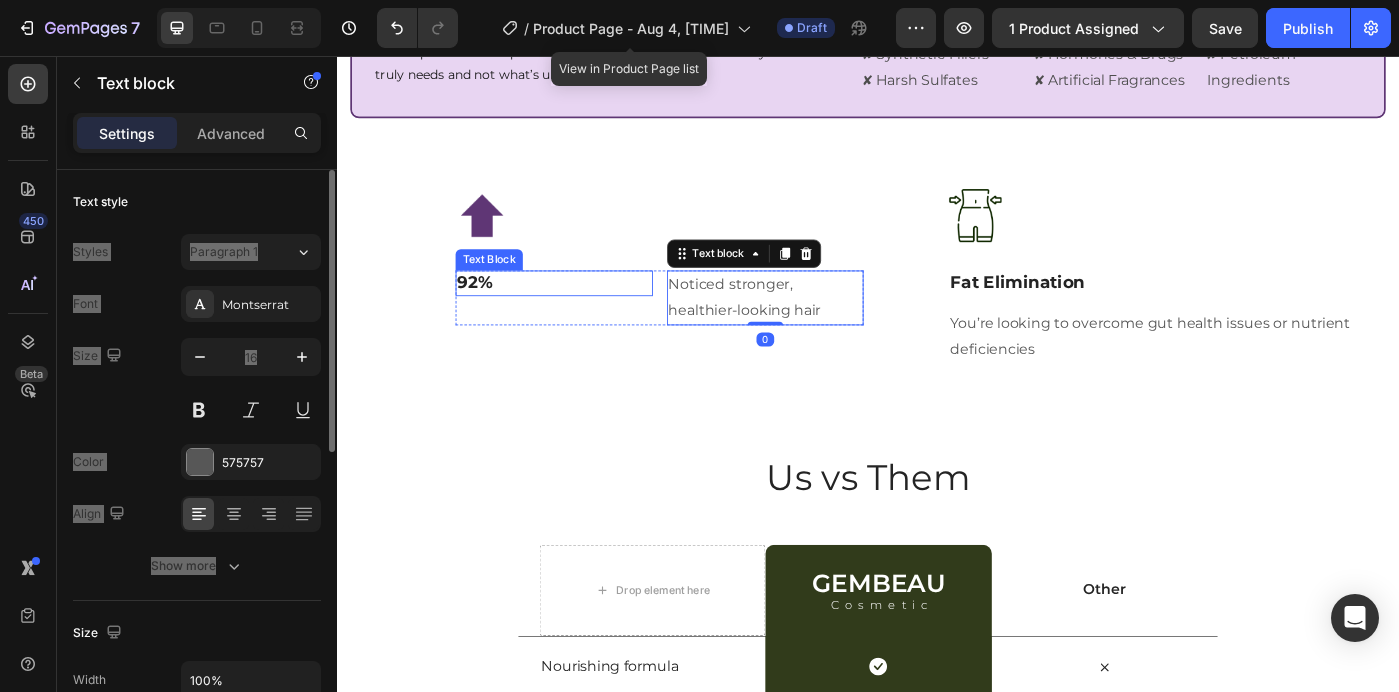 click on "92%" at bounding box center (582, 312) 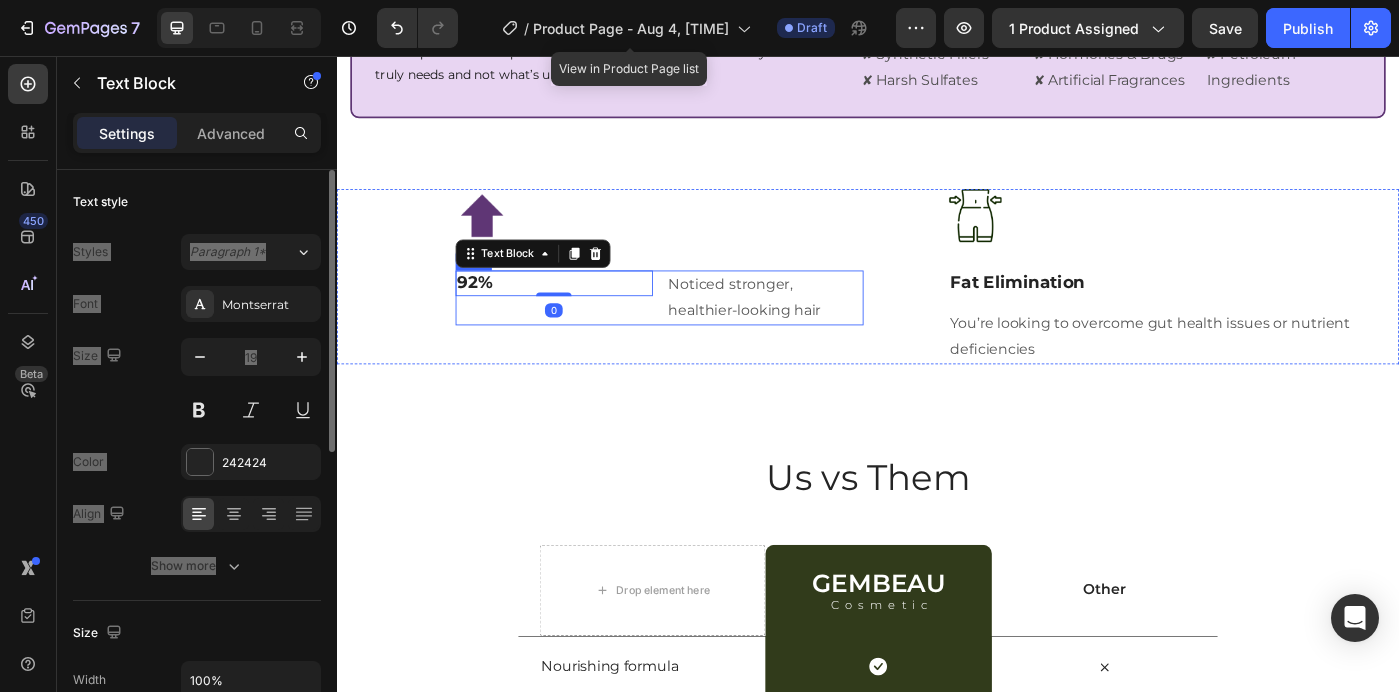 click on "92% Text Block   0 Noticed stronger, healthier-looking hair Text block Row" at bounding box center (701, 329) 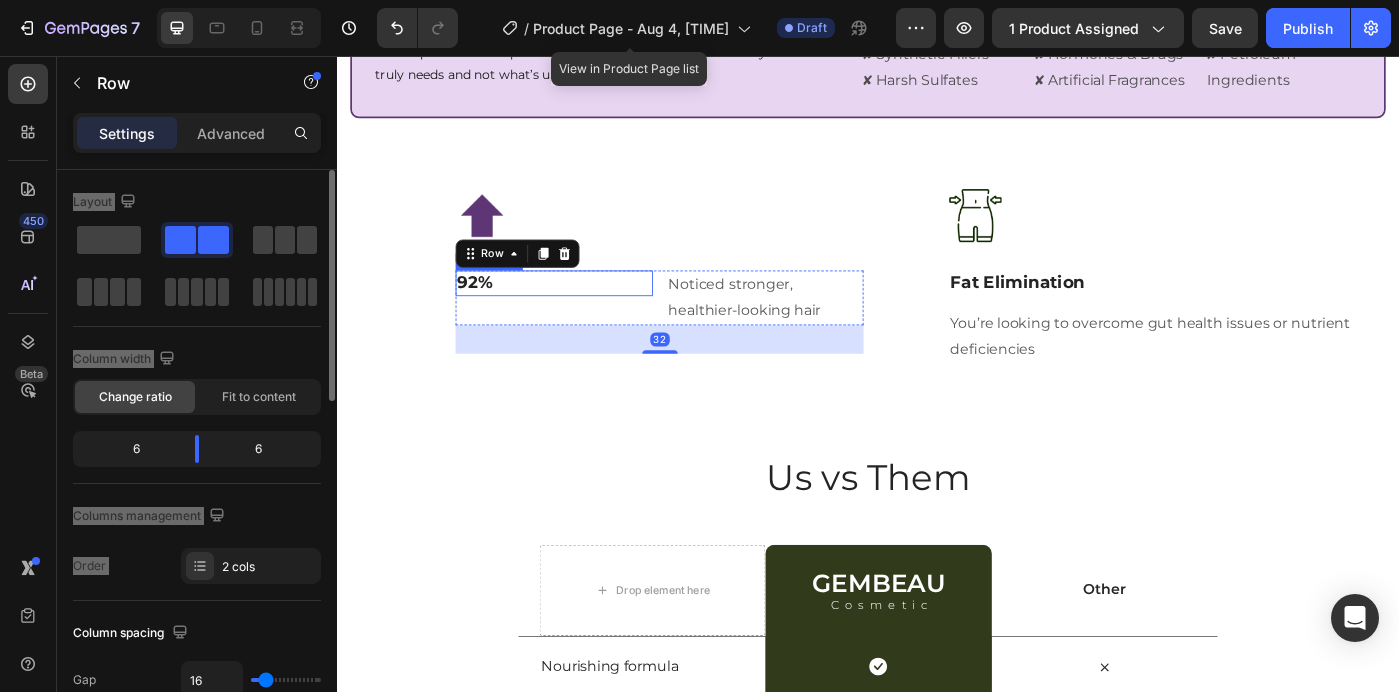 click on "92%" at bounding box center [582, 312] 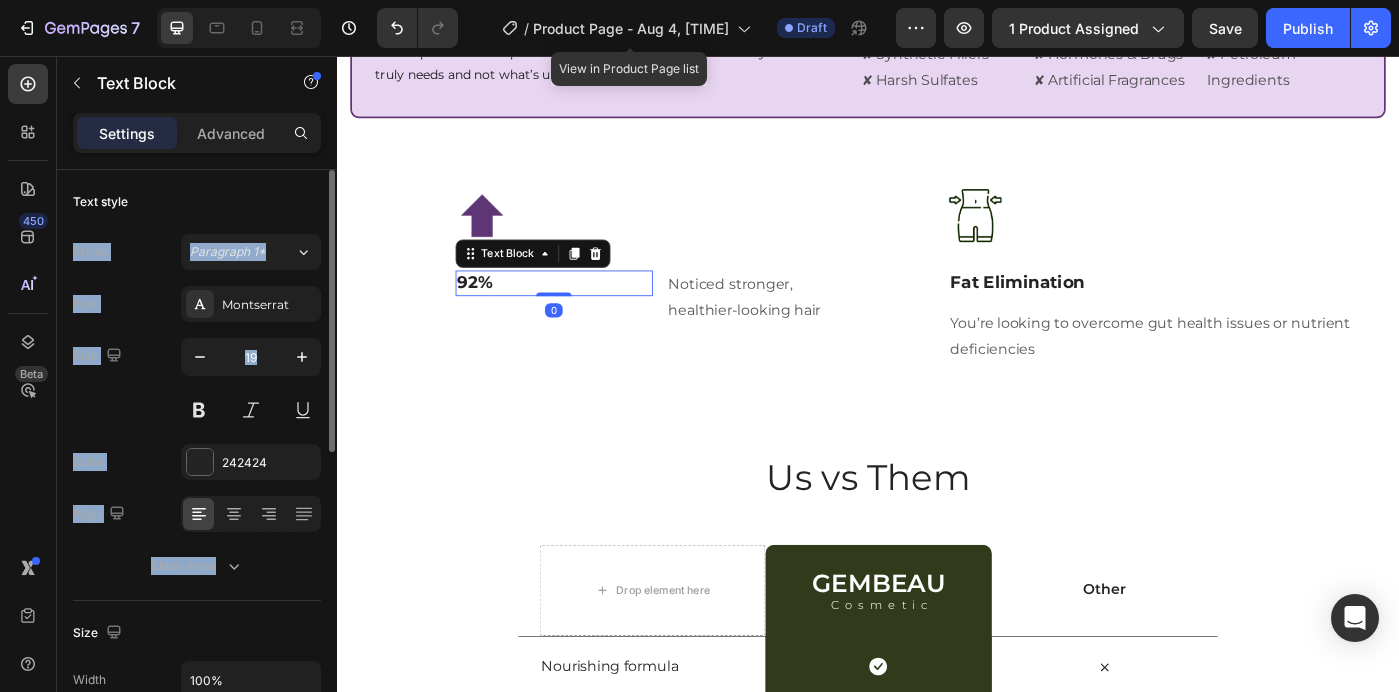 click on "Text style" at bounding box center [197, 202] 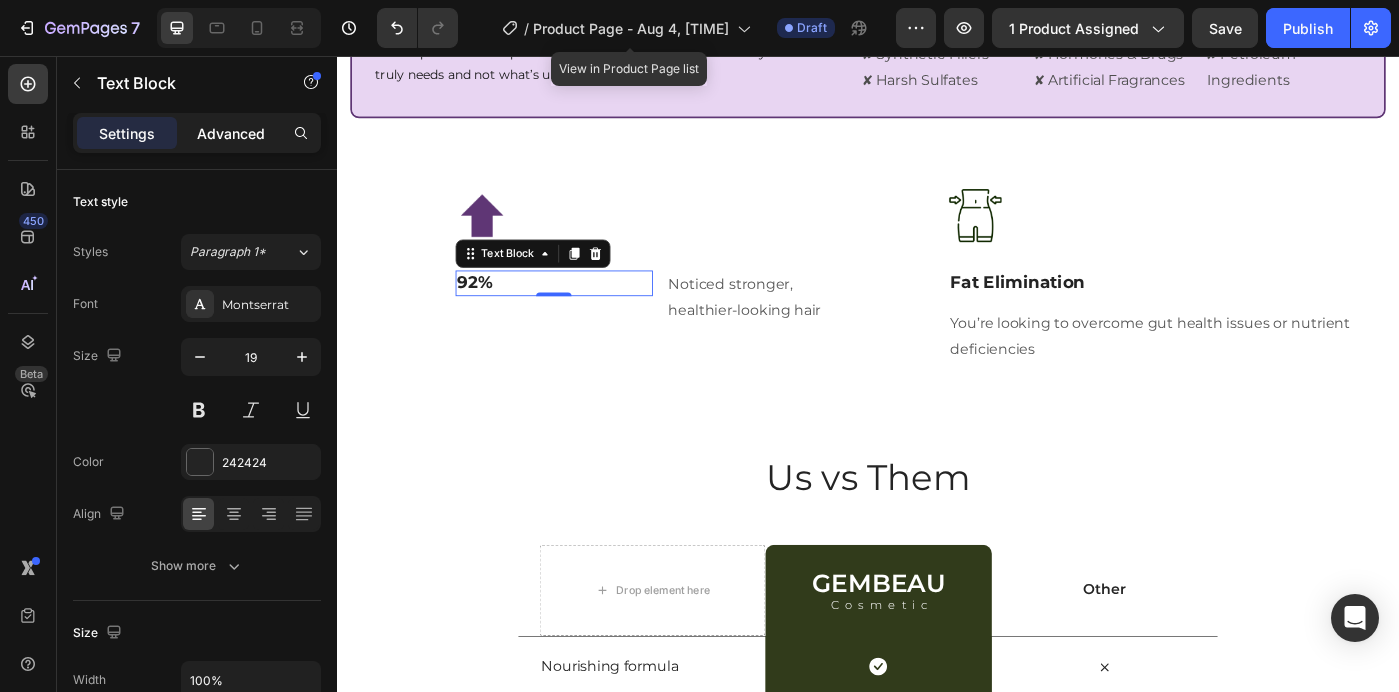 click on "Advanced" 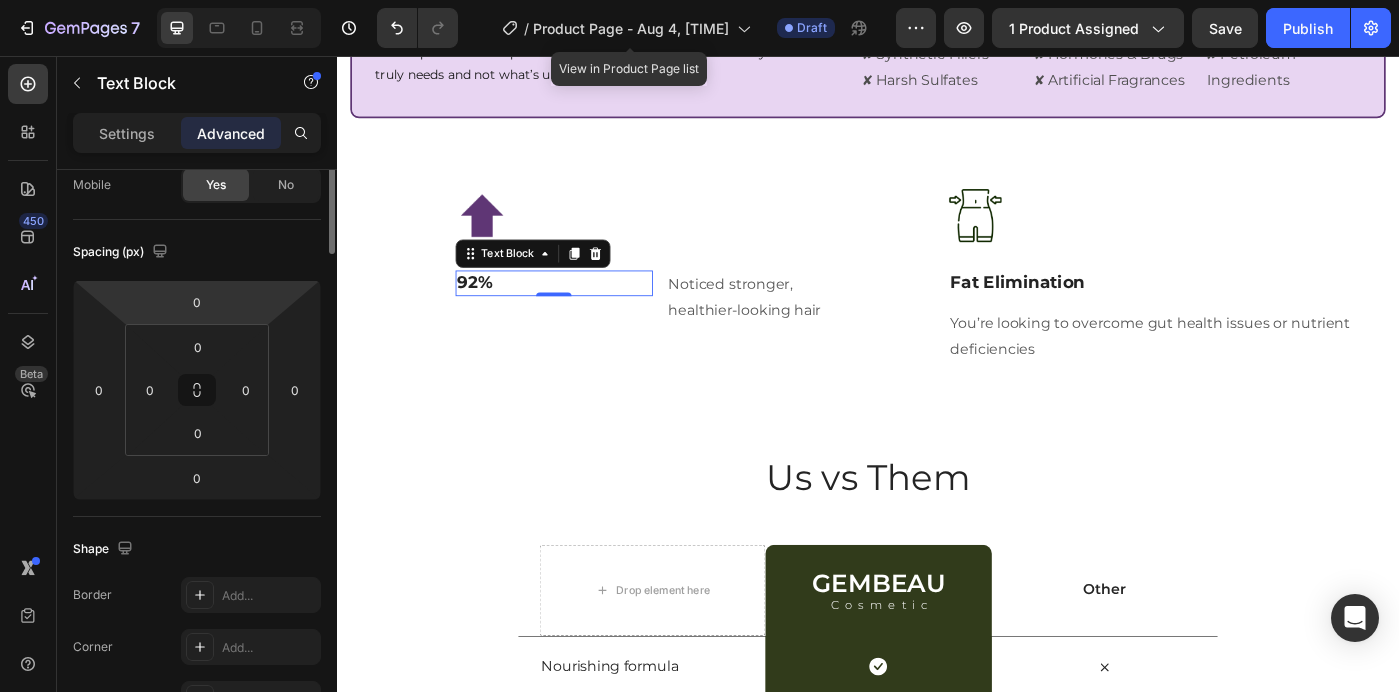 scroll, scrollTop: 0, scrollLeft: 0, axis: both 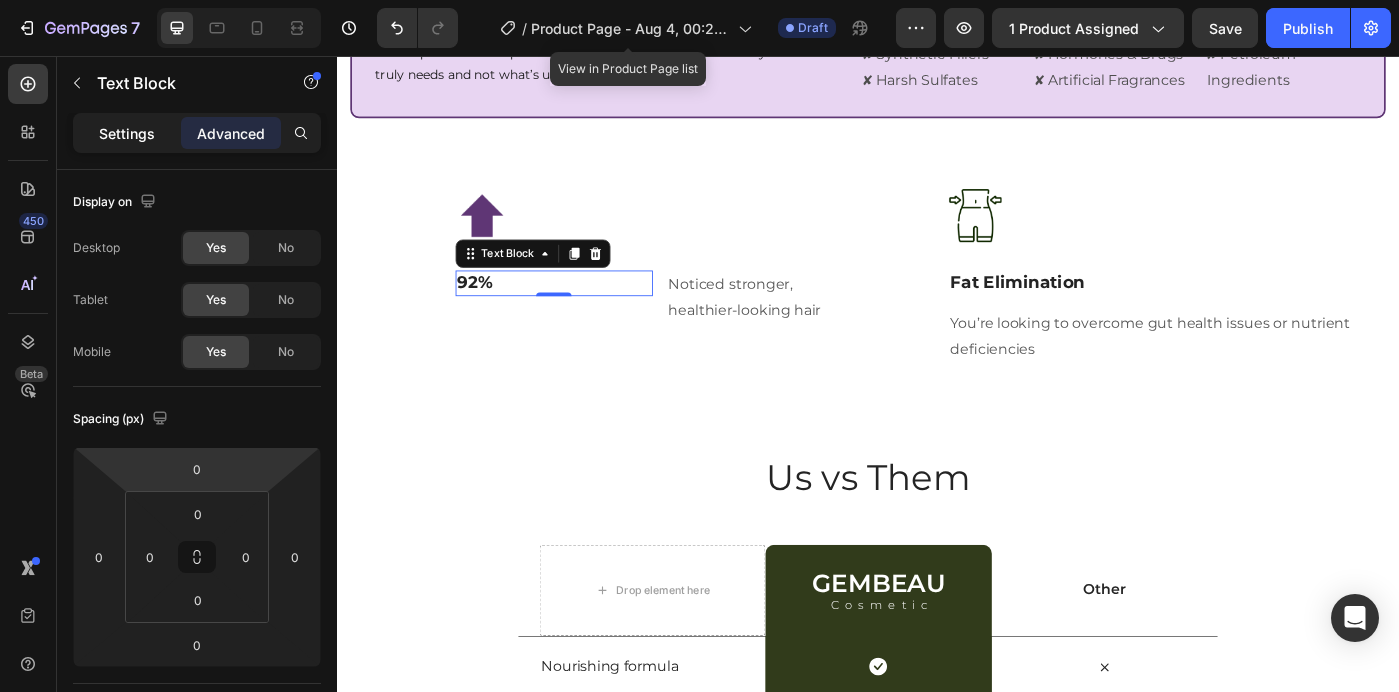 click on "Settings" at bounding box center [127, 133] 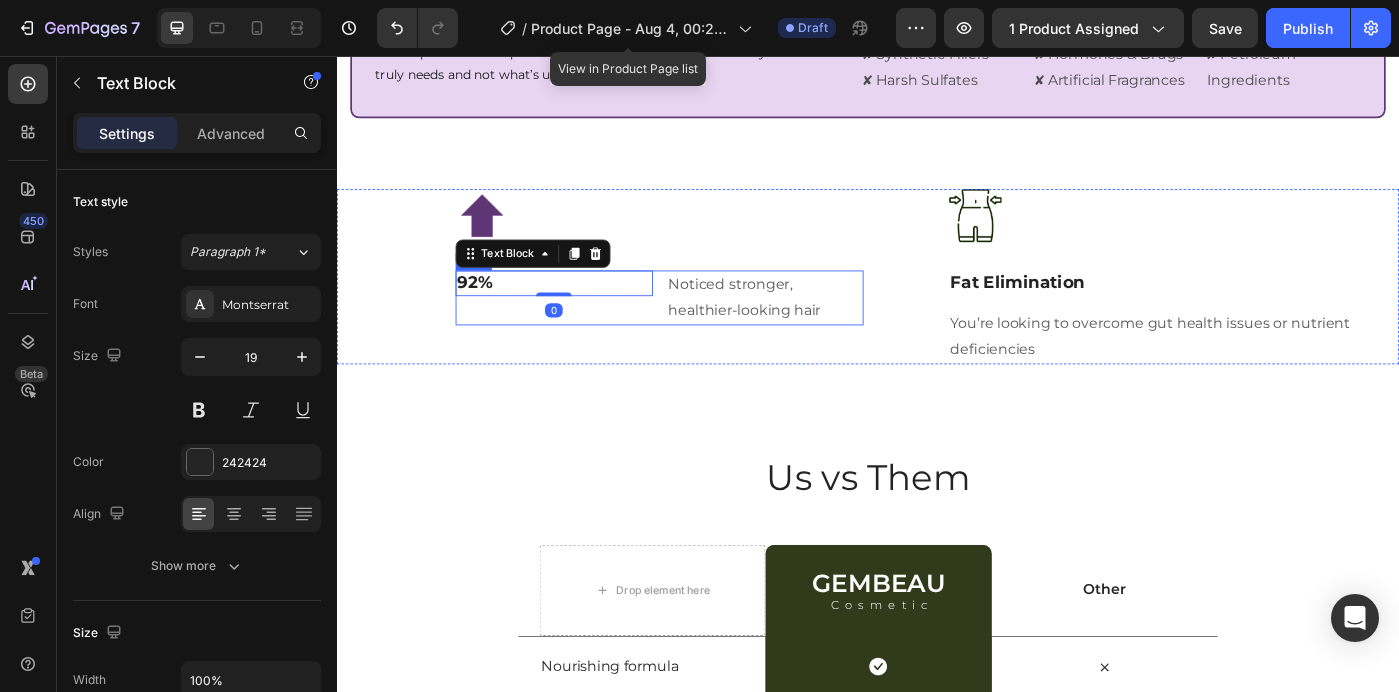 click on "92% Text Block   0" at bounding box center (582, 329) 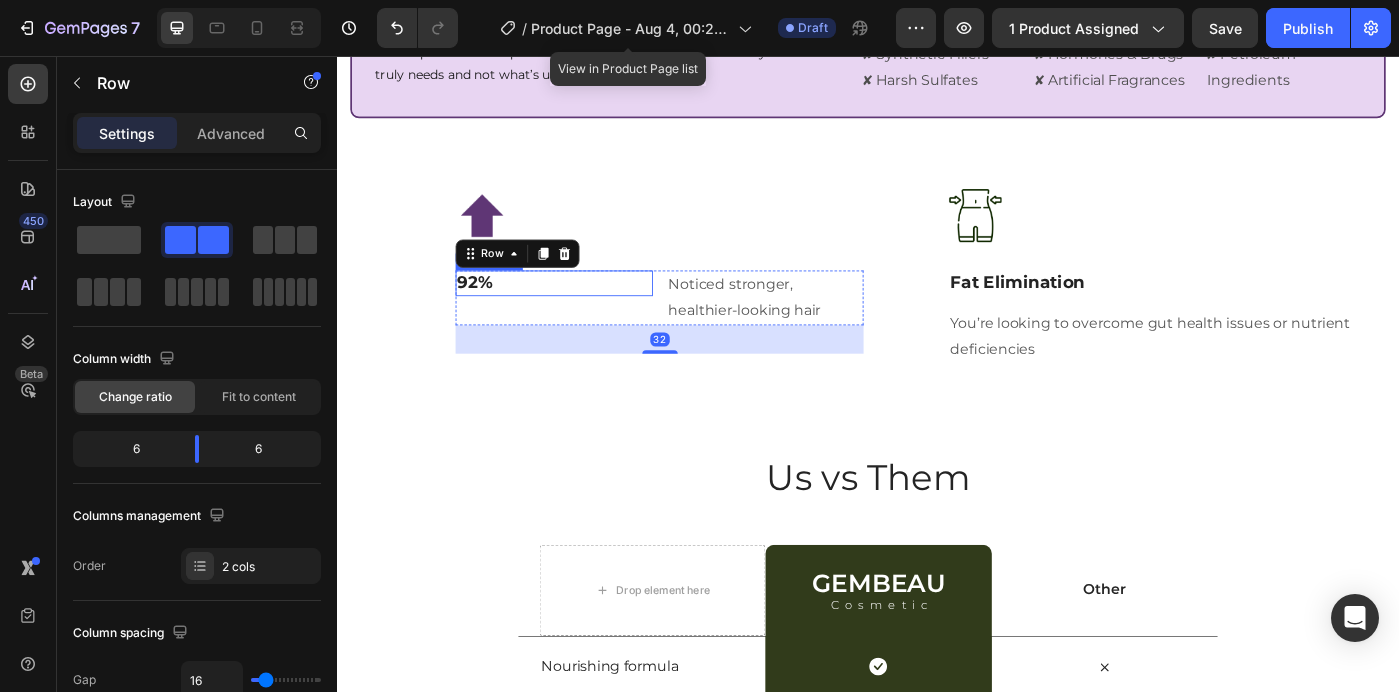 click on "92%" at bounding box center (582, 312) 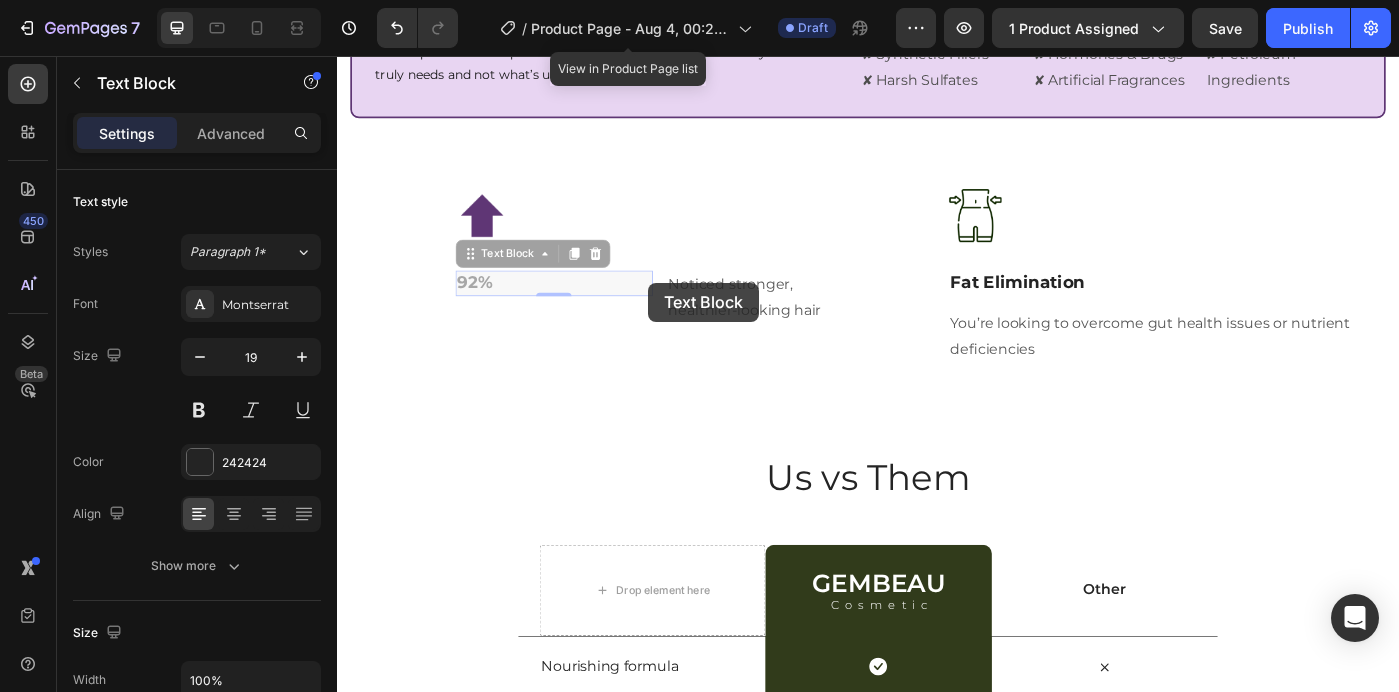 drag, startPoint x: 688, startPoint y: 312, endPoint x: 655, endPoint y: 309, distance: 33.13608 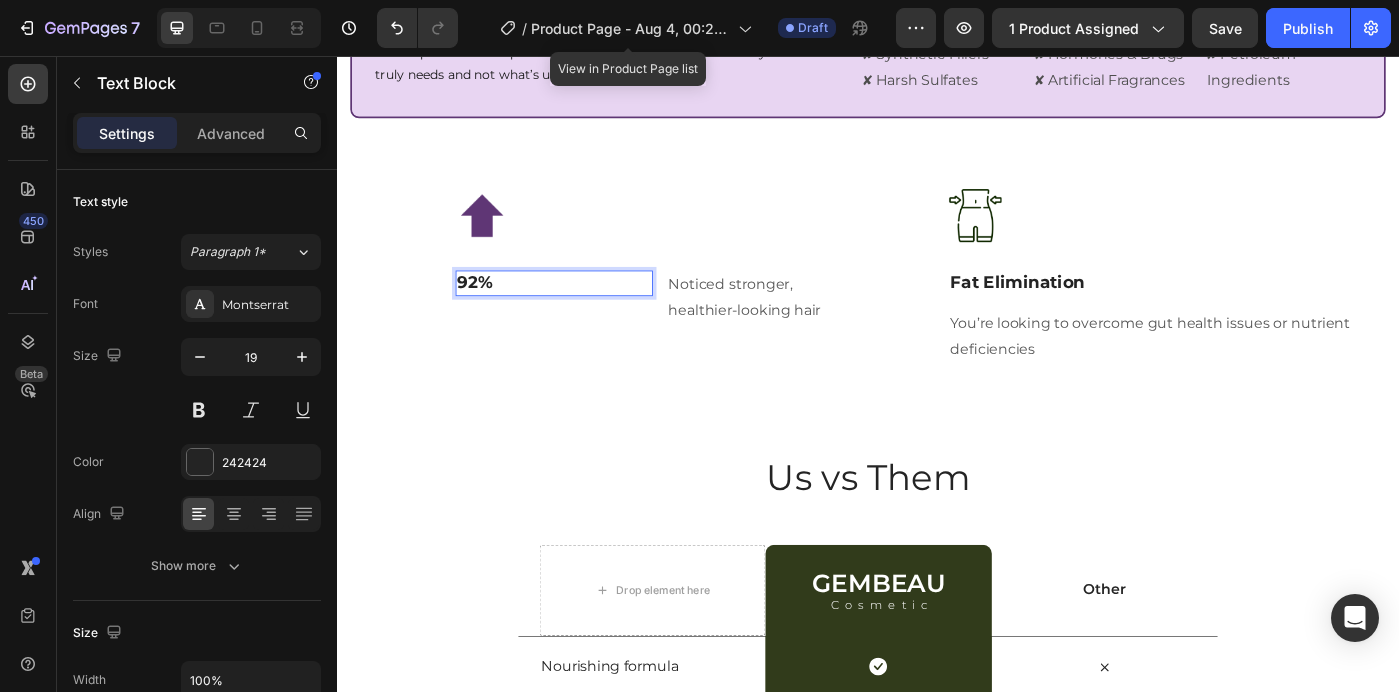 click on "92%" at bounding box center [582, 312] 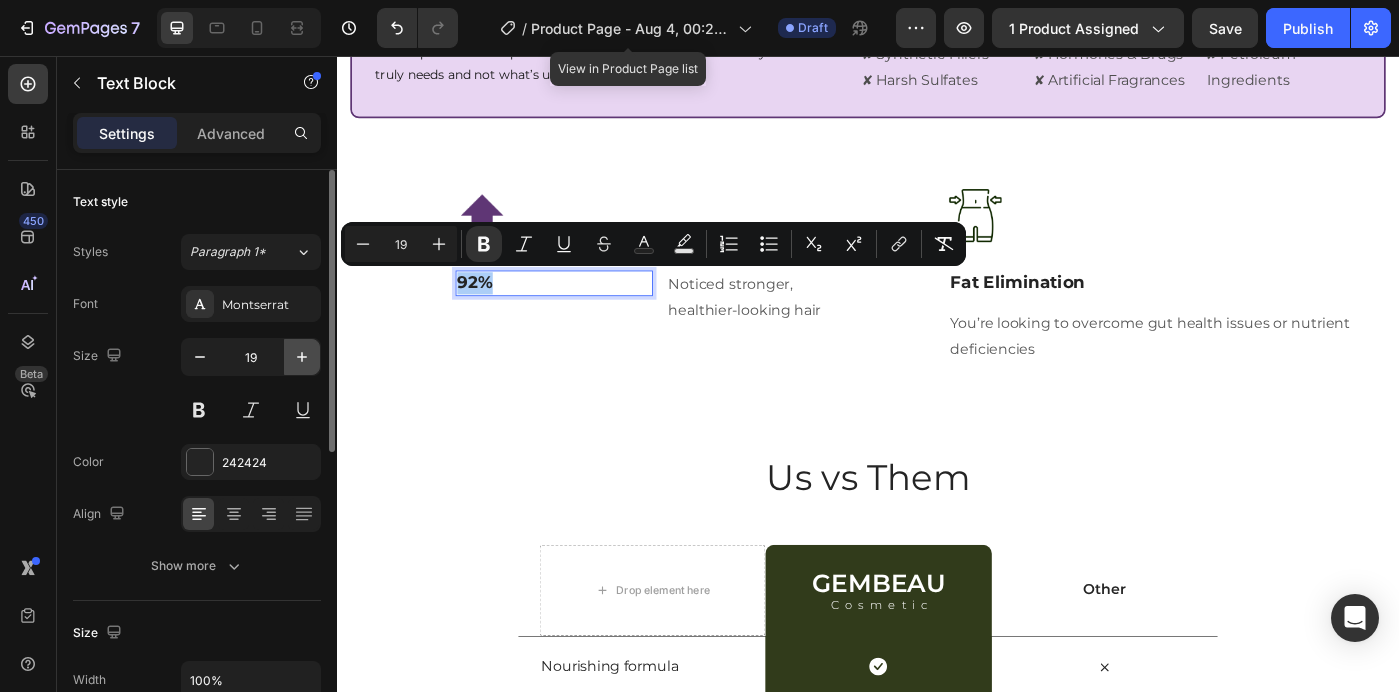 click 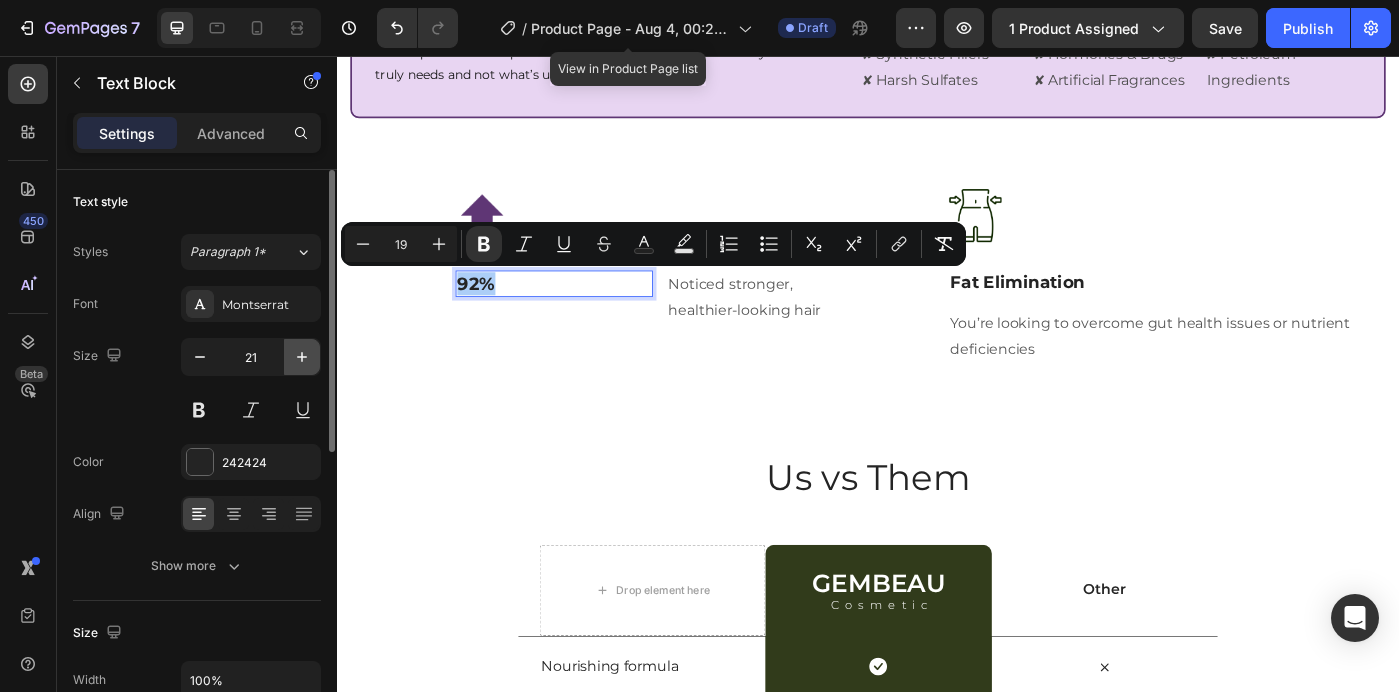 click 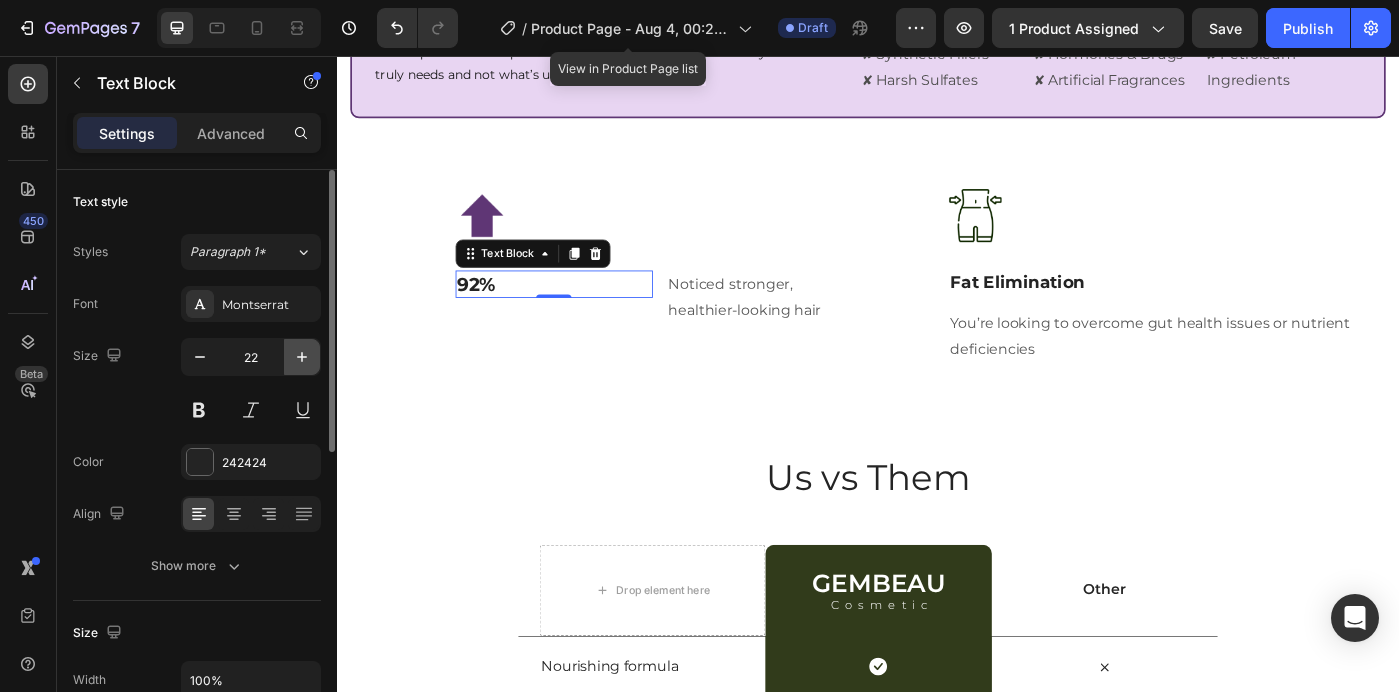 click 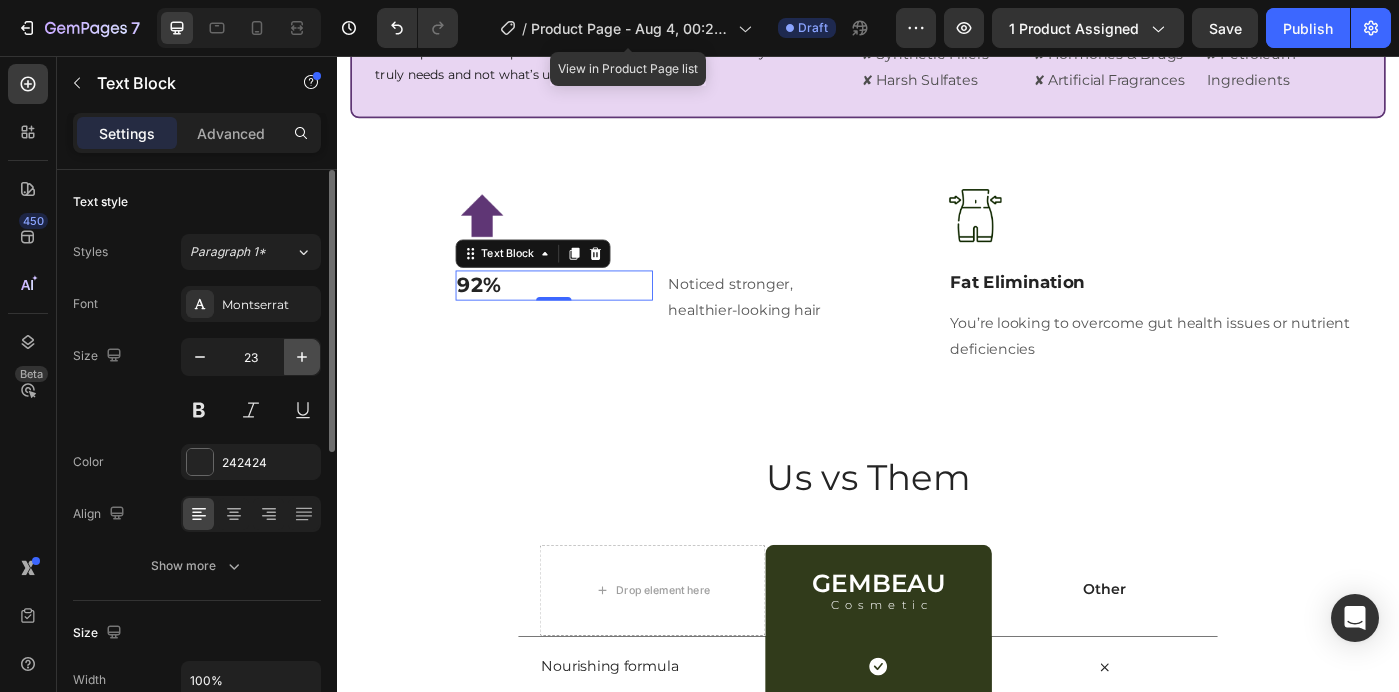 click 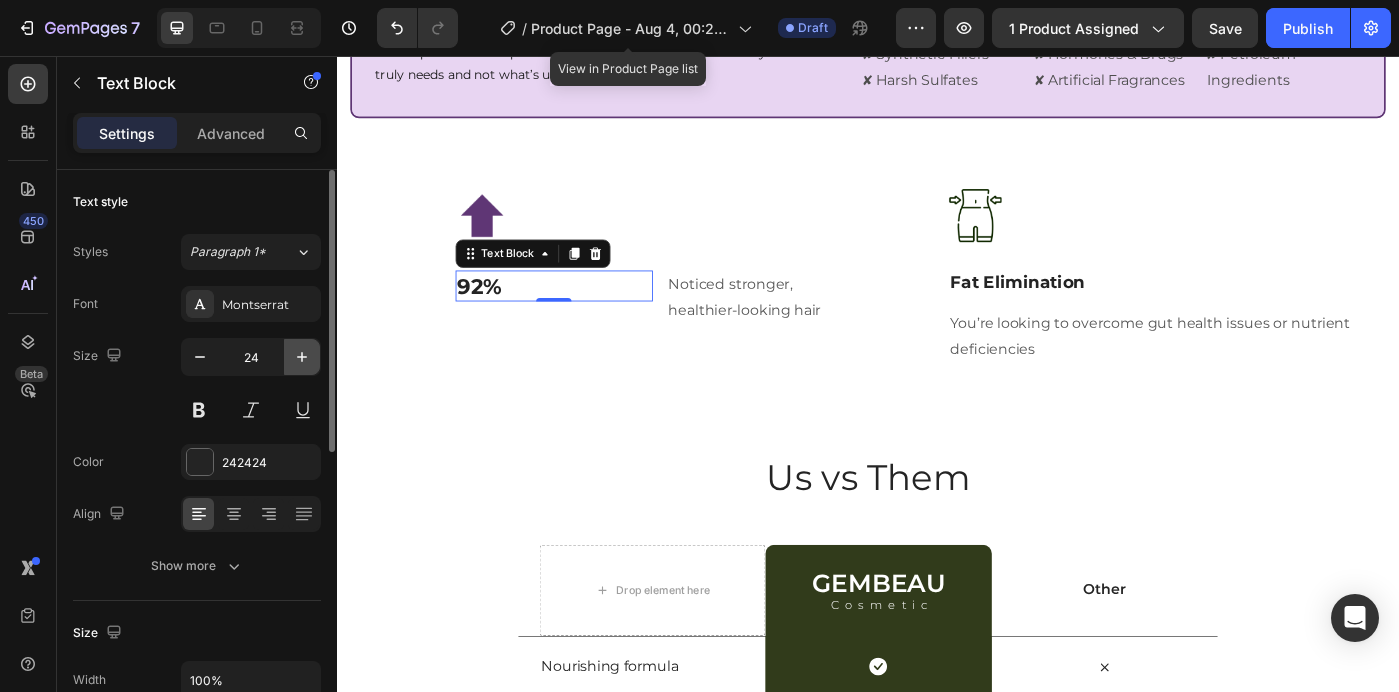 click 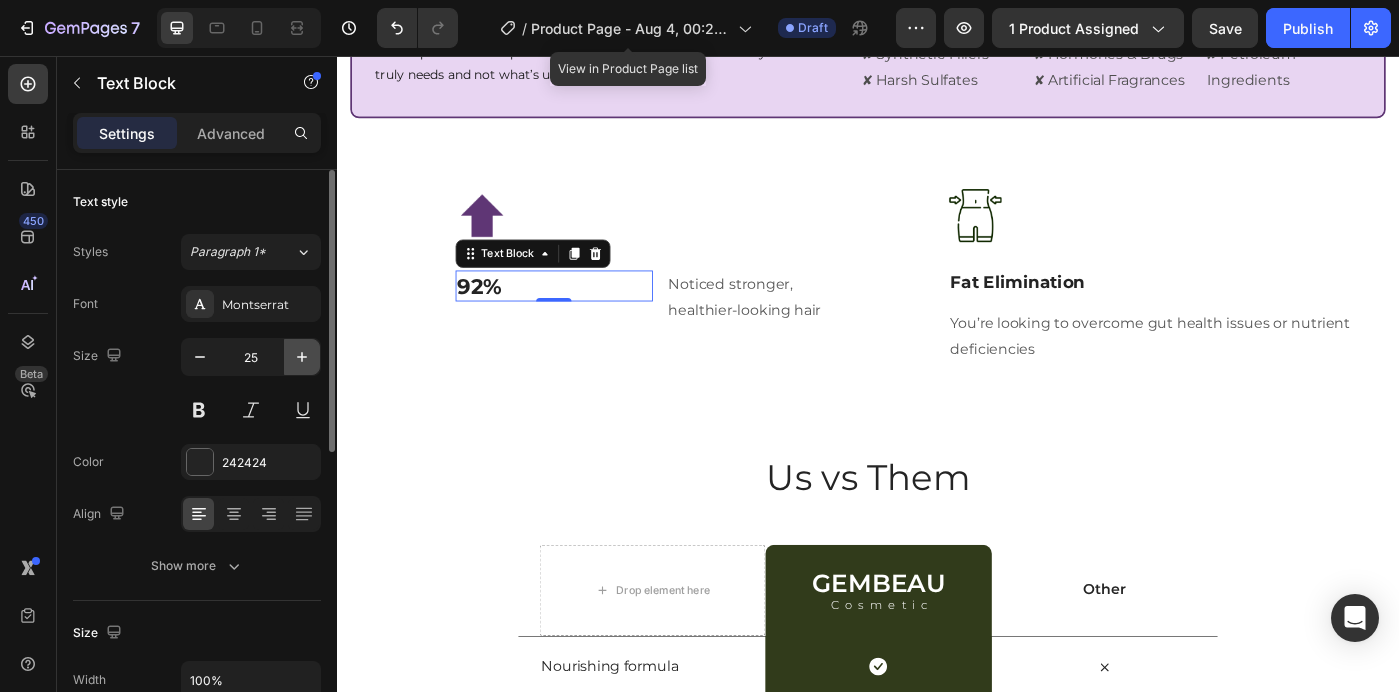 click 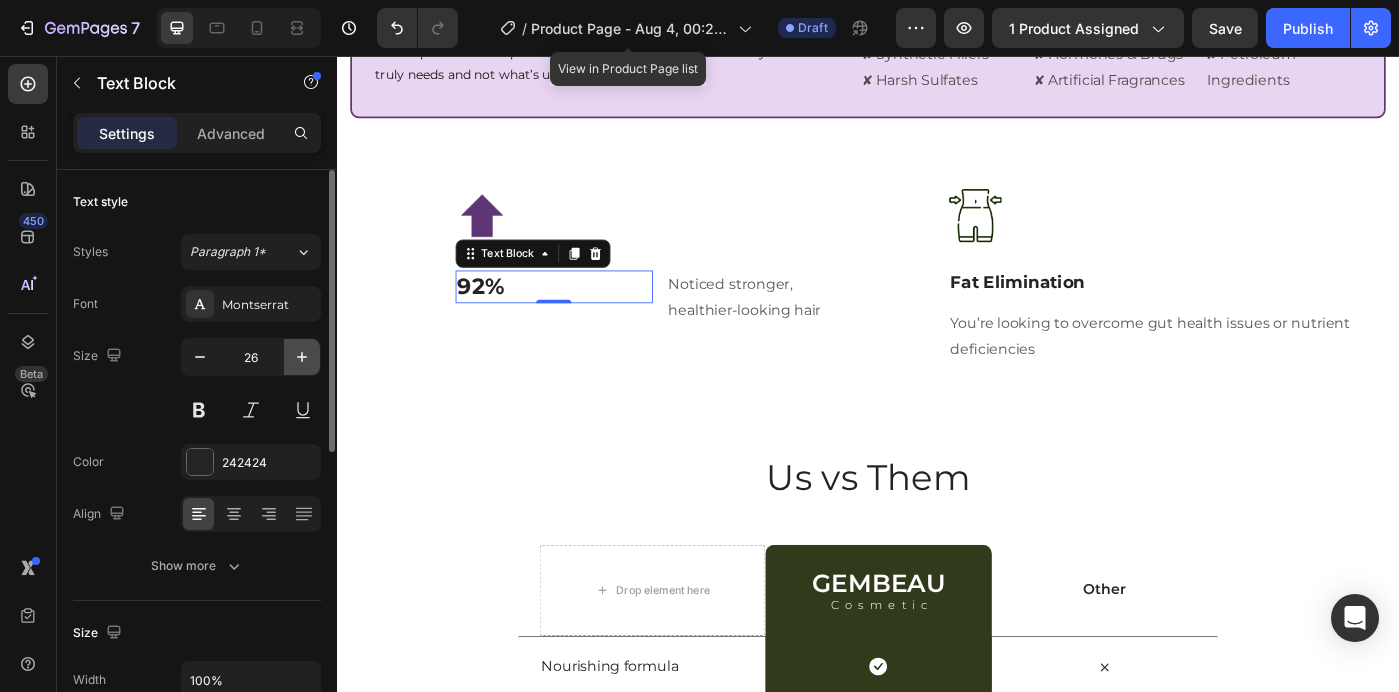 click 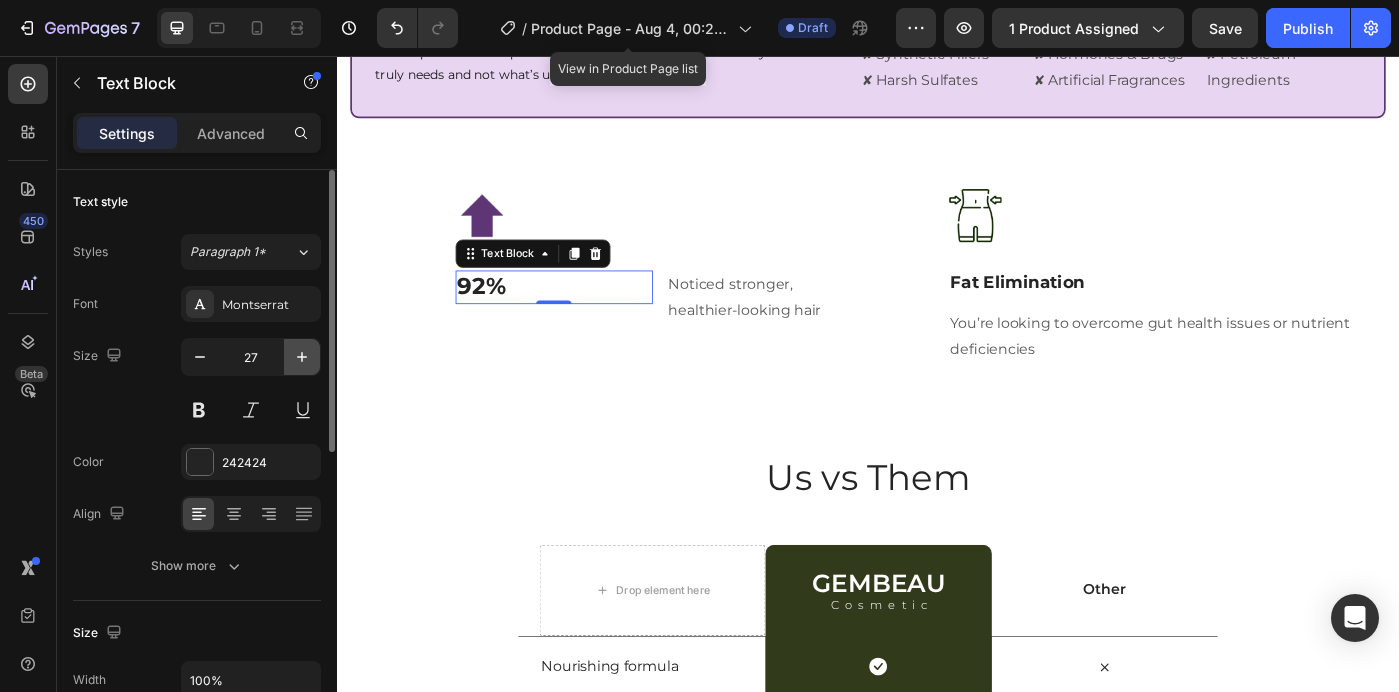 click 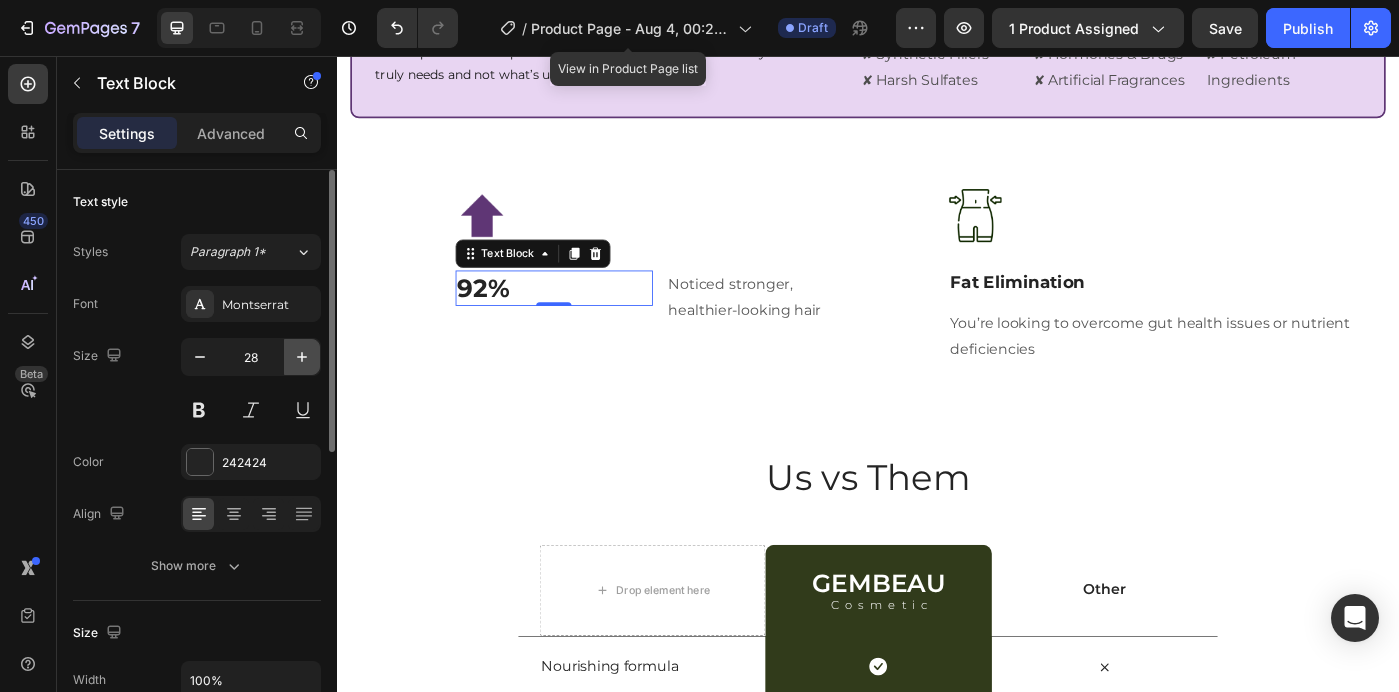 click 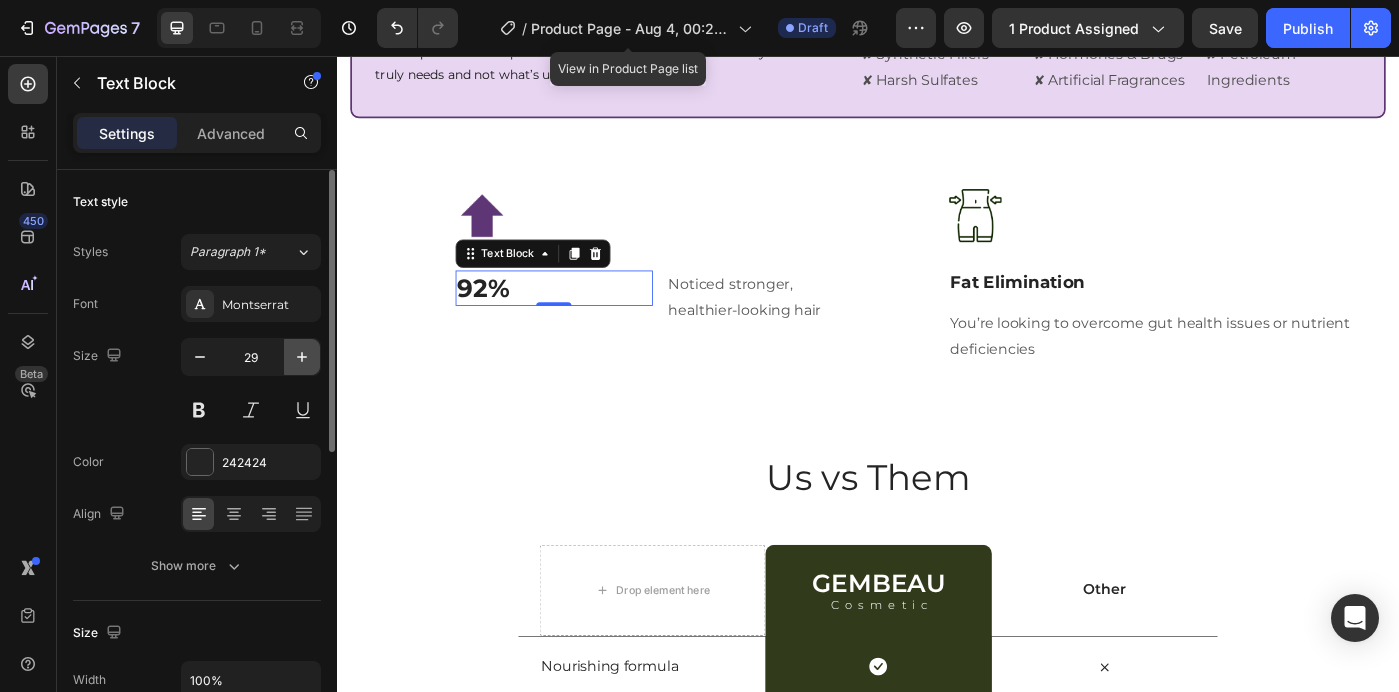 click 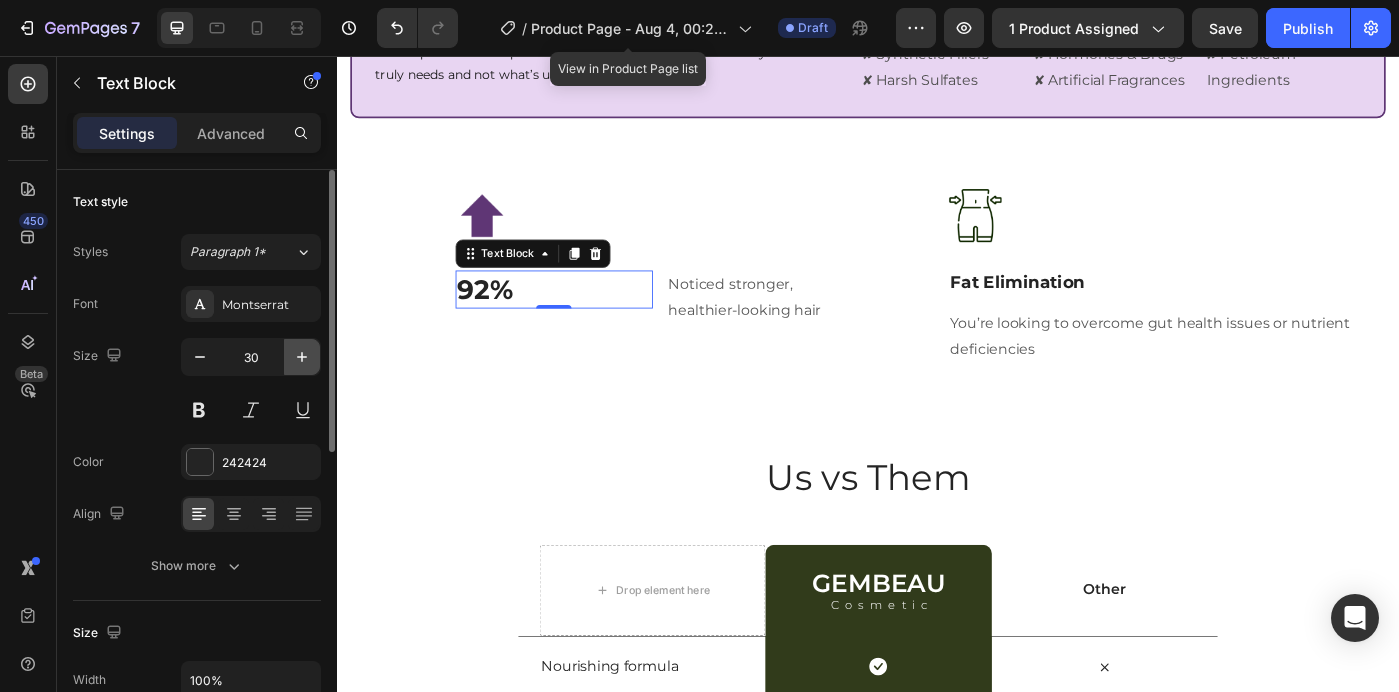 click 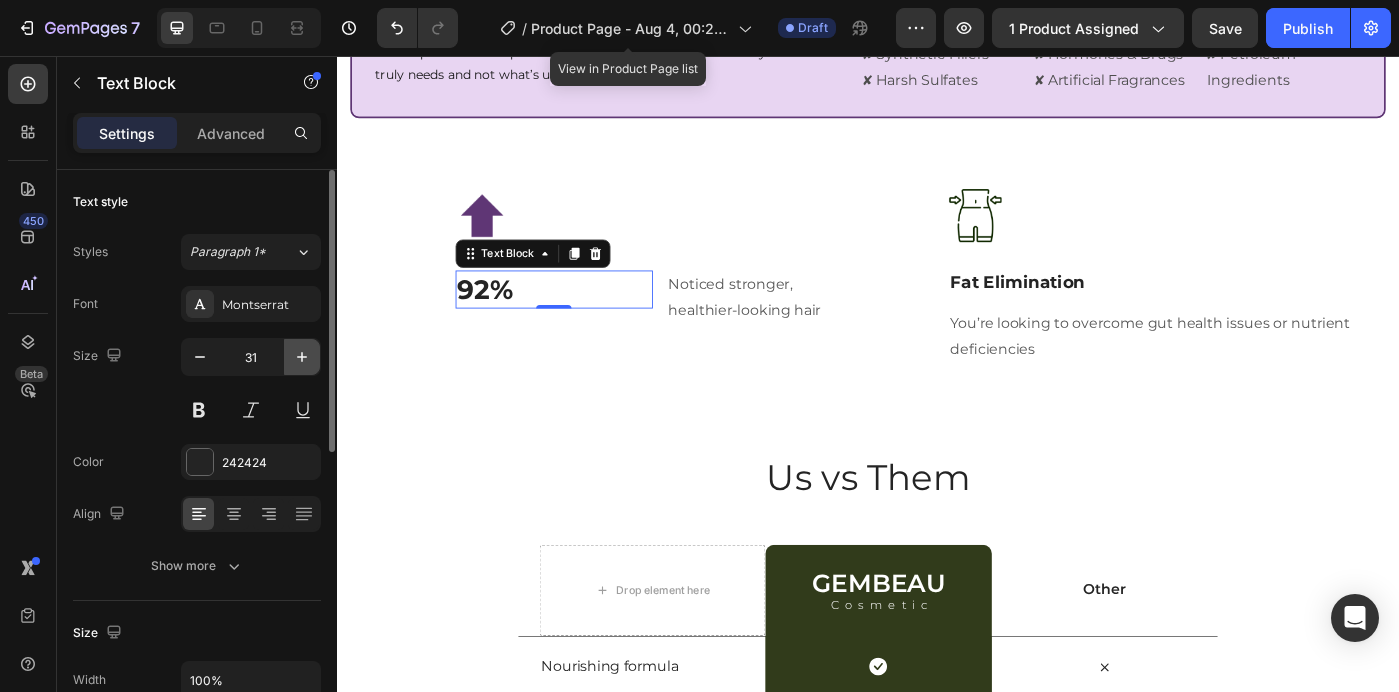 click 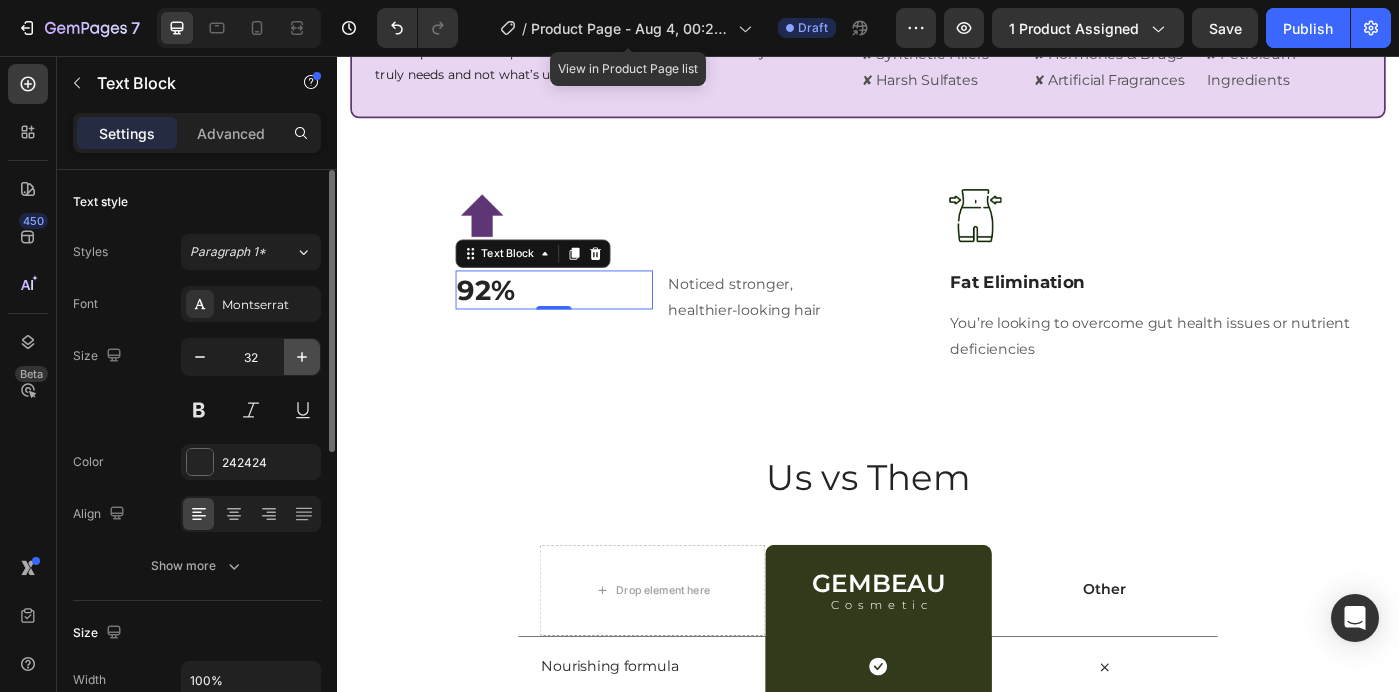click 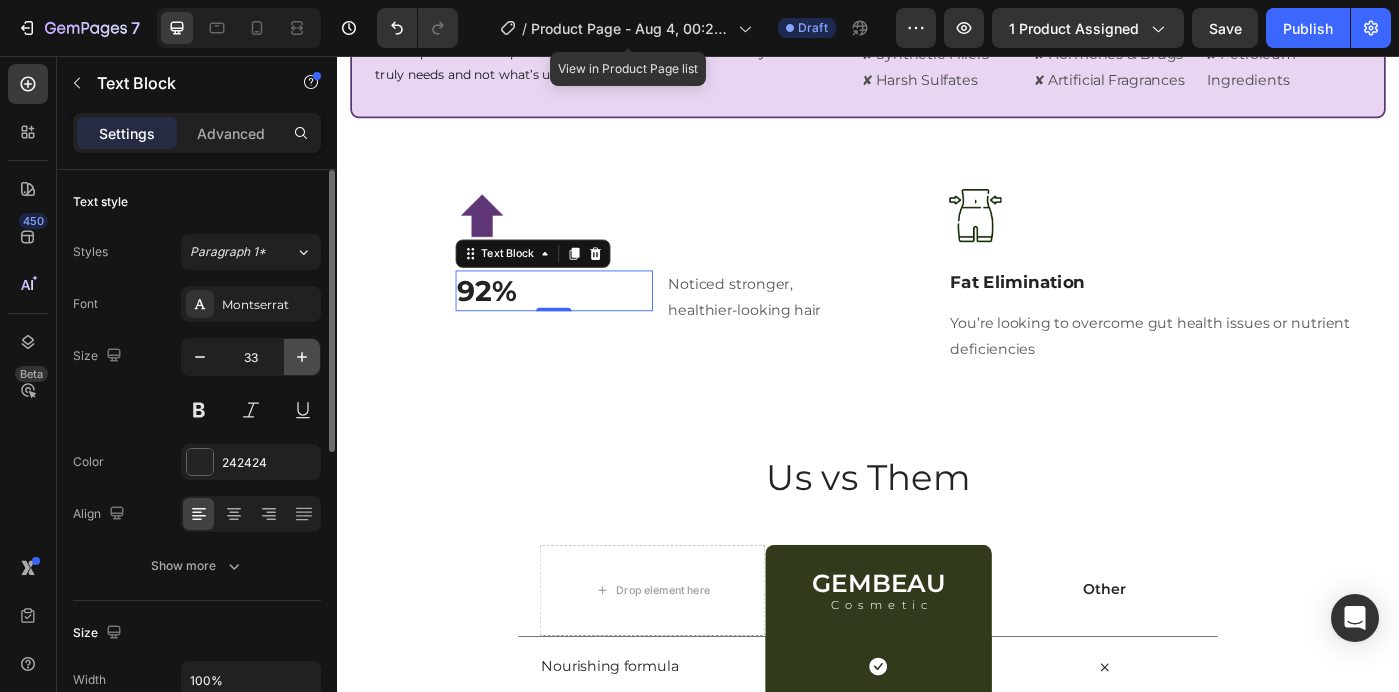 click 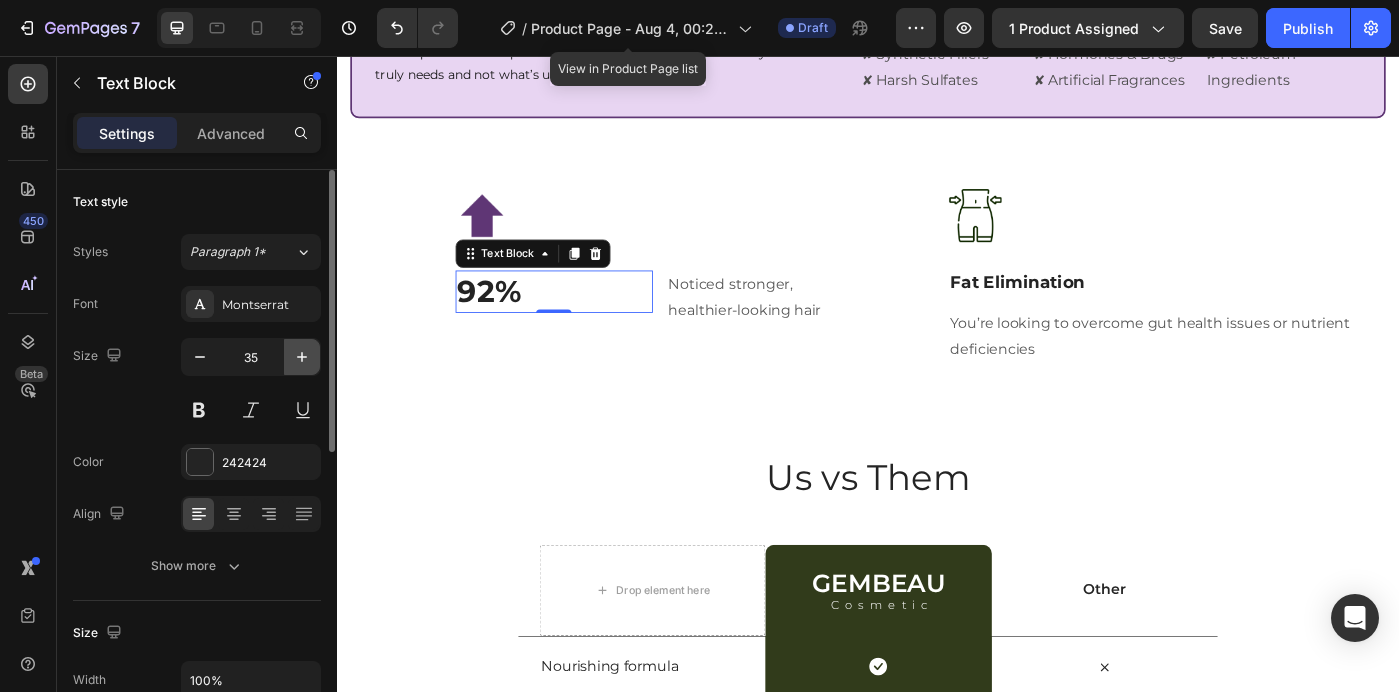 click 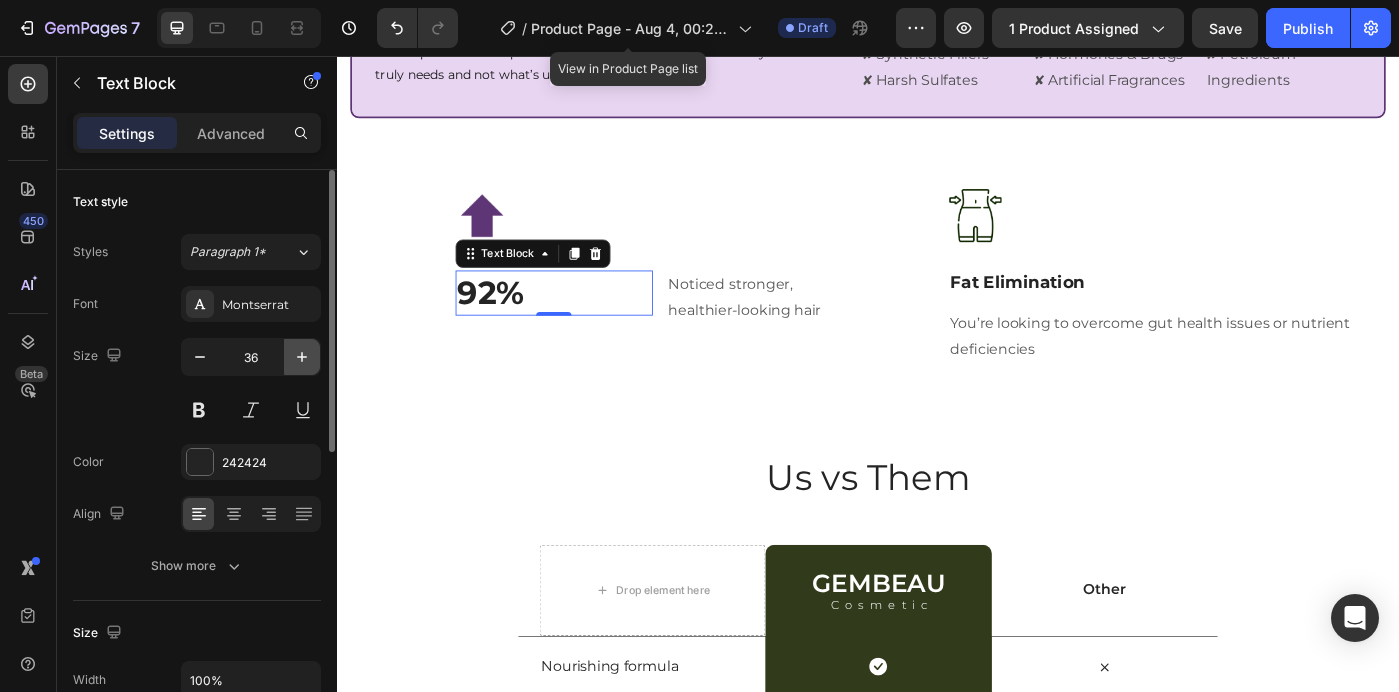 click 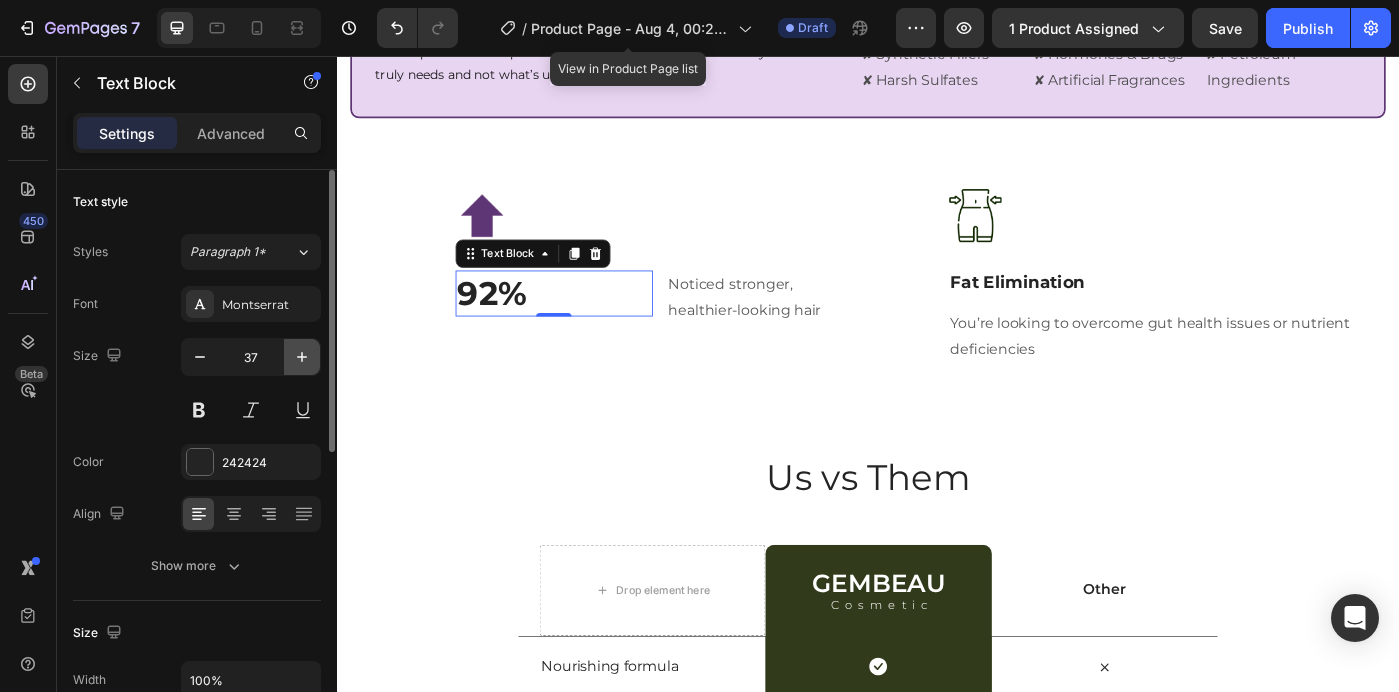 click 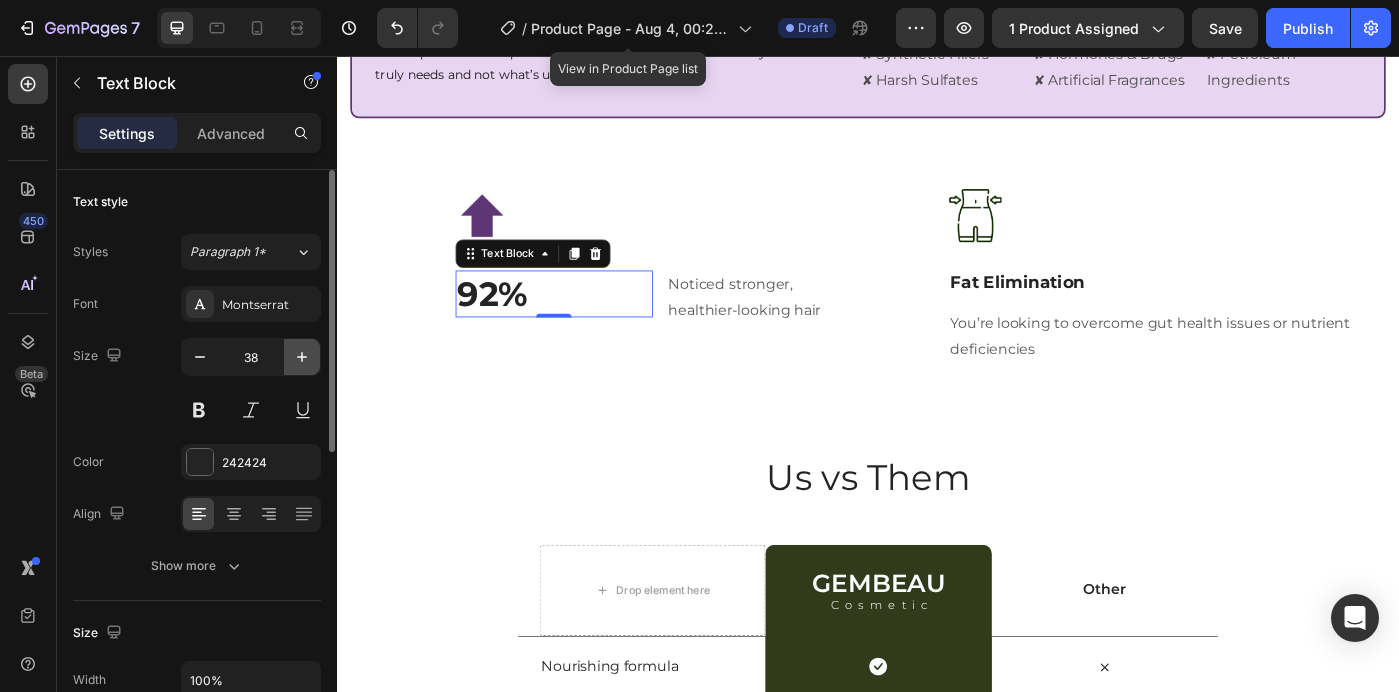 click 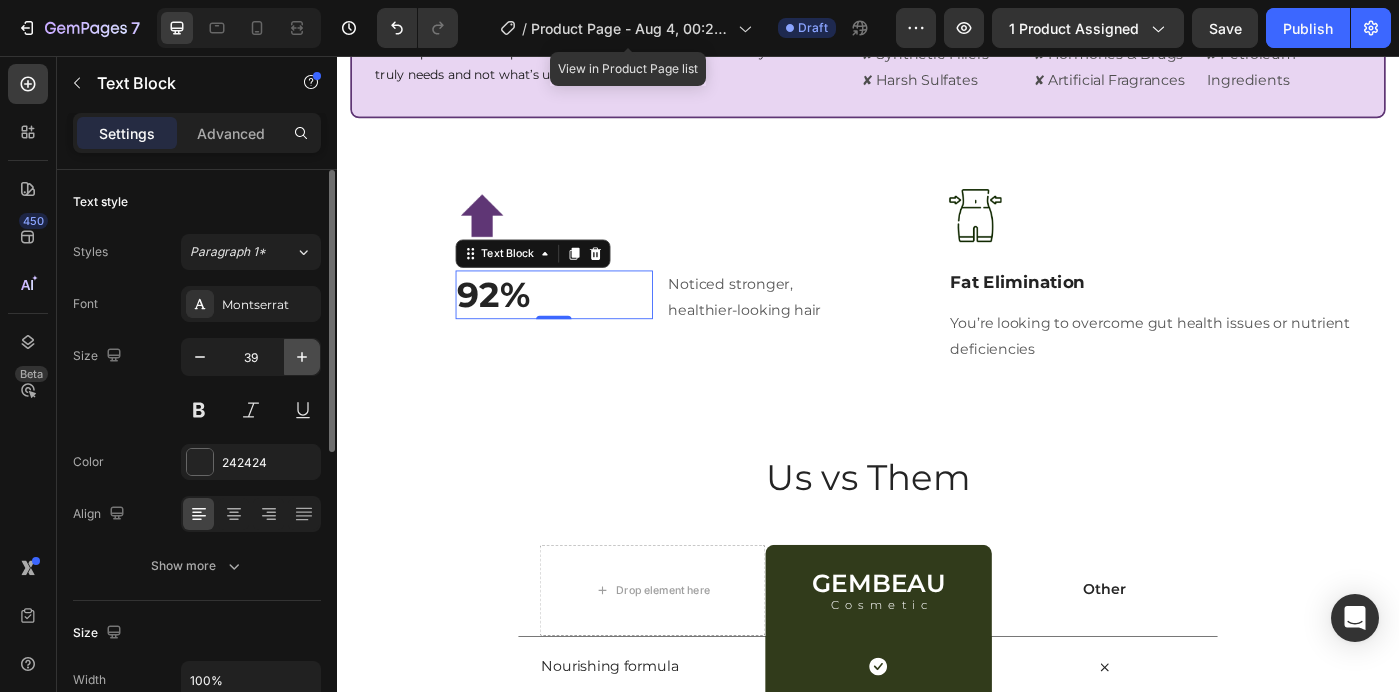 click 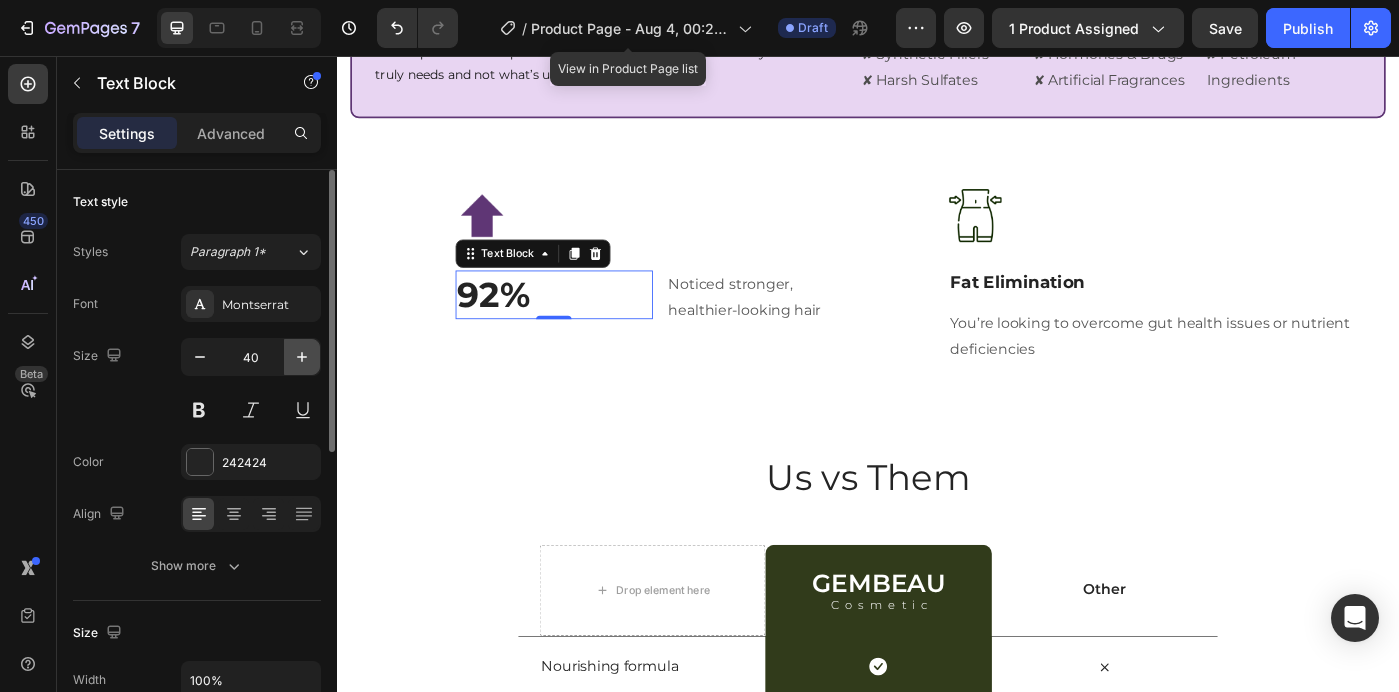 click 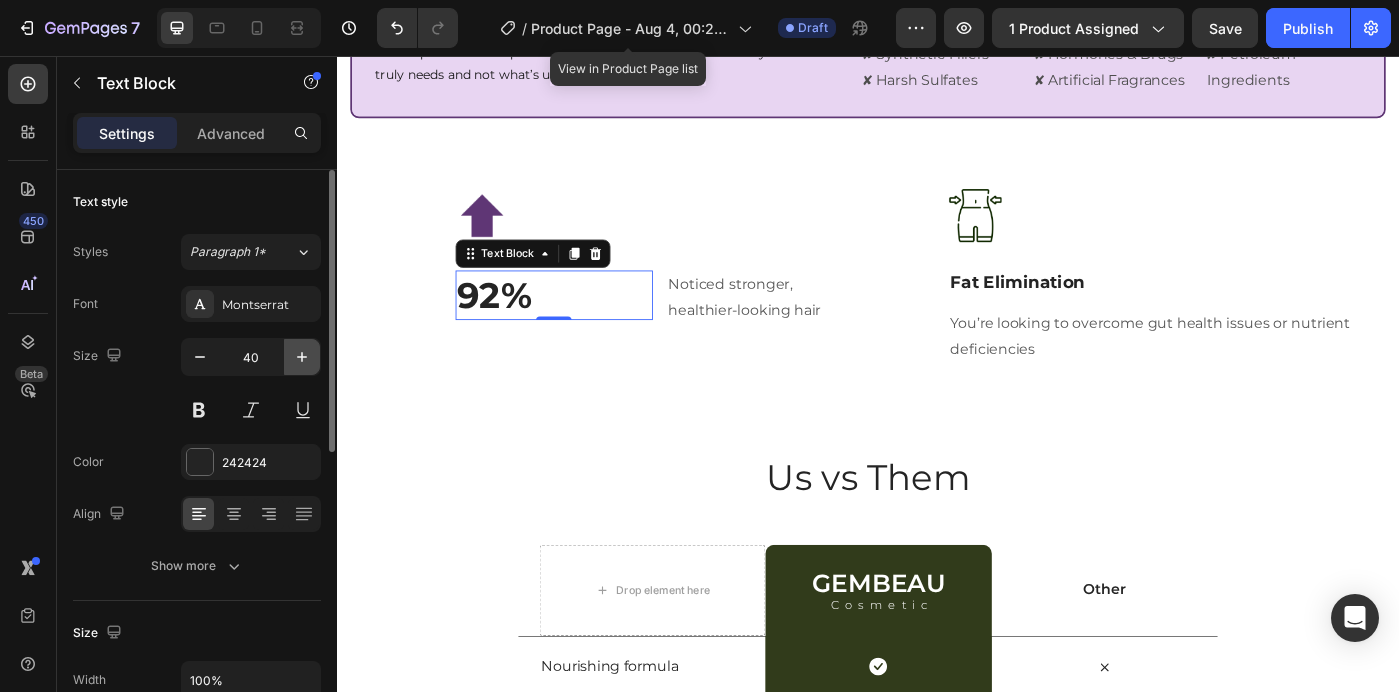 type on "41" 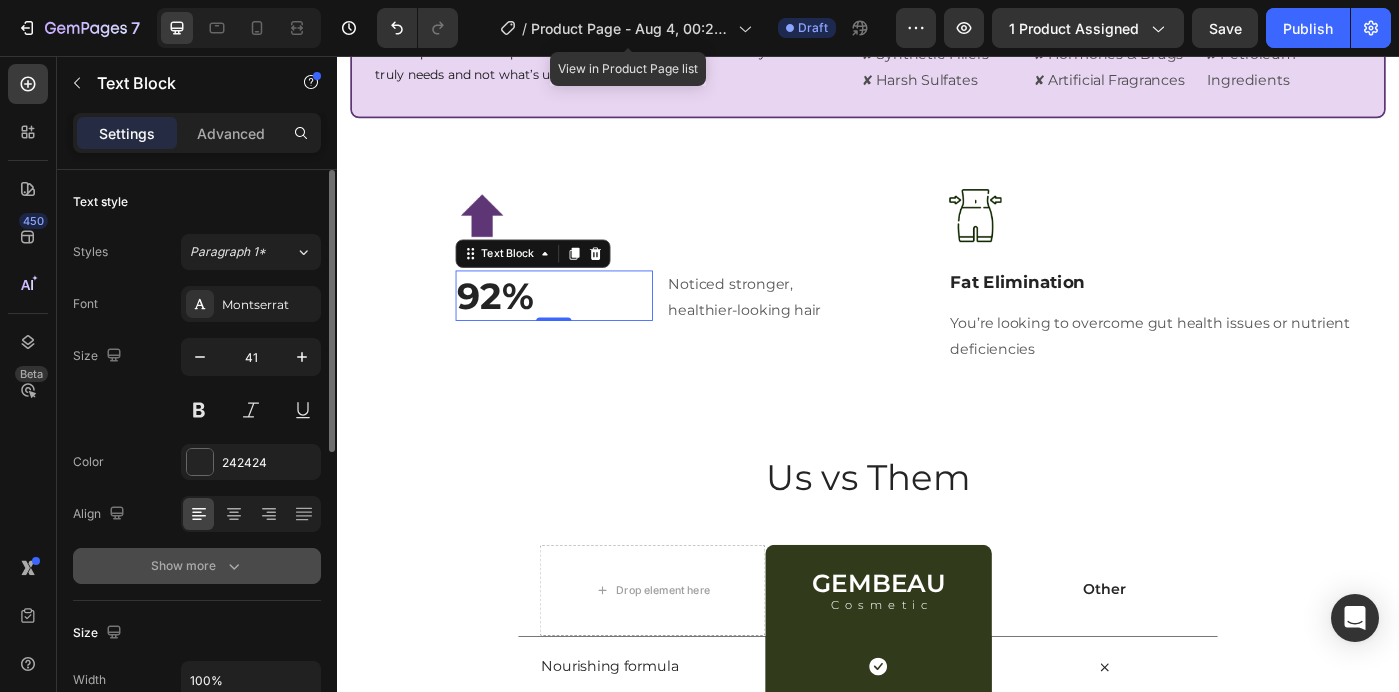click on "Show more" at bounding box center (197, 566) 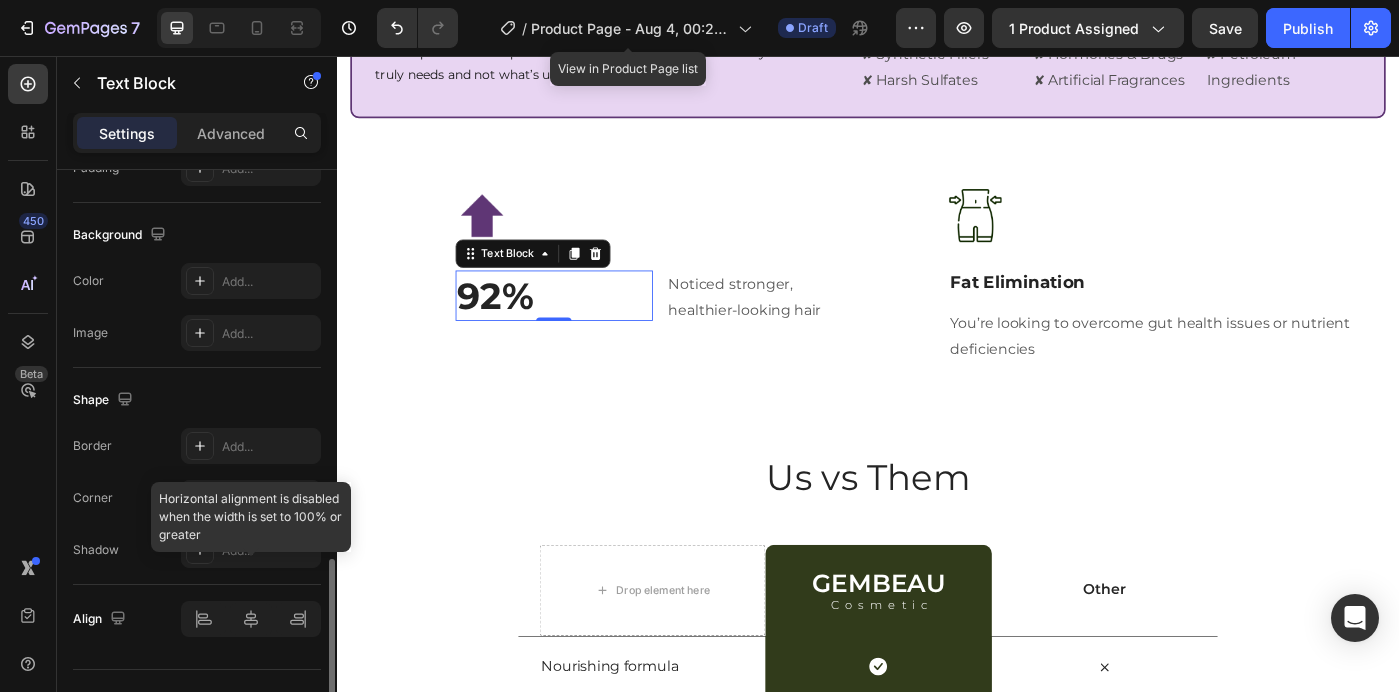 scroll, scrollTop: 870, scrollLeft: 0, axis: vertical 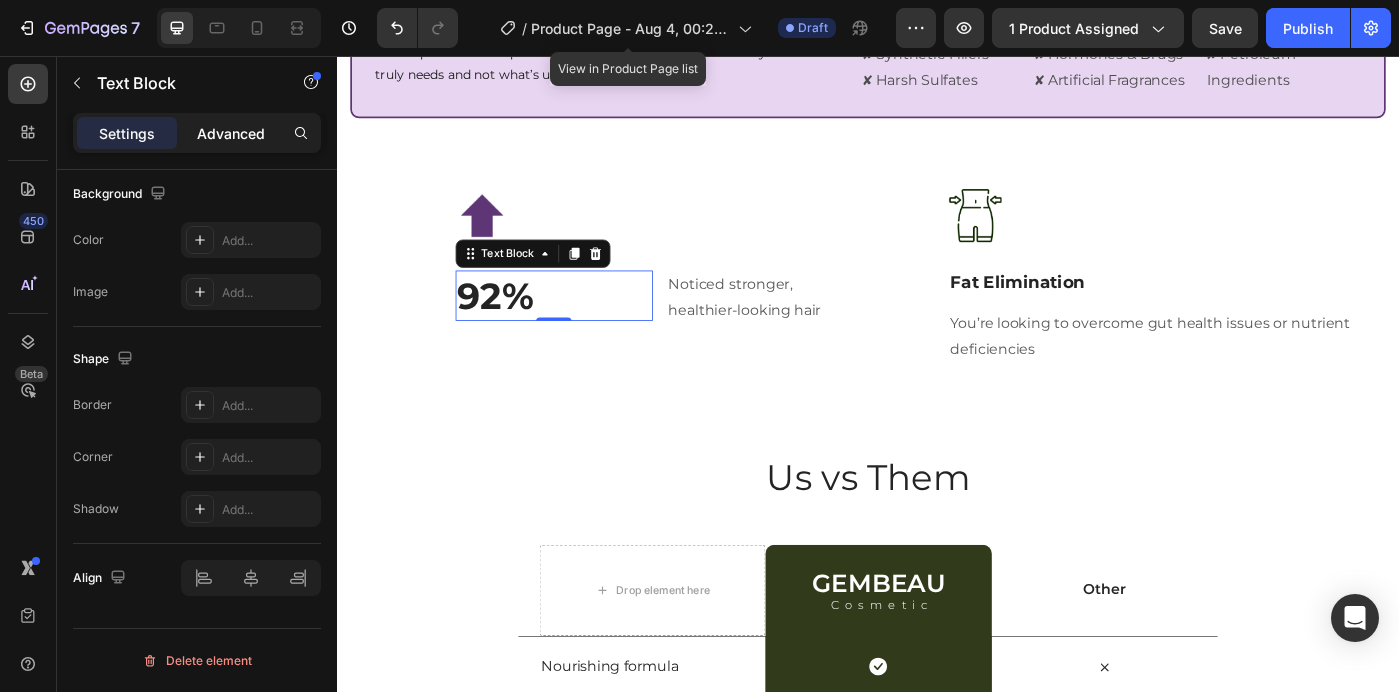 click on "Advanced" at bounding box center [231, 133] 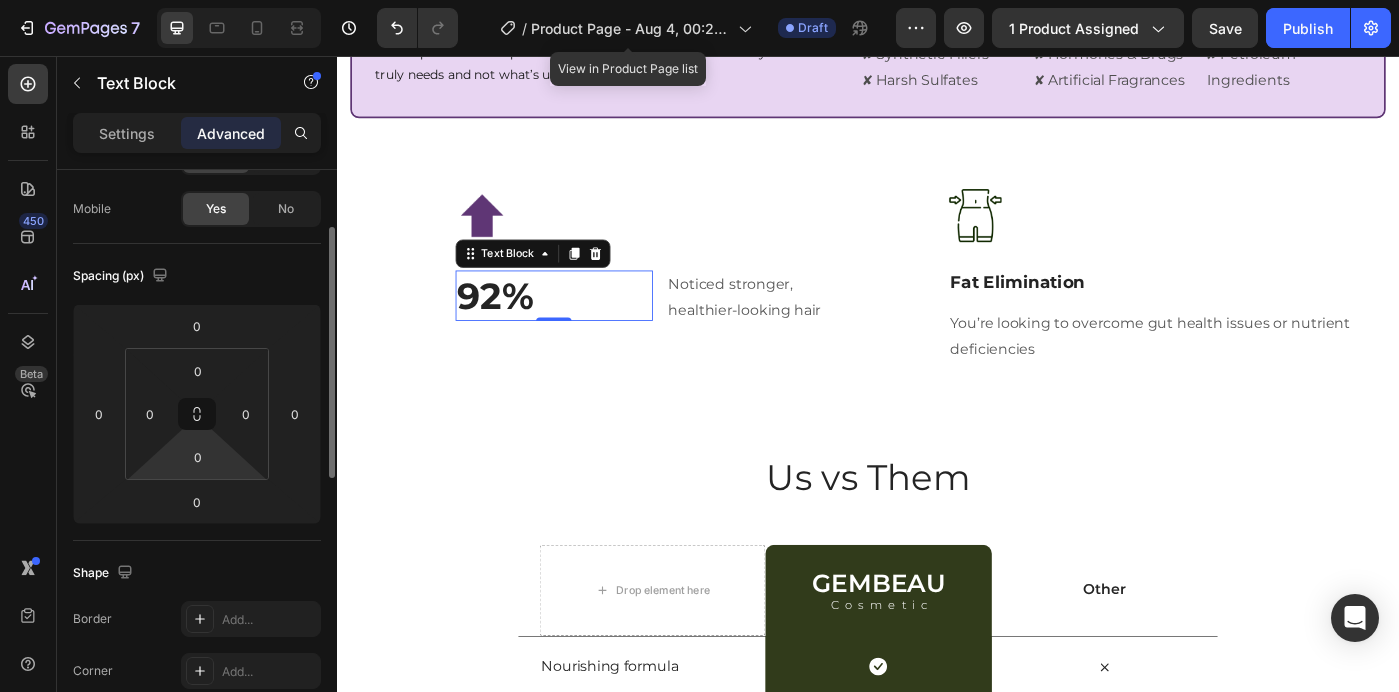 scroll, scrollTop: 137, scrollLeft: 0, axis: vertical 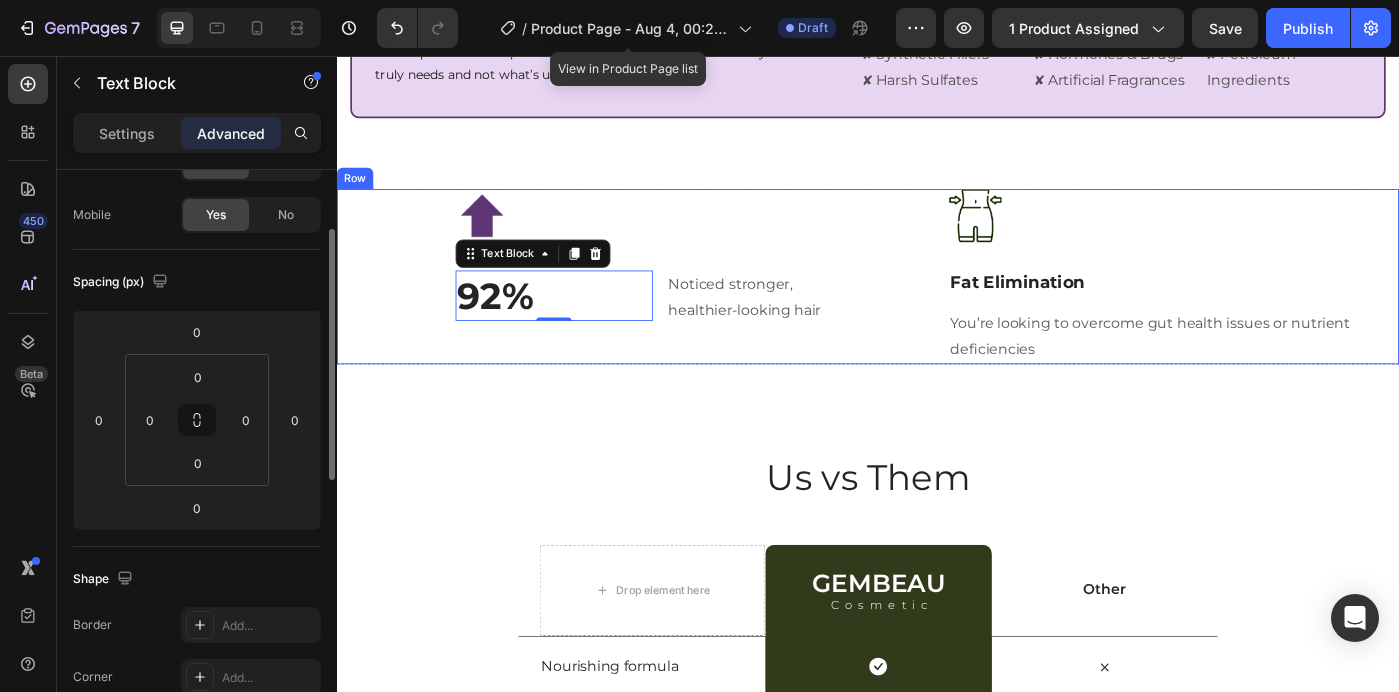 click on "Image 92% Text Block   0 Noticed stronger, healthier-looking hair Text block Row                Title Line" at bounding box center [701, 305] 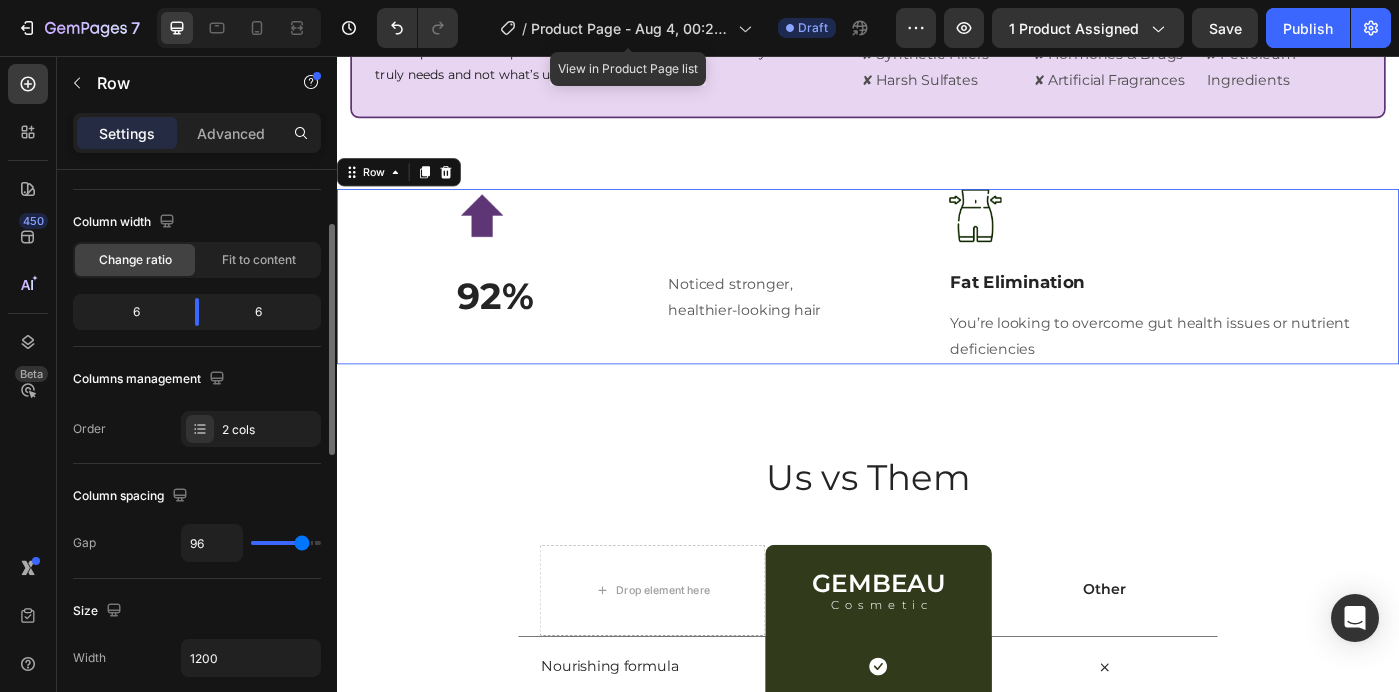 scroll, scrollTop: 0, scrollLeft: 0, axis: both 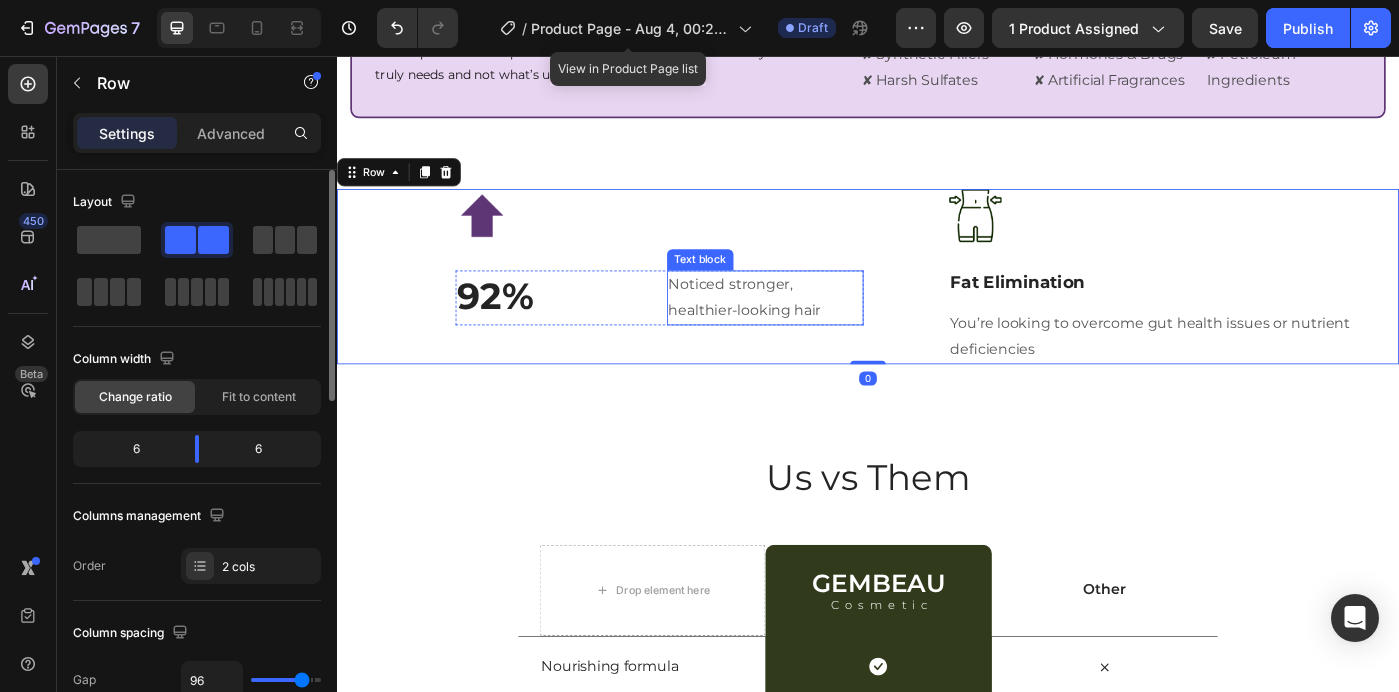 click on "Noticed stronger, healthier-looking hair" at bounding box center [821, 329] 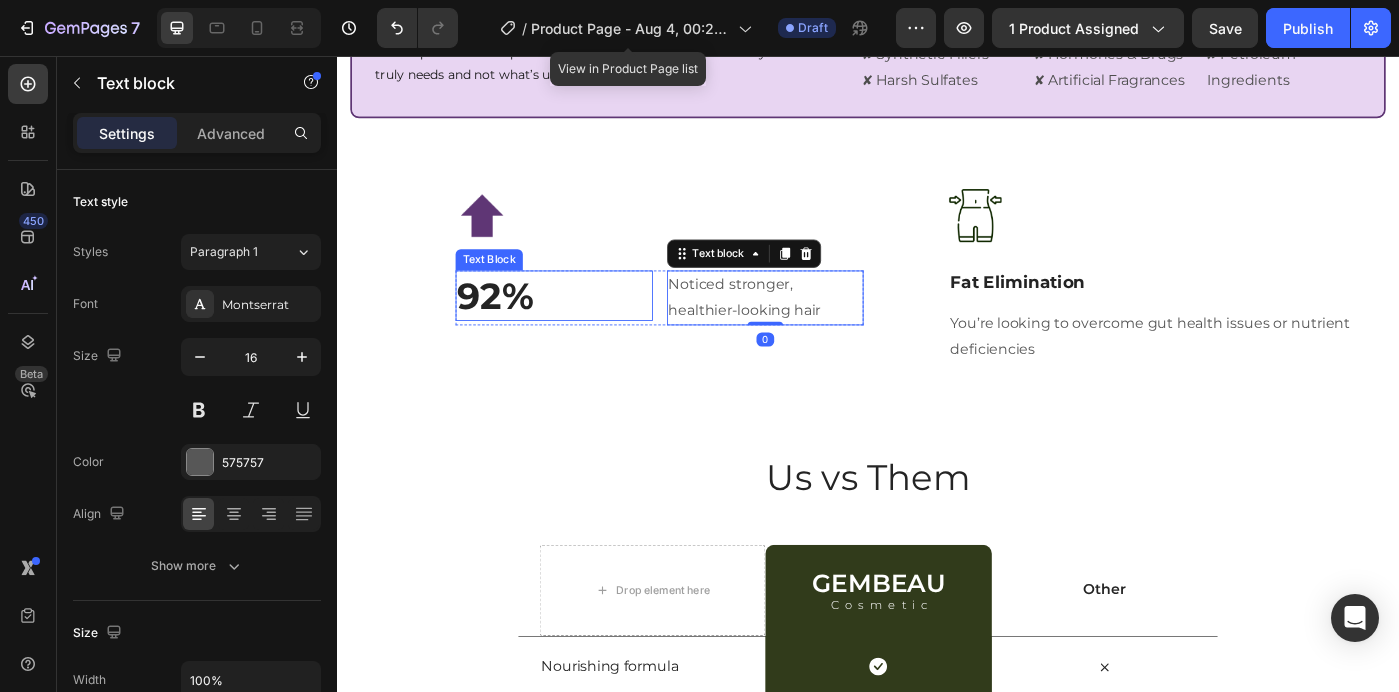 click on "92%" at bounding box center (582, 326) 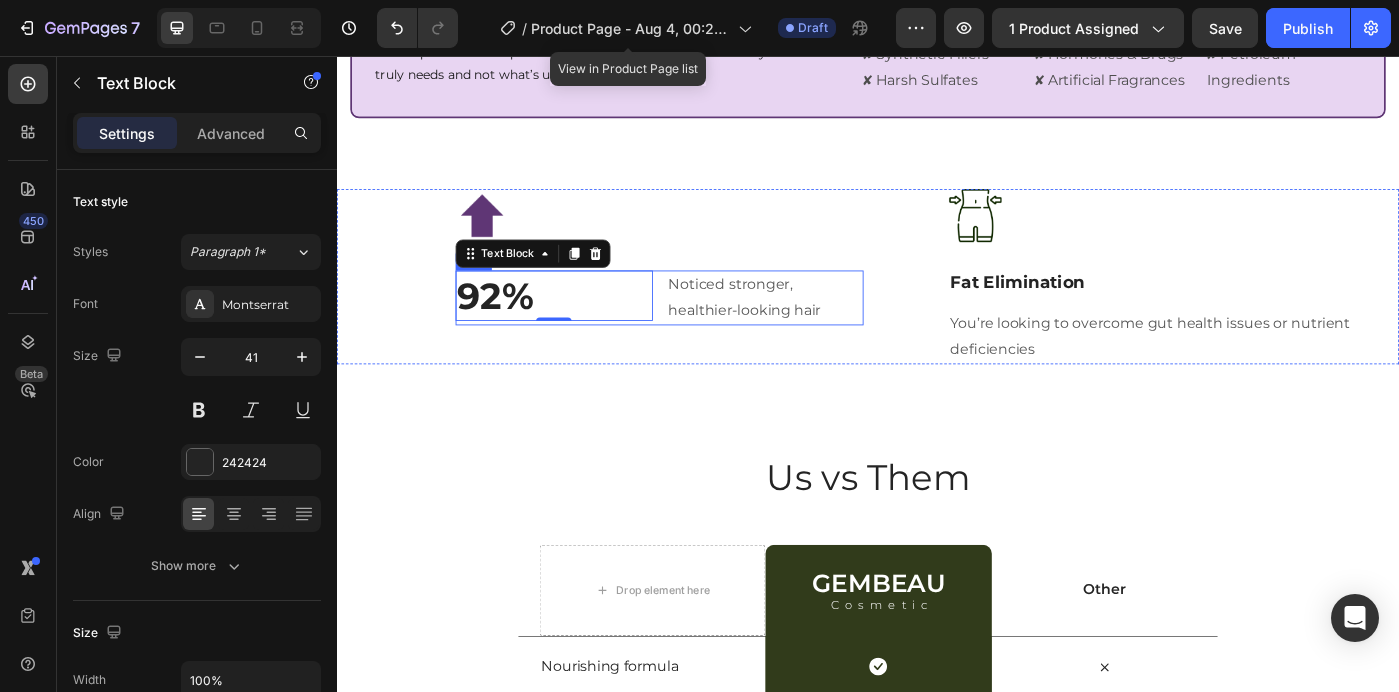 click on "92% Text Block   0" at bounding box center (582, 329) 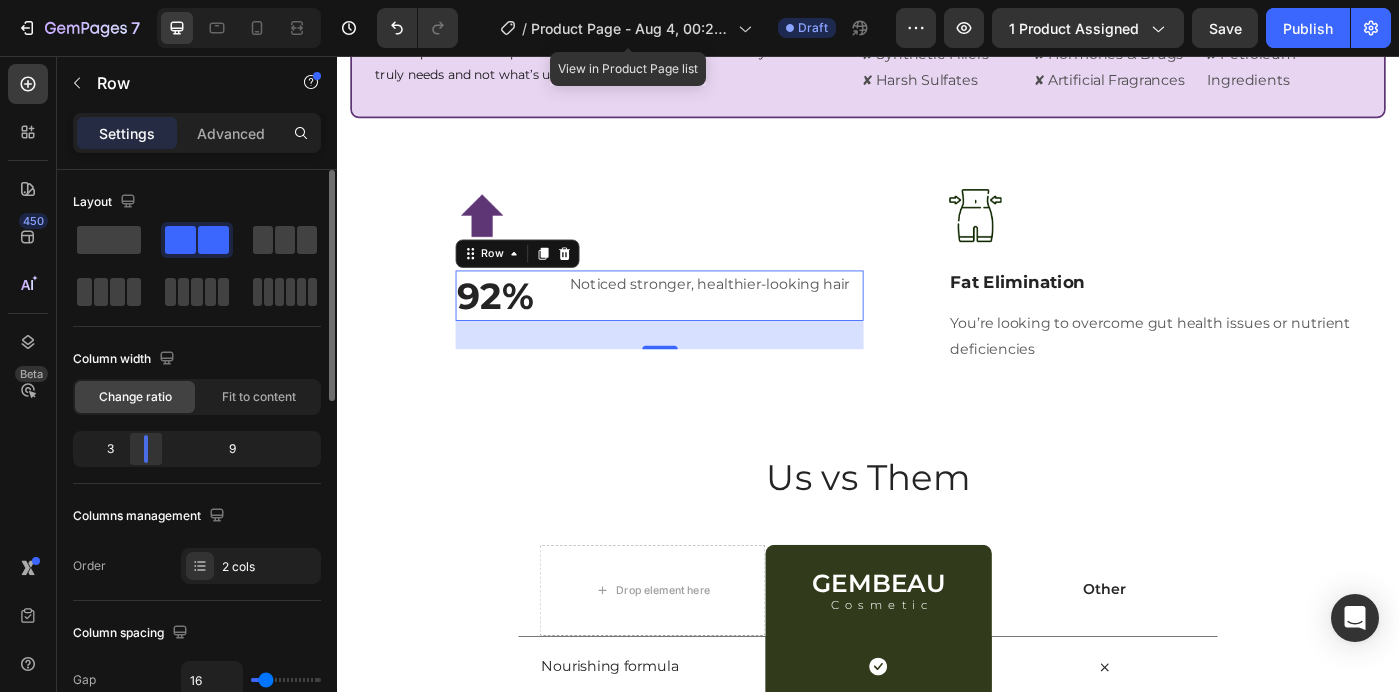 drag, startPoint x: 198, startPoint y: 450, endPoint x: 135, endPoint y: 451, distance: 63.007935 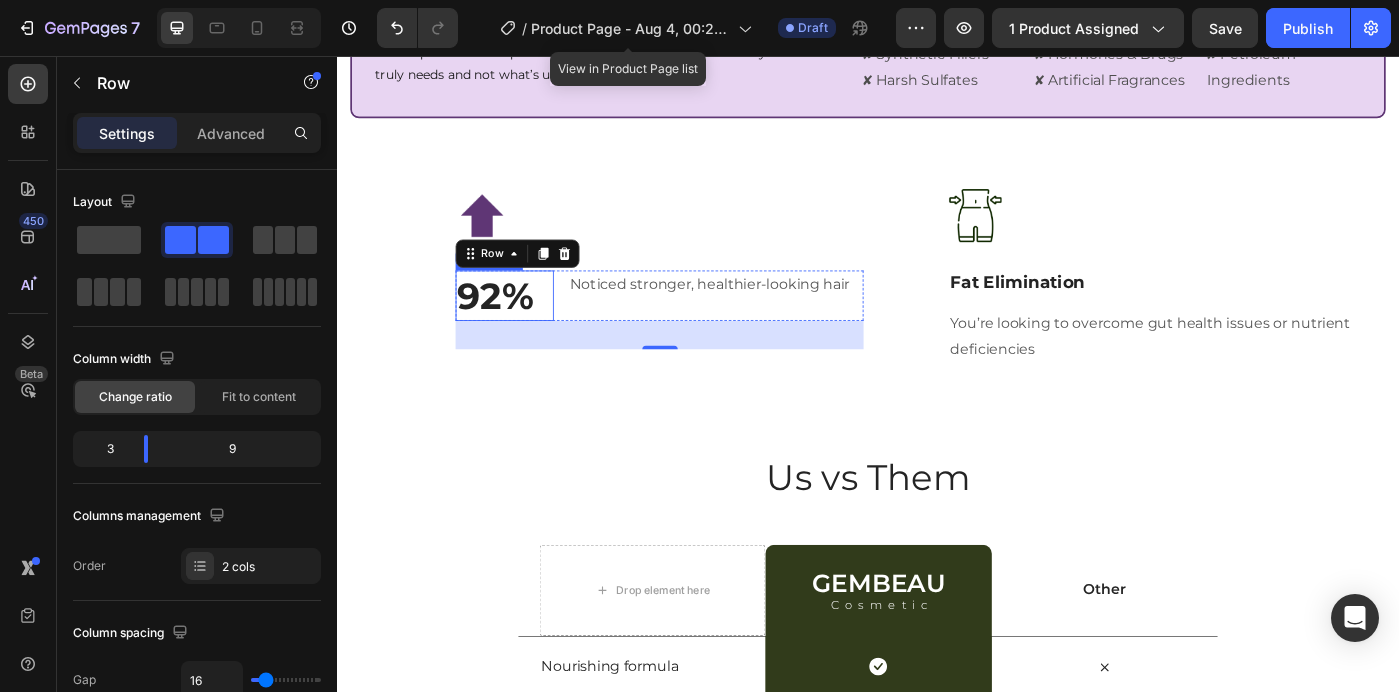 click on "92%" at bounding box center [516, 326] 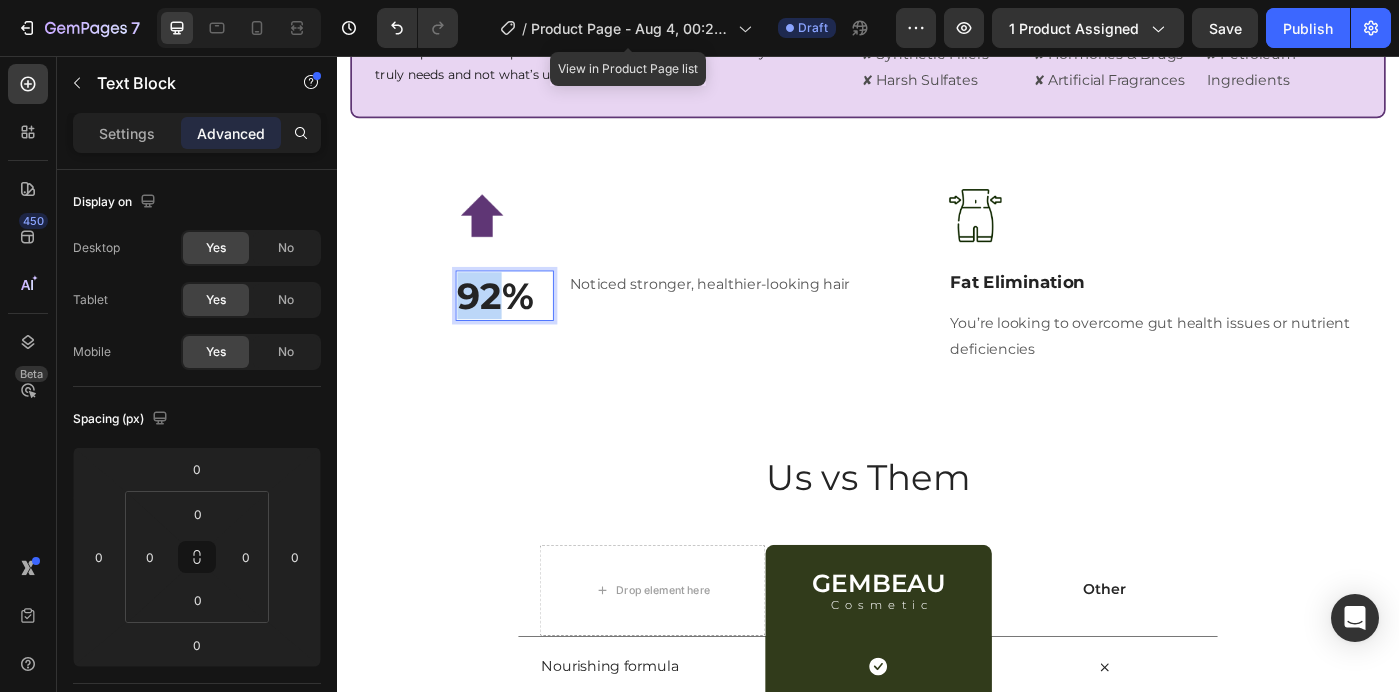 click on "92%" at bounding box center [516, 326] 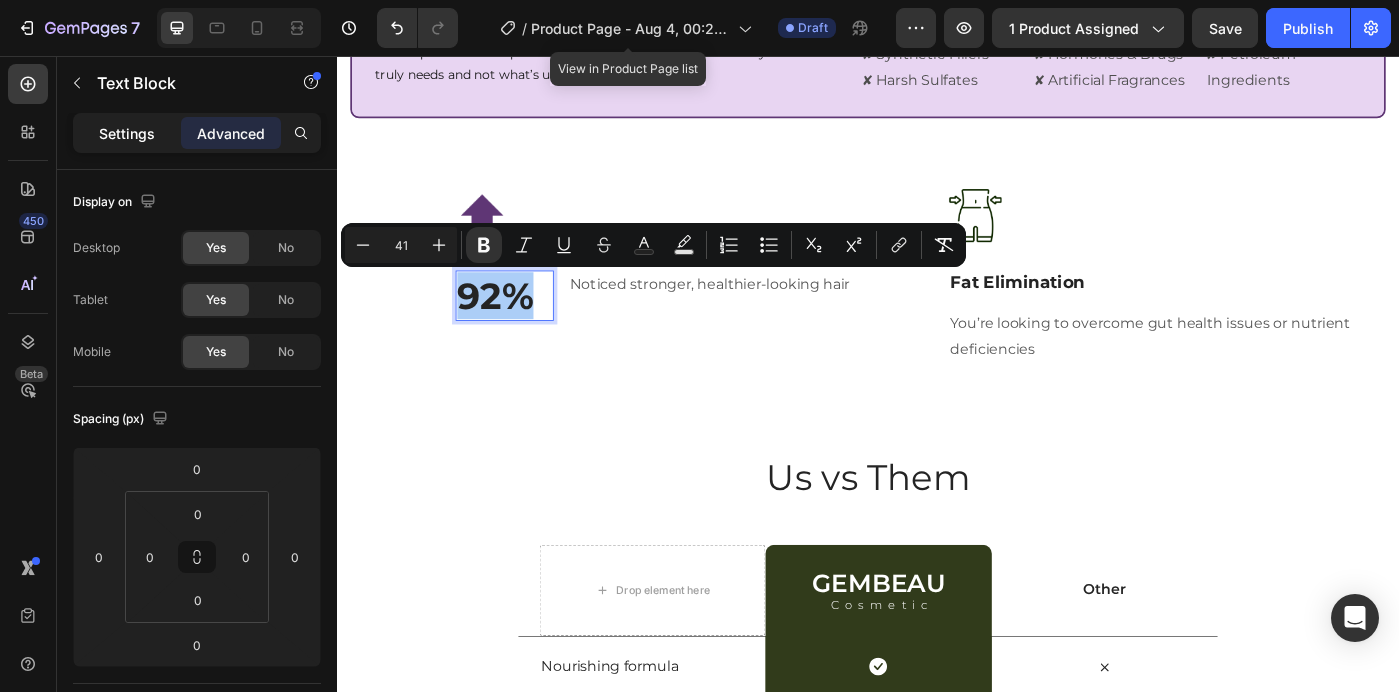 click on "Settings" at bounding box center (127, 133) 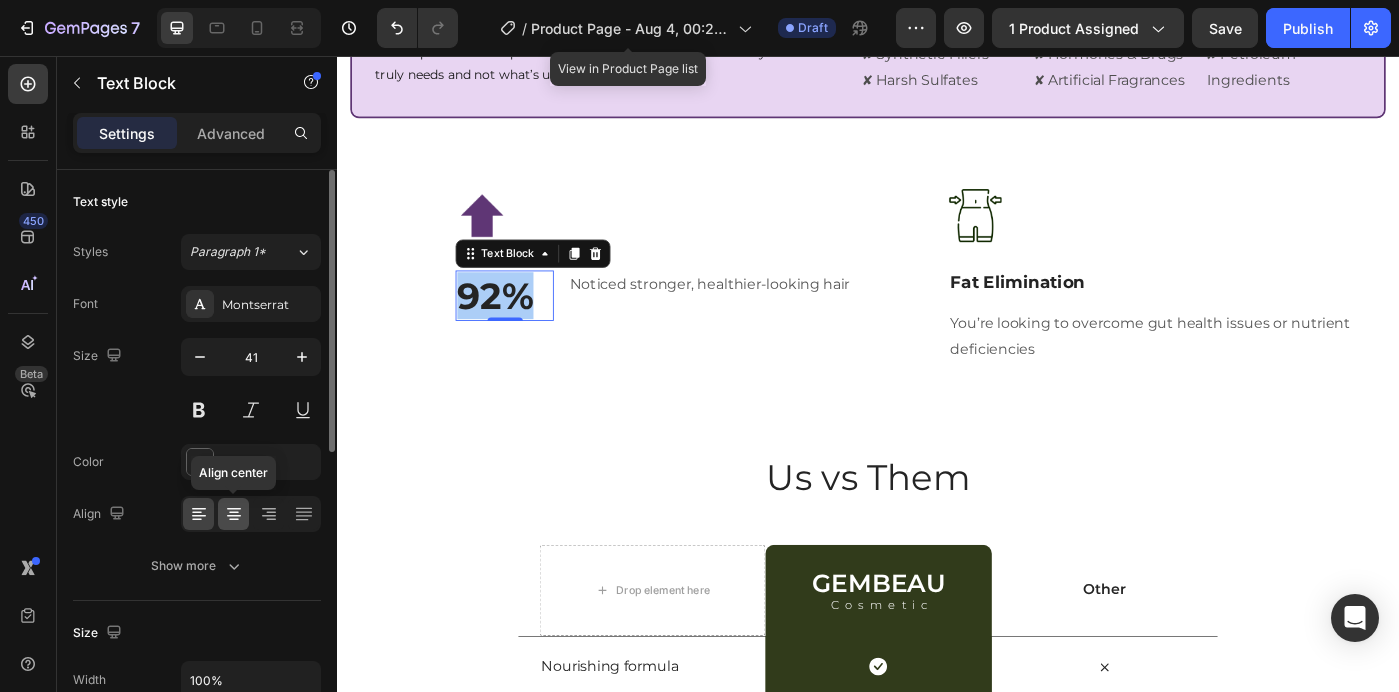 click 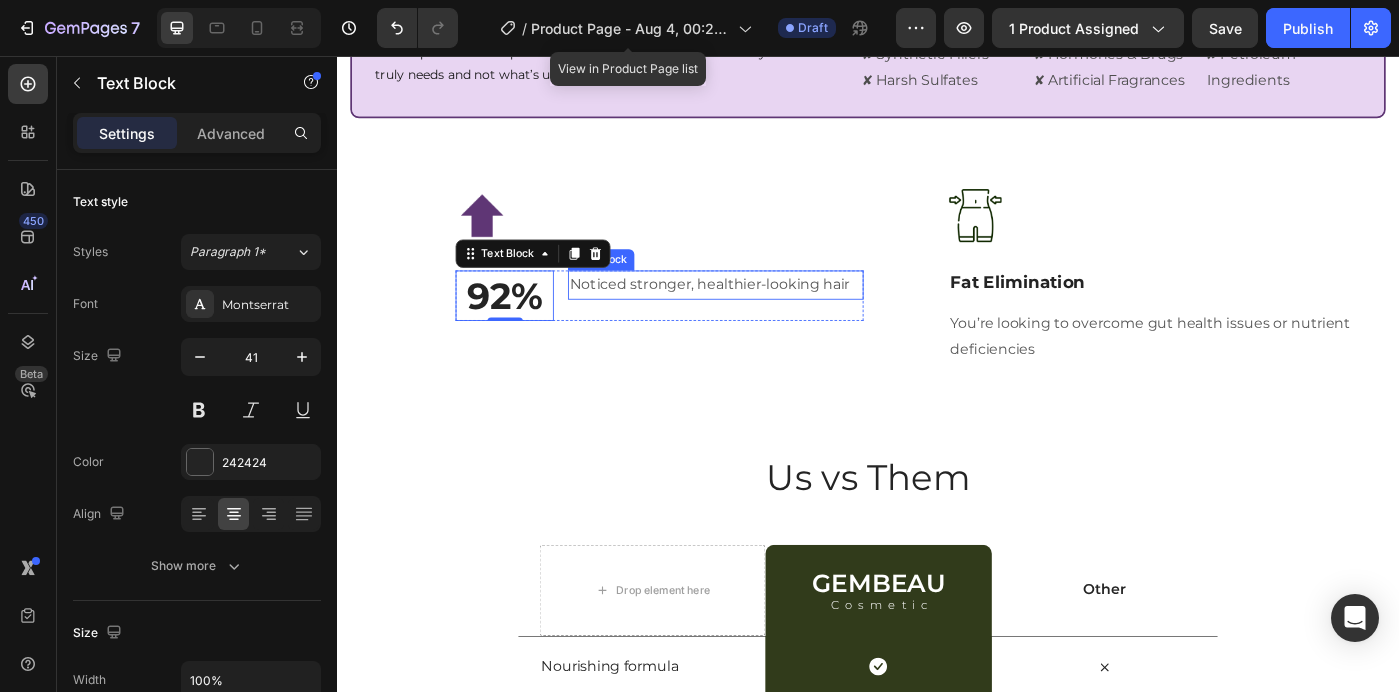 click on "Noticed stronger, healthier-looking hair" at bounding box center (765, 314) 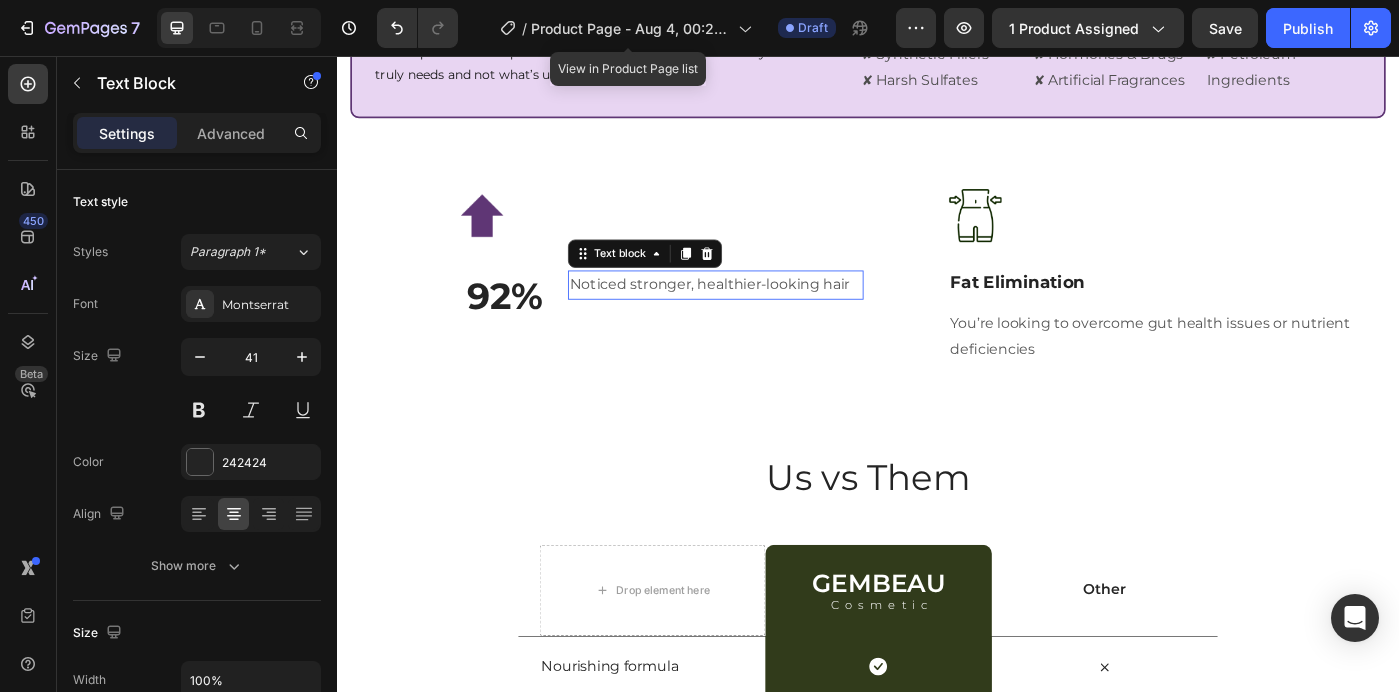 click on "Noticed stronger, healthier-looking hair" at bounding box center [765, 314] 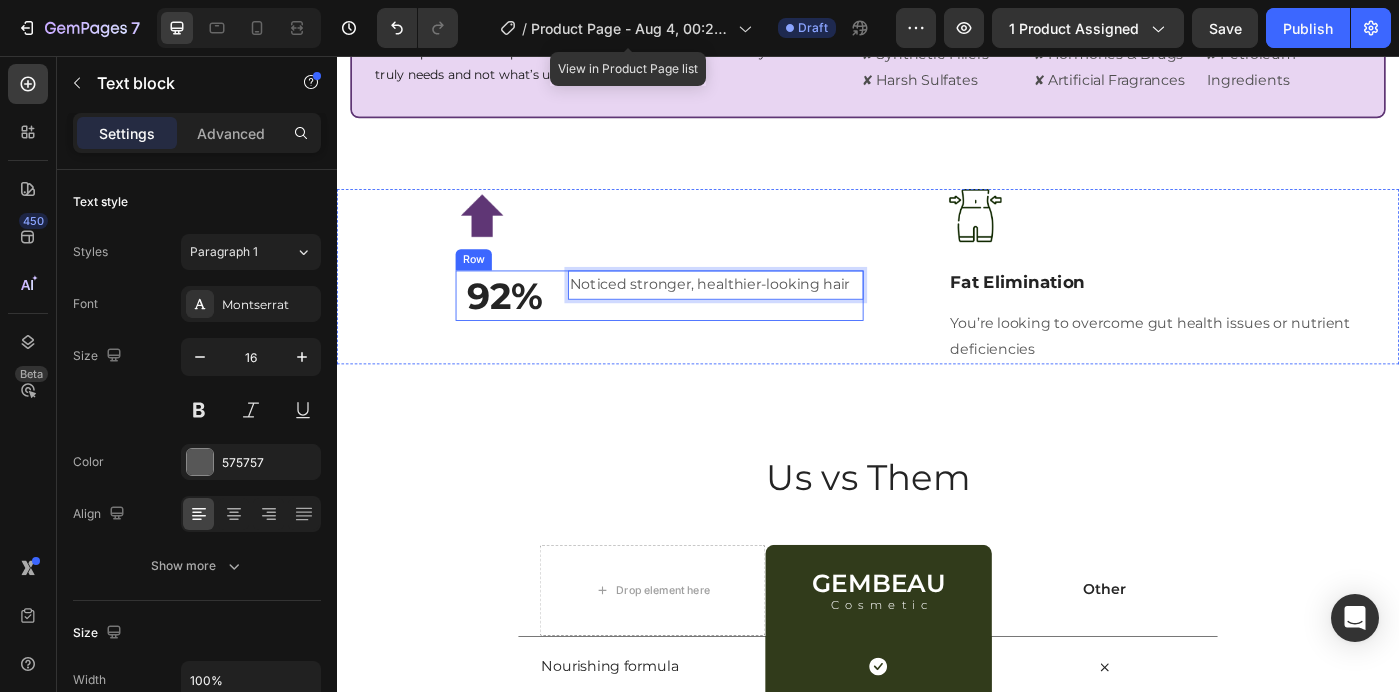 click on "Noticed stronger, healthier-looking hair Text block   0" at bounding box center (765, 326) 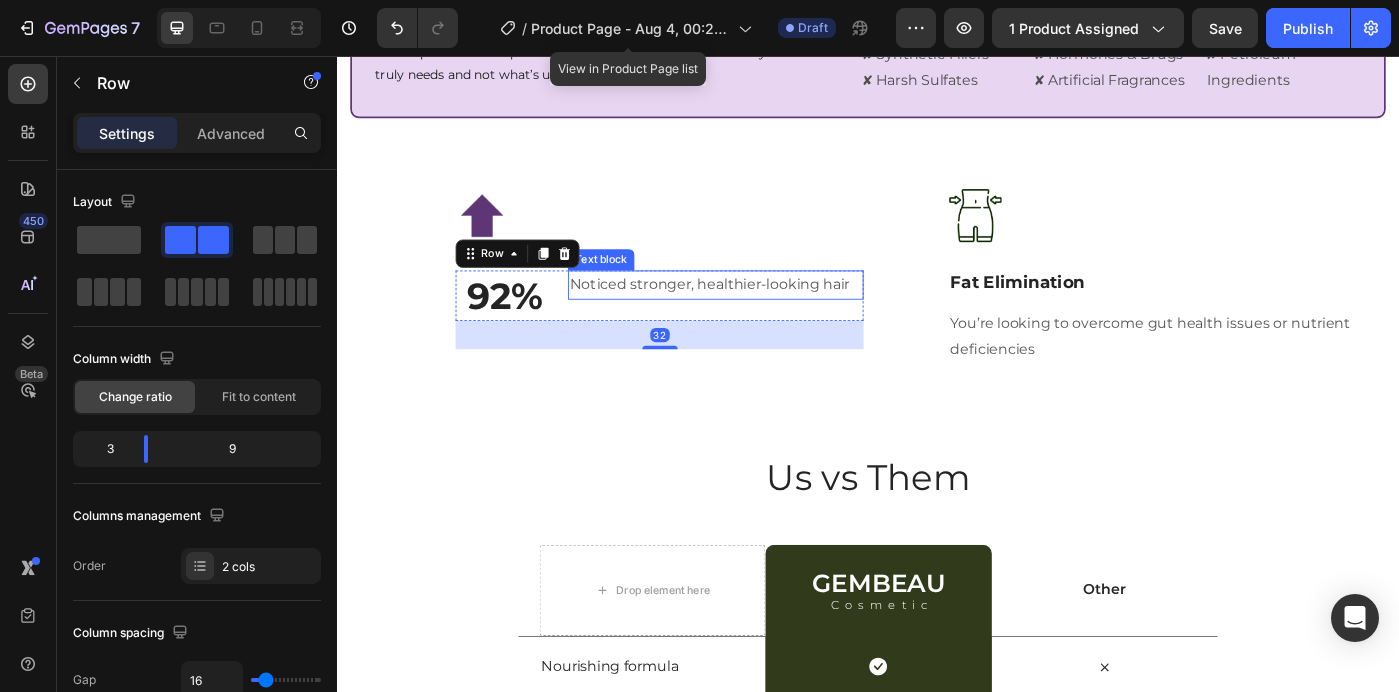 click on "Noticed stronger, healthier-looking hair" at bounding box center (765, 314) 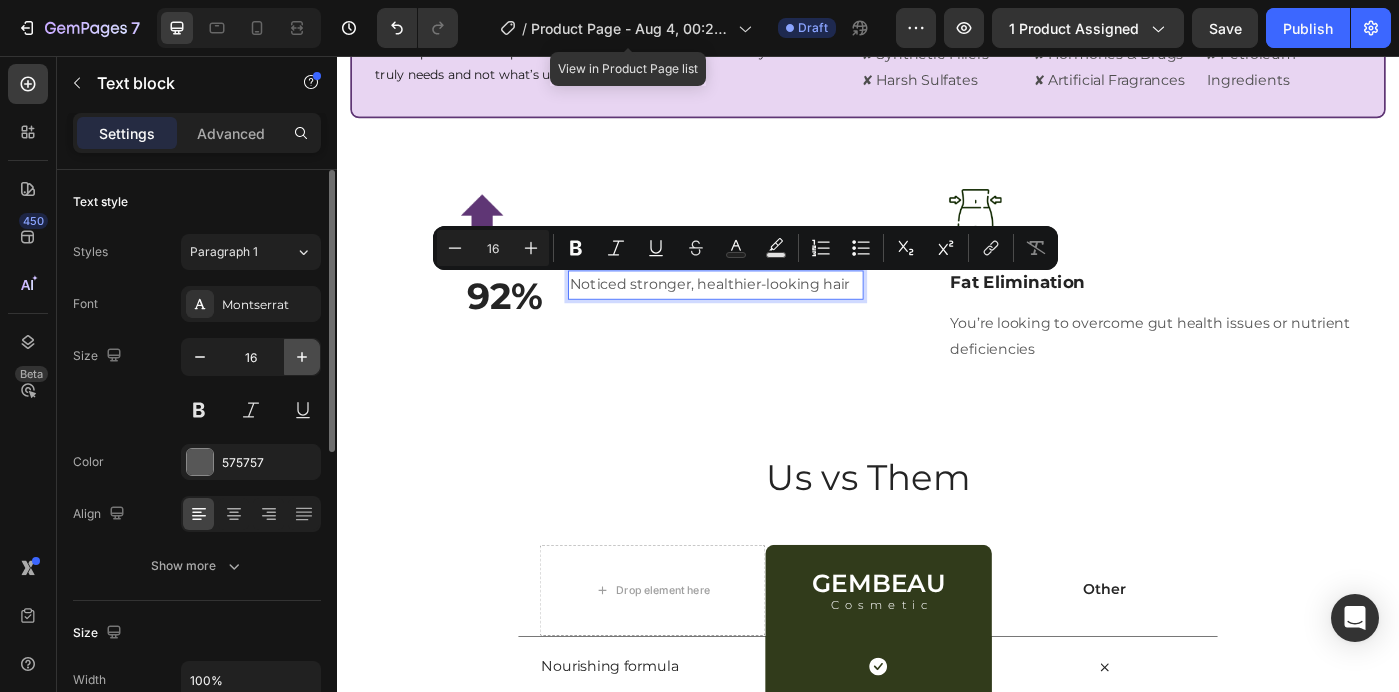 click 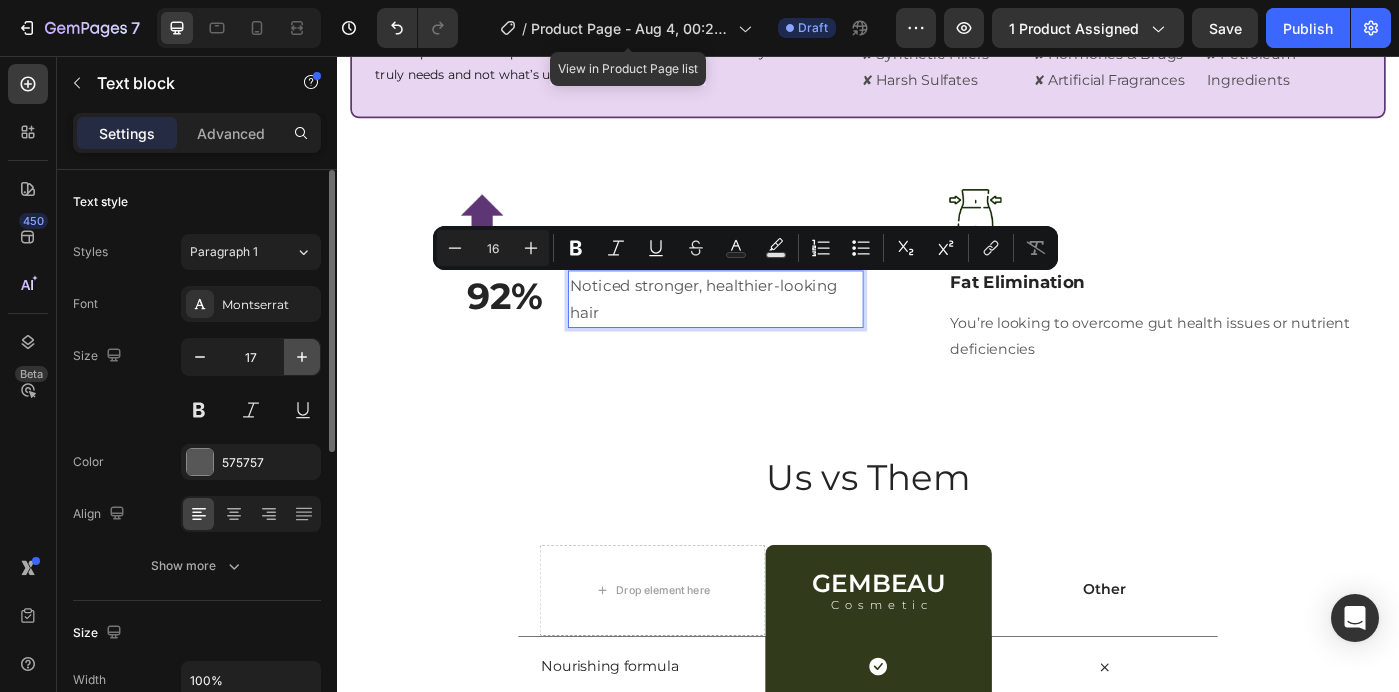 click 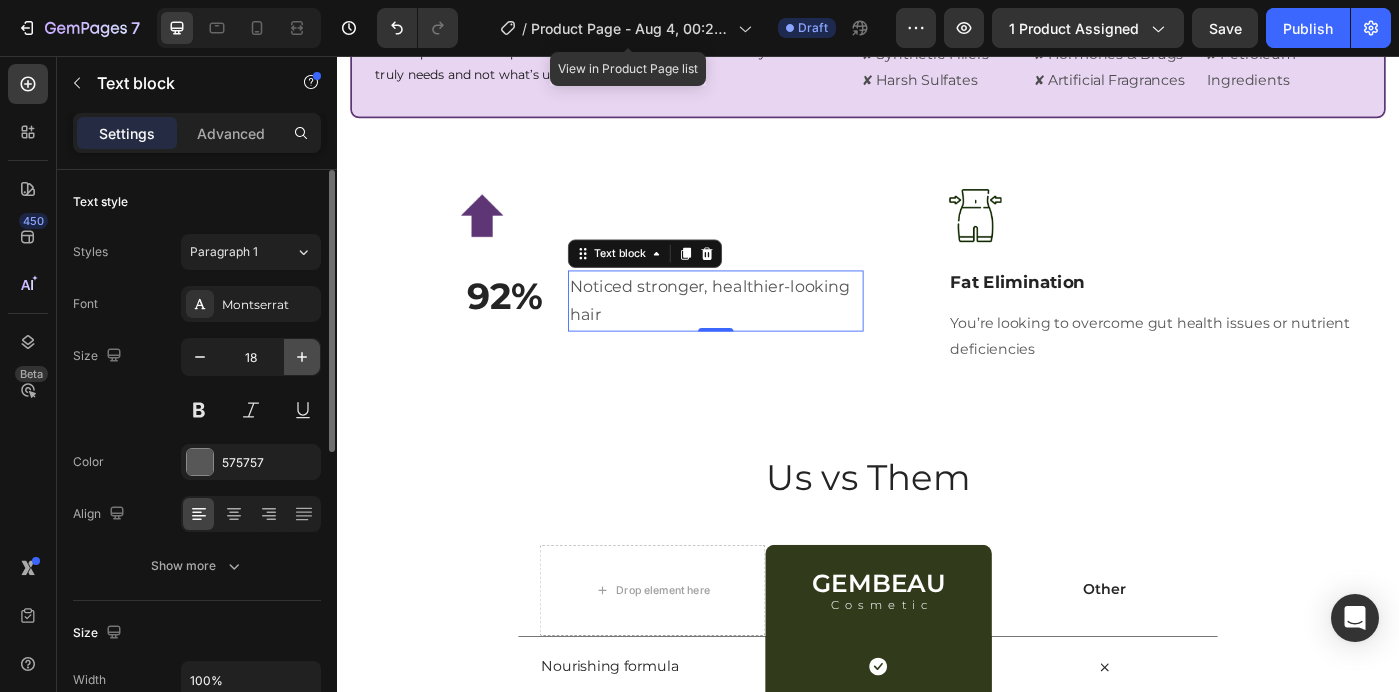 click 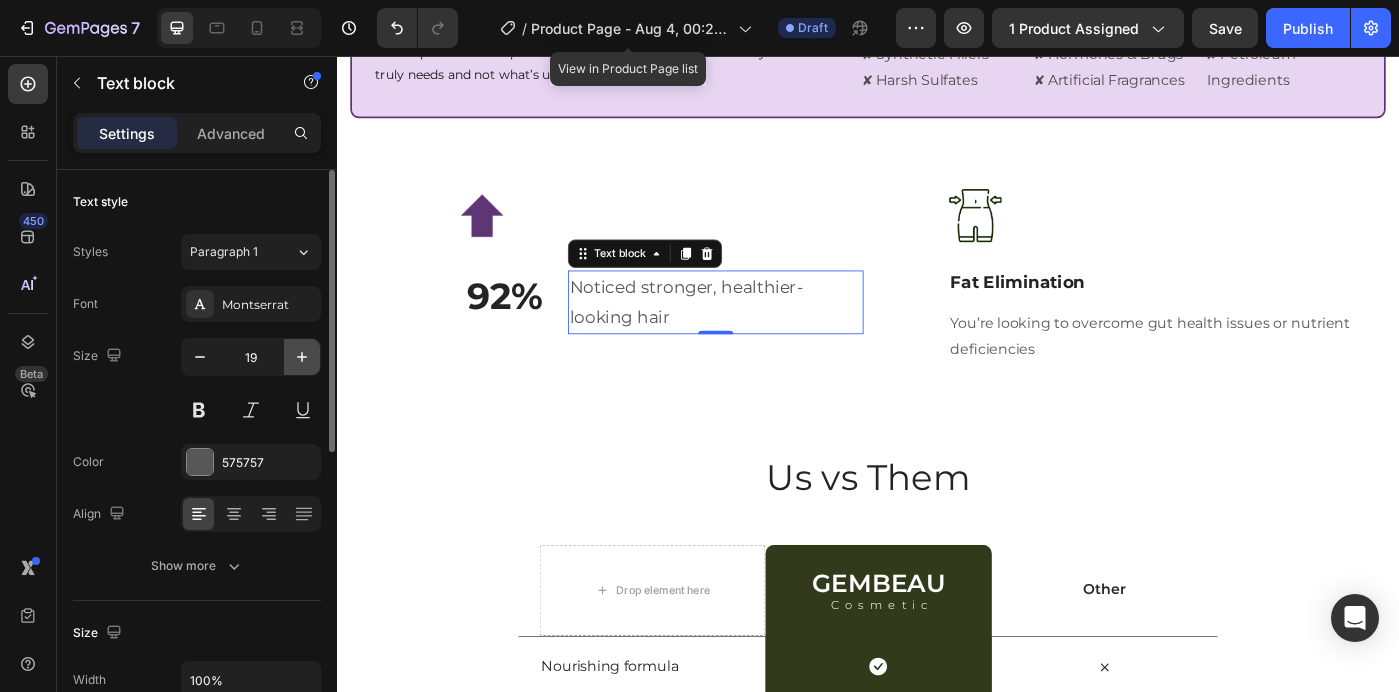 click 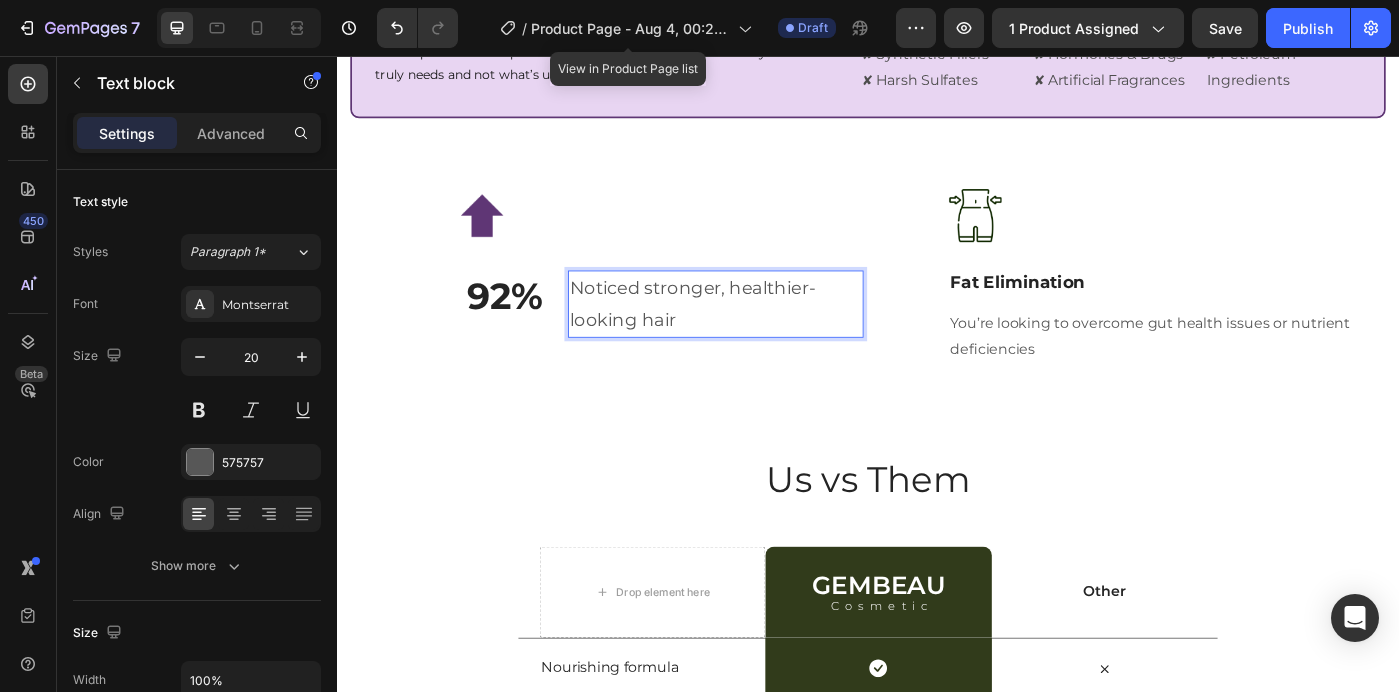 click on "Noticed stronger, healthier-looking hair" at bounding box center [765, 336] 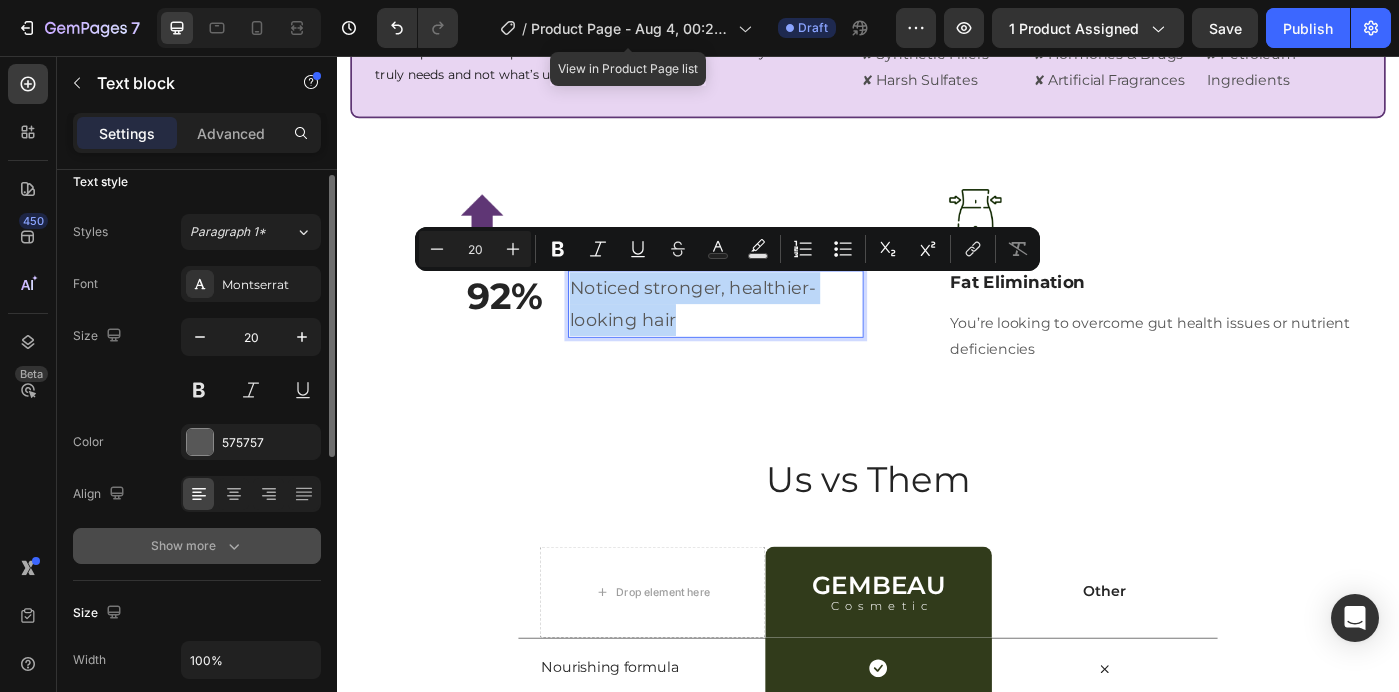 scroll, scrollTop: 21, scrollLeft: 0, axis: vertical 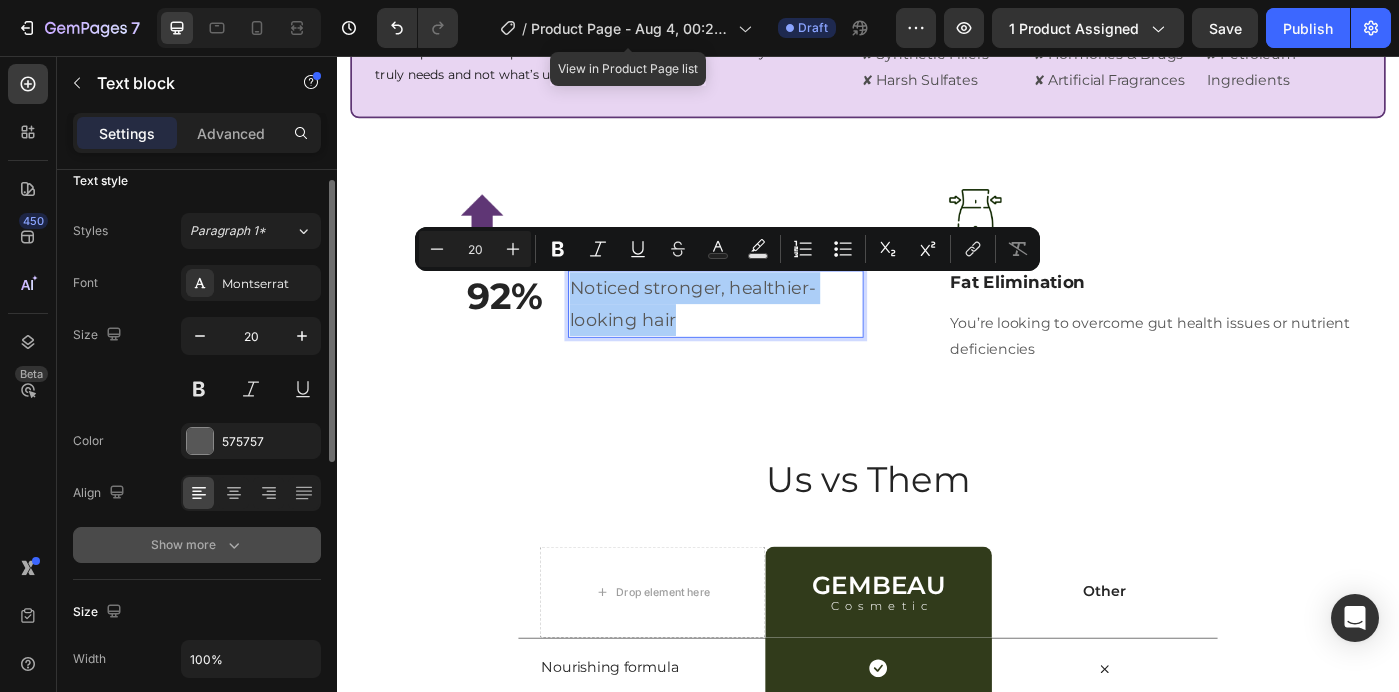 click on "Show more" at bounding box center (197, 545) 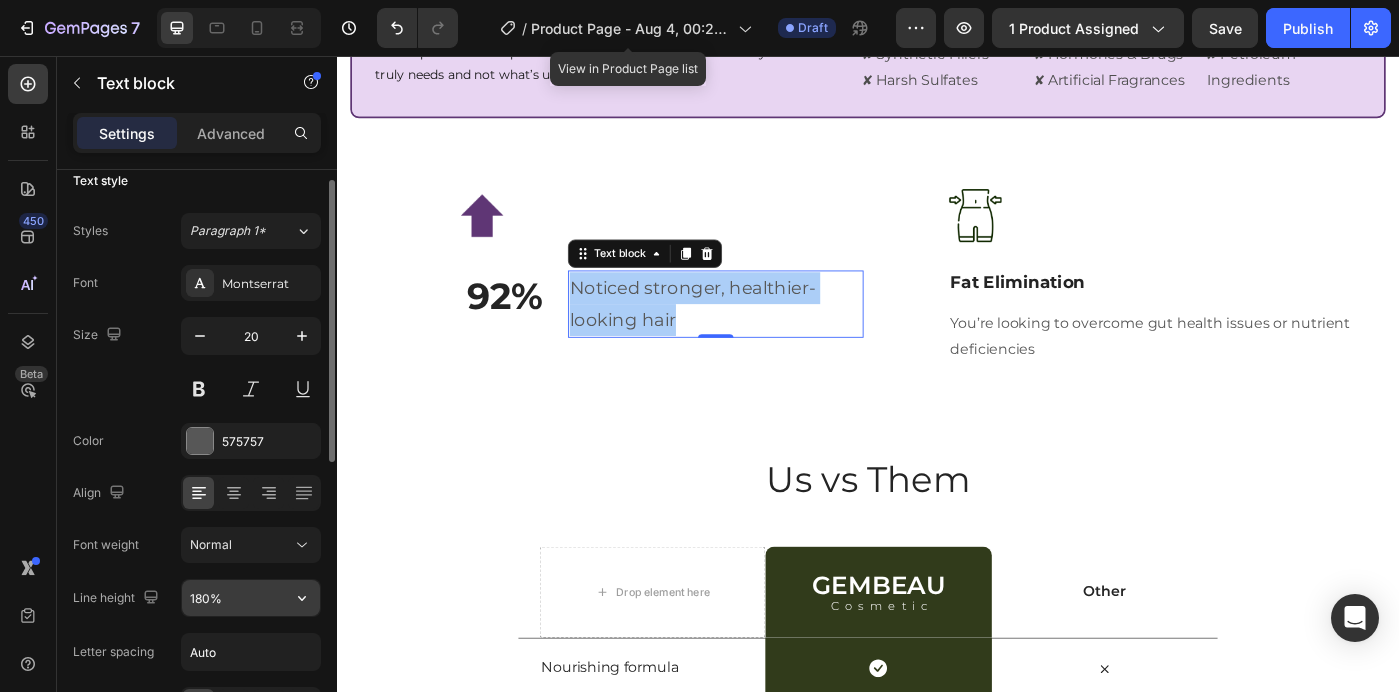 click on "180%" at bounding box center (251, 598) 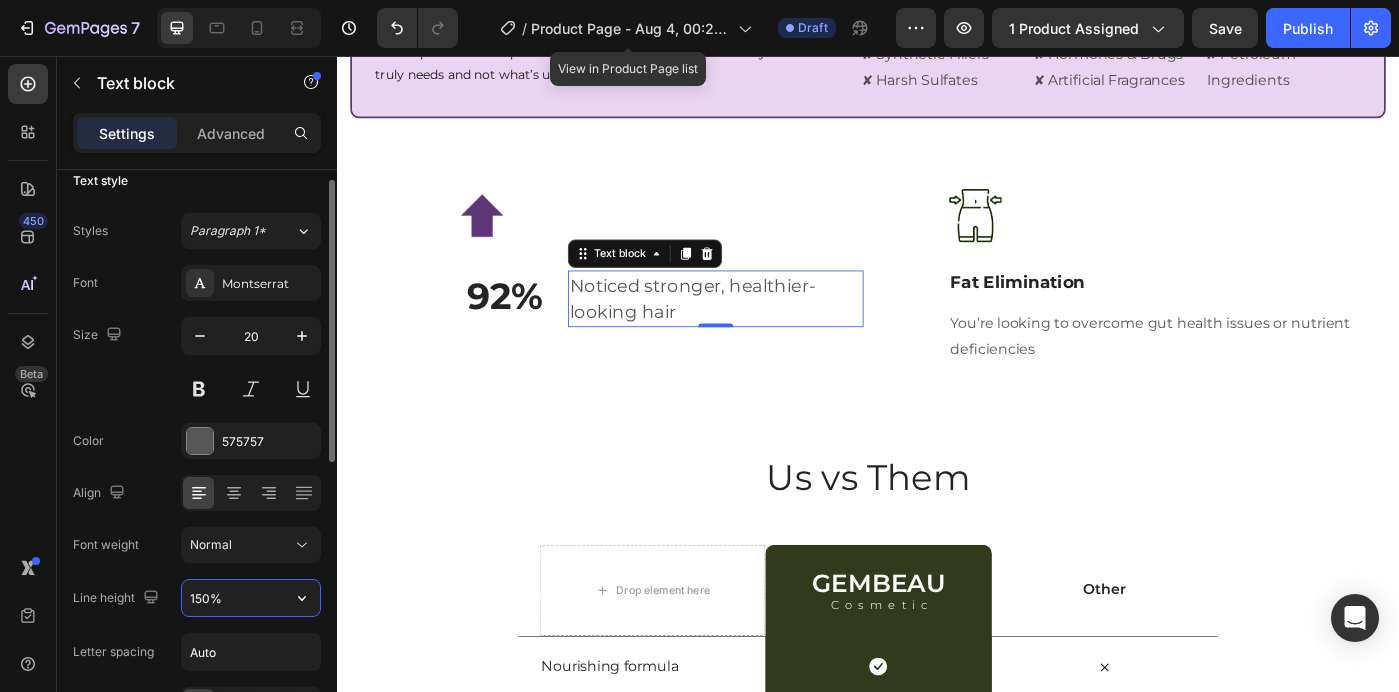 type on "150%" 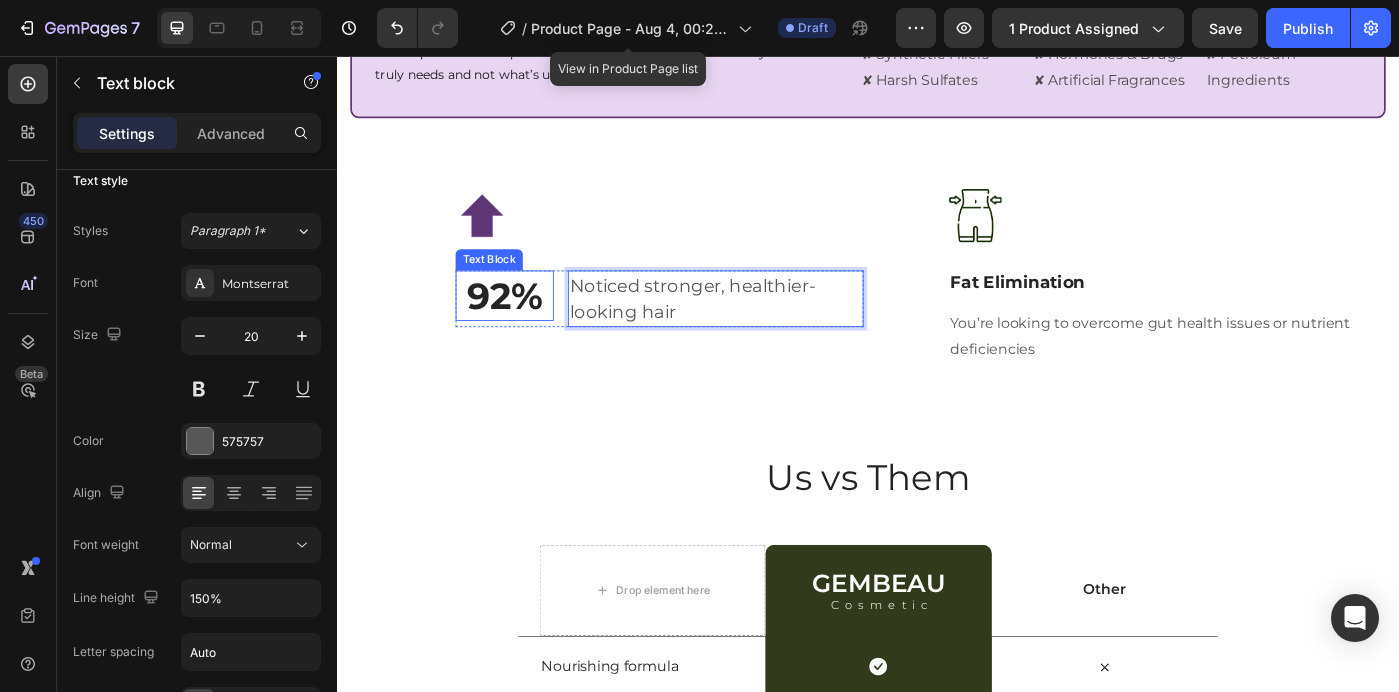 click on "92%" at bounding box center [527, 326] 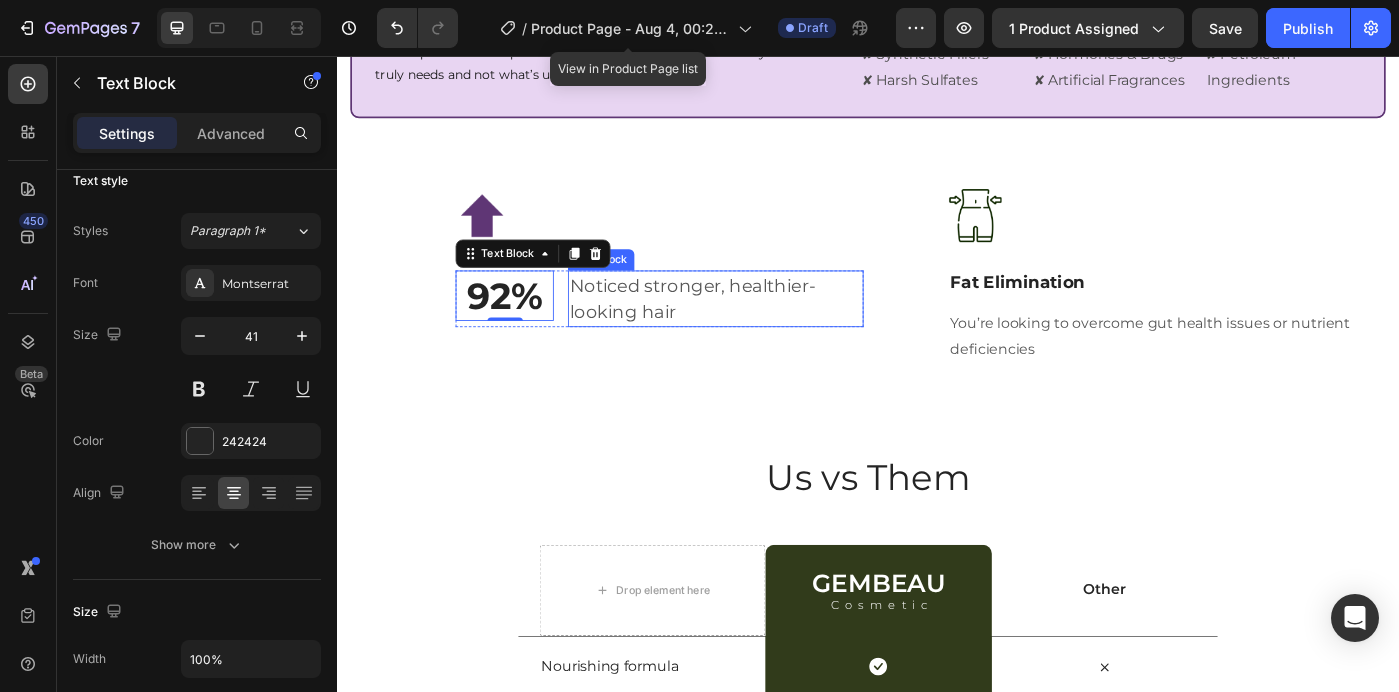 click on "Noticed stronger, healthier-looking hair" at bounding box center (765, 330) 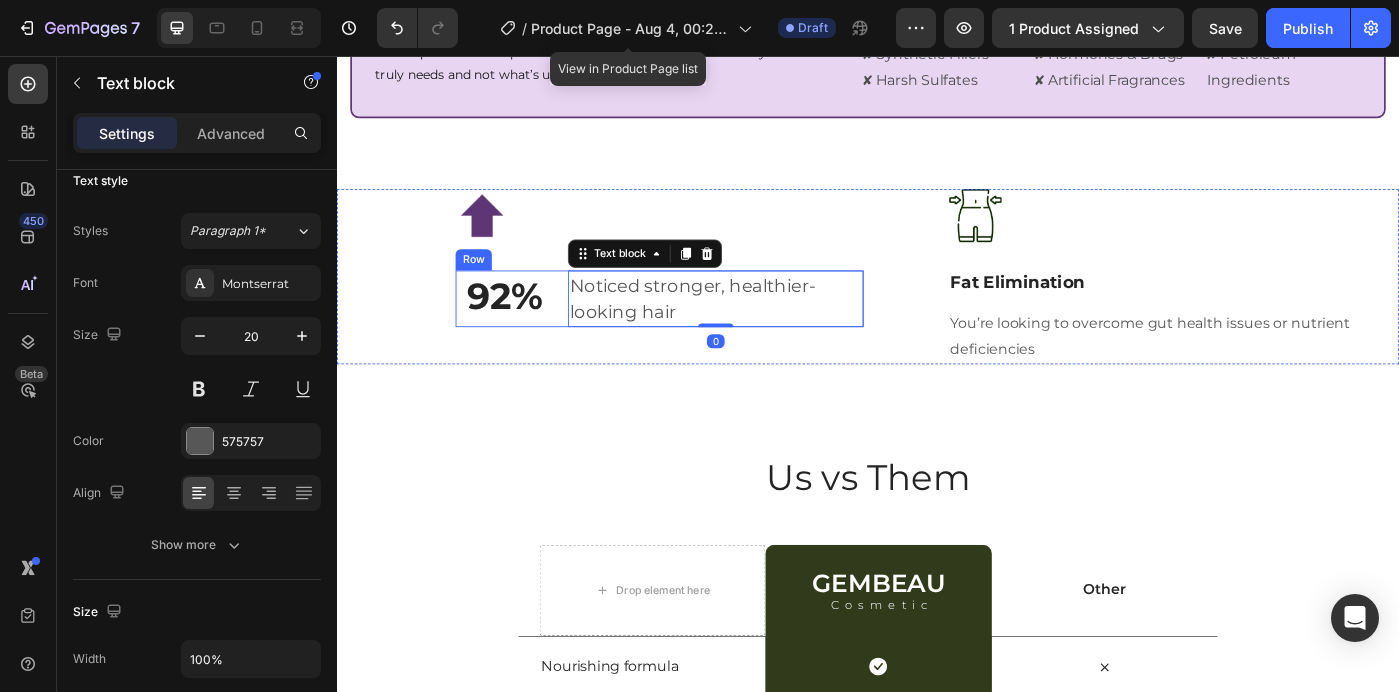 click on "92% Text Block Noticed stronger, healthier-looking hair Text block   0 Row" at bounding box center [701, 330] 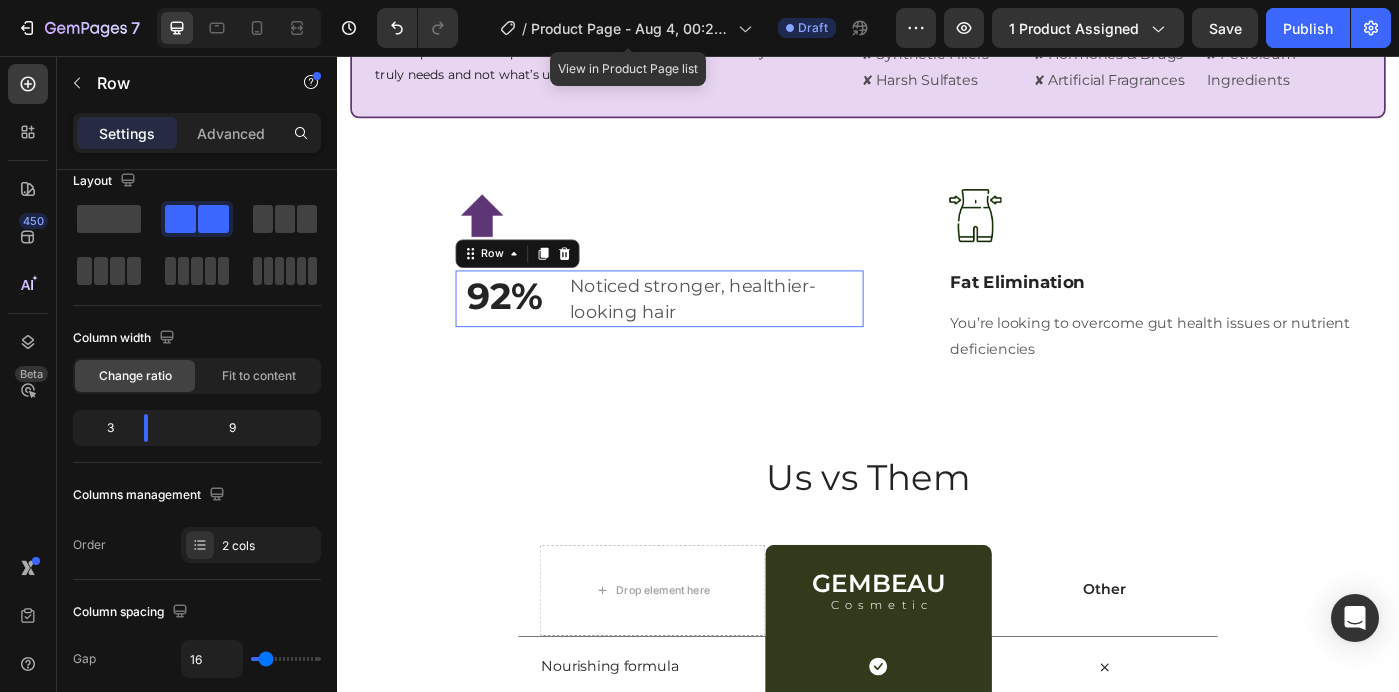 scroll, scrollTop: 0, scrollLeft: 0, axis: both 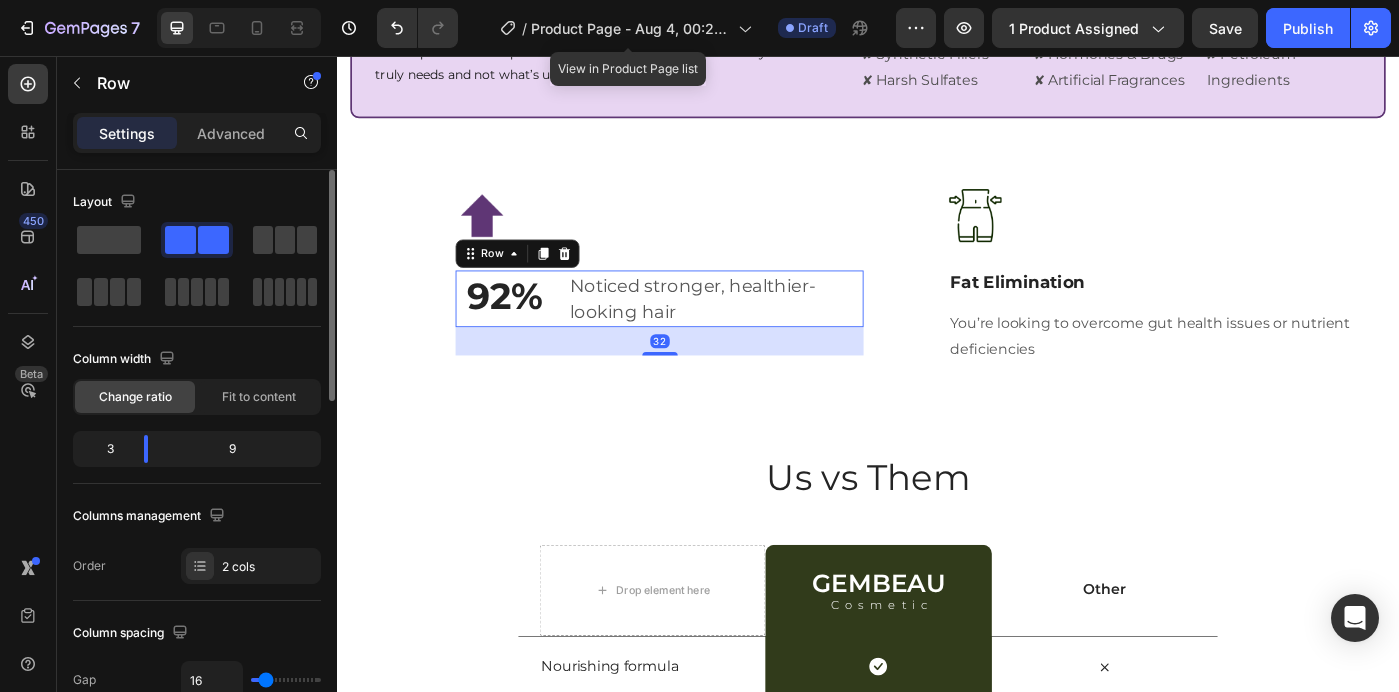 click on "92% Text Block Noticed stronger, healthier-looking hair Text block Row   32" at bounding box center (701, 330) 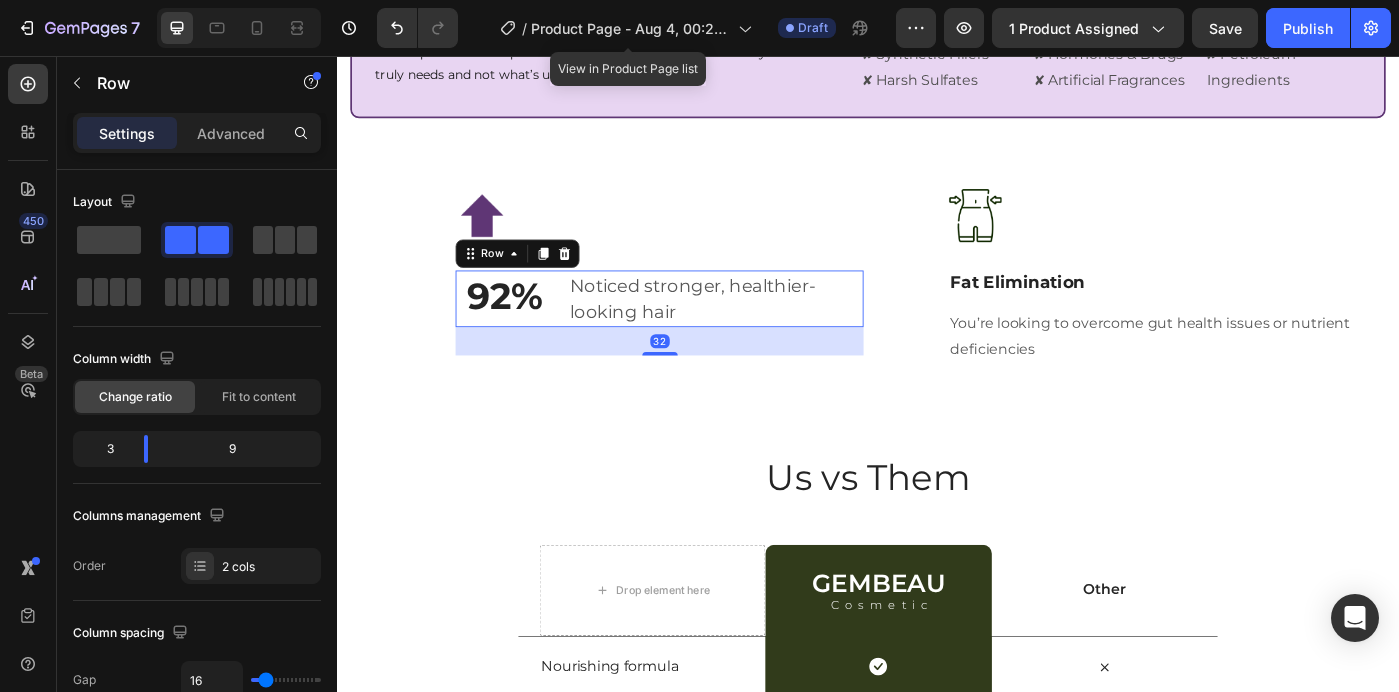click on "92% Text Block Noticed stronger, healthier-looking hair Text block Row   32" at bounding box center (701, 330) 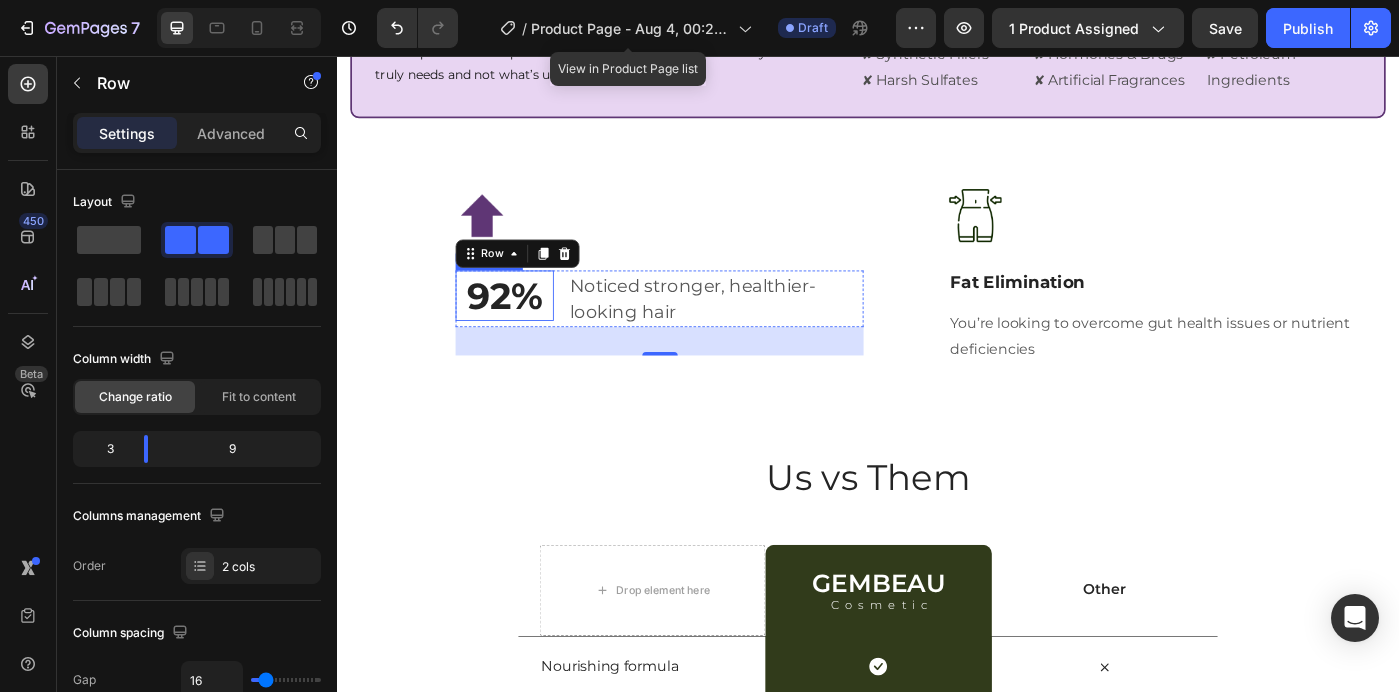 click on "92%" at bounding box center [527, 326] 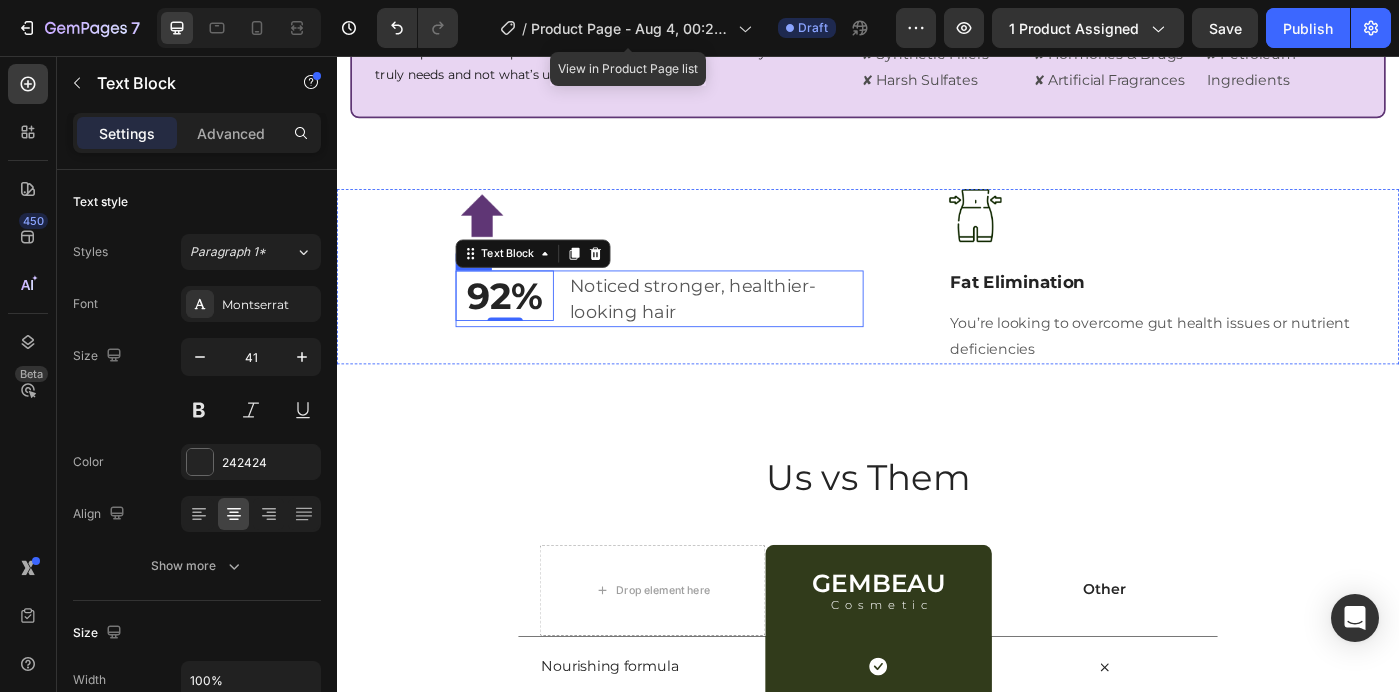 click on "92% Text Block   0 Noticed stronger, healthier-looking hair Text block Row" at bounding box center (701, 330) 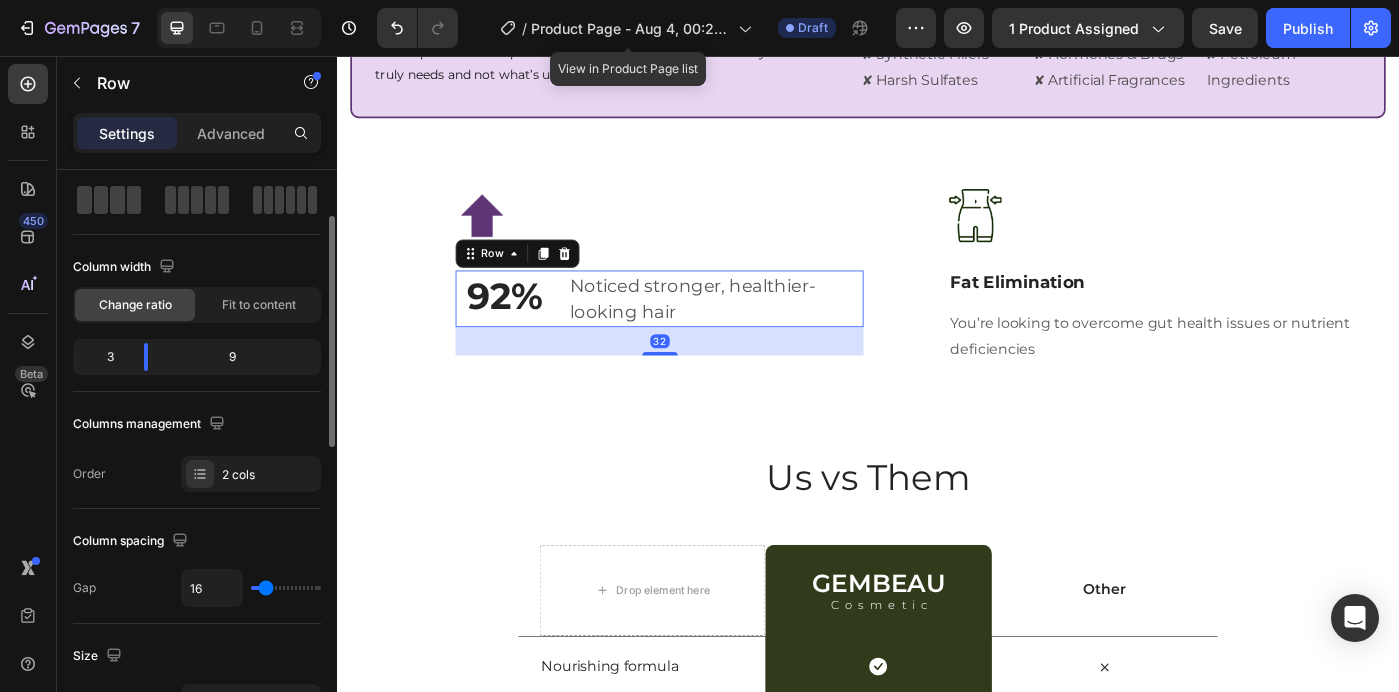 scroll, scrollTop: 100, scrollLeft: 0, axis: vertical 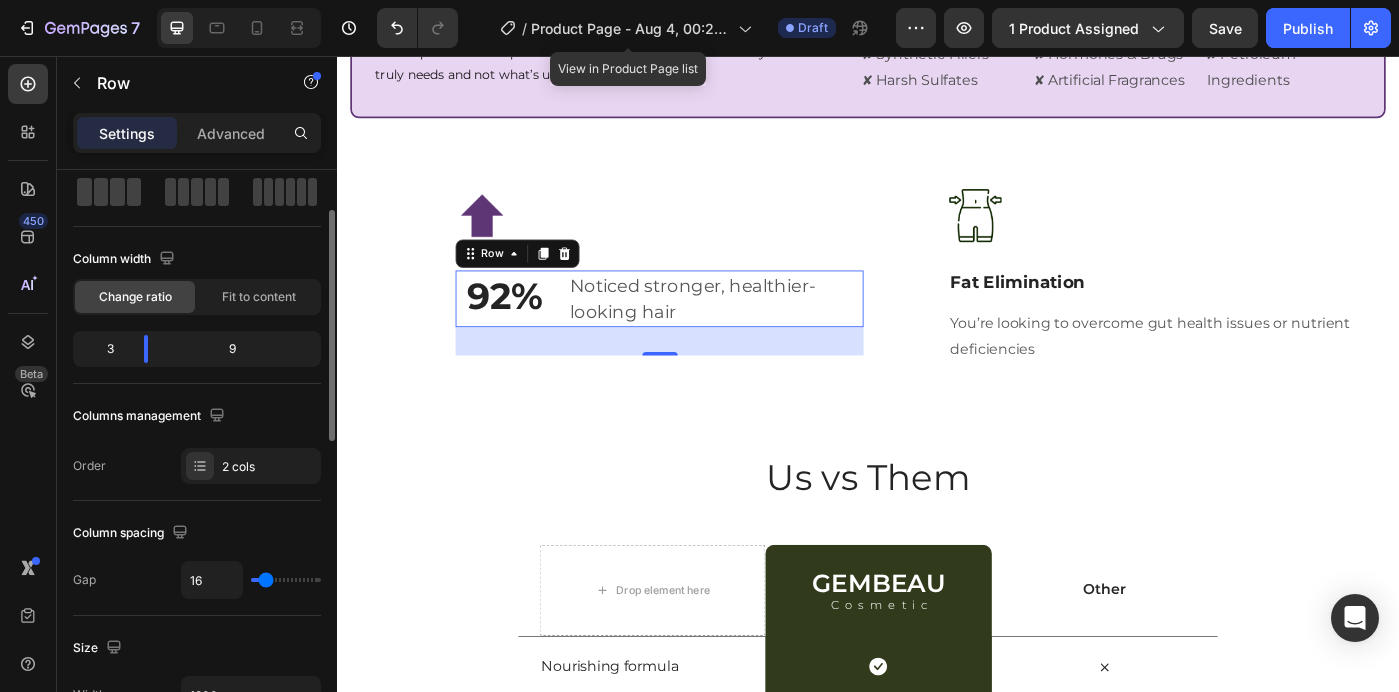 type on "0" 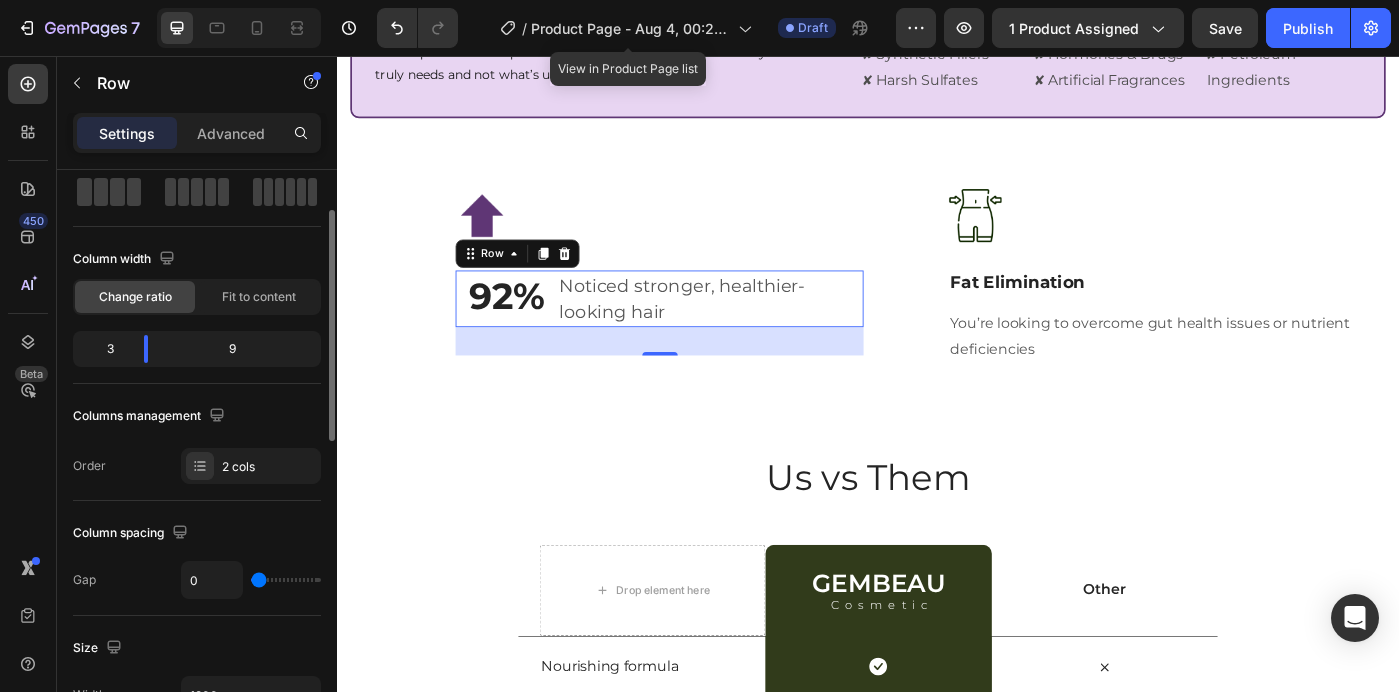 drag, startPoint x: 269, startPoint y: 578, endPoint x: 237, endPoint y: 574, distance: 32.24903 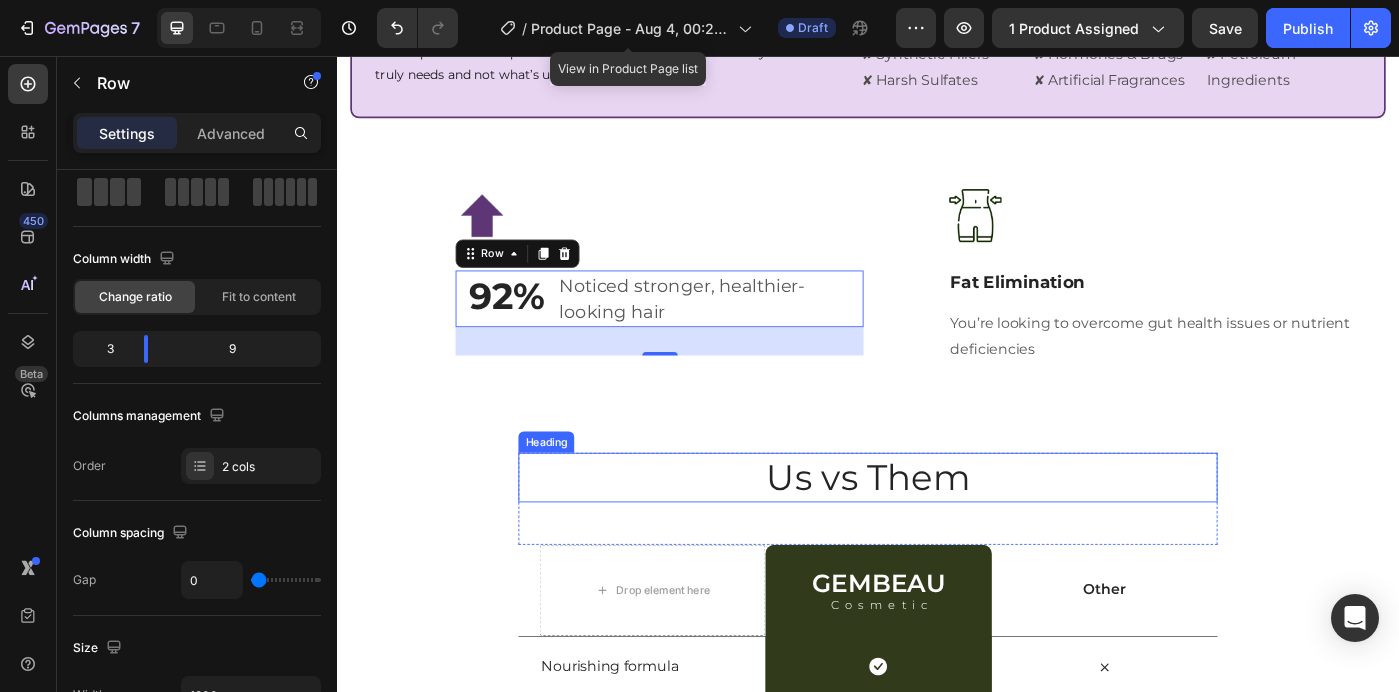 click on "Us vs Them" at bounding box center [937, 532] 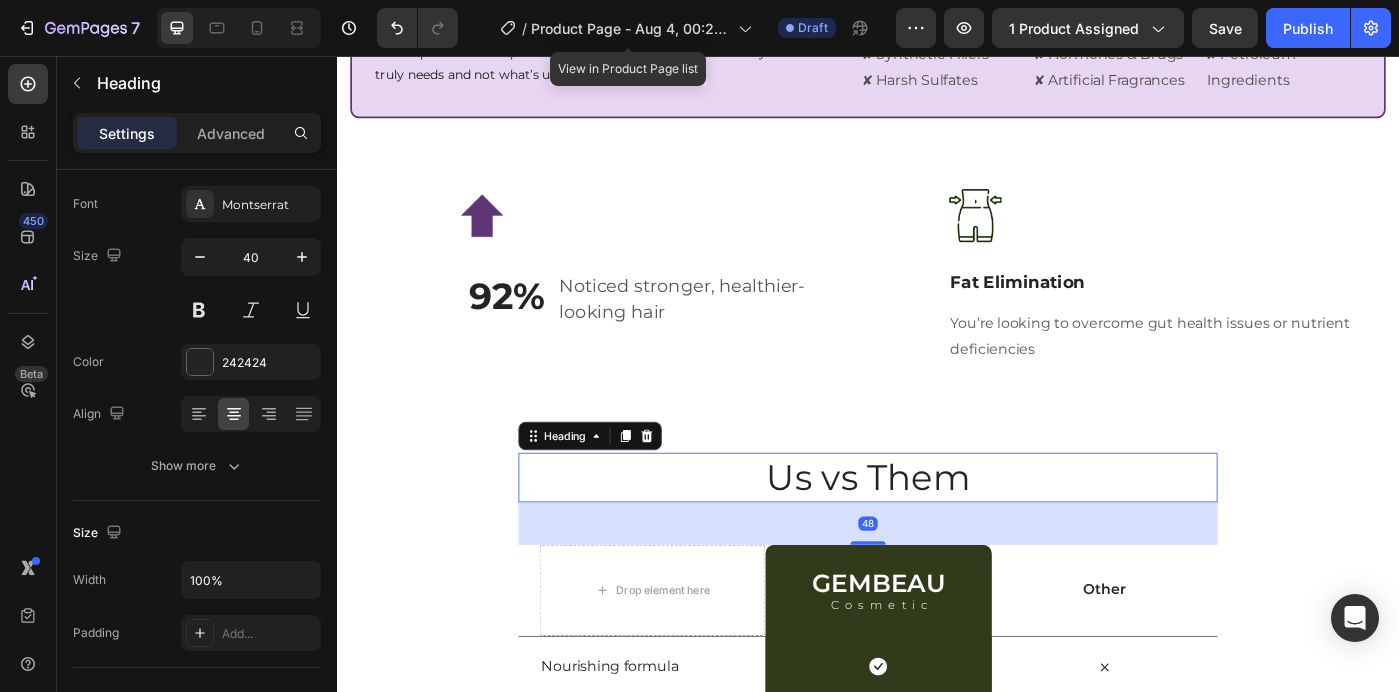 scroll, scrollTop: 0, scrollLeft: 0, axis: both 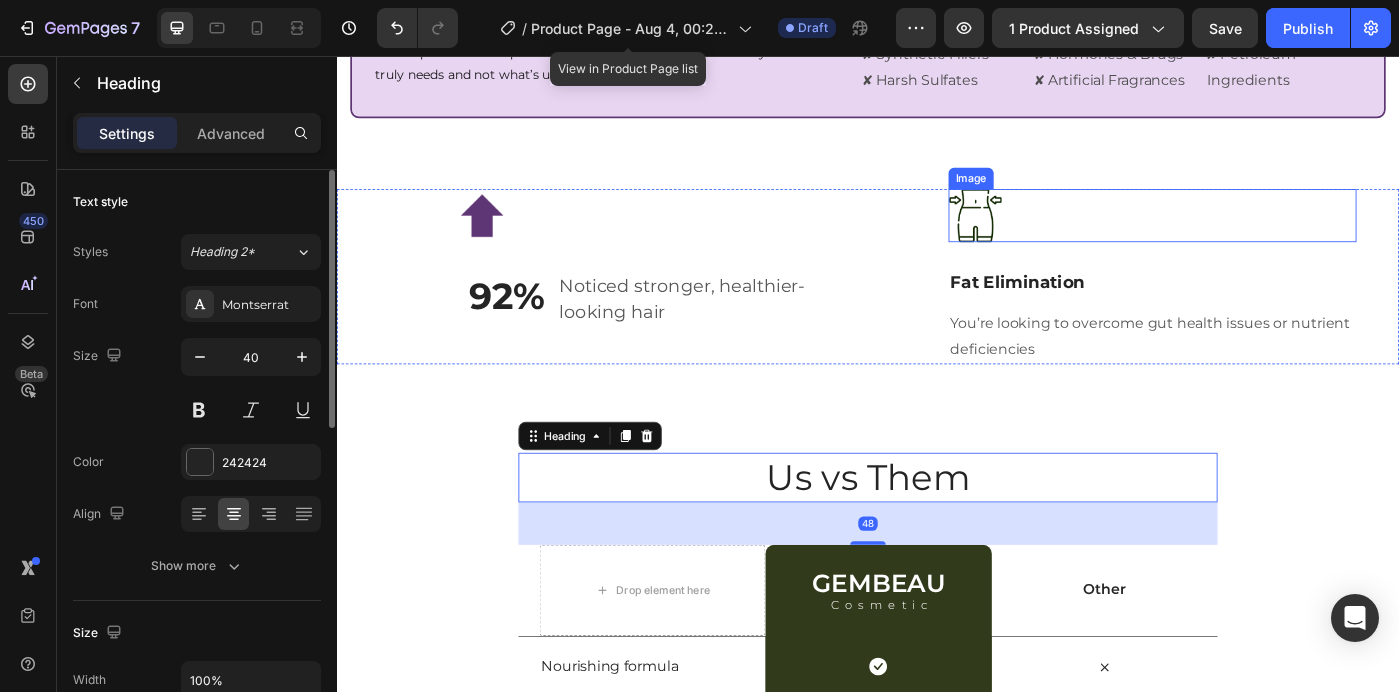 click at bounding box center (1258, 236) 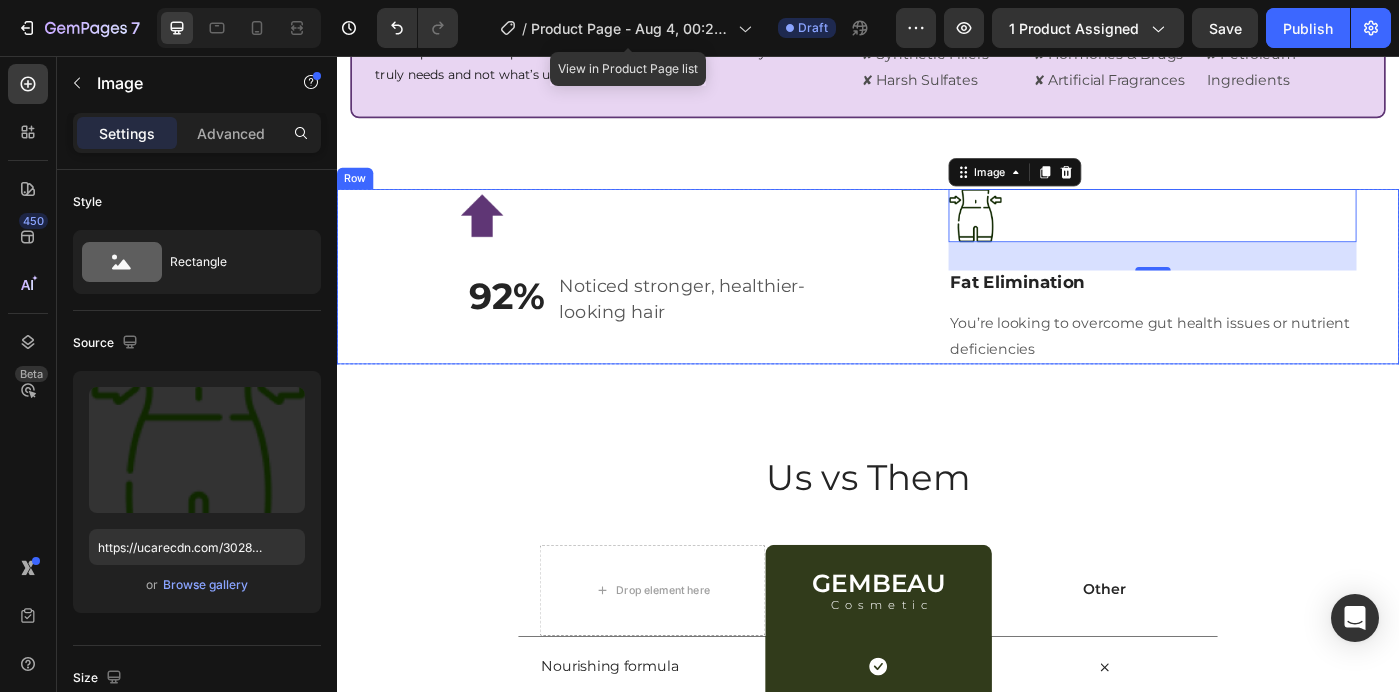 click on "Image 92% Text Block Noticed stronger, healthier-looking hair Text block Row                Title Line Image   32 Fat Elimination Text Block You’re looking to overcome gut health issues or nutrient deficiencies Text block                Title Line Row" at bounding box center [937, 305] 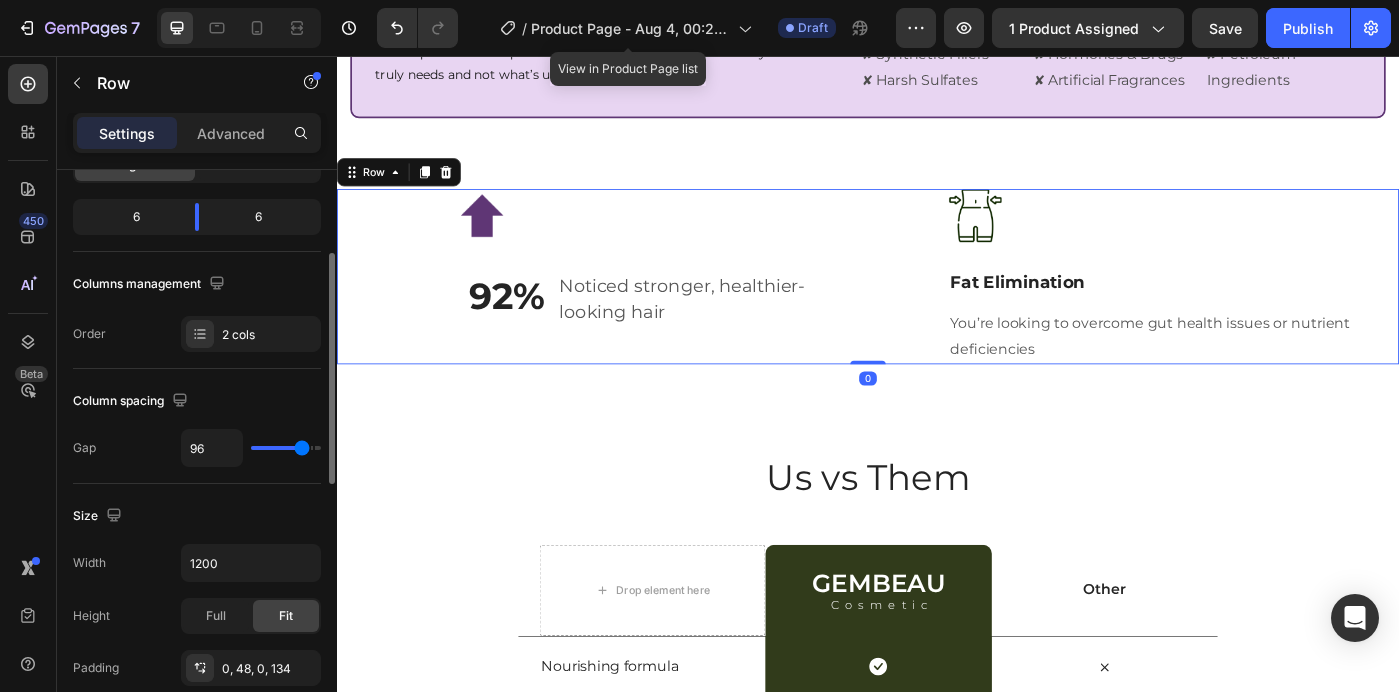 scroll, scrollTop: 187, scrollLeft: 0, axis: vertical 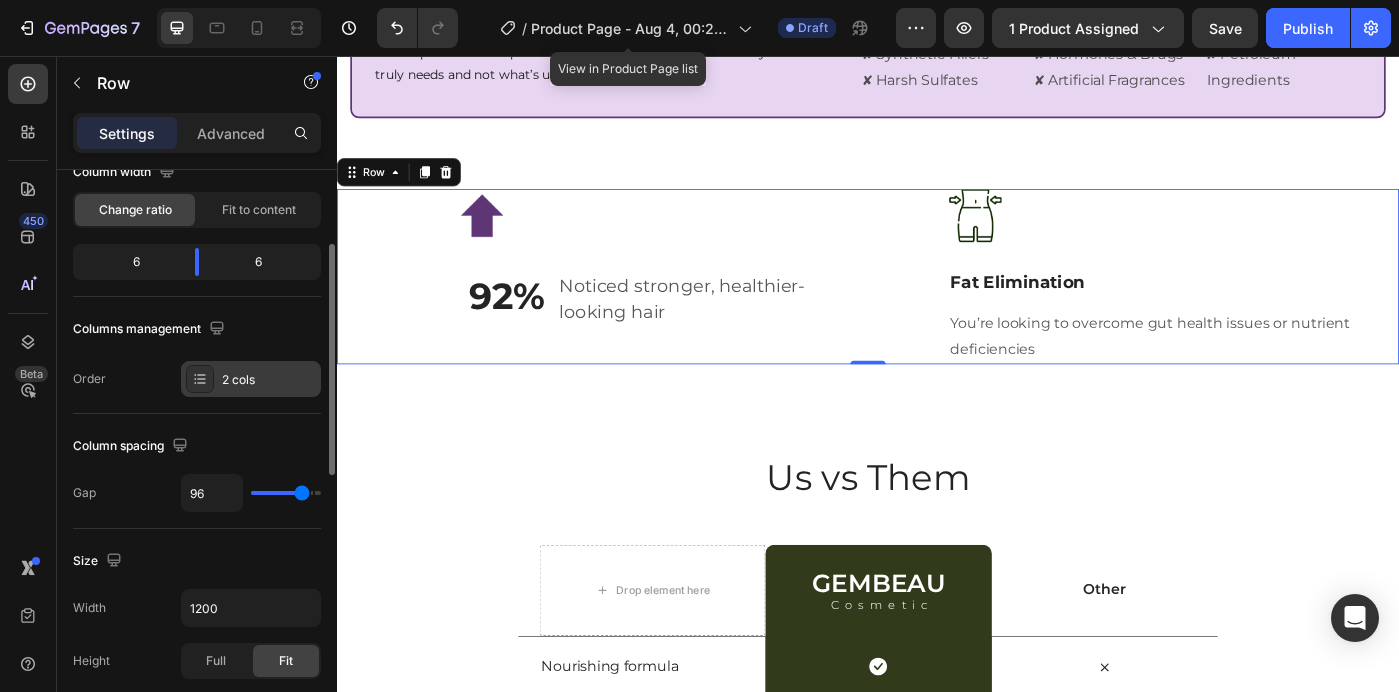click 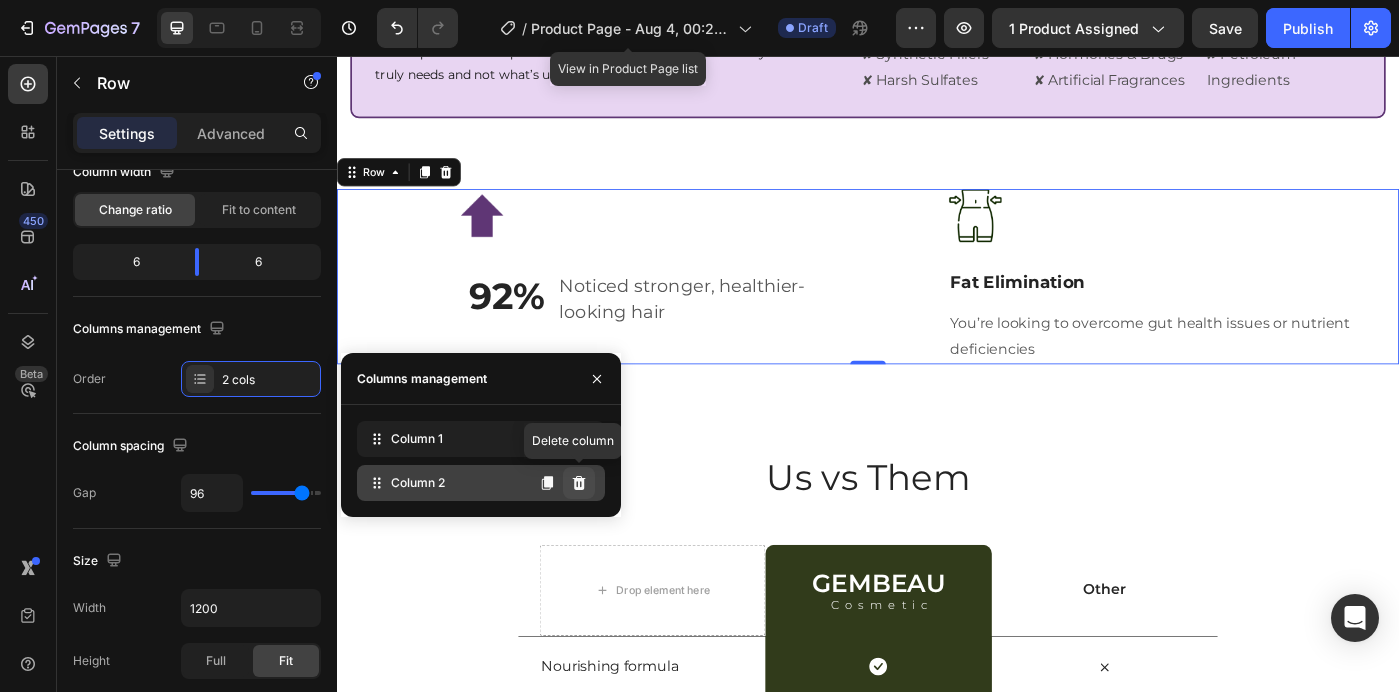 click 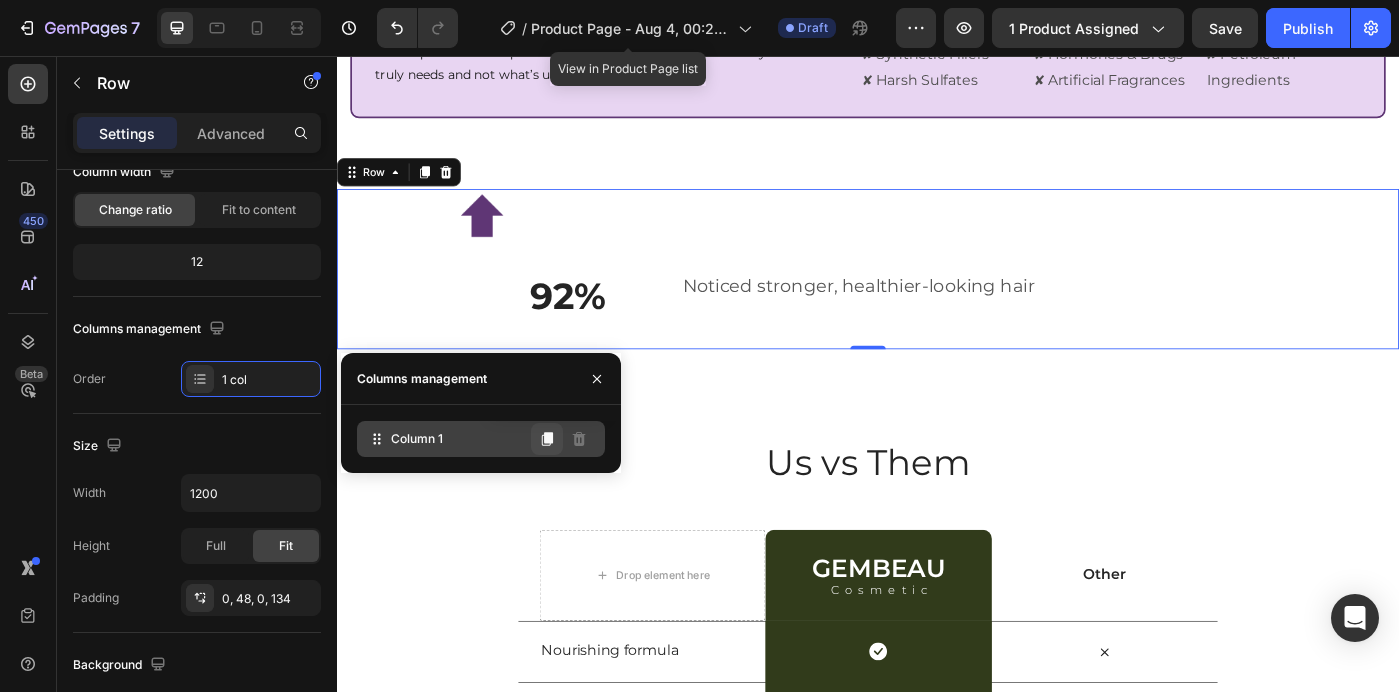 click 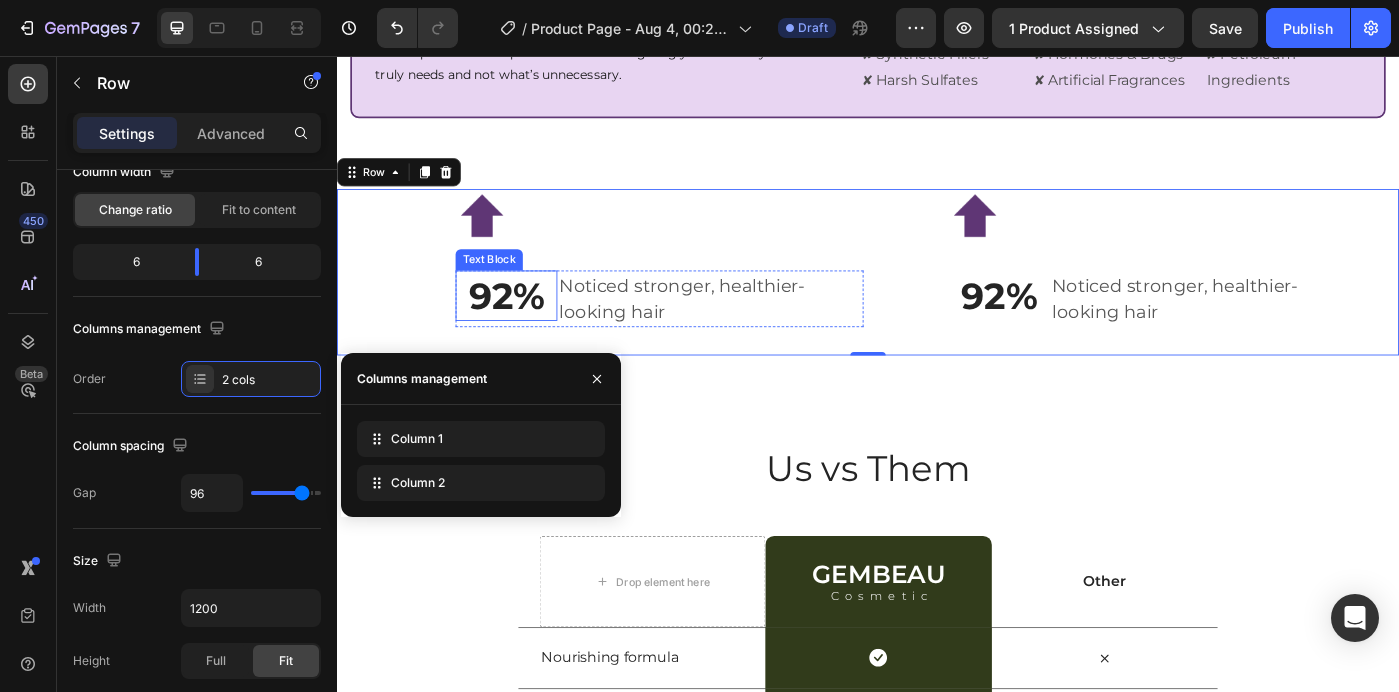 click on "92%" at bounding box center [529, 326] 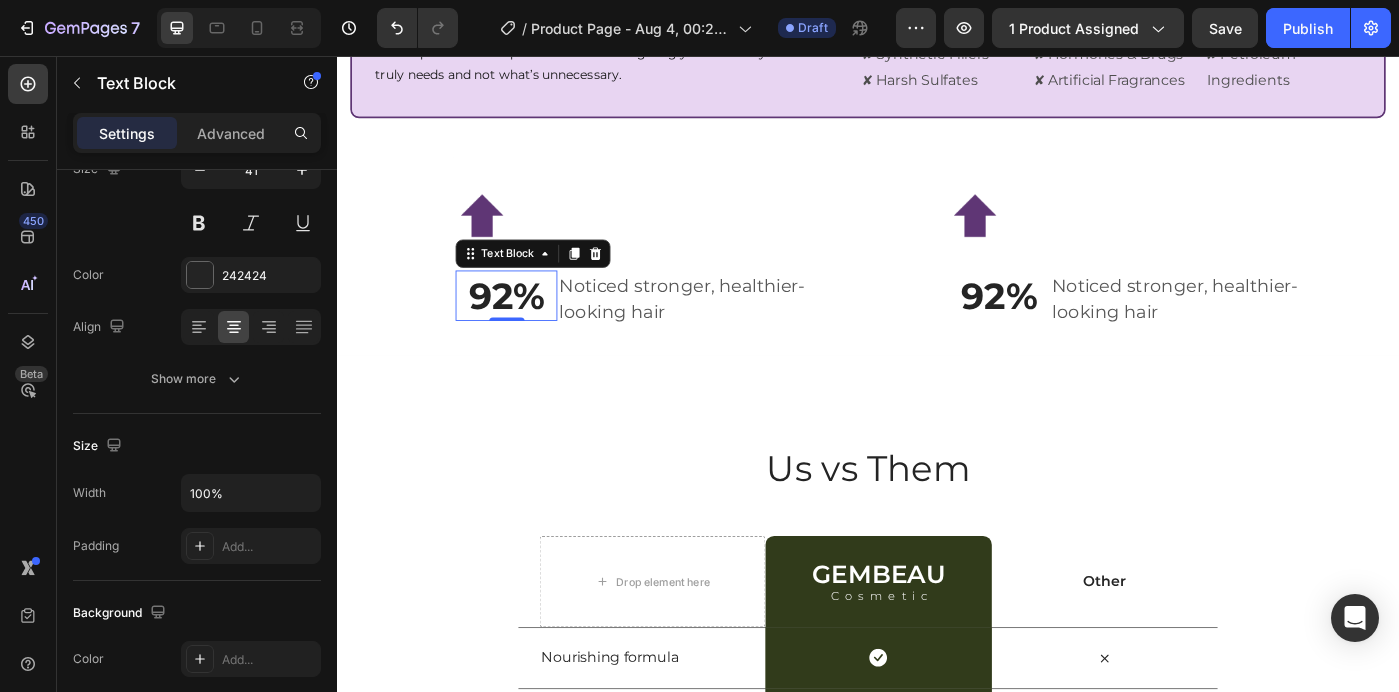 scroll, scrollTop: 0, scrollLeft: 0, axis: both 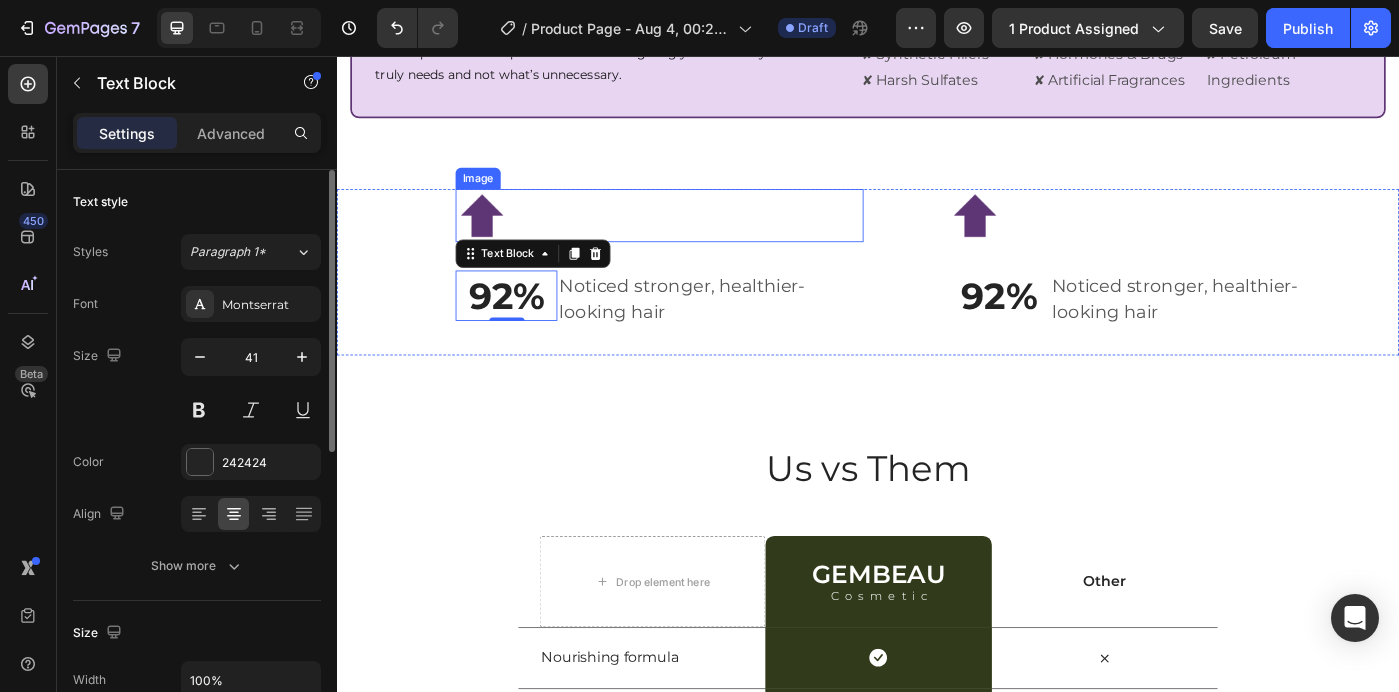 click at bounding box center [501, 236] 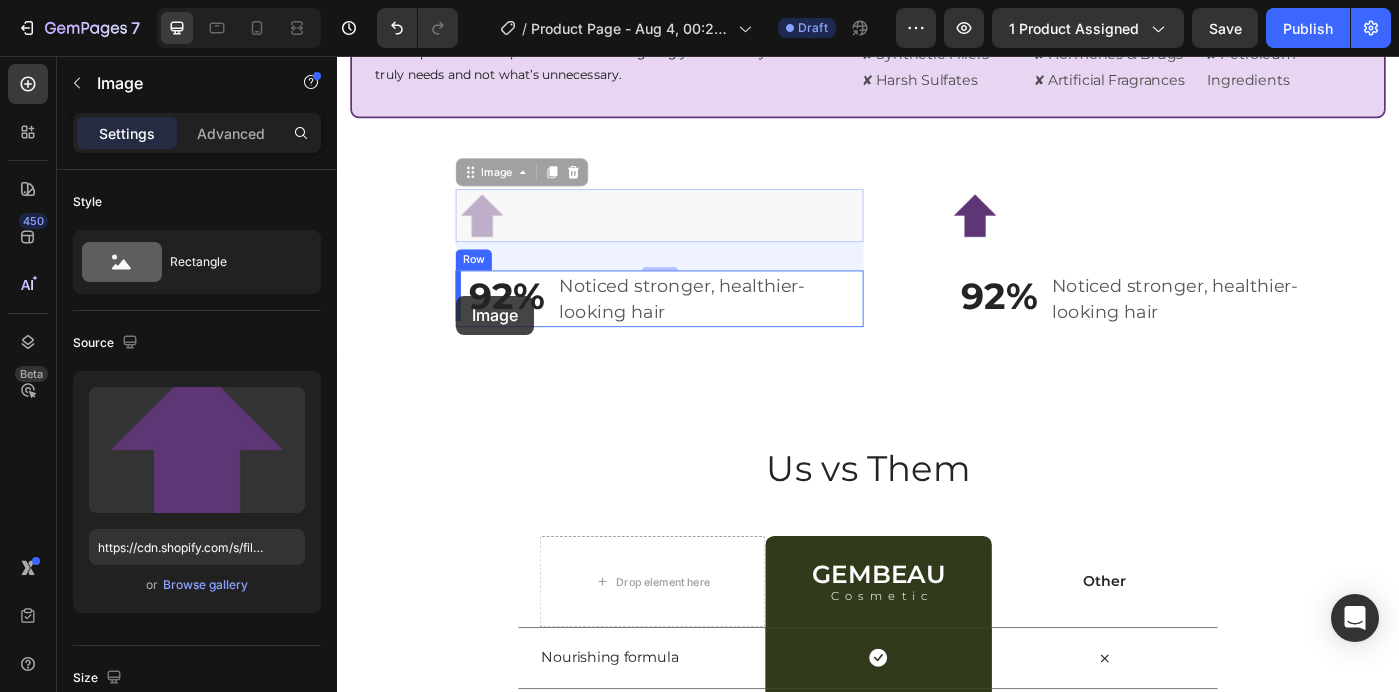 drag, startPoint x: 491, startPoint y: 187, endPoint x: 471, endPoint y: 327, distance: 141.42136 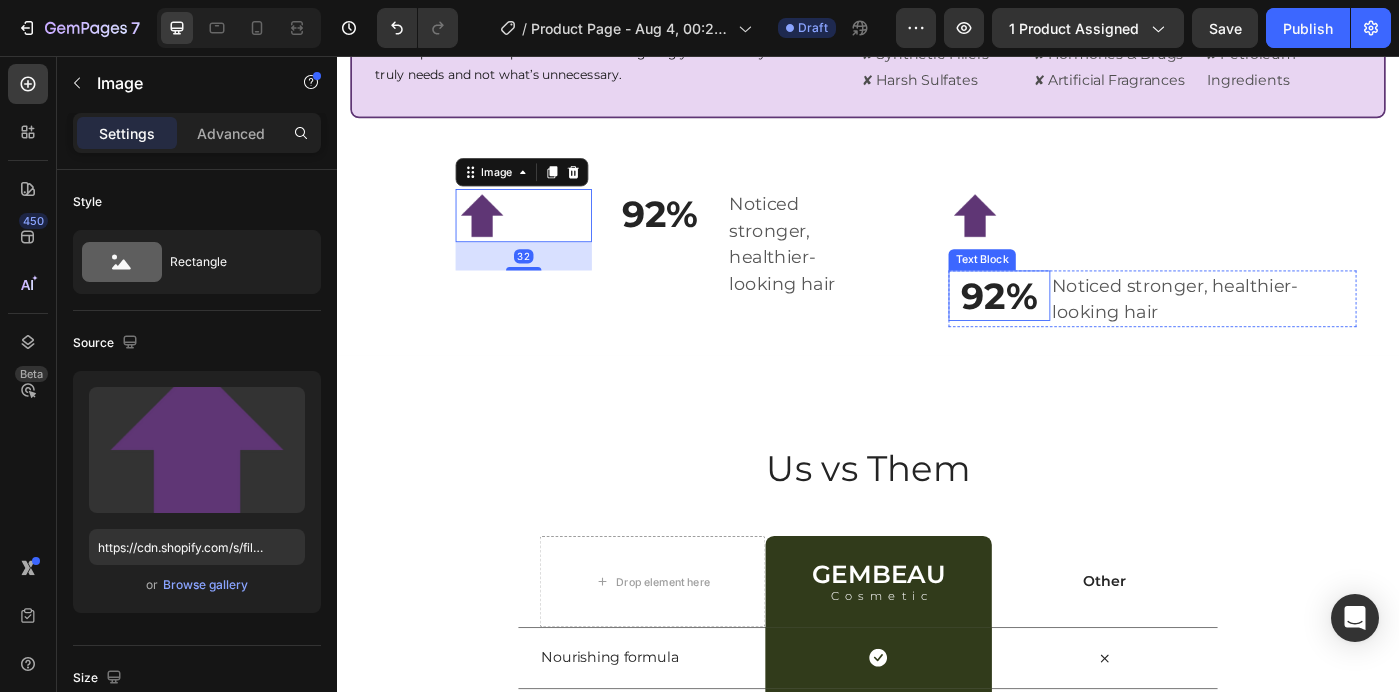 click on "92%" at bounding box center (1086, 326) 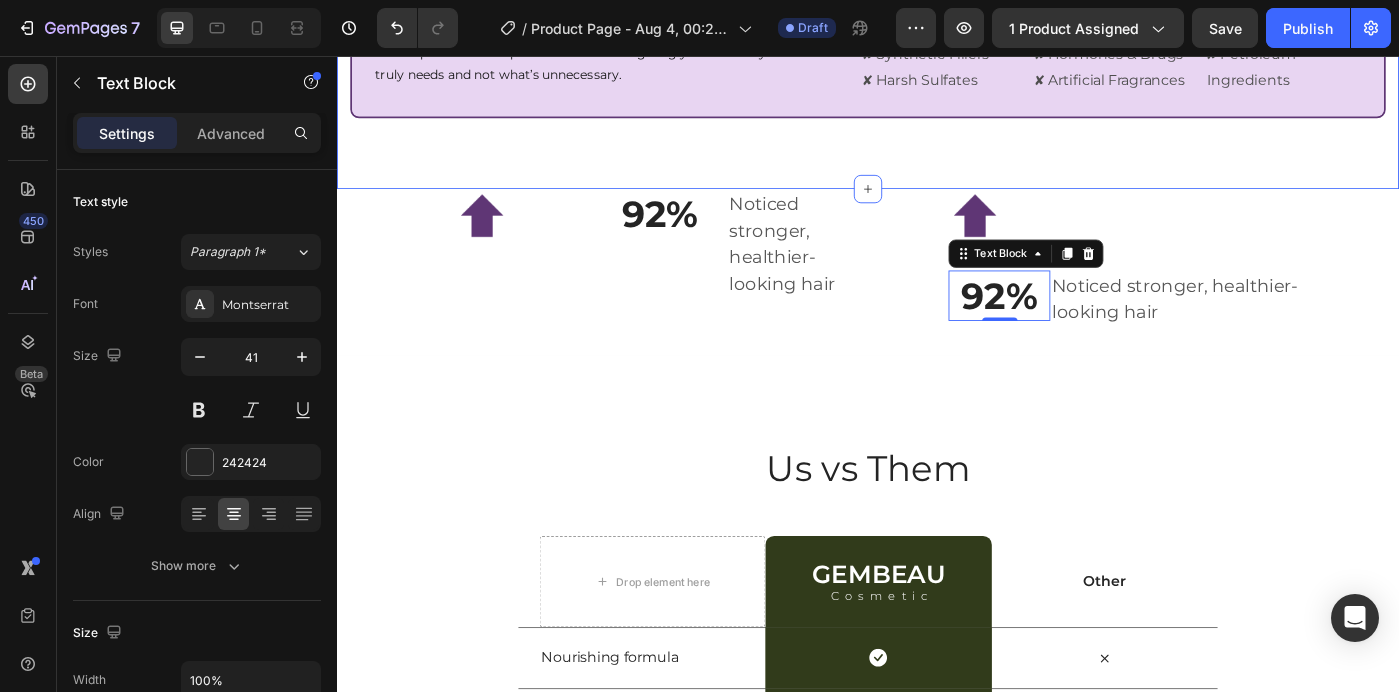 click on "What We Leave Out Heading We keep our formula pure and effective —giving your hair only what it truly needs and not what’s unnecessary. Heading ✘ Artificial Preservatives ✘ Synthetic Fillers ✘ Harsh Sulfates Text Block ✘ Parabens & Silicones ✘ Hormones & Drugs ✘ Artificial Fragrances Text Block ✘ Phthalates & Toxins ✘ Gluten & GMOs ✘ Petroleum Ingredients Text Block Row Hero Banner Row Section 4" at bounding box center (937, 40) 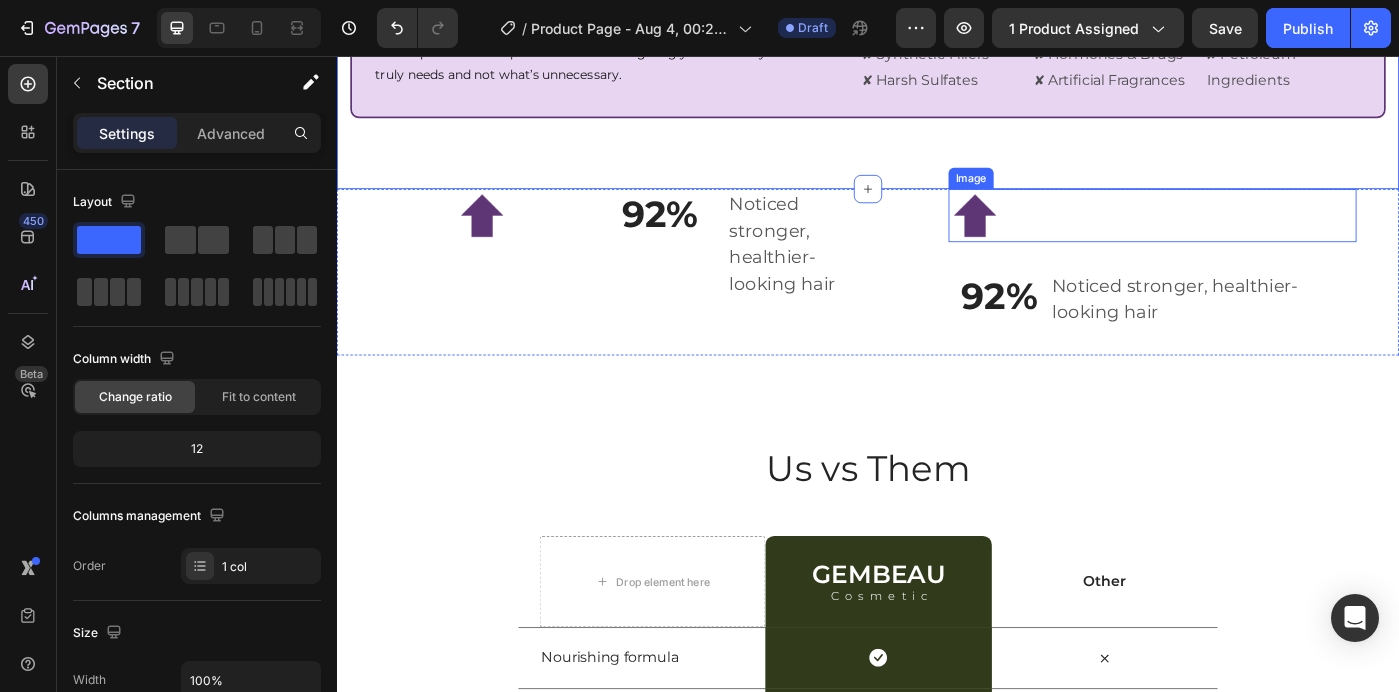 click at bounding box center (1258, 236) 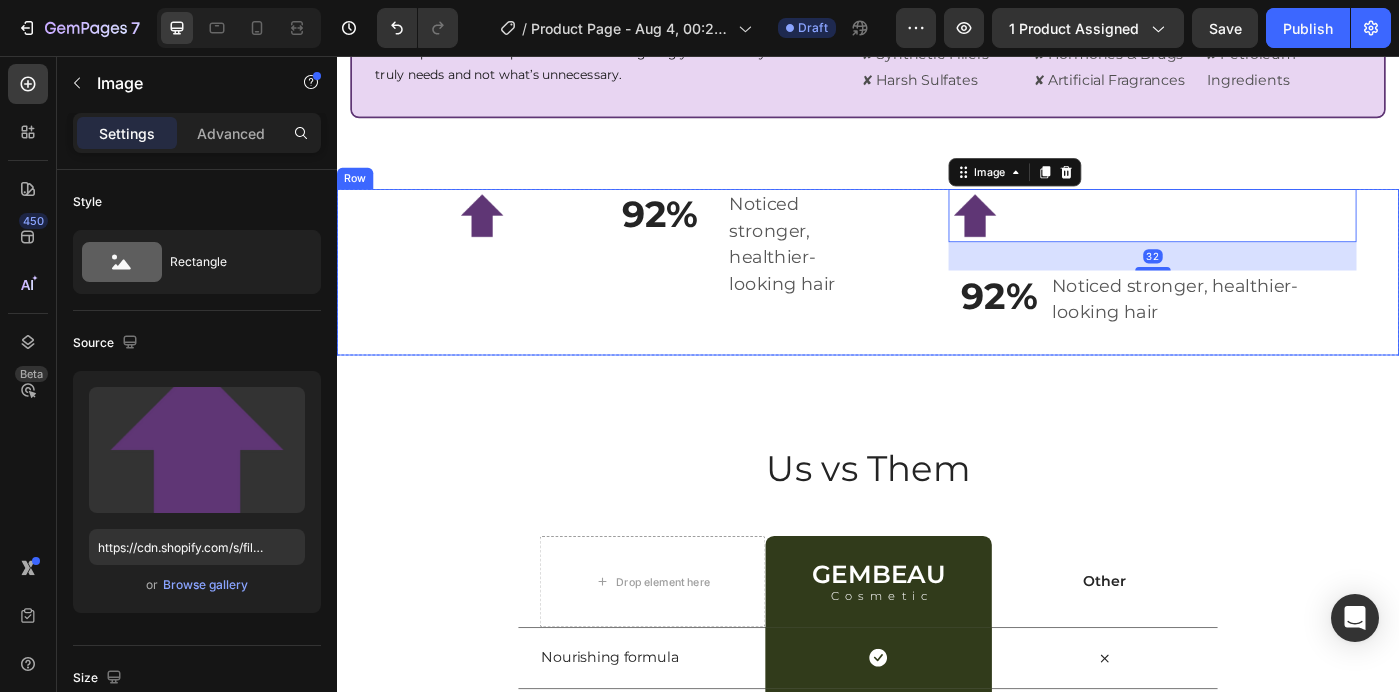 click on "Image 92% Text Block Noticed stronger, healthier-looking hair Text block Row                Title Line" at bounding box center (701, 300) 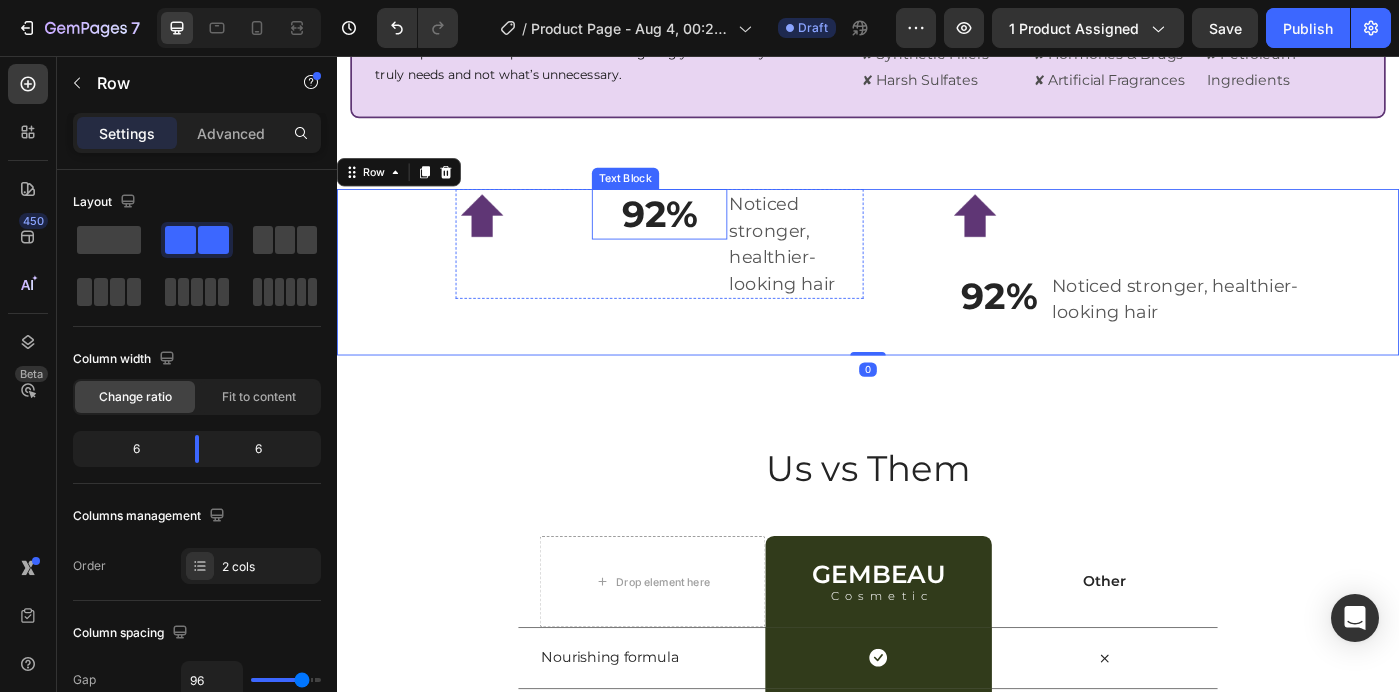 click on "92%" at bounding box center (702, 234) 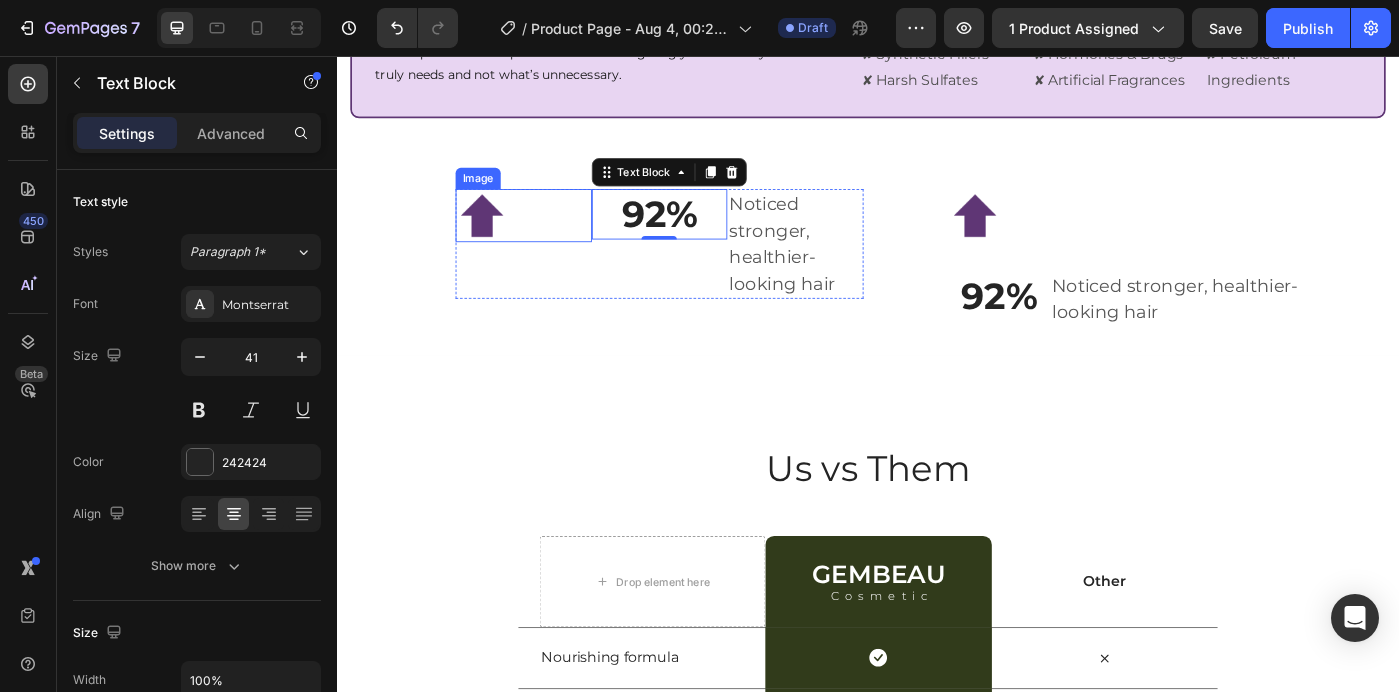 click at bounding box center (548, 236) 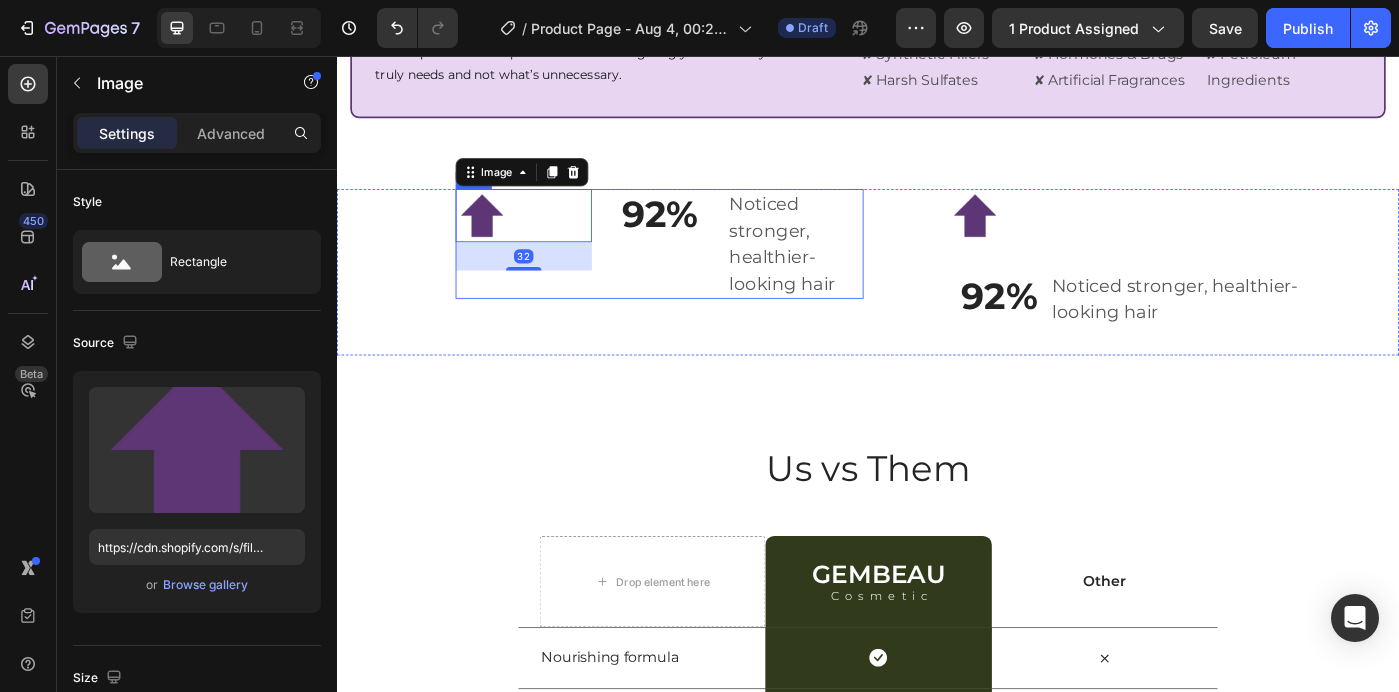 click on "92% Text Block" at bounding box center (702, 268) 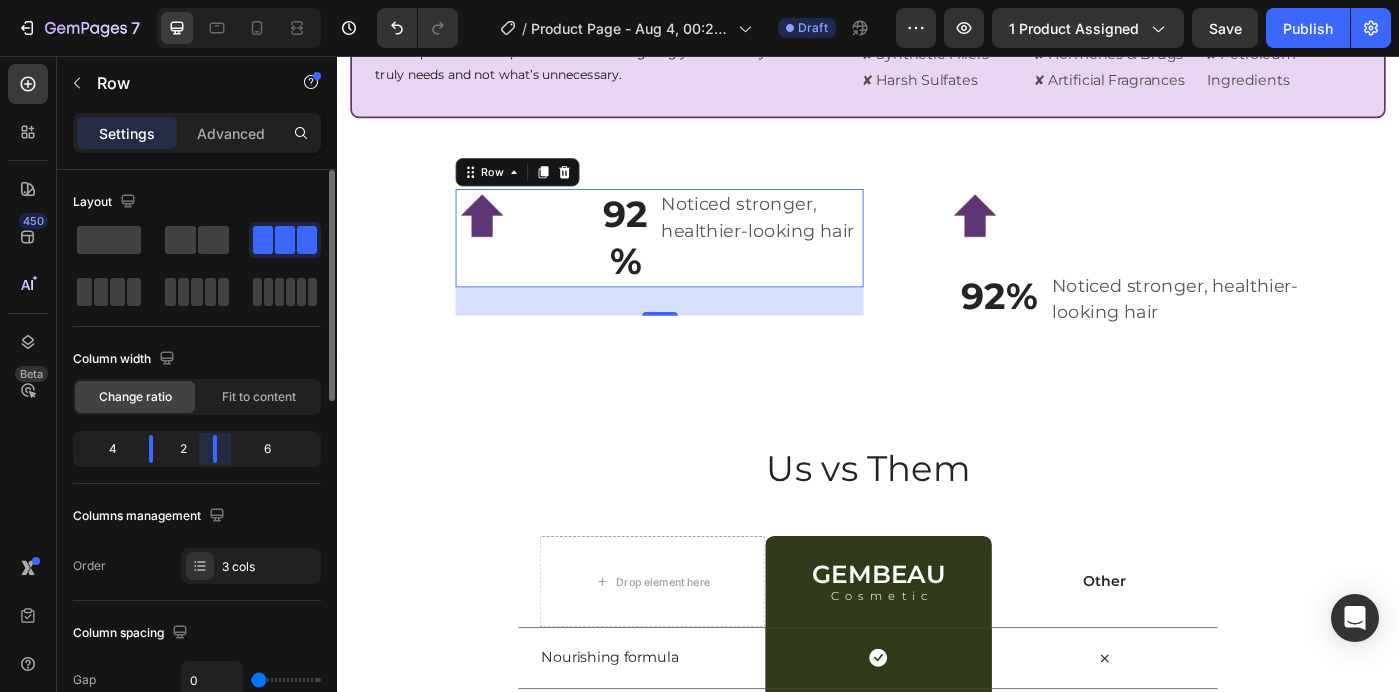 drag, startPoint x: 237, startPoint y: 450, endPoint x: 195, endPoint y: 447, distance: 42.107006 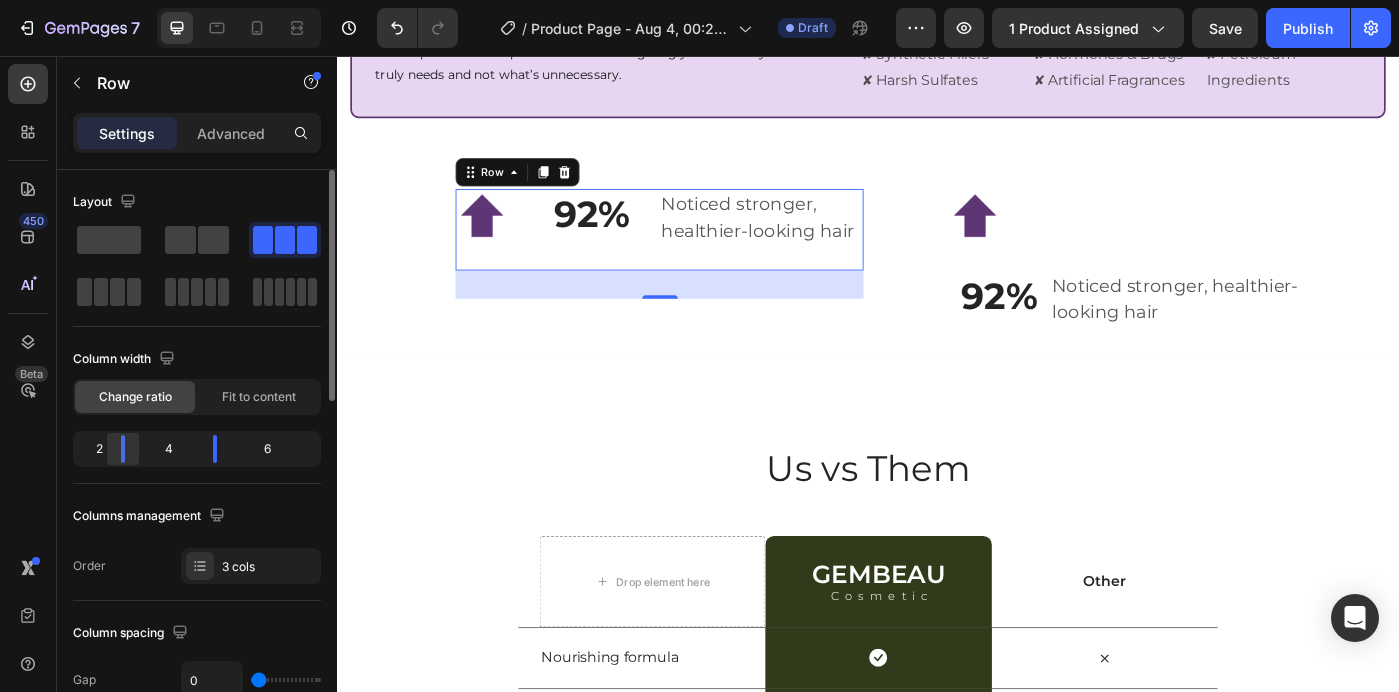 drag, startPoint x: 152, startPoint y: 449, endPoint x: 111, endPoint y: 445, distance: 41.19466 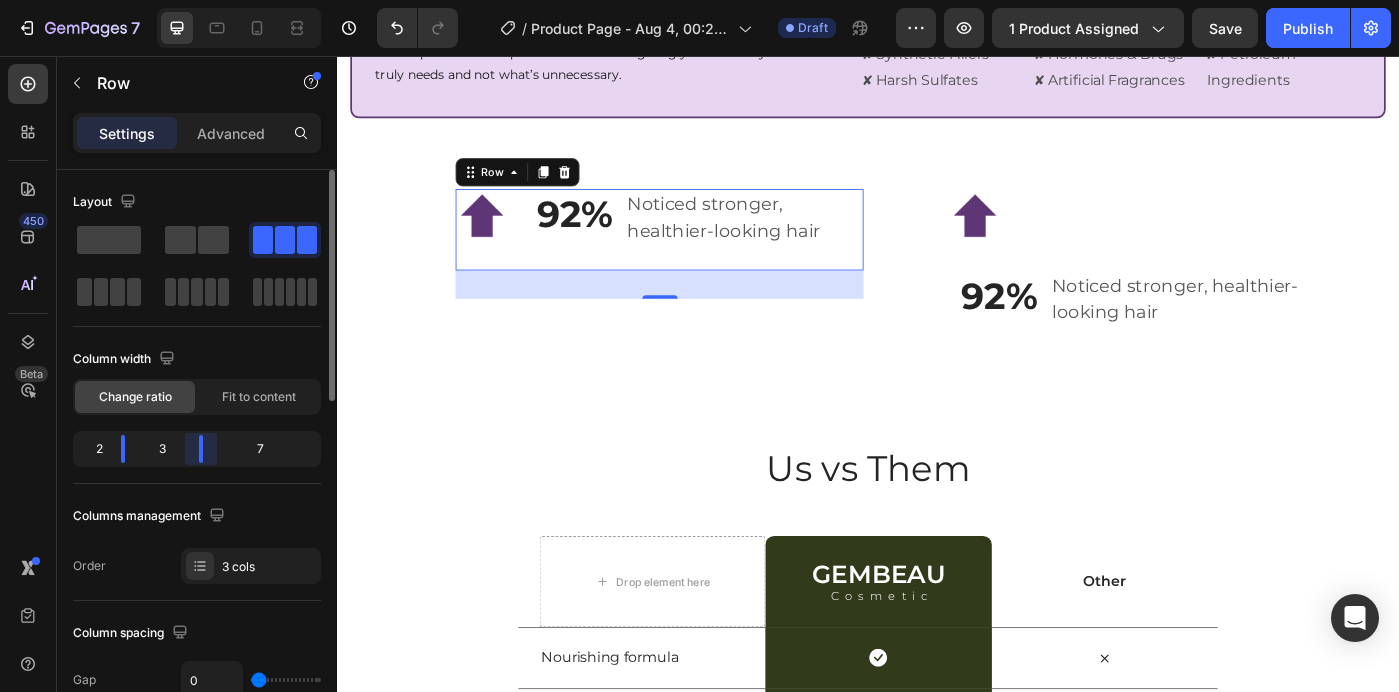 drag, startPoint x: 220, startPoint y: 446, endPoint x: 173, endPoint y: 444, distance: 47.042534 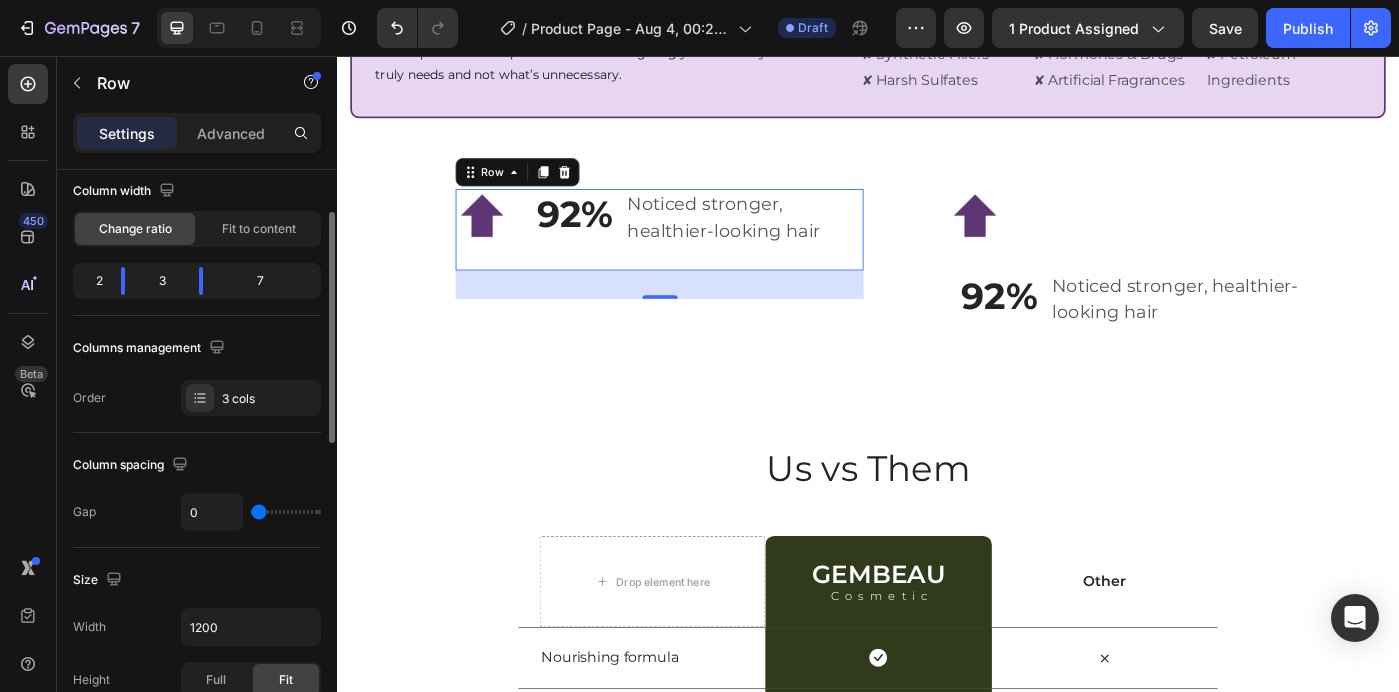 scroll, scrollTop: 222, scrollLeft: 0, axis: vertical 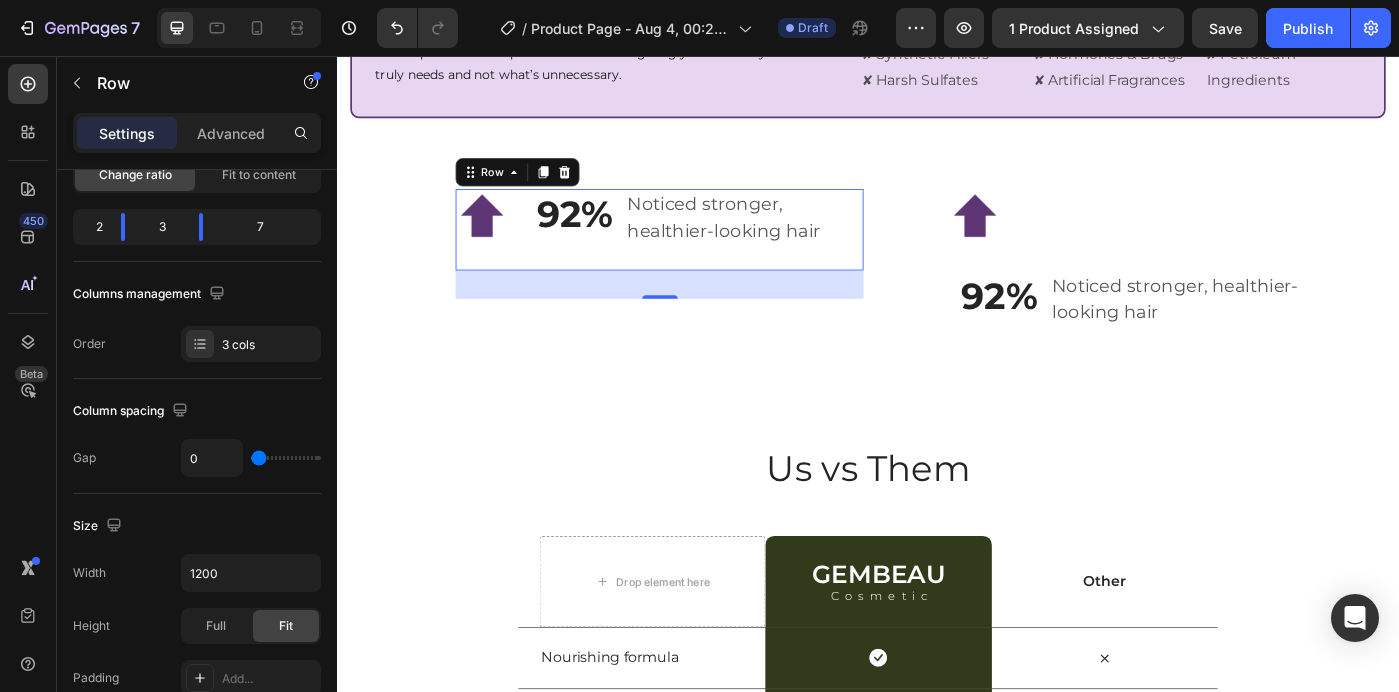 click on "92% Text Block" at bounding box center [605, 252] 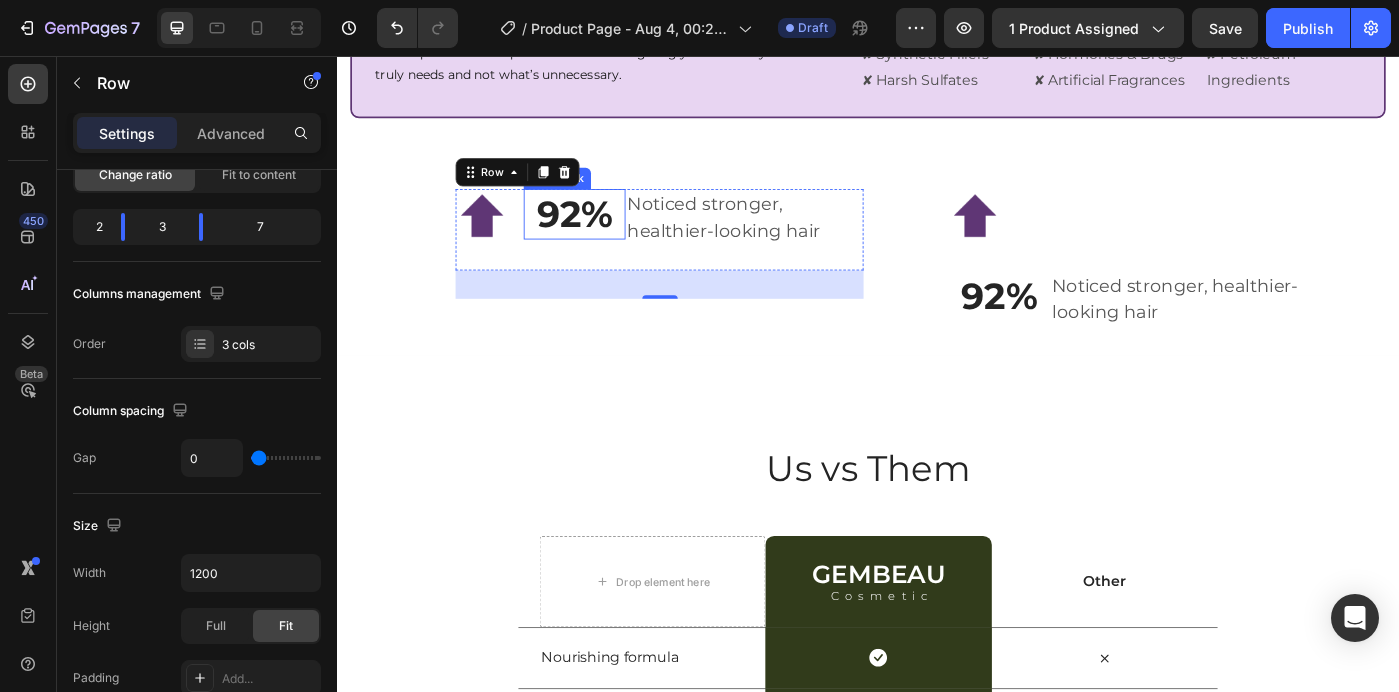 click on "92%" at bounding box center (605, 234) 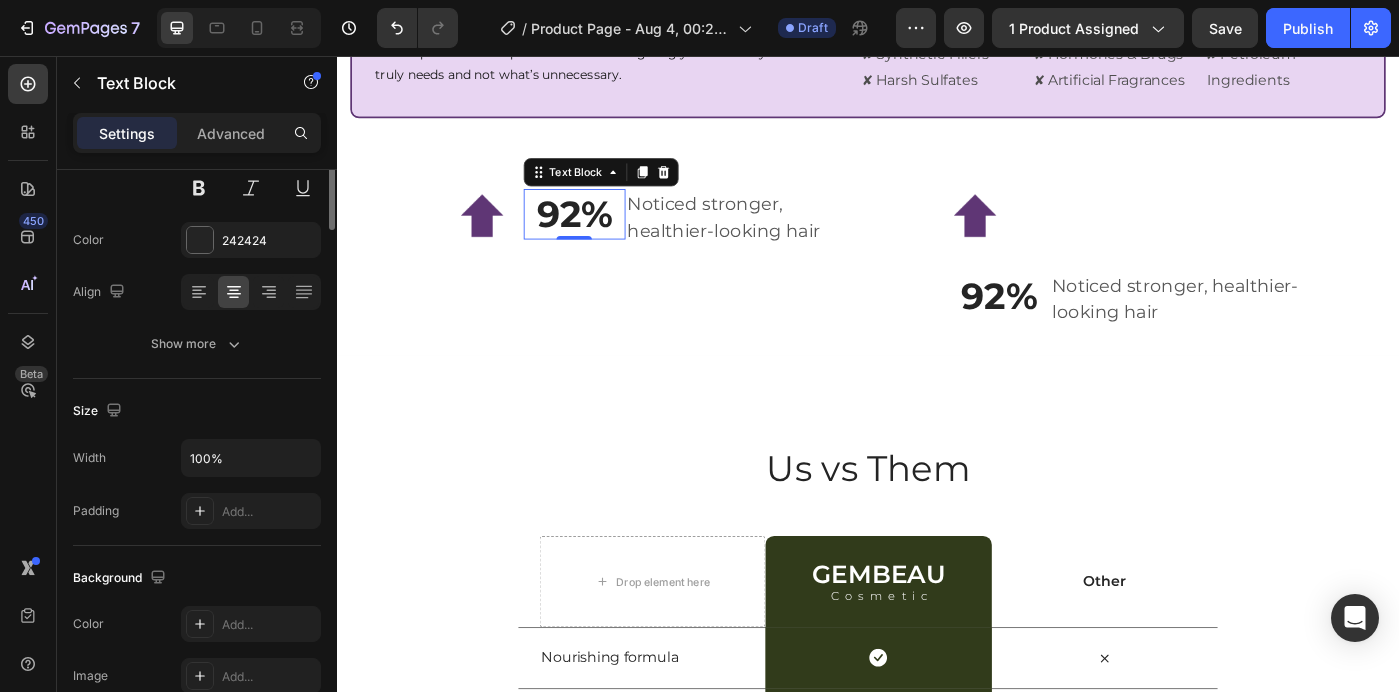 scroll, scrollTop: 0, scrollLeft: 0, axis: both 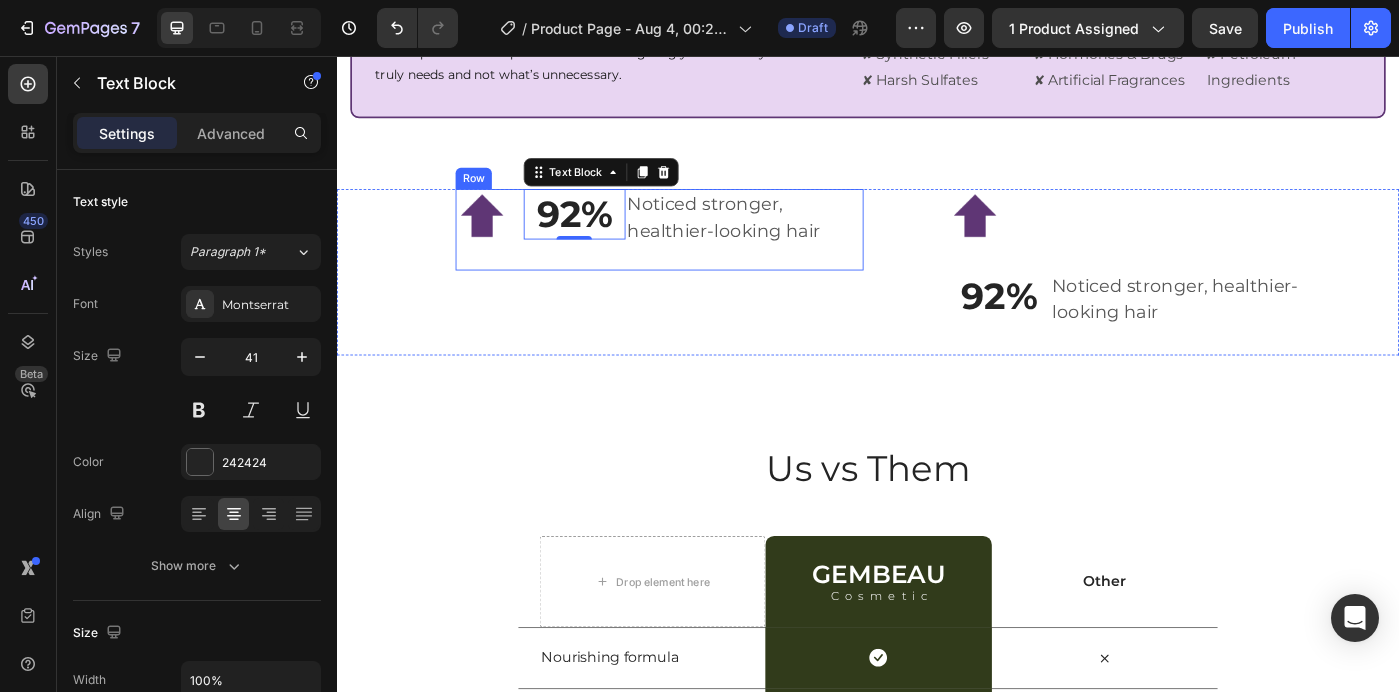 click on "Noticed stronger, healthier-looking hair Text block" at bounding box center (797, 252) 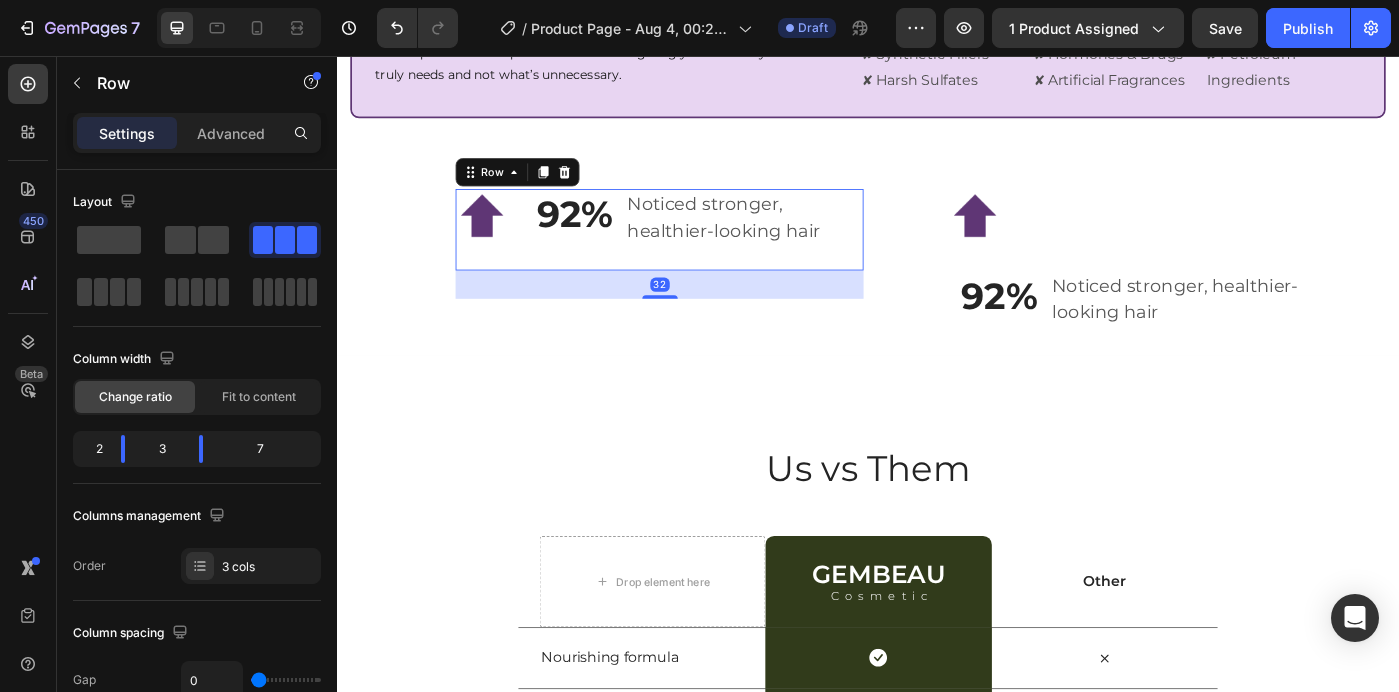 click on "Image" at bounding box center [509, 252] 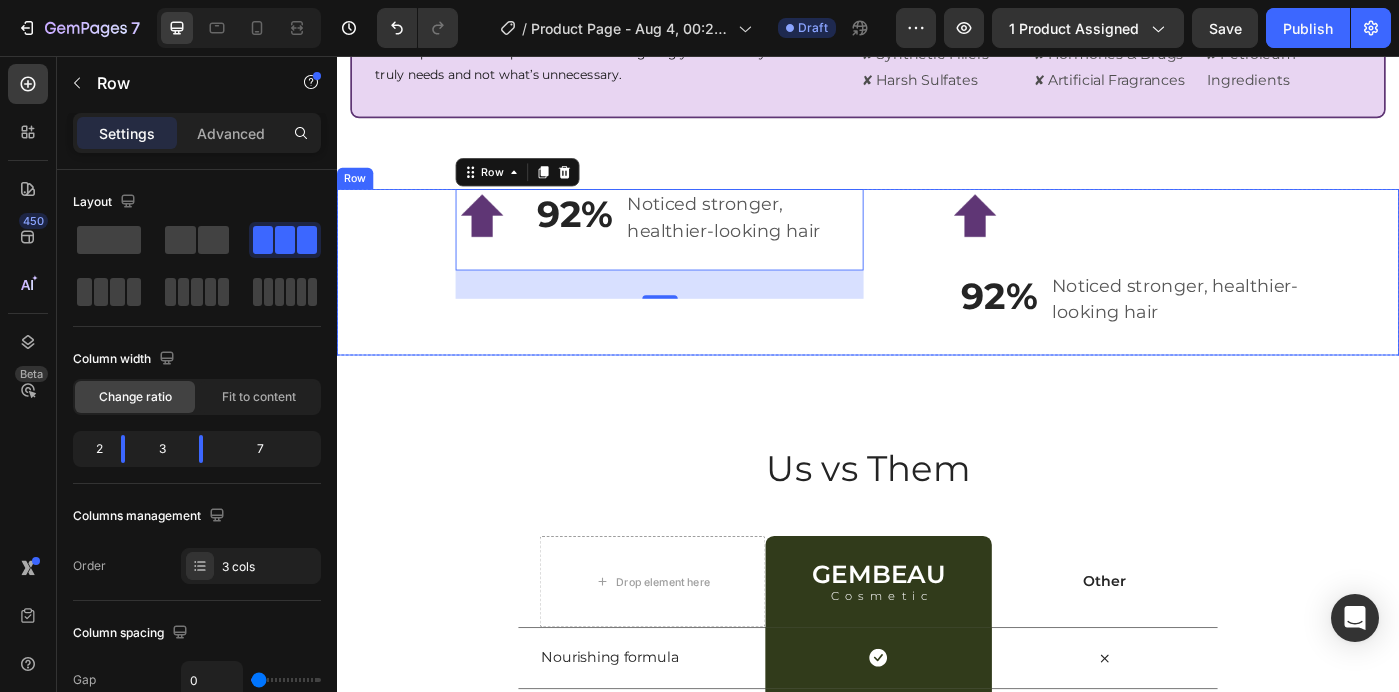 click on "Image 92% Text Block Noticed stronger, healthier-looking hair Text block Row   32                Title Line" at bounding box center (701, 300) 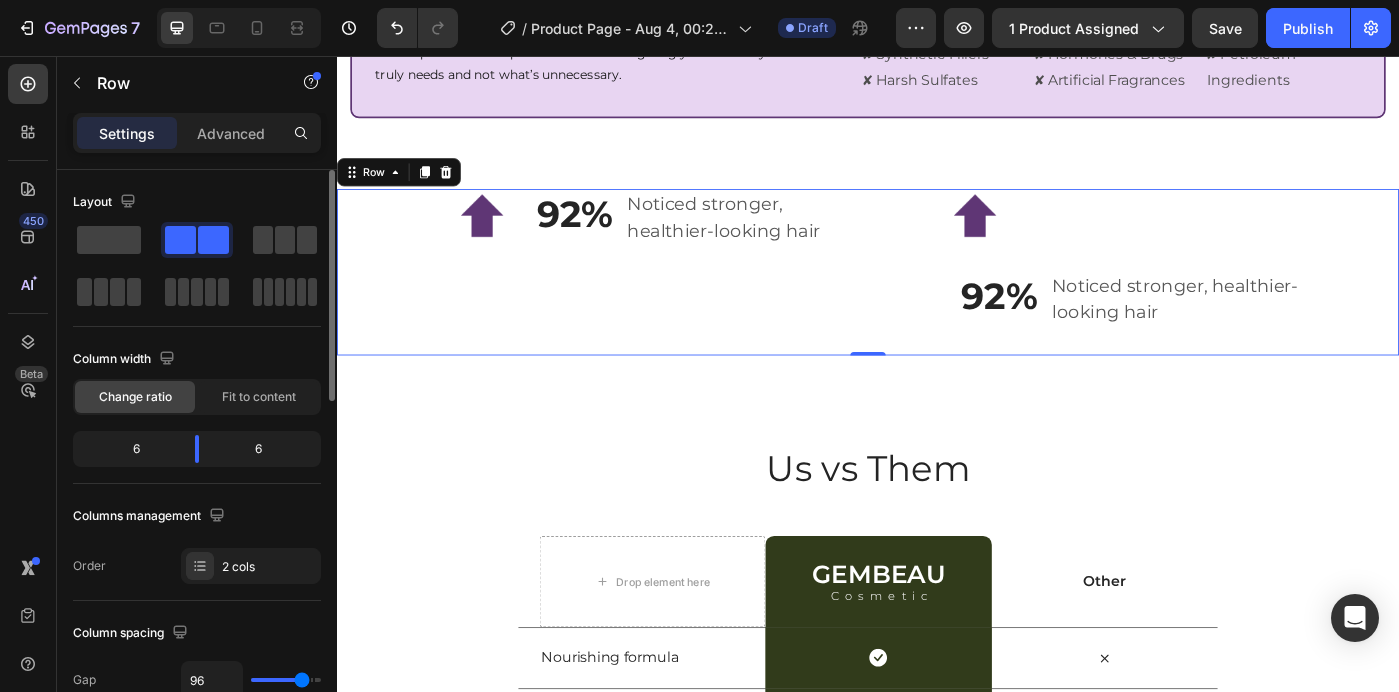 click on "Layout Column width Change ratio Fit to content 6 6 Columns management Order 2 cols" 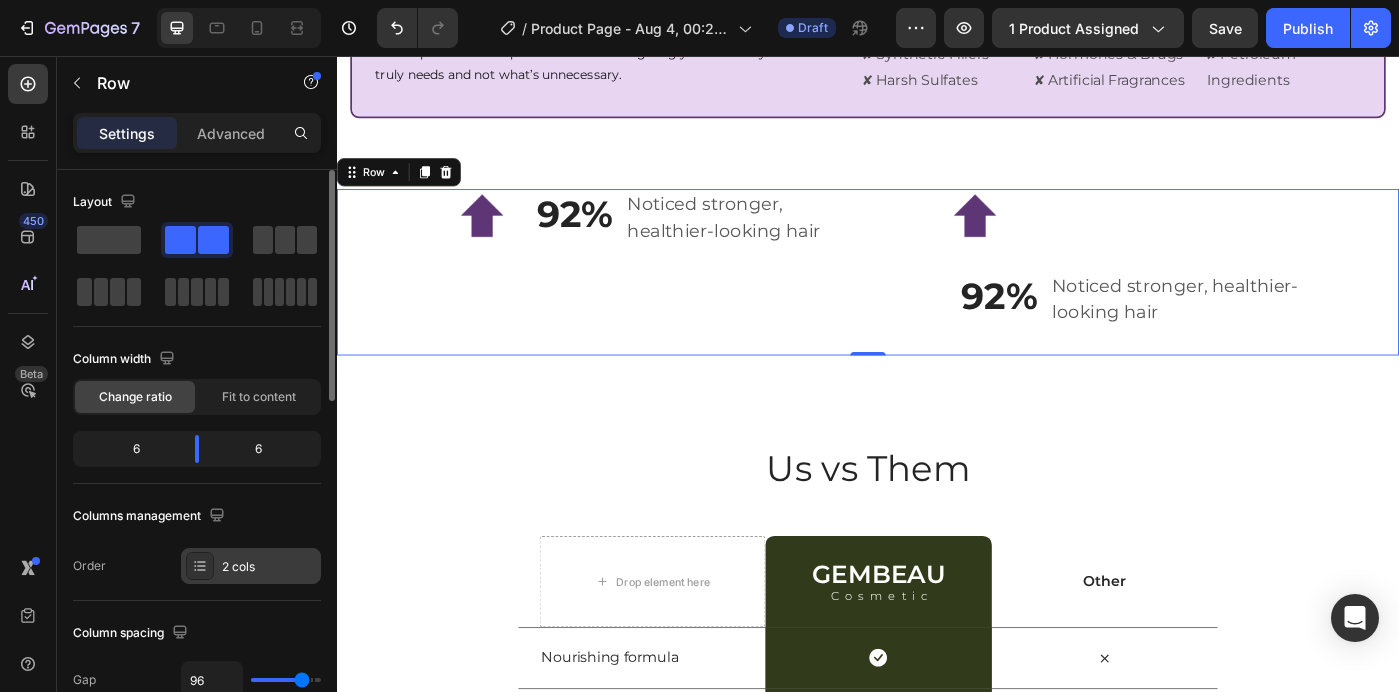 click 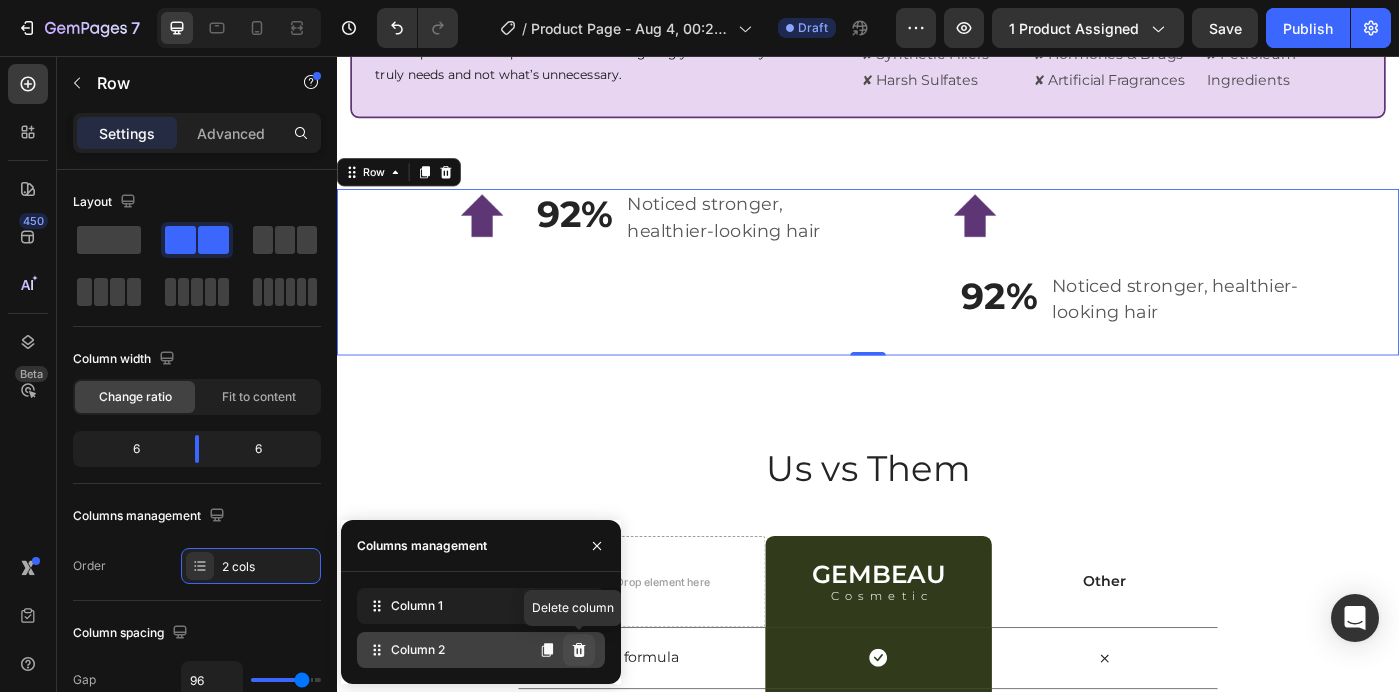 click 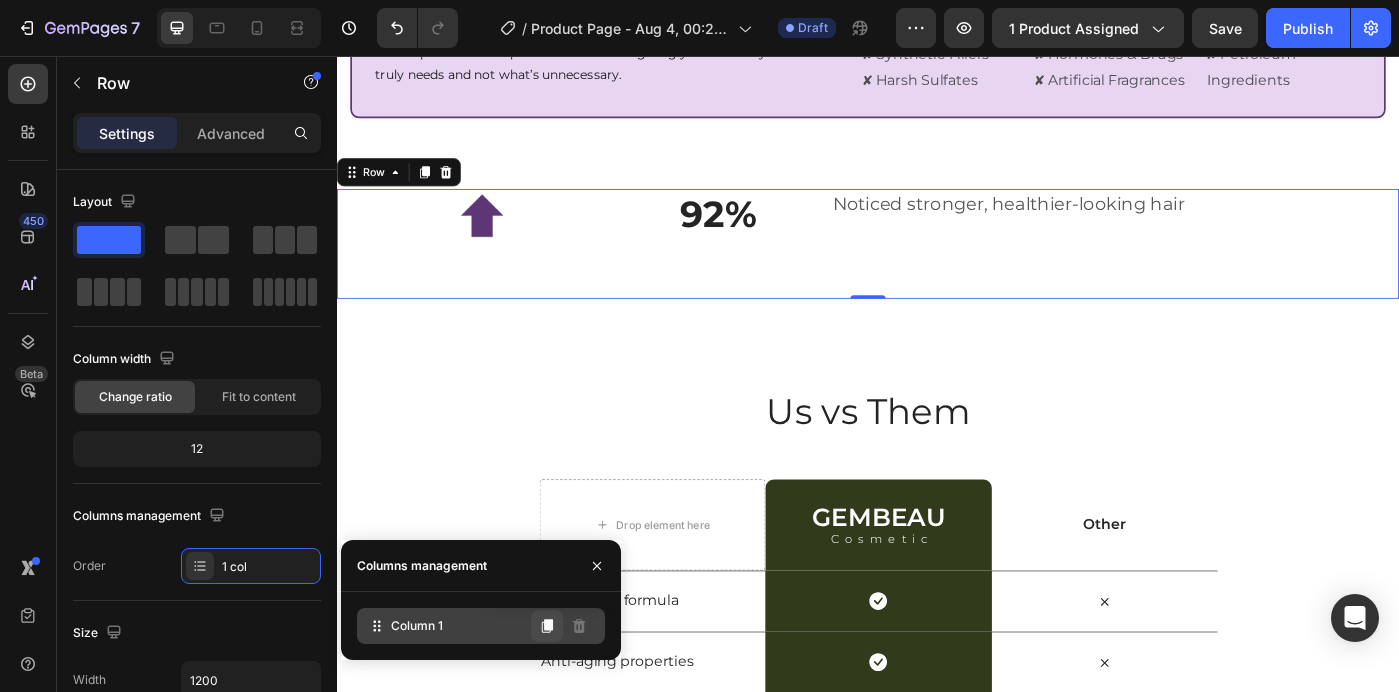 click 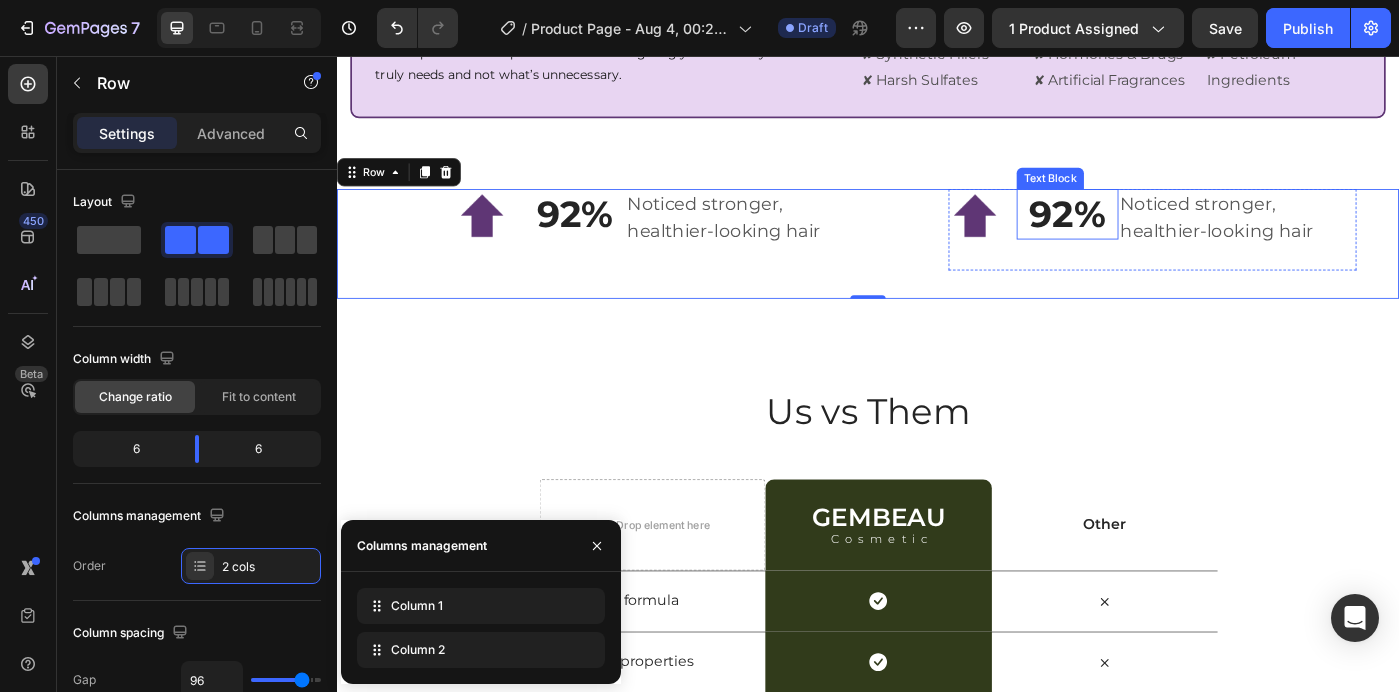 click on "92%" at bounding box center (1162, 234) 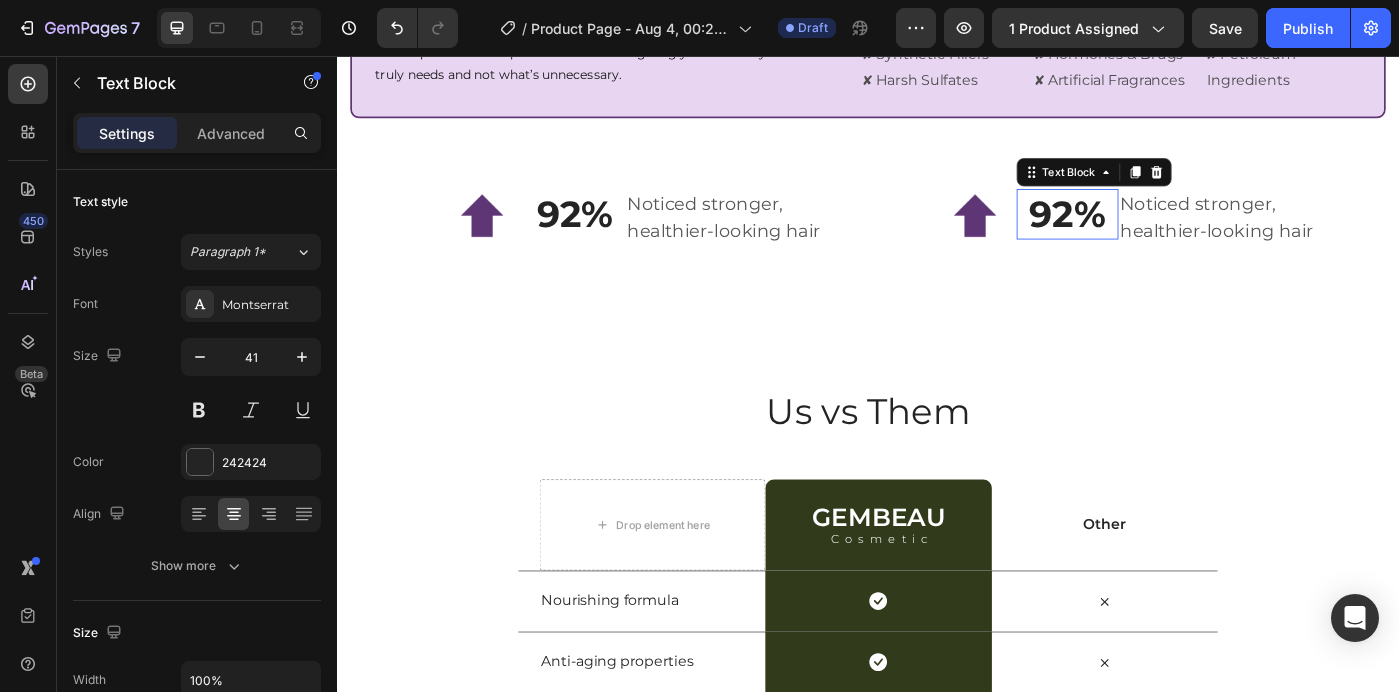 click on "92%" at bounding box center [1162, 234] 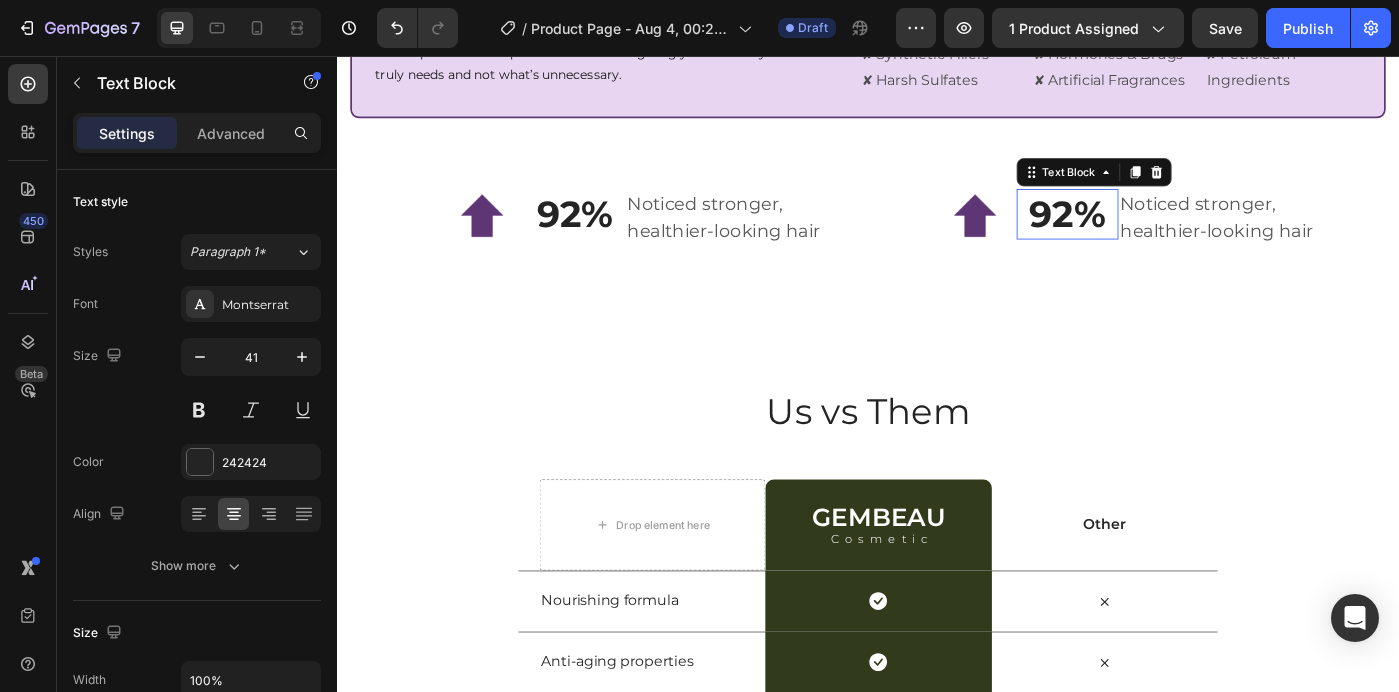 click on "92%" at bounding box center (1162, 234) 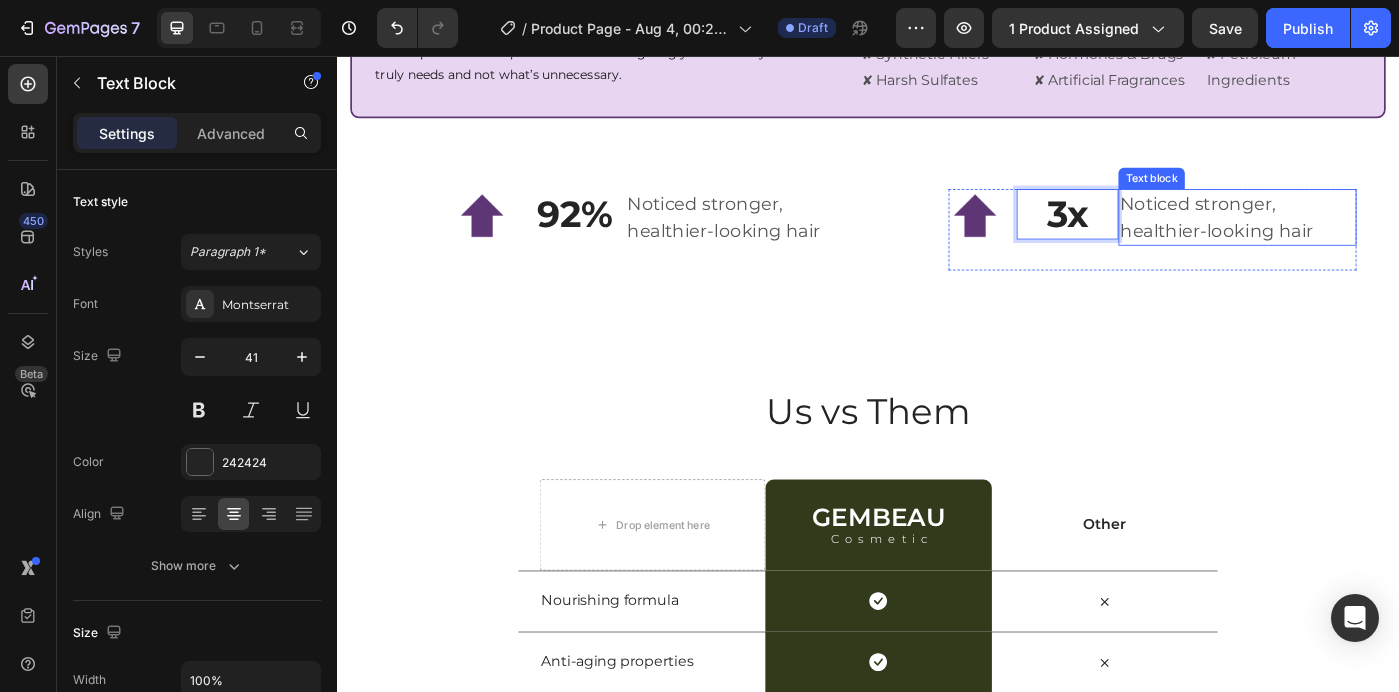 click on "Noticed stronger, healthier-looking hair" at bounding box center [1354, 238] 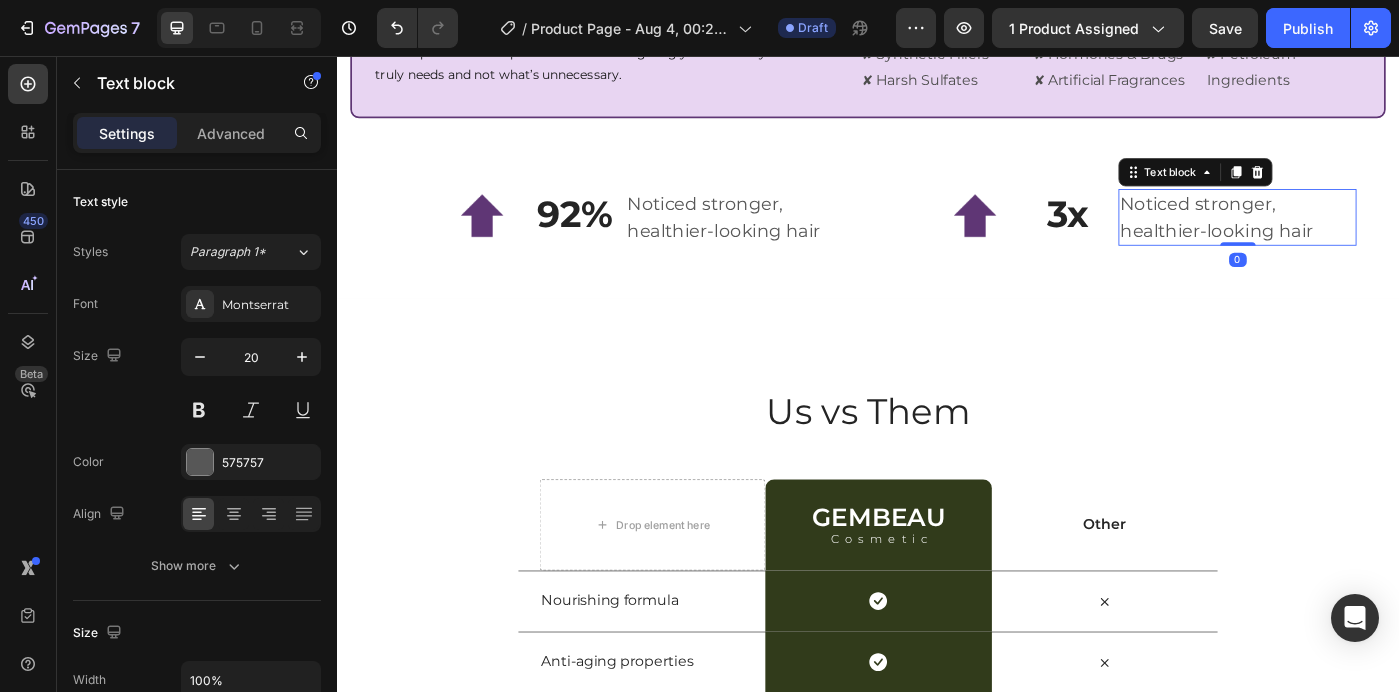 click on "Noticed stronger, healthier-looking hair" at bounding box center (1354, 238) 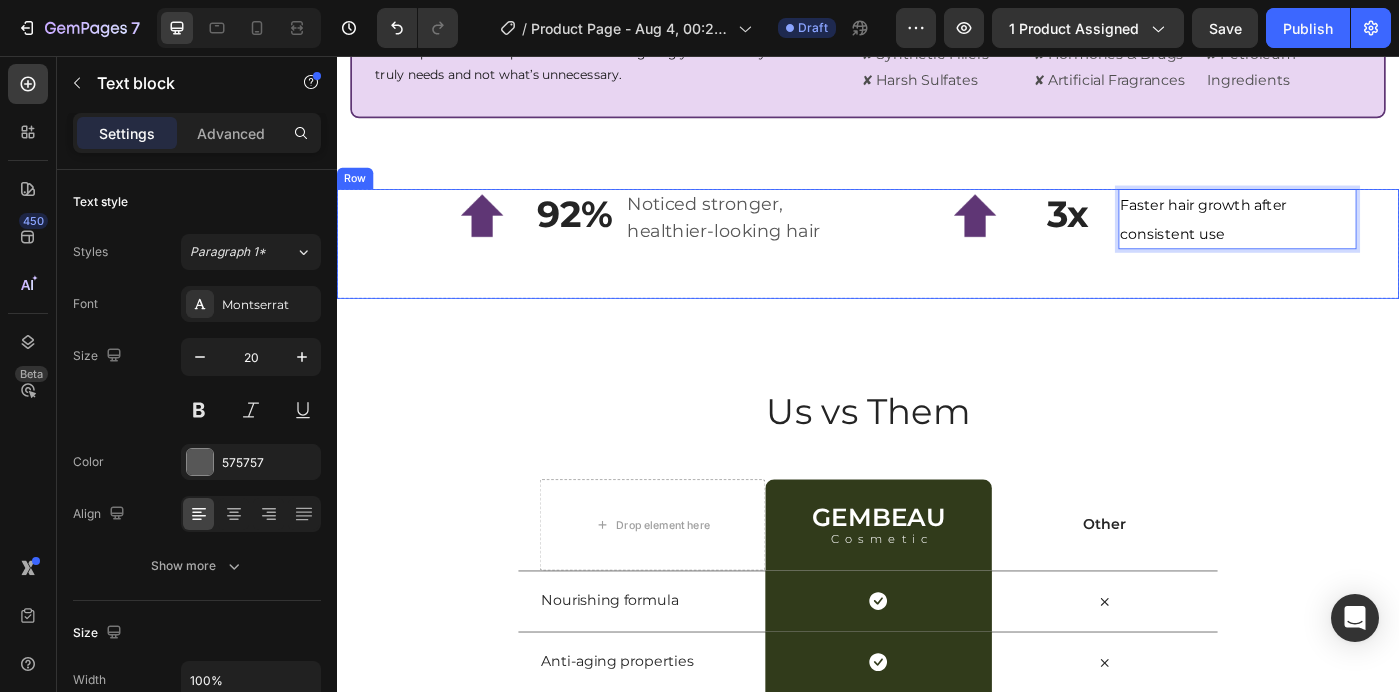 click on "Image 92% Text Block Noticed stronger, healthier-looking hair Text block Row                Title Line Image 3x Text Block Faster hair growth after consistent use Text block   0 Row                Title Line Row" at bounding box center [937, 268] 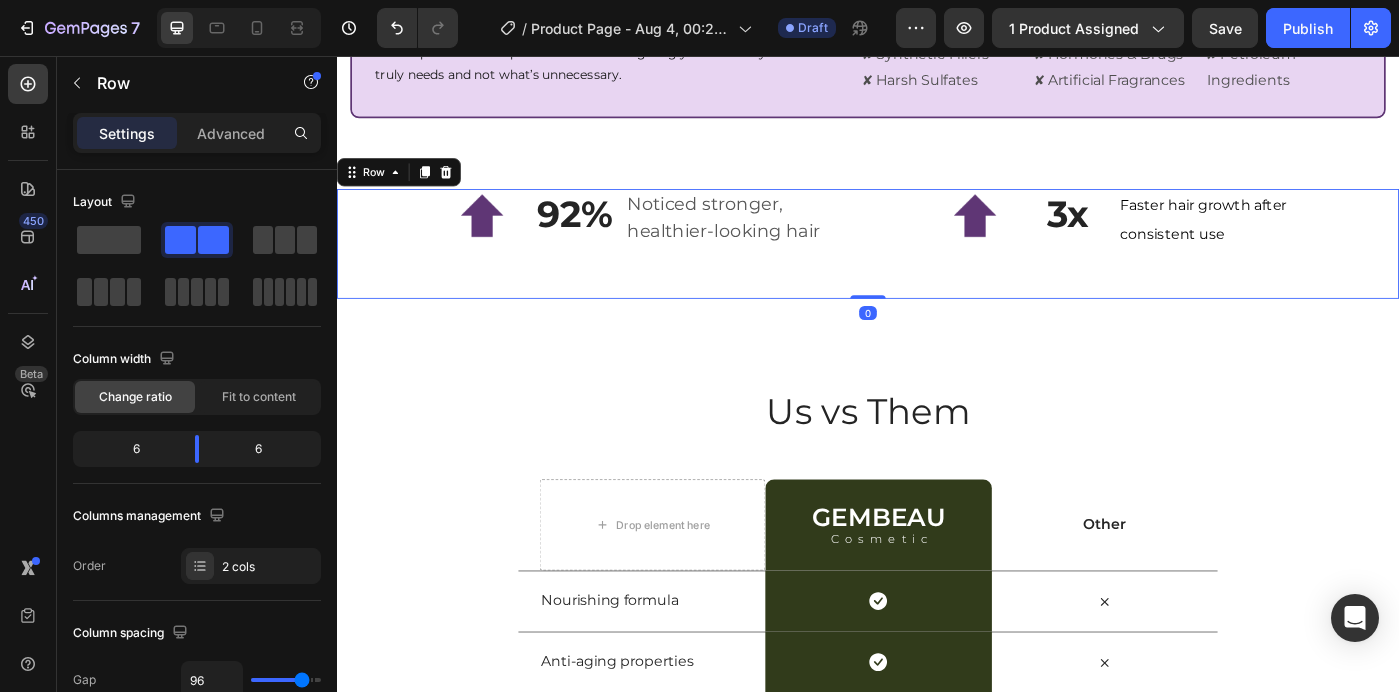 click on "Image 92% Text Block Noticed stronger, healthier-looking hair Text block Row                Title Line Image 3x Text Block Faster hair growth after consistent use Text block Row                Title Line Row   0" at bounding box center (937, 268) 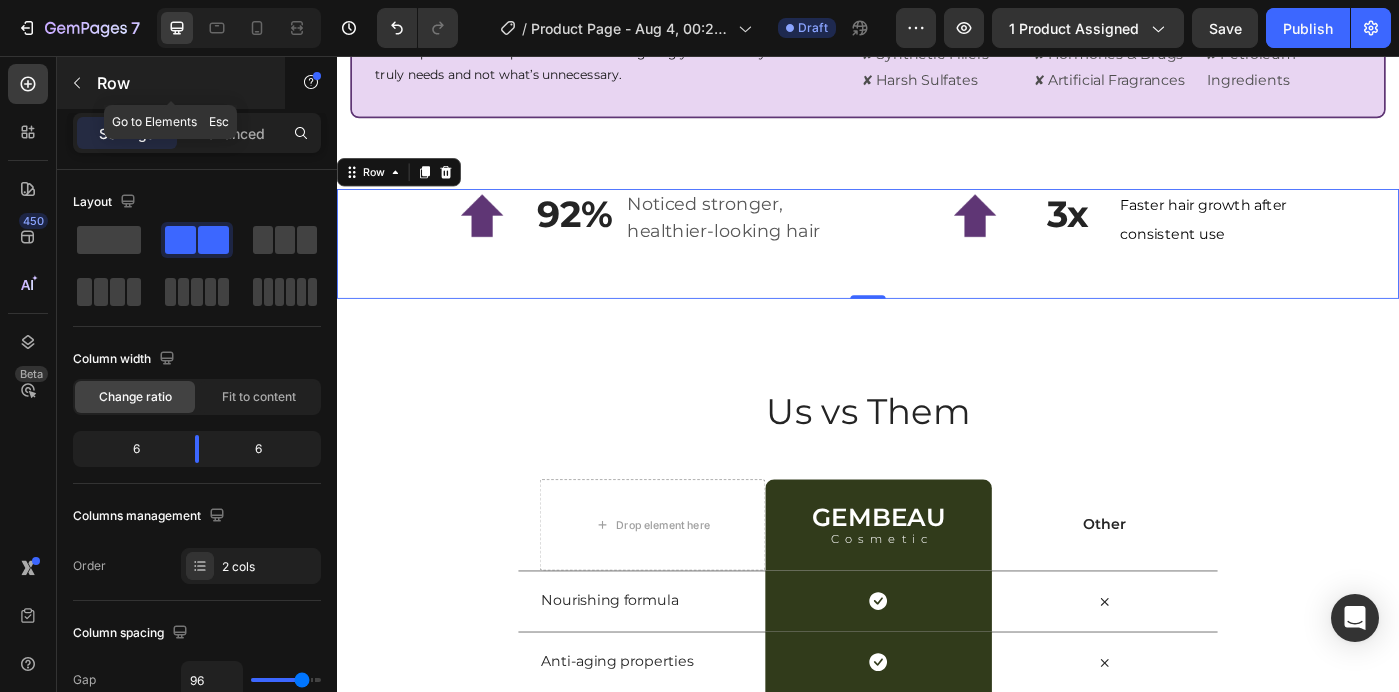 click 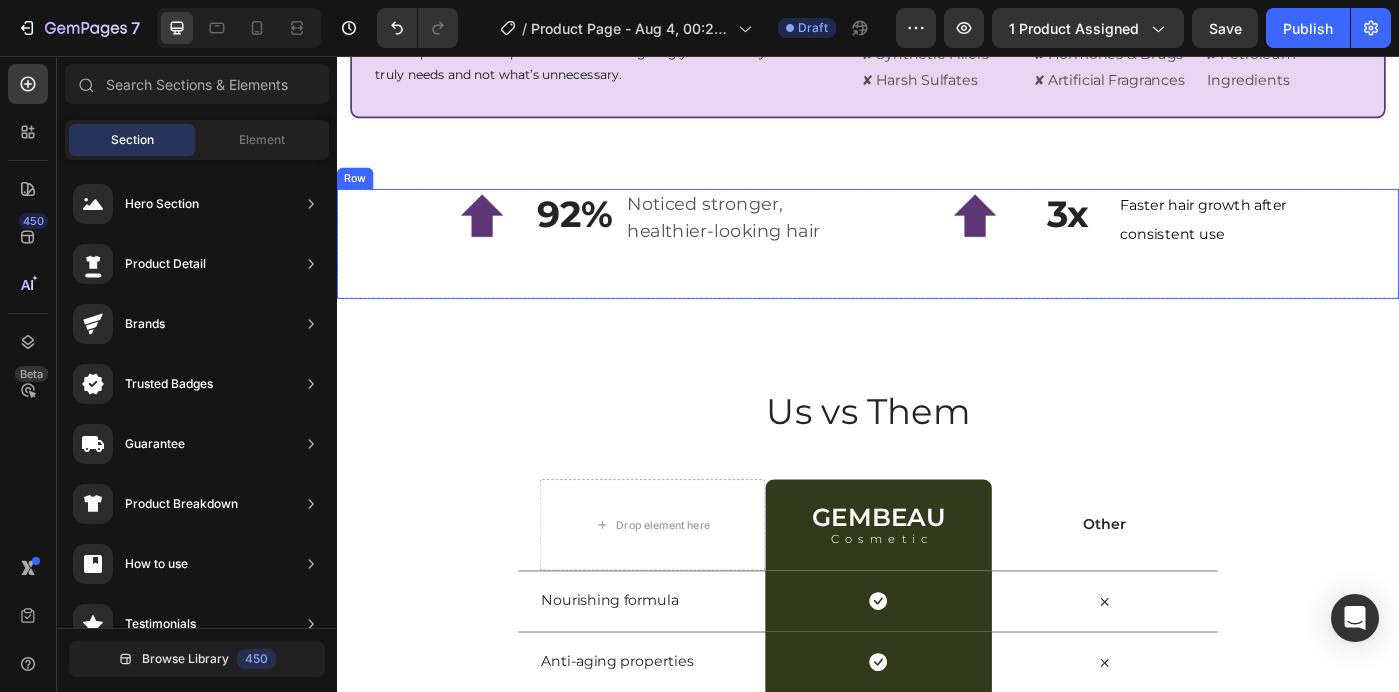click on "Image 92% Text Block Noticed stronger, healthier-looking hair Text block Row                Title Line Image 3x Text Block Faster hair growth after consistent use Text block Row                Title Line Row" at bounding box center [937, 268] 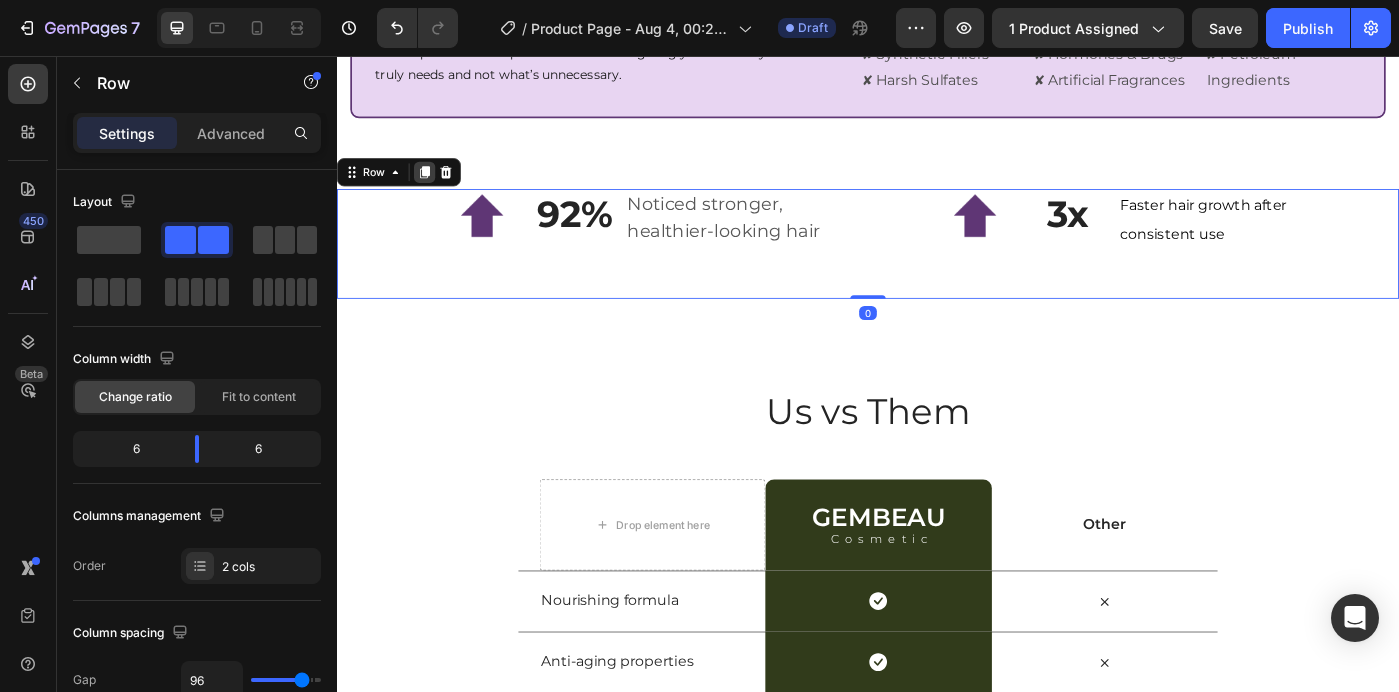 click 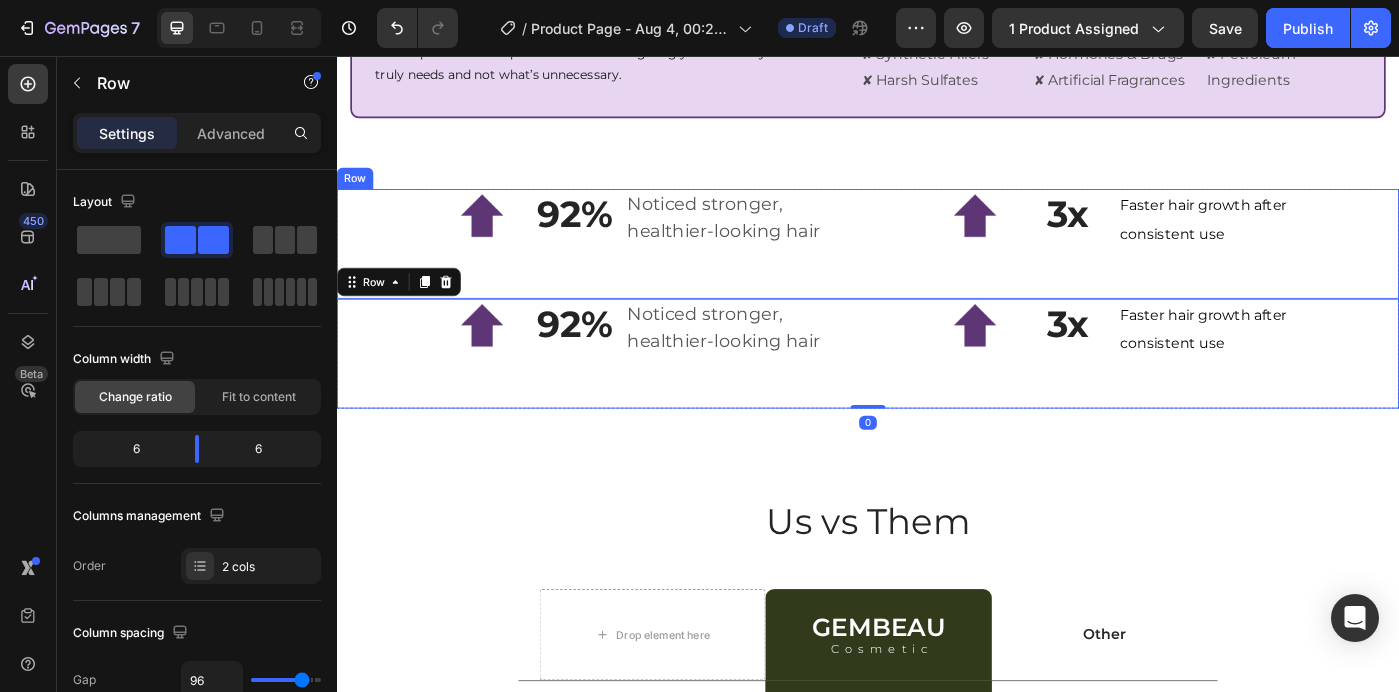 click on "Image 92% Text Block Noticed stronger, healthier-looking hair Text block Row                Title Line" at bounding box center [701, 268] 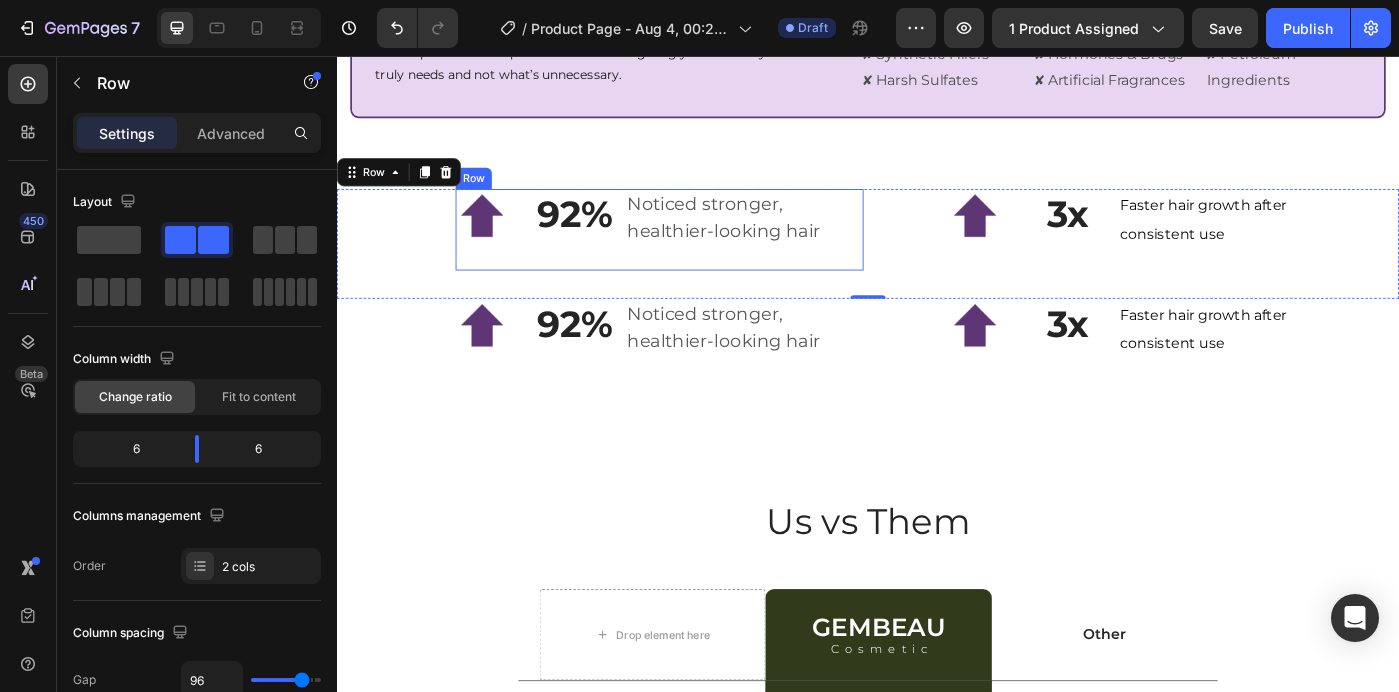 click on "Noticed stronger, healthier-looking hair Text block" at bounding box center [797, 252] 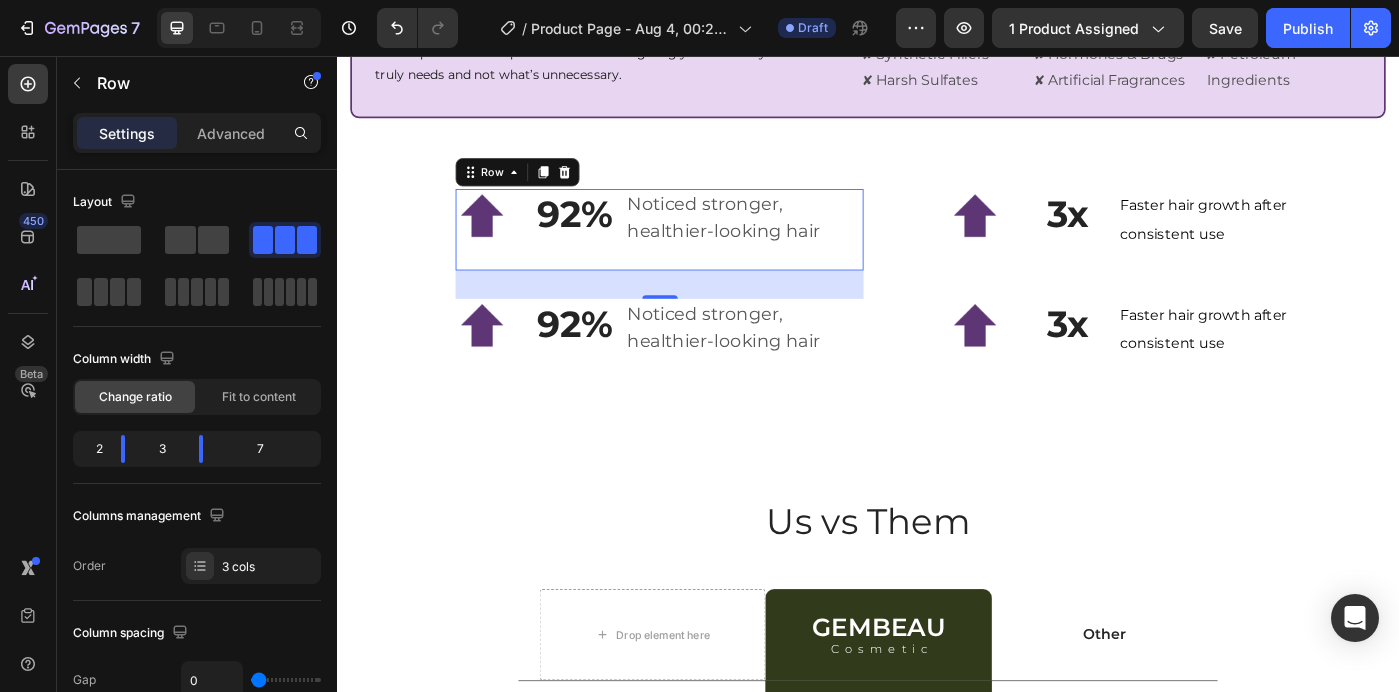 drag, startPoint x: 699, startPoint y: 321, endPoint x: 698, endPoint y: 302, distance: 19.026299 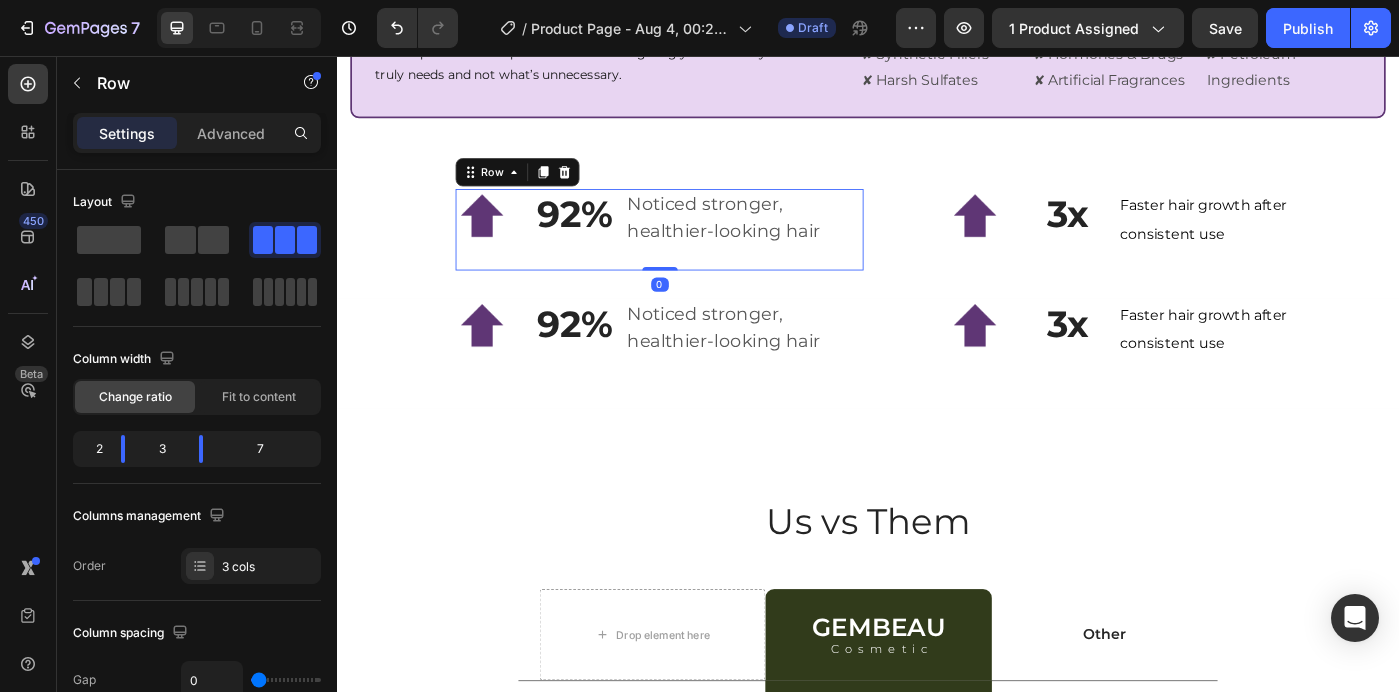 drag, startPoint x: 703, startPoint y: 329, endPoint x: 701, endPoint y: 278, distance: 51.0392 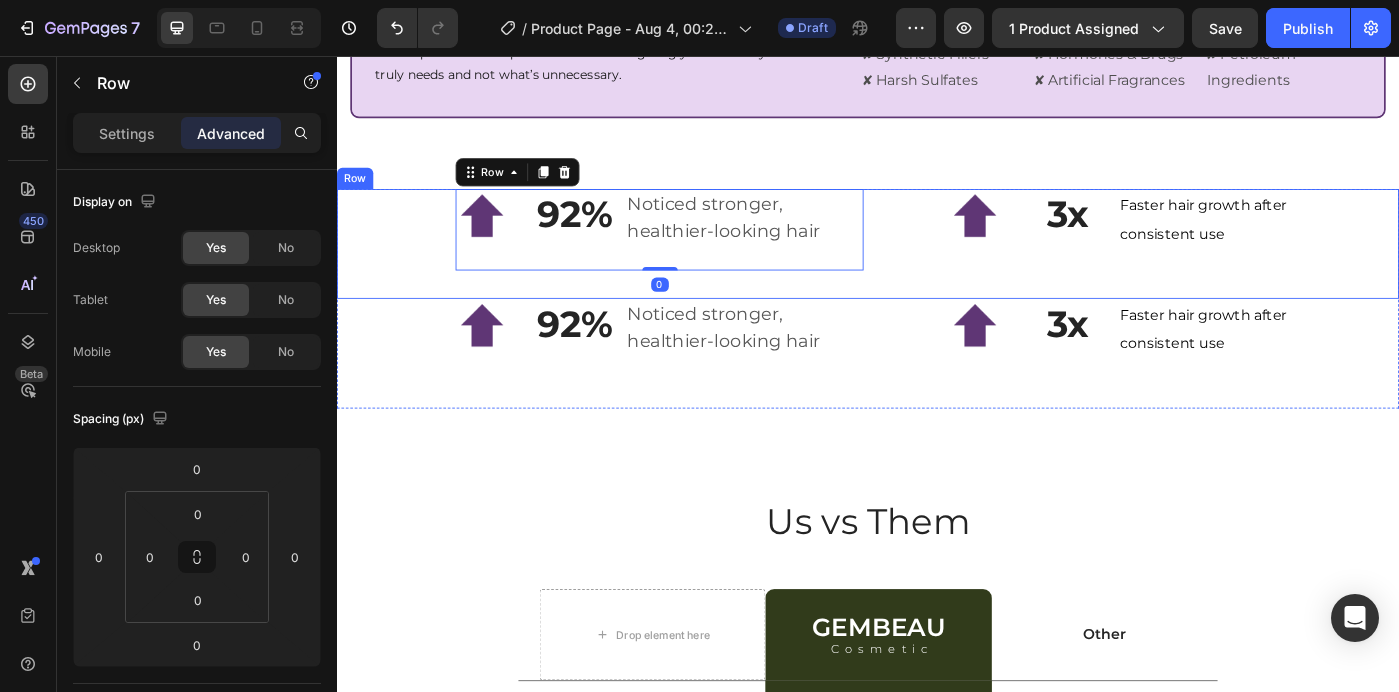 click on "Image 92% Text Block Noticed stronger, healthier-looking hair Text block Row   0                Title Line" at bounding box center [701, 268] 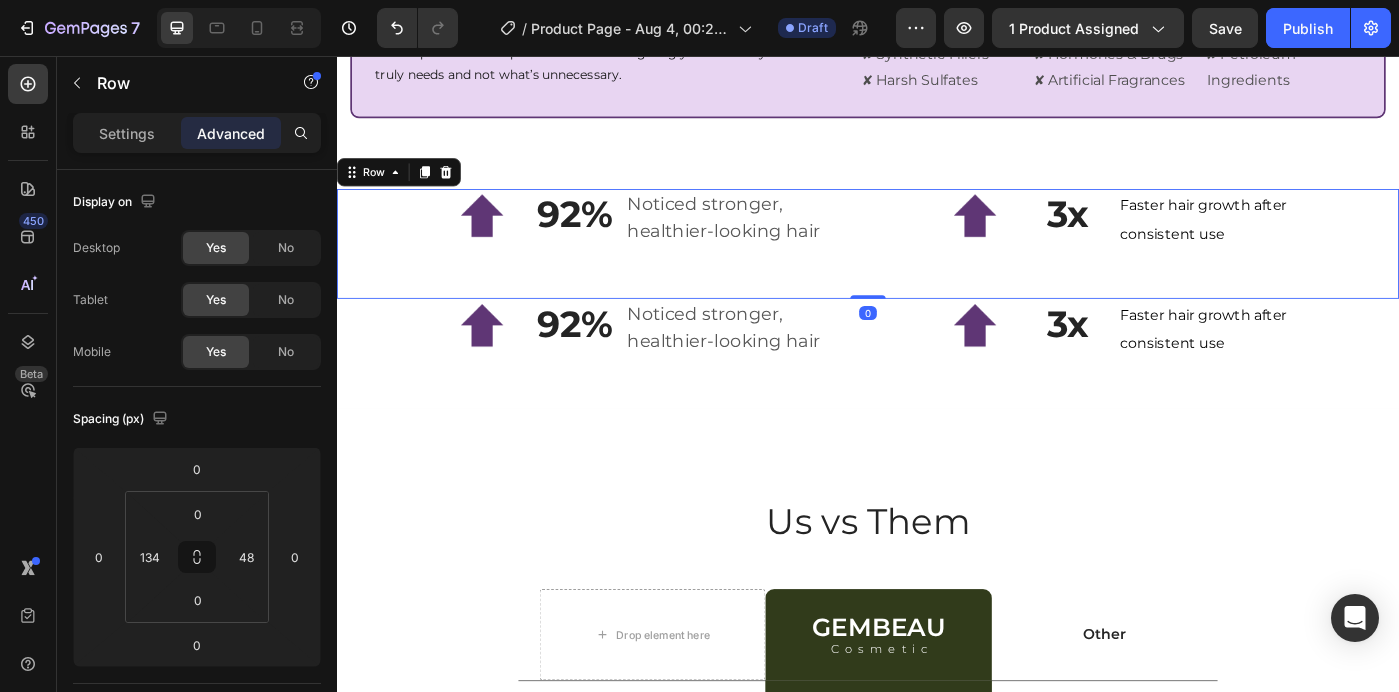 click on "Image 92% Text Block Noticed stronger, healthier-looking hair Text block Row                Title Line" at bounding box center (701, 268) 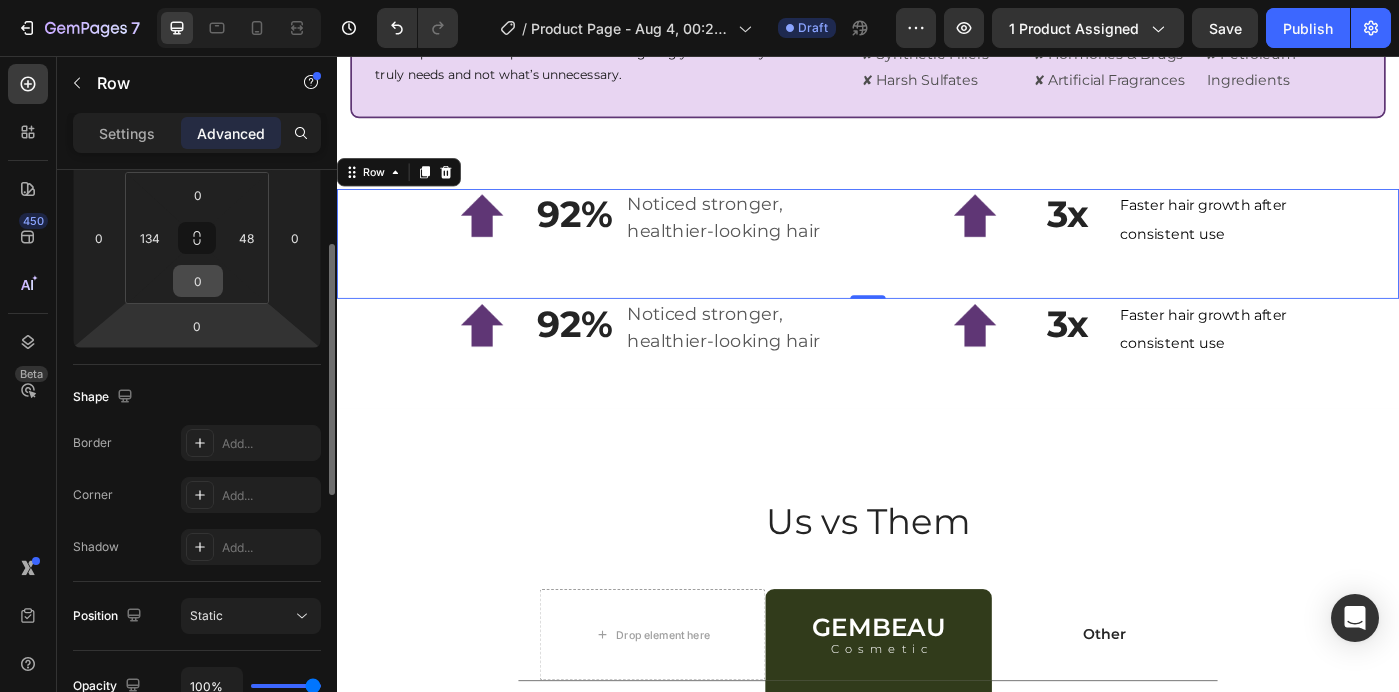 scroll, scrollTop: 63, scrollLeft: 0, axis: vertical 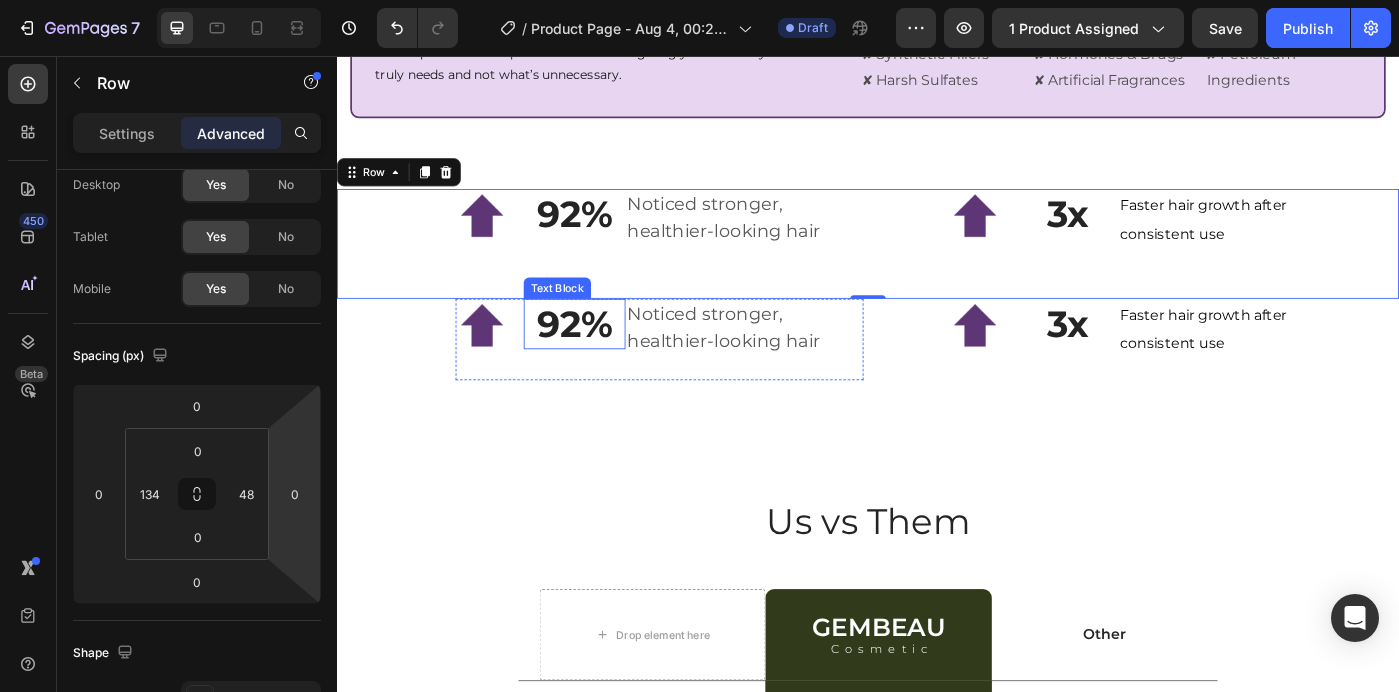click on "92%" at bounding box center [605, 358] 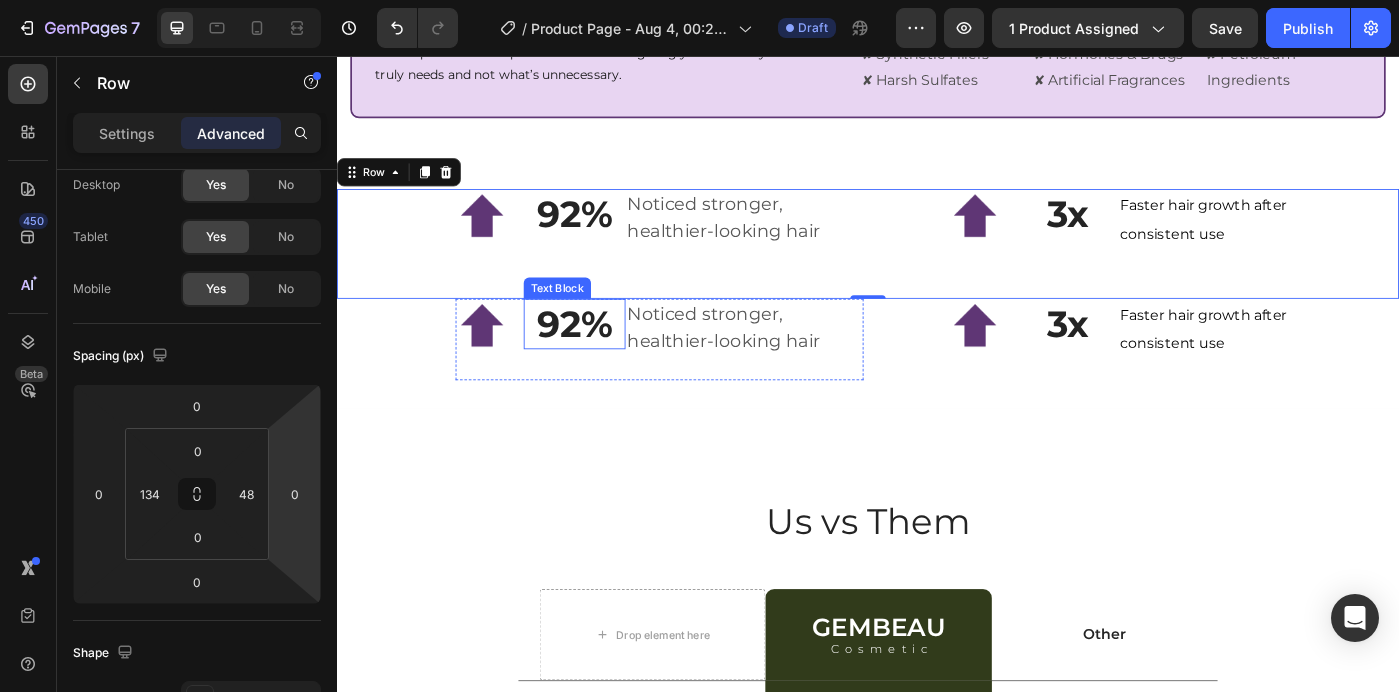 click on "92%" at bounding box center [605, 358] 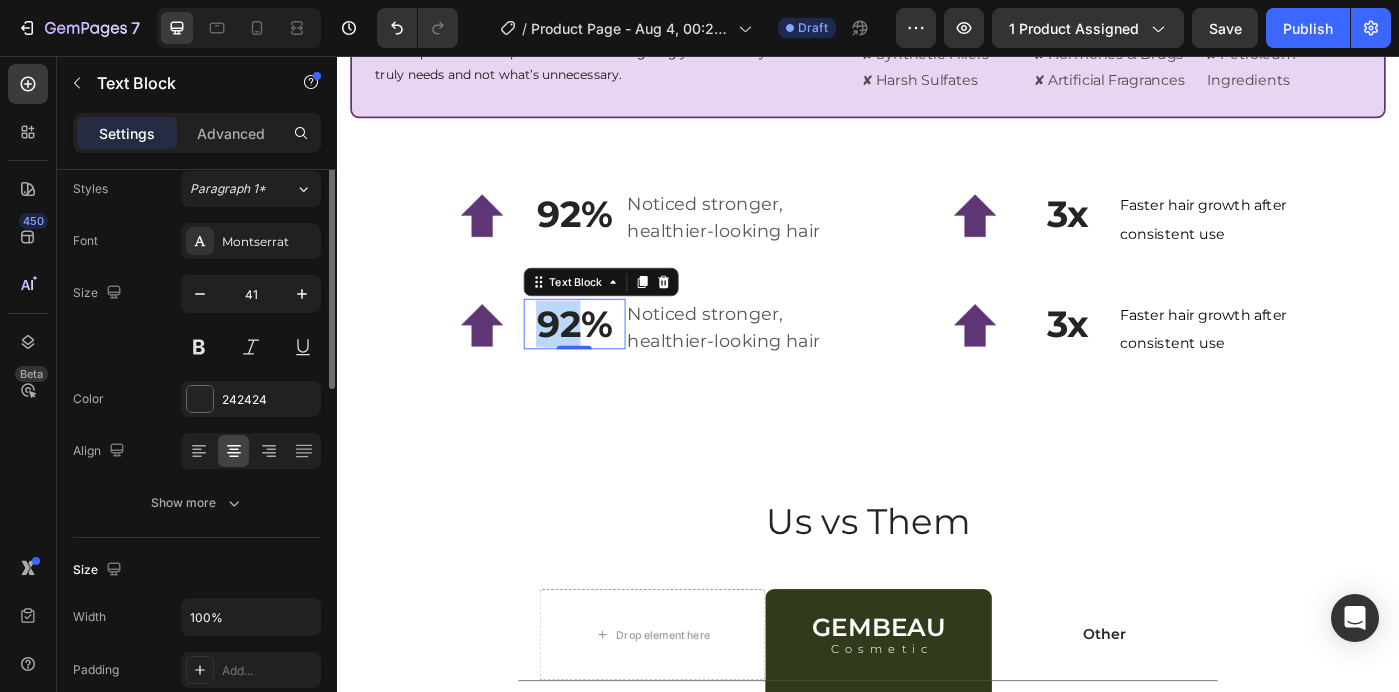 click on "92%" at bounding box center (605, 358) 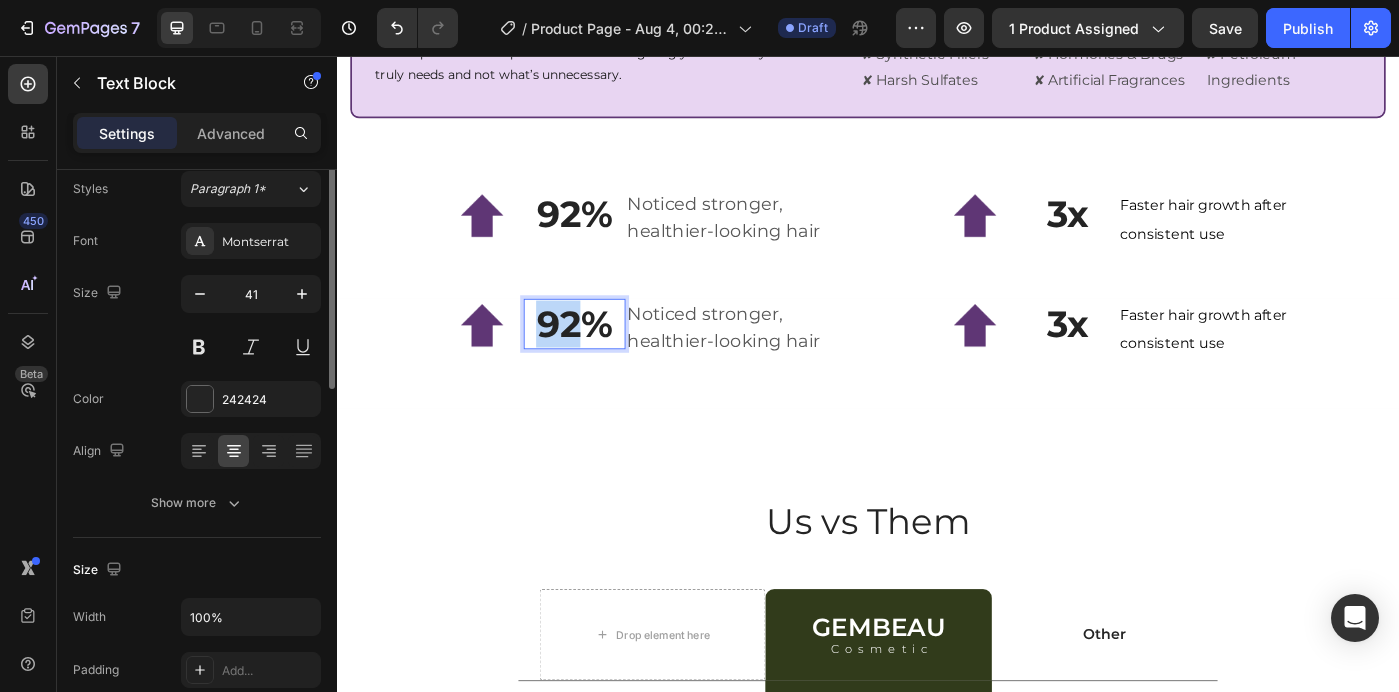 scroll, scrollTop: 0, scrollLeft: 0, axis: both 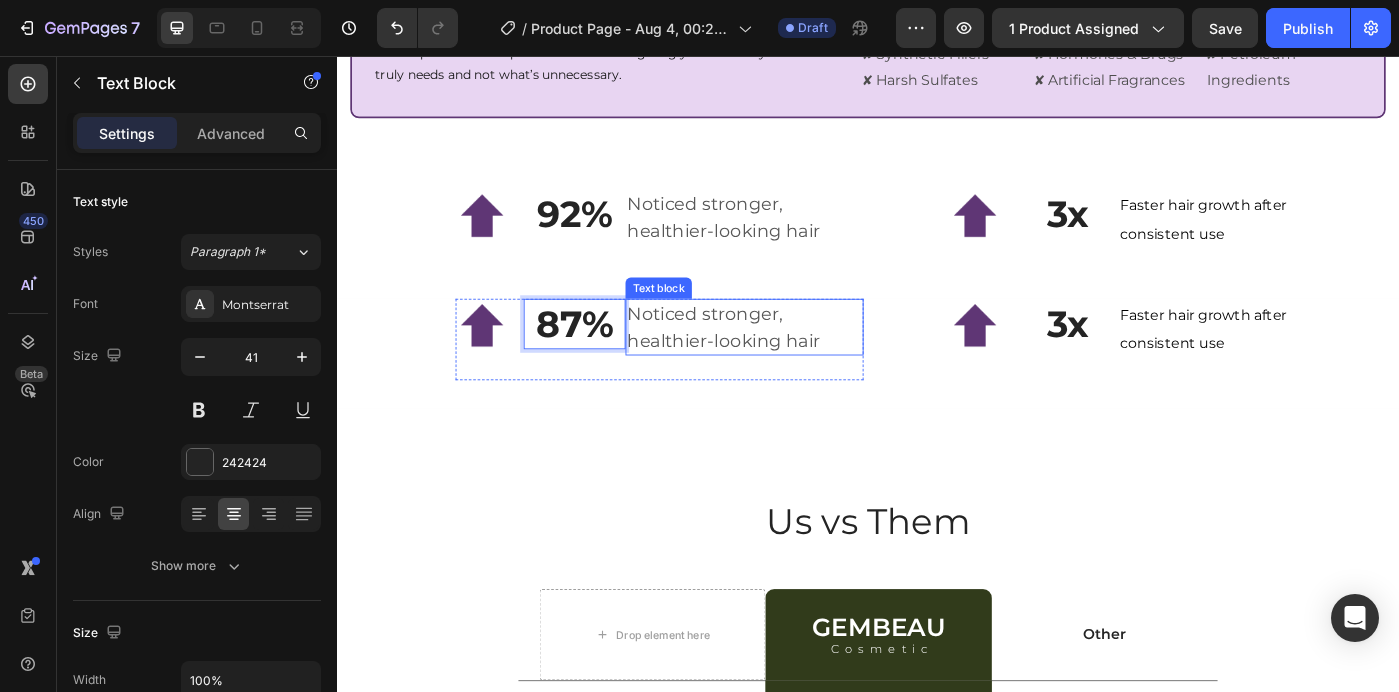click on "Noticed stronger, healthier-looking hair" at bounding box center (797, 362) 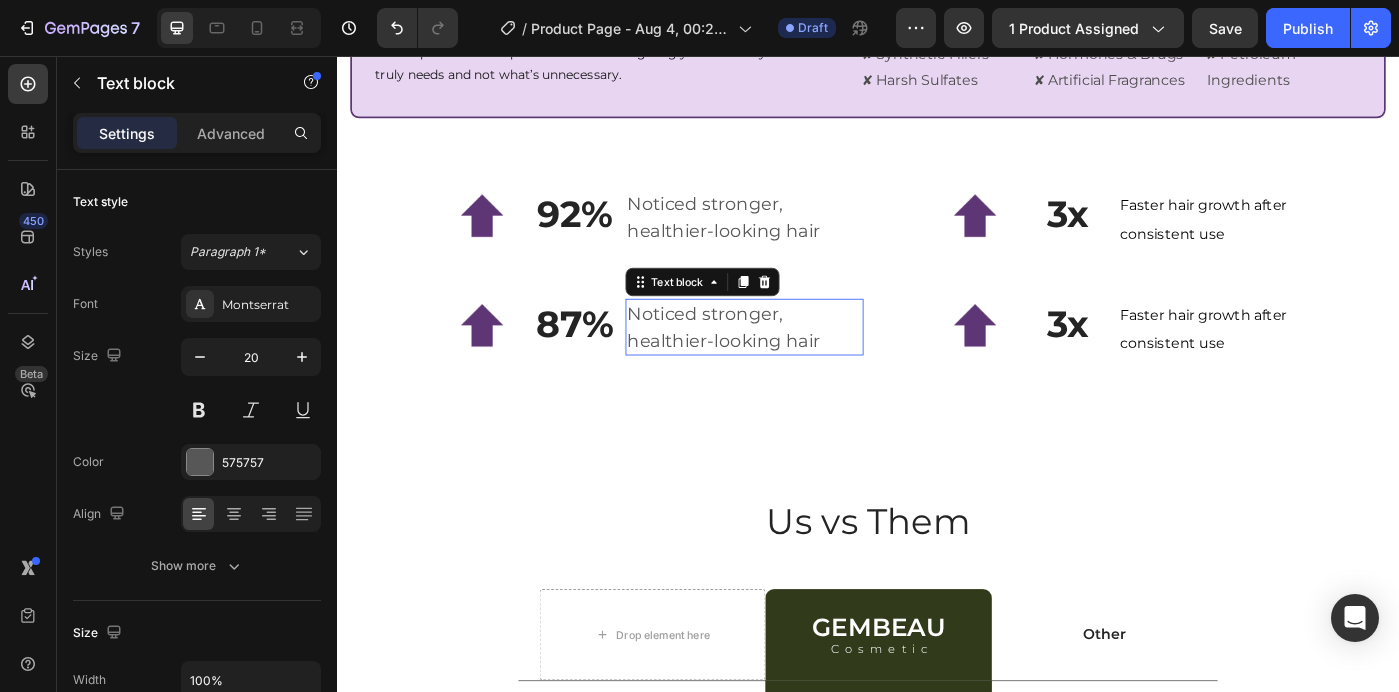 click on "Noticed stronger, healthier-looking hair" at bounding box center (797, 362) 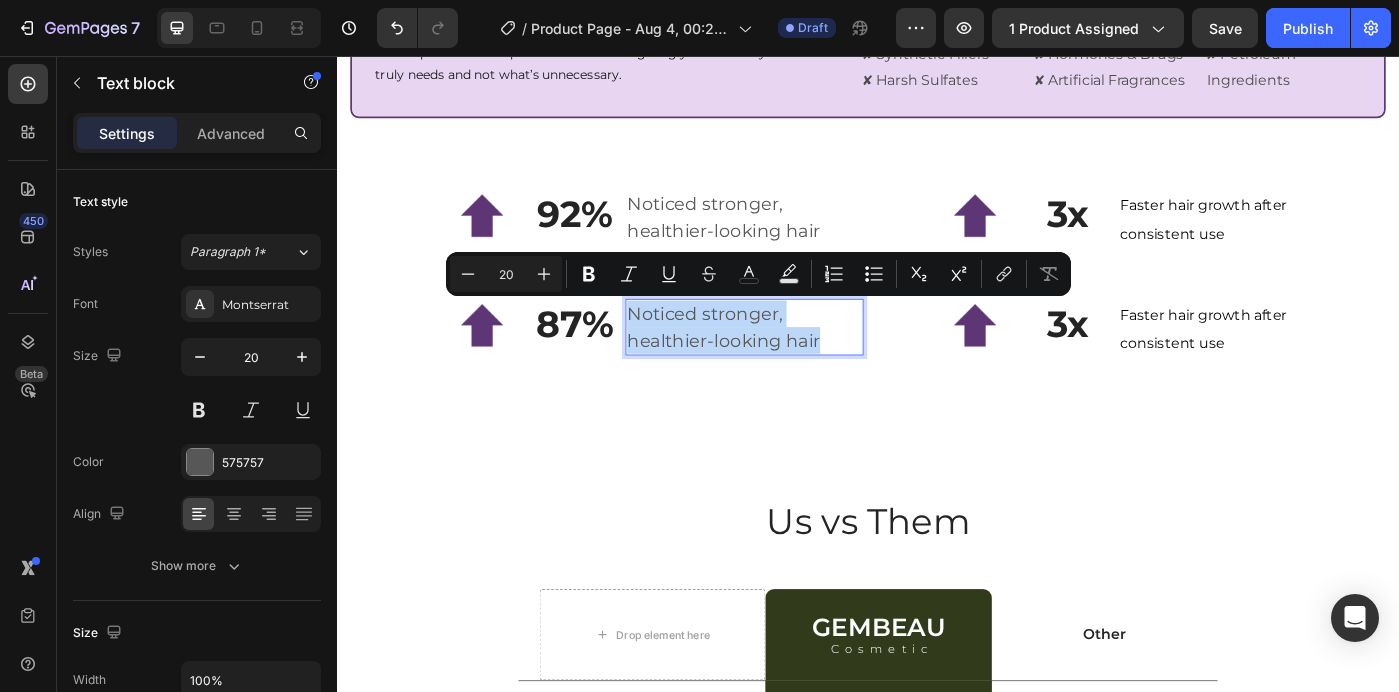 click on "Noticed stronger, healthier-looking hair" at bounding box center (797, 362) 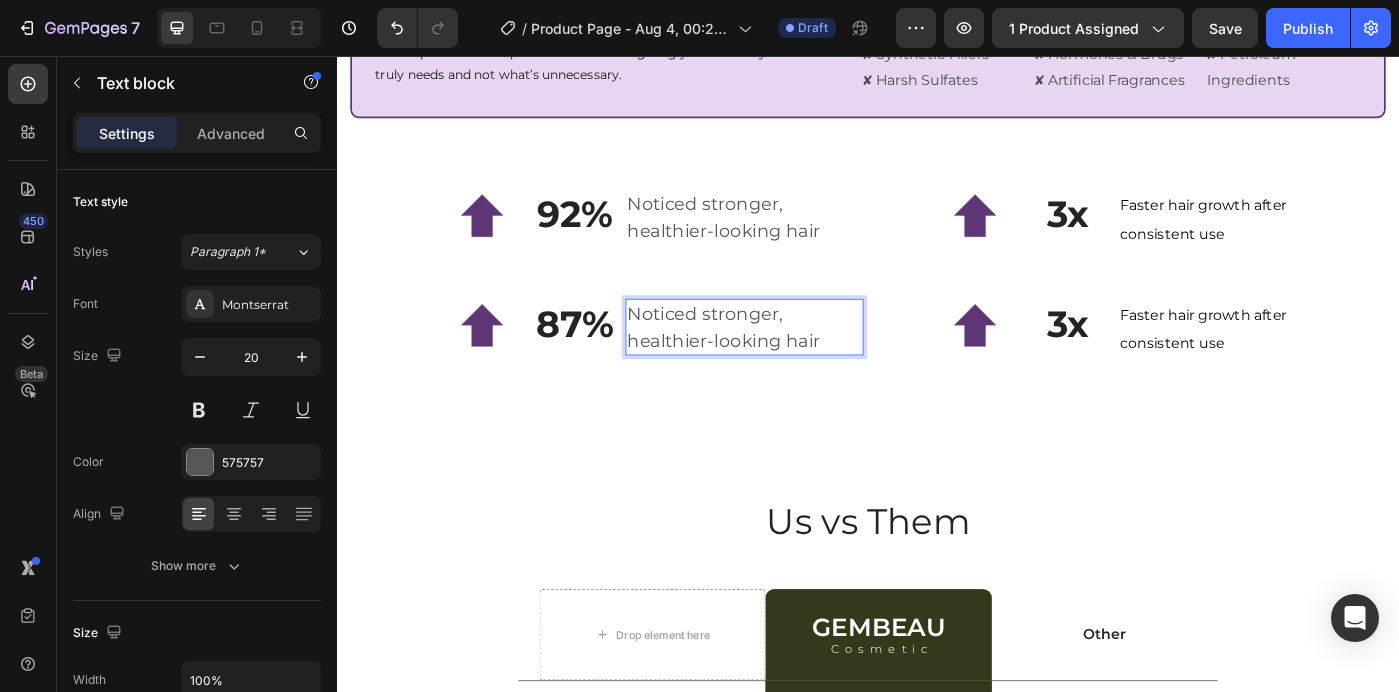 click on "Noticed stronger, healthier-looking hair" at bounding box center (797, 362) 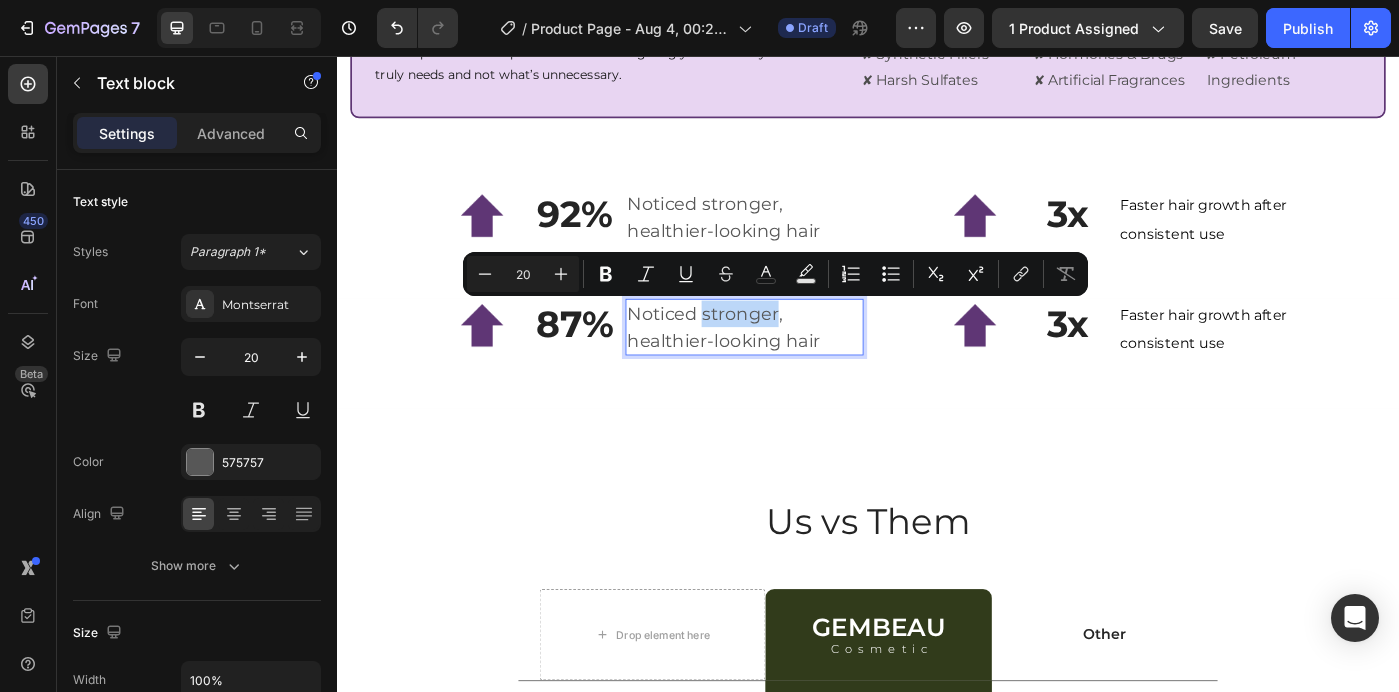 click on "Noticed stronger, healthier-looking hair" at bounding box center [797, 362] 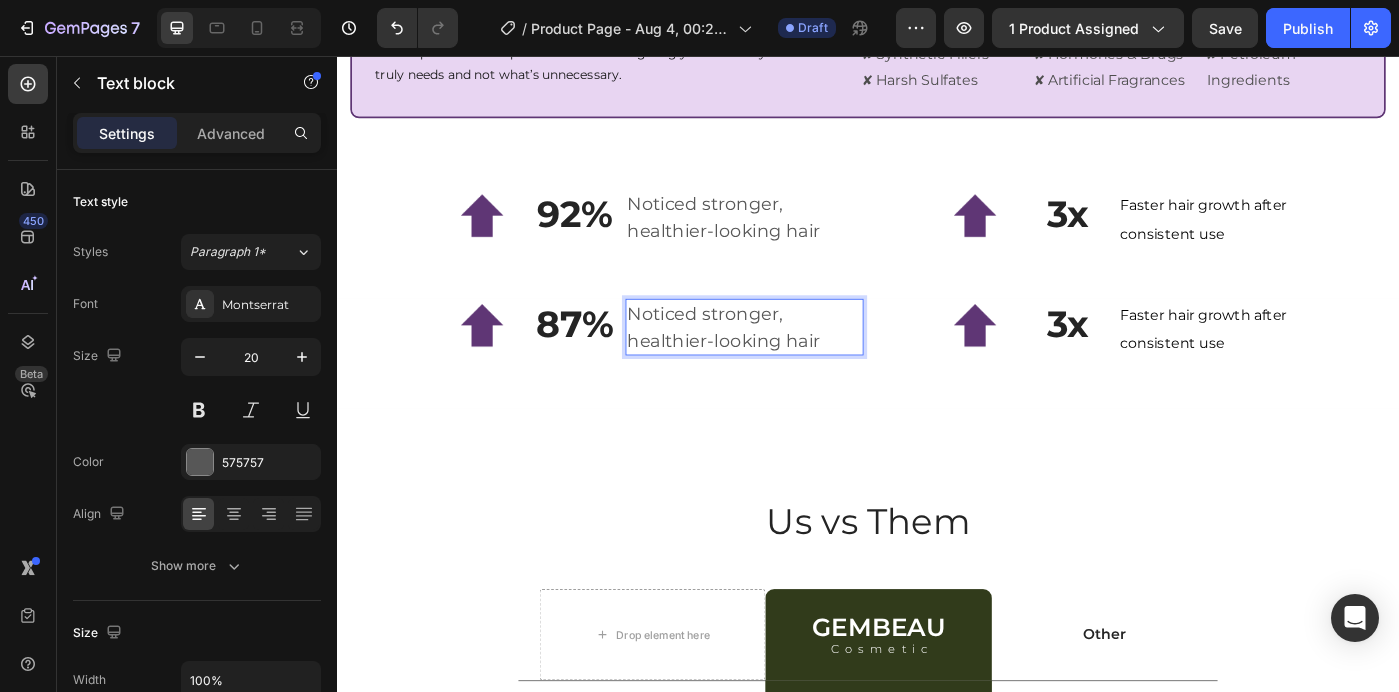 click on "Noticed stronger, healthier-looking hair" at bounding box center (797, 362) 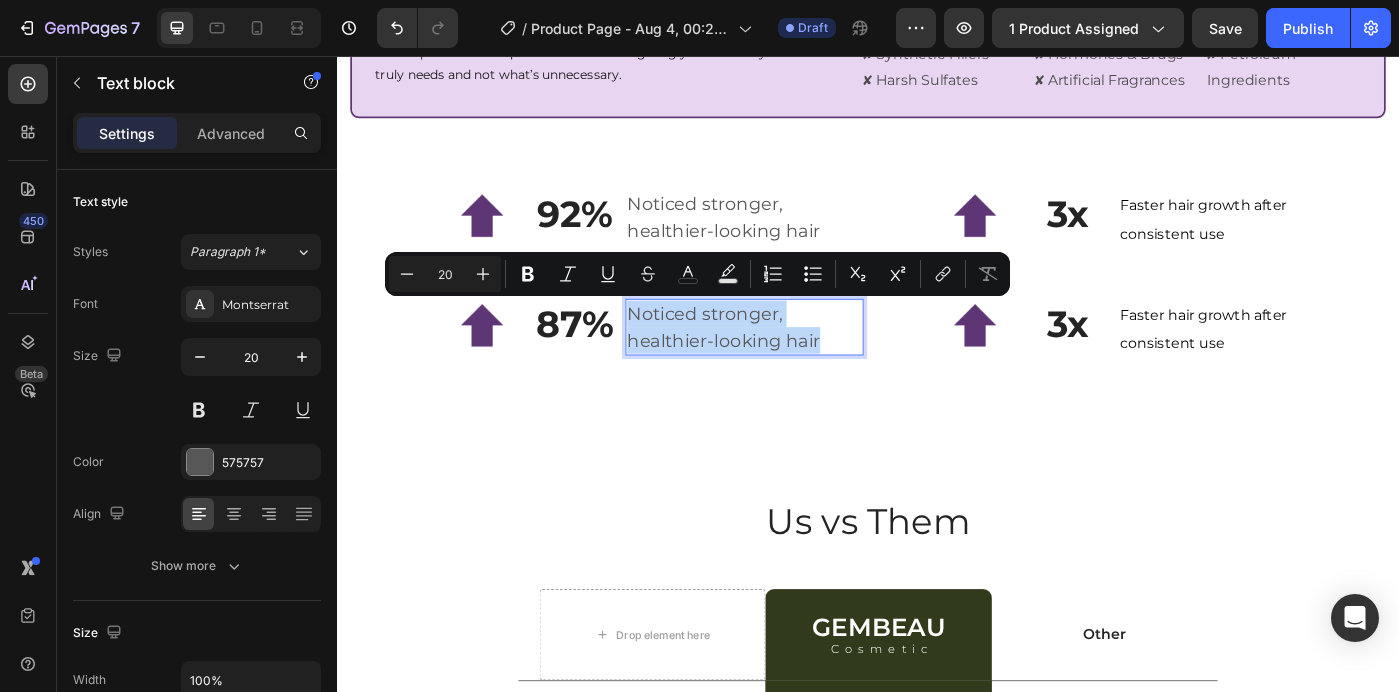 click on "Noticed stronger, healthier-looking hair" at bounding box center (797, 362) 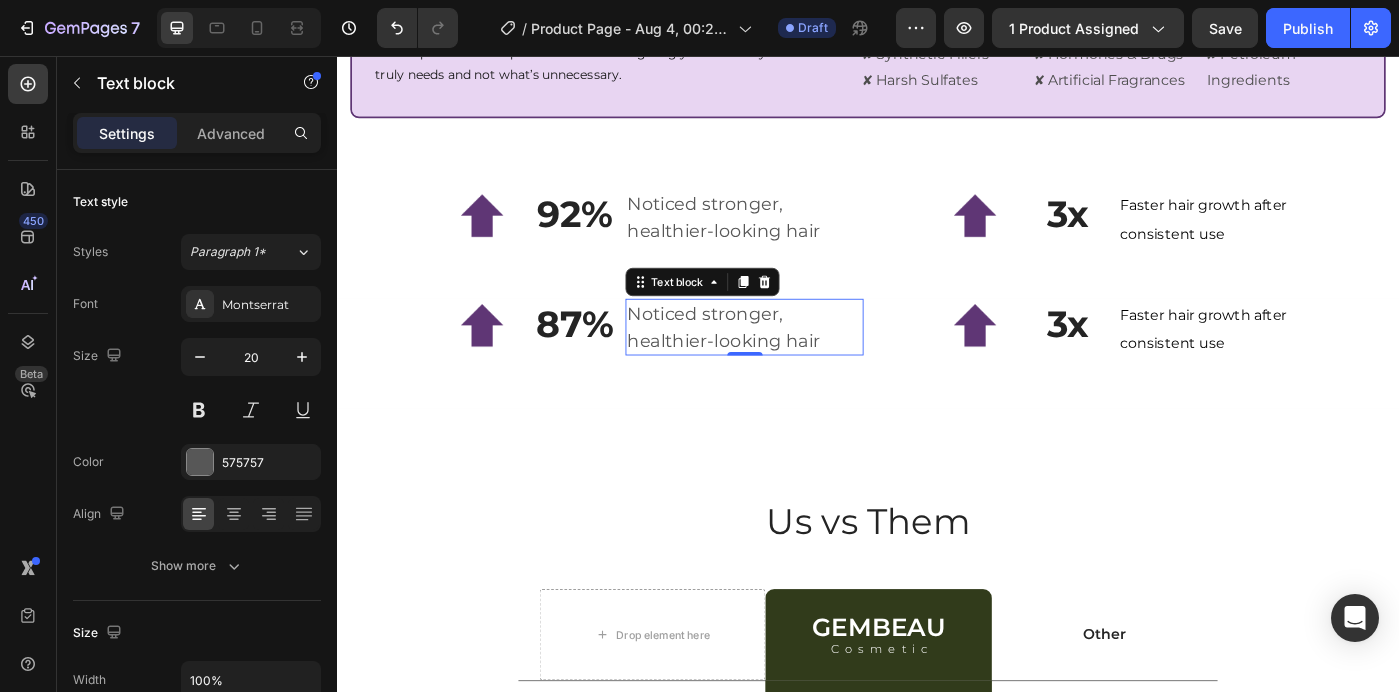 click on "Image 3x Text Block Faster hair growth after consistent use Text block Row                Title Line" at bounding box center (1258, 392) 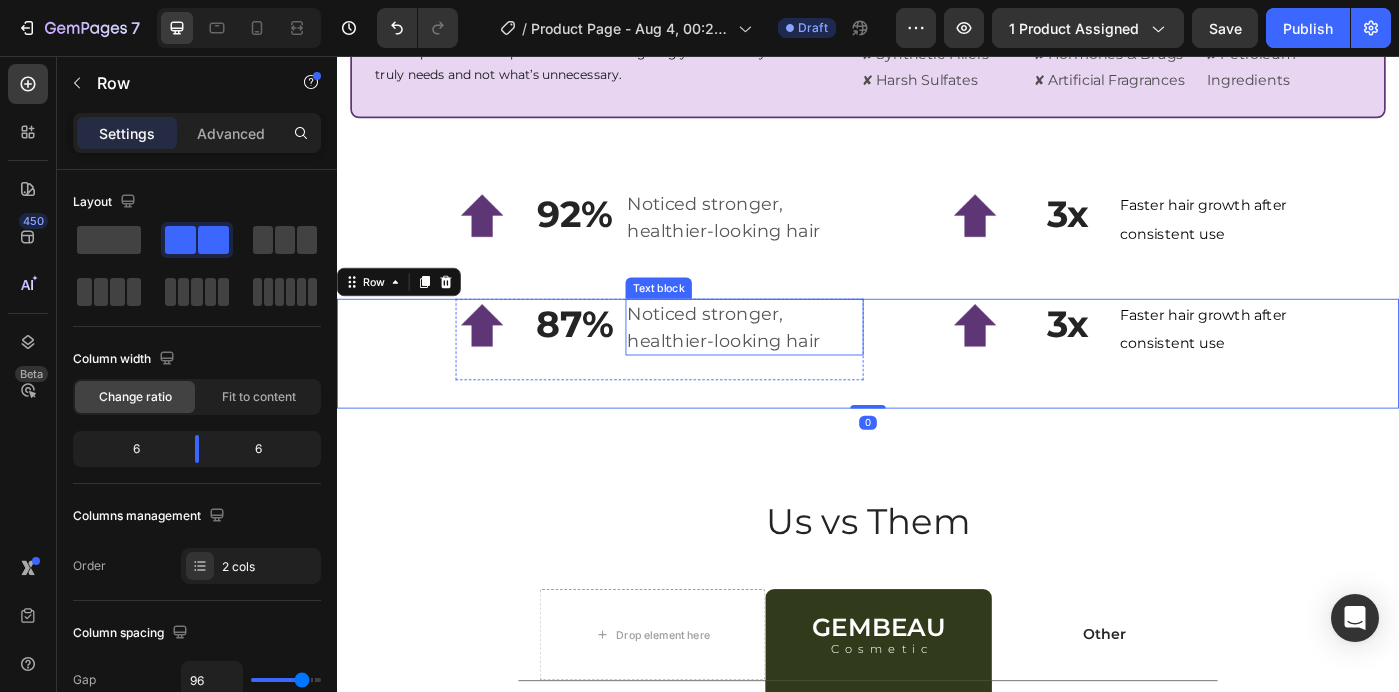 click on "Noticed stronger, healthier-looking hair" at bounding box center (797, 362) 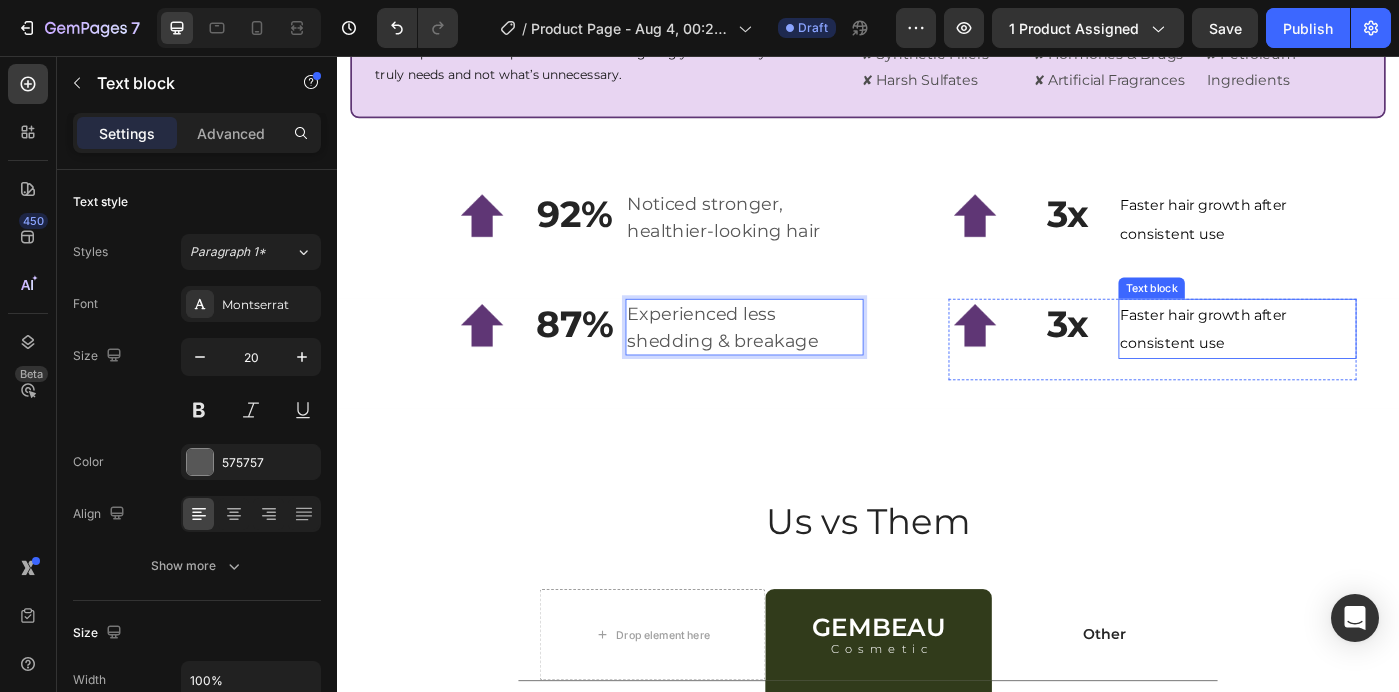 click on "Faster hair growth after consistent use" at bounding box center [1316, 364] 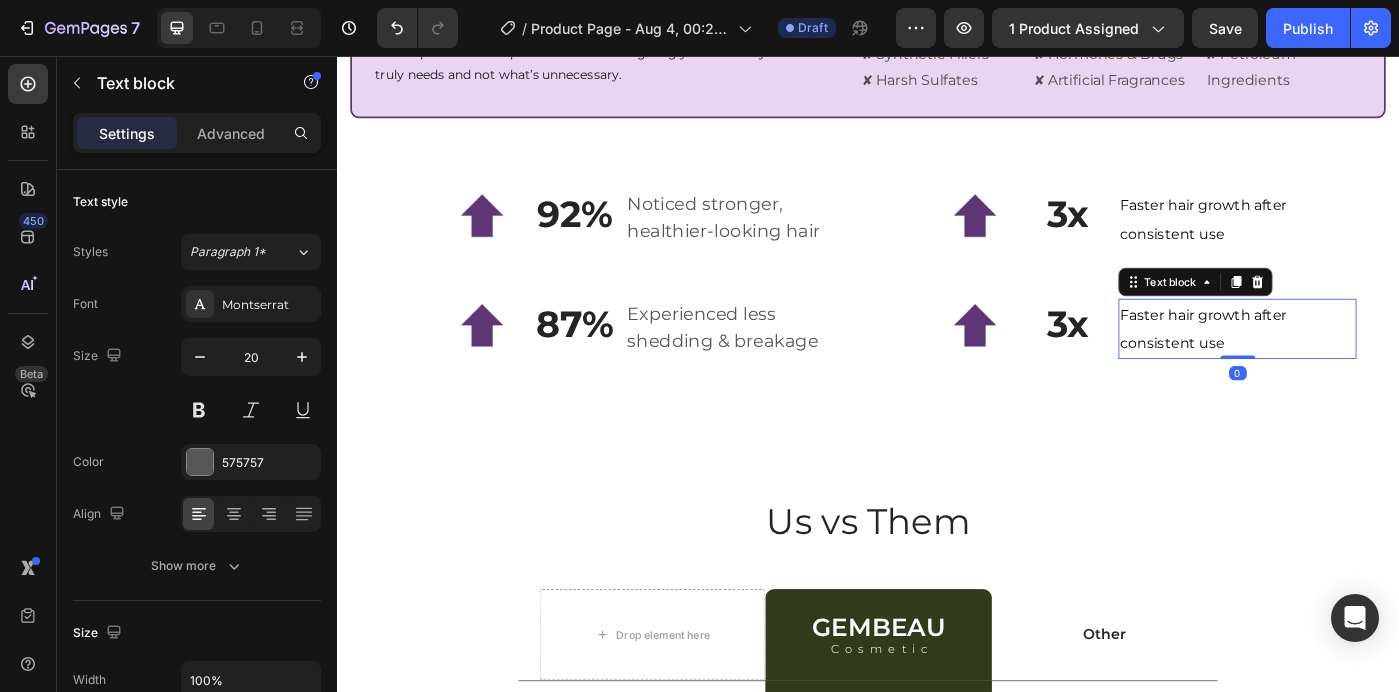 click on "Faster hair growth after consistent use" at bounding box center (1316, 364) 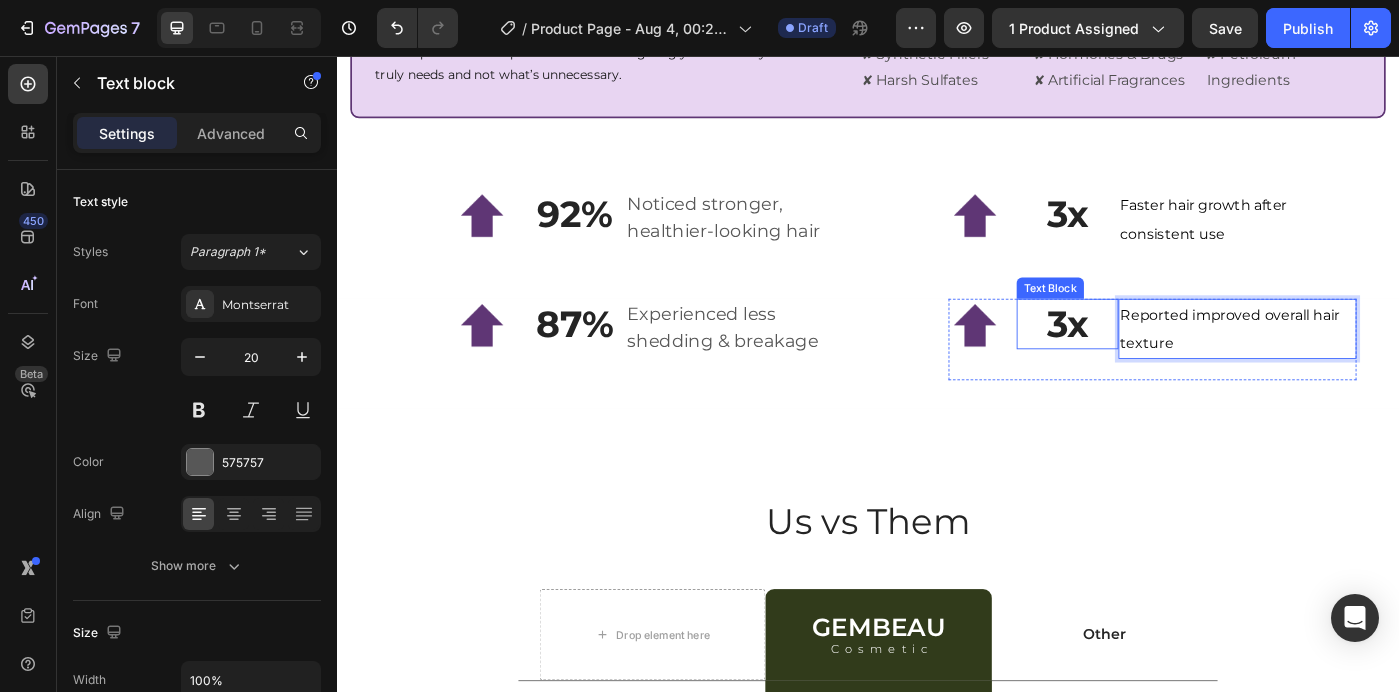 click on "3x" at bounding box center [1162, 358] 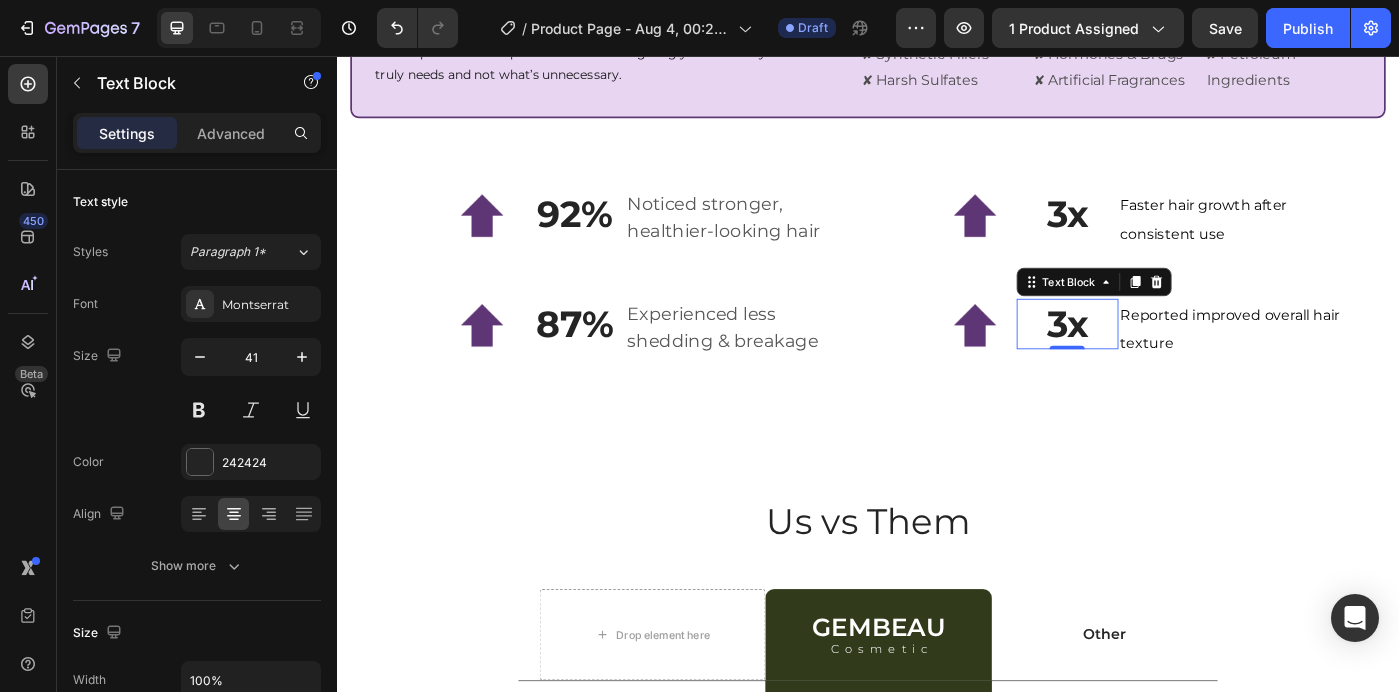 click on "3x" at bounding box center [1162, 358] 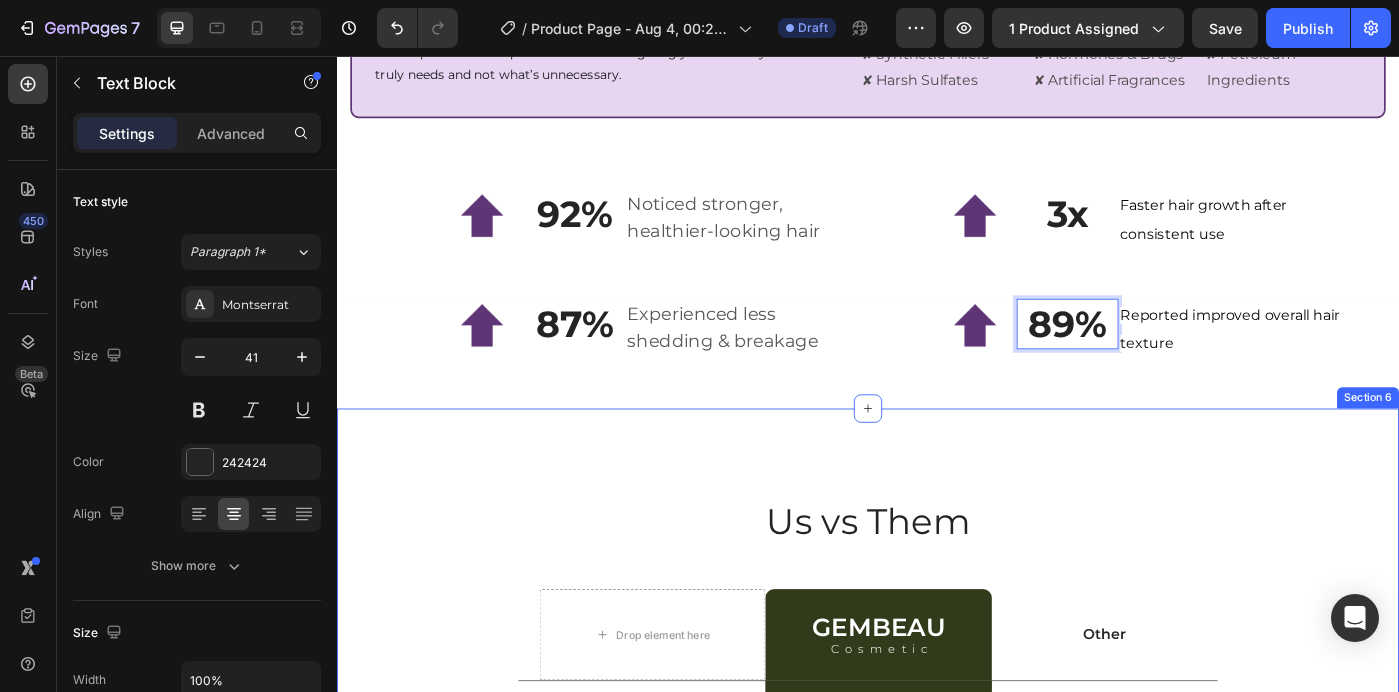 click on "Us vs Them Heading Row
Drop element here GEMBEAU Heading Cosmetic Text Block Row Other Text Block Row Nourishing formula Text Block
Icon Row
Icon Row Anti-aging properties Text Block
Icon Row
Icon Row Brightening effect Text Block
Icon Row
Icon Row Non-greasy formula Text Block
Icon Row
Icon Row Pore refinement Text Block
Icon Row
Icon Row Section 6" at bounding box center [937, 830] 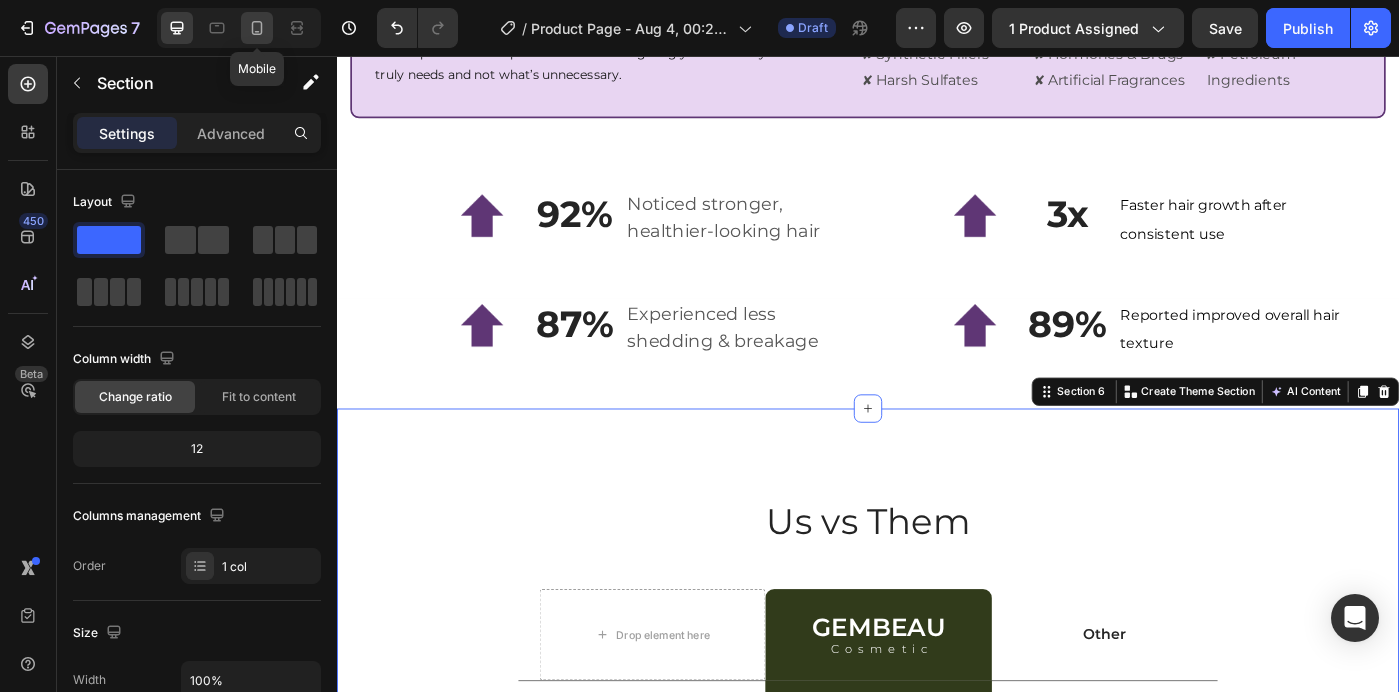 click 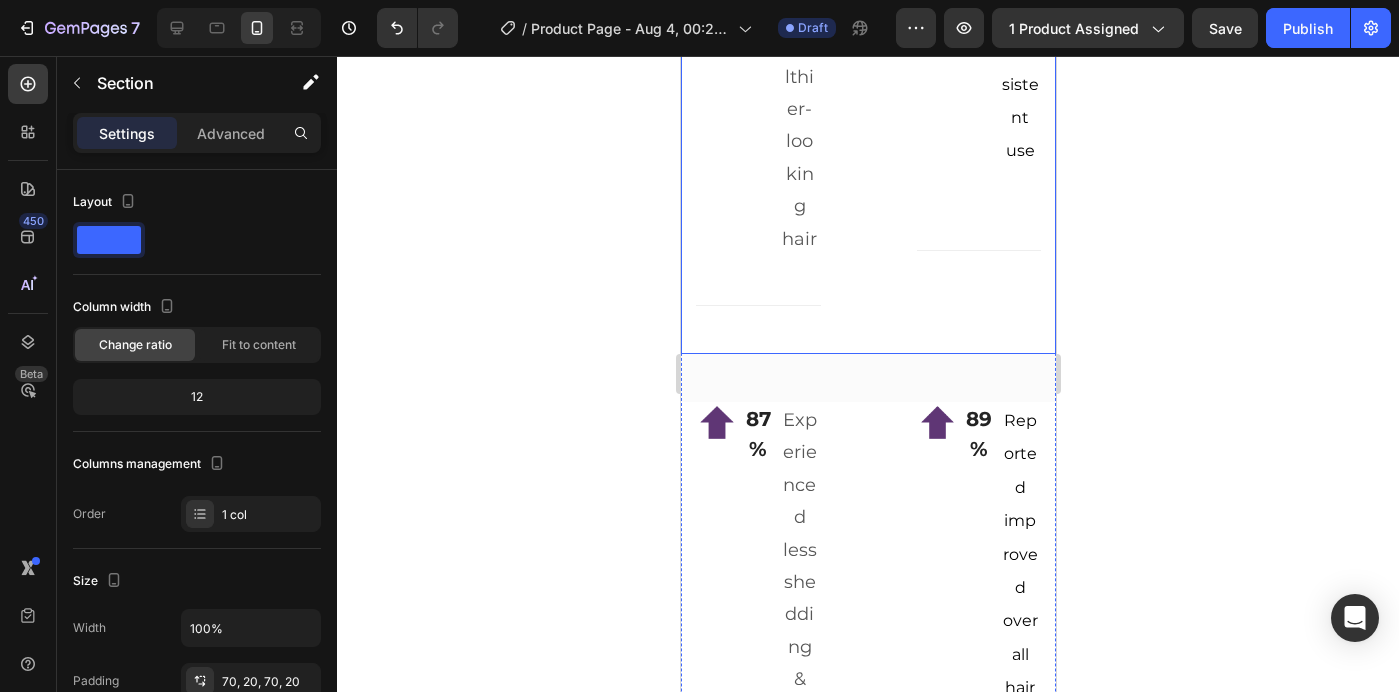 scroll, scrollTop: 3920, scrollLeft: 0, axis: vertical 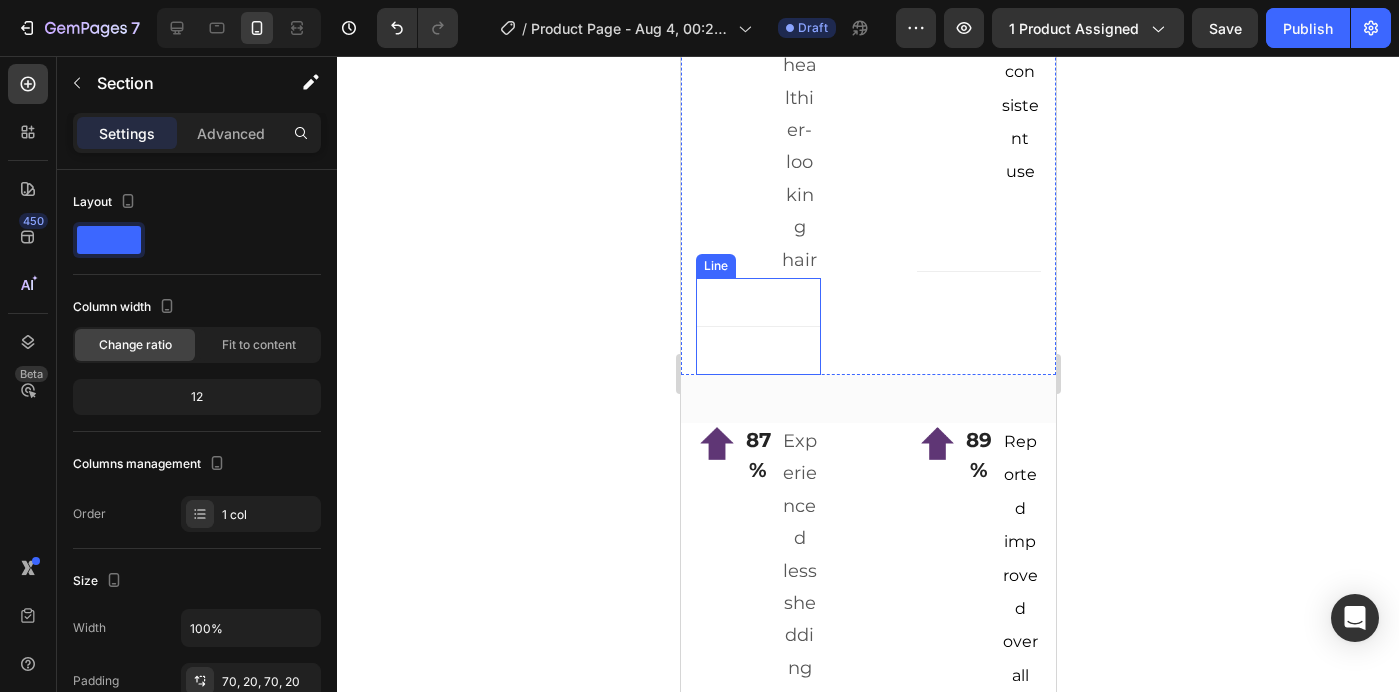 click on "Title Line" at bounding box center (757, 326) 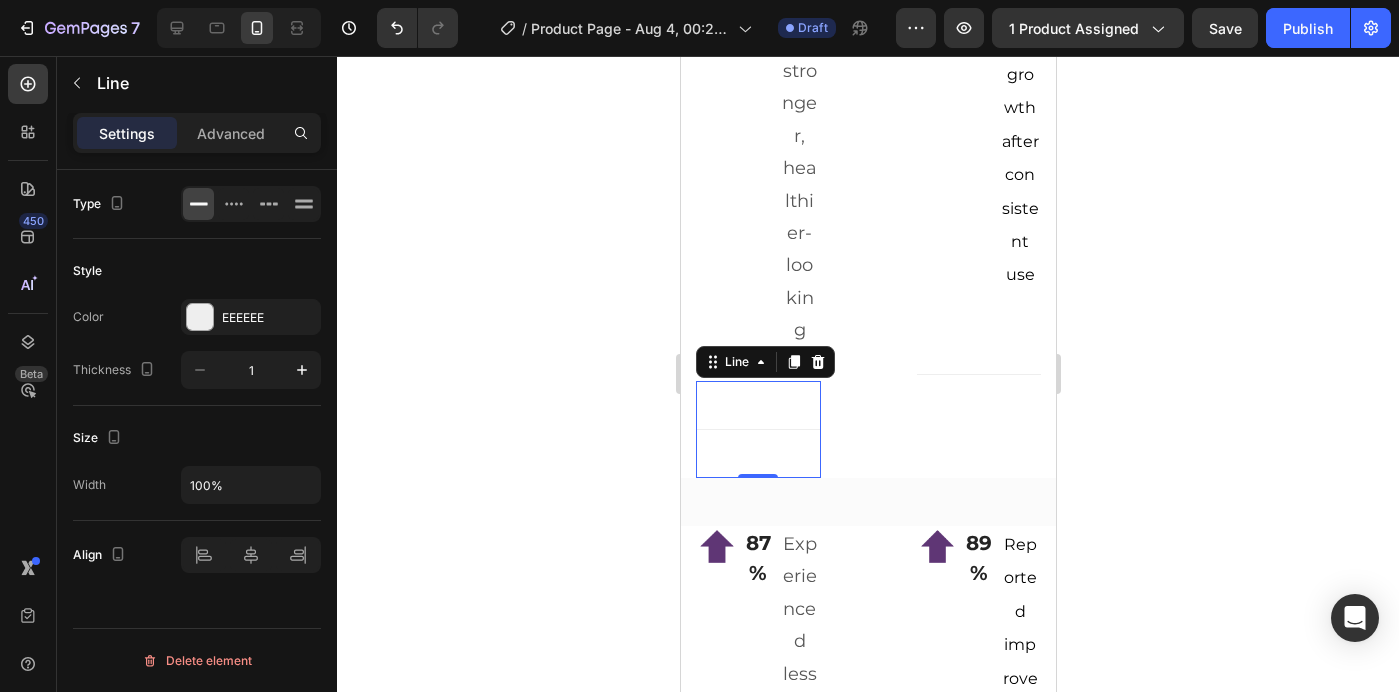 scroll, scrollTop: 3814, scrollLeft: 0, axis: vertical 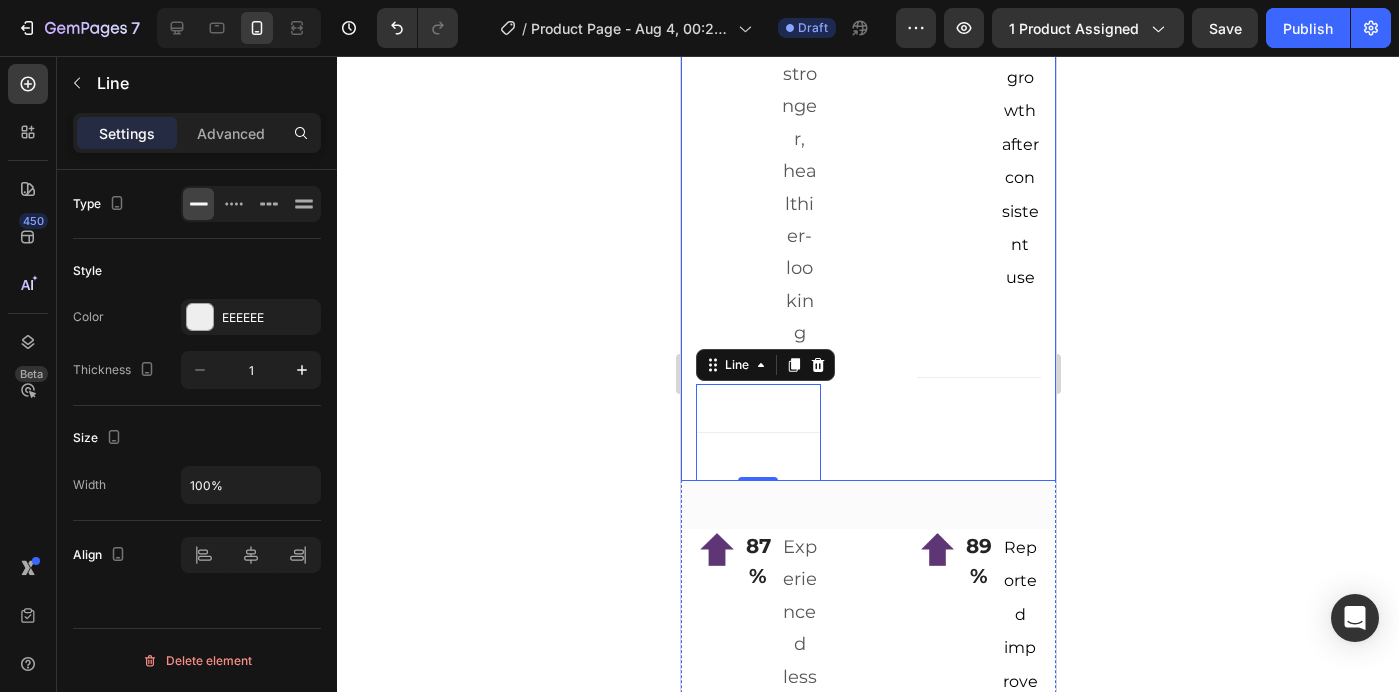 click on "Image 92% Text Block Noticed stronger, healthier-looking hair Text block Row                Title Line   0 Image 3x Text Block Faster hair growth after consistent use Text block Row                Title Line Row" at bounding box center (867, 220) 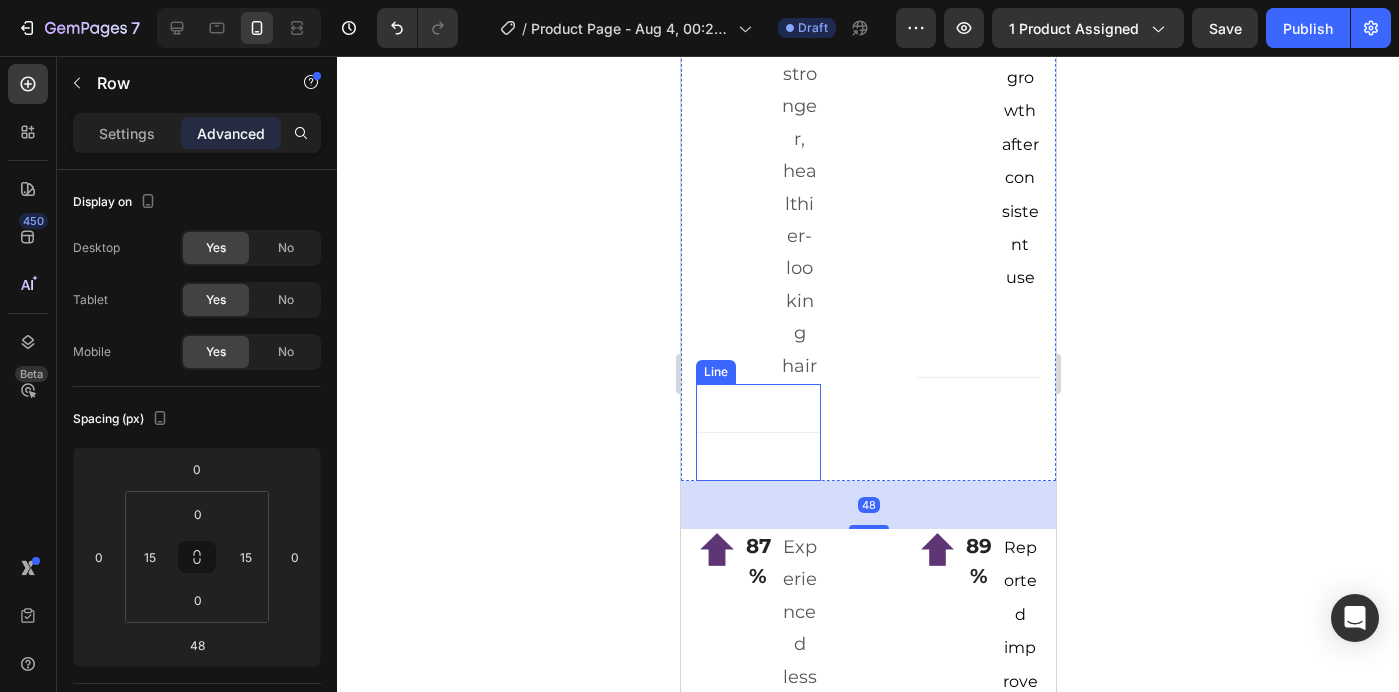 click on "Title Line" at bounding box center (757, 432) 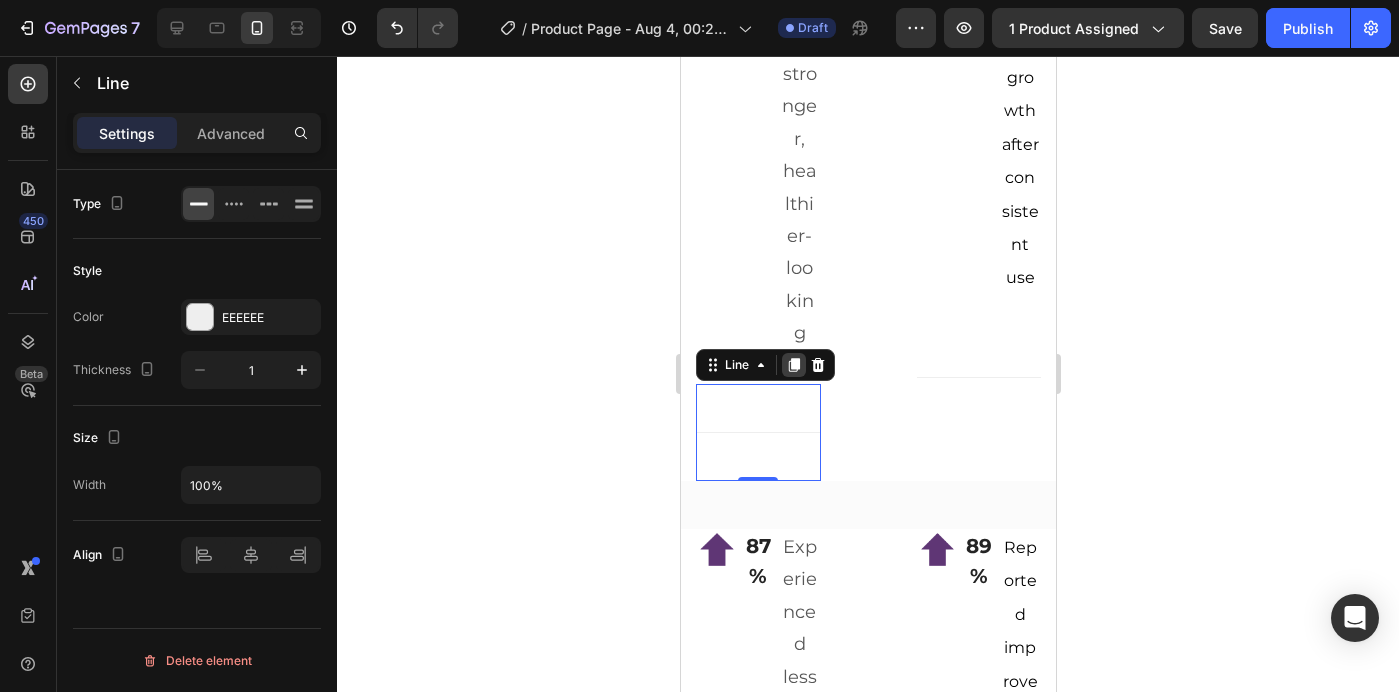 click 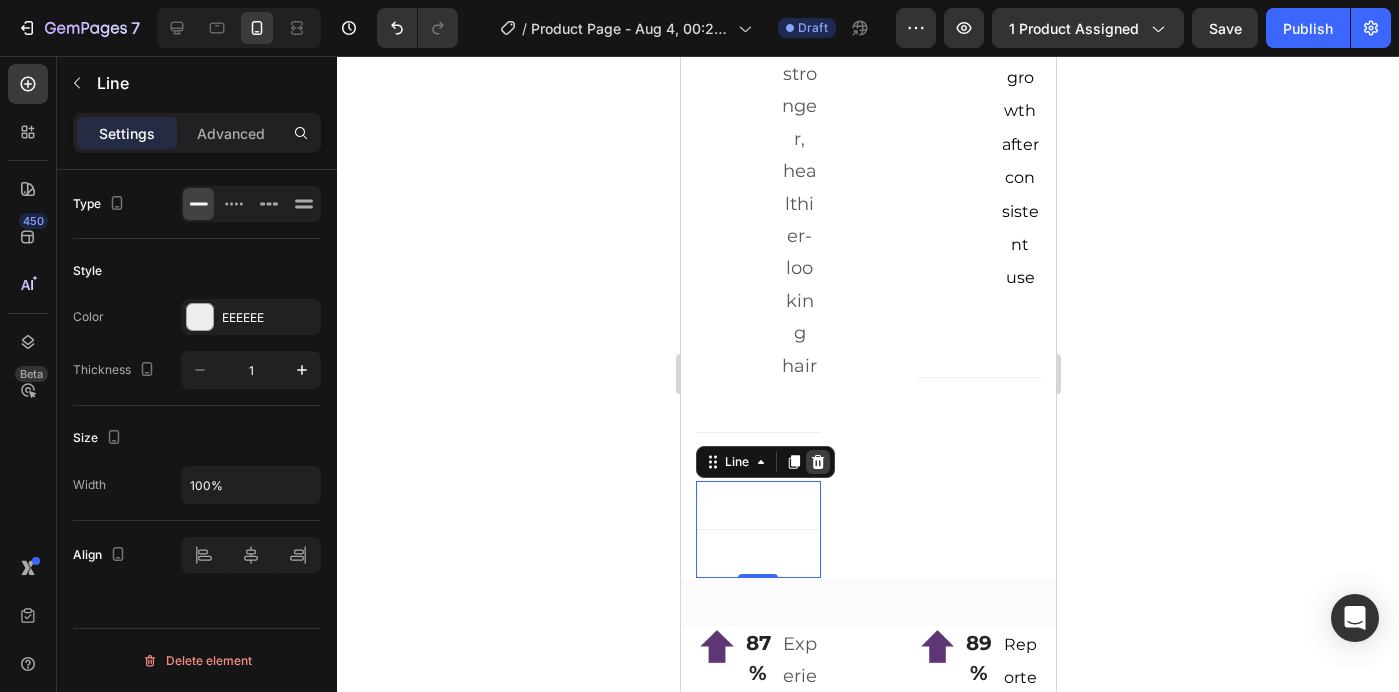 click 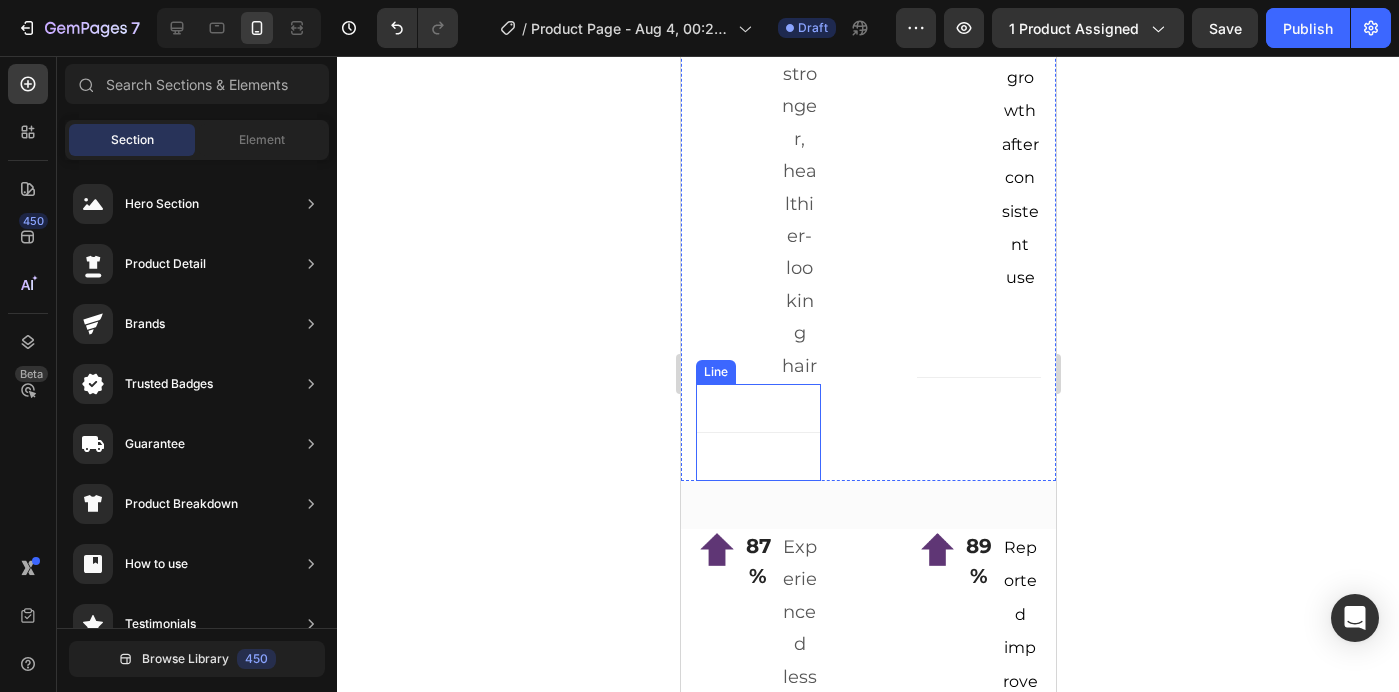 click on "Title Line" at bounding box center (757, 432) 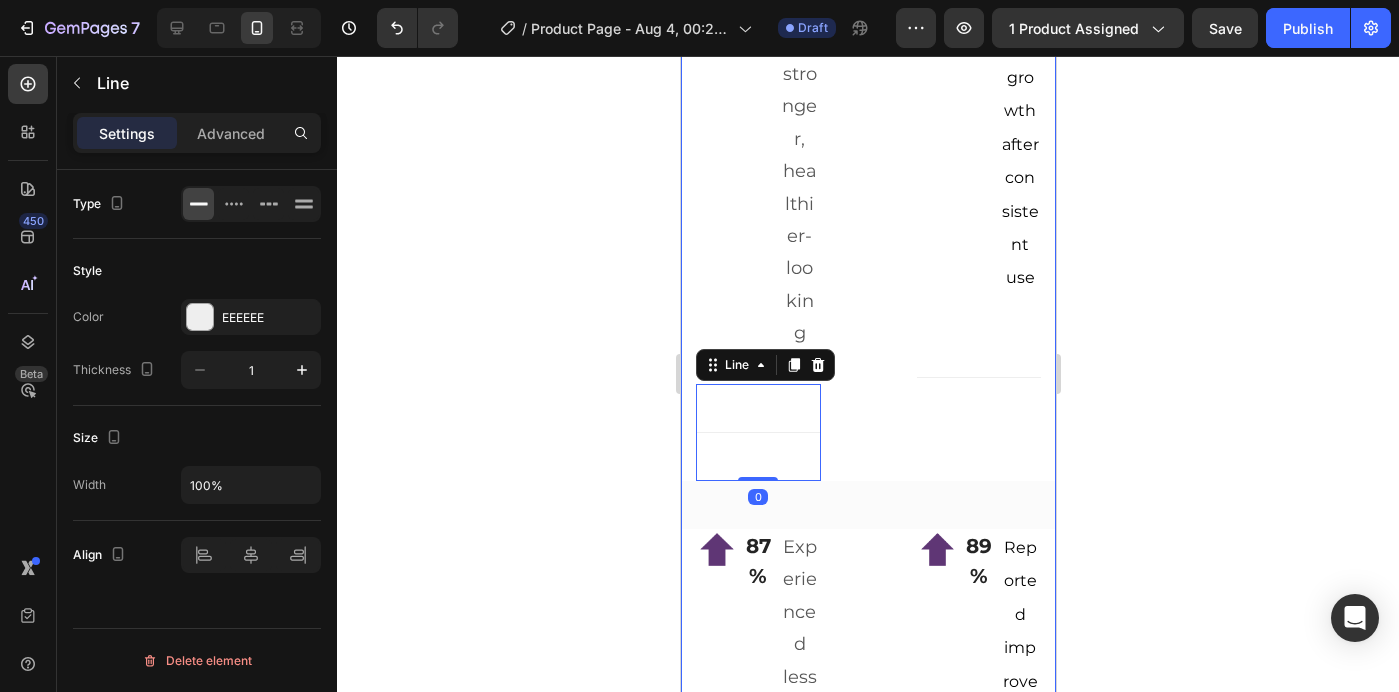 click on "Image 92% Text Block Noticed stronger, healthier-looking hair Text block Row                Title Line   0 Image 3x Text Block Faster hair growth after consistent use Text block Row                Title Line Row Image 87% Text Block Experienced less shedding & breakage Text block Row                Title Line Image 89% Text Block Reported improved overall hair texture Text block Row                Title Line Row" at bounding box center (867, 529) 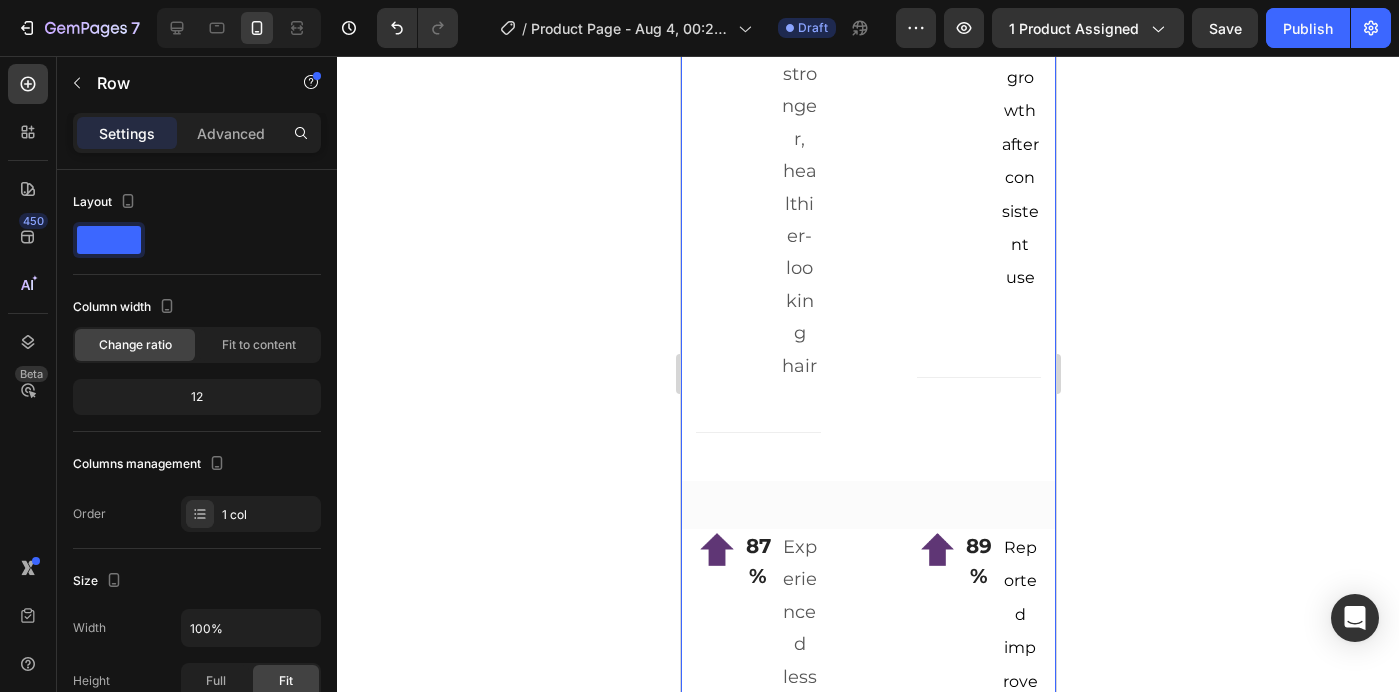 click on "Image 92% Text Block Noticed stronger, healthier-looking hair Text block Row                Title Line Image 3x Text Block Faster hair growth after consistent use Text block Row                Title Line Row Image 87% Text Block Experienced less shedding & breakage Text block Row                Title Line Image 89% Text Block Reported improved overall hair texture Text block Row                Title Line Row" at bounding box center [867, 529] 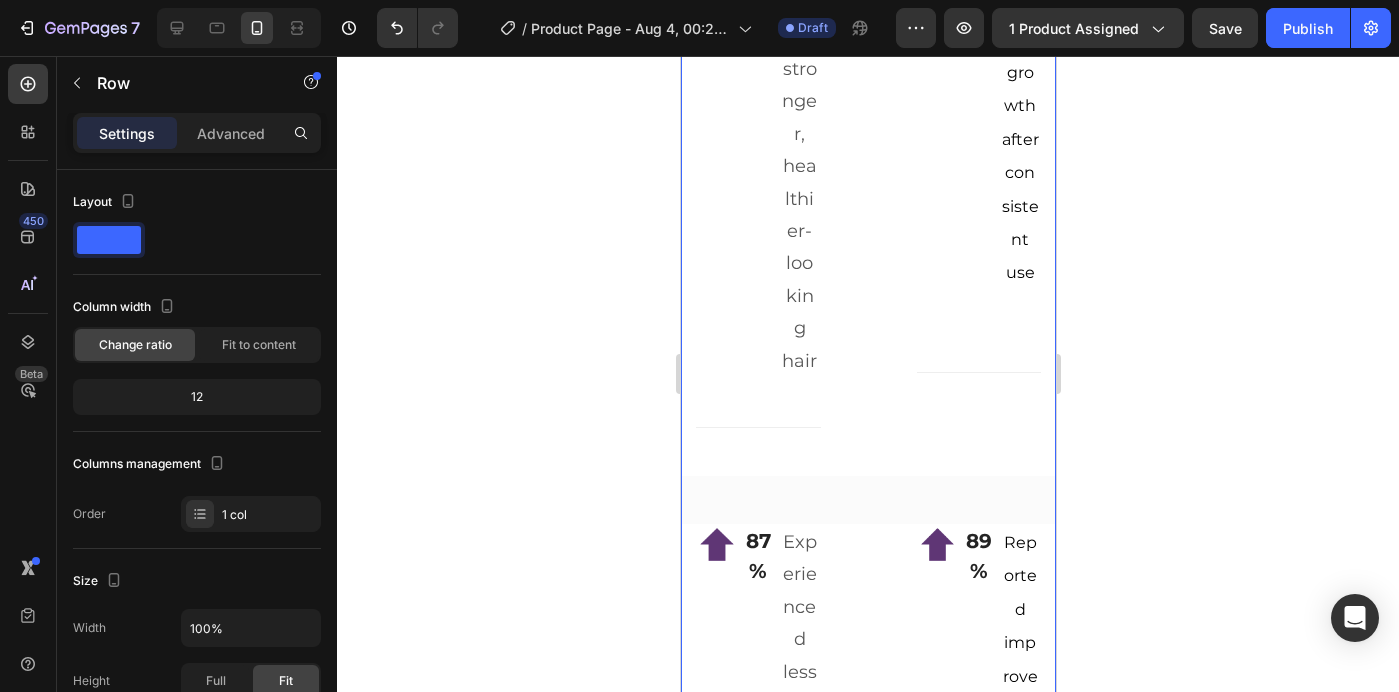 scroll, scrollTop: 3807, scrollLeft: 0, axis: vertical 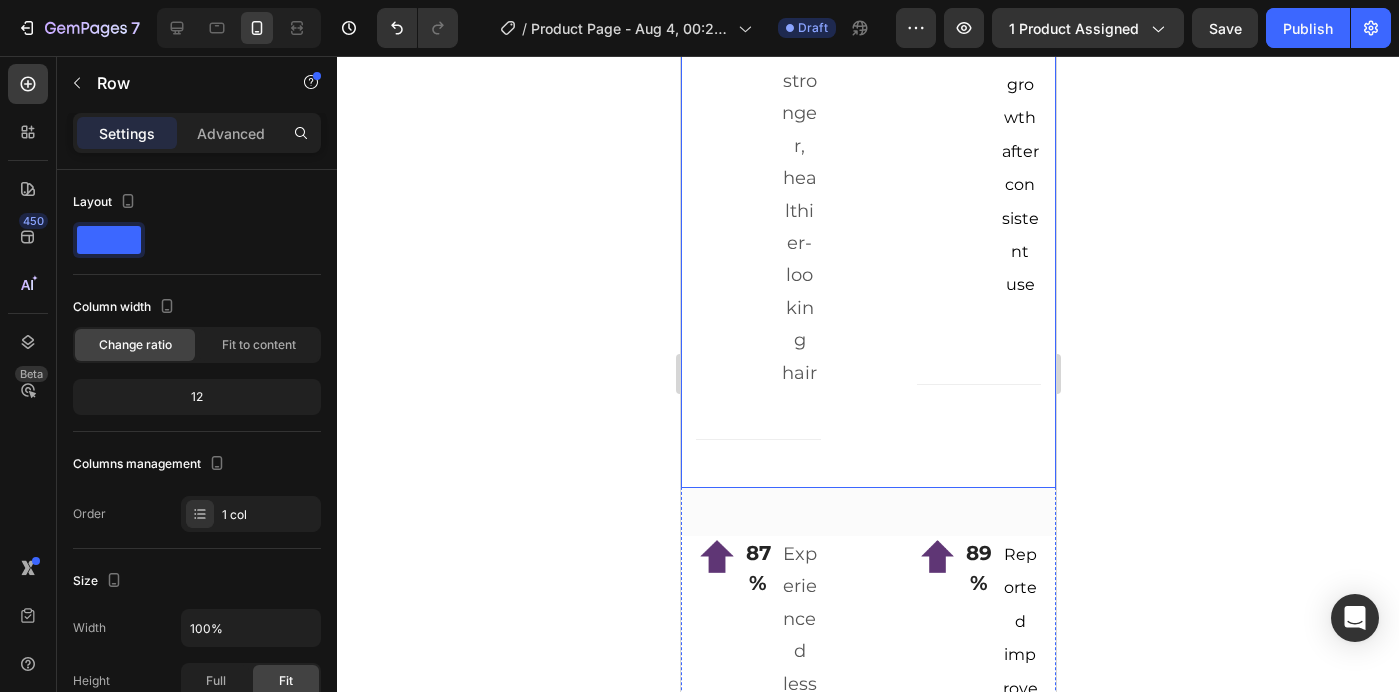 click on "Image 92% Text Block Noticed stronger, healthier-looking hair Text block Row                Title Line Image 3x Text Block Faster hair growth after consistent use Text block Row                Title Line Row" at bounding box center (867, 227) 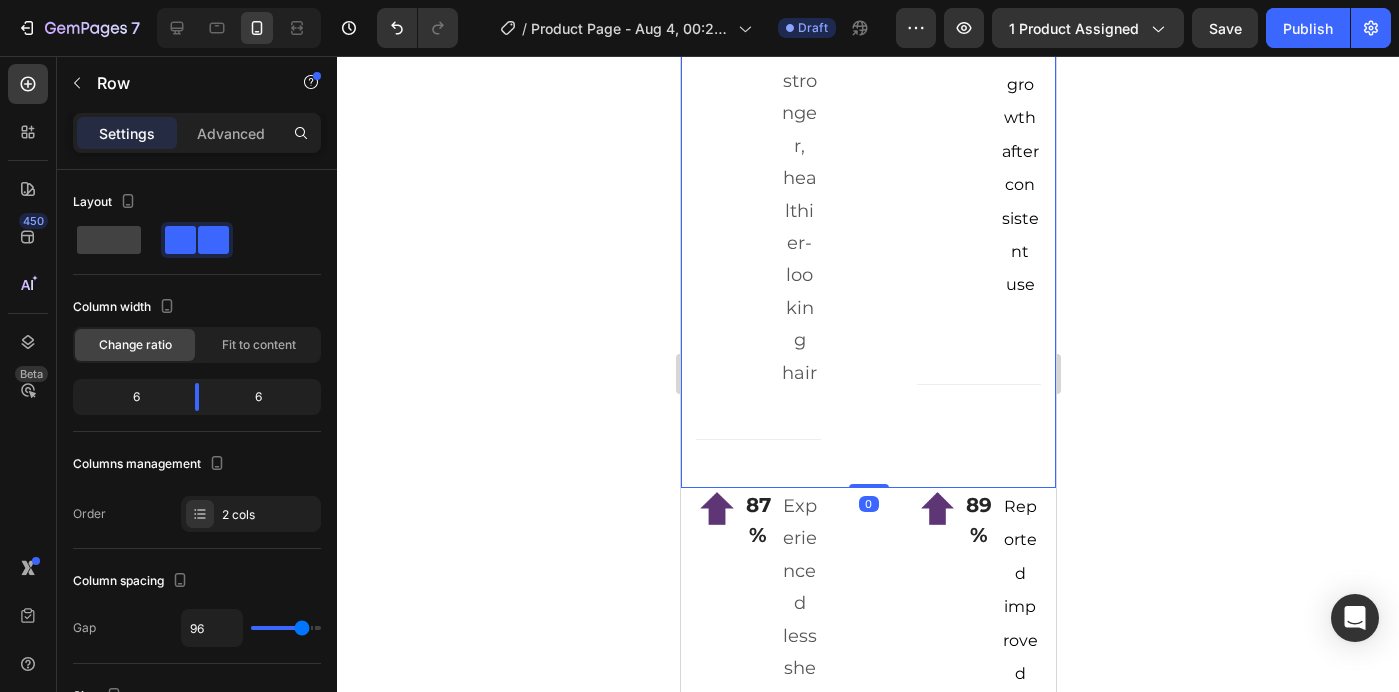 drag, startPoint x: 869, startPoint y: 532, endPoint x: 869, endPoint y: 466, distance: 66 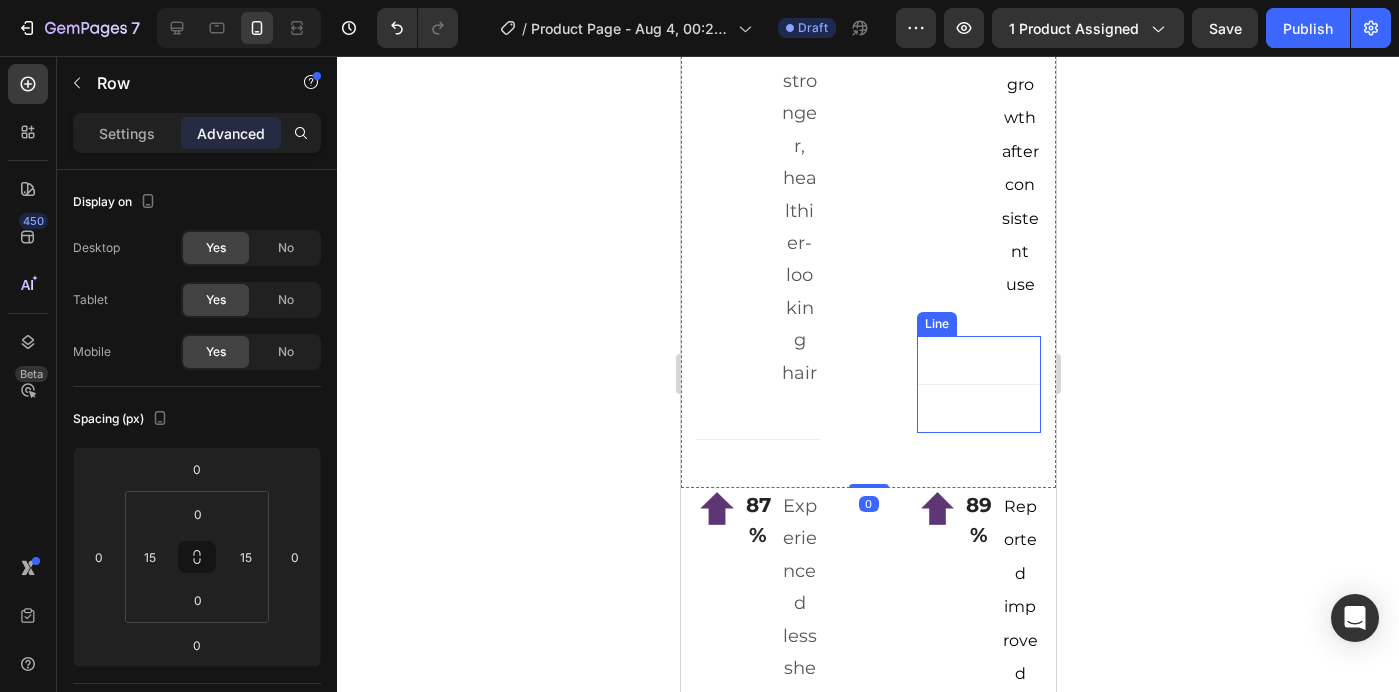 click on "Title Line" at bounding box center (978, 384) 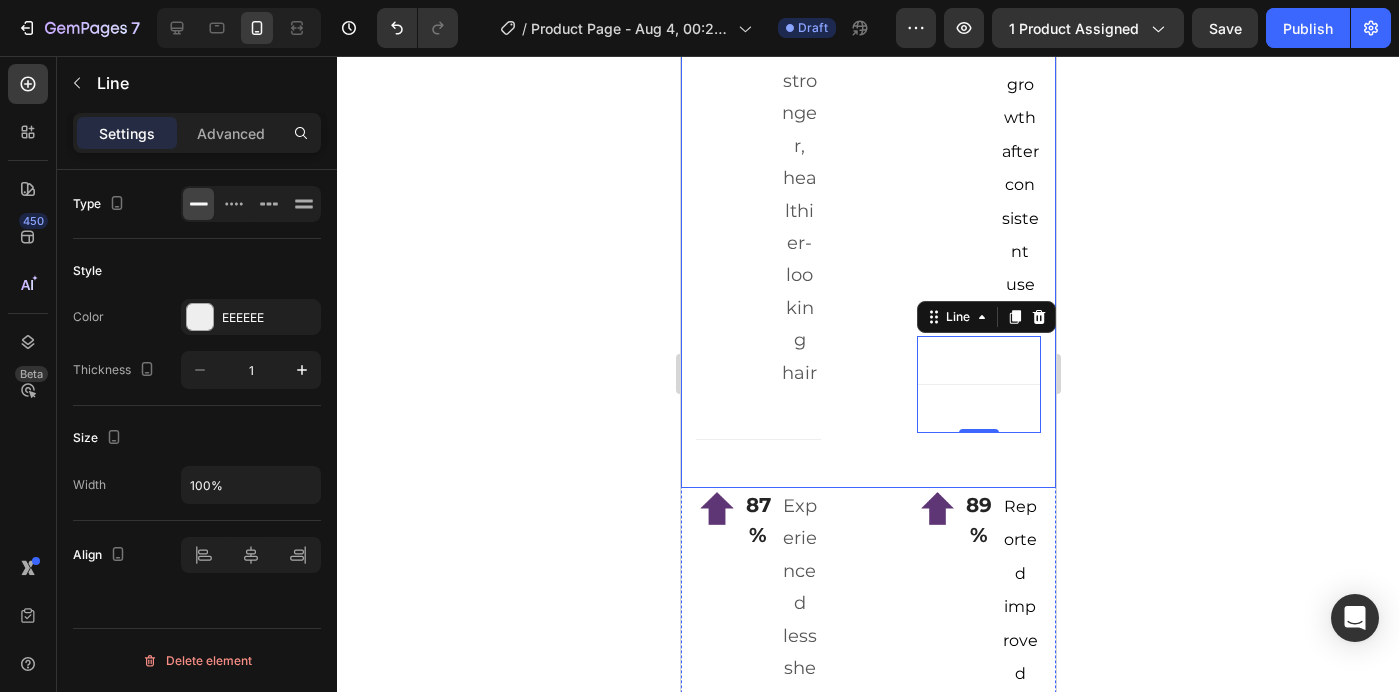 click on "Image 92% Text Block Noticed stronger, healthier-looking hair Text block Row                Title Line Image 3x Text Block Faster hair growth after consistent use Text block Row                Title Line   0 Row" at bounding box center (867, 227) 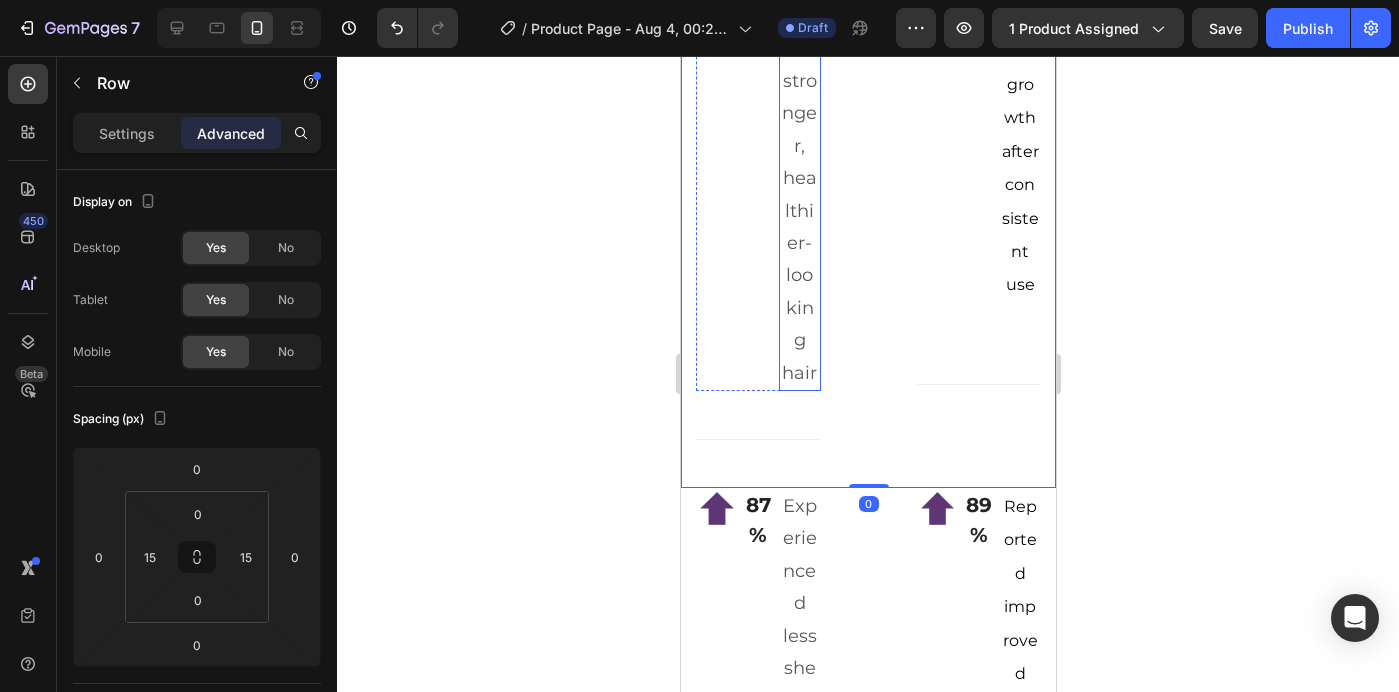 click on "Noticed stronger, healthier-looking hair" at bounding box center (799, 178) 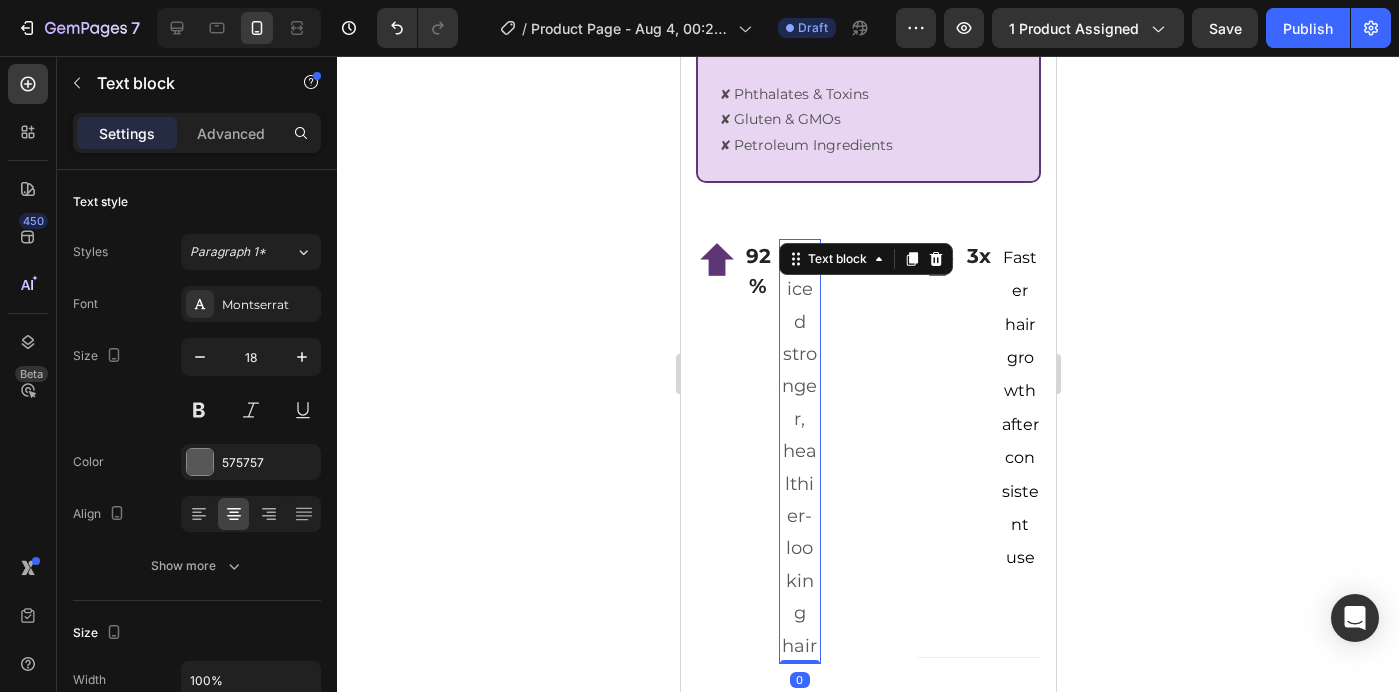 scroll, scrollTop: 3530, scrollLeft: 0, axis: vertical 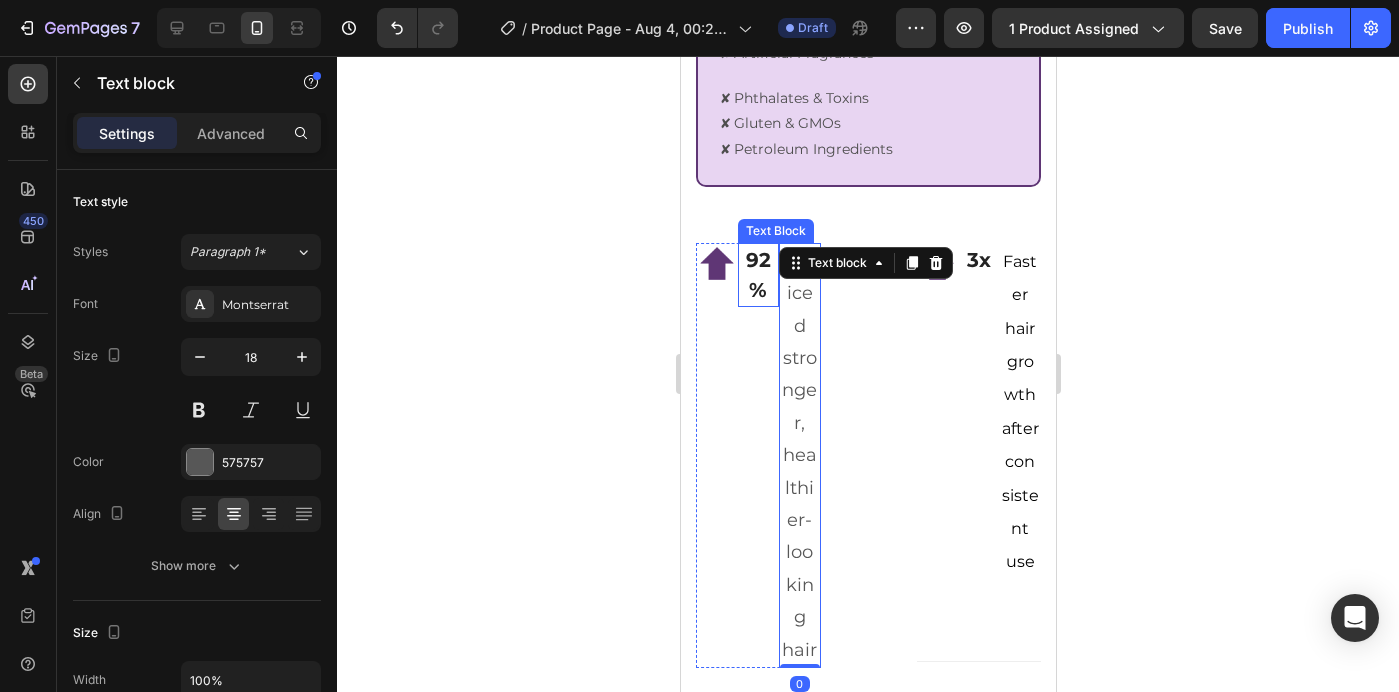 click on "92%" at bounding box center [757, 275] 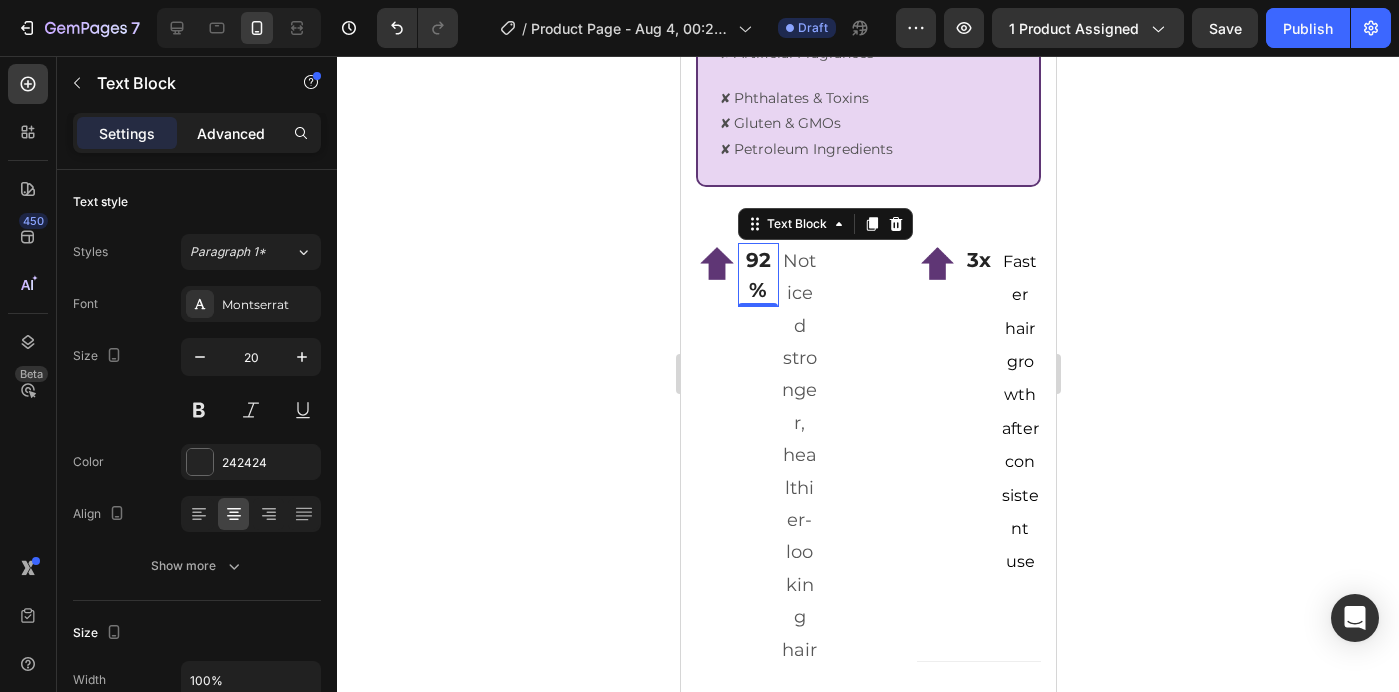 click on "Advanced" at bounding box center (231, 133) 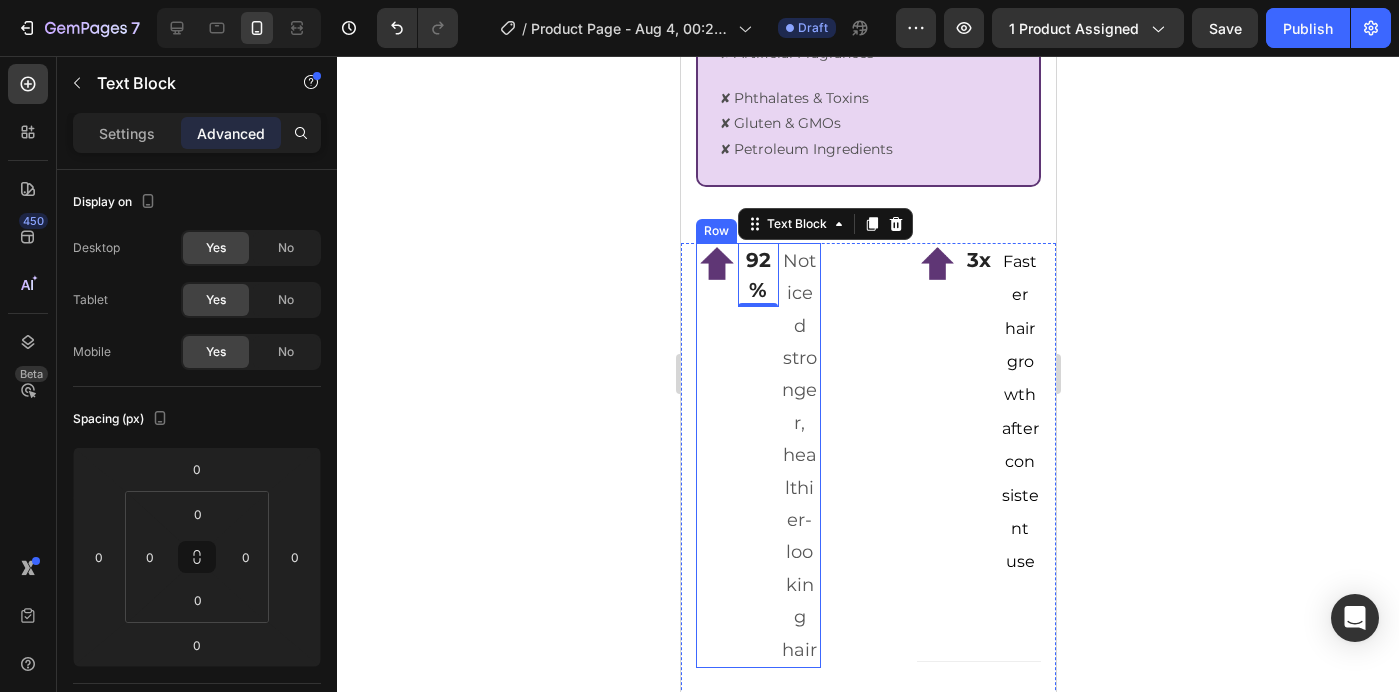 click on "92% Text Block   0" at bounding box center [758, 455] 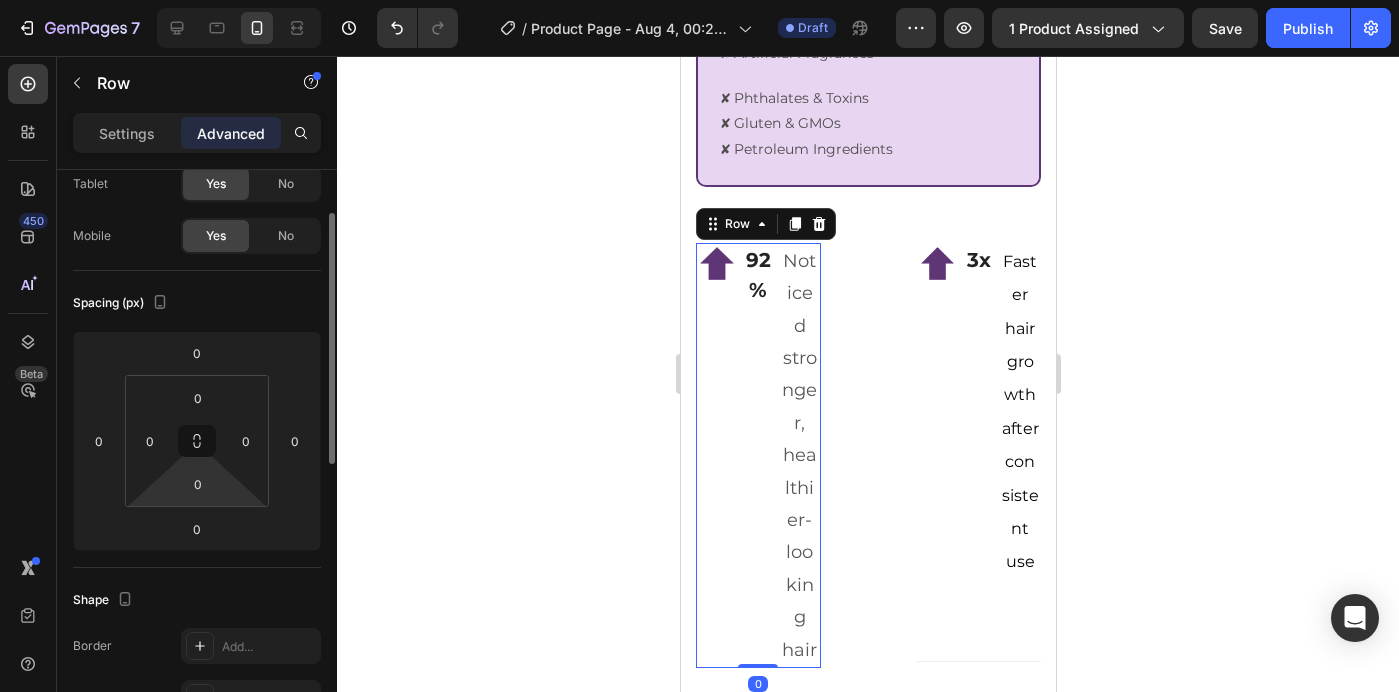 scroll, scrollTop: 150, scrollLeft: 0, axis: vertical 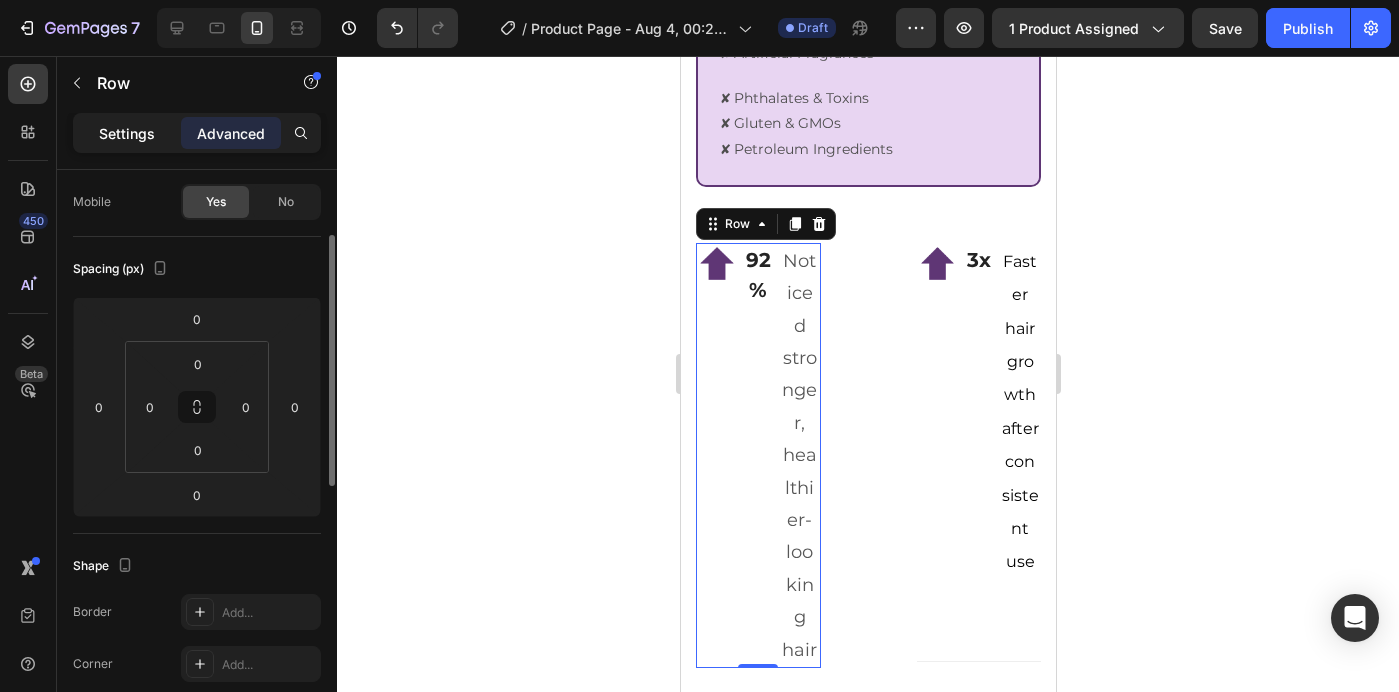 click on "Settings" at bounding box center (127, 133) 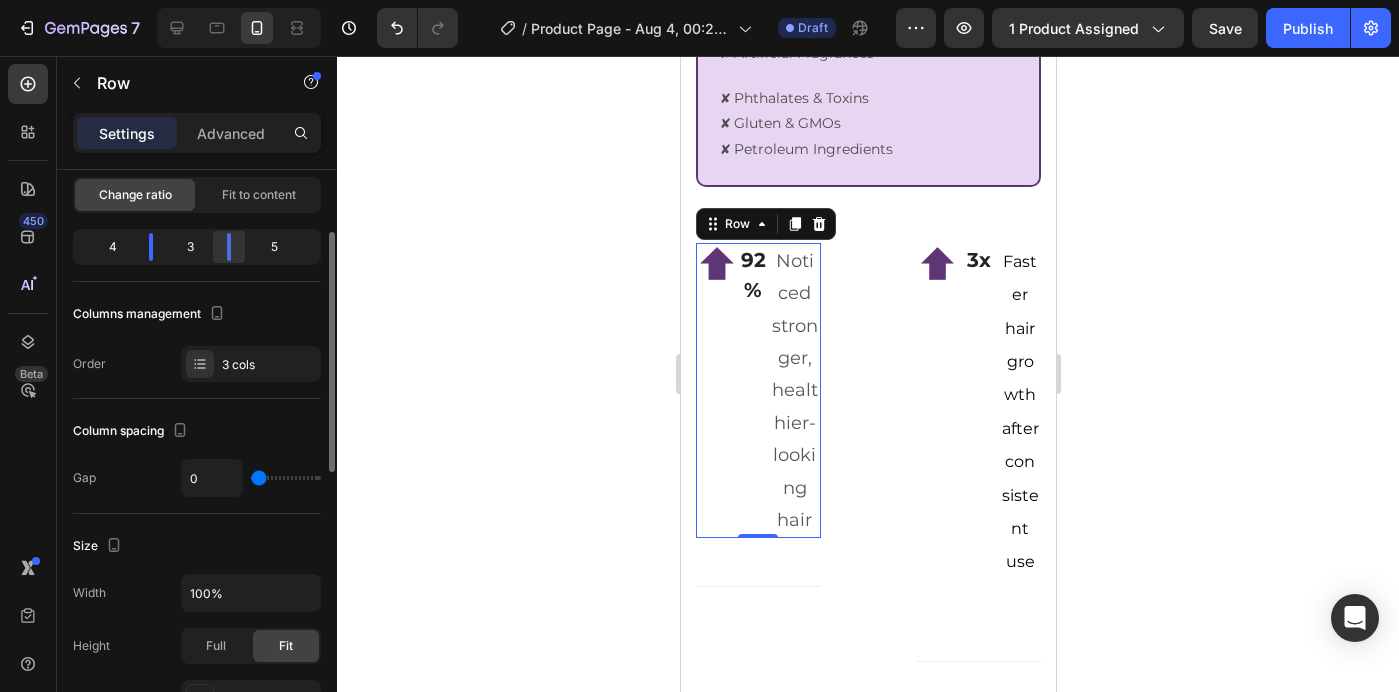 drag, startPoint x: 241, startPoint y: 244, endPoint x: 219, endPoint y: 242, distance: 22.090721 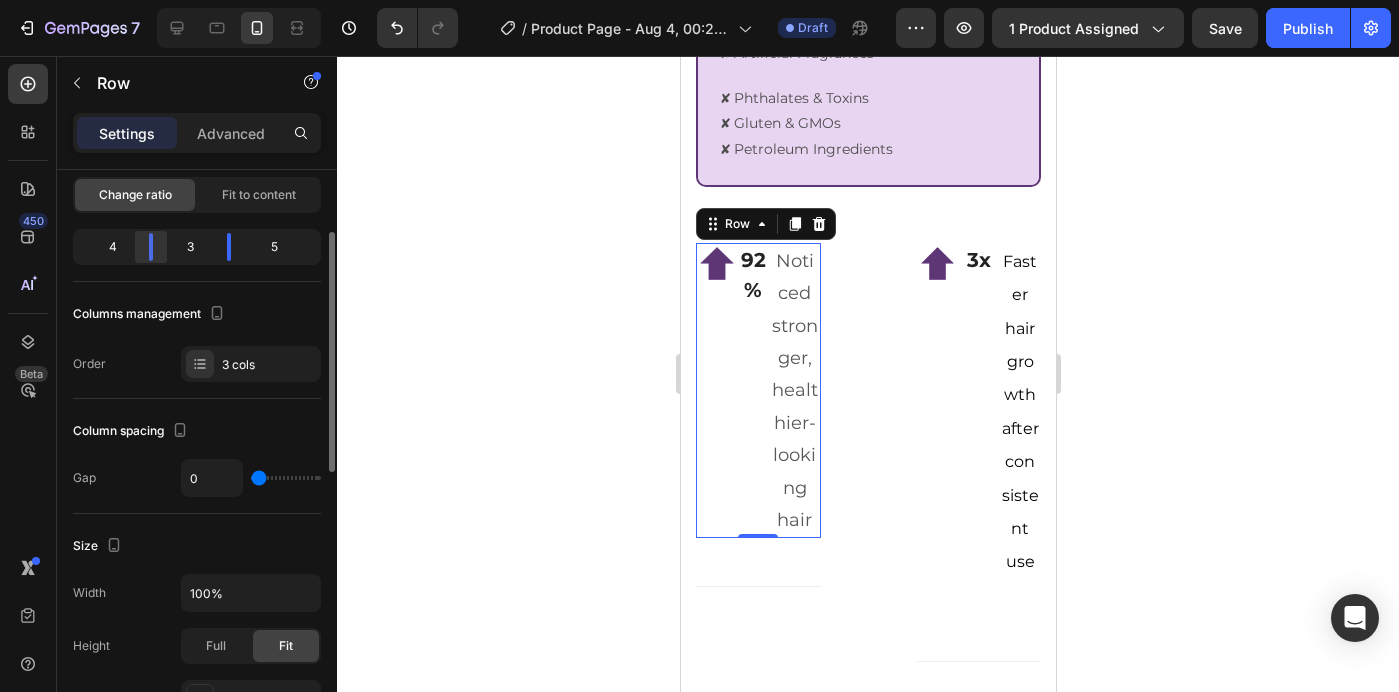 click 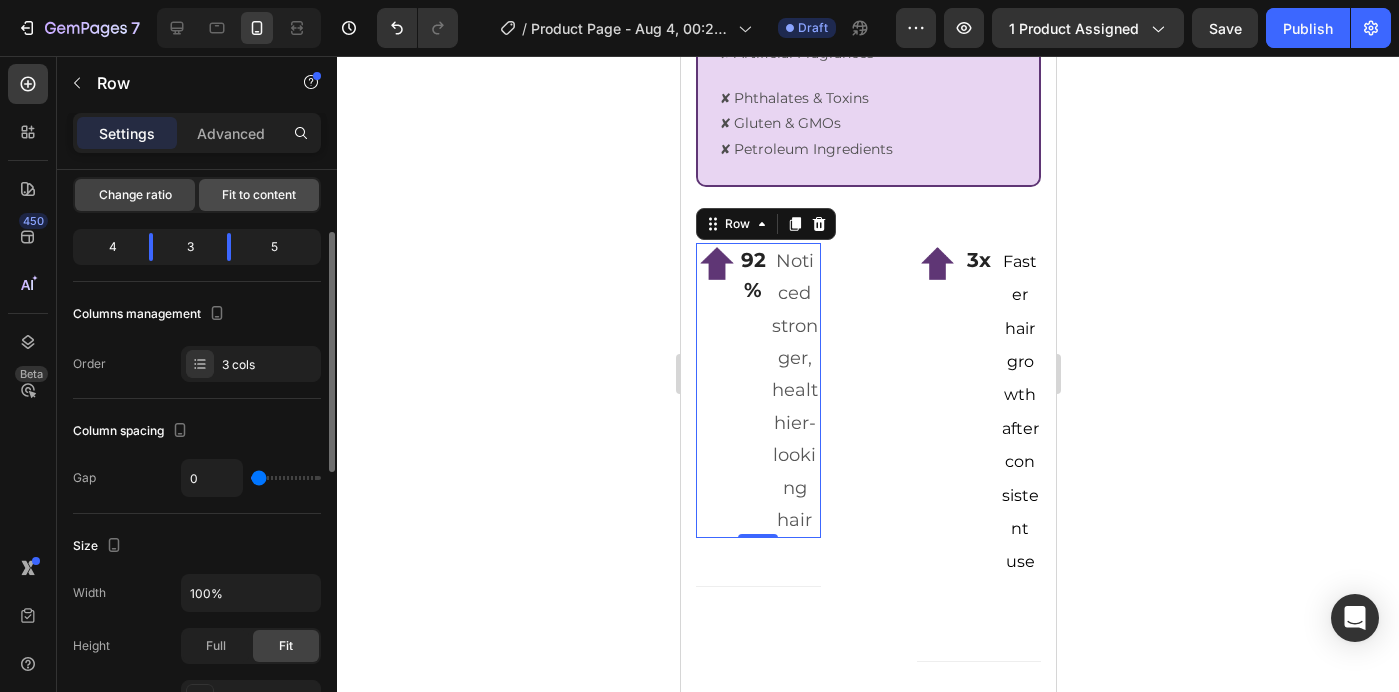 click on "Fit to content" 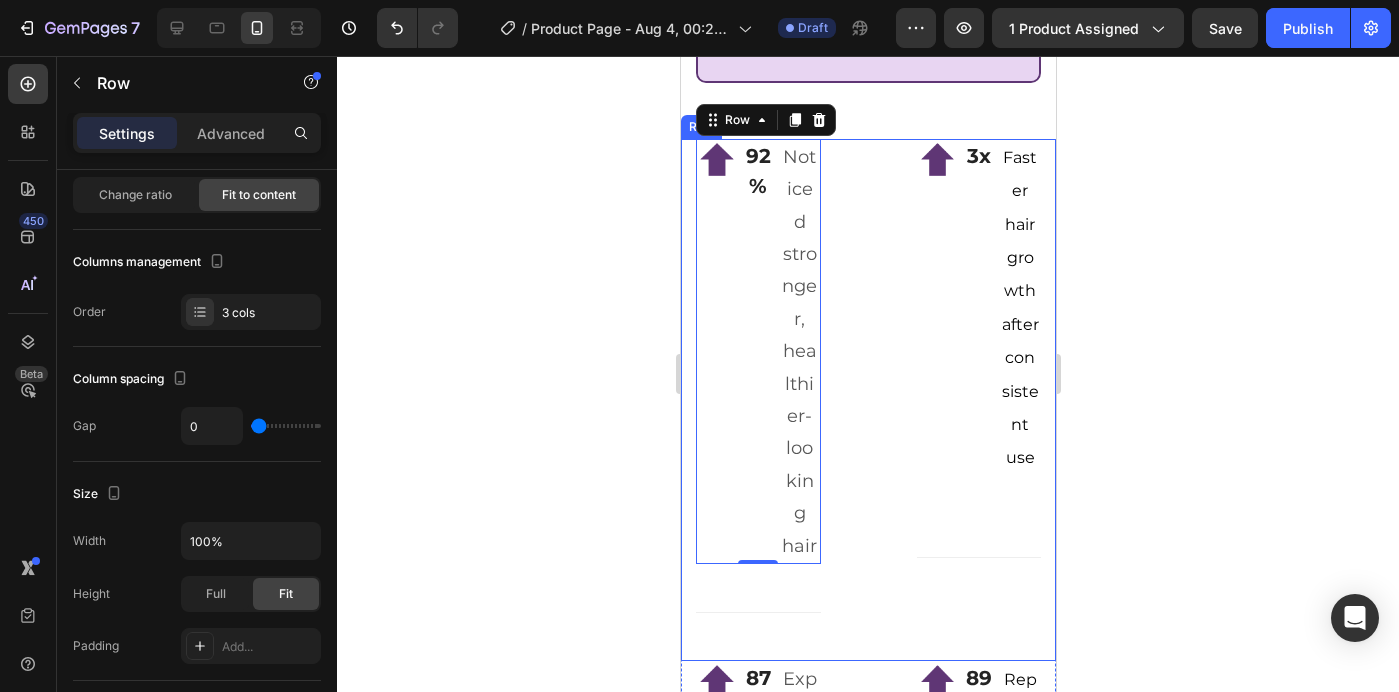 scroll, scrollTop: 3654, scrollLeft: 0, axis: vertical 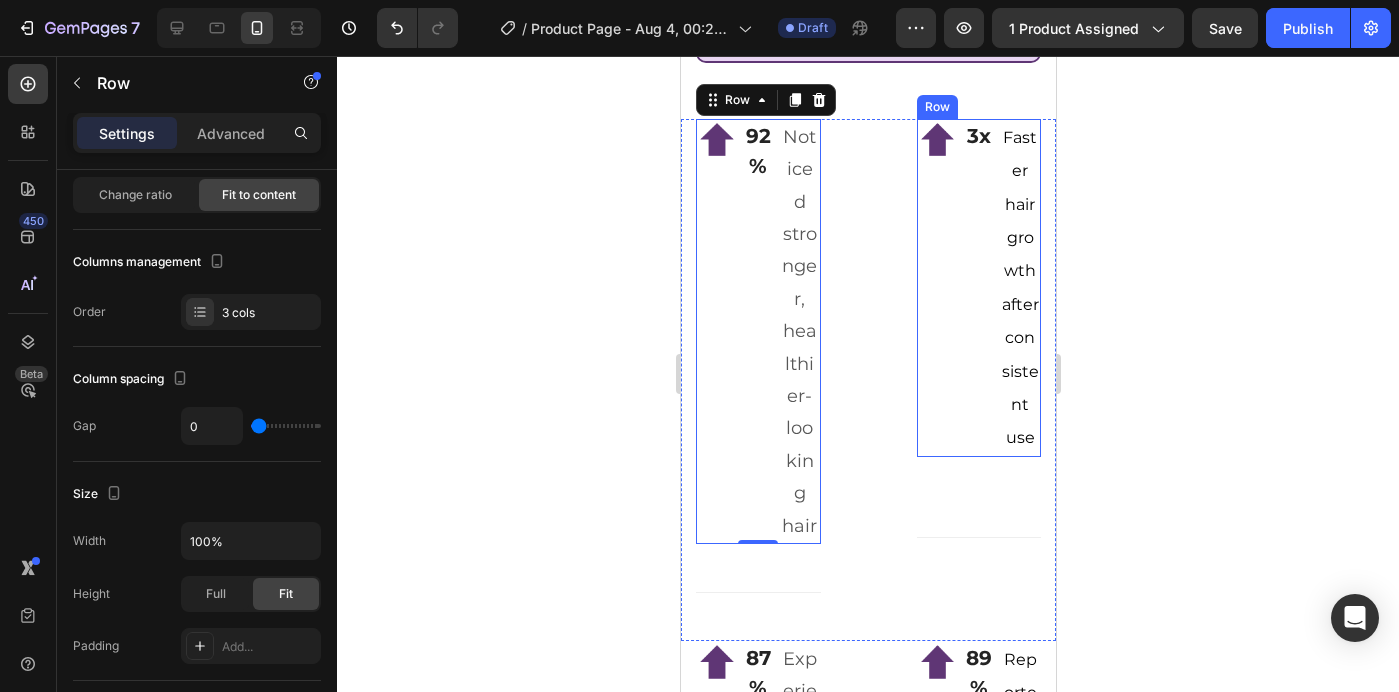 click on "3x Text Block" at bounding box center (978, 288) 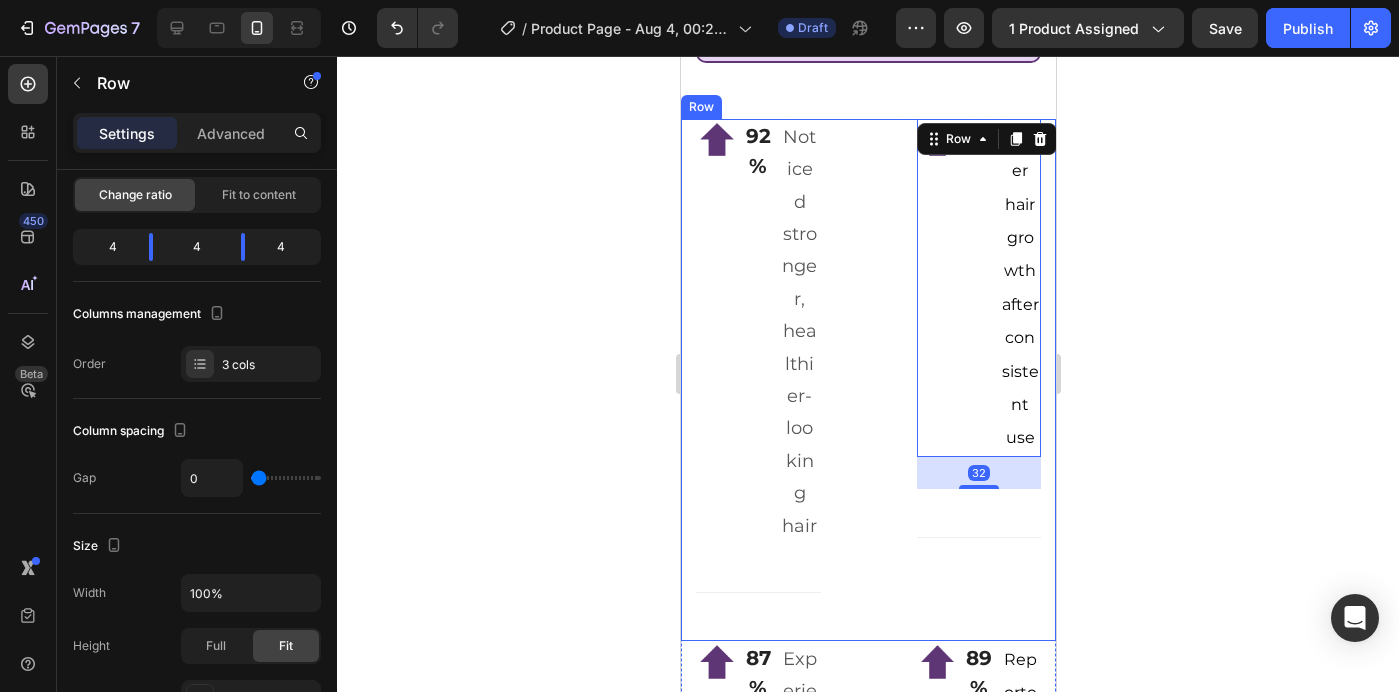 click on "Image 92% Text Block Noticed stronger, healthier-looking hair Text block Row                Title Line Image 3x Text Block Faster hair growth after consistent use Text block Row   32                Title Line Row" at bounding box center (867, 380) 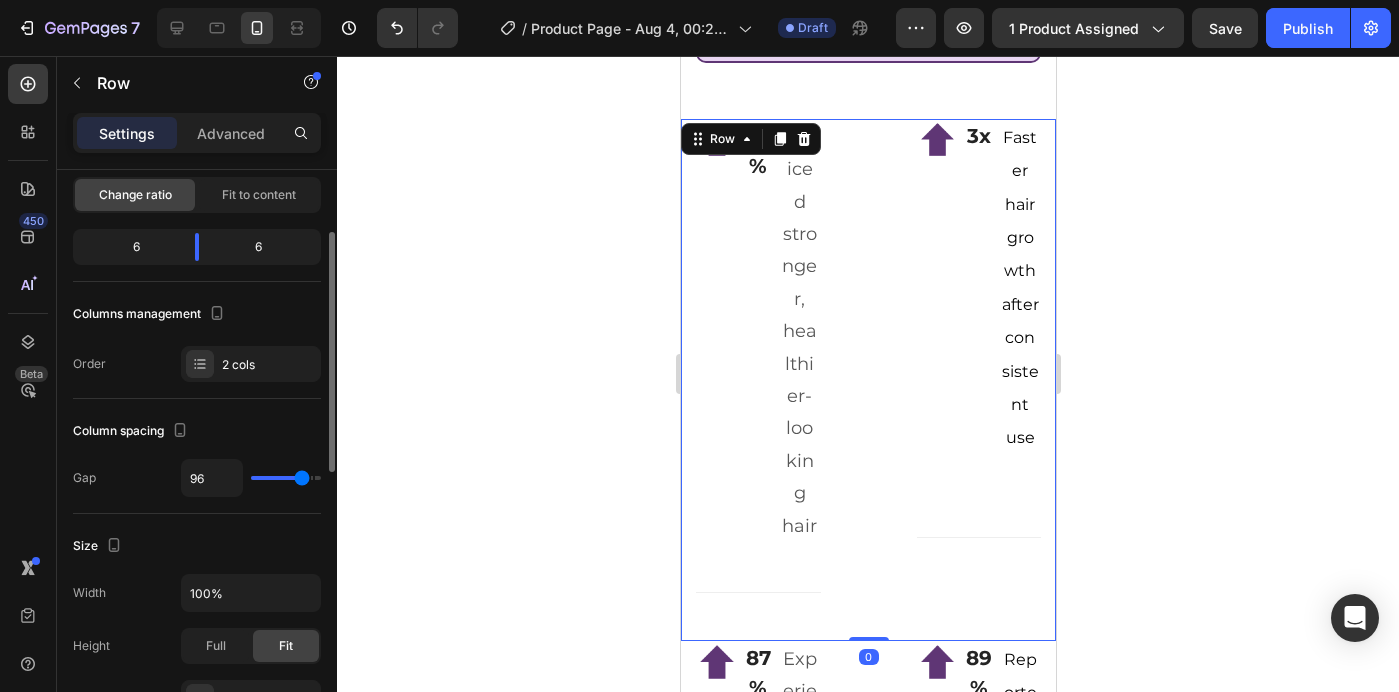 type on "0" 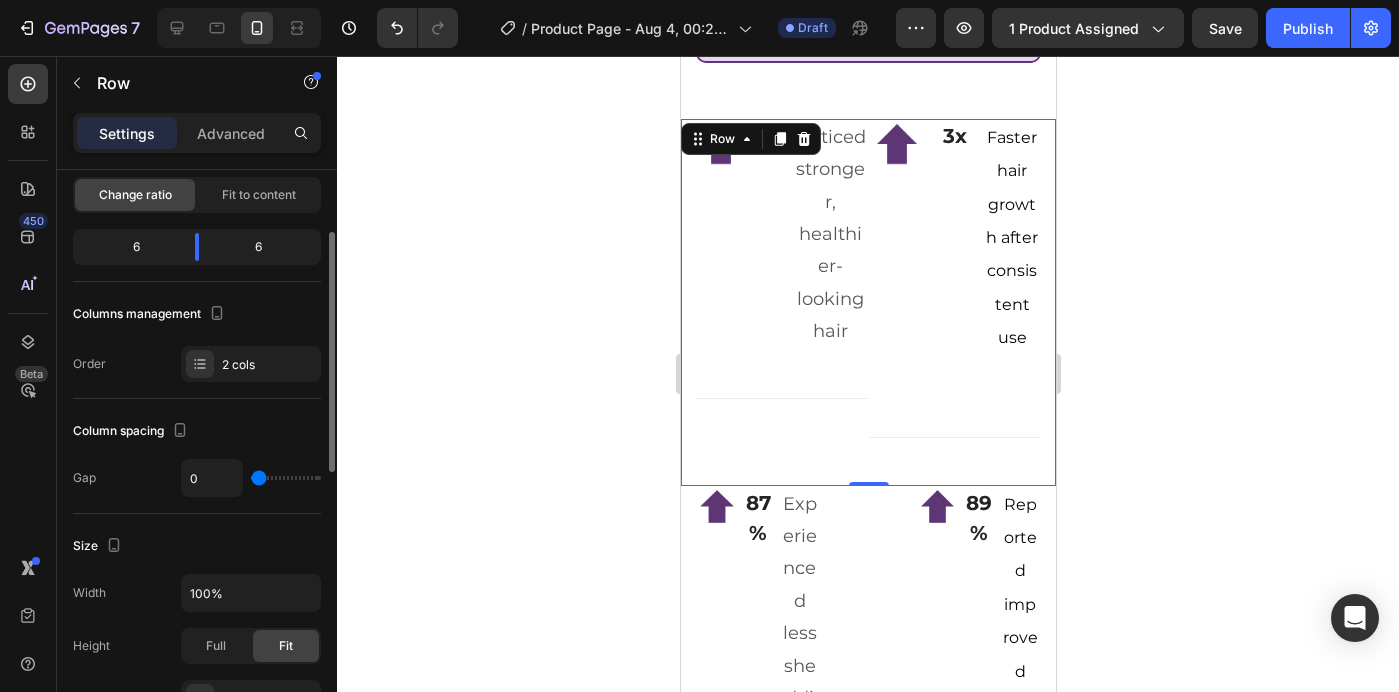 drag, startPoint x: 295, startPoint y: 475, endPoint x: 220, endPoint y: 460, distance: 76.48529 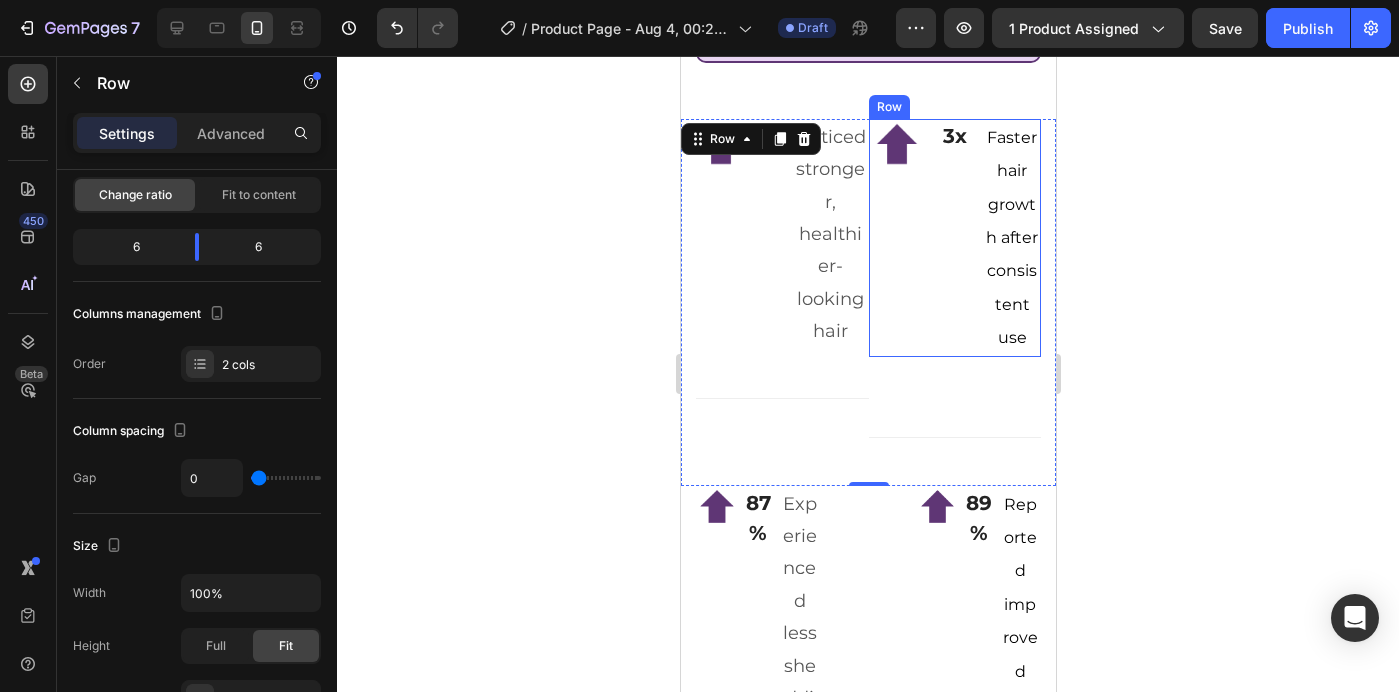 click on "3x Text Block" at bounding box center (954, 238) 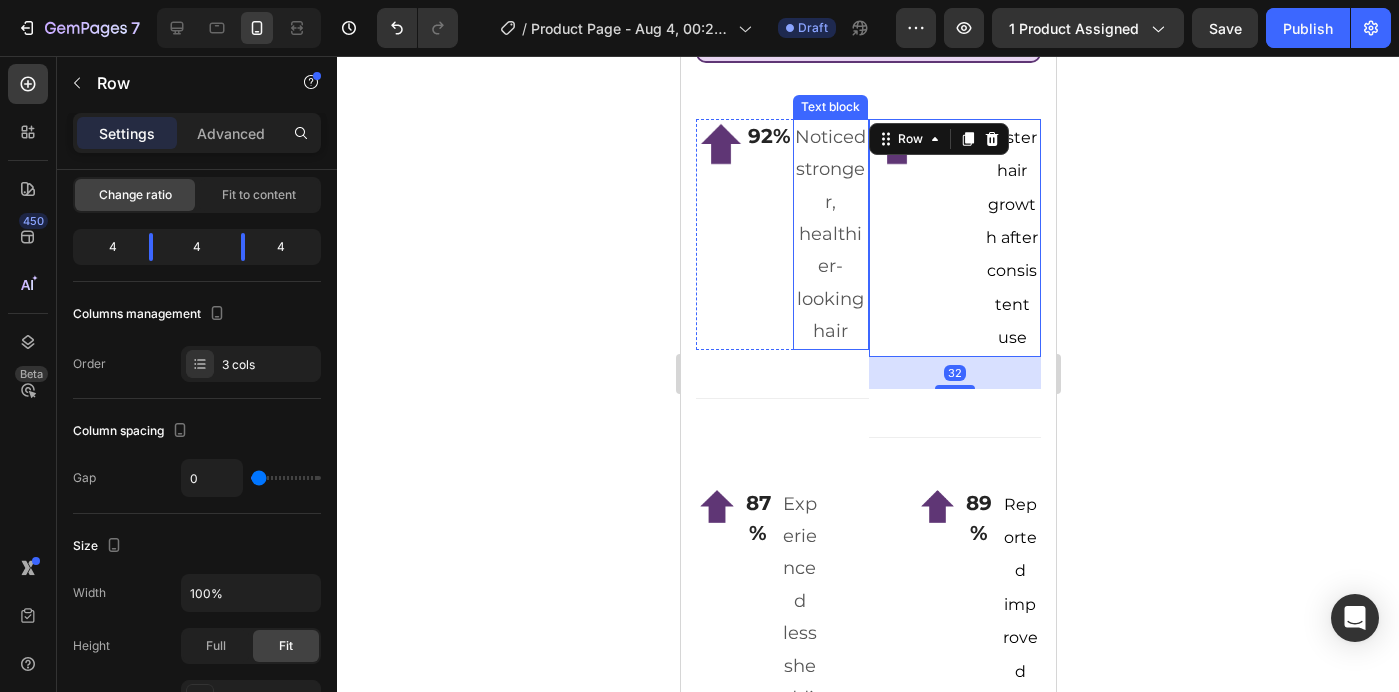 click on "Noticed stronger, healthier-looking hair" at bounding box center (830, 234) 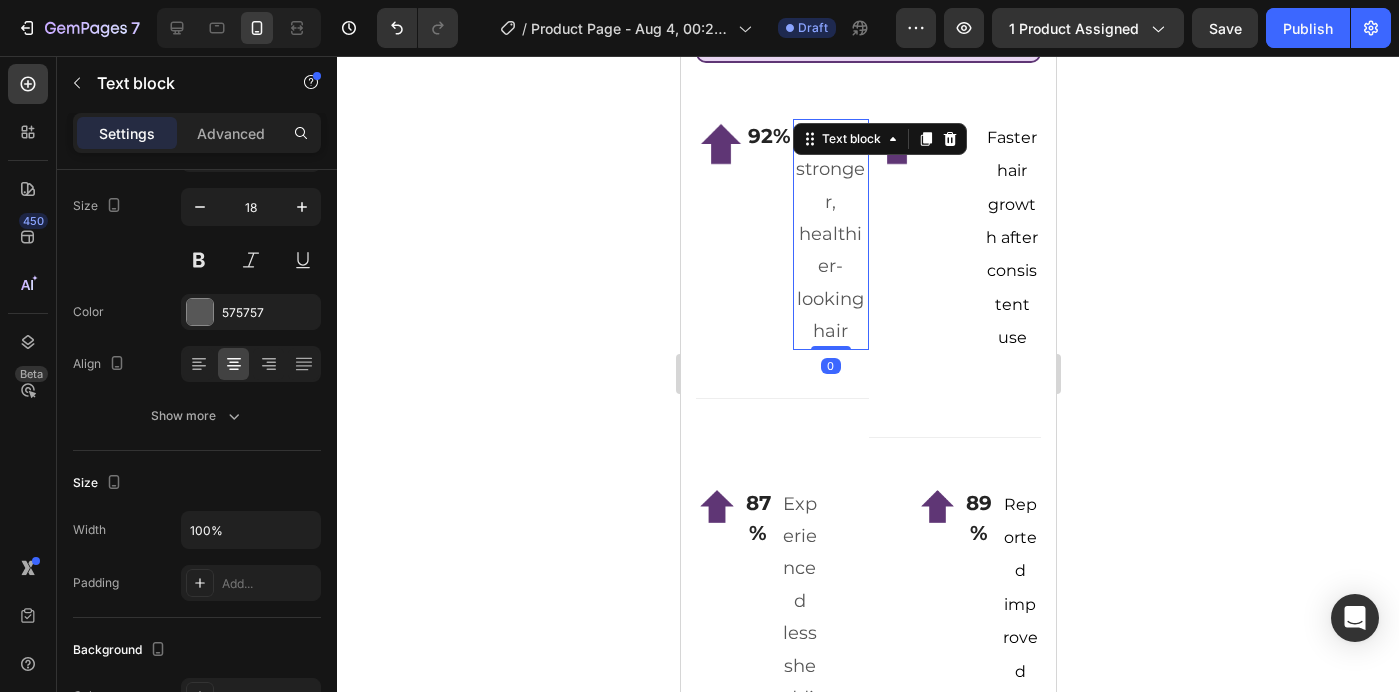 scroll, scrollTop: 0, scrollLeft: 0, axis: both 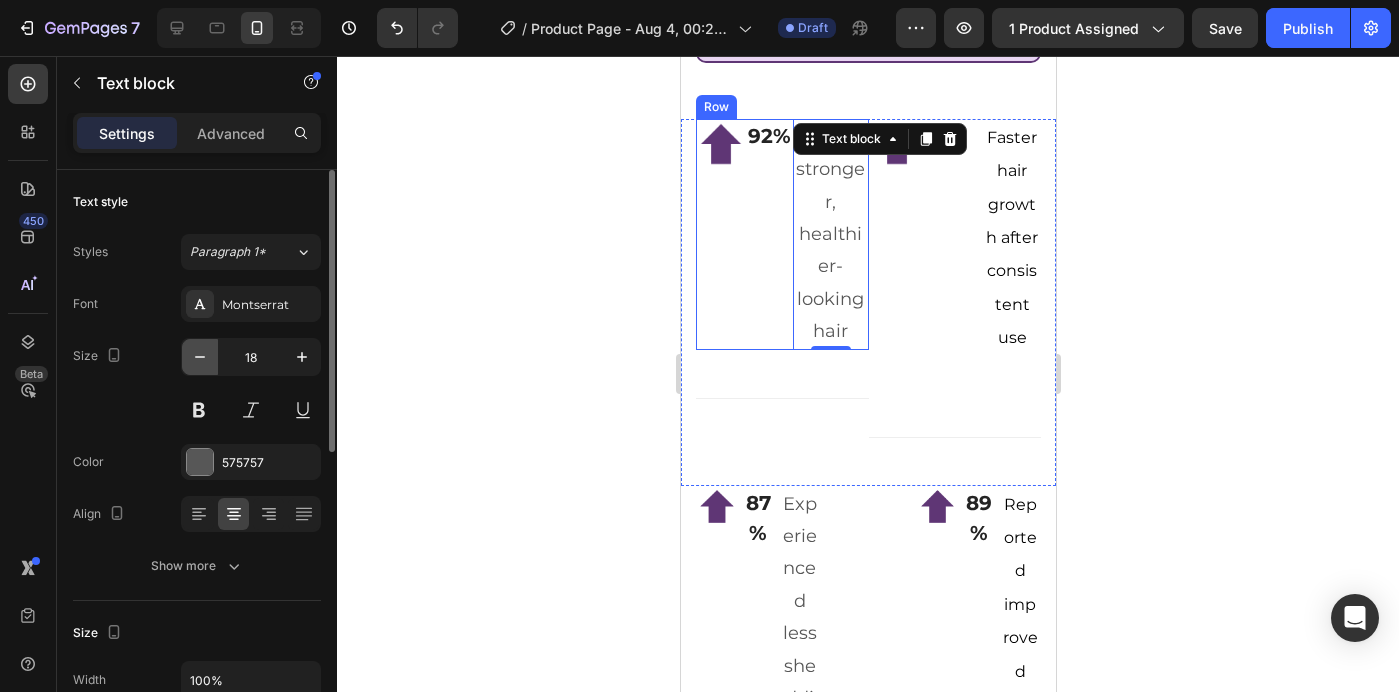 click 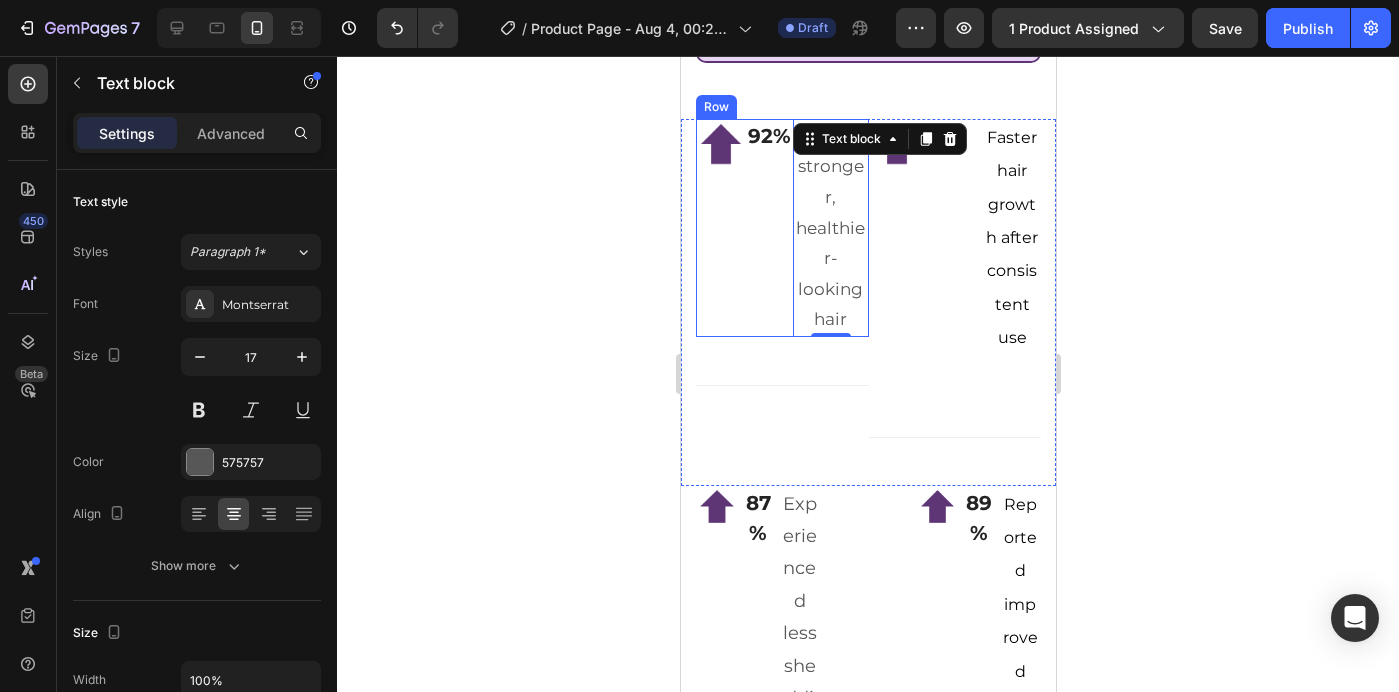 click on "92% Text Block" at bounding box center (768, 228) 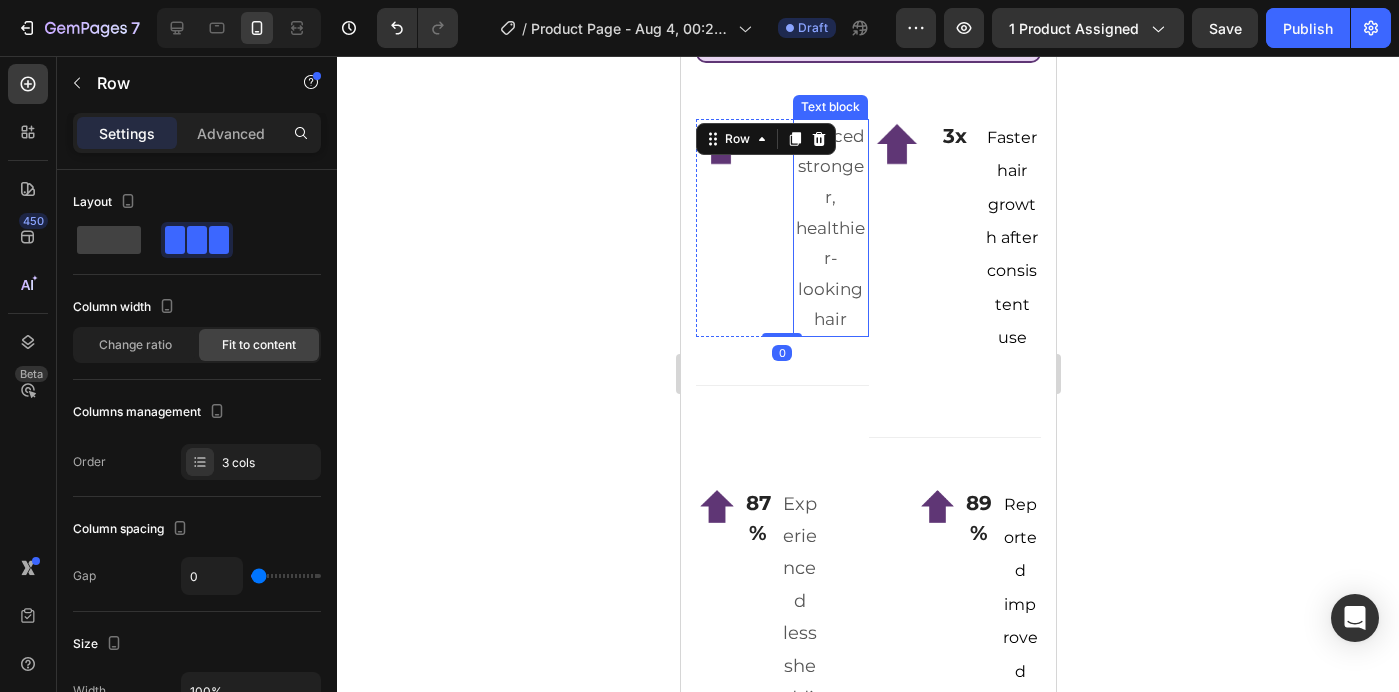 scroll, scrollTop: 3619, scrollLeft: 0, axis: vertical 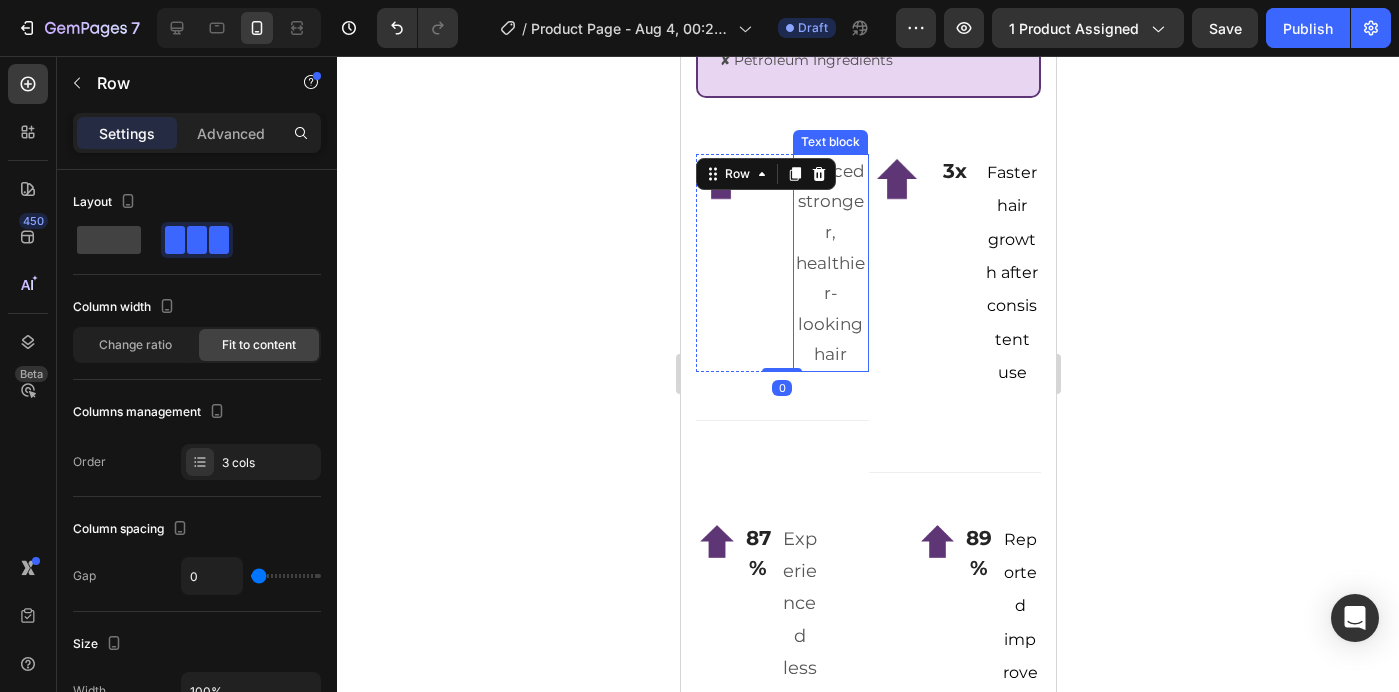 click on "Noticed stronger, healthier-looking hair" at bounding box center [830, 263] 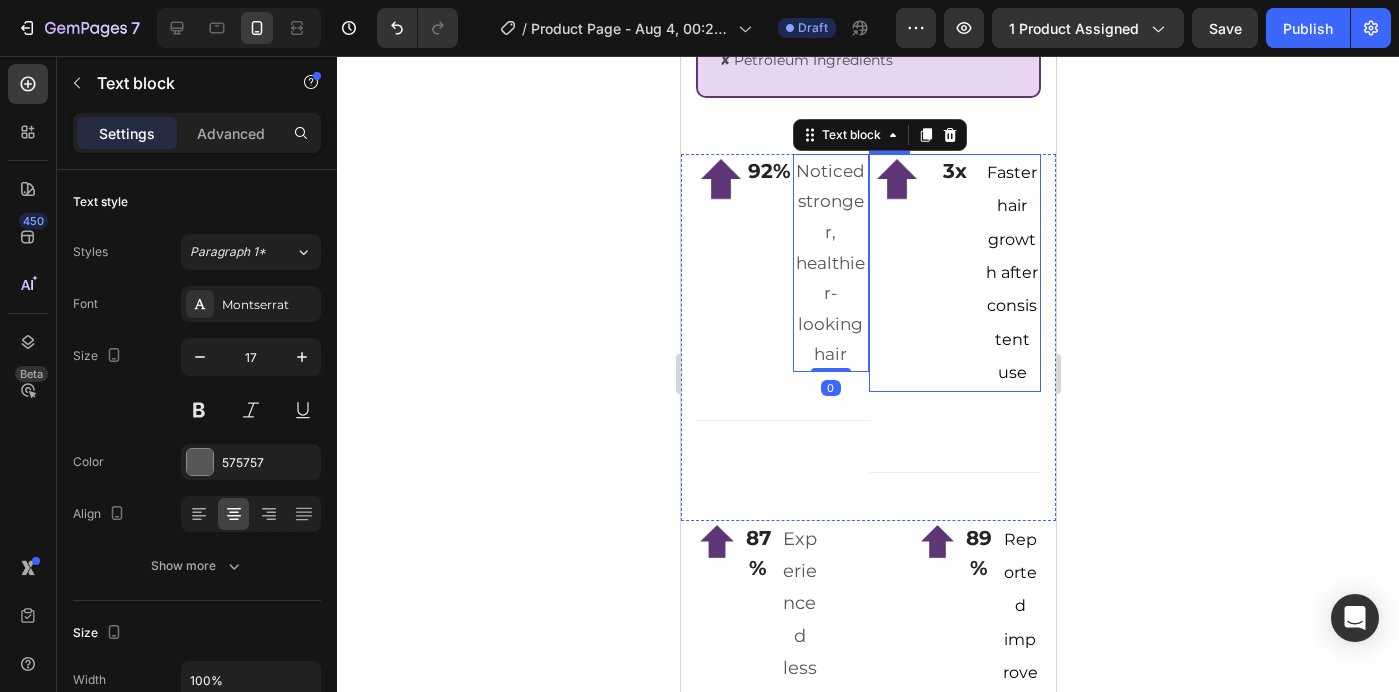 click on "Image" at bounding box center [897, 273] 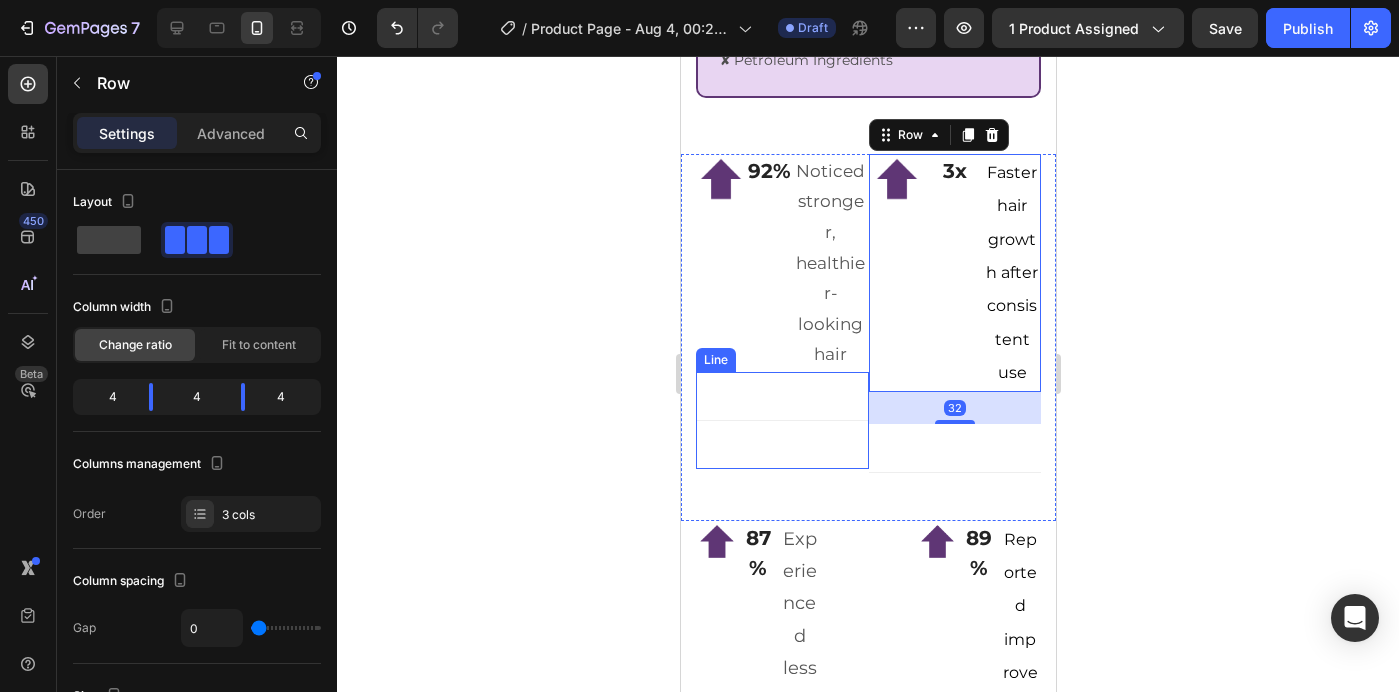click on "Title Line" at bounding box center [781, 420] 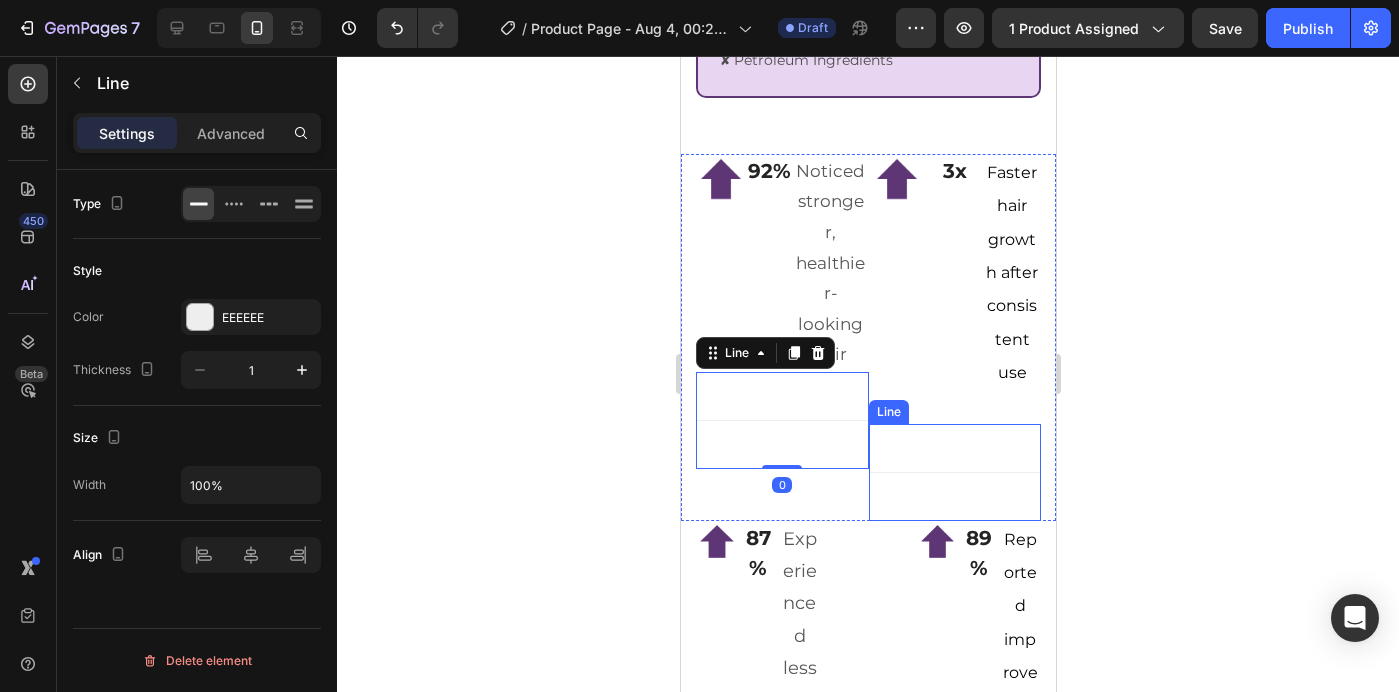click on "Title Line" at bounding box center [954, 472] 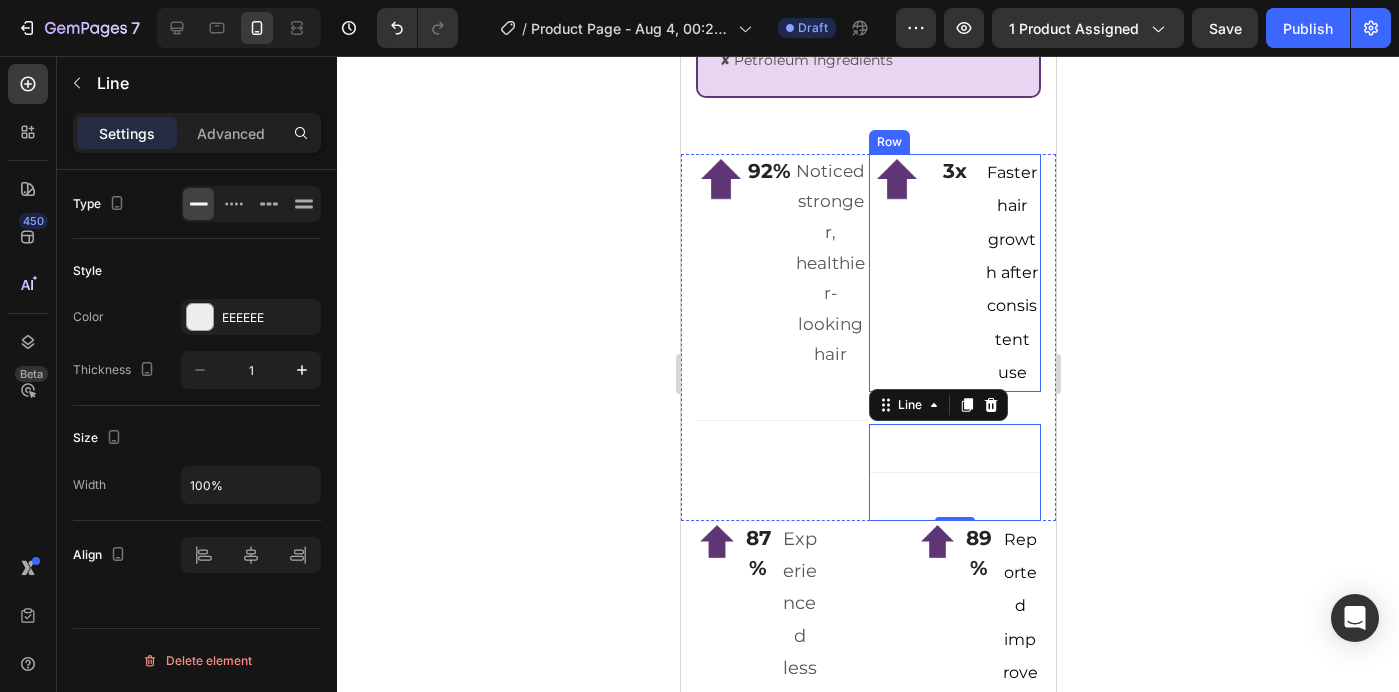 click on "Image" at bounding box center (897, 273) 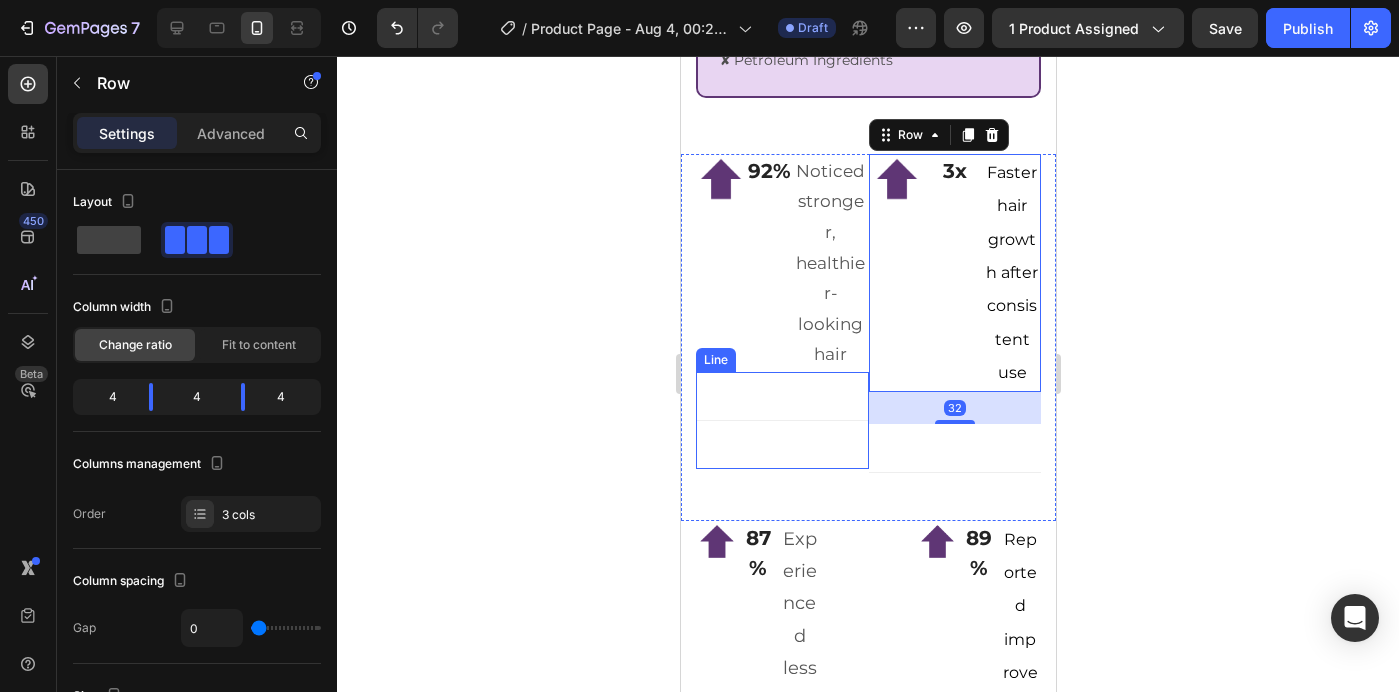 click on "Title Line" at bounding box center [781, 420] 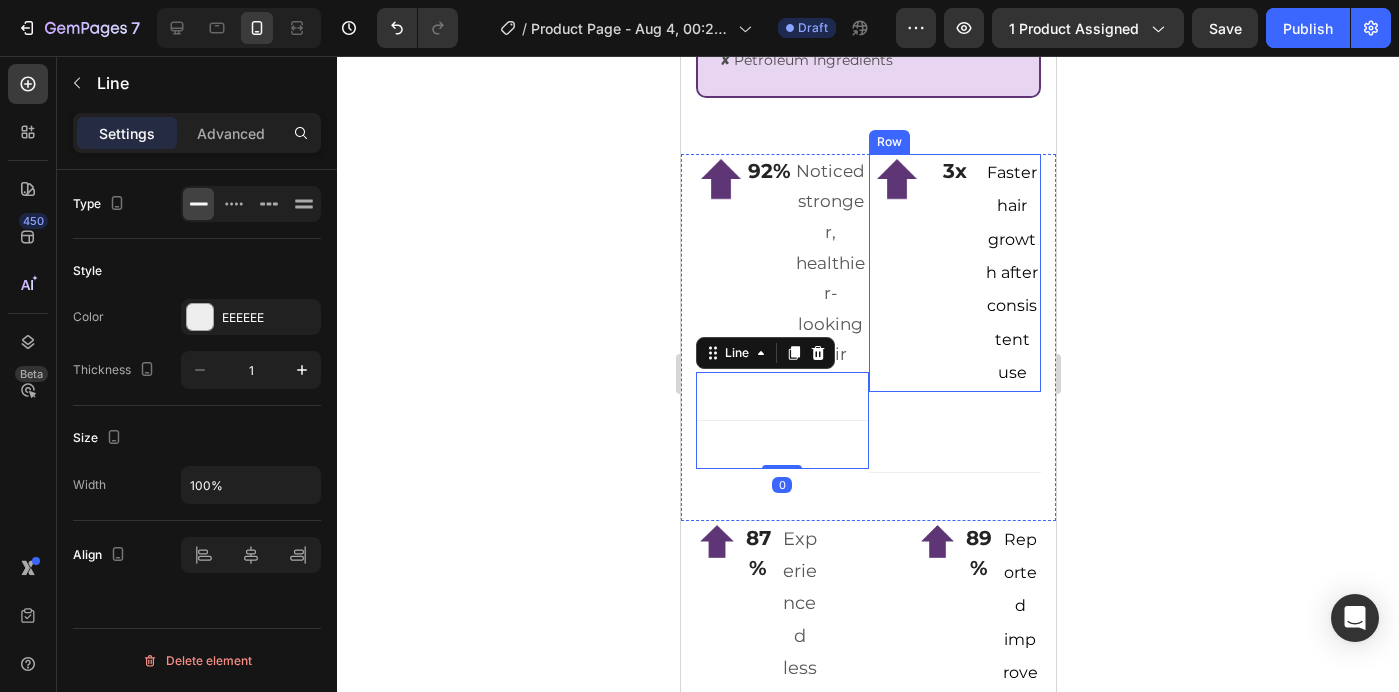 click on "Image" at bounding box center [897, 273] 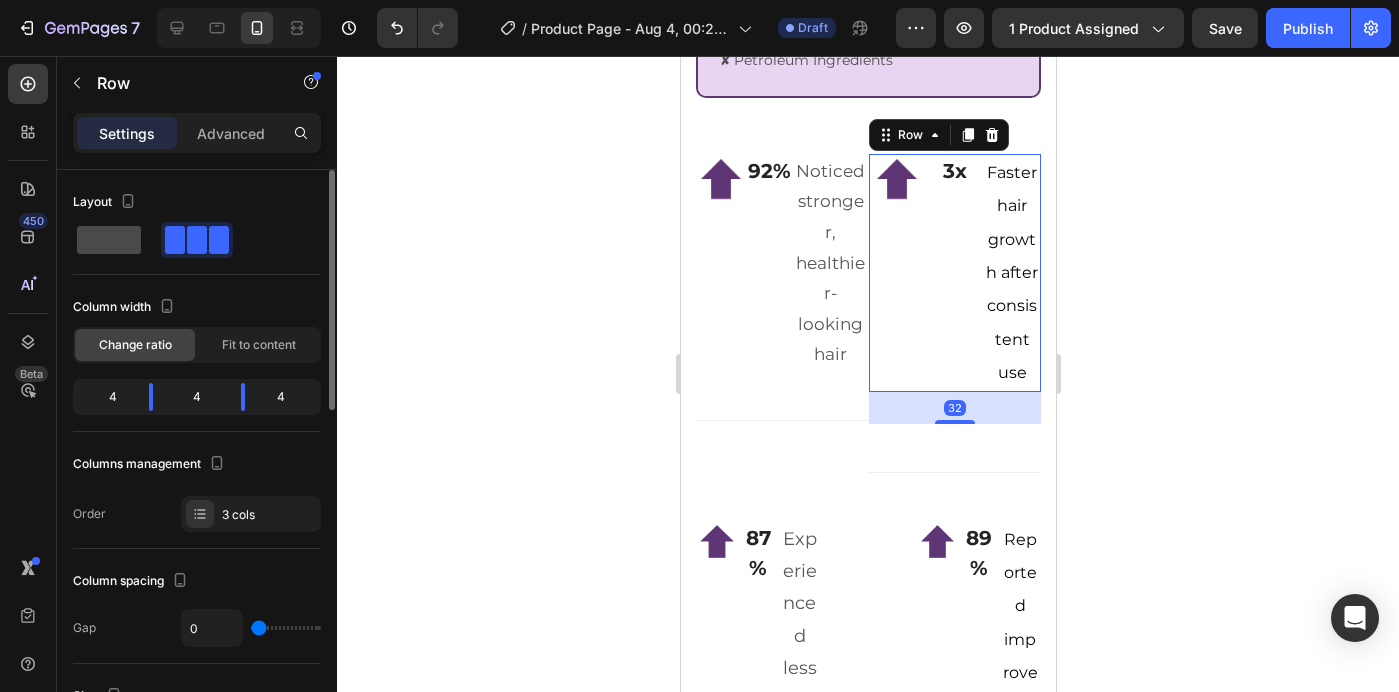 click 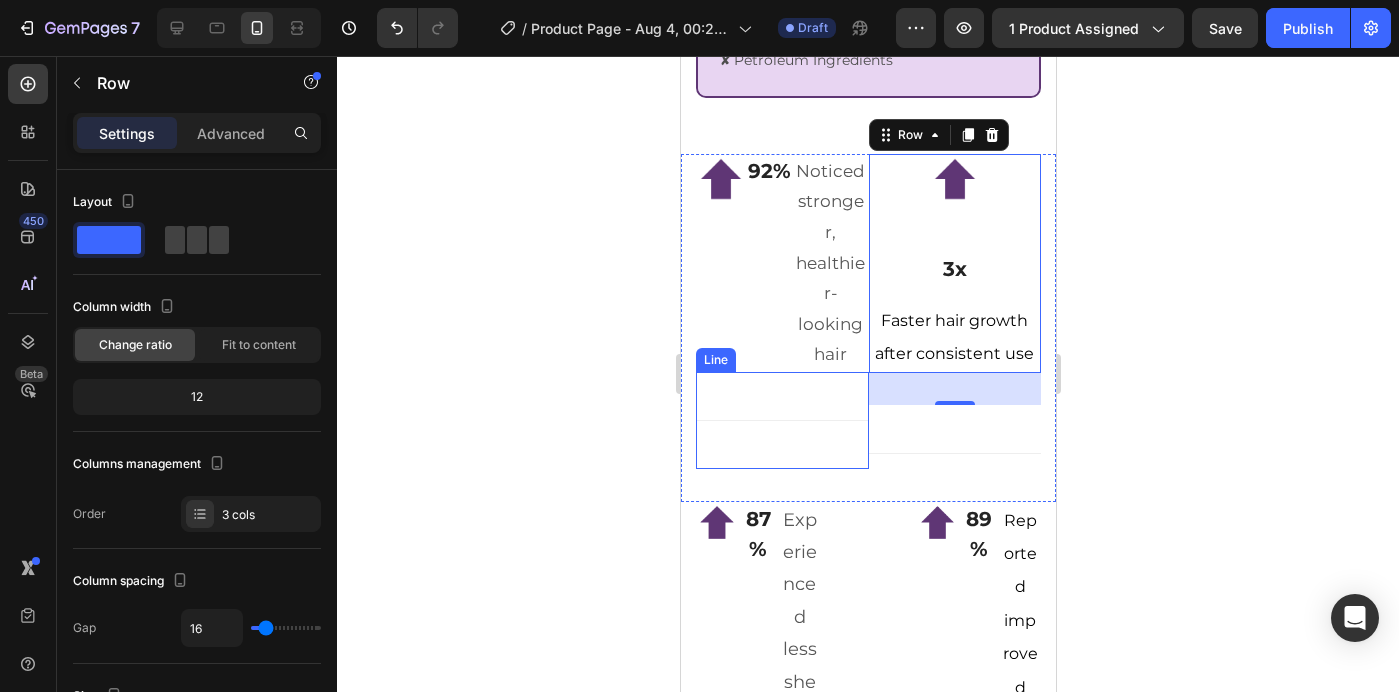 click on "Title Line" at bounding box center (781, 420) 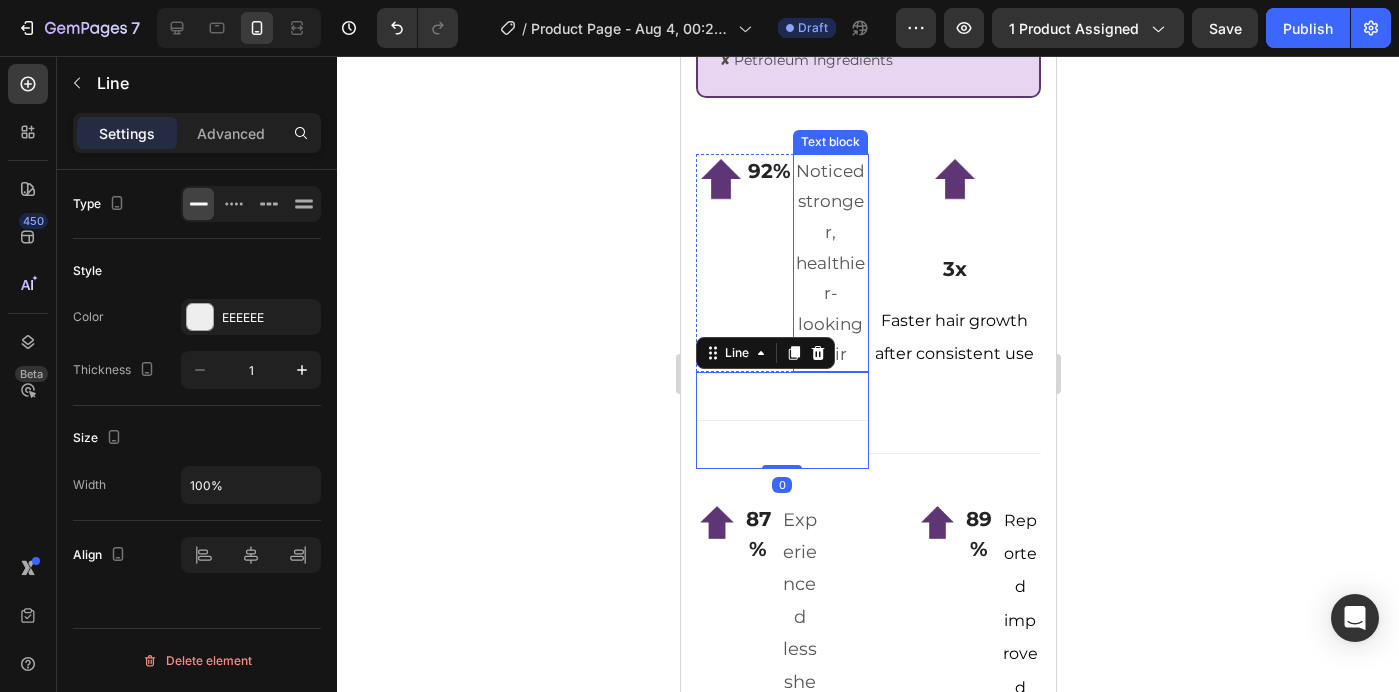 click on "Noticed stronger, healthier-looking hair" at bounding box center [830, 263] 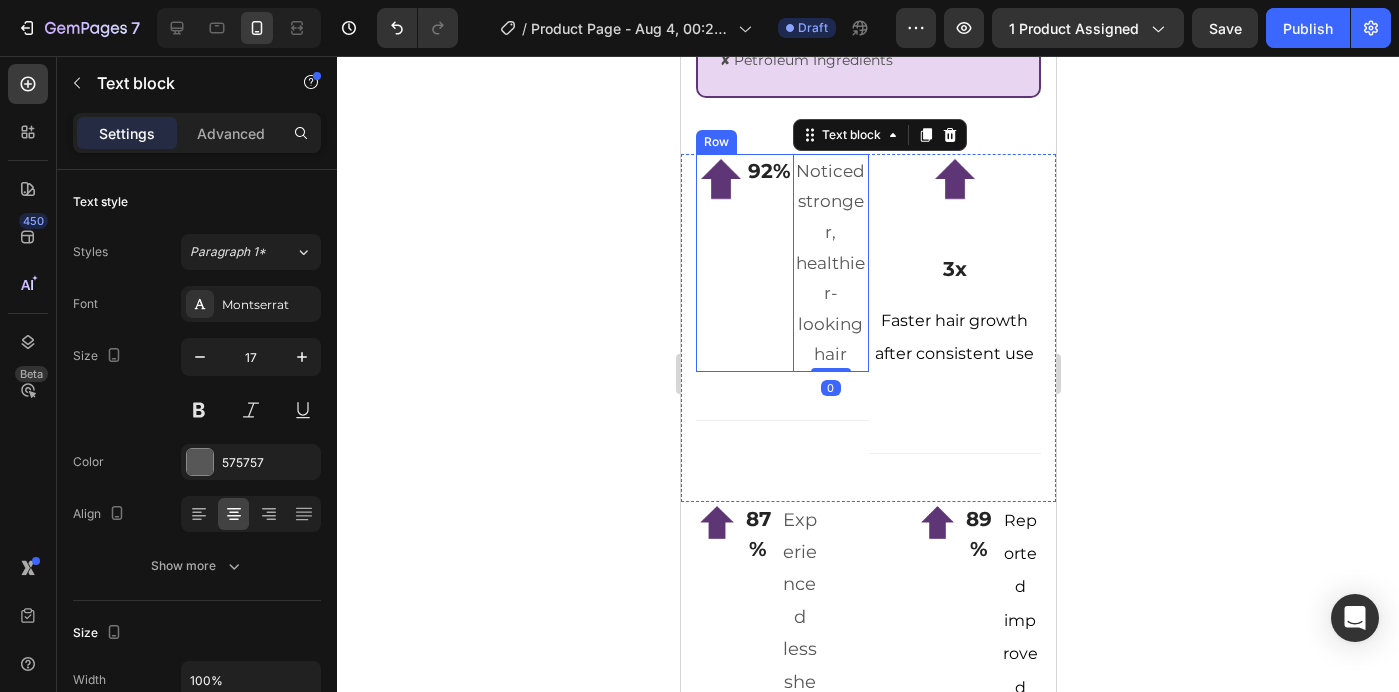 click on "92% Text Block" at bounding box center [768, 263] 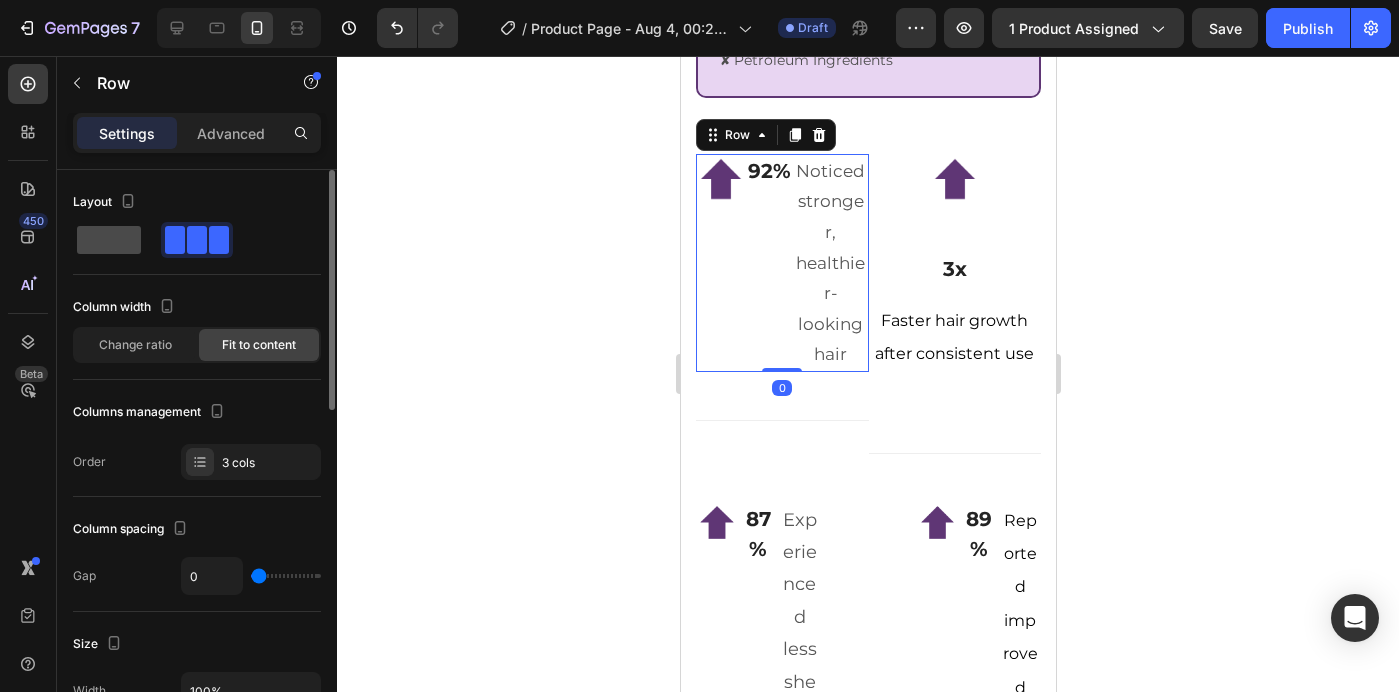 click 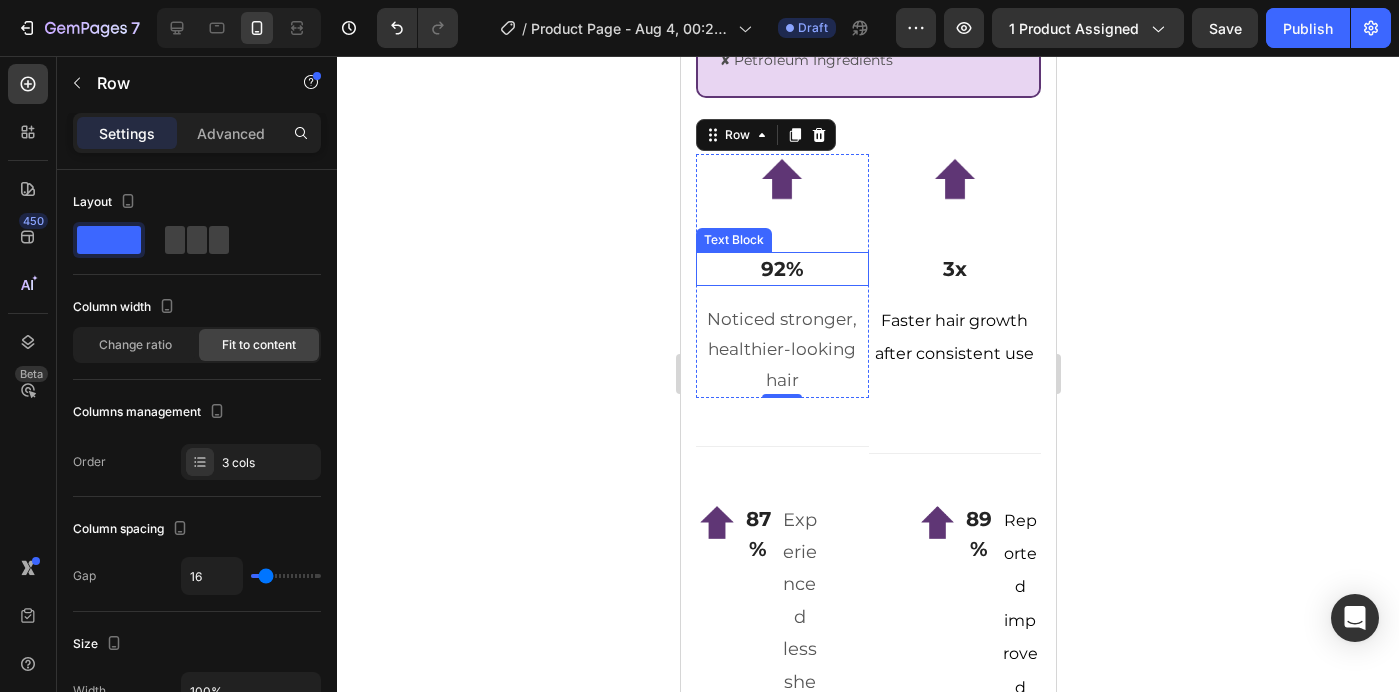 click on "92%" at bounding box center [781, 269] 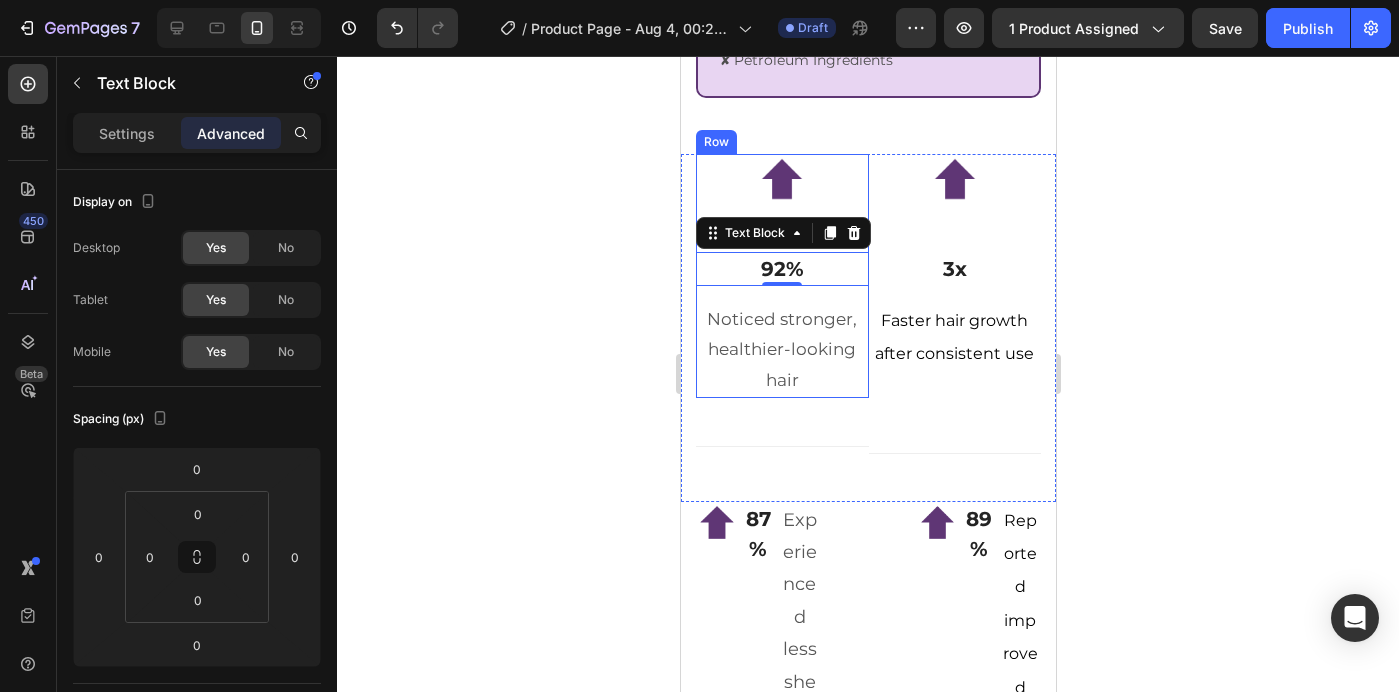 click on "Noticed stronger, healthier-looking hair" at bounding box center (781, 350) 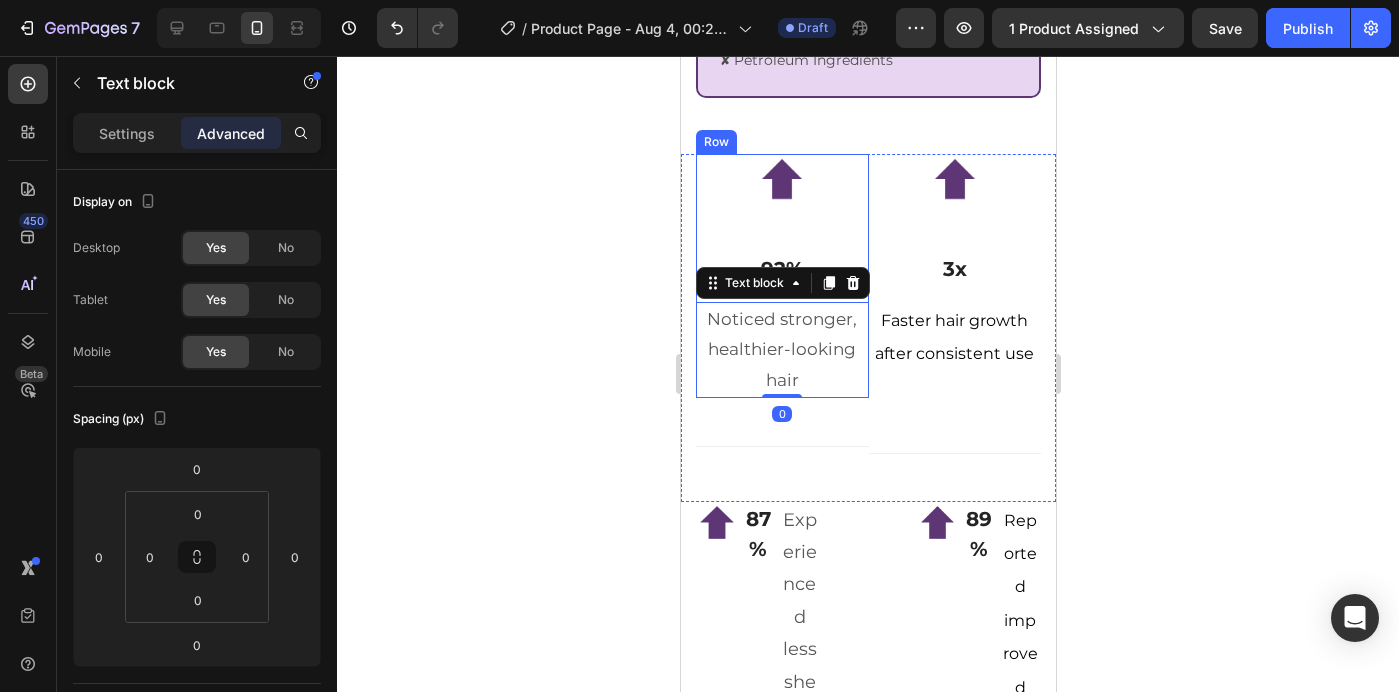 click on "Image" at bounding box center [781, 195] 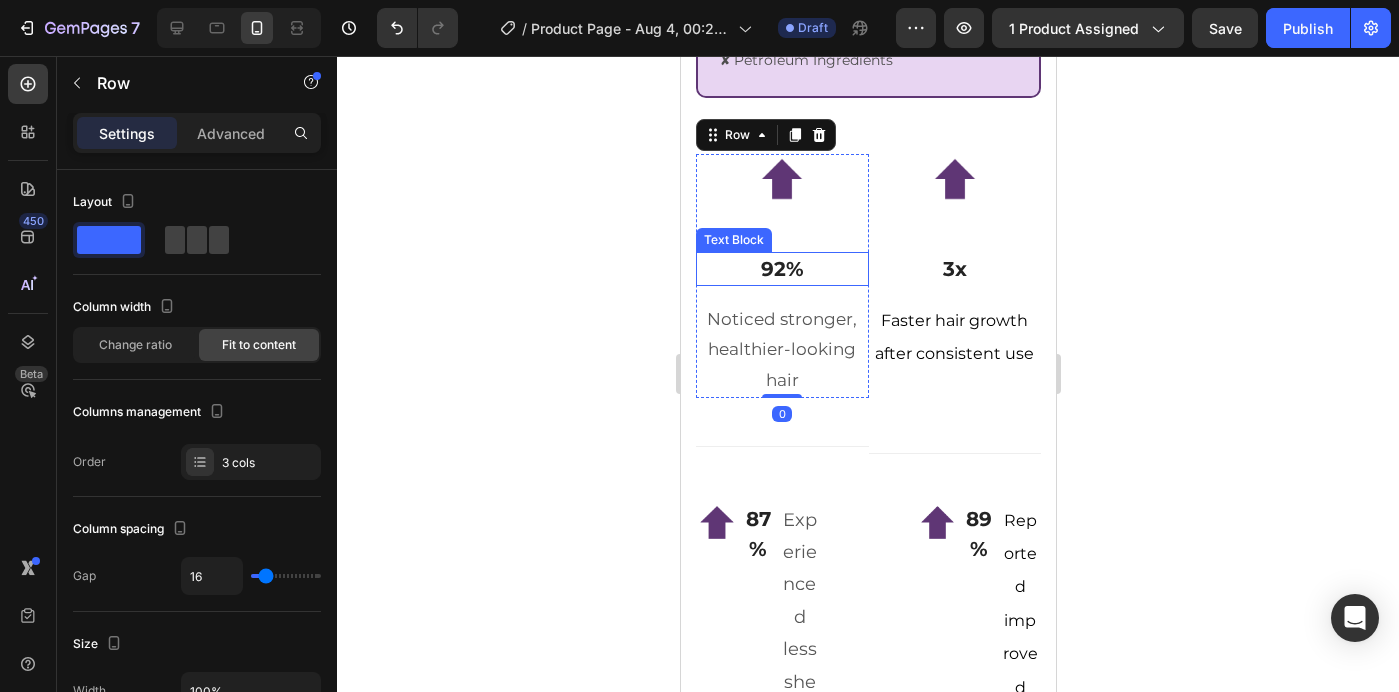 click on "92%" at bounding box center [781, 269] 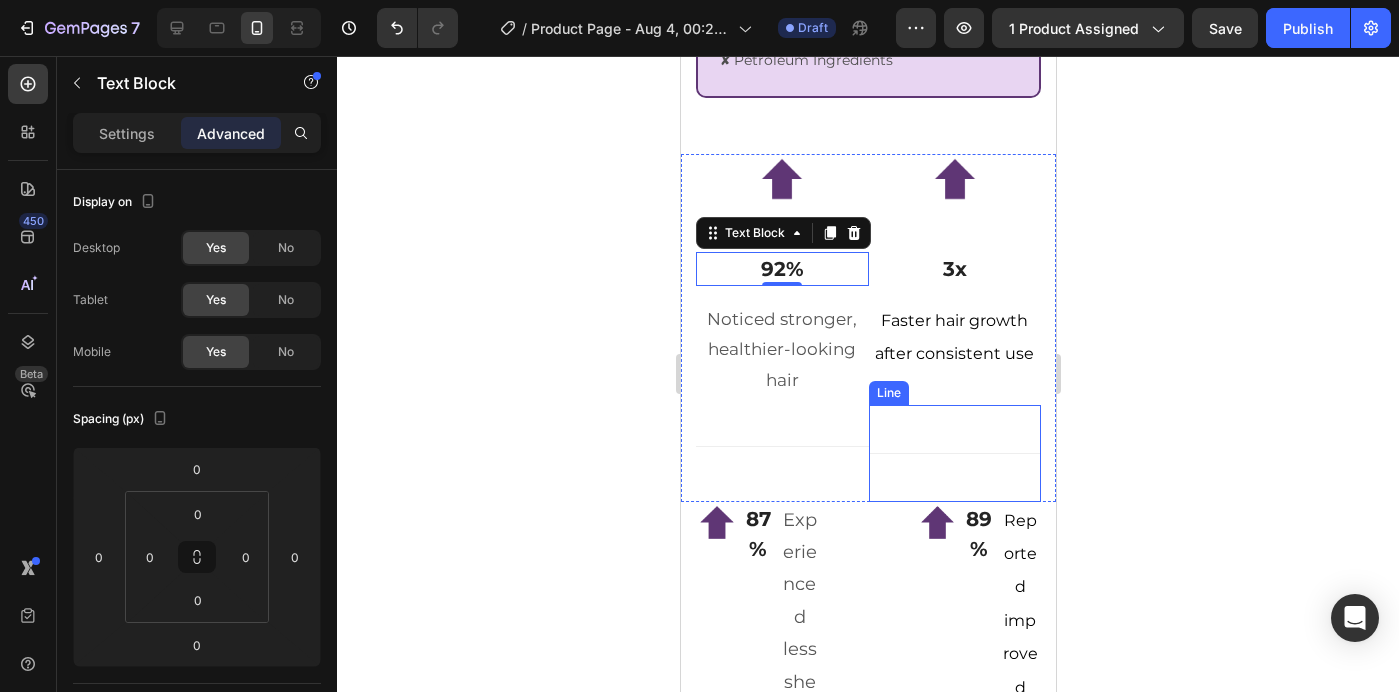 click on "Title Line" at bounding box center [954, 453] 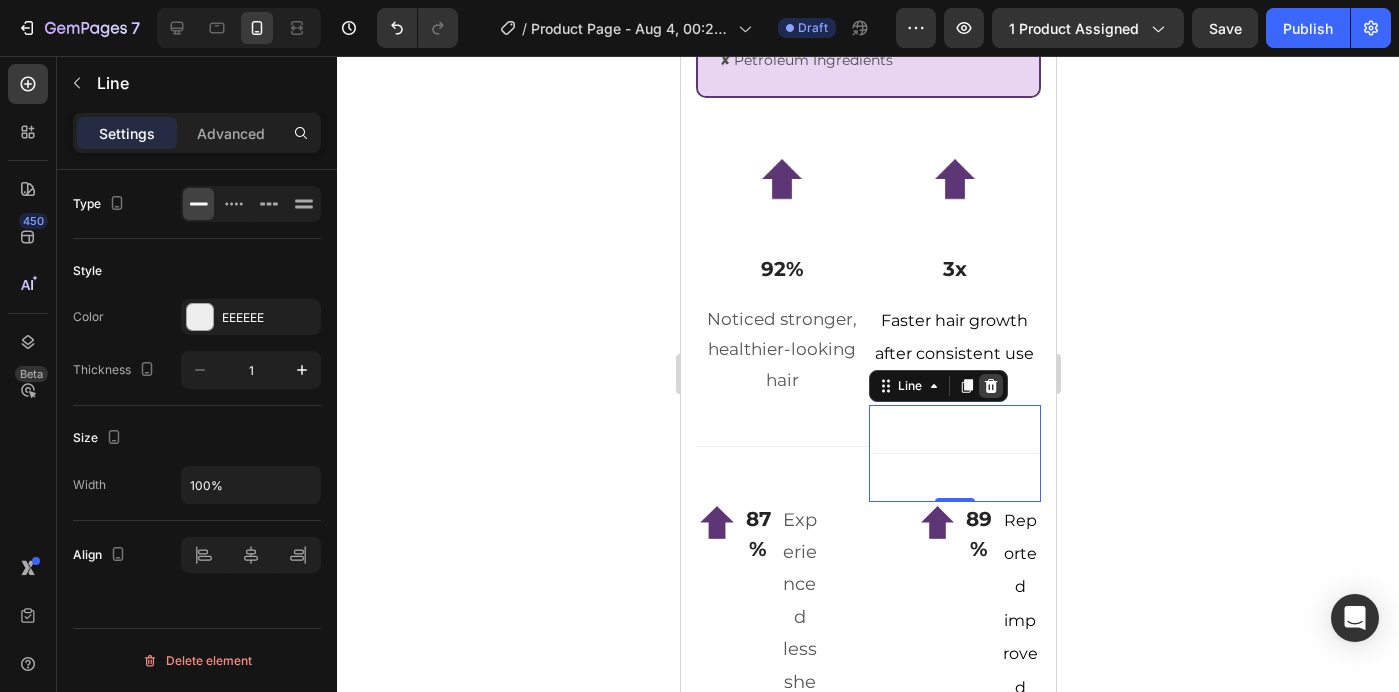 click at bounding box center (990, 386) 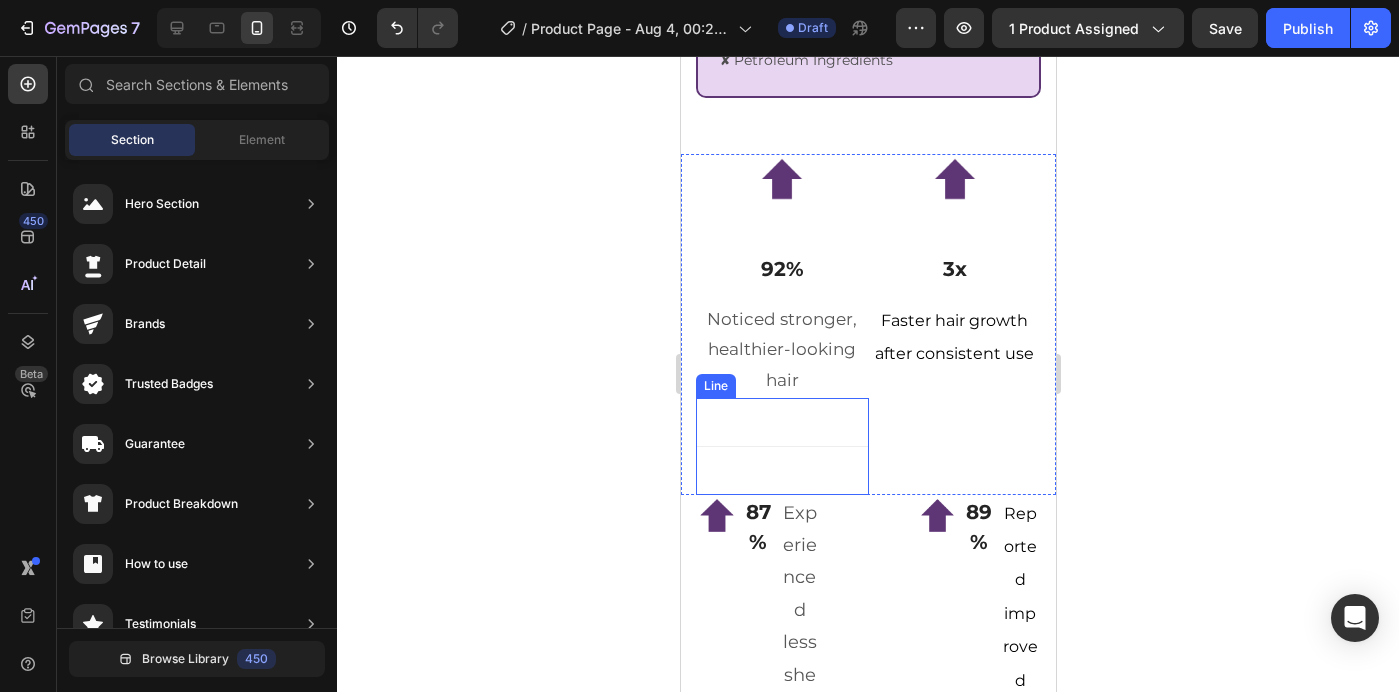 click on "Title Line" at bounding box center (781, 446) 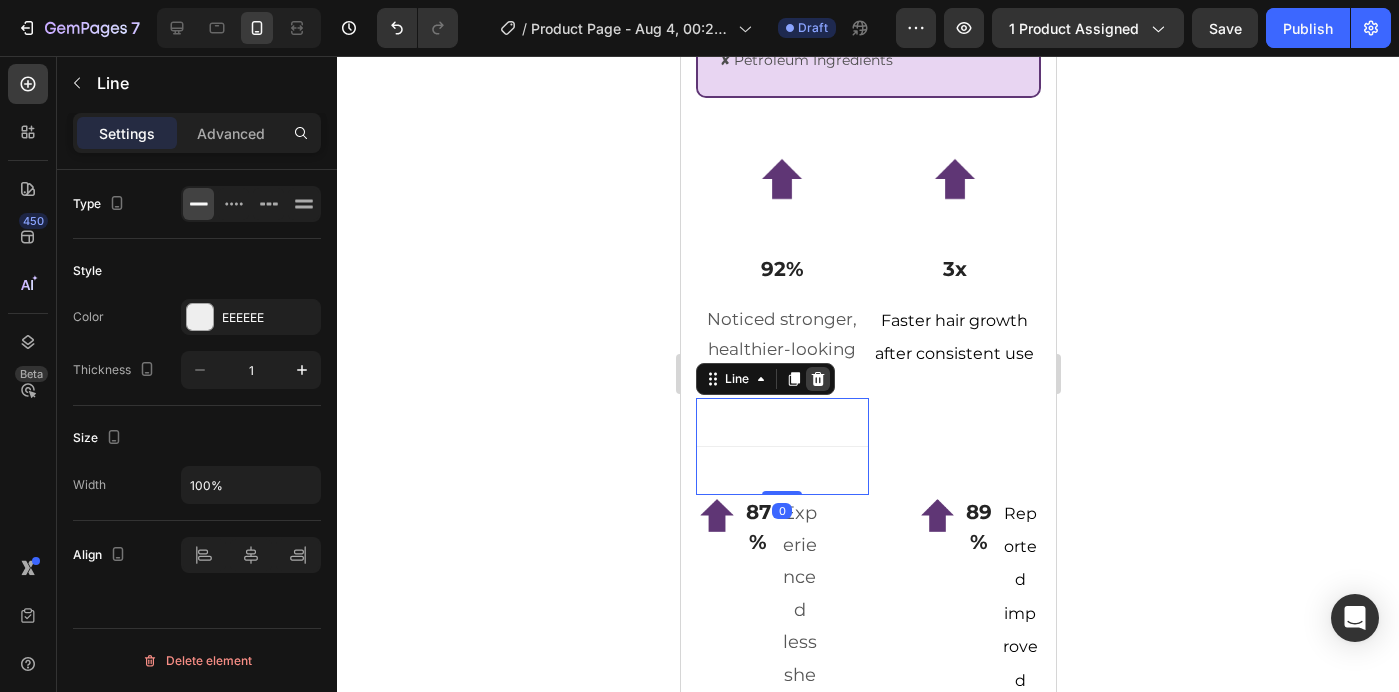 click 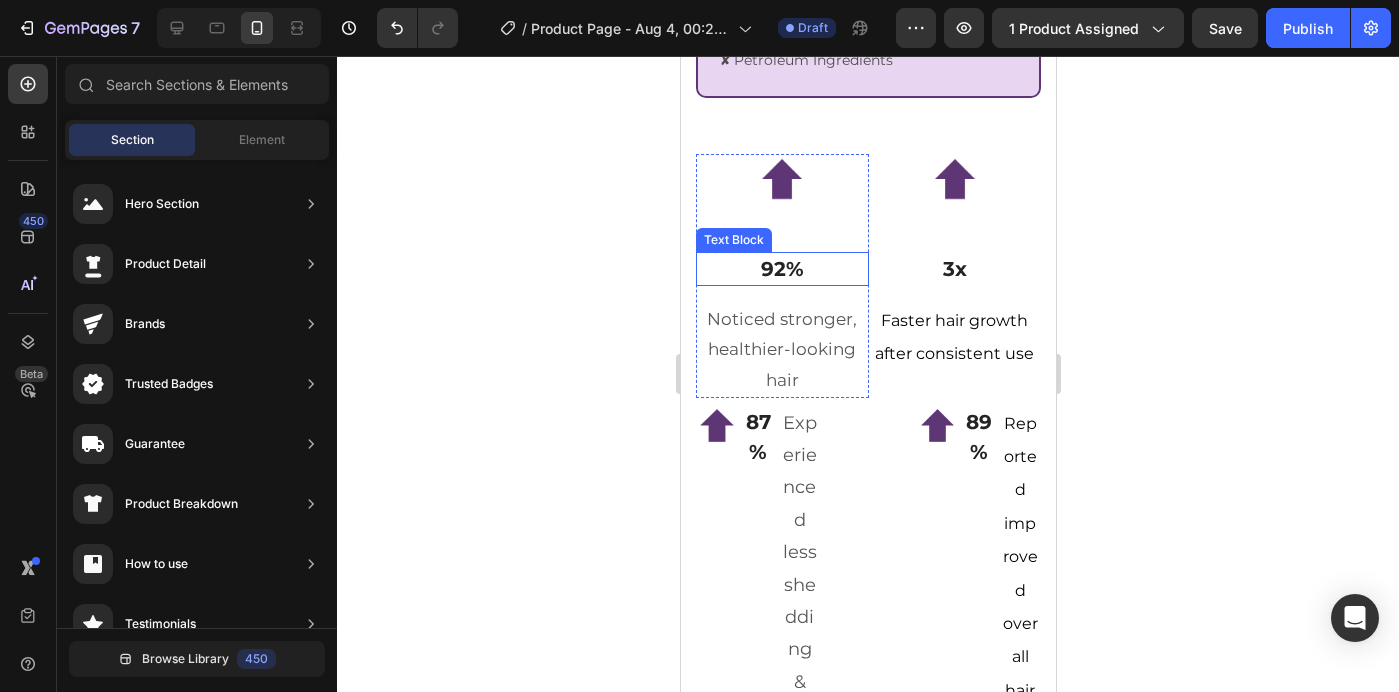 click on "92%" at bounding box center [781, 269] 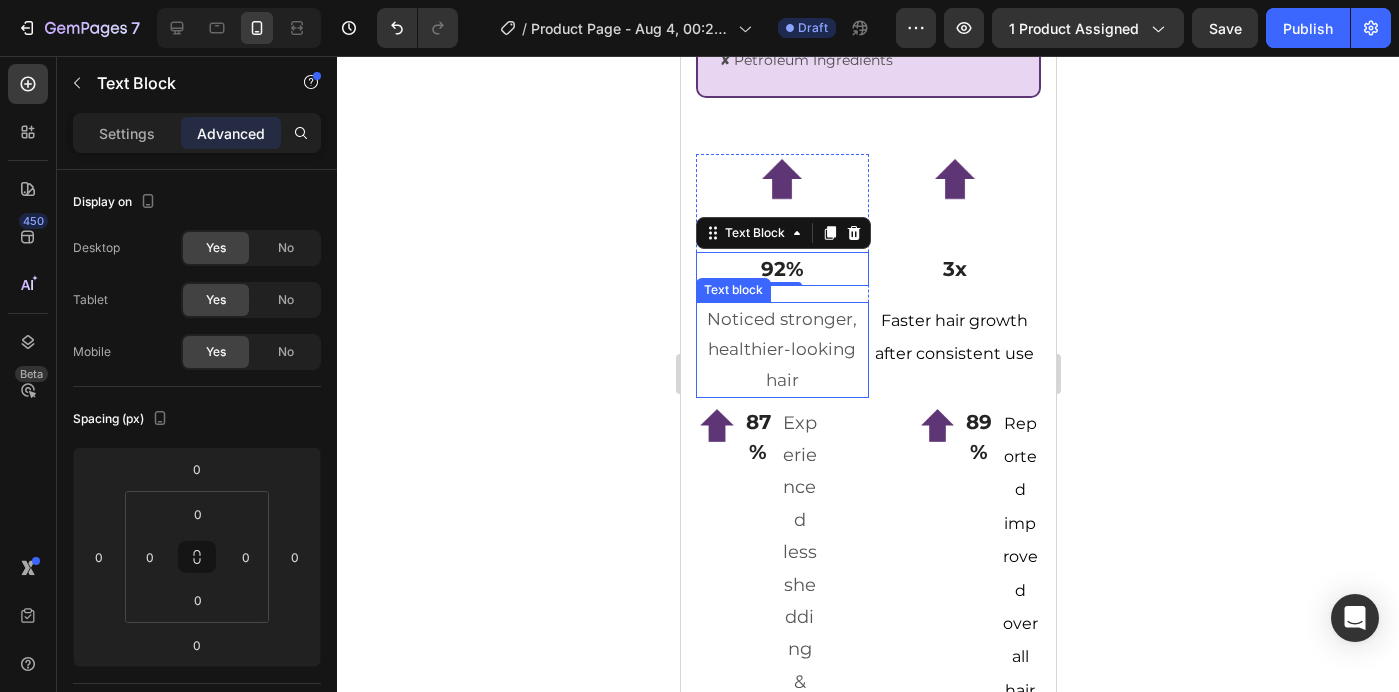 click on "Noticed stronger, healthier-looking hair" at bounding box center (781, 350) 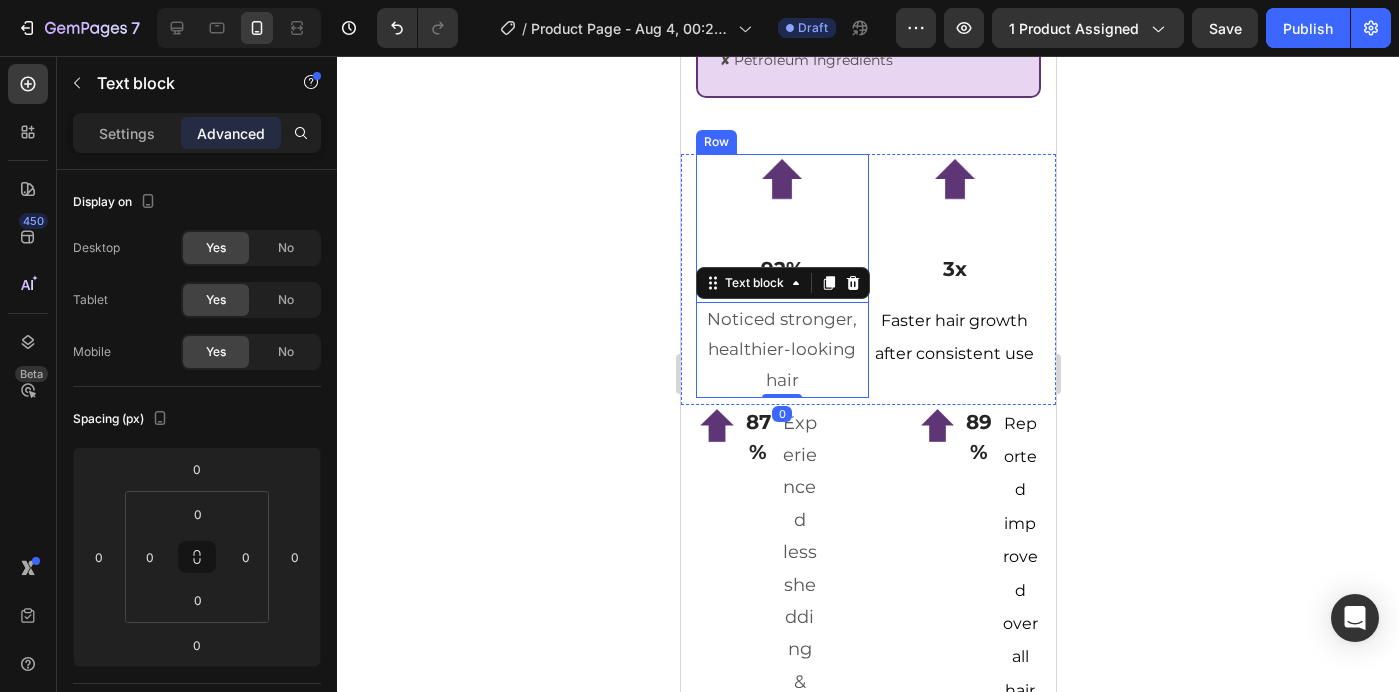 click on "Image" at bounding box center [781, 195] 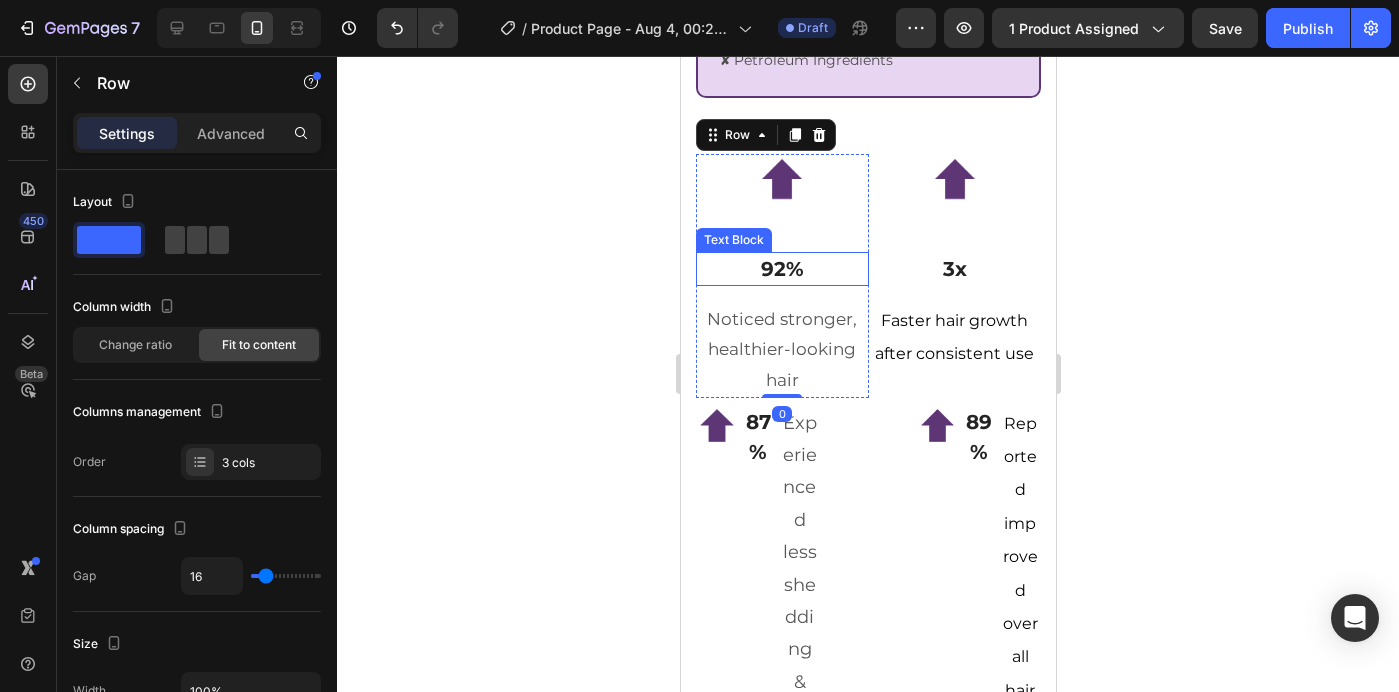 click on "92%" at bounding box center (781, 269) 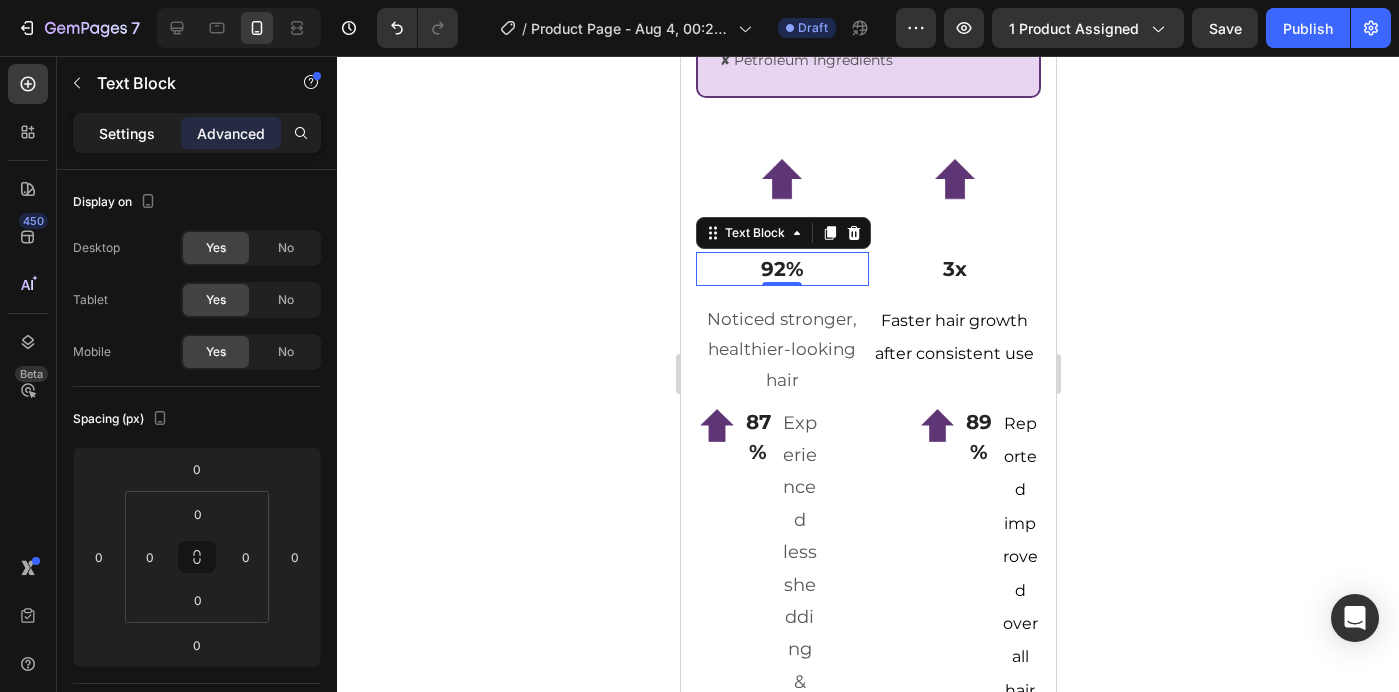 click on "Settings" at bounding box center [127, 133] 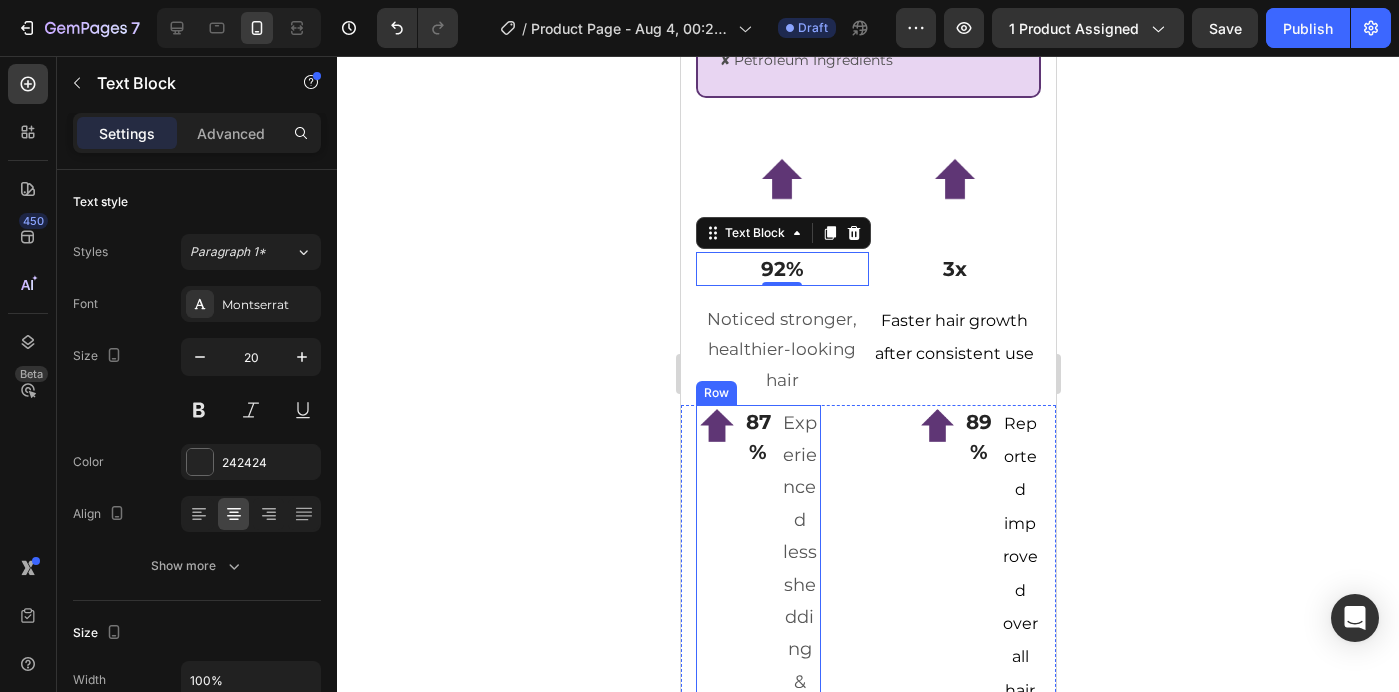 click on "87% Text Block" at bounding box center (758, 601) 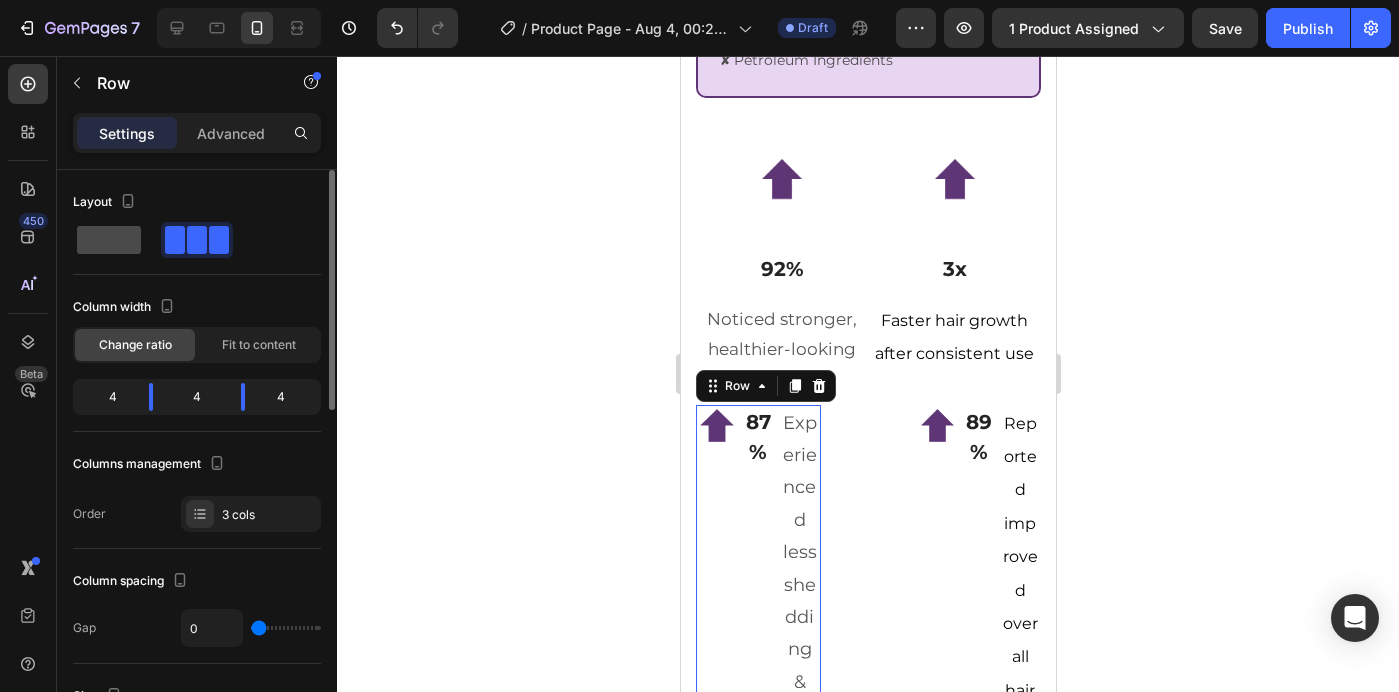 click 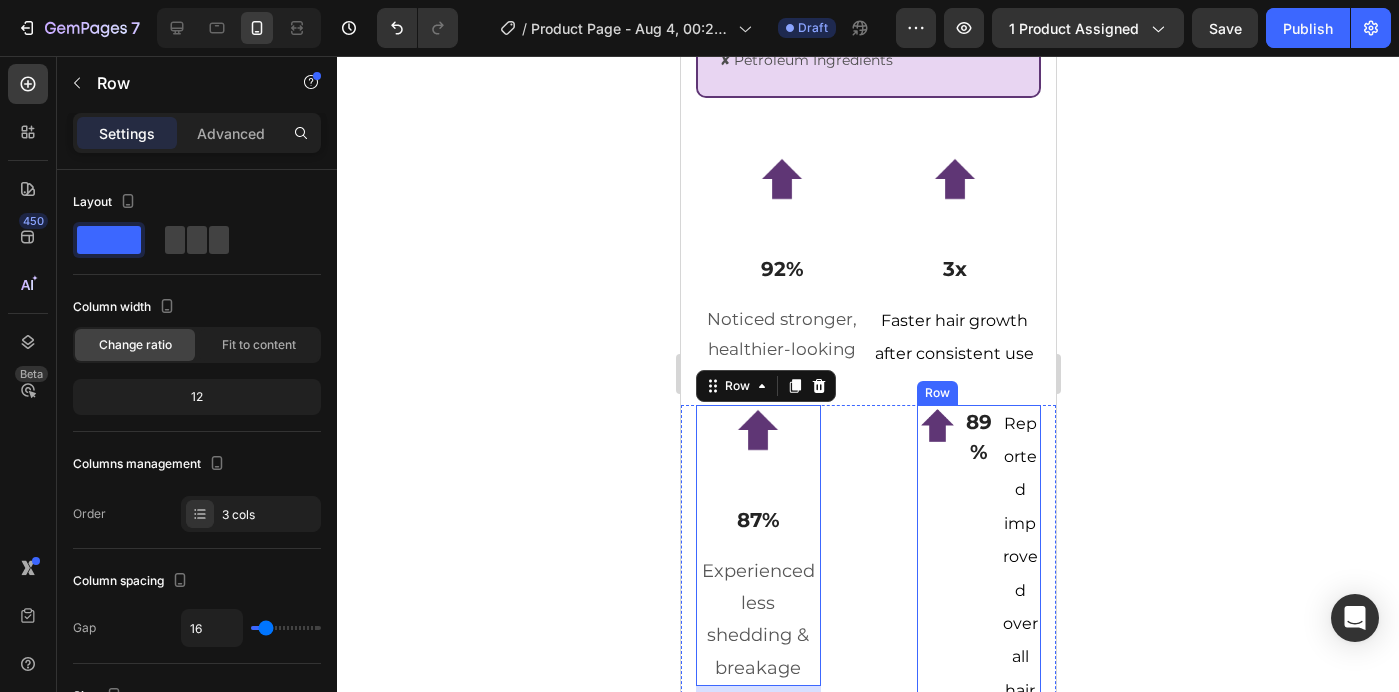 click on "Image" at bounding box center [937, 590] 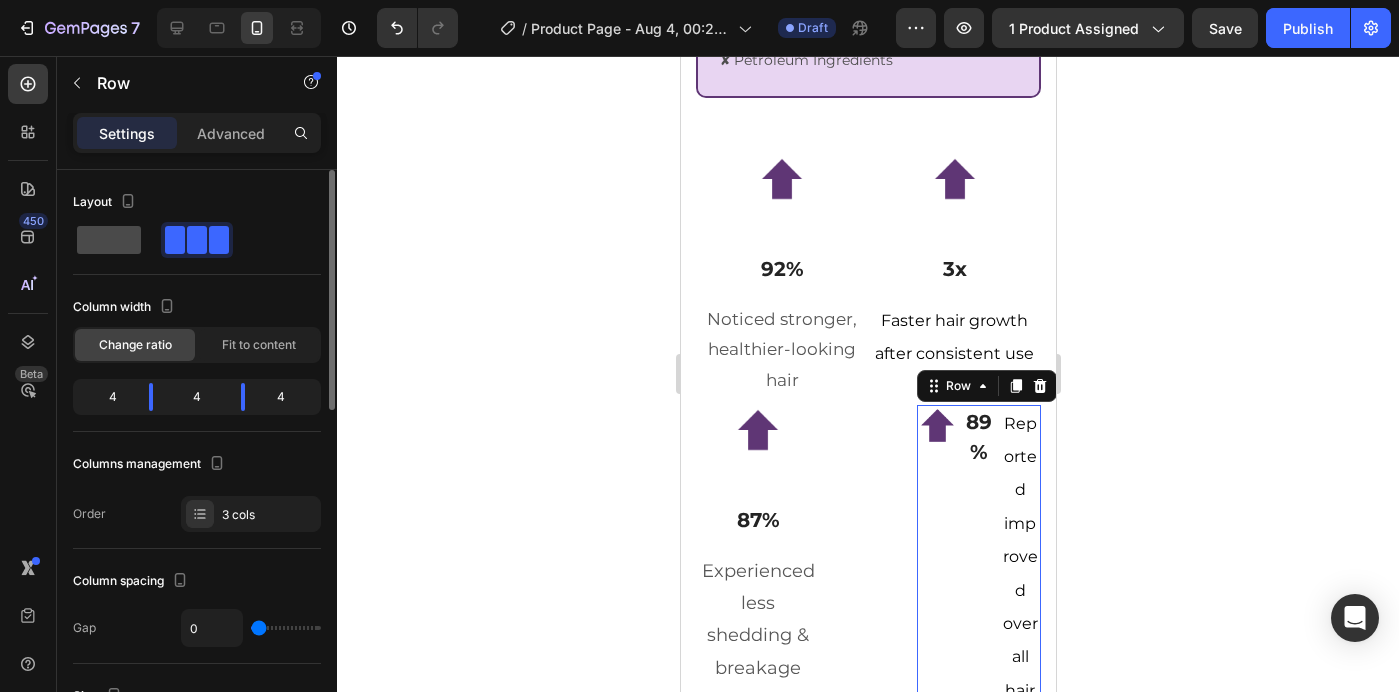 click 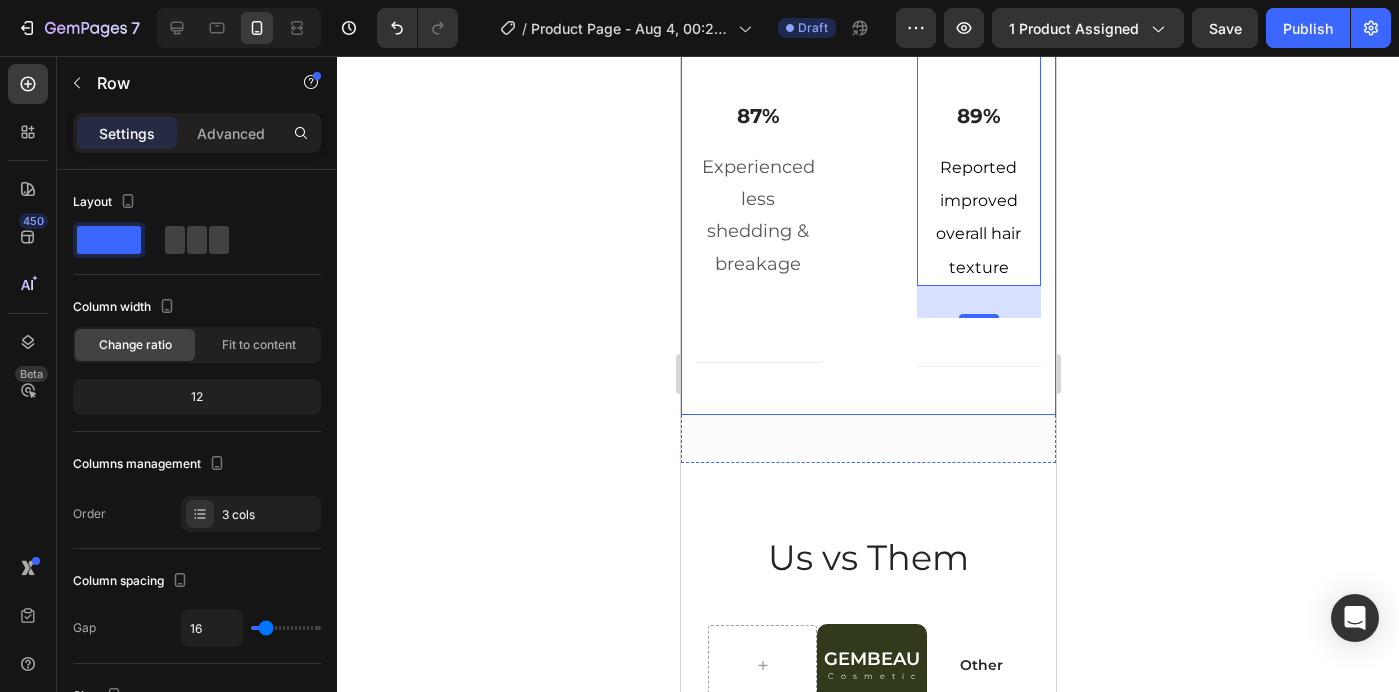 scroll, scrollTop: 4027, scrollLeft: 0, axis: vertical 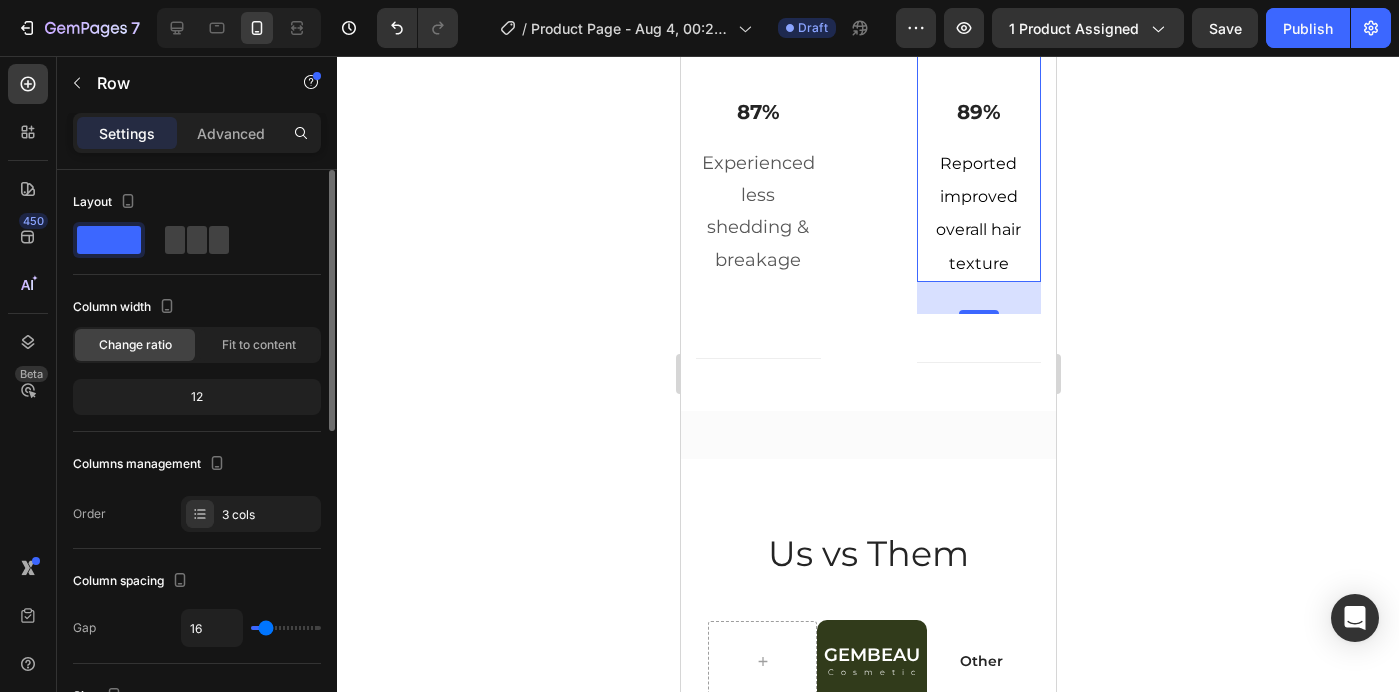 type on "0" 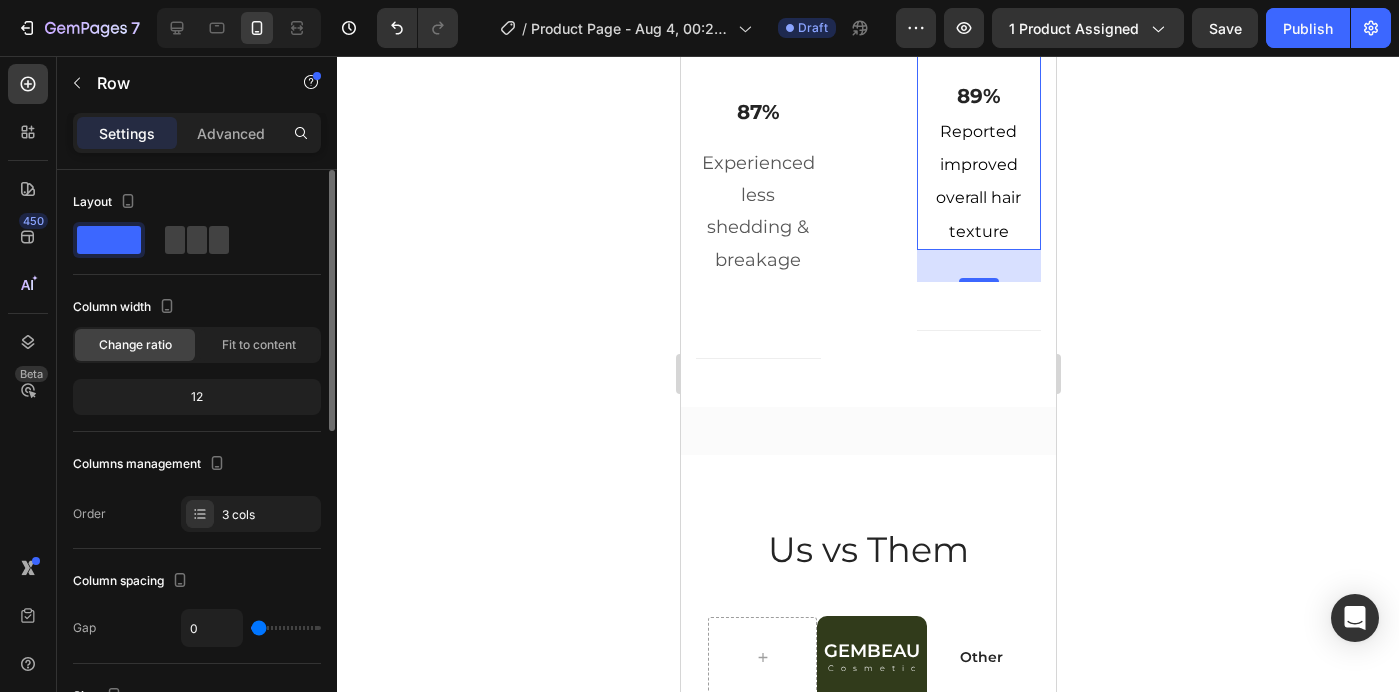 drag, startPoint x: 266, startPoint y: 626, endPoint x: 228, endPoint y: 620, distance: 38.470768 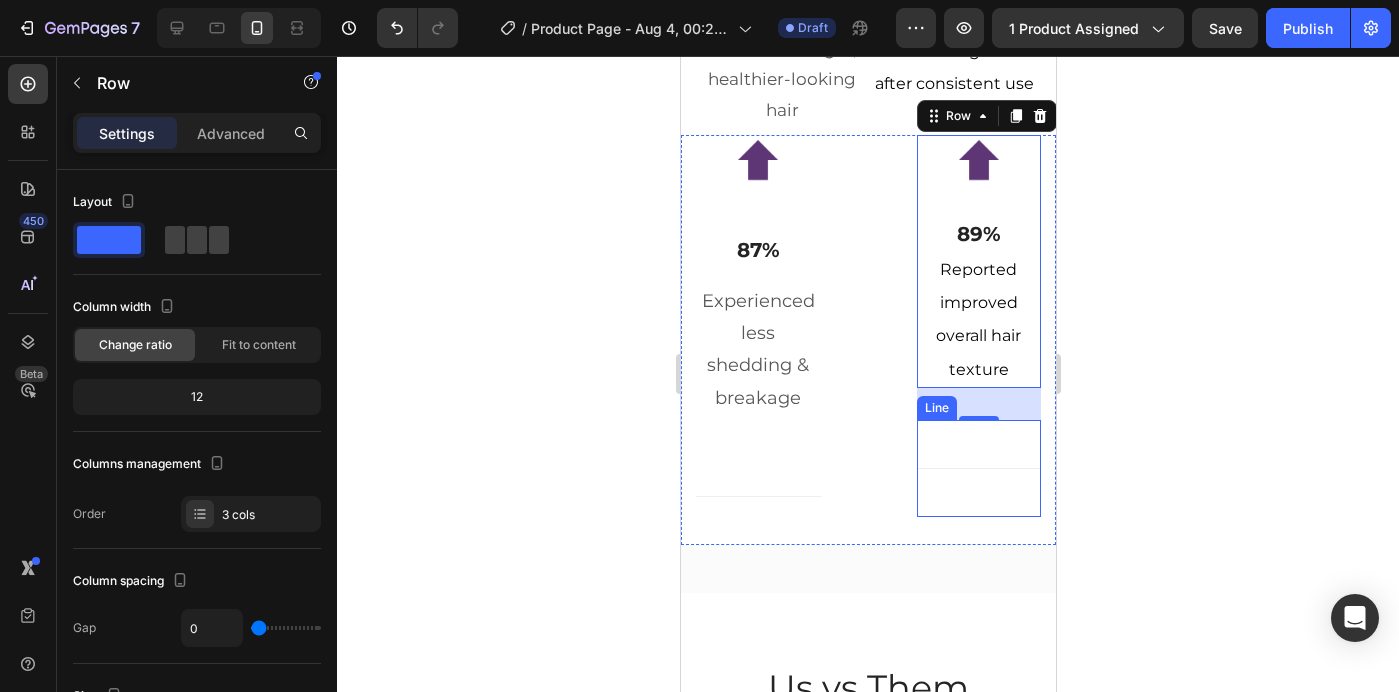 scroll, scrollTop: 3859, scrollLeft: 0, axis: vertical 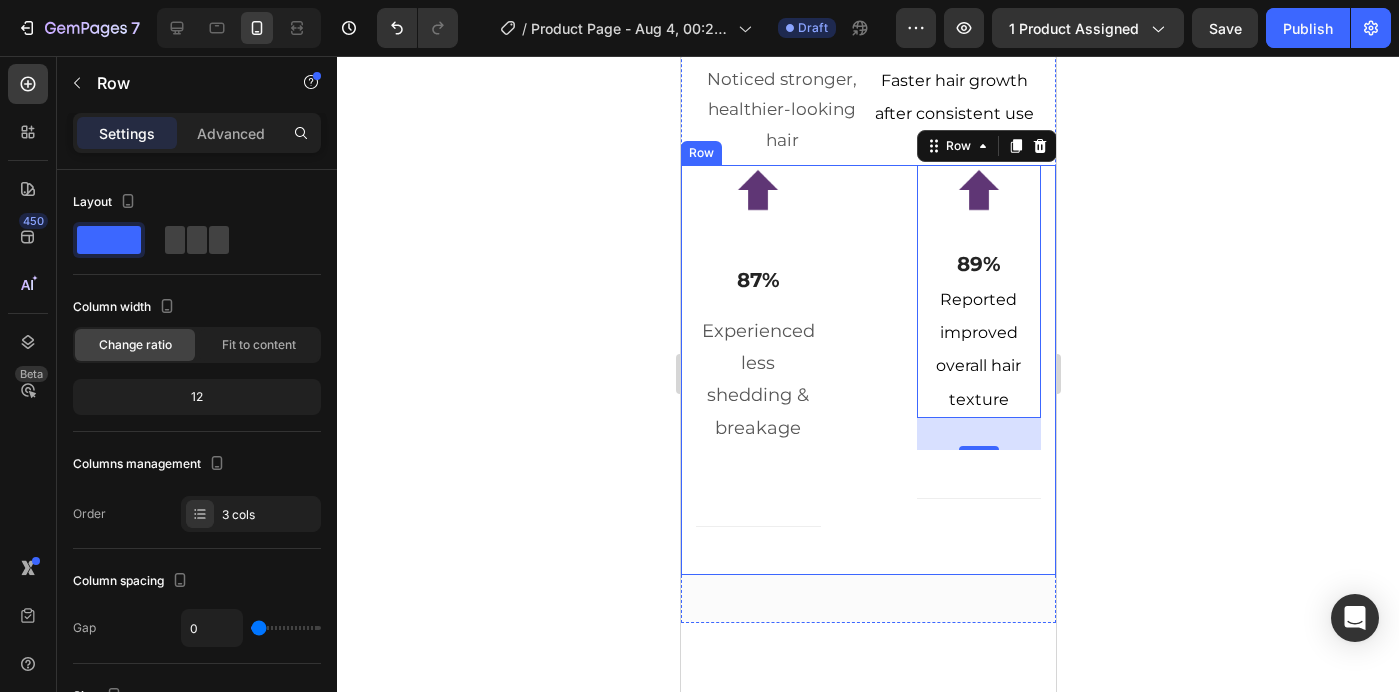 click on "Image 87% Text Block Experienced less shedding & breakage Text block Row                Title Line" at bounding box center (757, 370) 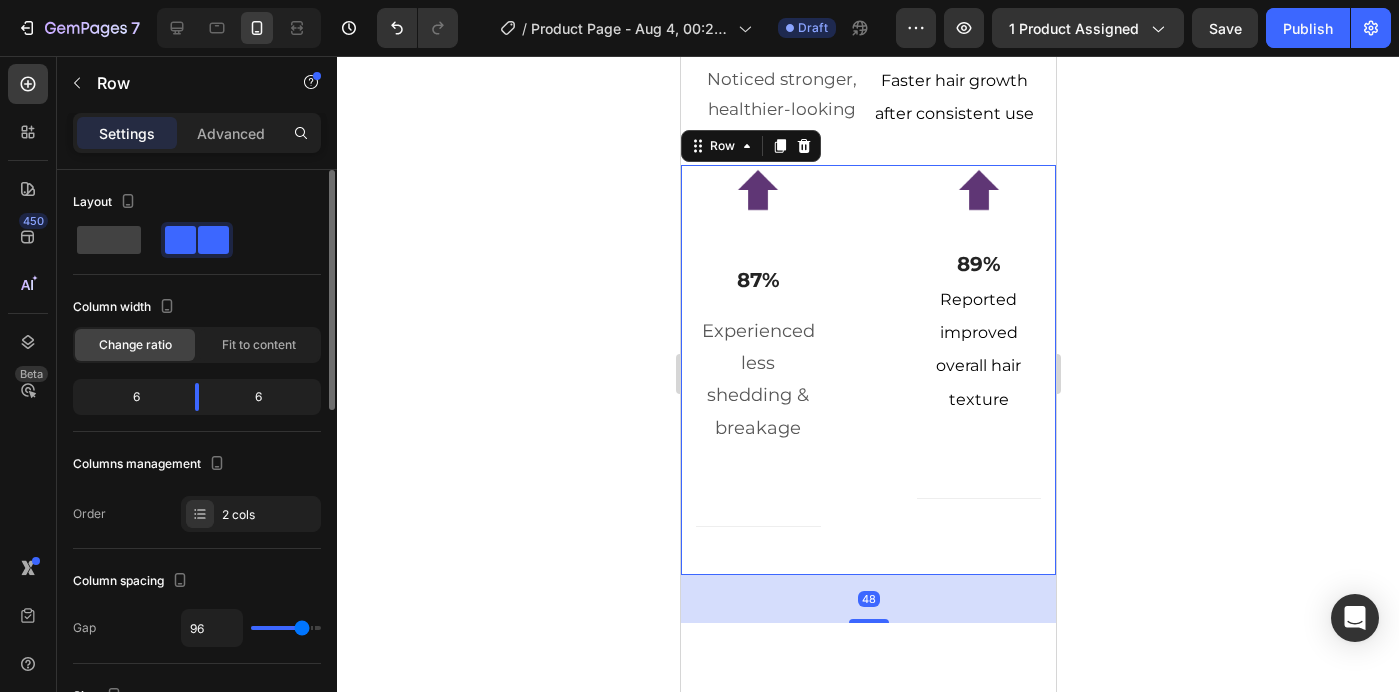 type on "0" 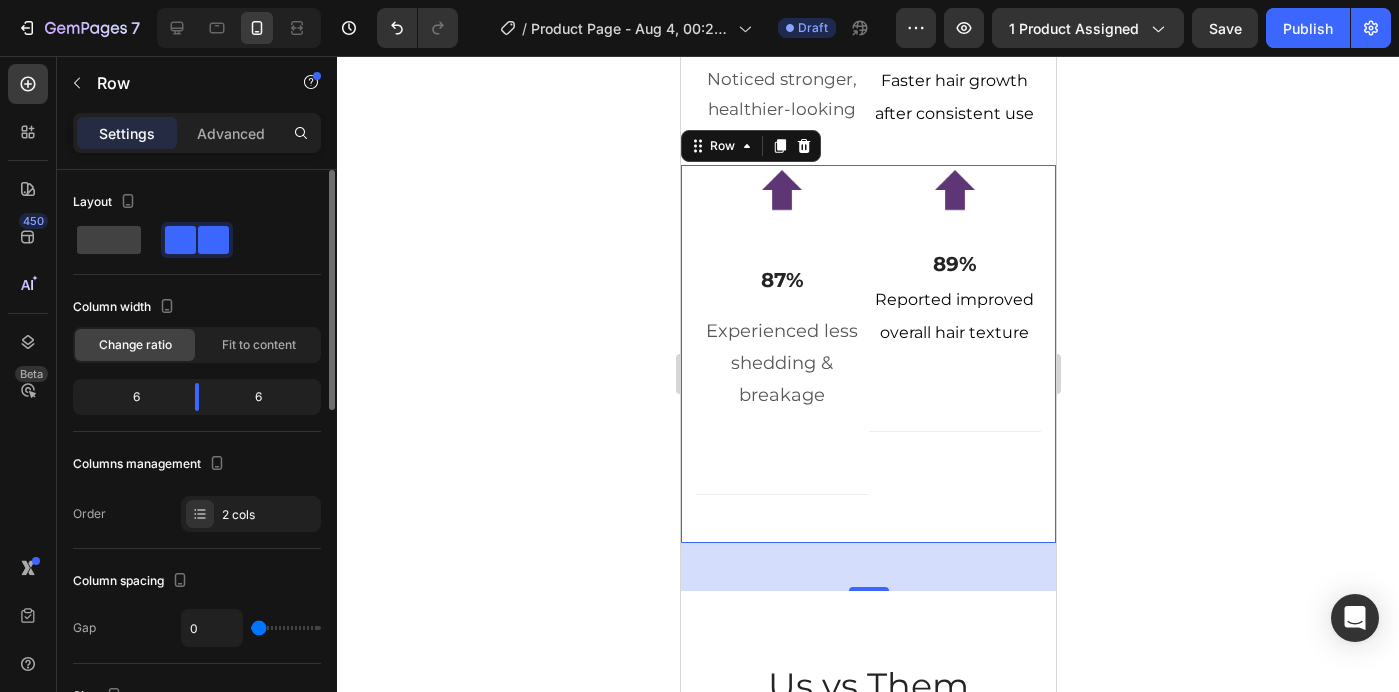 drag, startPoint x: 296, startPoint y: 631, endPoint x: 188, endPoint y: 609, distance: 110.217964 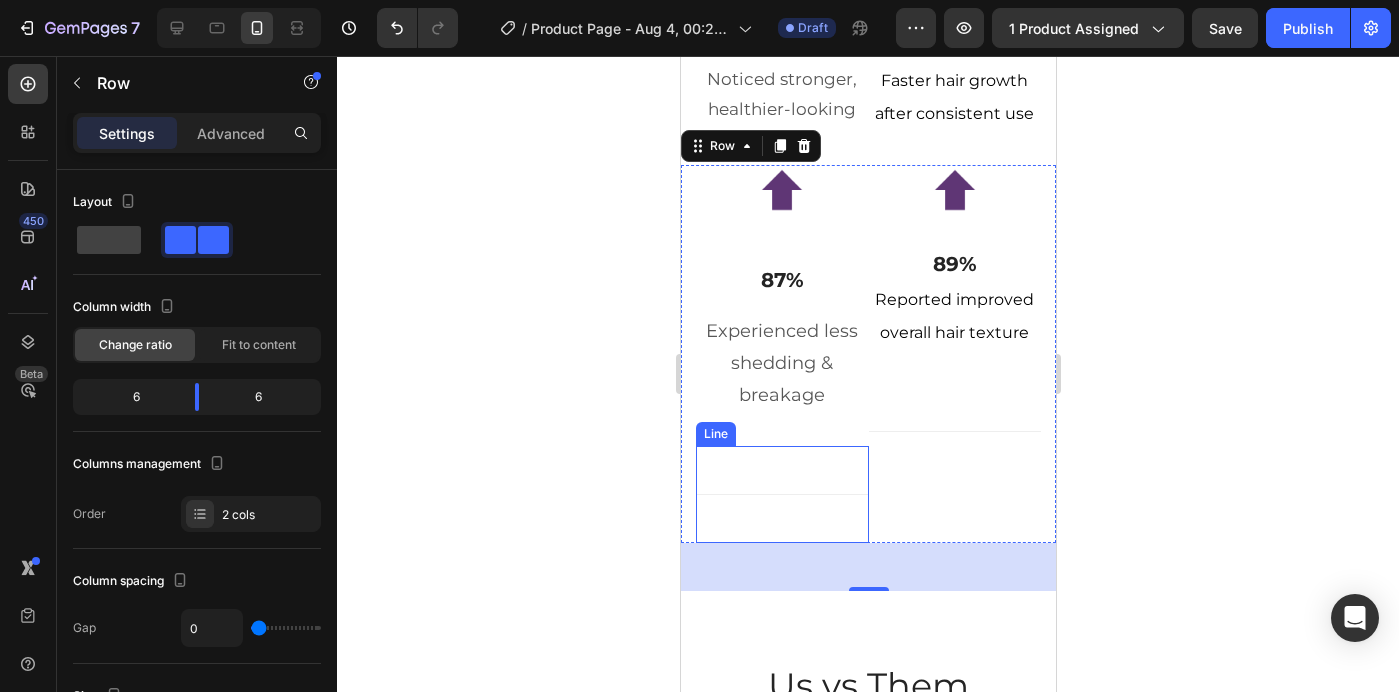 click on "Title Line" at bounding box center (781, 494) 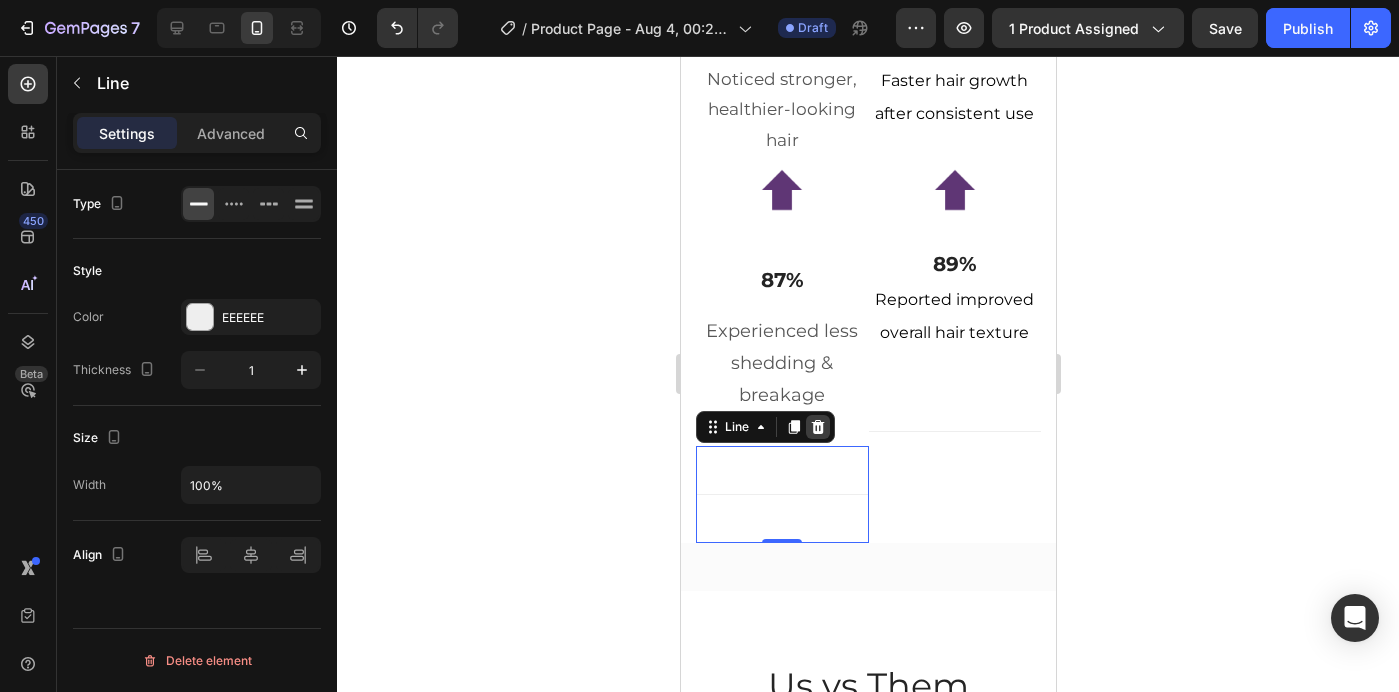 click 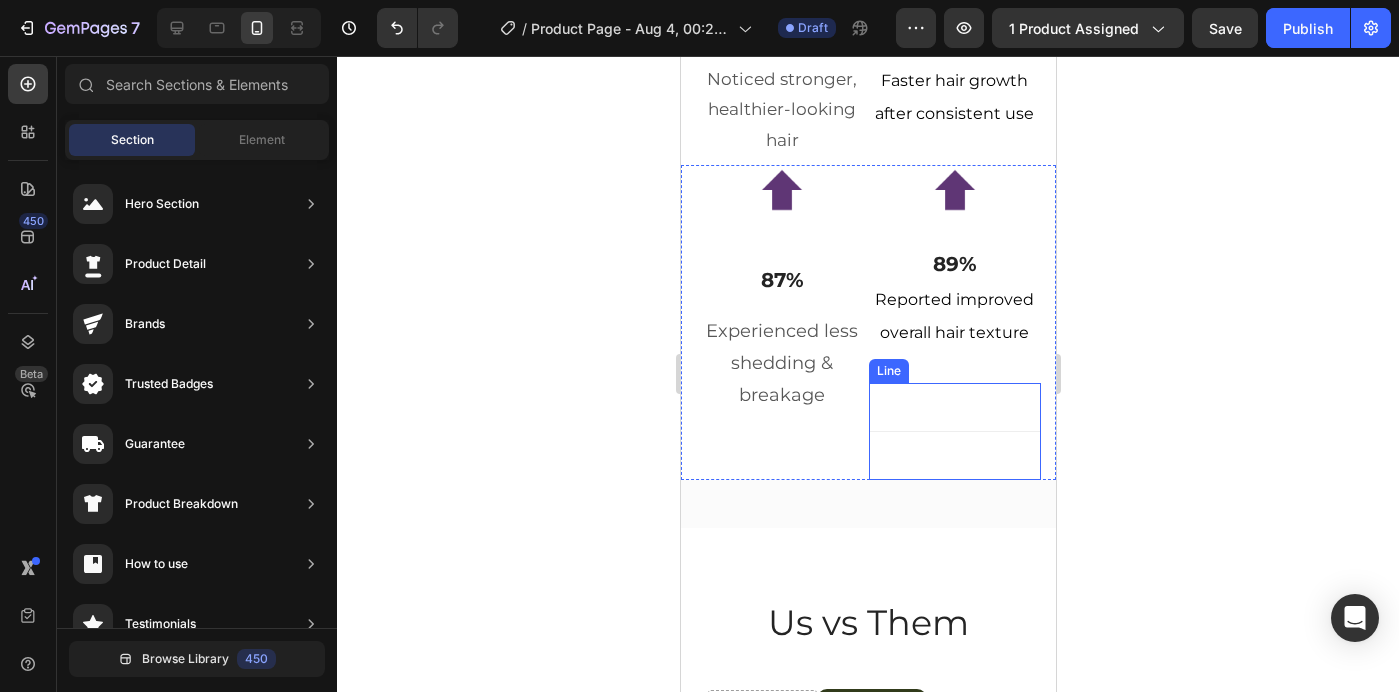 click on "Title Line" at bounding box center (954, 431) 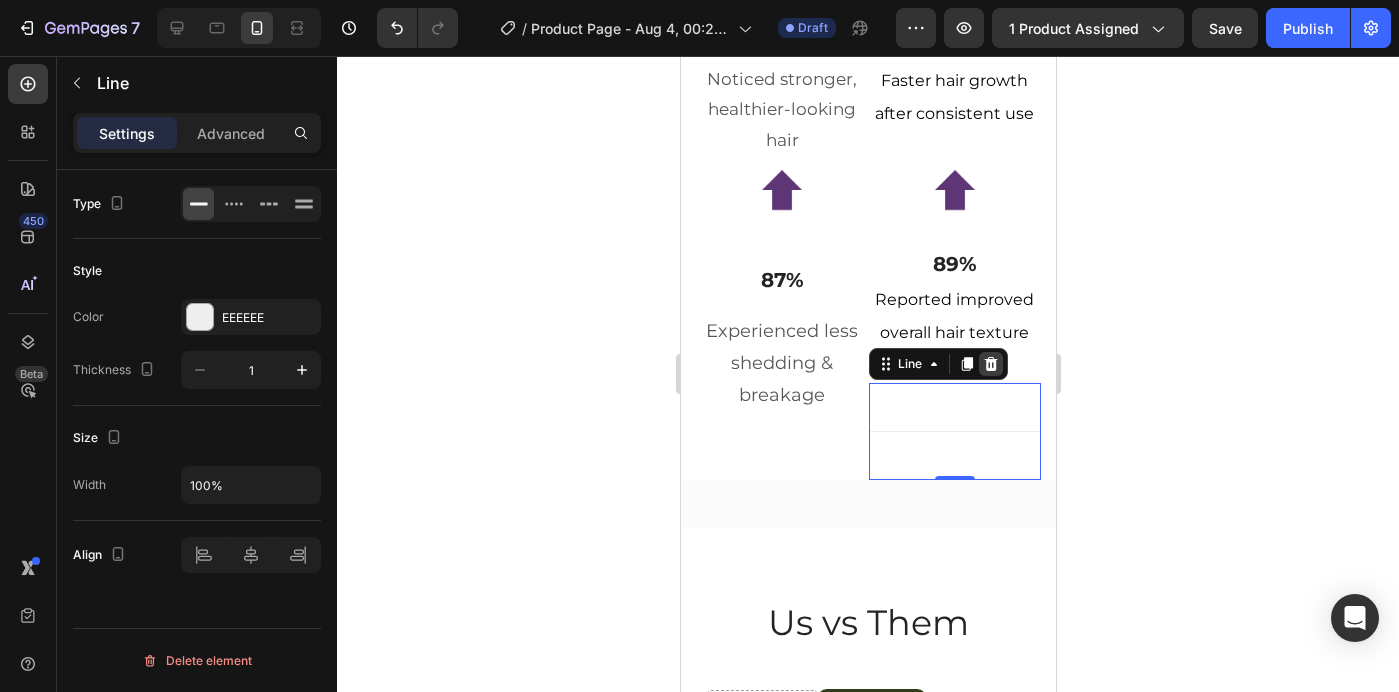 click 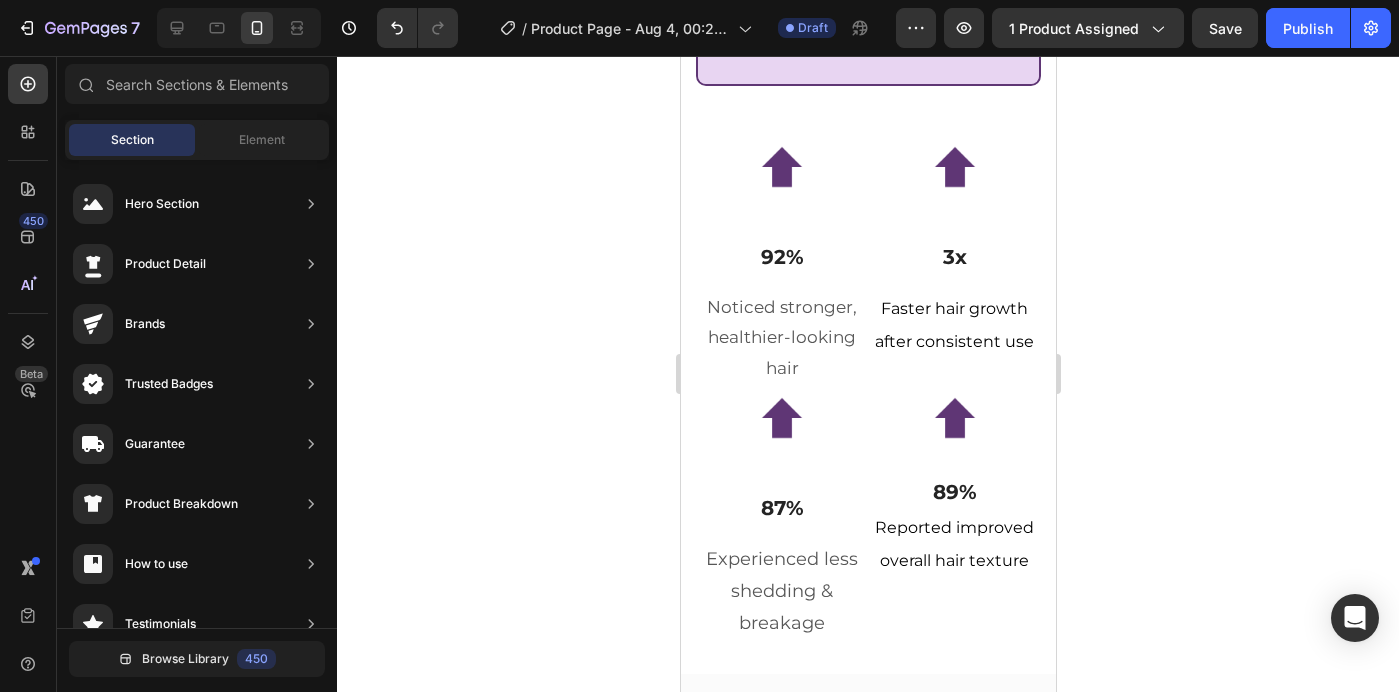 scroll, scrollTop: 3612, scrollLeft: 0, axis: vertical 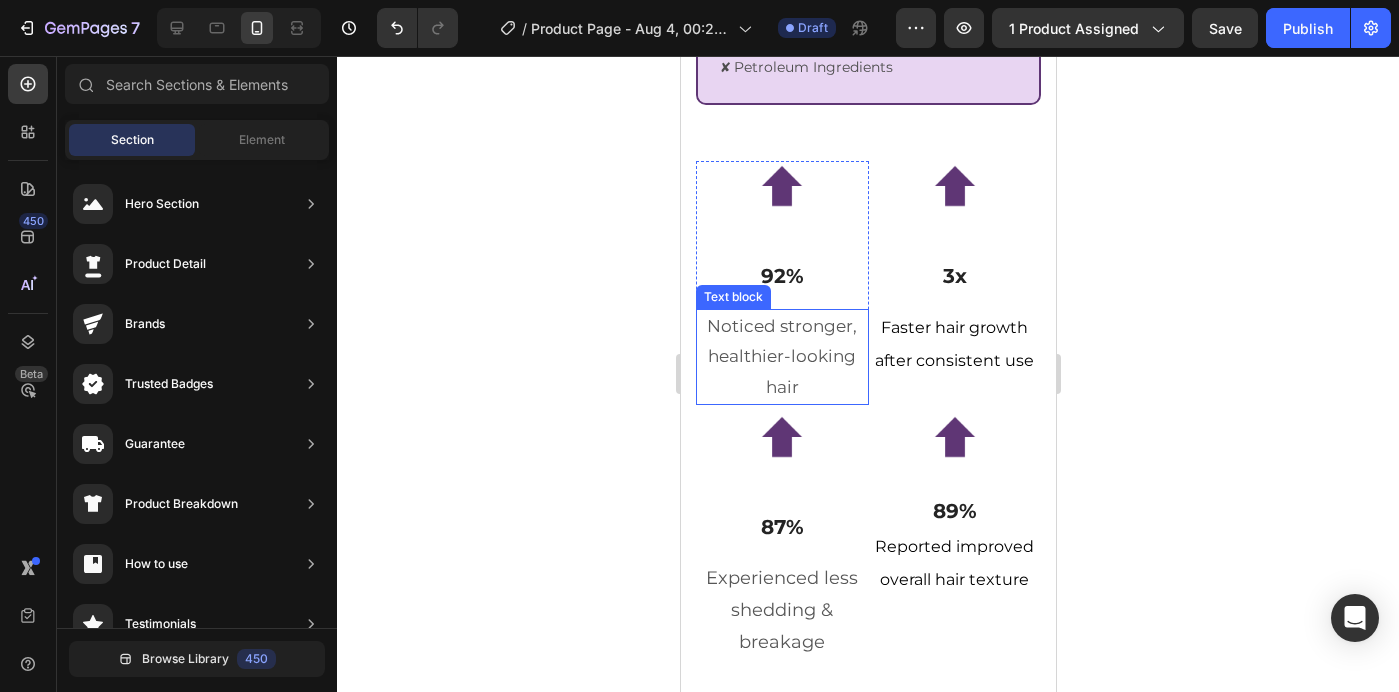 click on "Noticed stronger, healthier-looking hair" at bounding box center [781, 357] 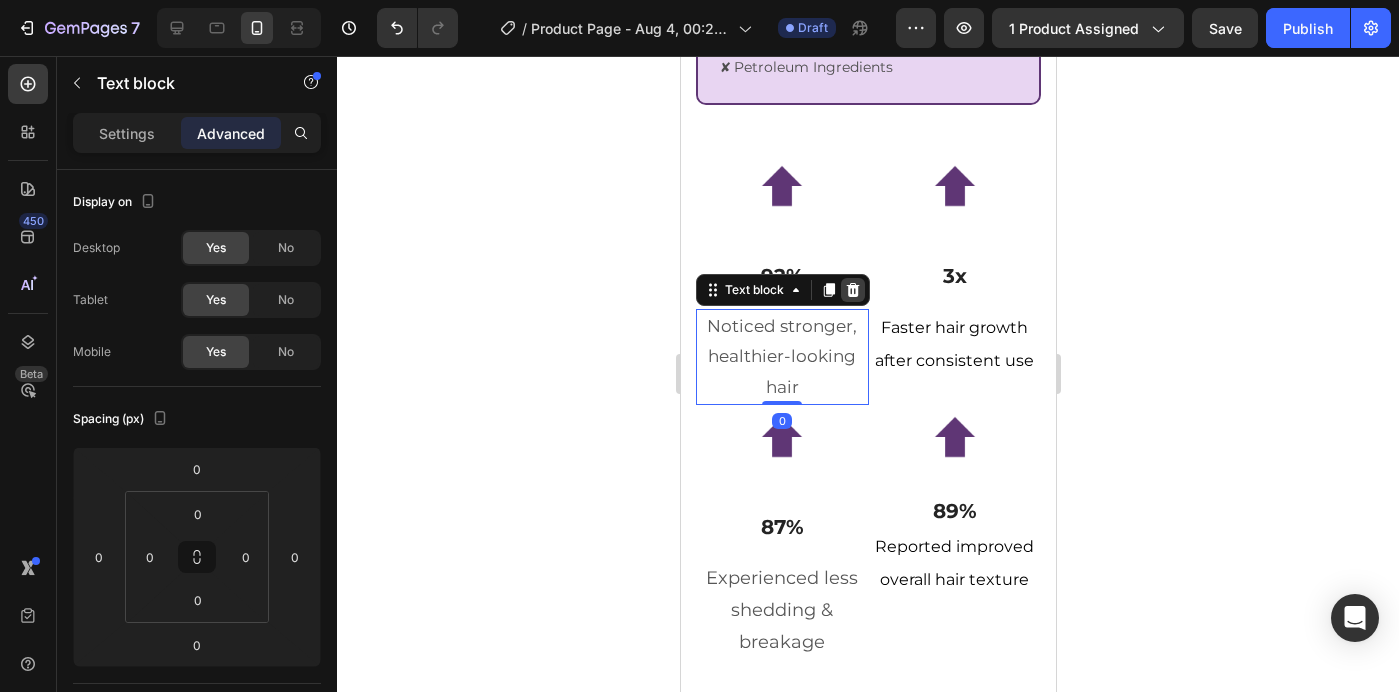 click 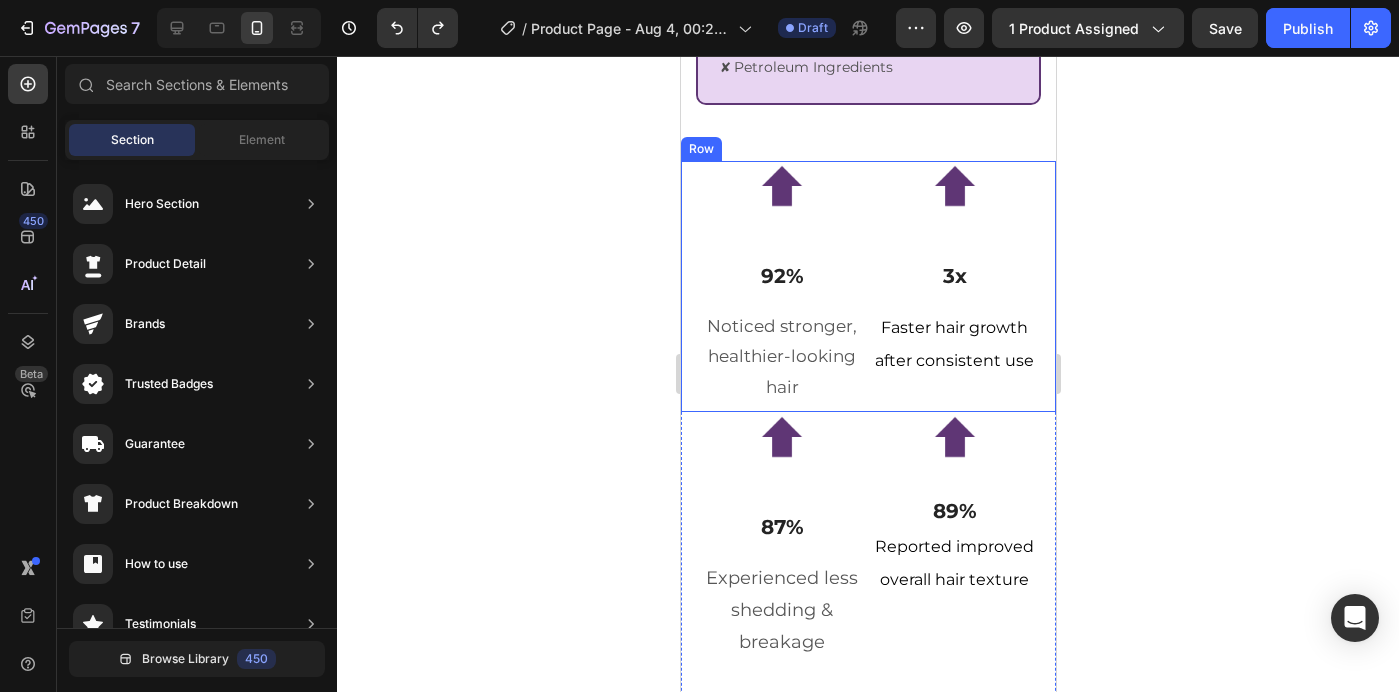 click on "Image 3x Text Block Faster hair growth after consistent use Text block Row" at bounding box center [954, 286] 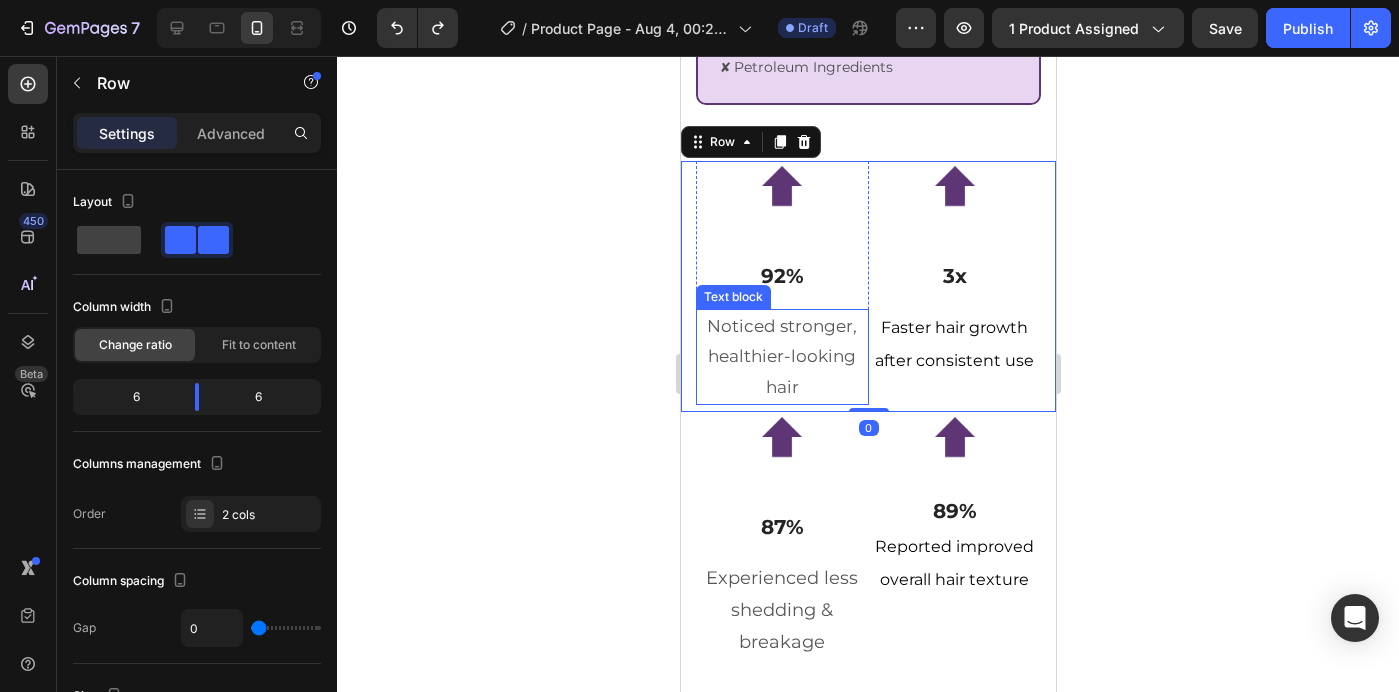click on "Noticed stronger, healthier-looking hair" at bounding box center [781, 357] 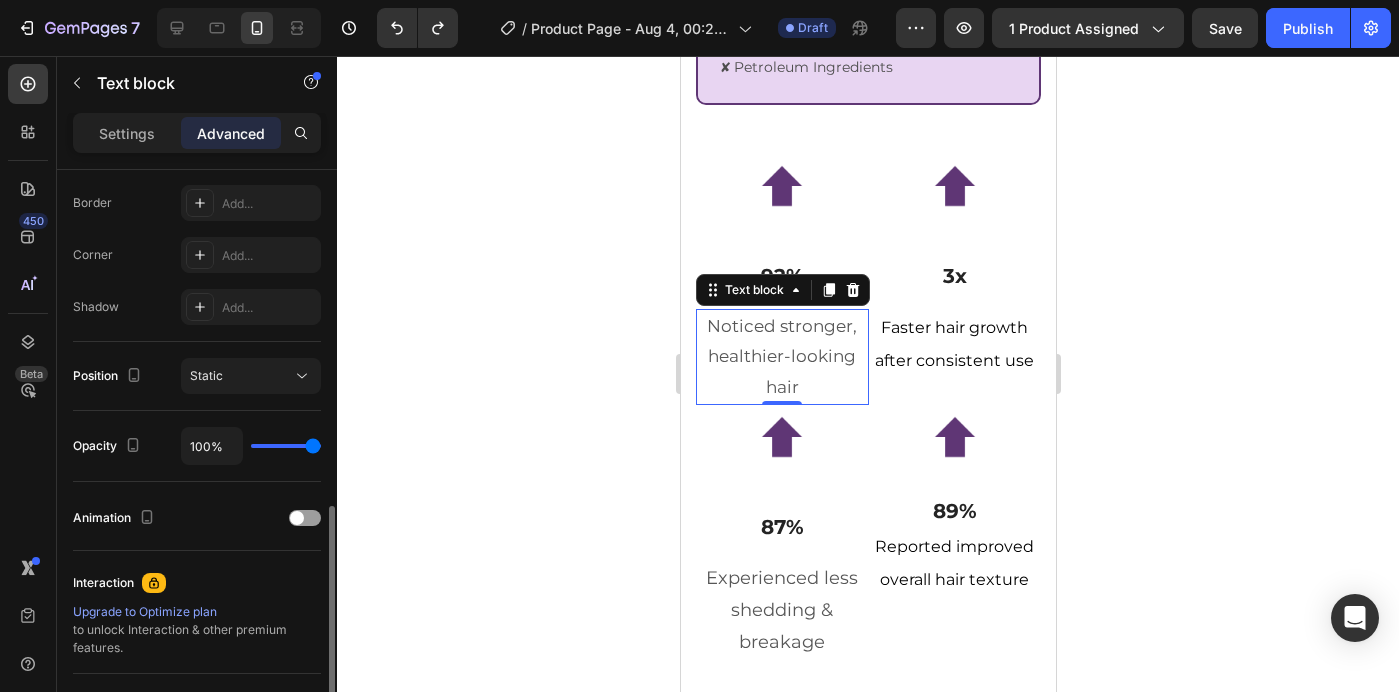 scroll, scrollTop: 755, scrollLeft: 0, axis: vertical 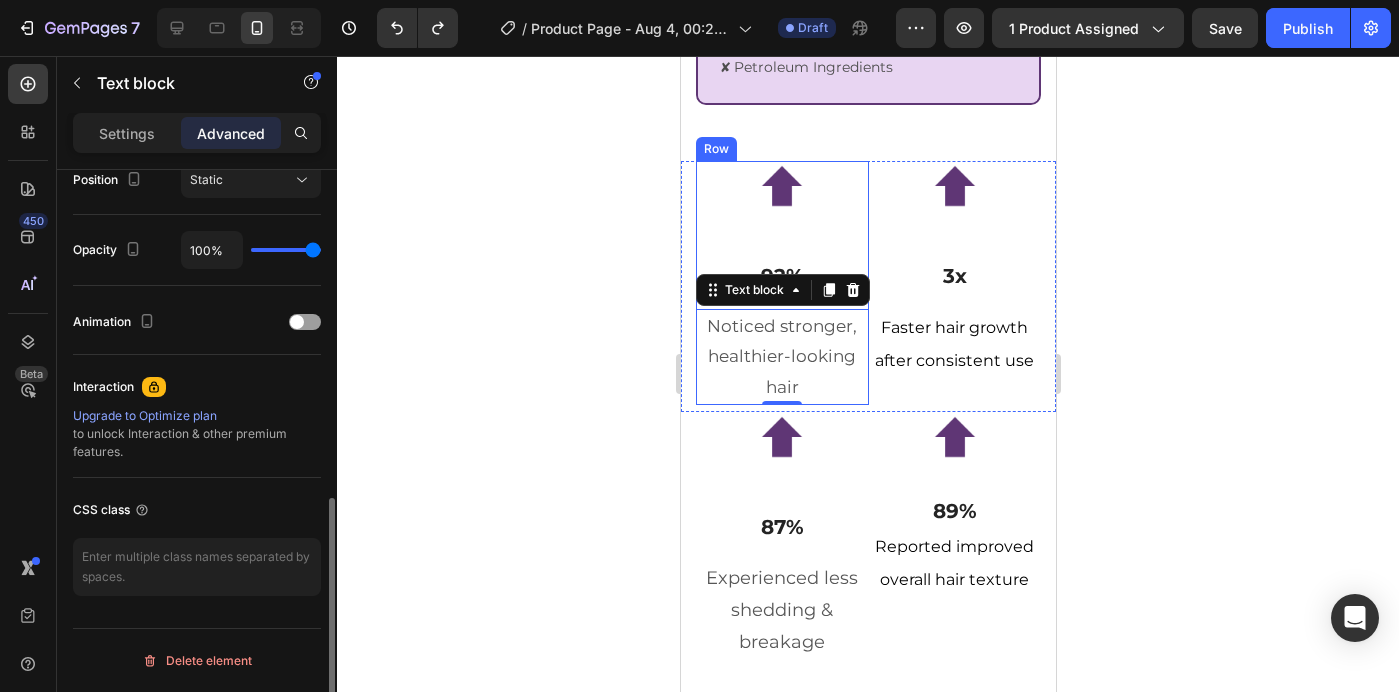 click on "Image" at bounding box center (781, 202) 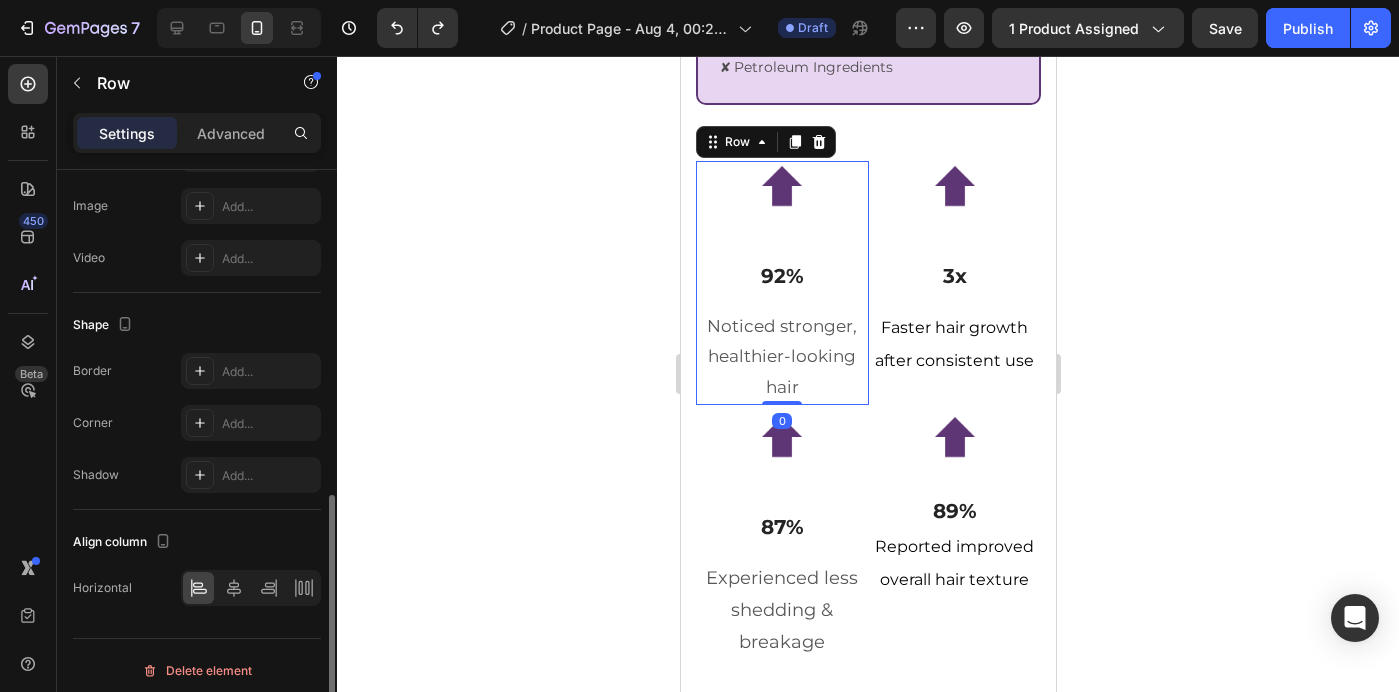 scroll, scrollTop: 0, scrollLeft: 0, axis: both 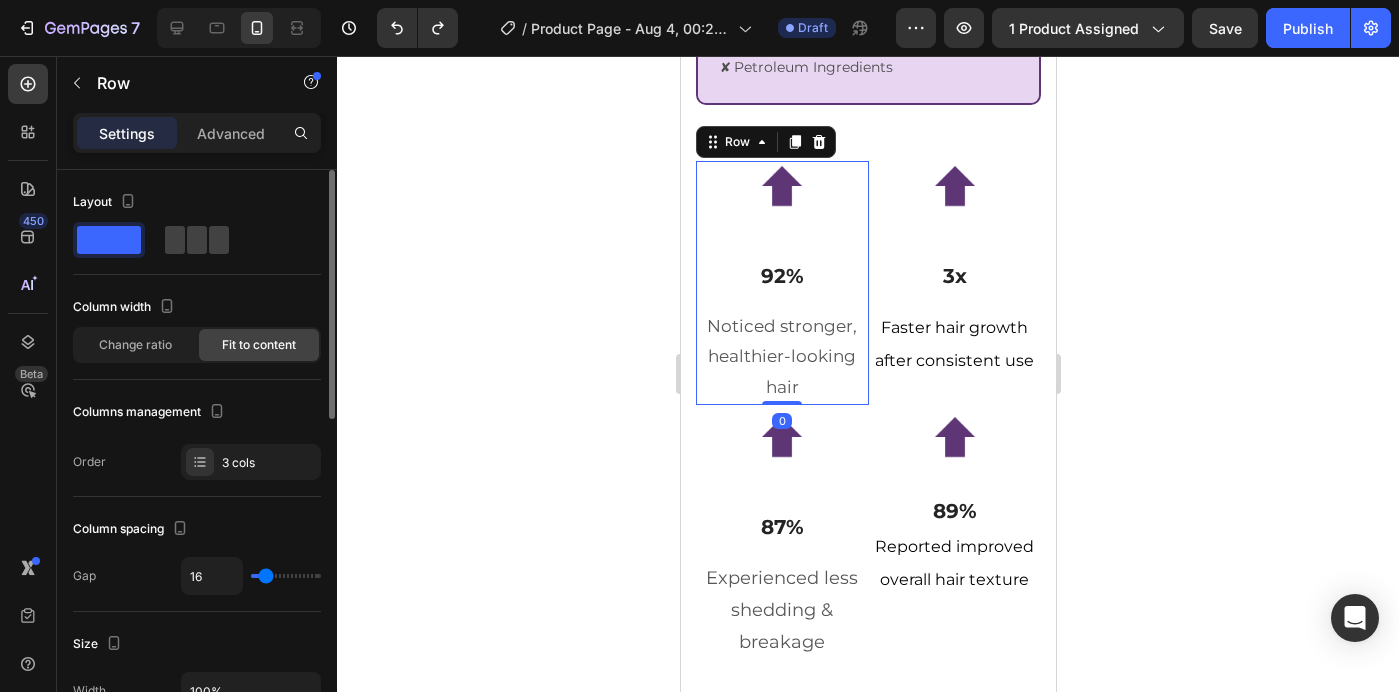 drag, startPoint x: 272, startPoint y: 570, endPoint x: 245, endPoint y: 569, distance: 27.018513 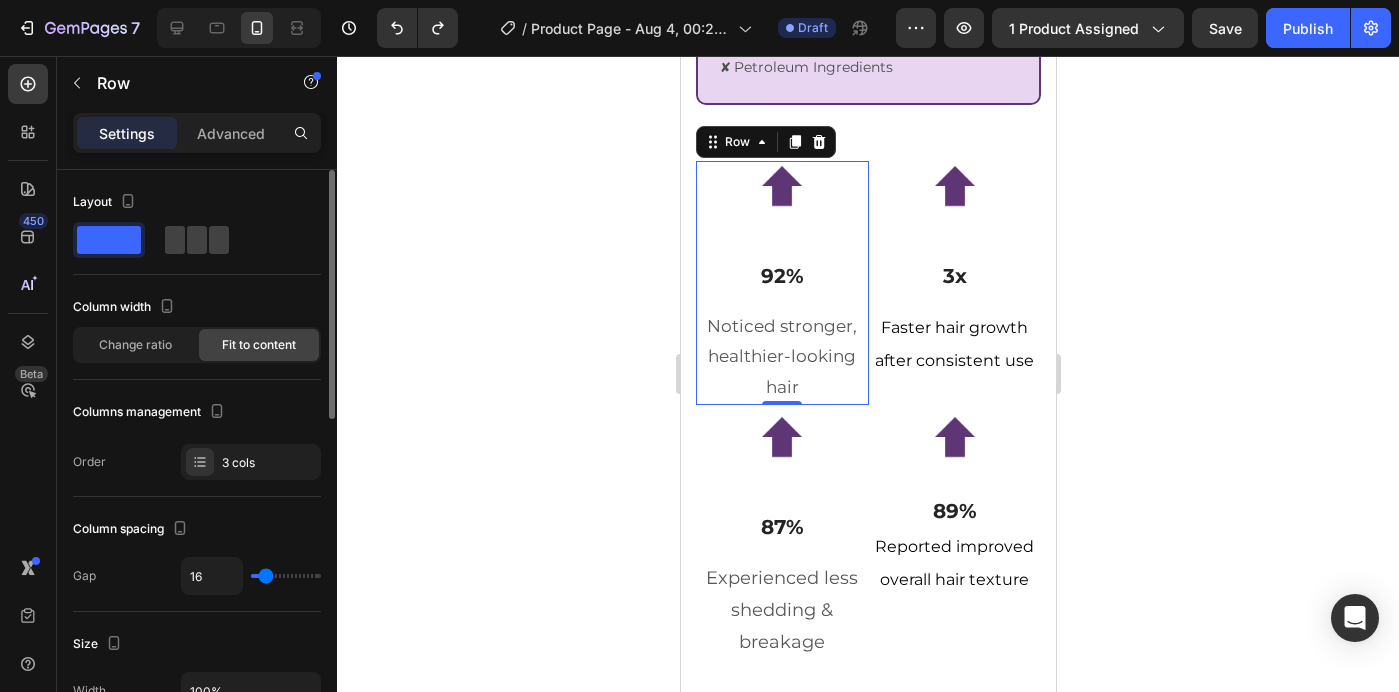 type on "0" 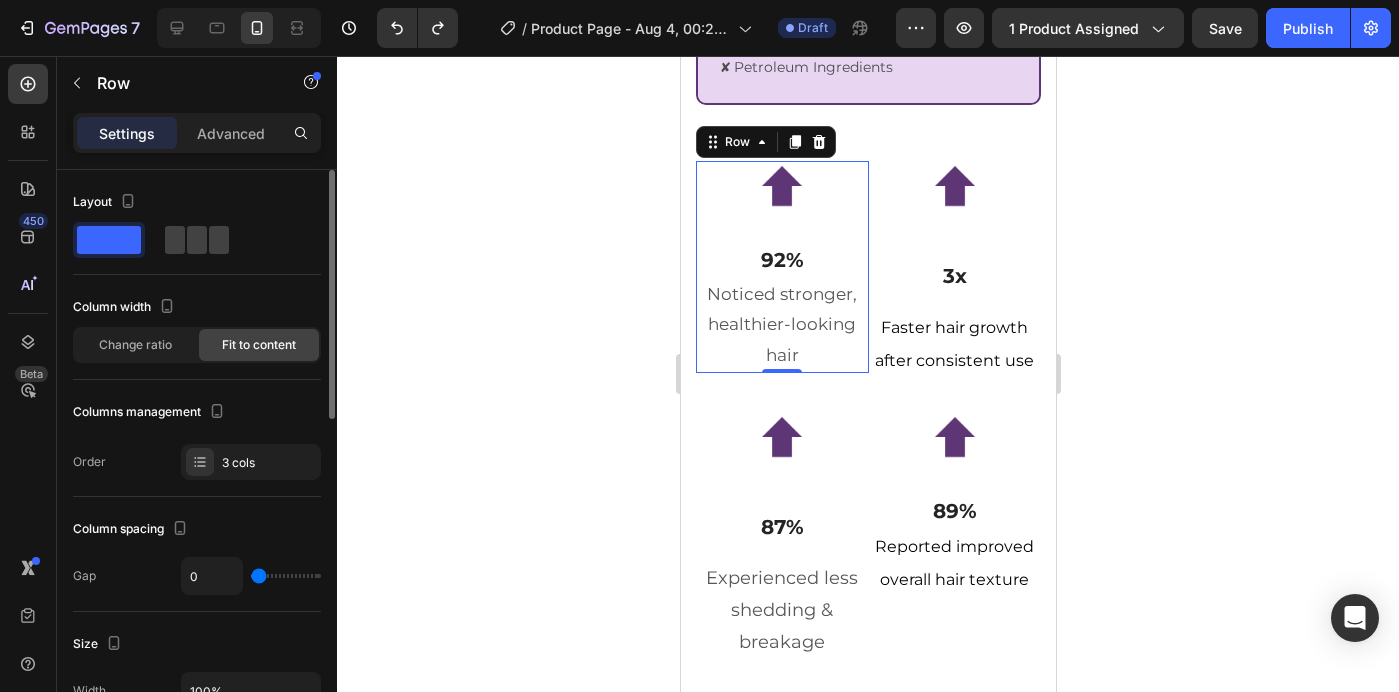 drag, startPoint x: 261, startPoint y: 572, endPoint x: 175, endPoint y: 559, distance: 86.977005 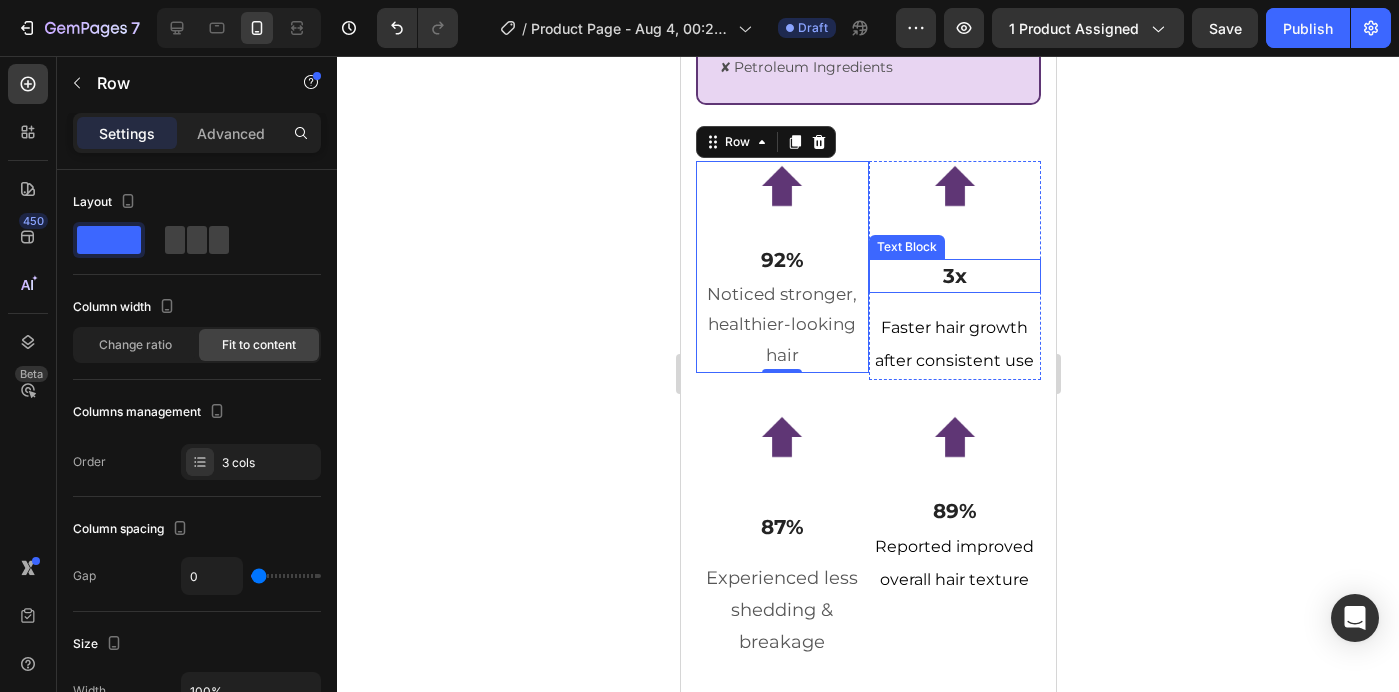 click on "Text Block" at bounding box center (906, 247) 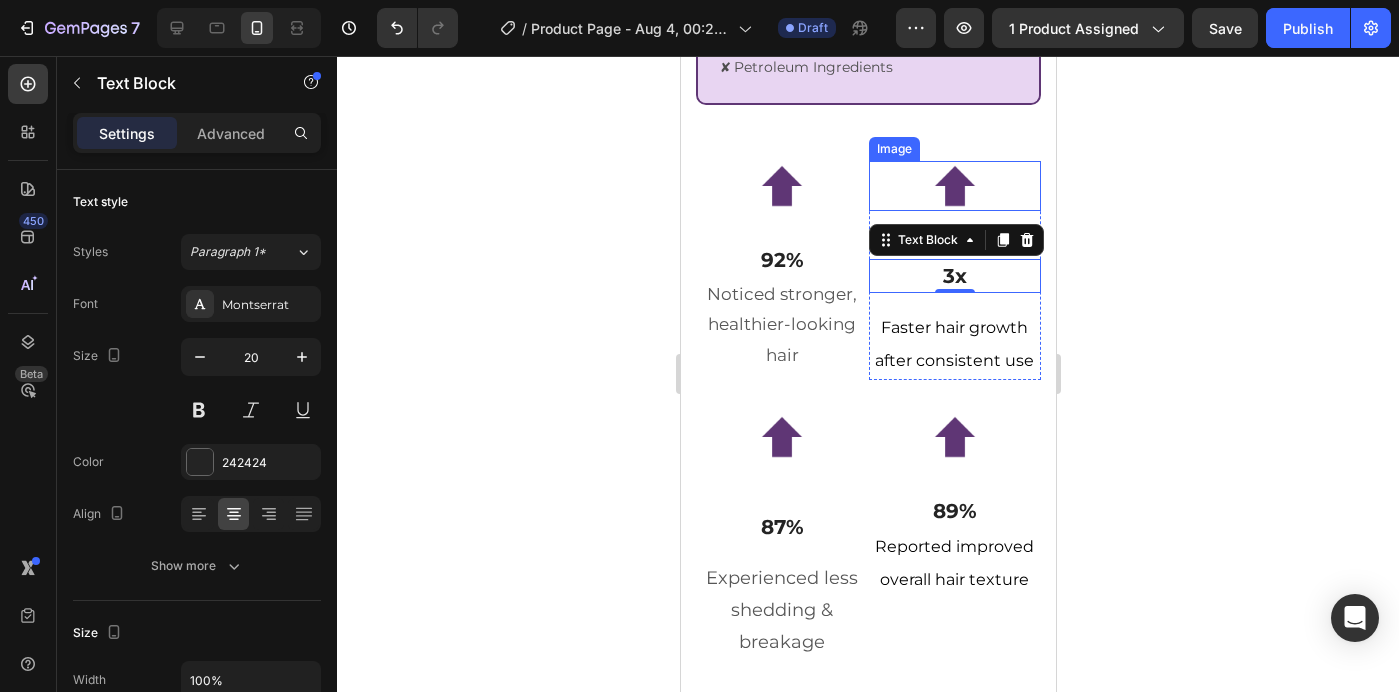 click at bounding box center [954, 186] 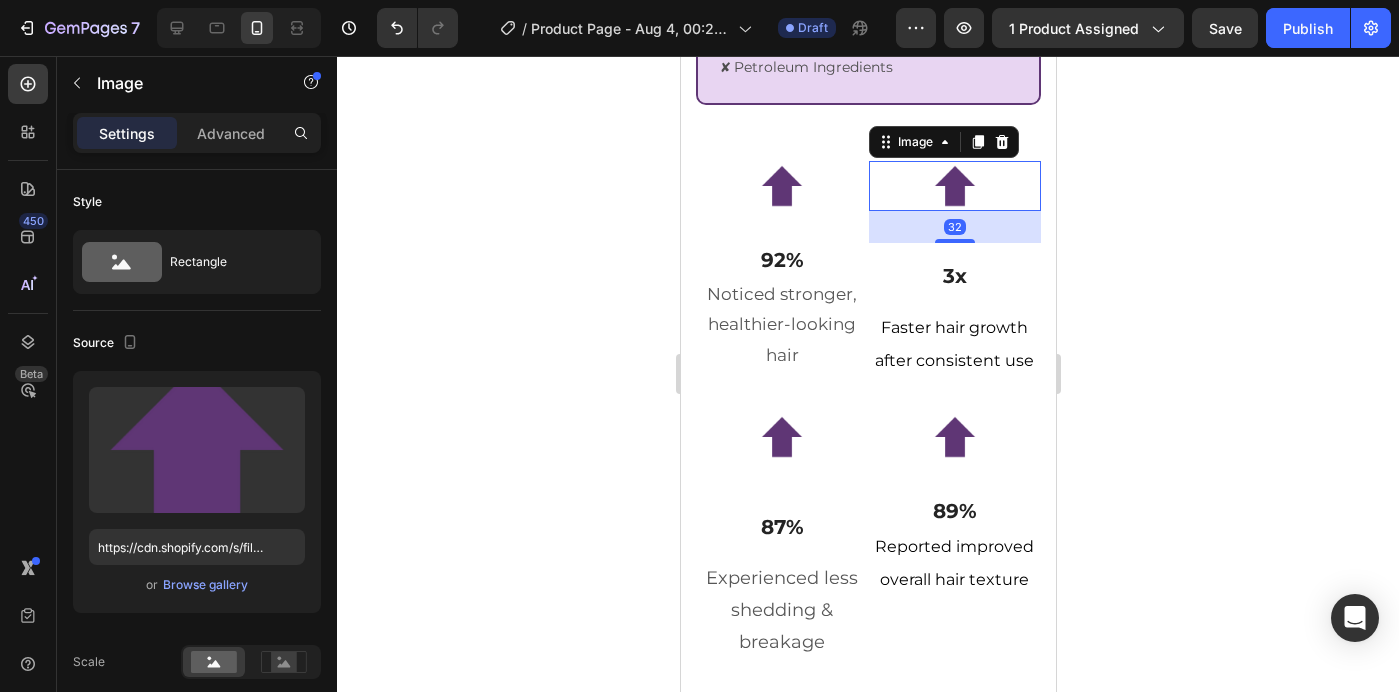 click on "32" at bounding box center [954, 227] 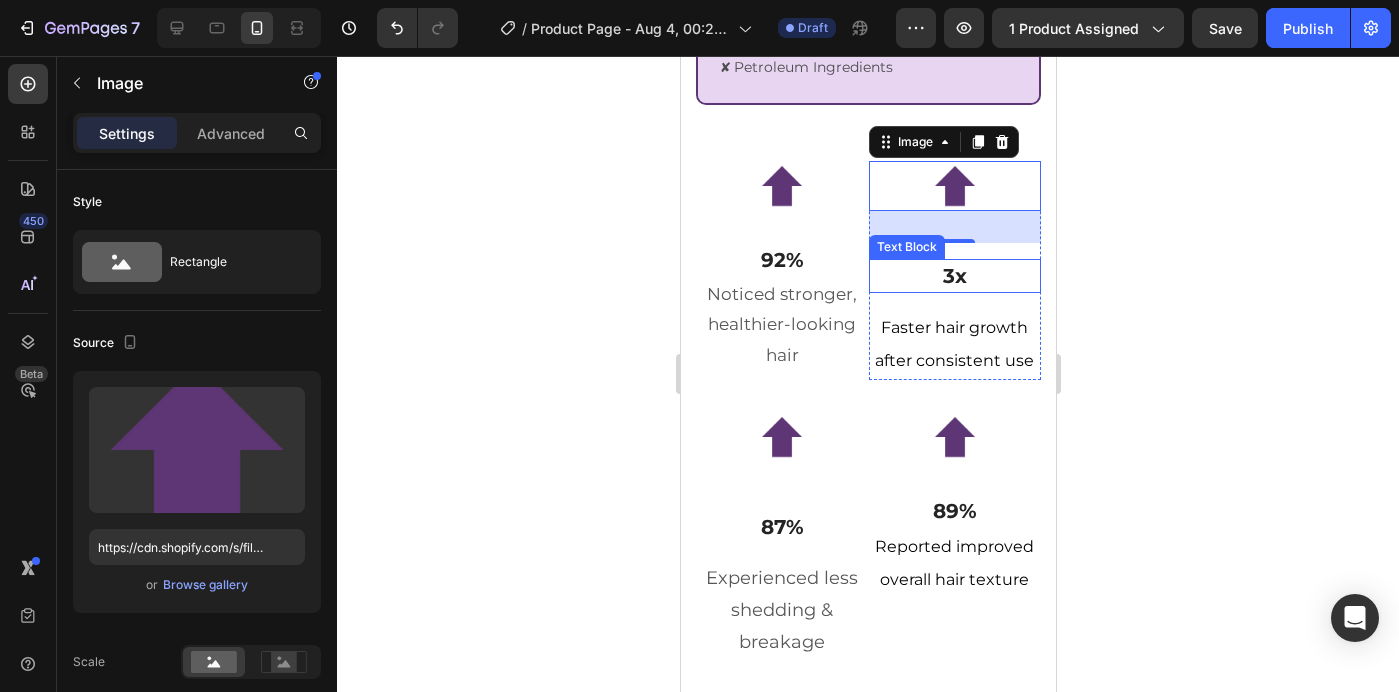 click on "3x" at bounding box center (954, 276) 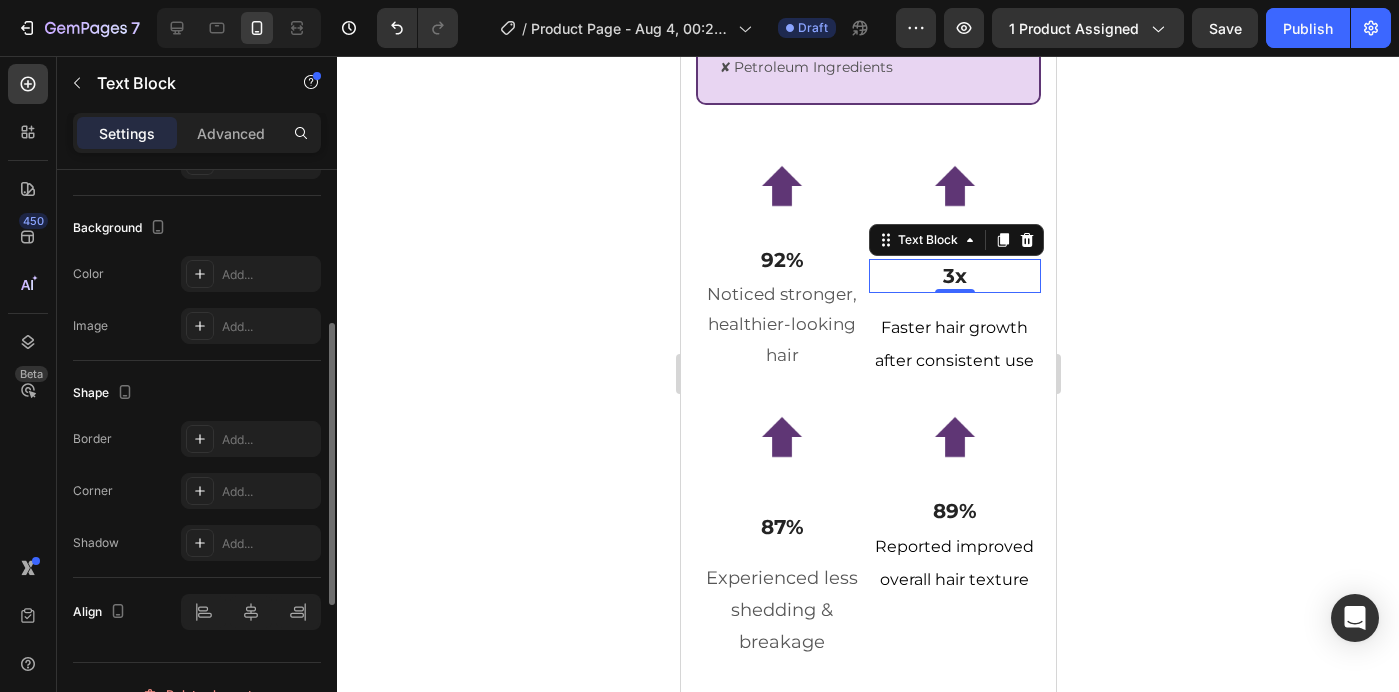 scroll, scrollTop: 606, scrollLeft: 0, axis: vertical 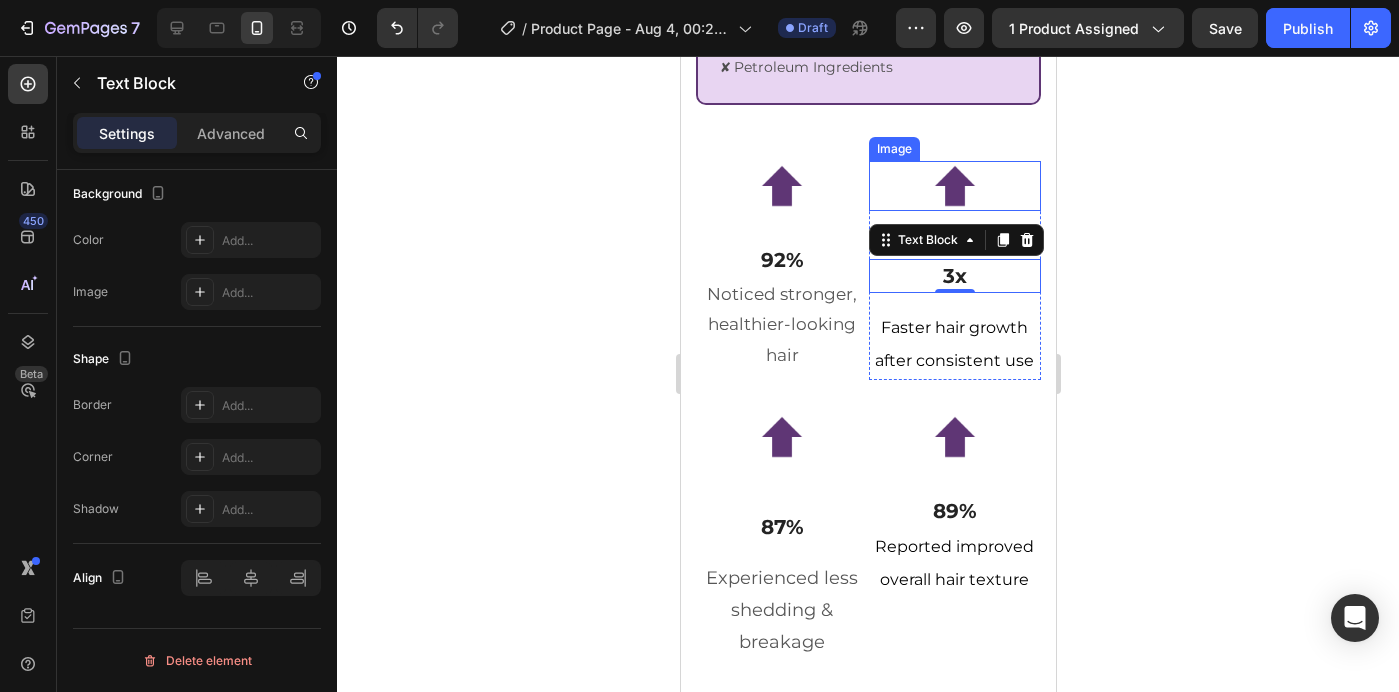 click at bounding box center [954, 186] 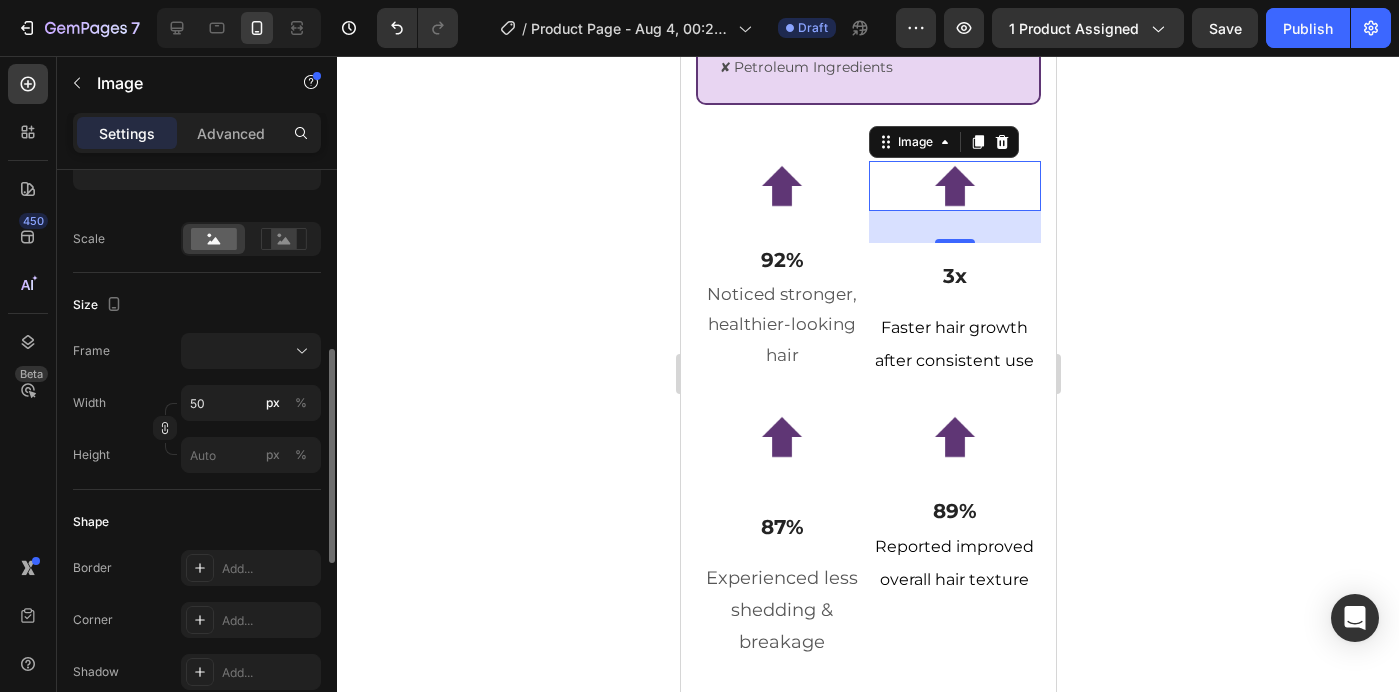 scroll, scrollTop: 0, scrollLeft: 0, axis: both 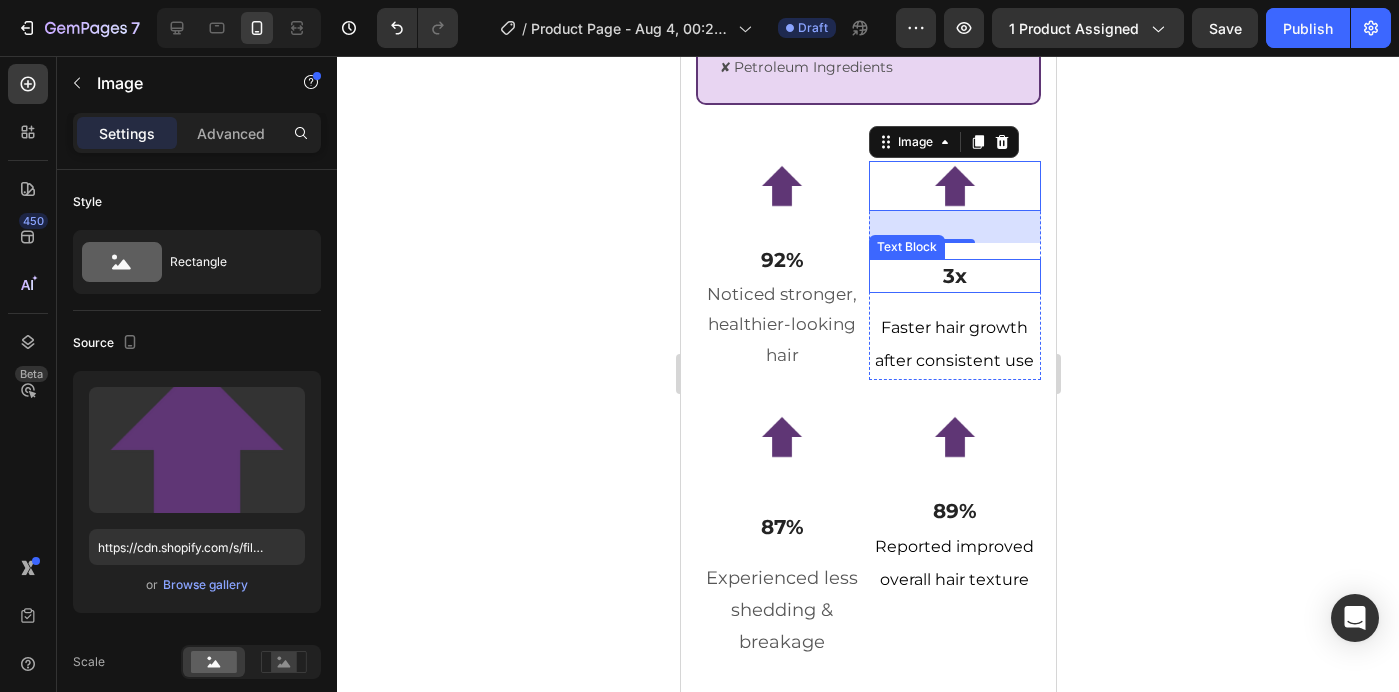 click on "3x" at bounding box center [954, 276] 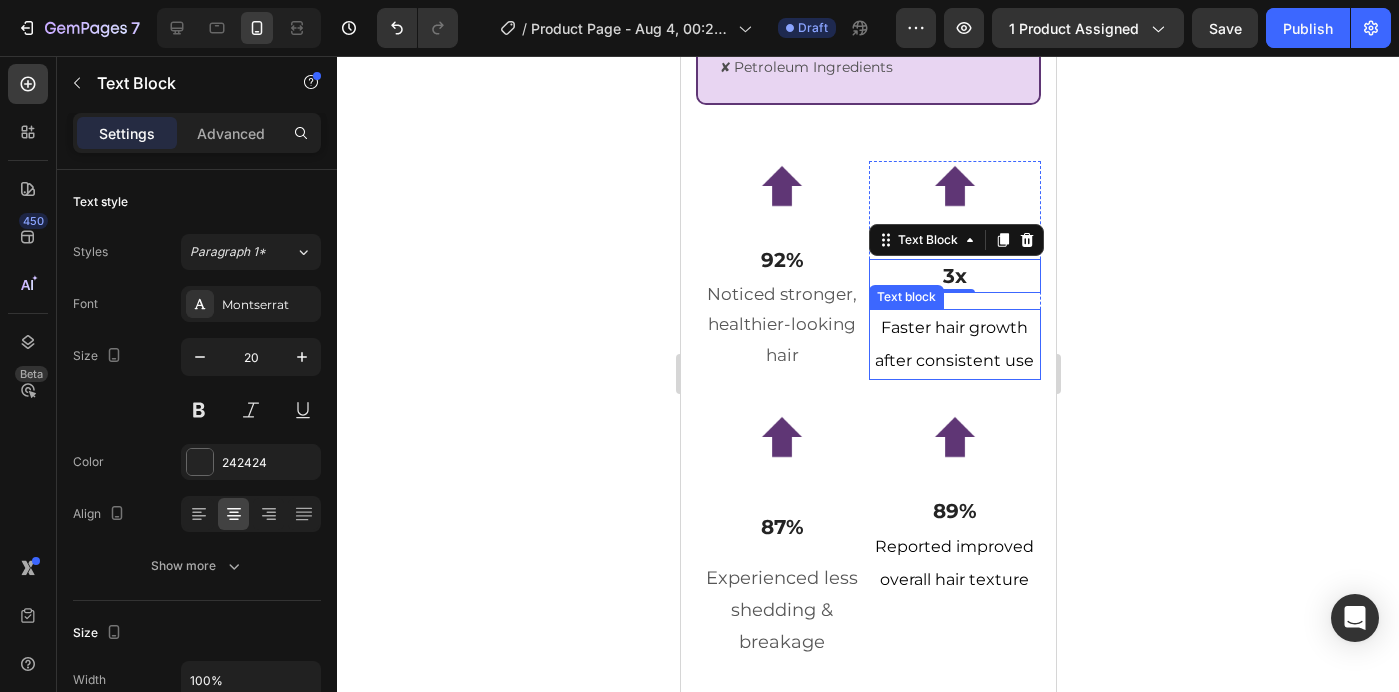 click on "Faster hair growth after consistent use" at bounding box center (954, 344) 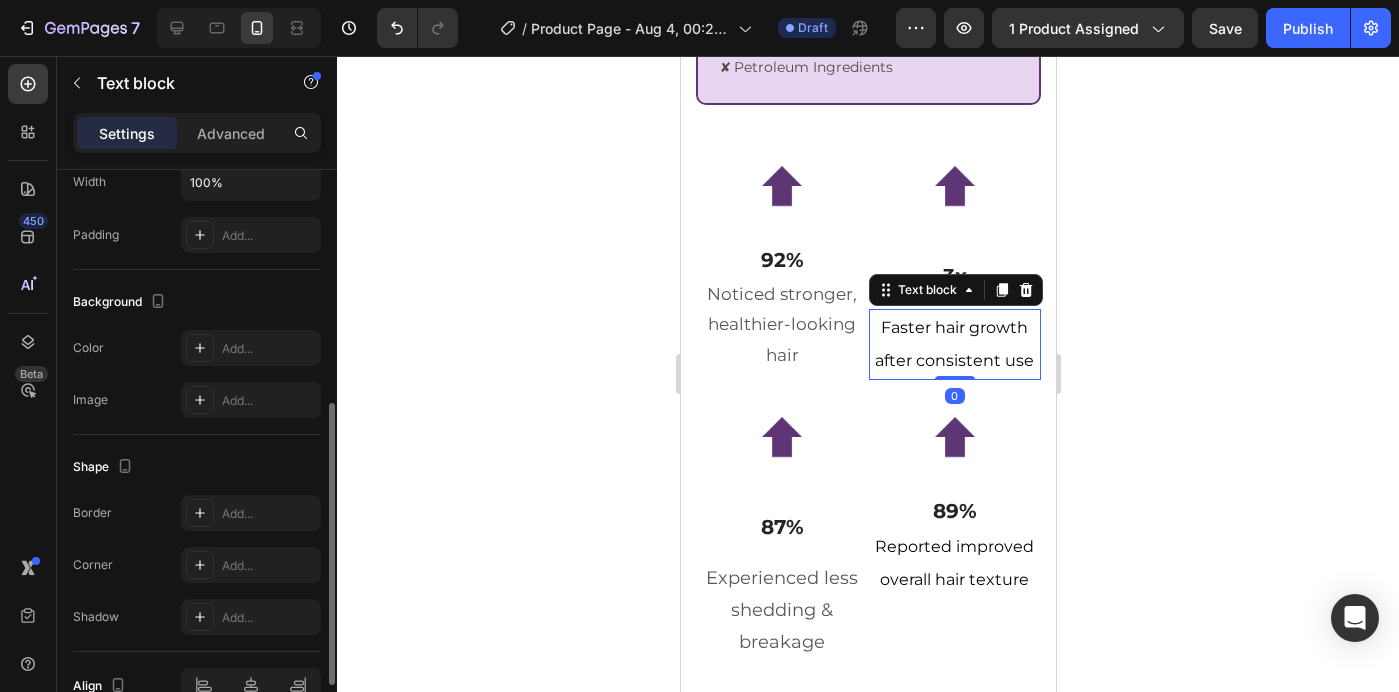 scroll, scrollTop: 491, scrollLeft: 0, axis: vertical 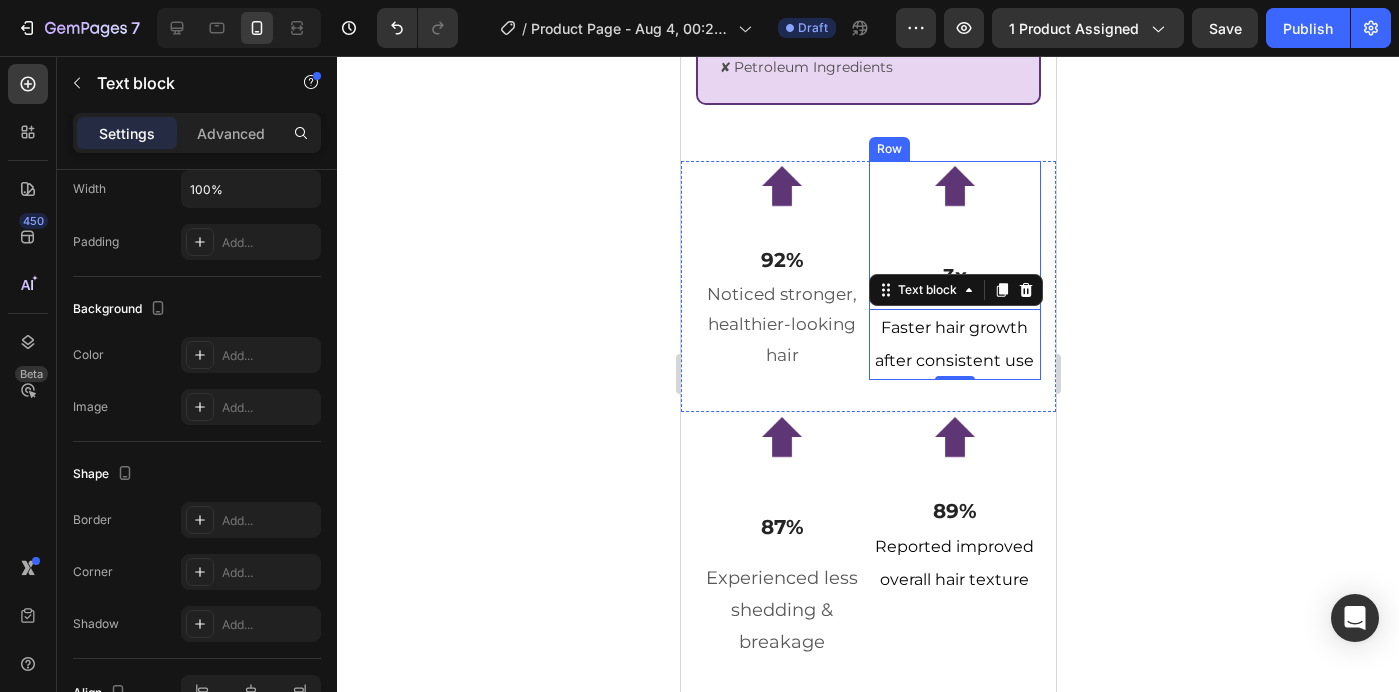 click on "Image" at bounding box center [954, 202] 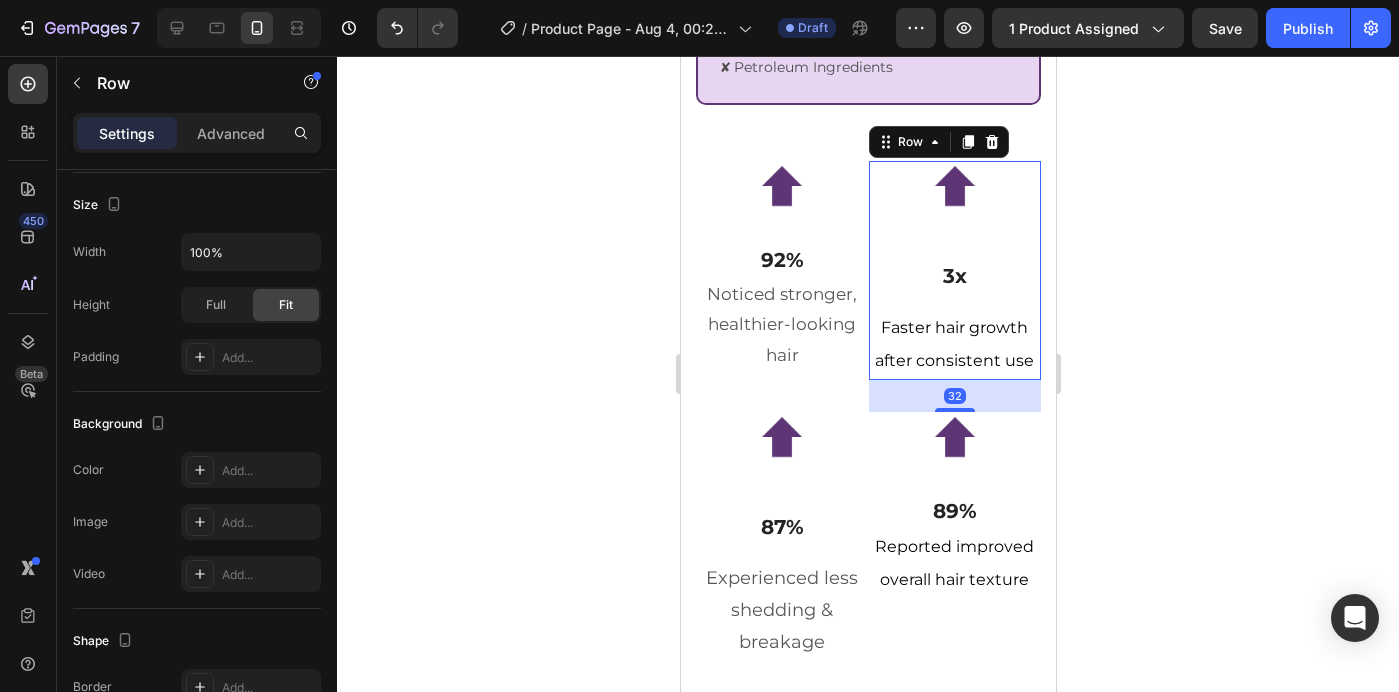 scroll, scrollTop: 0, scrollLeft: 0, axis: both 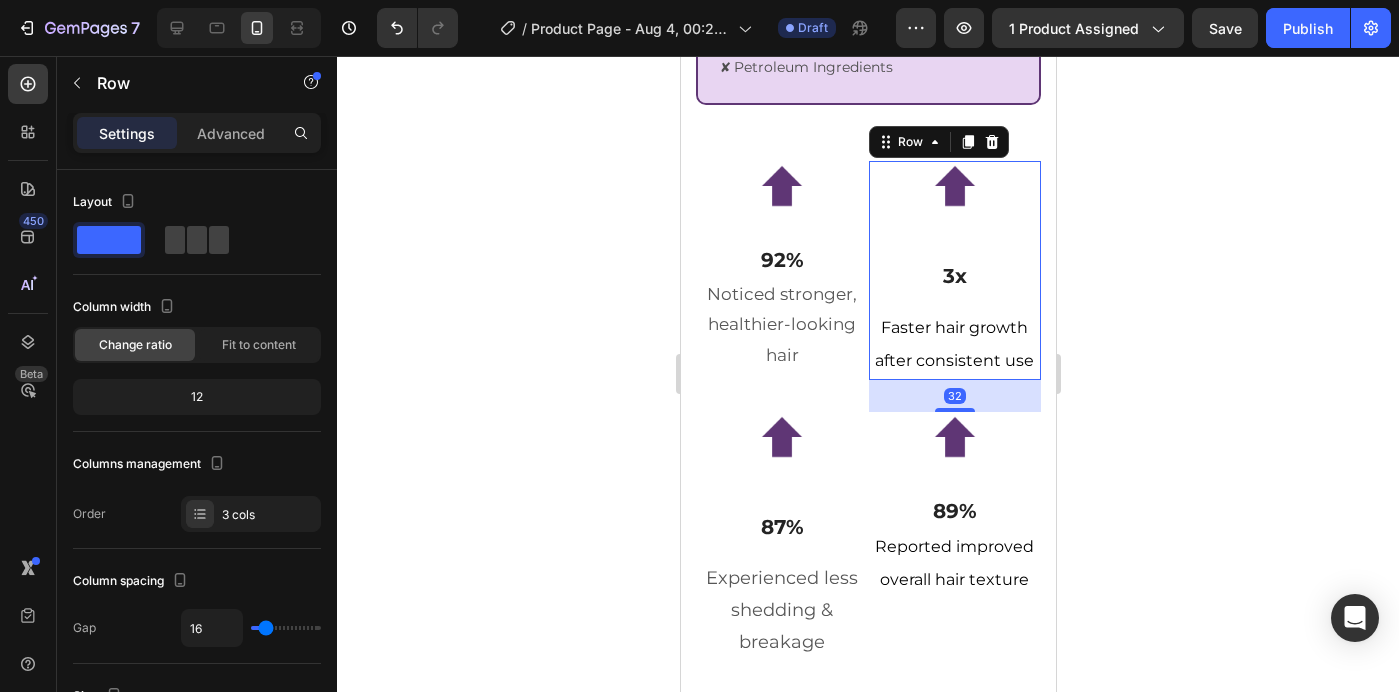 click on "Image 3x Text Block Faster hair growth after consistent use Text block Row   32" at bounding box center [954, 270] 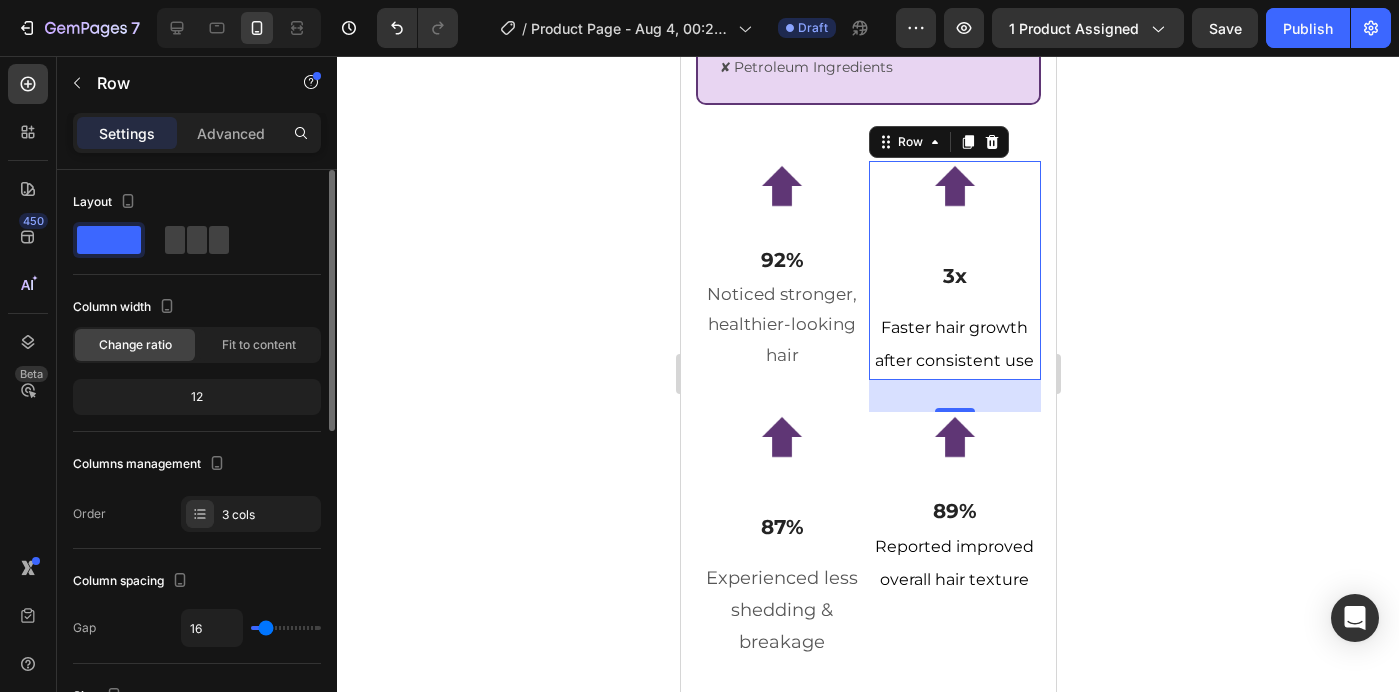 type on "0" 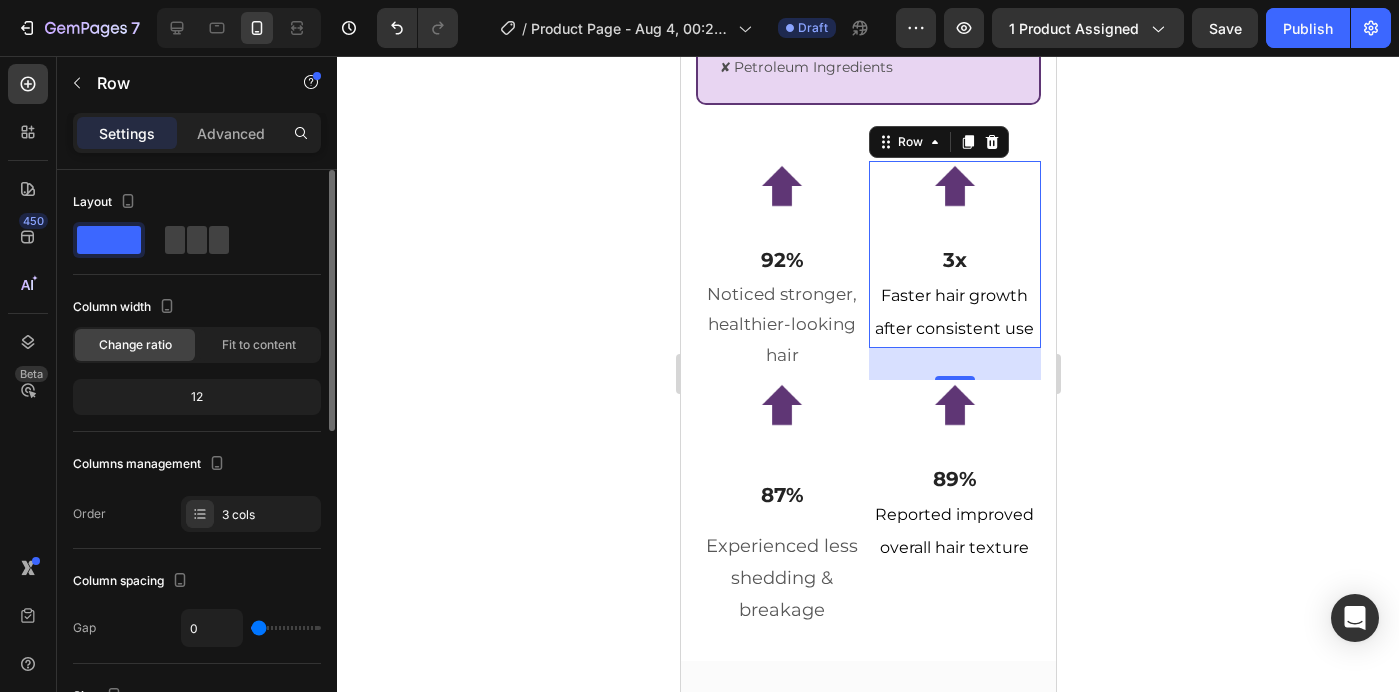 drag, startPoint x: 262, startPoint y: 632, endPoint x: 161, endPoint y: 610, distance: 103.36827 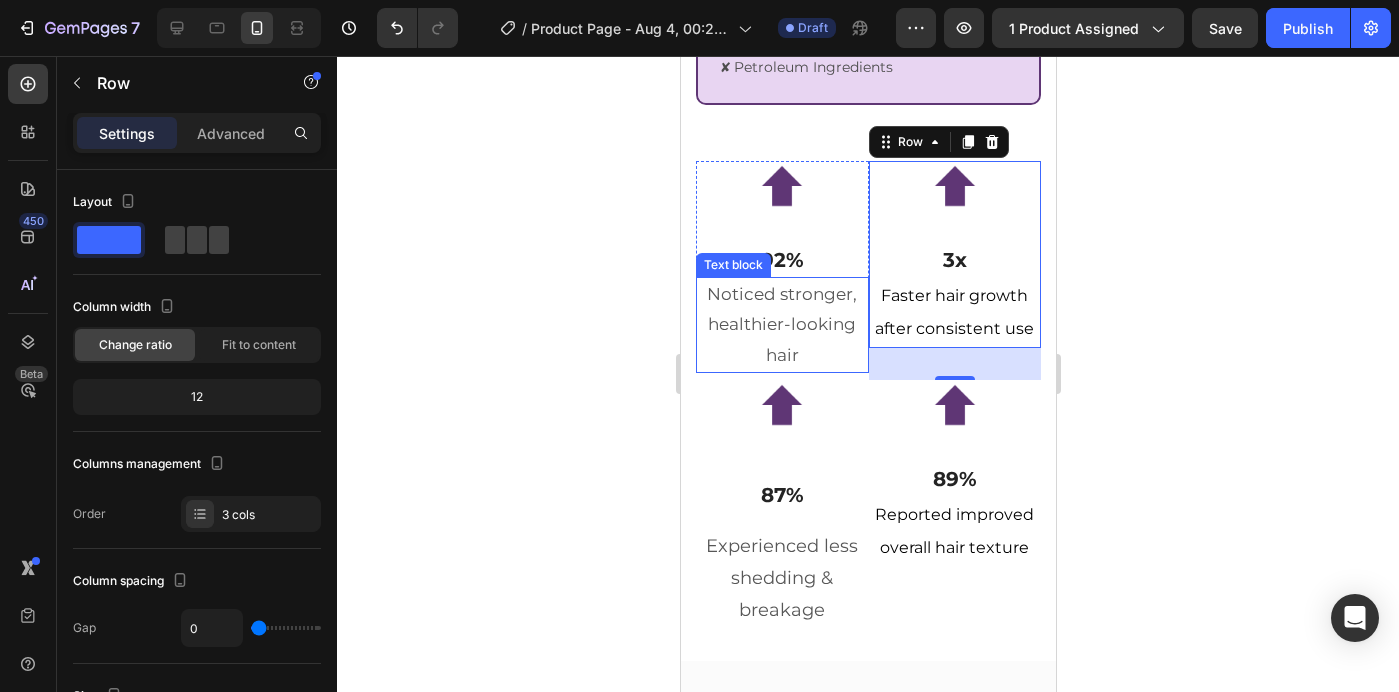 click on "Noticed stronger, healthier-looking hair" at bounding box center (781, 325) 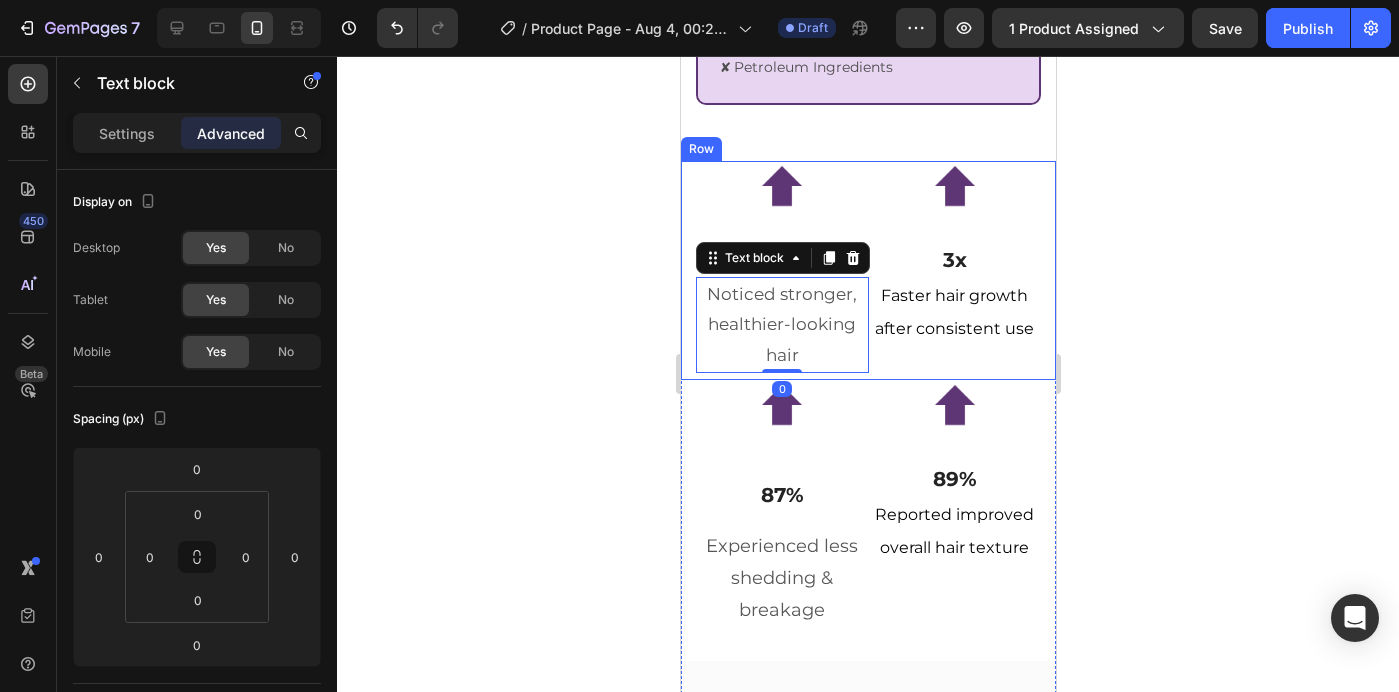 click on "Image 3x Text Block Faster hair growth after consistent use Text block Row" at bounding box center [954, 270] 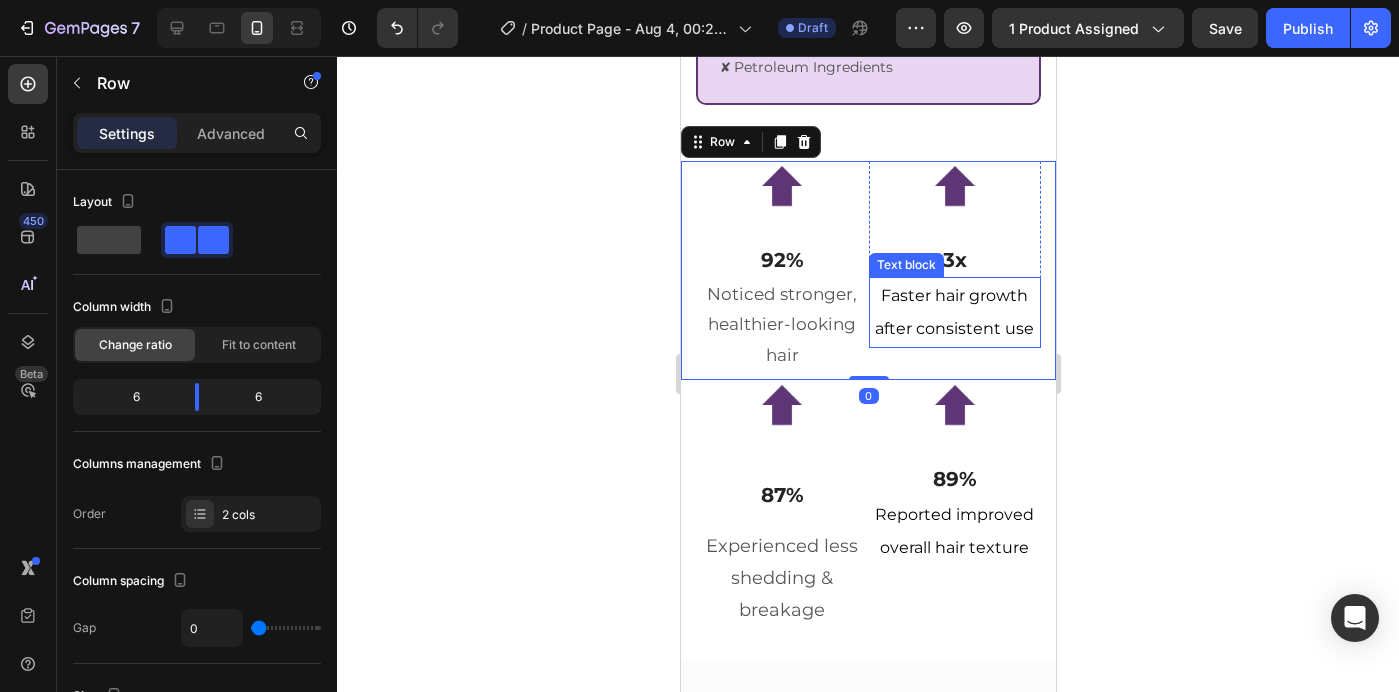 click on "Faster hair growth after consistent use" at bounding box center [953, 312] 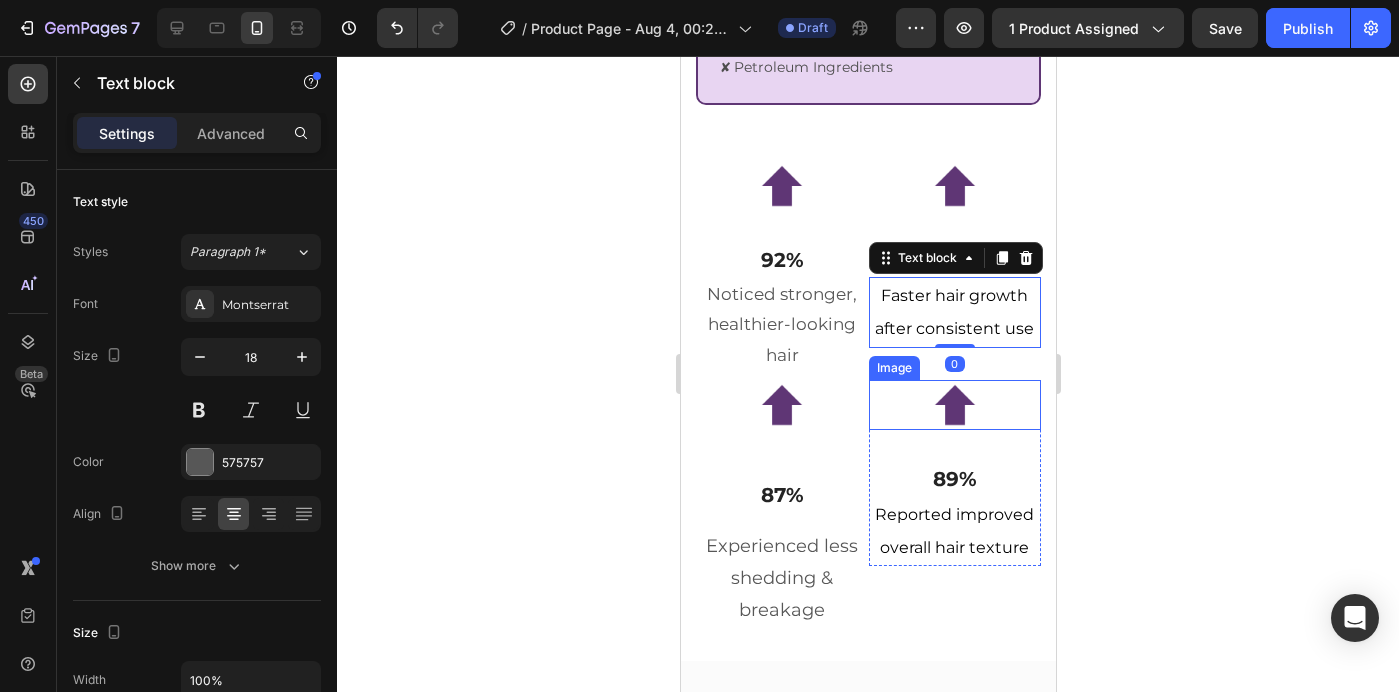 click at bounding box center (954, 405) 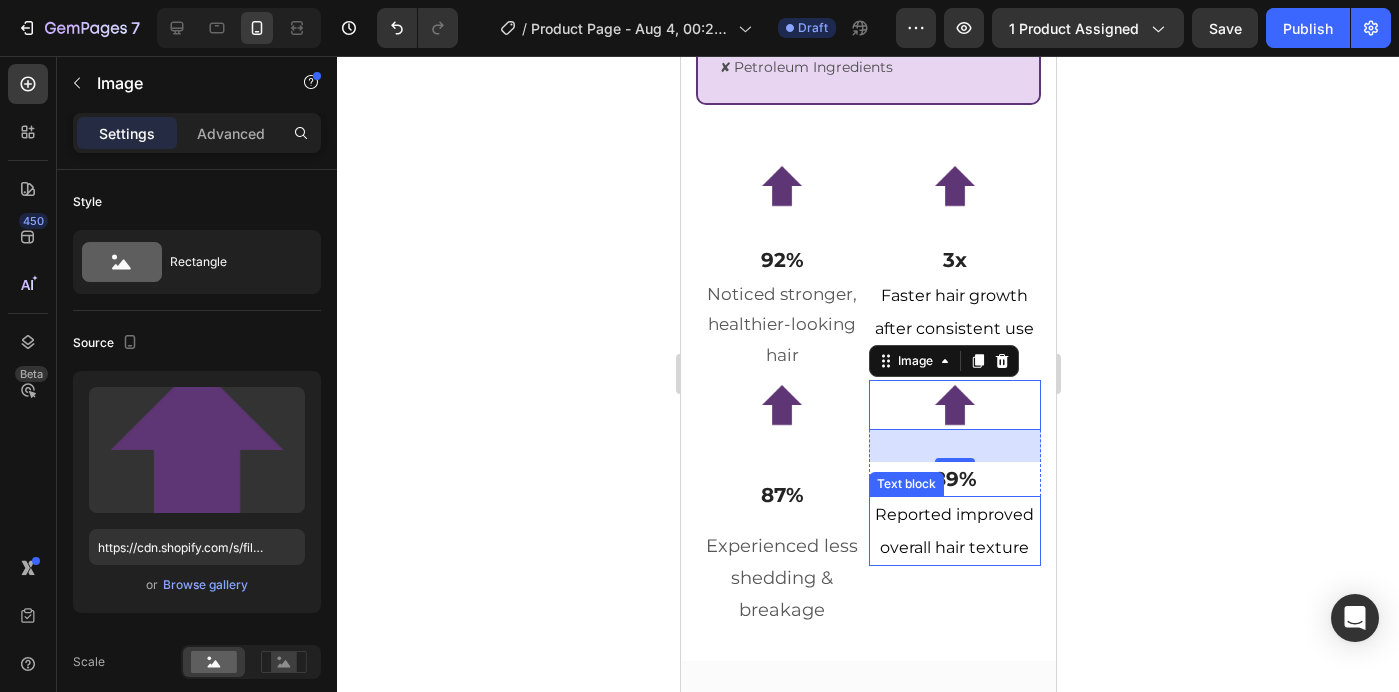 click on "Reported improved overall hair texture" at bounding box center (954, 531) 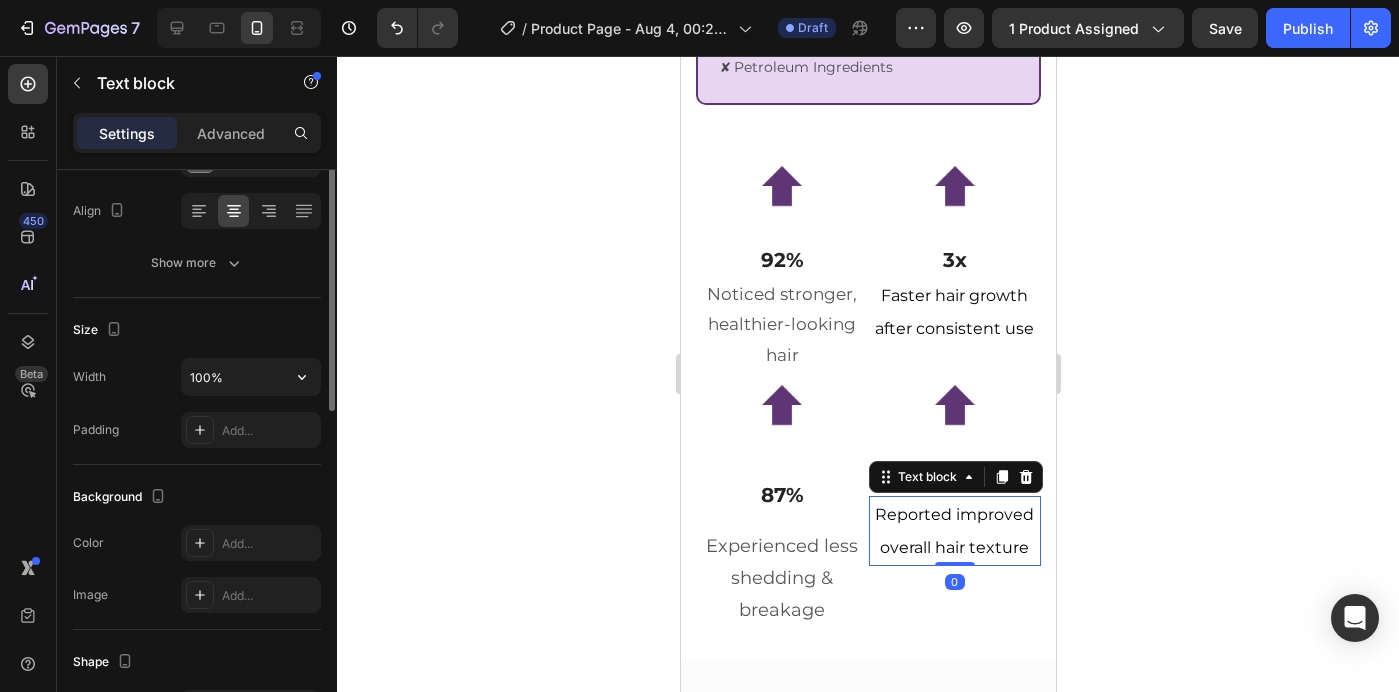 scroll, scrollTop: 606, scrollLeft: 0, axis: vertical 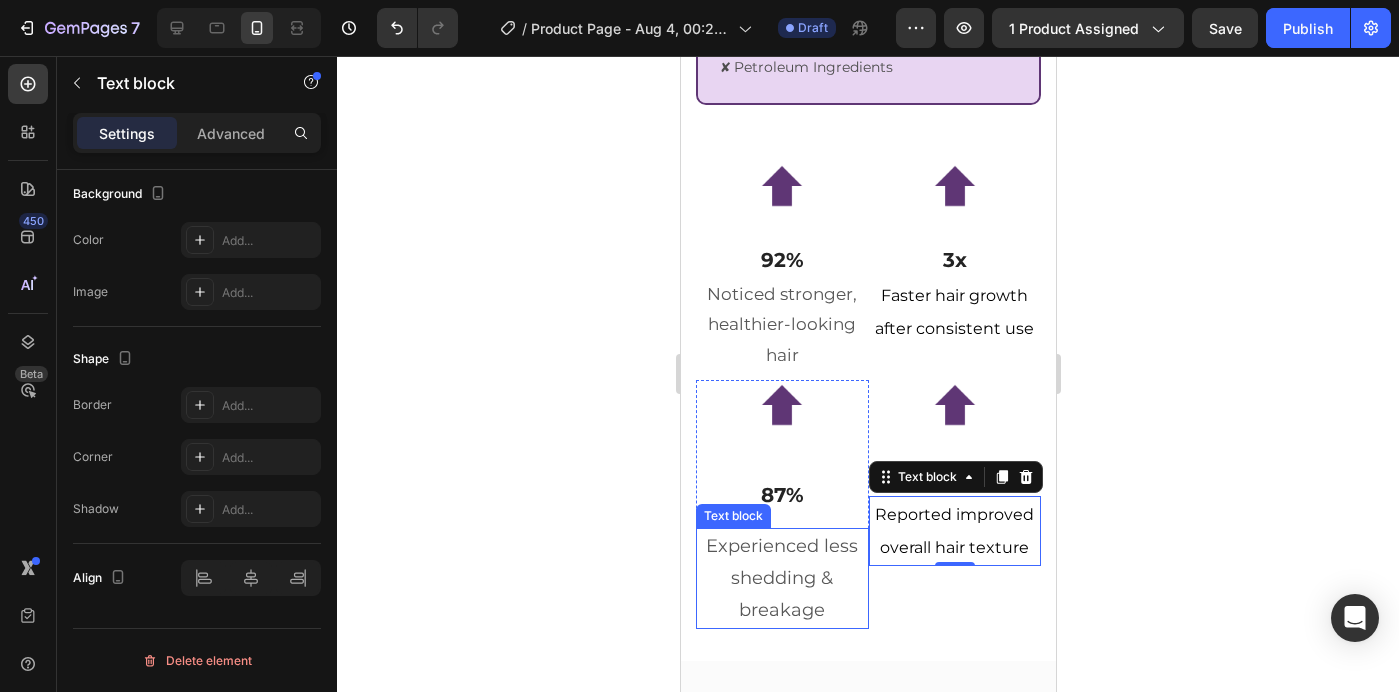 click on "Experienced less shedding & breakage" at bounding box center [781, 578] 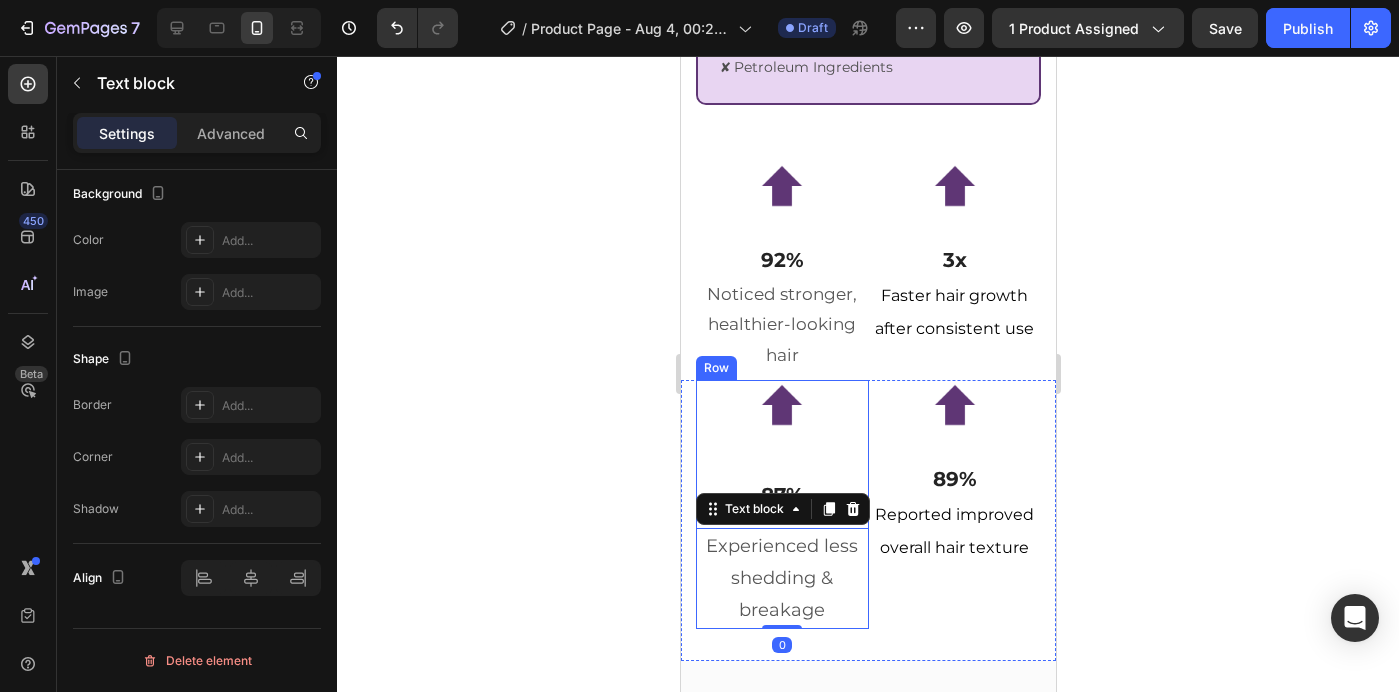 click on "Image" at bounding box center [781, 421] 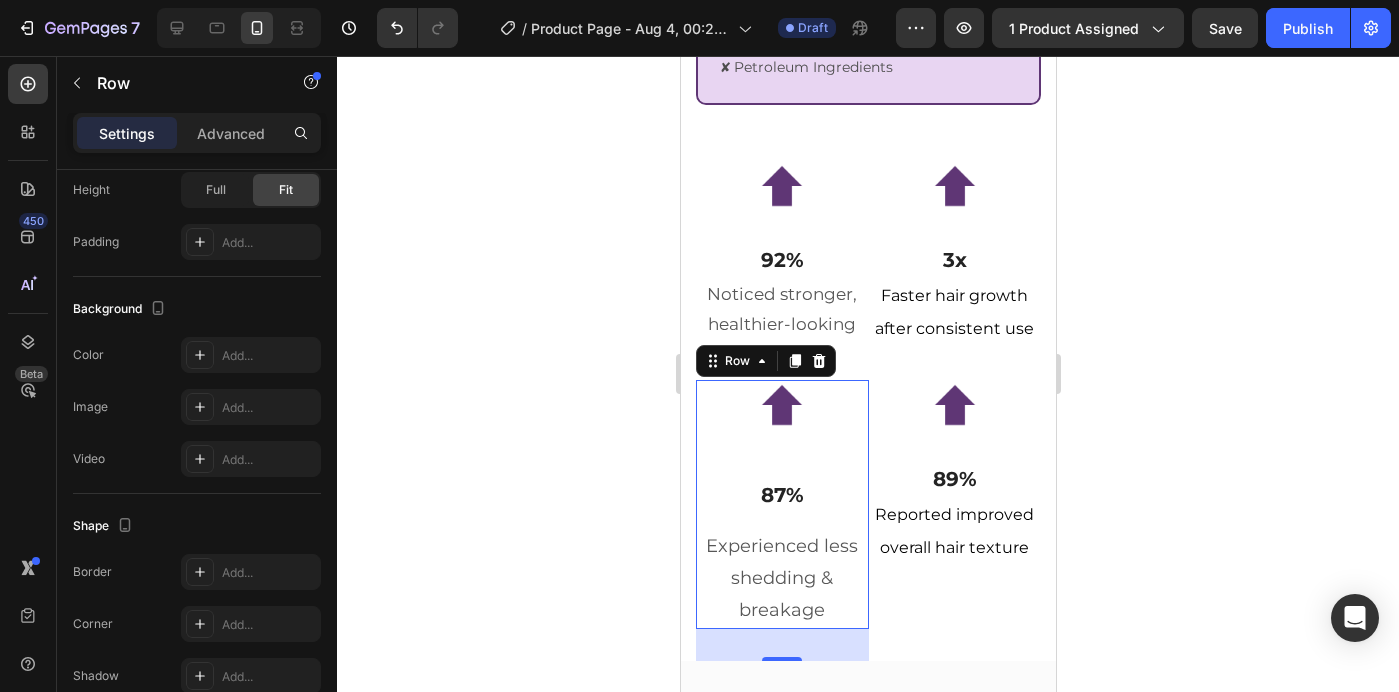 scroll, scrollTop: 0, scrollLeft: 0, axis: both 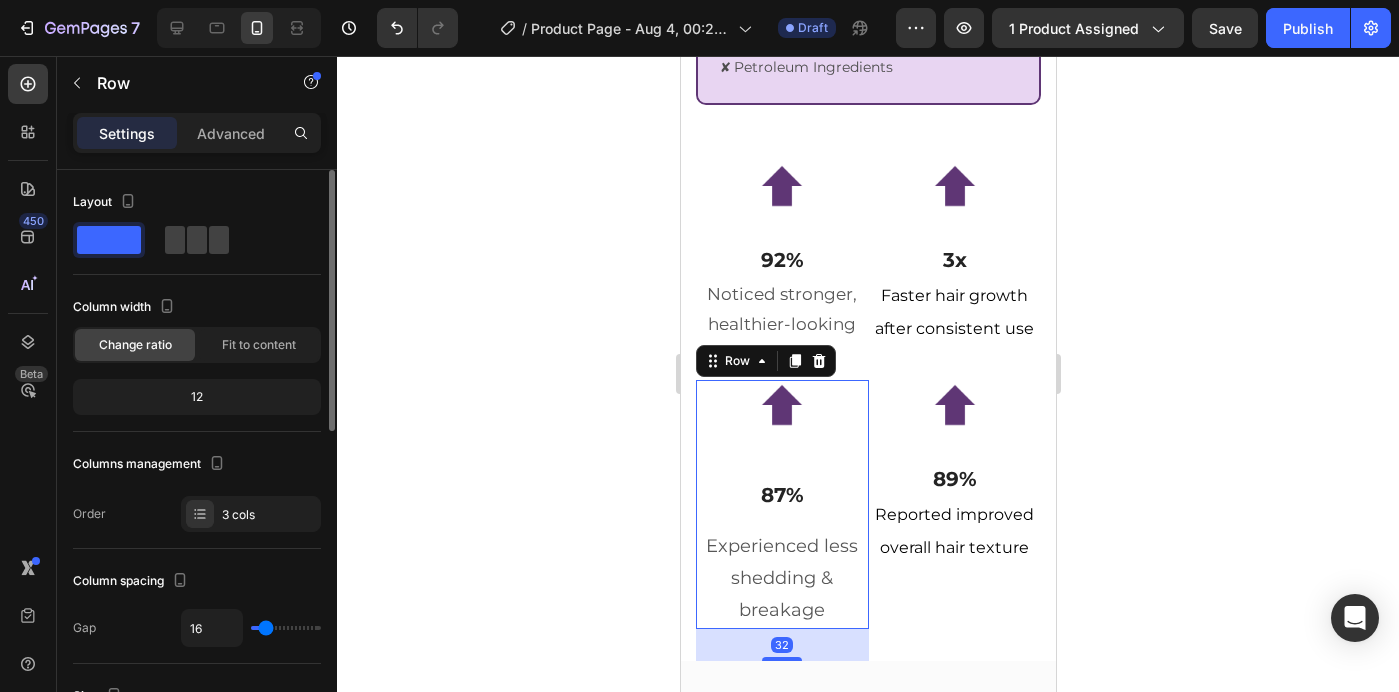 type on "0" 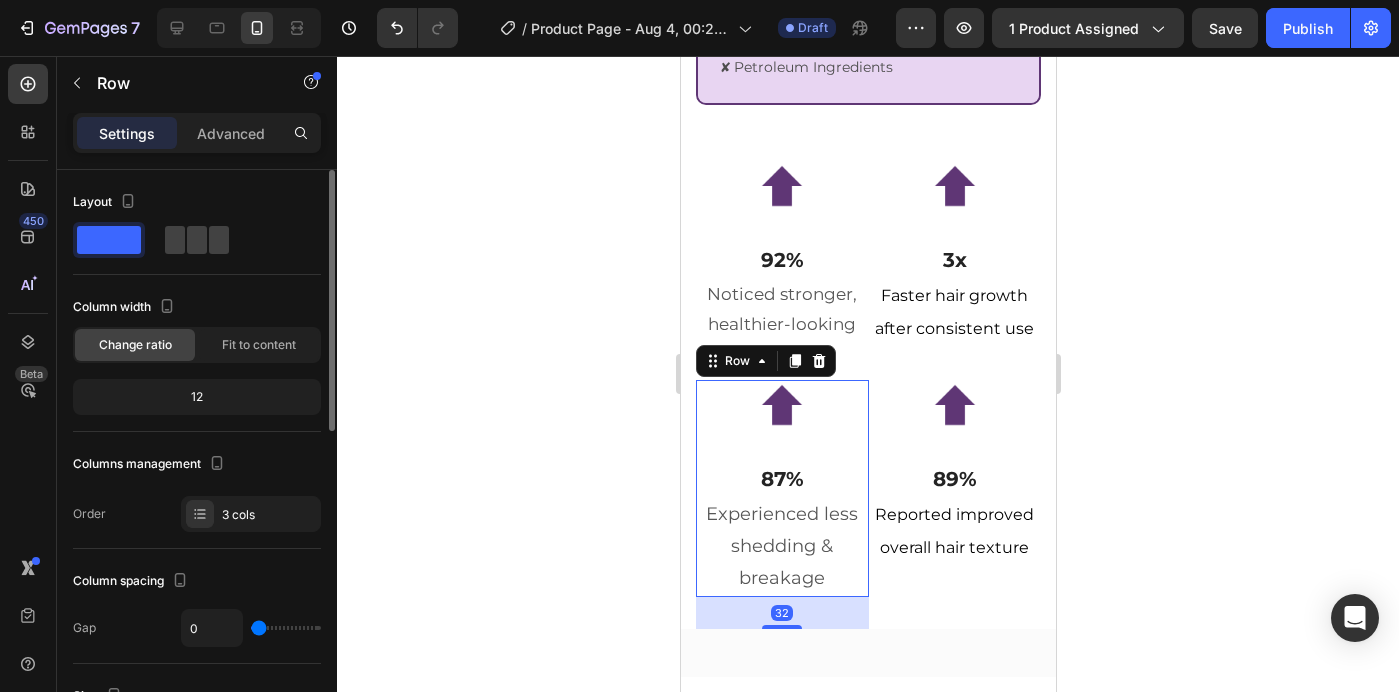 drag, startPoint x: 267, startPoint y: 633, endPoint x: 39, endPoint y: 493, distance: 267.55185 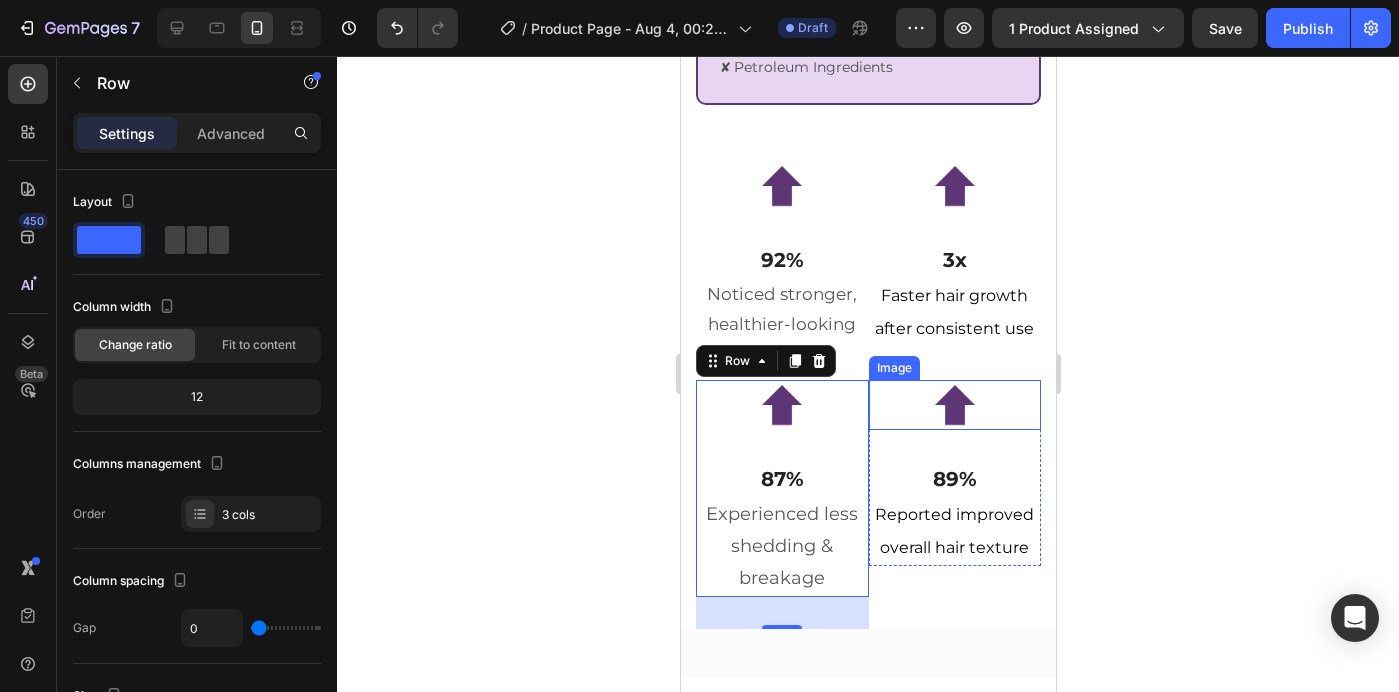 click at bounding box center [954, 405] 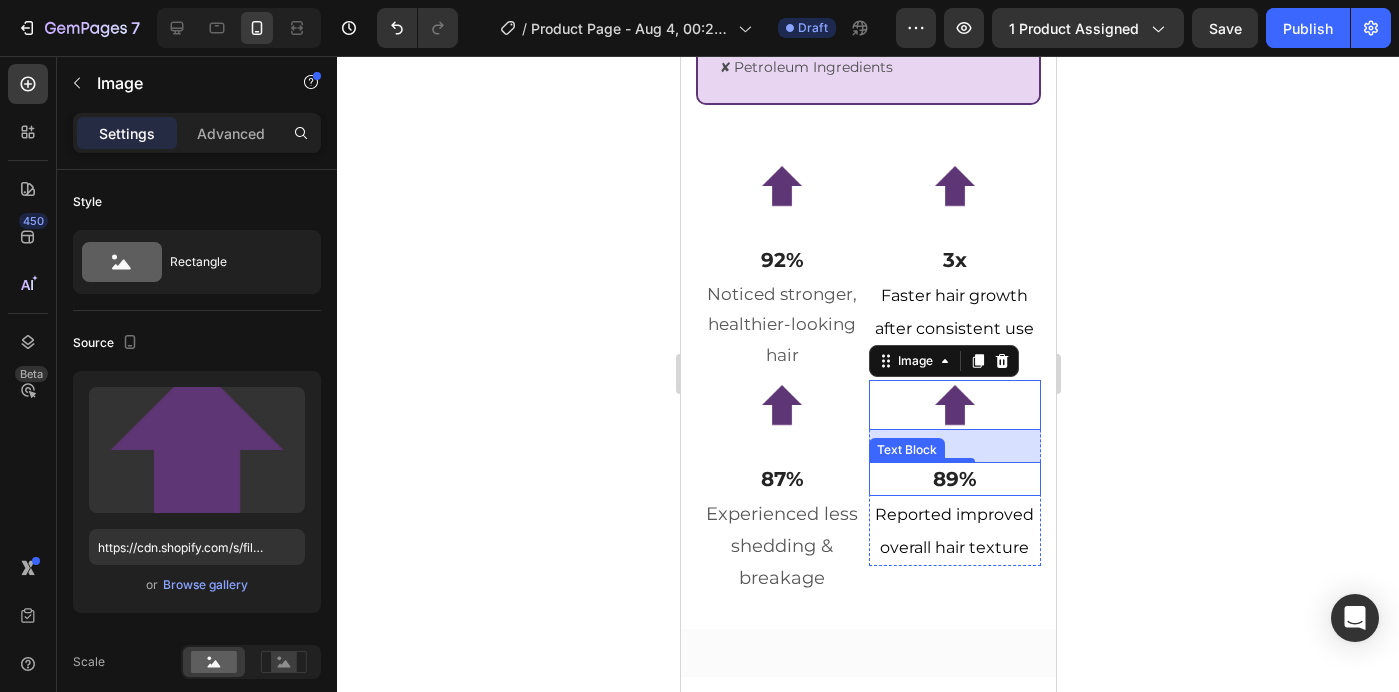 click on "89%" at bounding box center [954, 479] 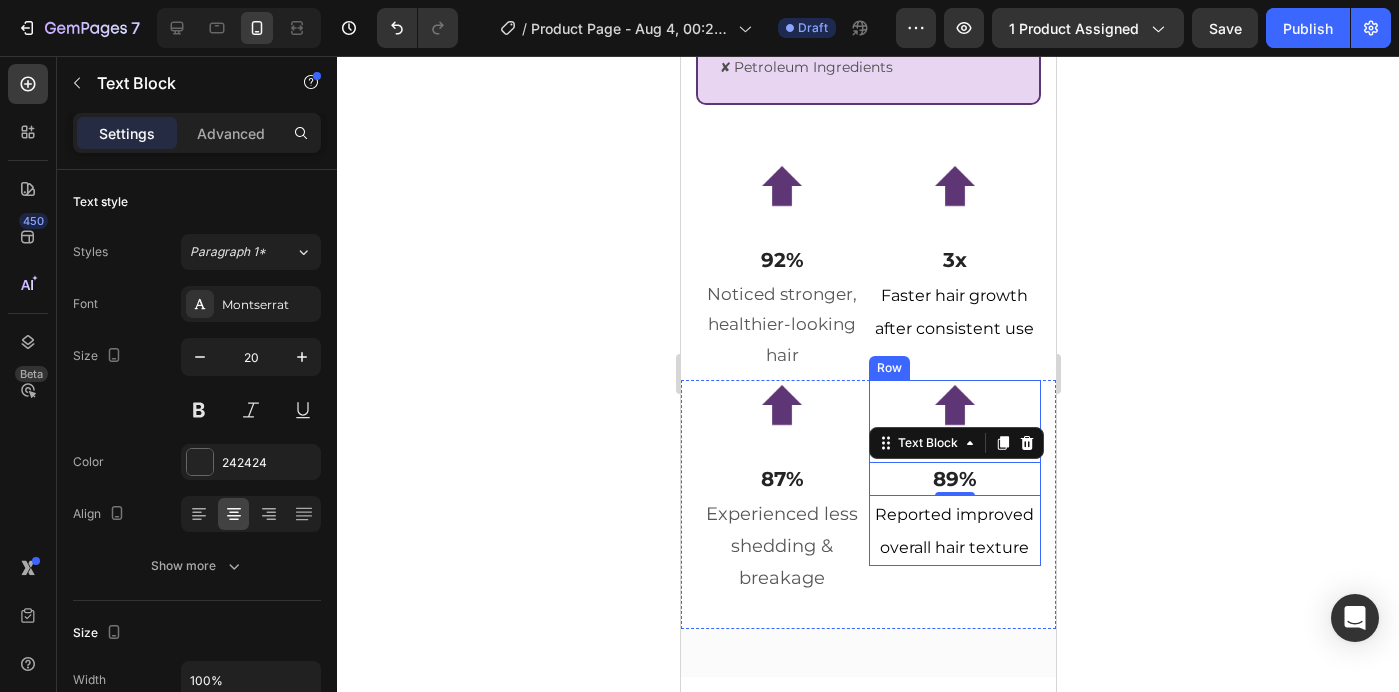 click on "Image" at bounding box center [954, 421] 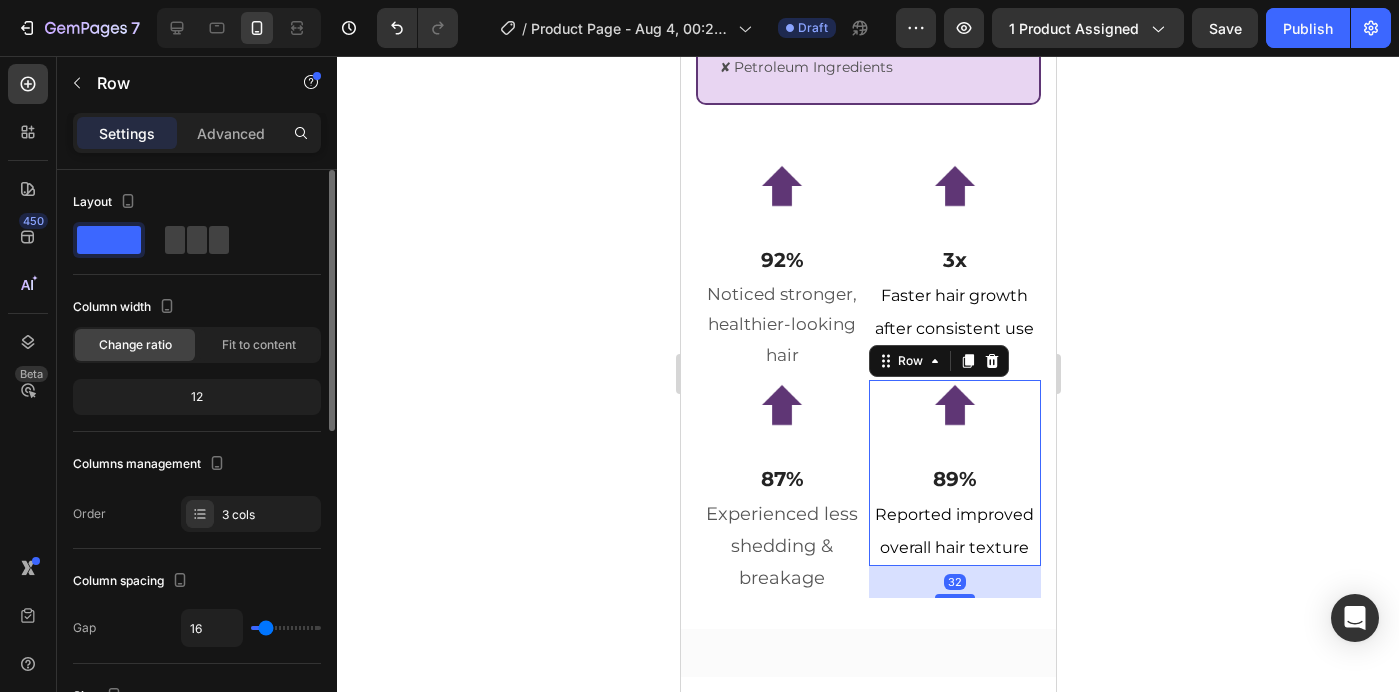 type on "0" 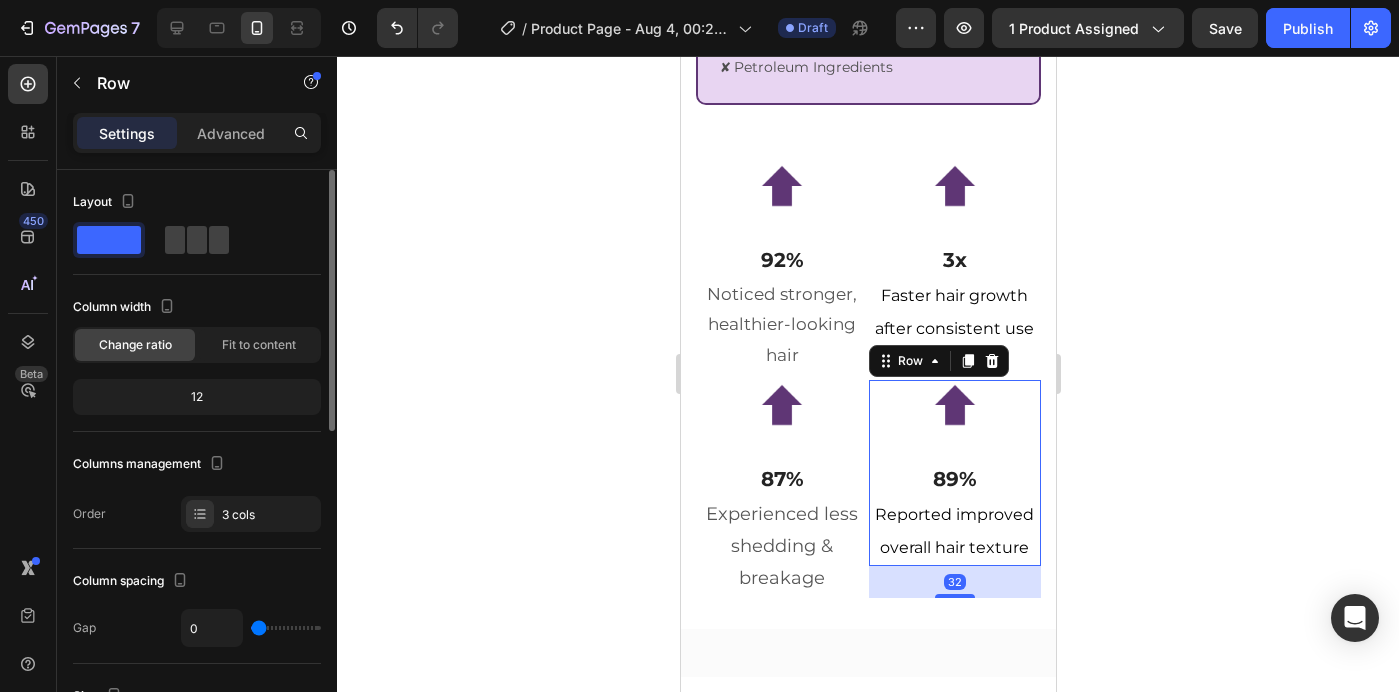 drag, startPoint x: 265, startPoint y: 629, endPoint x: 347, endPoint y: 531, distance: 127.78106 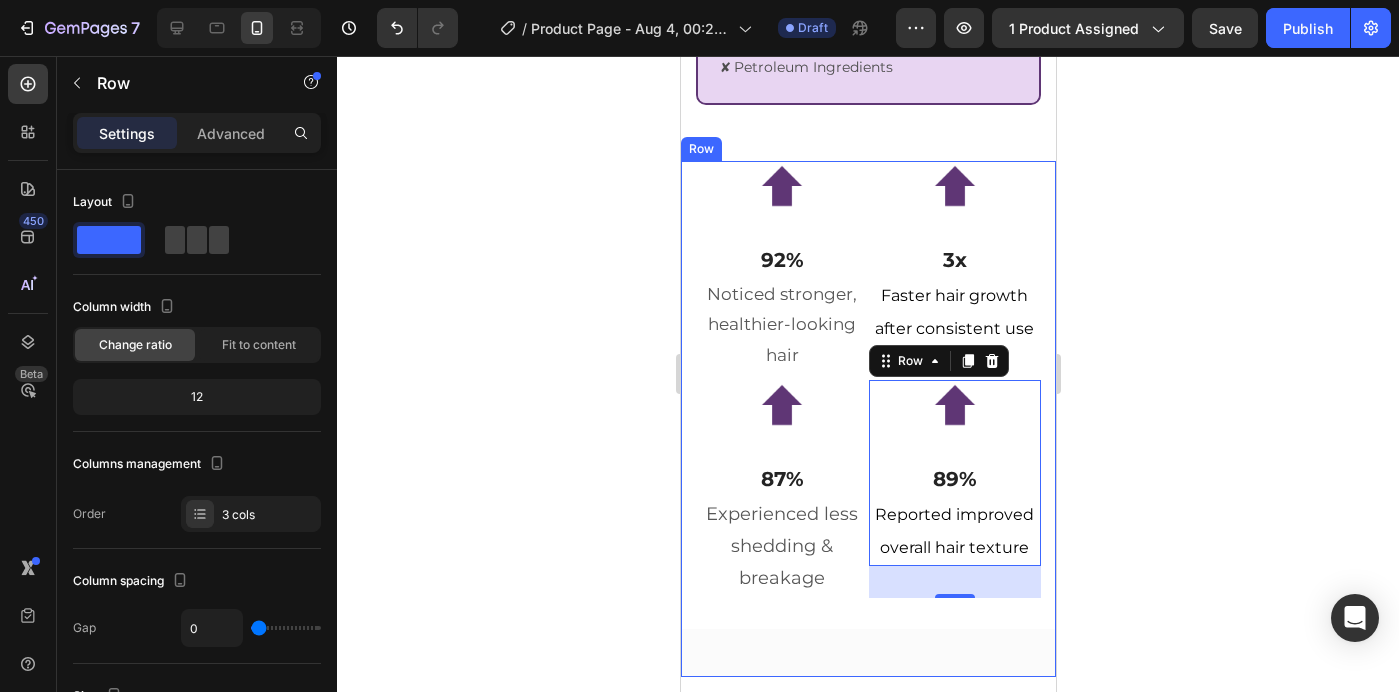 click on "Image 92% Text Block Noticed stronger, healthier-looking hair Text block Row Image 3x Text Block Faster hair growth after consistent use Text block Row Row Image 87% Text Block Experienced less shedding & breakage Text block Row Image 89% Text Block Reported improved overall hair texture Text block Row   32 Row" at bounding box center (867, 419) 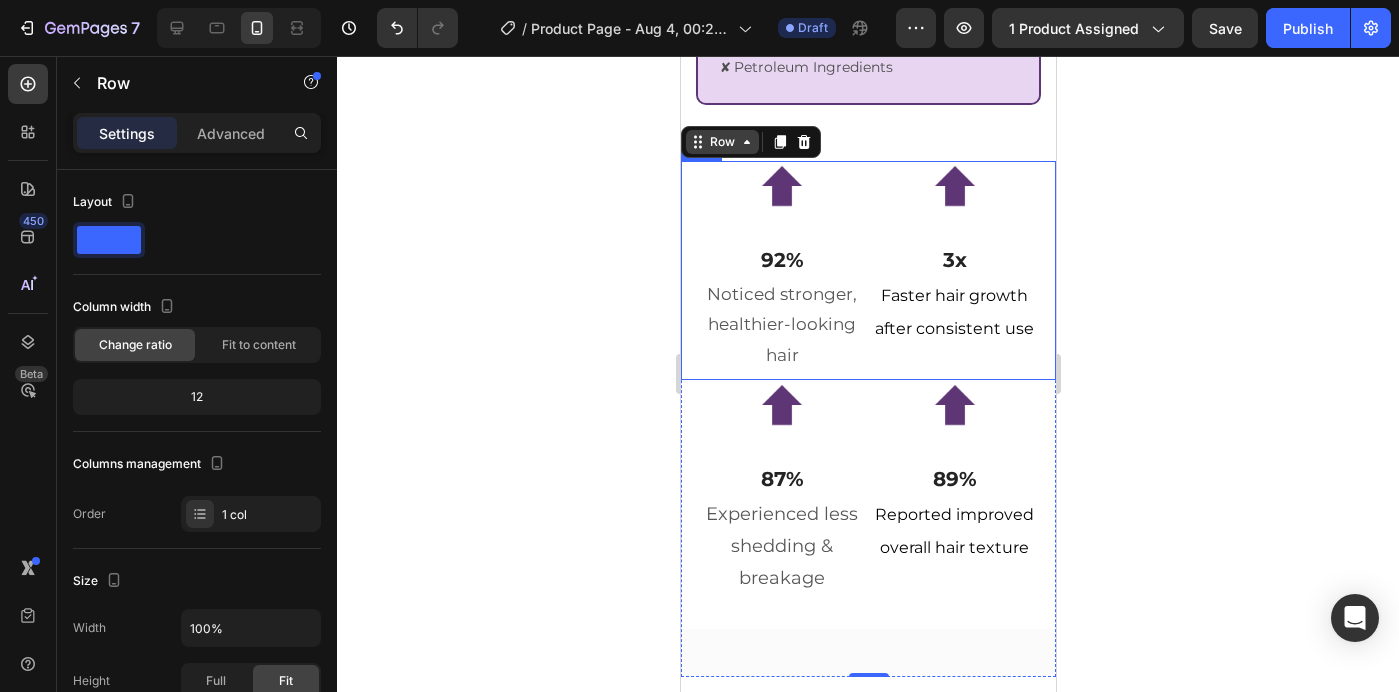 scroll, scrollTop: 3519, scrollLeft: 0, axis: vertical 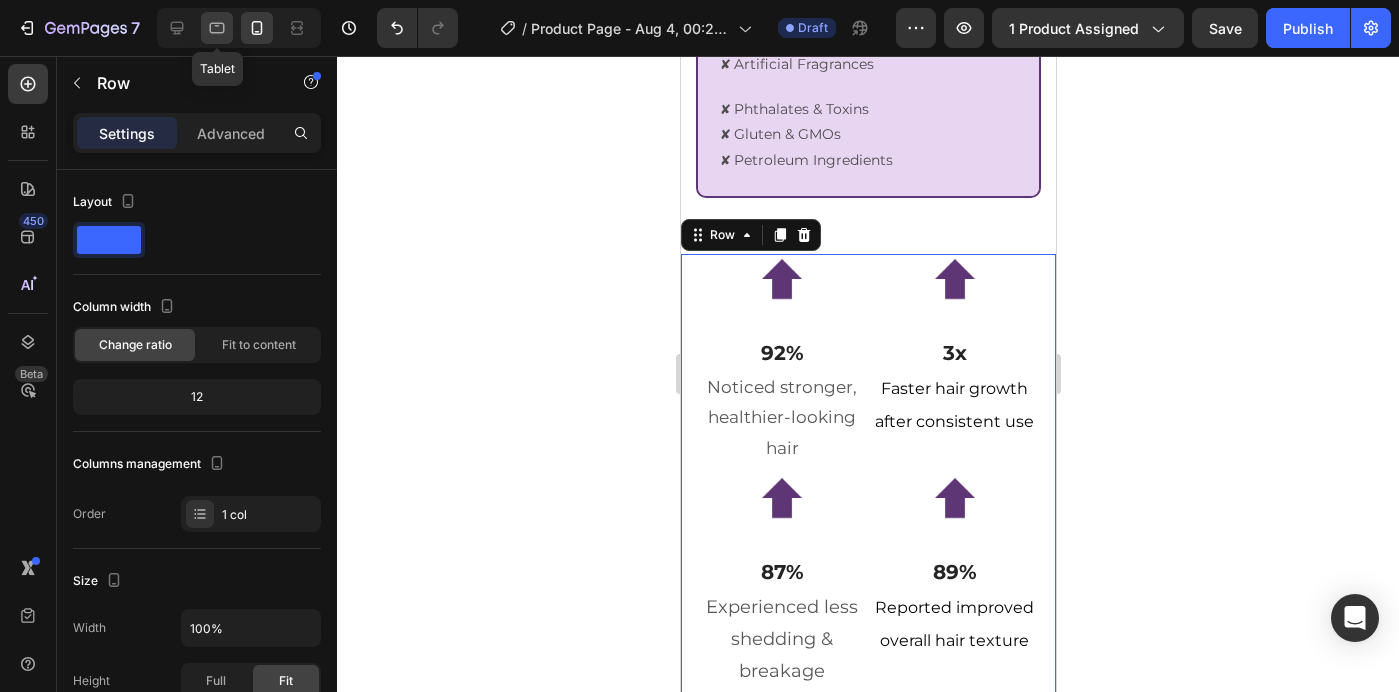 click 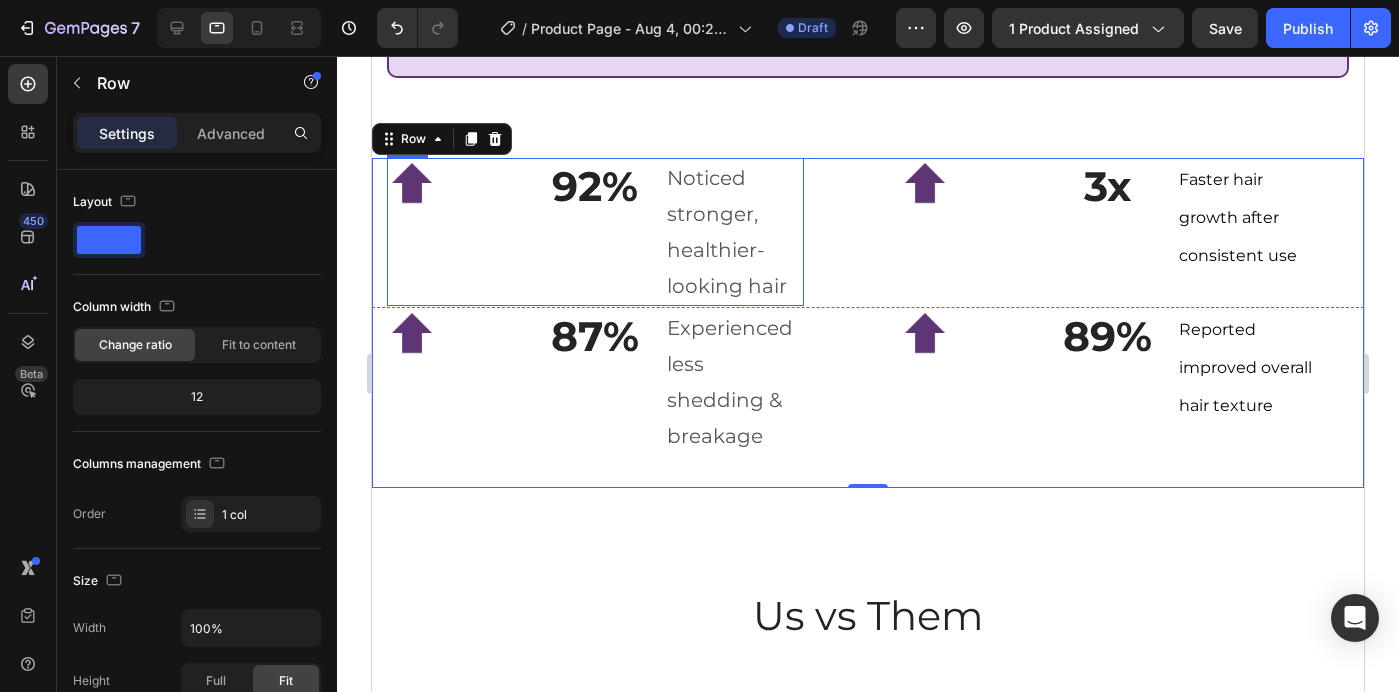 scroll, scrollTop: 3728, scrollLeft: 0, axis: vertical 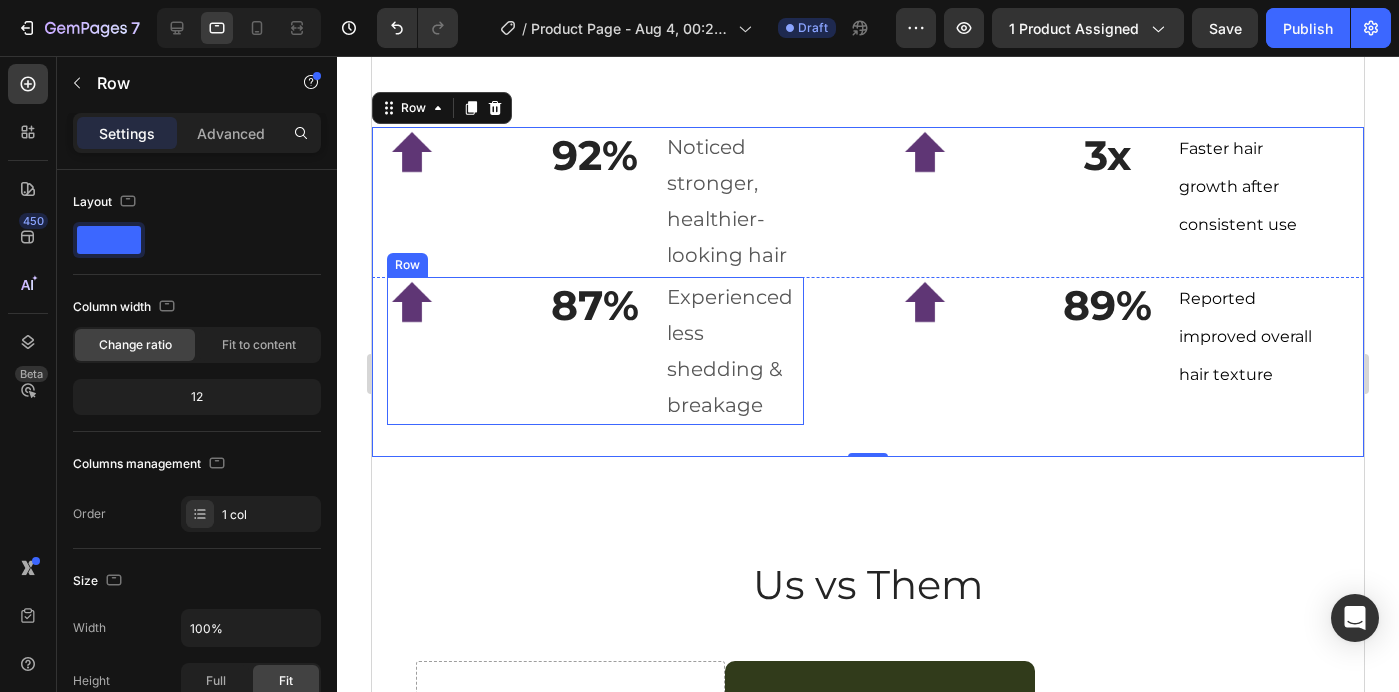 click on "Image" at bounding box center [456, 351] 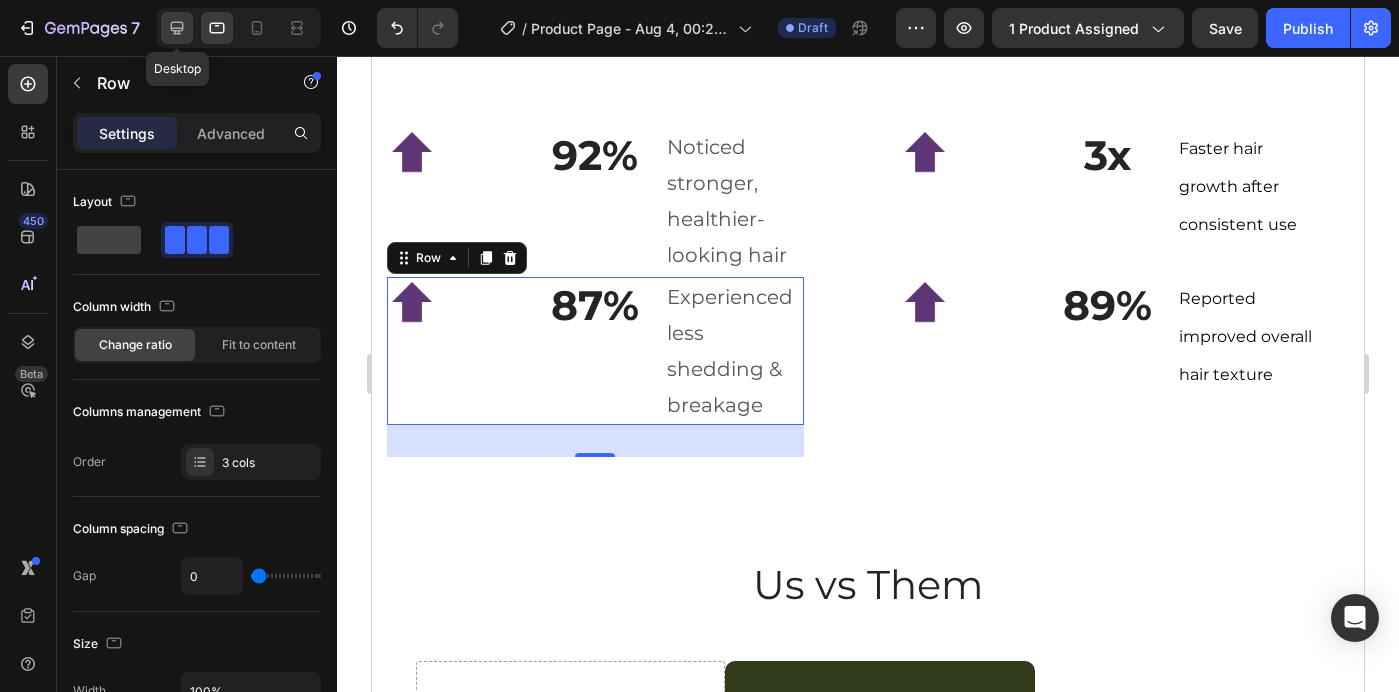click 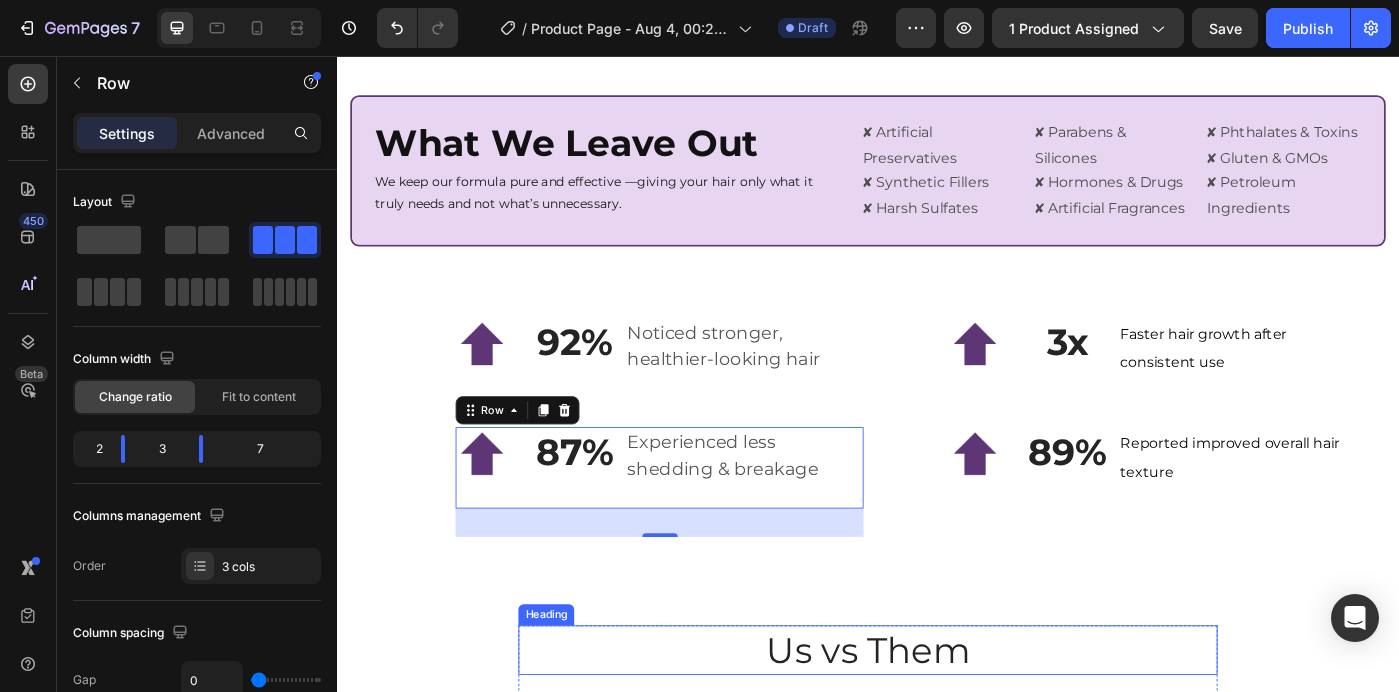 scroll, scrollTop: 3193, scrollLeft: 0, axis: vertical 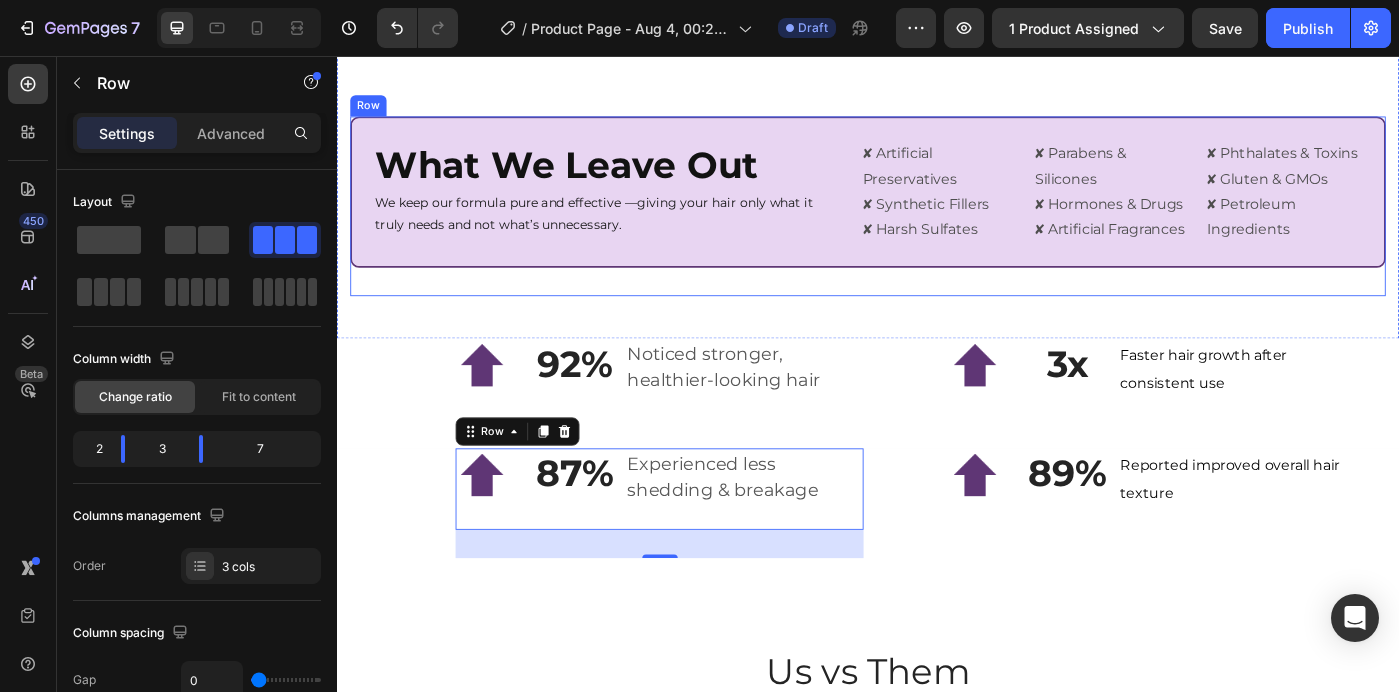 click on "What We Leave Out Heading We keep our formula pure and effective —giving your hair only what it truly needs and not what’s unnecessary. Heading ✘ Artificial Preservatives ✘ Synthetic Fillers ✘ Harsh Sulfates Text Block ✘ Parabens & Silicones ✘ Hormones & Drugs ✘ Artificial Fragrances Text Block ✘ Phthalates & Toxins ✘ Gluten & GMOs ✘ Petroleum Ingredients Text Block Row Hero Banner" at bounding box center (937, 225) 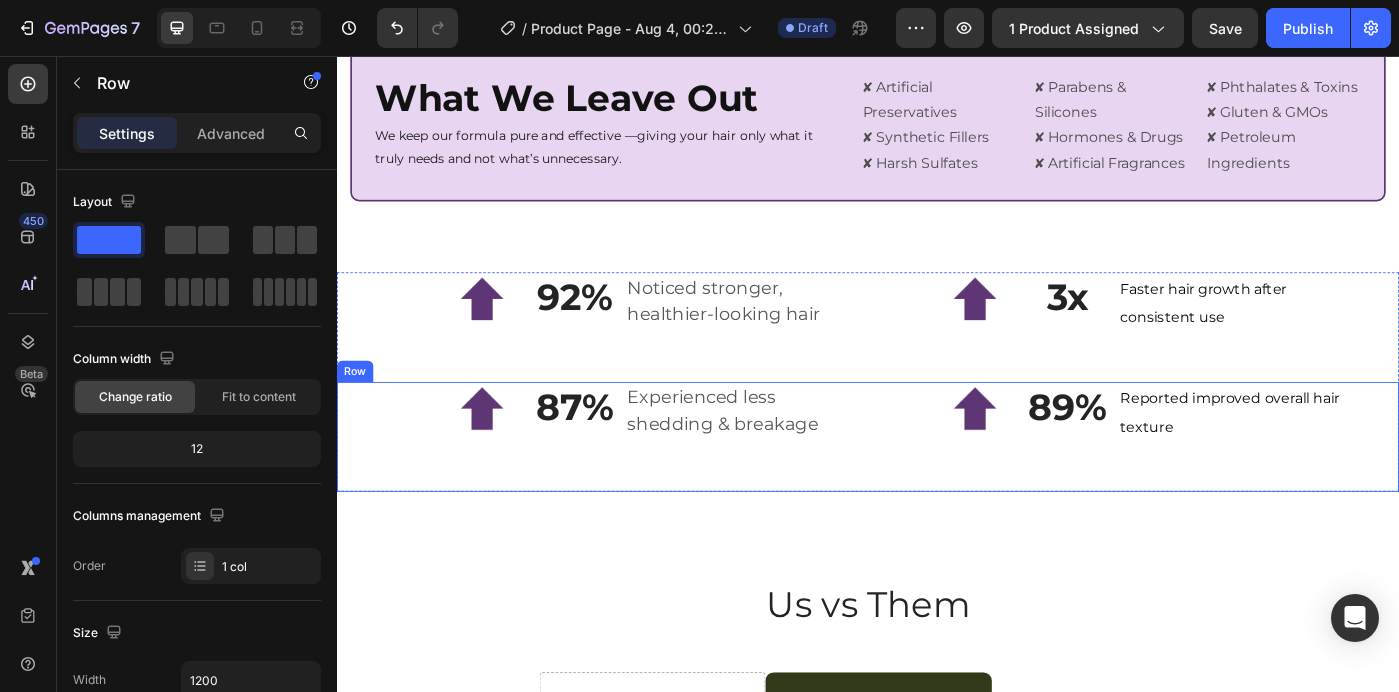 scroll, scrollTop: 3393, scrollLeft: 0, axis: vertical 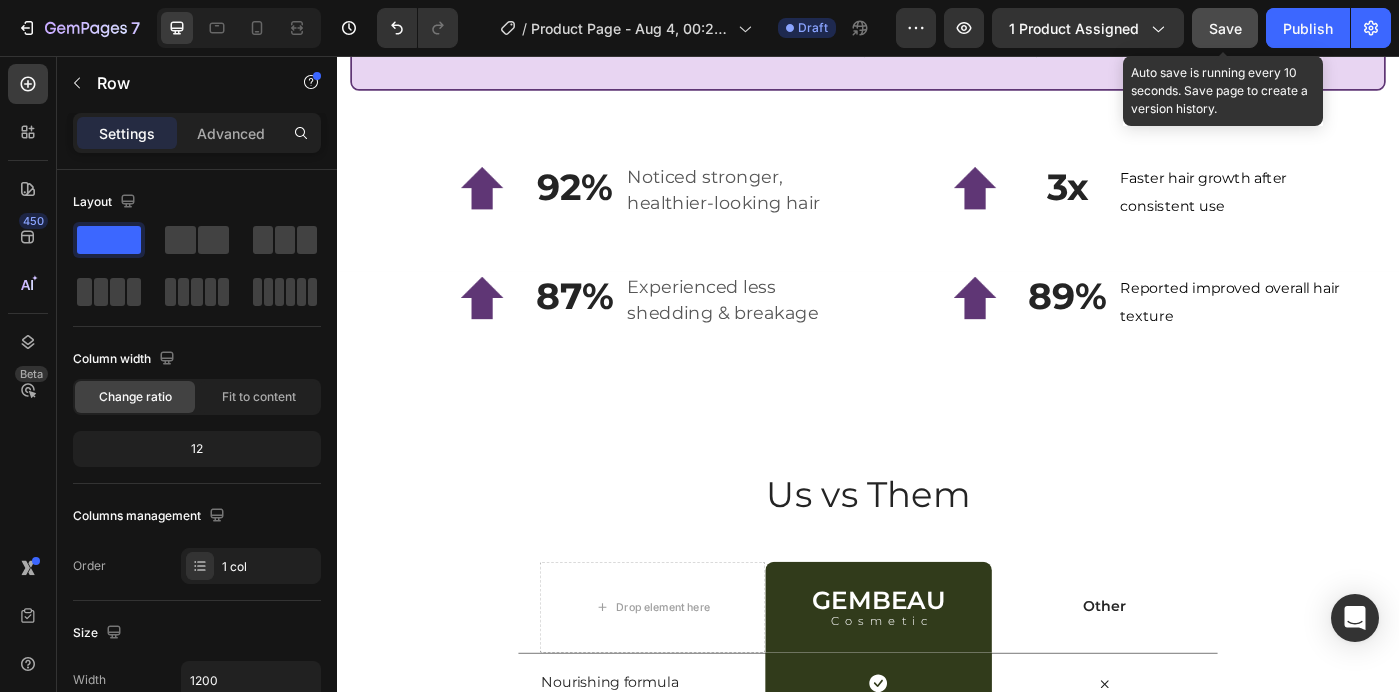 click on "Save" 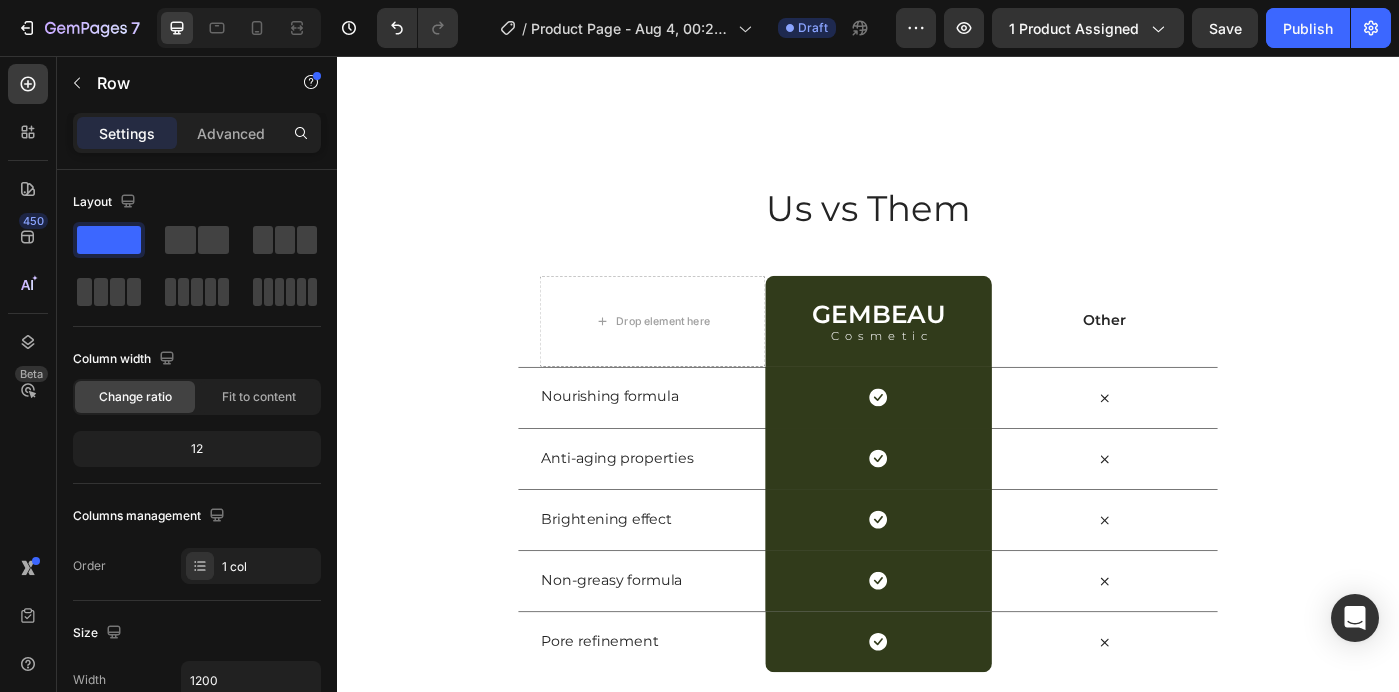 scroll, scrollTop: 3658, scrollLeft: 0, axis: vertical 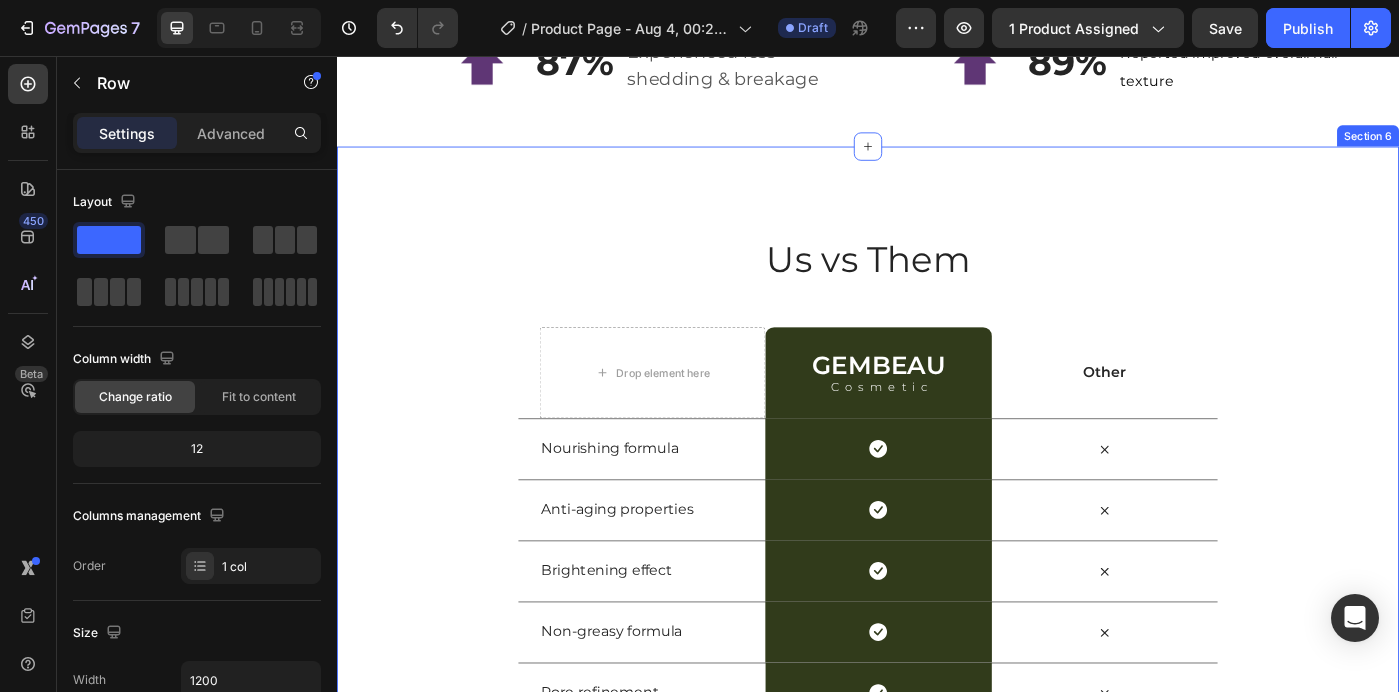 click on "Us vs Them Heading Row
Drop element here GEMBEAU Heading Cosmetic Text Block Row Other Text Block Row Nourishing formula Text Block
Icon Row
Icon Row Anti-aging properties Text Block
Icon Row
Icon Row Brightening effect Text Block
Icon Row
Icon Row Non-greasy formula Text Block
Icon Row
Icon Row Pore refinement Text Block
Icon Row
Icon Row" at bounding box center (937, 534) 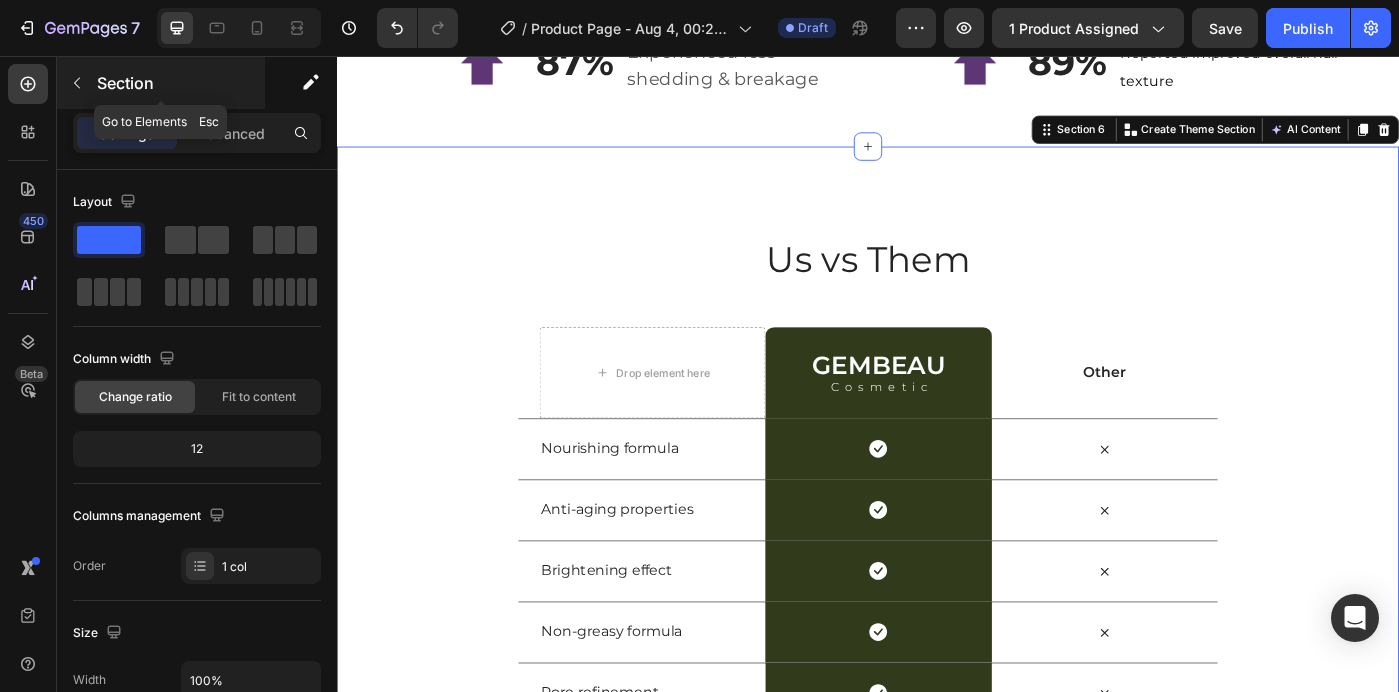 click at bounding box center (77, 83) 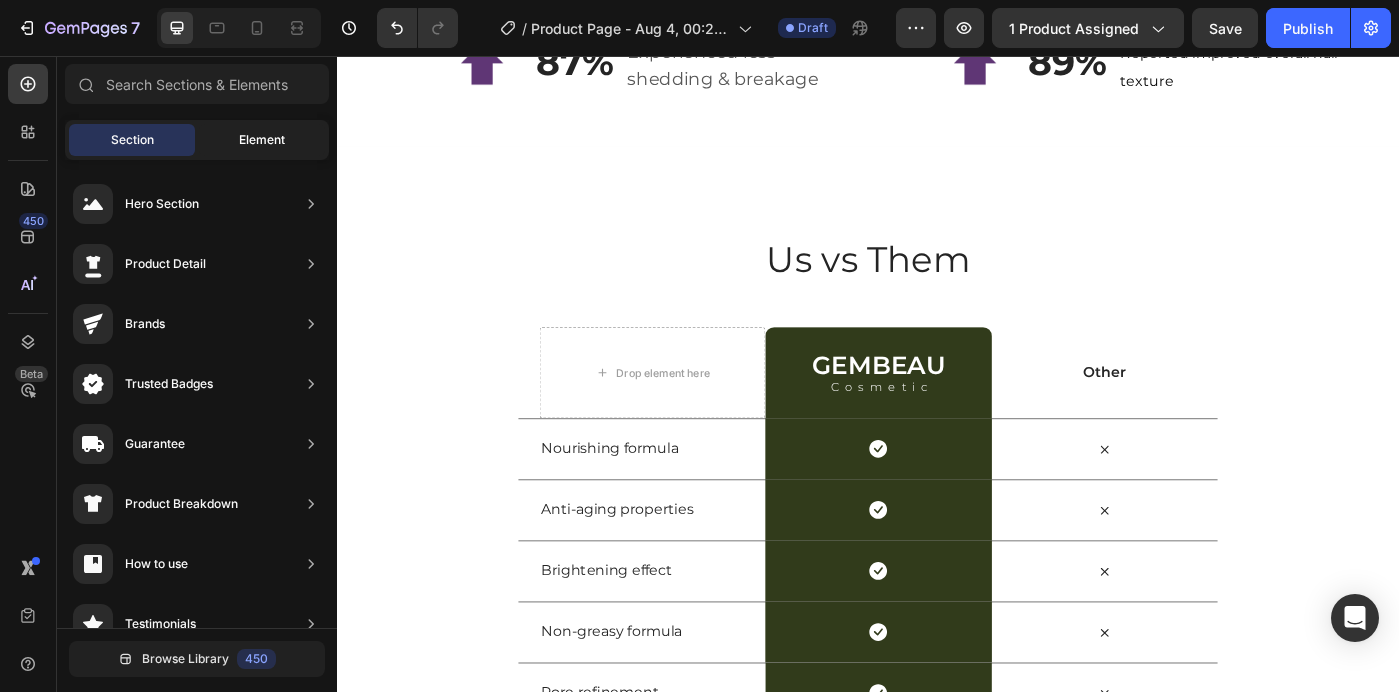 click on "Element" 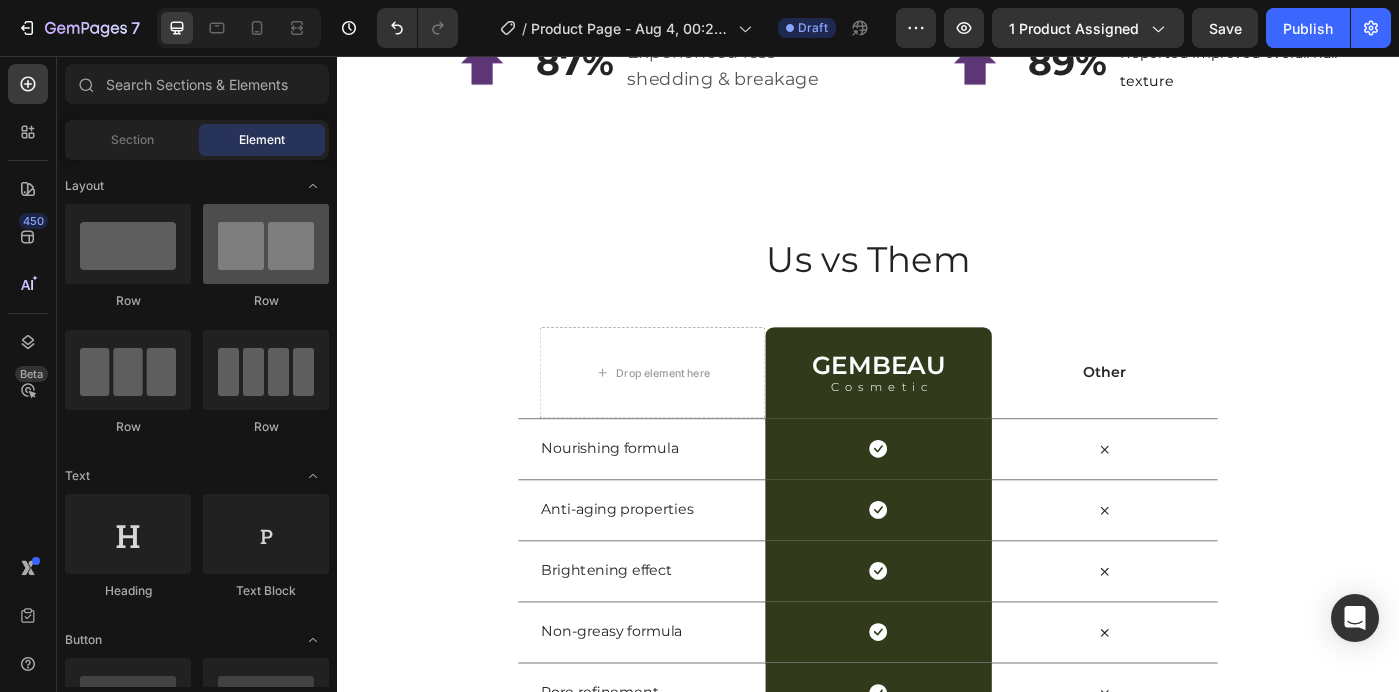click at bounding box center [266, 244] 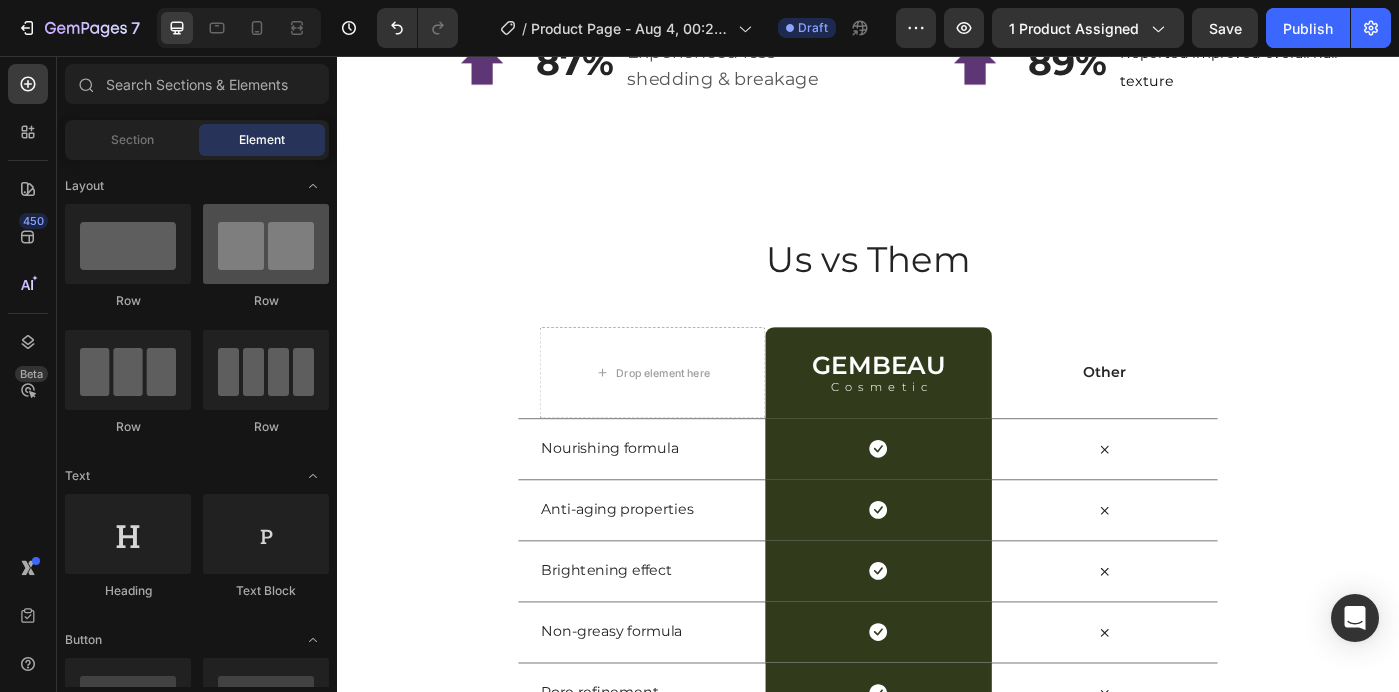 click at bounding box center (266, 244) 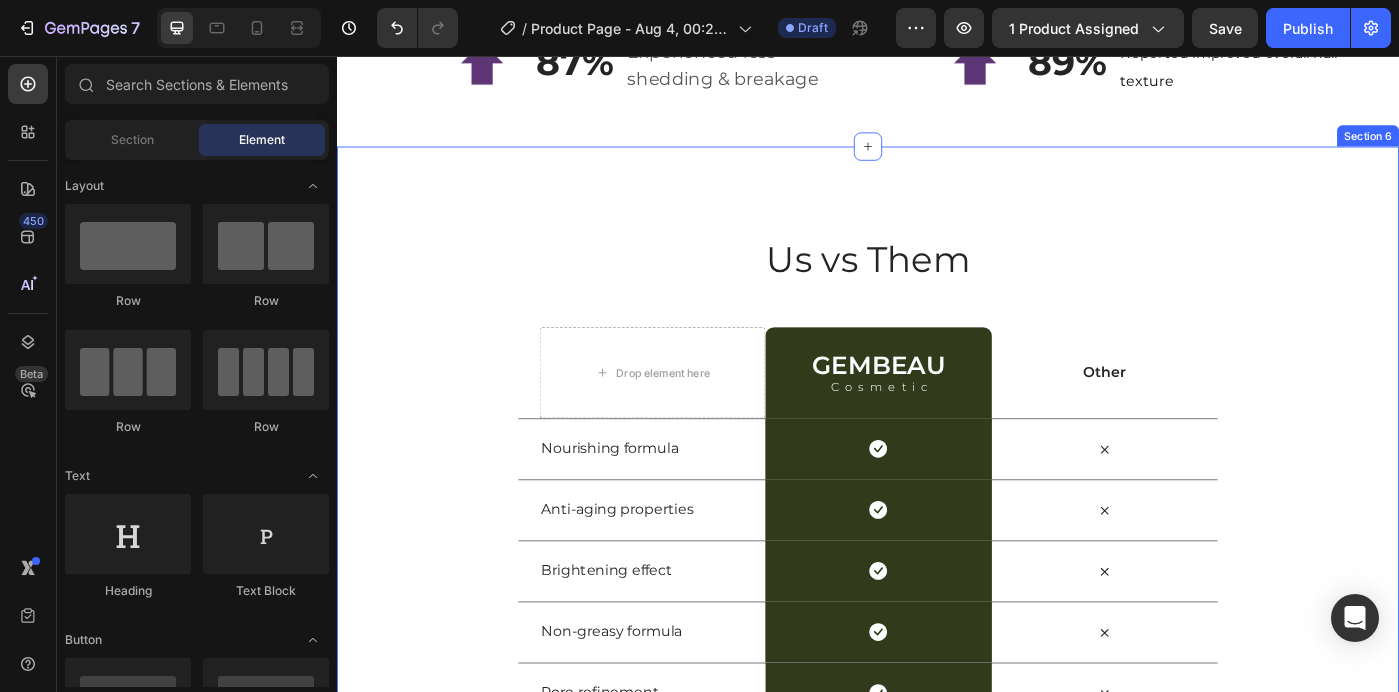 click on "Us vs Them Heading Row
Drop element here GEMBEAU Heading Cosmetic Text Block Row Other Text Block Row Nourishing formula Text Block
Icon Row
Icon Row Anti-aging properties Text Block
Icon Row
Icon Row Brightening effect Text Block
Icon Row
Icon Row Non-greasy formula Text Block
Icon Row
Icon Row Pore refinement Text Block
Icon Row
Icon Row" at bounding box center [937, 534] 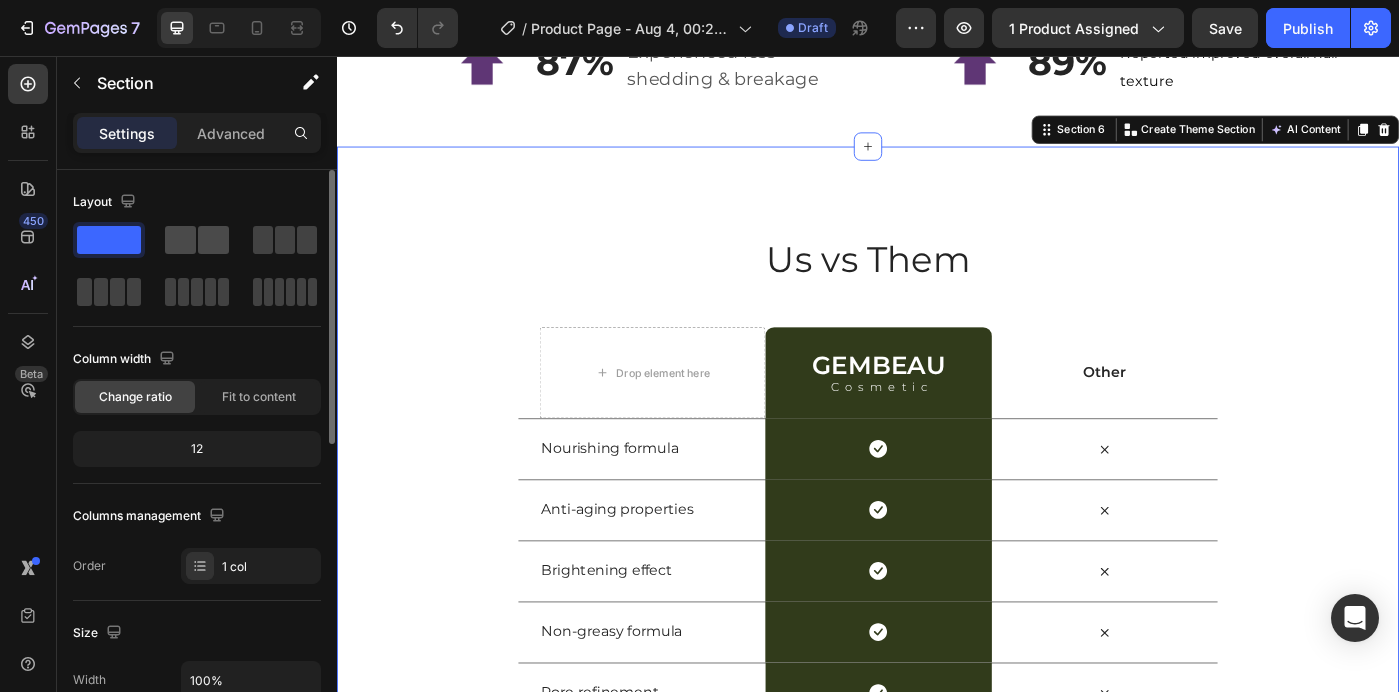 click 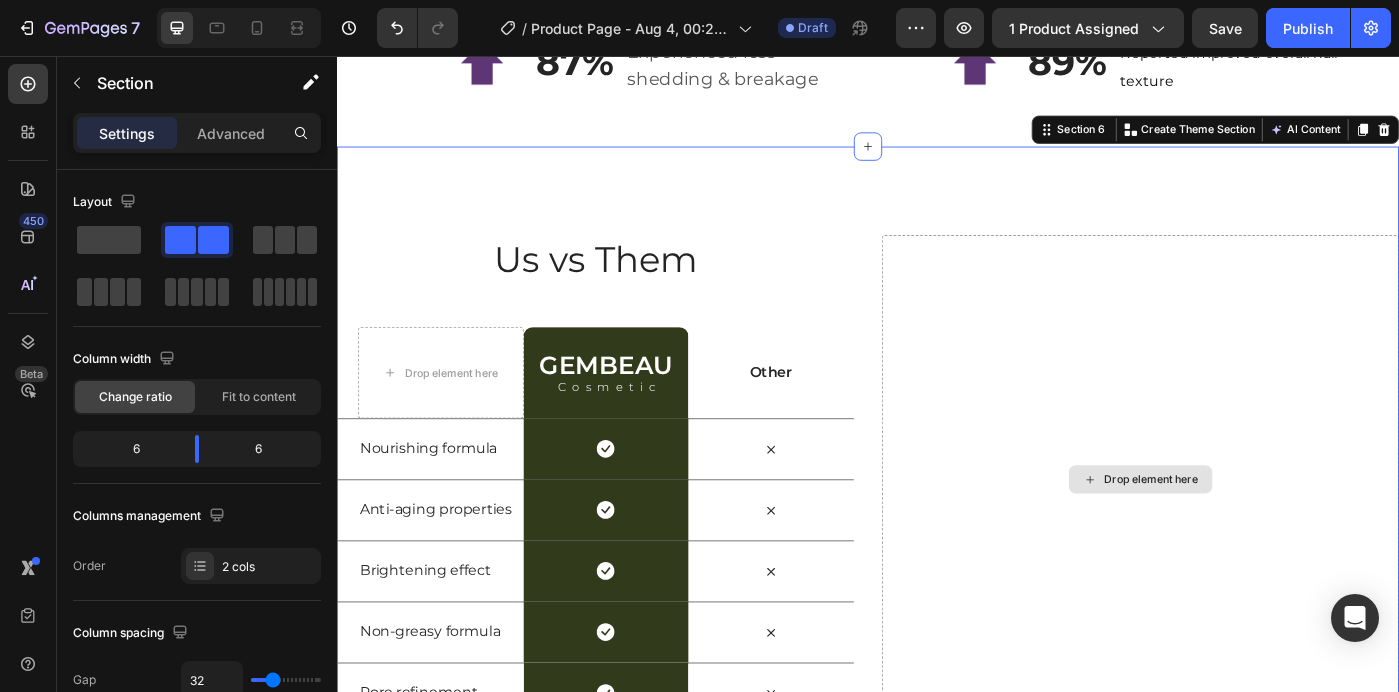 click on "Drop element here" at bounding box center (1245, 534) 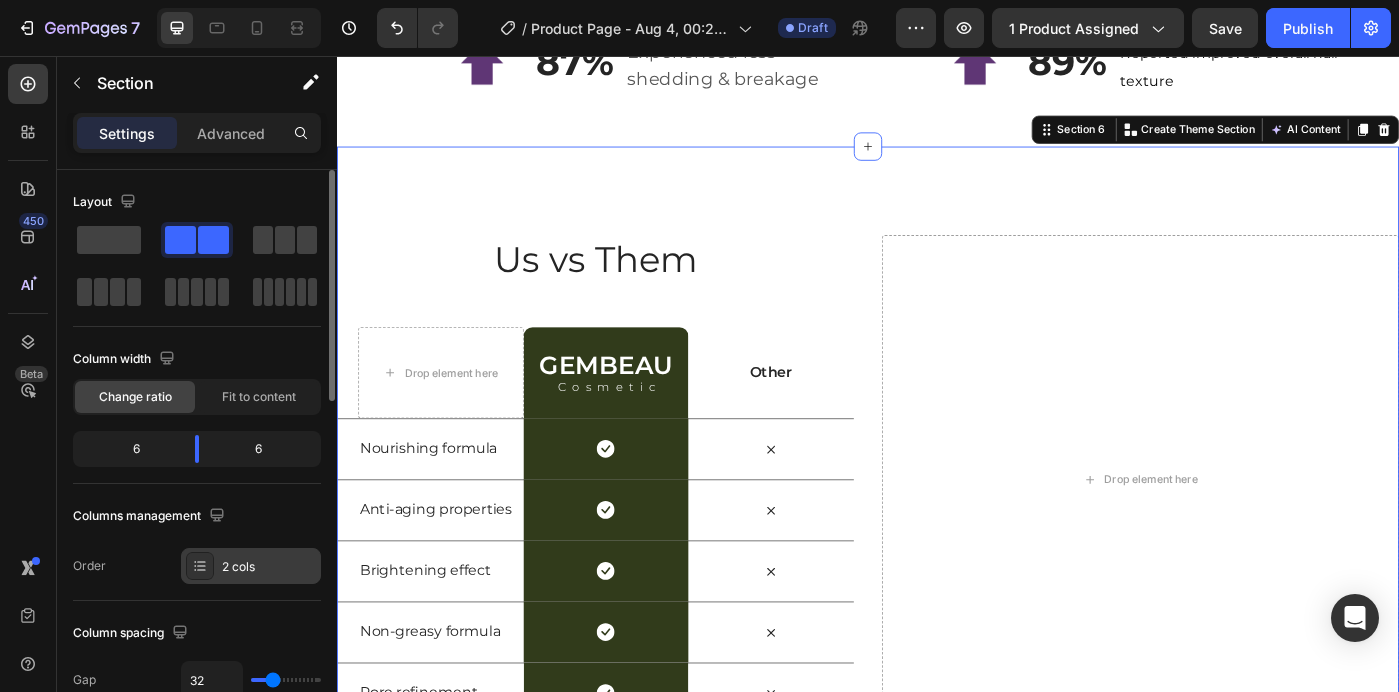 click at bounding box center [200, 566] 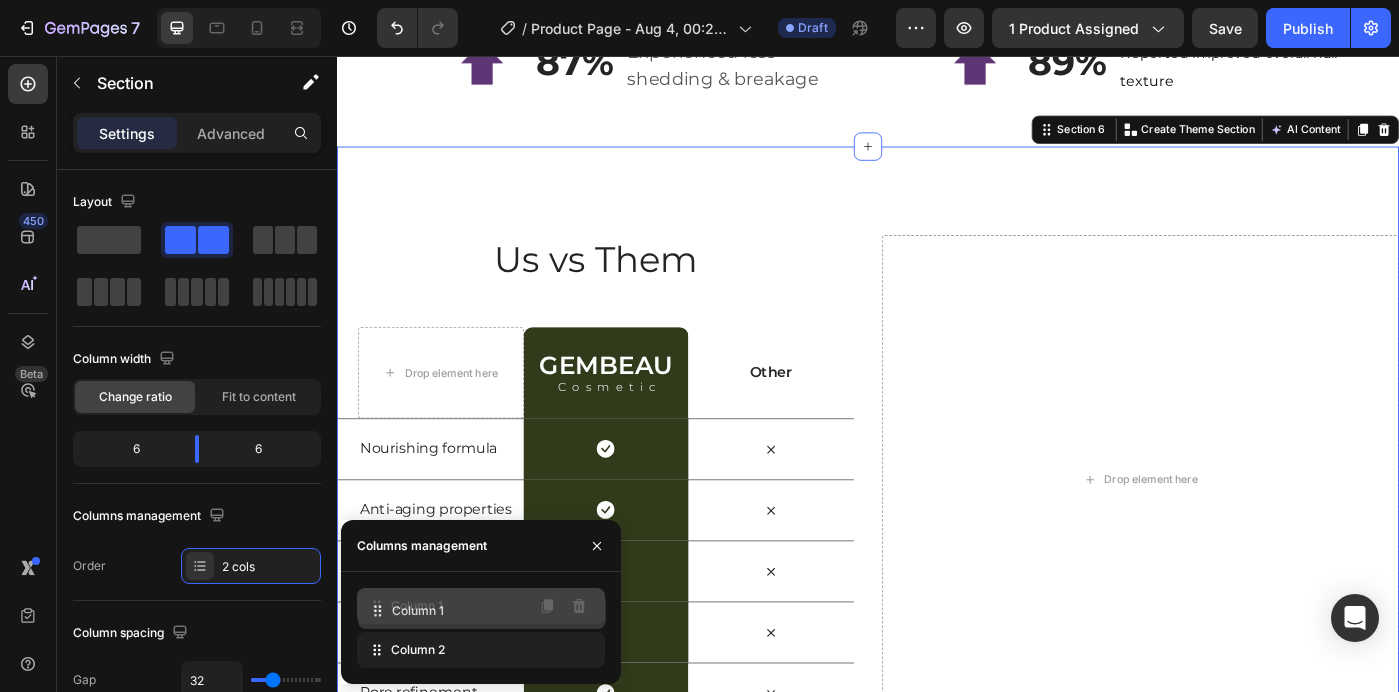 type 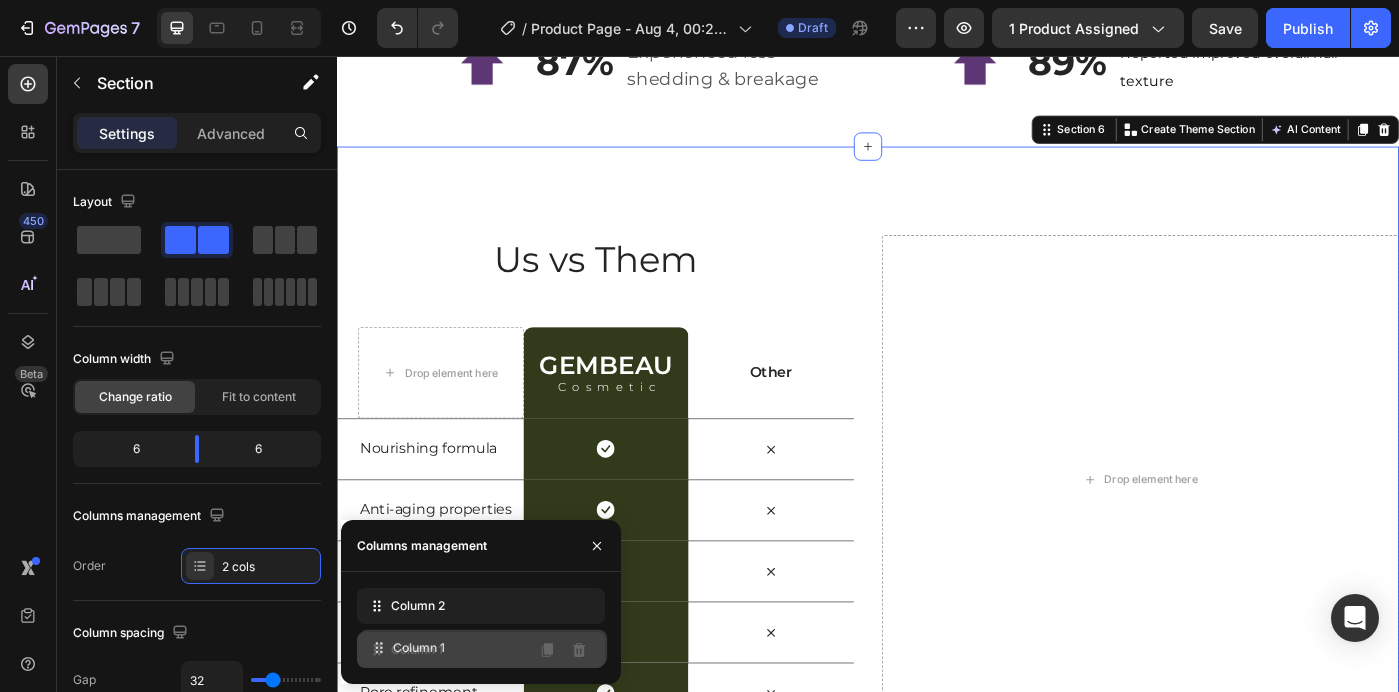 drag, startPoint x: 377, startPoint y: 606, endPoint x: 379, endPoint y: 648, distance: 42.047592 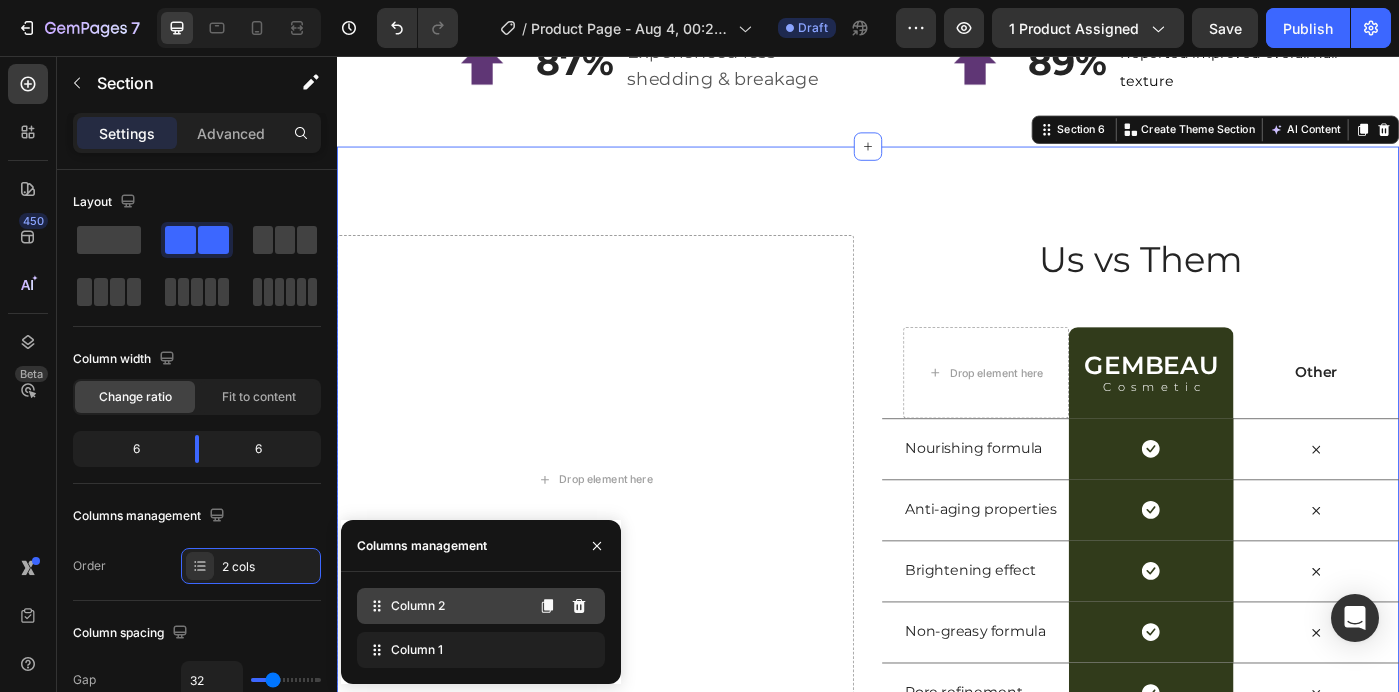 click on "Column 2" 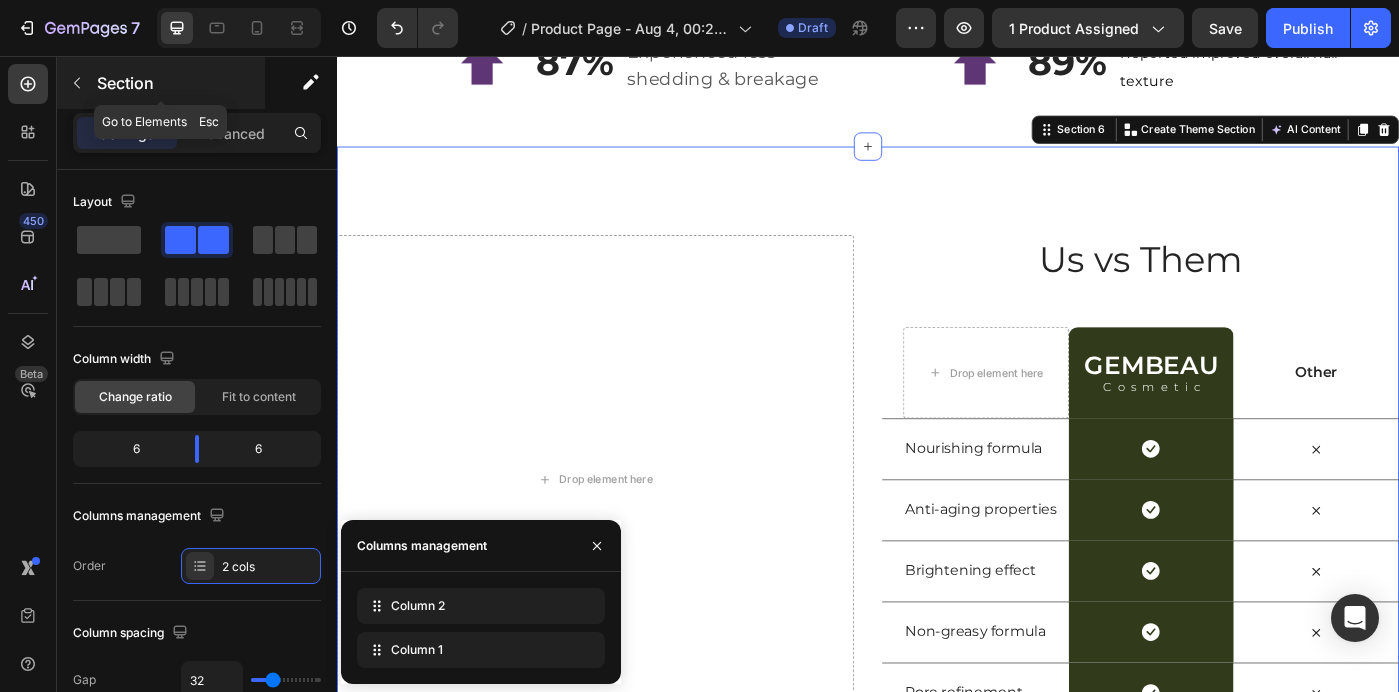 click at bounding box center [77, 83] 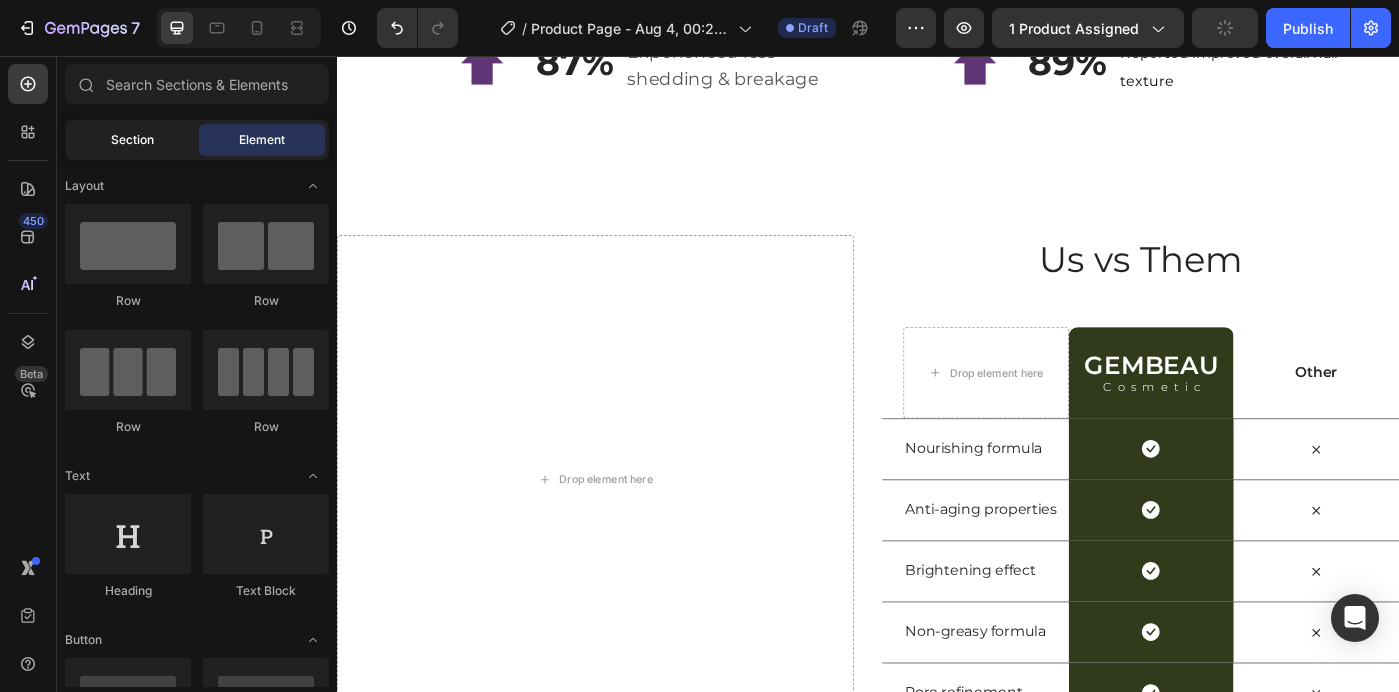 click on "Section" at bounding box center [132, 140] 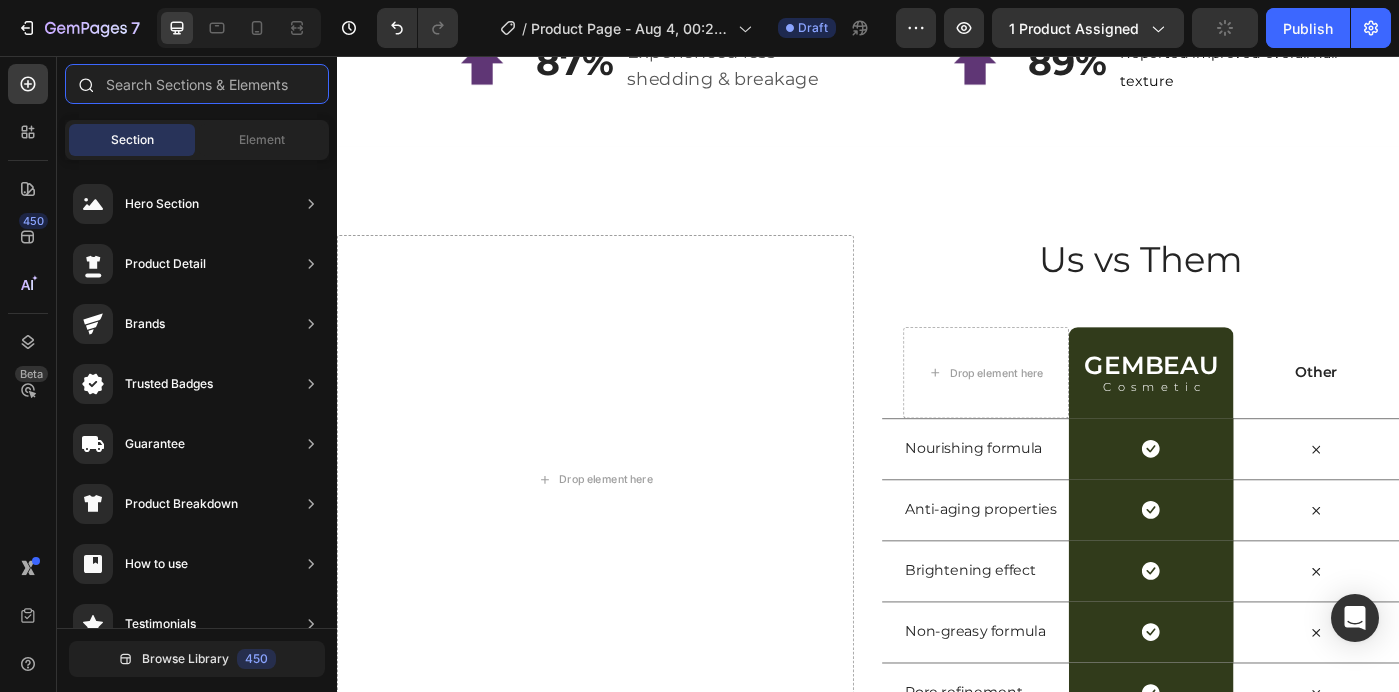 click at bounding box center (197, 84) 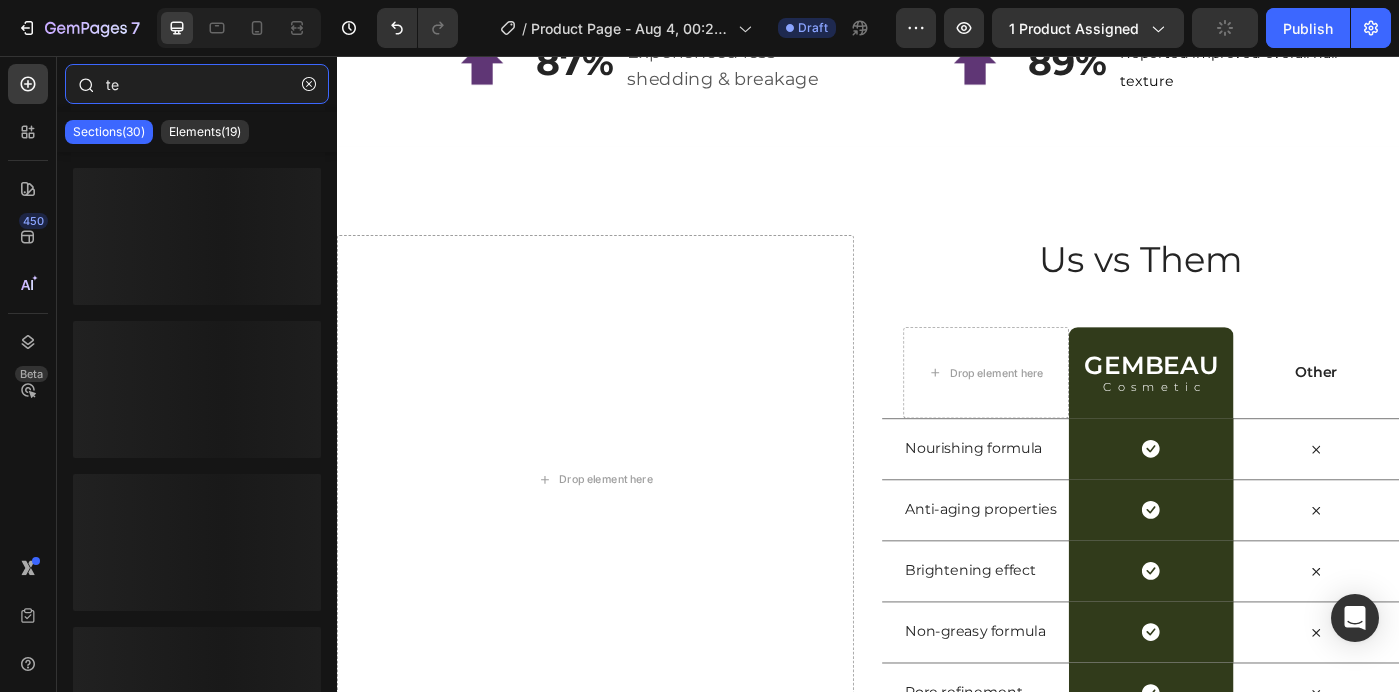 type on "t" 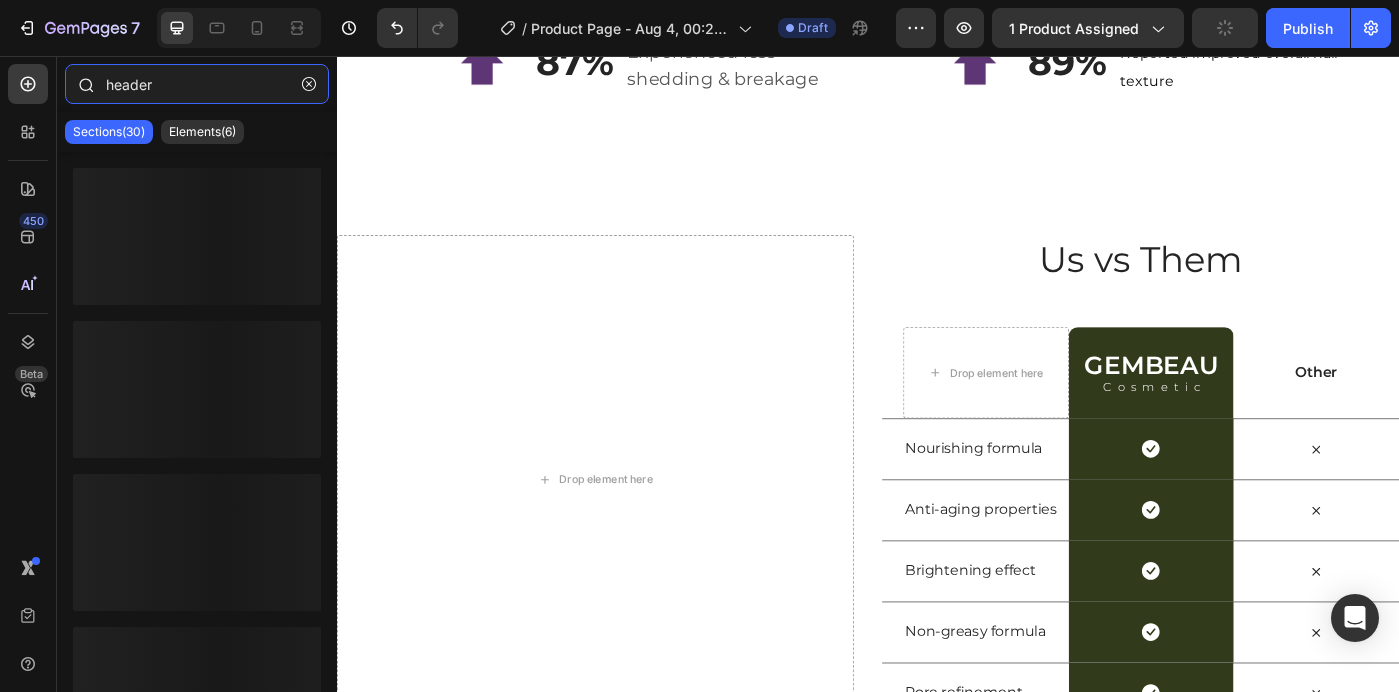 type on "header" 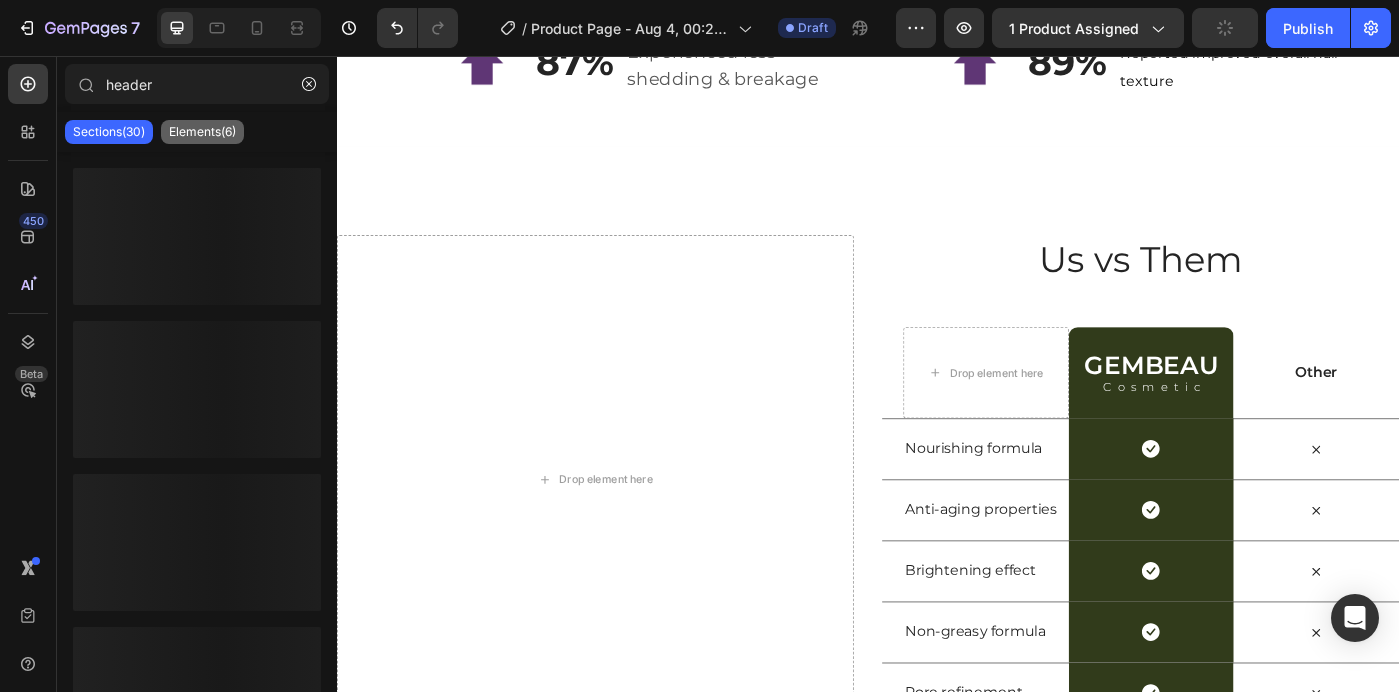 click on "Elements(6)" at bounding box center (202, 132) 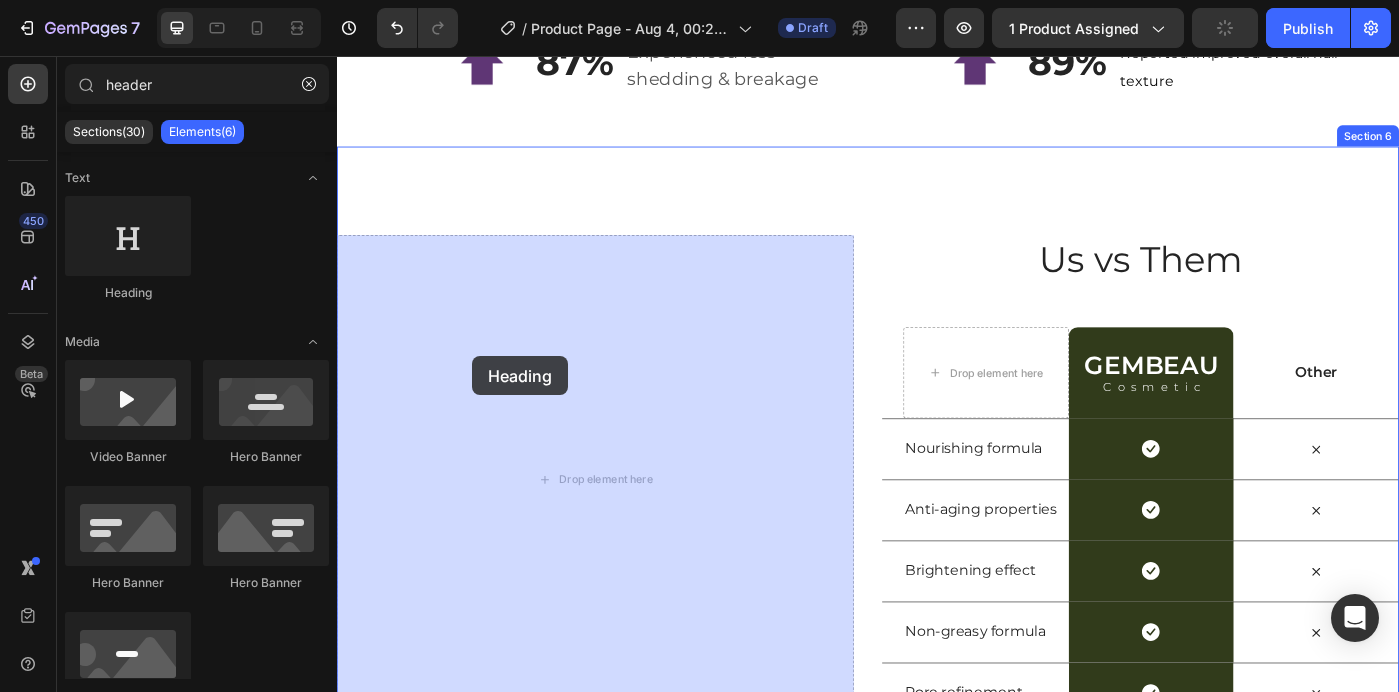 drag, startPoint x: 475, startPoint y: 277, endPoint x: 489, endPoint y: 395, distance: 118.82761 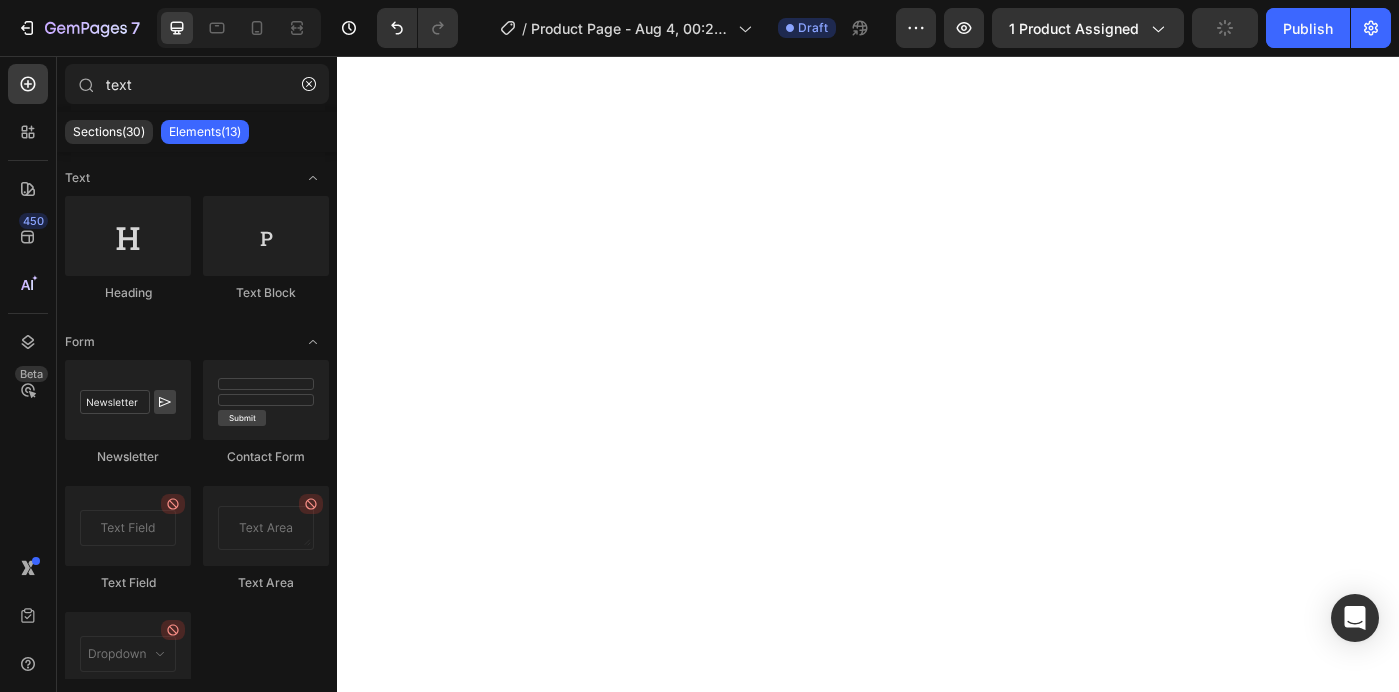 scroll, scrollTop: 0, scrollLeft: 0, axis: both 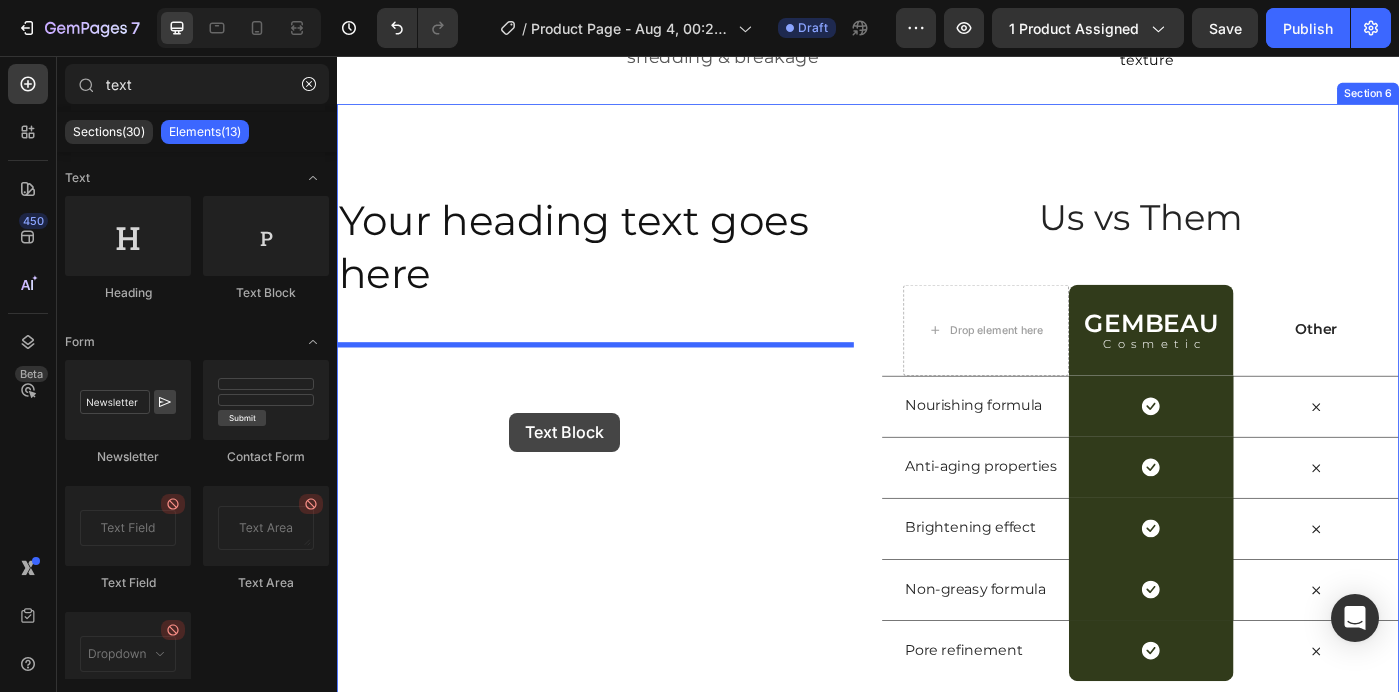 drag, startPoint x: 597, startPoint y: 282, endPoint x: 531, endPoint y: 458, distance: 187.96808 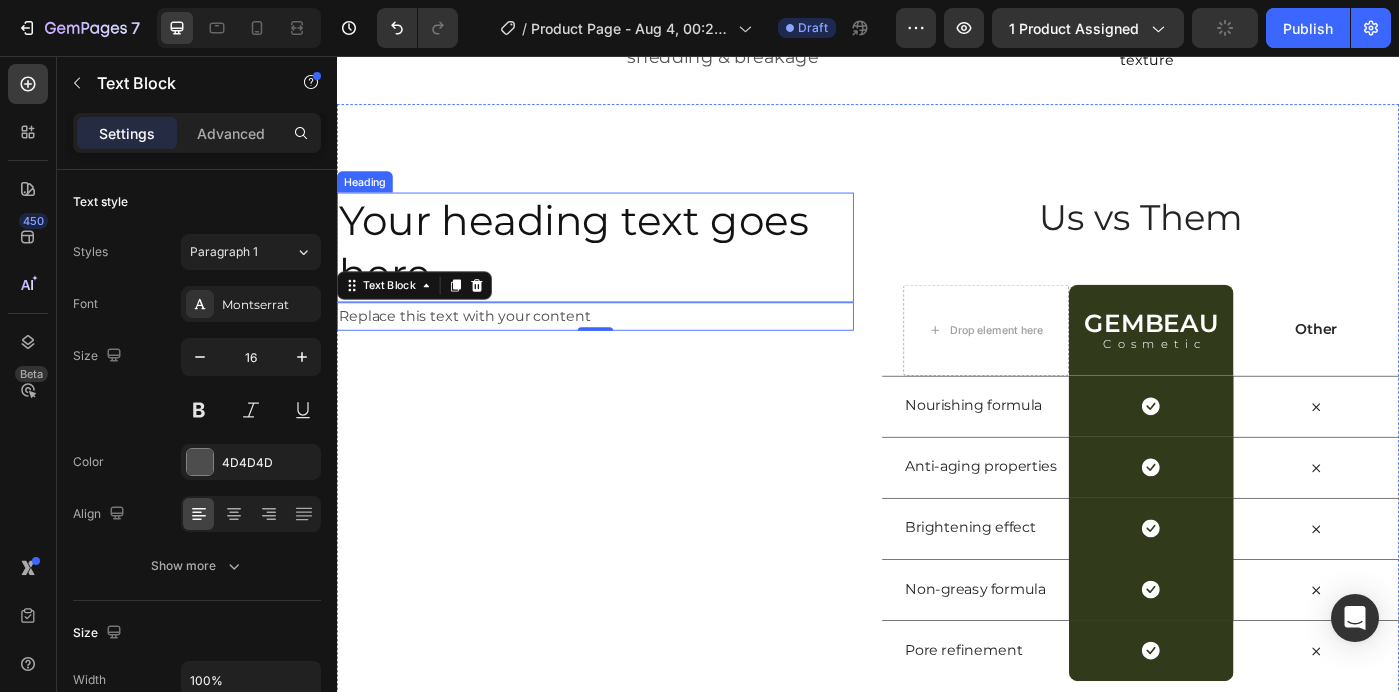 click on "Your heading text goes here" at bounding box center (629, 272) 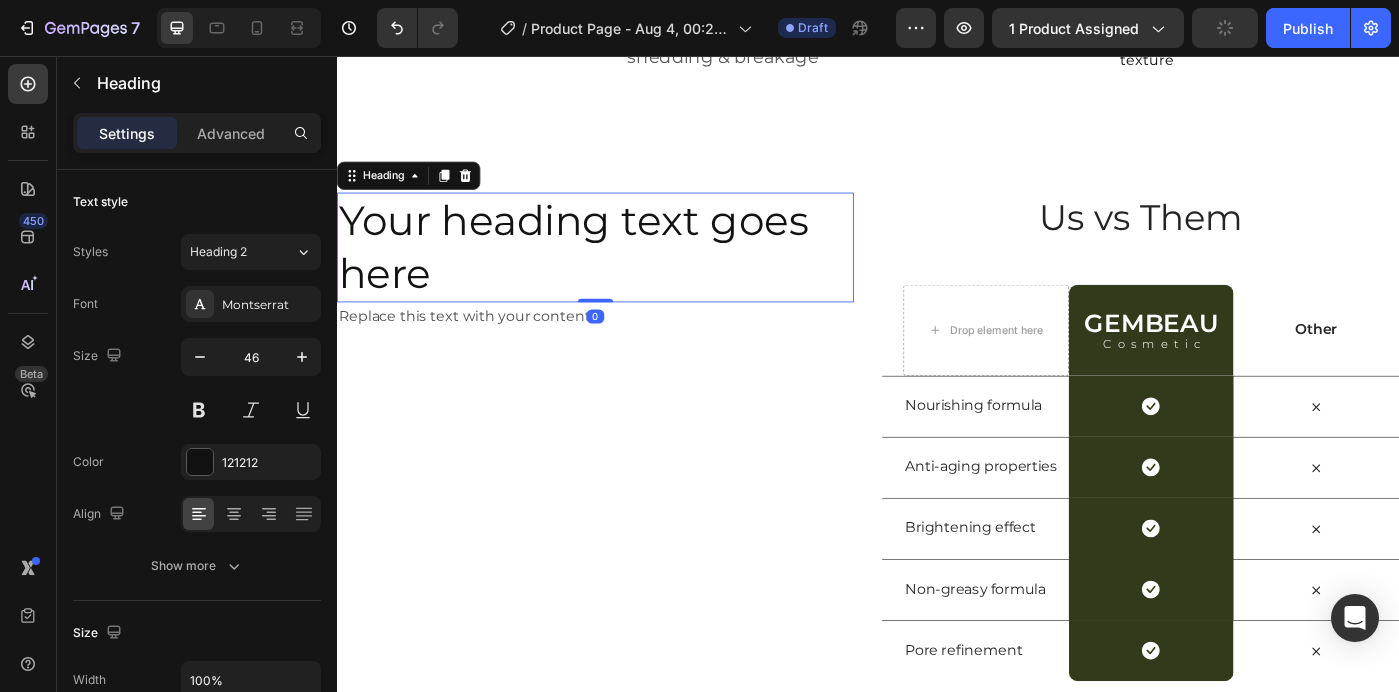 click on "Your heading text goes here" at bounding box center [629, 272] 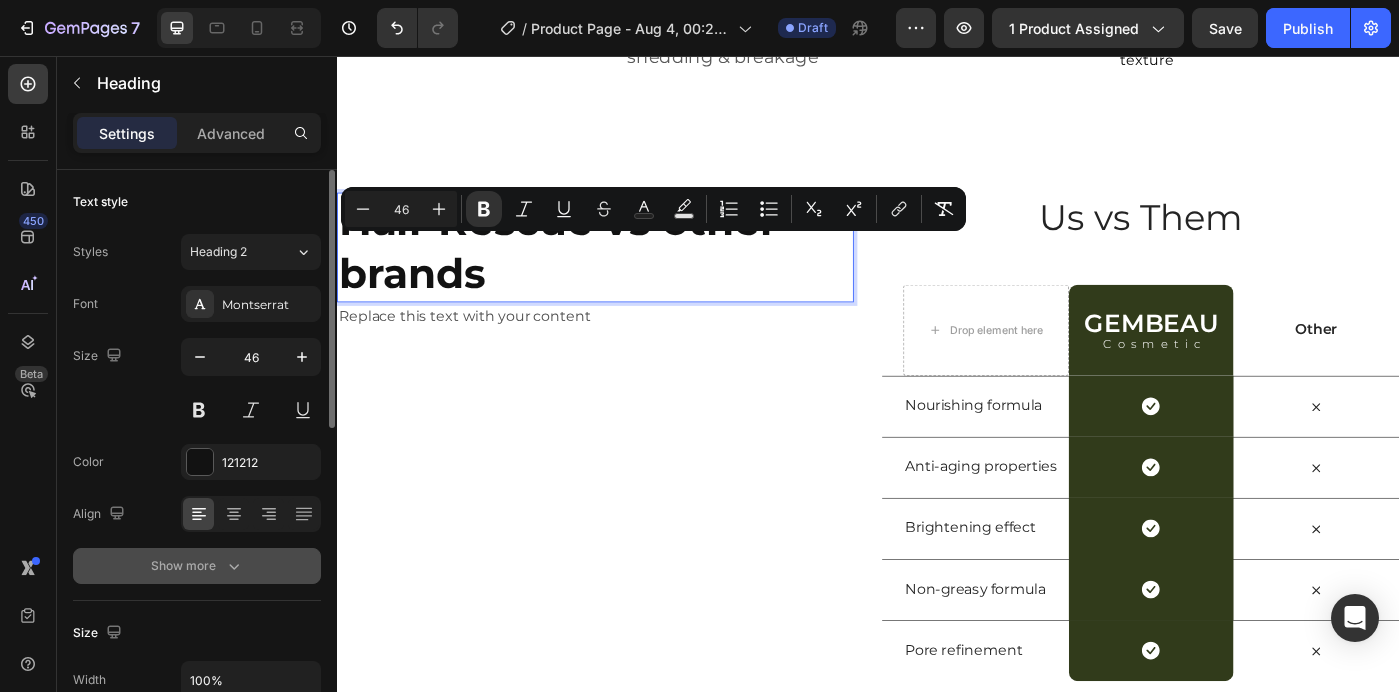 click 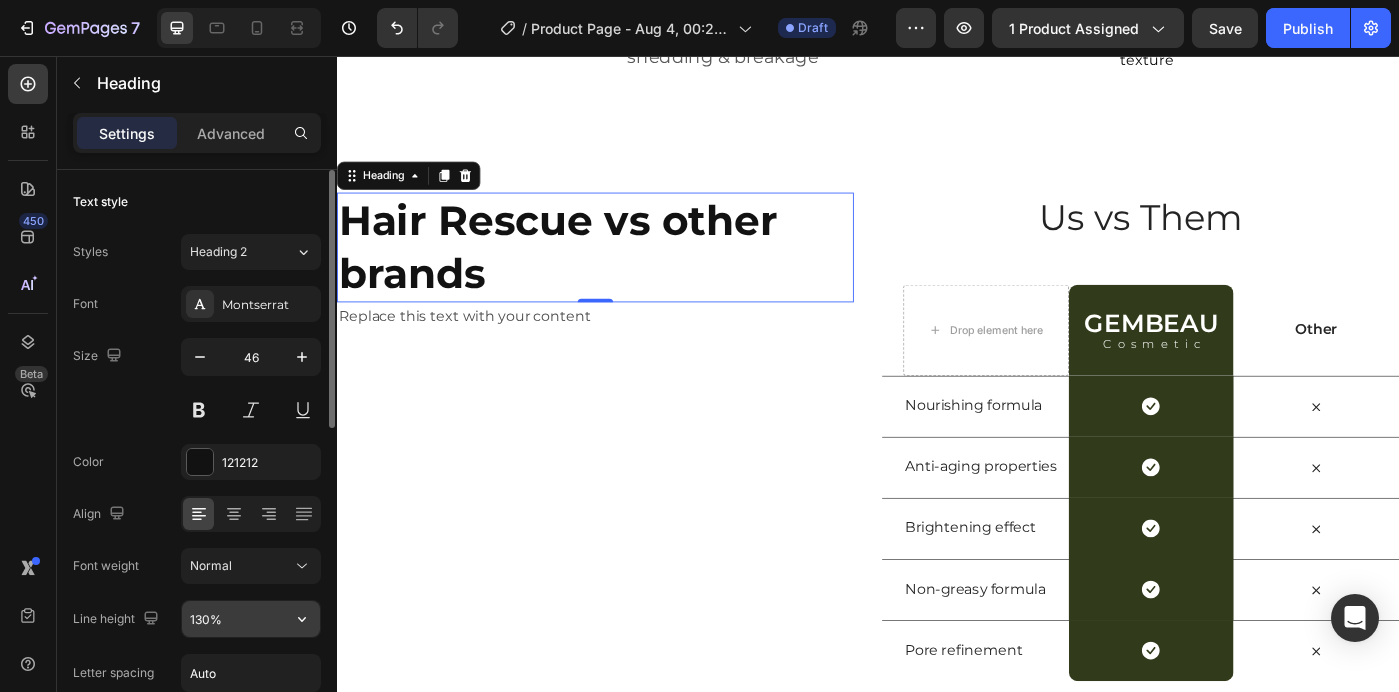 click on "130%" at bounding box center (251, 619) 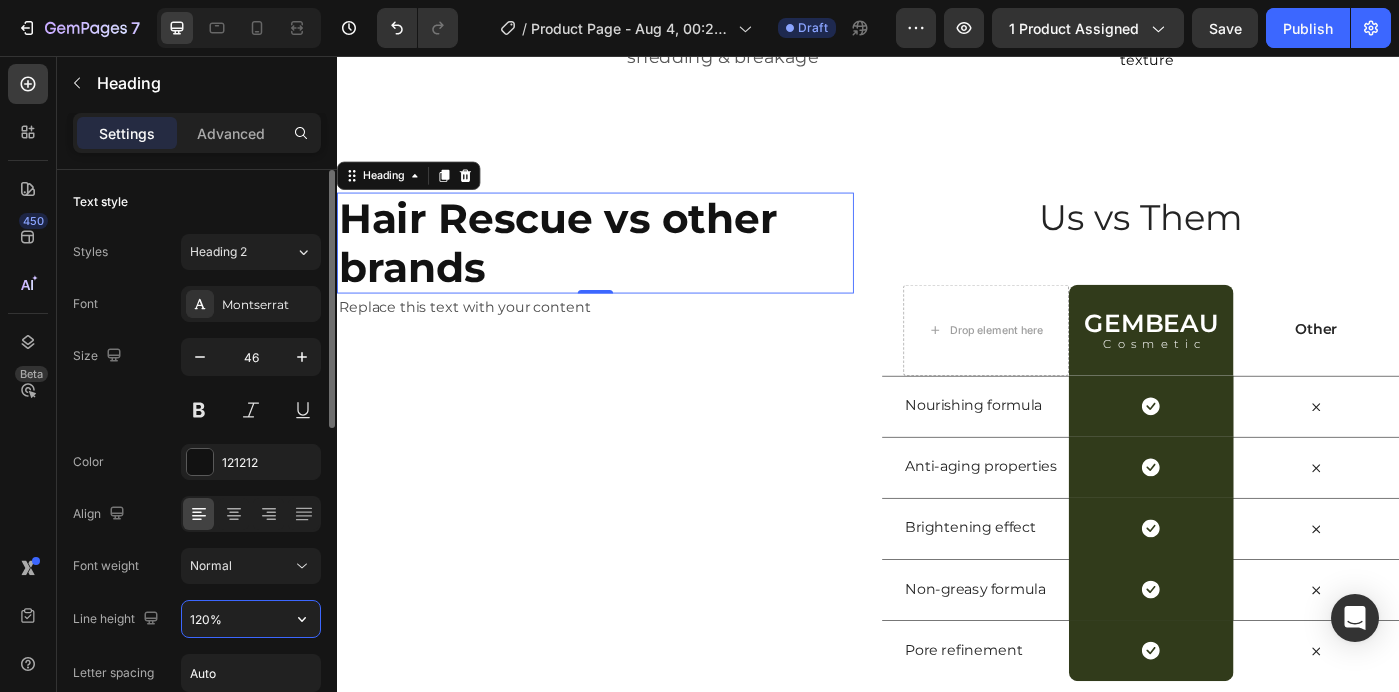 type on "120%" 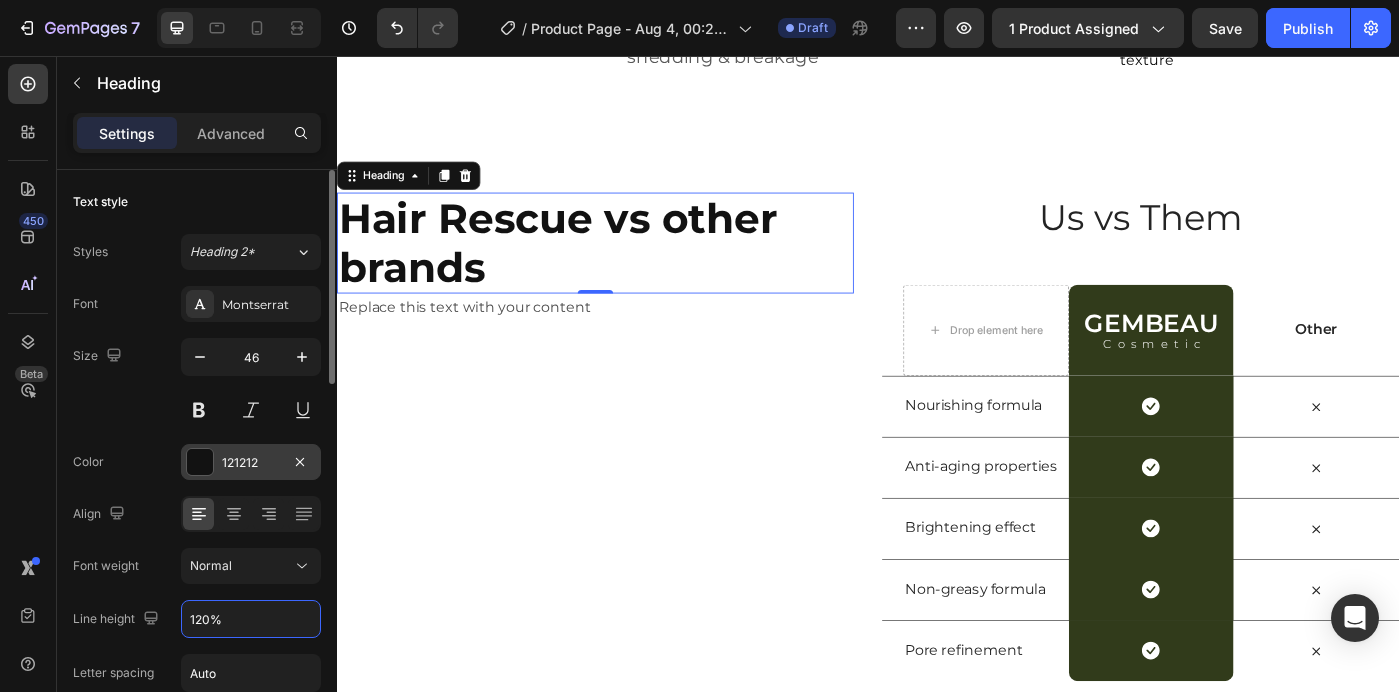 click on "121212" at bounding box center (251, 462) 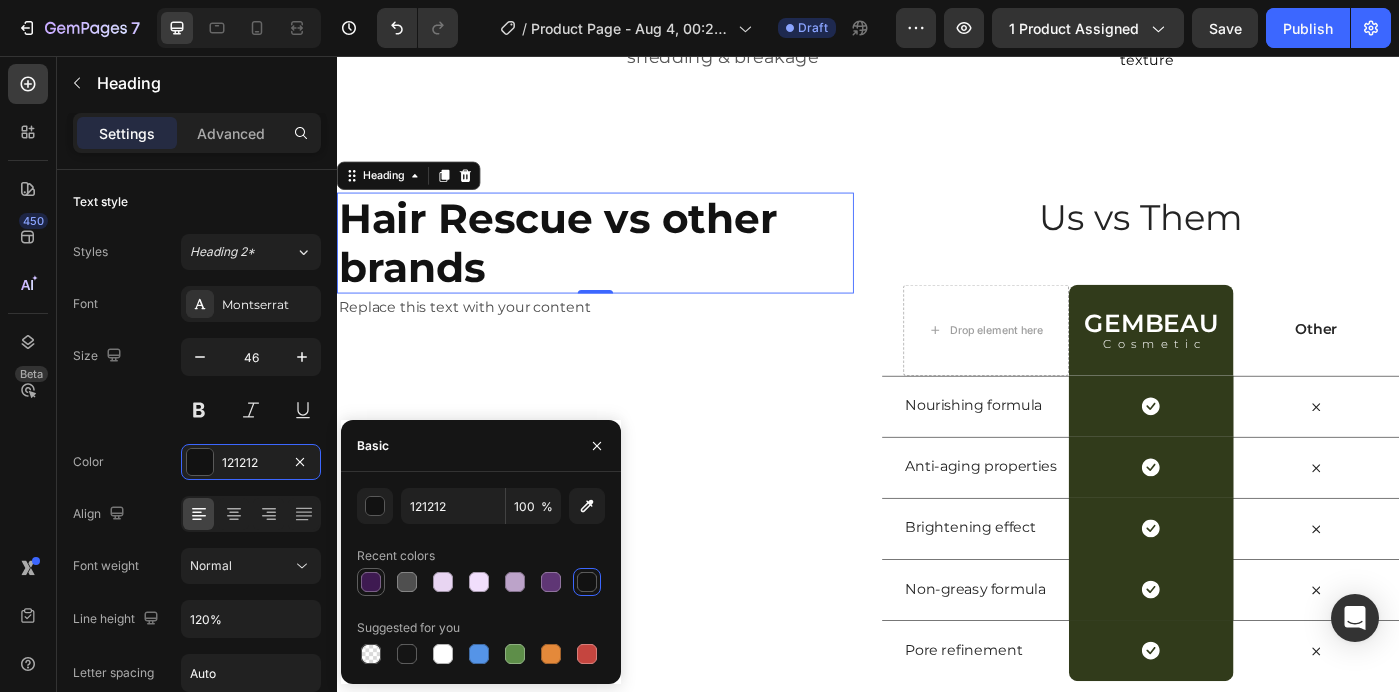 click at bounding box center (371, 582) 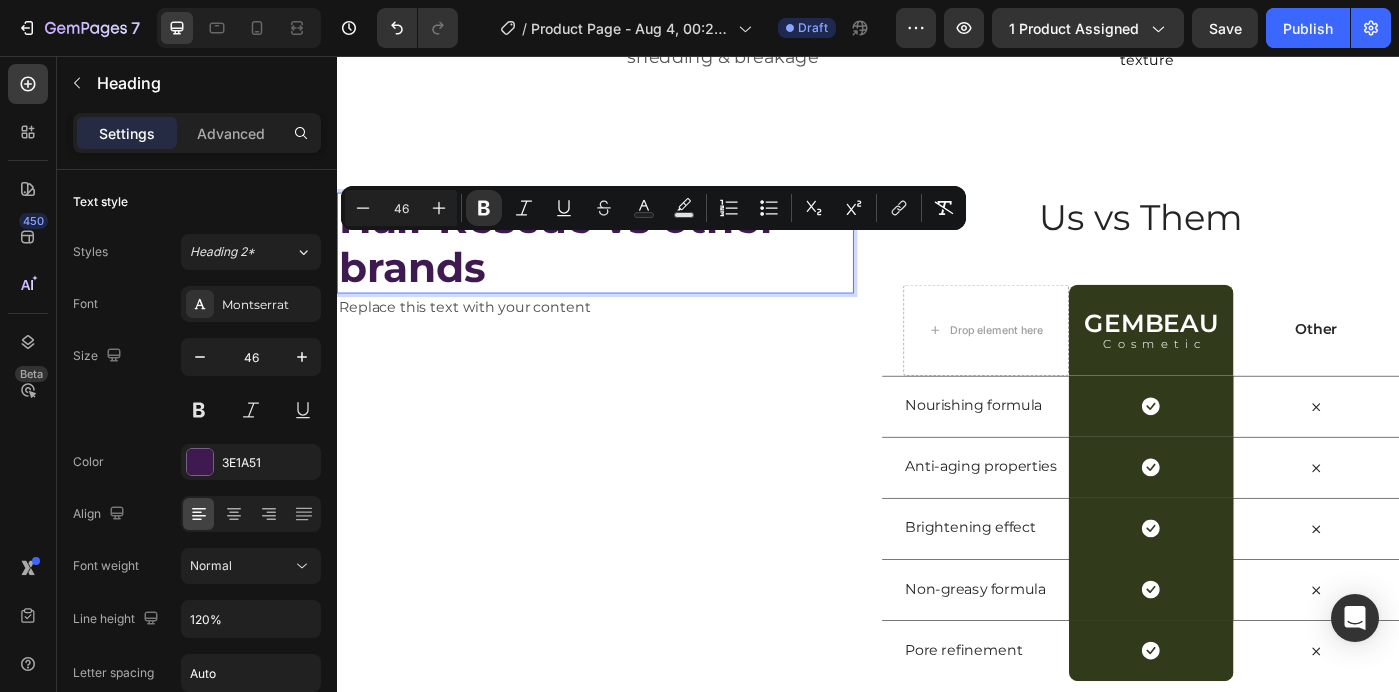 click on "Hair Rescue vs other brands" at bounding box center [629, 267] 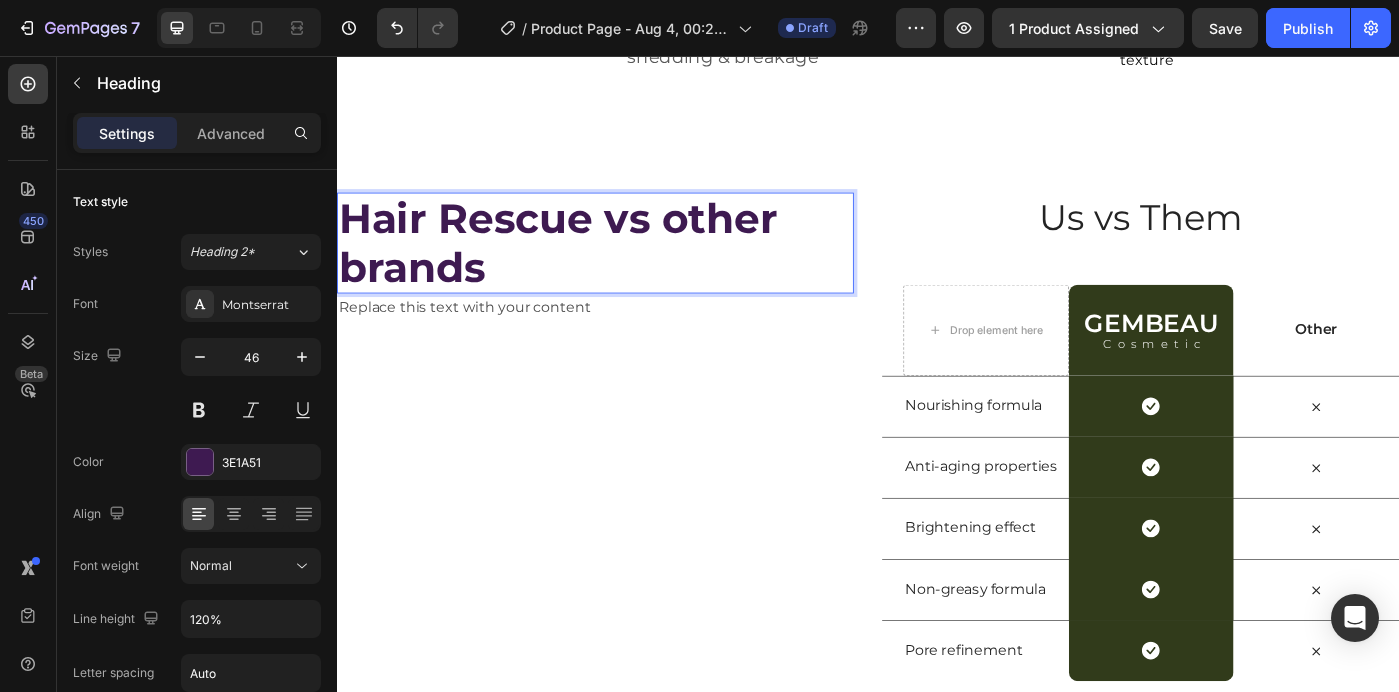 click on "Hair Rescue vs other brands" at bounding box center (629, 267) 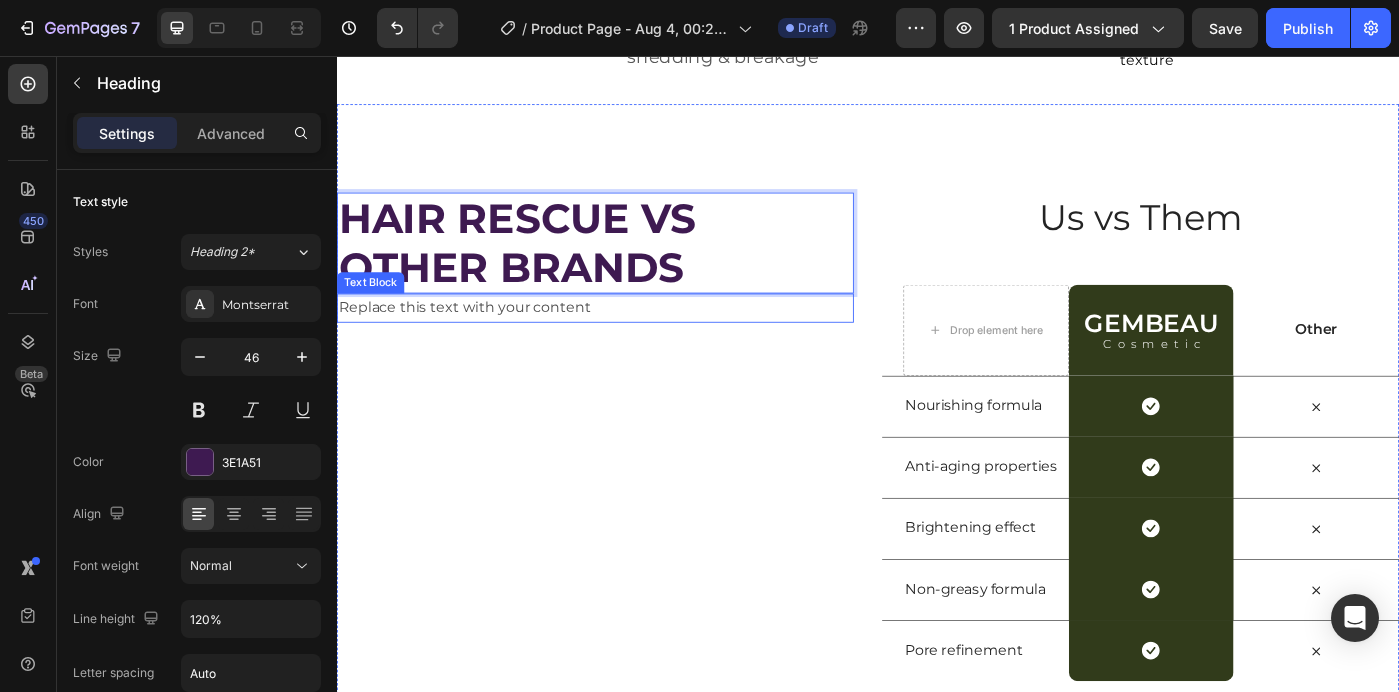 click on "Replace this text with your content" at bounding box center (629, 340) 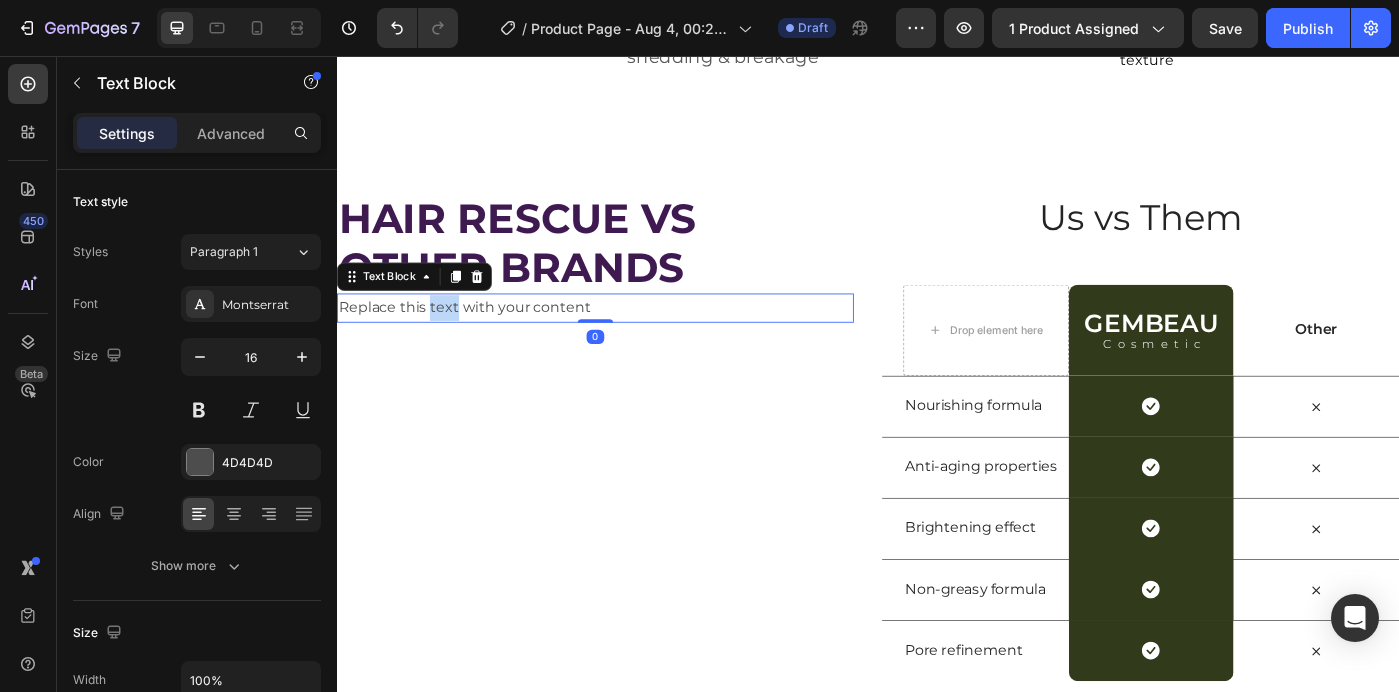 click on "Replace this text with your content" at bounding box center [629, 340] 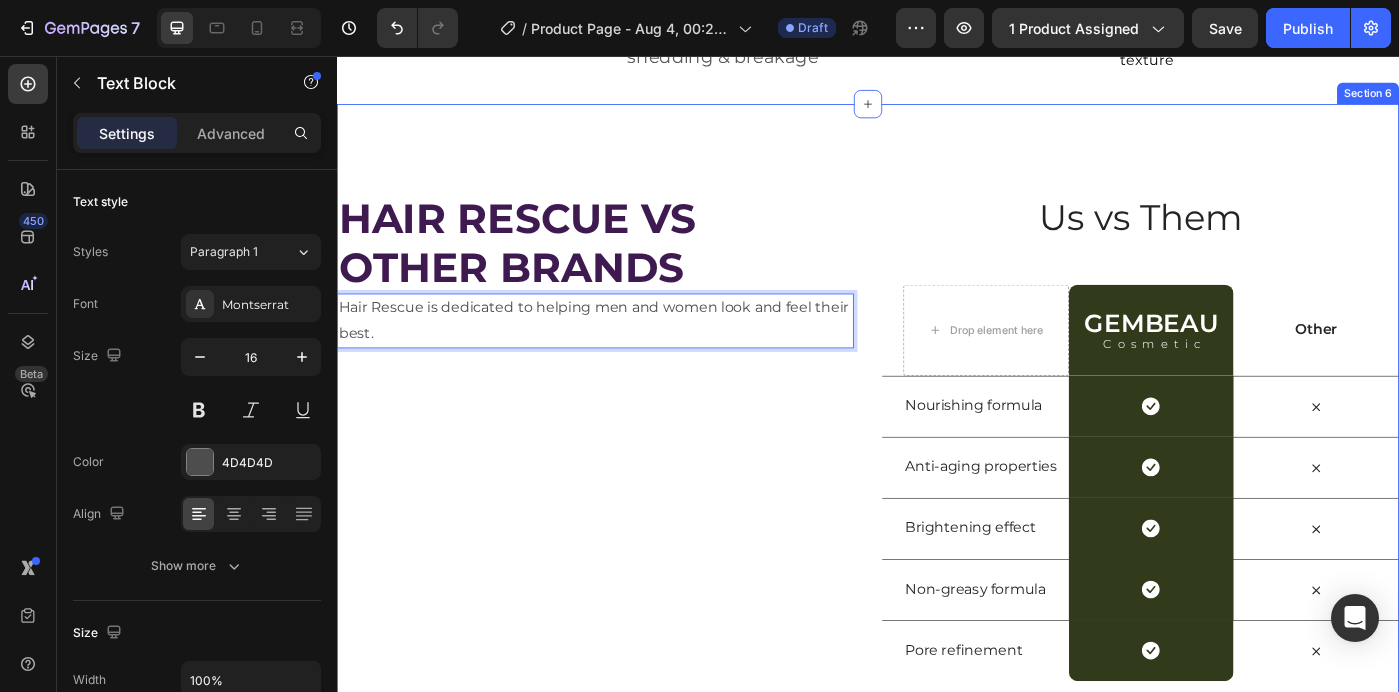 click on "⁠⁠⁠⁠⁠⁠⁠ HAIR RESCUE VS OTHER BRANDS Heading Hair Rescue is dedicated to helping men and women look and feel their best. Text Block   0" at bounding box center (629, 486) 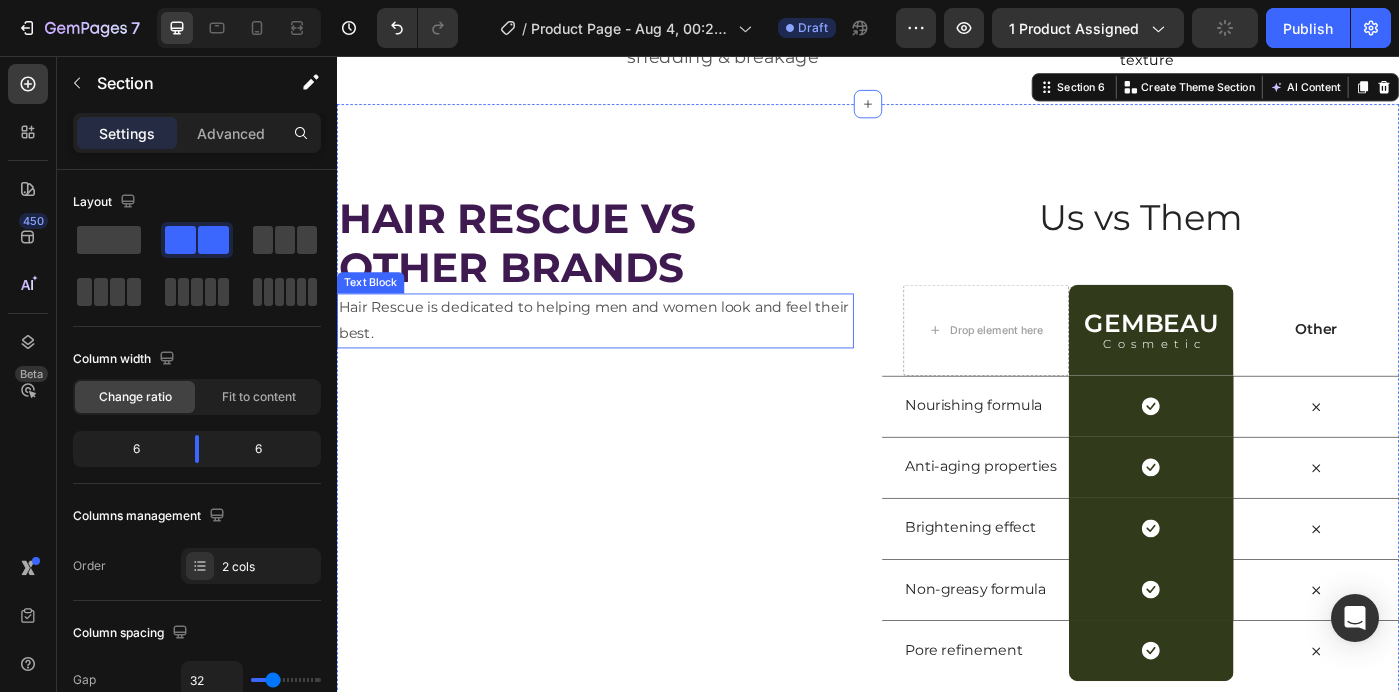 click on "Hair Rescue is dedicated to helping men and women look and feel their best." at bounding box center (629, 355) 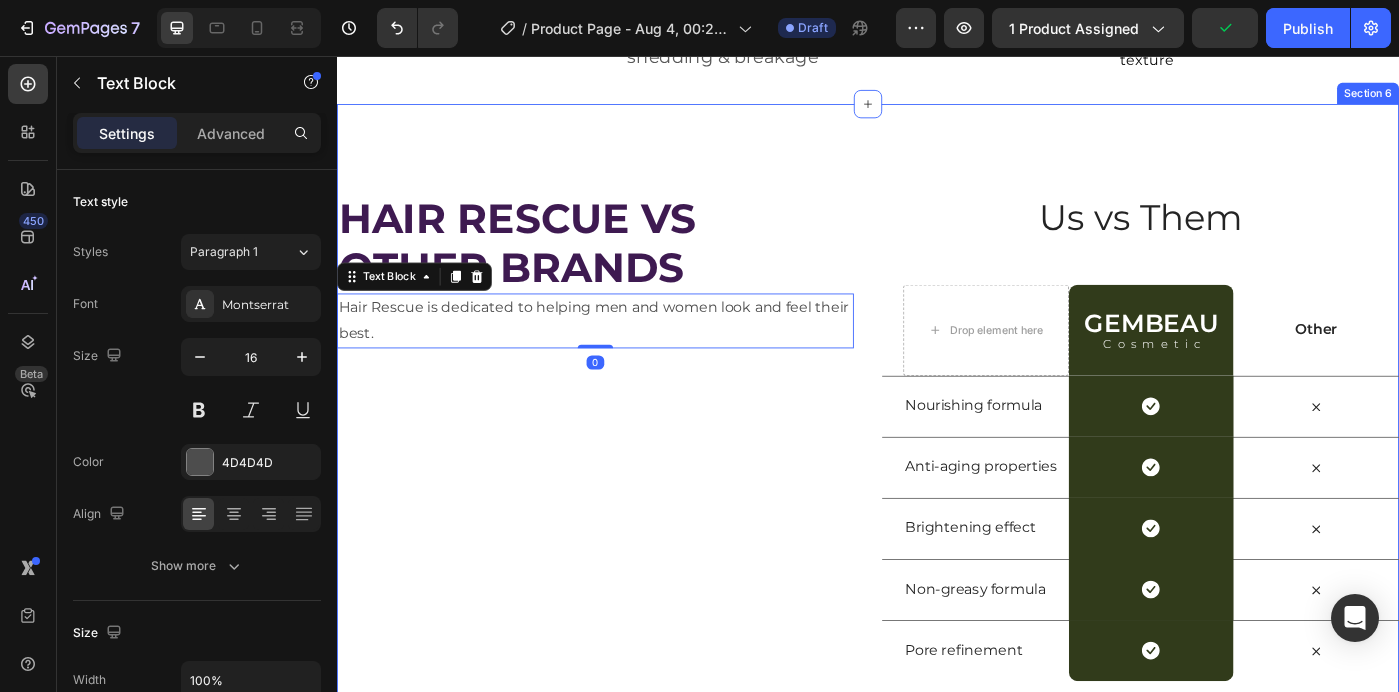 click on "Us vs Them Heading Row
Drop element here GEMBEAU Heading Cosmetic Text Block Row Other Text Block Row Nourishing formula Text Block
Icon Row
Icon Row Anti-aging properties Text Block
Icon Row
Icon Row Brightening effect Text Block
Icon Row
Icon Row Non-greasy formula Text Block
Icon Row
Icon Row Pore refinement Text Block
Icon Row
Icon Row ⁠⁠⁠⁠⁠⁠⁠ HAIR RESCUE VS OTHER BRANDS Heading Hair Rescue is dedicated to helping men and women look and feel their best. Text Block   0 Section 6" at bounding box center [937, 486] 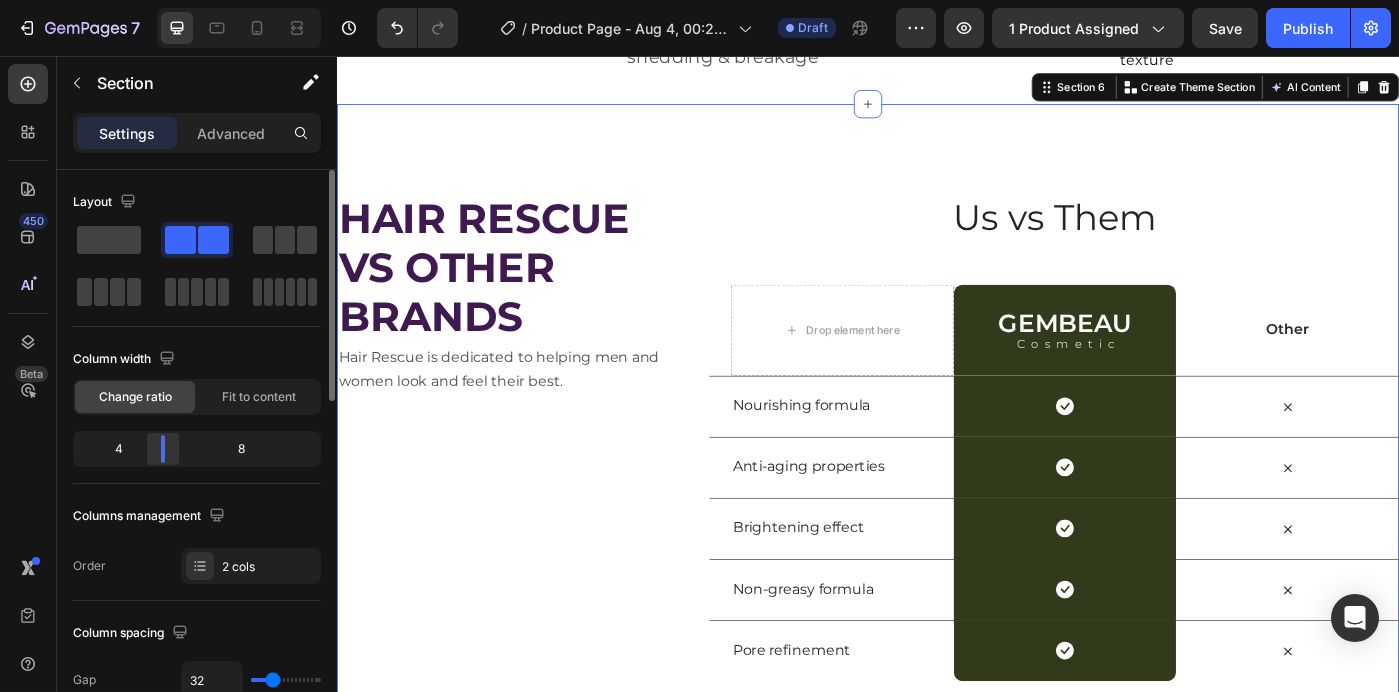 drag, startPoint x: 198, startPoint y: 457, endPoint x: 162, endPoint y: 453, distance: 36.221542 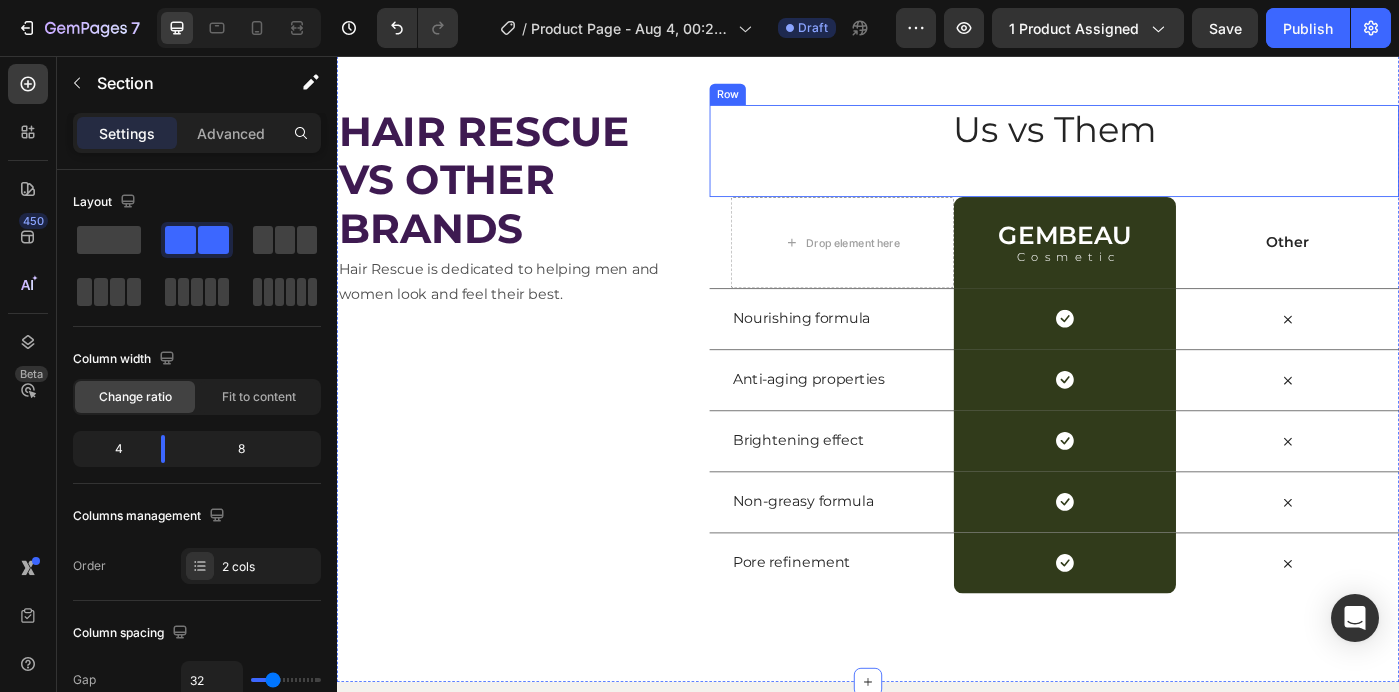 scroll, scrollTop: 3755, scrollLeft: 0, axis: vertical 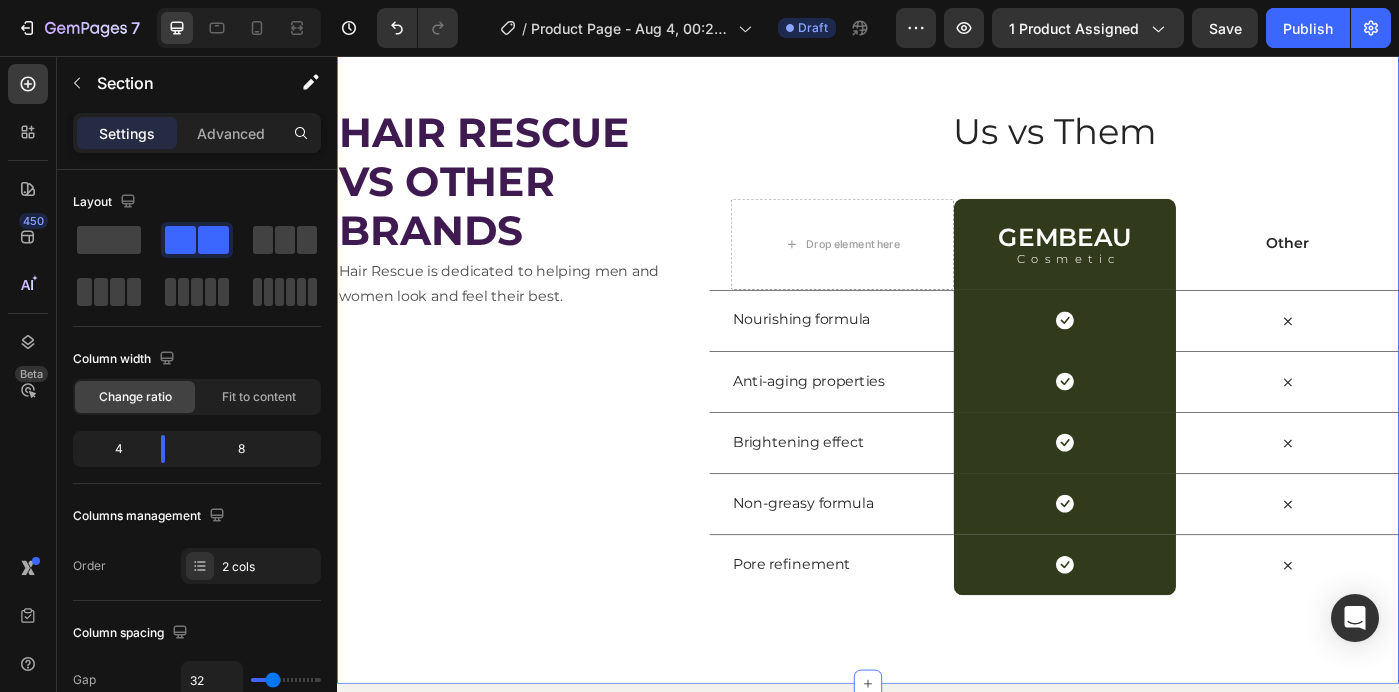 click on "⁠⁠⁠⁠⁠⁠⁠ HAIR RESCUE VS OTHER BRANDS Heading Hair Rescue is dedicated to helping men and women look and feel their best. Text Block" at bounding box center [531, 389] 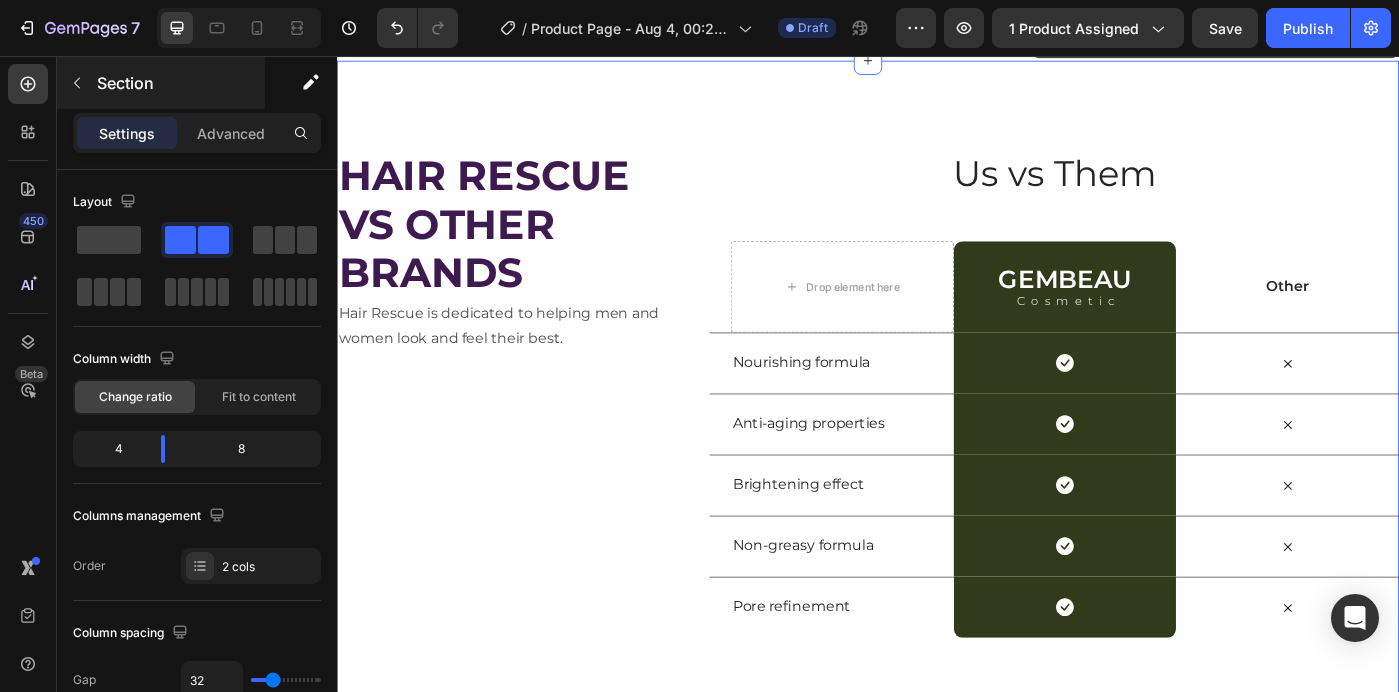 scroll, scrollTop: 3617, scrollLeft: 0, axis: vertical 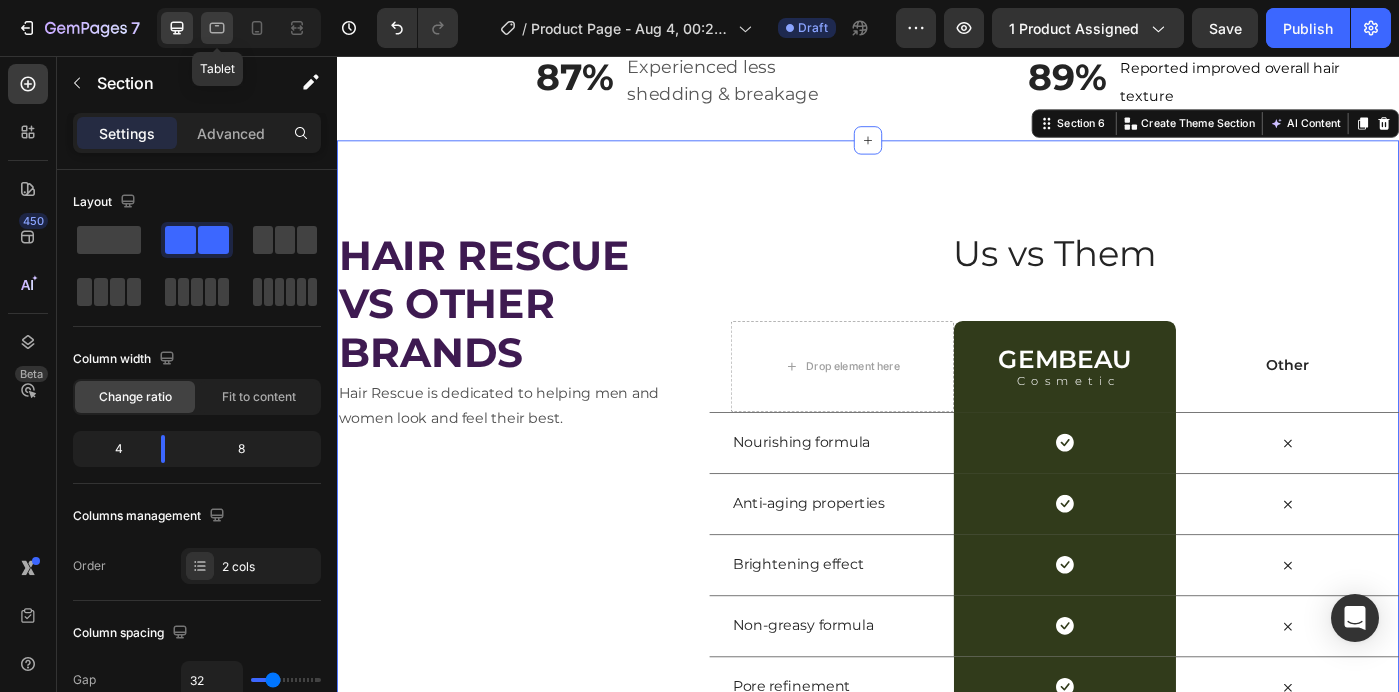 click 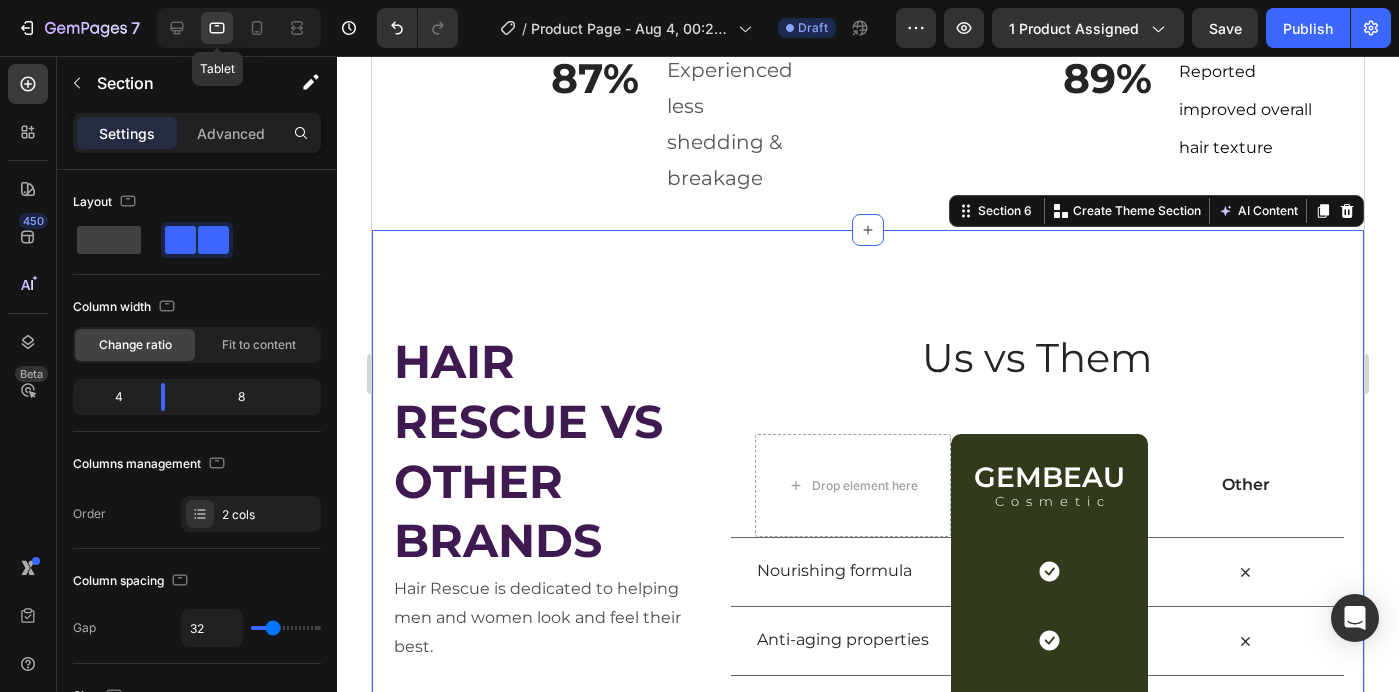 scroll, scrollTop: 3770, scrollLeft: 0, axis: vertical 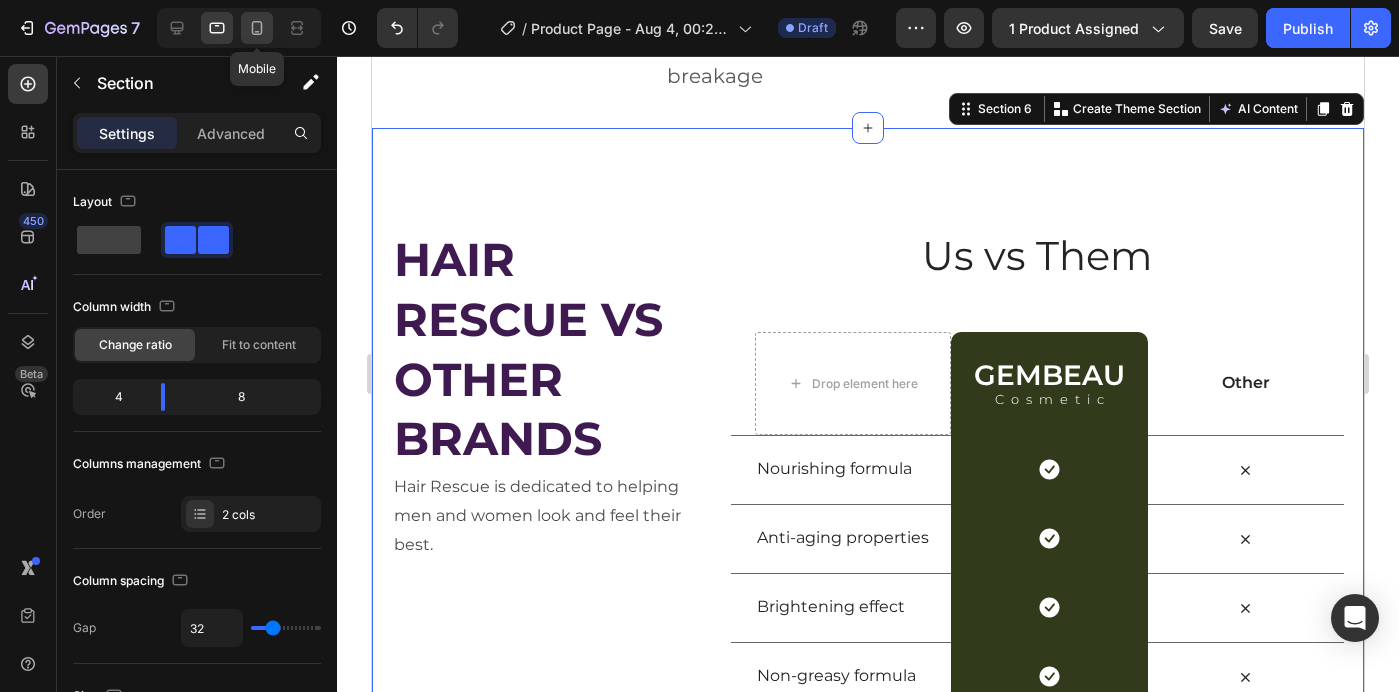 click 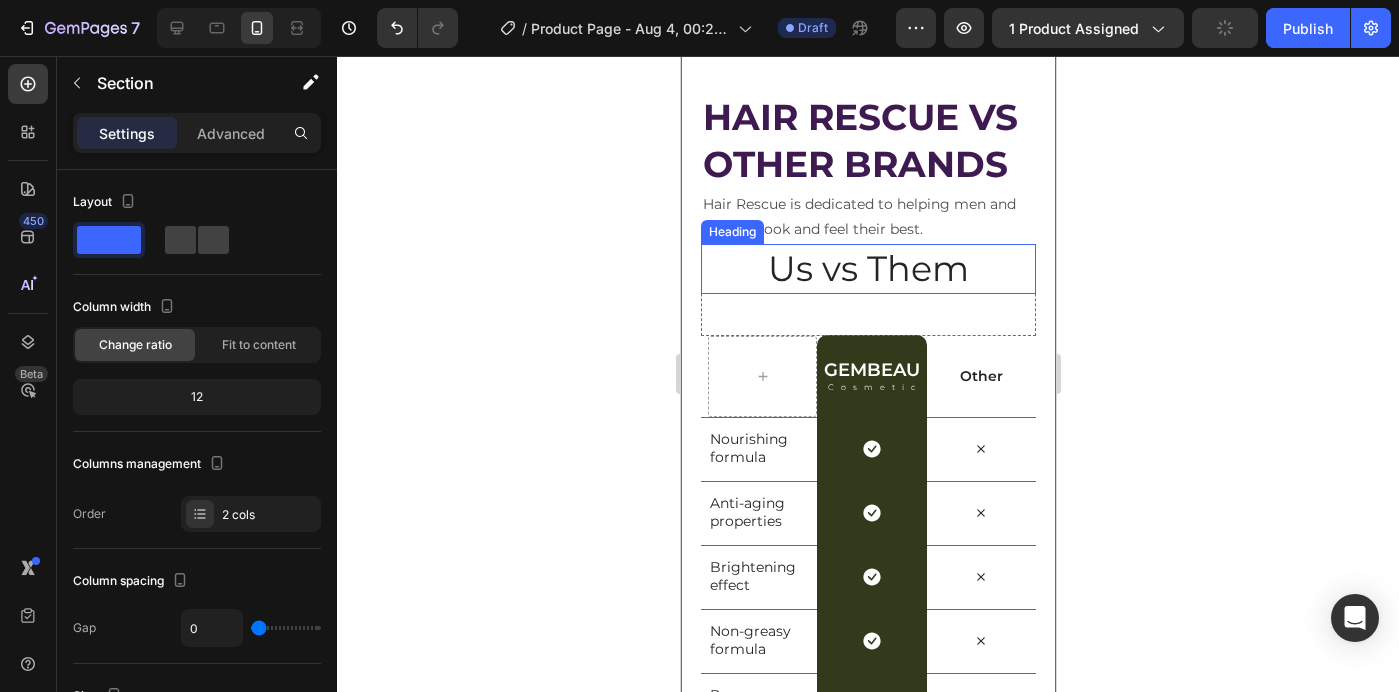 scroll, scrollTop: 3924, scrollLeft: 0, axis: vertical 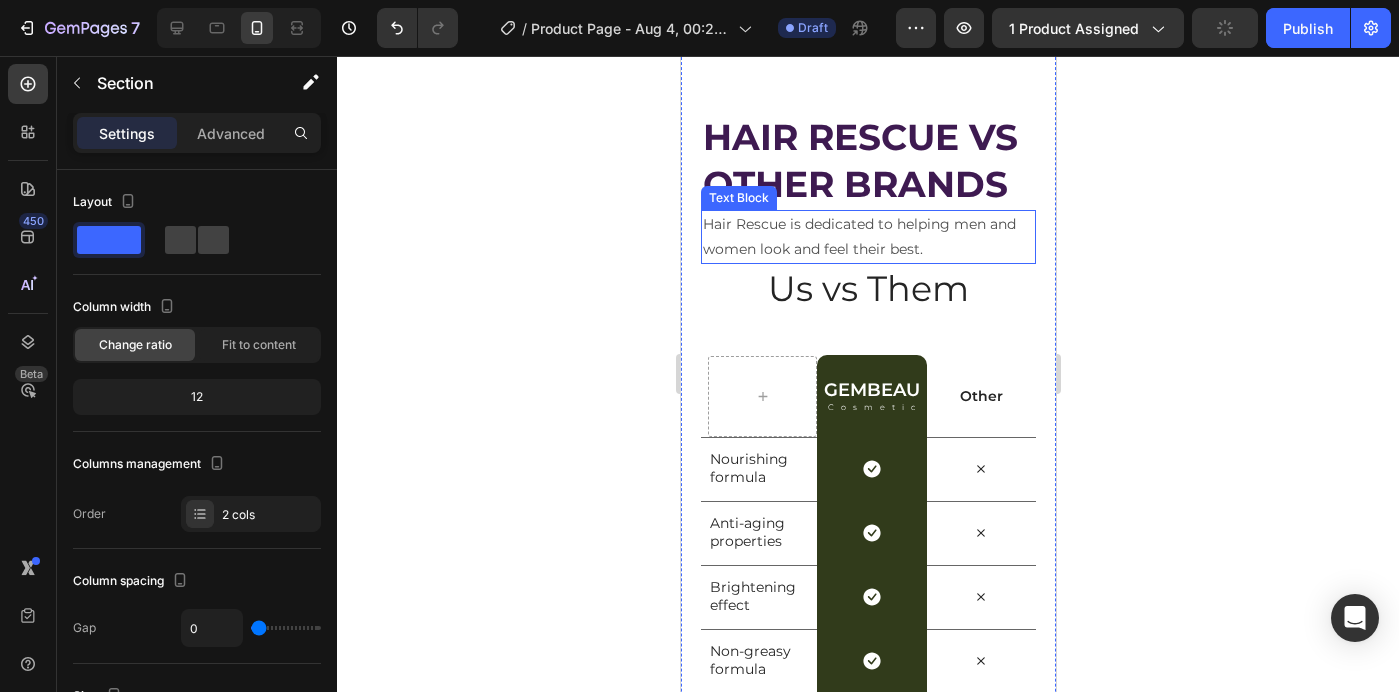 click on "Hair Rescue is dedicated to helping men and women look and feel their best." at bounding box center (867, 237) 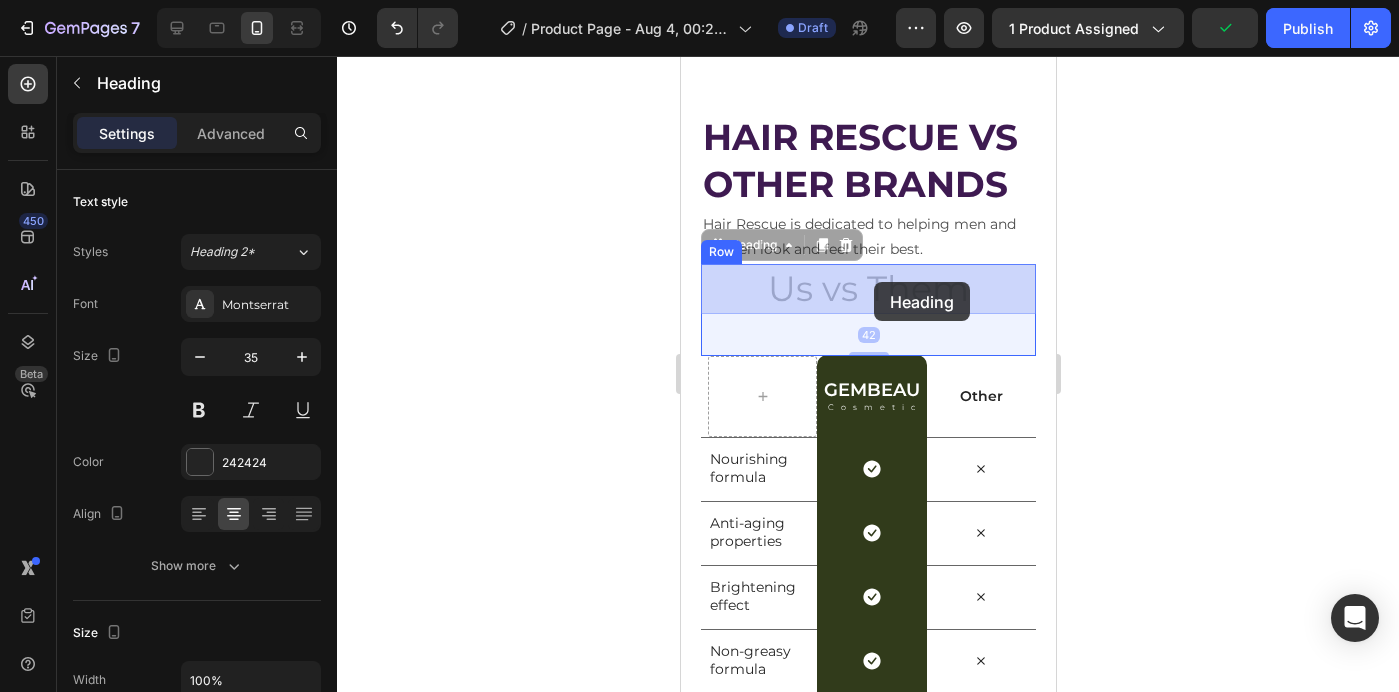 drag, startPoint x: 870, startPoint y: 264, endPoint x: 873, endPoint y: 281, distance: 17.262676 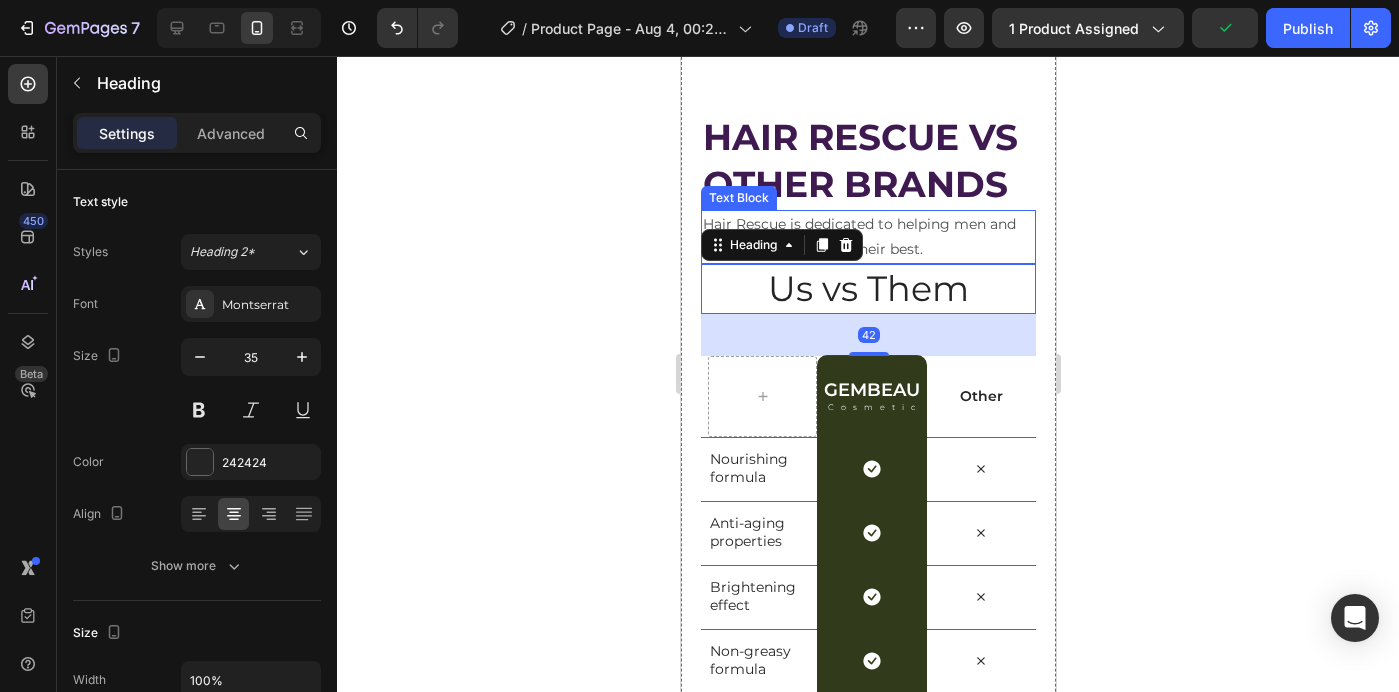 click on "Hair Rescue is dedicated to helping men and women look and feel their best." at bounding box center [867, 237] 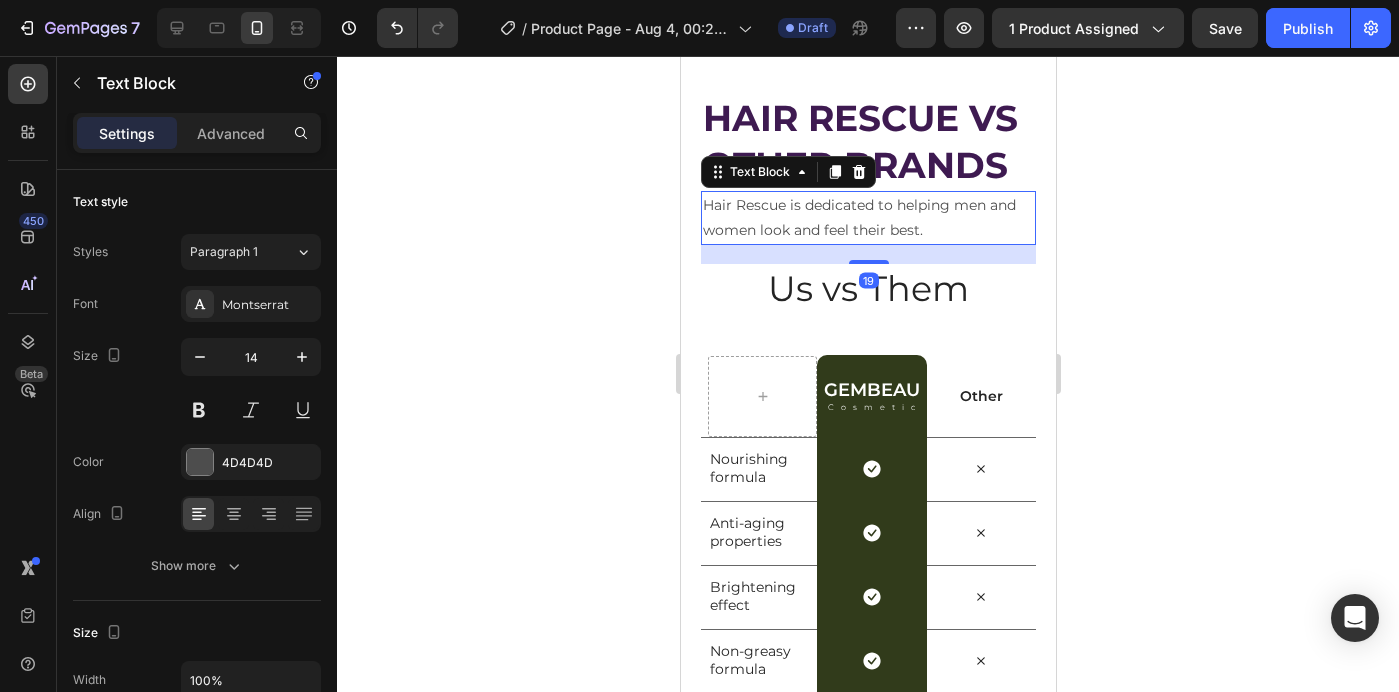 scroll, scrollTop: 3945, scrollLeft: 0, axis: vertical 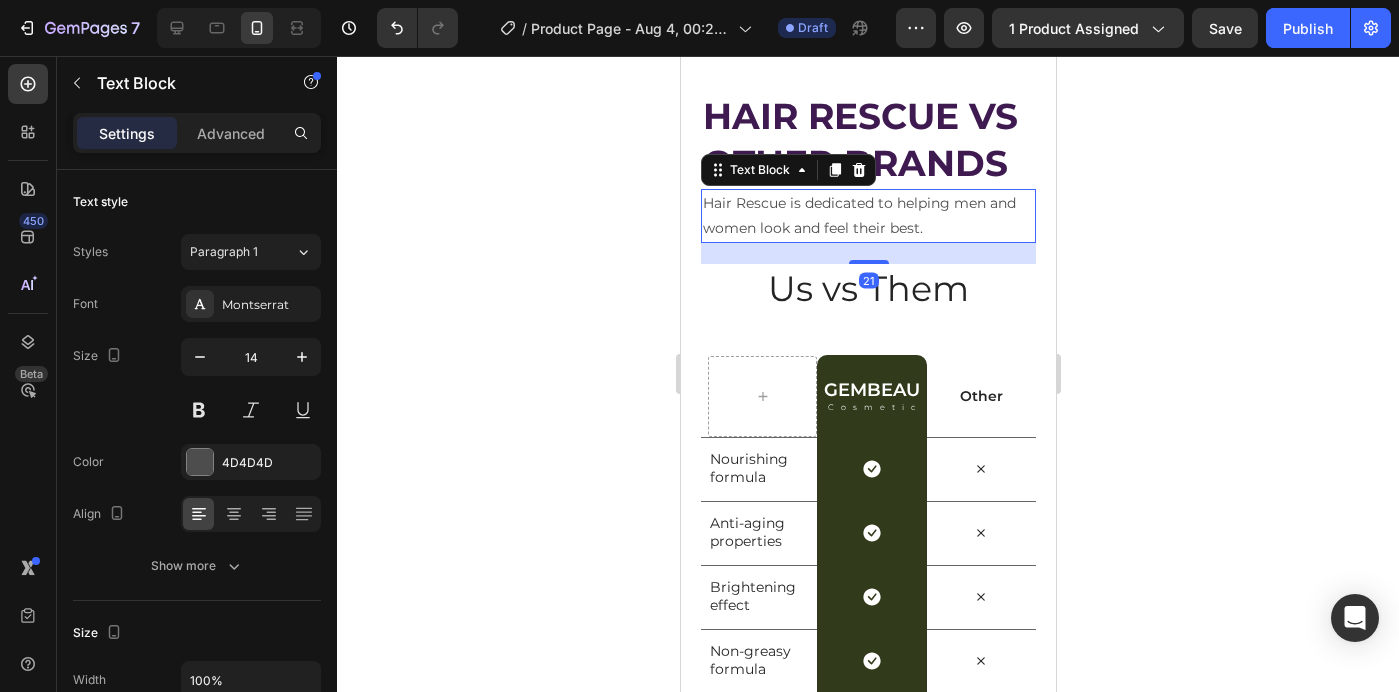 drag, startPoint x: 868, startPoint y: 261, endPoint x: 1780, endPoint y: 319, distance: 913.8424 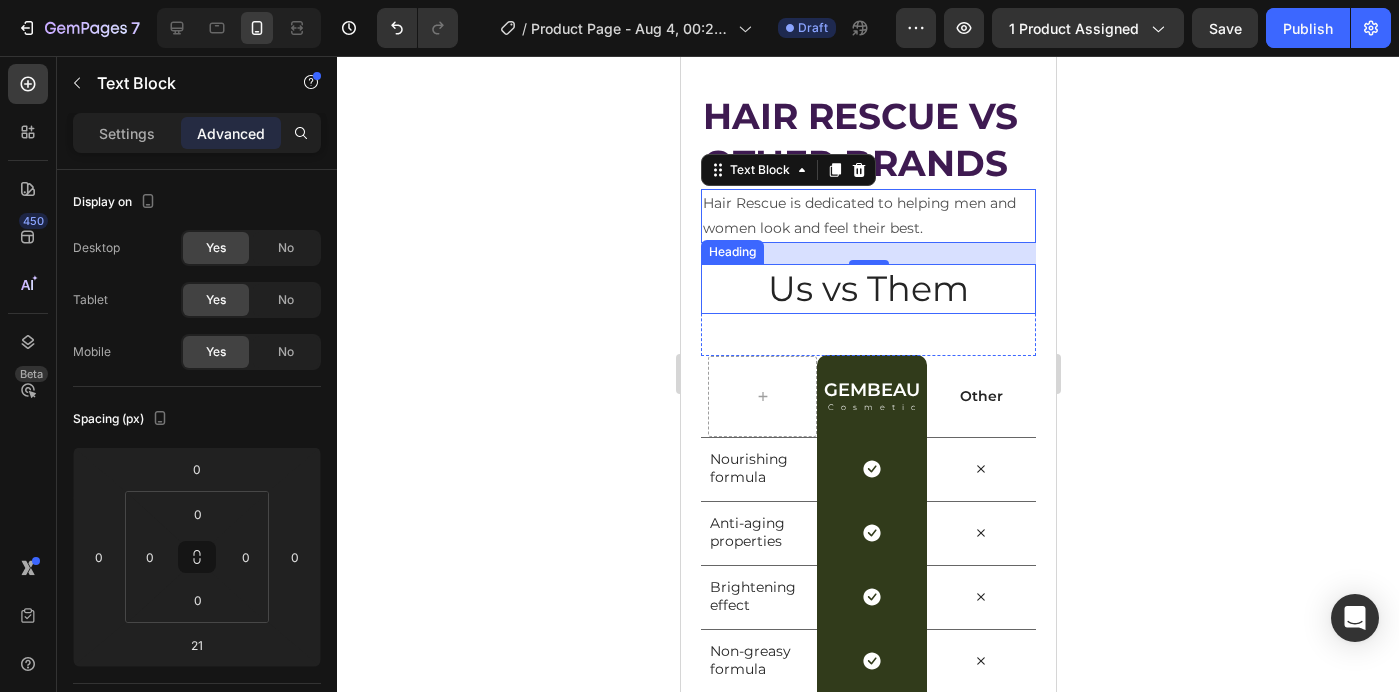 click on "Us vs Them" at bounding box center (867, 289) 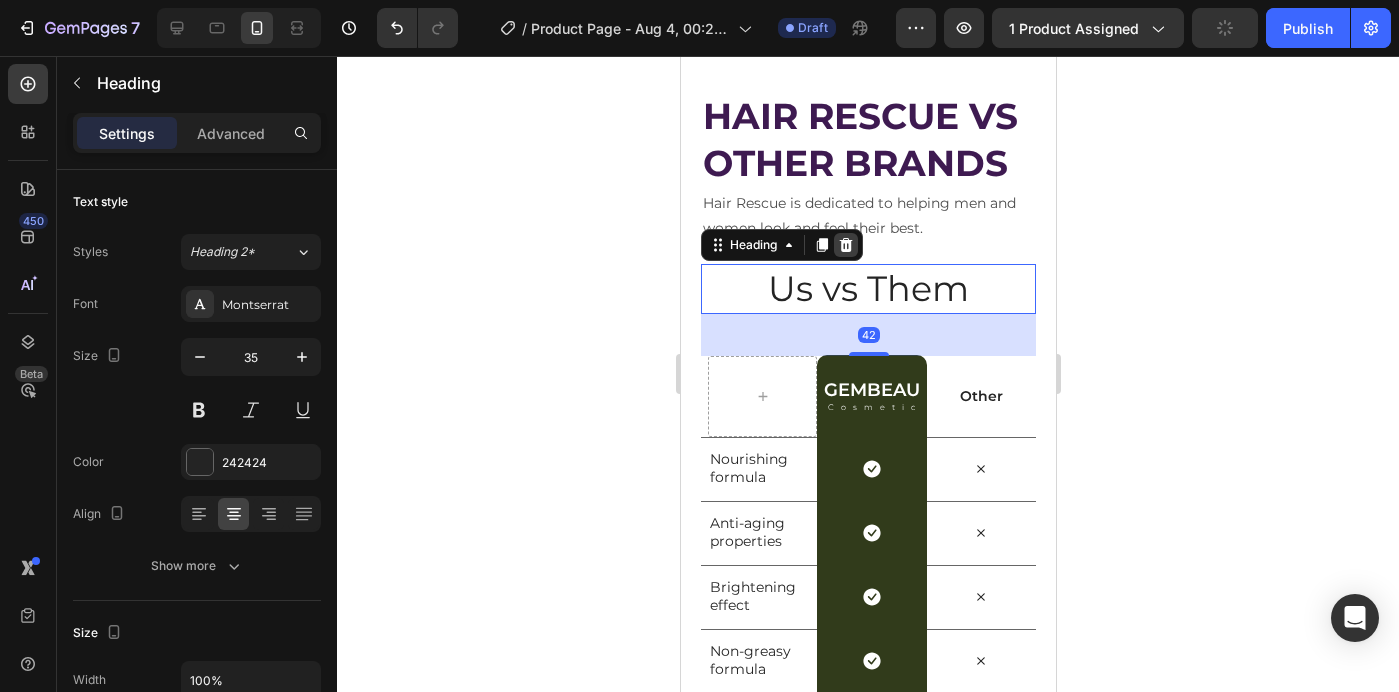 click at bounding box center (845, 245) 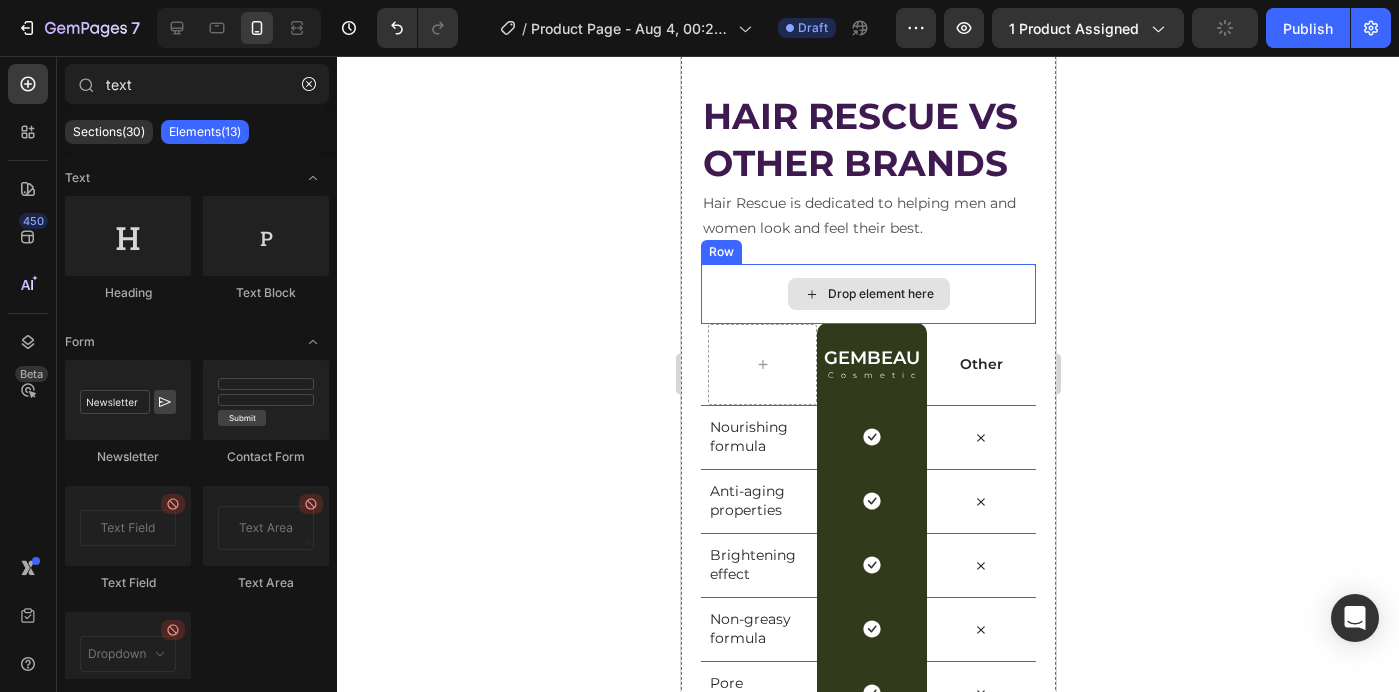 click on "Drop element here" at bounding box center [867, 294] 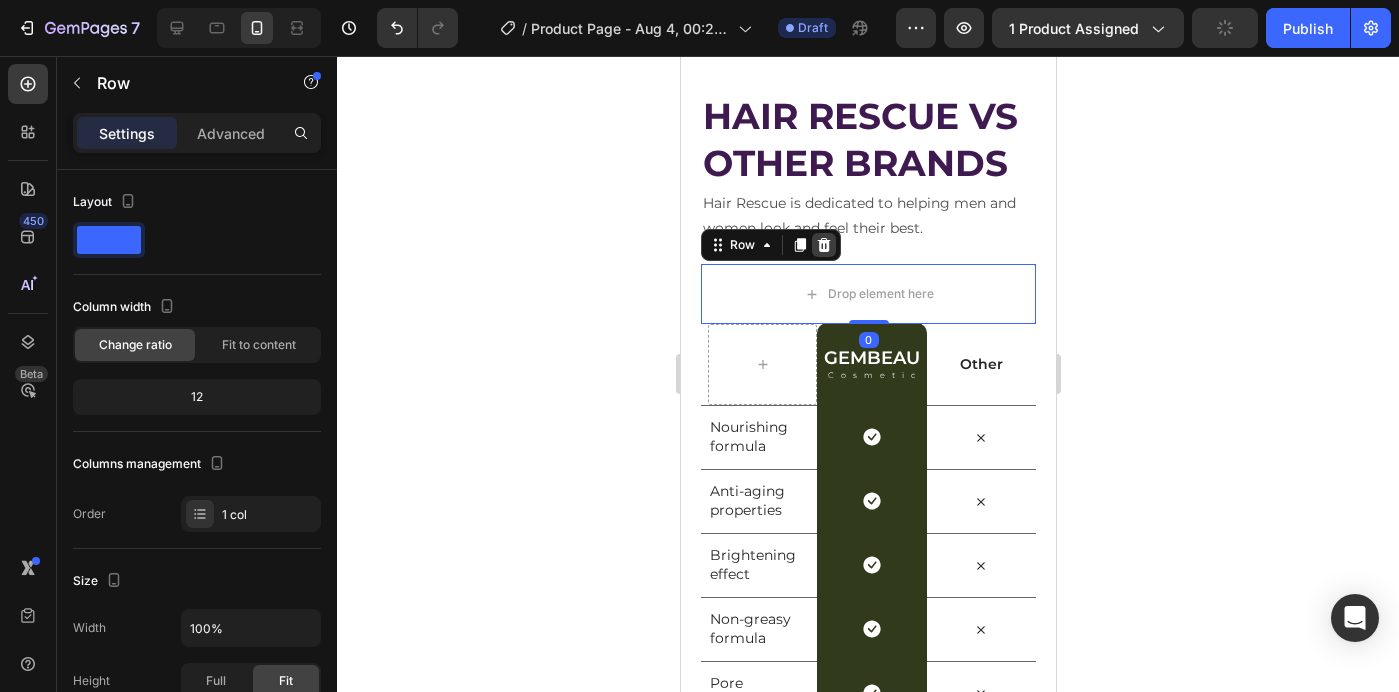 click 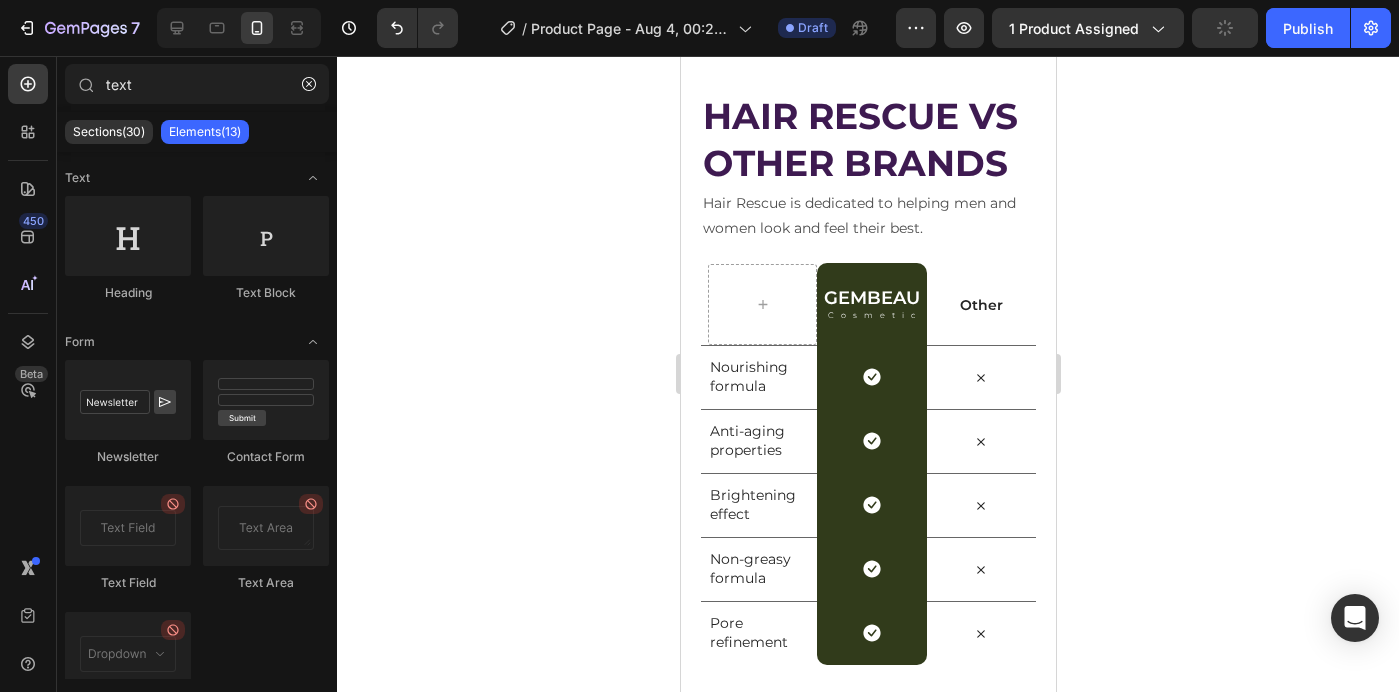 scroll, scrollTop: 3885, scrollLeft: 0, axis: vertical 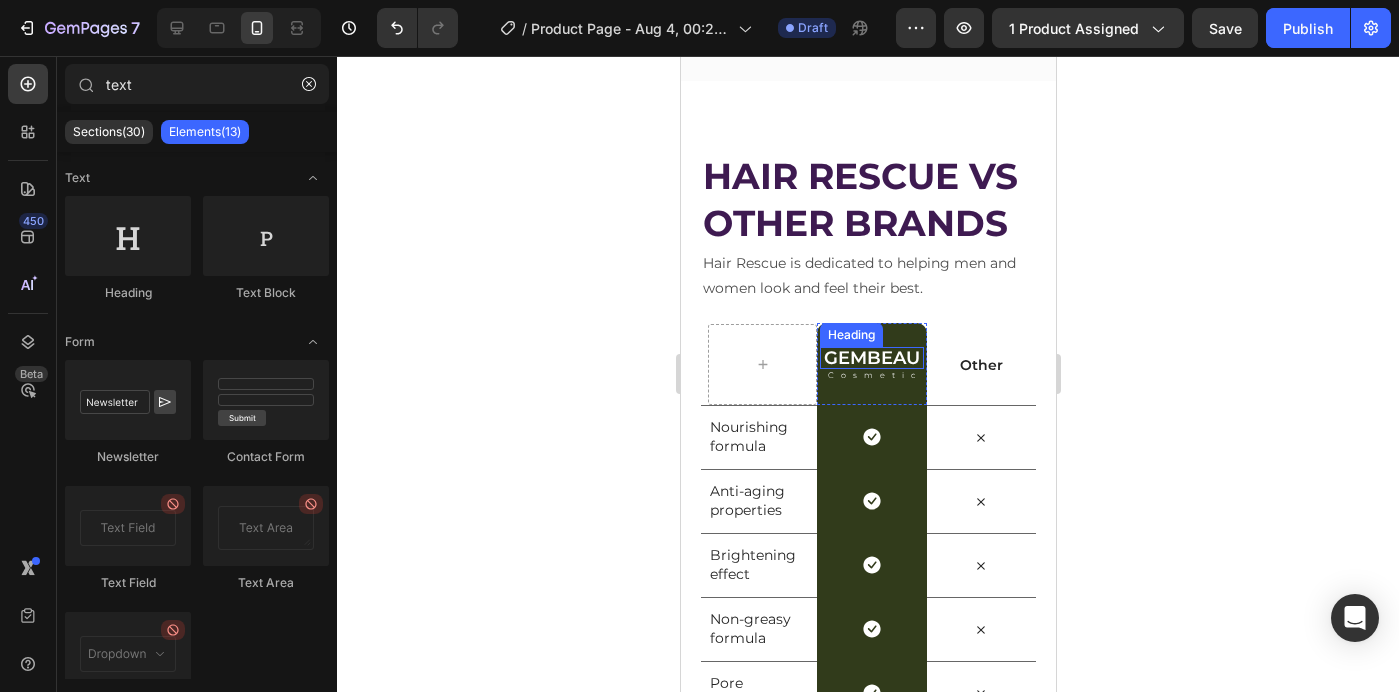 click on "GEMBEAU" at bounding box center (871, 358) 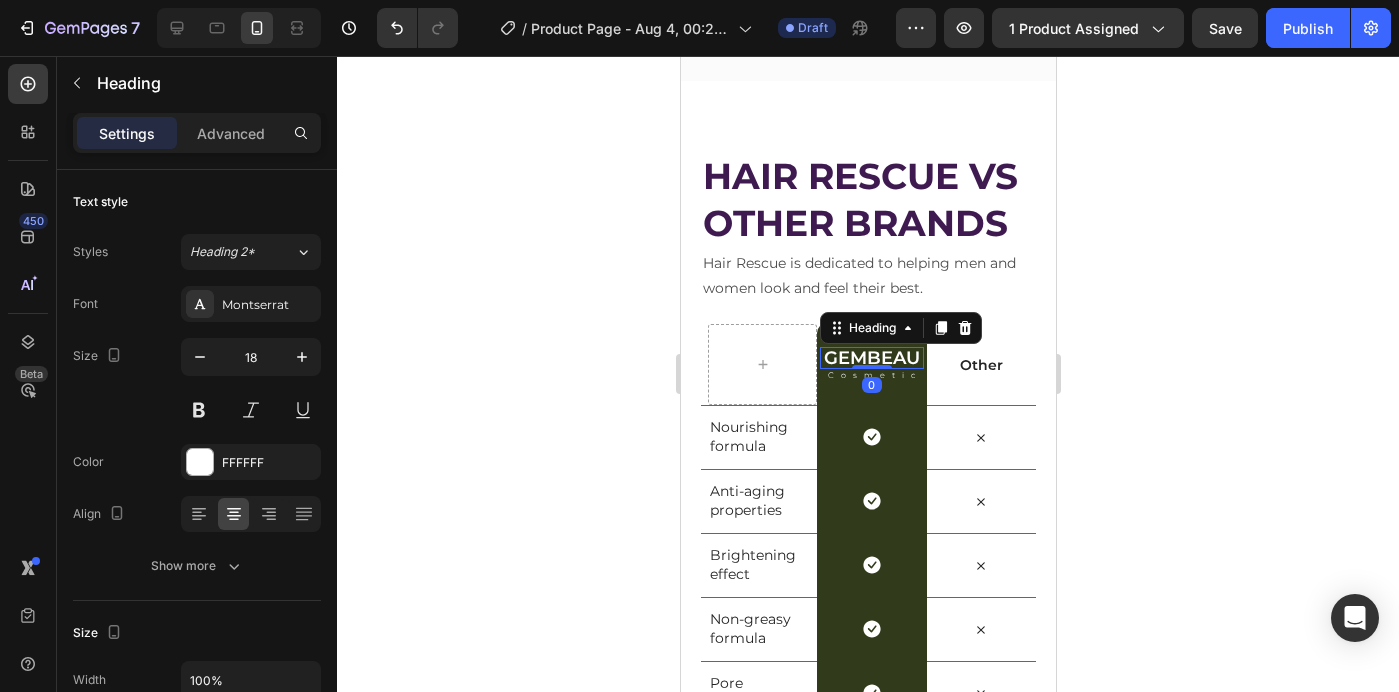 click on "GEMBEAU" at bounding box center [871, 358] 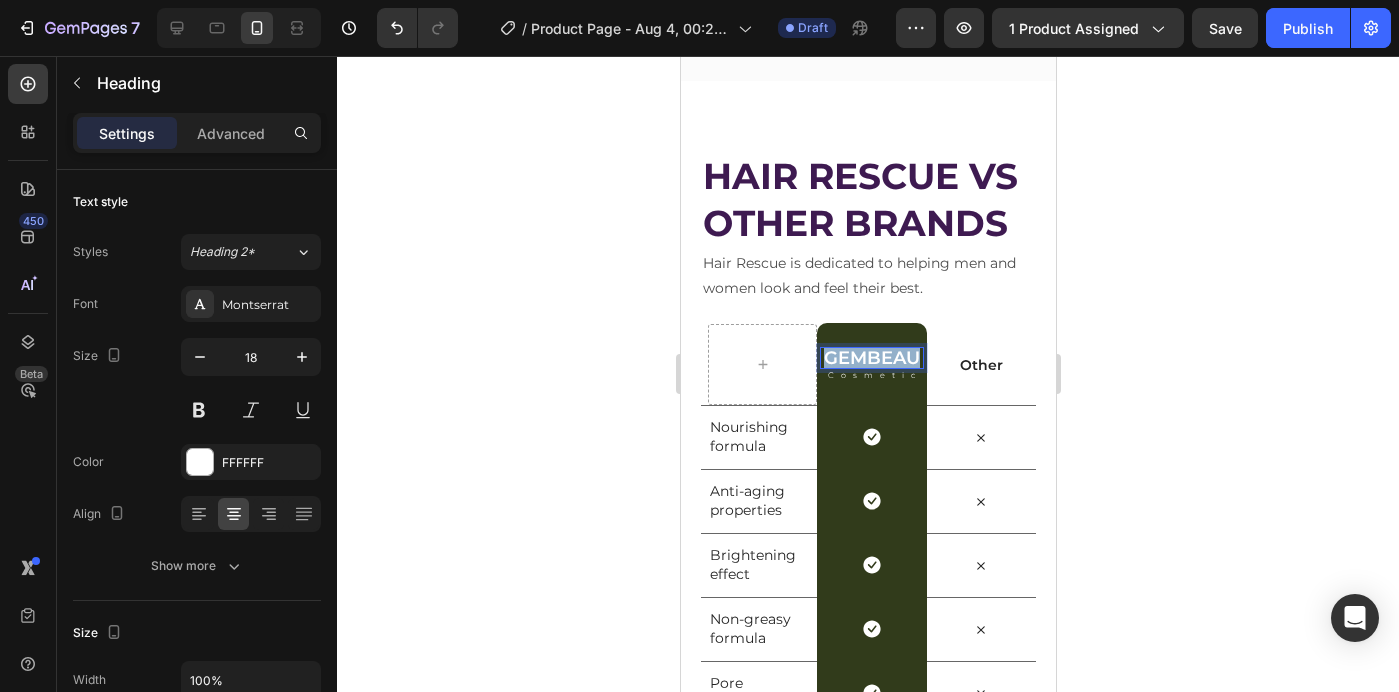 click on "GEMBEAU" at bounding box center [871, 358] 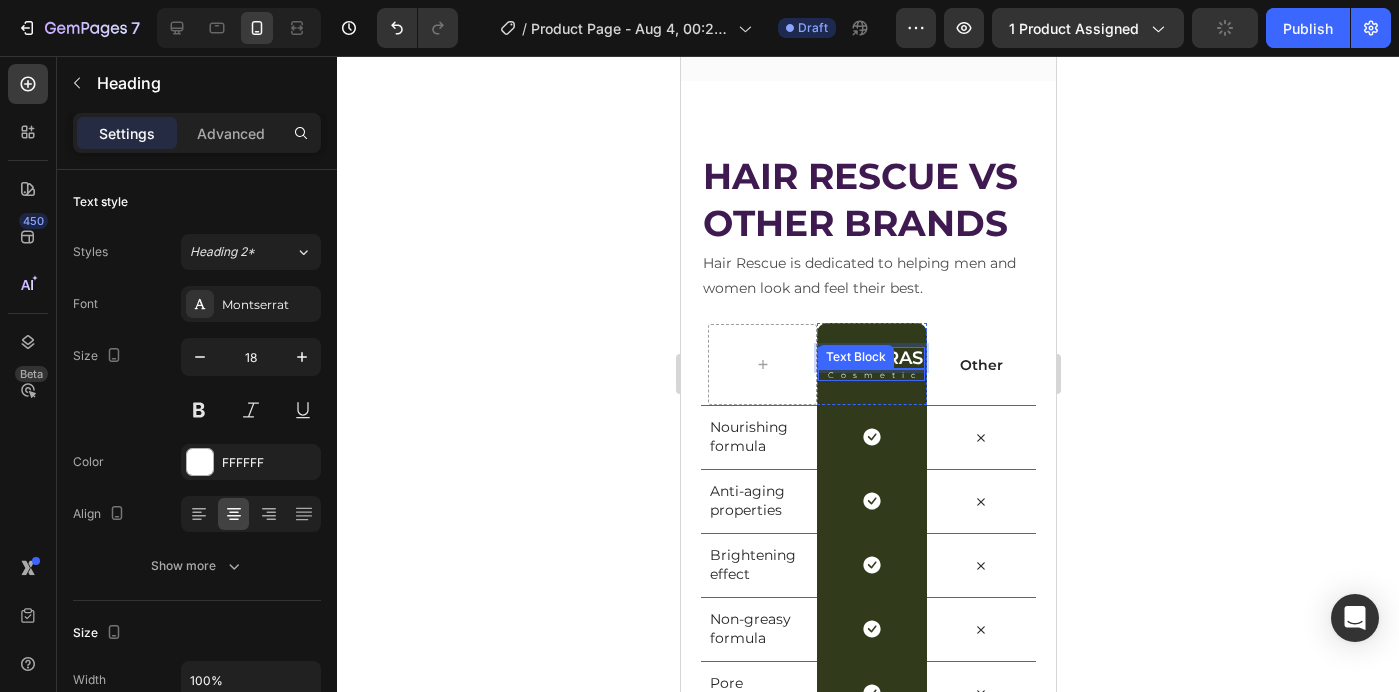 click on "Cosmetic" at bounding box center (873, 375) 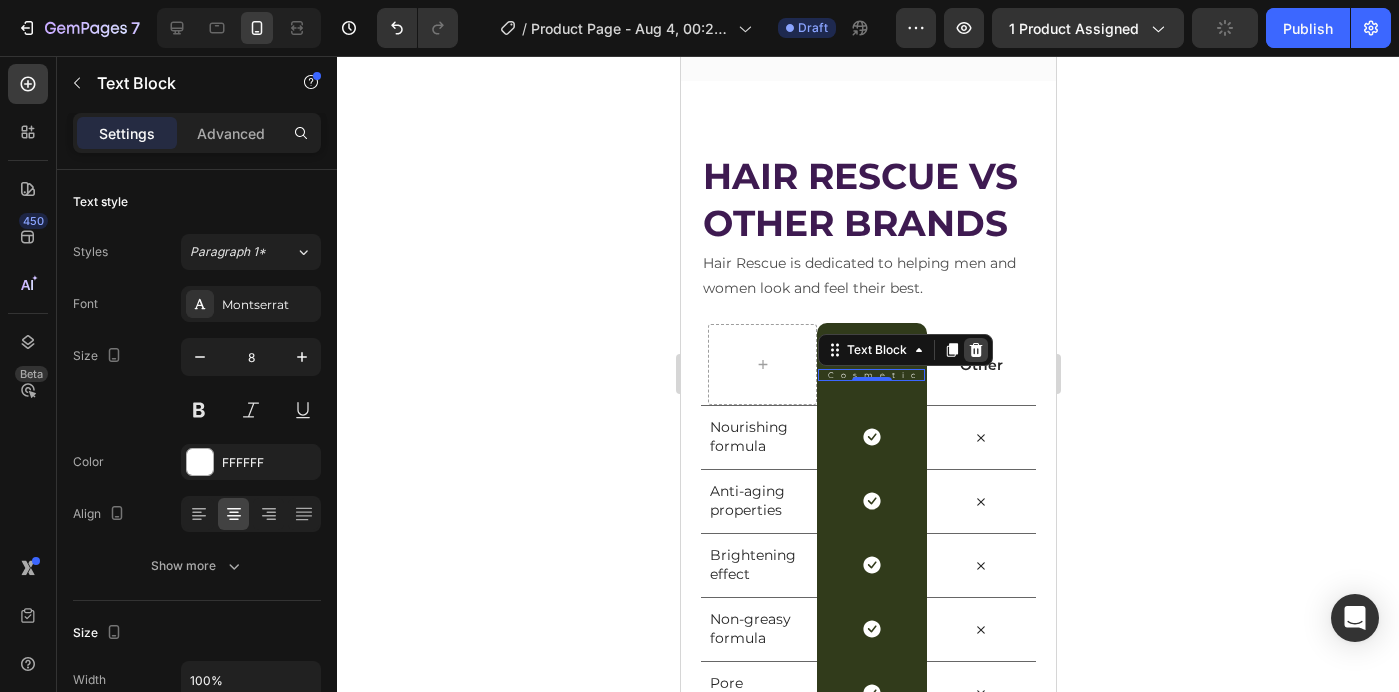 click at bounding box center [975, 350] 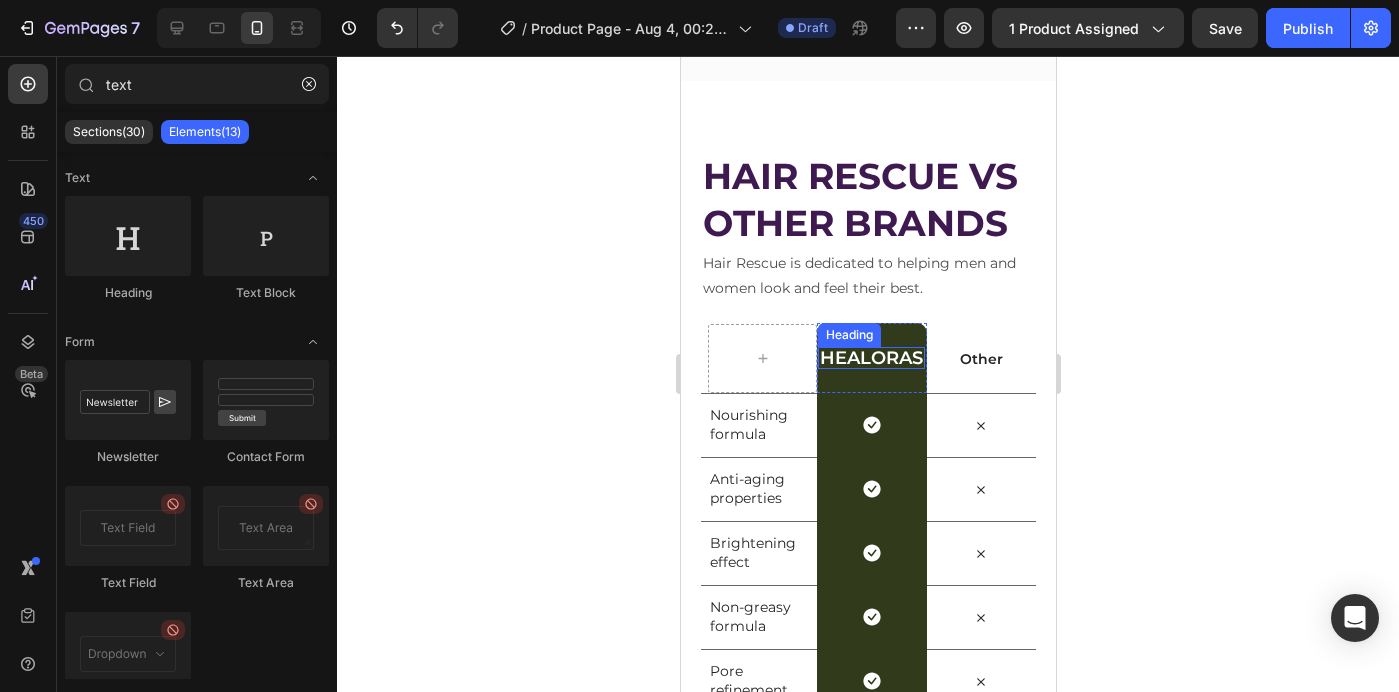 click on "Healoras" at bounding box center (870, 358) 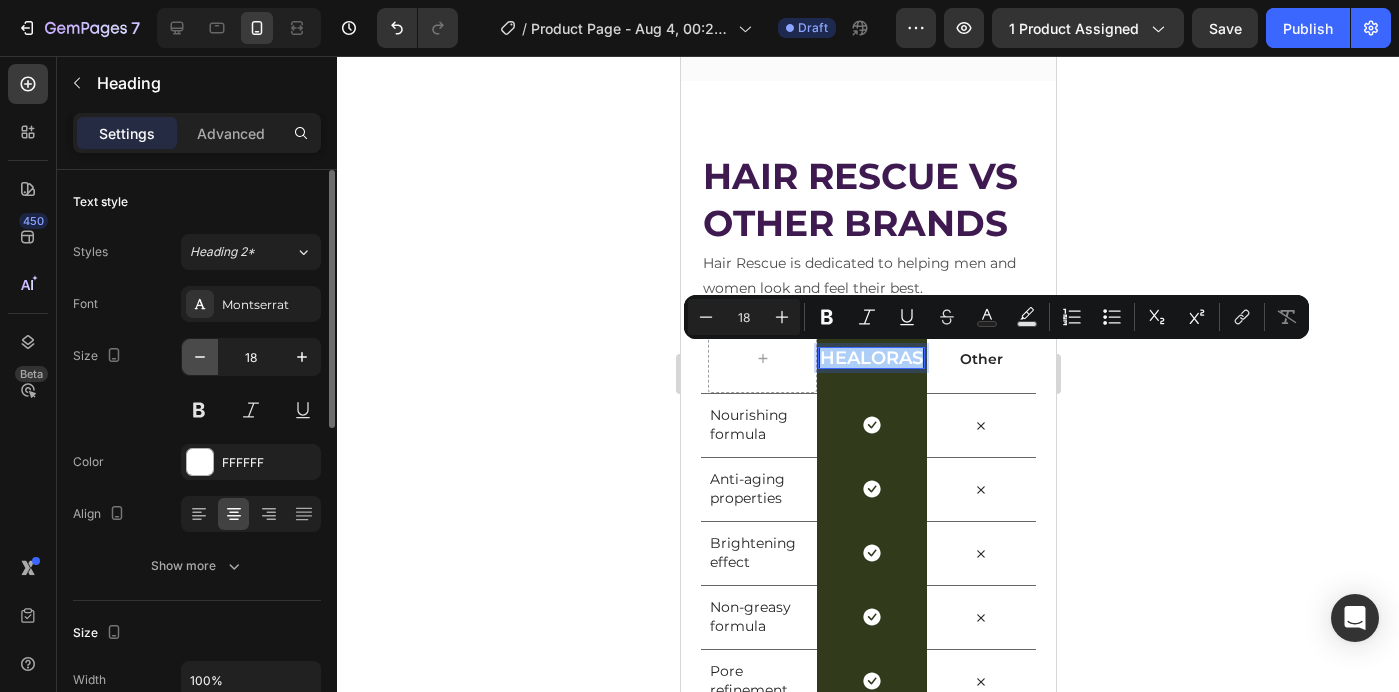 click 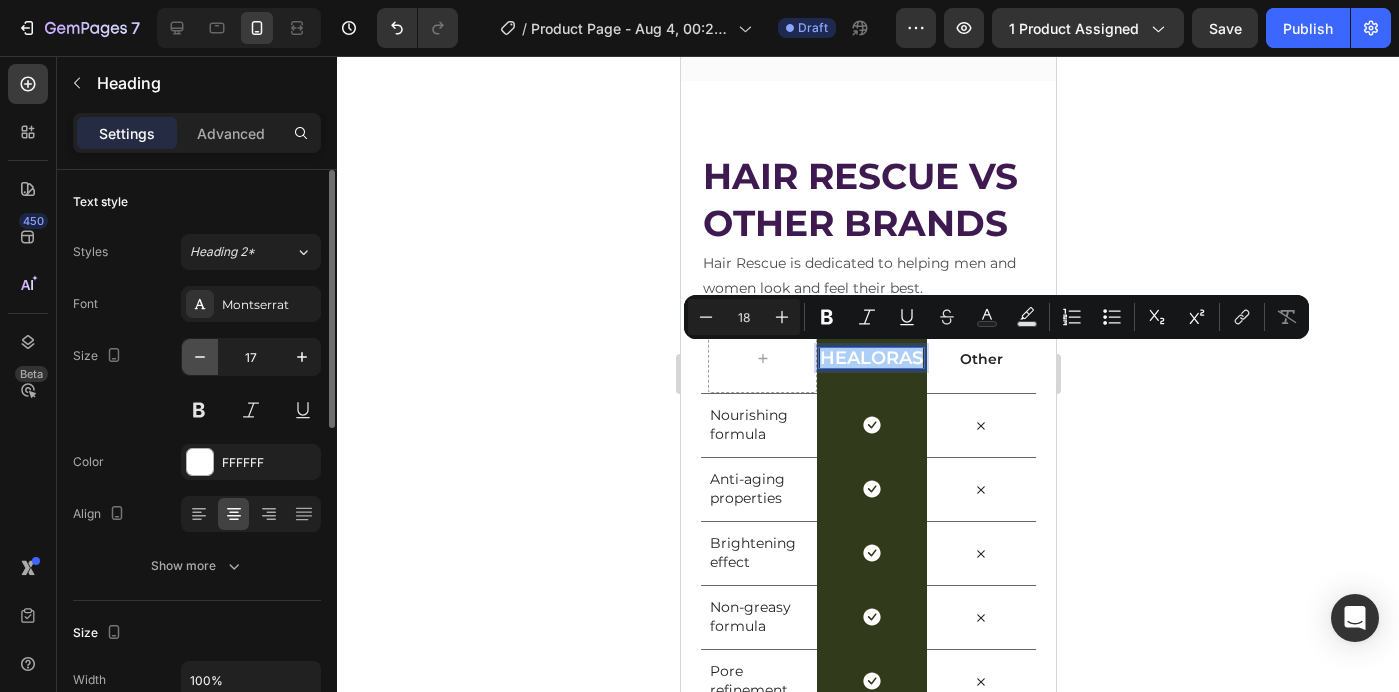 click 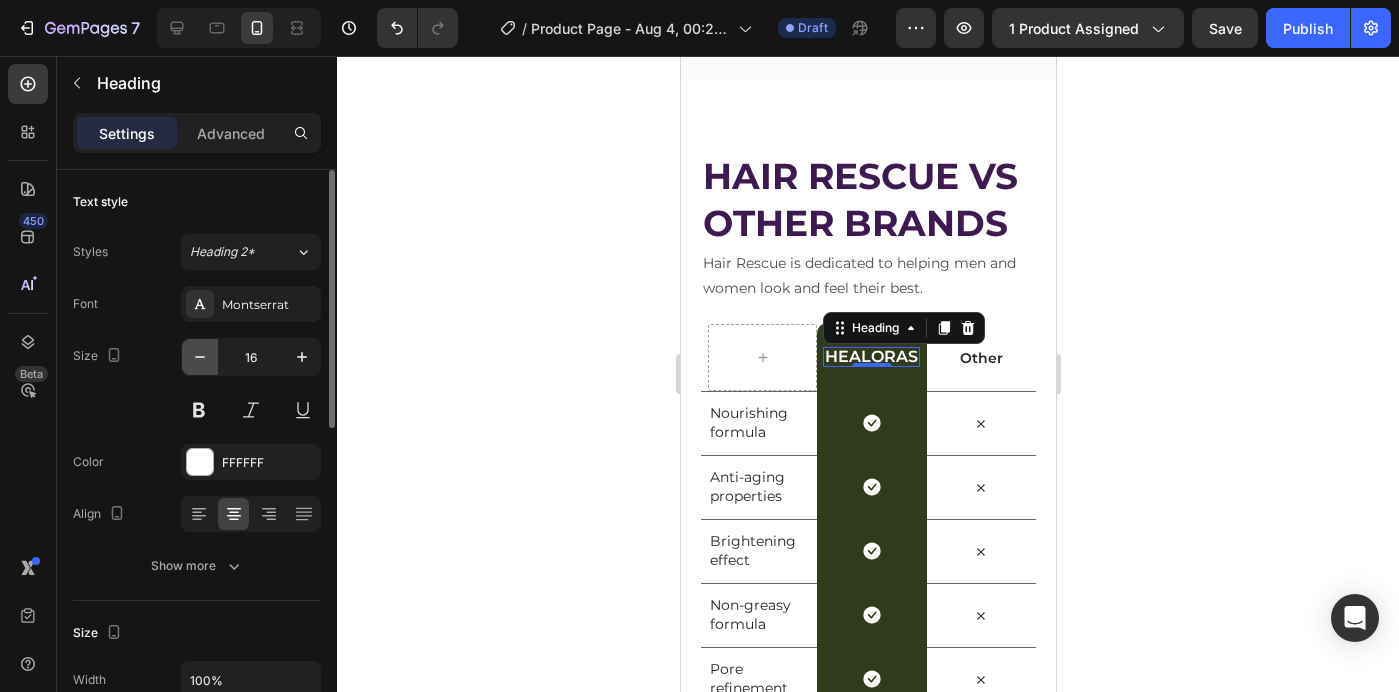 click 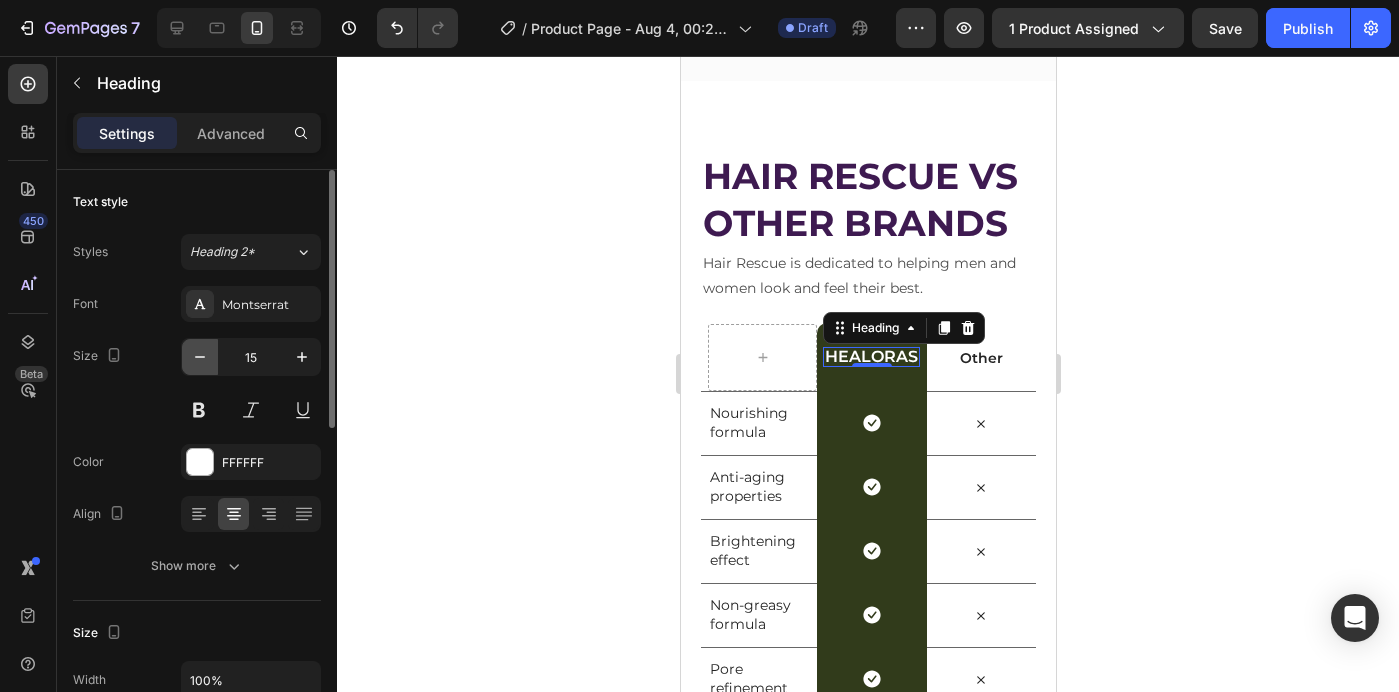 click 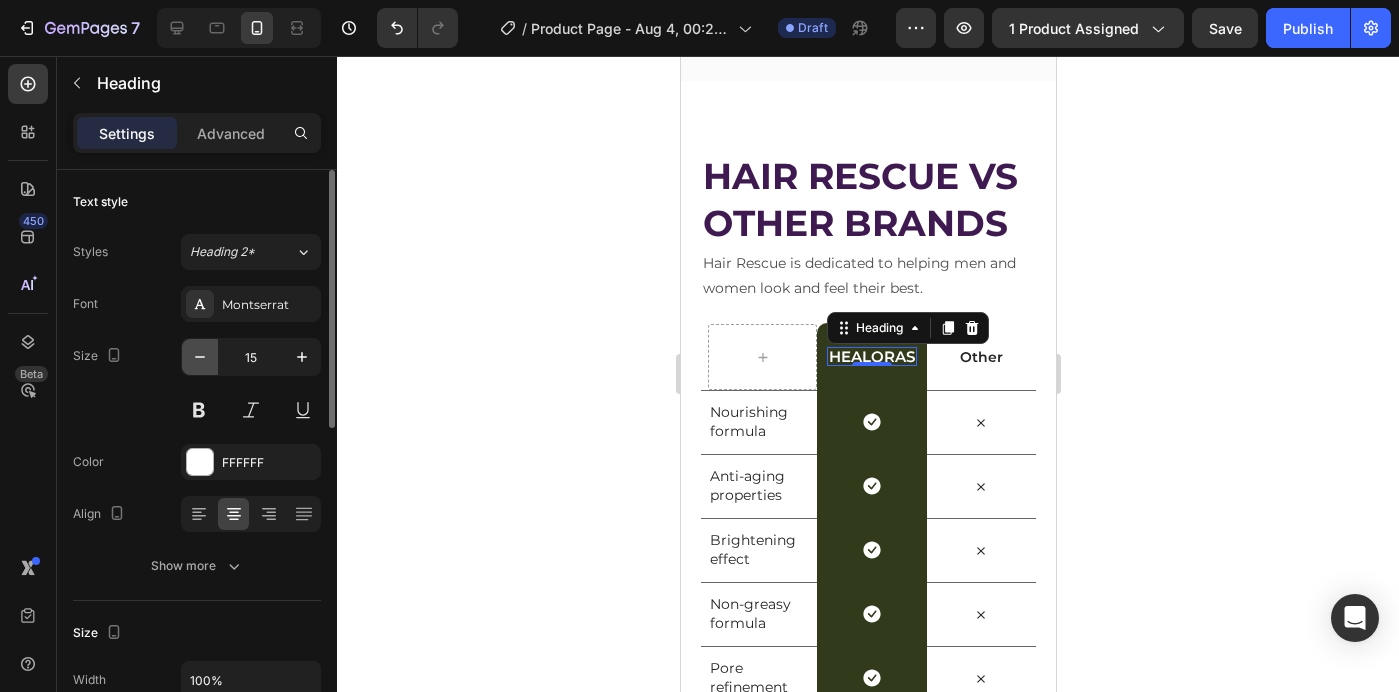 type on "14" 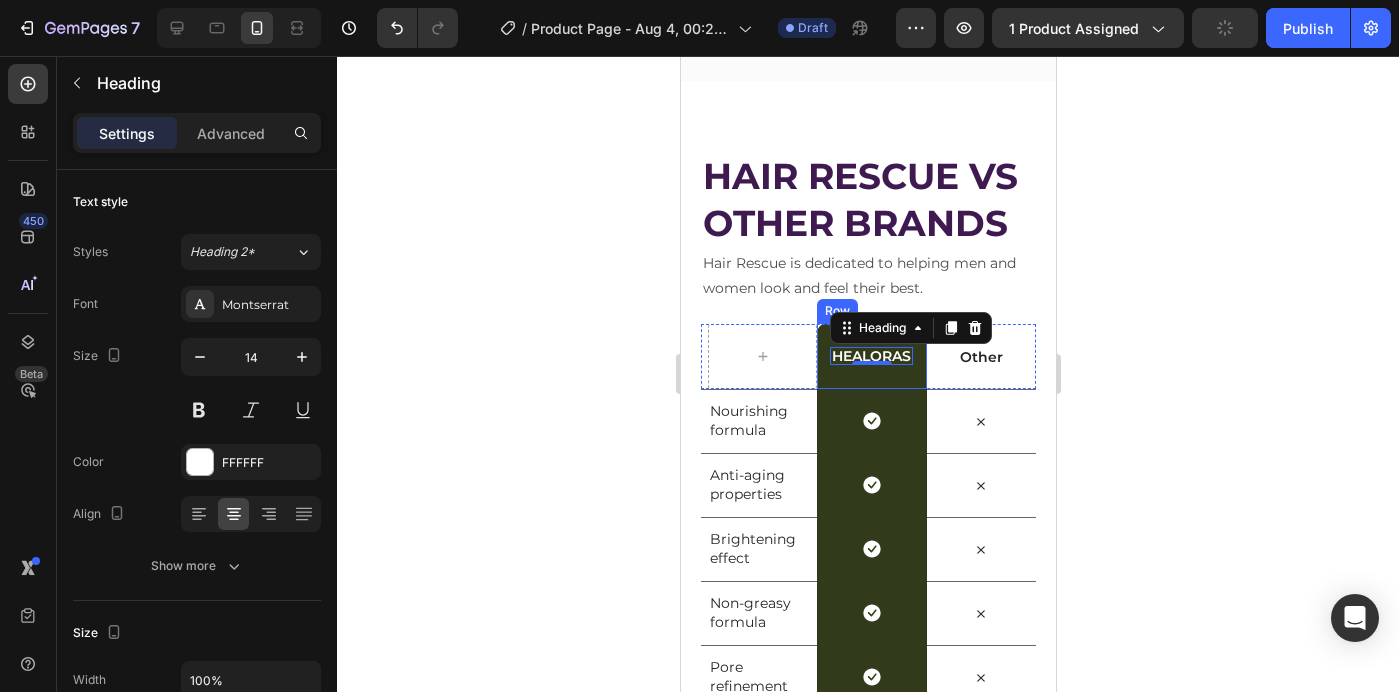 click on "Healoras Heading   0 Row" at bounding box center [870, 356] 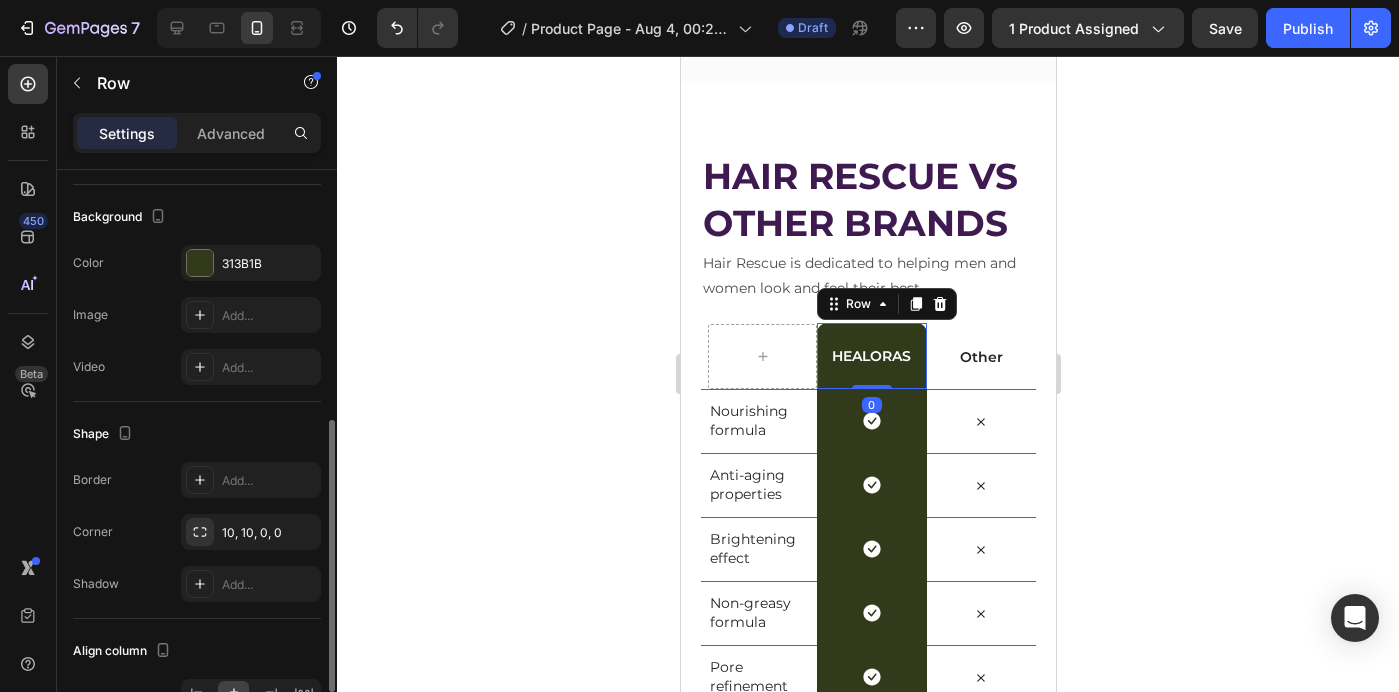 scroll, scrollTop: 650, scrollLeft: 0, axis: vertical 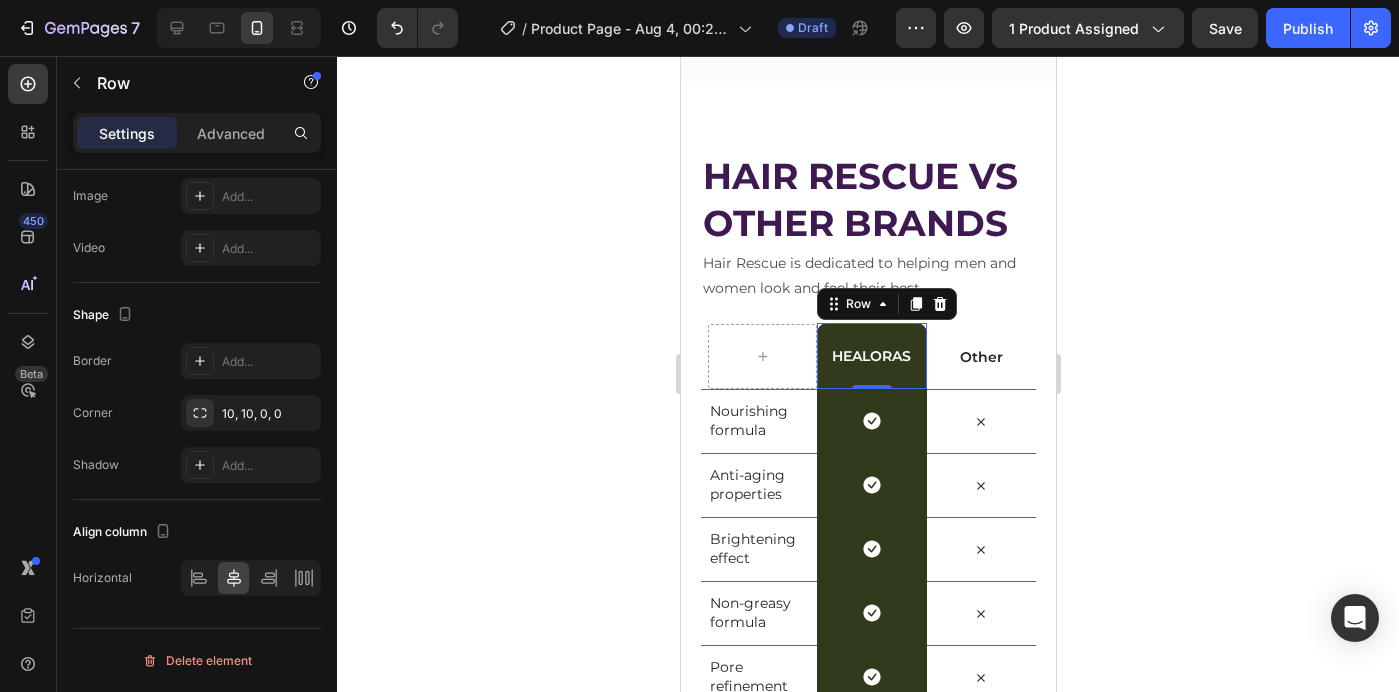 click on "Healoras Heading Row   0" at bounding box center [870, 356] 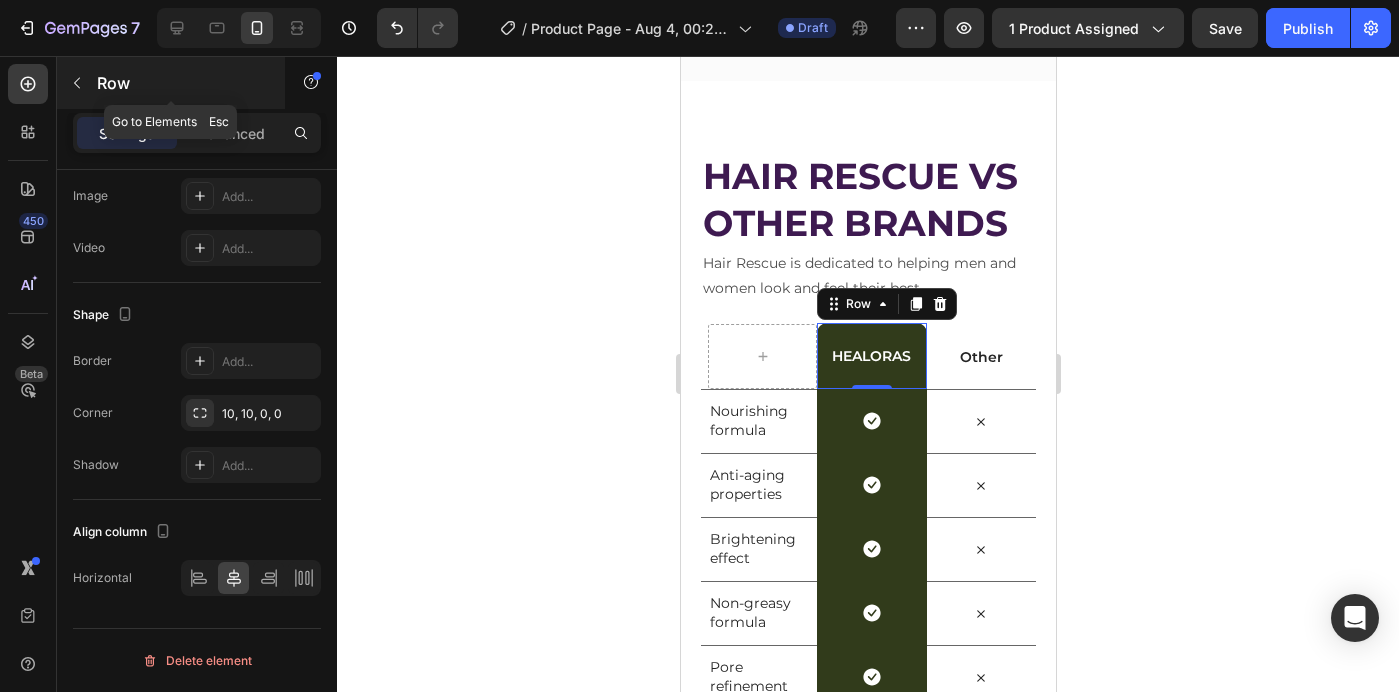 click at bounding box center (77, 83) 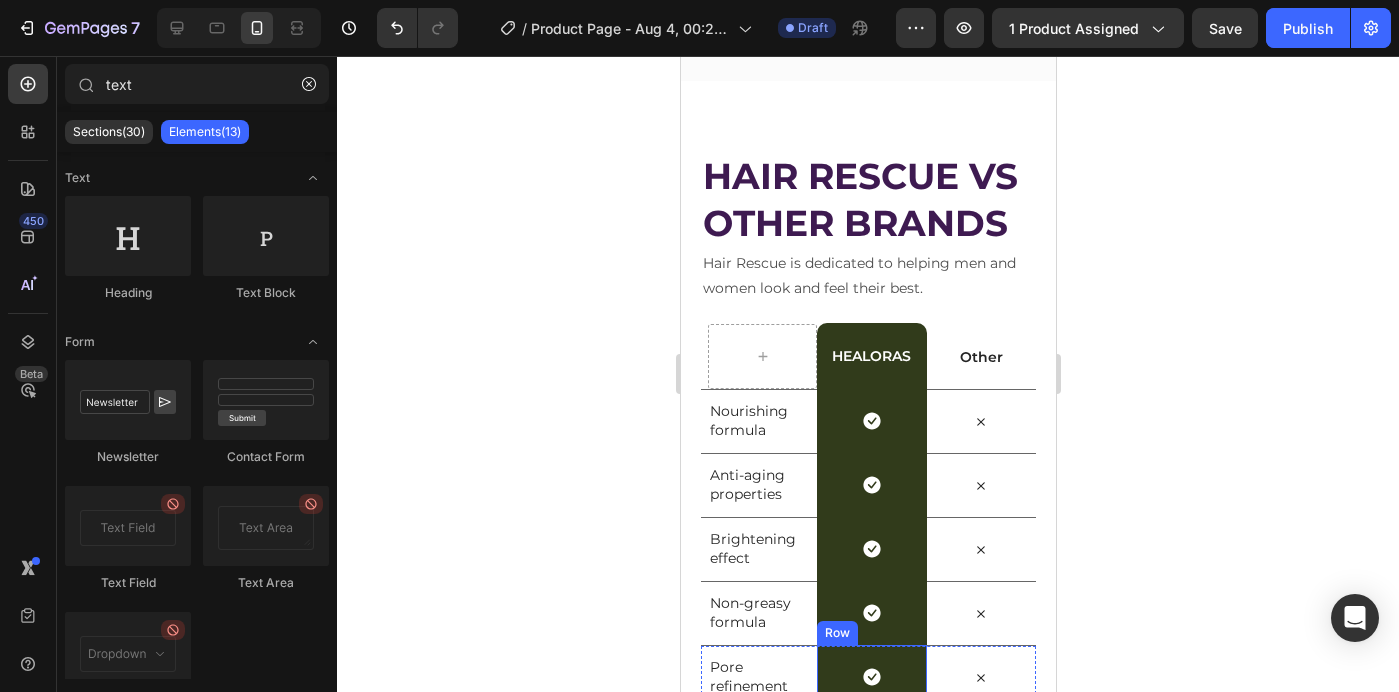 click on "Icon Row" at bounding box center (870, 613) 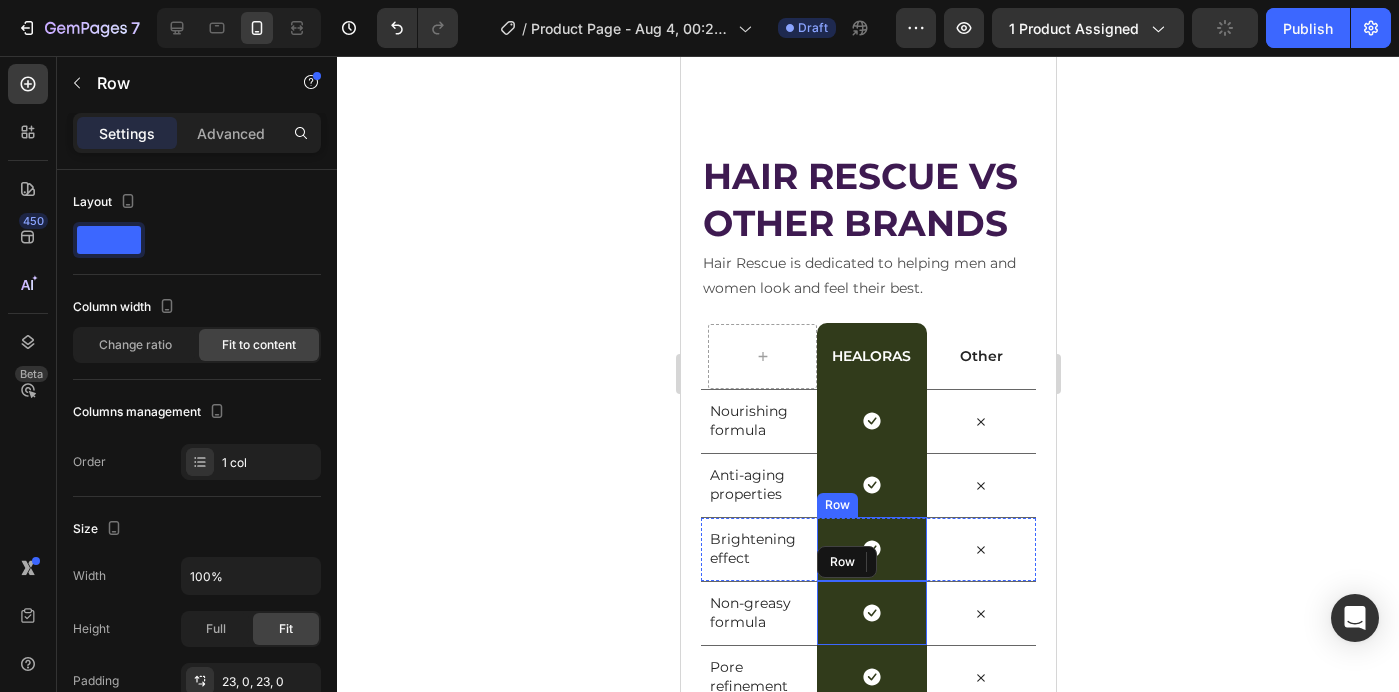 scroll, scrollTop: 4031, scrollLeft: 0, axis: vertical 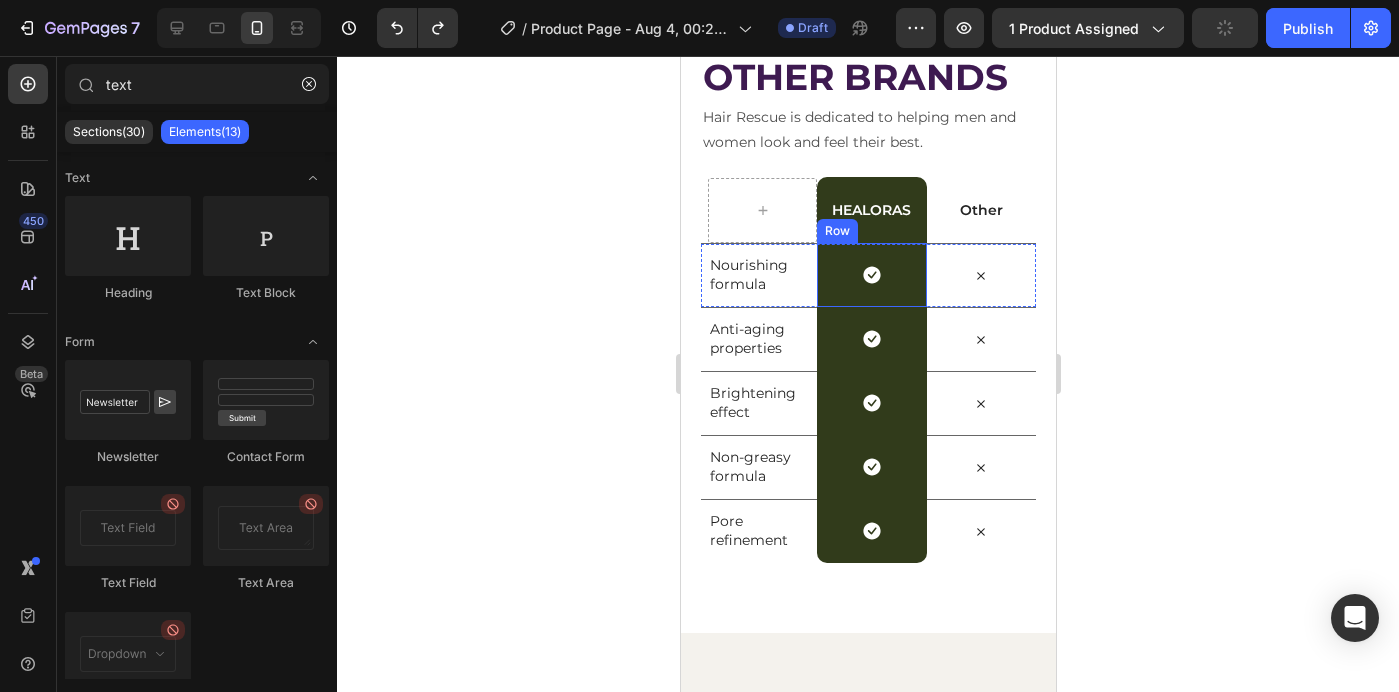 click on "Icon Row" at bounding box center [870, 275] 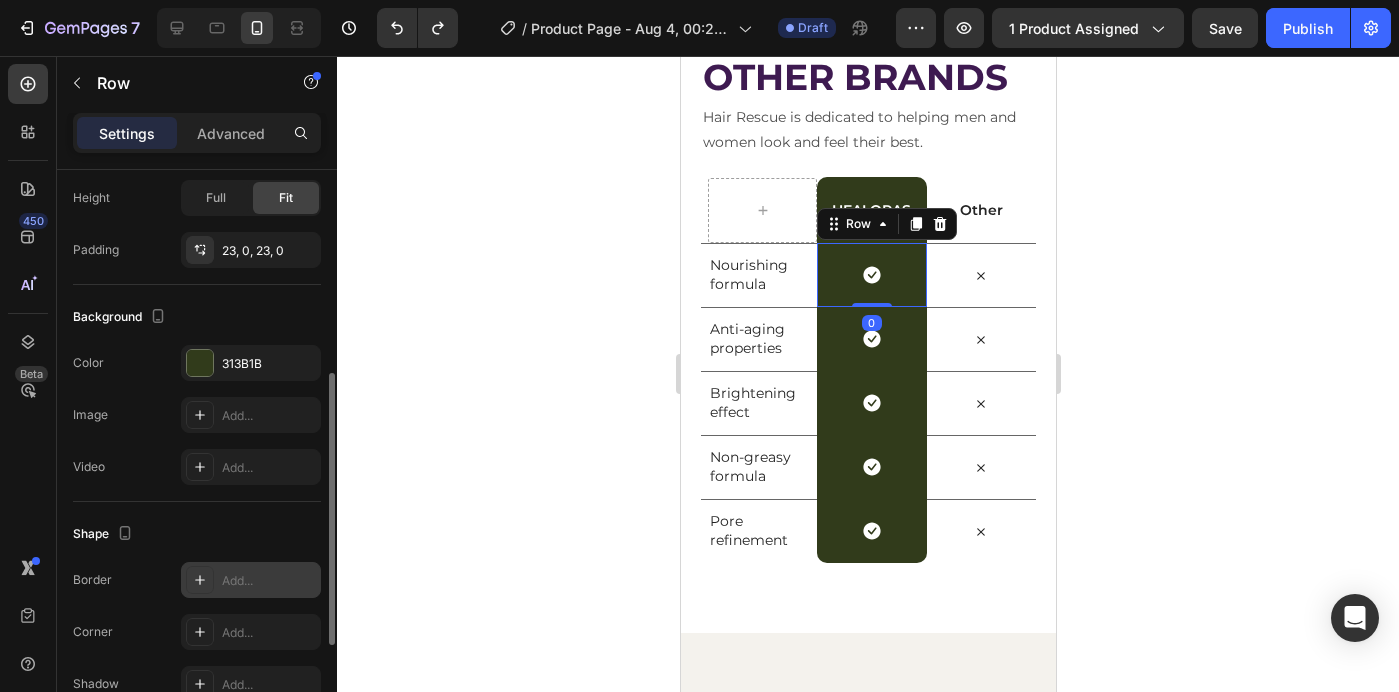 scroll, scrollTop: 424, scrollLeft: 0, axis: vertical 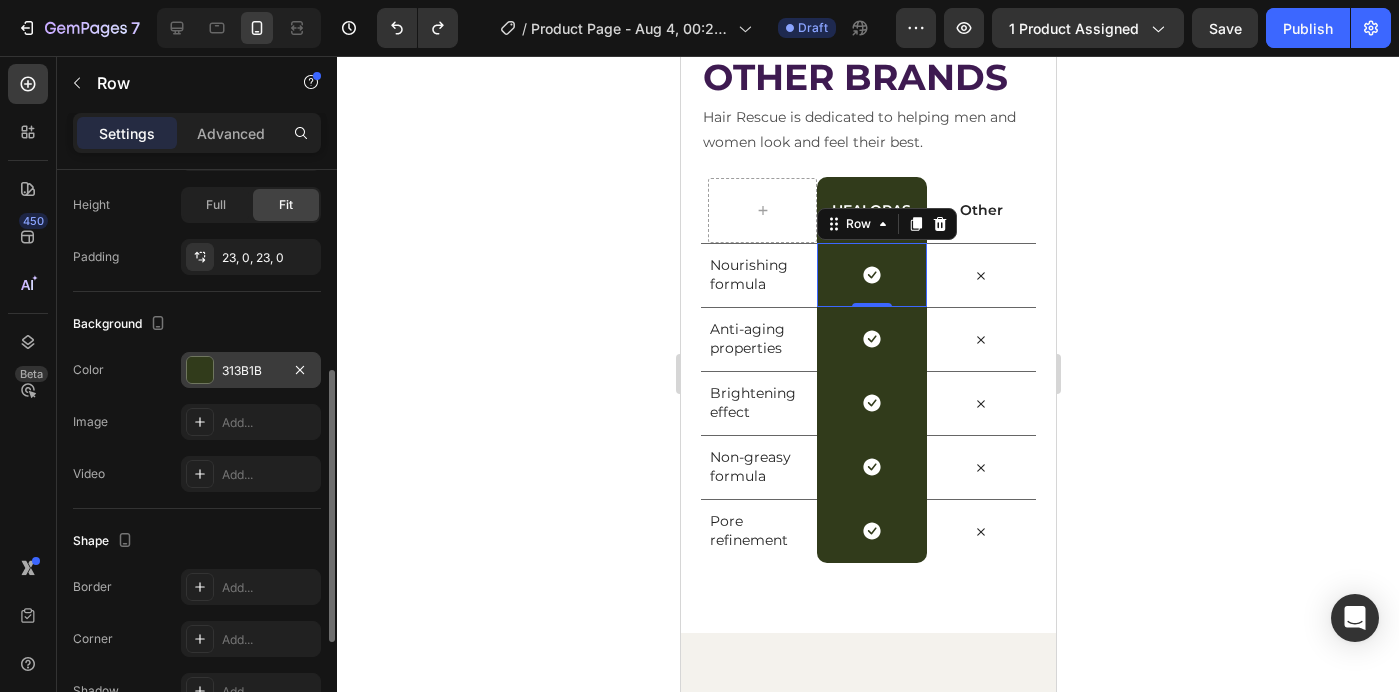 click on "313B1B" at bounding box center [251, 371] 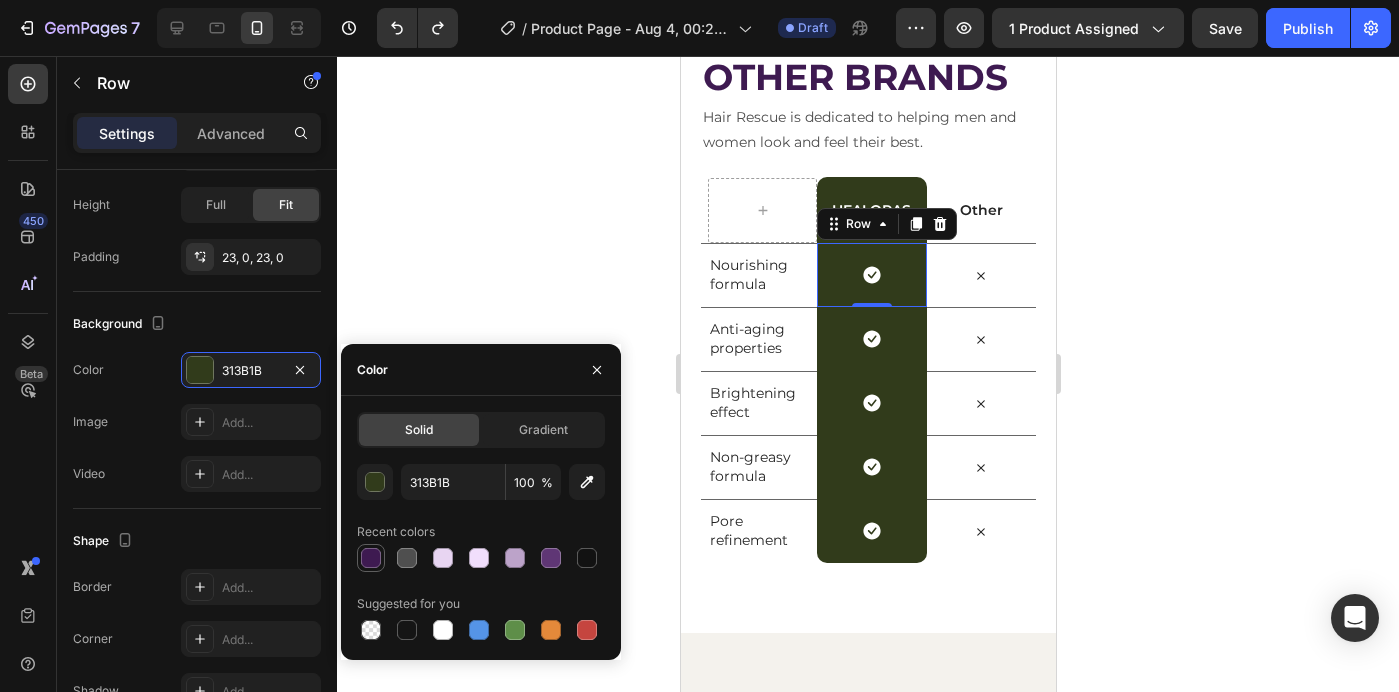 click at bounding box center (371, 558) 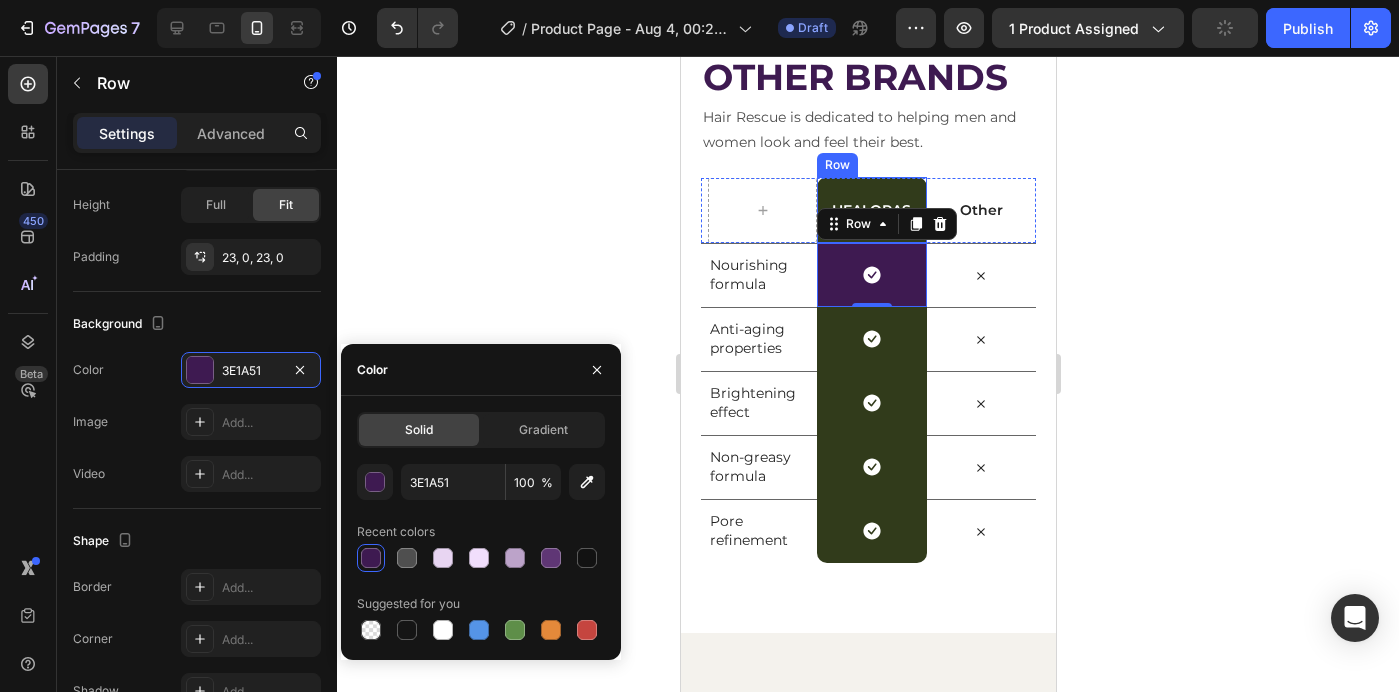 click on "Healoras Heading Row" at bounding box center (870, 210) 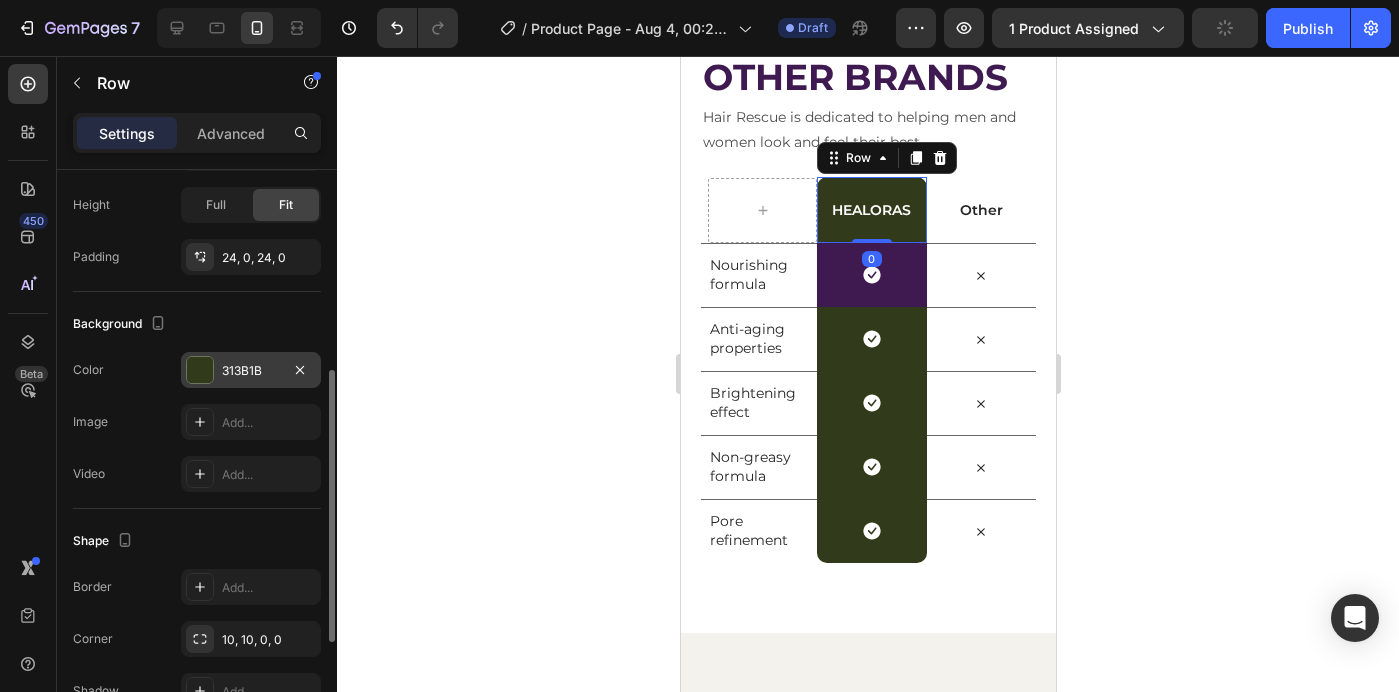 click on "313B1B" at bounding box center (251, 371) 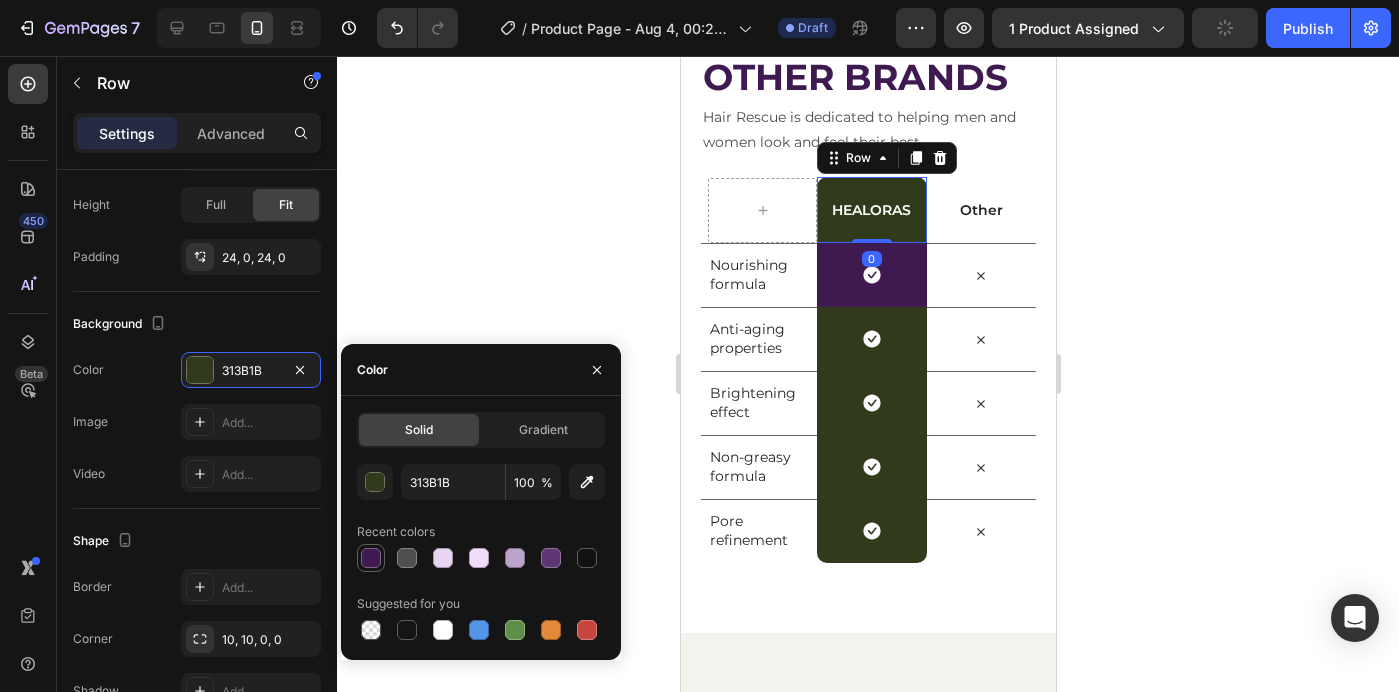 click at bounding box center (371, 558) 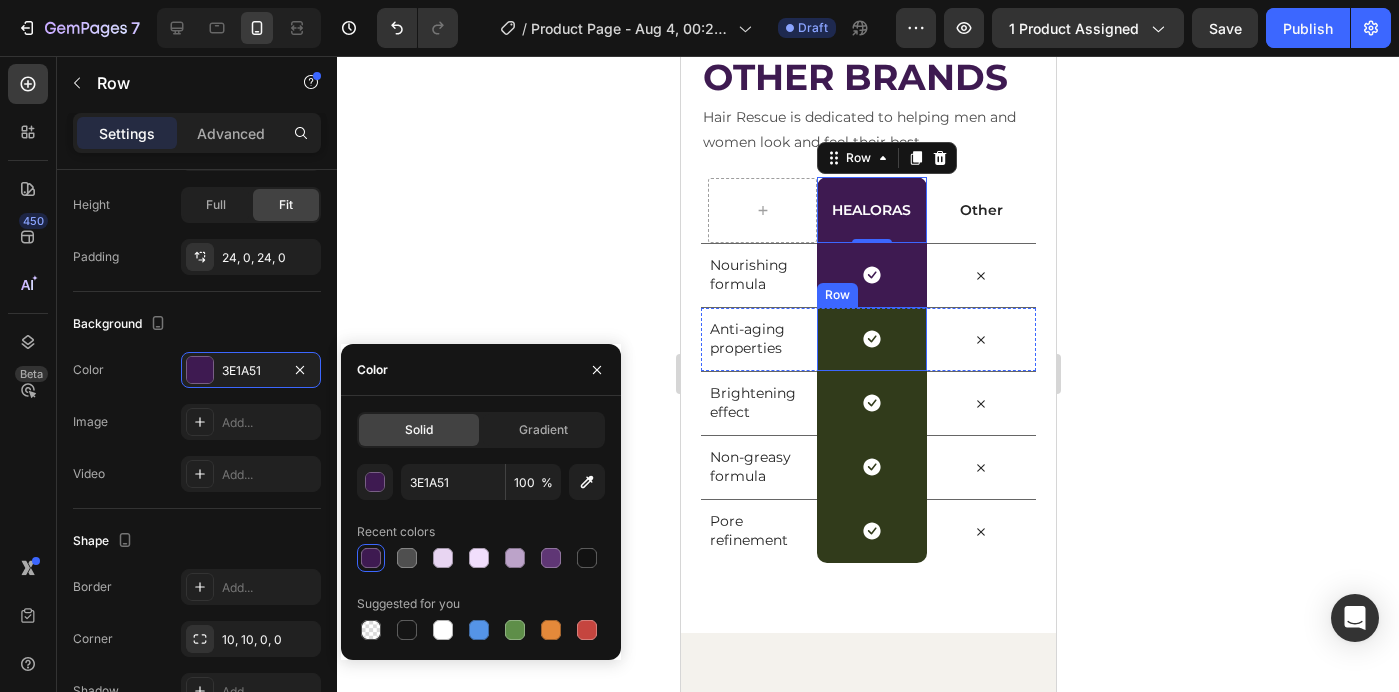 click on "Icon Row" at bounding box center [870, 339] 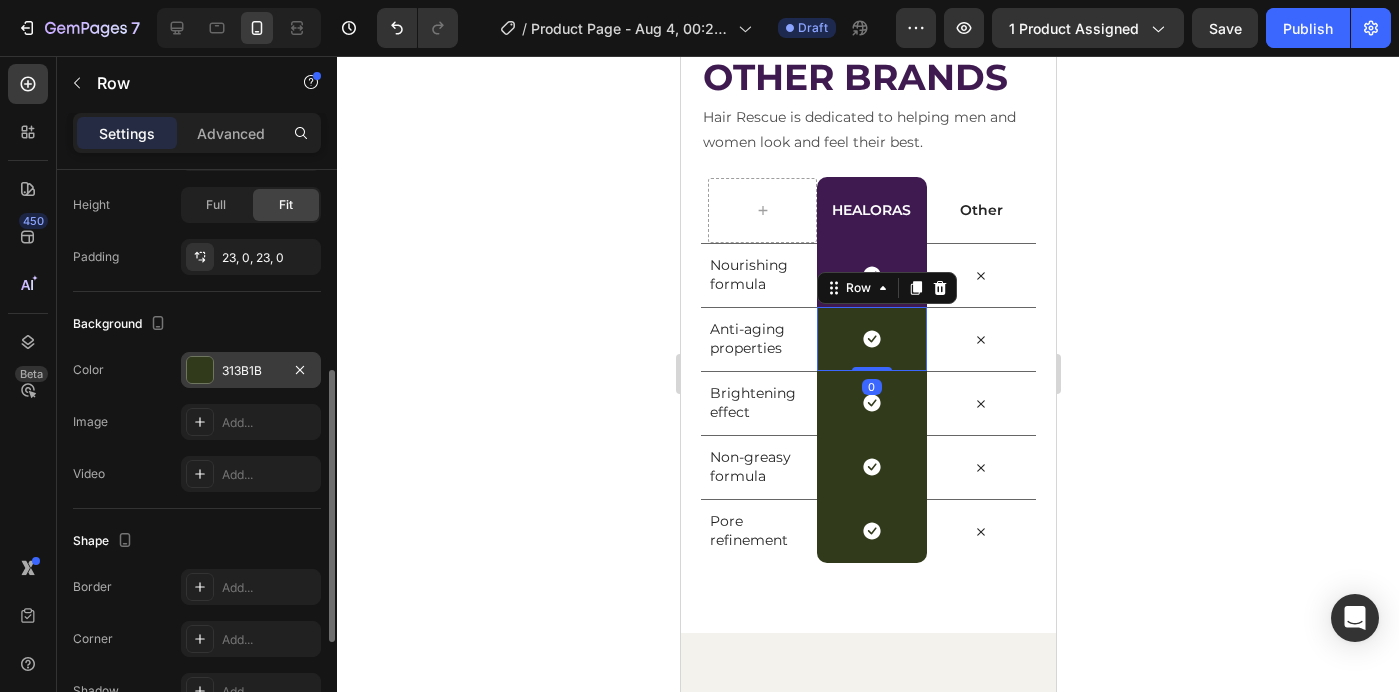 click on "313B1B" at bounding box center [251, 371] 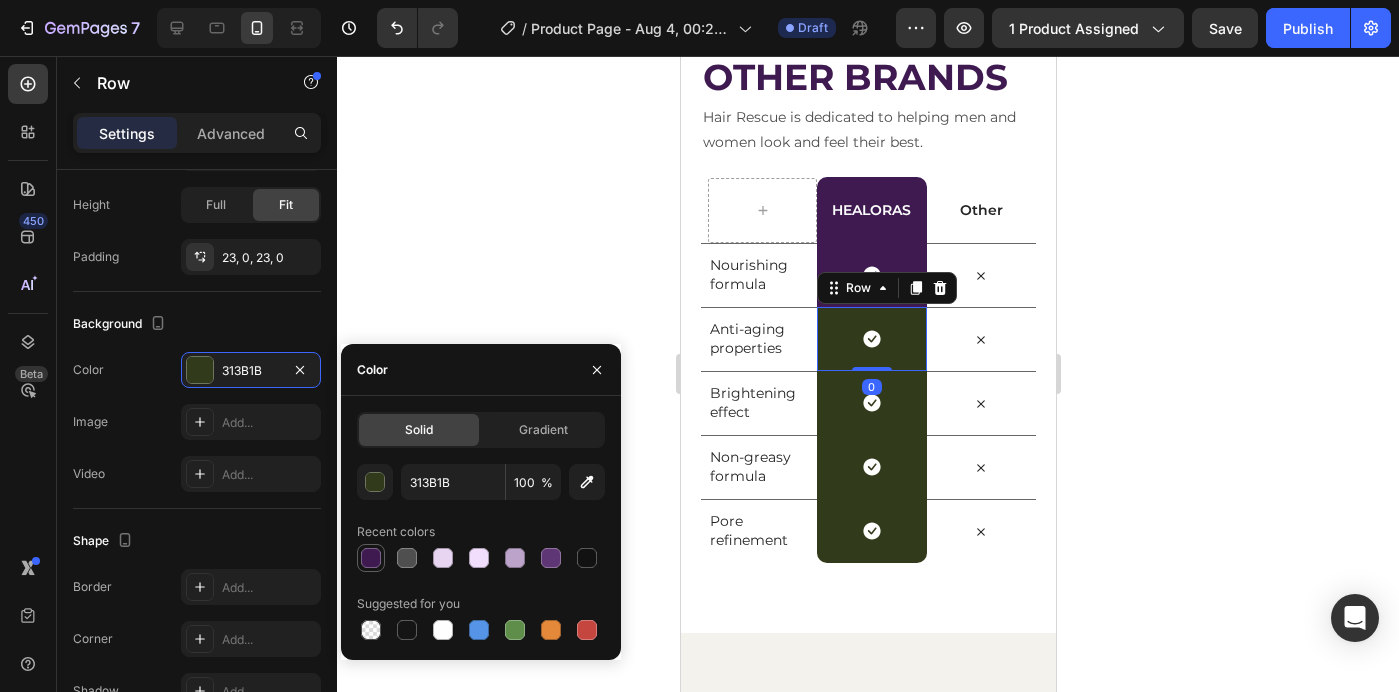 click at bounding box center (371, 558) 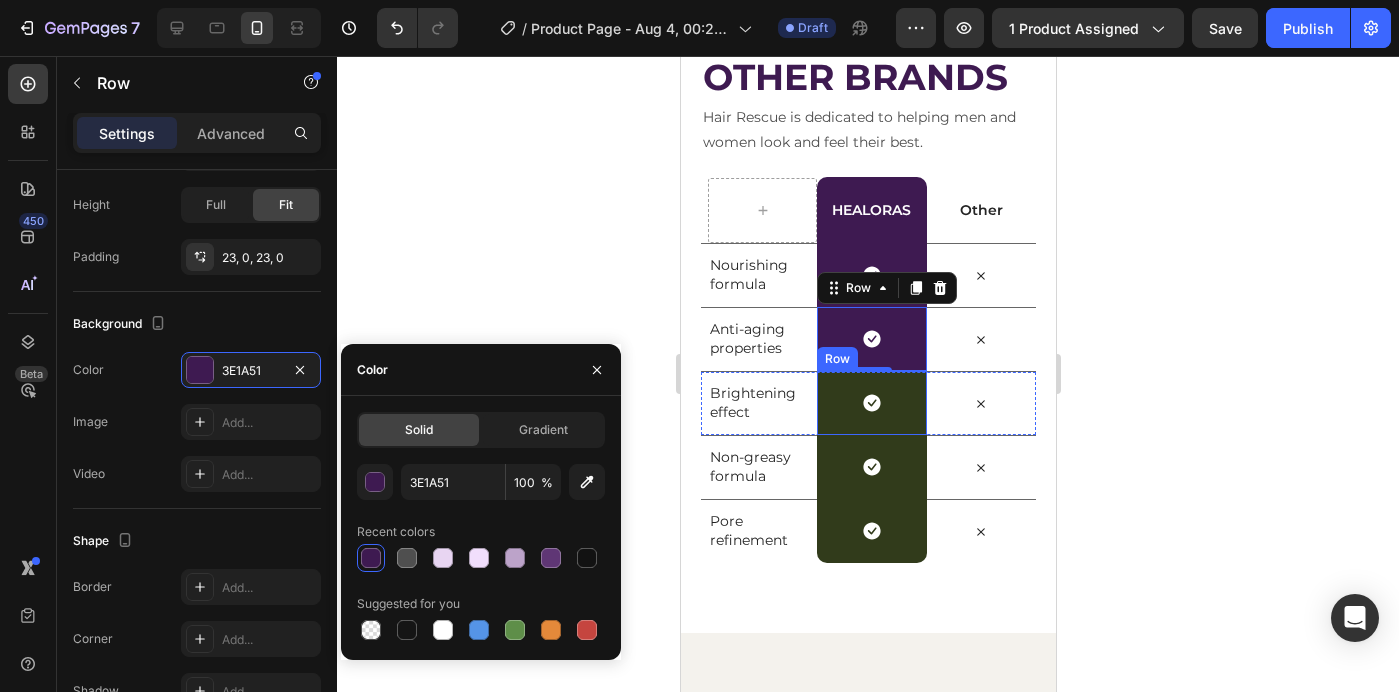 click on "Icon Row" at bounding box center (870, 403) 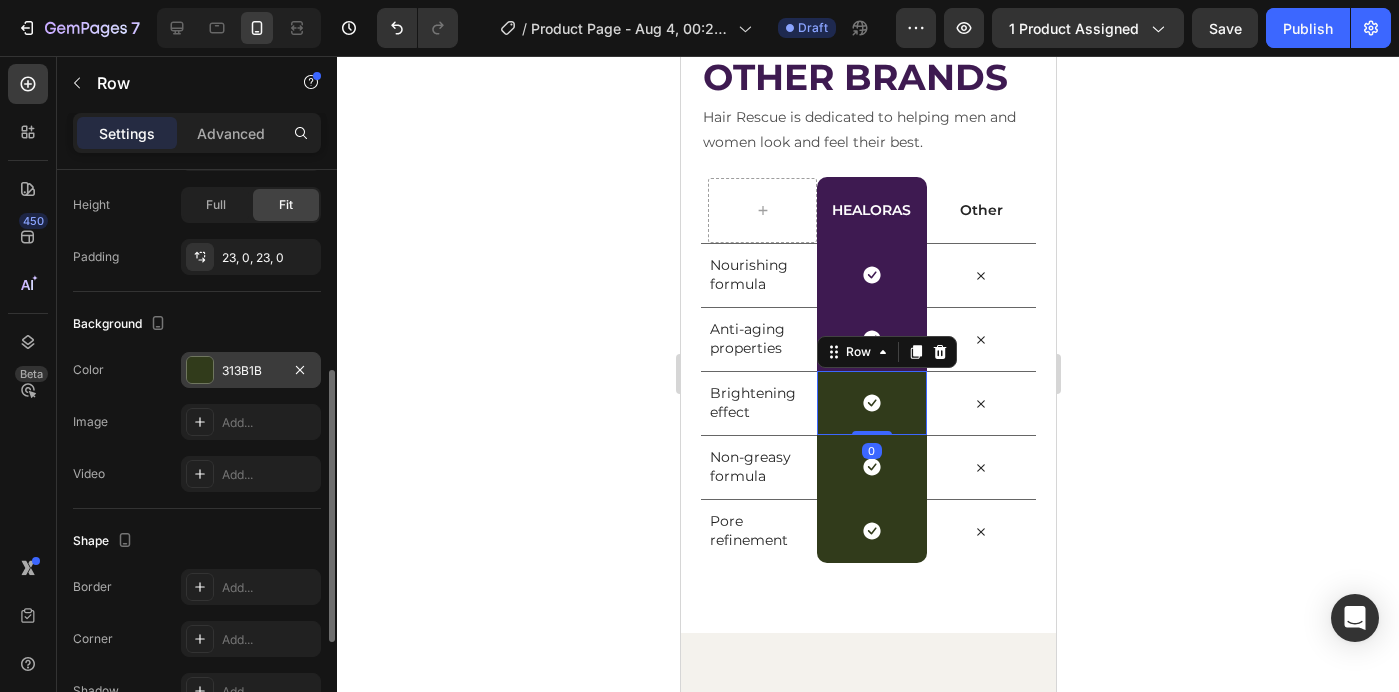 click at bounding box center [200, 370] 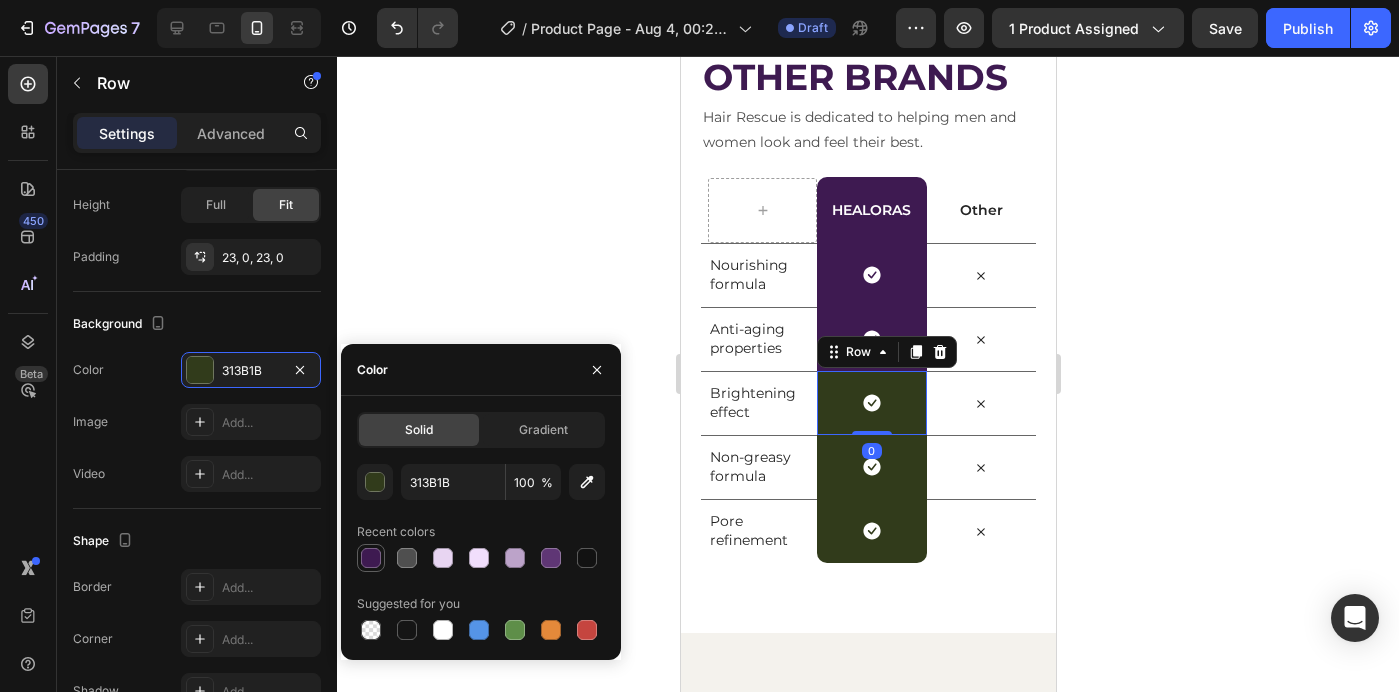 click at bounding box center [371, 558] 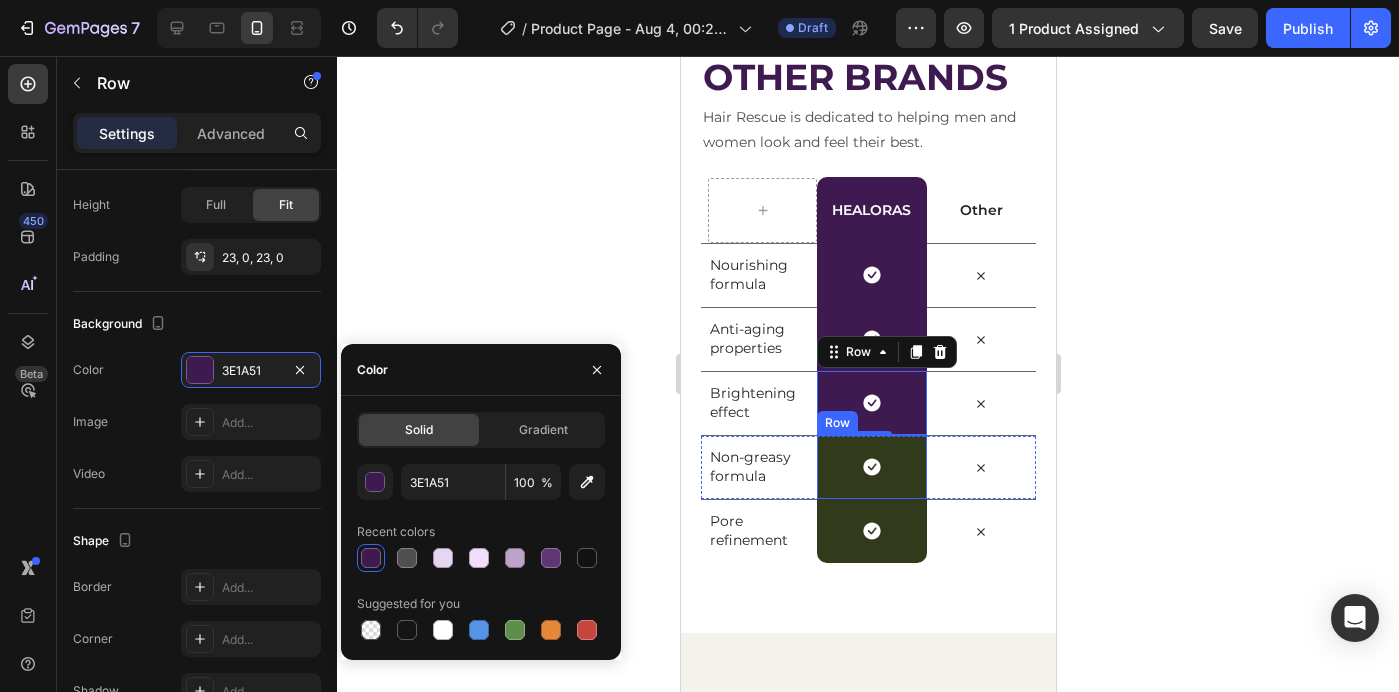 click on "Icon Row" at bounding box center [870, 467] 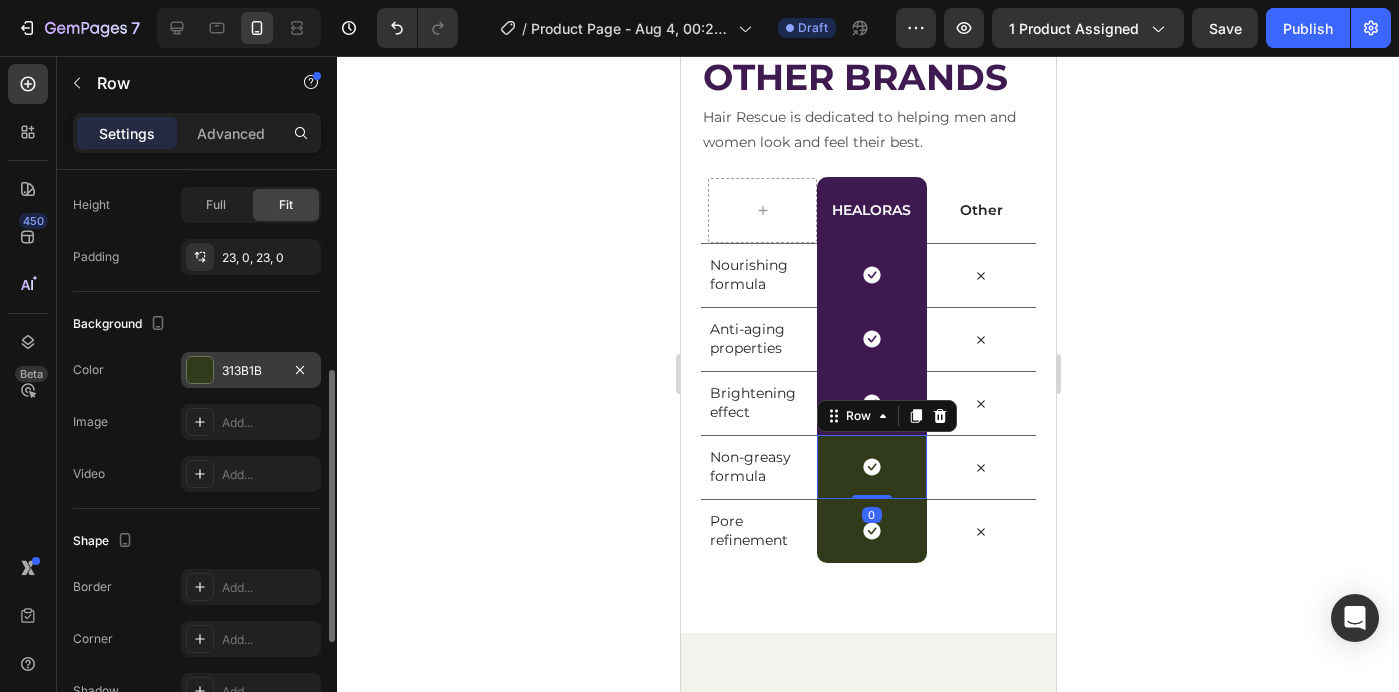 click at bounding box center (200, 370) 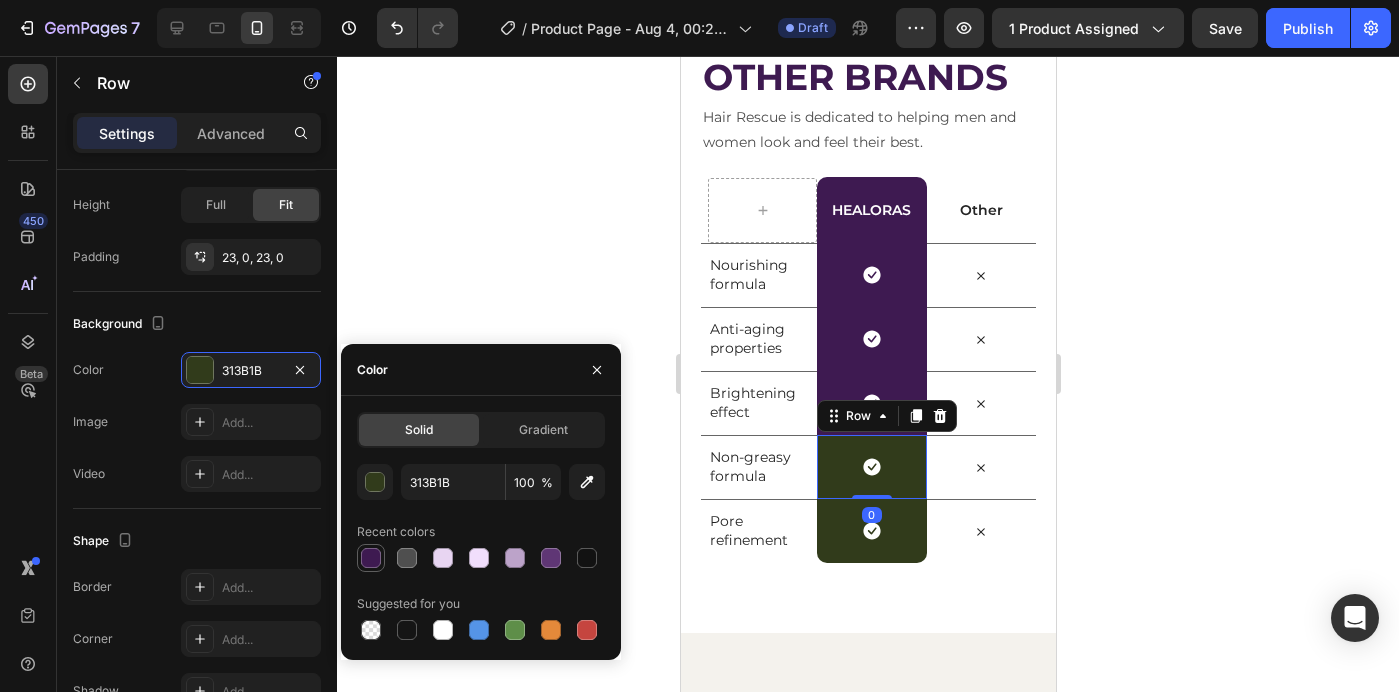 click at bounding box center (371, 558) 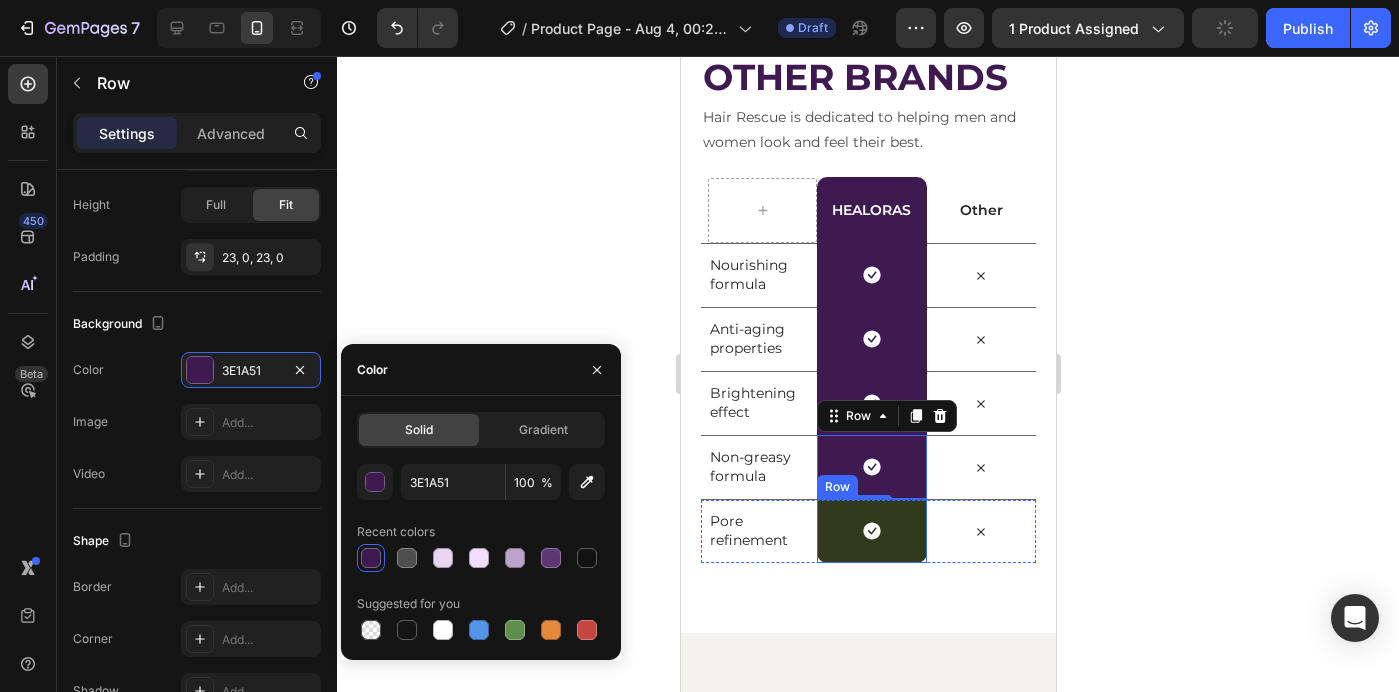 click on "Icon Row" at bounding box center (870, 531) 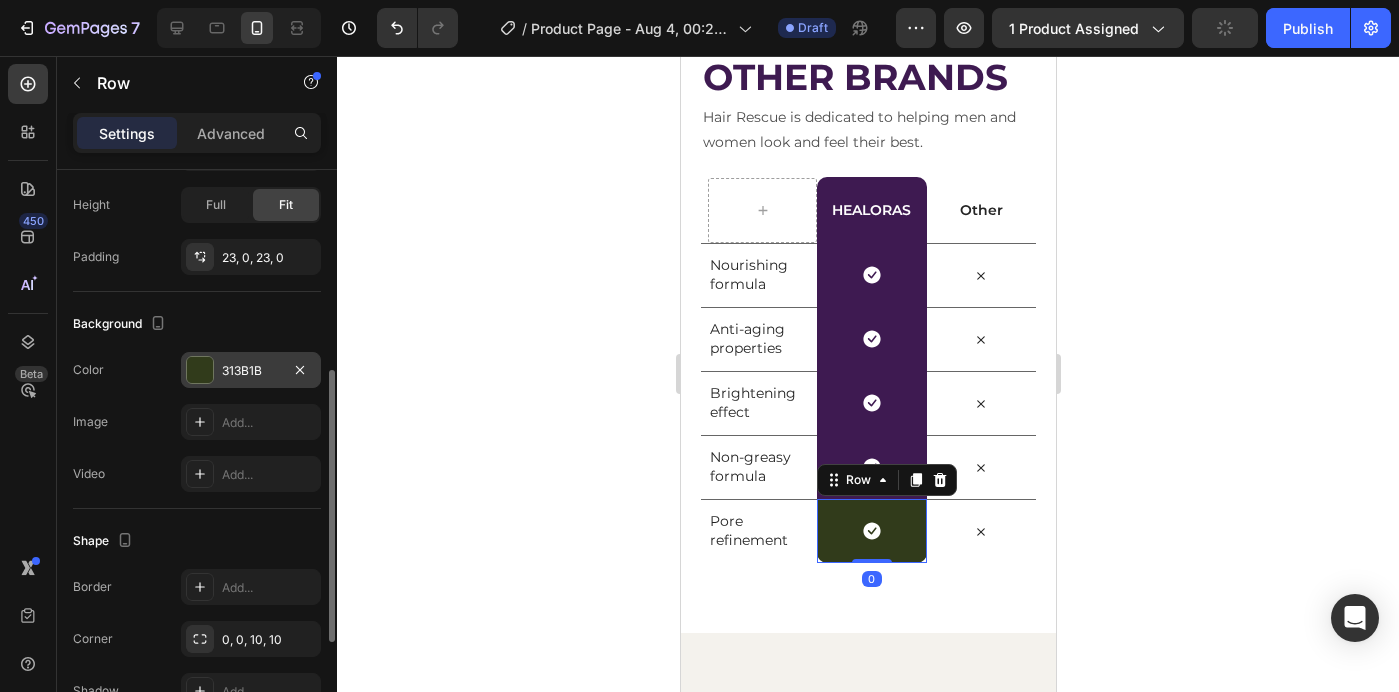 click on "313B1B" at bounding box center (251, 370) 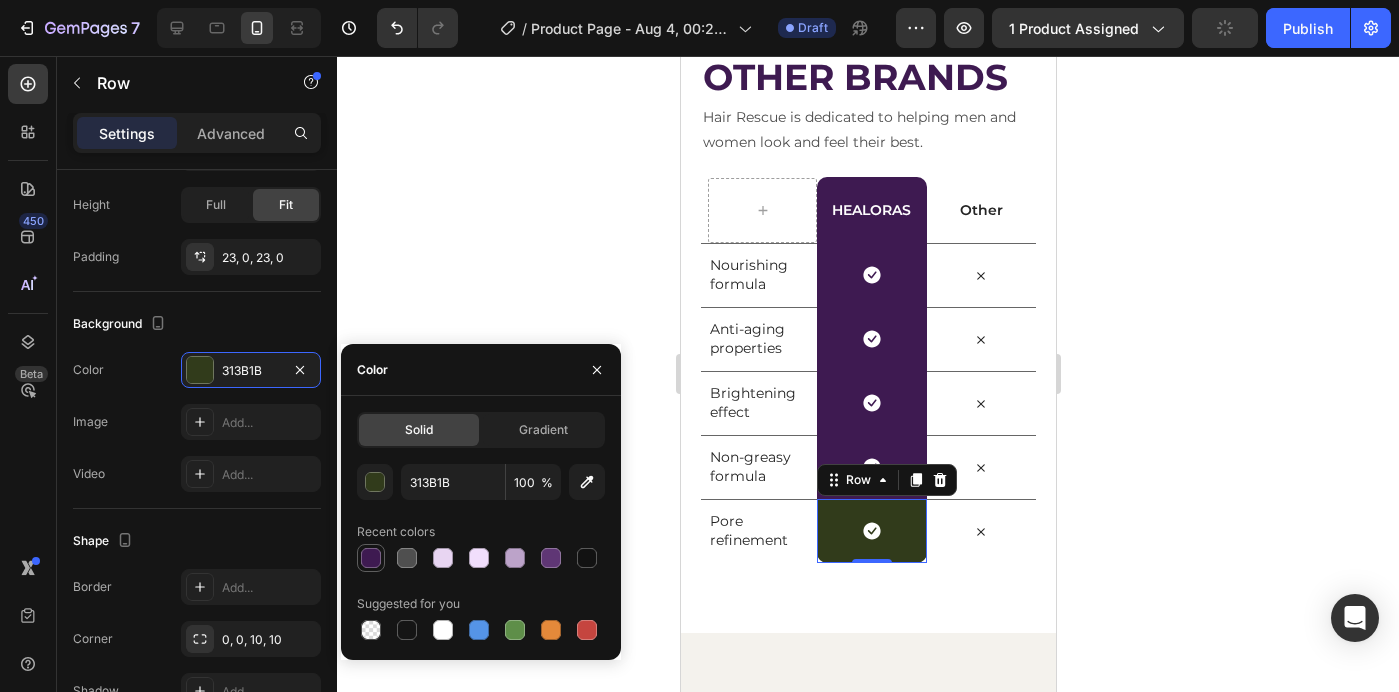 click at bounding box center (371, 558) 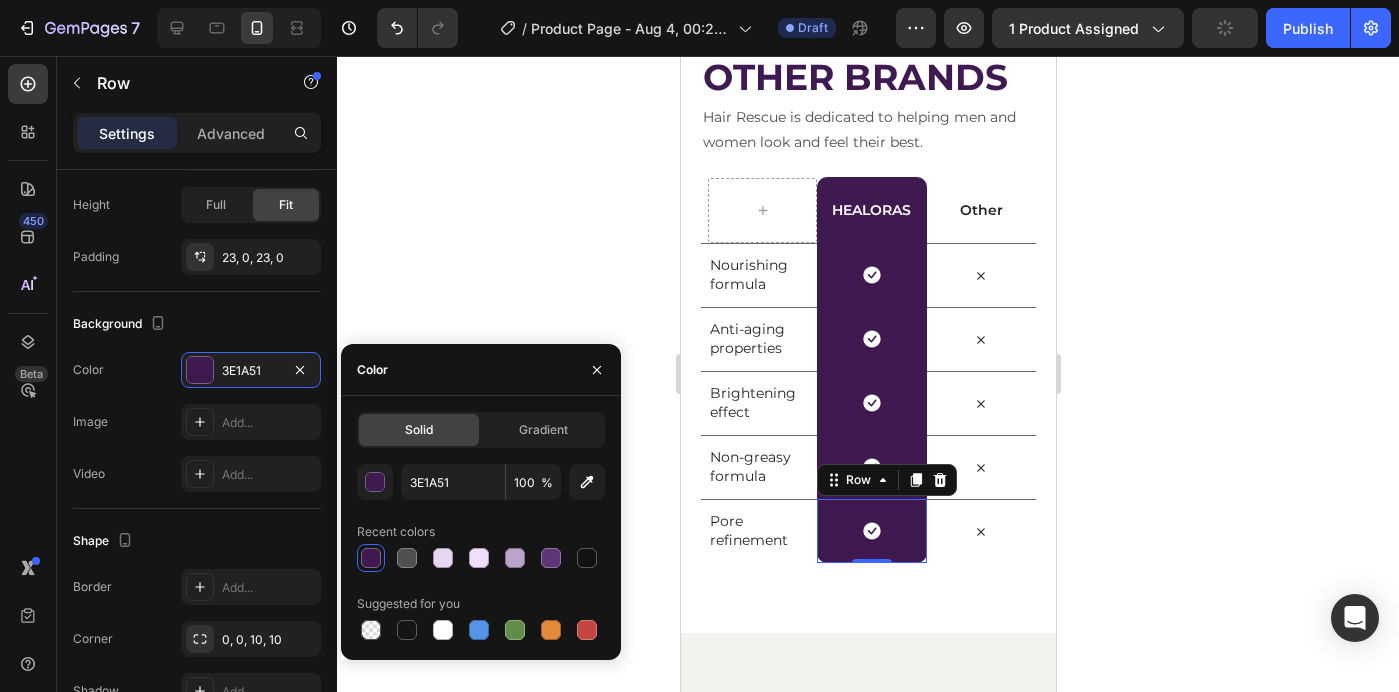 click 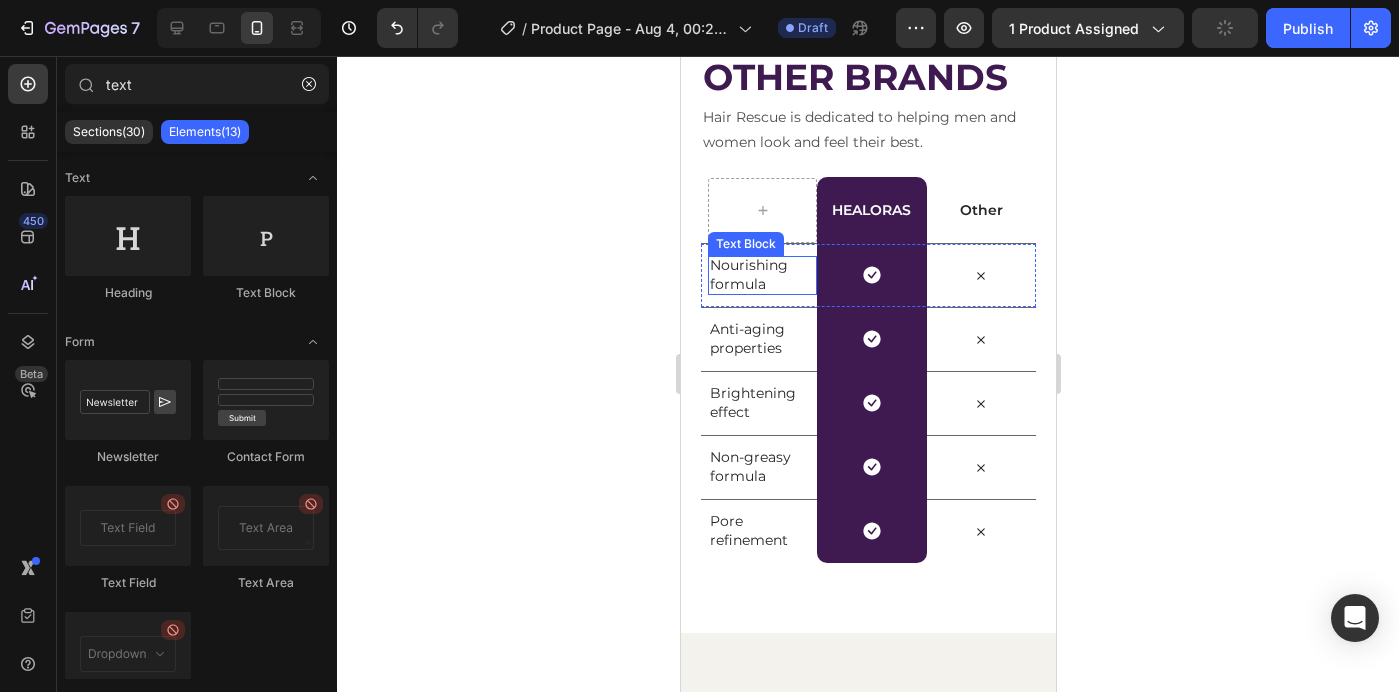 click on "Nourishing formula" at bounding box center (758, 274) 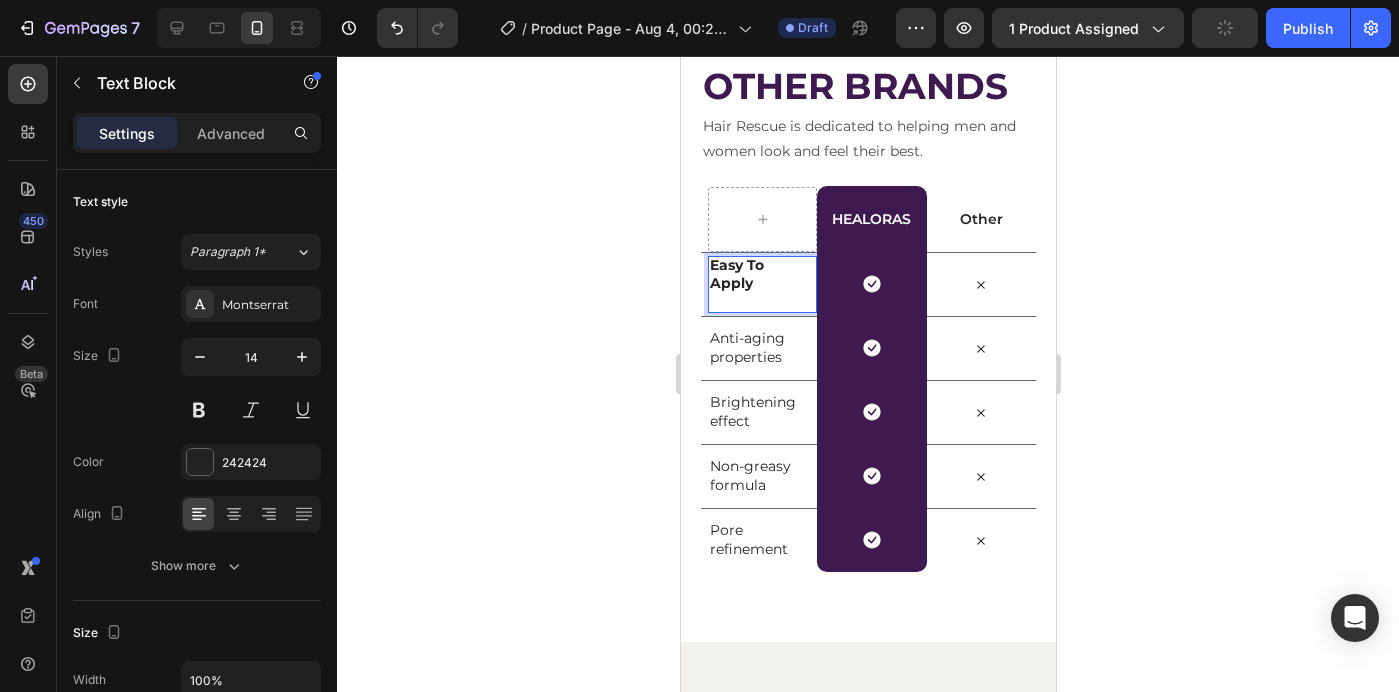 scroll, scrollTop: 4031, scrollLeft: 0, axis: vertical 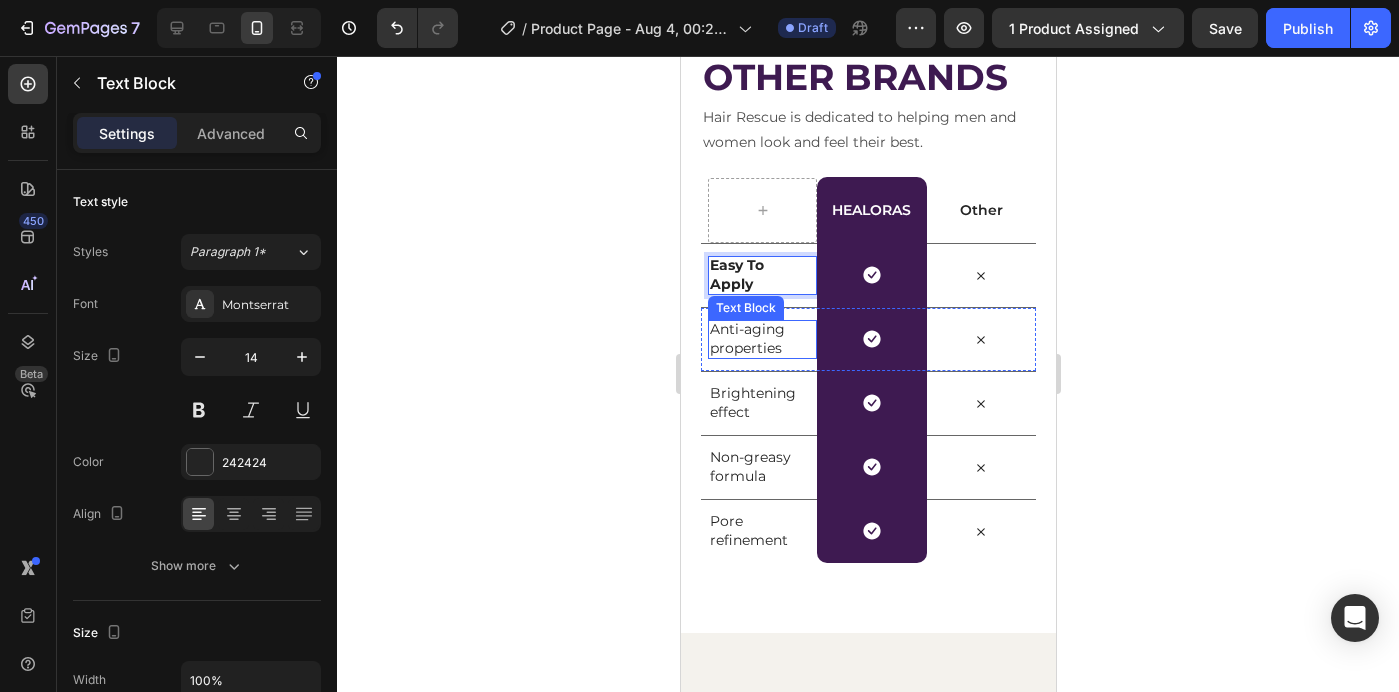 click on "Anti-aging properties" at bounding box center (758, 338) 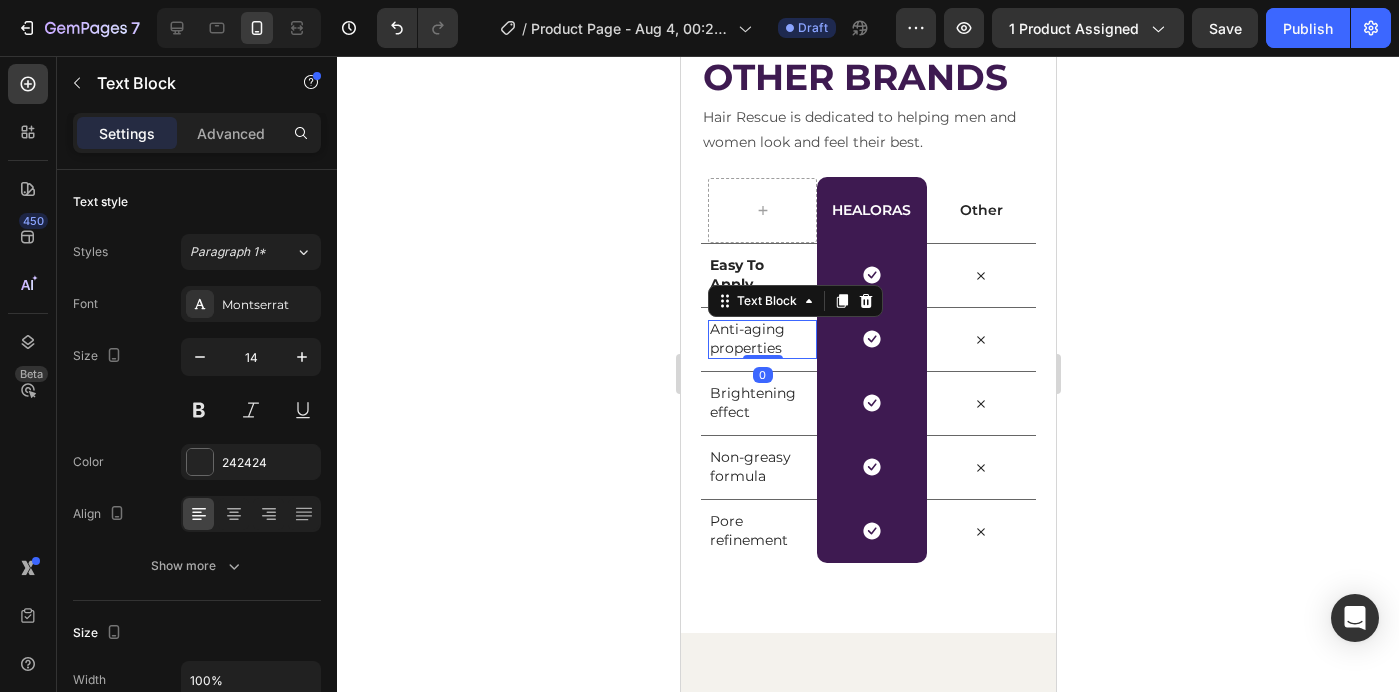 click on "Anti-aging properties" at bounding box center [758, 338] 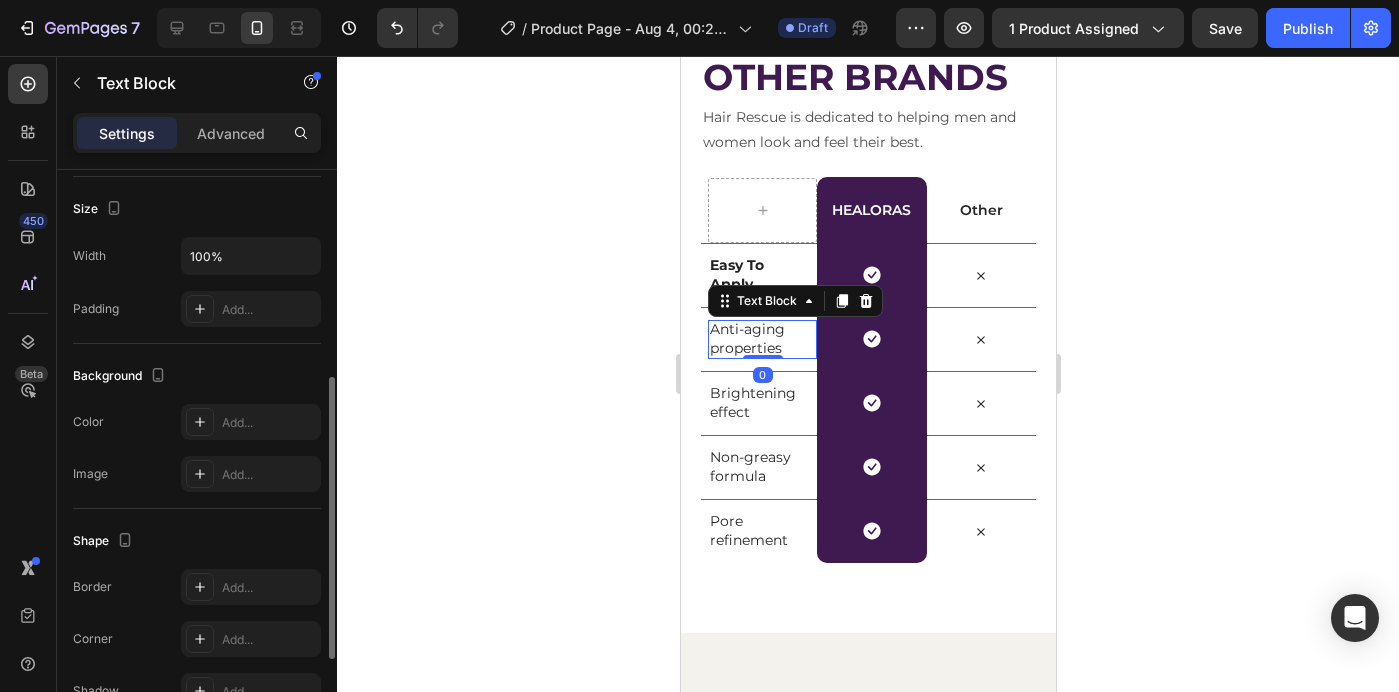 click on "Anti-aging properties" at bounding box center (758, 338) 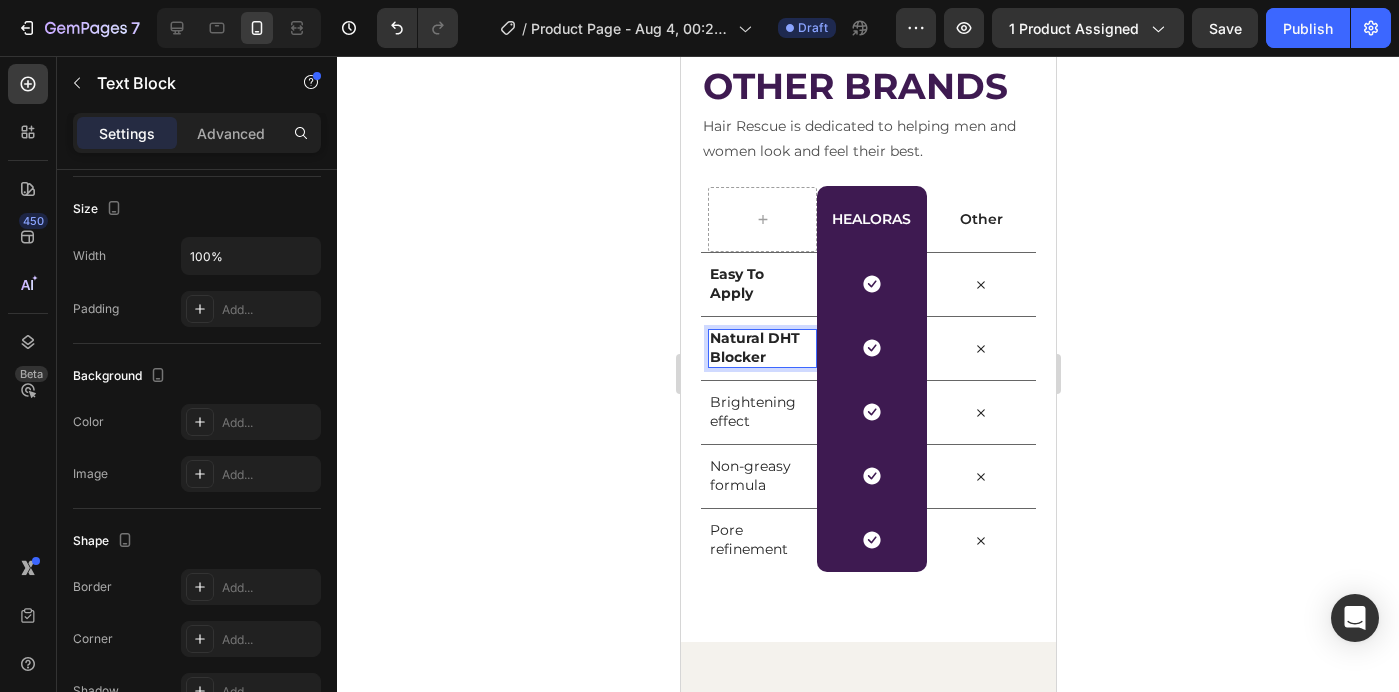 scroll, scrollTop: 4031, scrollLeft: 0, axis: vertical 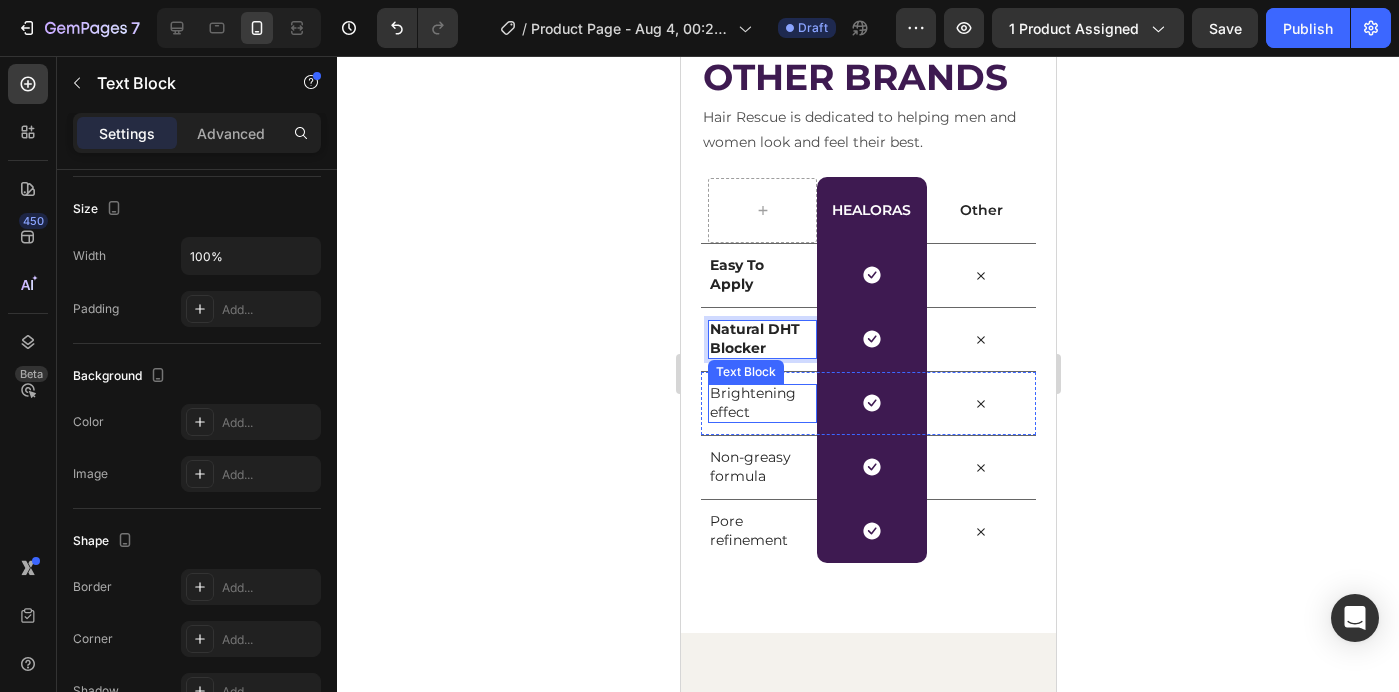 click on "Brightening effect" at bounding box center [758, 402] 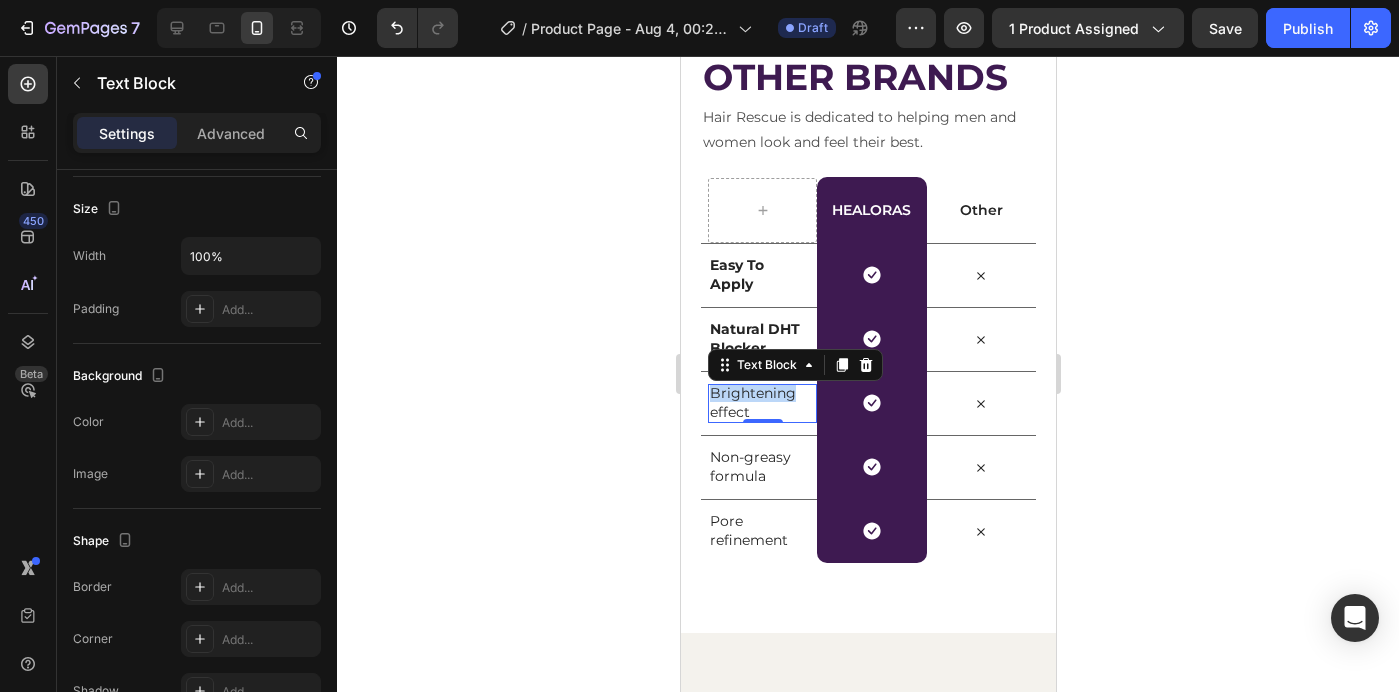click on "Brightening effect" at bounding box center [758, 402] 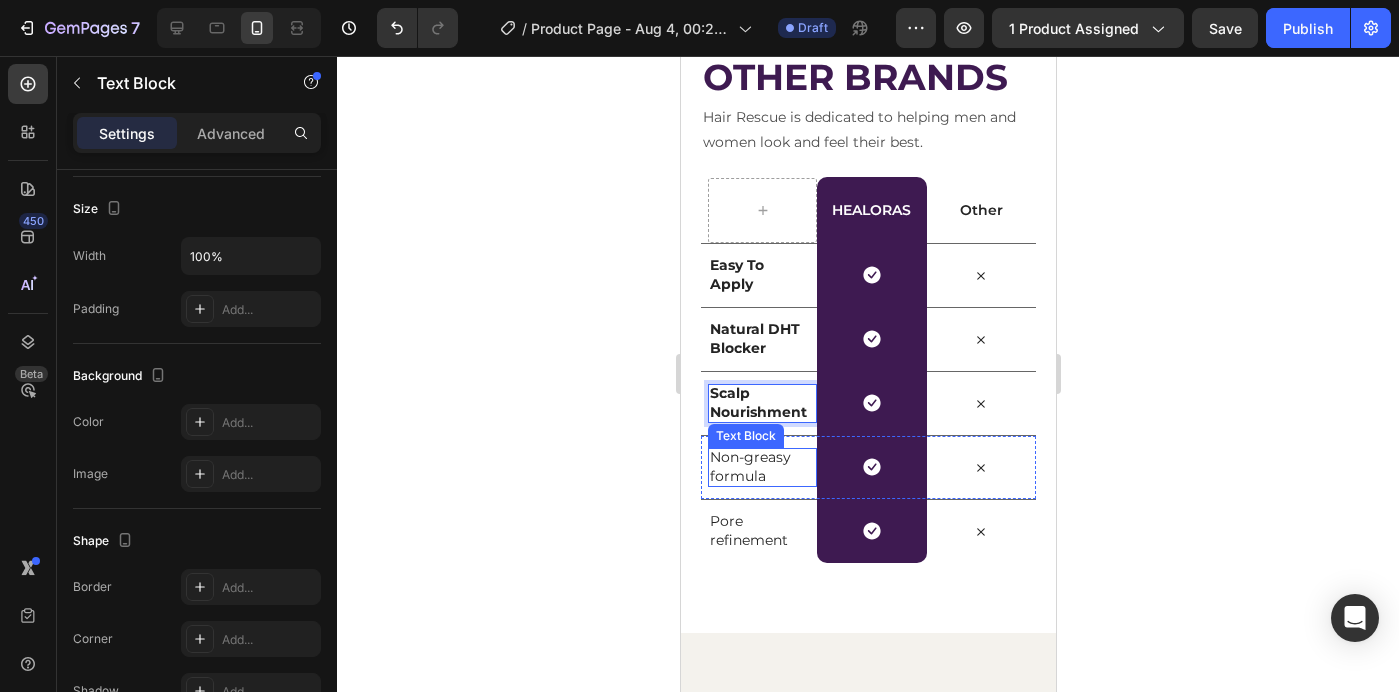 click on "Non-greasy formula" at bounding box center (758, 466) 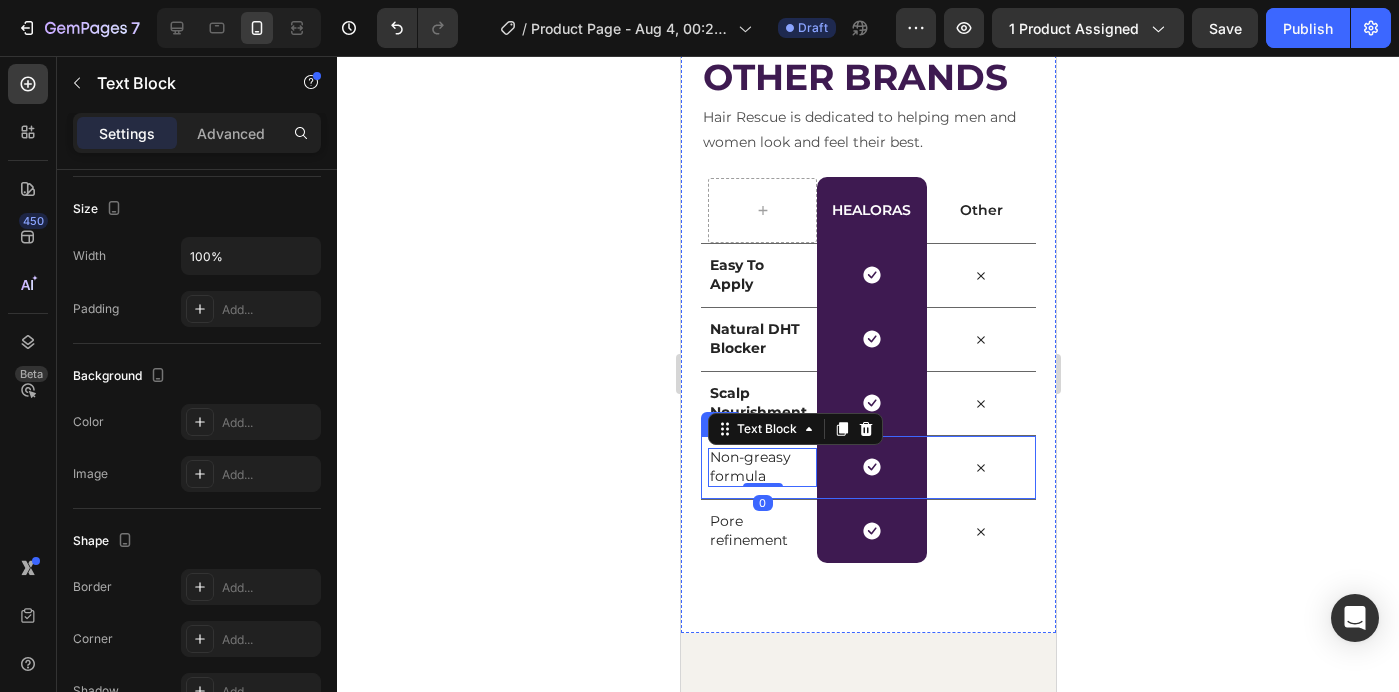 click on "Icon" at bounding box center [980, 467] 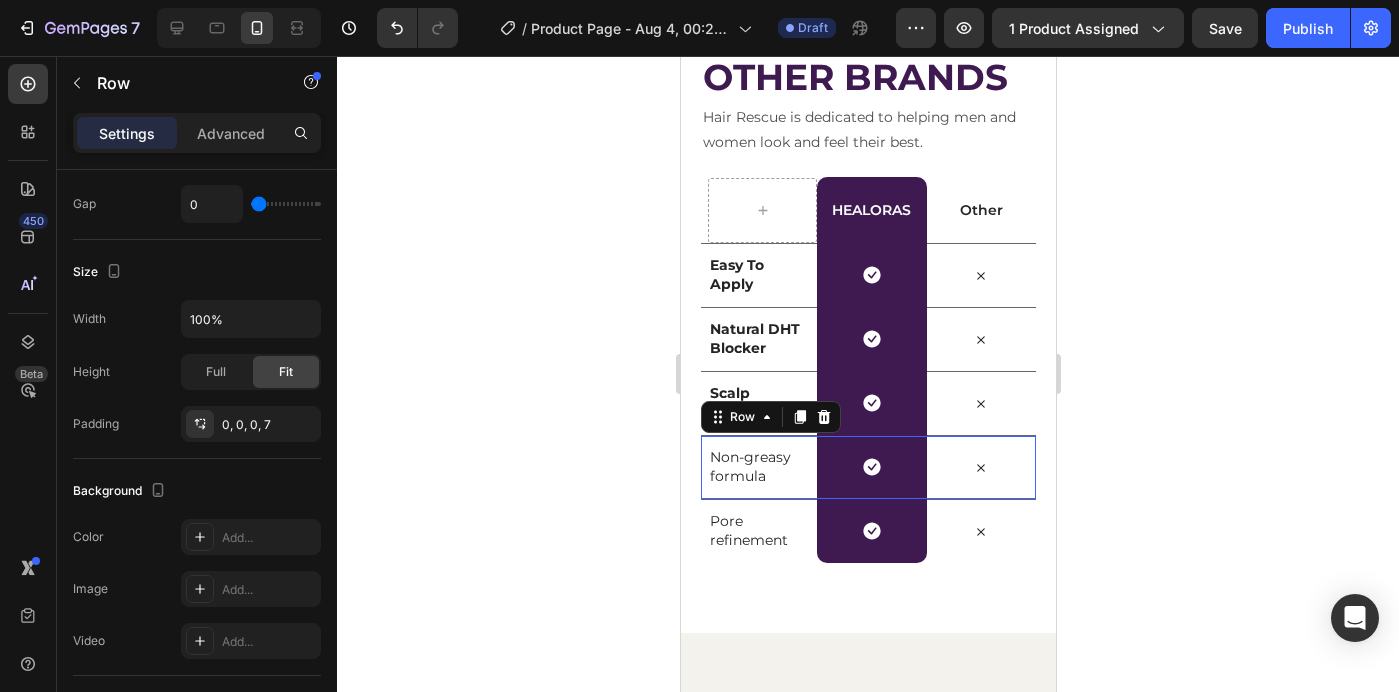 scroll, scrollTop: 0, scrollLeft: 0, axis: both 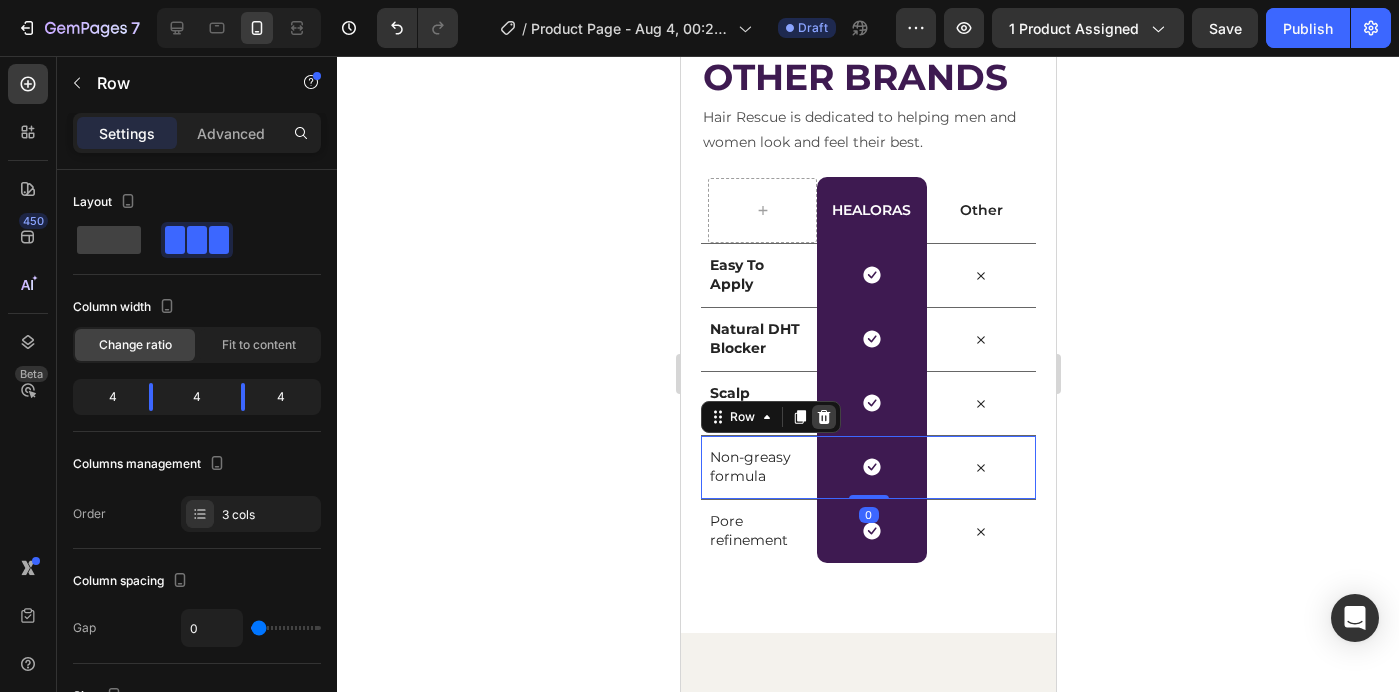 click at bounding box center (823, 417) 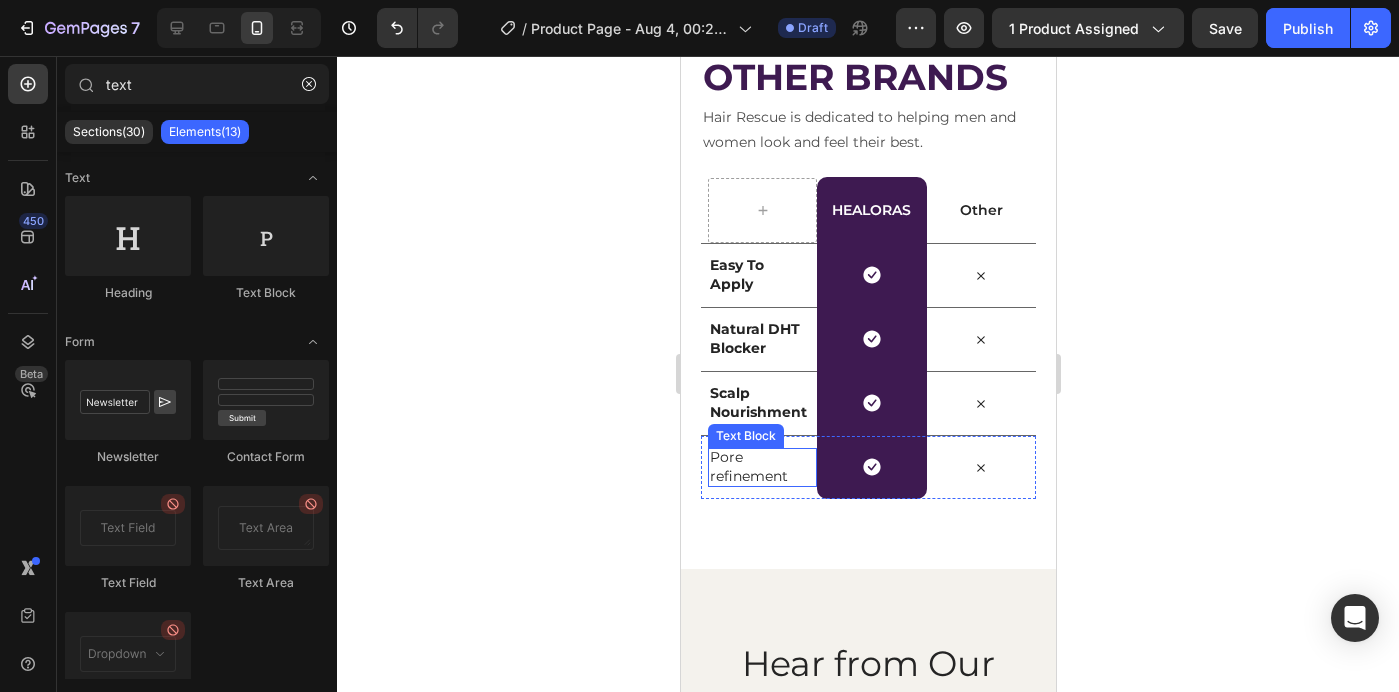 click on "Pore refinement" at bounding box center (758, 466) 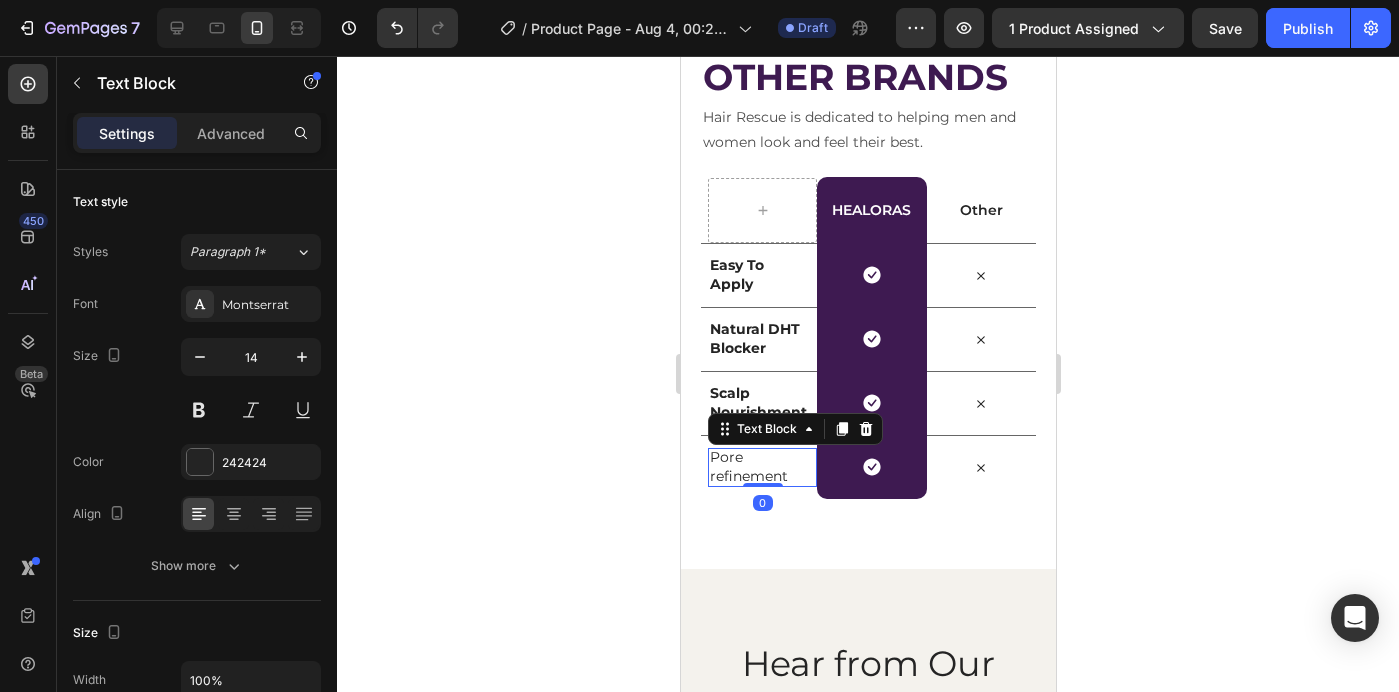 click on "Pore refinement" at bounding box center [758, 466] 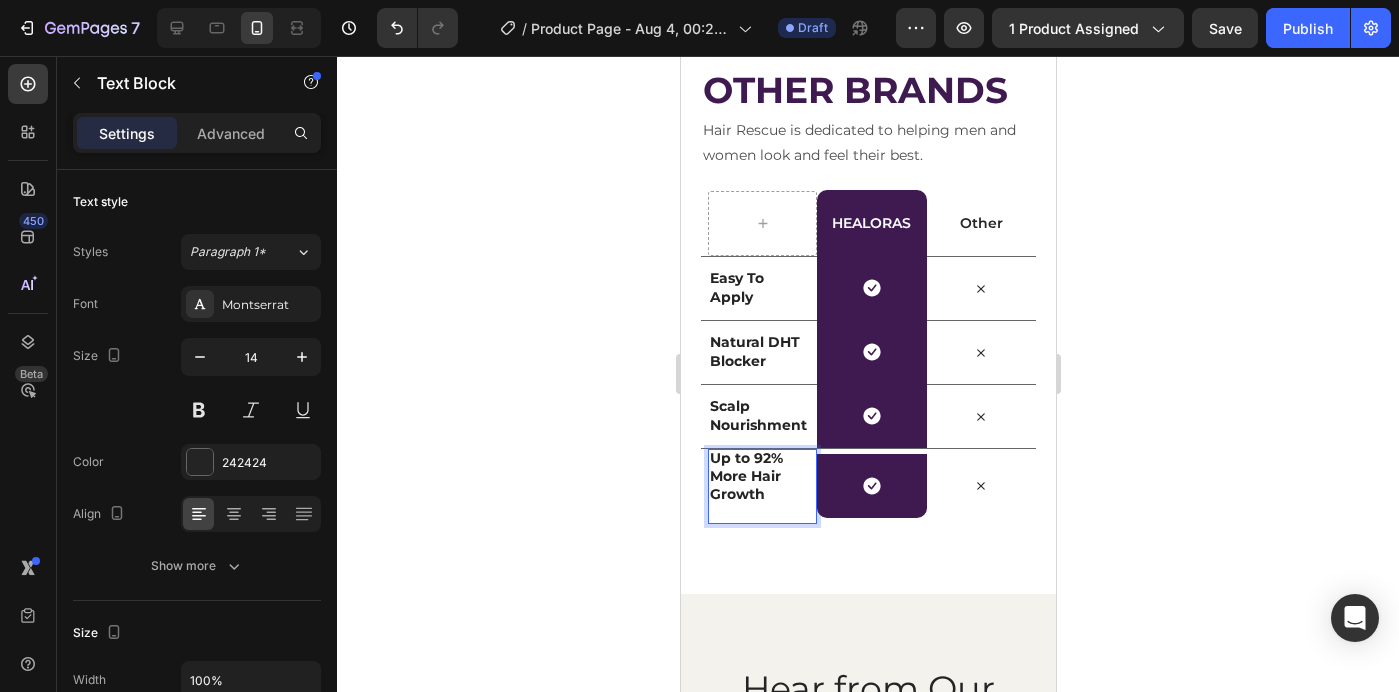 scroll, scrollTop: 4022, scrollLeft: 0, axis: vertical 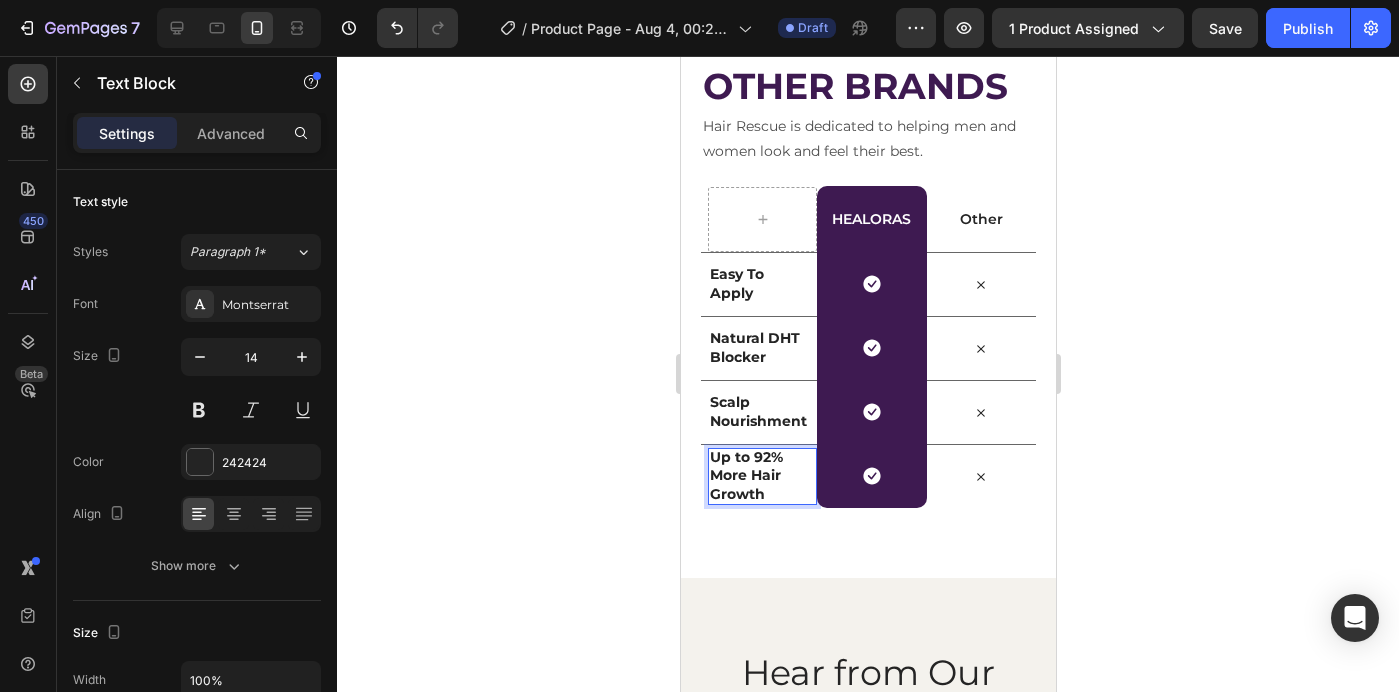 click 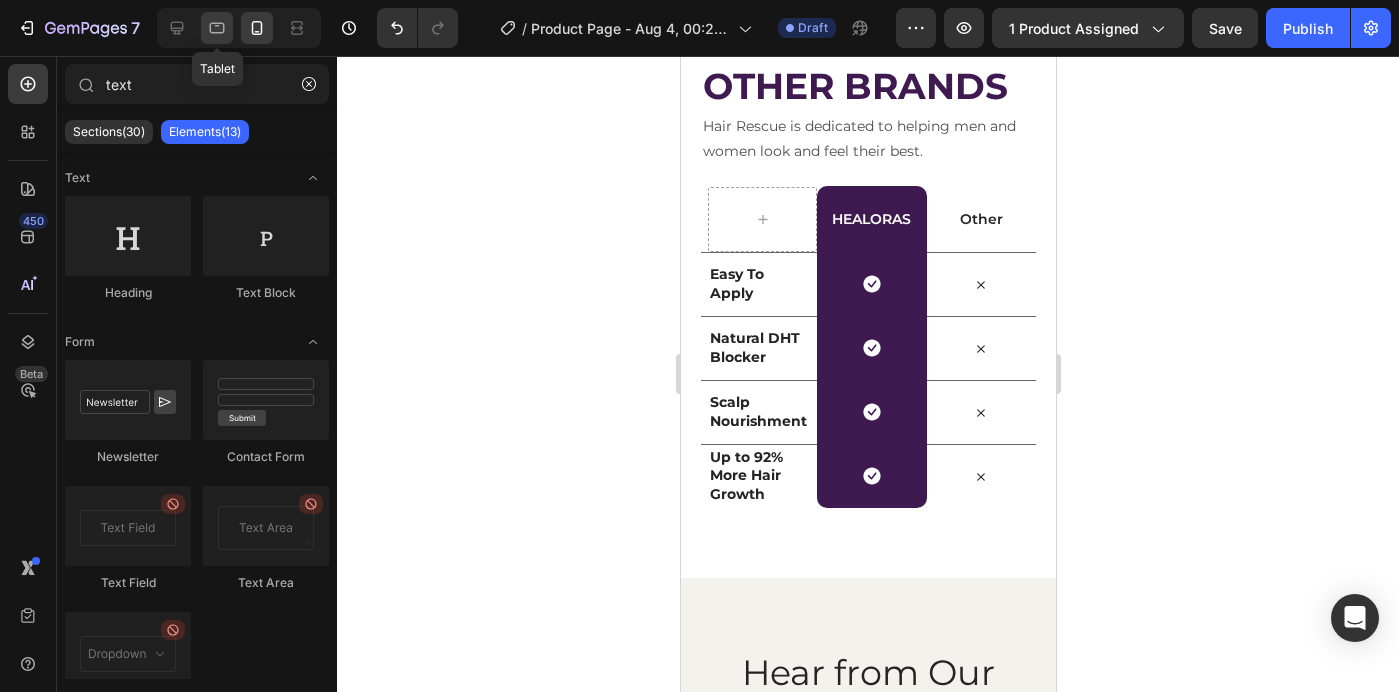 click 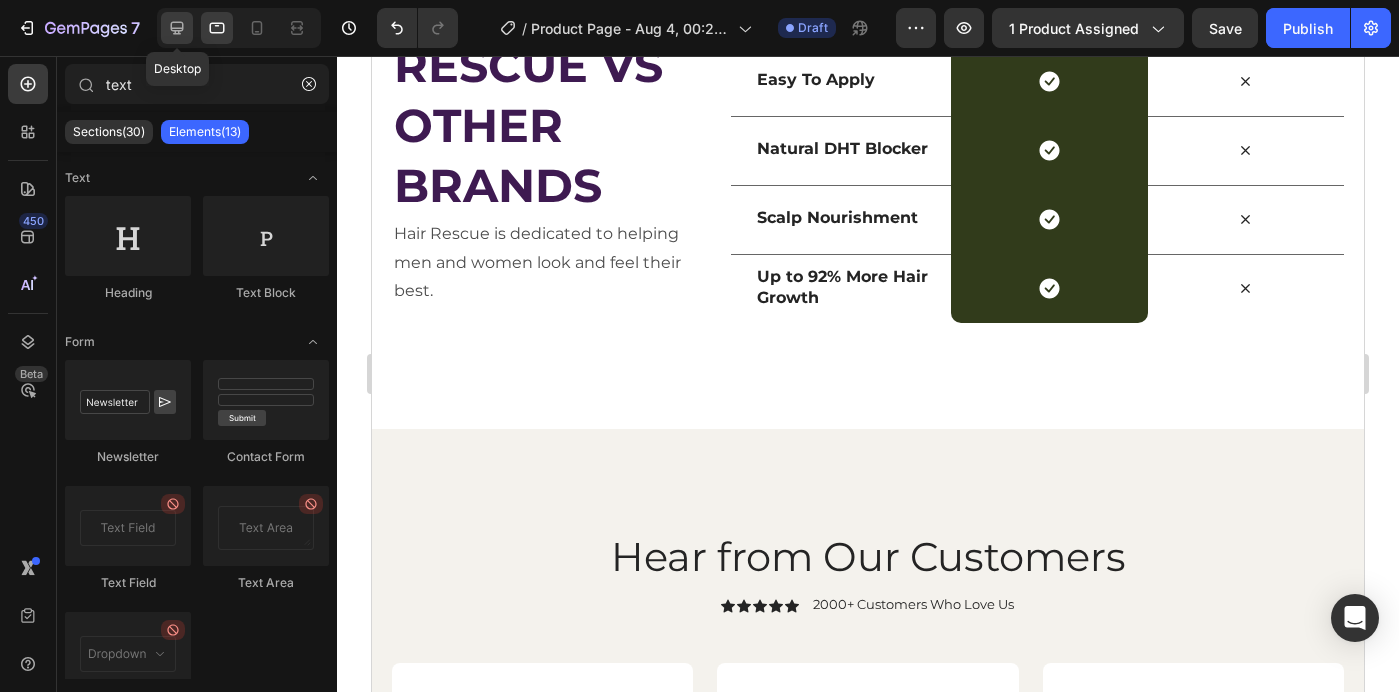 click 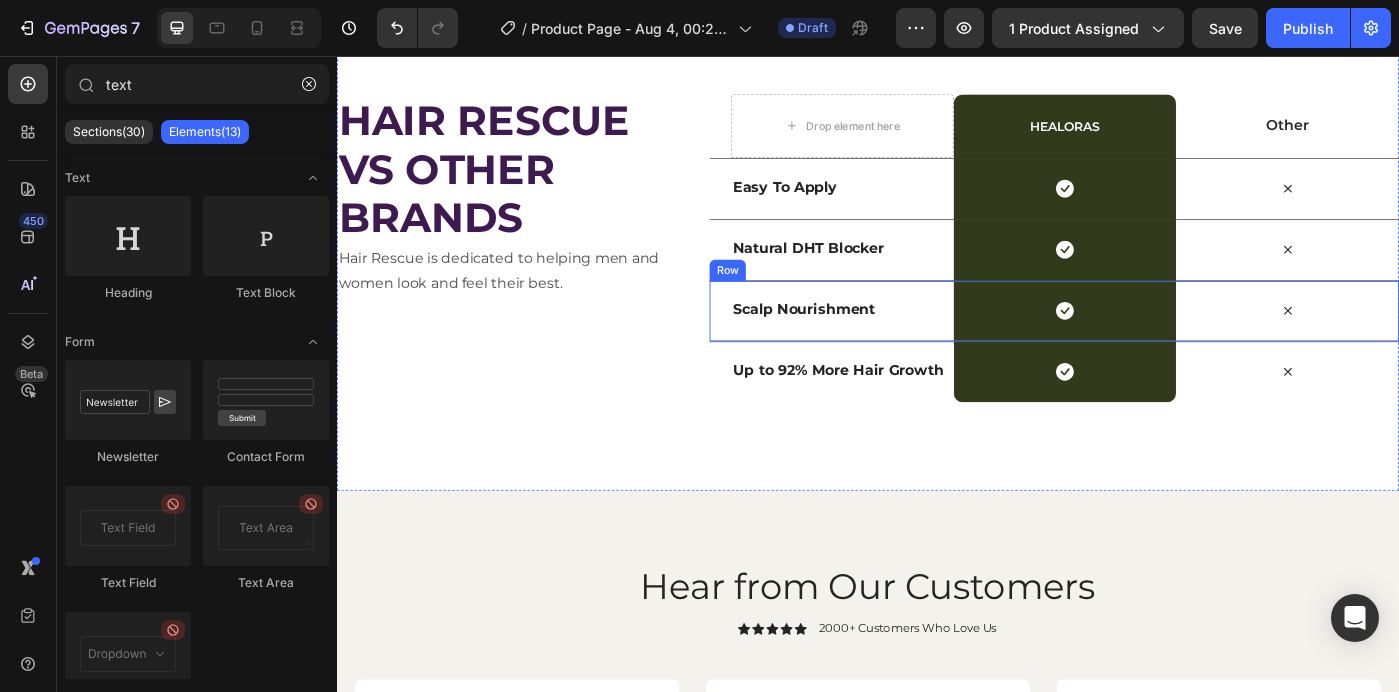 scroll, scrollTop: 3875, scrollLeft: 0, axis: vertical 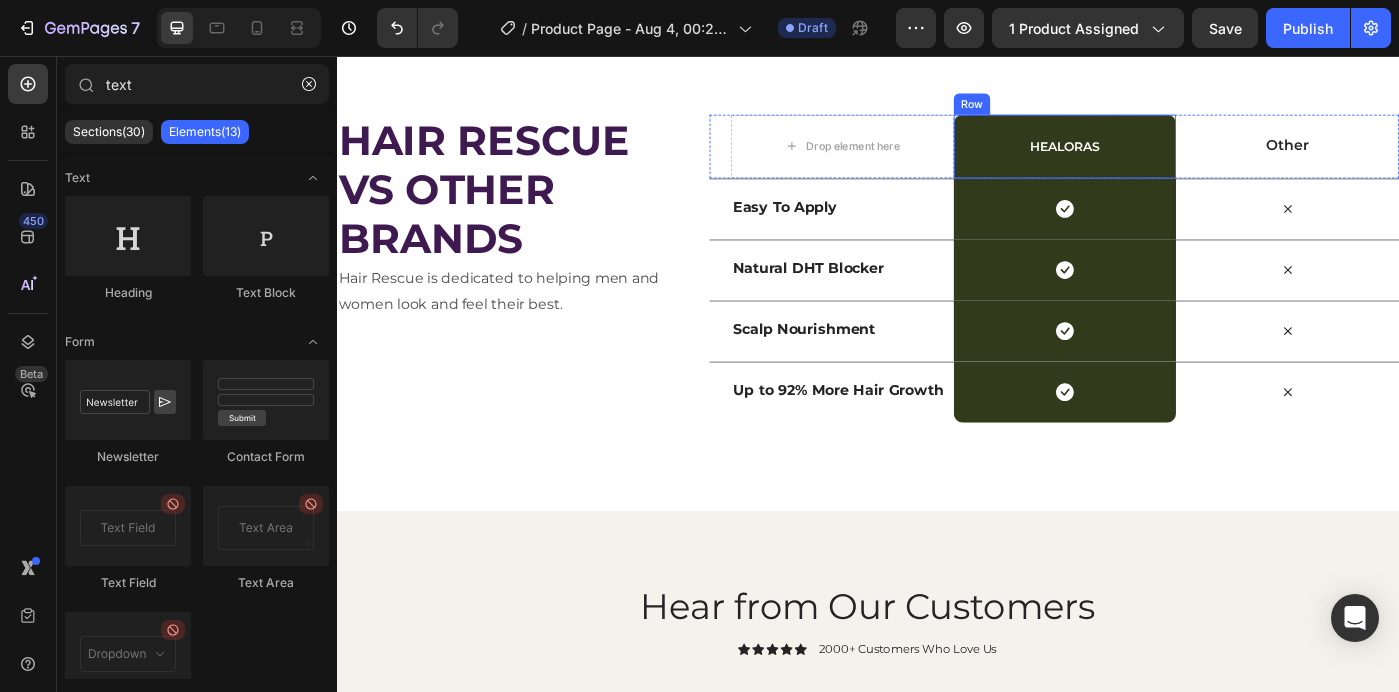 click on "Healoras Heading Row" at bounding box center [1160, 158] 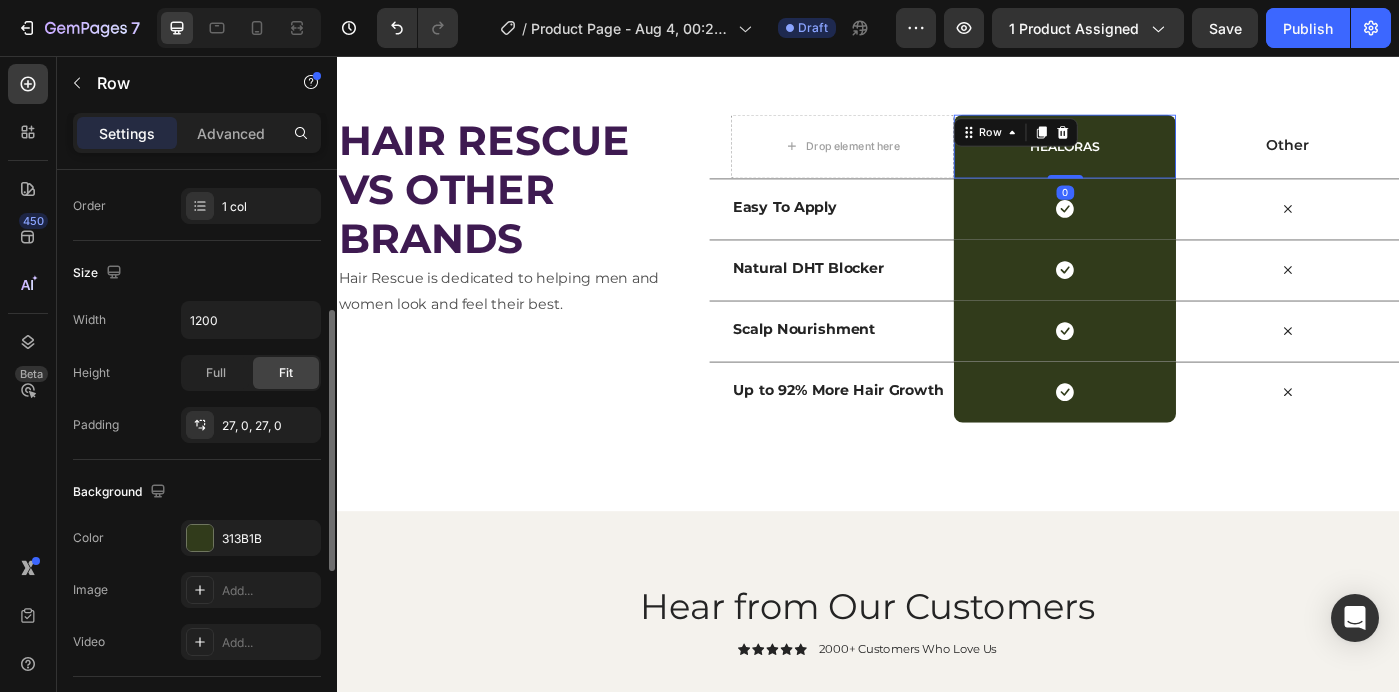 scroll, scrollTop: 348, scrollLeft: 0, axis: vertical 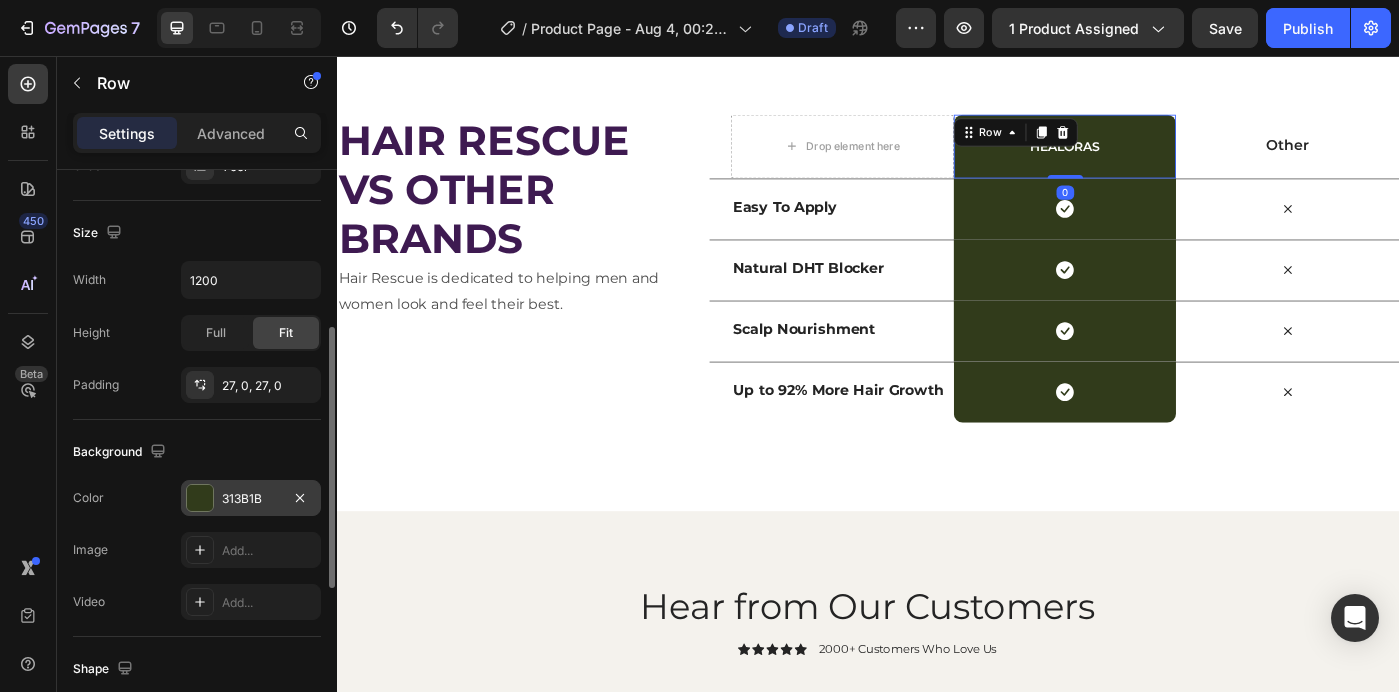 click on "313B1B" at bounding box center (251, 498) 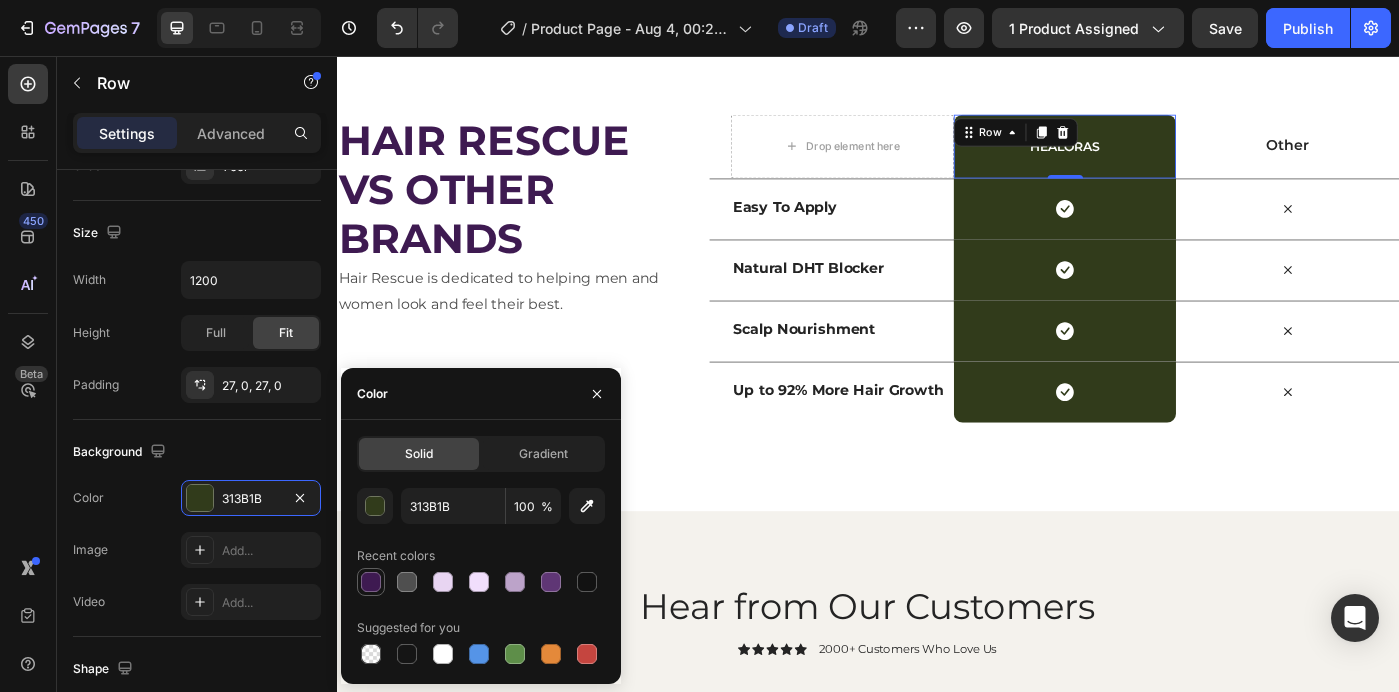 click at bounding box center (371, 582) 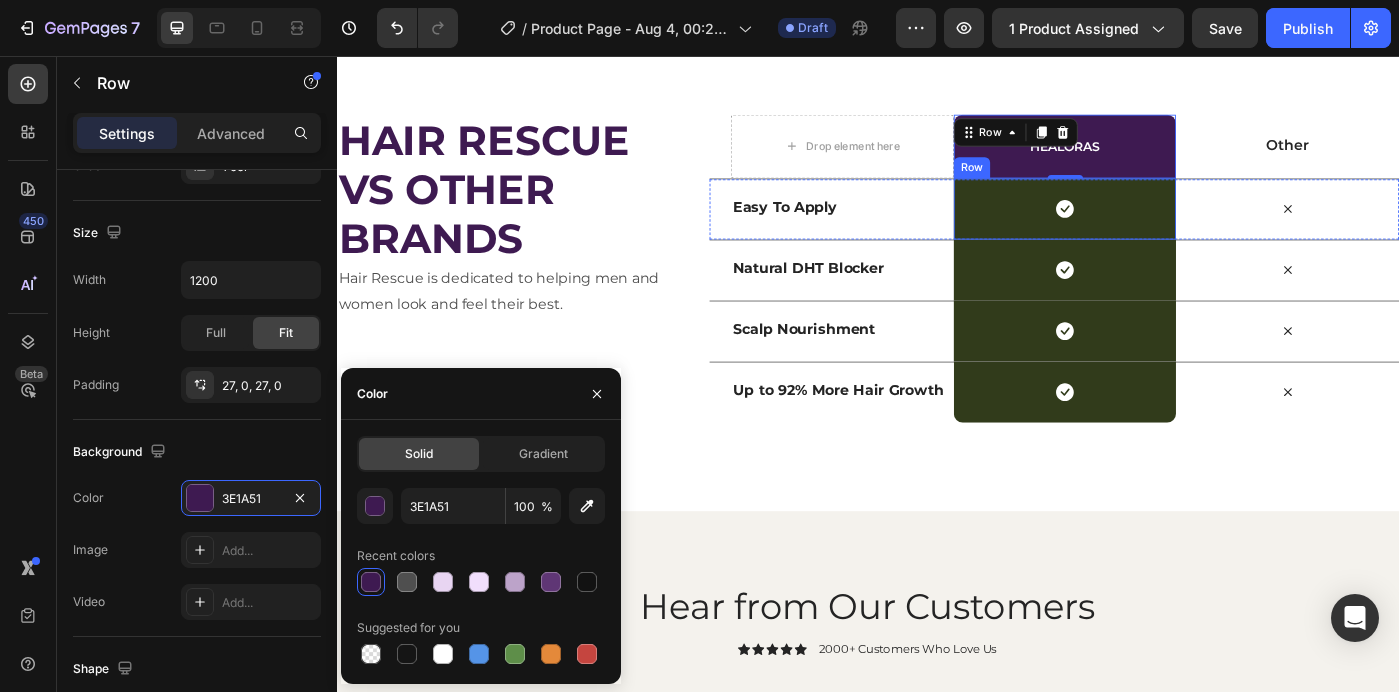 click on "Icon Row" at bounding box center (1160, 228) 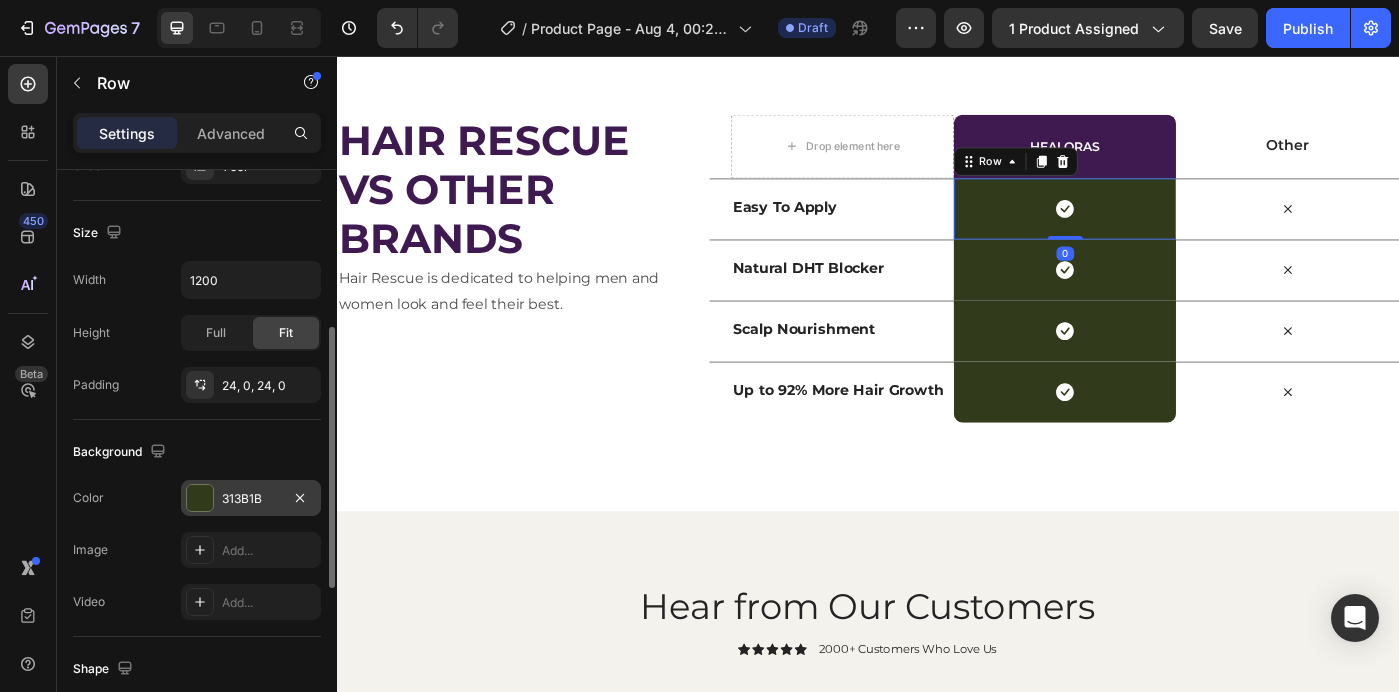 click on "313B1B" at bounding box center [251, 499] 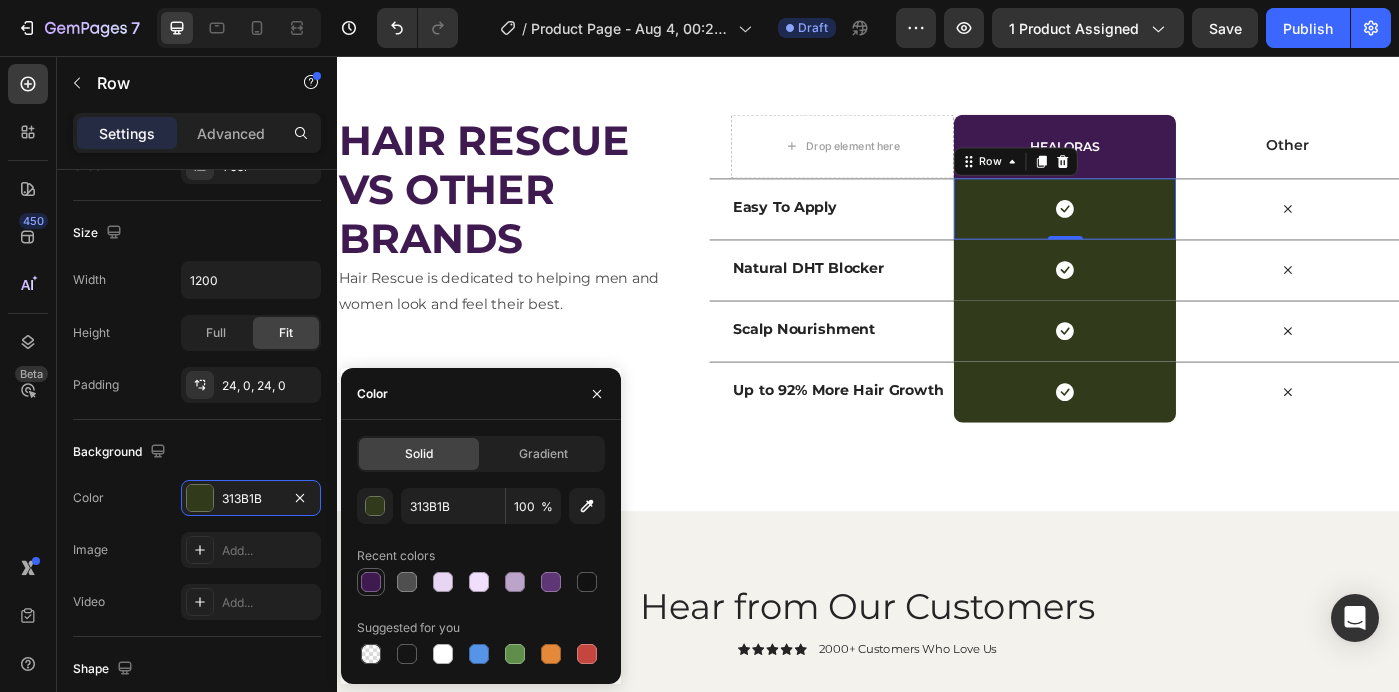 click at bounding box center (371, 582) 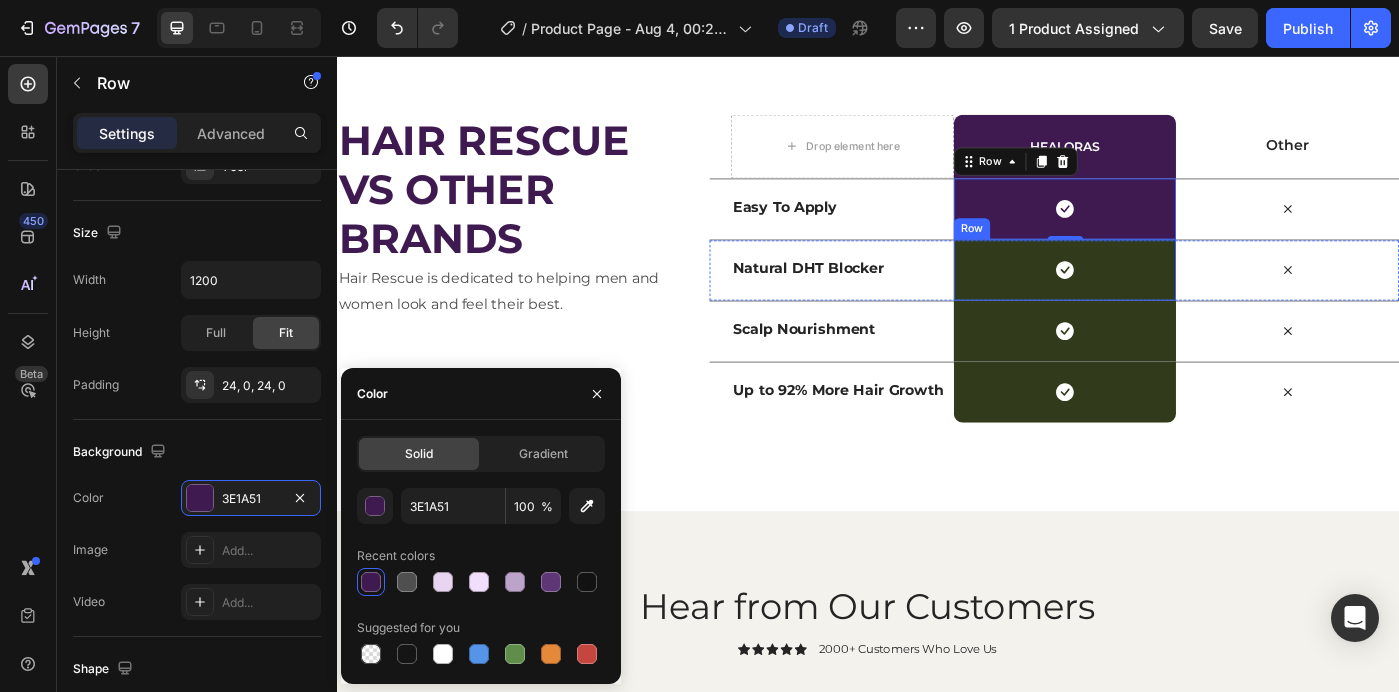 click on "Icon Row" at bounding box center (1160, 297) 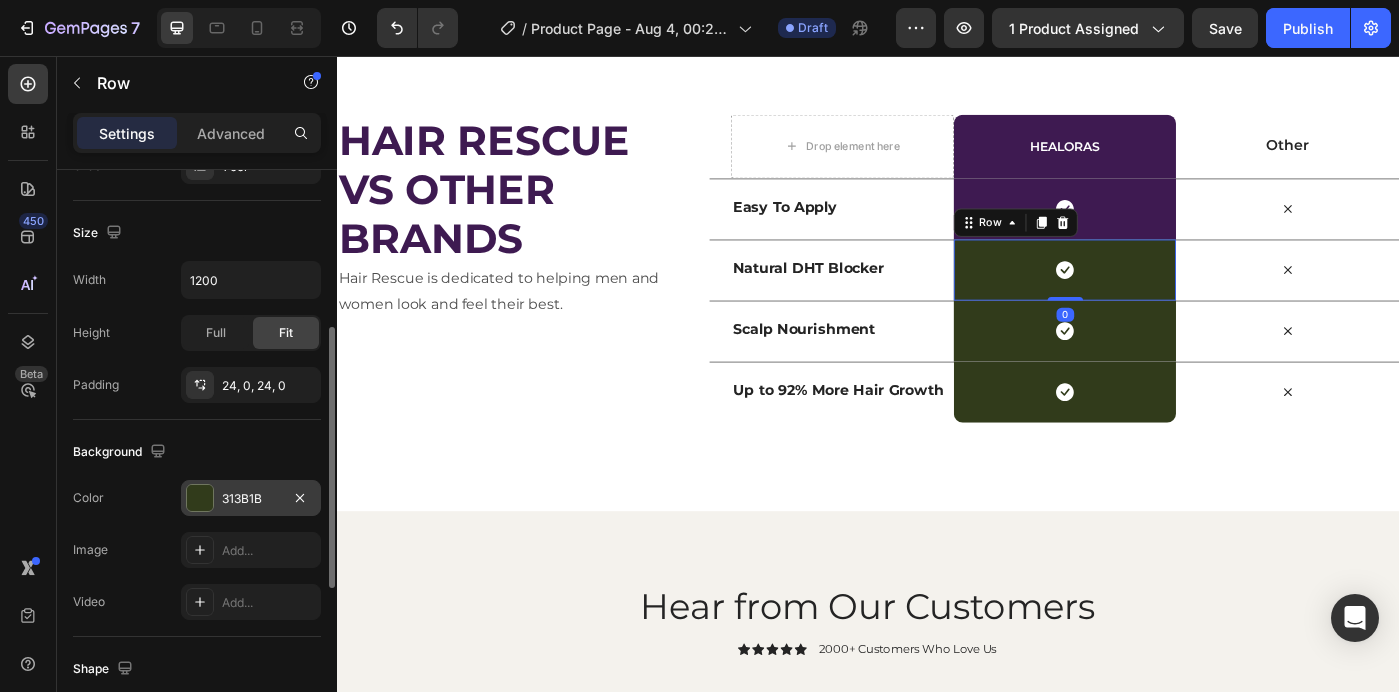 click at bounding box center (200, 498) 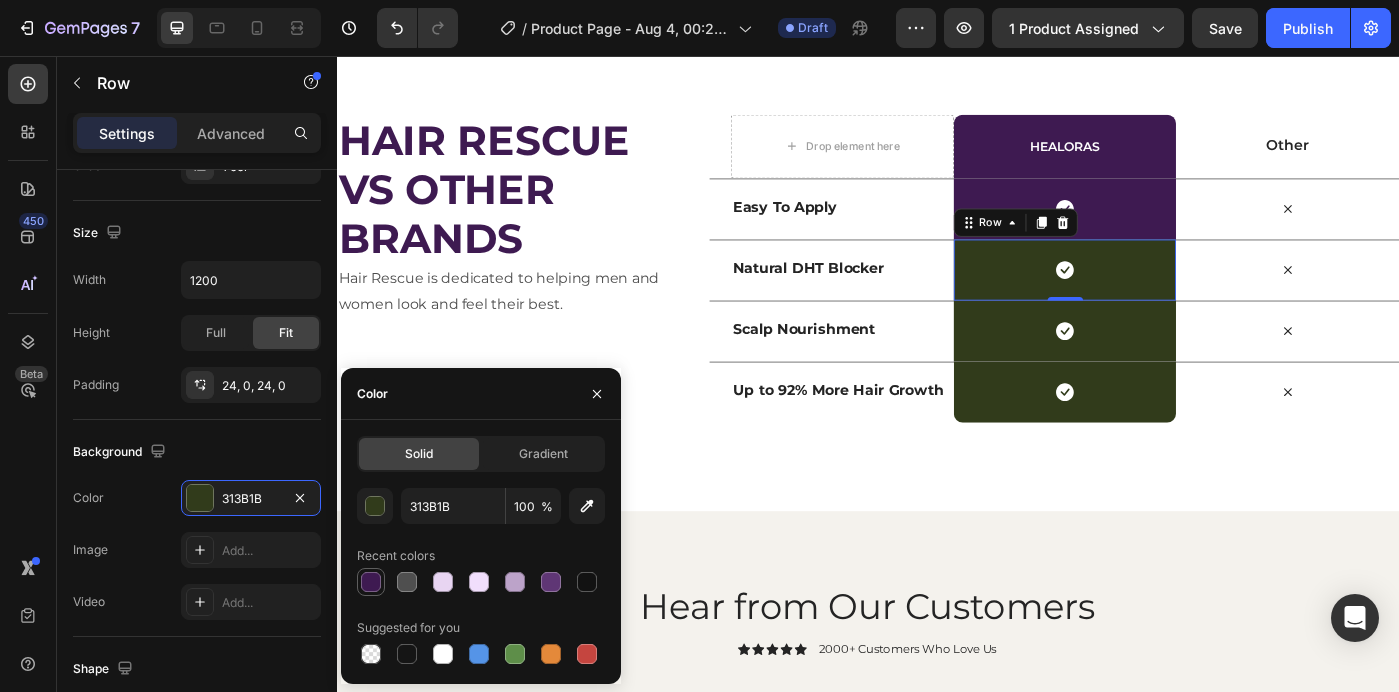 click at bounding box center [371, 582] 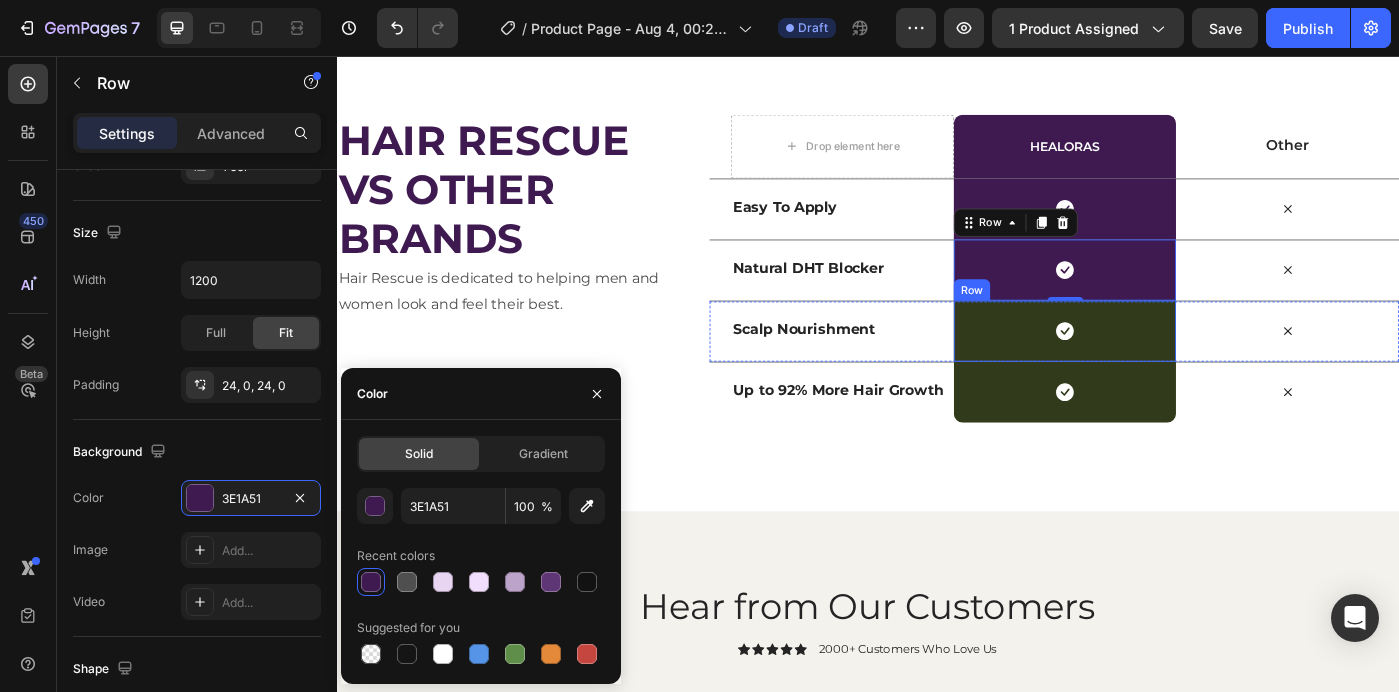 click on "Icon Row" at bounding box center (1160, 366) 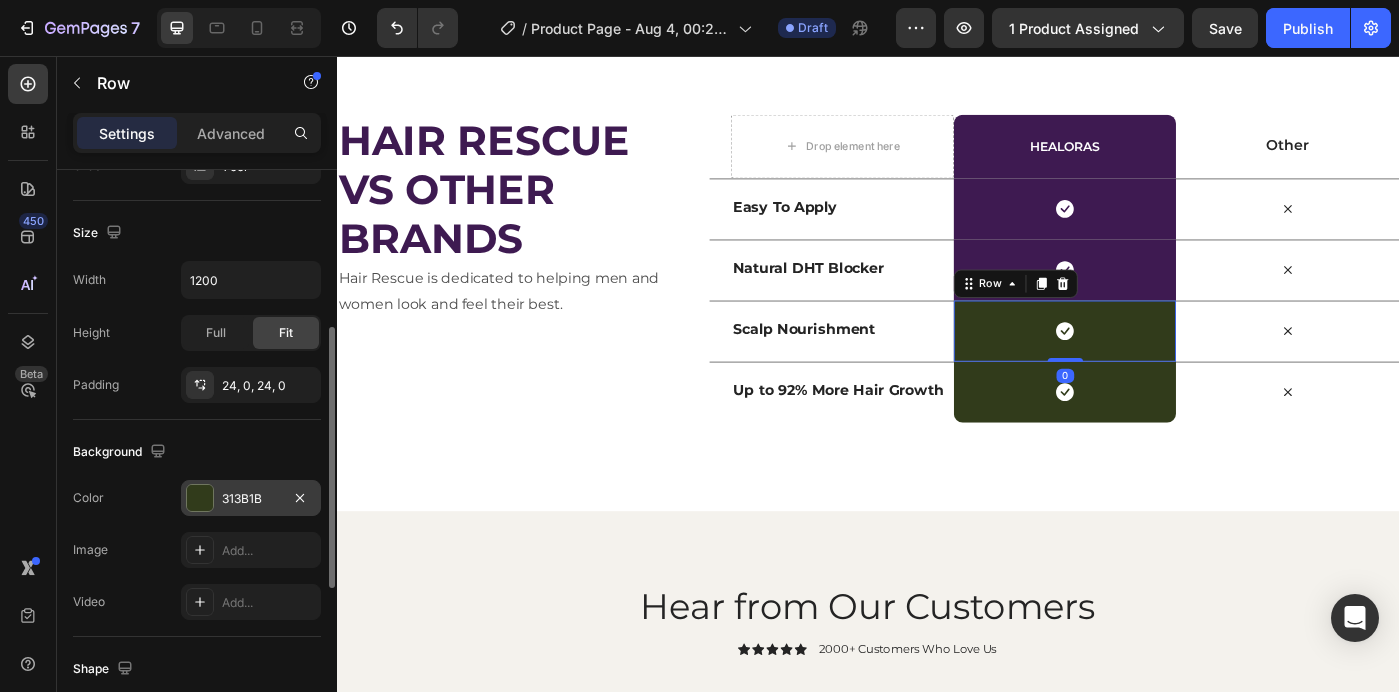 click at bounding box center (200, 498) 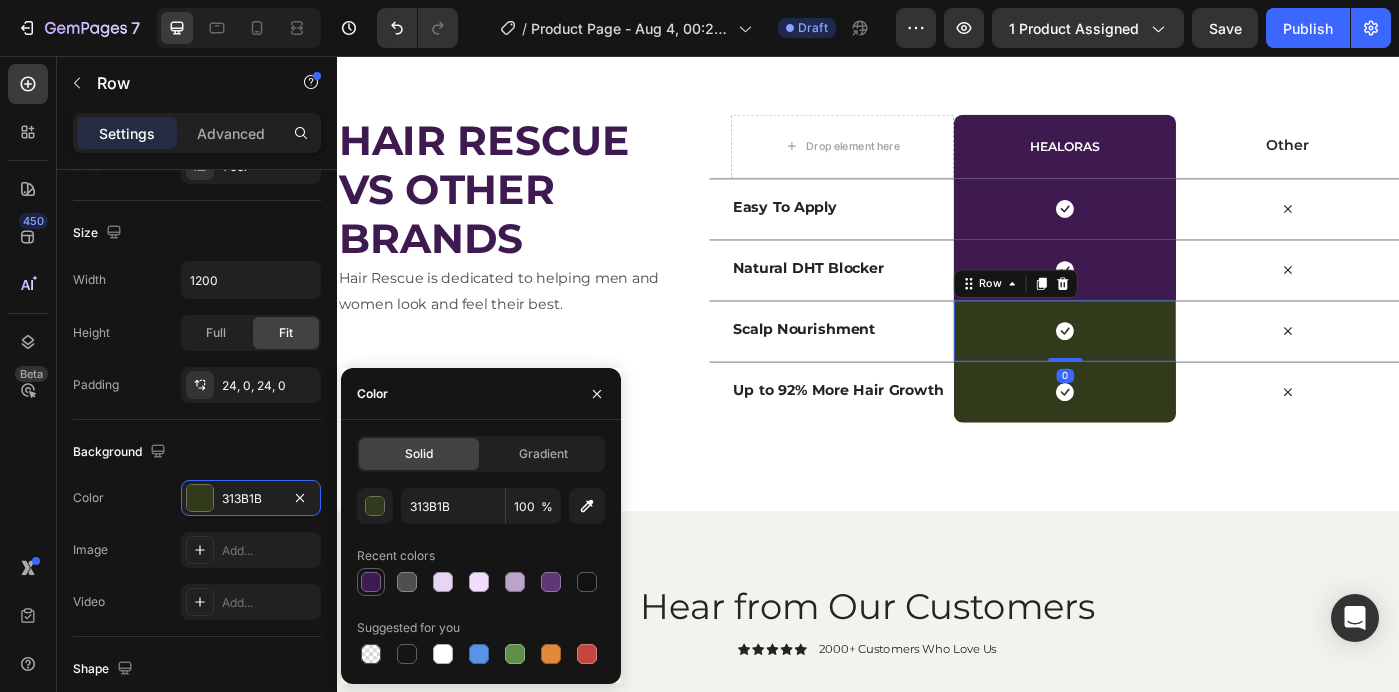 click at bounding box center [371, 582] 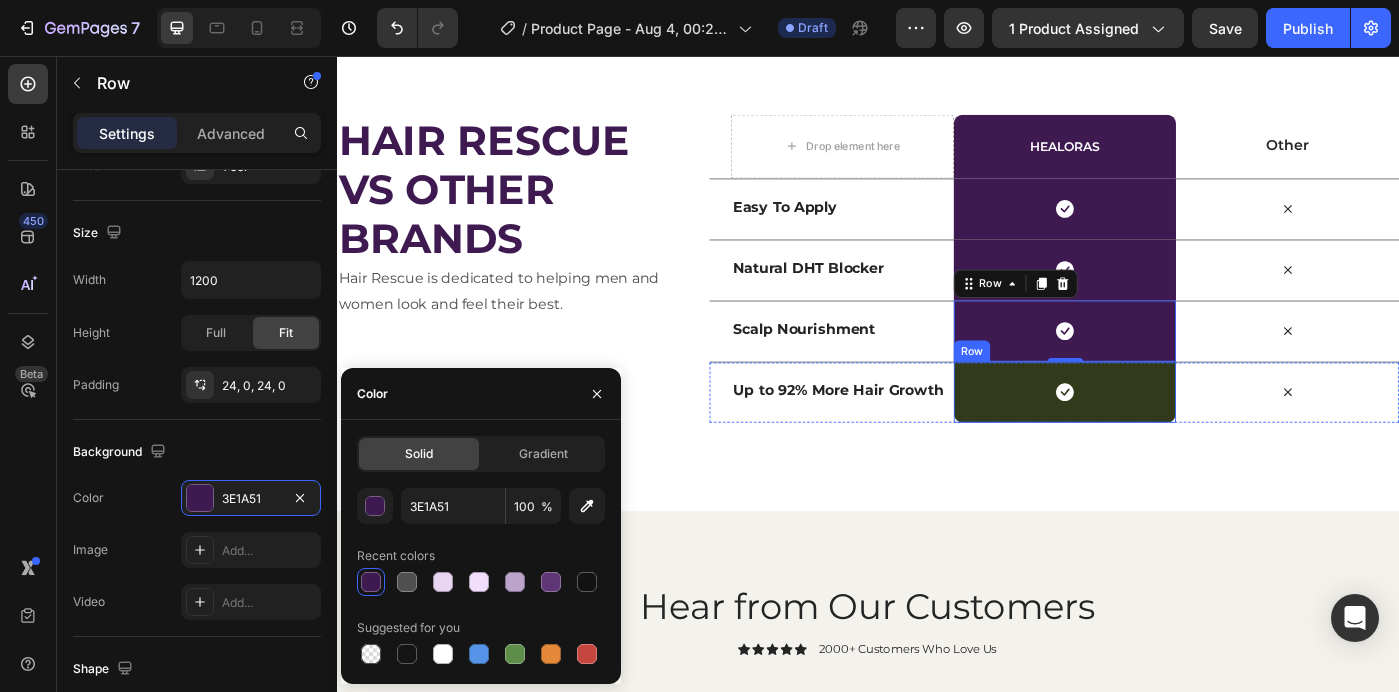 click on "Icon Row" at bounding box center [1160, 435] 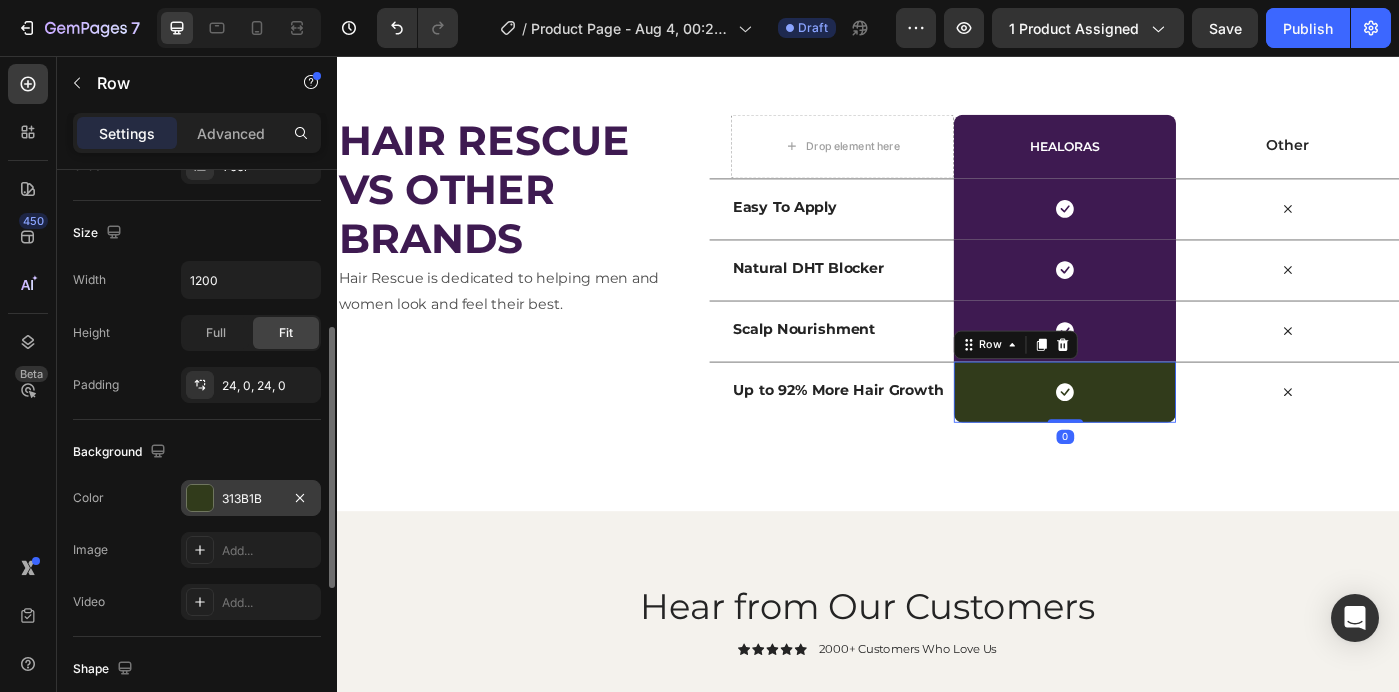click at bounding box center (200, 498) 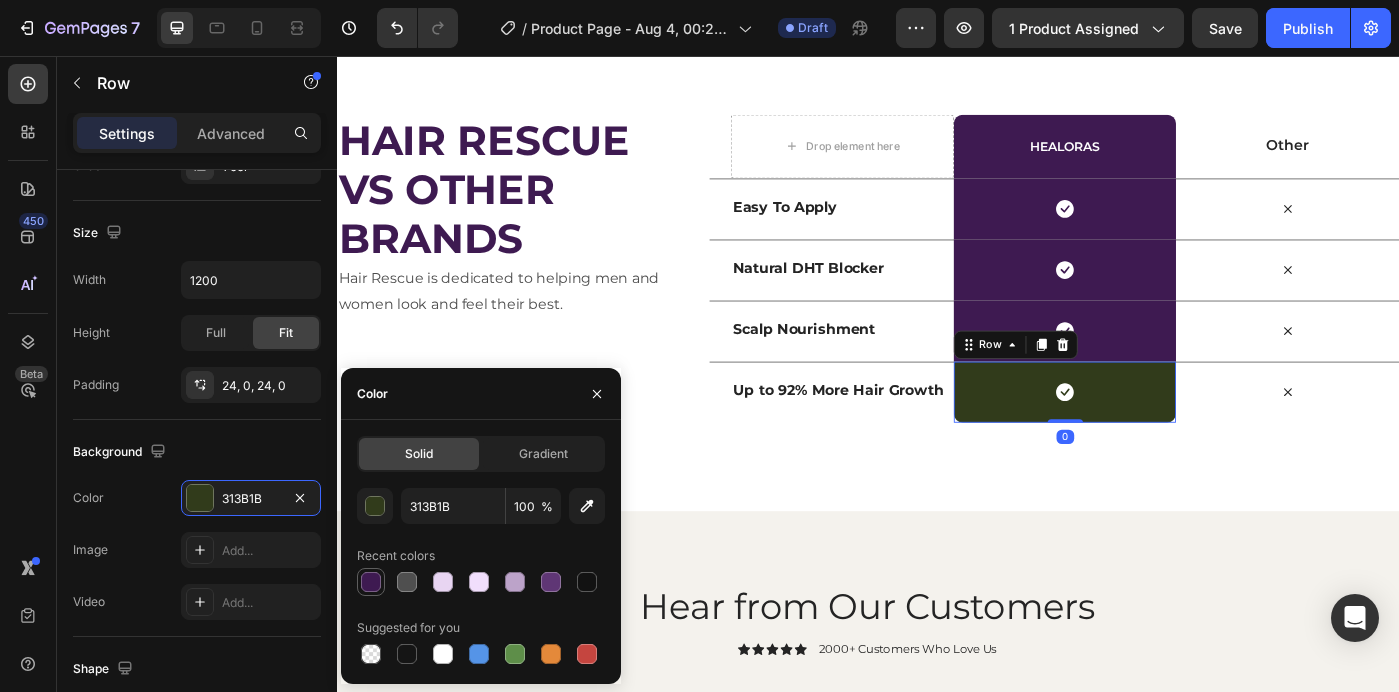 click at bounding box center [371, 582] 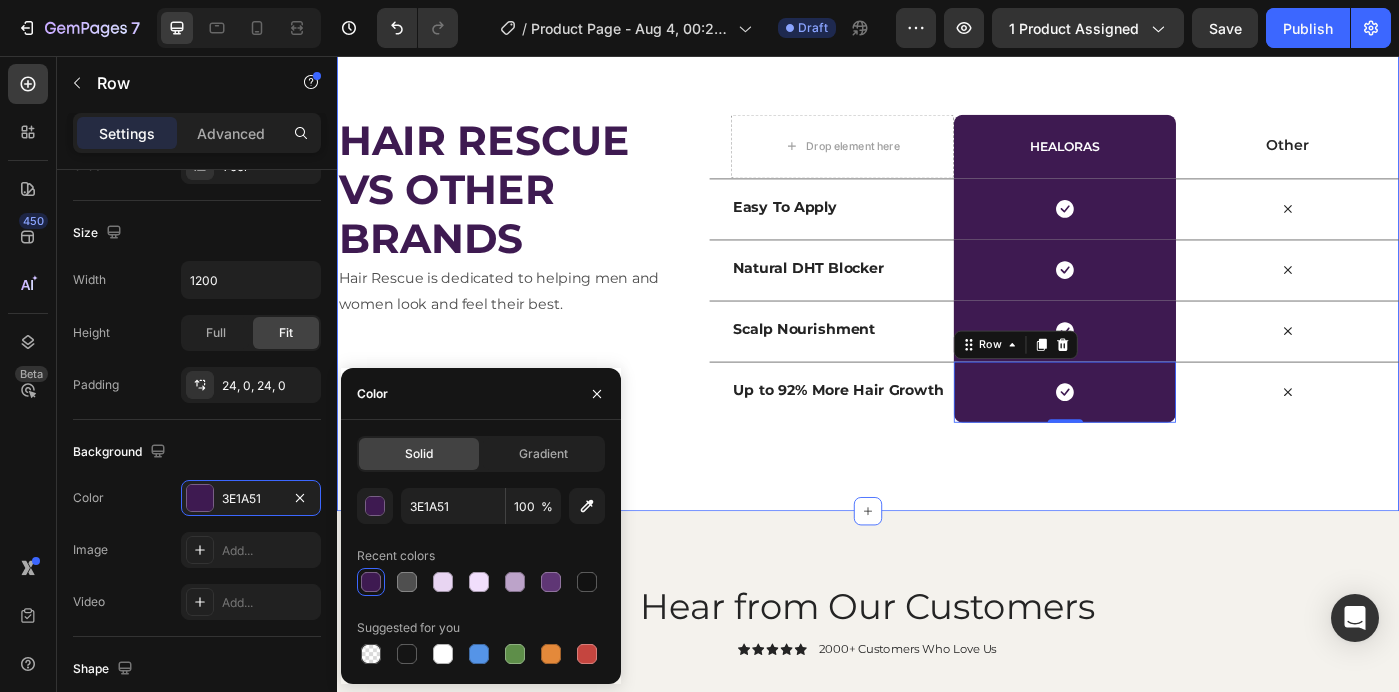 click on "Drop element here Healoras Heading Row Other Text Block Row Easy To Apply Text Block
Icon Row
Icon Row Natural DHT Blocker Text Block
Icon Row
Icon Row Scalp Nourishment Text Block
Icon Row
Icon Row Up to 92% More Hair Growth Text Block
Icon Row   0
Icon Row ⁠⁠⁠⁠⁠⁠⁠ HAIR RESCUE VS OTHER BRANDS Heading Hair Rescue is dedicated to helping men and women look and feel their best. Text Block Section 6" at bounding box center [937, 296] 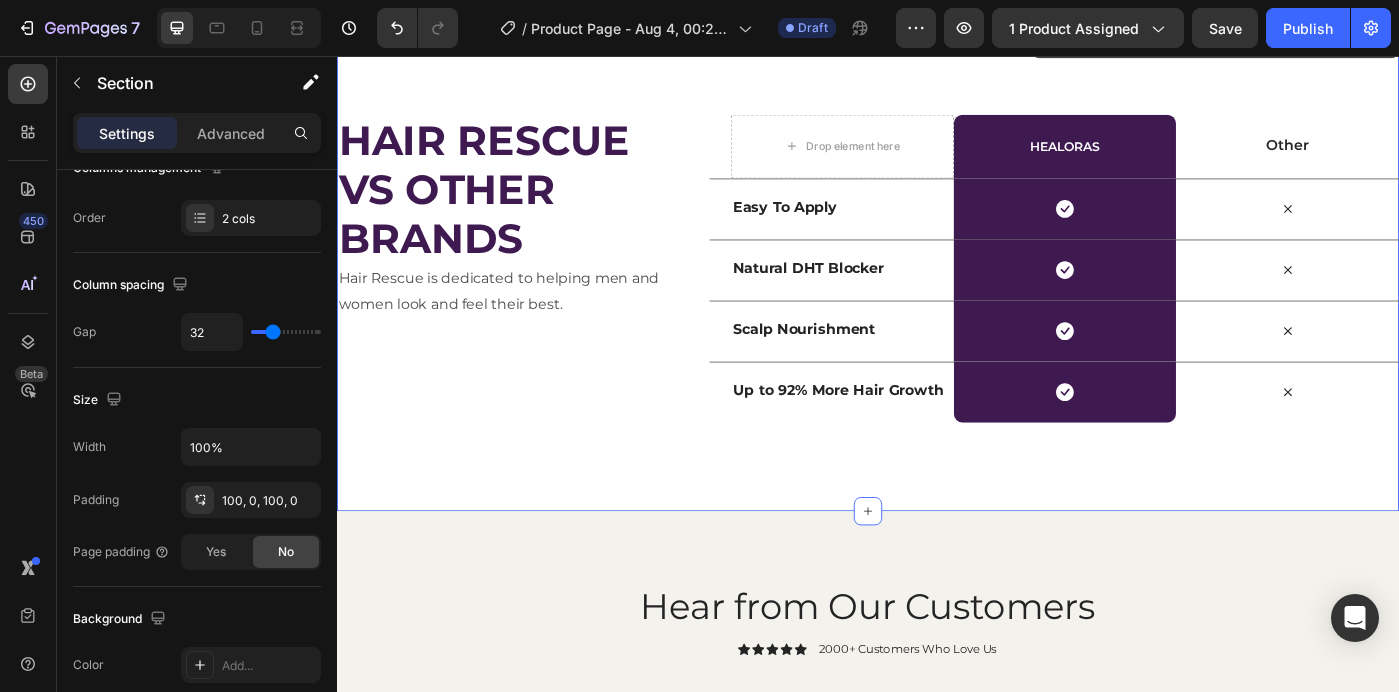 scroll, scrollTop: 0, scrollLeft: 0, axis: both 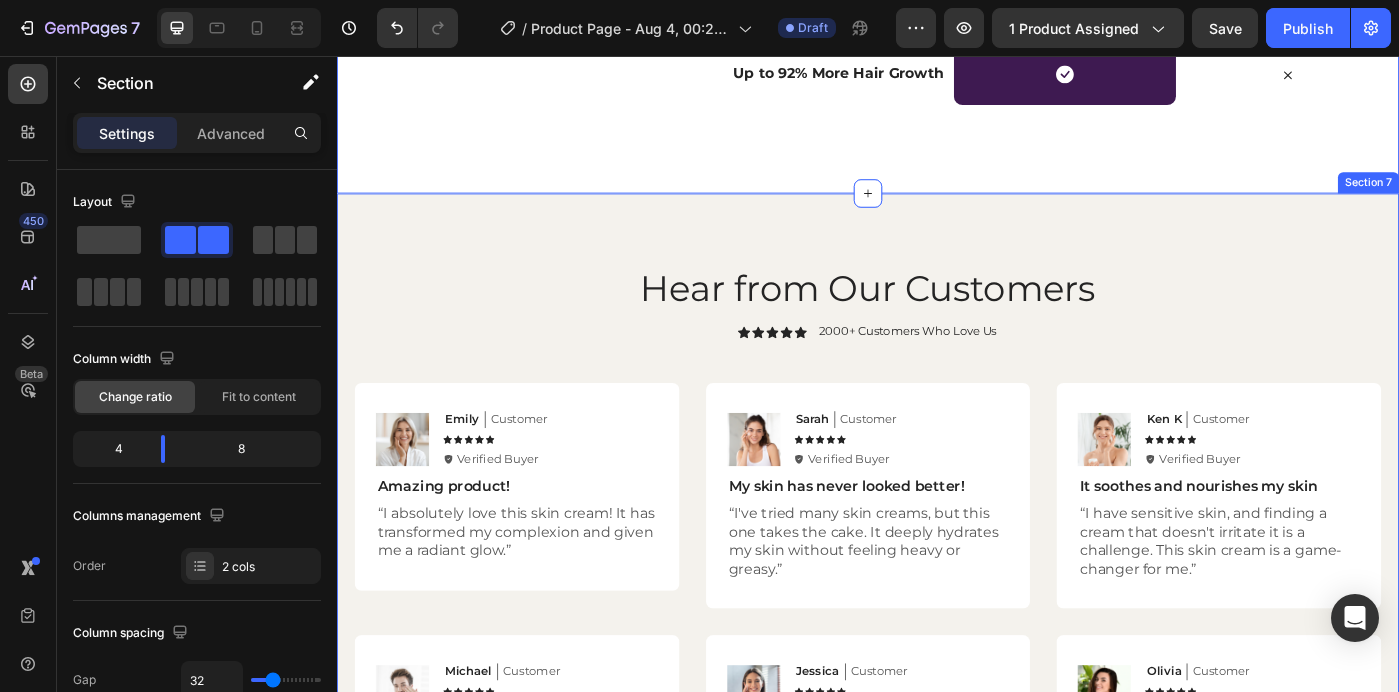 click on "Hear from Our Customers Heading Icon Icon Icon Icon Icon Icon List 2000+ Customers Who Love Us Text Block Row Image Emily Text Block Customer  Text Block Row Icon Icon Icon Icon Icon Icon List
Icon Verified Buyer Text Block Row Row Amazing product! Text Block “I absolutely love this skin cream! It has transformed my complexion and given me a radiant glow.” Text Block Row Image Sarah Text Block Customer  Text Block Row Icon Icon Icon Icon Icon Icon List
Icon Verified Buyer Text Block Row Row My skin has never looked better! Text Block “I've tried many skin creams, but this one takes the cake. It deeply hydrates my skin without feeling heavy or greasy.” Text Block Row Image Ken K Text Block Customer  Text Block Row Icon Icon Icon Icon Icon Icon List
Icon Verified Buyer Text Block Row Row It soothes and nourishes my skin Text Block Text Block Row Row Image Michael Text Block Customer  Text Block Row Icon Icon Icon Icon Icon Icon List" at bounding box center (937, 628) 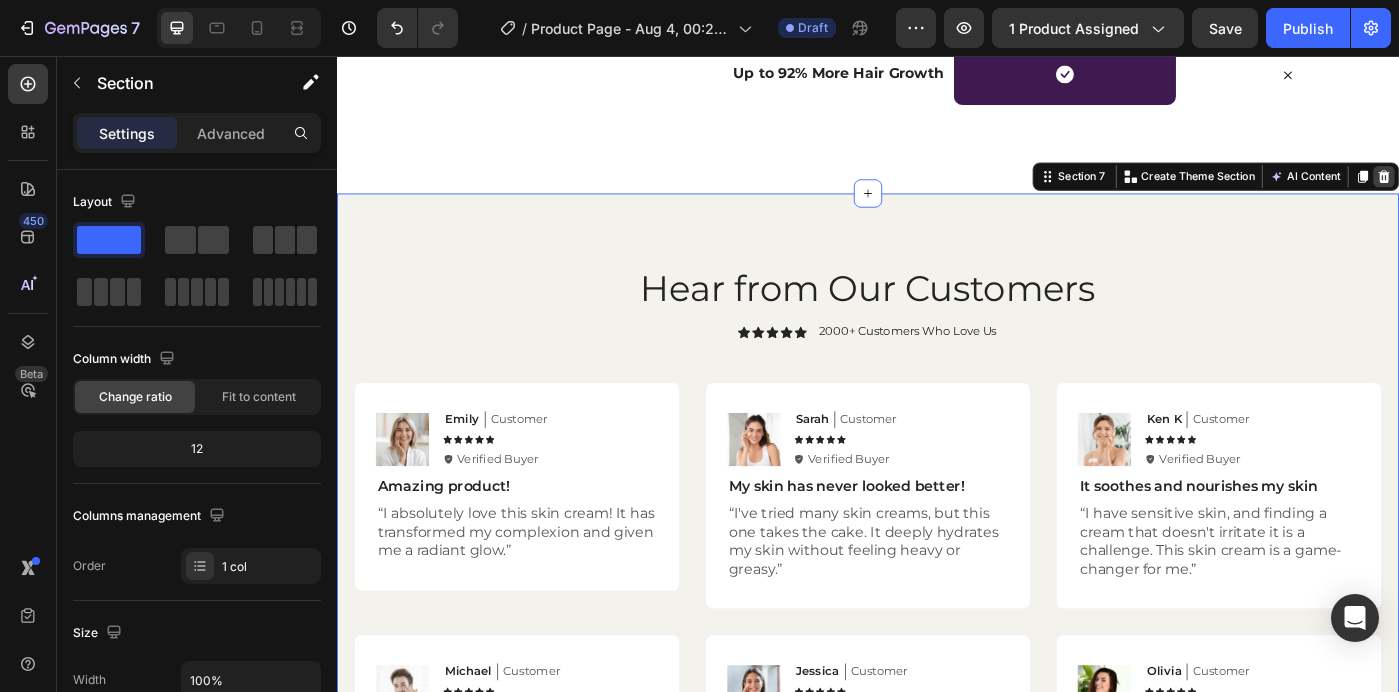 click 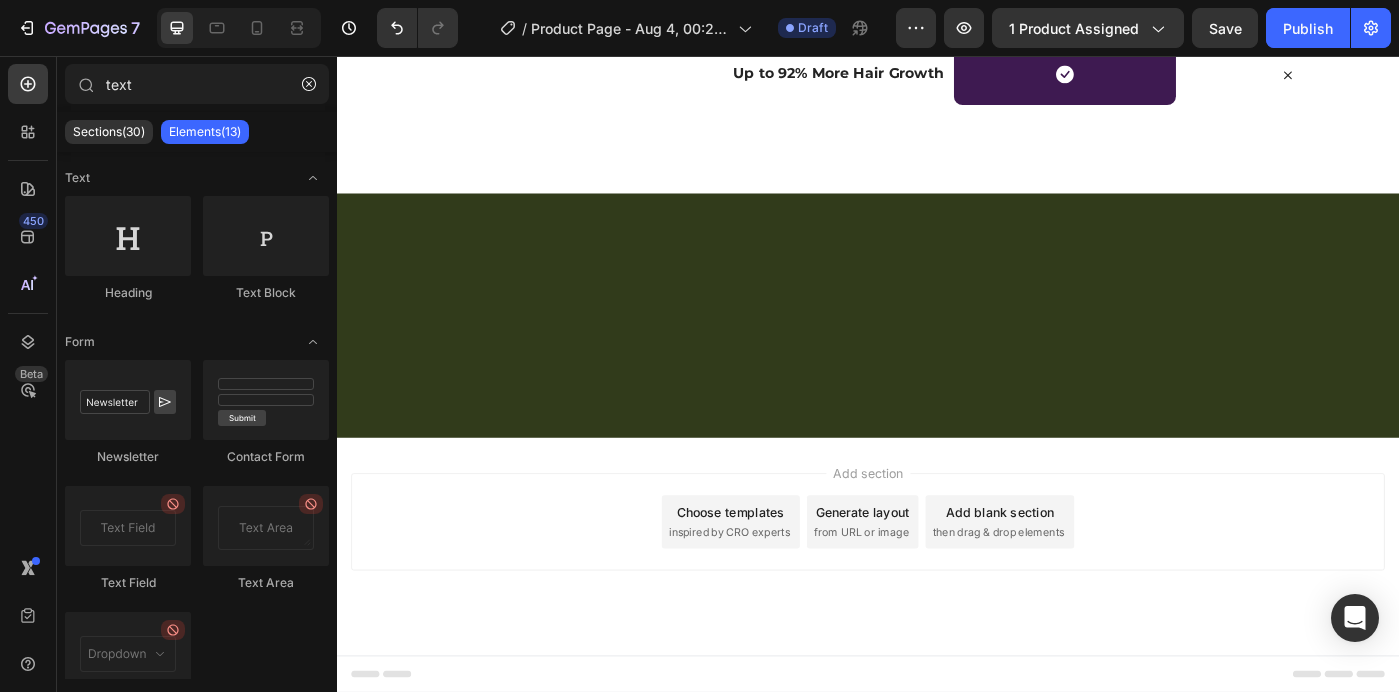 click on "Sections(30) Elements(13)" 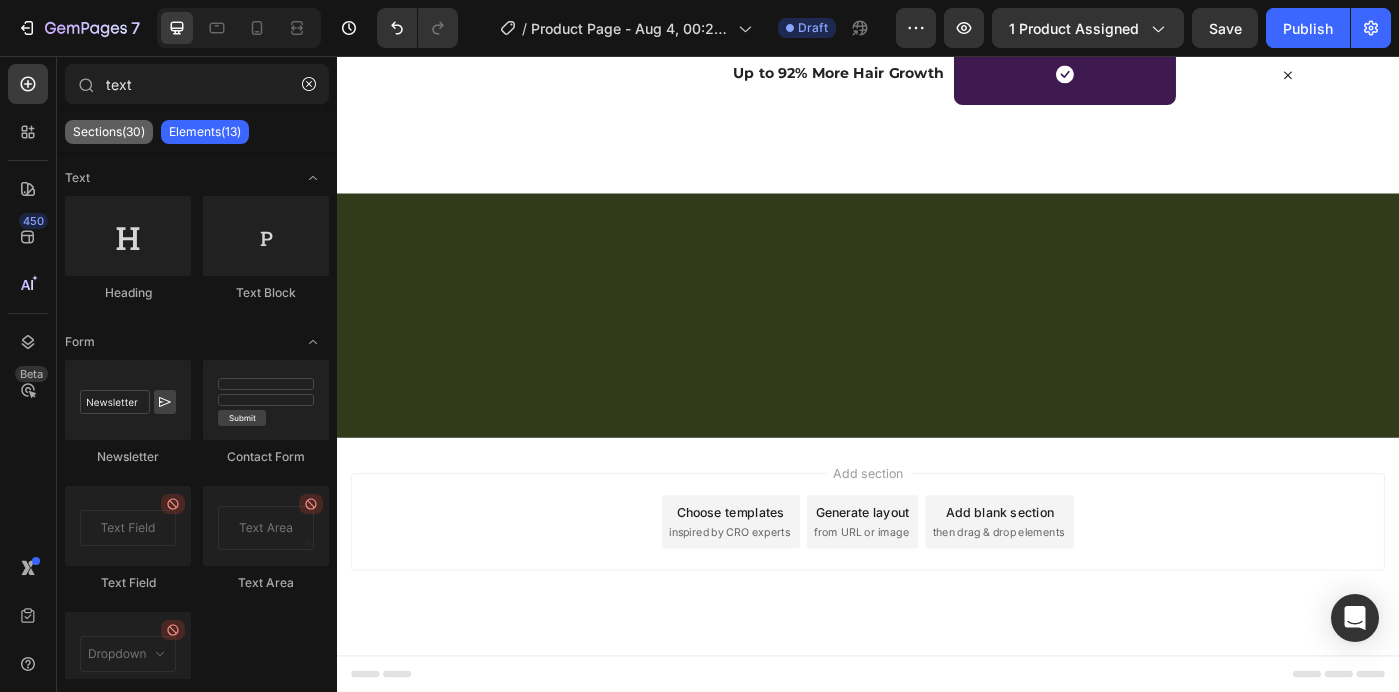 click on "Sections(30)" at bounding box center (109, 132) 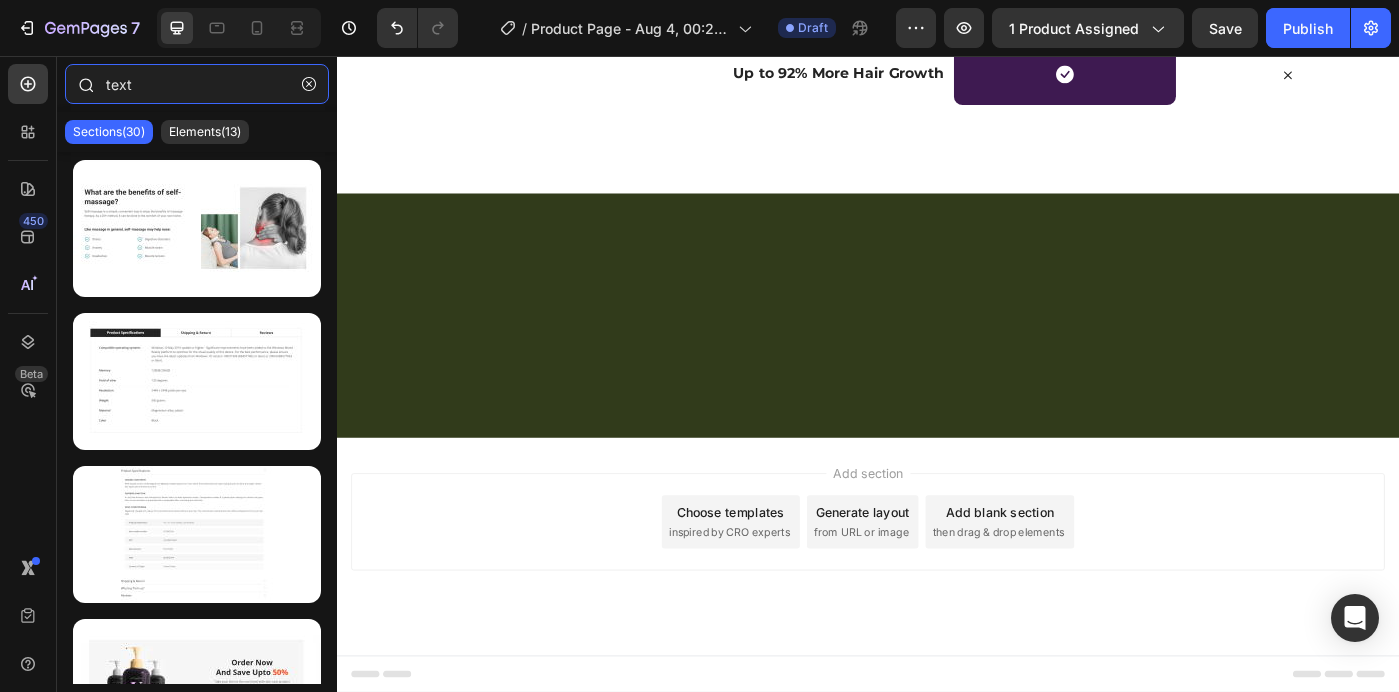 click on "text" at bounding box center (197, 84) 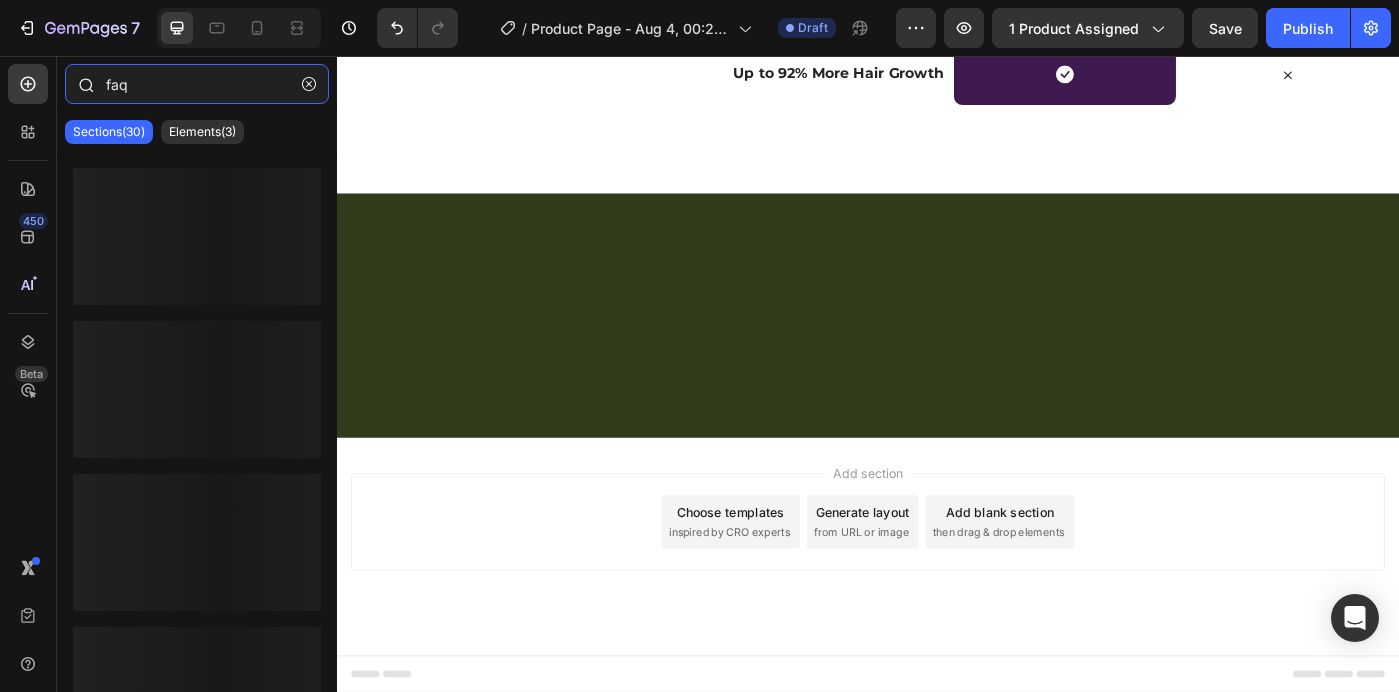 type on "faq" 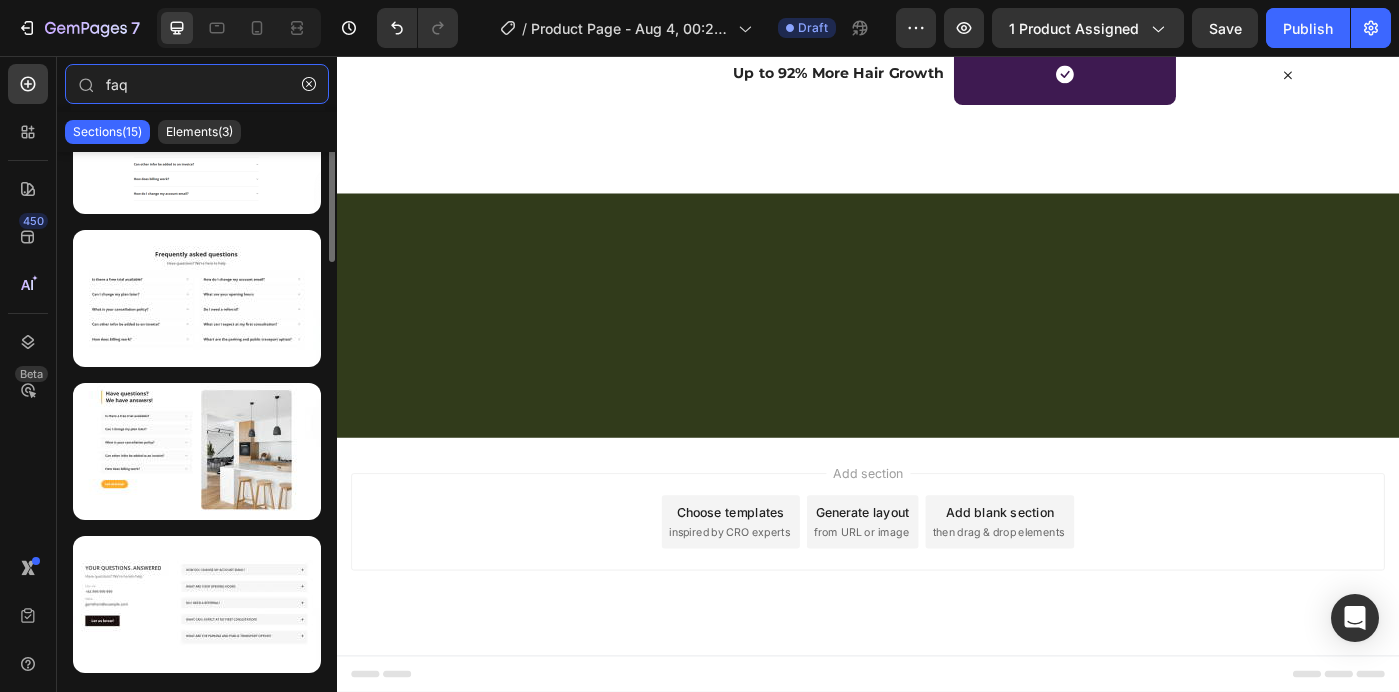 scroll, scrollTop: 38, scrollLeft: 0, axis: vertical 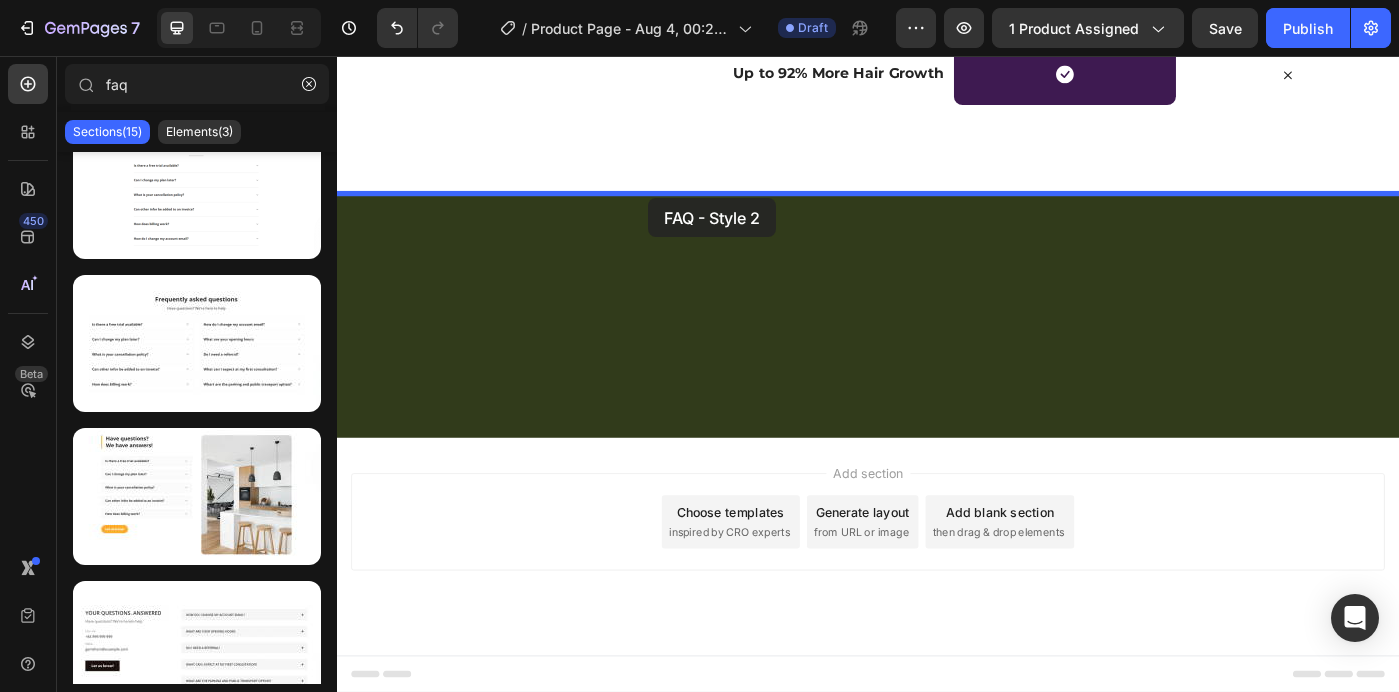 drag, startPoint x: 596, startPoint y: 349, endPoint x: 688, endPoint y: 217, distance: 160.89748 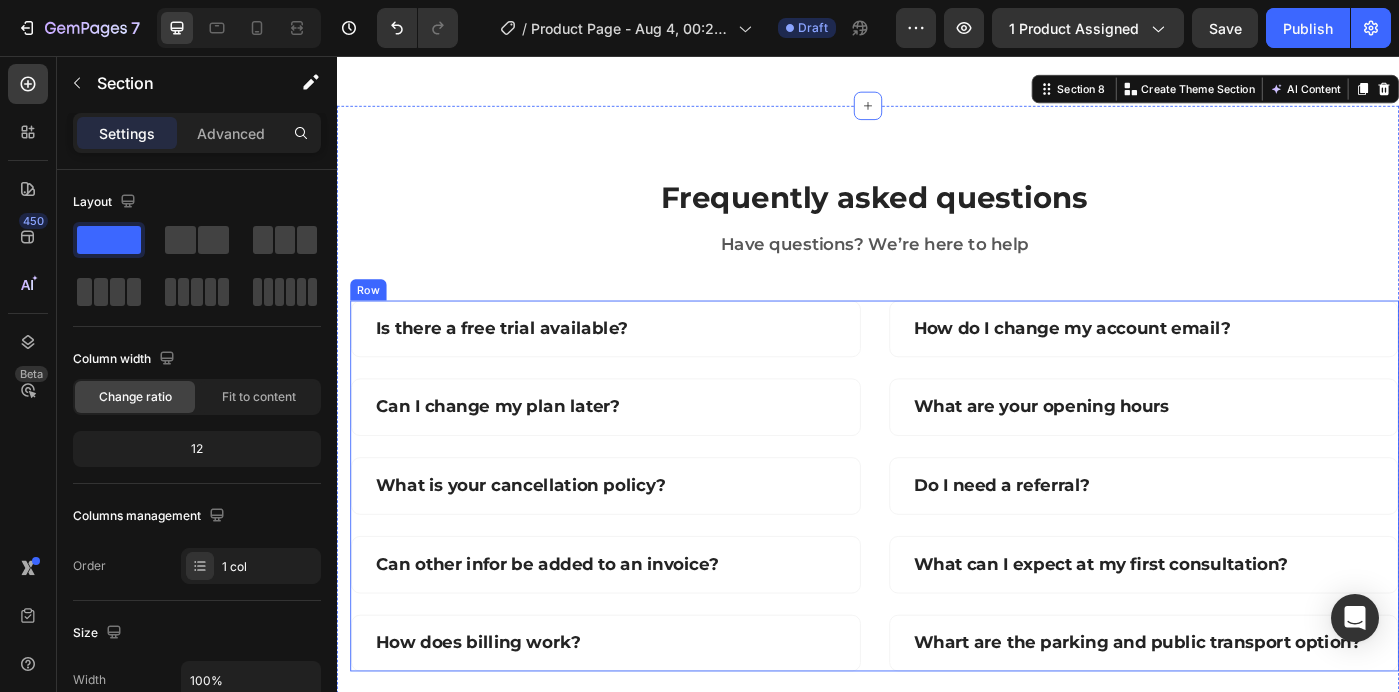 scroll, scrollTop: 4186, scrollLeft: 0, axis: vertical 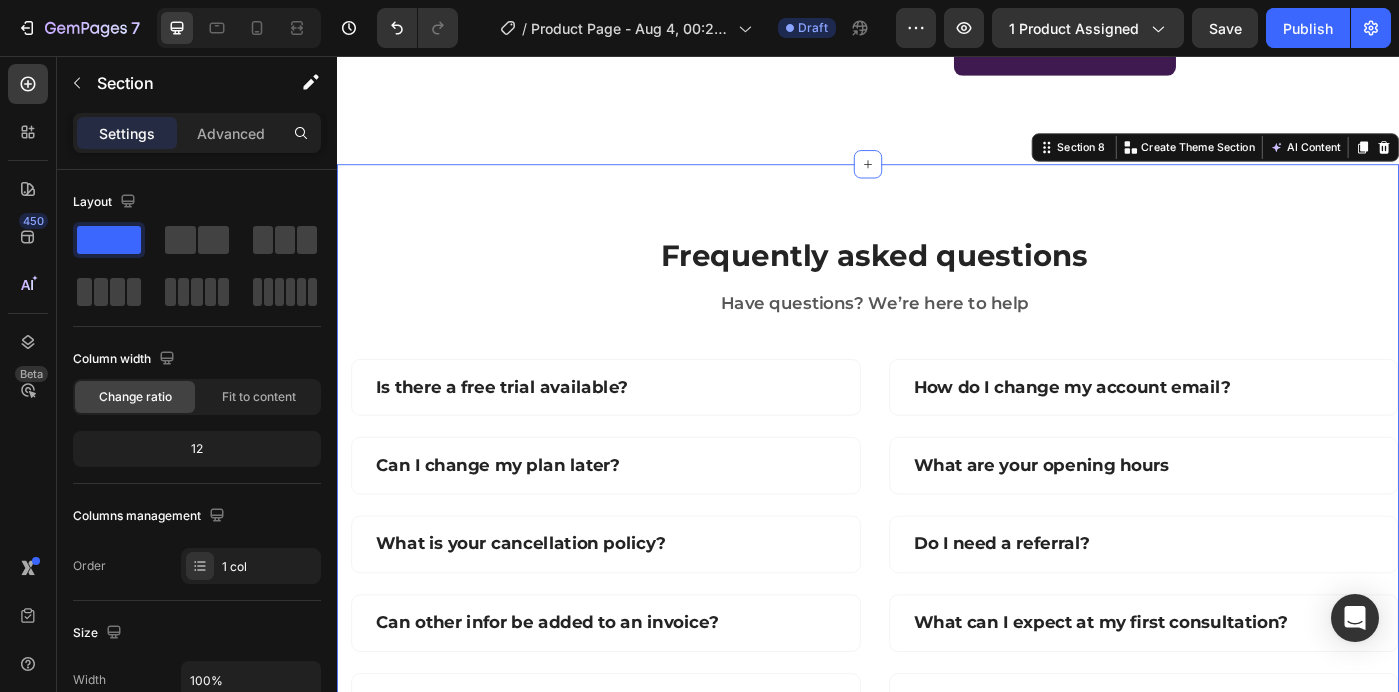 click on "Frequently asked questions Heading Have questions? We’re here to help Text block Row Is there a free trial available? Can I change my plan later? What is your cancellation policy? Can other infor be added to an invoice? How does billing work? Accordion How do I change my account email? What are your opening hours Do I need a referral? What can I expect at my first consultation? Whart are the parking and public transport option? Accordion Row Section 8   You can create reusable sections Create Theme Section AI Content Write with GemAI What would you like to describe here? Tone and Voice Persuasive Product Topische Haargroeiserum bij Dunner Wordend Haar – Krachtige DHT-blokkerende Formule Show more Generate" at bounding box center (937, 537) 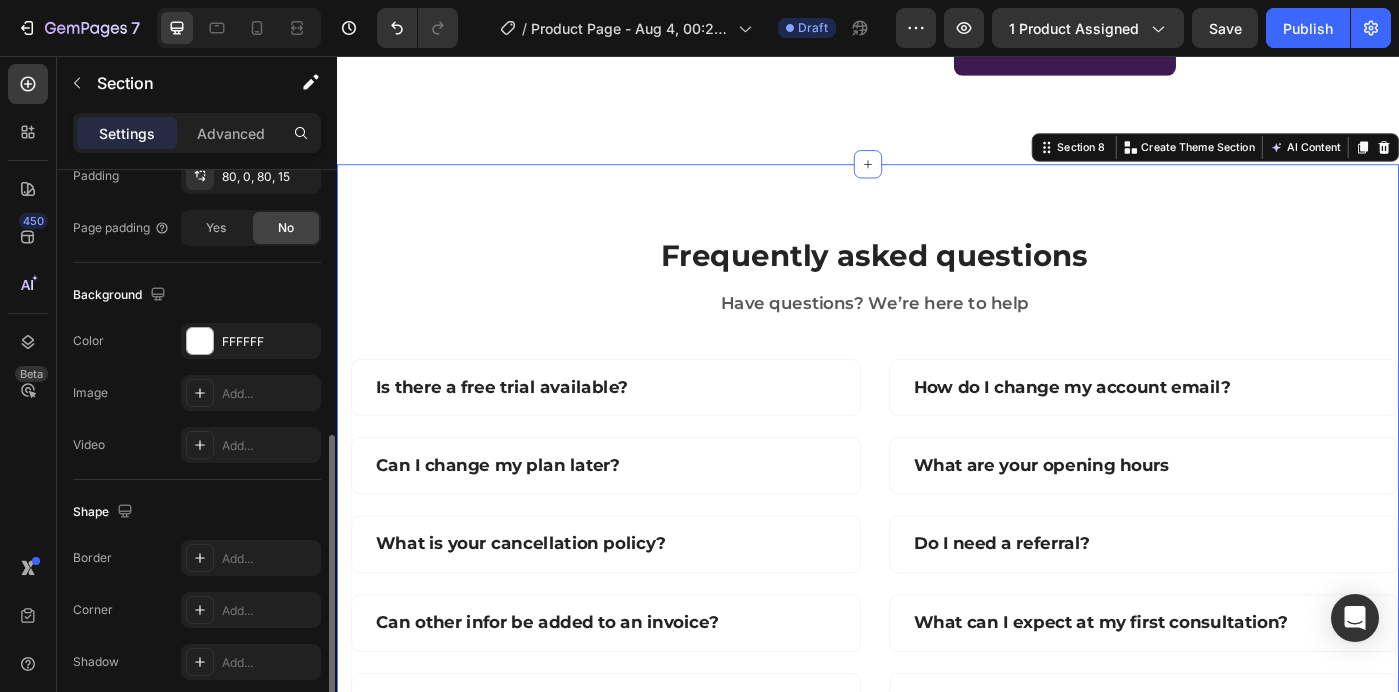 scroll, scrollTop: 641, scrollLeft: 0, axis: vertical 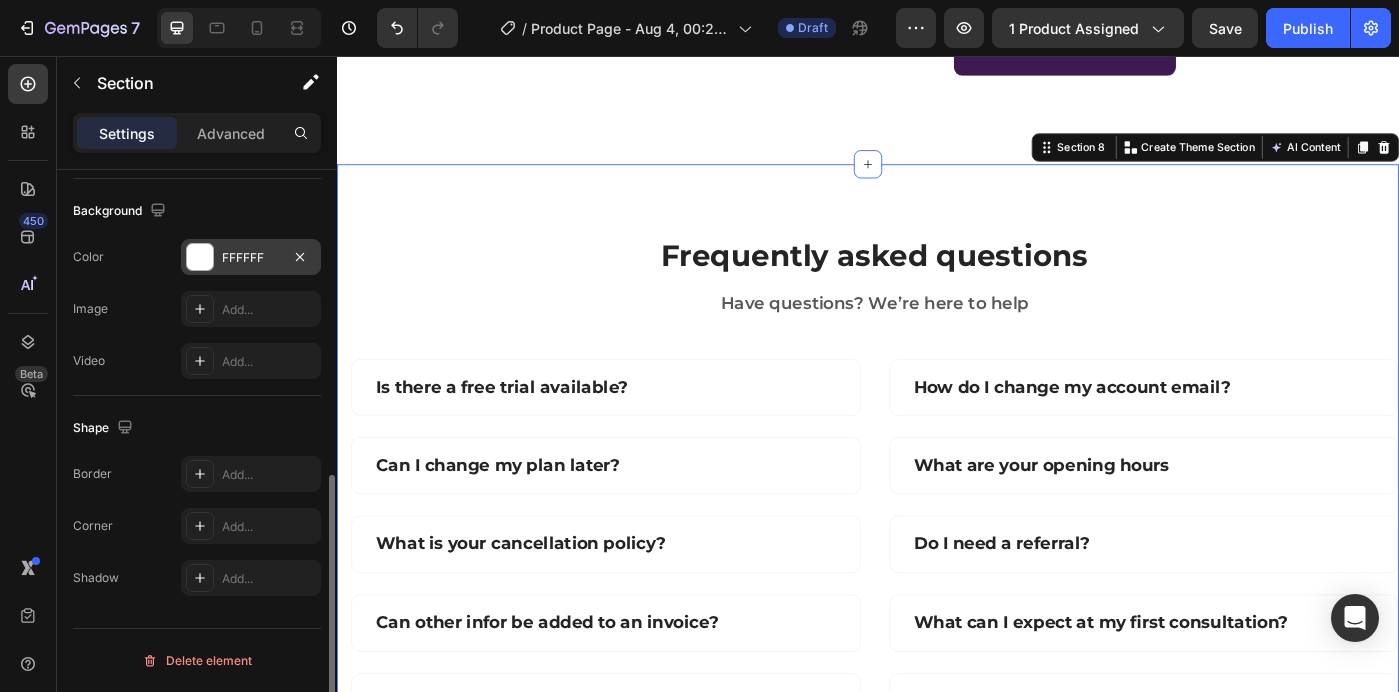click on "FFFFFF" at bounding box center (251, 258) 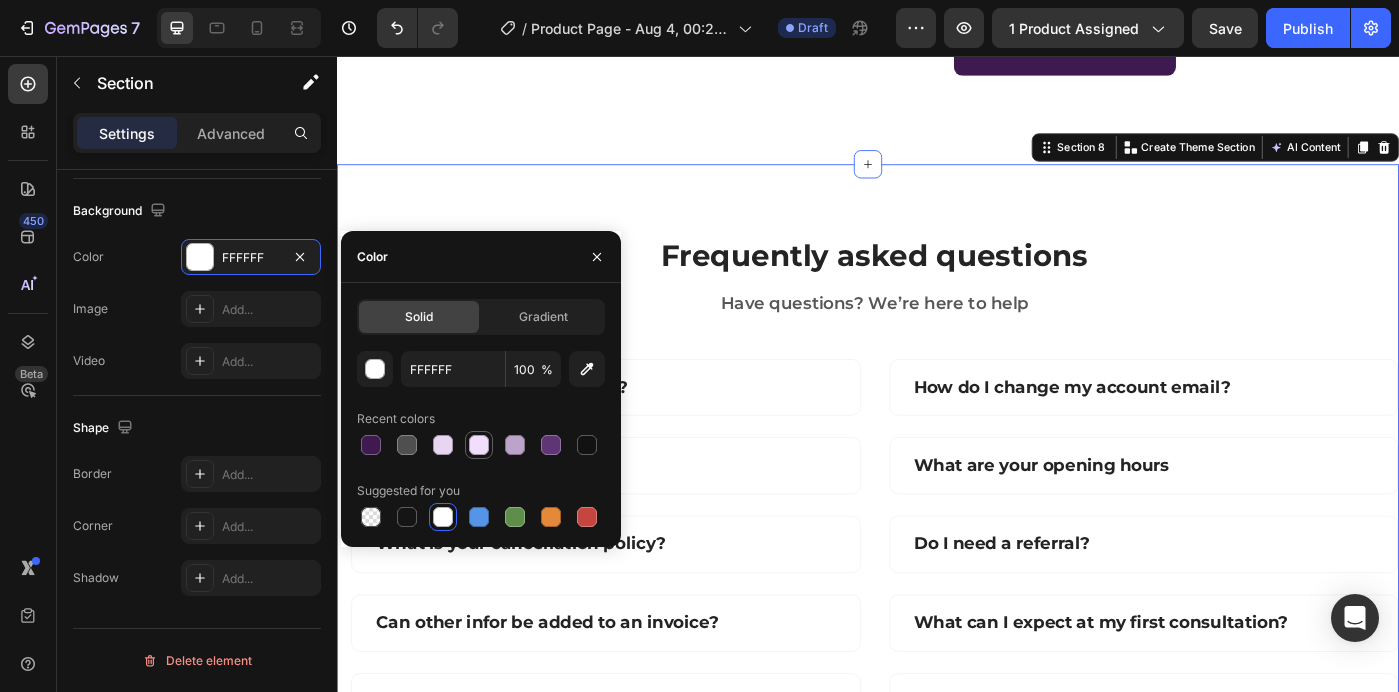 click at bounding box center [479, 445] 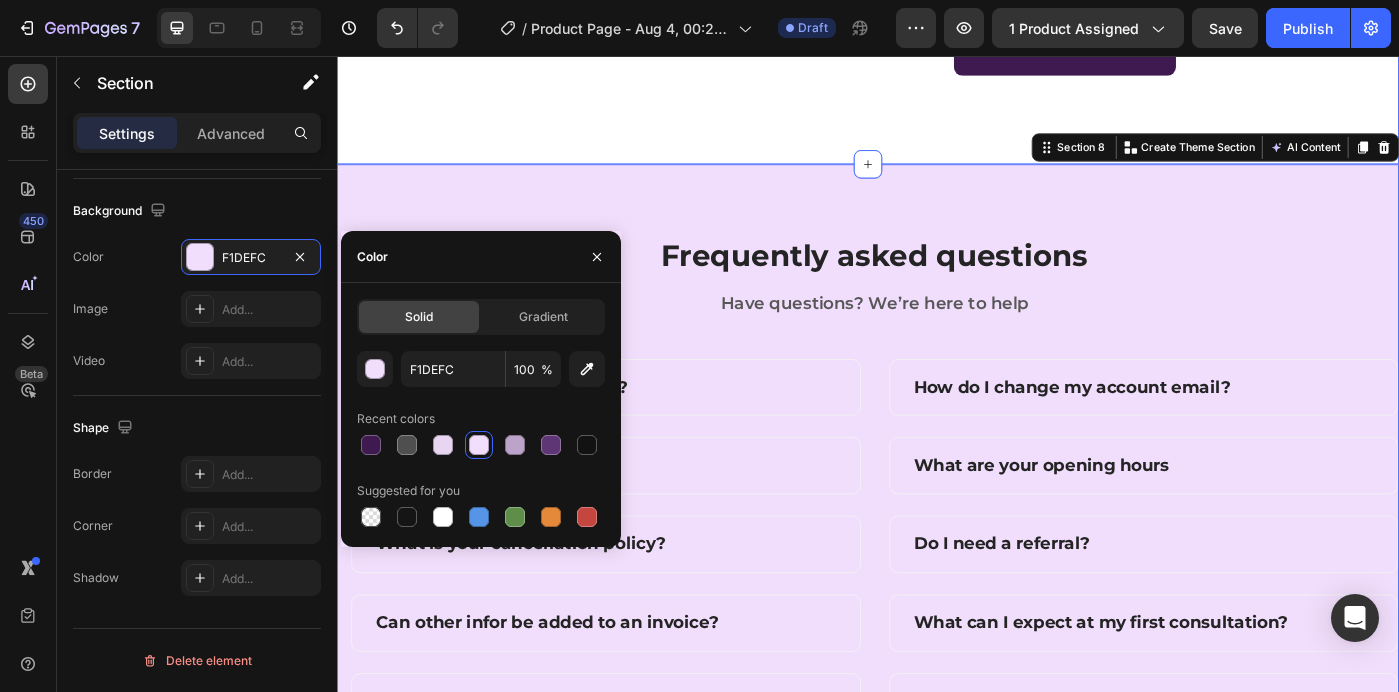click on "Drop element here Healoras Heading Row Other Text Block Row Easy To Apply Text Block
Icon Row
Icon Row Natural DHT Blocker Text Block
Icon Row
Icon Row Scalp Nourishment Text Block
Icon Row
Icon Row Up to 92% More Hair Growth Text Block
Icon Row
Icon Row HAIR RESCUE VS OTHER BRANDS Heading Hair Rescue is dedicated to helping men and women look and feel their best. Text Block Section 6" at bounding box center (937, -96) 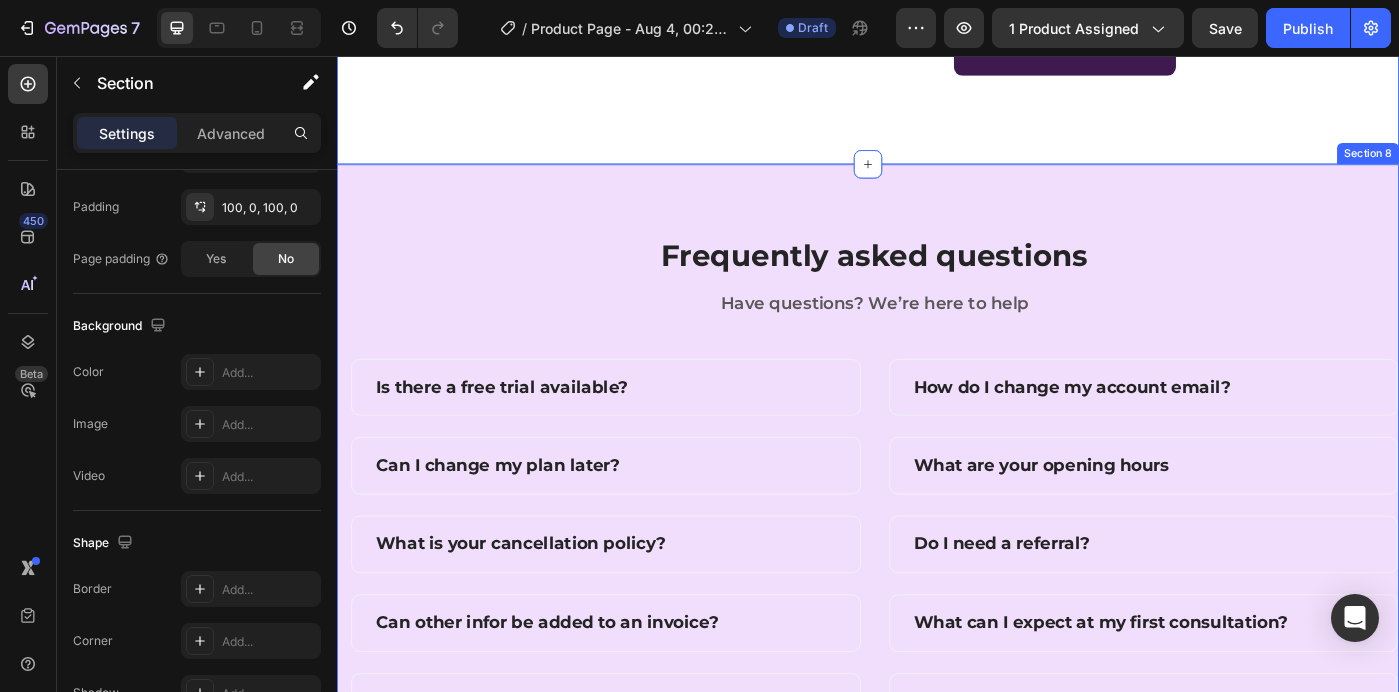 click on "Frequently asked questions Heading Have questions? We’re here to help Text block Row Is there a free trial available? Can I change my plan later? What is your cancellation policy? Can other infor be added to an invoice? How does billing work? Accordion How do I change my account email? What are your opening hours Do I need a referral? What can I expect at my first consultation? Whart are the parking and public transport option? Accordion Row Section 8" at bounding box center (937, 537) 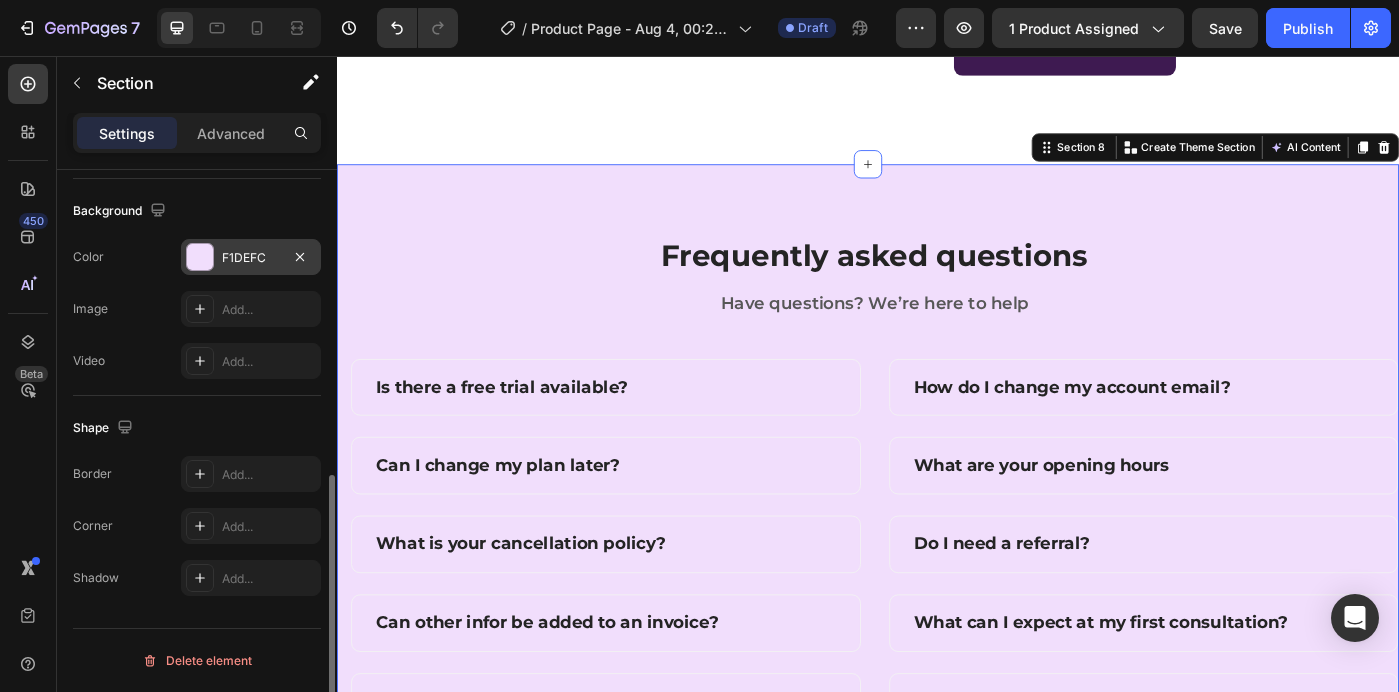 click on "F1DEFC" at bounding box center (251, 257) 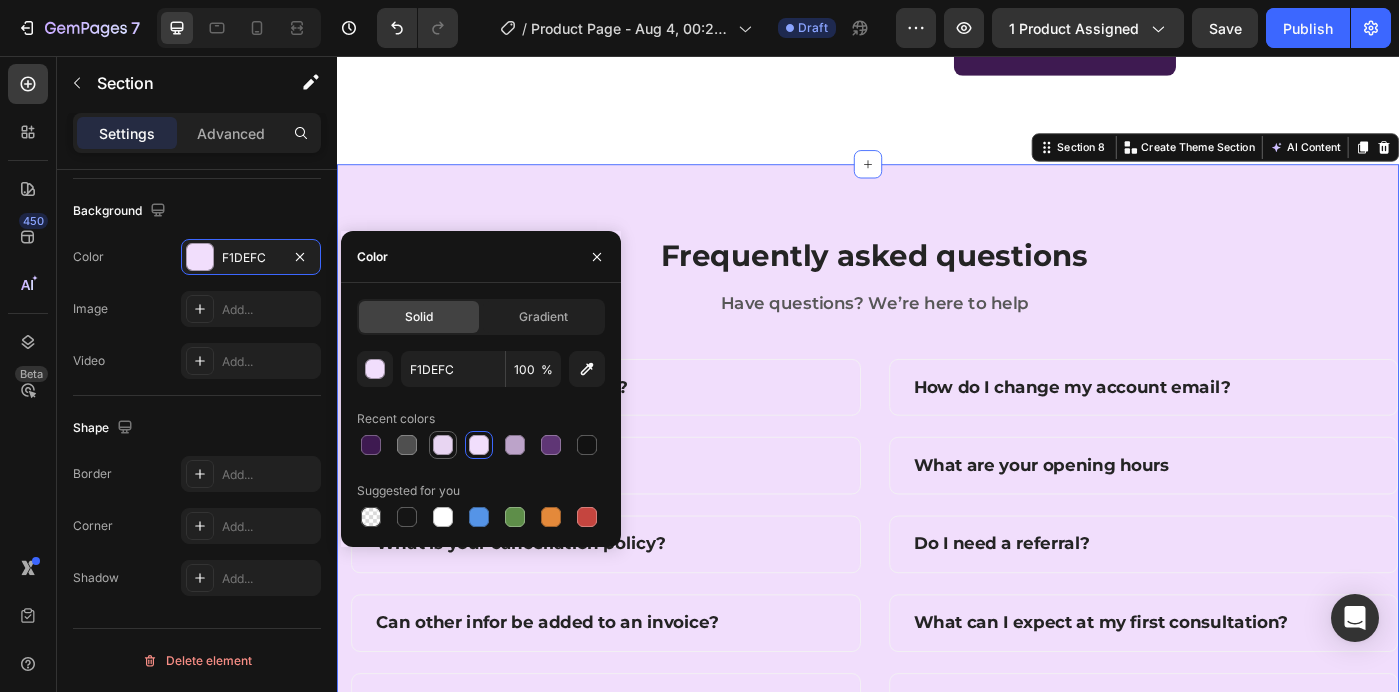 click at bounding box center [443, 445] 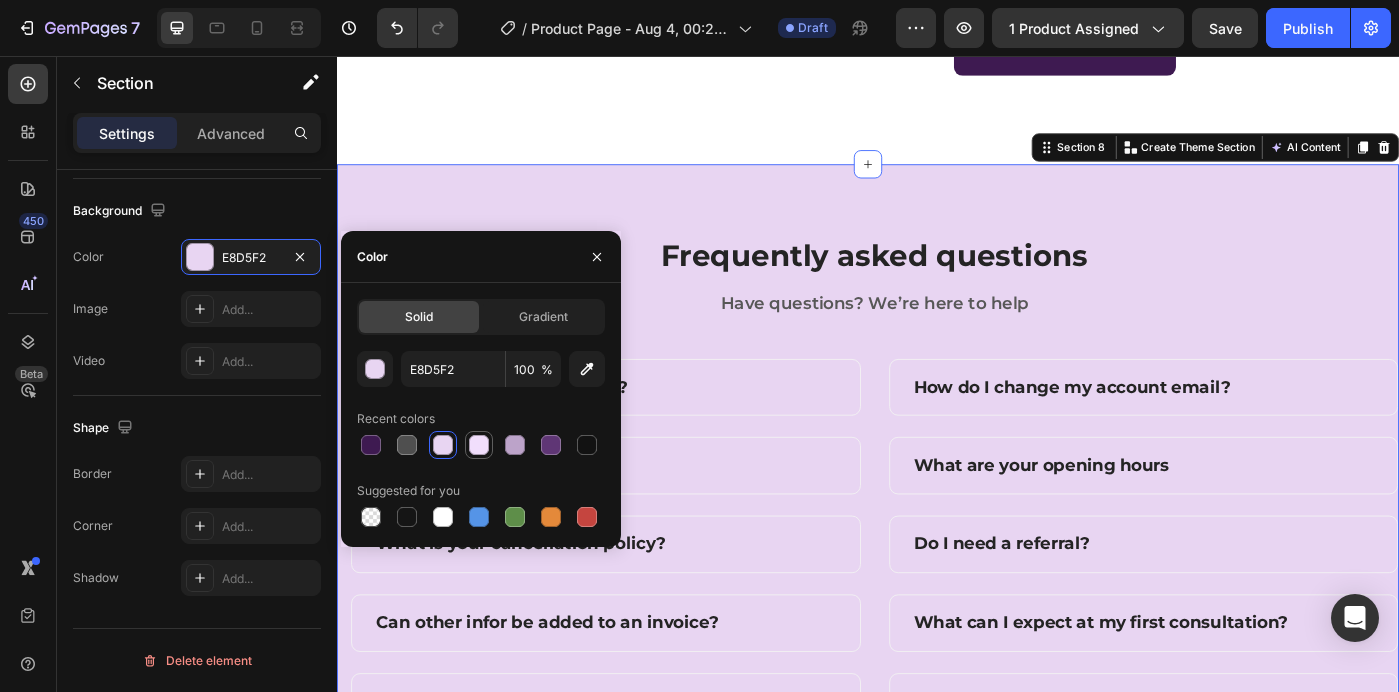 click at bounding box center [479, 445] 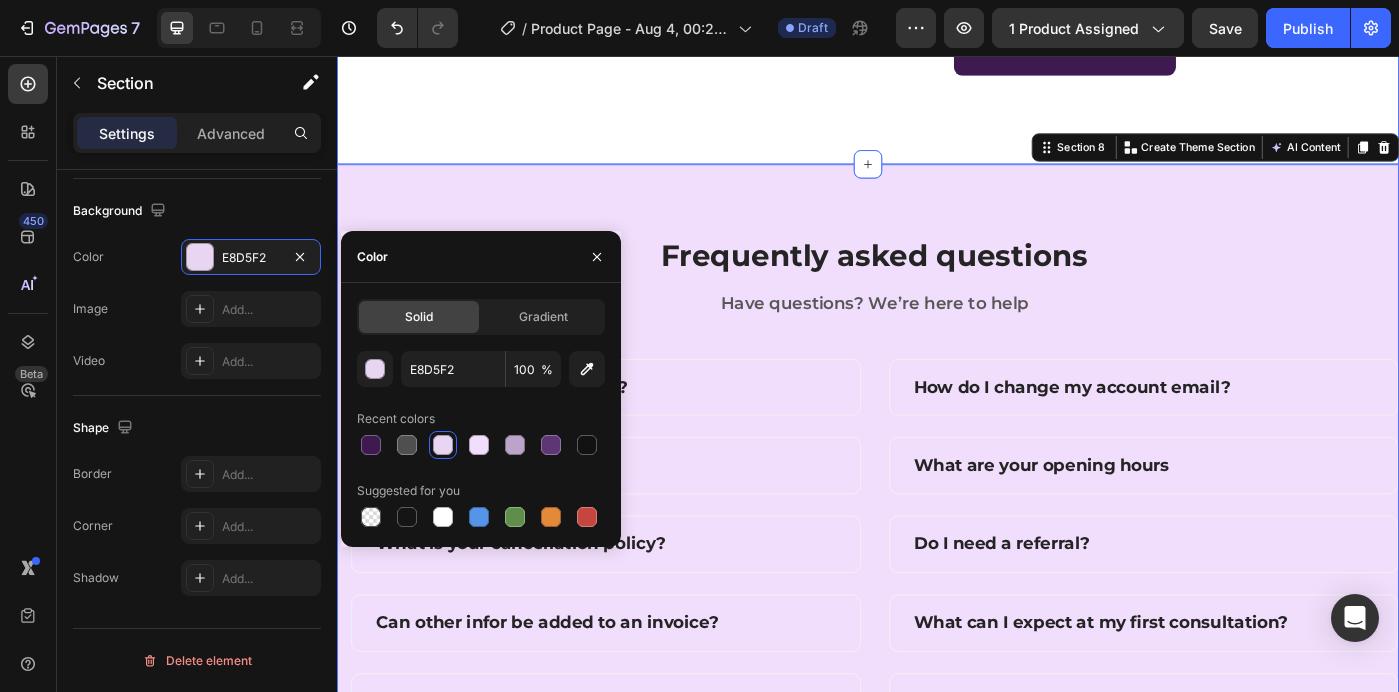 type on "F1DEFC" 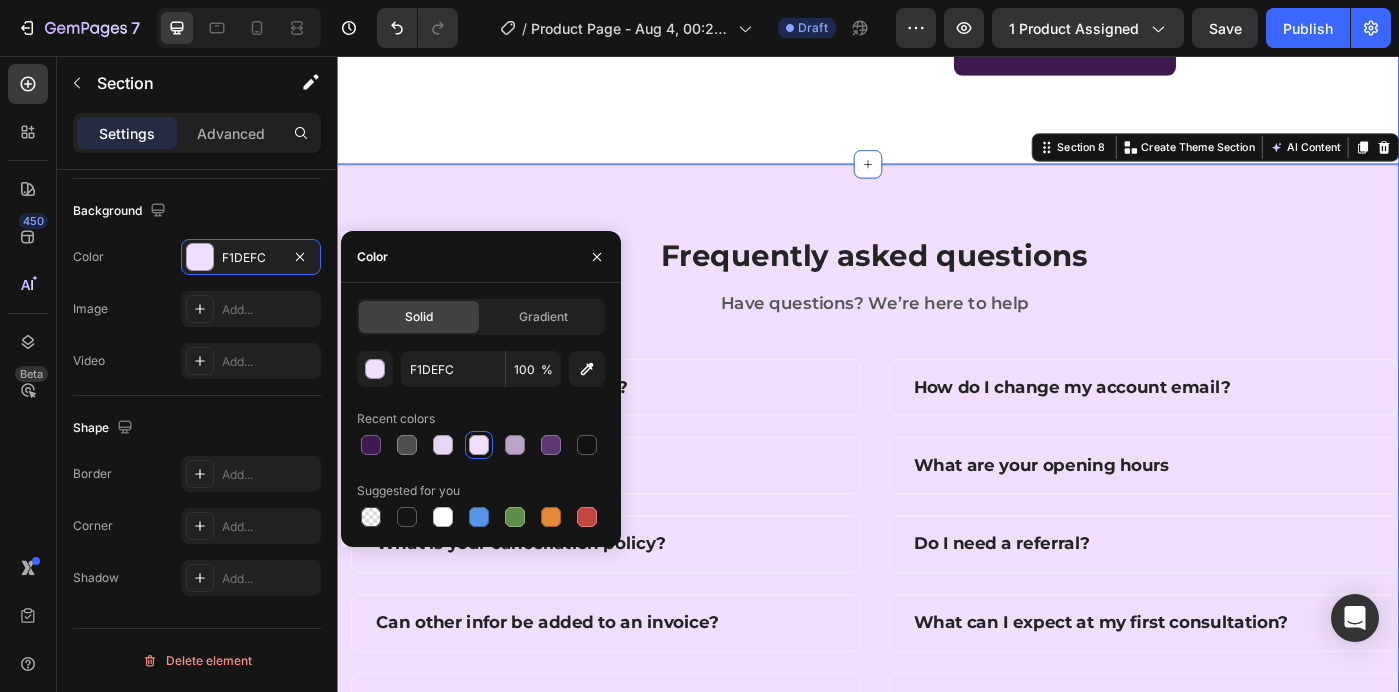 click on "Drop element here Healoras Heading Row Other Text Block Row Easy To Apply Text Block
Icon Row
Icon Row Natural DHT Blocker Text Block
Icon Row
Icon Row Scalp Nourishment Text Block
Icon Row
Icon Row Up to 92% More Hair Growth Text Block
Icon Row
Icon Row HAIR RESCUE VS OTHER BRANDS Heading Hair Rescue is dedicated to helping men and women look and feel their best. Text Block Section 6" at bounding box center [937, -96] 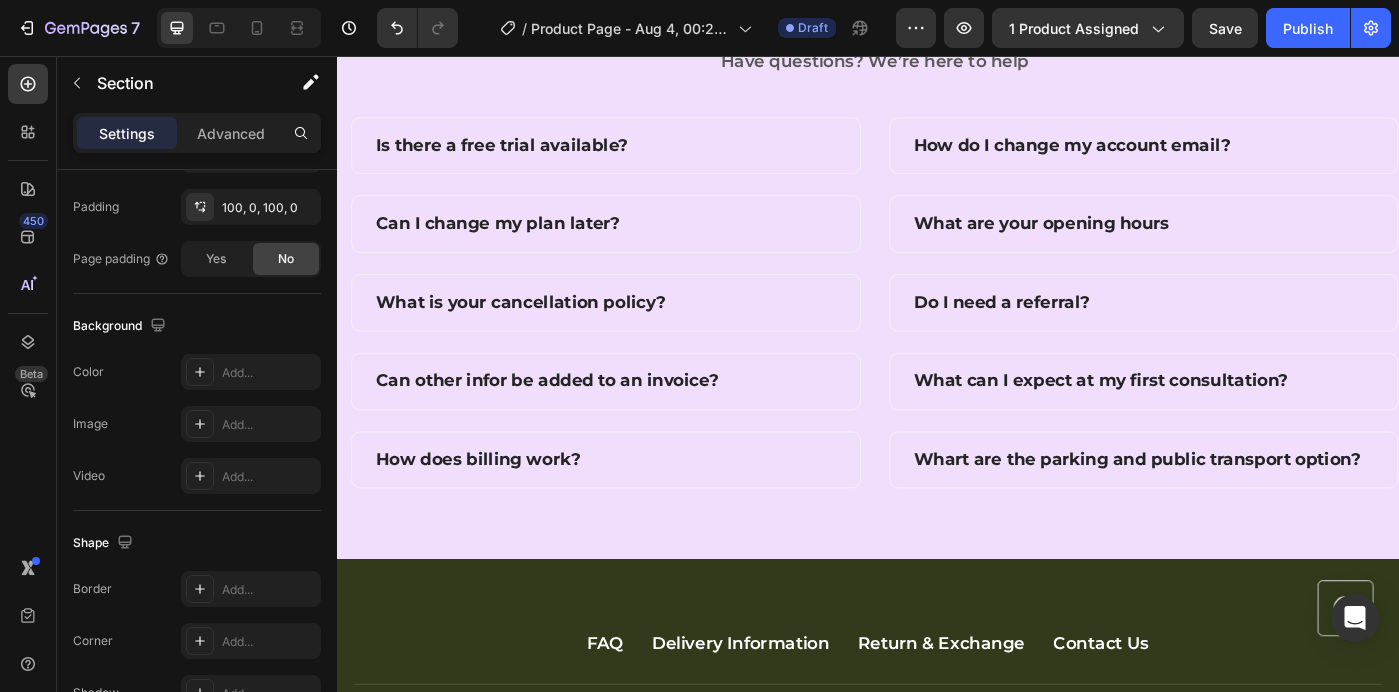 scroll, scrollTop: 4872, scrollLeft: 0, axis: vertical 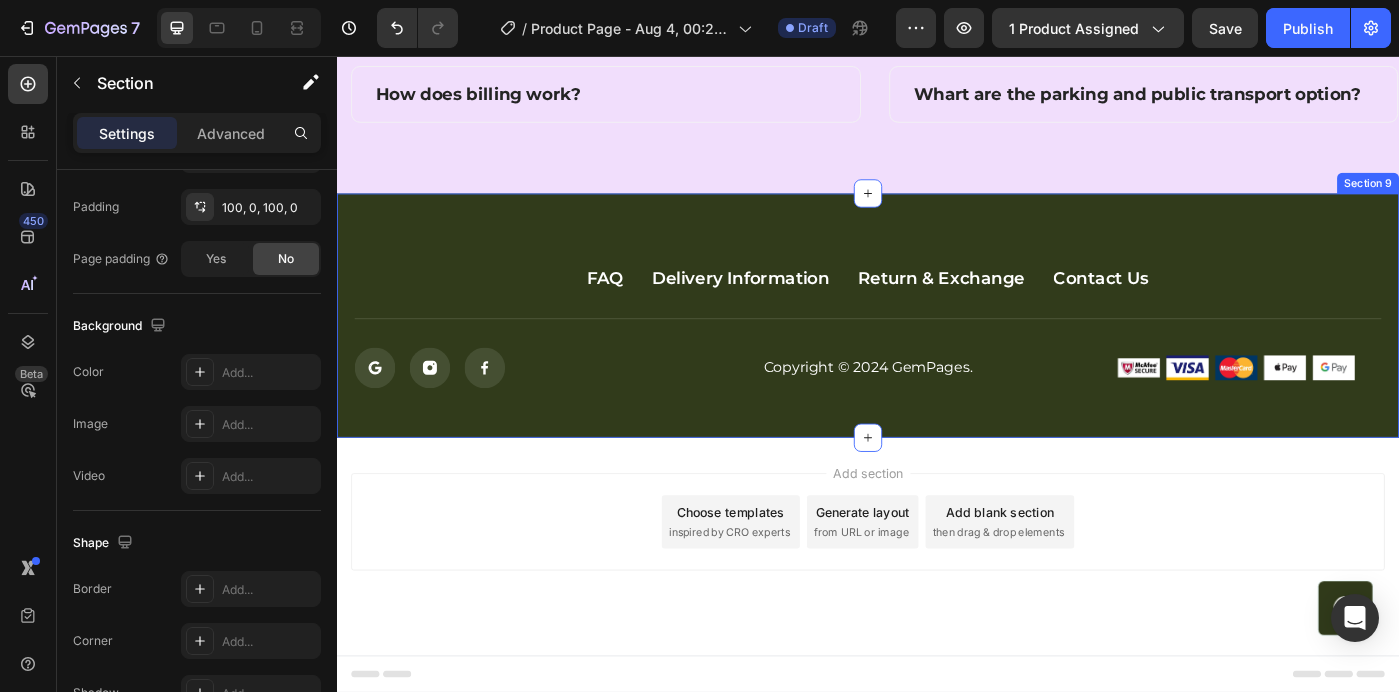 click on "FAQ Button Delivery Information Button Return & Exchange   Button Contact Us Button Row
Icon
Icon
Icon Icon List Copyright © 2024 GemPages.  Text block Image Image Image Image Image Row Row
Button Row Section 9" at bounding box center [937, 349] 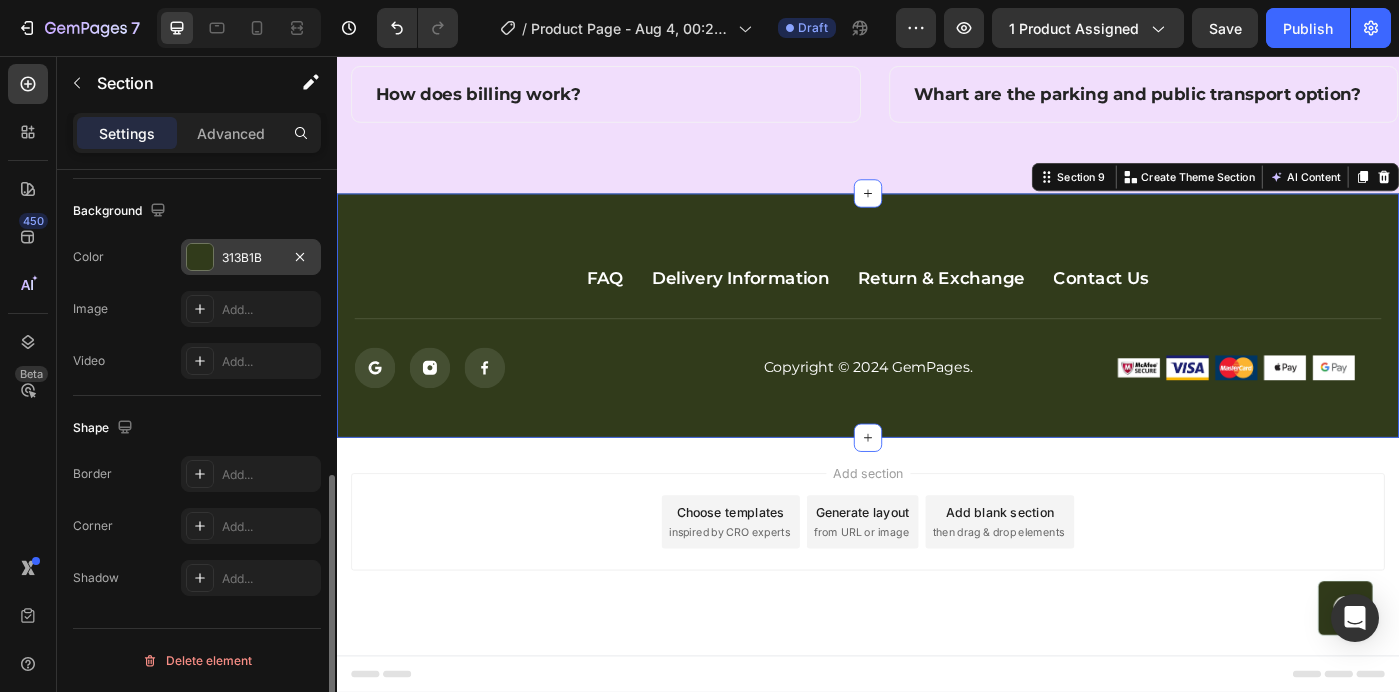 click on "313B1B" at bounding box center (251, 258) 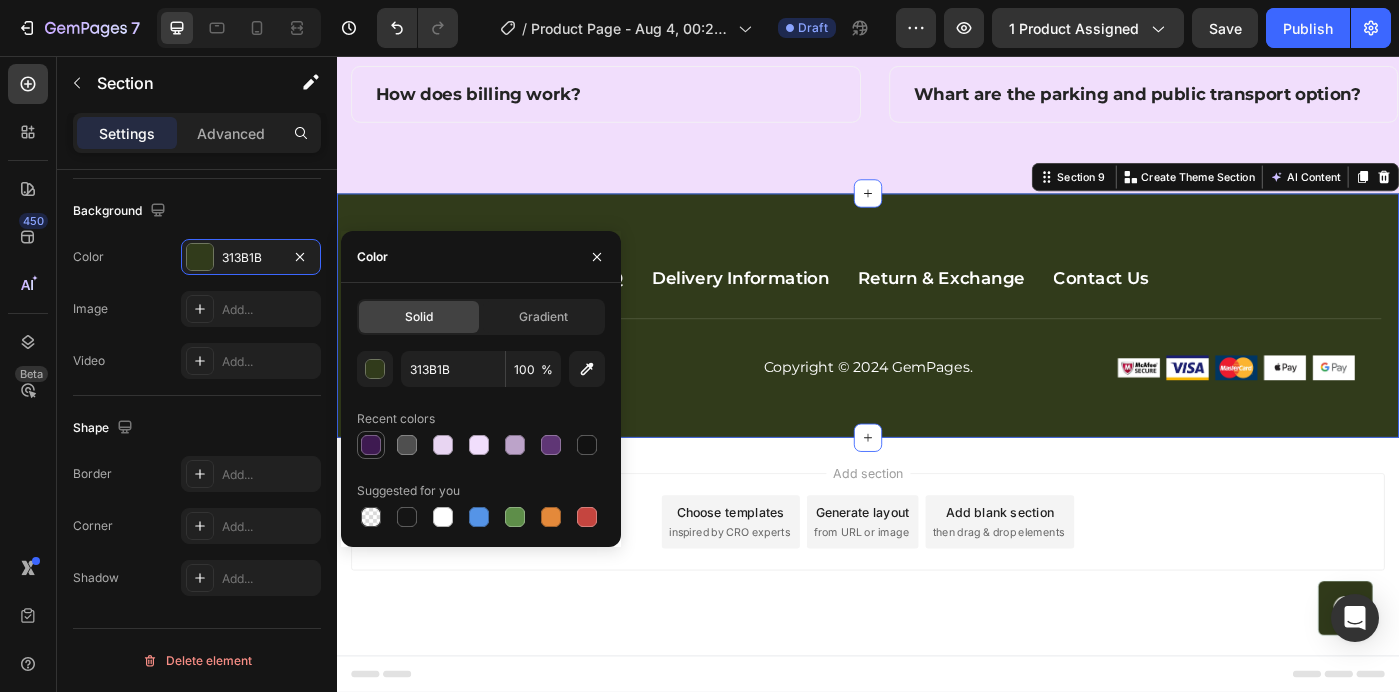 click at bounding box center [371, 445] 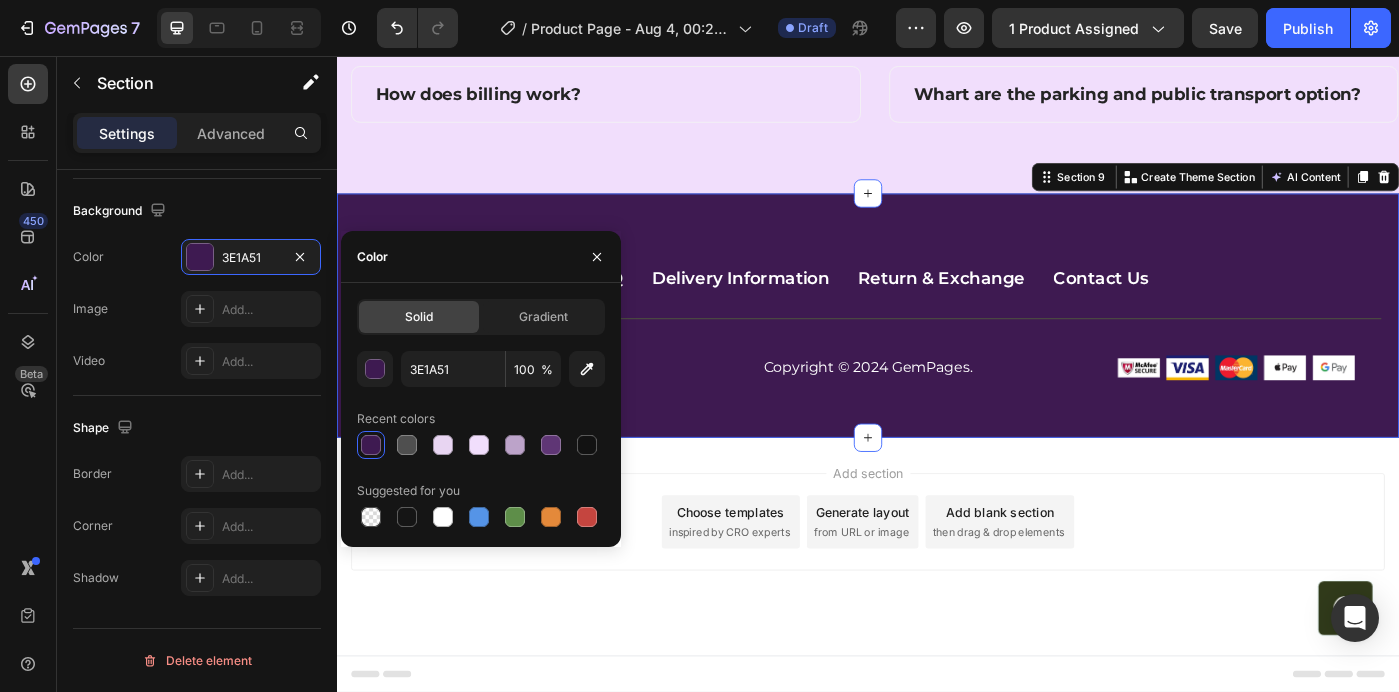 click on "Add section Choose templates inspired by CRO experts Generate layout from URL or image Add blank section then drag & drop elements" at bounding box center [937, 610] 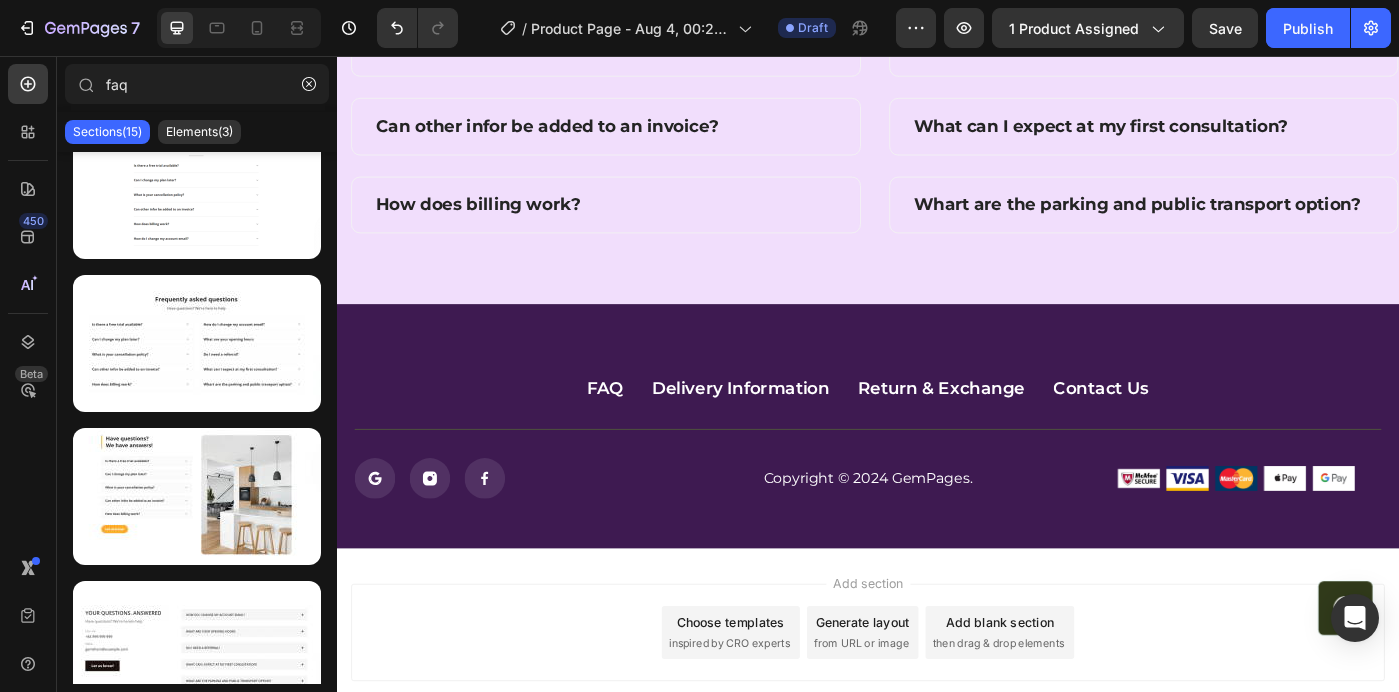 scroll, scrollTop: 4689, scrollLeft: 0, axis: vertical 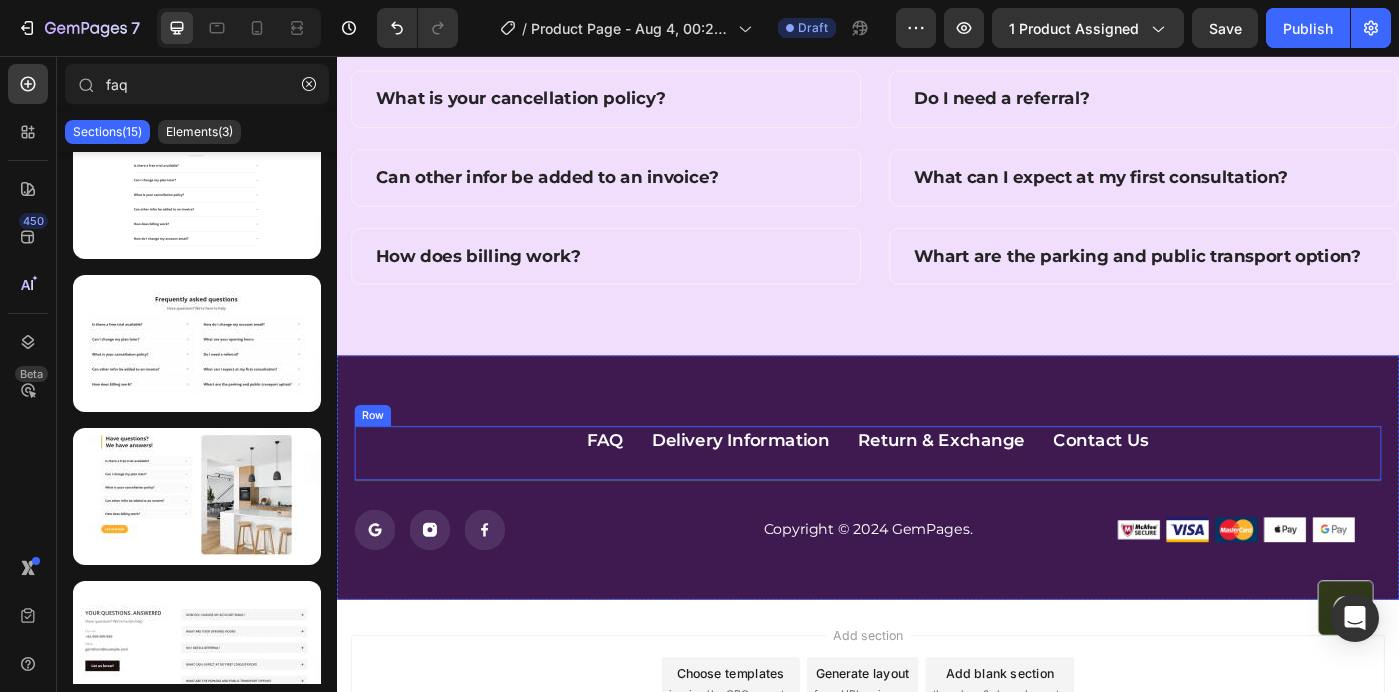 click on "FAQ Button Delivery Information Button Return & Exchange   Button Contact Us Button Row" at bounding box center (937, 505) 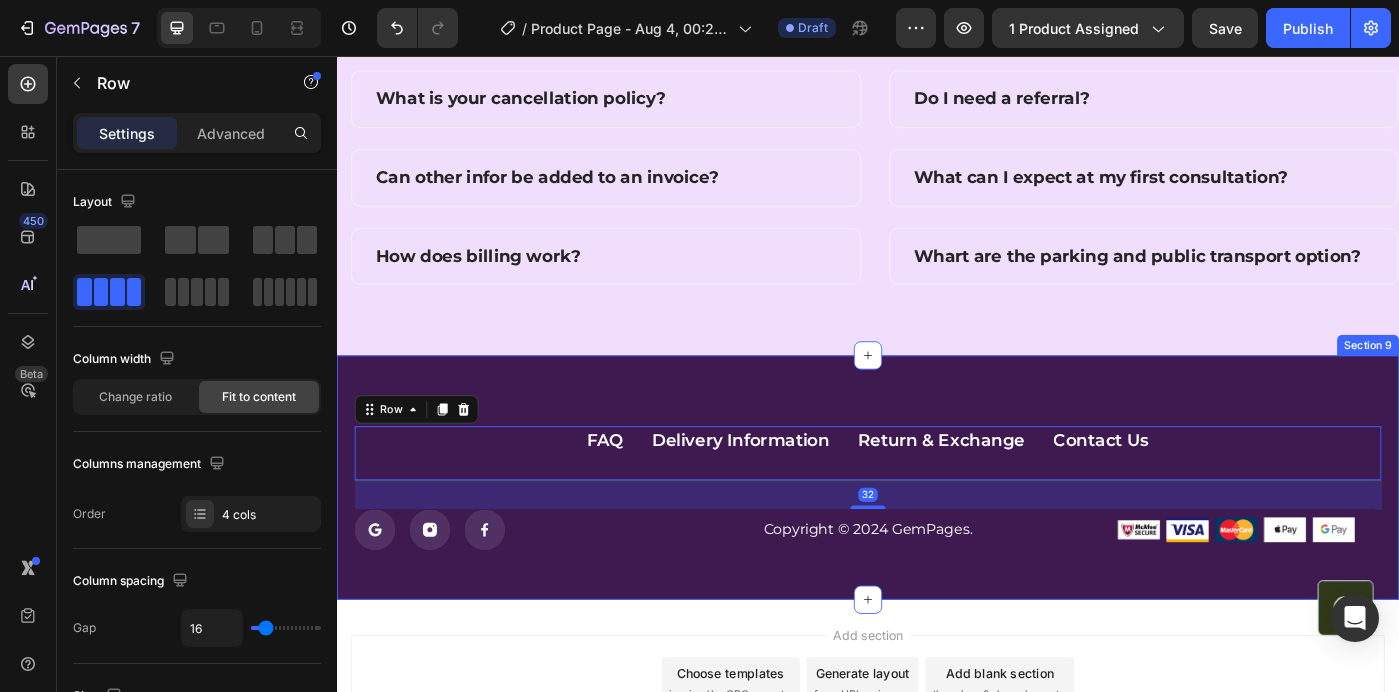 click on "FAQ Button Delivery Information Button Return & Exchange   Button Contact Us Button Row   32
Icon
Icon
Icon Icon List Copyright © 2024 GemPages.  Text block Image Image Image Image Image Row Row
Button Row Section 9" at bounding box center (937, 532) 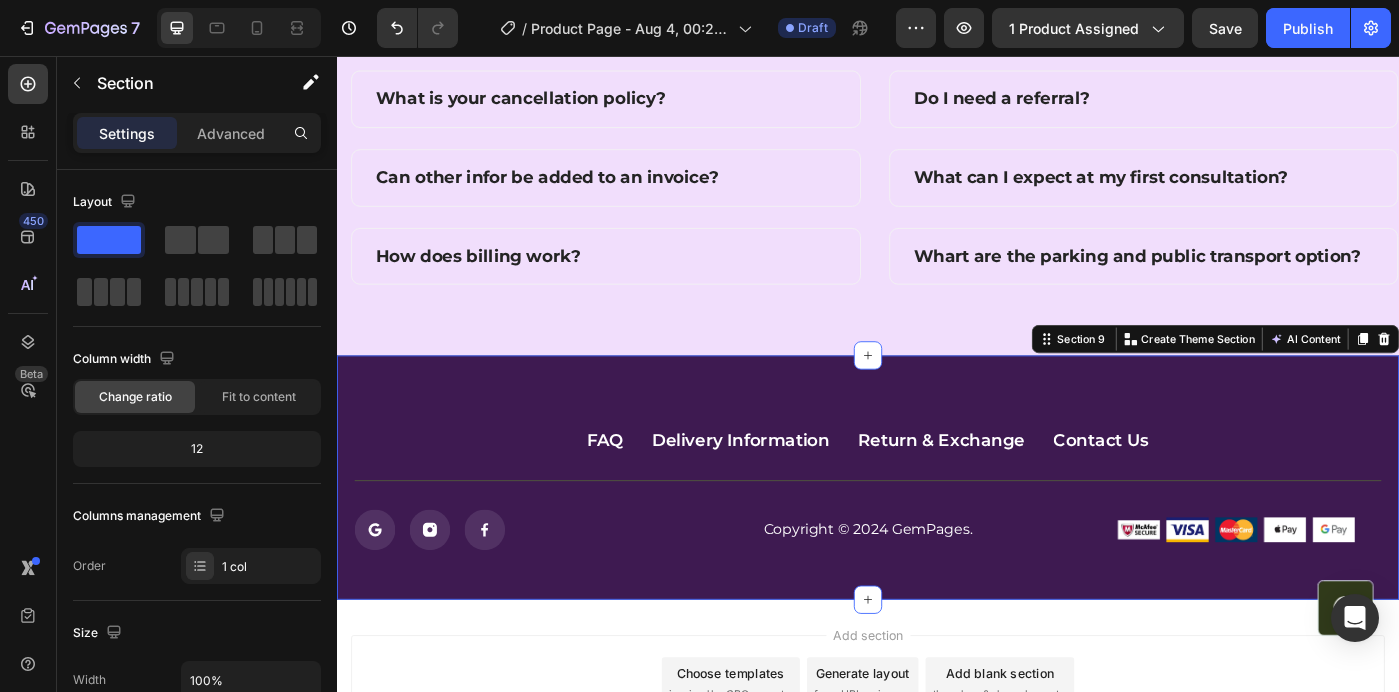 click on "FAQ Button Delivery Information Button Return & Exchange   Button Contact Us Button Row
Icon
Icon
Icon Icon List Copyright © 2024 GemPages.  Text block Image Image Image Image Image Row Row
Button Row" at bounding box center (937, 544) 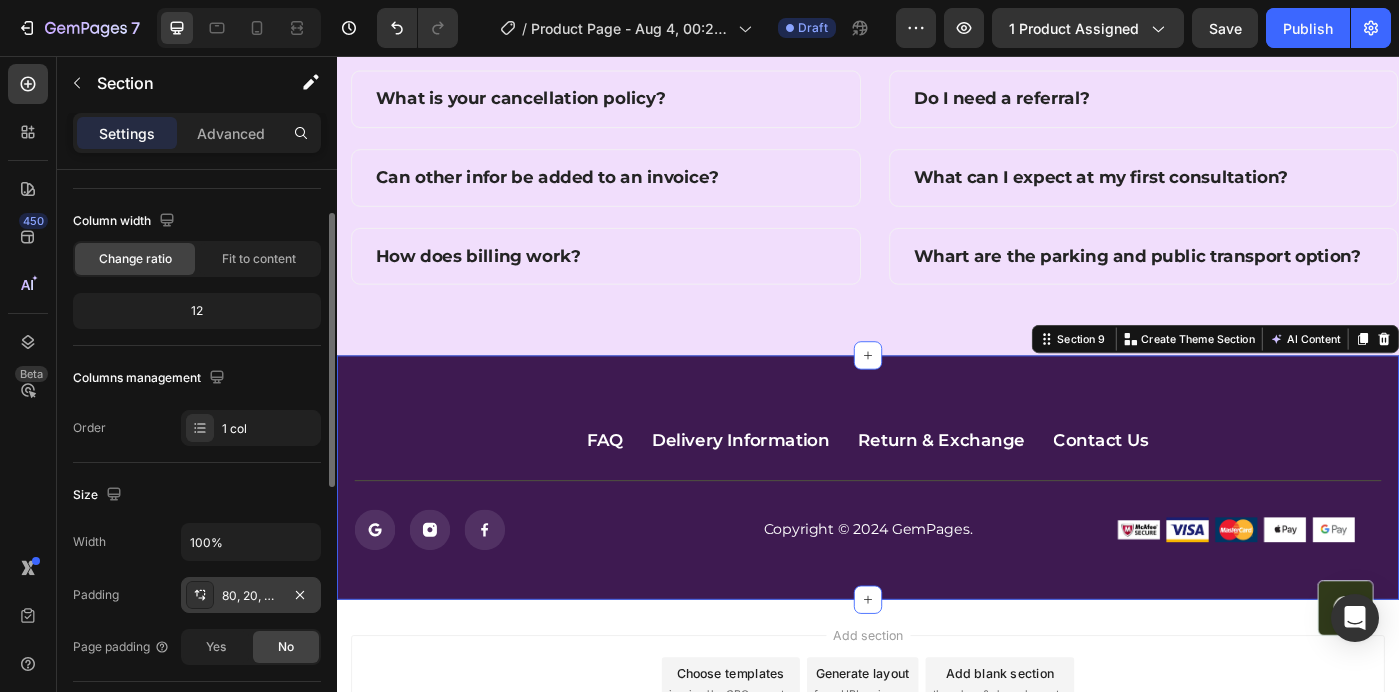 scroll, scrollTop: 0, scrollLeft: 0, axis: both 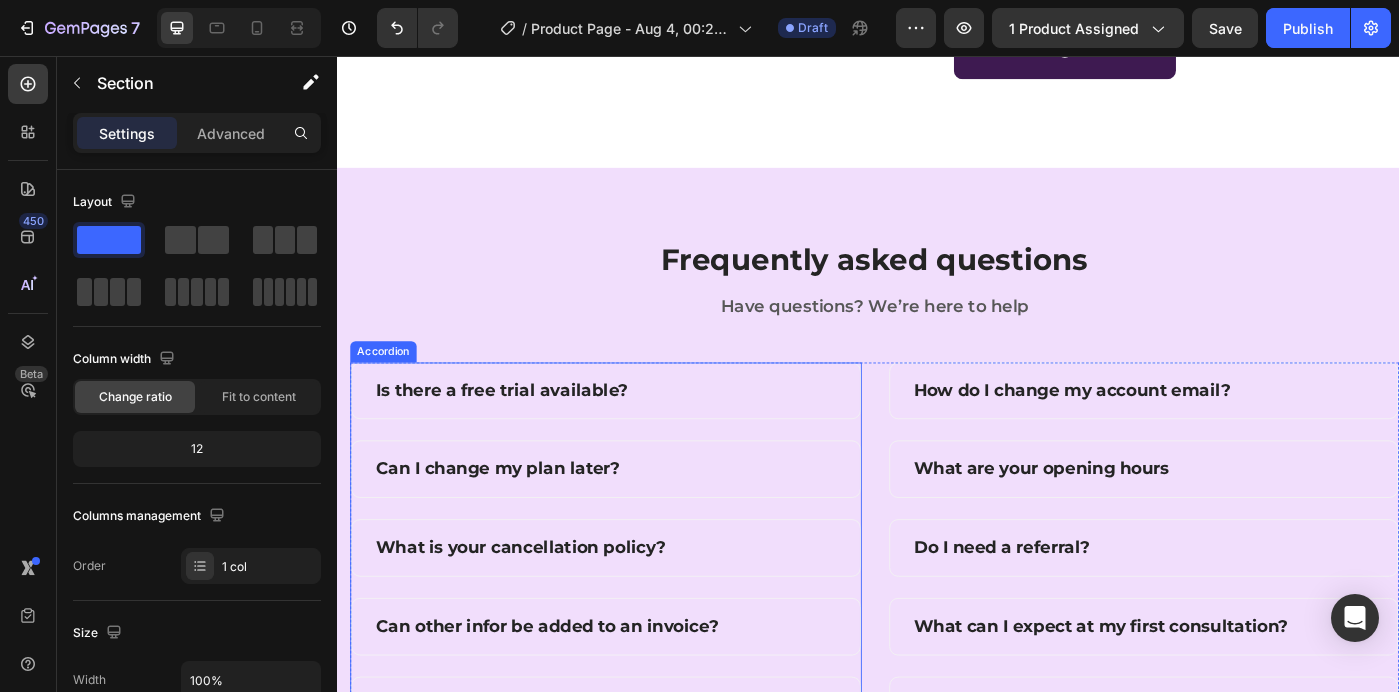 click on "Is there a free trial available?" at bounding box center [641, 434] 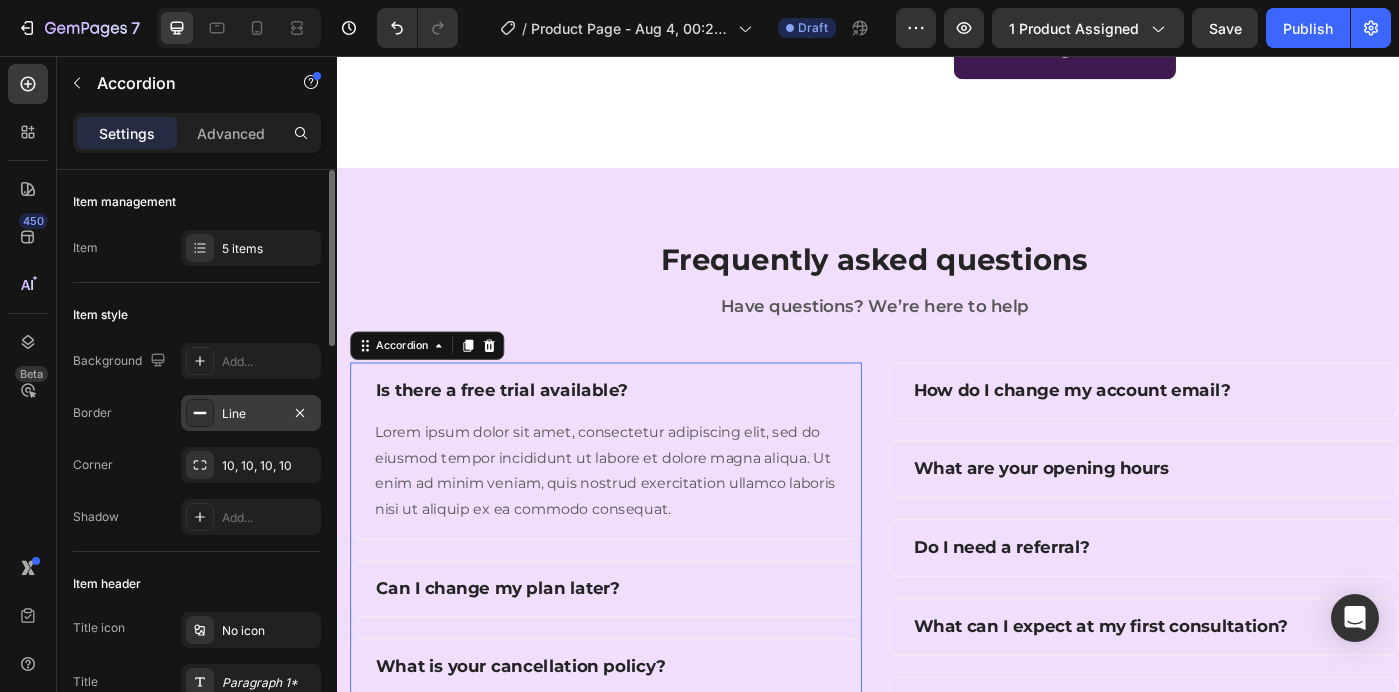 click on "Line" at bounding box center (251, 414) 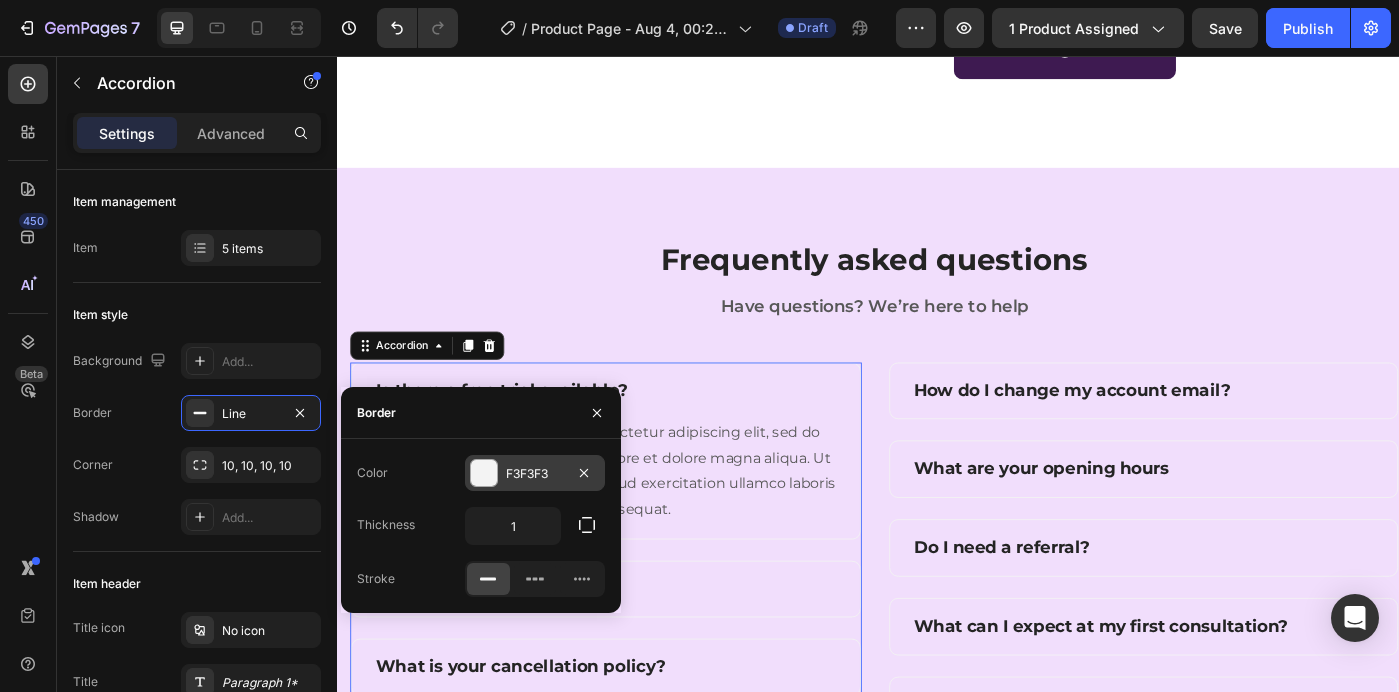 click on "F3F3F3" at bounding box center (535, 474) 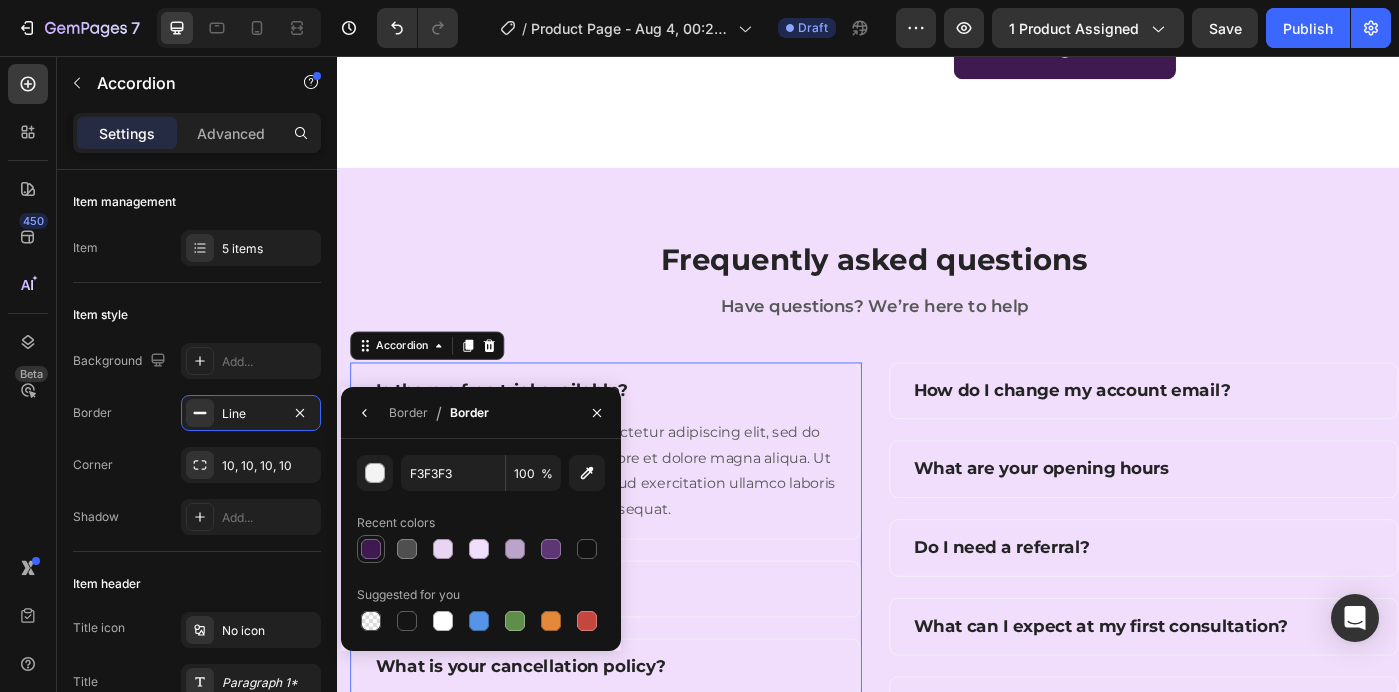 click at bounding box center (371, 549) 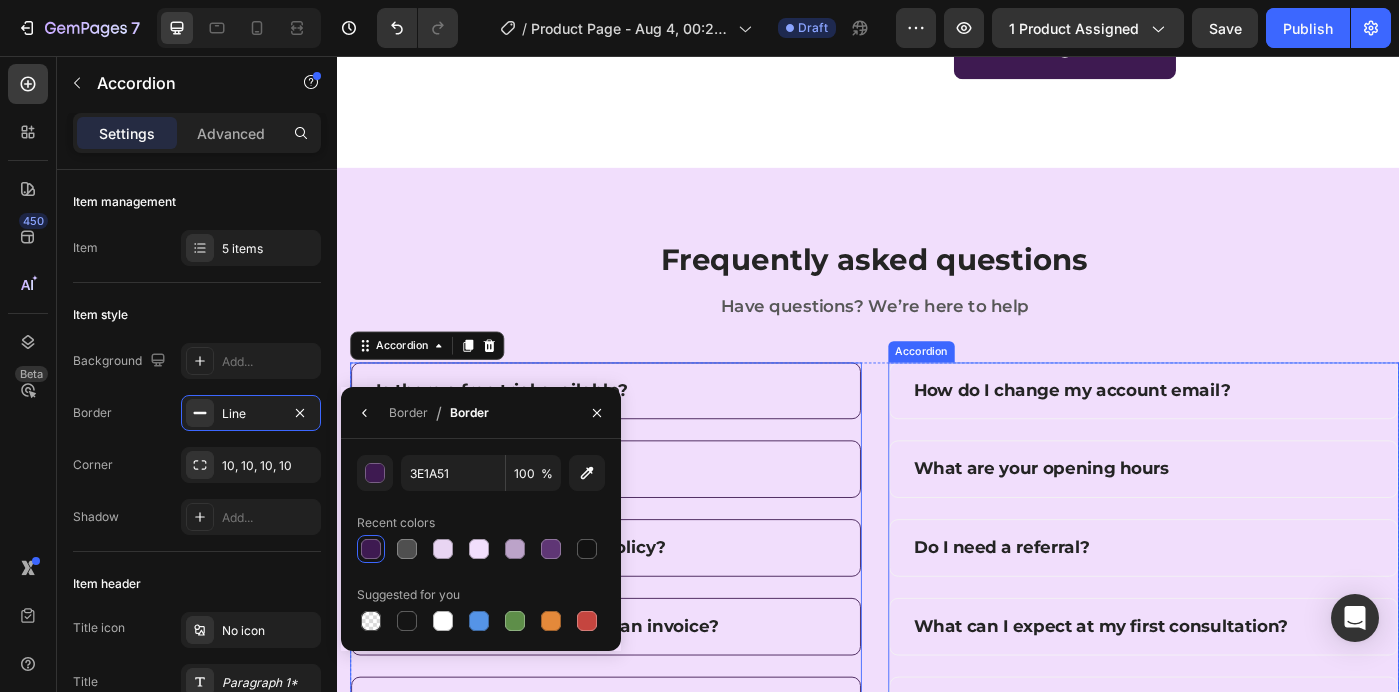 click on "How do I change my account email?" at bounding box center (1249, 434) 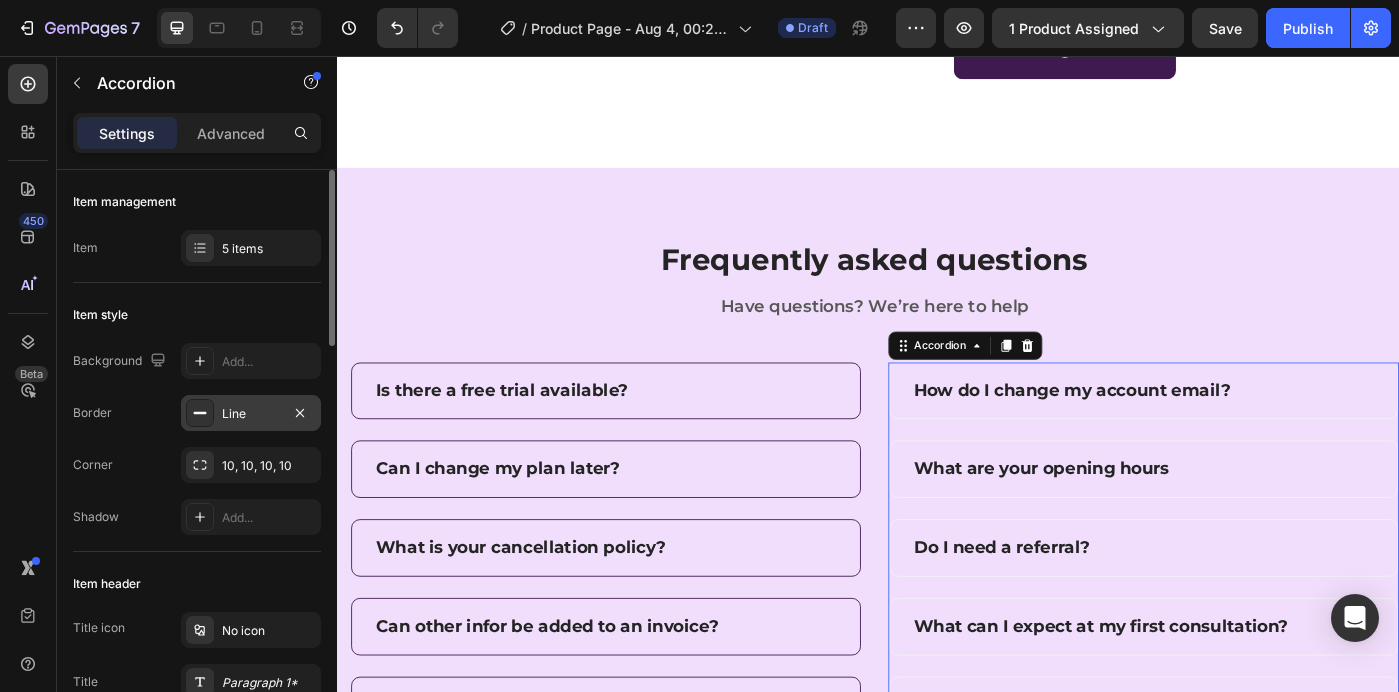 click 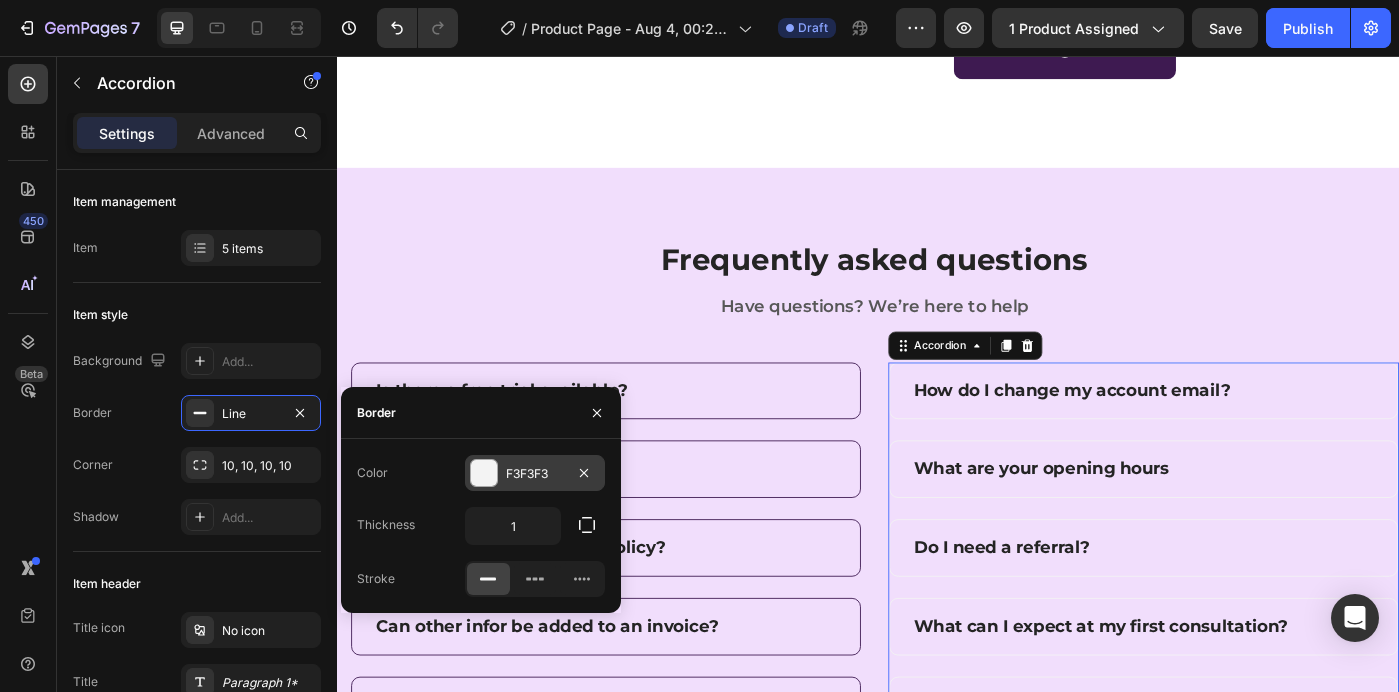 click at bounding box center (484, 473) 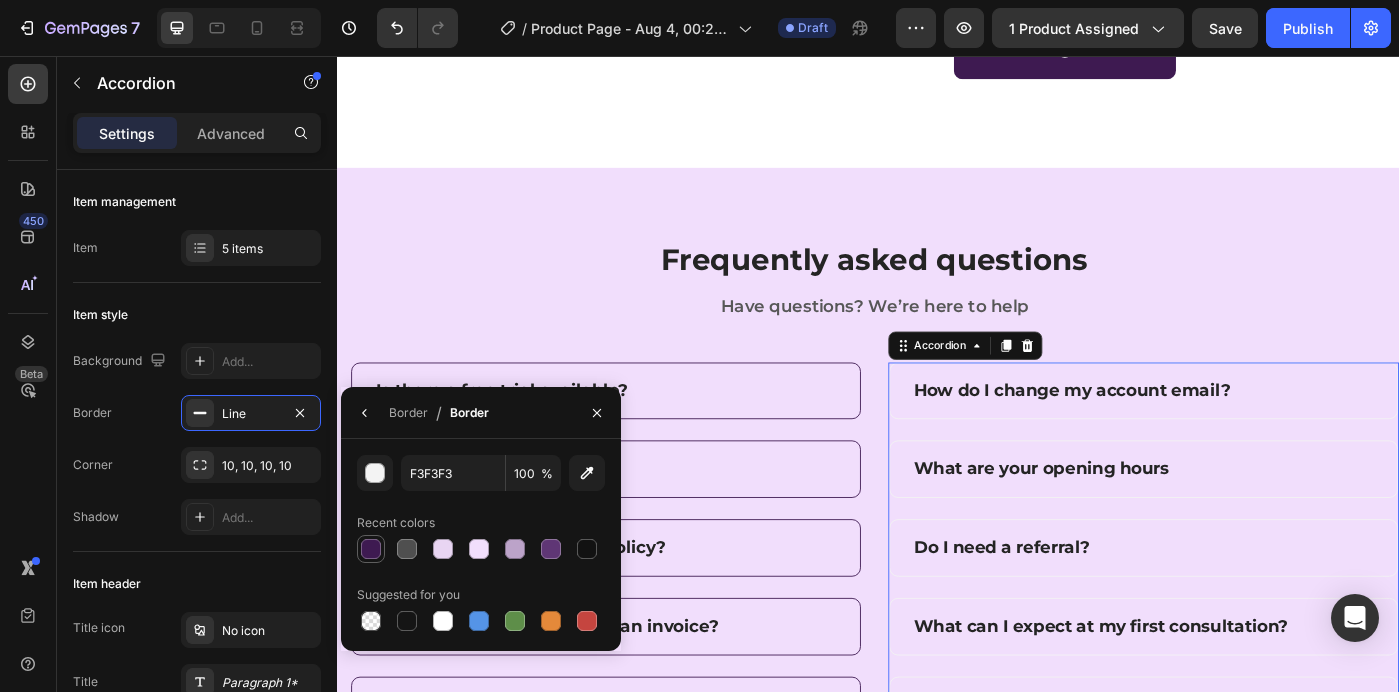 click at bounding box center (371, 549) 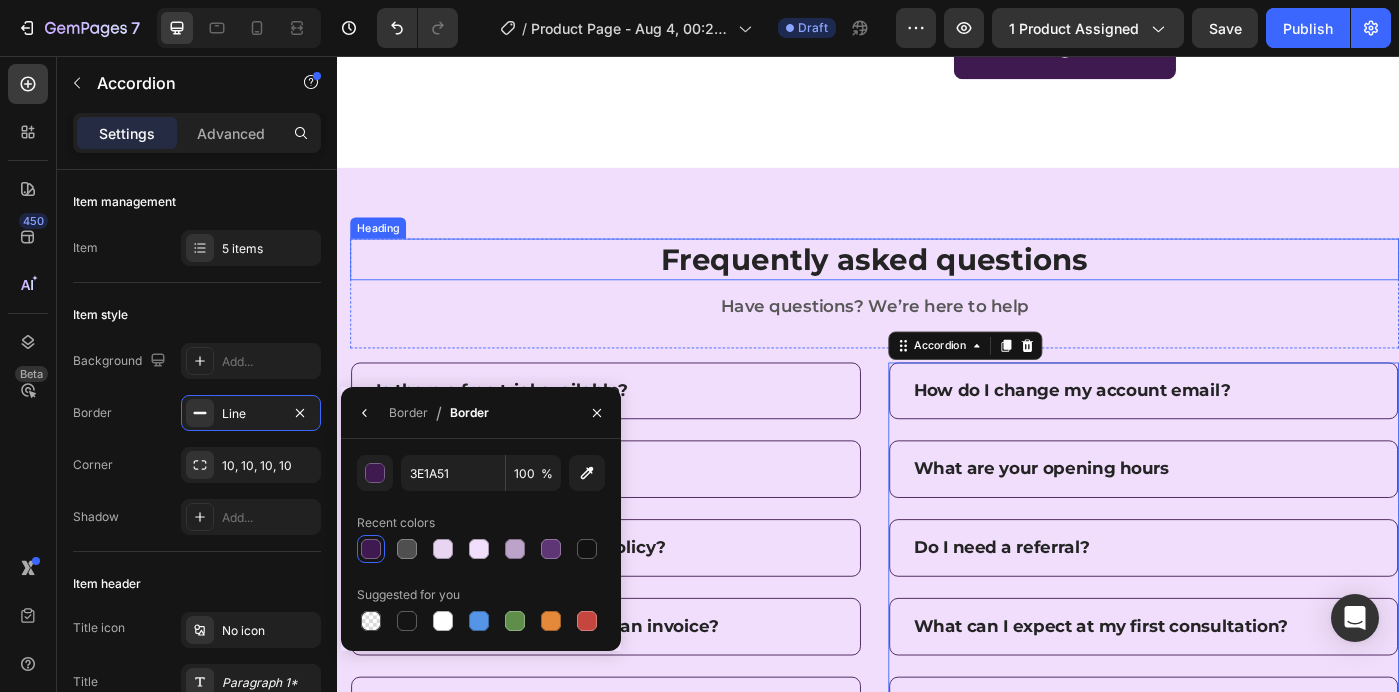 click on "Frequently asked questions" at bounding box center (944, 285) 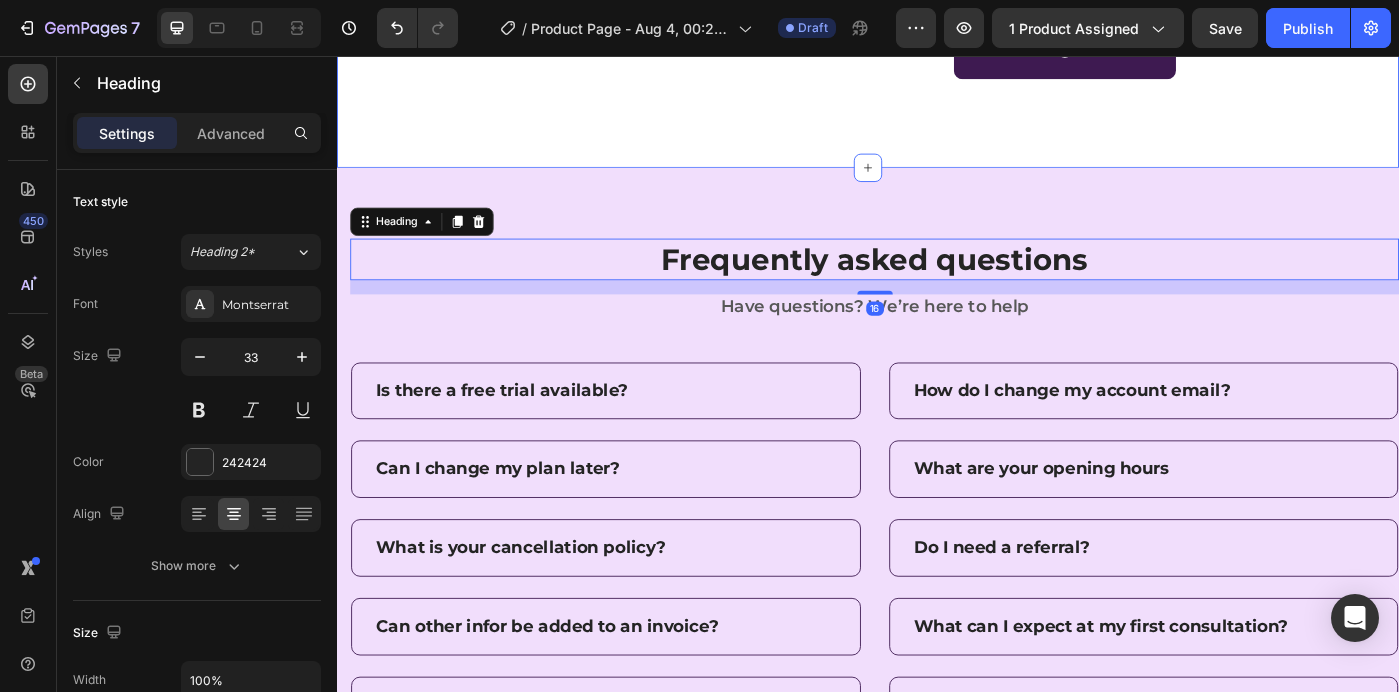 click on "Drop element here Healoras Heading Row Other Text Block Row Easy To Apply Text Block
Icon Row
Icon Row Natural DHT Blocker Text Block
Icon Row
Icon Row Scalp Nourishment Text Block
Icon Row
Icon Row Up to 92% More Hair Growth Text Block
Icon Row
Icon Row HAIR RESCUE VS OTHER BRANDS Heading Hair Rescue is dedicated to helping men and women look and feel their best. Text Block Section 6" at bounding box center (937, -92) 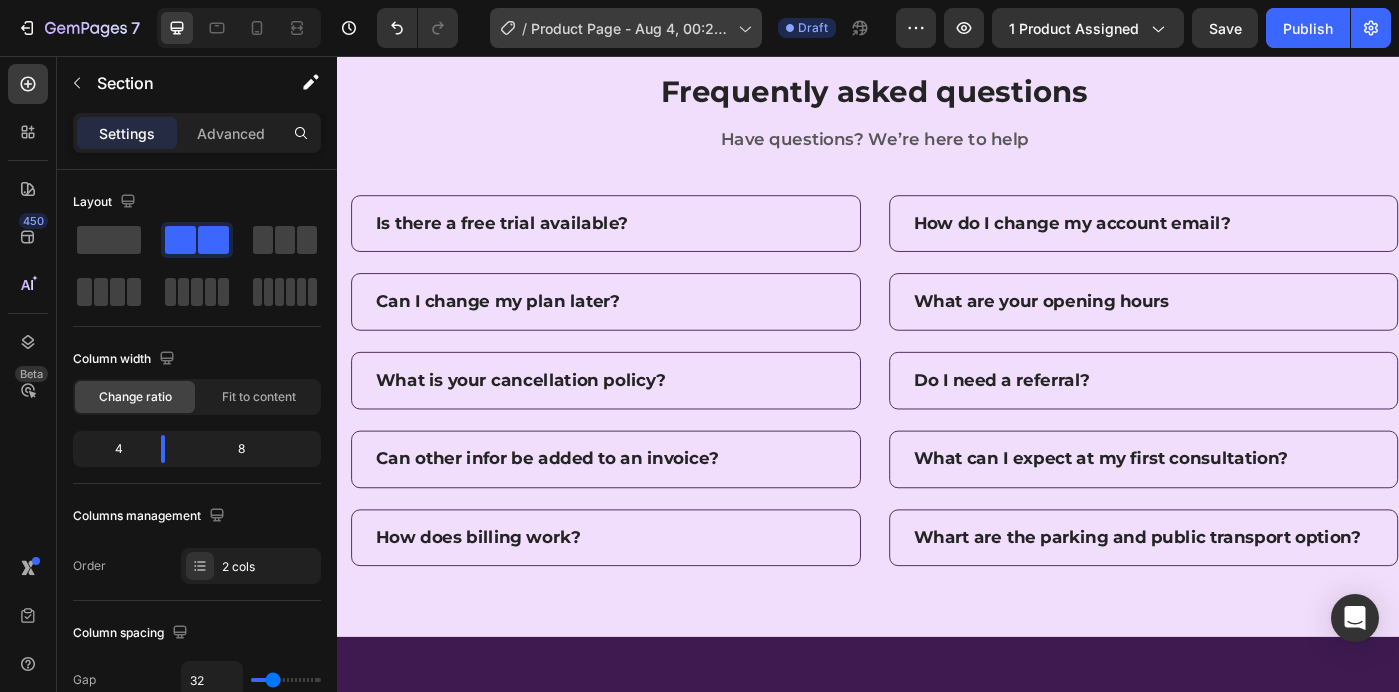 scroll, scrollTop: 4208, scrollLeft: 0, axis: vertical 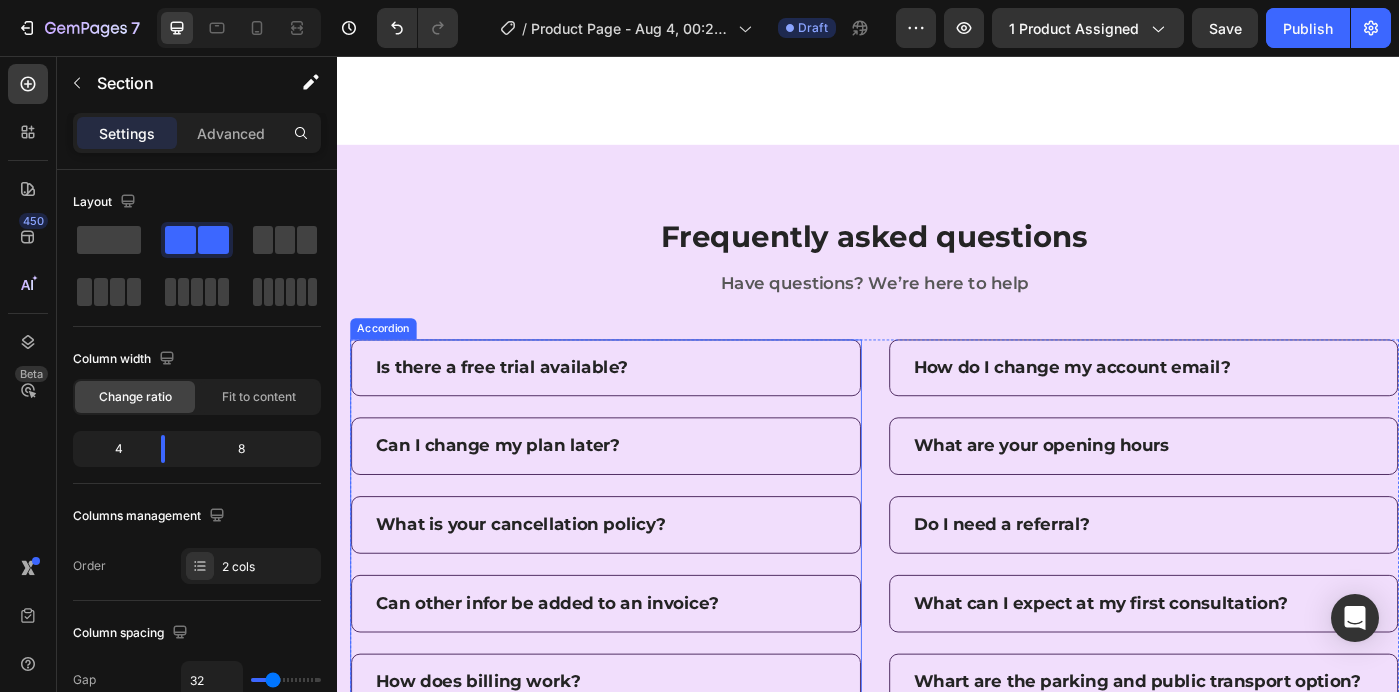 click on "Is there a free trial available?" at bounding box center (523, 408) 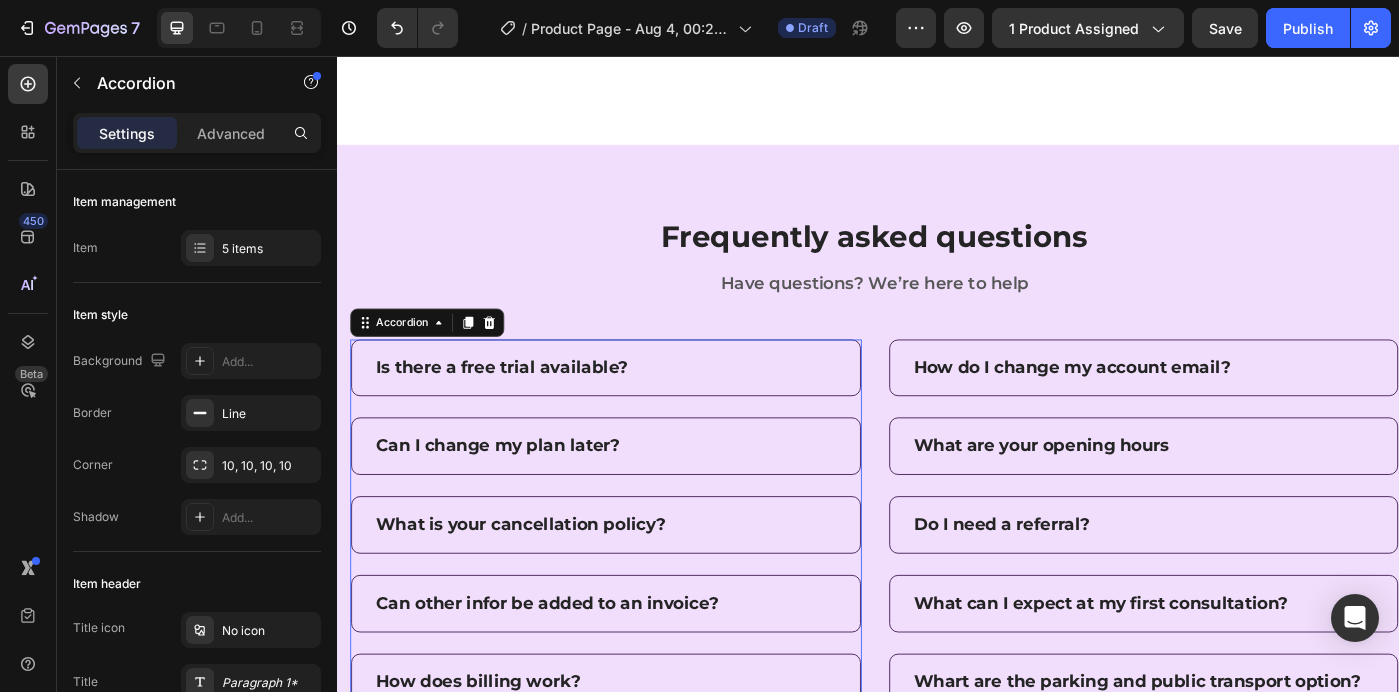 click on "Is there a free trial available?" at bounding box center (523, 408) 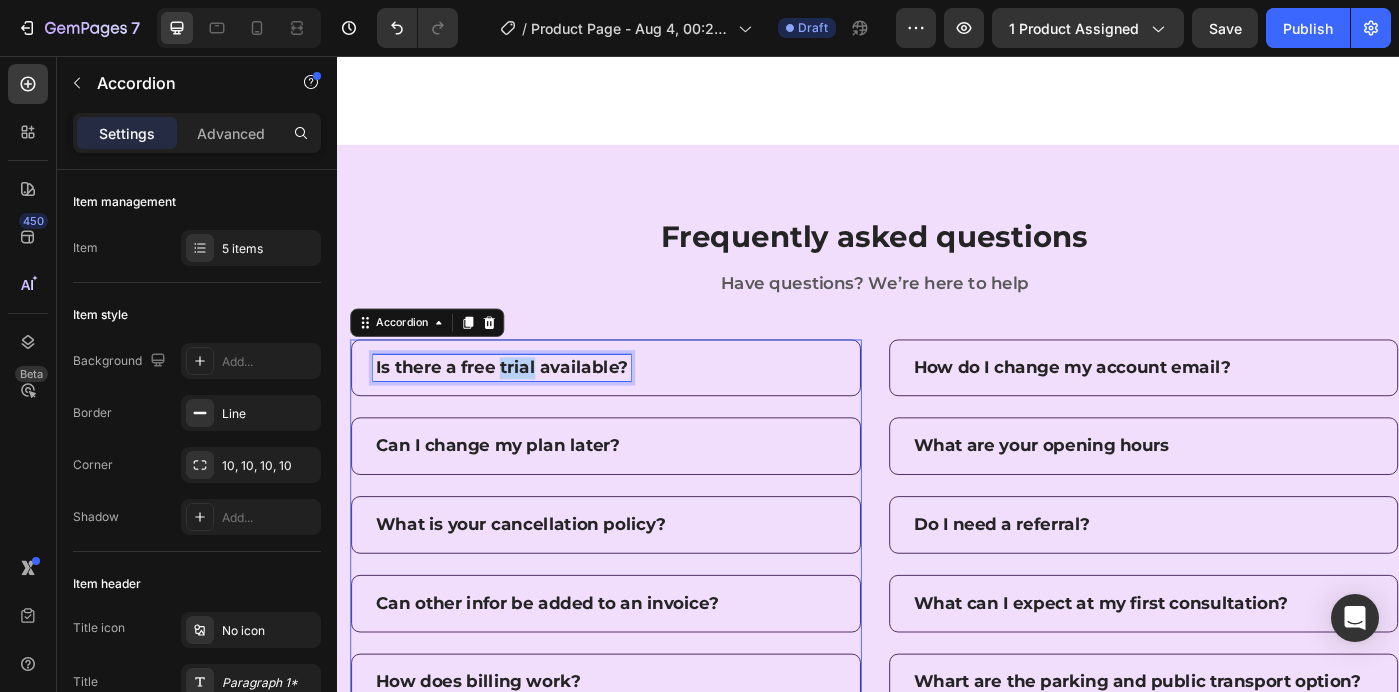 click on "Is there a free trial available?" at bounding box center [523, 408] 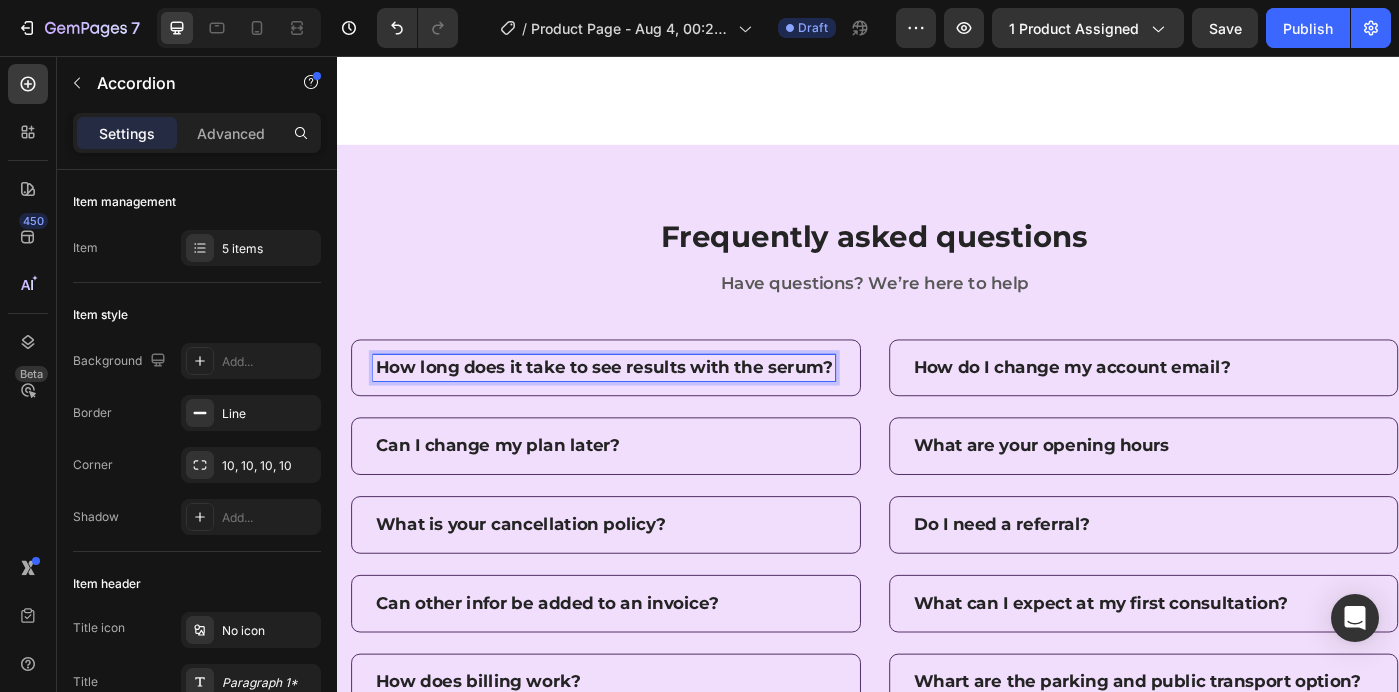 click on "How long does it take to see results with the serum?" at bounding box center [641, 408] 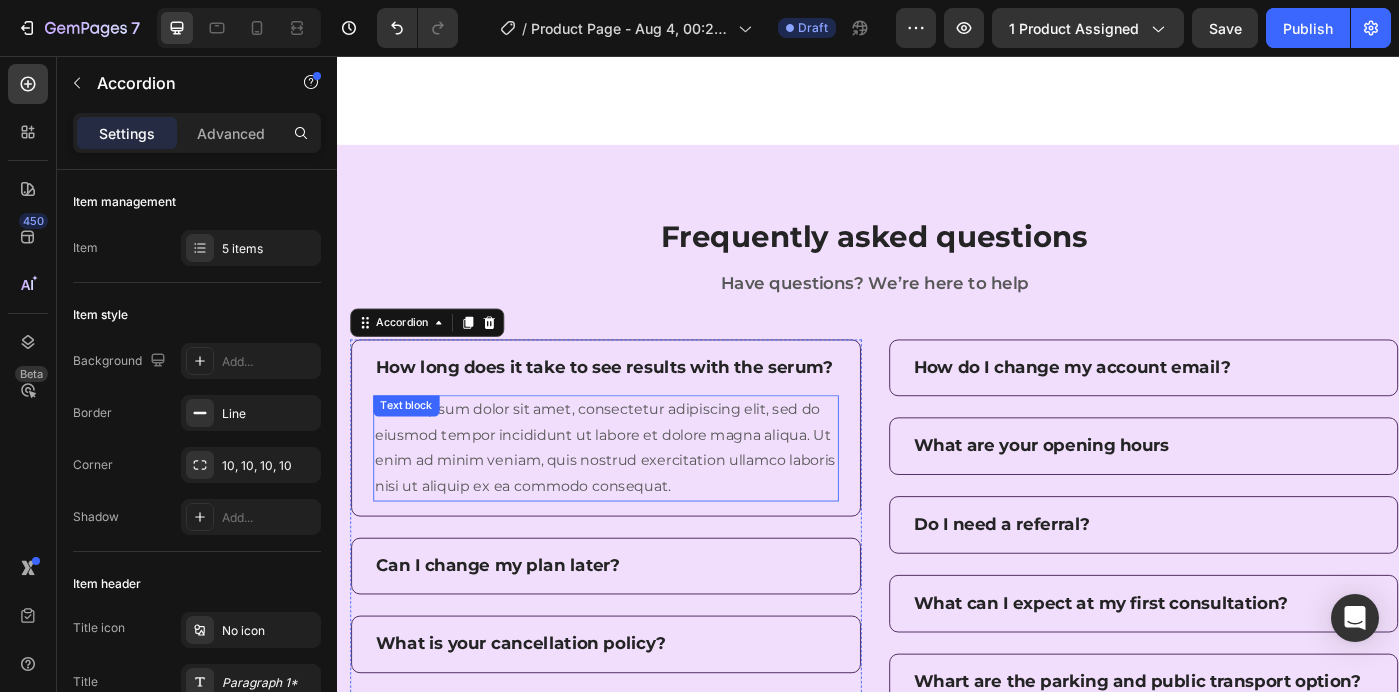 click on "Lorem ipsum dolor sit amet, consectetur adipiscing elit, sed do eiusmod tempor incididunt ut labore et dolore magna aliqua. Ut enim ad minim veniam, quis nostrud exercitation ullamco laboris nisi ut aliquip ex ea commodo consequat." at bounding box center [641, 498] 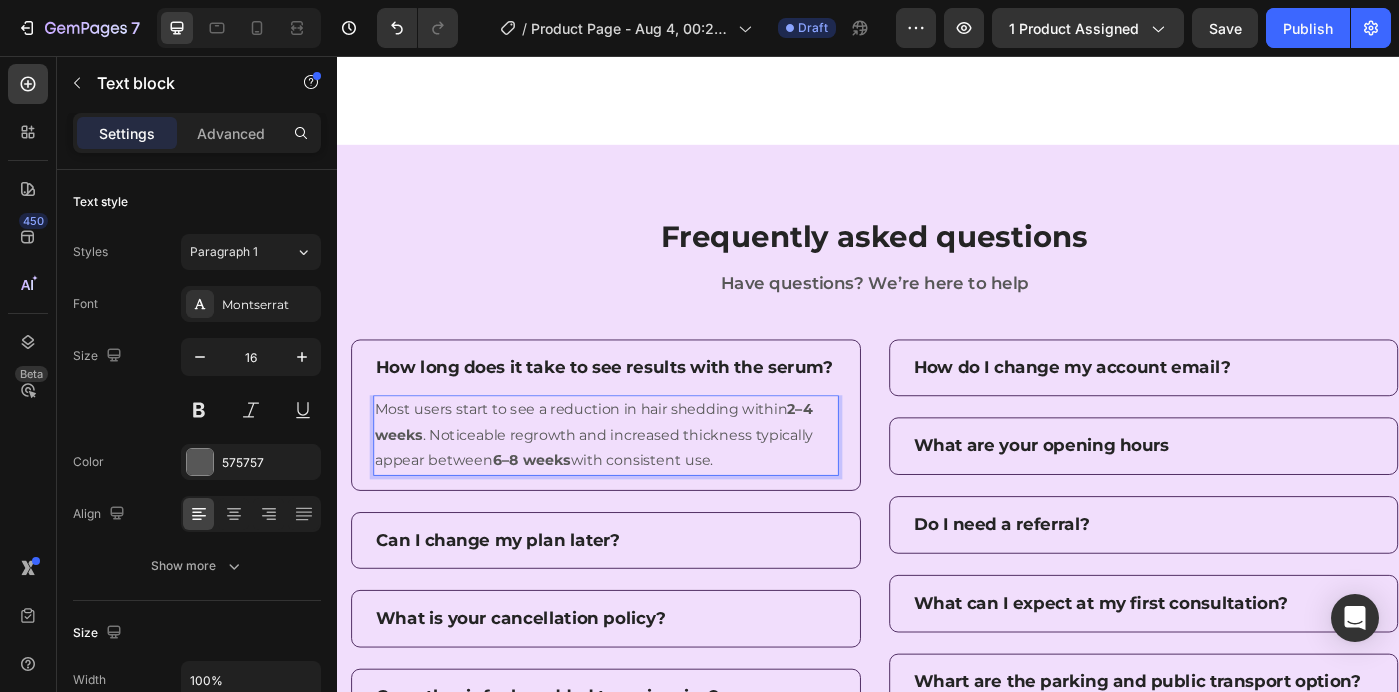 scroll, scrollTop: 4307, scrollLeft: 0, axis: vertical 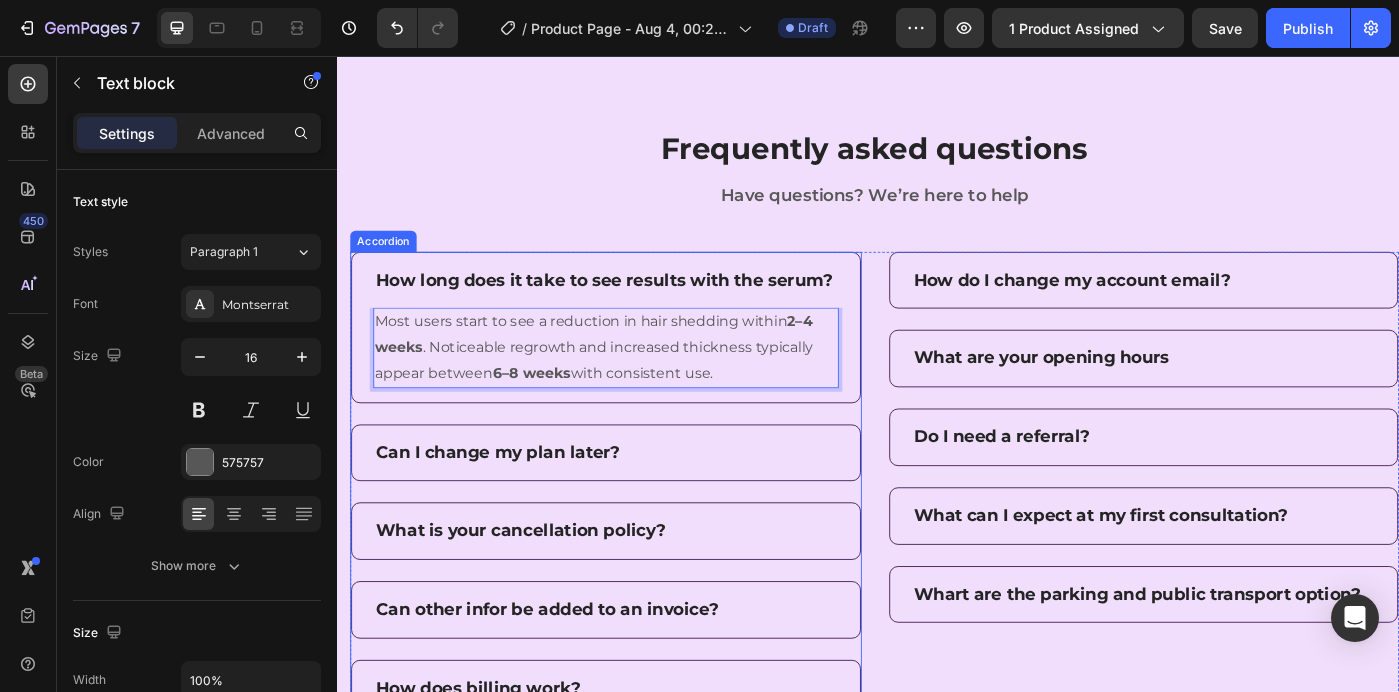 click on "Can I change my plan later?" at bounding box center (519, 504) 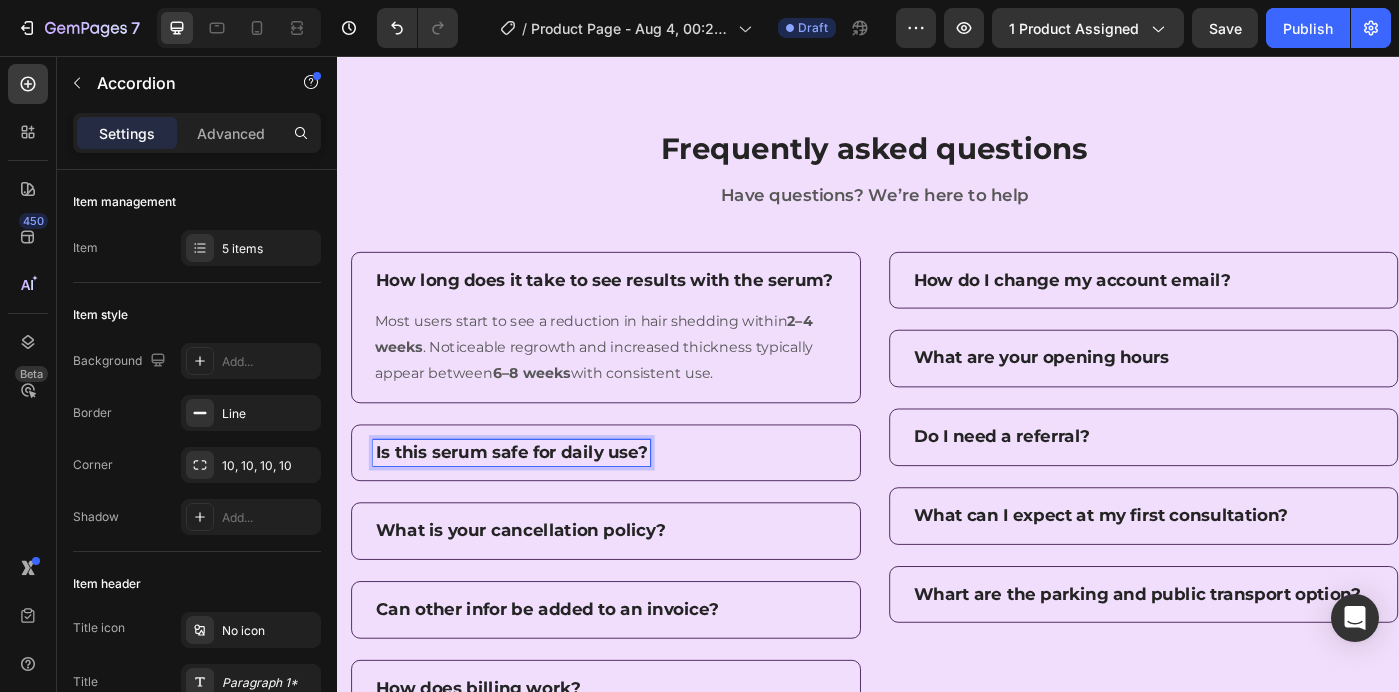 click on "Is this serum safe for daily use?" at bounding box center [641, 504] 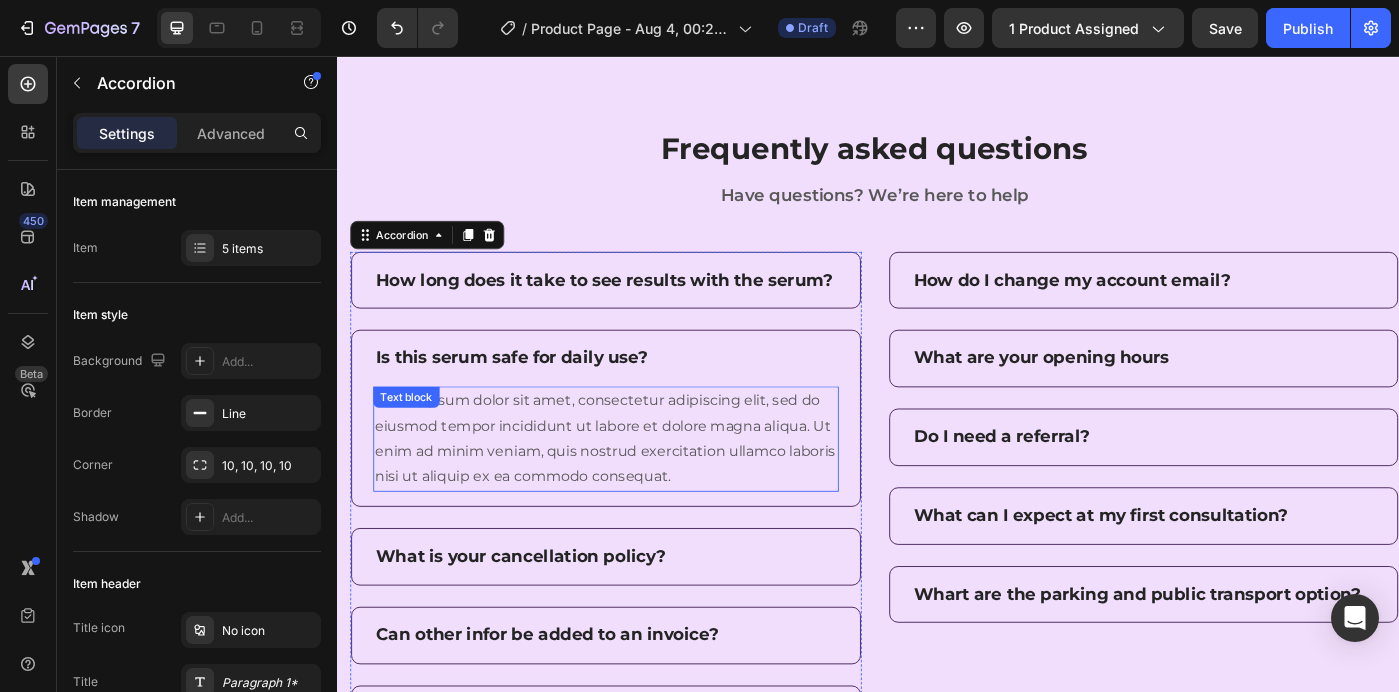 click on "Lorem ipsum dolor sit amet, consectetur adipiscing elit, sed do eiusmod tempor incididunt ut labore et dolore magna aliqua. Ut enim ad minim veniam, quis nostrud exercitation ullamco laboris nisi ut aliquip ex ea commodo consequat." at bounding box center (641, 488) 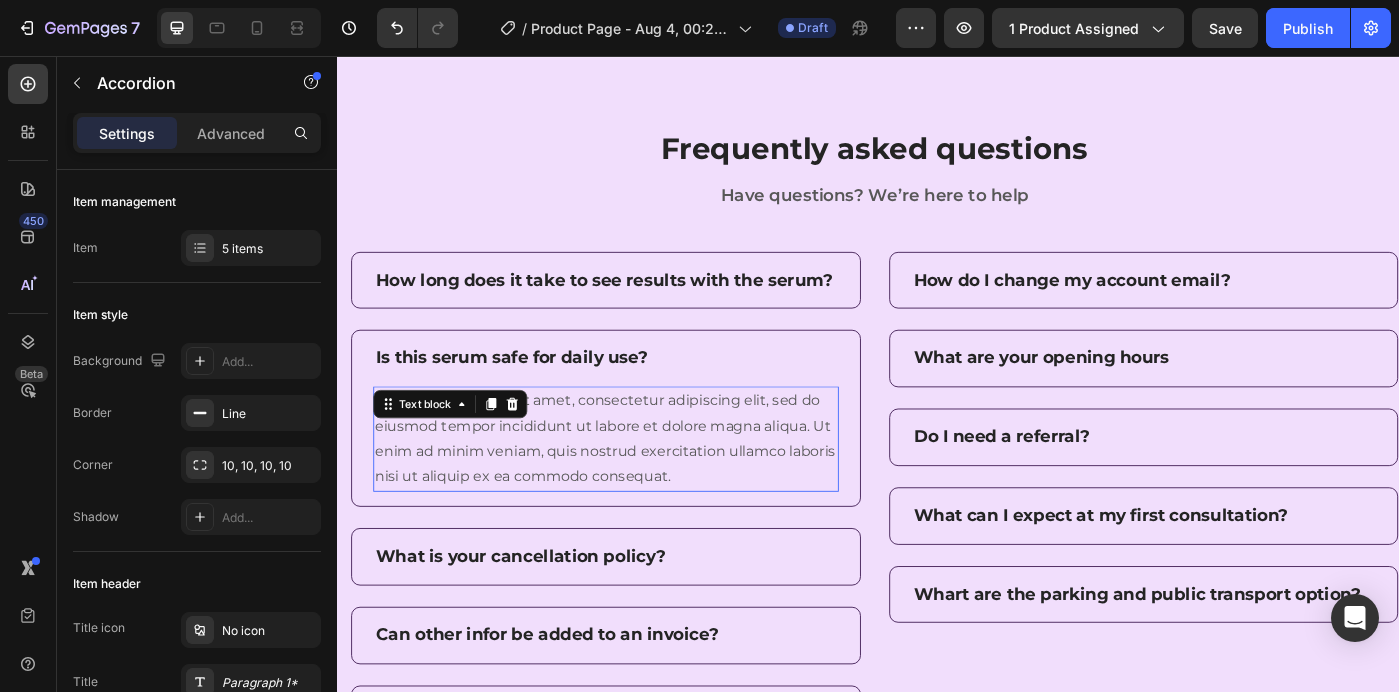 click on "Lorem ipsum dolor sit amet, consectetur adipiscing elit, sed do eiusmod tempor incididunt ut labore et dolore magna aliqua. Ut enim ad minim veniam, quis nostrud exercitation ullamco laboris nisi ut aliquip ex ea commodo consequat." at bounding box center [641, 488] 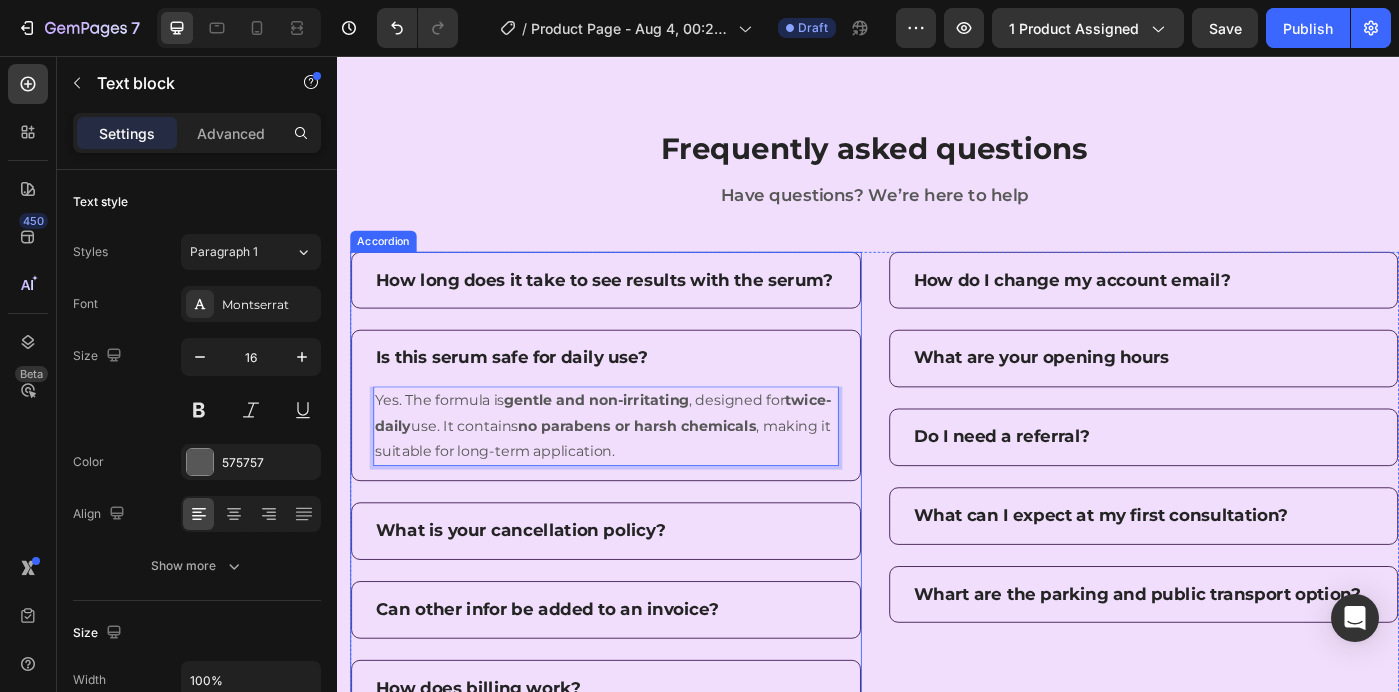 click on "What is your cancellation policy?" at bounding box center [545, 592] 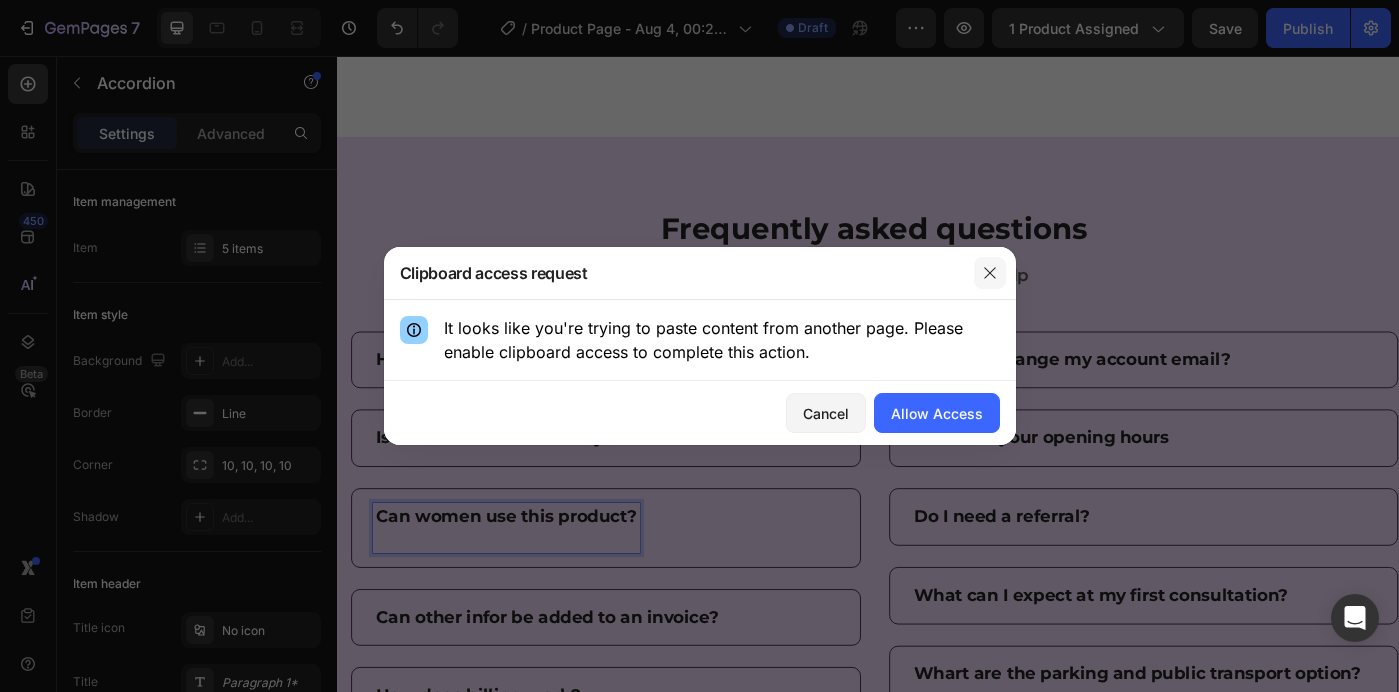 click 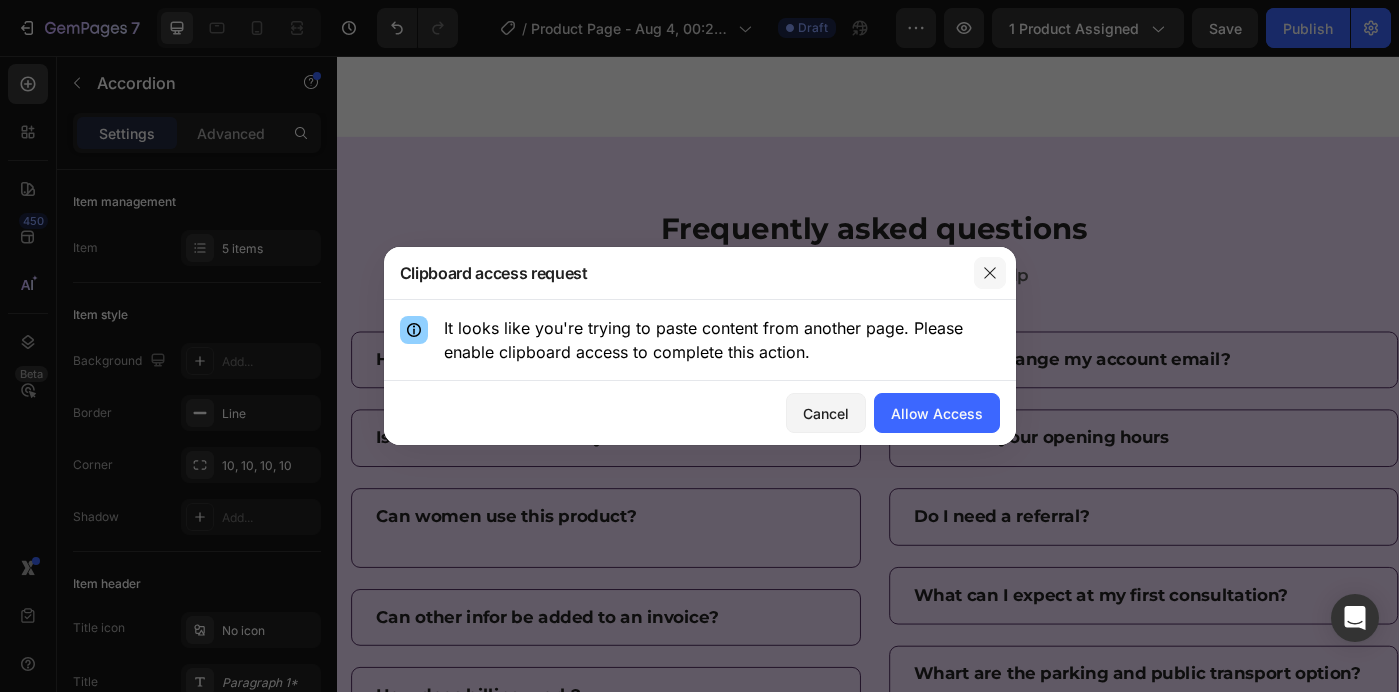 scroll, scrollTop: 4212, scrollLeft: 0, axis: vertical 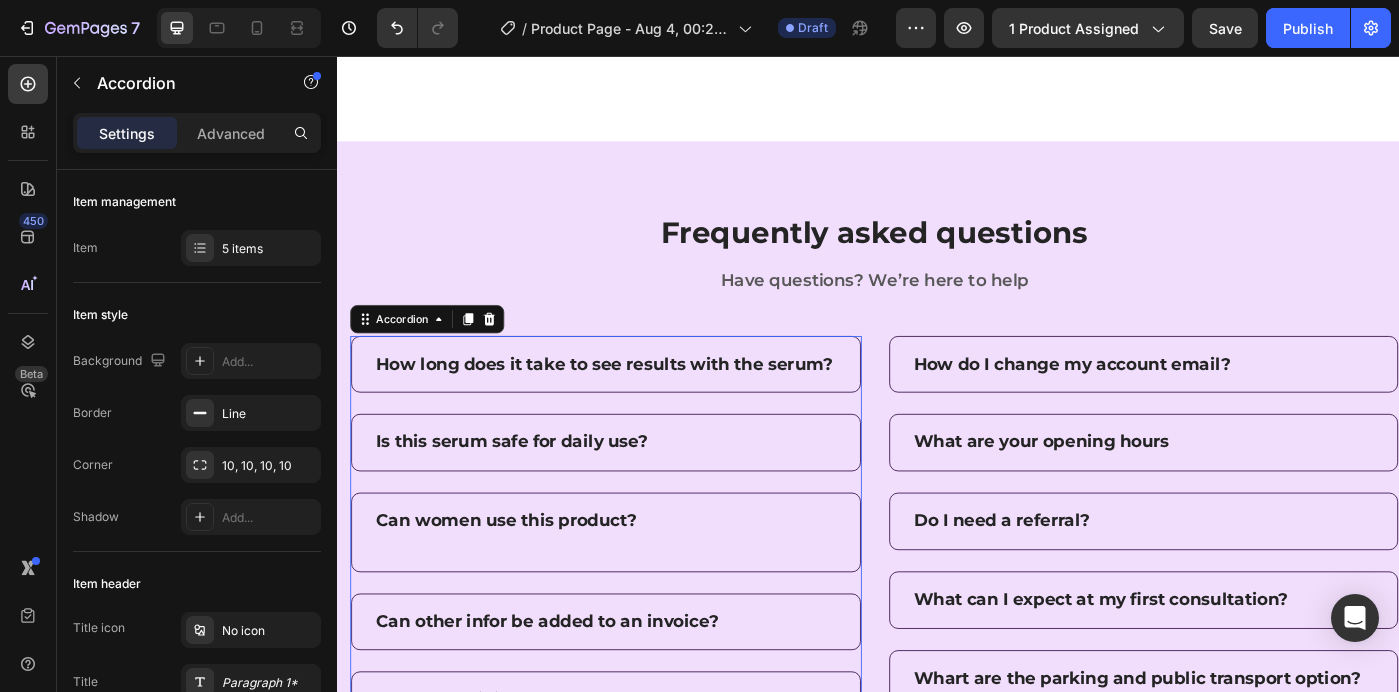 click on "Can women use this product?" at bounding box center [528, 580] 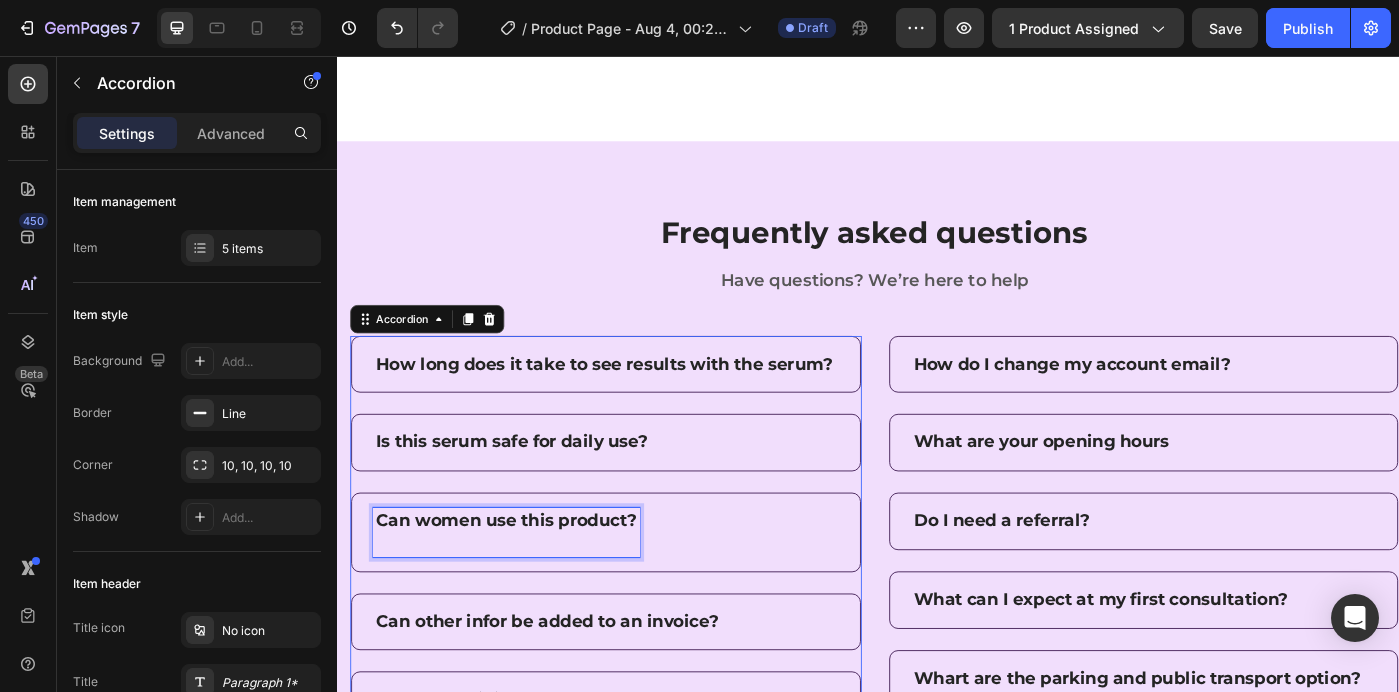 click on "Can women use this product?" at bounding box center (528, 580) 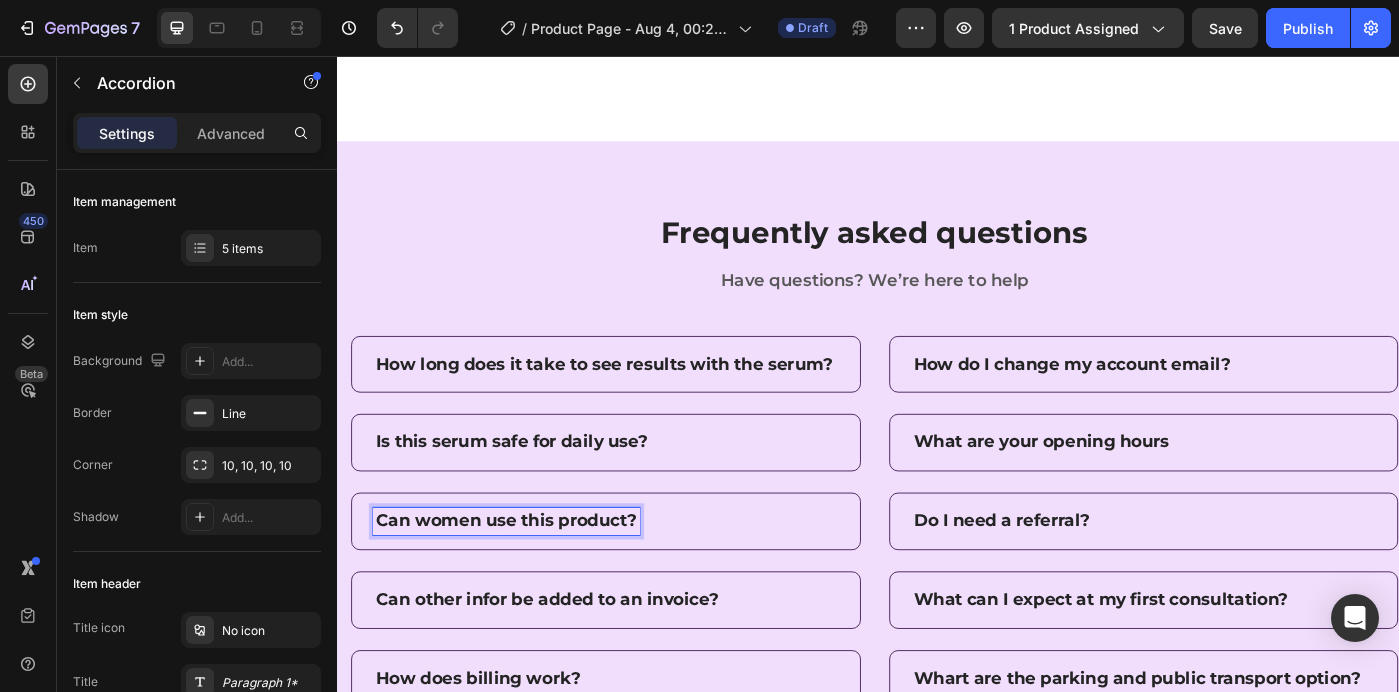 click on "Can women use this product?" at bounding box center [641, 581] 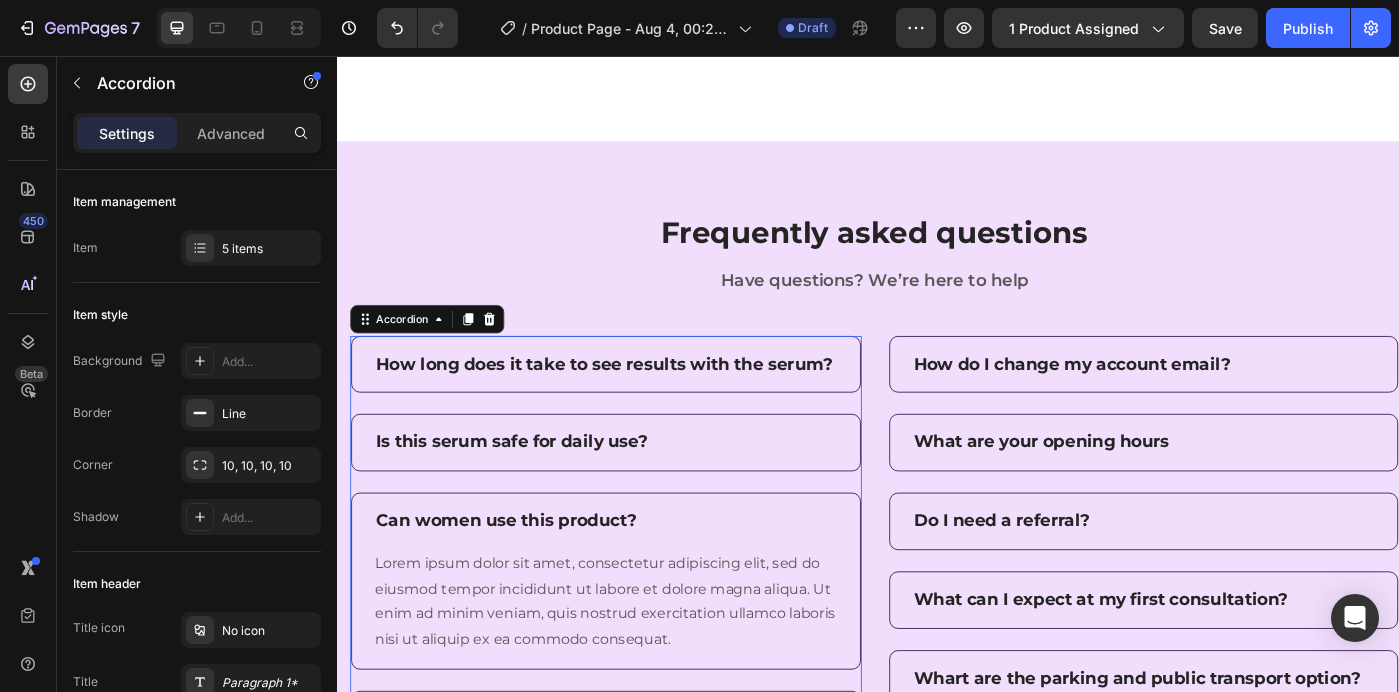 scroll, scrollTop: 4292, scrollLeft: 0, axis: vertical 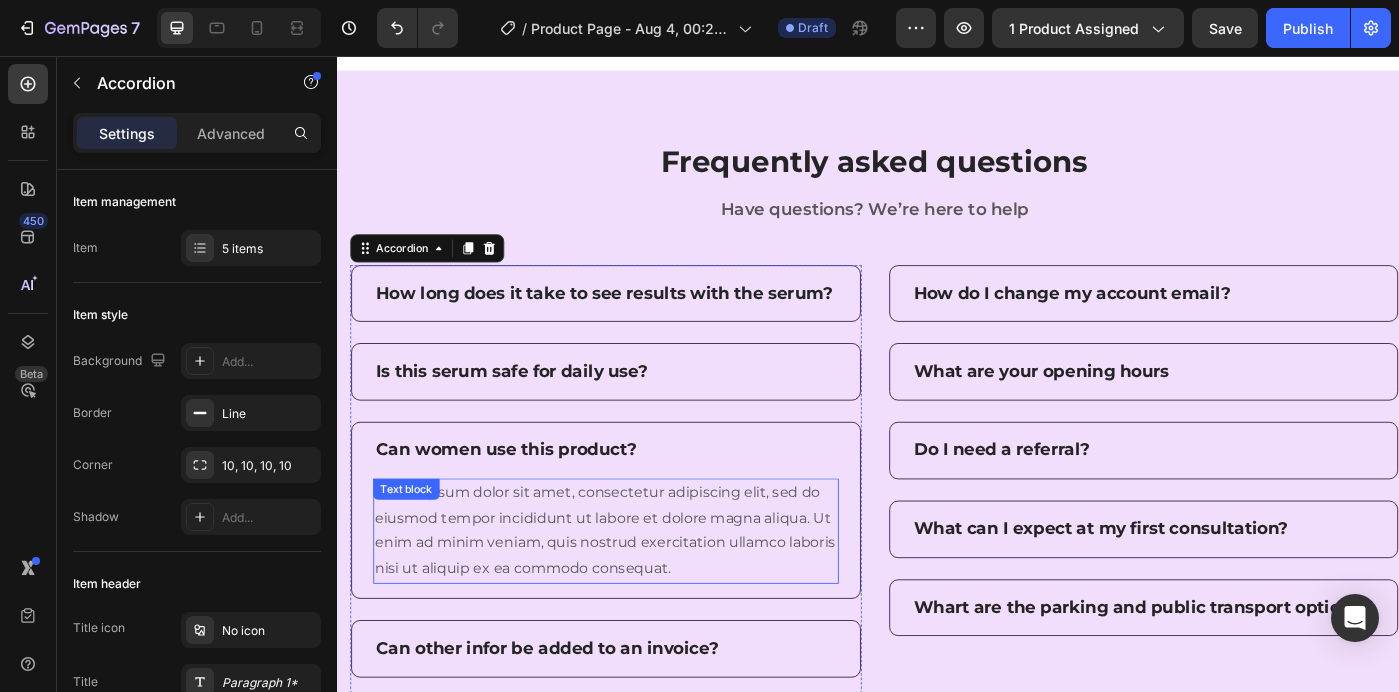 click on "Lorem ipsum dolor sit amet, consectetur adipiscing elit, sed do eiusmod tempor incididunt ut labore et dolore magna aliqua. Ut enim ad minim veniam, quis nostrud exercitation ullamco laboris nisi ut aliquip ex ea commodo consequat." at bounding box center (641, 592) 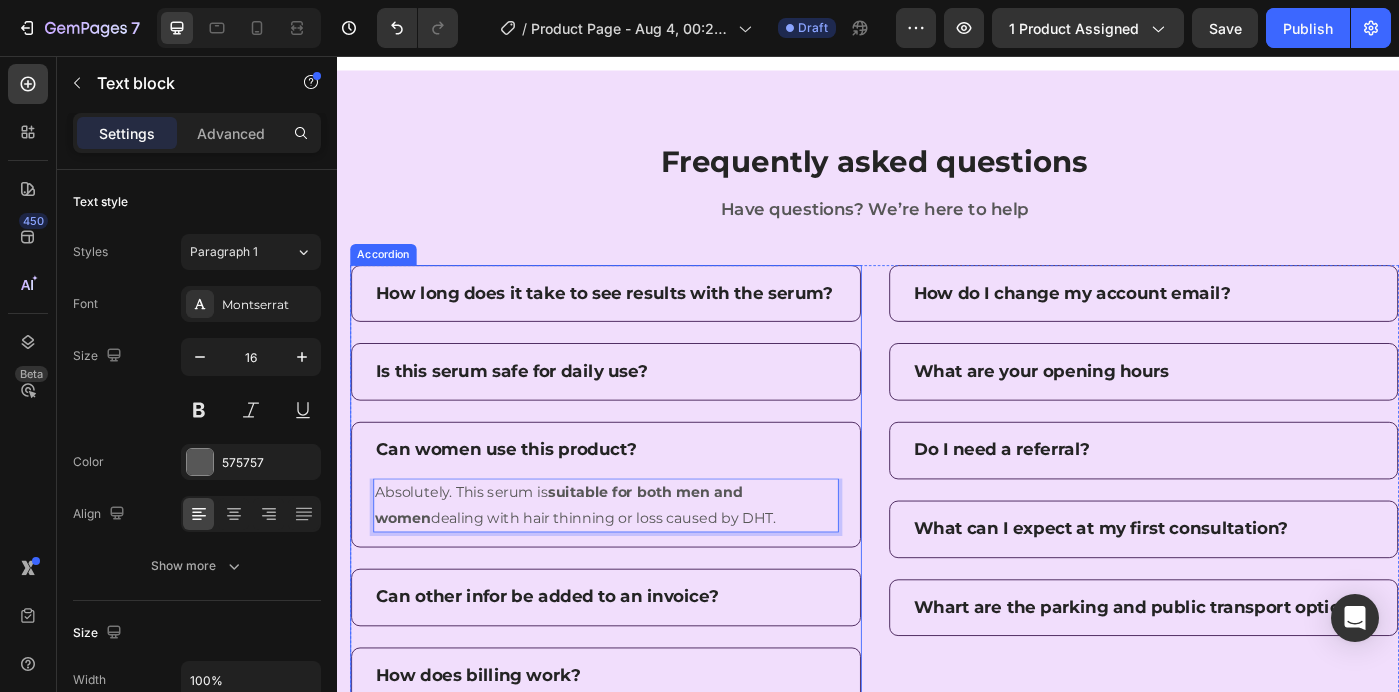 click on "Can women use this product?" at bounding box center [641, 501] 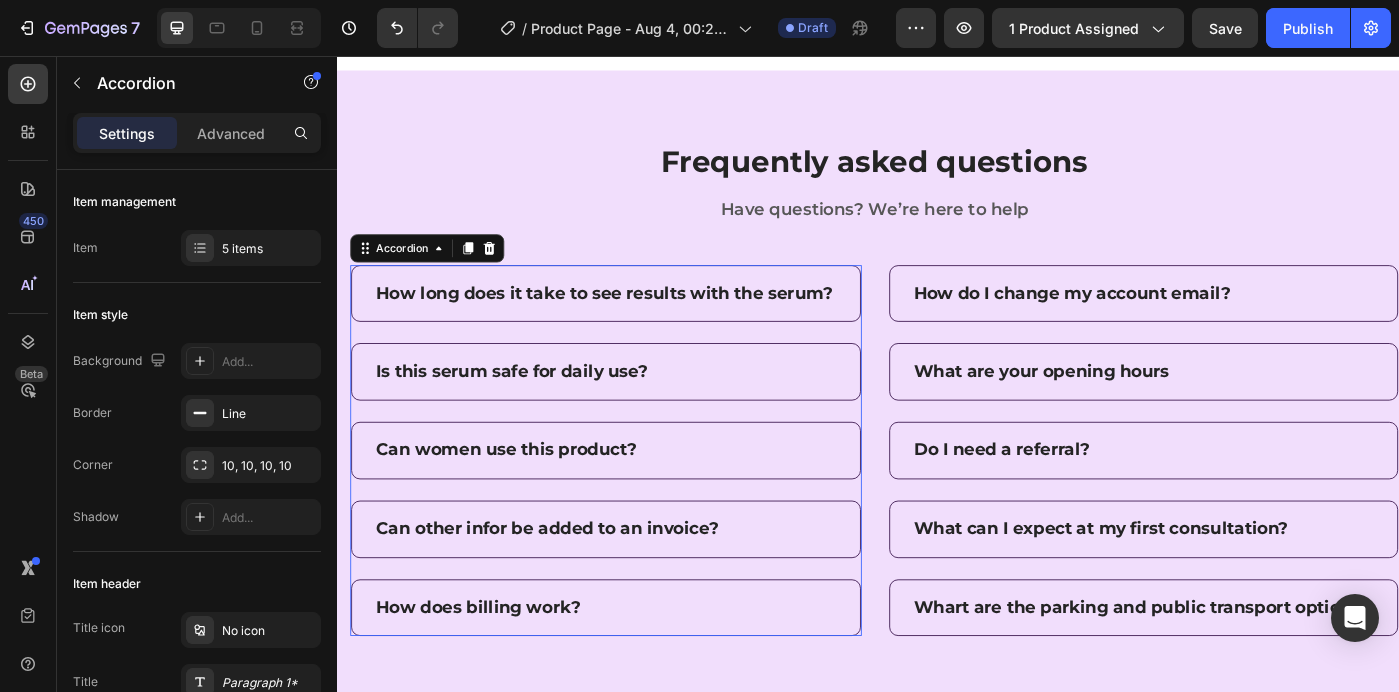 click on "Can other infor be added to an invoice?" at bounding box center (641, 590) 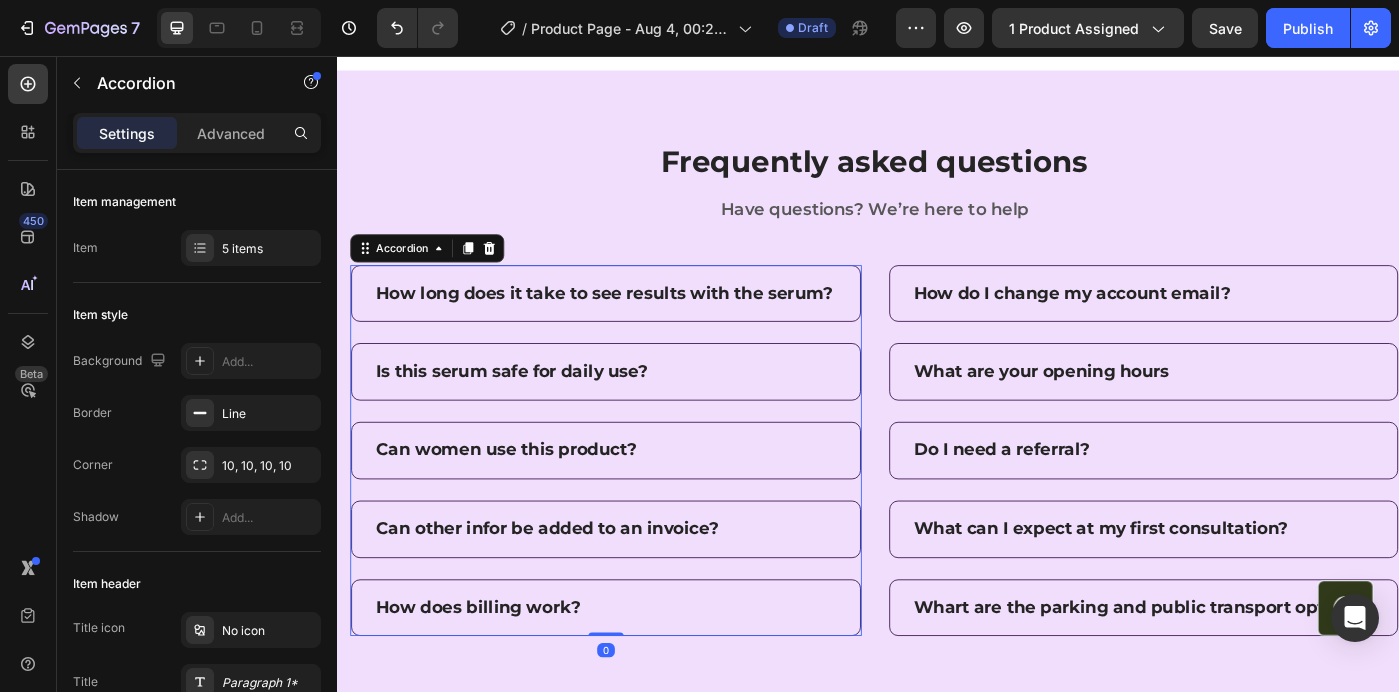 click on "How long does it take to see results with the serum? Is this serum safe for daily use? Can women use this product? Absolutely. This serum is  suitable for both men and women  dealing with hair thinning or loss caused by DHT. Text block Can other infor be added to an invoice? Lorem ipsum dolor sit amet, consectetur adipiscing elit, sed do eiusmod tempor incididunt ut labore et dolore magna aliqua. Ut enim ad minim veniam, quis nostrud exercitation ullamco laboris nisi ut aliquip ex ea commodo consequat. Text block How does billing work?" at bounding box center (641, 502) 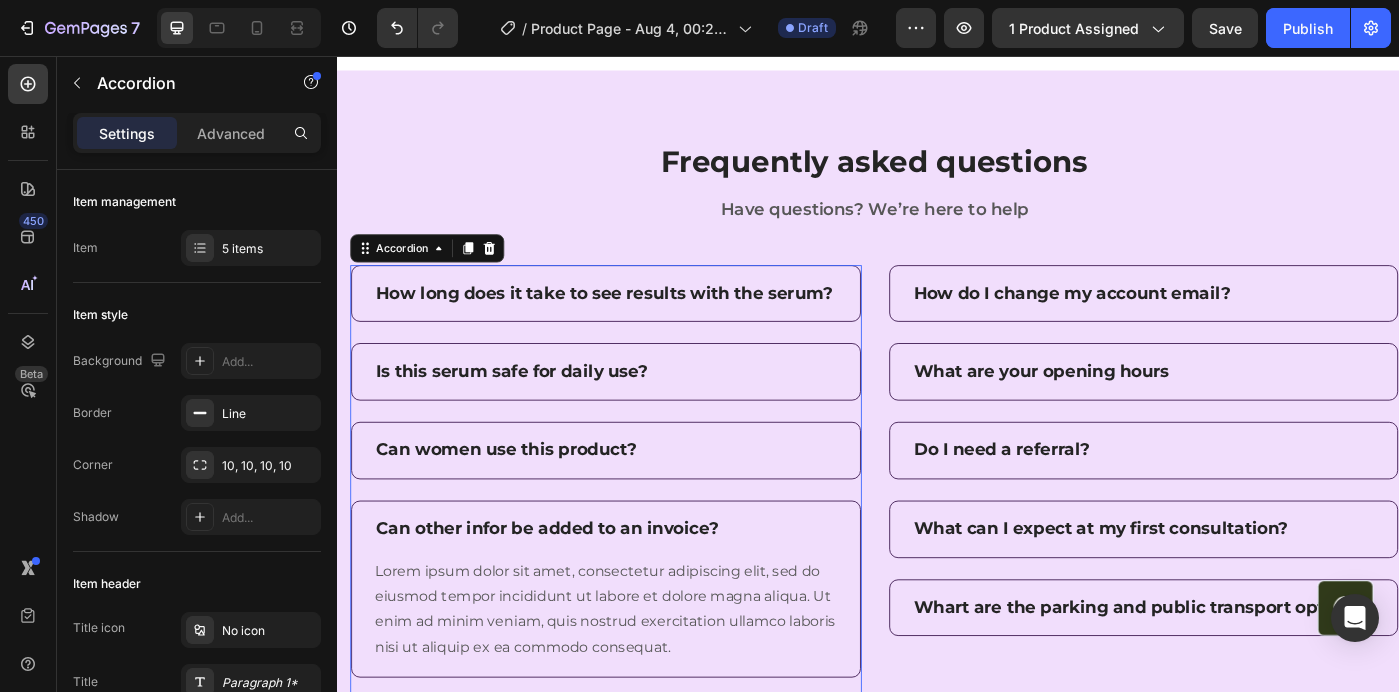 scroll, scrollTop: 4443, scrollLeft: 0, axis: vertical 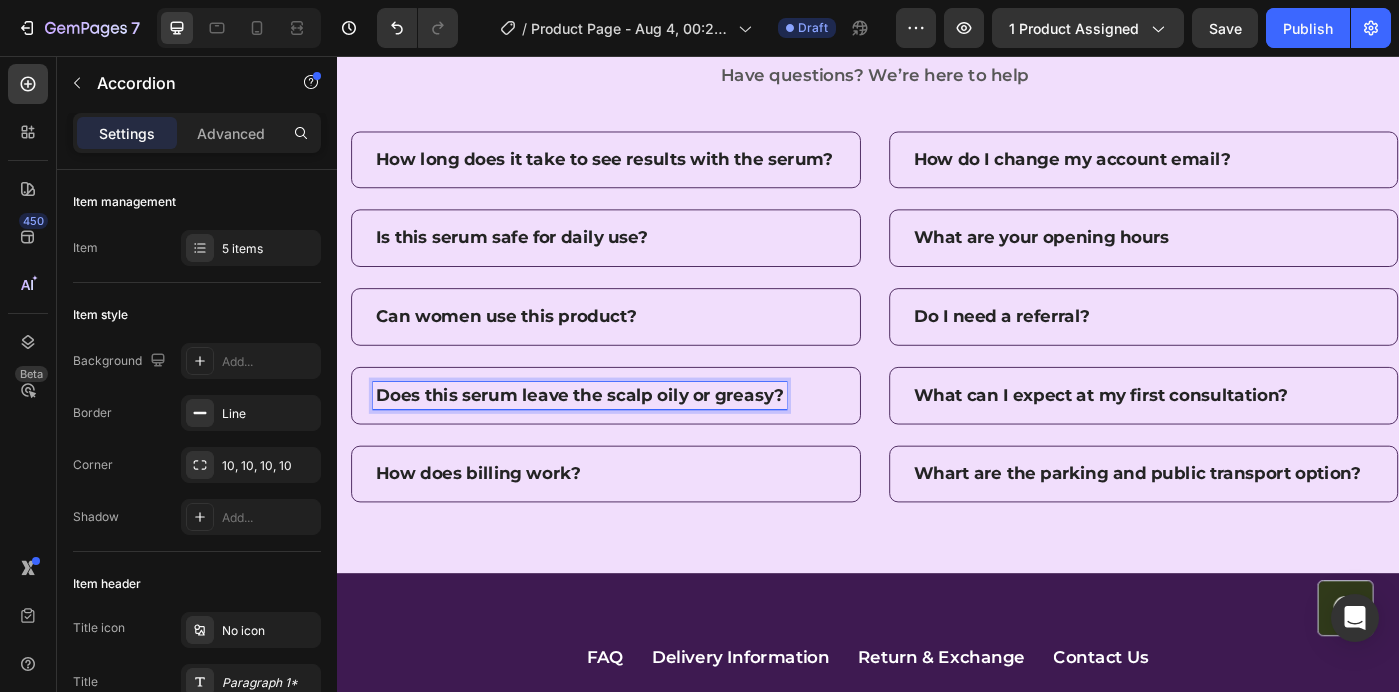 click on "Does this serum leave the scalp oily or greasy?" at bounding box center [641, 439] 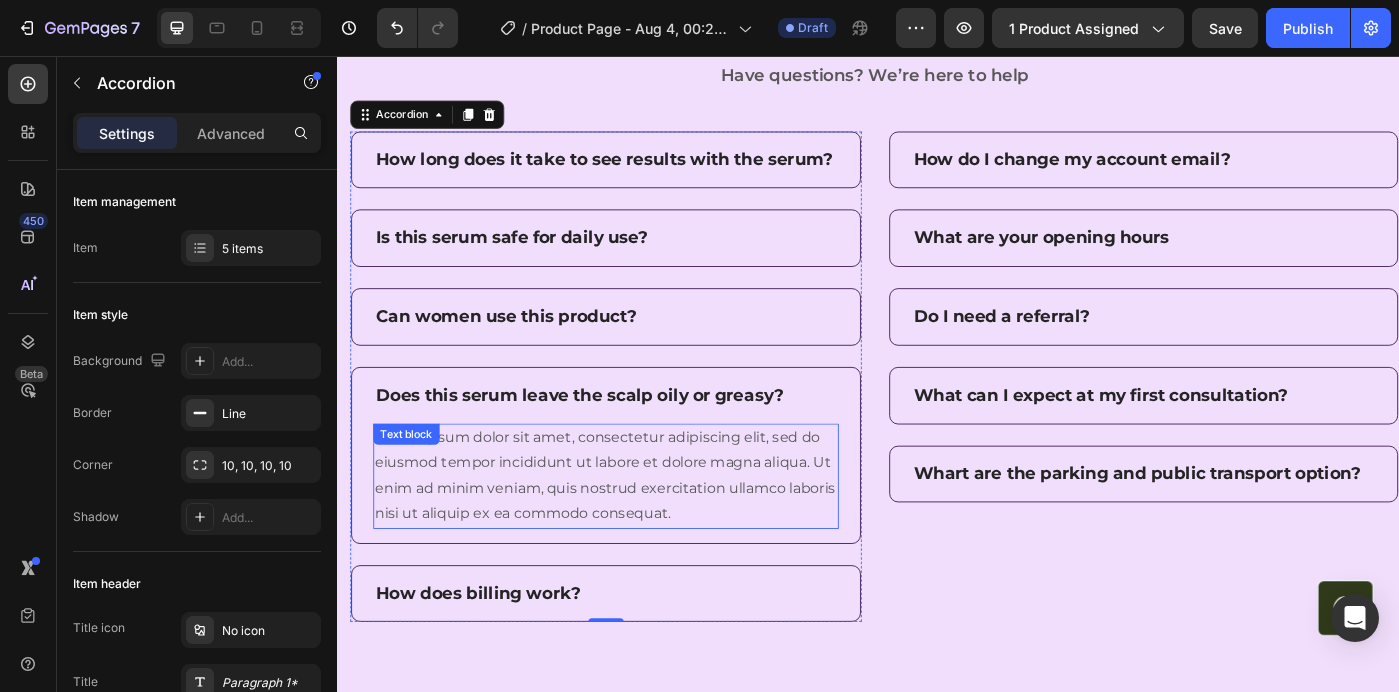click on "Lorem ipsum dolor sit amet, consectetur adipiscing elit, sed do eiusmod tempor incididunt ut labore et dolore magna aliqua. Ut enim ad minim veniam, quis nostrud exercitation ullamco laboris nisi ut aliquip ex ea commodo consequat." at bounding box center (641, 530) 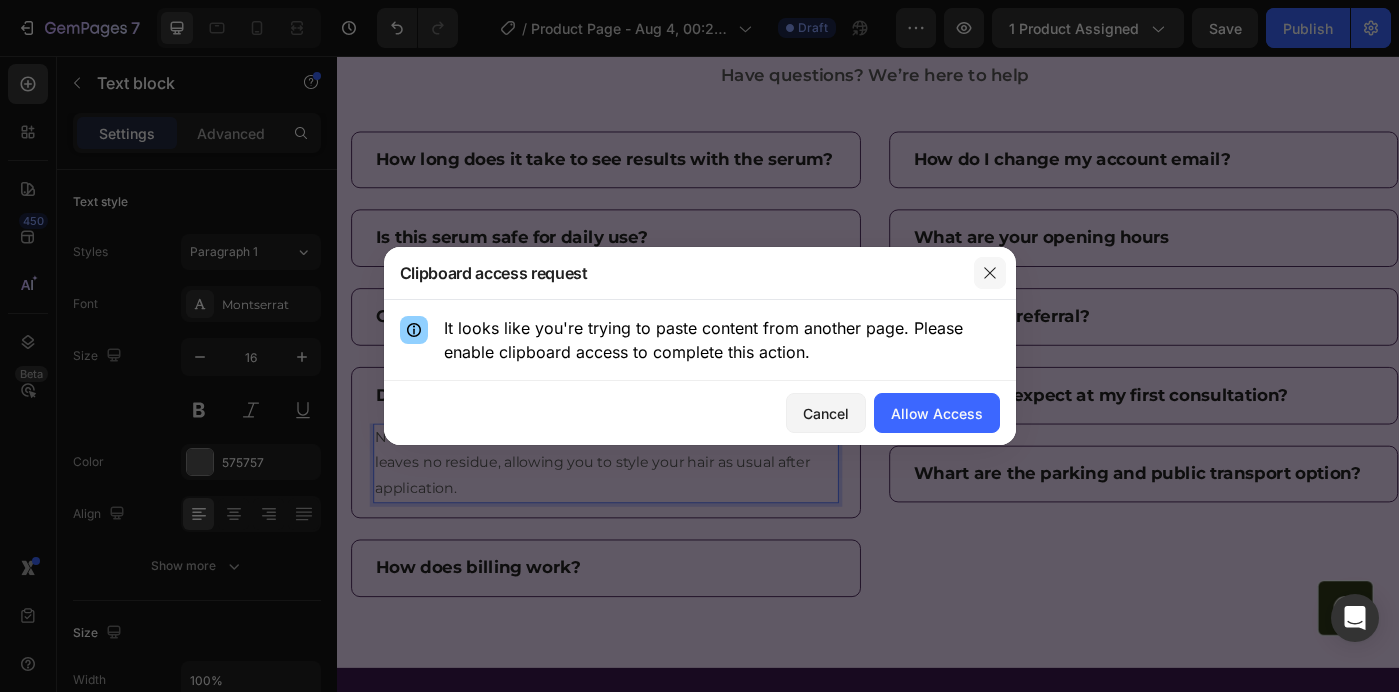 click at bounding box center (990, 273) 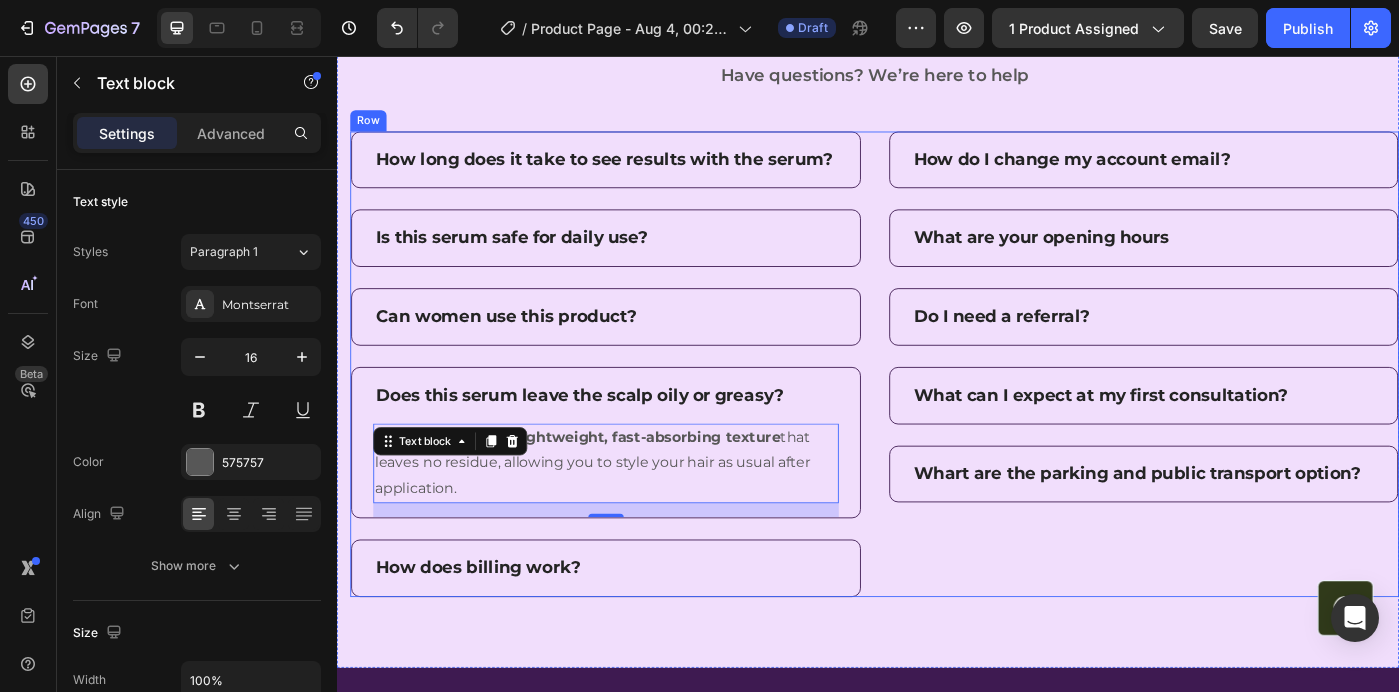 click on "How do I change my account email? What are your opening hours Do I need a referral? What can I expect at my first consultation? Whart are the parking and public transport option? Accordion" at bounding box center (1249, 404) 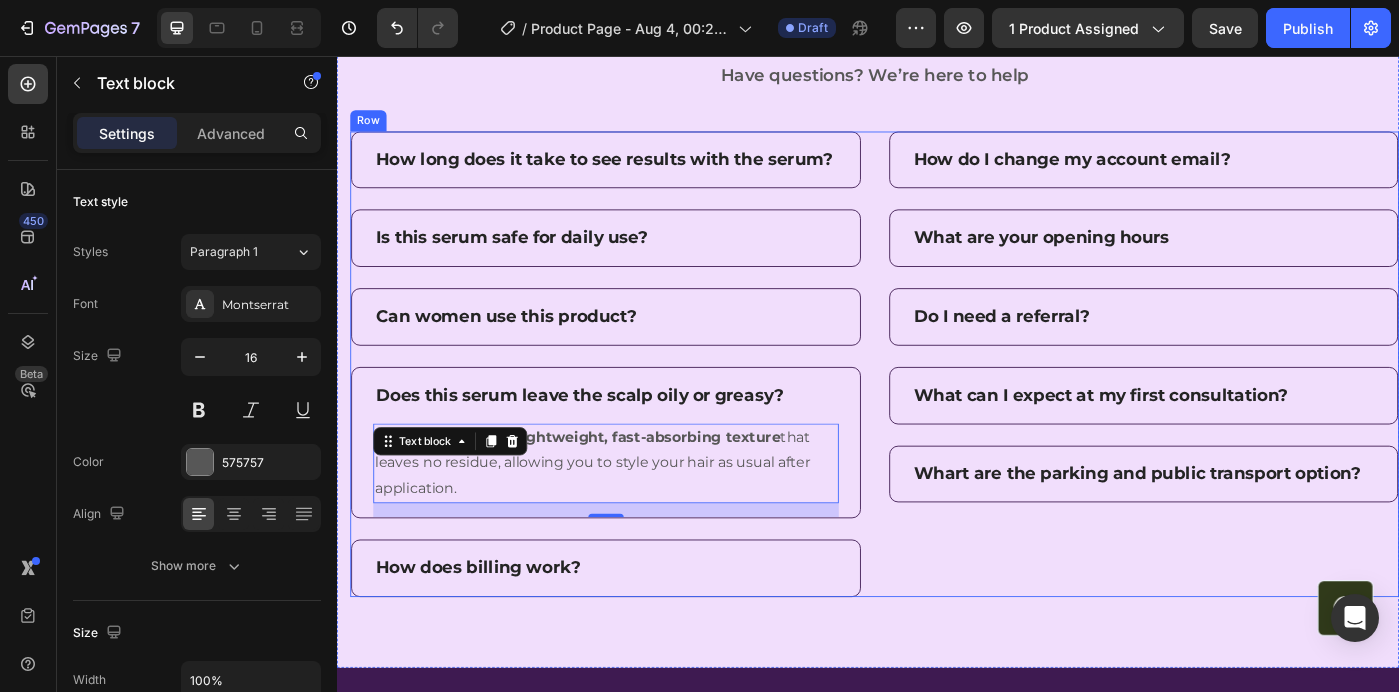 click on "How does billing work?" at bounding box center (641, 634) 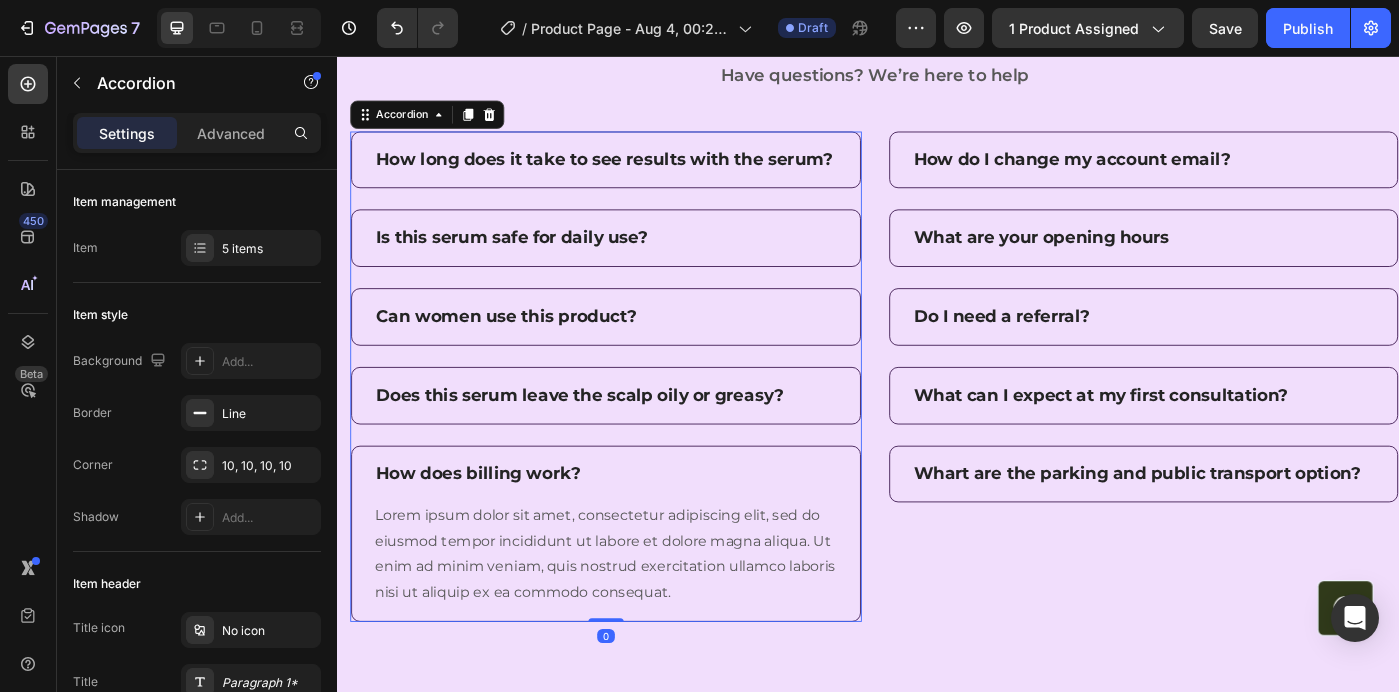 click on "Lorem ipsum dolor sit amet, consectetur adipiscing elit, sed do eiusmod tempor incididunt ut labore et dolore magna aliqua. Ut enim ad minim veniam, quis nostrud exercitation ullamco laboris nisi ut aliquip ex ea commodo consequat." at bounding box center [641, 618] 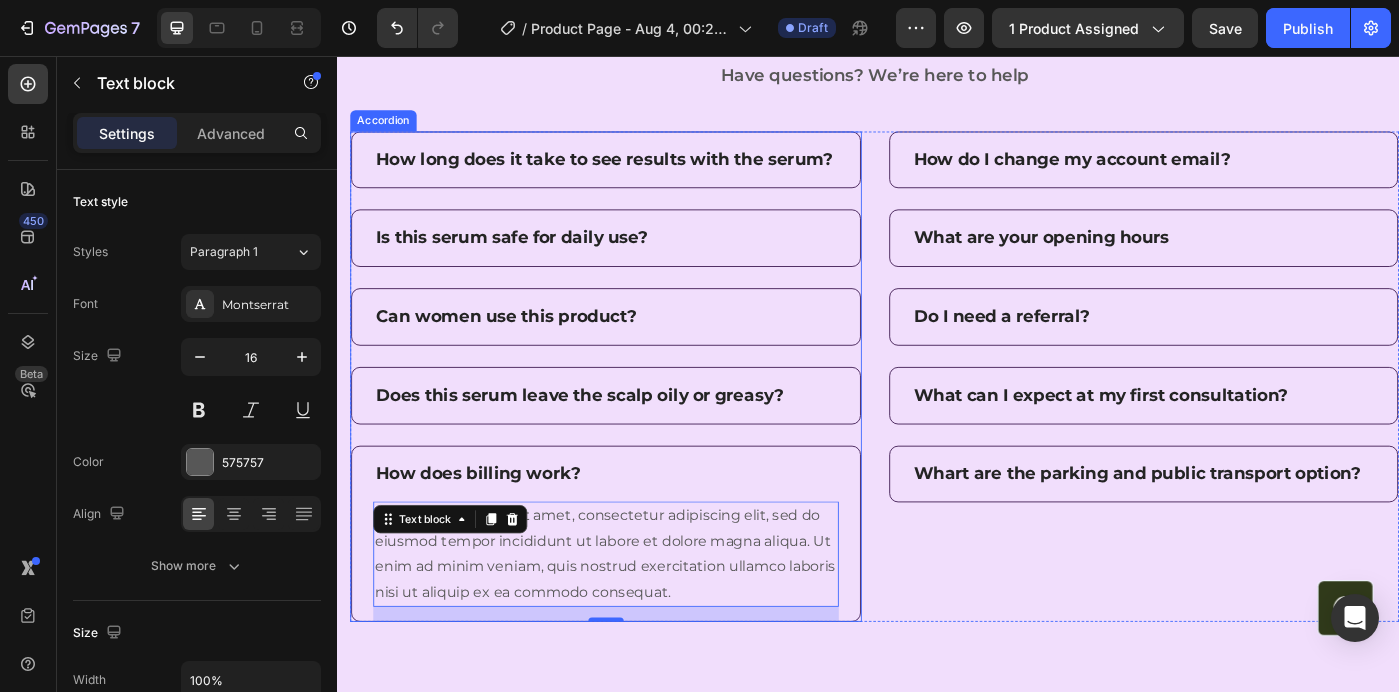 click on "How does billing work?" at bounding box center [496, 528] 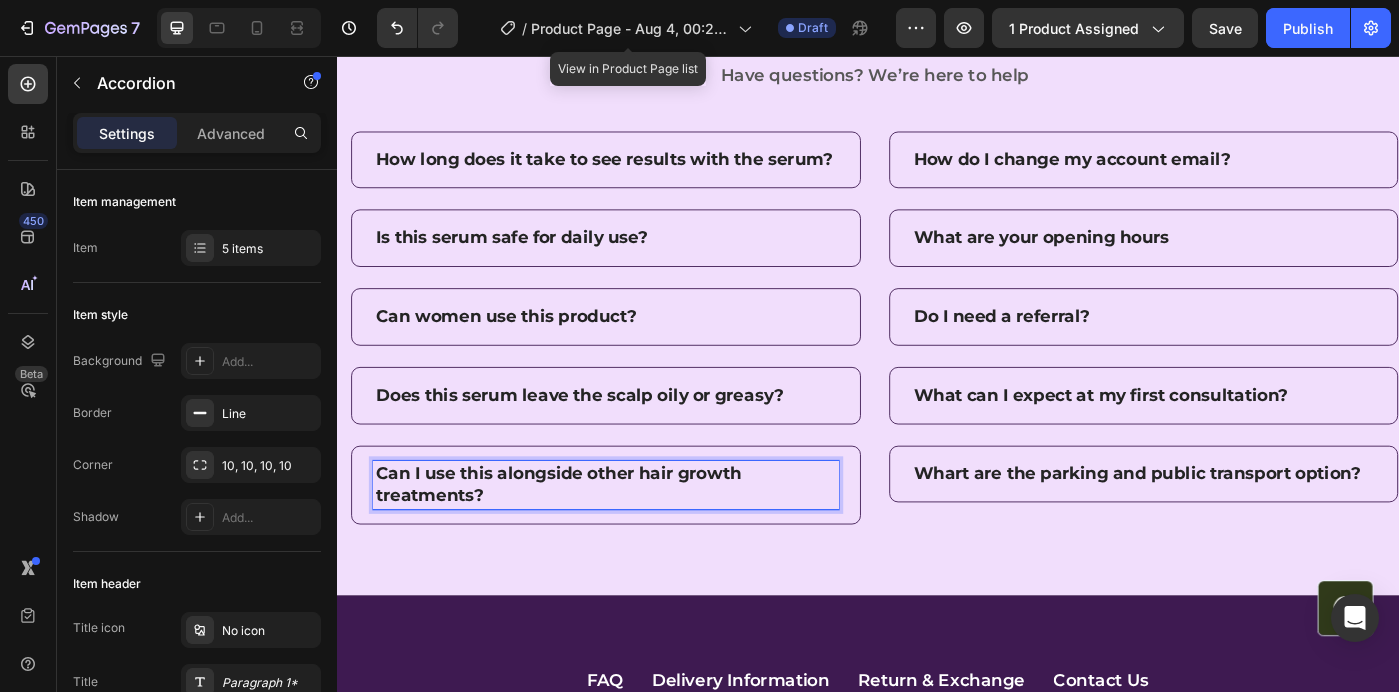 click on "Can I use this alongside other hair growth treatments?" at bounding box center (641, 540) 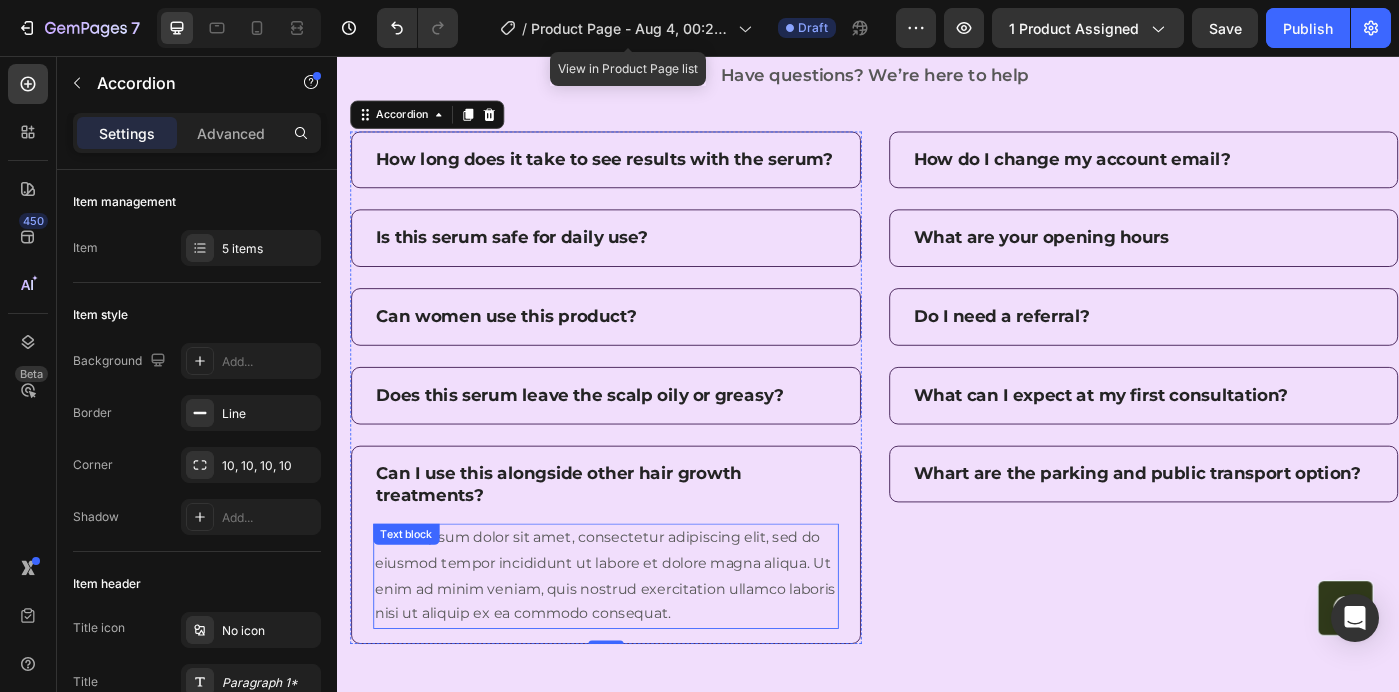 click on "Lorem ipsum dolor sit amet, consectetur adipiscing elit, sed do eiusmod tempor incididunt ut labore et dolore magna aliqua. Ut enim ad minim veniam, quis nostrud exercitation ullamco laboris nisi ut aliquip ex ea commodo consequat." at bounding box center (641, 643) 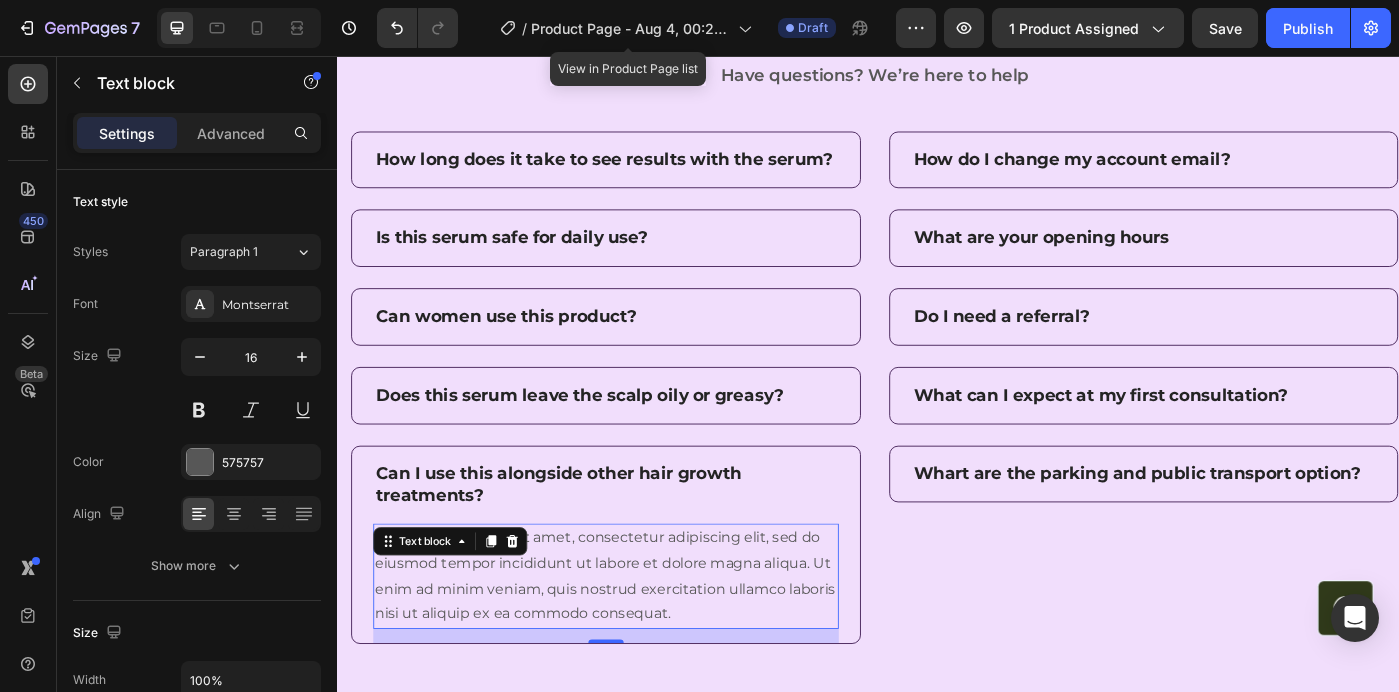 click on "Lorem ipsum dolor sit amet, consectetur adipiscing elit, sed do eiusmod tempor incididunt ut labore et dolore magna aliqua. Ut enim ad minim veniam, quis nostrud exercitation ullamco laboris nisi ut aliquip ex ea commodo consequat." at bounding box center [641, 643] 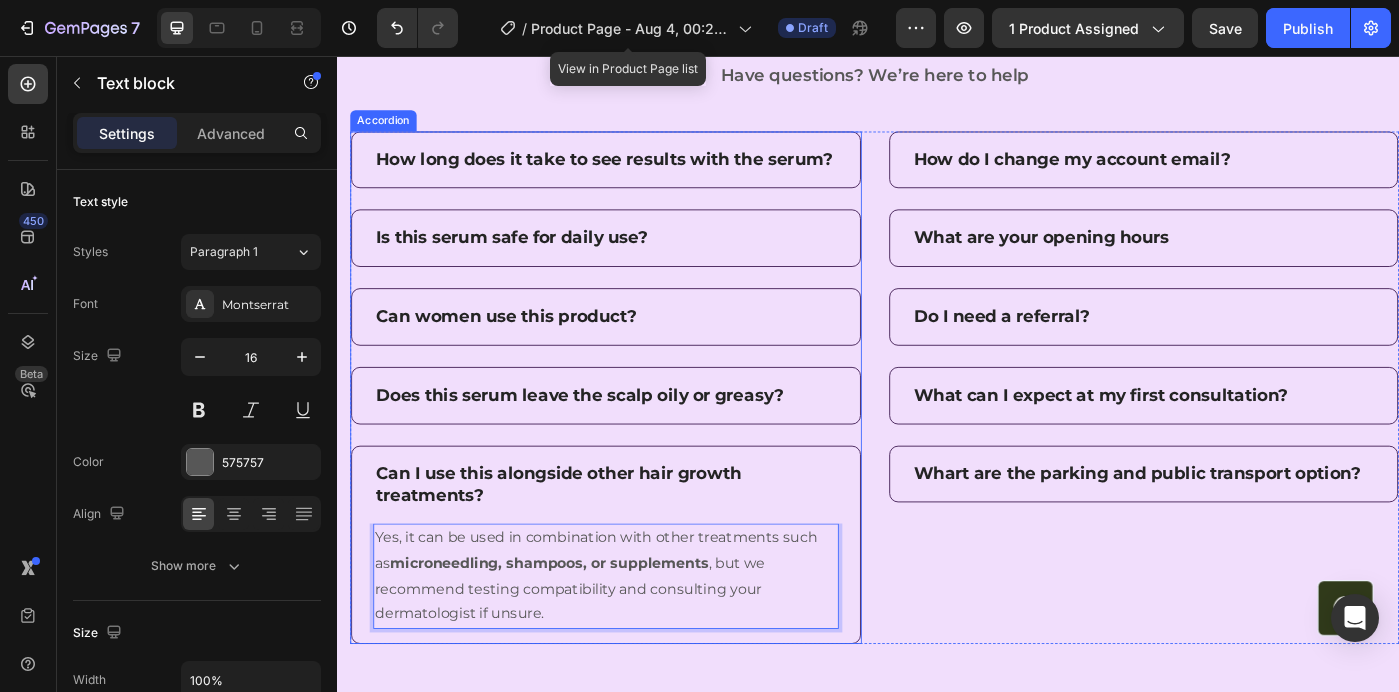 click on "Can I use this alongside other hair growth treatments?" at bounding box center (641, 540) 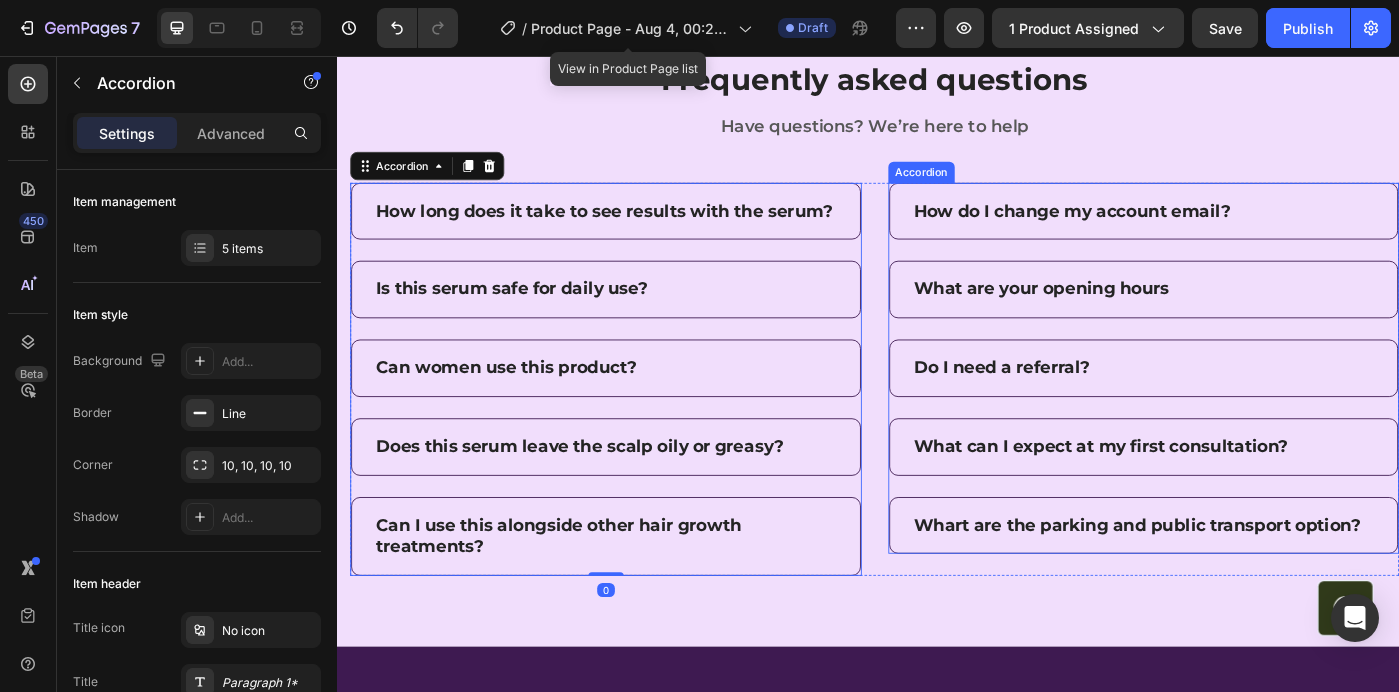 scroll, scrollTop: 4364, scrollLeft: 0, axis: vertical 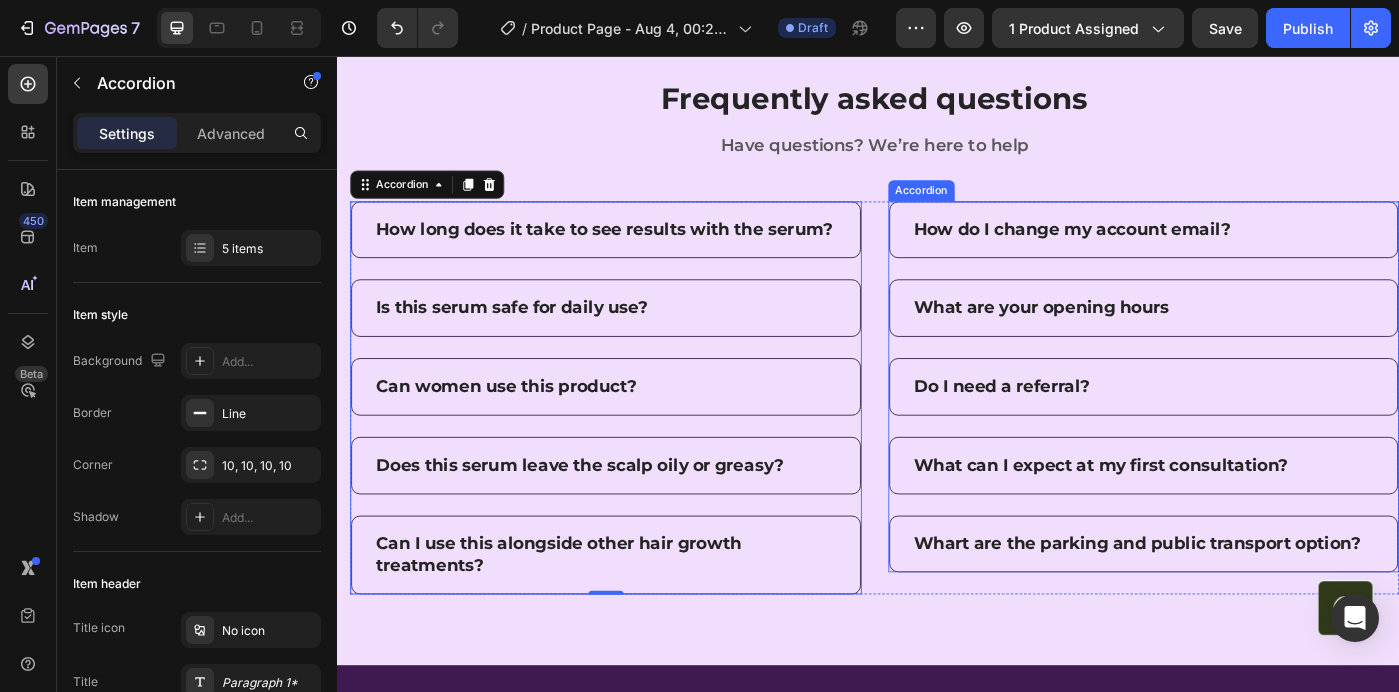 click on "How do I change my account email?" at bounding box center (1168, 252) 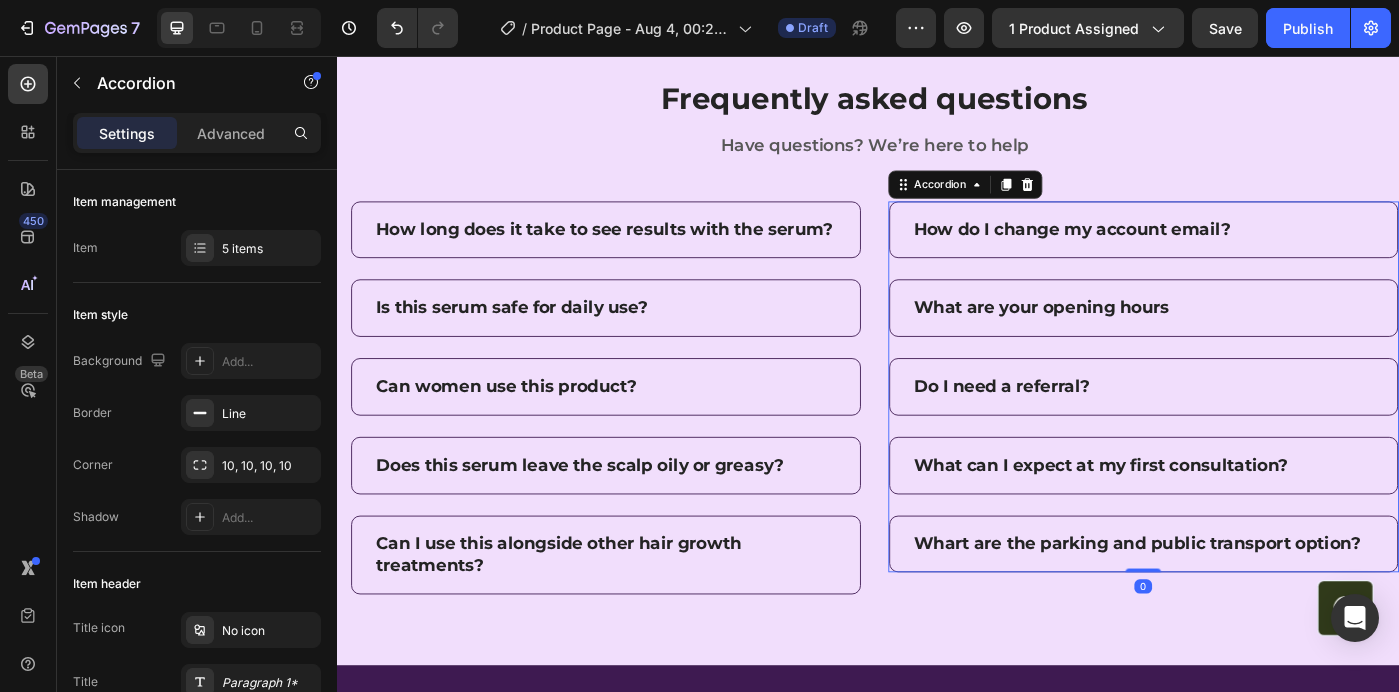 click on "How do I change my account email?" at bounding box center (1168, 252) 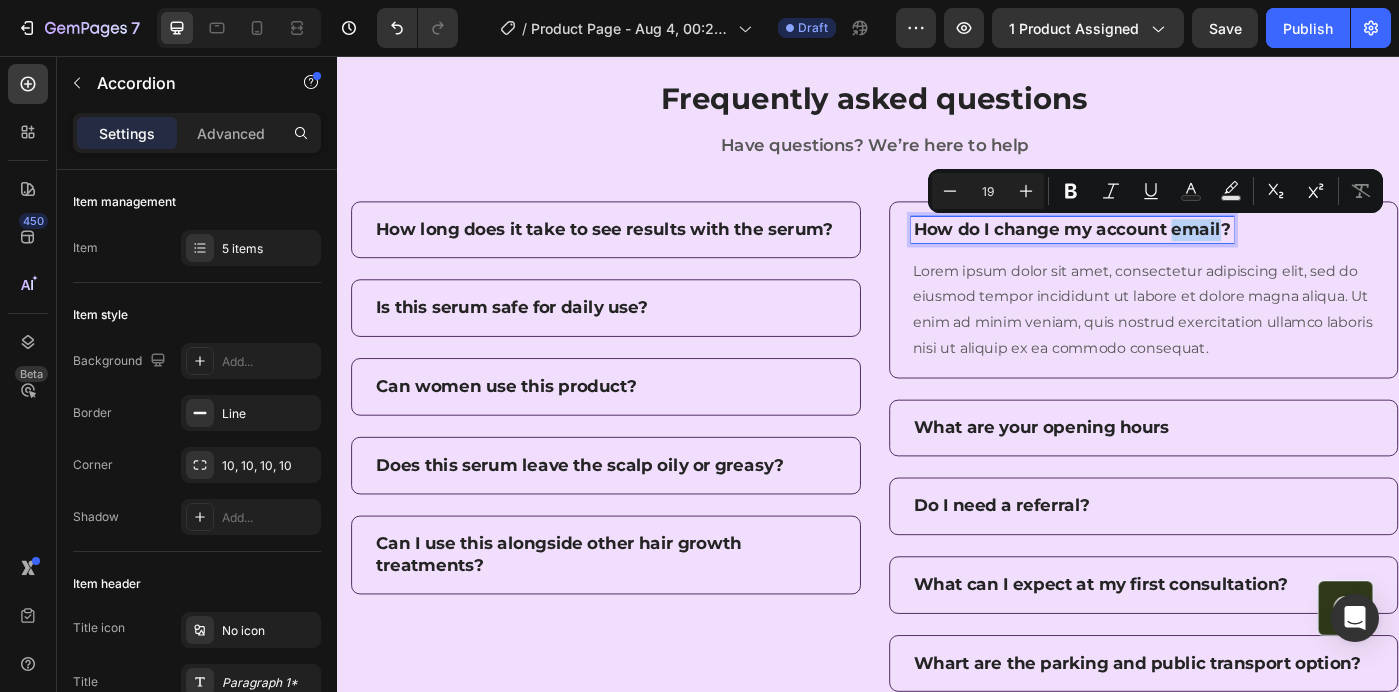 click on "How do I change my account email?" at bounding box center (1168, 252) 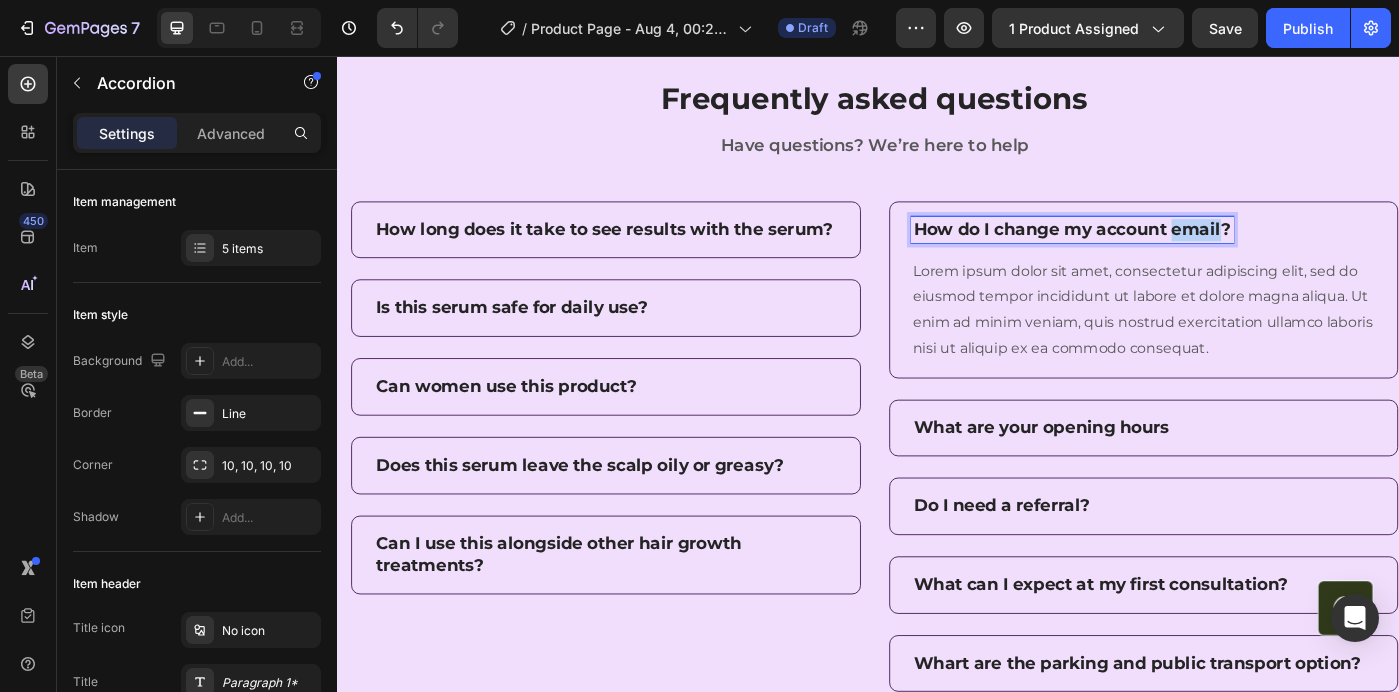 click on "How do I change my account email?" at bounding box center [1168, 252] 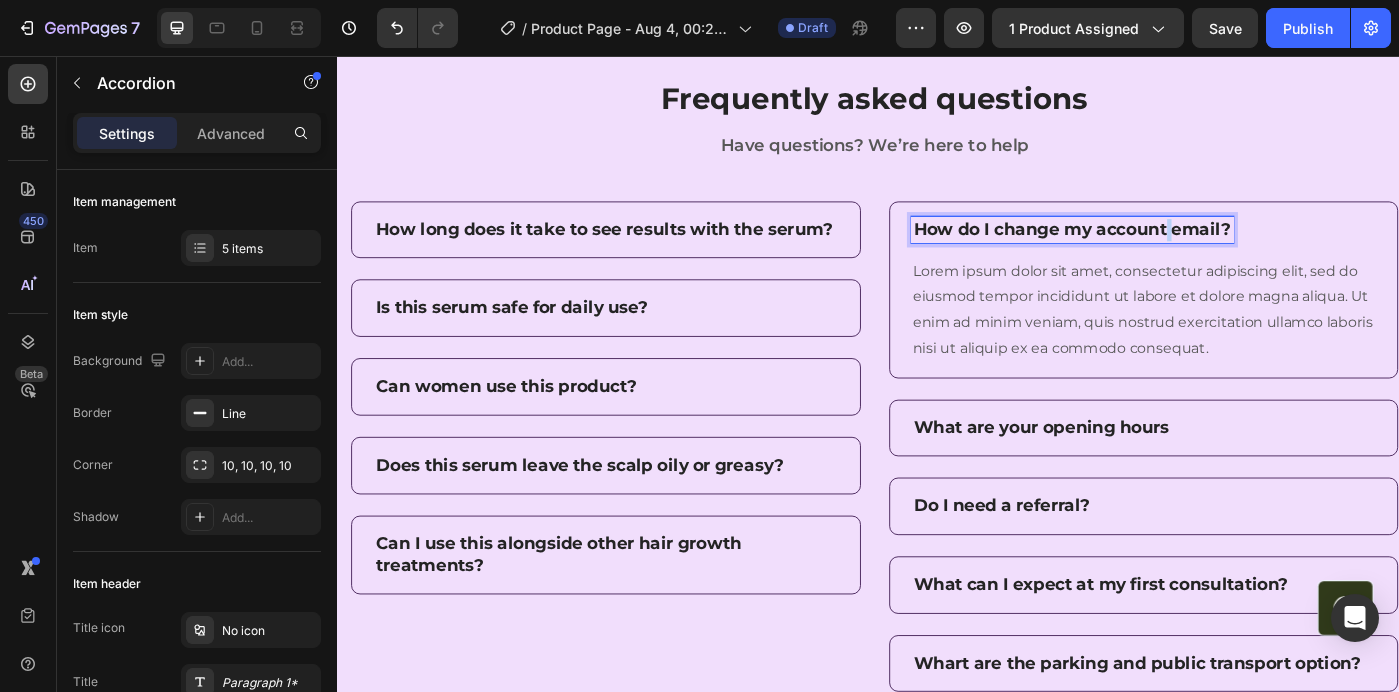 click on "How do I change my account email?" at bounding box center (1168, 252) 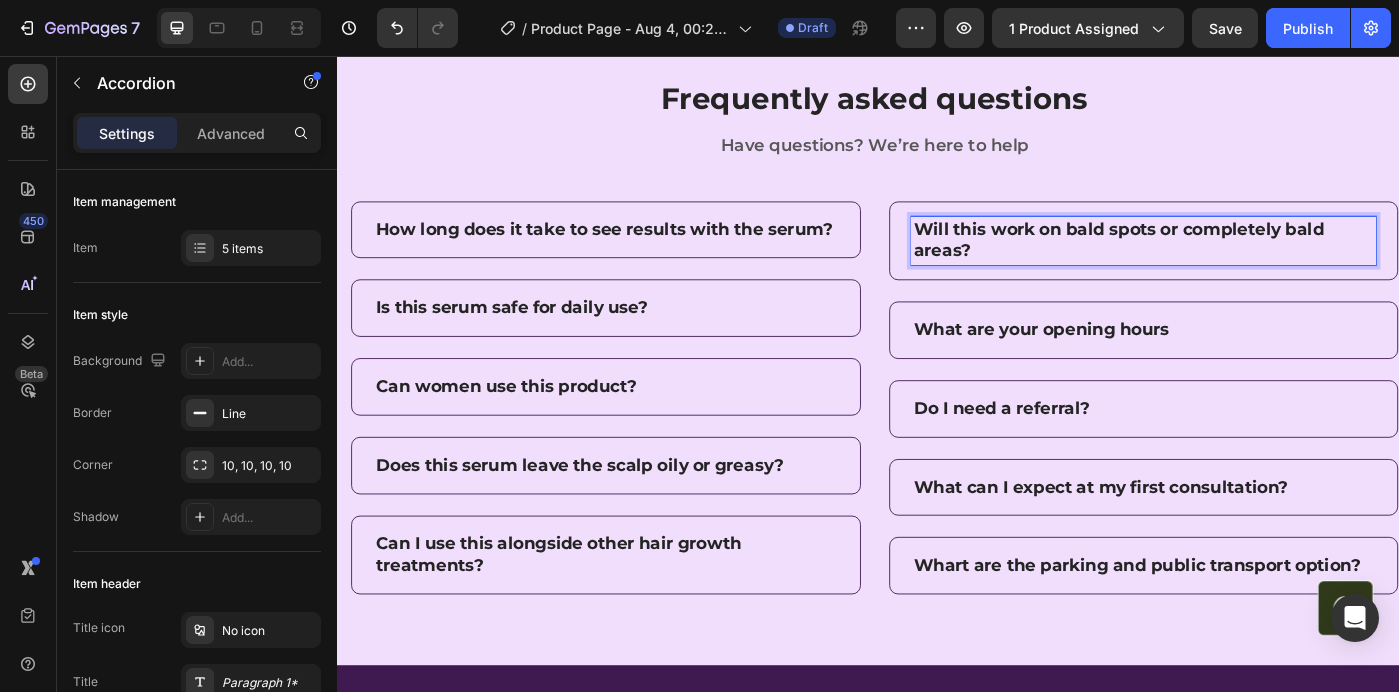 click on "Will this work on bald spots or completely bald areas?" at bounding box center [1249, 264] 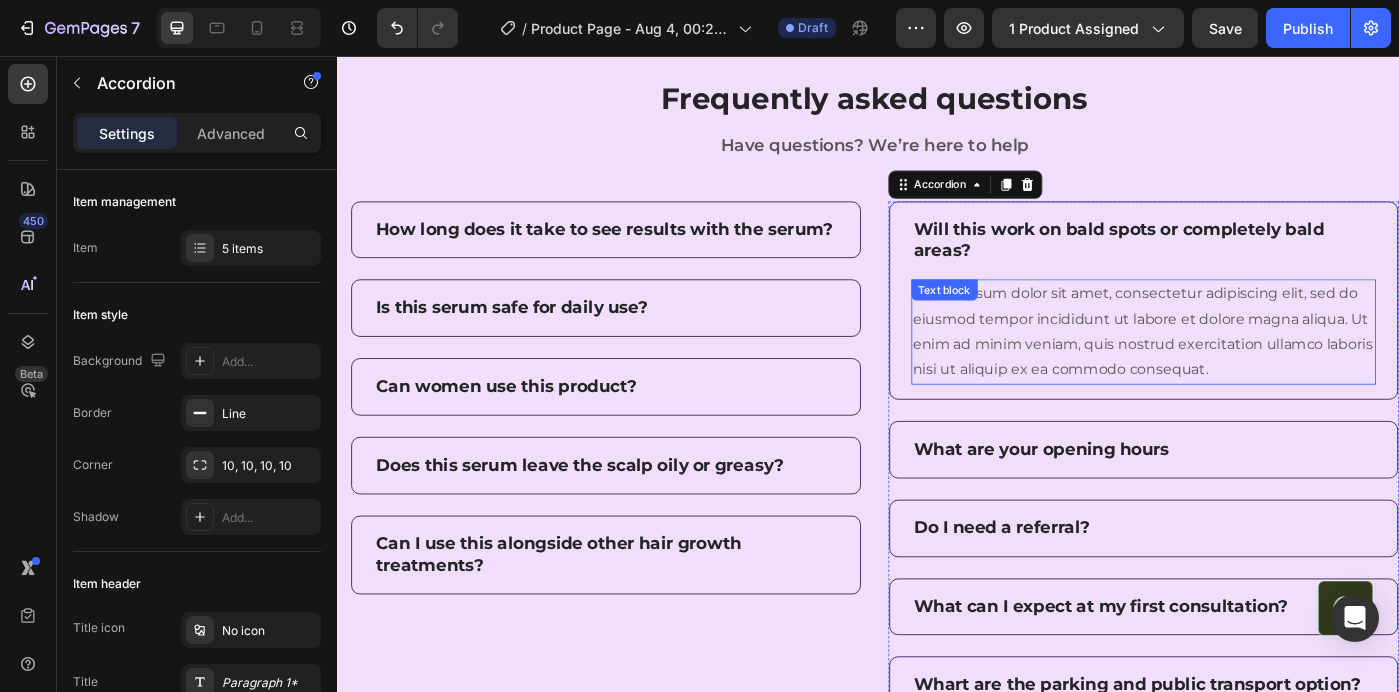 click on "Lorem ipsum dolor sit amet, consectetur adipiscing elit, sed do eiusmod tempor incididunt ut labore et dolore magna aliqua. Ut enim ad minim veniam, quis nostrud exercitation ullamco laboris nisi ut aliquip ex ea commodo consequat." at bounding box center (1249, 367) 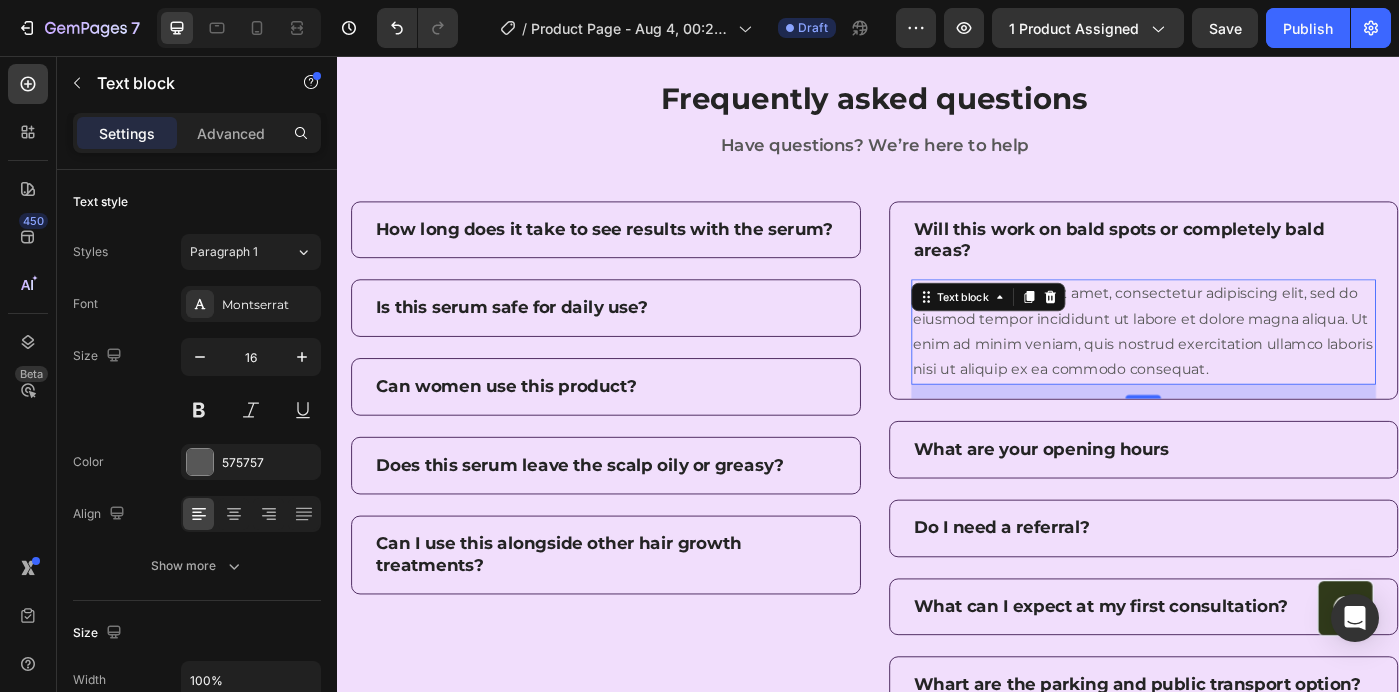 click on "Lorem ipsum dolor sit amet, consectetur adipiscing elit, sed do eiusmod tempor incididunt ut labore et dolore magna aliqua. Ut enim ad minim veniam, quis nostrud exercitation ullamco laboris nisi ut aliquip ex ea commodo consequat." at bounding box center (1249, 367) 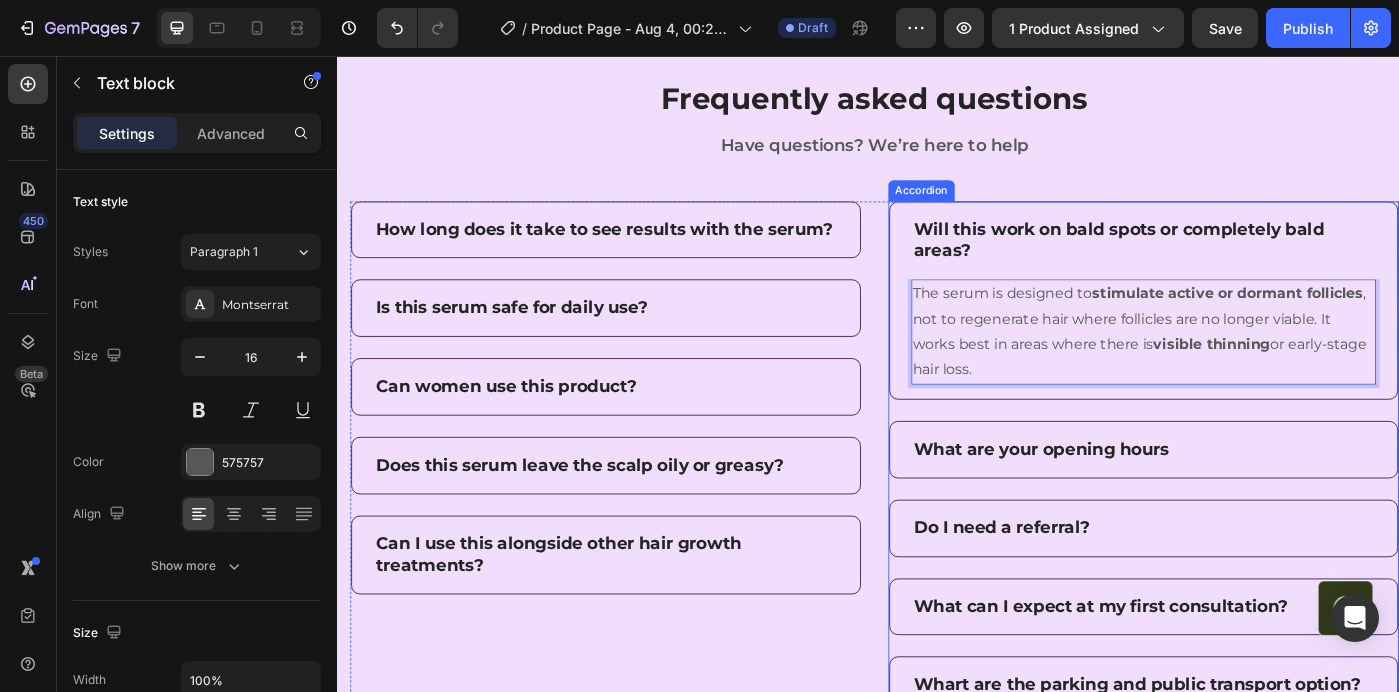 click on "What are your opening hours" at bounding box center (1249, 500) 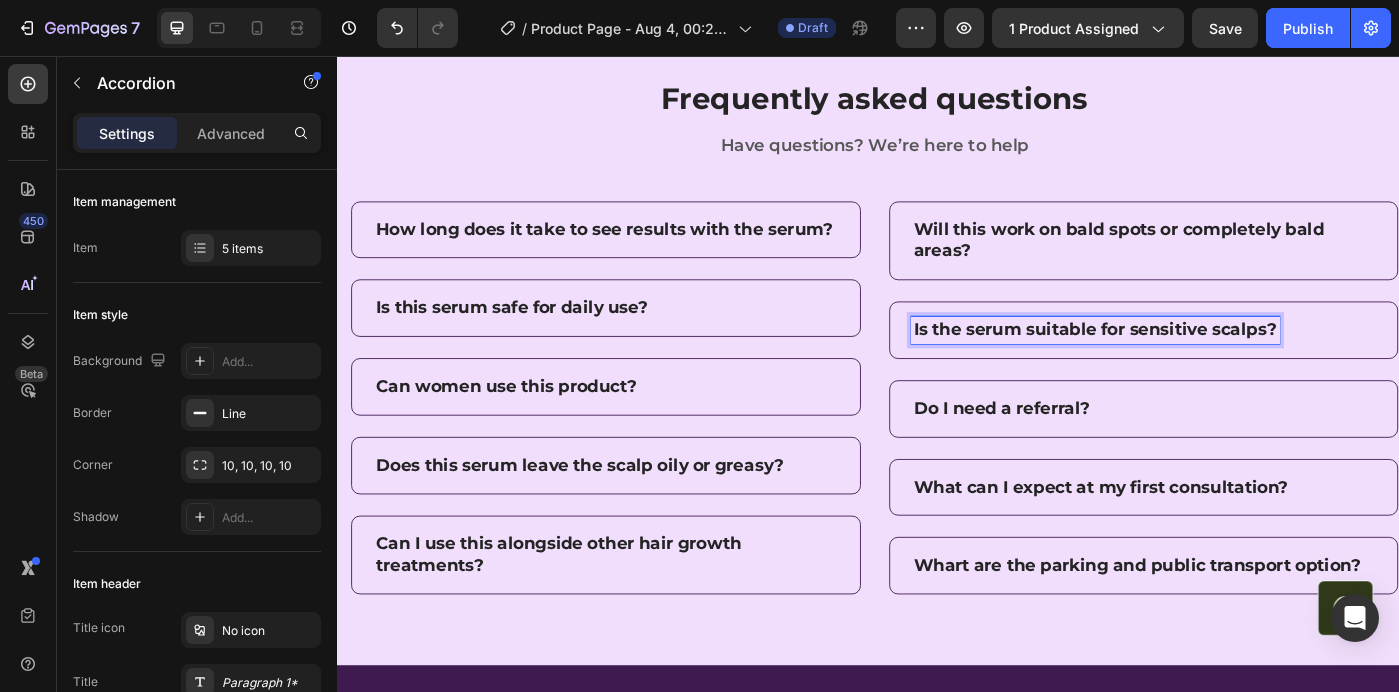 click on "Is the serum suitable for sensitive scalps?" at bounding box center (1249, 365) 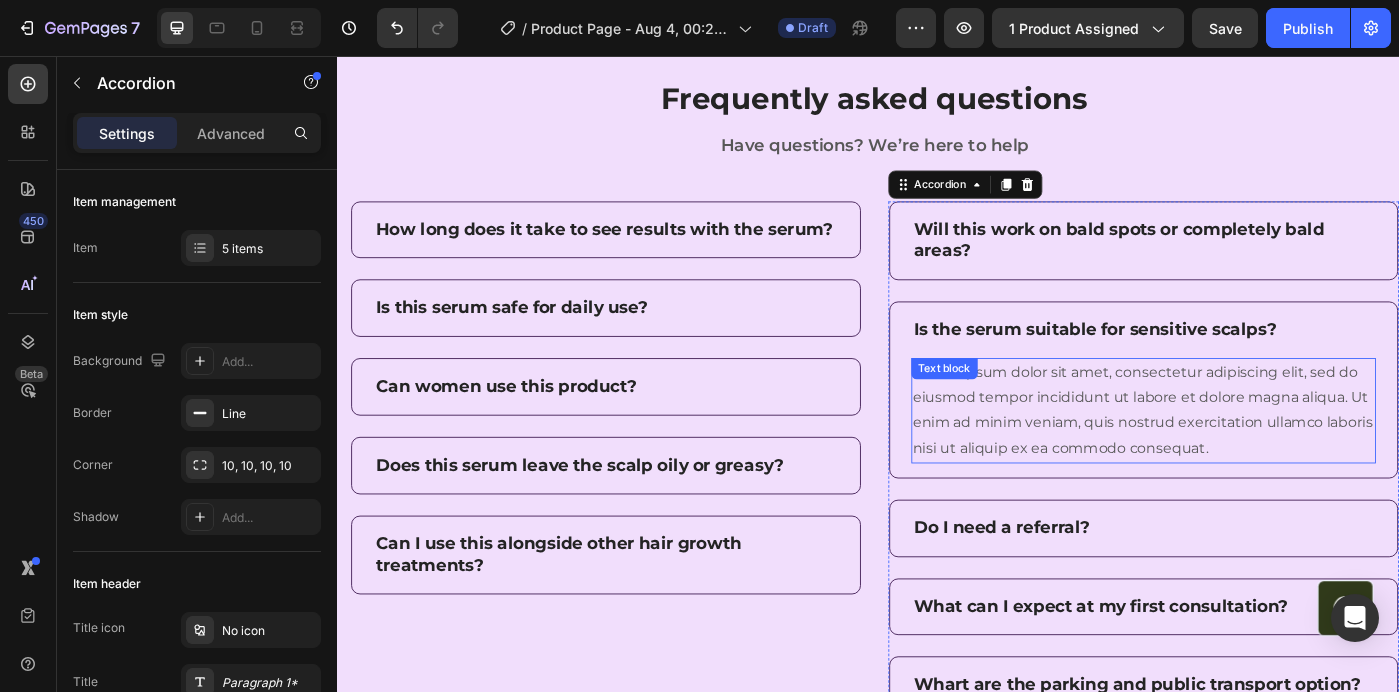 click on "Lorem ipsum dolor sit amet, consectetur adipiscing elit, sed do eiusmod tempor incididunt ut labore et dolore magna aliqua. Ut enim ad minim veniam, quis nostrud exercitation ullamco laboris nisi ut aliquip ex ea commodo consequat." at bounding box center [1249, 456] 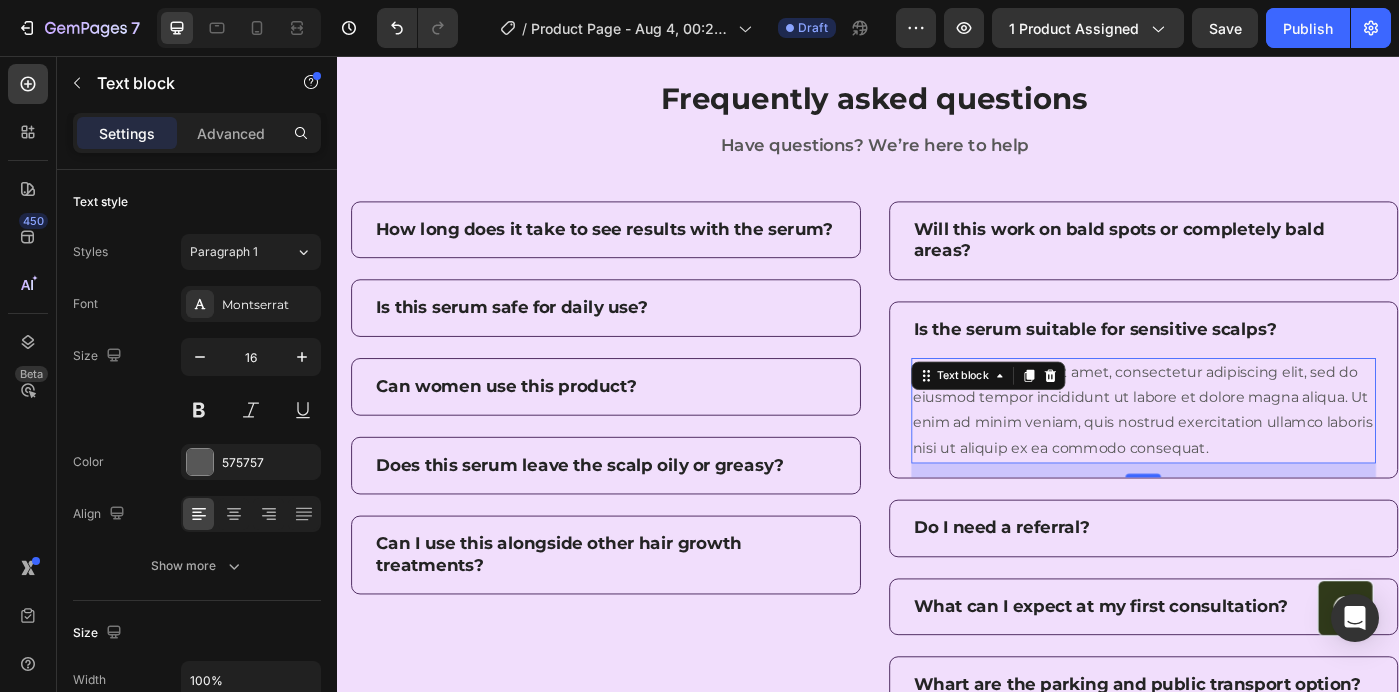 click on "Lorem ipsum dolor sit amet, consectetur adipiscing elit, sed do eiusmod tempor incididunt ut labore et dolore magna aliqua. Ut enim ad minim veniam, quis nostrud exercitation ullamco laboris nisi ut aliquip ex ea commodo consequat." at bounding box center (1249, 456) 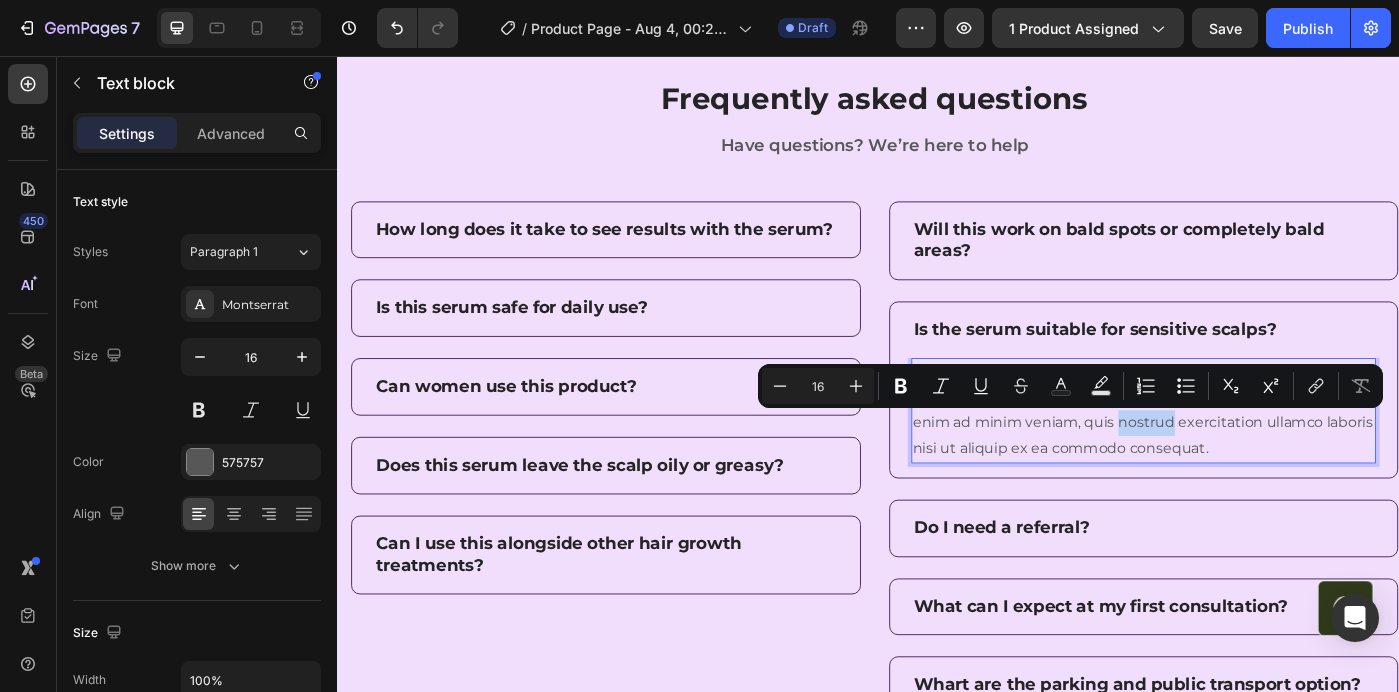 click on "Lorem ipsum dolor sit amet, consectetur adipiscing elit, sed do eiusmod tempor incididunt ut labore et dolore magna aliqua. Ut enim ad minim veniam, quis nostrud exercitation ullamco laboris nisi ut aliquip ex ea commodo consequat." at bounding box center [1249, 456] 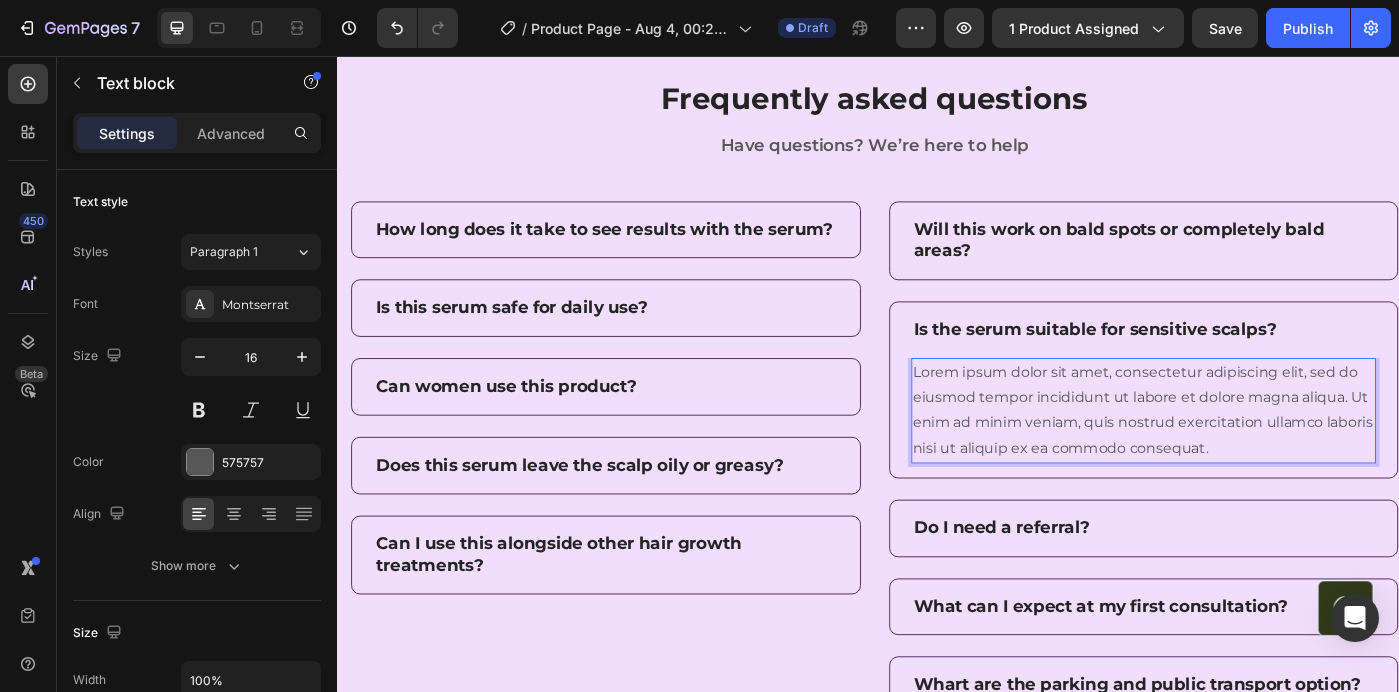 click on "Lorem ipsum dolor sit amet, consectetur adipiscing elit, sed do eiusmod tempor incididunt ut labore et dolore magna aliqua. Ut enim ad minim veniam, quis nostrud exercitation ullamco laboris nisi ut aliquip ex ea commodo consequat." at bounding box center [1249, 456] 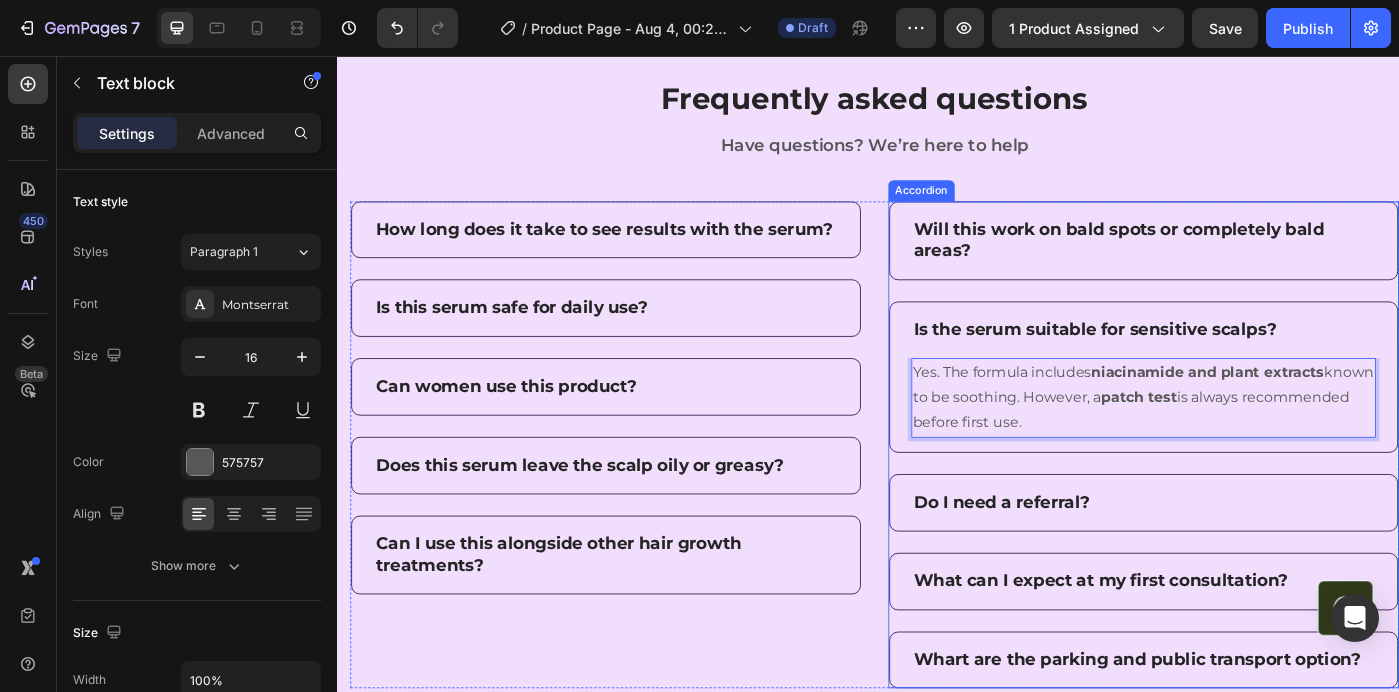 click on "Do I need a referral?" at bounding box center (1249, 560) 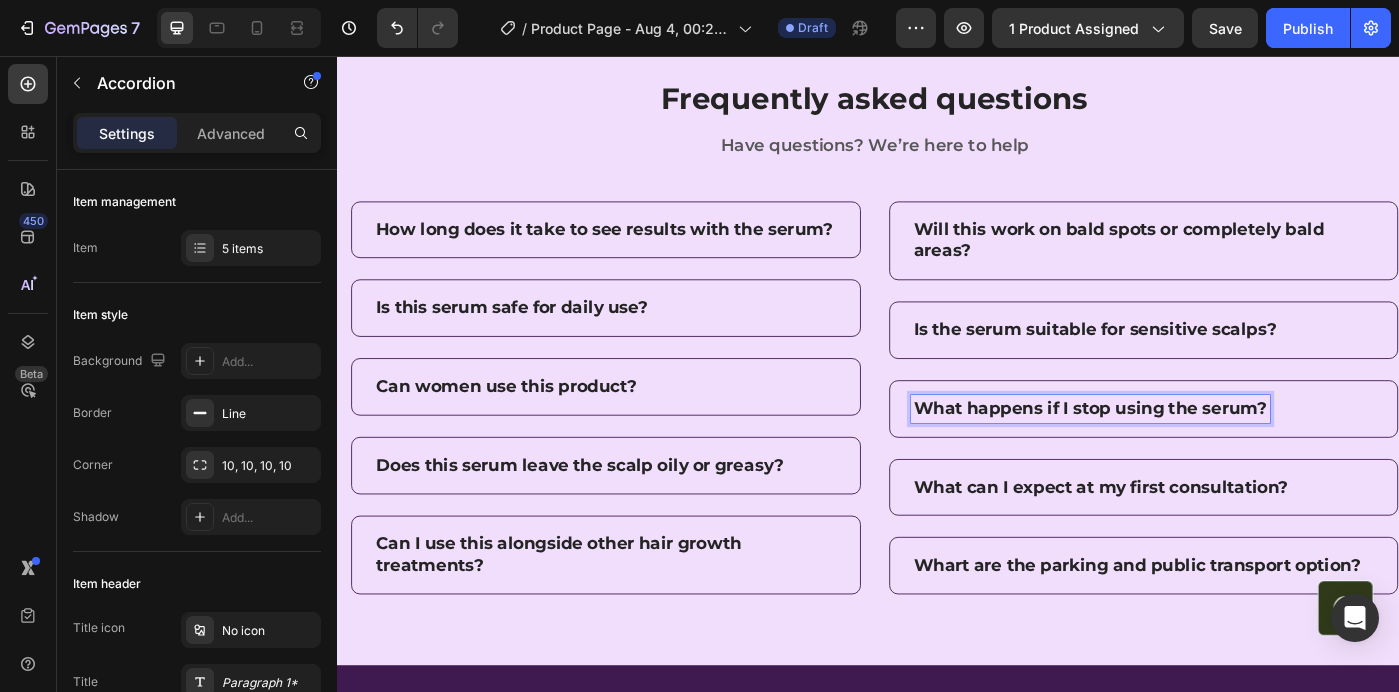 click on "What happens if I stop using the serum?" at bounding box center [1249, 454] 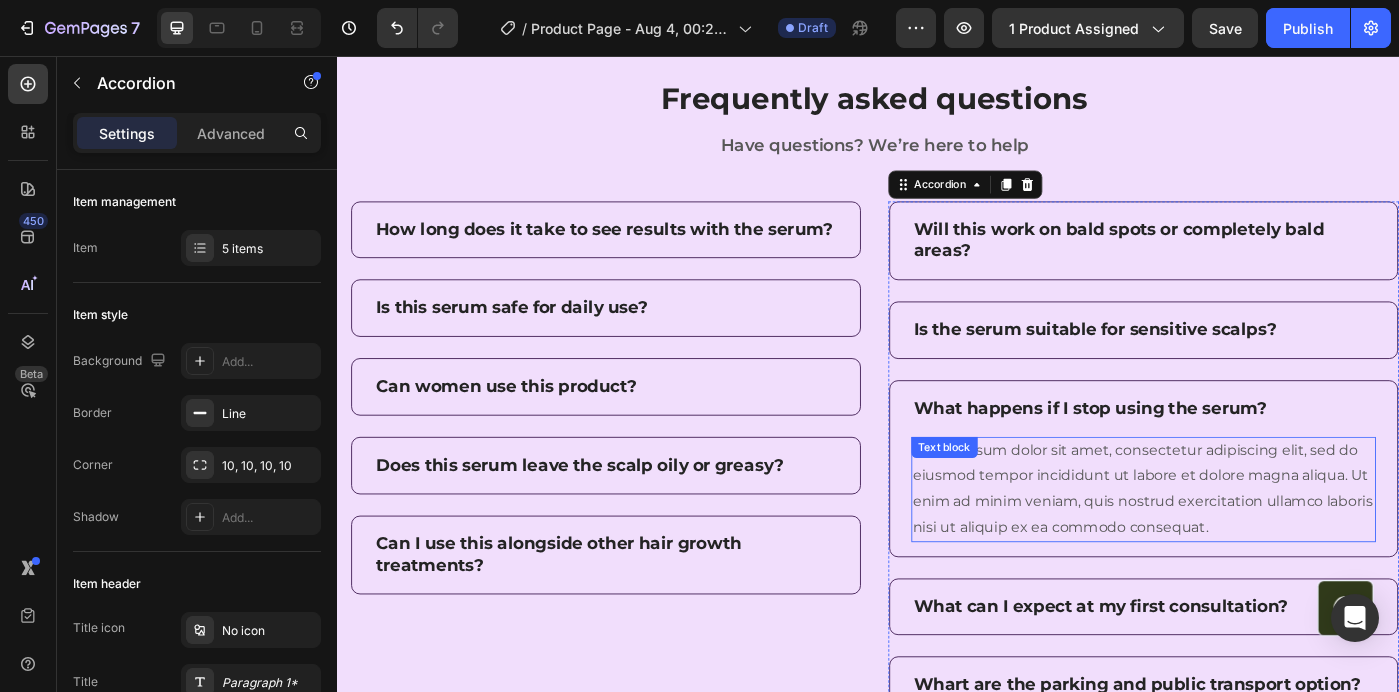 click on "Lorem ipsum dolor sit amet, consectetur adipiscing elit, sed do eiusmod tempor incididunt ut labore et dolore magna aliqua. Ut enim ad minim veniam, quis nostrud exercitation ullamco laboris nisi ut aliquip ex ea commodo consequat." at bounding box center [1249, 545] 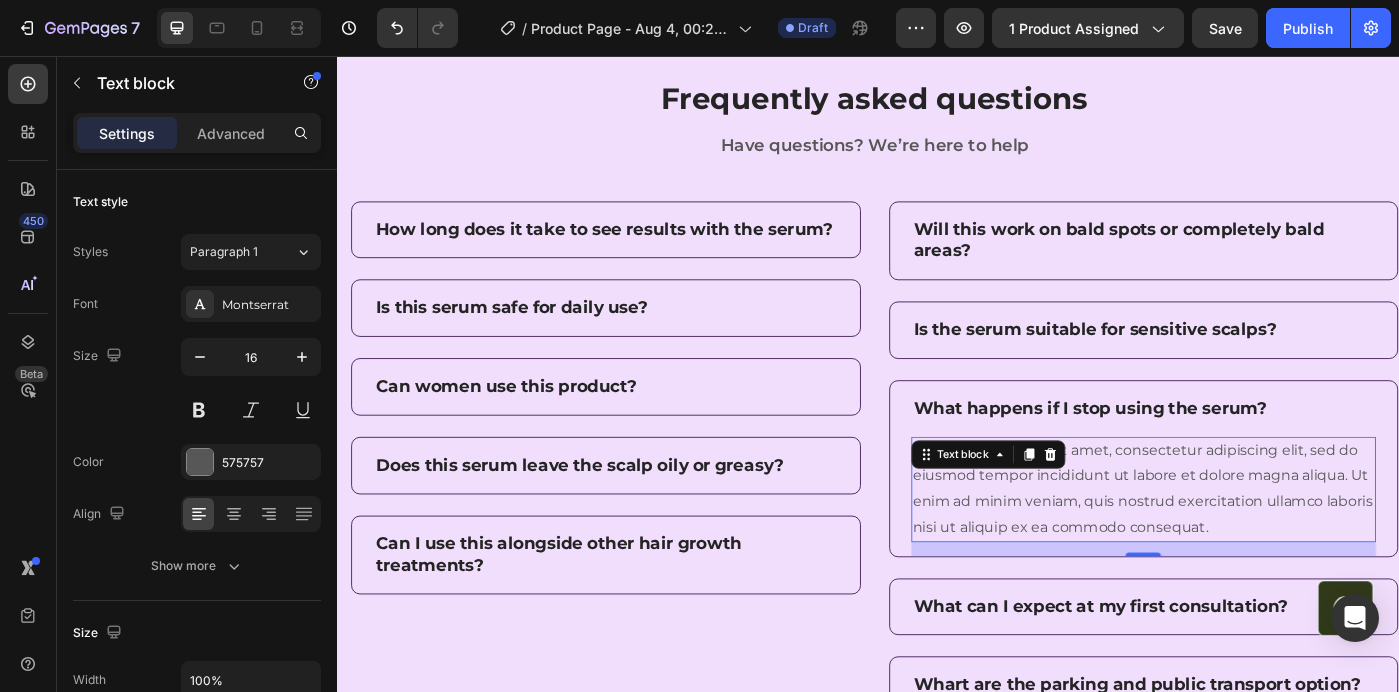 click on "Lorem ipsum dolor sit amet, consectetur adipiscing elit, sed do eiusmod tempor incididunt ut labore et dolore magna aliqua. Ut enim ad minim veniam, quis nostrud exercitation ullamco laboris nisi ut aliquip ex ea commodo consequat." at bounding box center [1249, 545] 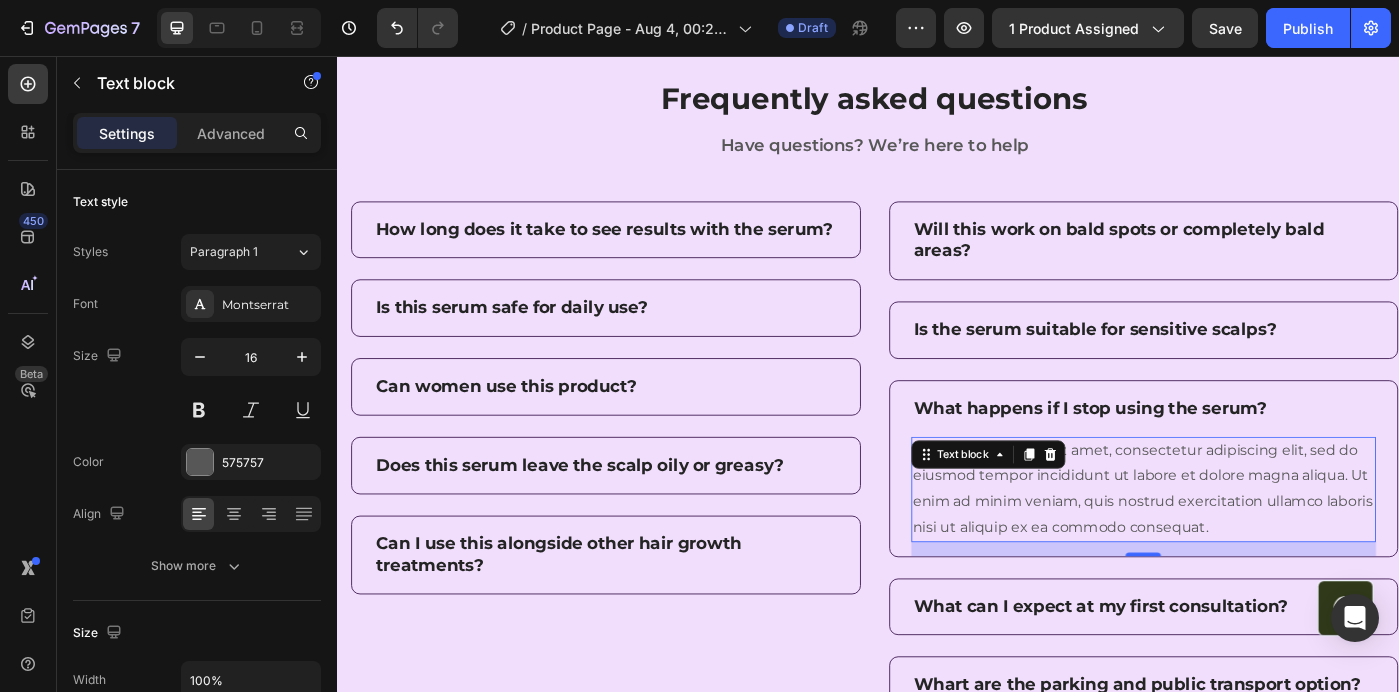 click on "Lorem ipsum dolor sit amet, consectetur adipiscing elit, sed do eiusmod tempor incididunt ut labore et dolore magna aliqua. Ut enim ad minim veniam, quis nostrud exercitation ullamco laboris nisi ut aliquip ex ea commodo consequat." at bounding box center (1249, 545) 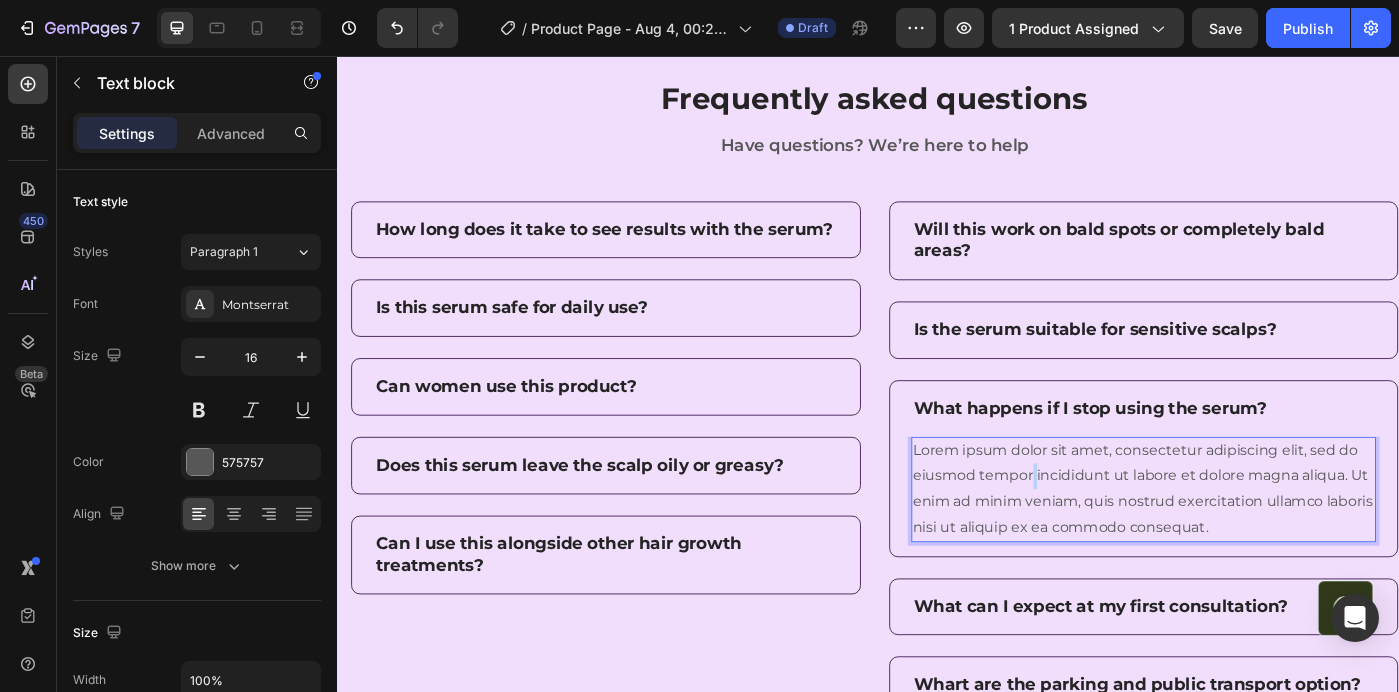click on "Lorem ipsum dolor sit amet, consectetur adipiscing elit, sed do eiusmod tempor incididunt ut labore et dolore magna aliqua. Ut enim ad minim veniam, quis nostrud exercitation ullamco laboris nisi ut aliquip ex ea commodo consequat." at bounding box center (1249, 545) 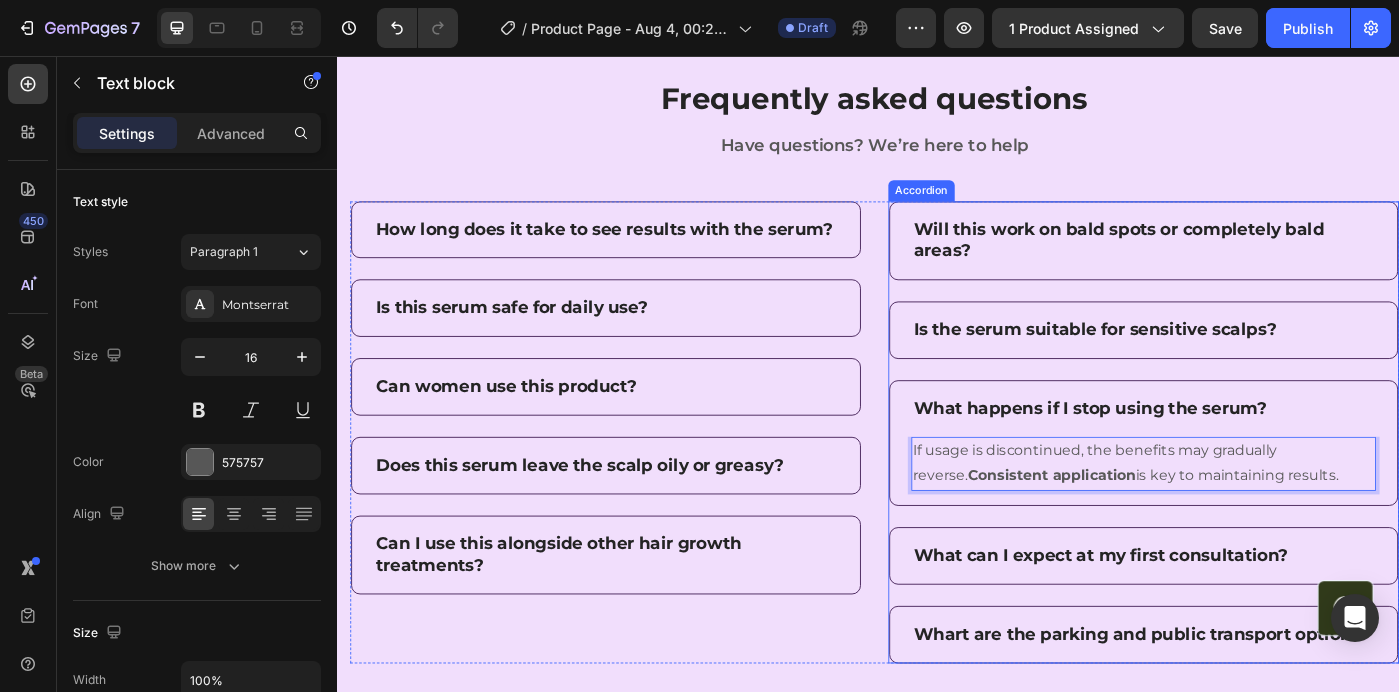 click on "What can I expect at my first consultation?" at bounding box center [1249, 620] 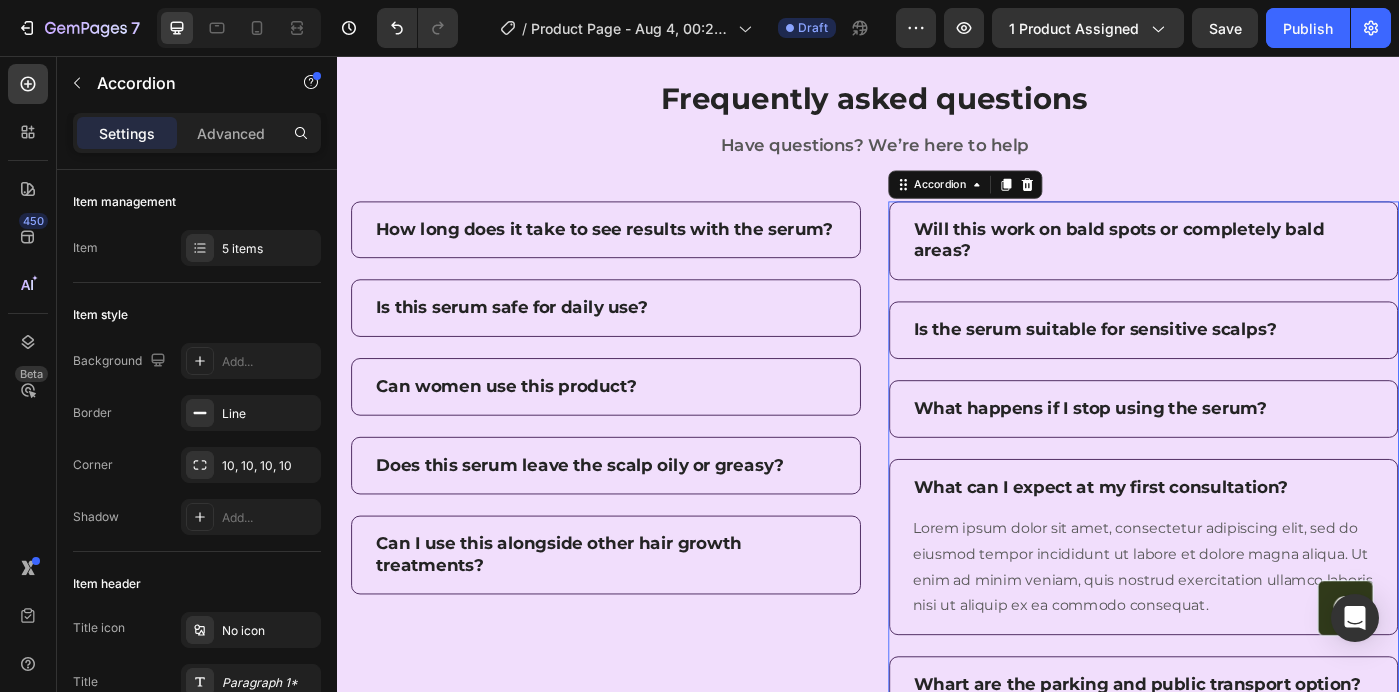 scroll, scrollTop: 4527, scrollLeft: 0, axis: vertical 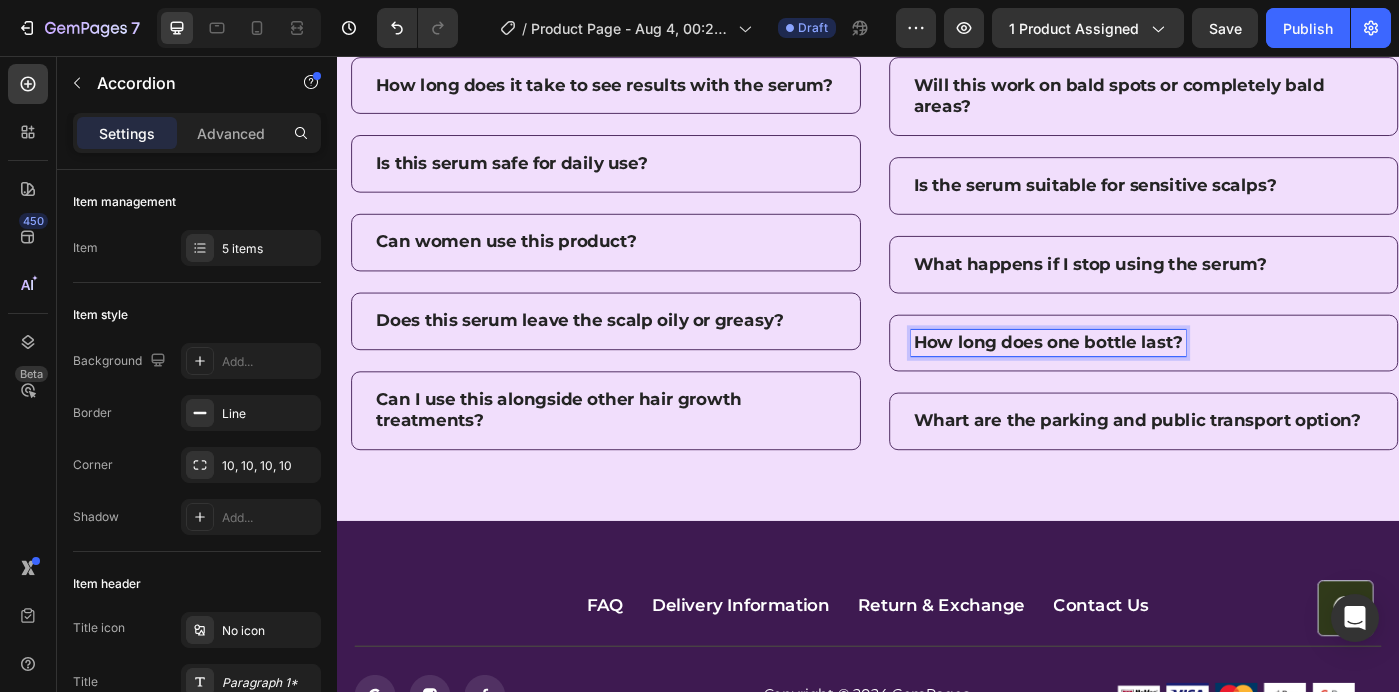 click on "How long does one bottle last?" at bounding box center [1249, 380] 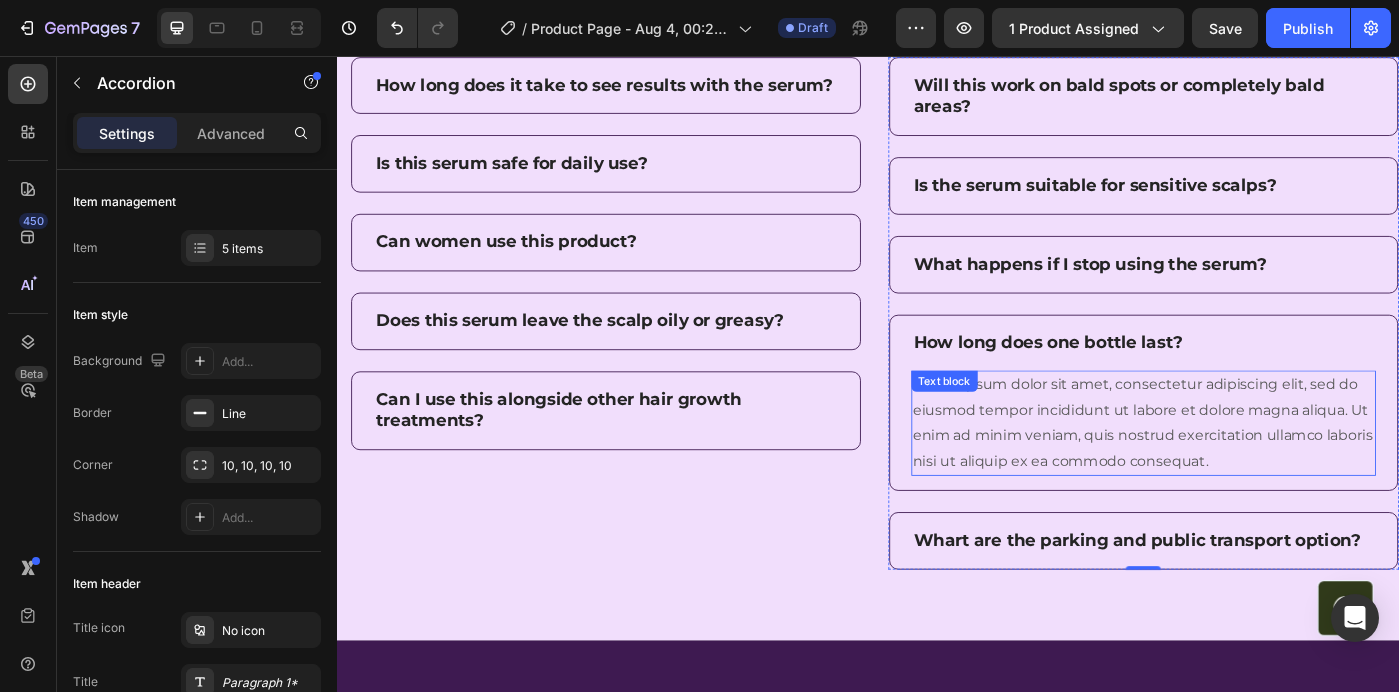 click on "Lorem ipsum dolor sit amet, consectetur adipiscing elit, sed do eiusmod tempor incididunt ut labore et dolore magna aliqua. Ut enim ad minim veniam, quis nostrud exercitation ullamco laboris nisi ut aliquip ex ea commodo consequat." at bounding box center [1249, 470] 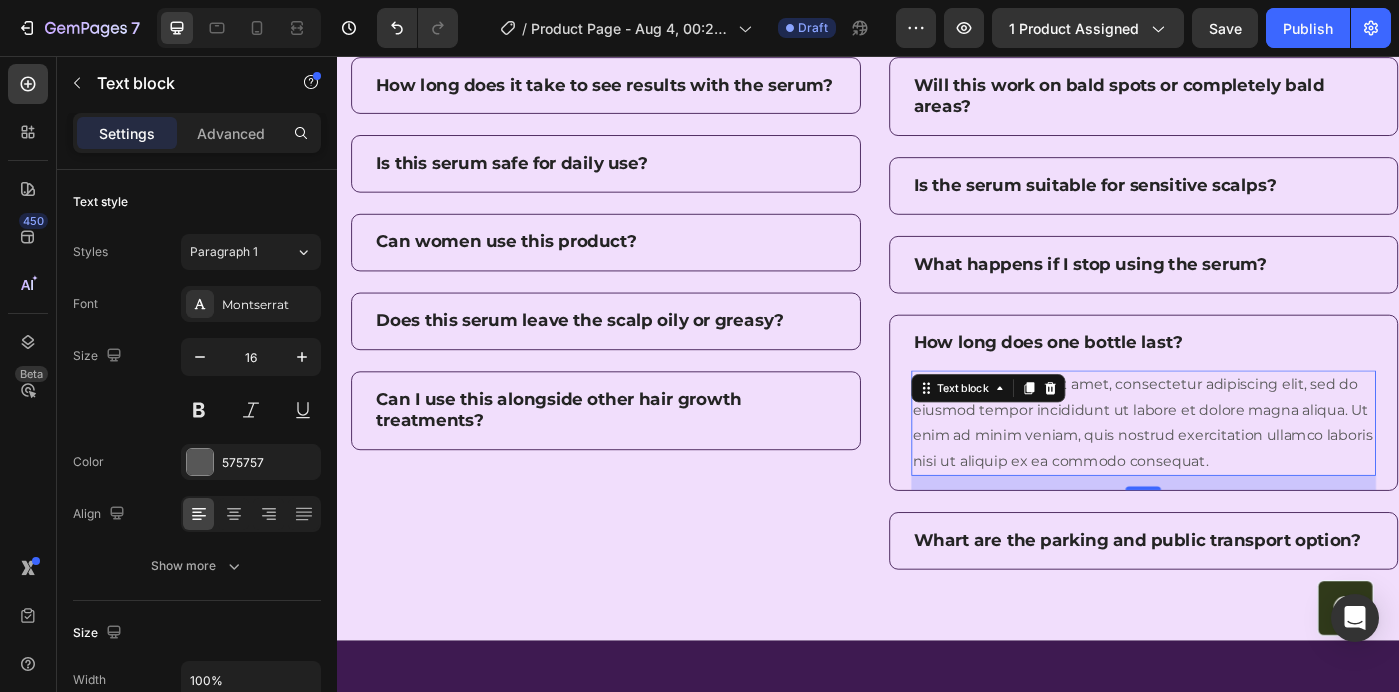 click on "Lorem ipsum dolor sit amet, consectetur adipiscing elit, sed do eiusmod tempor incididunt ut labore et dolore magna aliqua. Ut enim ad minim veniam, quis nostrud exercitation ullamco laboris nisi ut aliquip ex ea commodo consequat." at bounding box center (1249, 470) 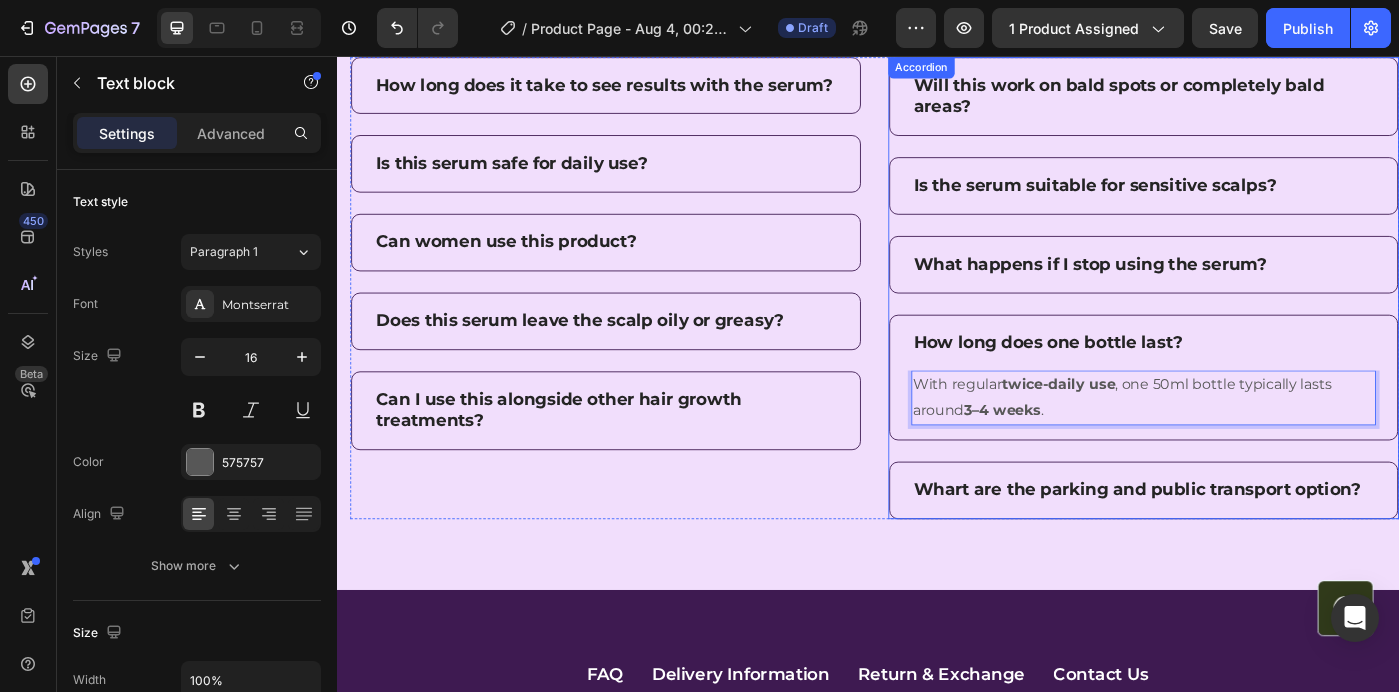 click on "Whart are the parking and public transport option?" at bounding box center [1249, 546] 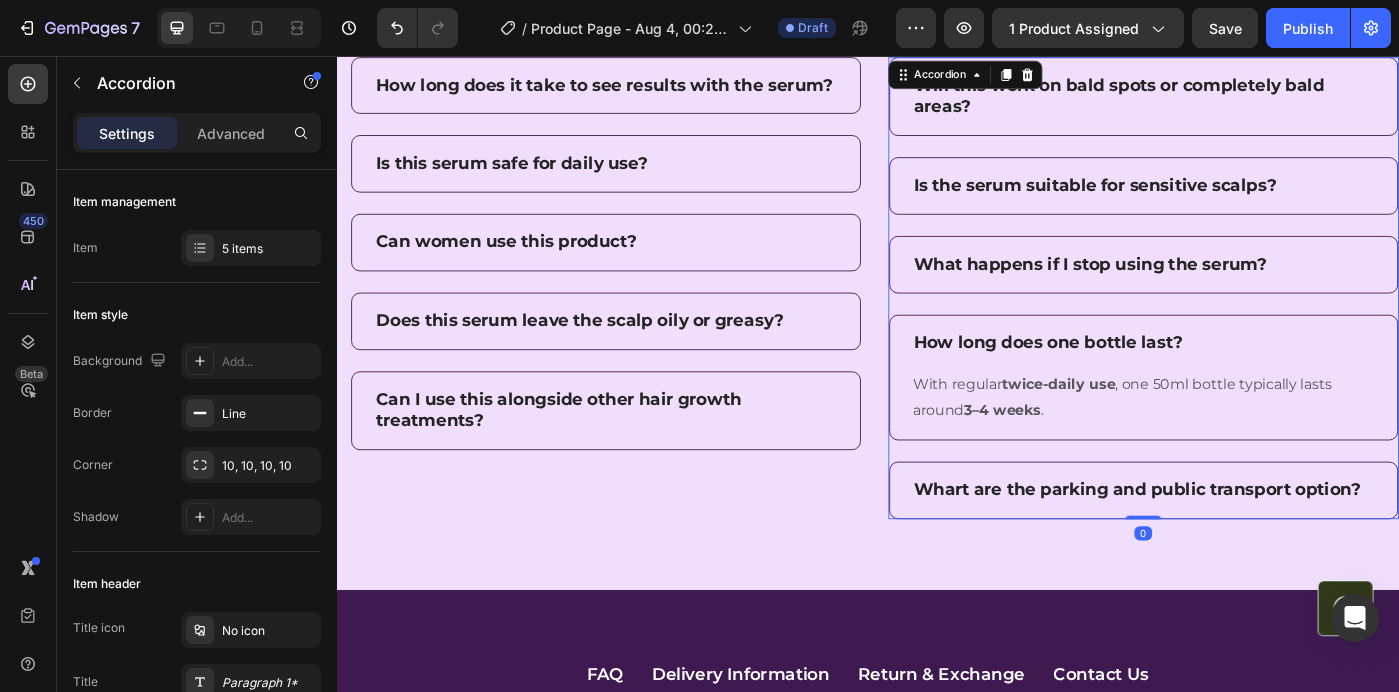 click on "Whart are the parking and public transport option?" at bounding box center (1249, 546) 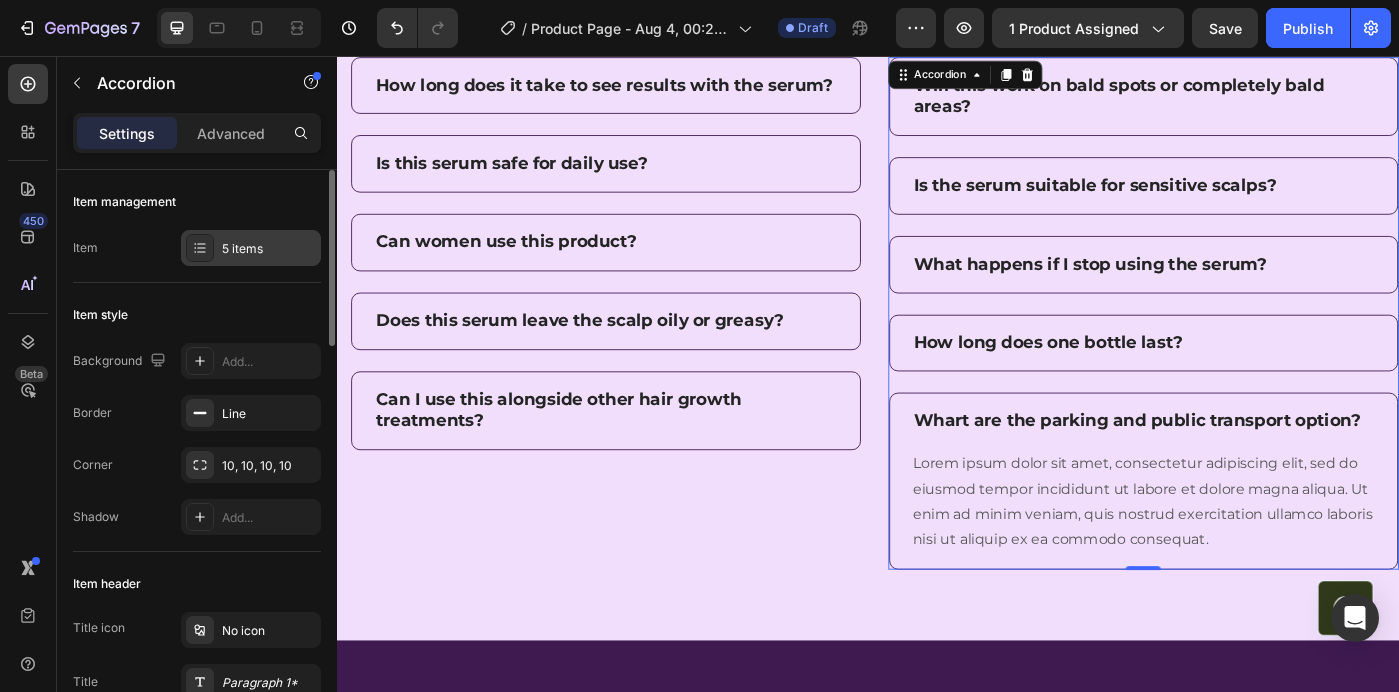 click 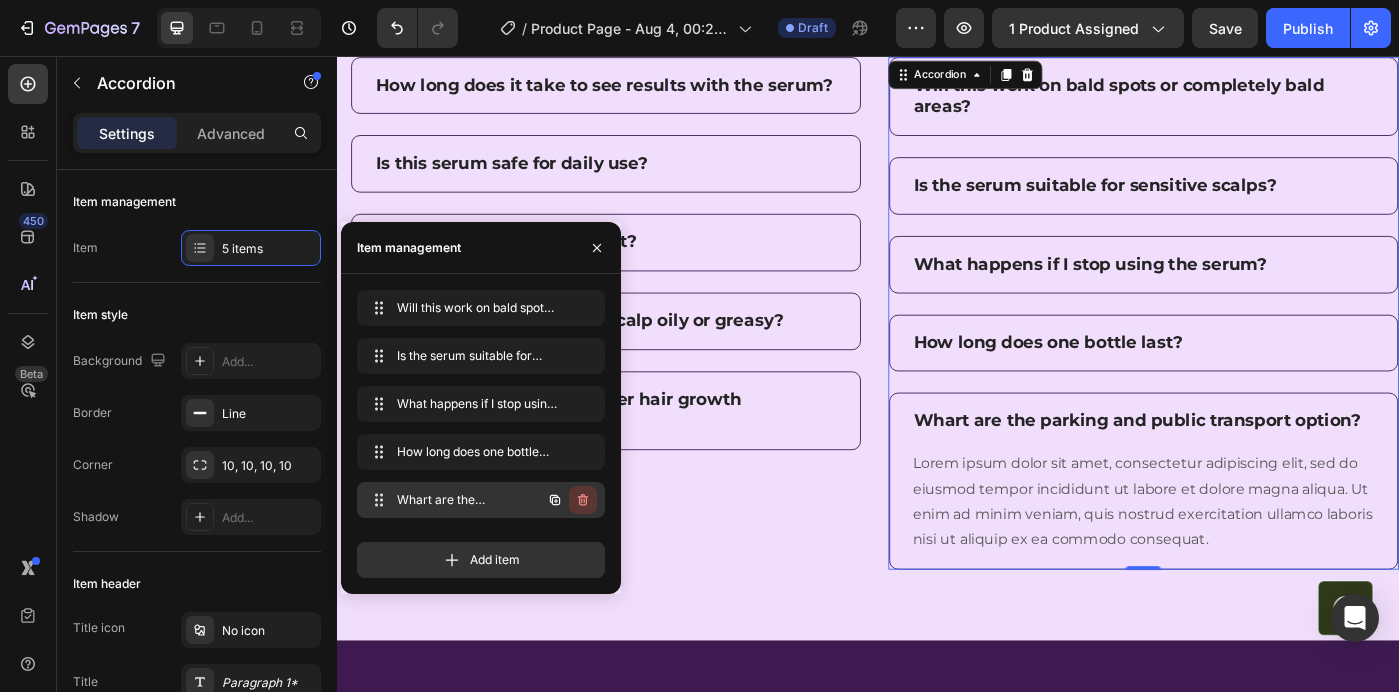 click 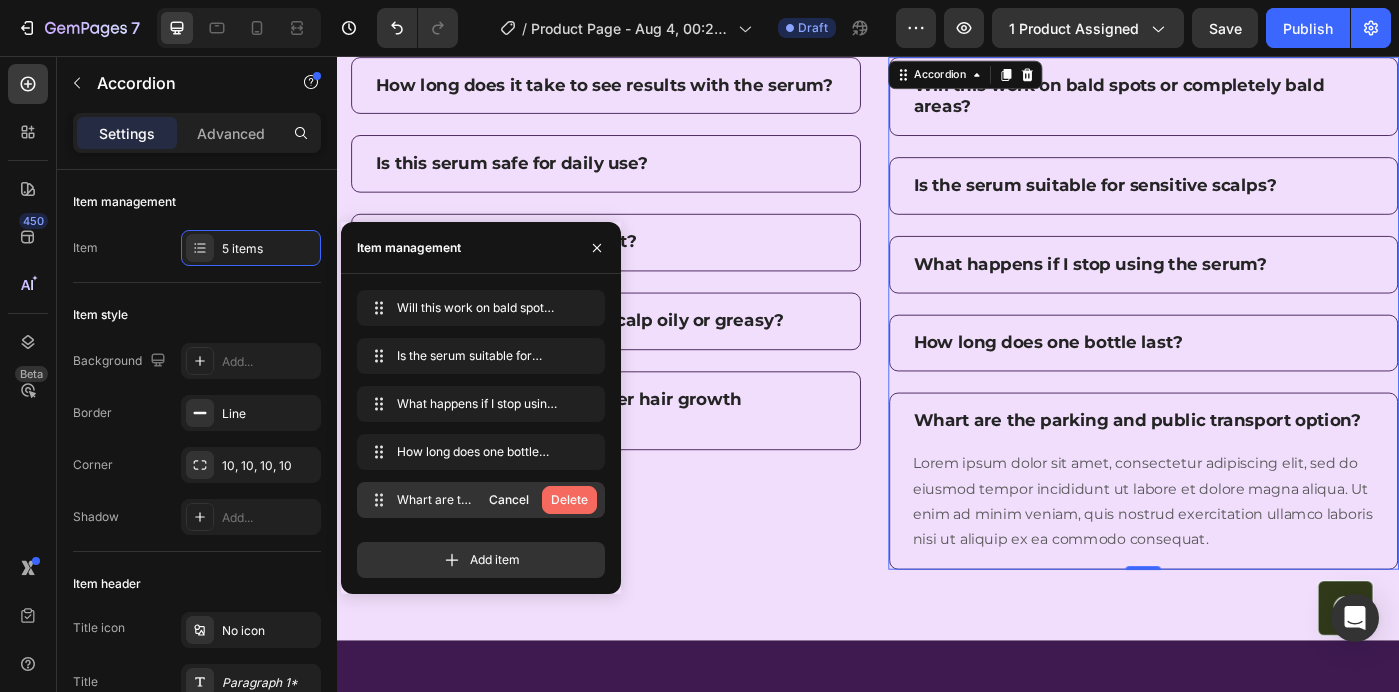 click on "Delete" at bounding box center (569, 500) 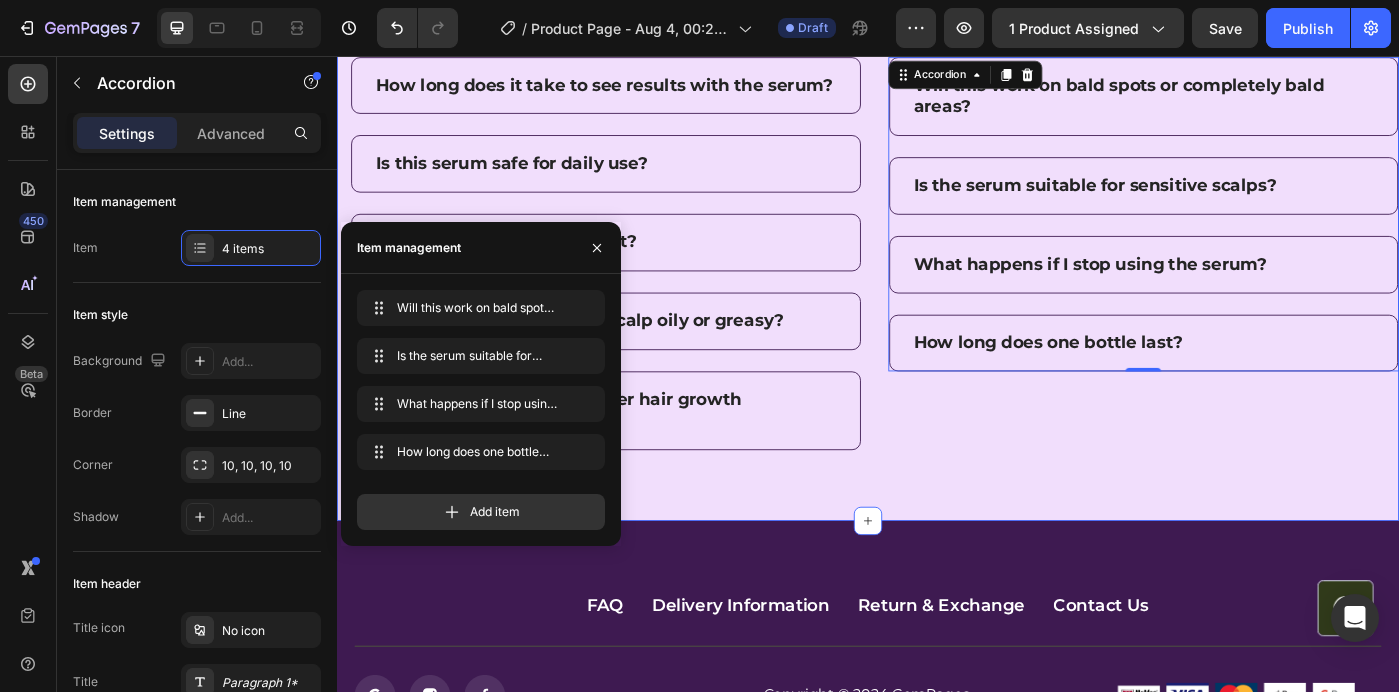 click on "Frequently asked questions Heading Have questions? We’re here to help Text block Row How long does it take to see results with the serum? Is this serum safe for daily use? Can women use this product? Does this serum leave the scalp oily or greasy? Can I use this alongside other hair growth treatments? Accordion Will this work on bald spots or completely bald areas? Is the serum suitable for sensitive scalps? What happens if I stop using the serum? How long does one bottle last? Accordion   0 Row Section 8" at bounding box center (937, 209) 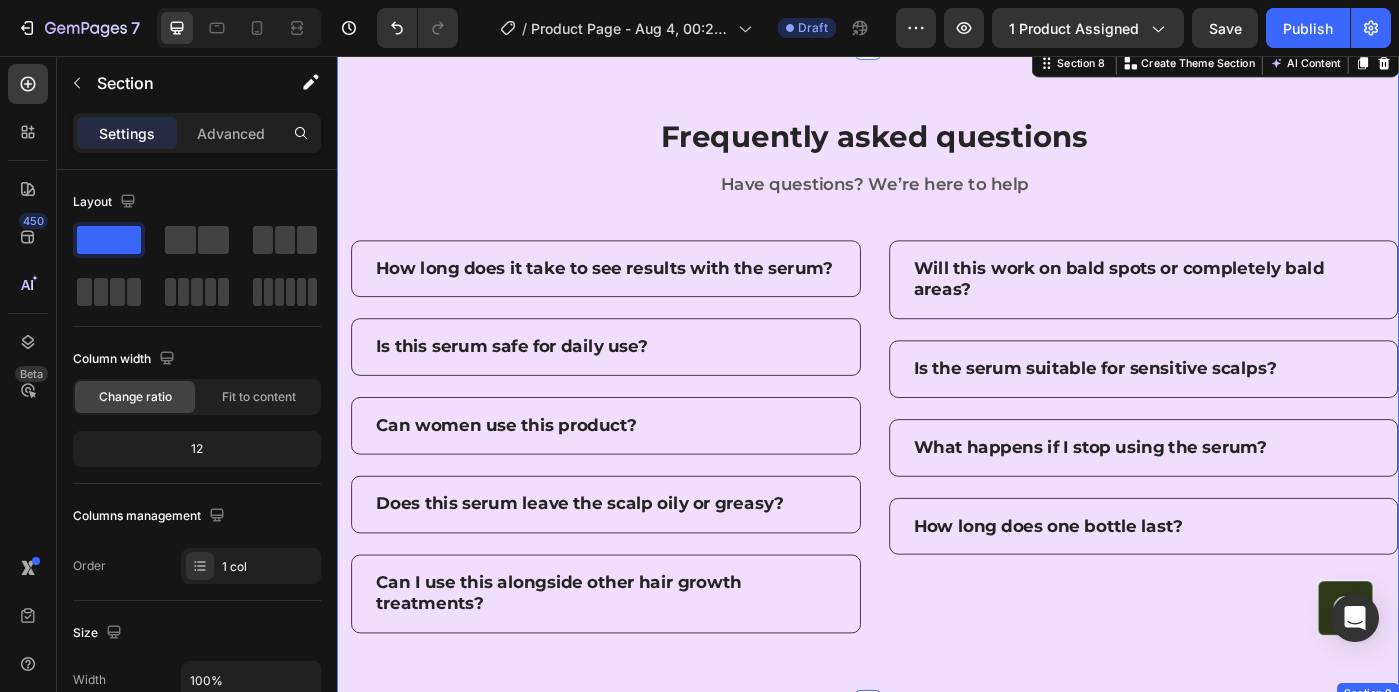 scroll, scrollTop: 4922, scrollLeft: 0, axis: vertical 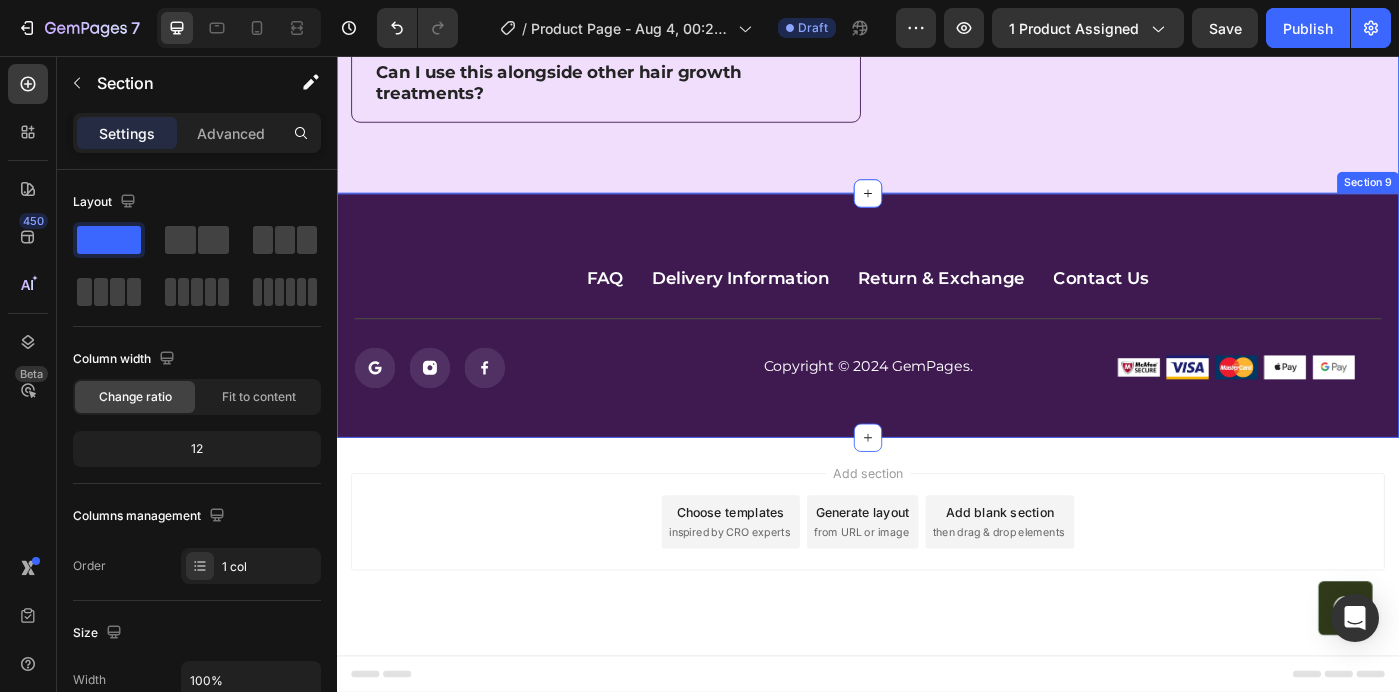 click on "FAQ Button Delivery Information Button Return & Exchange   Button Contact Us Button Row
Icon
Icon
Icon Icon List Copyright © 2024 GemPages.  Text block Image Image Image Image Image Row Row
Button Row Section 9" at bounding box center (937, 349) 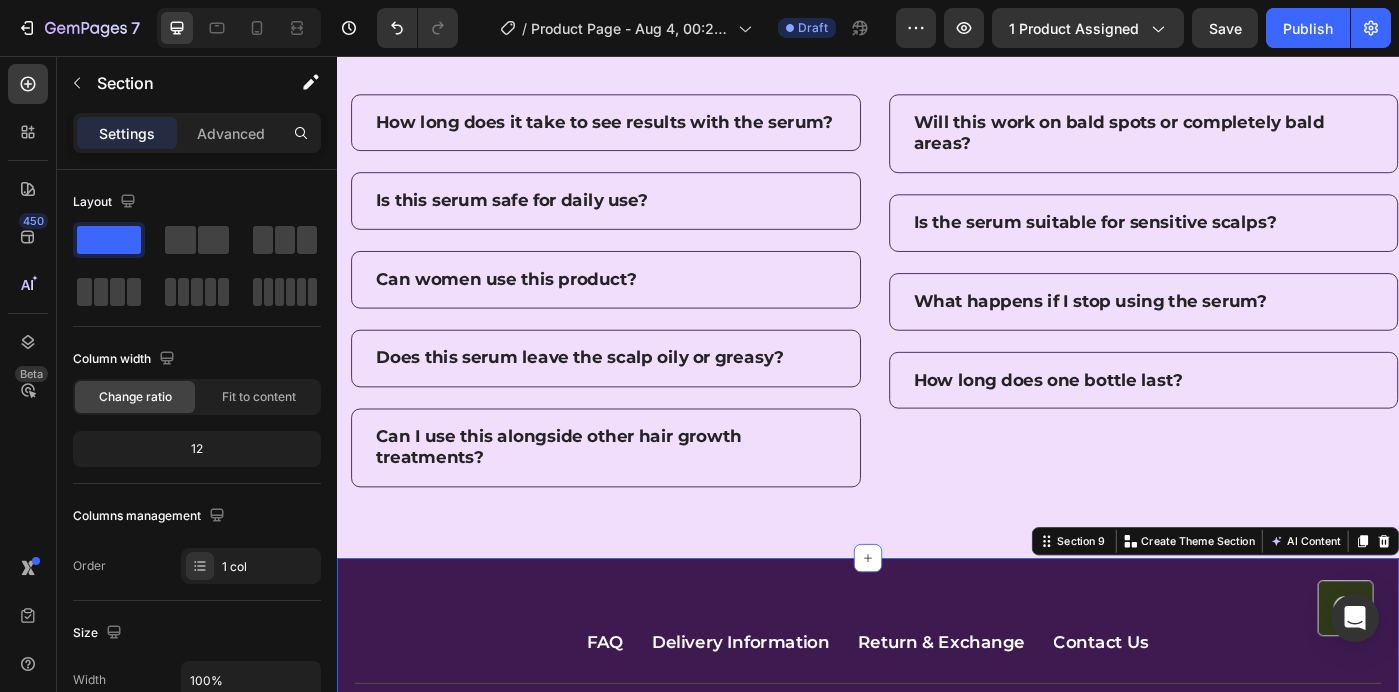 scroll, scrollTop: 4473, scrollLeft: 0, axis: vertical 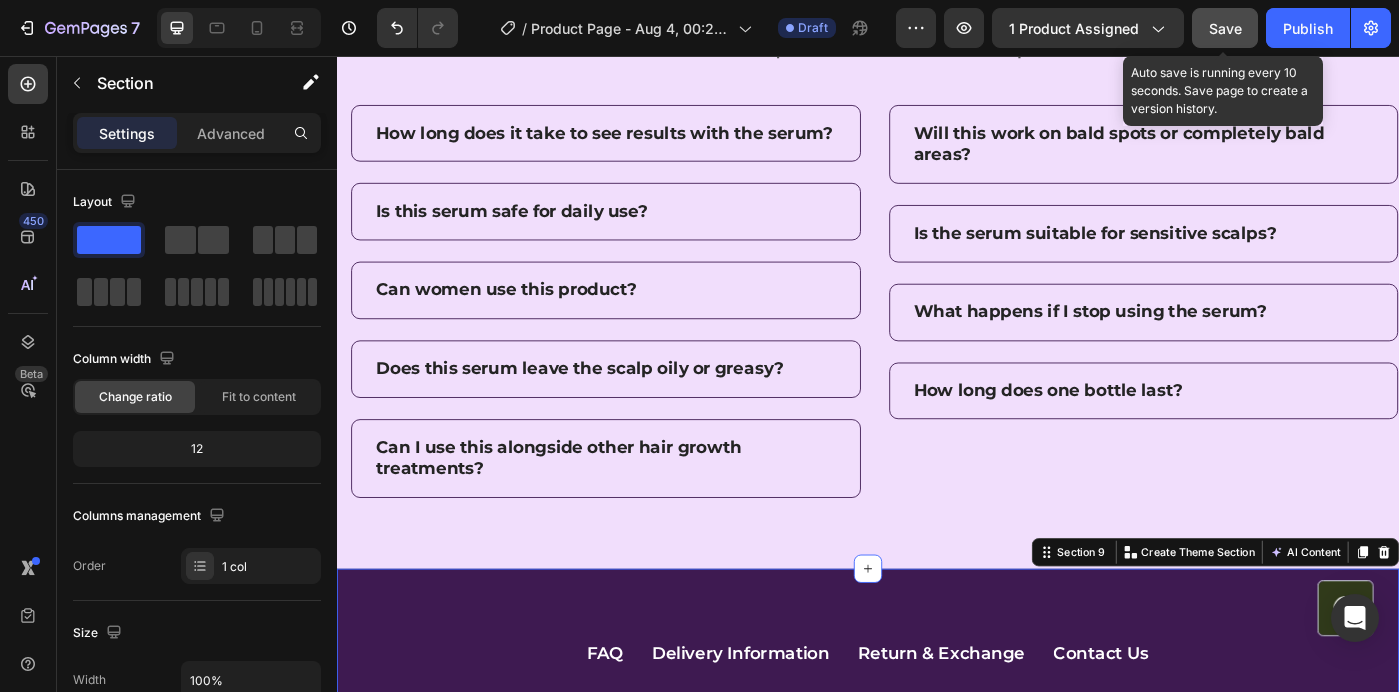 click on "Save" at bounding box center (1225, 28) 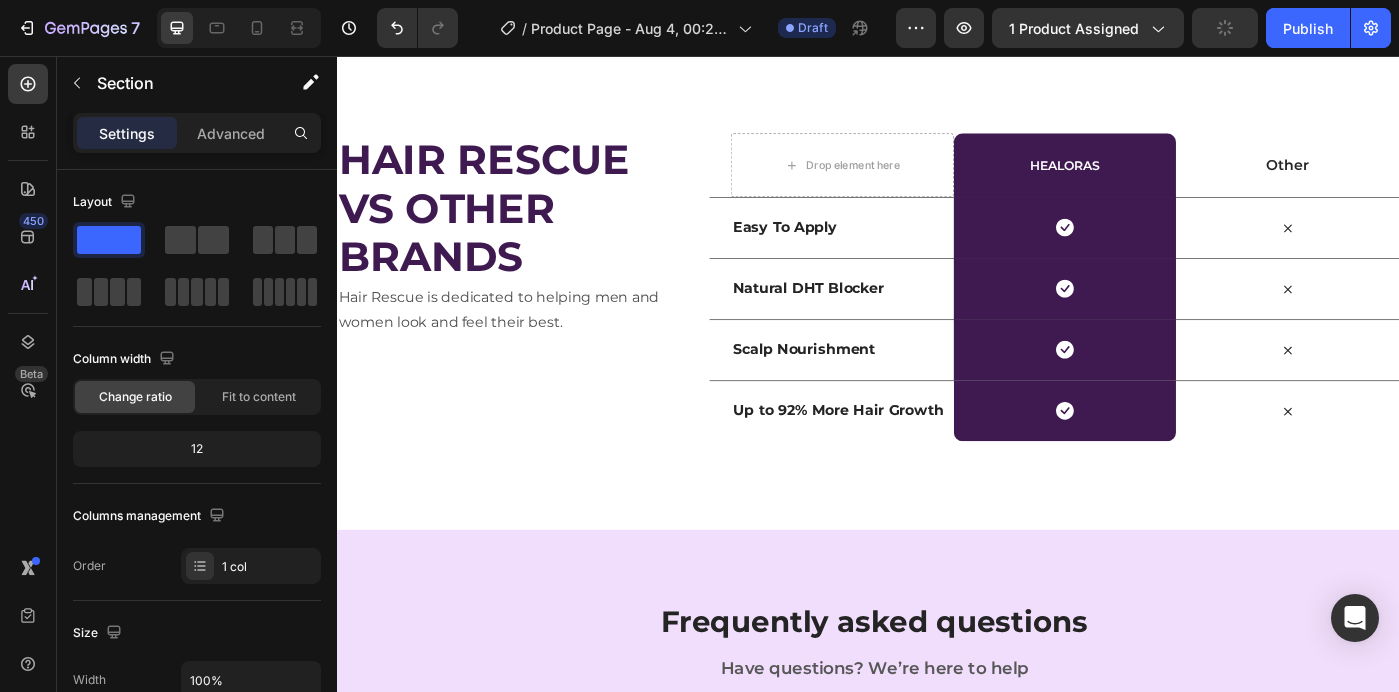 scroll, scrollTop: 3688, scrollLeft: 0, axis: vertical 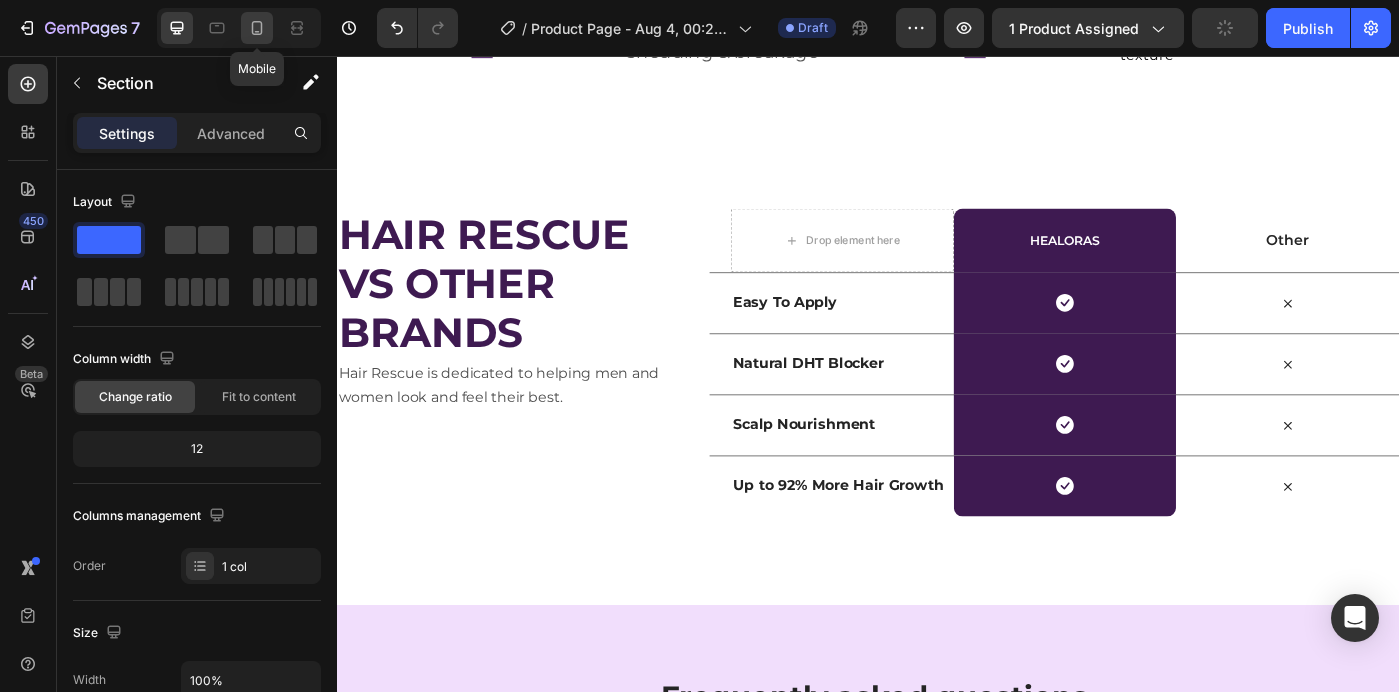 click 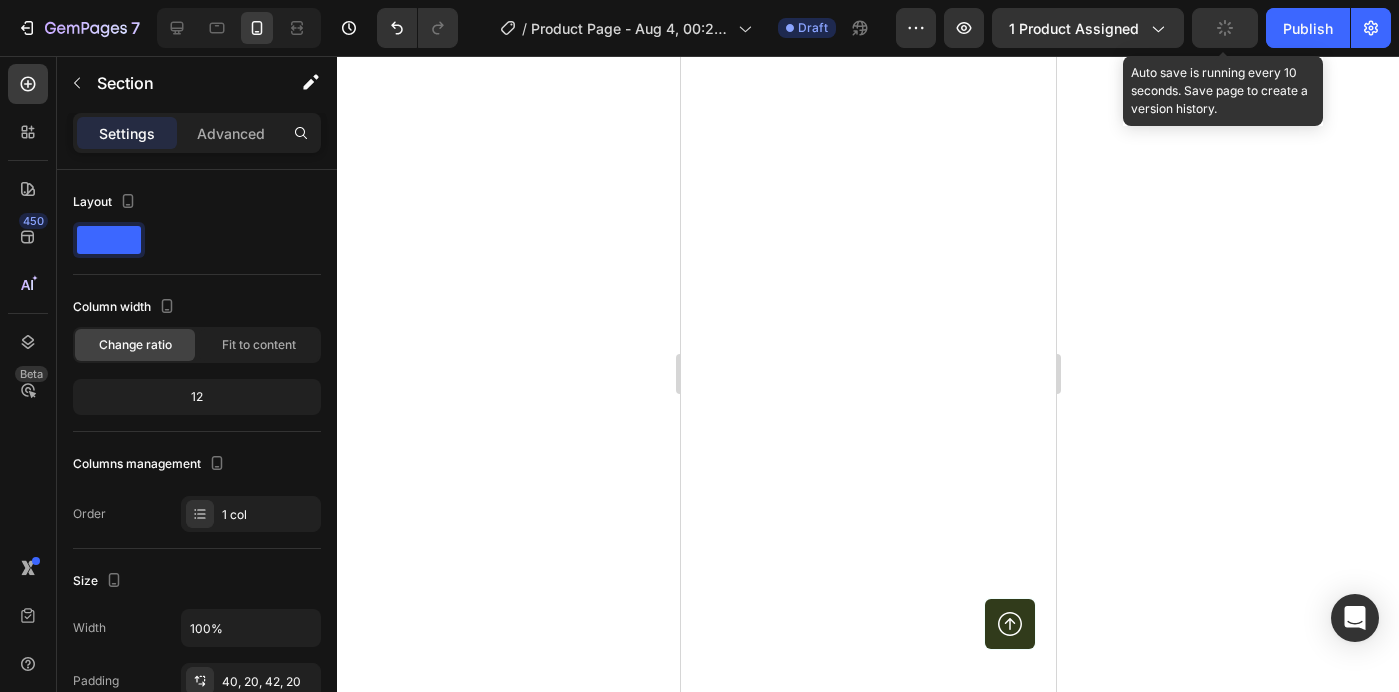 scroll, scrollTop: 7053, scrollLeft: 0, axis: vertical 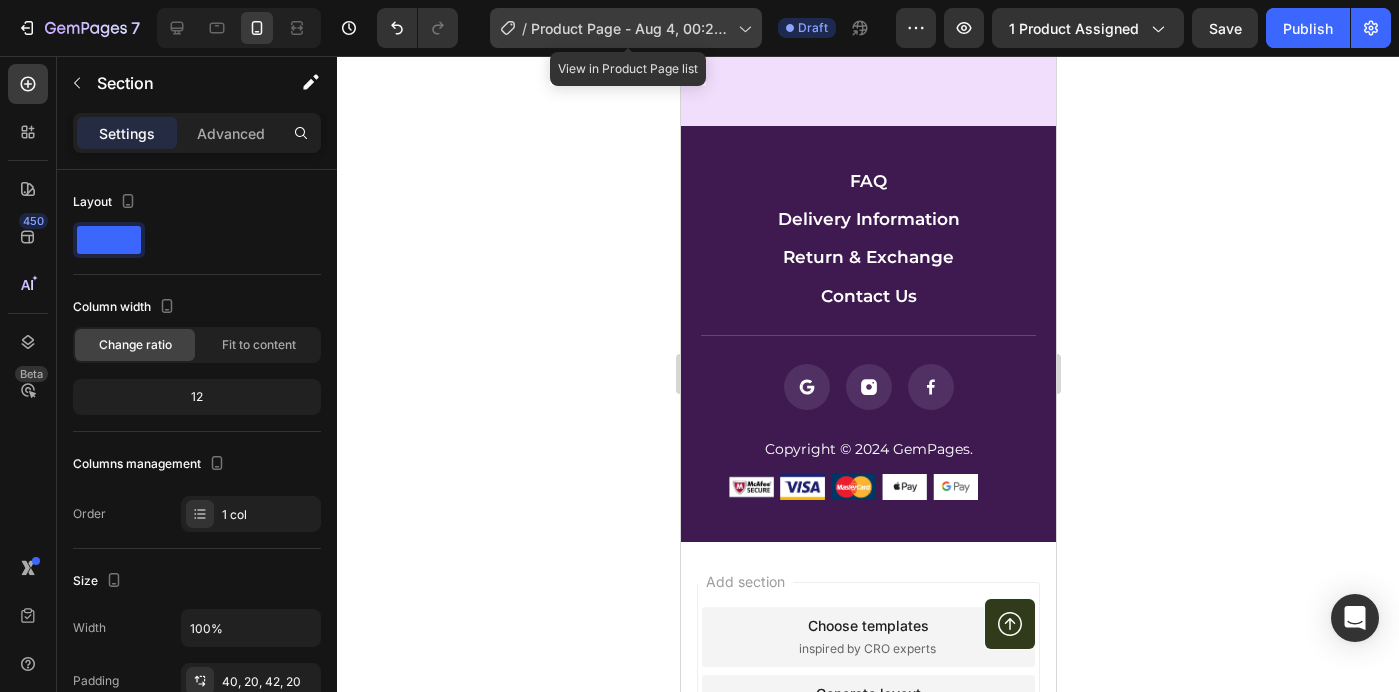 click 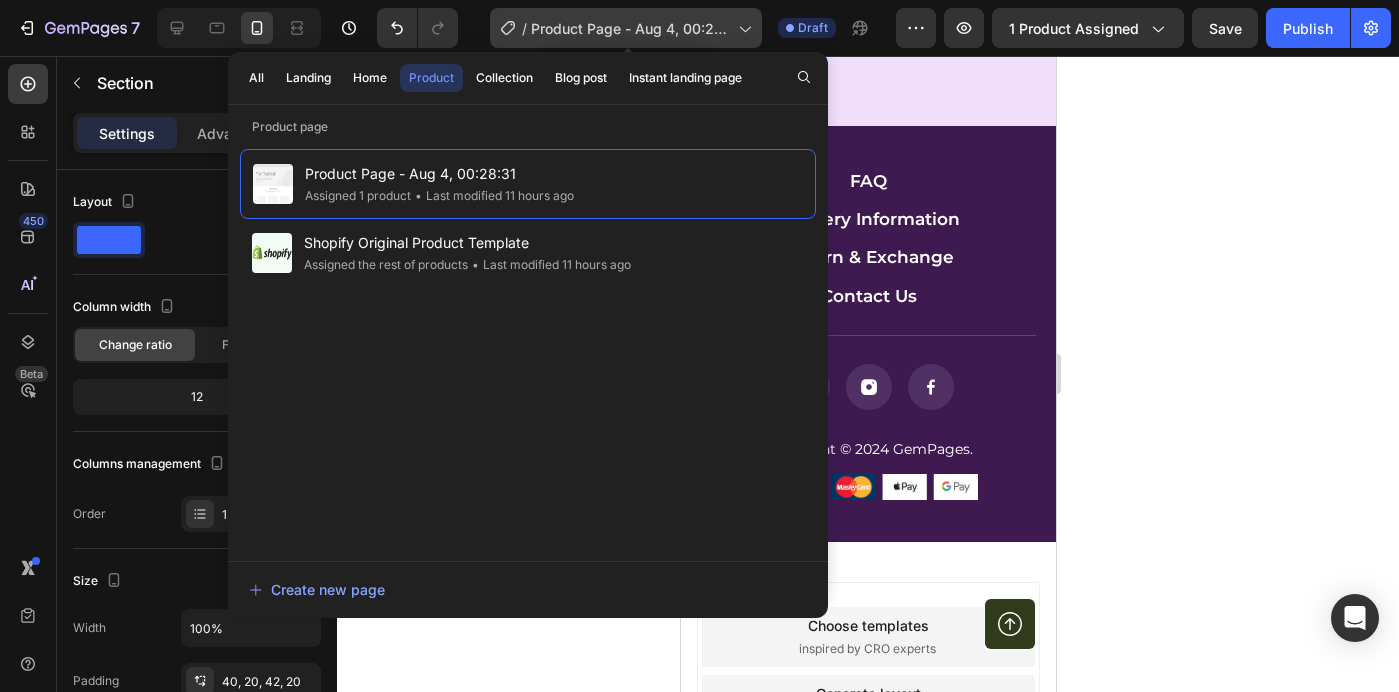 click 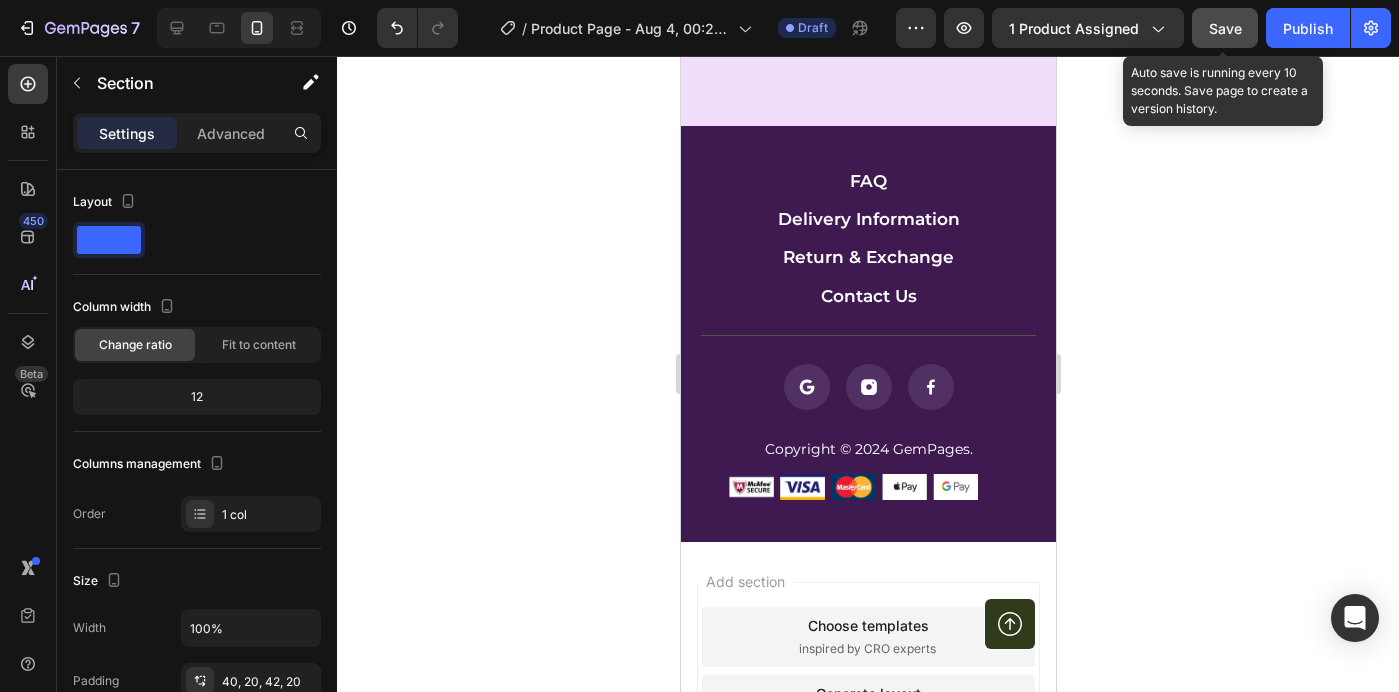 click on "Save" 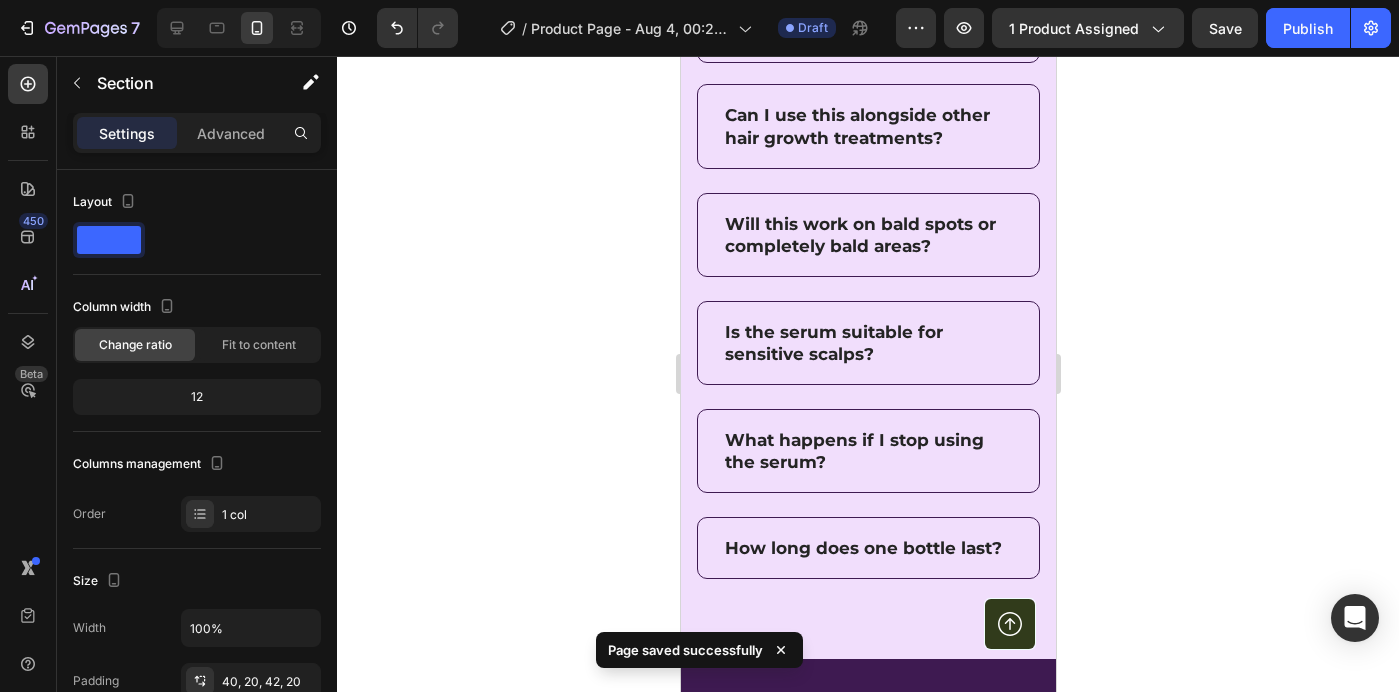 scroll, scrollTop: 5987, scrollLeft: 0, axis: vertical 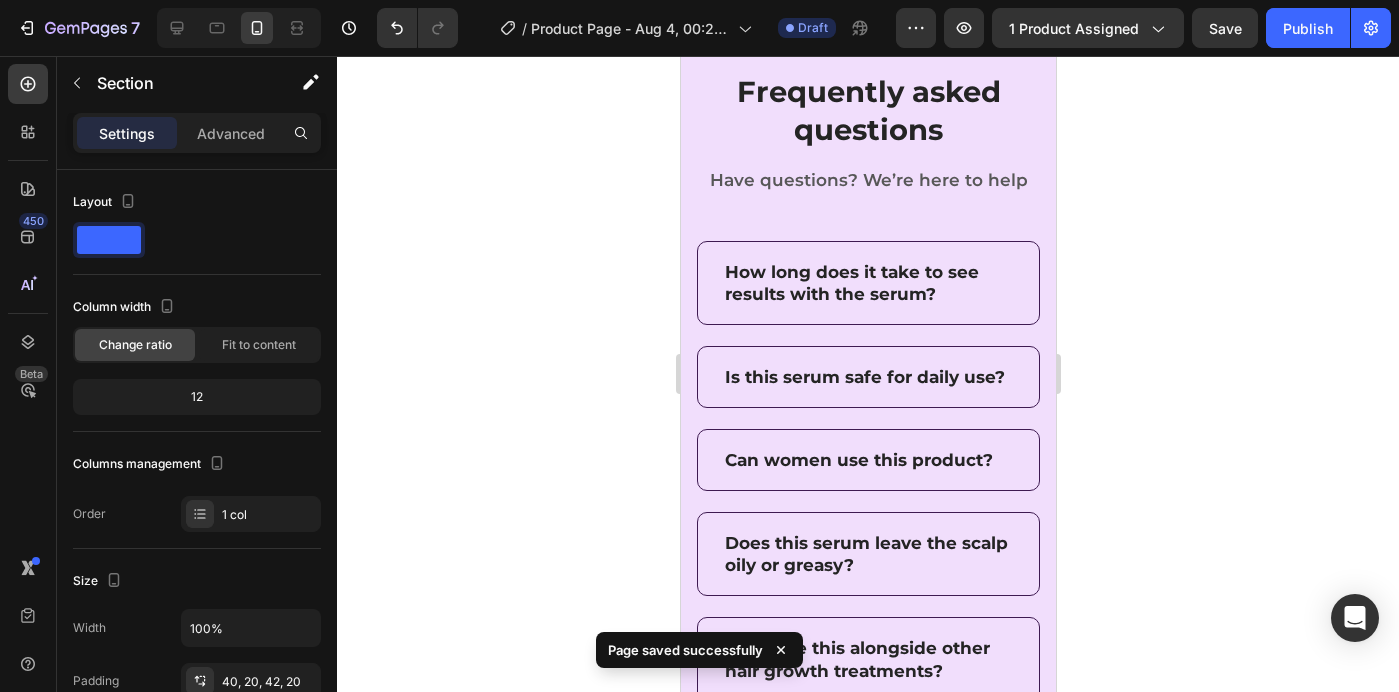click 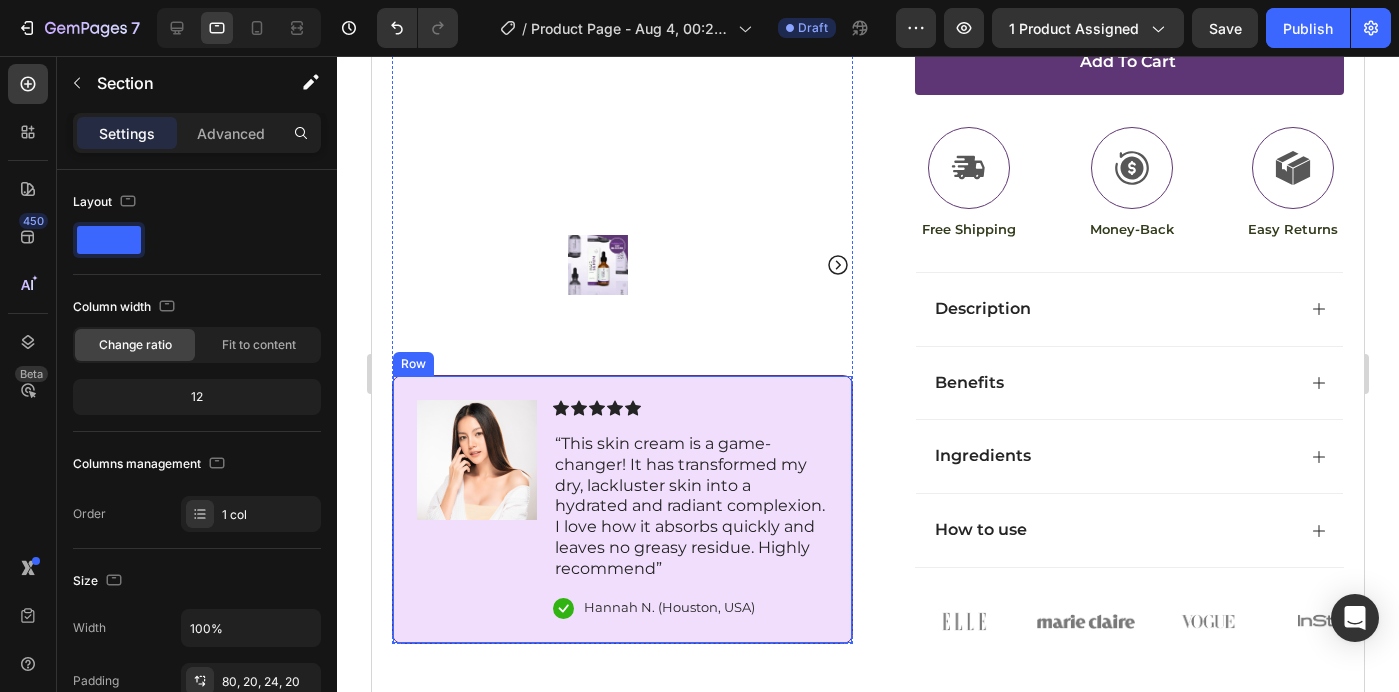 scroll, scrollTop: 824, scrollLeft: 0, axis: vertical 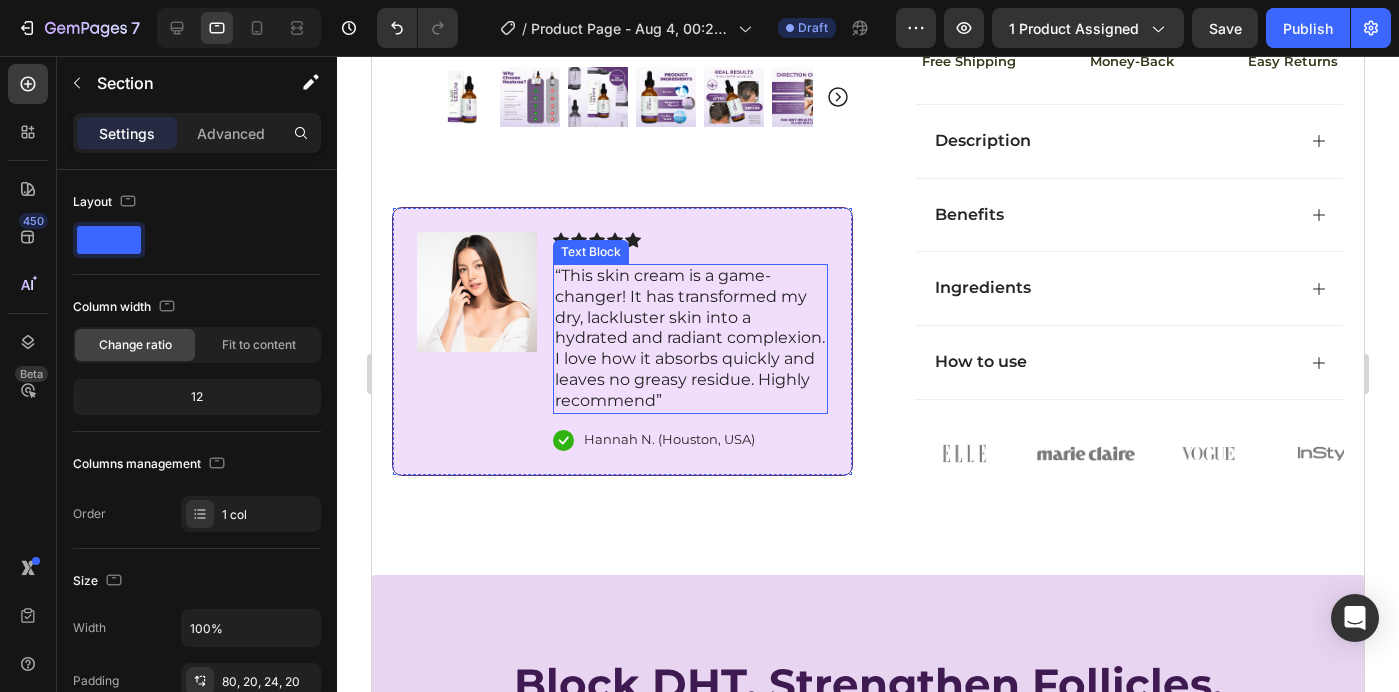 click on "“This skin cream is a game-changer! It has transformed my dry, lackluster skin into a hydrated and radiant complexion. I love how it absorbs quickly and leaves no greasy residue. Highly recommend”" at bounding box center (690, 339) 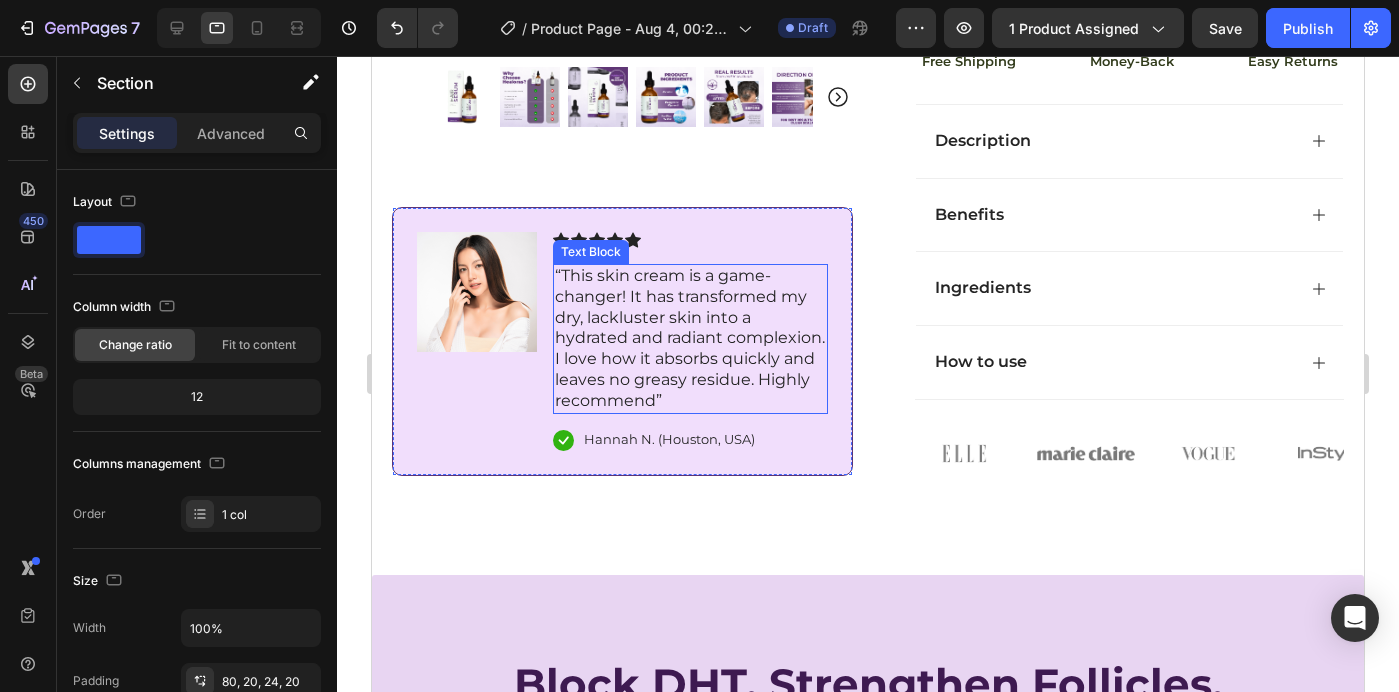 click on "“This skin cream is a game-changer! It has transformed my dry, lackluster skin into a hydrated and radiant complexion. I love how it absorbs quickly and leaves no greasy residue. Highly recommend”" at bounding box center [690, 339] 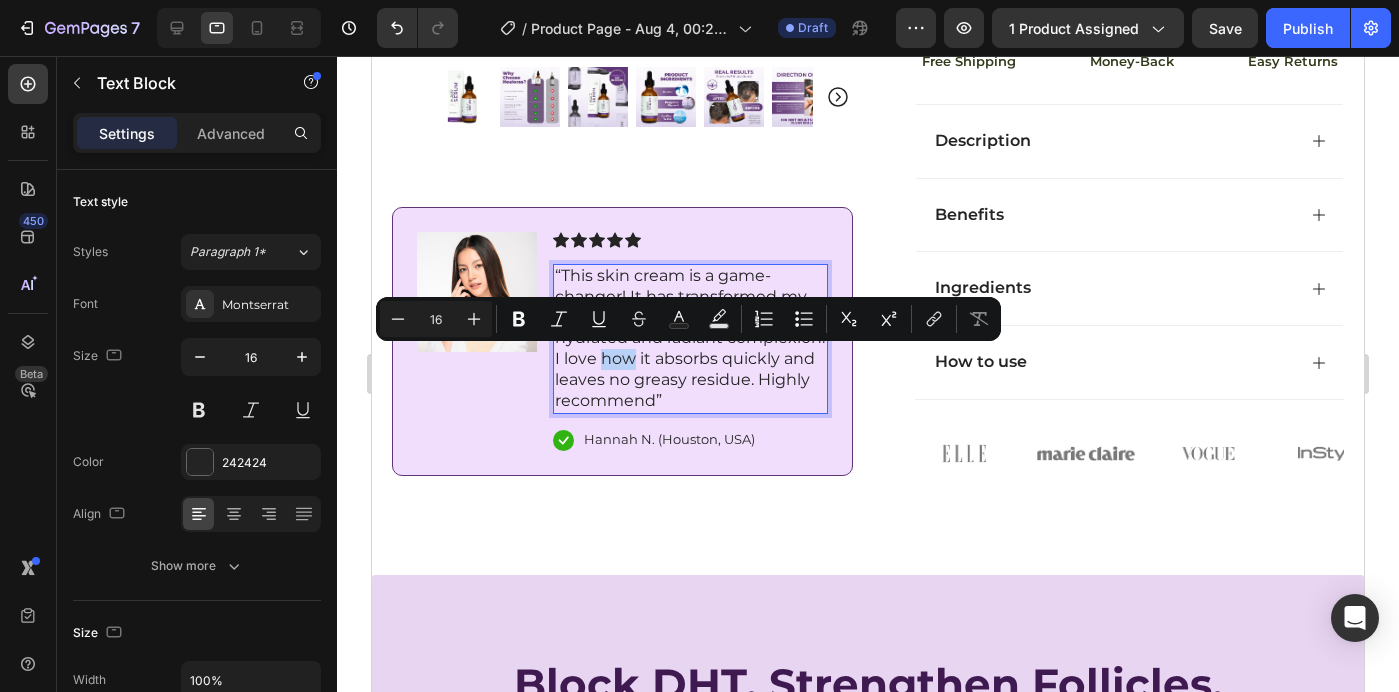 click on "“This skin cream is a game-changer! It has transformed my dry, lackluster skin into a hydrated and radiant complexion. I love how it absorbs quickly and leaves no greasy residue. Highly recommend”" at bounding box center [690, 339] 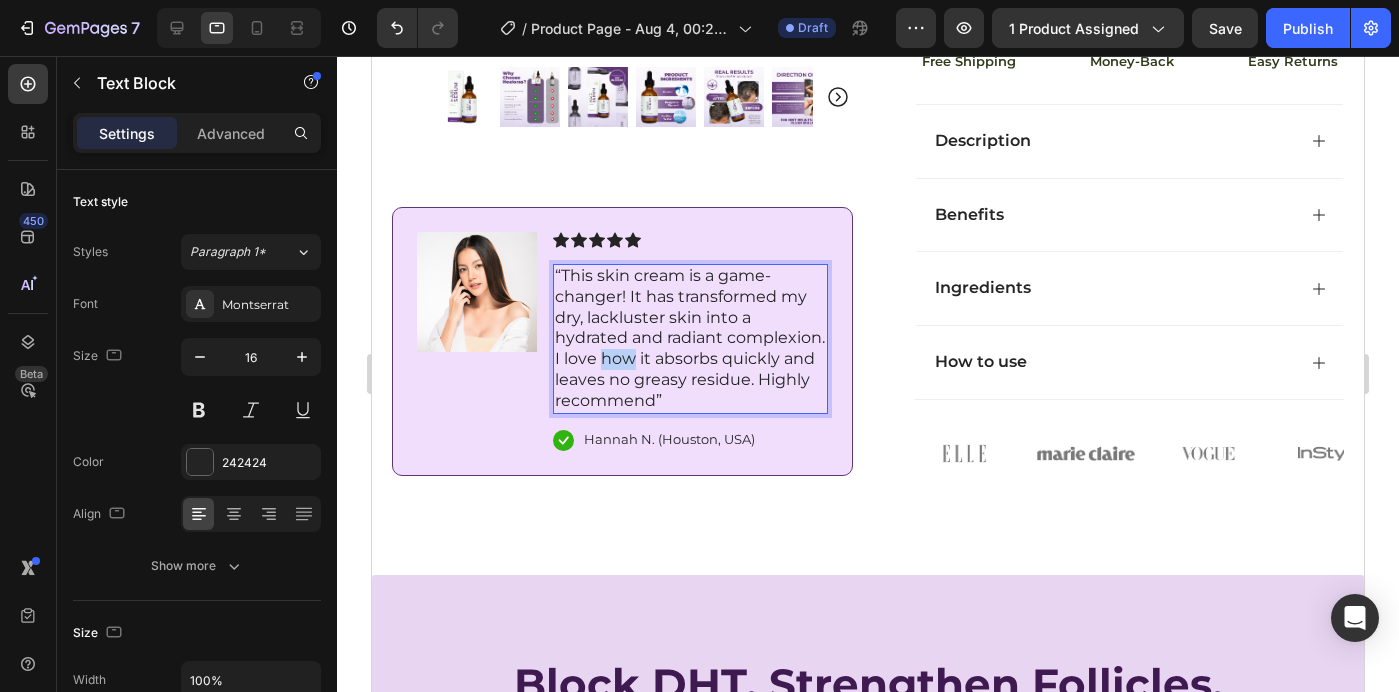 click on "“This skin cream is a game-changer! It has transformed my dry, lackluster skin into a hydrated and radiant complexion. I love how it absorbs quickly and leaves no greasy residue. Highly recommend”" at bounding box center [690, 339] 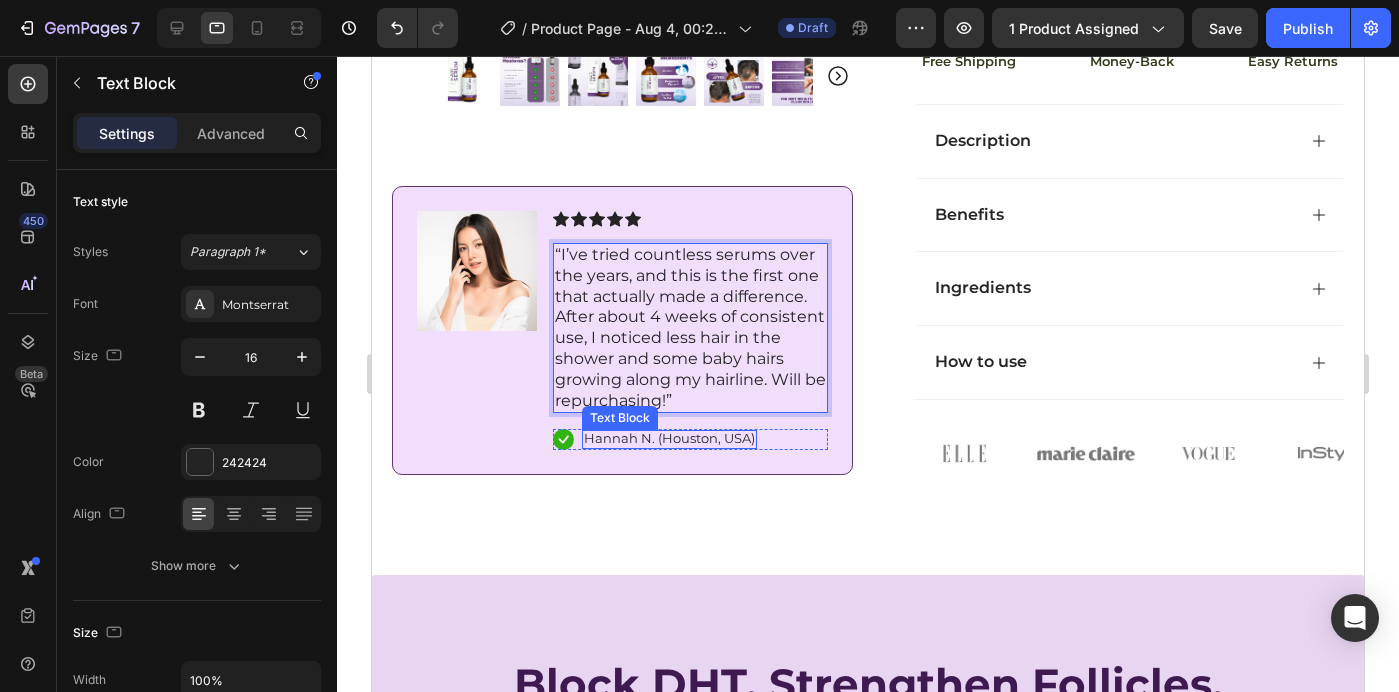 click on "Hannah N. (Houston, USA)" at bounding box center (669, 438) 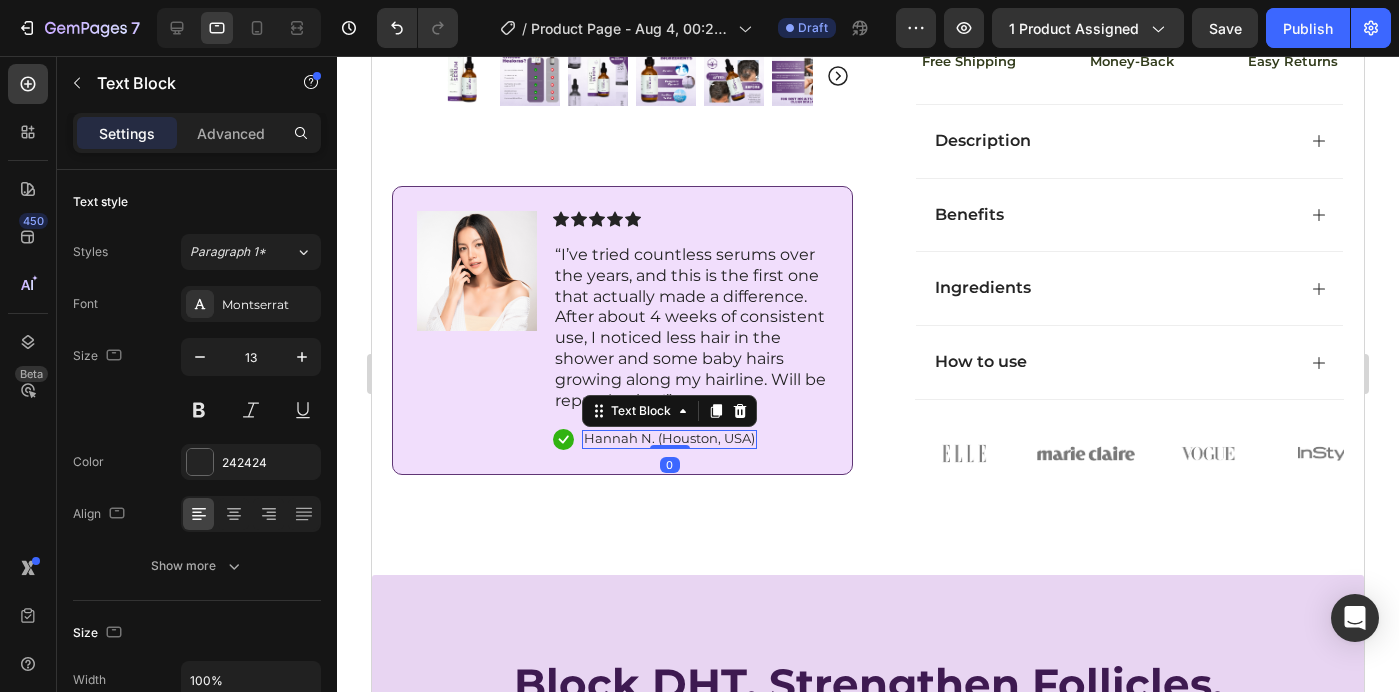 click on "Hannah N. (Houston, USA)" at bounding box center [669, 438] 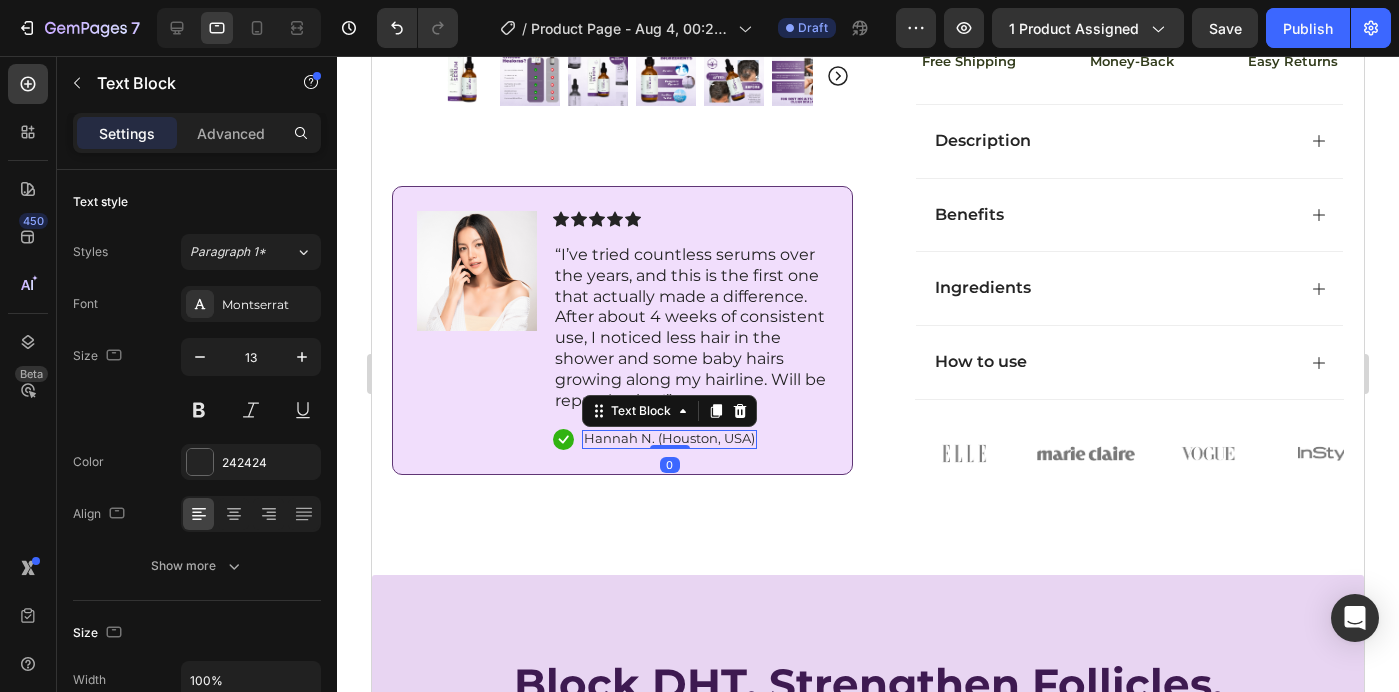 click on "Hannah N. (Houston, USA)" at bounding box center [669, 439] 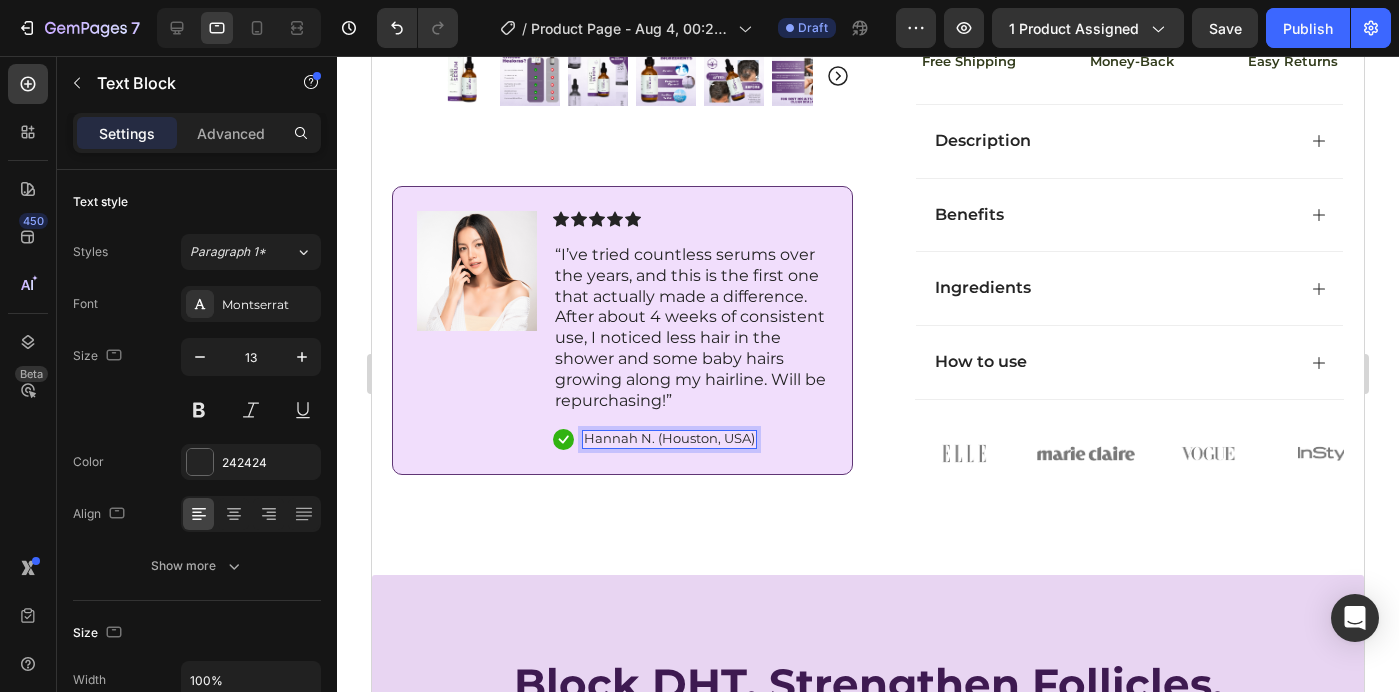 click on "Hannah N. (Houston, USA)" at bounding box center (669, 438) 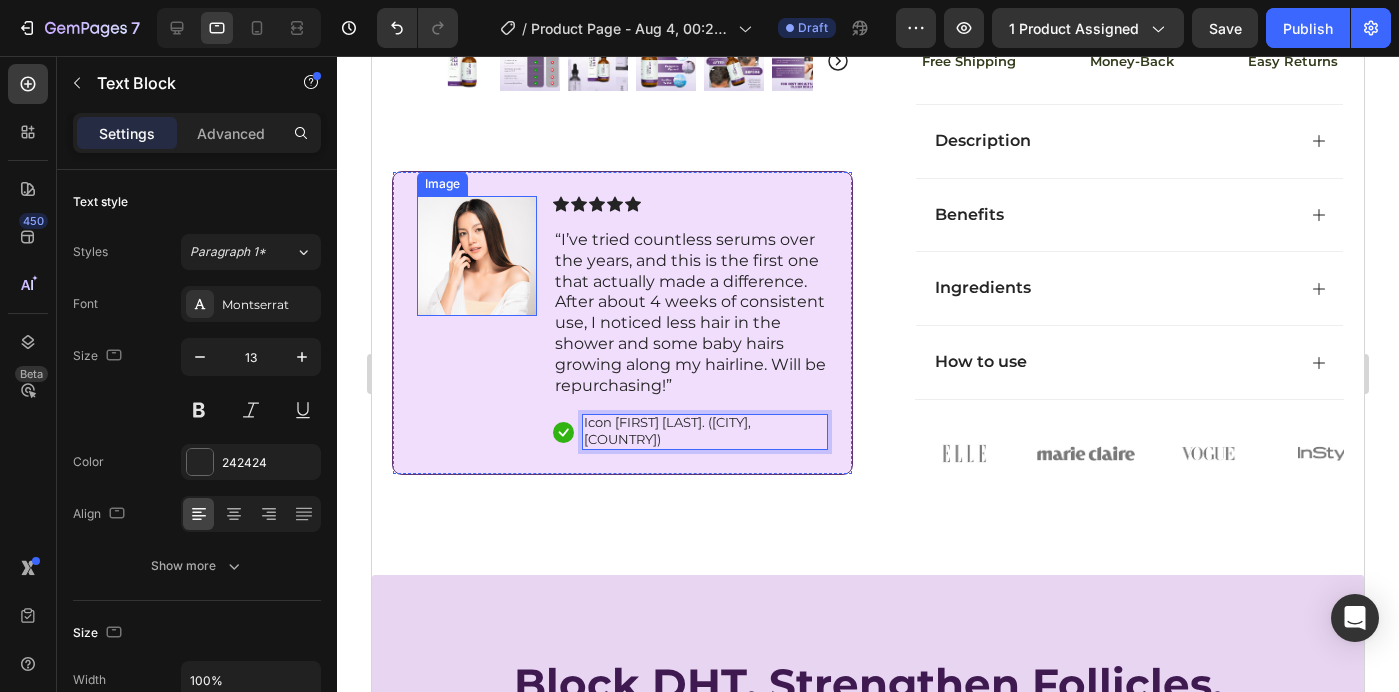 click at bounding box center (477, 256) 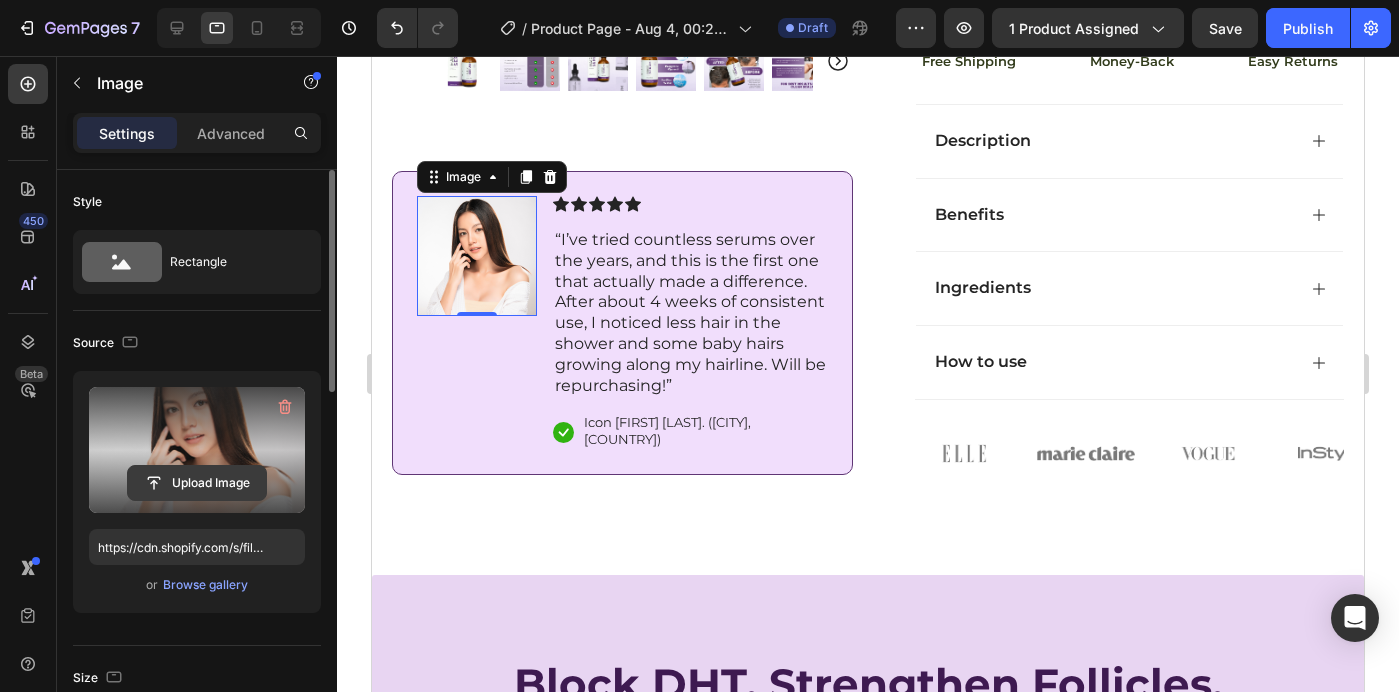 click 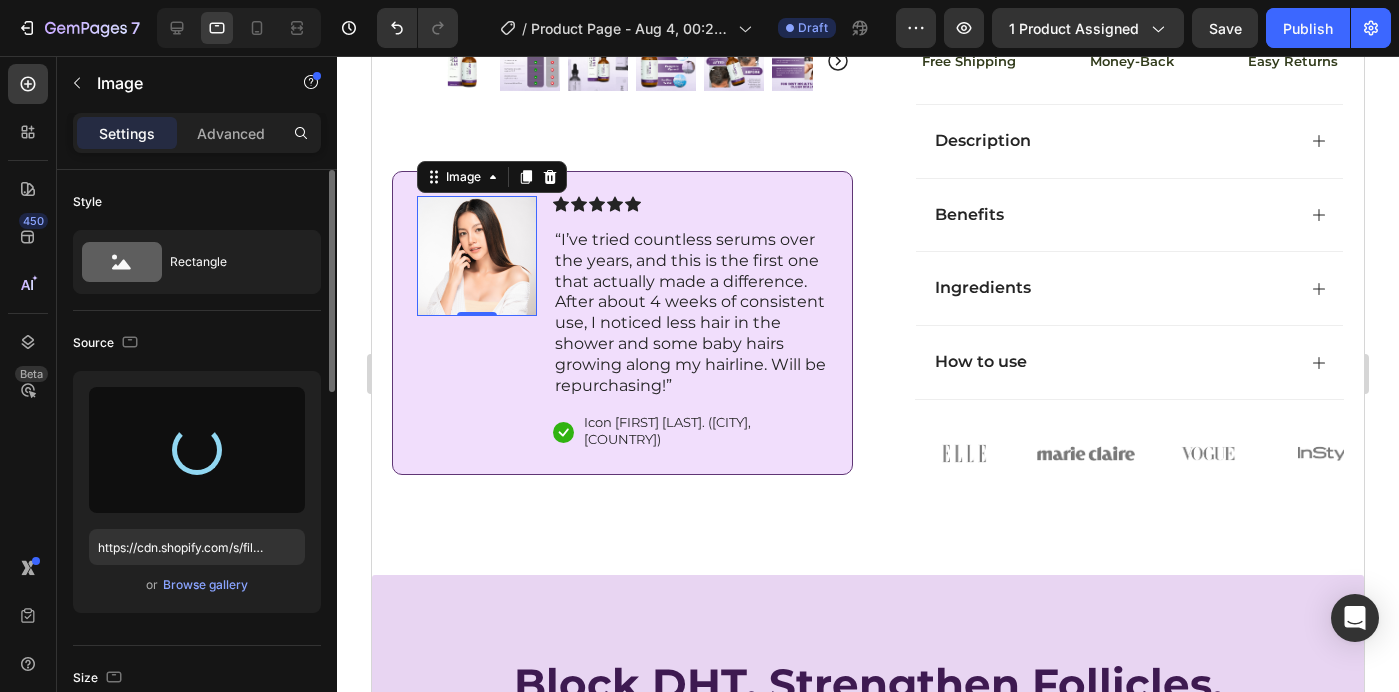 type on "https://cdn.shopify.com/s/files/1/0698/8844/2517/files/gempages_578359433361359376-9dbb806c-060f-4027-84af-007c72ddd910.png" 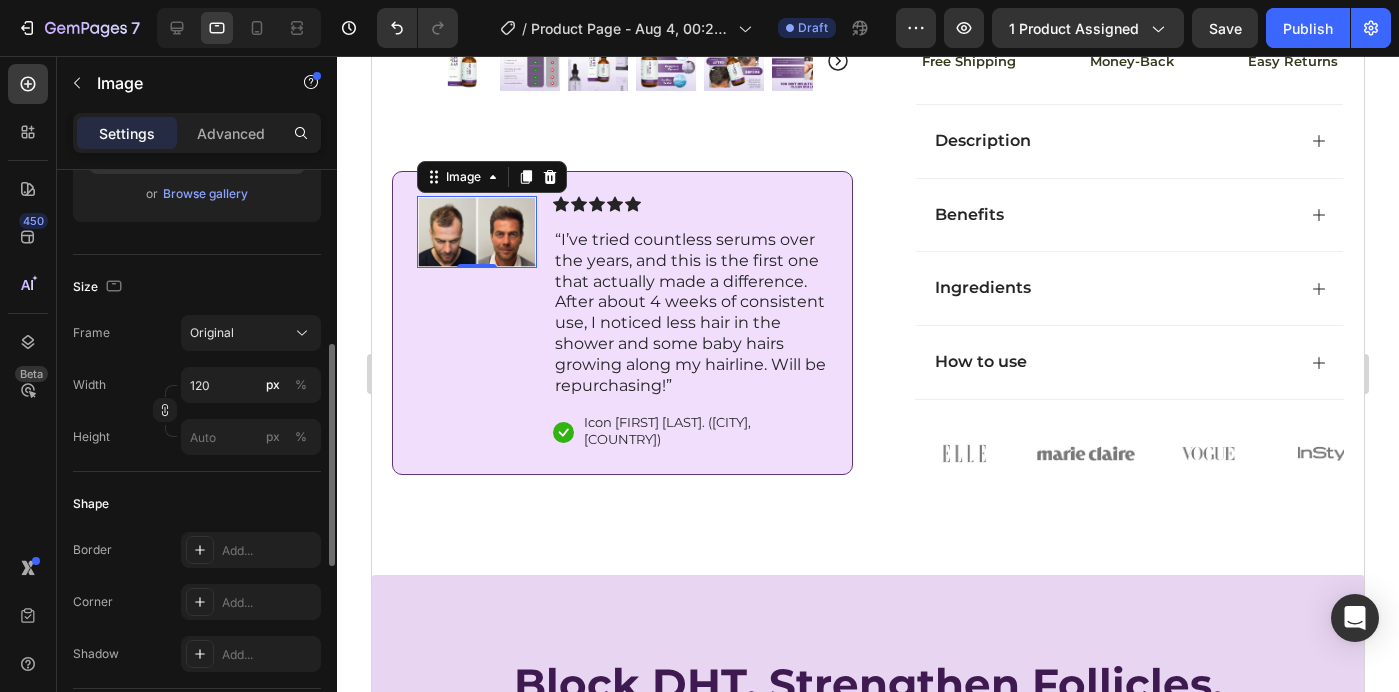 scroll, scrollTop: 411, scrollLeft: 0, axis: vertical 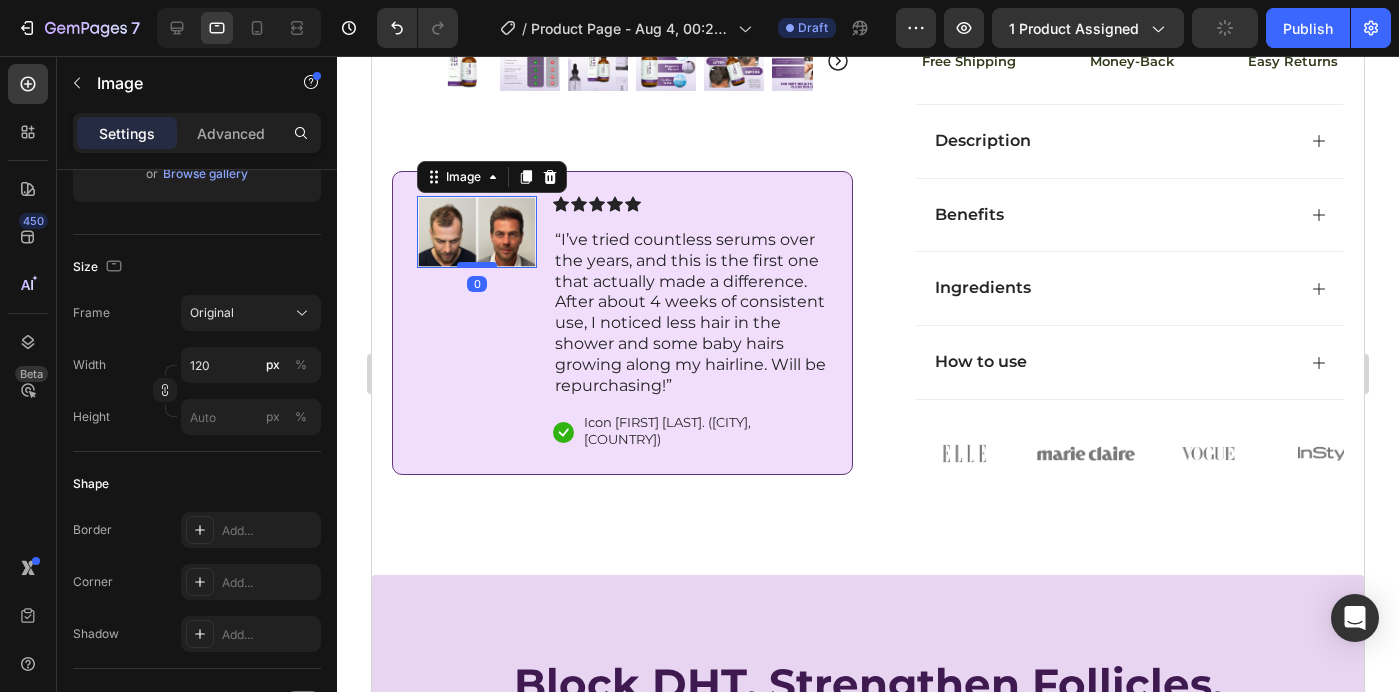 drag, startPoint x: 476, startPoint y: 281, endPoint x: 715, endPoint y: 428, distance: 280.58865 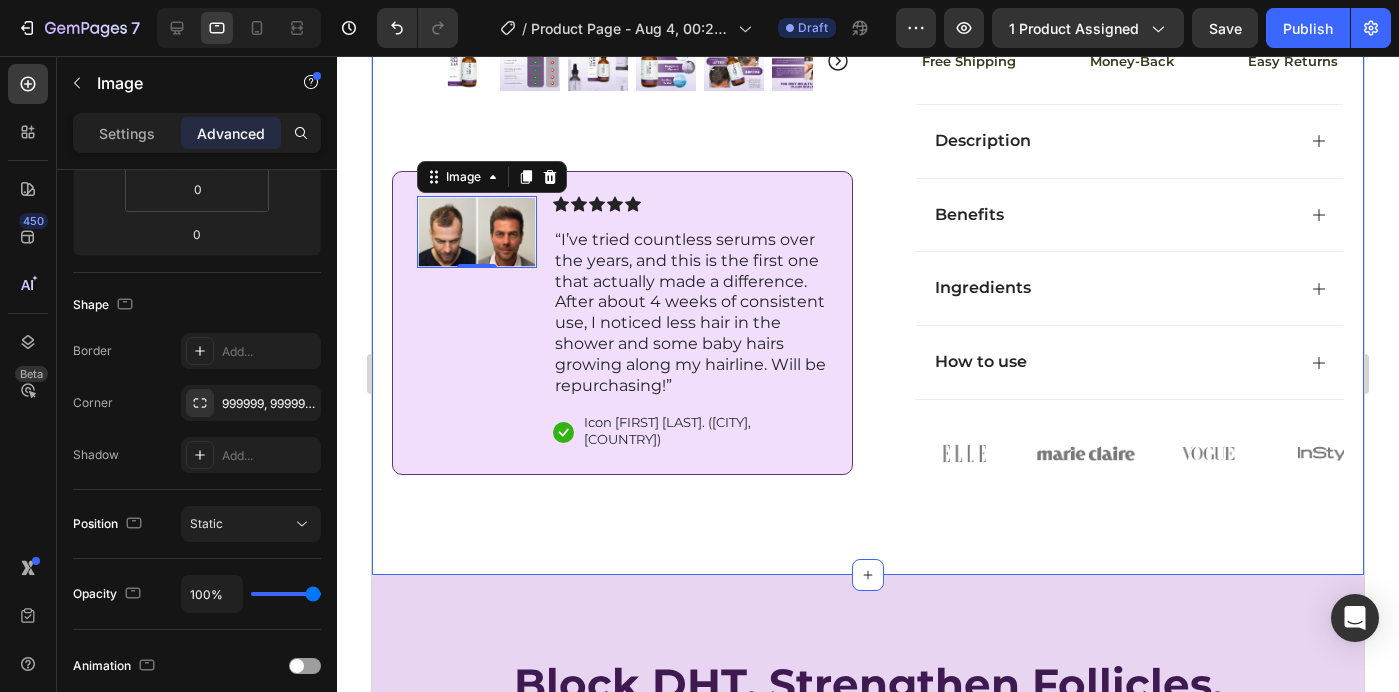 click on "Icon Free Shipping Today Only Text Block Row
Icon 84,000+ Happy Customer Text Block Row Carousel Row
Product Images Image   0 Icon Icon Icon Icon Icon Icon List “I’ve tried countless serums over the years, and this is the first one that actually made a difference. After about 4 weeks of consistent use, I noticed less hair in the shower and some baby hairs growing along my hairline. Will be repurchasing!” Text Block
Icon [FIRST] [LAST]. ([CITY], [COUNTRY]) Text Block Row Row Row Icon Icon Icon Icon Icon Icon List (1349 Reviews) Text Block Row Topische Haargroeiserum bij Dunner Wordend Haar – Krachtige DHT-blokkerende Formule Product Title 5% RU5884 Solution 50MG per ML Text Block Topical Hair Growth Serum for Thinning Hair – Powerful DHT-Blocking Formula Text Block Blocks DHT Effectively Strengthens Hair Follicles Reduces Shedding Noticeably Promotes Fuller Growth Item List Kaching Bundles Kaching Bundles
Icon Text Block Row Add to cart" at bounding box center [868, -76] 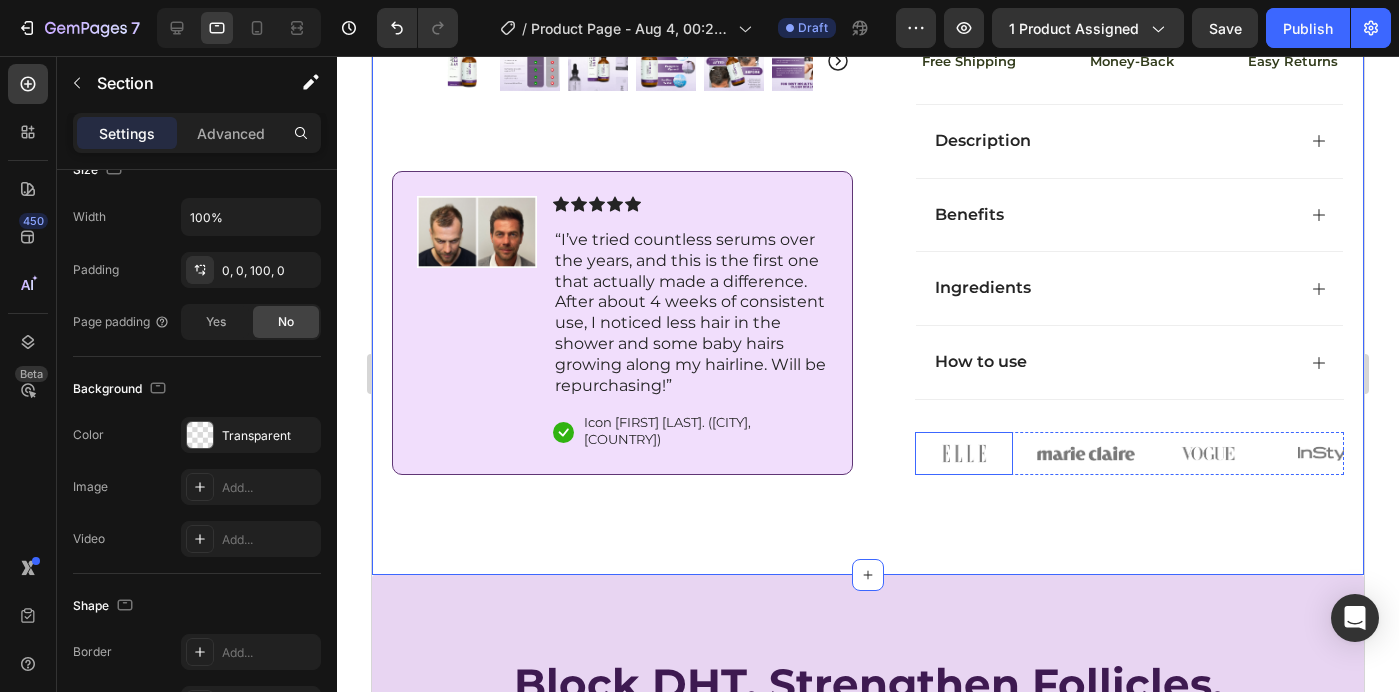 scroll, scrollTop: 0, scrollLeft: 0, axis: both 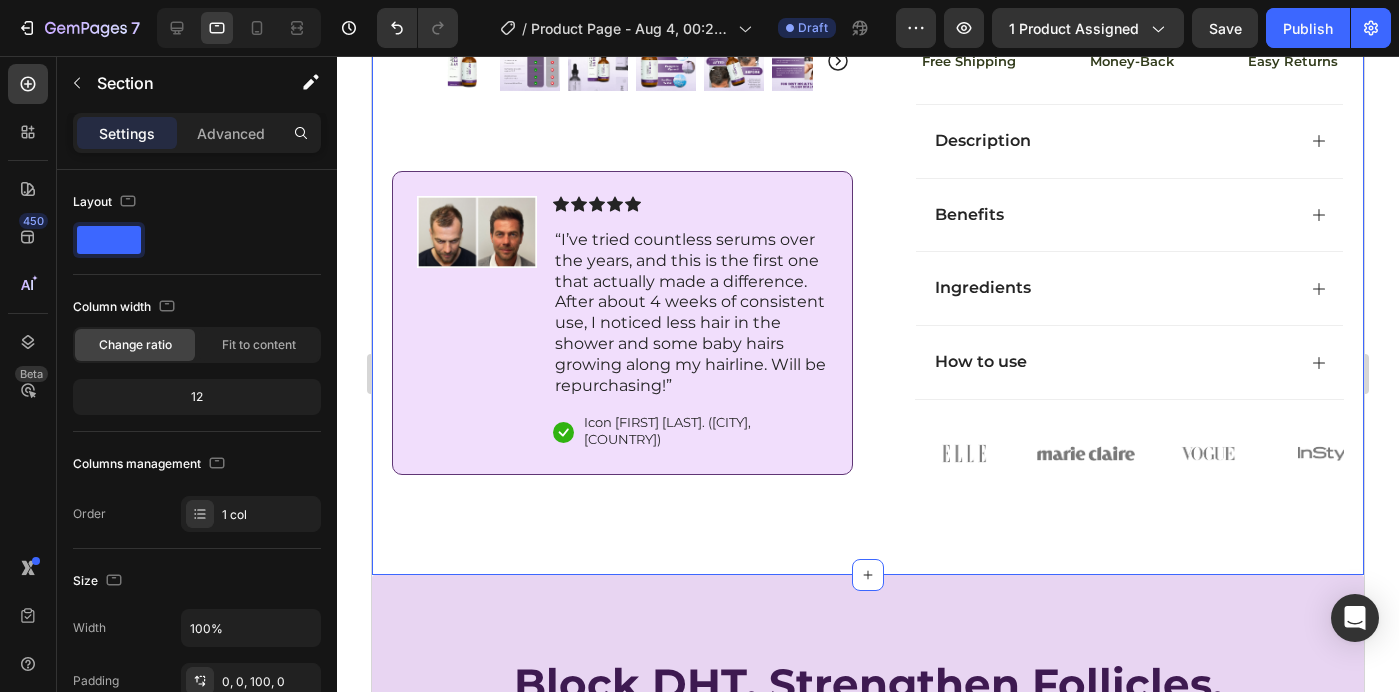 click on "Icon Free Shipping Today Only Text Block Row
Icon 84,000+ Happy Customer Text Block Row Carousel Row
Product Images Image Icon Icon Icon Icon Icon Icon List “I’ve tried countless serums over the years, and this is the first one that actually made a difference. After about 4 weeks of consistent use, I noticed less hair in the shower and some baby hairs growing along my hairline. Will be repurchasing!” Text Block
Icon [FIRST] [LAST]. ([CITY], [COUNTRY]) Text Block Row Row Row Icon Icon Icon Icon Icon Icon List (1349 Reviews) Text Block Row Topische Haargroeiserum bij Dunner Wordend Haar – Krachtige DHT-blokkerende Formule Product Title 5% RU5884 Solution 50MG per ML Text Block Topical Hair Growth Serum for Thinning Hair – Powerful DHT-Blocking Formula Text Block Blocks DHT Effectively Strengthens Hair Follicles Reduces Shedding Noticeably Promotes Fuller Growth Item List Kaching Bundles Kaching Bundles
Icon Text Block Row Add to cart Add to Cart" at bounding box center [868, -76] 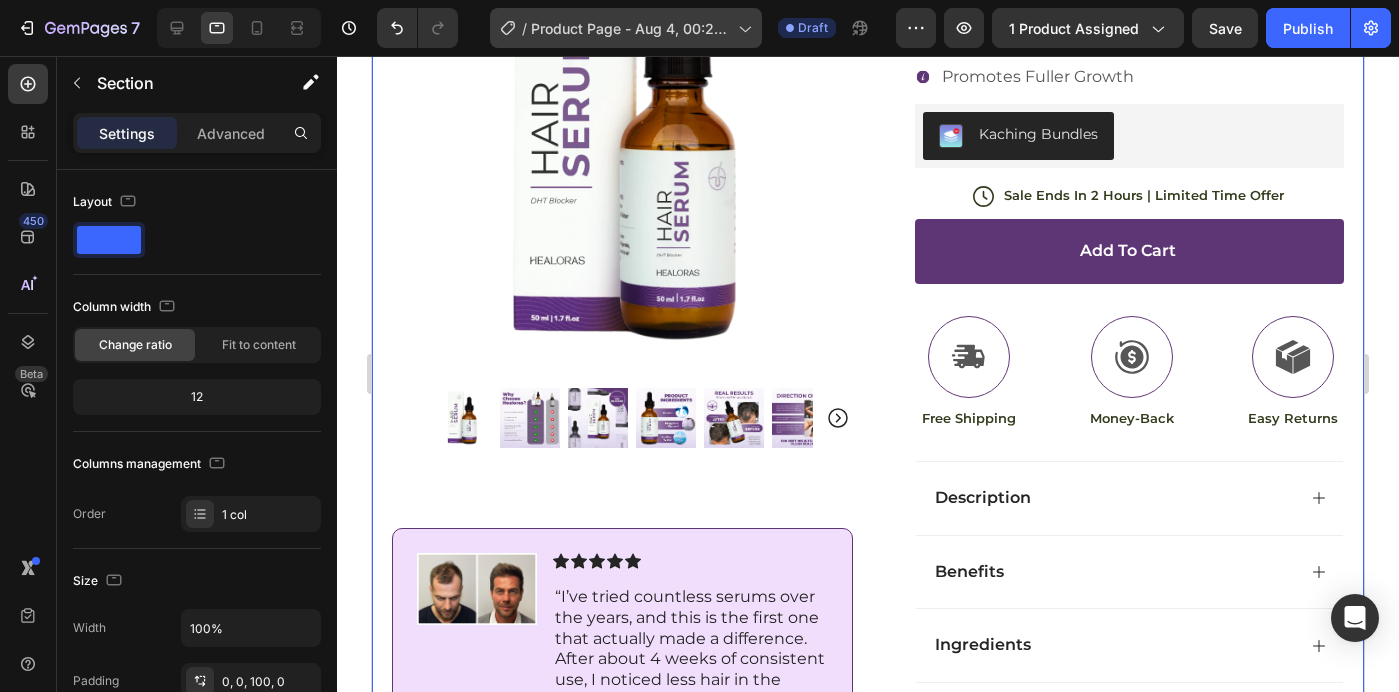 scroll, scrollTop: 453, scrollLeft: 0, axis: vertical 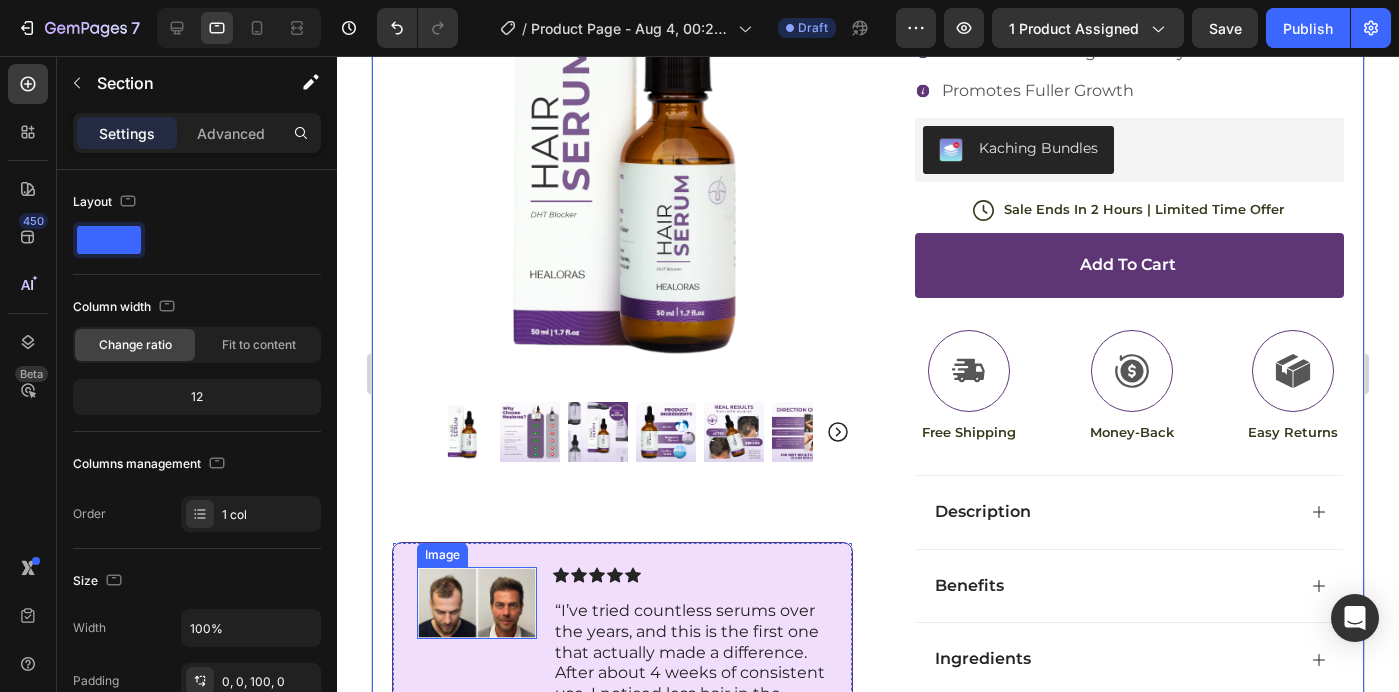 click at bounding box center [477, 603] 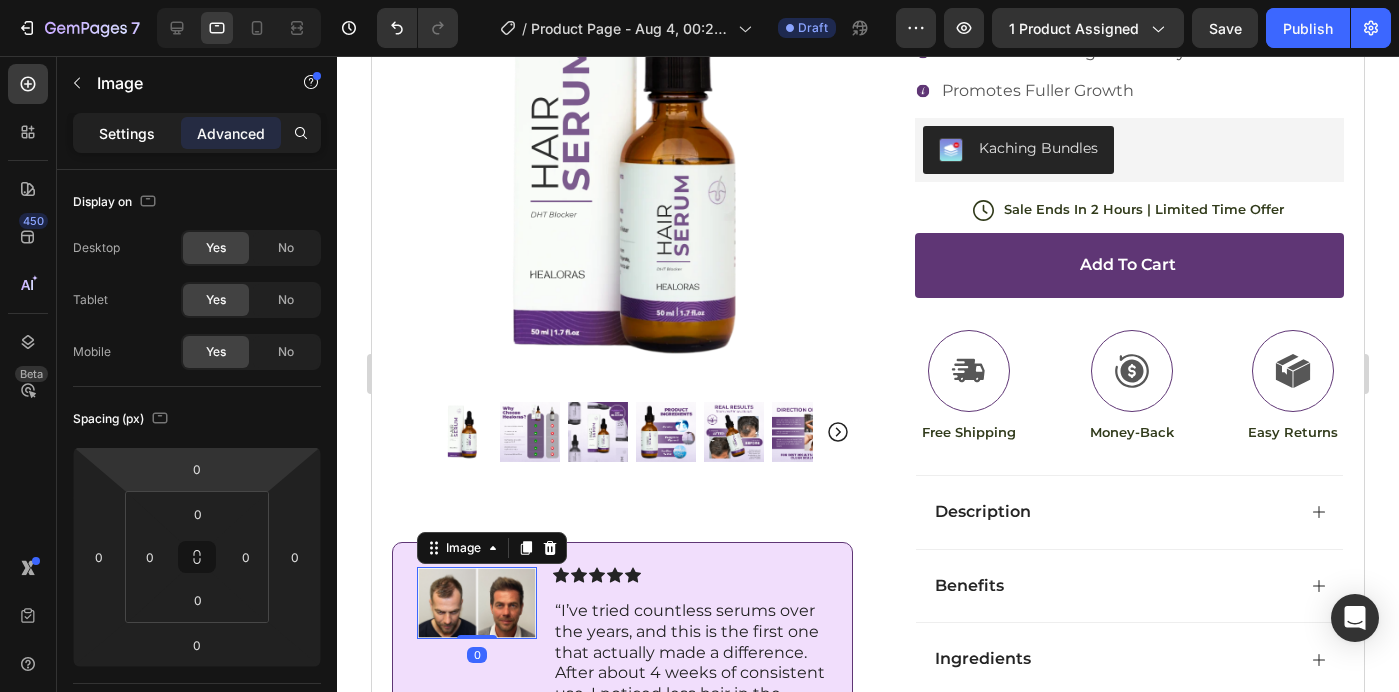 click on "Settings" at bounding box center (127, 133) 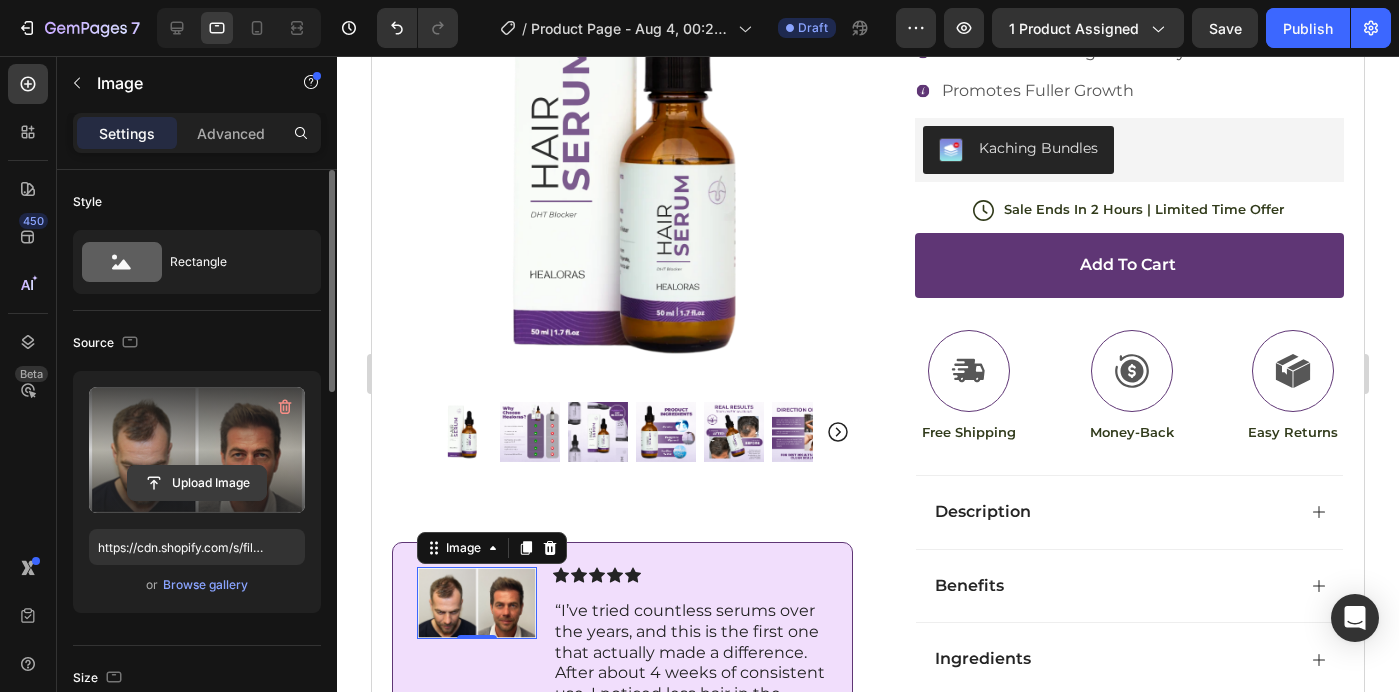 click 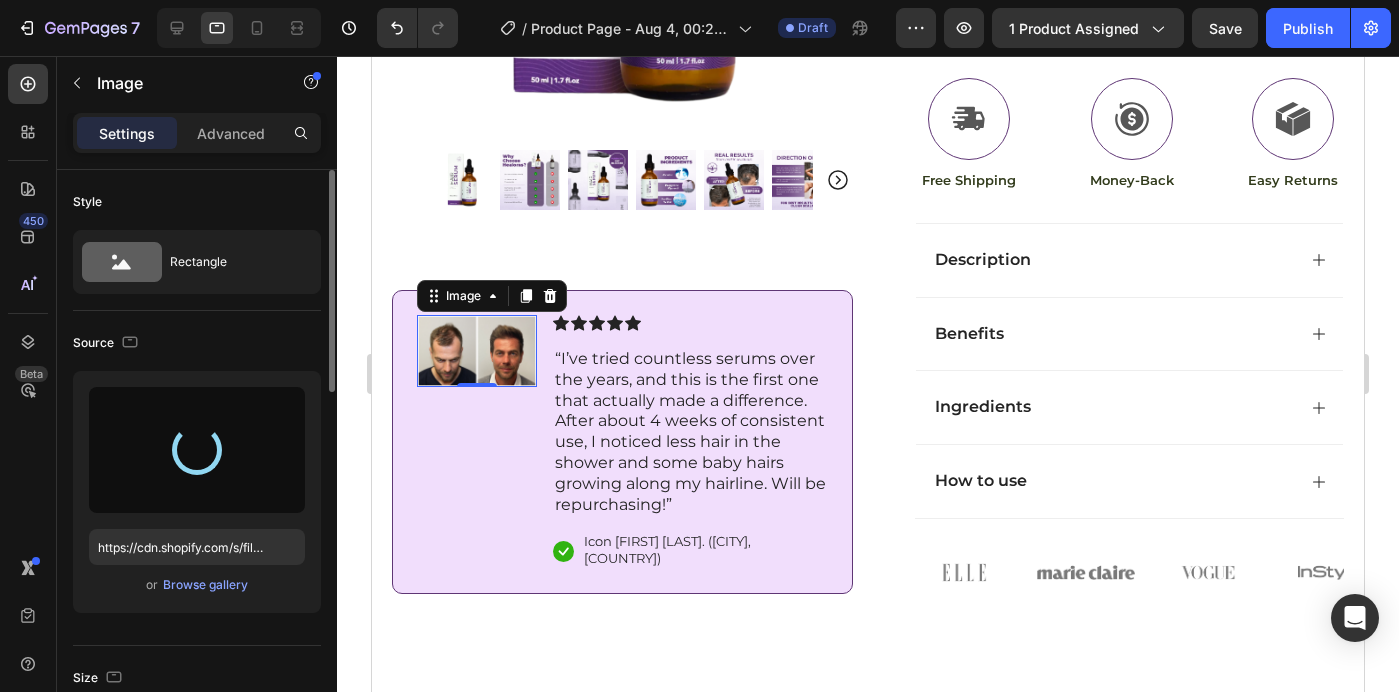 scroll, scrollTop: 708, scrollLeft: 0, axis: vertical 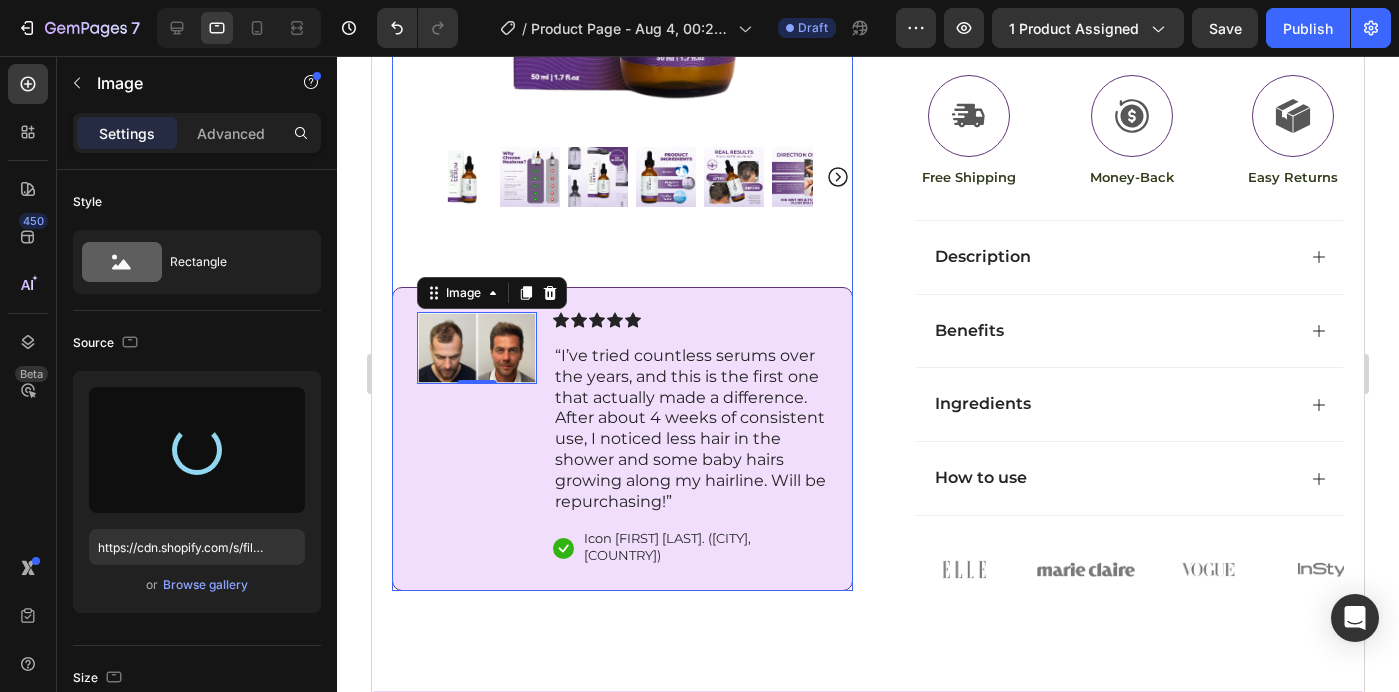 click 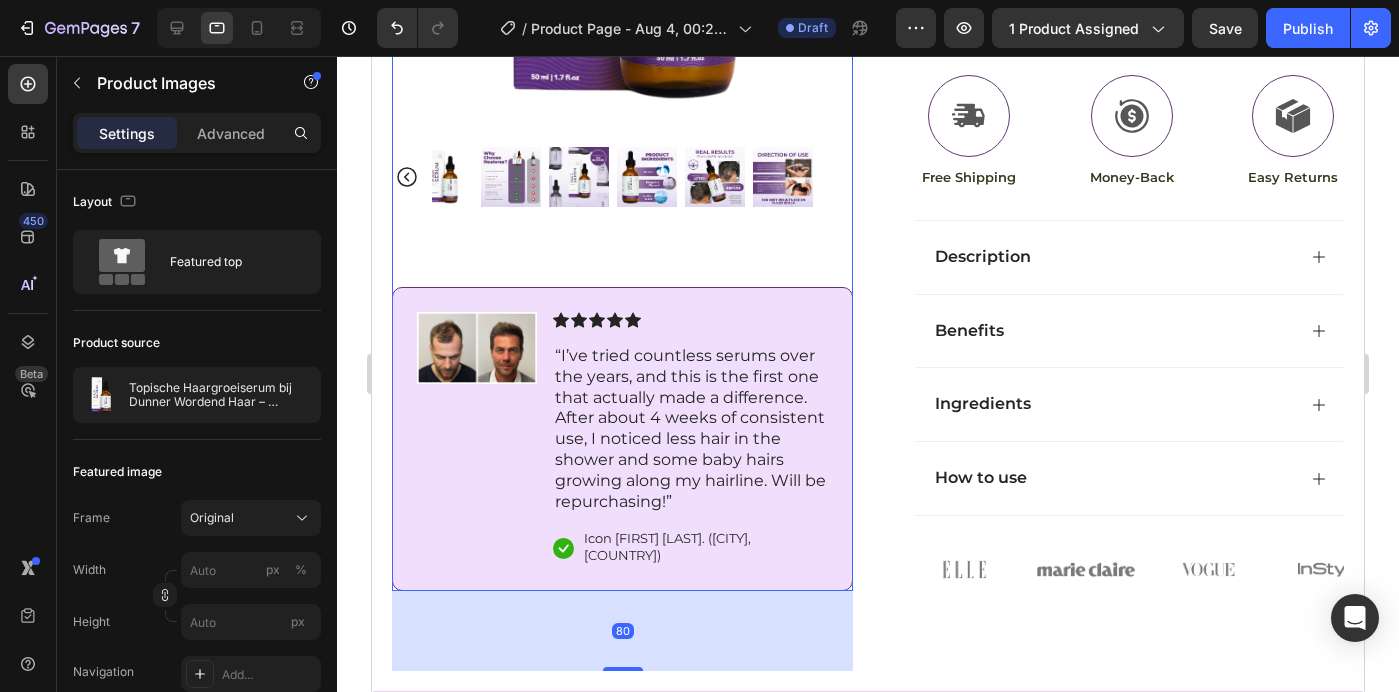 click at bounding box center [783, 177] 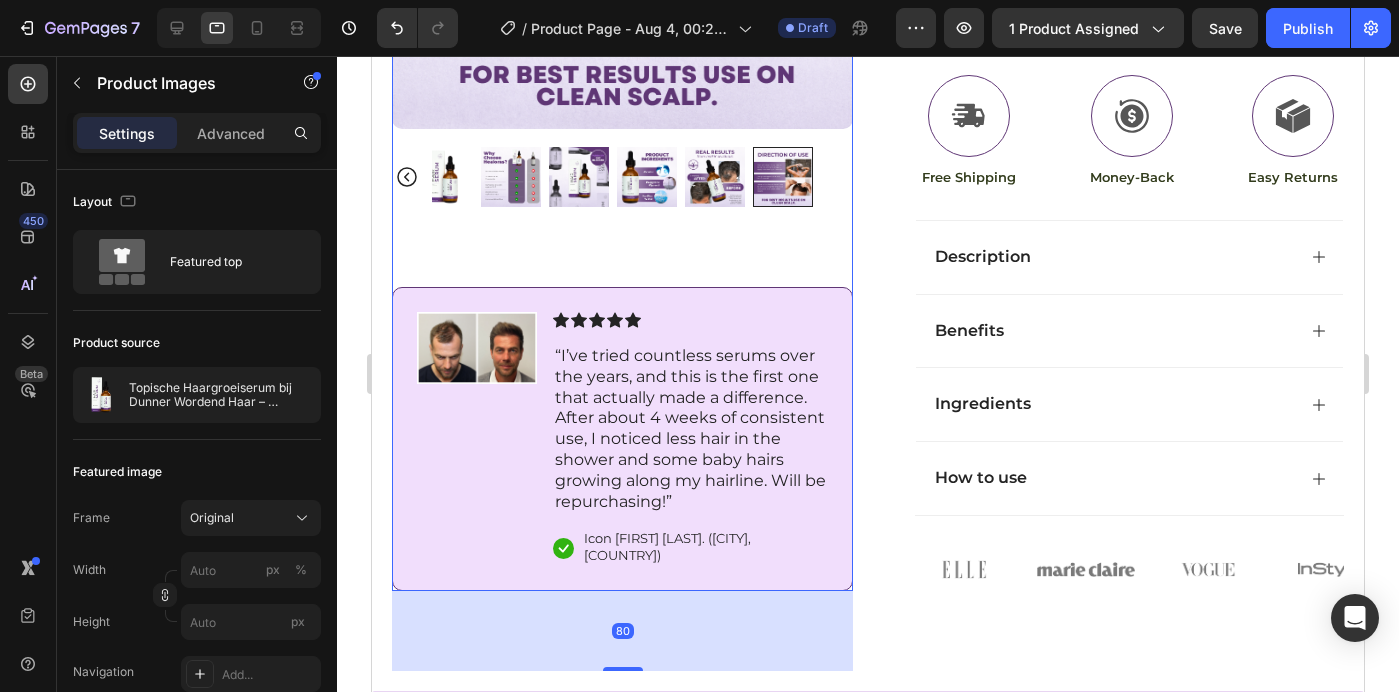 click at bounding box center [477, 348] 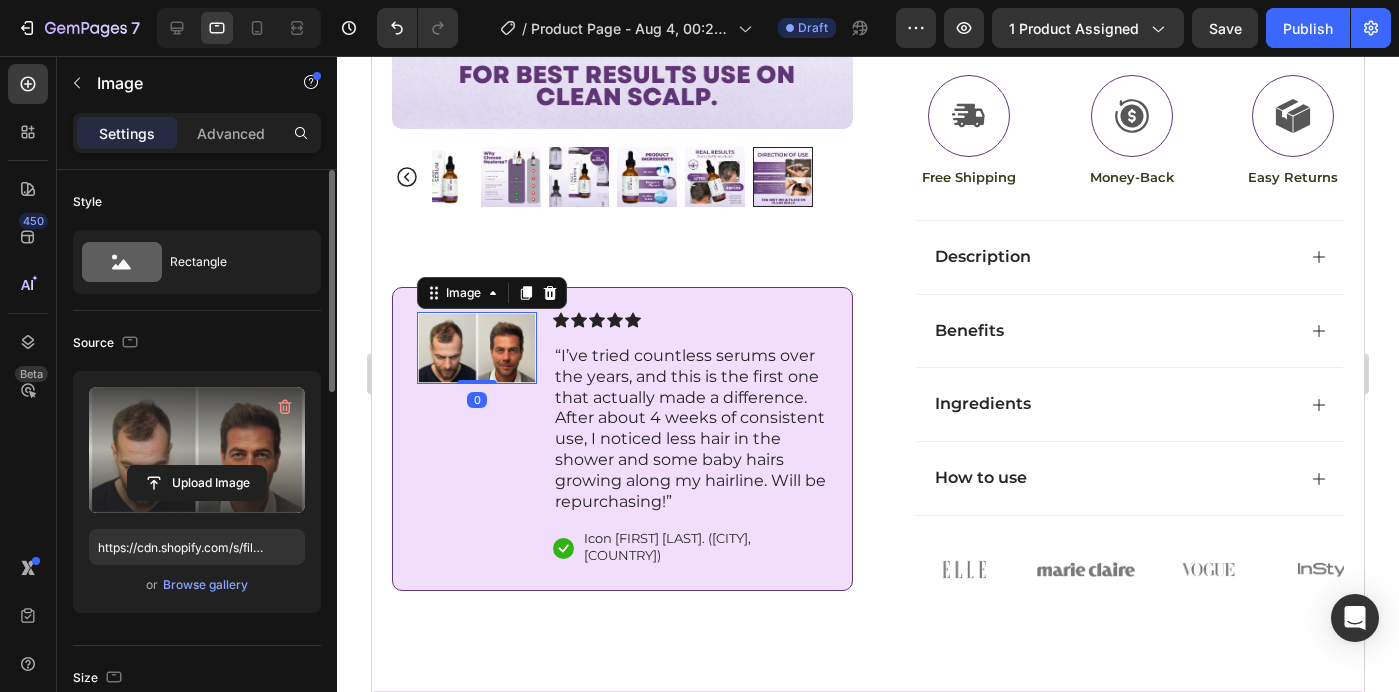 click at bounding box center [197, 450] 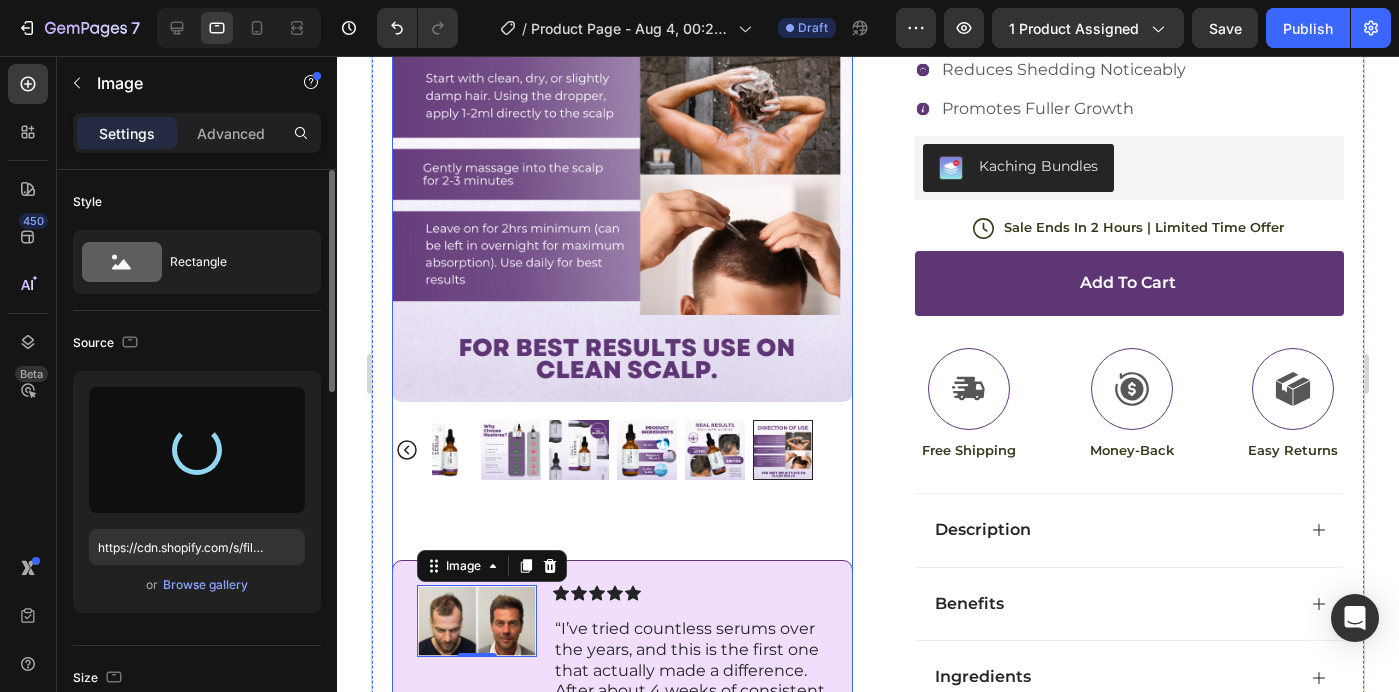scroll, scrollTop: 439, scrollLeft: 0, axis: vertical 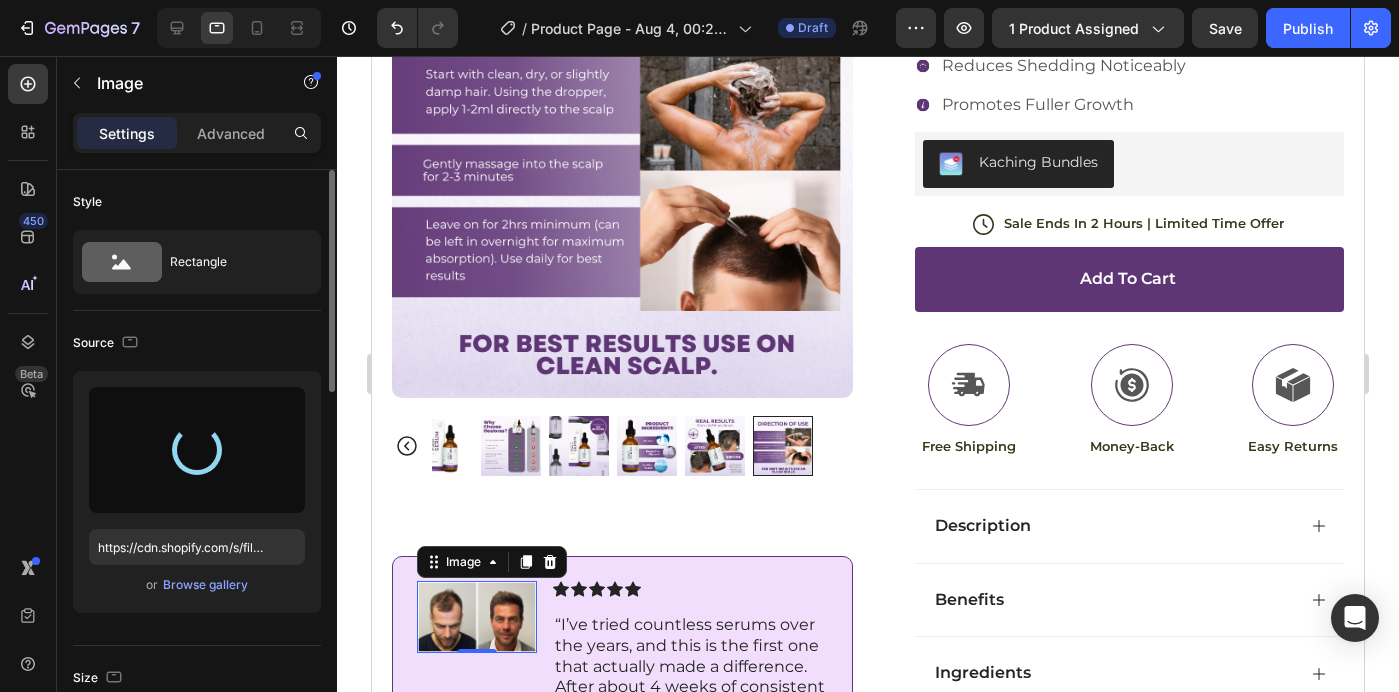type on "https://cdn.shopify.com/s/files/1/0698/8844/2517/files/gempages_578359433361359376-402361cf-a318-446b-91e3-7cee987e0f0a.png" 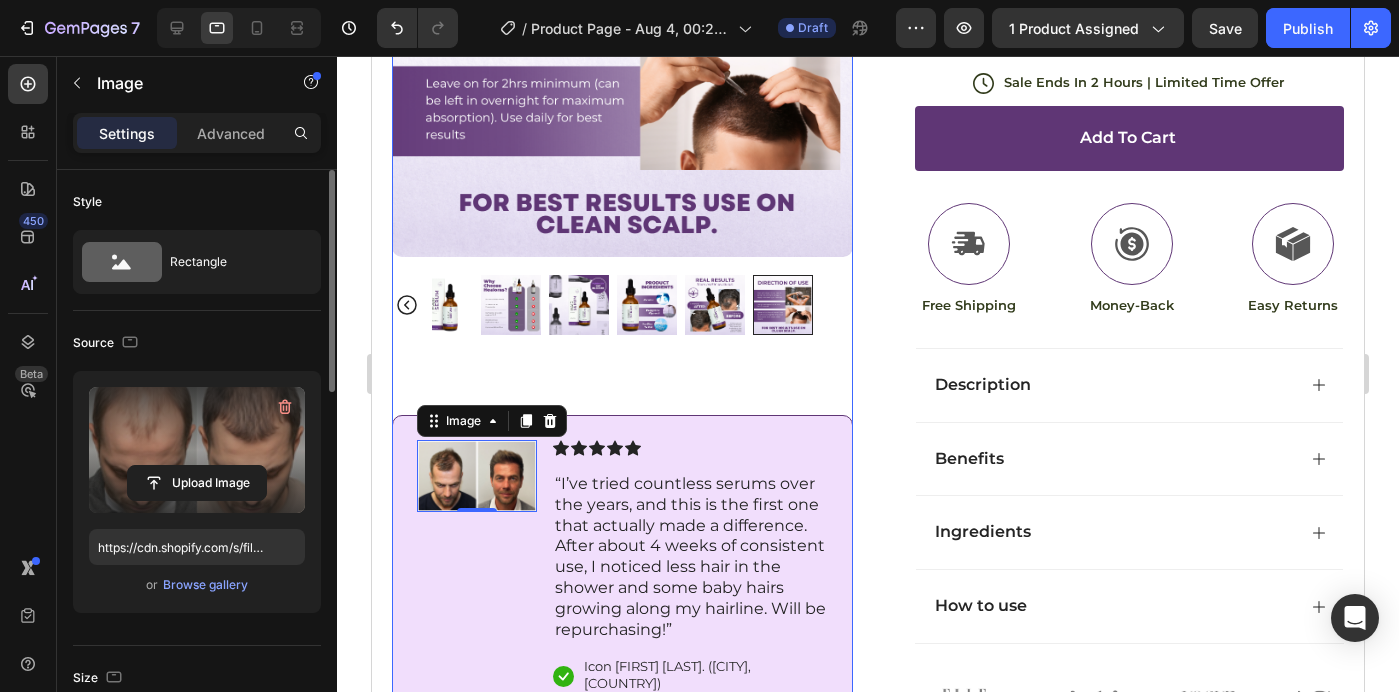 scroll, scrollTop: 565, scrollLeft: 0, axis: vertical 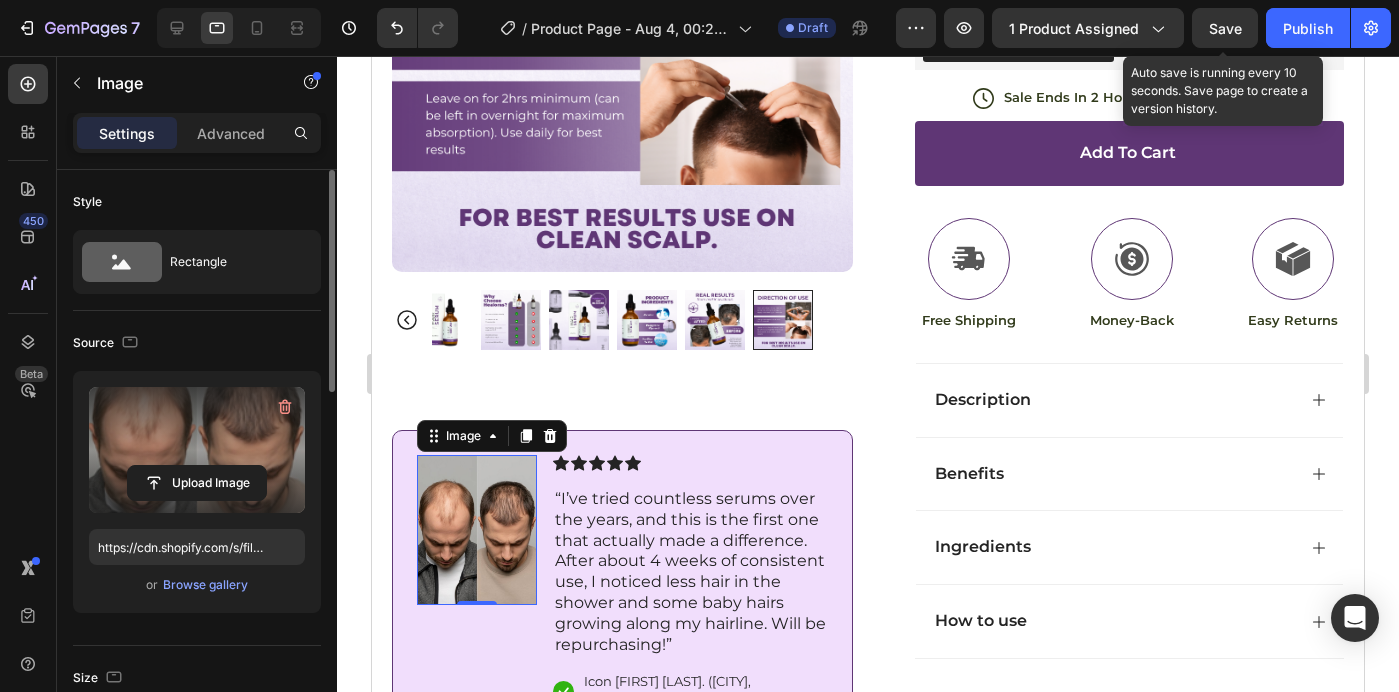 click on "Save" at bounding box center [1225, 28] 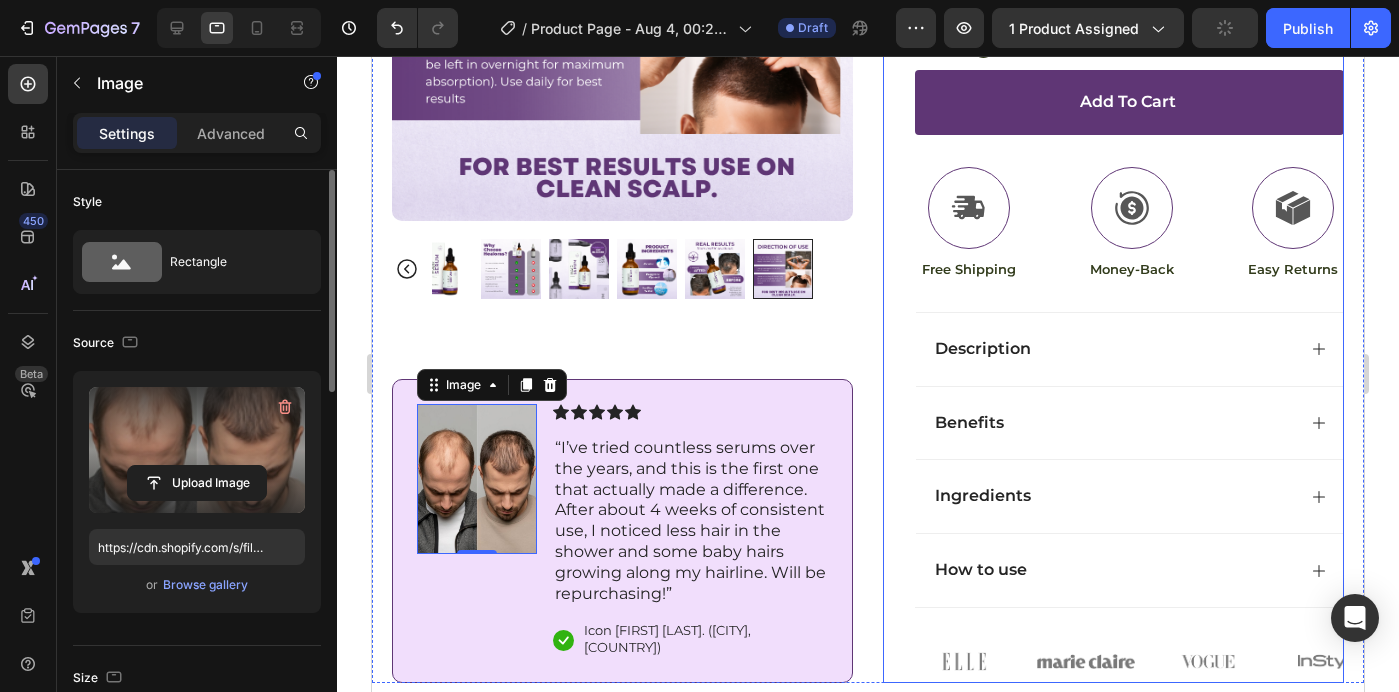 scroll, scrollTop: 626, scrollLeft: 0, axis: vertical 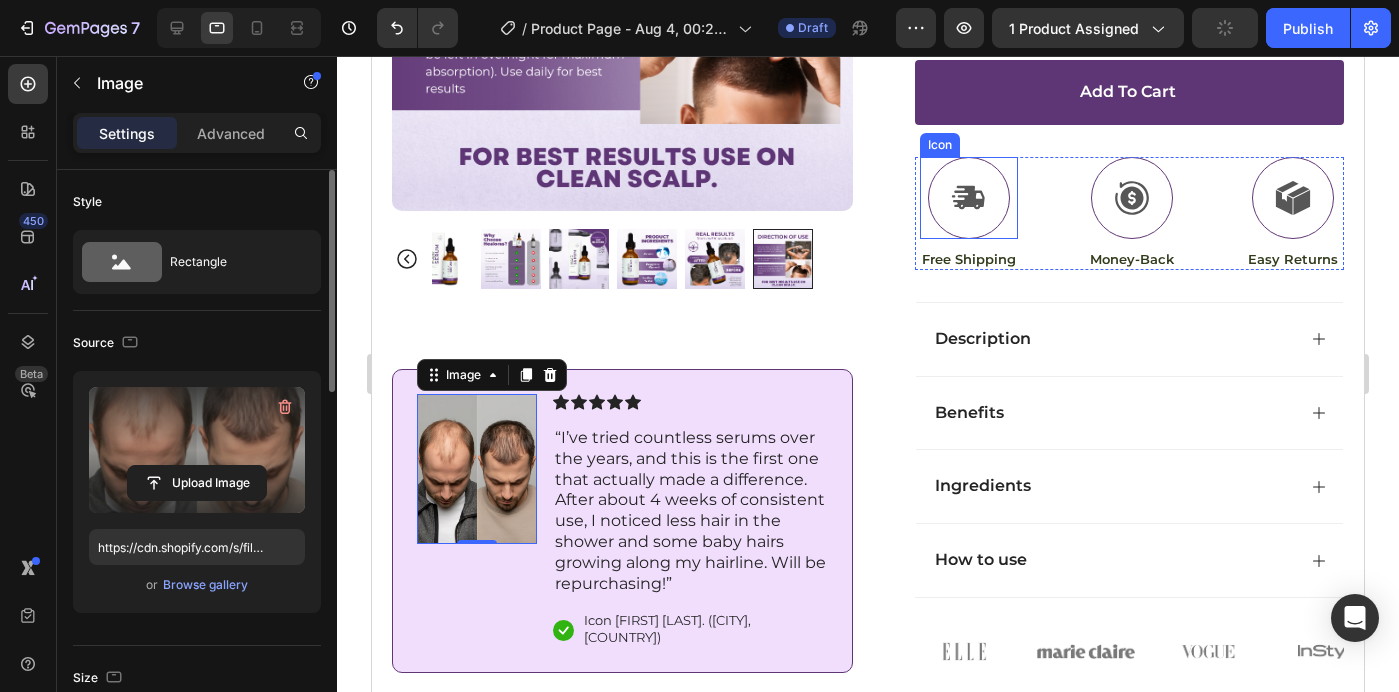 click 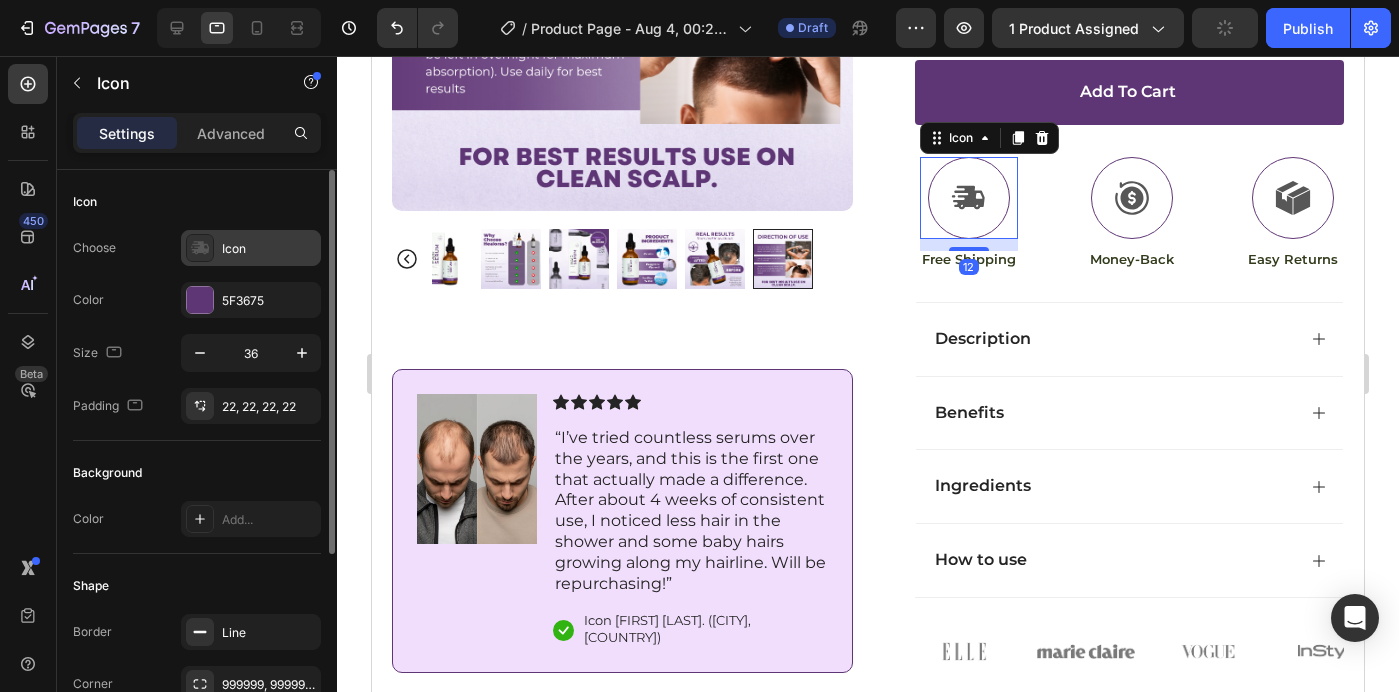 click on "Icon" at bounding box center [269, 249] 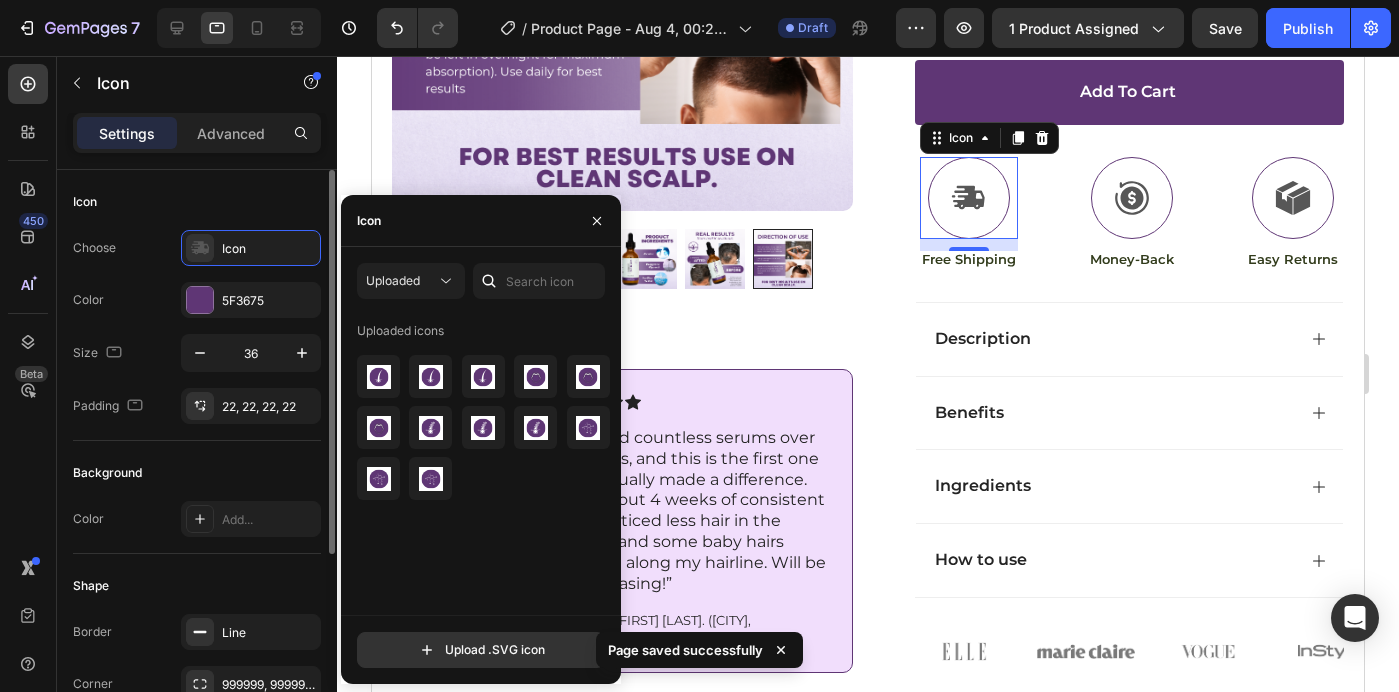 click on "Choose" at bounding box center [94, 248] 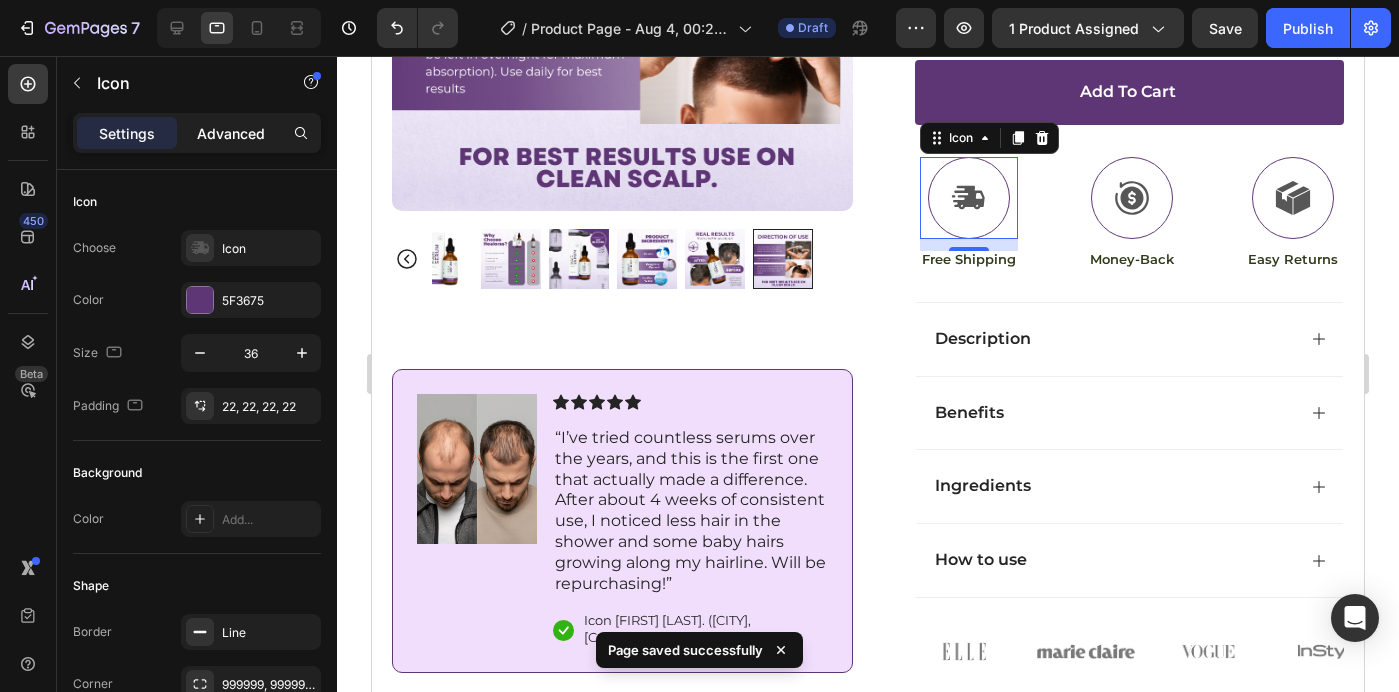 click on "Advanced" at bounding box center [231, 133] 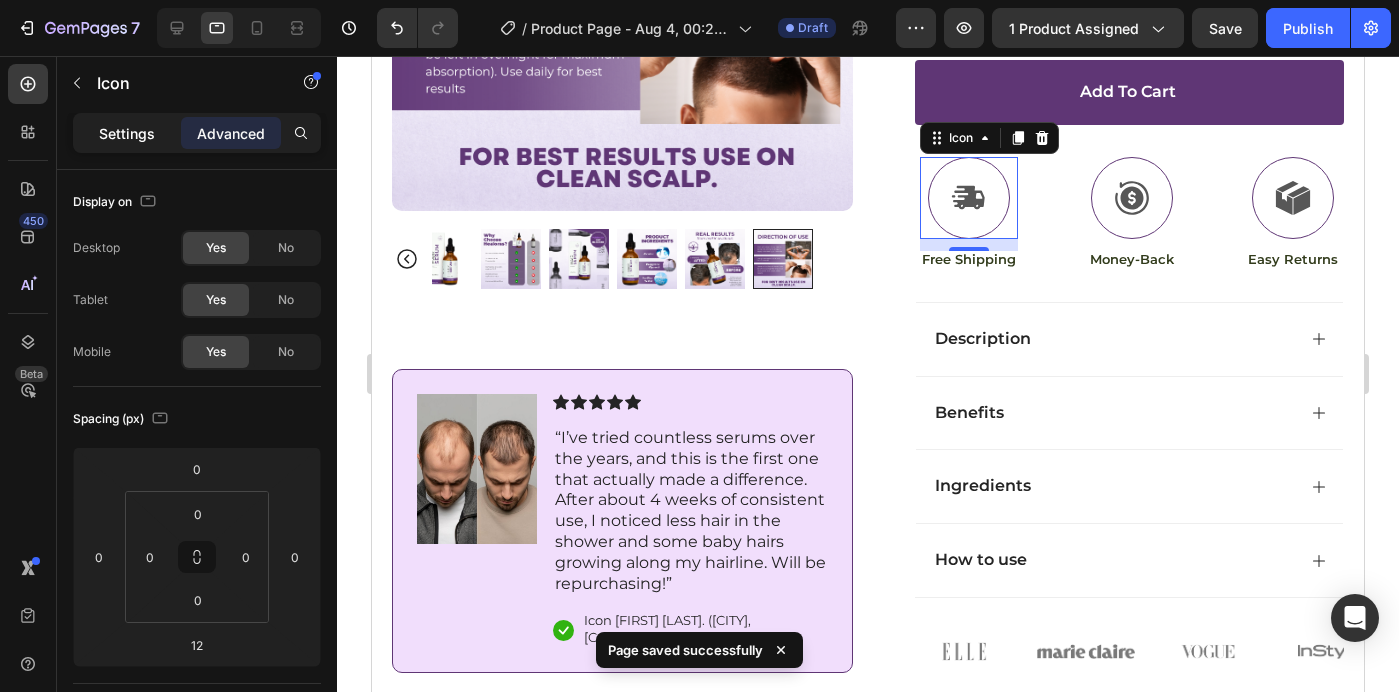 click on "Settings" at bounding box center (127, 133) 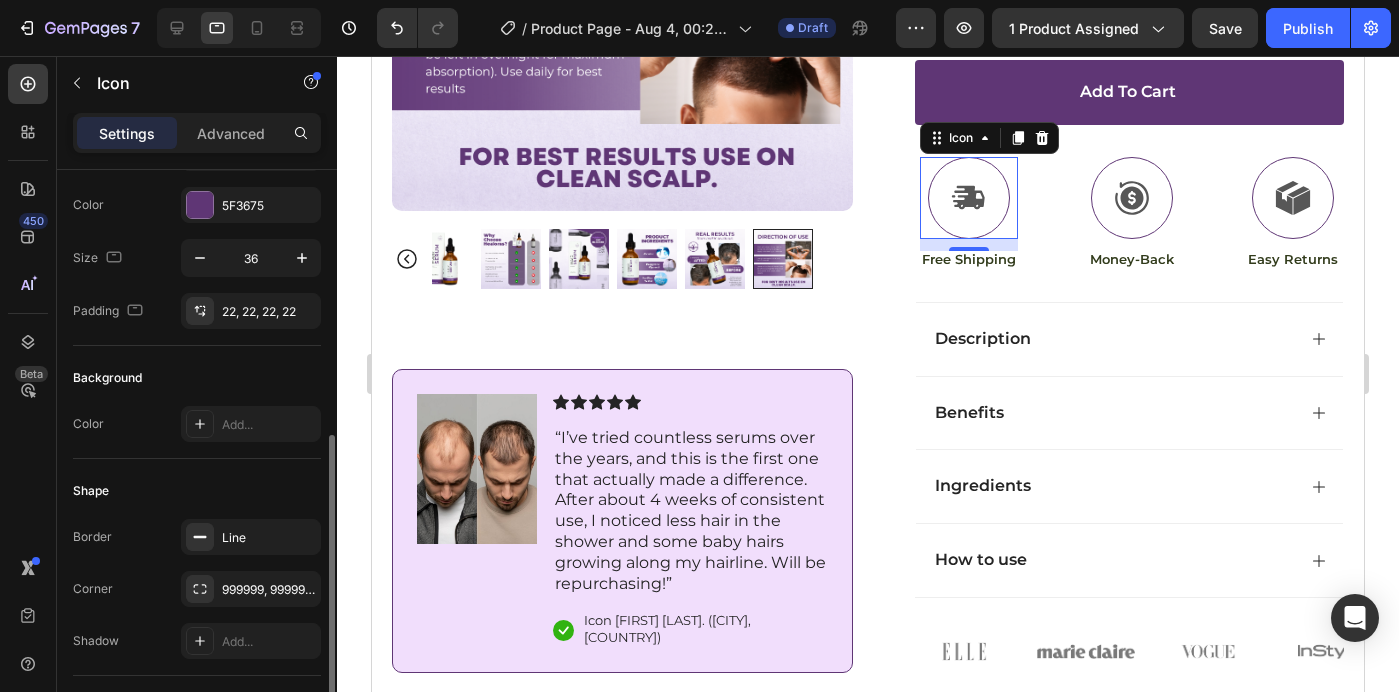 scroll, scrollTop: 0, scrollLeft: 0, axis: both 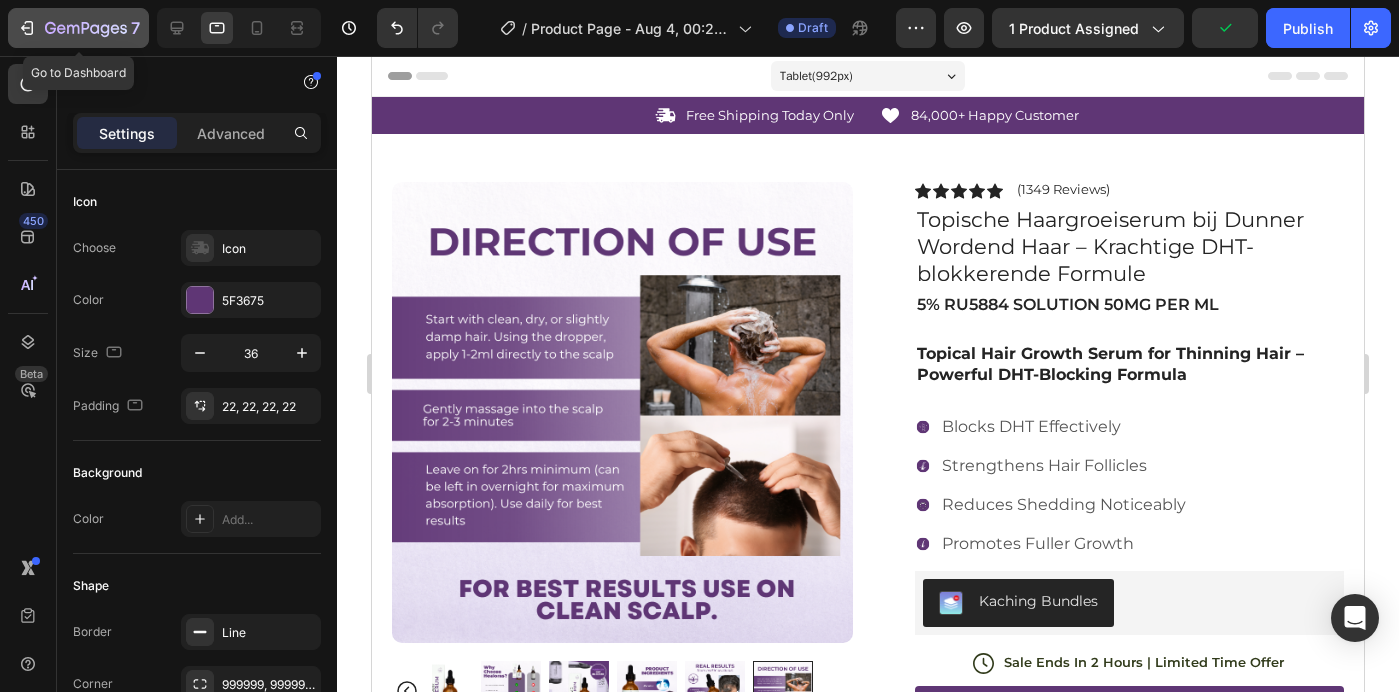 click 